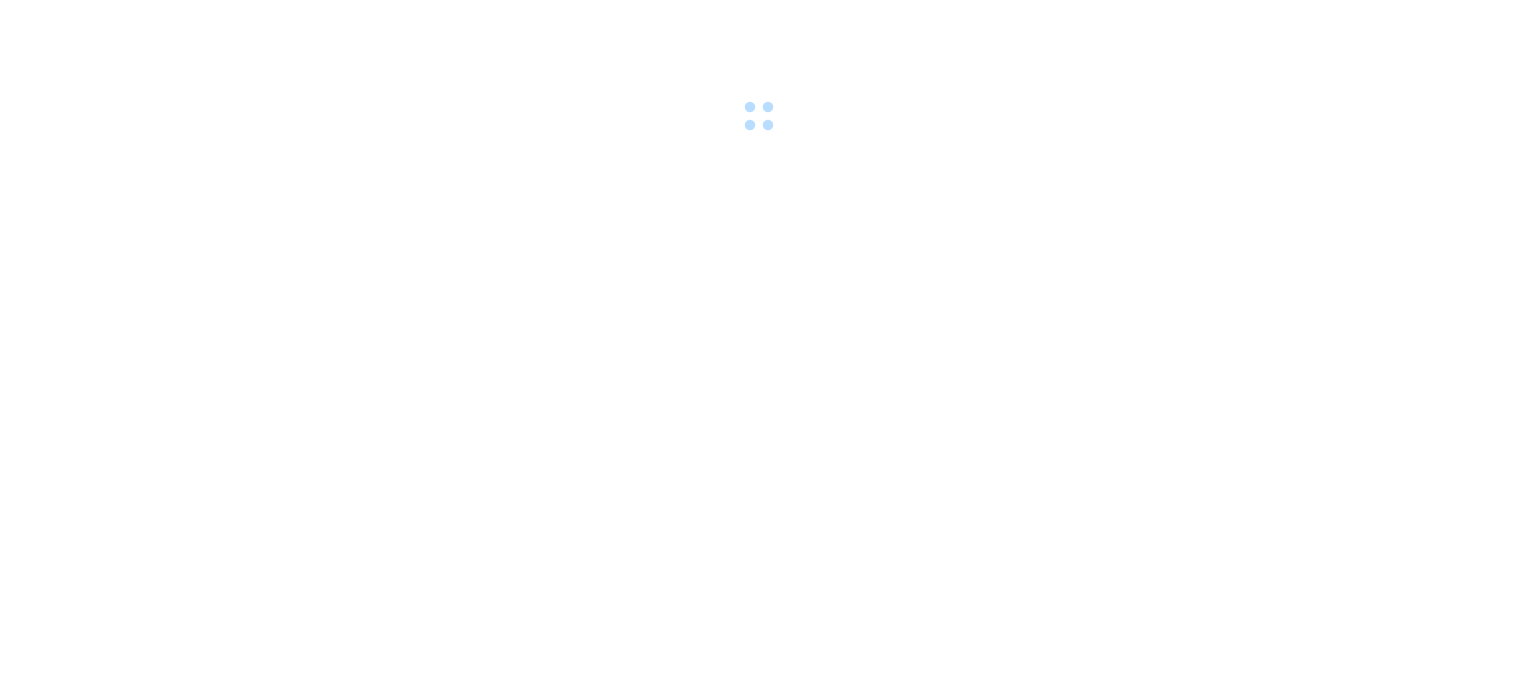 scroll, scrollTop: 0, scrollLeft: 0, axis: both 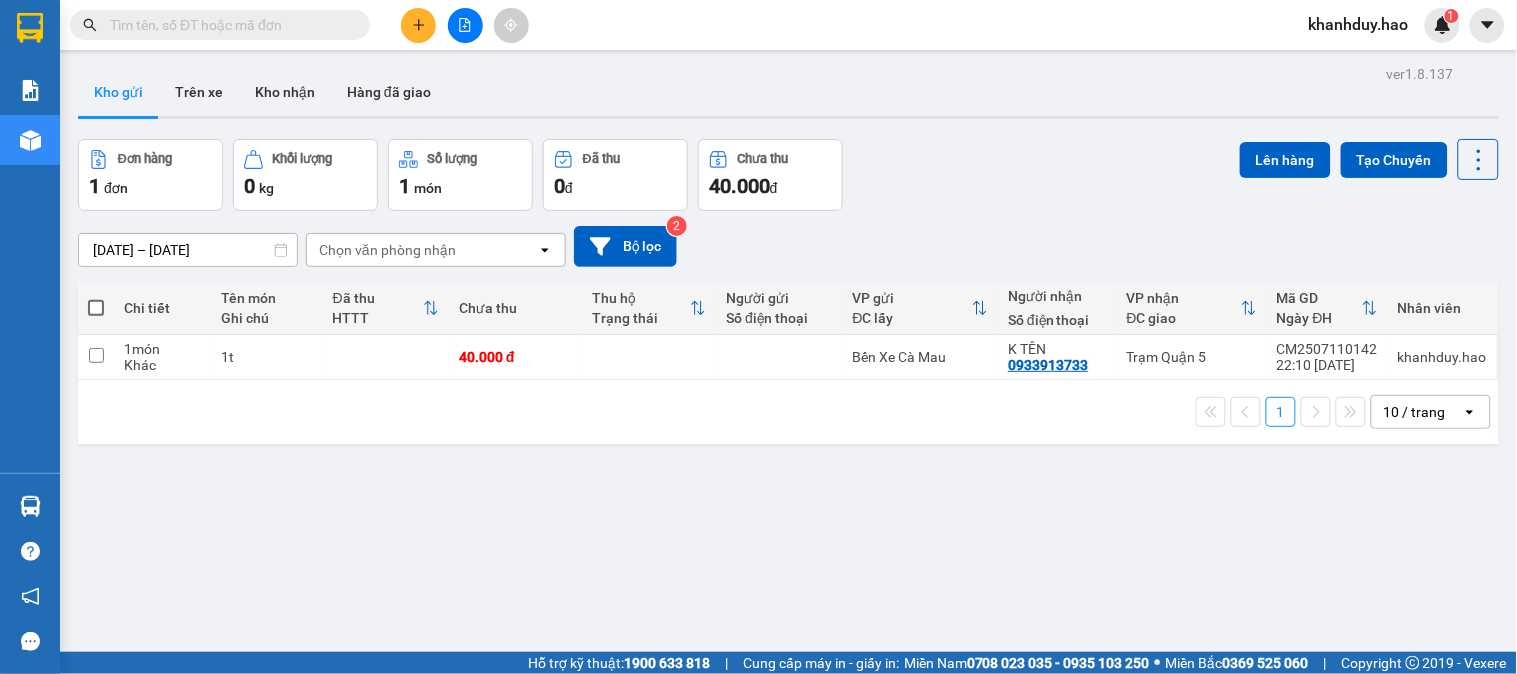click at bounding box center [228, 25] 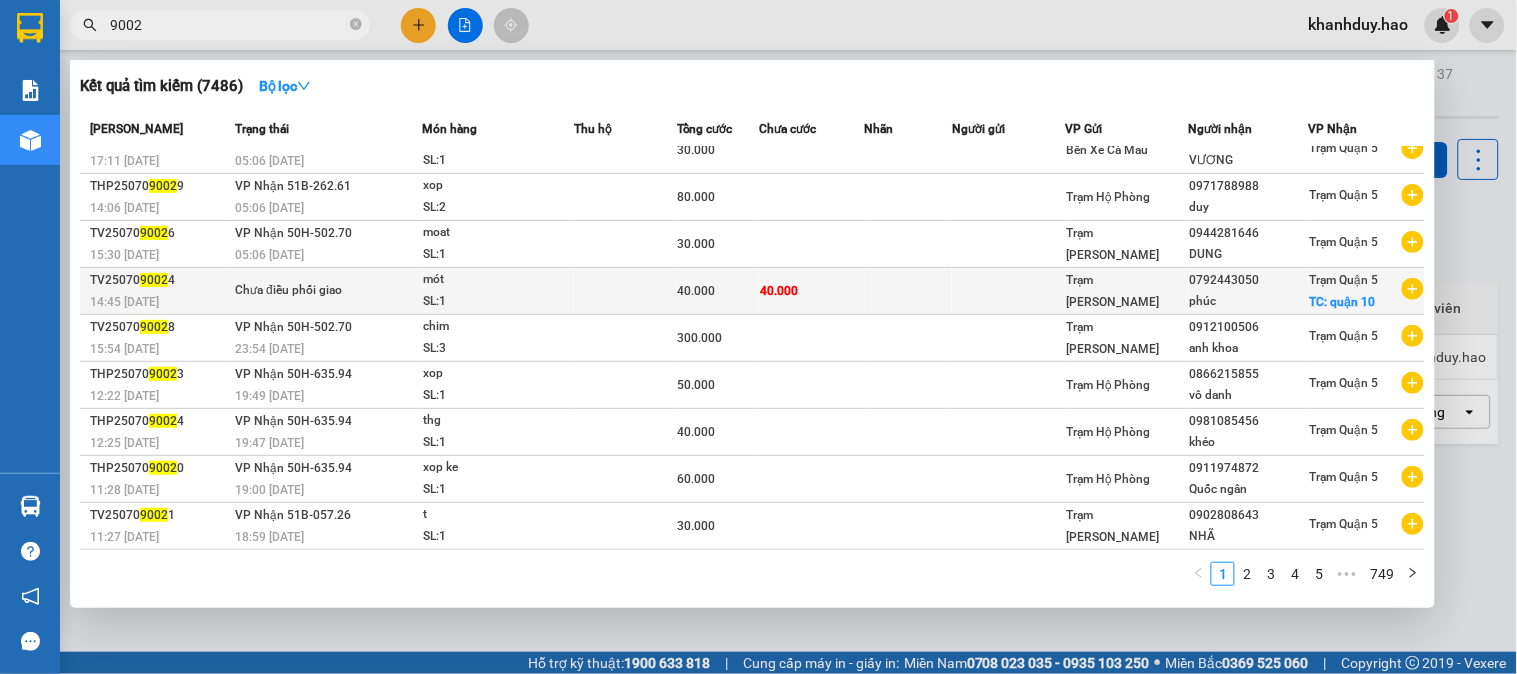 drag, startPoint x: 855, startPoint y: 334, endPoint x: 865, endPoint y: 330, distance: 10.770329 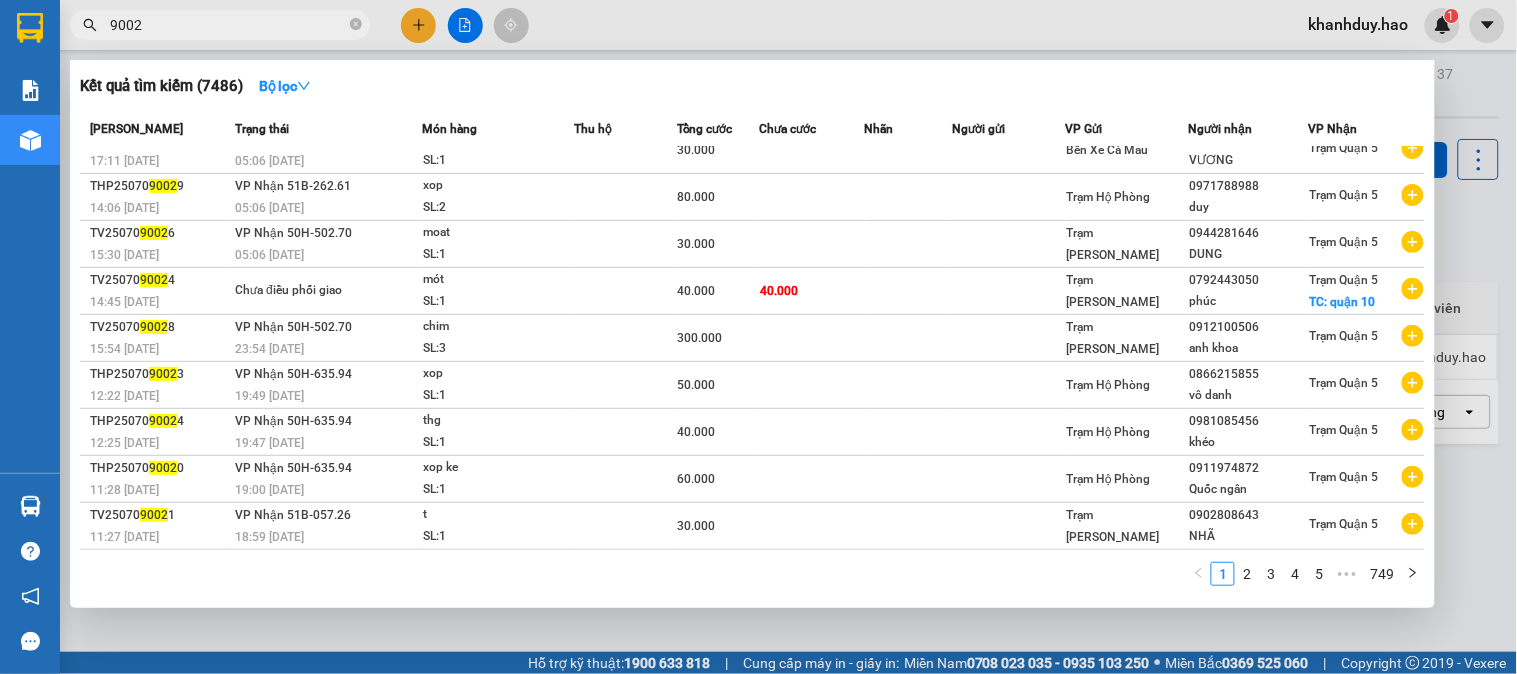 scroll, scrollTop: 0, scrollLeft: 0, axis: both 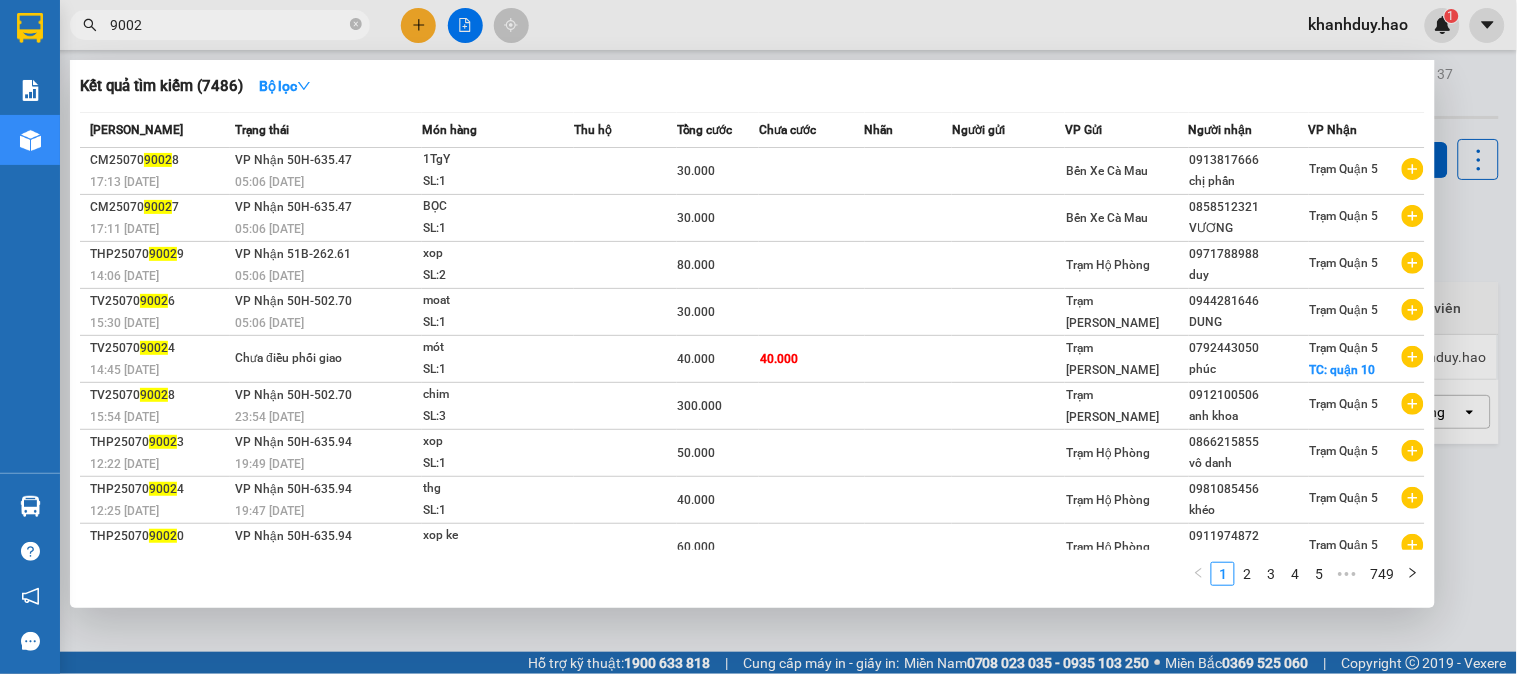 click on "9002" at bounding box center (228, 25) 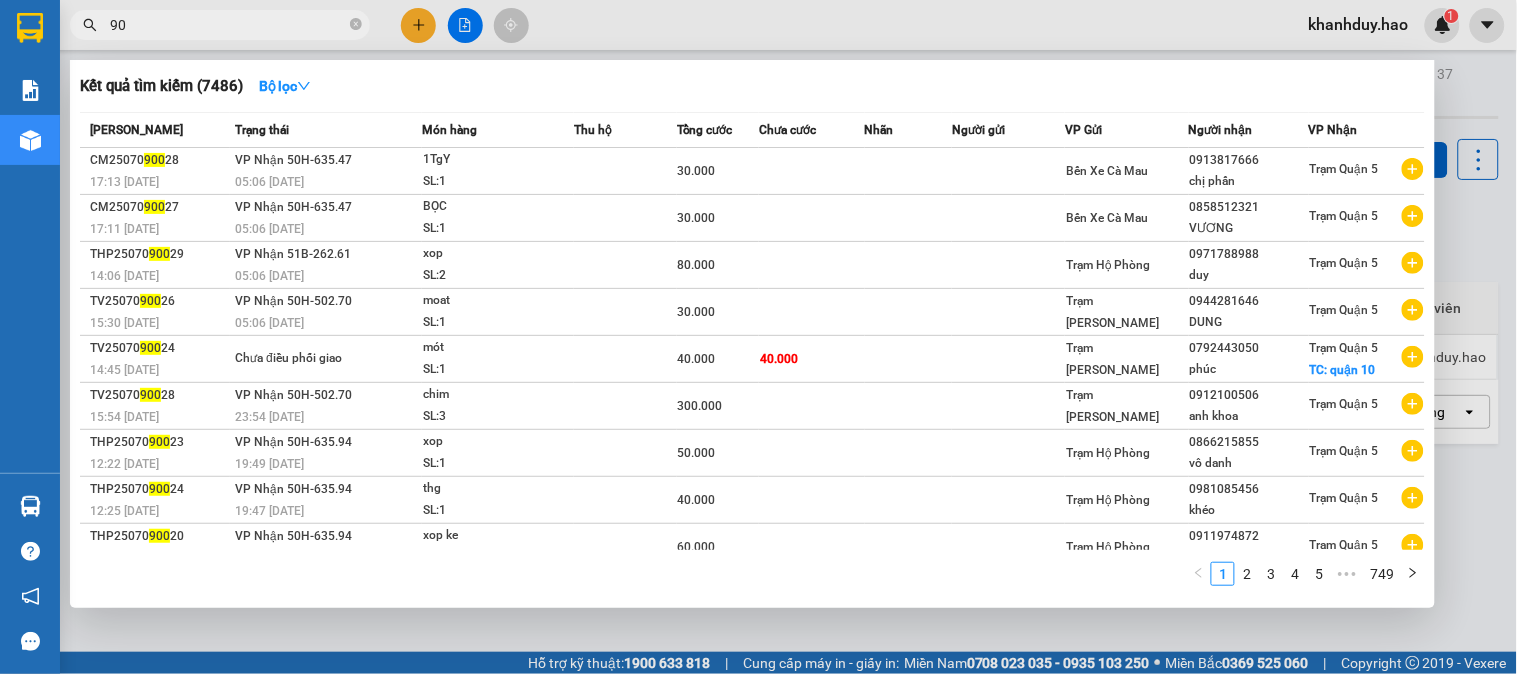 type on "9" 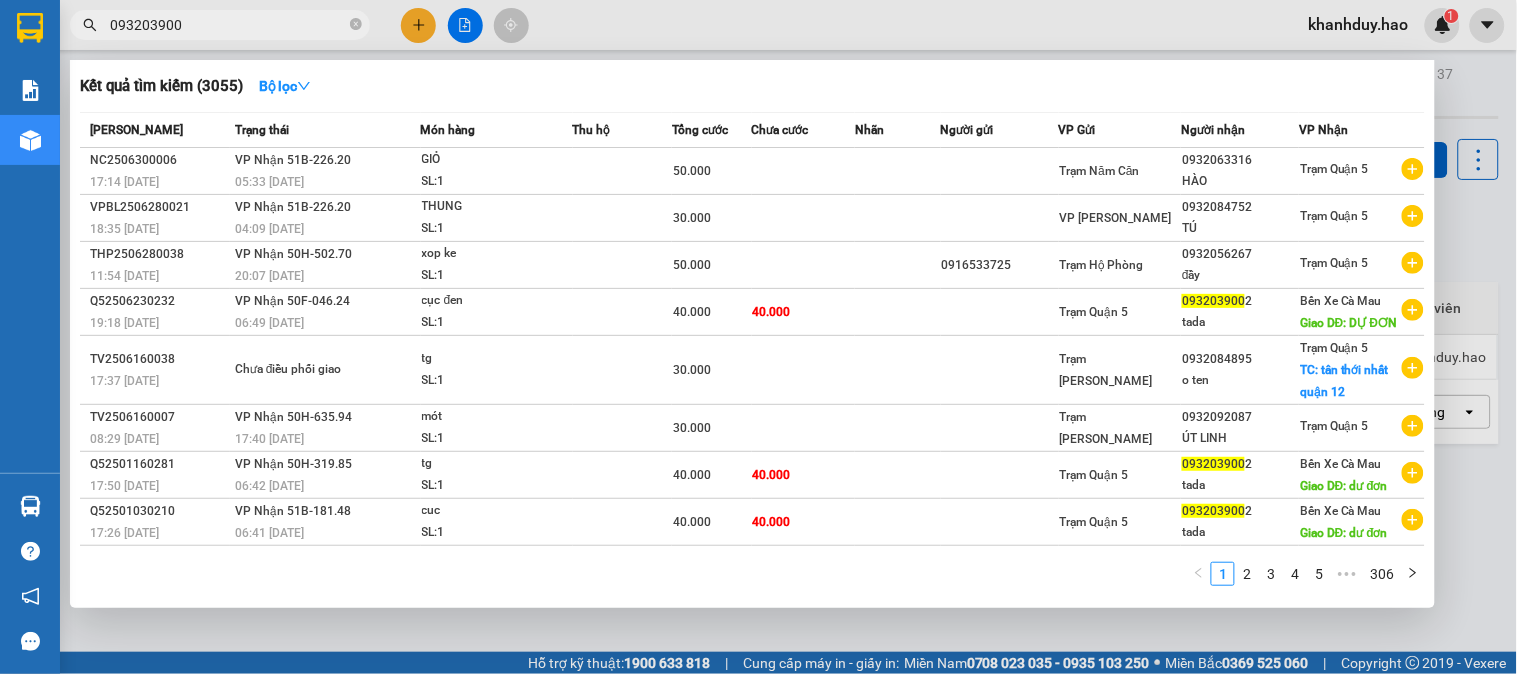 type on "0932039002" 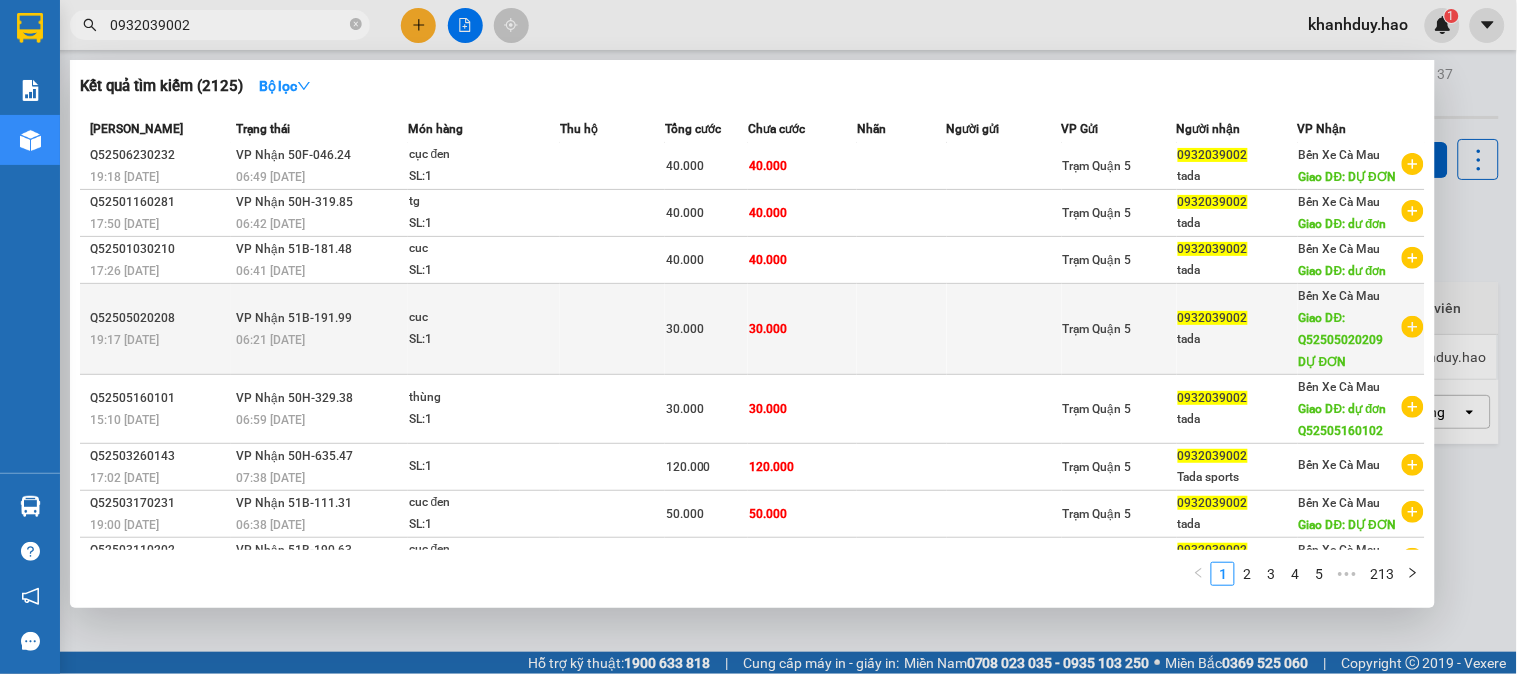 scroll, scrollTop: 0, scrollLeft: 0, axis: both 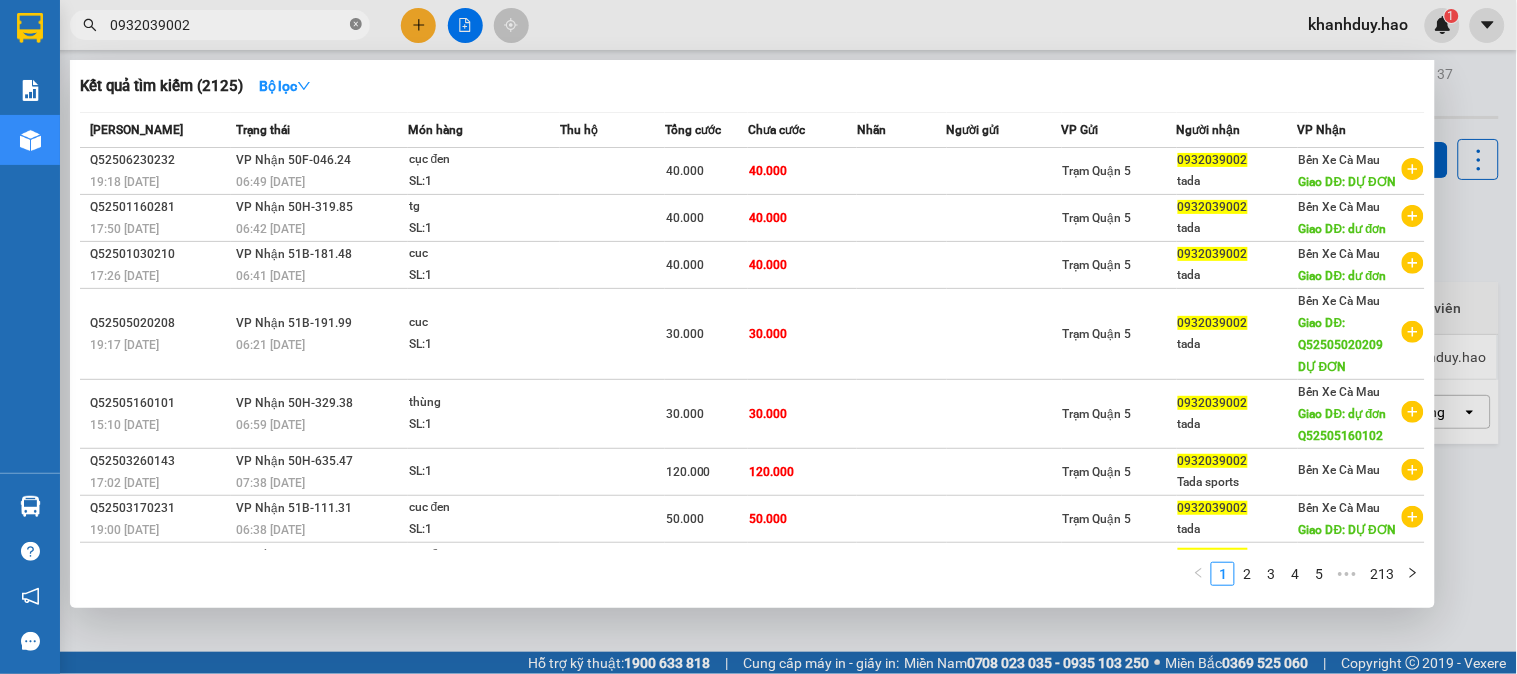click 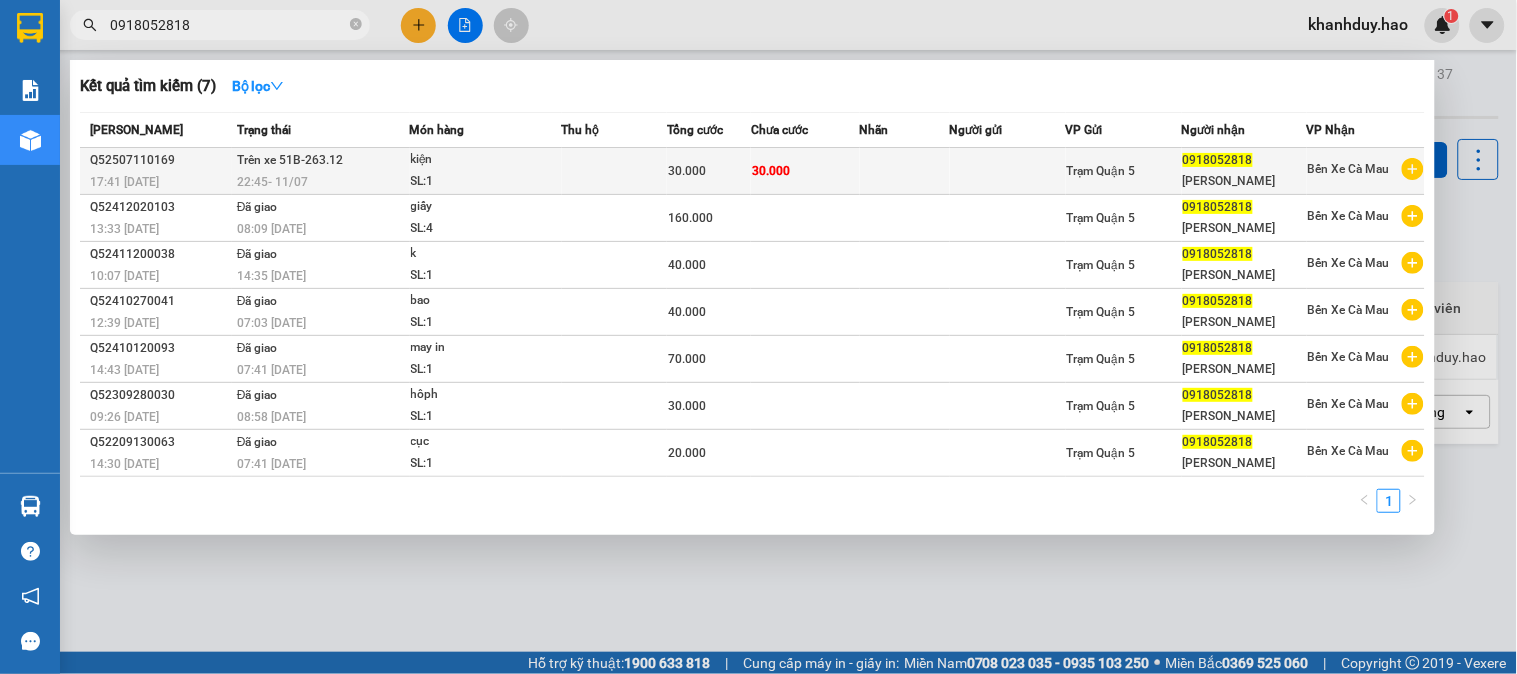 type on "0918052818" 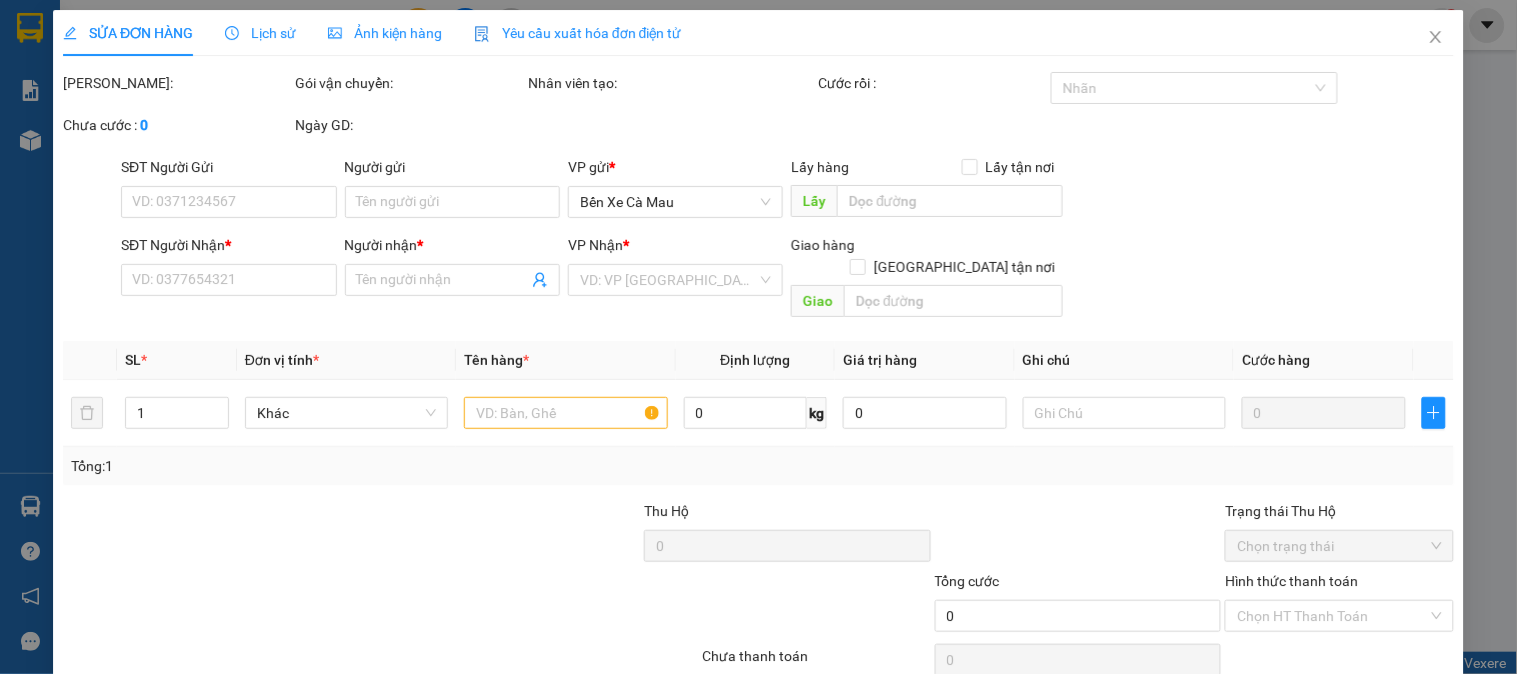 click on "Ảnh kiện hàng" at bounding box center (385, 33) 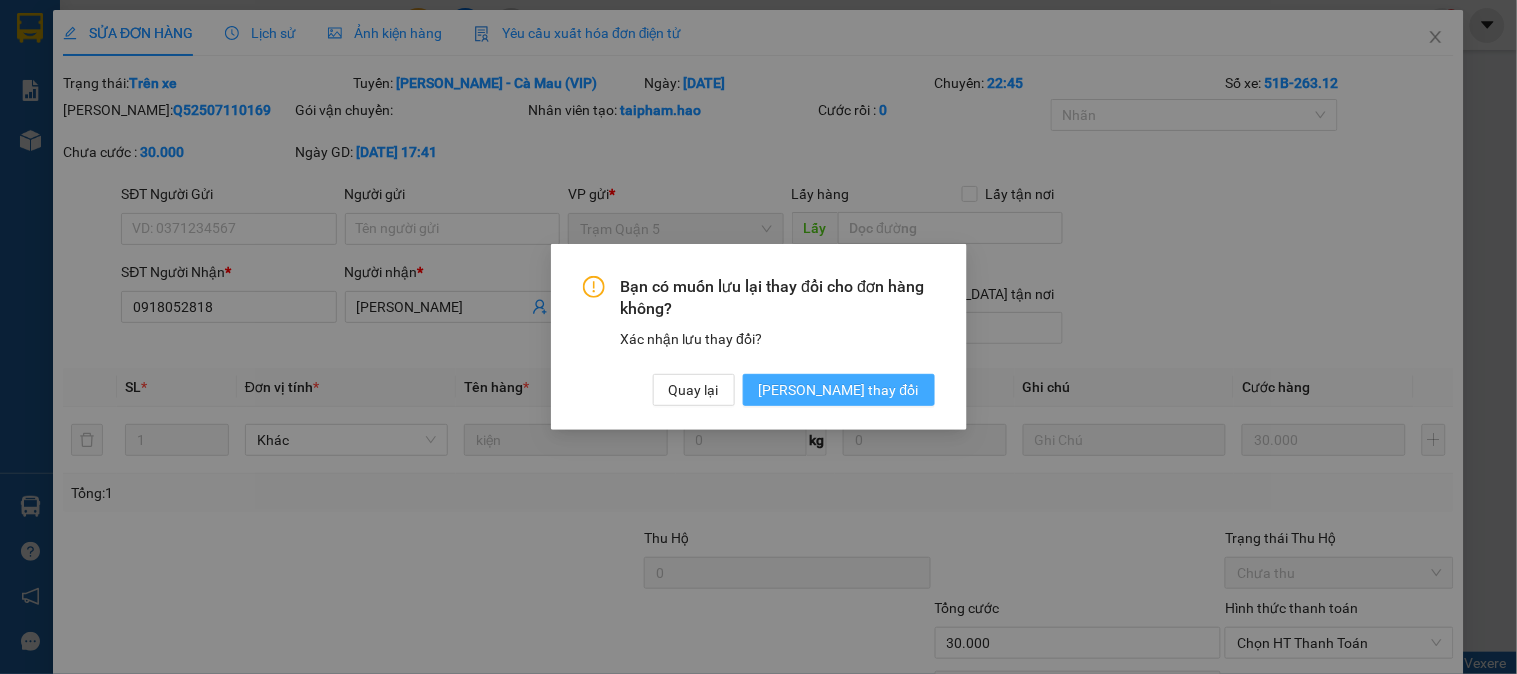click on "[PERSON_NAME] thay đổi" at bounding box center (839, 390) 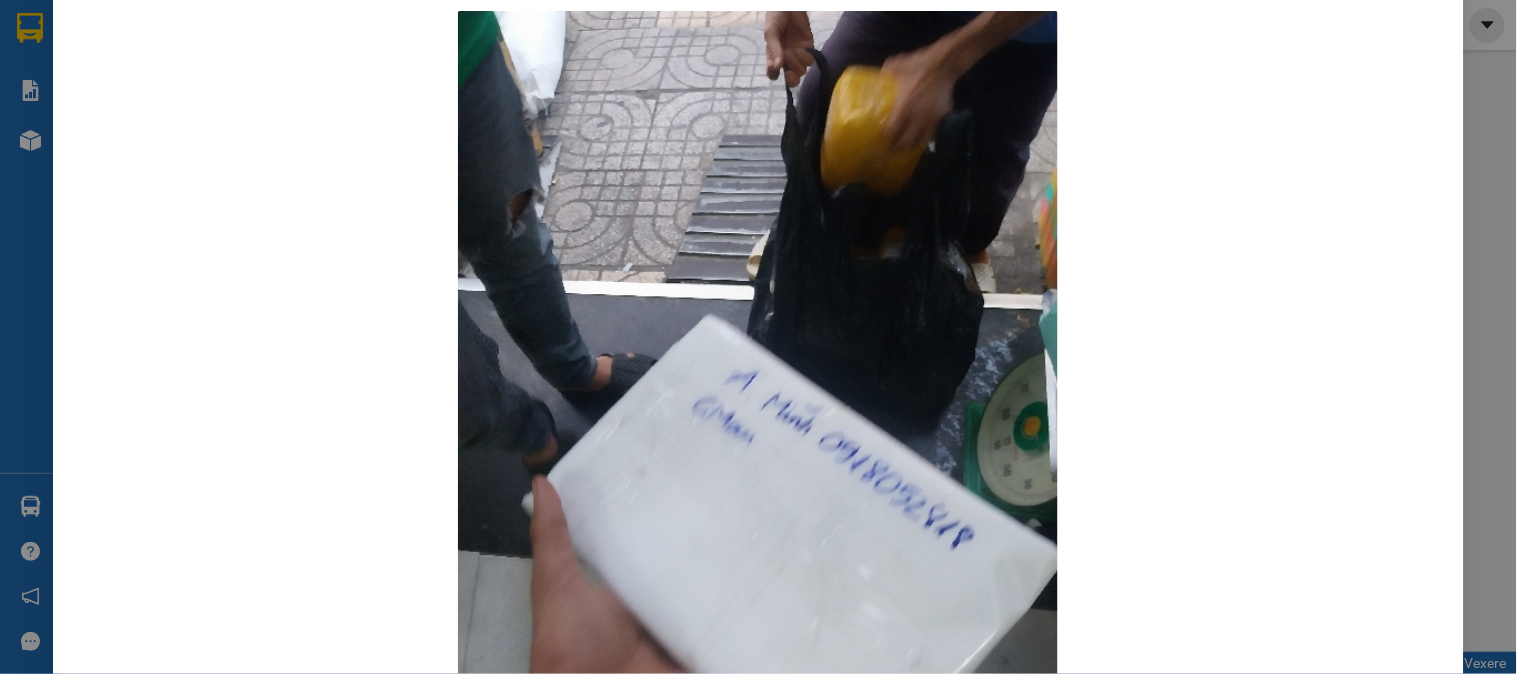 scroll, scrollTop: 0, scrollLeft: 0, axis: both 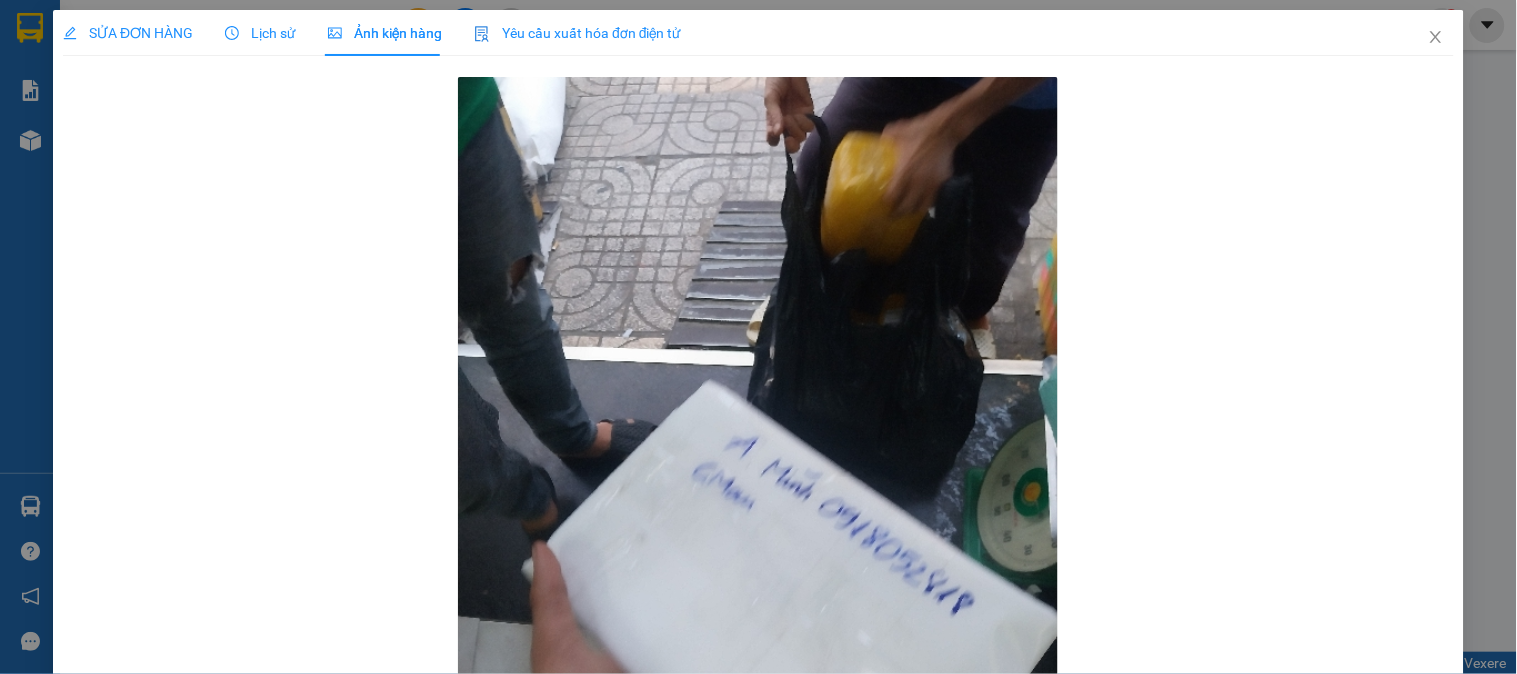 drag, startPoint x: 142, startPoint y: 35, endPoint x: 1180, endPoint y: 318, distance: 1075.8871 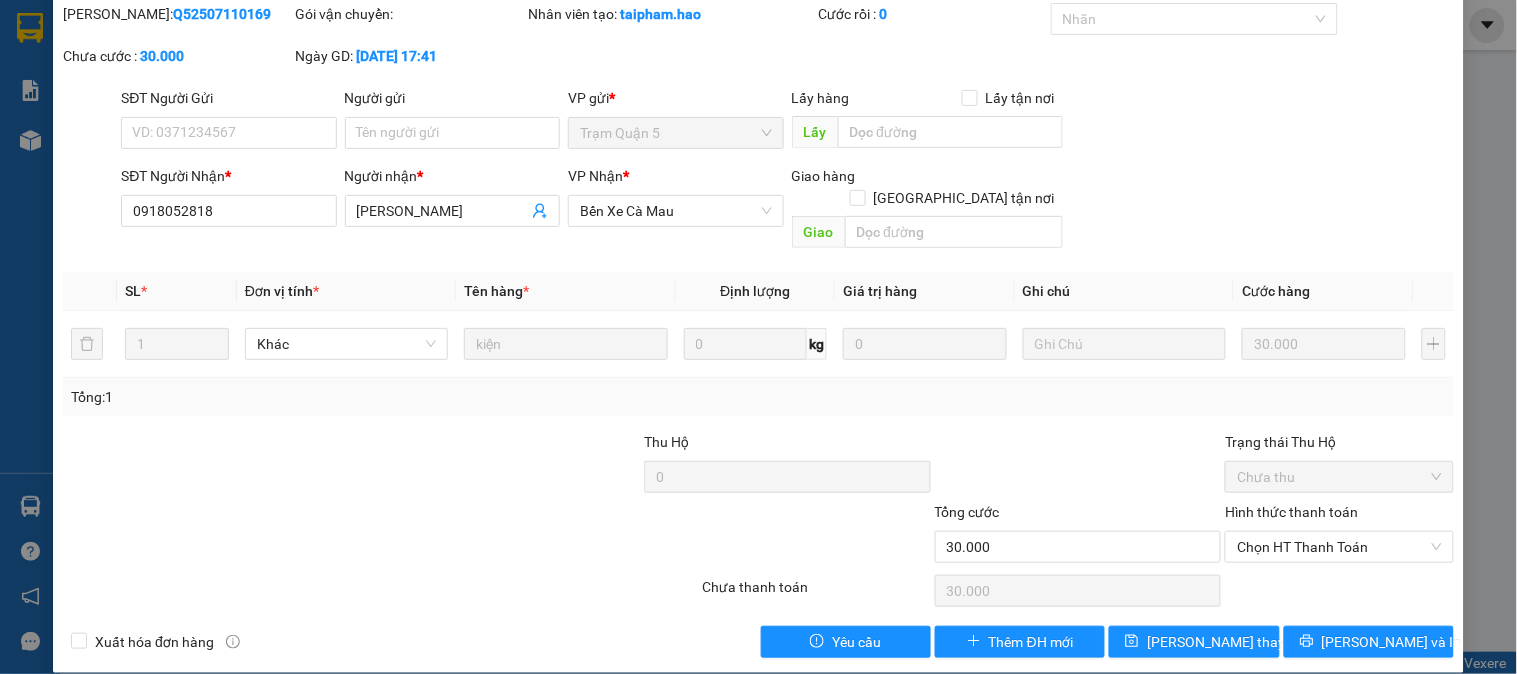 scroll, scrollTop: 0, scrollLeft: 0, axis: both 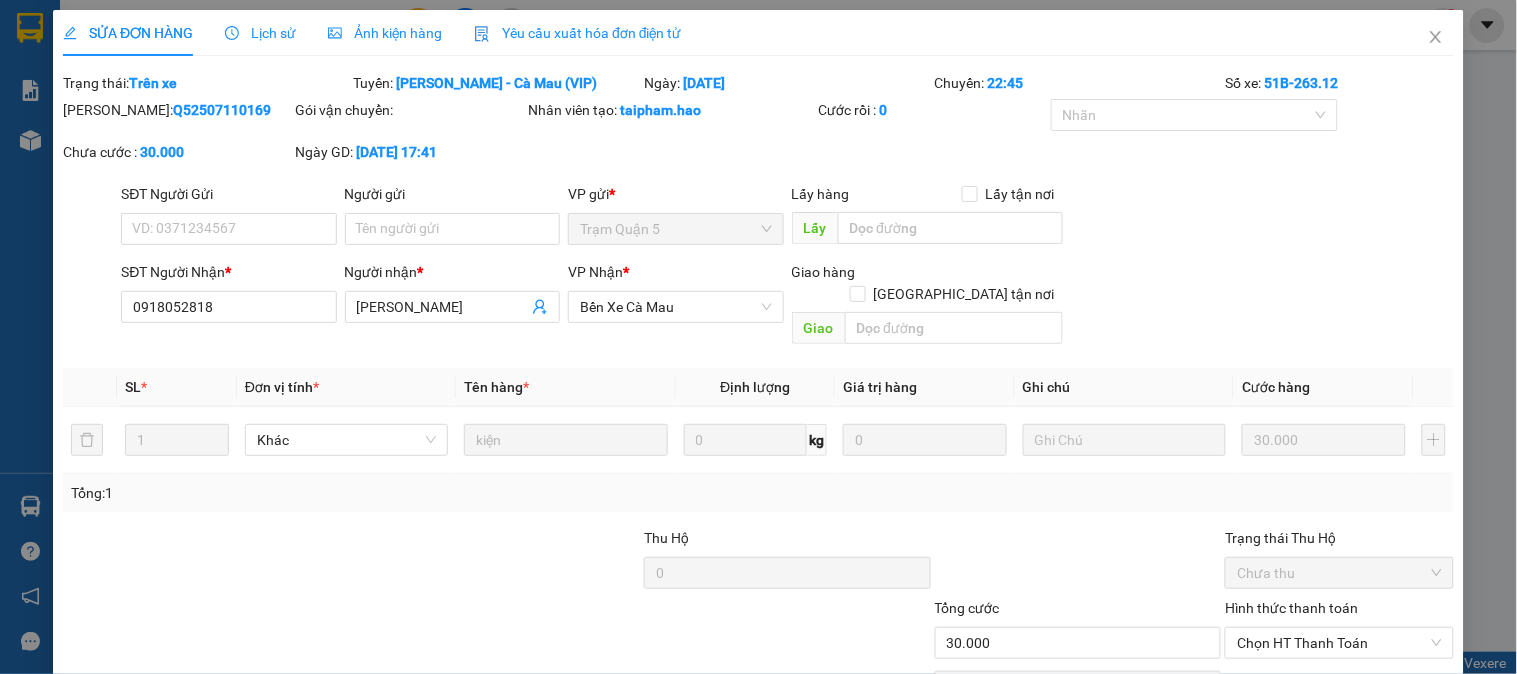 click on "SỬA ĐƠN HÀNG Lịch sử Ảnh kiện hàng Yêu cầu xuất hóa đơn điện tử" at bounding box center [758, 33] 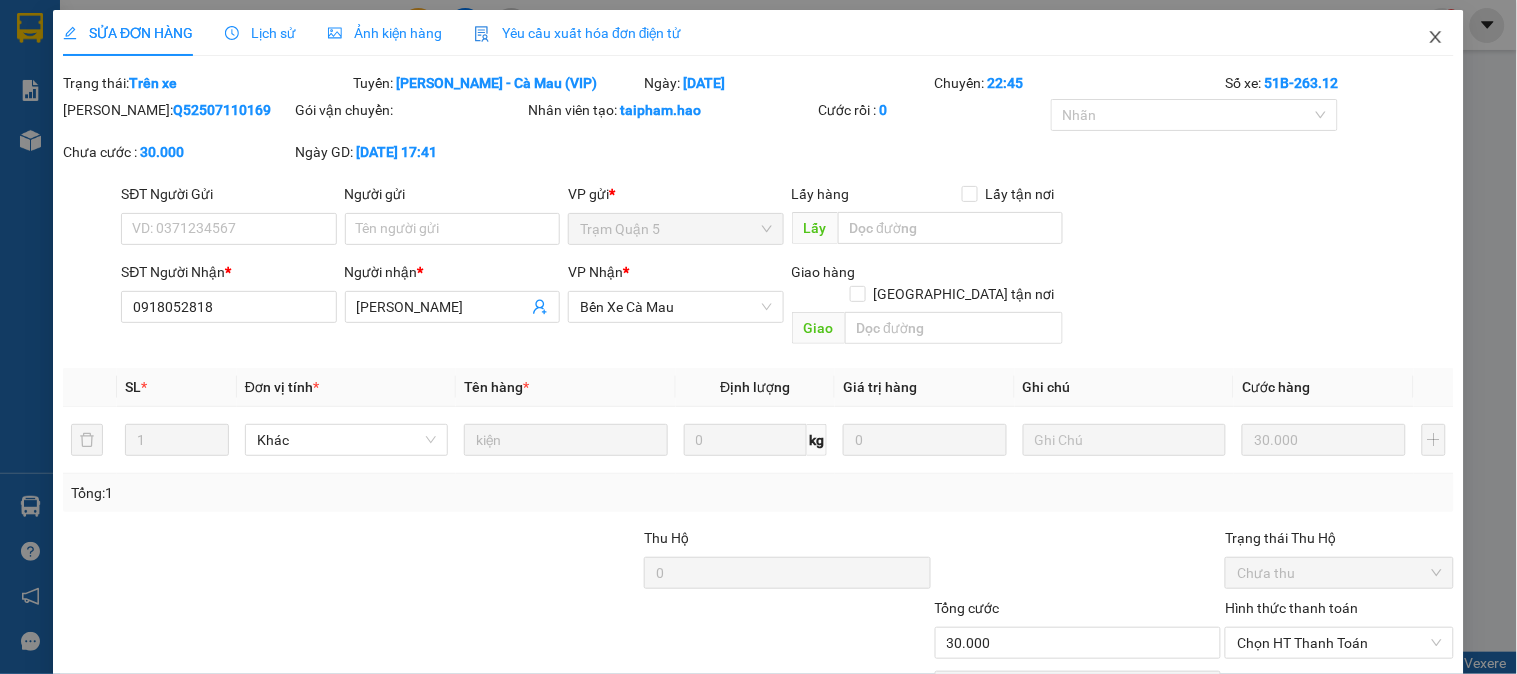 click 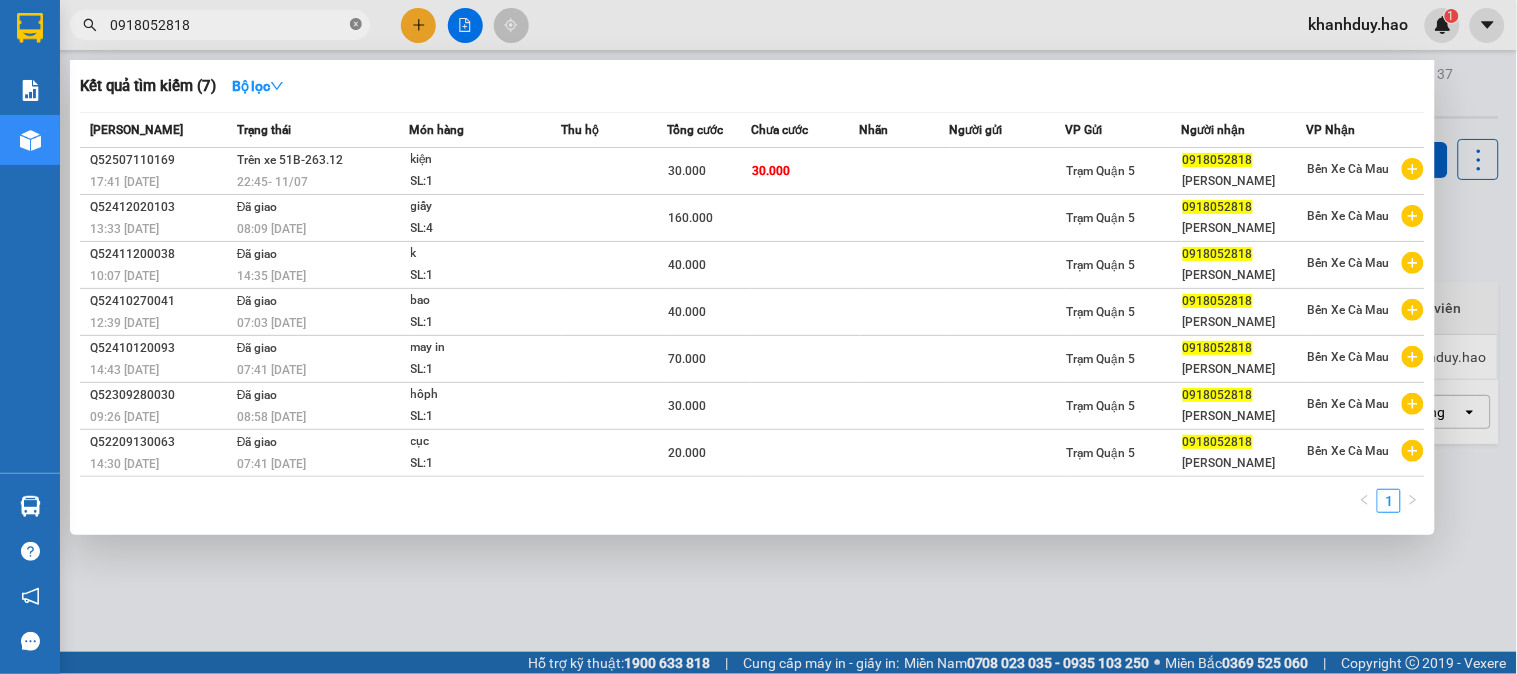 click at bounding box center [356, 25] 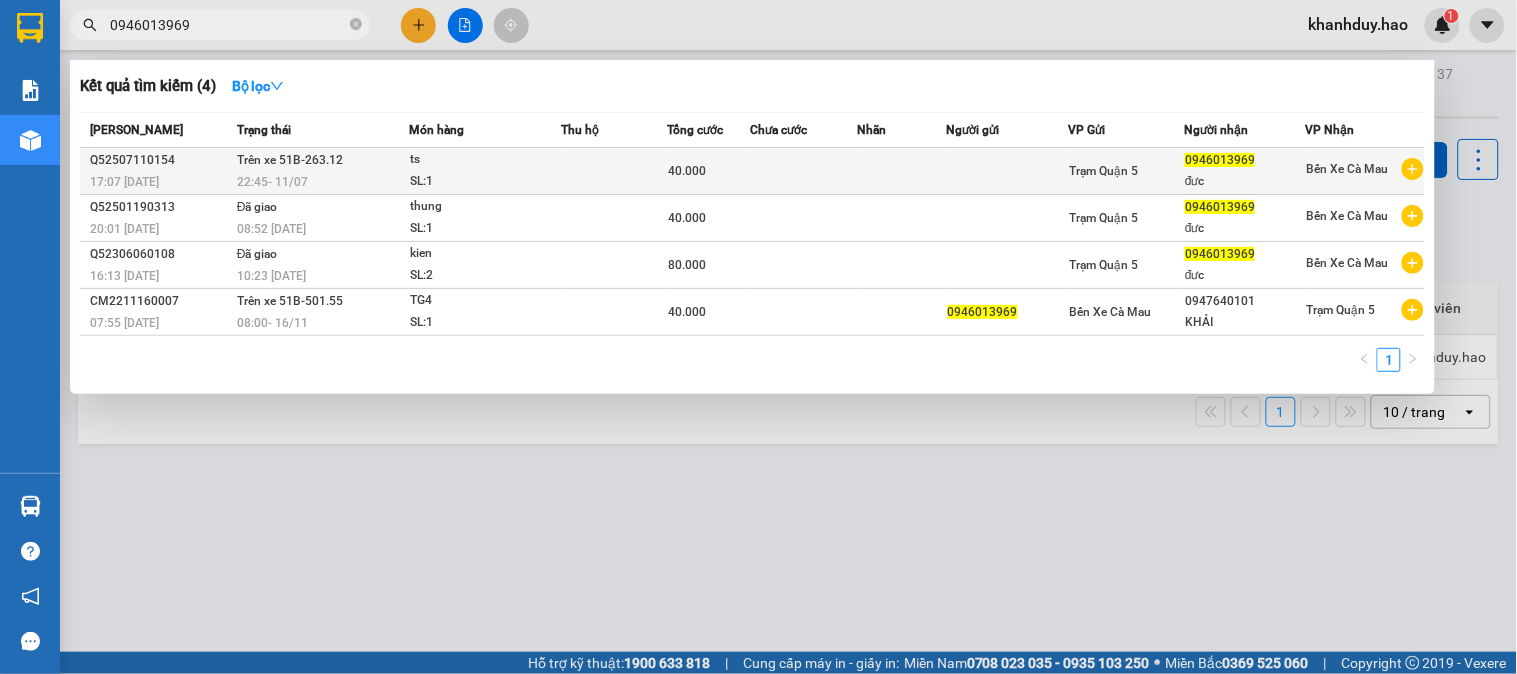 type on "0946013969" 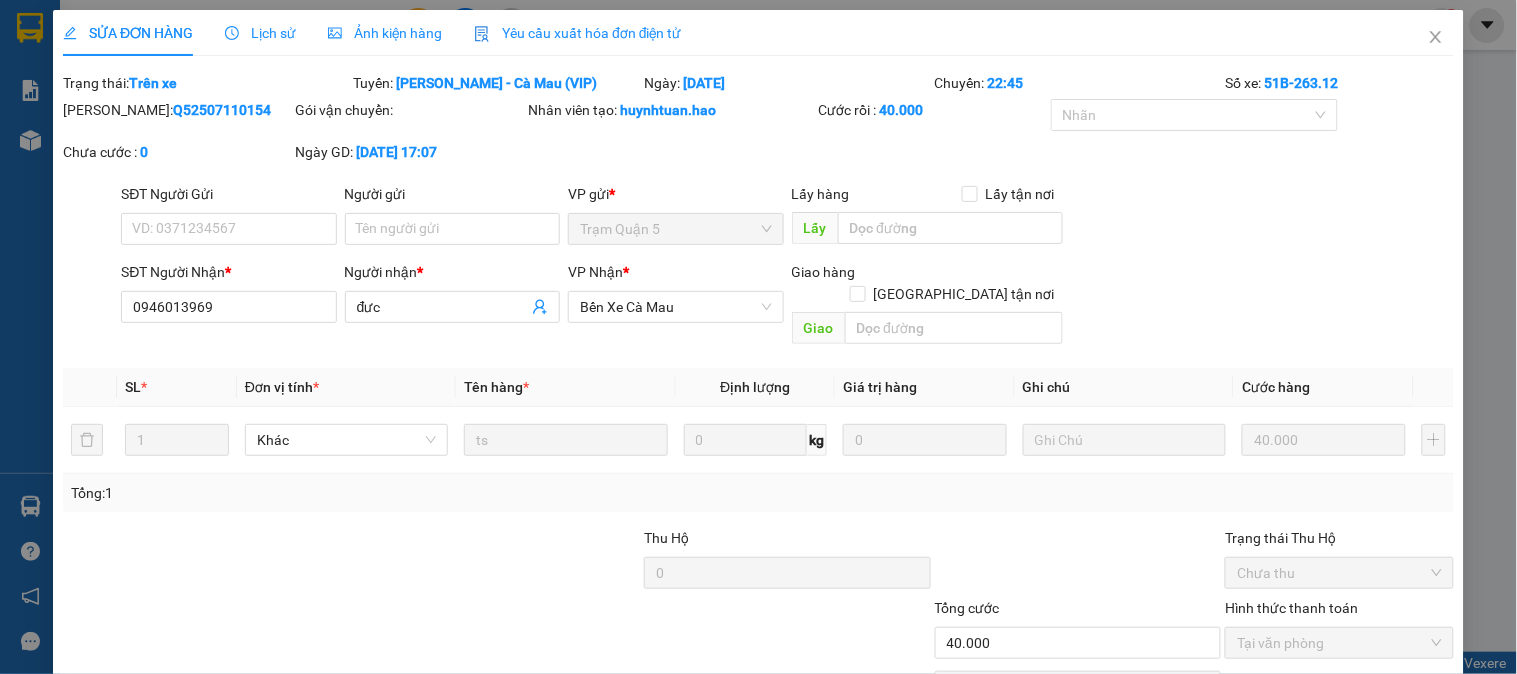 click on "Ảnh kiện hàng" at bounding box center [385, 33] 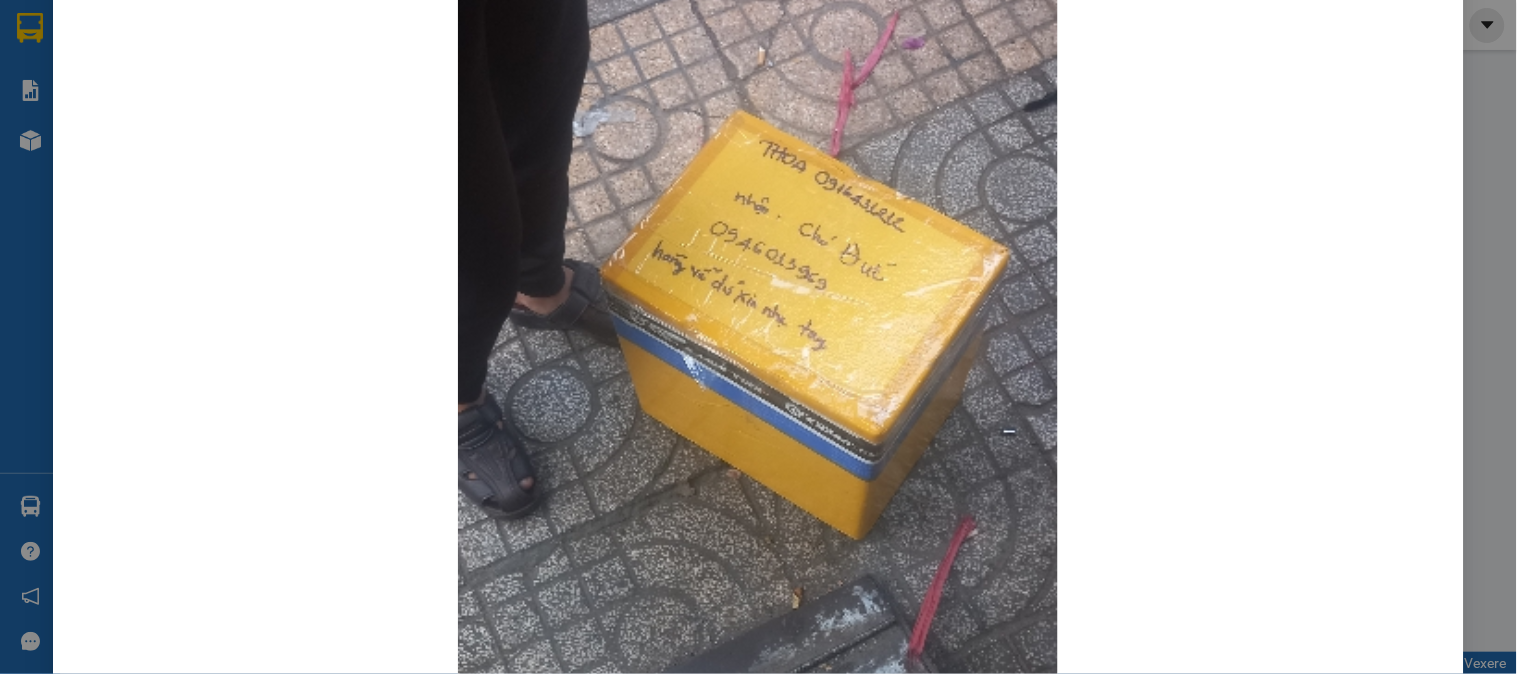 scroll, scrollTop: 0, scrollLeft: 0, axis: both 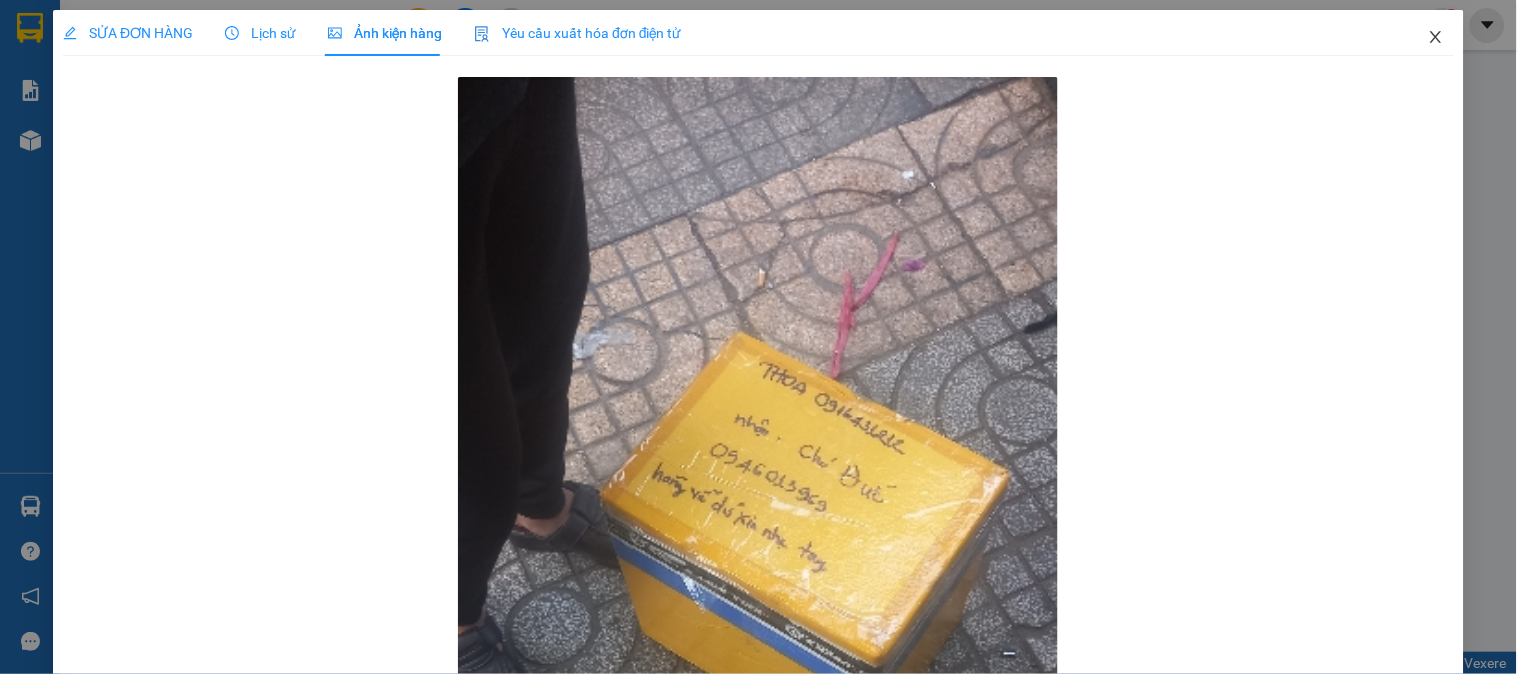 click 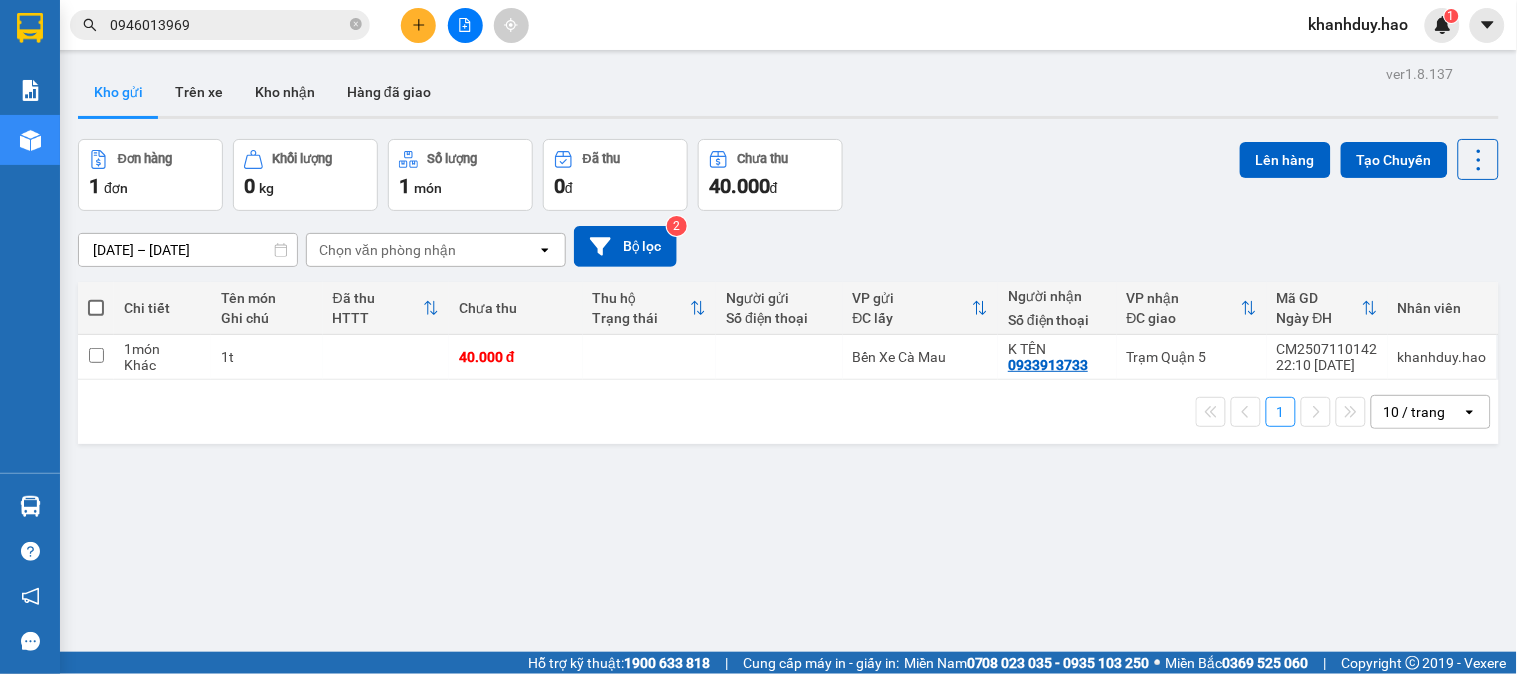 click at bounding box center [418, 25] 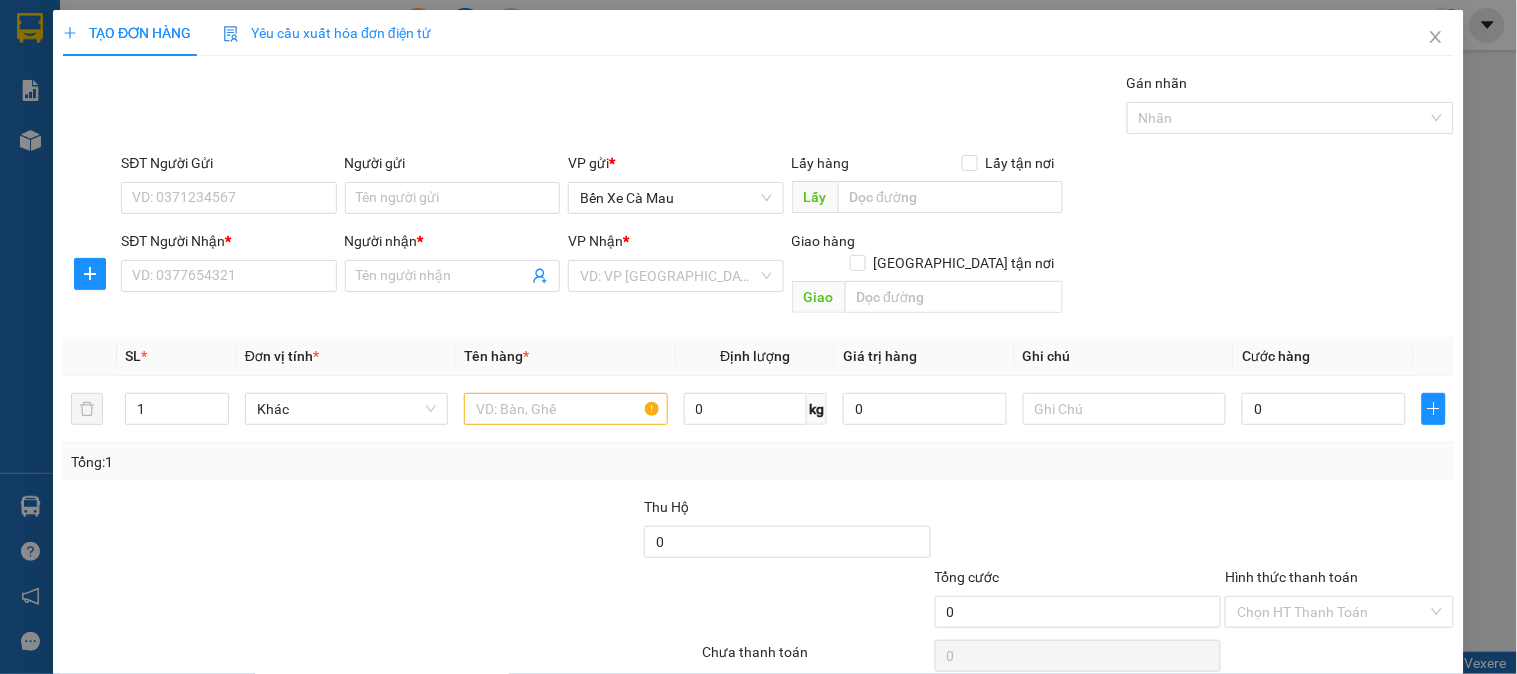 click on "SĐT Người Nhận  * VD: 0377654321" at bounding box center (228, 265) 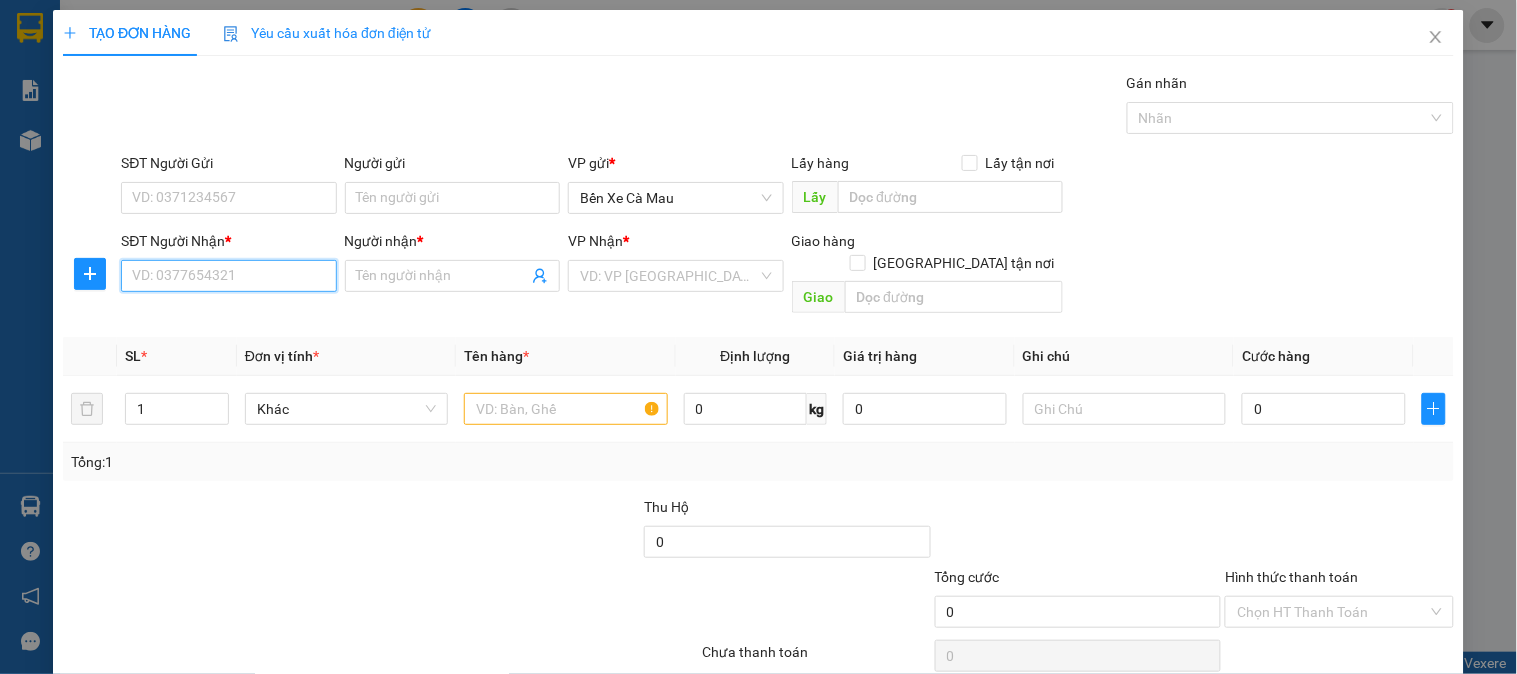 click on "SĐT Người Nhận  *" at bounding box center [228, 276] 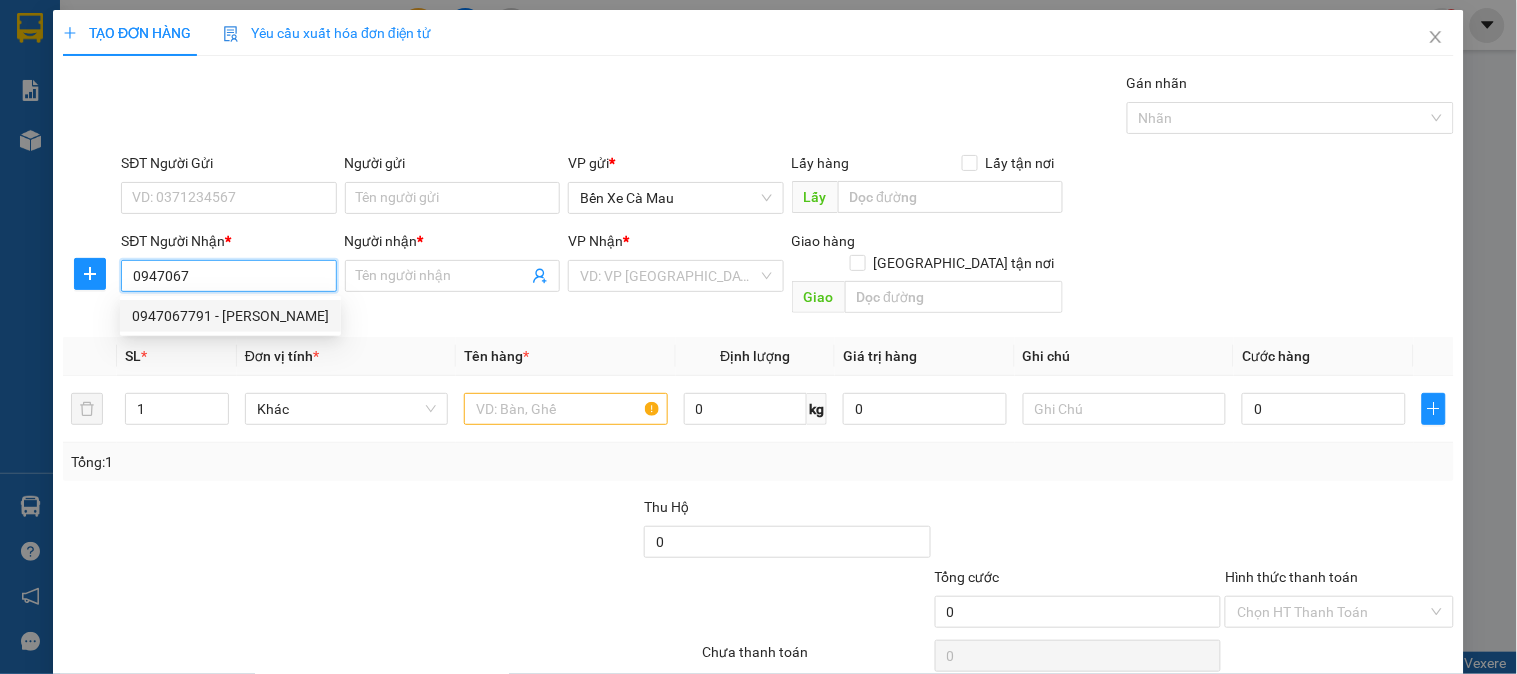 drag, startPoint x: 242, startPoint y: 301, endPoint x: 273, endPoint y: 307, distance: 31.575306 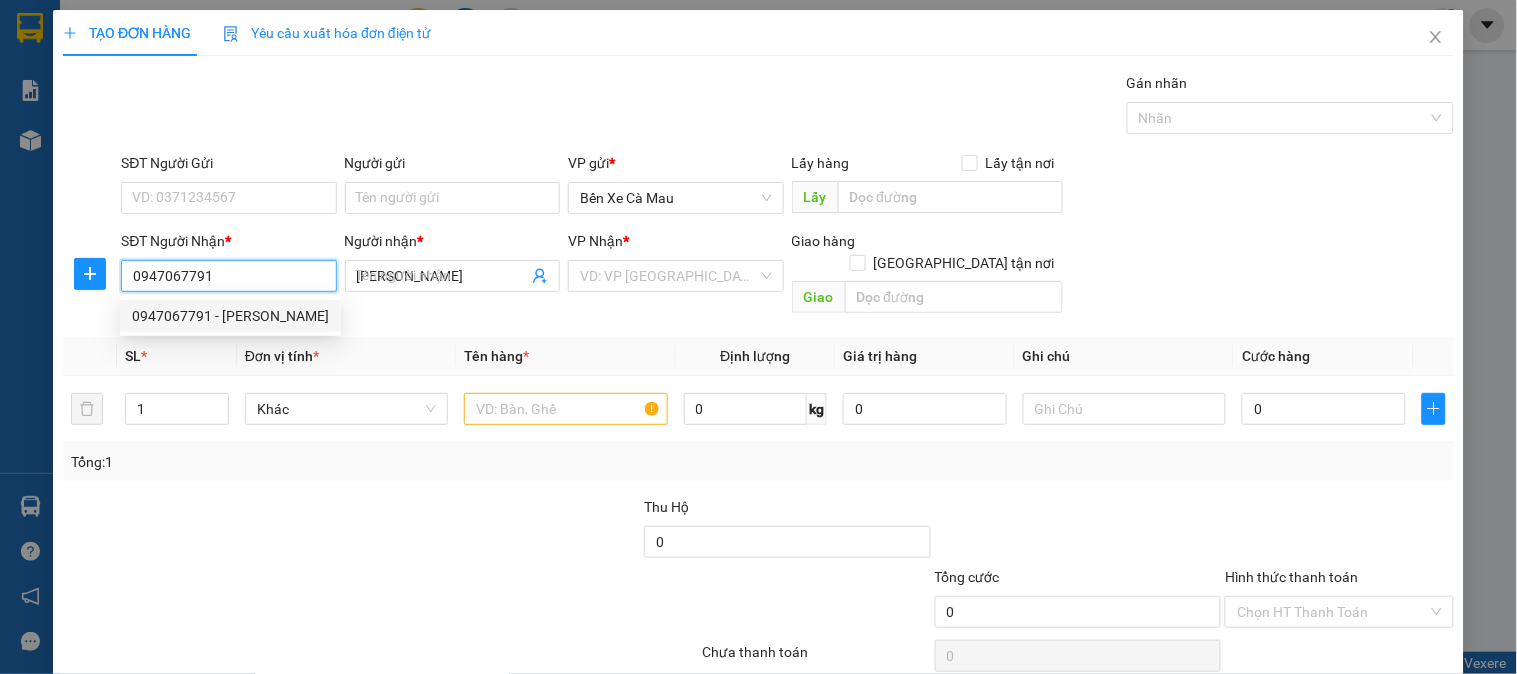 type on "30.000" 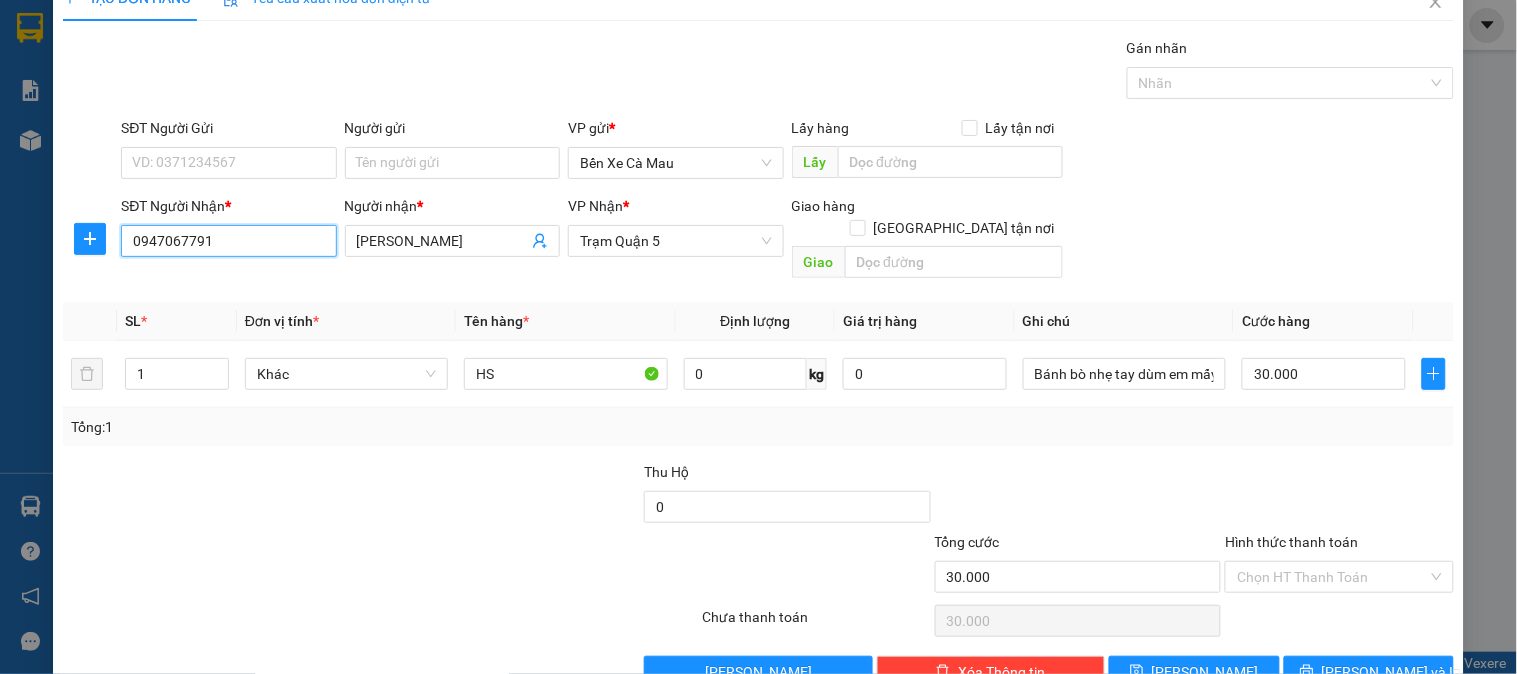 scroll, scrollTop: 65, scrollLeft: 0, axis: vertical 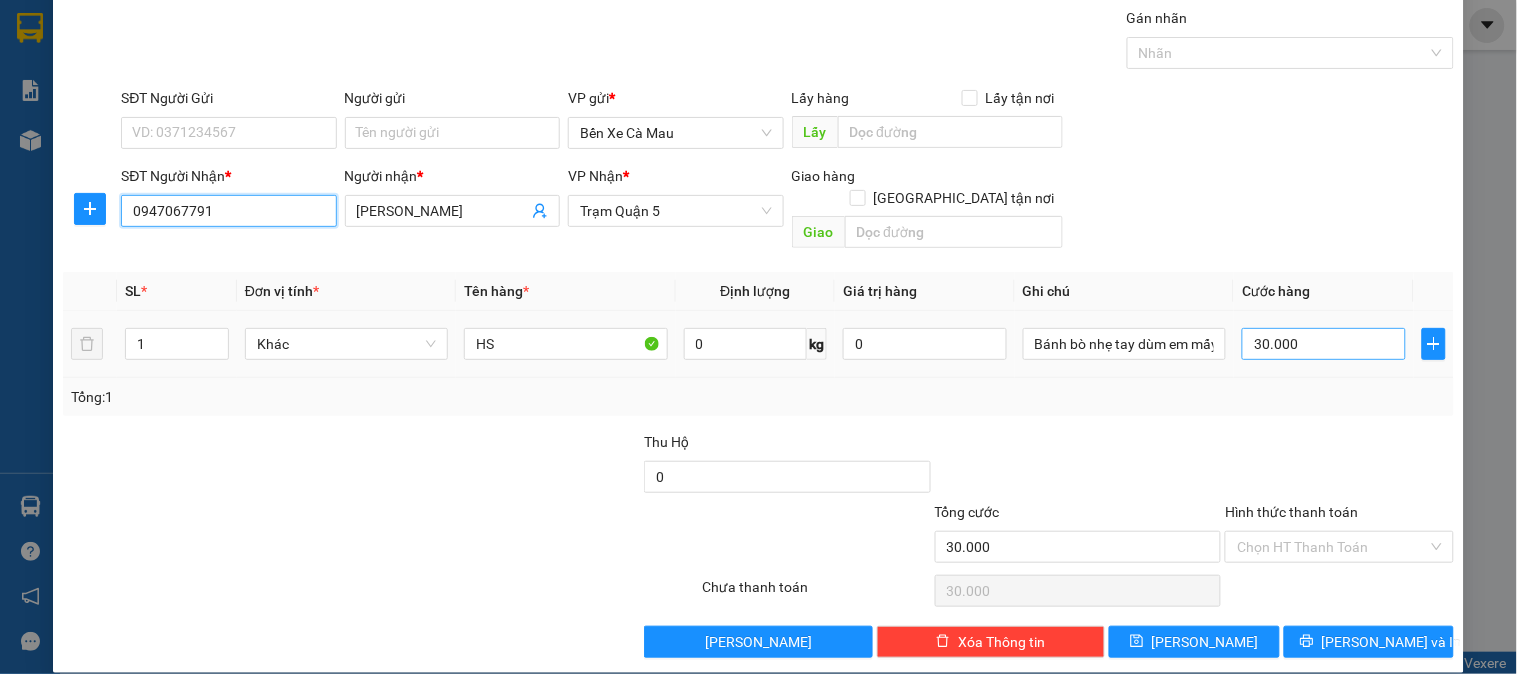 type on "0947067791" 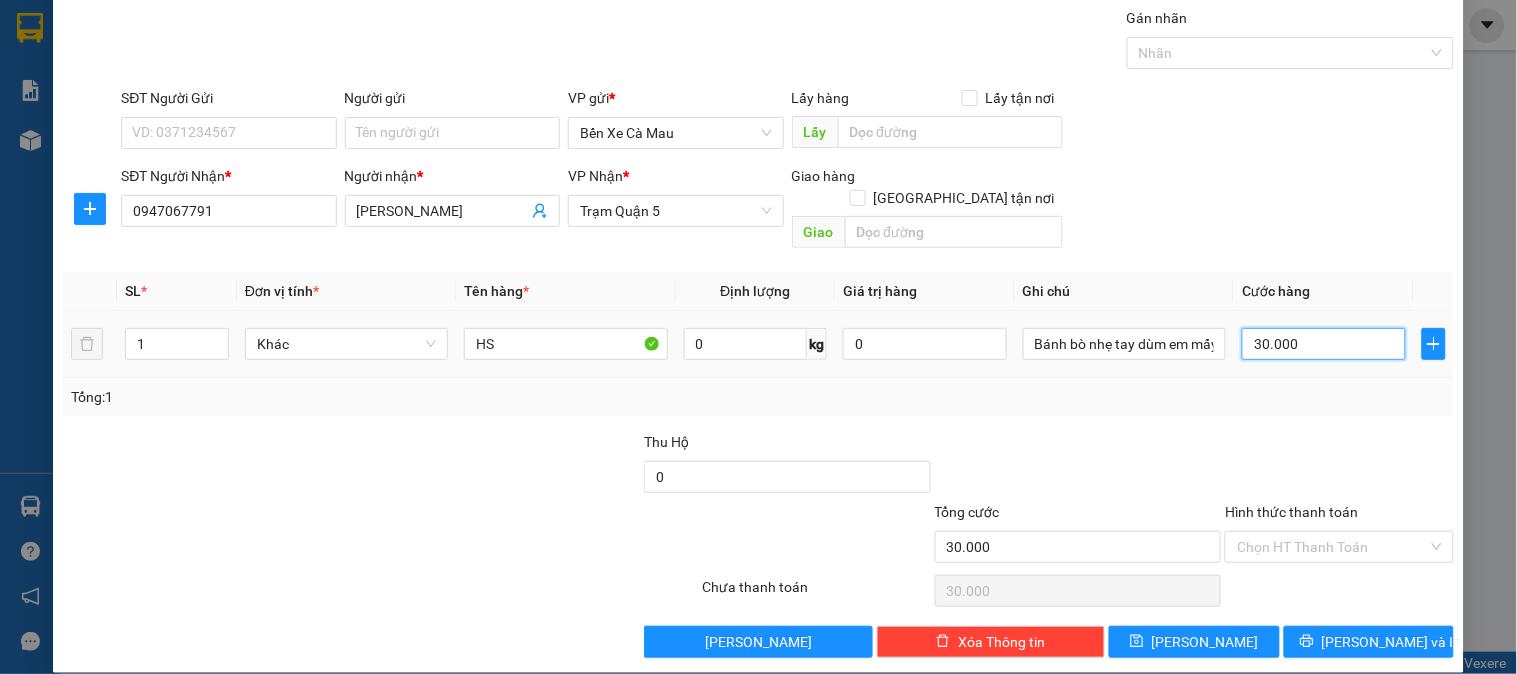 click on "30.000" at bounding box center (1324, 344) 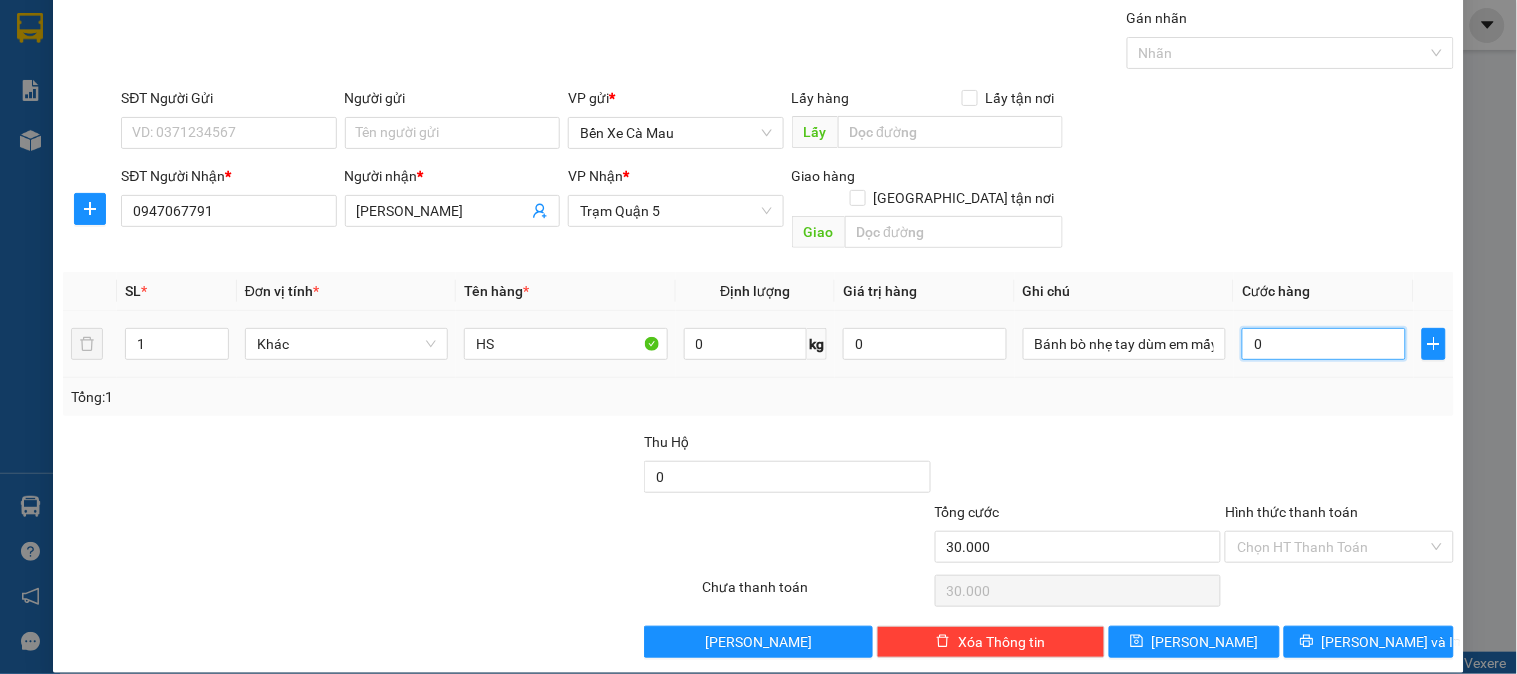 type on "0" 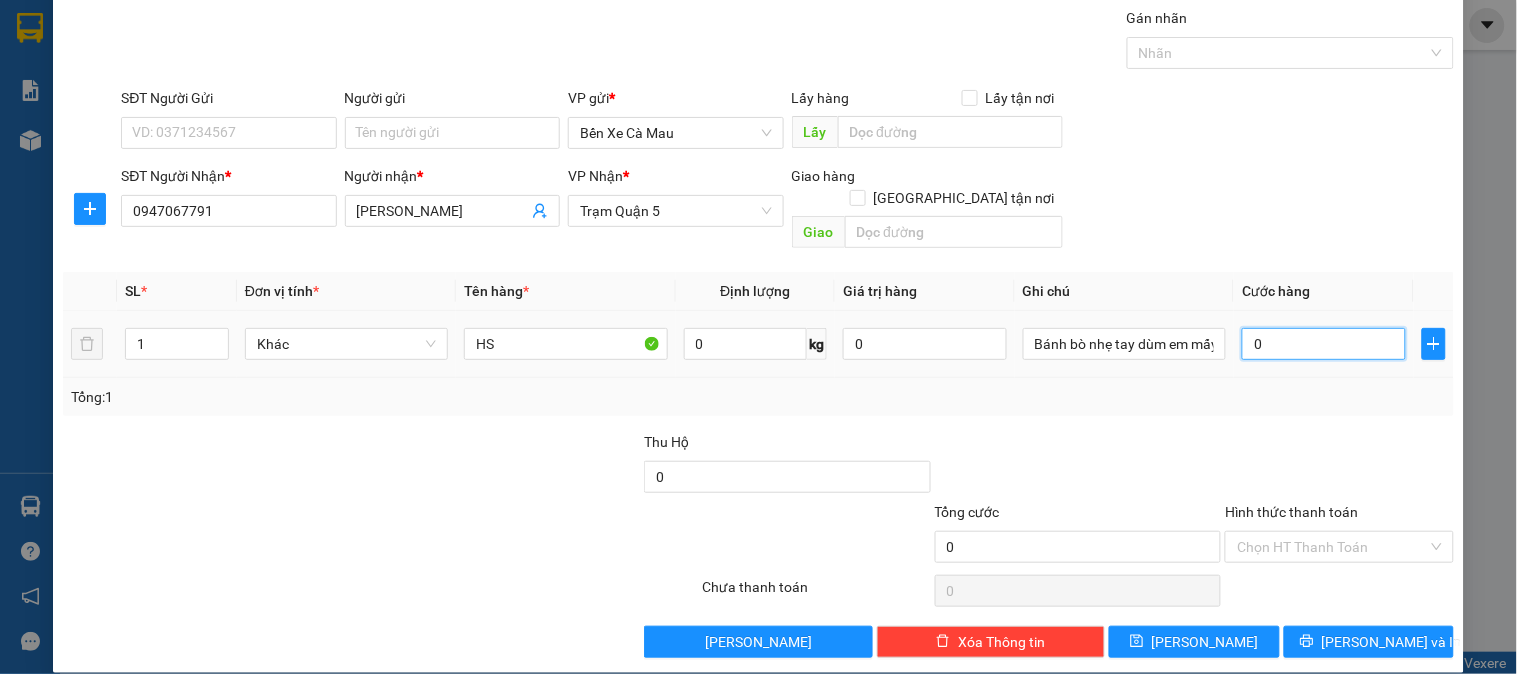 type on "4" 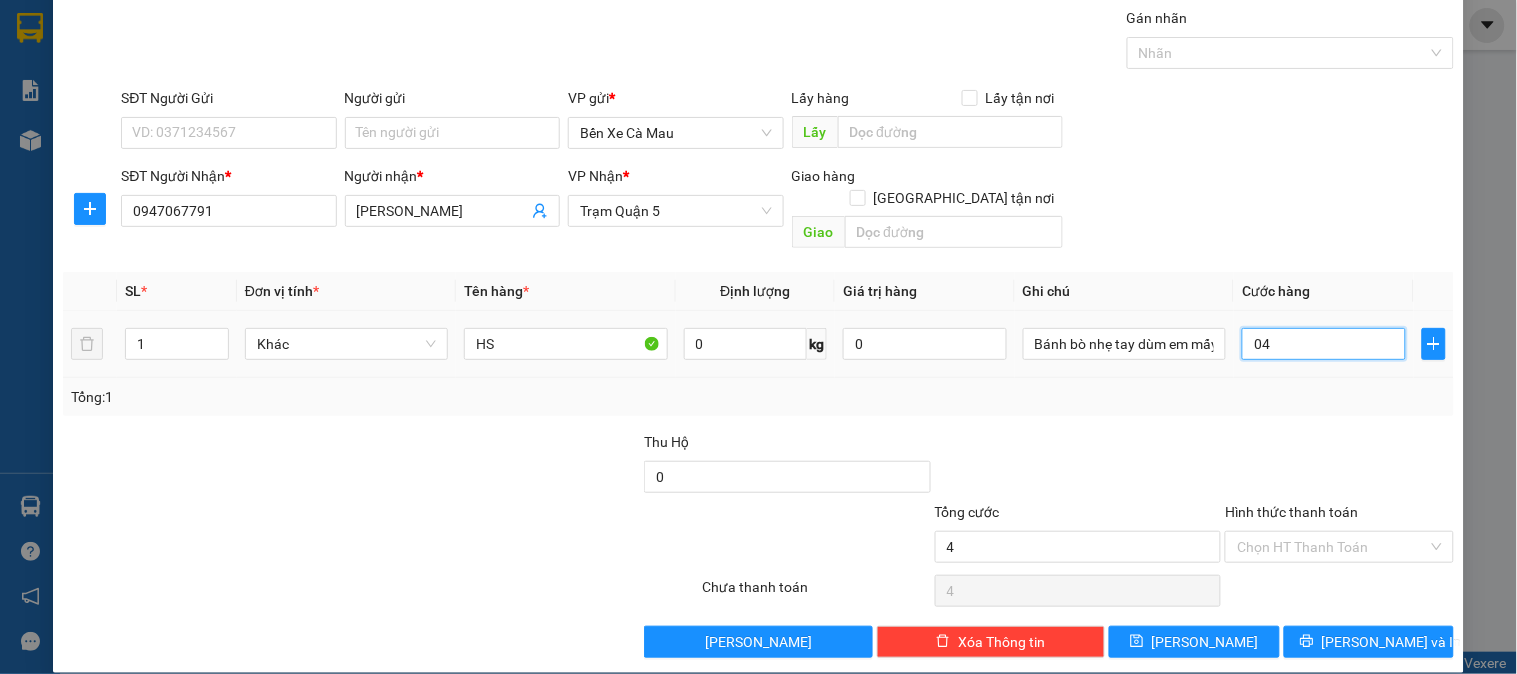 type on "40" 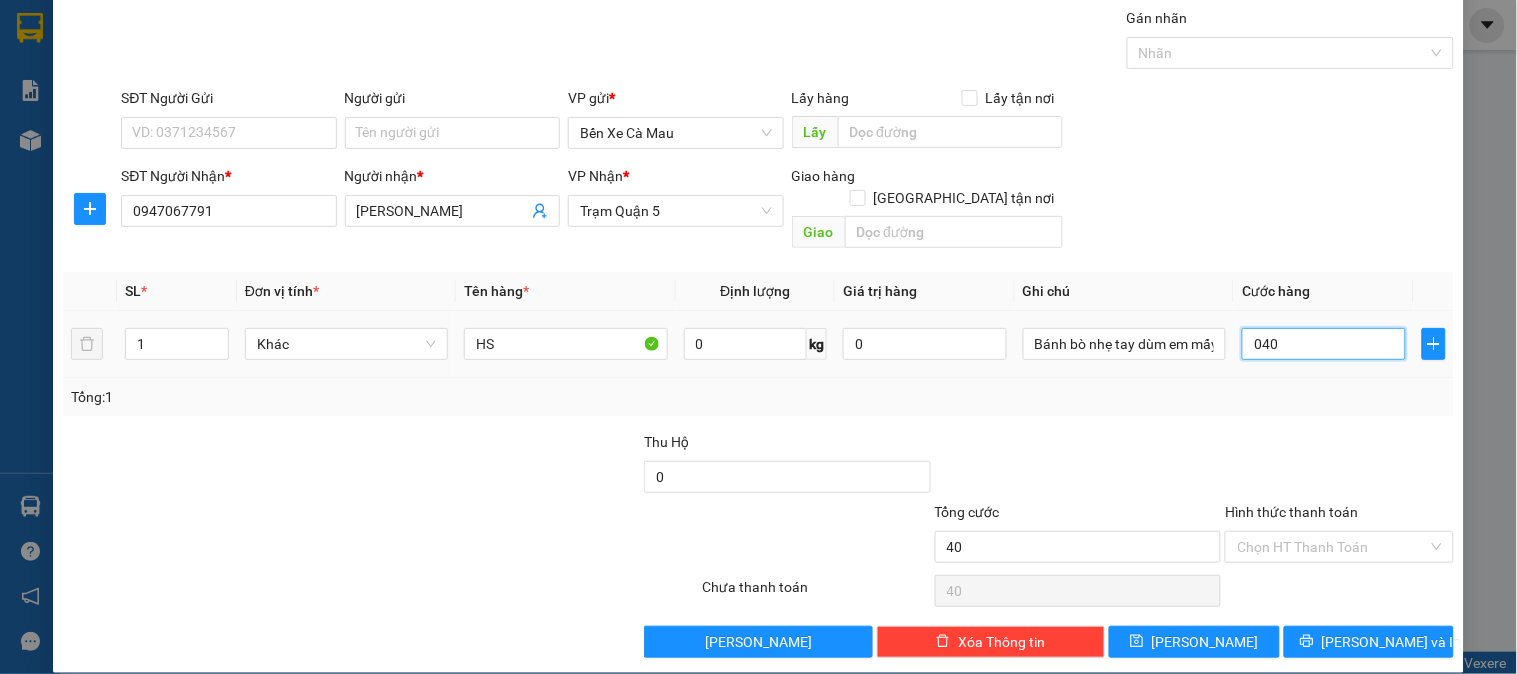 type on "040" 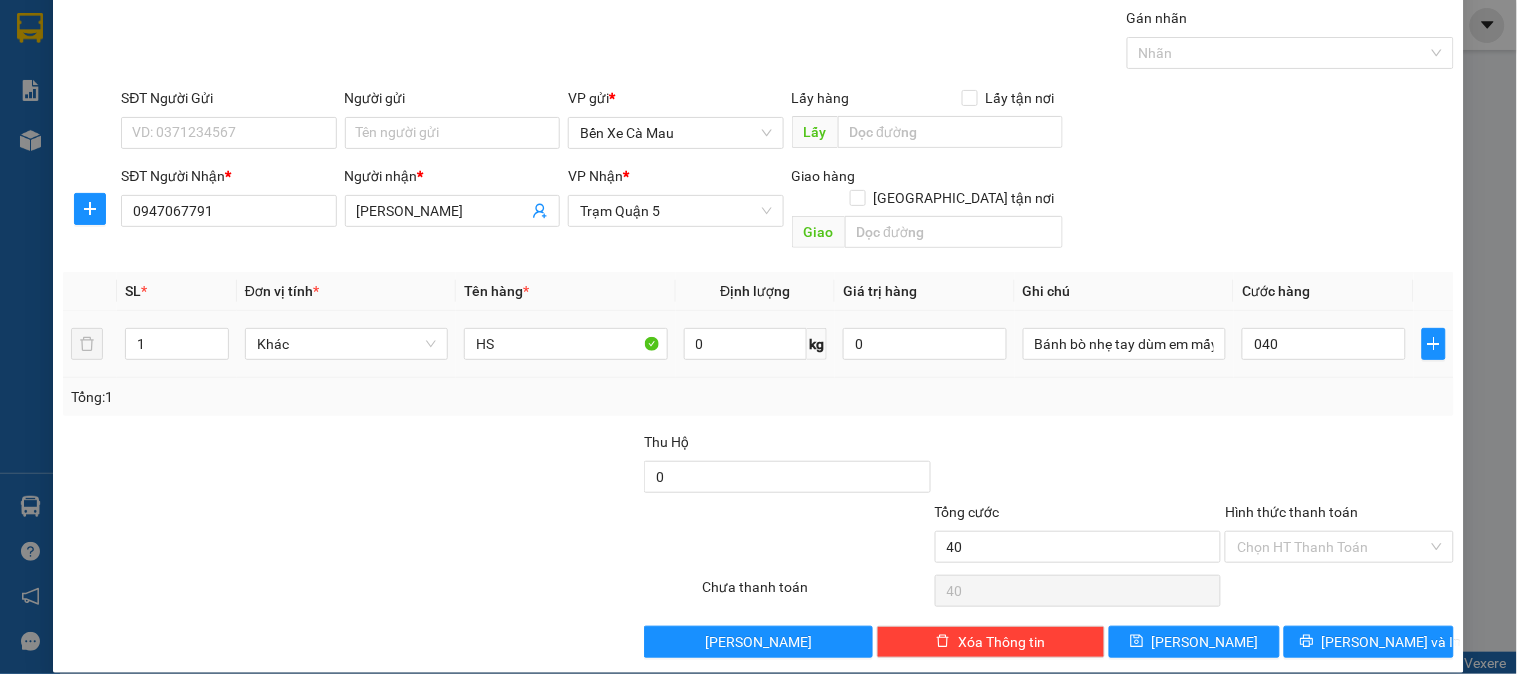 type on "40.000" 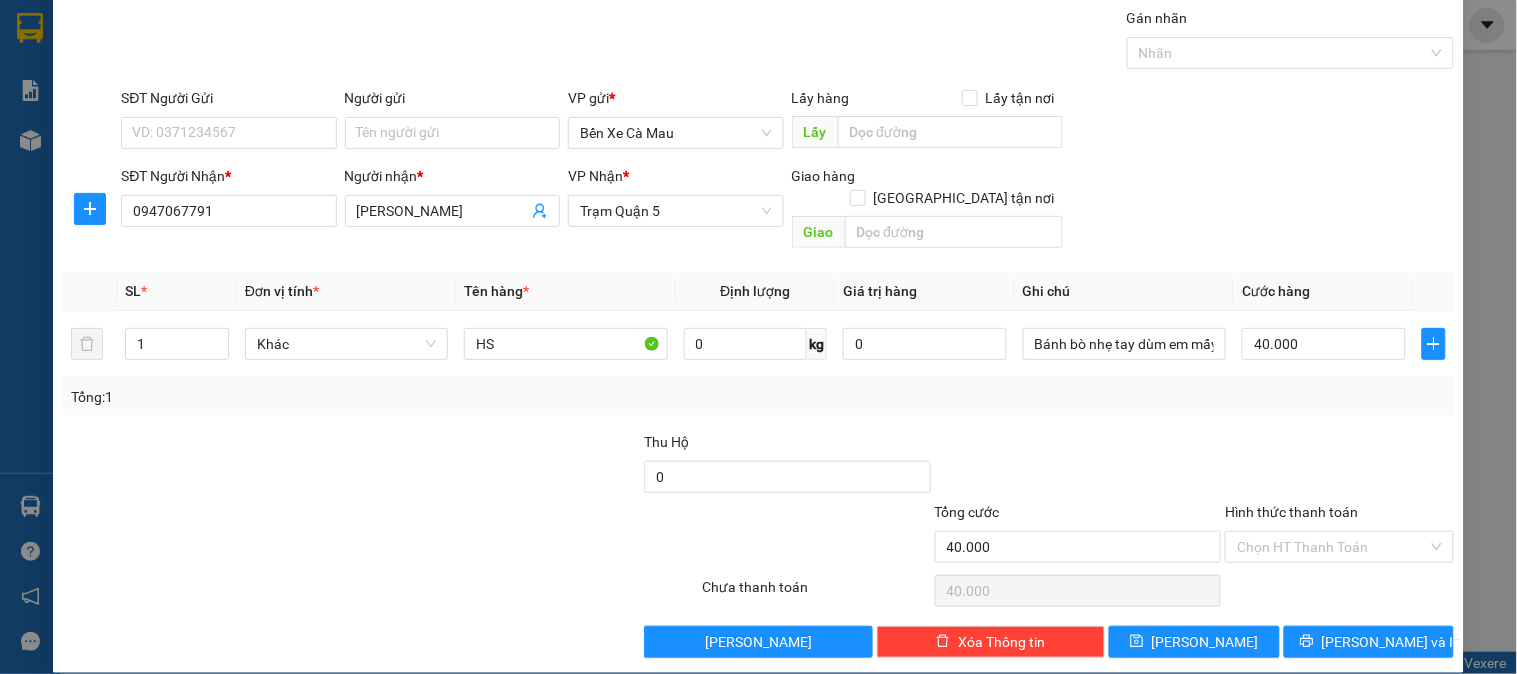 click on "SĐT Người Nhận  * 0947067791 Người nhận  * [PERSON_NAME] VP Nhận  * Trạm Quận 5 Giao hàng [GEOGRAPHIC_DATA] tận nơi [GEOGRAPHIC_DATA]" at bounding box center (787, 211) 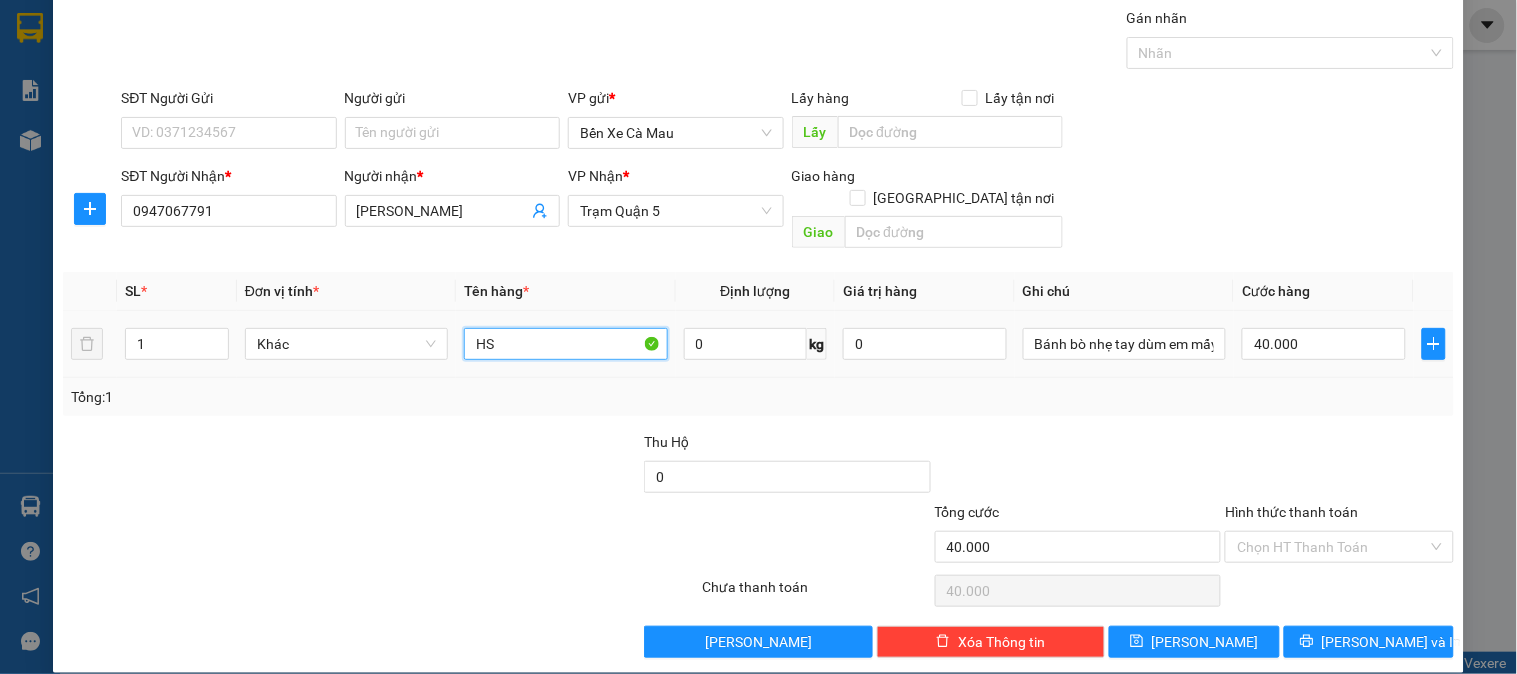 drag, startPoint x: 545, startPoint y: 321, endPoint x: 580, endPoint y: 320, distance: 35.014282 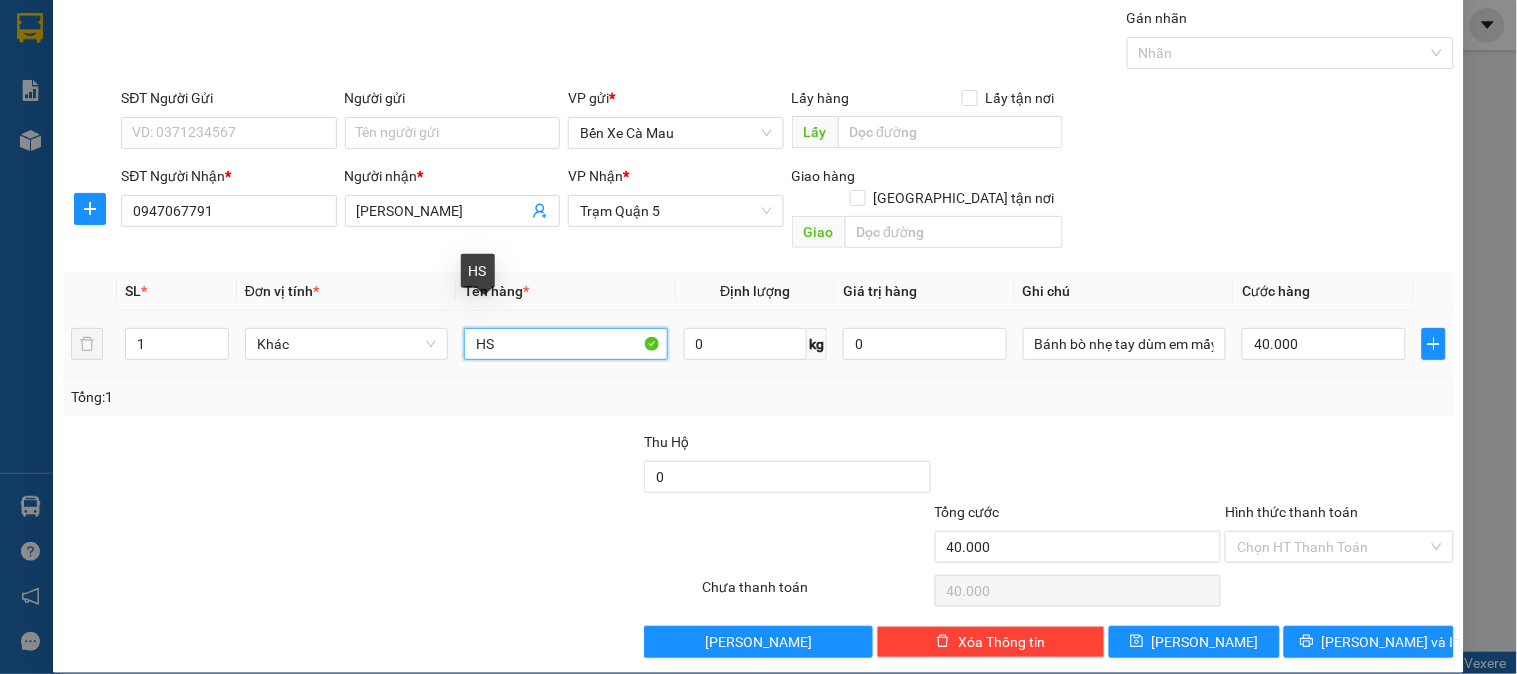 type on "H" 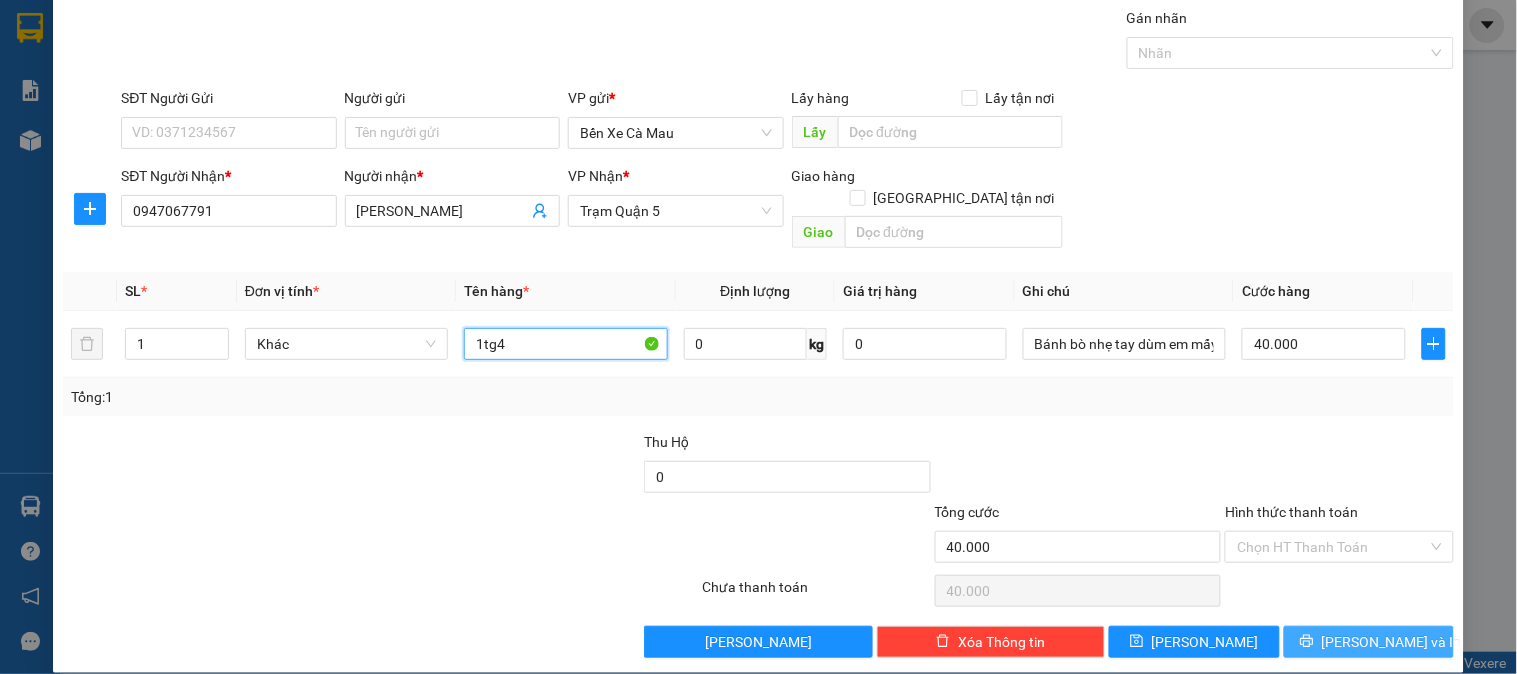 type on "1tg4" 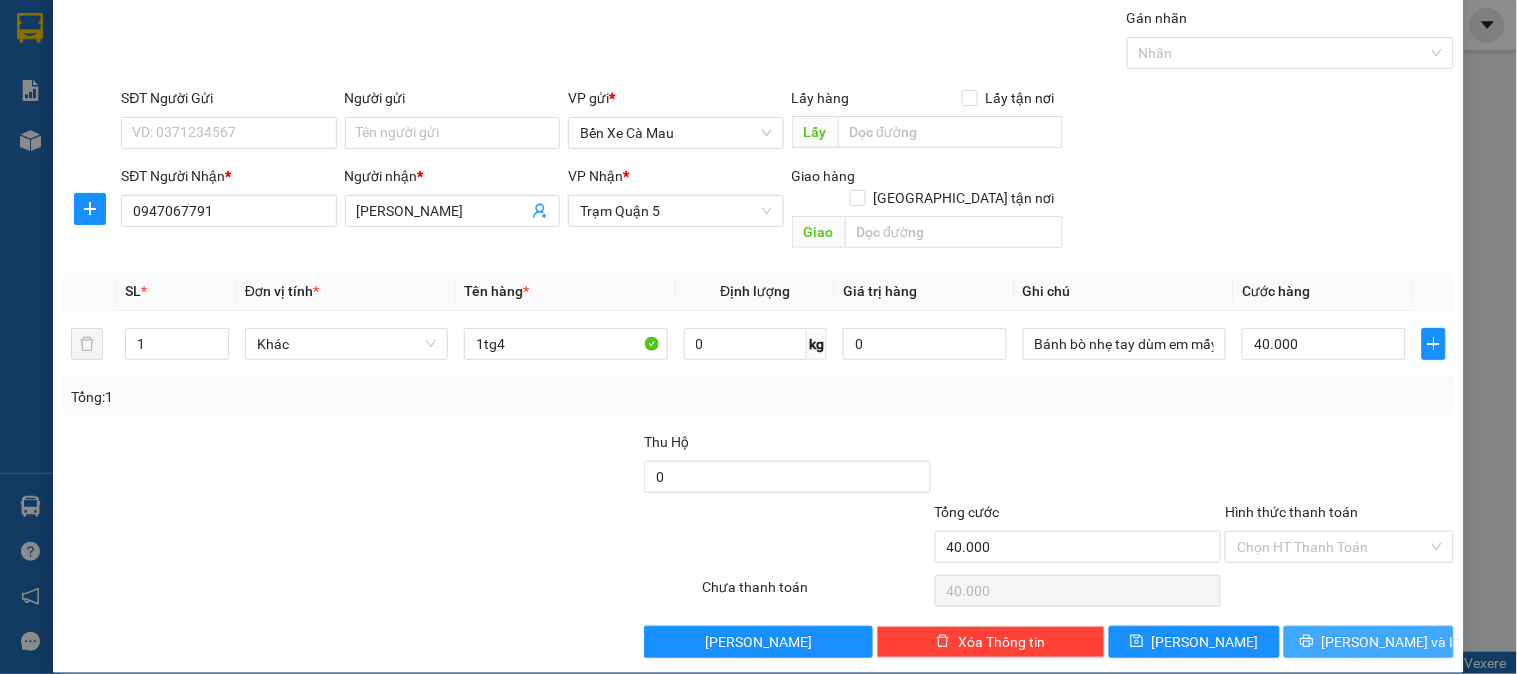 click on "[PERSON_NAME] và In" at bounding box center (1369, 642) 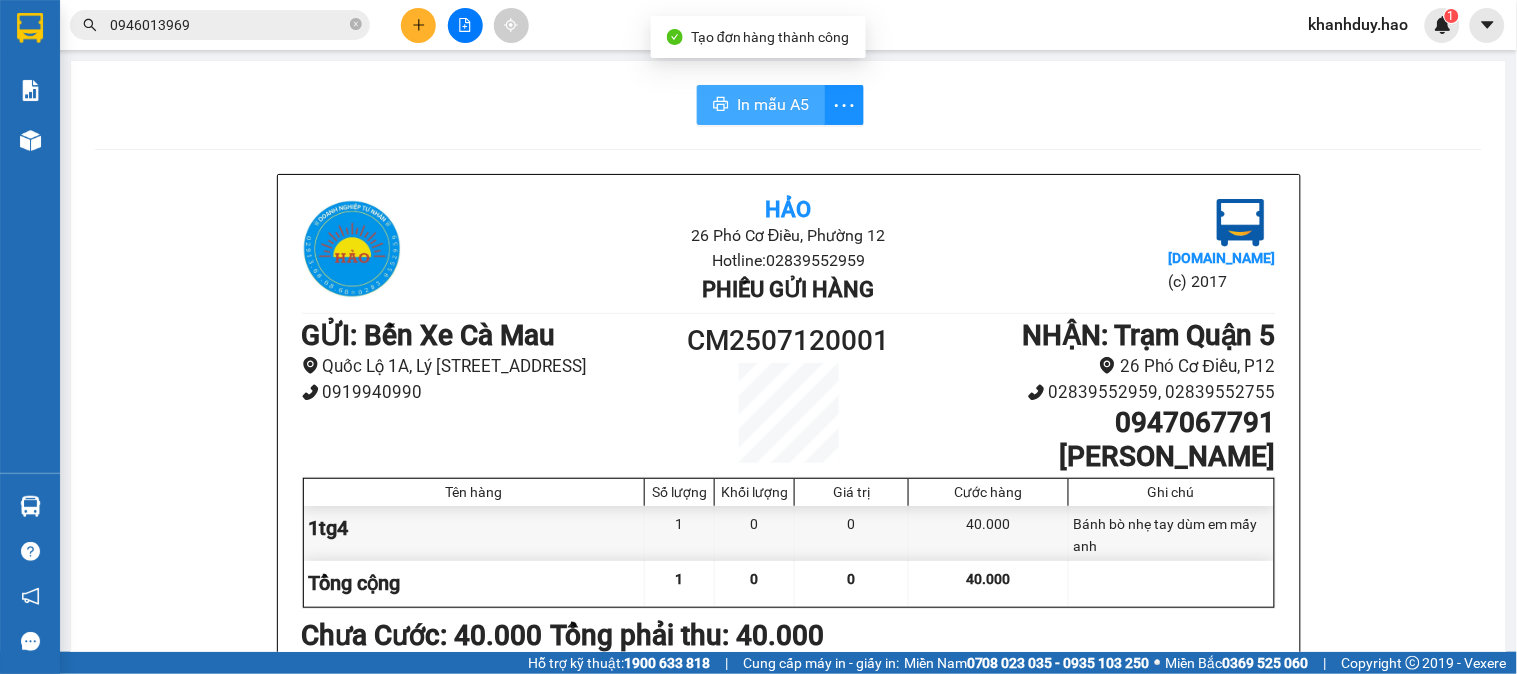 click on "In mẫu A5" at bounding box center (761, 105) 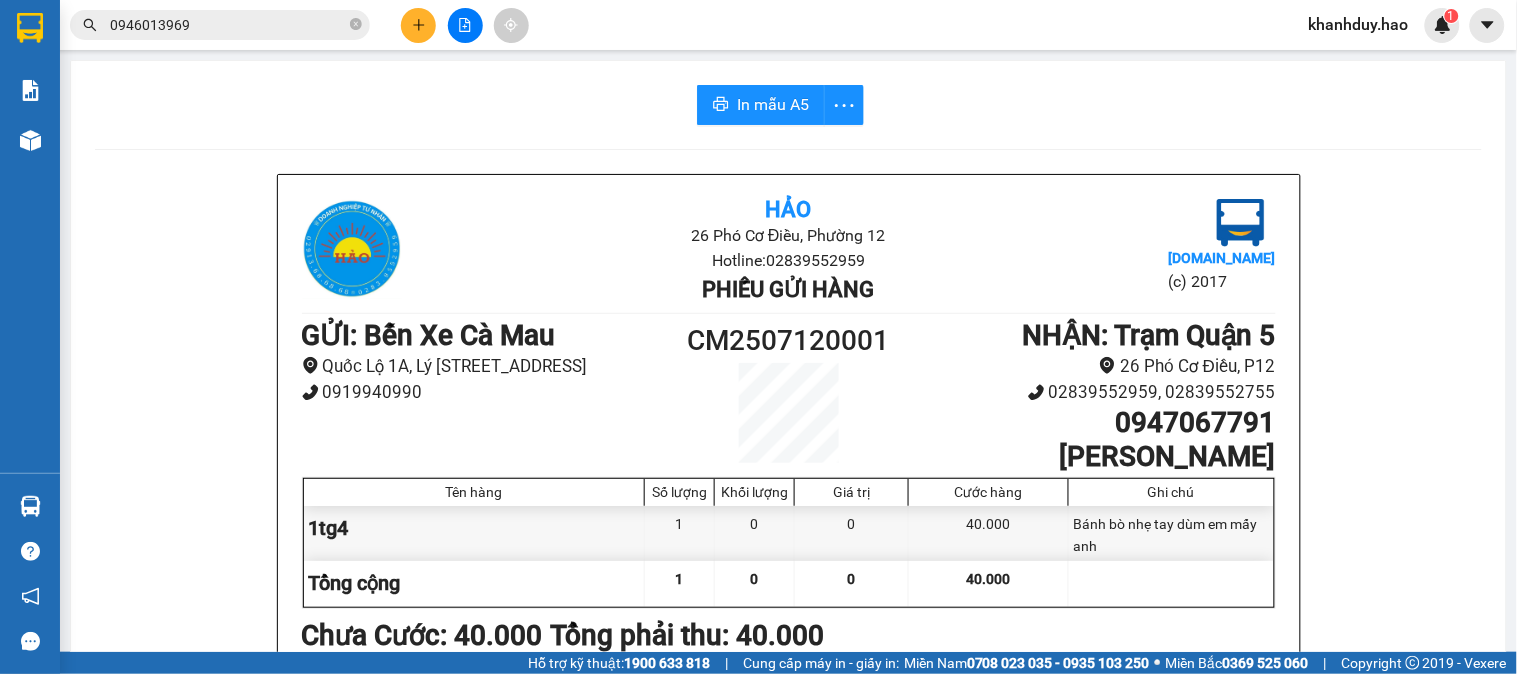 scroll, scrollTop: 116, scrollLeft: 0, axis: vertical 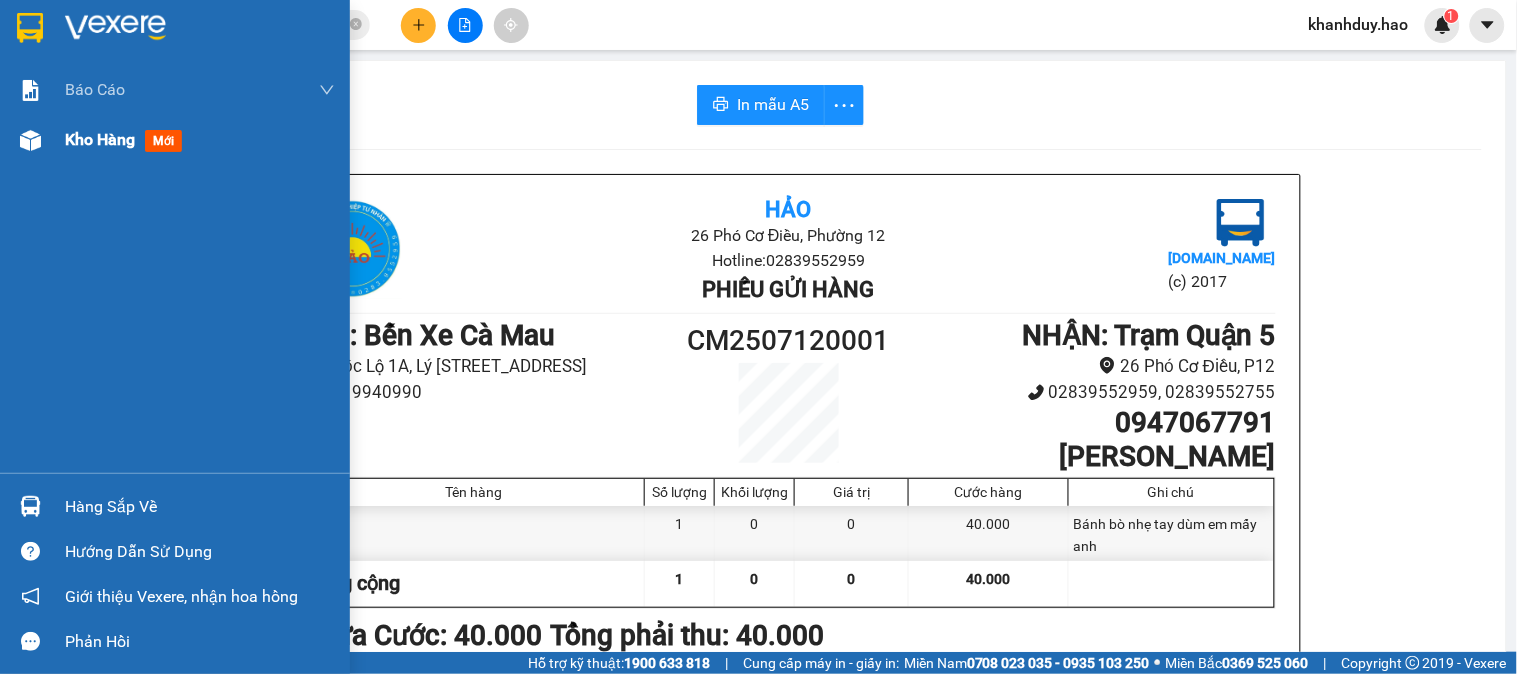 drag, startPoint x: 2, startPoint y: 131, endPoint x: 113, endPoint y: 148, distance: 112.29426 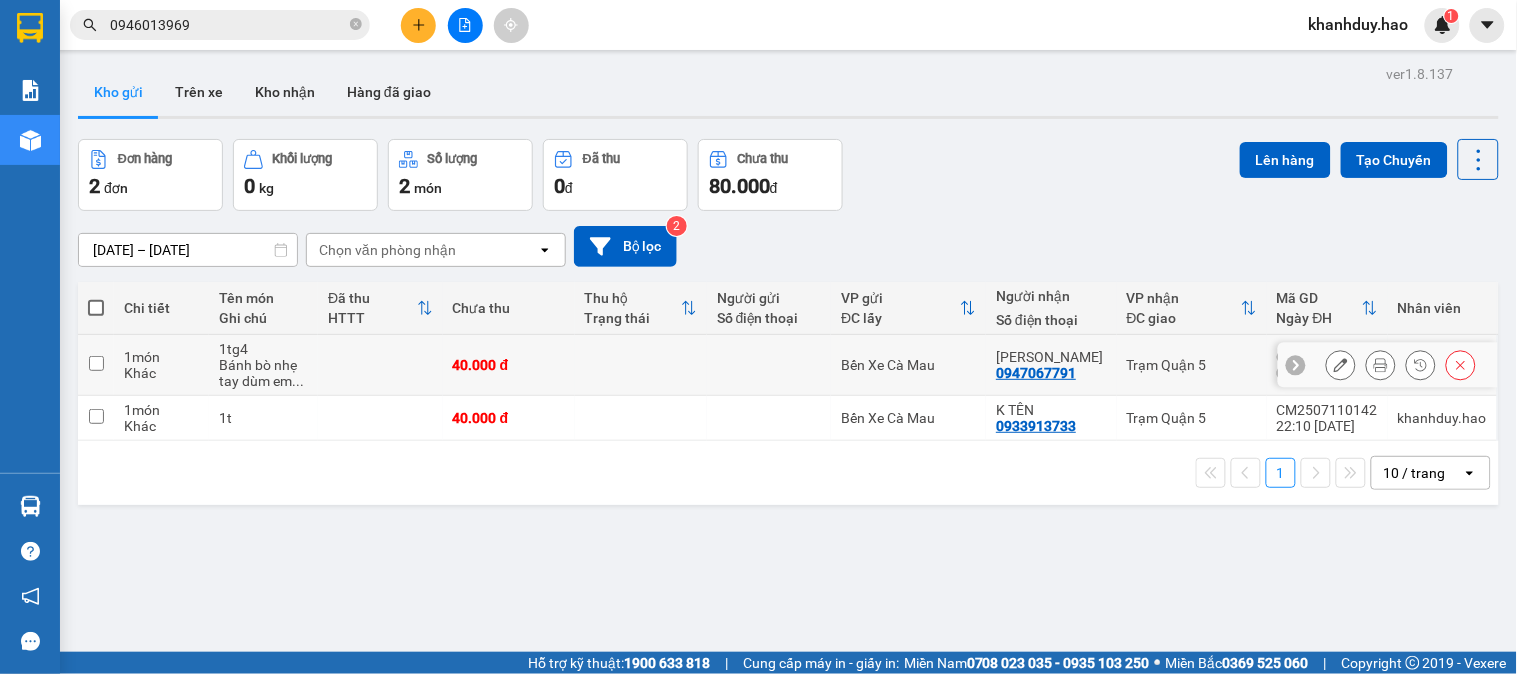 click on "Bến Xe Cà Mau" at bounding box center (908, 365) 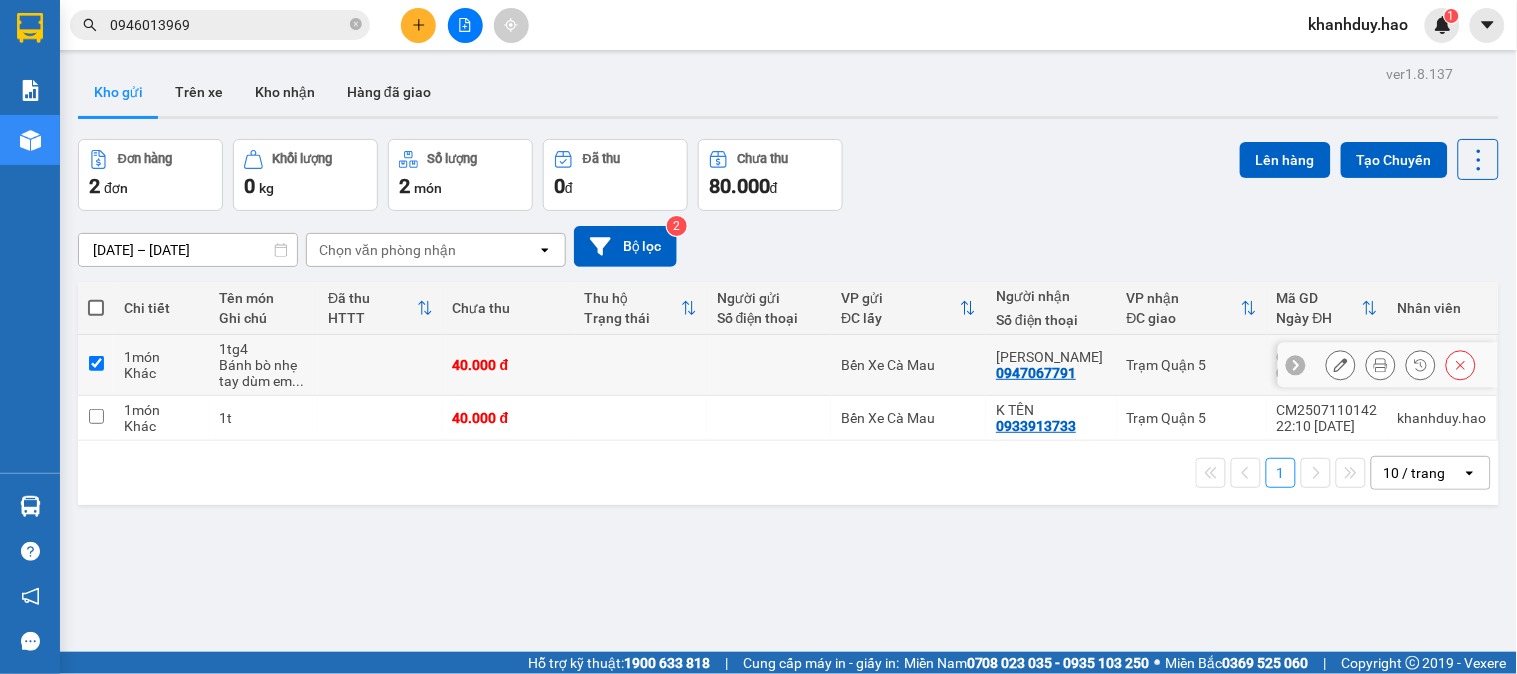 checkbox on "true" 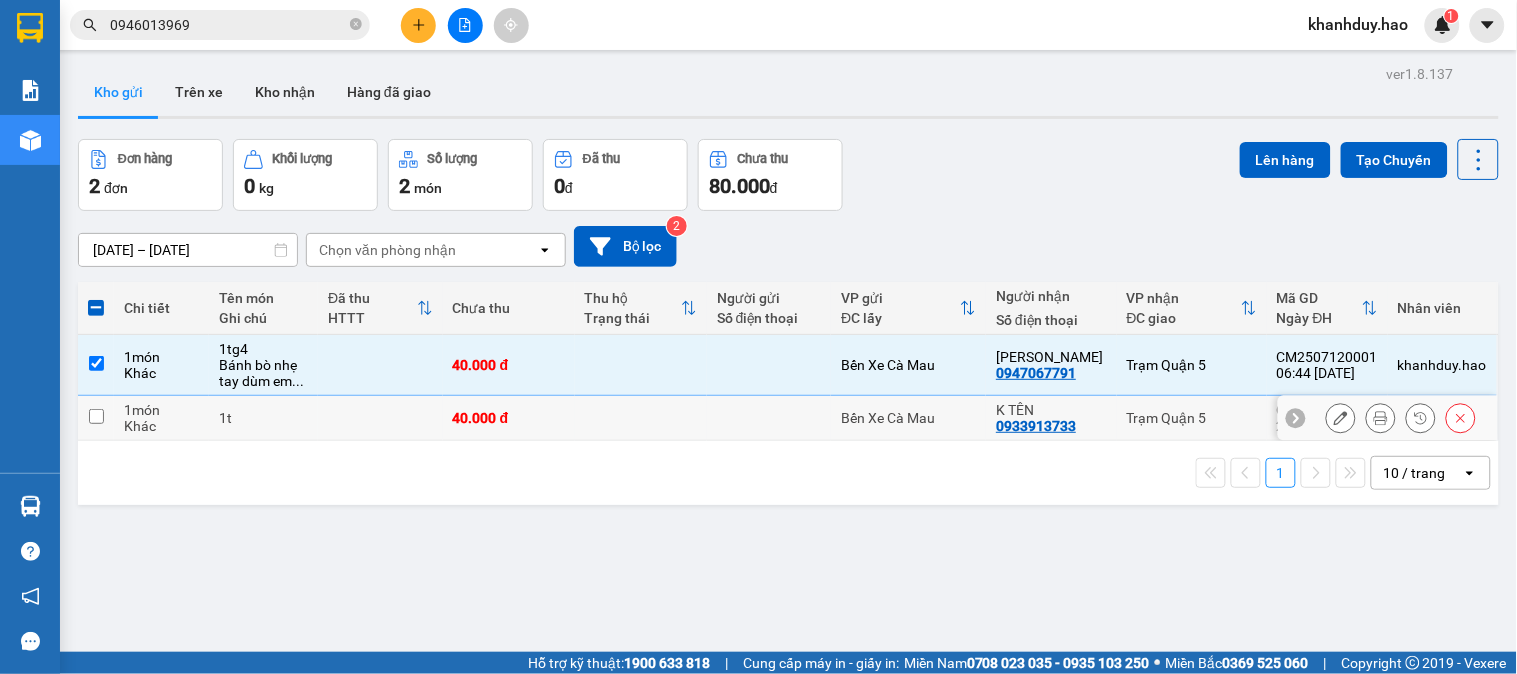 click on "Bến Xe Cà Mau" at bounding box center [908, 418] 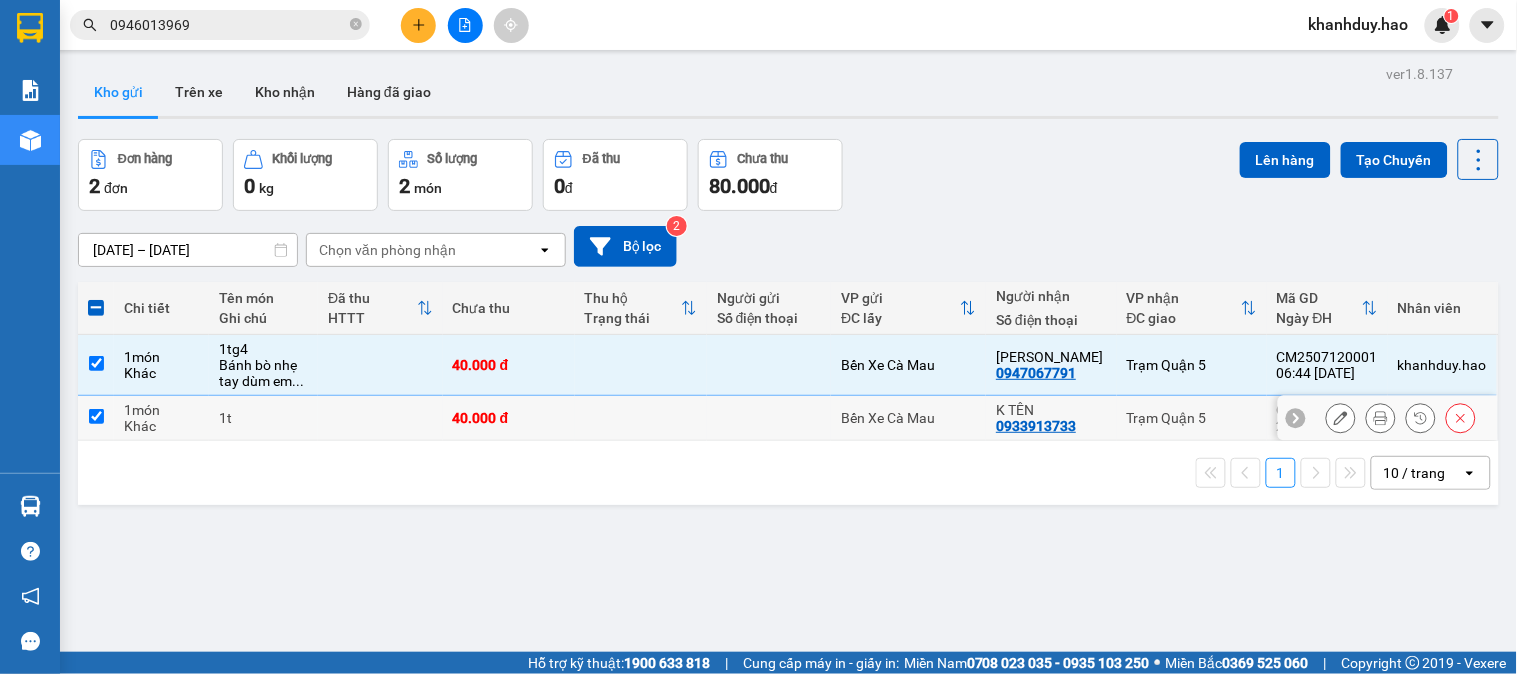 checkbox on "true" 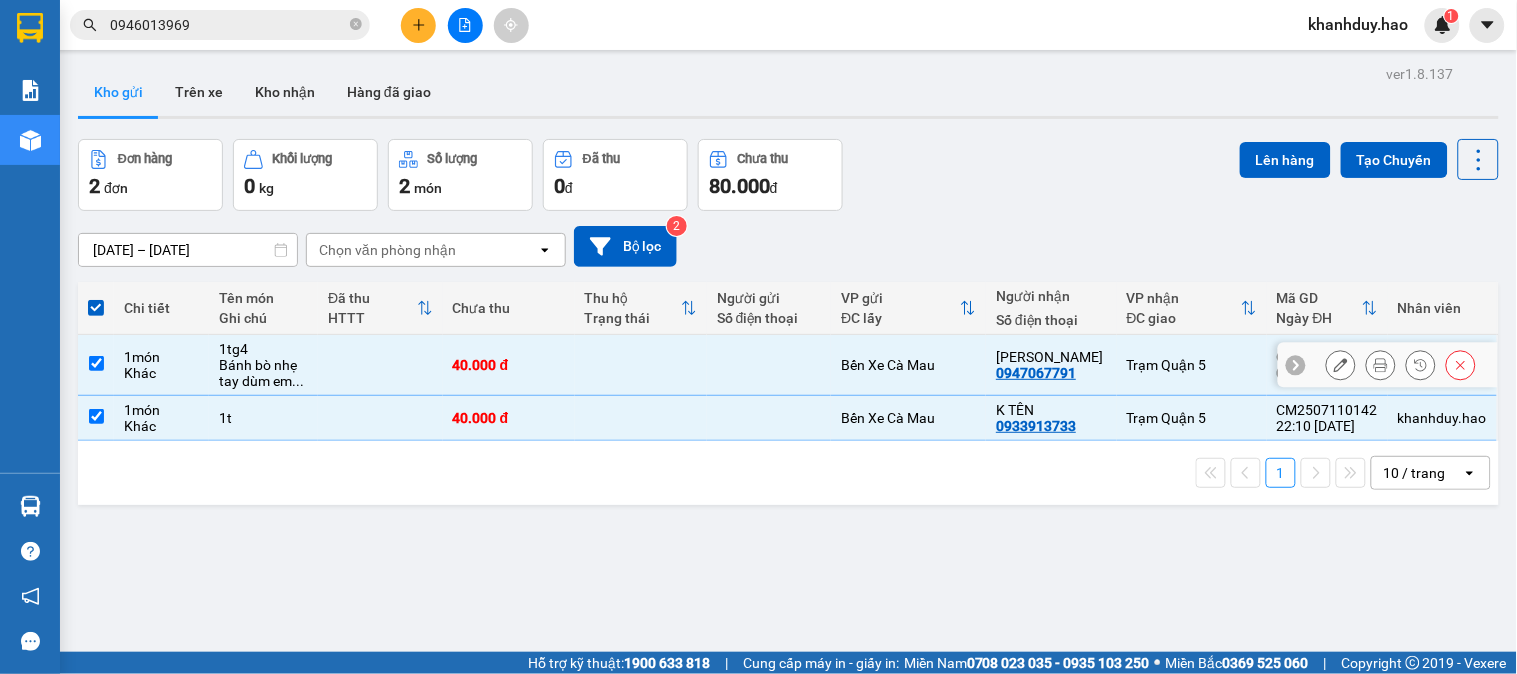 click on "0947067791" at bounding box center [1036, 373] 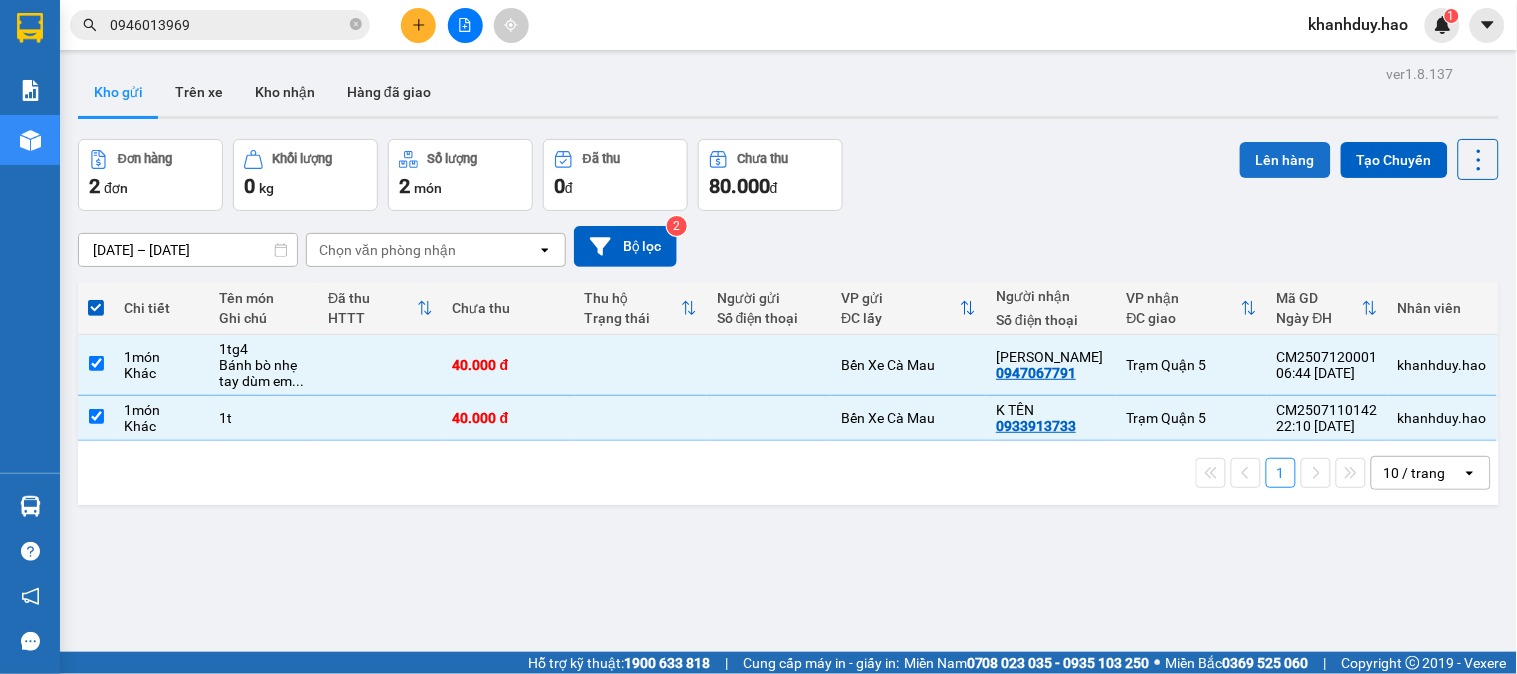 click on "Lên hàng" at bounding box center [1285, 160] 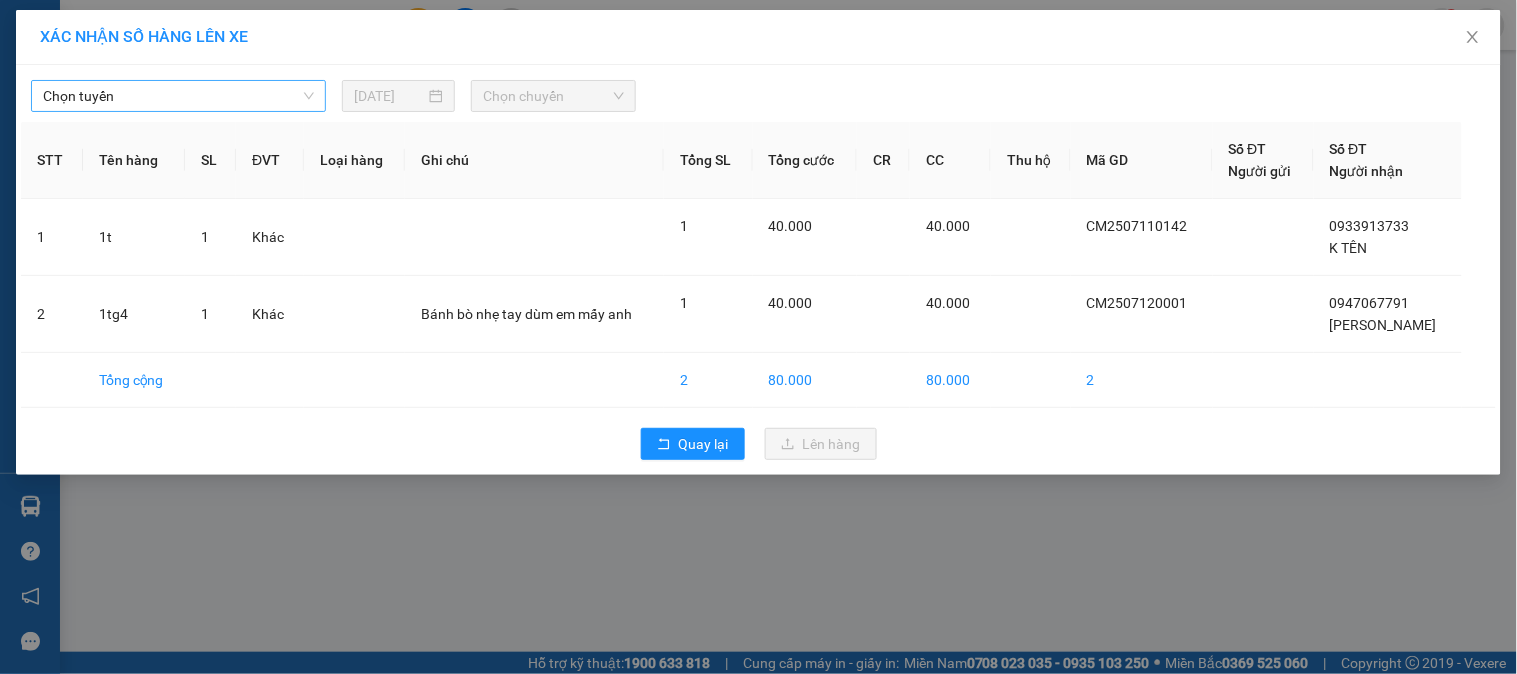 click on "Chọn tuyến" at bounding box center (178, 96) 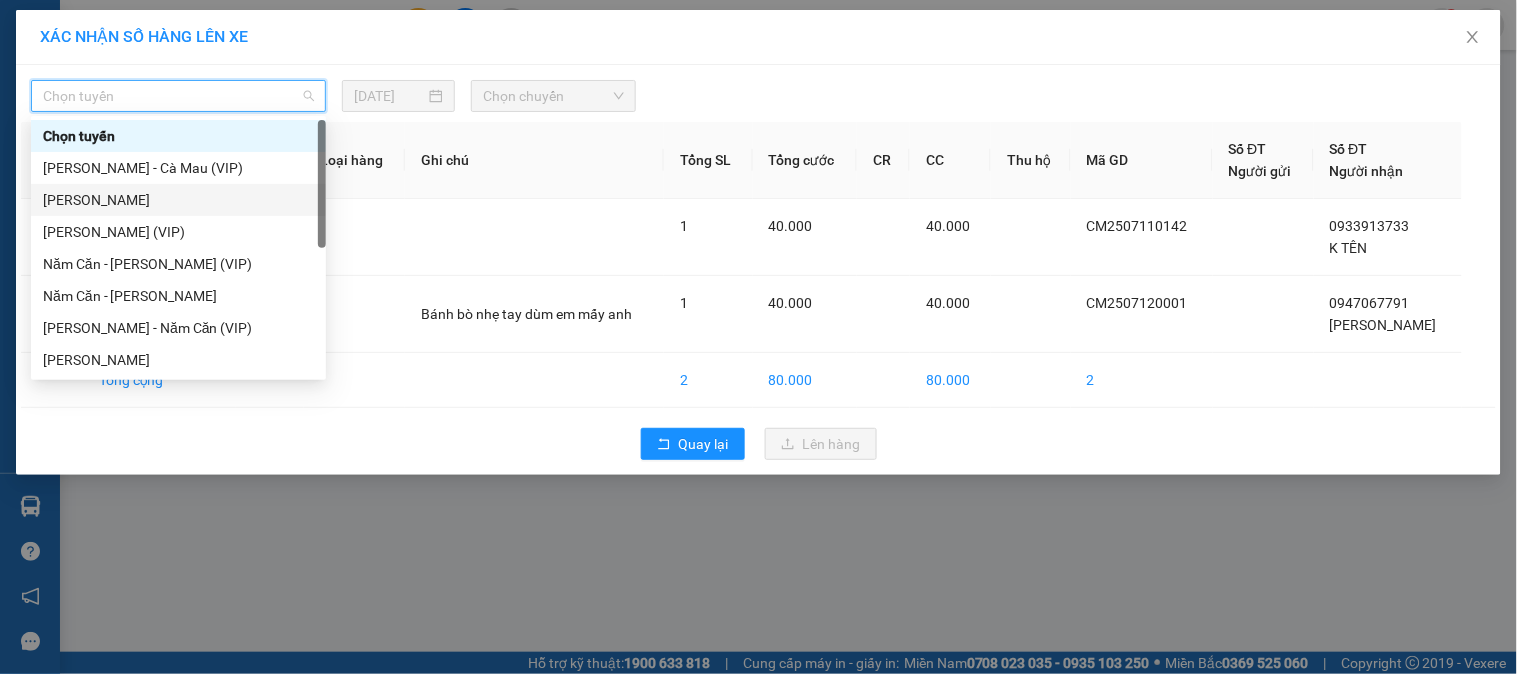 click on "[PERSON_NAME]" at bounding box center [178, 200] 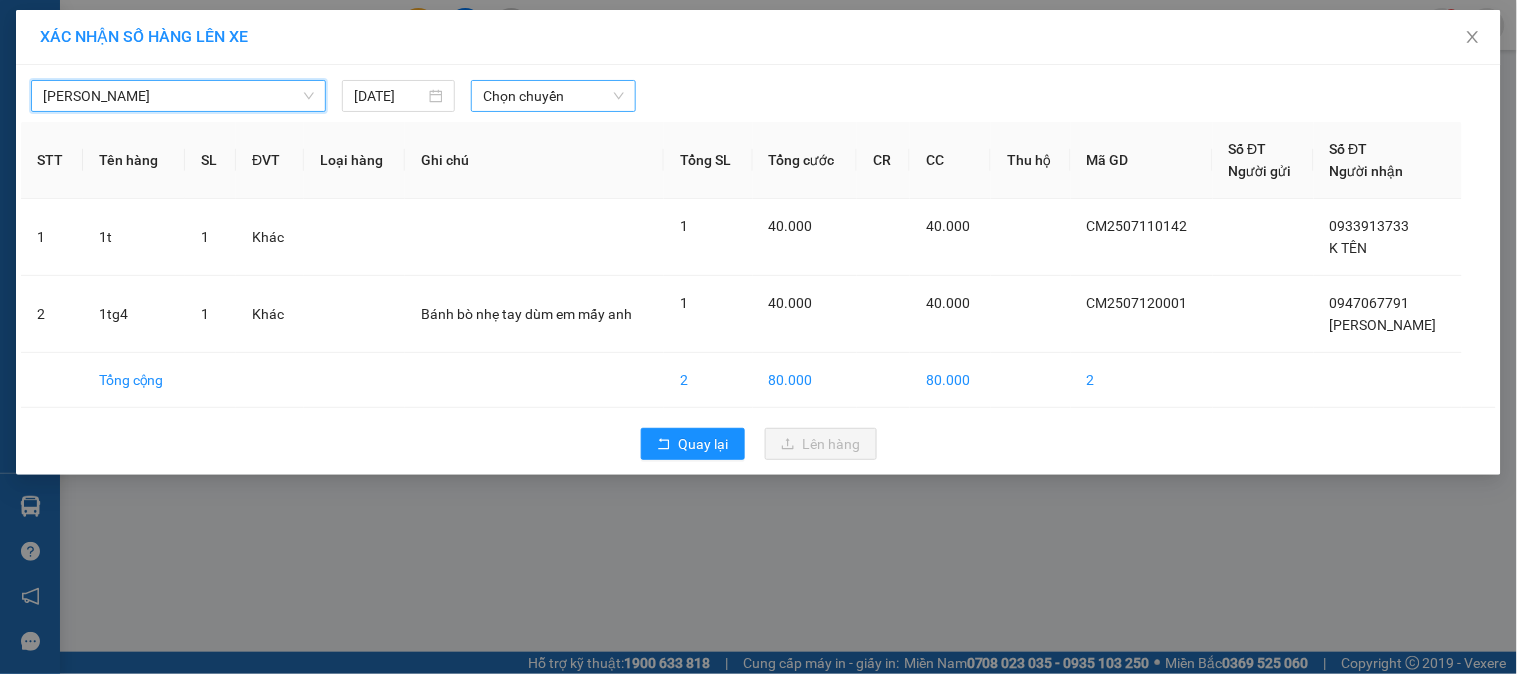 click on "Chọn chuyến" at bounding box center (553, 96) 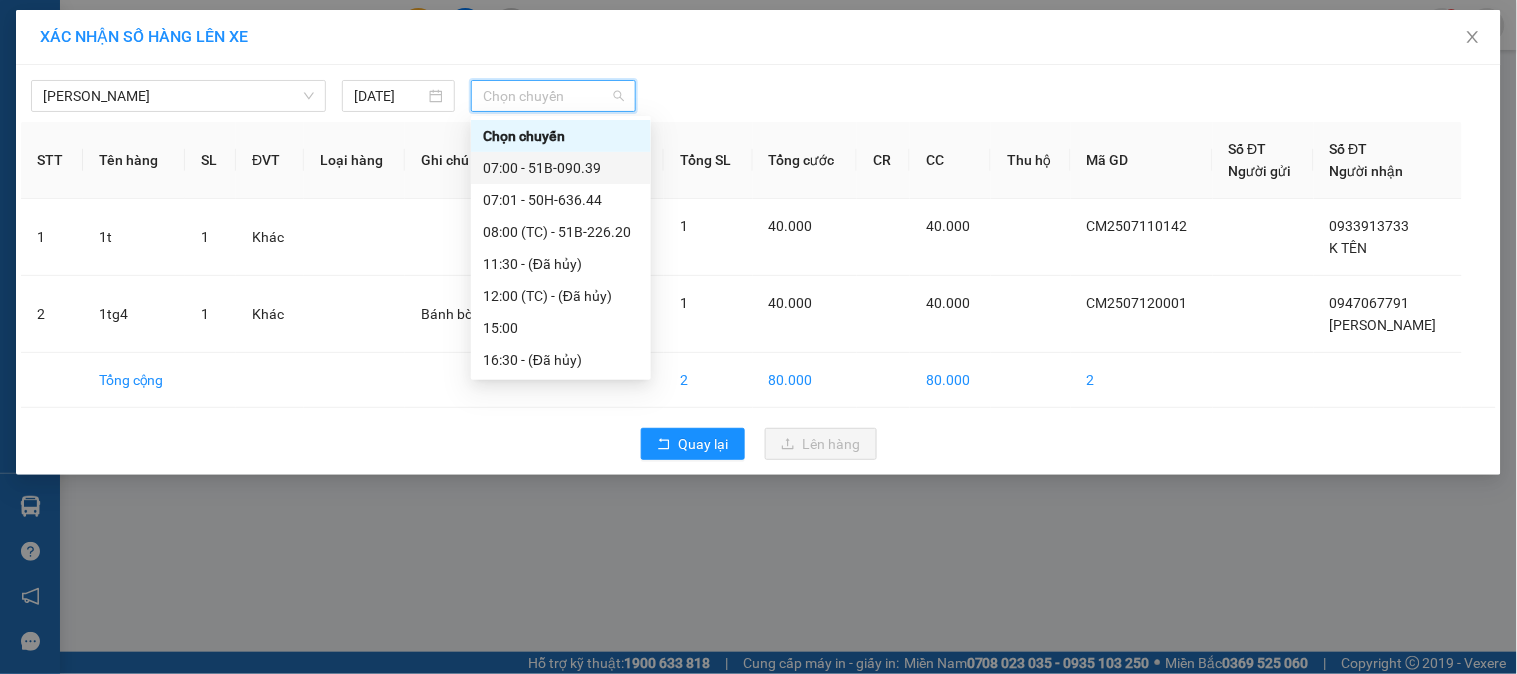 click on "07:00     - 51B-090.39" at bounding box center (561, 168) 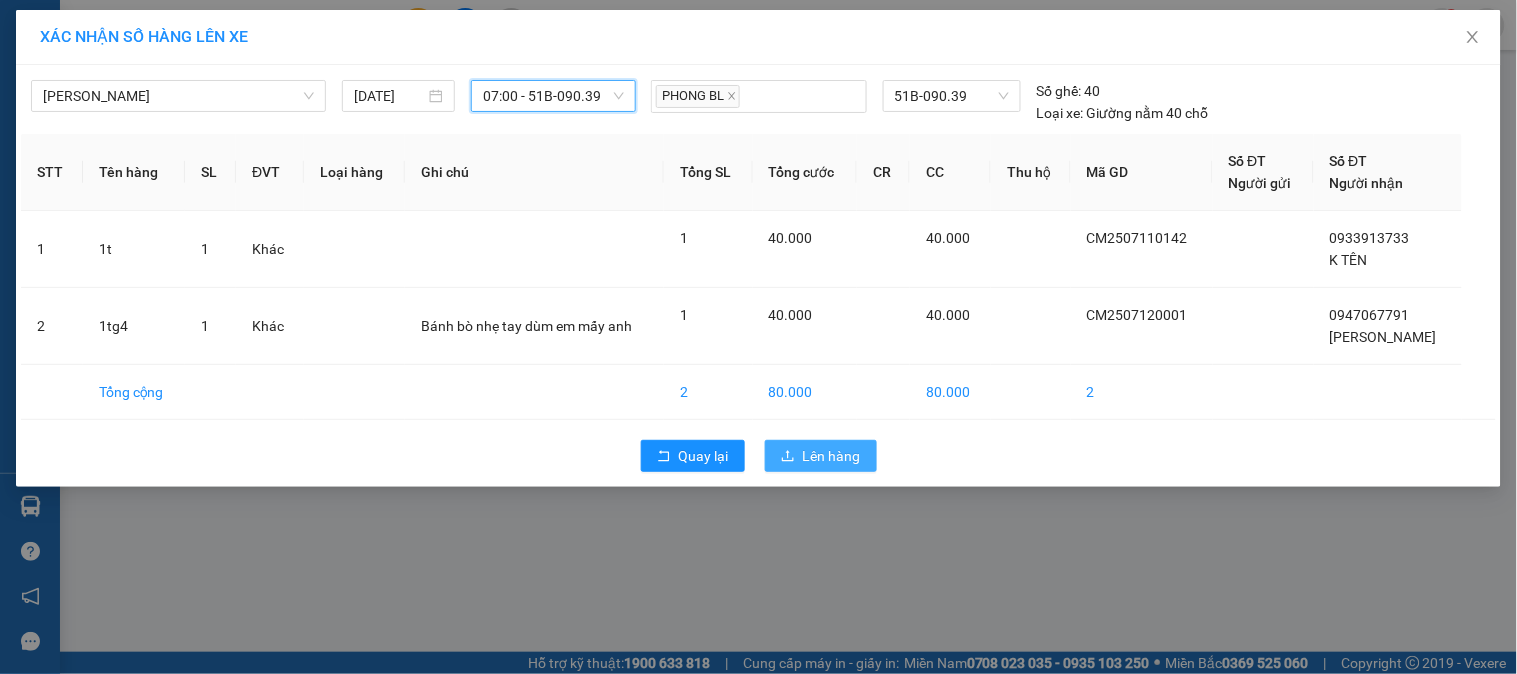click on "Lên hàng" at bounding box center [821, 456] 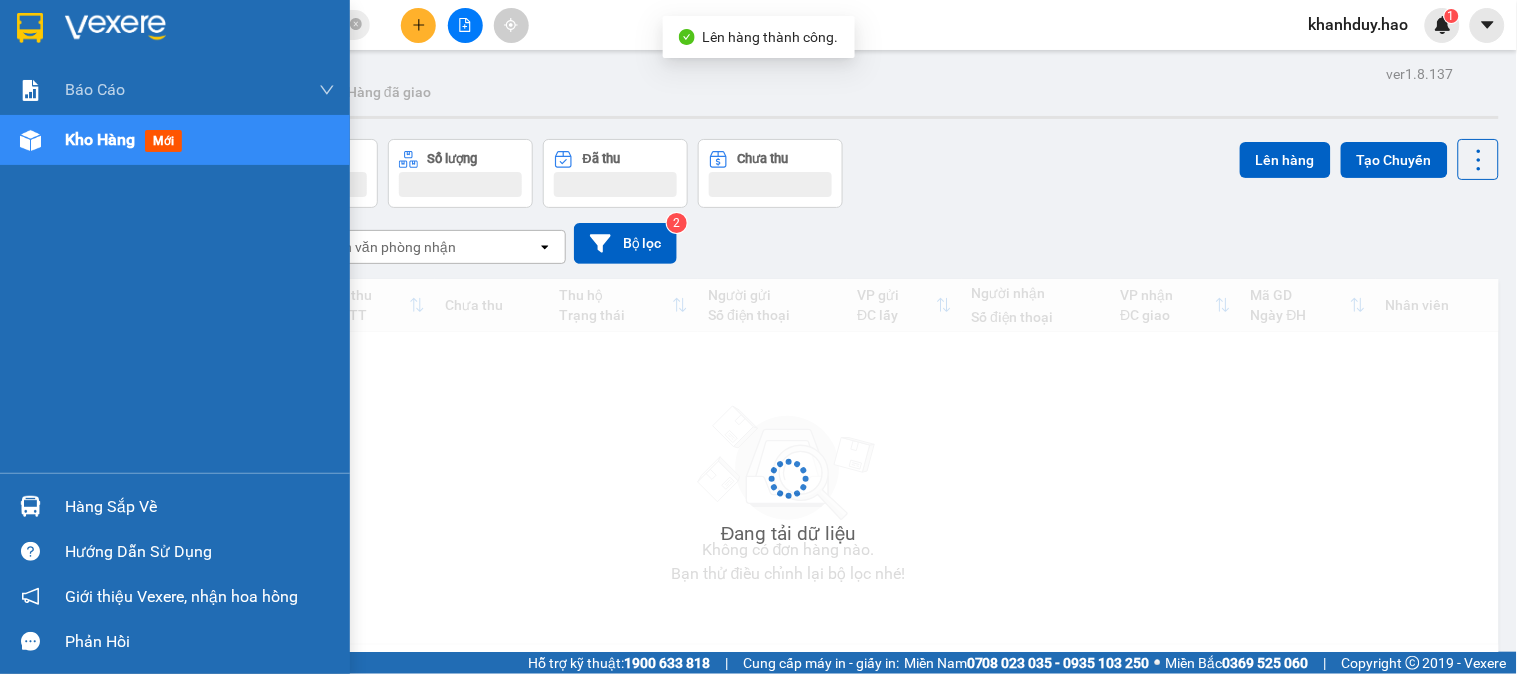 drag, startPoint x: 44, startPoint y: 506, endPoint x: 208, endPoint y: 498, distance: 164.195 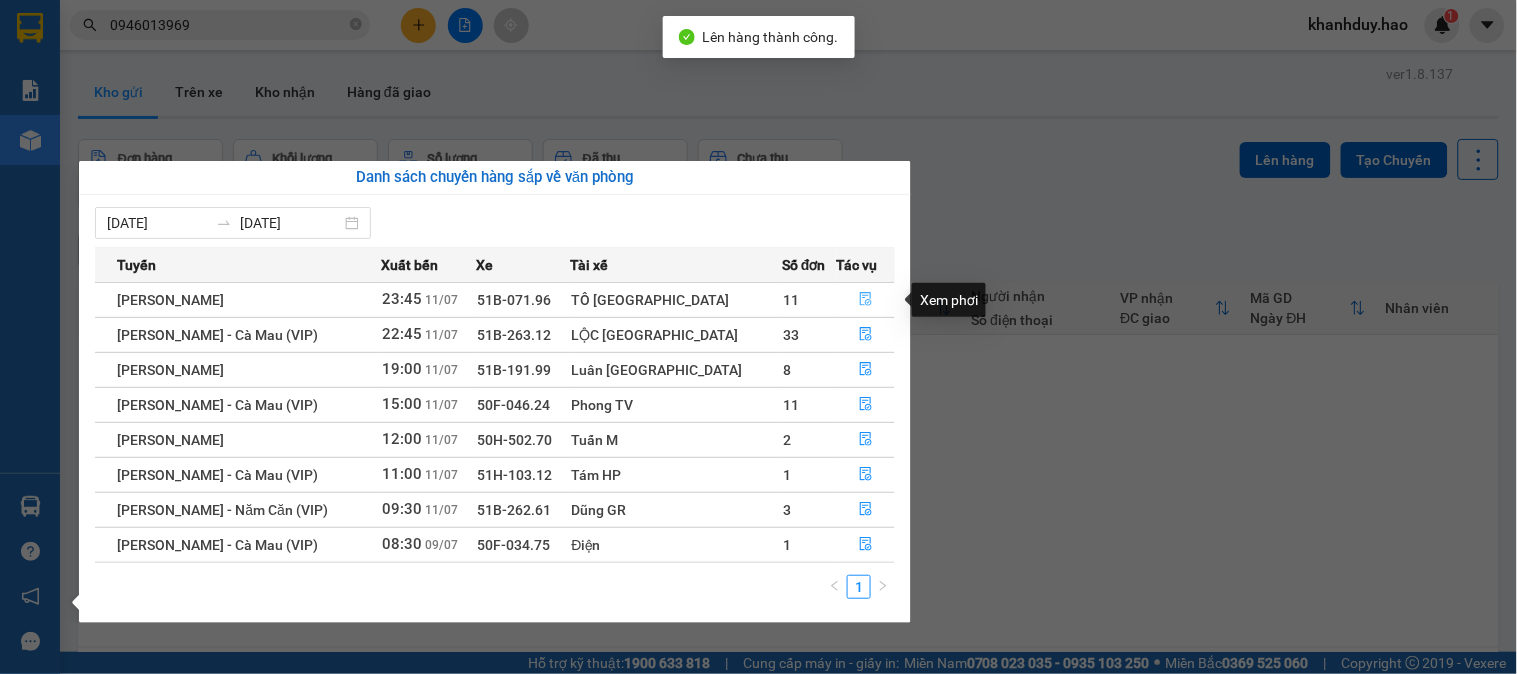 click at bounding box center [866, 300] 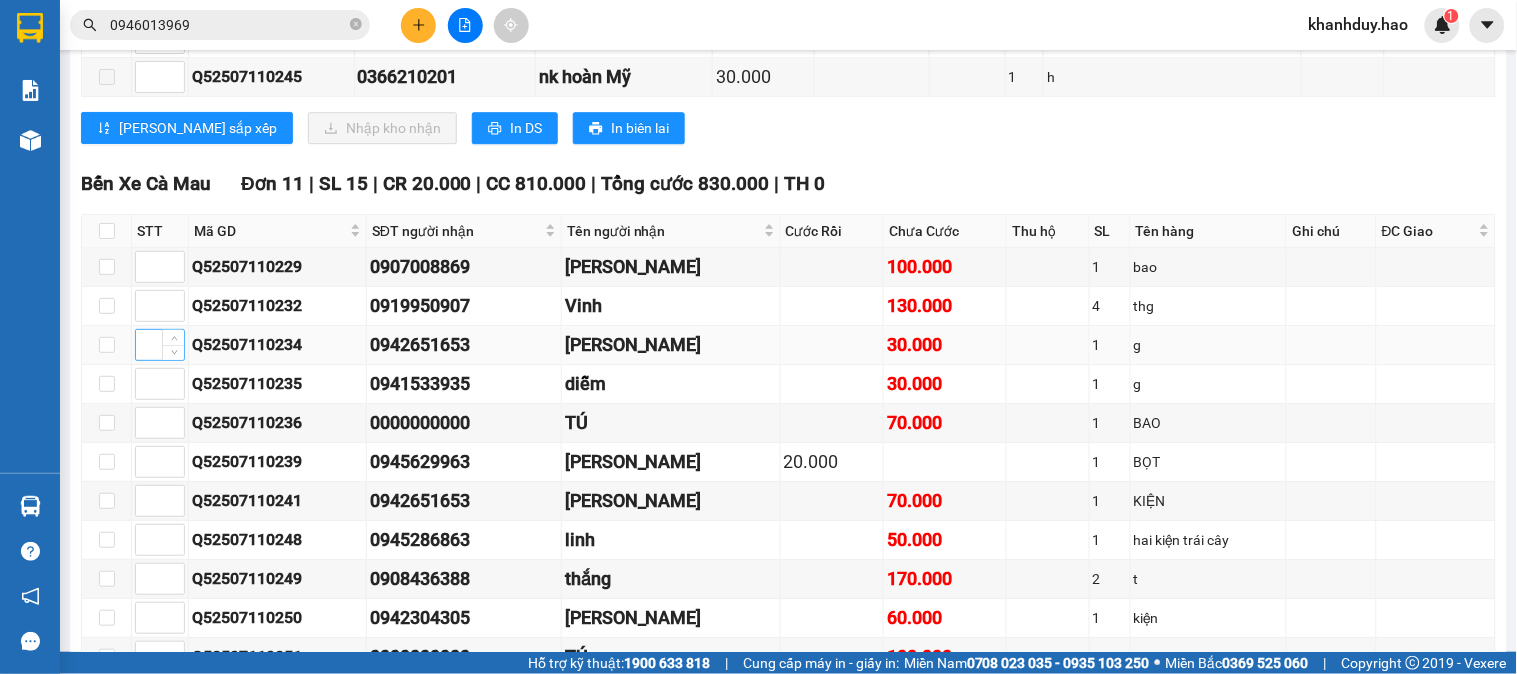 scroll, scrollTop: 1555, scrollLeft: 0, axis: vertical 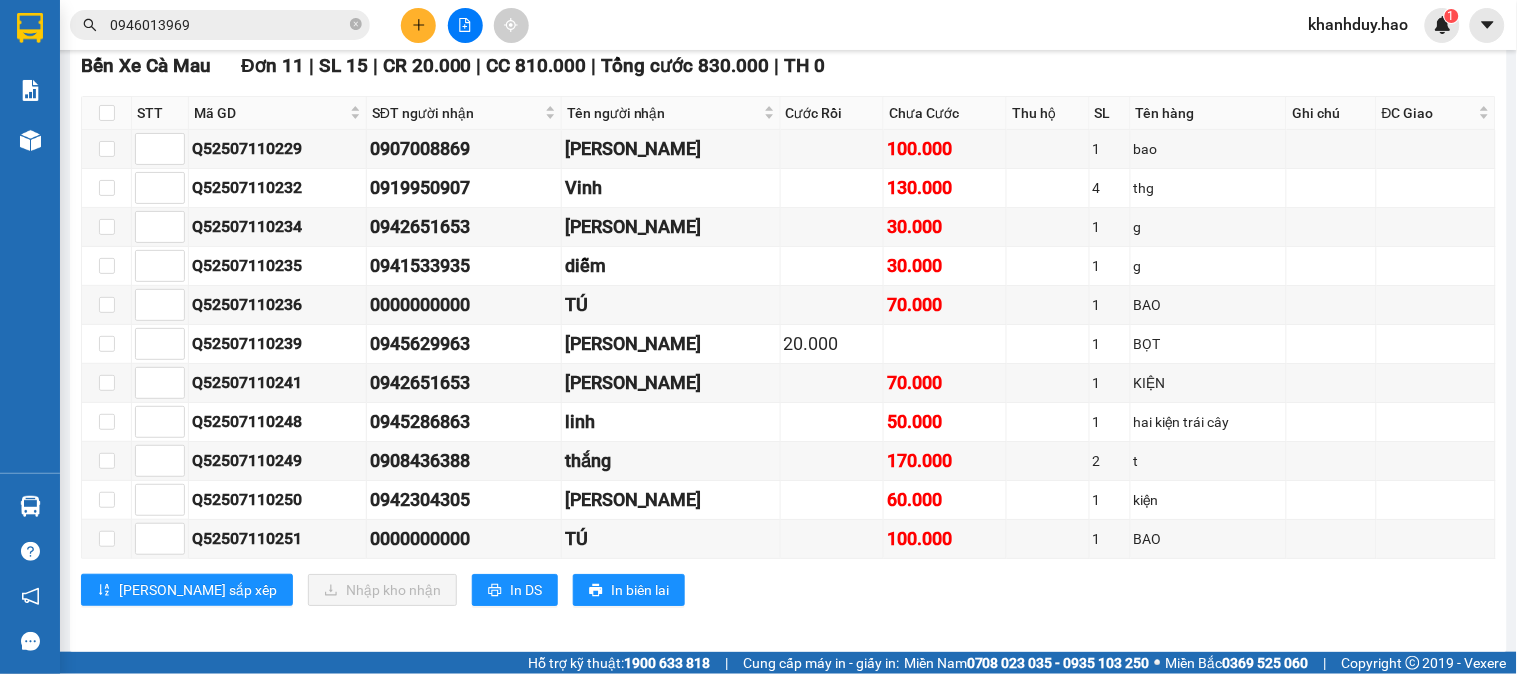 click at bounding box center [107, 113] 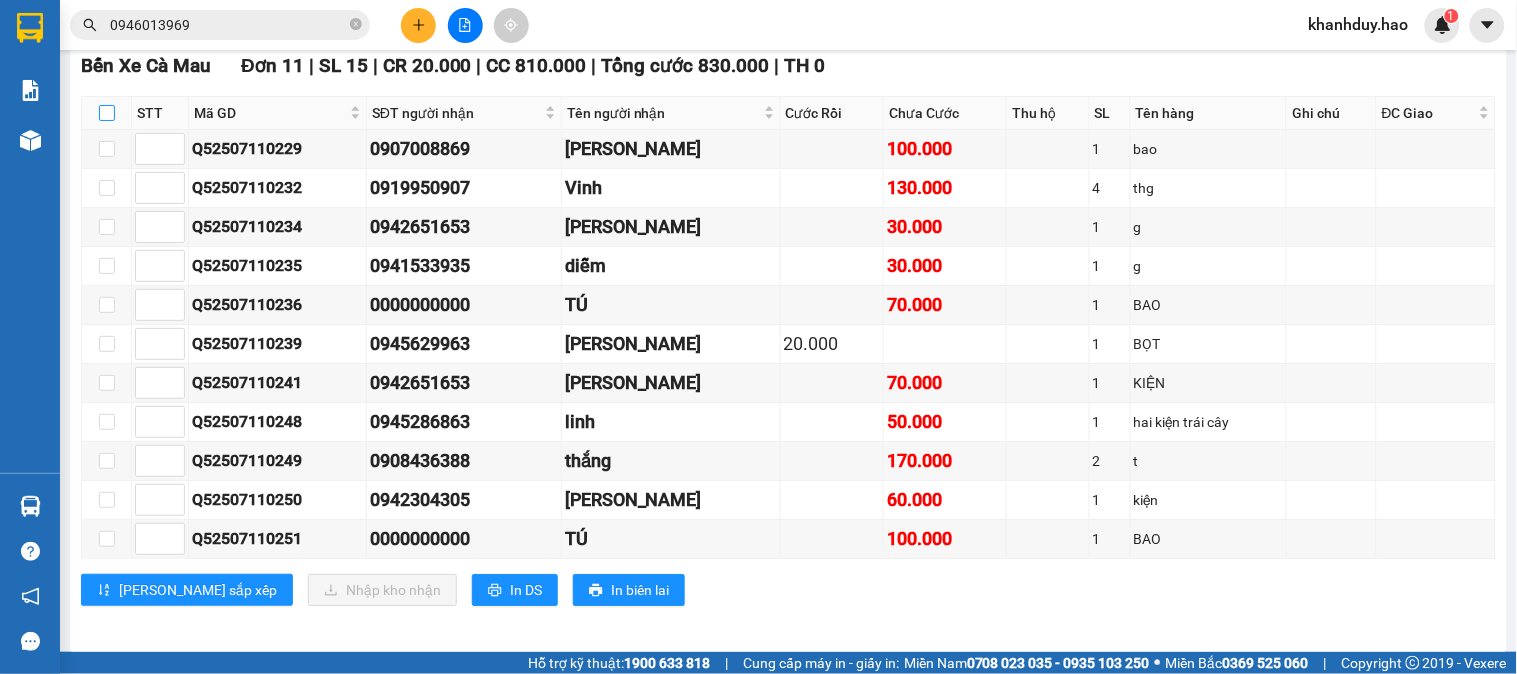 click at bounding box center (107, 113) 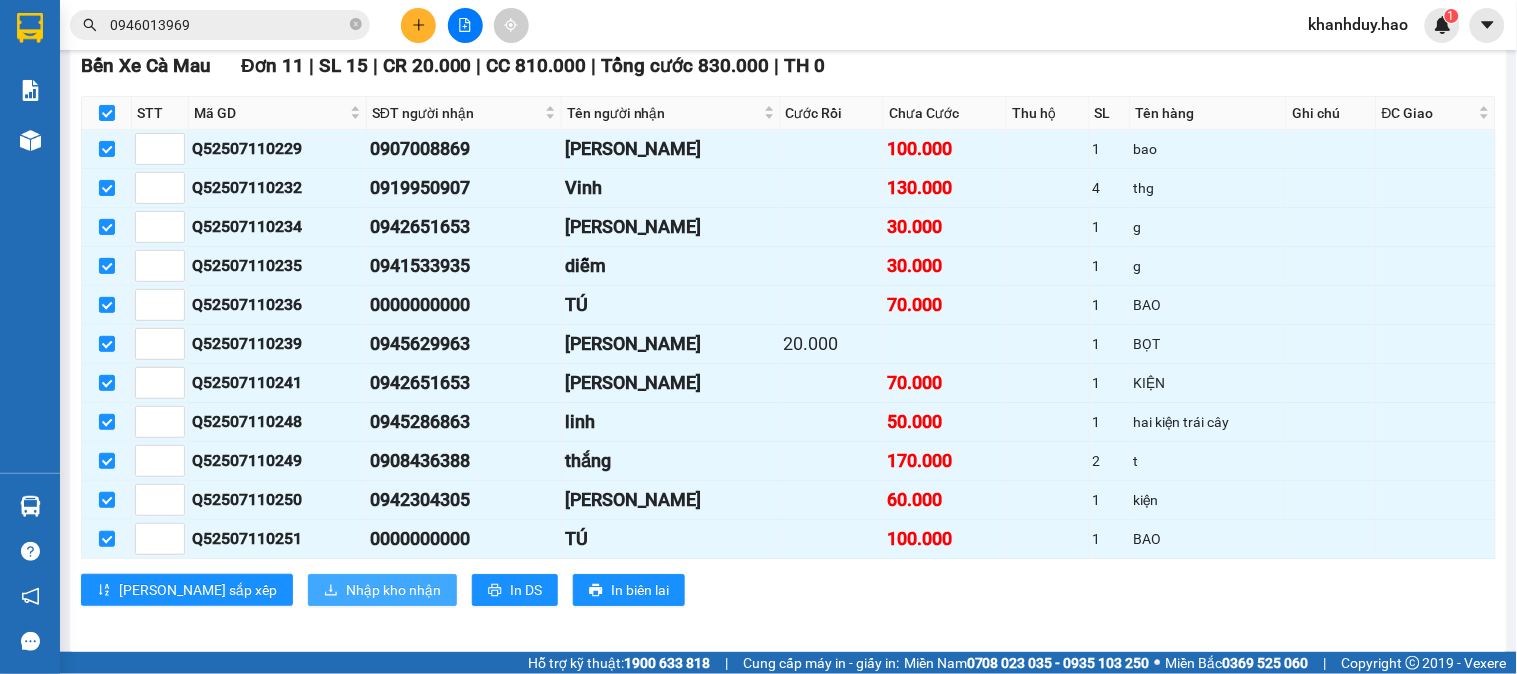 click on "Nhập kho nhận" at bounding box center [382, 590] 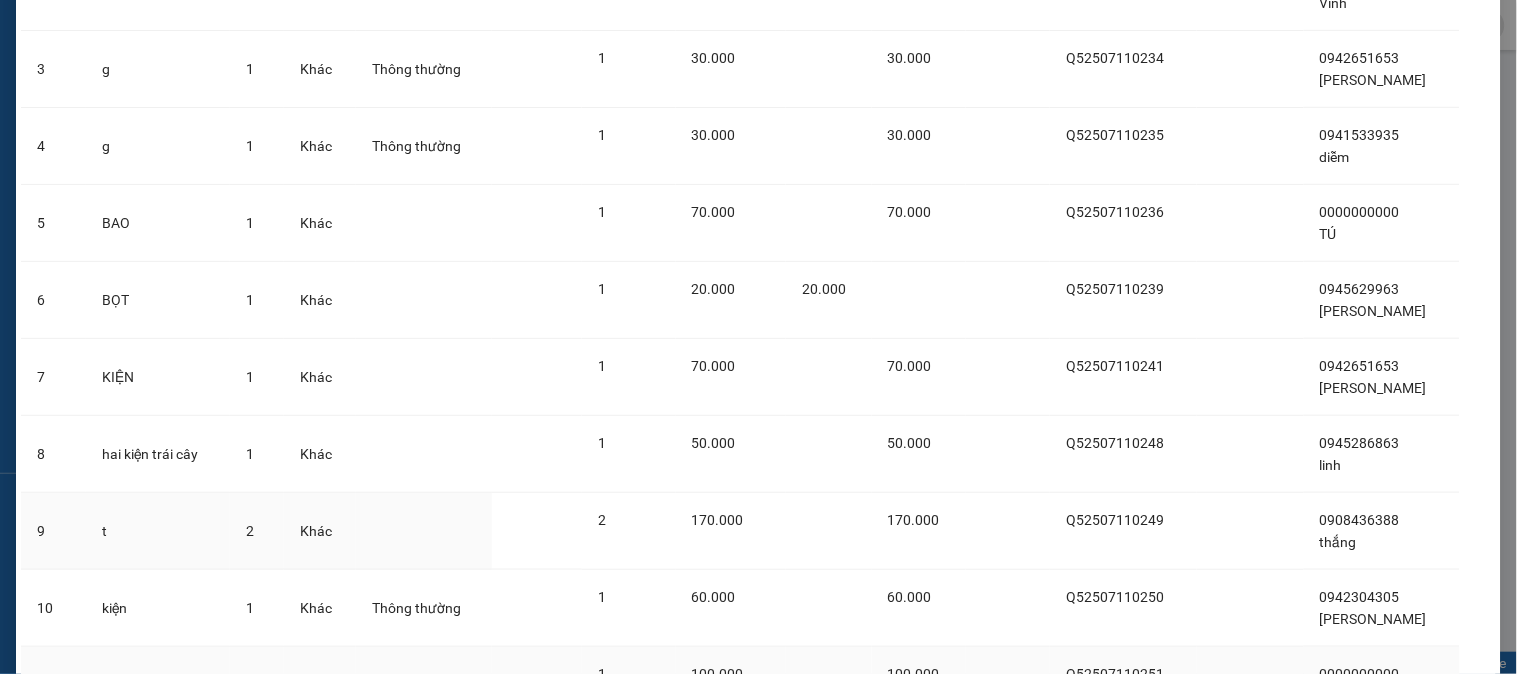 scroll, scrollTop: 487, scrollLeft: 0, axis: vertical 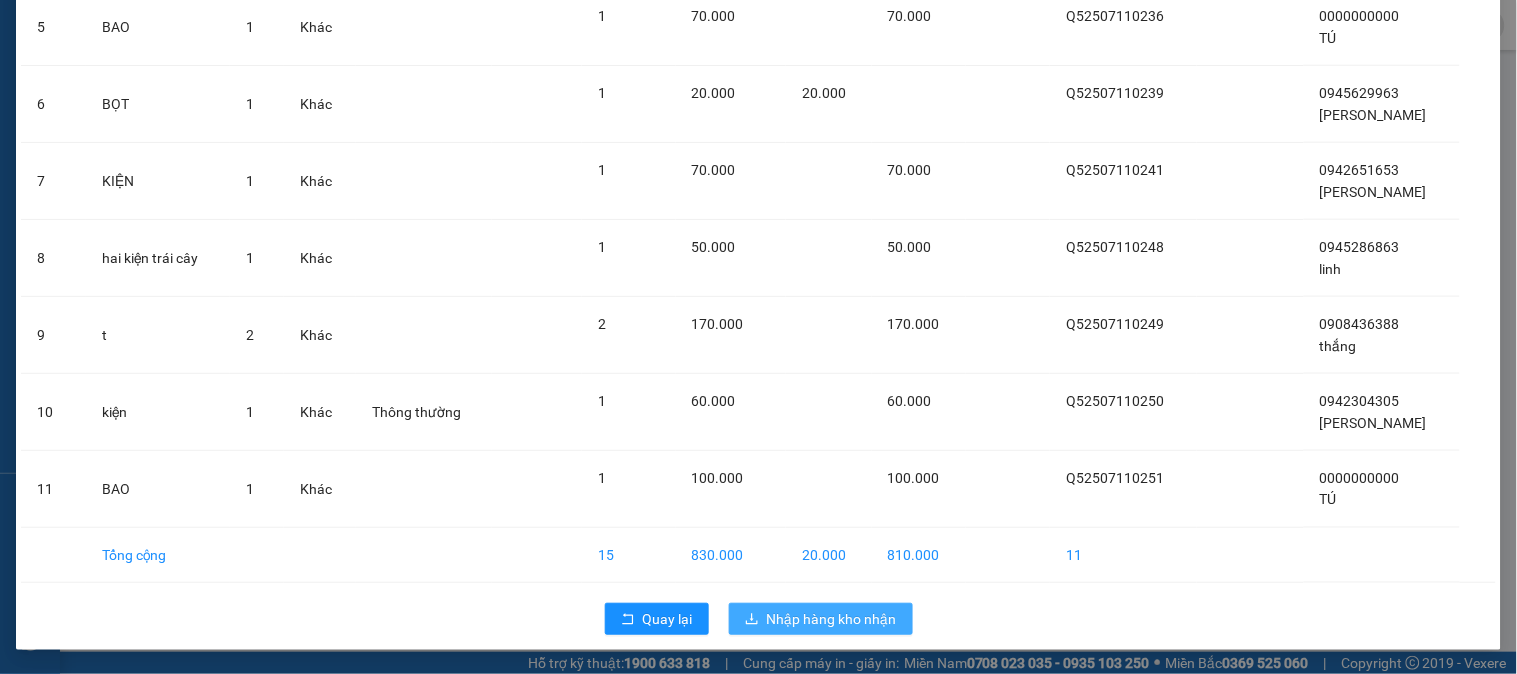 click on "Nhập hàng kho nhận" at bounding box center [832, 619] 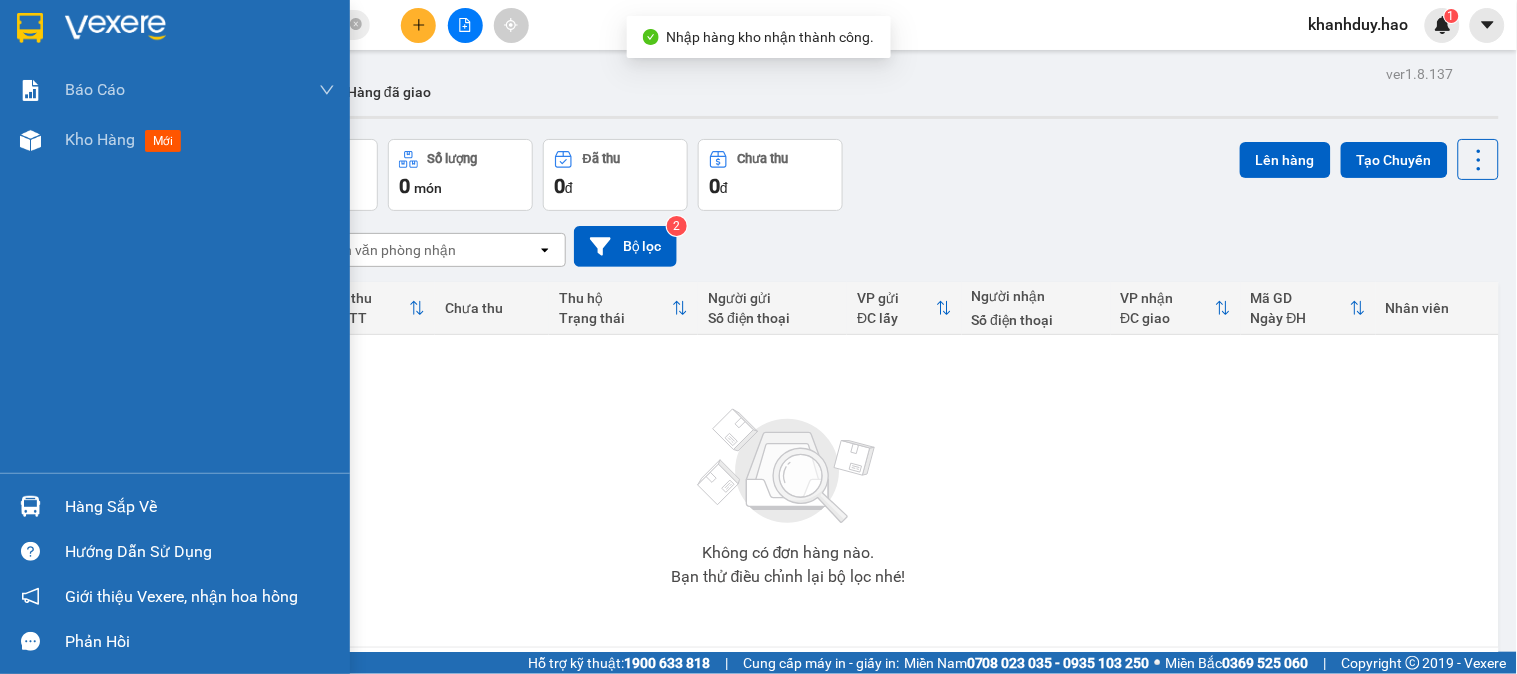 click on "Hàng sắp về" at bounding box center (175, 506) 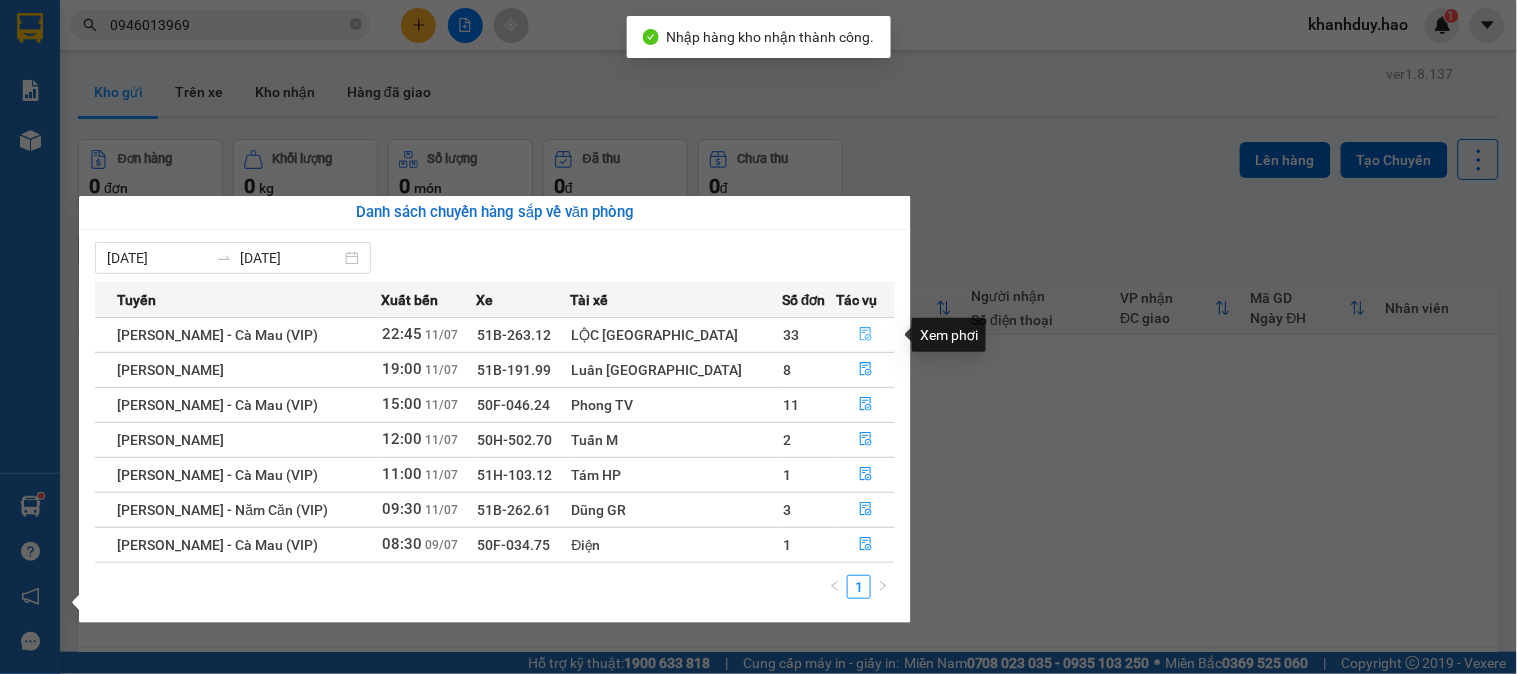 click 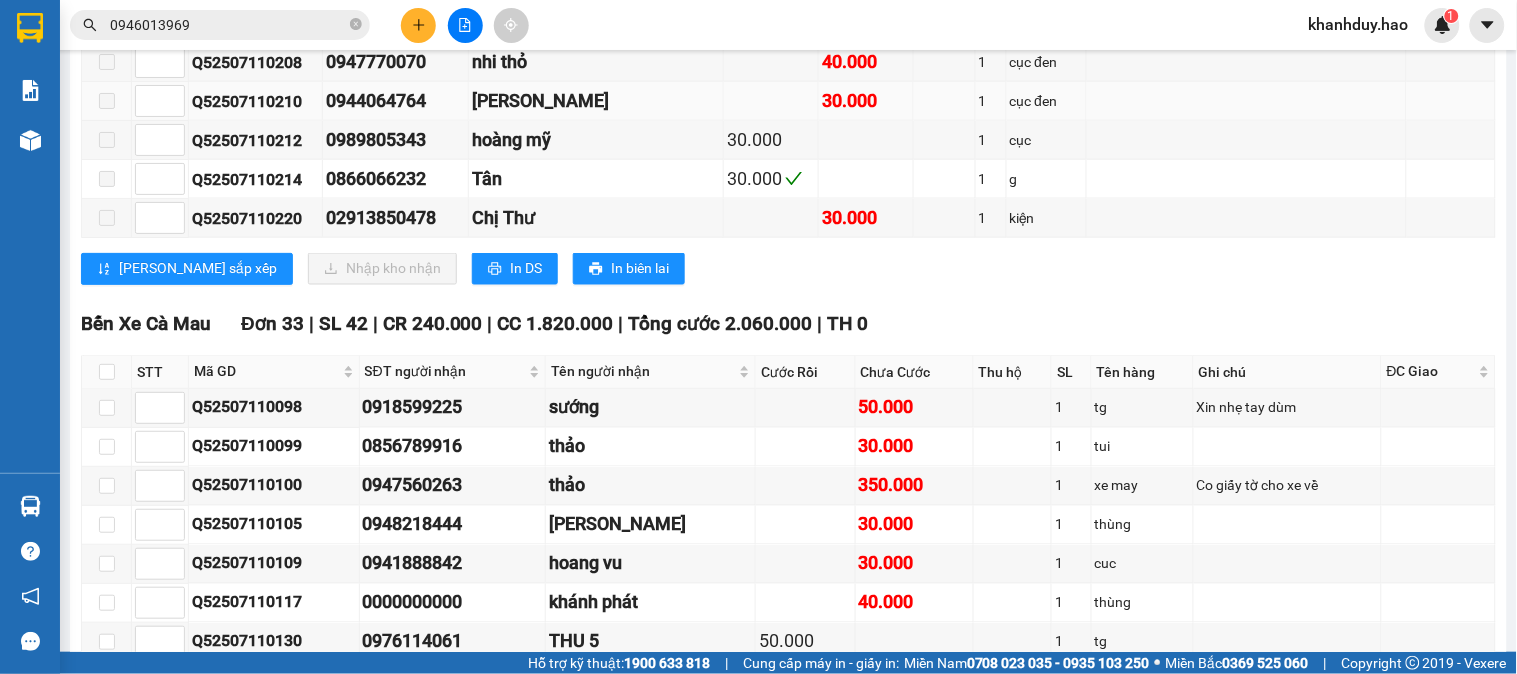 scroll, scrollTop: 2888, scrollLeft: 0, axis: vertical 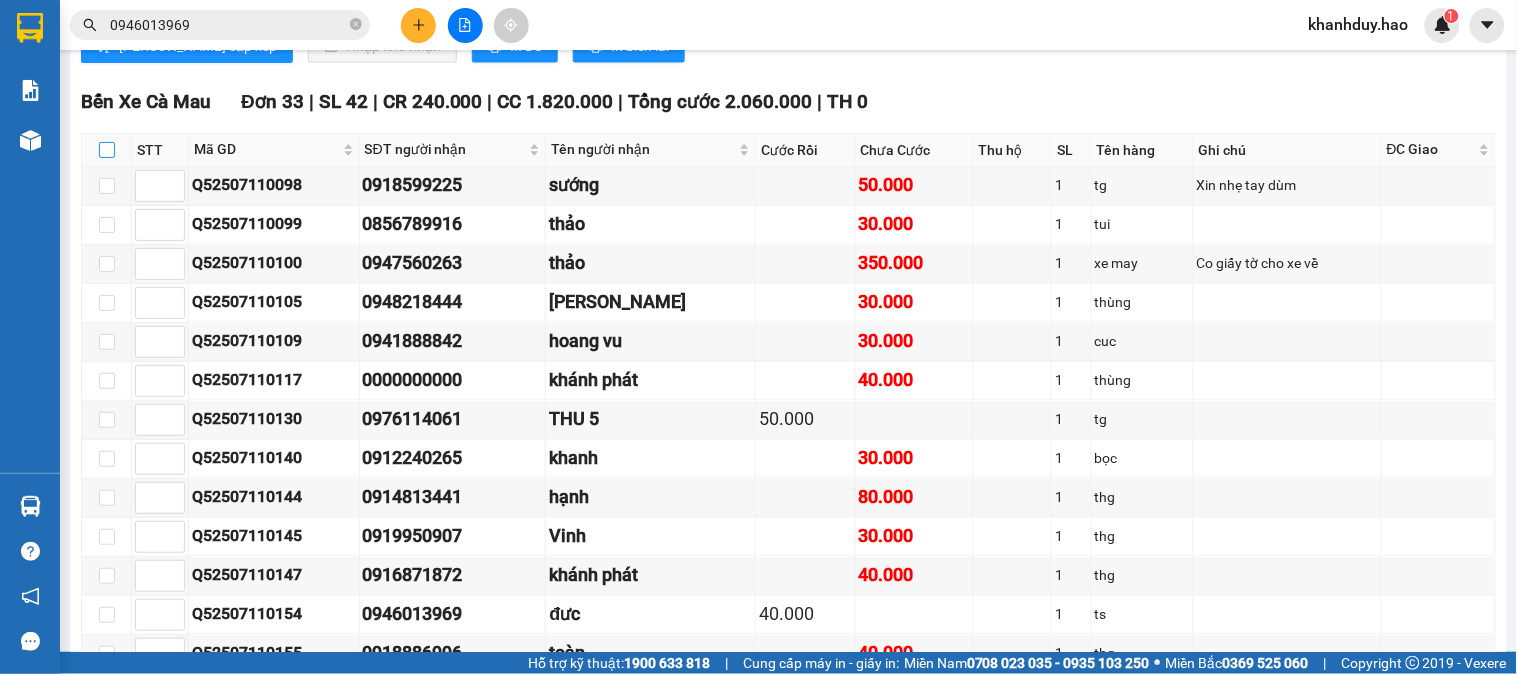 click at bounding box center (107, 150) 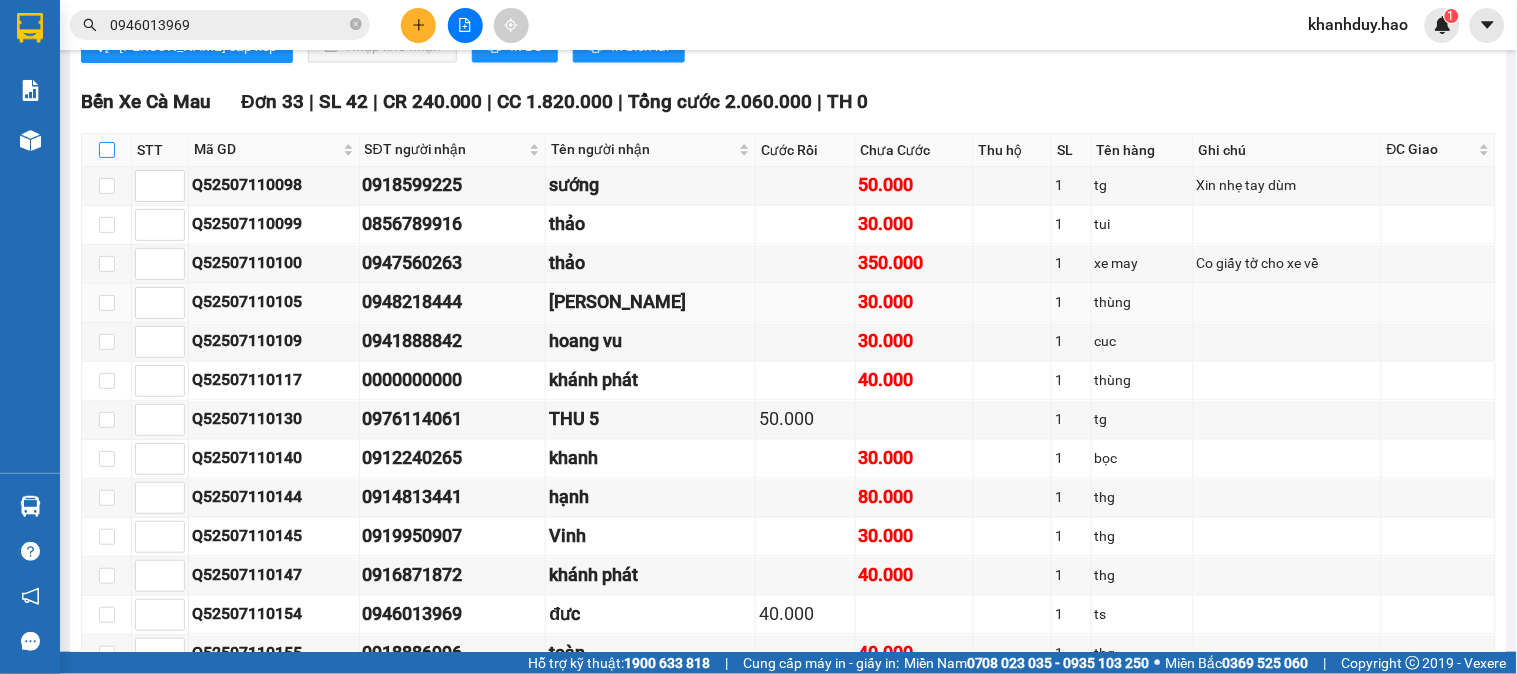 checkbox on "true" 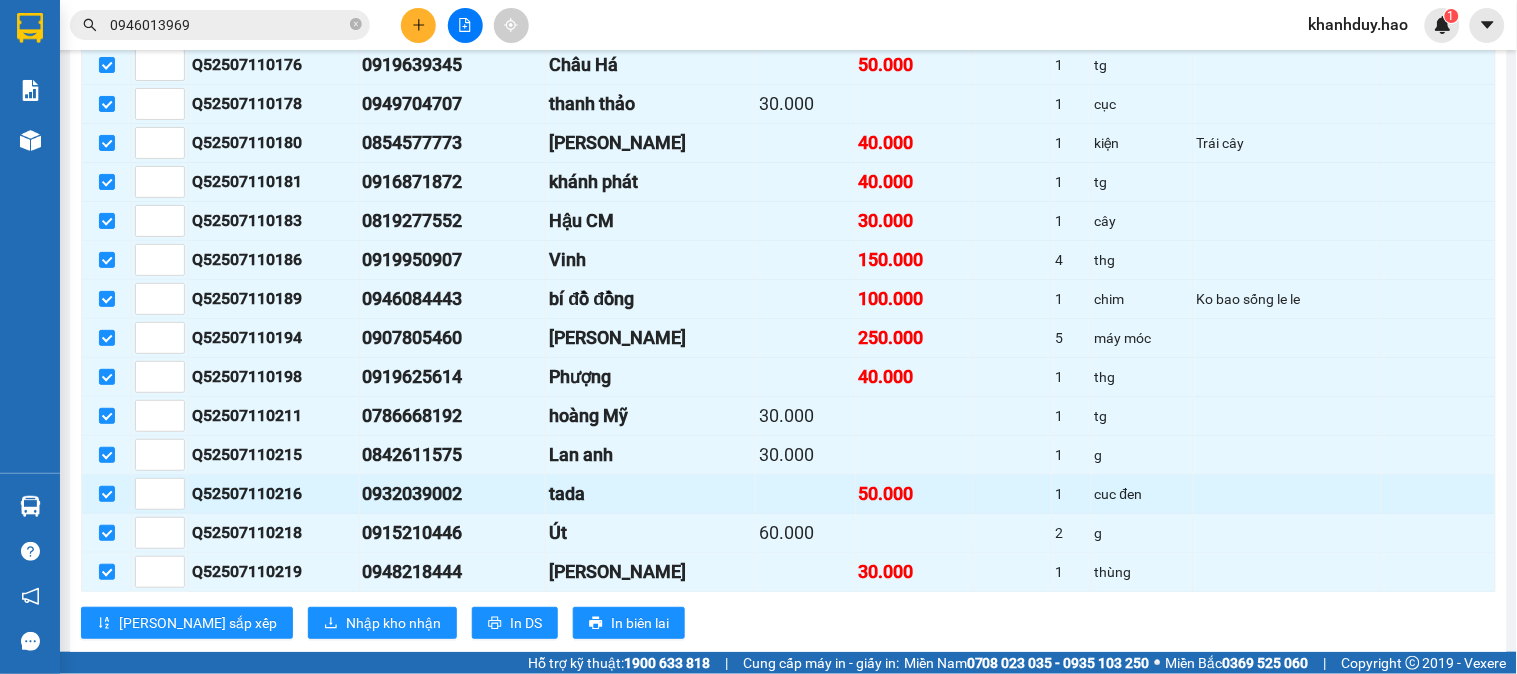 scroll, scrollTop: 3777, scrollLeft: 0, axis: vertical 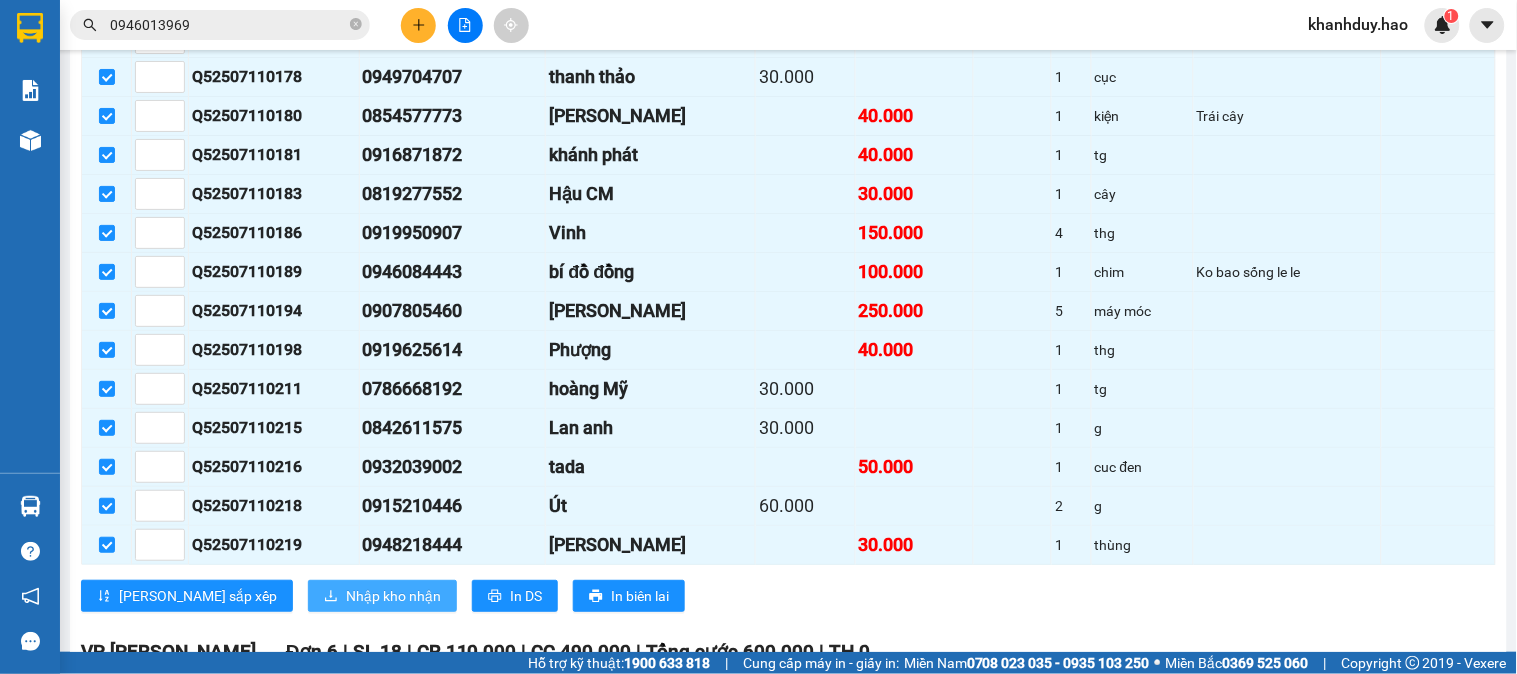 click on "Nhập kho nhận" at bounding box center [393, 596] 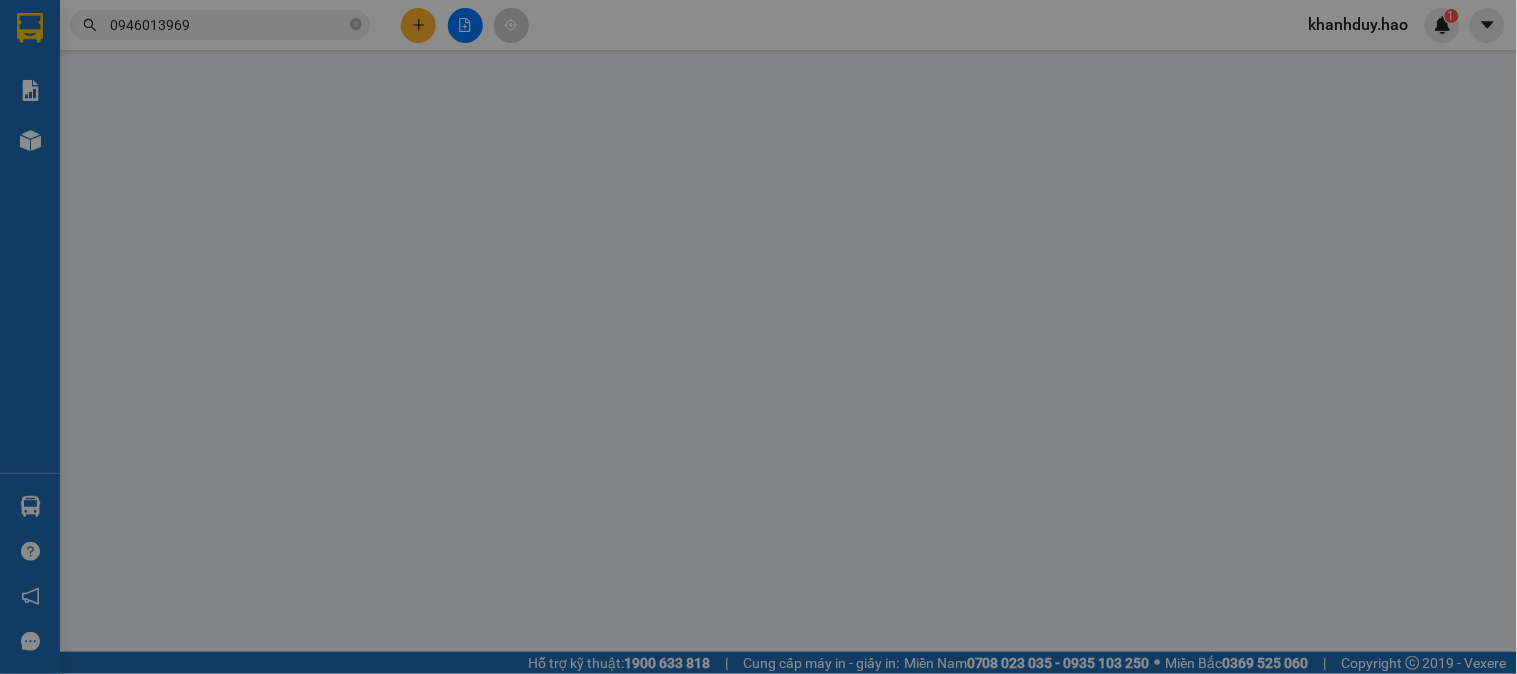 scroll, scrollTop: 0, scrollLeft: 0, axis: both 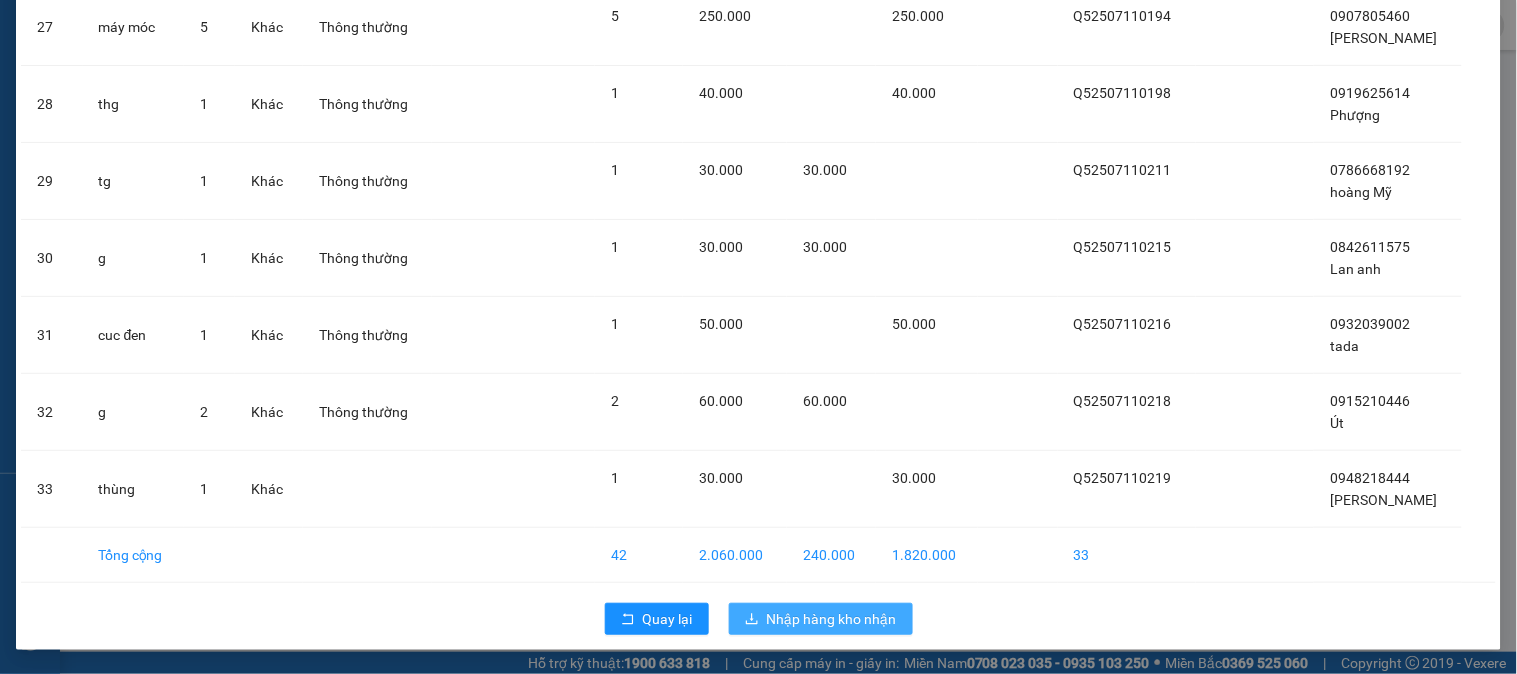 click on "Nhập hàng kho nhận" at bounding box center (832, 619) 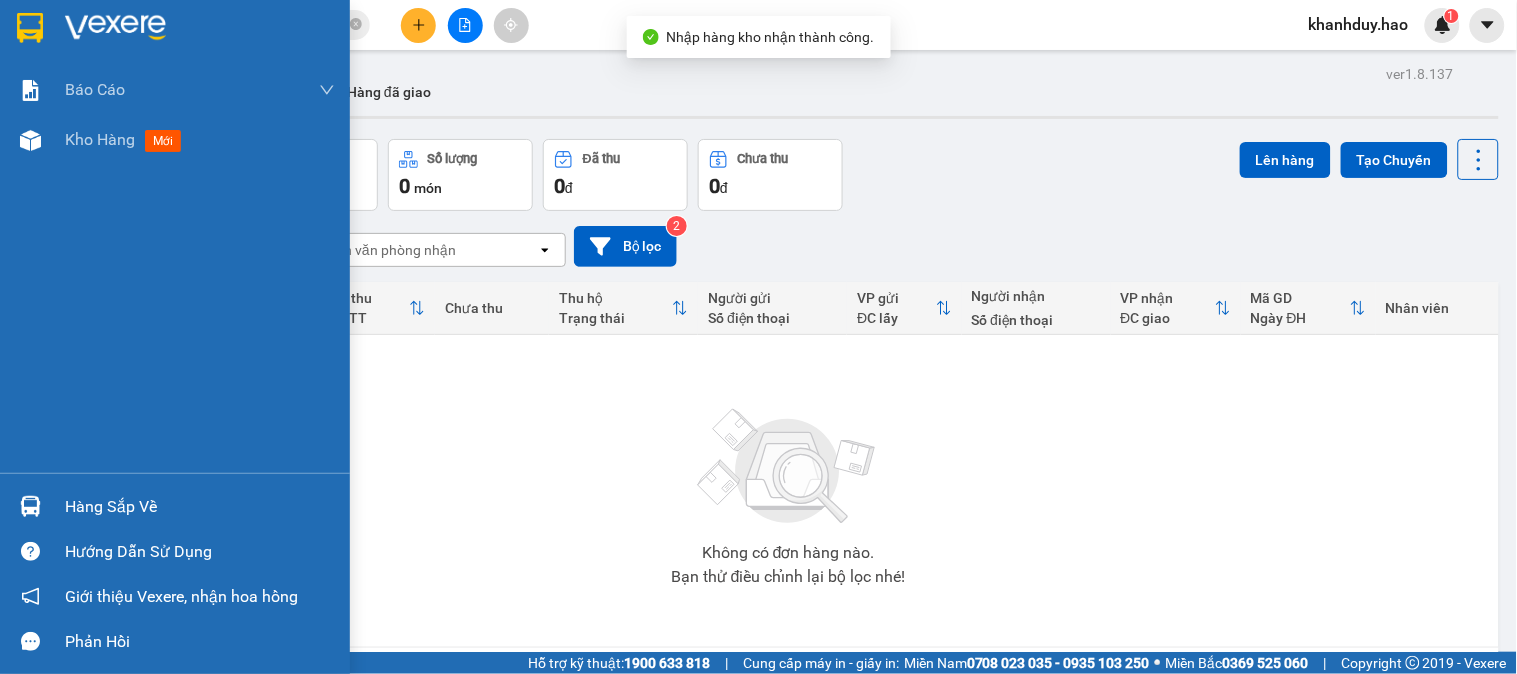 drag, startPoint x: 58, startPoint y: 497, endPoint x: 125, endPoint y: 503, distance: 67.26812 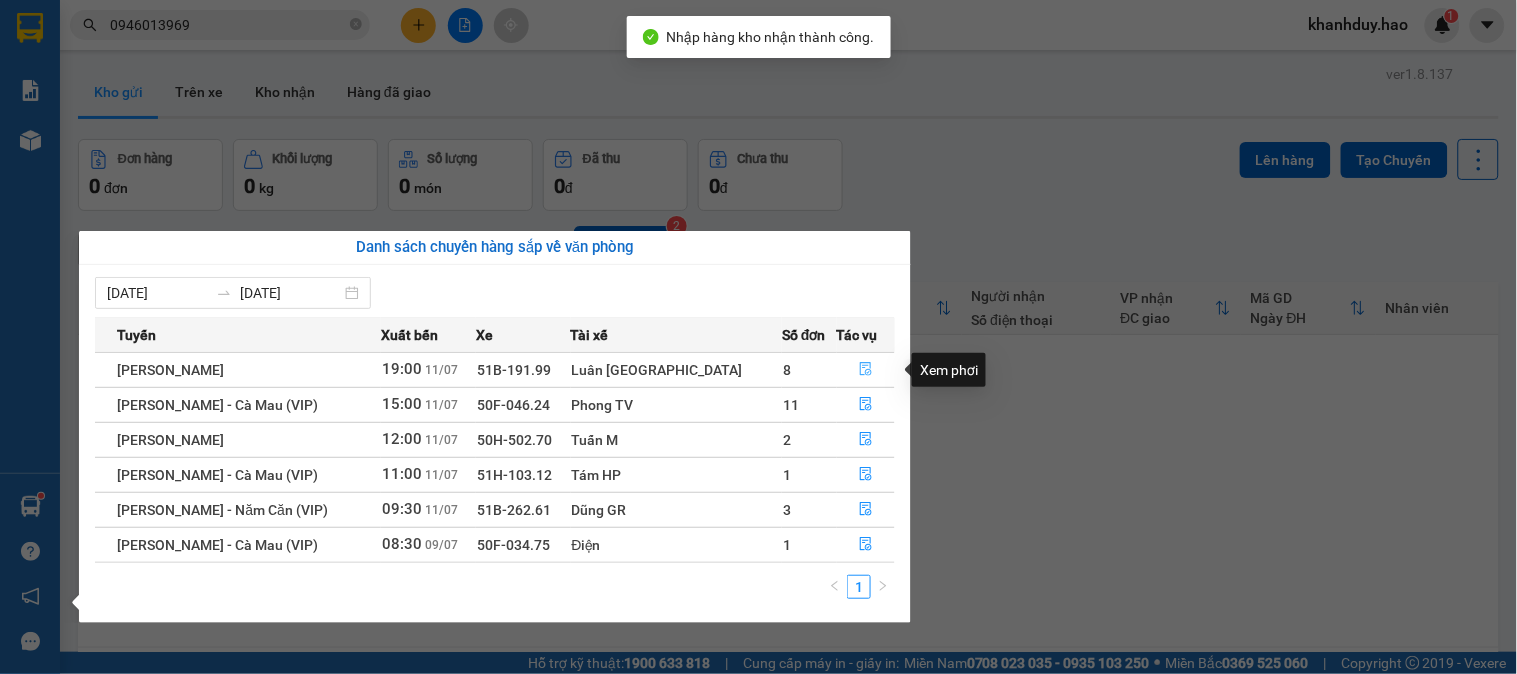 click 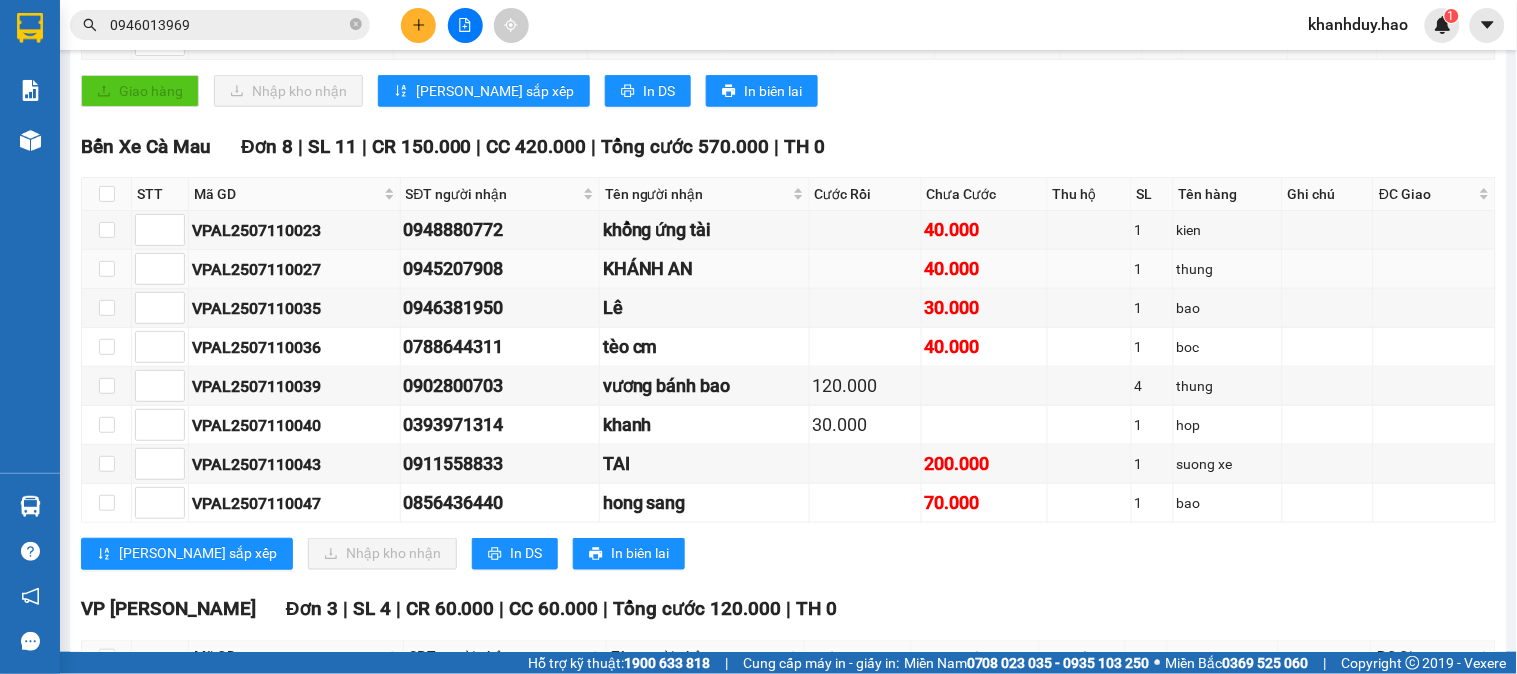 scroll, scrollTop: 333, scrollLeft: 0, axis: vertical 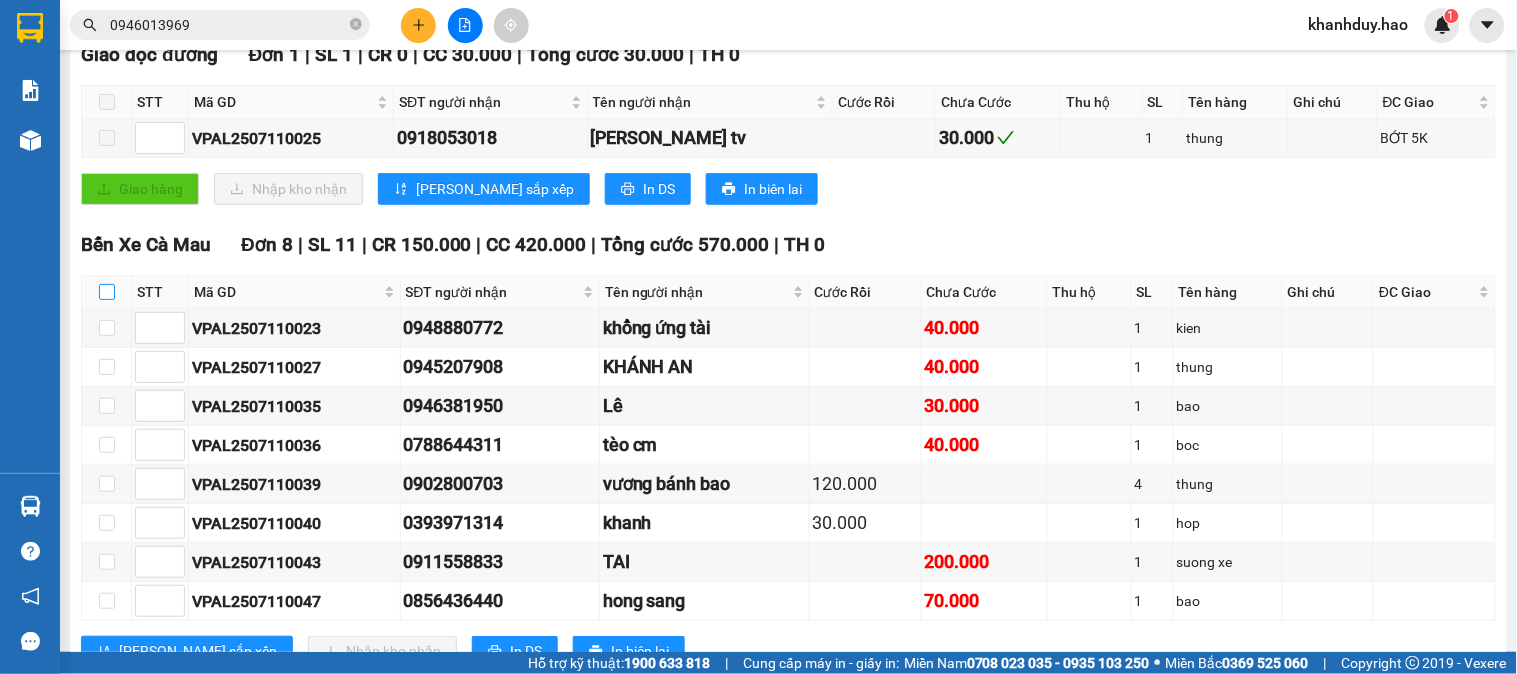 click at bounding box center [107, 292] 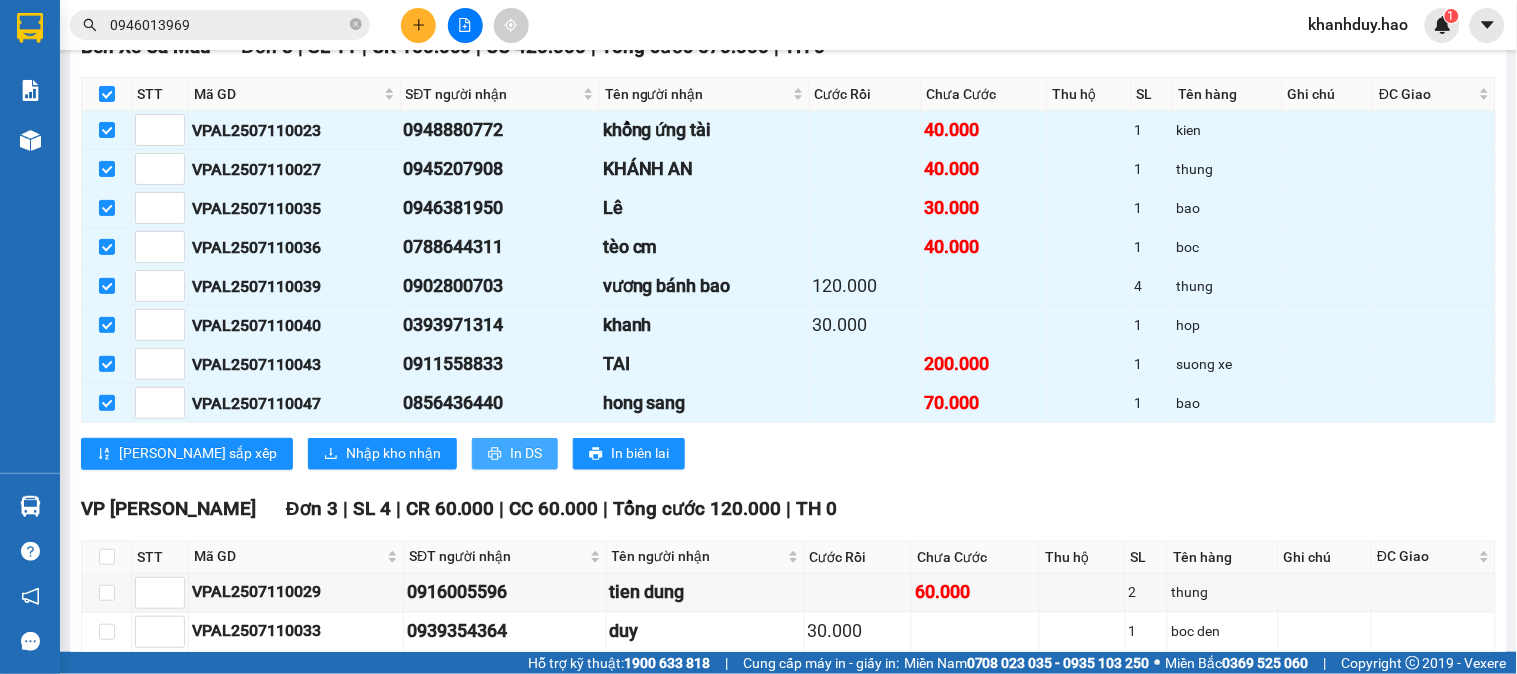 scroll, scrollTop: 555, scrollLeft: 0, axis: vertical 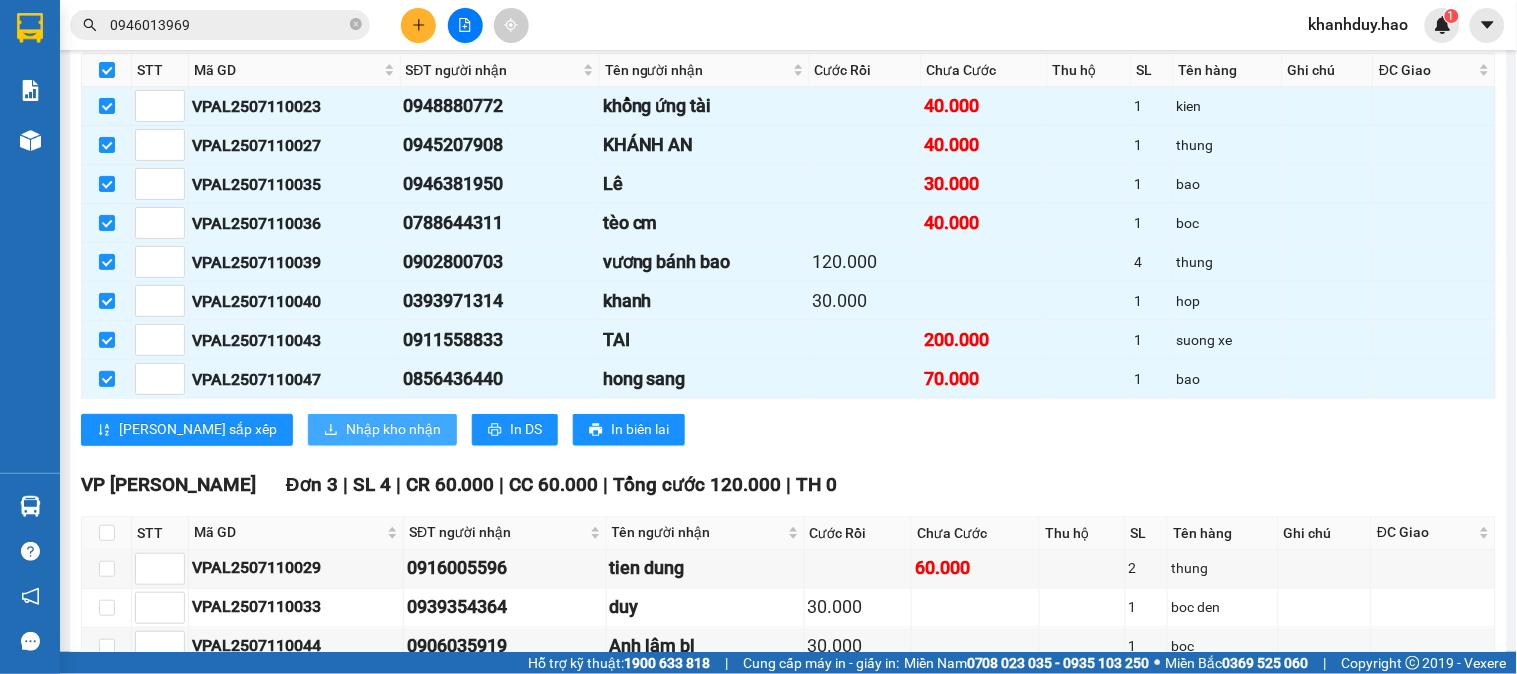 click on "Nhập kho nhận" at bounding box center (382, 430) 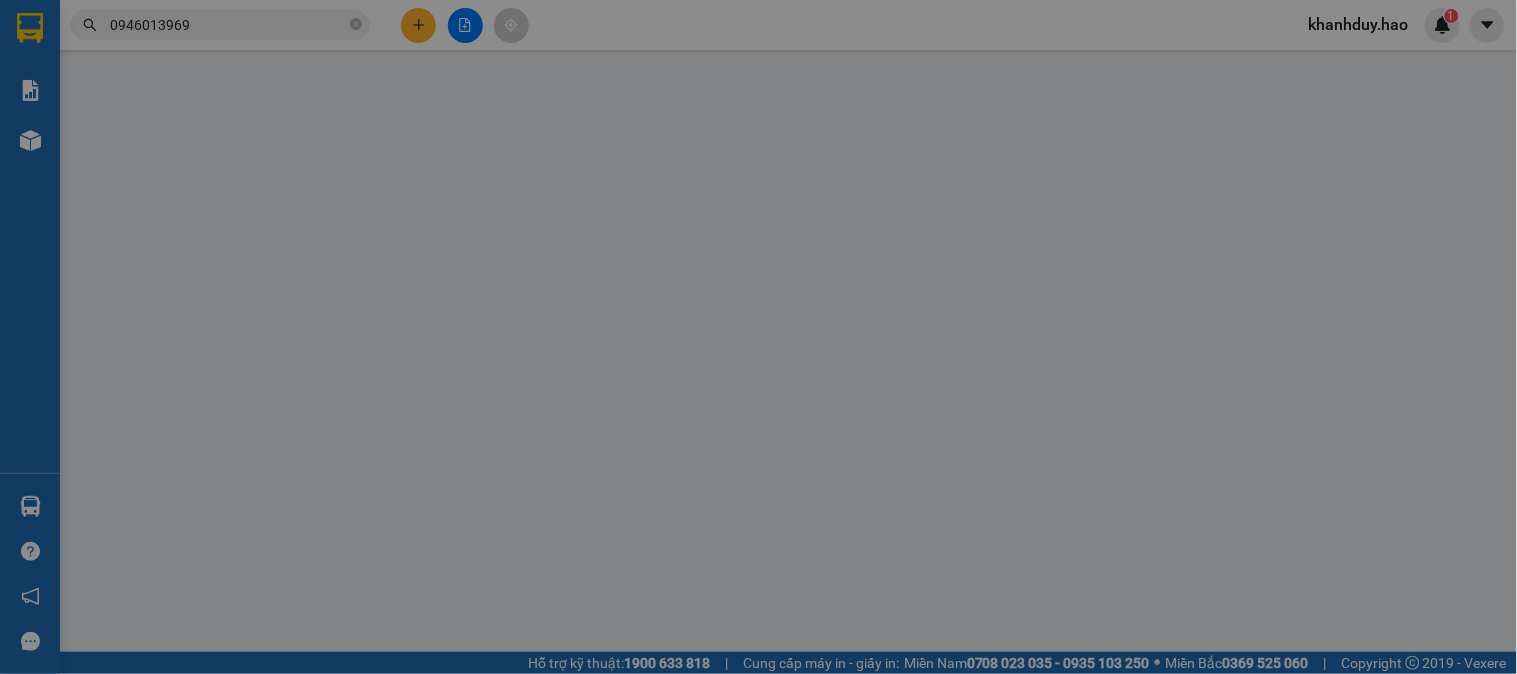 scroll, scrollTop: 0, scrollLeft: 0, axis: both 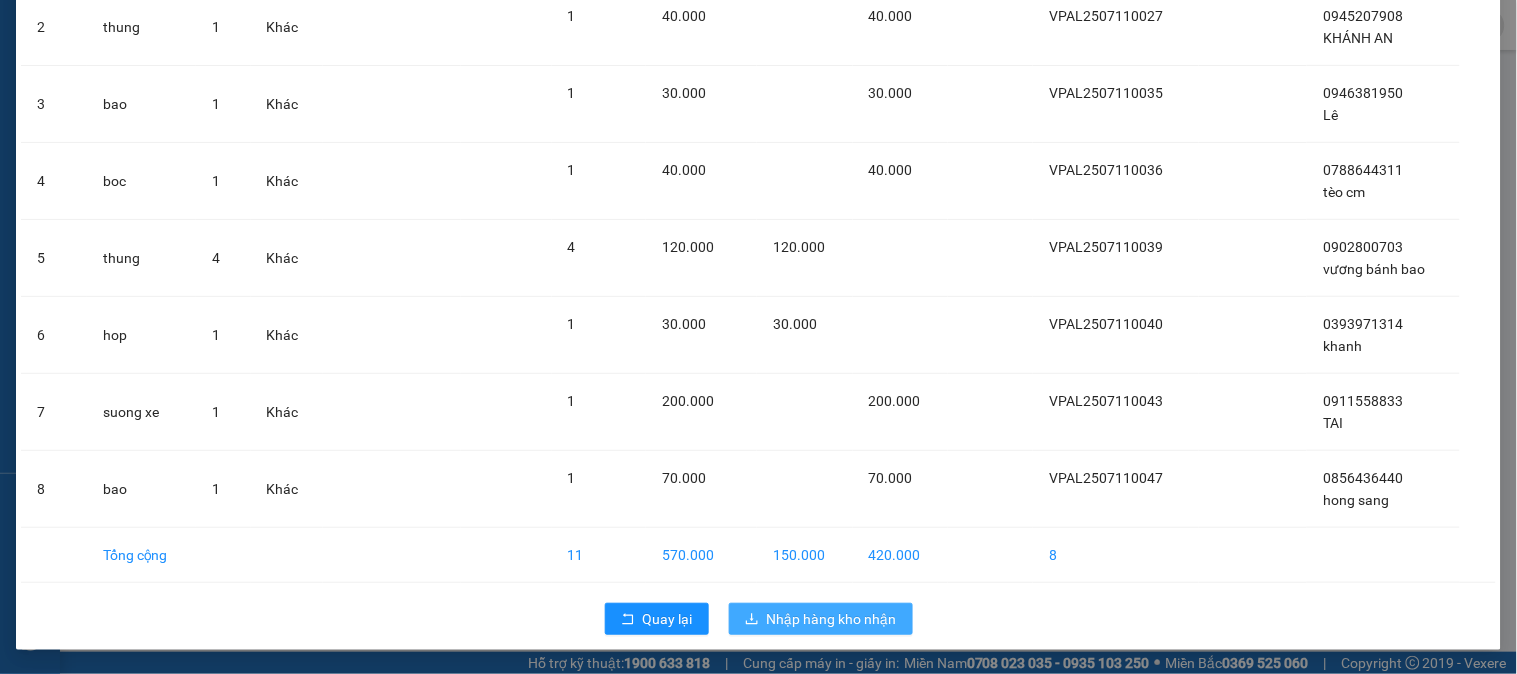 click on "Nhập hàng kho nhận" at bounding box center (832, 619) 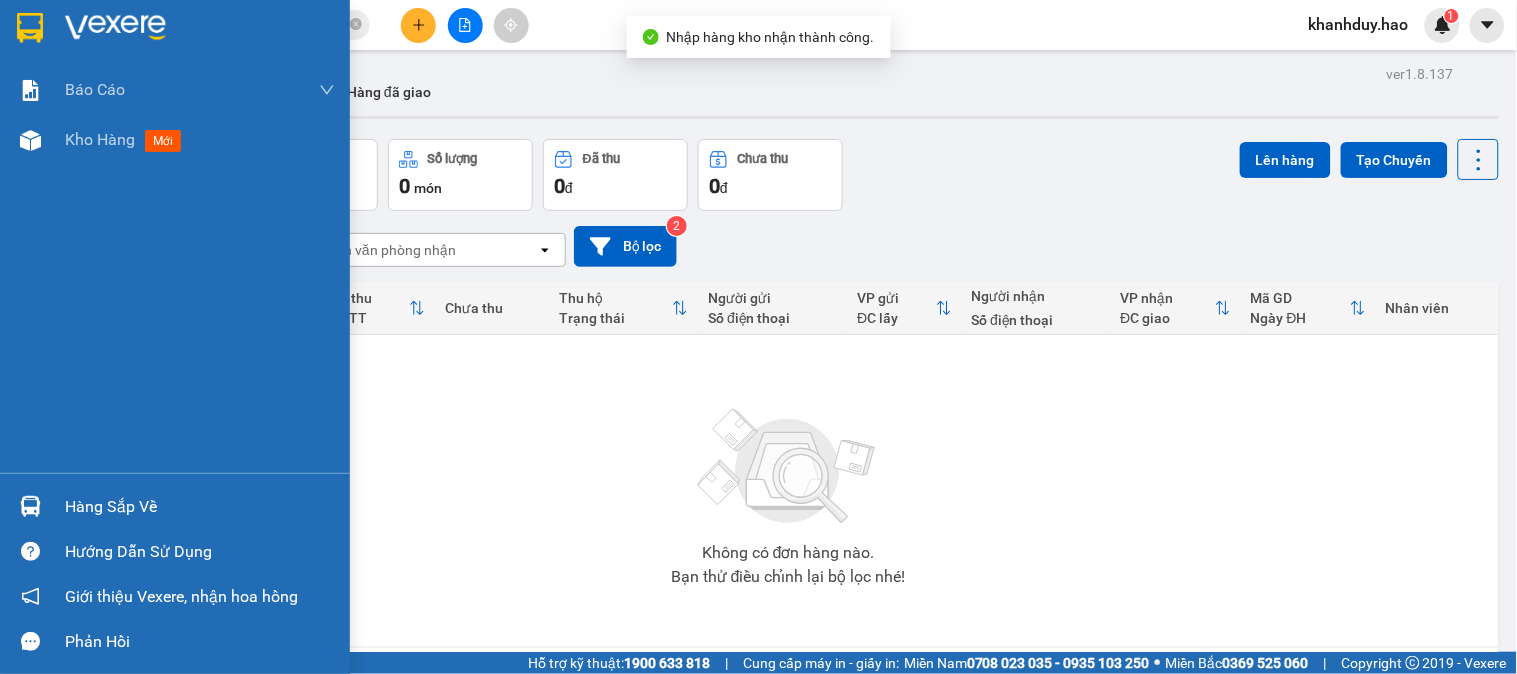 click on "Hàng sắp về" at bounding box center (200, 507) 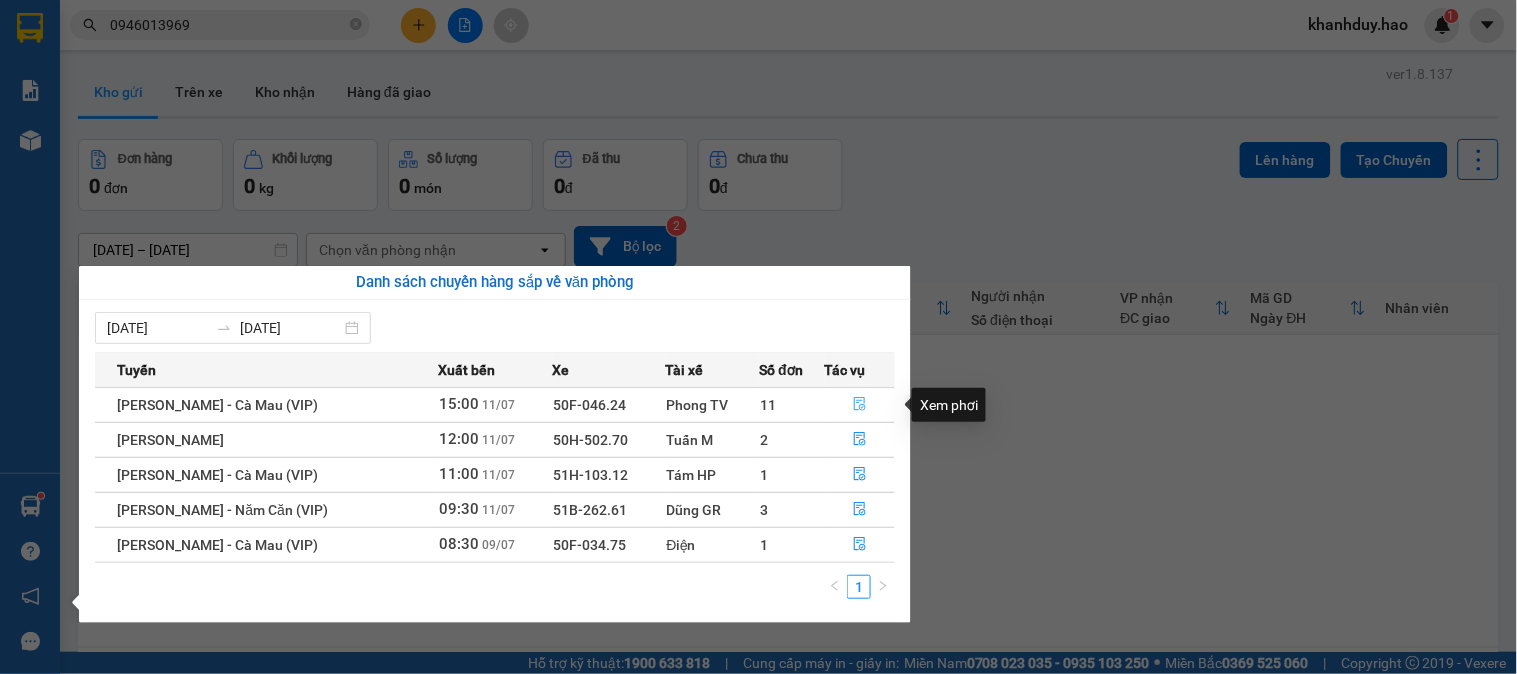 click 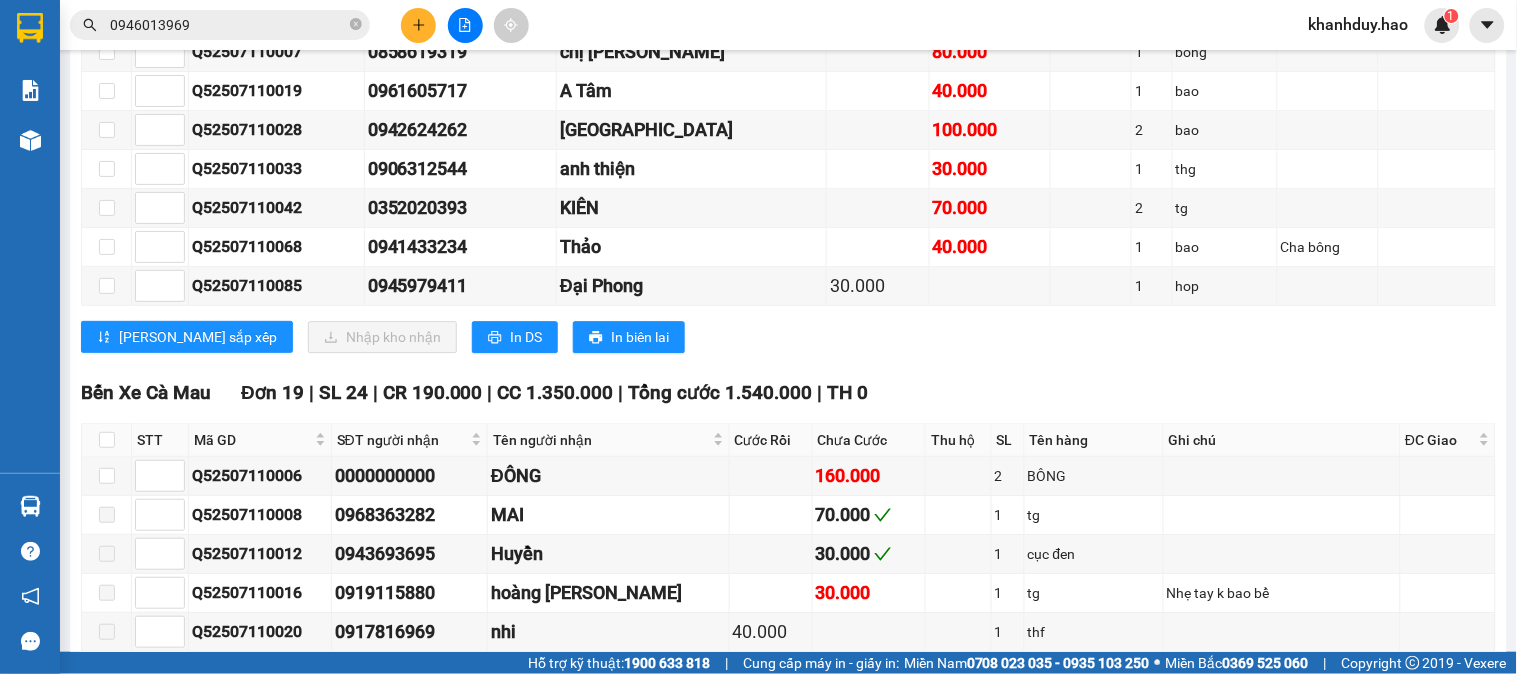 scroll, scrollTop: 1444, scrollLeft: 0, axis: vertical 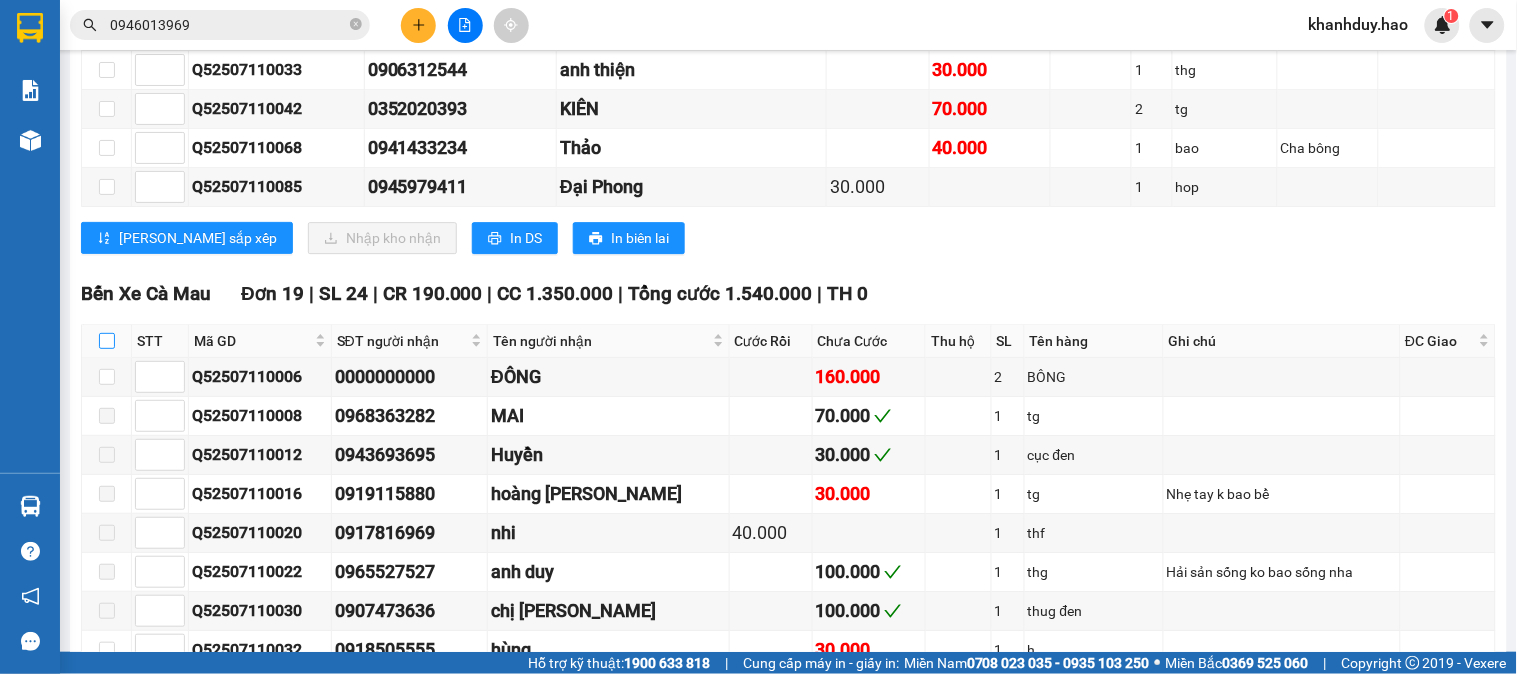 click at bounding box center [107, 341] 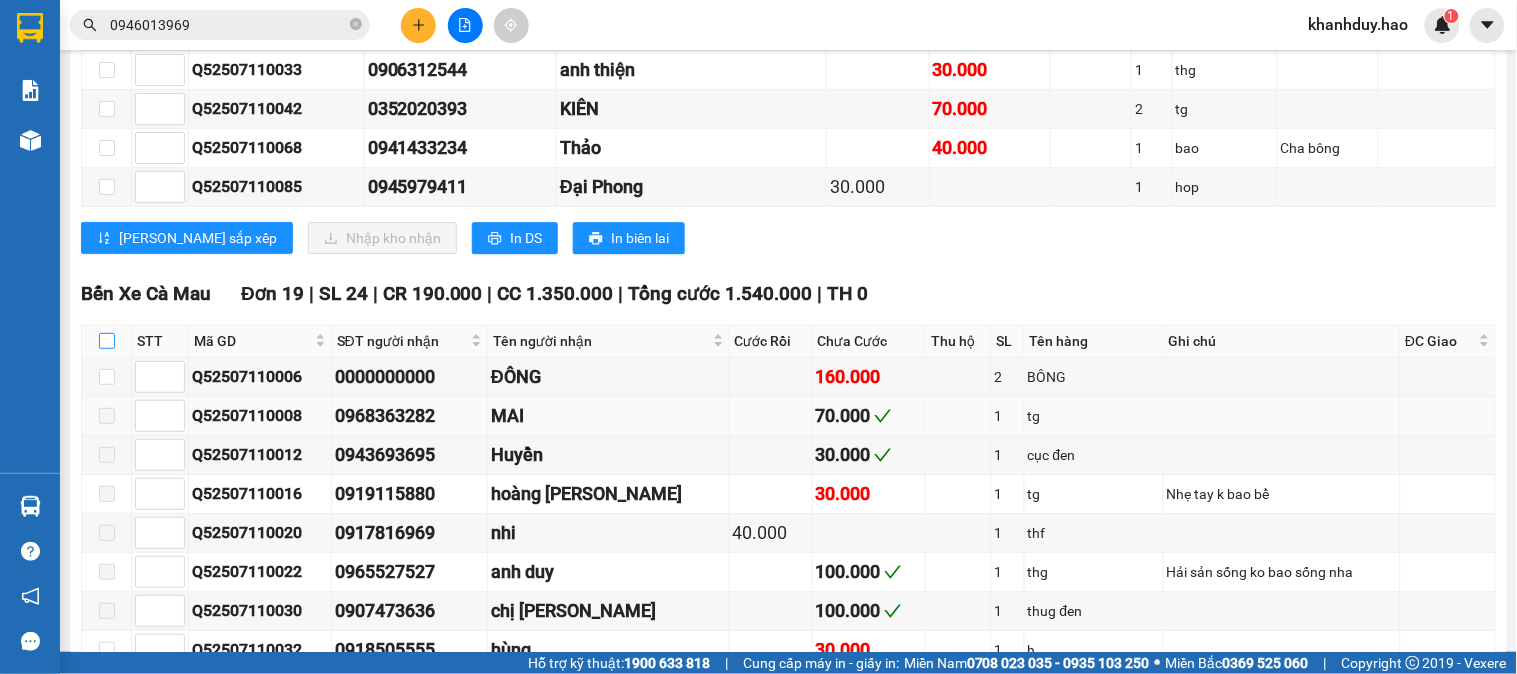checkbox on "true" 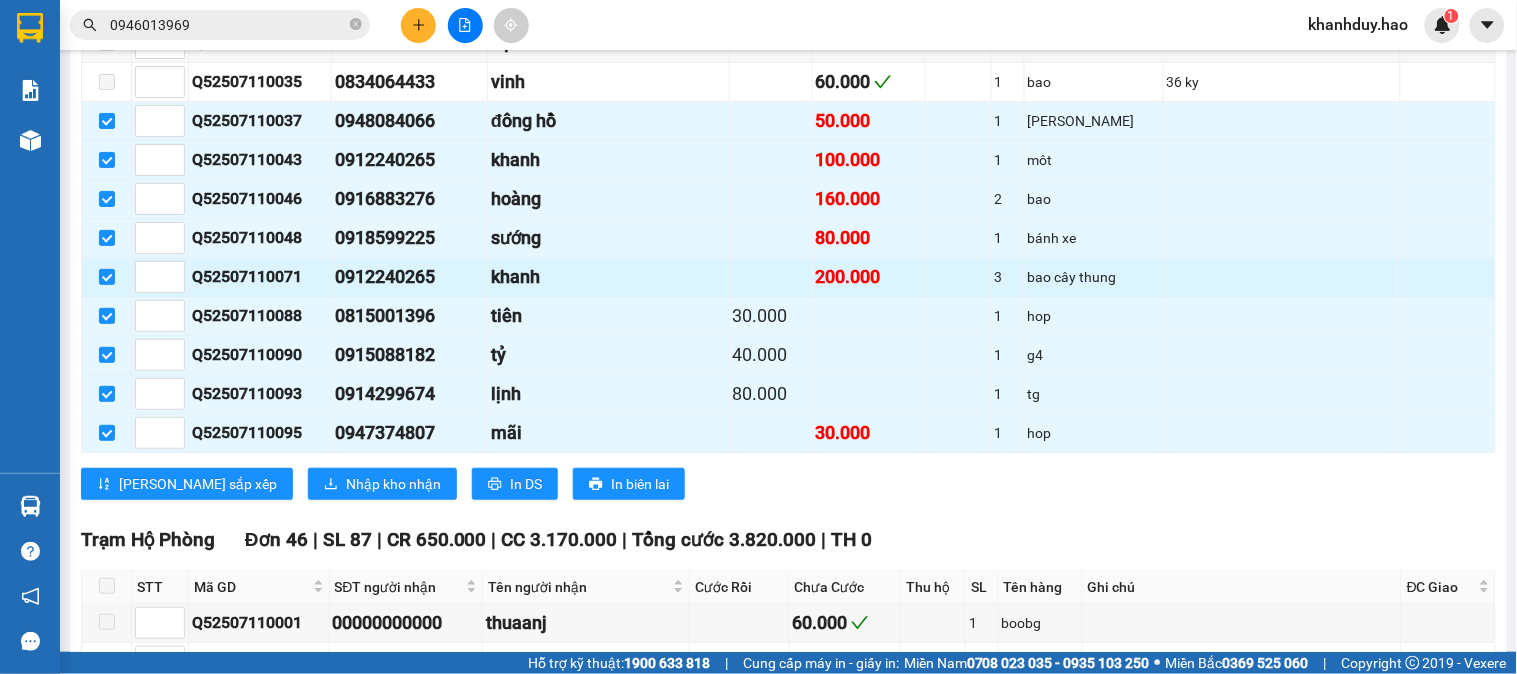 scroll, scrollTop: 2222, scrollLeft: 0, axis: vertical 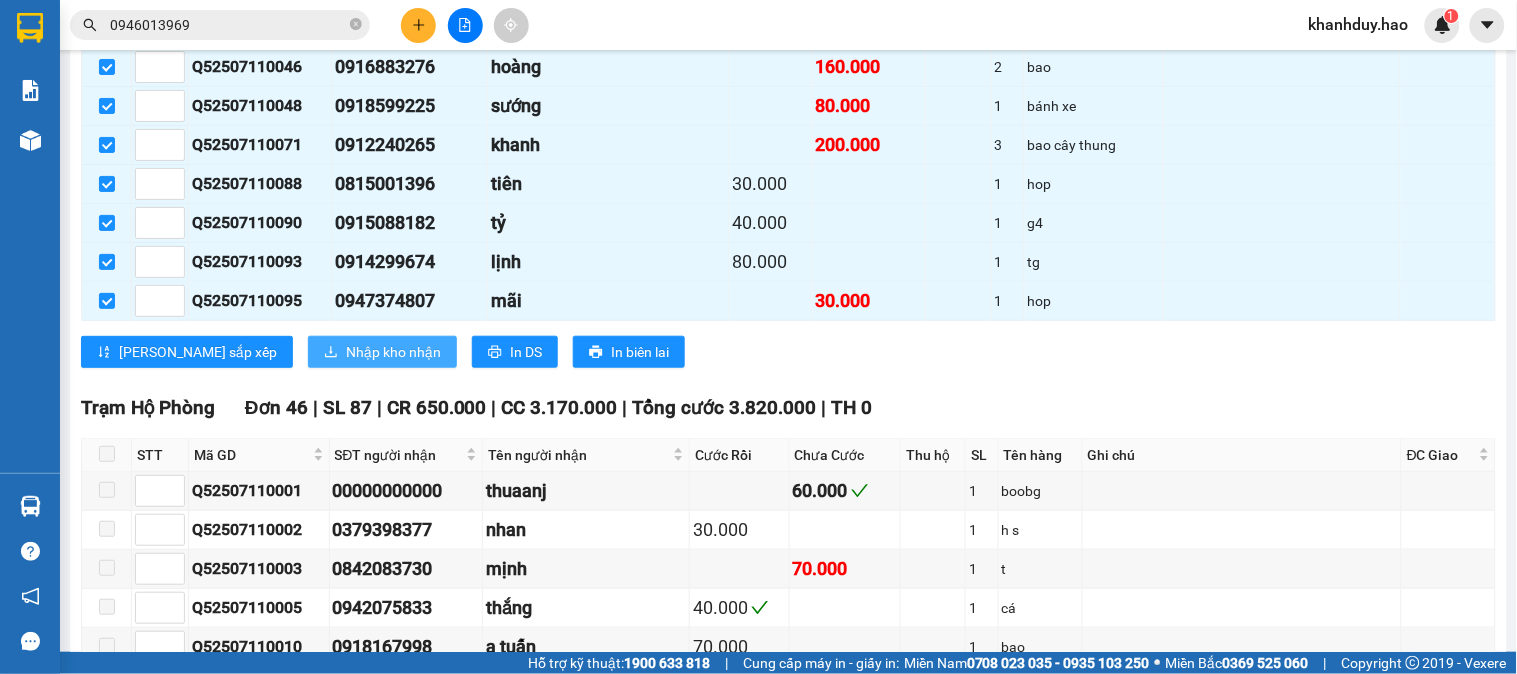 click on "Nhập kho nhận" at bounding box center [393, 352] 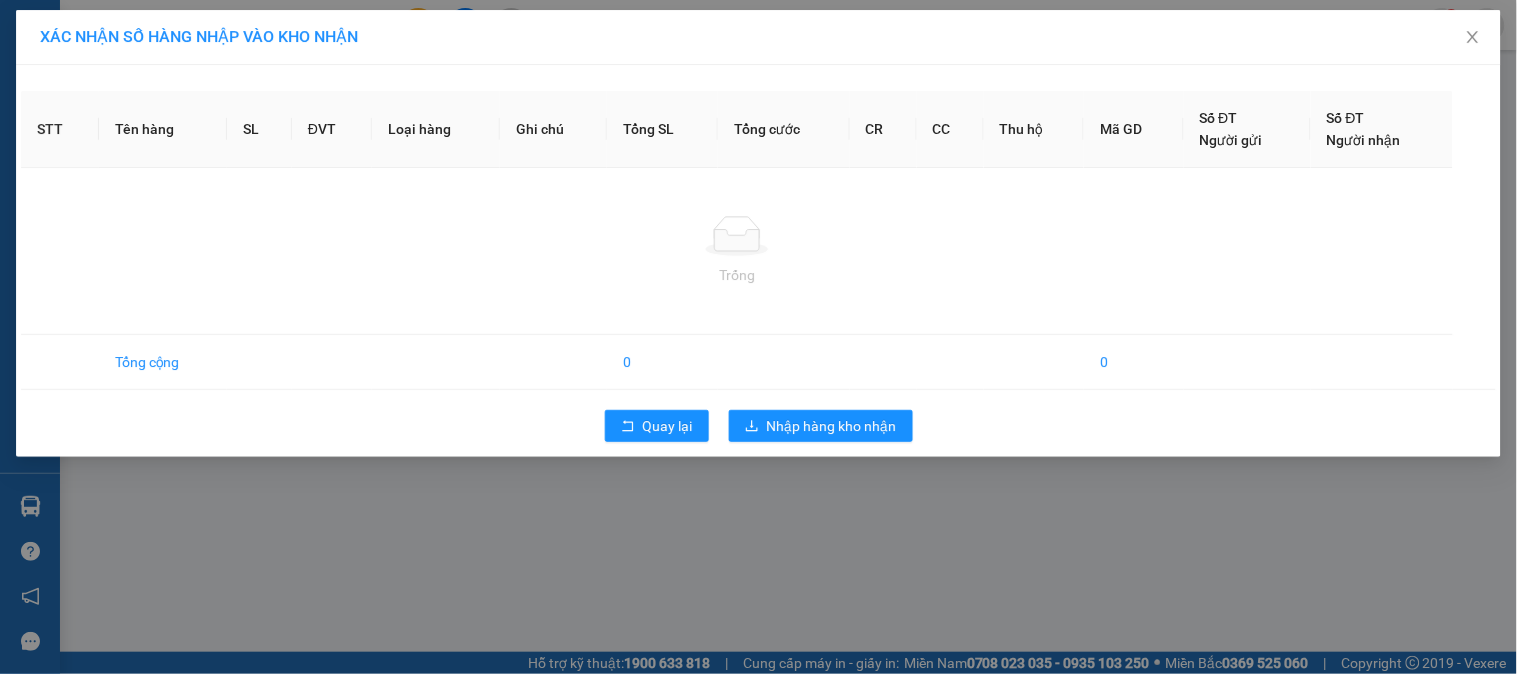 scroll, scrollTop: 0, scrollLeft: 0, axis: both 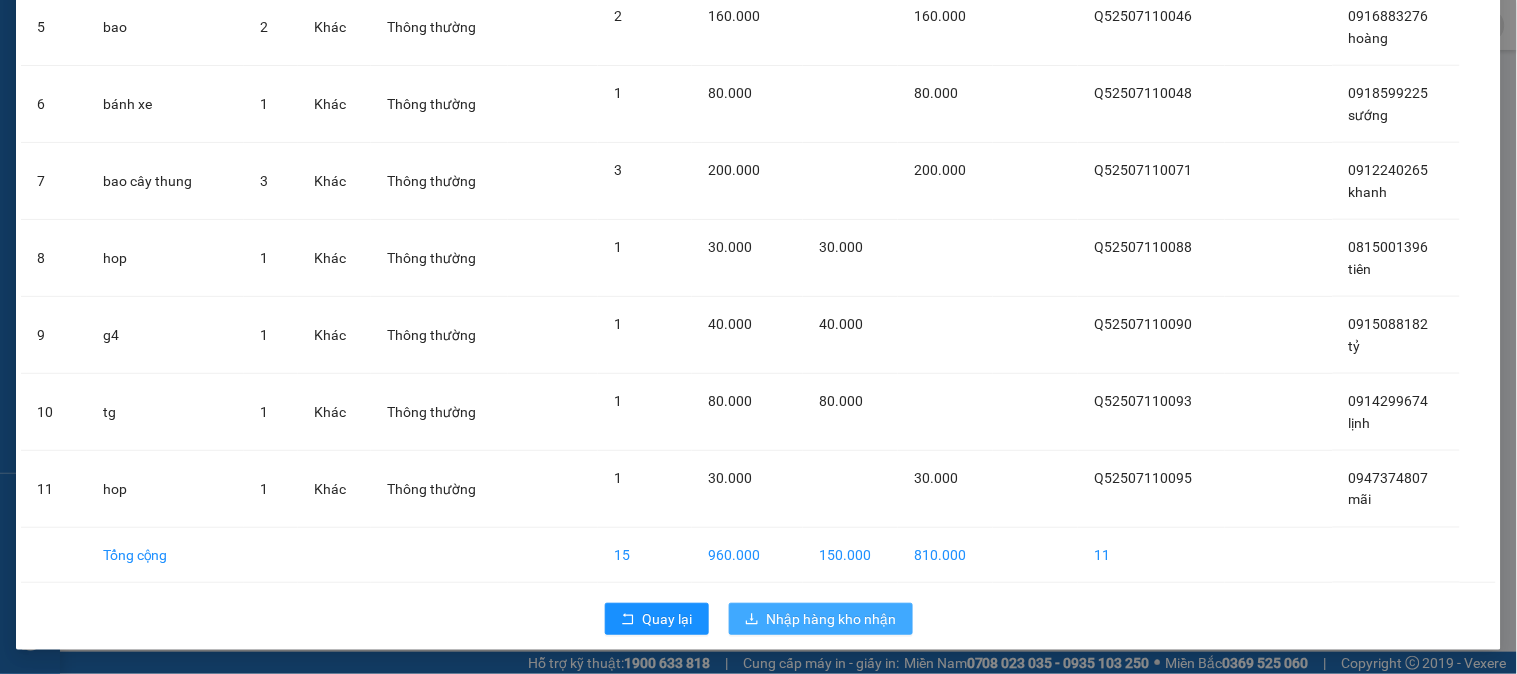 click on "Nhập hàng kho nhận" at bounding box center (832, 619) 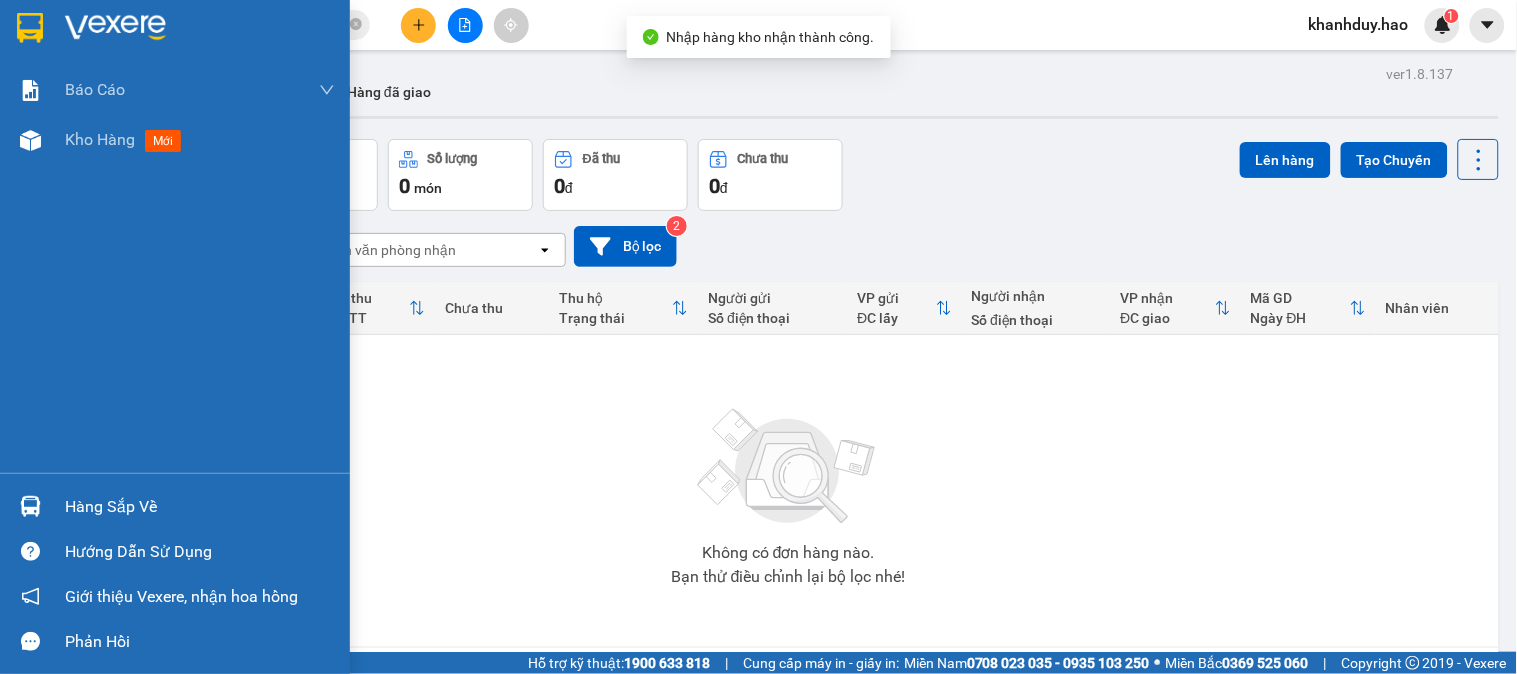 click on "Hàng sắp về" at bounding box center [200, 507] 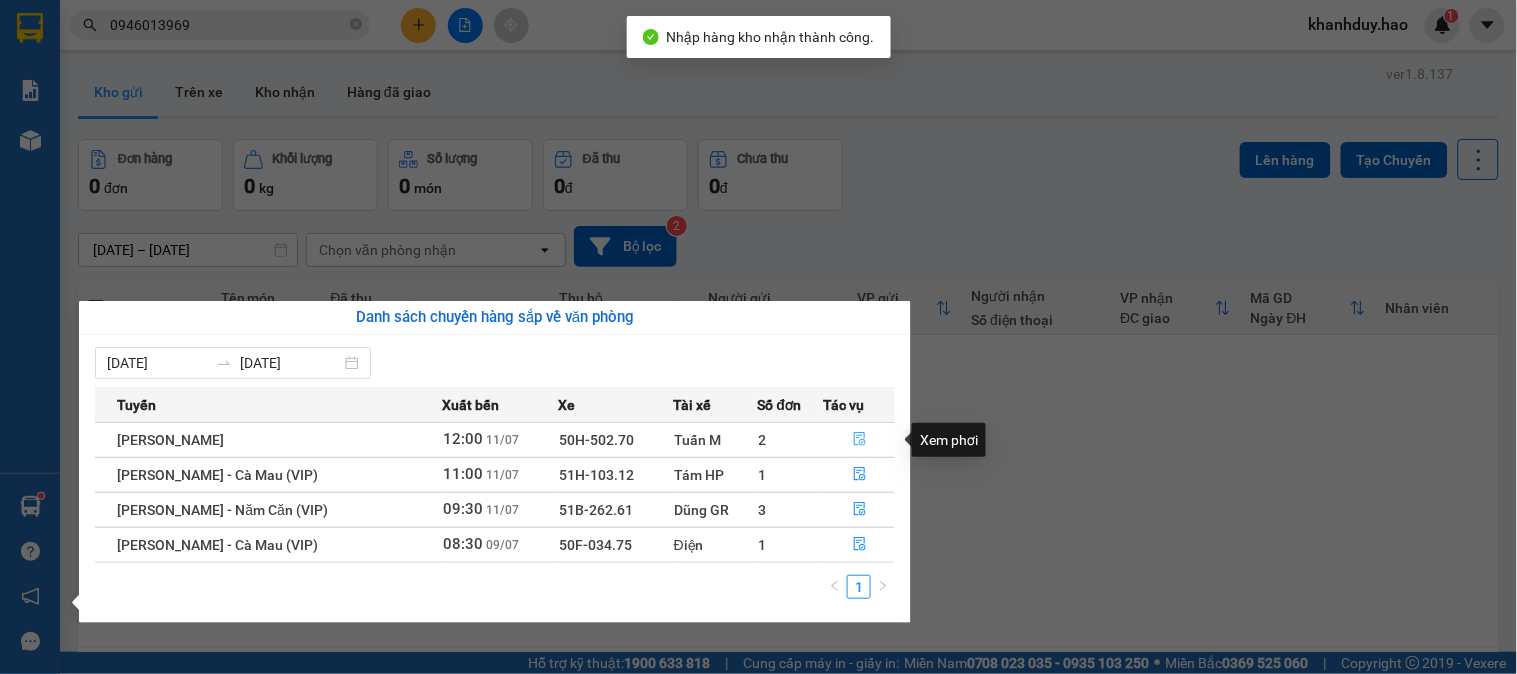click at bounding box center (859, 440) 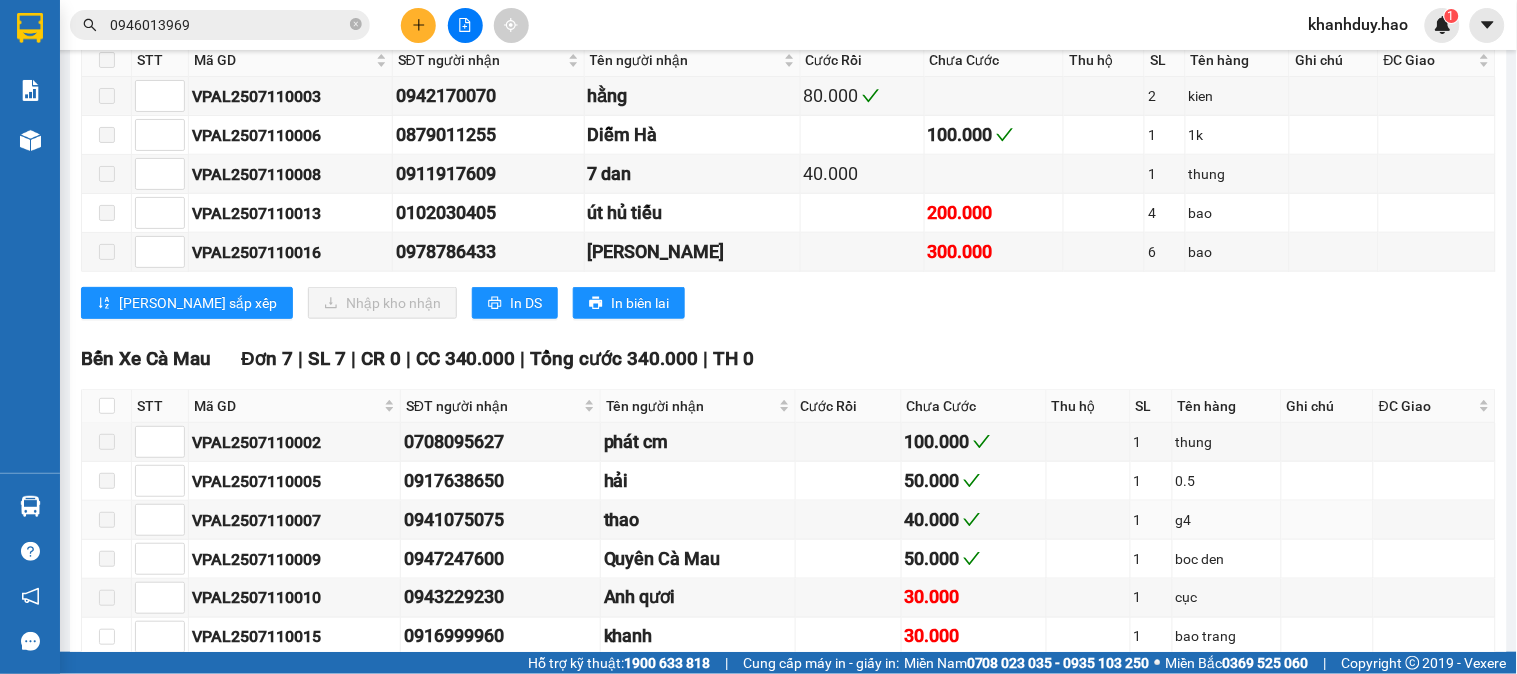 scroll, scrollTop: 555, scrollLeft: 0, axis: vertical 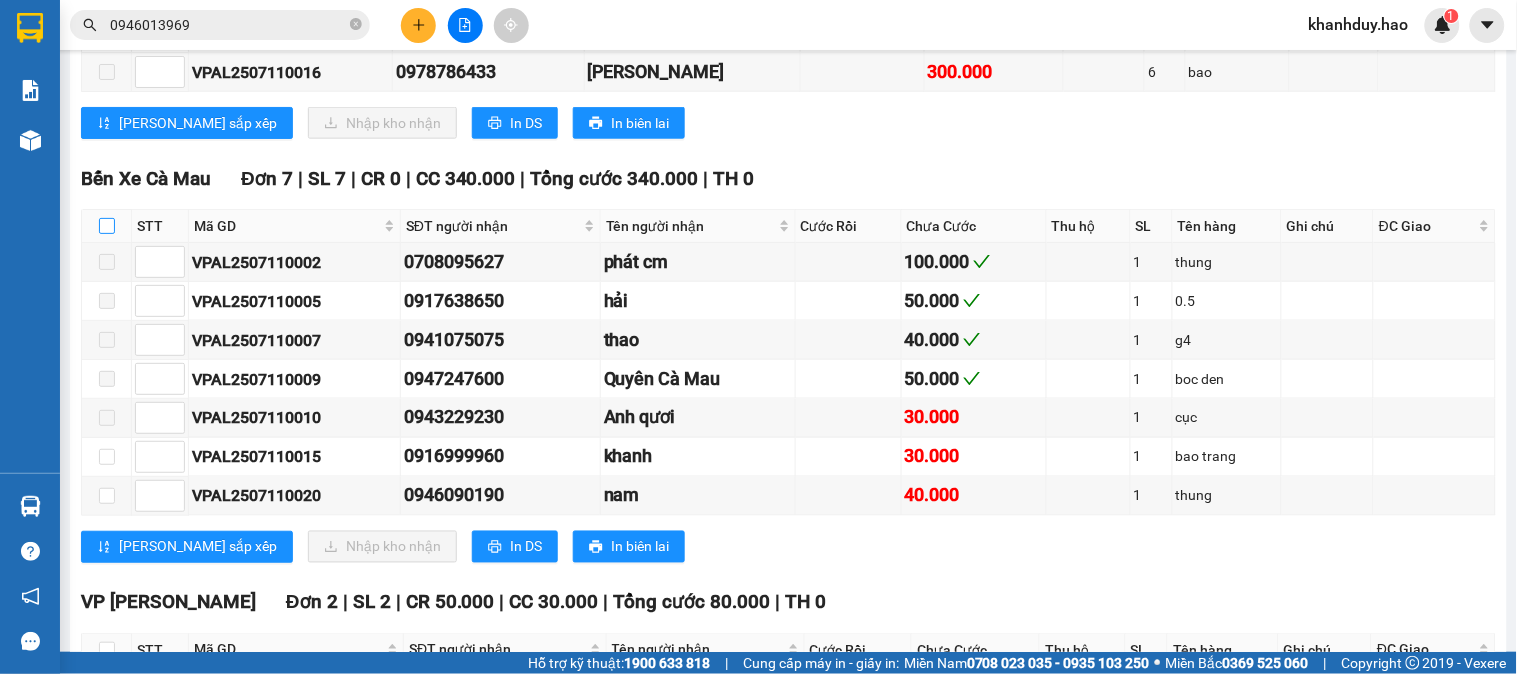 click at bounding box center (107, 226) 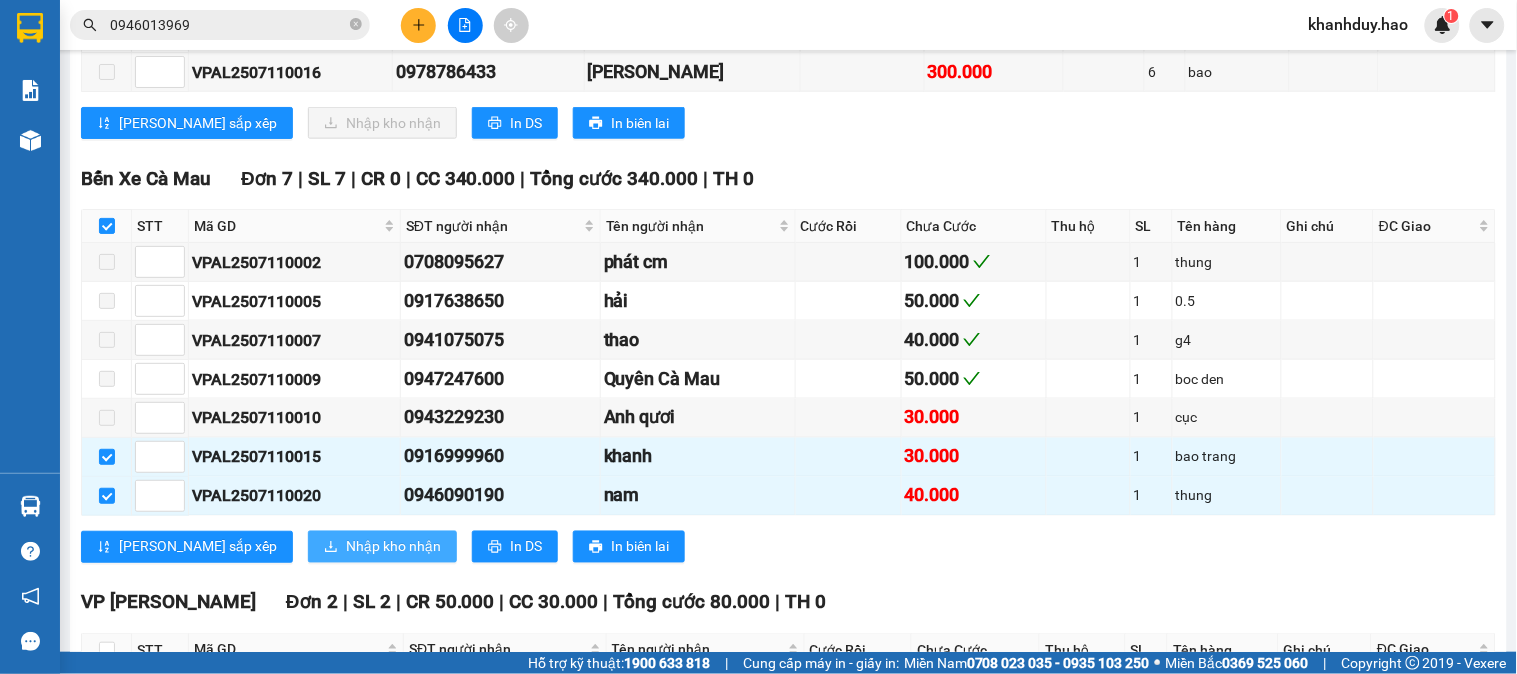 click 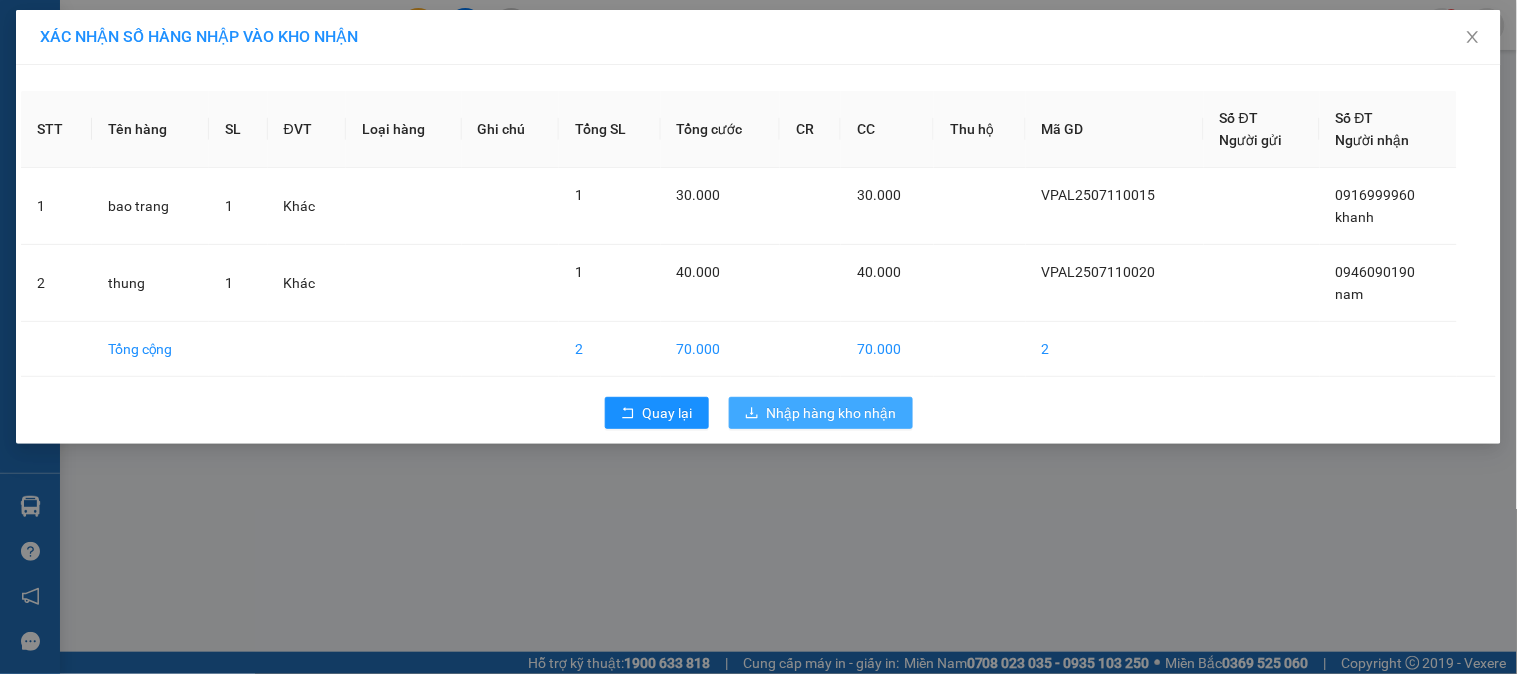 click on "Nhập hàng kho nhận" at bounding box center (832, 413) 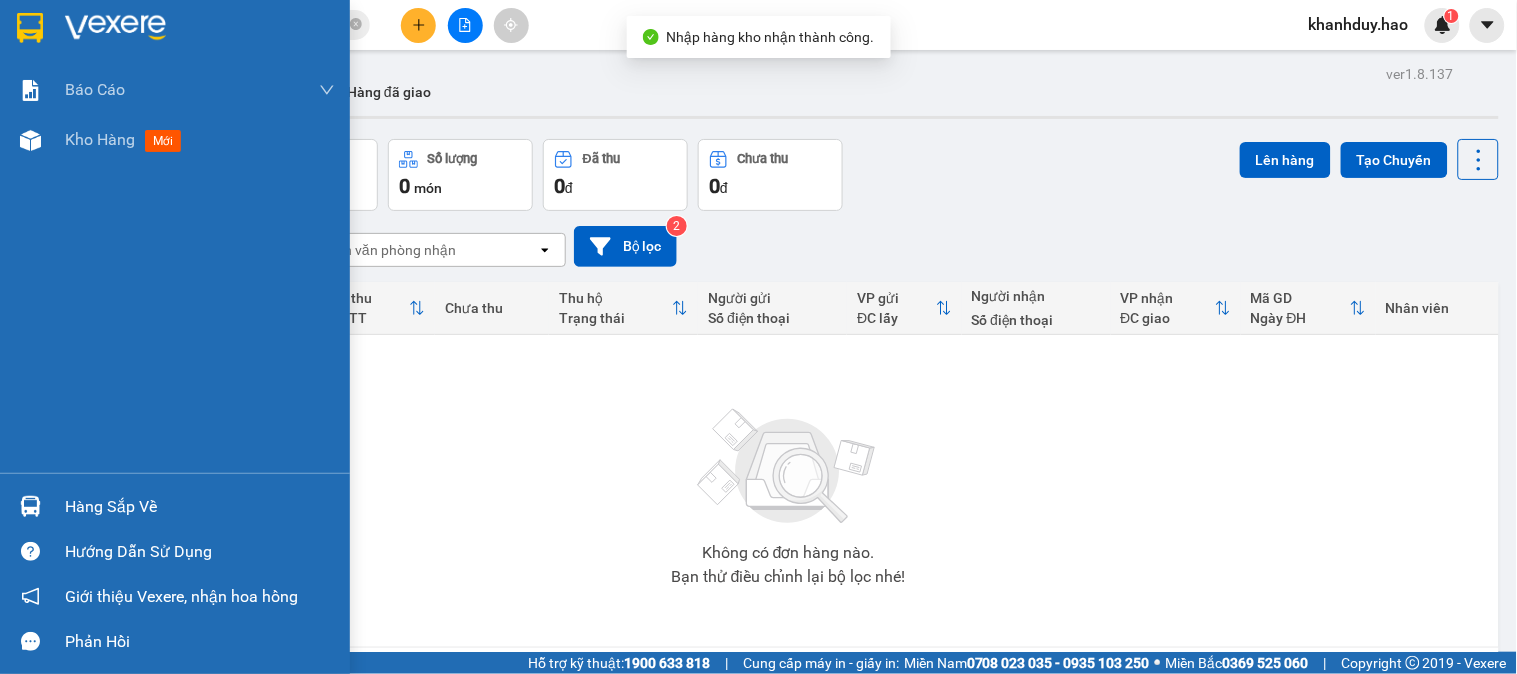 drag, startPoint x: 2, startPoint y: 501, endPoint x: 27, endPoint y: 504, distance: 25.179358 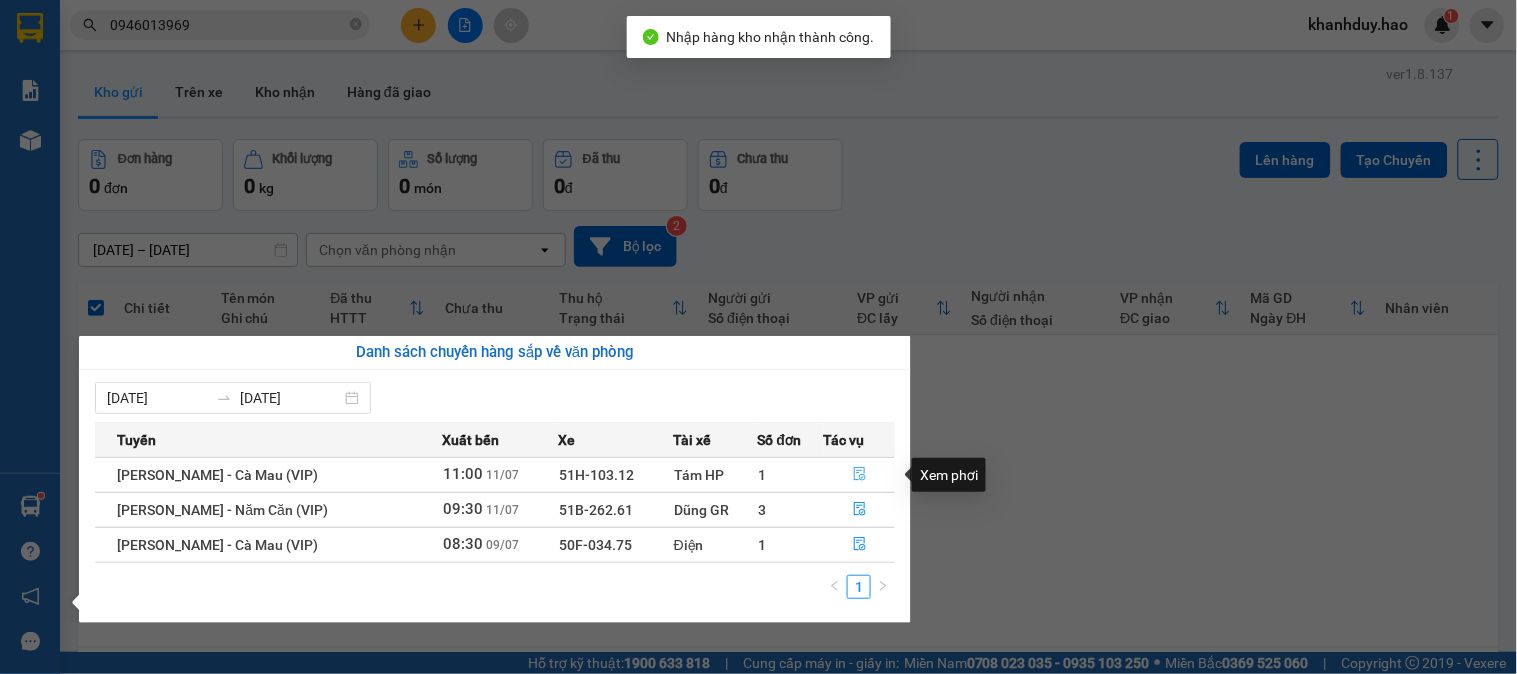 click 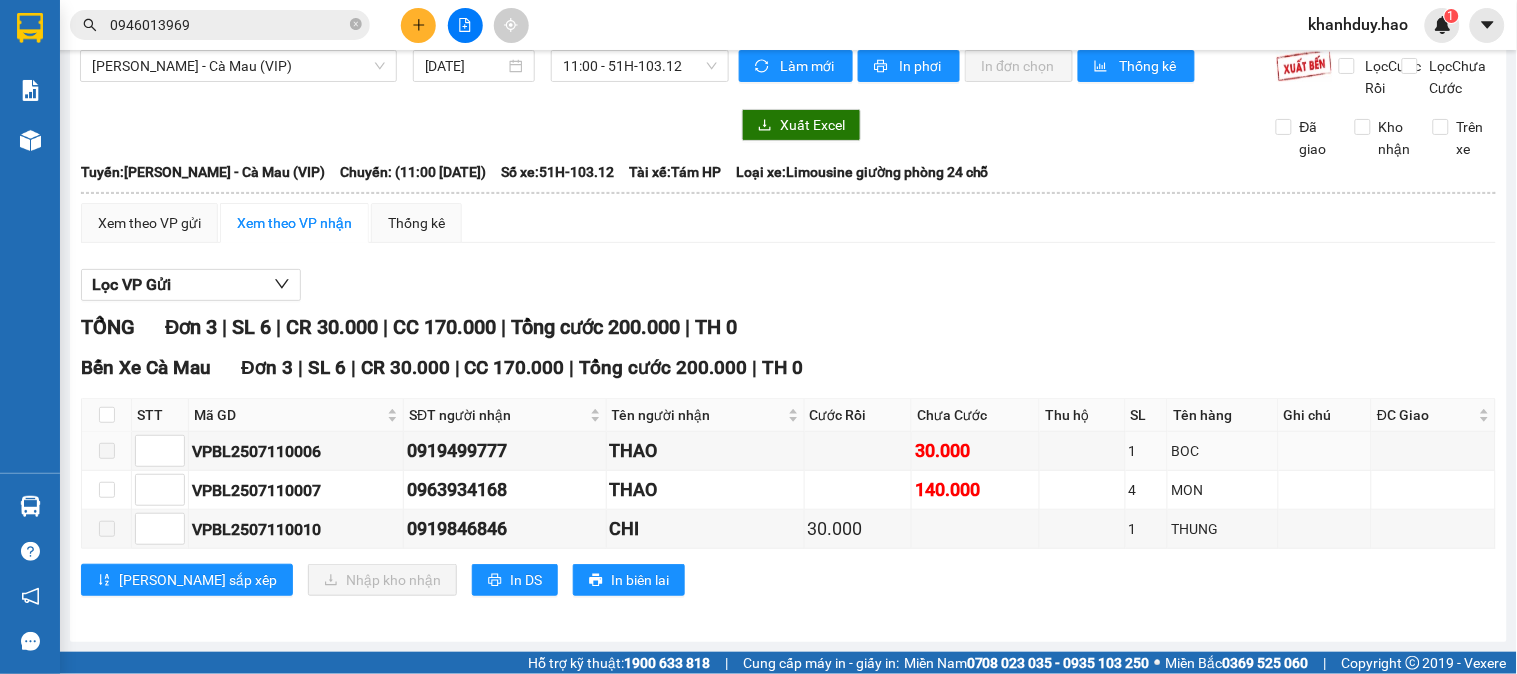 scroll, scrollTop: 43, scrollLeft: 0, axis: vertical 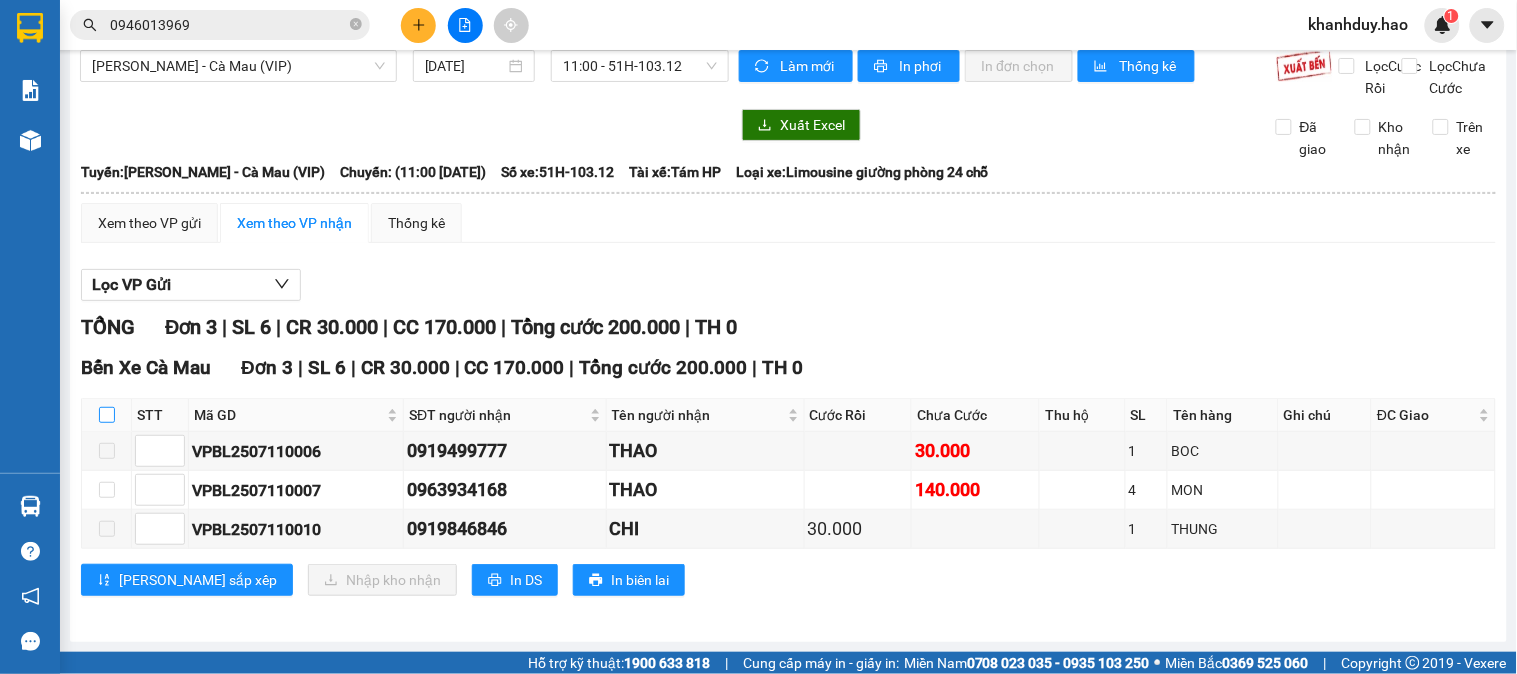 click at bounding box center (107, 415) 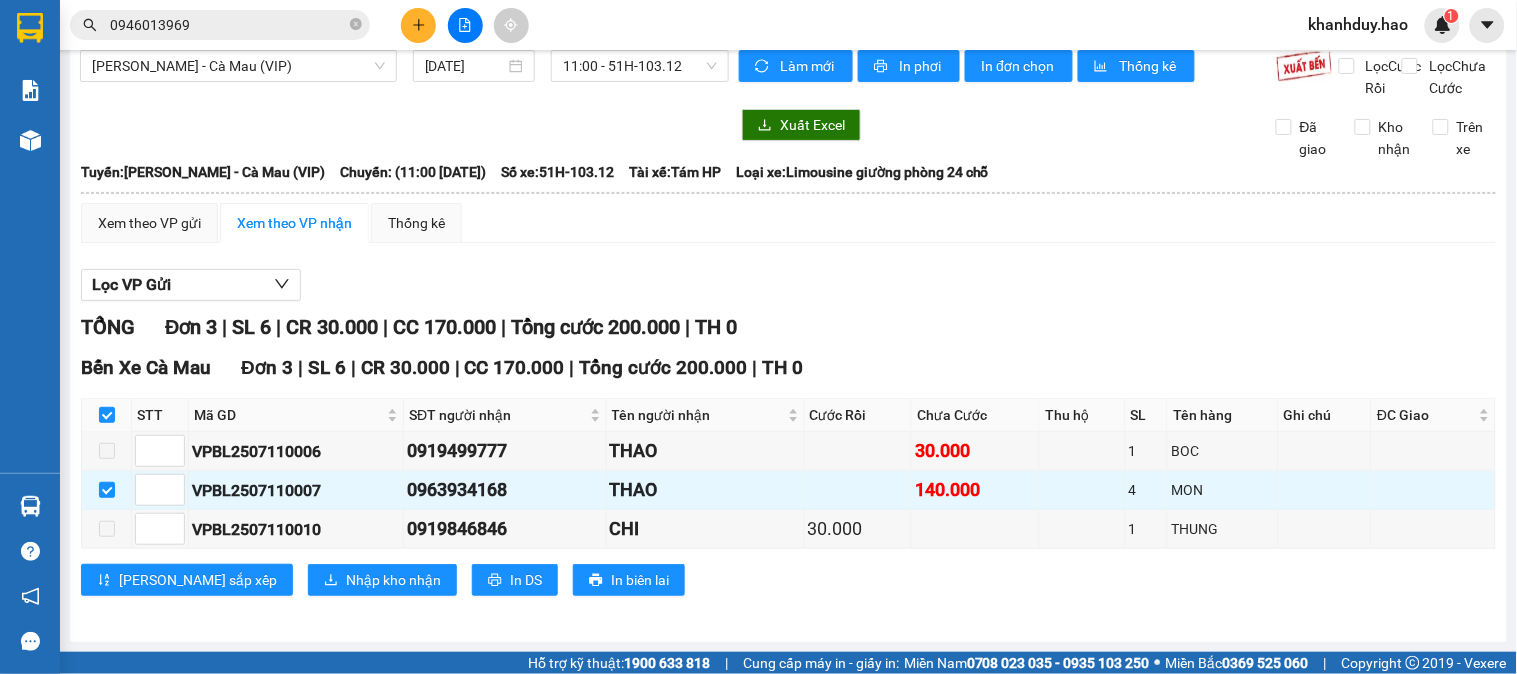 click on "Bến Xe Cà Mau Đơn   3 | SL   6 | CR   30.000 | CC   170.000 | Tổng cước   200.000 | TH   0 STT Mã GD SĐT người nhận Tên người nhận Cước Rồi Chưa Cước Thu hộ SL Tên hàng Ghi chú ĐC Giao Ký nhận                           VPBL2507110006 0919499777 THAO 30.000 1 BOC VPBL2507110007 0963934168 THAO 140.000 4 MON VPBL2507110010 0919846846 CHI 30.000 1 THUNG Lưu sắp xếp Nhập kho nhận In DS In biên lai Hảo   02839552959   26 Phó Cơ Điều, Phường 12 PHƠI HÀNG Bến Xe Cà Mau  -  06:40 - 12/07/2025 Tuyến:  Hồ Chí Minh - Cà Mau (VIP) Chuyến:   (11:00 - 11/07/2025) Tài xế:  Tám HP   Số xe:  51H-103.12   Loại xe:  Limousine giường phòng 24 chỗ STT Mã GD SĐT người nhận Tên người nhận Cước Rồi Chưa Cước Thu hộ SL Tên hàng Ghi chú ĐC Giao Ký nhận Bến Xe Cà Mau Đơn   3 | SL   6 | CR   30.000 | CC   170.000 | Tổng cước   200.000 | TH   0 1 VPBL2507110006 0919499777 THAO 30.000 1 BOC 2 THAO 4" at bounding box center [788, 482] 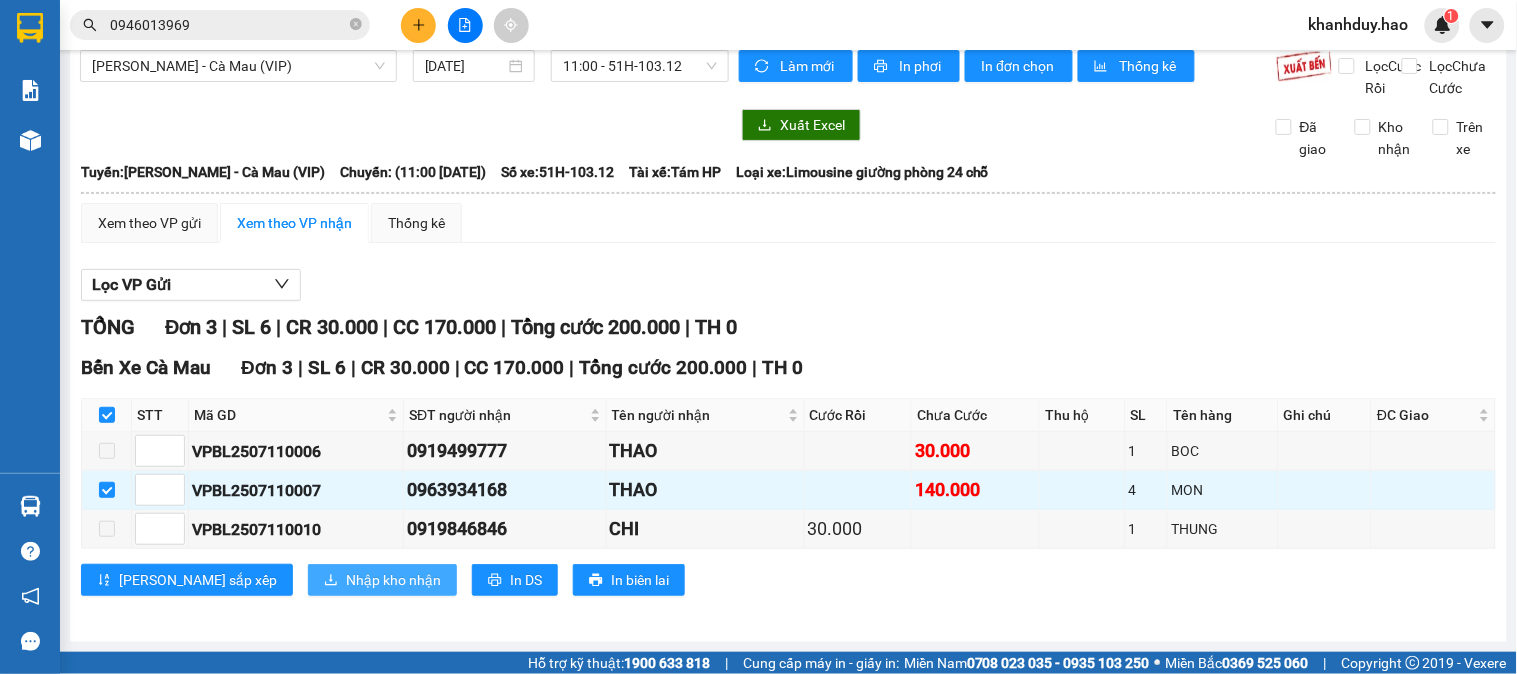 click on "Nhập kho nhận" at bounding box center [393, 580] 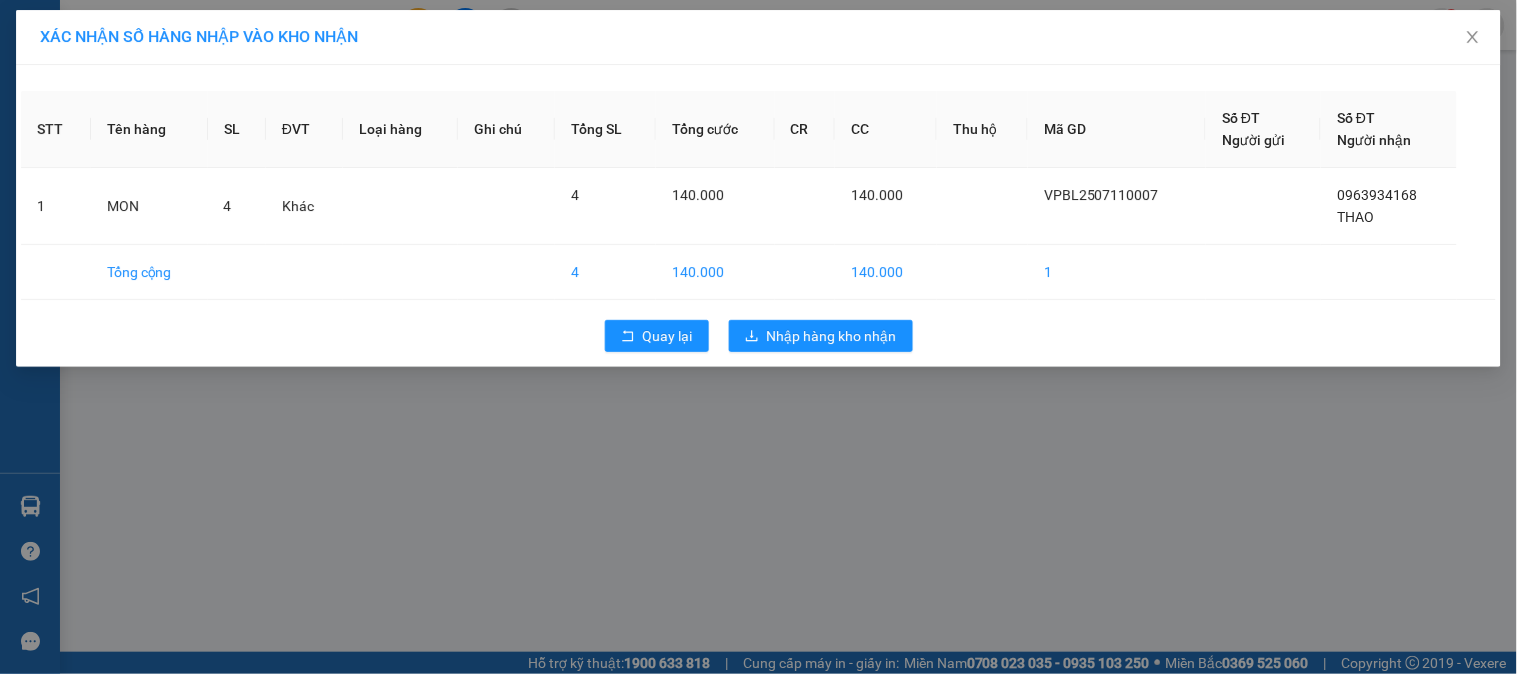 scroll, scrollTop: 0, scrollLeft: 0, axis: both 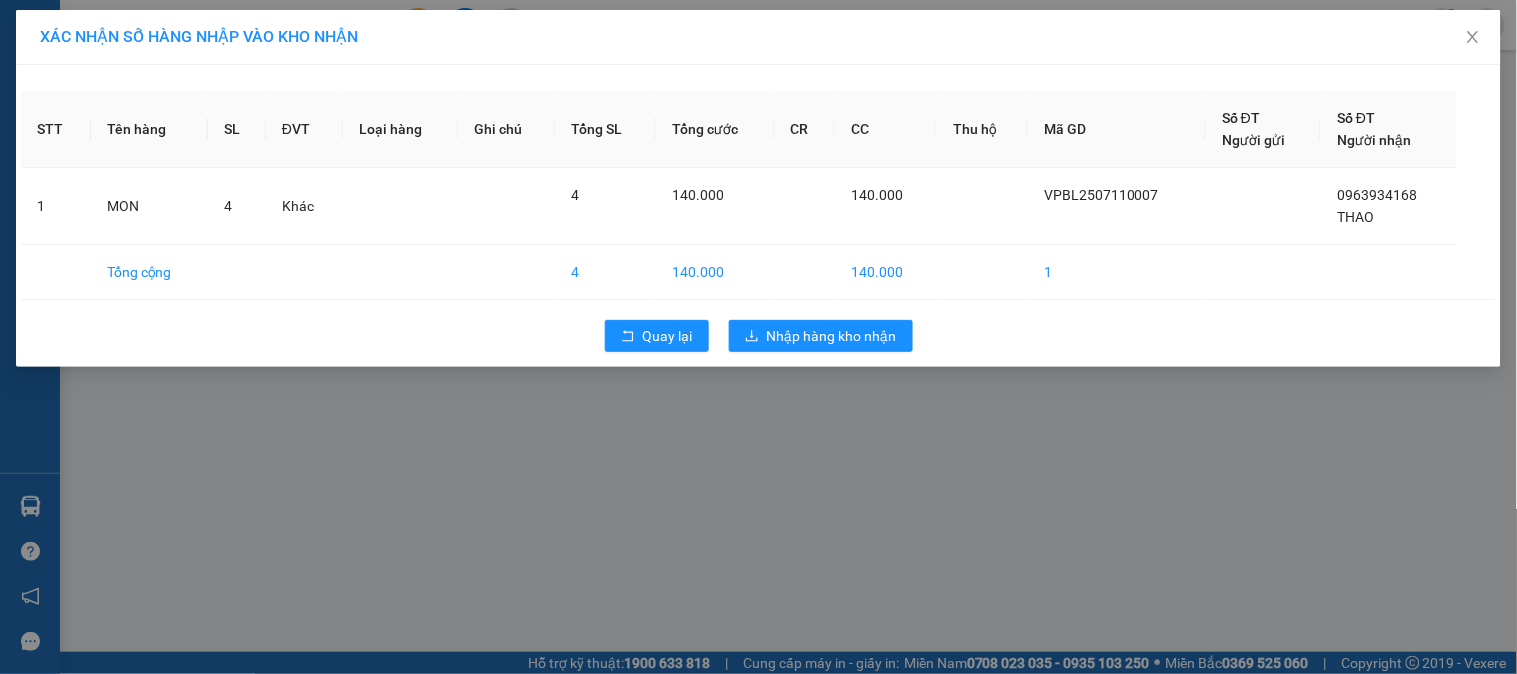 click on "XÁC NHẬN SỐ HÀNG NHẬP VÀO KHO NHẬN STT Tên hàng SL ĐVT Loại hàng Ghi chú Tổng SL Tổng cước CR CC Thu hộ Mã GD Số ĐT Người gửi Số ĐT Người nhận 1 MON 4 Khác 4 140.000 140.000 VPBL2507110007 0963934168 THAO Tổng cộng 4 140.000 140.000 1 Quay lại Nhập hàng kho nhận" at bounding box center (758, 337) 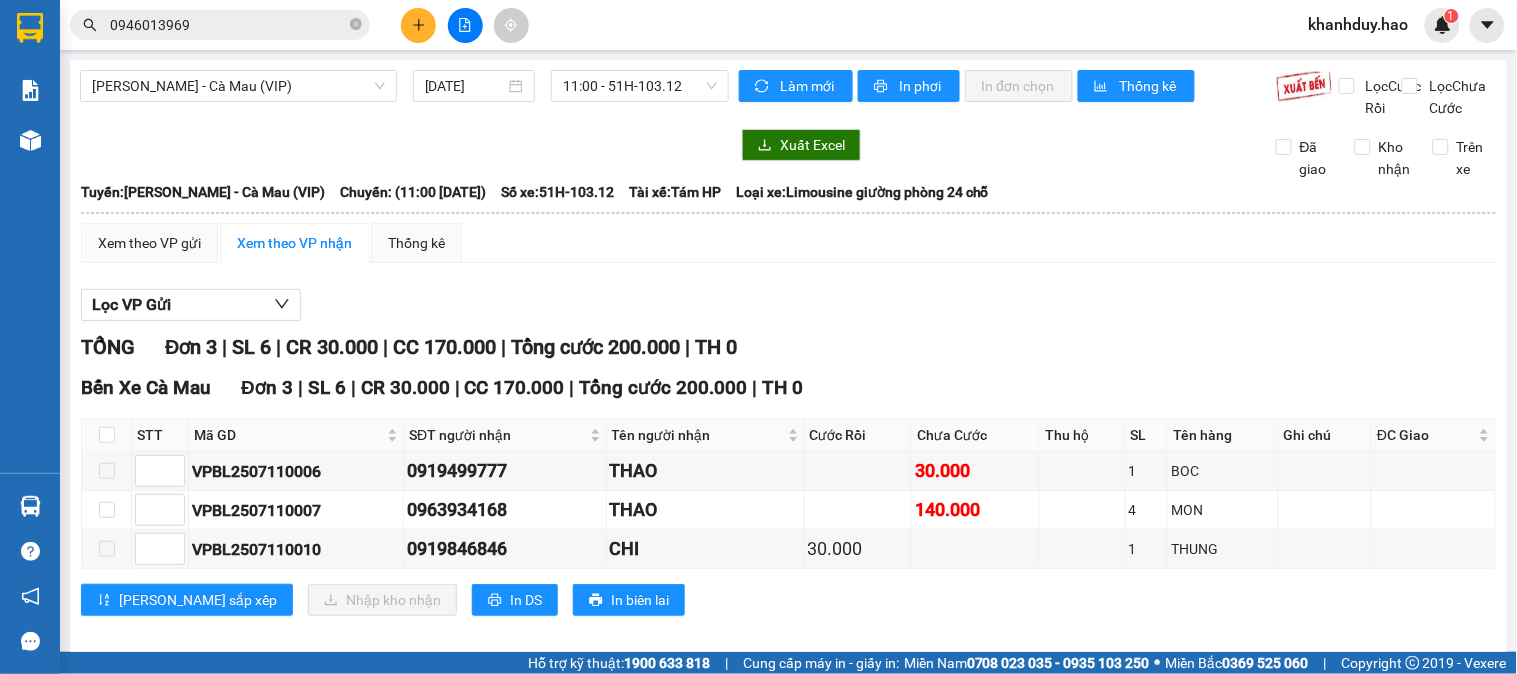 click on "Lọc VP Gửi" at bounding box center (788, 305) 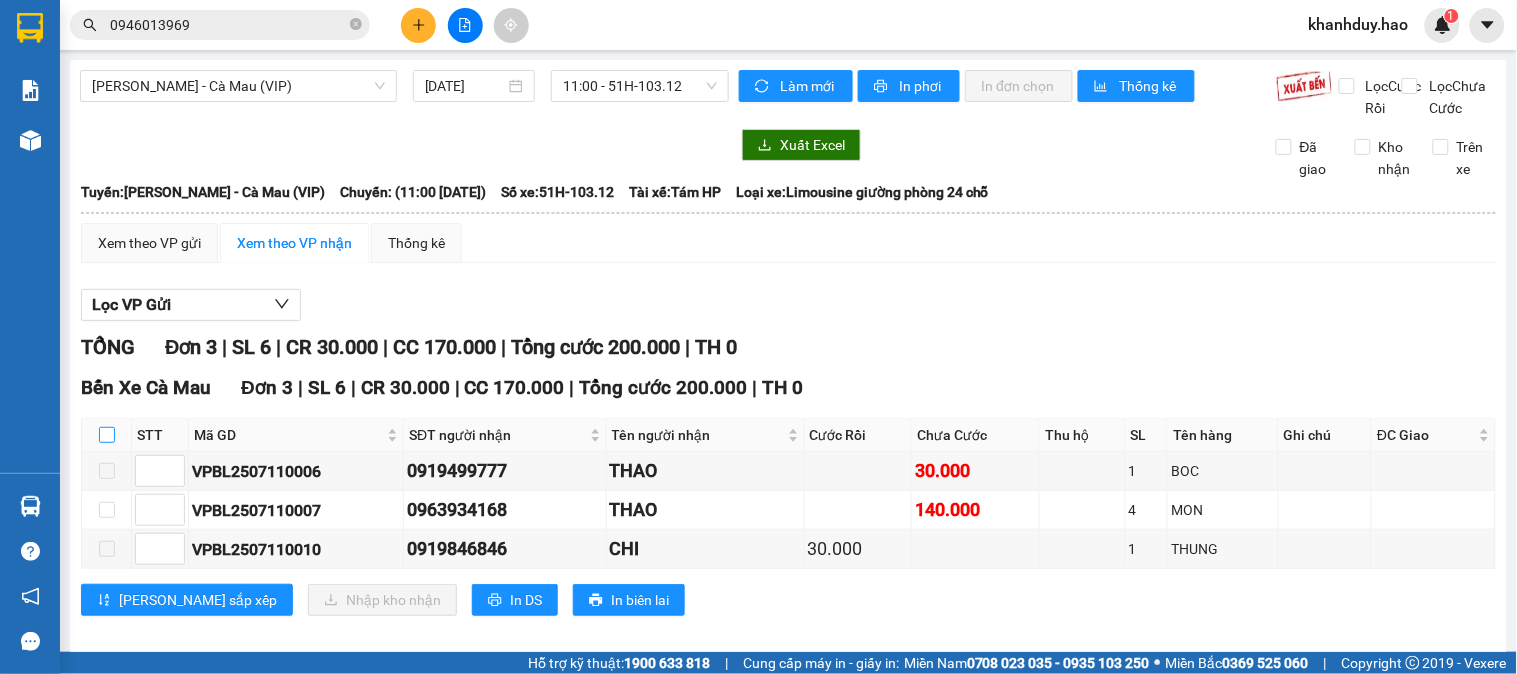 click at bounding box center [107, 435] 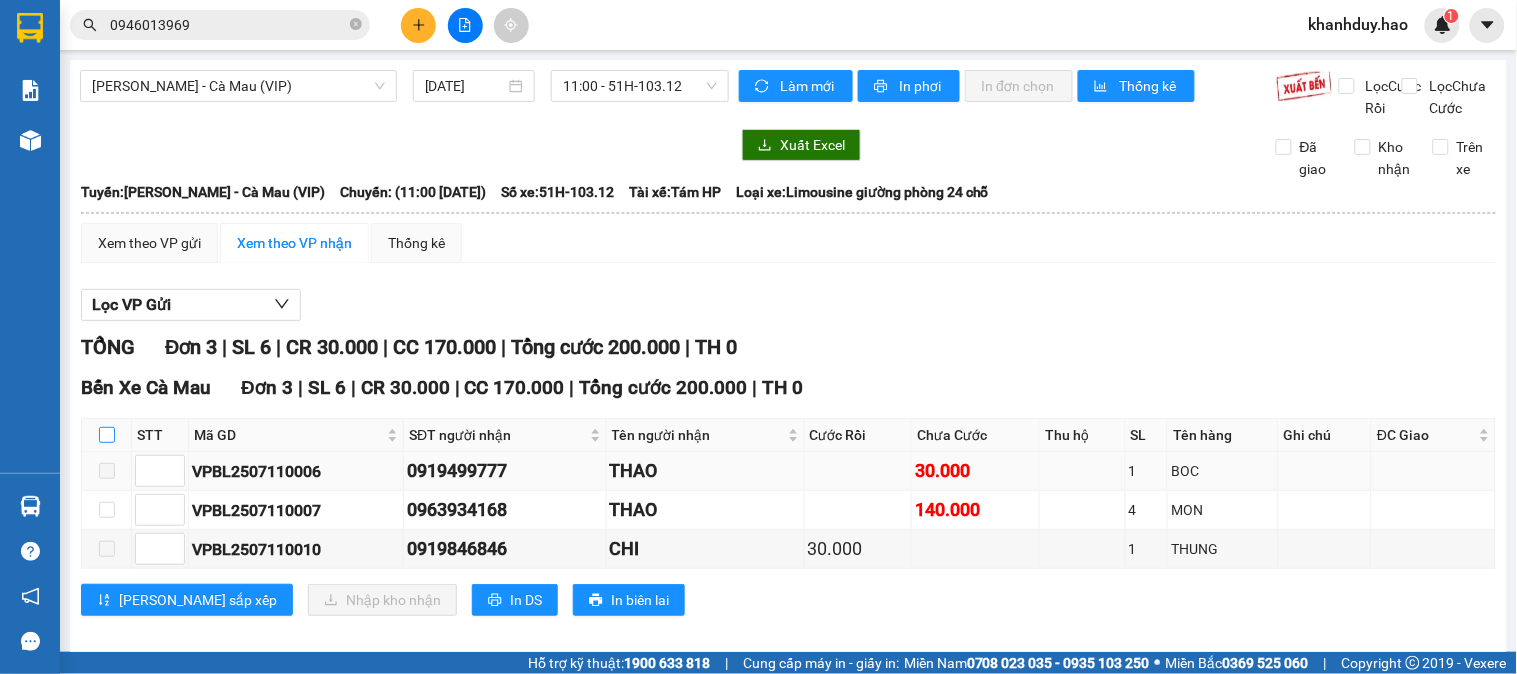 checkbox on "true" 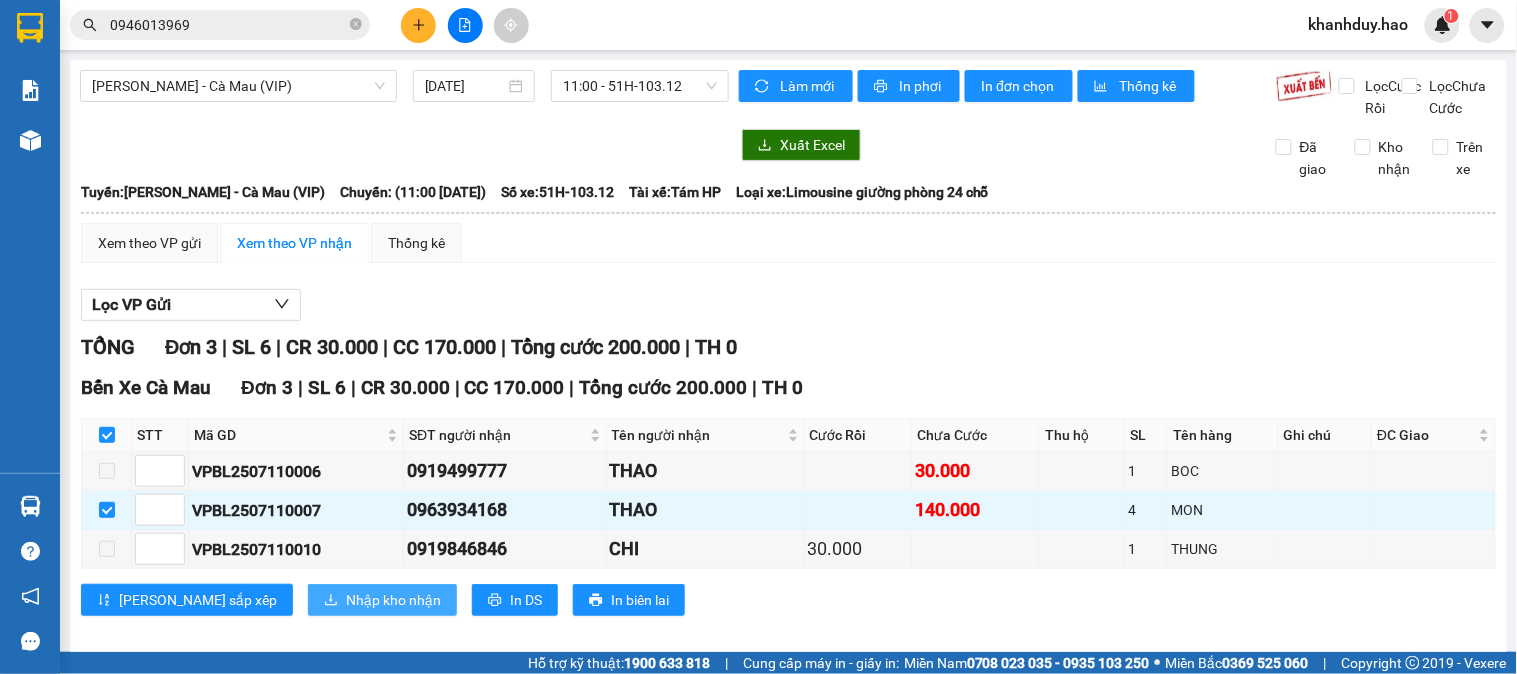 click on "Nhập kho nhận" at bounding box center (393, 600) 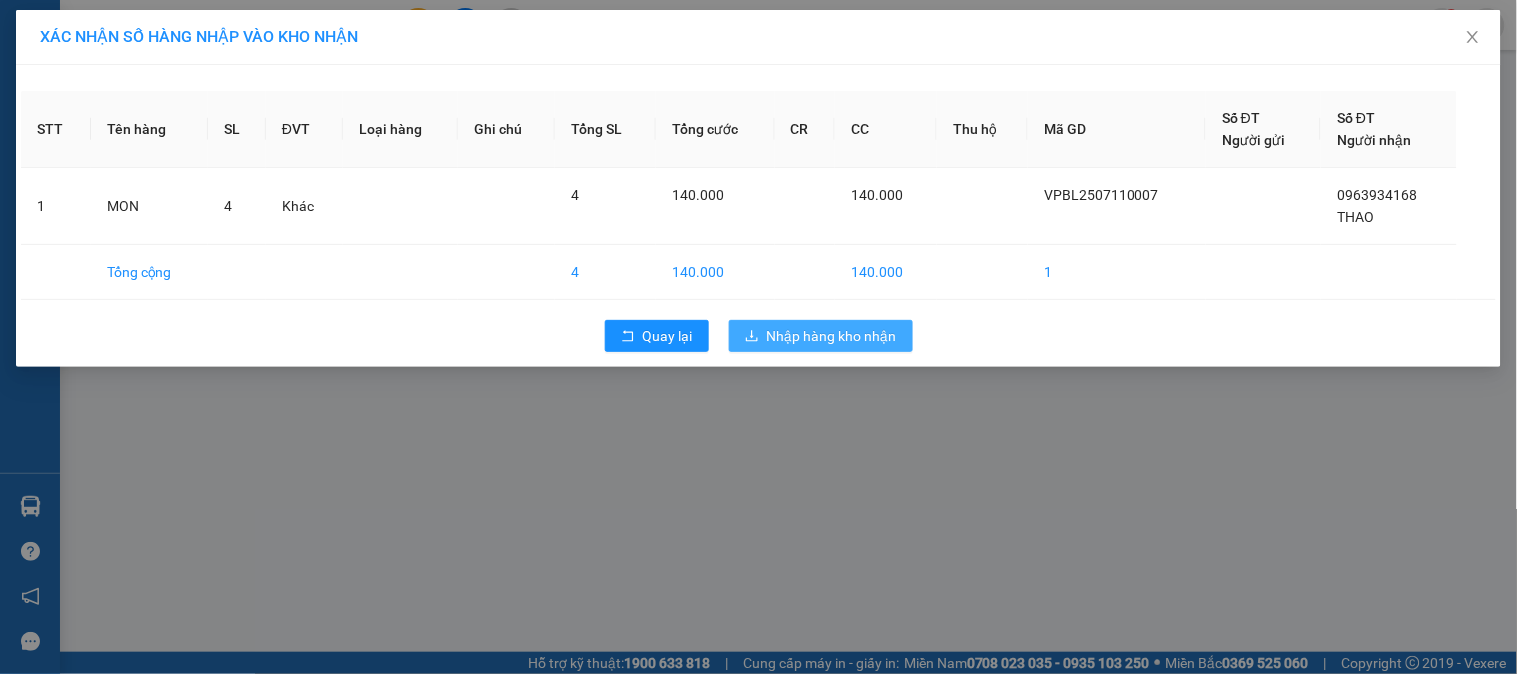 click on "Nhập hàng kho nhận" at bounding box center [821, 336] 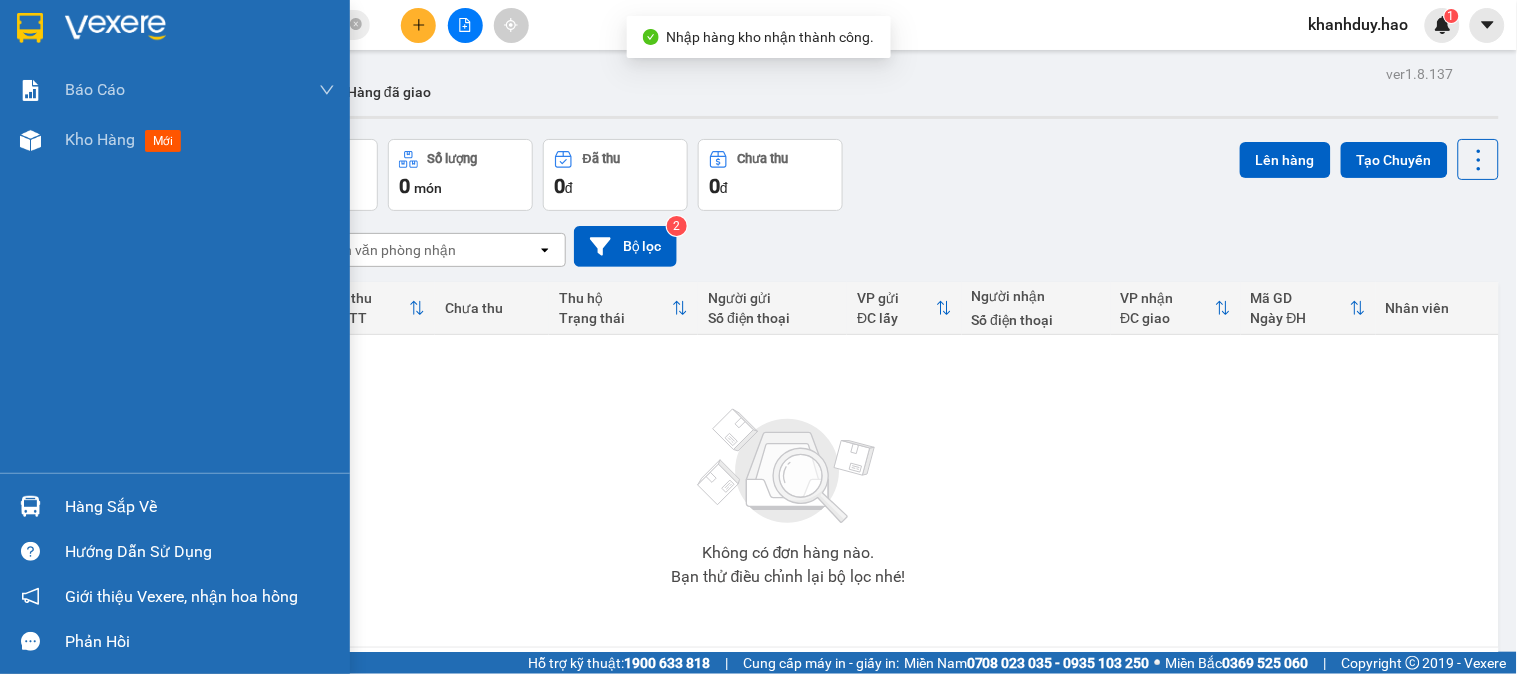 click on "Hàng sắp về" at bounding box center (200, 507) 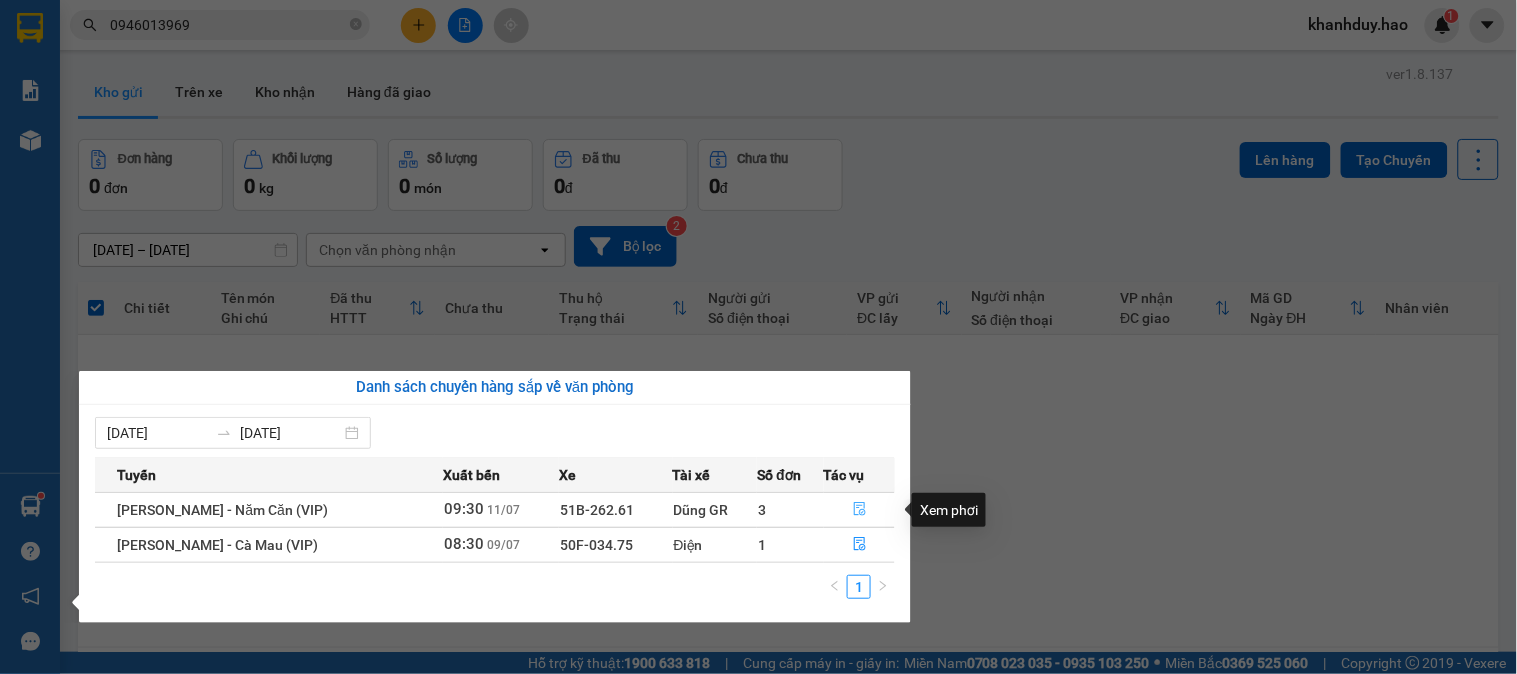 click 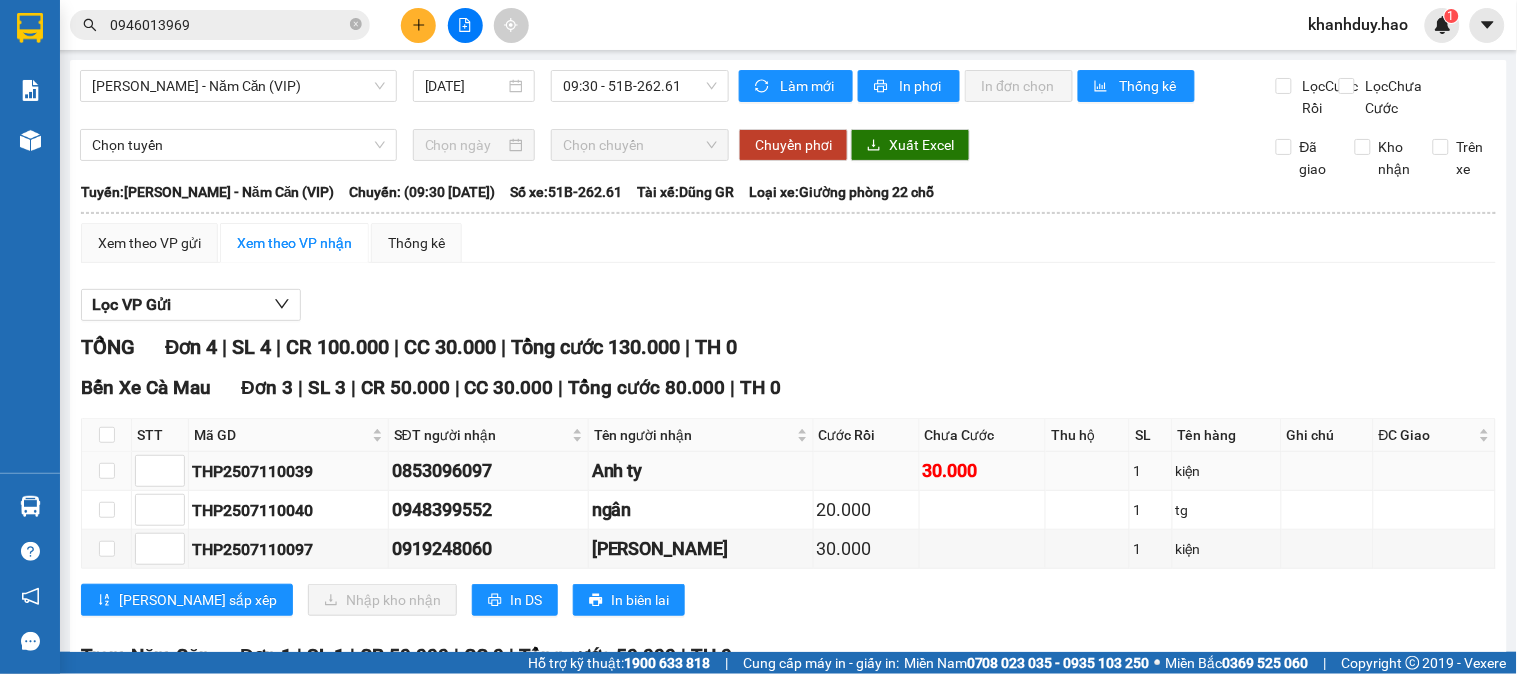 scroll, scrollTop: 111, scrollLeft: 0, axis: vertical 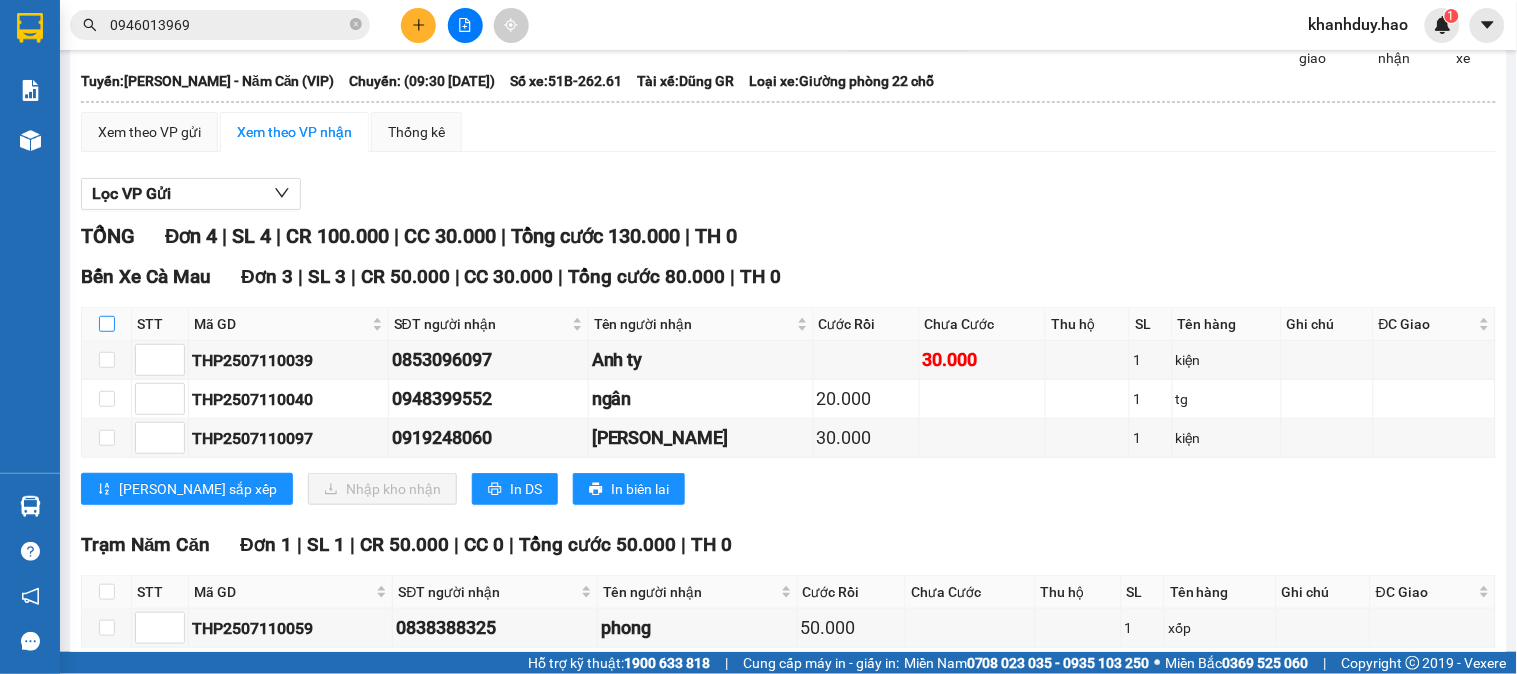 click at bounding box center [107, 324] 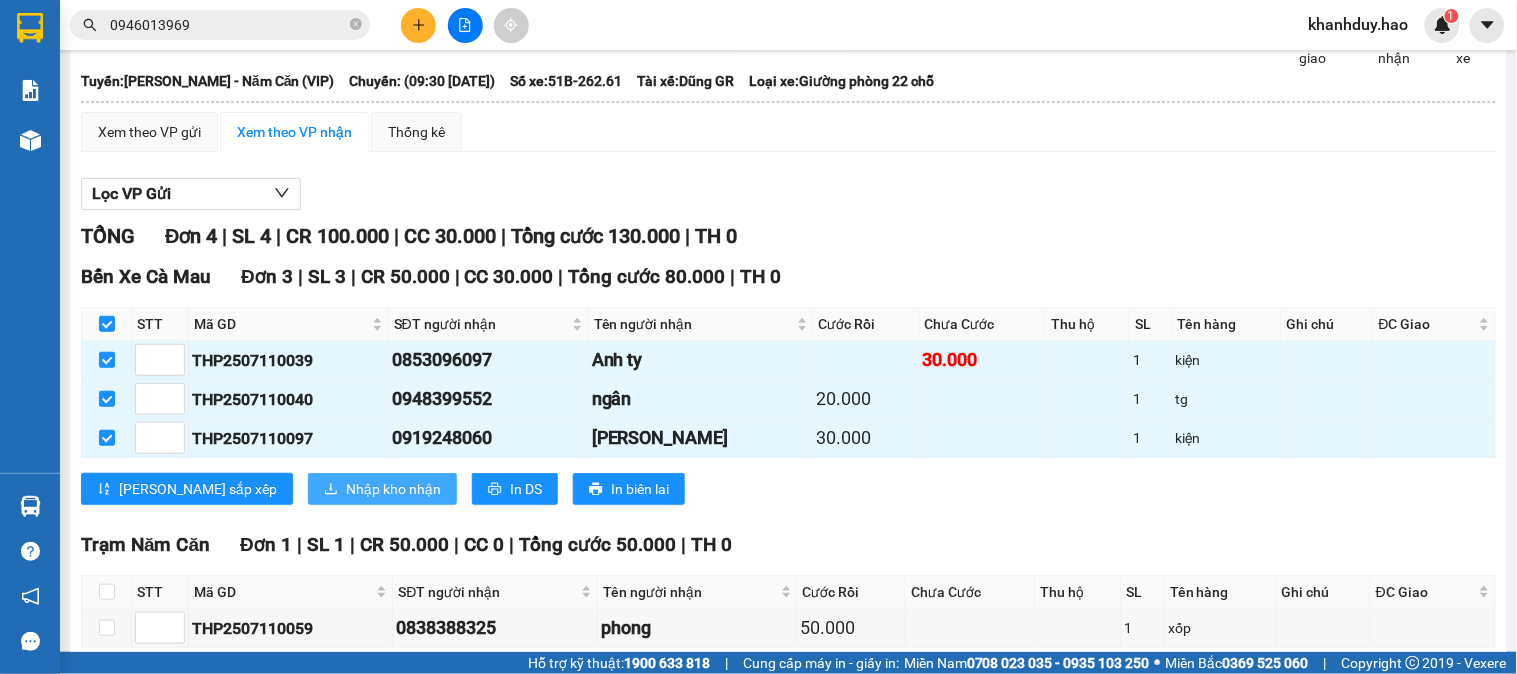 click on "Nhập kho nhận" at bounding box center [393, 489] 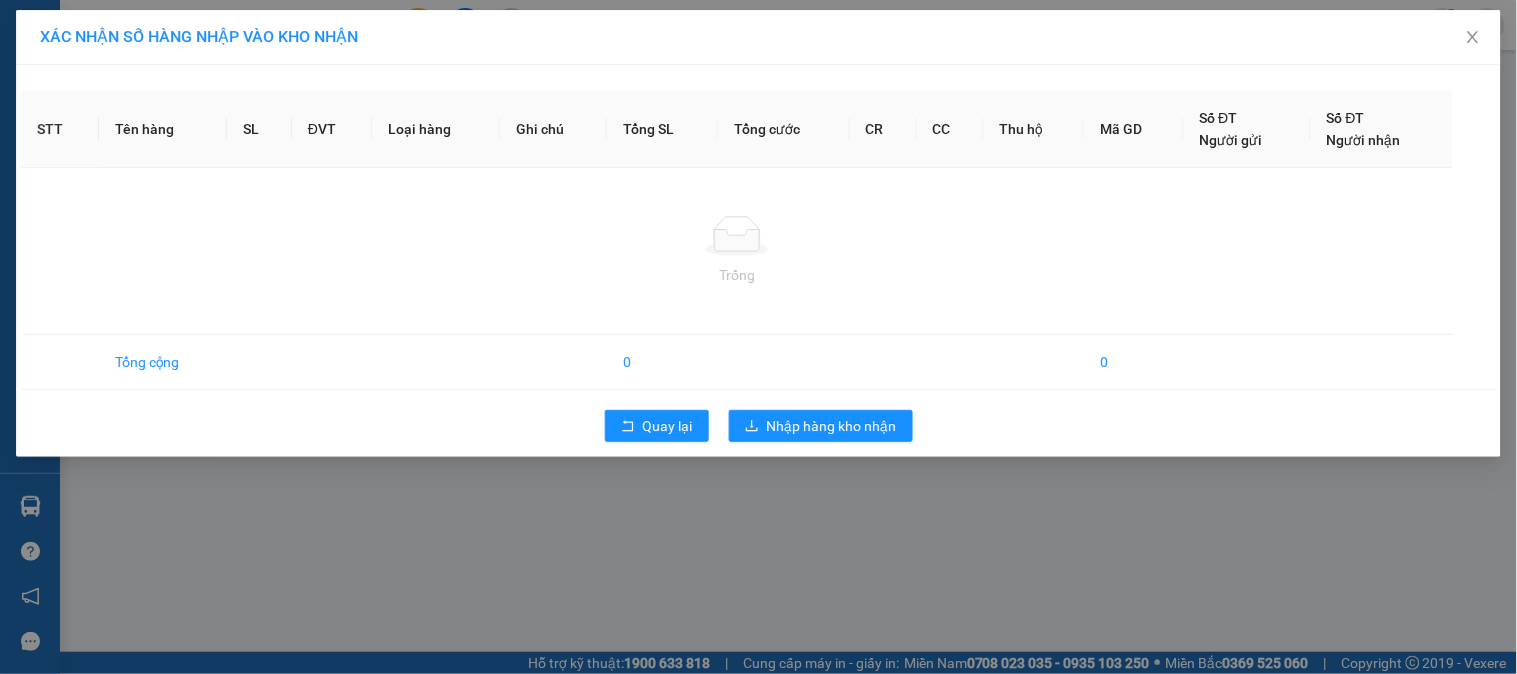 scroll, scrollTop: 0, scrollLeft: 0, axis: both 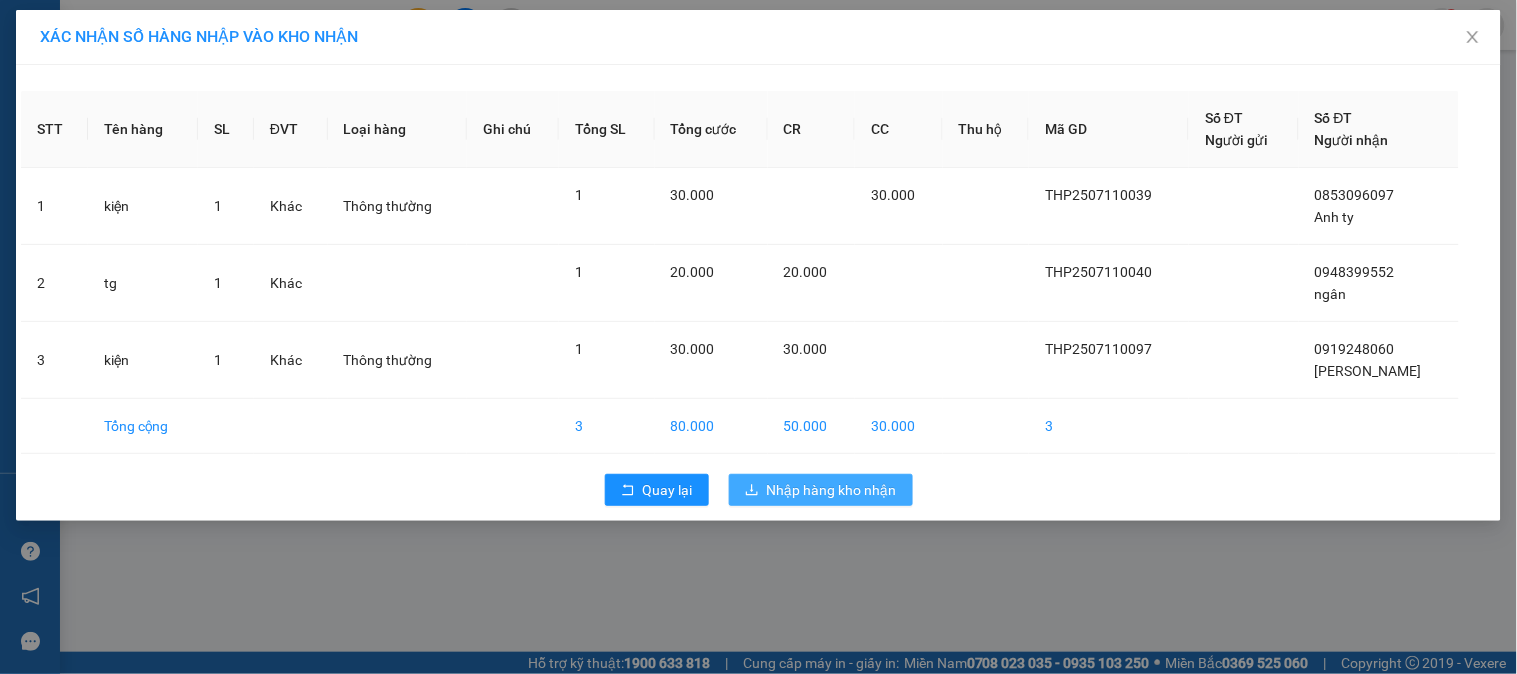 drag, startPoint x: 868, startPoint y: 465, endPoint x: 856, endPoint y: 491, distance: 28.635643 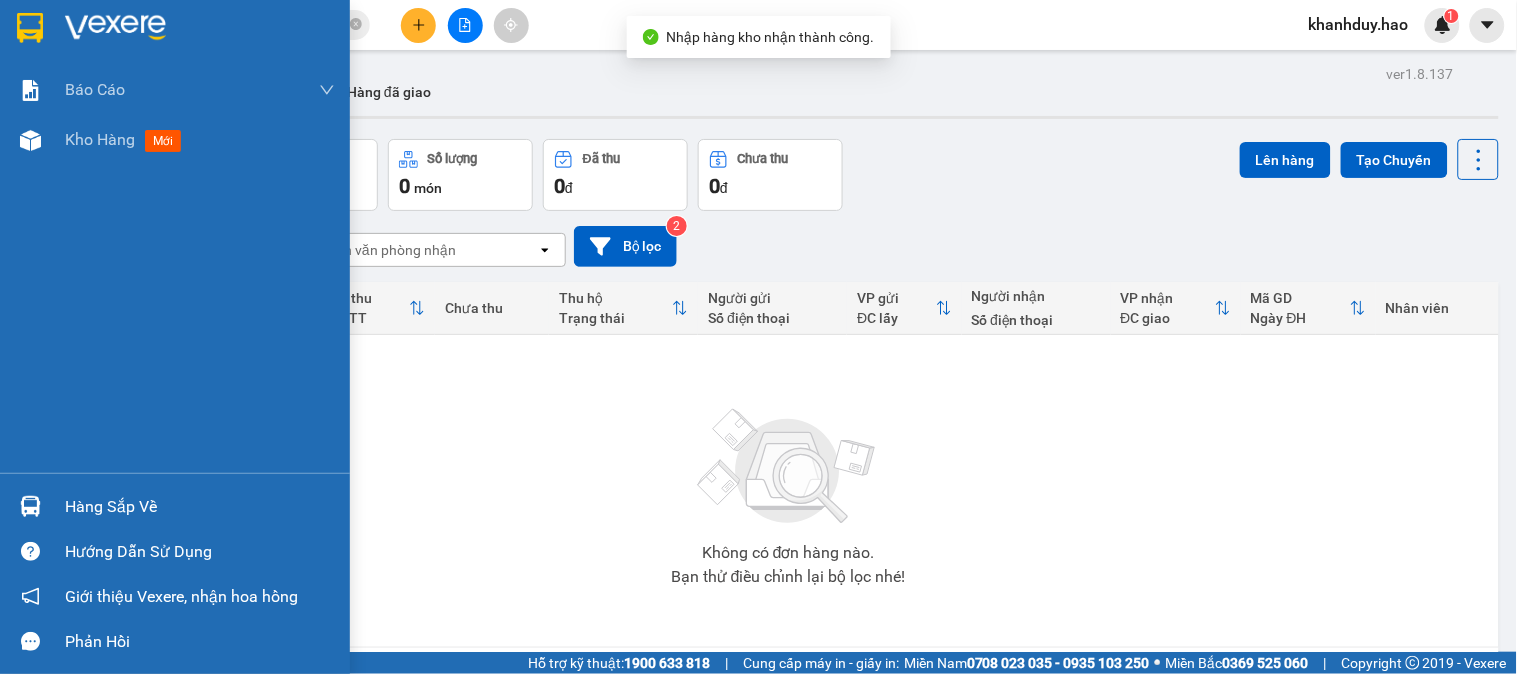 click on "Hàng sắp về" at bounding box center (200, 507) 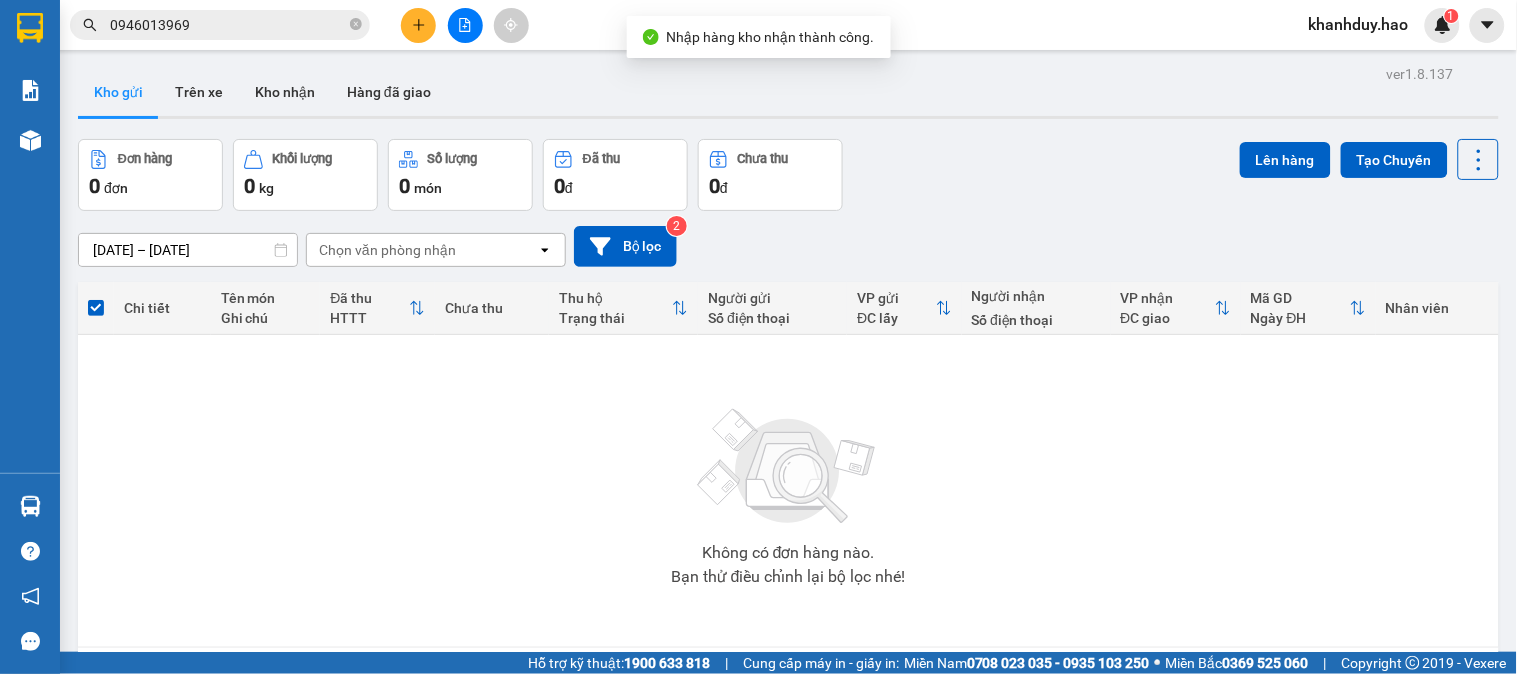 drag, startPoint x: 343, startPoint y: 371, endPoint x: 343, endPoint y: 356, distance: 15 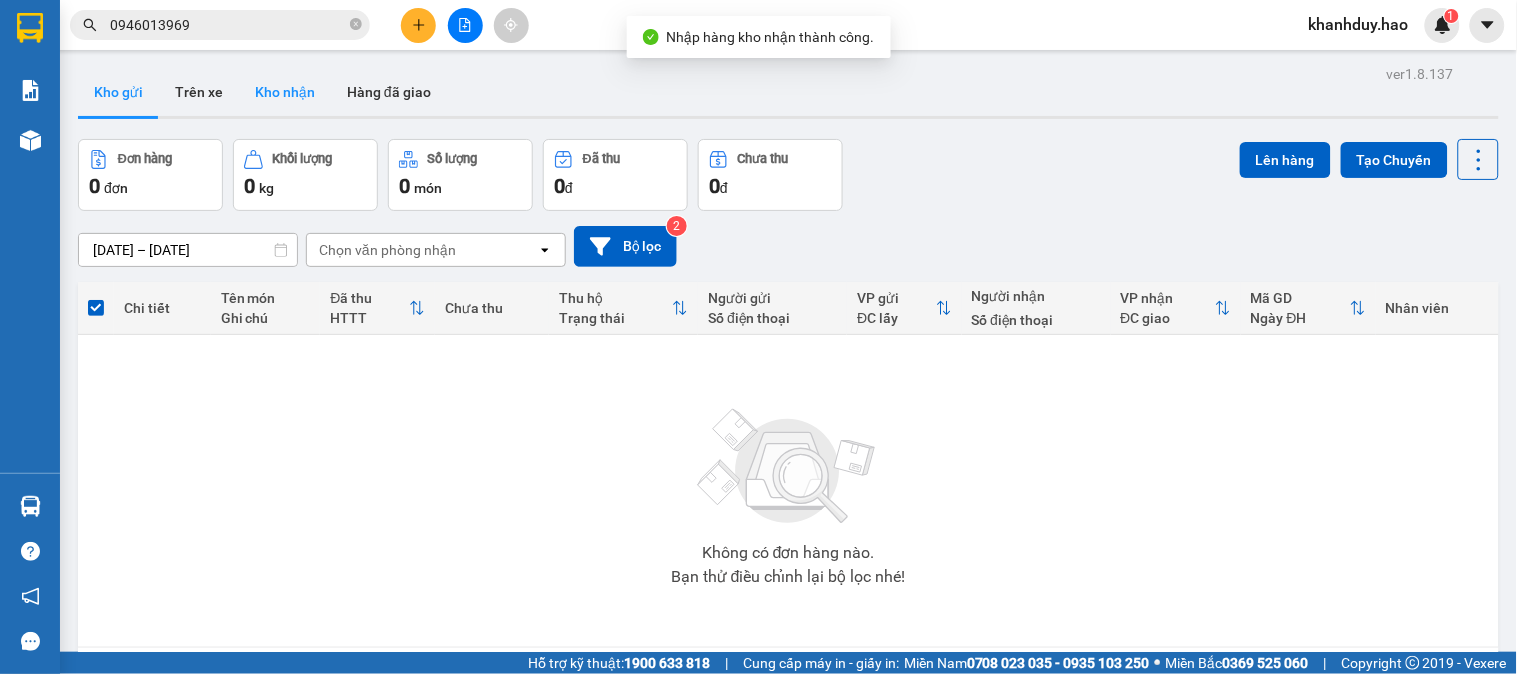 click on "Kho nhận" at bounding box center [285, 92] 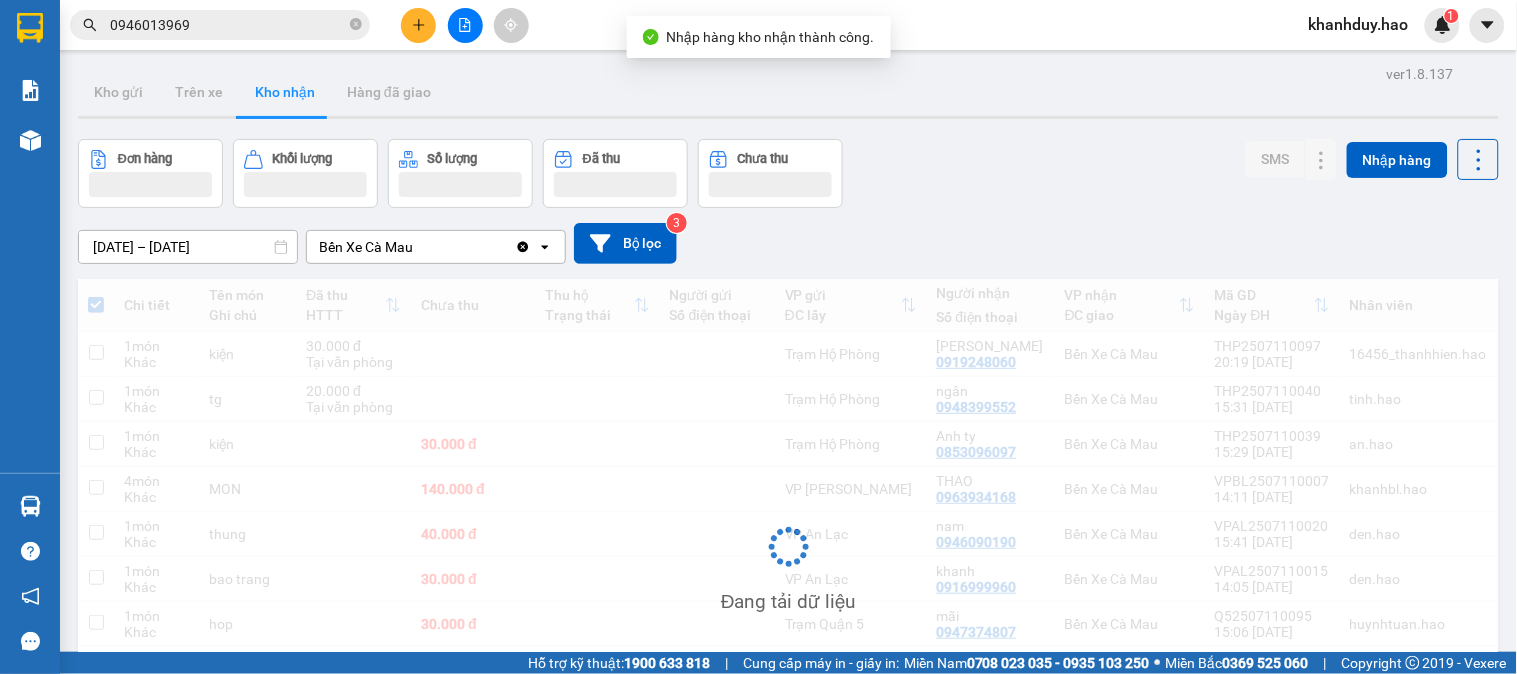 click on "[DATE] – [DATE]" at bounding box center (188, 247) 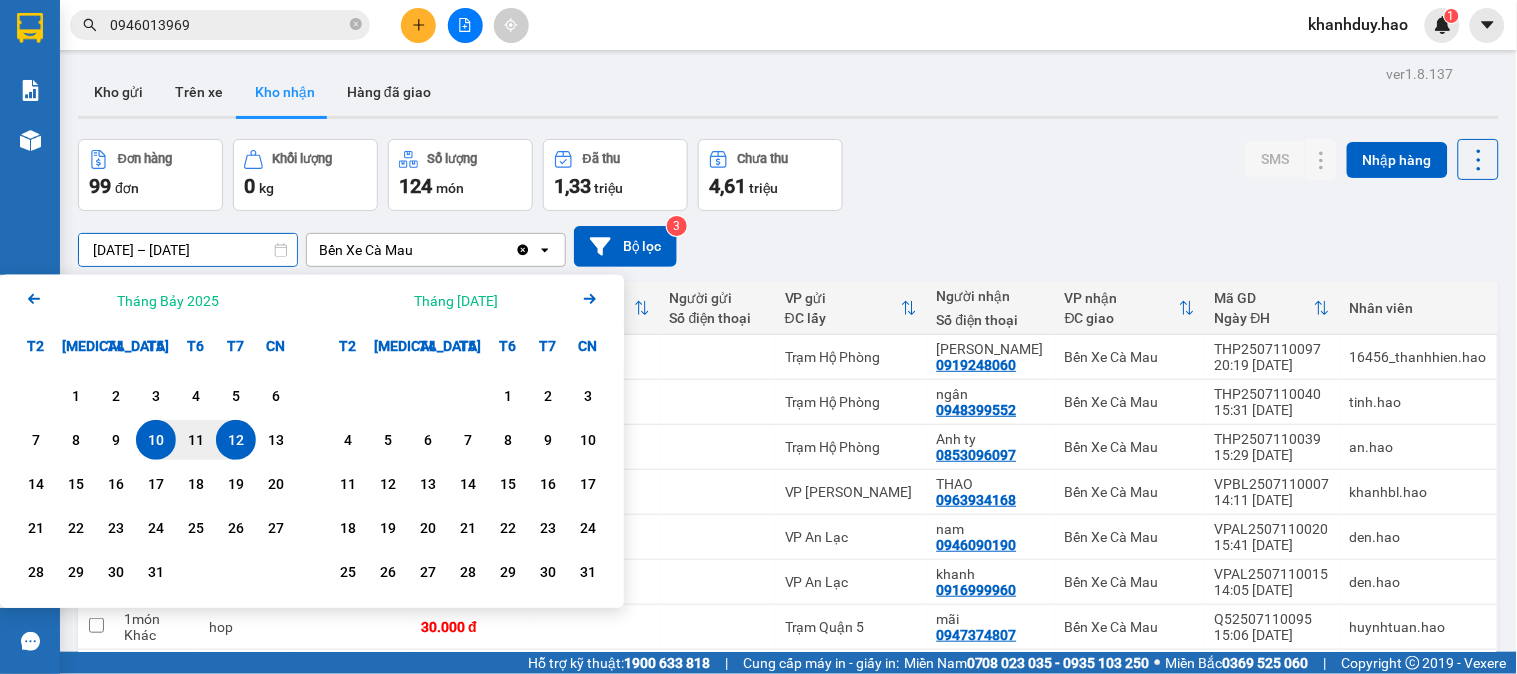 click on "10" at bounding box center [156, 440] 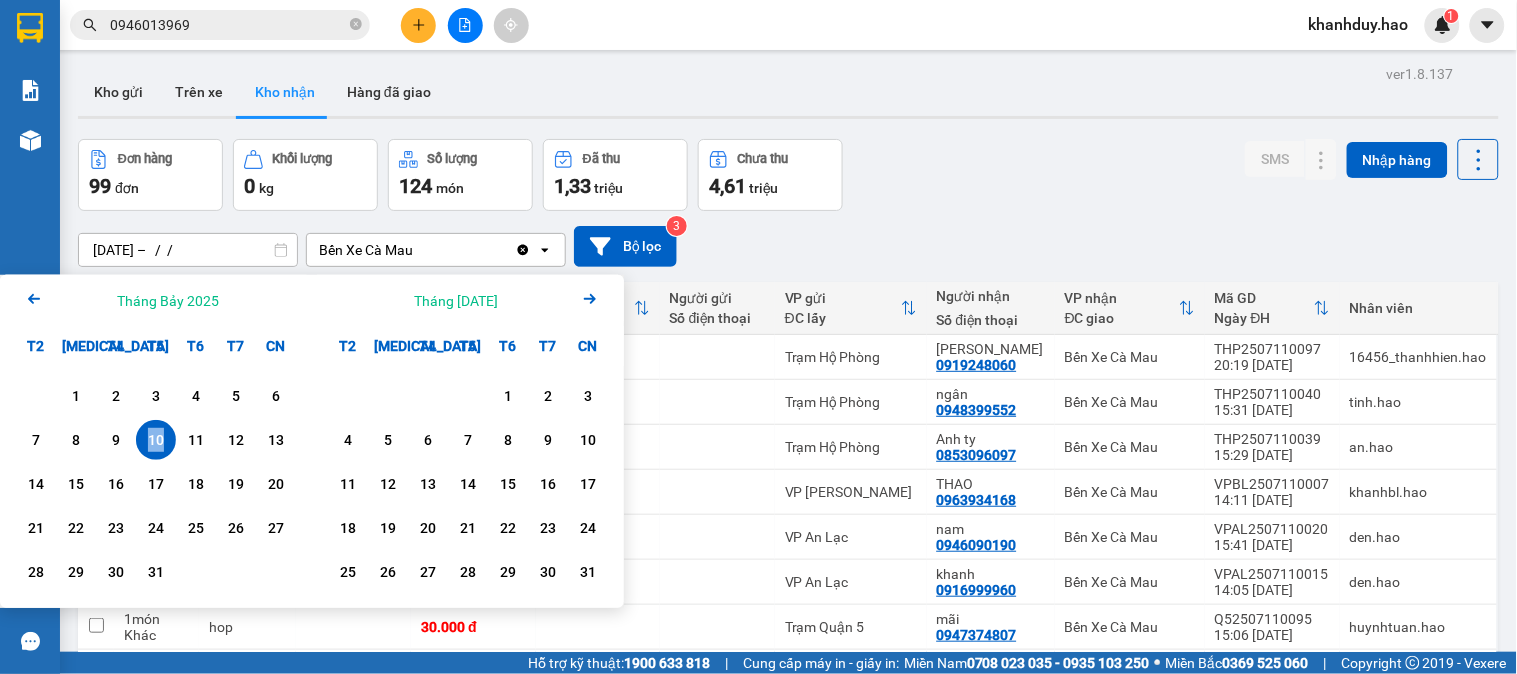 click on "10" at bounding box center (156, 440) 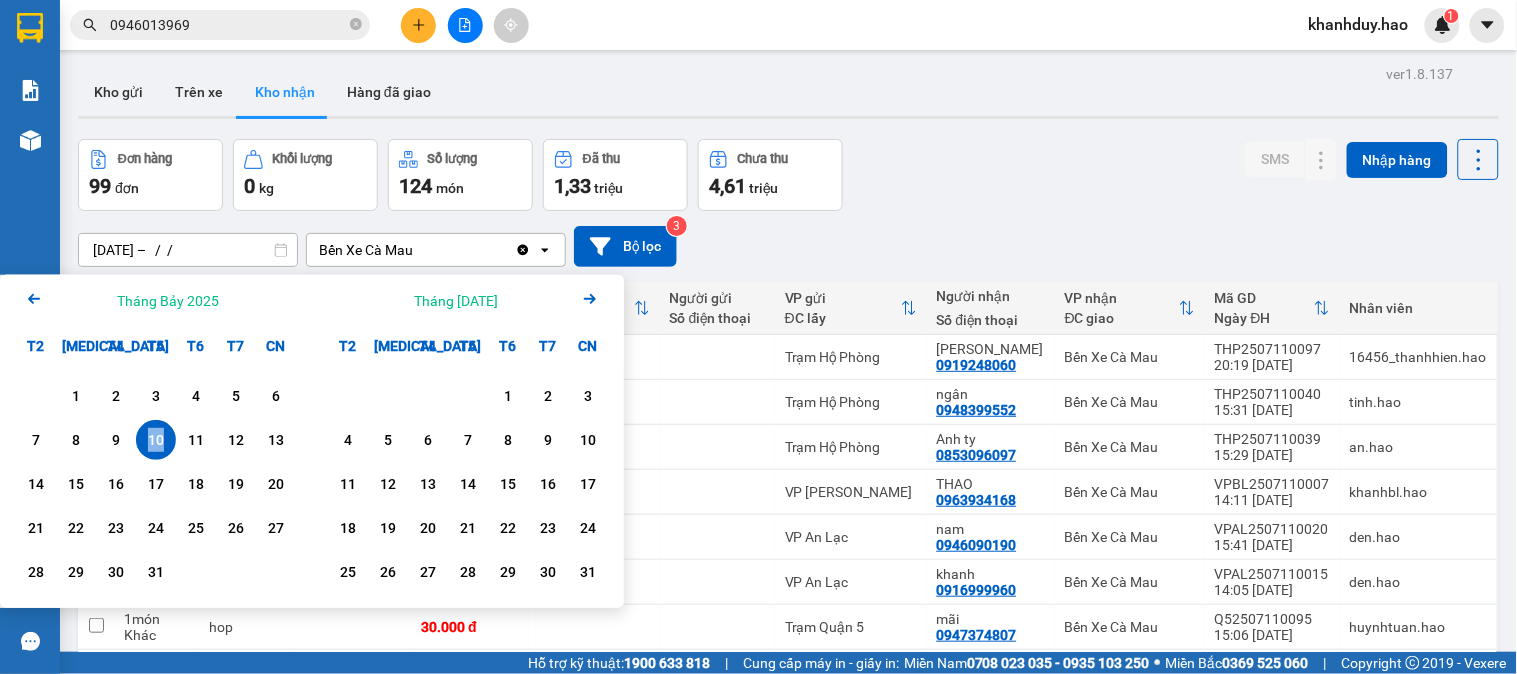 type on "10/07/2025 – 10/07/2025" 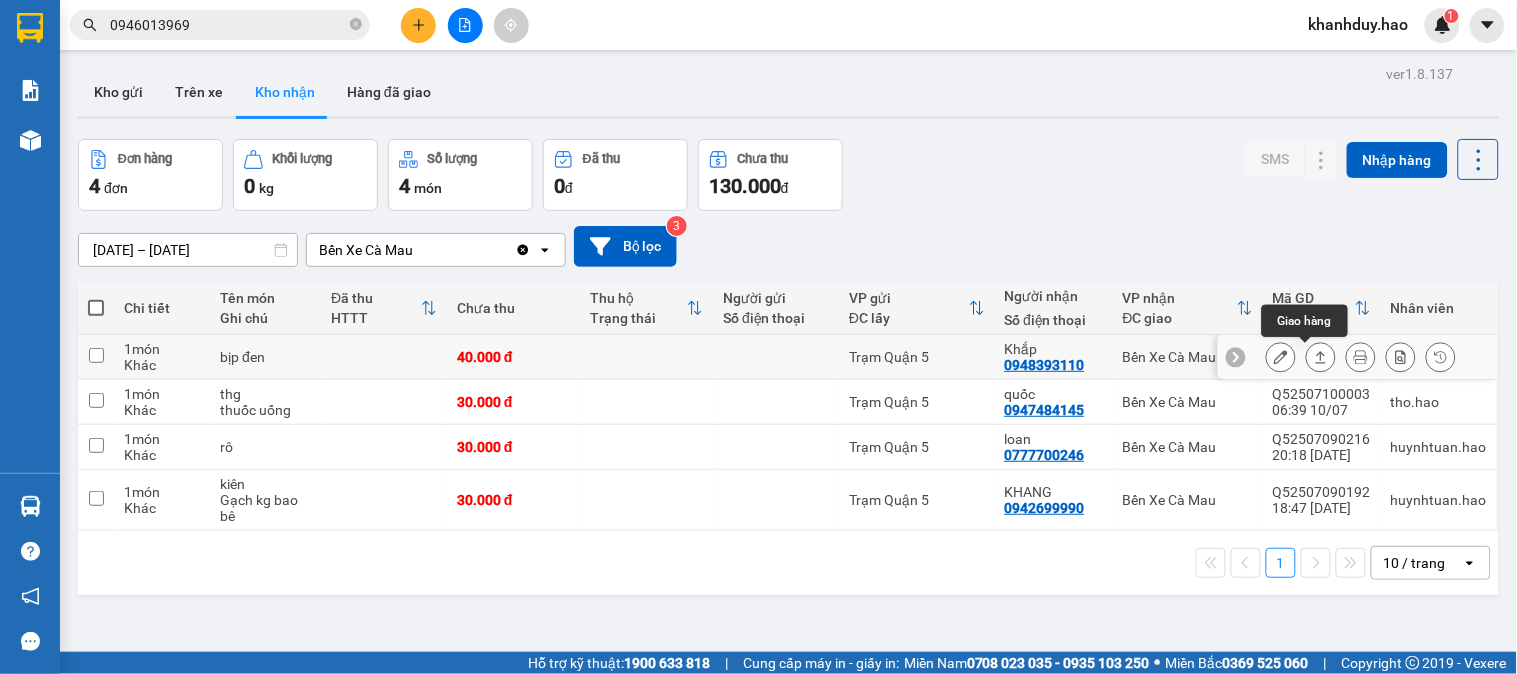 click at bounding box center (1321, 357) 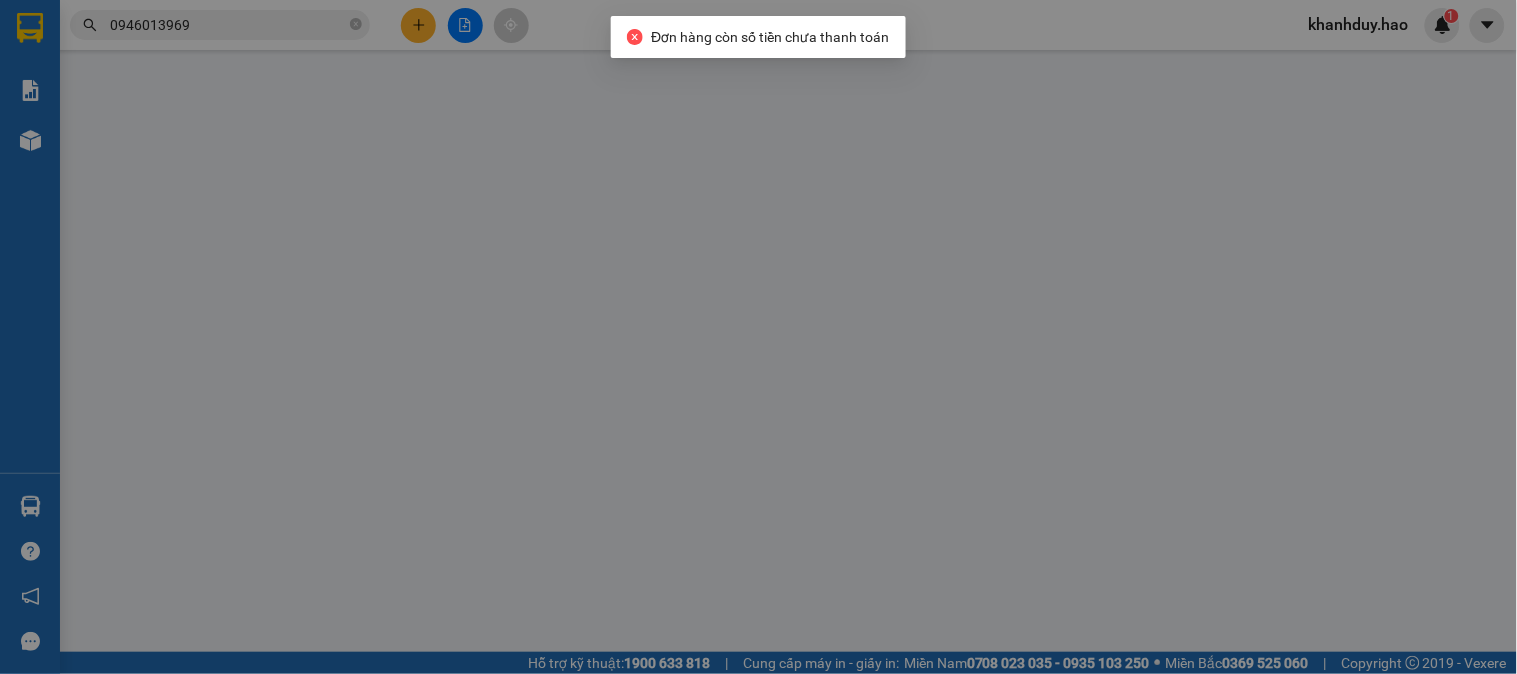 type on "0948393110" 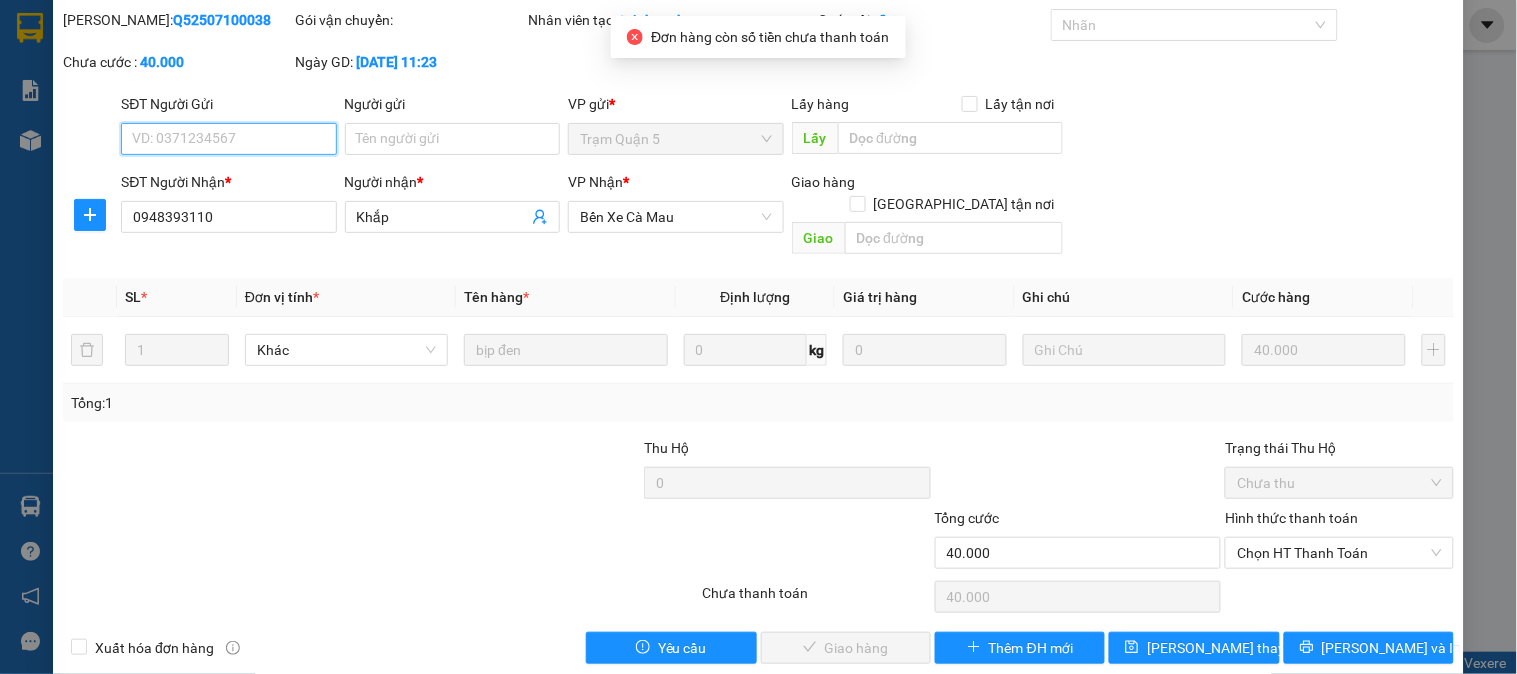 scroll, scrollTop: 70, scrollLeft: 0, axis: vertical 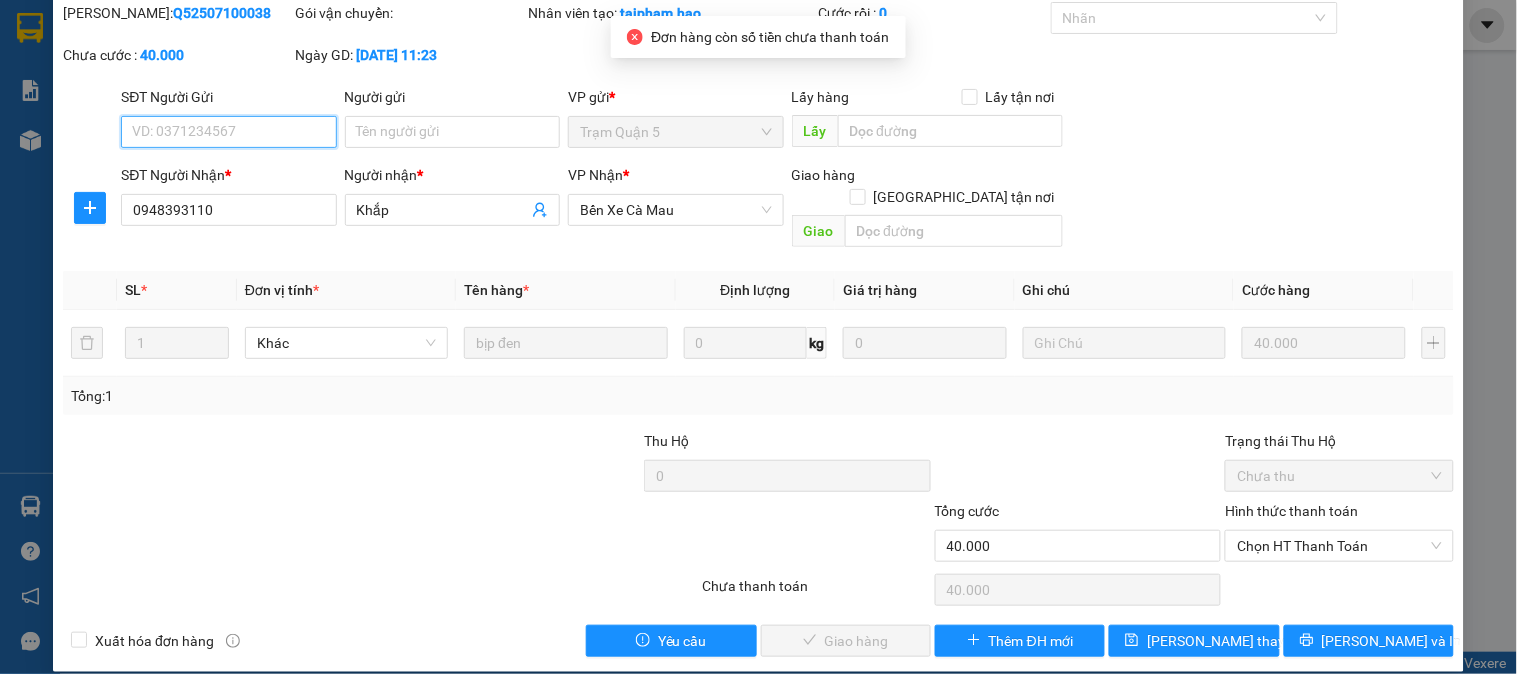 drag, startPoint x: 1326, startPoint y: 525, endPoint x: 1326, endPoint y: 540, distance: 15 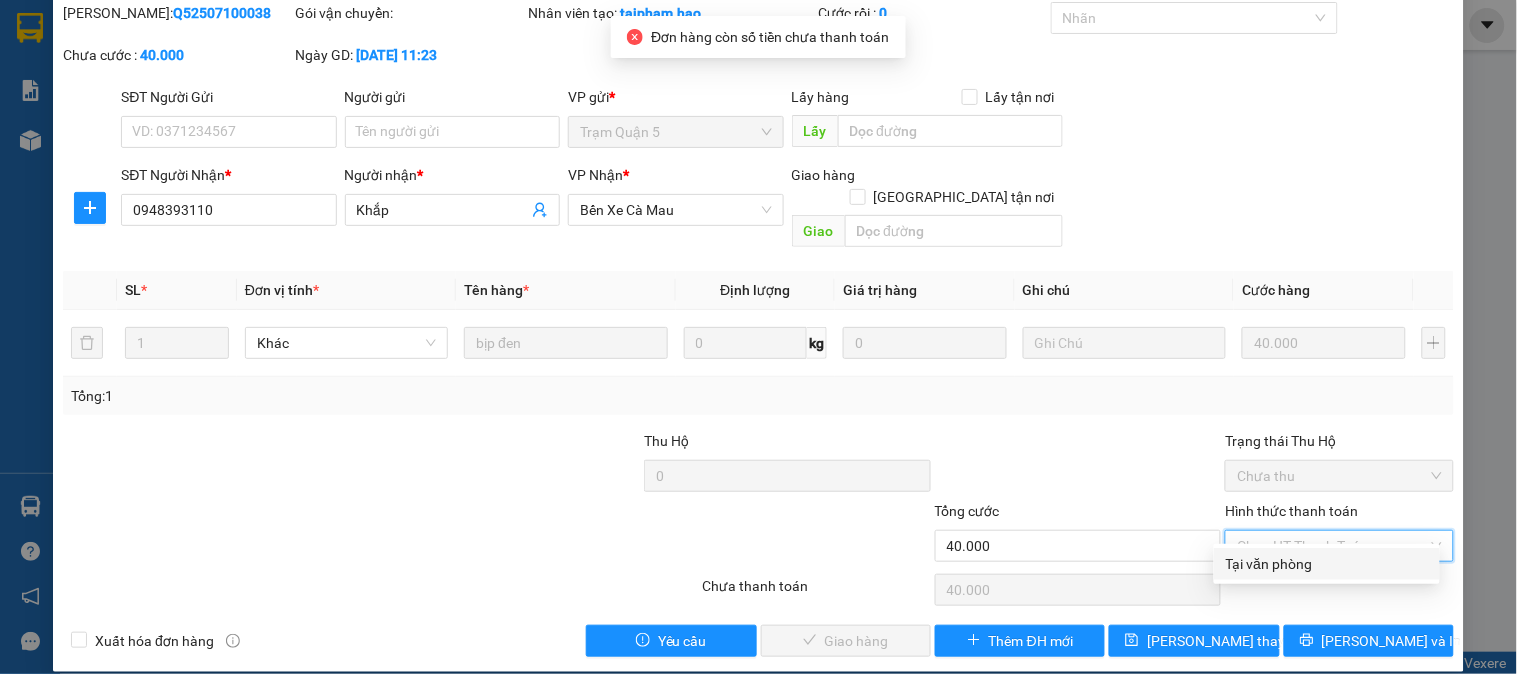 click on "Tại văn phòng" at bounding box center (1327, 564) 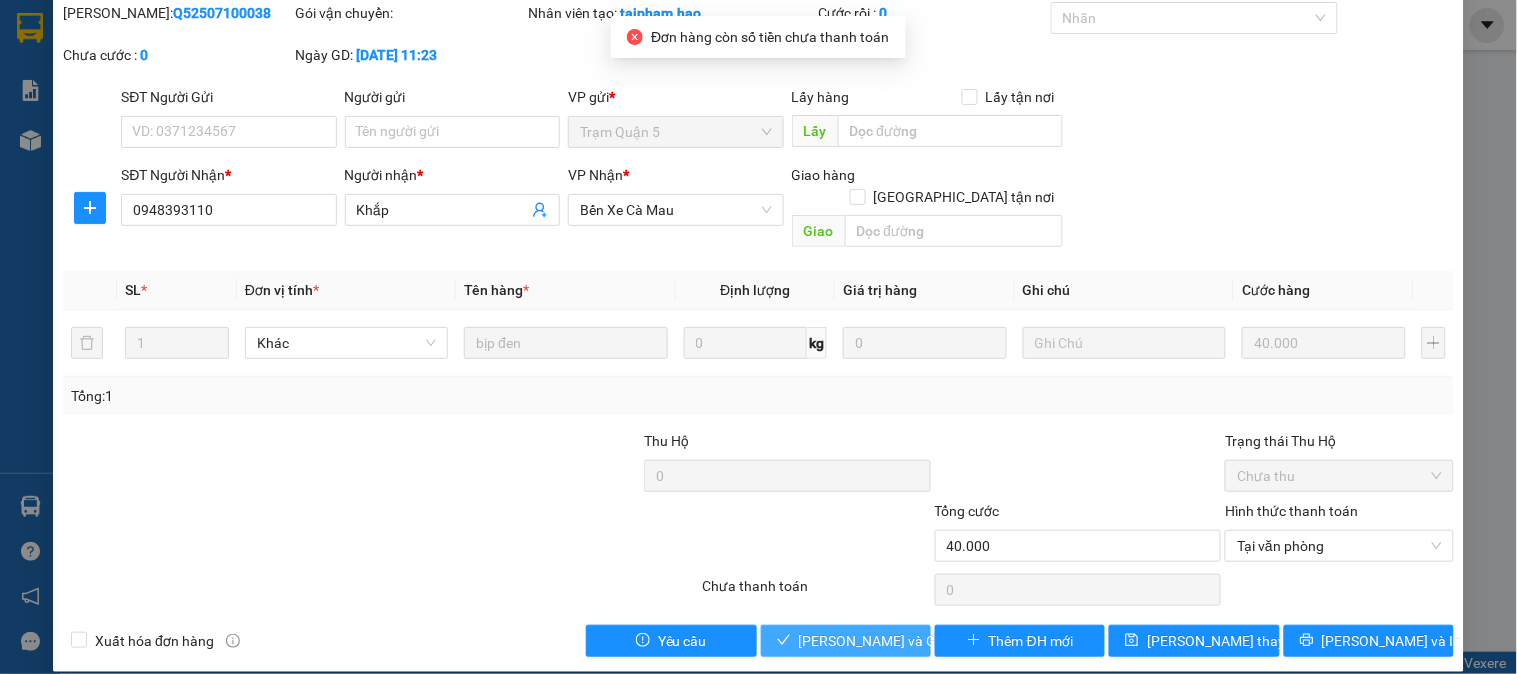 click on "[PERSON_NAME] và [PERSON_NAME] hàng" at bounding box center (895, 641) 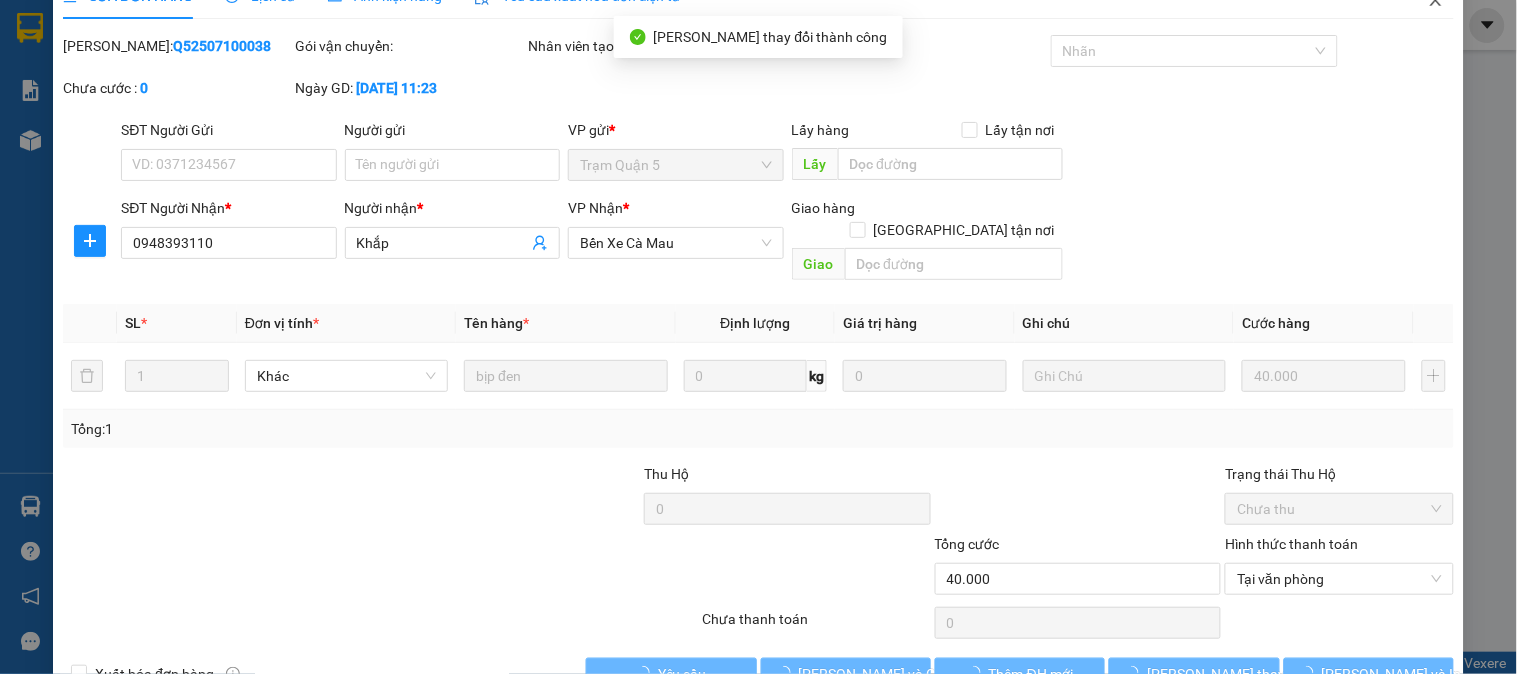 scroll, scrollTop: 0, scrollLeft: 0, axis: both 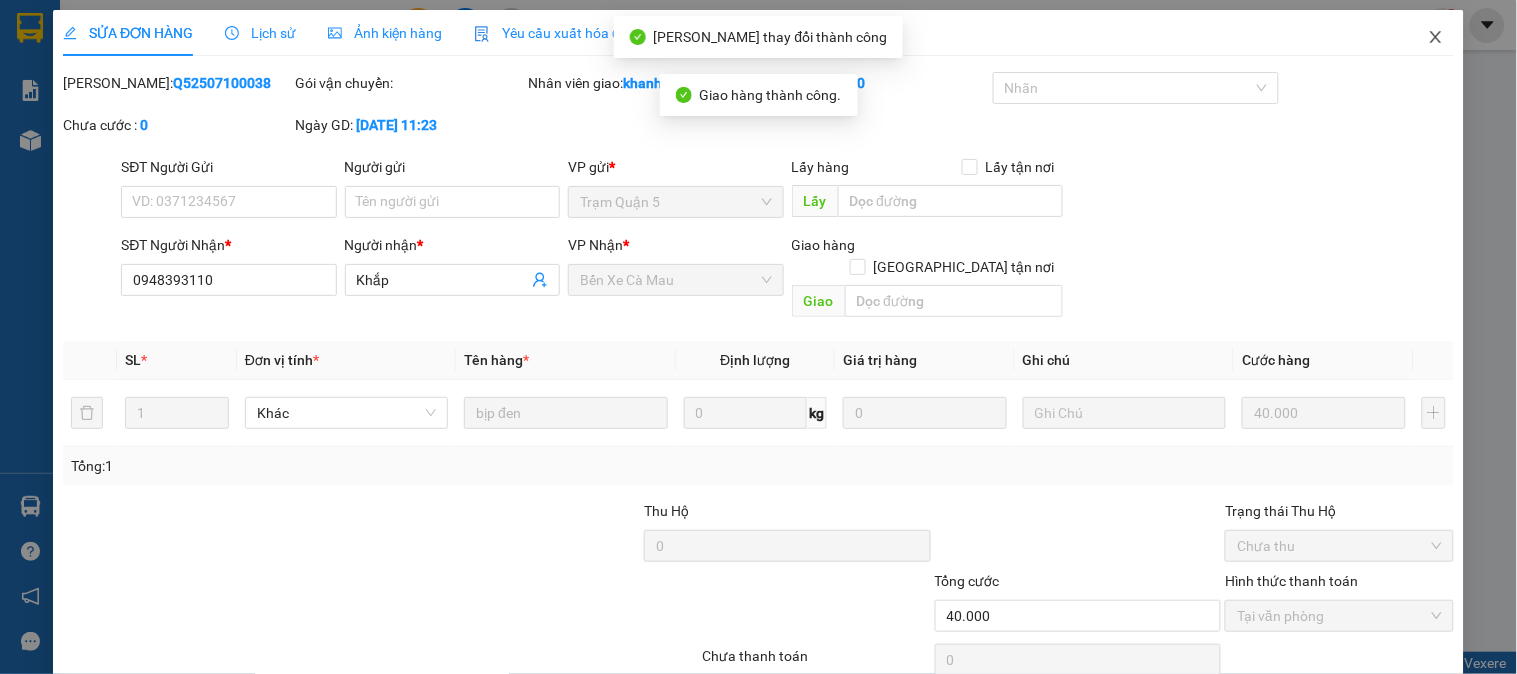 click at bounding box center [1436, 38] 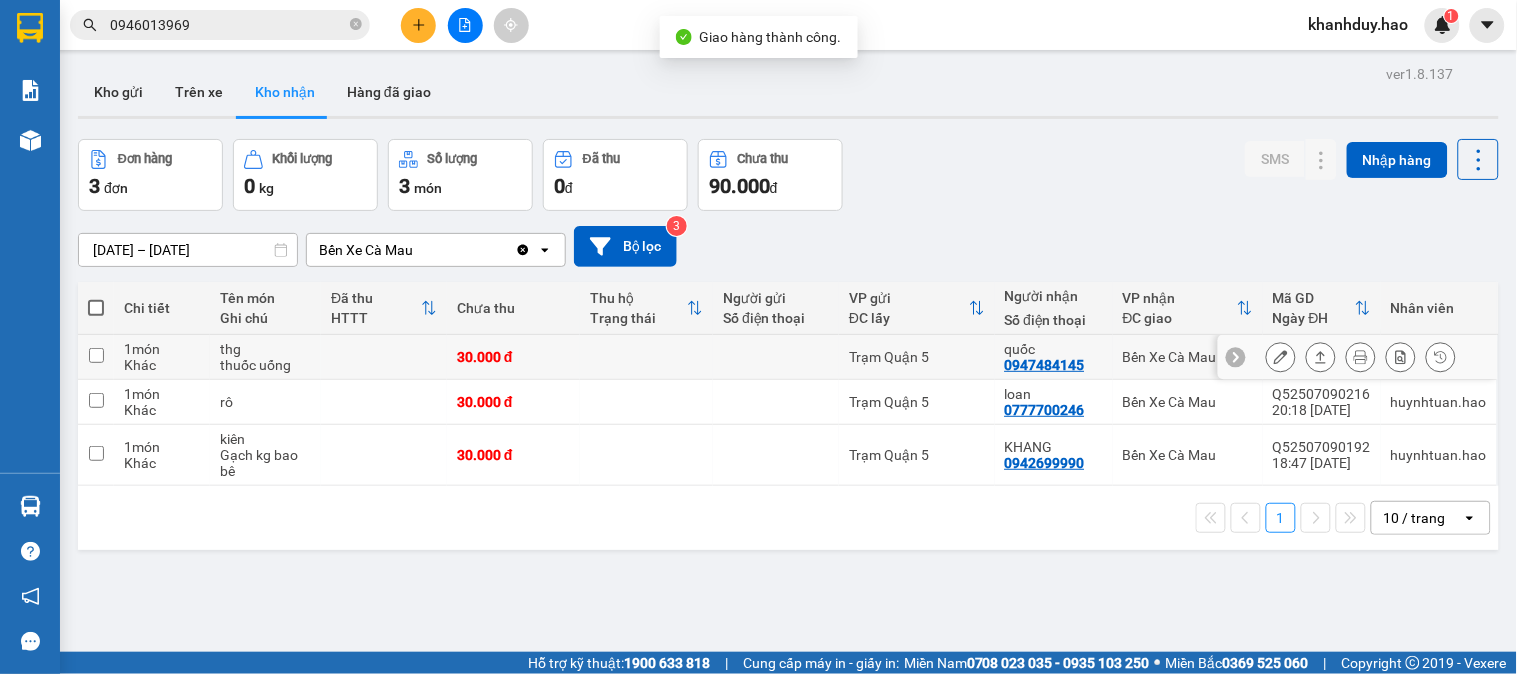 click 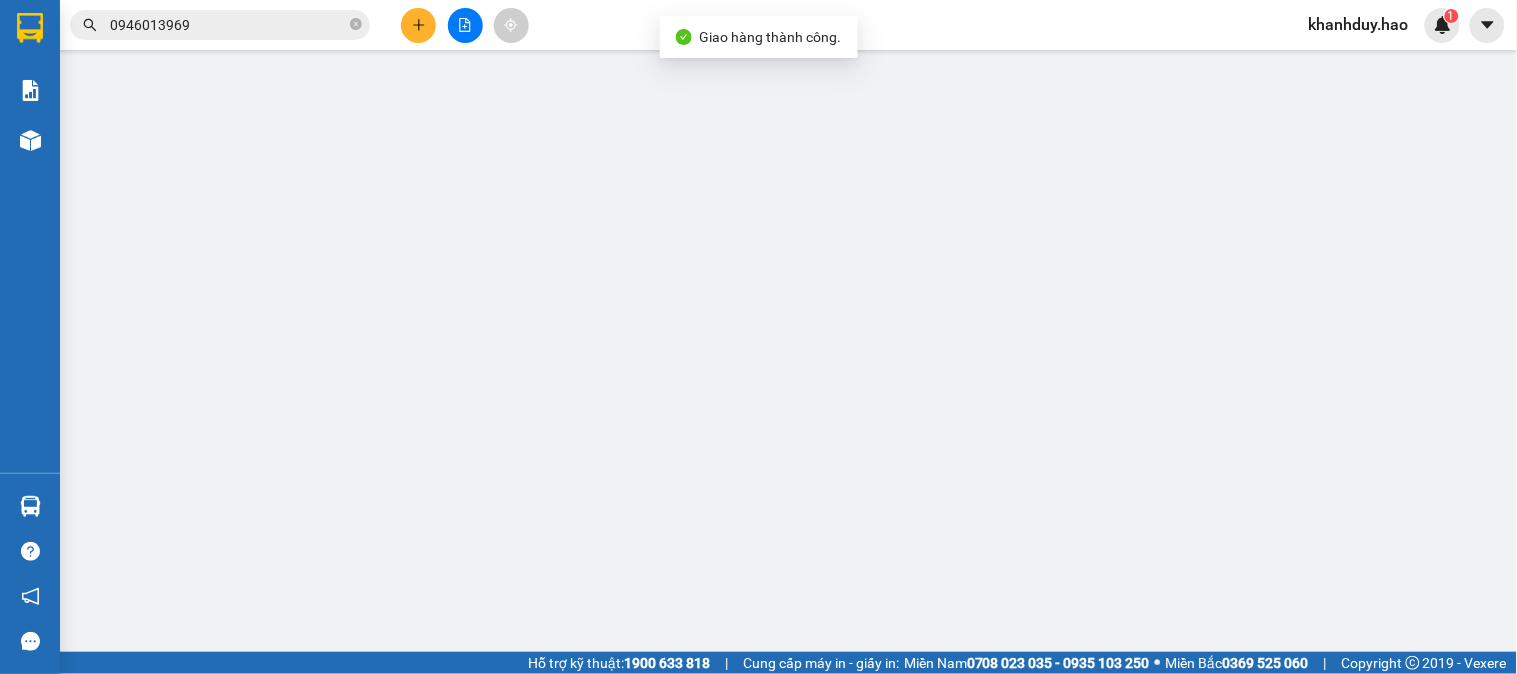 type on "0947484145" 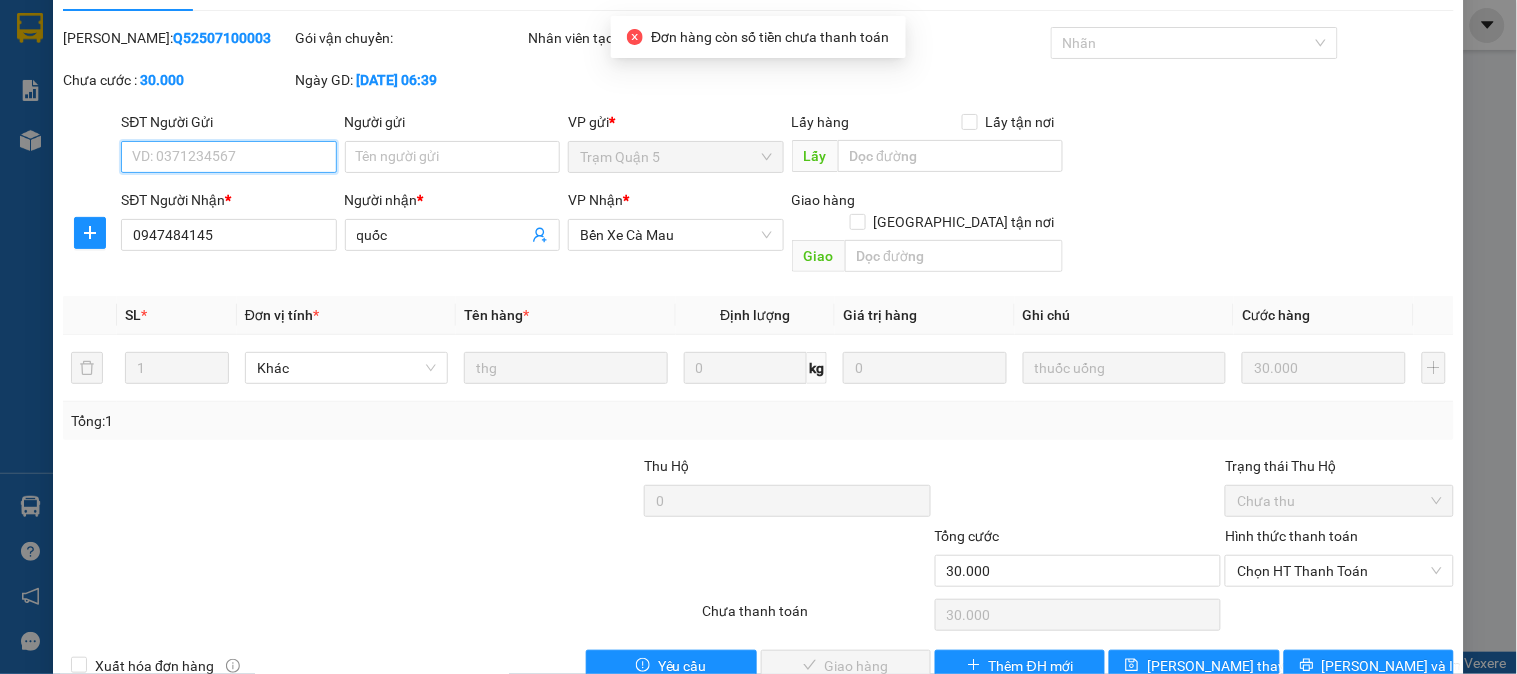scroll, scrollTop: 70, scrollLeft: 0, axis: vertical 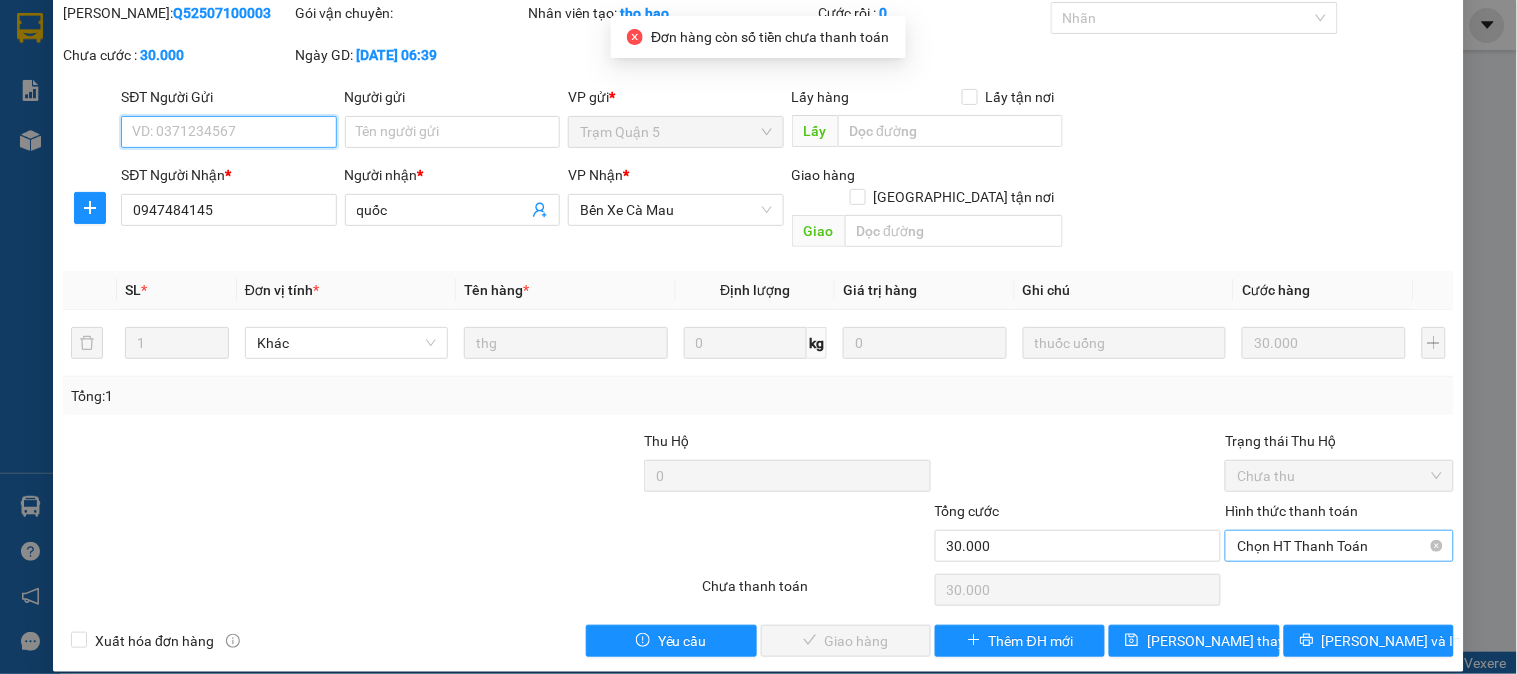 click on "Chọn HT Thanh Toán" at bounding box center (1339, 546) 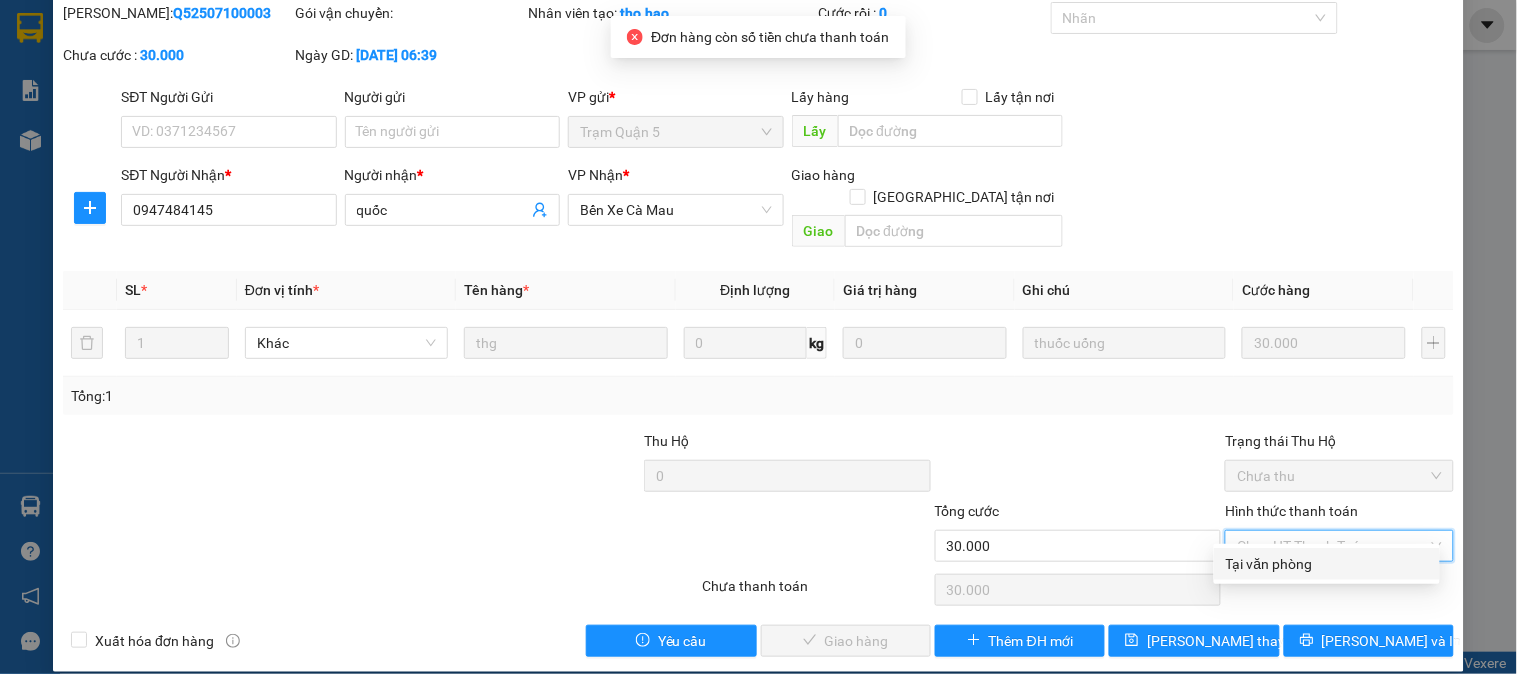 click on "Tại văn phòng" at bounding box center [1327, 564] 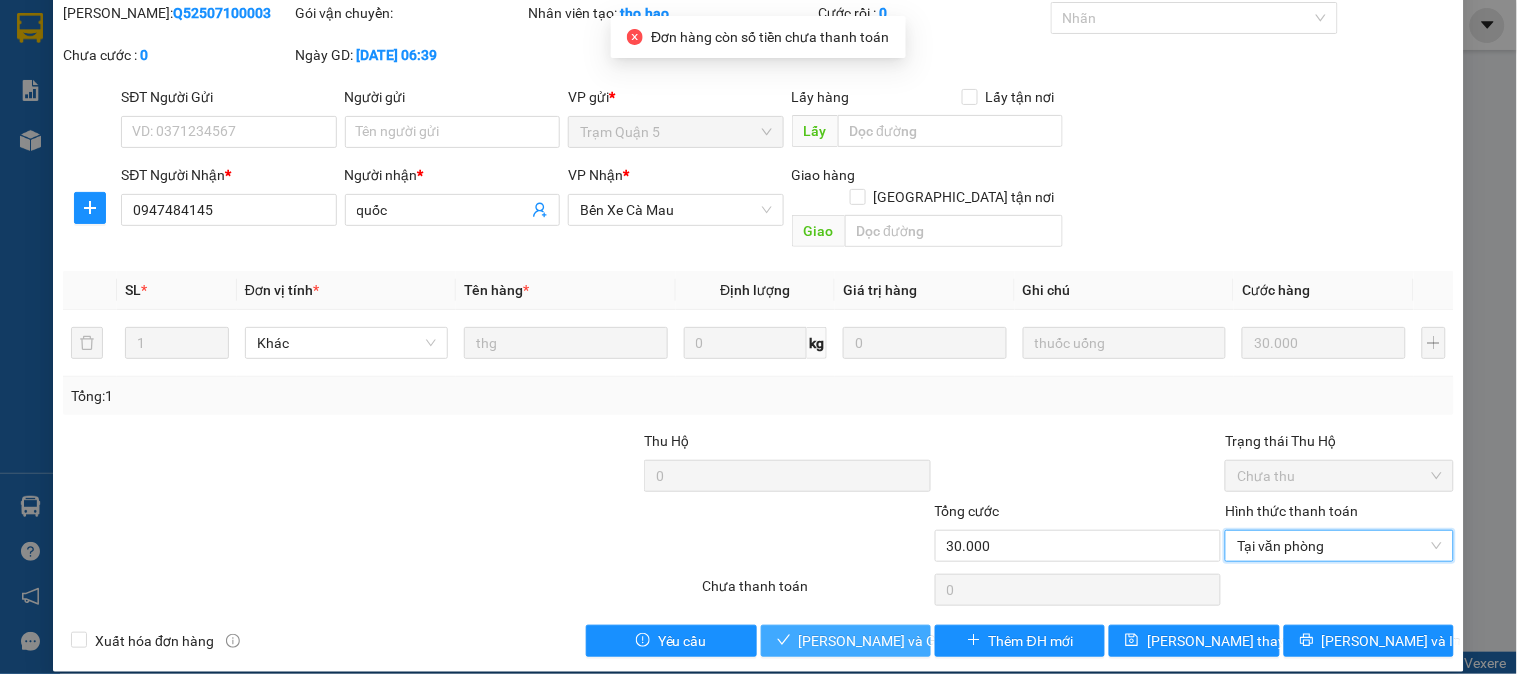 click 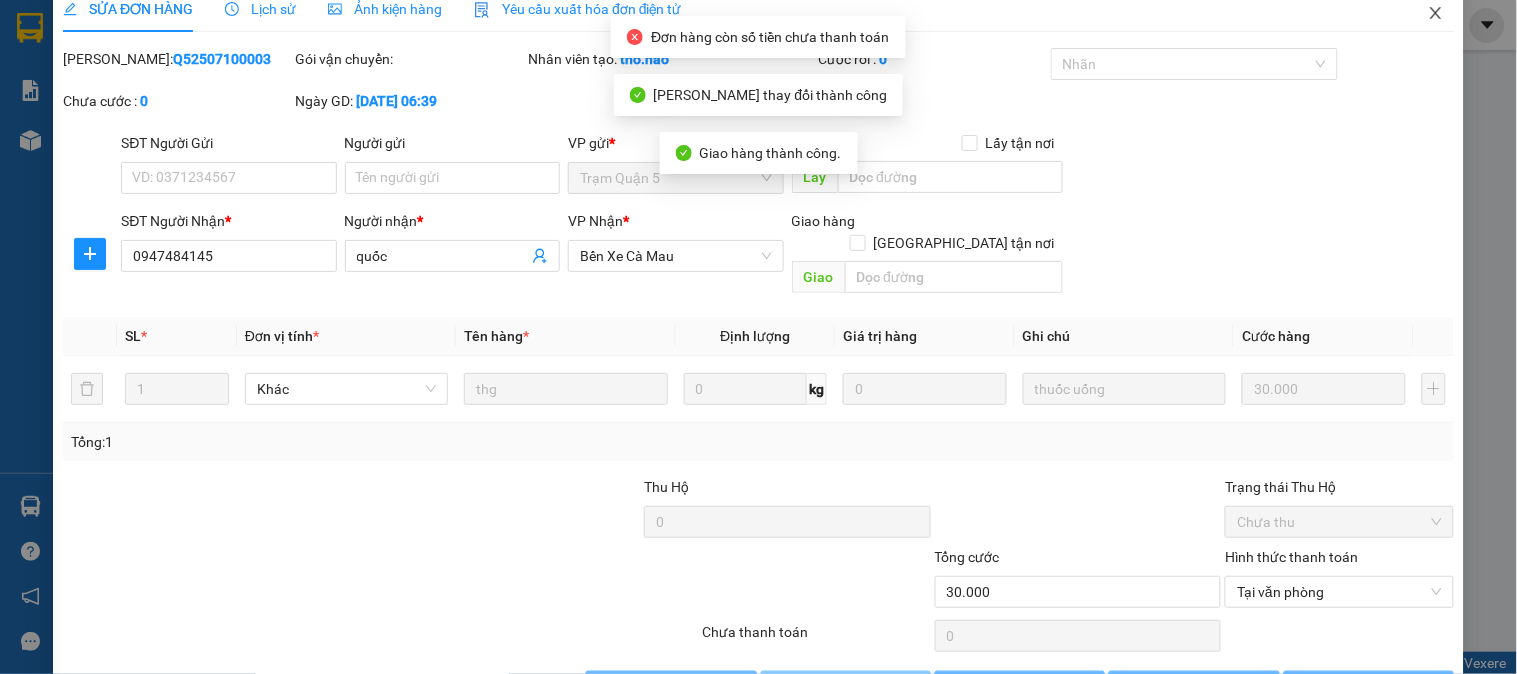scroll, scrollTop: 0, scrollLeft: 0, axis: both 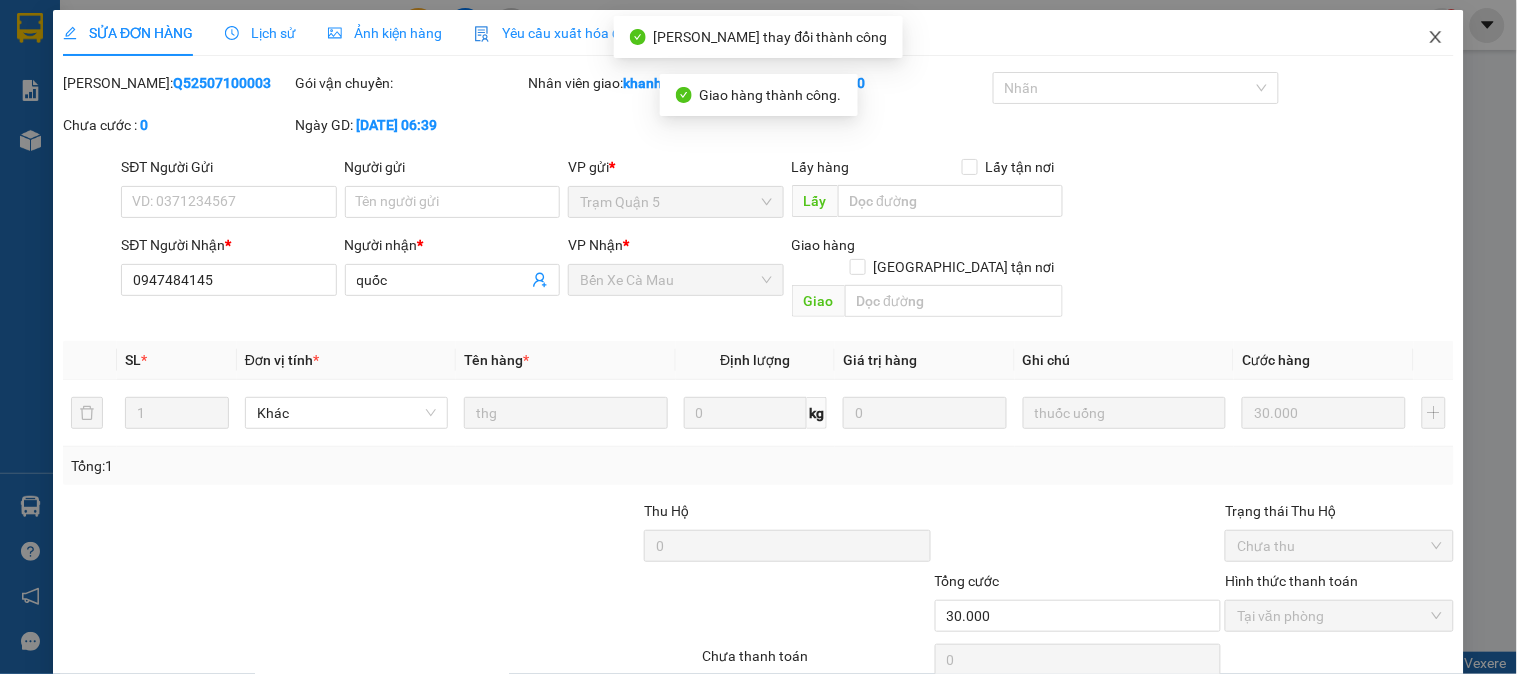 click 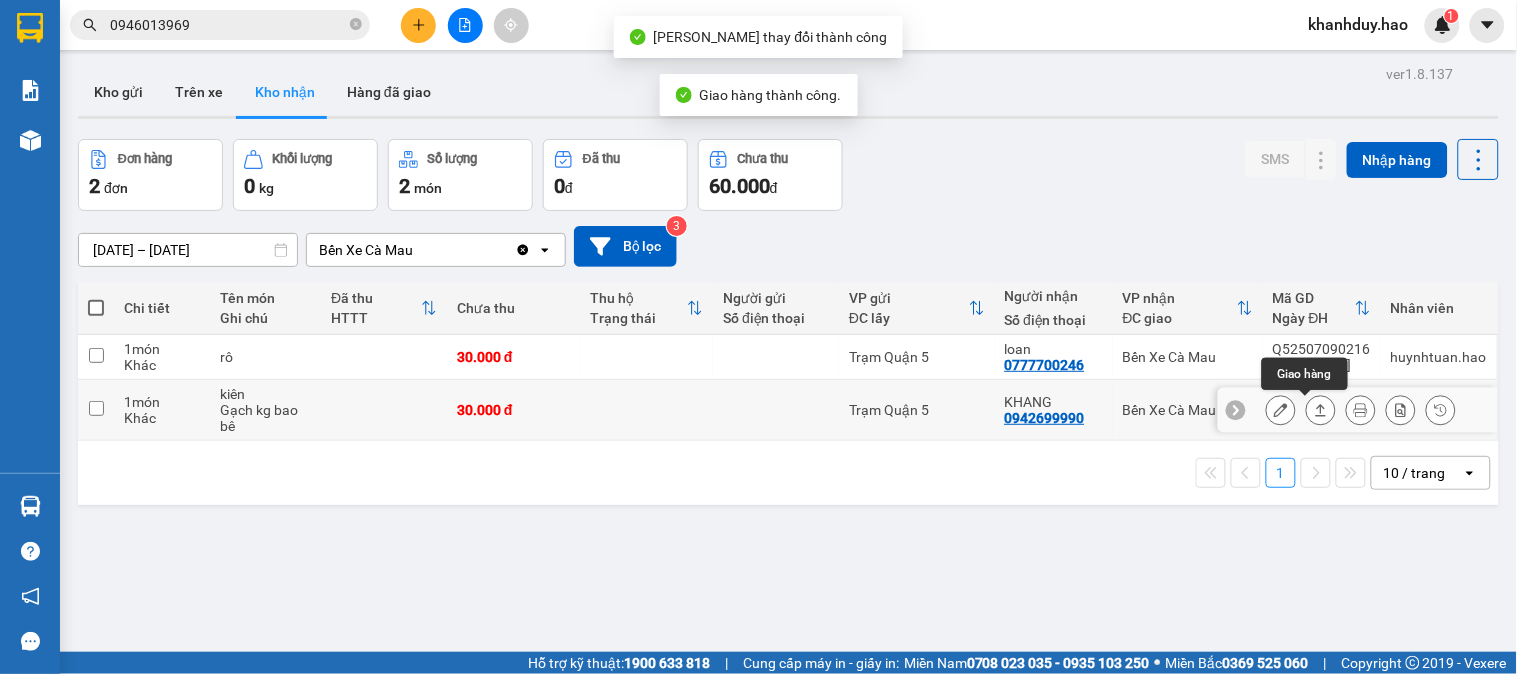 click 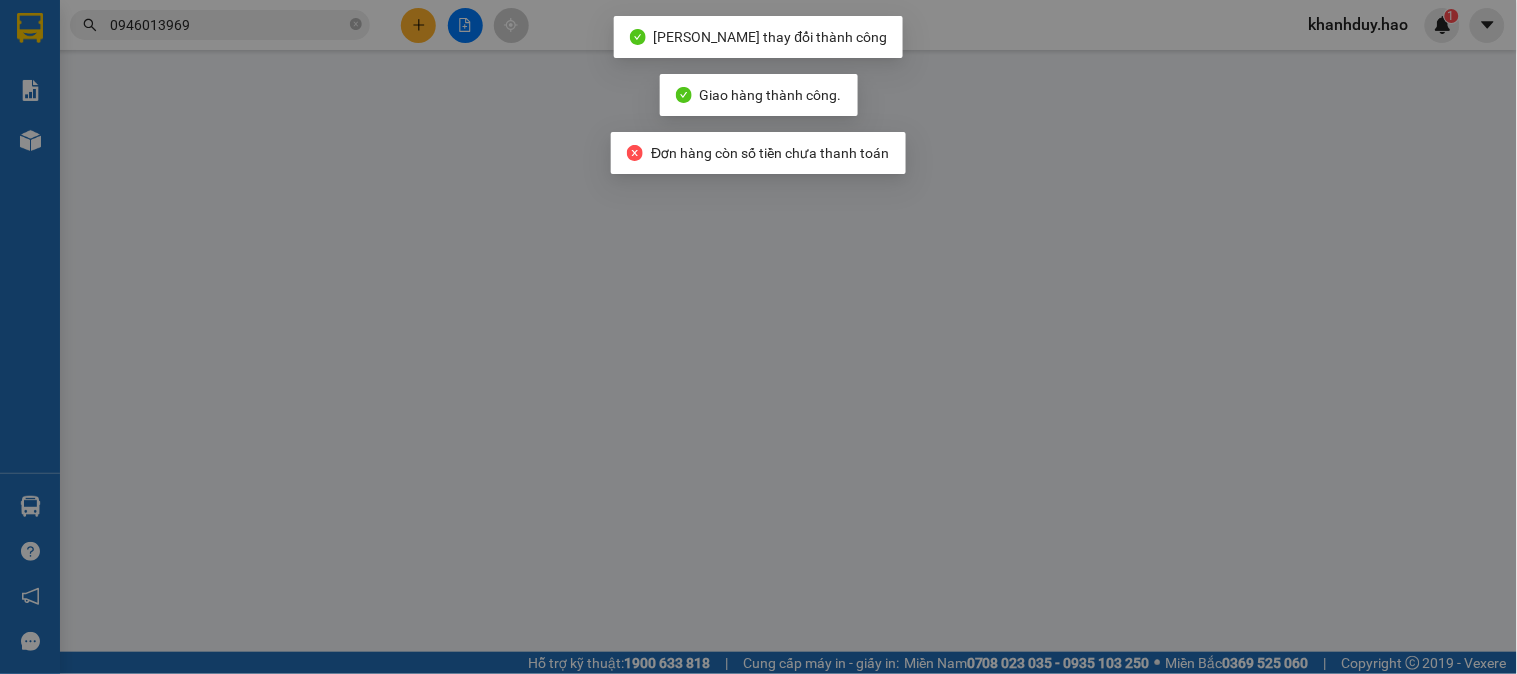 type on "0942699990" 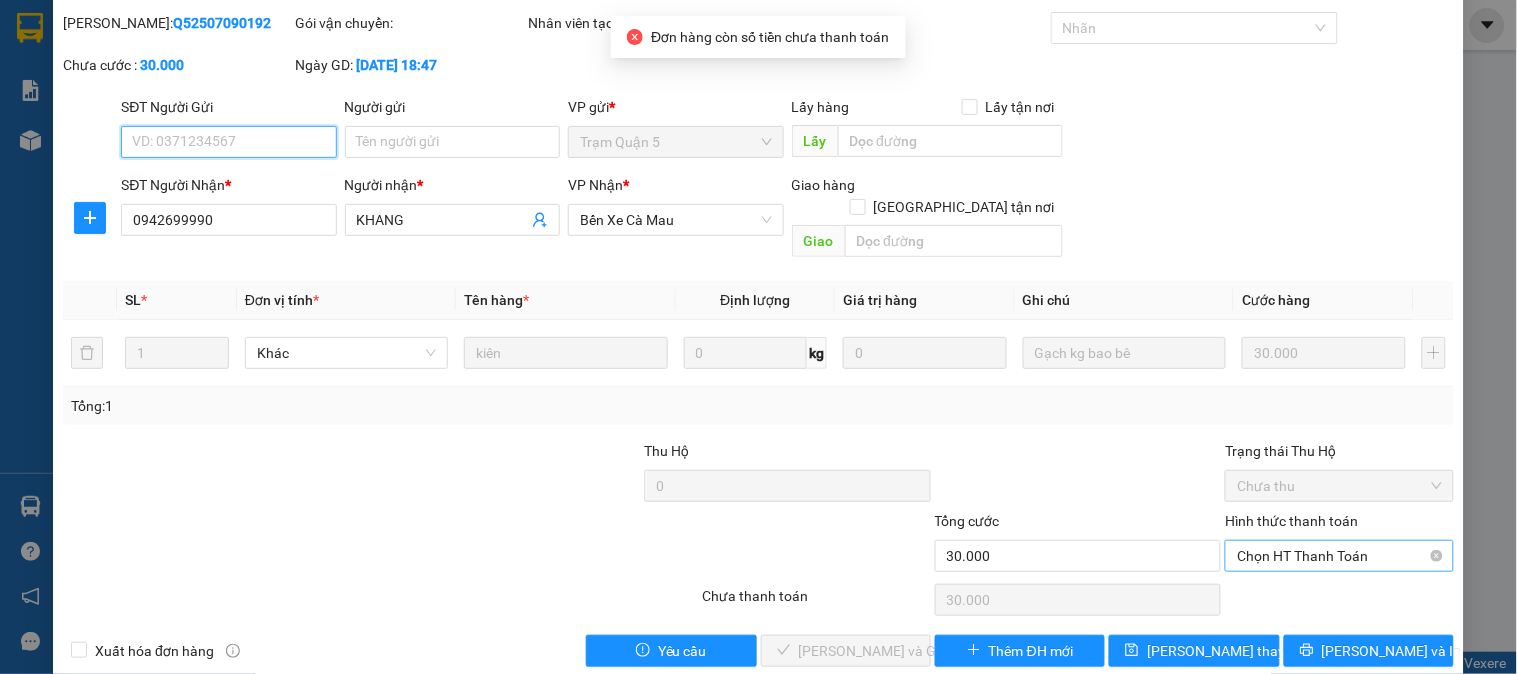 scroll, scrollTop: 70, scrollLeft: 0, axis: vertical 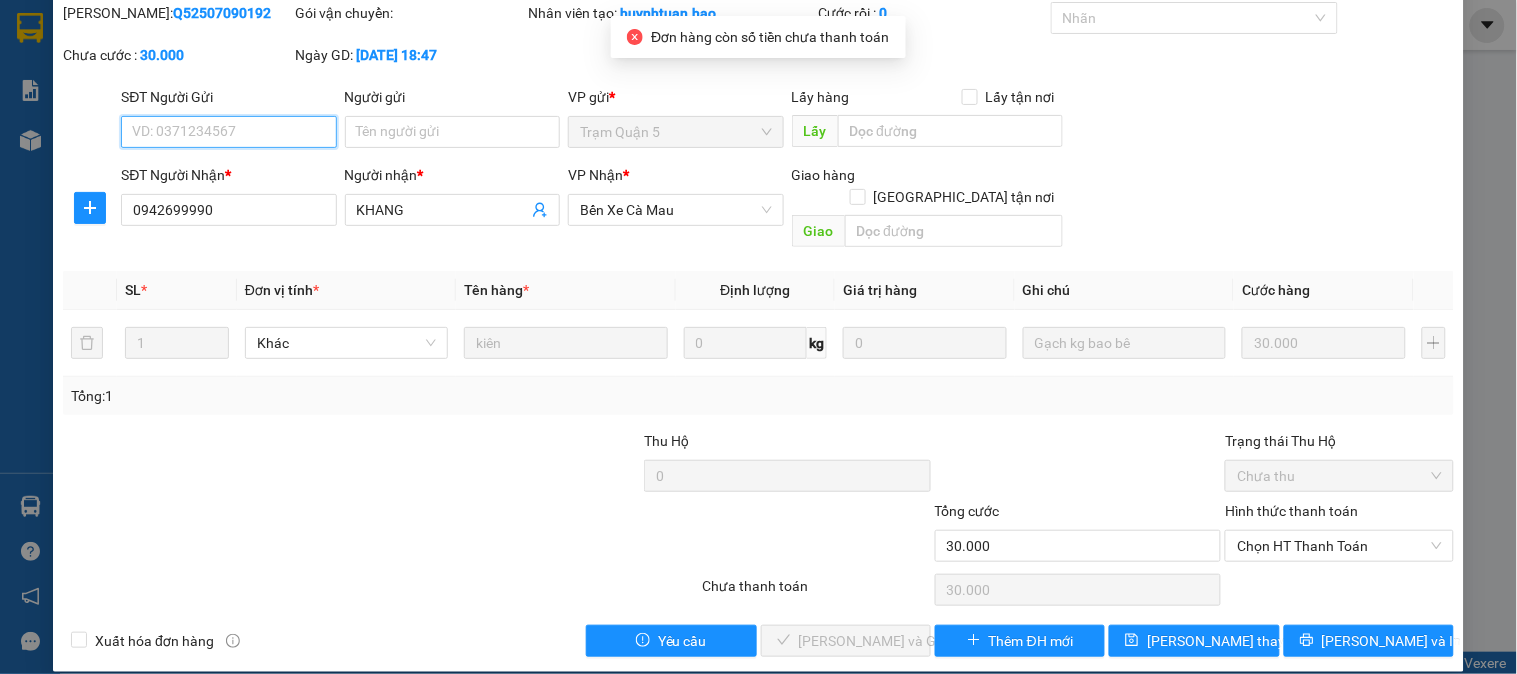 click on "Chọn HT Thanh Toán" at bounding box center [1339, 546] 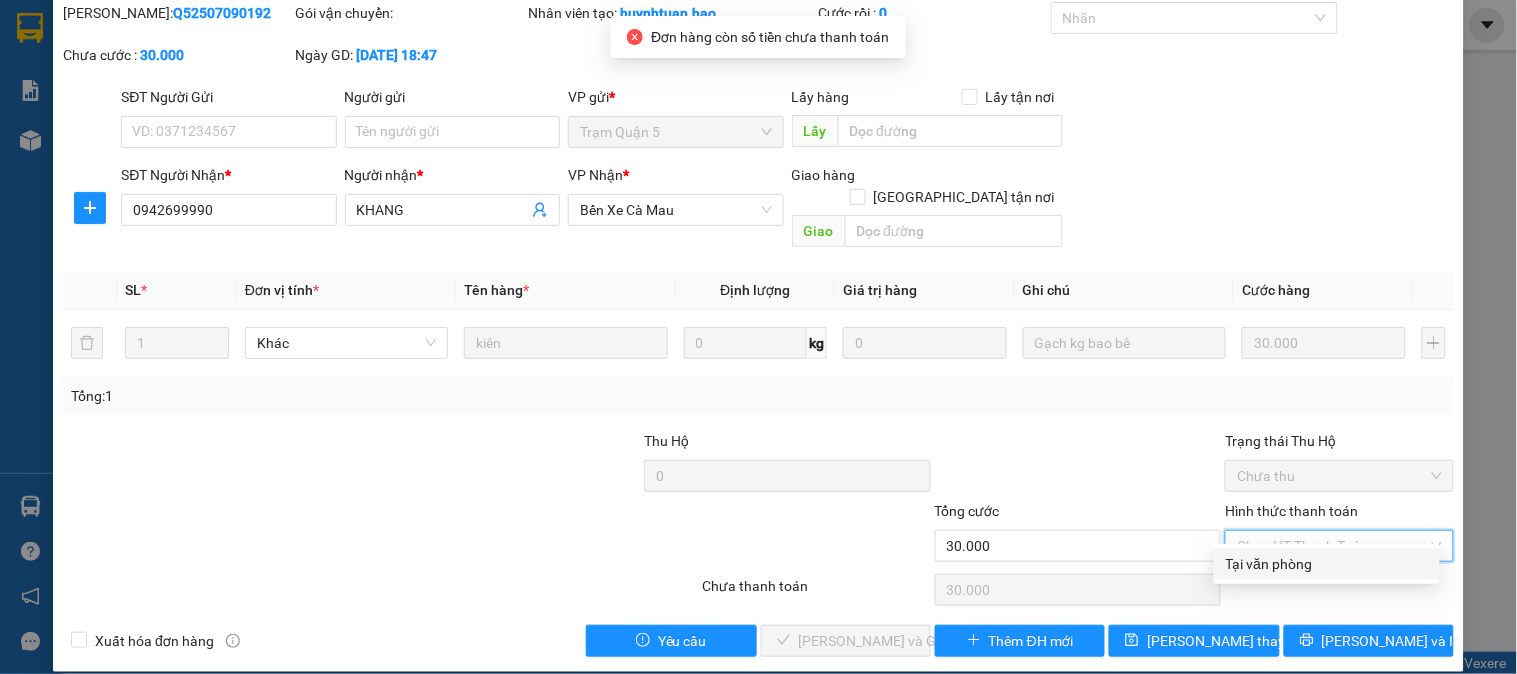 click on "Tại văn phòng" at bounding box center (1327, 564) 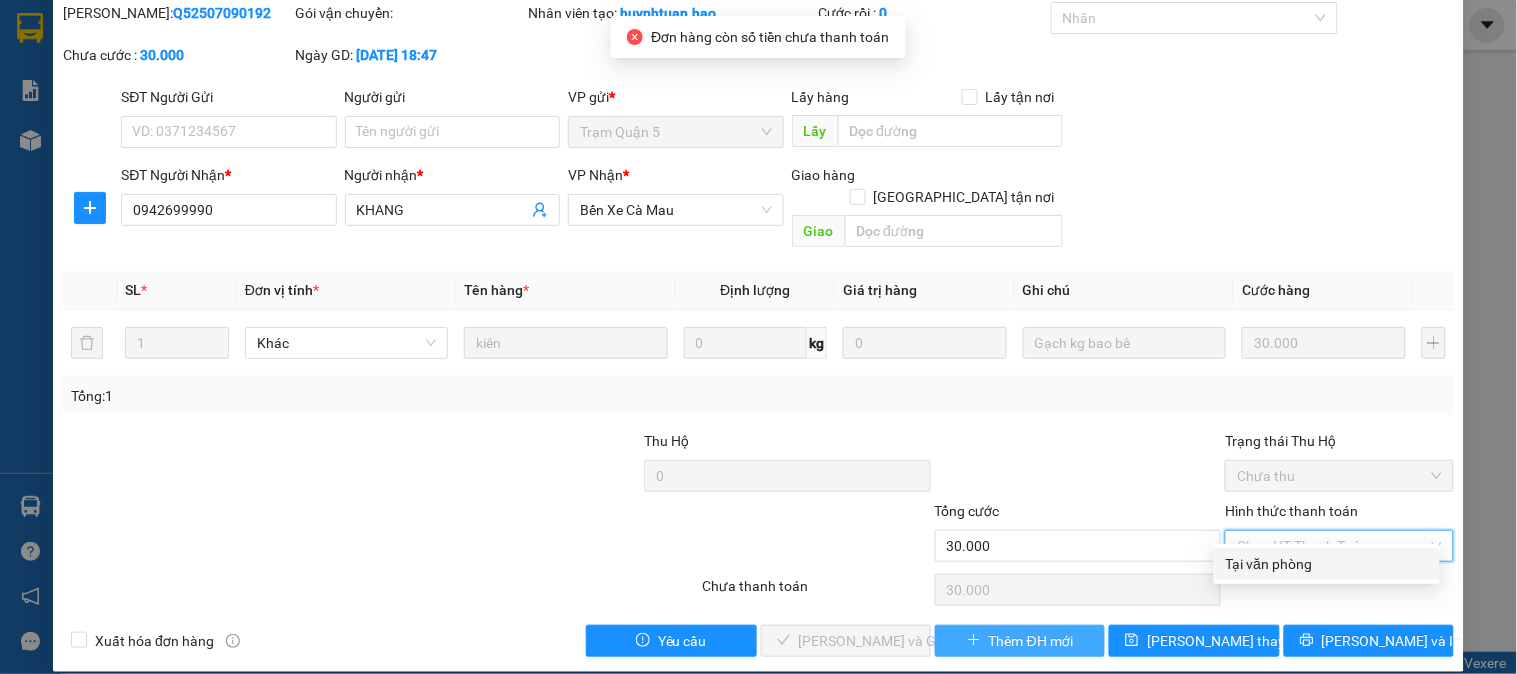 type on "0" 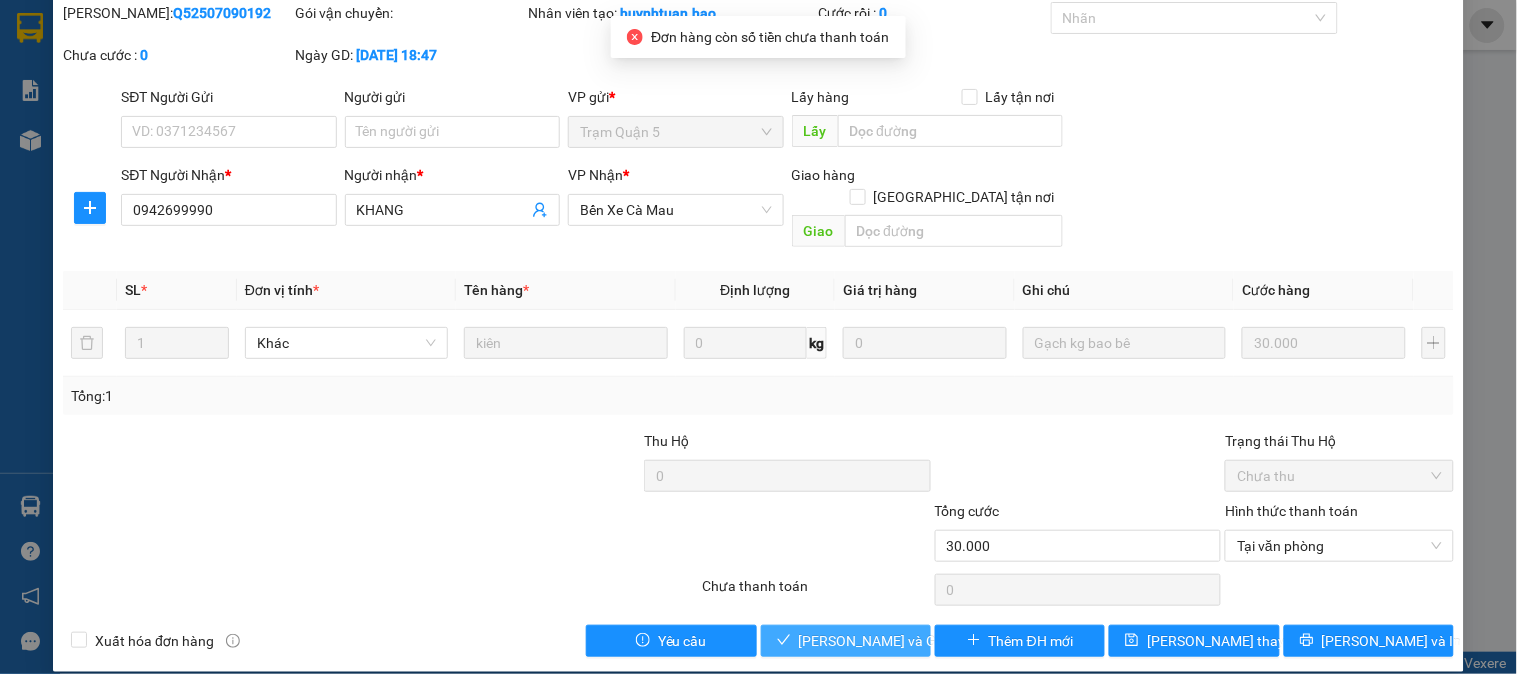 drag, startPoint x: 874, startPoint y: 620, endPoint x: 906, endPoint y: 520, distance: 104.99524 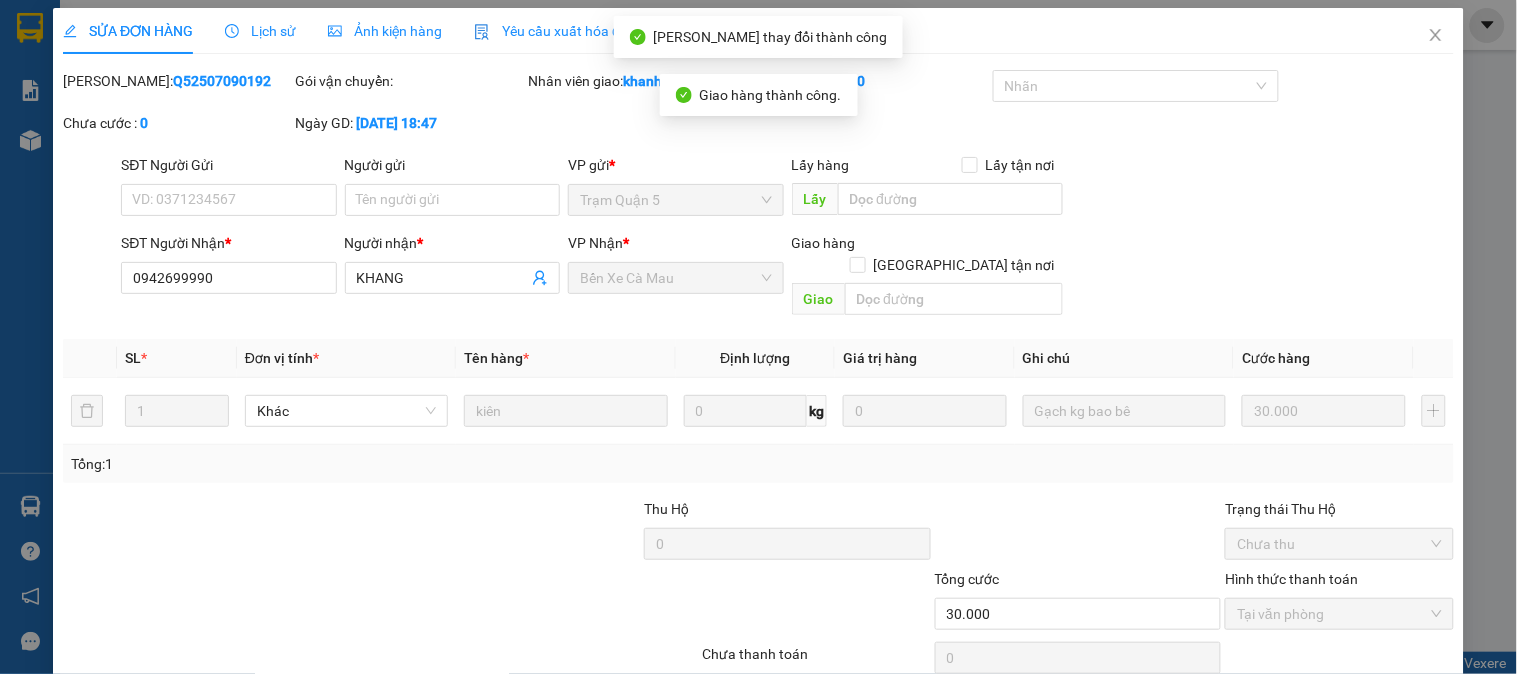 scroll, scrollTop: 0, scrollLeft: 0, axis: both 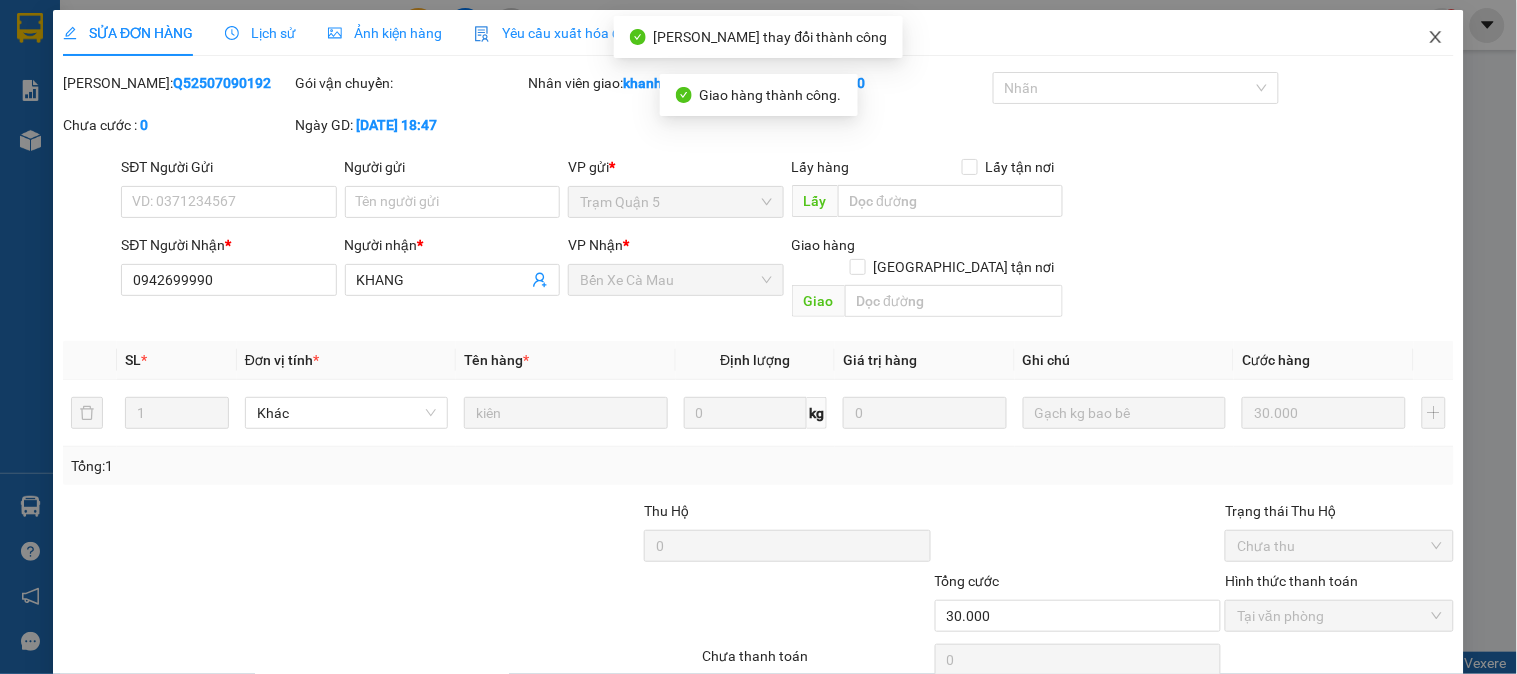 click at bounding box center [1436, 38] 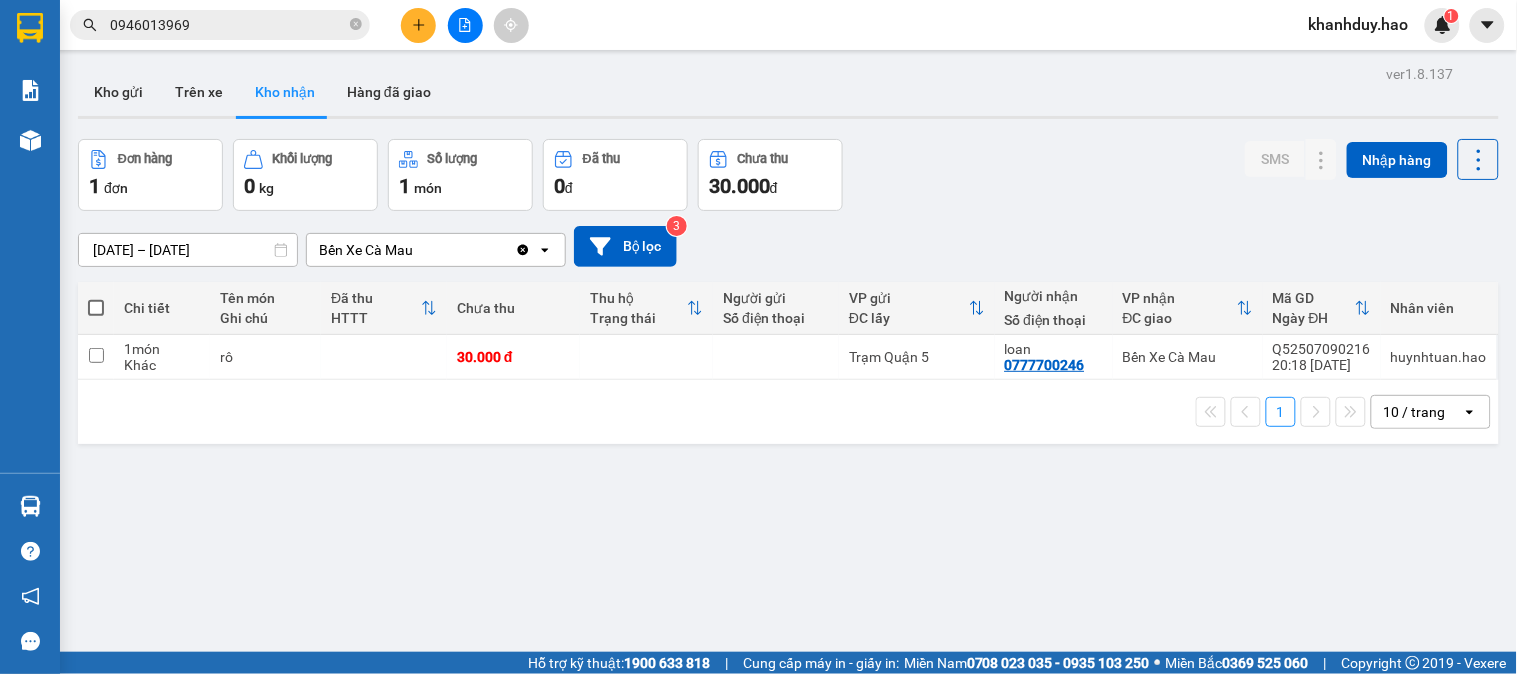 click on "10/07/2025 – 10/07/2025" at bounding box center [188, 250] 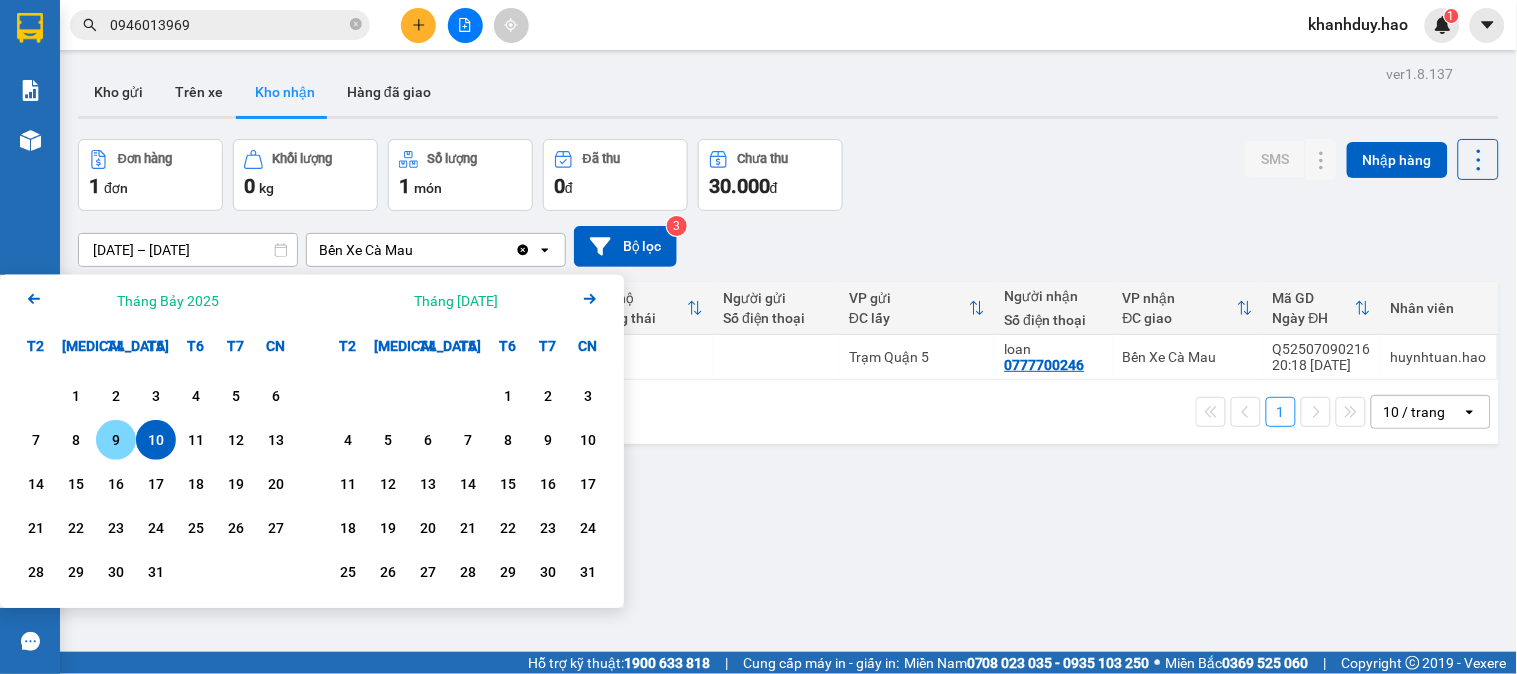 click on "9" at bounding box center (116, 440) 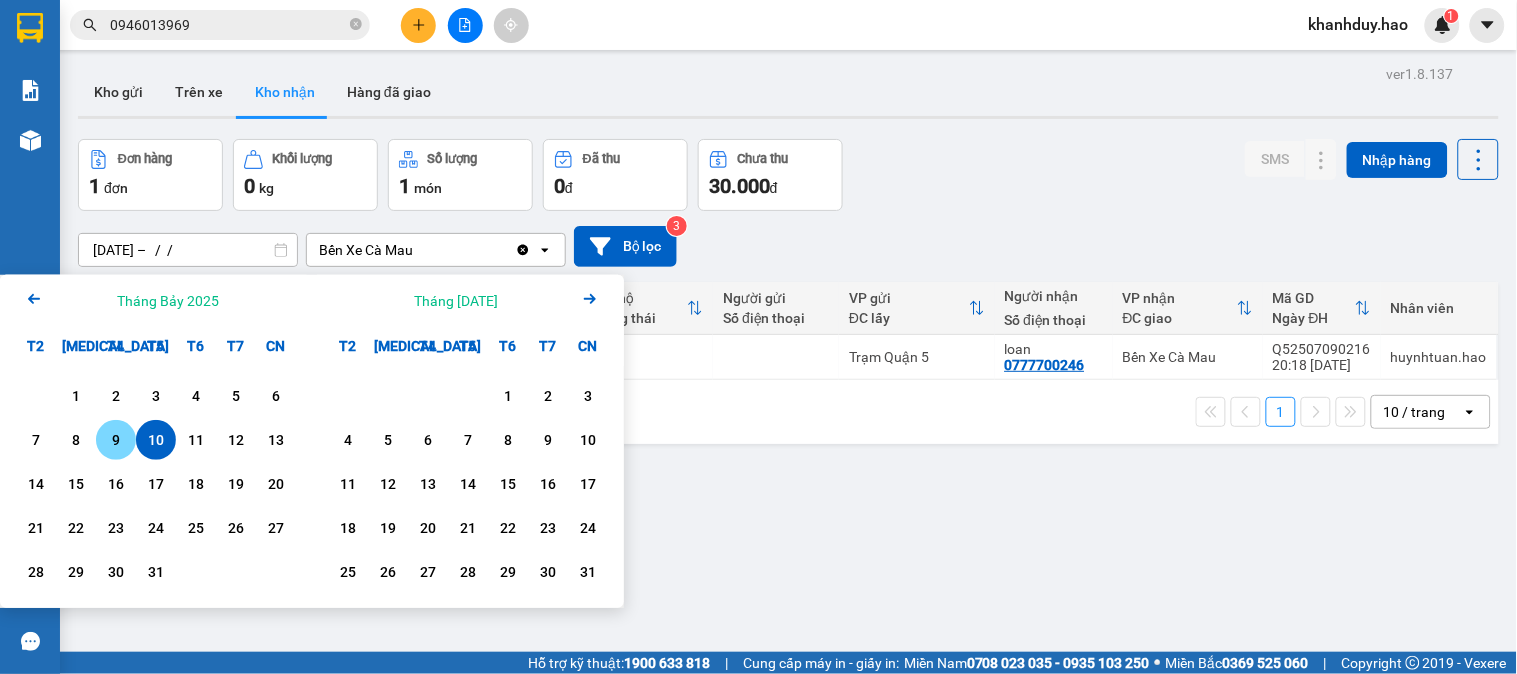 click on "9" at bounding box center [116, 440] 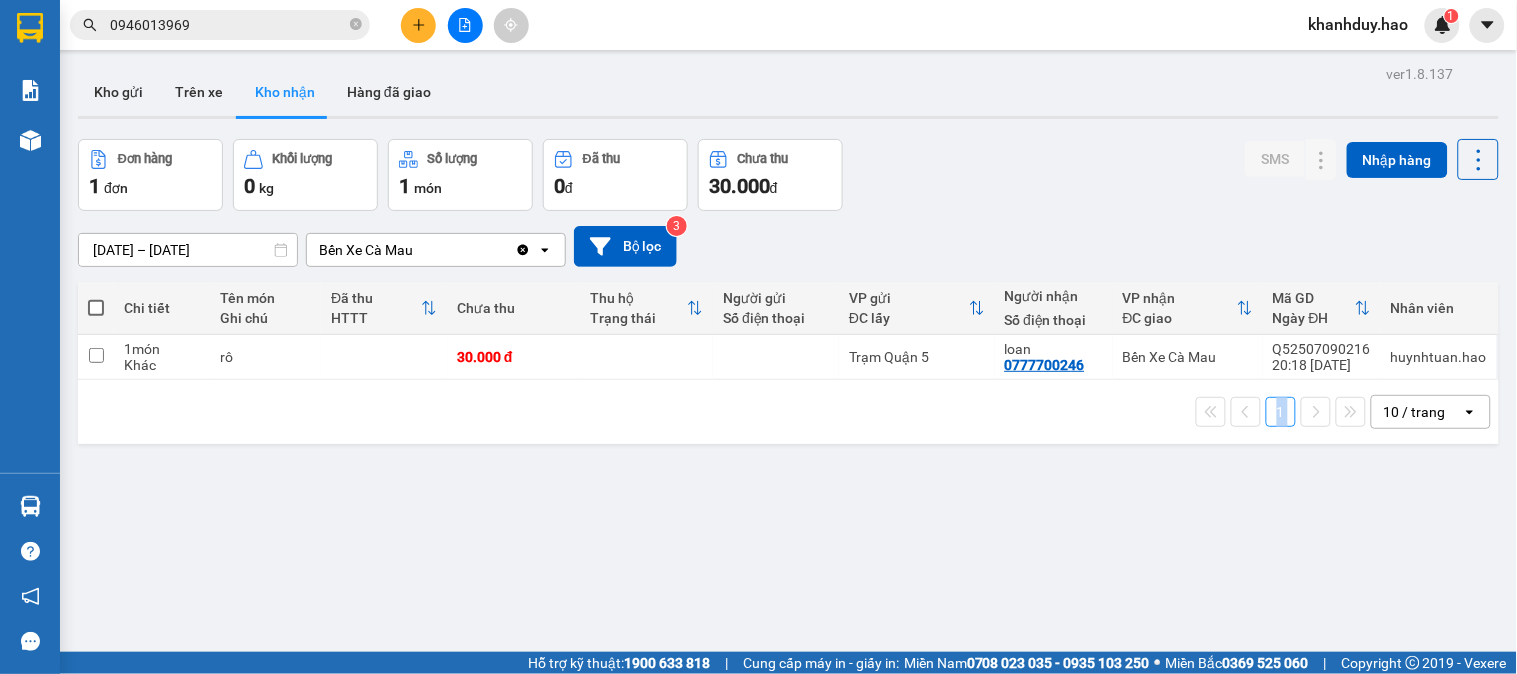 click on "ver  1.8.137 Kho gửi Trên xe Kho nhận Hàng đã giao Đơn hàng 1 đơn Khối lượng 0 kg Số lượng 1 món Đã thu 0  đ Chưa thu 30.000  đ SMS Nhập hàng 09/07/2025 – 09/07/2025 Press the down arrow key to interact with the calendar and select a date. Press the escape button to close the calendar. Selected date range is from 09/07/2025 to 09/07/2025. Bến Xe Cà Mau Clear value open Bộ lọc 3 Chi tiết Tên món Ghi chú Đã thu HTTT Chưa thu Thu hộ Trạng thái Người gửi Số điện thoại VP gửi ĐC lấy Người nhận Số điện thoại VP nhận ĐC giao Mã GD Ngày ĐH Nhân viên 1  món Khác rô 30.000 đ Trạm Quận 5 loan 0777700246 Bến Xe Cà Mau Q52507090216 20:18 09/07 huynhtuan.hao 1 10 / trang open Đang tải dữ liệu" at bounding box center [788, 397] 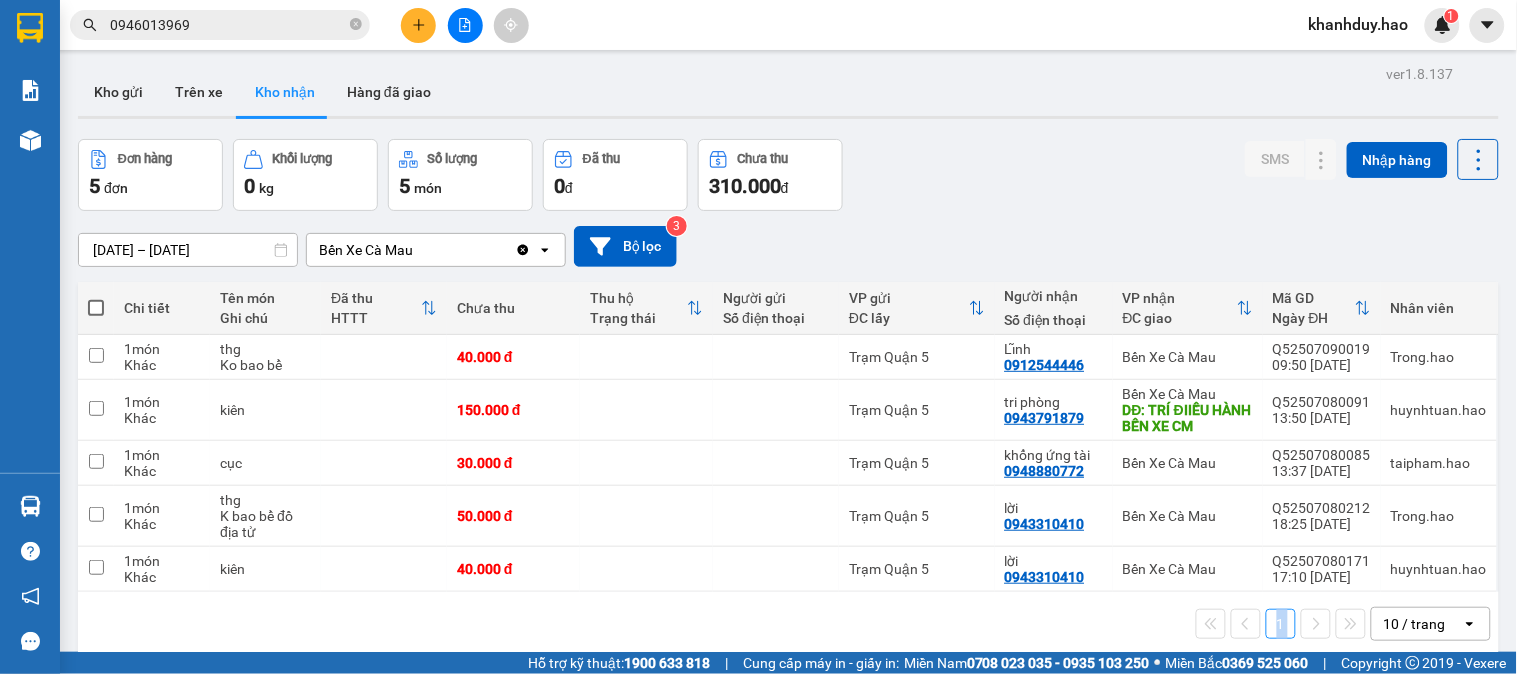 click on "09/07/2025 – 09/07/2025" at bounding box center (188, 250) 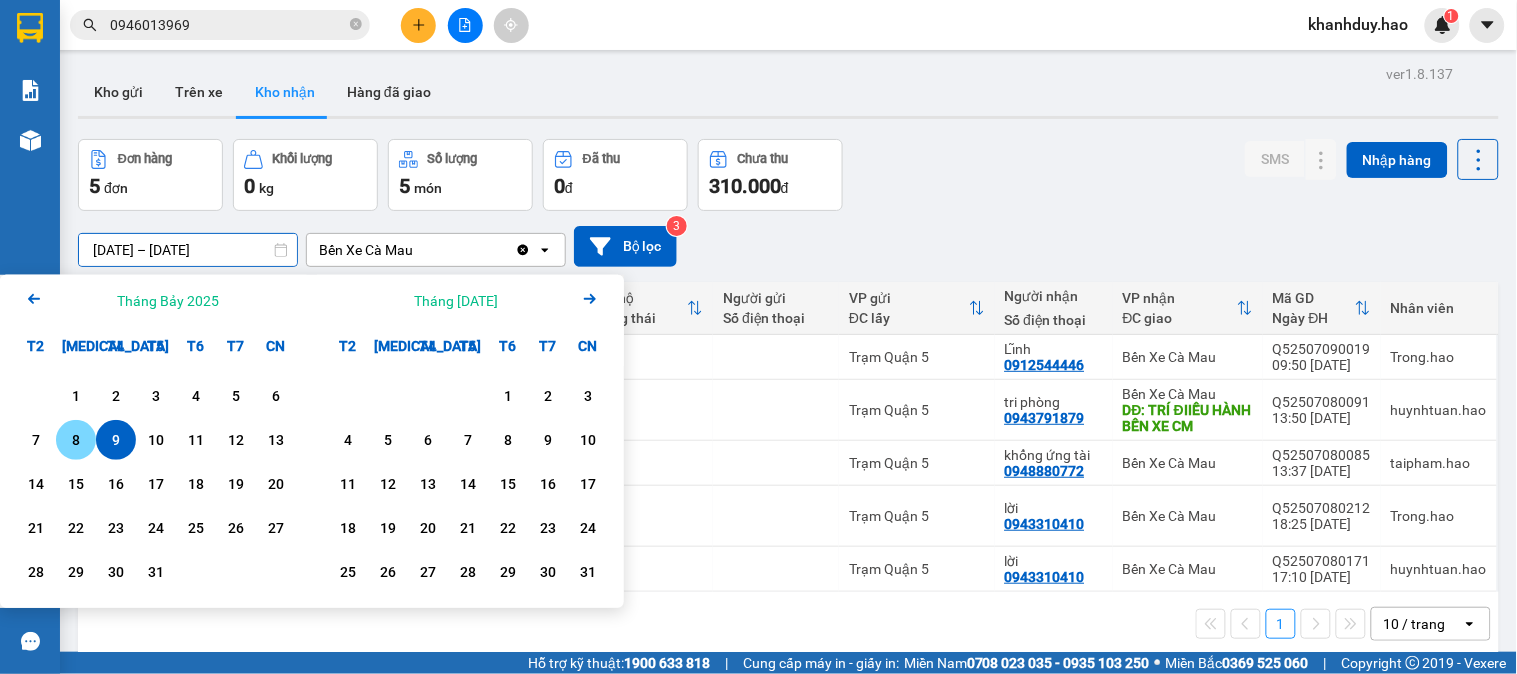 click on "8" at bounding box center [76, 440] 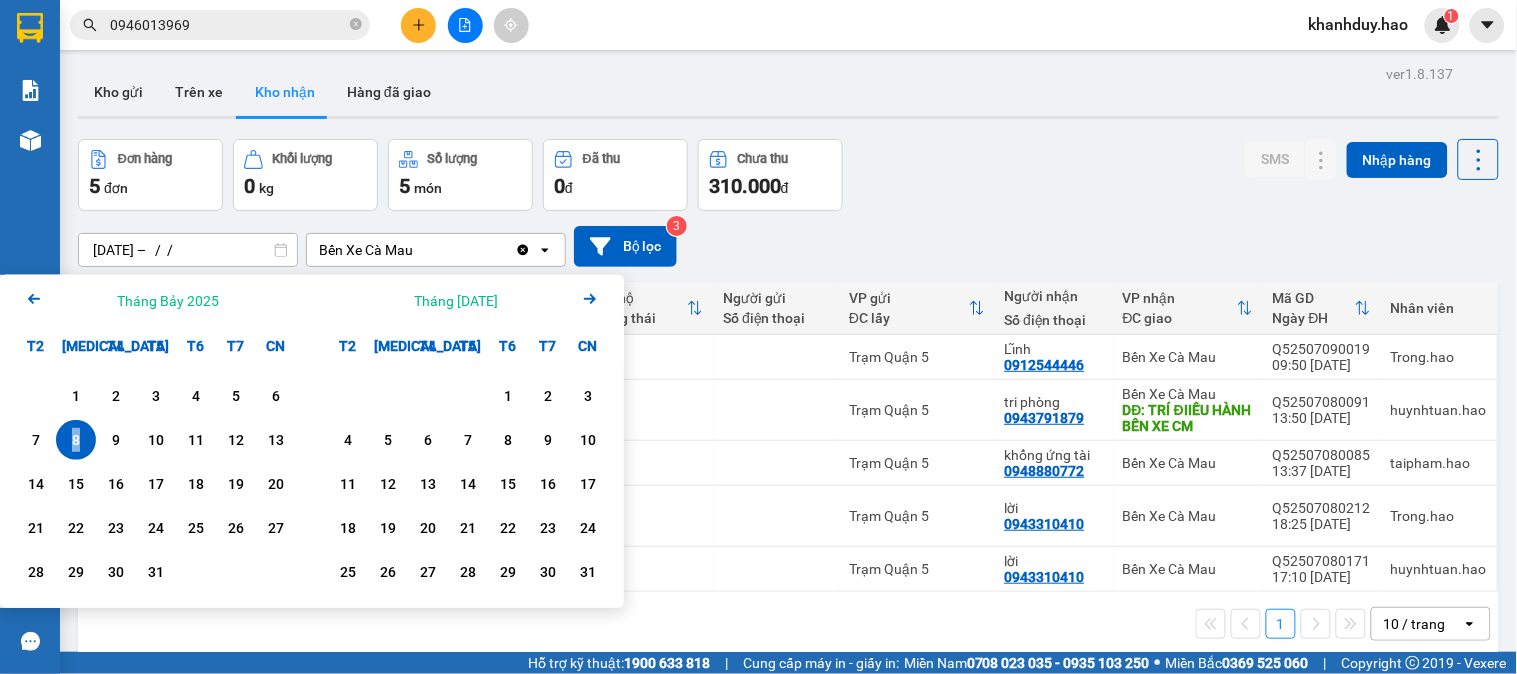 click on "8" at bounding box center [76, 440] 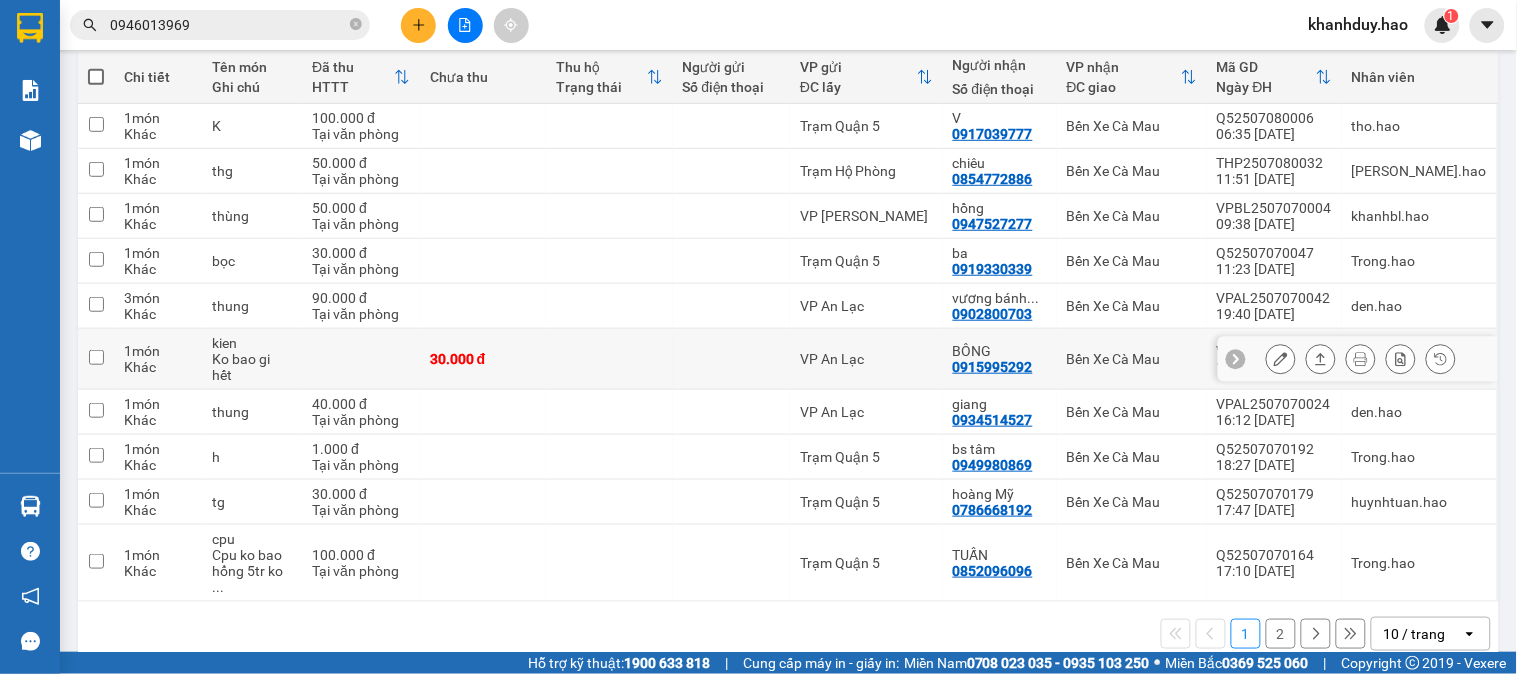 scroll, scrollTop: 232, scrollLeft: 0, axis: vertical 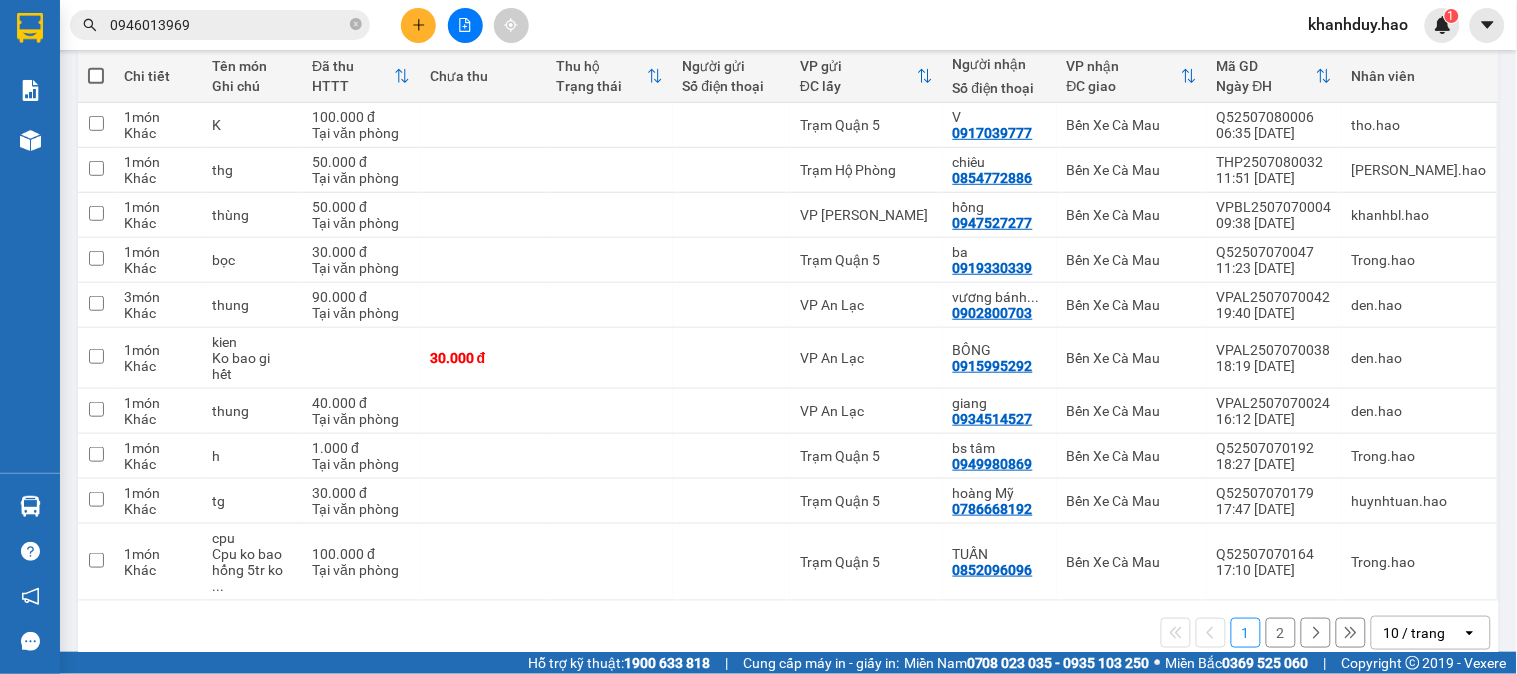 click on "10 / trang" at bounding box center (1417, 633) 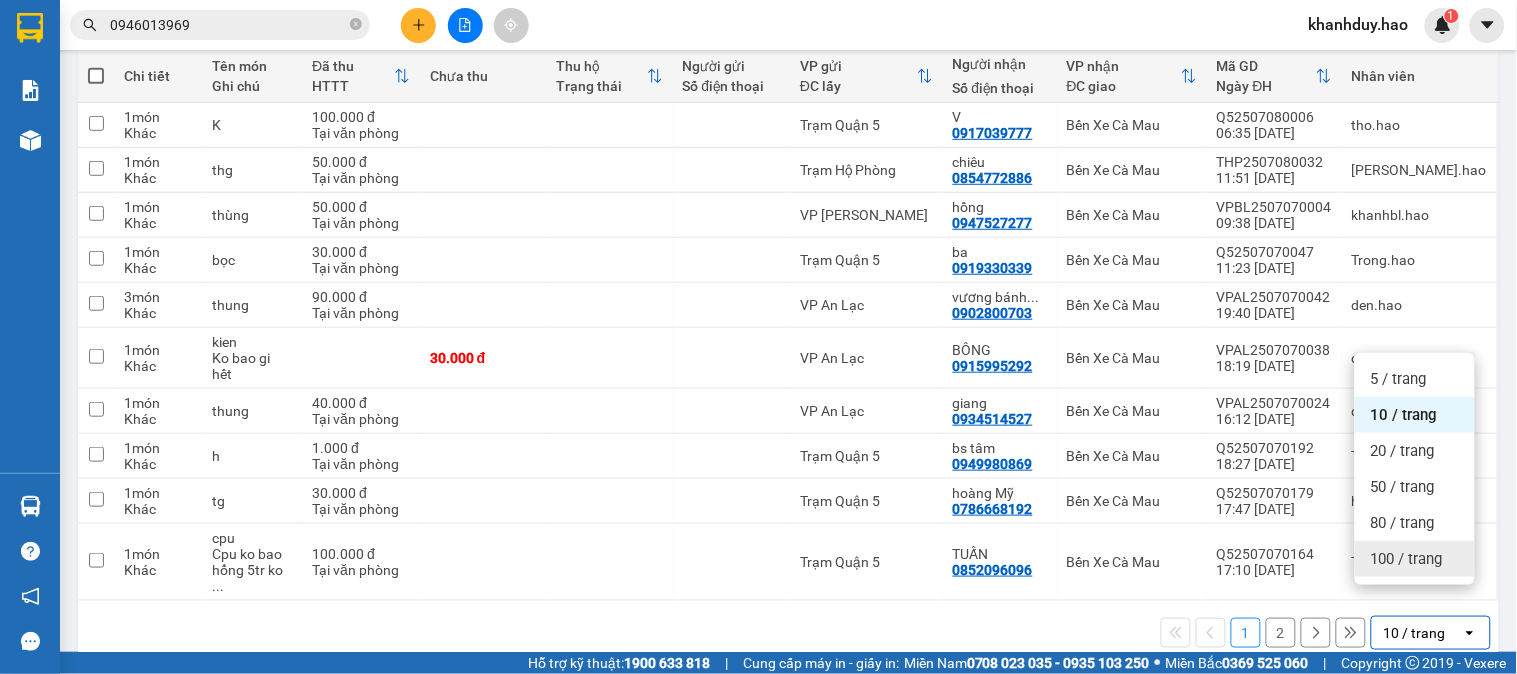 click on "100 / trang" at bounding box center (1407, 559) 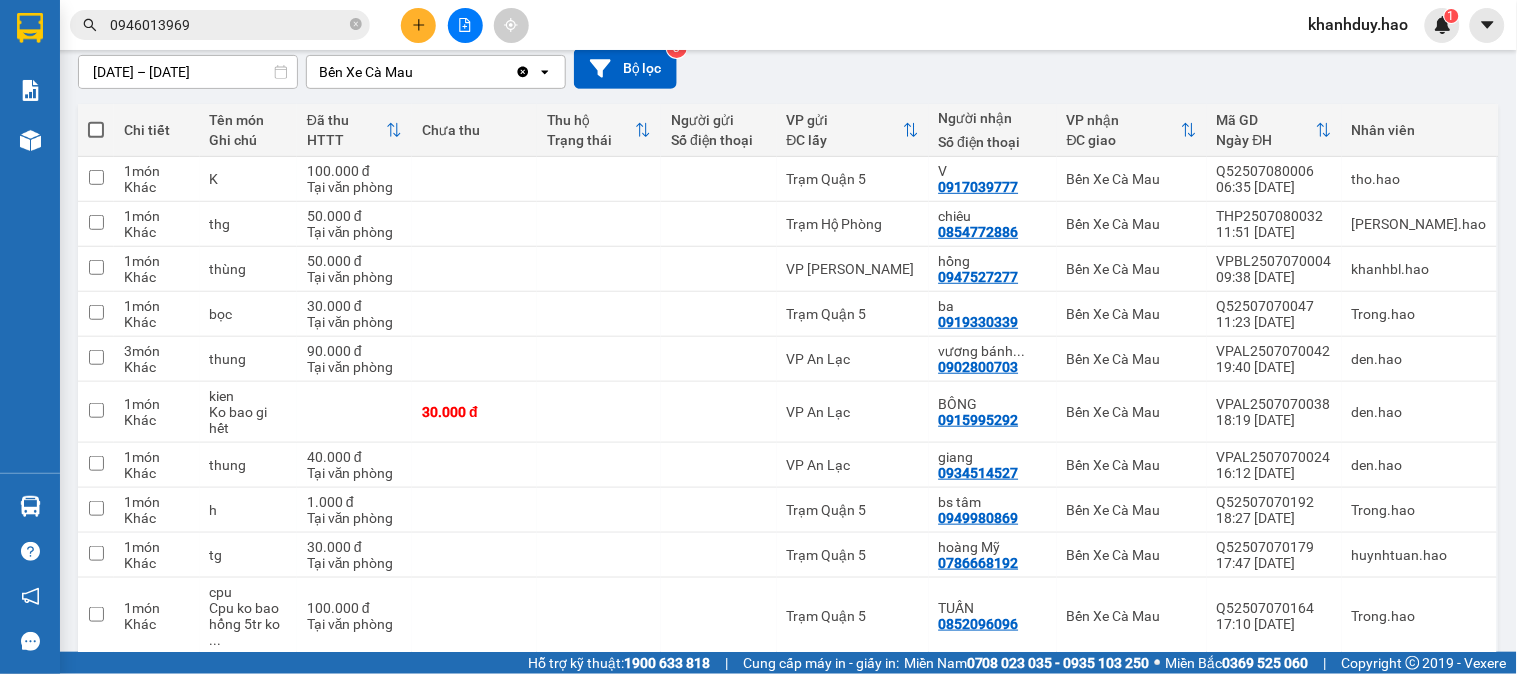 scroll, scrollTop: 0, scrollLeft: 0, axis: both 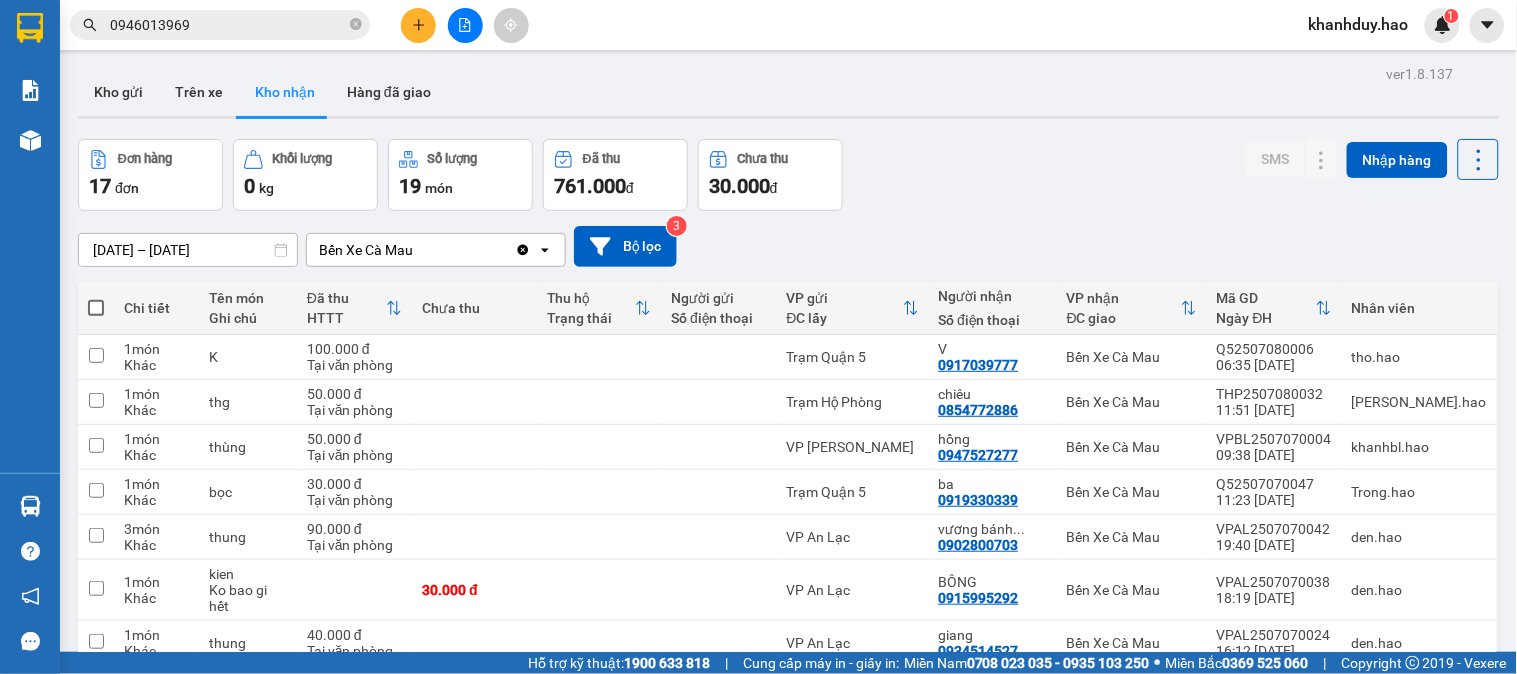 click 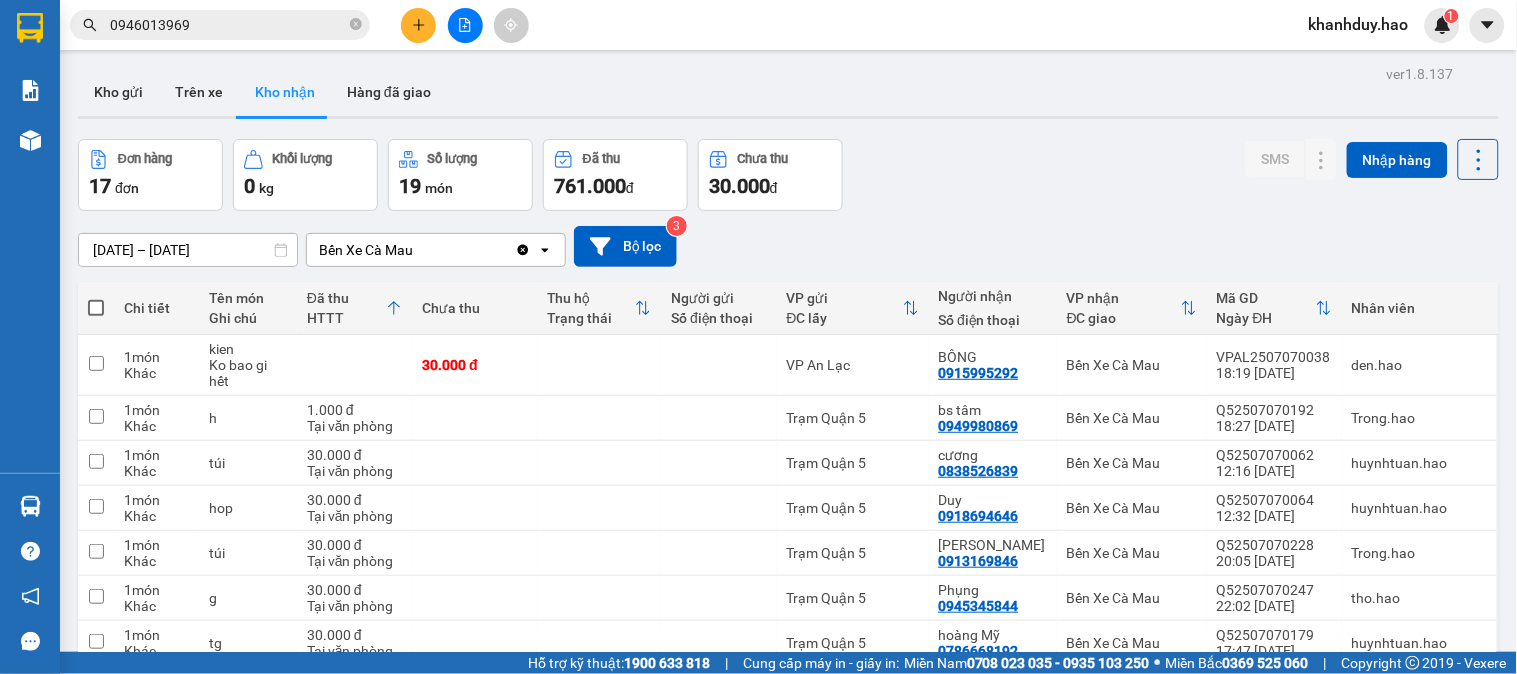 click on "08/07/2025 – 08/07/2025" at bounding box center [188, 250] 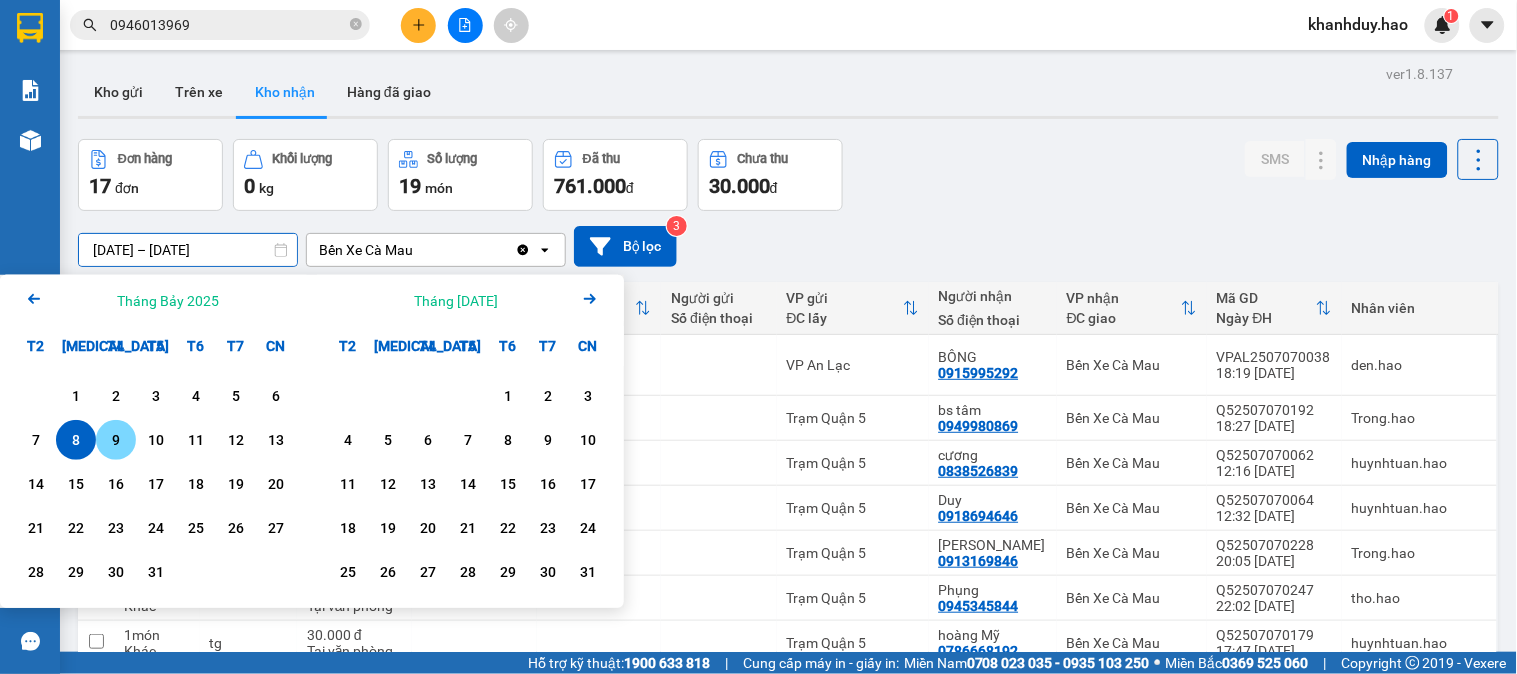 click on "9" at bounding box center [116, 440] 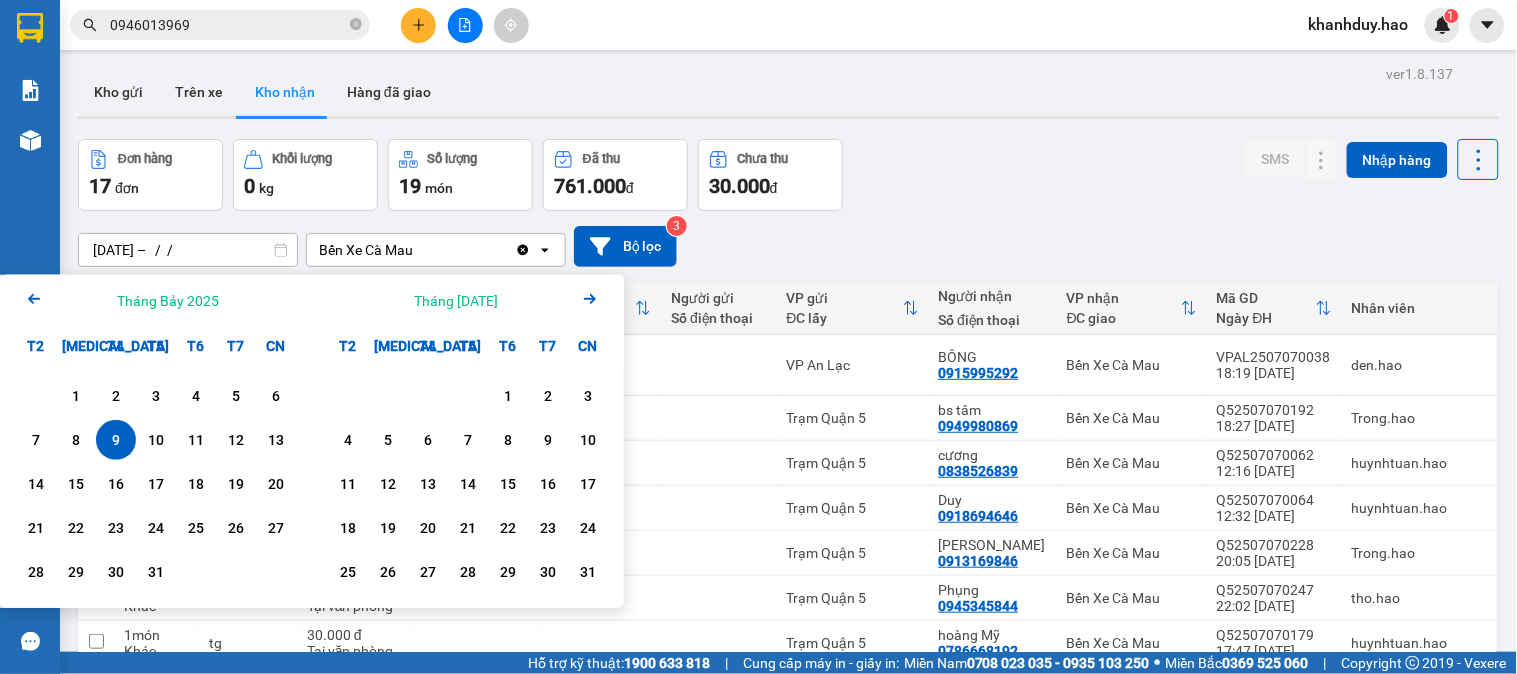 click on "9" at bounding box center [116, 440] 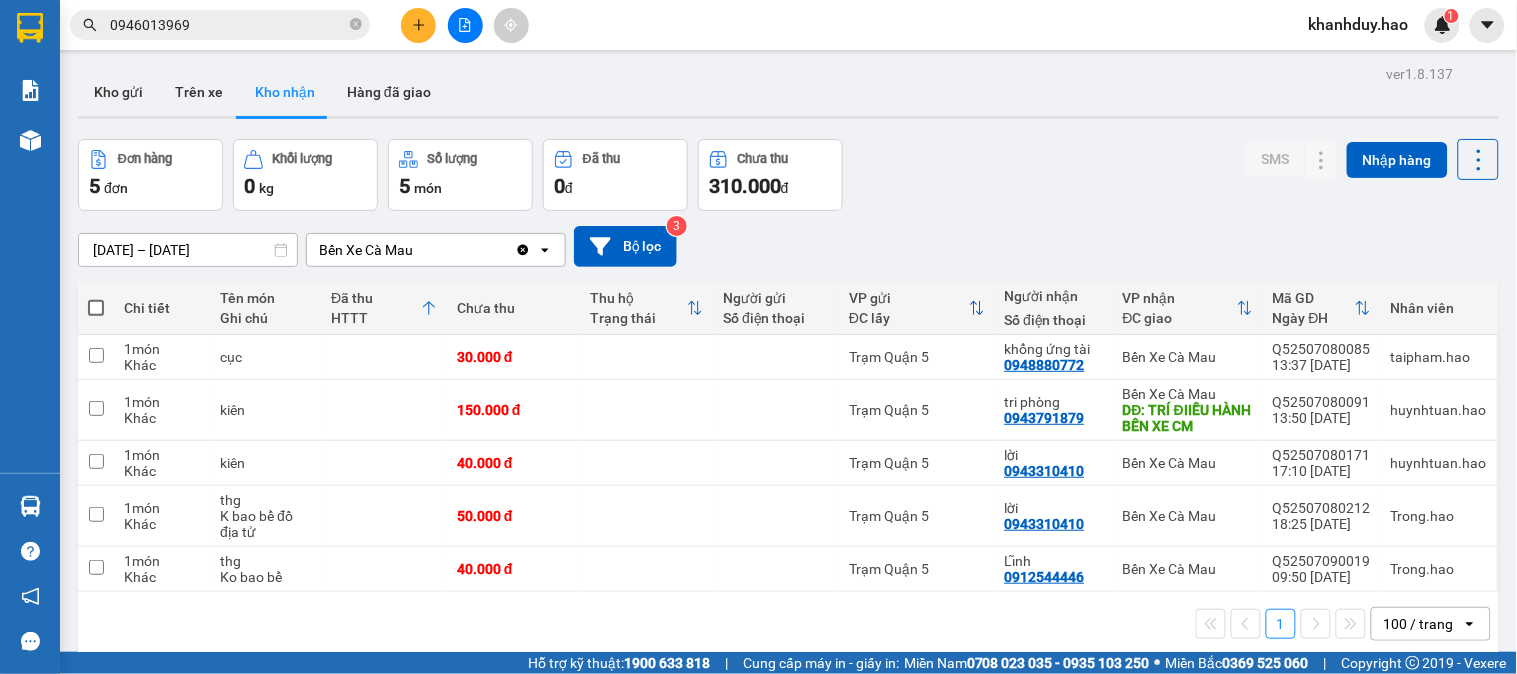 drag, startPoint x: 234, startPoint y: 230, endPoint x: 227, endPoint y: 245, distance: 16.552946 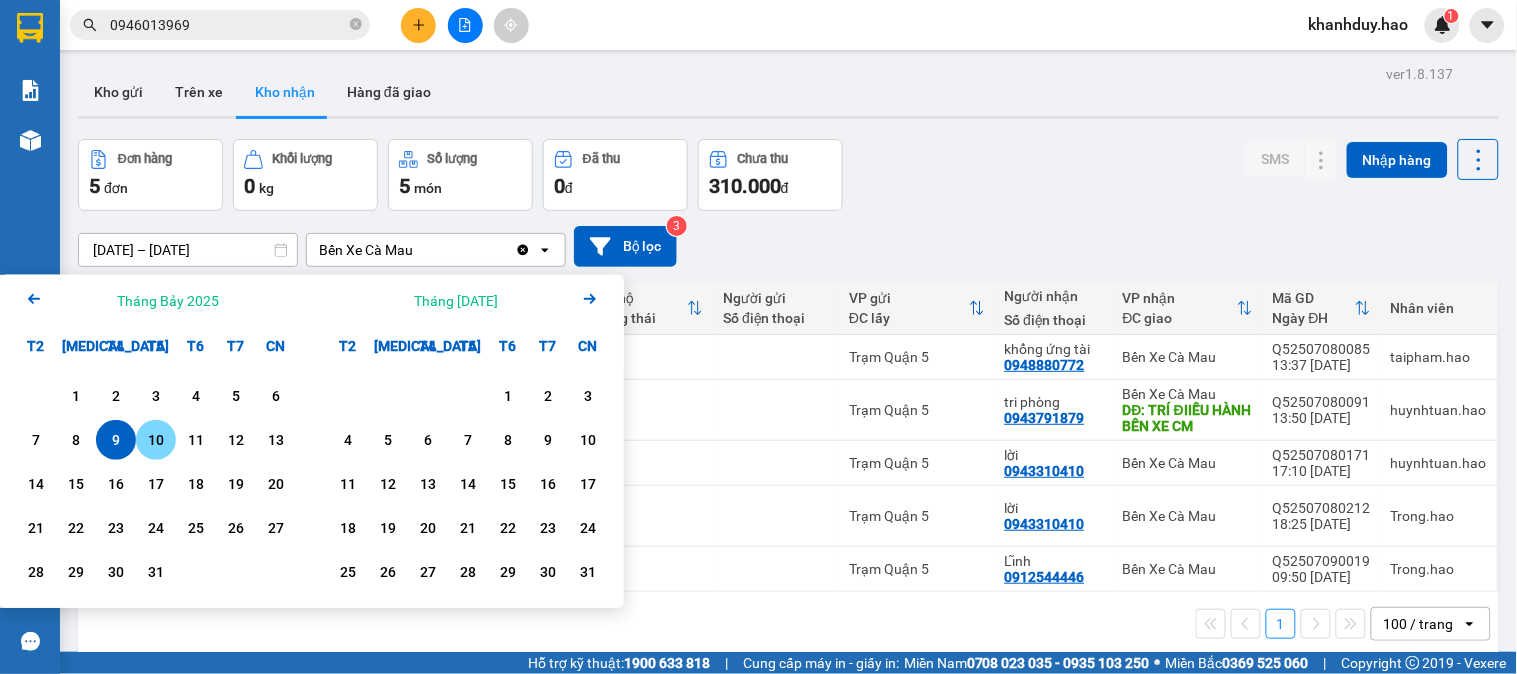 click on "10" at bounding box center [156, 440] 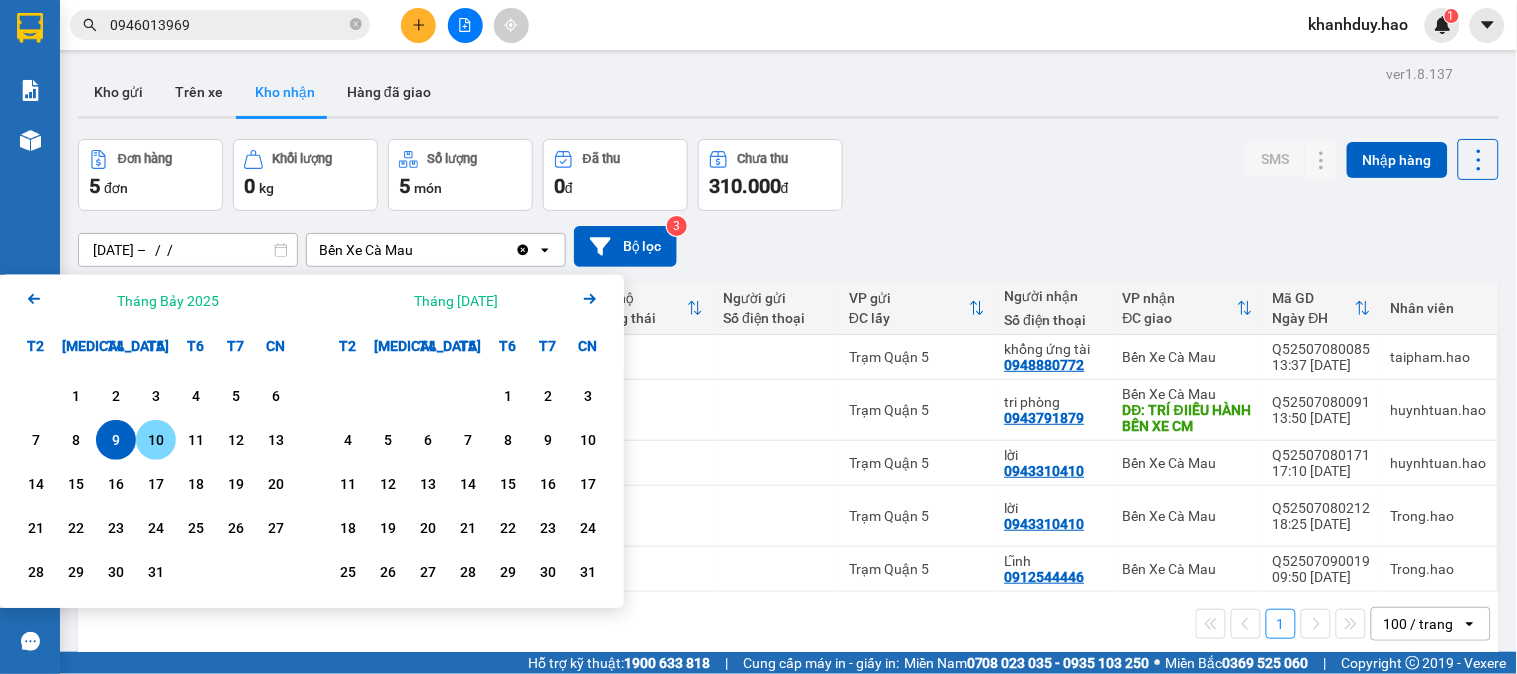 click on "10" at bounding box center [156, 440] 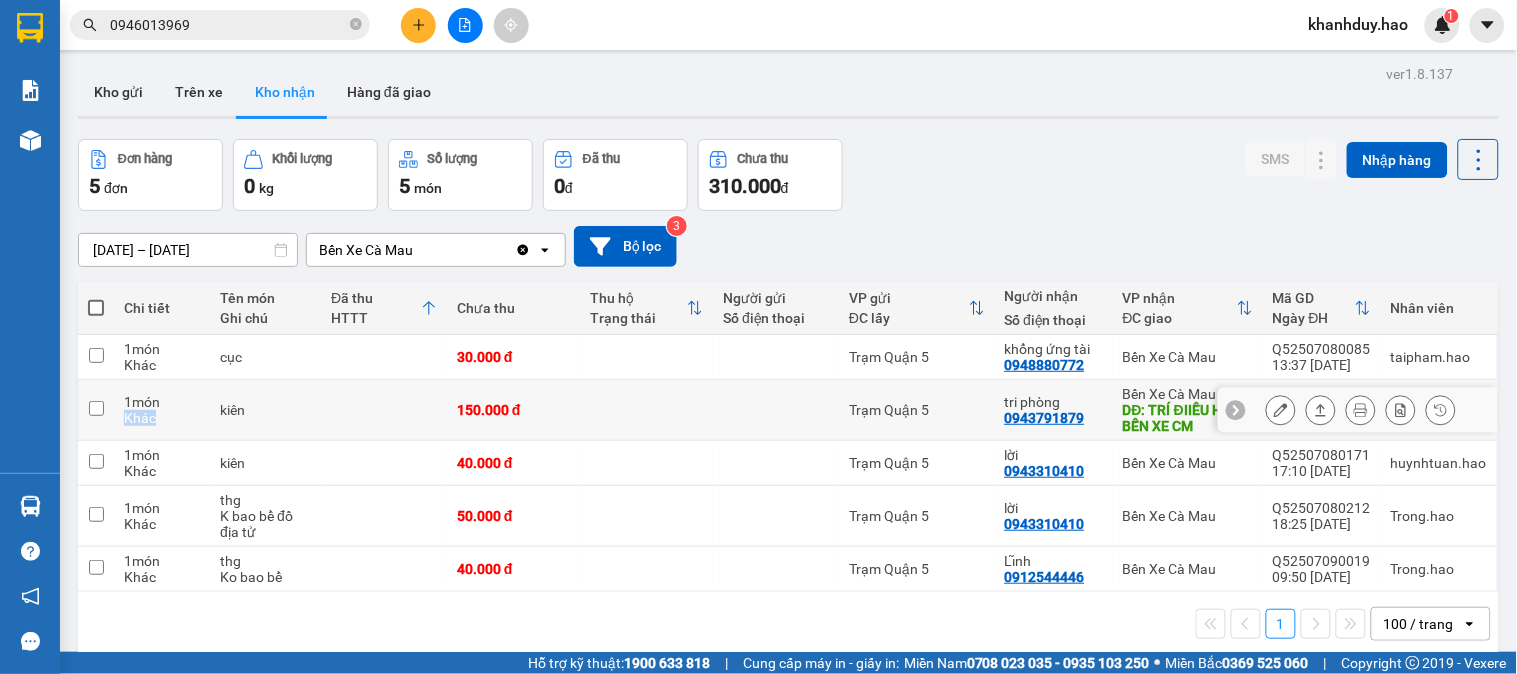 click on "Chi tiết Tên món Ghi chú Đã thu HTTT Chưa thu Thu hộ Trạng thái Người gửi Số điện thoại VP gửi ĐC lấy Người nhận Số điện thoại VP nhận ĐC giao Mã GD Ngày ĐH Nhân viên 1  món Khác cục 30.000 đ Trạm Quận 5 khổng ứng tài 0948880772 Bến Xe Cà Mau Q52507080085 13:37 08/07 taipham.hao 1  món Khác kiên 150.000 đ Trạm Quận 5 tri phòng  0943791879 Bến Xe Cà Mau DĐ: TRÍ ĐIIỀU HÀNH BẾN XE CM Q52507080091 13:50 08/07 huynhtuan.hao 1  món Khác kiên  40.000 đ Trạm Quận 5 lời  0943310410 Bến Xe Cà Mau Q52507080171 17:10 08/07 huynhtuan.hao 1  món Khác thg K bao bể đồ địa tử  50.000 đ Trạm Quận 5 lời  0943310410 Bến Xe Cà Mau Q52507080212 18:25 08/07 Trong.hao 1  món Khác thg Ko bao bể 40.000 đ Trạm Quận 5 Lĩnh 0912544446 Bến Xe Cà Mau Q52507090019 09:50 09/07 Trong.hao 1 100 / trang open Đang tải dữ liệu" at bounding box center [788, 469] 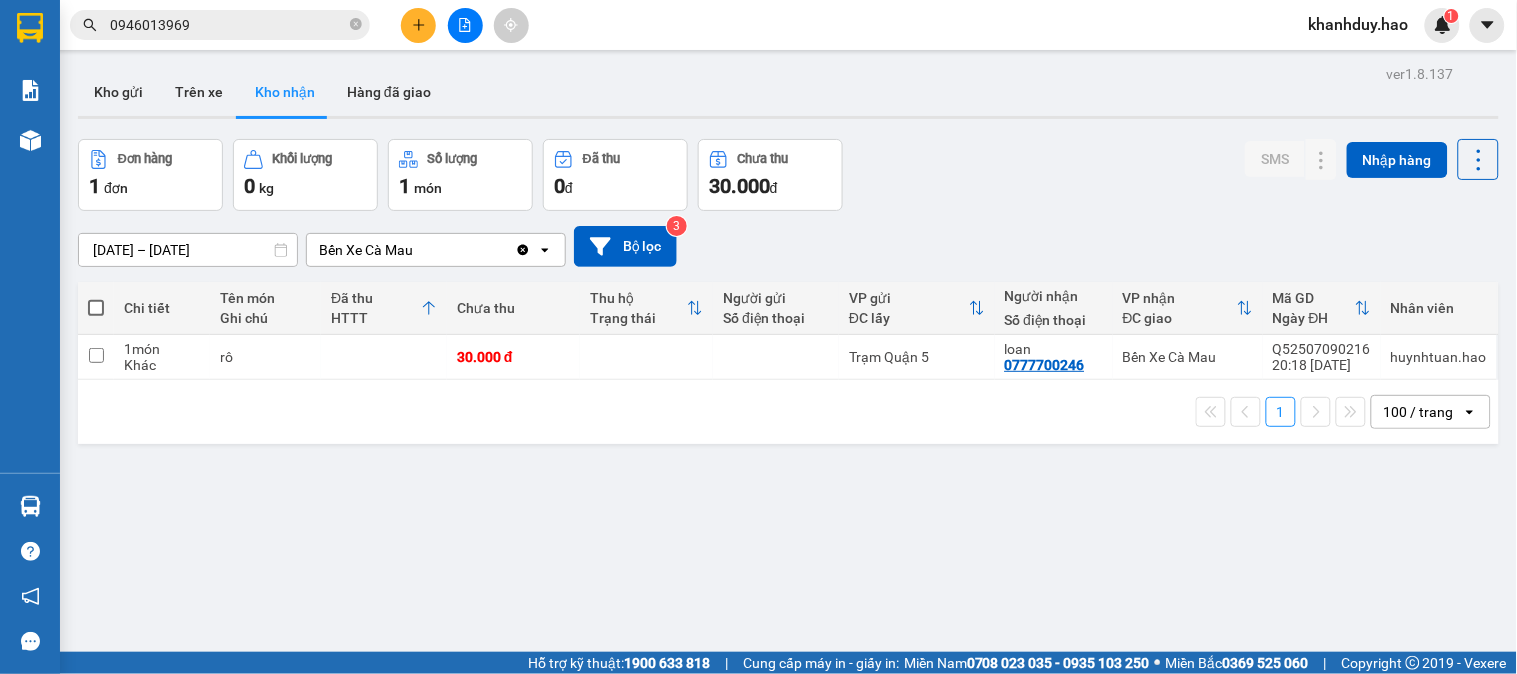 click on "10/07/2025 – 10/07/2025" at bounding box center (188, 250) 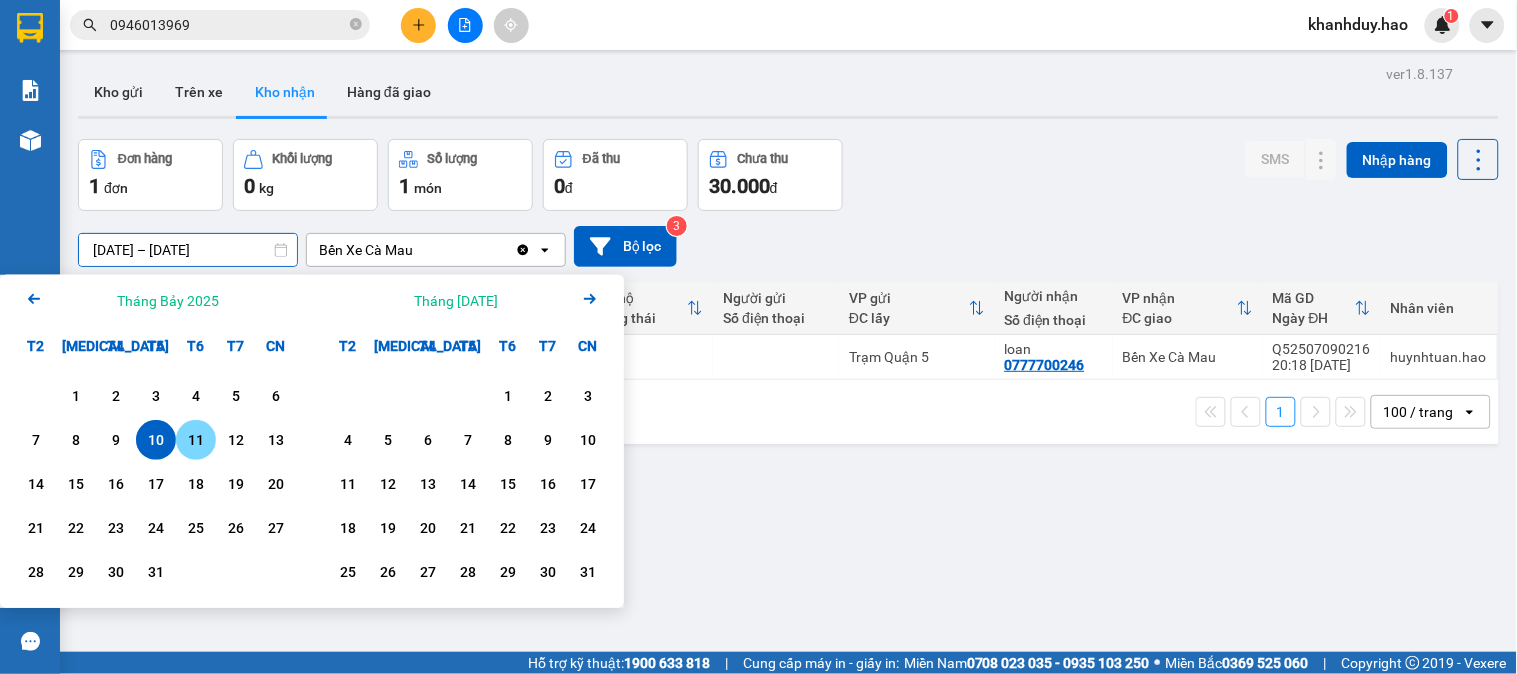 click on "11" at bounding box center (196, 440) 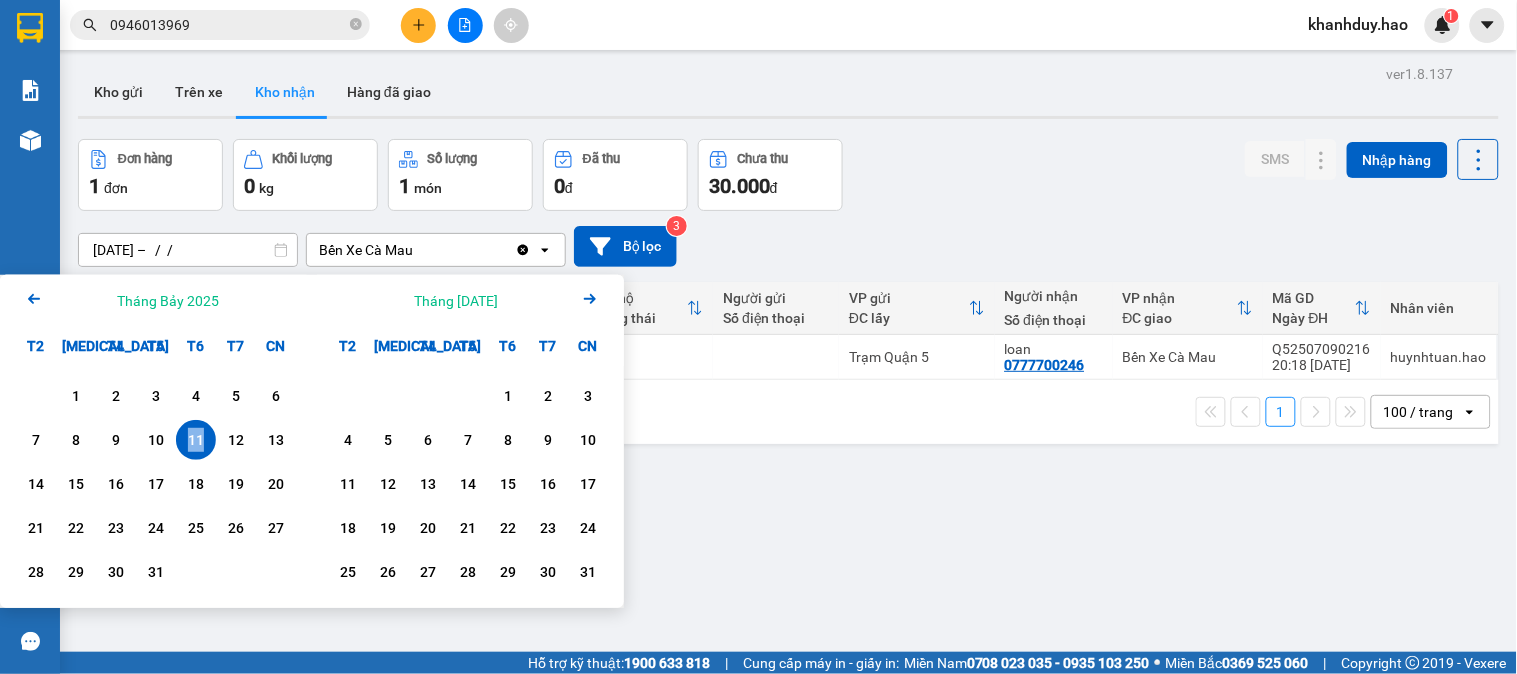 click on "11" at bounding box center (196, 440) 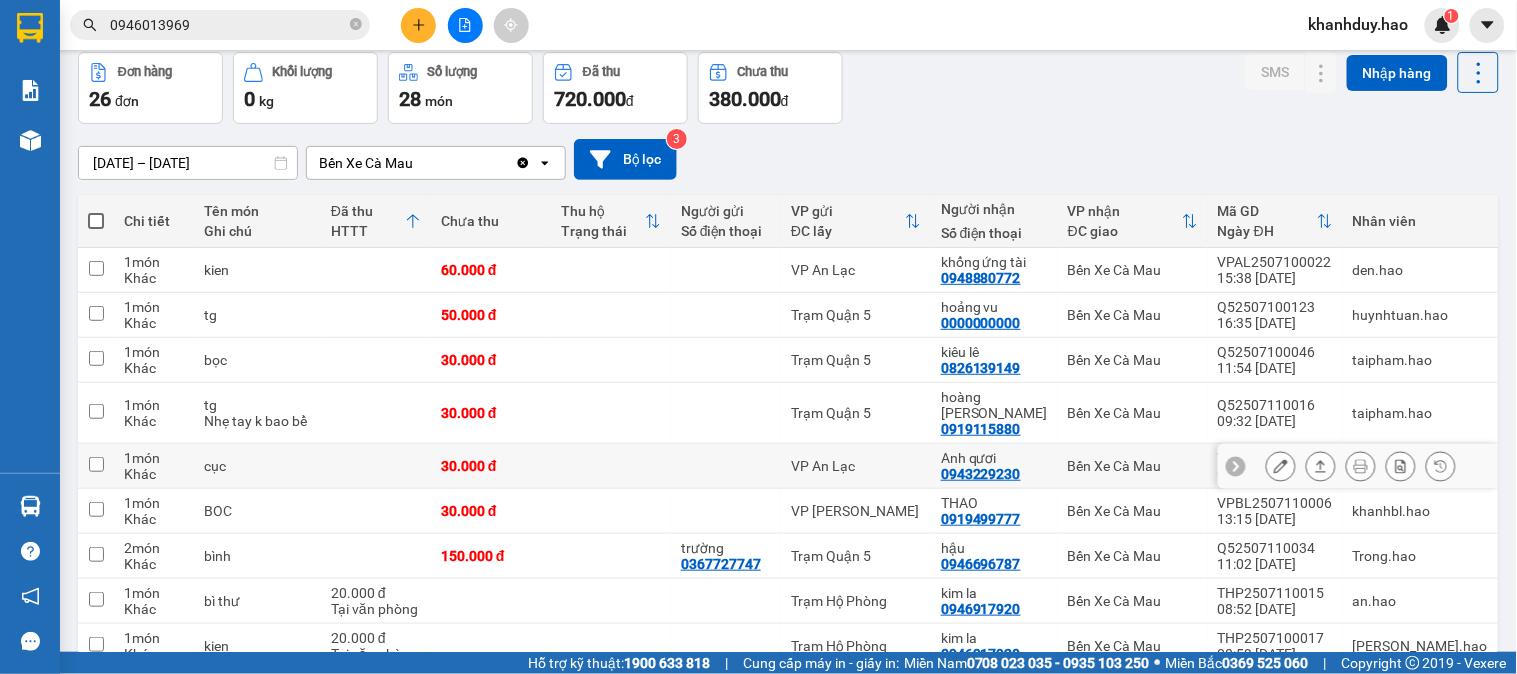 scroll, scrollTop: 222, scrollLeft: 0, axis: vertical 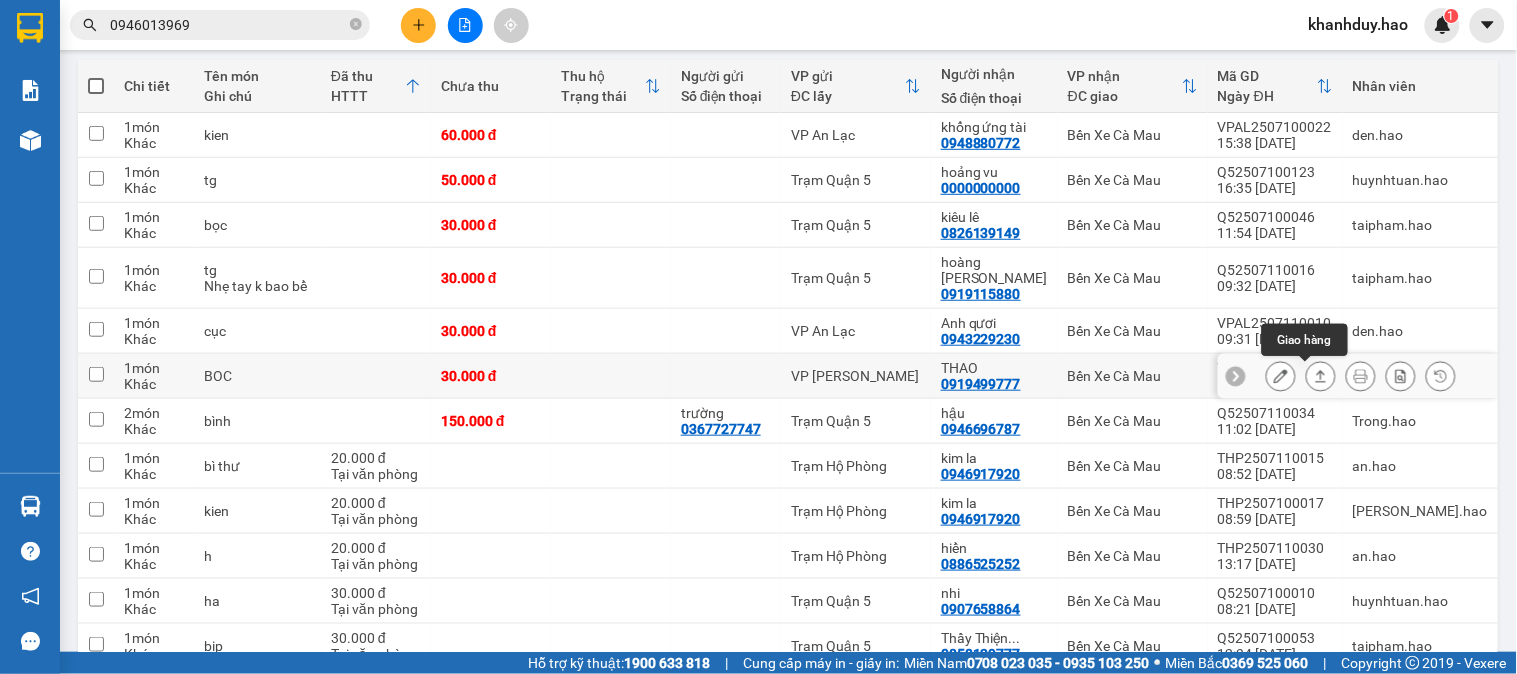 click 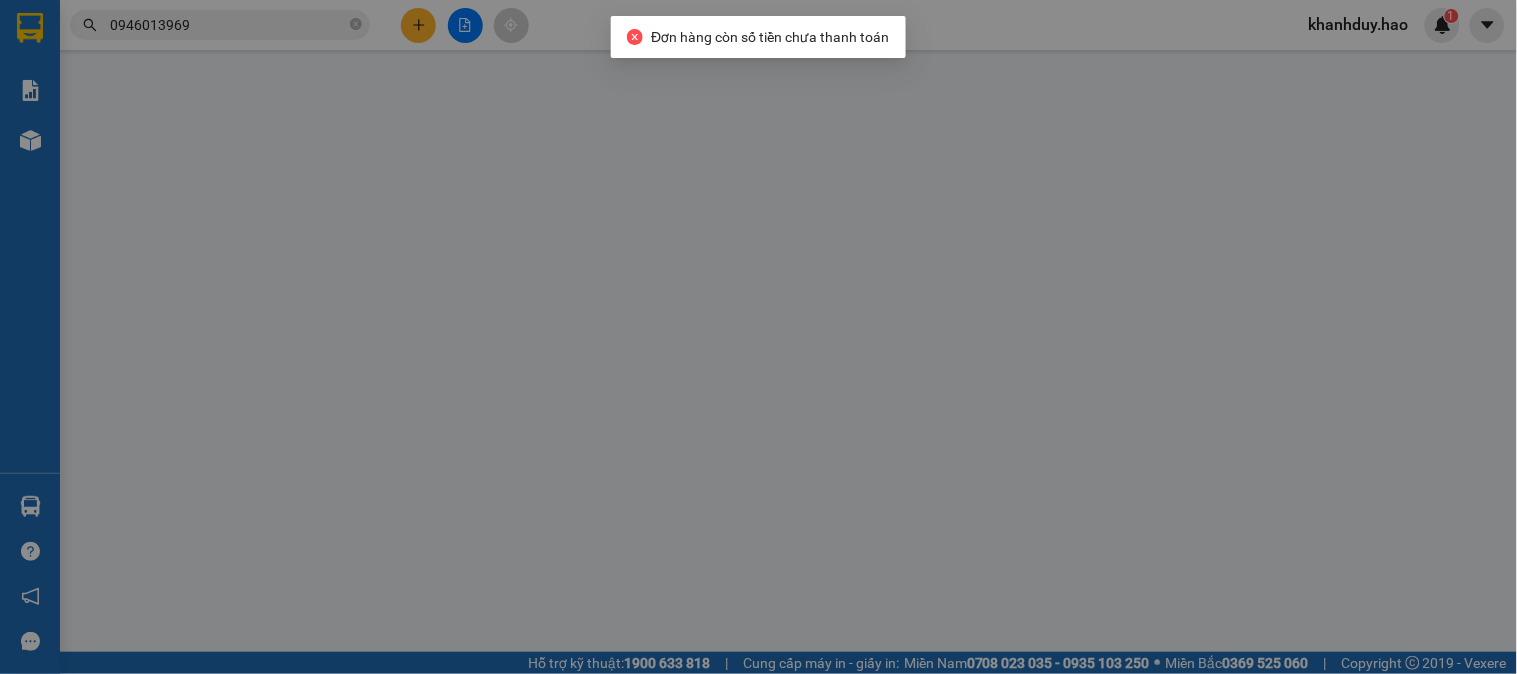 type on "0919499777" 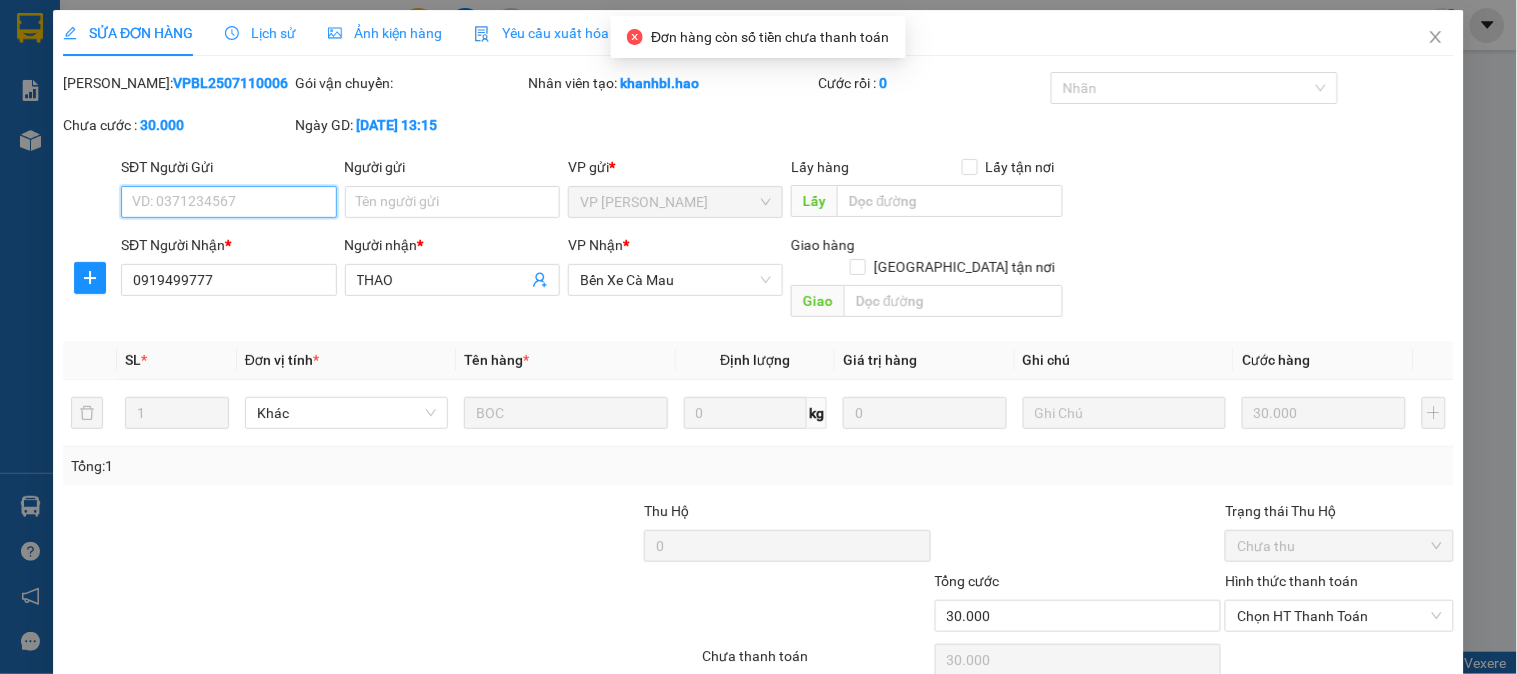 scroll, scrollTop: 0, scrollLeft: 0, axis: both 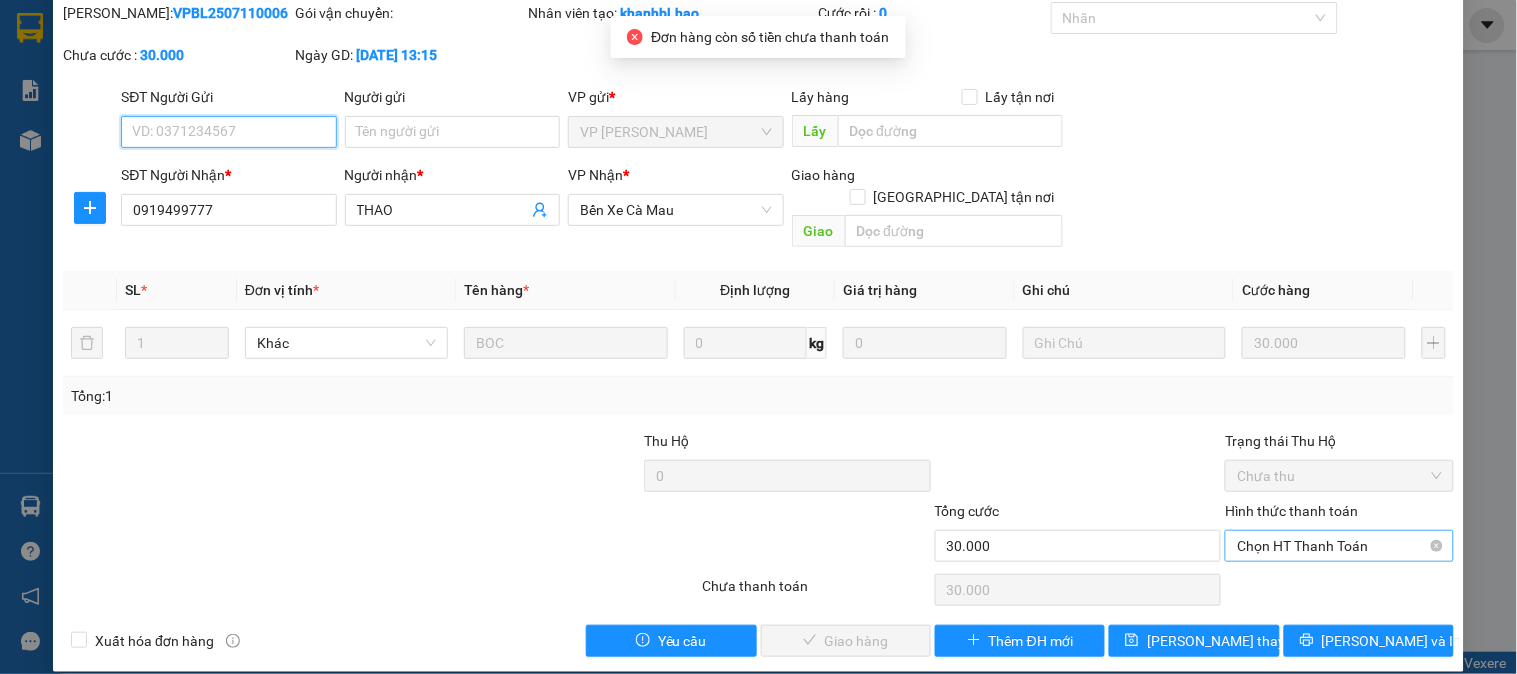 click on "Chọn HT Thanh Toán" at bounding box center [1339, 546] 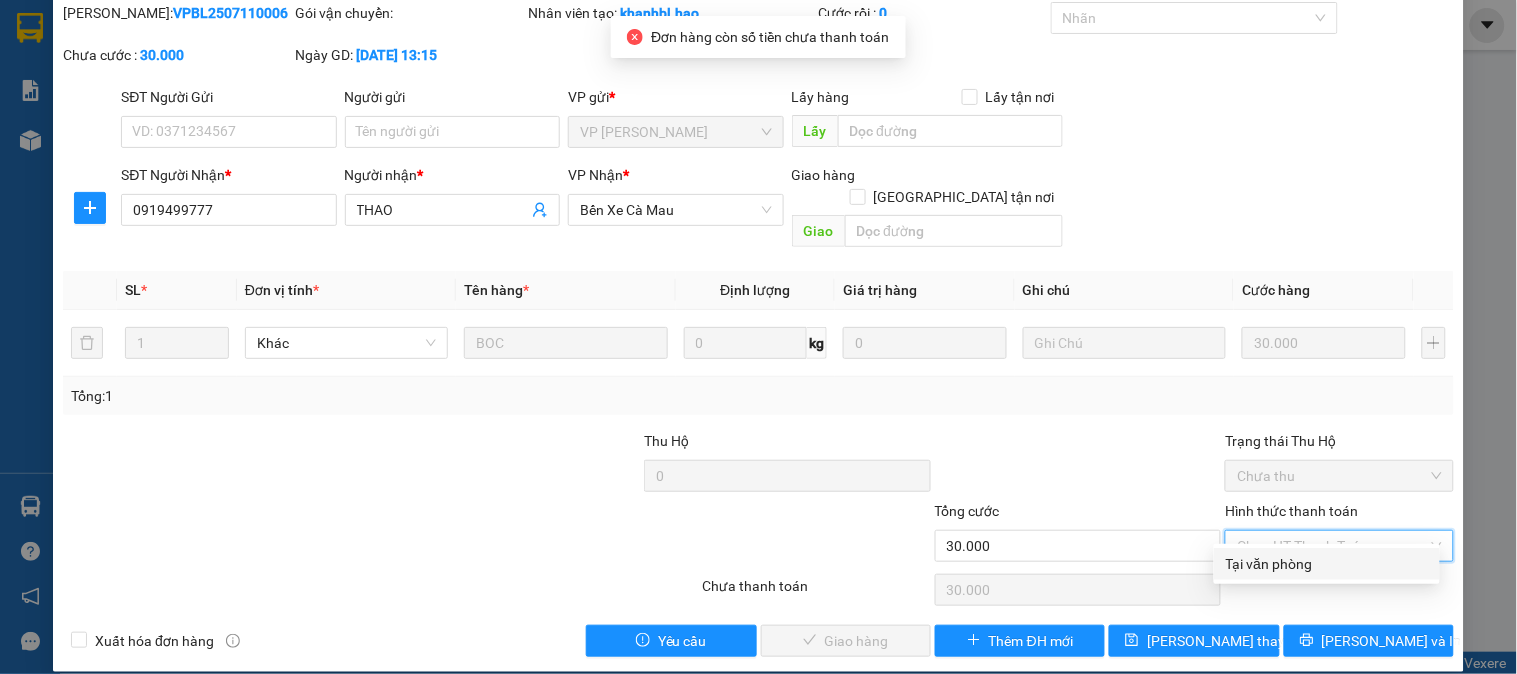 click on "Tại văn phòng" at bounding box center (1327, 564) 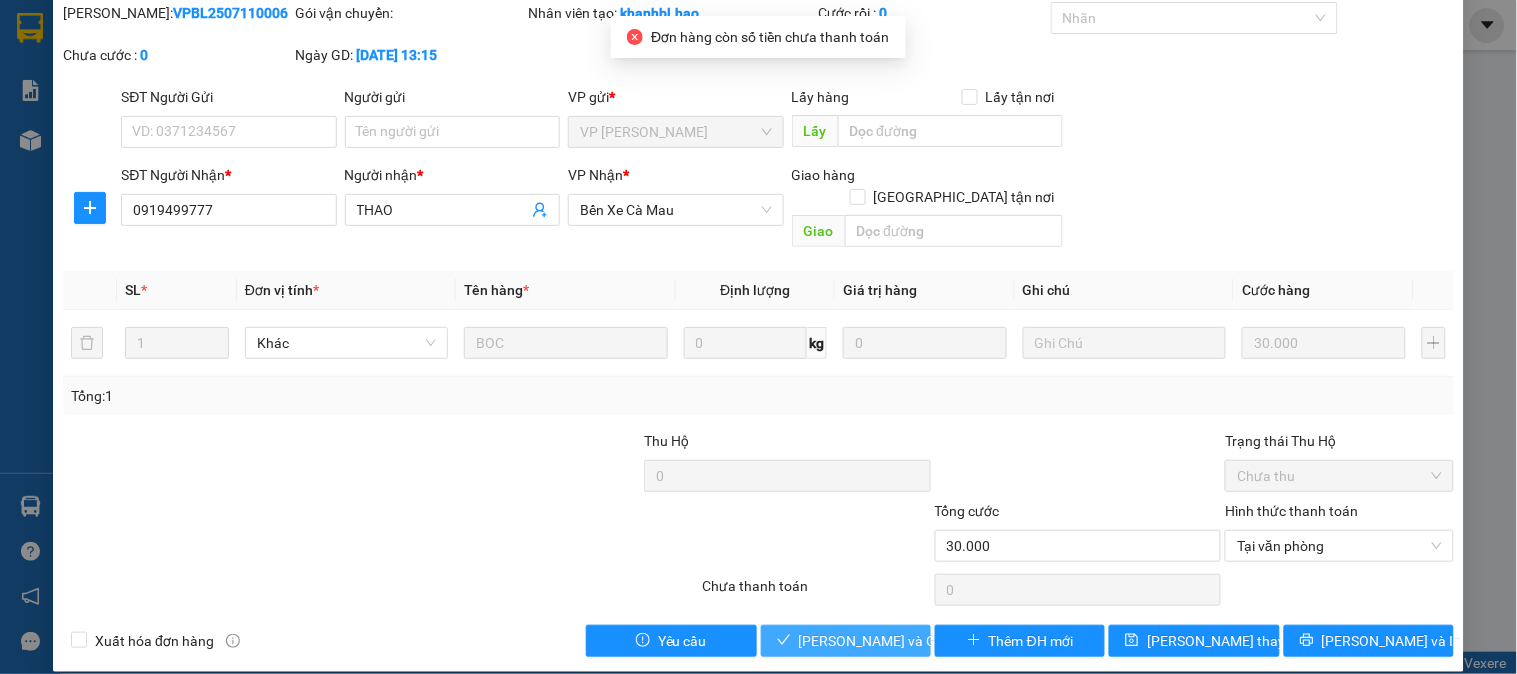 click on "[PERSON_NAME] và [PERSON_NAME] hàng" at bounding box center [895, 641] 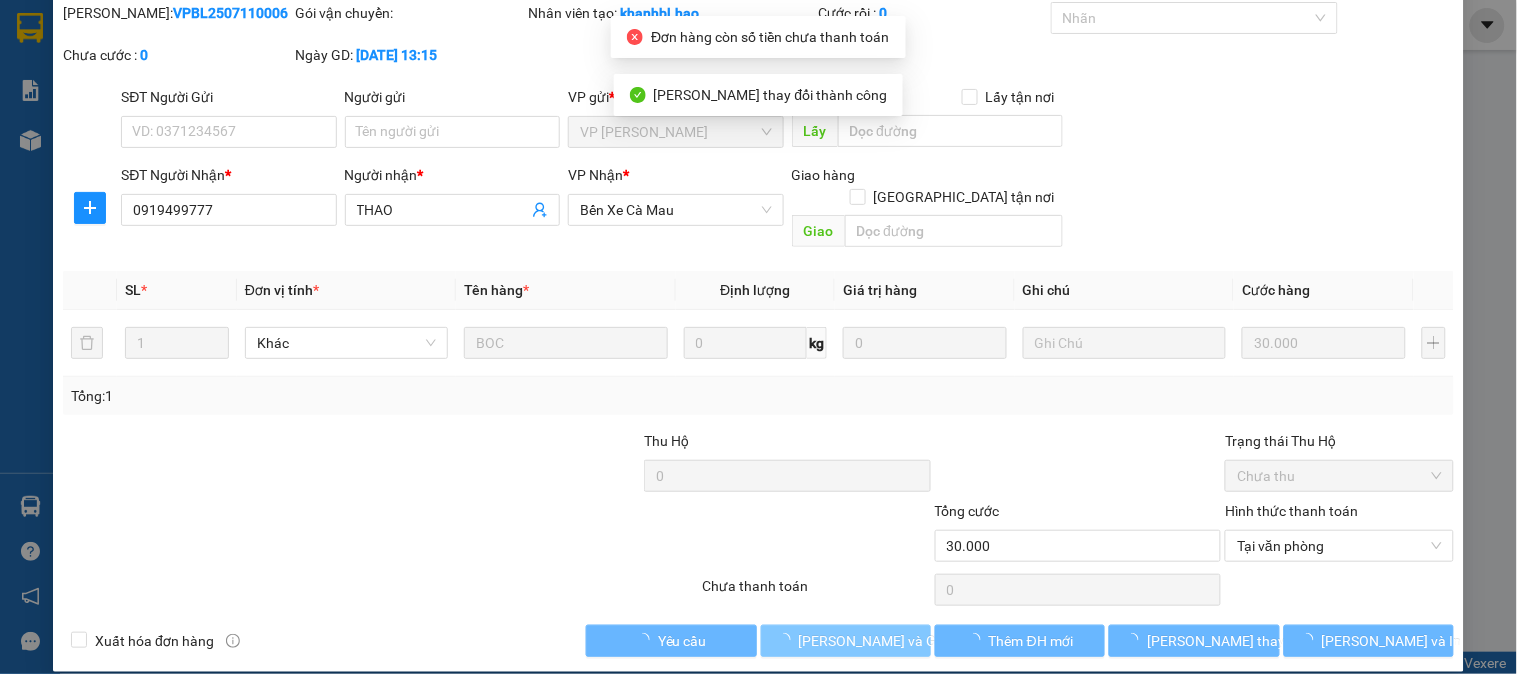 scroll, scrollTop: 0, scrollLeft: 0, axis: both 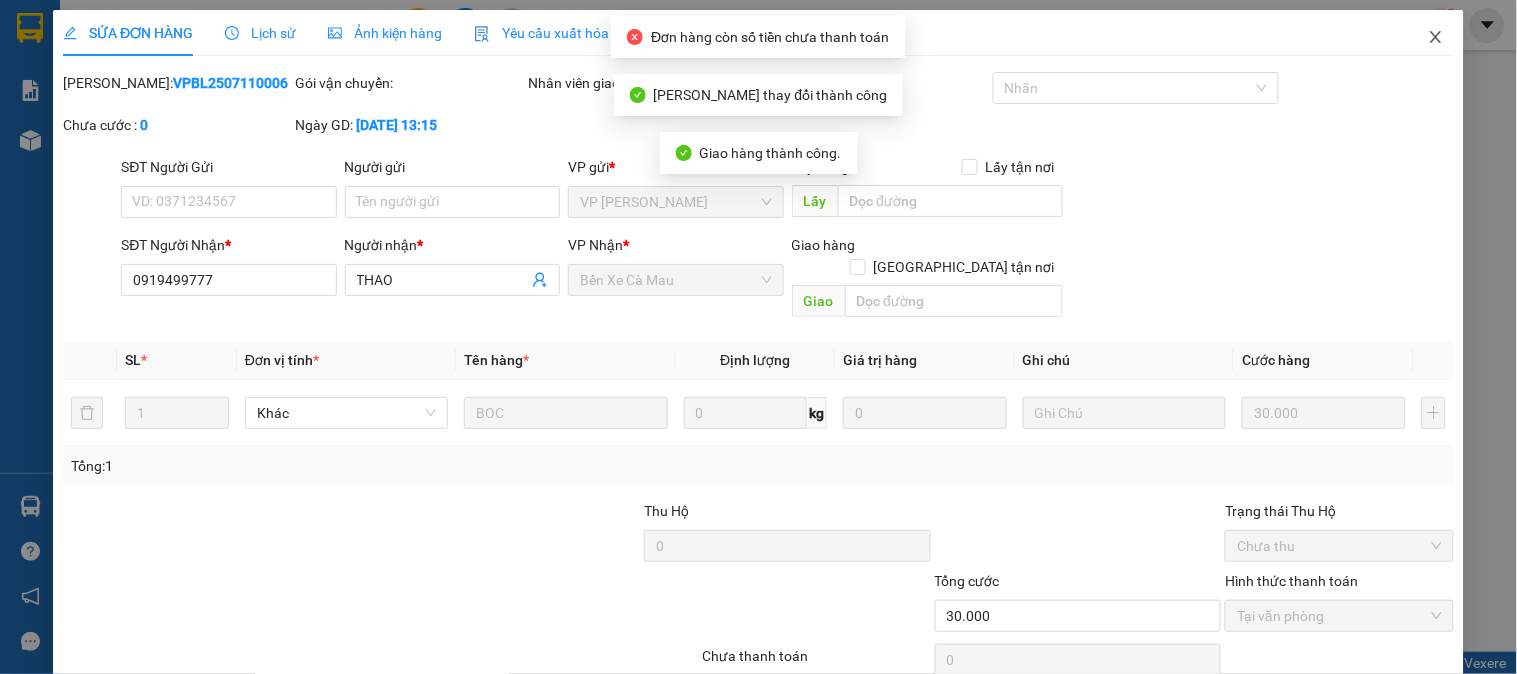 click 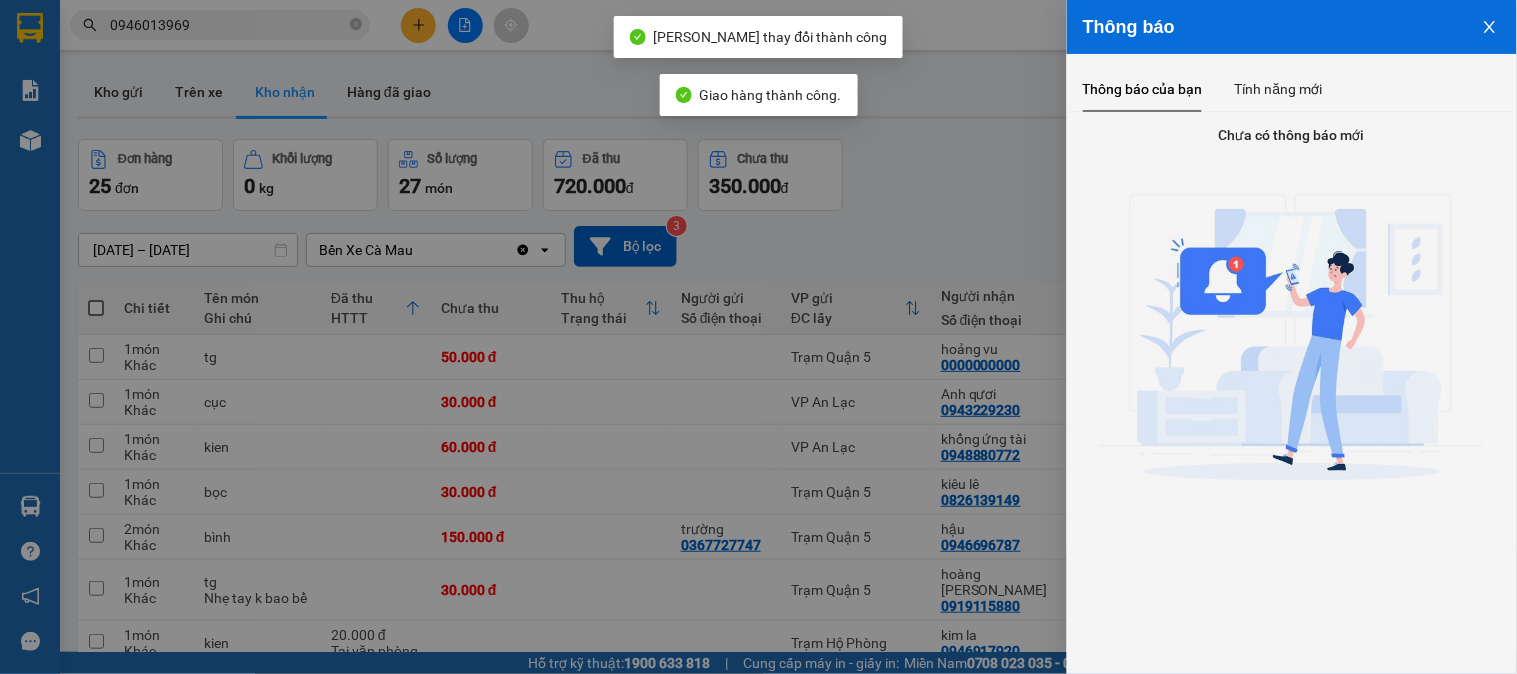 click at bounding box center (758, 337) 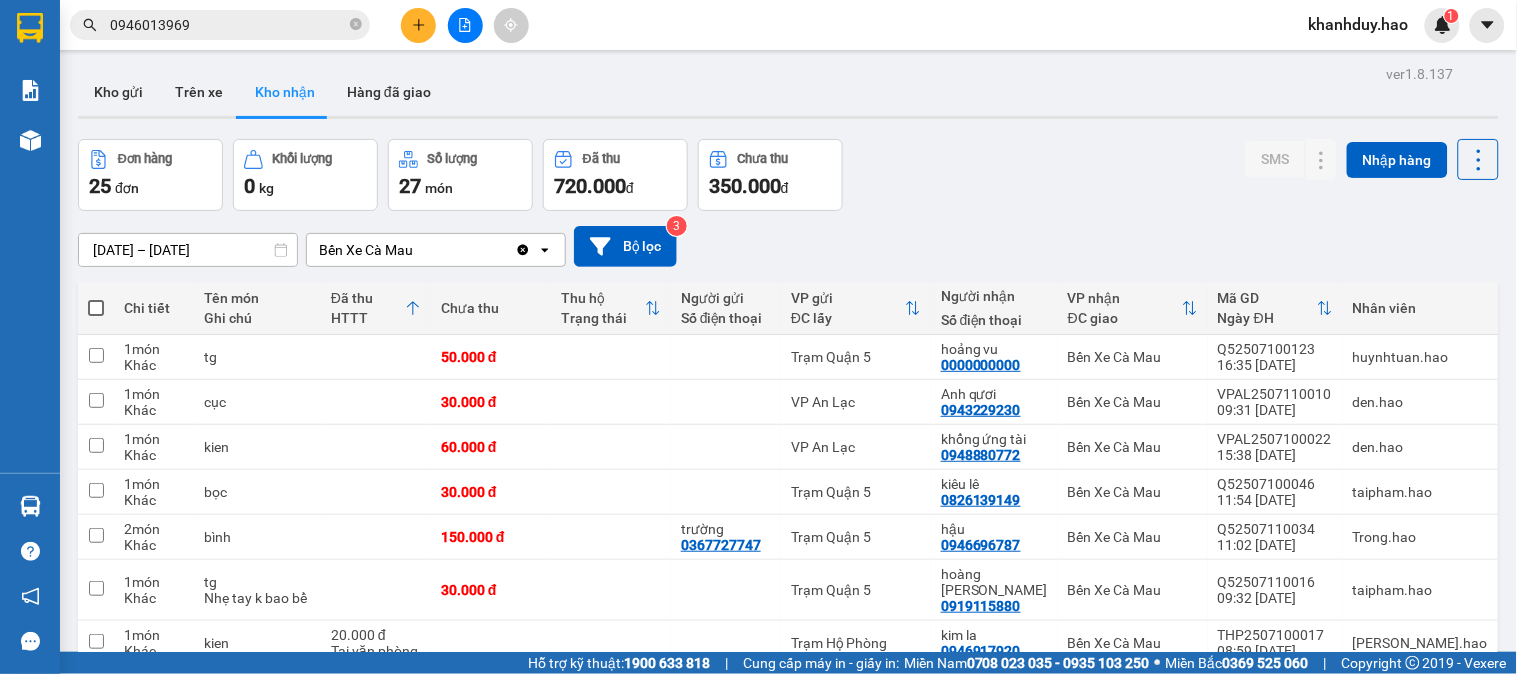 click on "11/07/2025 – 11/07/2025" at bounding box center [188, 250] 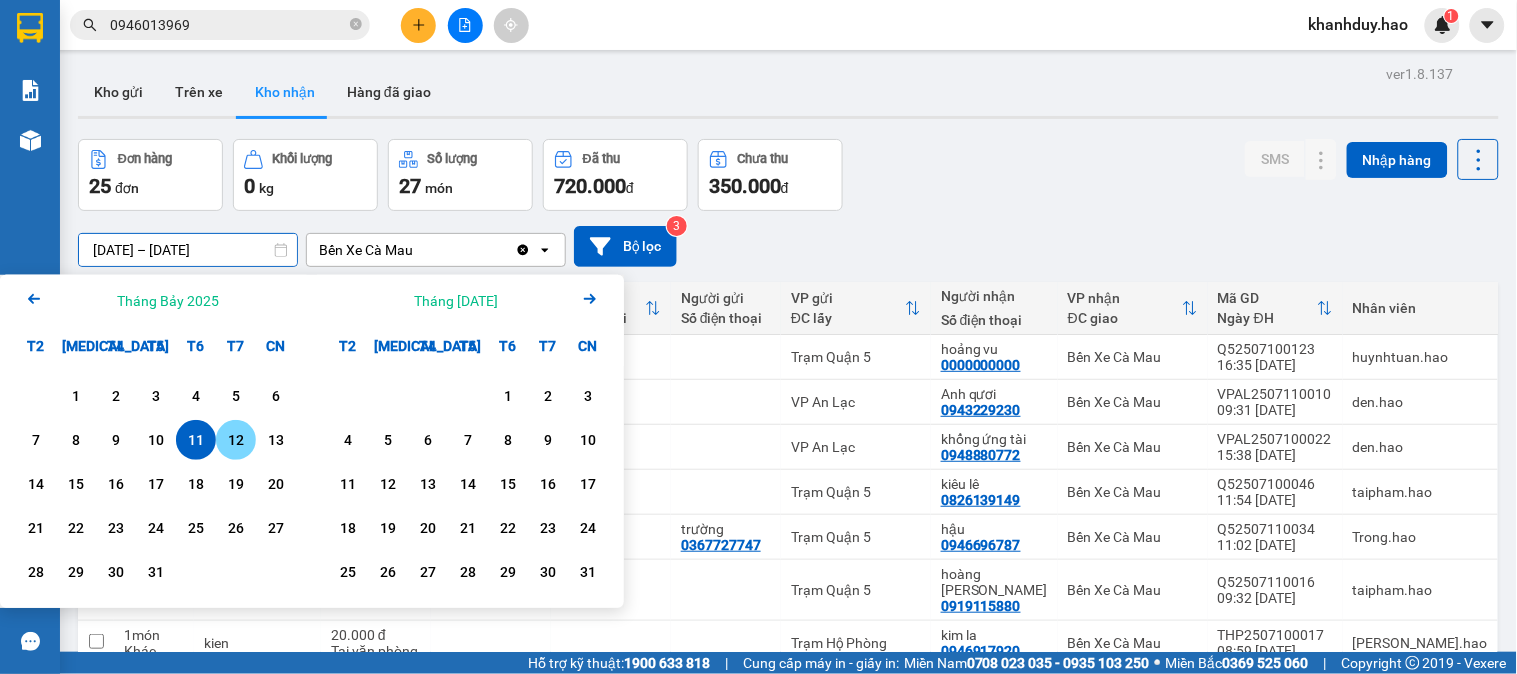 click on "12" at bounding box center [236, 440] 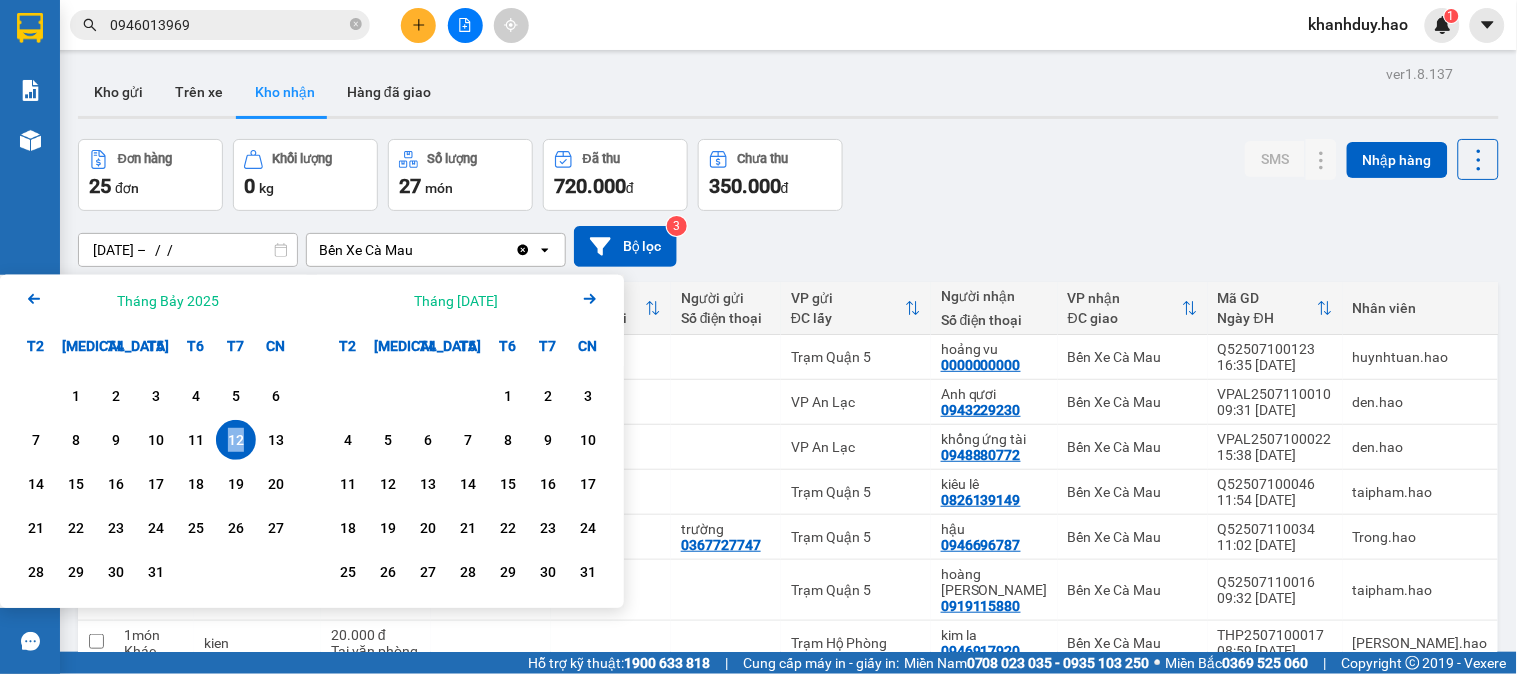 click on "12" at bounding box center [236, 440] 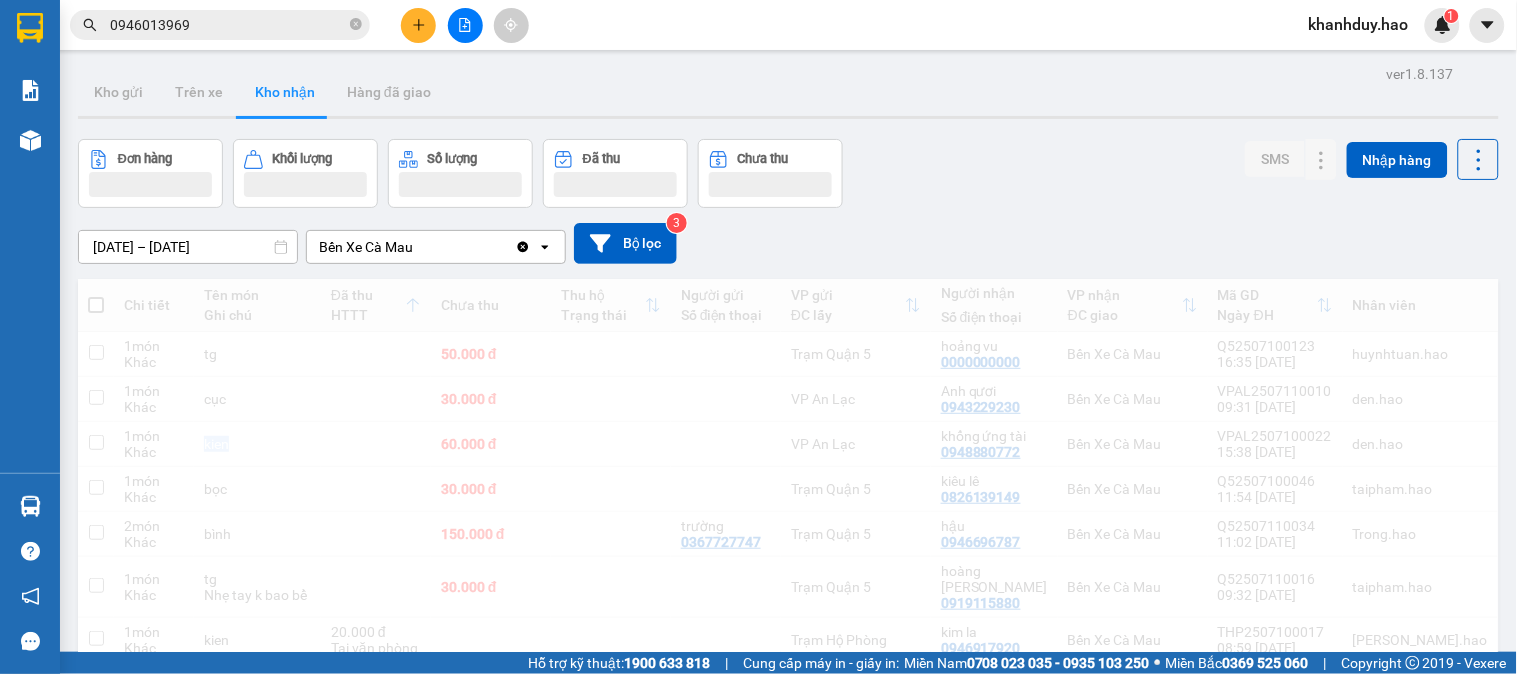 click on "Chi tiết Tên món Ghi chú Đã thu HTTT Chưa thu Thu hộ Trạng thái Người gửi Số điện thoại VP gửi ĐC lấy Người nhận Số điện thoại VP nhận ĐC giao Mã GD Ngày ĐH Nhân viên 1  món Khác tg 50.000 đ Trạm Quận 5 hoảng vu  0000000000 Bến Xe Cà Mau Q52507100123 16:35 10/07 huynhtuan.hao 1  món Khác cục 30.000 đ VP An Lạc Anh qươi 0943229230 Bến Xe Cà Mau VPAL2507110010 09:31 11/07 den.hao 1  món Khác kien 60.000 đ VP An Lạc khổng ứng tài 0948880772 Bến Xe Cà Mau VPAL2507100022 15:38 10/07 den.hao 1  món Khác bọc 30.000 đ Trạm Quận 5 kiêu lê 0826139149 Bến Xe Cà Mau Q52507100046 11:54 10/07 taipham.hao 2  món Khác bình  150.000 đ trường 0367727747 Trạm Quận 5 hậu 0946696787 Bến Xe Cà Mau Q52507110034 11:02 11/07 Trong.hao 1  món Khác tg Nhẹ tay k bao bể 30.000 đ Trạm Quận 5 hoàng nguyễn 0919115880 Bến Xe Cà Mau Q52507110016 09:32 11/07 taipham.hao 1  món Khác kien 20.000 đ kim la 1 h 1" at bounding box center [788, 932] 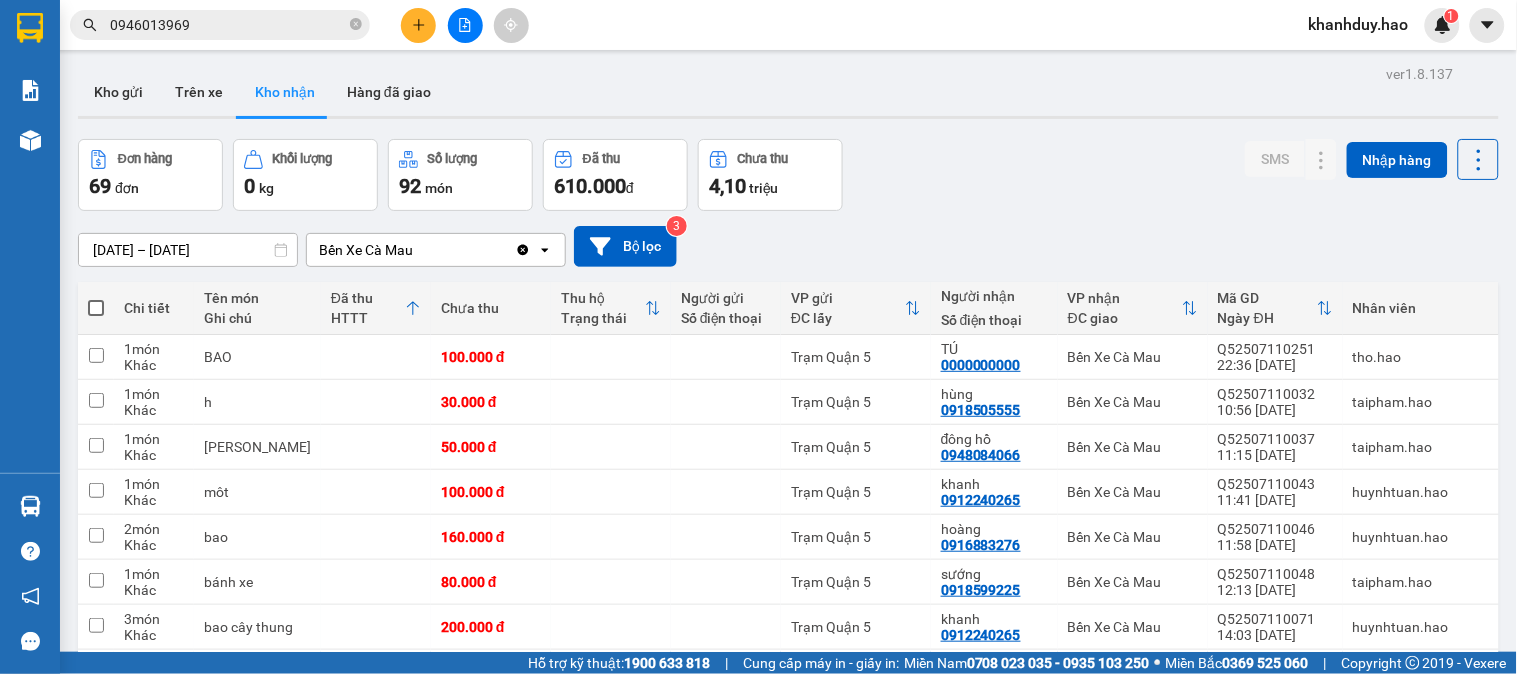 click on "12/07/2025 – 12/07/2025 Press the down arrow key to interact with the calendar and select a date. Press the escape button to close the calendar. Selected date range is from 12/07/2025 to 12/07/2025. Bến Xe Cà Mau Clear value open Bộ lọc 3" at bounding box center (788, 246) 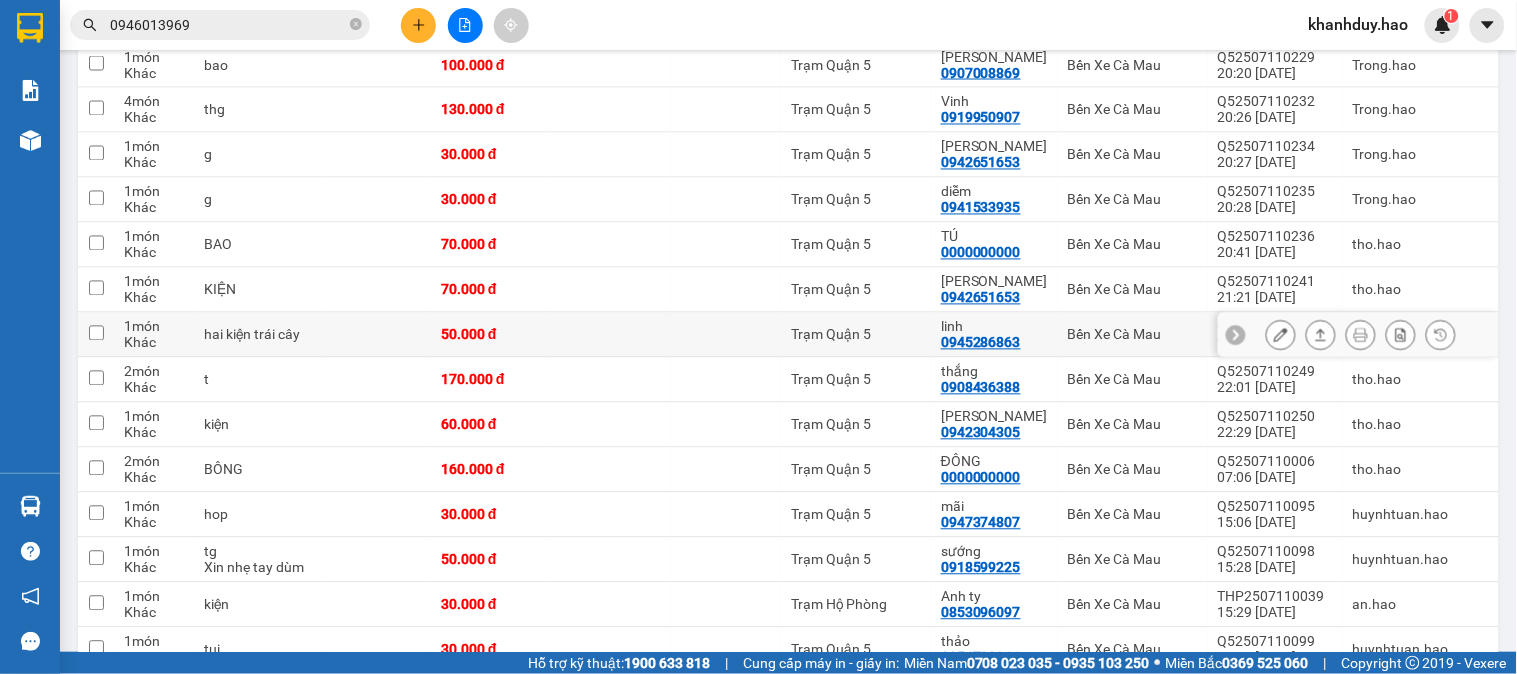 scroll, scrollTop: 888, scrollLeft: 0, axis: vertical 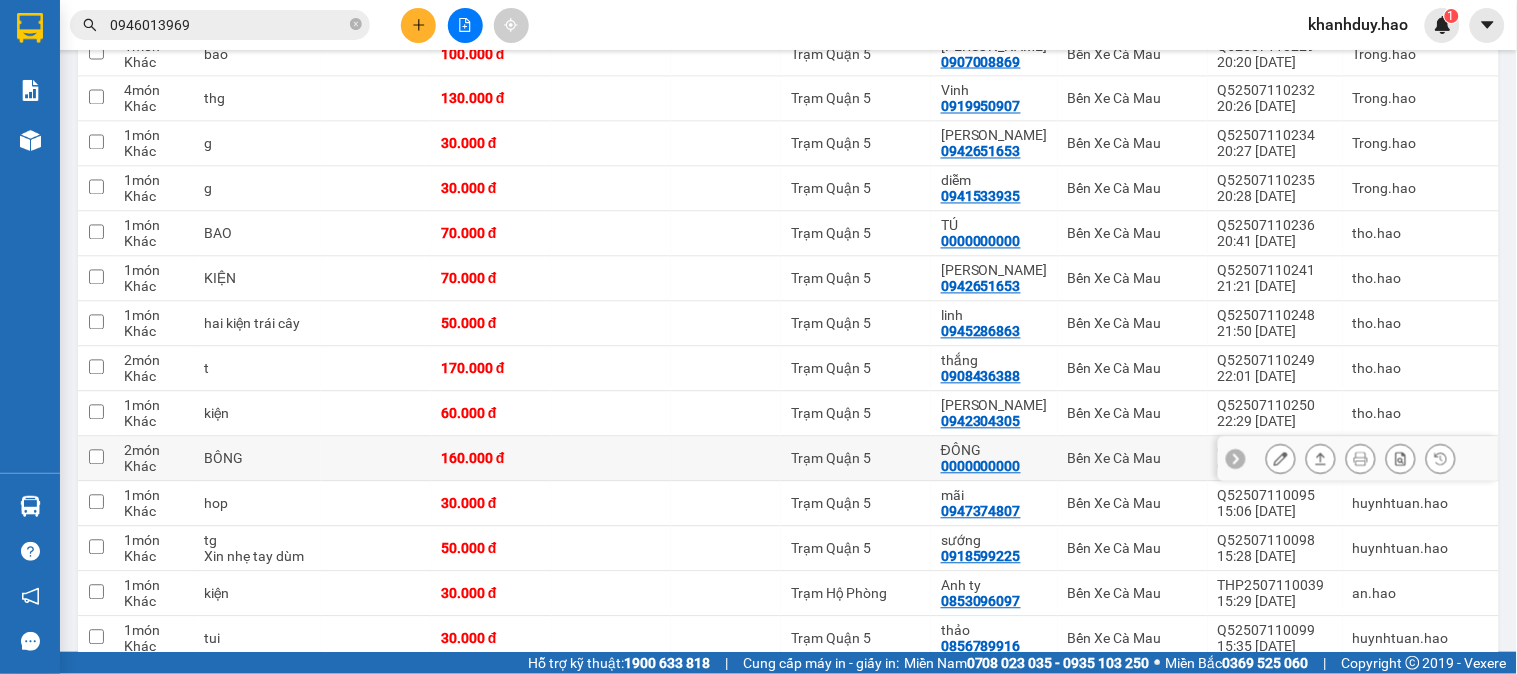 click at bounding box center [1321, 459] 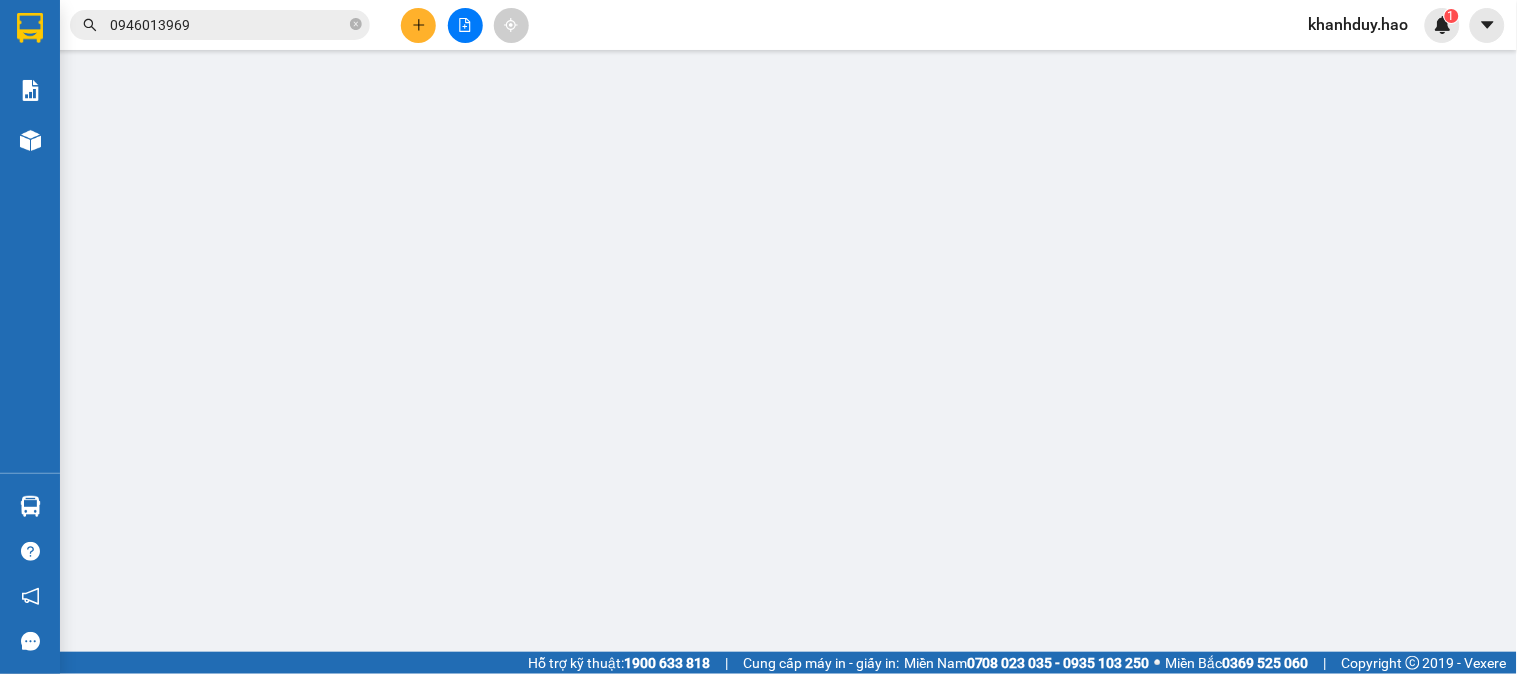 type on "0000000000" 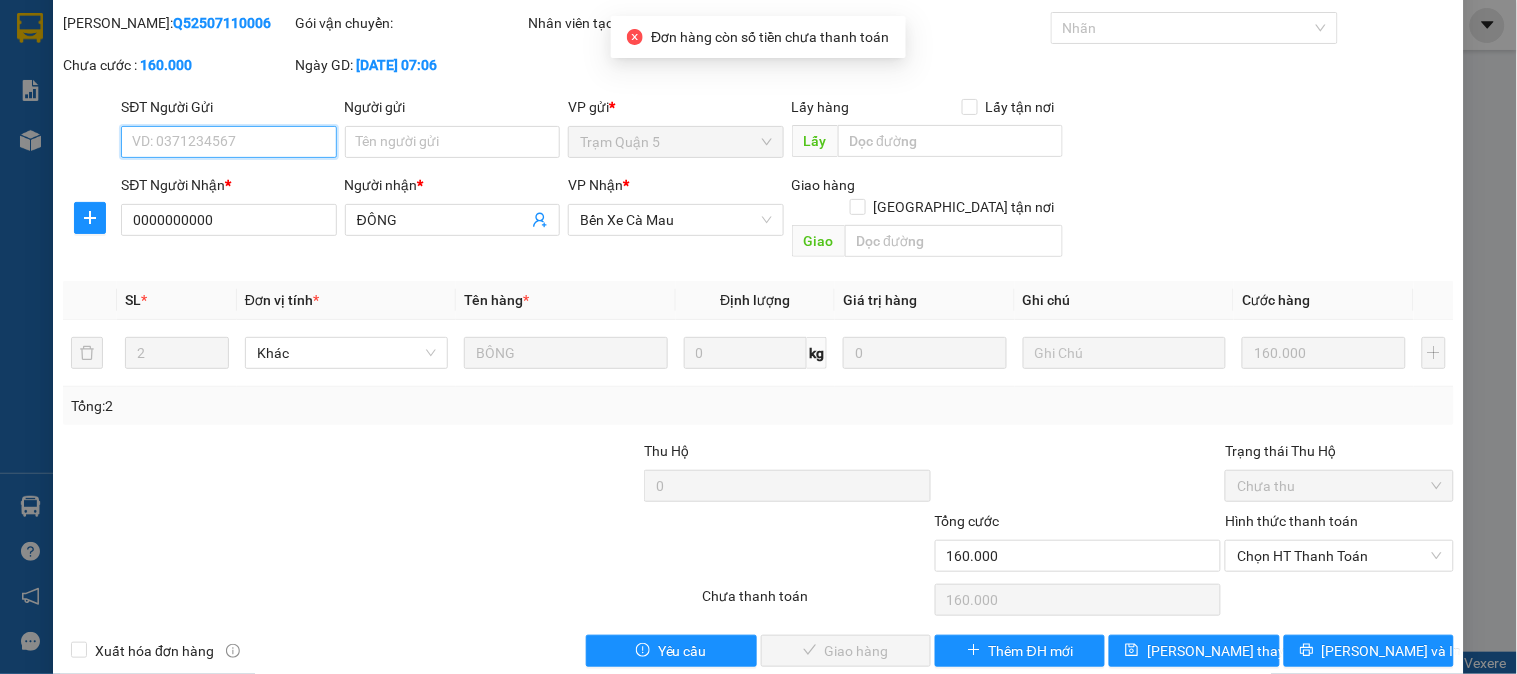 scroll, scrollTop: 70, scrollLeft: 0, axis: vertical 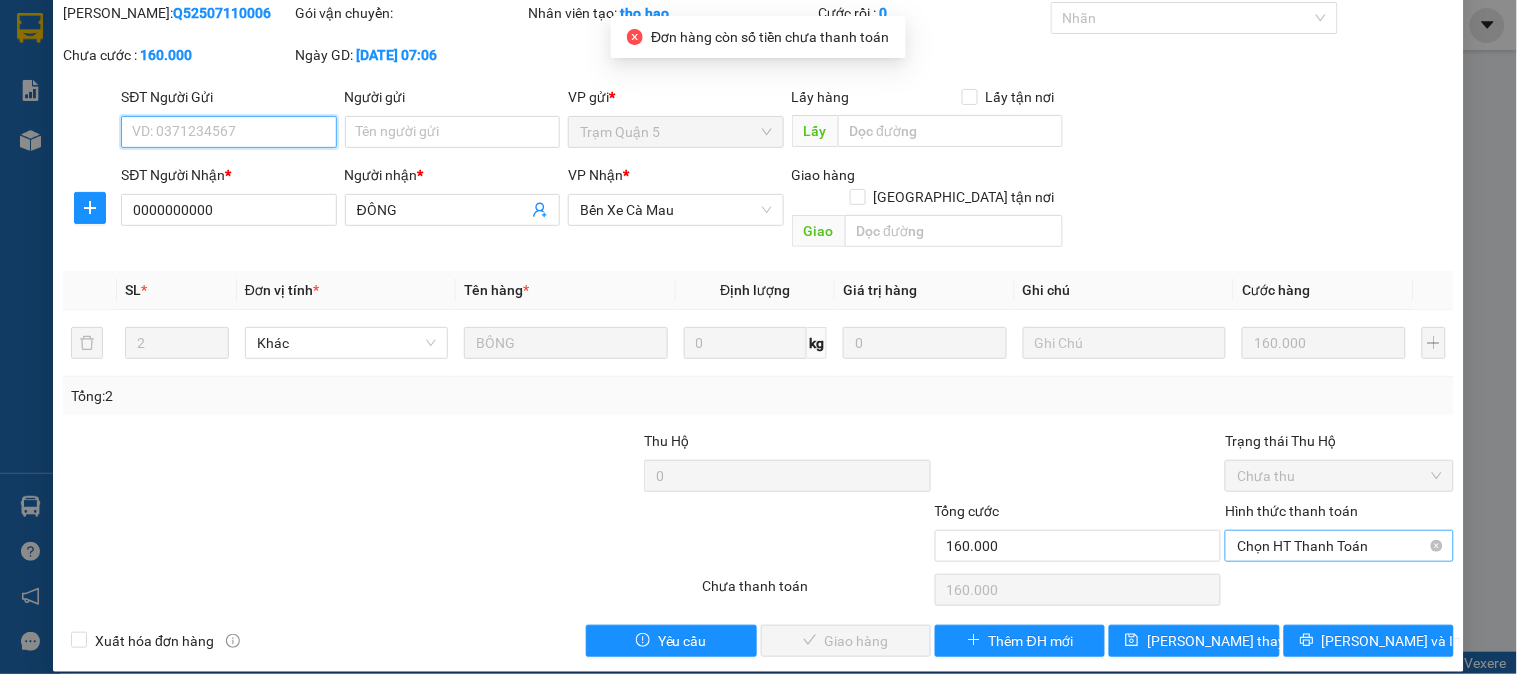drag, startPoint x: 1304, startPoint y: 511, endPoint x: 1304, endPoint y: 536, distance: 25 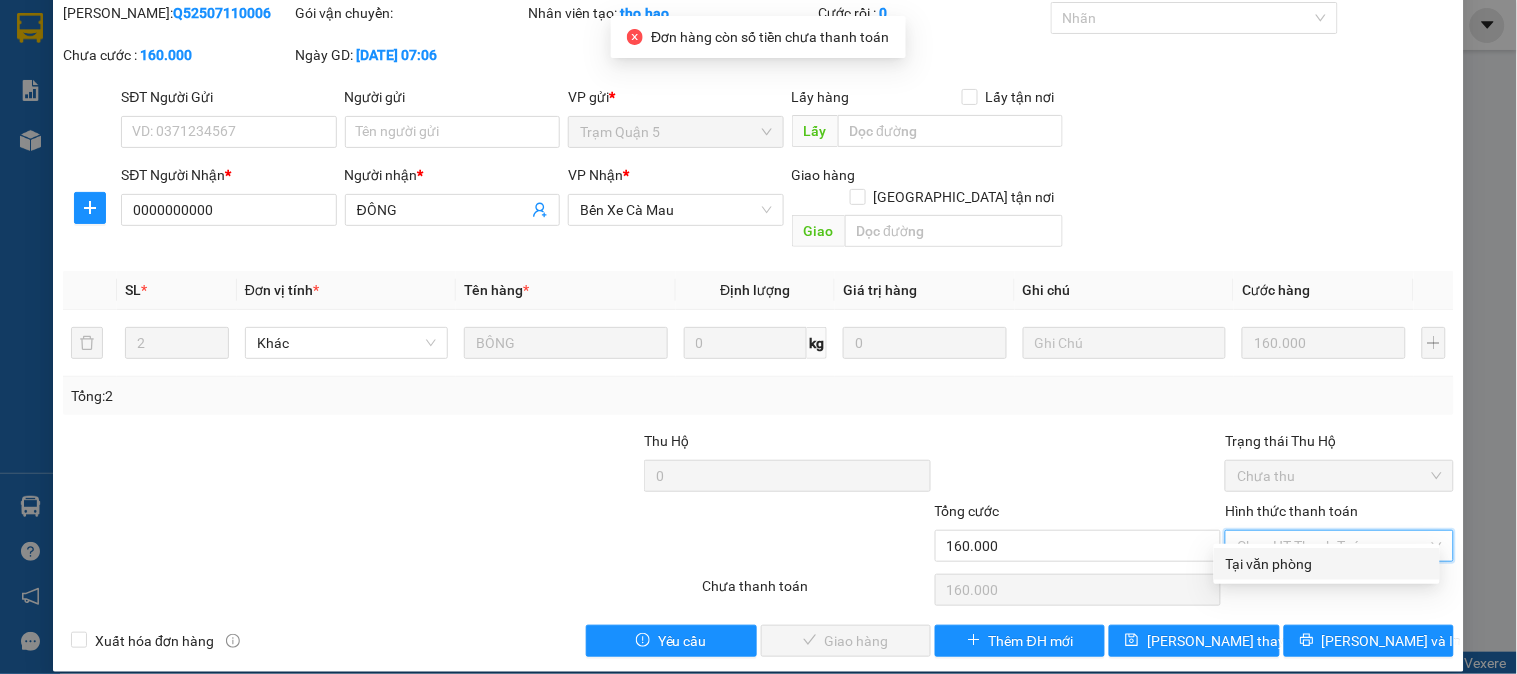 drag, startPoint x: 1286, startPoint y: 573, endPoint x: 1257, endPoint y: 576, distance: 29.15476 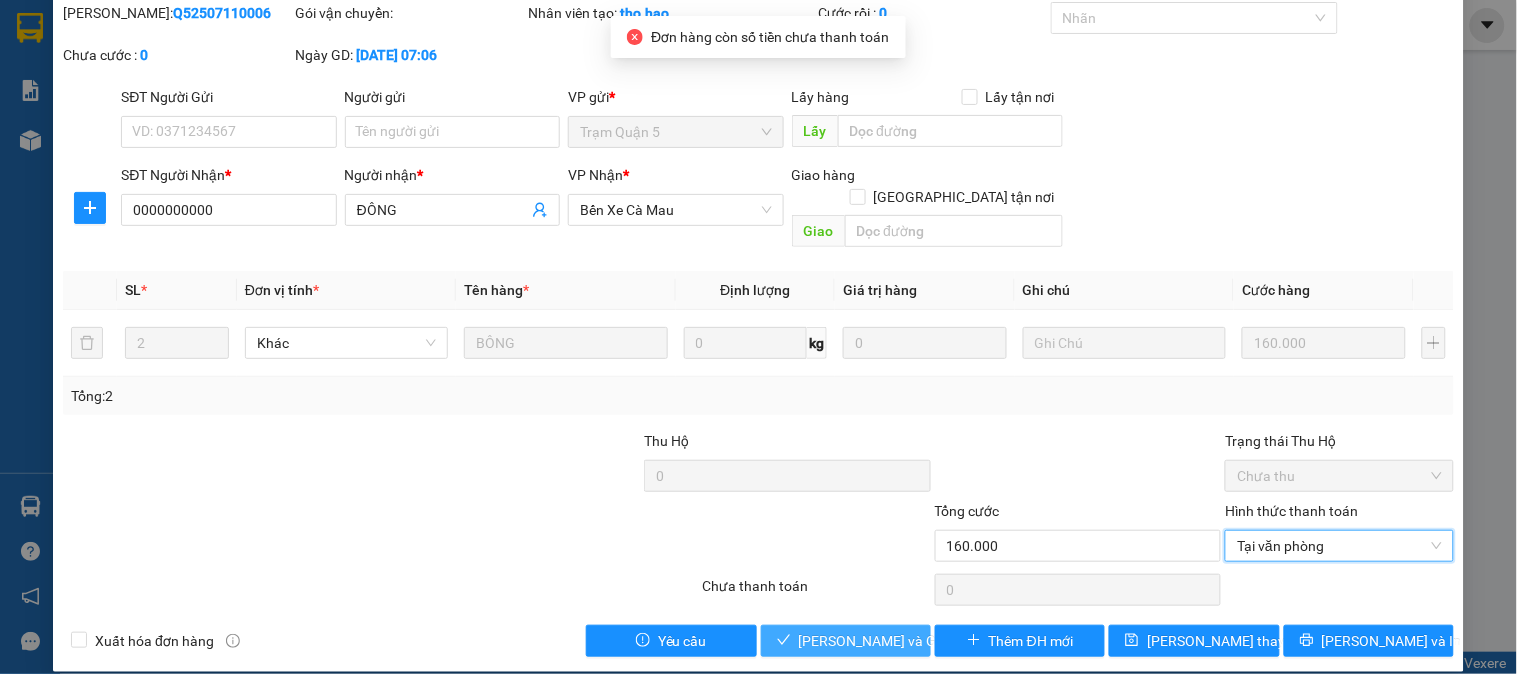 click on "[PERSON_NAME] và [PERSON_NAME] hàng" at bounding box center [895, 641] 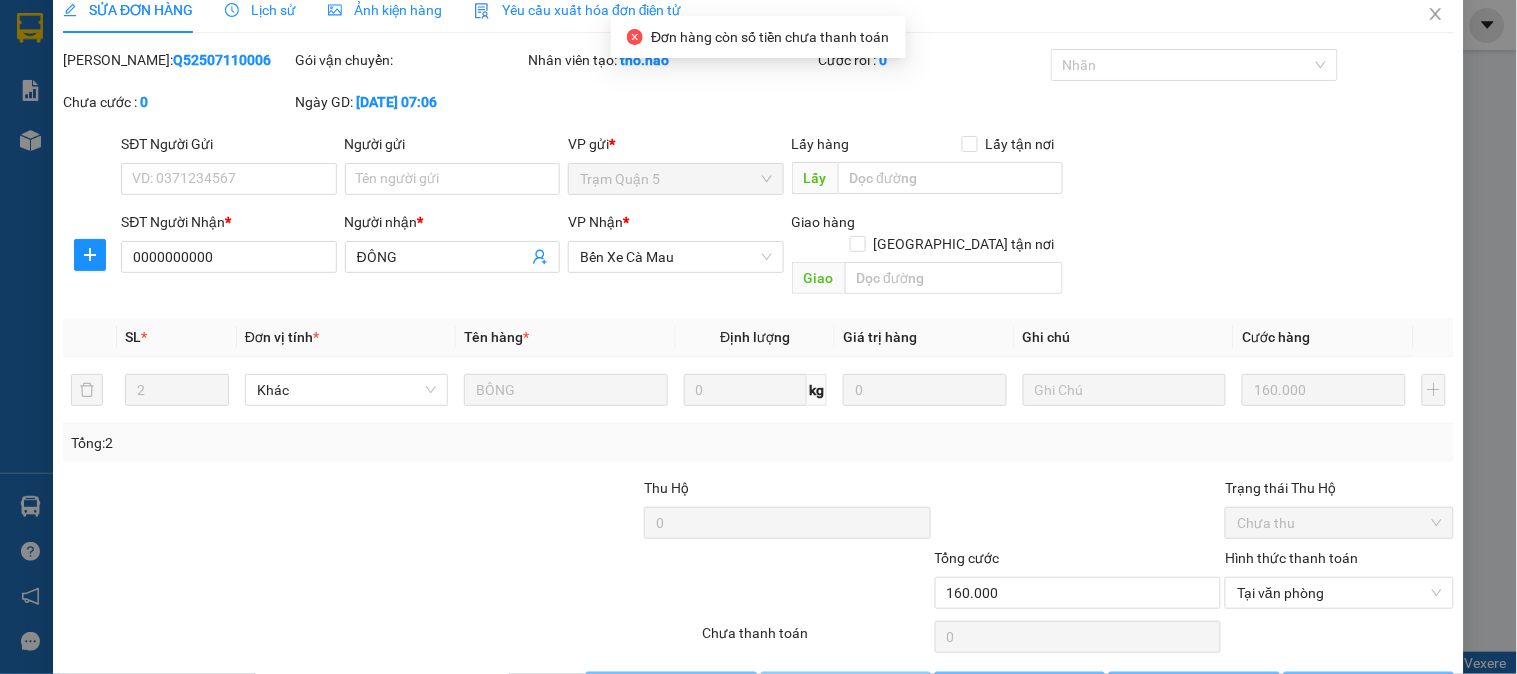 scroll, scrollTop: 0, scrollLeft: 0, axis: both 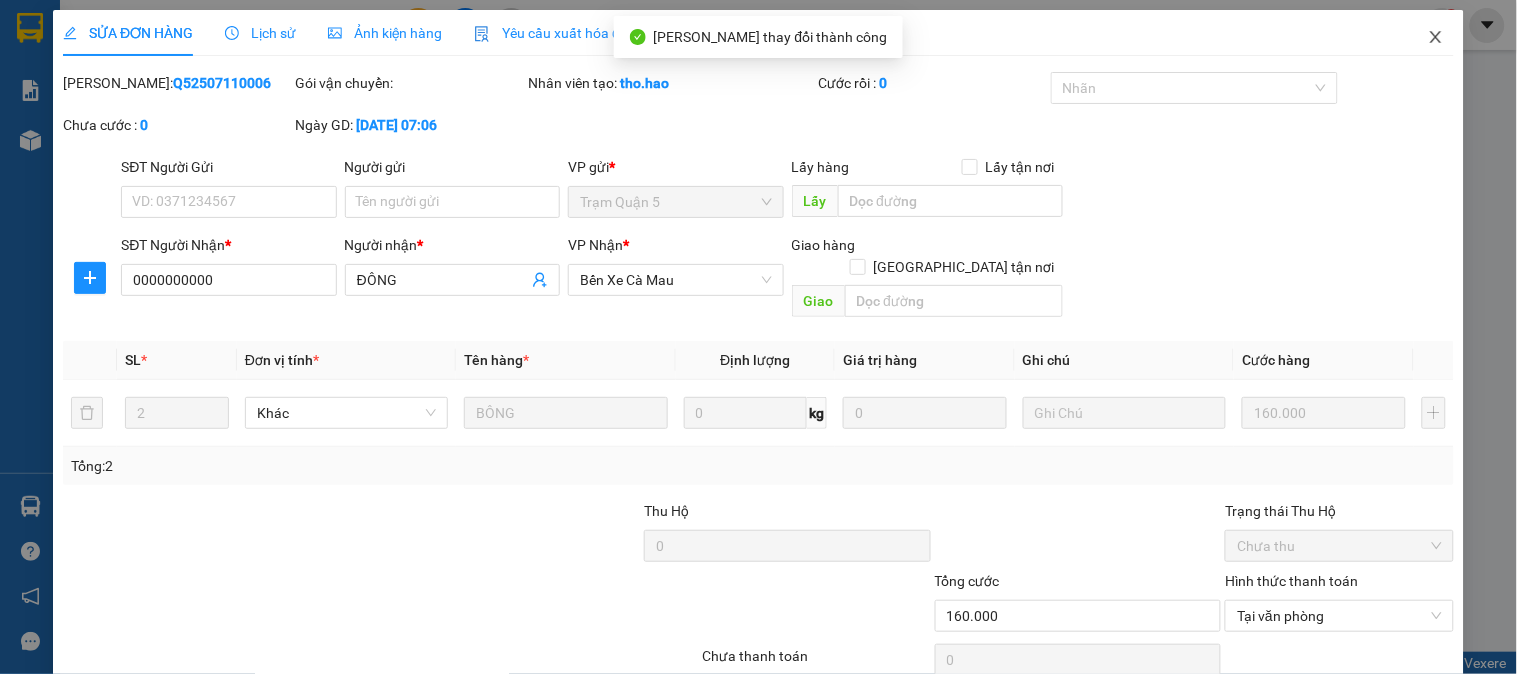 click 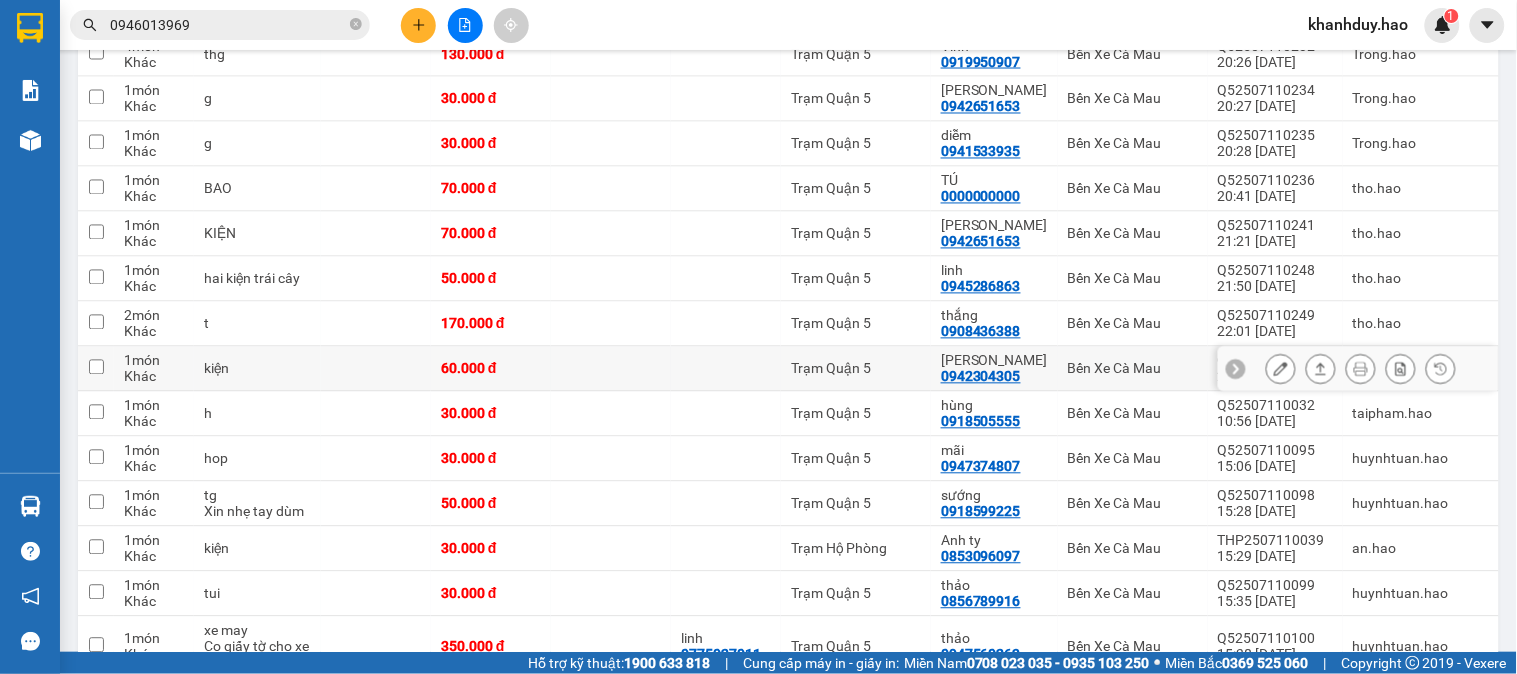 scroll, scrollTop: 1111, scrollLeft: 0, axis: vertical 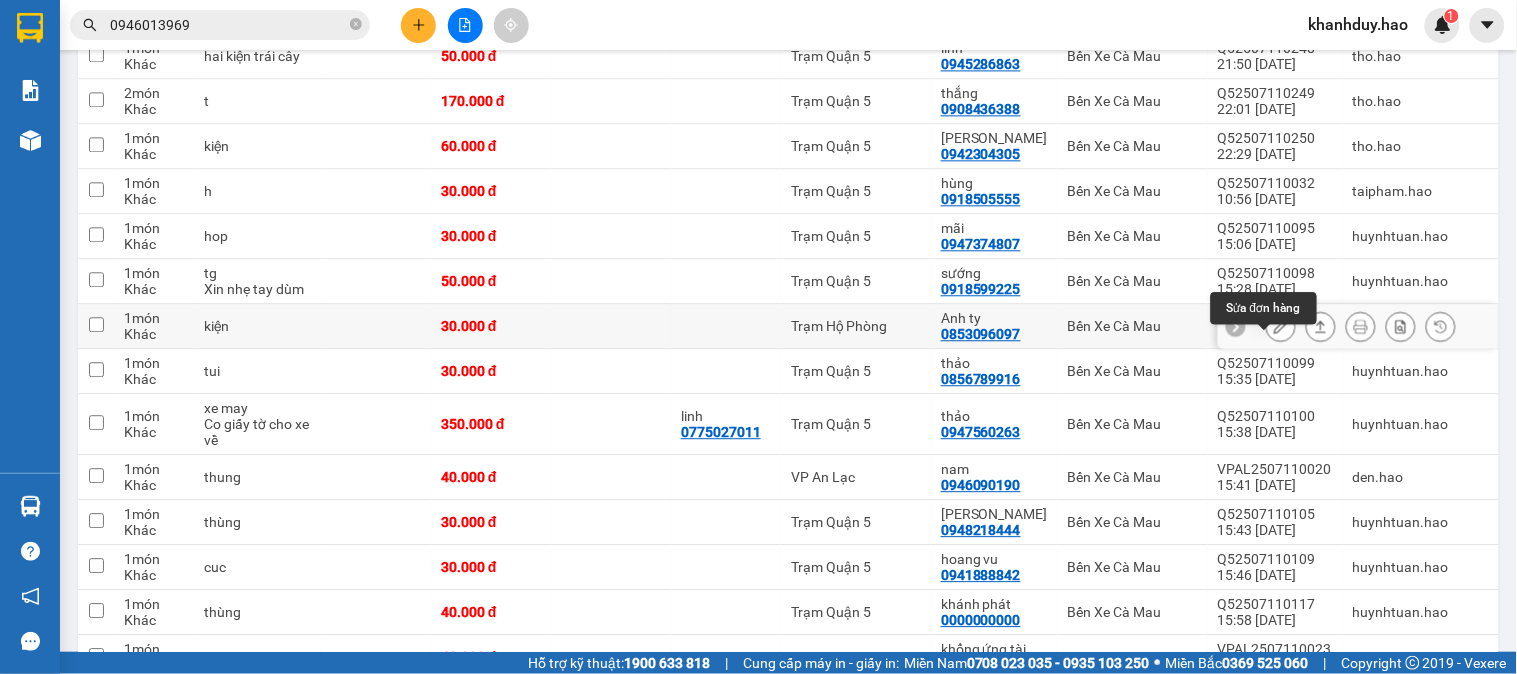 click 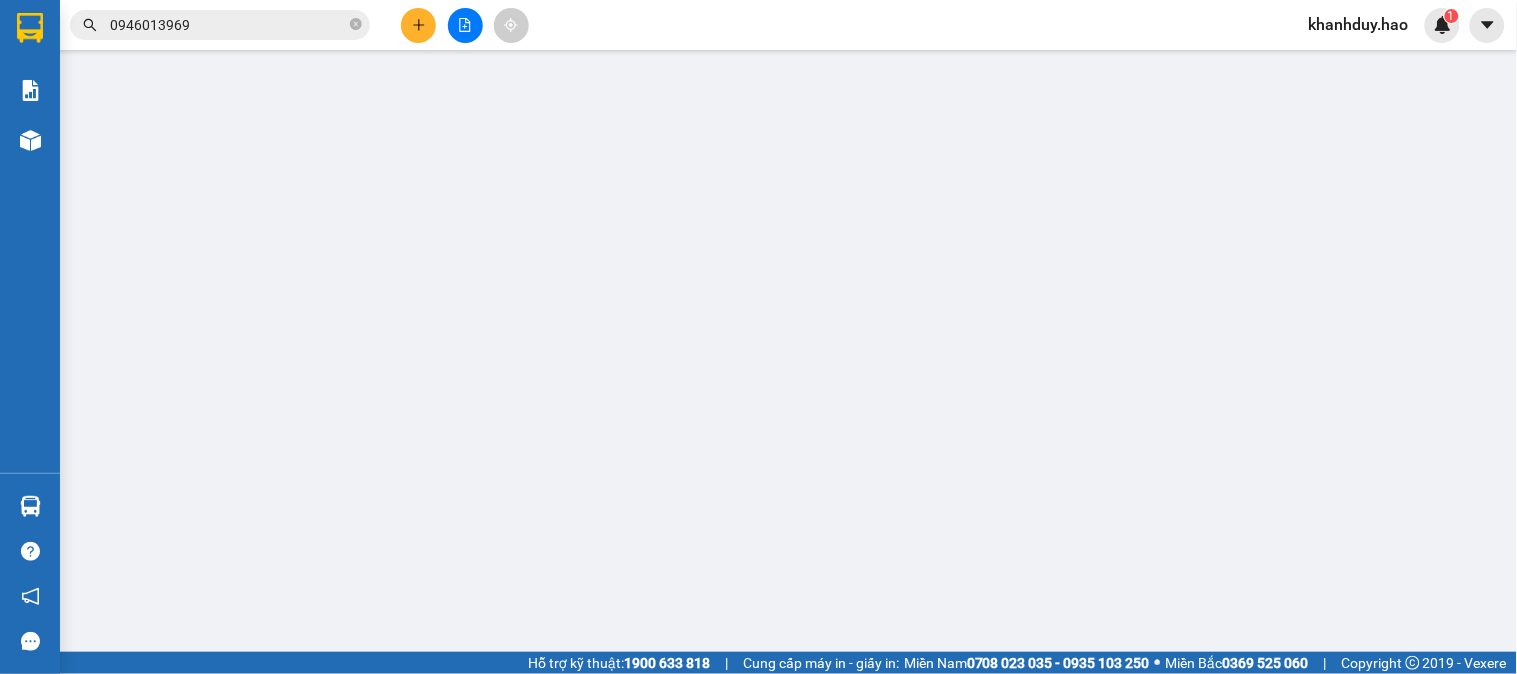 type on "0853096097" 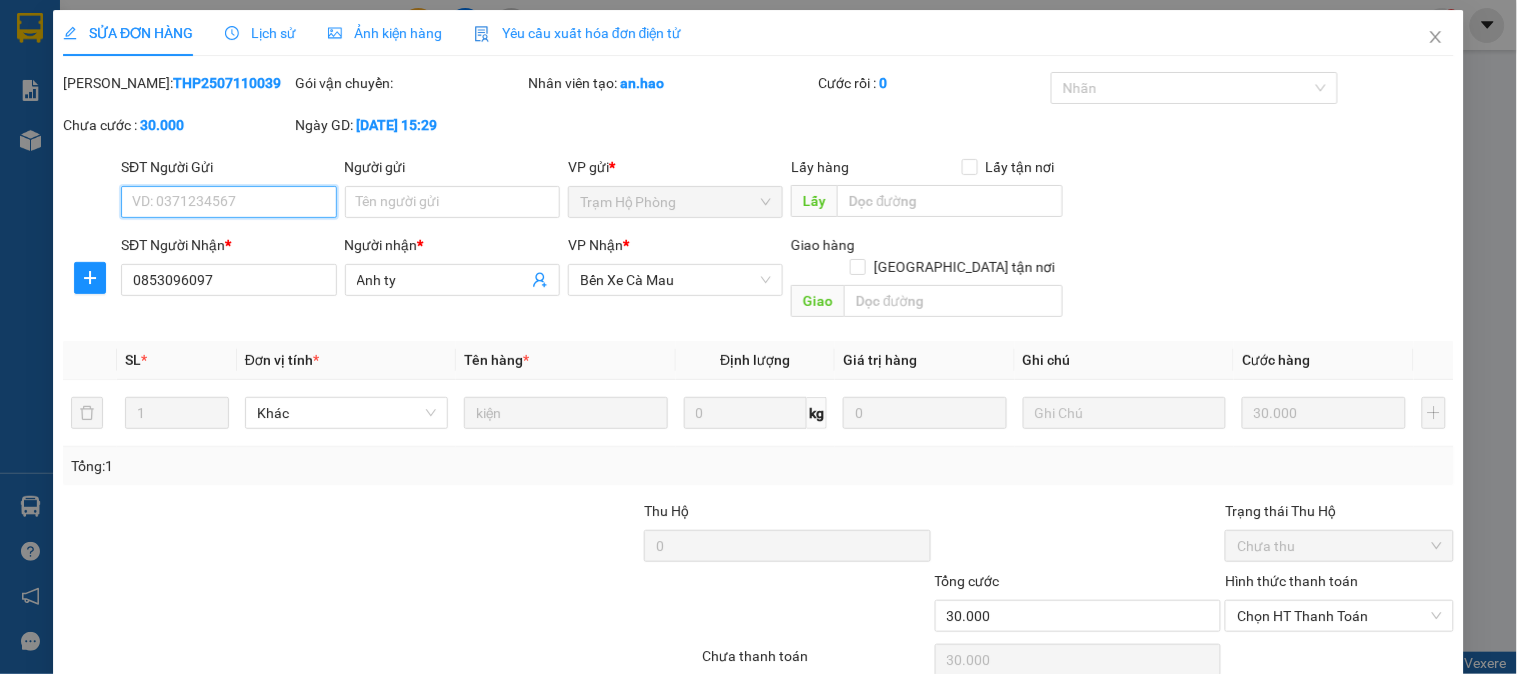 scroll, scrollTop: 0, scrollLeft: 0, axis: both 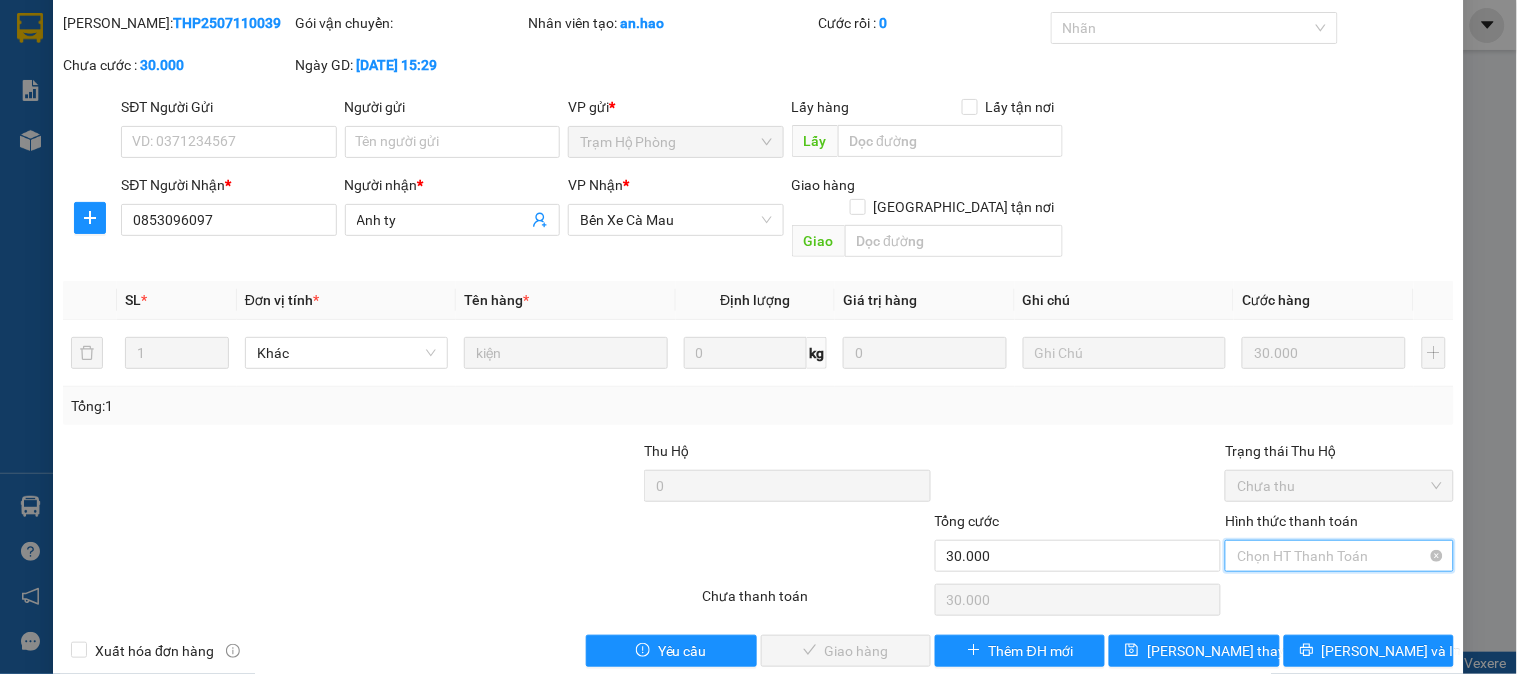 click on "Hình thức thanh toán" at bounding box center [1332, 556] 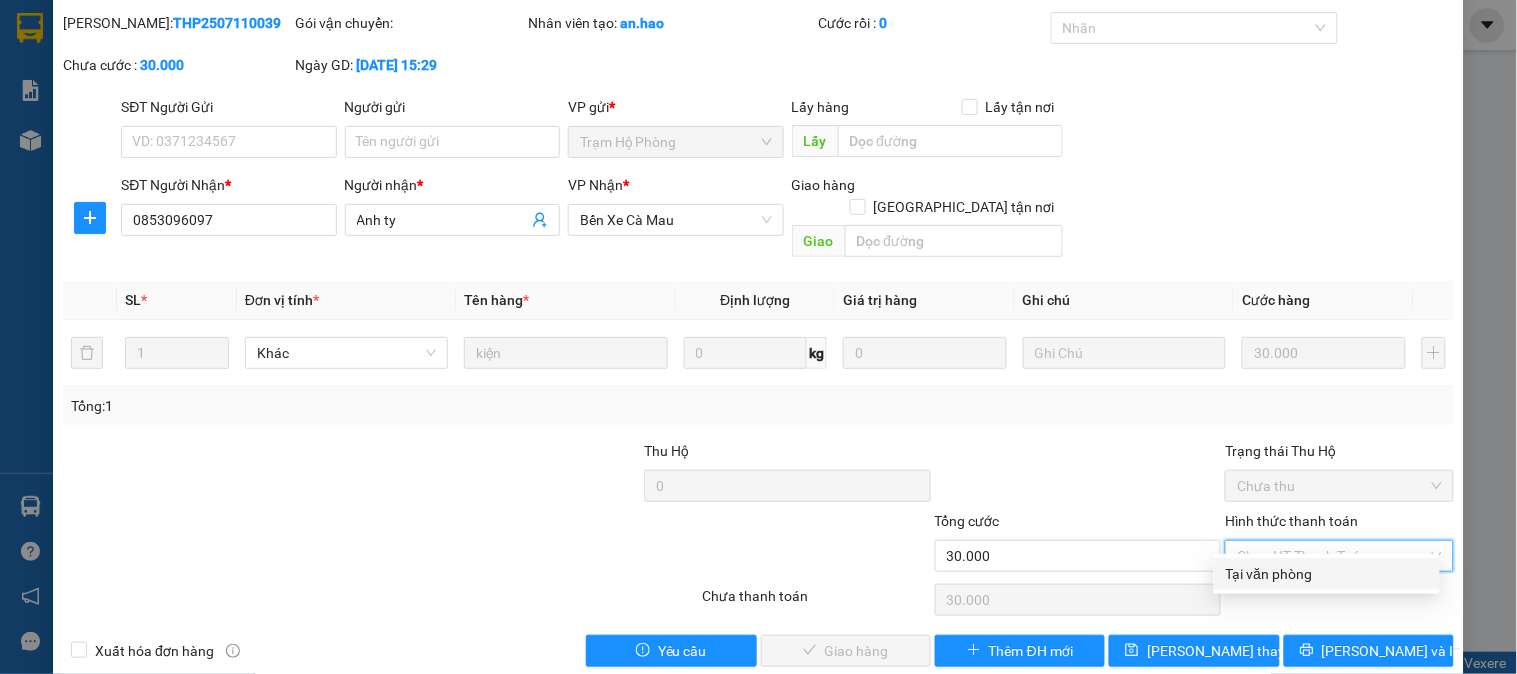 drag, startPoint x: 1325, startPoint y: 535, endPoint x: 1311, endPoint y: 553, distance: 22.803509 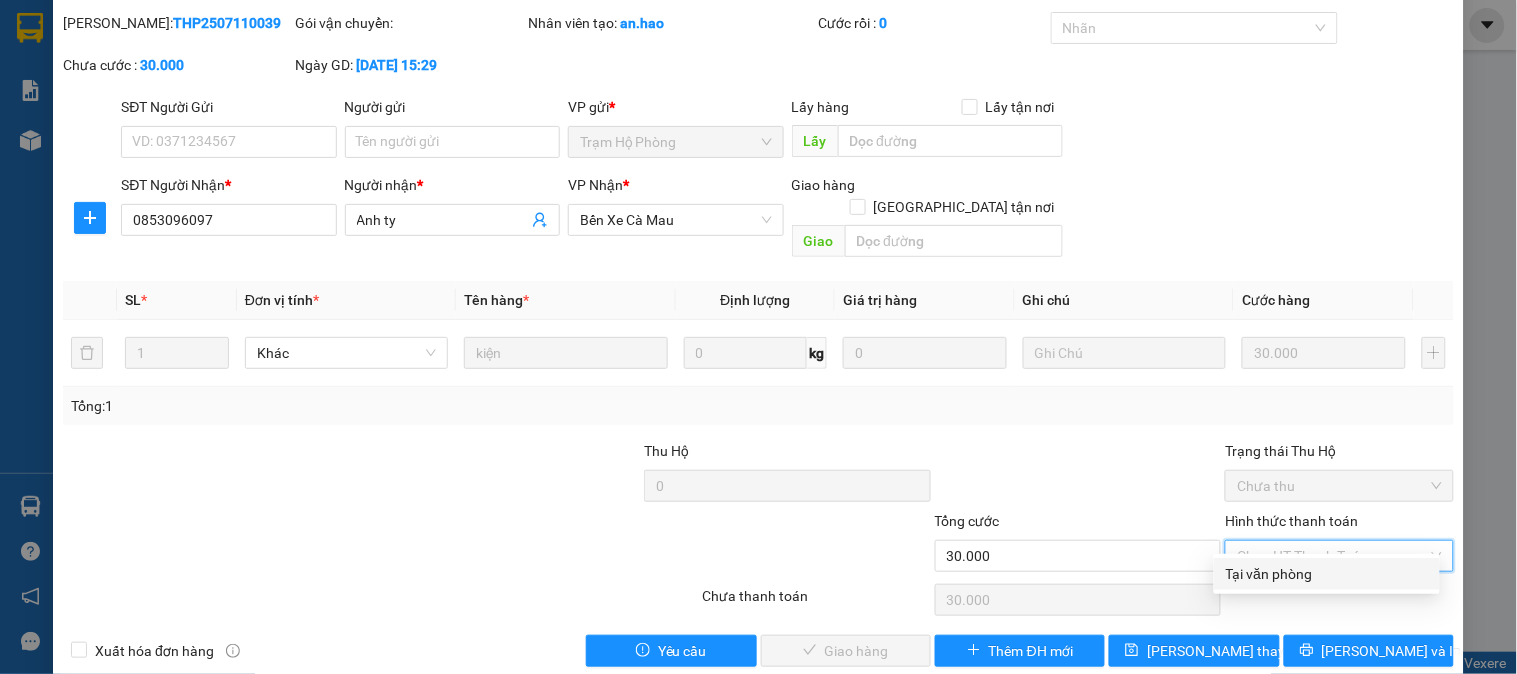 click on "Tại văn phòng" at bounding box center (1327, 574) 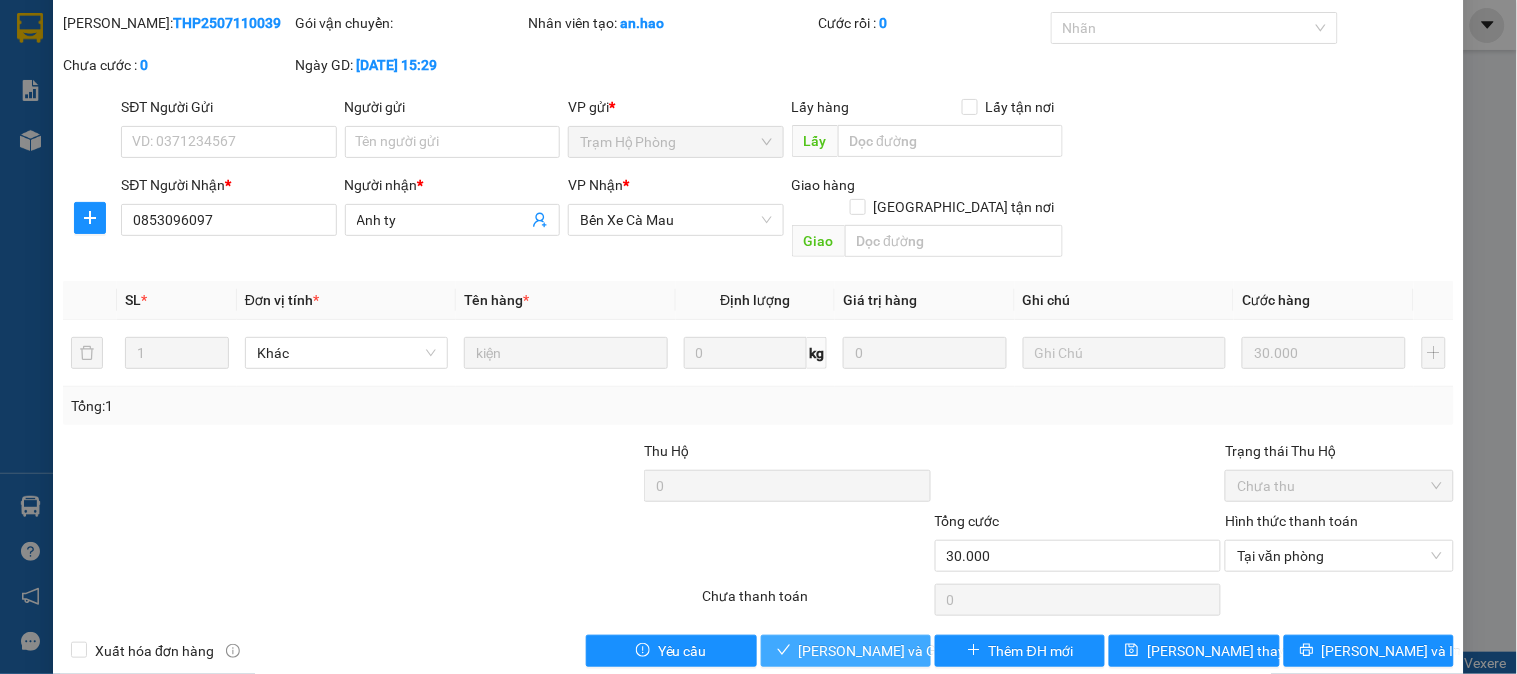 click on "[PERSON_NAME] và [PERSON_NAME] hàng" at bounding box center (895, 651) 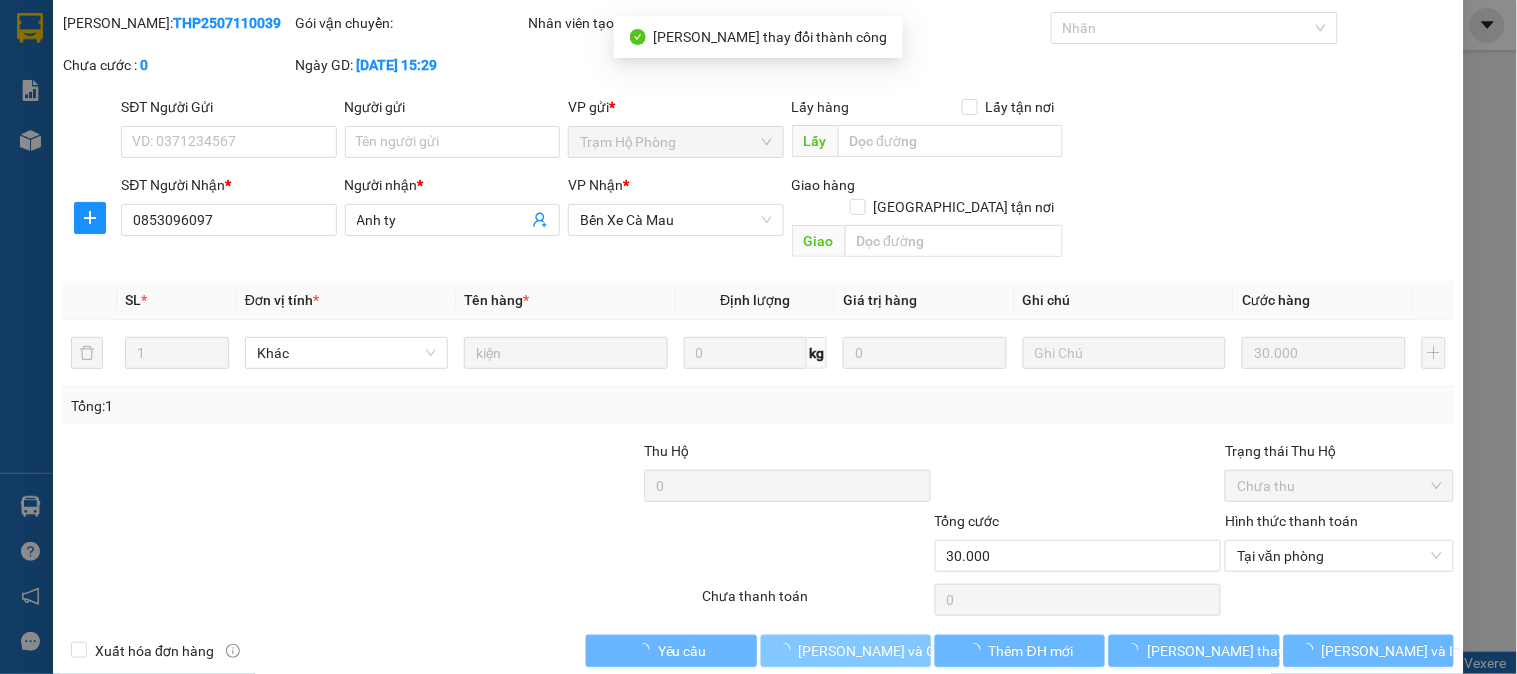 scroll, scrollTop: 0, scrollLeft: 0, axis: both 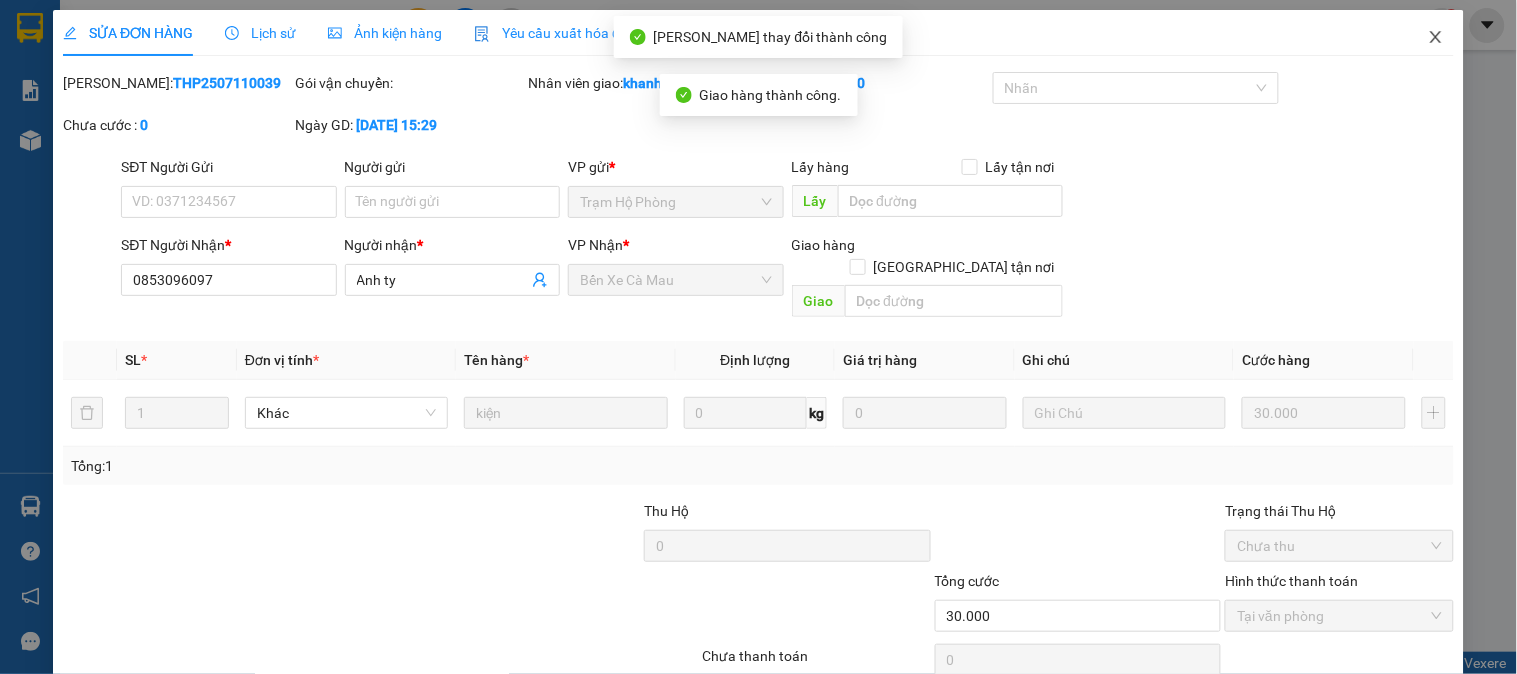 click 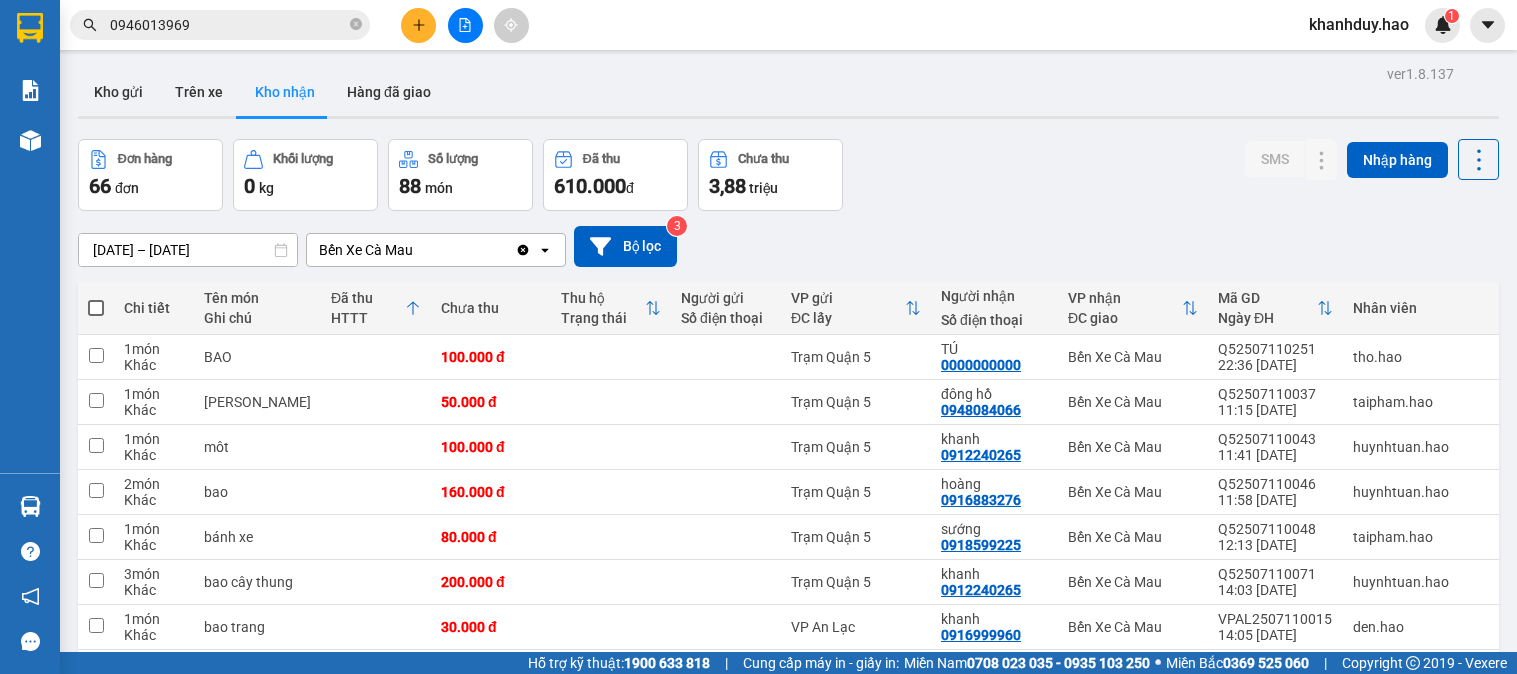 scroll, scrollTop: 0, scrollLeft: 0, axis: both 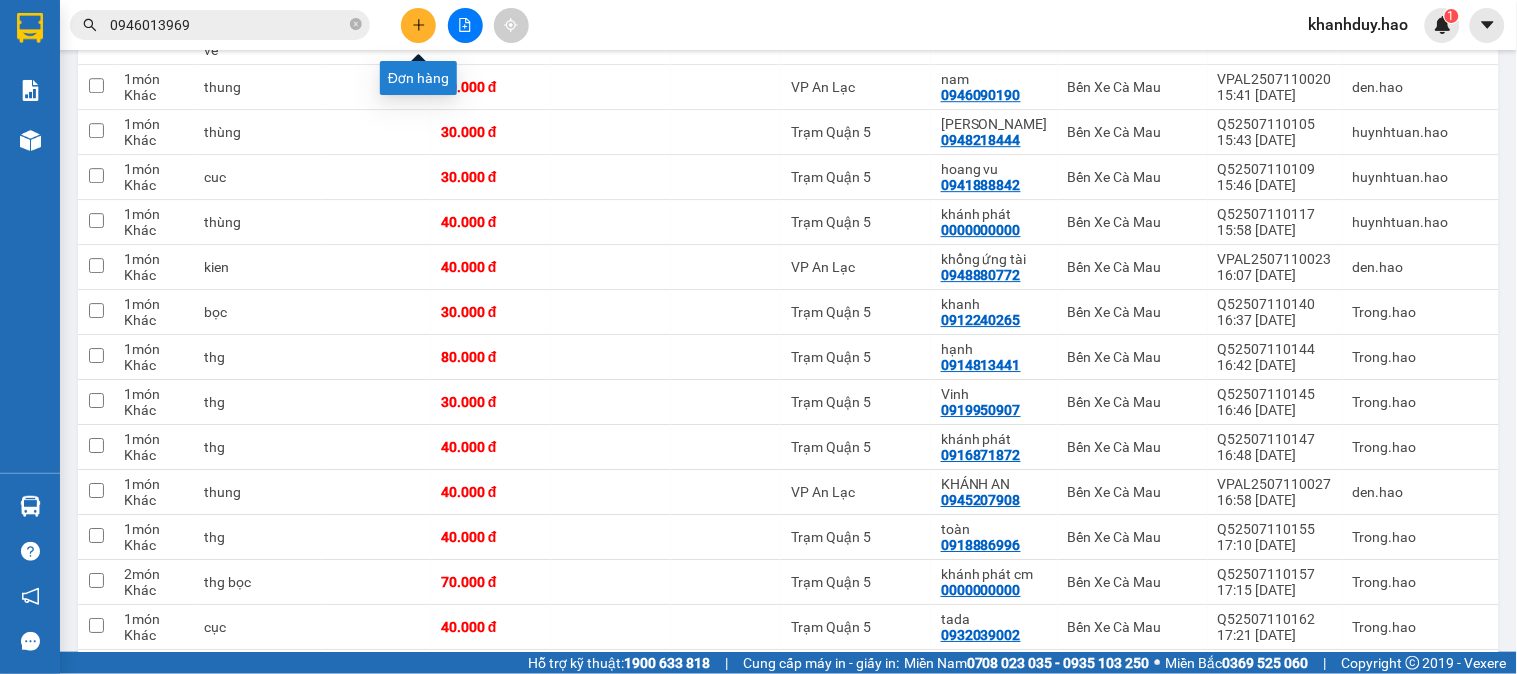 click at bounding box center [418, 25] 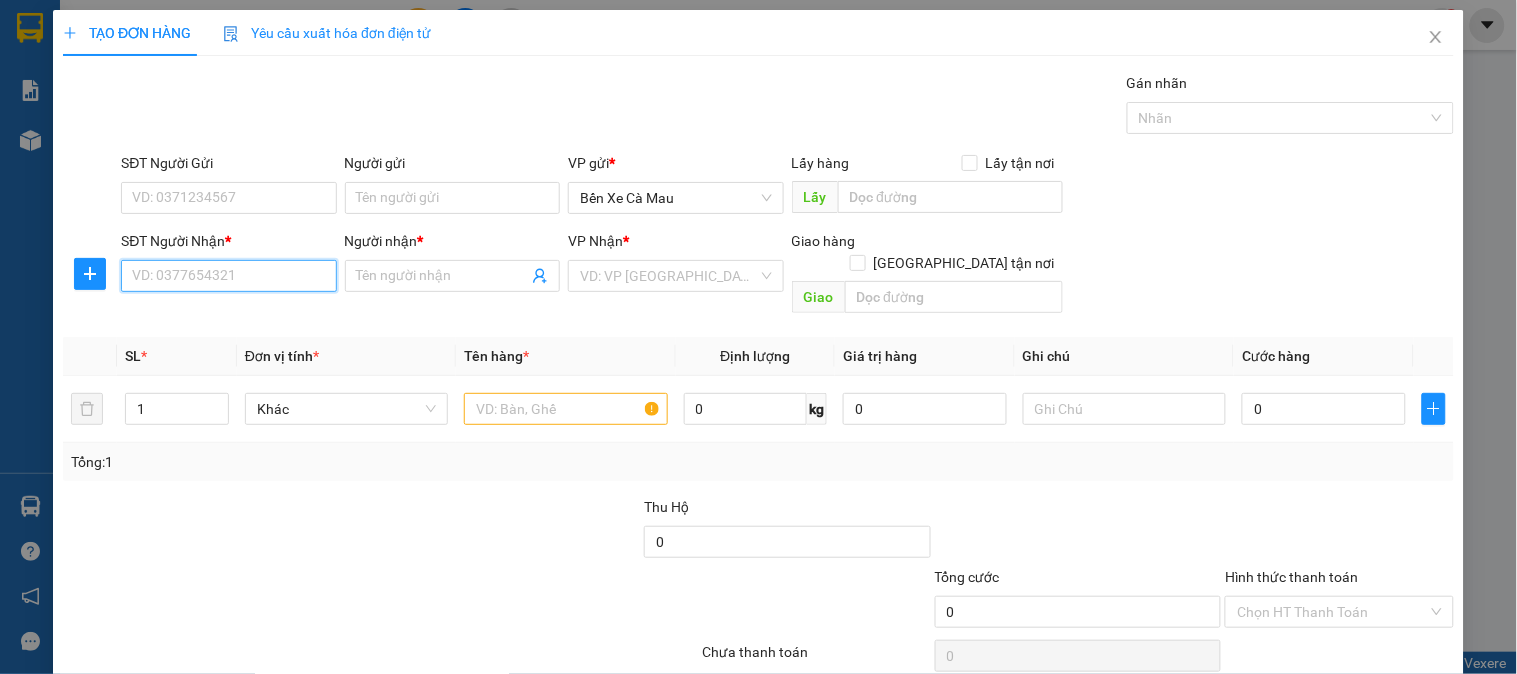 click on "SĐT Người Nhận  *" at bounding box center (228, 276) 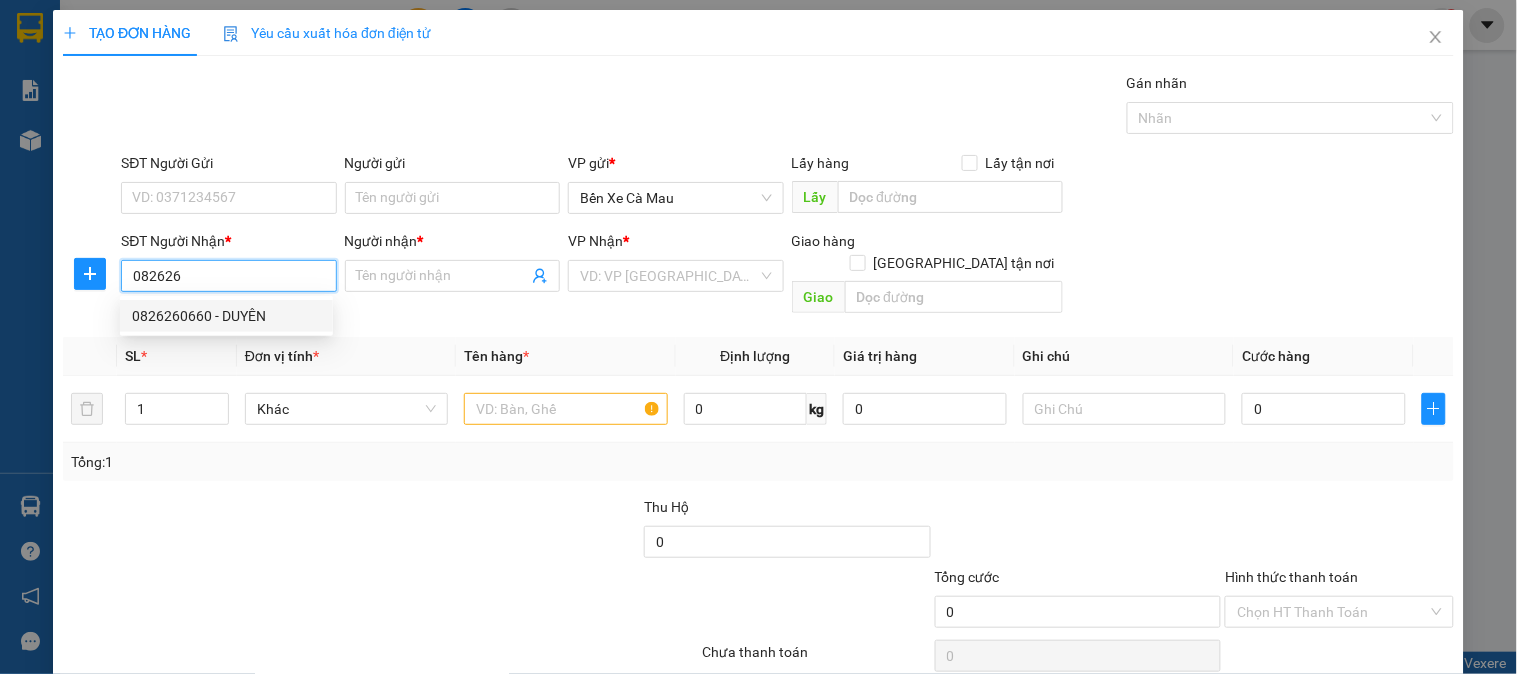 drag, startPoint x: 175, startPoint y: 308, endPoint x: 791, endPoint y: 336, distance: 616.63605 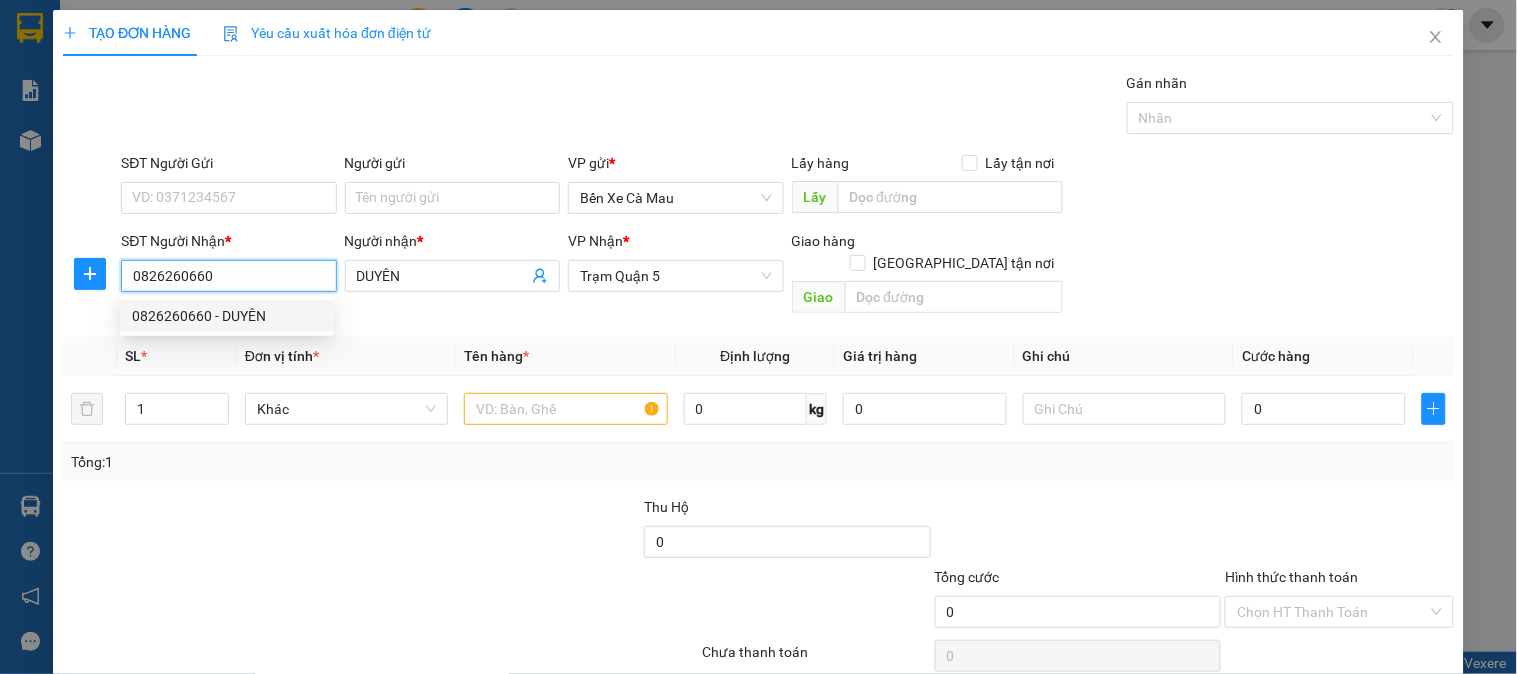 type on "50.000" 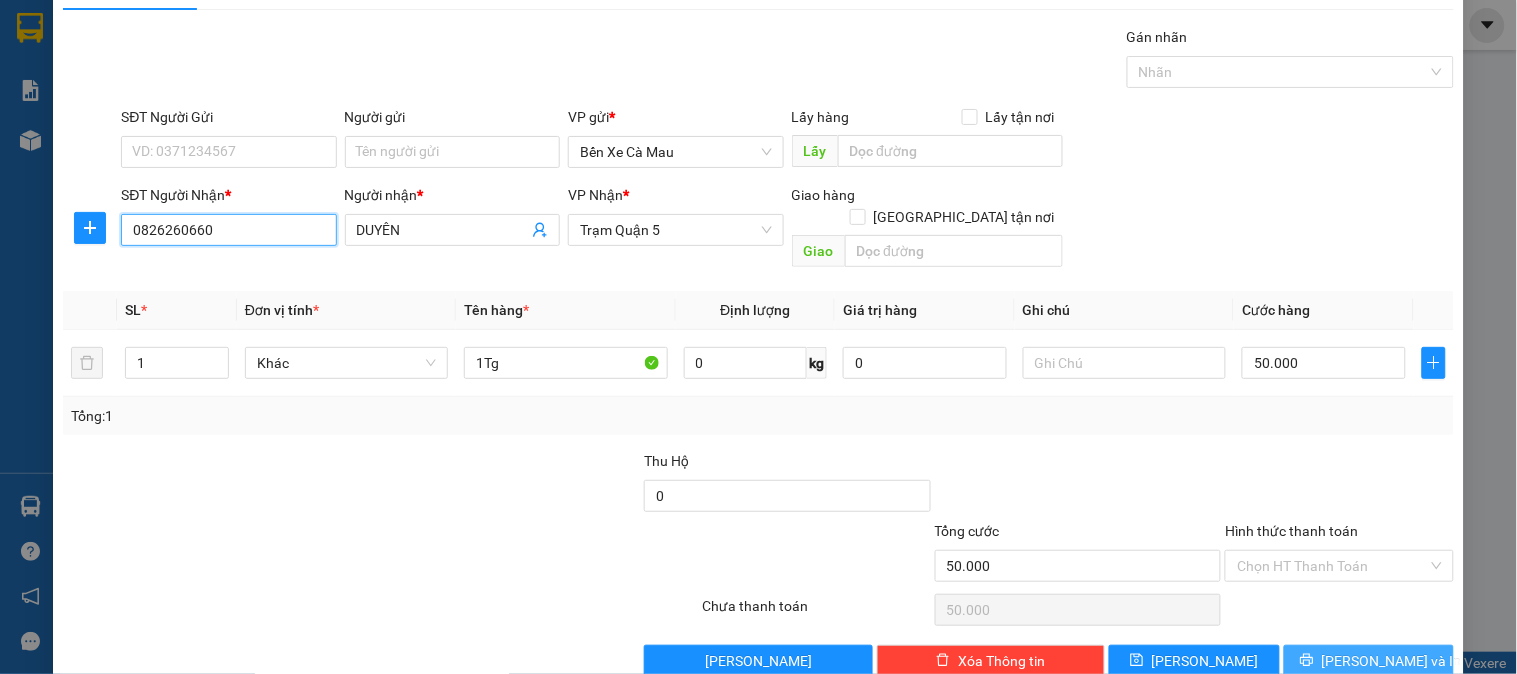 scroll, scrollTop: 65, scrollLeft: 0, axis: vertical 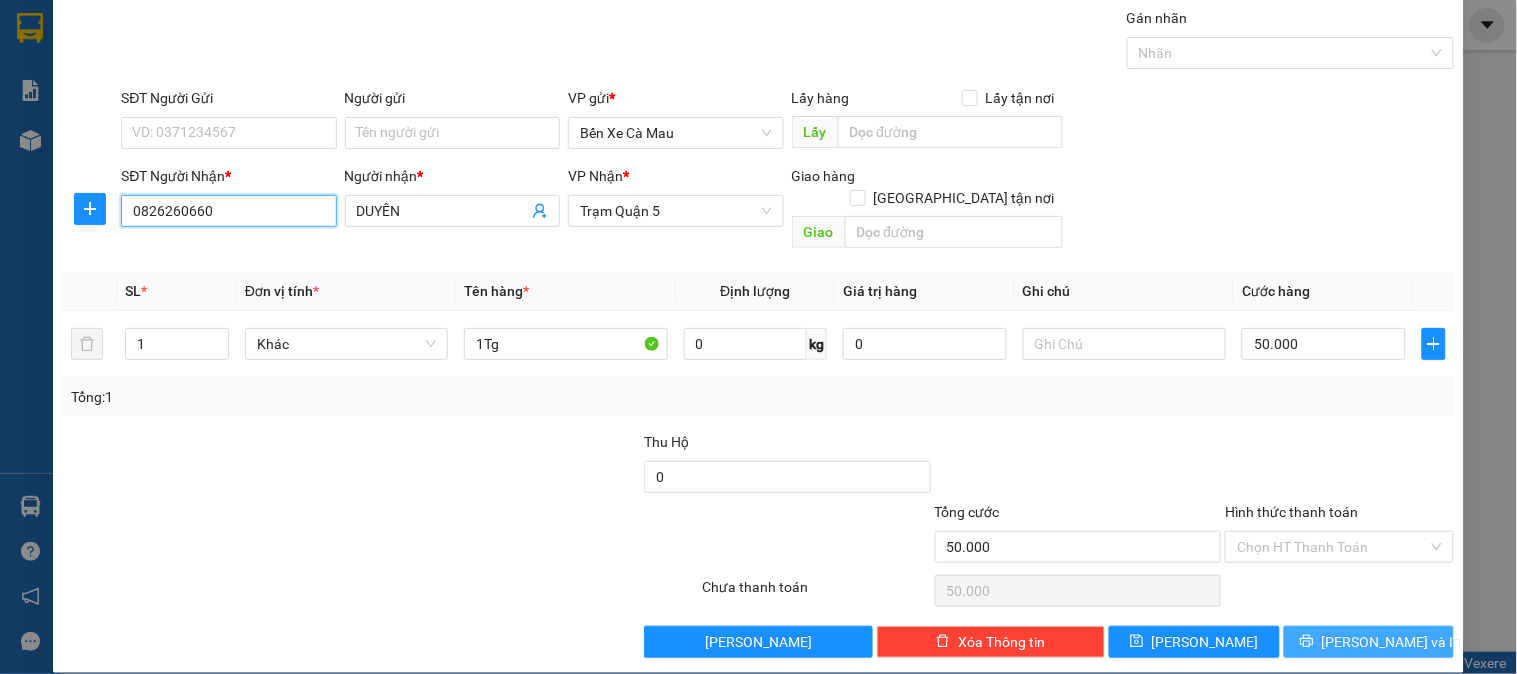 type on "0826260660" 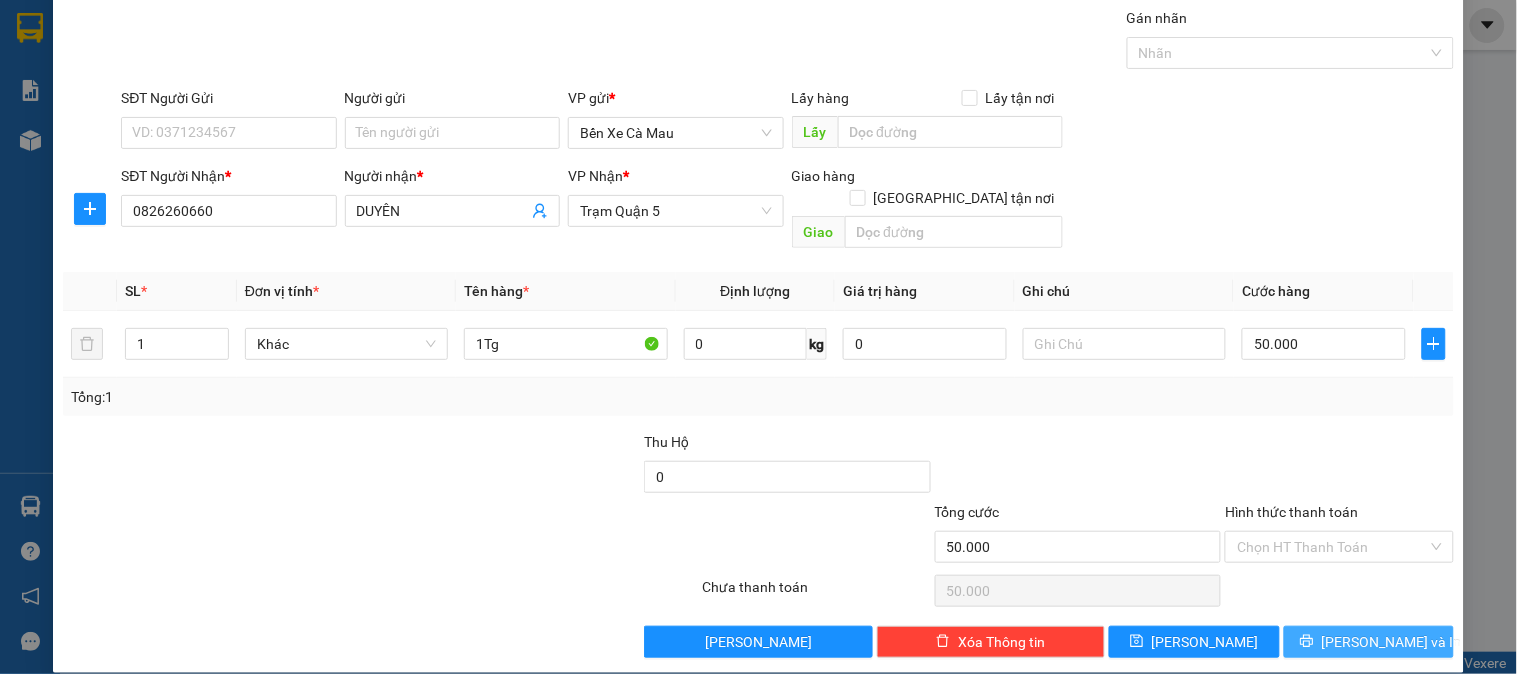 drag, startPoint x: 1340, startPoint y: 623, endPoint x: 882, endPoint y: 425, distance: 498.96692 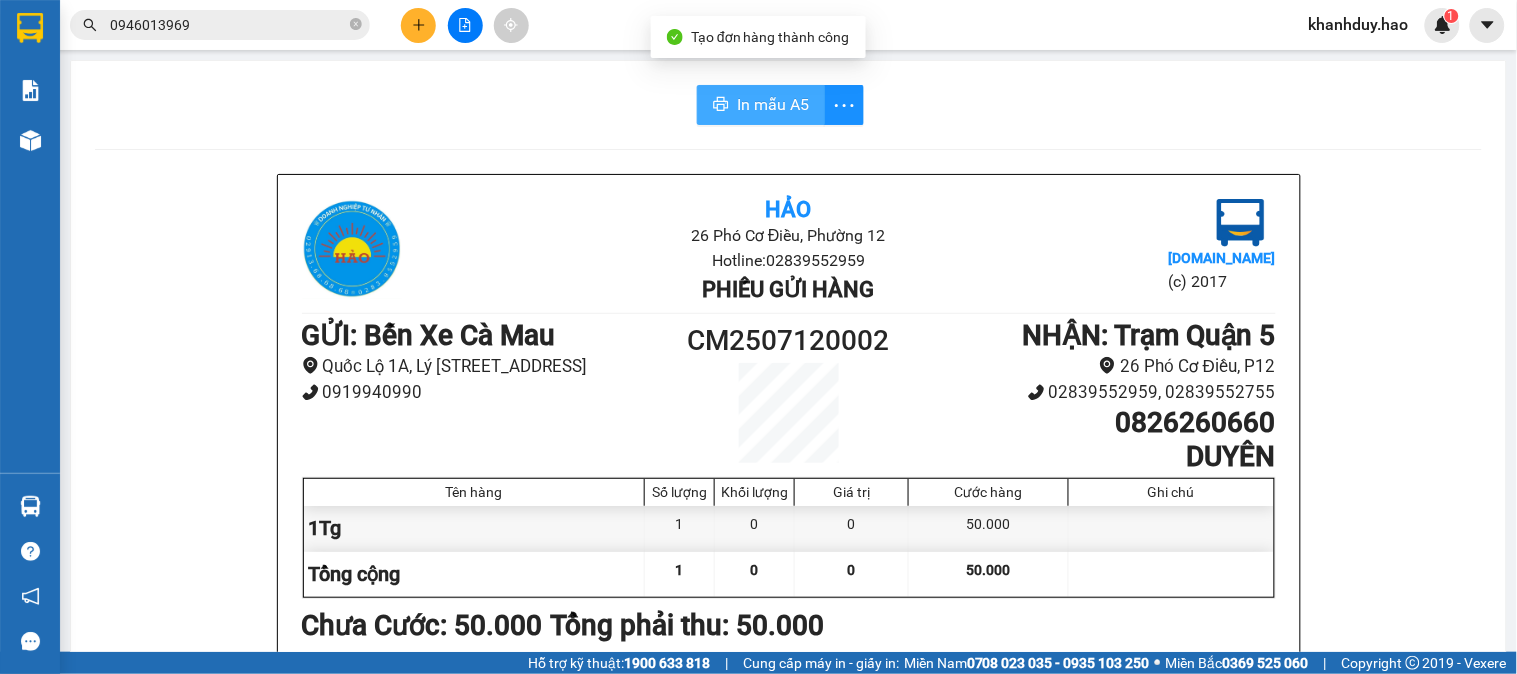 click on "In mẫu A5" at bounding box center [773, 104] 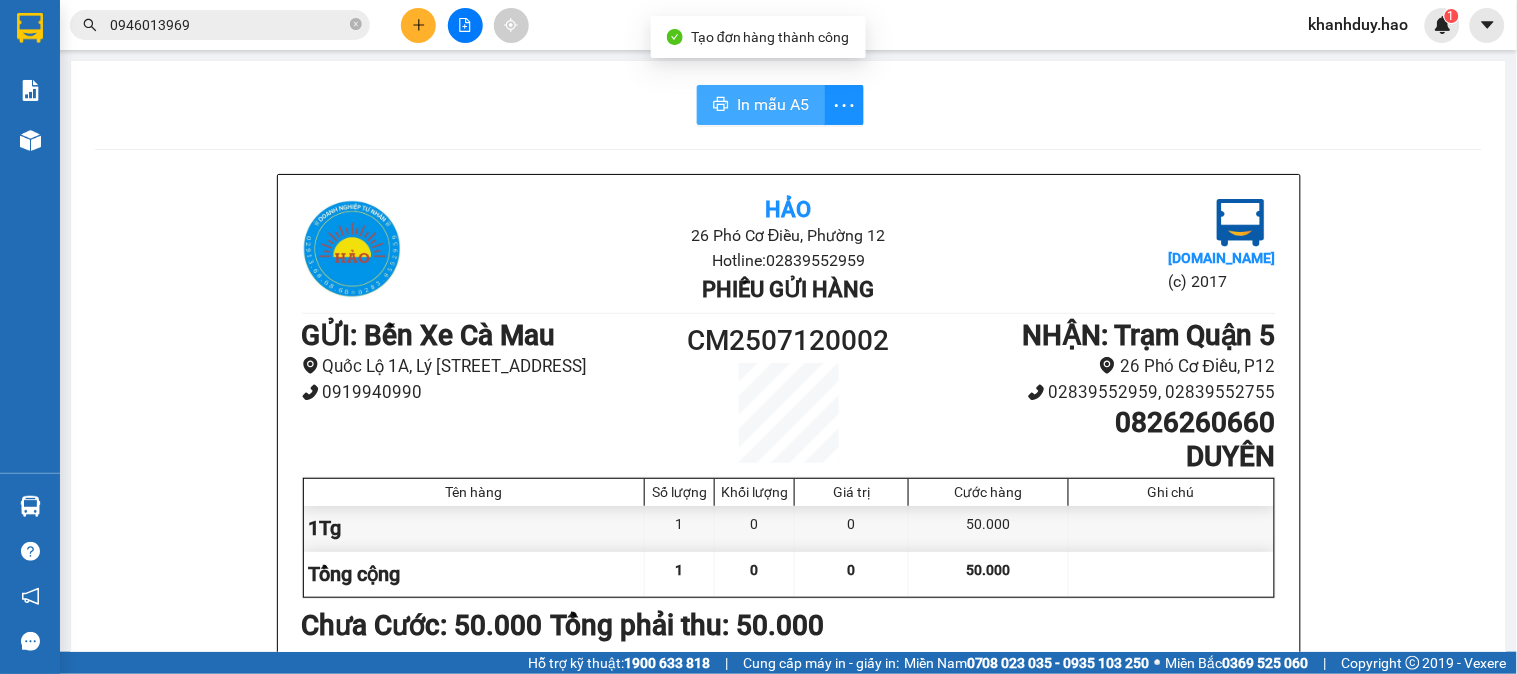 scroll, scrollTop: 0, scrollLeft: 0, axis: both 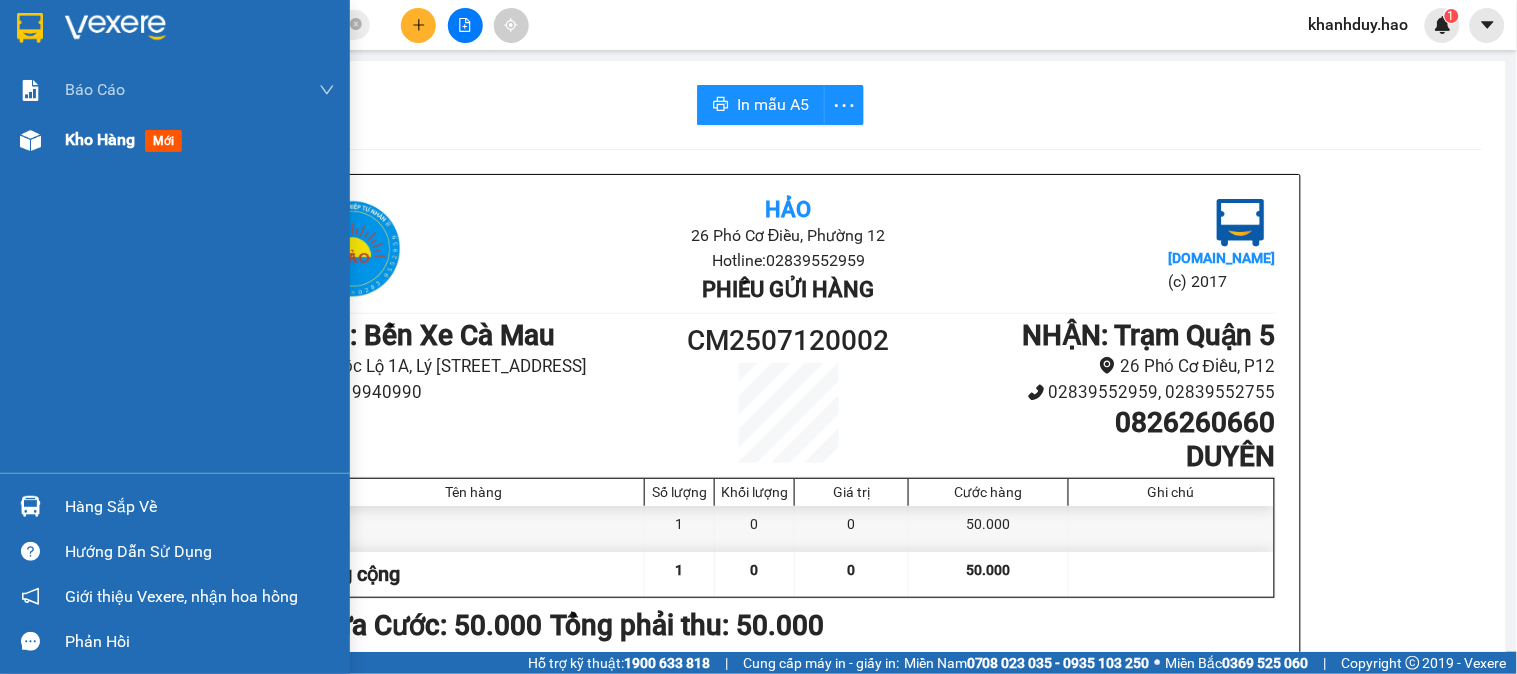 click on "Kho hàng" at bounding box center [100, 139] 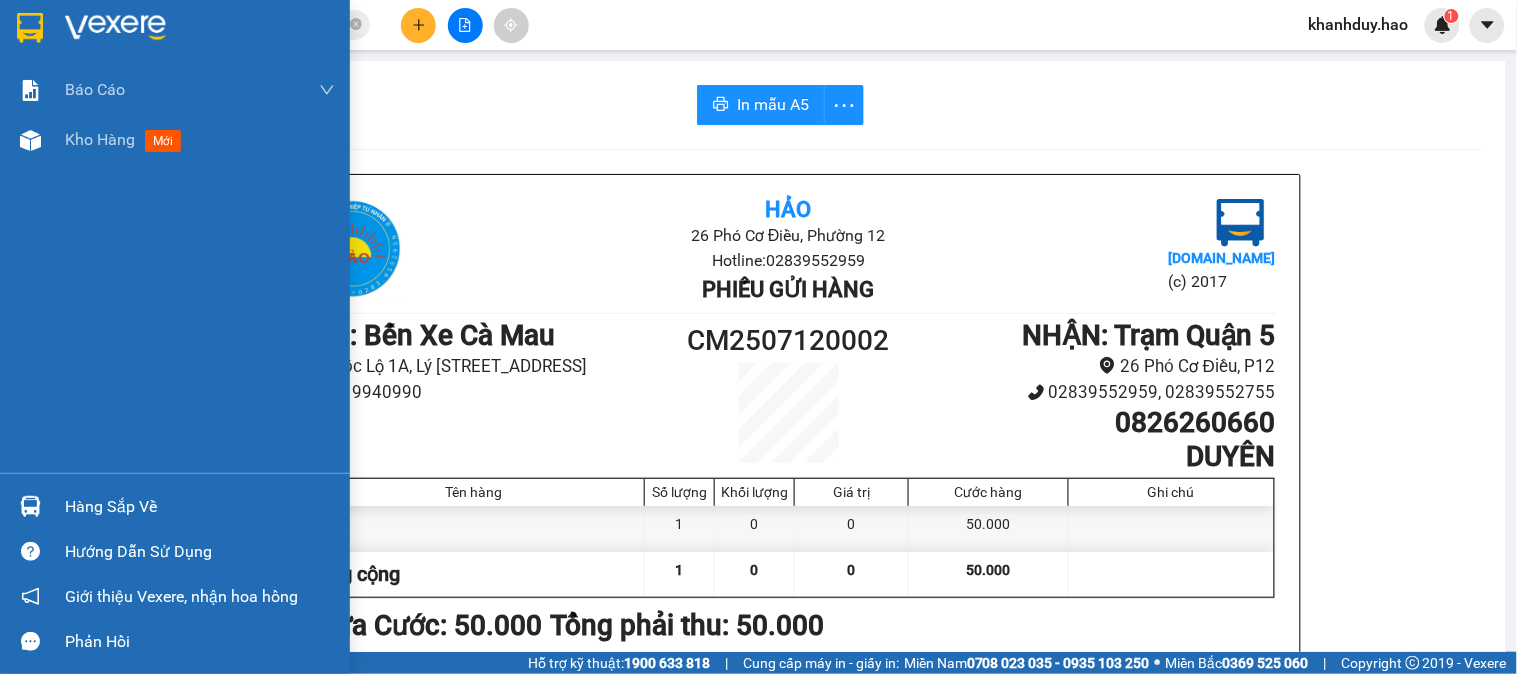 click on "Kho hàng" at bounding box center (100, 139) 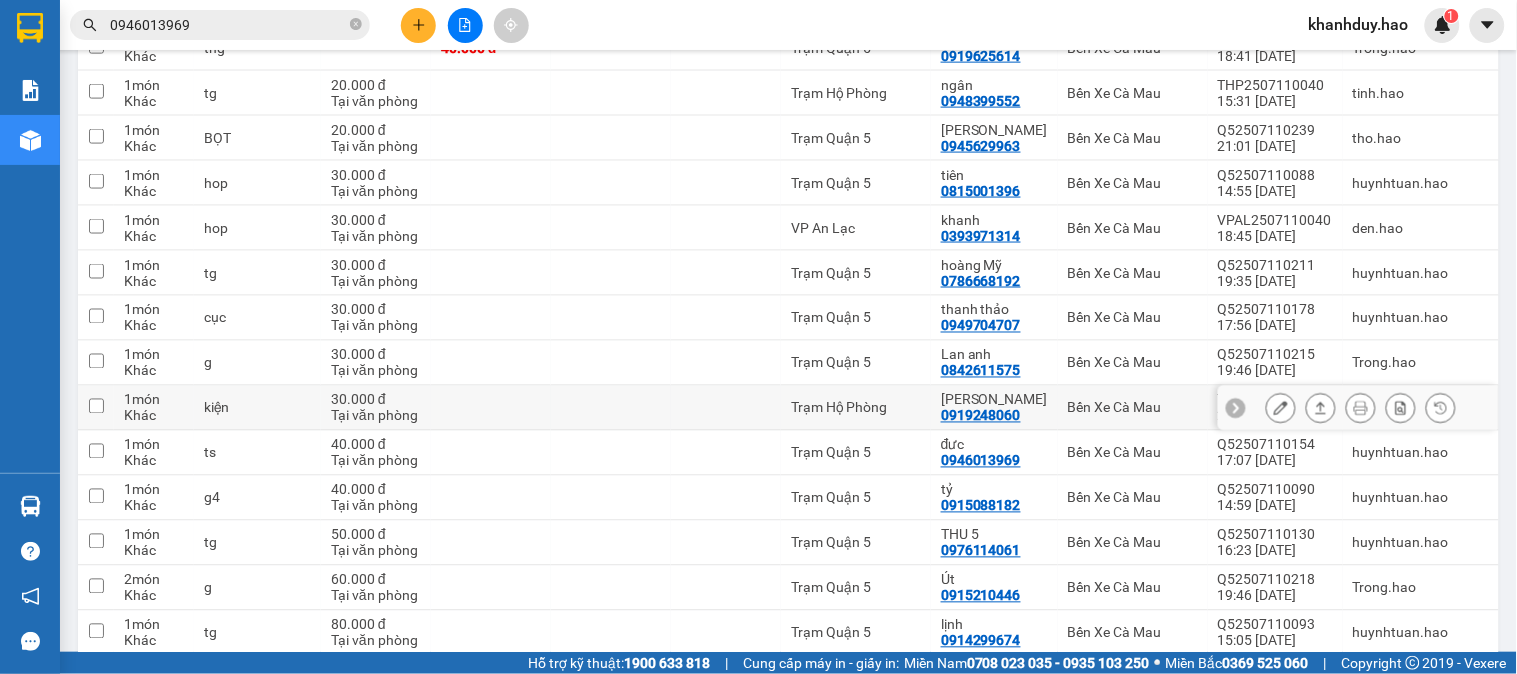 scroll, scrollTop: 2790, scrollLeft: 0, axis: vertical 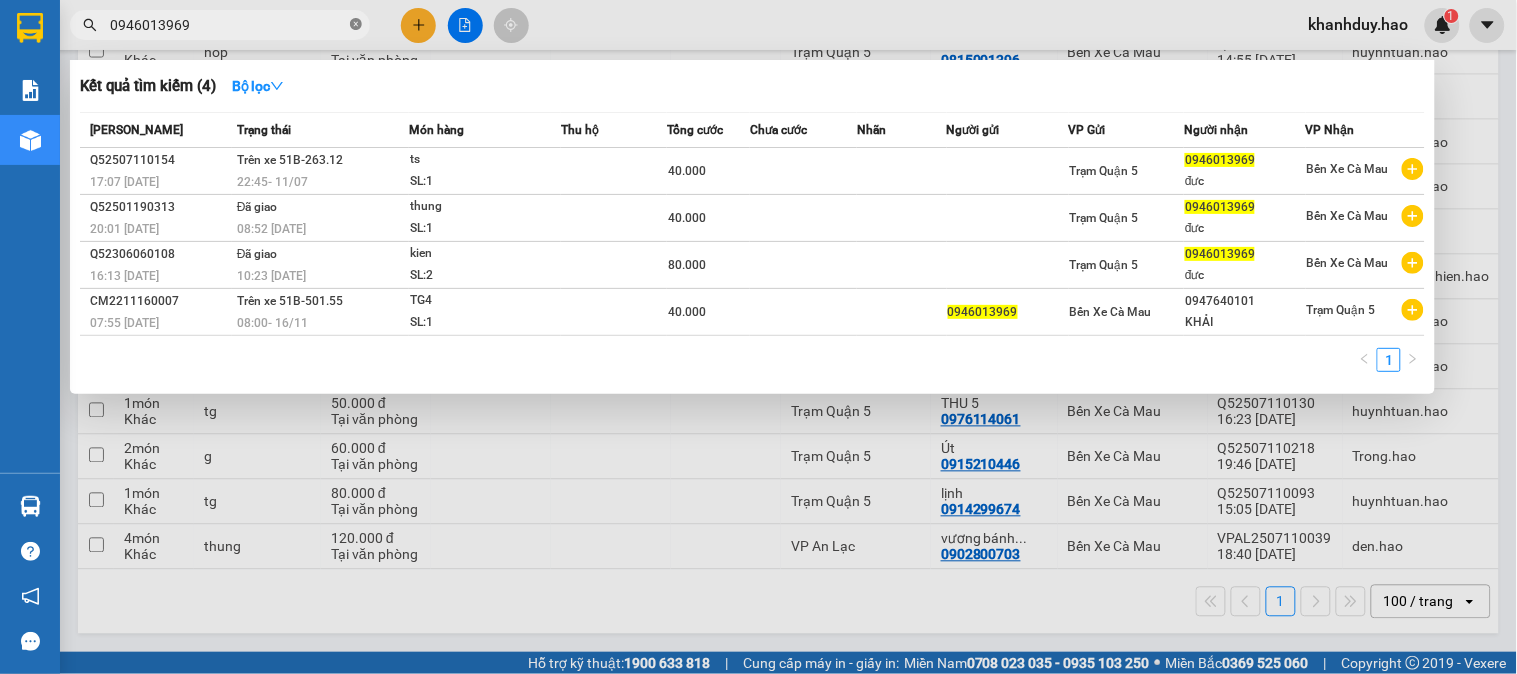 click 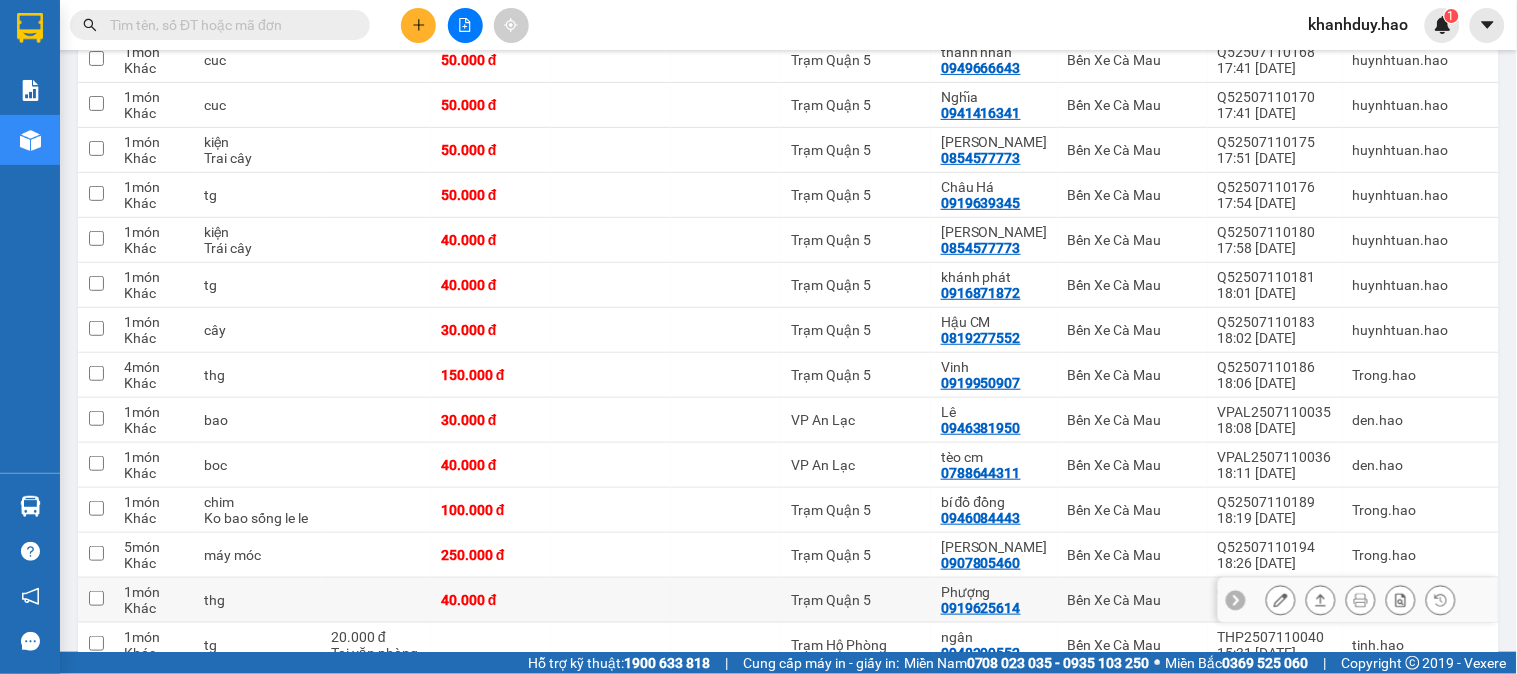 scroll, scrollTop: 1901, scrollLeft: 0, axis: vertical 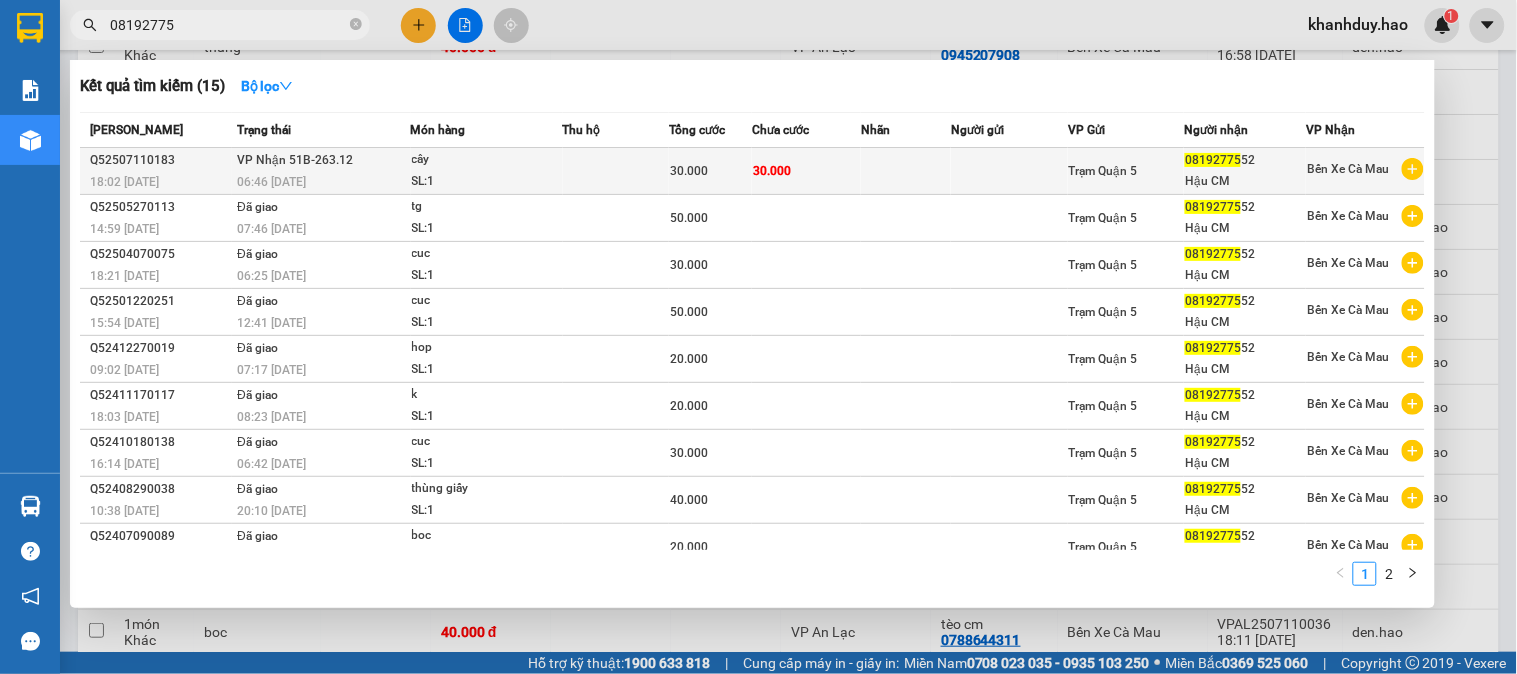 type on "08192775" 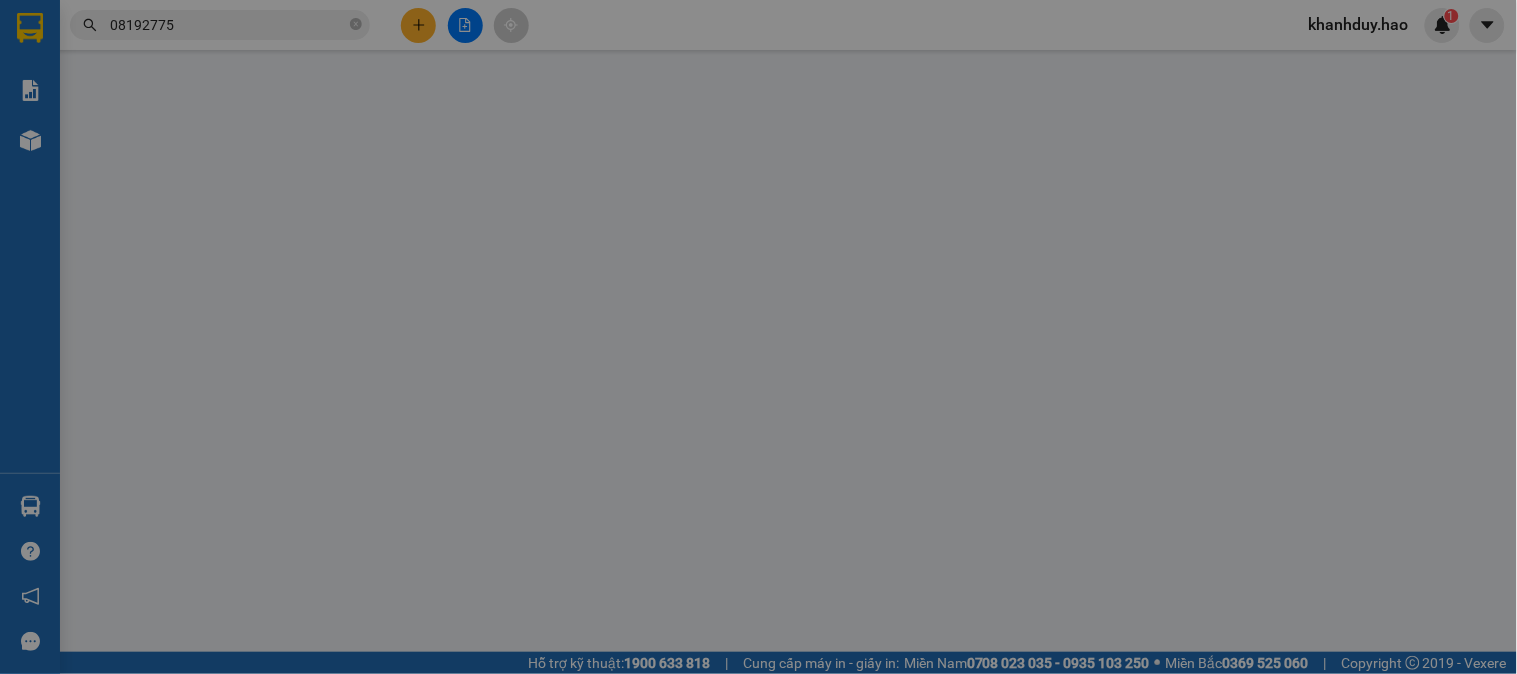 scroll, scrollTop: 0, scrollLeft: 0, axis: both 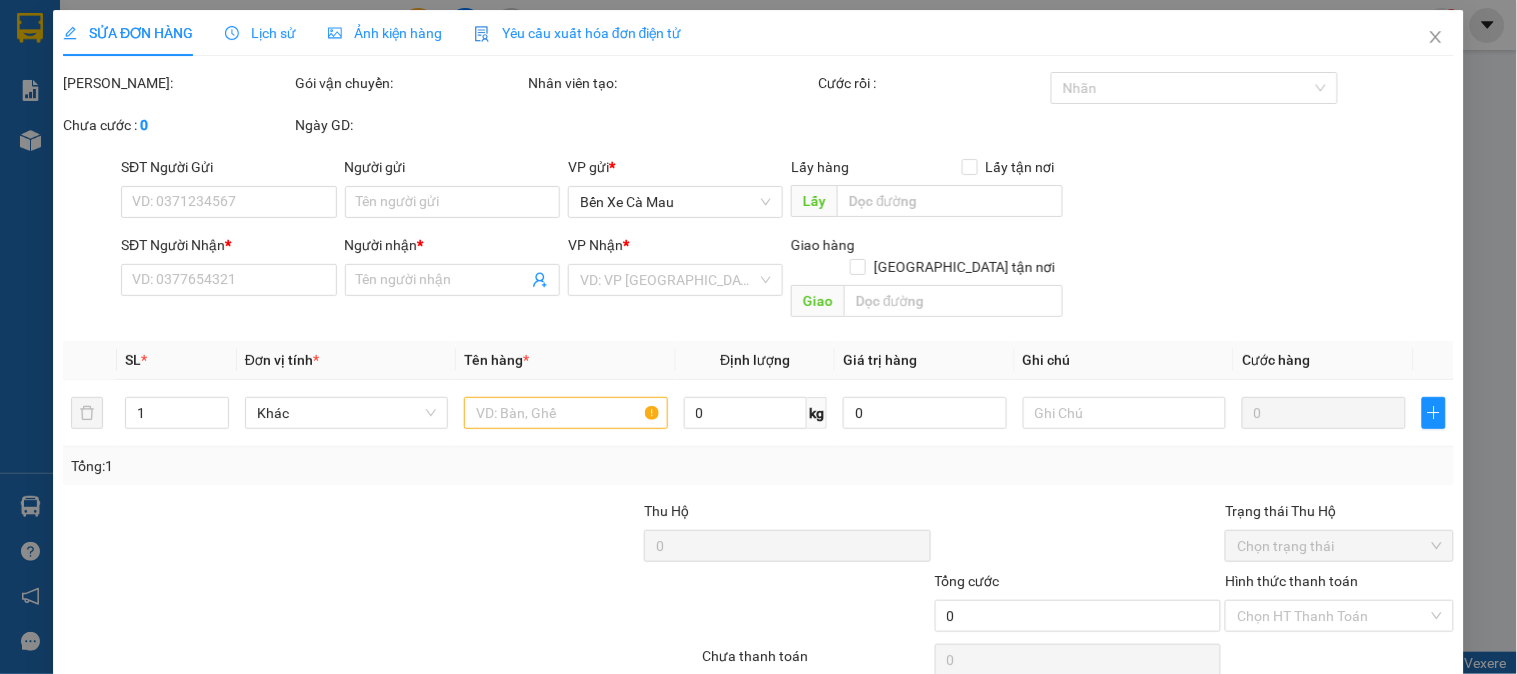 click on "Ảnh kiện hàng" at bounding box center (385, 33) 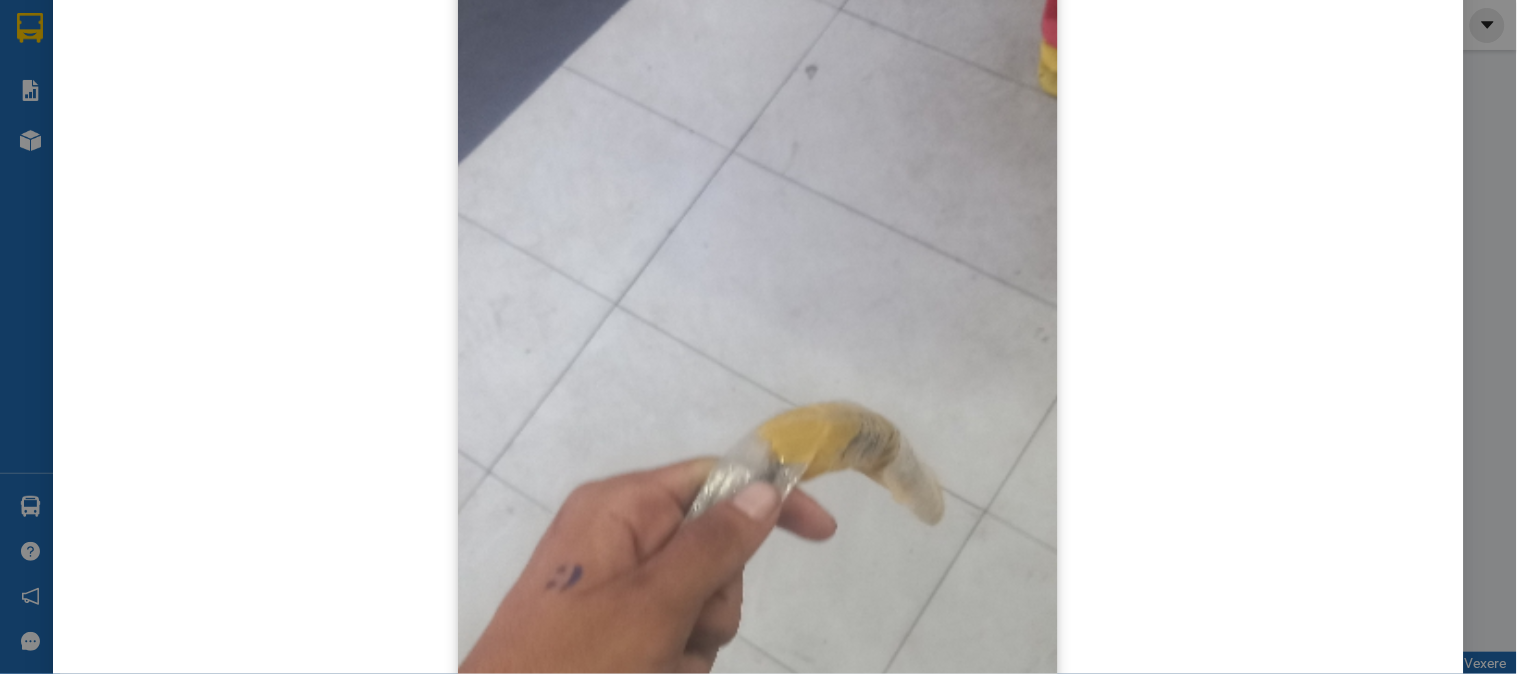 scroll, scrollTop: 555, scrollLeft: 0, axis: vertical 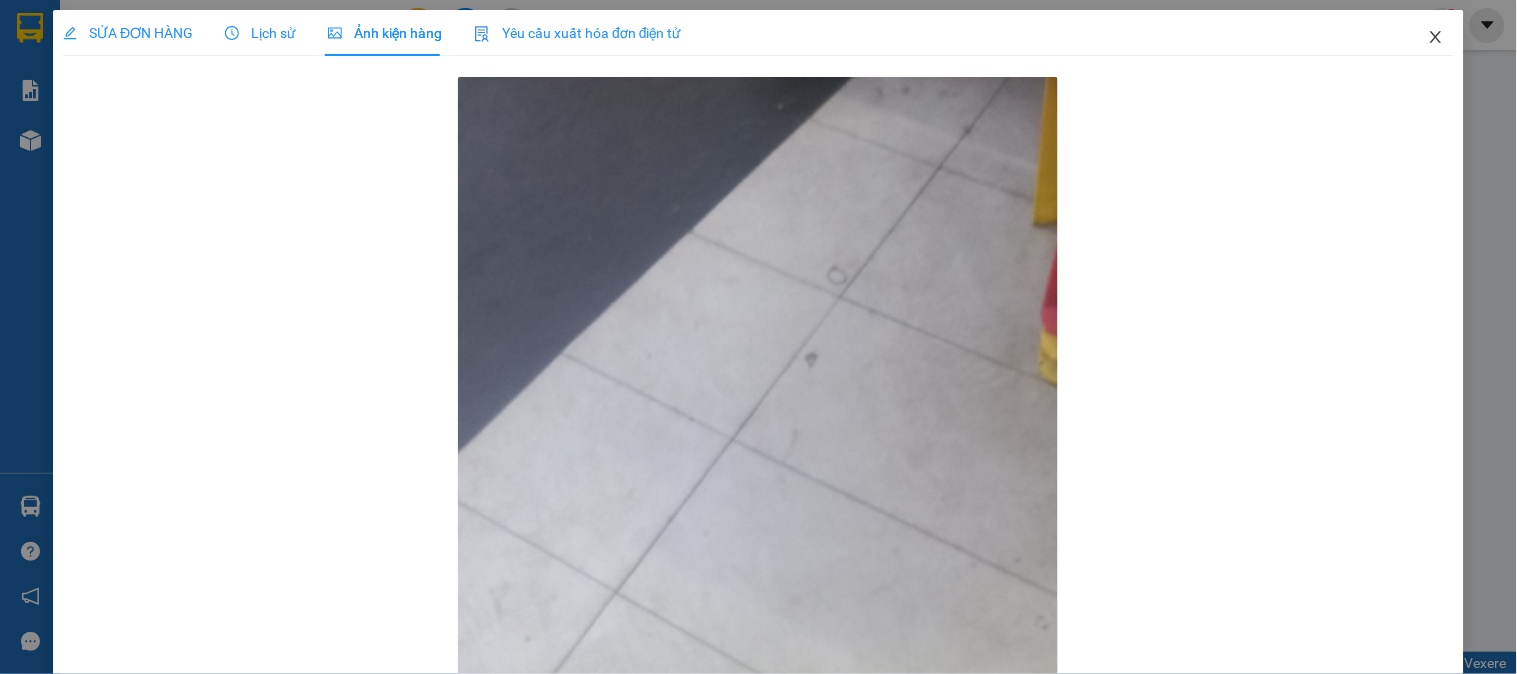 click at bounding box center (1436, 38) 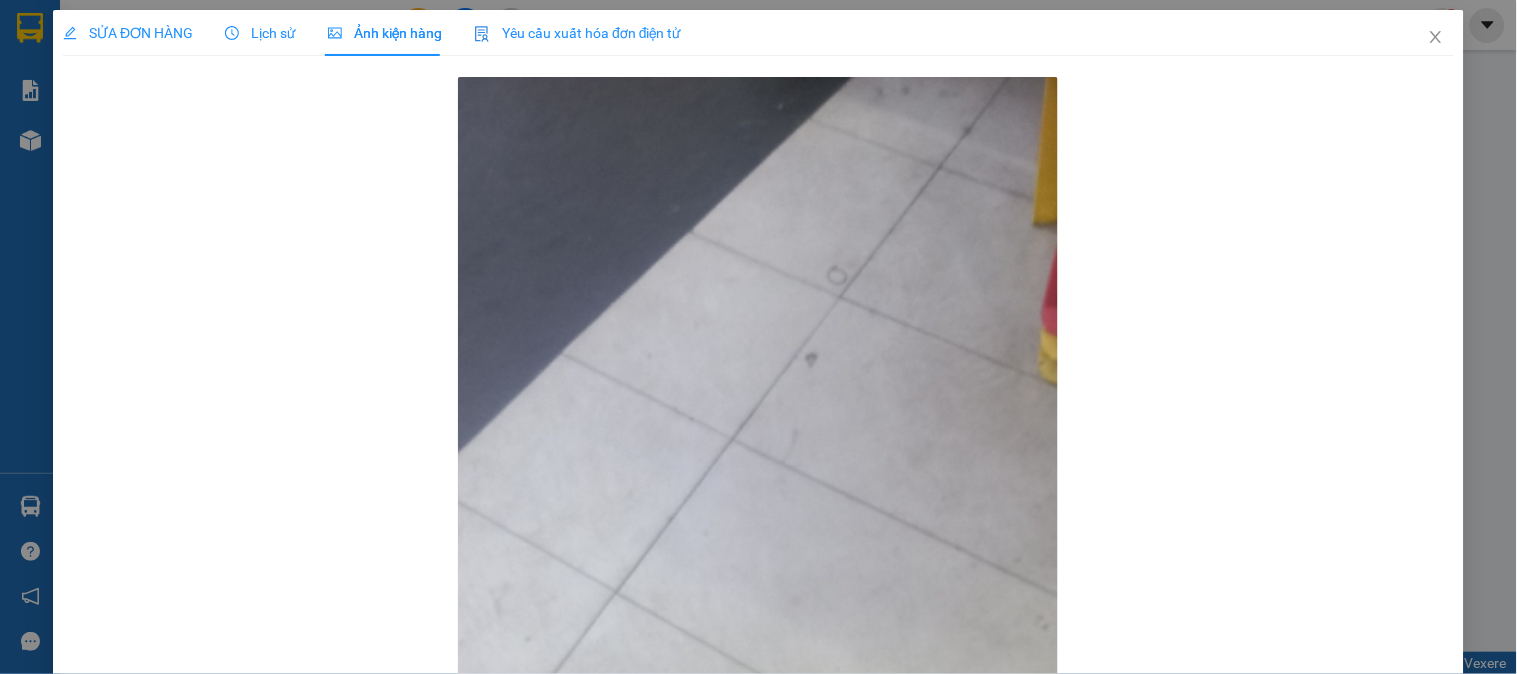 click on "khanhduy.hao 1" at bounding box center [1376, 25] 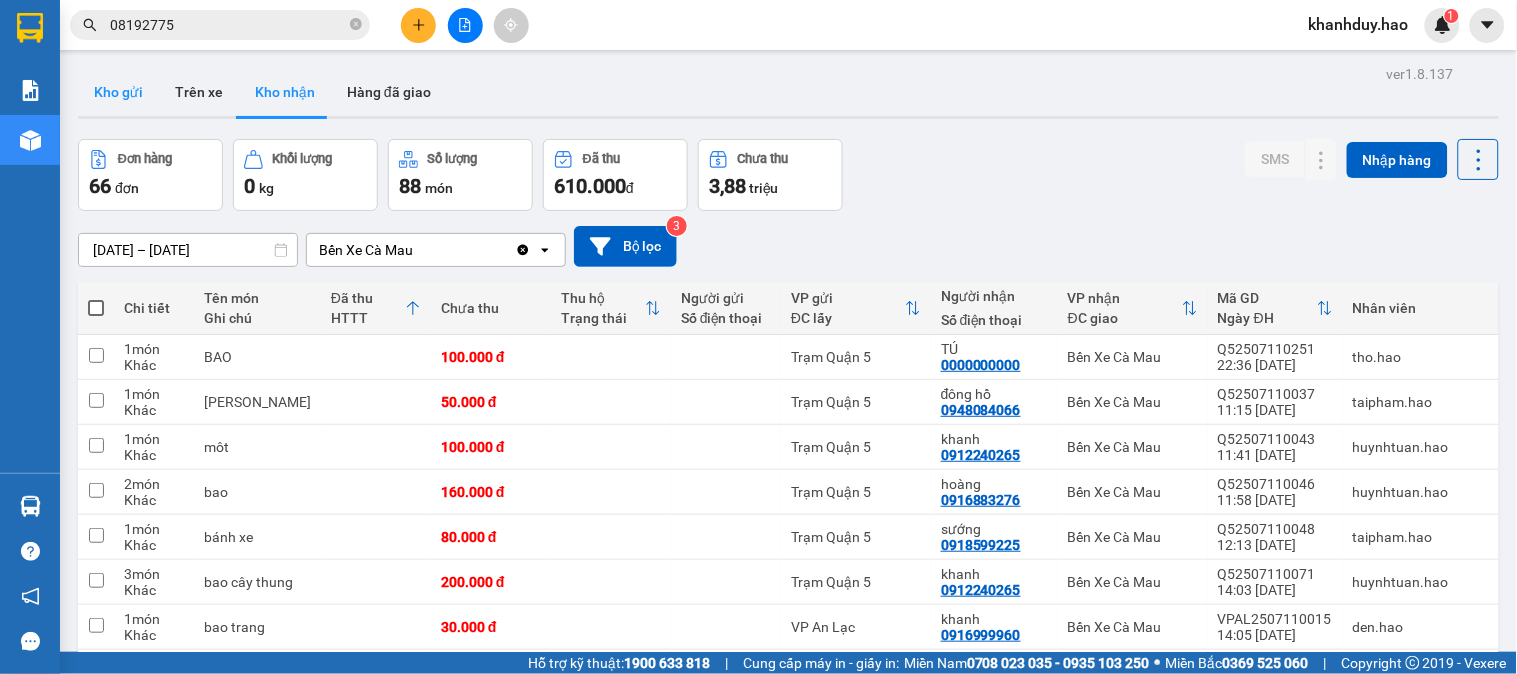 click on "Kho gửi" at bounding box center (118, 92) 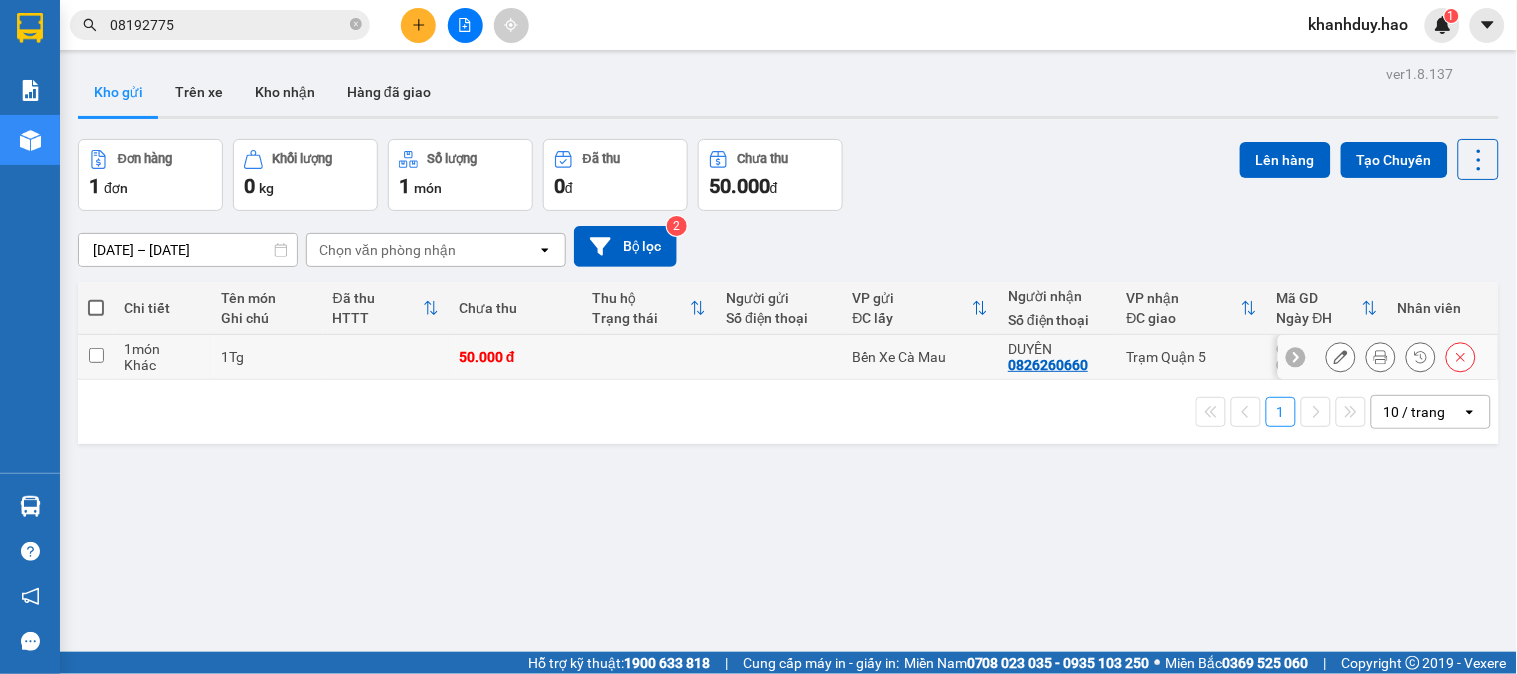 click at bounding box center (1381, 357) 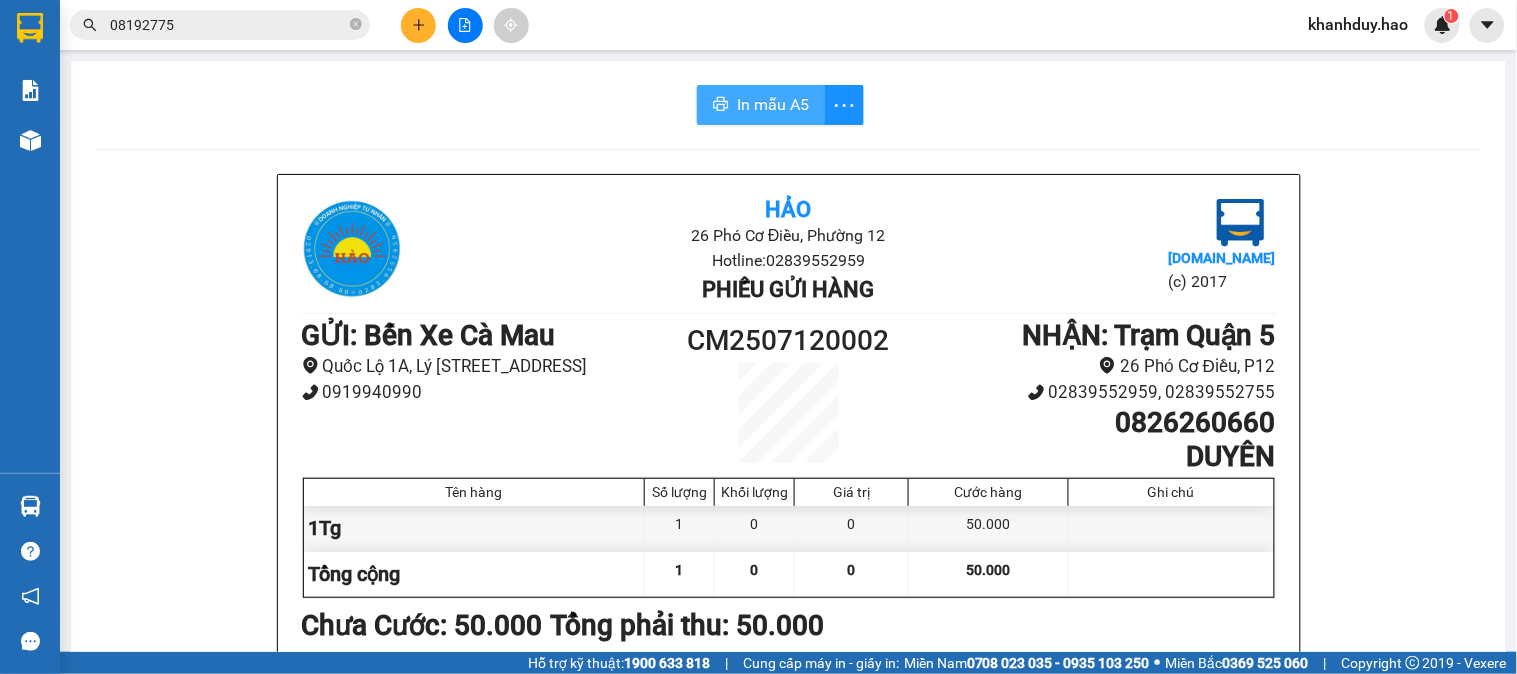click on "In mẫu A5" at bounding box center (773, 104) 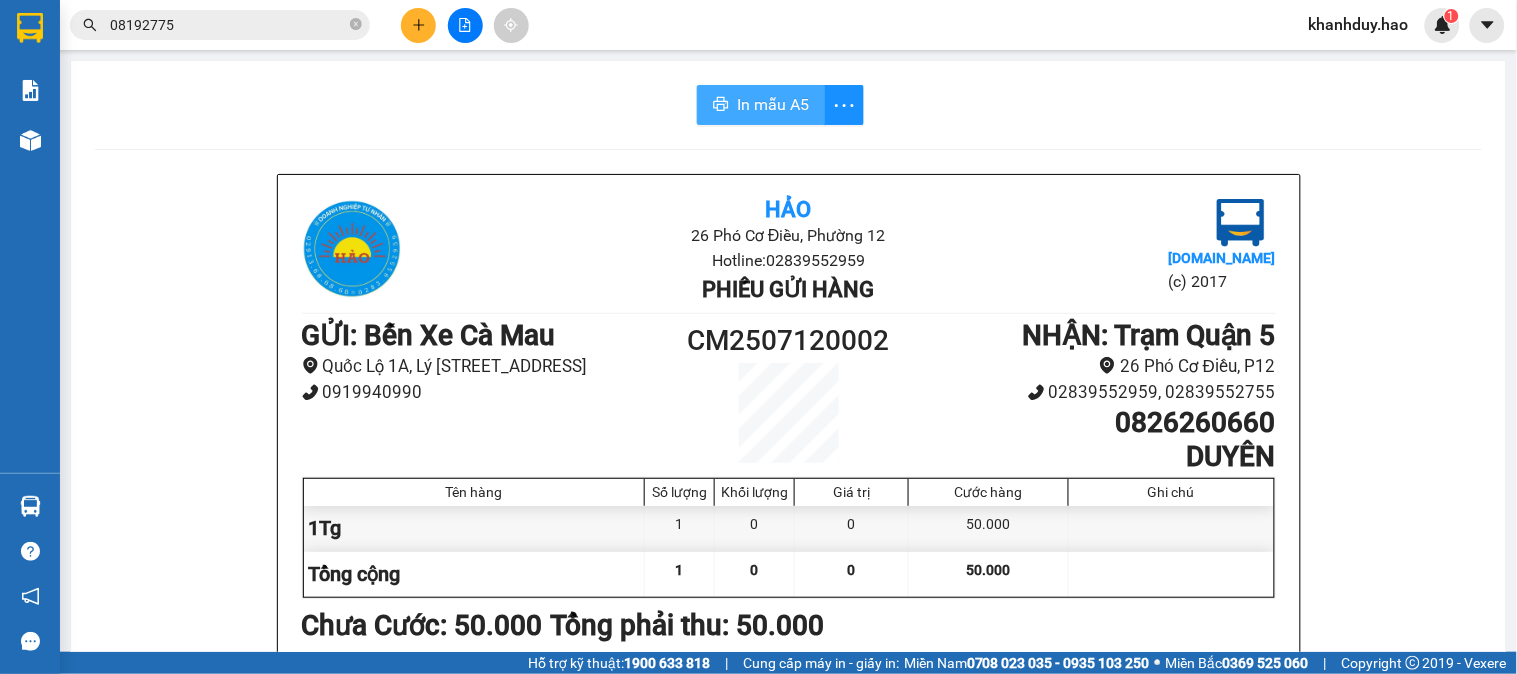 scroll, scrollTop: 0, scrollLeft: 0, axis: both 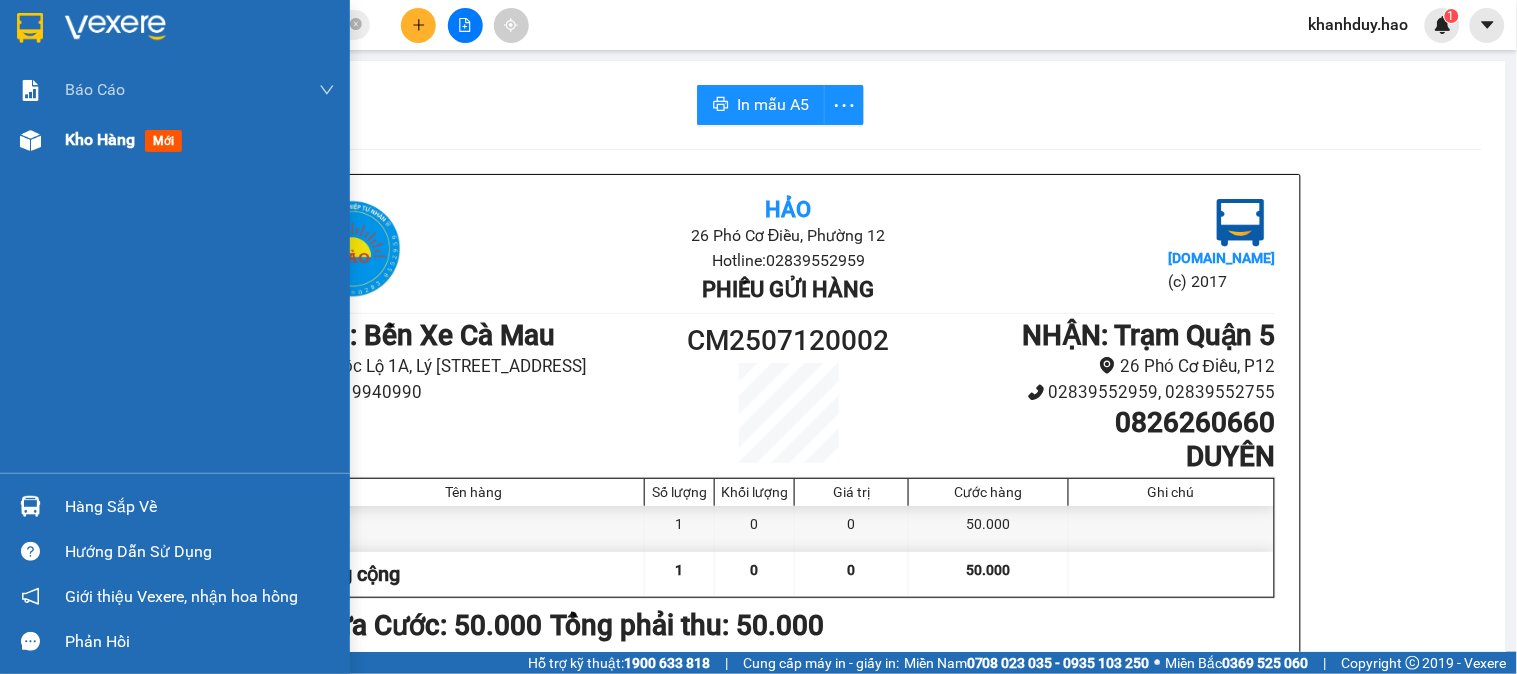 click on "Kho hàng" at bounding box center [100, 139] 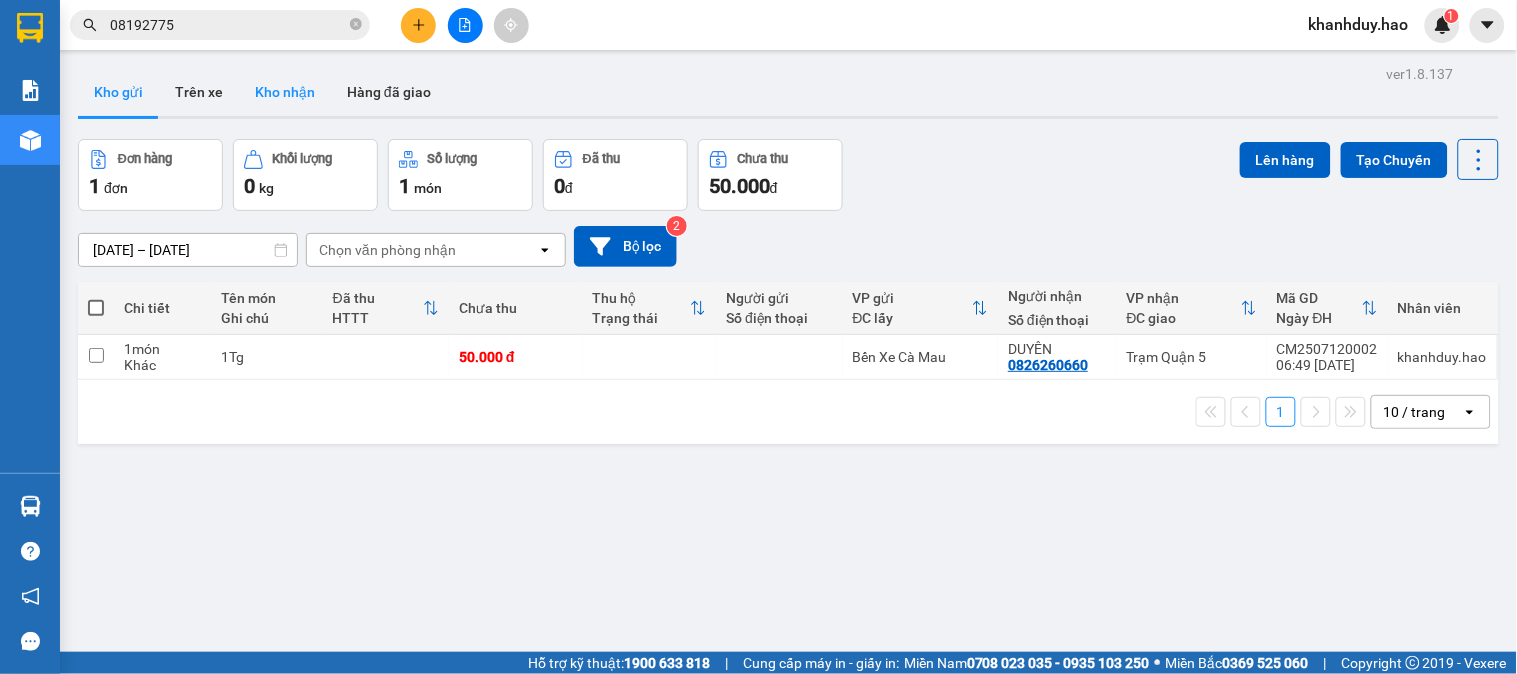 click on "Kho nhận" at bounding box center [285, 92] 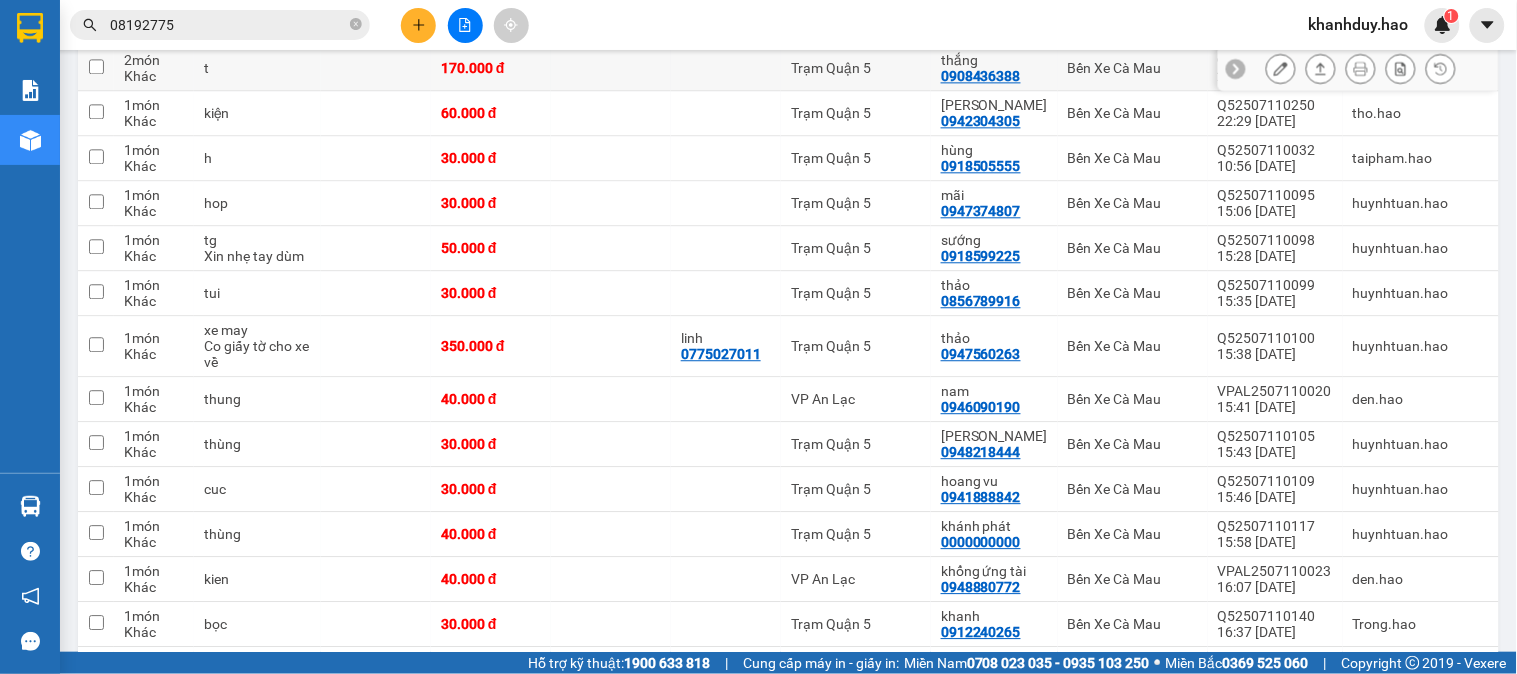 scroll, scrollTop: 1222, scrollLeft: 0, axis: vertical 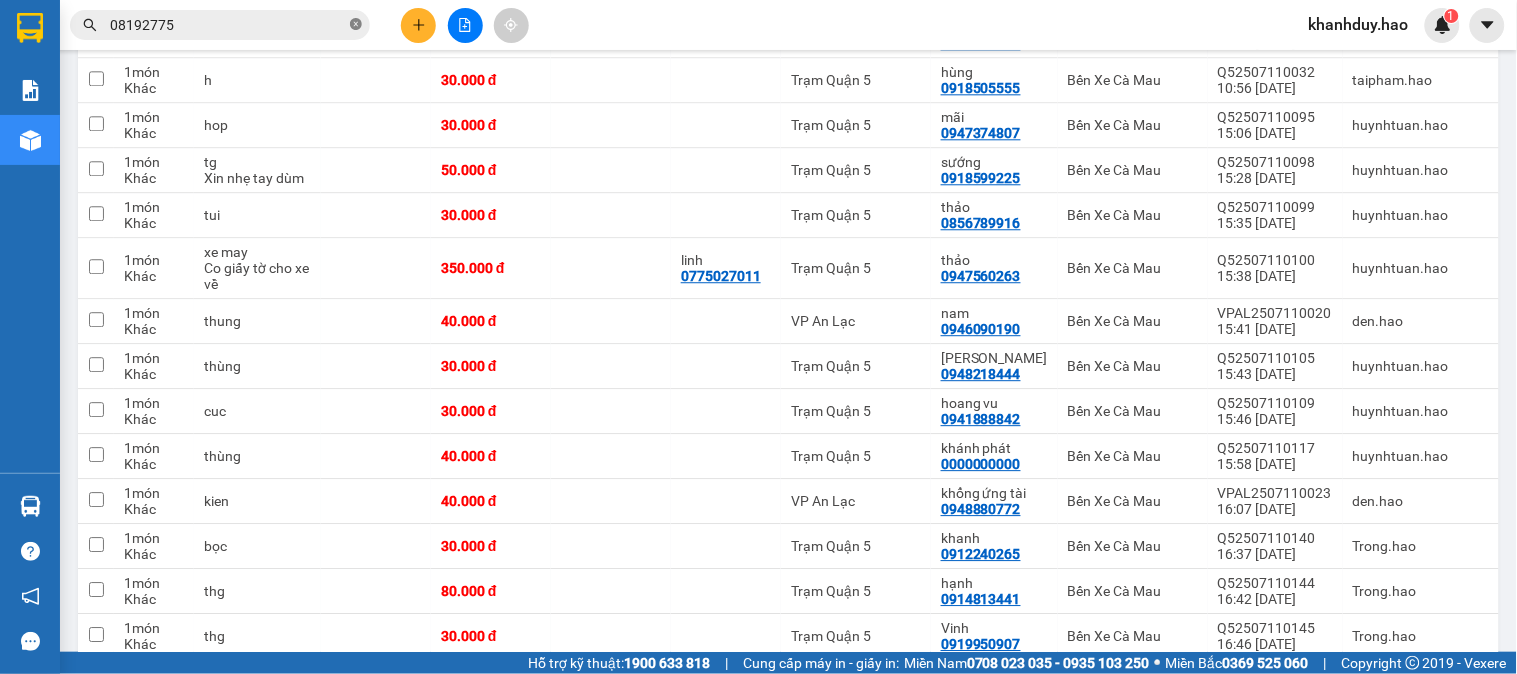 click 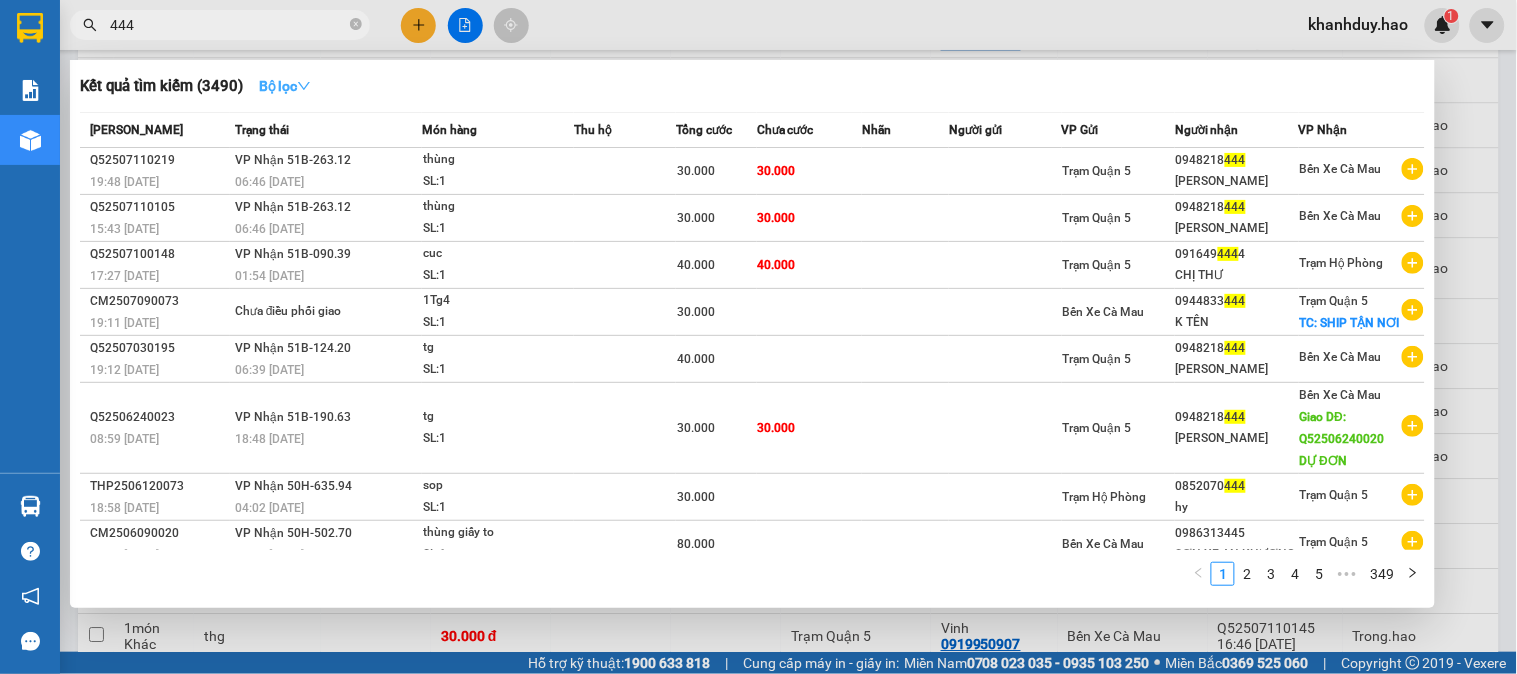 type on "444" 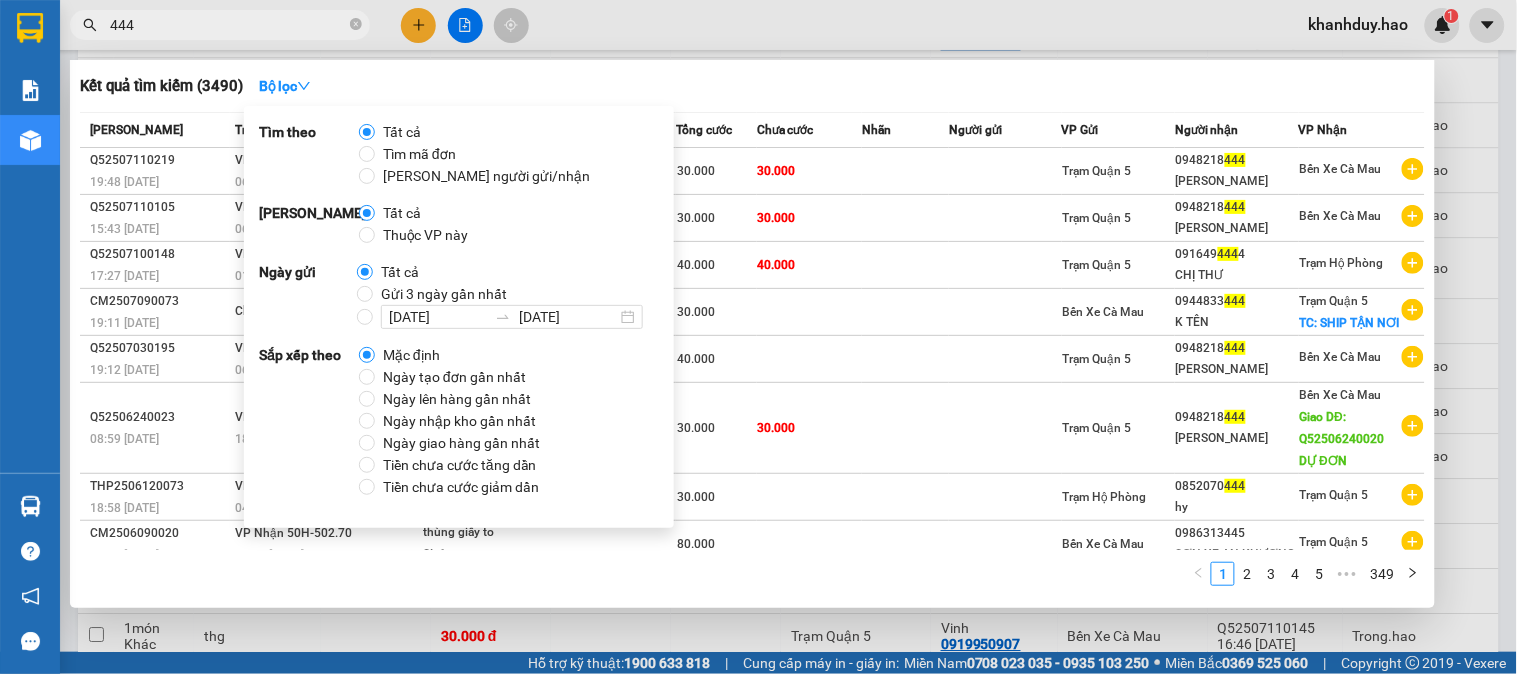 click on "Thuộc VP này" at bounding box center (425, 235) 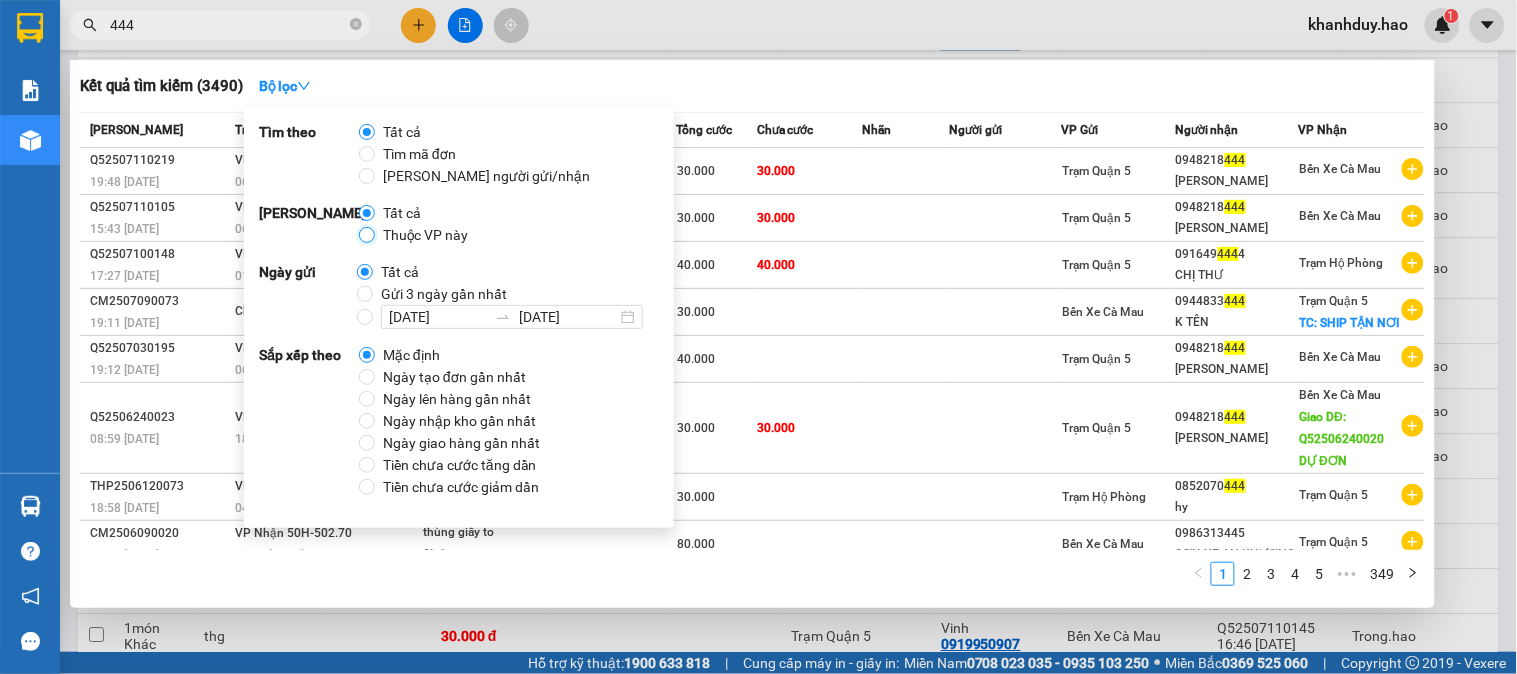 click on "Thuộc VP này" at bounding box center (367, 235) 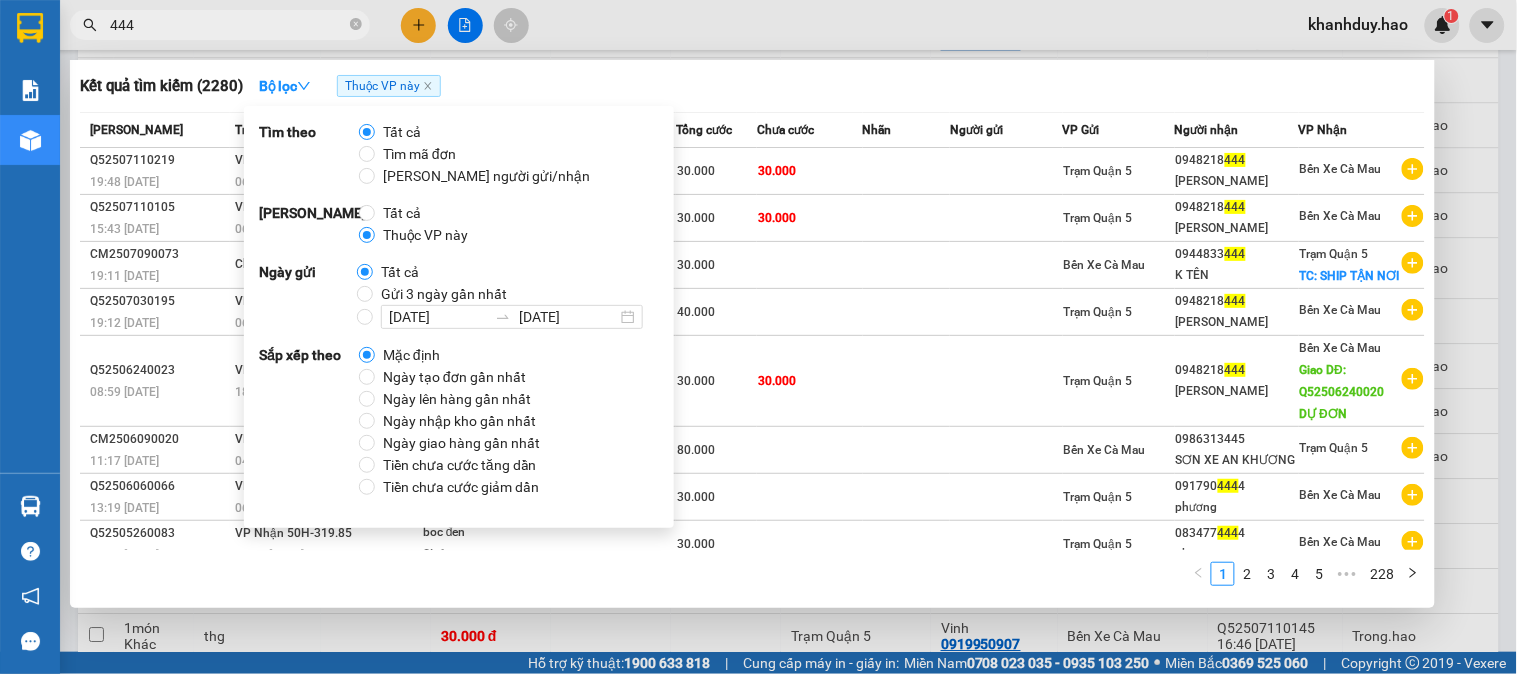 click on "Gửi 3 ngày gần nhất" at bounding box center (444, 294) 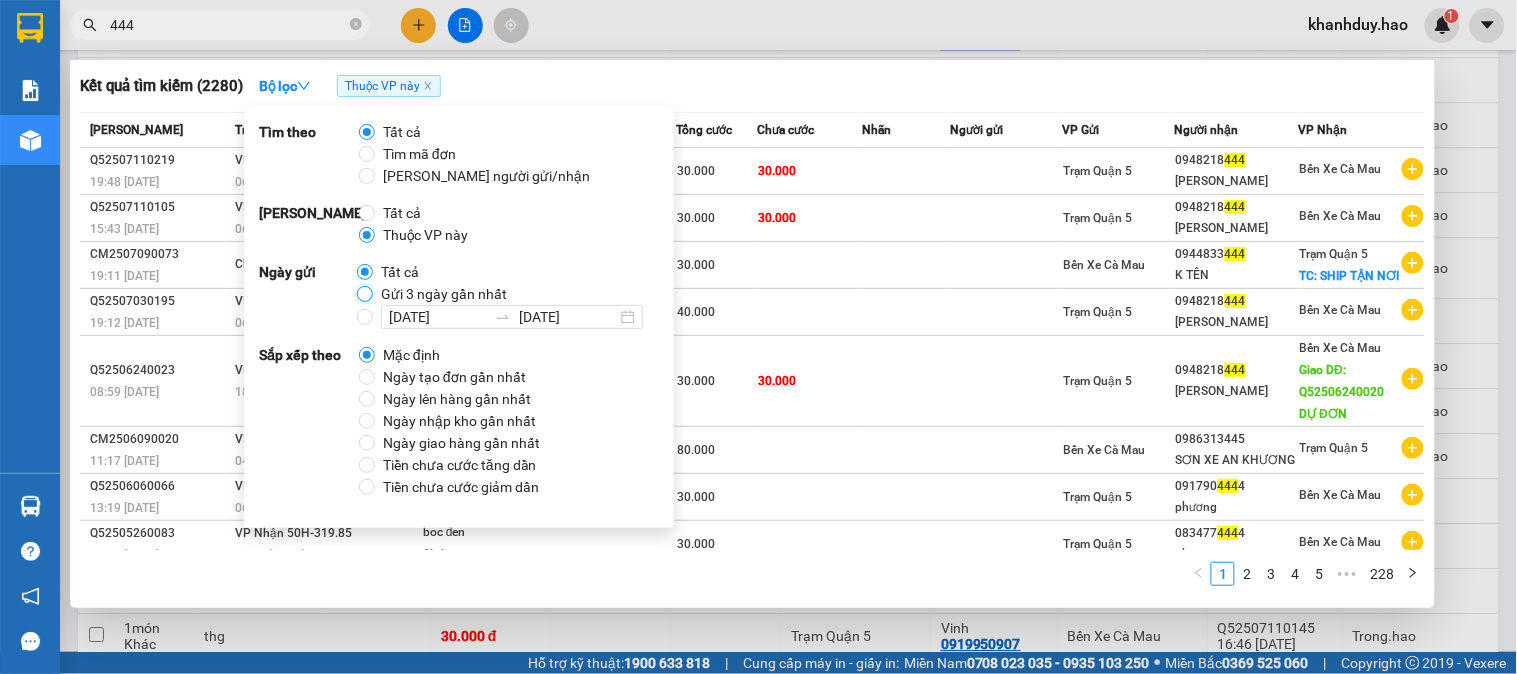 click on "Gửi 3 ngày gần nhất" at bounding box center [365, 294] 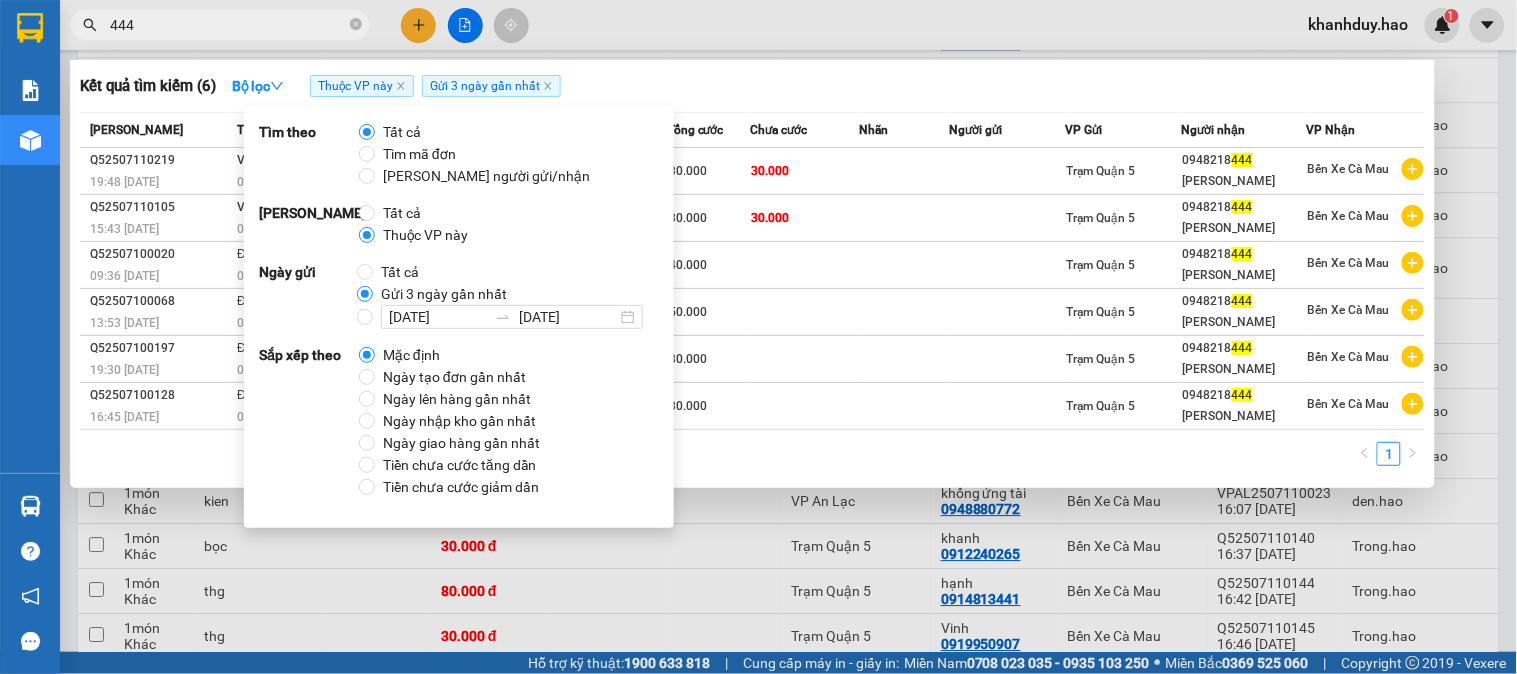 click at bounding box center [758, 337] 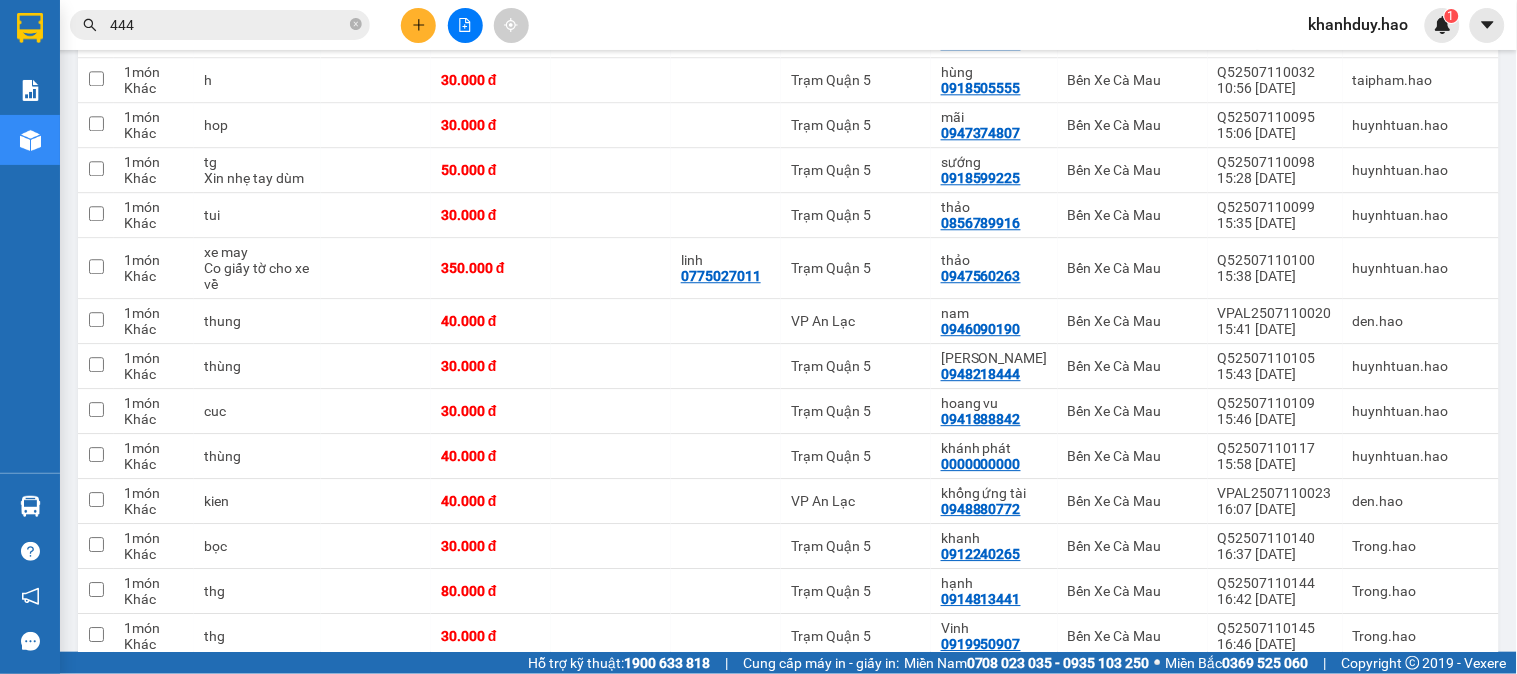 click on "444" at bounding box center [228, 25] 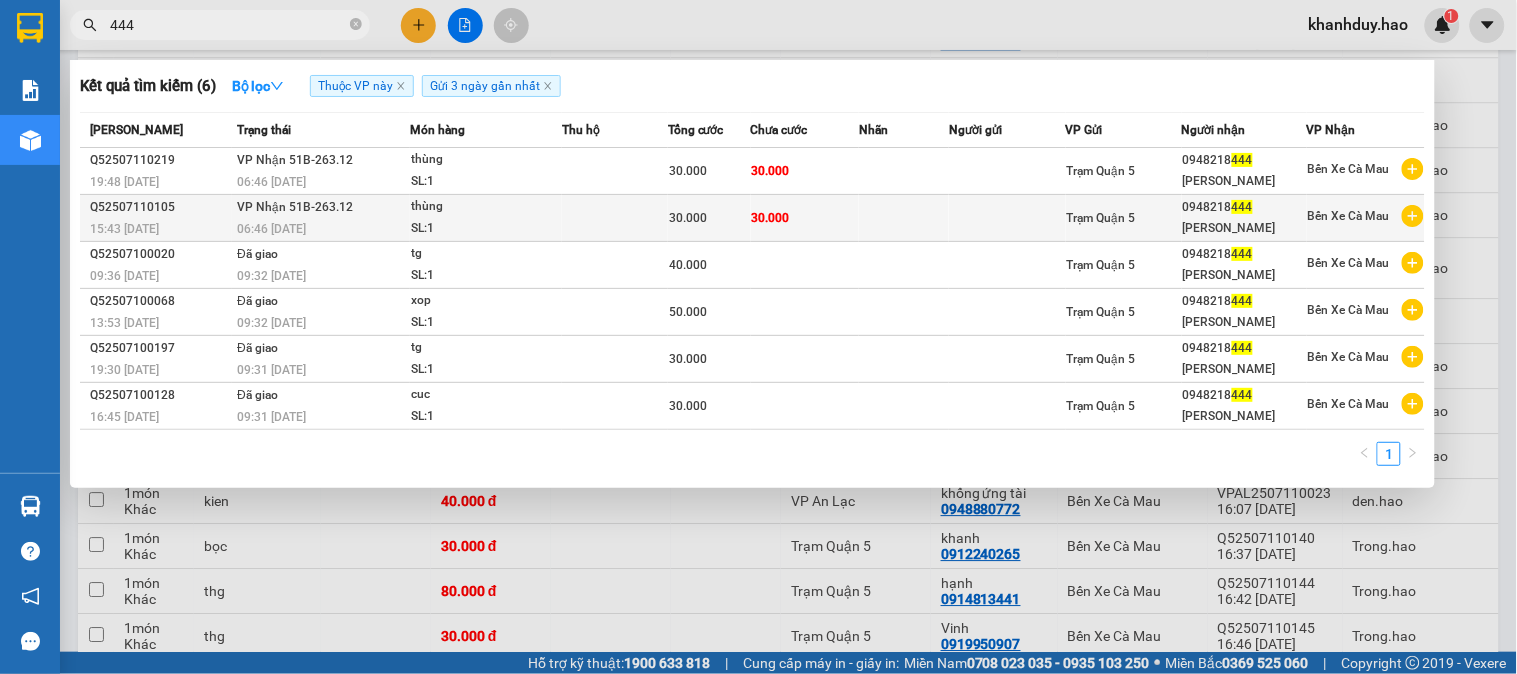 click on "thùng" at bounding box center (486, 207) 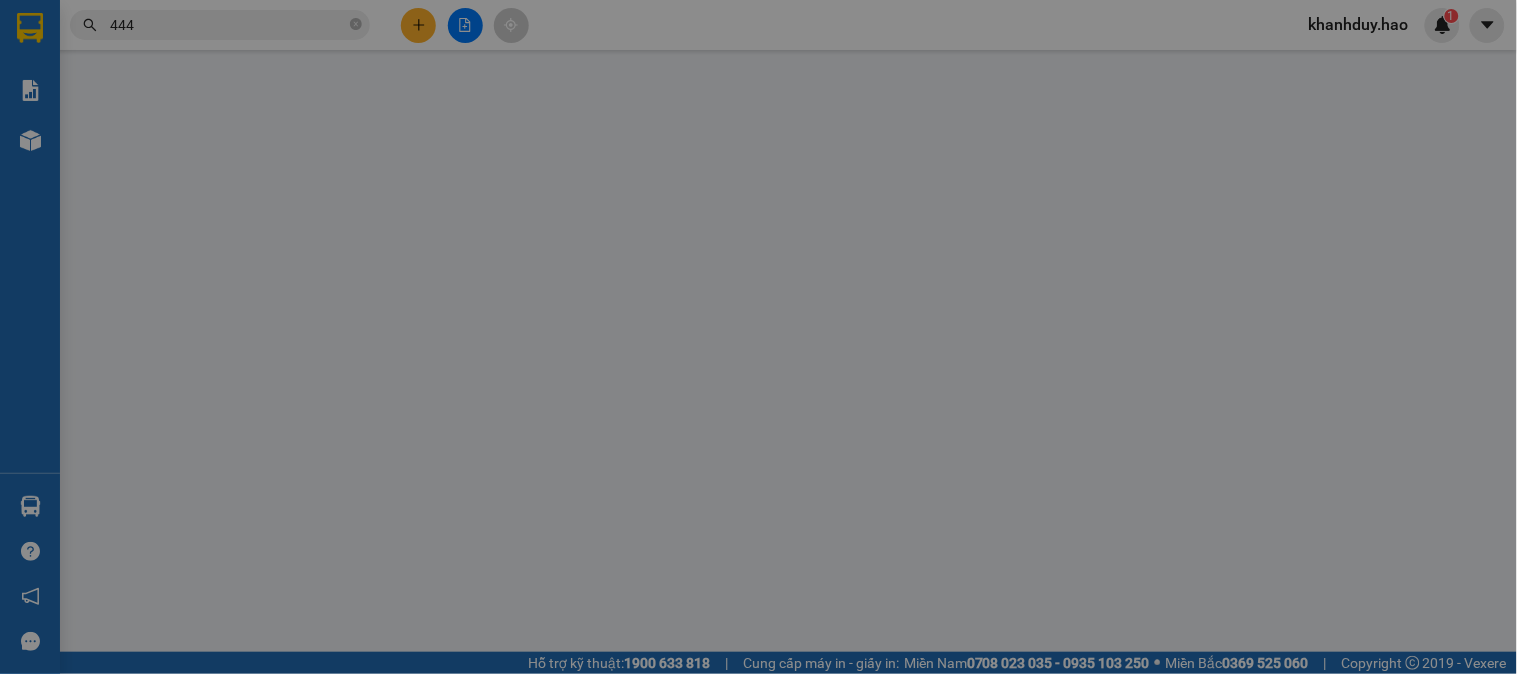 type on "0948218444" 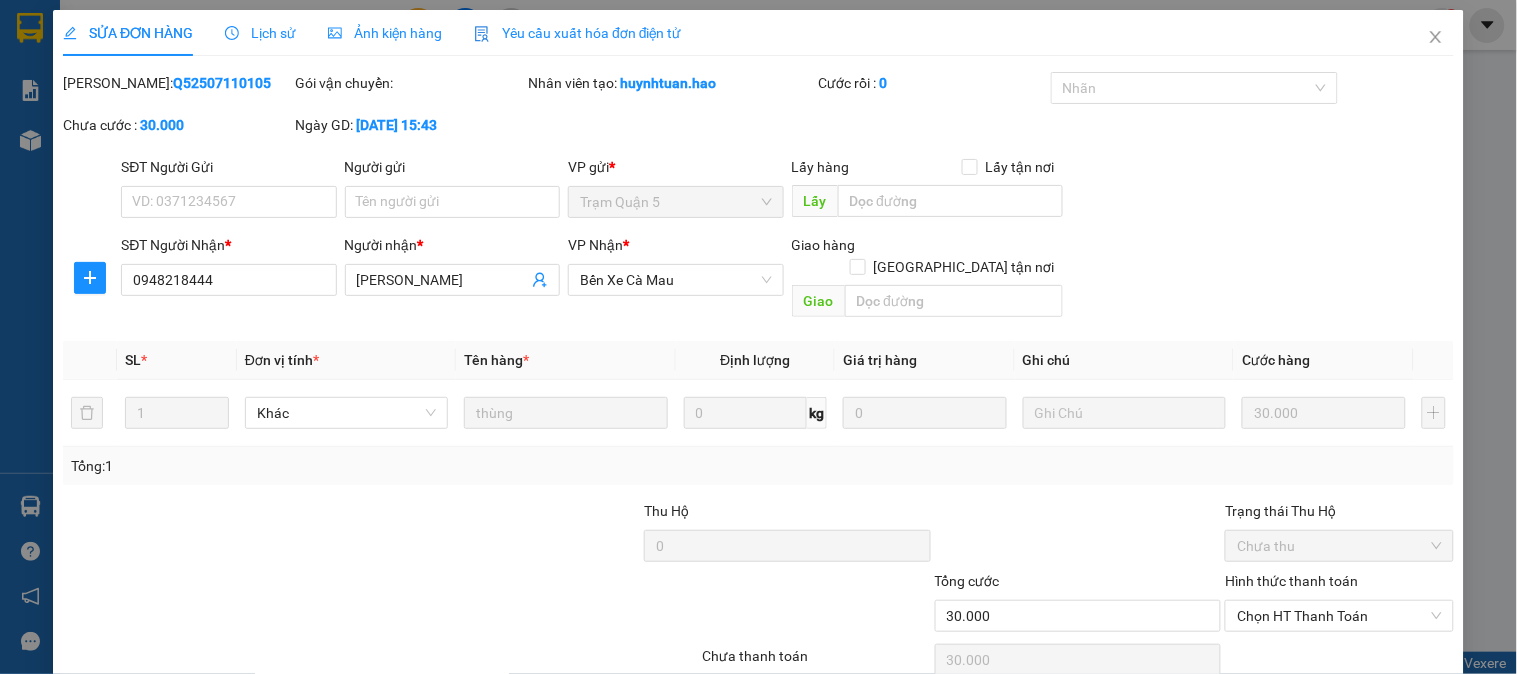 click on "Ảnh kiện hàng" at bounding box center (385, 33) 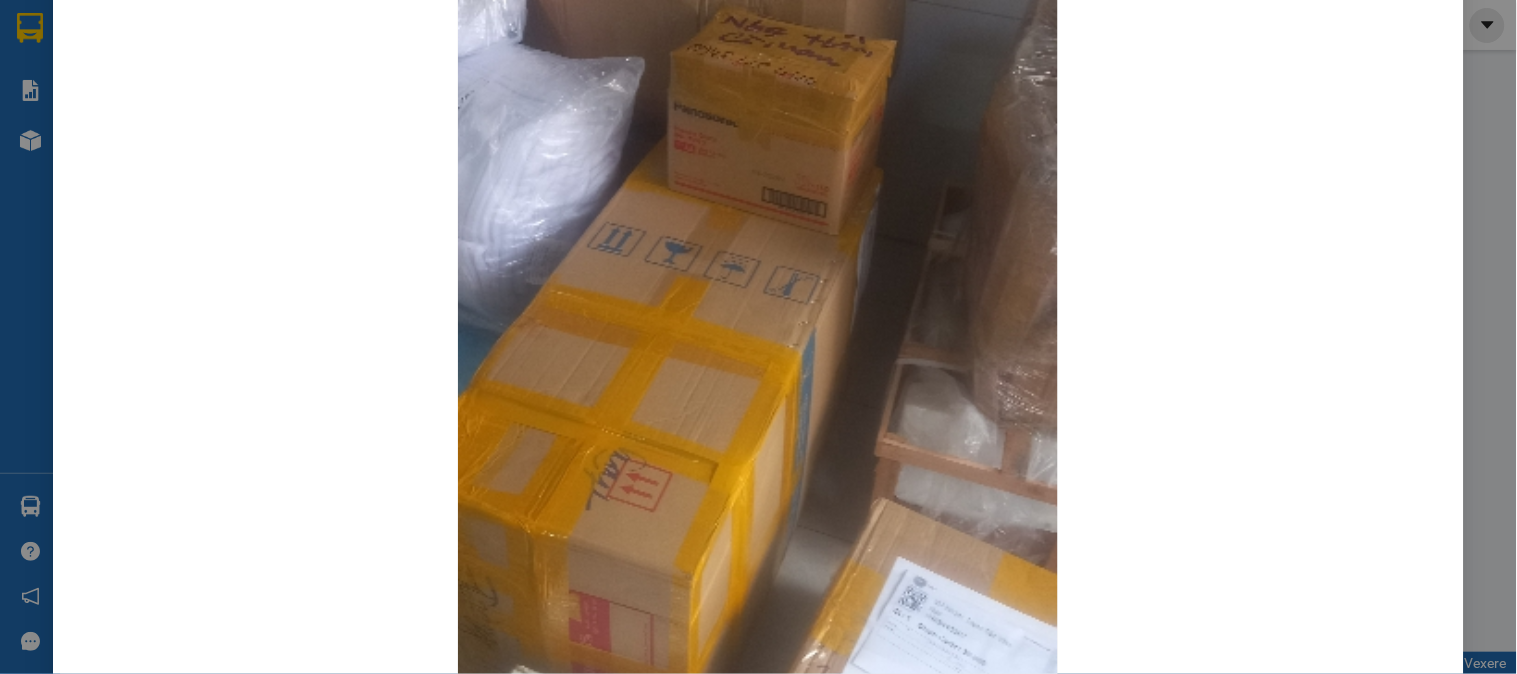 scroll, scrollTop: 0, scrollLeft: 0, axis: both 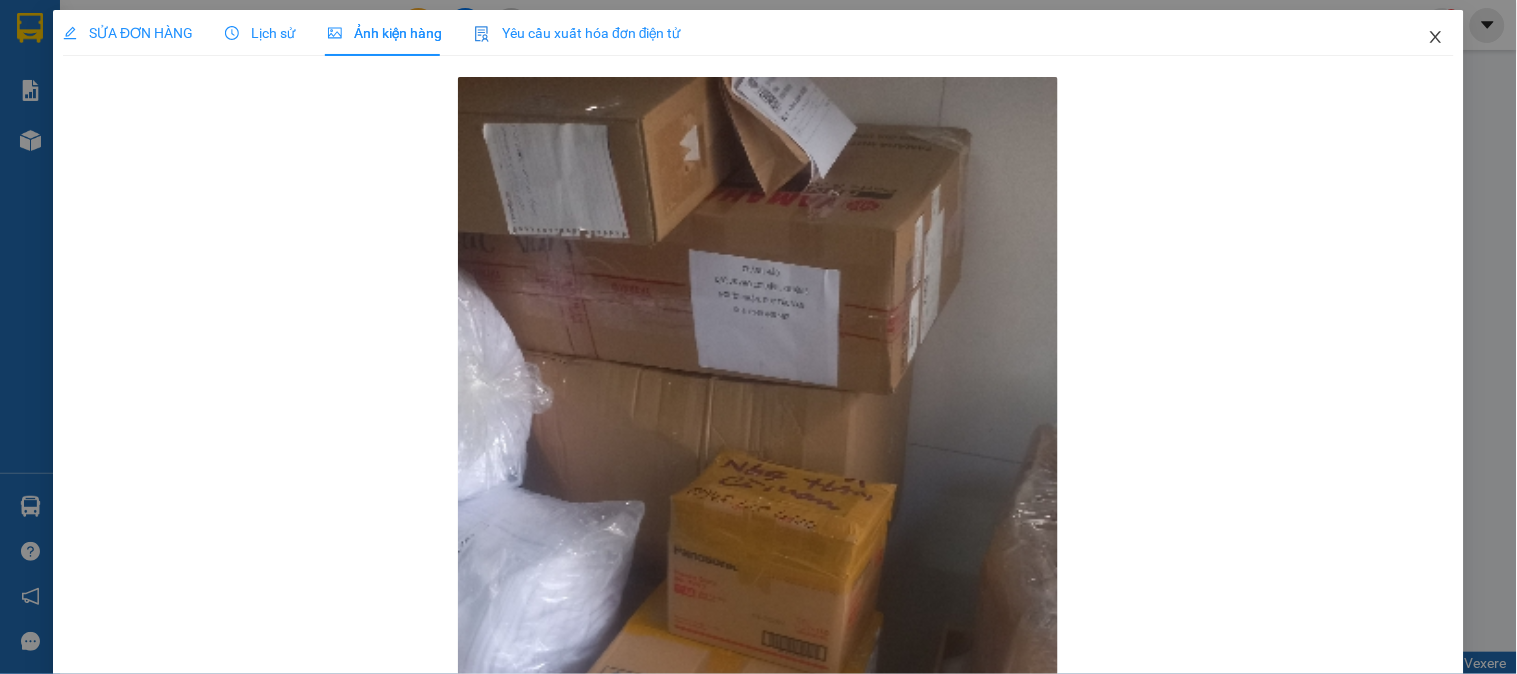click 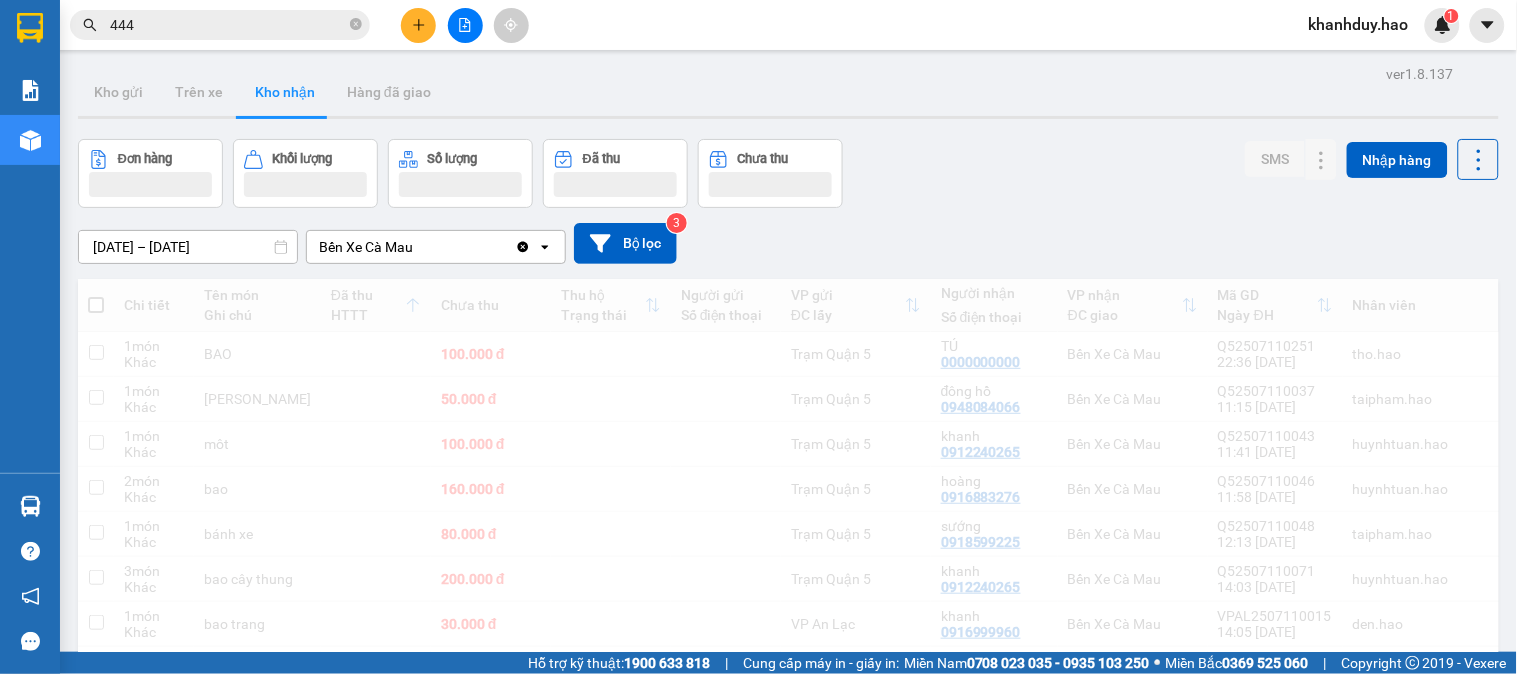 click on "444" at bounding box center (228, 25) 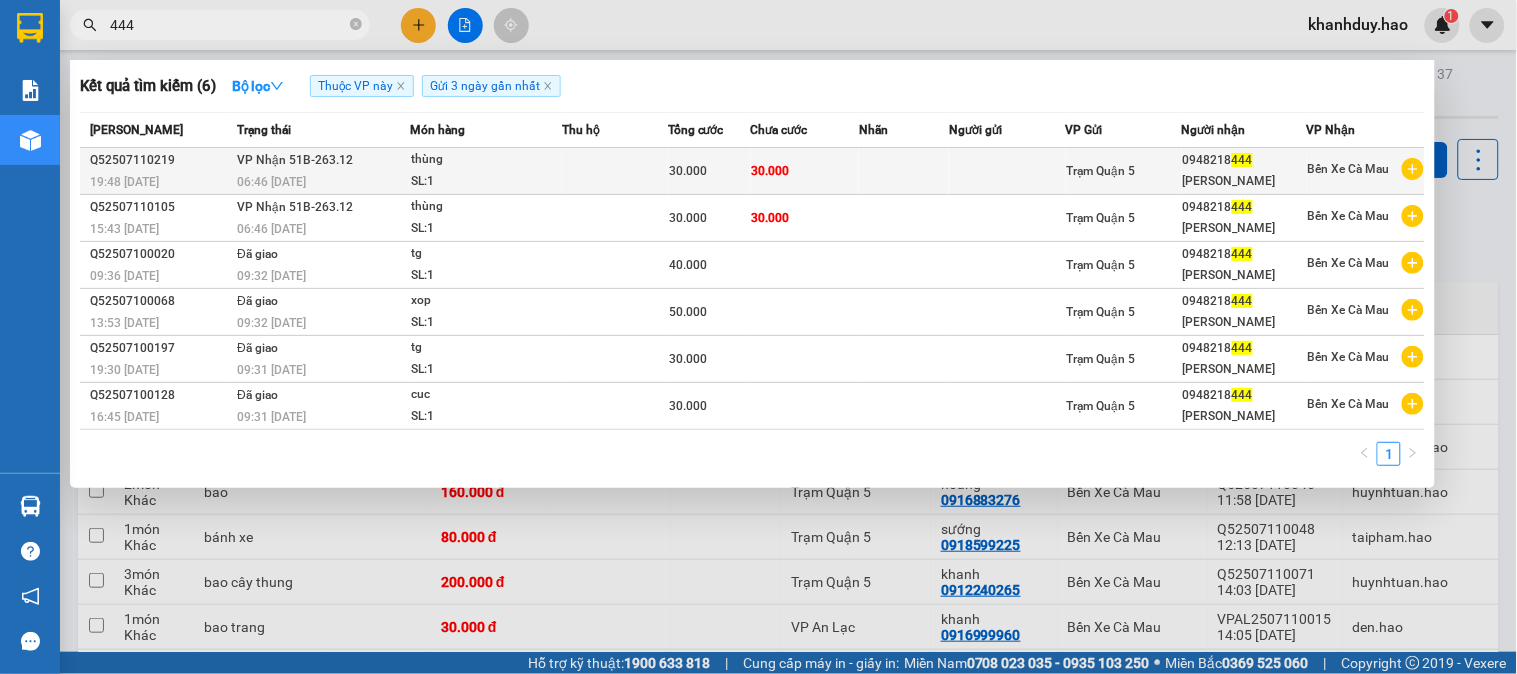 click on "30.000" at bounding box center [805, 171] 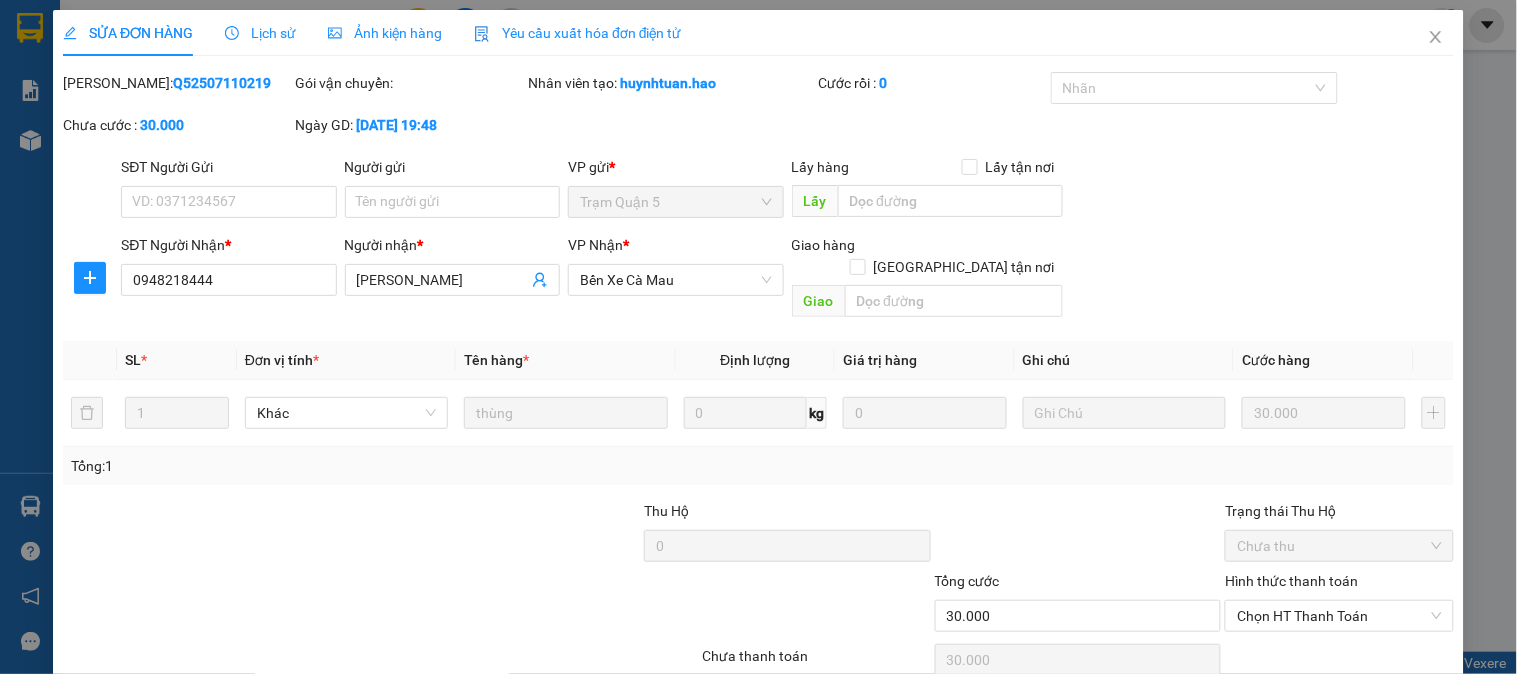 type on "0948218444" 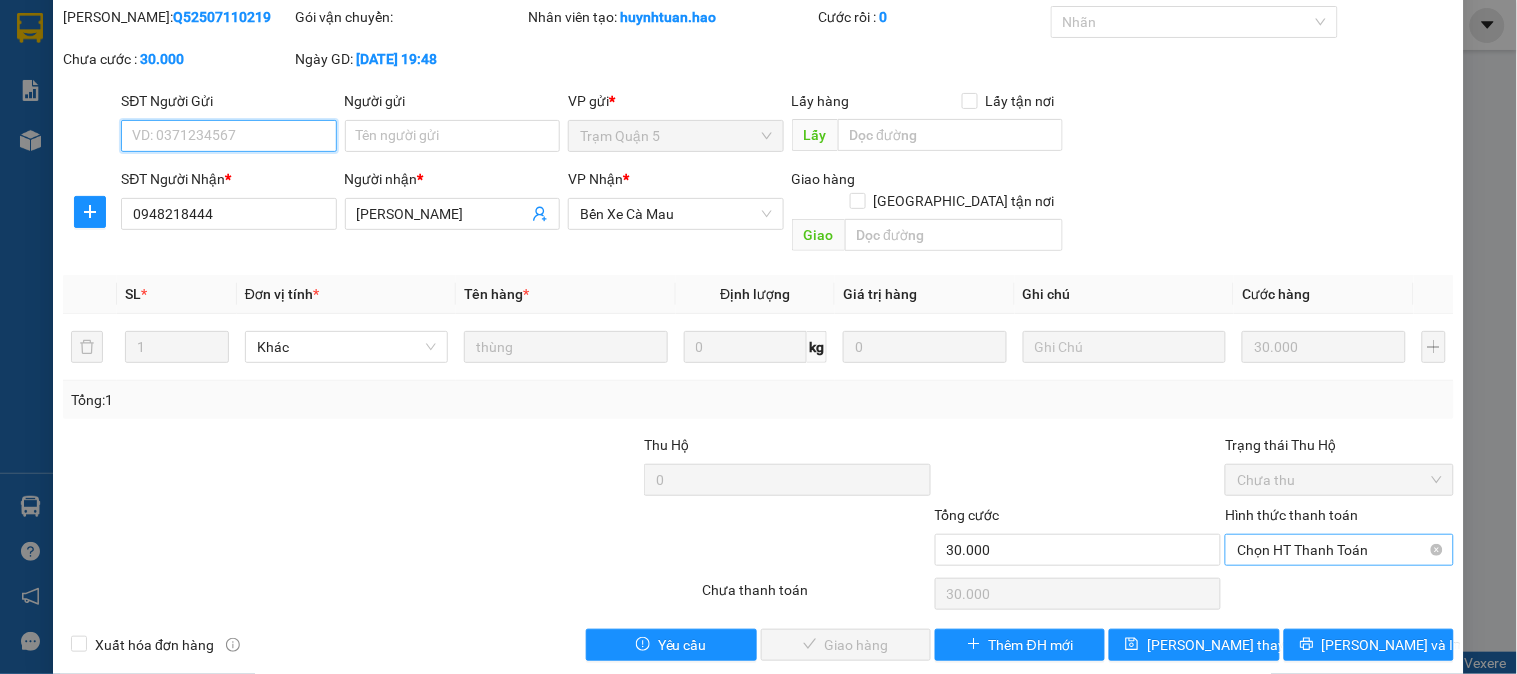 scroll, scrollTop: 70, scrollLeft: 0, axis: vertical 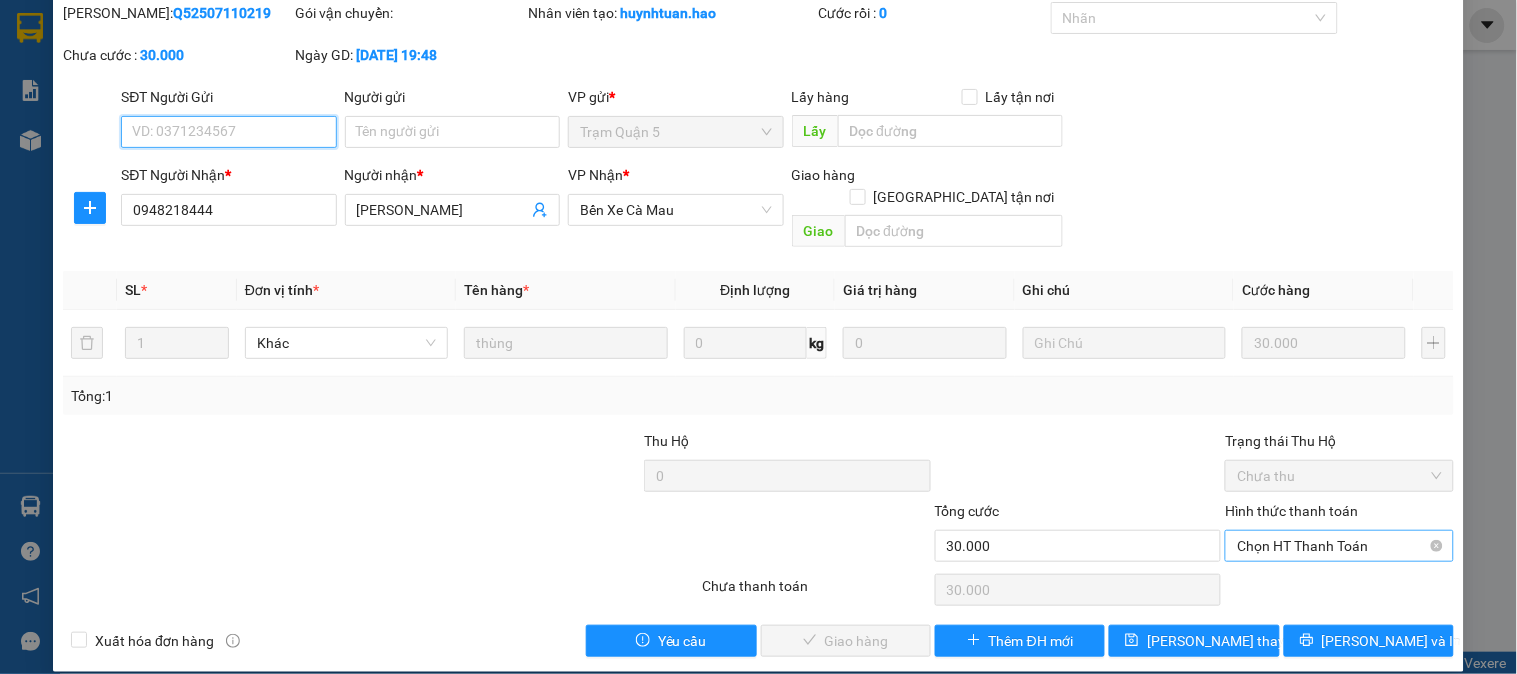 click on "Chọn HT Thanh Toán" at bounding box center [1339, 546] 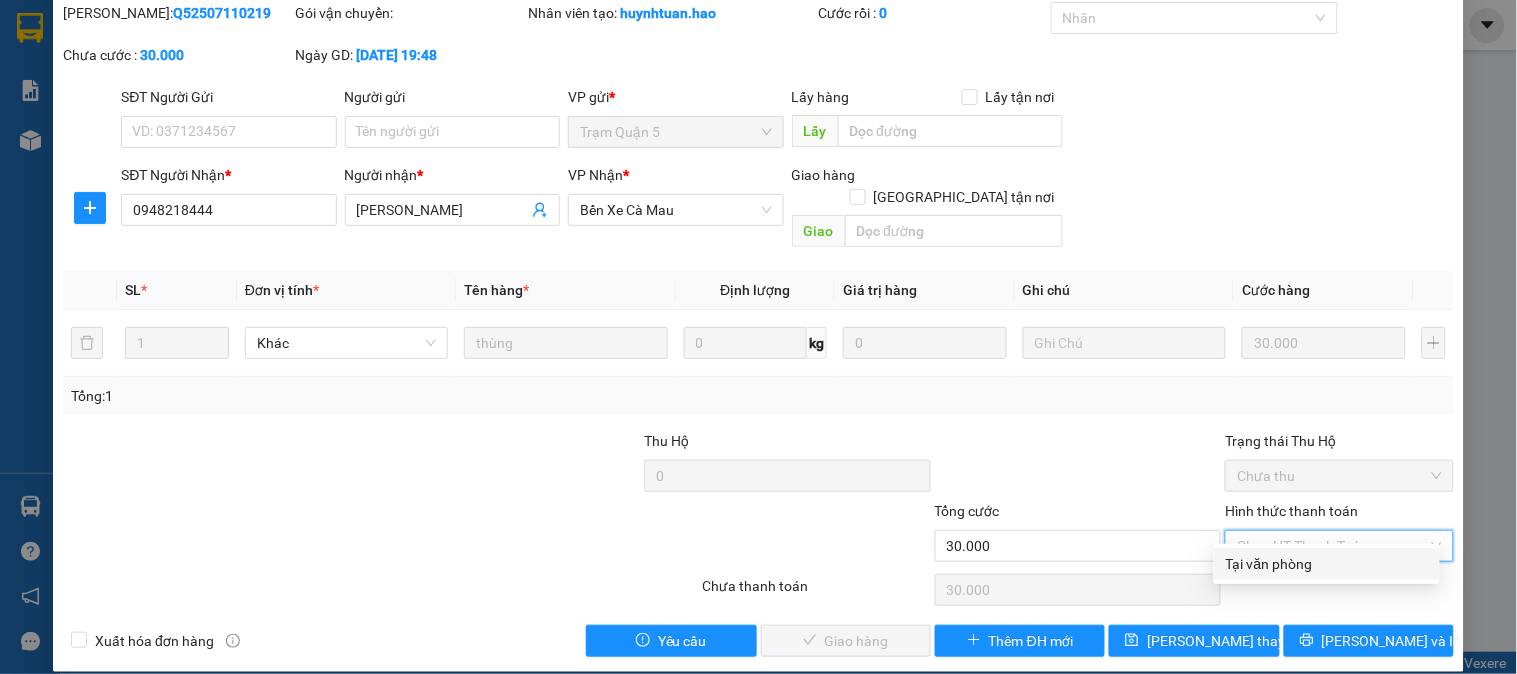click on "Tại văn phòng" at bounding box center [1327, 564] 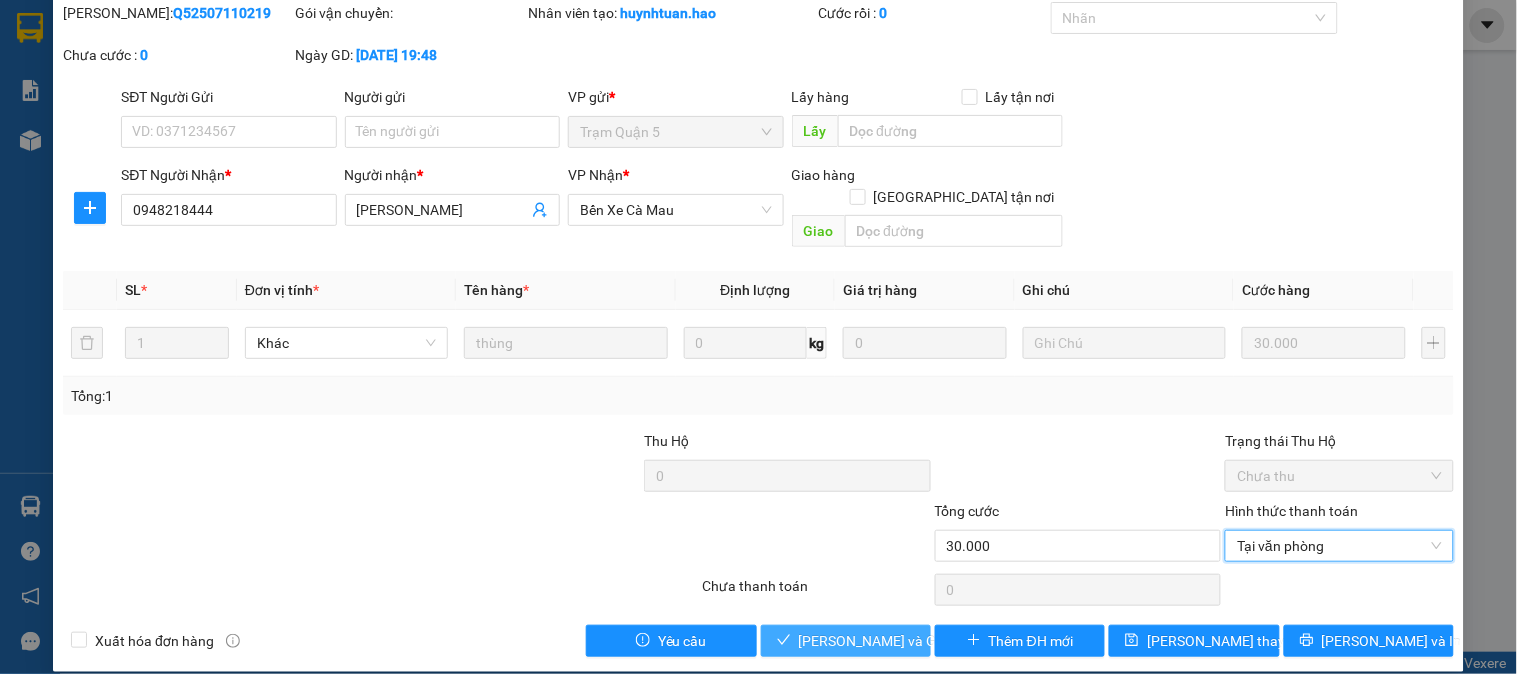 click on "[PERSON_NAME] và Giao hàng" at bounding box center [895, 641] 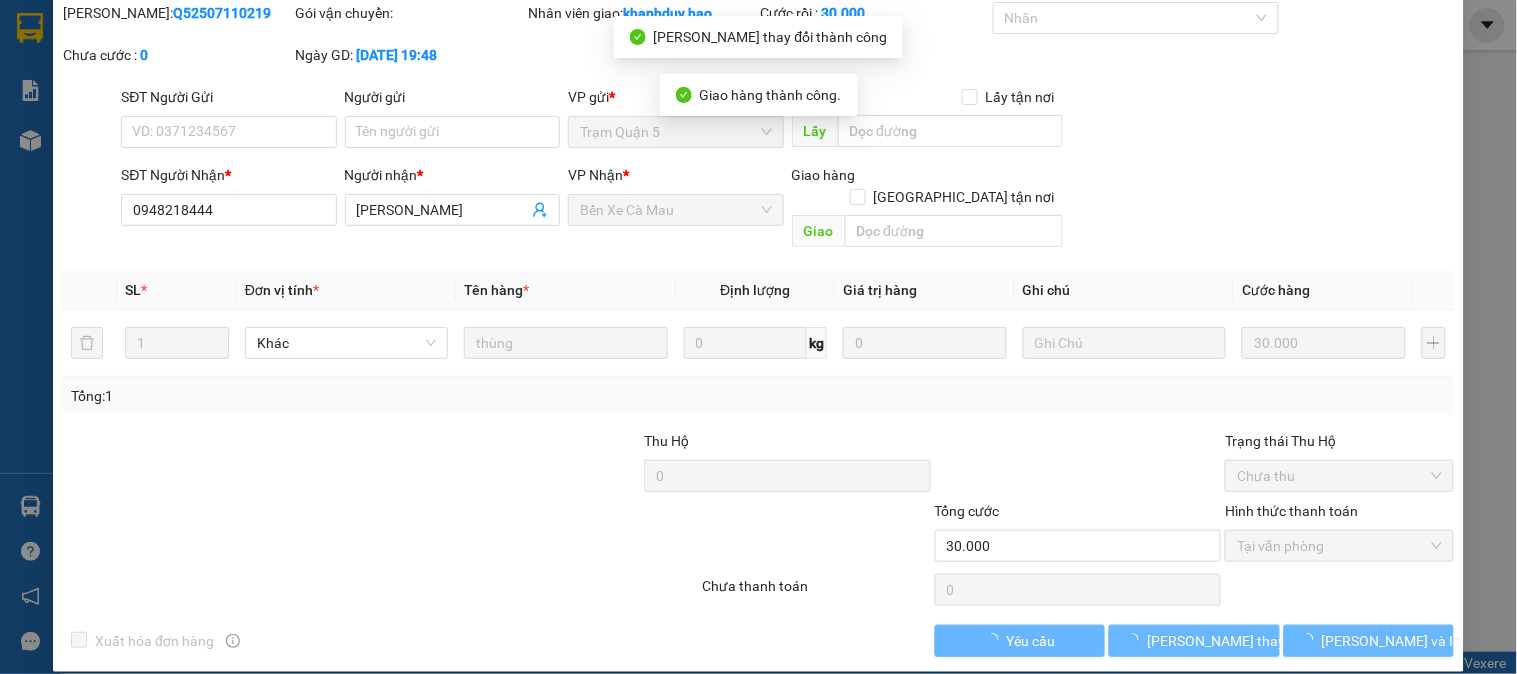 scroll, scrollTop: 0, scrollLeft: 0, axis: both 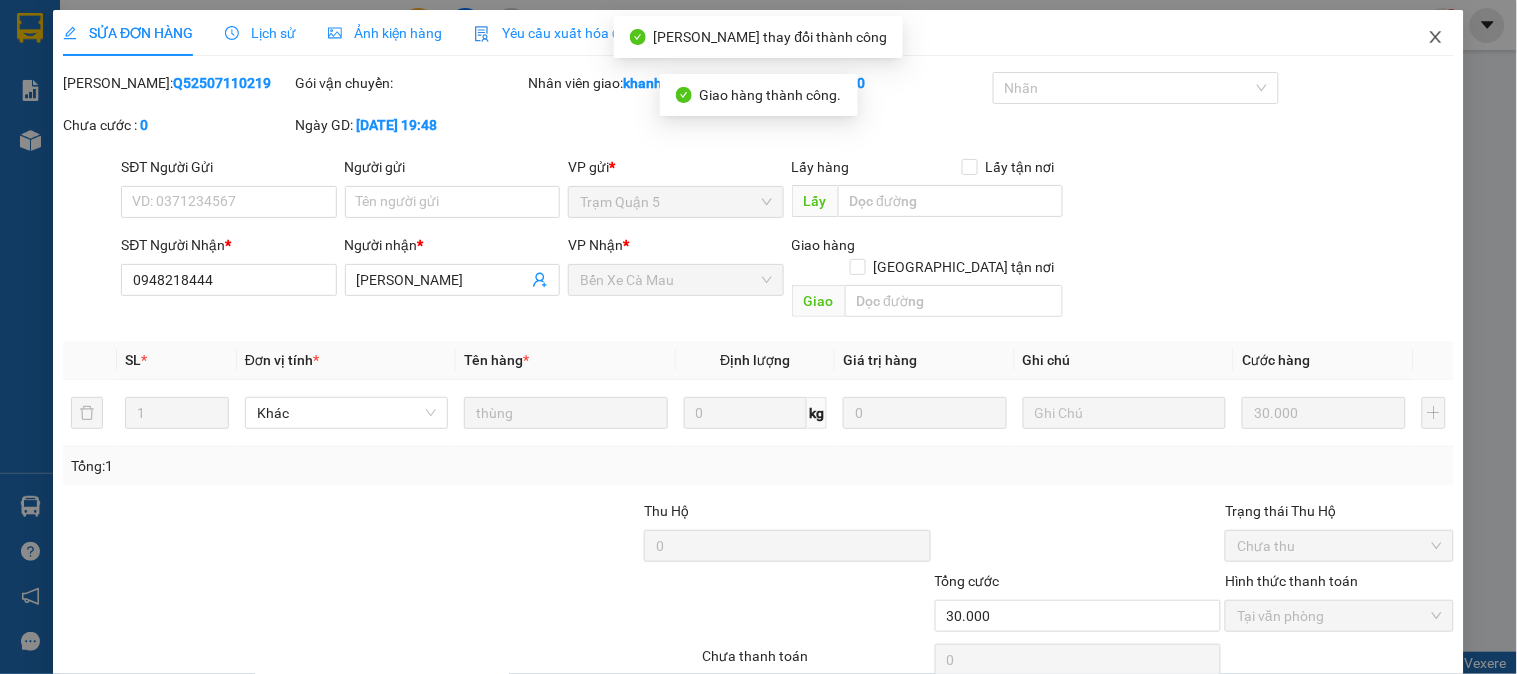 click at bounding box center (1436, 38) 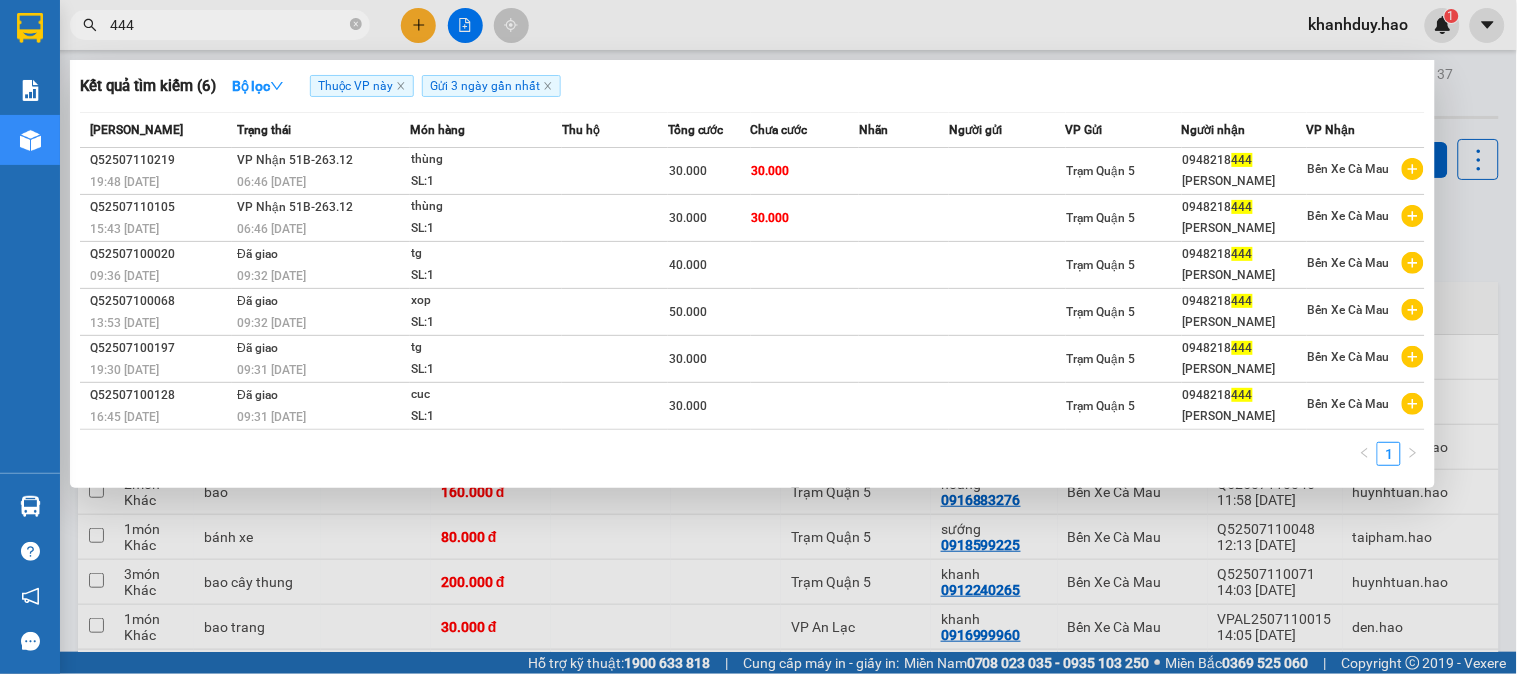 click on "444" at bounding box center [228, 25] 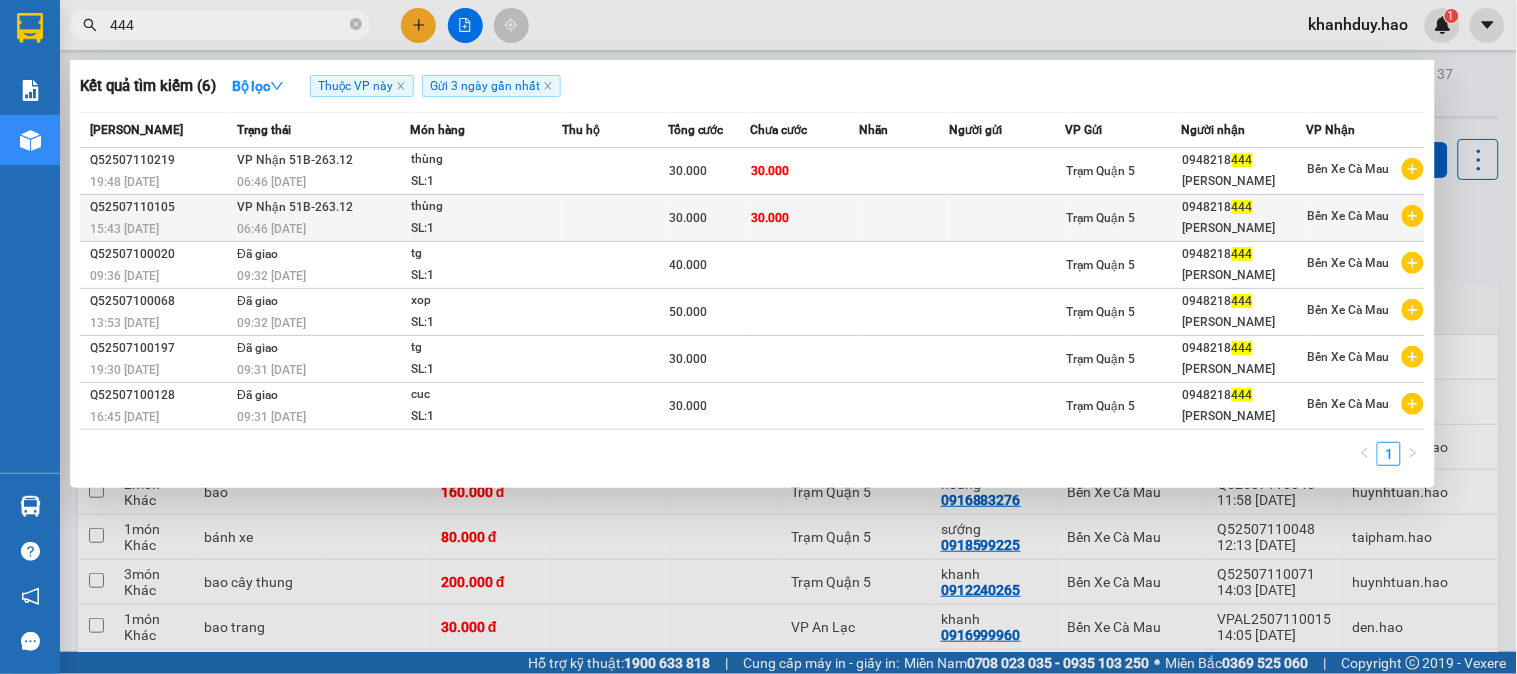 click at bounding box center (904, 218) 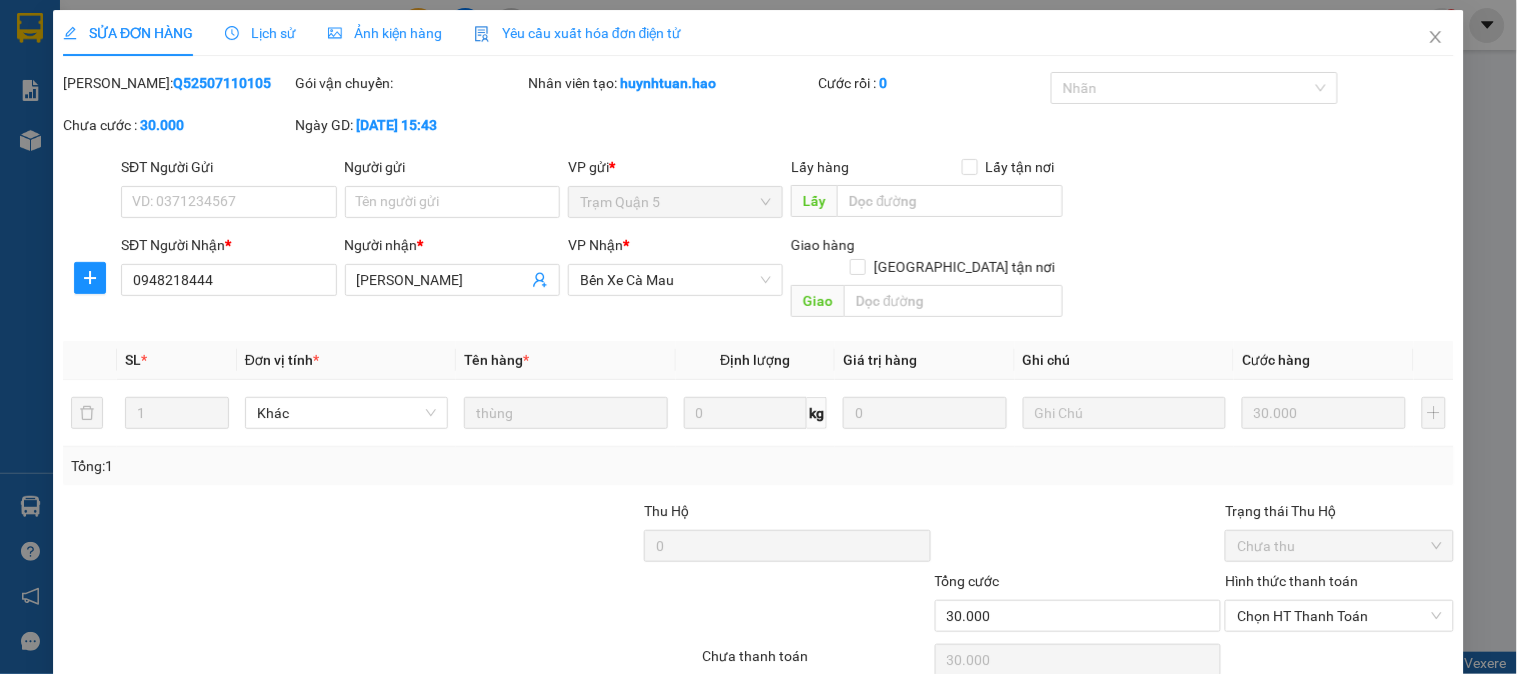 type on "0948218444" 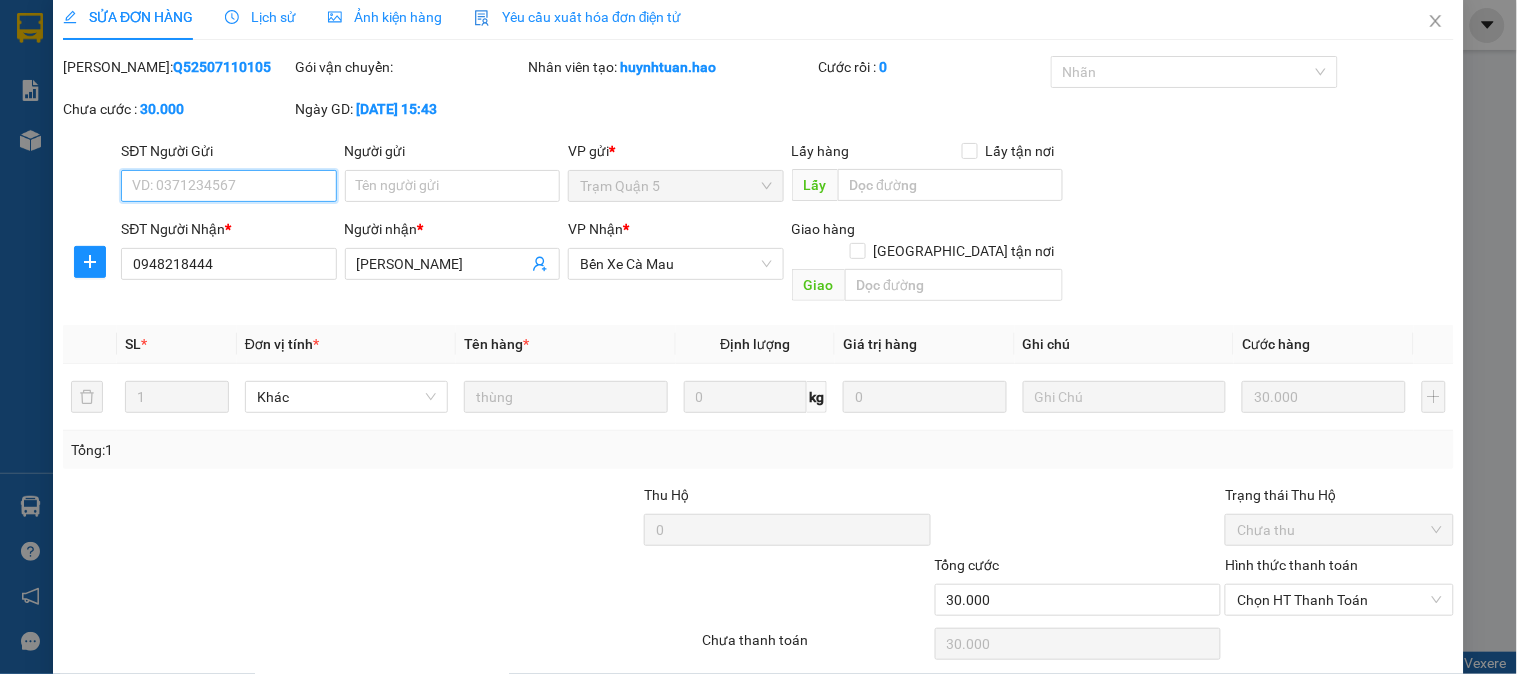 scroll, scrollTop: 70, scrollLeft: 0, axis: vertical 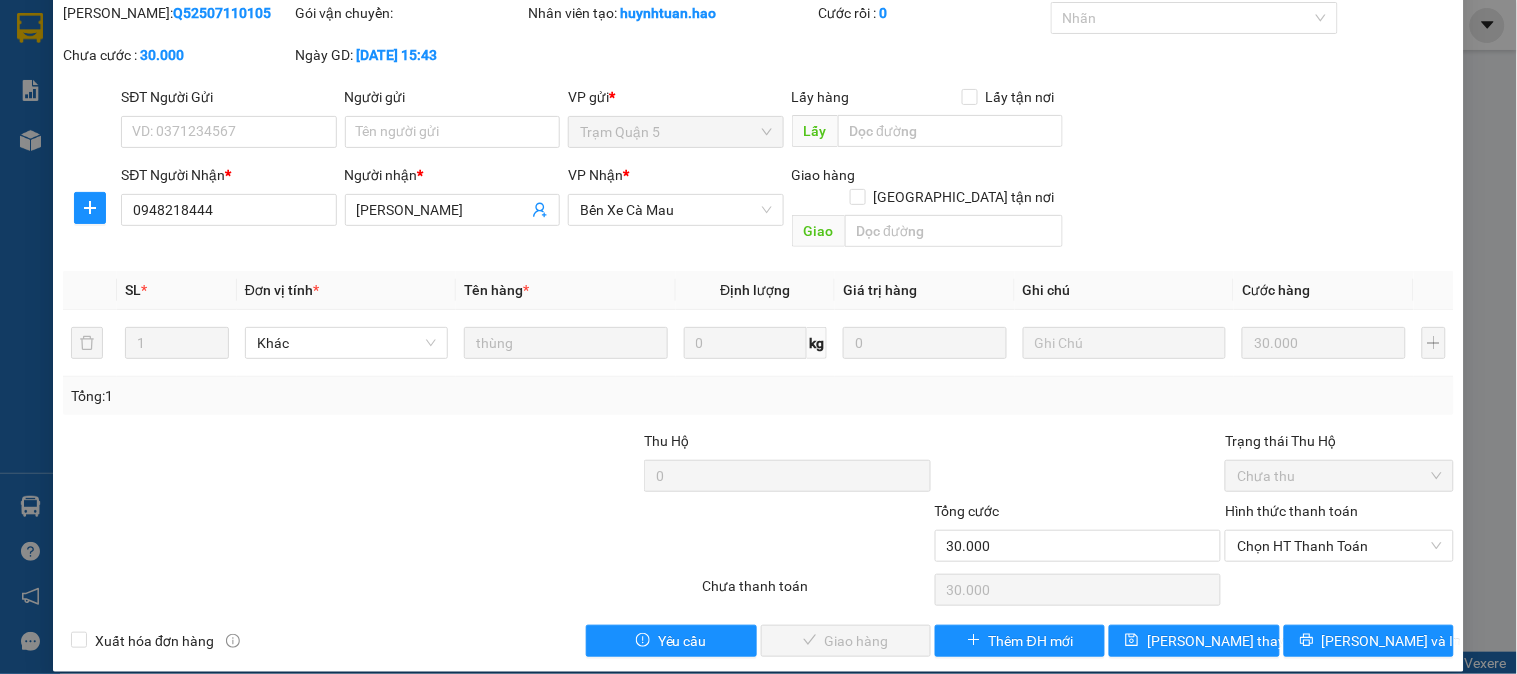 click on "Hình thức thanh toán Chọn HT Thanh Toán" at bounding box center [1339, 535] 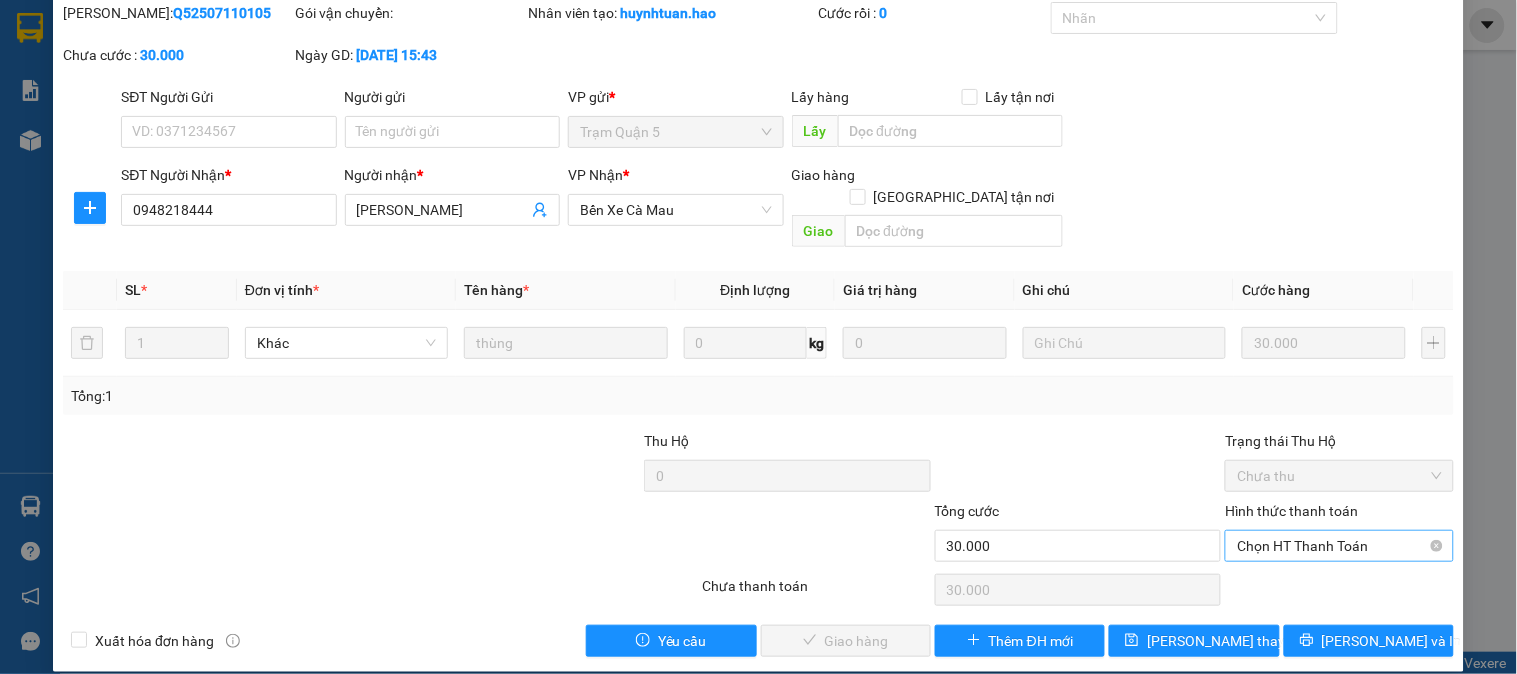 drag, startPoint x: 1294, startPoint y: 524, endPoint x: 1292, endPoint y: 538, distance: 14.142136 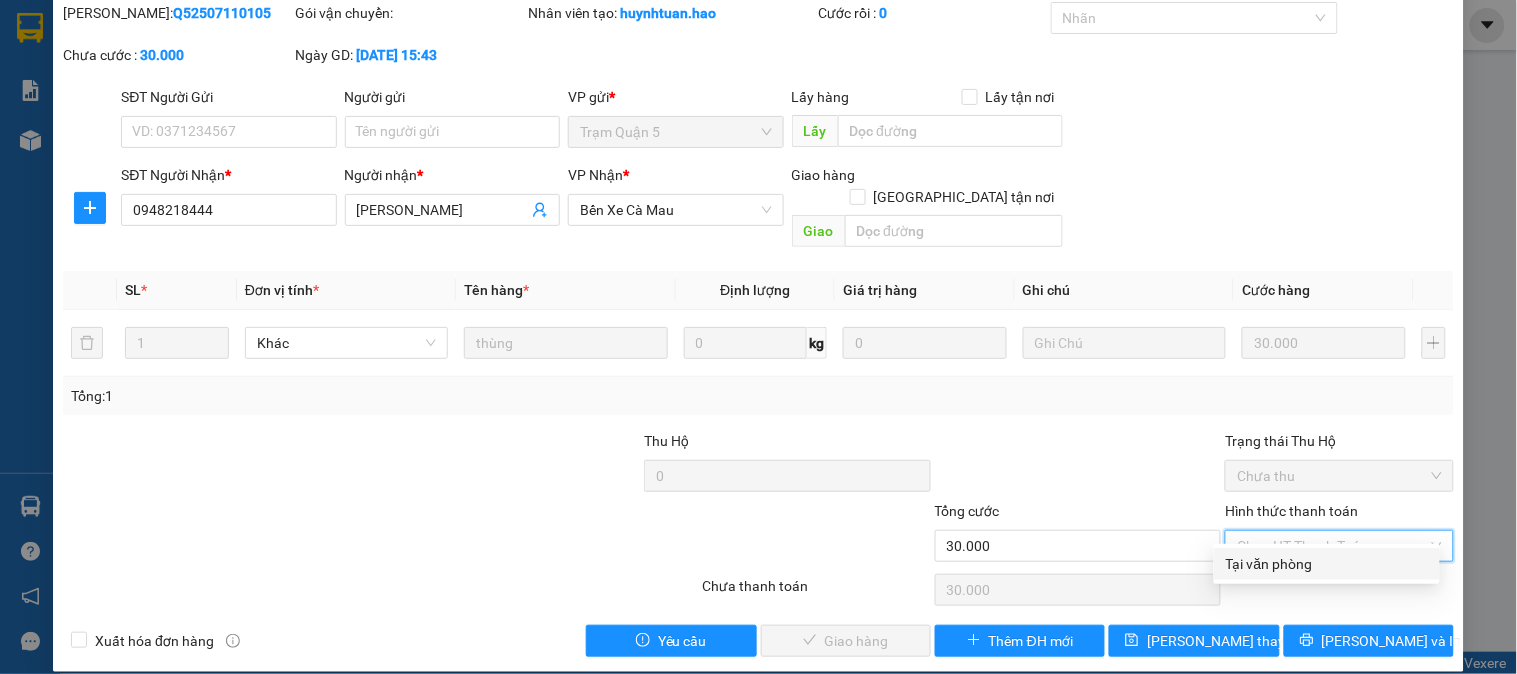 click on "Tại văn phòng" at bounding box center [1327, 564] 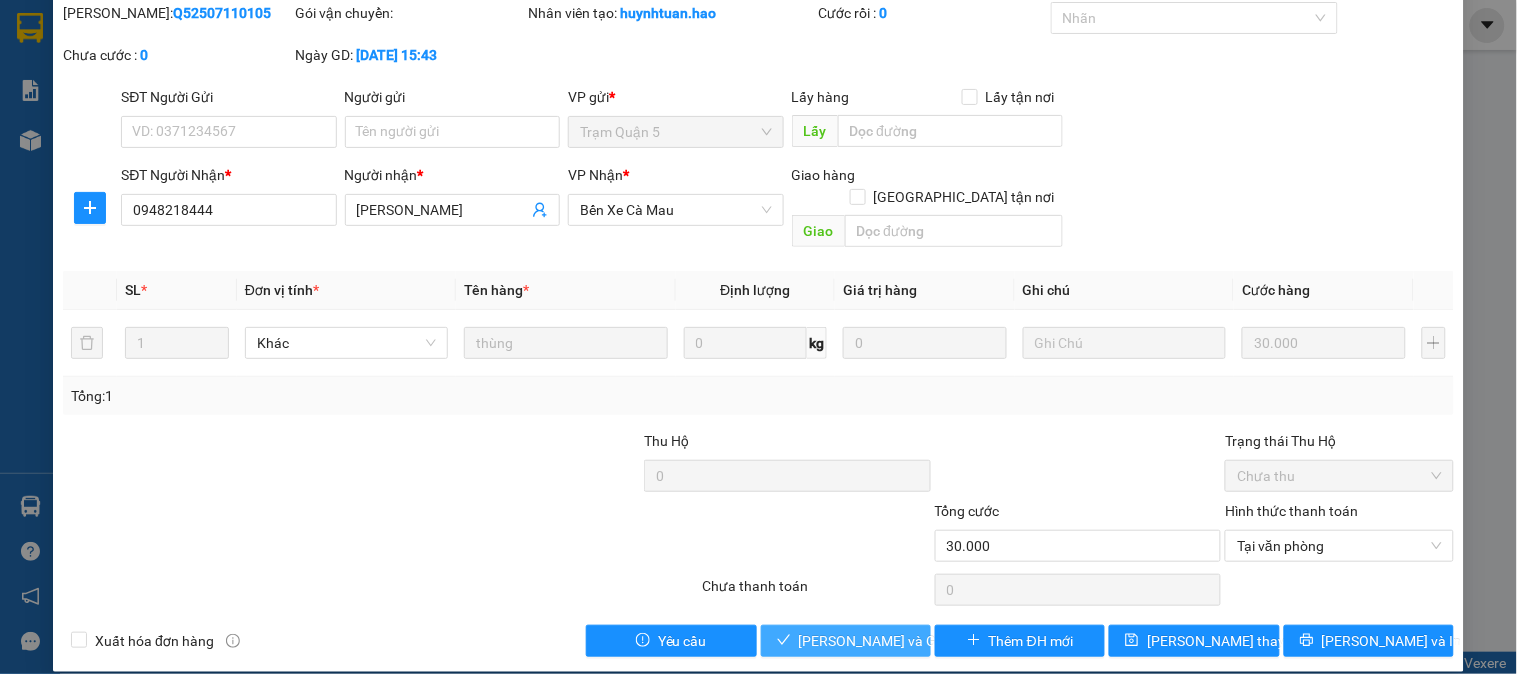 click on "[PERSON_NAME] và Giao hàng" at bounding box center [895, 641] 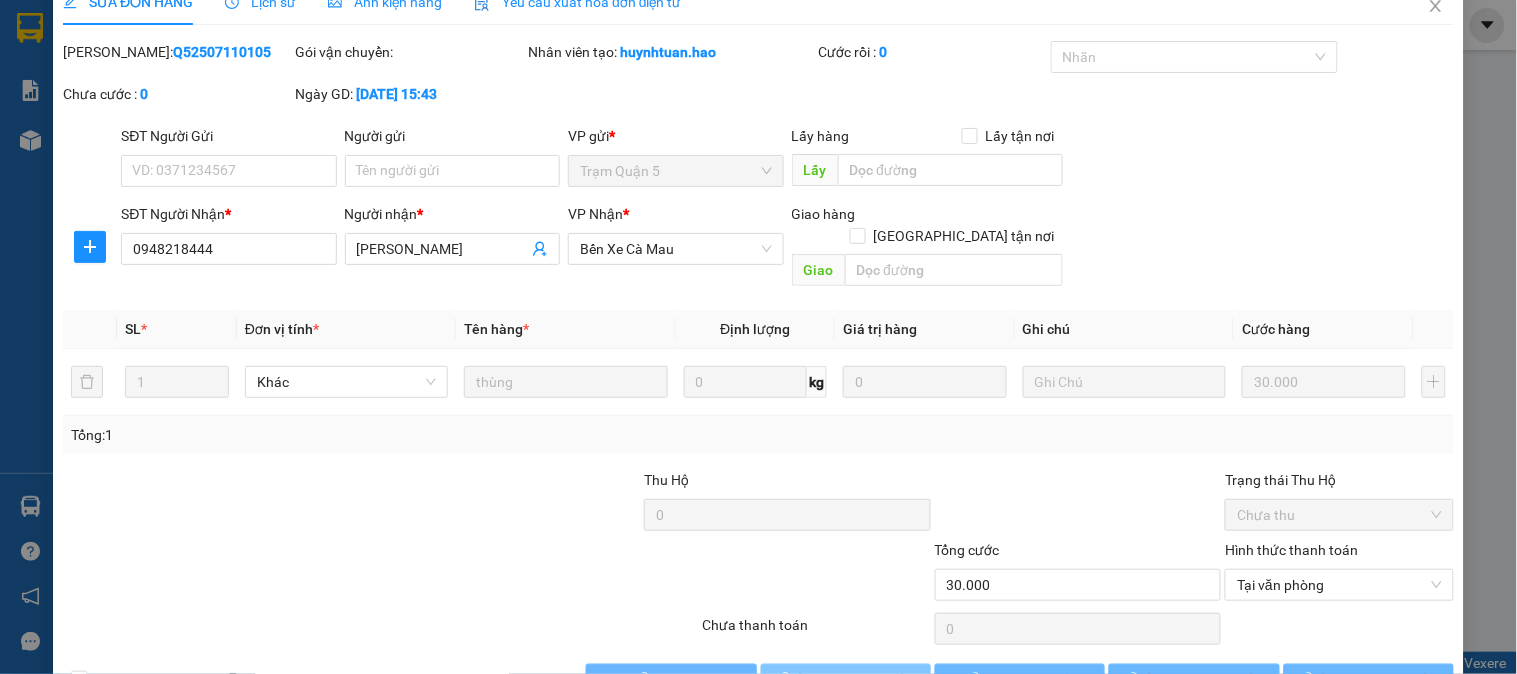 scroll, scrollTop: 0, scrollLeft: 0, axis: both 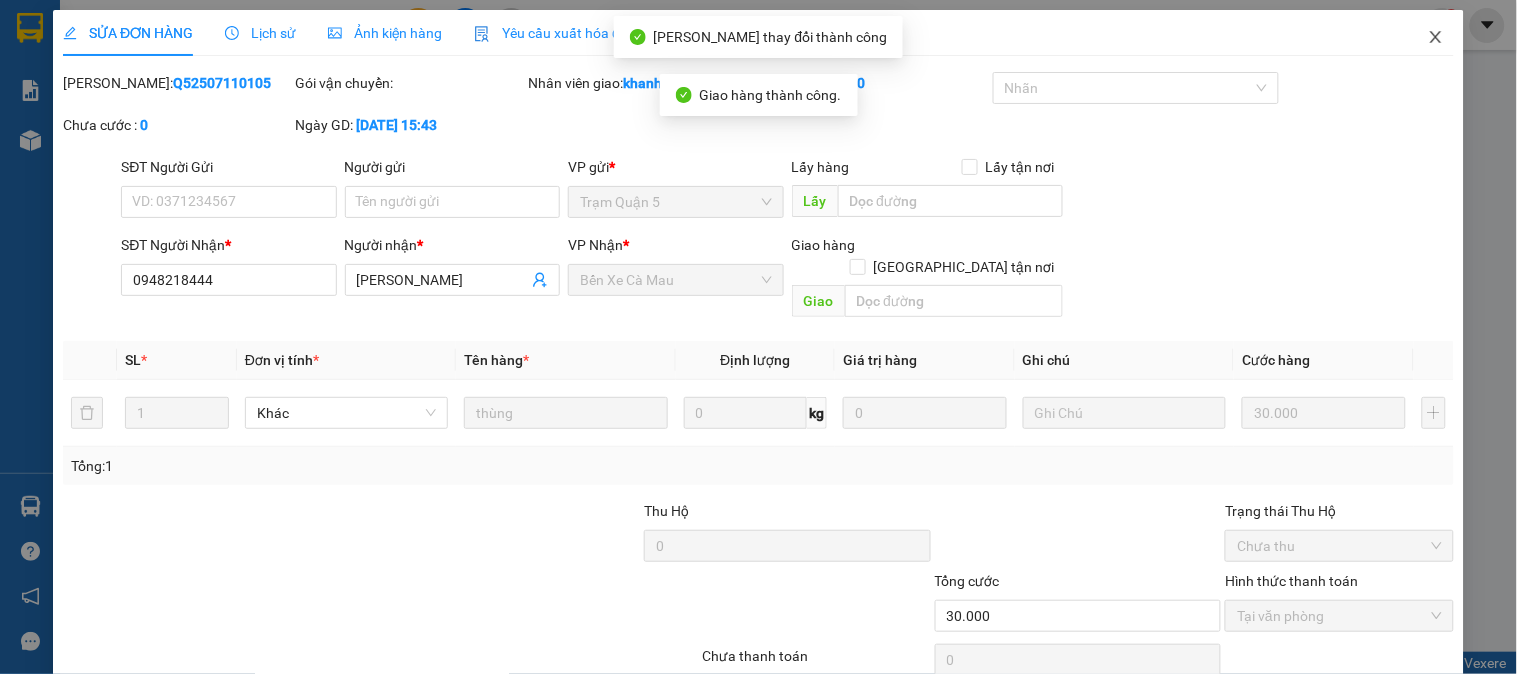 click at bounding box center (1436, 38) 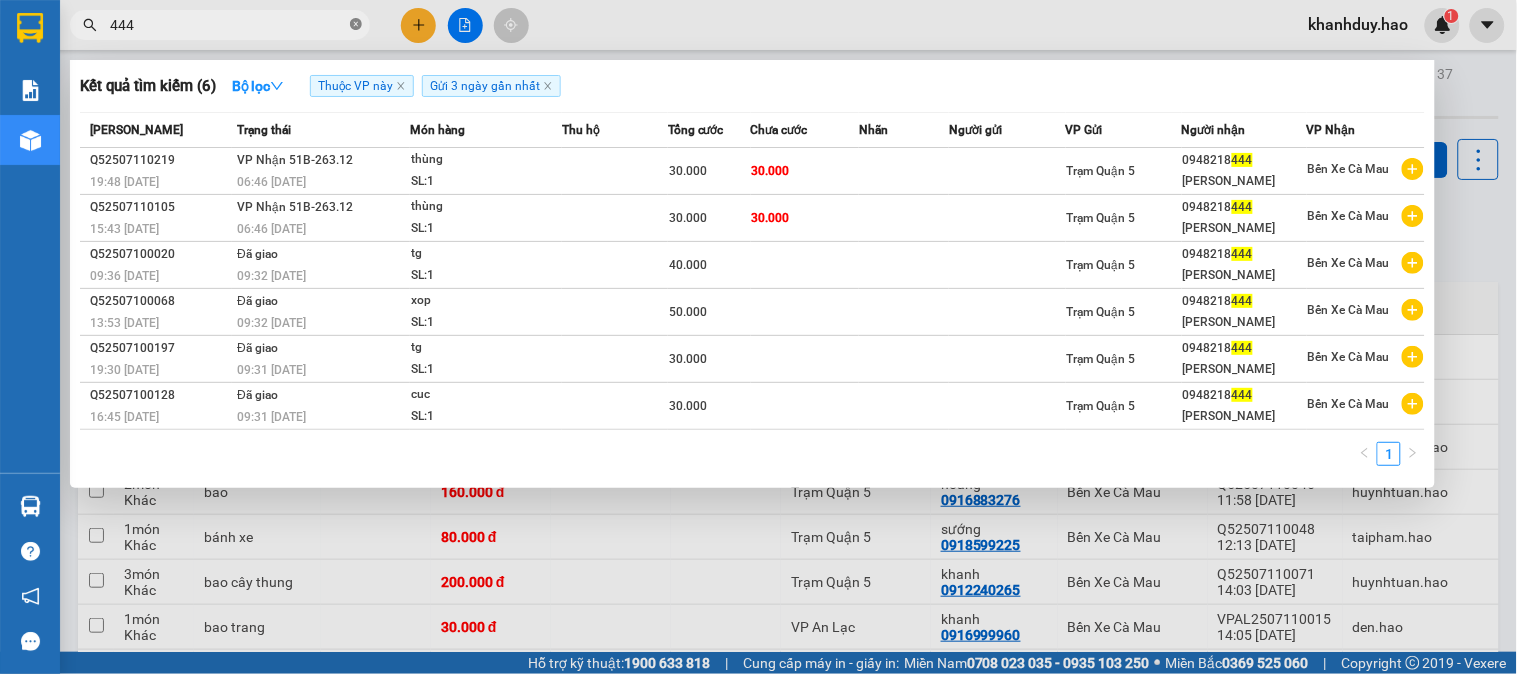 click 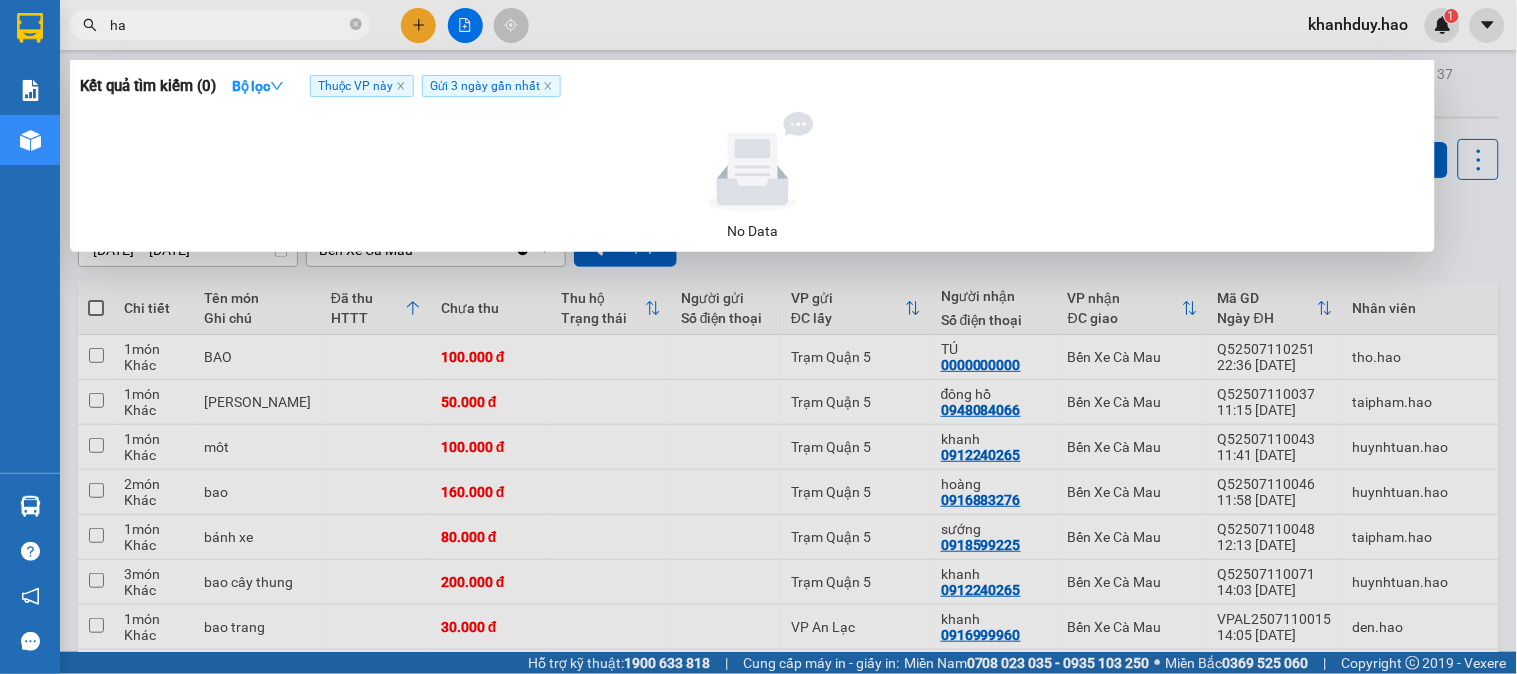 type on "h" 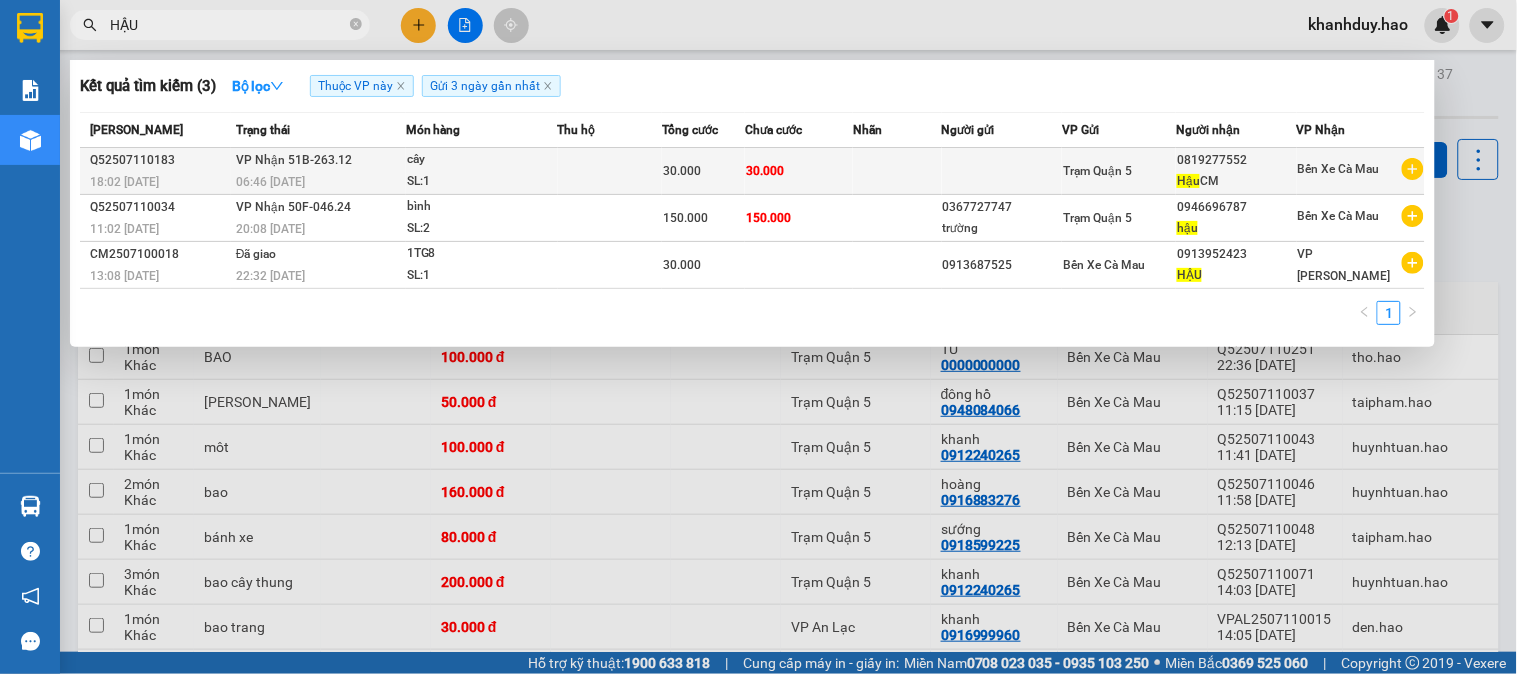type on "HẬU" 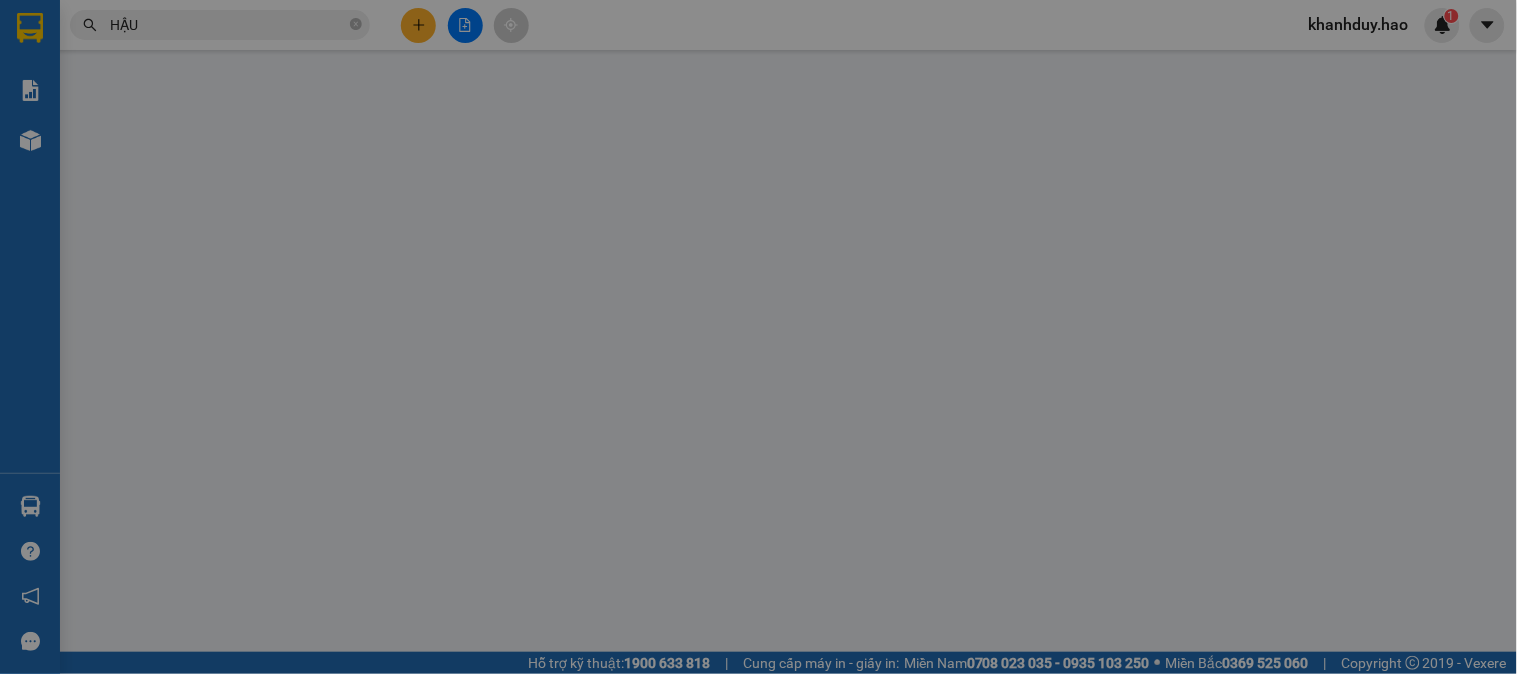 type on "0819277552" 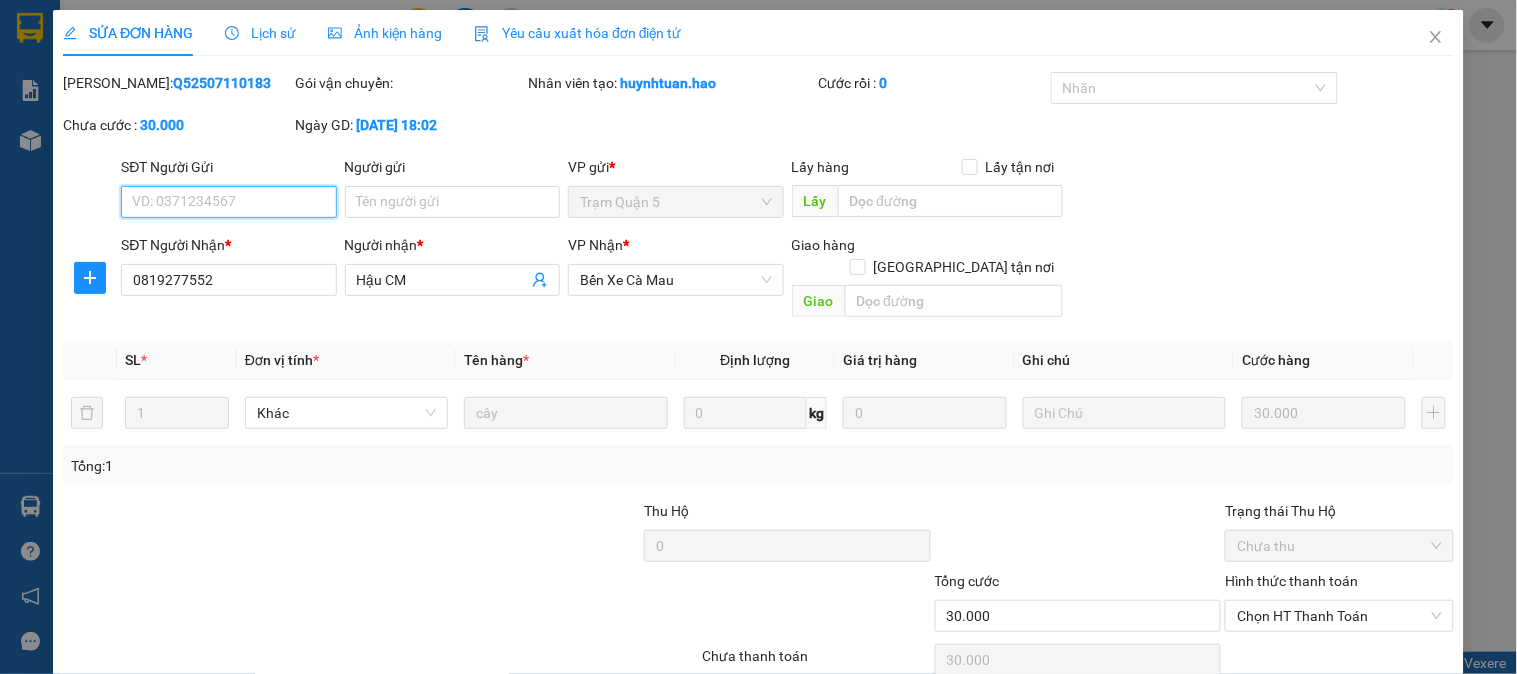 scroll, scrollTop: 43, scrollLeft: 0, axis: vertical 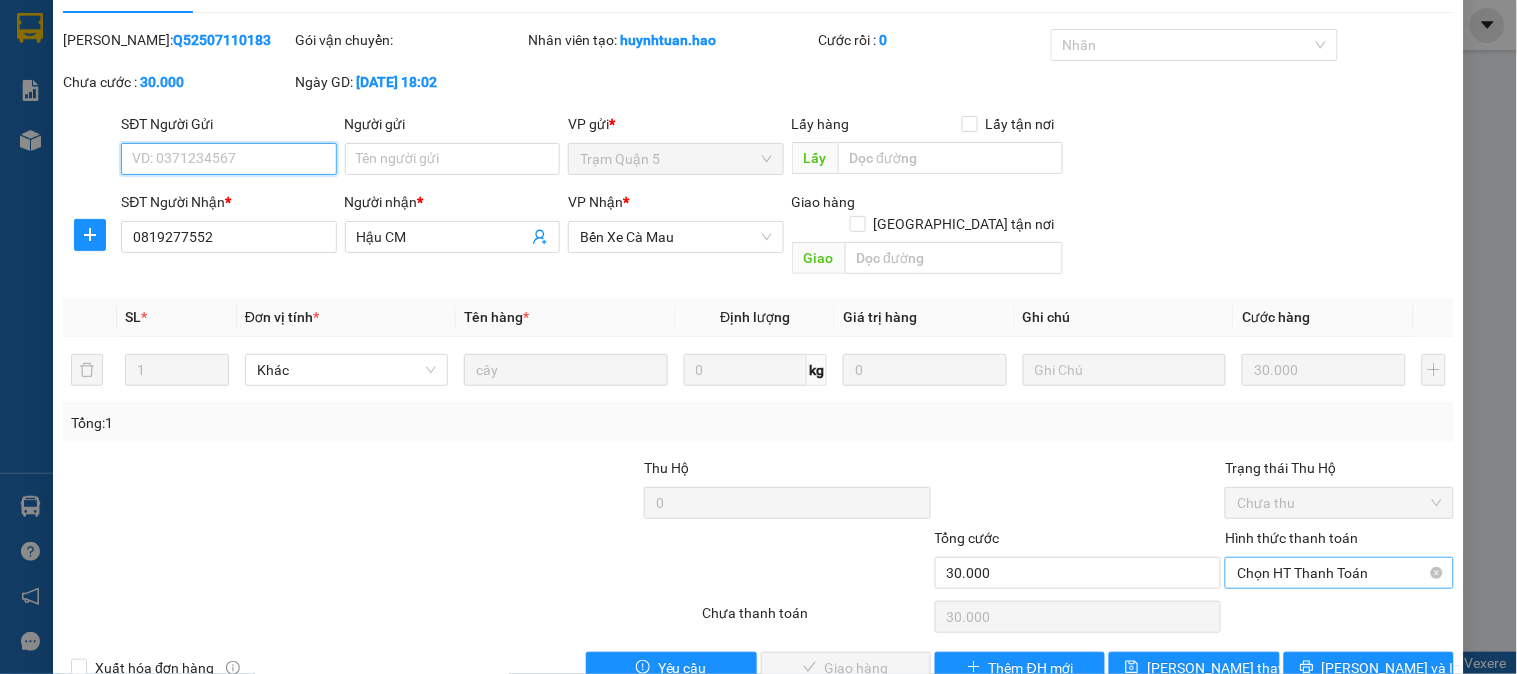 click on "Chọn HT Thanh Toán" at bounding box center (1339, 573) 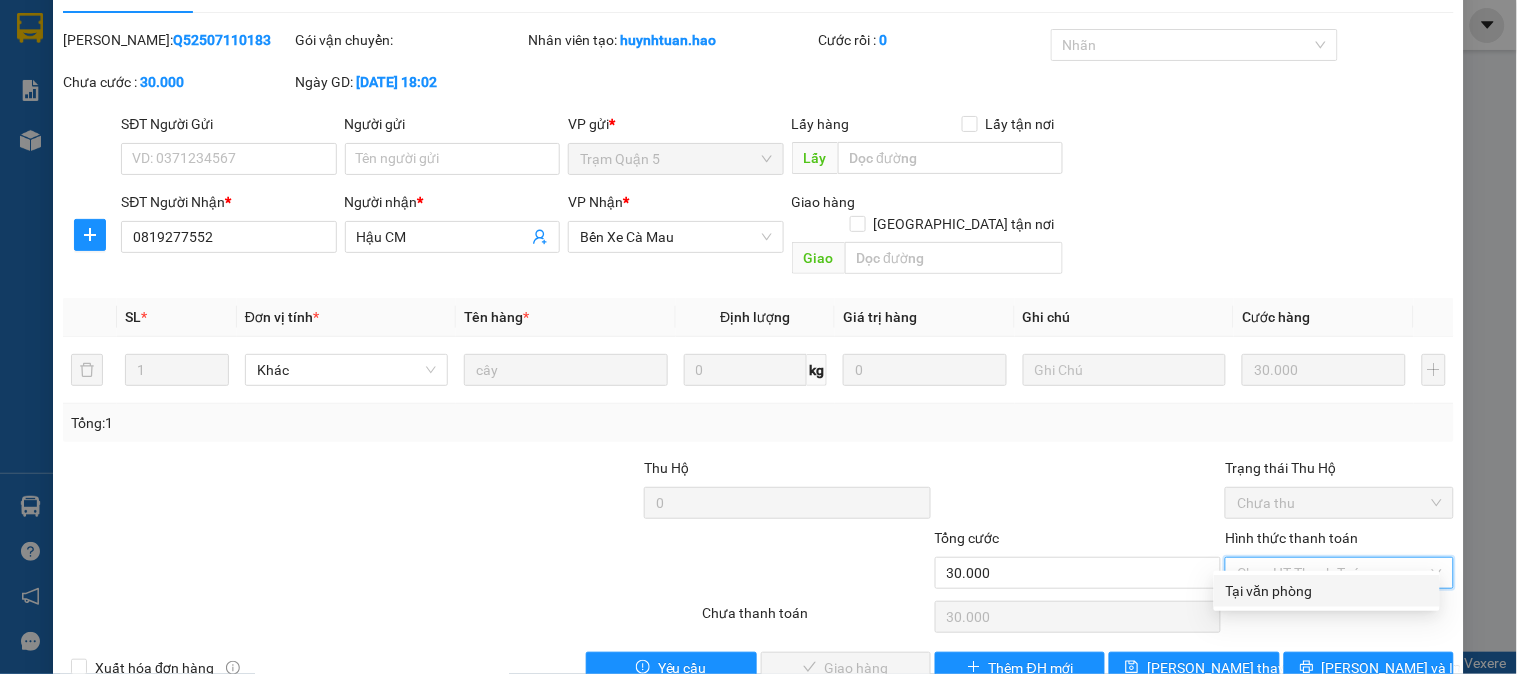 drag, startPoint x: 1290, startPoint y: 591, endPoint x: 1247, endPoint y: 603, distance: 44.64303 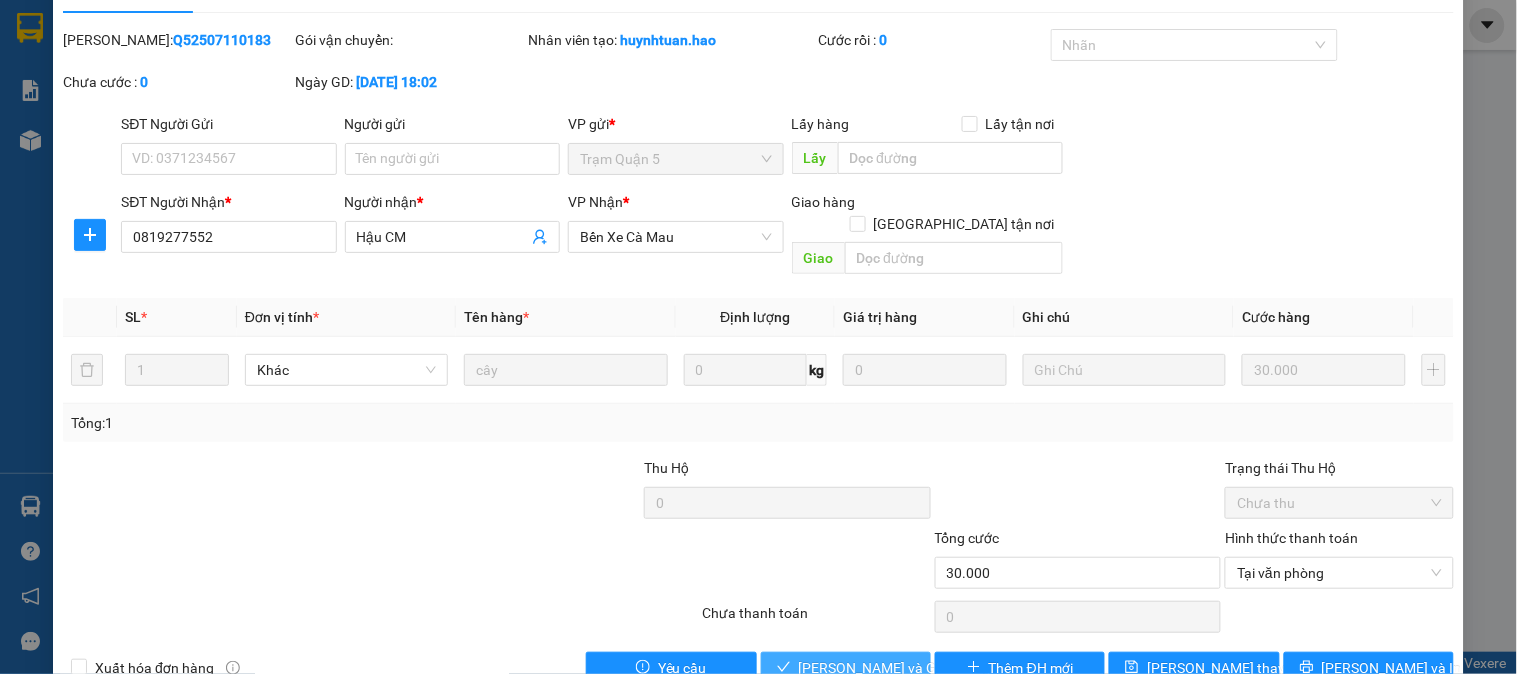 click on "[PERSON_NAME] và Giao hàng" at bounding box center [895, 668] 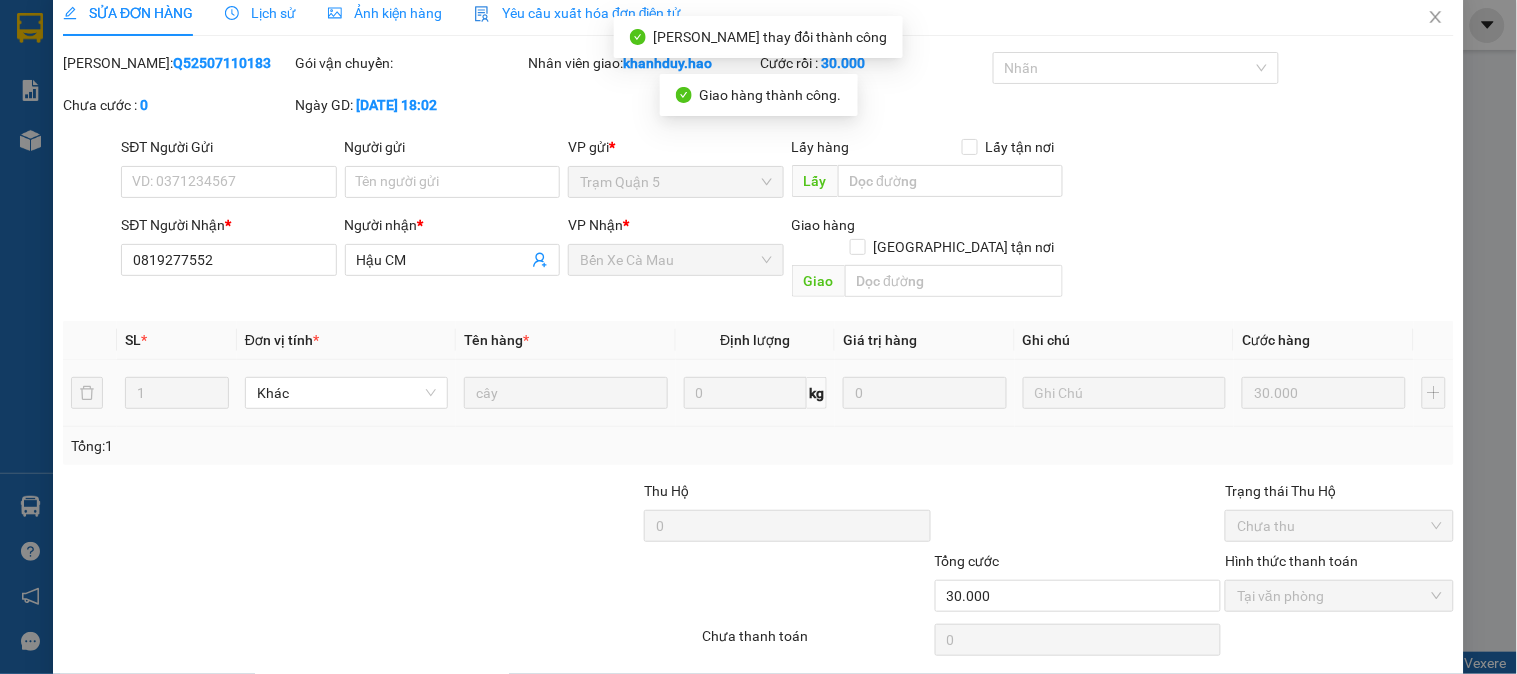 scroll, scrollTop: 0, scrollLeft: 0, axis: both 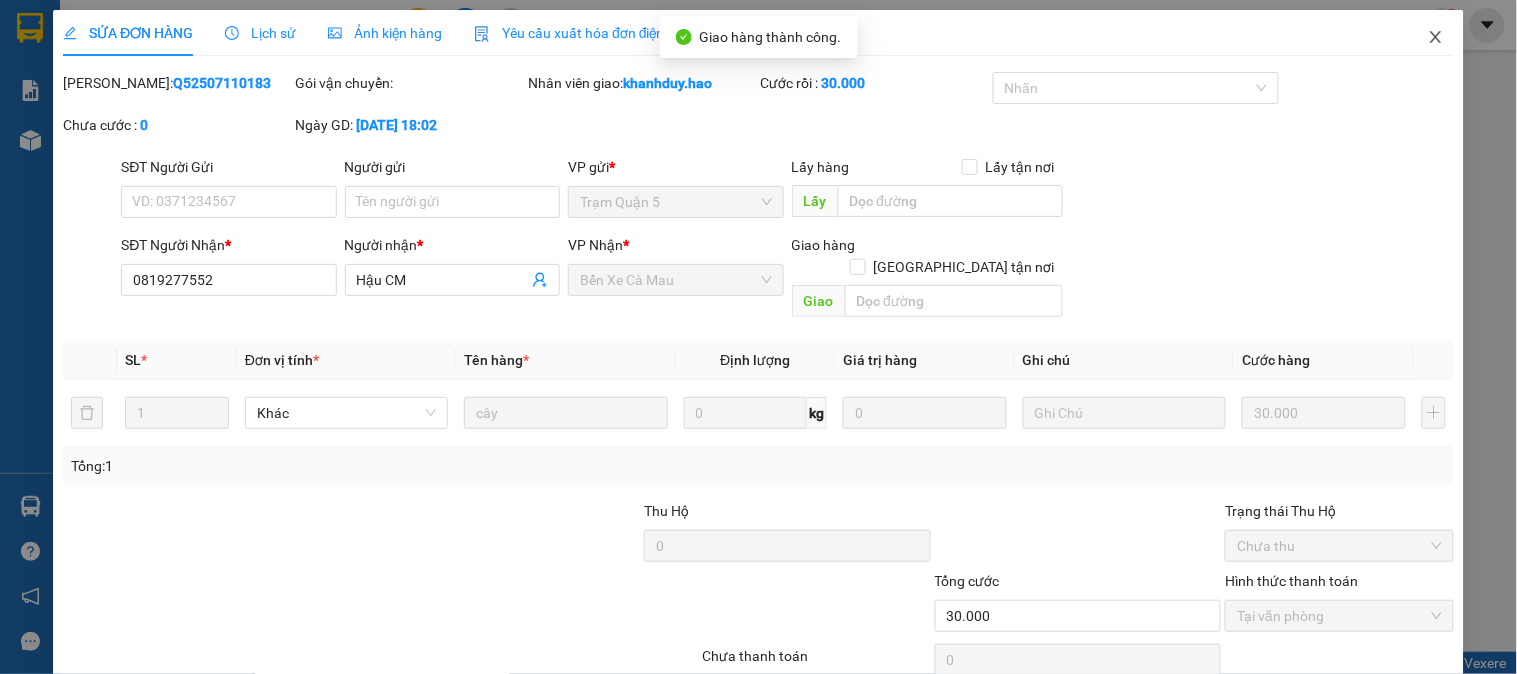click 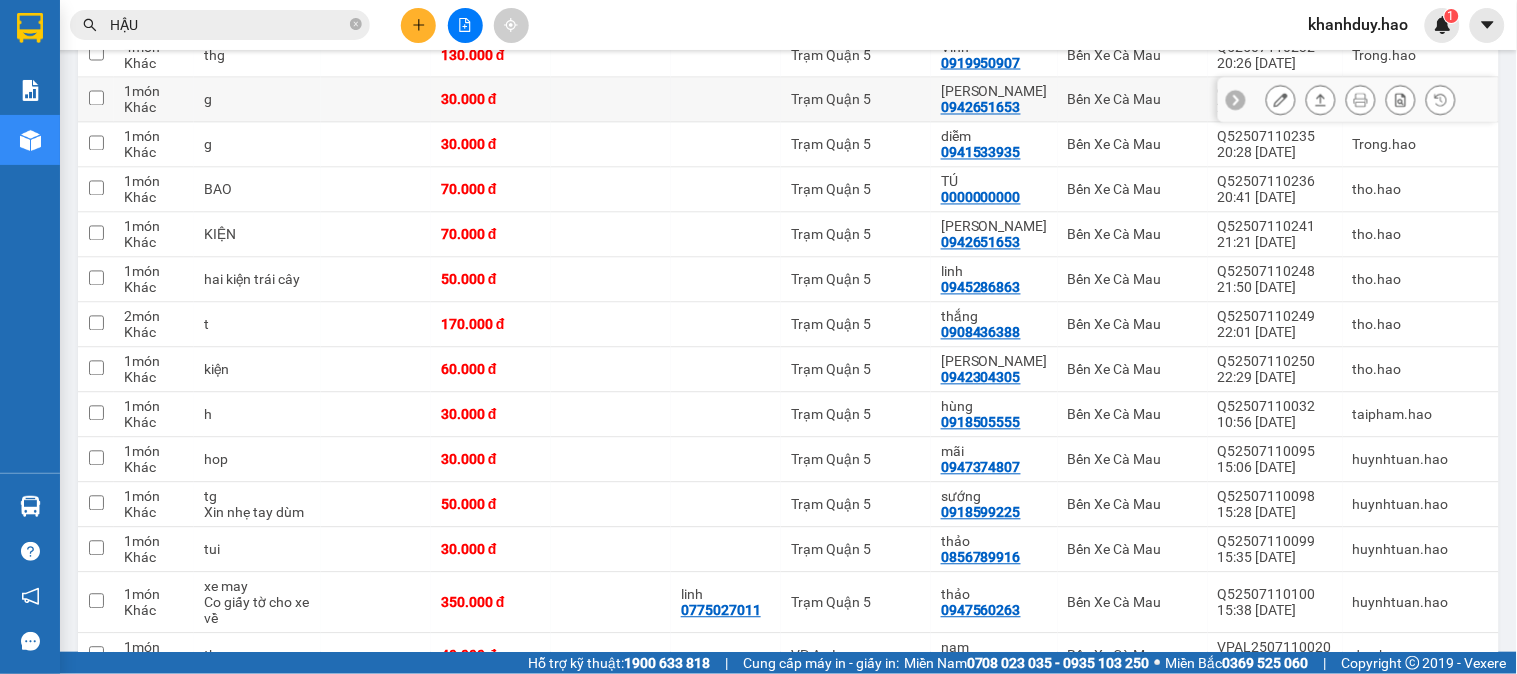 scroll, scrollTop: 888, scrollLeft: 0, axis: vertical 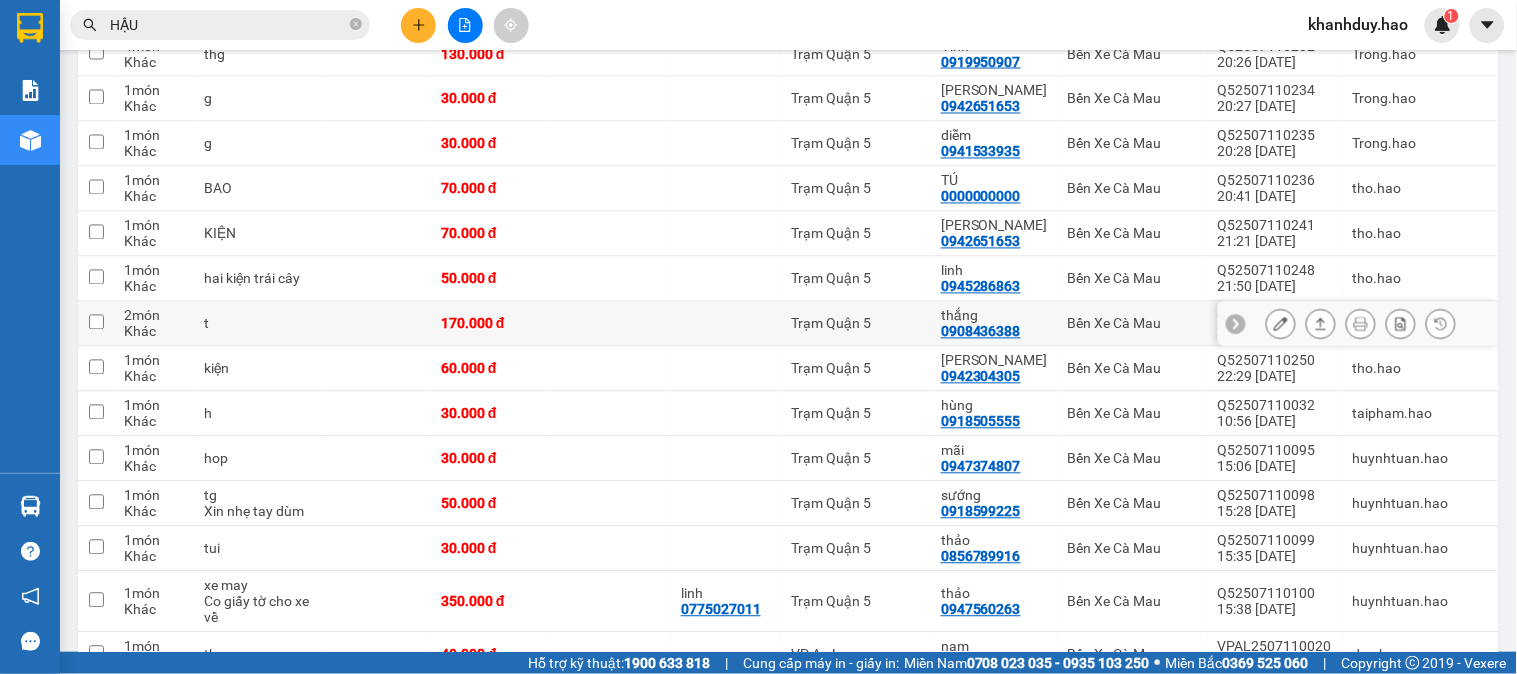 click 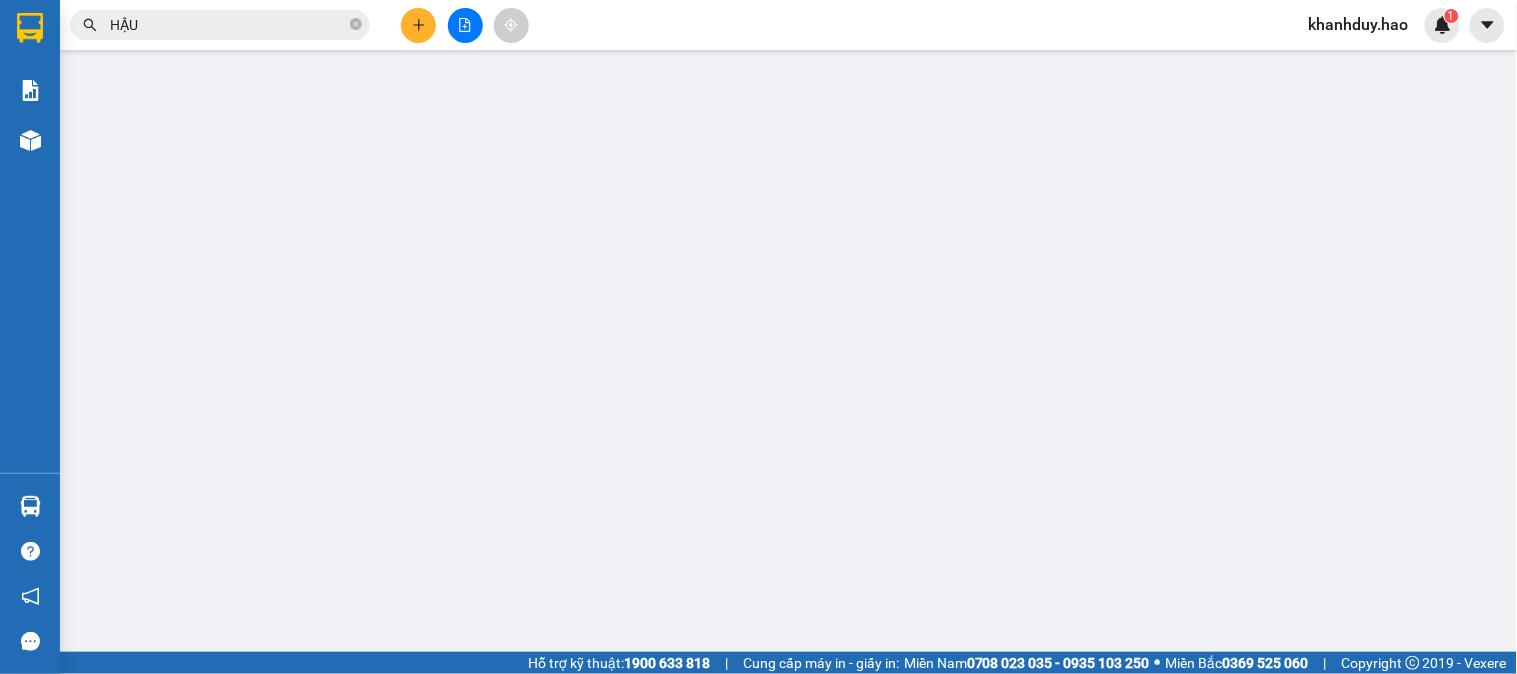 scroll, scrollTop: 0, scrollLeft: 0, axis: both 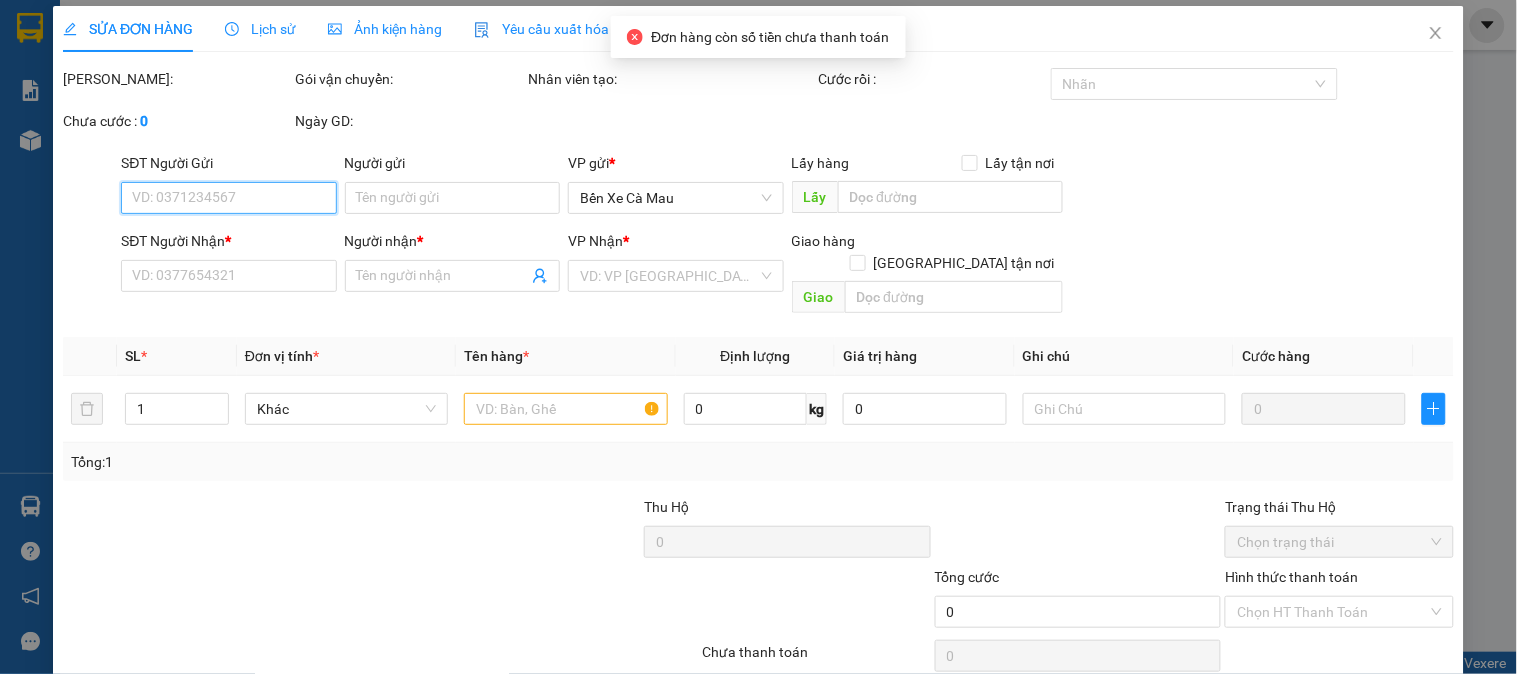 type on "0908436388" 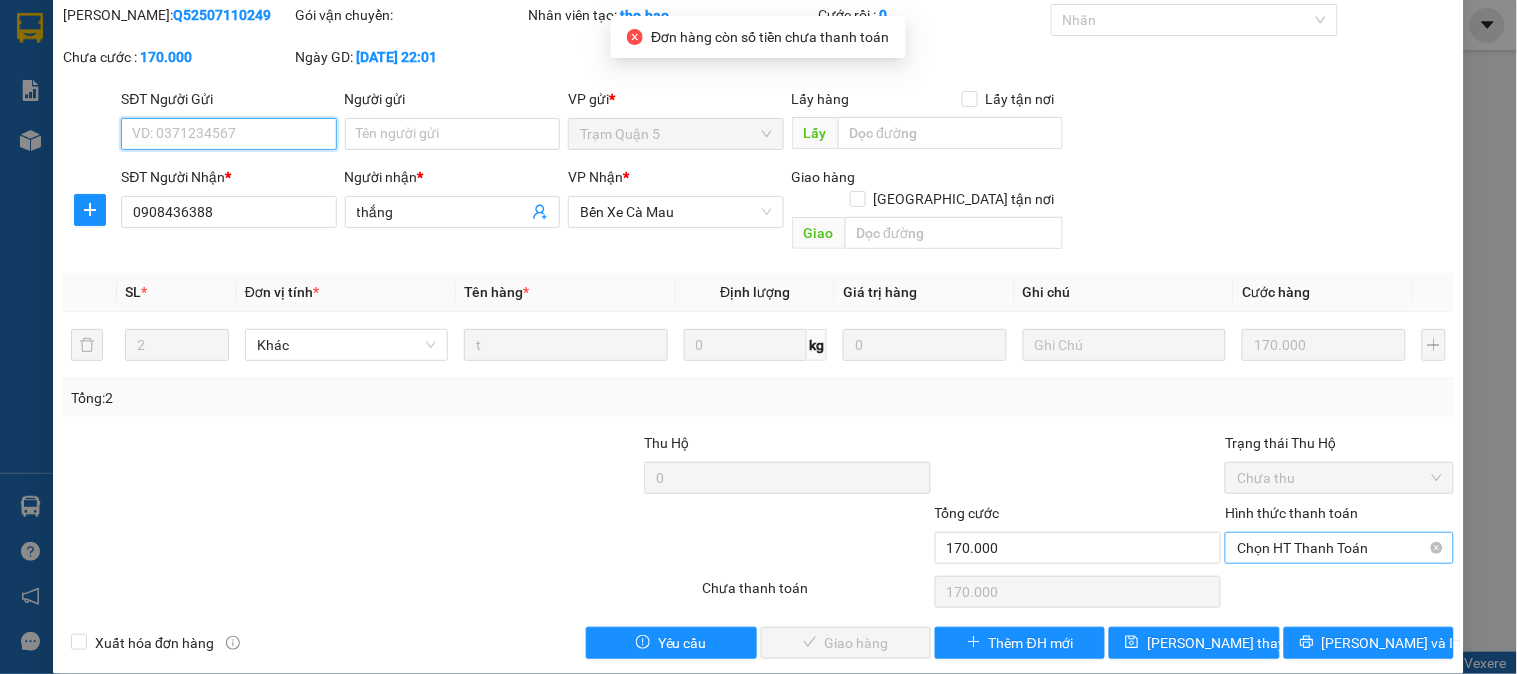scroll, scrollTop: 70, scrollLeft: 0, axis: vertical 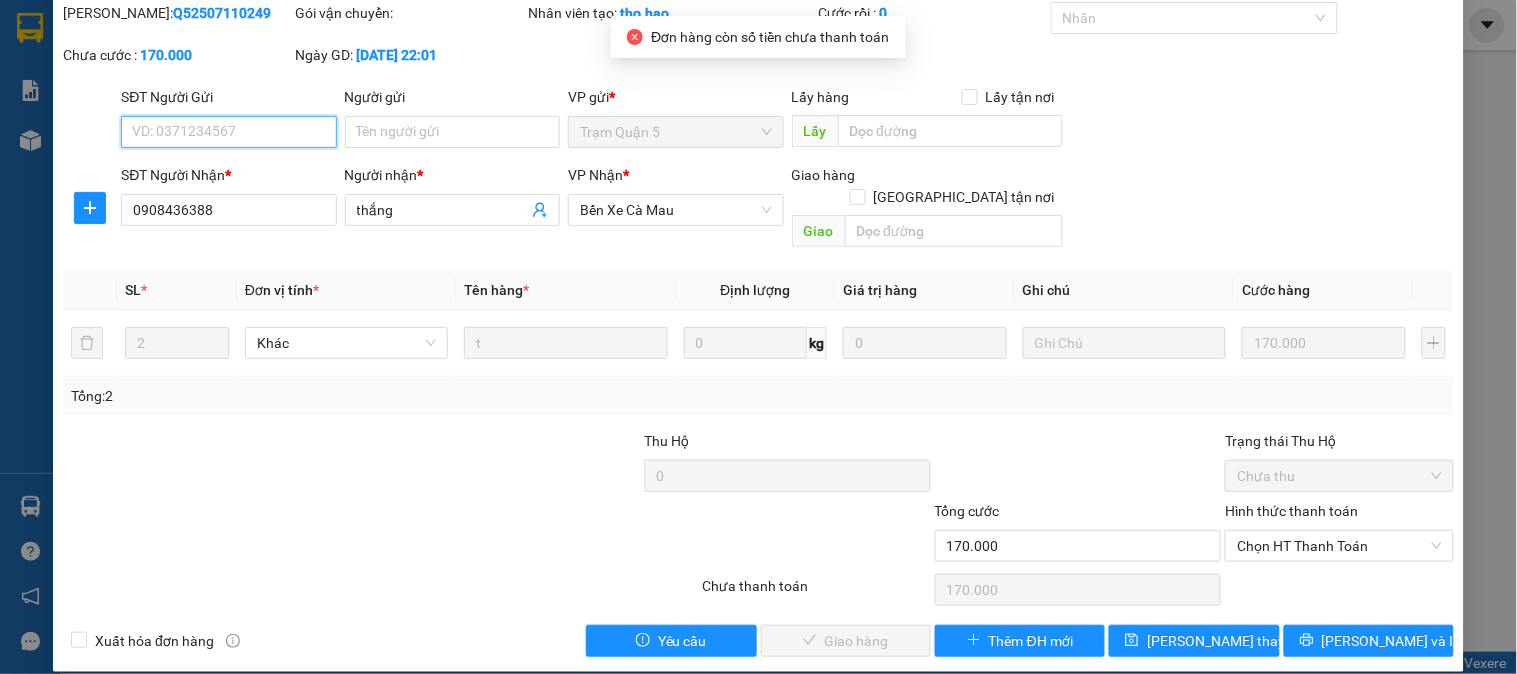 drag, startPoint x: 1328, startPoint y: 527, endPoint x: 1330, endPoint y: 548, distance: 21.095022 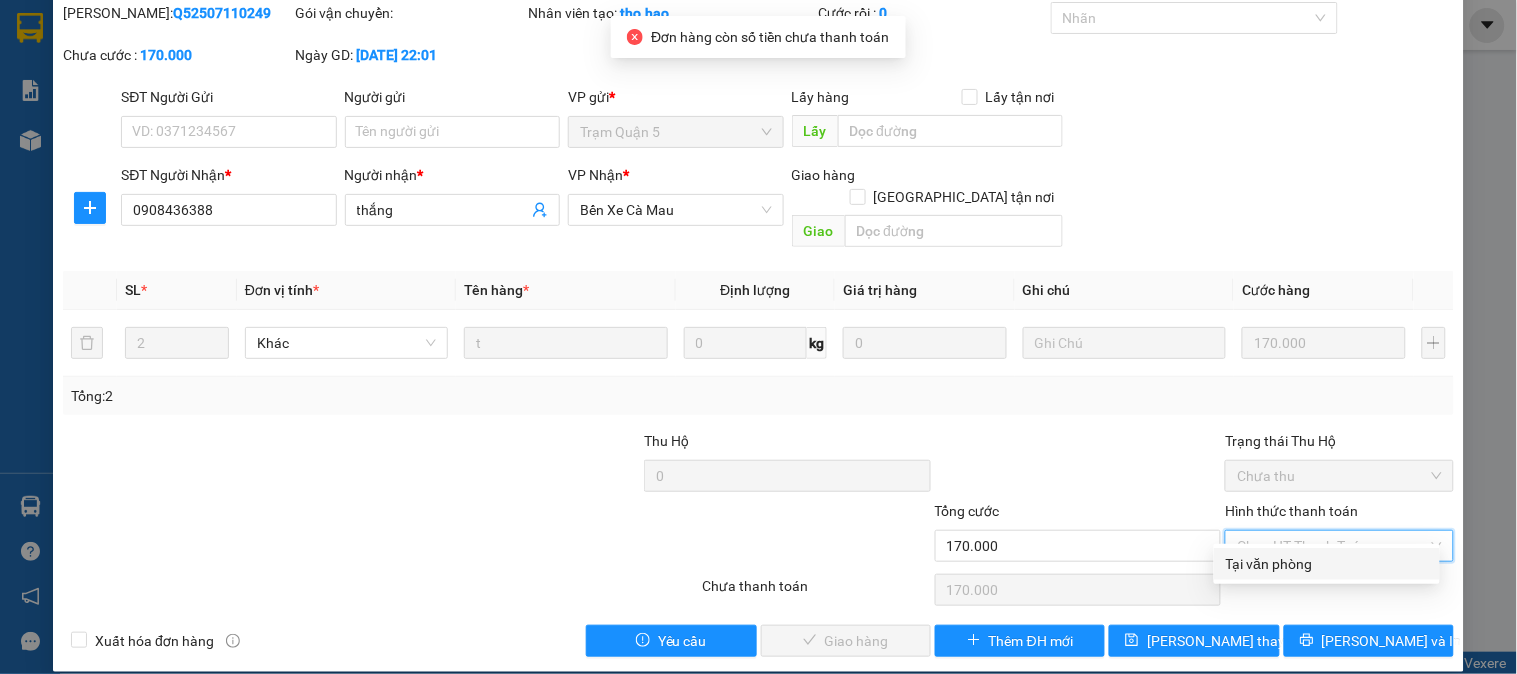 drag, startPoint x: 1318, startPoint y: 570, endPoint x: 950, endPoint y: 578, distance: 368.08694 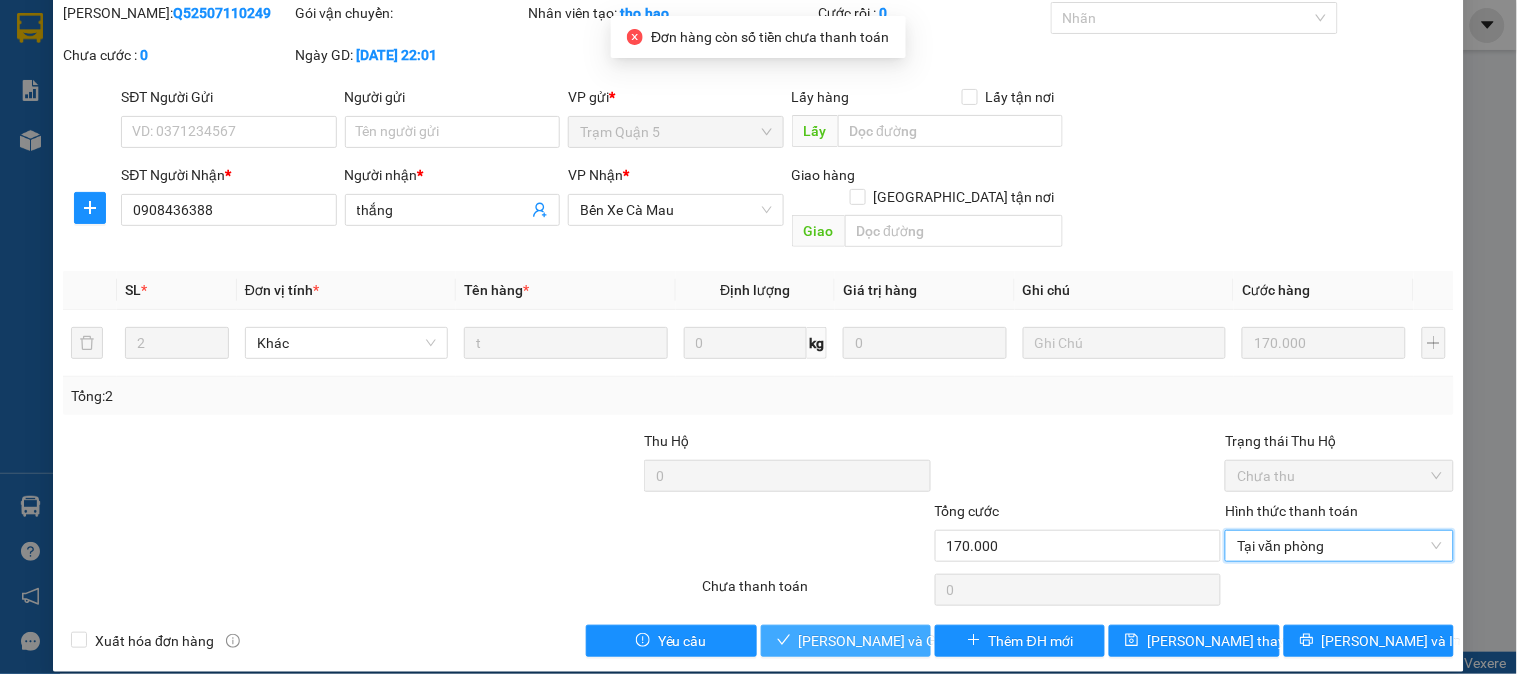 click on "[PERSON_NAME] và Giao hàng" at bounding box center [846, 641] 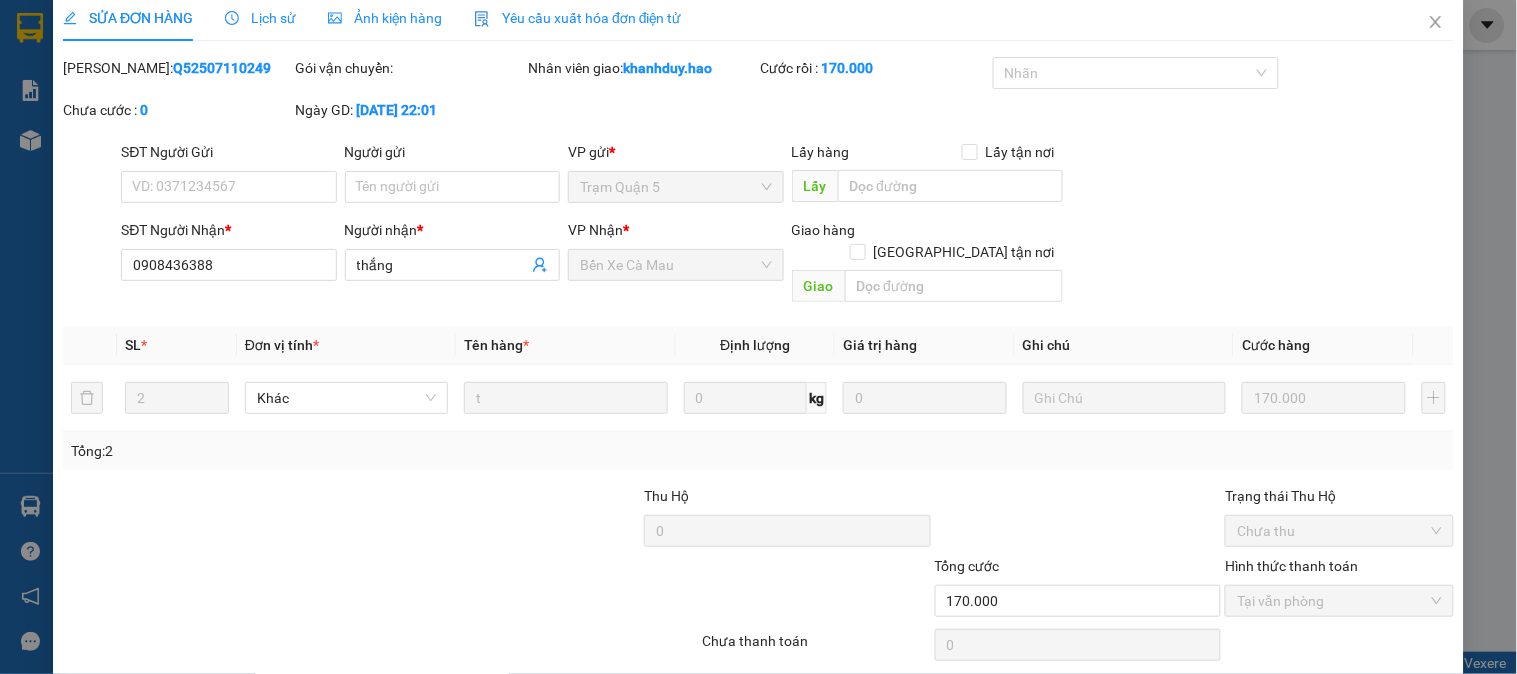 scroll, scrollTop: 0, scrollLeft: 0, axis: both 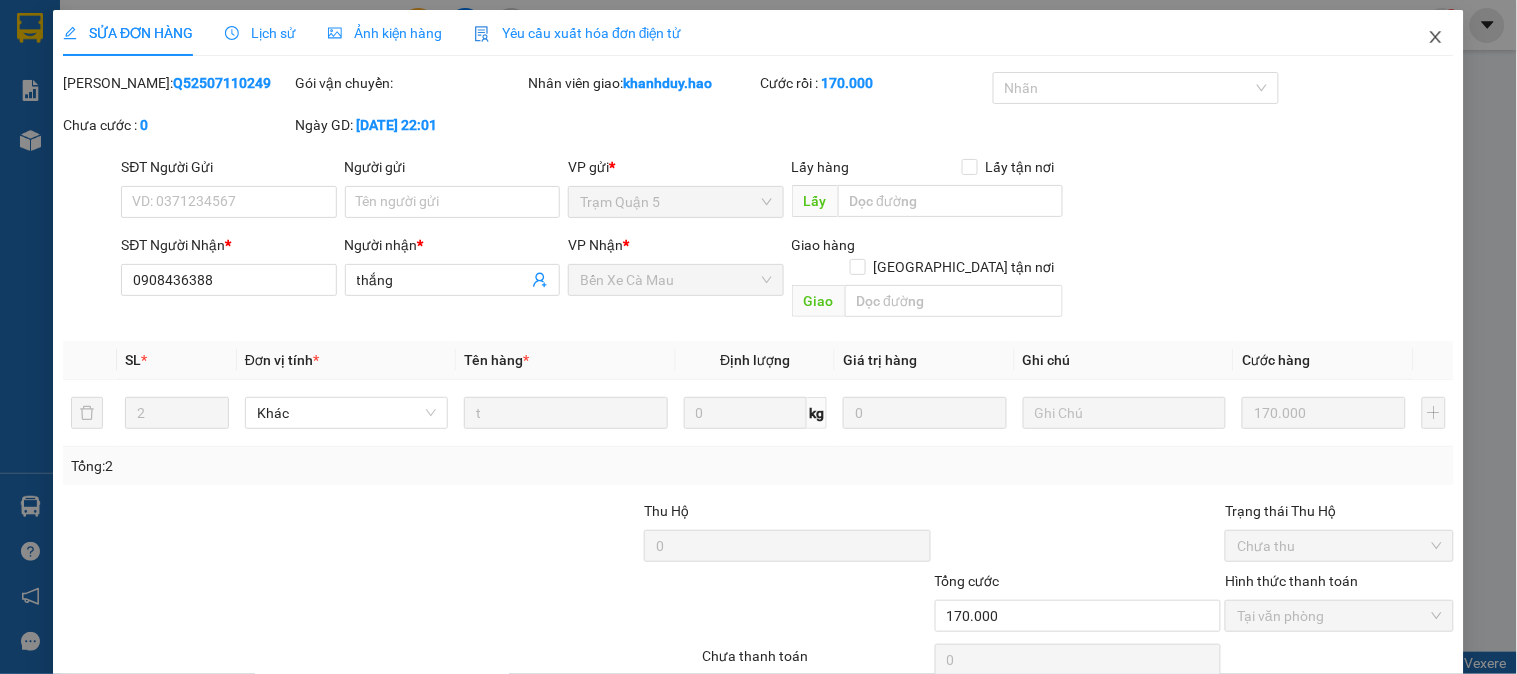 click at bounding box center [1436, 38] 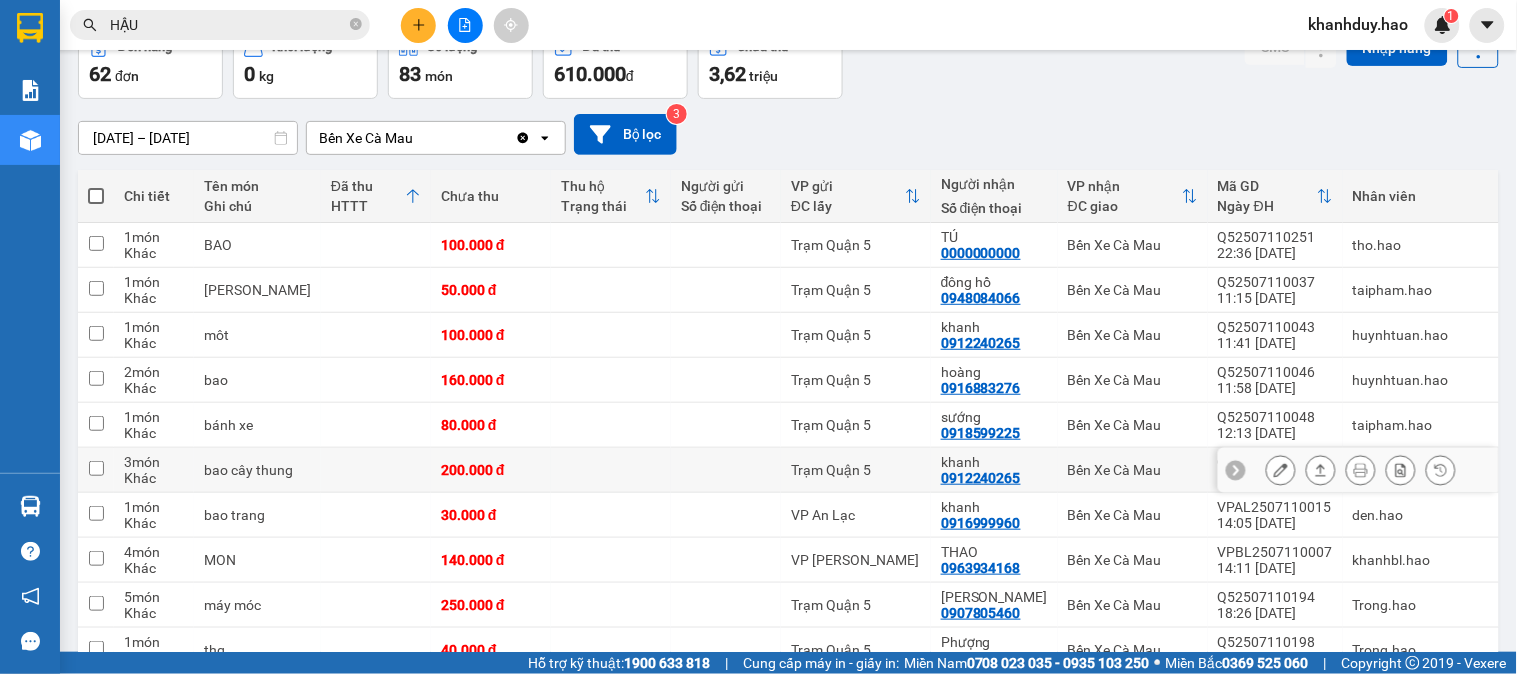 scroll, scrollTop: 111, scrollLeft: 0, axis: vertical 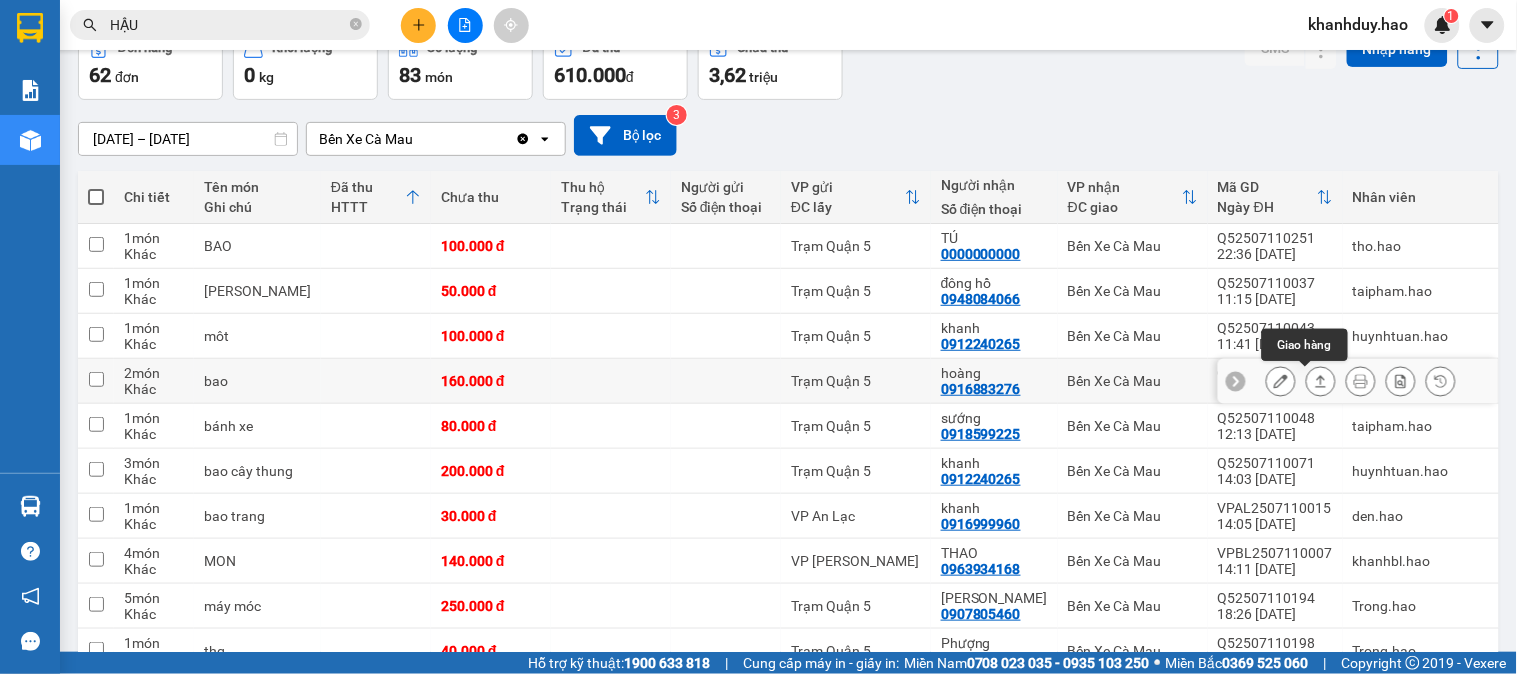 click 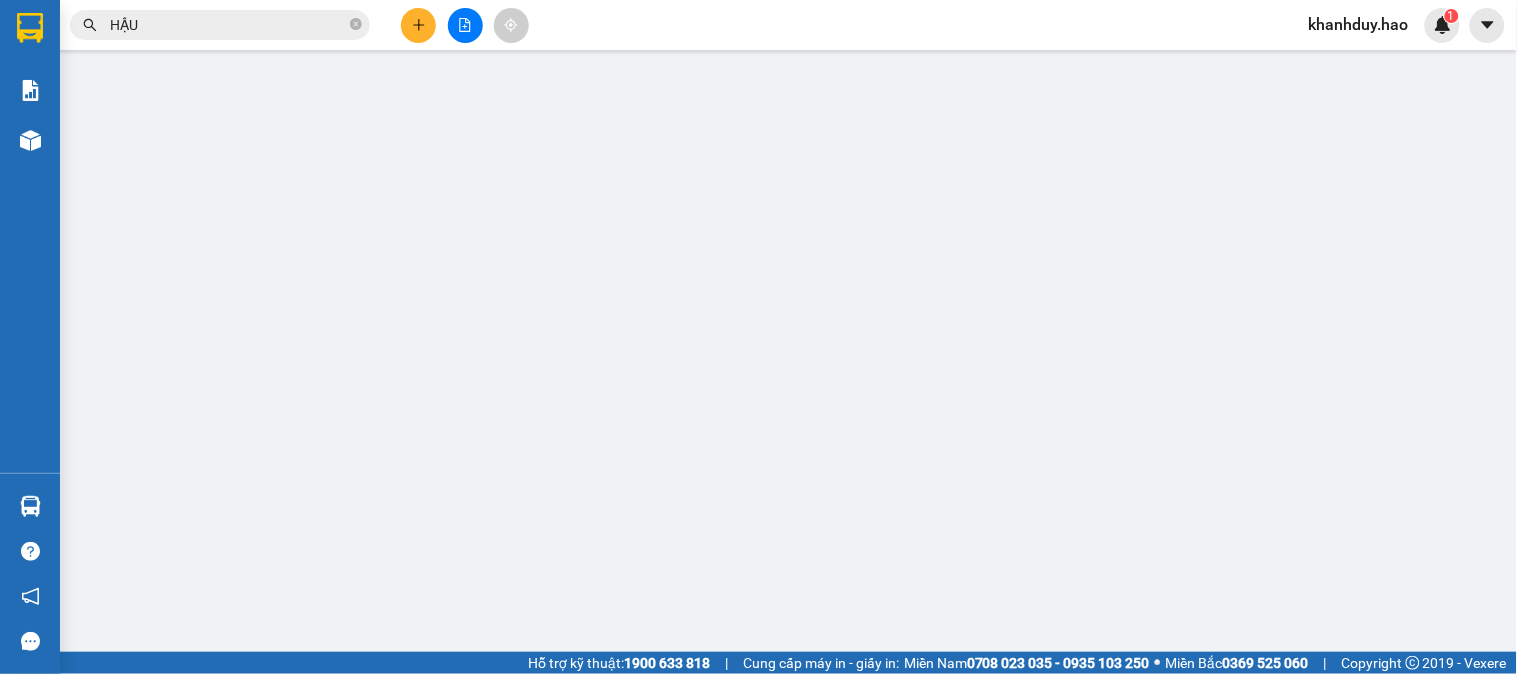 scroll, scrollTop: 0, scrollLeft: 0, axis: both 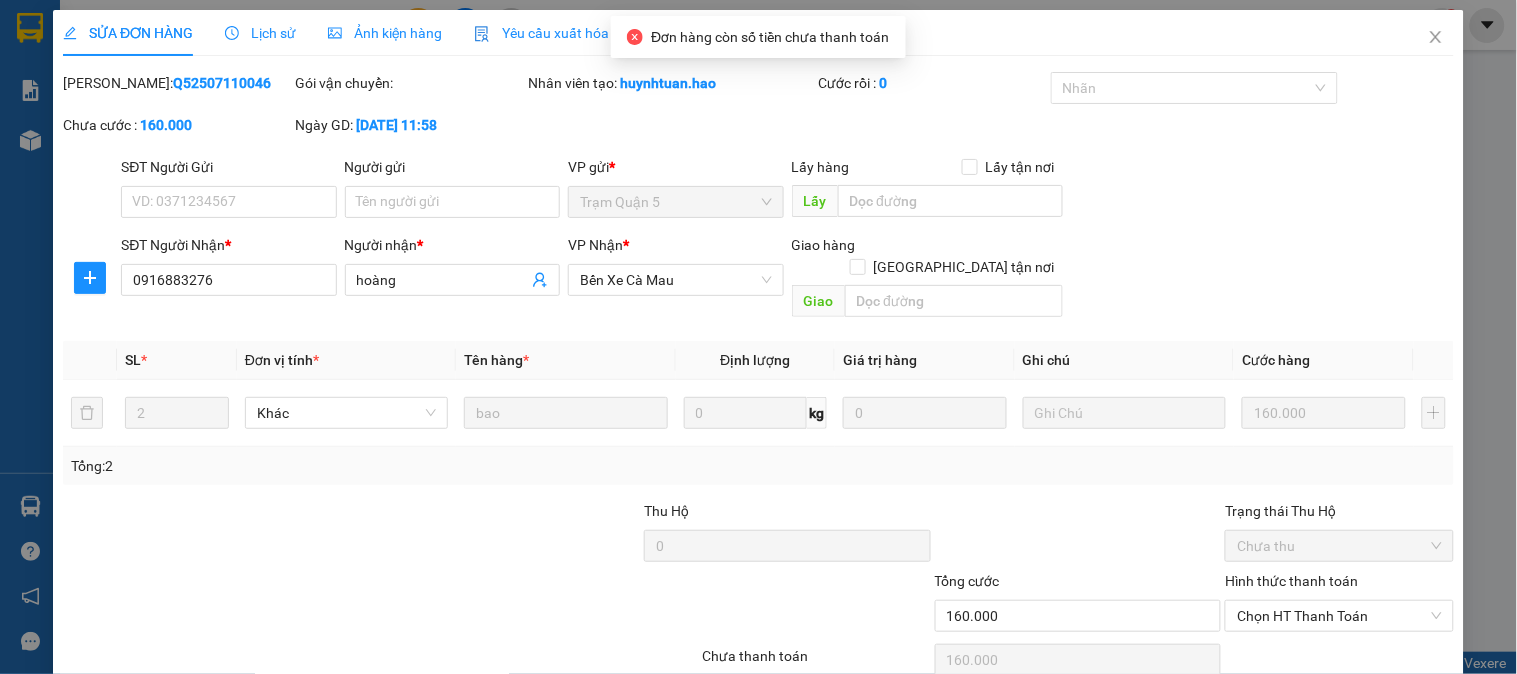 click on "Ảnh kiện hàng" at bounding box center [385, 33] 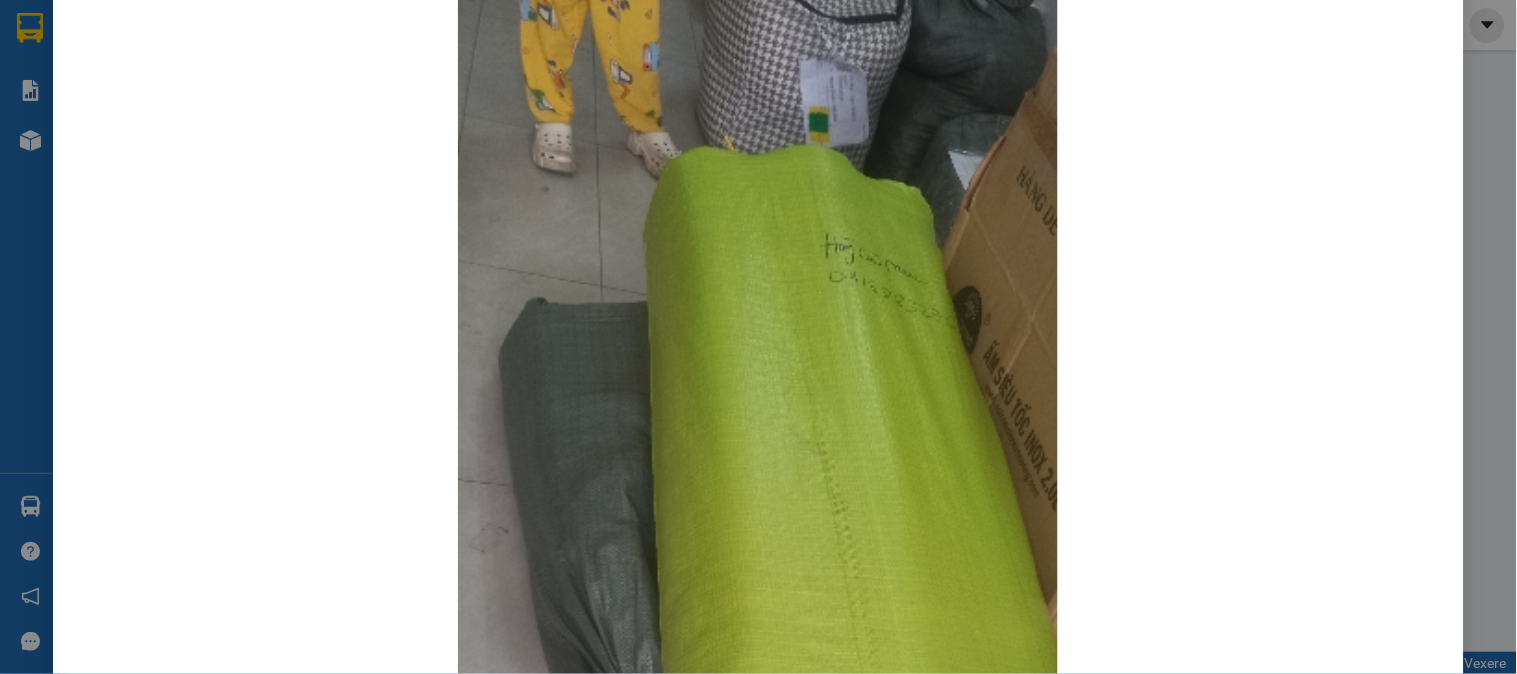 scroll, scrollTop: 0, scrollLeft: 0, axis: both 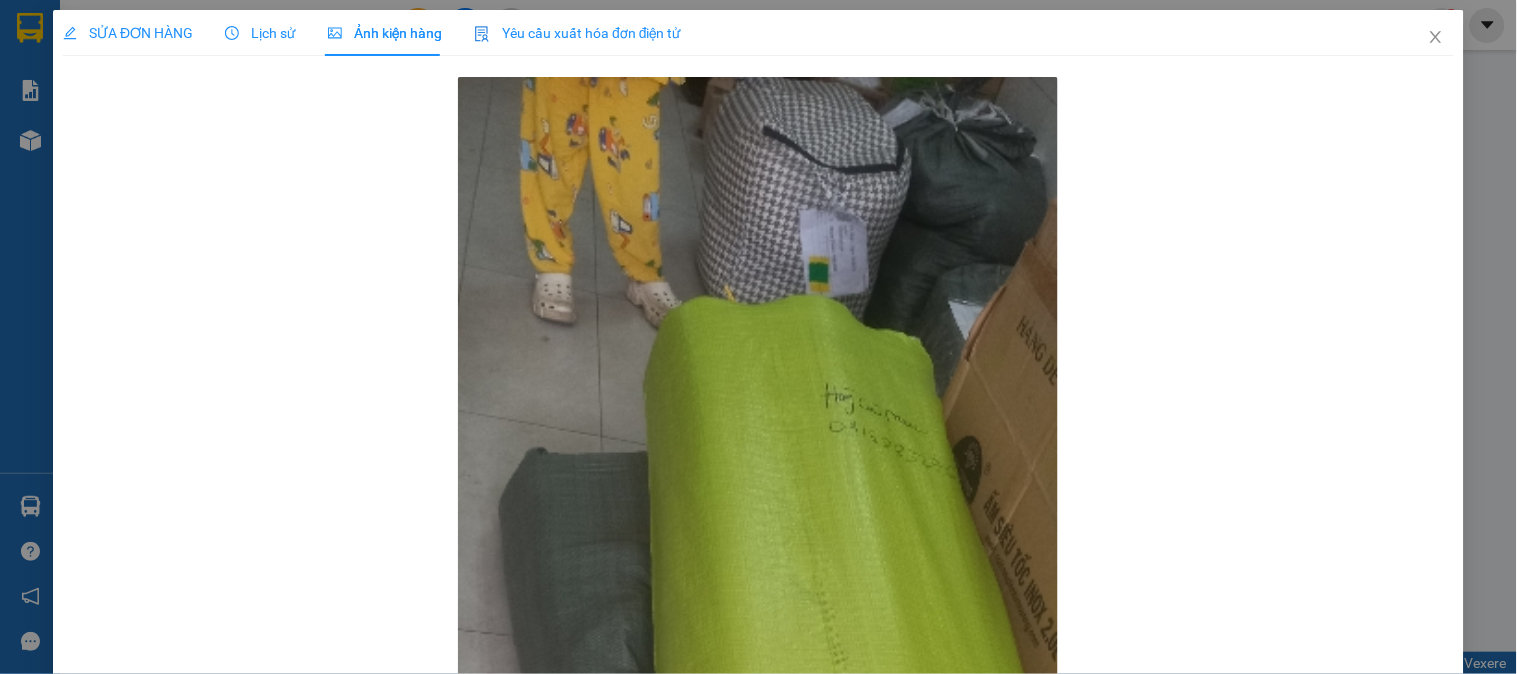 click on "SỬA ĐƠN HÀNG" at bounding box center [128, 33] 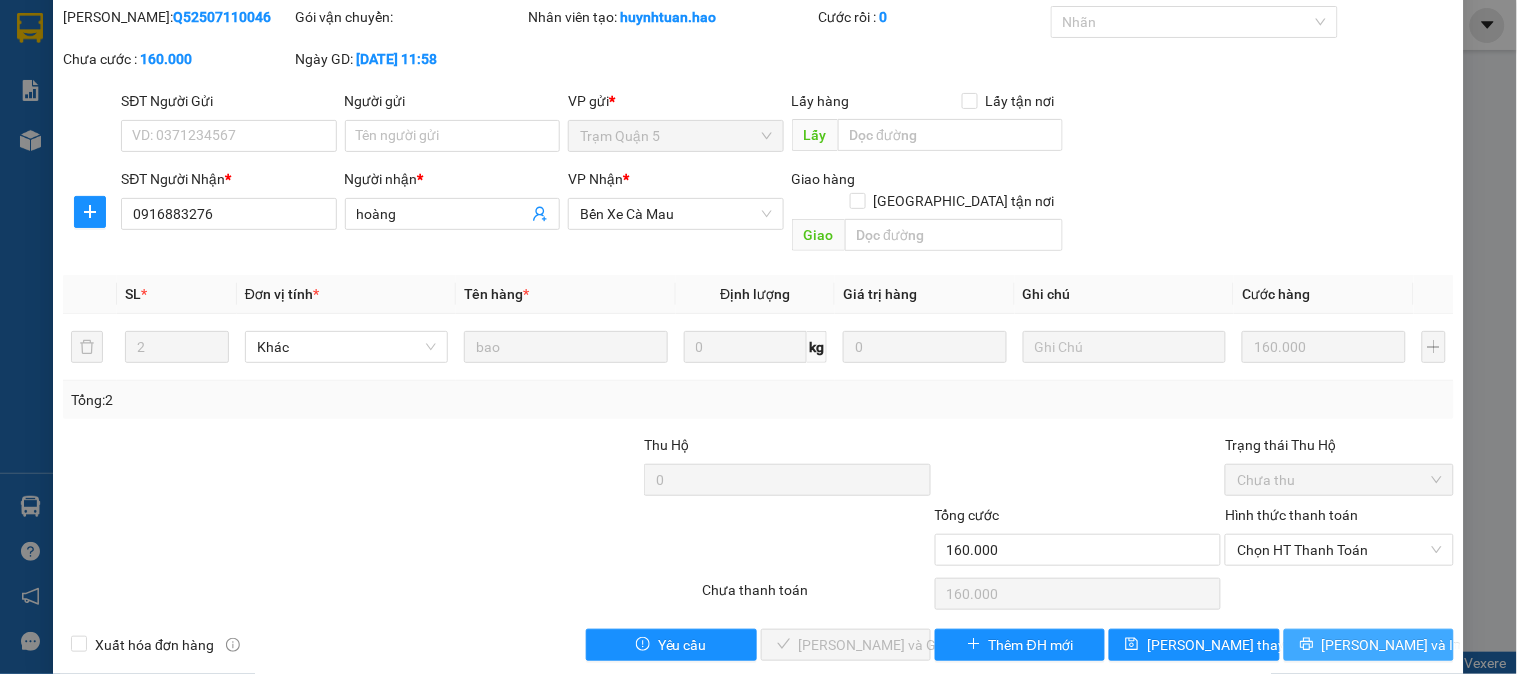 scroll, scrollTop: 70, scrollLeft: 0, axis: vertical 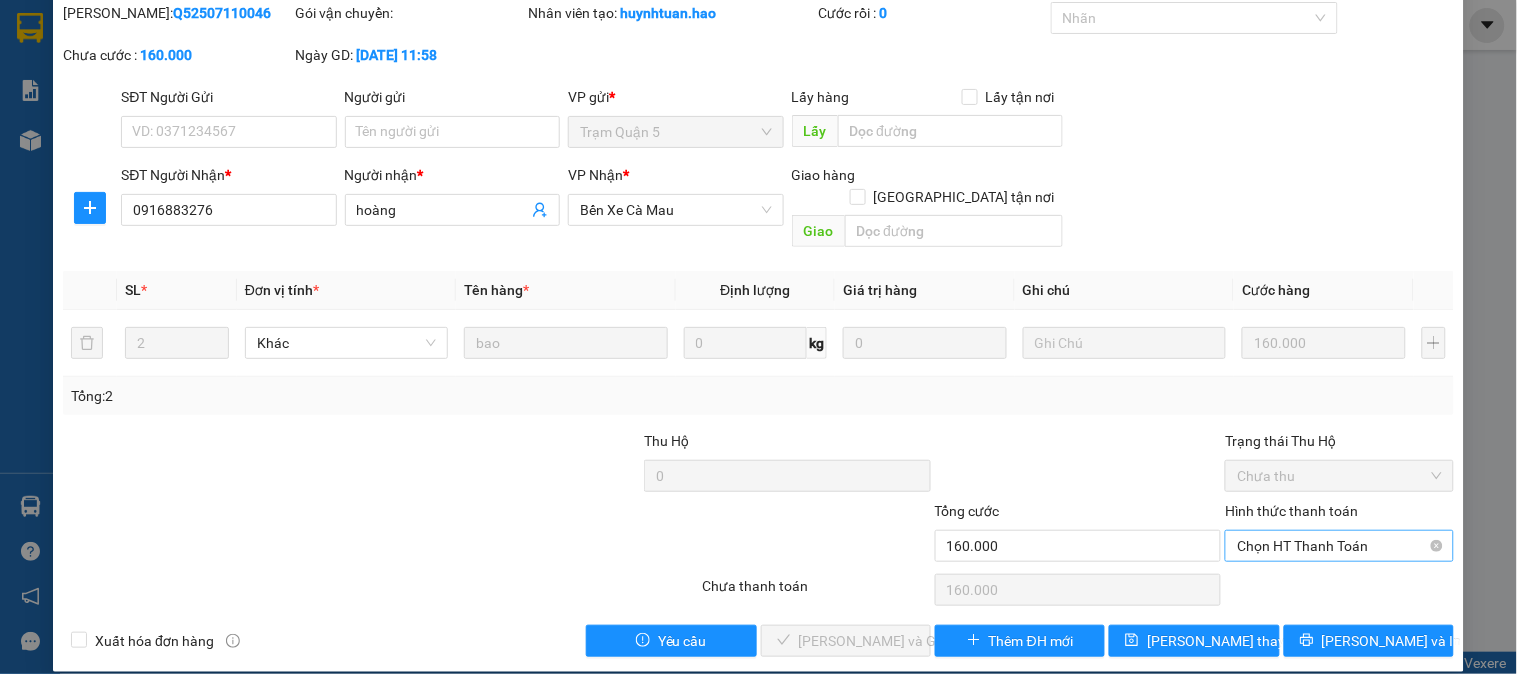 click on "Chọn HT Thanh Toán" at bounding box center [1339, 546] 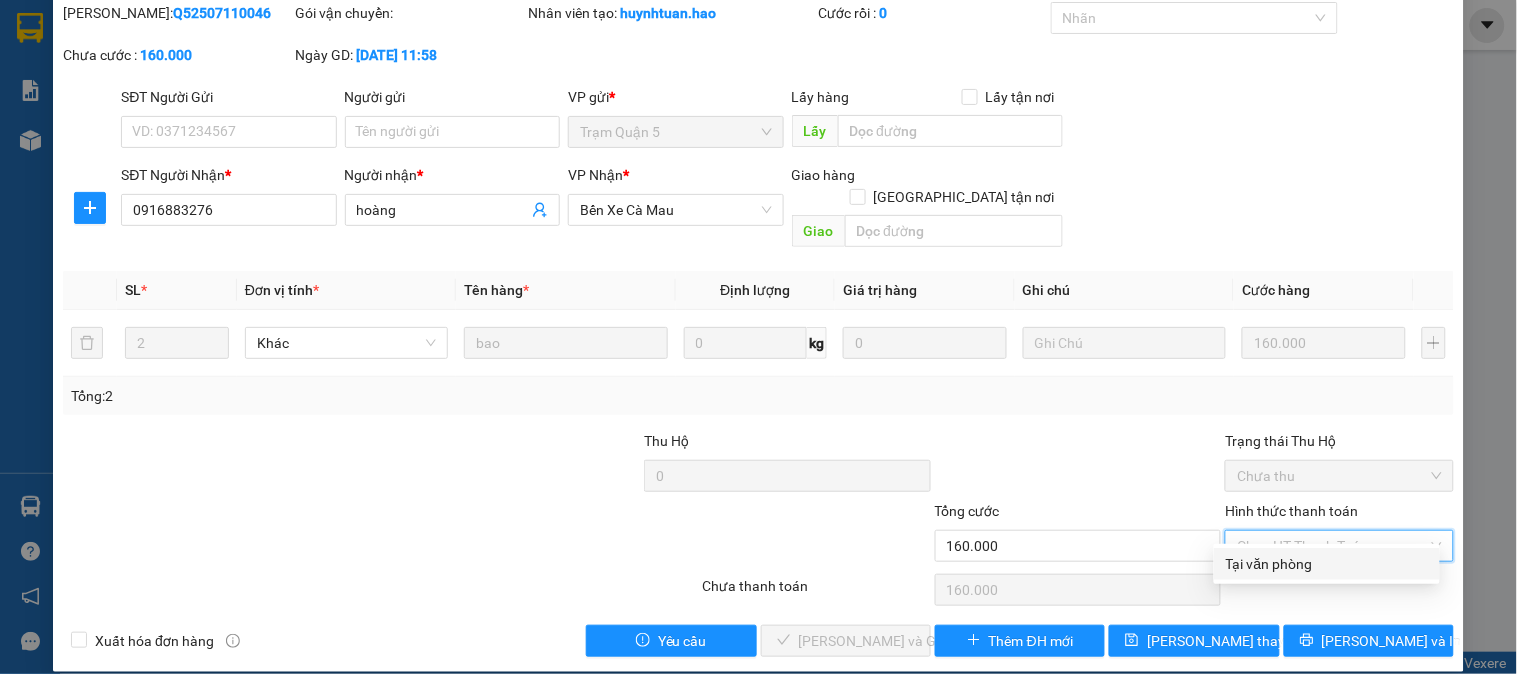 click on "Tại văn phòng" at bounding box center [1327, 564] 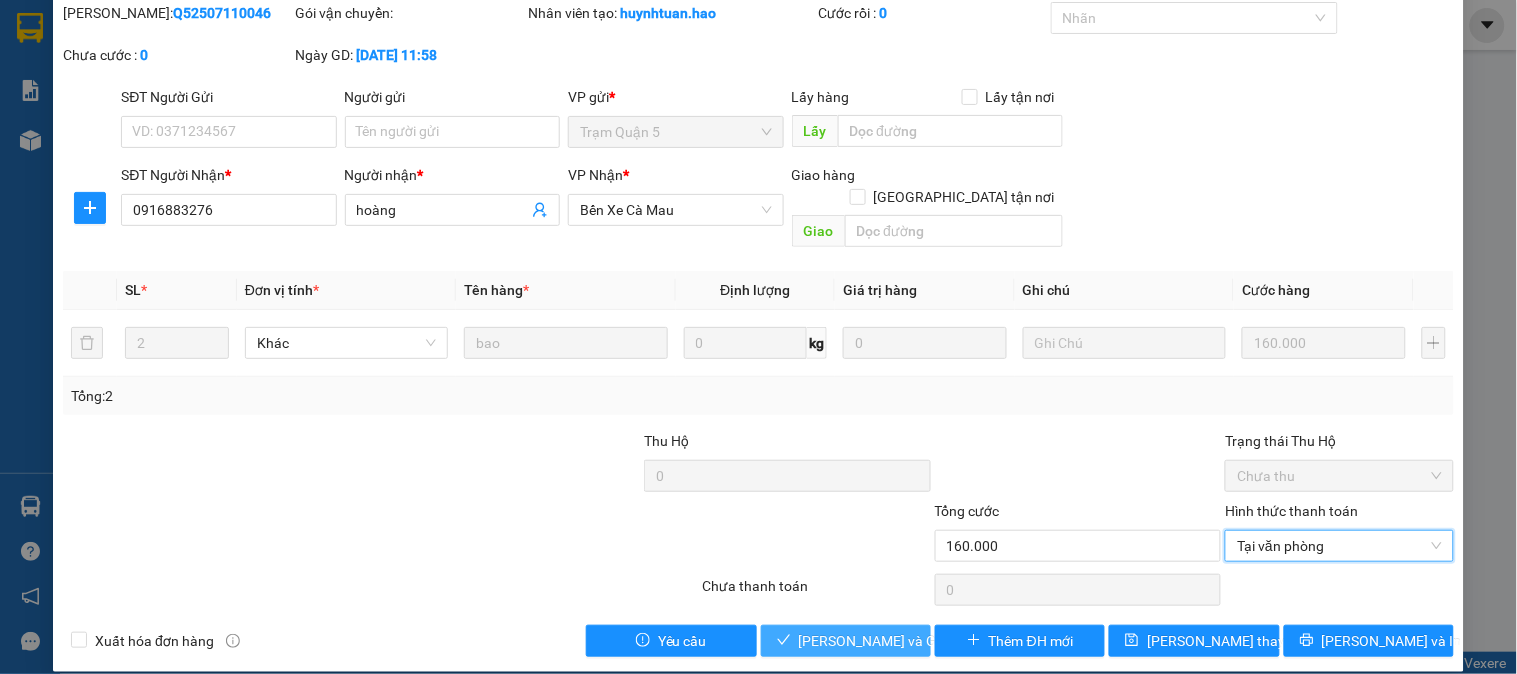 click on "[PERSON_NAME] và Giao hàng" at bounding box center (895, 641) 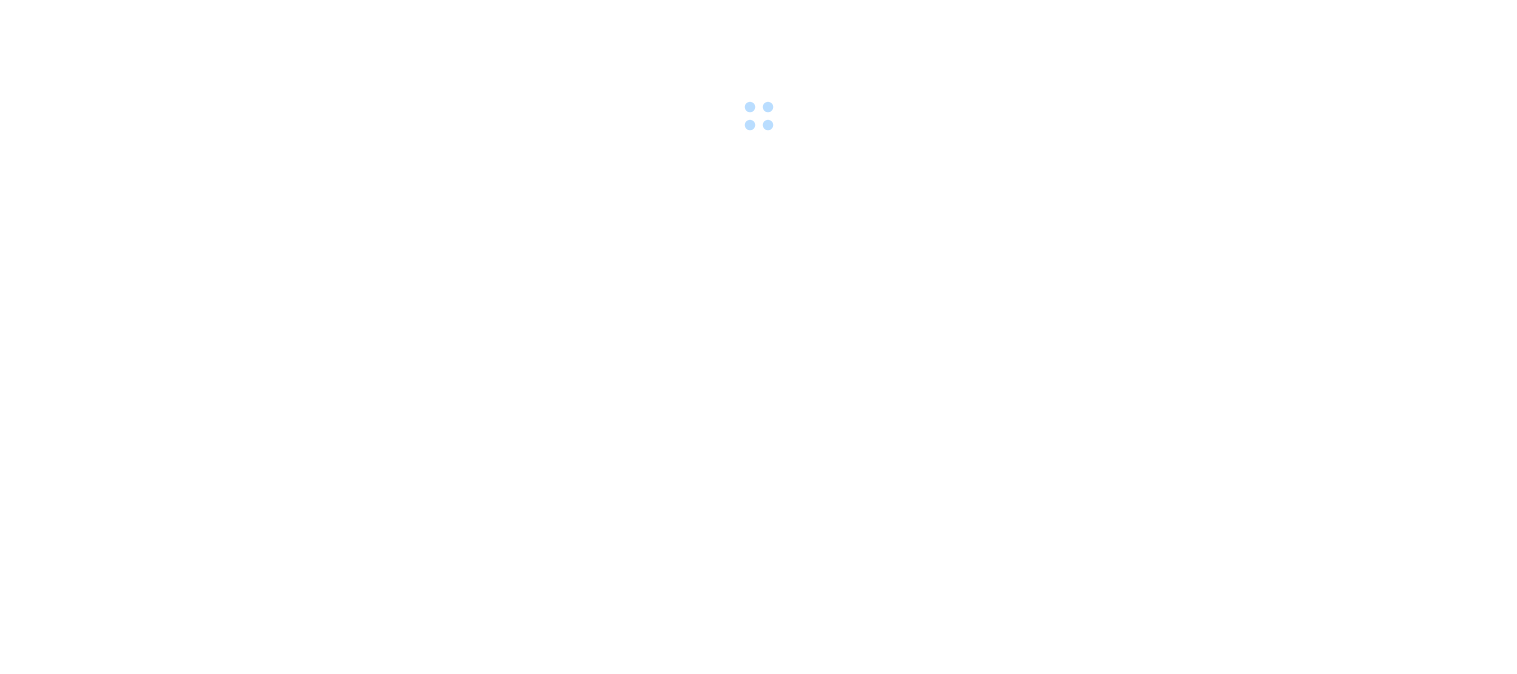 scroll, scrollTop: 0, scrollLeft: 0, axis: both 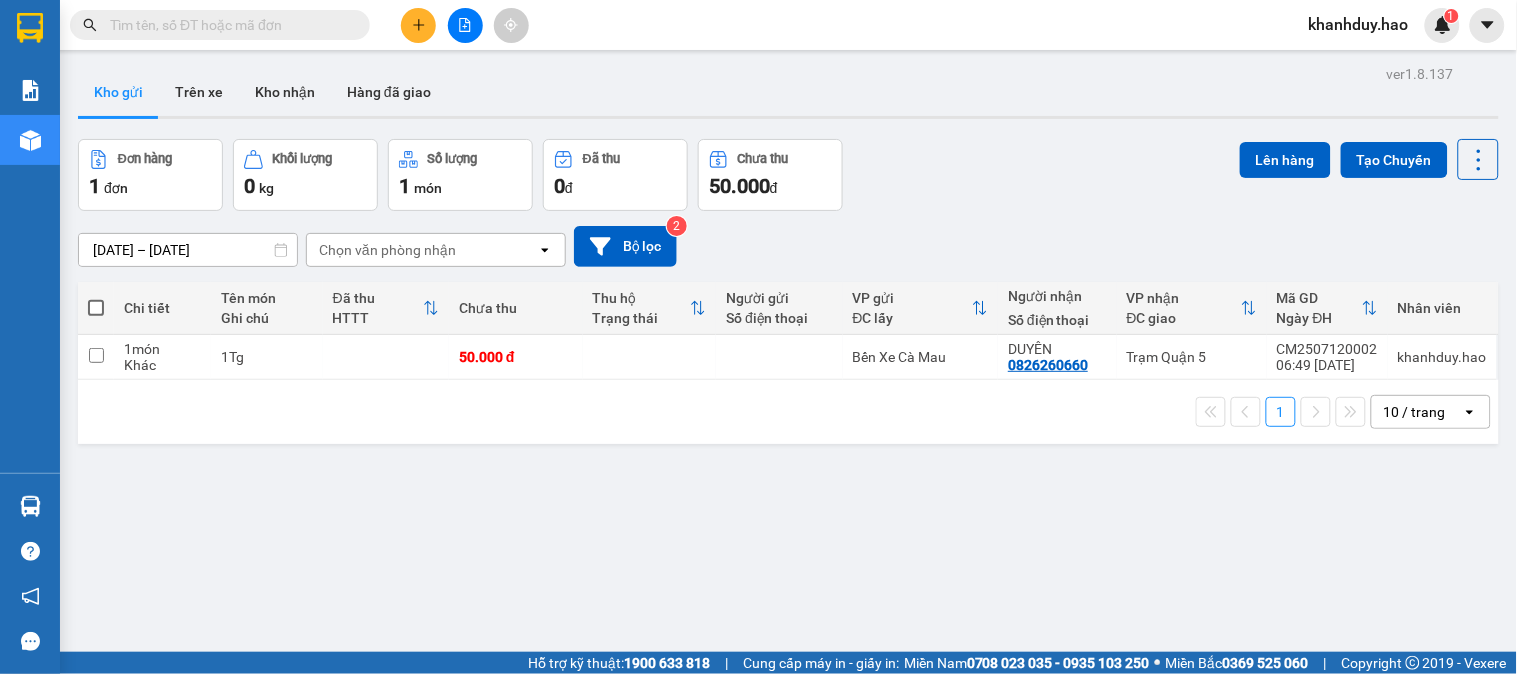 click on "ver  1.8.137 Kho gửi Trên xe Kho nhận Hàng đã giao Đơn hàng 1 đơn Khối lượng 0 kg Số lượng 1 món Đã thu 0  đ Chưa thu 50.000  đ Lên hàng Tạo Chuyến 10/07/2025 – 12/07/2025 Press the down arrow key to interact with the calendar and select a date. Press the escape button to close the calendar. Selected date range is from 10/07/2025 to 12/07/2025. Chọn văn phòng nhận open Bộ lọc 2 Chi tiết Tên món Ghi chú Đã thu HTTT Chưa thu Thu hộ Trạng thái Người gửi Số điện thoại VP gửi ĐC lấy Người nhận Số điện thoại VP nhận ĐC giao Mã GD Ngày ĐH Nhân viên 1  món Khác 1Tg 50.000 đ Bến Xe Cà Mau DUYÊN 0826260660 Trạm Quận 5 CM2507120002 06:49 12/07 khanhduy.hao 1 10 / trang open Đang tải dữ liệu" at bounding box center (758, 326) 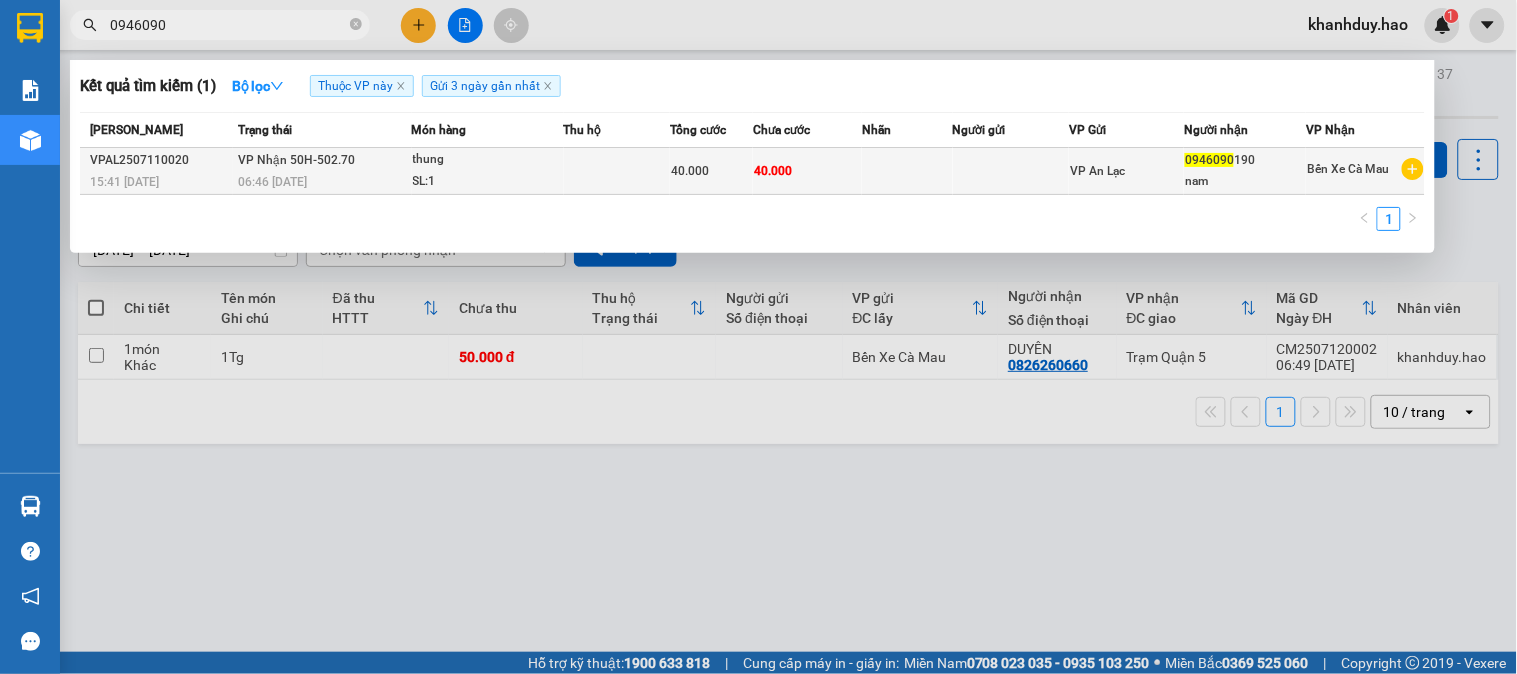 type on "0946090" 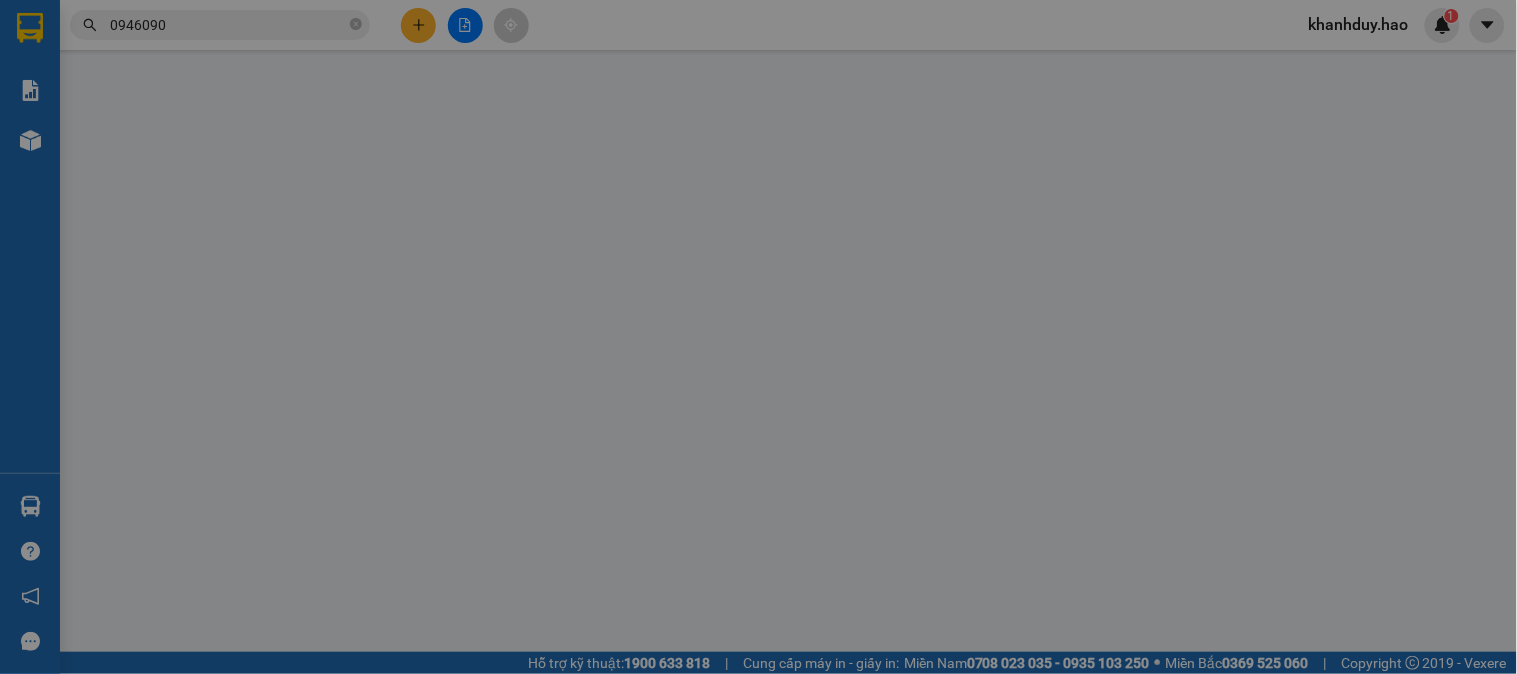 click on "Ảnh kiện hàng" at bounding box center [385, 33] 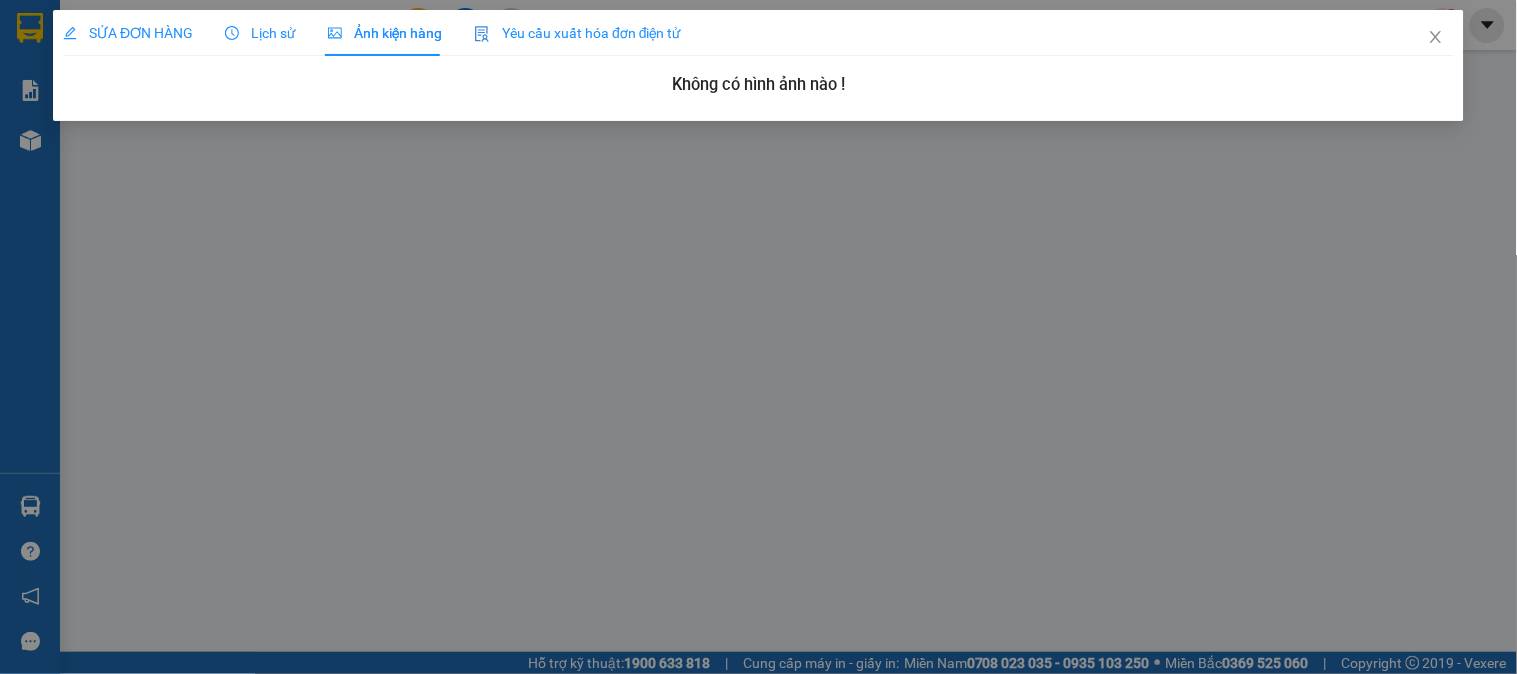 click on "SỬA ĐƠN HÀNG" at bounding box center (128, 33) 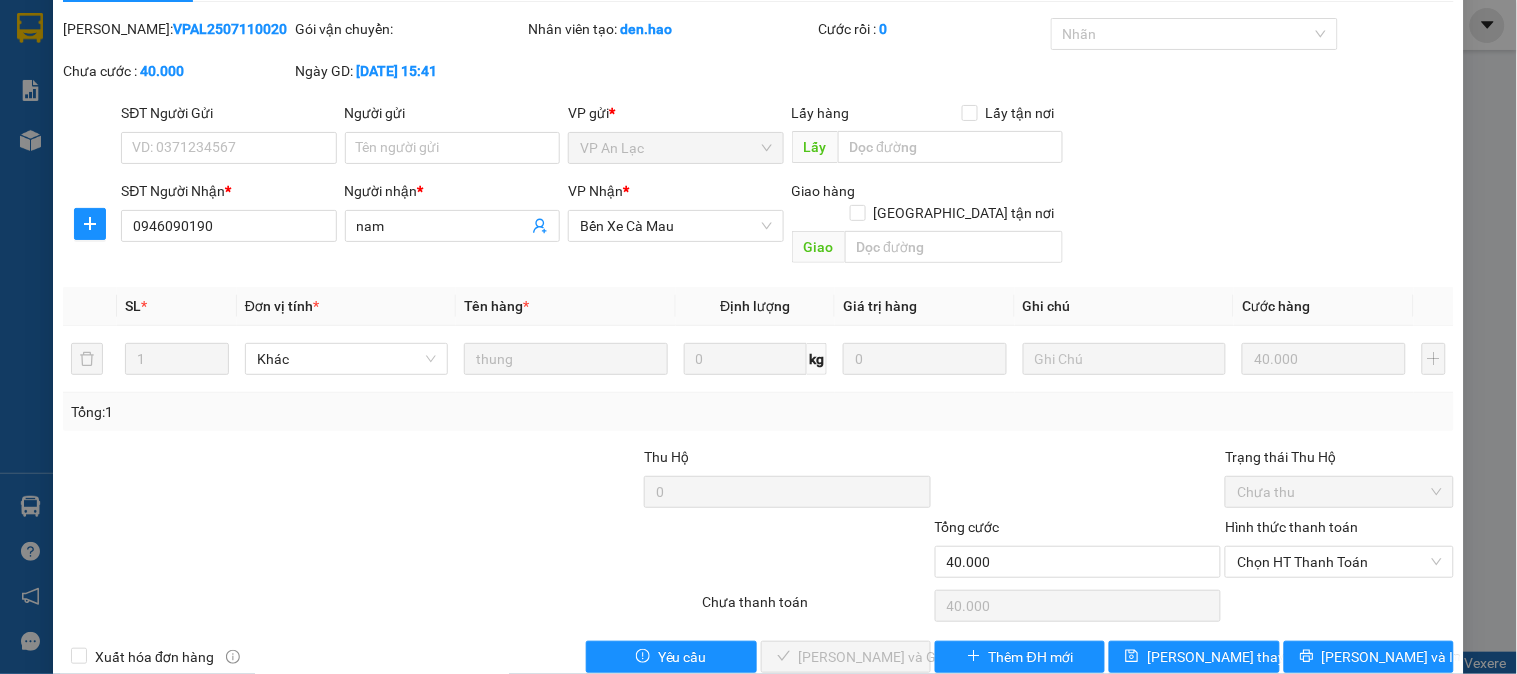 scroll, scrollTop: 70, scrollLeft: 0, axis: vertical 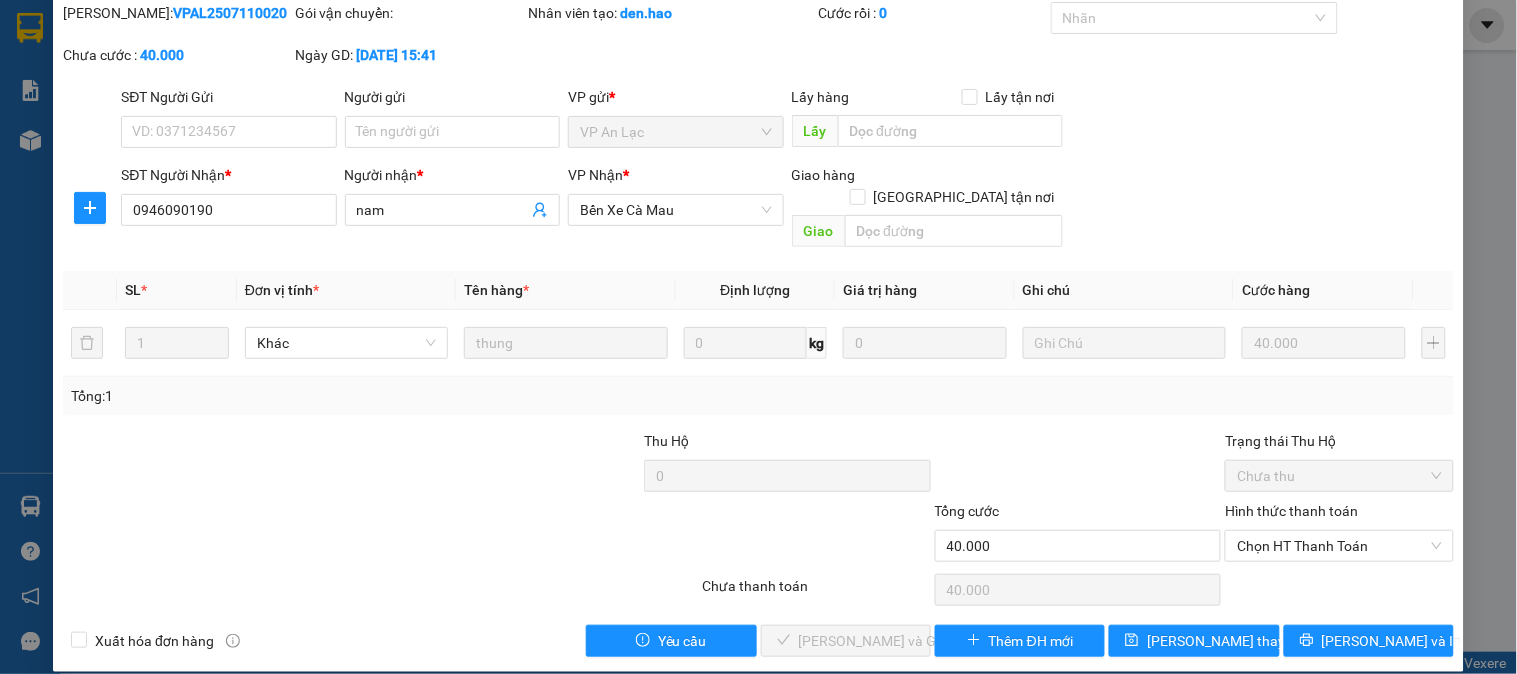 drag, startPoint x: 1305, startPoint y: 534, endPoint x: 1300, endPoint y: 560, distance: 26.476404 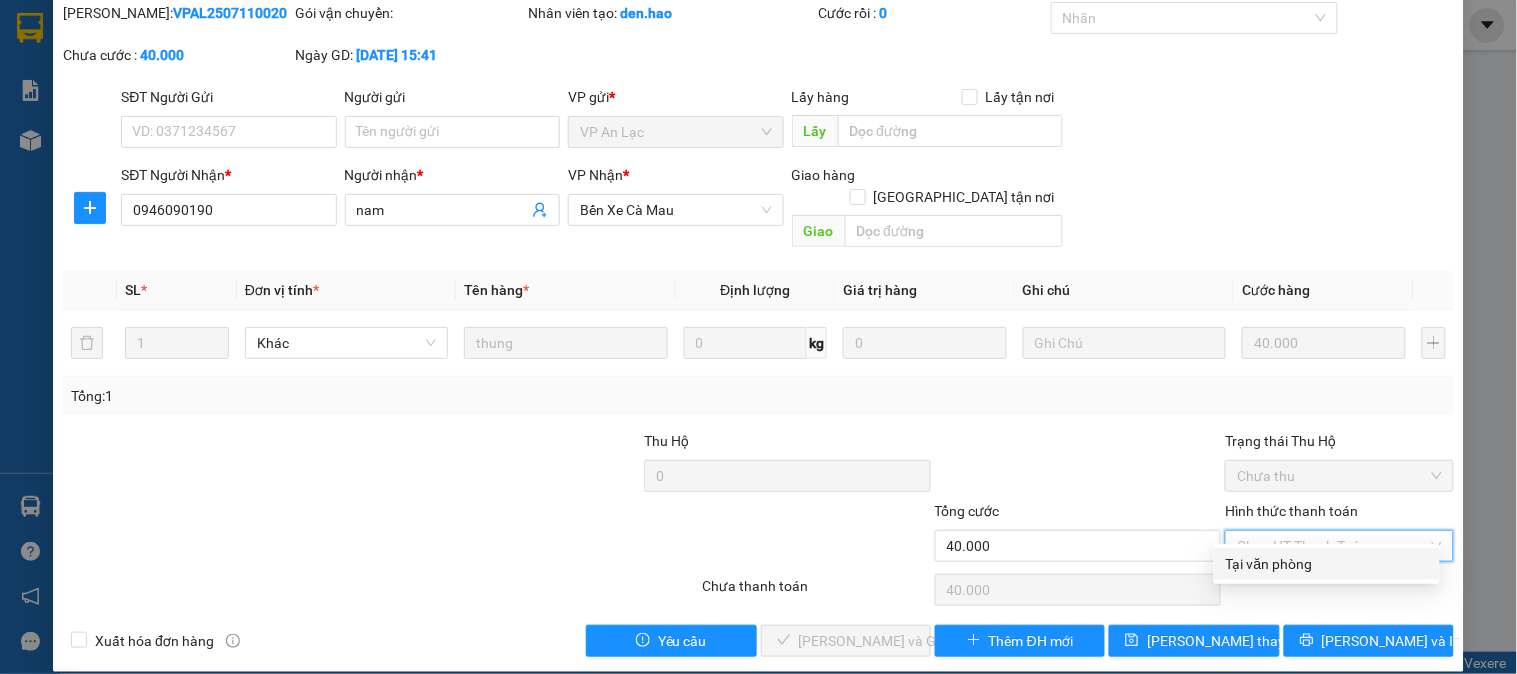click on "Tại văn phòng" at bounding box center (1327, 564) 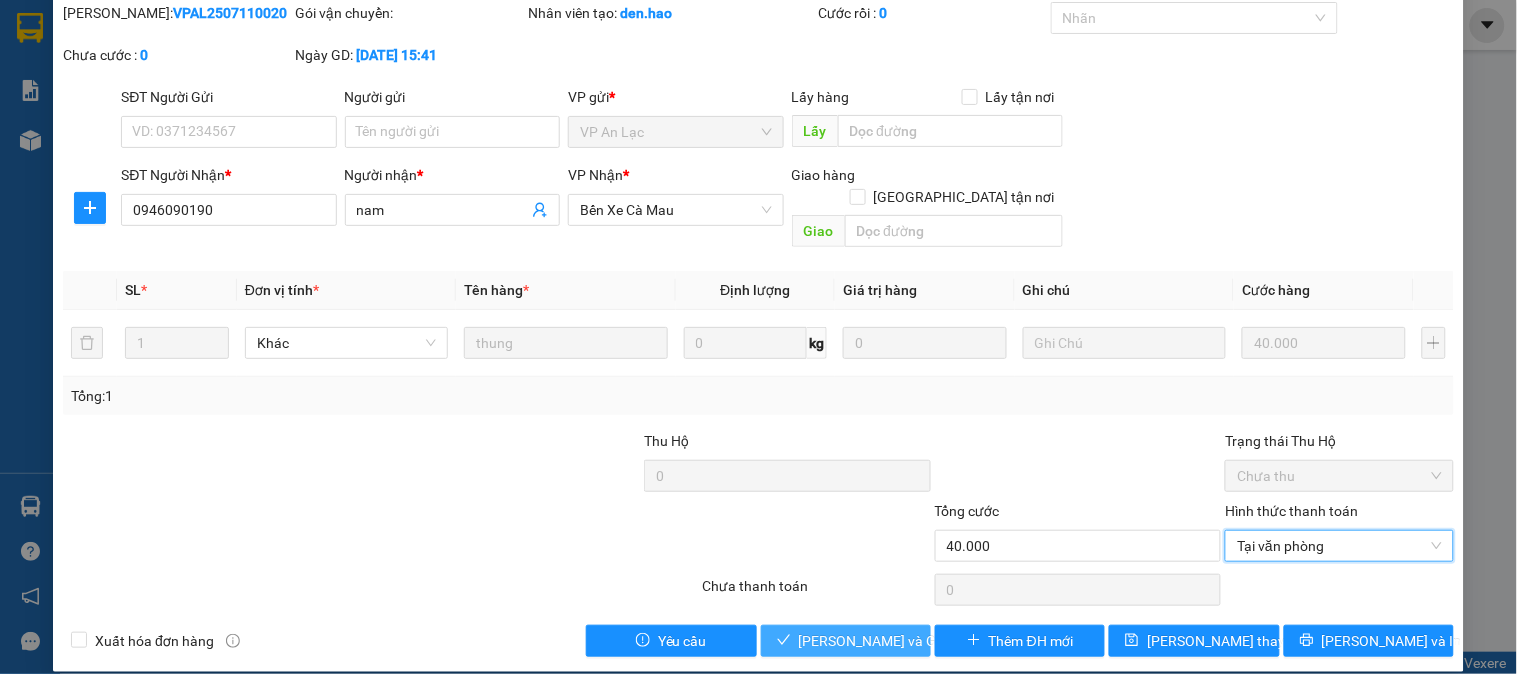 click 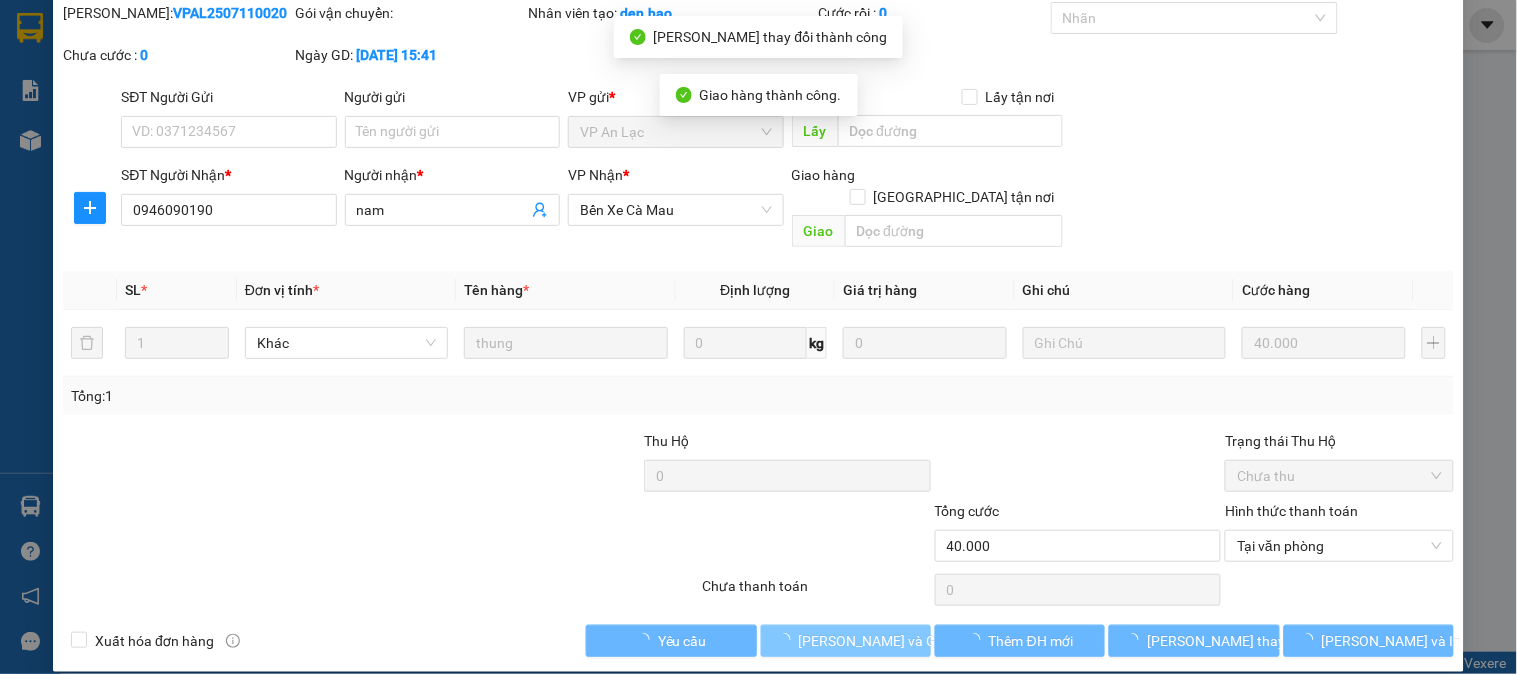 scroll, scrollTop: 0, scrollLeft: 0, axis: both 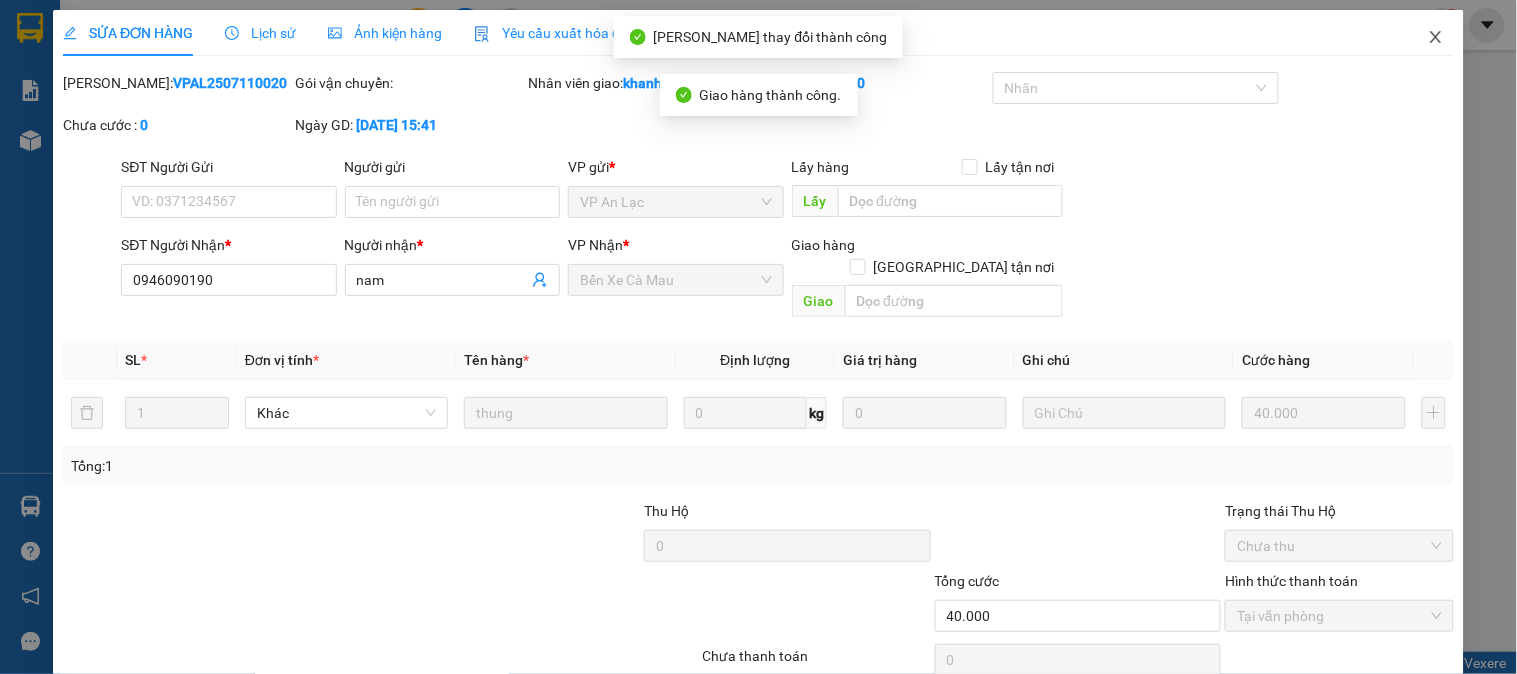 click at bounding box center [1436, 38] 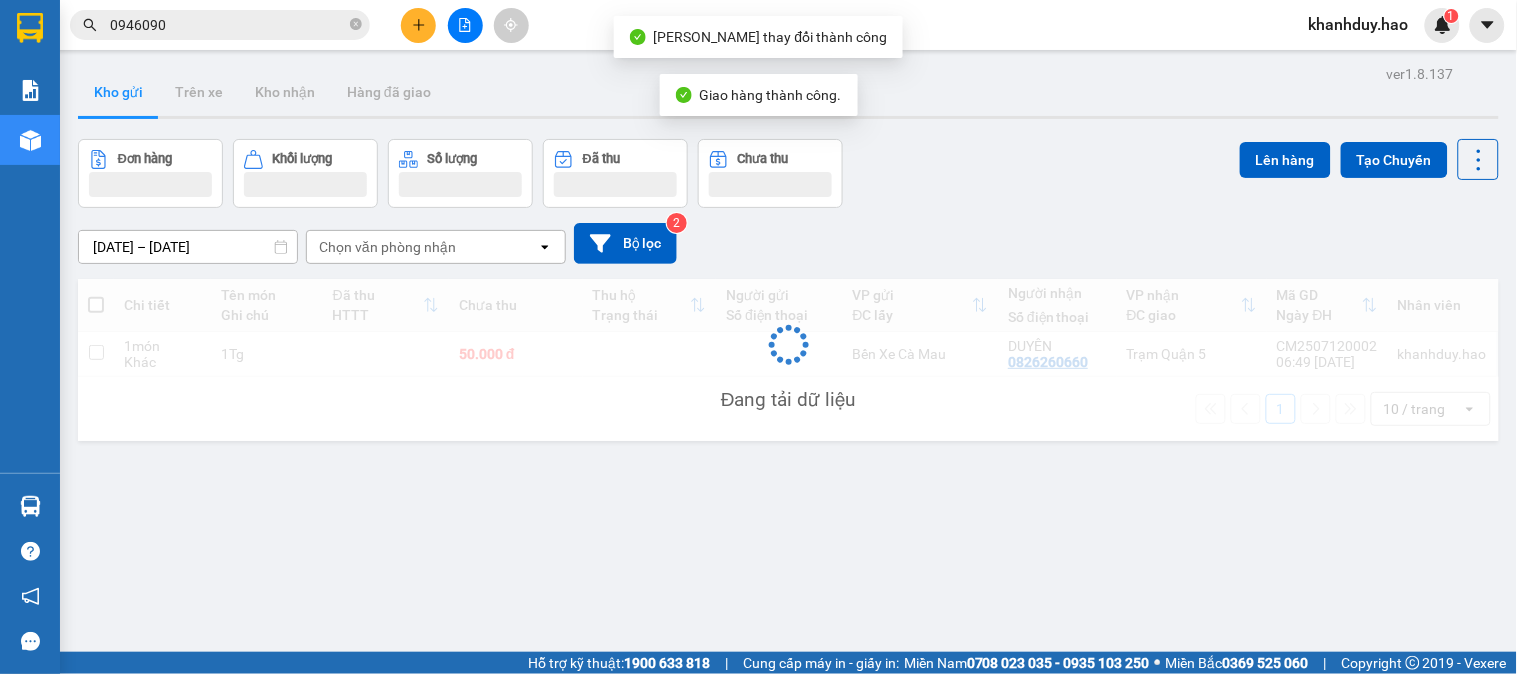 click on "khanhduy.hao" at bounding box center (1359, 24) 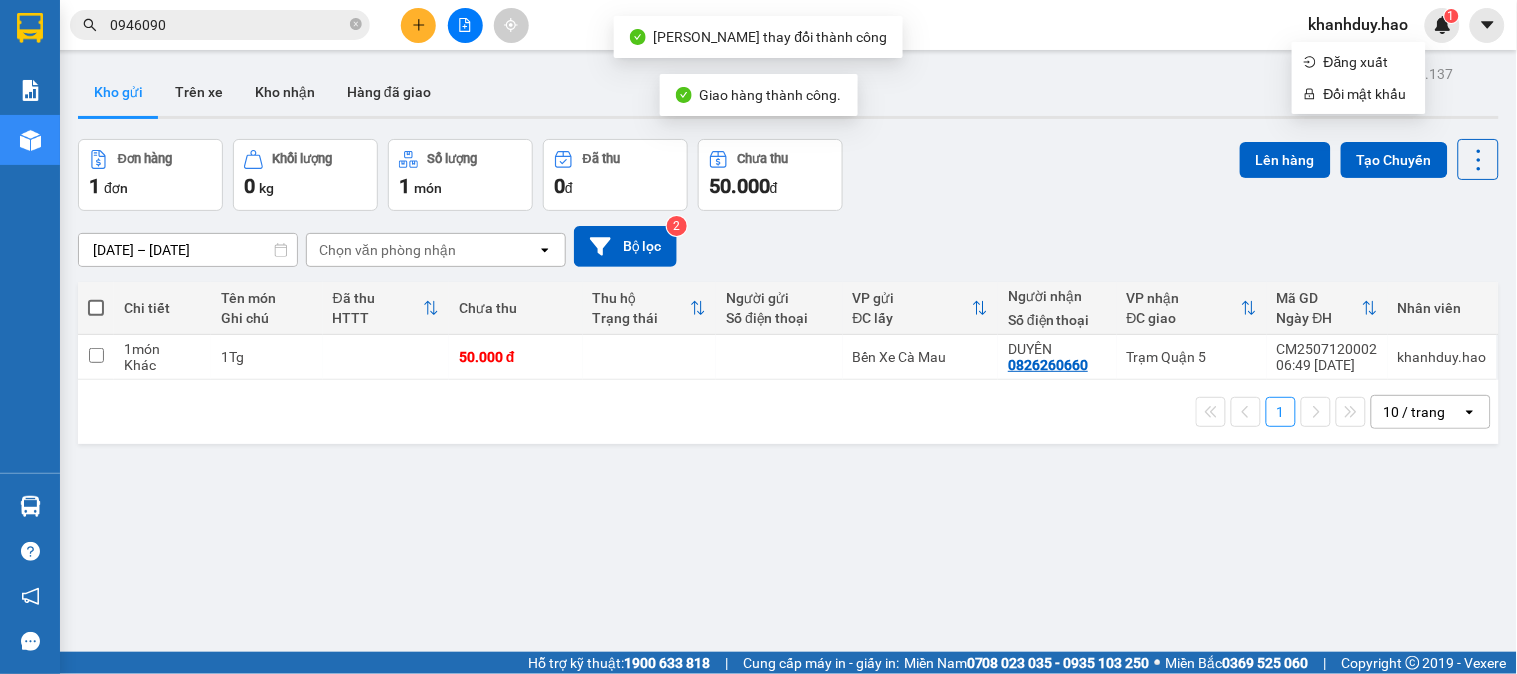 click 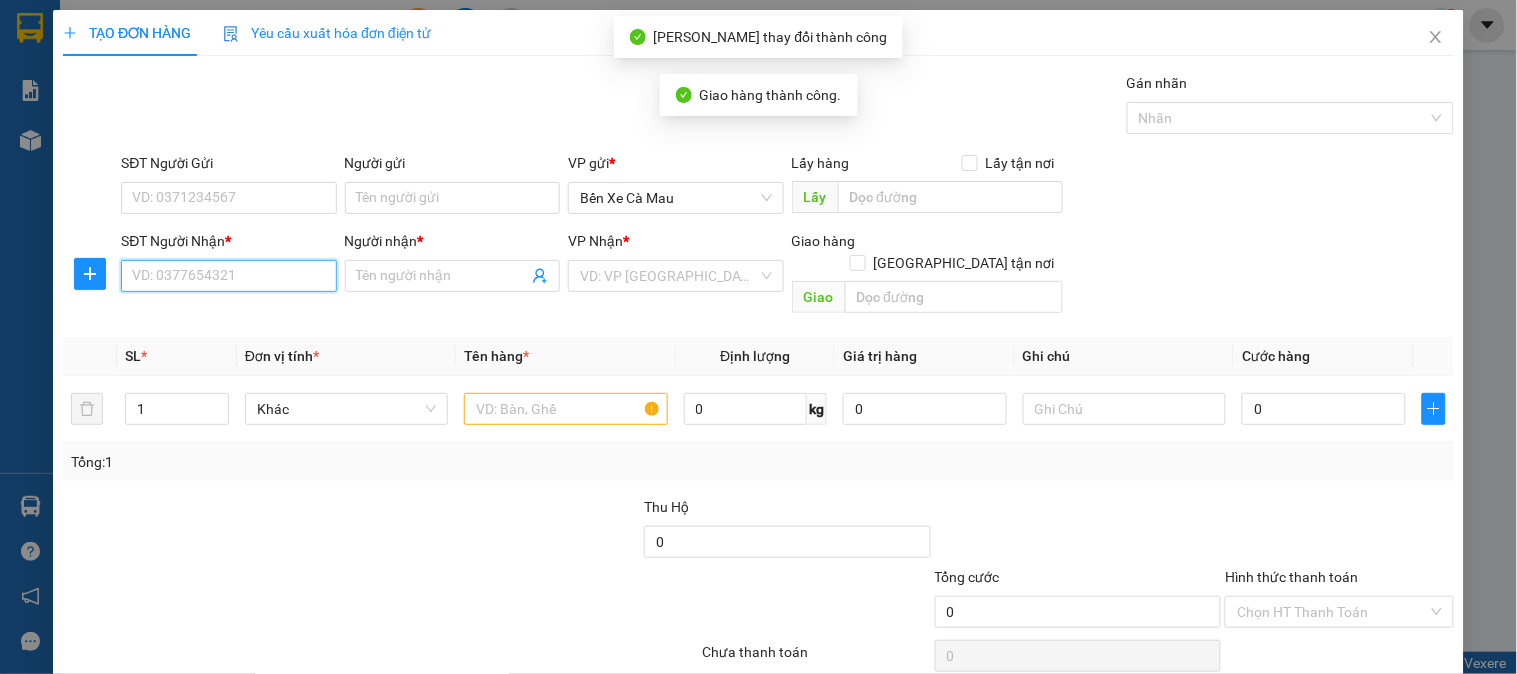 click on "SĐT Người Nhận  *" at bounding box center [228, 276] 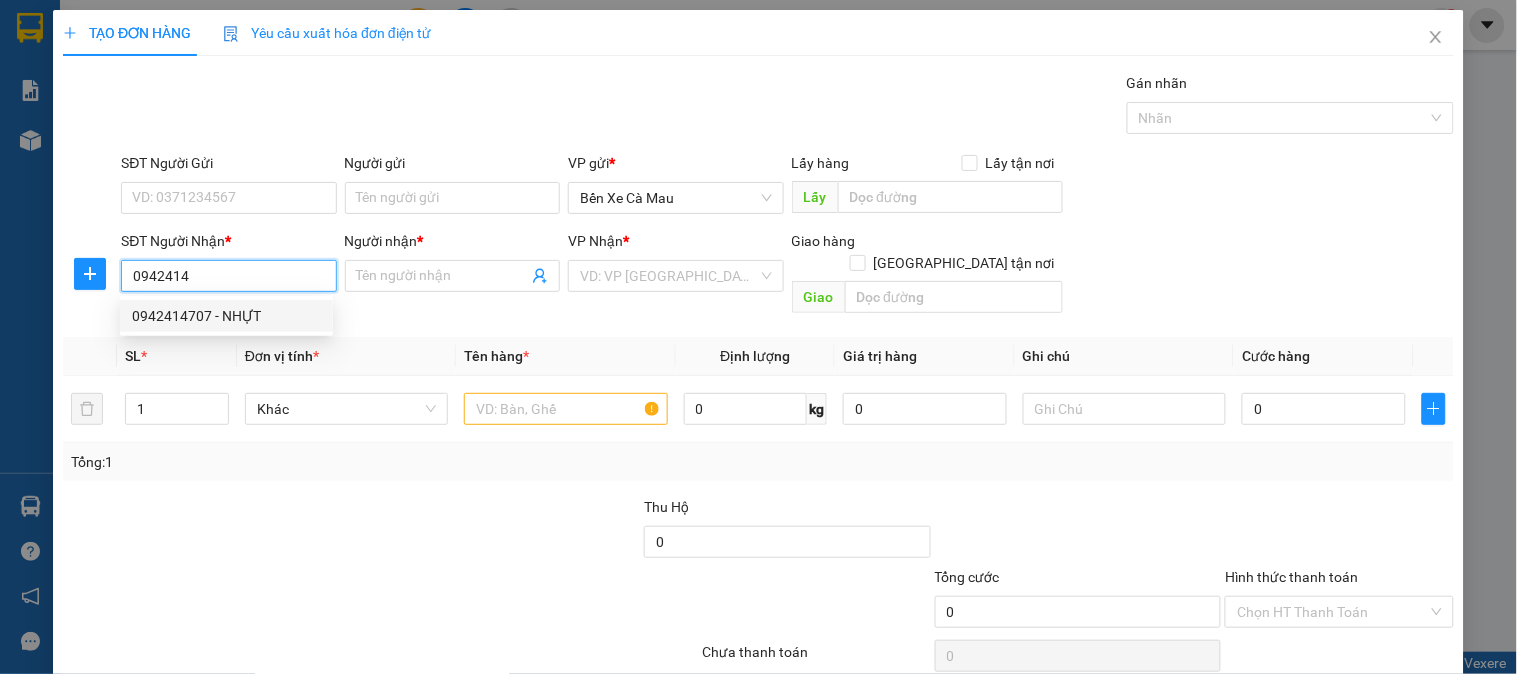 click on "0942414707 - NHỰT" at bounding box center (226, 316) 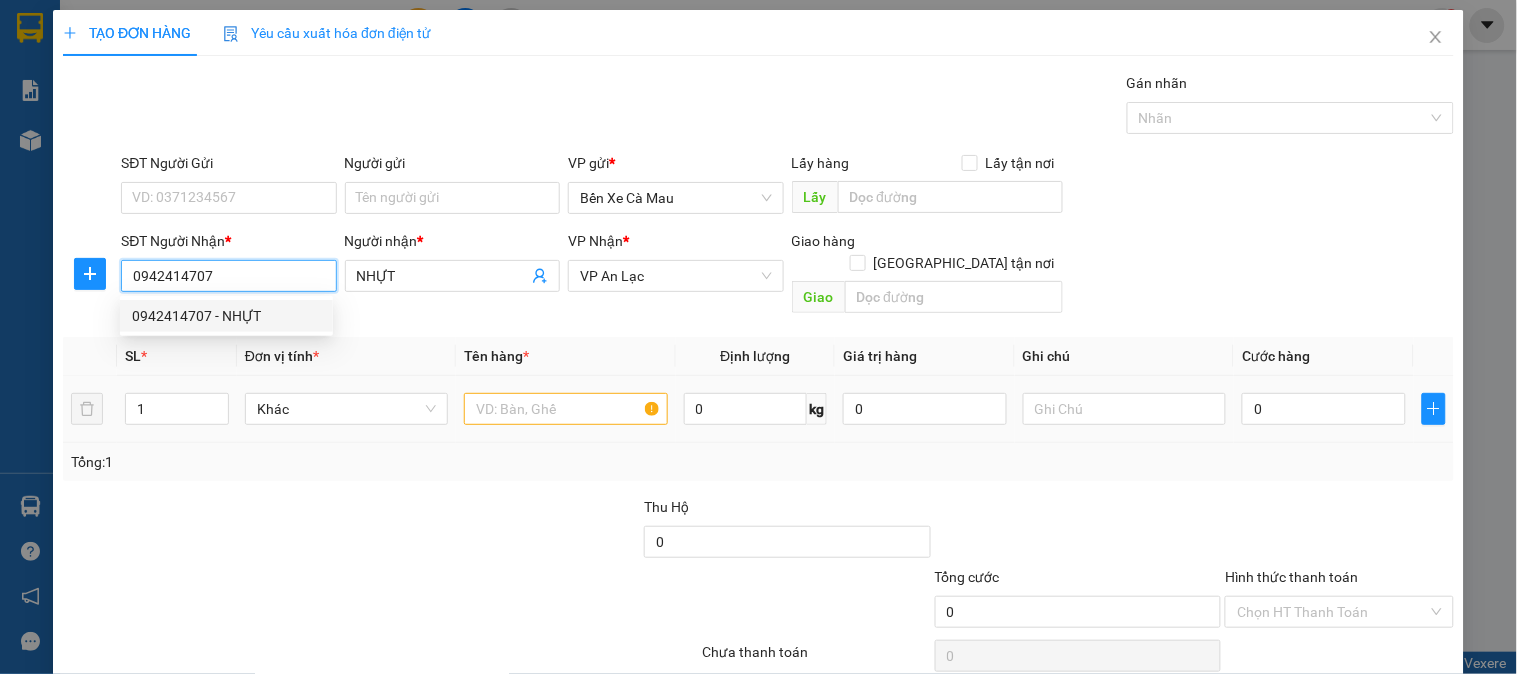 type on "50.000" 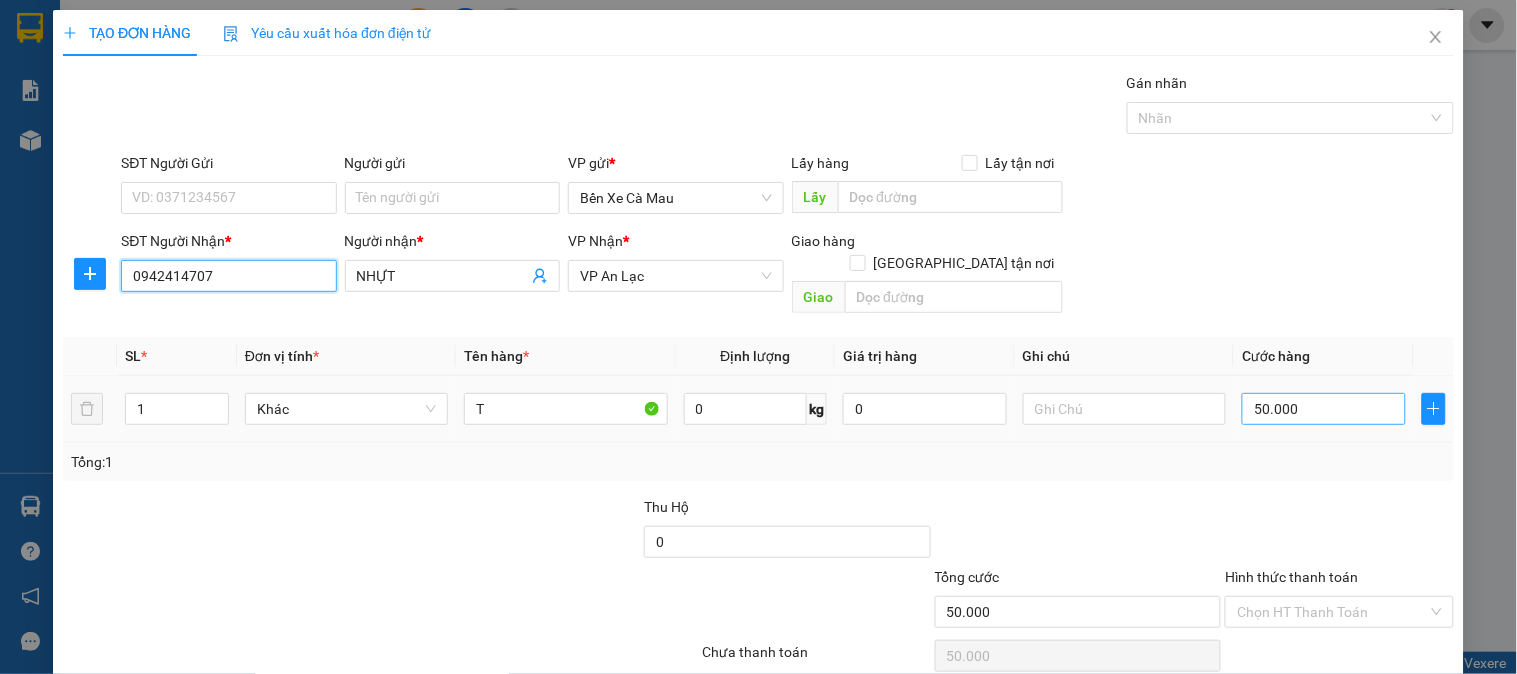 type on "0942414707" 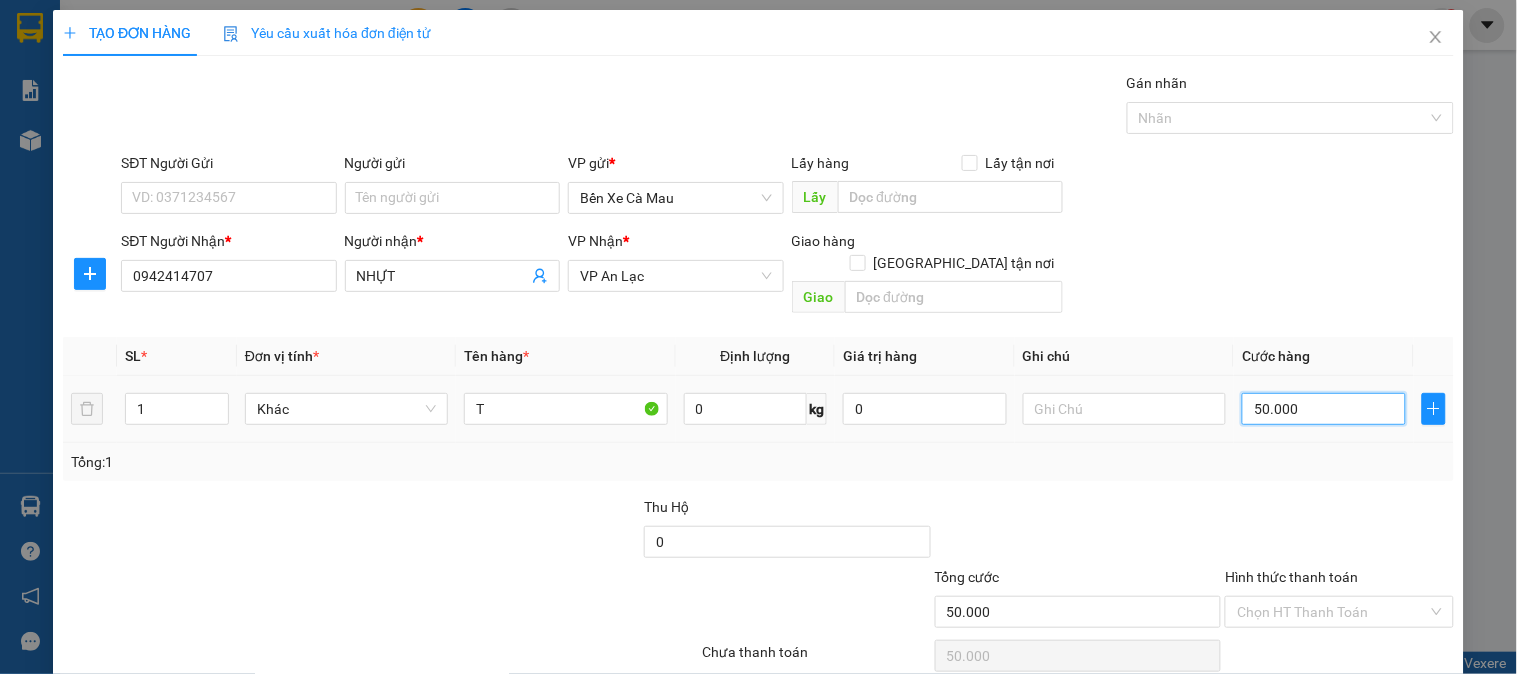 type on "0" 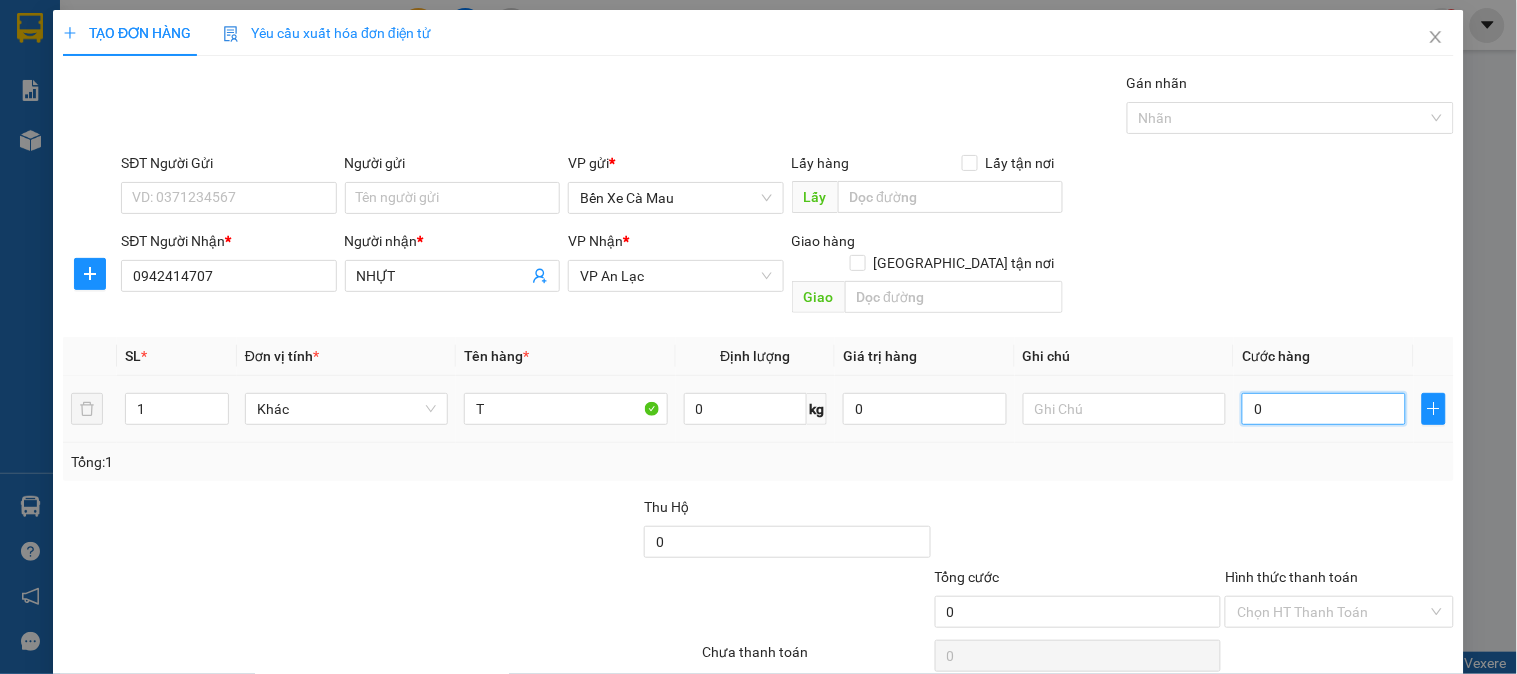 click on "0" at bounding box center (1324, 409) 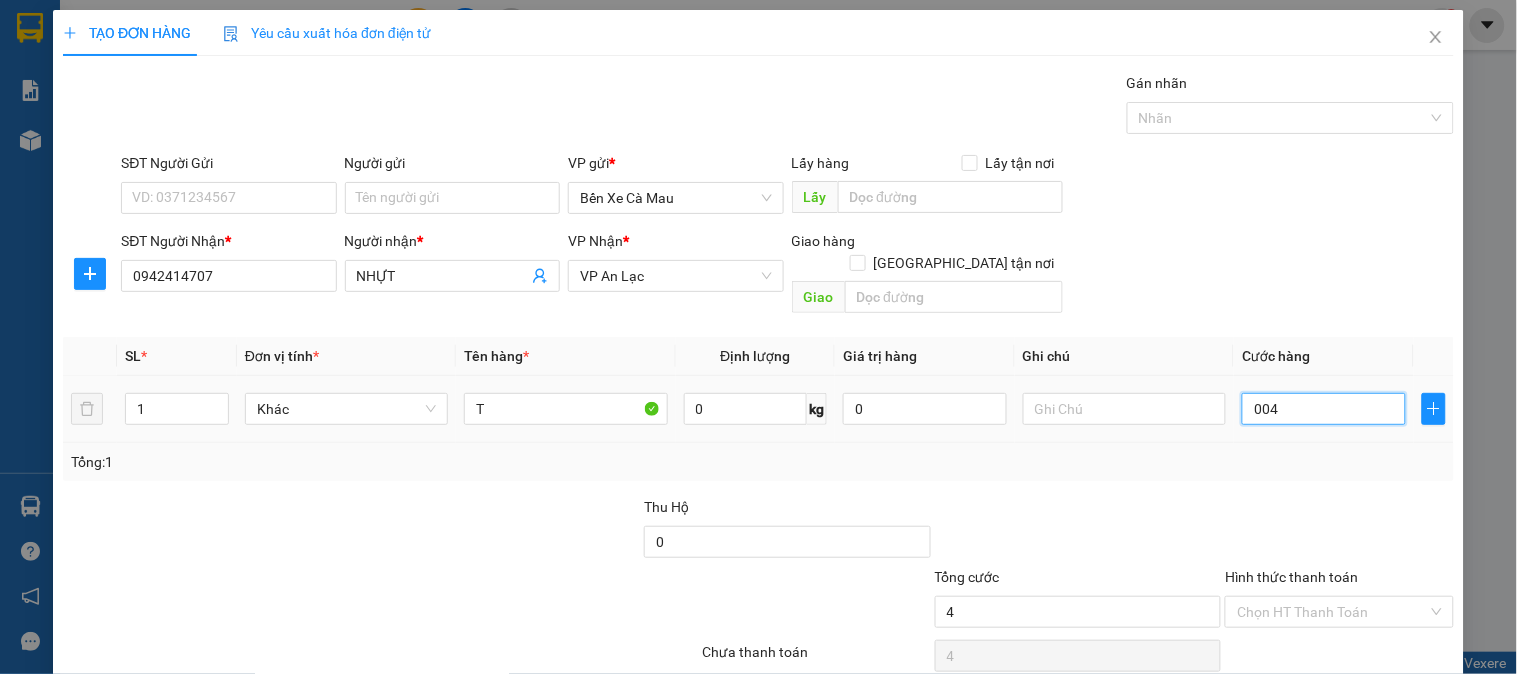 type on "40" 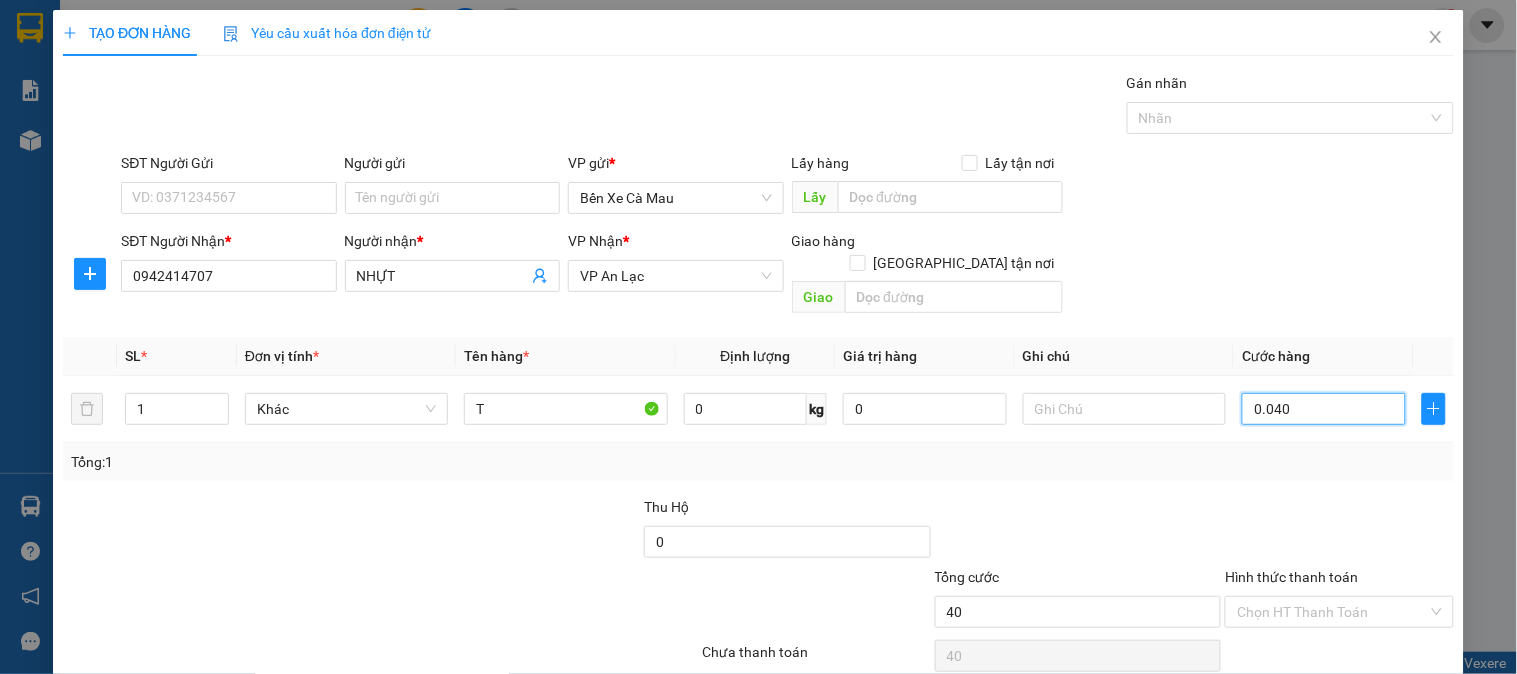 type on "0.040" 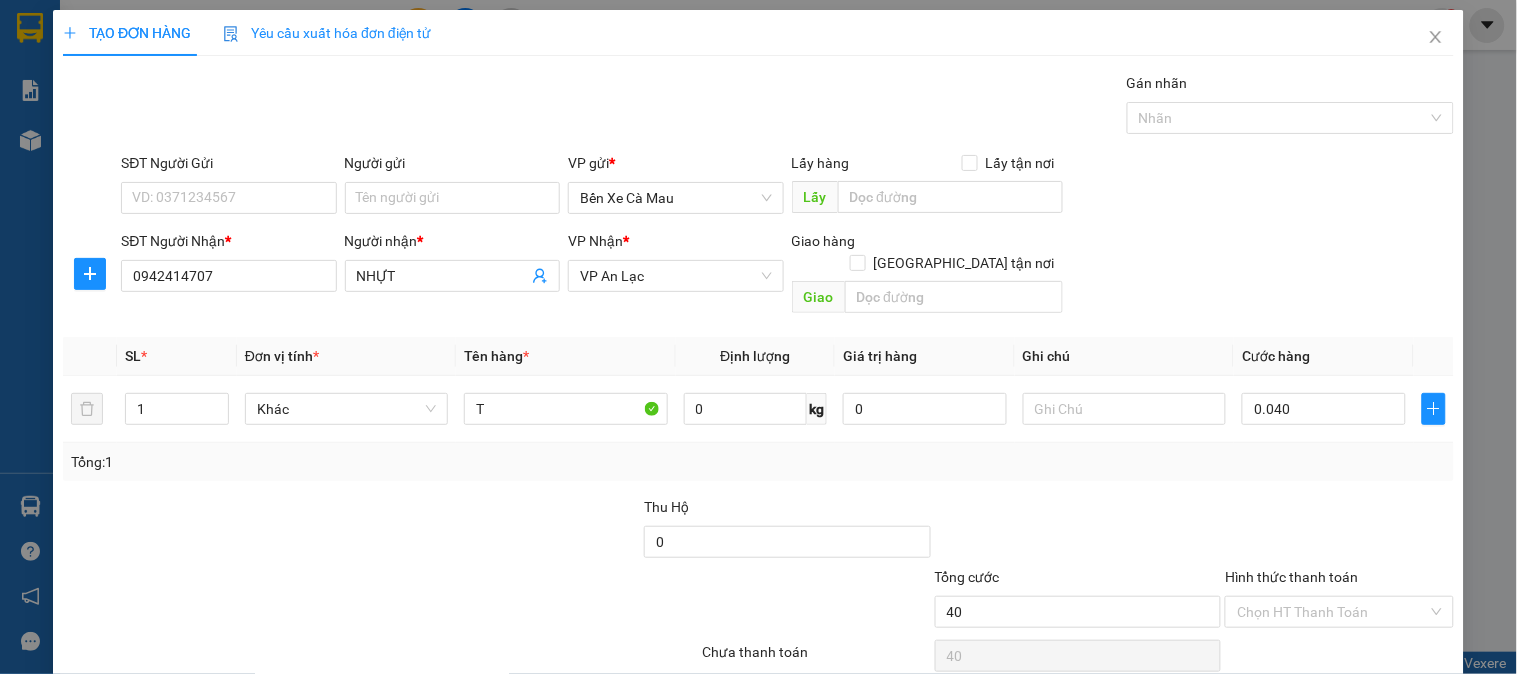 click on "SĐT Người Gửi VD: 0371234567 Người gửi Tên người gửi VP gửi  * Bến Xe Cà Mau Lấy hàng Lấy tận nơi Lấy" at bounding box center (787, 187) 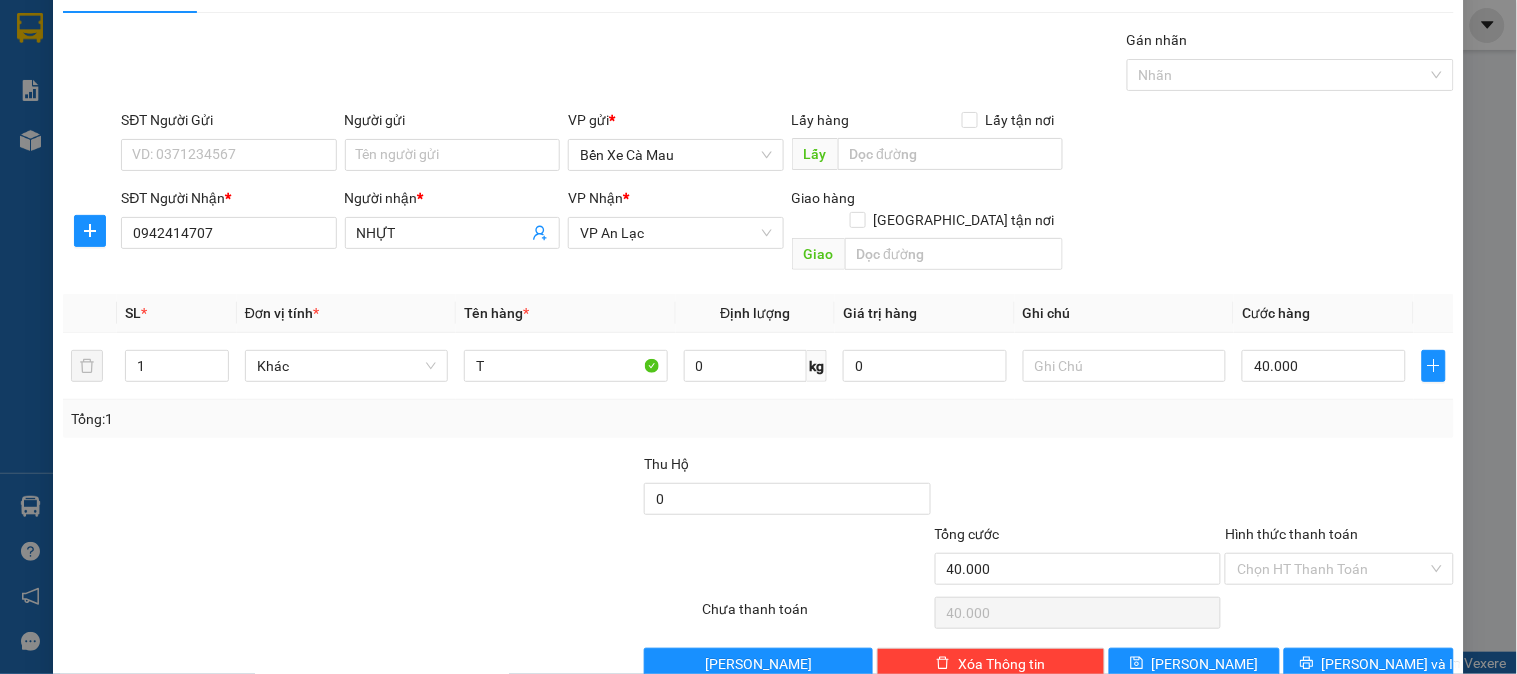 scroll, scrollTop: 65, scrollLeft: 0, axis: vertical 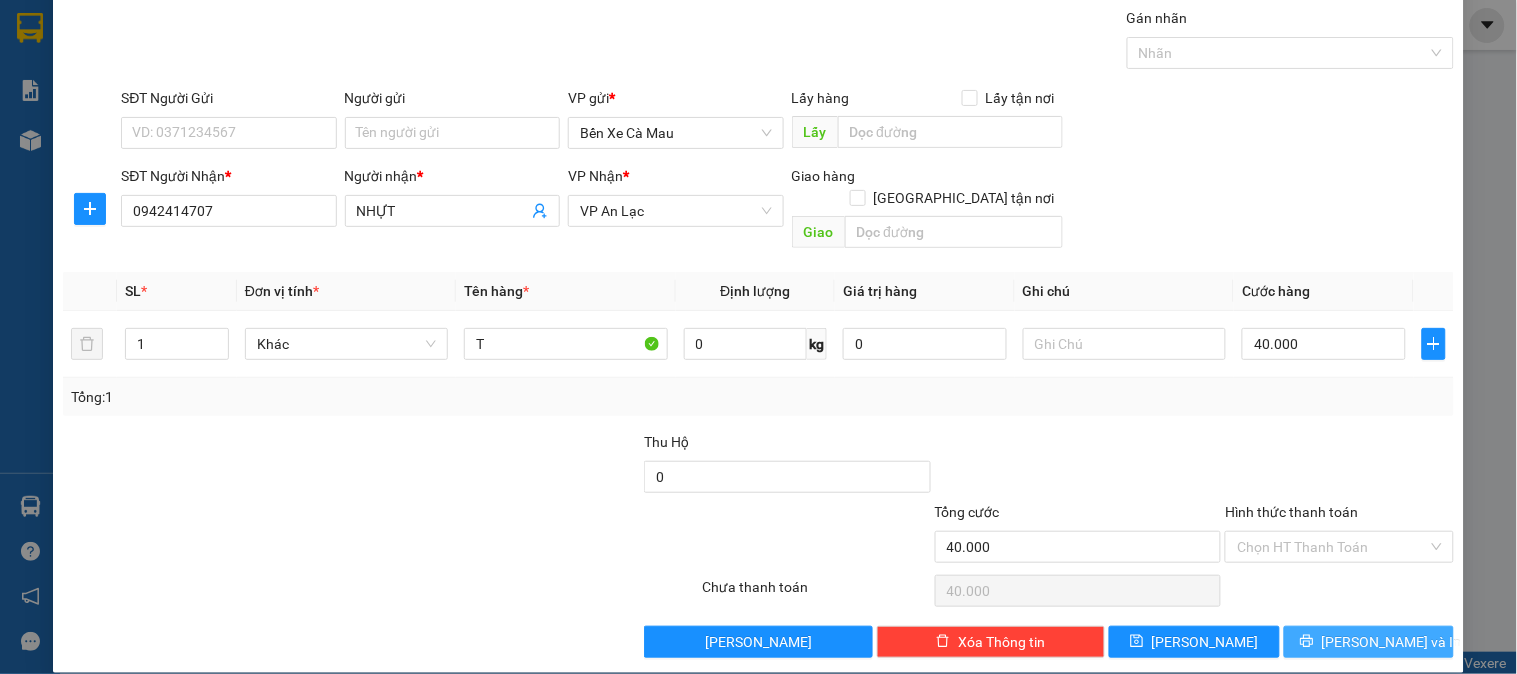 click on "[PERSON_NAME] và In" at bounding box center (1392, 642) 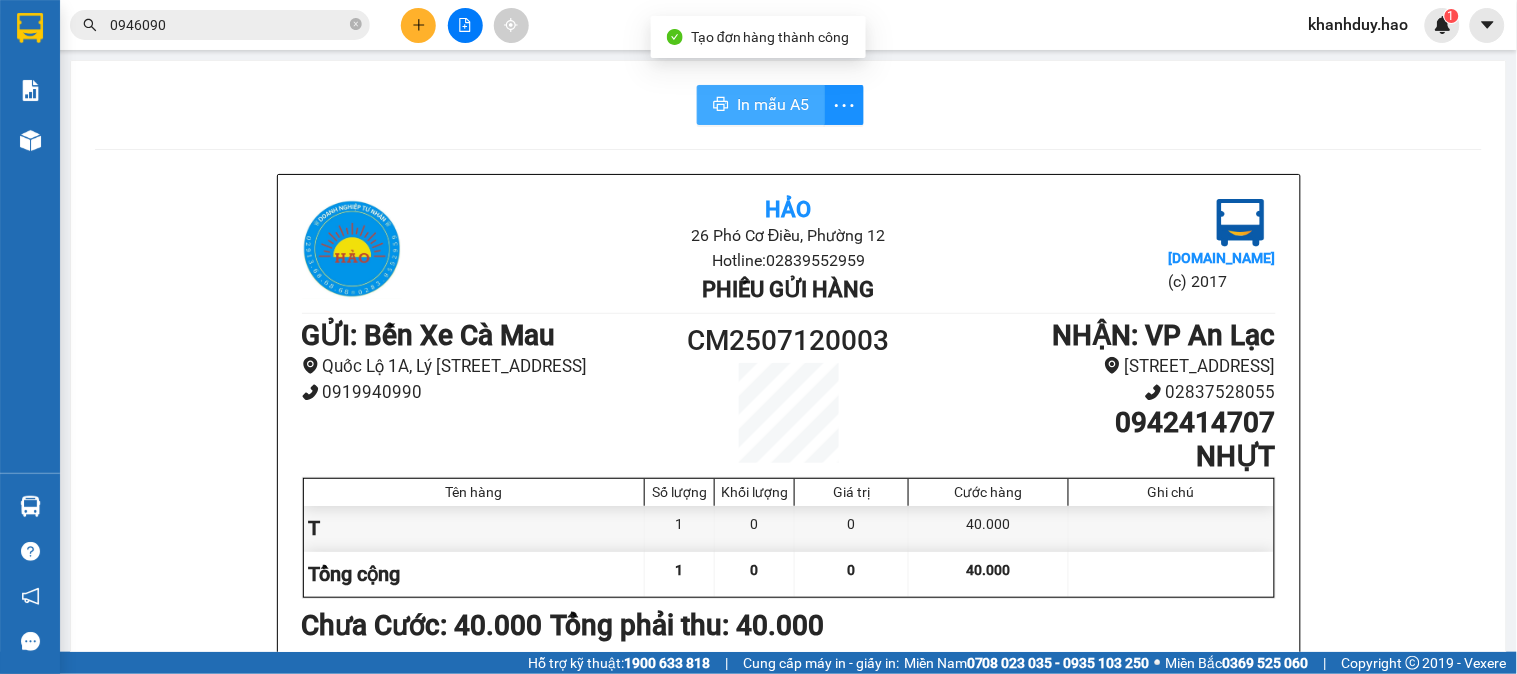 click on "In mẫu A5" at bounding box center [773, 104] 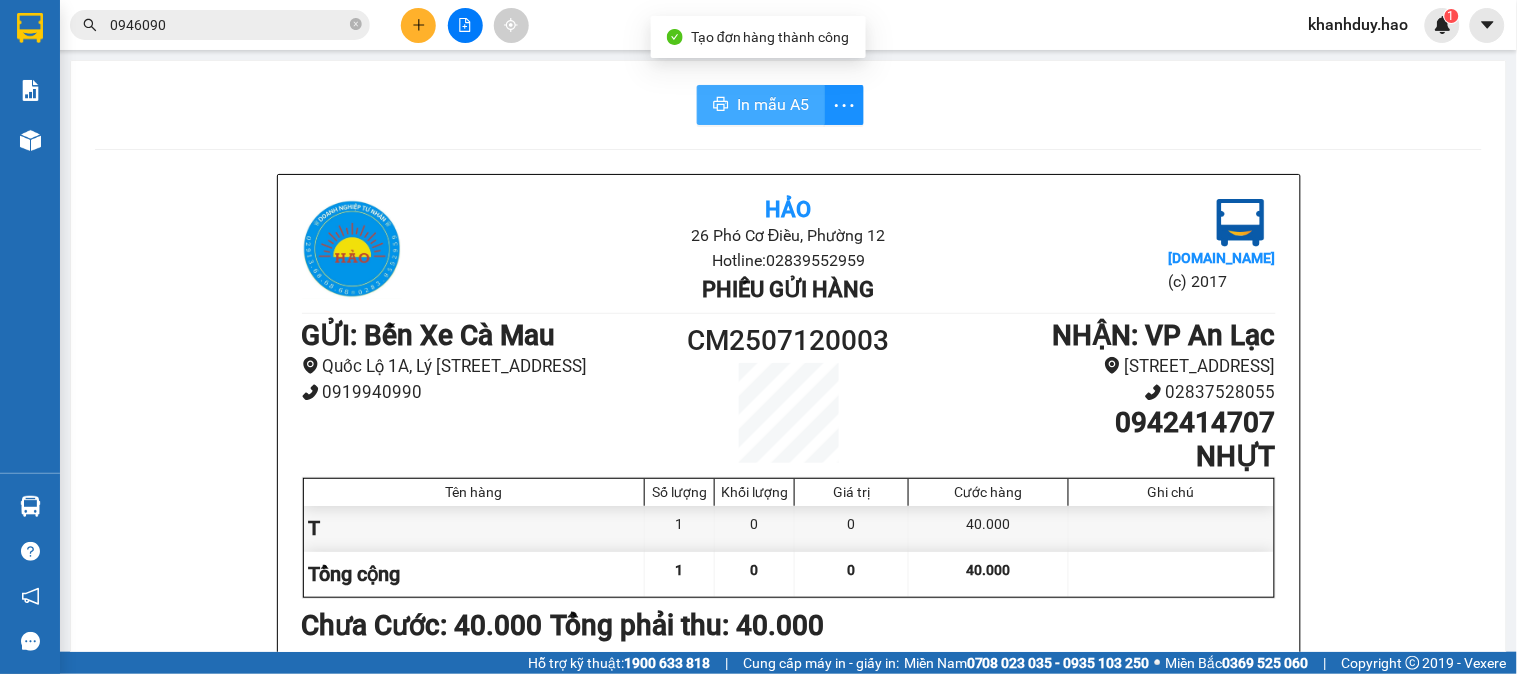 scroll, scrollTop: 0, scrollLeft: 0, axis: both 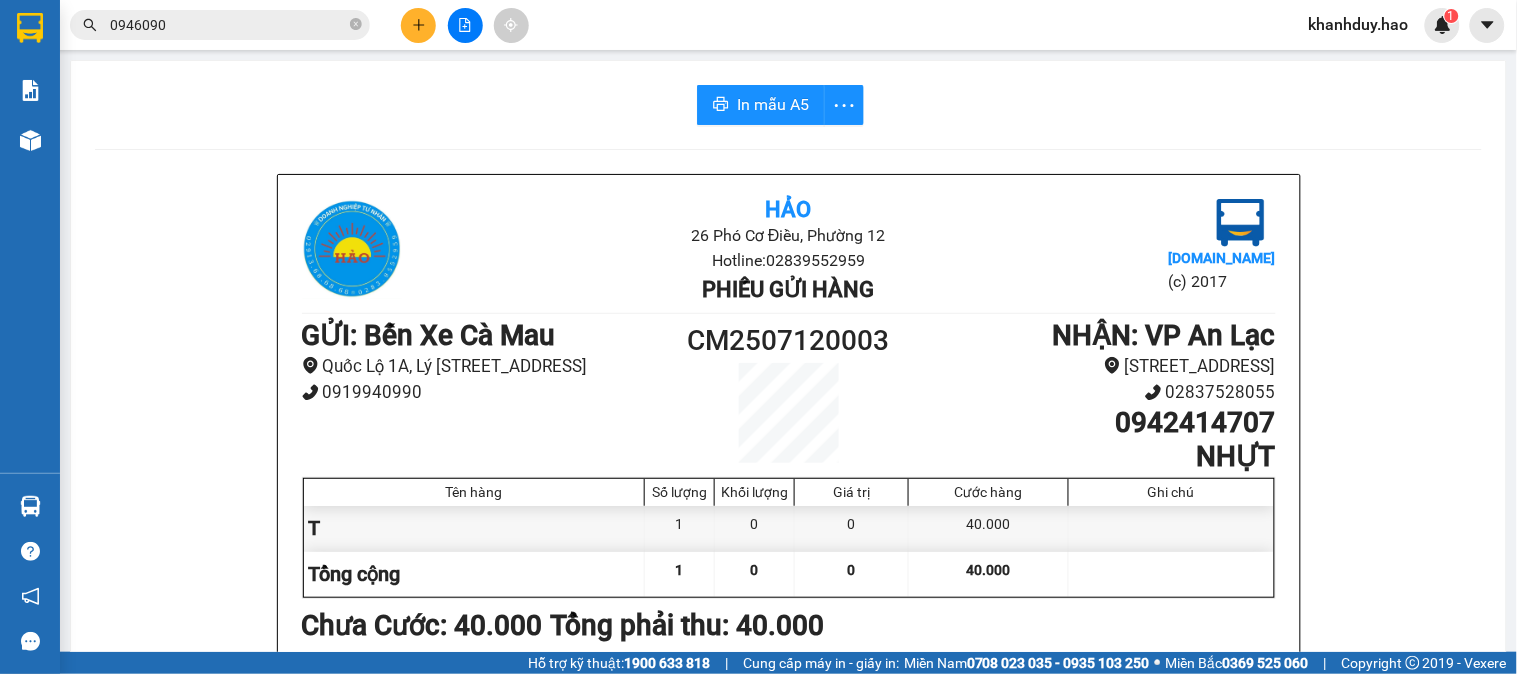 click at bounding box center [418, 25] 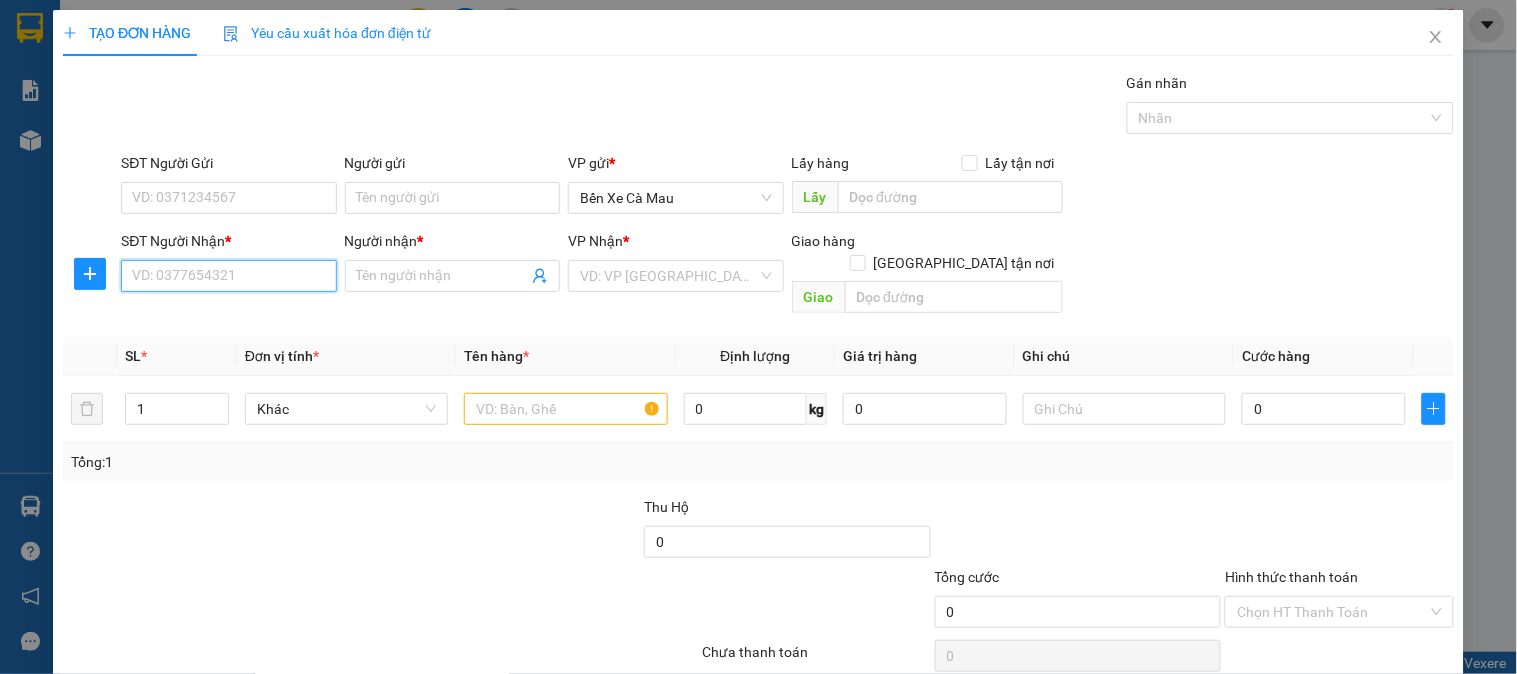 click on "SĐT Người Nhận  *" at bounding box center [228, 276] 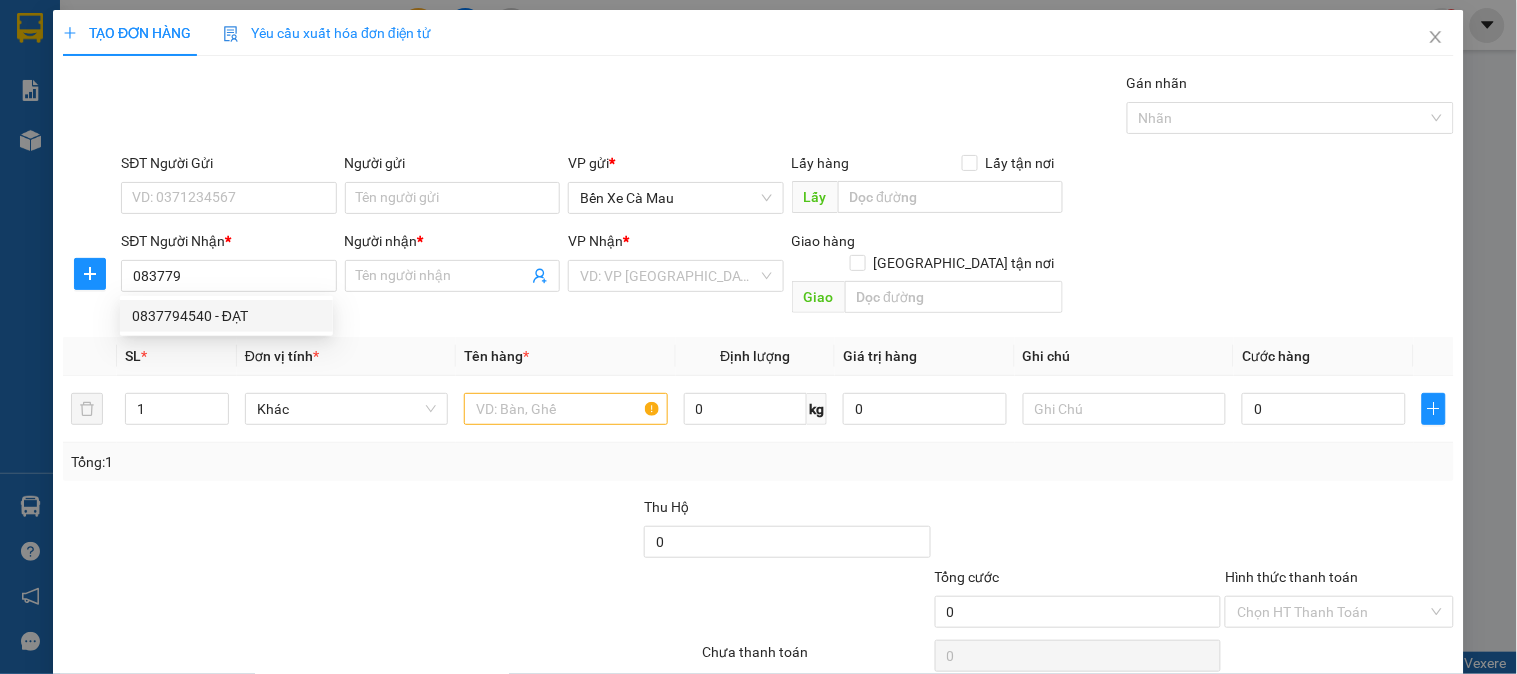 click on "0837794540 0837794540 - ĐẠT" at bounding box center (226, 316) 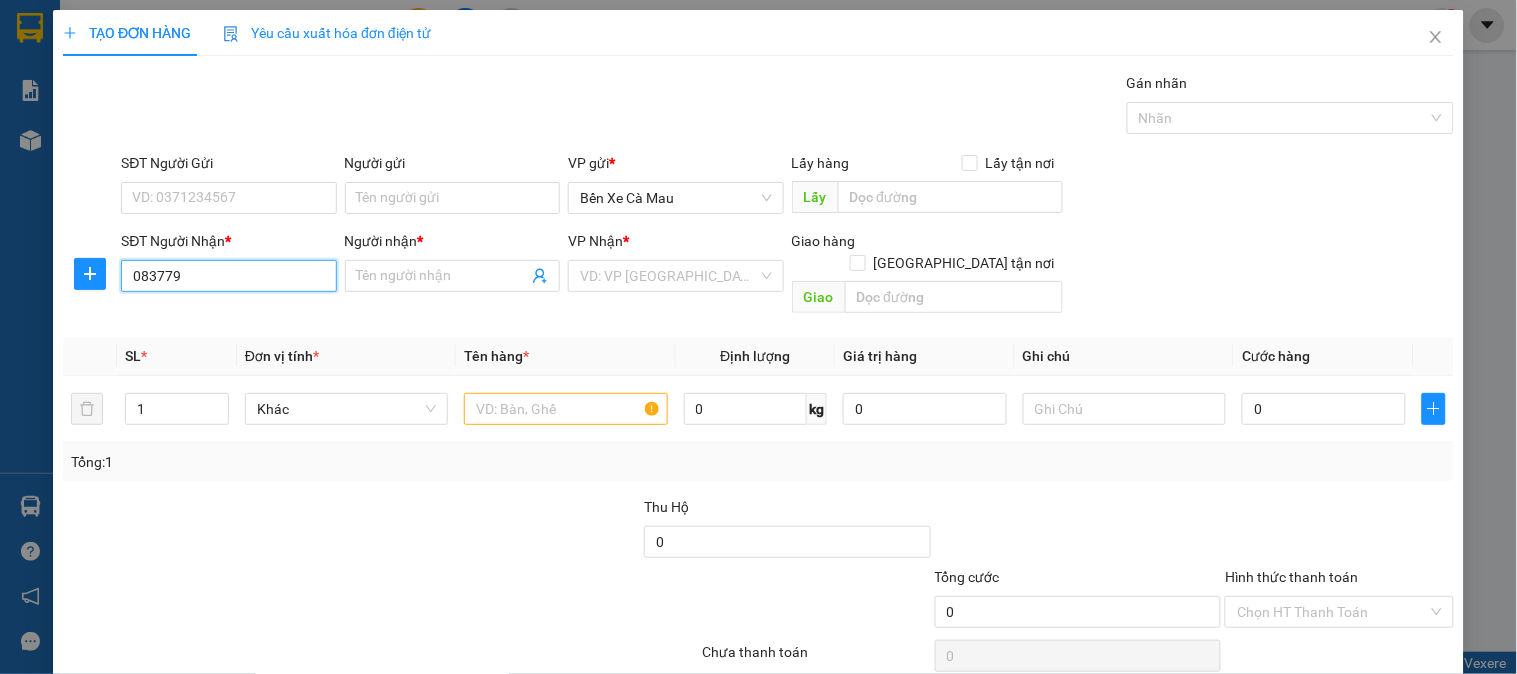 click on "083779" at bounding box center [228, 276] 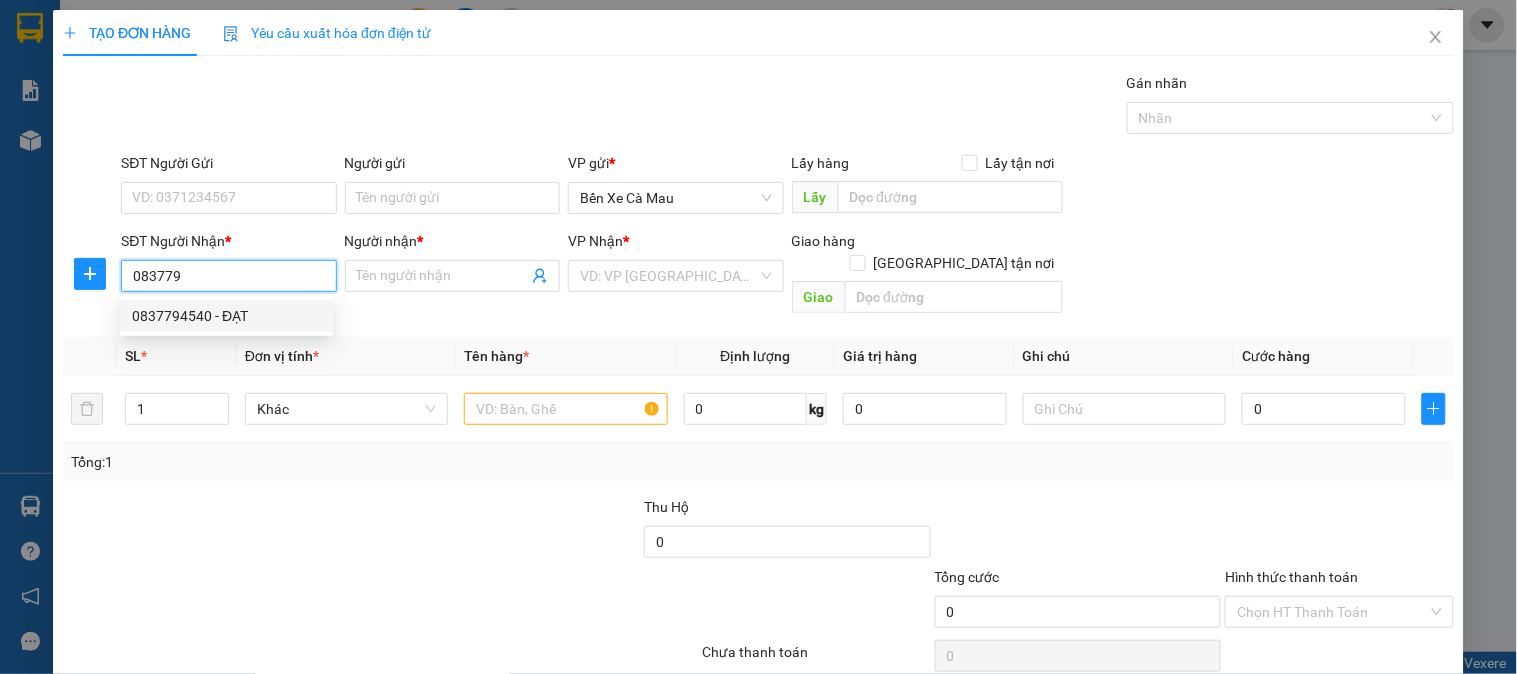 drag, startPoint x: 265, startPoint y: 310, endPoint x: 537, endPoint y: 391, distance: 283.8045 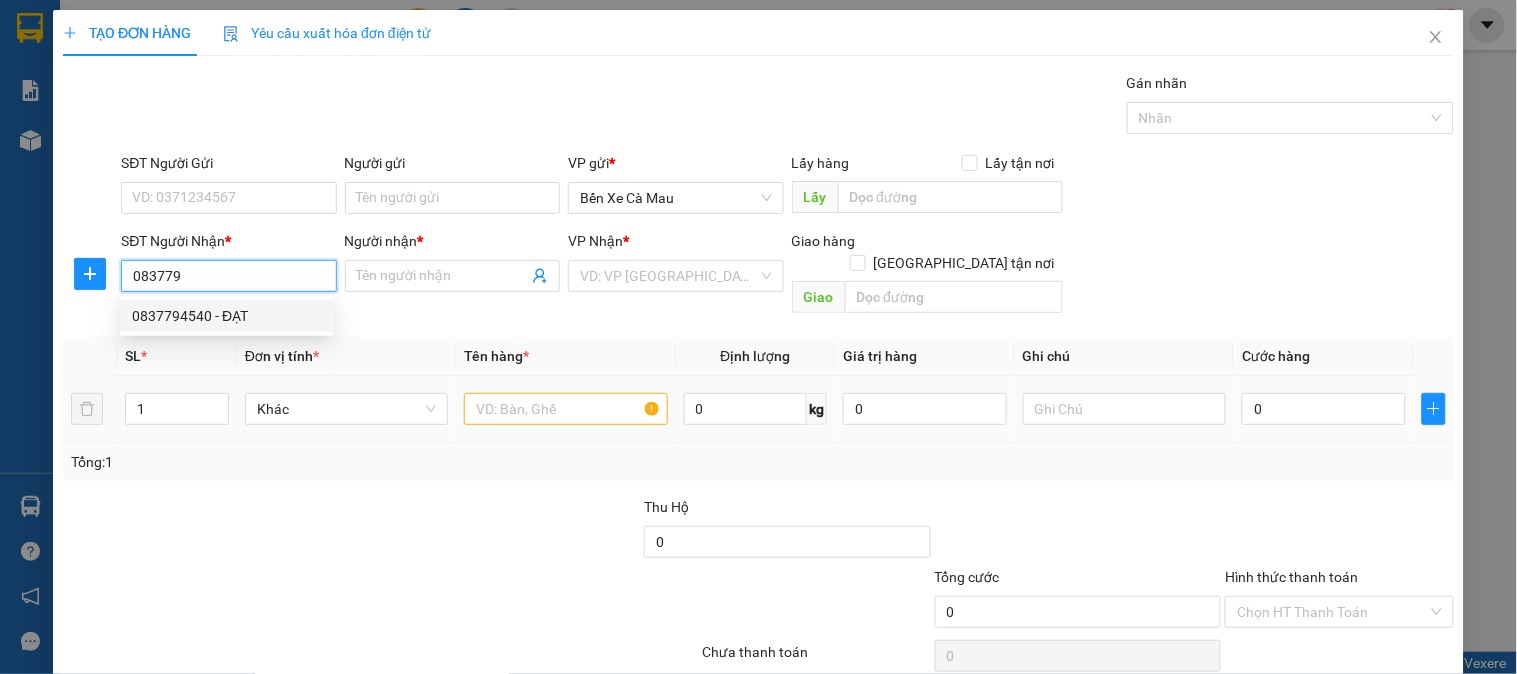 click on "0837794540 - ĐẠT" at bounding box center (226, 316) 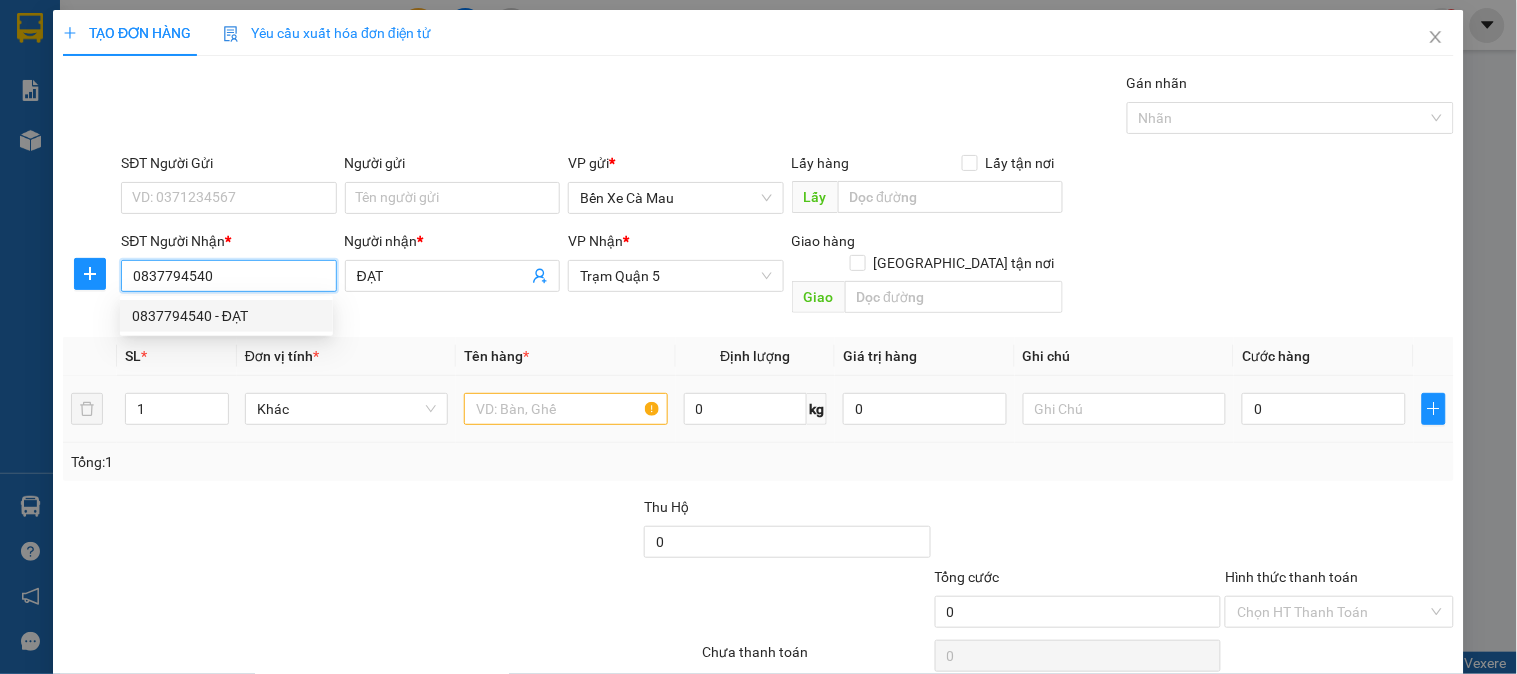type on "40.000" 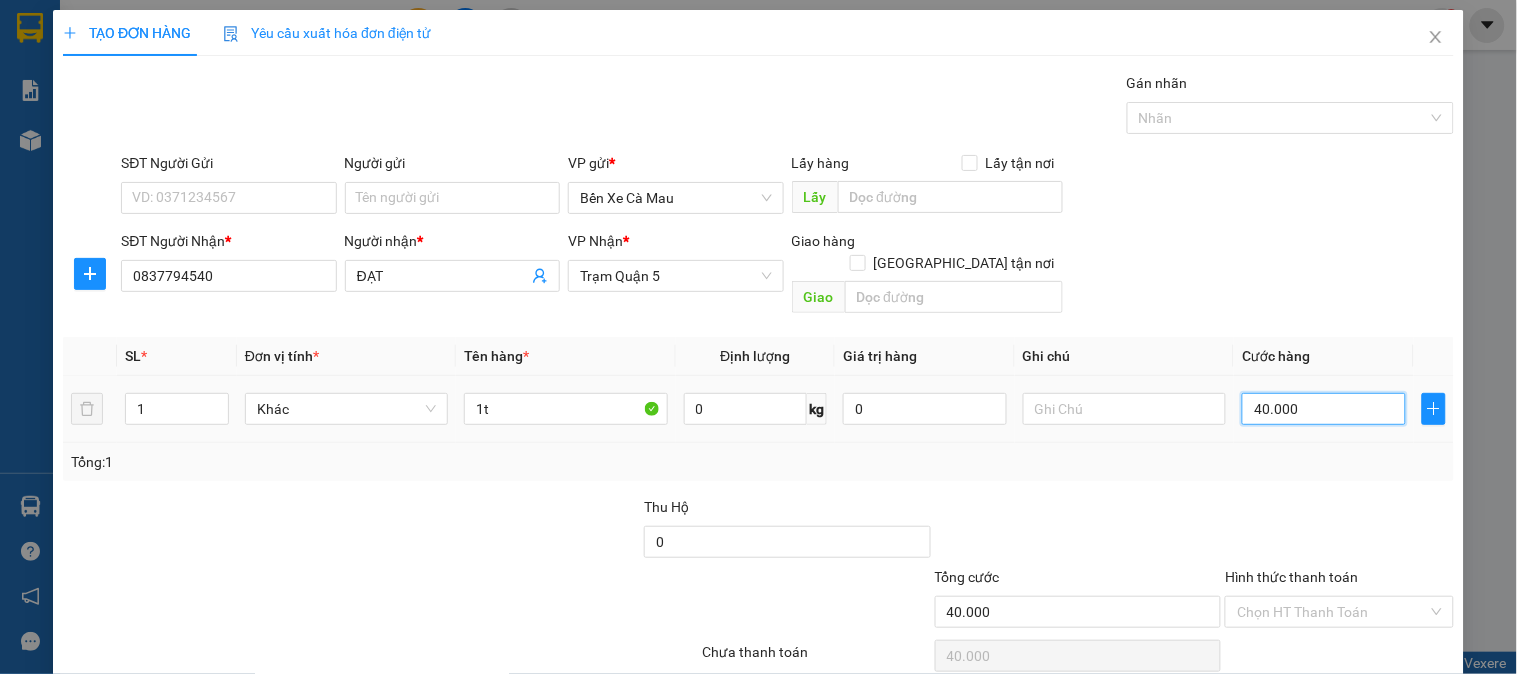 click on "40.000" at bounding box center (1324, 409) 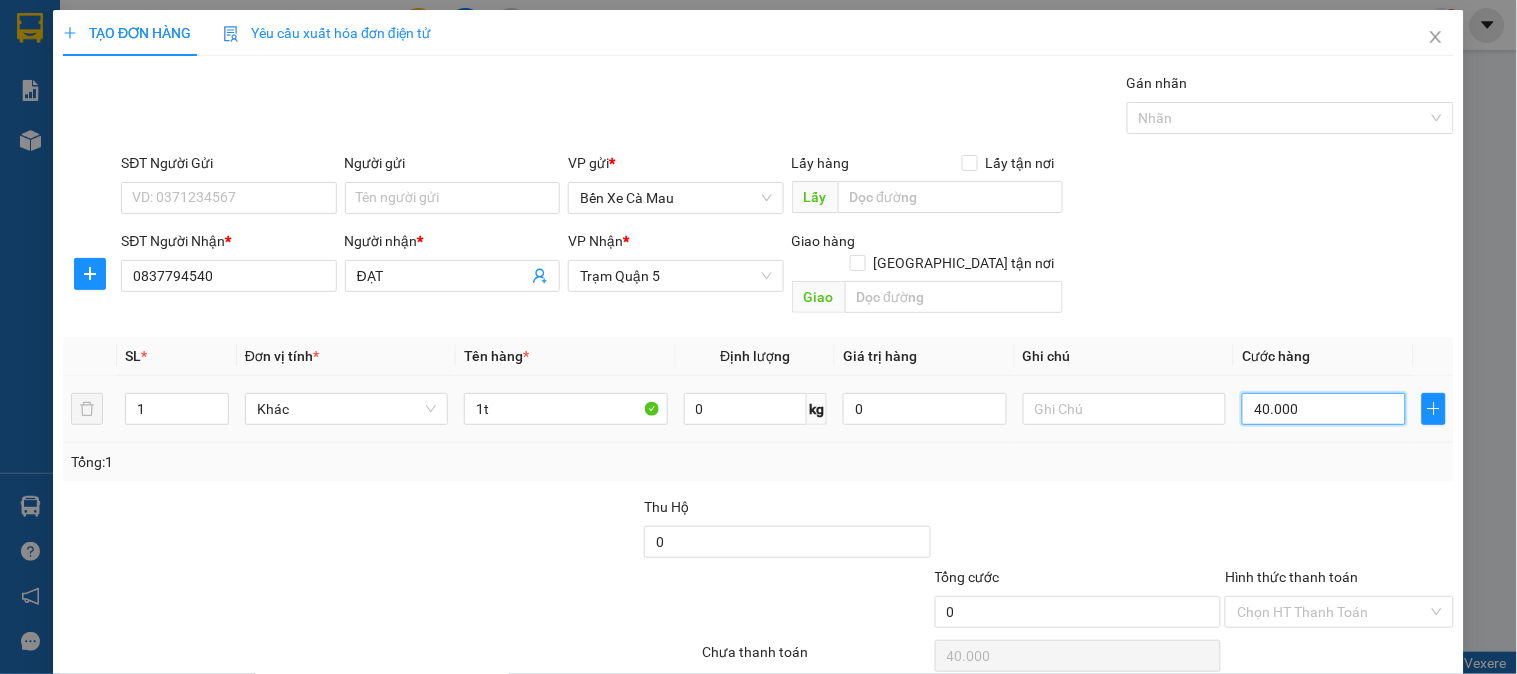 type on "0" 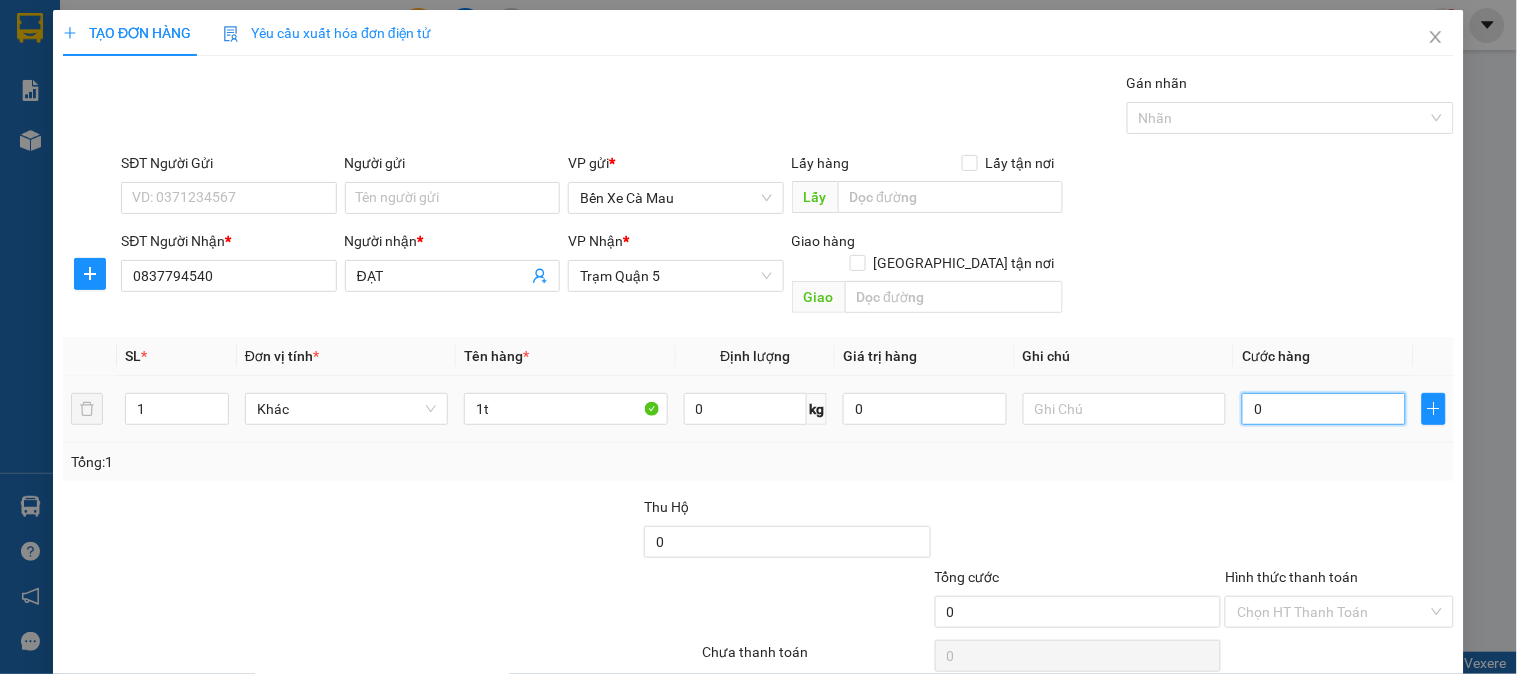 type on "005" 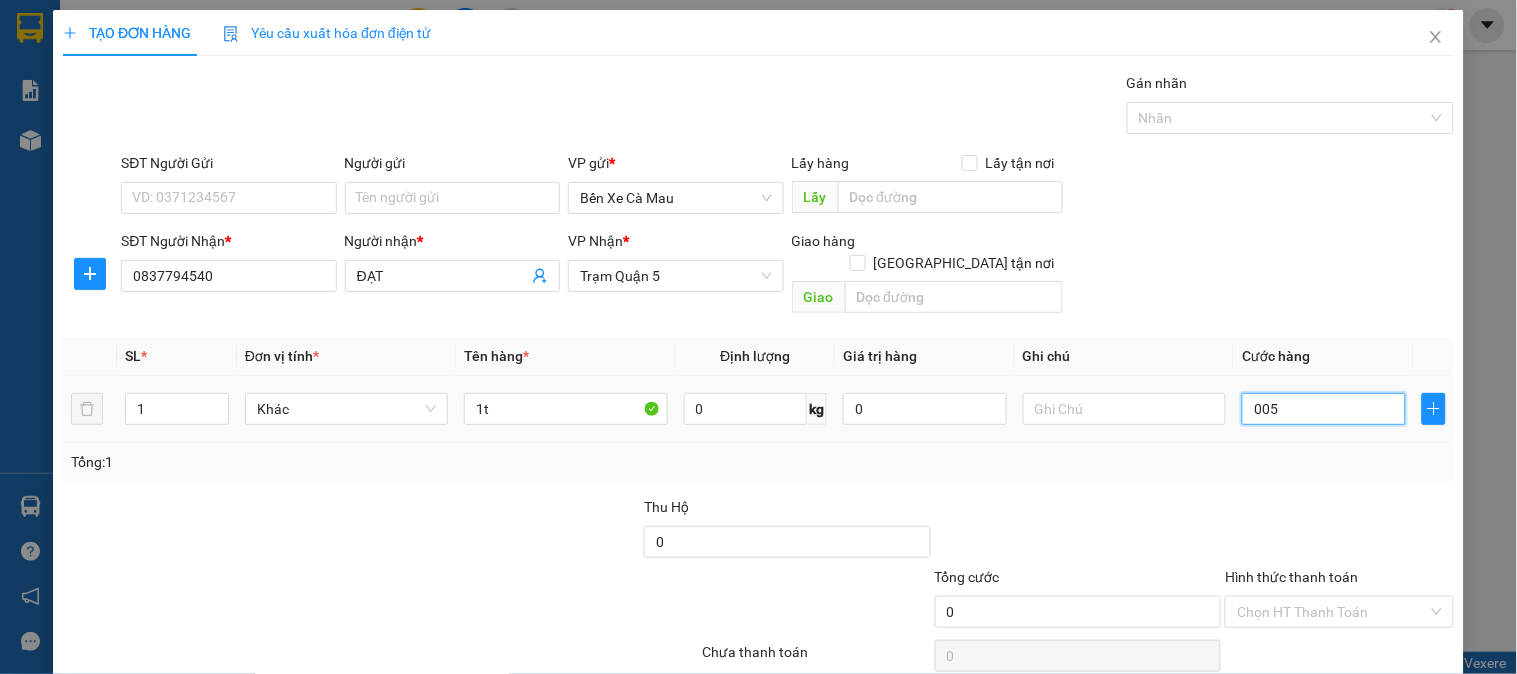 type on "5" 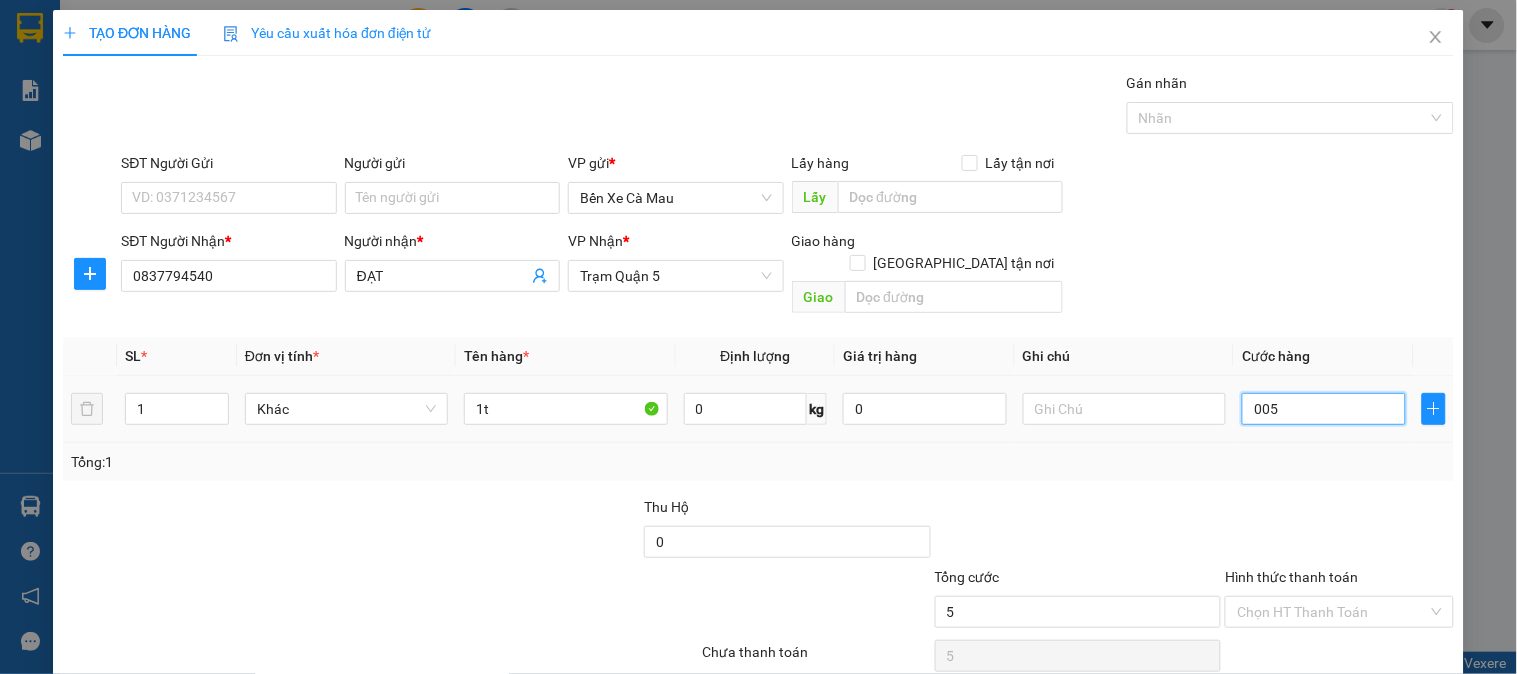 type on "50" 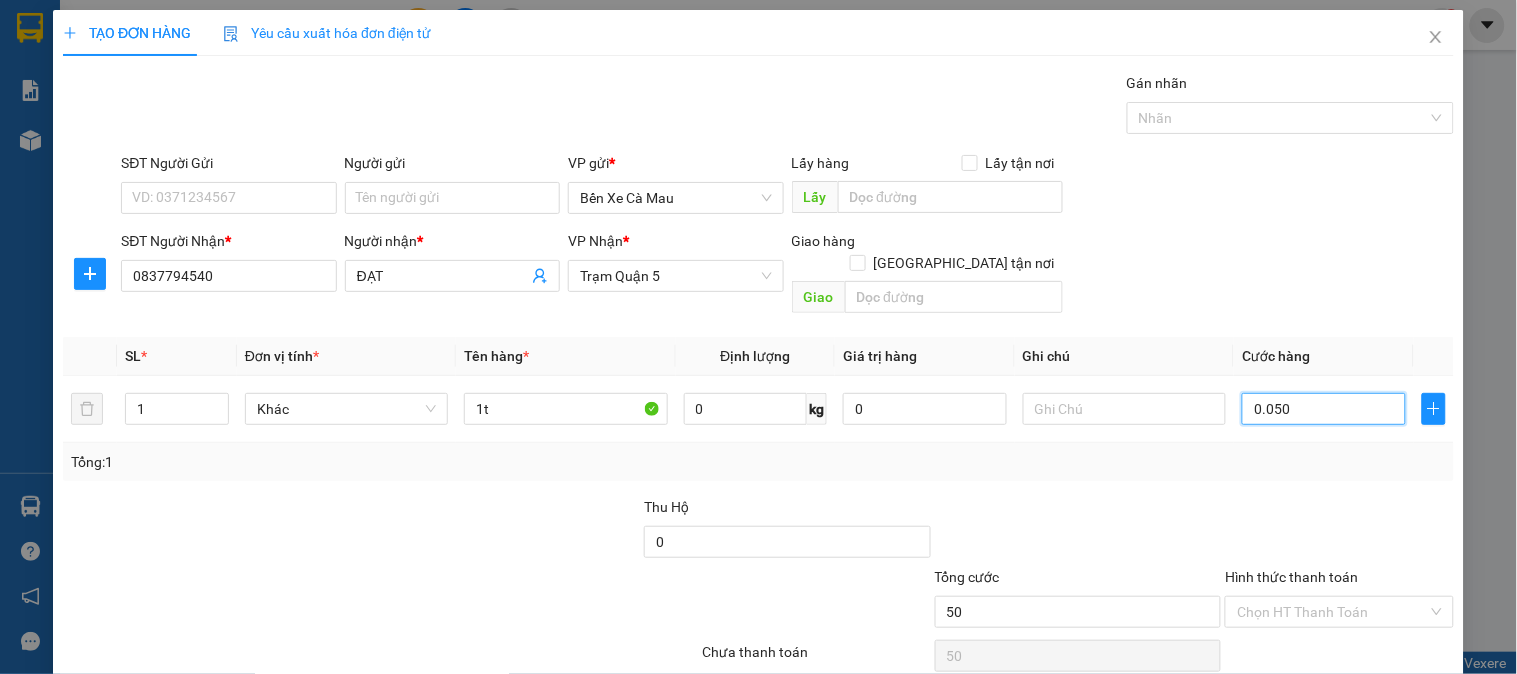 type on "0.050" 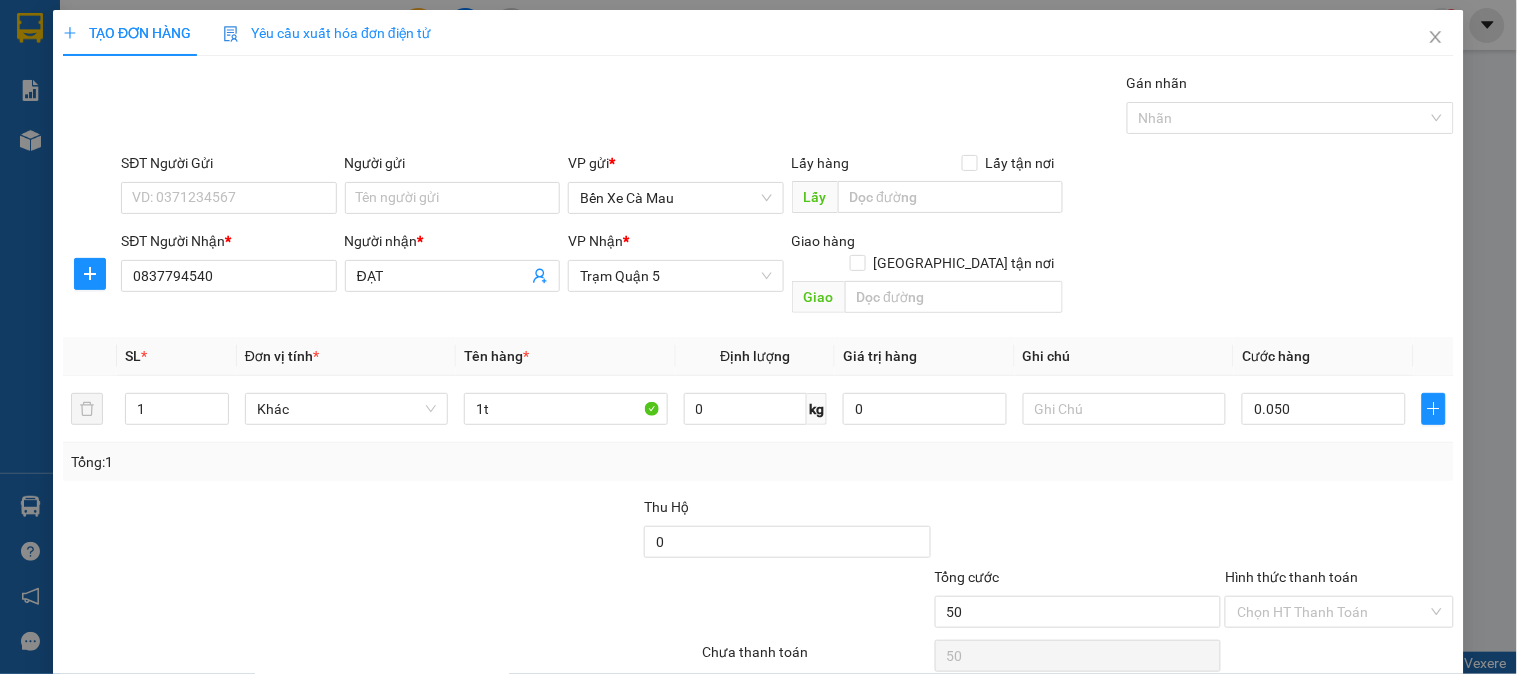 click on "SĐT Người Nhận  * 0837794540 Người nhận  * ĐẠT VP Nhận  * Trạm Quận 5 Giao hàng Giao tận nơi Giao" at bounding box center [787, 276] 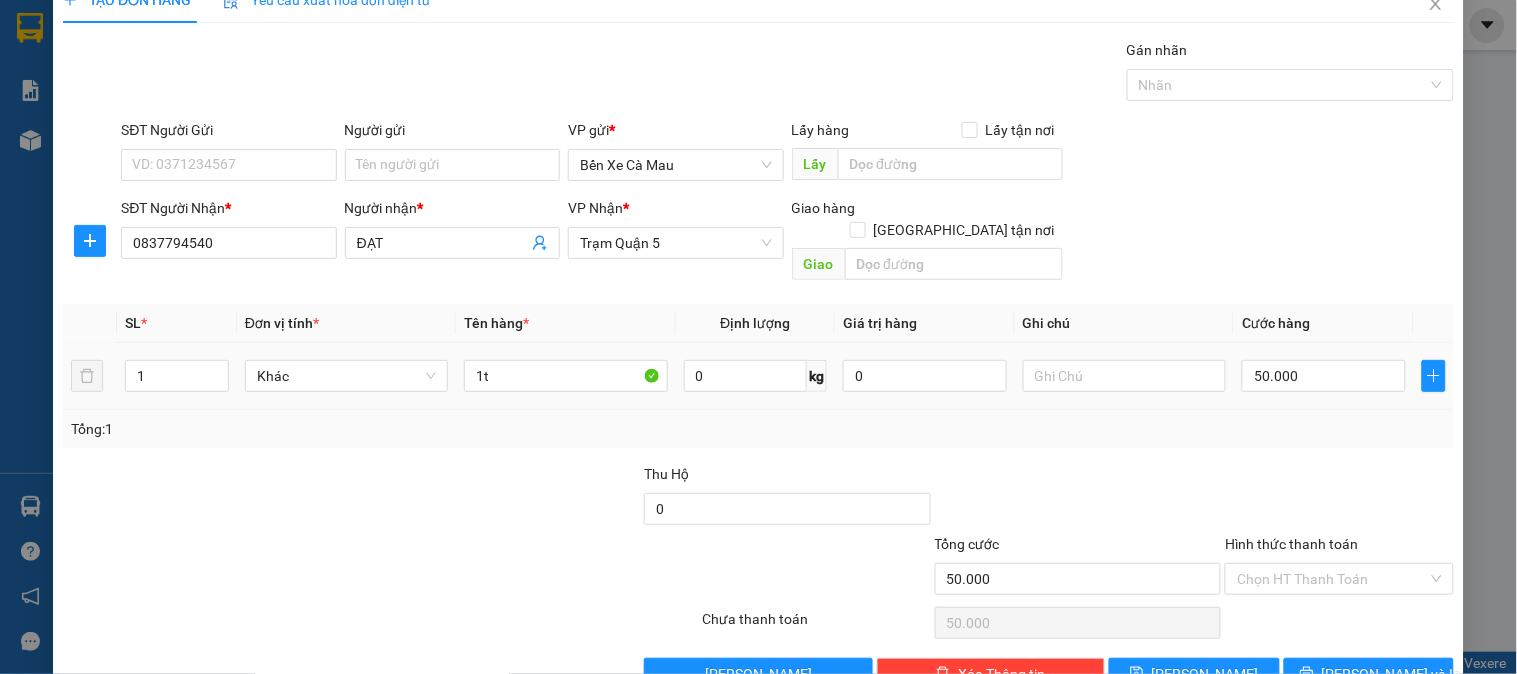 scroll, scrollTop: 65, scrollLeft: 0, axis: vertical 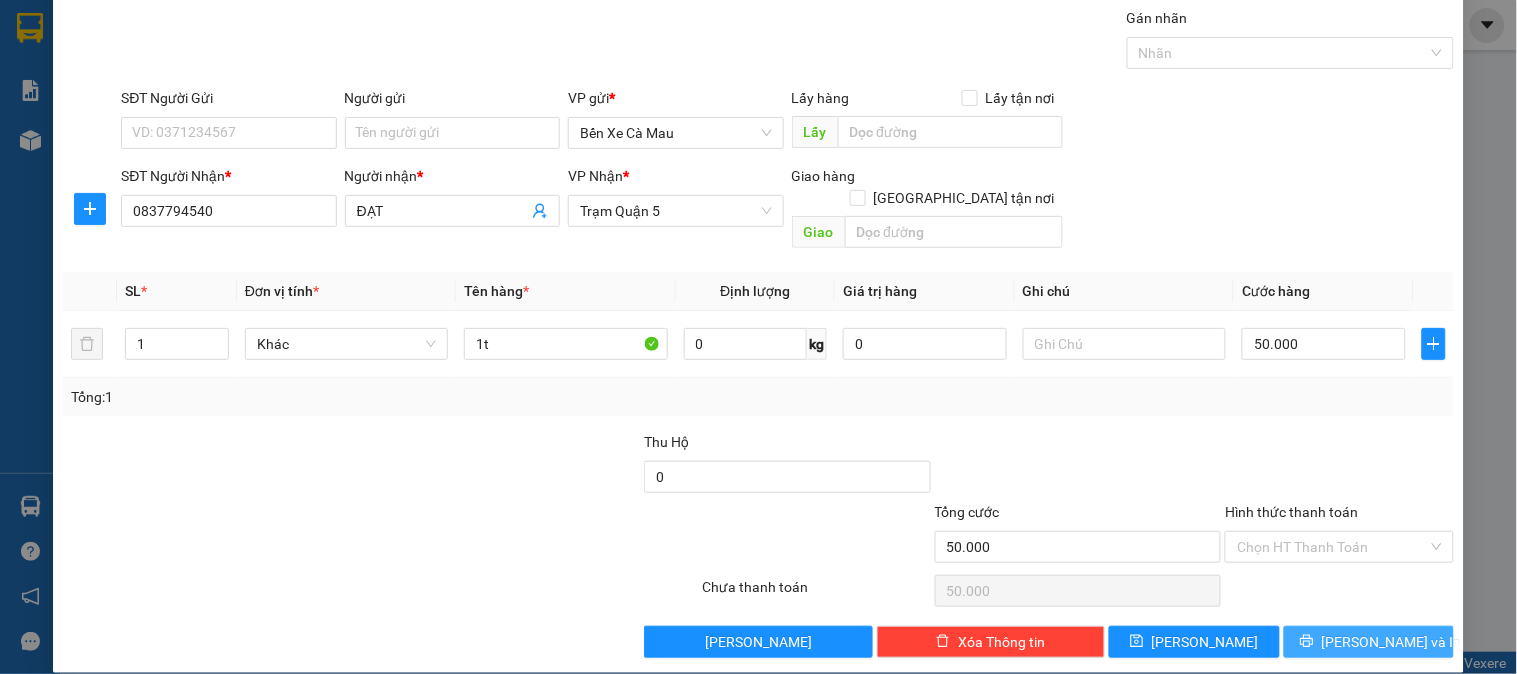 click on "[PERSON_NAME] và In" at bounding box center (1392, 642) 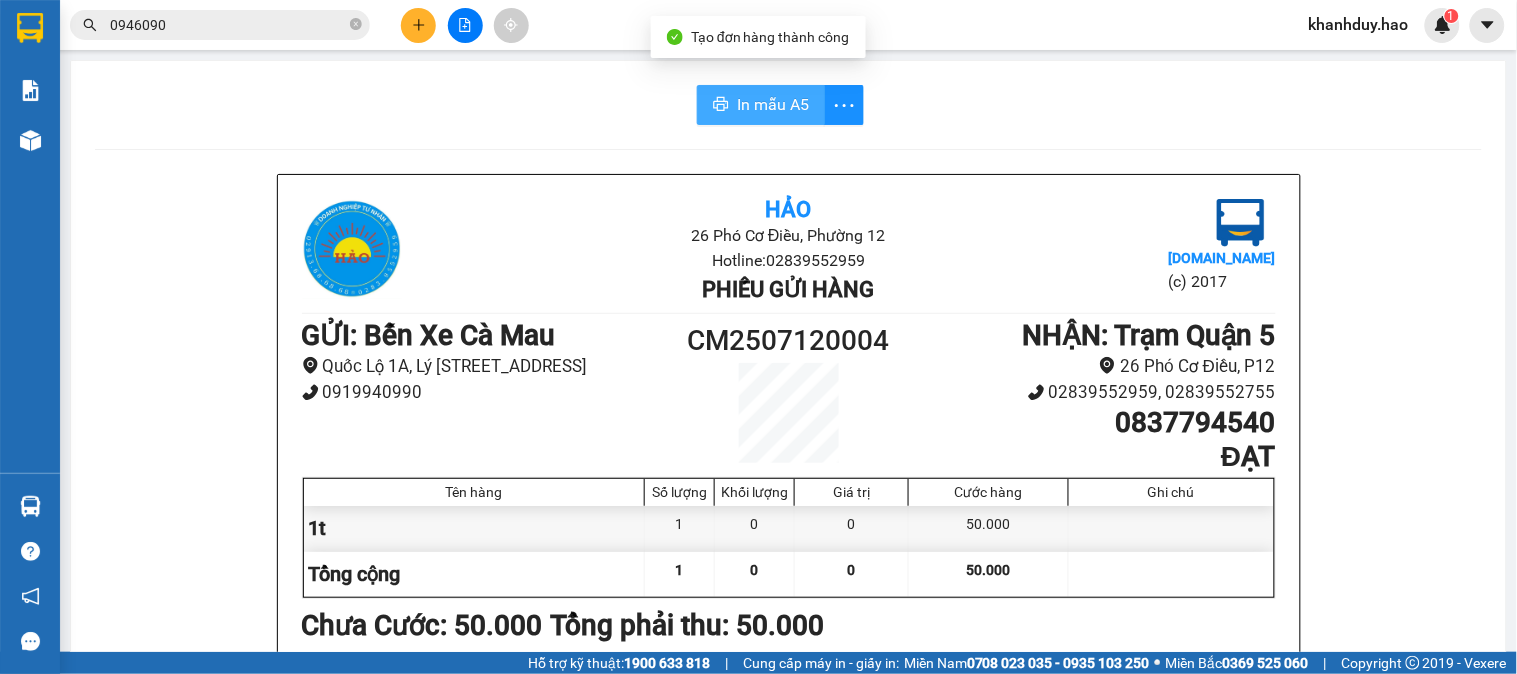 click on "In mẫu A5" at bounding box center [773, 104] 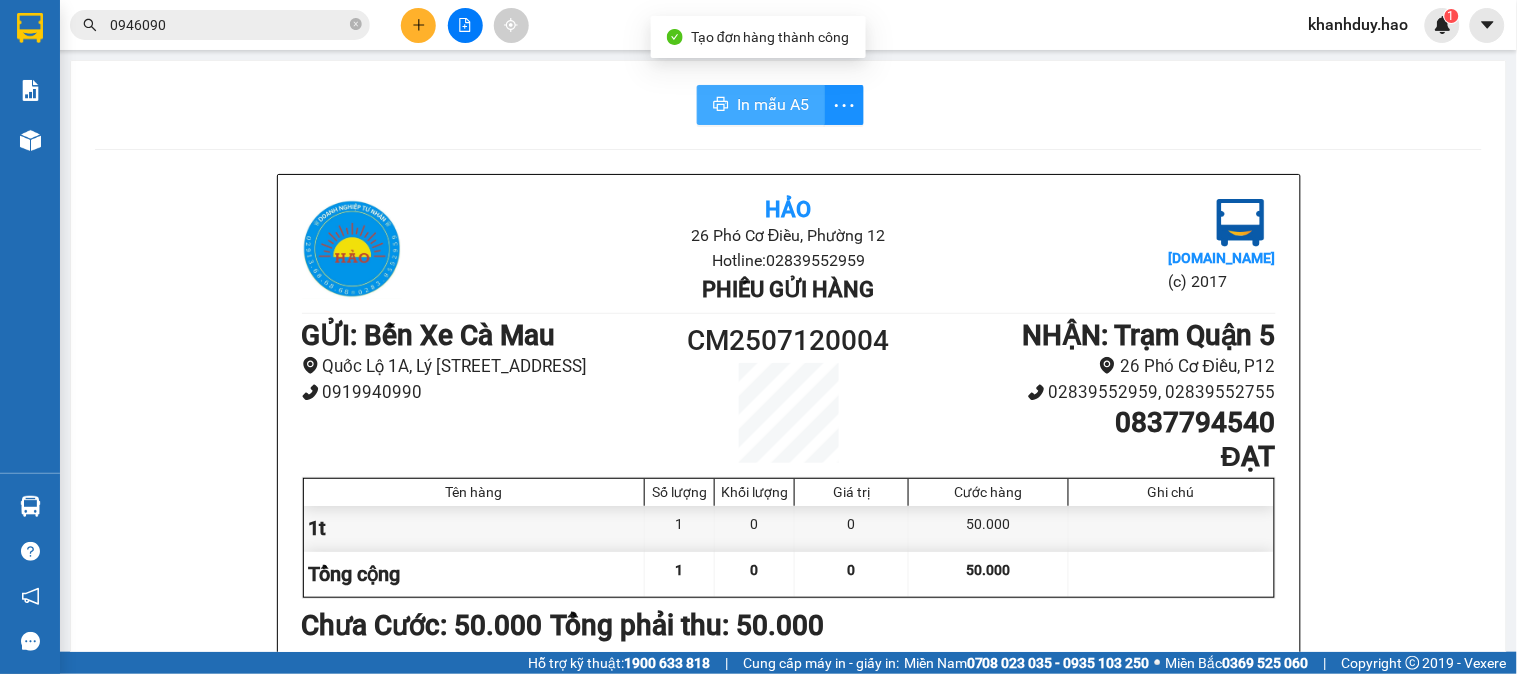 scroll, scrollTop: 0, scrollLeft: 0, axis: both 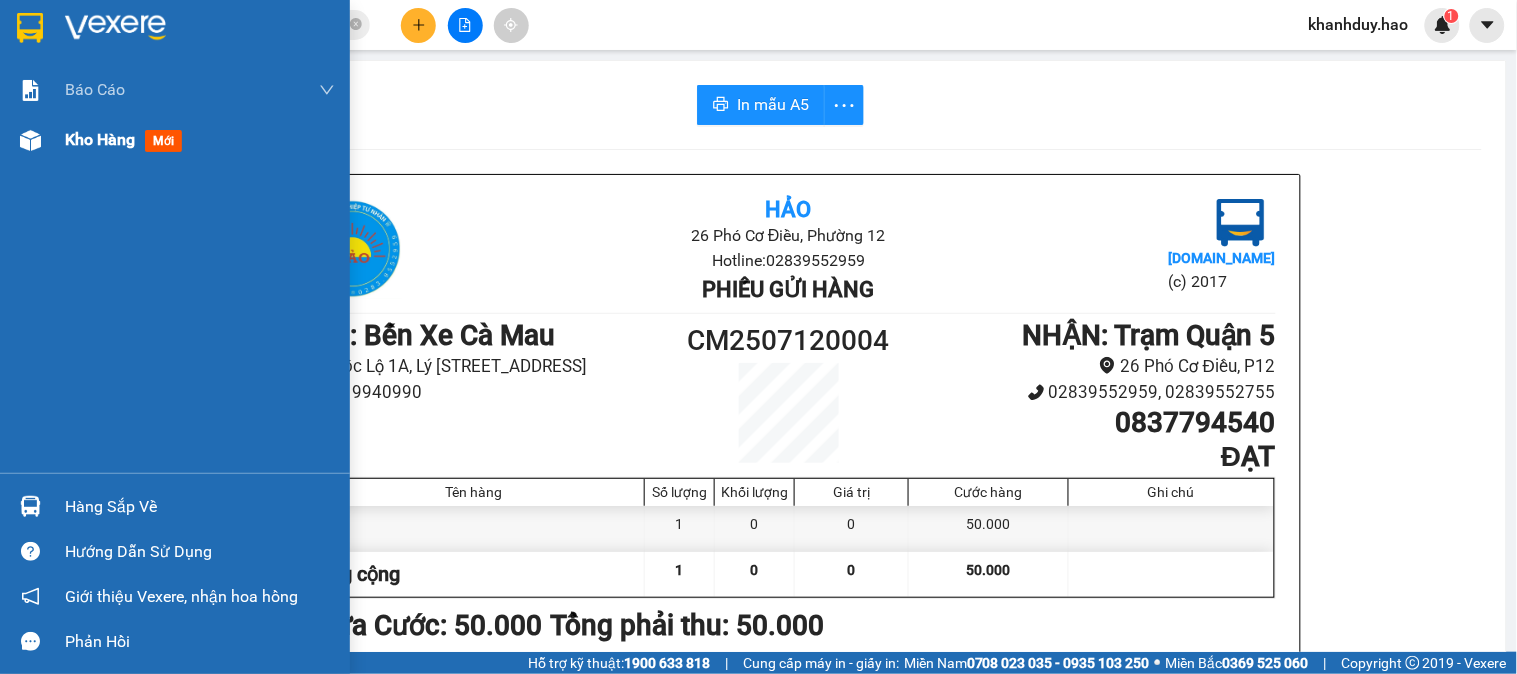 click on "Kho hàng mới" at bounding box center [175, 140] 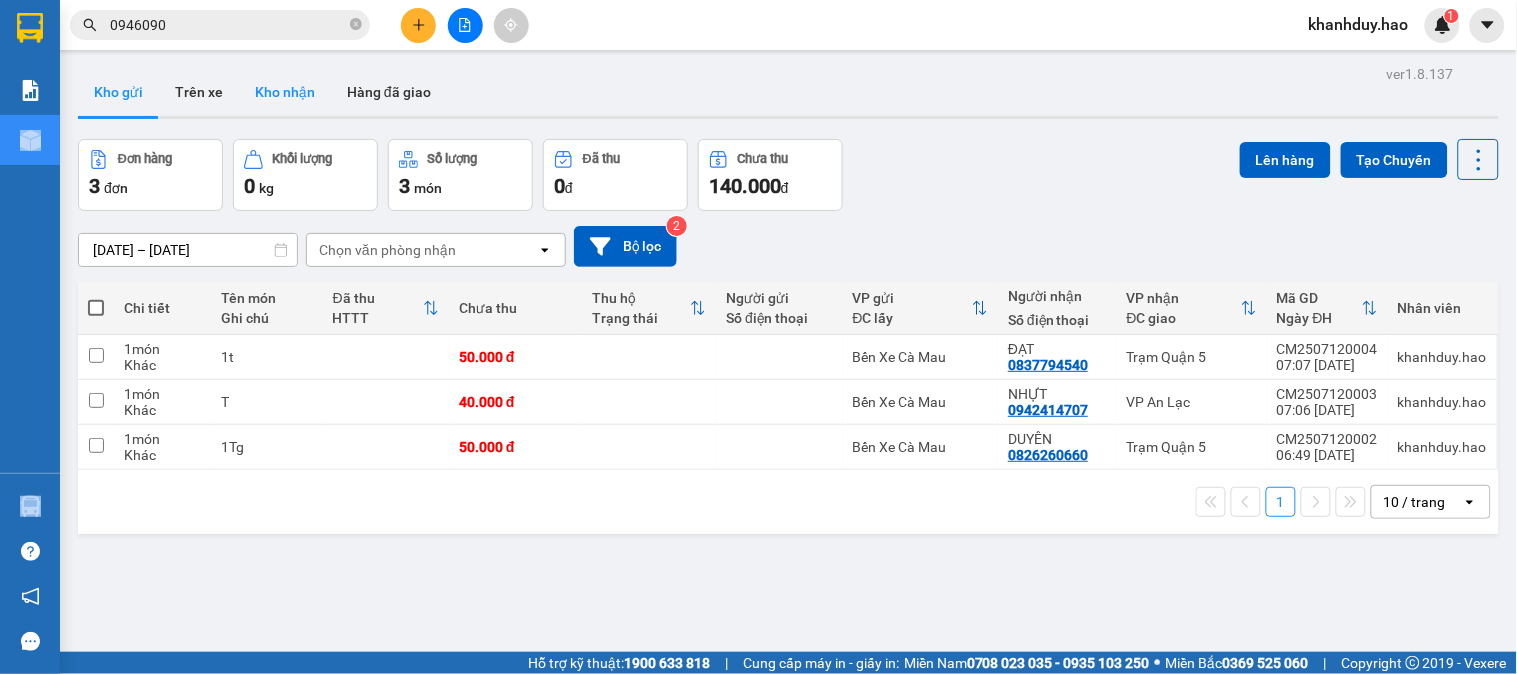 click on "Kho nhận" at bounding box center [285, 92] 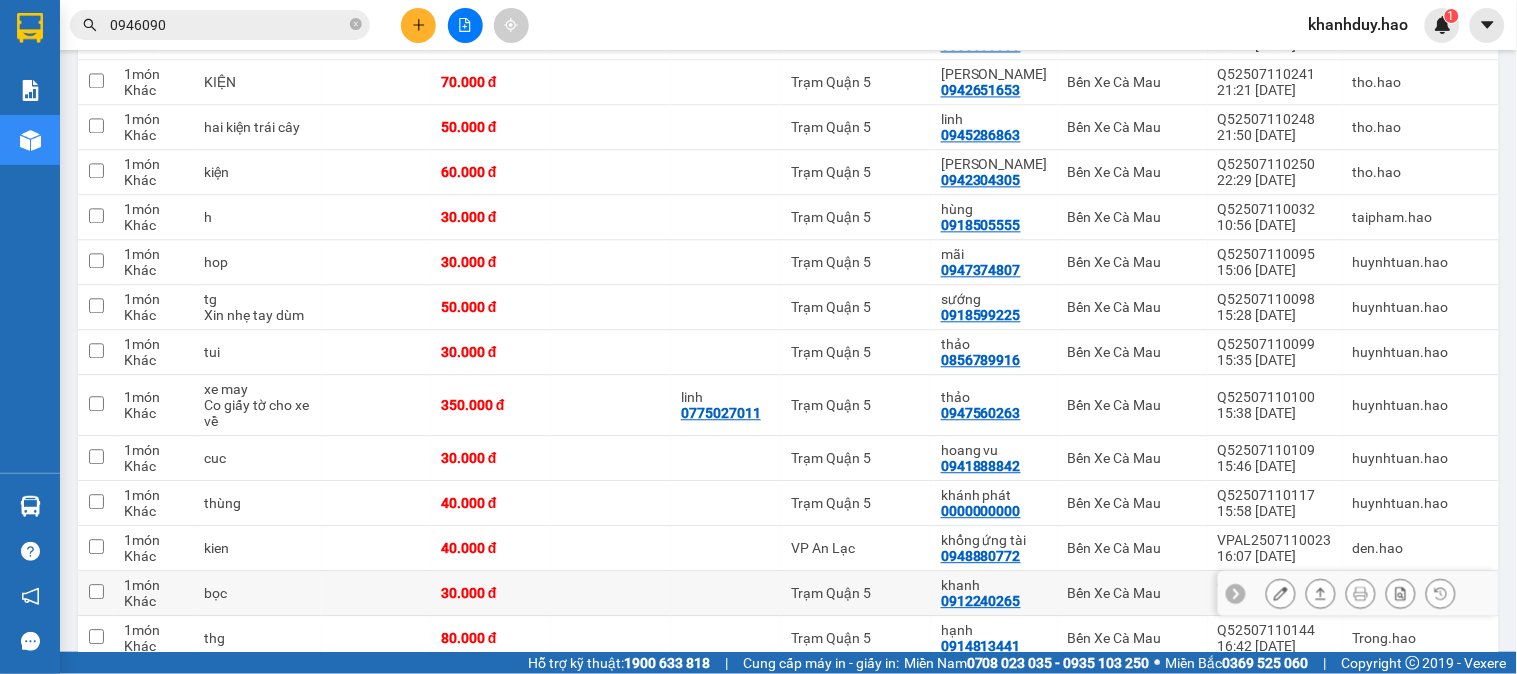 scroll, scrollTop: 1000, scrollLeft: 0, axis: vertical 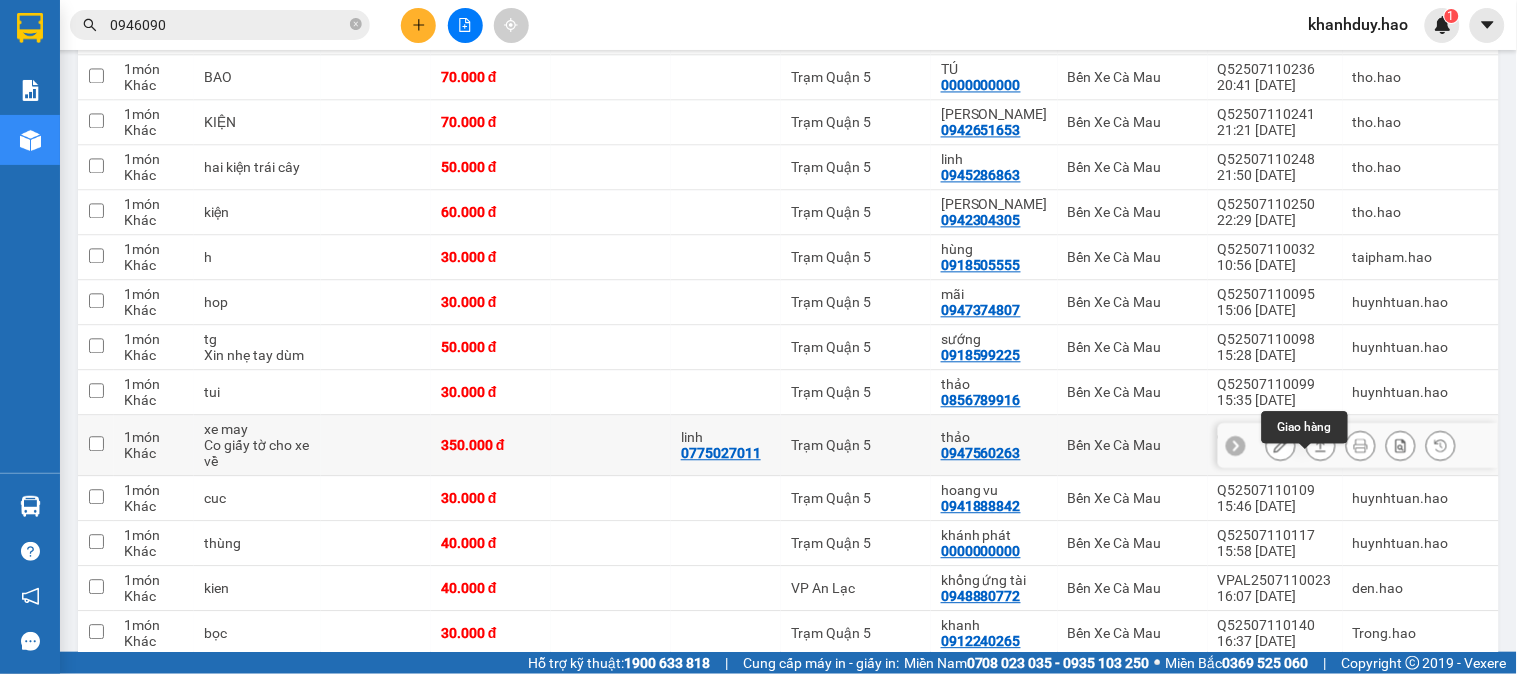 click 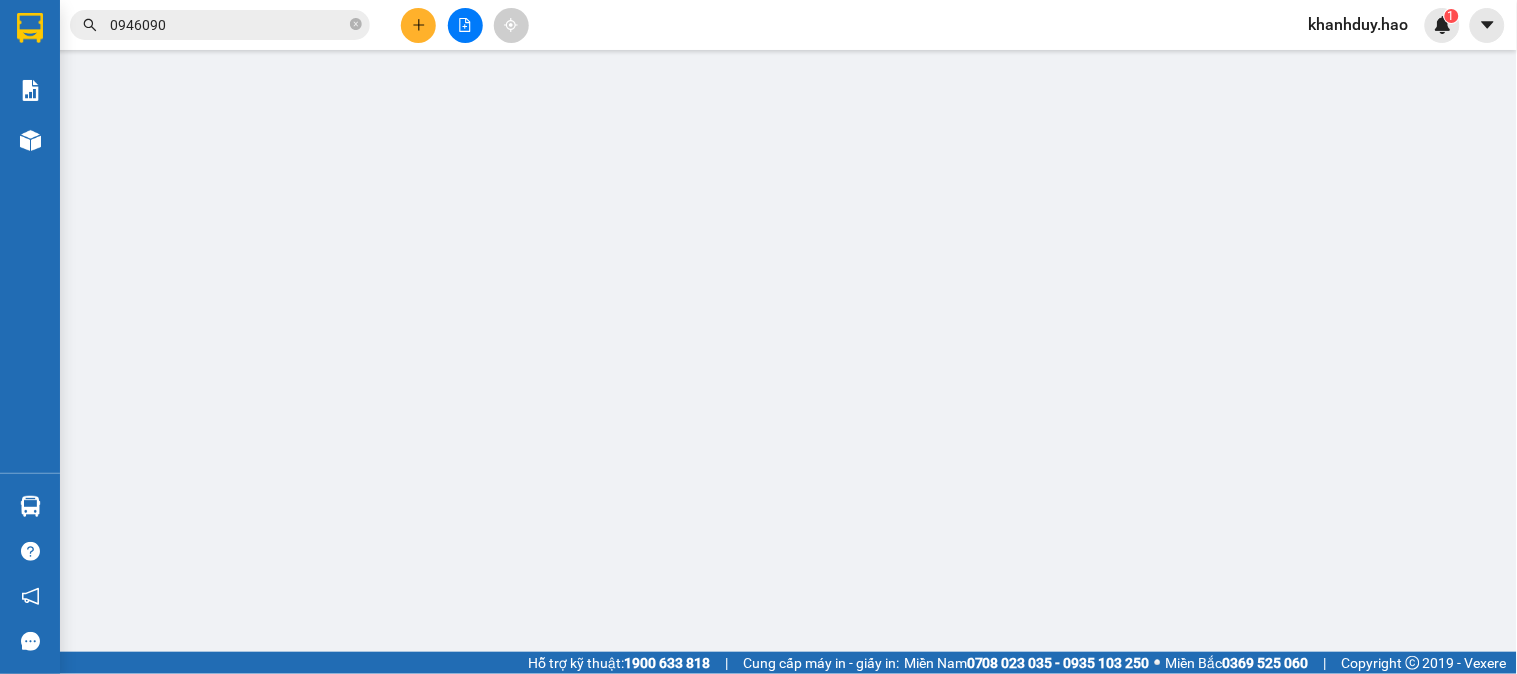 type on "0775027011" 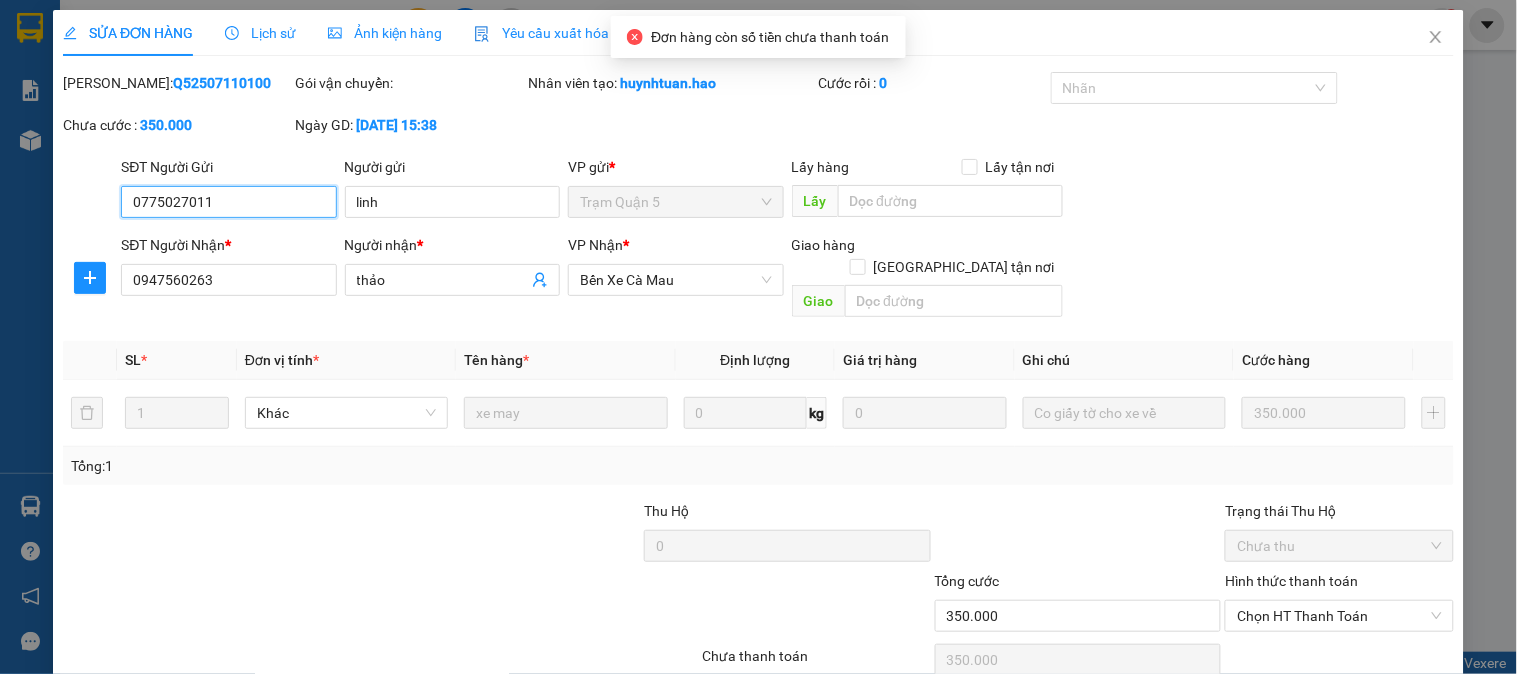 scroll, scrollTop: 0, scrollLeft: 0, axis: both 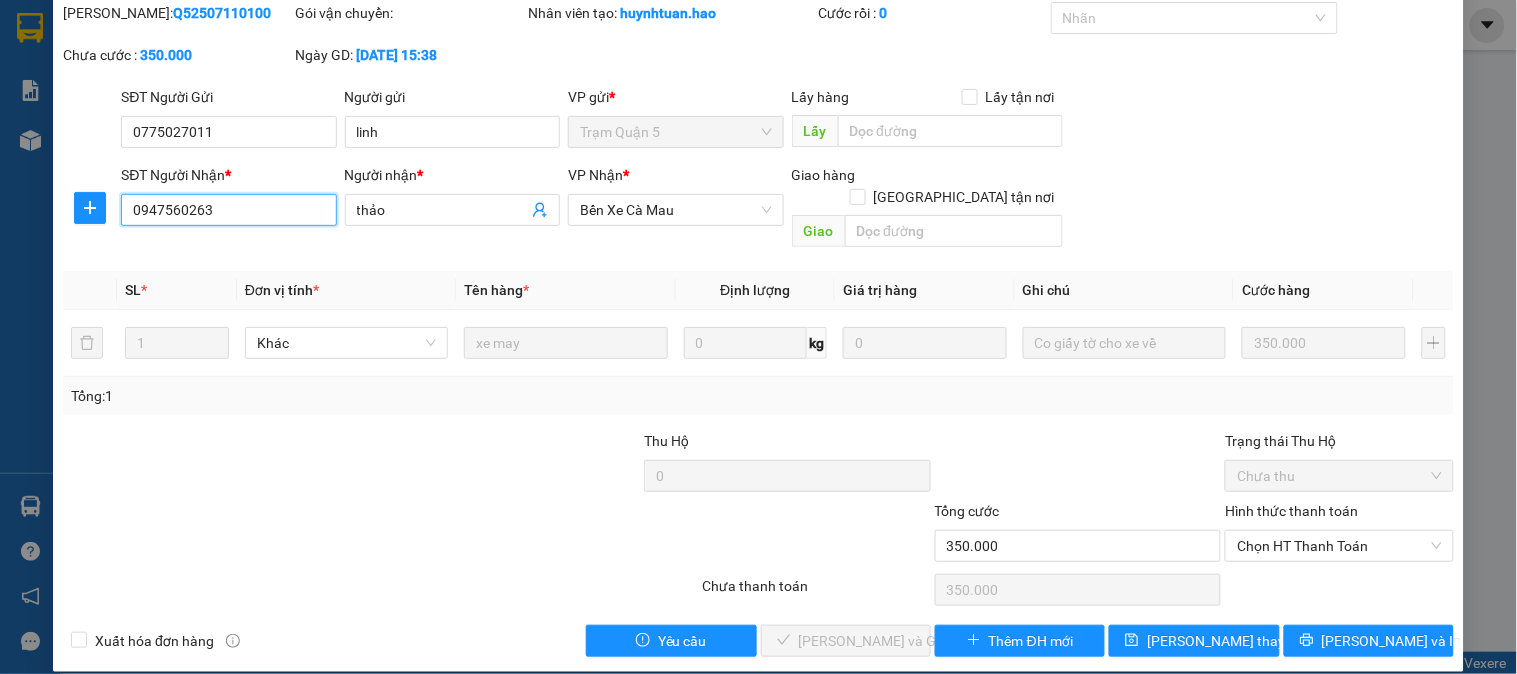 drag, startPoint x: 215, startPoint y: 217, endPoint x: 126, endPoint y: 221, distance: 89.08984 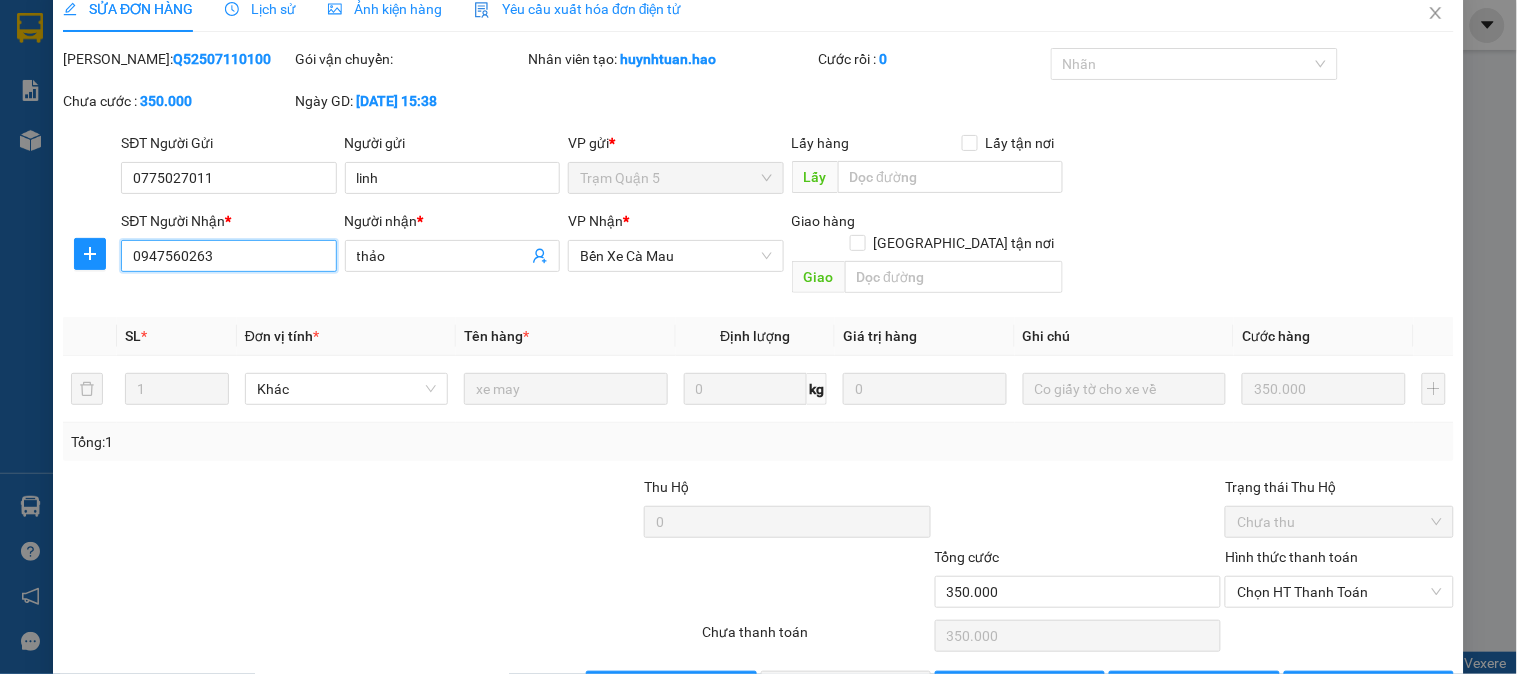 scroll, scrollTop: 0, scrollLeft: 0, axis: both 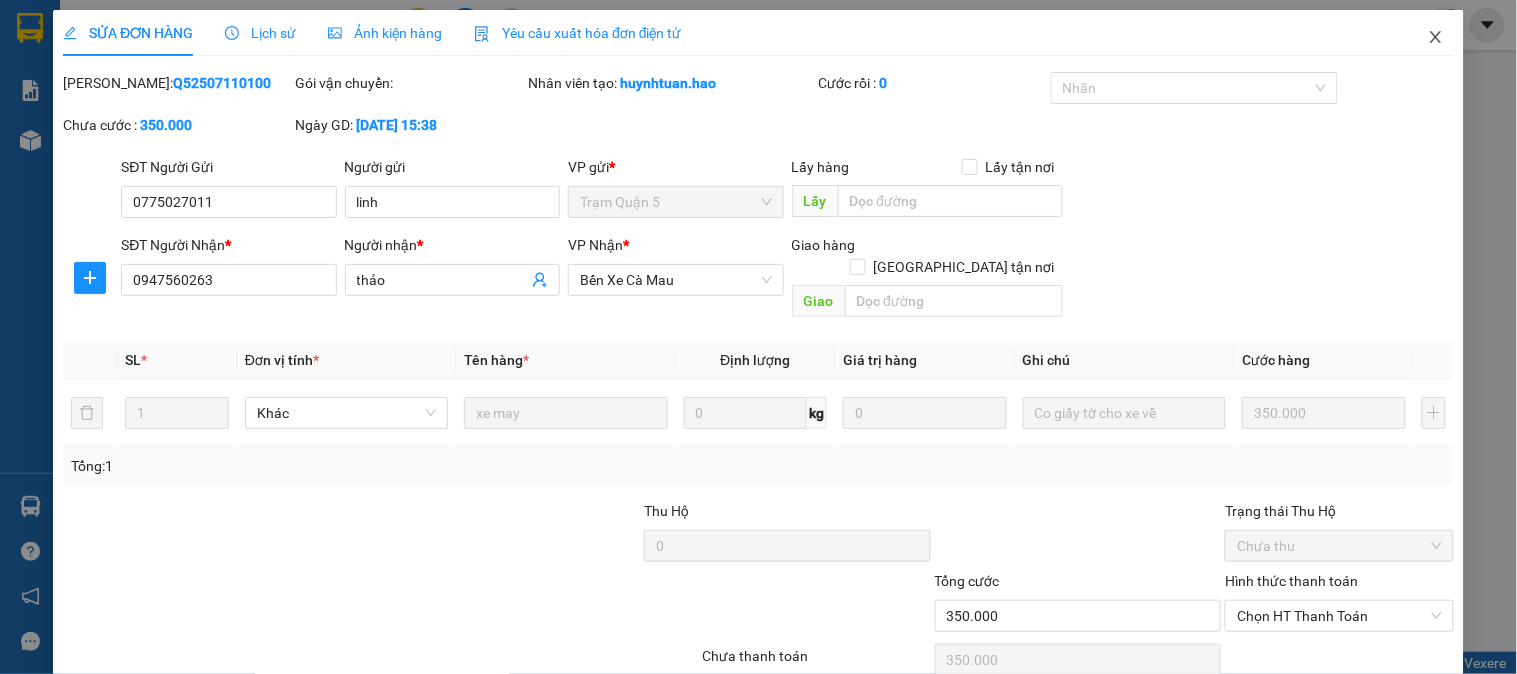 click 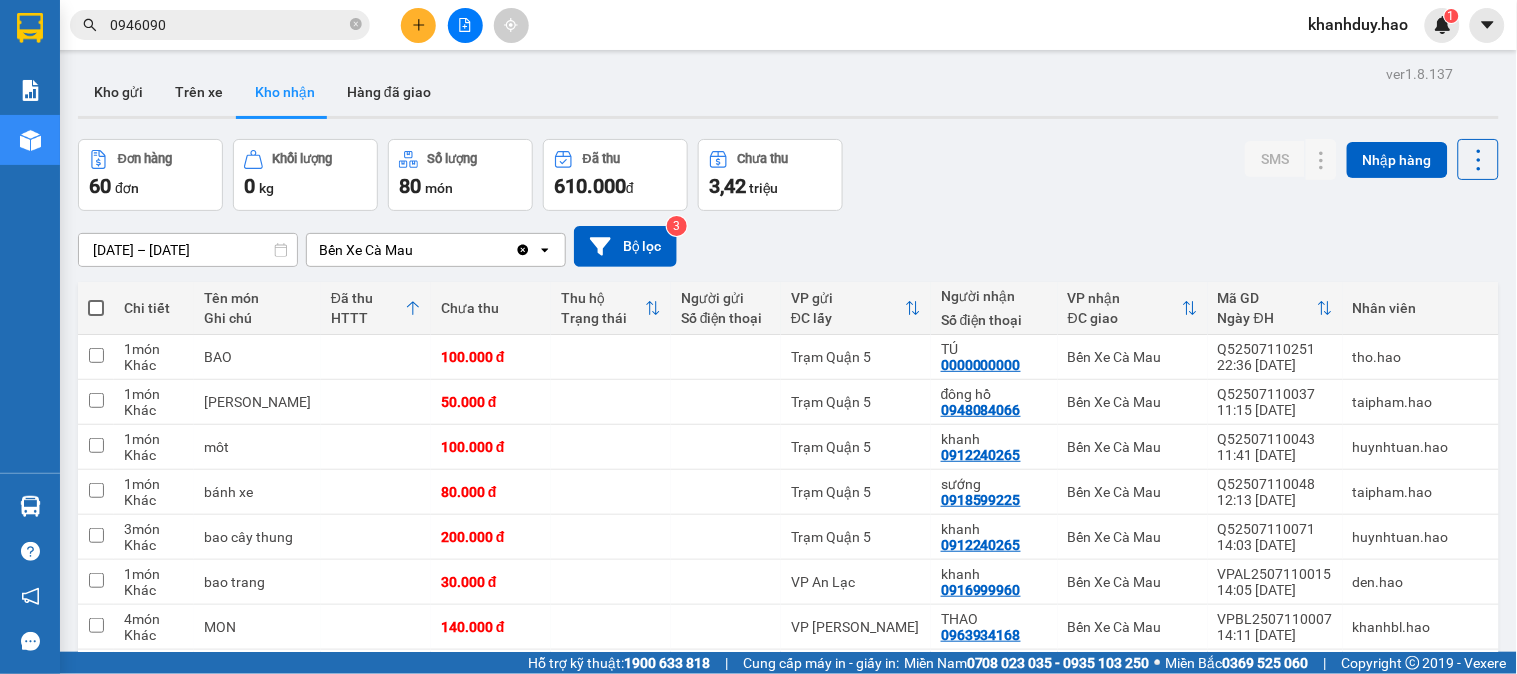 click on "0946090" at bounding box center [228, 25] 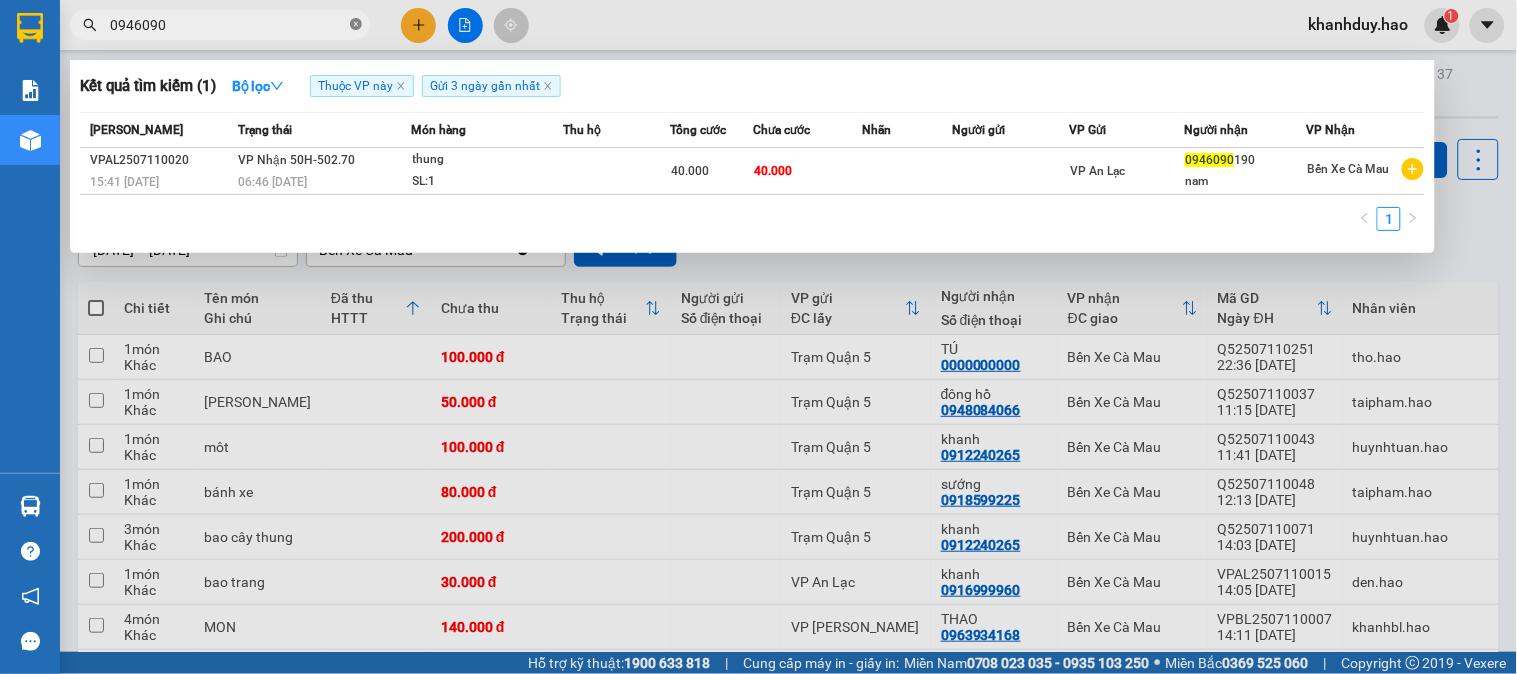 click 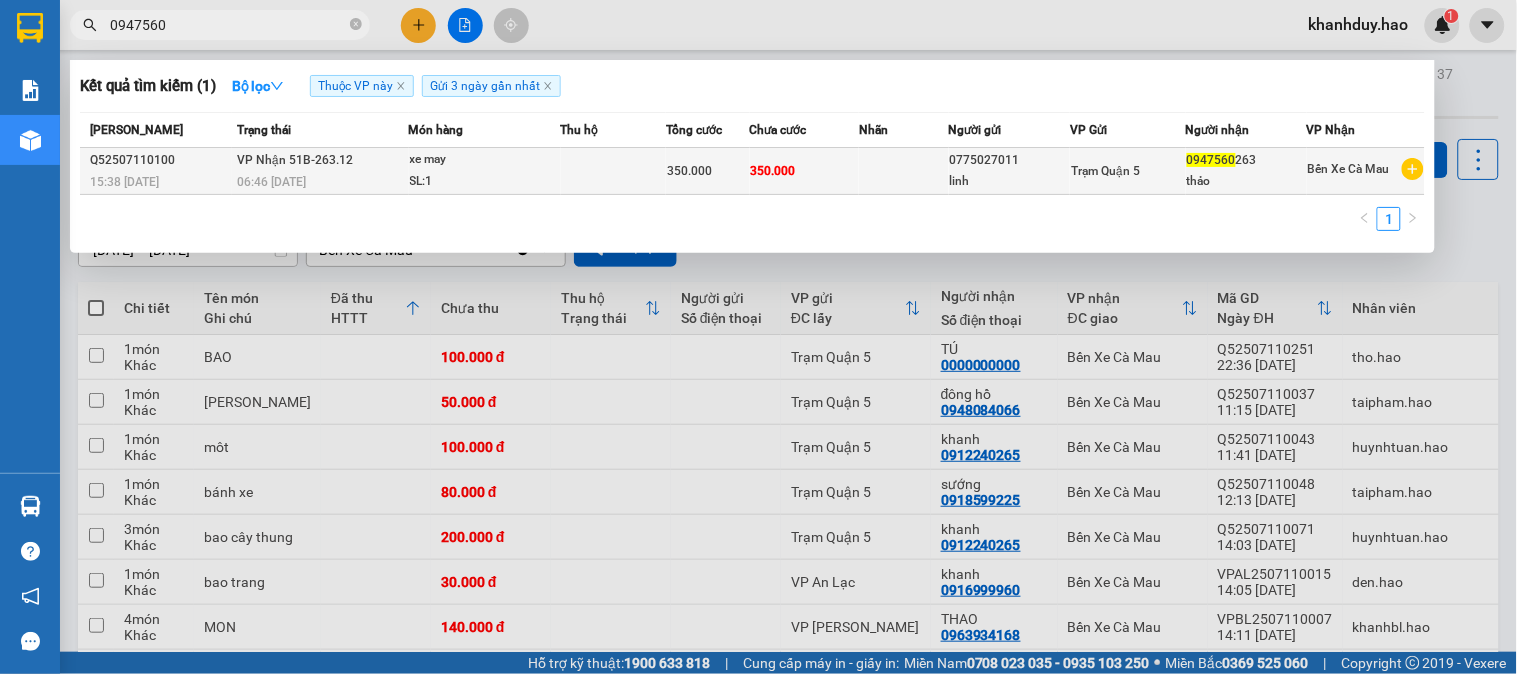type on "0947560" 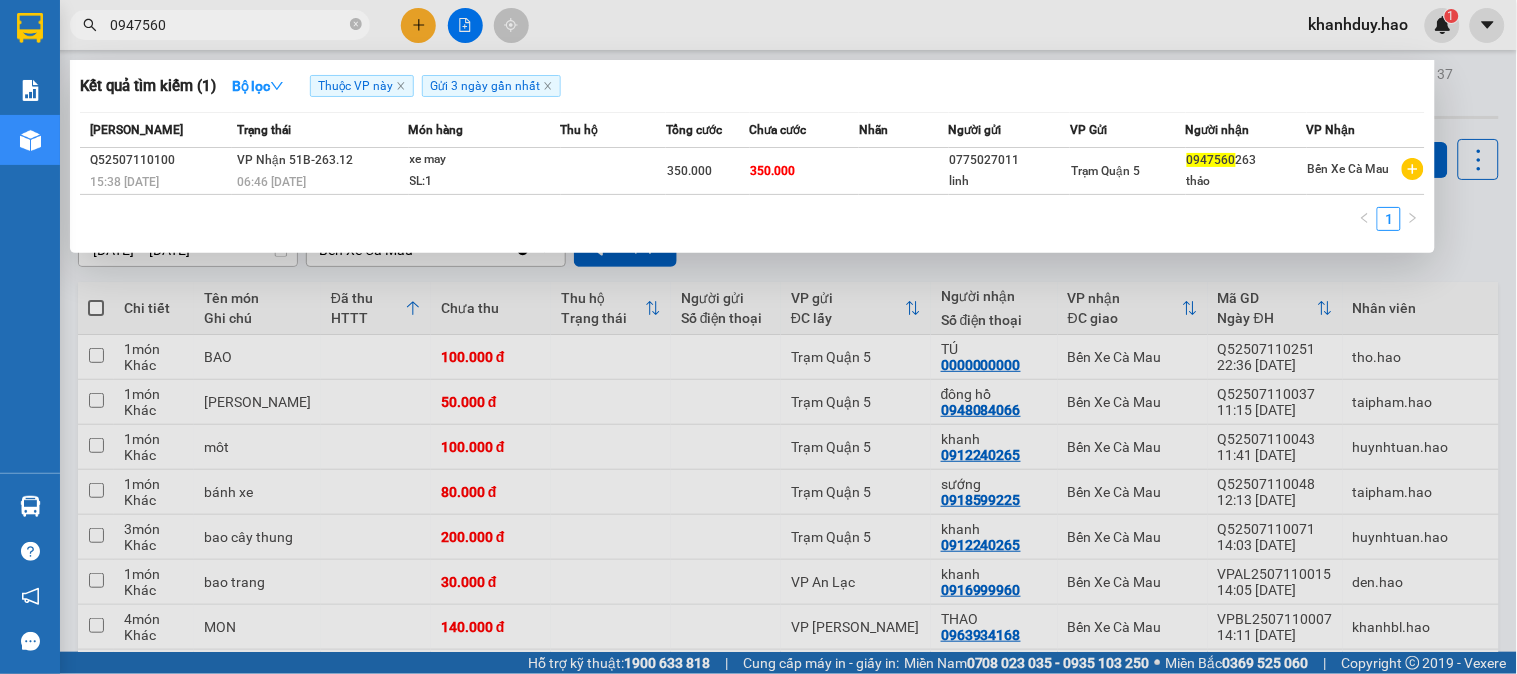 click on "350.000" at bounding box center (708, 171) 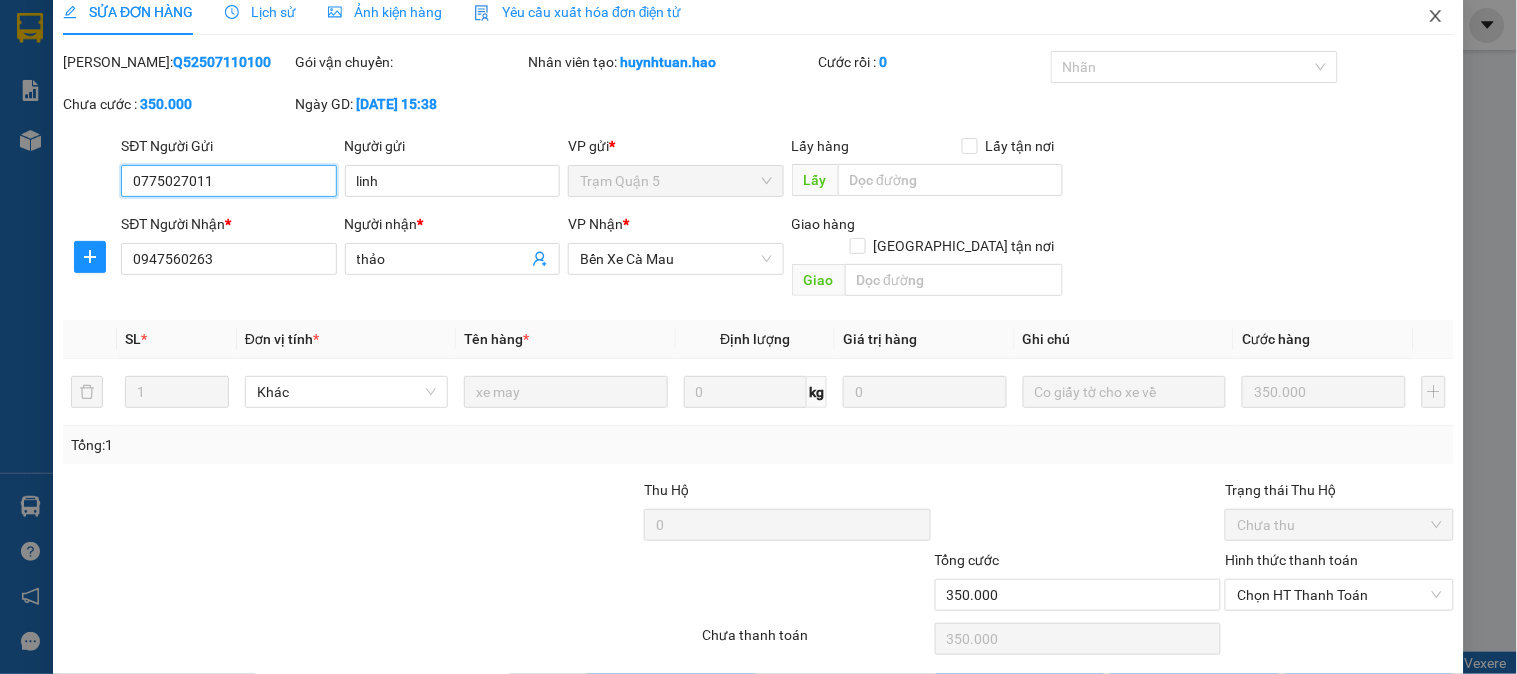 scroll, scrollTop: 0, scrollLeft: 0, axis: both 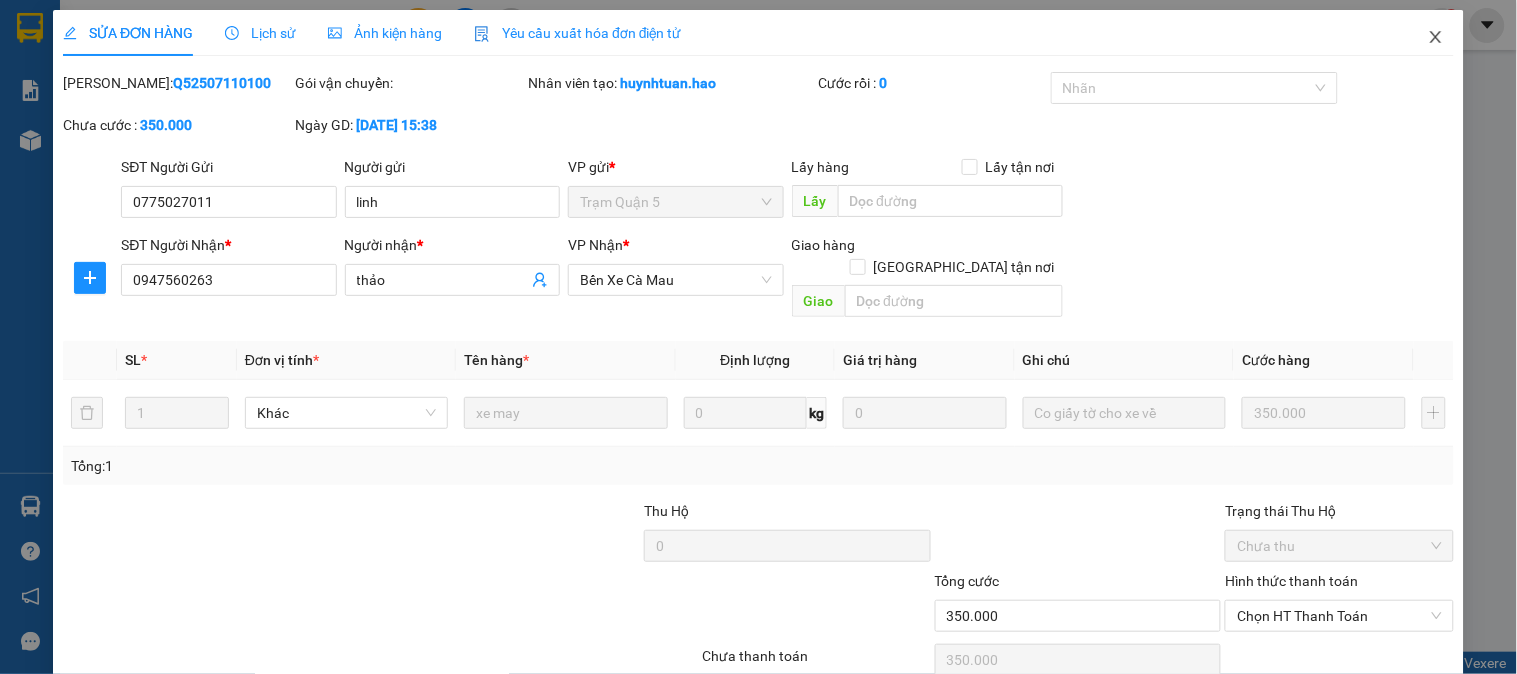 click at bounding box center (1436, 38) 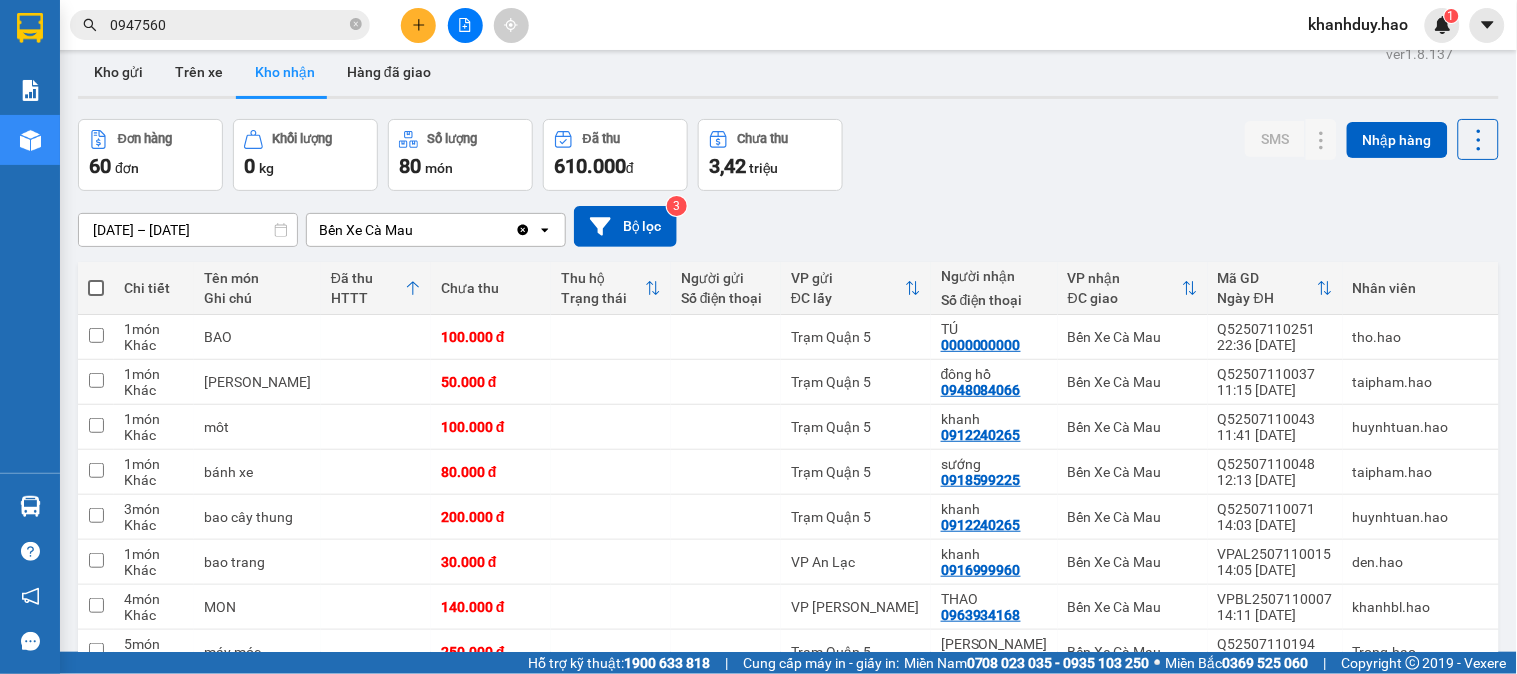 scroll, scrollTop: 0, scrollLeft: 0, axis: both 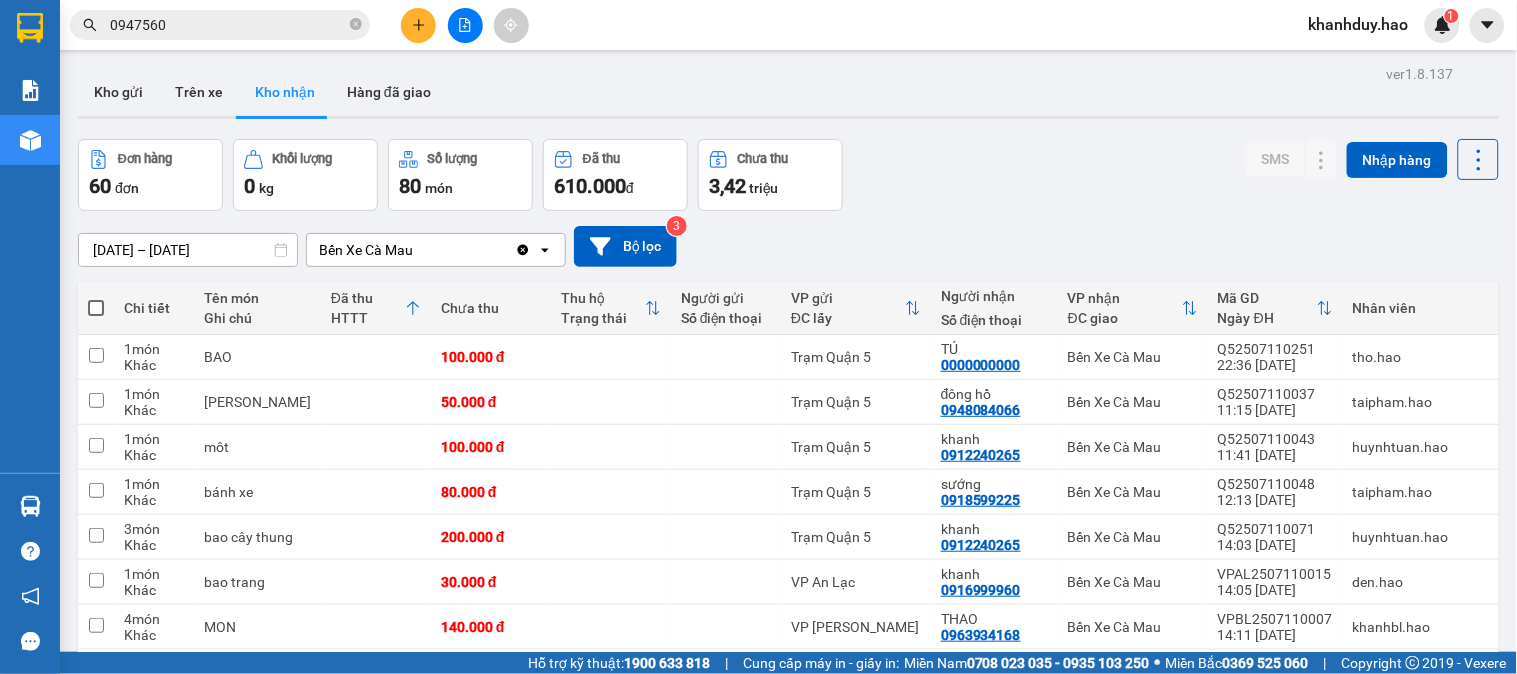 click on "[DATE] – [DATE]" at bounding box center [188, 250] 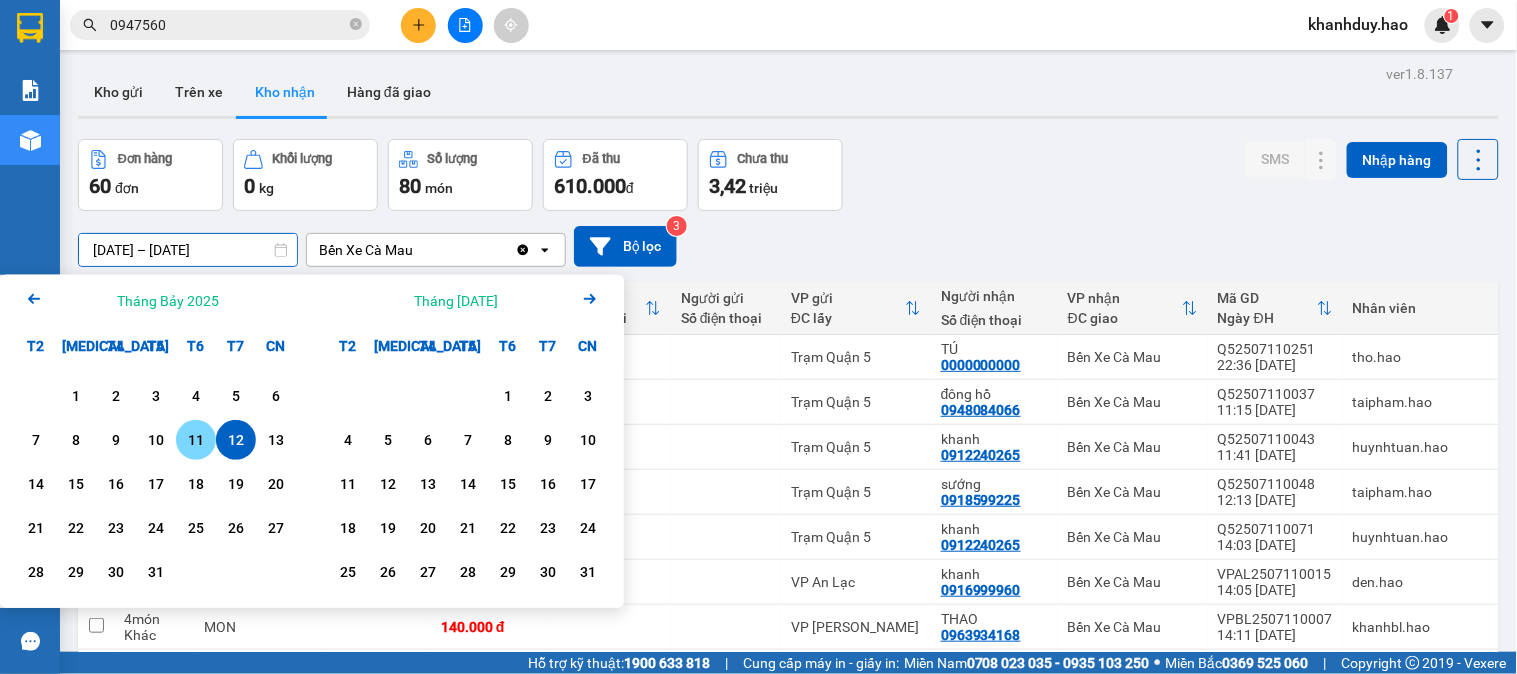 click on "11" at bounding box center [196, 440] 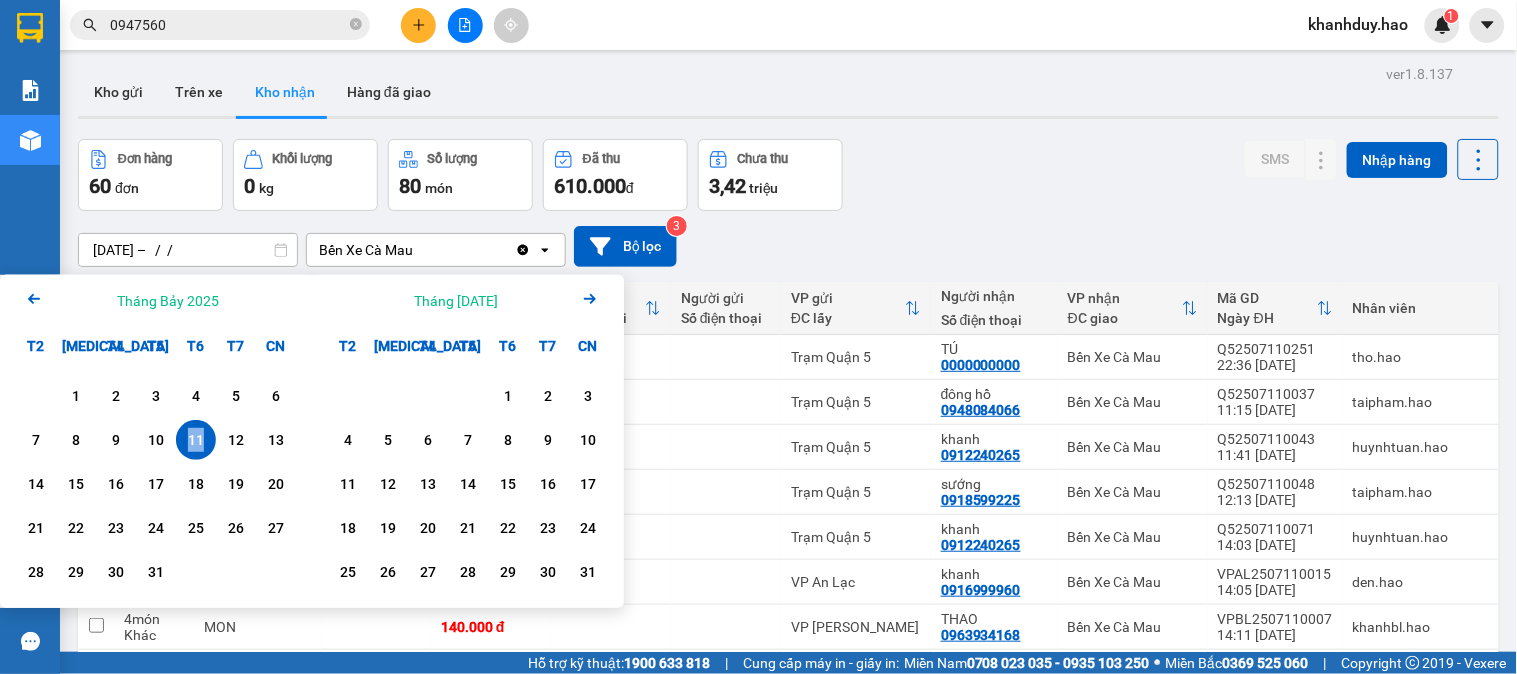 click on "11" at bounding box center [196, 440] 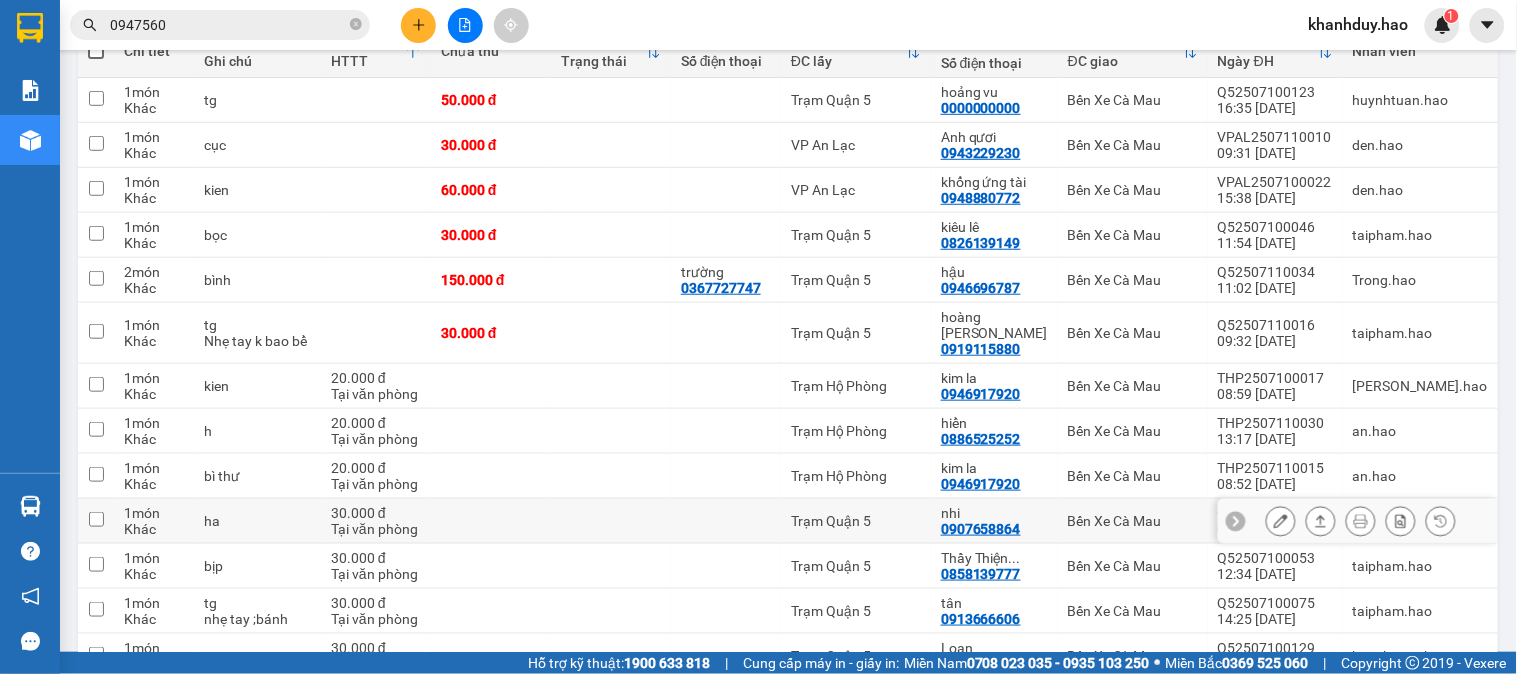 scroll, scrollTop: 0, scrollLeft: 0, axis: both 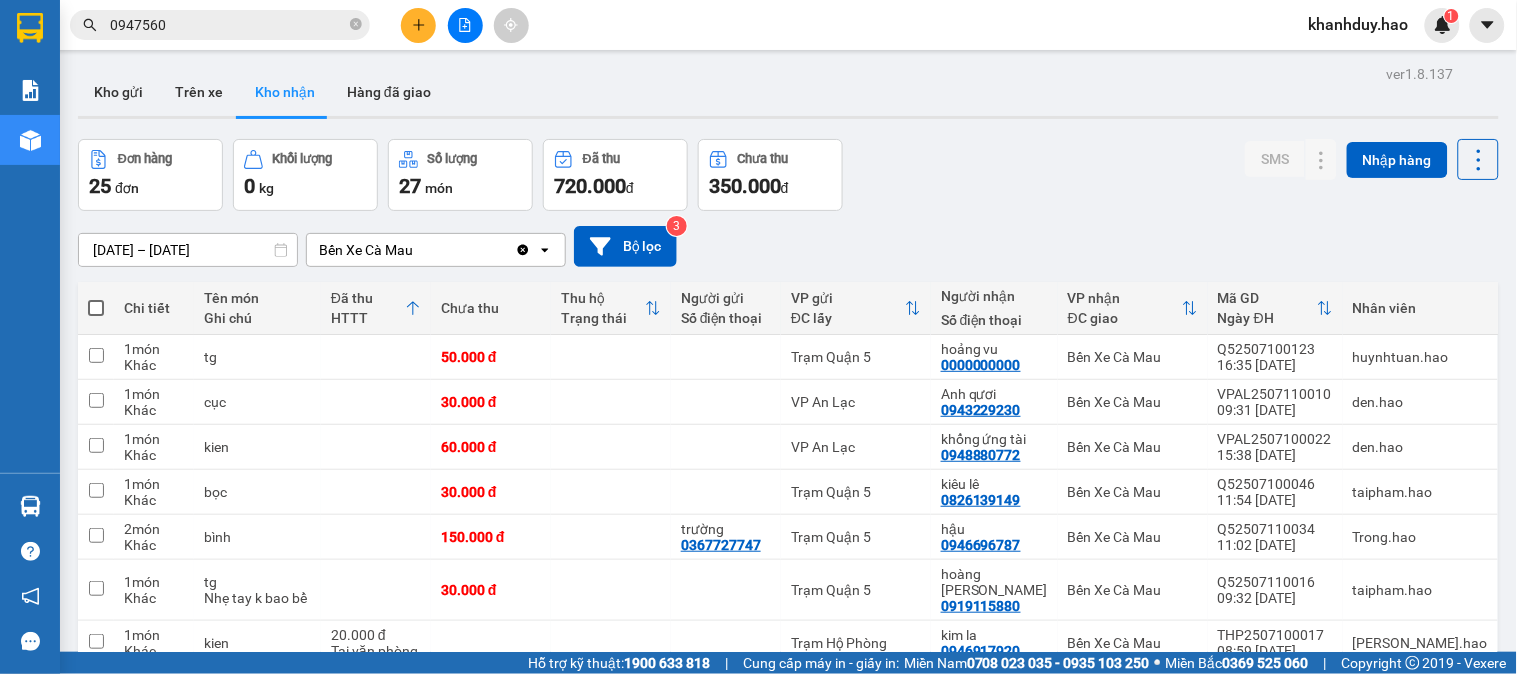 click on "[DATE] – [DATE]" at bounding box center [188, 250] 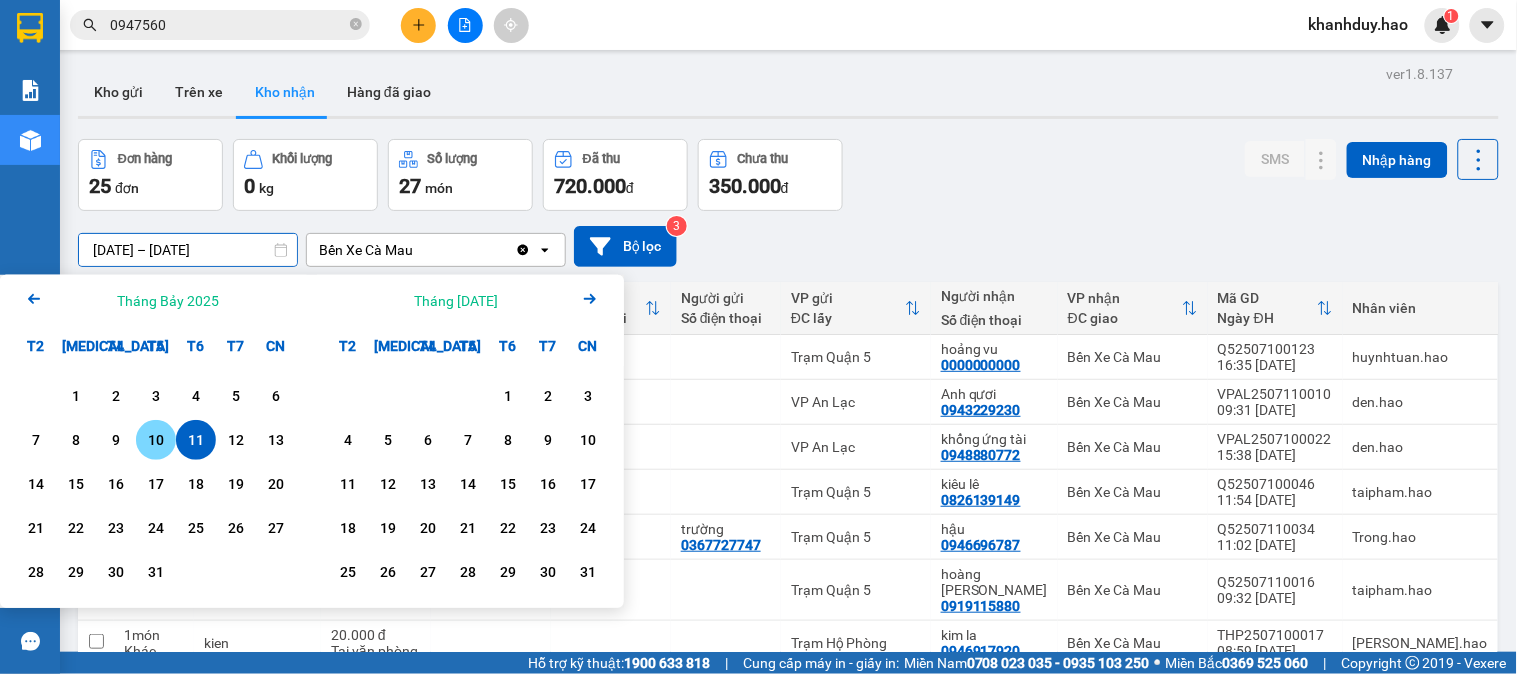 click on "10" at bounding box center (156, 440) 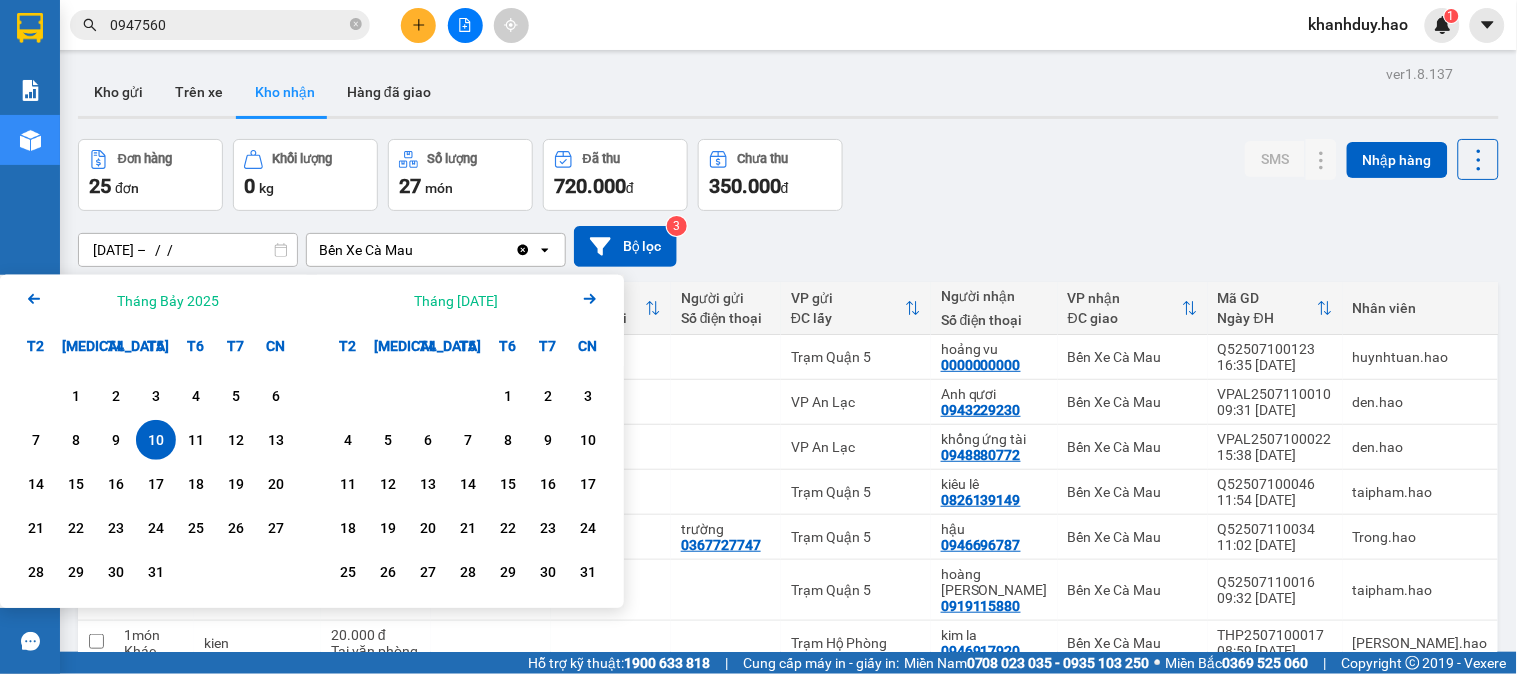 click on "10" at bounding box center [156, 440] 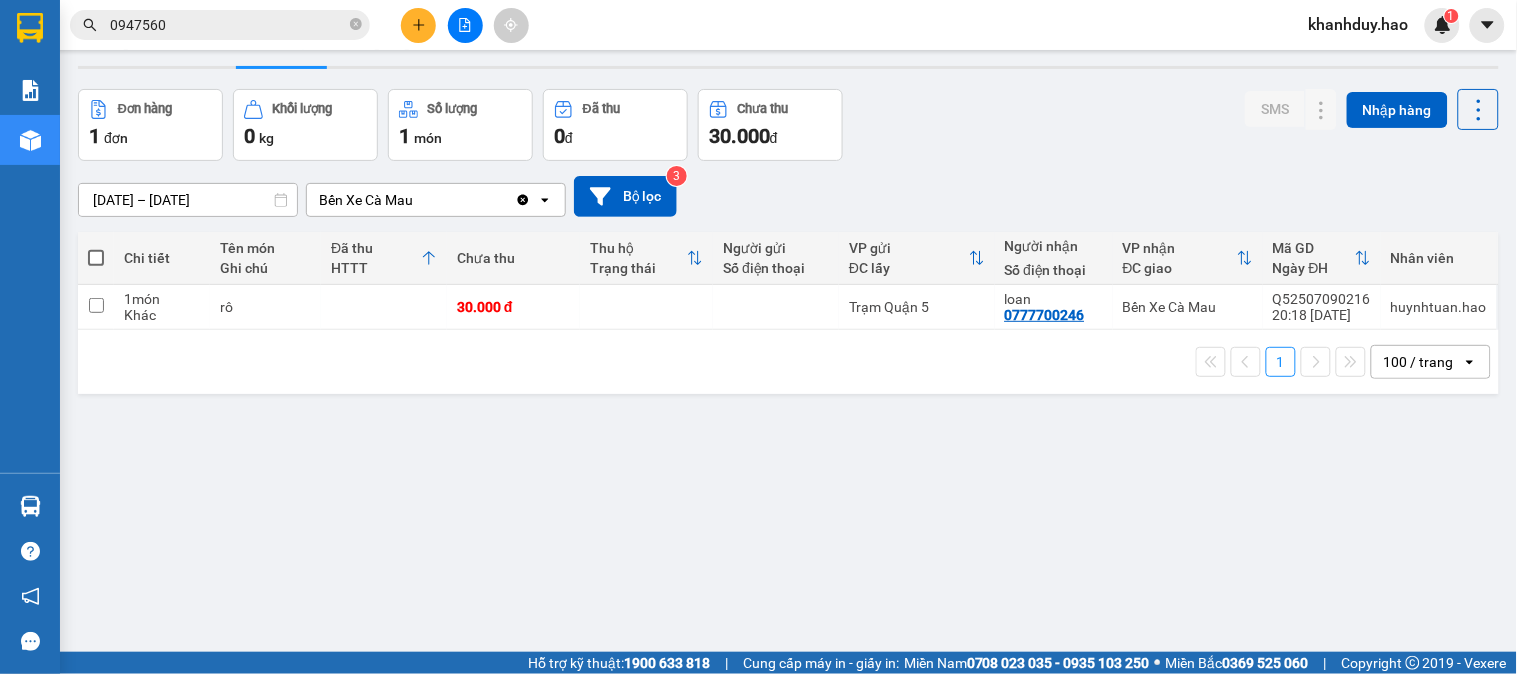scroll, scrollTop: 92, scrollLeft: 0, axis: vertical 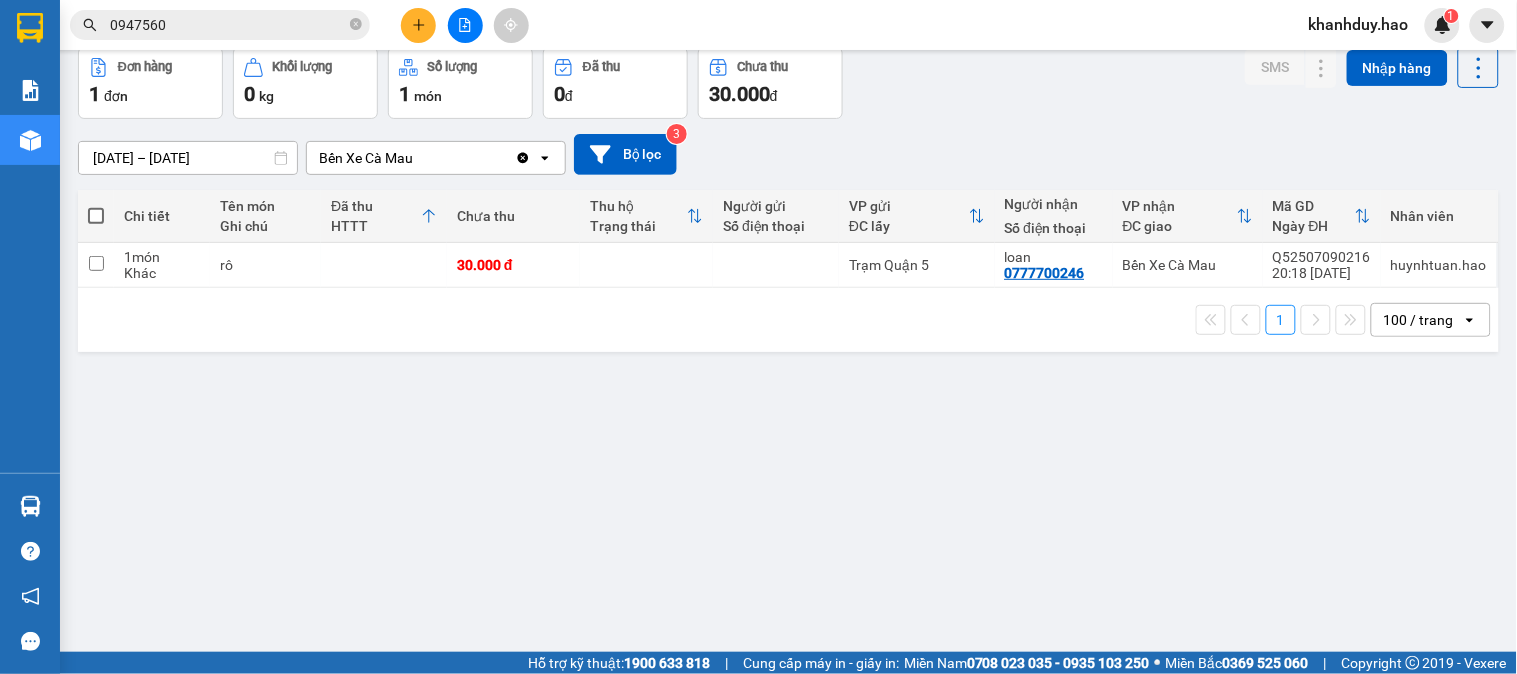 click on "1 100 / trang open" at bounding box center [788, 320] 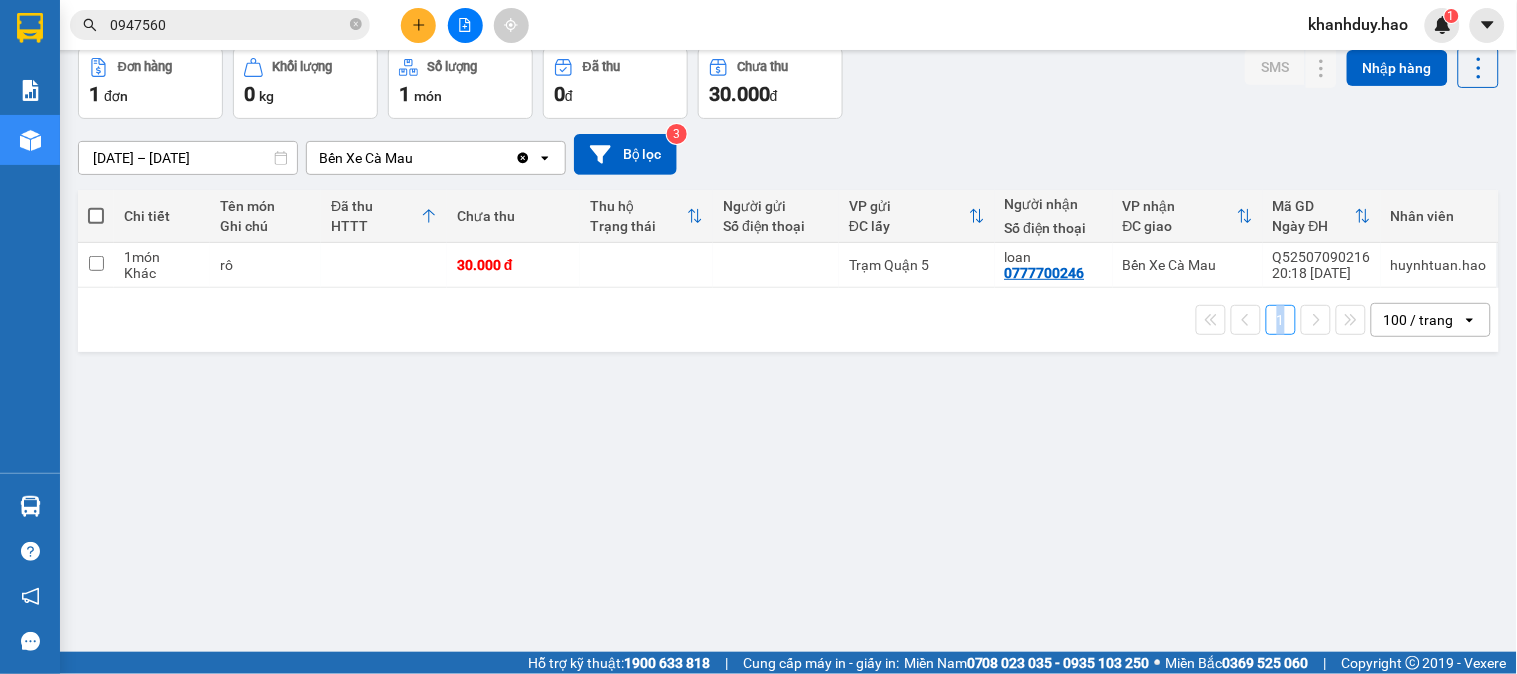 click on "1 100 / trang open" at bounding box center (788, 320) 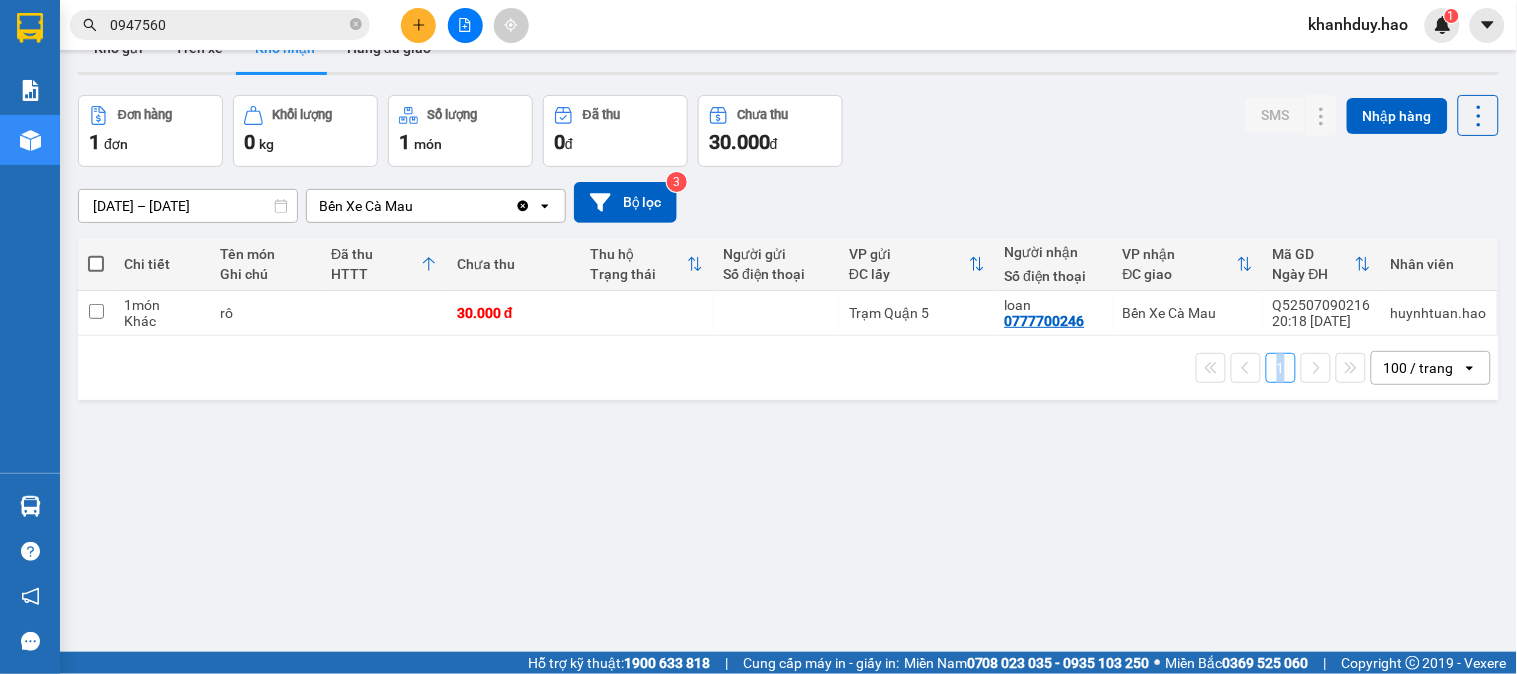 scroll, scrollTop: 0, scrollLeft: 0, axis: both 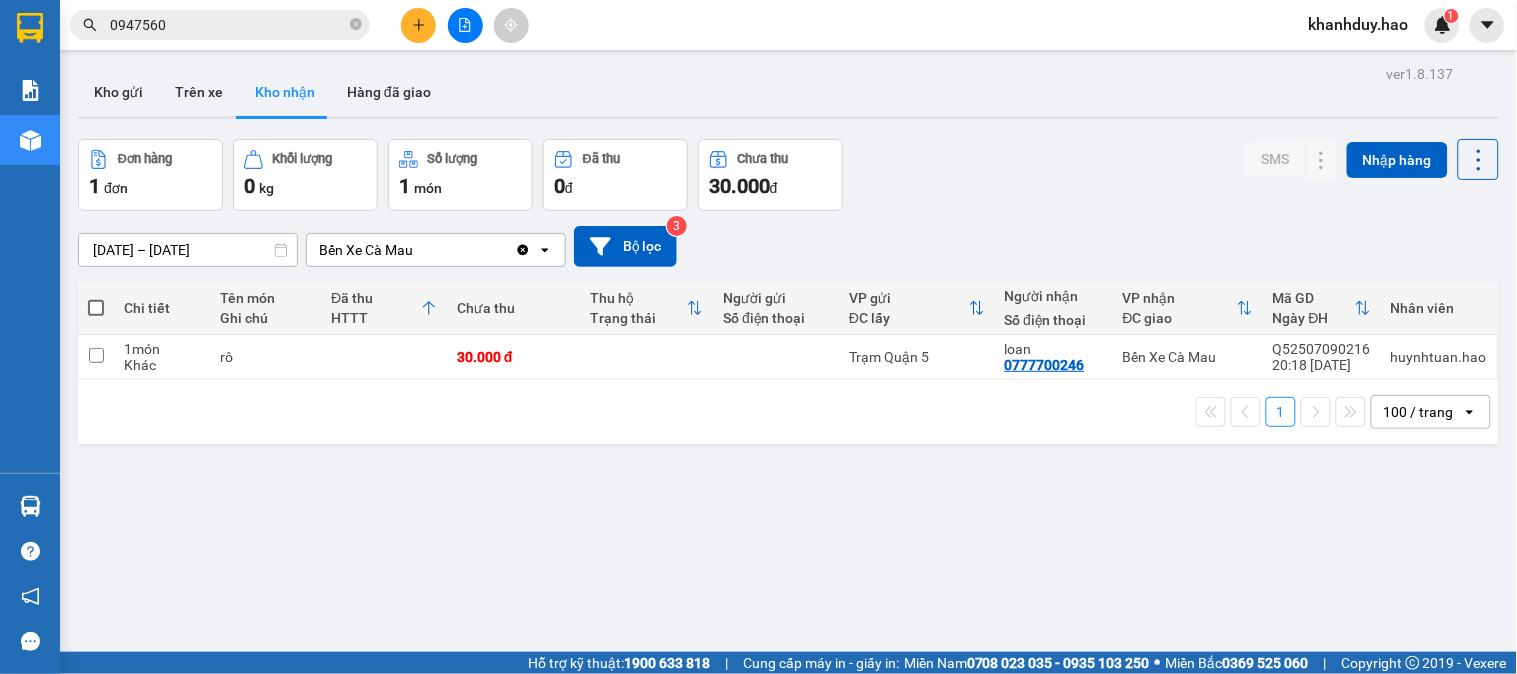 drag, startPoint x: 967, startPoint y: 663, endPoint x: 884, endPoint y: 551, distance: 139.4023 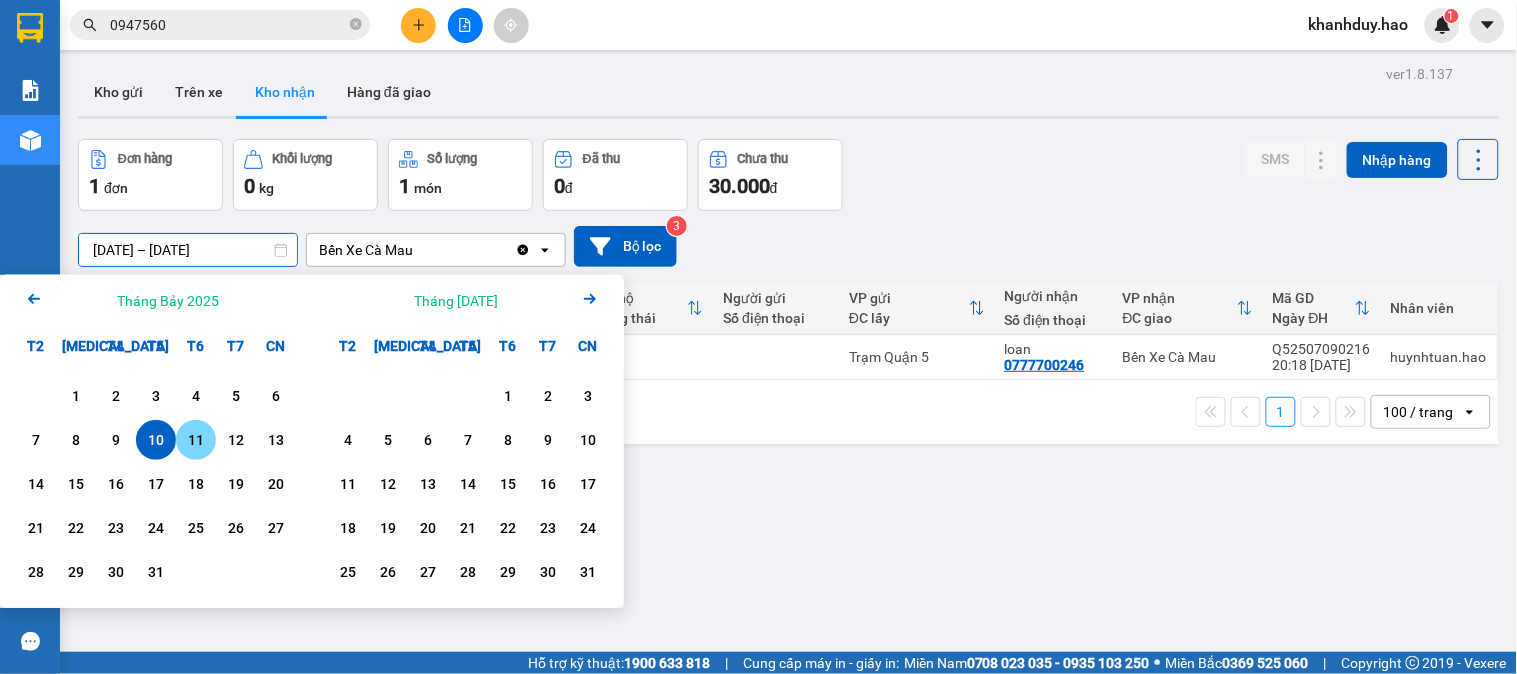click on "11" at bounding box center (196, 440) 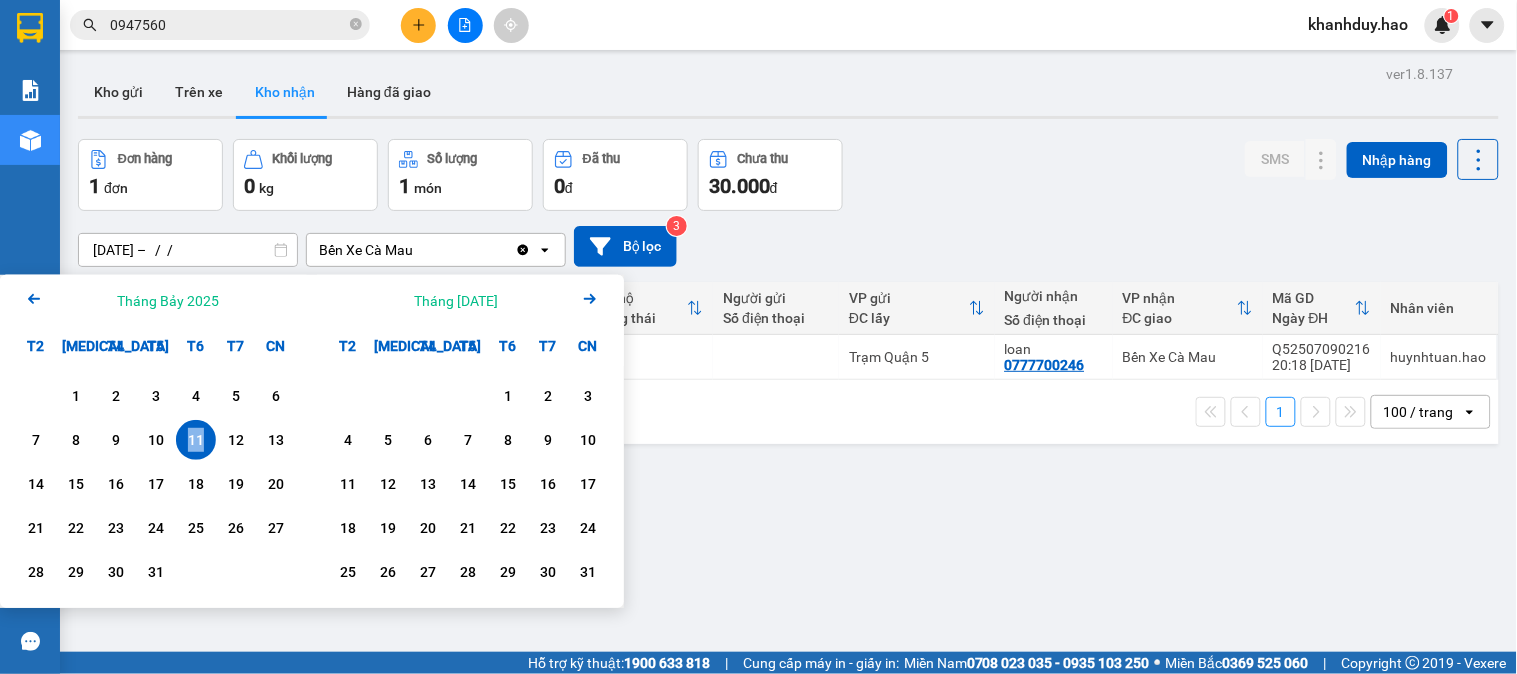 click on "11" at bounding box center (196, 440) 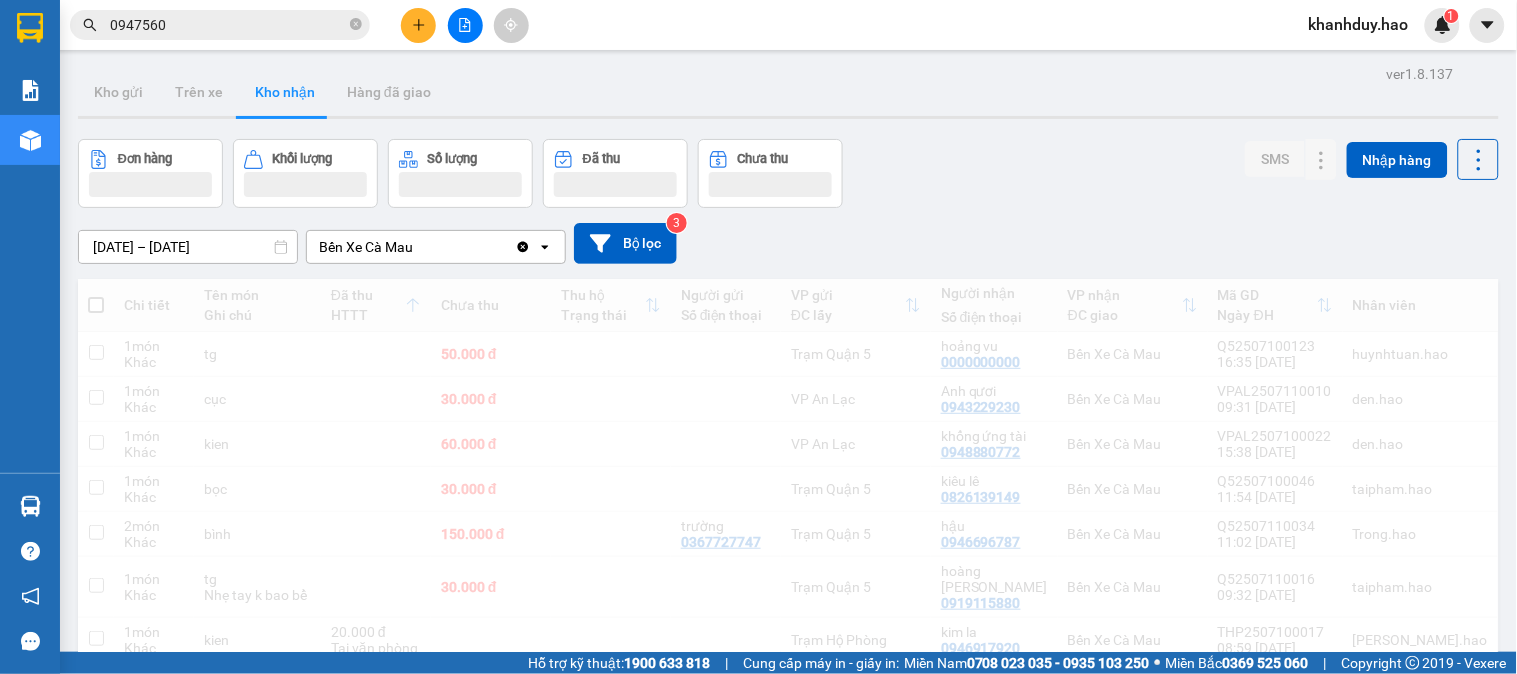 click on "ver  1.8.137 Kho gửi Trên xe Kho nhận Hàng đã giao Đơn hàng Khối lượng Số lượng Đã thu Chưa thu SMS Nhập hàng 11/07/2025 – 11/07/2025 Press the down arrow key to interact with the calendar and select a date. Press the escape button to close the calendar. Selected date range is from 11/07/2025 to 11/07/2025. Bến Xe Cà Mau Clear value open Bộ lọc 3 Chi tiết Tên món Ghi chú Đã thu HTTT Chưa thu Thu hộ Trạng thái Người gửi Số điện thoại VP gửi ĐC lấy Người nhận Số điện thoại VP nhận ĐC giao Mã GD Ngày ĐH Nhân viên 1  món Khác tg 50.000 đ Trạm Quận 5 hoảng vu  0000000000 Bến Xe Cà Mau Q52507100123 16:35 10/07 huynhtuan.hao 1  món Khác cục 30.000 đ VP An Lạc Anh qươi 0943229230 Bến Xe Cà Mau VPAL2507110010 09:31 11/07 den.hao 1  món Khác kien 60.000 đ VP An Lạc khổng ứng tài 0948880772 Bến Xe Cà Mau VPAL2507100022 15:38 10/07 den.hao 1  món Khác bọc 30.000 đ Trạm Quận 5 kiêu lê 2 1 1" at bounding box center [788, 826] 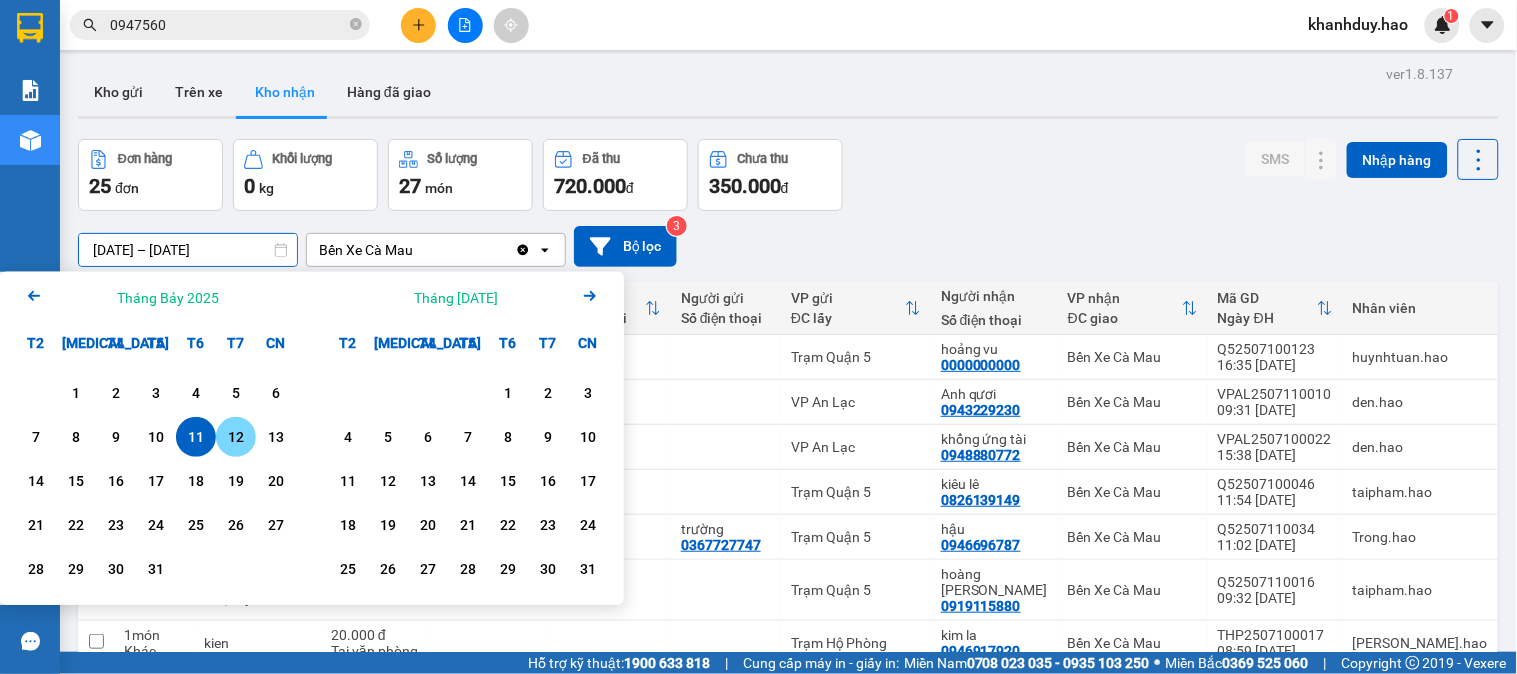 click on "12" at bounding box center (236, 437) 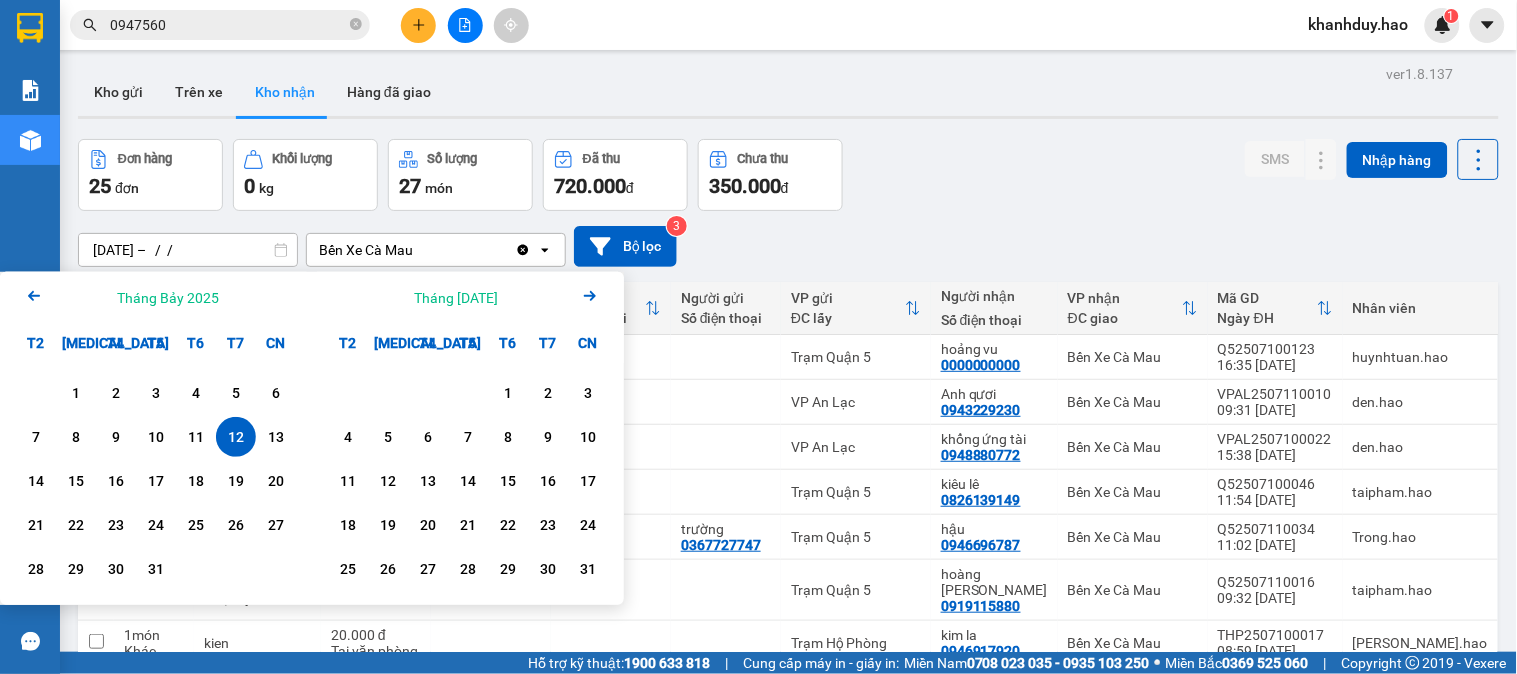 click on "12" at bounding box center (236, 437) 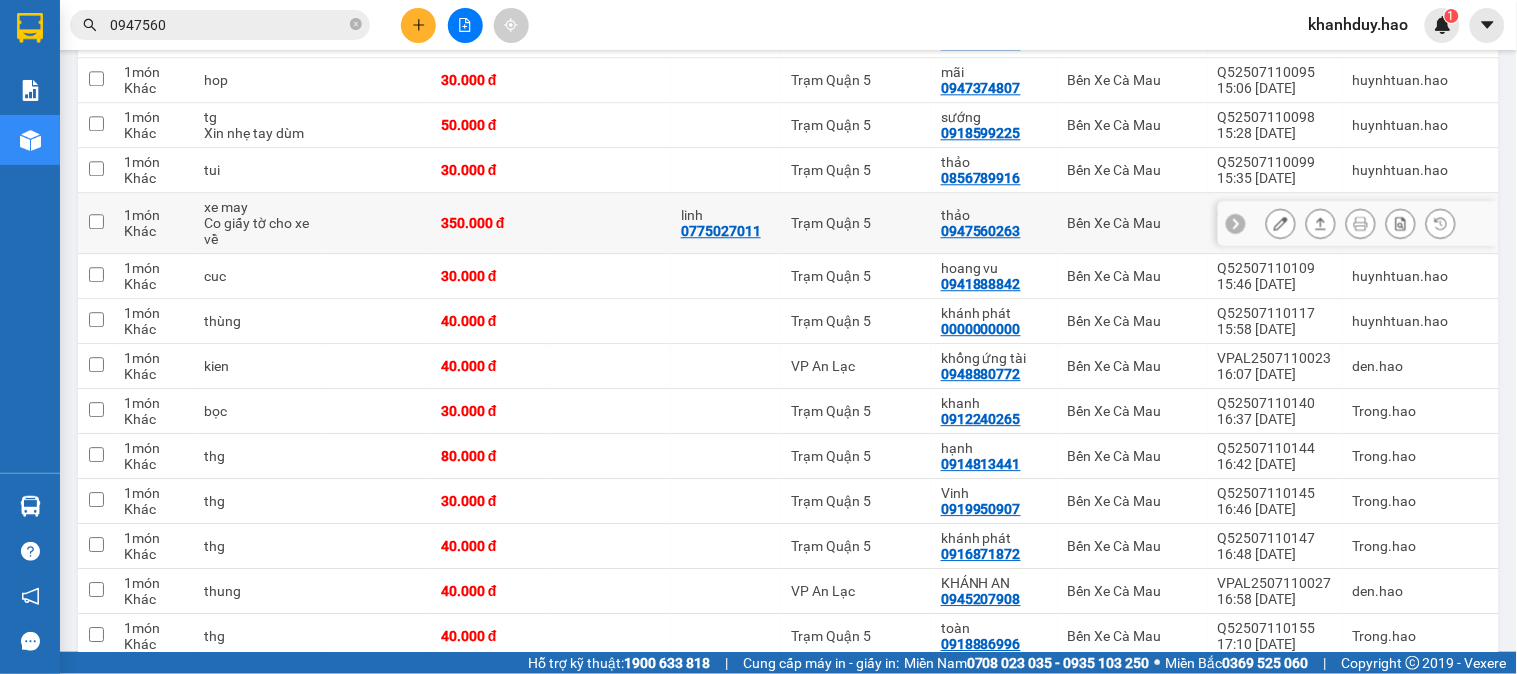 scroll, scrollTop: 1333, scrollLeft: 0, axis: vertical 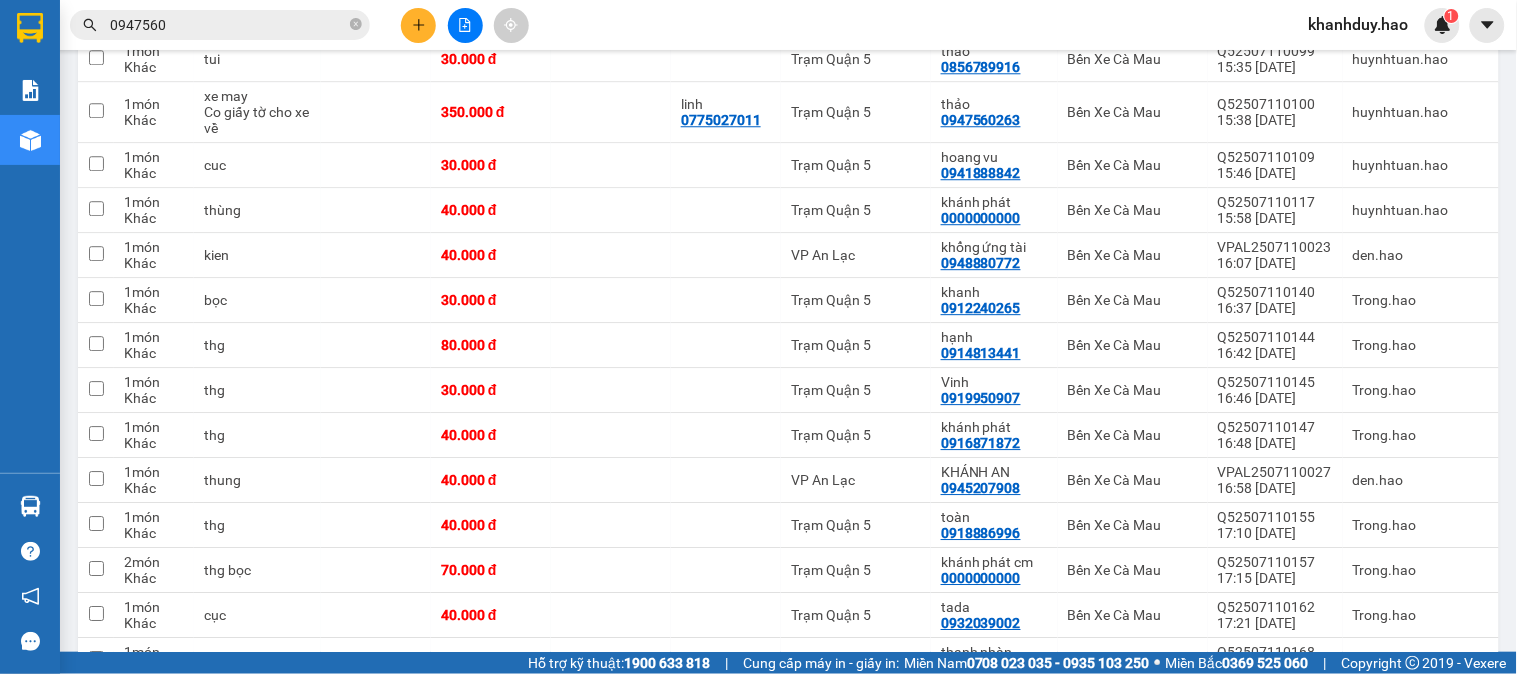 click 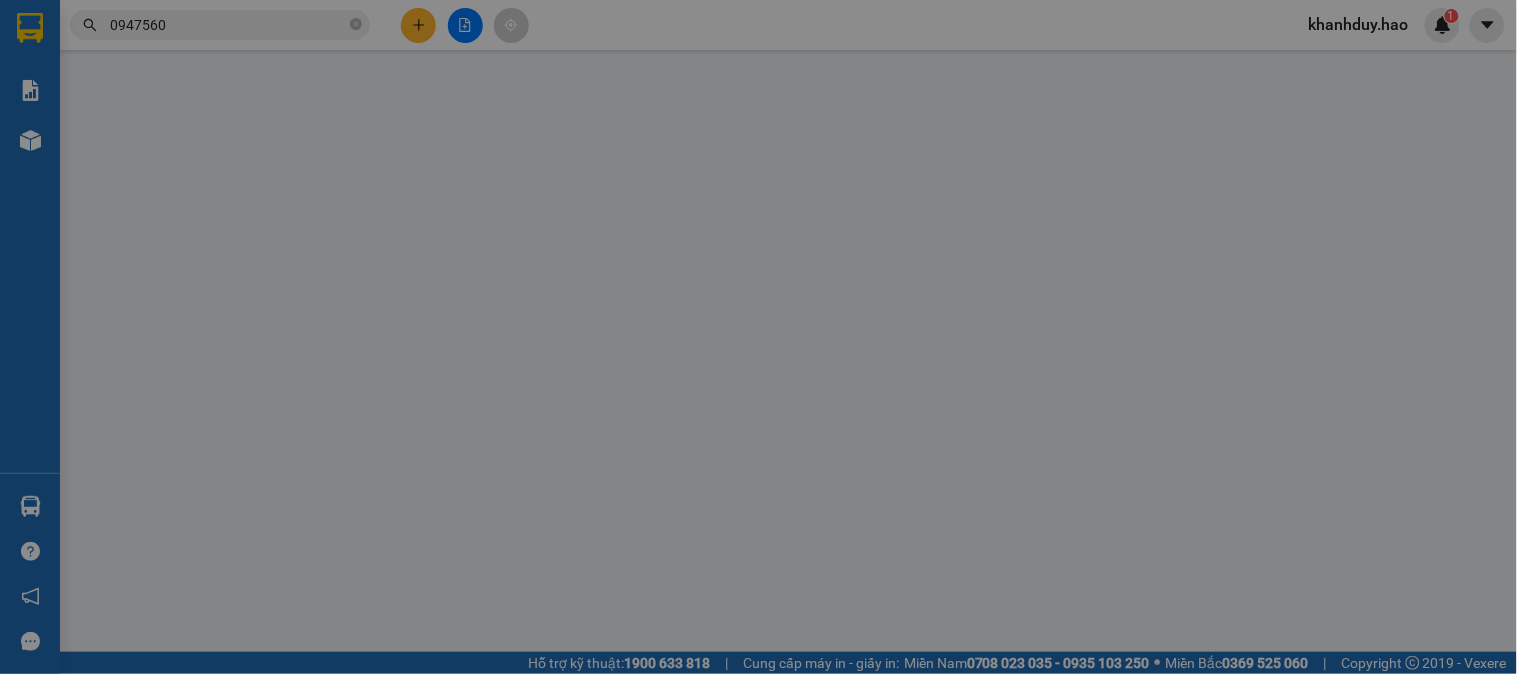 scroll, scrollTop: 0, scrollLeft: 0, axis: both 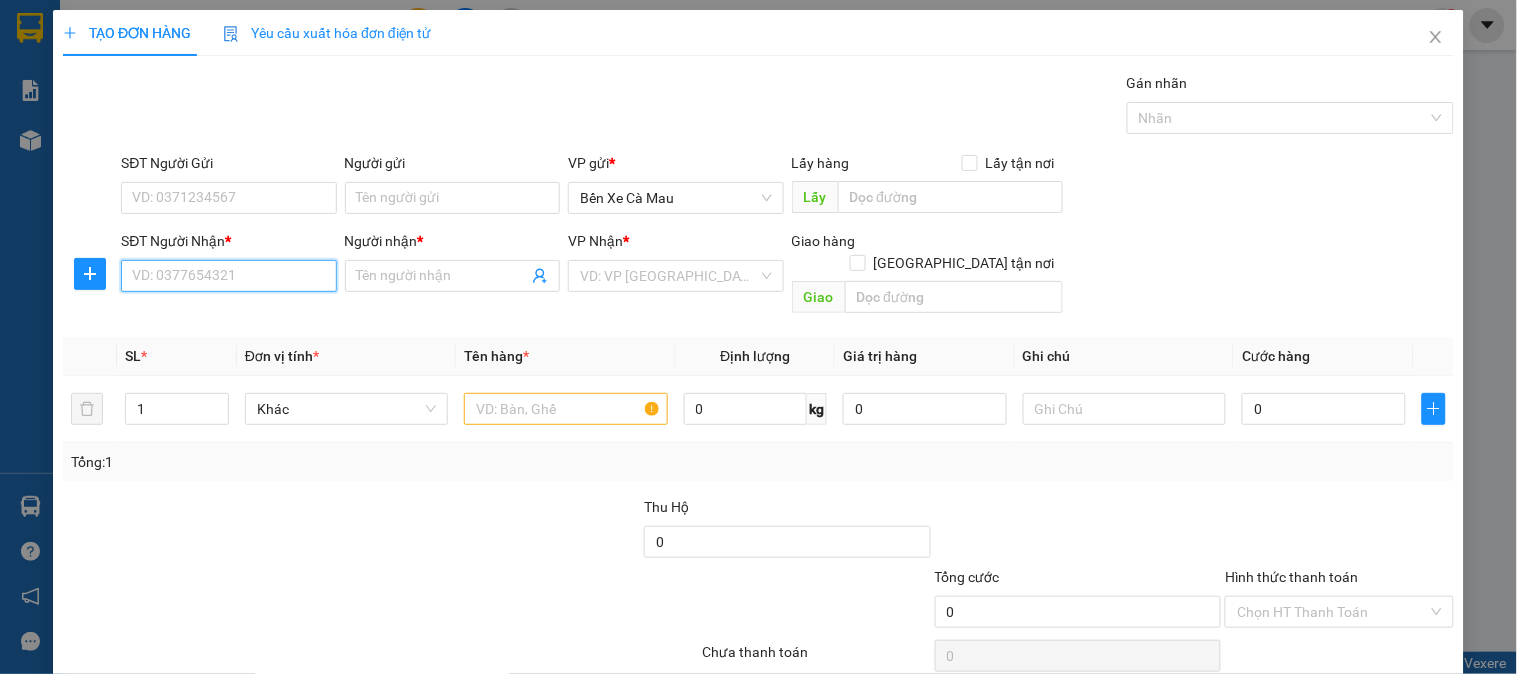 click on "SĐT Người Nhận  *" at bounding box center [228, 276] 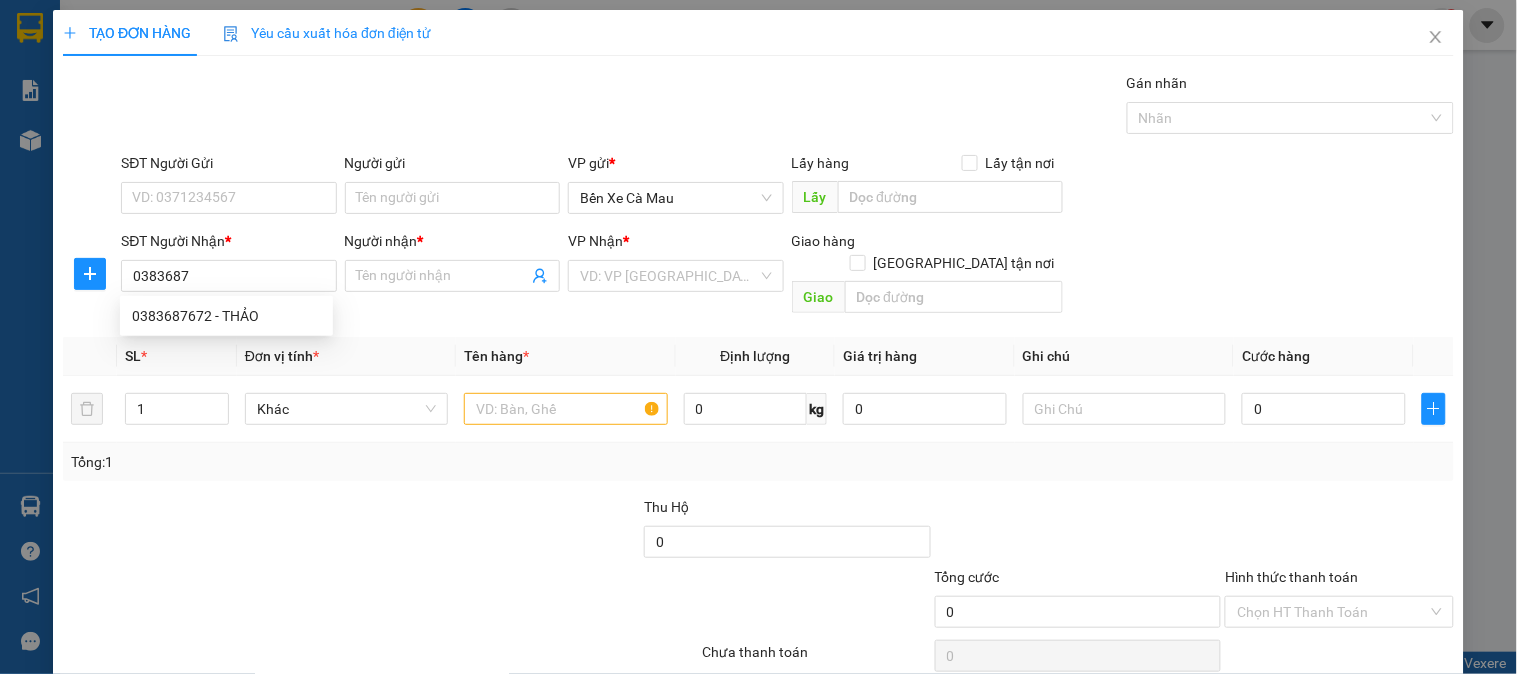 click on "0383687672 0383687672 - THẢO" at bounding box center [226, 316] 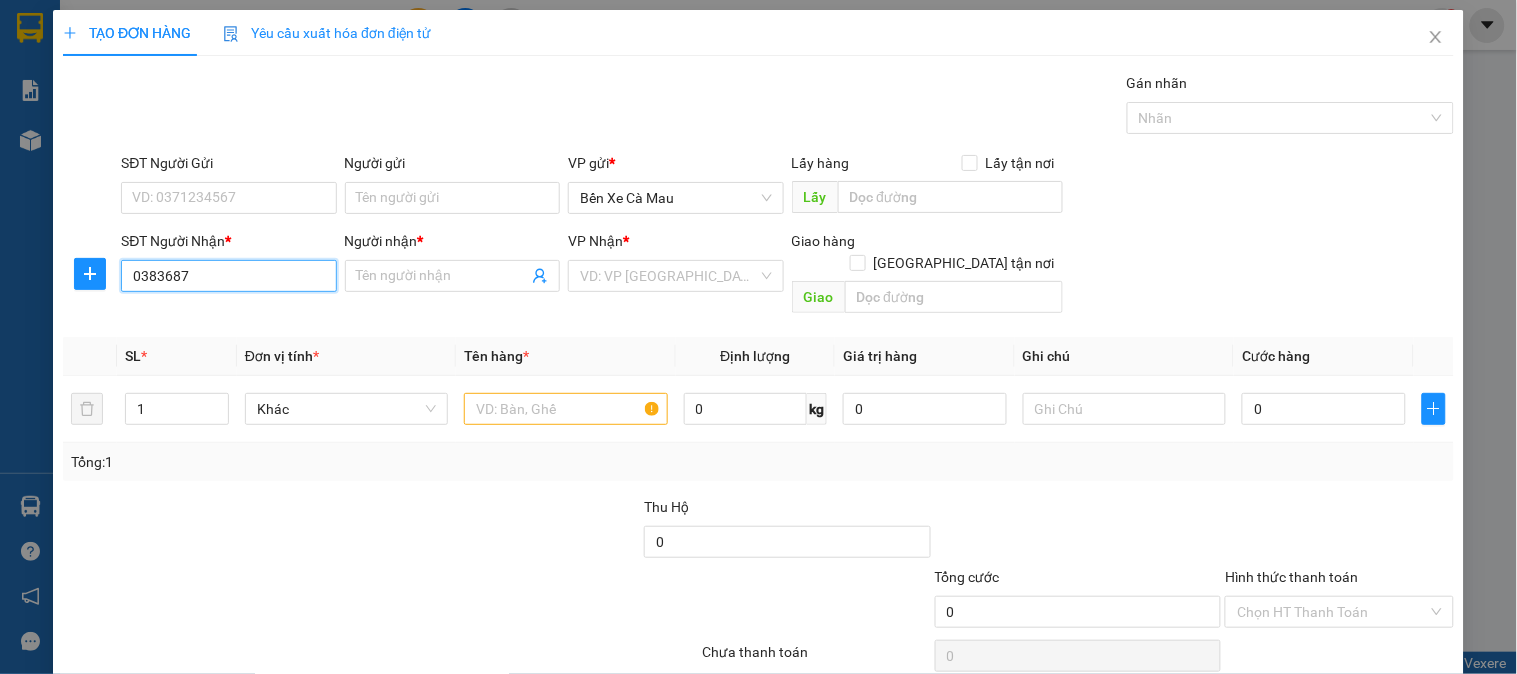 click on "0383687" at bounding box center (228, 276) 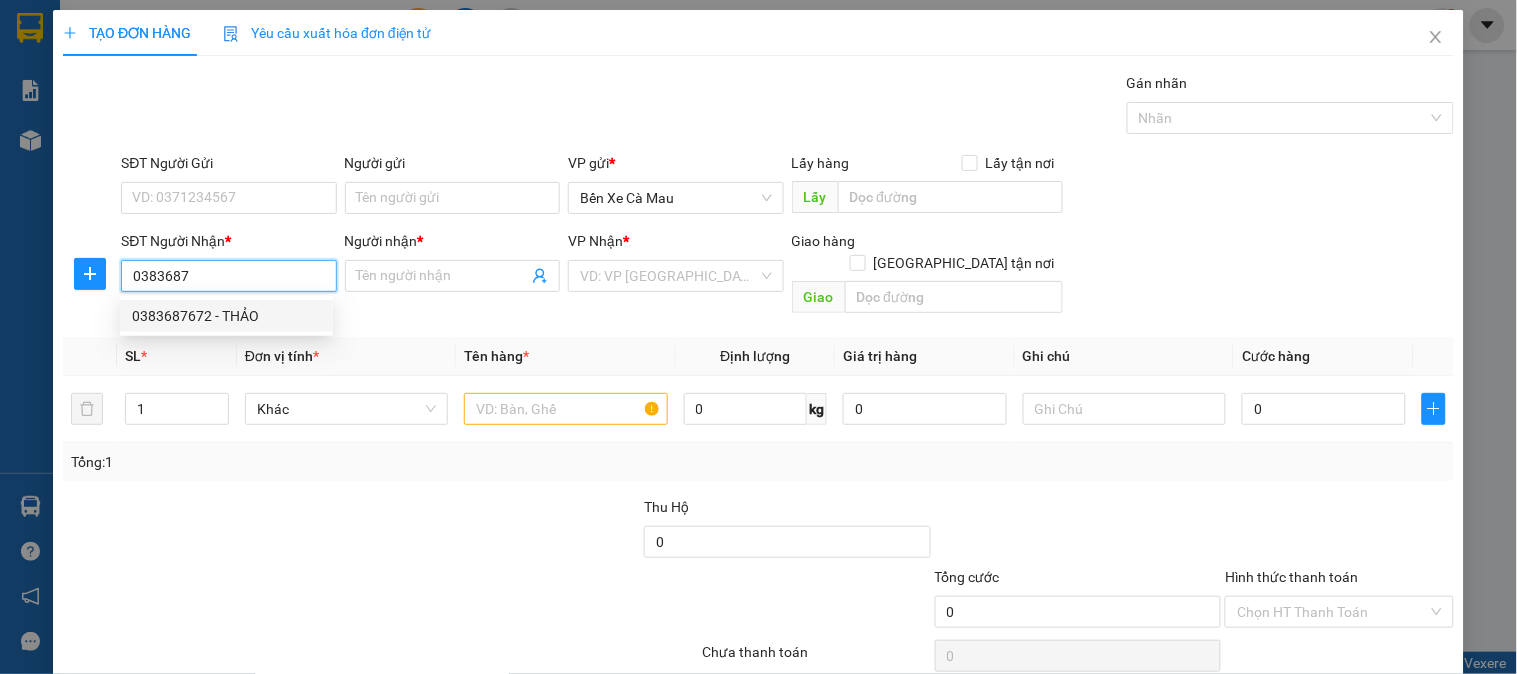 click on "0383687672 - THẢO" at bounding box center [226, 316] 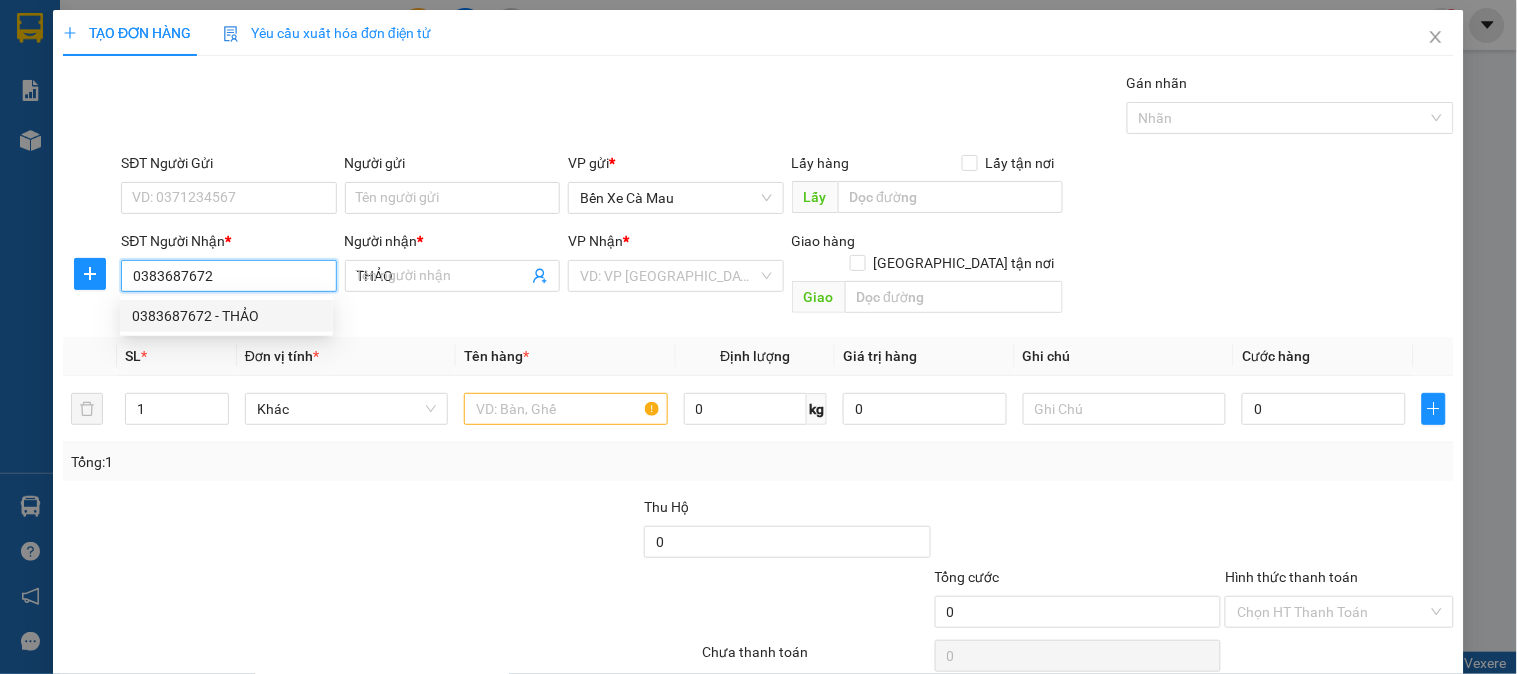 type on "30.000" 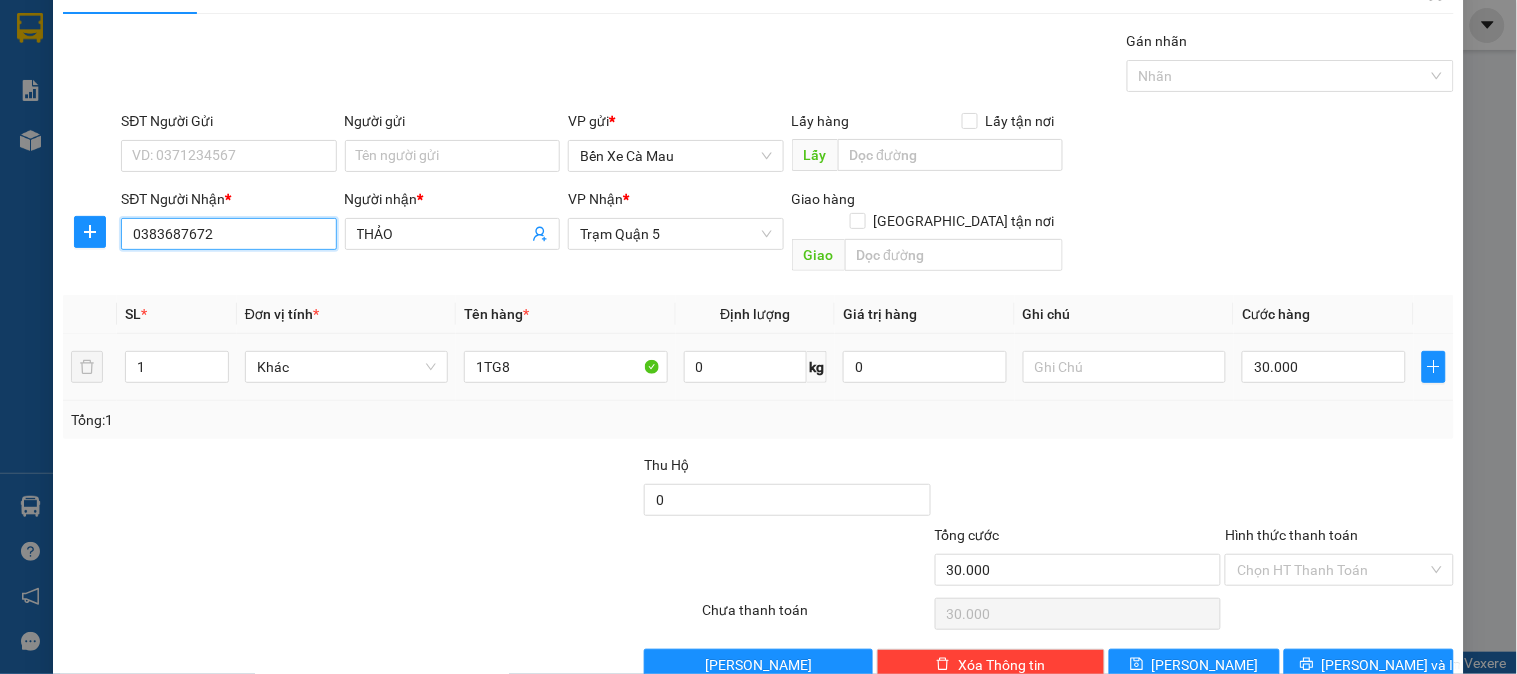 scroll, scrollTop: 65, scrollLeft: 0, axis: vertical 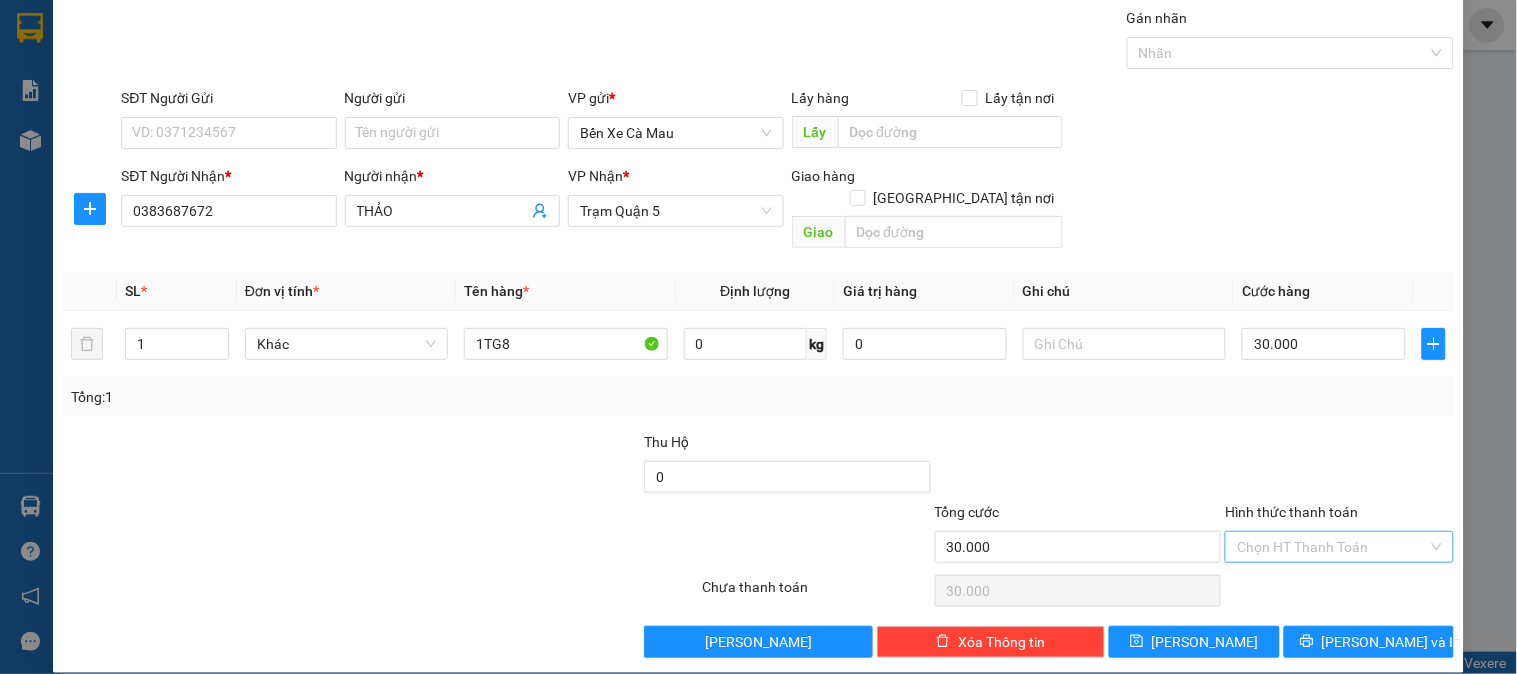 drag, startPoint x: 1293, startPoint y: 537, endPoint x: 1294, endPoint y: 563, distance: 26.019224 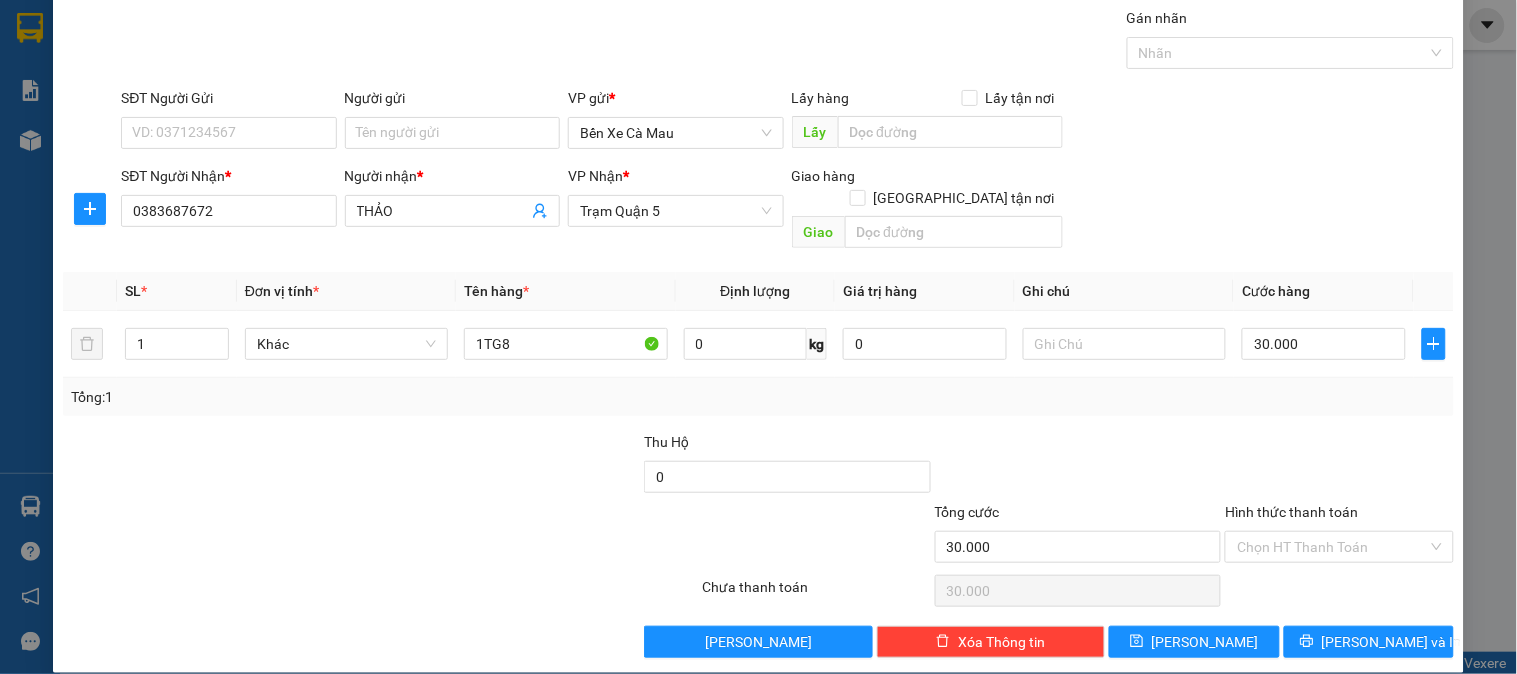 click on "Hình thức thanh toán" at bounding box center [1332, 547] 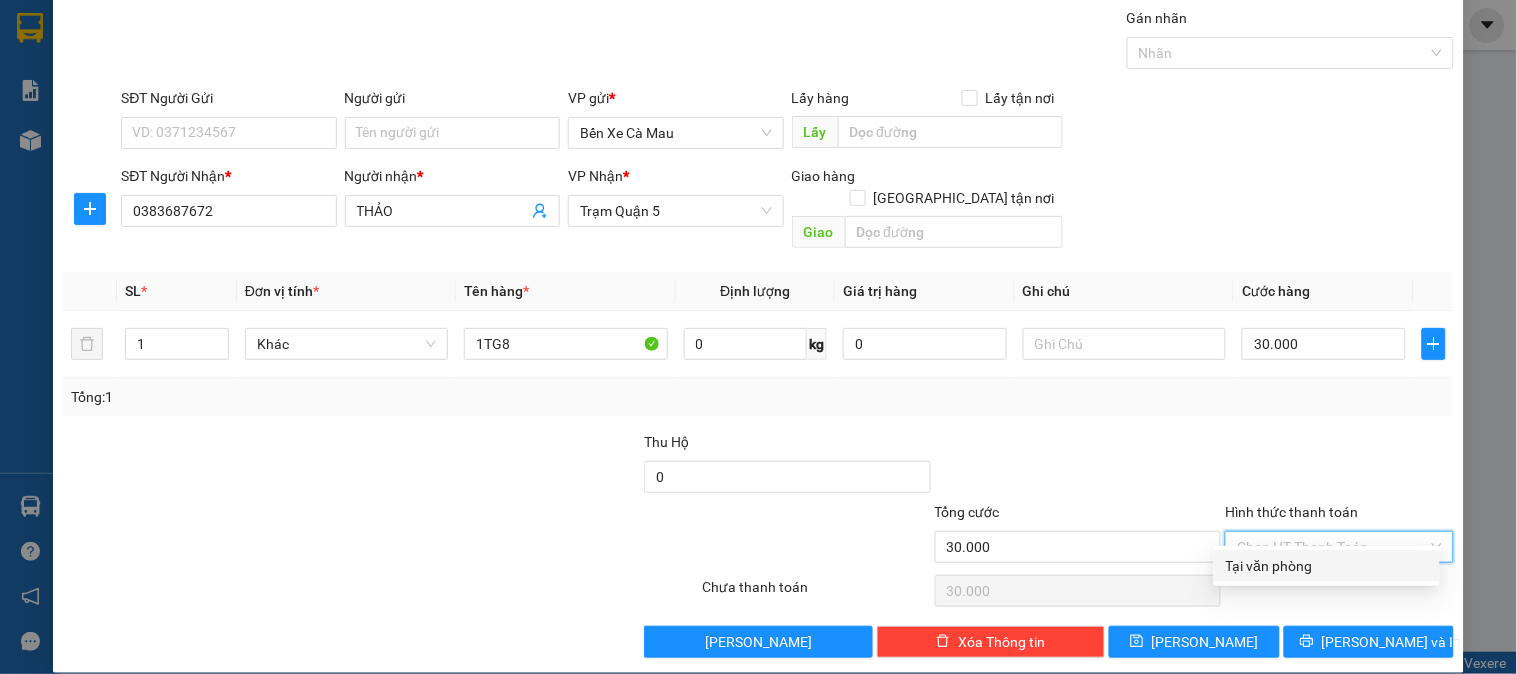 drag, startPoint x: 1294, startPoint y: 564, endPoint x: 1298, endPoint y: 598, distance: 34.234486 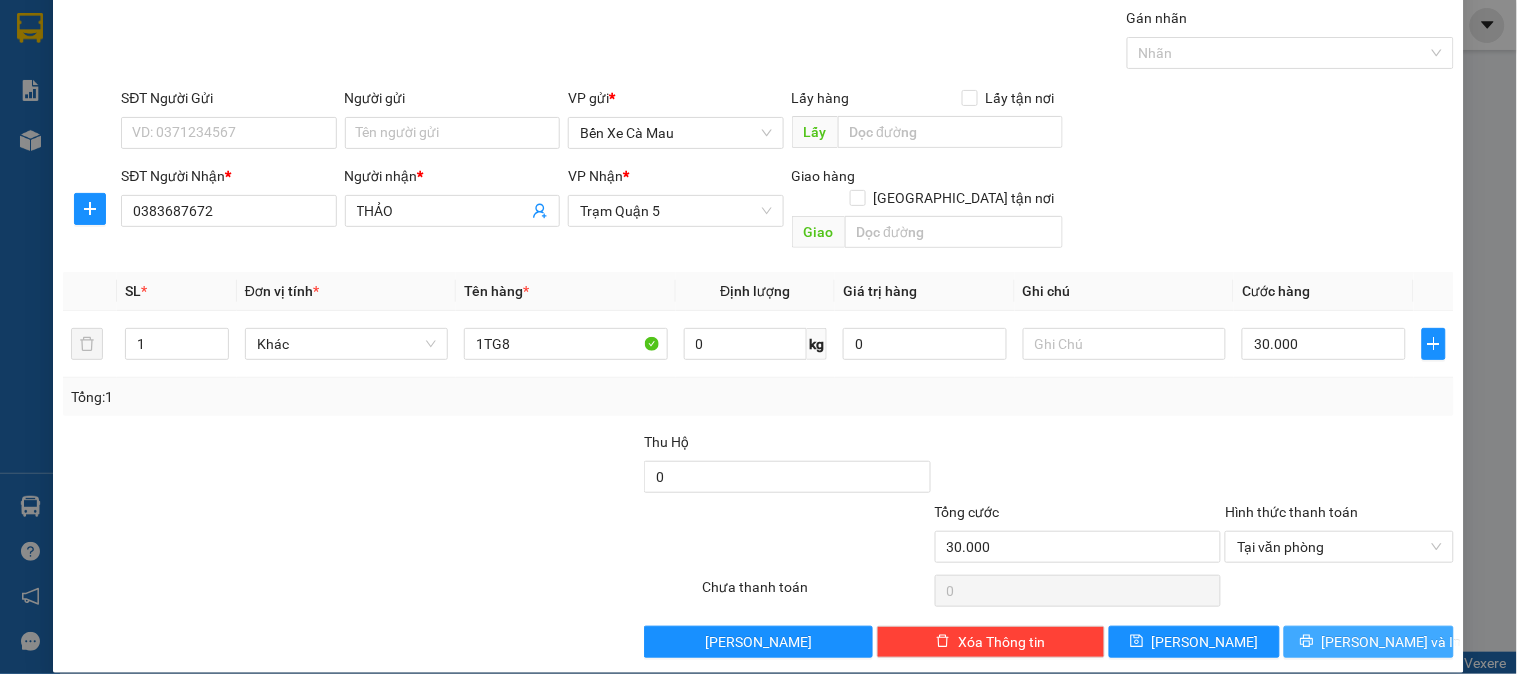 click on "[PERSON_NAME] và In" at bounding box center (1369, 642) 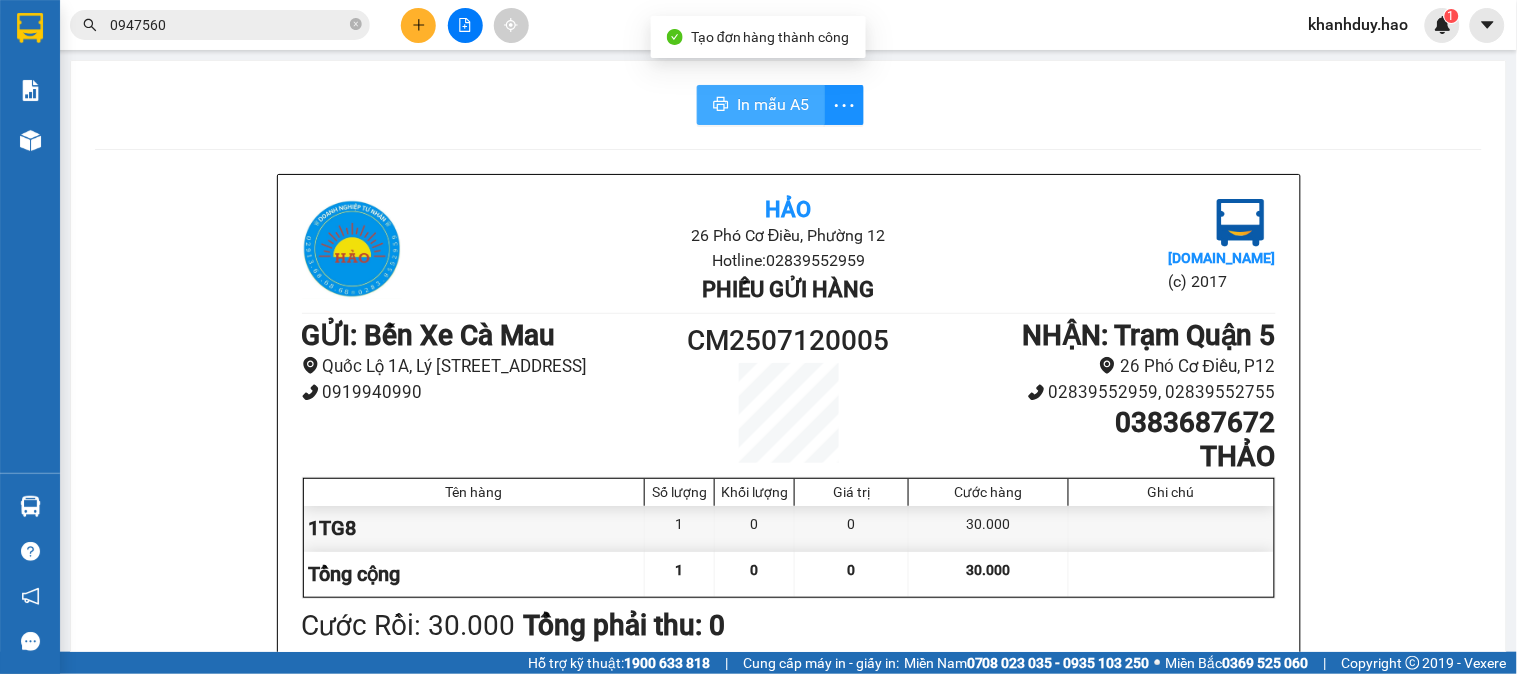 click on "In mẫu A5" at bounding box center (773, 104) 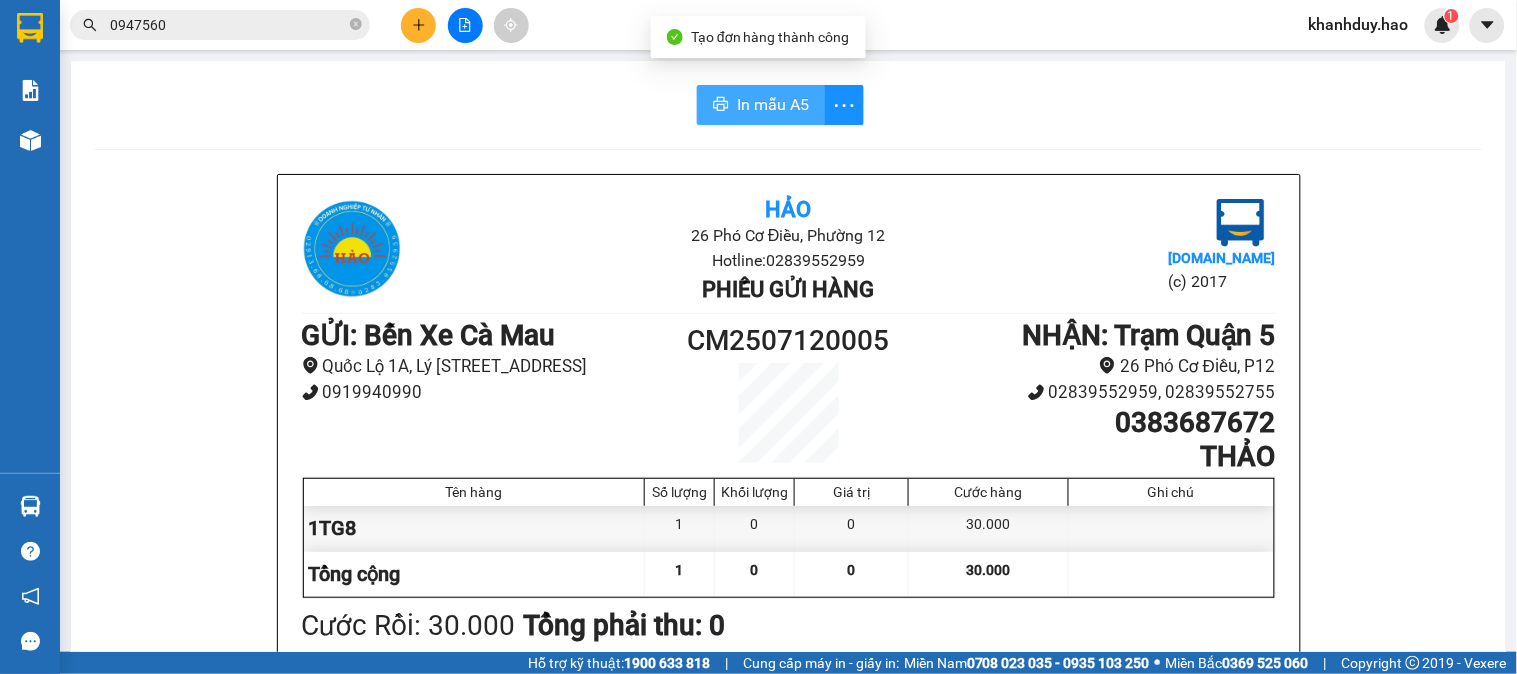 scroll, scrollTop: 0, scrollLeft: 0, axis: both 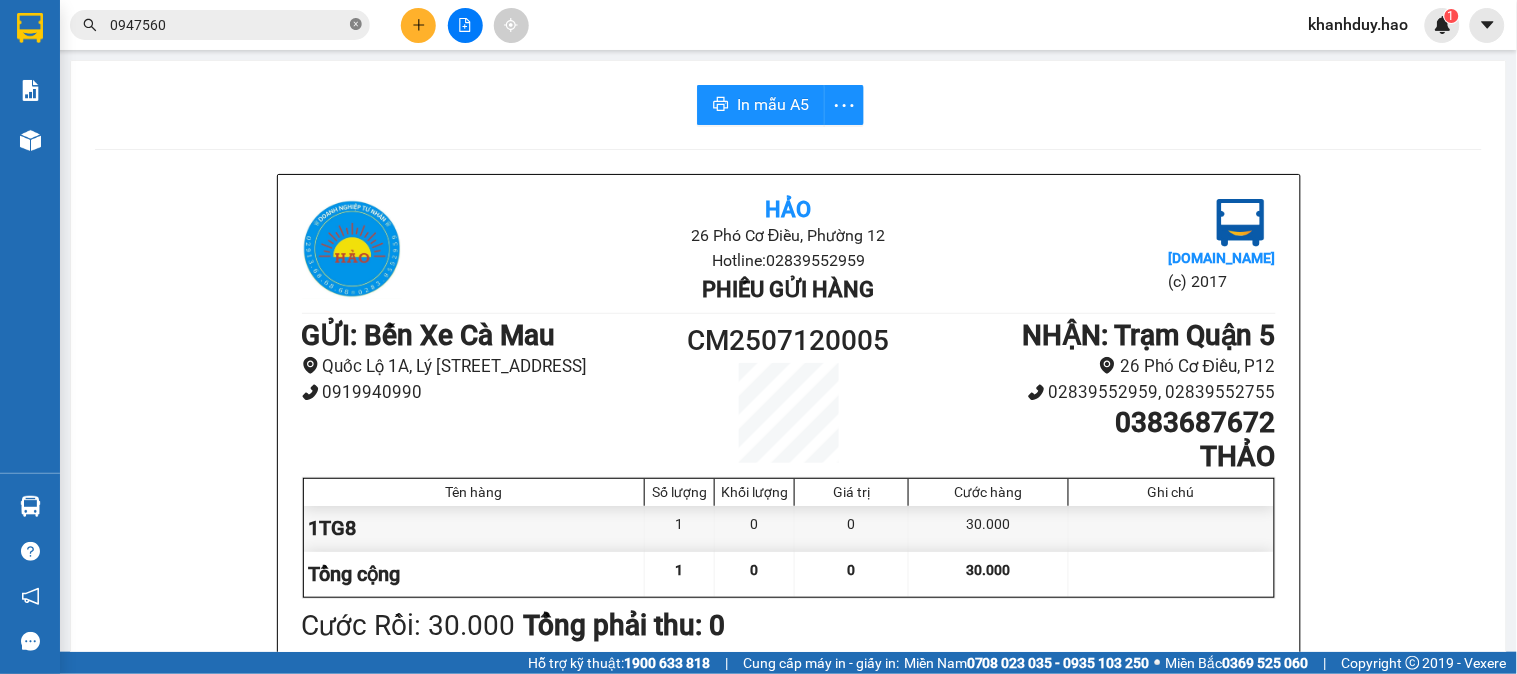 click at bounding box center [356, 25] 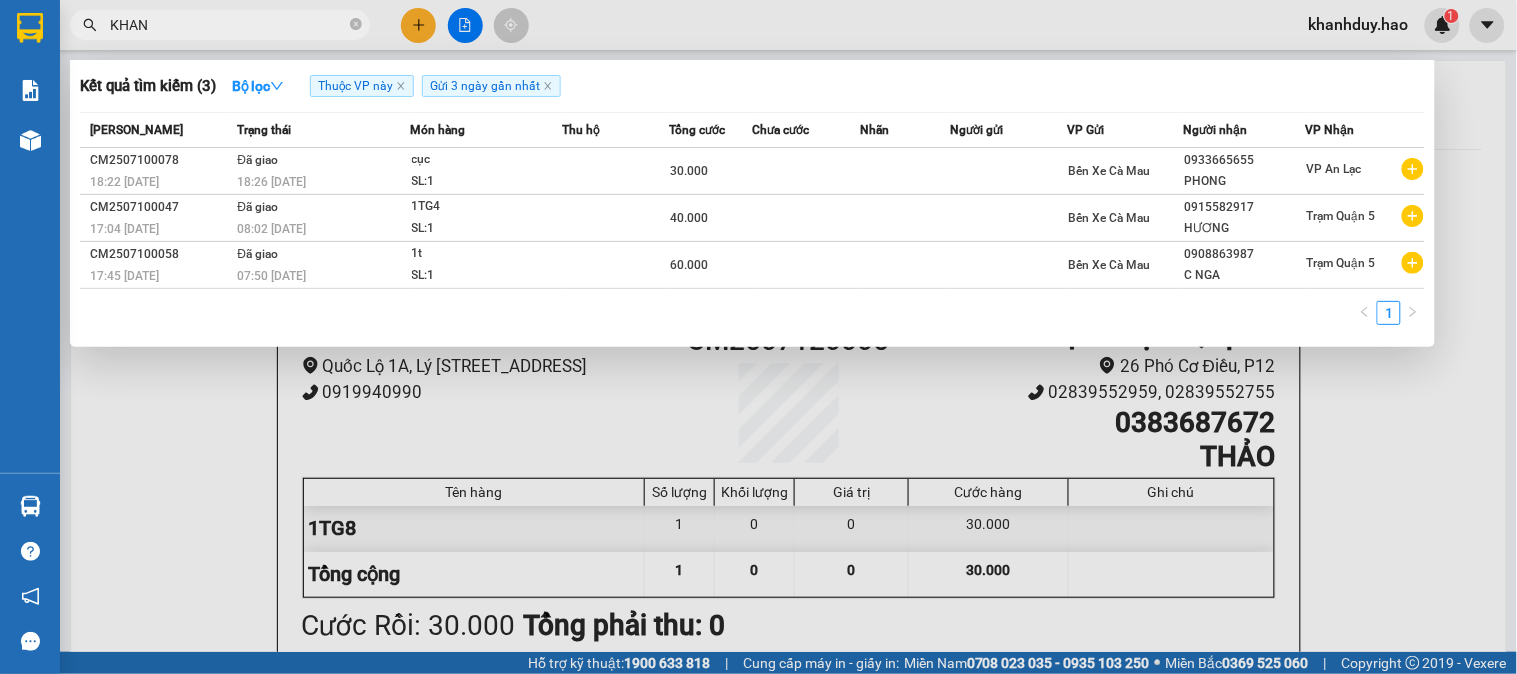 type on "KHANH" 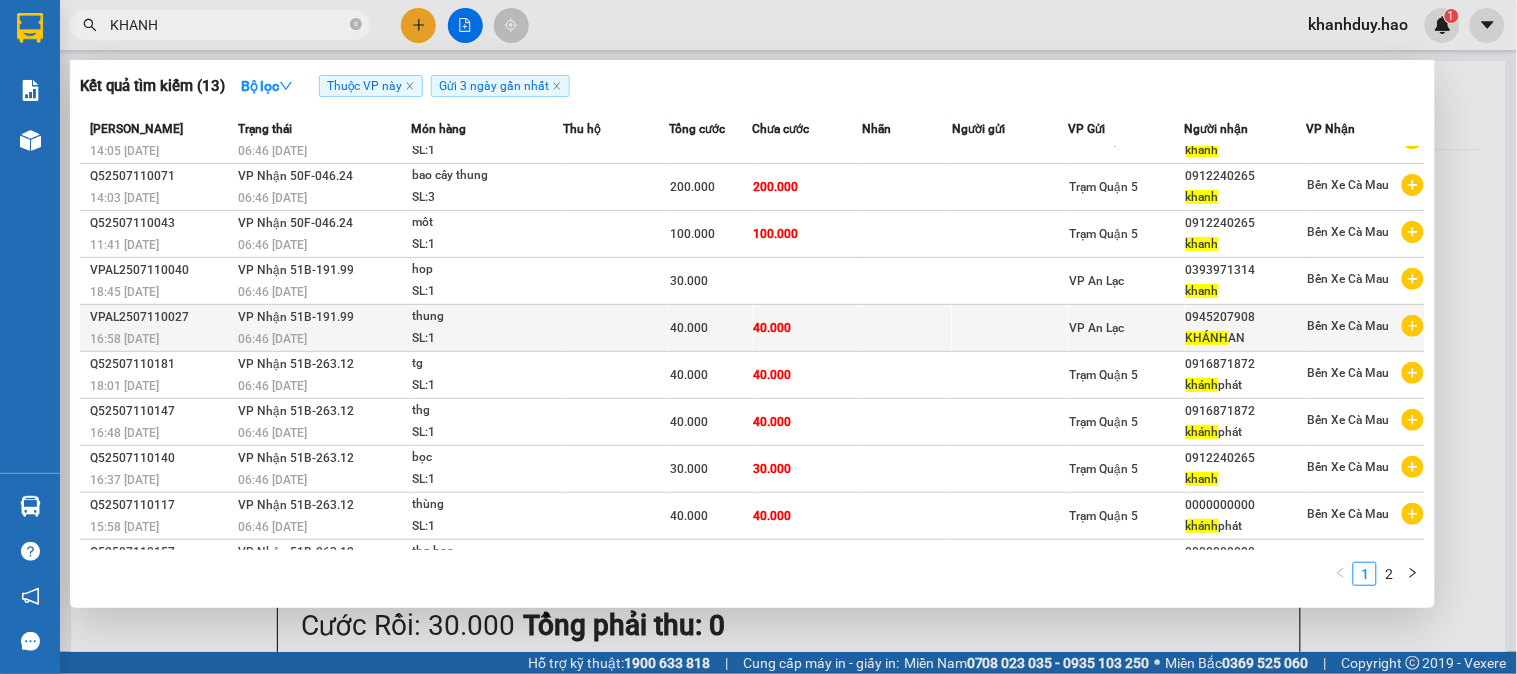 scroll, scrollTop: 0, scrollLeft: 0, axis: both 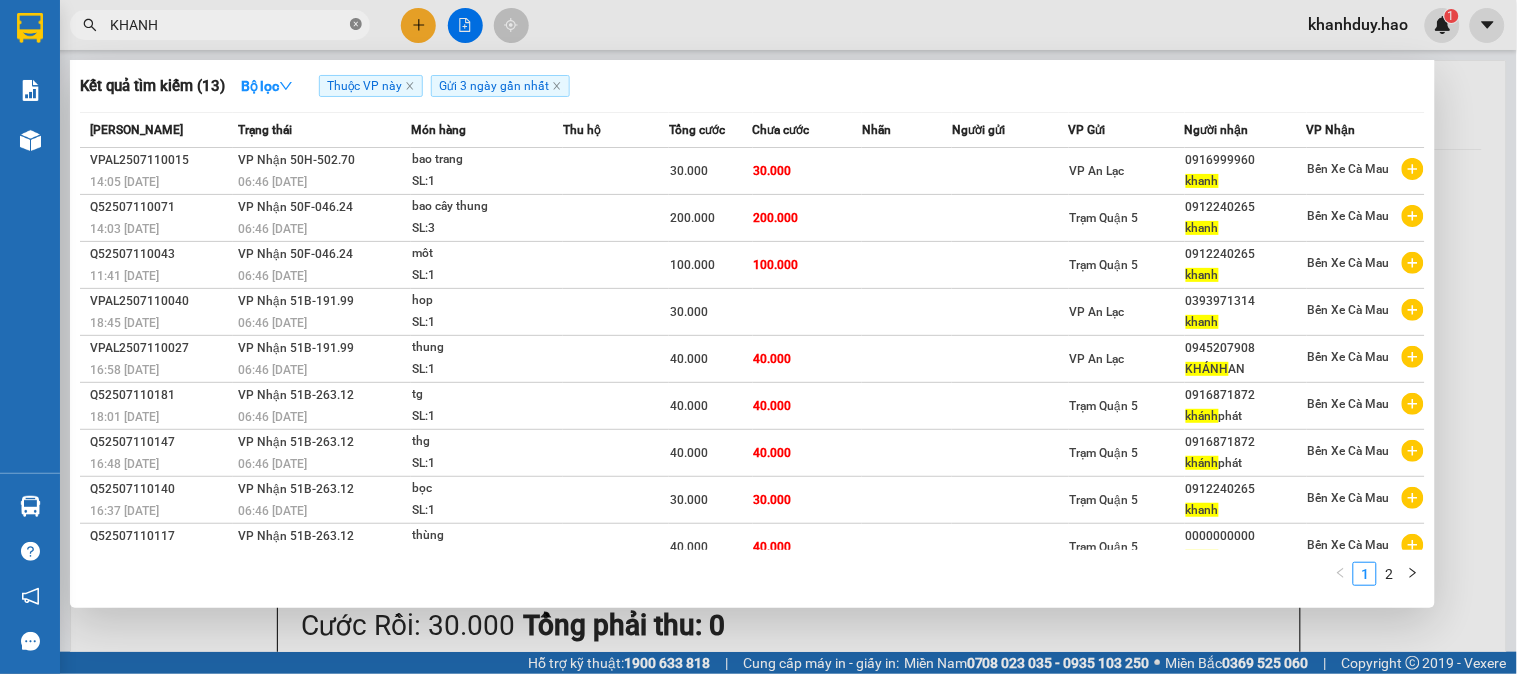 click 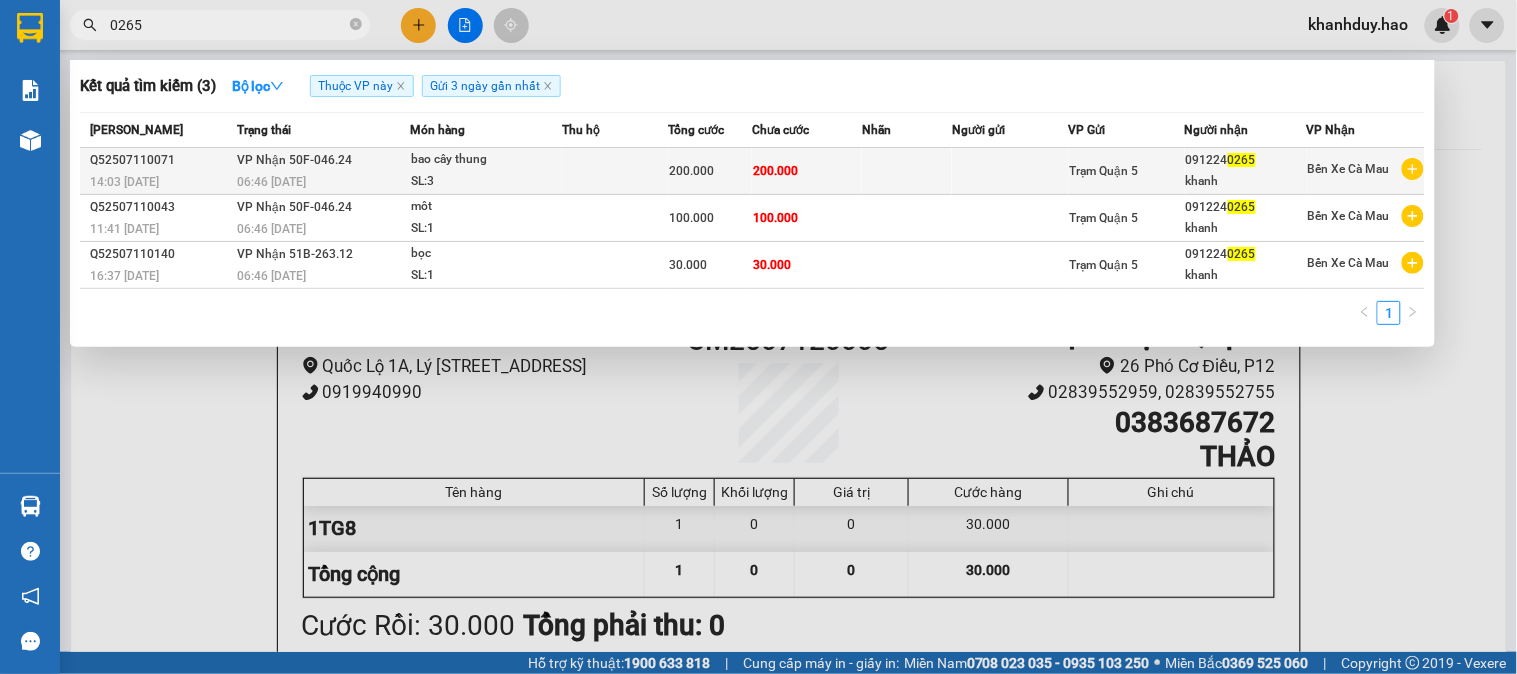 type on "0265" 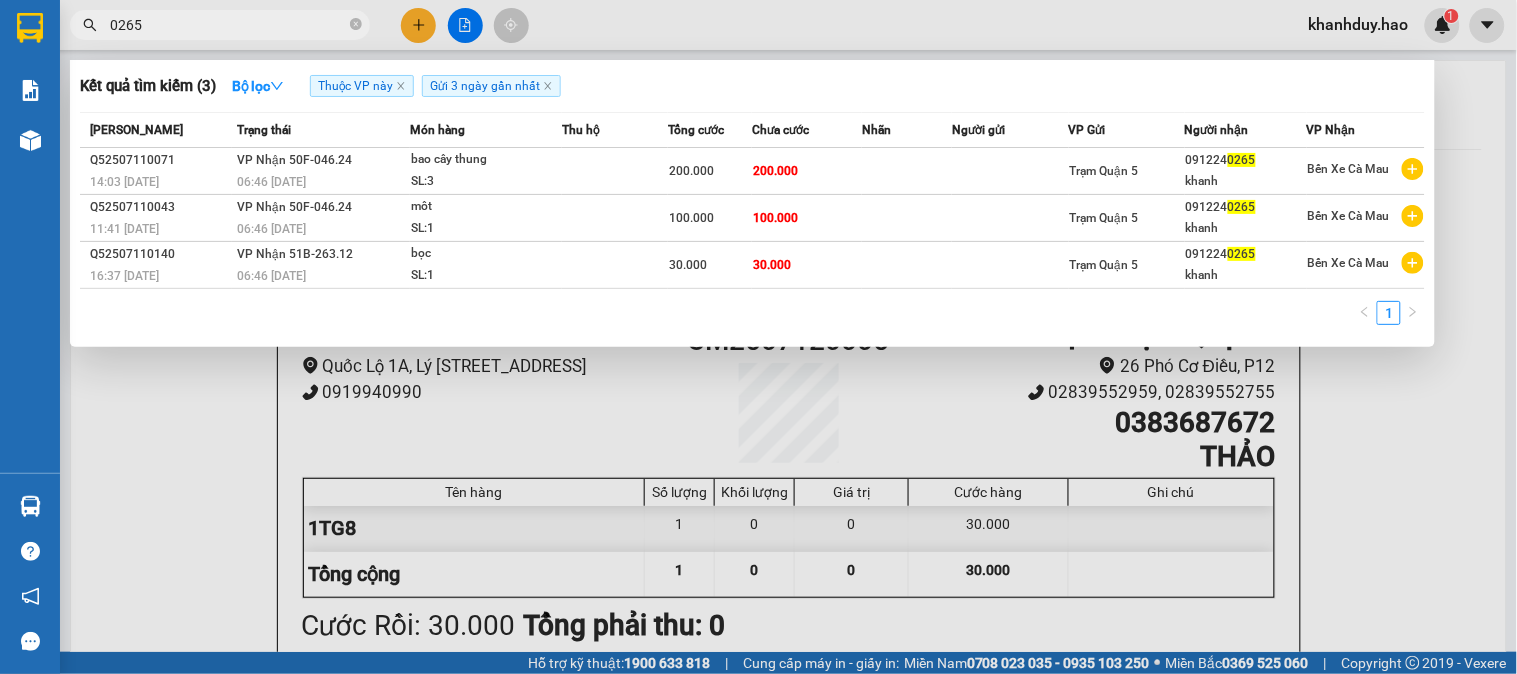 click on "200.000" at bounding box center (775, 170) 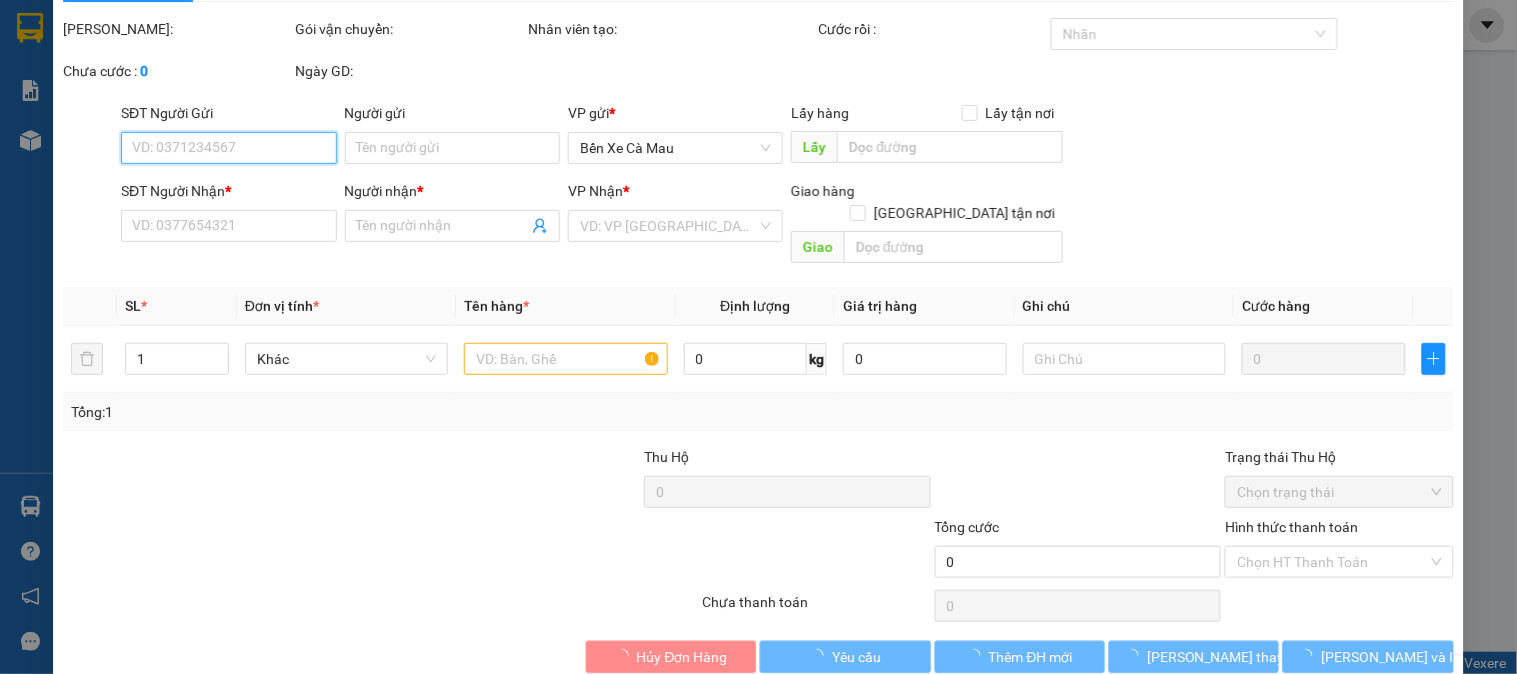 type on "0912240265" 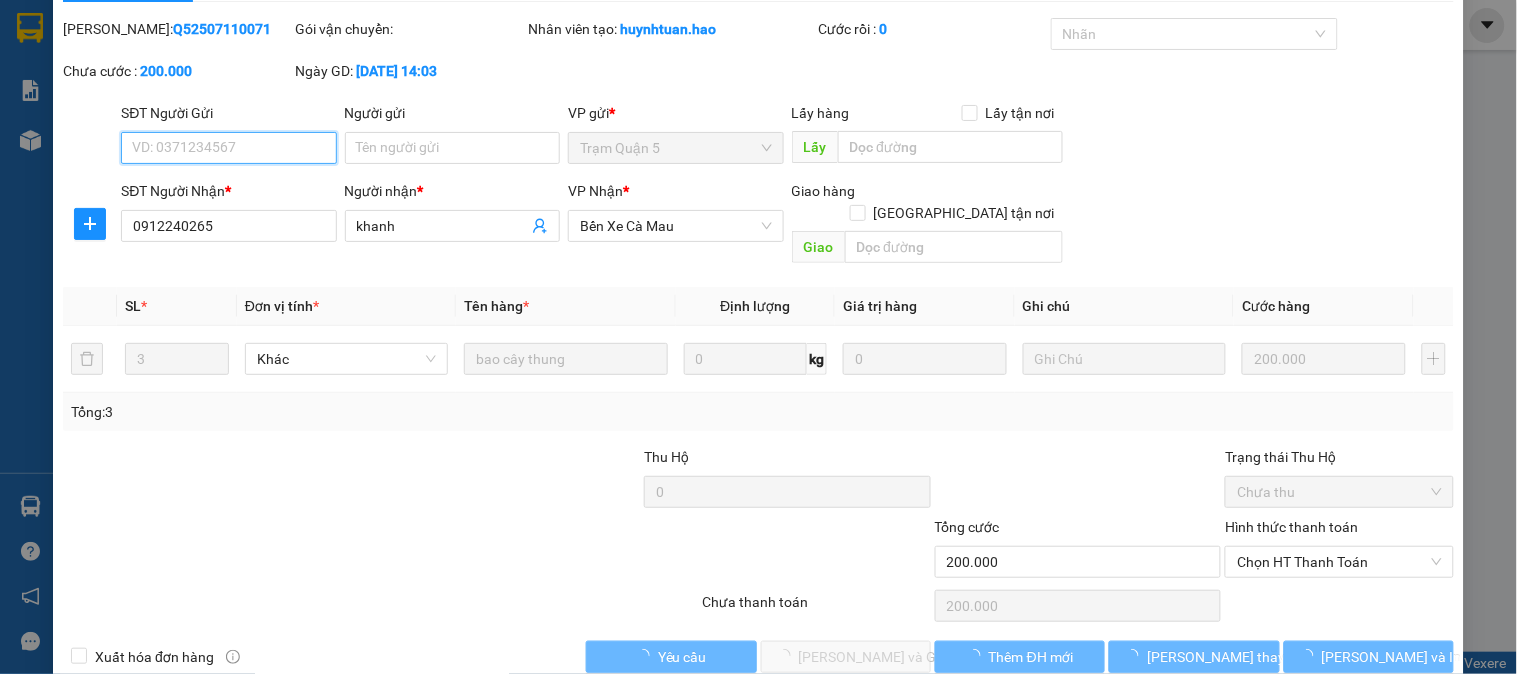scroll, scrollTop: 70, scrollLeft: 0, axis: vertical 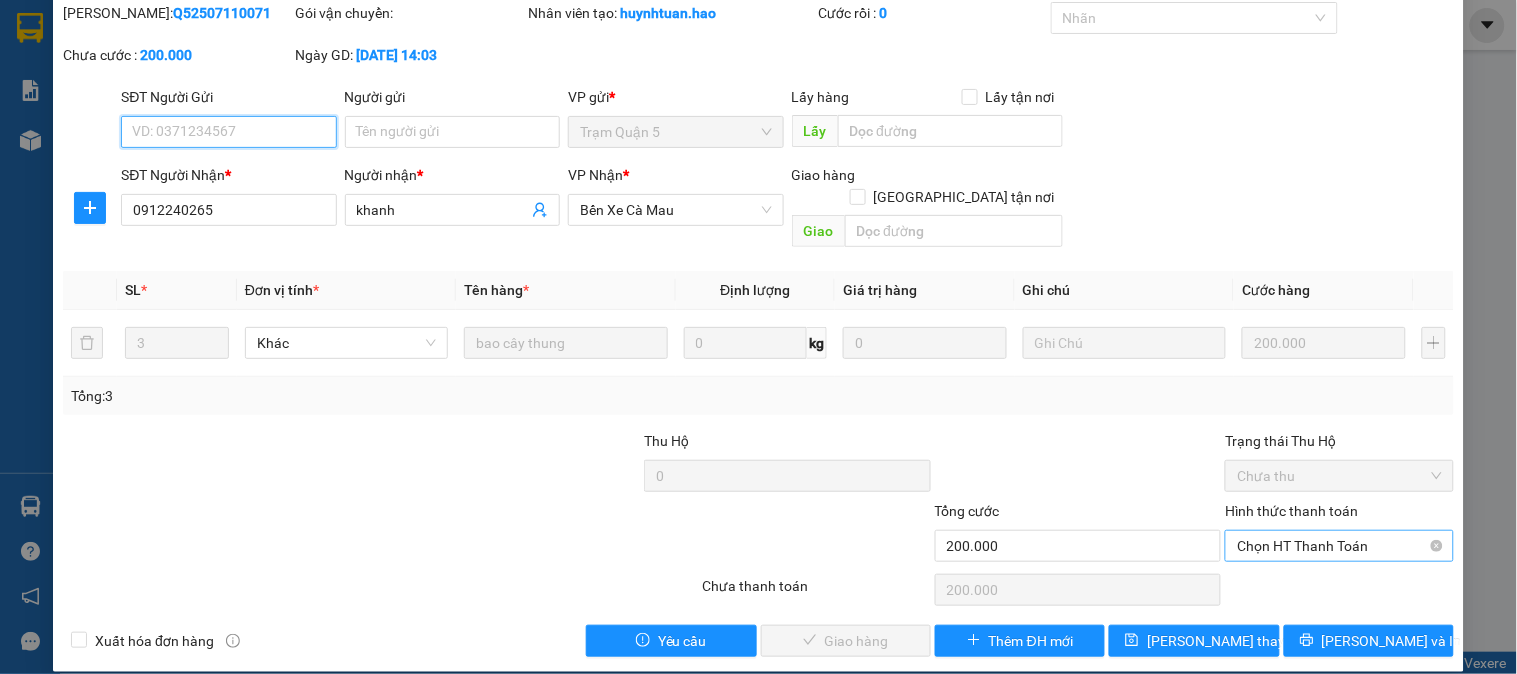 click on "Chọn HT Thanh Toán" at bounding box center [1339, 546] 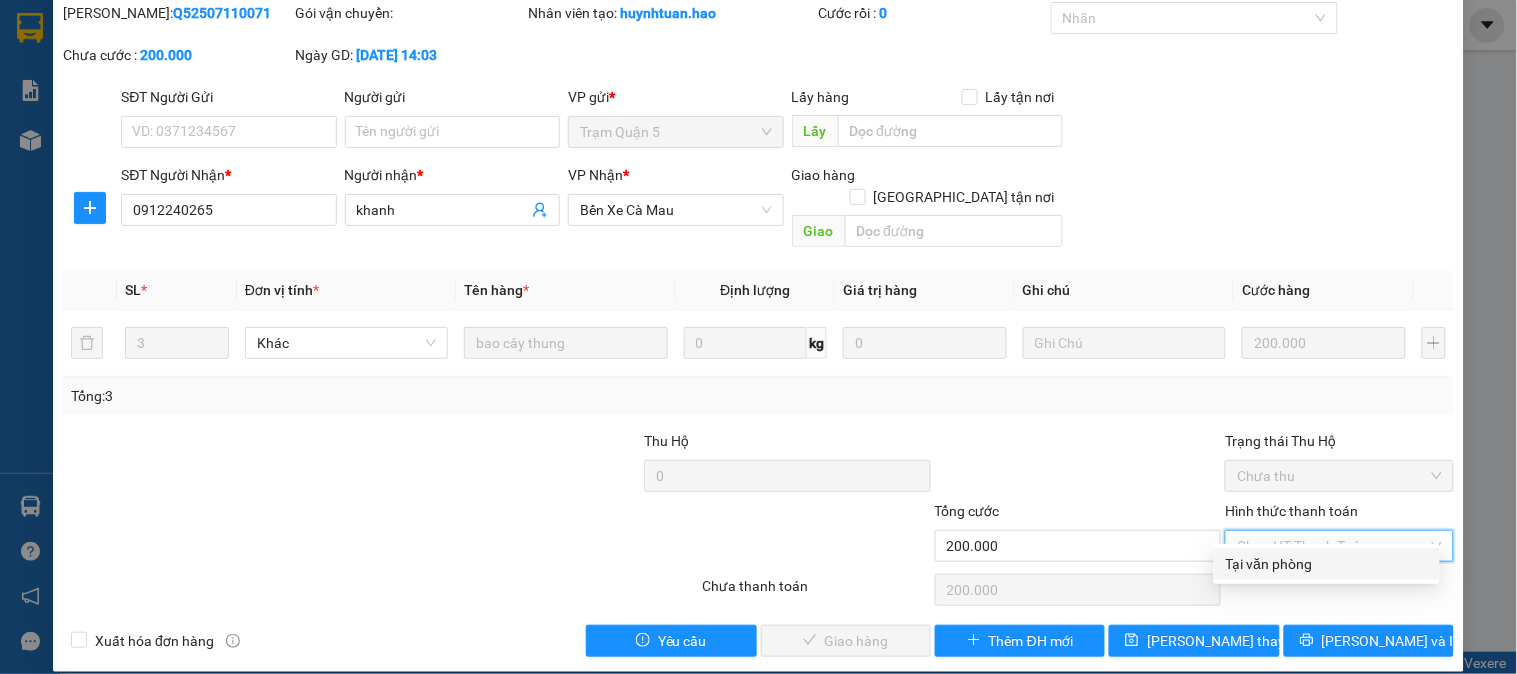 click on "Tại văn phòng" at bounding box center (1327, 564) 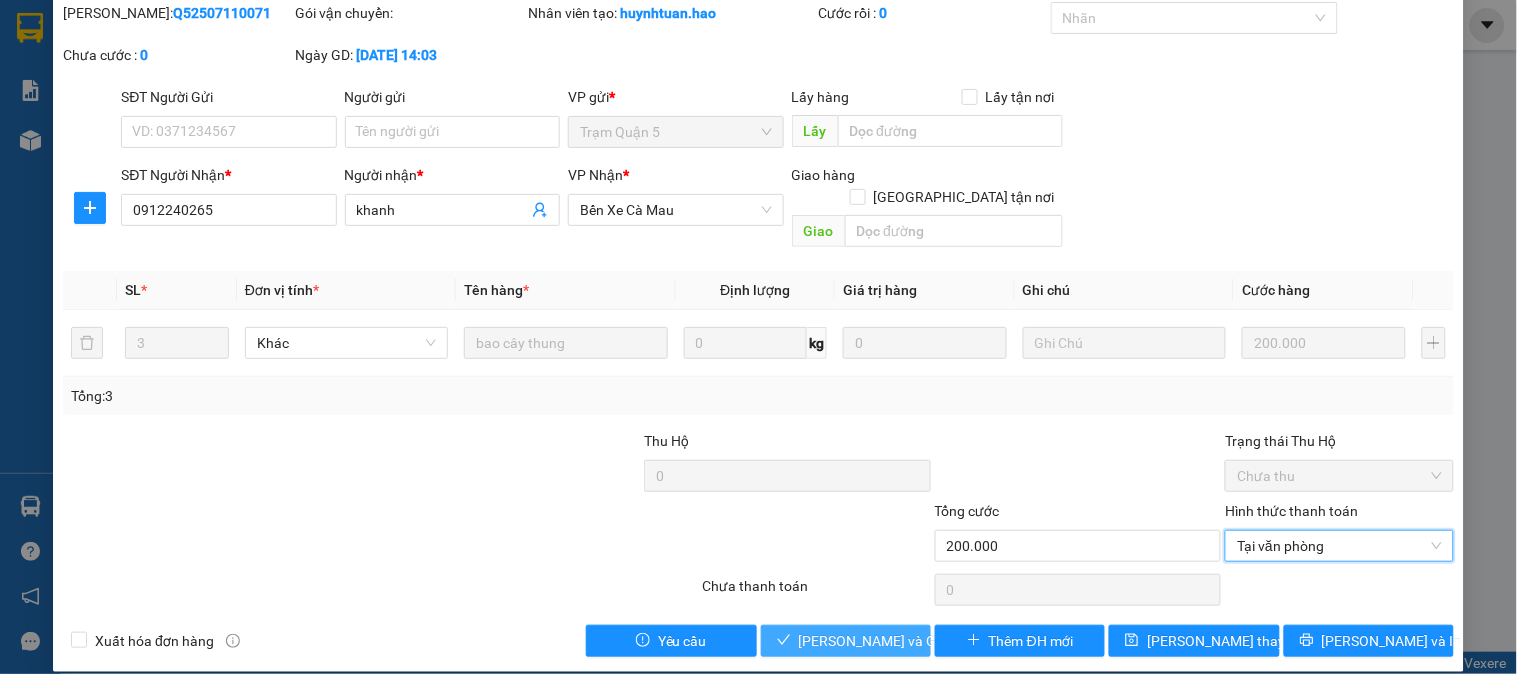 click on "[PERSON_NAME] và Giao hàng" at bounding box center [846, 641] 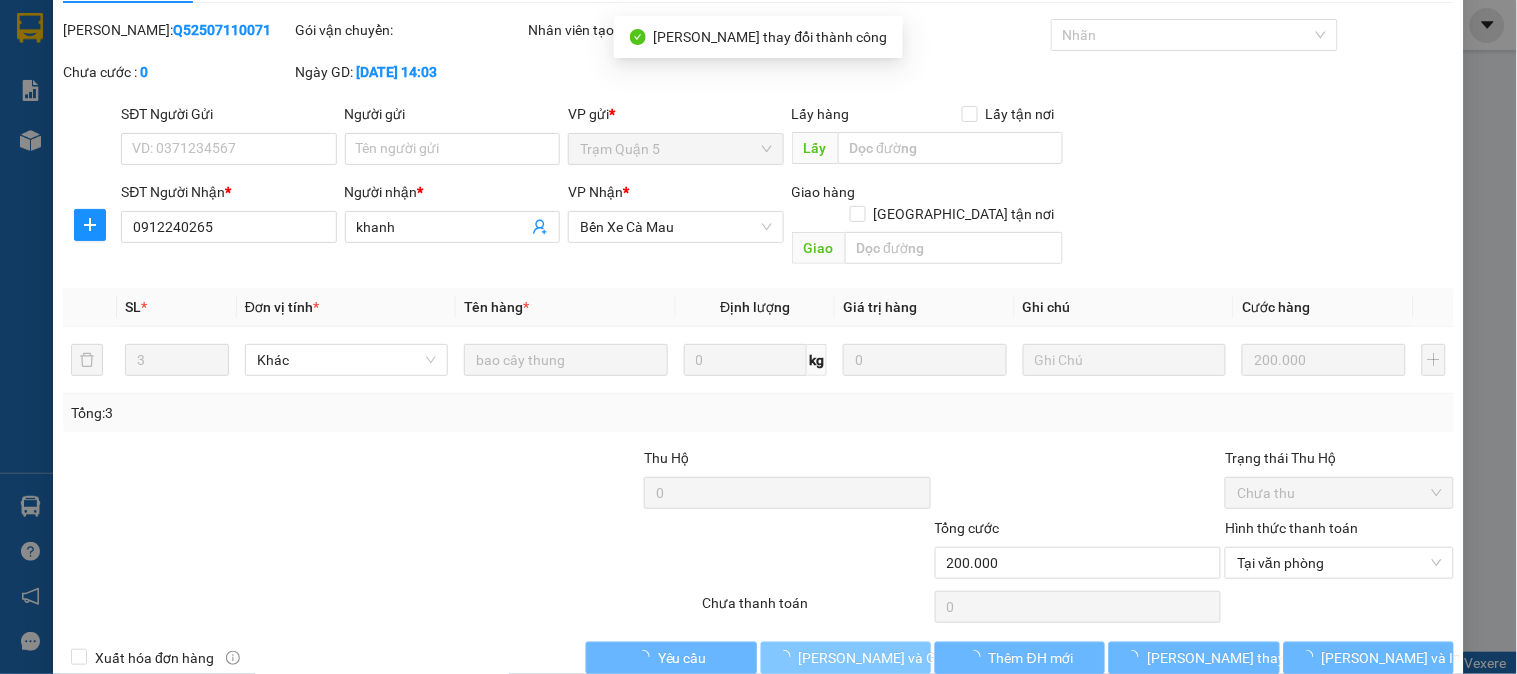 scroll, scrollTop: 0, scrollLeft: 0, axis: both 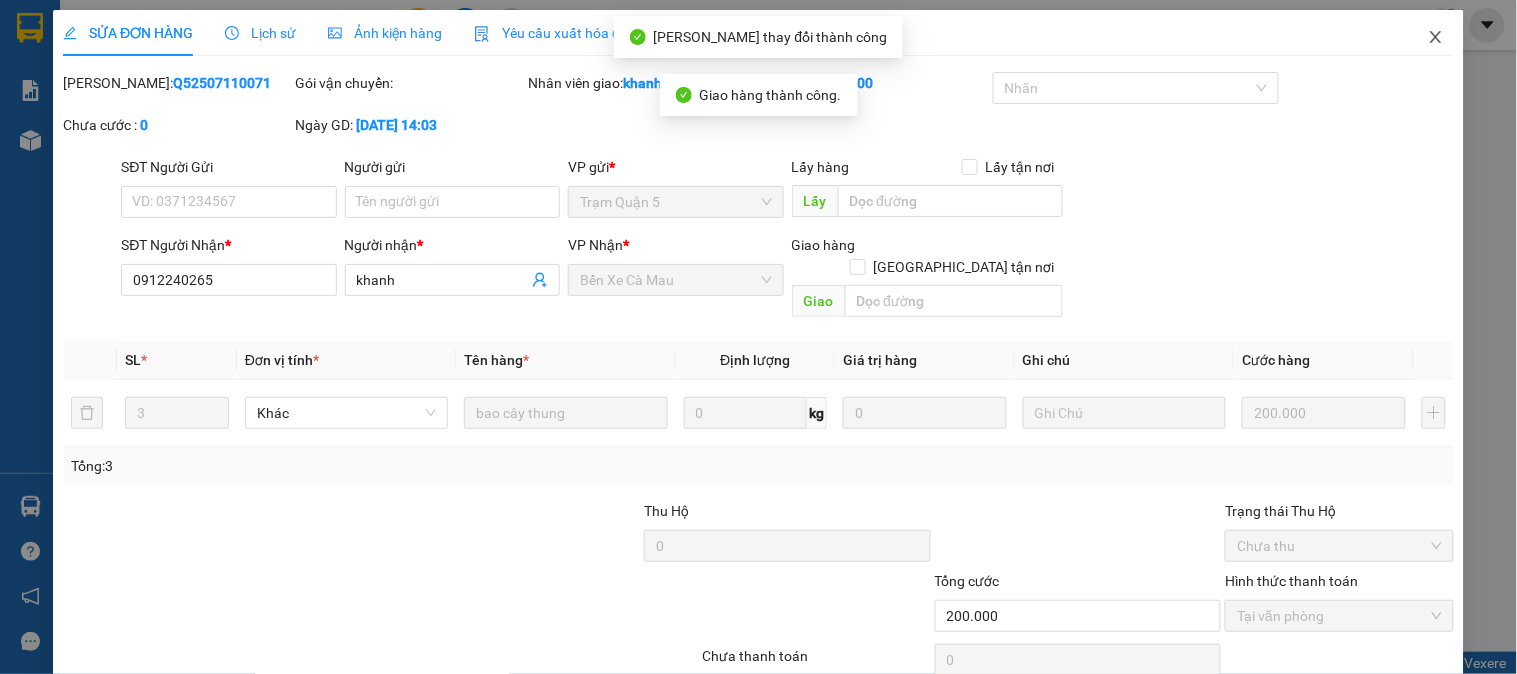 click 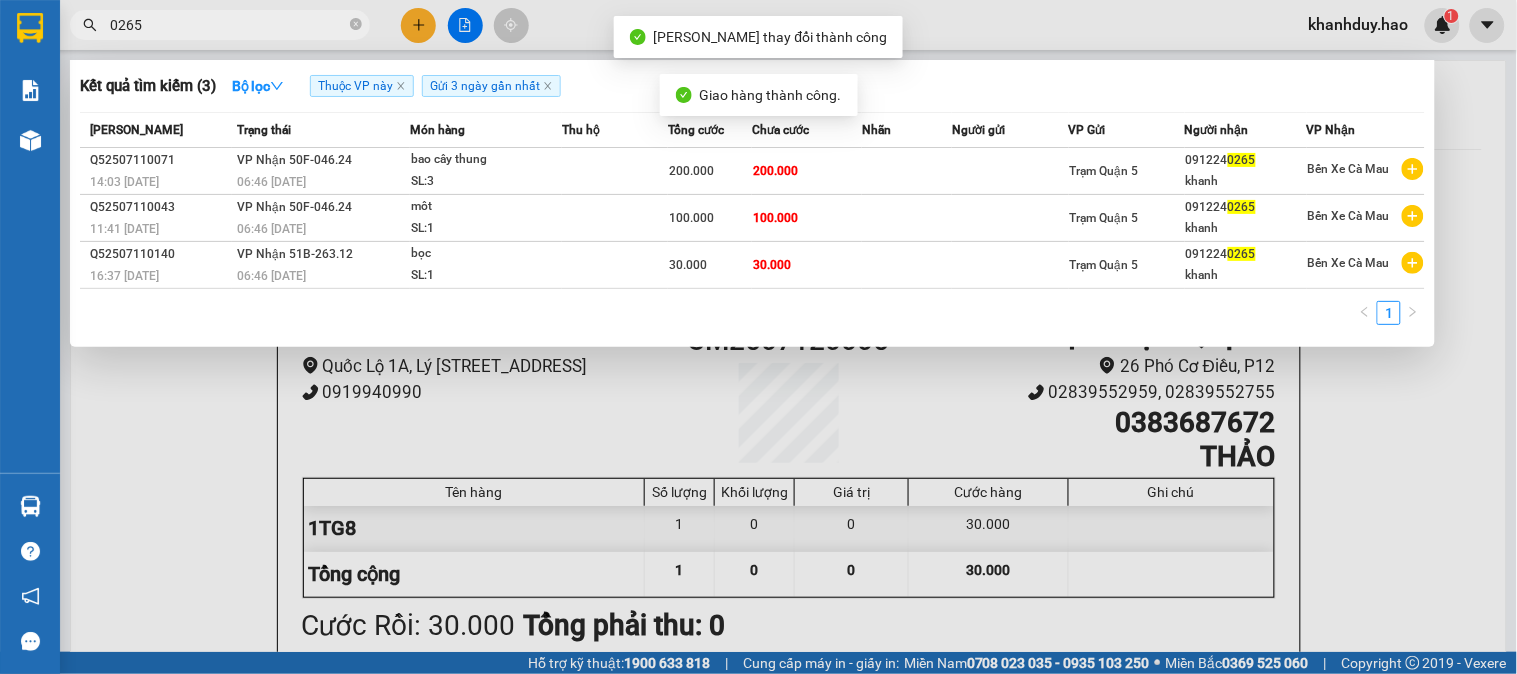 click on "0265" at bounding box center [228, 25] 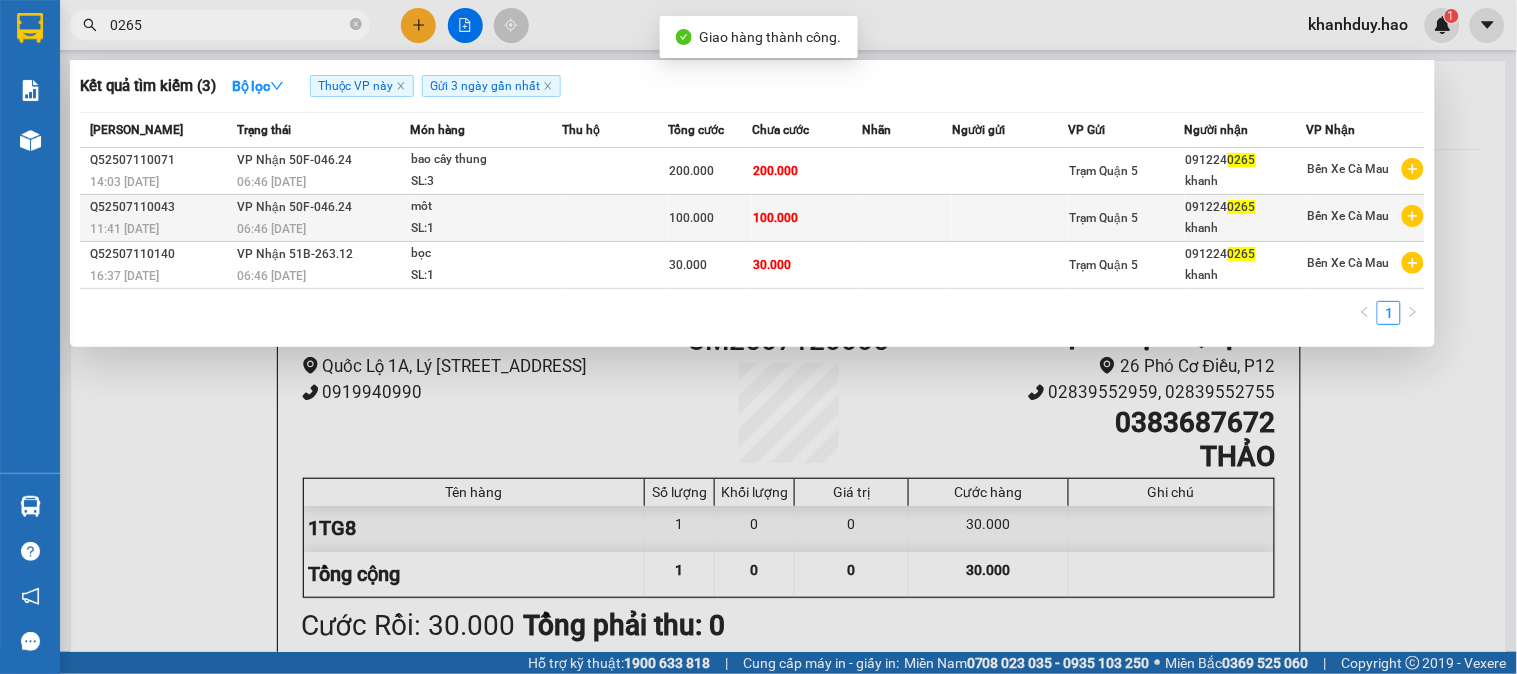 click on "100.000" at bounding box center (691, 218) 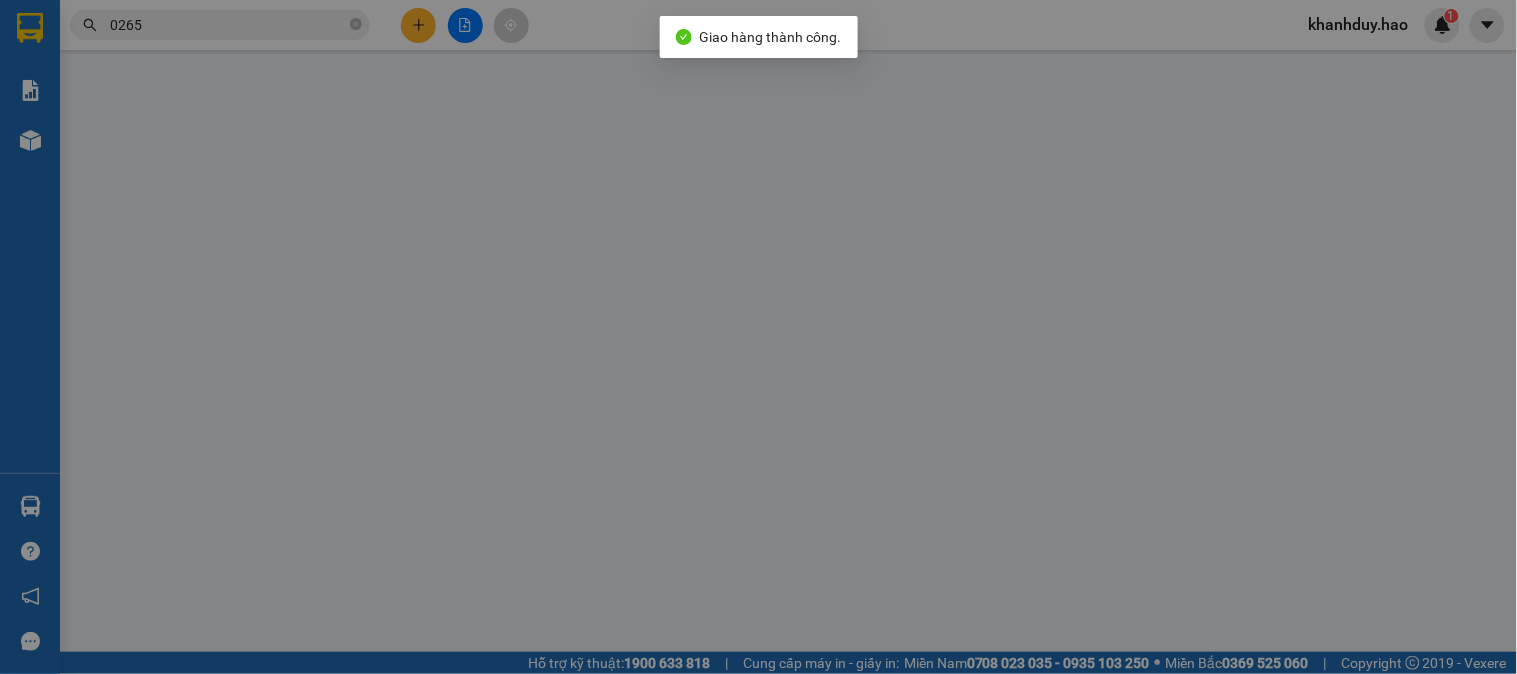 type on "0912240265" 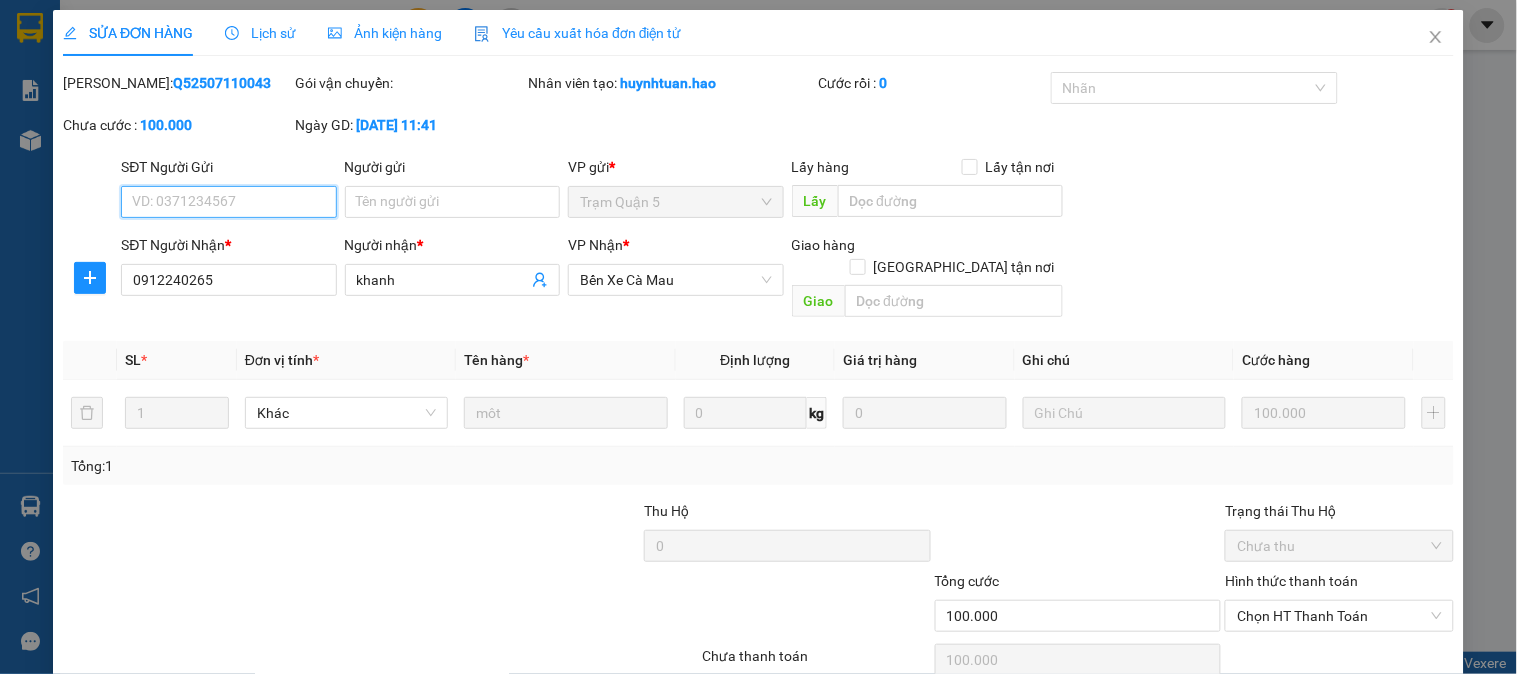 scroll, scrollTop: 60, scrollLeft: 0, axis: vertical 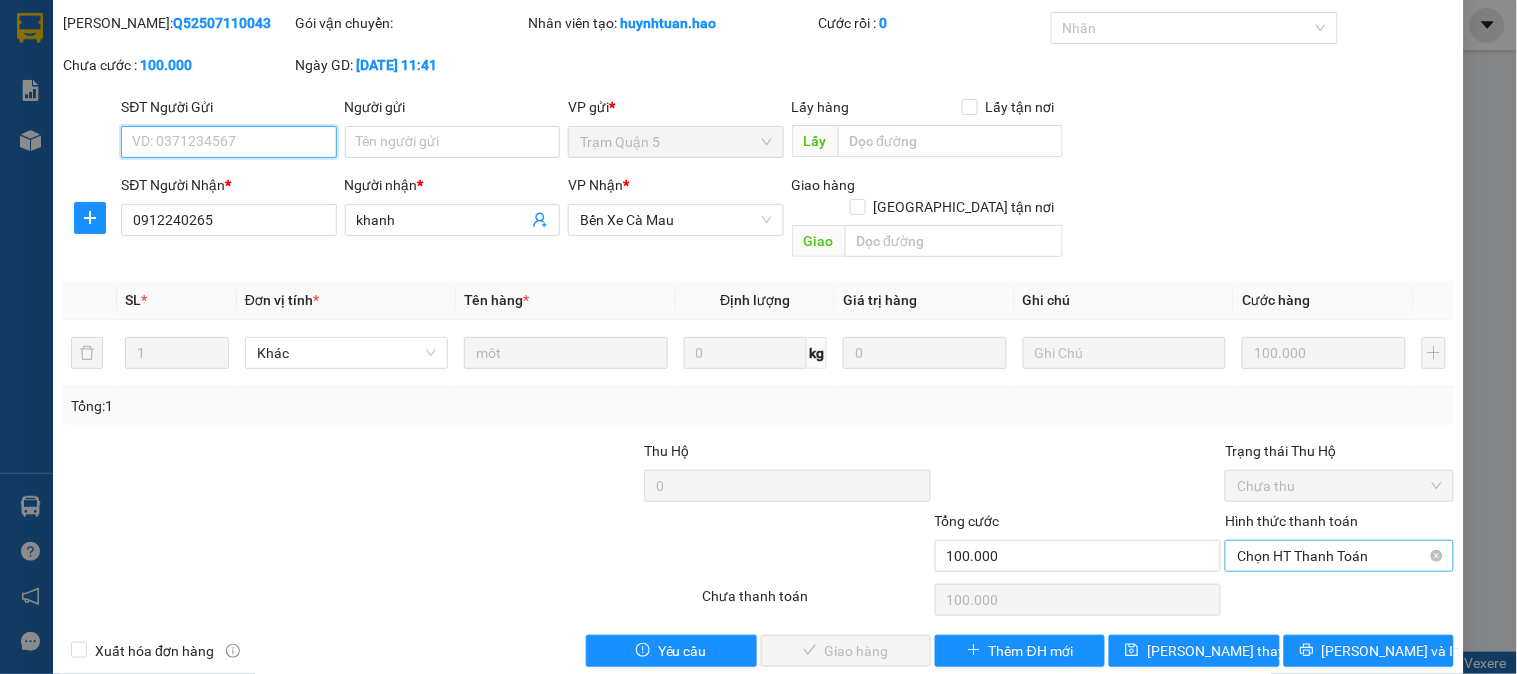 click on "Chọn HT Thanh Toán" at bounding box center [1339, 556] 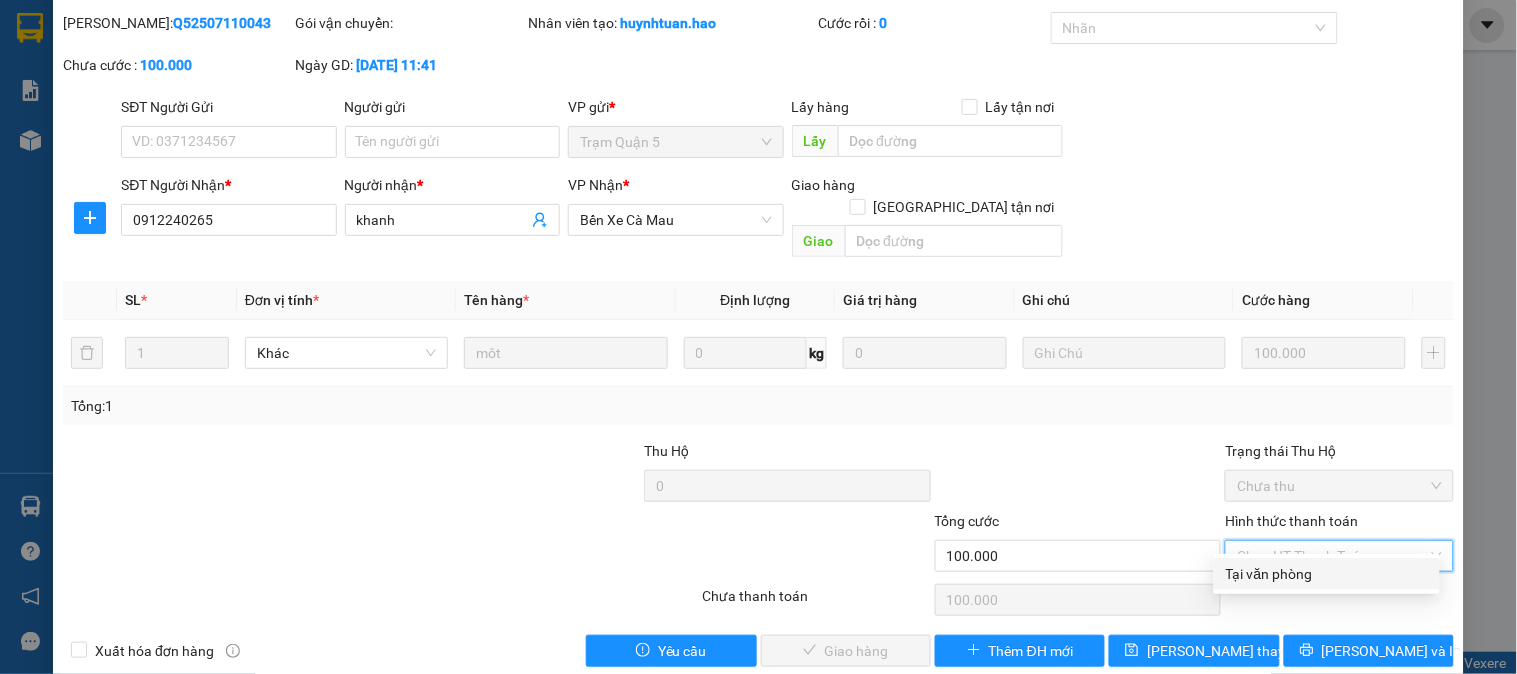 click on "Tại văn phòng" at bounding box center (1327, 574) 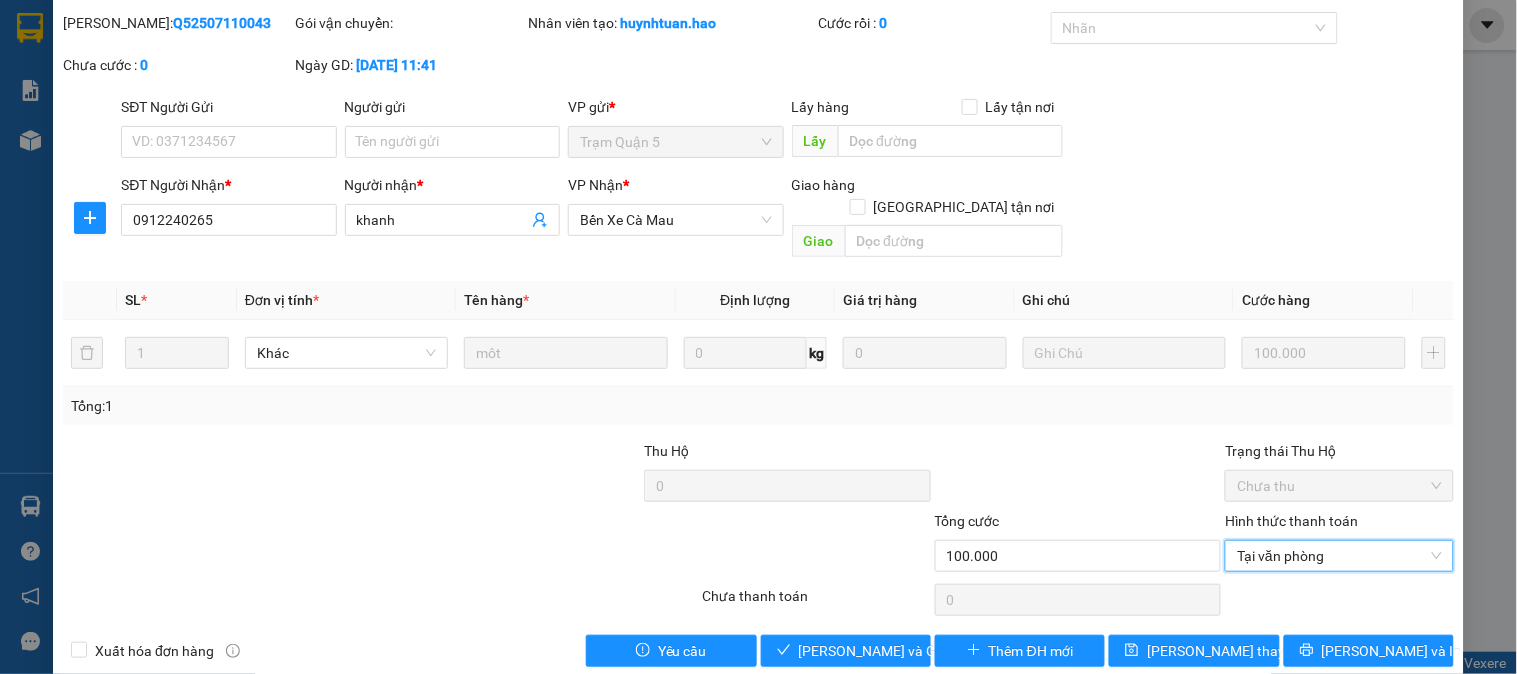 click on "Total Paid Fee 0 Total UnPaid Fee 100.000 Cash Collection Total Fee Mã ĐH:  Q52507110043 Gói vận chuyển:   Nhân viên tạo:   huynhtuan.hao Cước rồi :   0   Nhãn Chưa cước :   0 Ngày GD:   11-07-2025 lúc 11:41 SĐT Người Gửi VD: 0371234567 Người gửi Tên người gửi VP gửi  * Trạm Quận 5 Lấy hàng Lấy tận nơi Lấy SĐT Người Nhận  * 0912240265 Người nhận  * khanh VP Nhận  * Bến Xe Cà Mau Giao hàng Giao tận nơi Giao SL  * Đơn vị tính  * Tên hàng  * Định lượng Giá trị hàng Ghi chú Cước hàng                   1 Khác môt 0 kg 0 100.000 Tổng:  1 Thu Hộ 0 Trạng thái Thu Hộ   Chưa thu Tổng cước 100.000 Hình thức thanh toán Tại văn phòng Tại văn phòng Số tiền thu trước 0 Tại văn phòng Chưa thanh toán 0 Xuất hóa đơn hàng Yêu cầu Lưu và Giao hàng Thêm ĐH mới Lưu thay đổi Lưu và In Tại văn phòng Tại văn phòng" at bounding box center [758, 339] 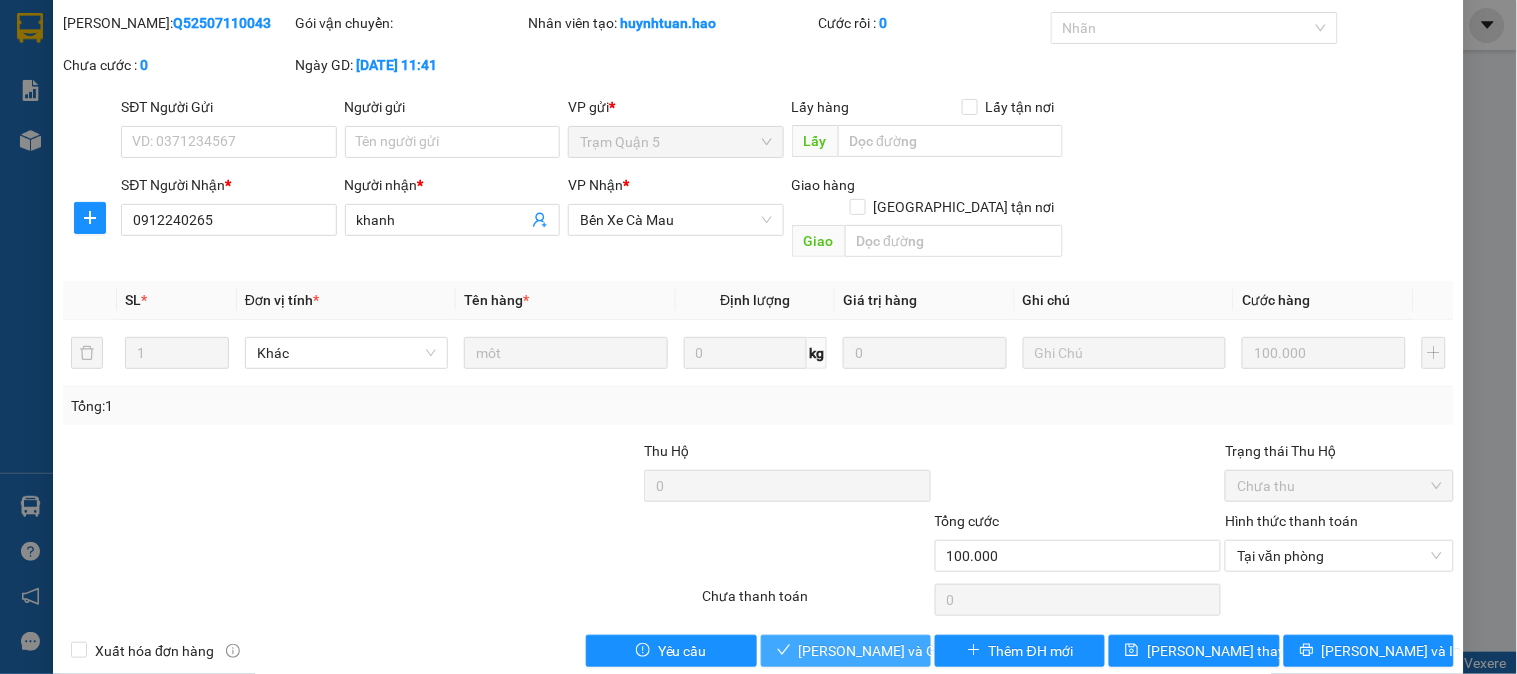 click on "[PERSON_NAME] và Giao hàng" at bounding box center (895, 651) 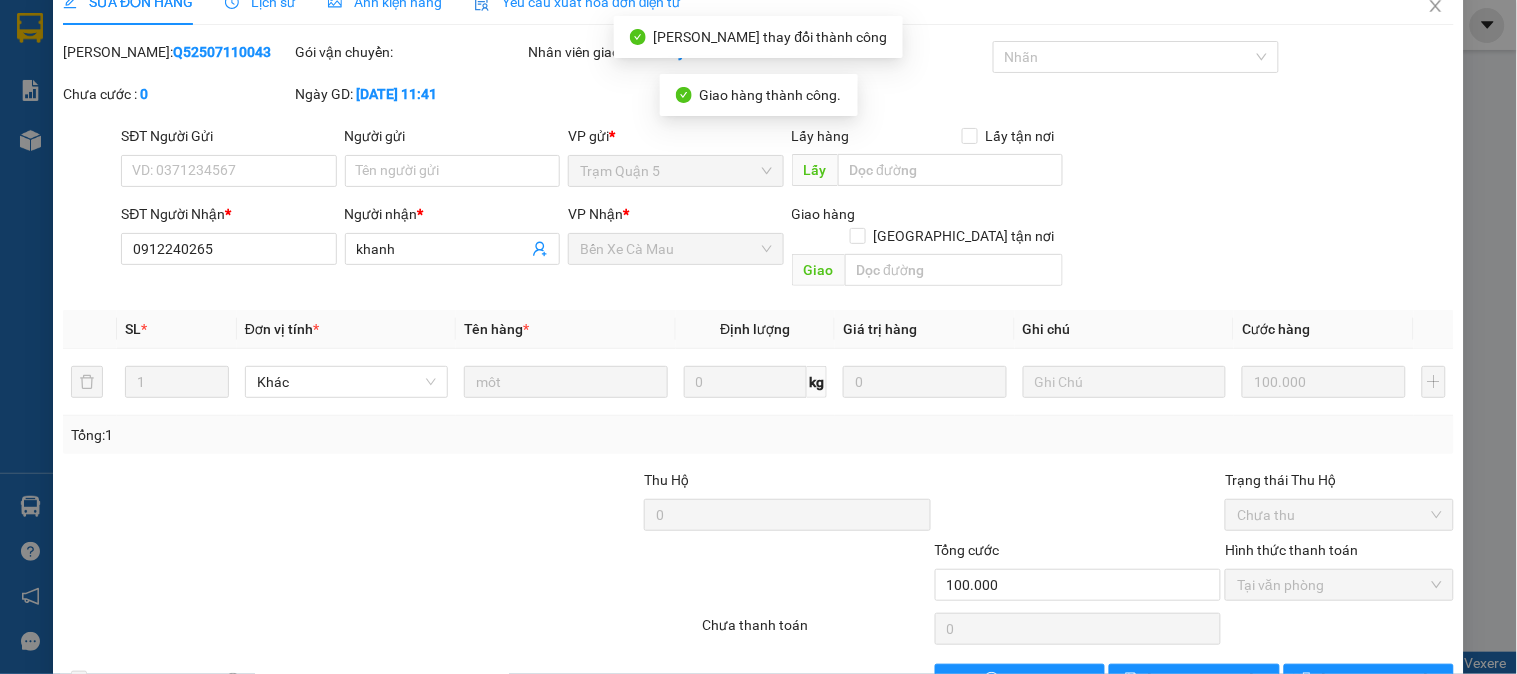scroll, scrollTop: 0, scrollLeft: 0, axis: both 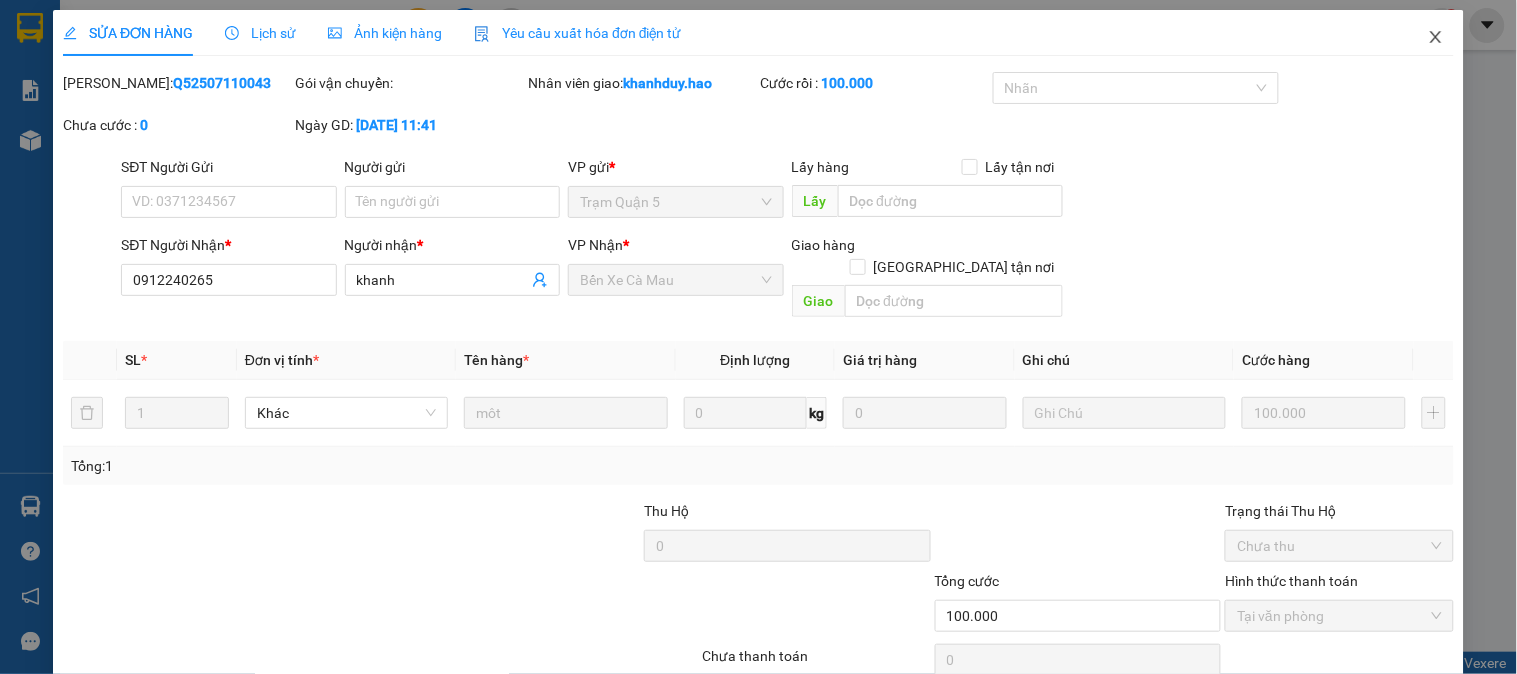 click 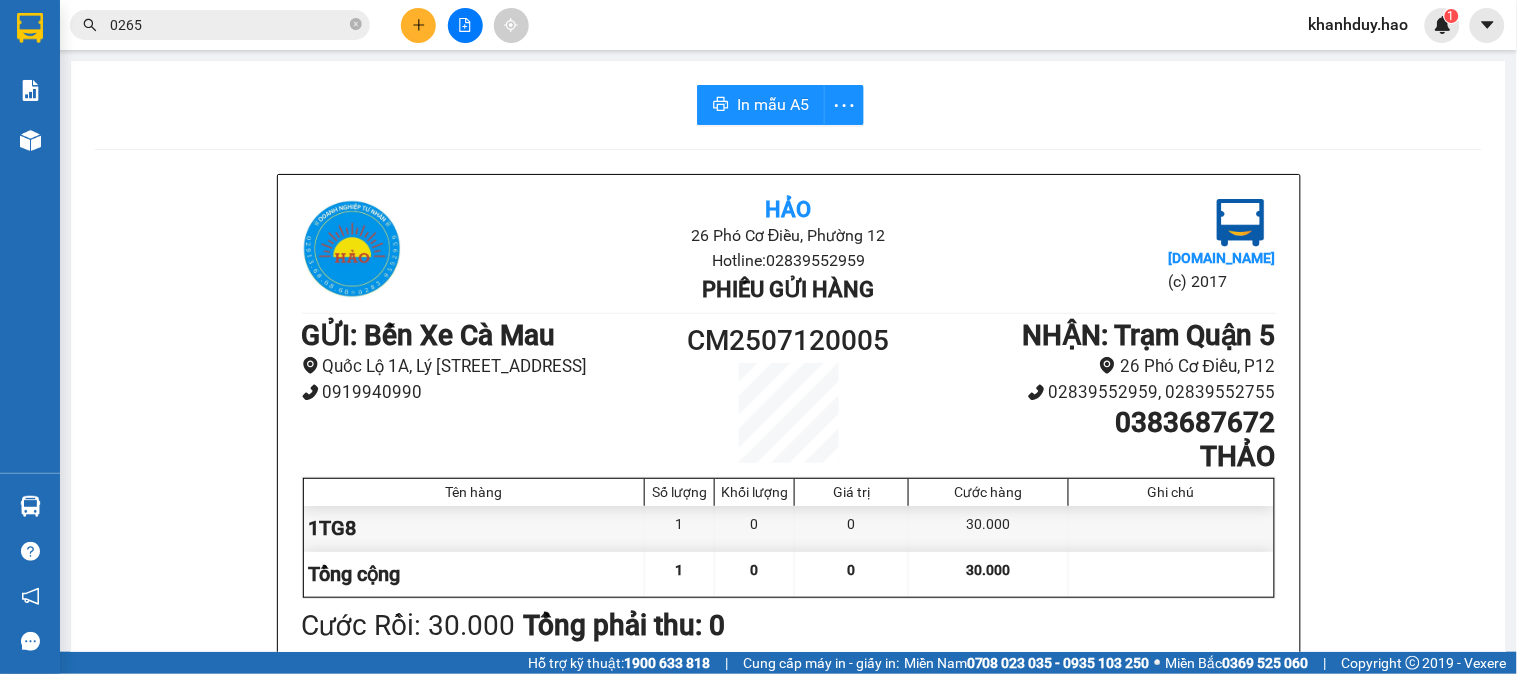 click on "Kết quả tìm kiếm ( 3 )  Bộ lọc  Thuộc VP này Gửi 3 ngày gần nhất Mã ĐH Trạng thái Món hàng Thu hộ Tổng cước Chưa cước Nhãn Người gửi VP Gửi Người nhận VP Nhận Q52507110071 14:03 - 11/07 VP Nhận   50F-046.24 06:46 - 12/07 bao cây thung SL:  3 200.000 200.000 Trạm Quận 5 091224 0265 khanh Bến Xe Cà Mau Q52507110043 11:41 - 11/07 VP Nhận   50F-046.24 06:46 - 12/07 môt SL:  1 100.000 100.000 Trạm Quận 5 091224 0265 khanh Bến Xe Cà Mau Q52507110140 16:37 - 11/07 VP Nhận   51B-263.12 06:46 - 12/07 bọc SL:  1 30.000 30.000 Trạm Quận 5 091224 0265 khanh Bến Xe Cà Mau 1 0265" at bounding box center (195, 25) 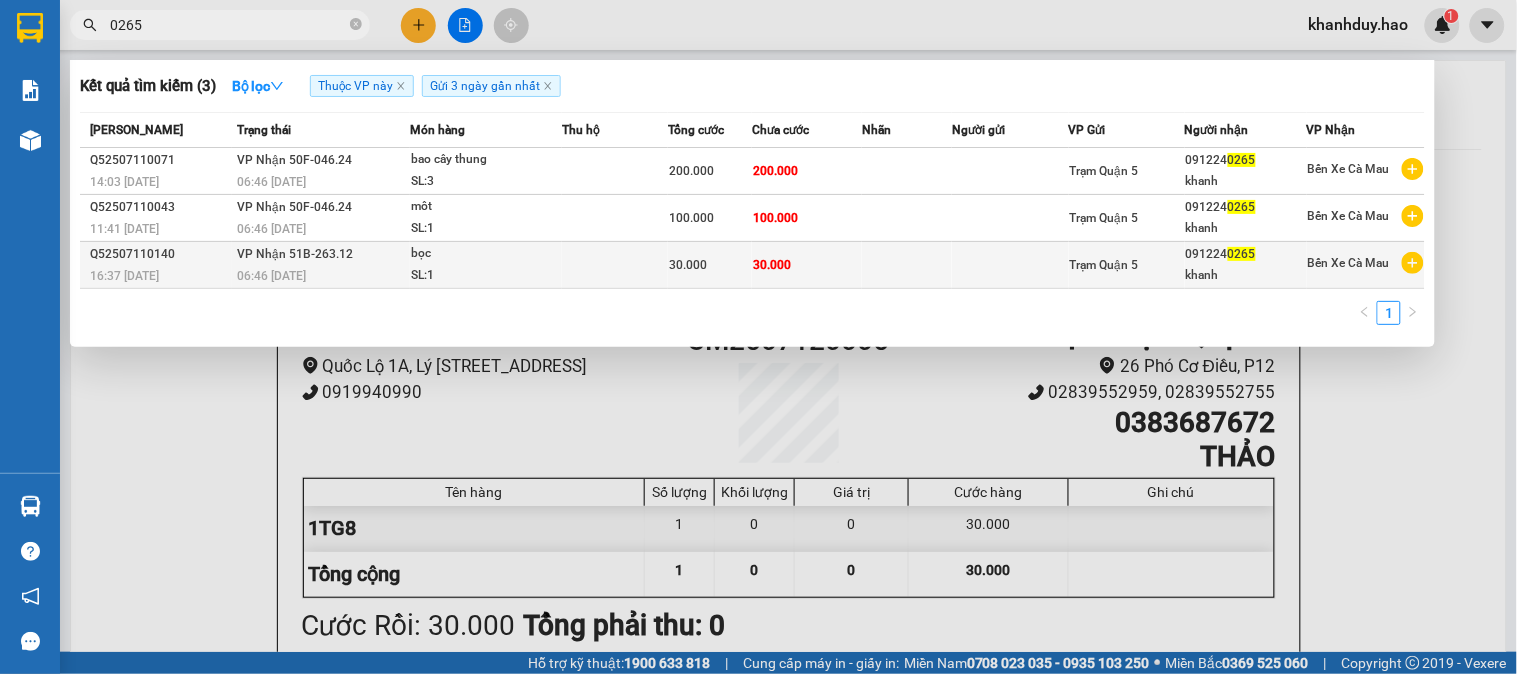 click on "30.000" at bounding box center (772, 265) 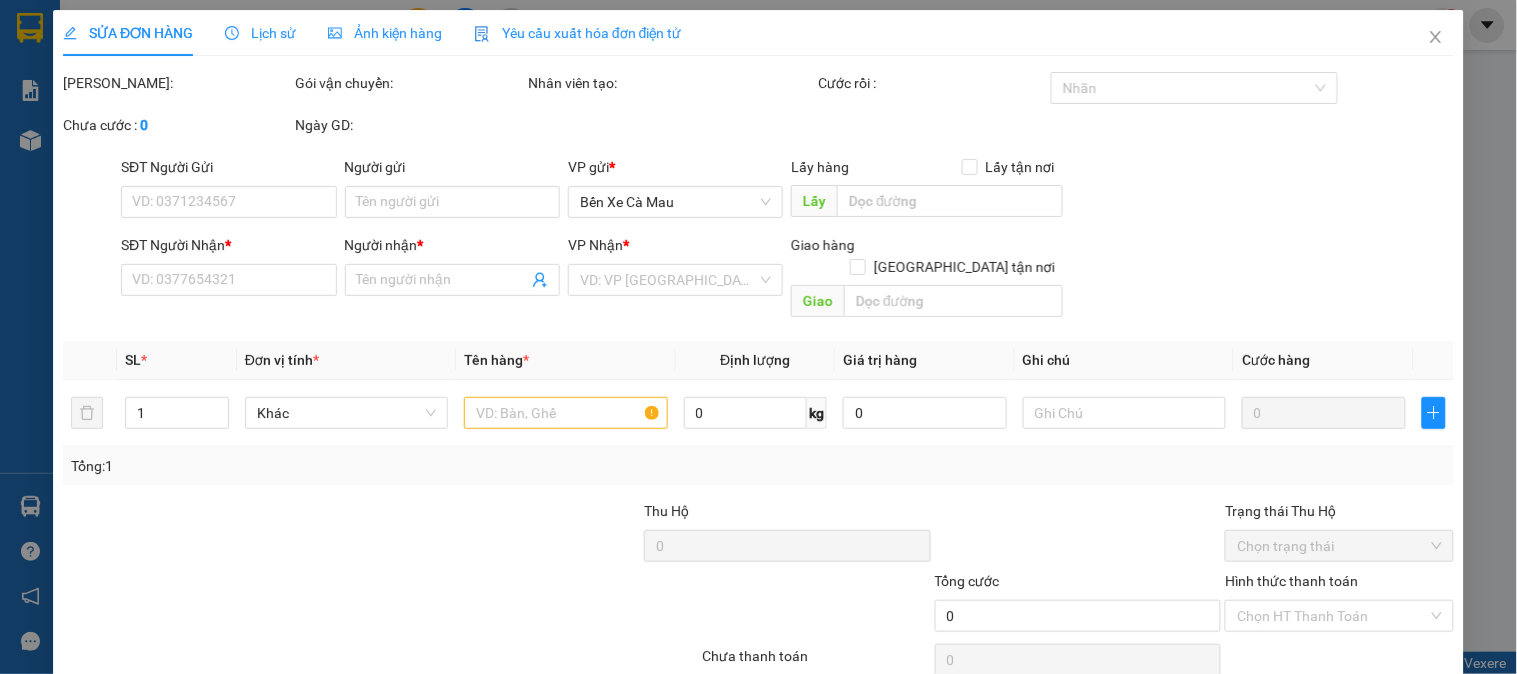 type on "0912240265" 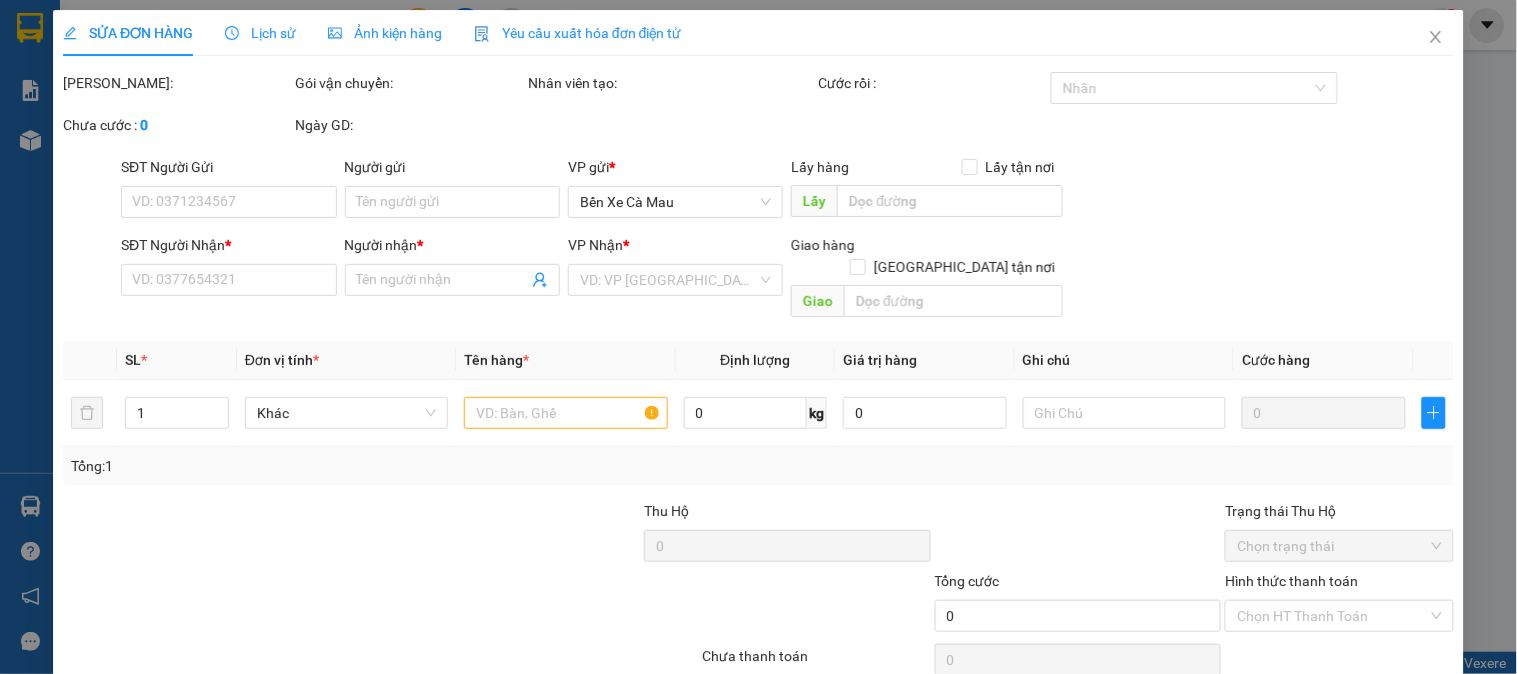 type on "khanh" 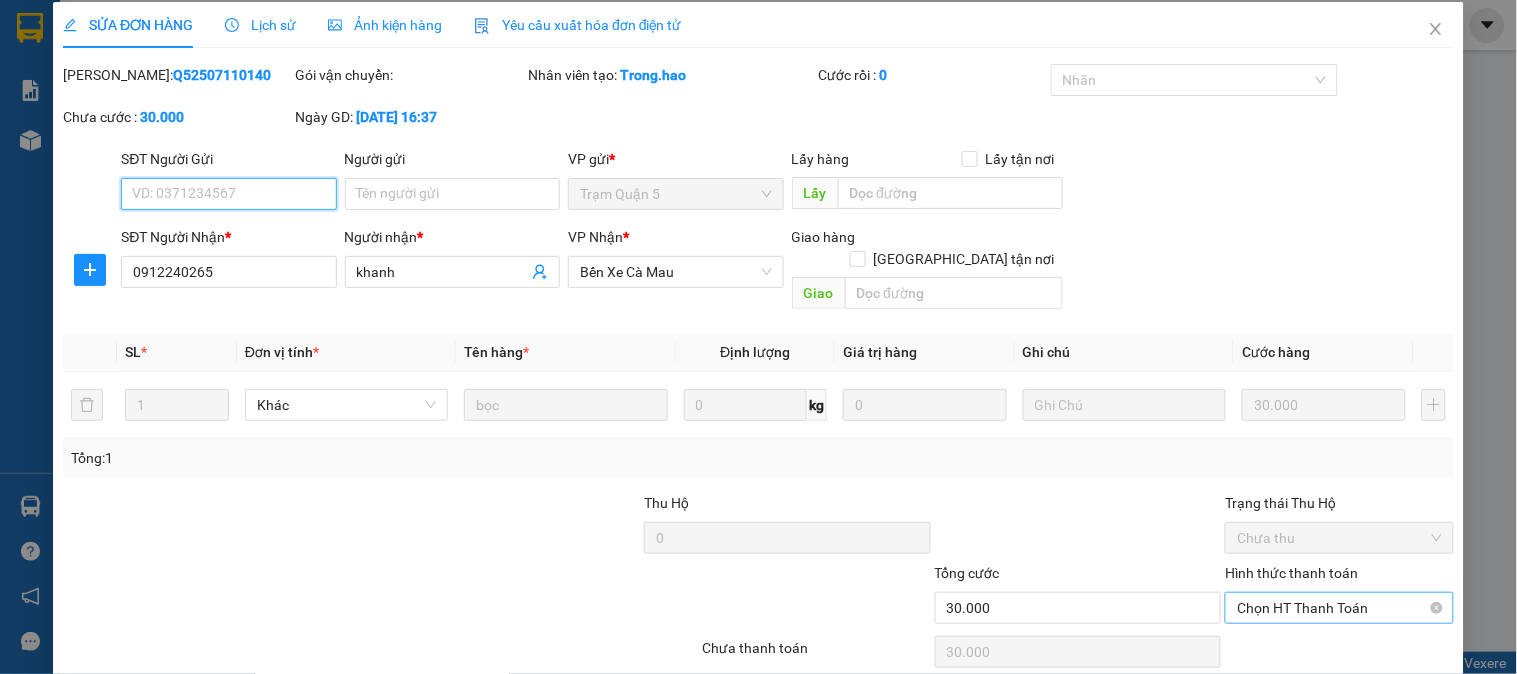scroll, scrollTop: 70, scrollLeft: 0, axis: vertical 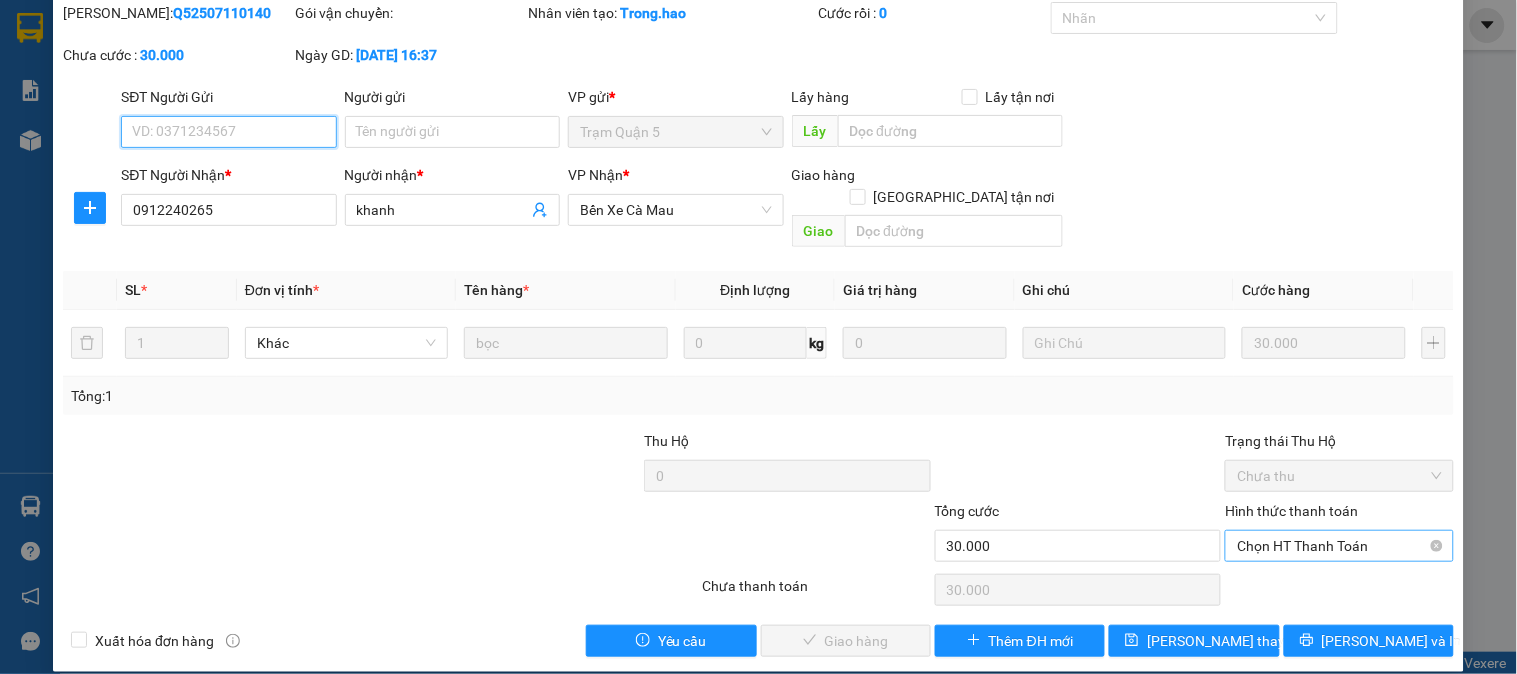 click on "Chọn HT Thanh Toán" at bounding box center [1339, 546] 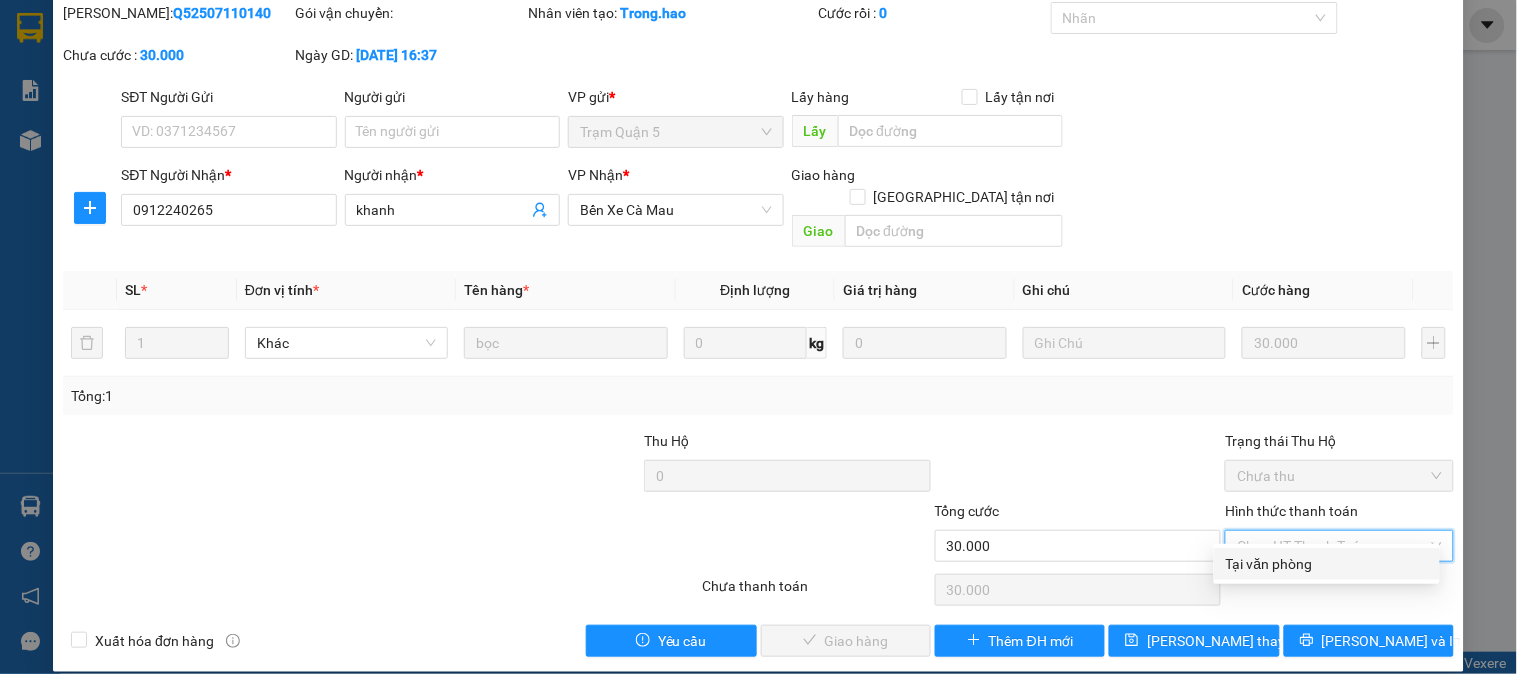 drag, startPoint x: 1285, startPoint y: 564, endPoint x: 1244, endPoint y: 573, distance: 41.976185 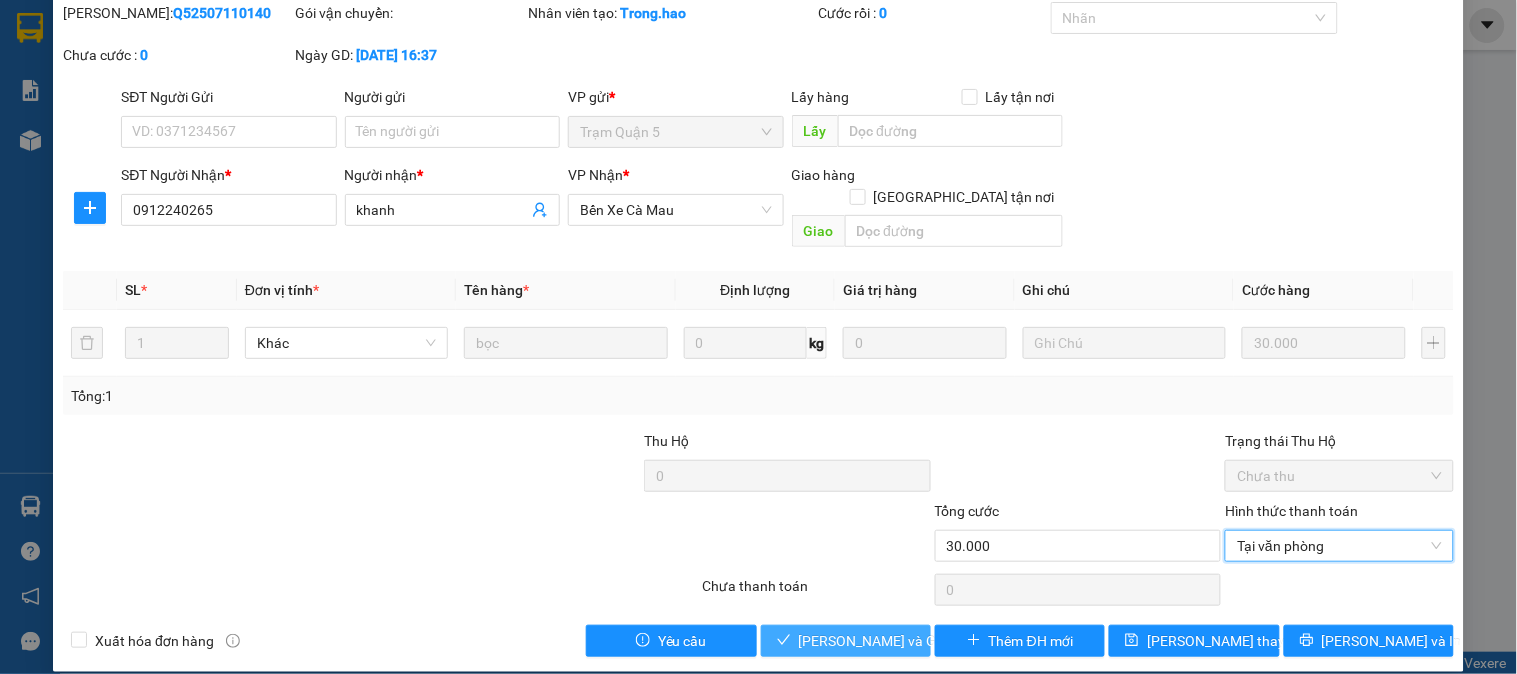 drag, startPoint x: 805, startPoint y: 624, endPoint x: 855, endPoint y: 608, distance: 52.49762 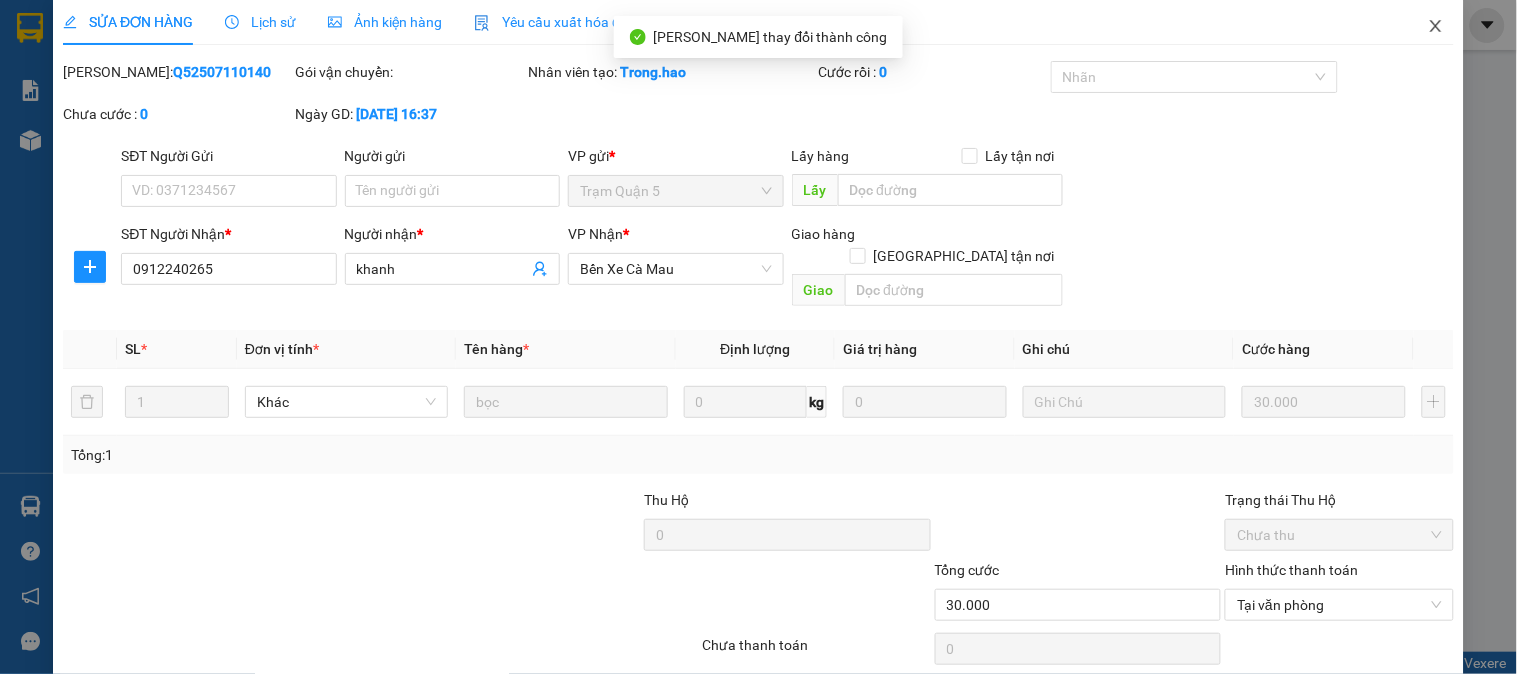 scroll, scrollTop: 0, scrollLeft: 0, axis: both 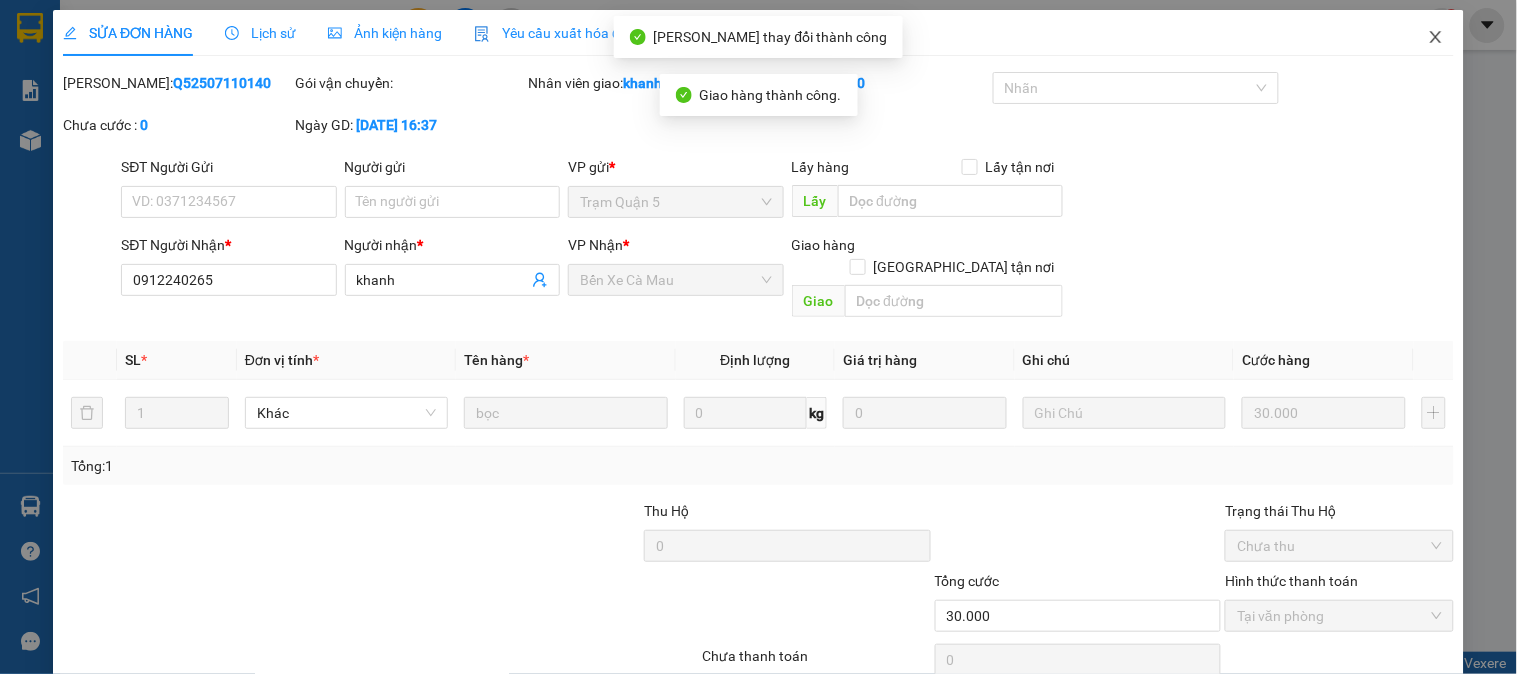 click at bounding box center (1436, 38) 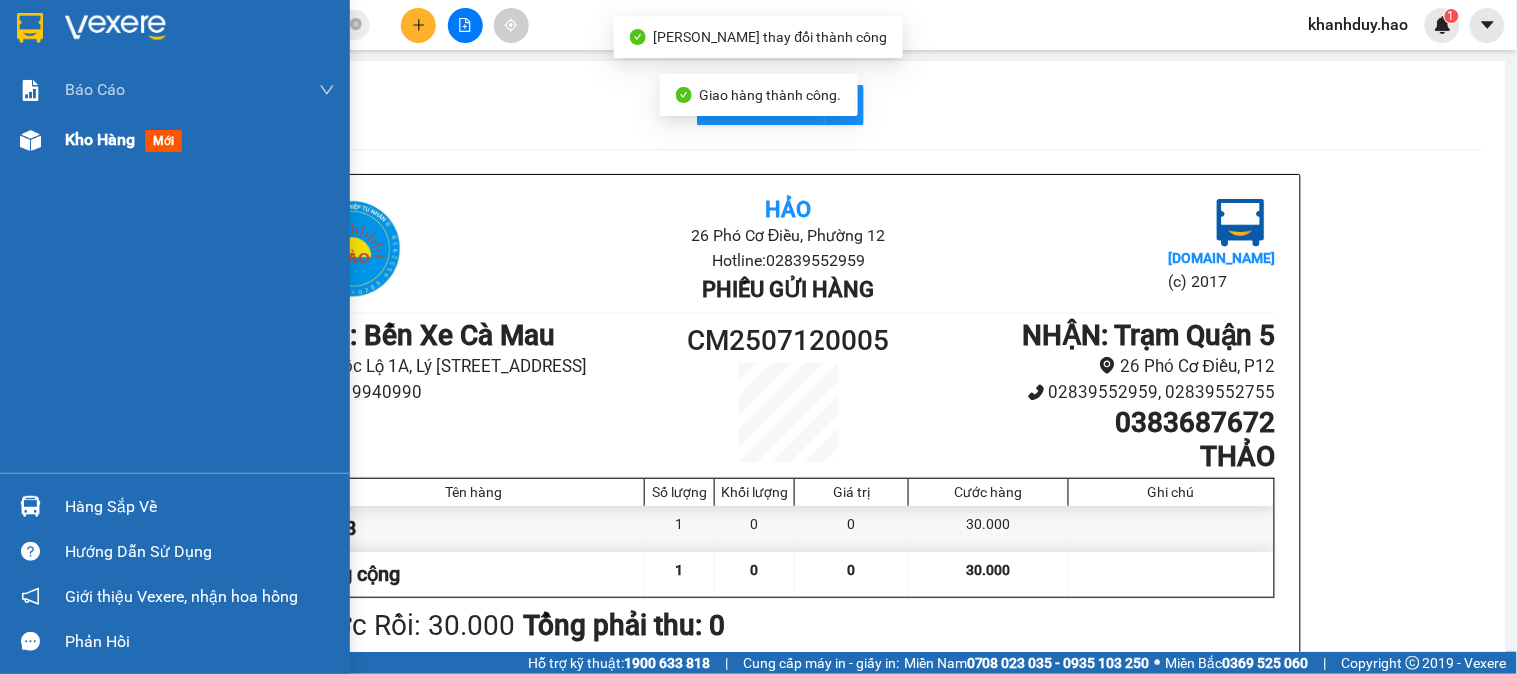 click on "Kho hàng mới" at bounding box center [200, 140] 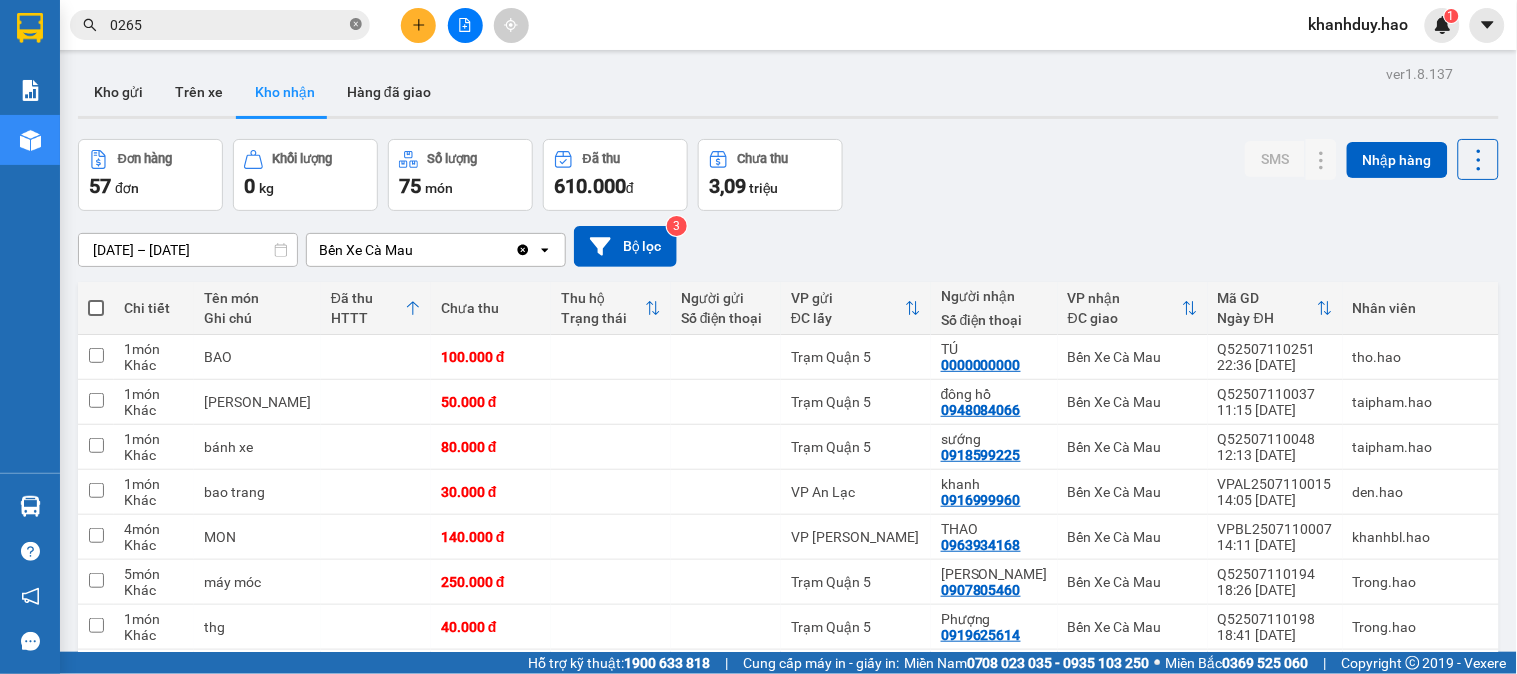 click 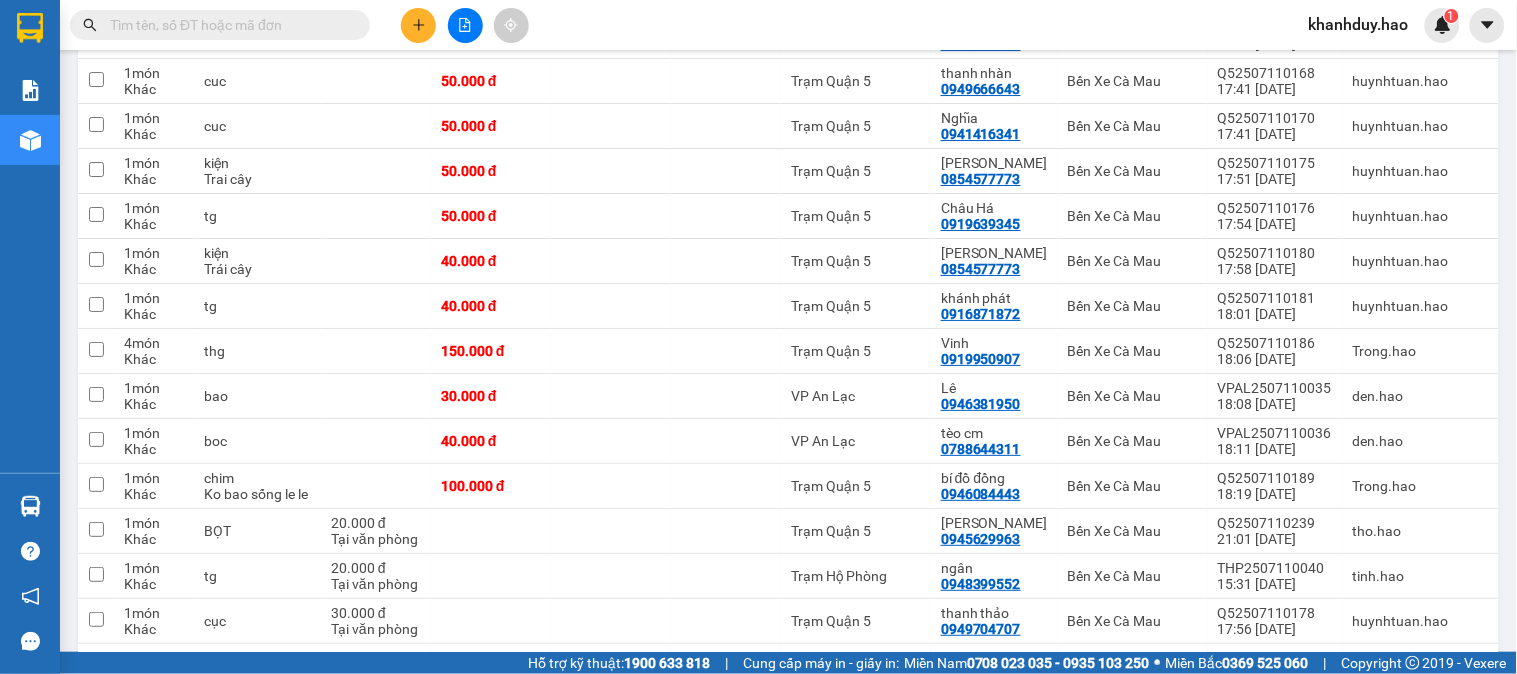 scroll, scrollTop: 2333, scrollLeft: 0, axis: vertical 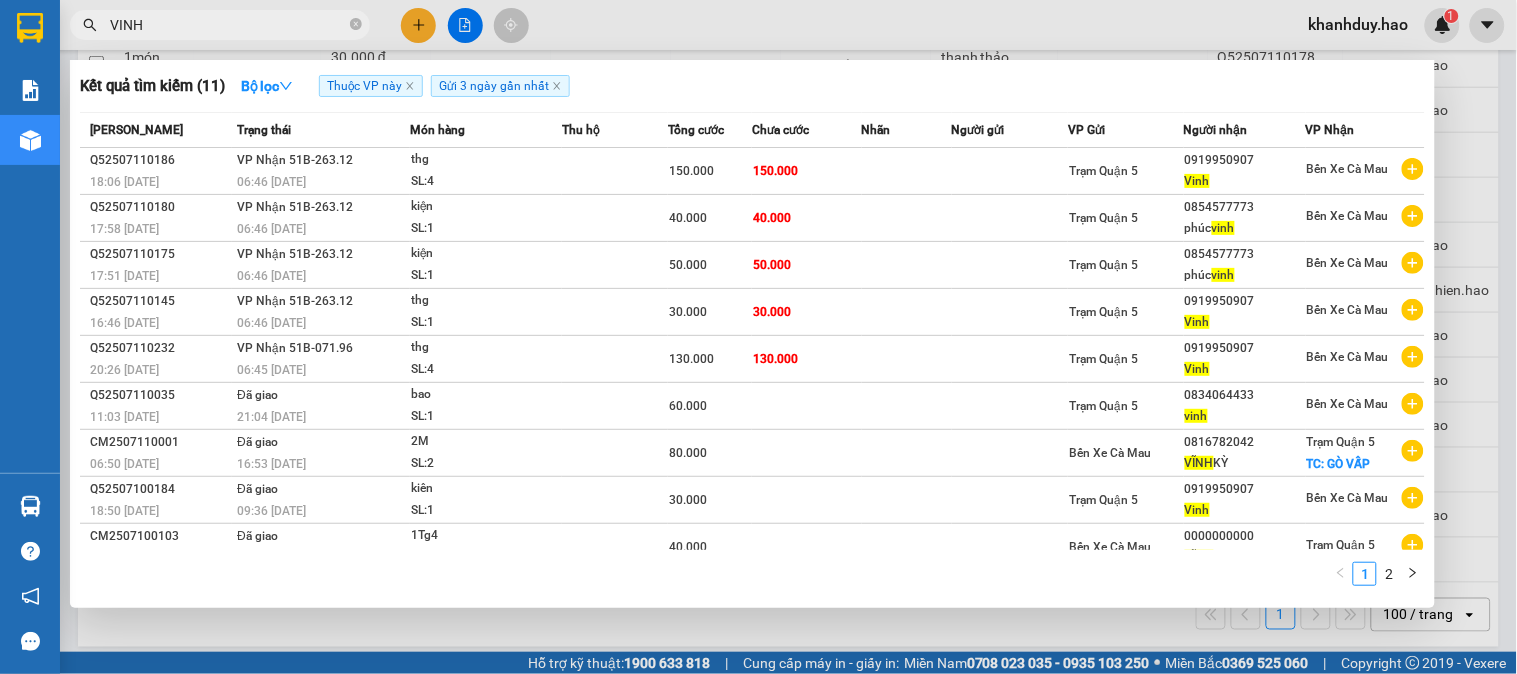 type on "VINH" 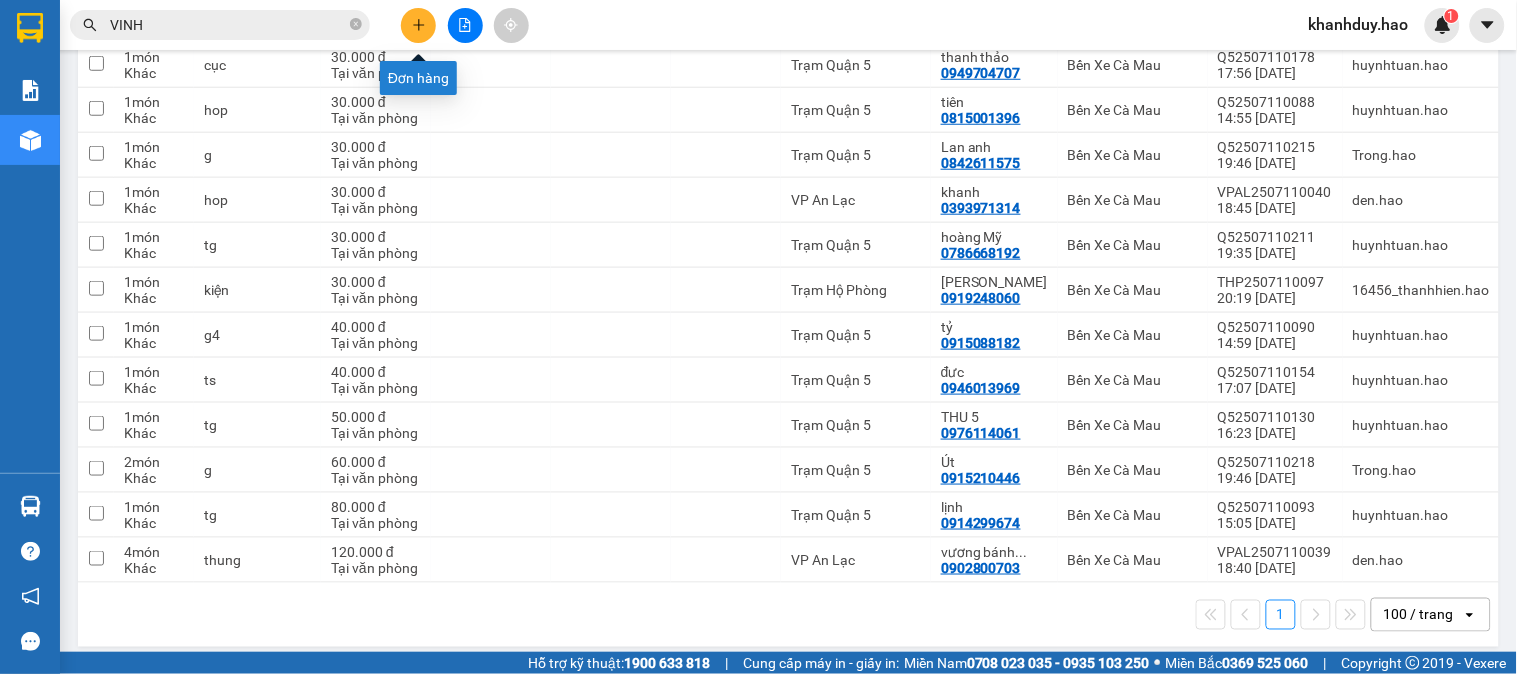 click 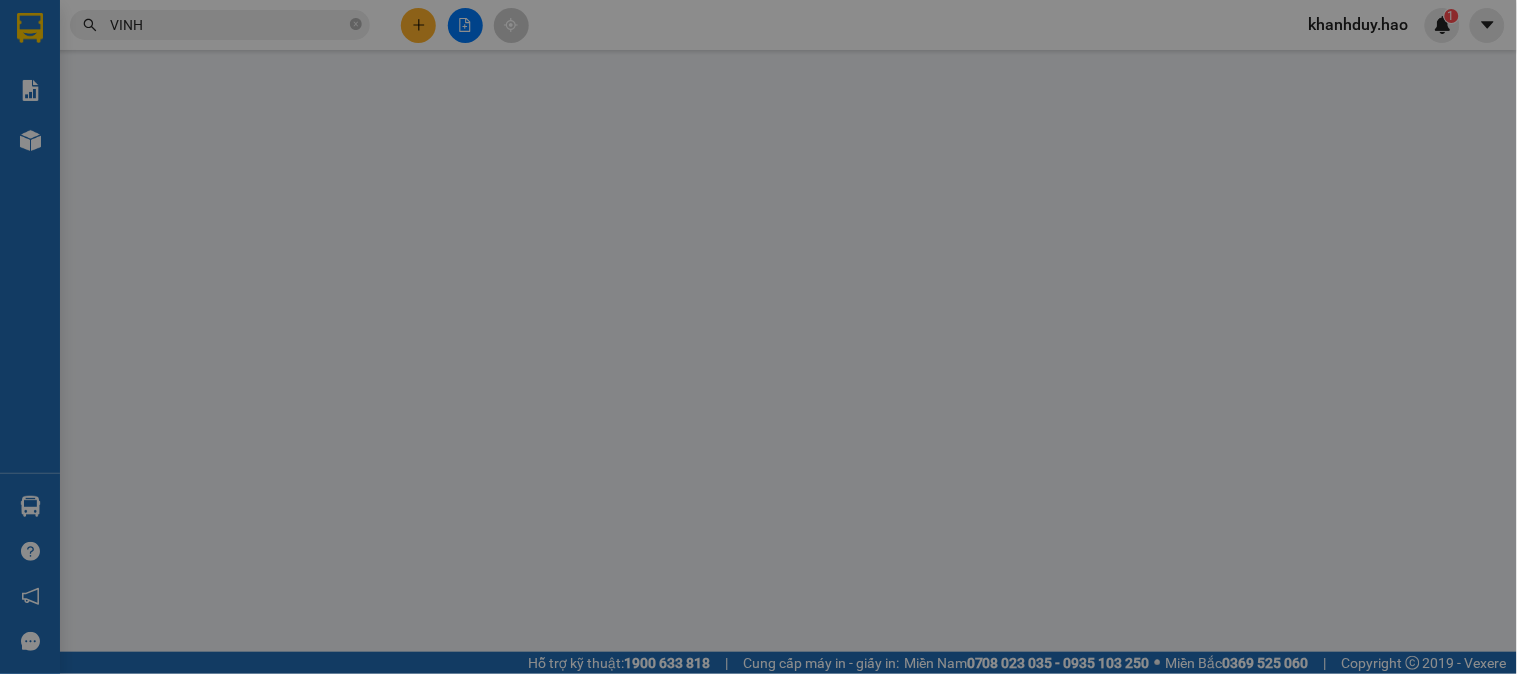 scroll, scrollTop: 0, scrollLeft: 0, axis: both 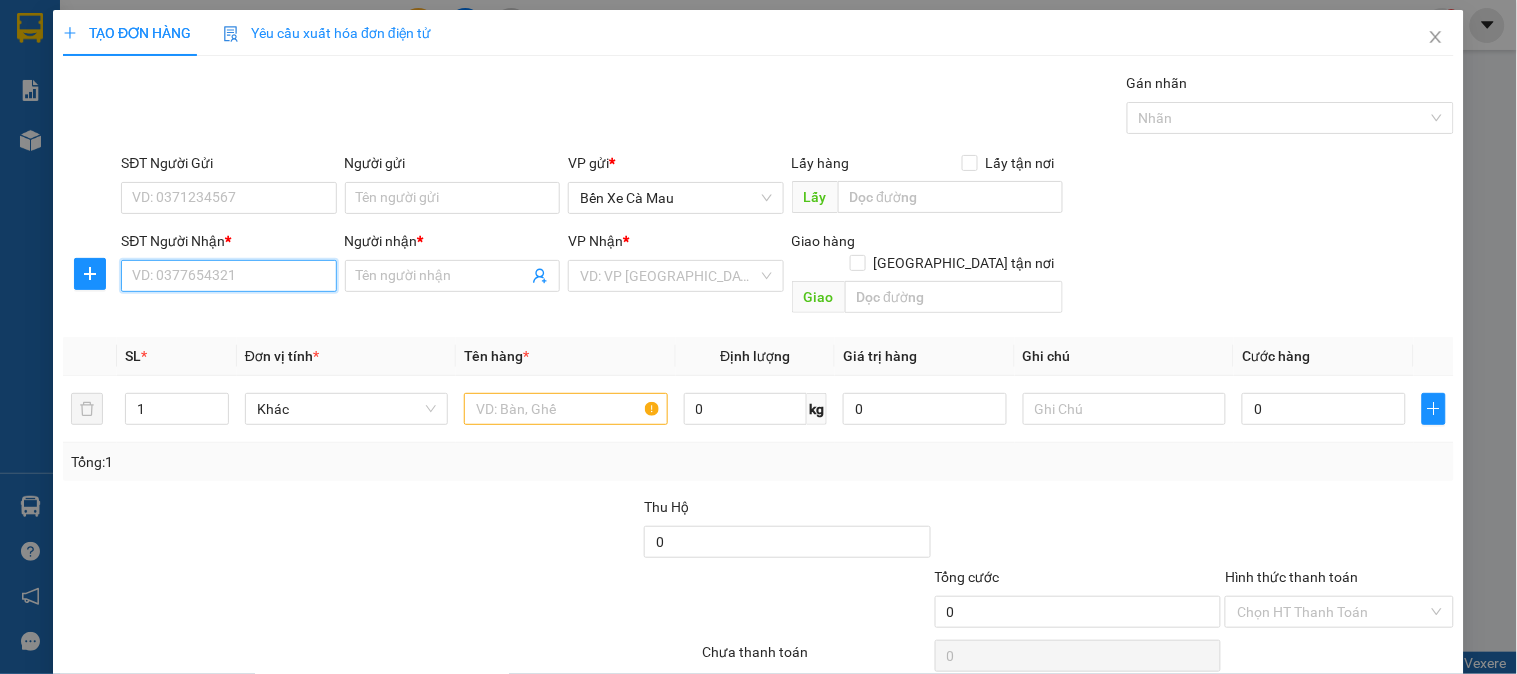 click on "SĐT Người Nhận  *" at bounding box center (228, 276) 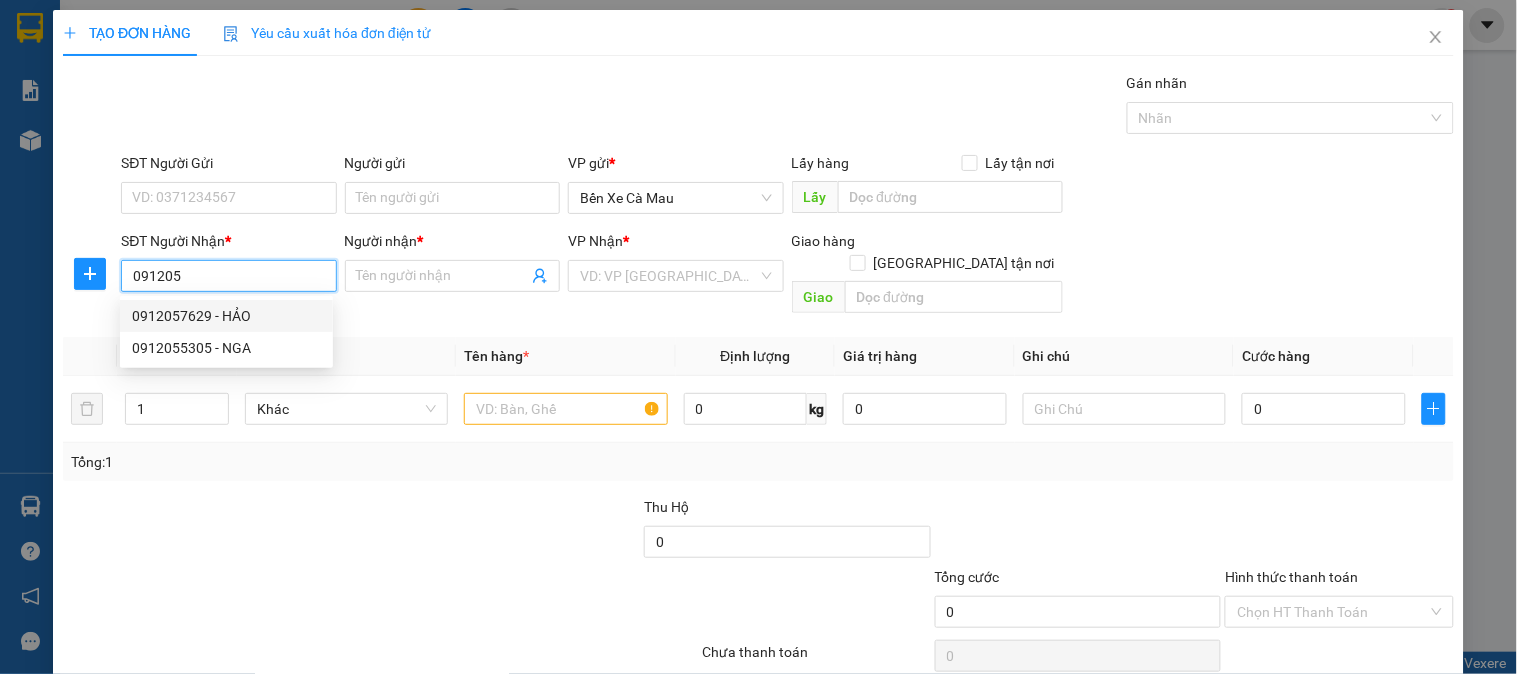 click on "0912057629 - HẢO" at bounding box center (226, 316) 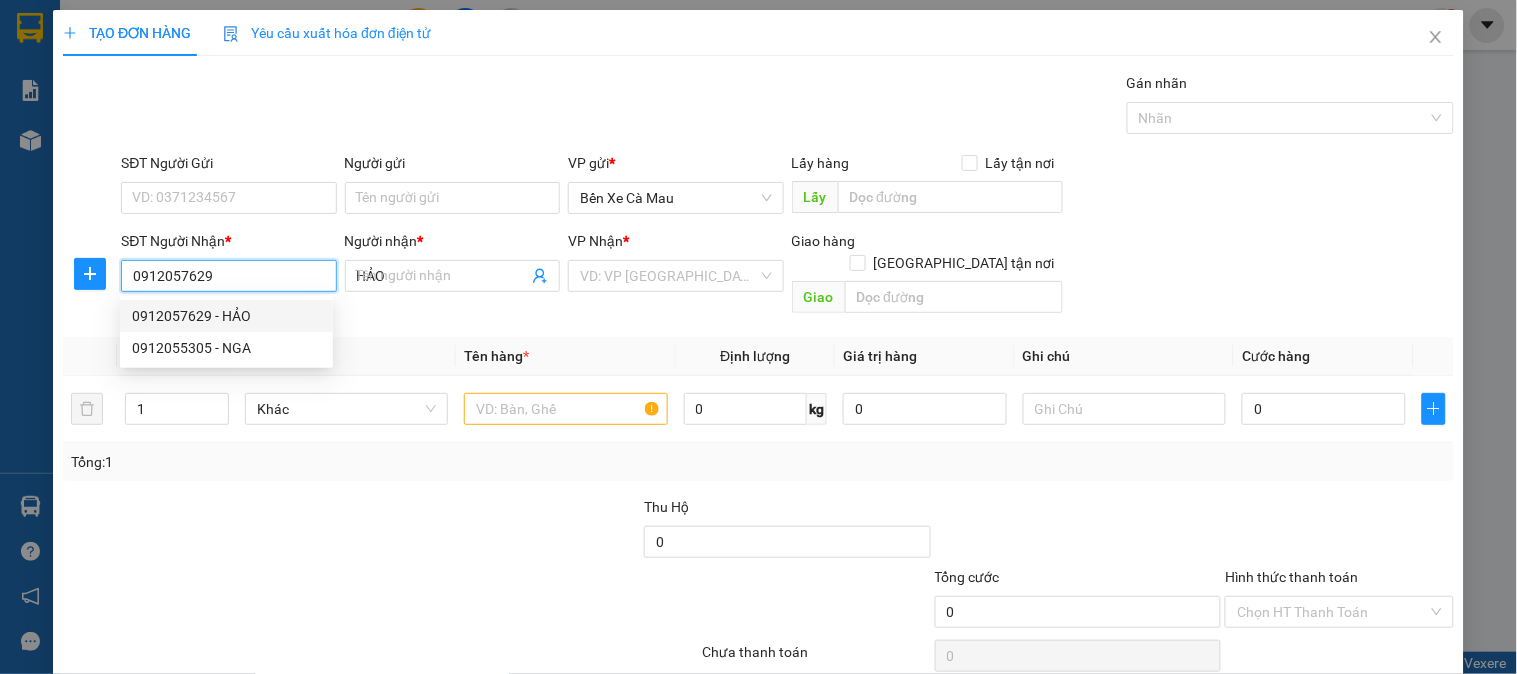 type on "70.000" 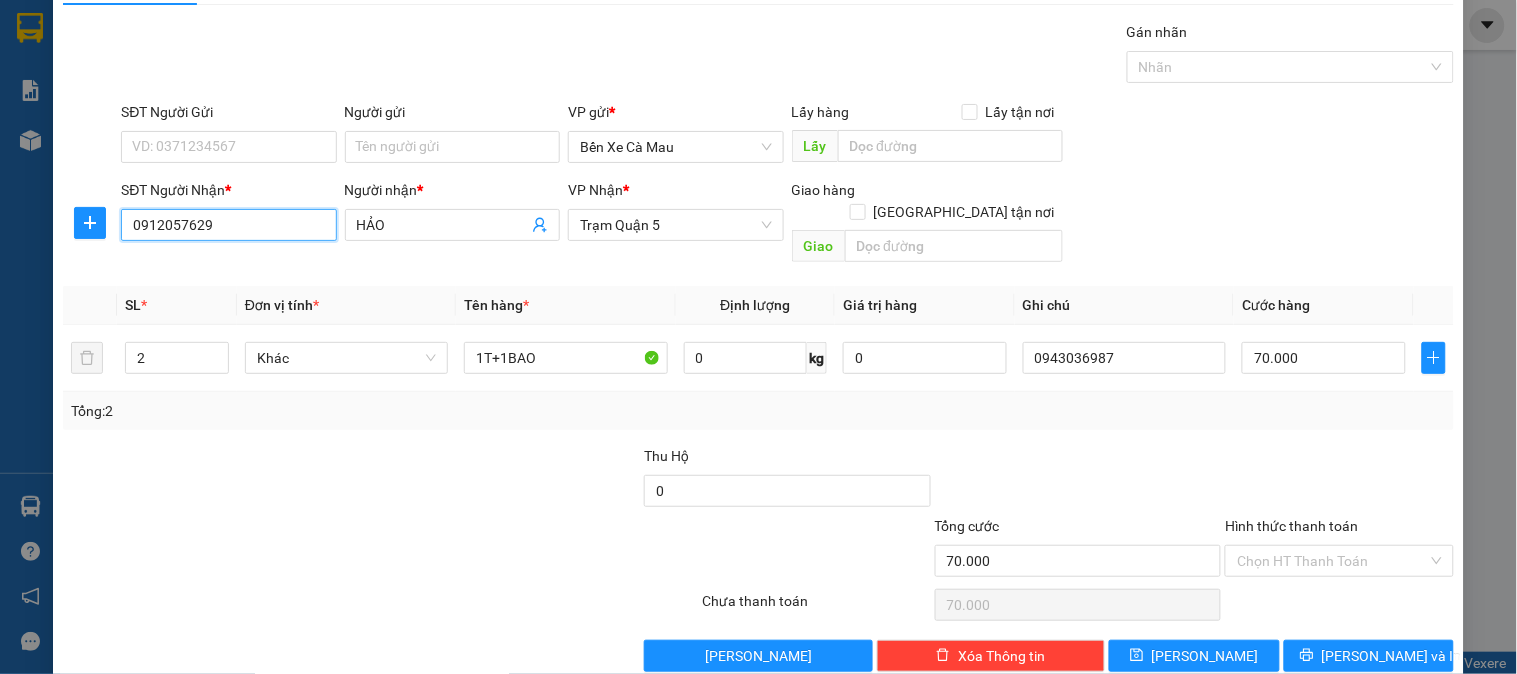 scroll, scrollTop: 65, scrollLeft: 0, axis: vertical 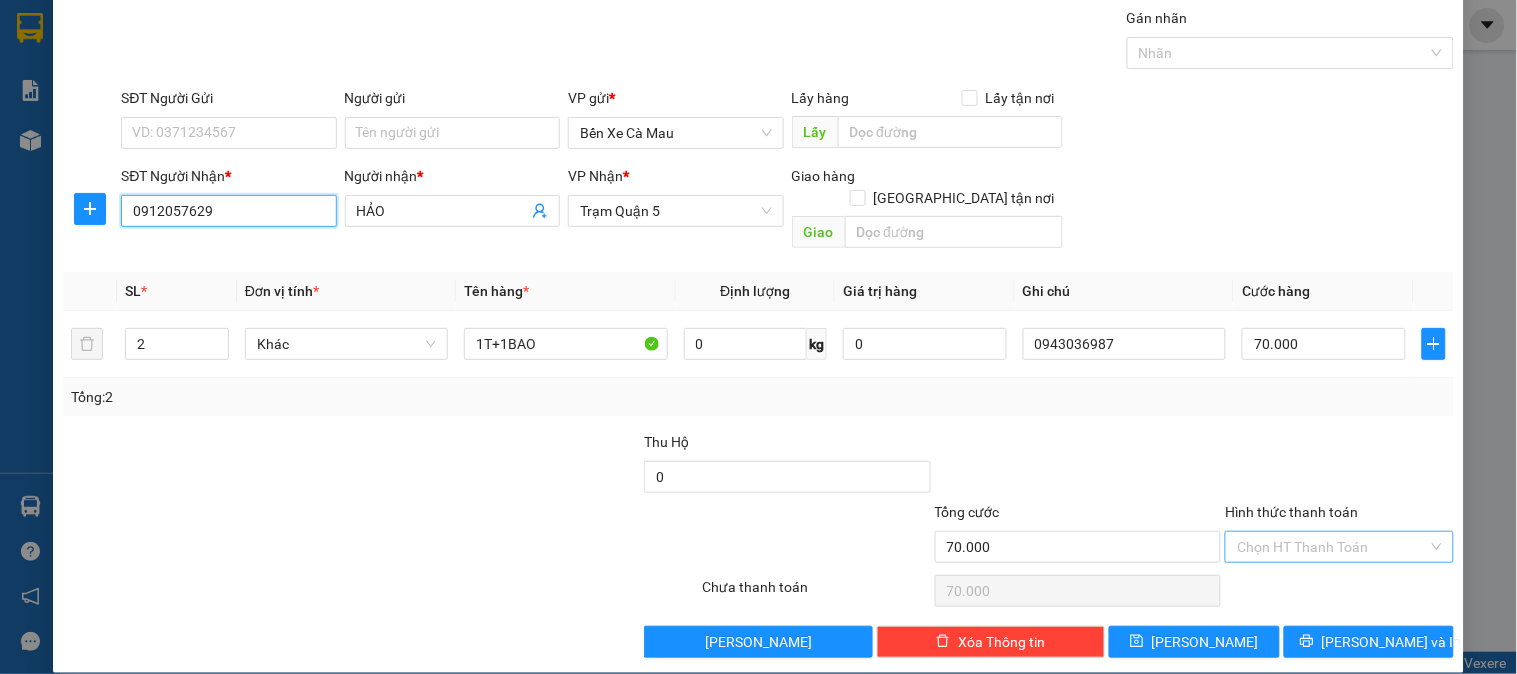 type on "0912057629" 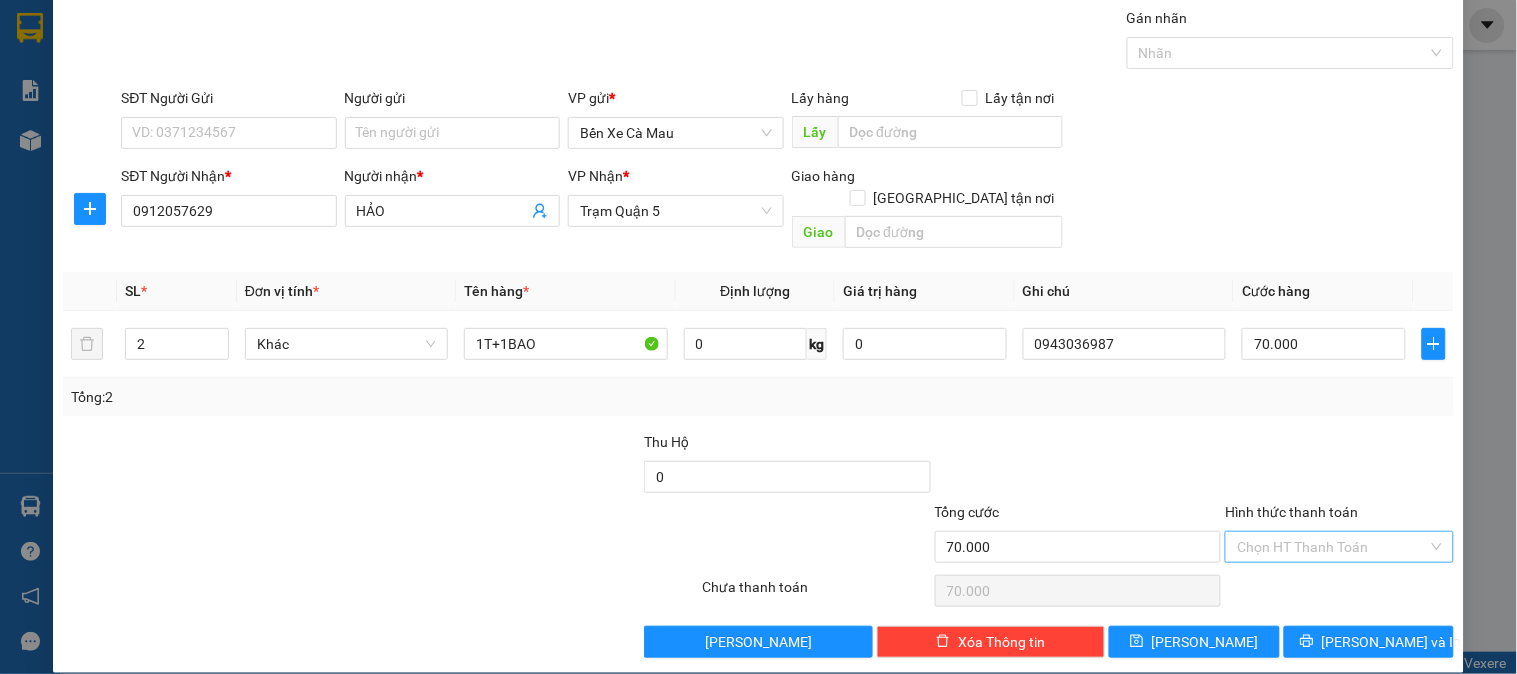 drag, startPoint x: 1350, startPoint y: 521, endPoint x: 1341, endPoint y: 537, distance: 18.35756 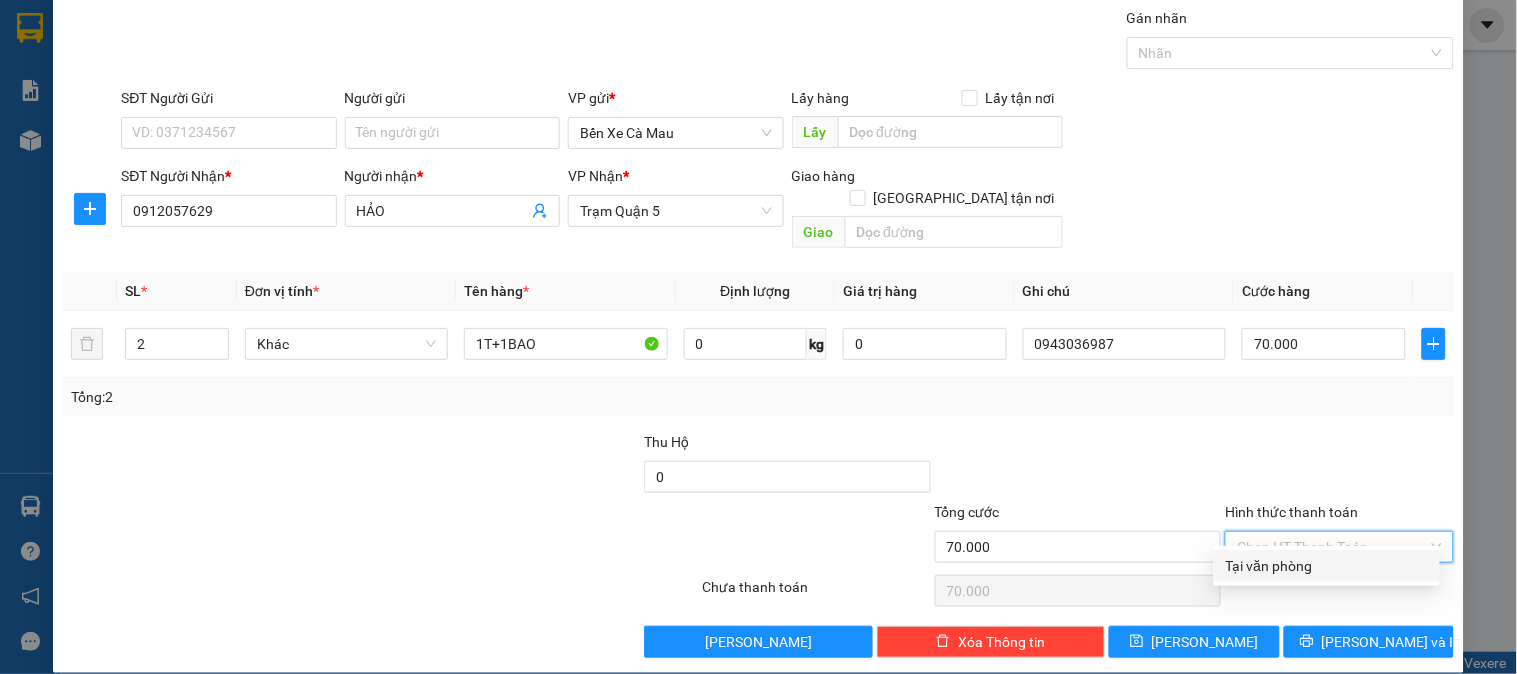 drag, startPoint x: 1321, startPoint y: 562, endPoint x: 1324, endPoint y: 577, distance: 15.297058 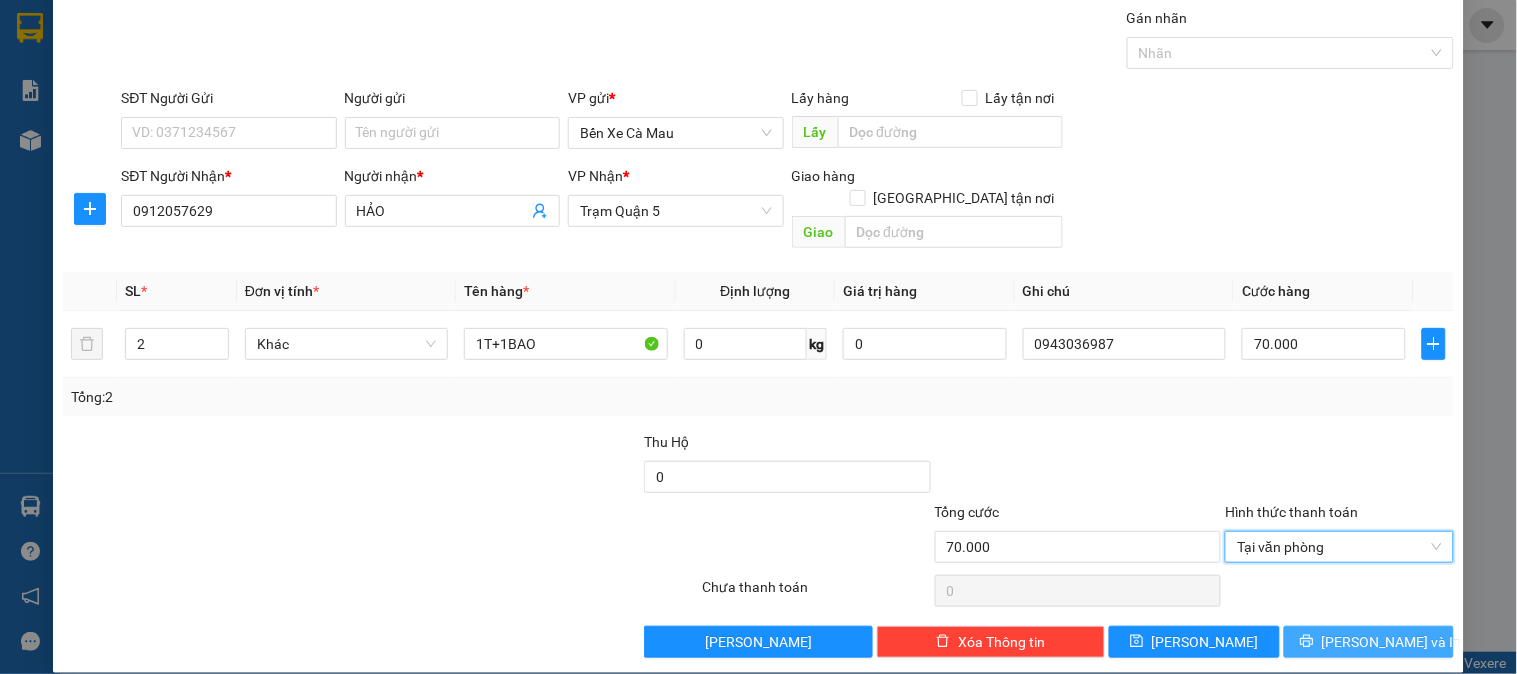 click on "[PERSON_NAME] và In" at bounding box center [1392, 642] 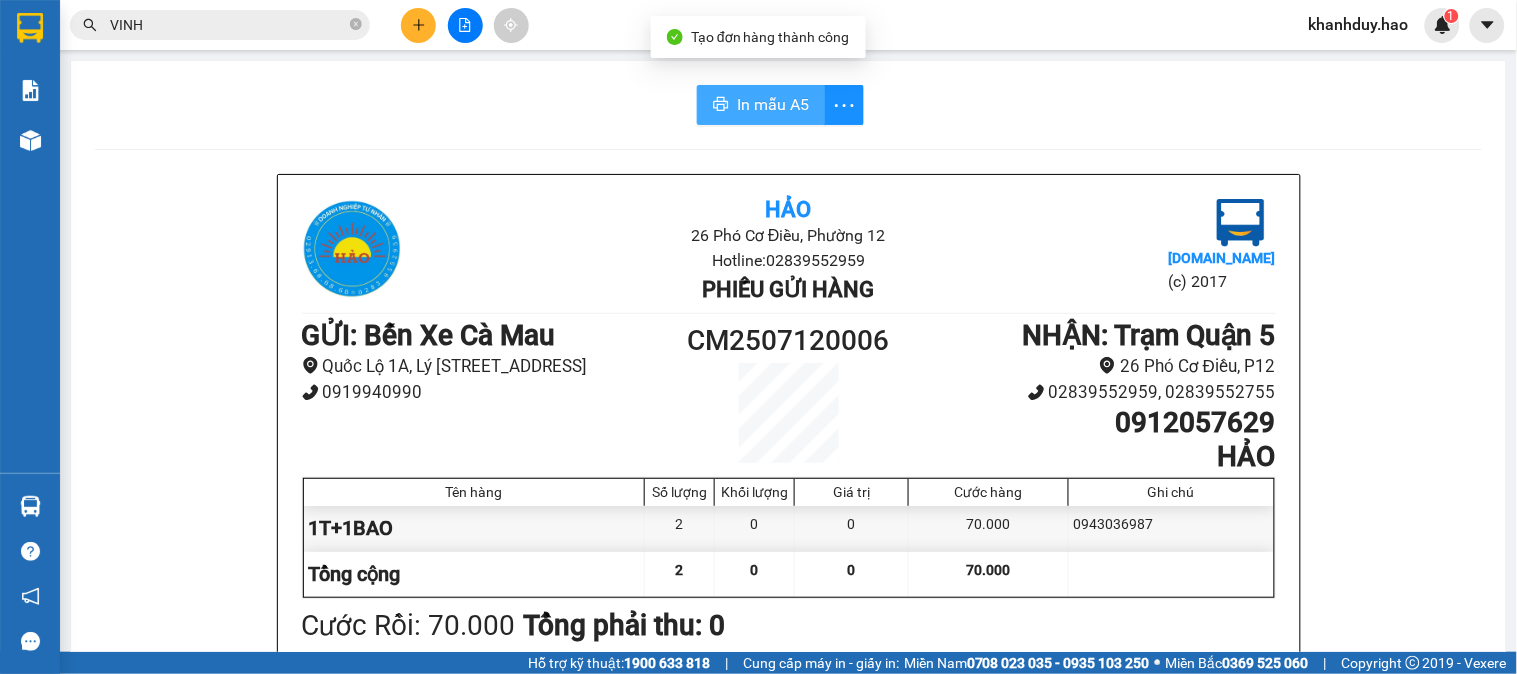 click on "In mẫu A5" at bounding box center (773, 104) 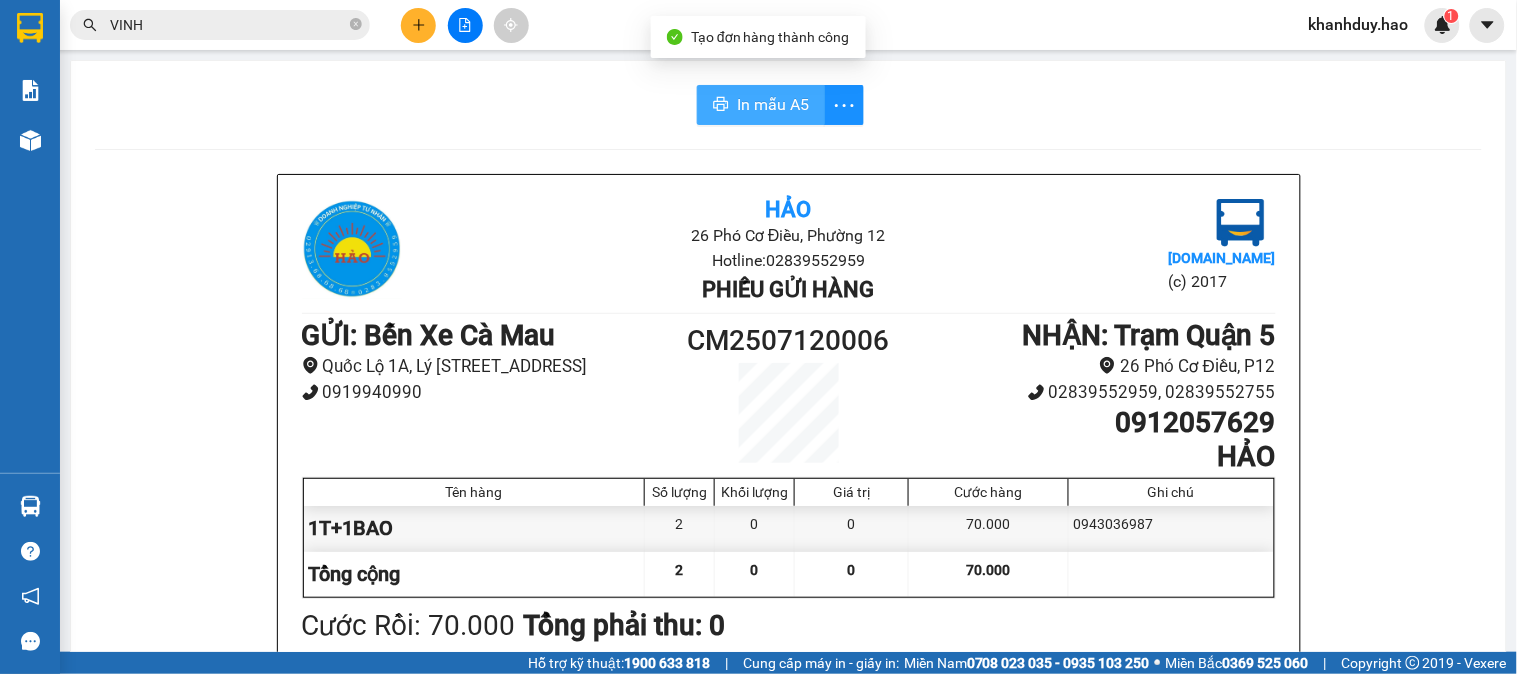 scroll, scrollTop: 0, scrollLeft: 0, axis: both 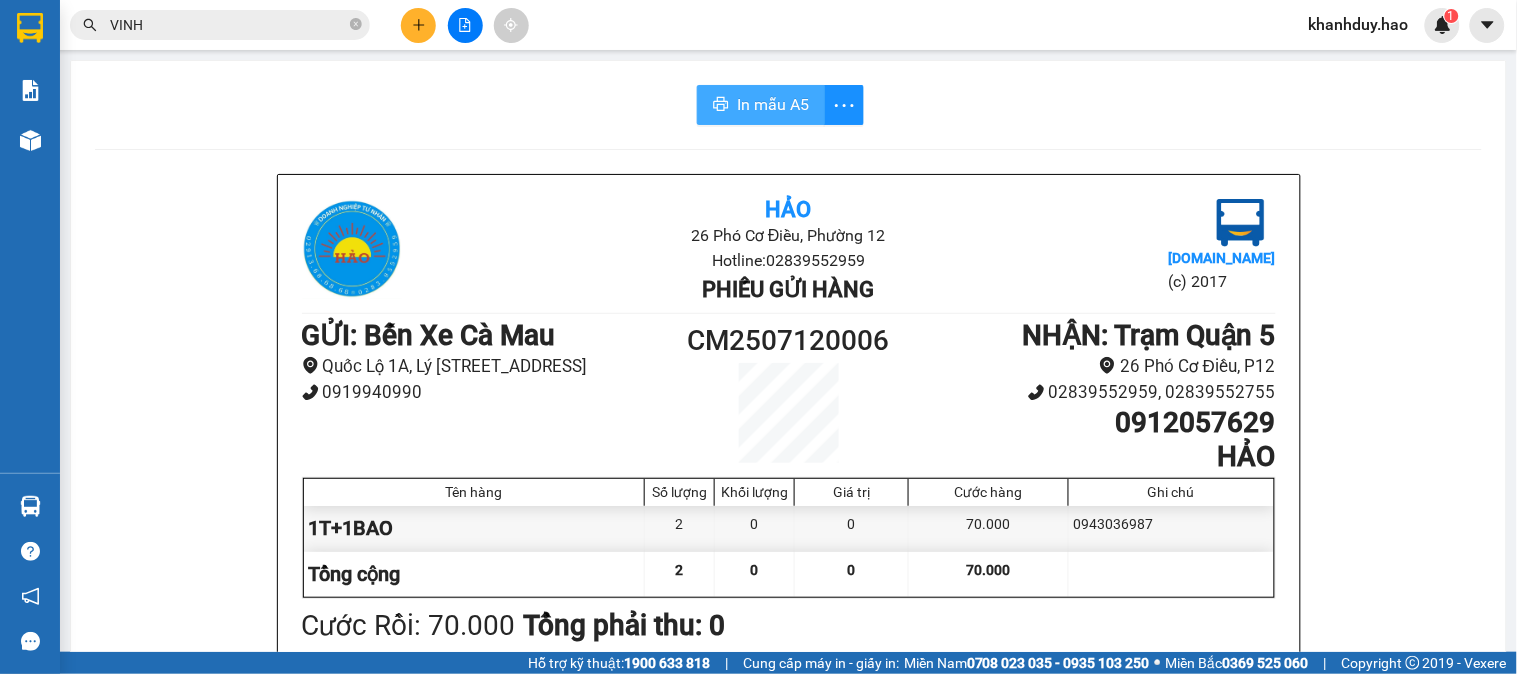 click on "In mẫu A5" at bounding box center [773, 104] 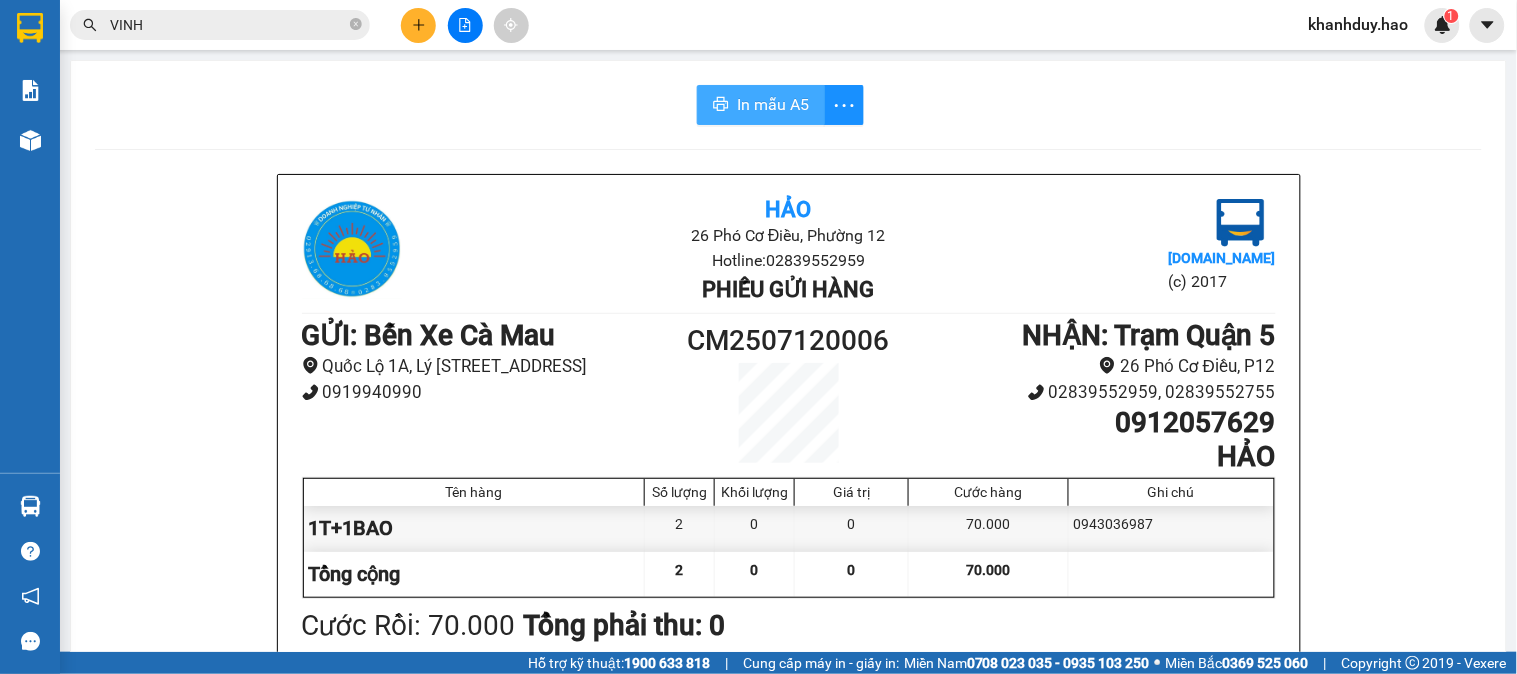scroll, scrollTop: 0, scrollLeft: 0, axis: both 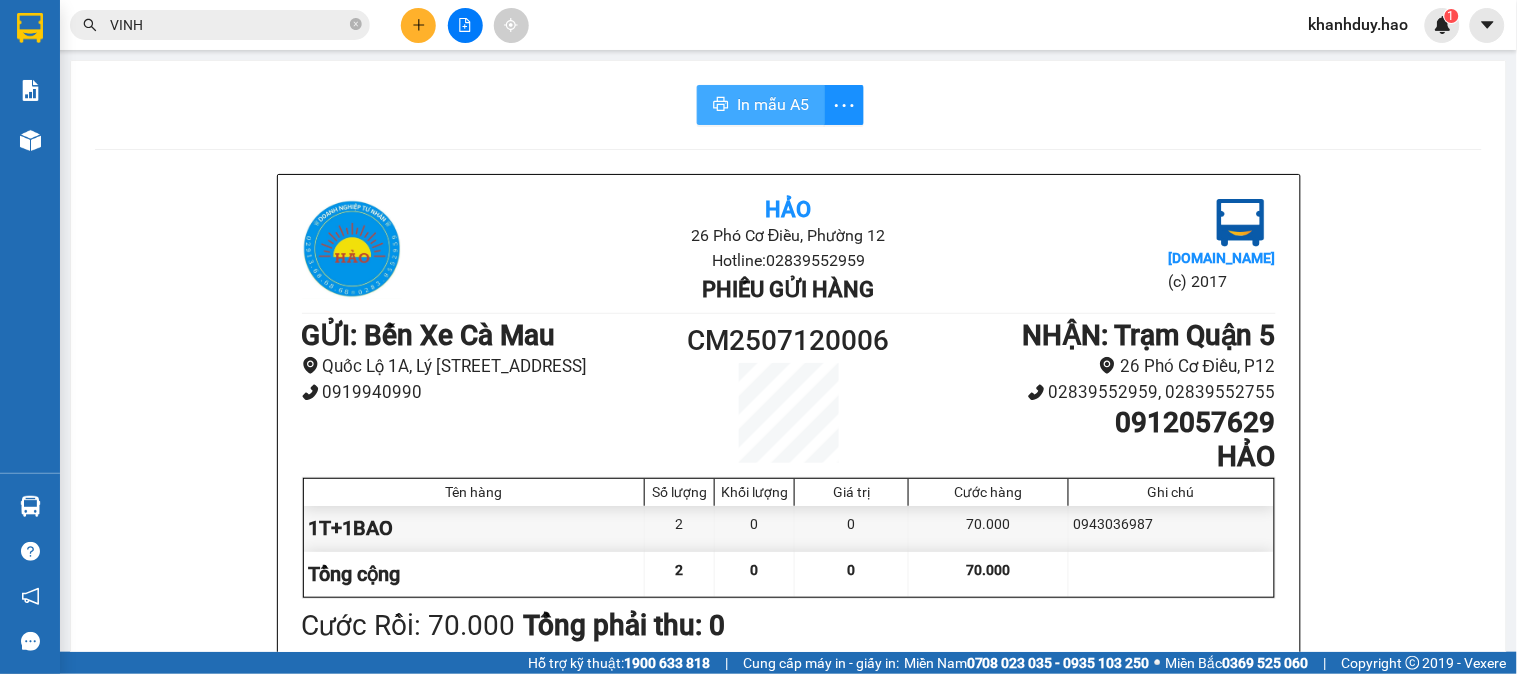 click on "In mẫu A5" at bounding box center [773, 104] 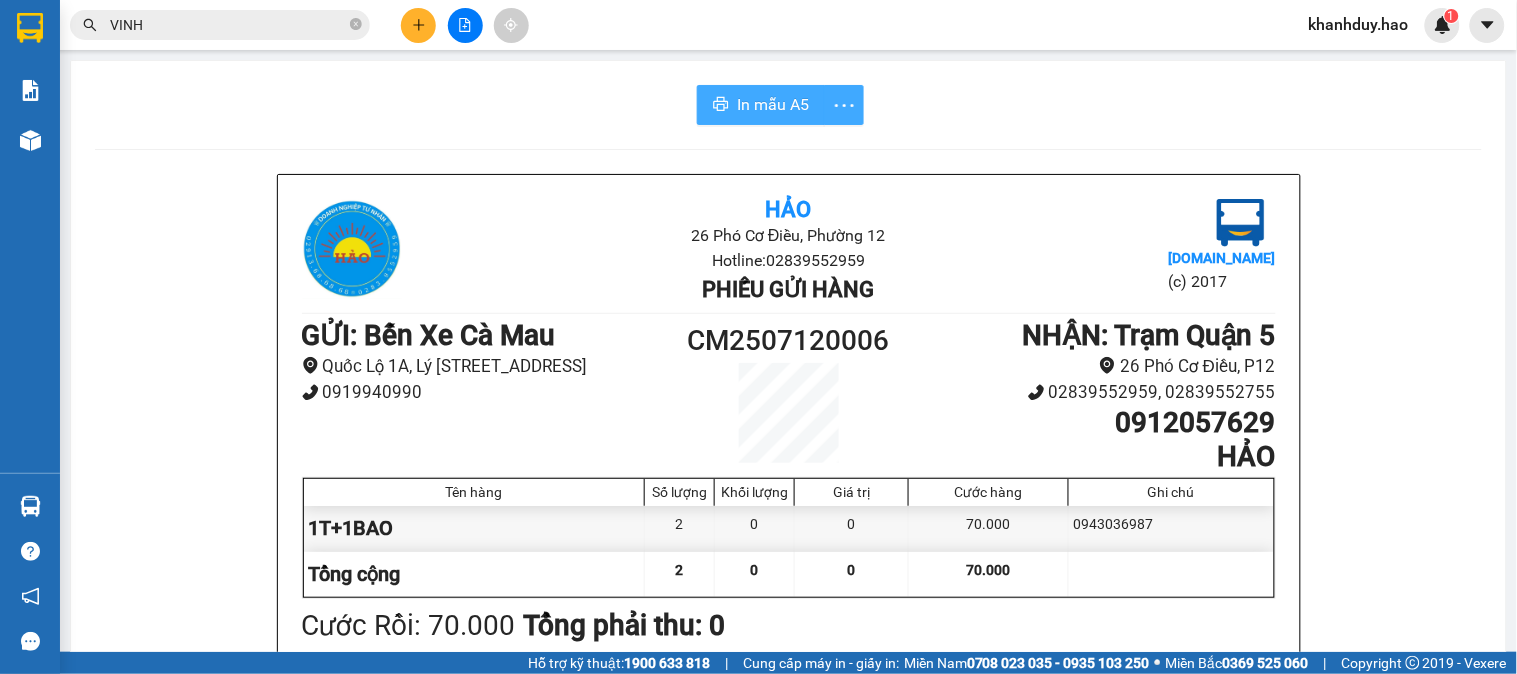 scroll, scrollTop: 0, scrollLeft: 0, axis: both 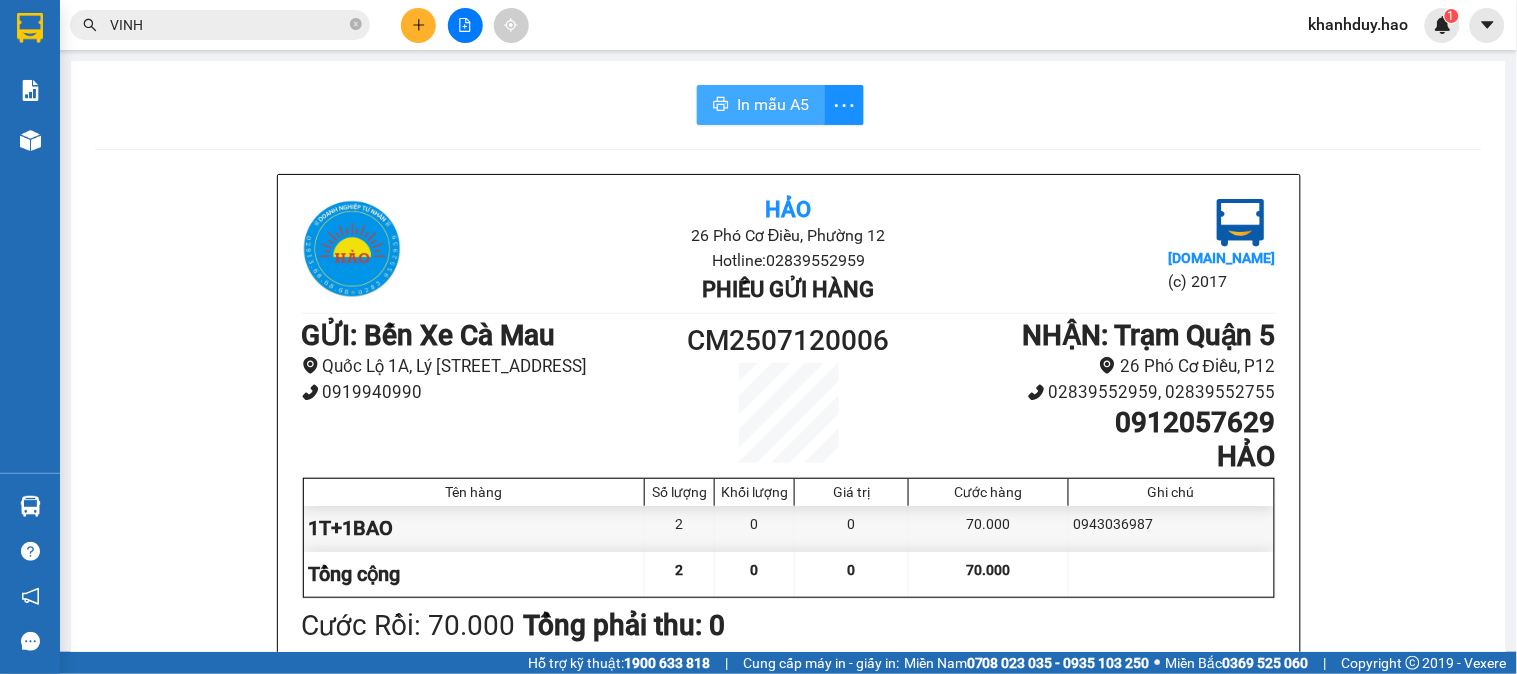 click on "In mẫu A5" at bounding box center (773, 104) 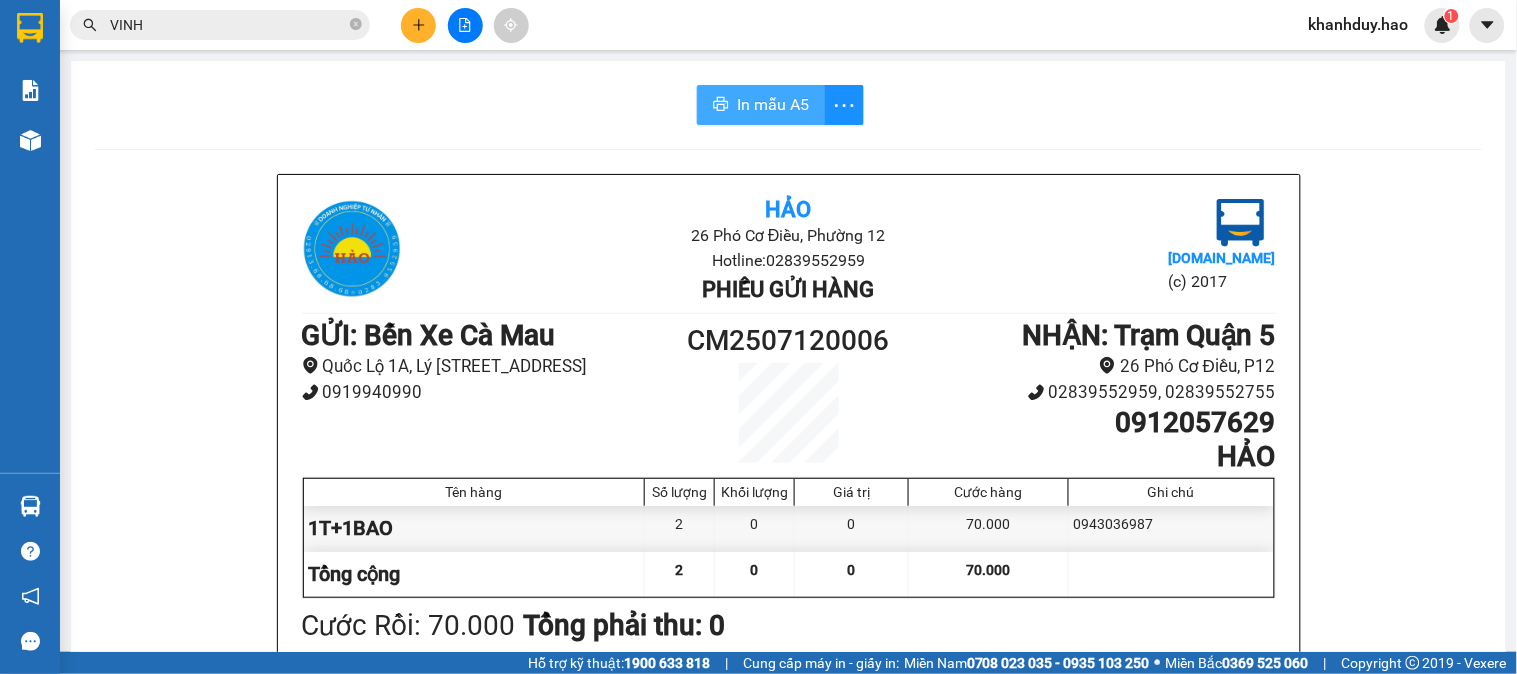 scroll, scrollTop: 0, scrollLeft: 0, axis: both 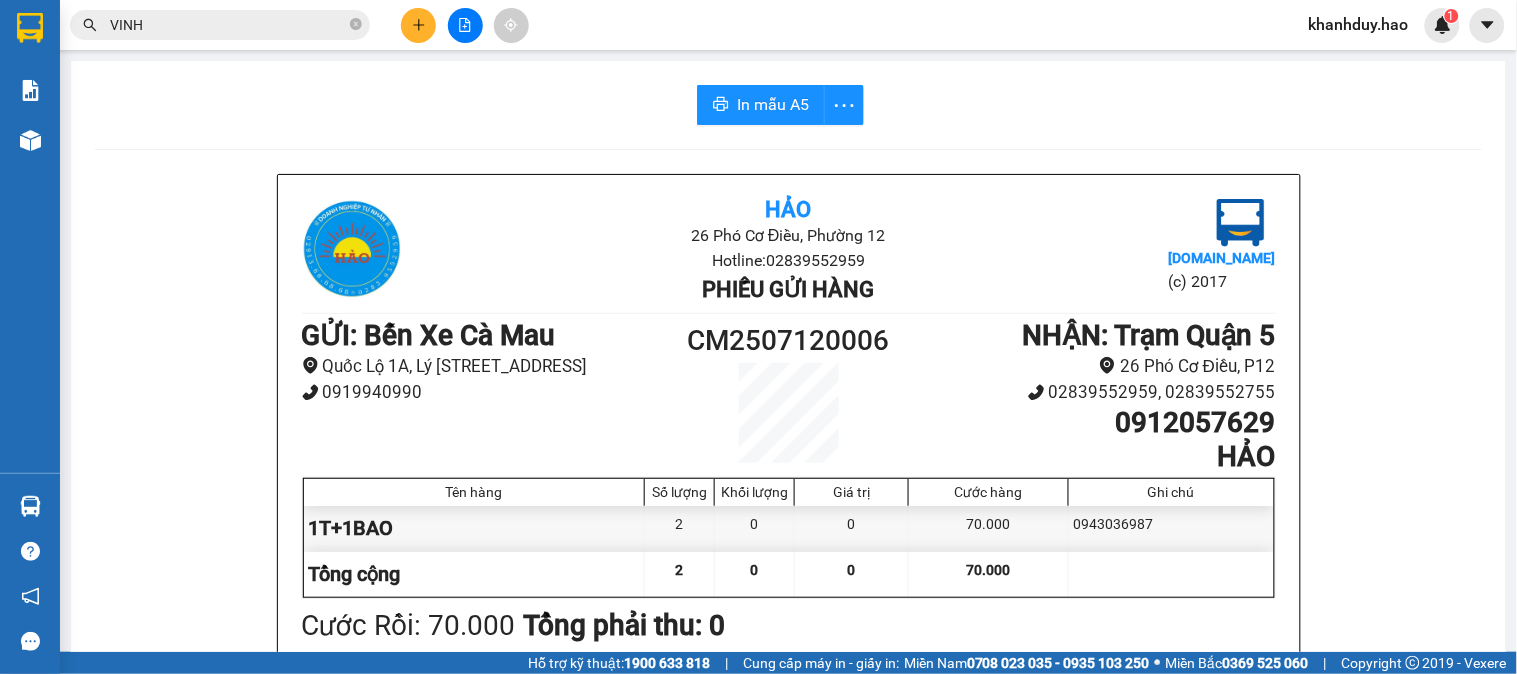 click on "Kết quả tìm kiếm ( 11 )  Bộ lọc  Thuộc VP này Gửi 3 ngày gần nhất Mã ĐH Trạng thái Món hàng Thu hộ Tổng cước Chưa cước Nhãn Người gửi VP Gửi Người nhận VP Nhận Q52507110186 18:06 - 11/07 VP Nhận   51B-263.12 06:46 - 12/07 thg SL:  4 150.000 150.000 Trạm Quận 5 0919950907 Vinh Bến Xe Cà Mau Q52507110180 17:58 - 11/07 VP Nhận   51B-263.12 06:46 - 12/07 kiện SL:  1 40.000 40.000 Trạm Quận 5 0854577773 phúc  vinh Bến Xe Cà Mau Q52507110175 17:51 - 11/07 VP Nhận   51B-263.12 06:46 - 12/07 kiện SL:  1 50.000 50.000 Trạm Quận 5 0854577773 phúc  vinh Bến Xe Cà Mau Q52507110145 16:46 - 11/07 VP Nhận   51B-263.12 06:46 - 12/07 thg SL:  1 30.000 30.000 Trạm Quận 5 0919950907 Vinh Bến Xe Cà Mau Q52507110232 20:26 - 11/07 VP Nhận   51B-071.96 06:45 - 12/07 thg SL:  4 130.000 130.000 Trạm Quận 5 0919950907 Vinh Bến Xe Cà Mau Q52507110035 11:03 - 11/07 Đã giao   21:04 - 11/07 bao SL:  1 60.000 Trạm Quận 5 vinh   2M" at bounding box center (195, 25) 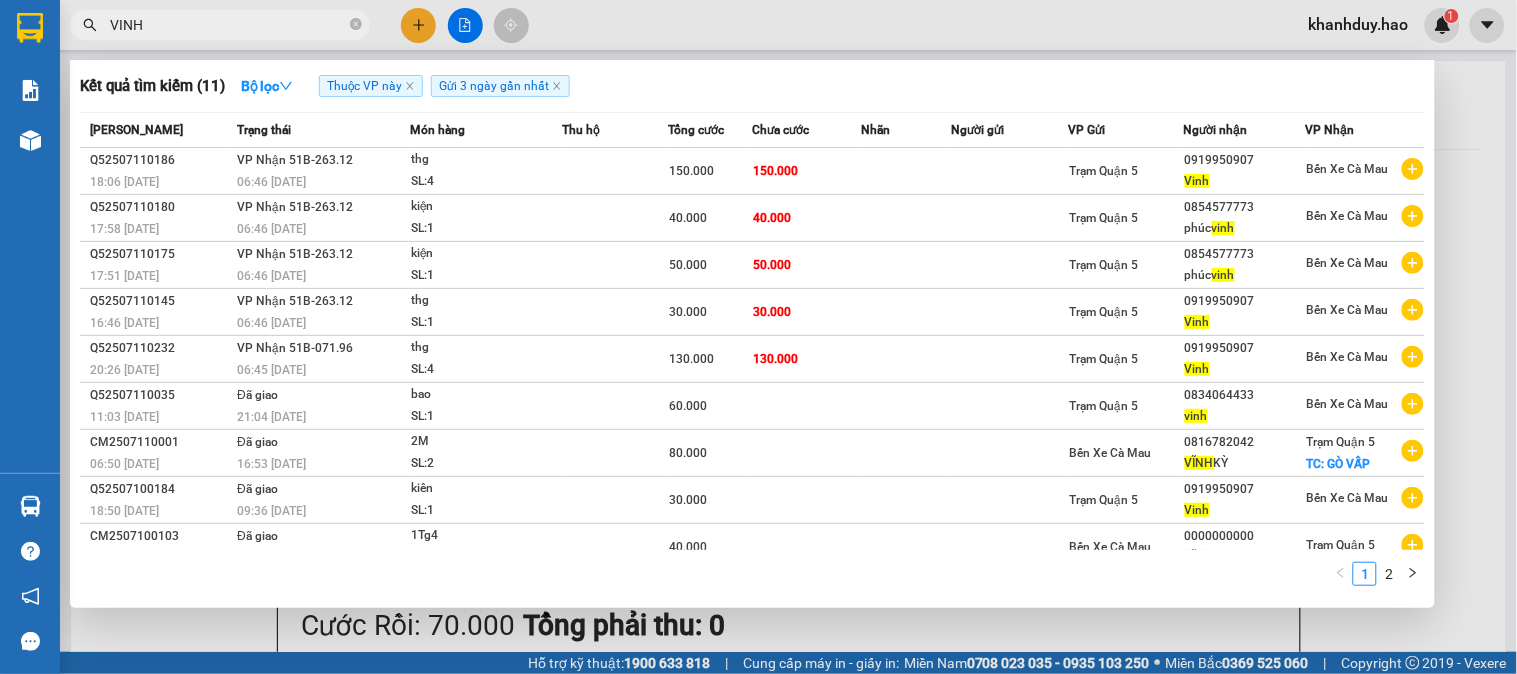 click on "VINH" at bounding box center (228, 25) 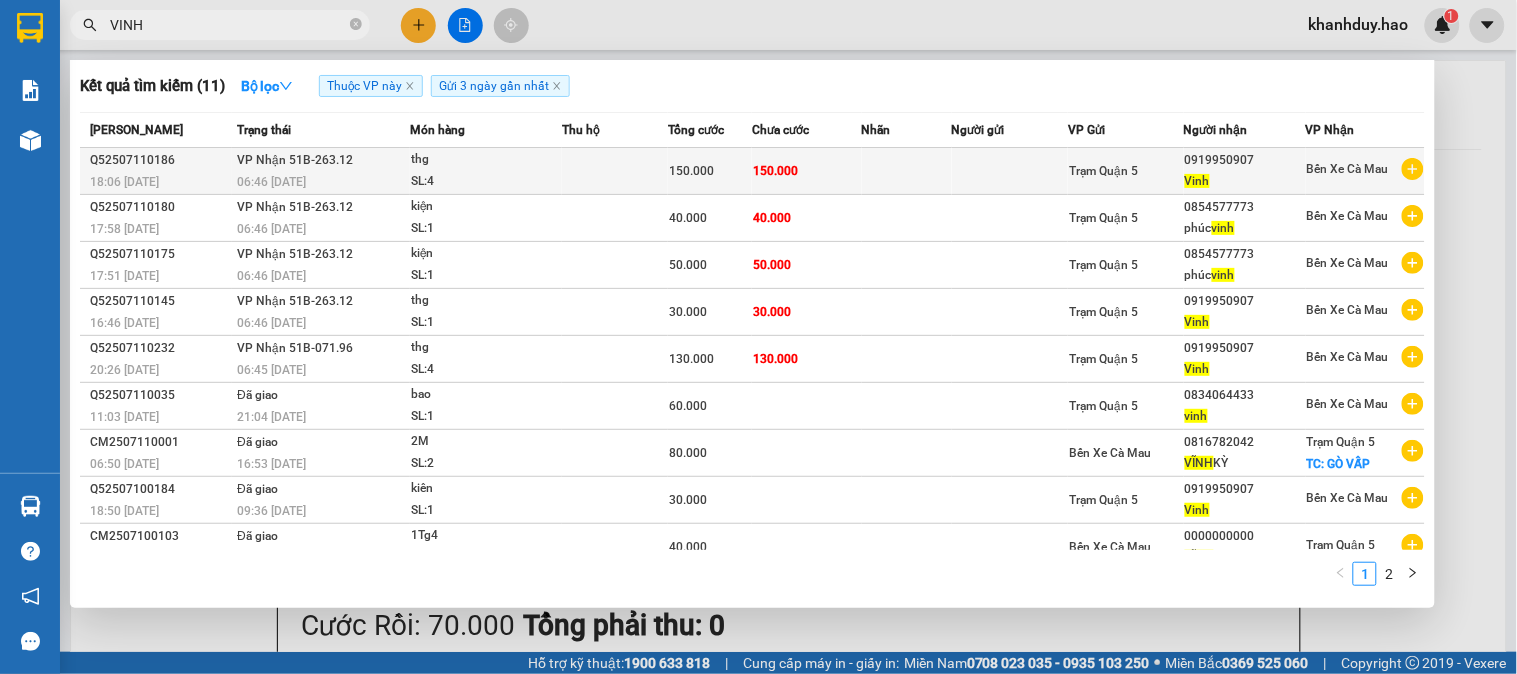 click at bounding box center [907, 171] 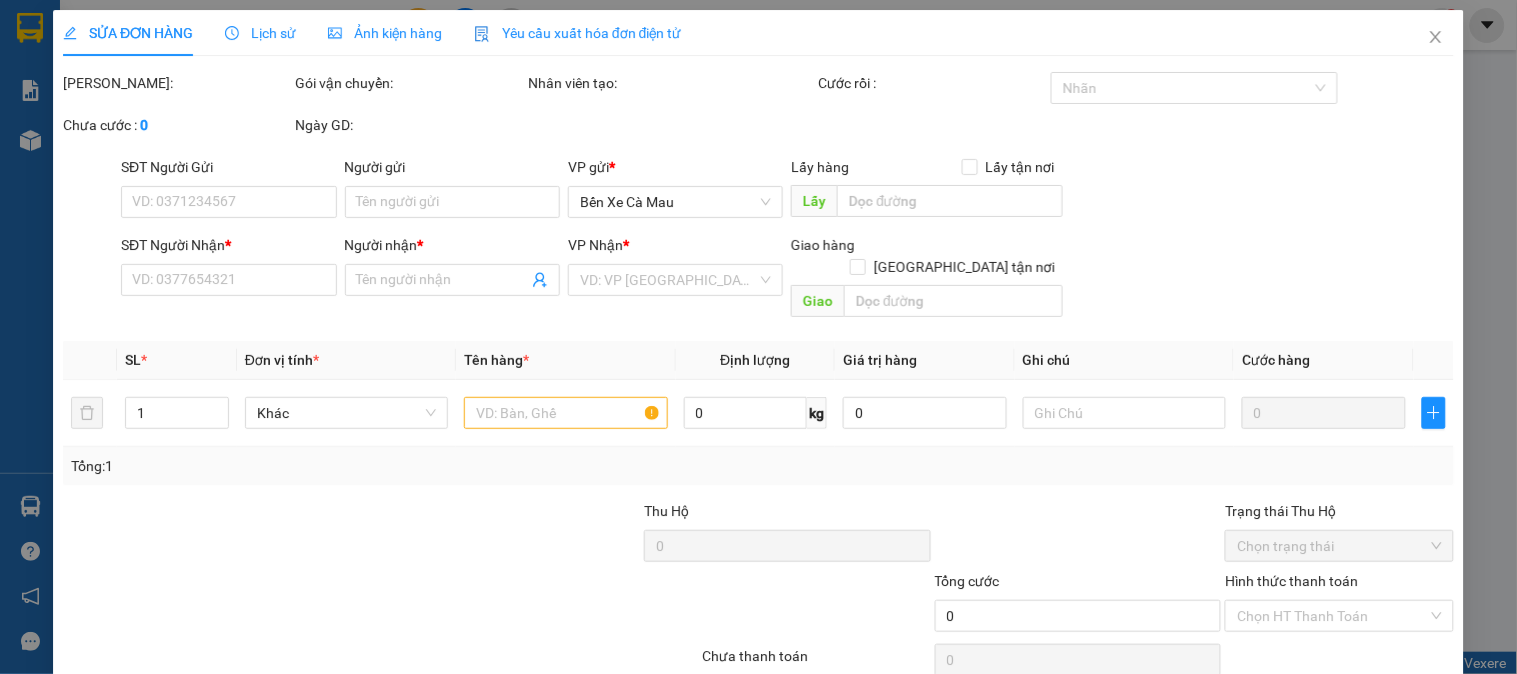 scroll, scrollTop: 0, scrollLeft: 0, axis: both 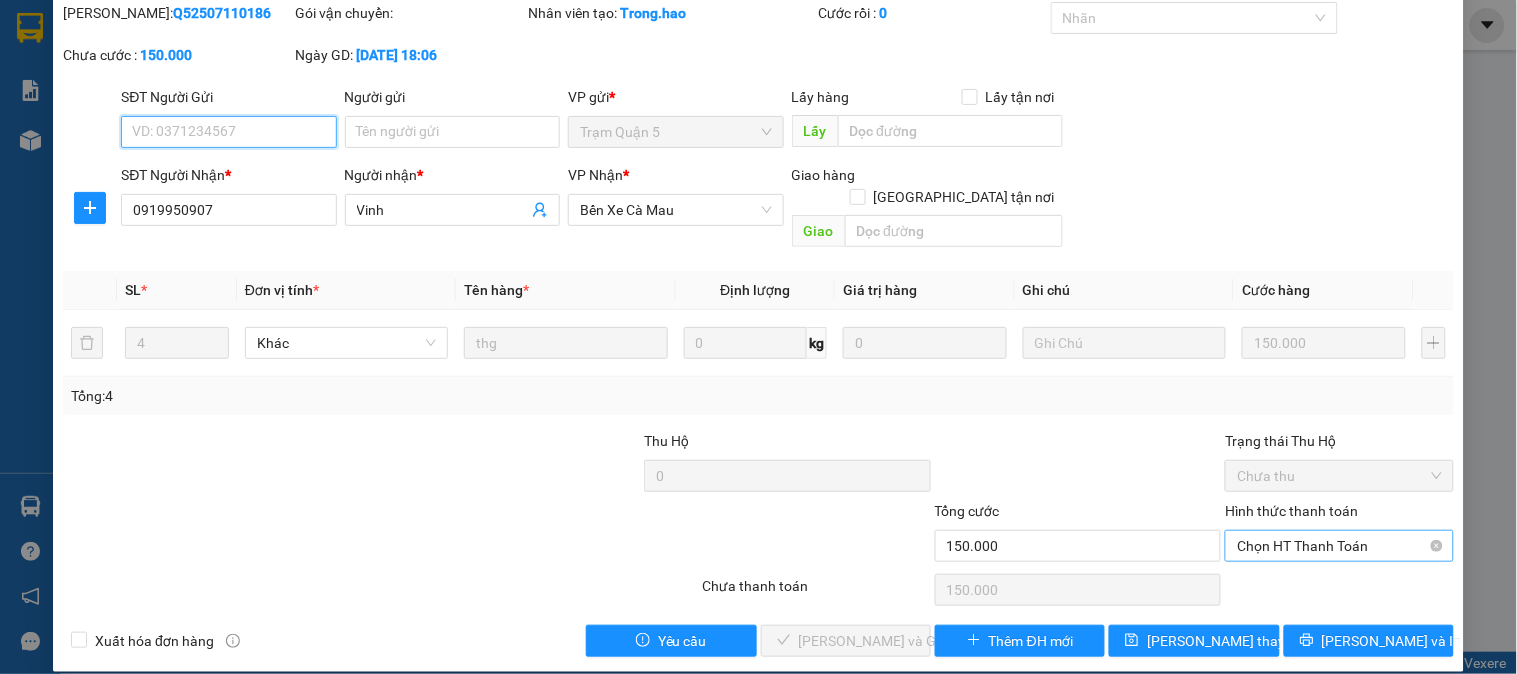 drag, startPoint x: 1340, startPoint y: 521, endPoint x: 1332, endPoint y: 538, distance: 18.788294 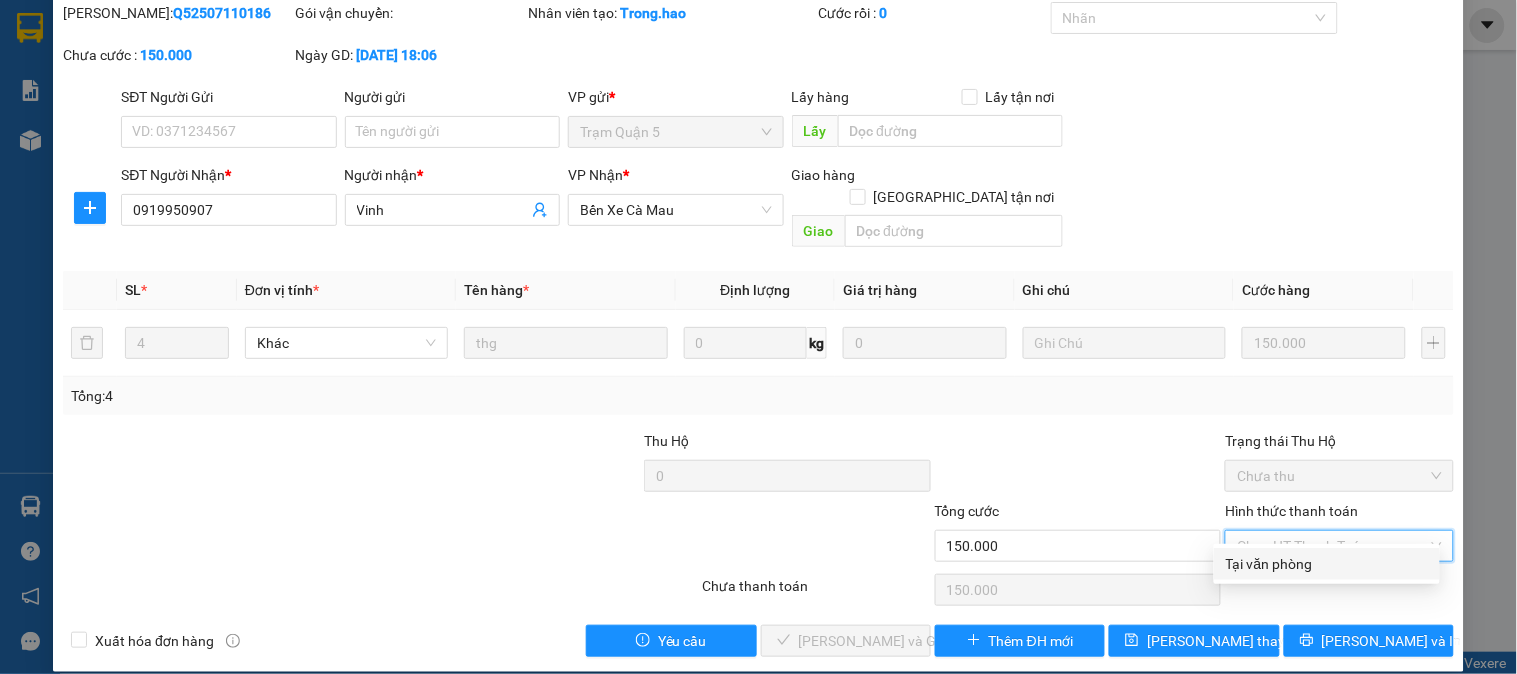 click on "Tại văn phòng" at bounding box center (1327, 564) 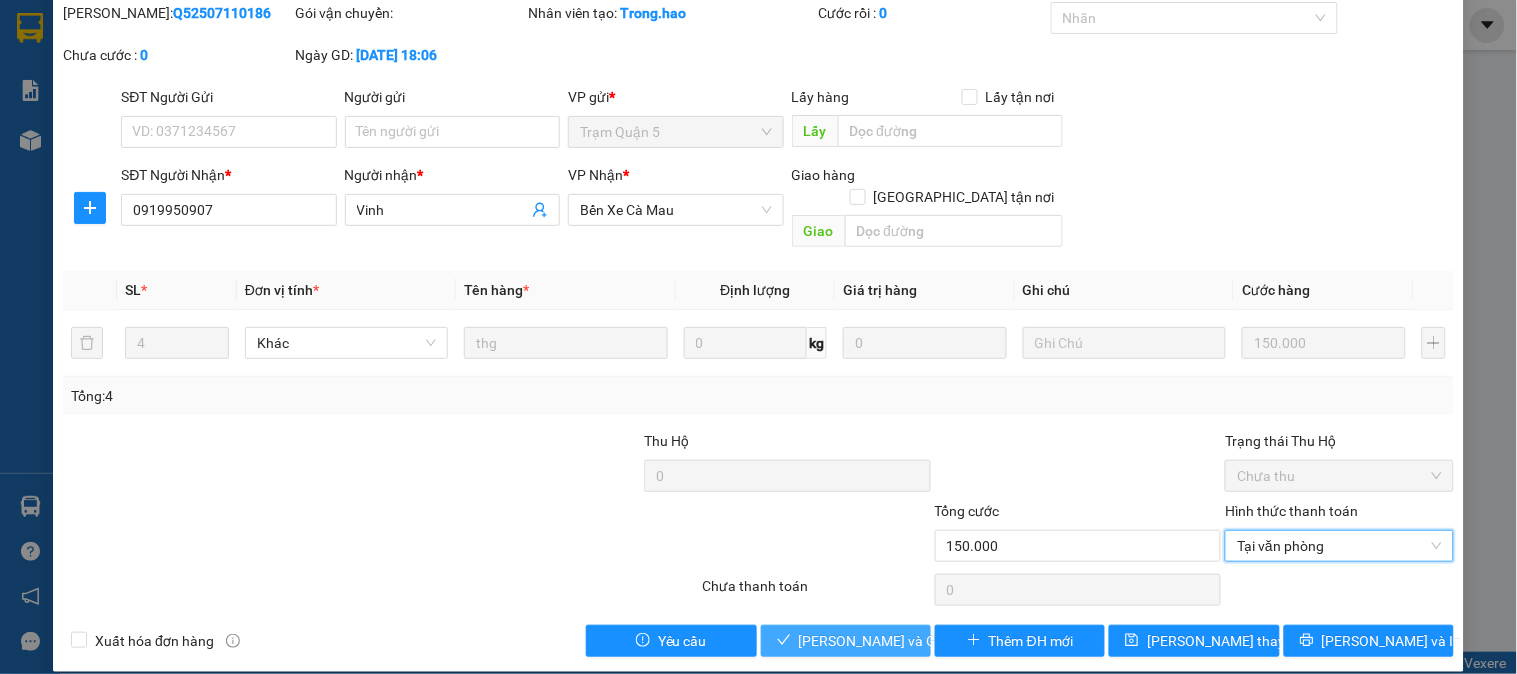click on "[PERSON_NAME] và Giao hàng" at bounding box center [895, 641] 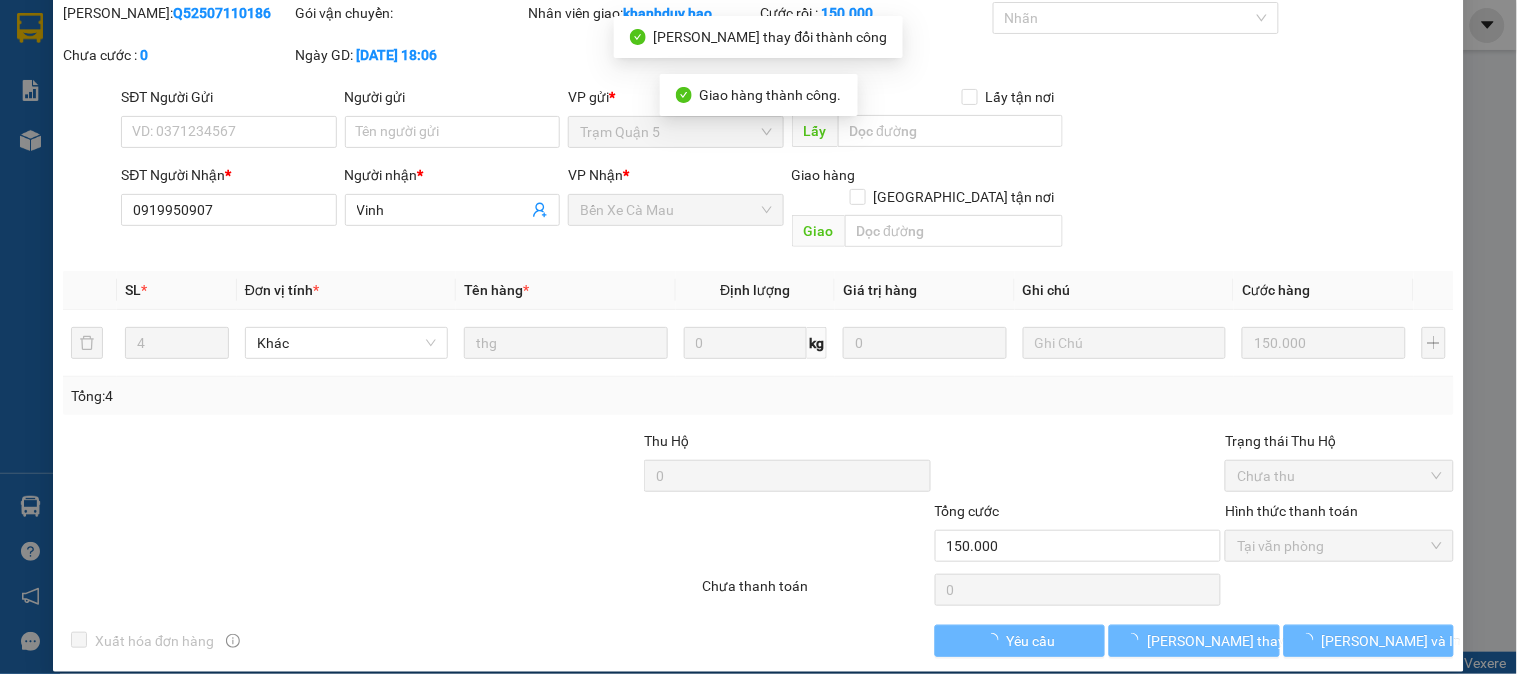 scroll, scrollTop: 0, scrollLeft: 0, axis: both 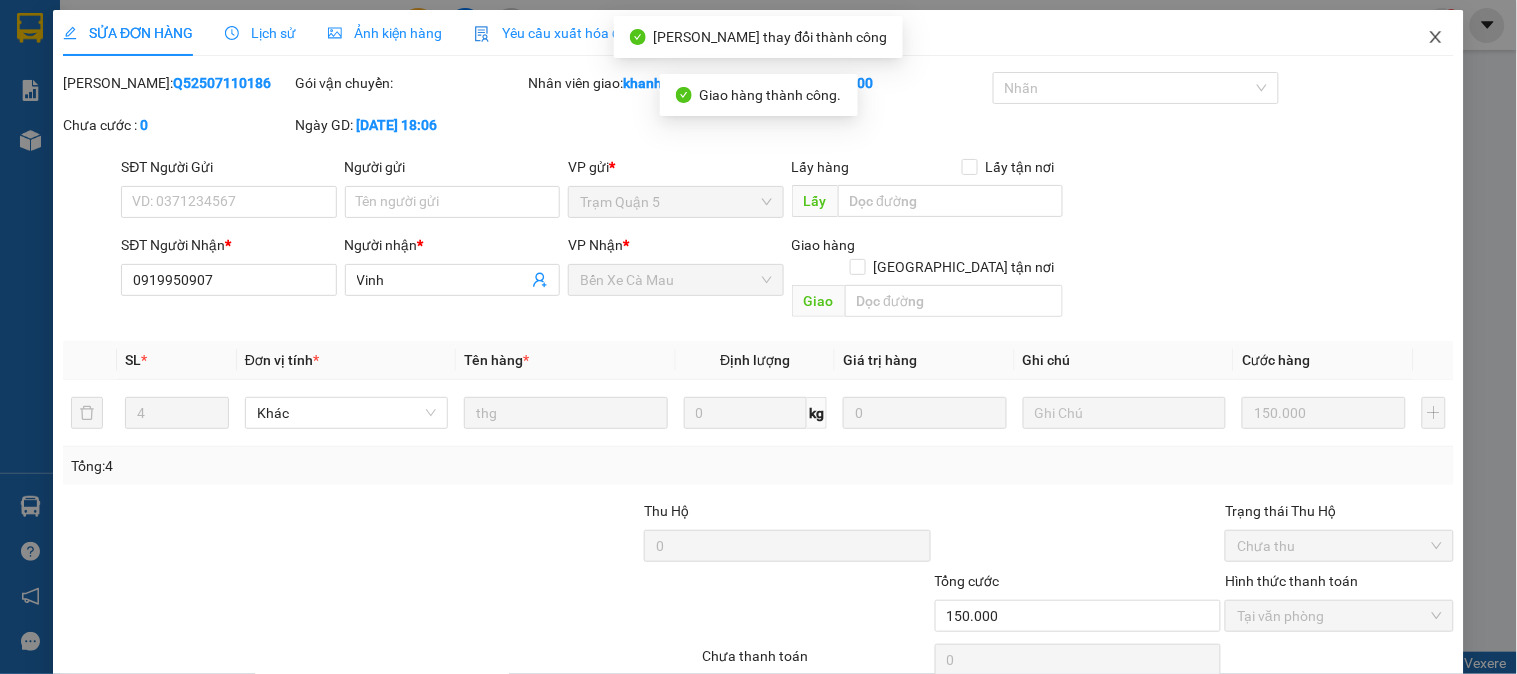 click 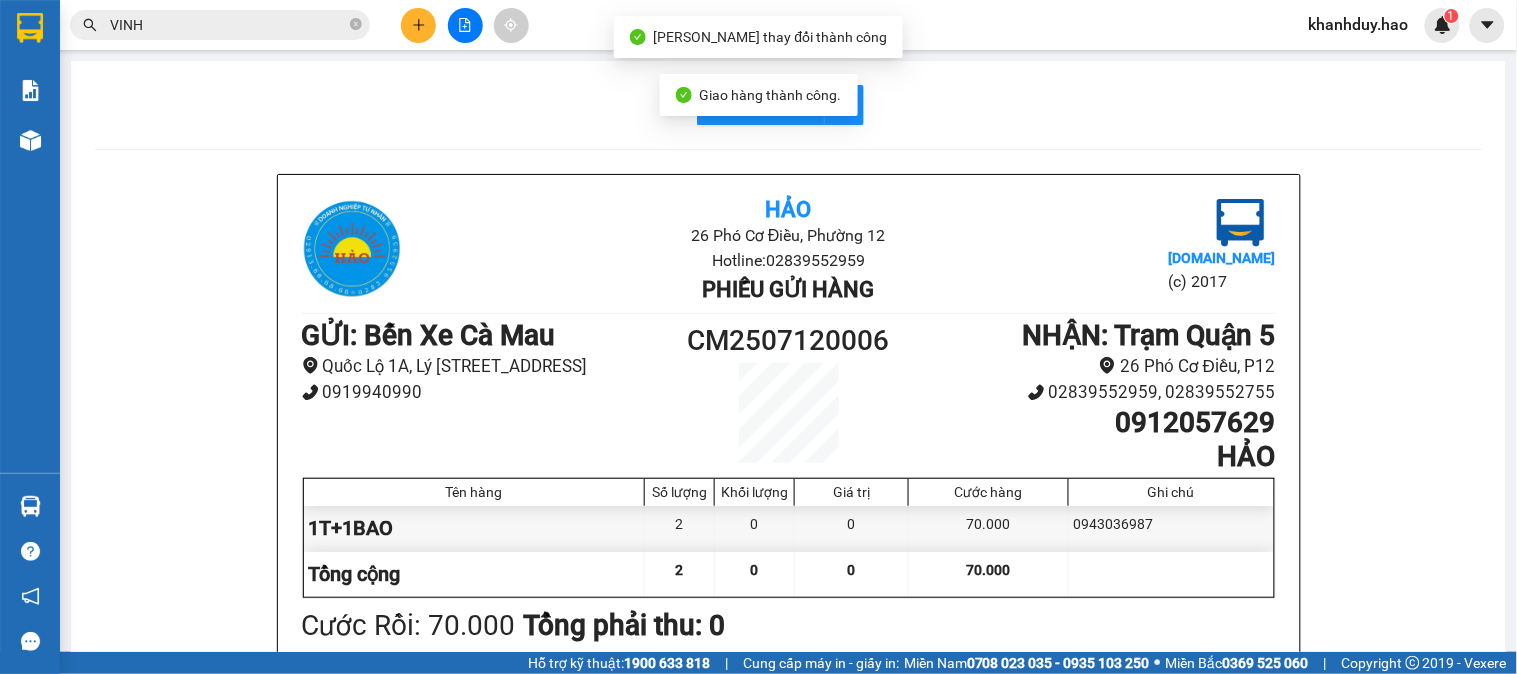 click on "VINH" at bounding box center [228, 25] 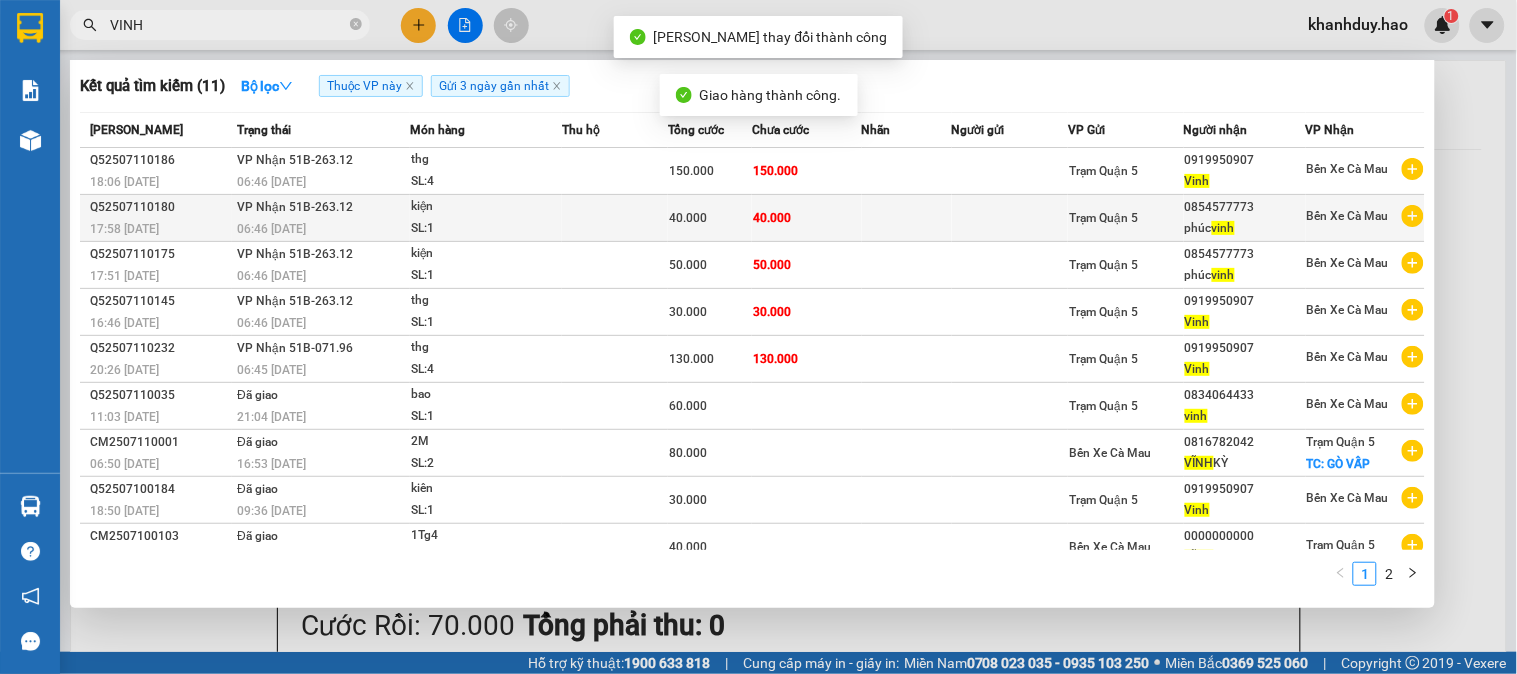 click on "40.000" at bounding box center (688, 218) 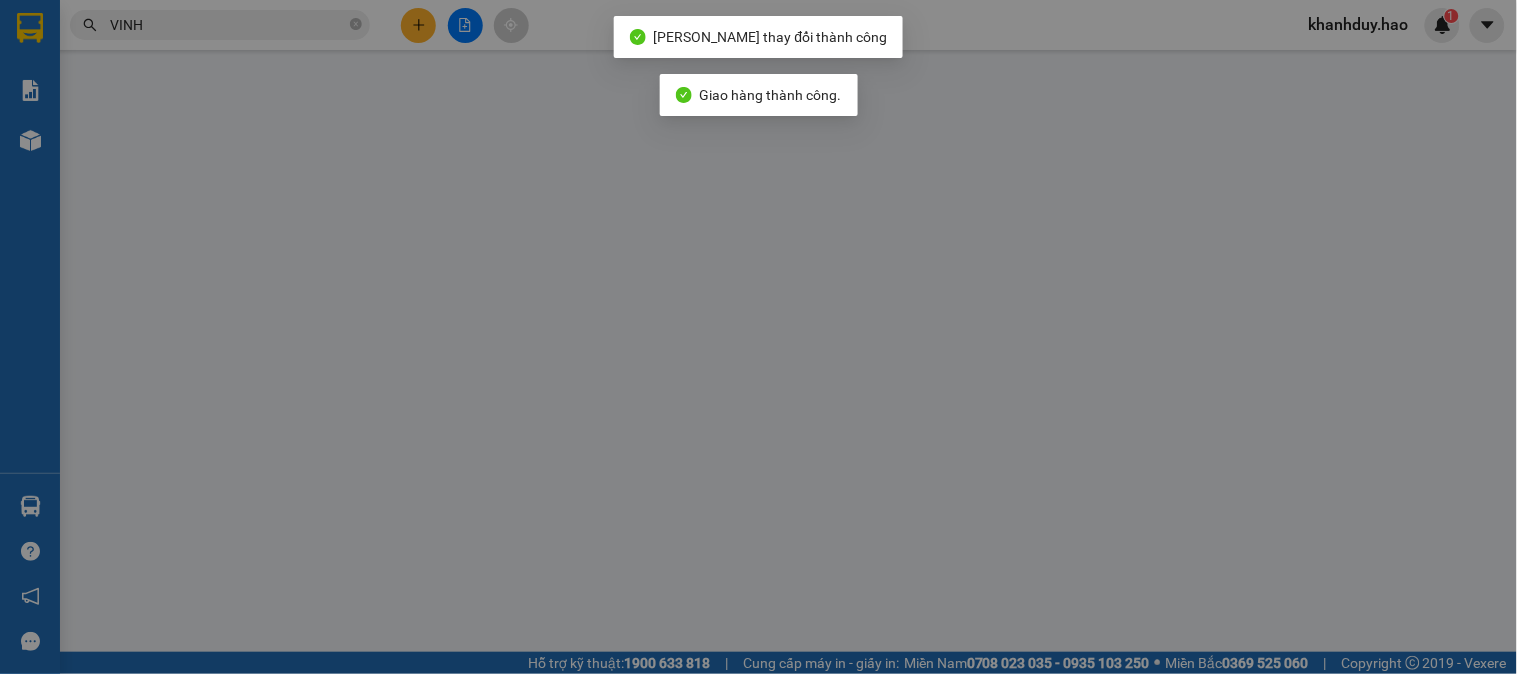 type on "0854577773" 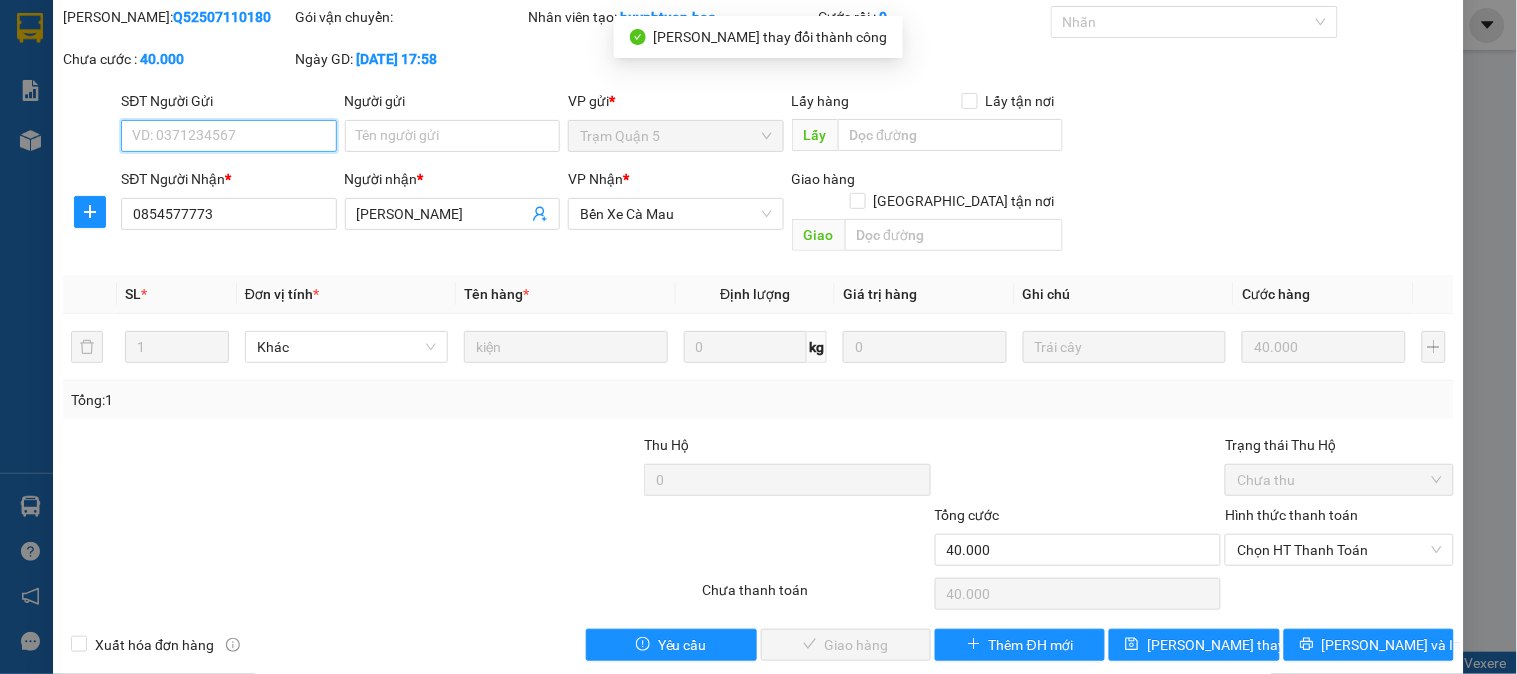 scroll, scrollTop: 70, scrollLeft: 0, axis: vertical 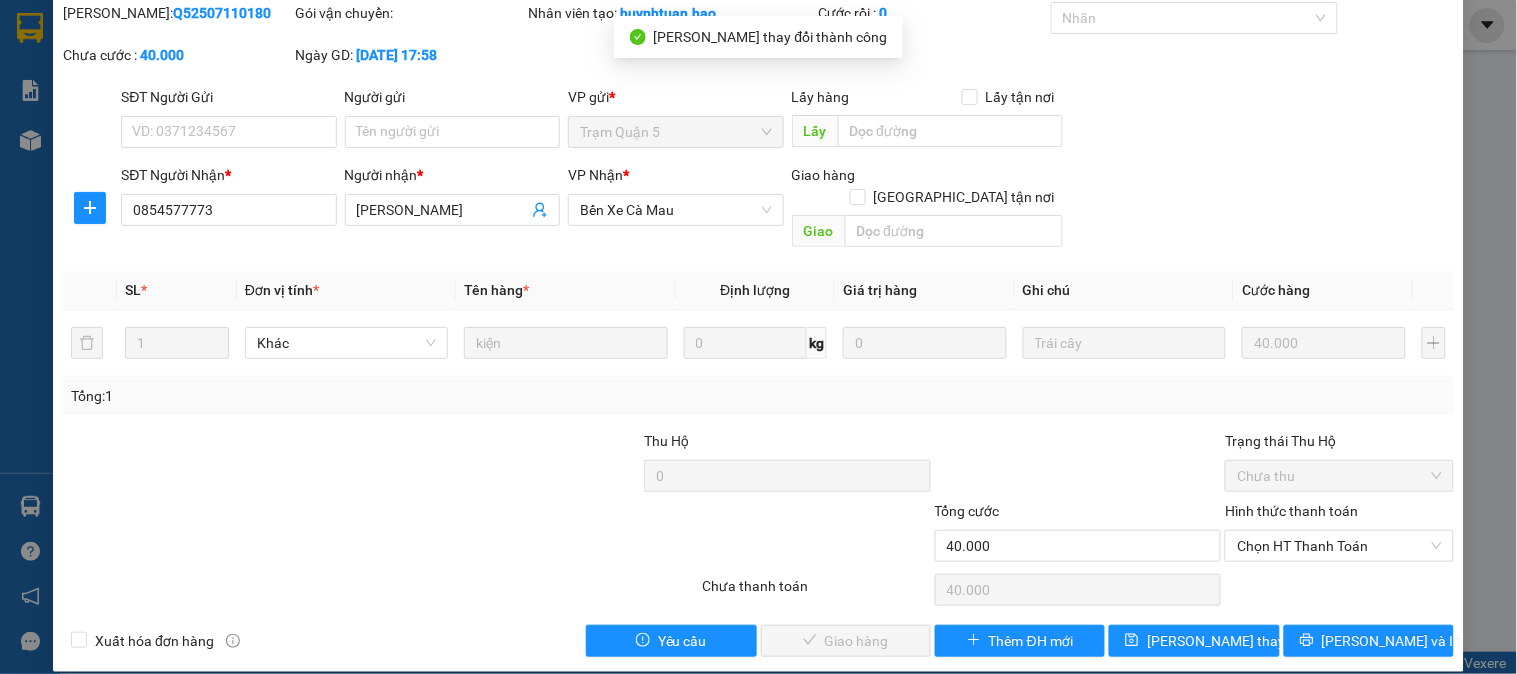 drag, startPoint x: 1310, startPoint y: 543, endPoint x: 1307, endPoint y: 554, distance: 11.401754 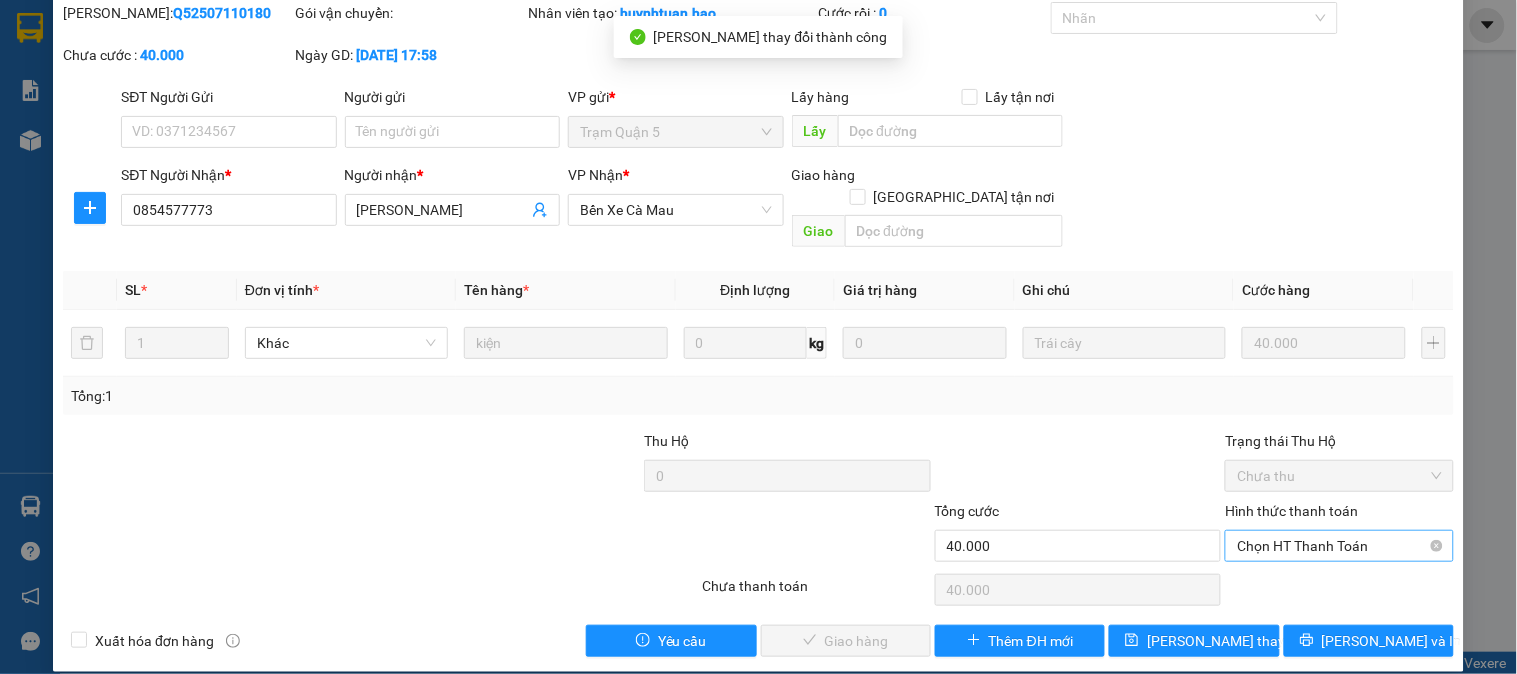click on "Chọn HT Thanh Toán" at bounding box center (1339, 546) 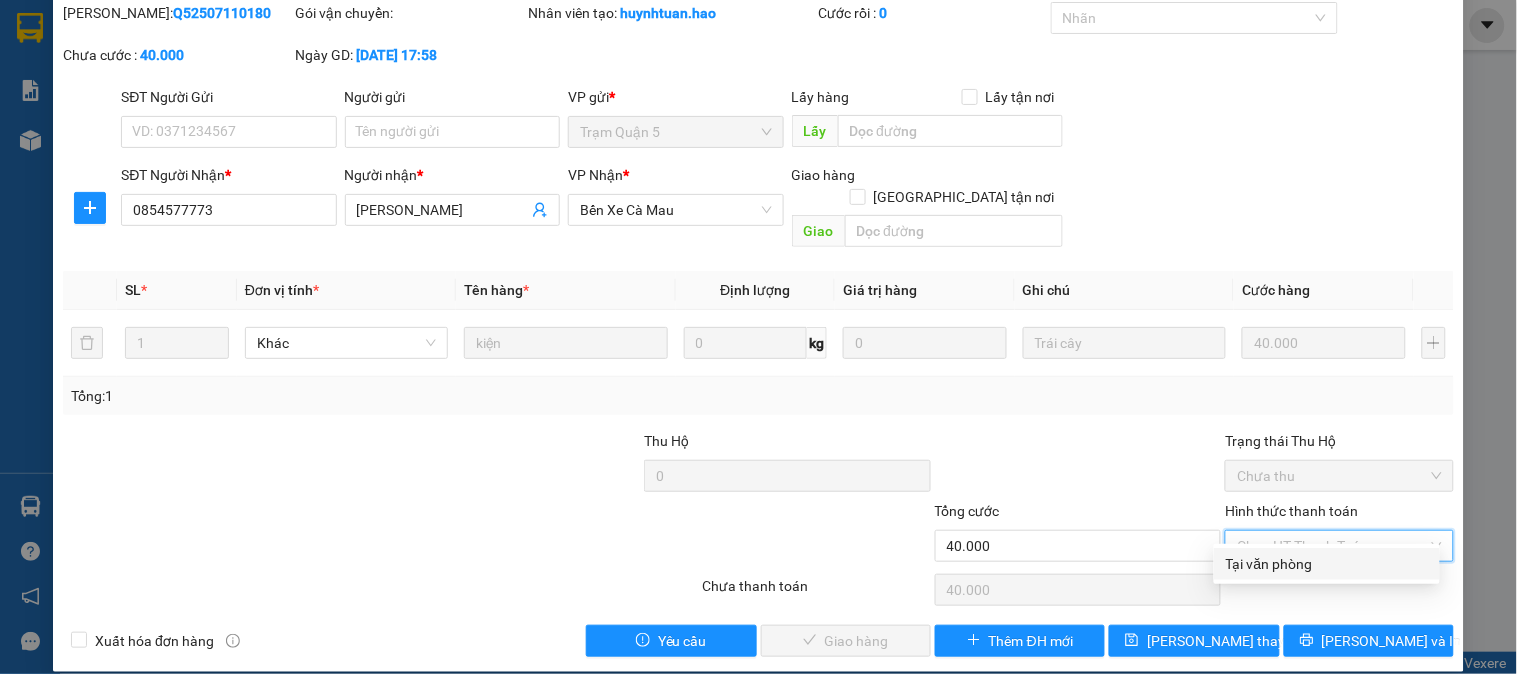 click on "Total Paid Fee 0 Total UnPaid Fee 40.000 Cash Collection Total Fee Mã ĐH:  Q52507110180 Gói vận chuyển:   Nhân viên tạo:   huynhtuan.hao Cước rồi :   0   Nhãn Chưa cước :   40.000 Ngày GD:   11-07-2025 lúc 17:58 SĐT Người Gửi VD: 0371234567 Người gửi Tên người gửi VP gửi  * Trạm Quận 5 Lấy hàng Lấy tận nơi Lấy SĐT Người Nhận  * 0854577773 Người nhận  * phúc vinh VP Nhận  * Bến Xe Cà Mau Giao hàng Giao tận nơi Giao SL  * Đơn vị tính  * Tên hàng  * Định lượng Giá trị hàng Ghi chú Cước hàng                   1 Khác kiện 0 kg 0 Trái cây 40.000 Tổng:  1 Thu Hộ 0 Trạng thái Thu Hộ   Chưa thu Tổng cước 40.000 Hình thức thanh toán Chọn HT Thanh Toán Số tiền thu trước 0 Chọn HT Thanh Toán Chưa thanh toán 40.000 Chọn HT Thanh Toán Xuất hóa đơn hàng Yêu cầu Giao hàng Thêm ĐH mới Lưu thay đổi Lưu và In Tại văn phòng Tại văn phòng" at bounding box center (758, 329) 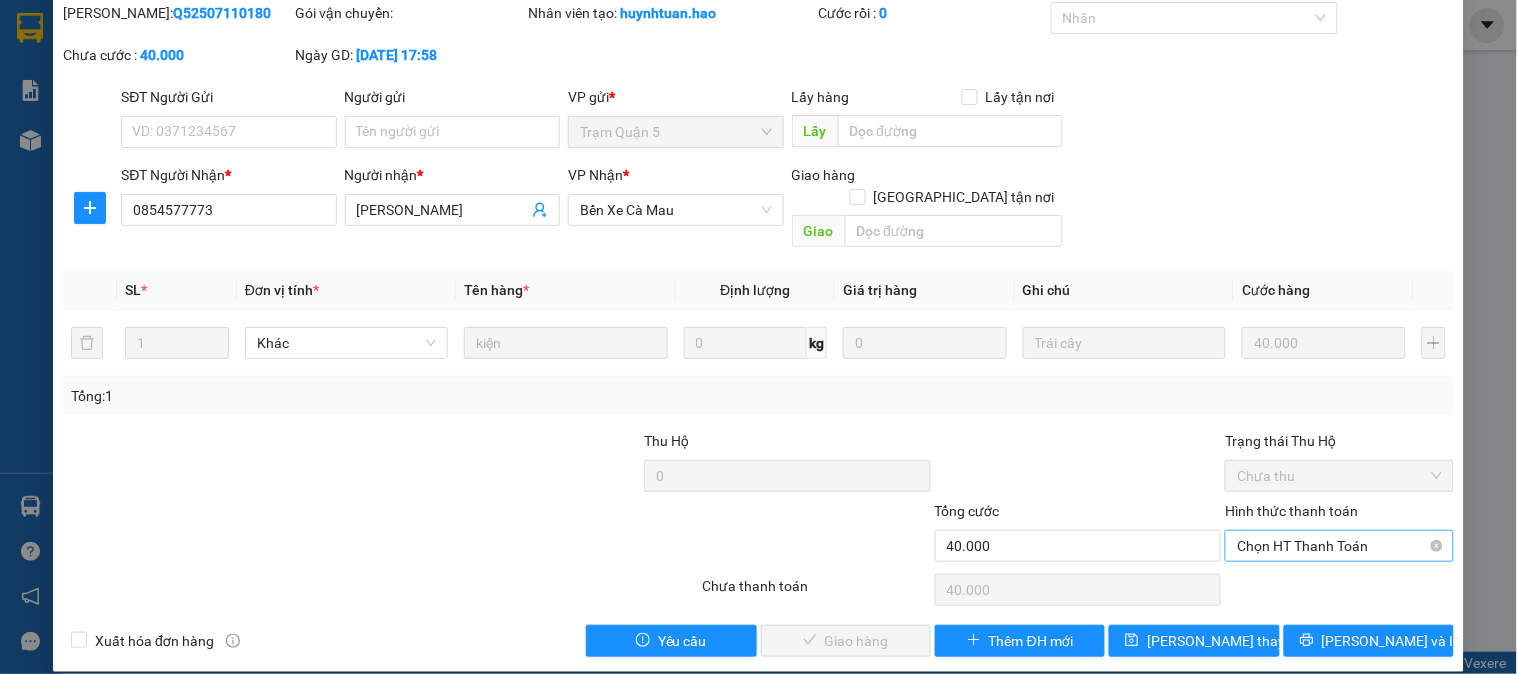 click on "Chọn HT Thanh Toán" at bounding box center (1339, 546) 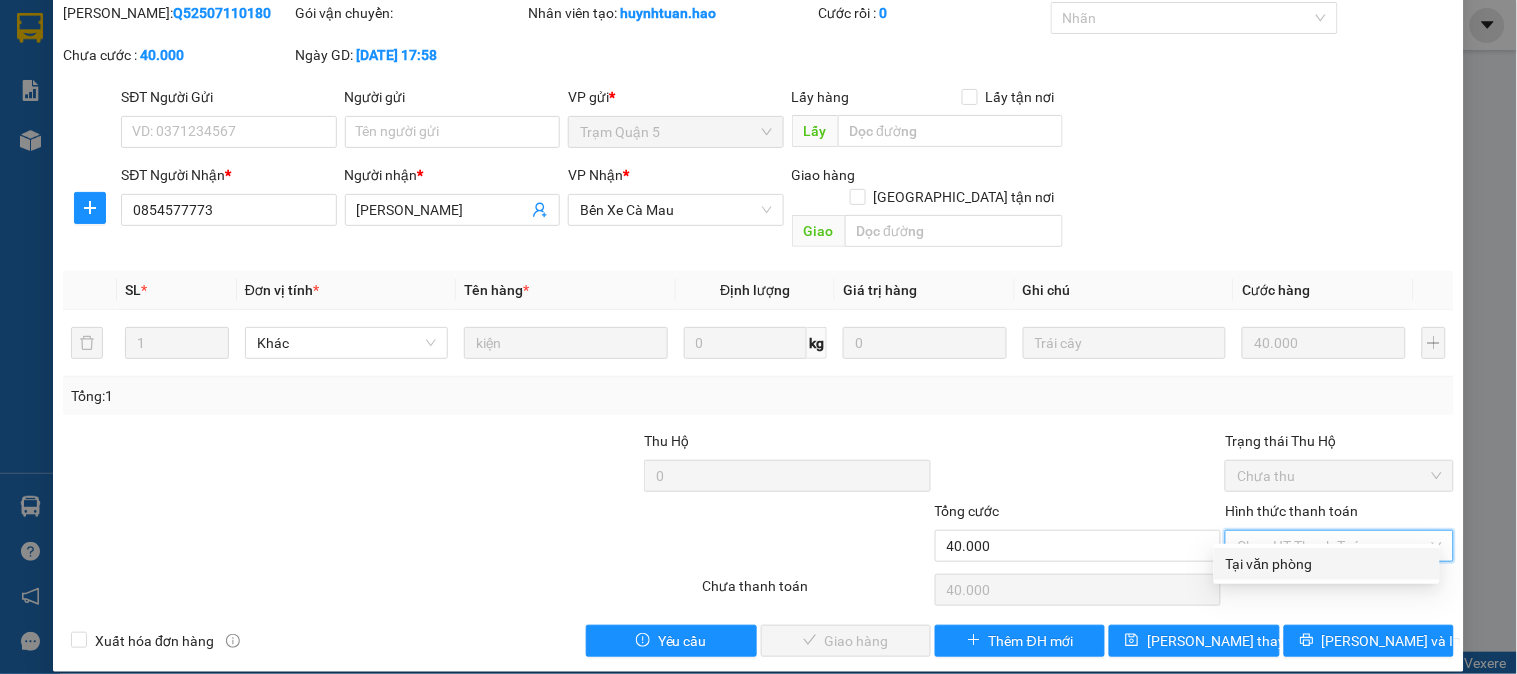 click on "Tại văn phòng" at bounding box center [1327, 564] 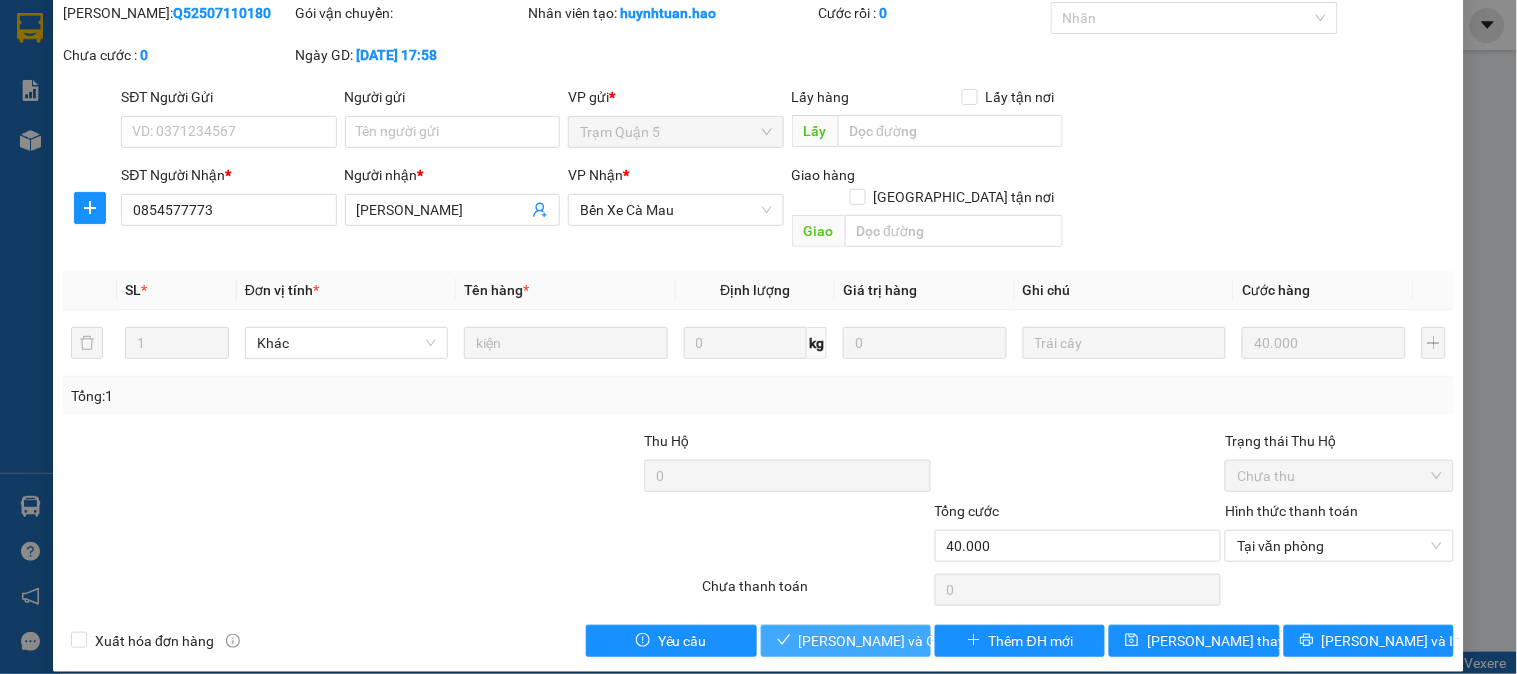 click on "[PERSON_NAME] và Giao hàng" at bounding box center (895, 641) 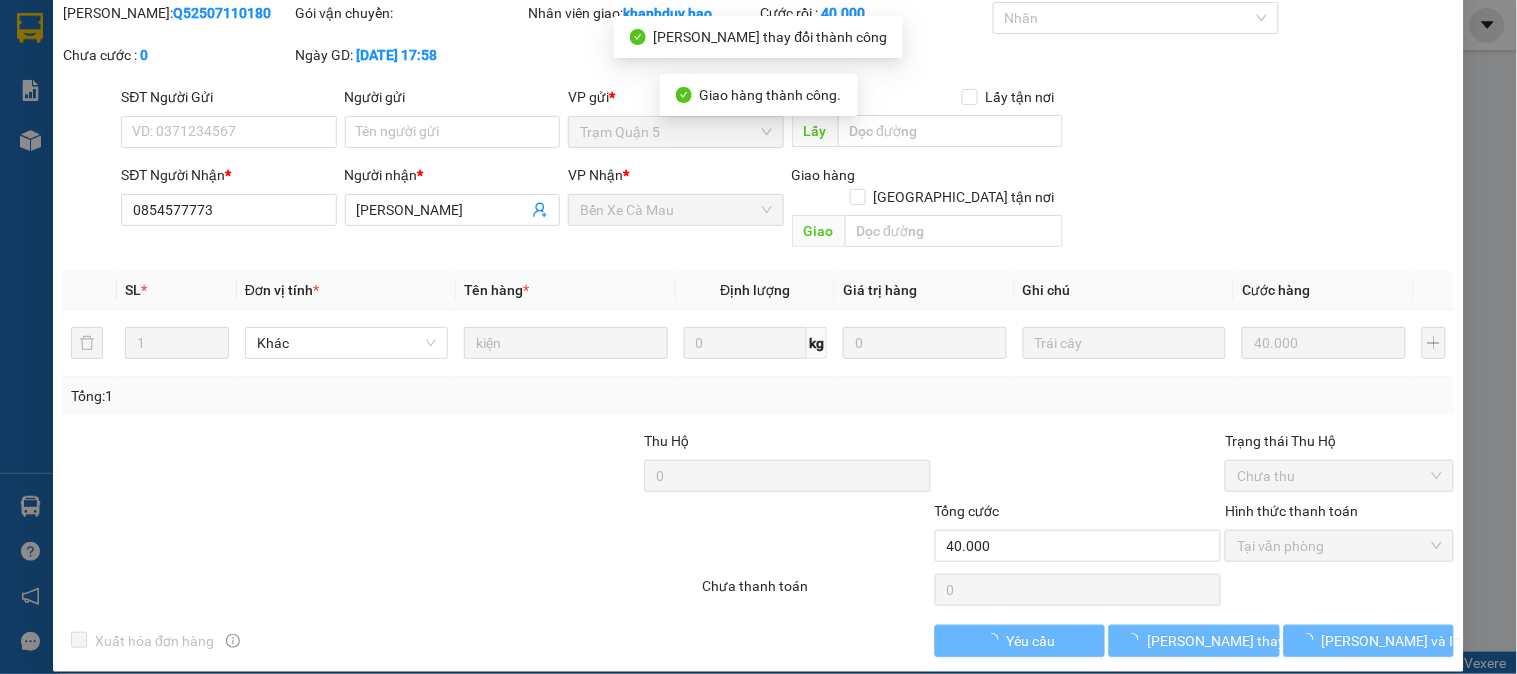 scroll, scrollTop: 0, scrollLeft: 0, axis: both 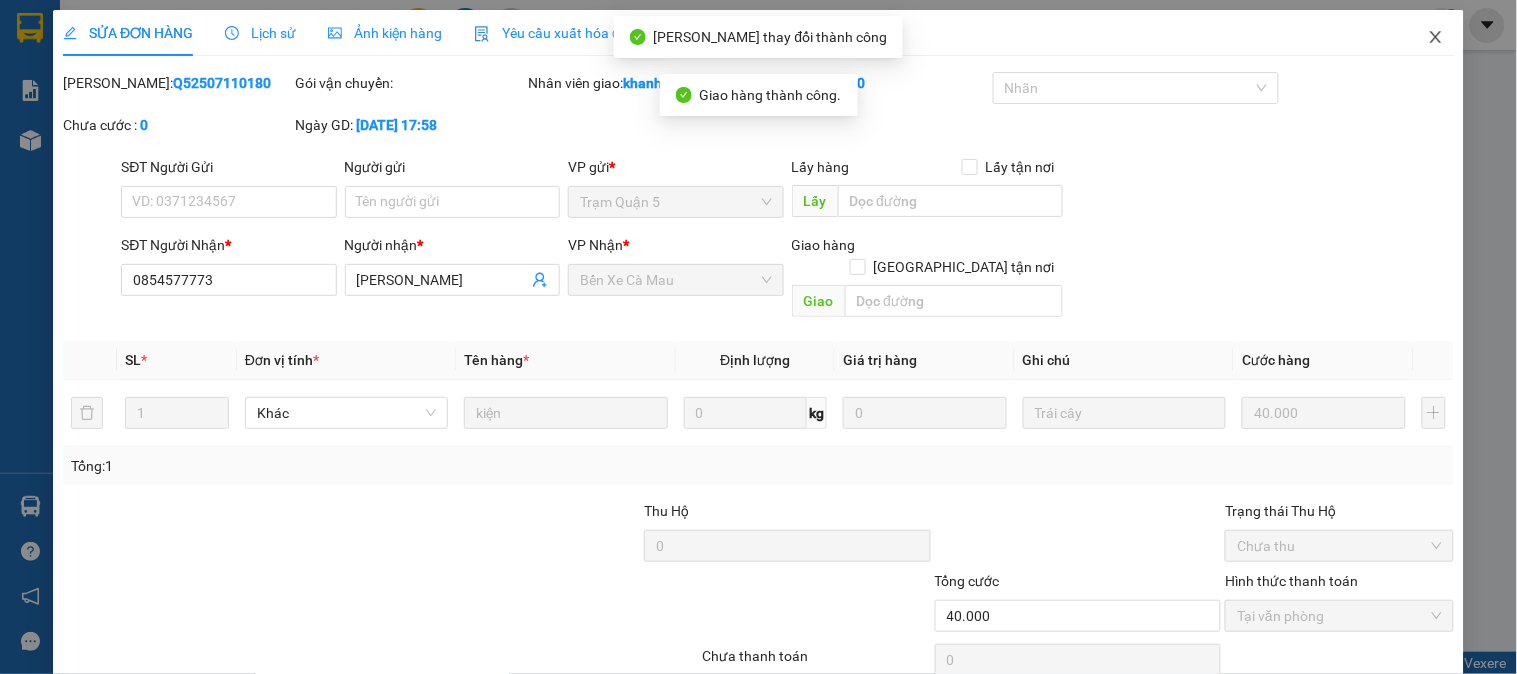 click at bounding box center (1436, 38) 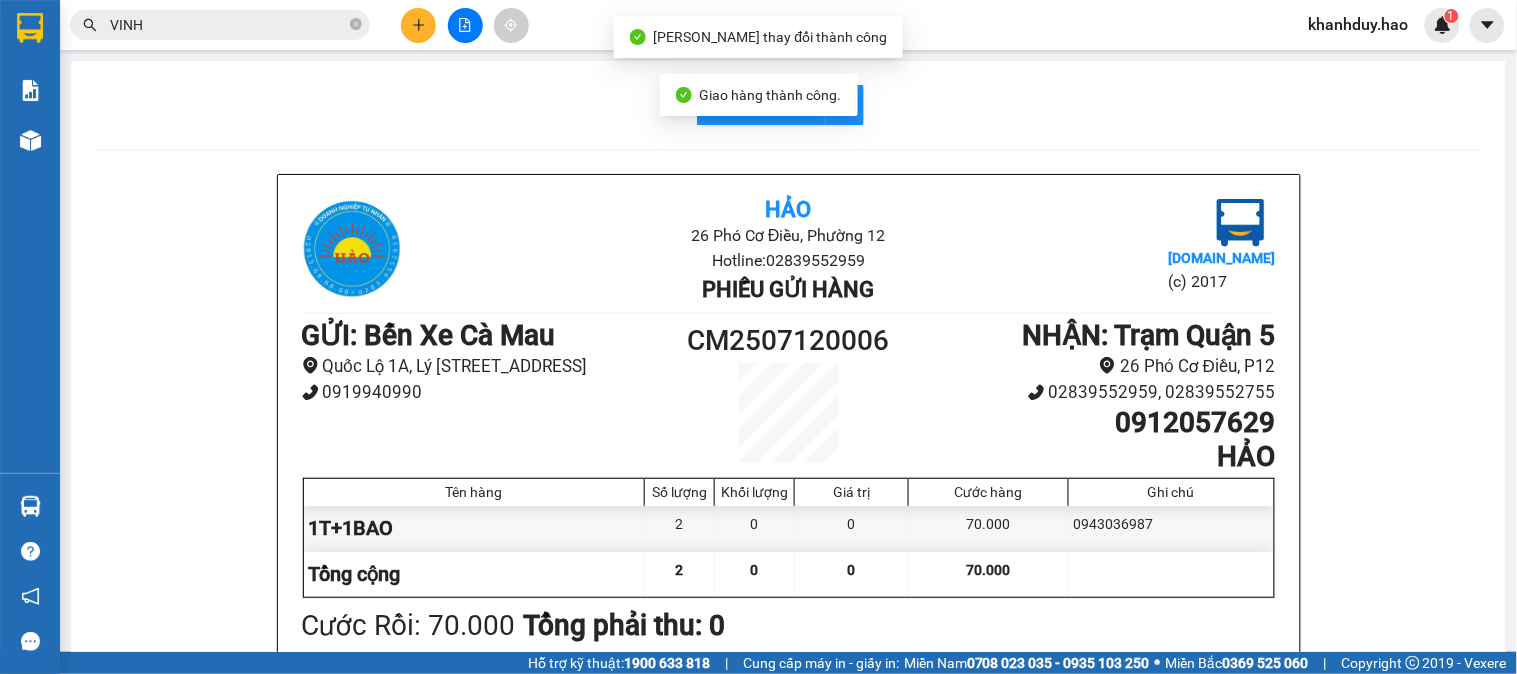 click on "VINH" at bounding box center [228, 25] 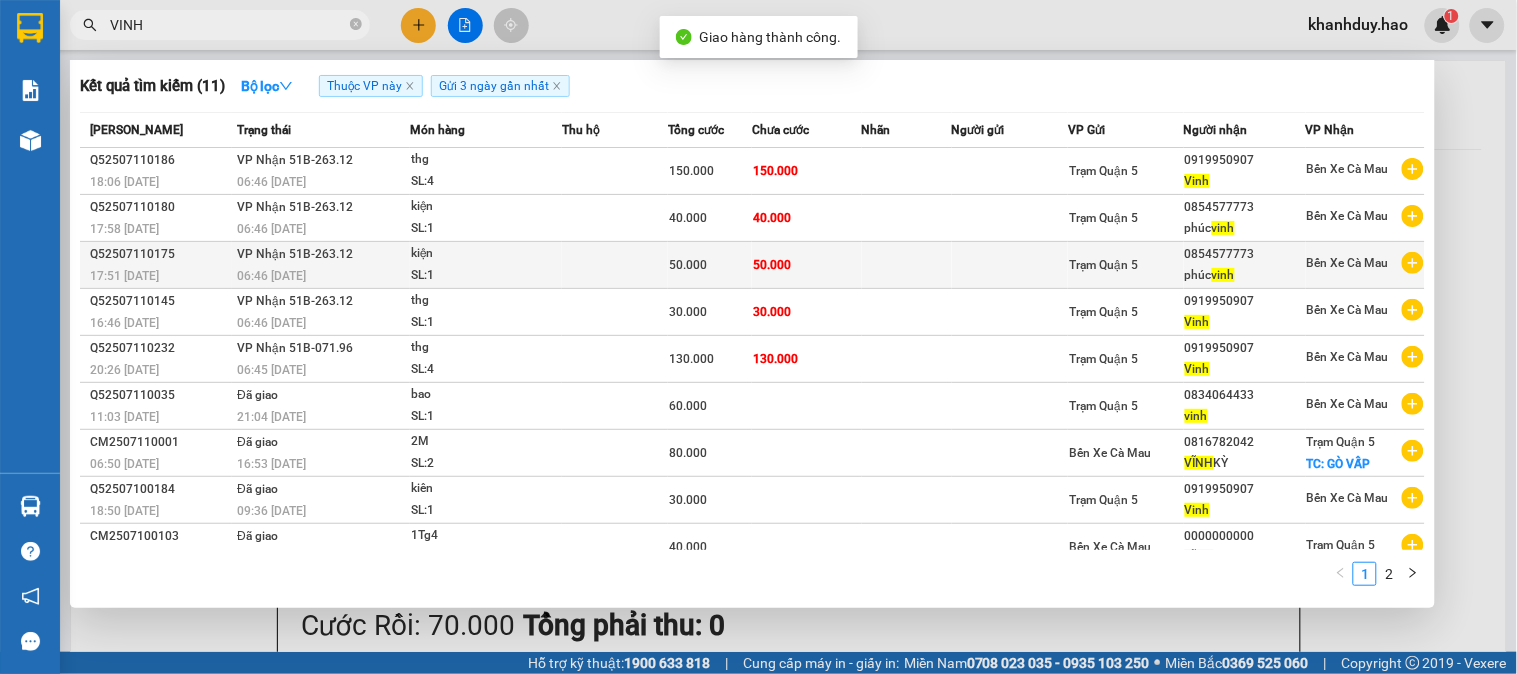 click on "50.000" at bounding box center [772, 265] 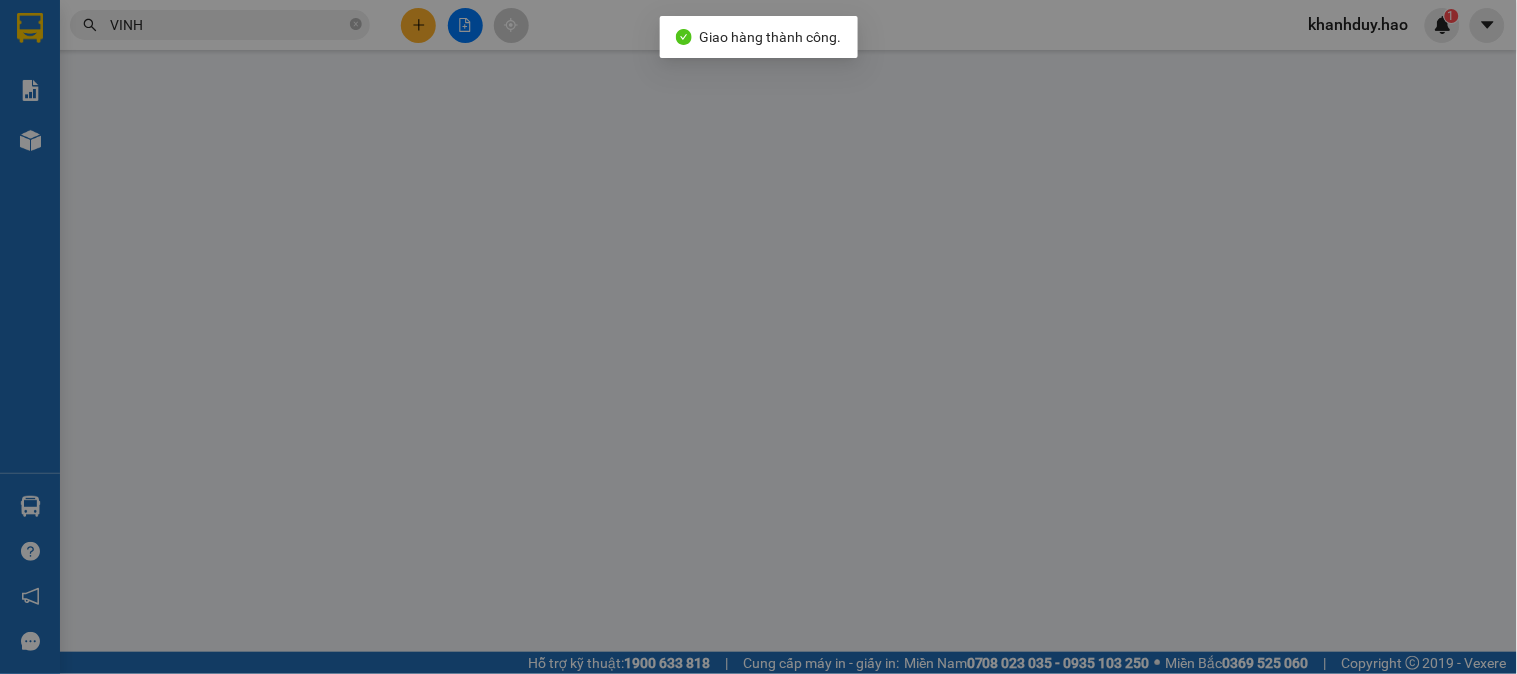 type on "0854577773" 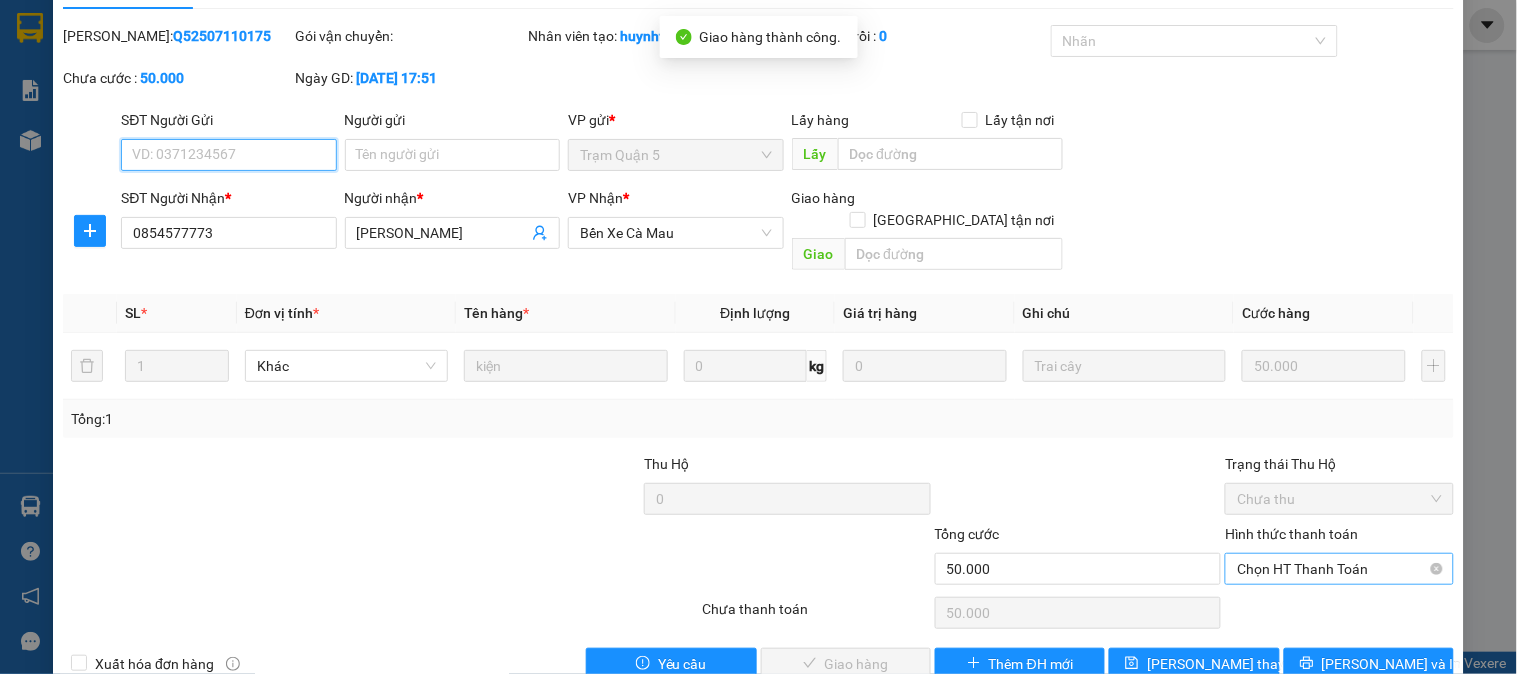 scroll, scrollTop: 70, scrollLeft: 0, axis: vertical 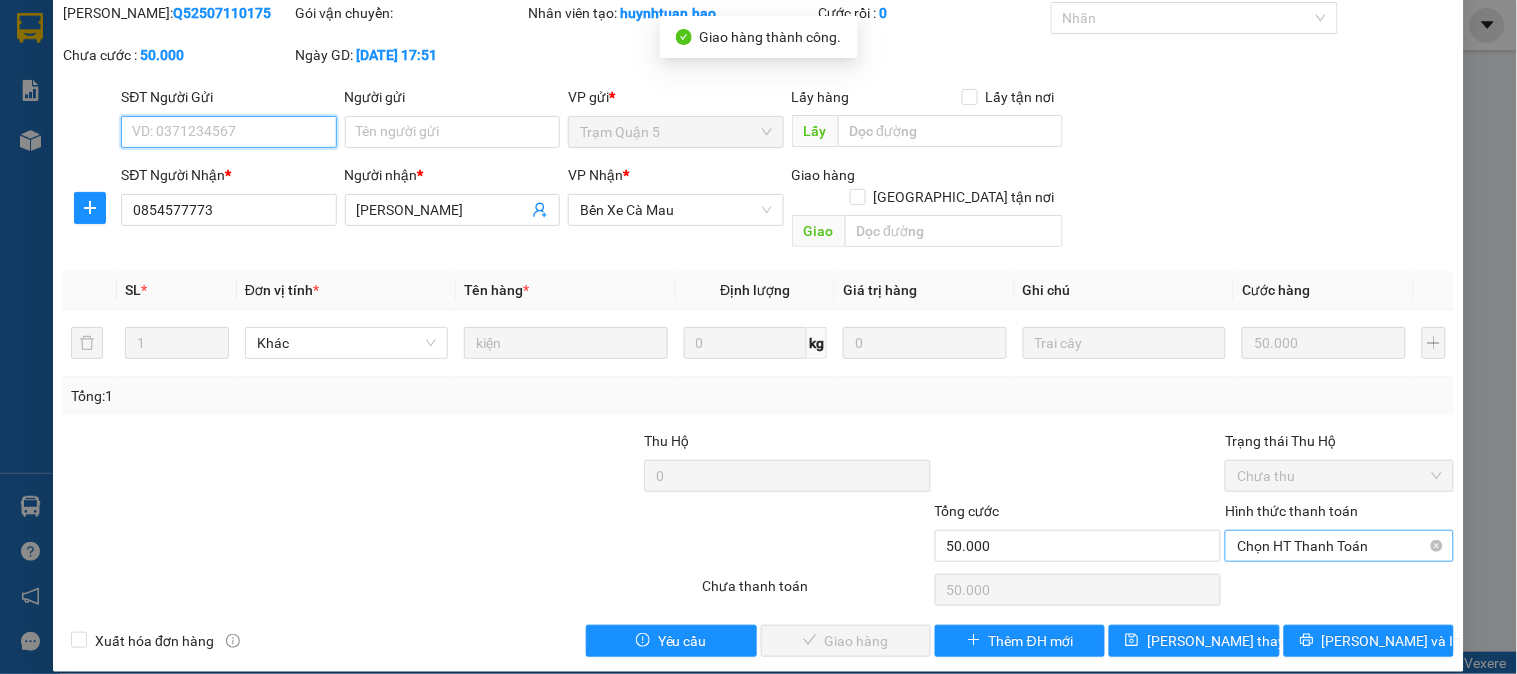 click on "Chọn HT Thanh Toán" at bounding box center (1339, 546) 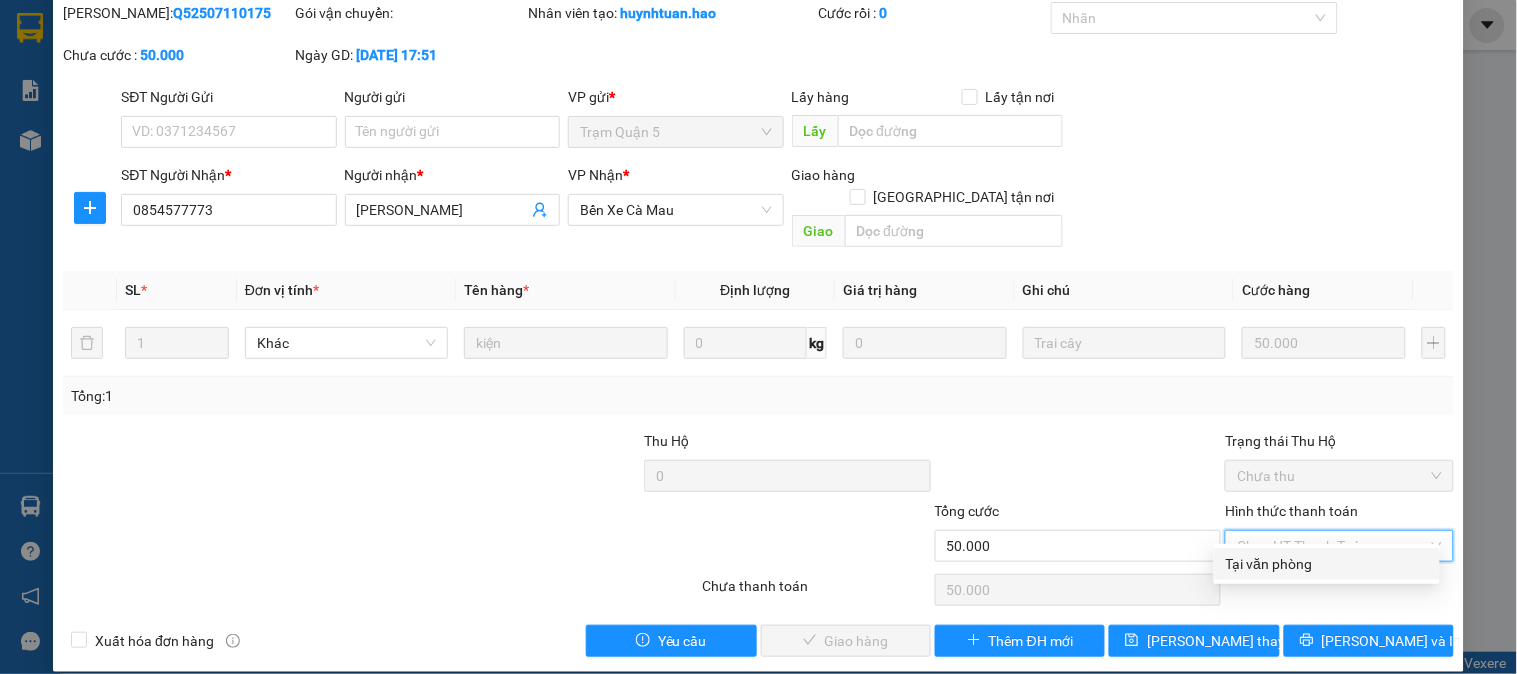 drag, startPoint x: 1286, startPoint y: 562, endPoint x: 882, endPoint y: 592, distance: 405.11234 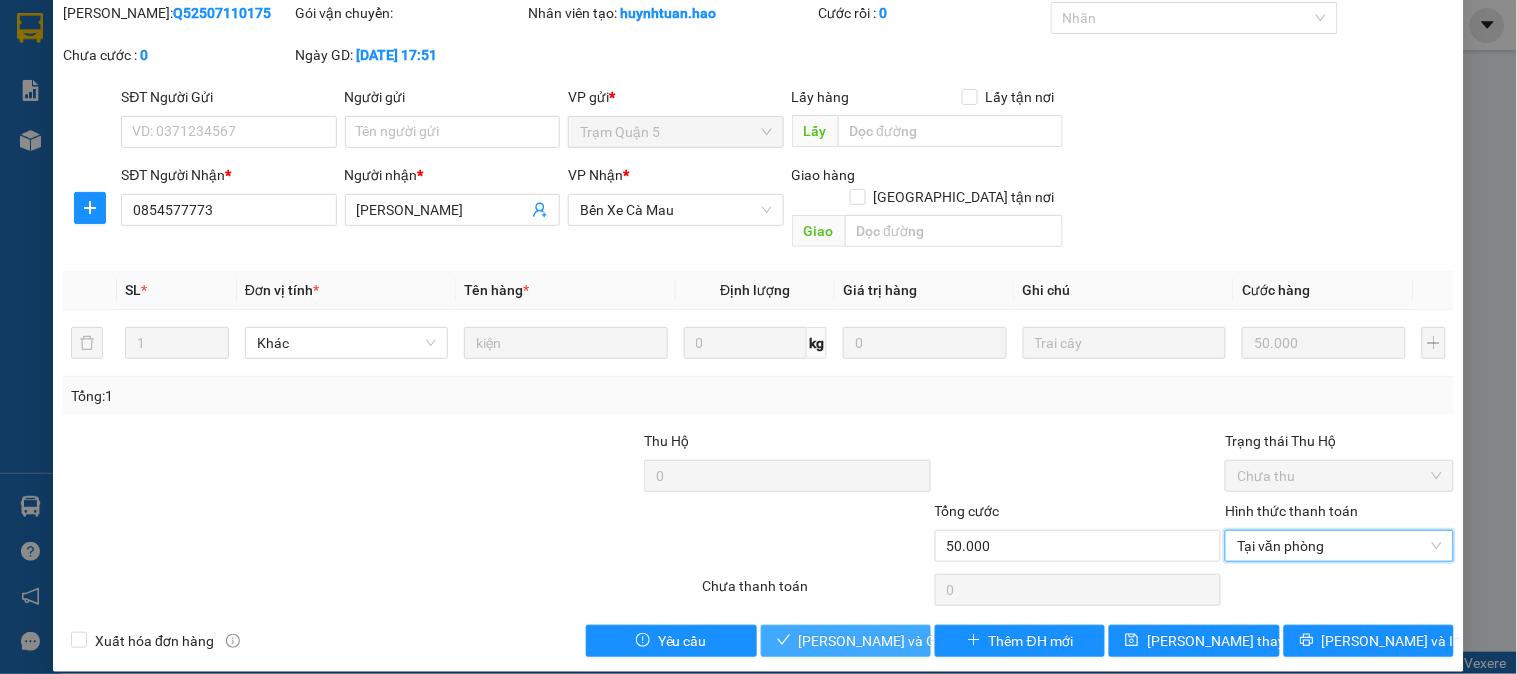 click on "[PERSON_NAME] và Giao hàng" at bounding box center [895, 641] 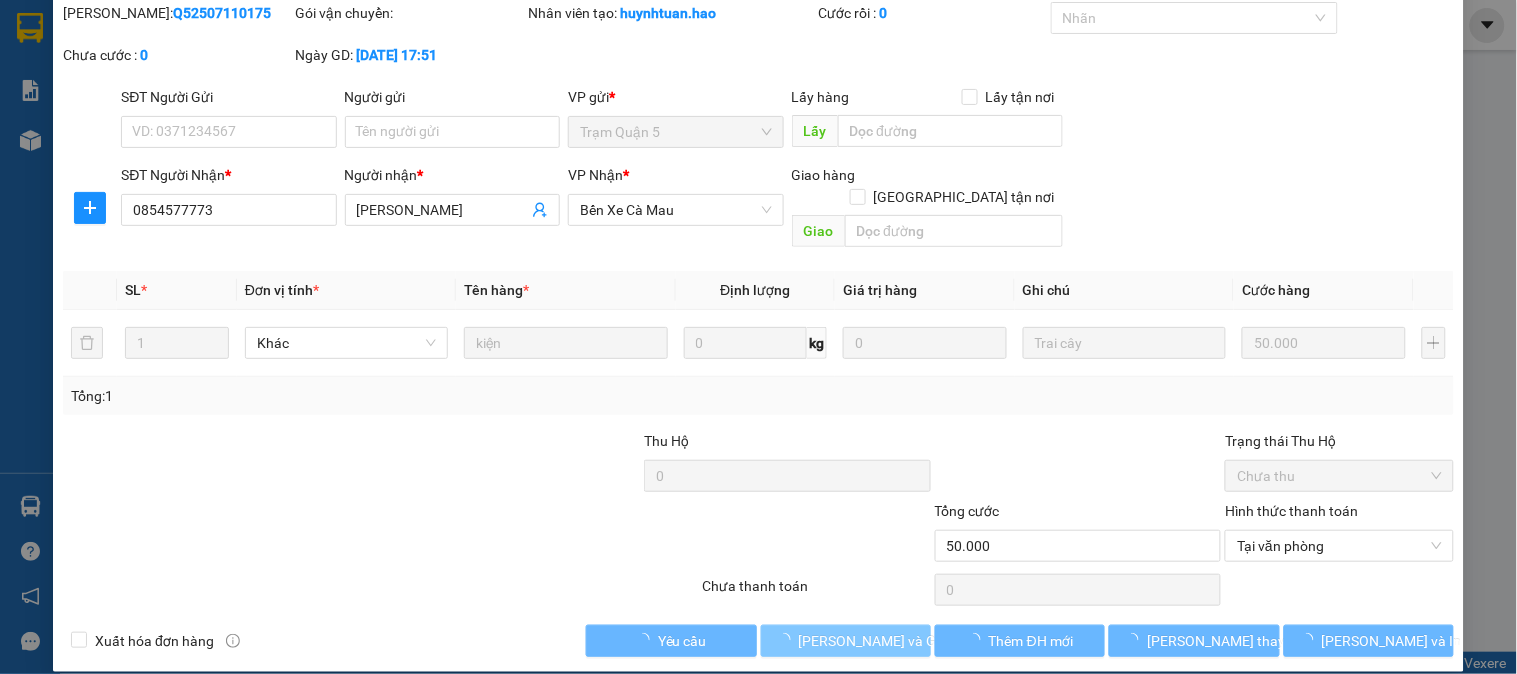 scroll, scrollTop: 0, scrollLeft: 0, axis: both 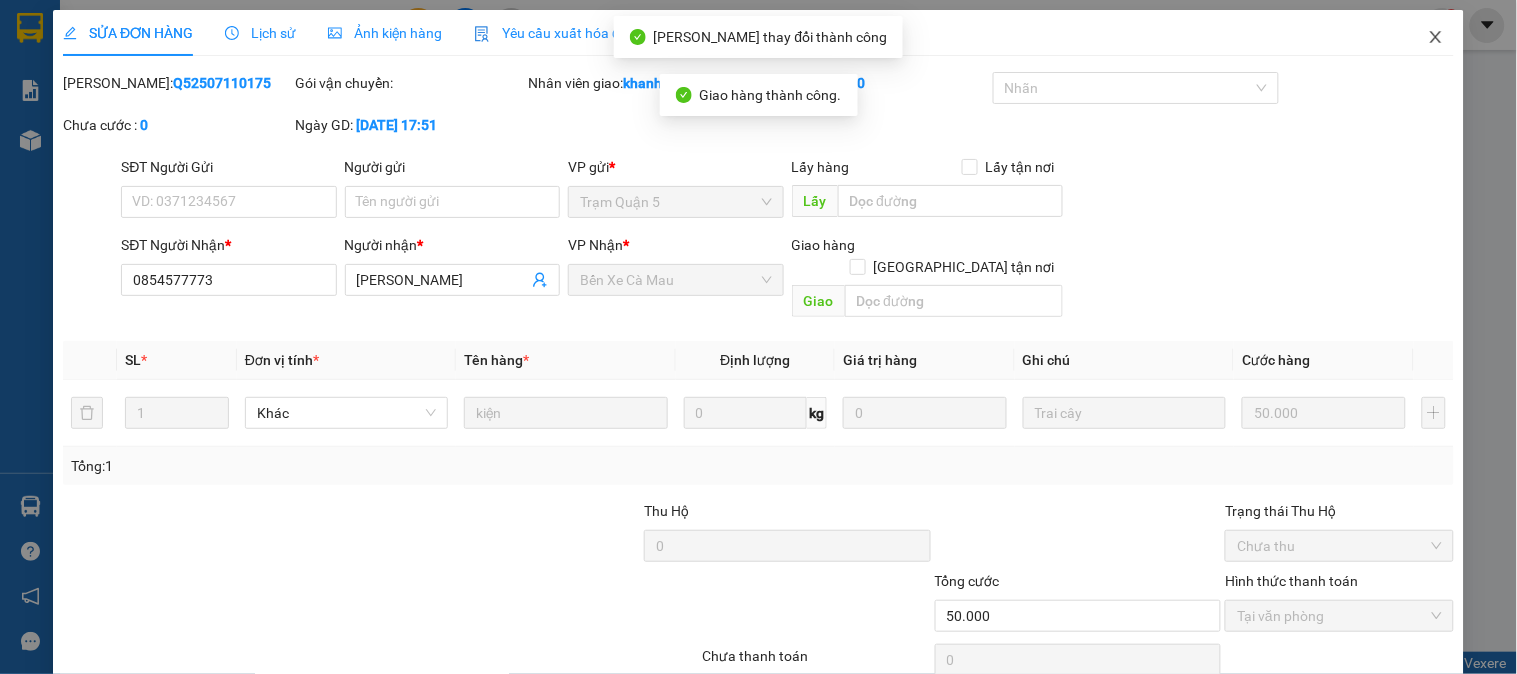 click at bounding box center [1436, 38] 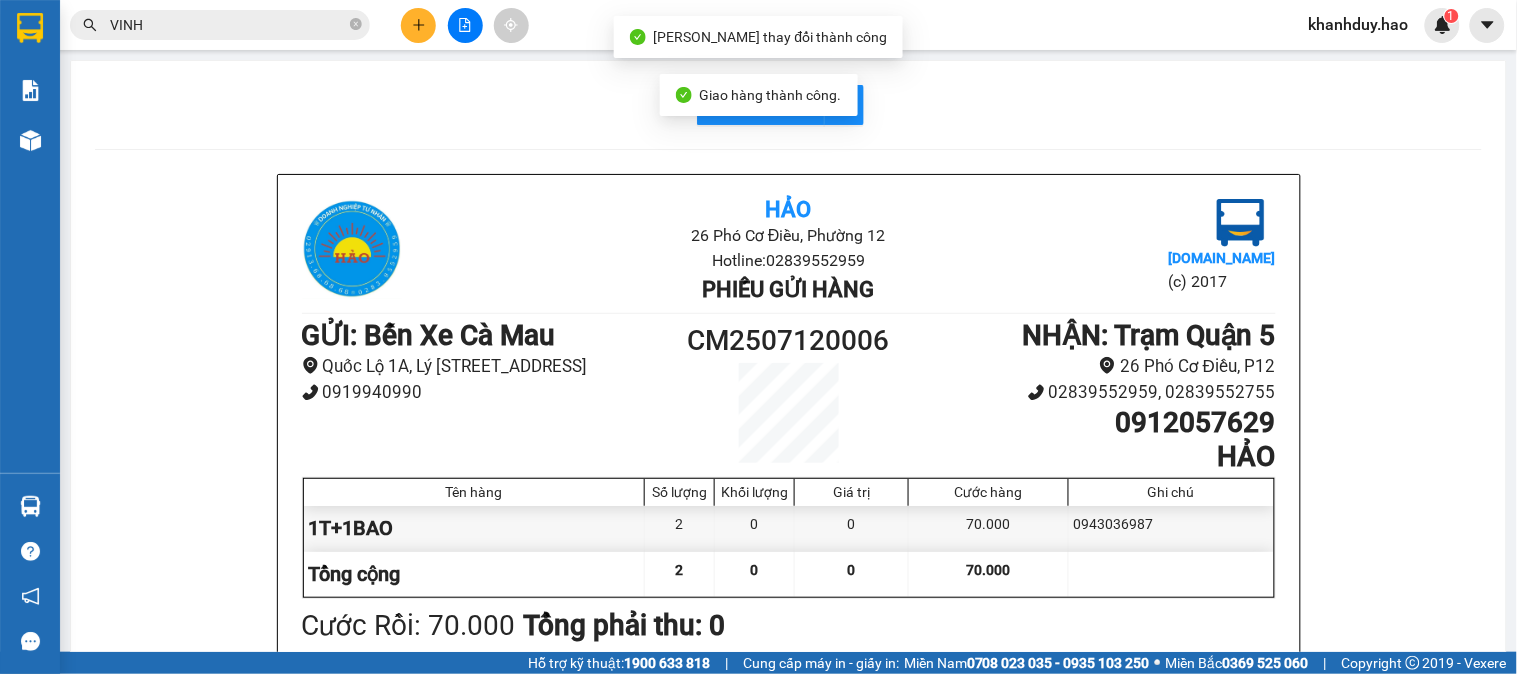 click on "VINH" at bounding box center (228, 25) 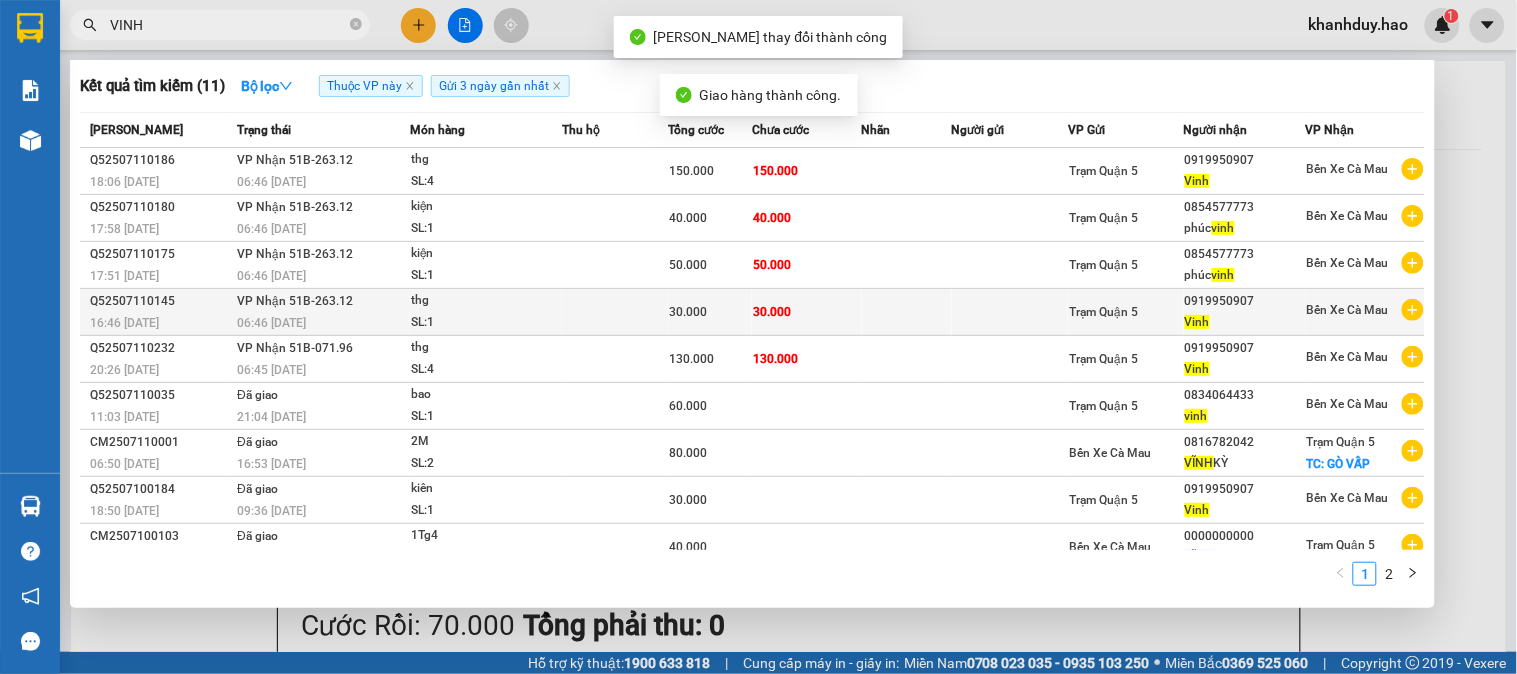 click at bounding box center [615, 312] 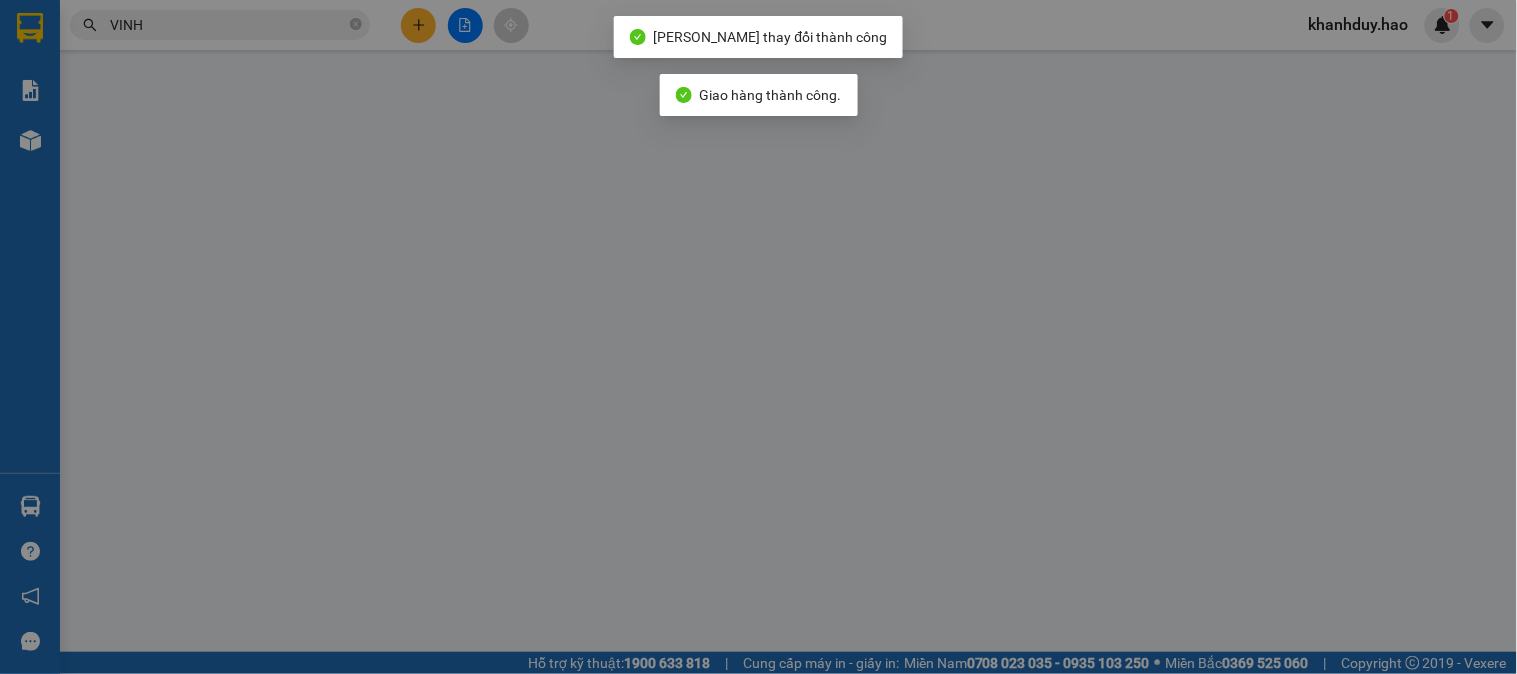 type on "0919950907" 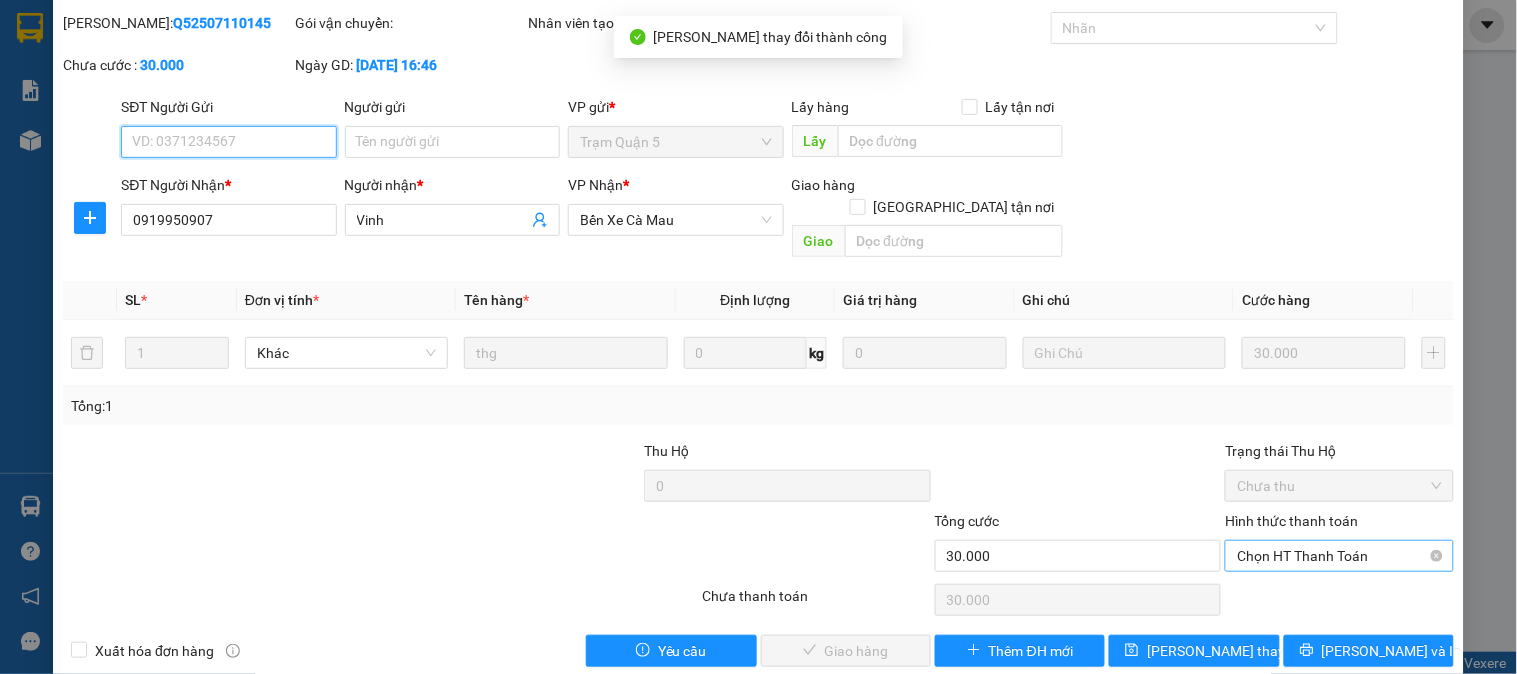 scroll, scrollTop: 70, scrollLeft: 0, axis: vertical 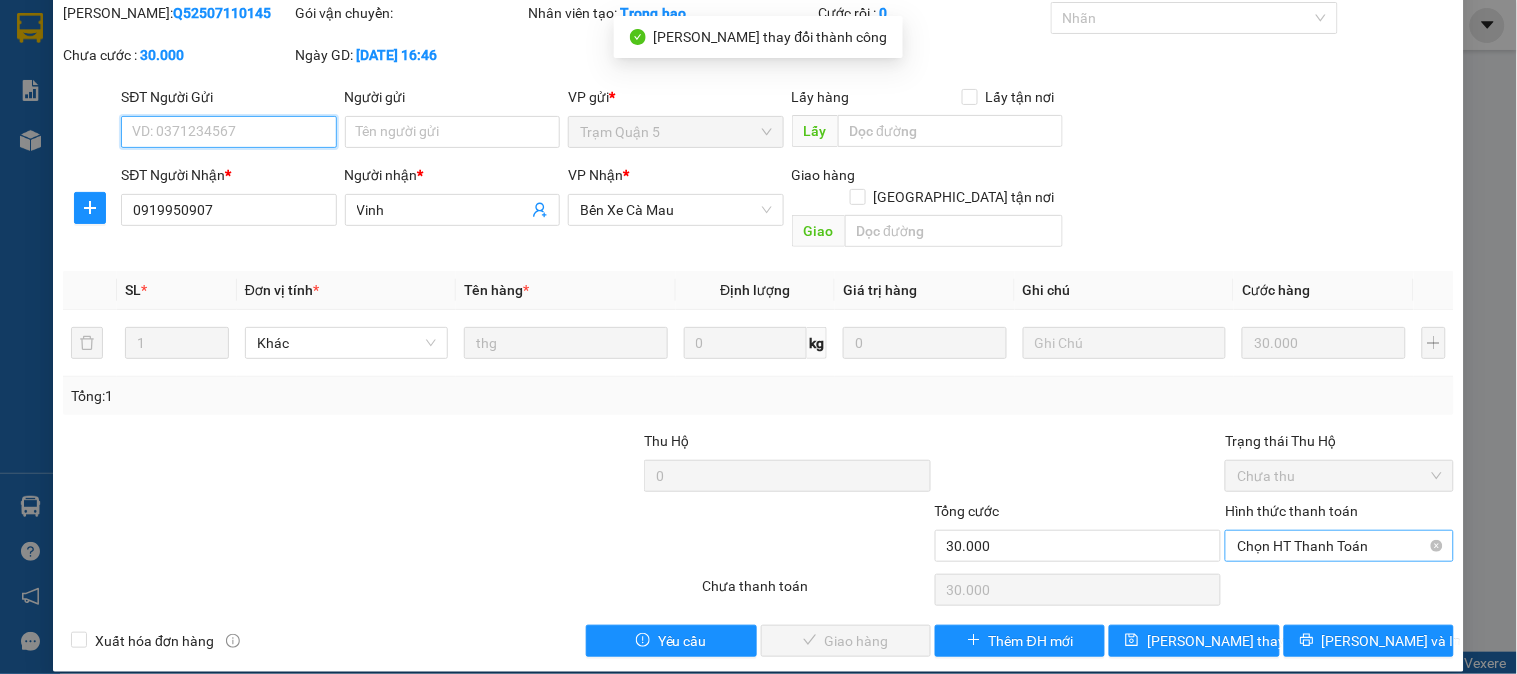 click on "Chọn HT Thanh Toán" at bounding box center (1339, 546) 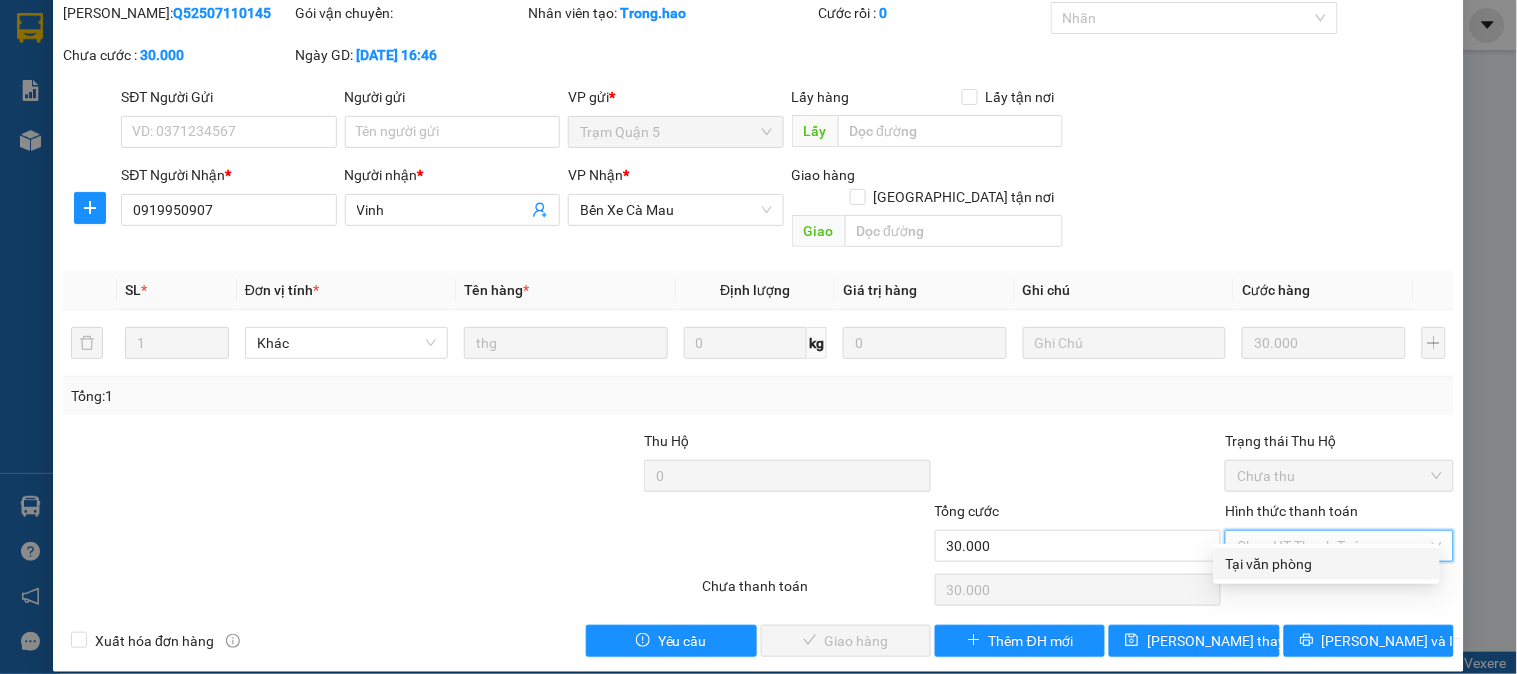click on "Tại văn phòng" at bounding box center [1327, 564] 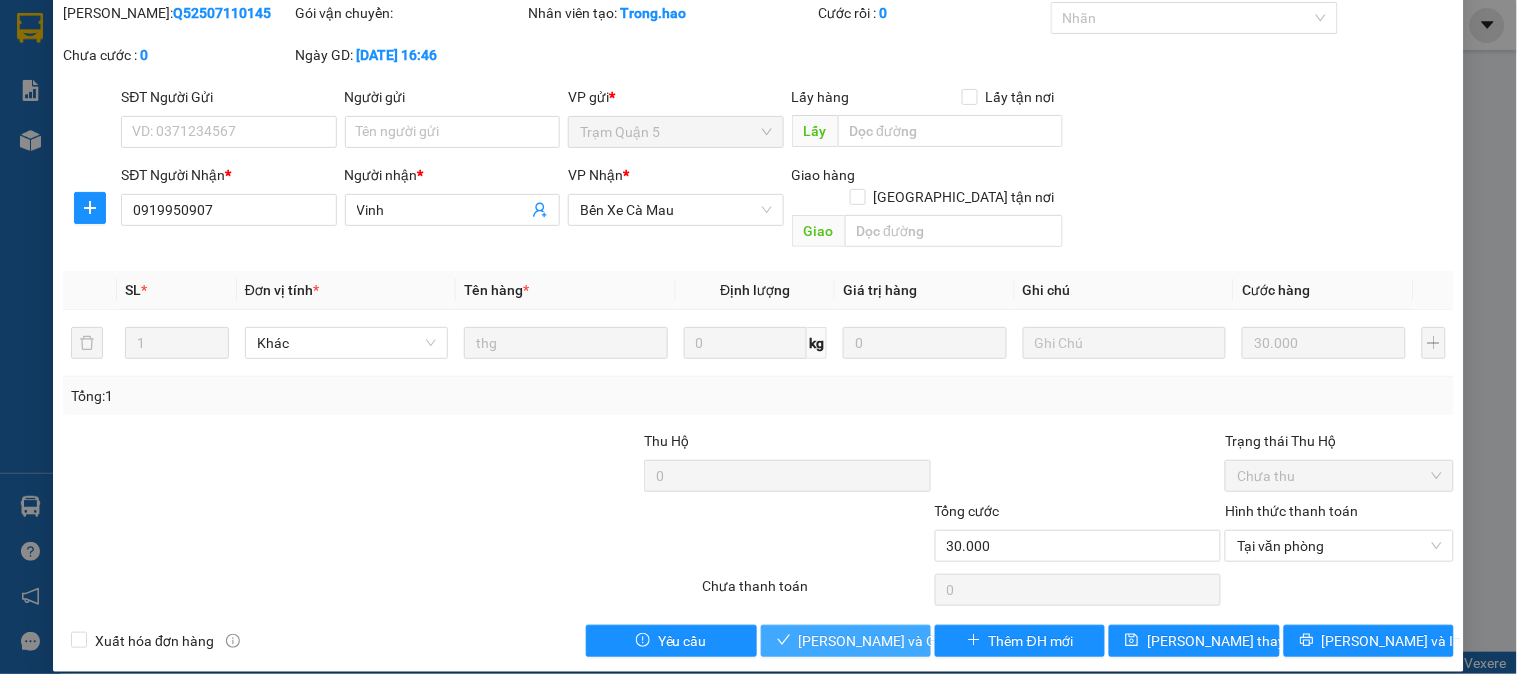 click on "[PERSON_NAME] và Giao hàng" at bounding box center (846, 641) 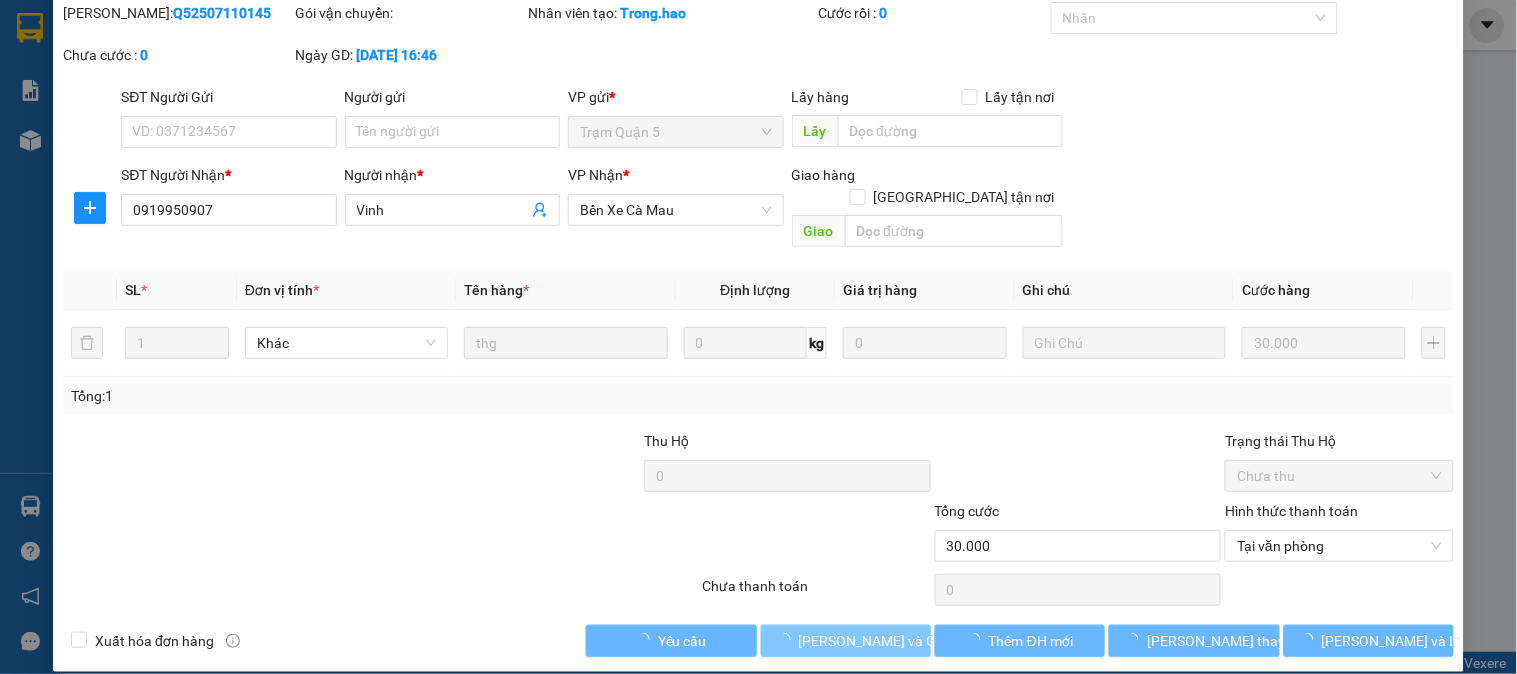 scroll, scrollTop: 0, scrollLeft: 0, axis: both 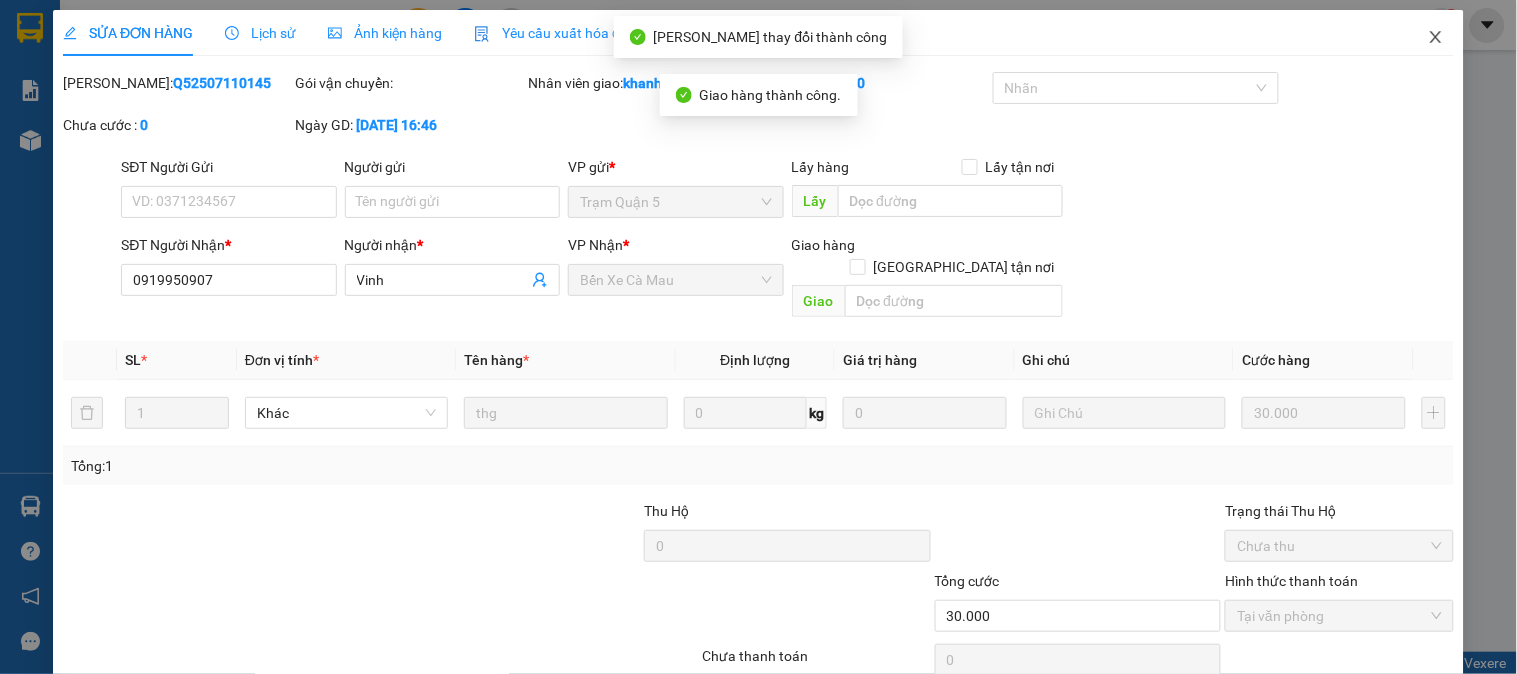 click at bounding box center [1436, 38] 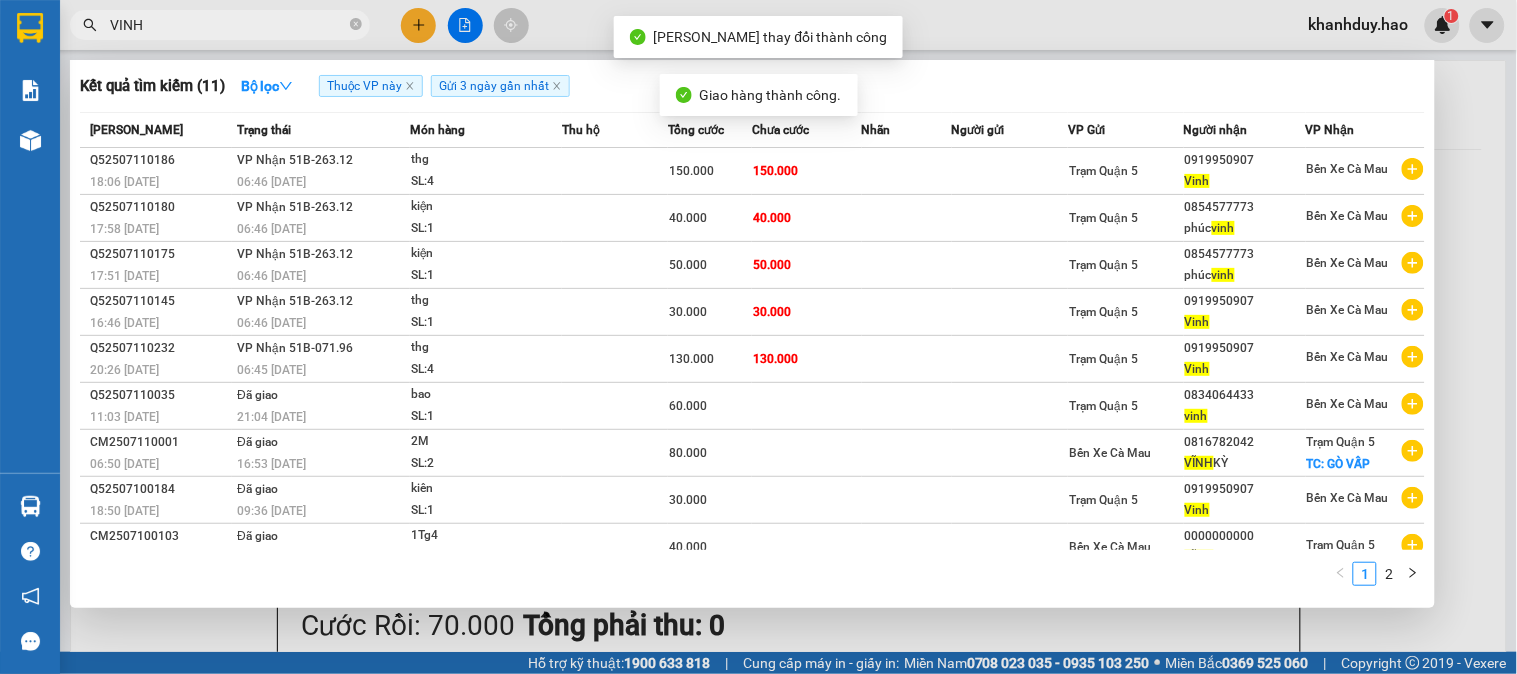 click on "VINH" at bounding box center (228, 25) 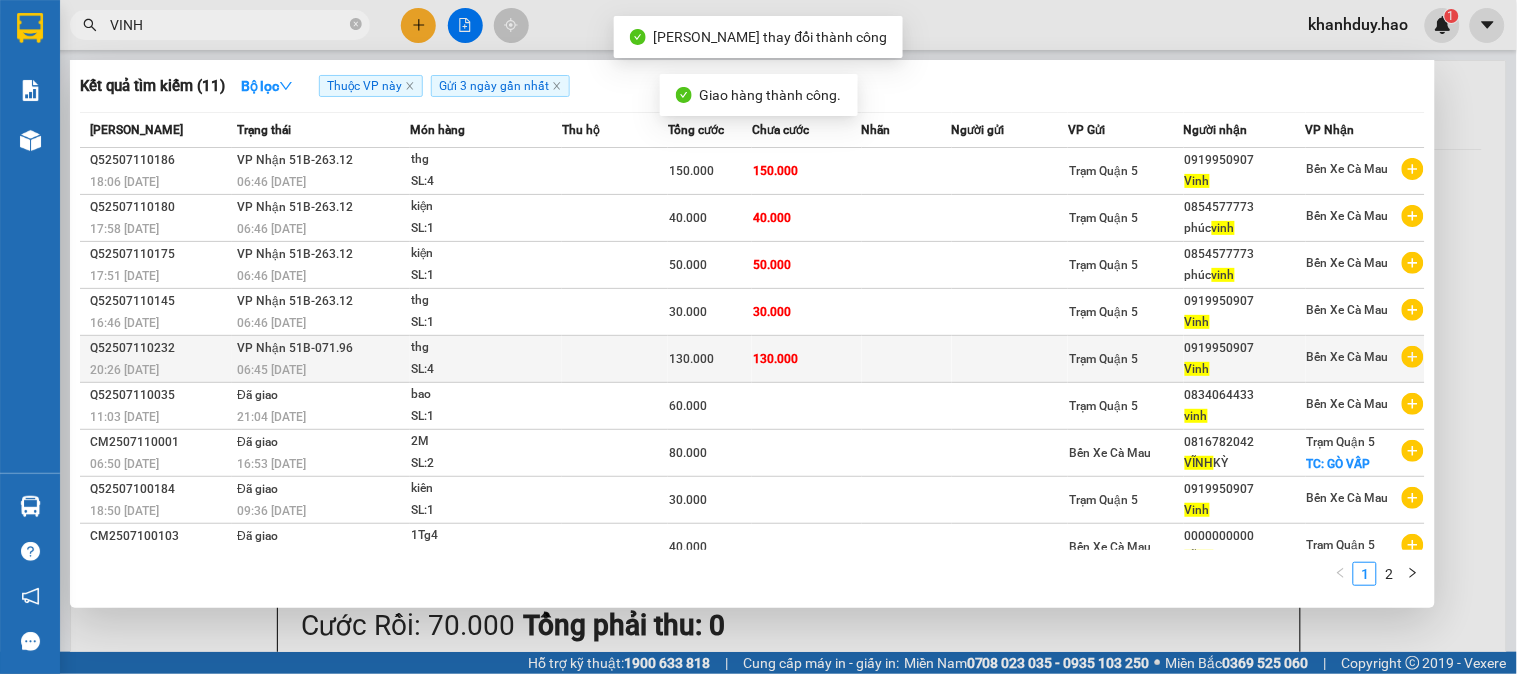 click on "130.000" at bounding box center (691, 359) 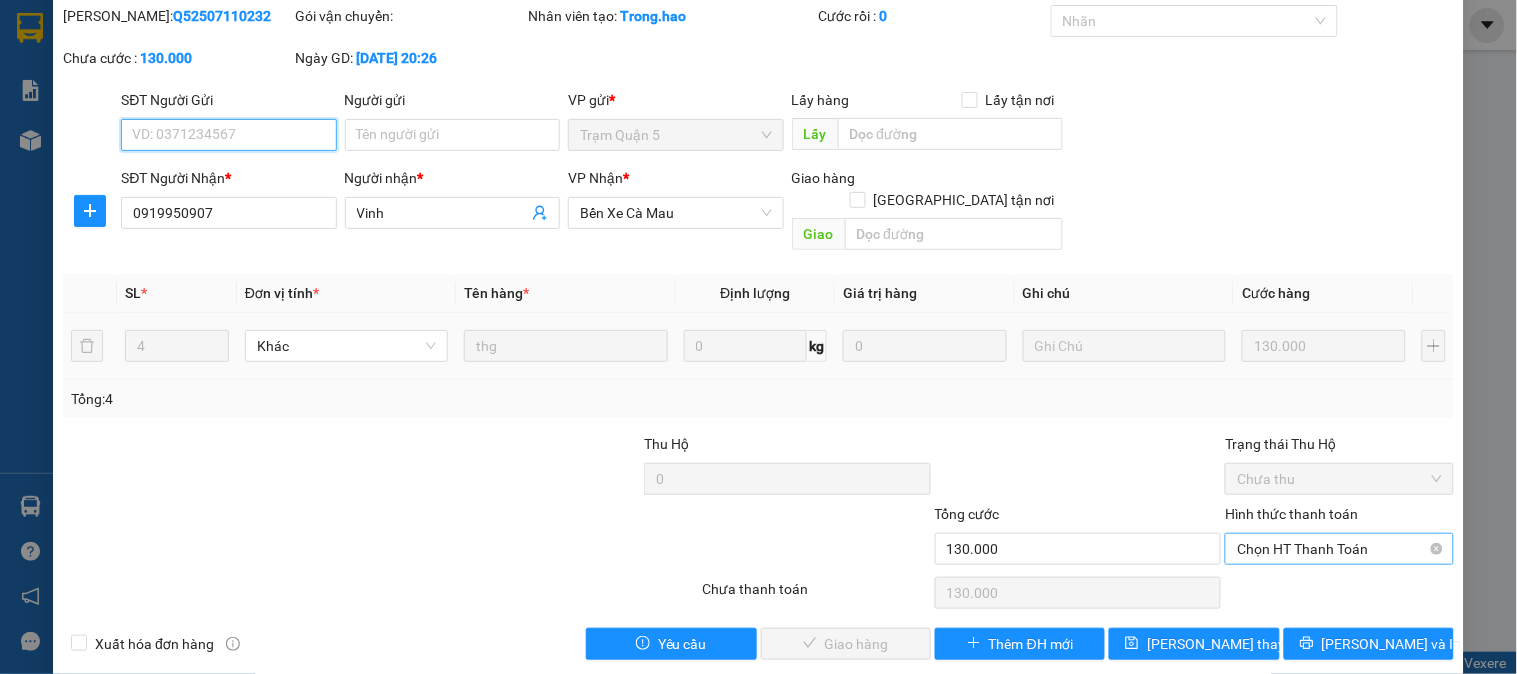 scroll, scrollTop: 70, scrollLeft: 0, axis: vertical 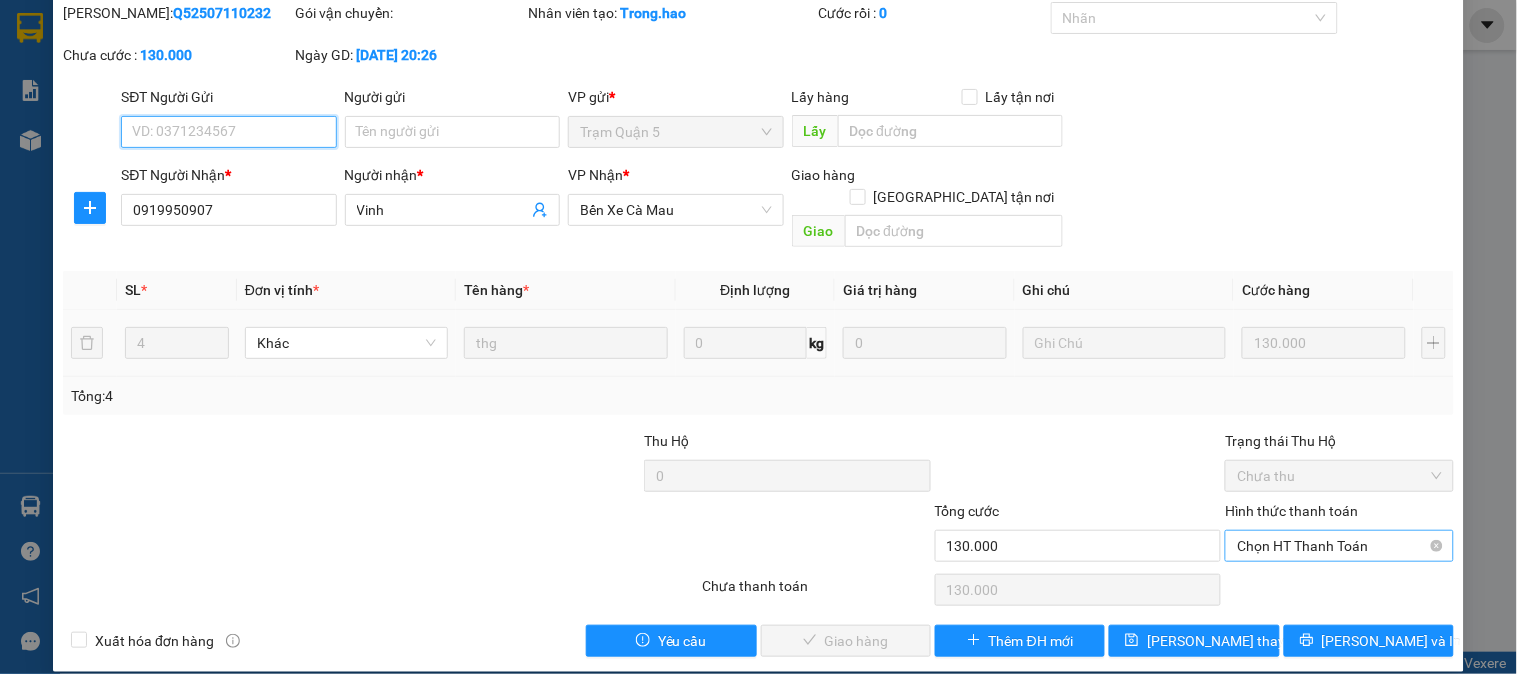 click on "Chọn HT Thanh Toán" at bounding box center [1339, 546] 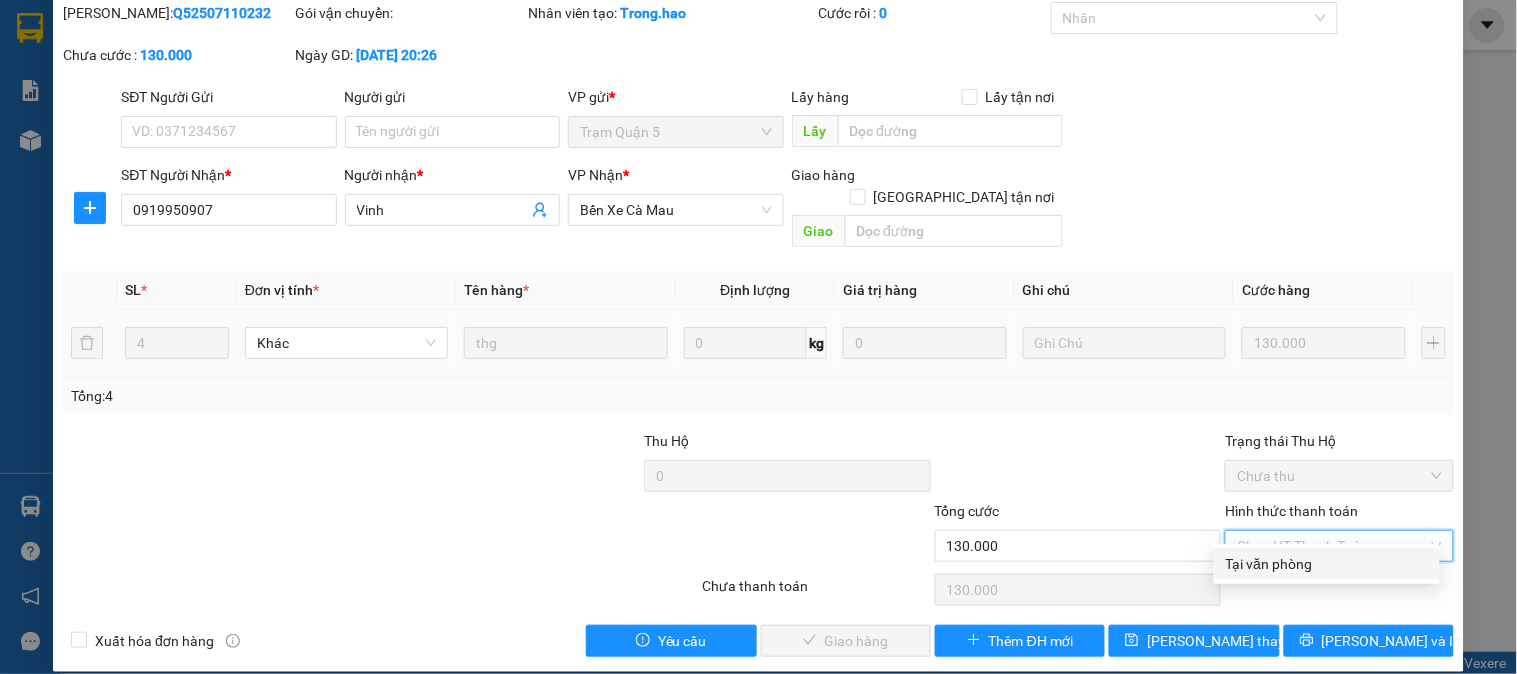 click on "Tại văn phòng" at bounding box center (1327, 564) 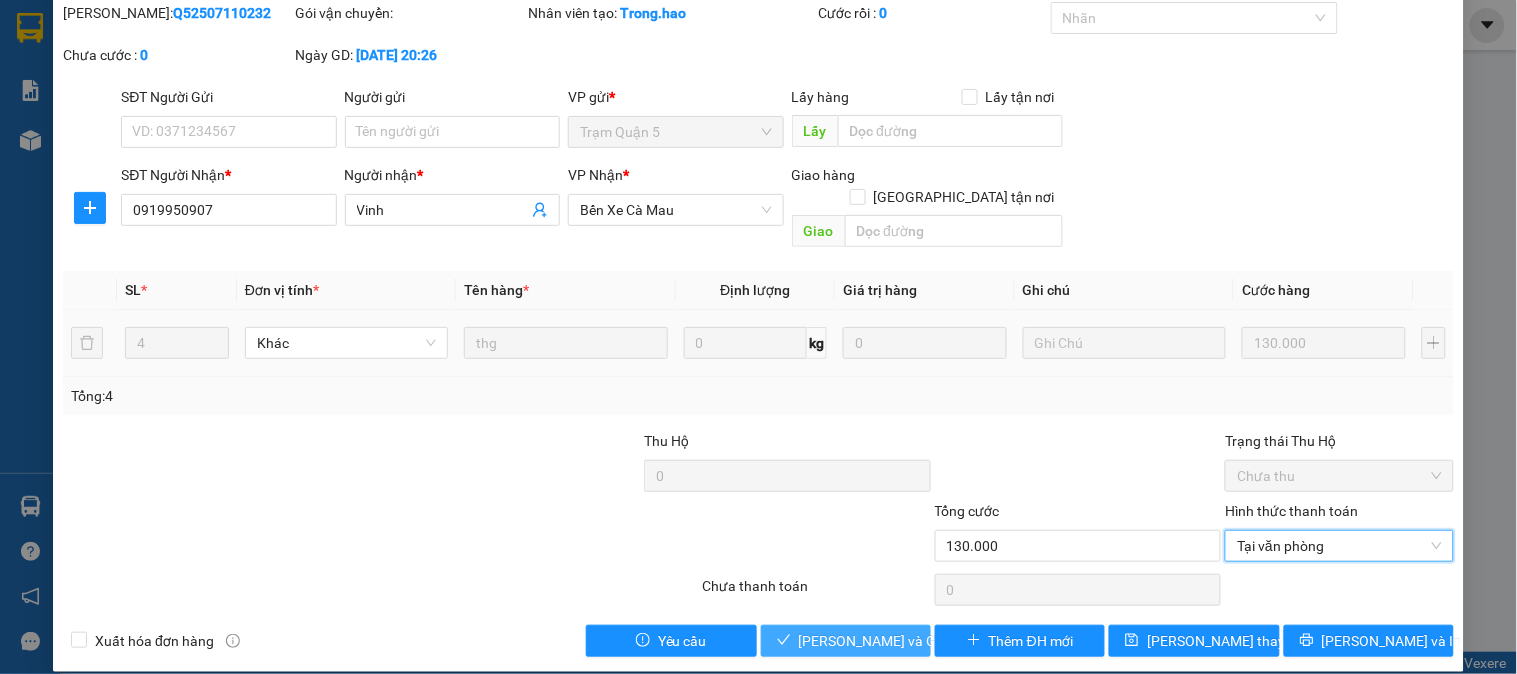 click on "[PERSON_NAME] và Giao hàng" at bounding box center [895, 641] 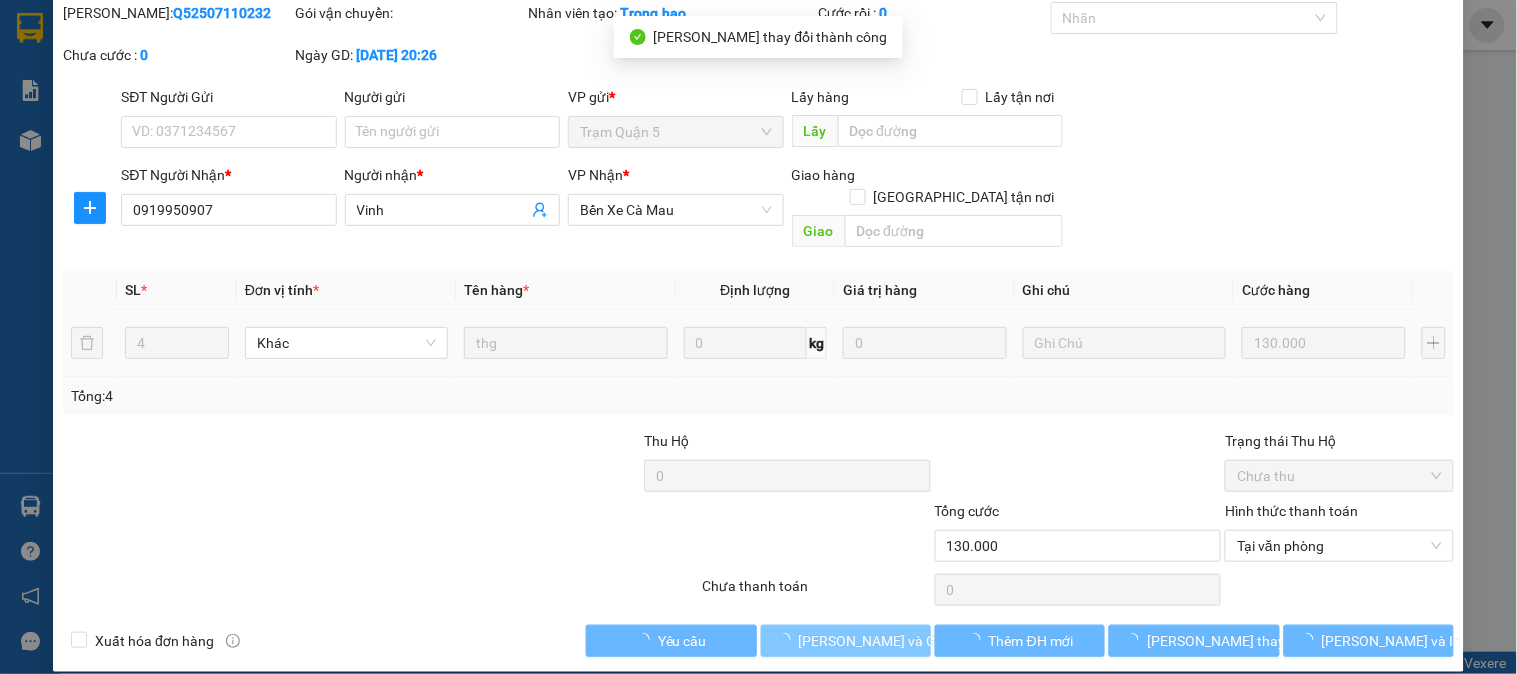 scroll, scrollTop: 0, scrollLeft: 0, axis: both 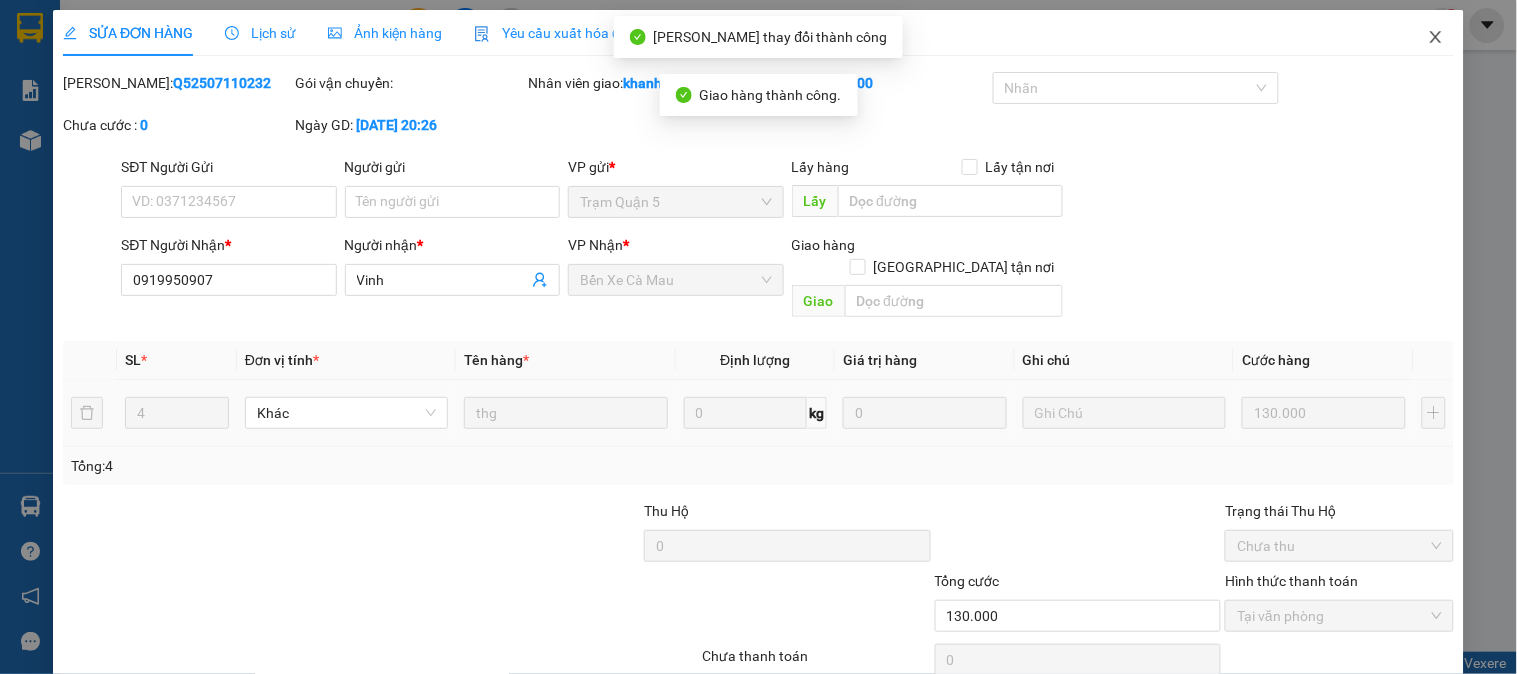click at bounding box center [1436, 38] 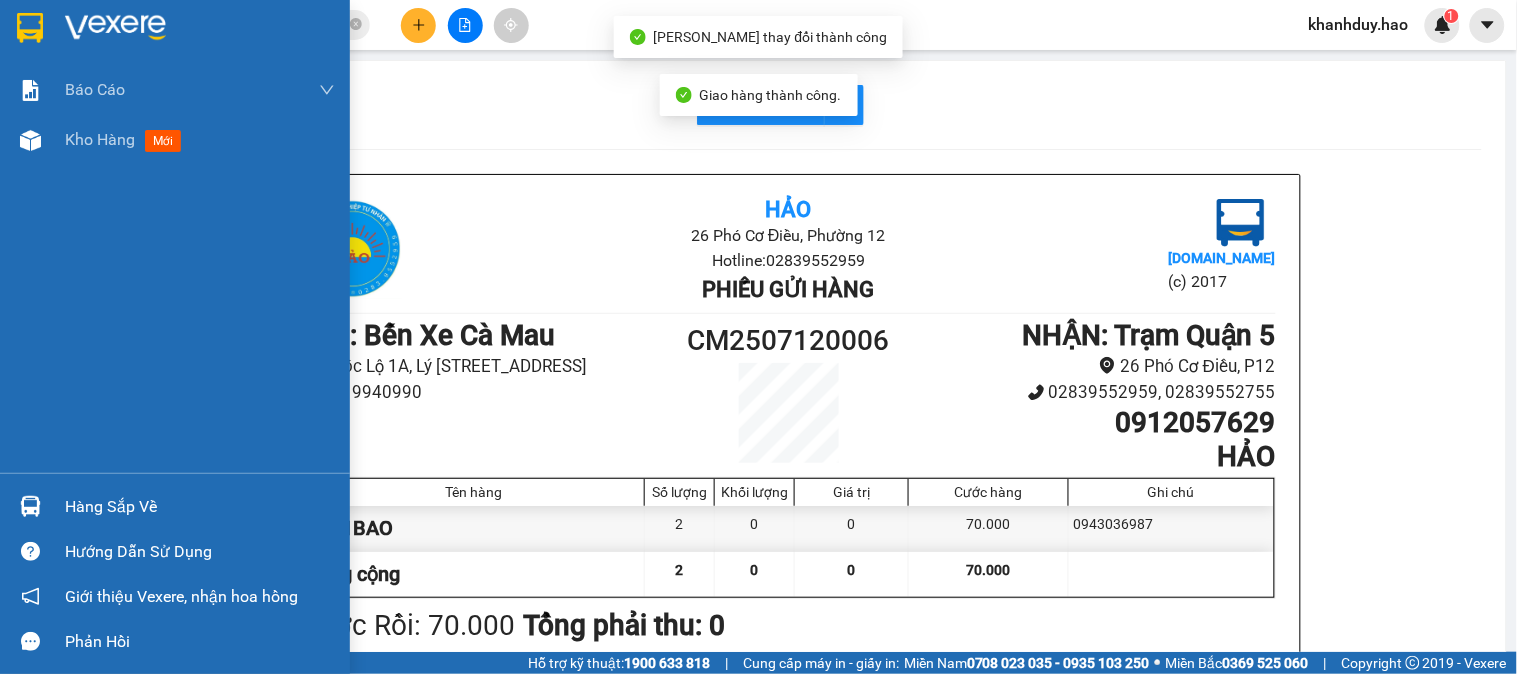 click on "In mẫu A5
Hảo 26 Phó Cơ Điều, Phường 12 Hotline:  02839552959 Phiếu gửi hàng Vexere.com (c) 2017 GỬI :   Bến Xe Cà Mau   Quốc Lộ 1A, Lý Thường Kiệt, Khóm 5, Phường 6   0919940990 CM2507120006 NHẬN :   Trạm Quận 5   26 Phó Cơ Điều, P12   02839552959, 02839552755 0912057629 HẢO Tên hàng Số lượng Khối lượng Giá trị Cước hàng Ghi chú 1T+1BAO 2 0 0 70.000 0943036987 Tổng cộng 2 0 0 70.000 Loading... Cước Rồi : 70.000 Tổng phải thu: 0 Người gửi hàng xác nhận (Tôi đã đọc và đồng ý nộp dung phiếu gửi hàng) NV kiểm tra hàng (Kí và ghi rõ họ tên) 07:18, ngày 12 tháng 07 năm 2025 NV nhận hàng (Kí và ghi rõ họ tên) Khánh Duy NV nhận hàng (Kí và ghi rõ họ tên) Quy định nhận/gửi hàng : Không vận chuyển hàng cấm. Vui lòng nhận hàng kể từ ngày gửi-nhận trong vòng 7 ngày. Nếu qua 7 ngày, mất mát công ty sẽ không chịu trách nhiệm.    2" at bounding box center [788, 862] 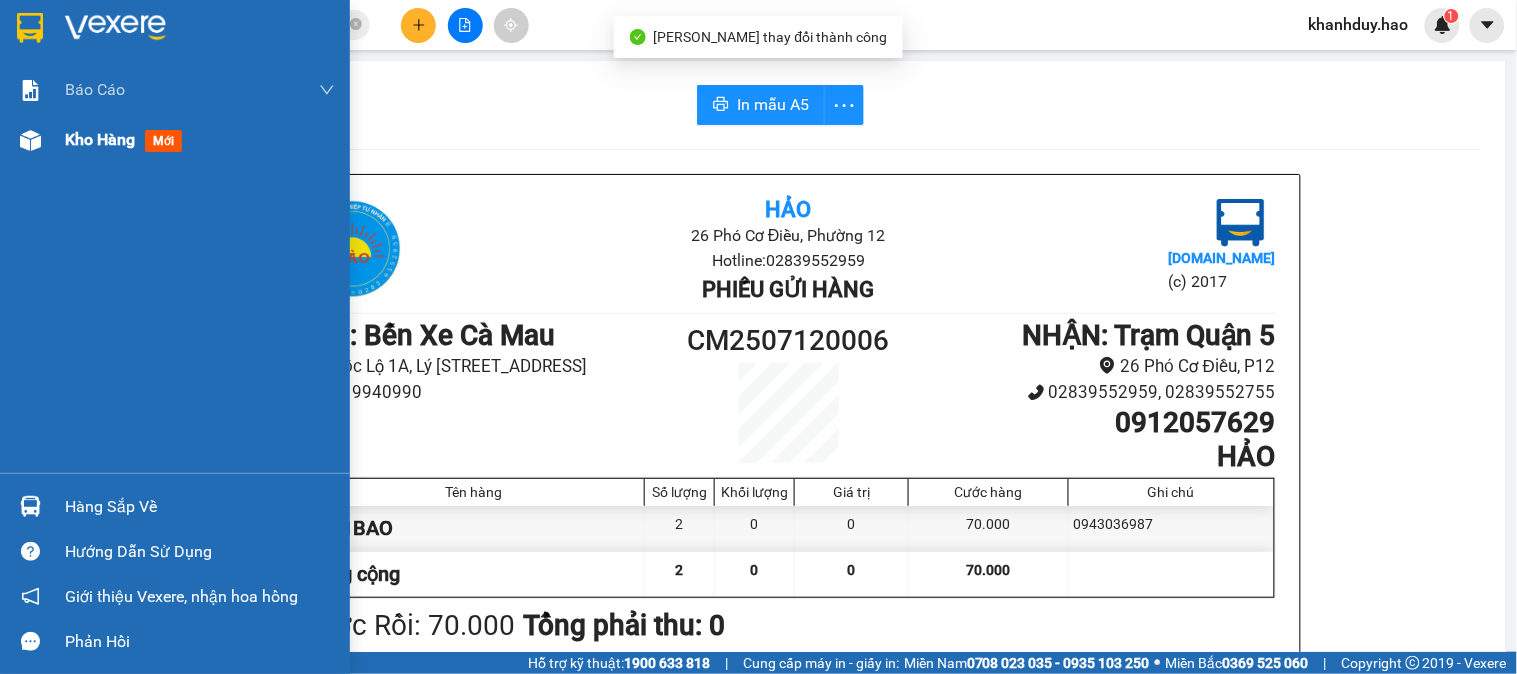 click at bounding box center (30, 140) 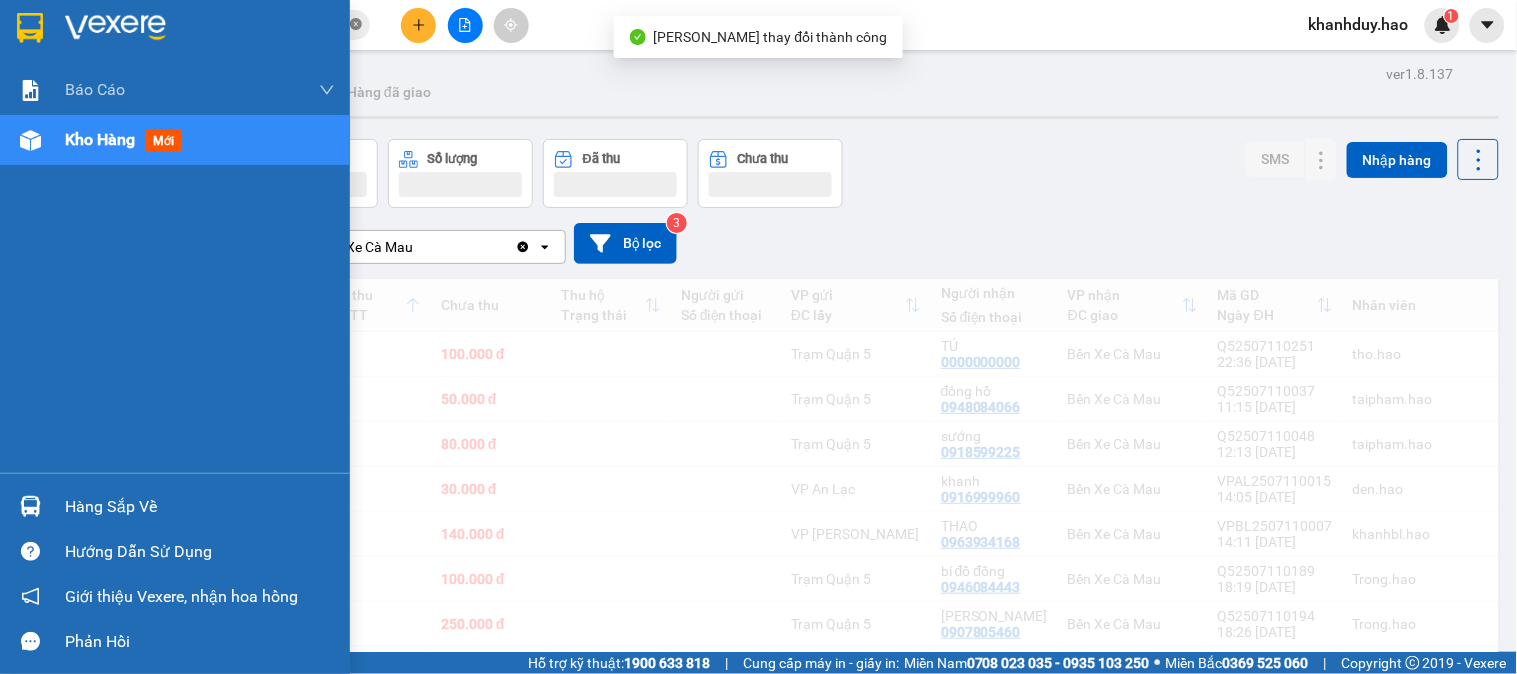 click on "Kết quả tìm kiếm ( 11 )  Bộ lọc  Thuộc VP này Gửi 3 ngày gần nhất Mã ĐH Trạng thái Món hàng Thu hộ Tổng cước Chưa cước Nhãn Người gửi VP Gửi Người nhận VP Nhận Q52507110186 18:06 - 11/07 VP Nhận   51B-263.12 06:46 - 12/07 thg SL:  4 150.000 150.000 Trạm Quận 5 0919950907 Vinh Bến Xe Cà Mau Q52507110180 17:58 - 11/07 VP Nhận   51B-263.12 06:46 - 12/07 kiện SL:  1 40.000 40.000 Trạm Quận 5 0854577773 phúc  vinh Bến Xe Cà Mau Q52507110175 17:51 - 11/07 VP Nhận   51B-263.12 06:46 - 12/07 kiện SL:  1 50.000 50.000 Trạm Quận 5 0854577773 phúc  vinh Bến Xe Cà Mau Q52507110145 16:46 - 11/07 VP Nhận   51B-263.12 06:46 - 12/07 thg SL:  1 30.000 30.000 Trạm Quận 5 0919950907 Vinh Bến Xe Cà Mau Q52507110232 20:26 - 11/07 VP Nhận   51B-071.96 06:45 - 12/07 thg SL:  4 130.000 130.000 Trạm Quận 5 0919950907 Vinh Bến Xe Cà Mau Q52507110035 11:03 - 11/07 Đã giao   21:04 - 11/07 bao SL:  1 60.000 Trạm Quận 5 vinh   2M" at bounding box center [758, 337] 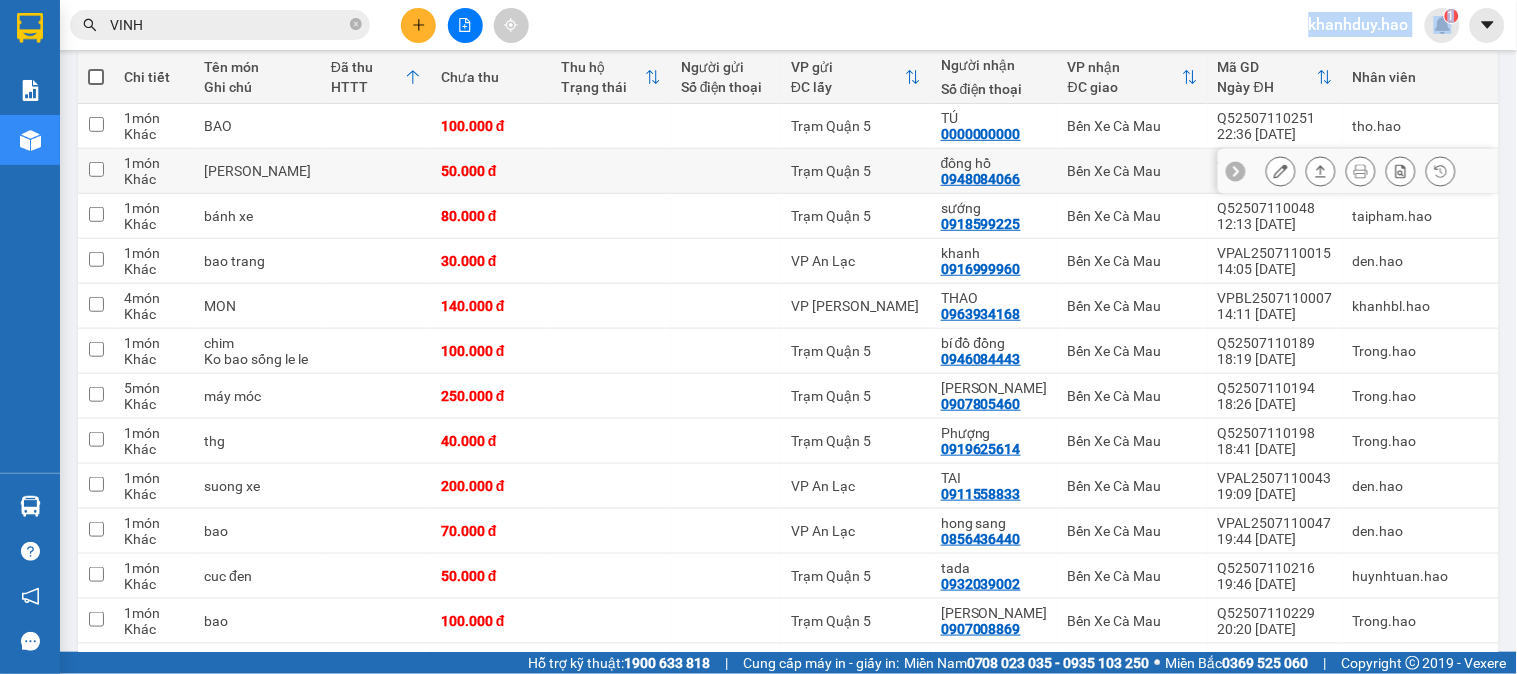 scroll, scrollTop: 0, scrollLeft: 0, axis: both 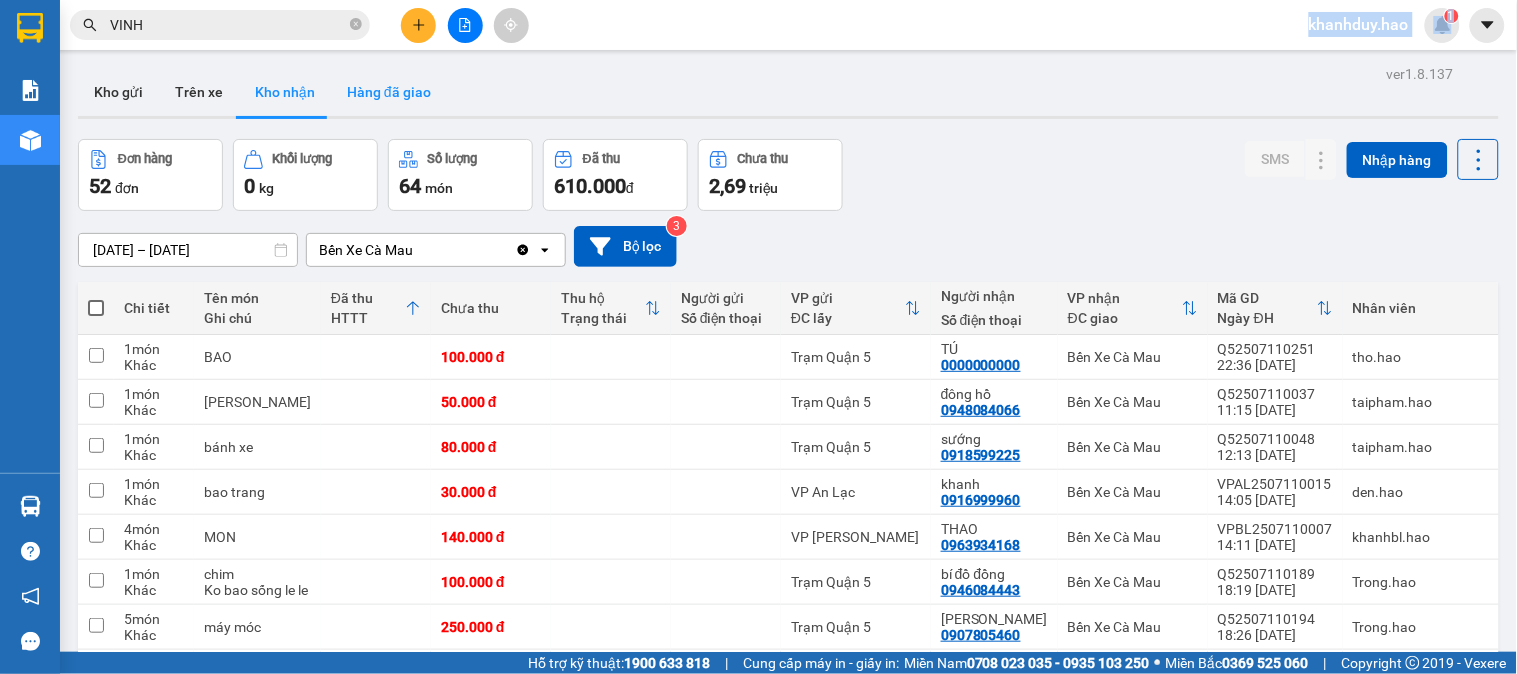 click on "Hàng đã giao" at bounding box center (389, 92) 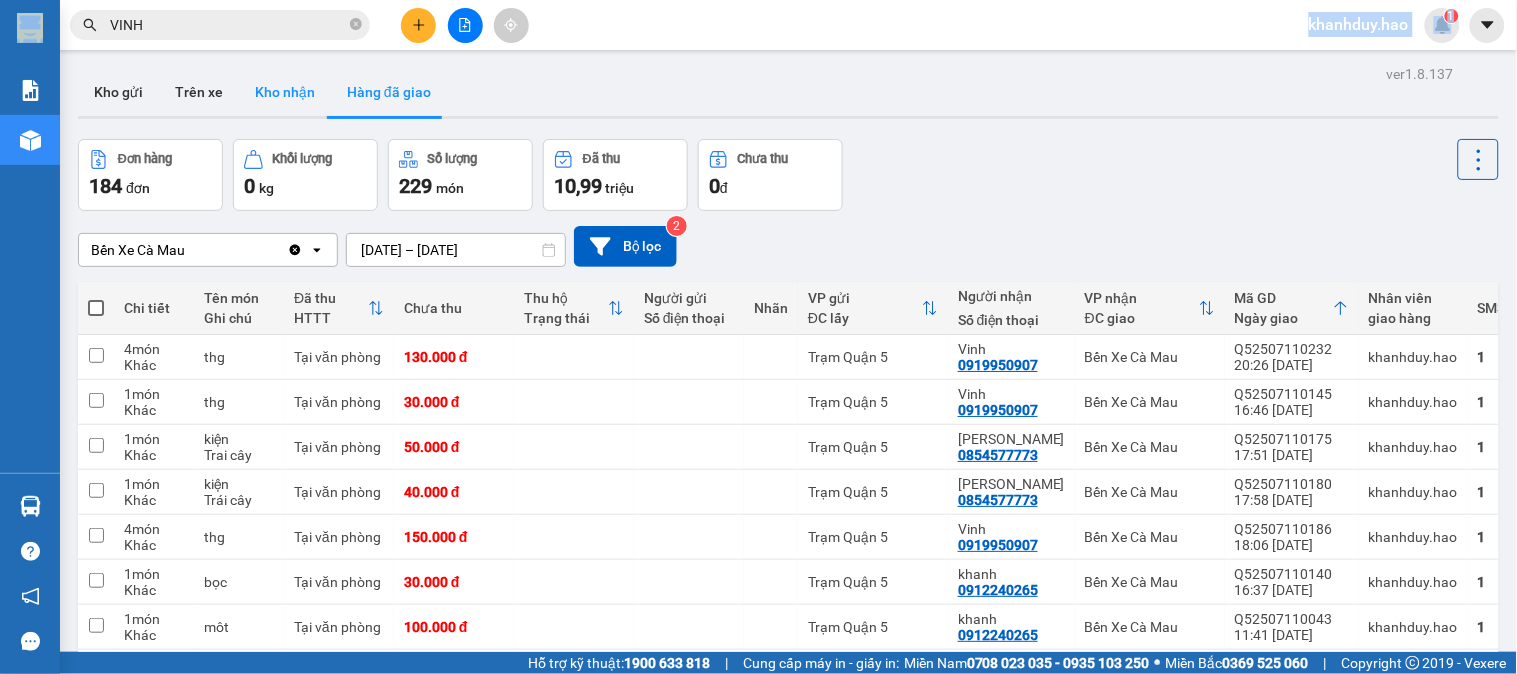 click on "Kho nhận" at bounding box center [285, 92] 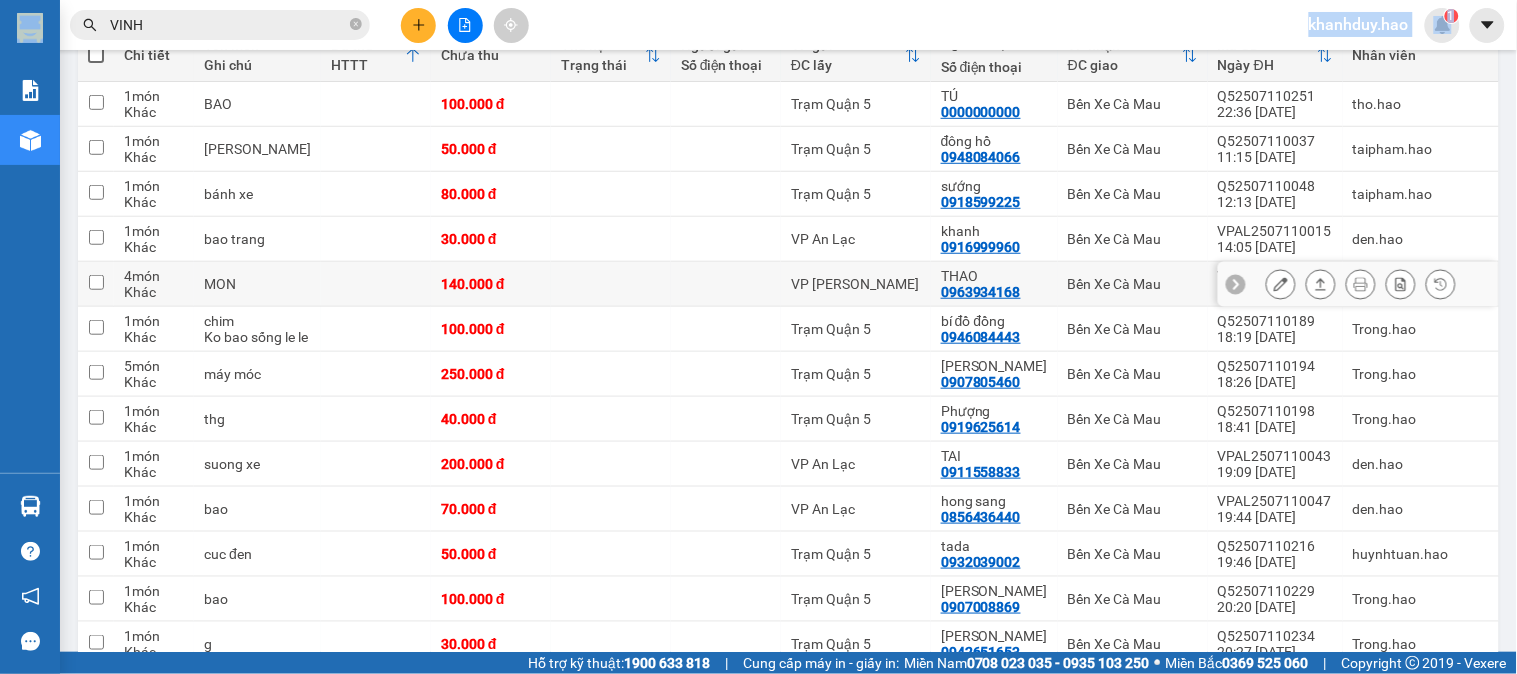 scroll, scrollTop: 0, scrollLeft: 0, axis: both 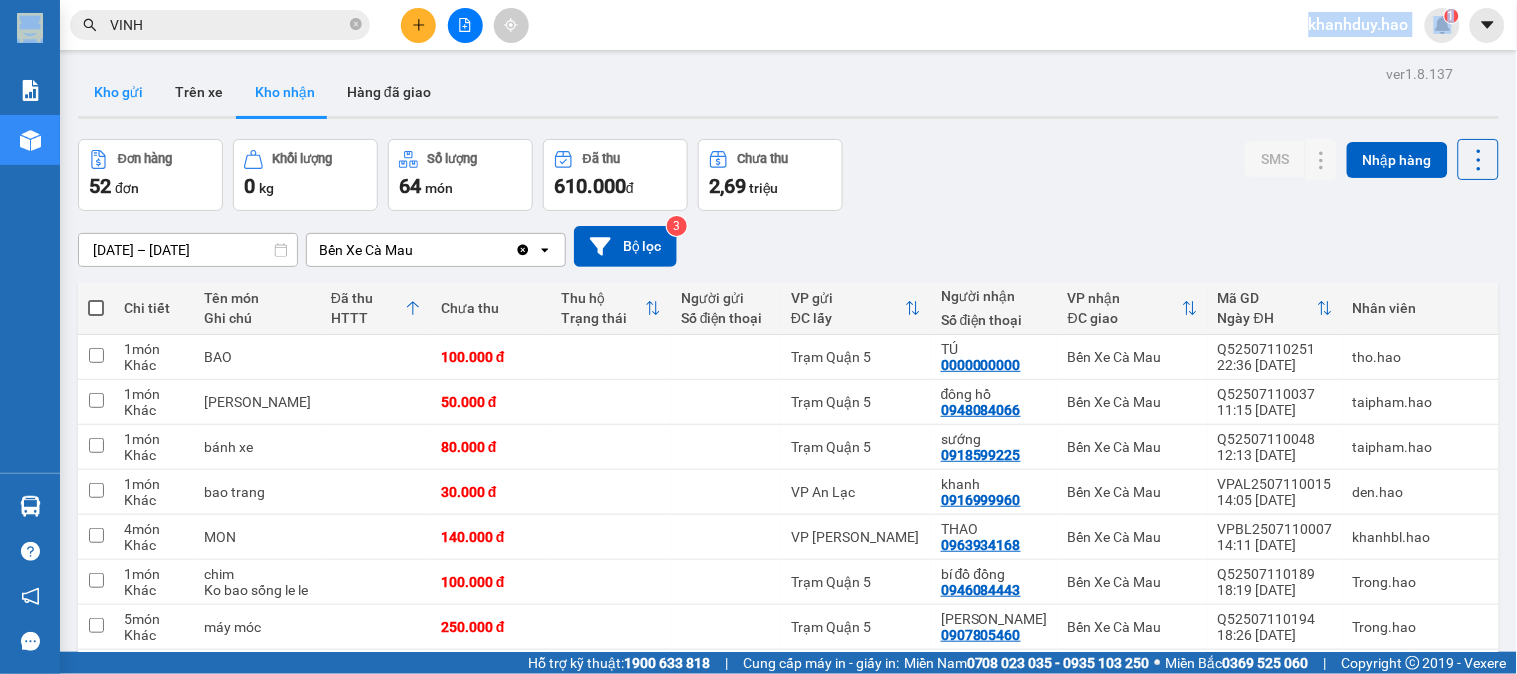 click on "Kho gửi" at bounding box center (118, 92) 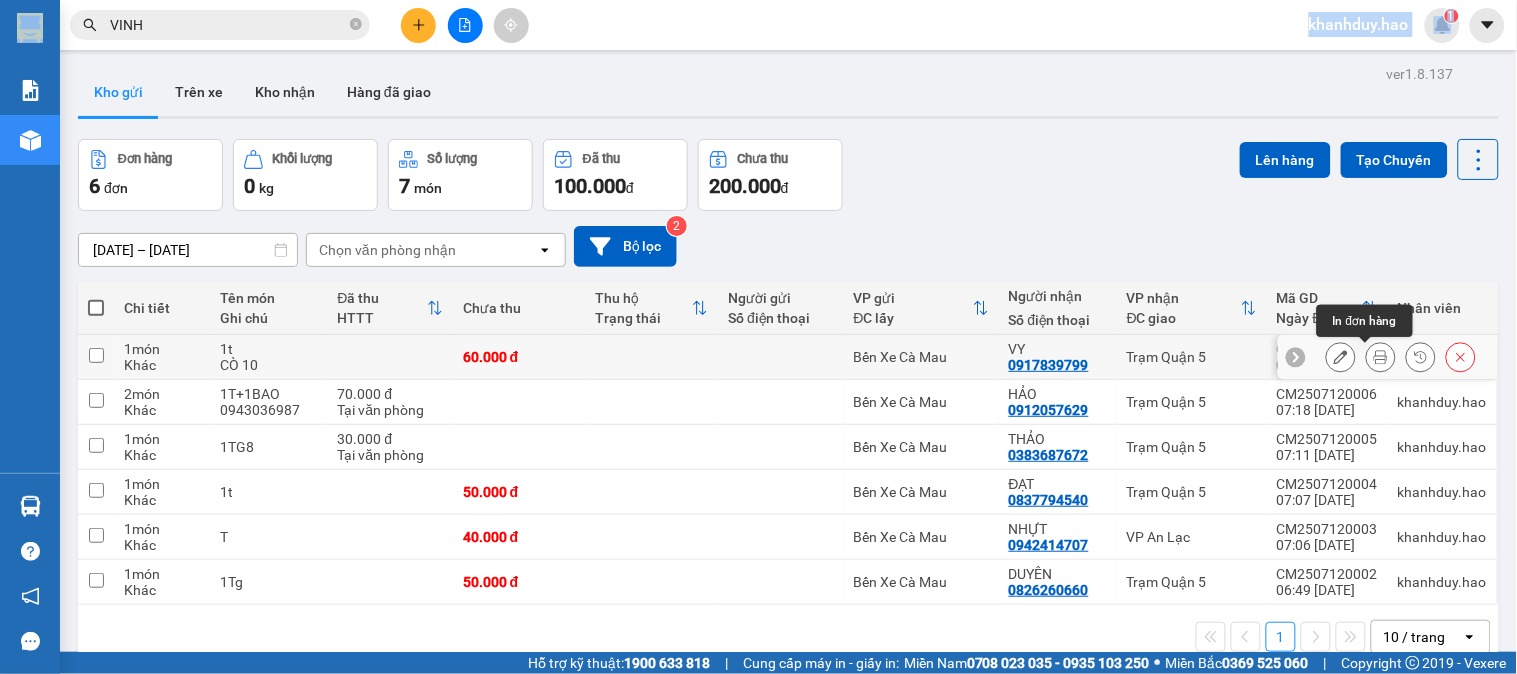 click at bounding box center [1381, 357] 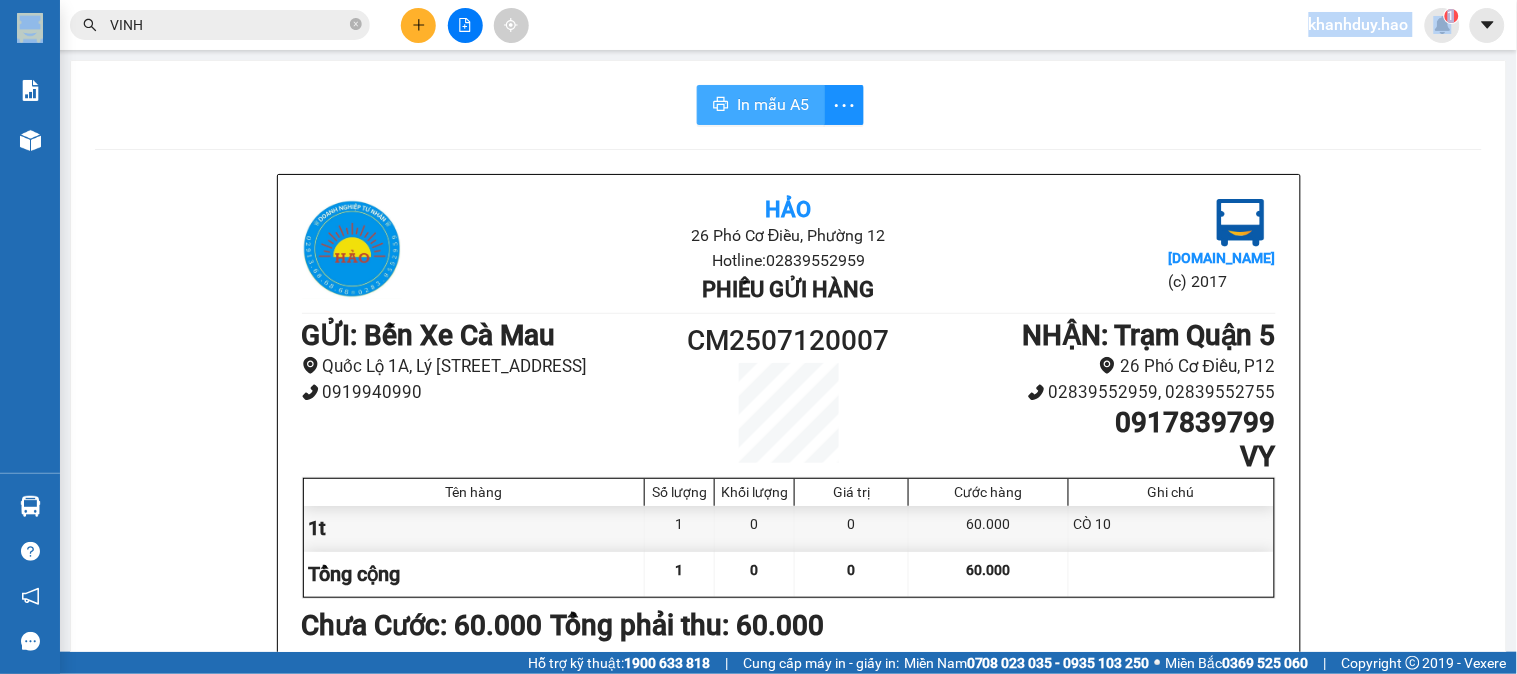 click on "In mẫu A5" at bounding box center (773, 104) 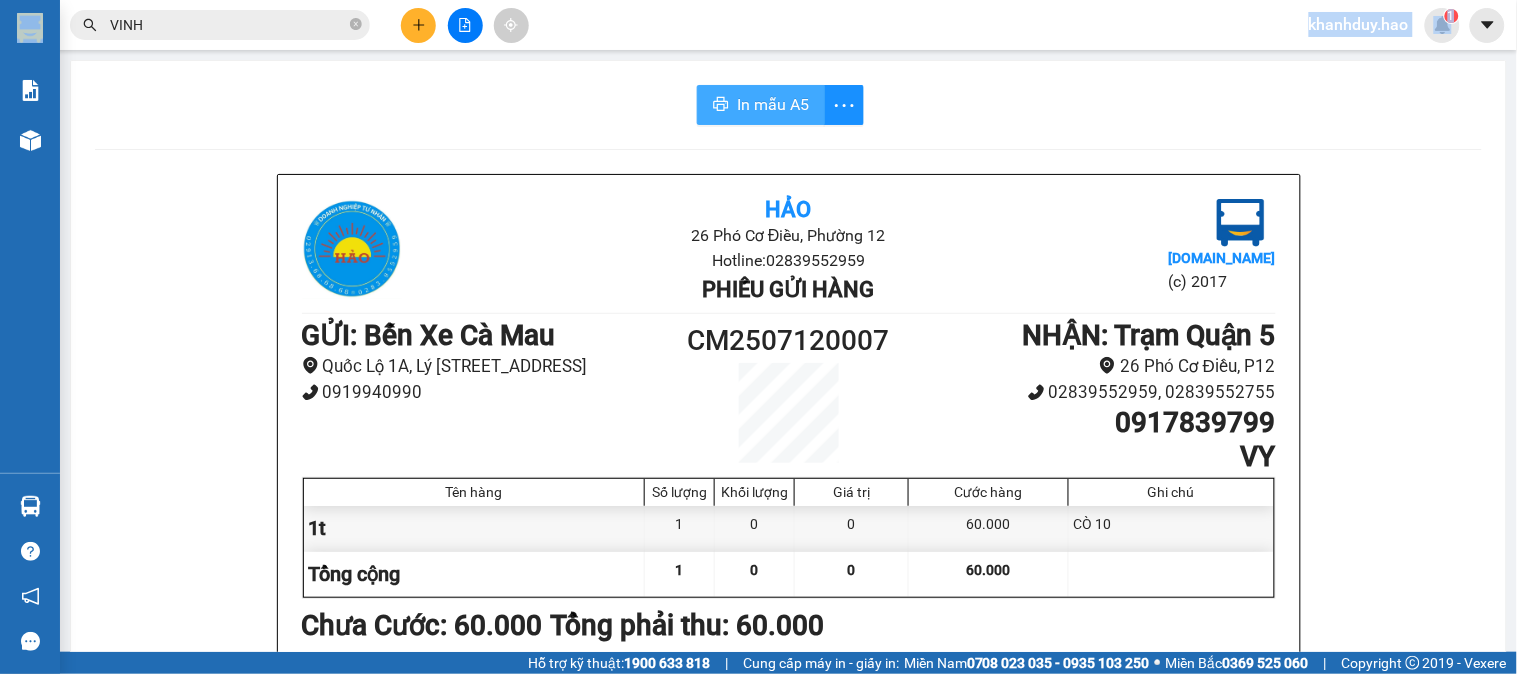 scroll, scrollTop: 0, scrollLeft: 0, axis: both 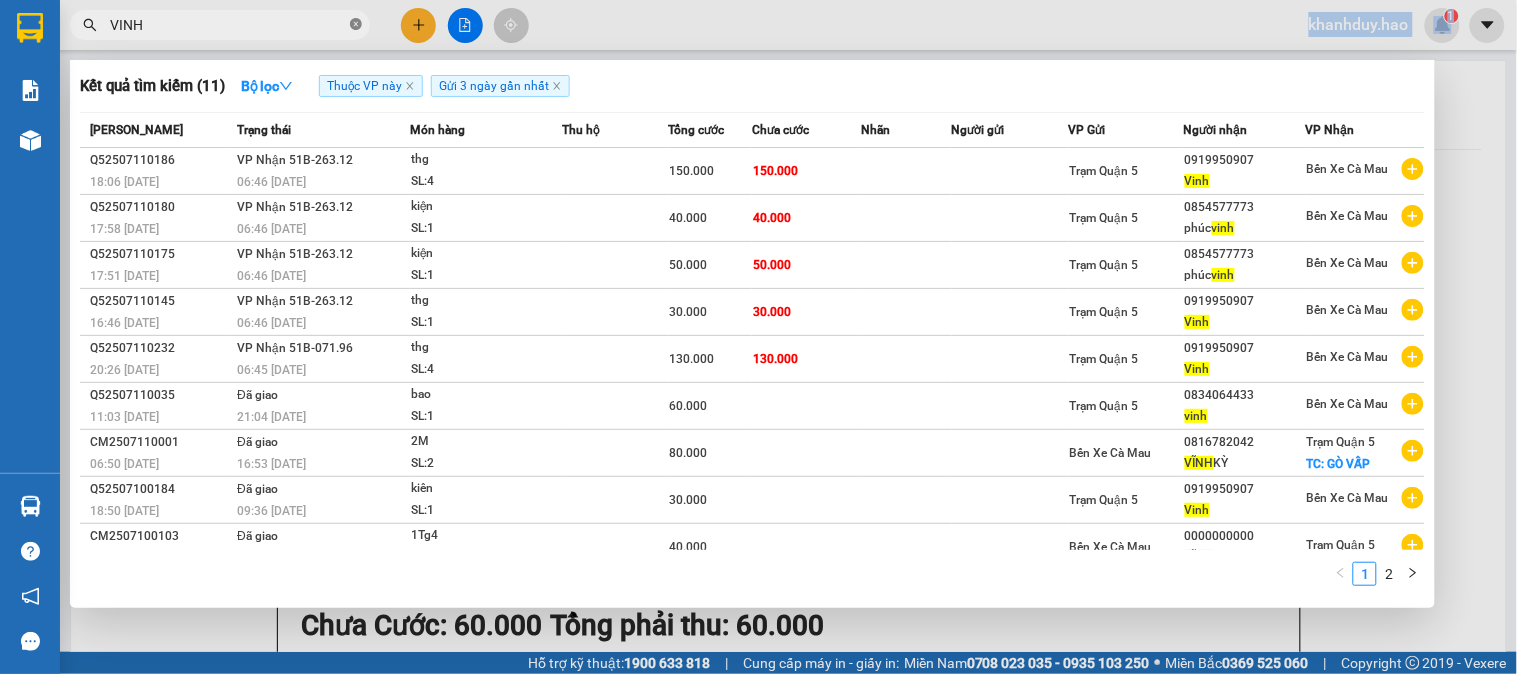 click 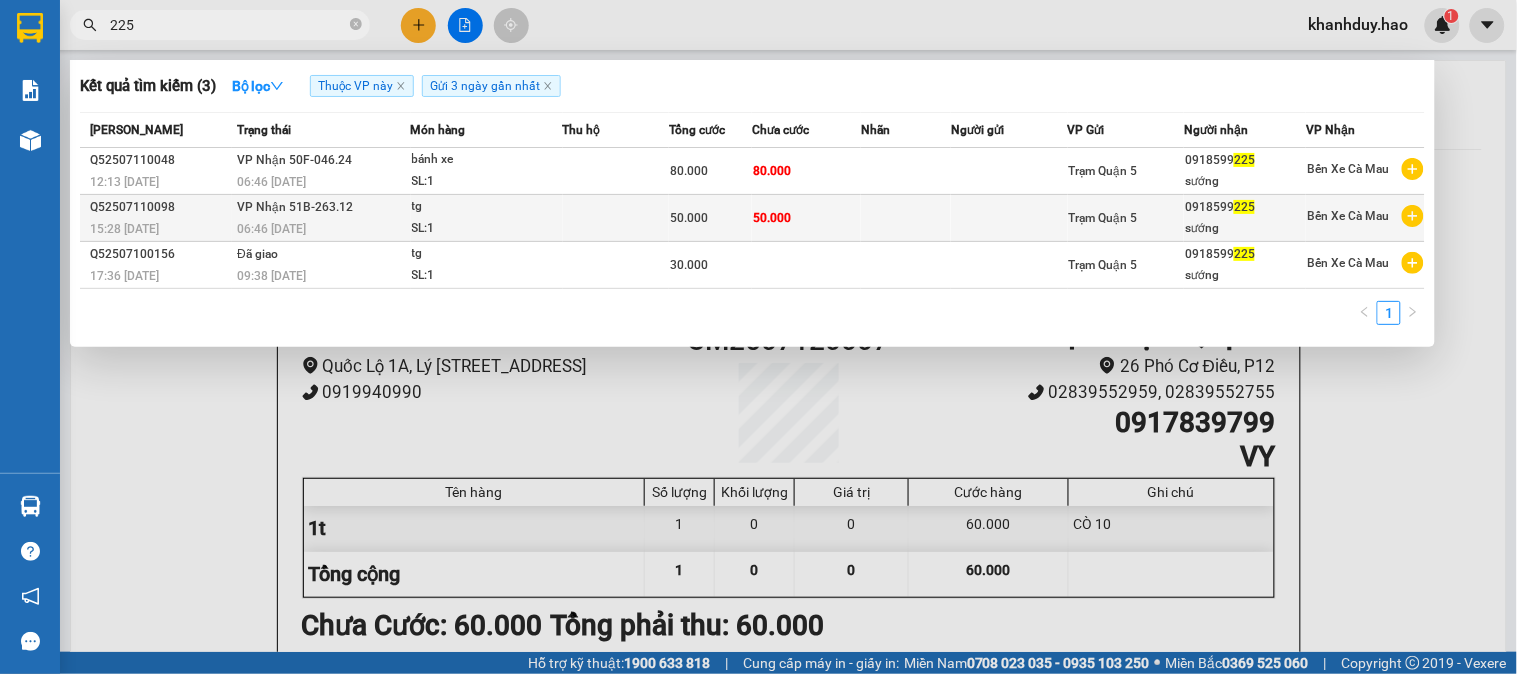 type on "225" 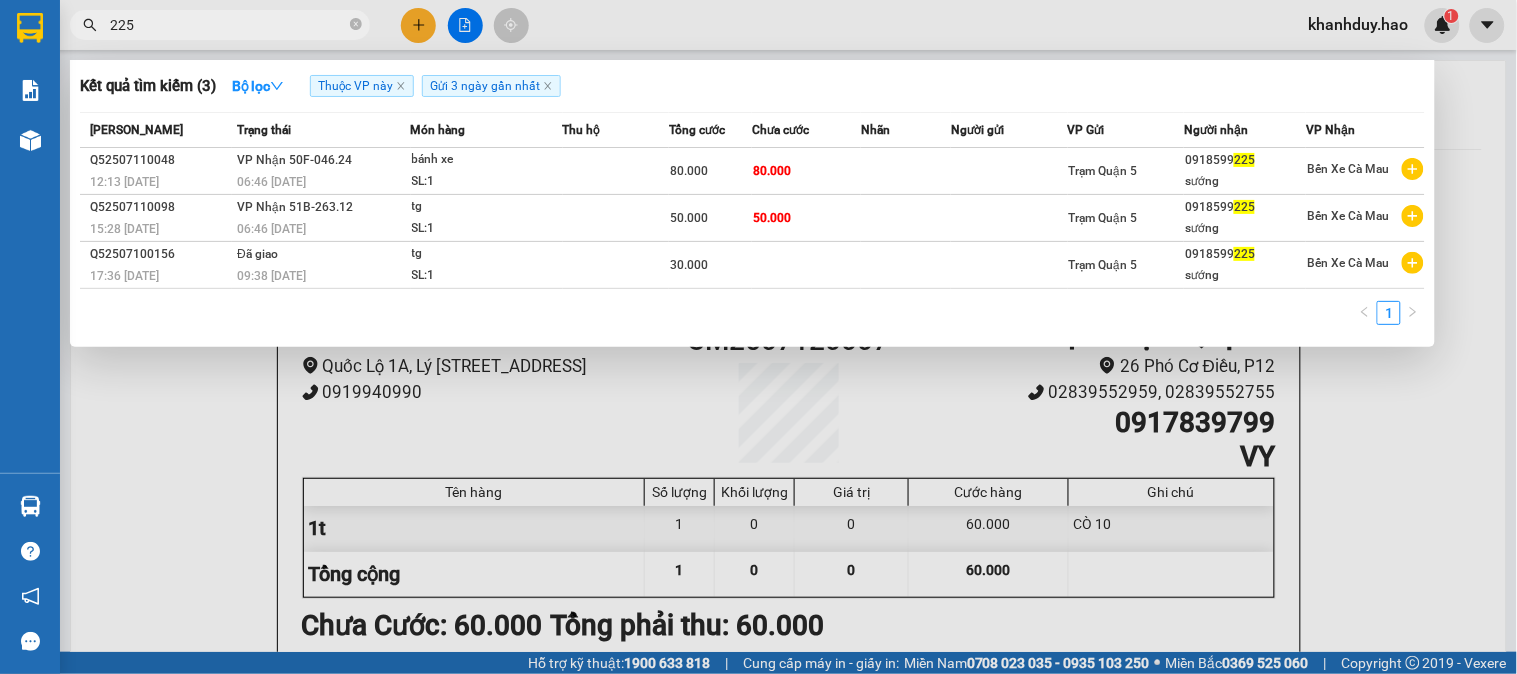 click on "tg" at bounding box center [487, 207] 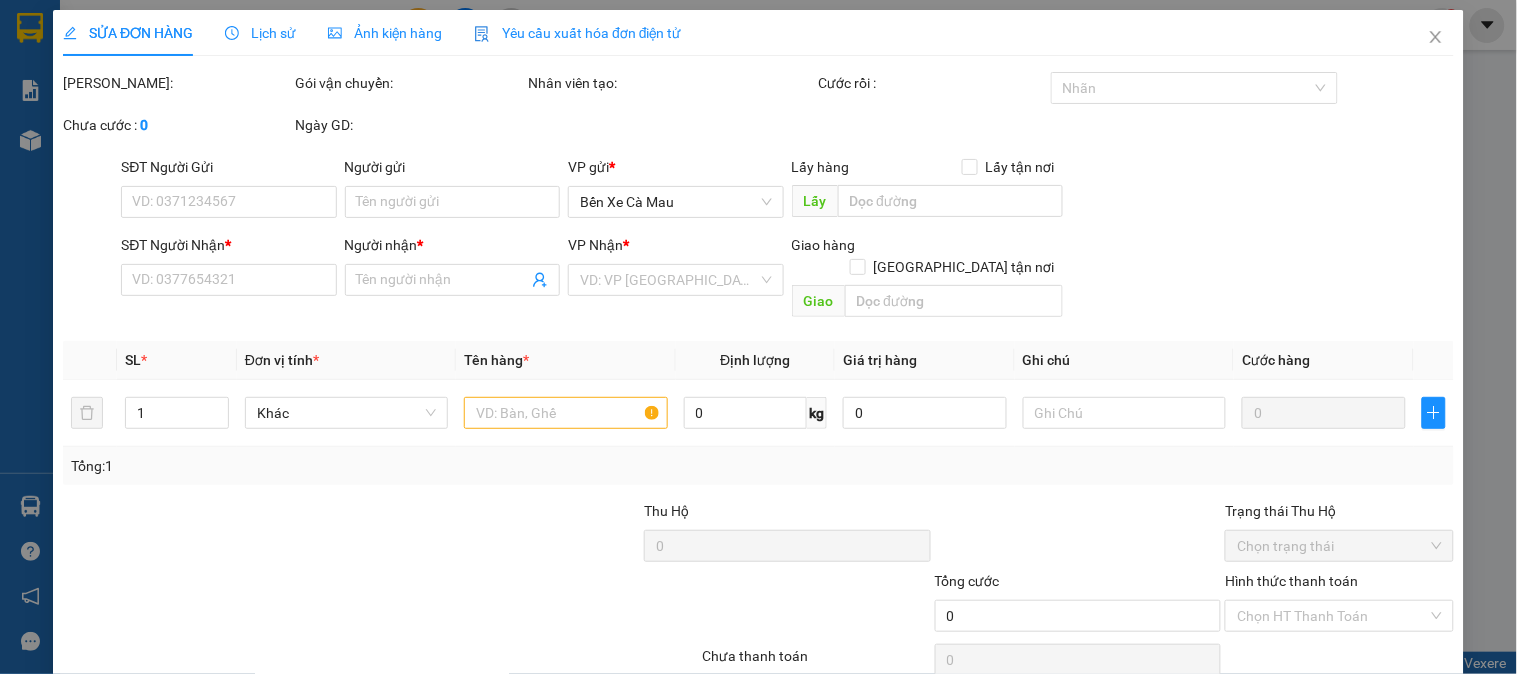 click on "Ảnh kiện hàng" at bounding box center (385, 33) 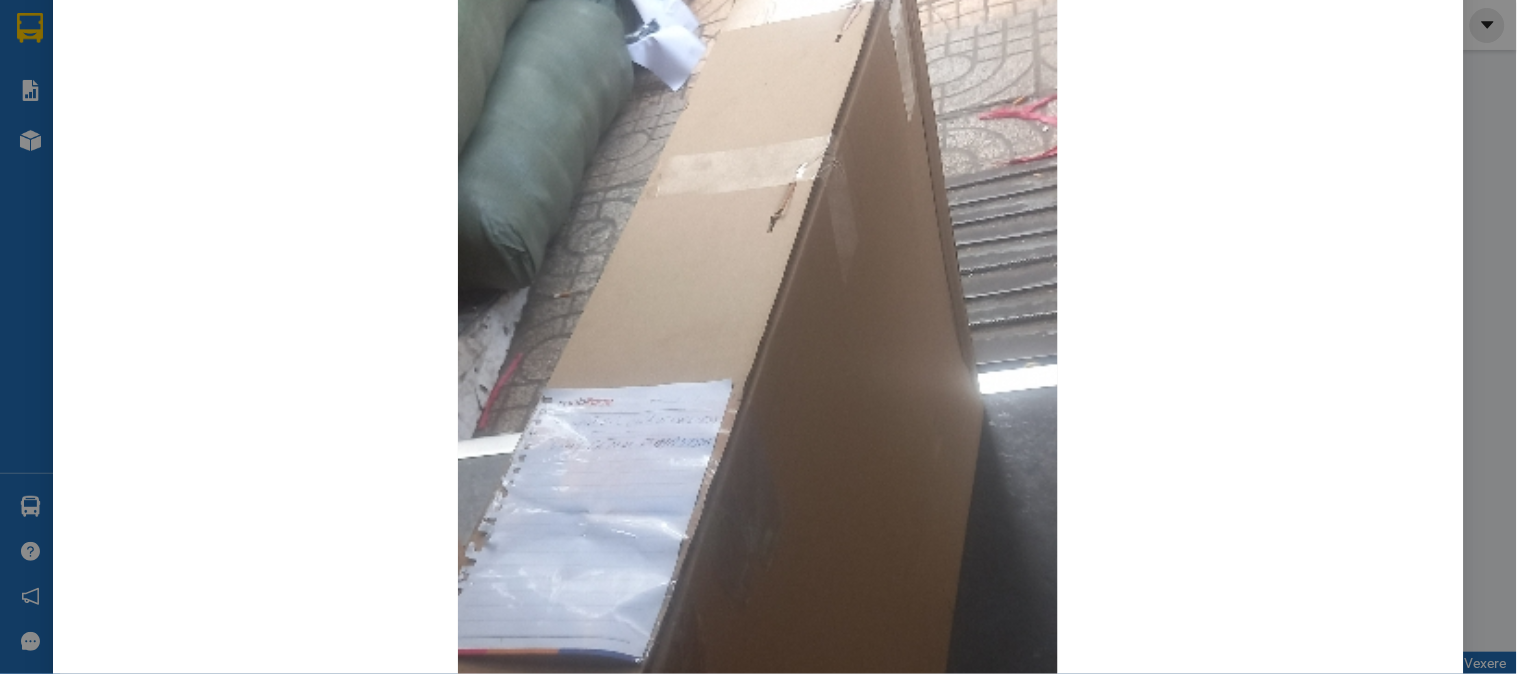 scroll, scrollTop: 0, scrollLeft: 0, axis: both 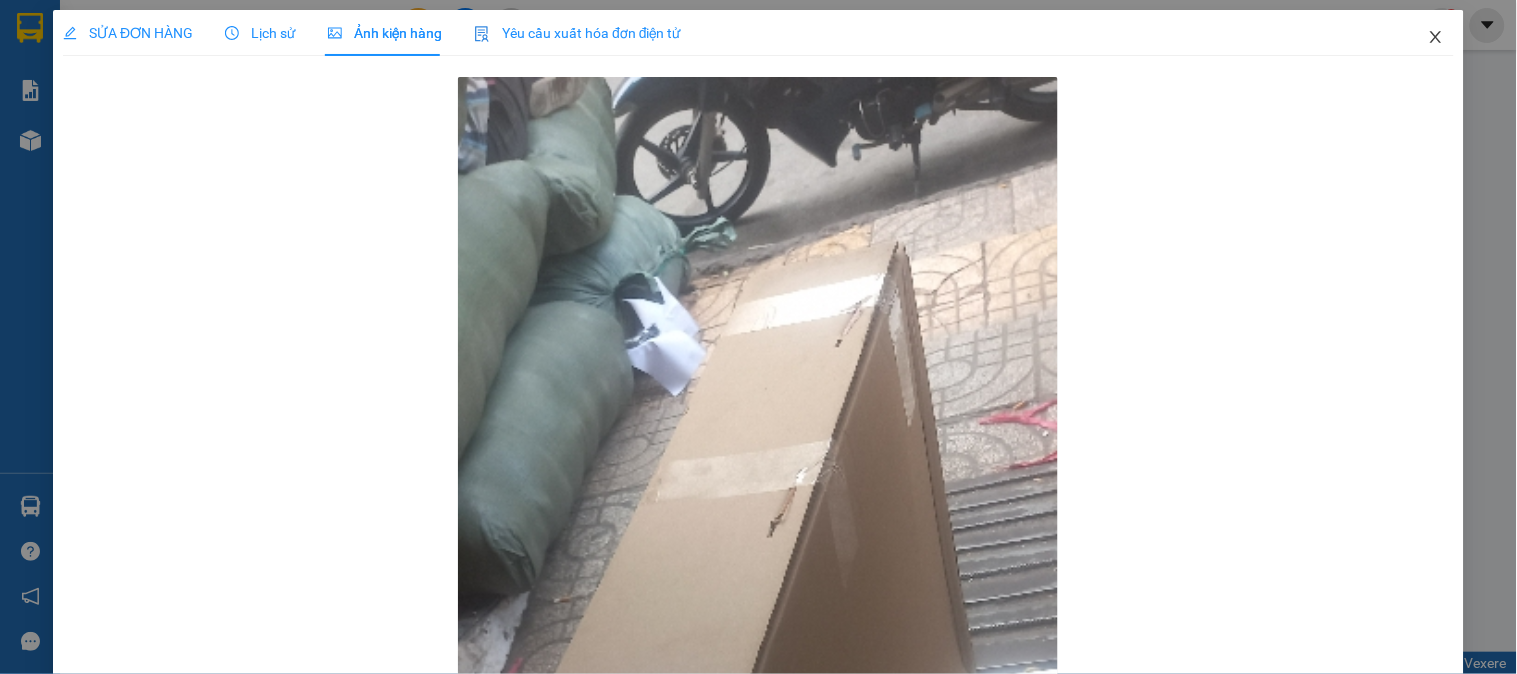 click at bounding box center (1436, 38) 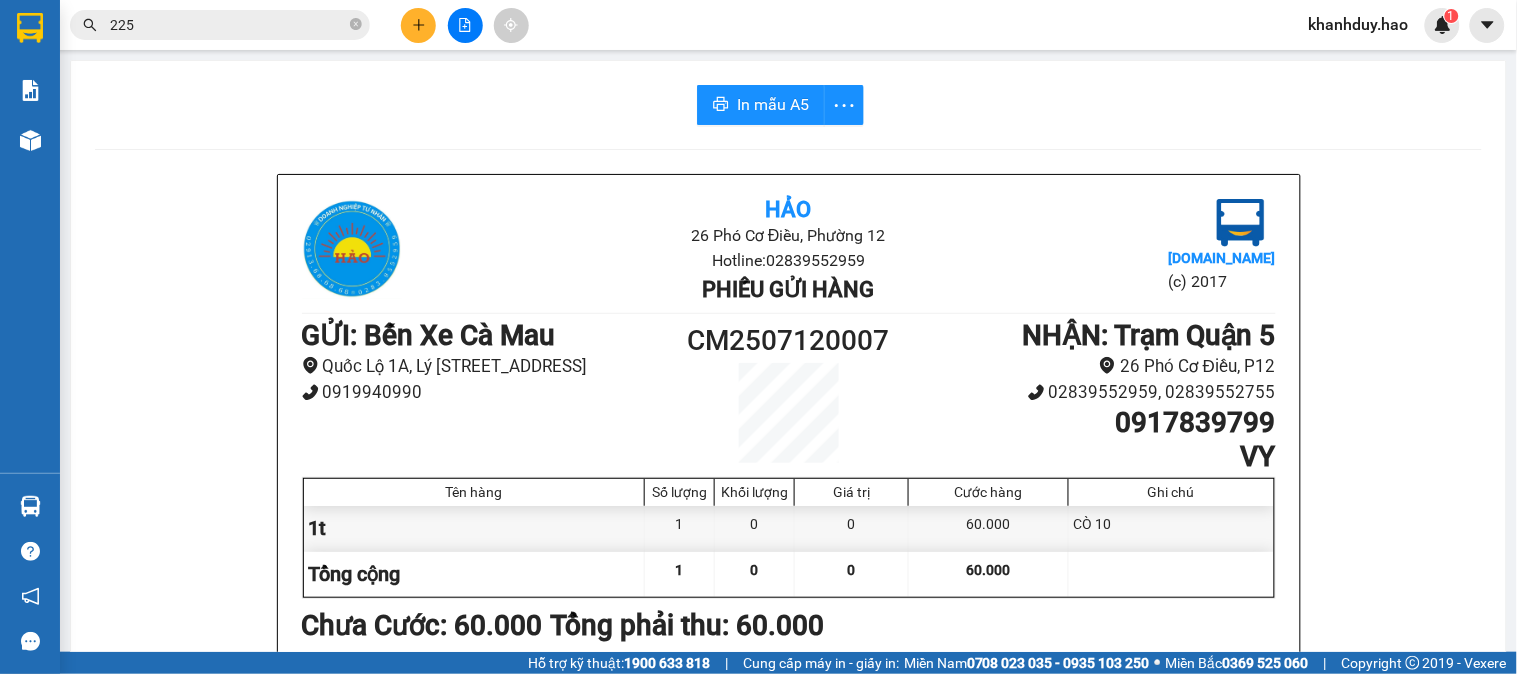 click on "225" at bounding box center [220, 25] 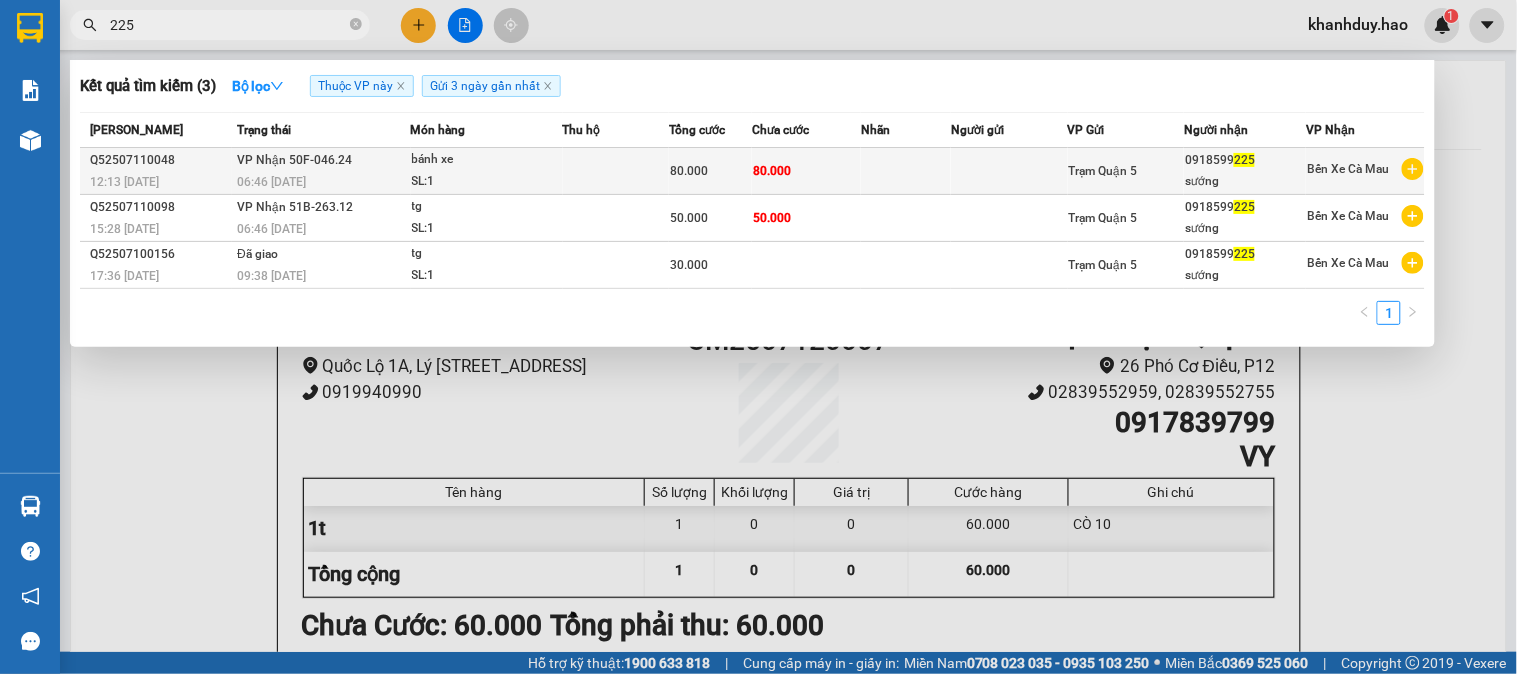 click on "80.000" at bounding box center [806, 171] 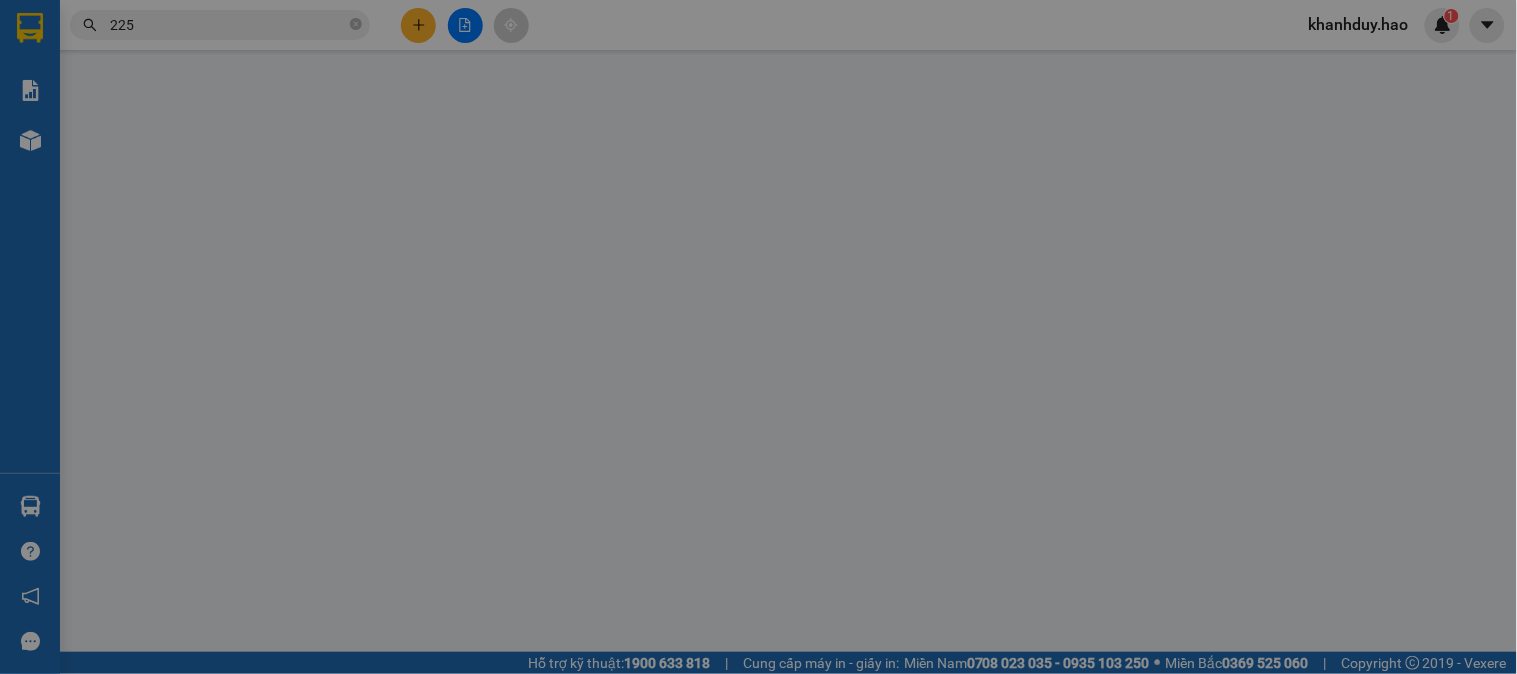 type on "0918599225" 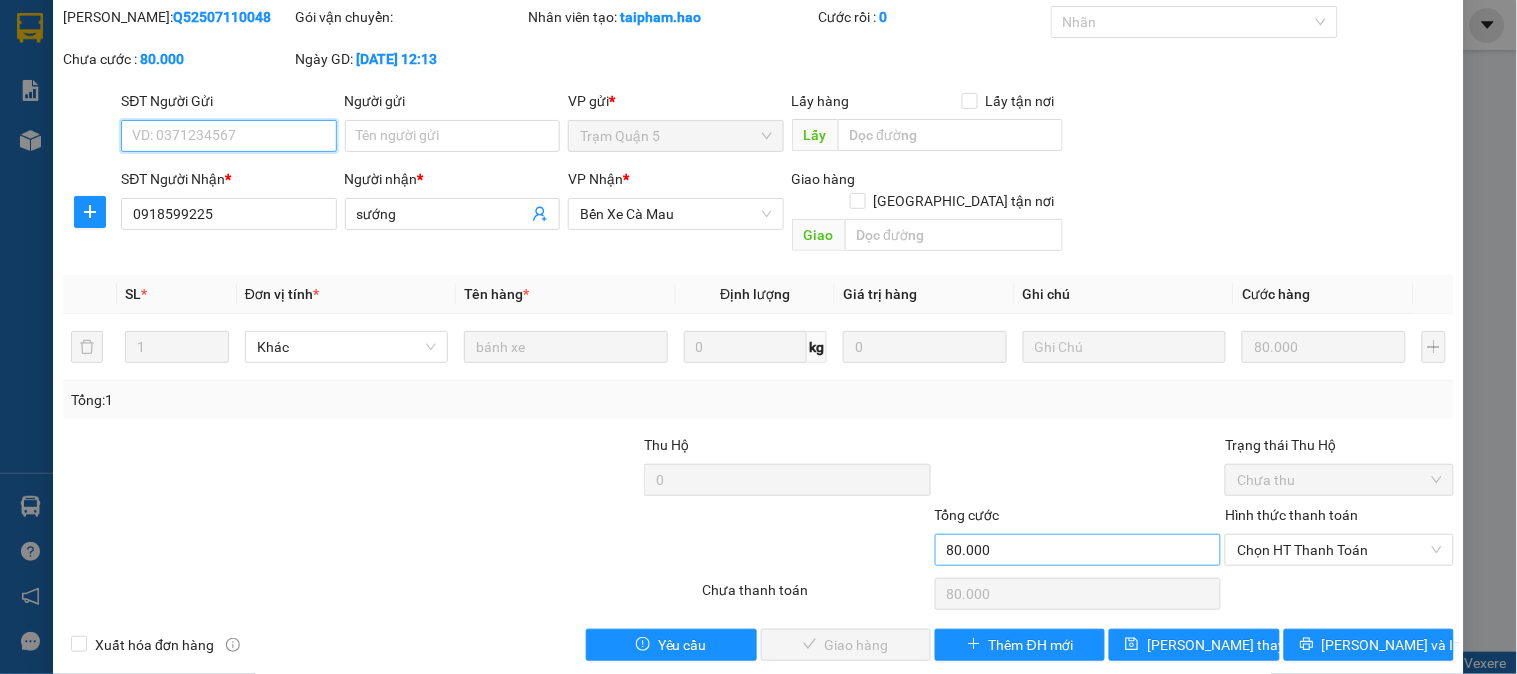 scroll, scrollTop: 70, scrollLeft: 0, axis: vertical 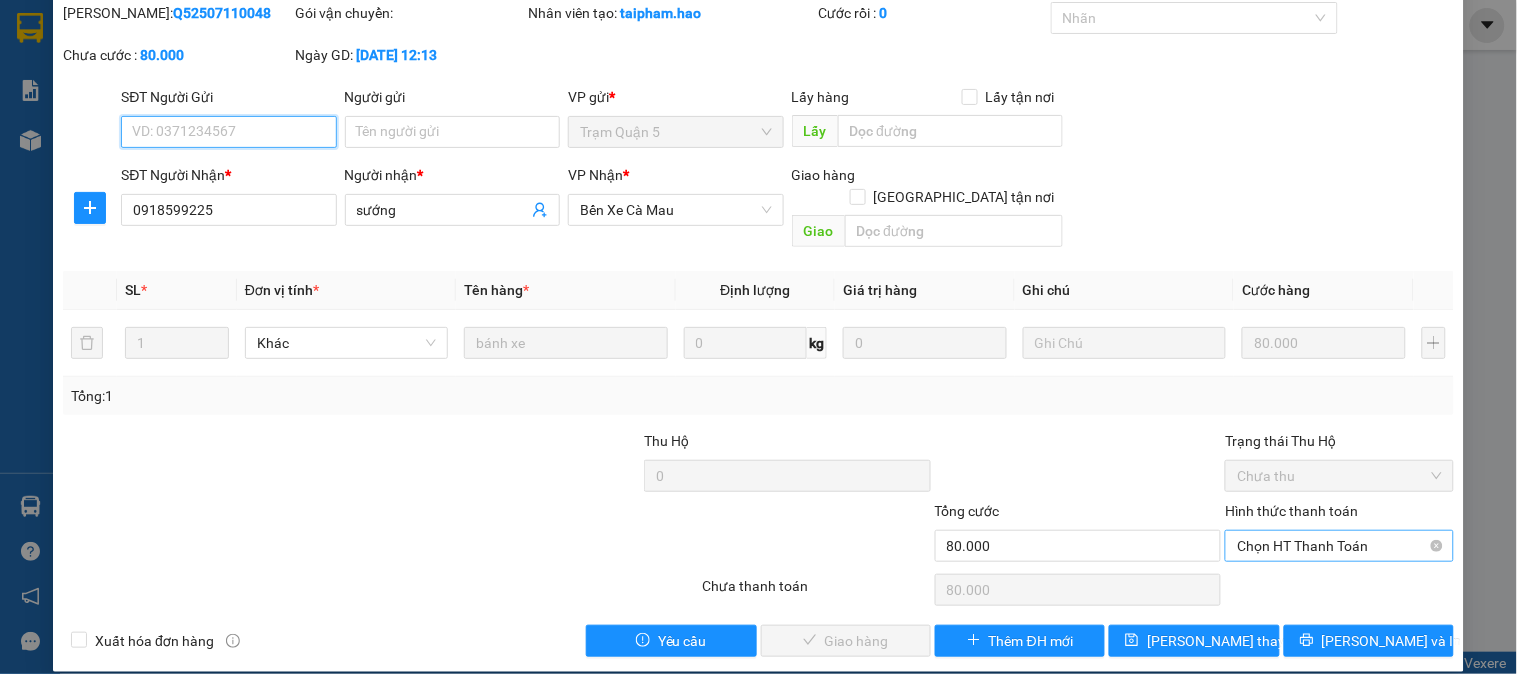 click on "Chọn HT Thanh Toán" at bounding box center (1339, 546) 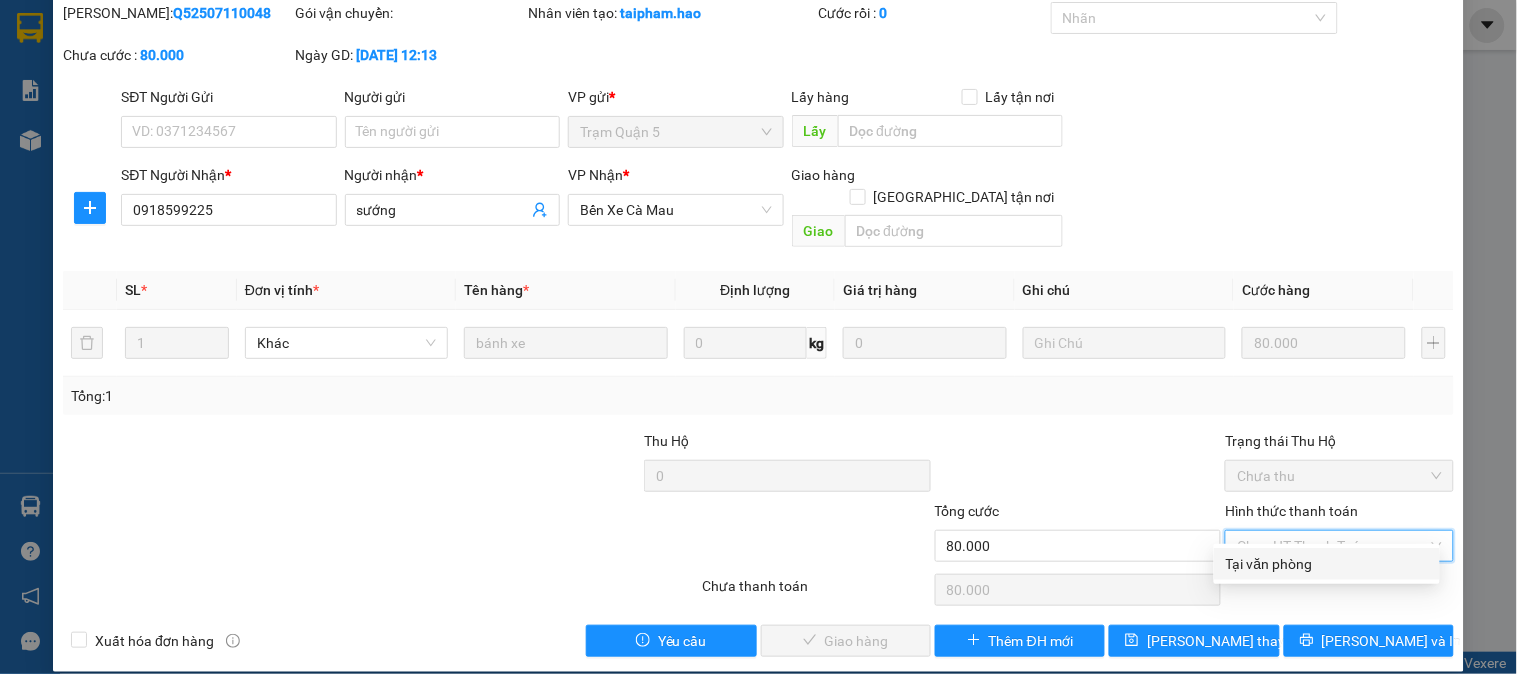 click on "Tại văn phòng" at bounding box center (1327, 564) 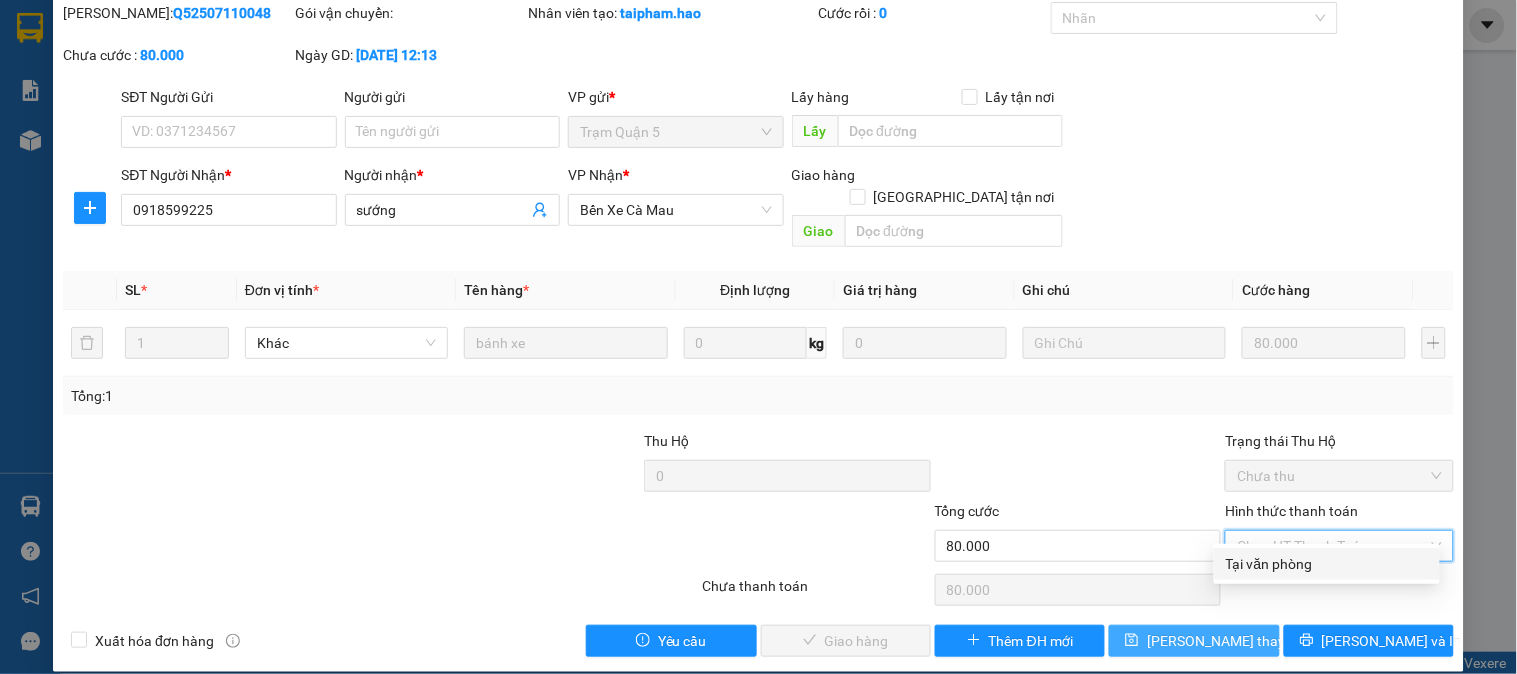type on "0" 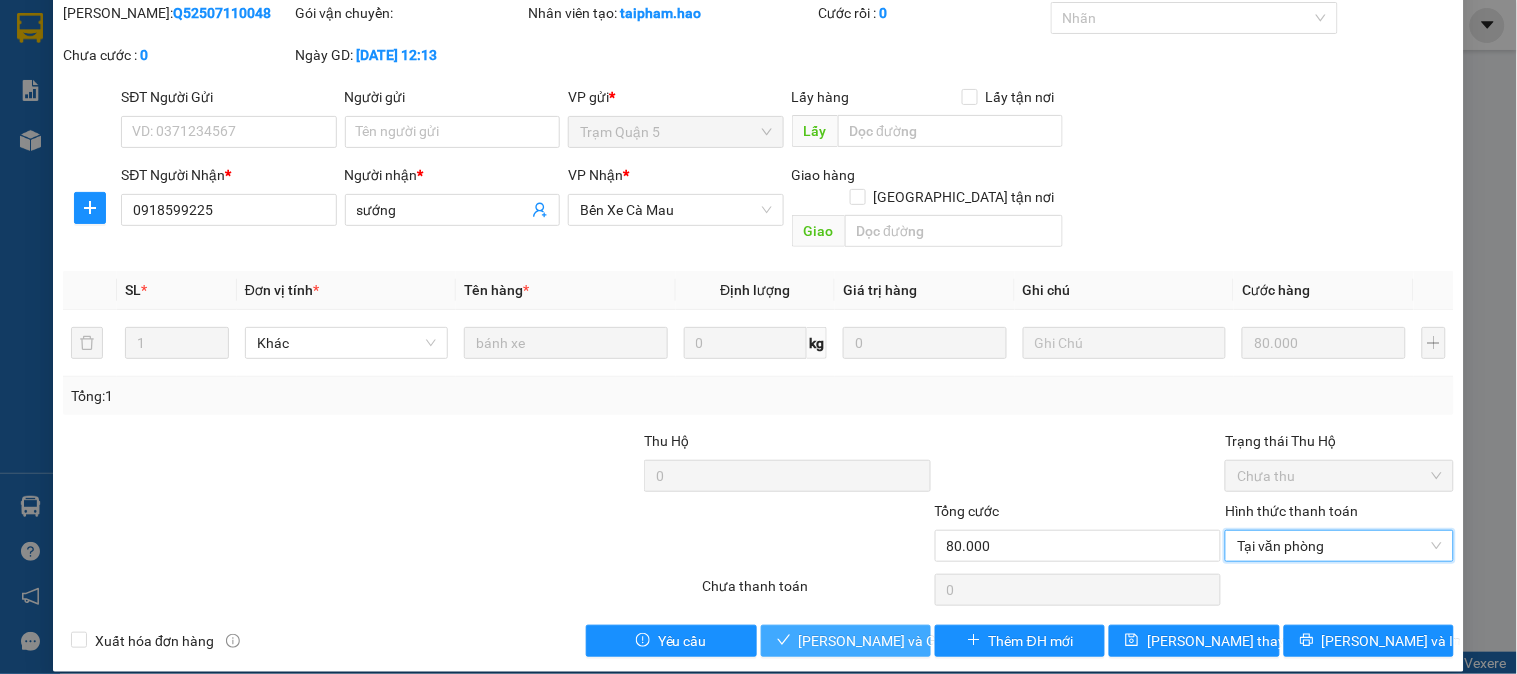 click on "[PERSON_NAME] và [PERSON_NAME] hàng" at bounding box center (895, 641) 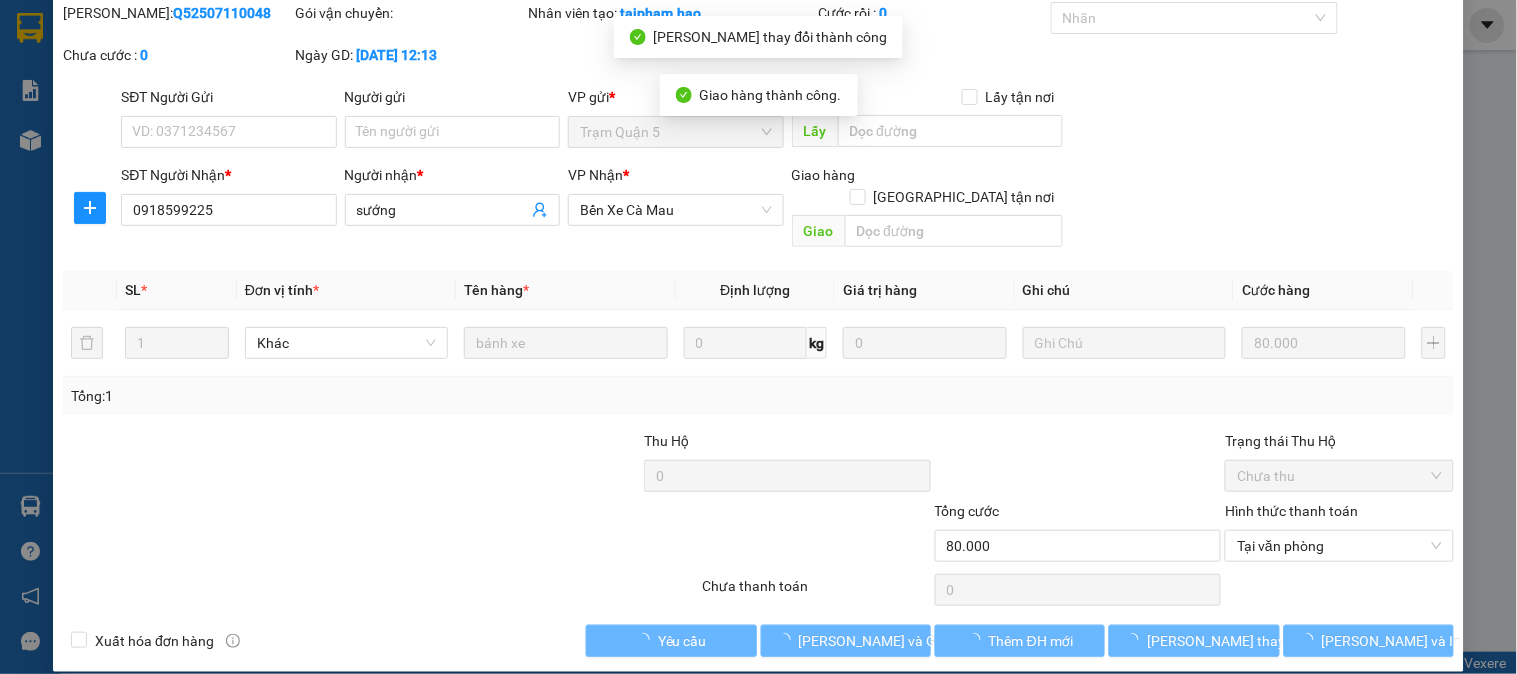scroll, scrollTop: 0, scrollLeft: 0, axis: both 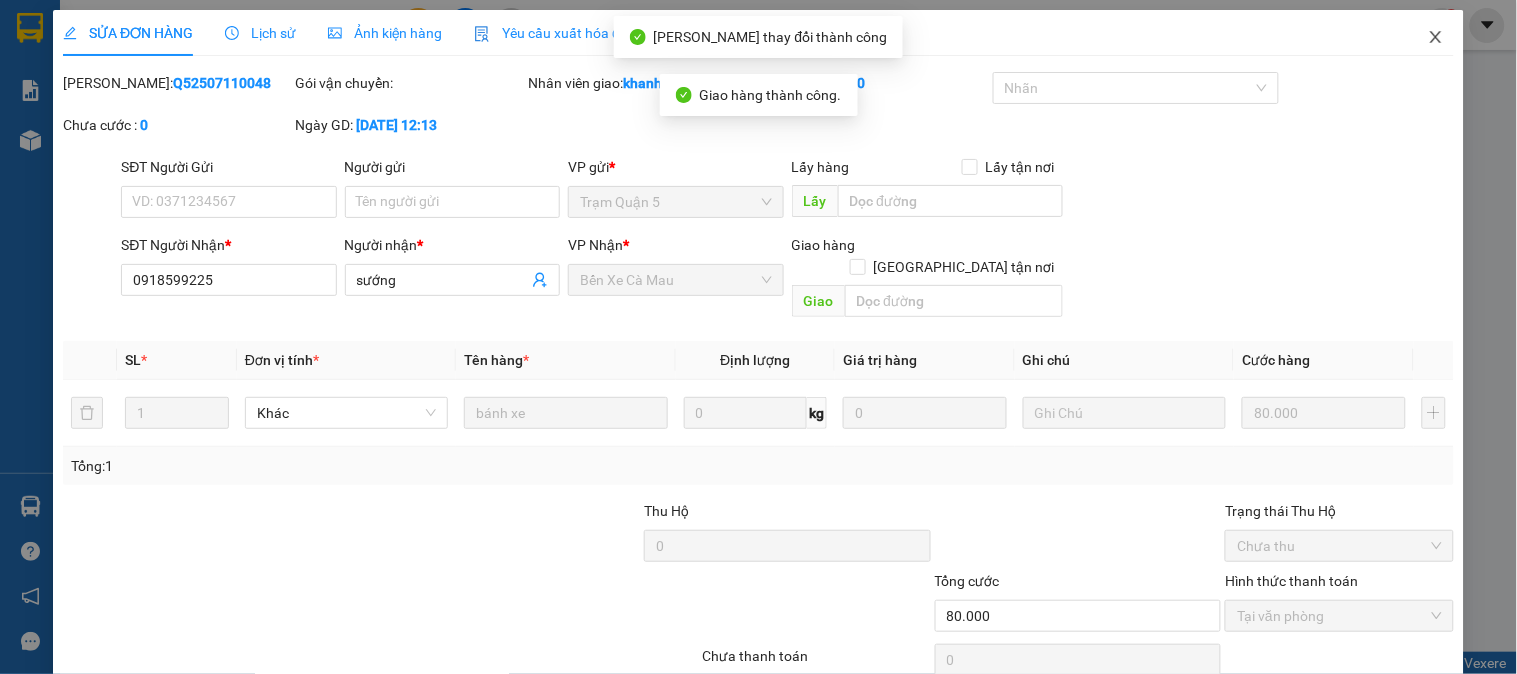 click 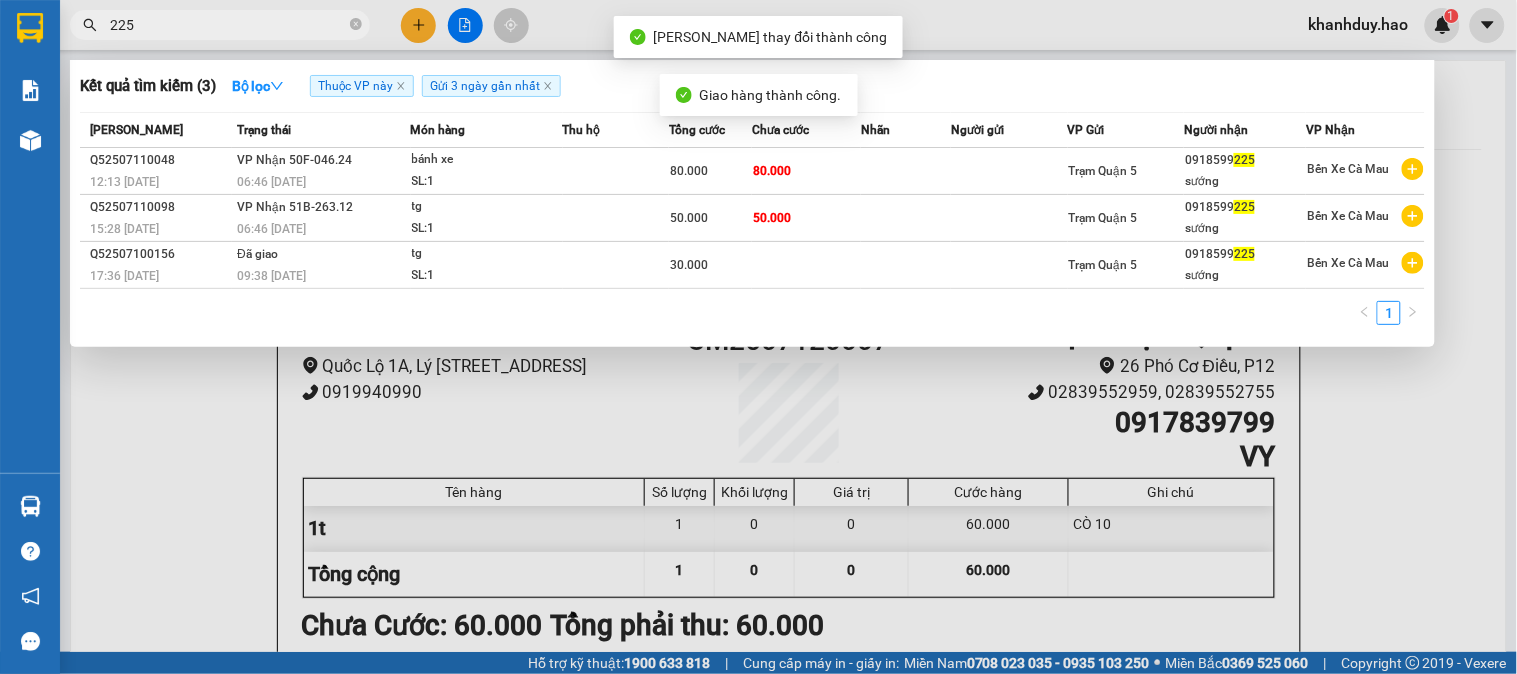 click on "225" at bounding box center (228, 25) 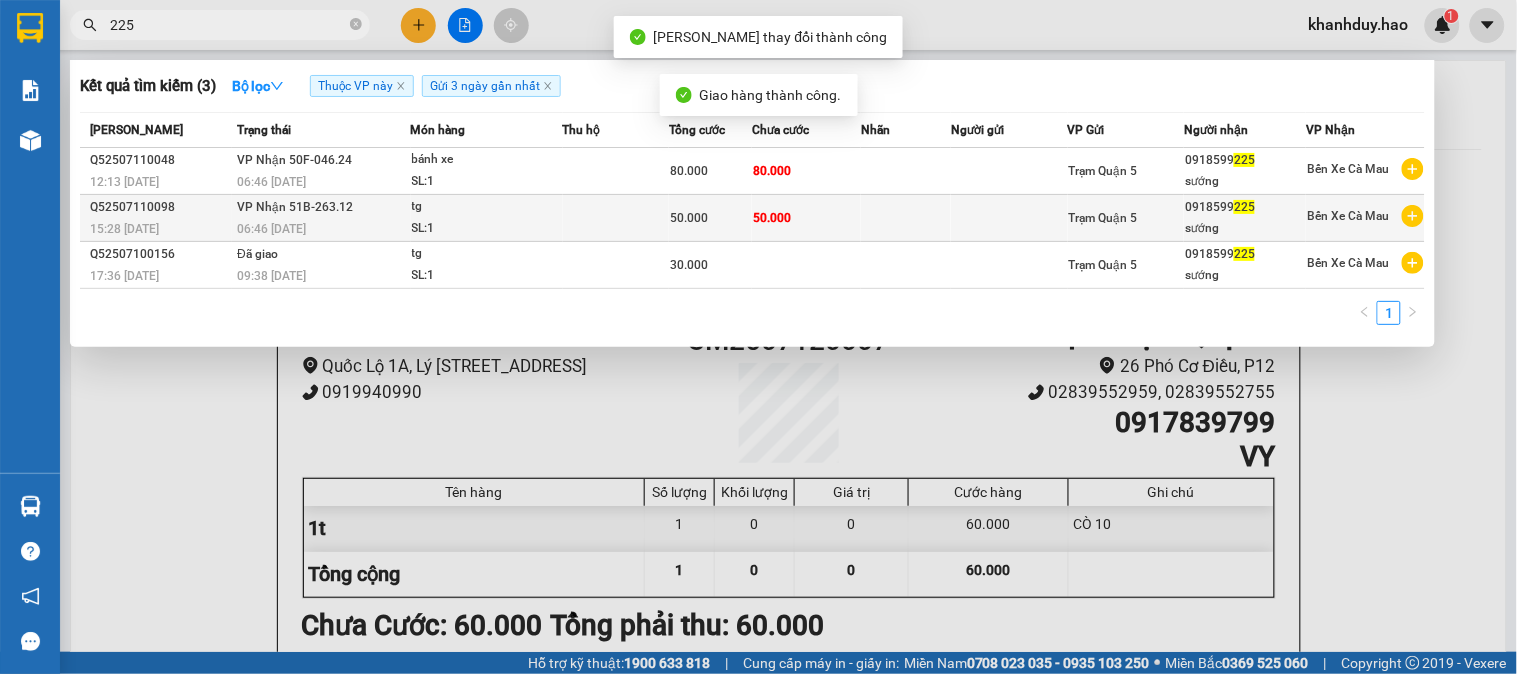 click on "50.000" at bounding box center [806, 218] 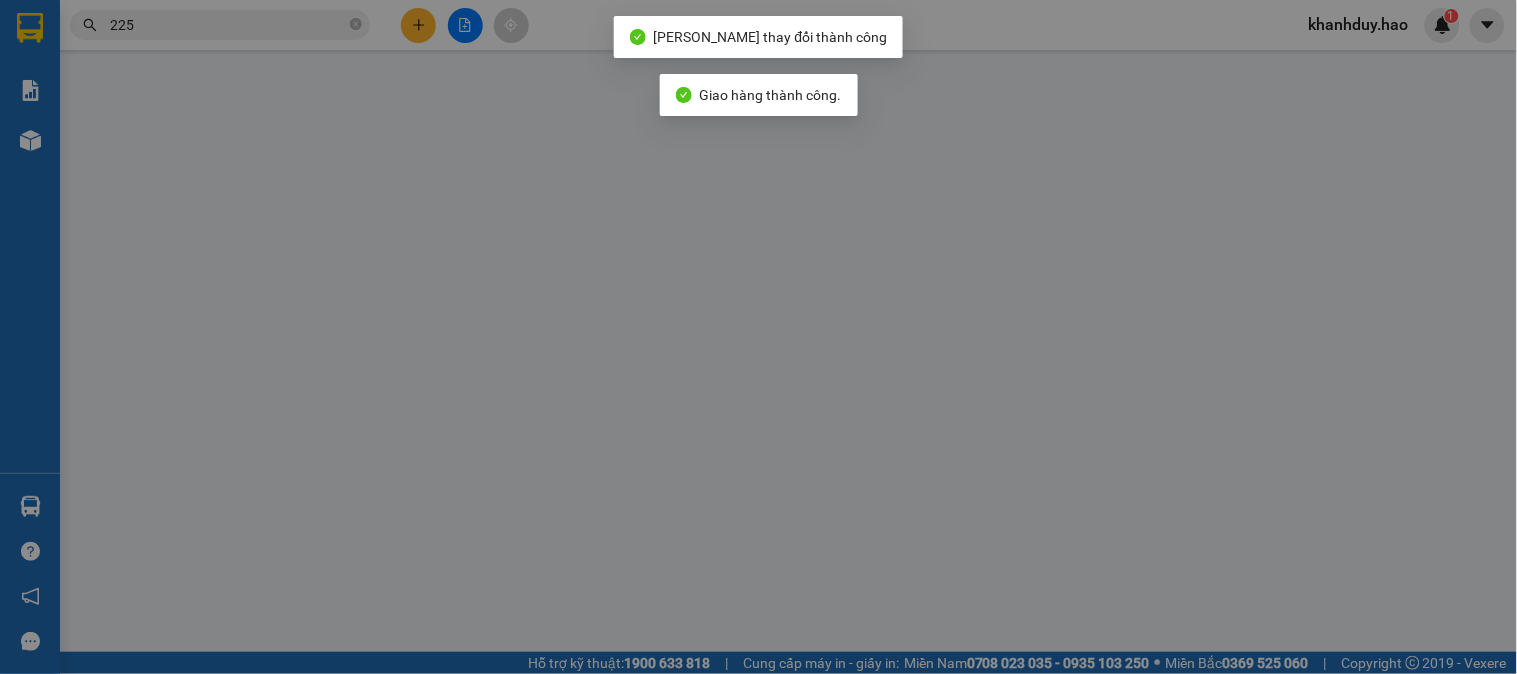 type on "0918599225" 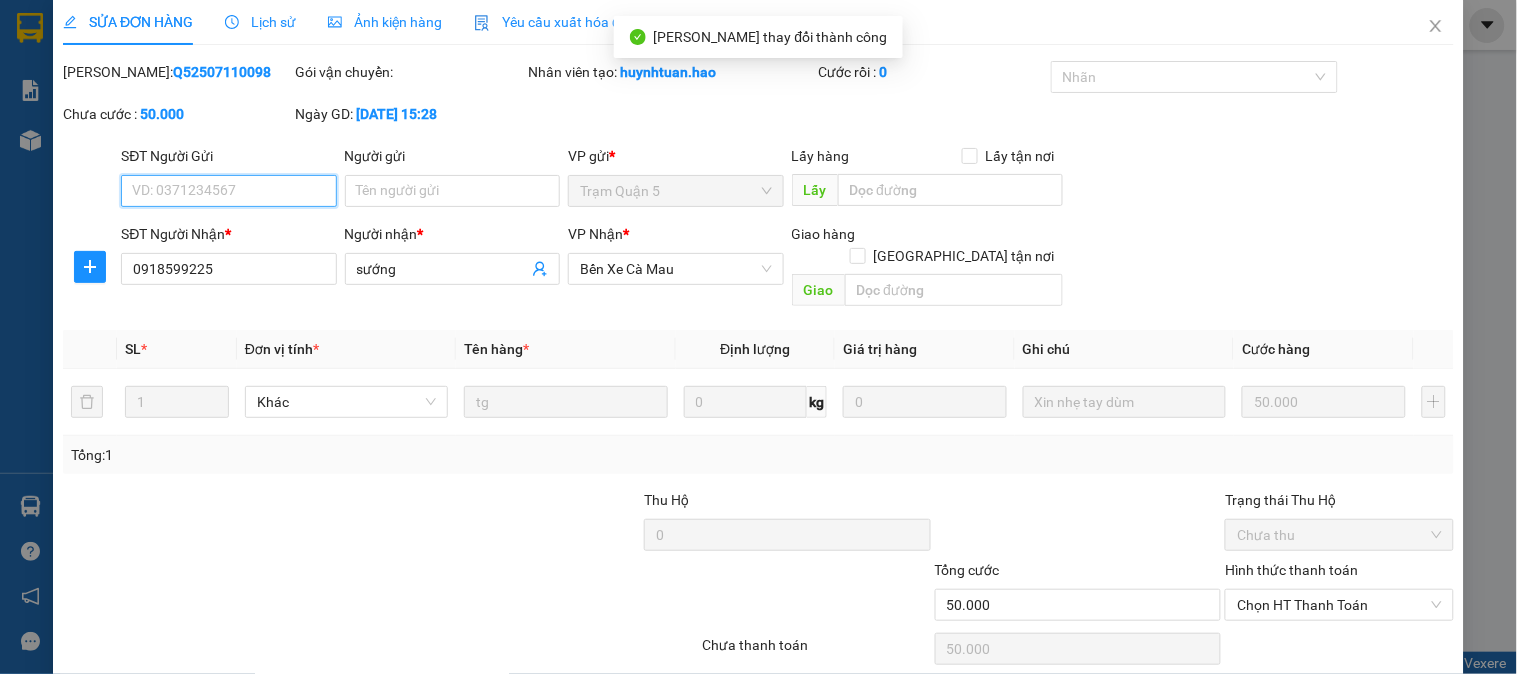 scroll, scrollTop: 70, scrollLeft: 0, axis: vertical 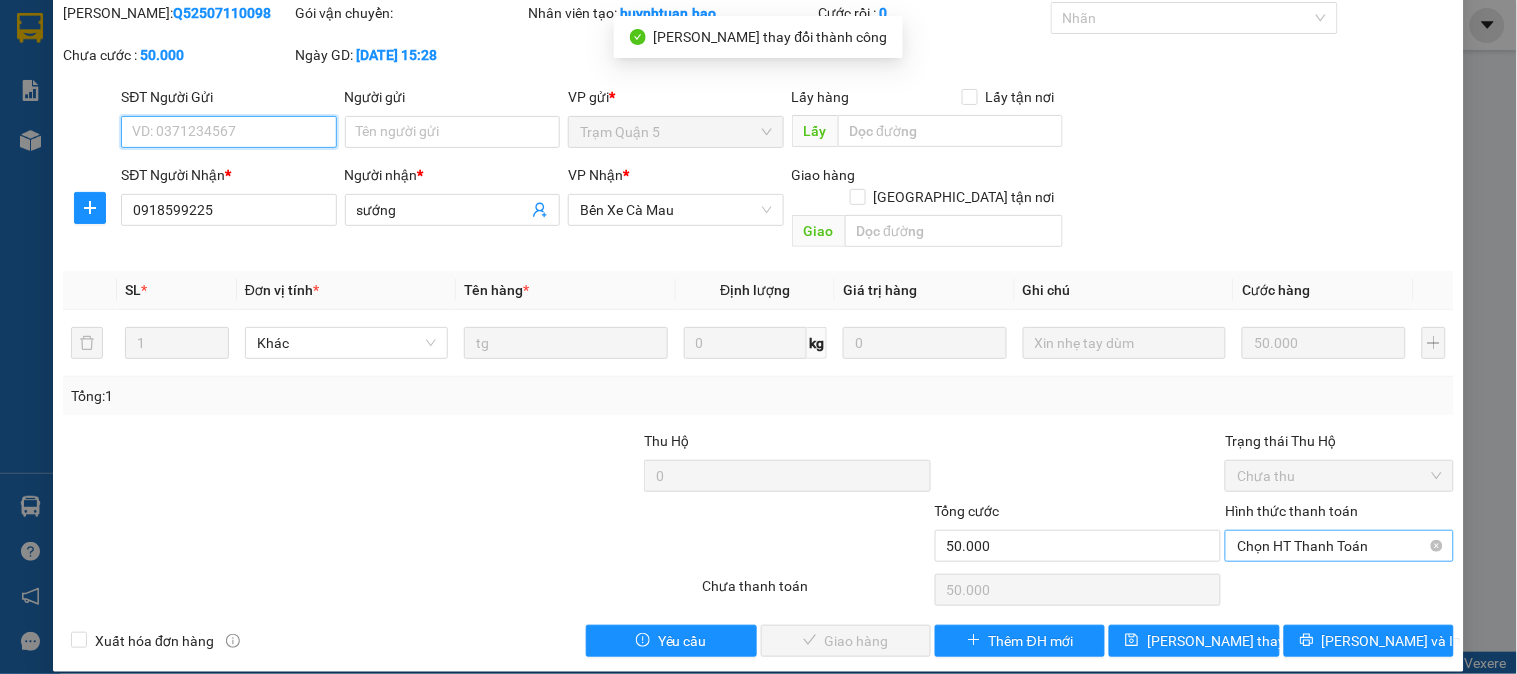 click on "Chọn HT Thanh Toán" at bounding box center [1339, 546] 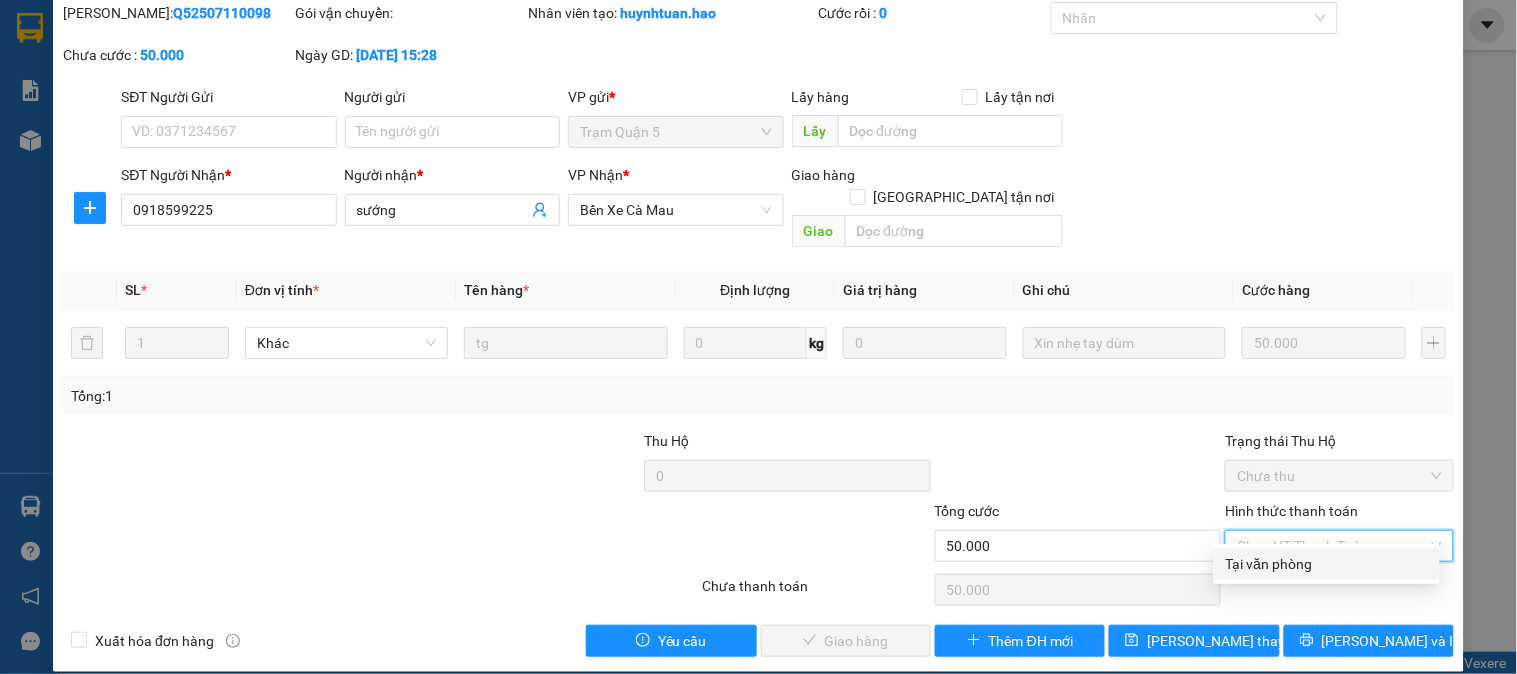 drag, startPoint x: 1272, startPoint y: 571, endPoint x: 1012, endPoint y: 631, distance: 266.83328 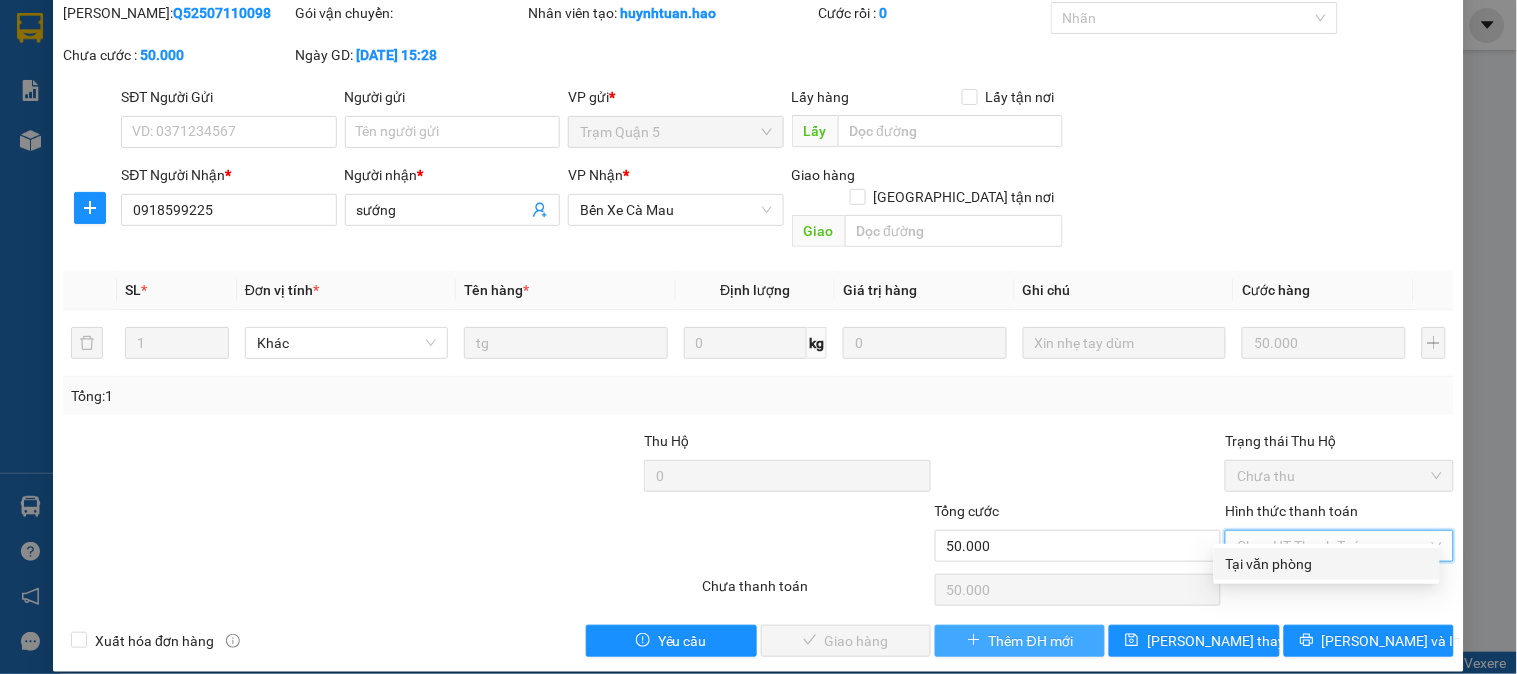 click on "Tại văn phòng" at bounding box center [1327, 564] 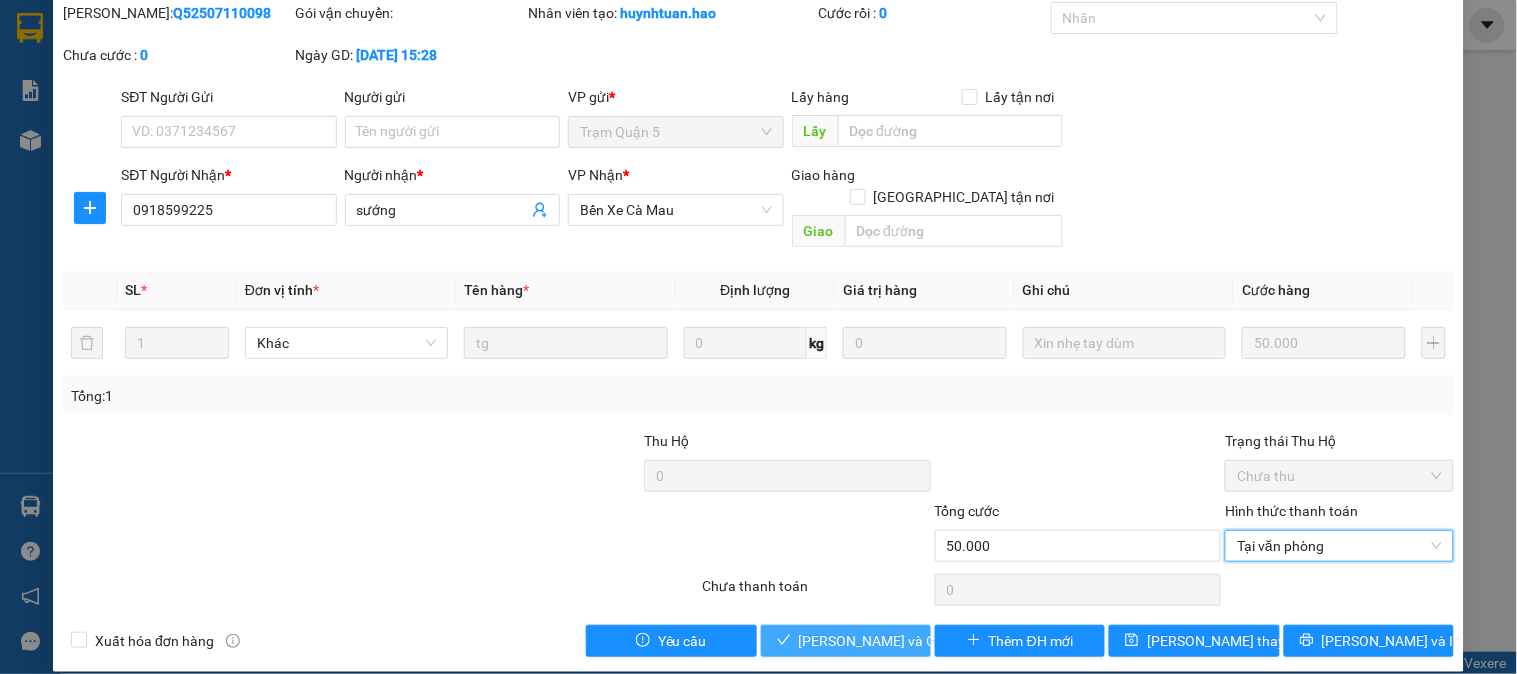 click on "[PERSON_NAME] và [PERSON_NAME] hàng" at bounding box center [895, 641] 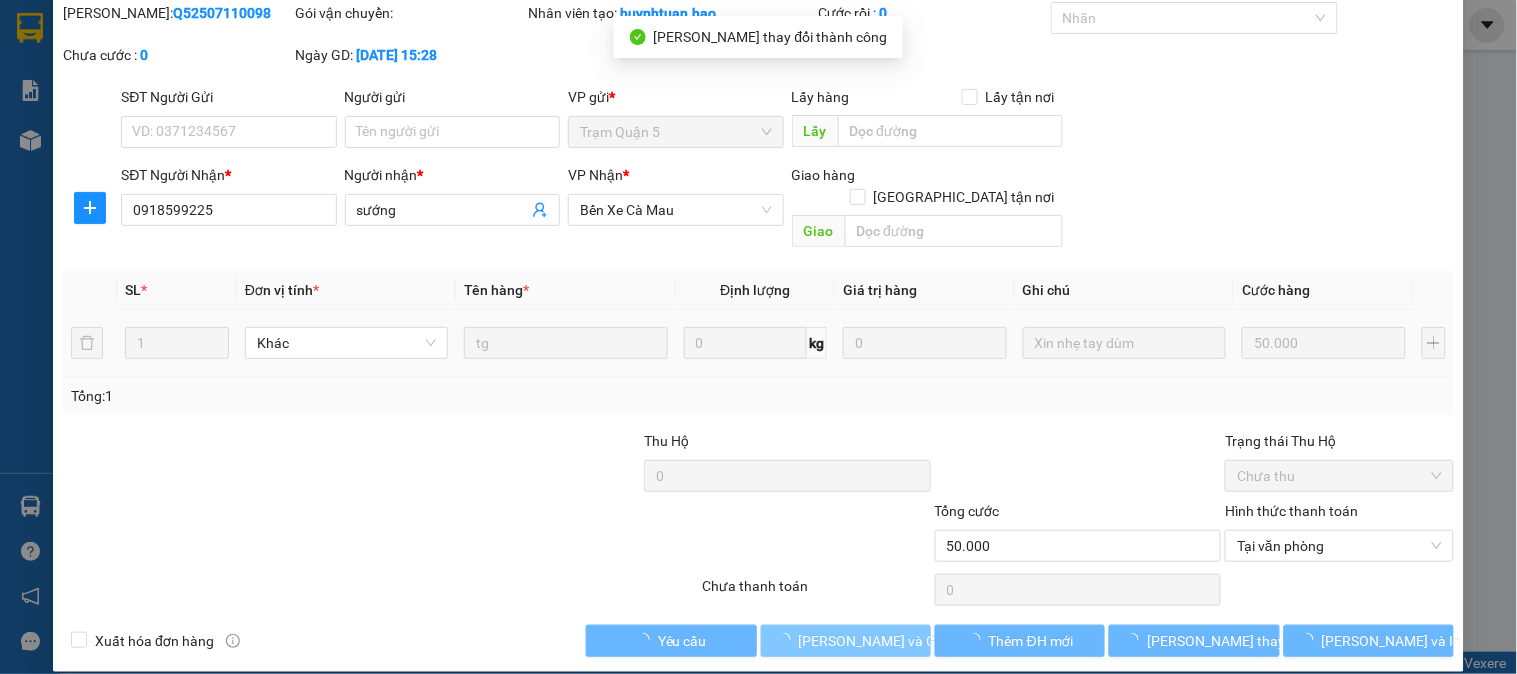 scroll, scrollTop: 0, scrollLeft: 0, axis: both 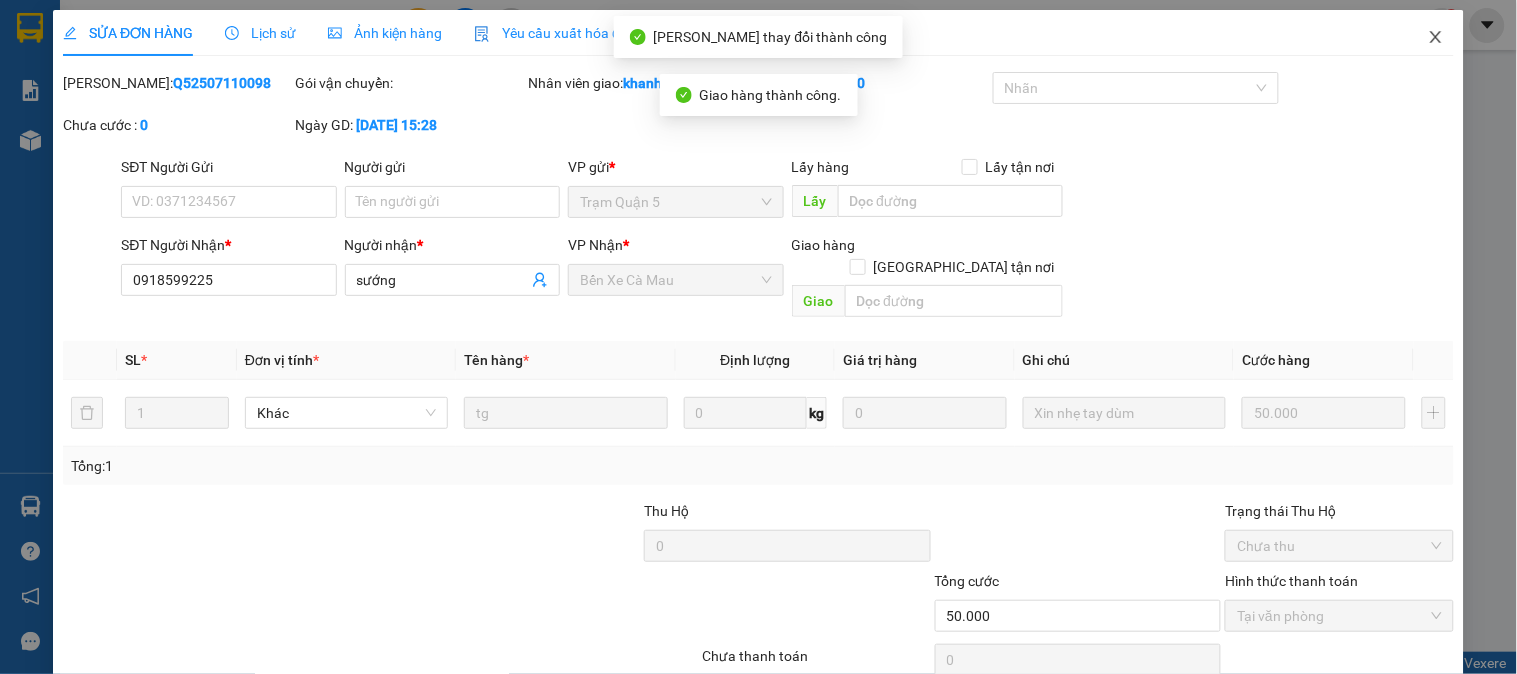 click at bounding box center (1436, 38) 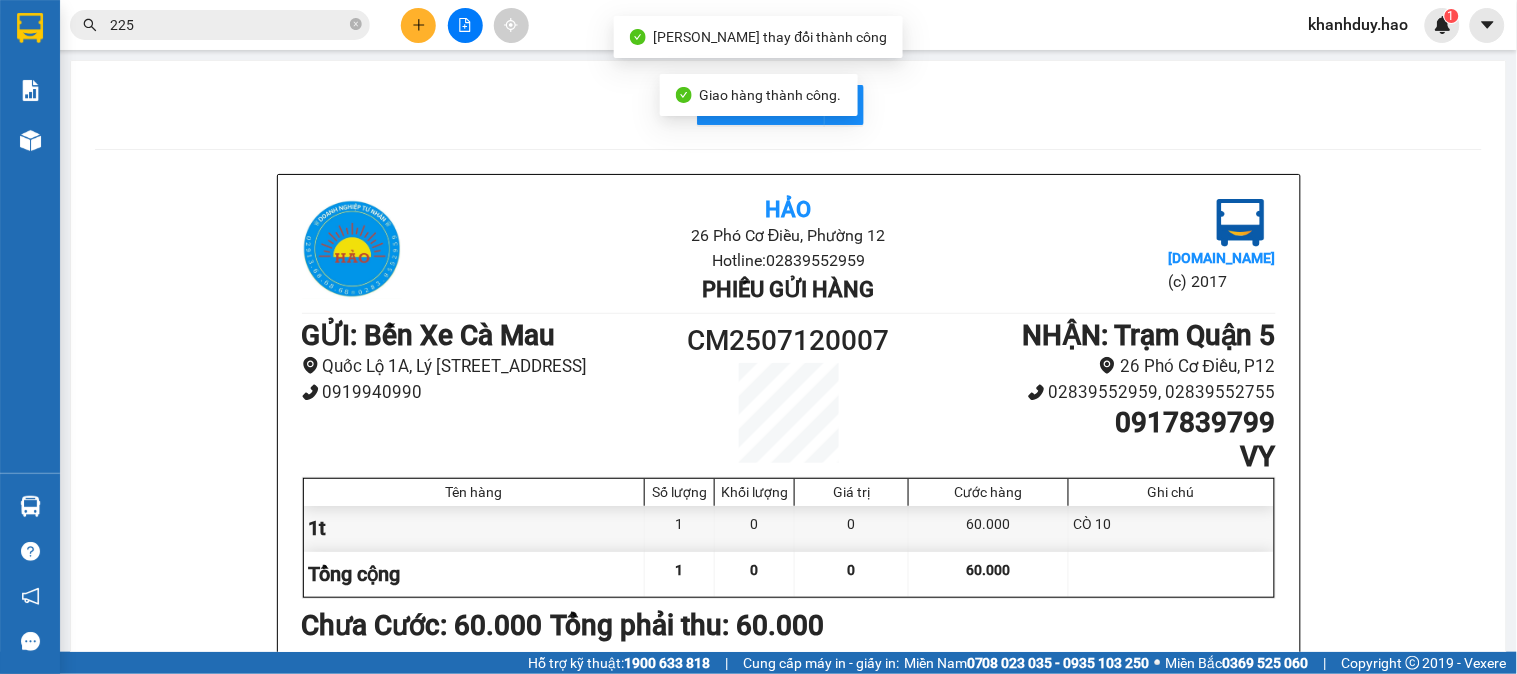 click on "Kết quả tìm kiếm ( 3 )  Bộ lọc  Thuộc VP này Gửi 3 ngày gần nhất Mã ĐH Trạng thái Món hàng Thu hộ Tổng cước Chưa cước Nhãn Người gửi VP Gửi Người nhận VP Nhận Q52507110048 12:13 - 11/07 VP Nhận   50F-046.24 06:46 - 12/07 bánh xe SL:  1 80.000 80.000 Trạm Quận 5 0918599 225 sướng  Bến Xe Cà Mau Q52507110098 15:28 - 11/07 VP Nhận   51B-263.12 06:46 - 12/07 tg SL:  1 50.000 50.000 Trạm Quận 5 0918599 225 sướng  Bến Xe Cà Mau Q52507100156 17:36 - 10/07 Đã giao   09:38 - 11/07 tg SL:  1 30.000 Trạm Quận 5 0918599 225 sướng  Bến Xe Cà Mau 1 225 khanhduy.hao 1" at bounding box center (758, 25) 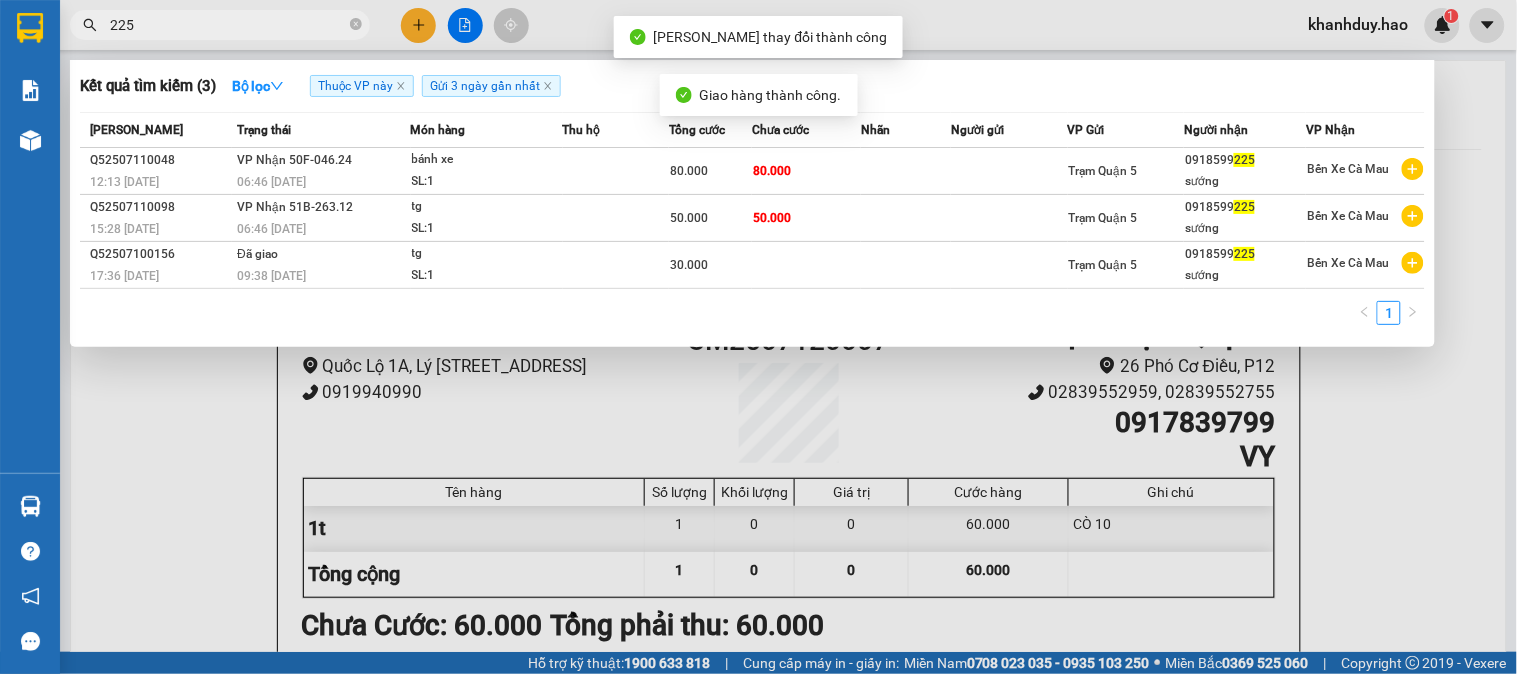 click on "225" at bounding box center (228, 25) 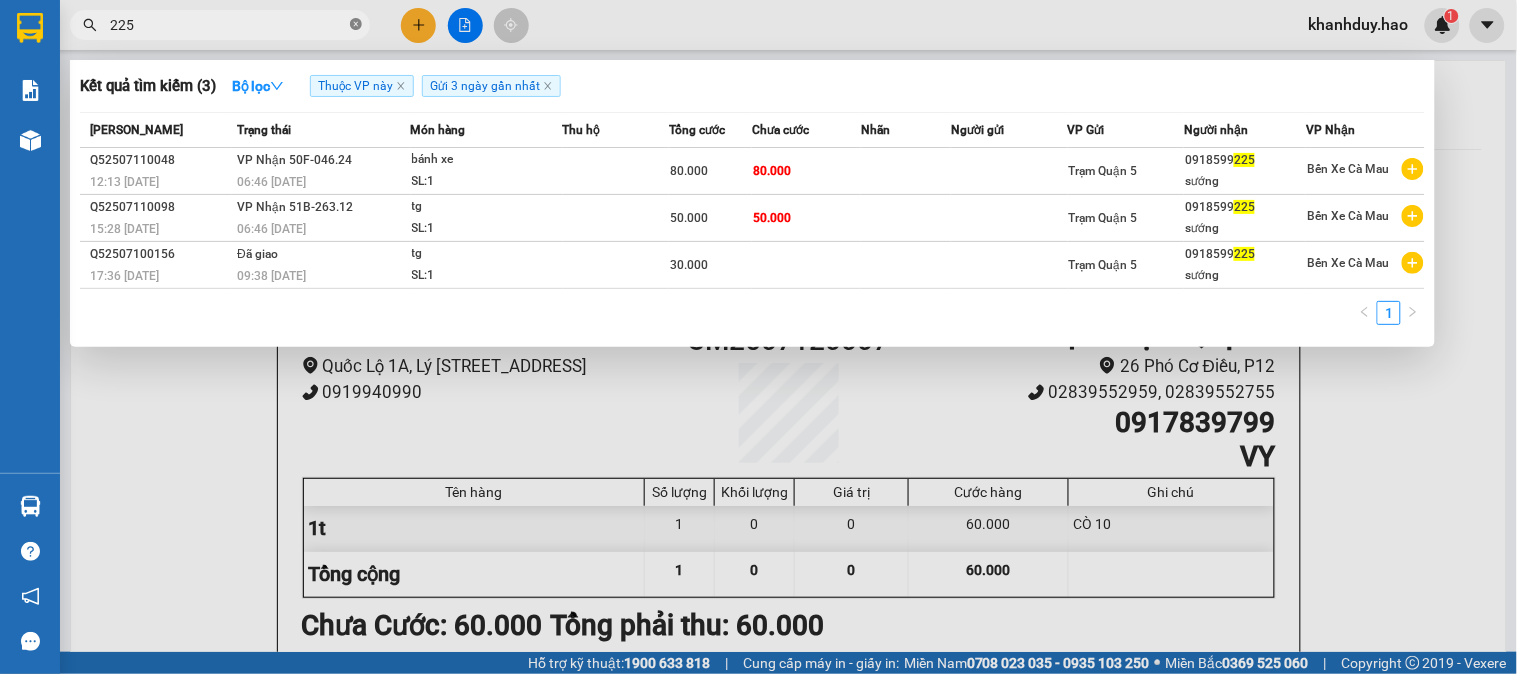 click 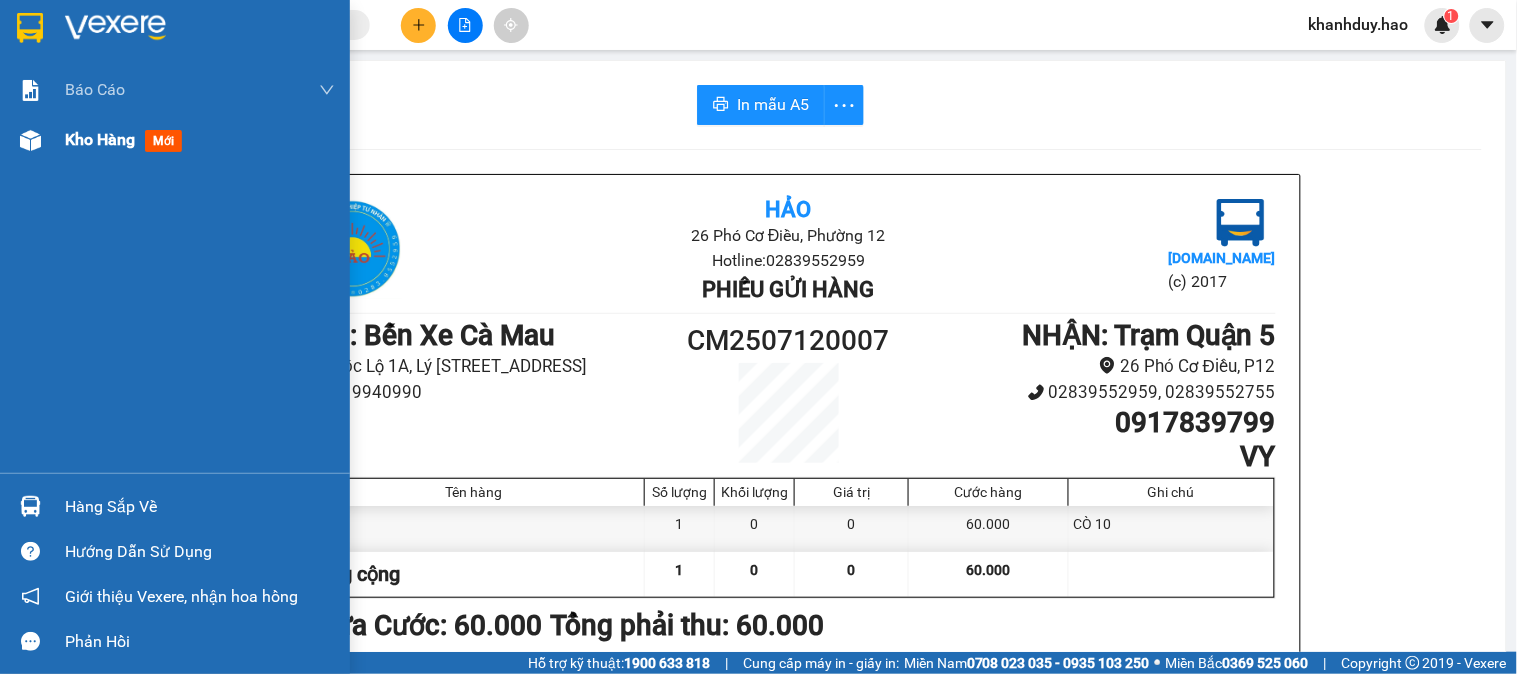 click on "Kho hàng" at bounding box center (100, 139) 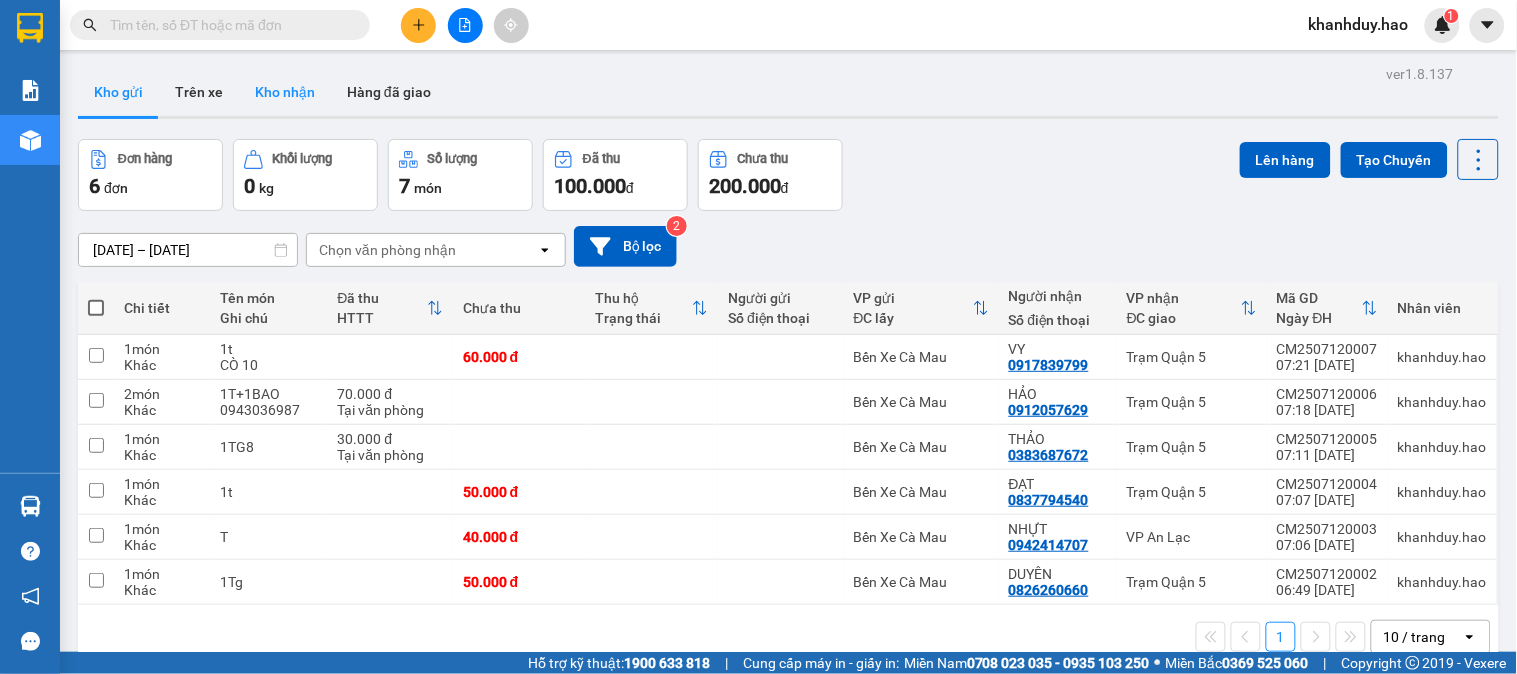 click on "Kho nhận" at bounding box center [285, 92] 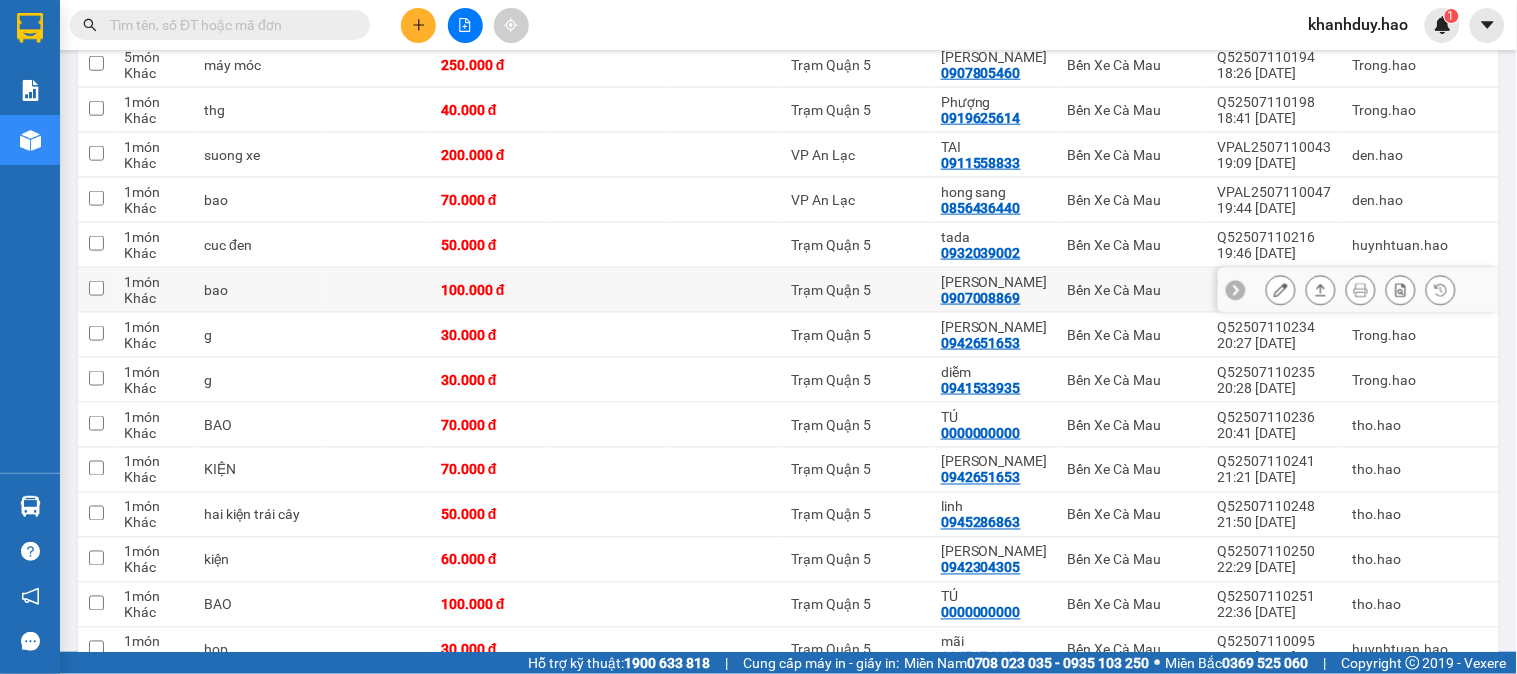scroll, scrollTop: 555, scrollLeft: 0, axis: vertical 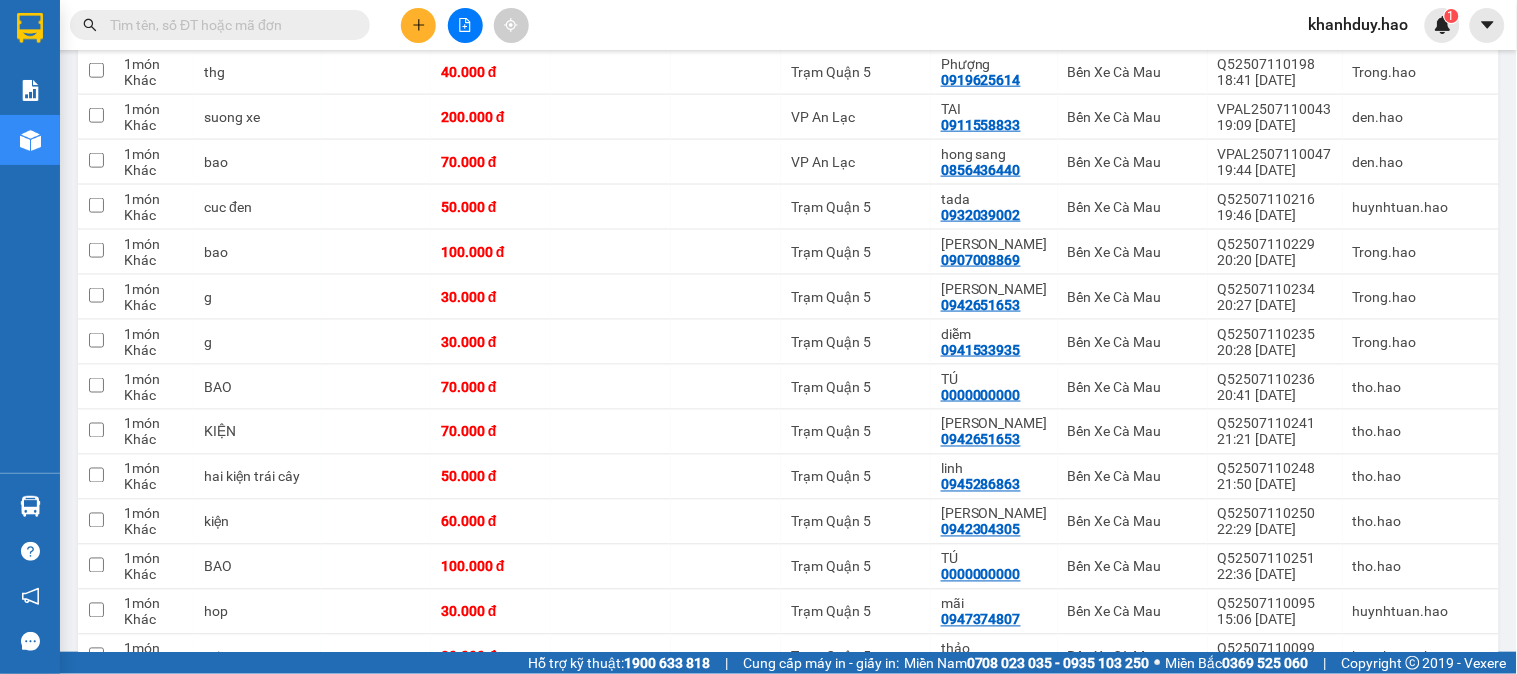 click at bounding box center [228, 25] 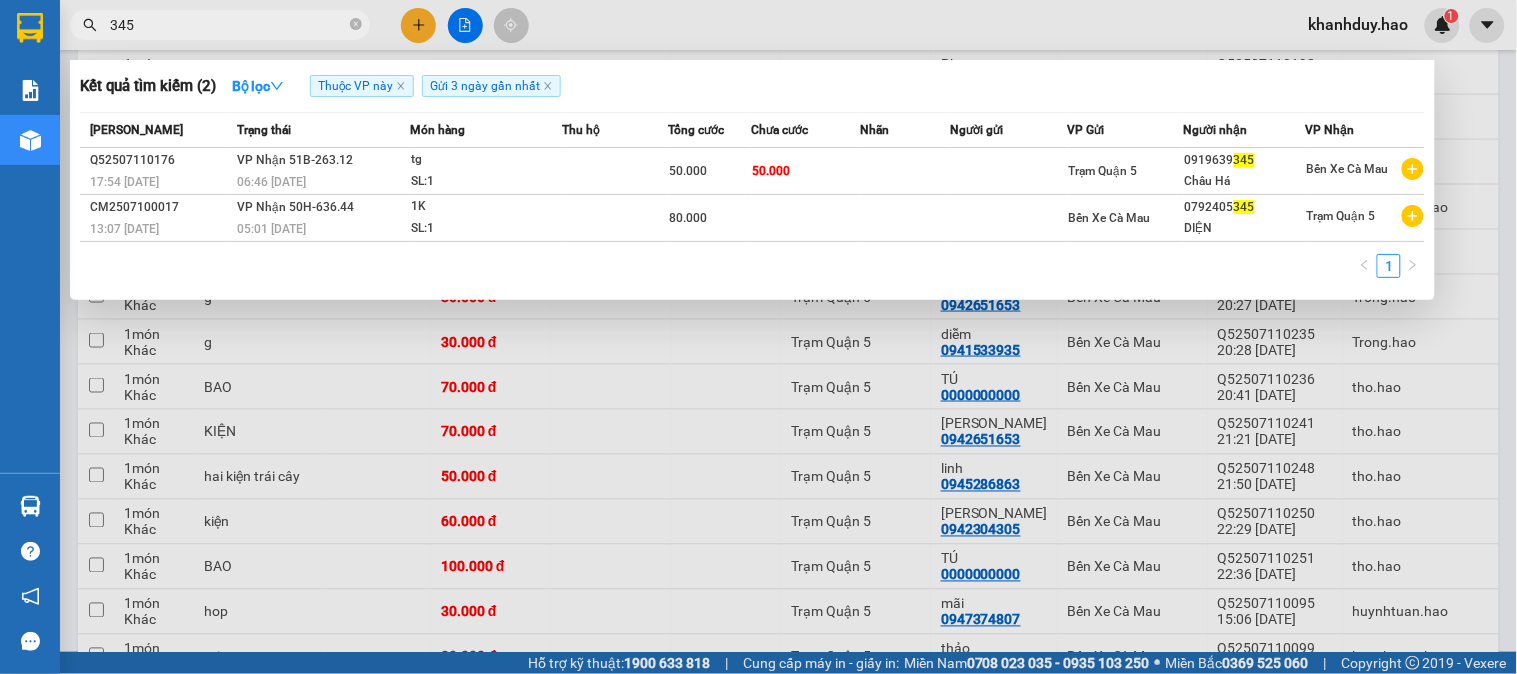 type on "345" 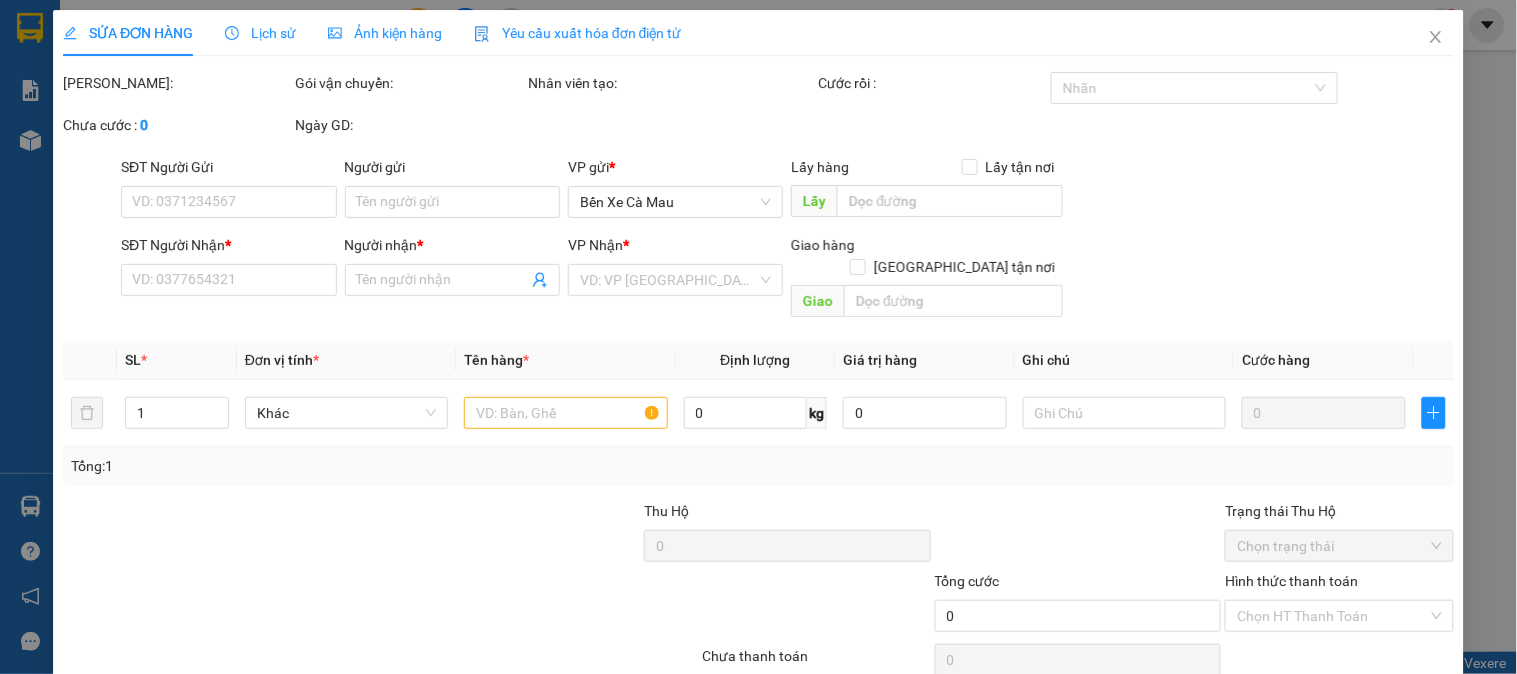 scroll, scrollTop: 0, scrollLeft: 0, axis: both 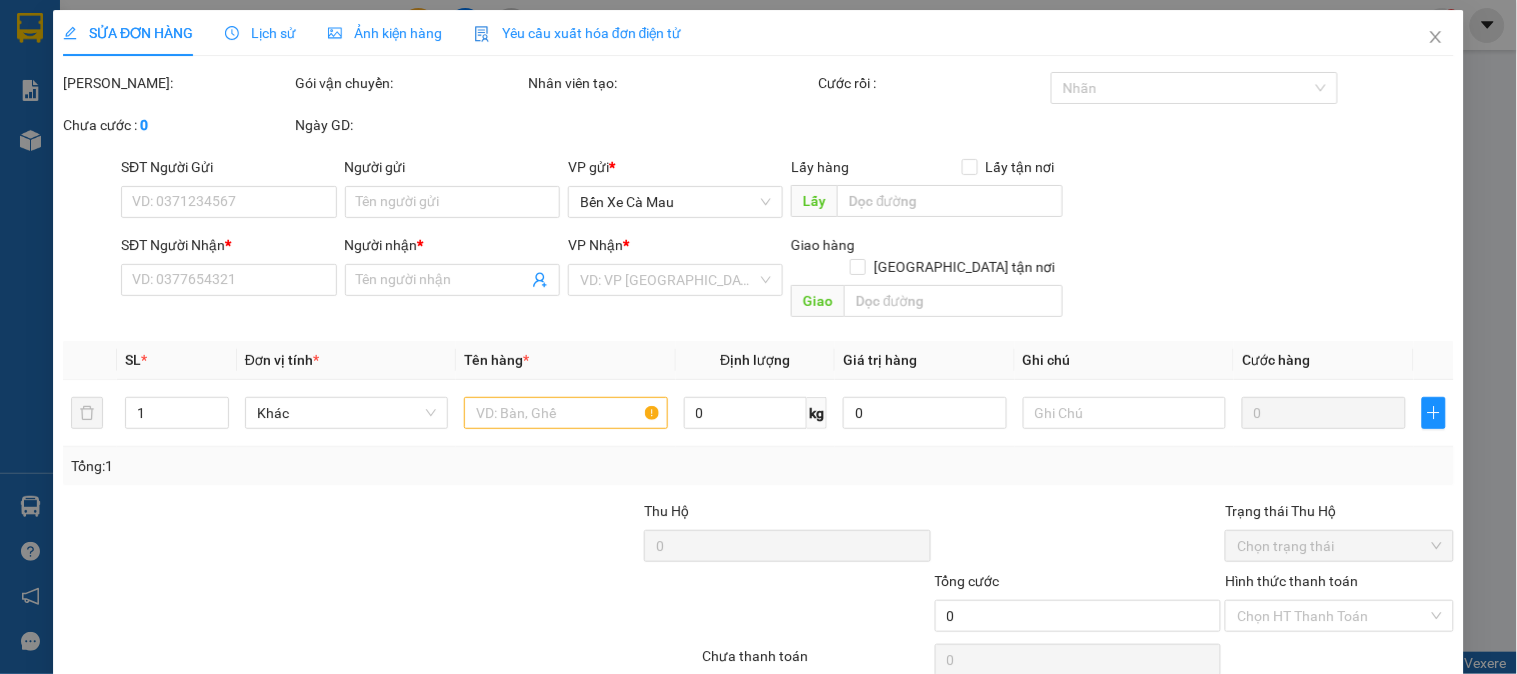 type on "0919639345" 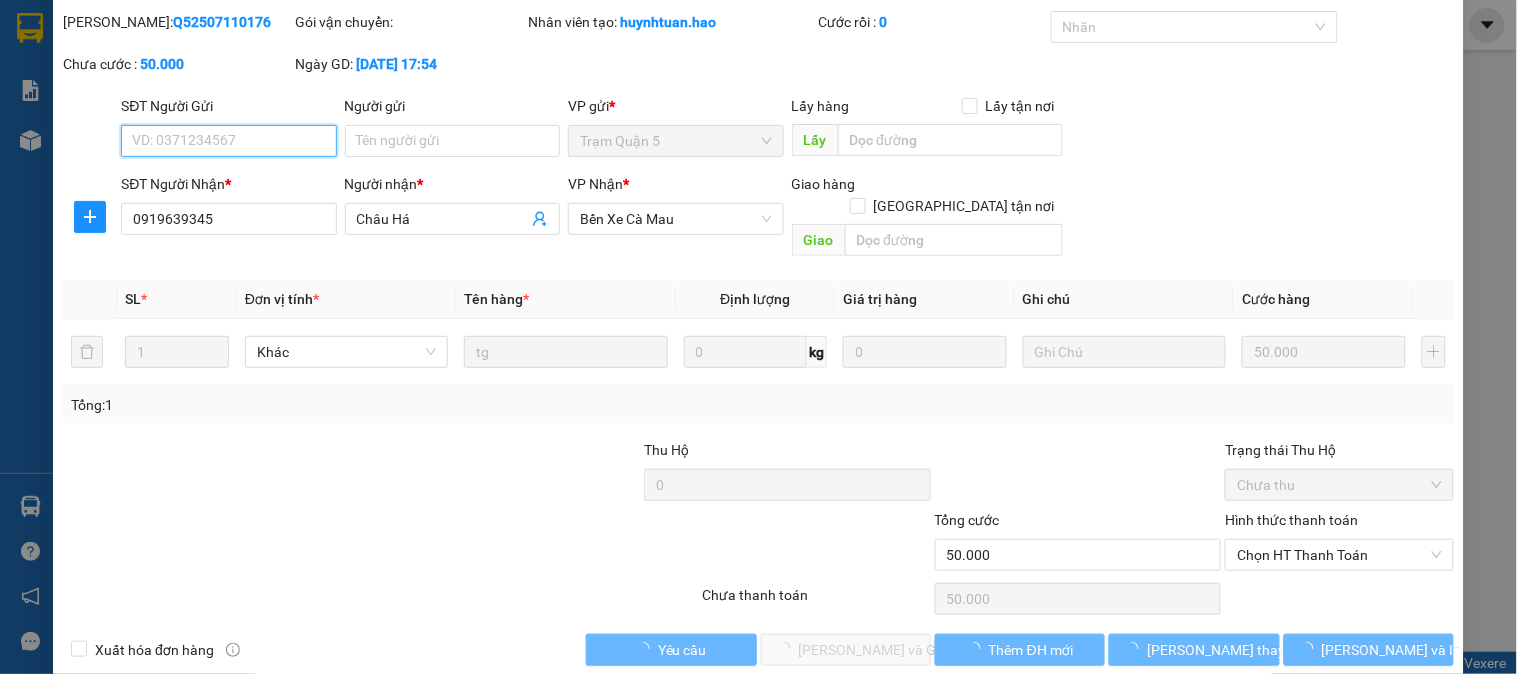 scroll, scrollTop: 70, scrollLeft: 0, axis: vertical 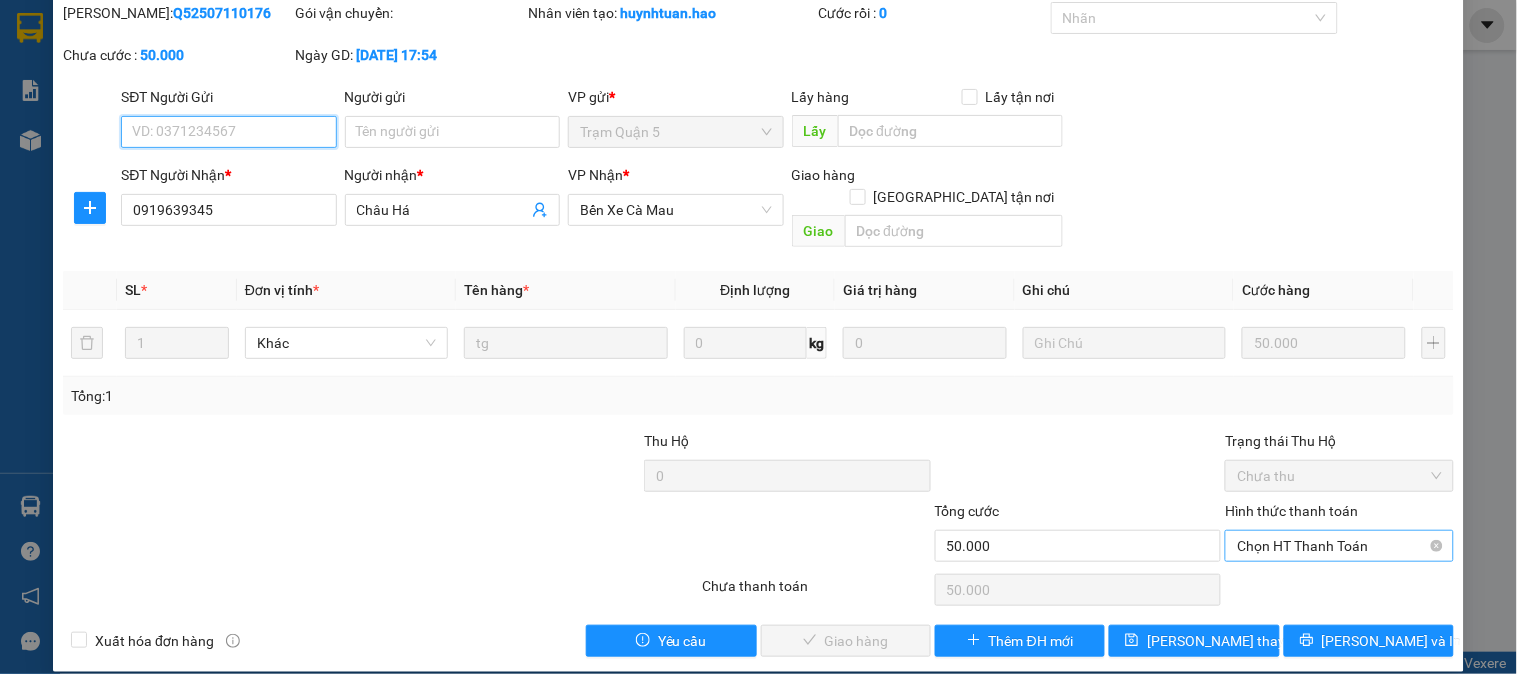 click on "Chọn HT Thanh Toán" at bounding box center (1339, 546) 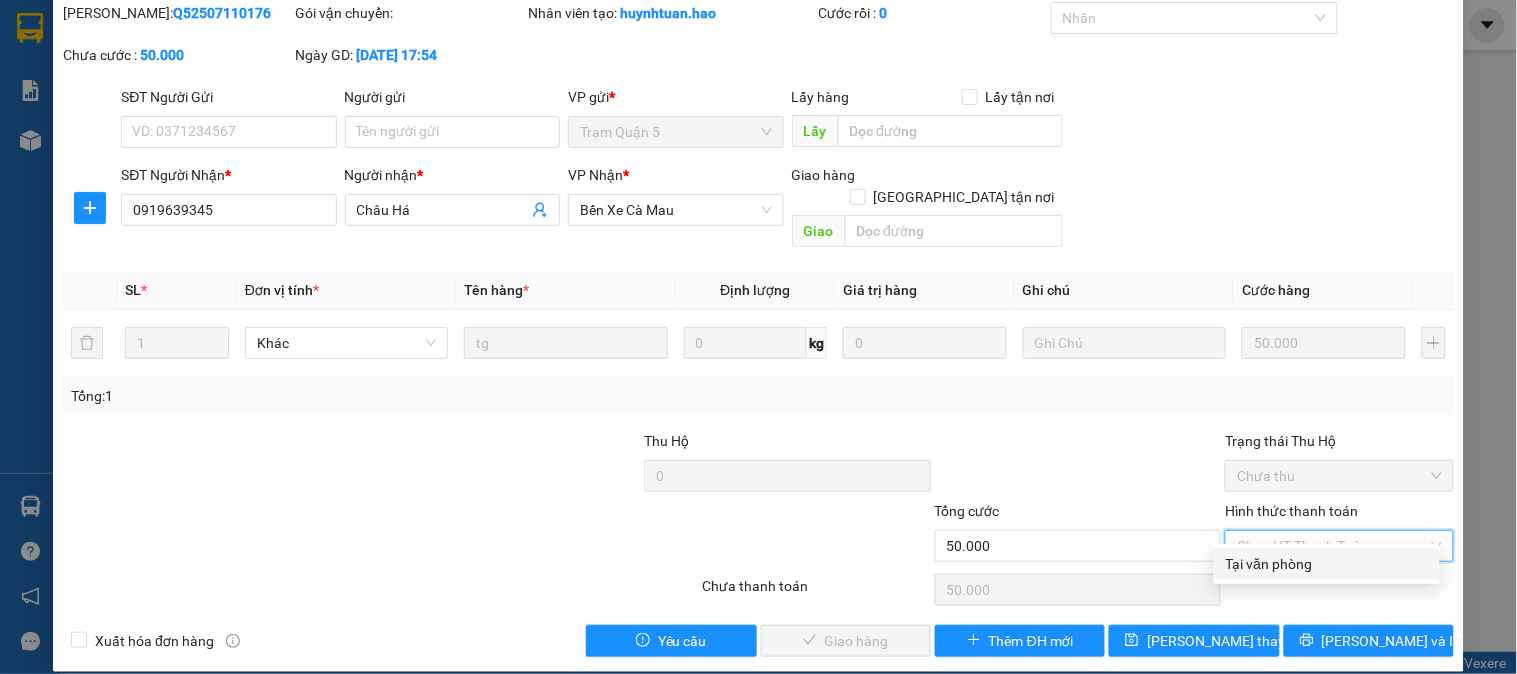 click on "Tại văn phòng" at bounding box center [1327, 564] 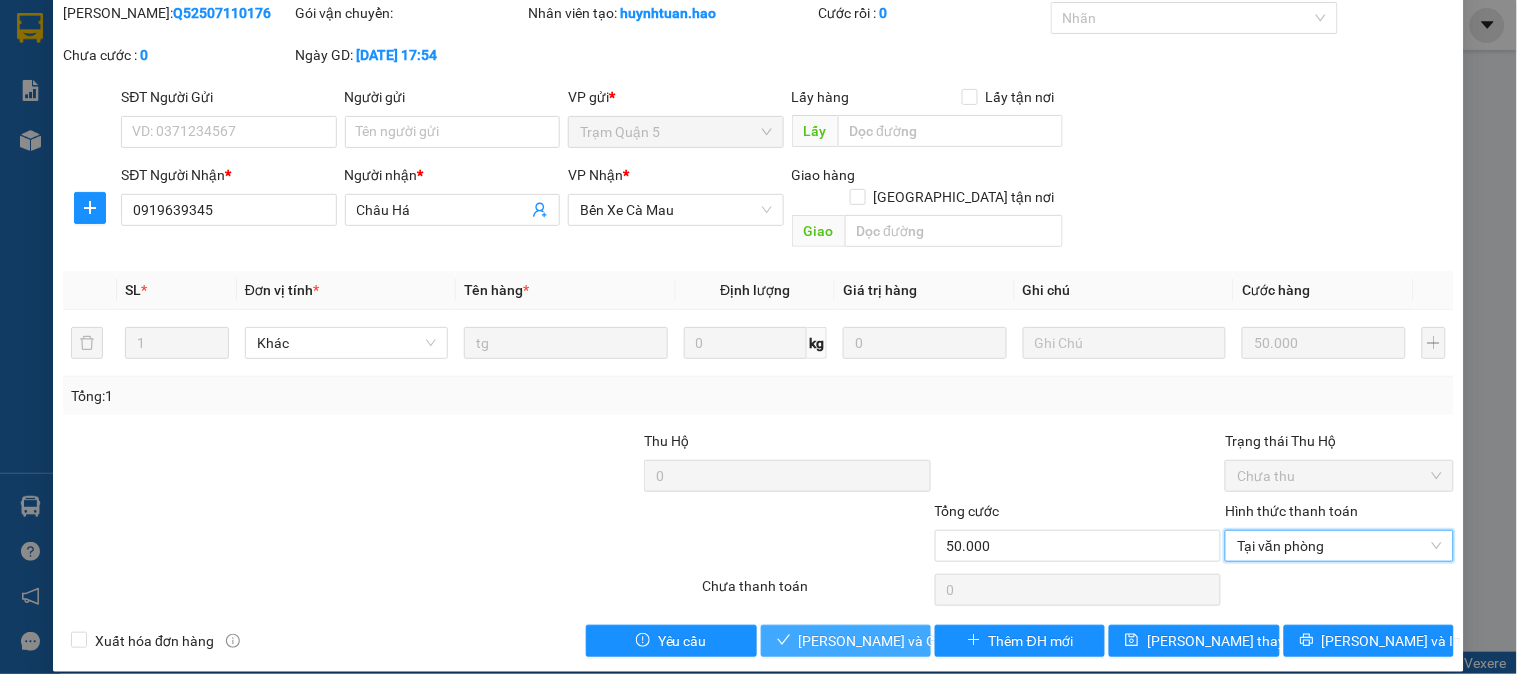 click on "[PERSON_NAME] và [PERSON_NAME] hàng" at bounding box center (895, 641) 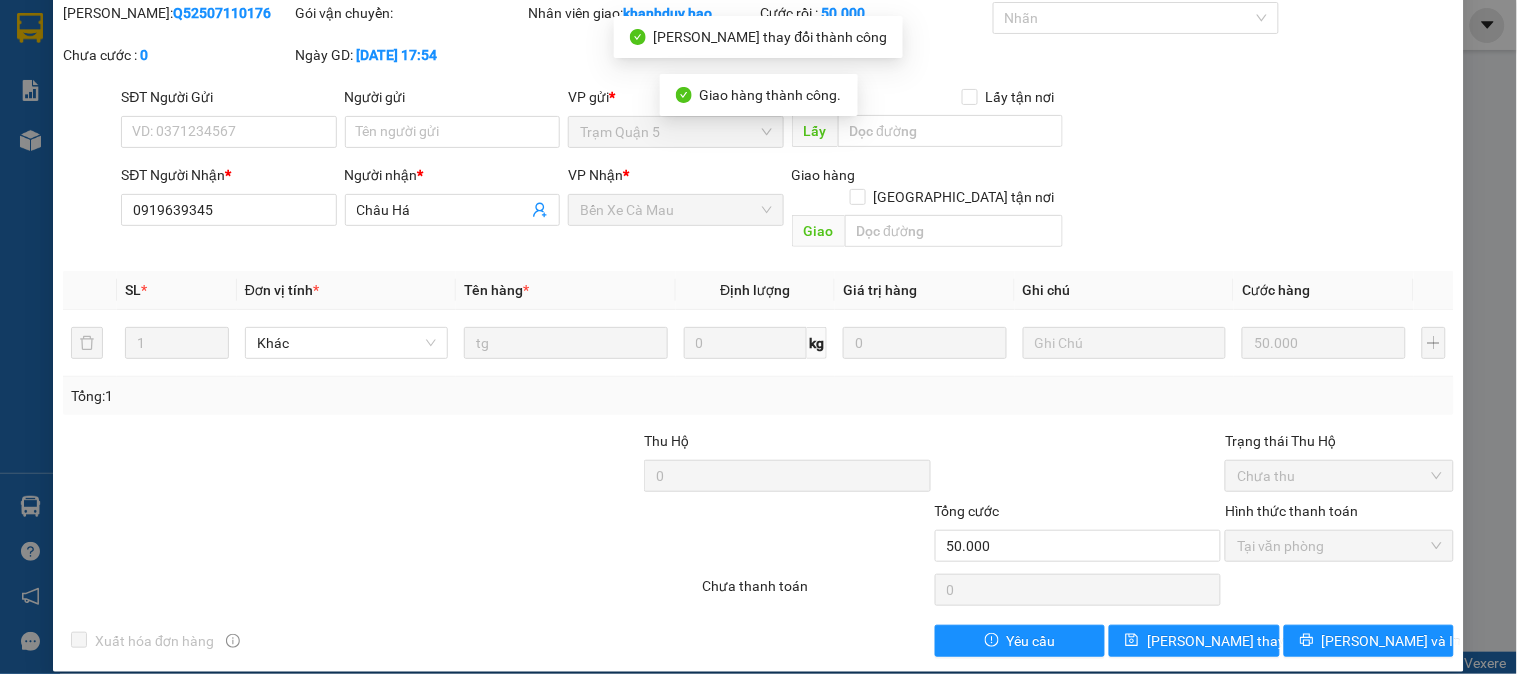 click on "SỬA ĐƠN HÀNG Lịch sử Ảnh kiện hàng Yêu cầu xuất hóa đơn điện tử Total Paid Fee 50.000 Total UnPaid Fee 0 Cash Collection Total Fee Mã ĐH:  Q52507110176 Gói vận chuyển:   Nhân viên giao: khanhduy.hao Cước rồi :   50.000   Nhãn Chưa cước :   0 Ngày GD:   11-07-2025 lúc 17:54 SĐT Người Gửi VD: 0371234567 Người gửi Tên người gửi VP gửi  * Trạm Quận 5 Lấy hàng Lấy tận nơi Lấy SĐT Người Nhận  * 0919639345 Người nhận  * Châu Há VP Nhận  * Bến Xe Cà Mau Giao hàng Giao tận nơi Giao SL  * Đơn vị tính  * Tên hàng  * Định lượng Giá trị hàng Ghi chú Cước hàng                   1 Khác tg 0 kg 0 50.000 Tổng:  1 Thu Hộ 0 Trạng thái Thu Hộ   Chưa thu Tổng cước 50.000 Hình thức thanh toán Tại văn phòng Số tiền thu trước 50.000 Chọn HT Thanh Toán Chưa thanh toán 0 Chọn HT Thanh Toán Xuất hóa đơn hàng Yêu cầu Lưu thay đổi Lưu và In" at bounding box center (758, 337) 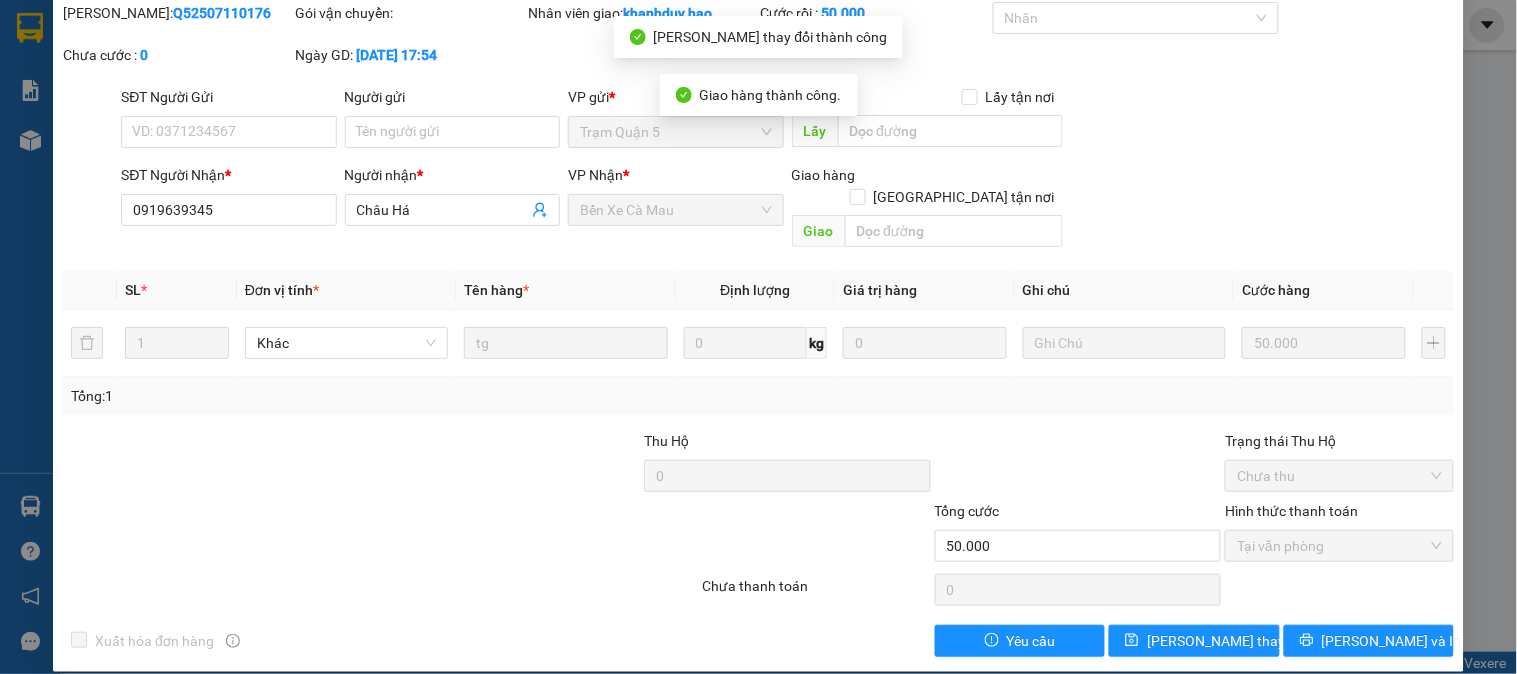 click on "SỬA ĐƠN HÀNG Lịch sử Ảnh kiện hàng Yêu cầu xuất hóa đơn điện tử Total Paid Fee 50.000 Total UnPaid Fee 0 Cash Collection Total Fee Mã ĐH:  Q52507110176 Gói vận chuyển:   Nhân viên giao: khanhduy.hao Cước rồi :   50.000   Nhãn Chưa cước :   0 Ngày GD:   11-07-2025 lúc 17:54 SĐT Người Gửi VD: 0371234567 Người gửi Tên người gửi VP gửi  * Trạm Quận 5 Lấy hàng Lấy tận nơi Lấy SĐT Người Nhận  * 0919639345 Người nhận  * Châu Há VP Nhận  * Bến Xe Cà Mau Giao hàng Giao tận nơi Giao SL  * Đơn vị tính  * Tên hàng  * Định lượng Giá trị hàng Ghi chú Cước hàng                   1 Khác tg 0 kg 0 50.000 Tổng:  1 Thu Hộ 0 Trạng thái Thu Hộ   Chưa thu Tổng cước 50.000 Hình thức thanh toán Tại văn phòng Số tiền thu trước 50.000 Chọn HT Thanh Toán Chưa thanh toán 0 Chọn HT Thanh Toán Xuất hóa đơn hàng Yêu cầu Lưu thay đổi Lưu và In" at bounding box center (758, 337) 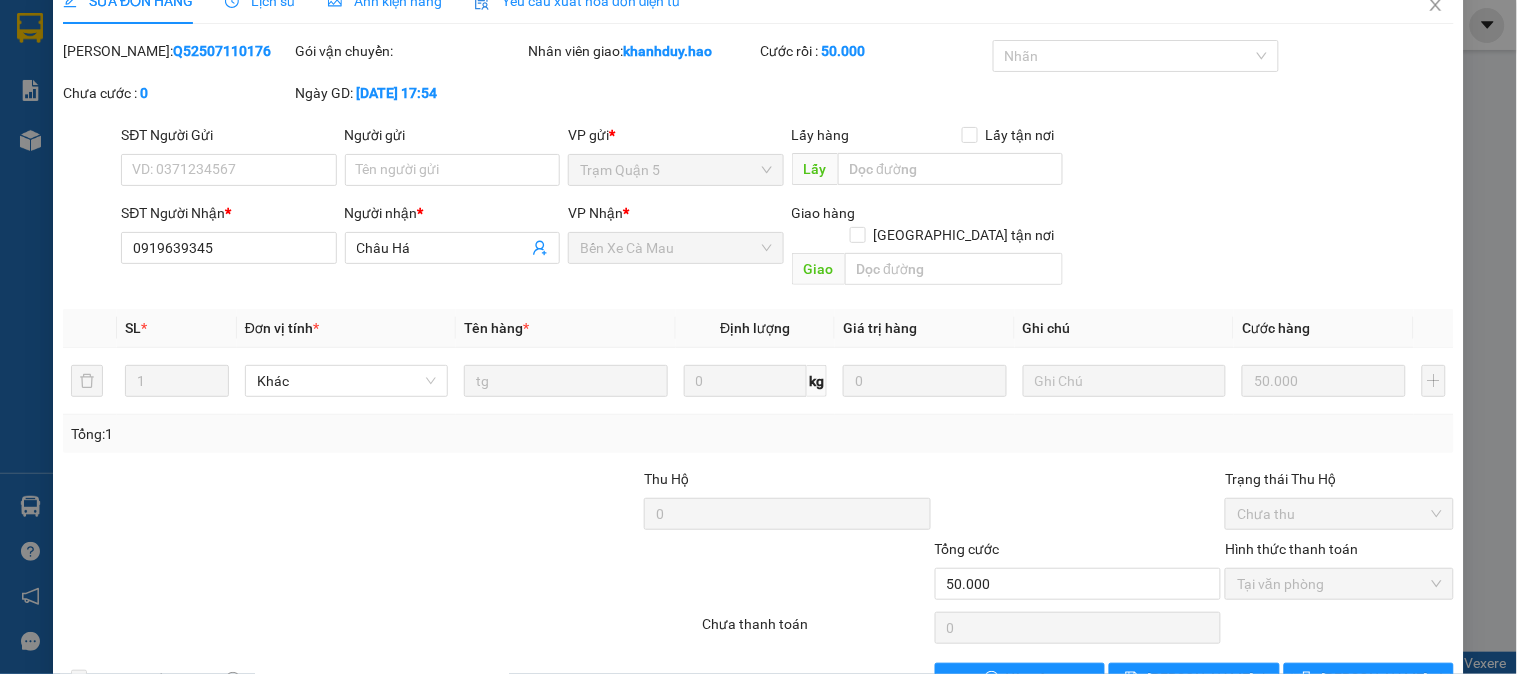 scroll, scrollTop: 0, scrollLeft: 0, axis: both 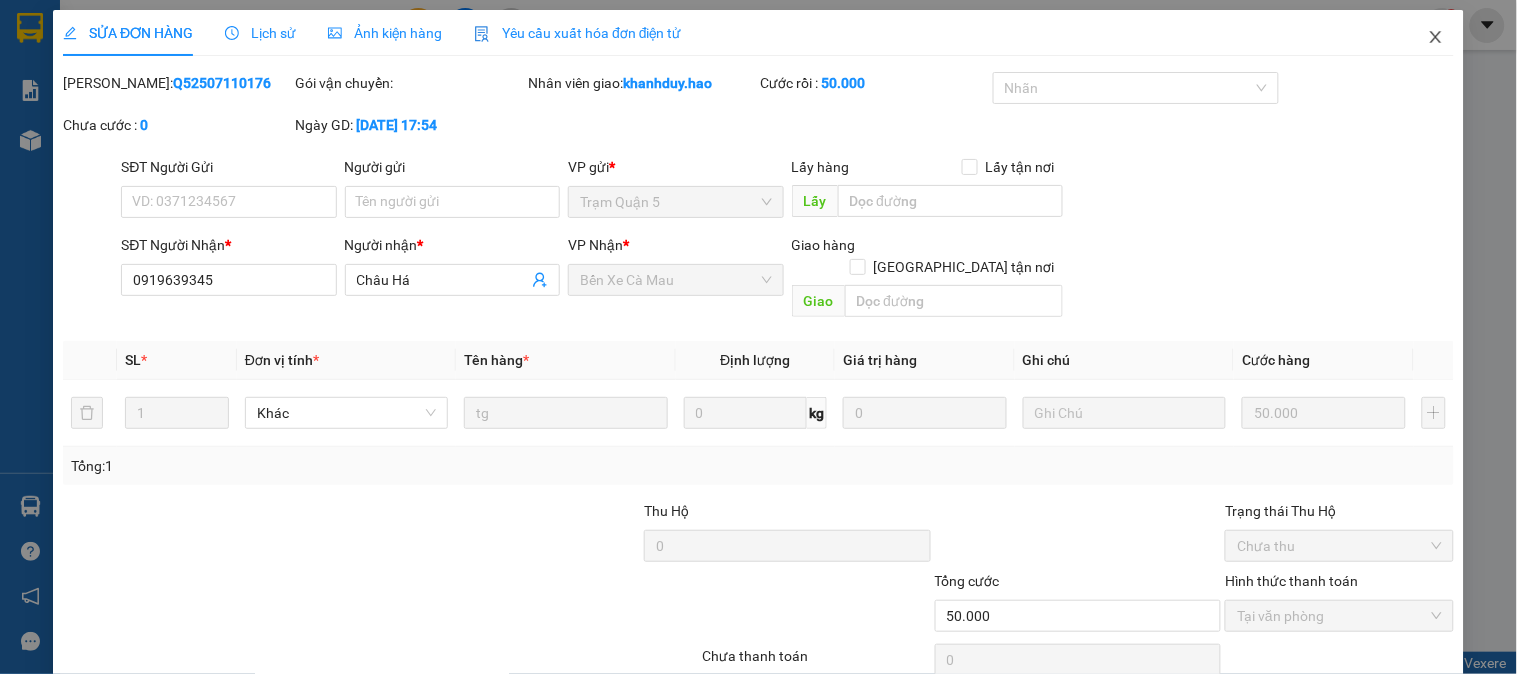 click at bounding box center [1436, 38] 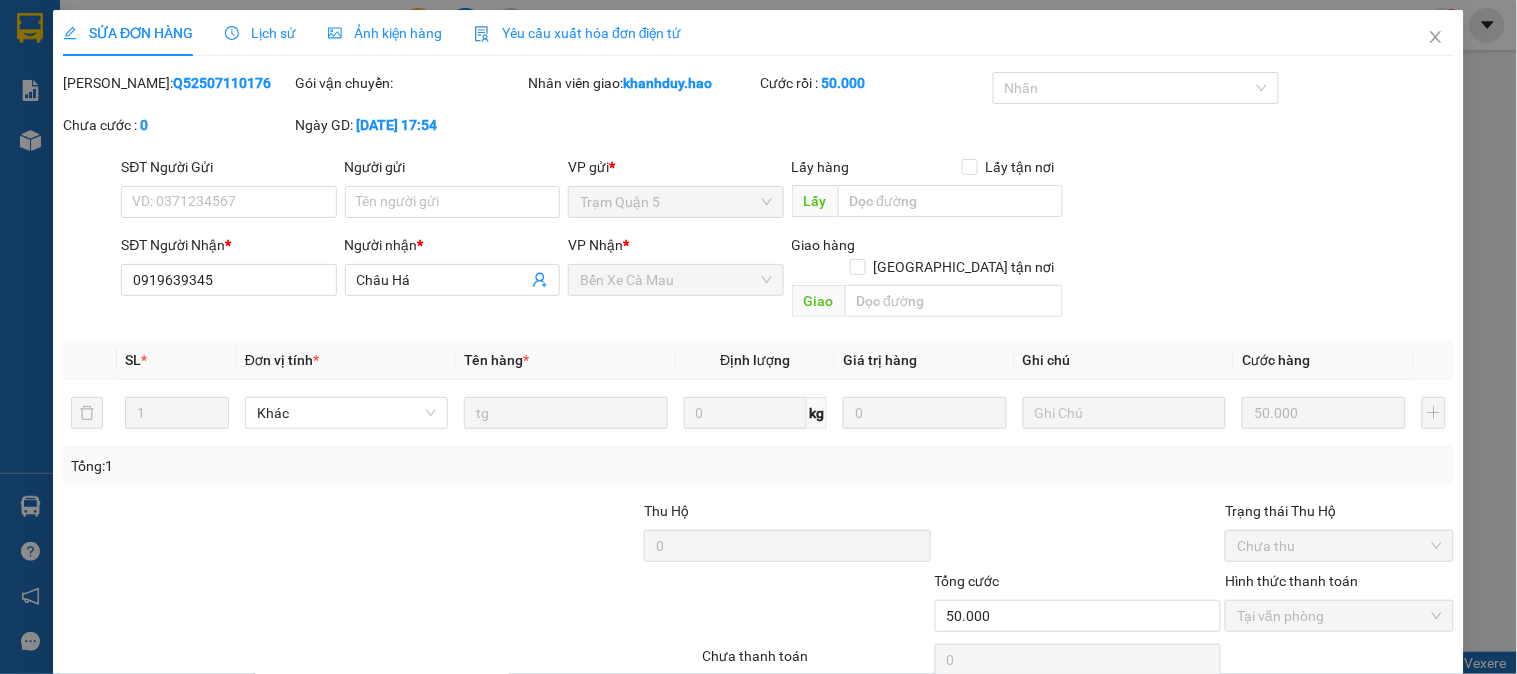 click on "khanhduy.hao 1" at bounding box center (1376, 25) 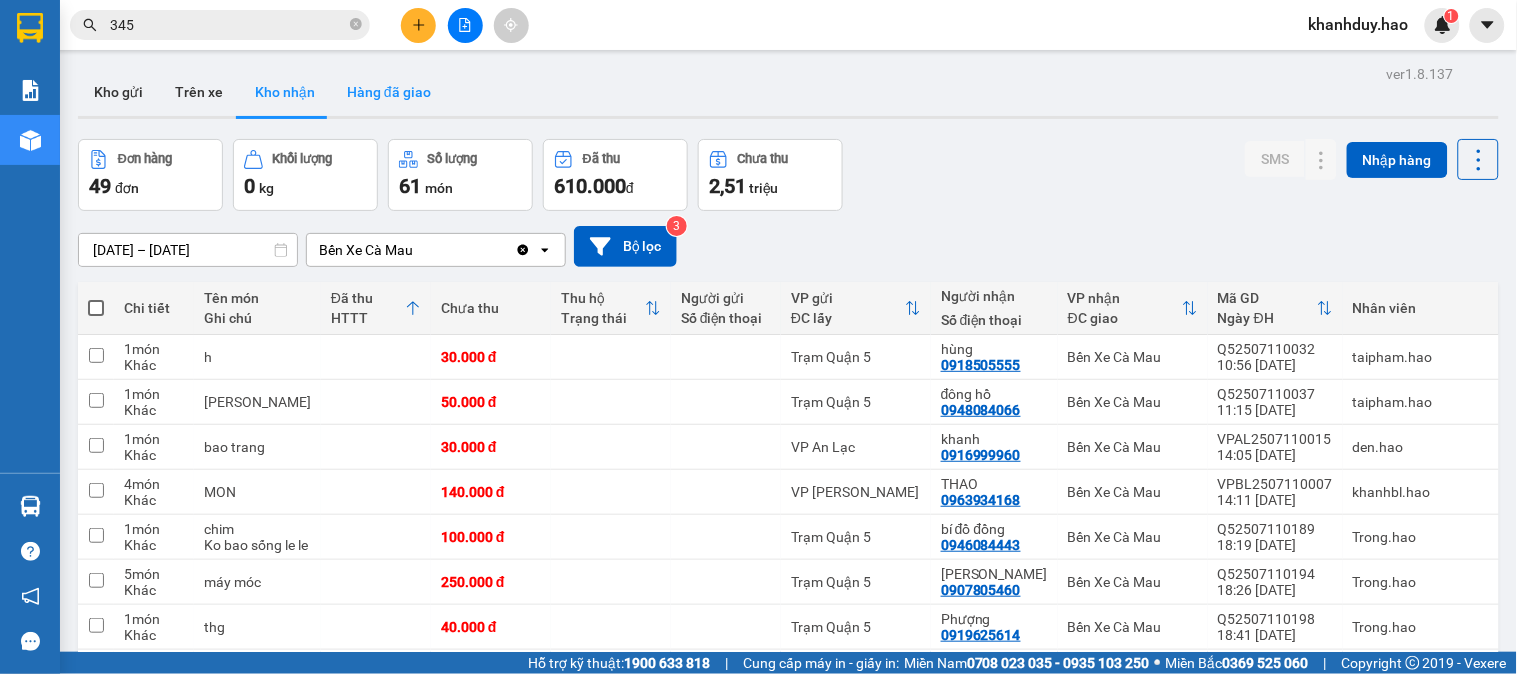 click on "Hàng đã giao" at bounding box center [389, 92] 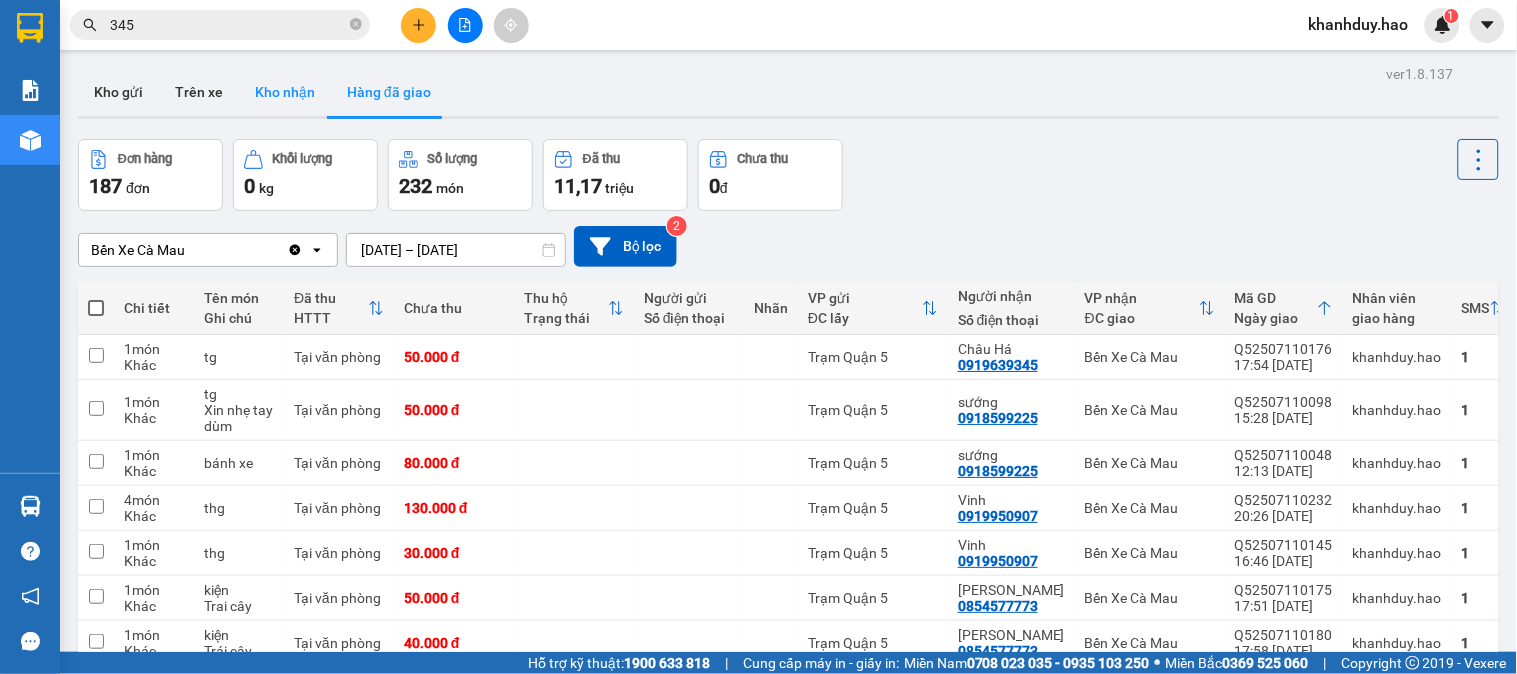 click on "Kho nhận" at bounding box center [285, 92] 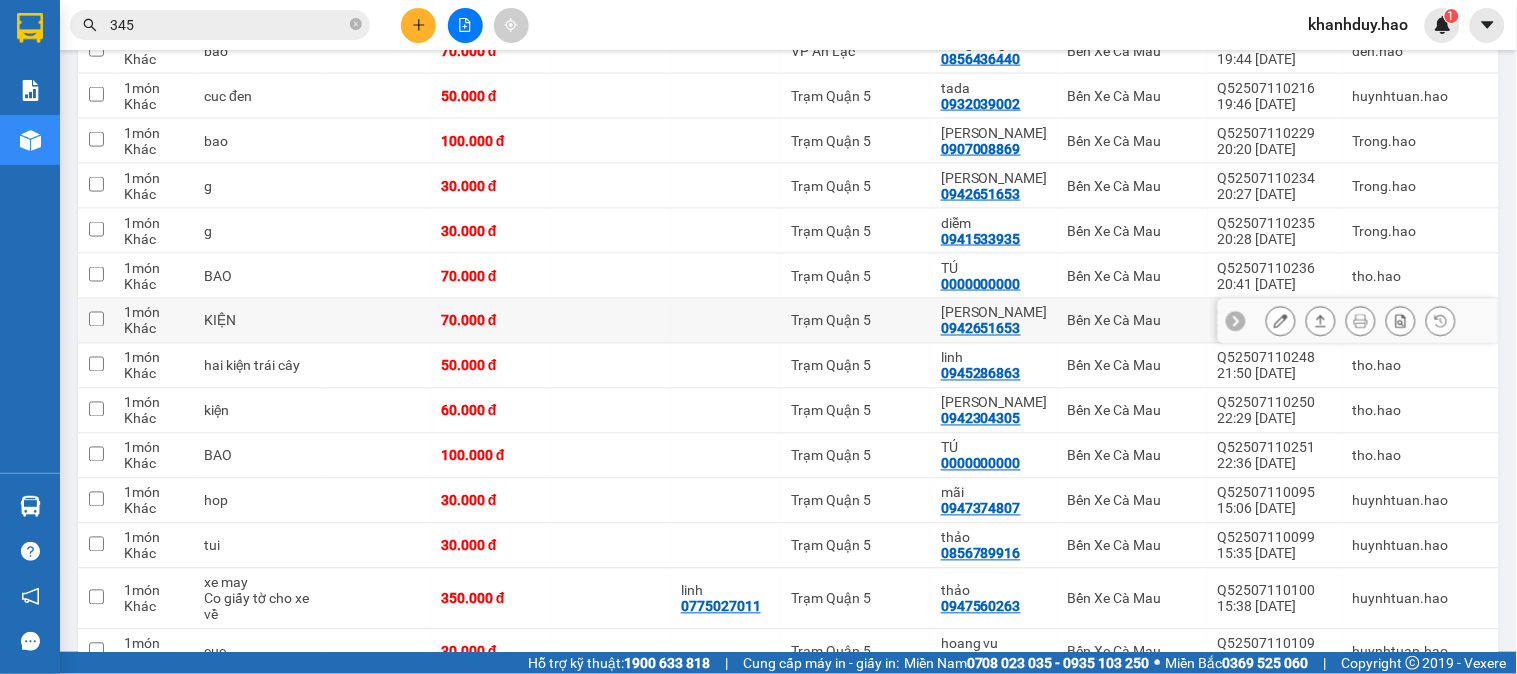 scroll, scrollTop: 555, scrollLeft: 0, axis: vertical 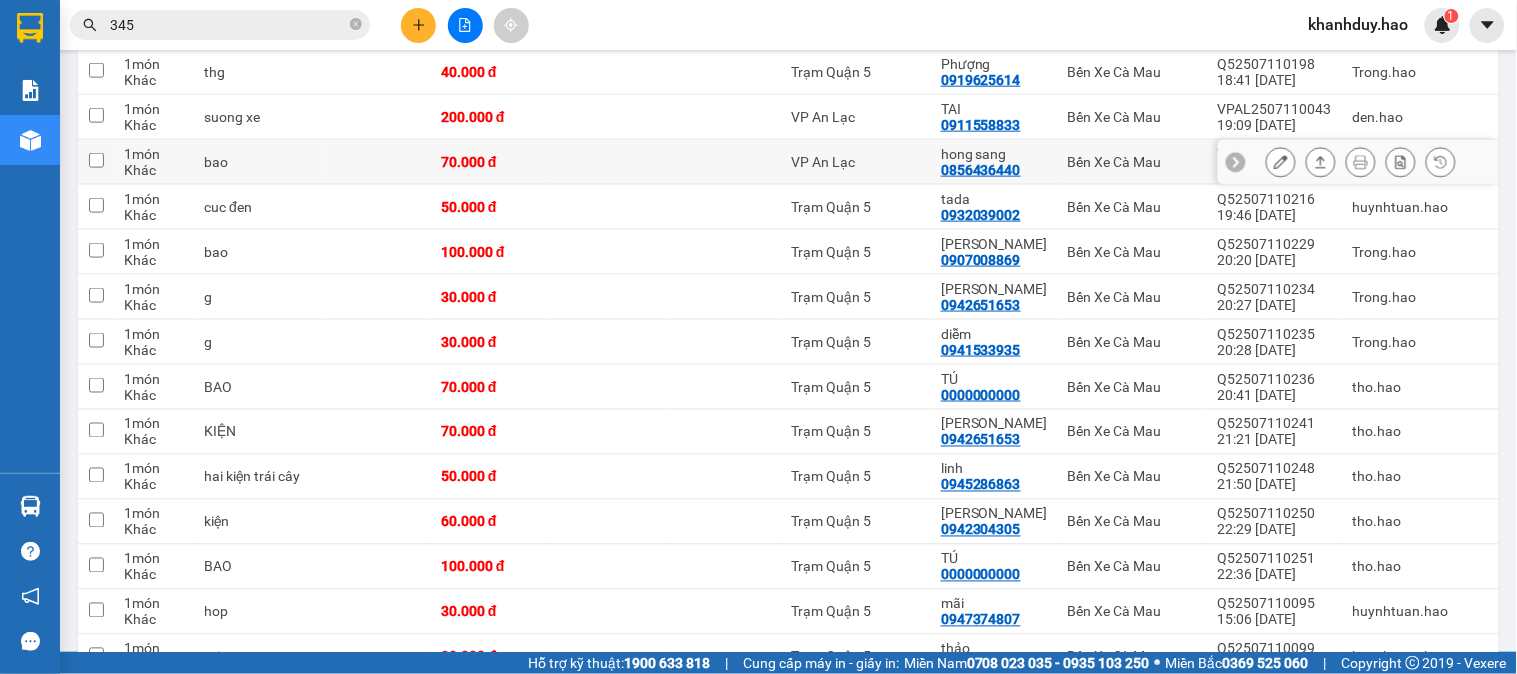 click at bounding box center [1321, 162] 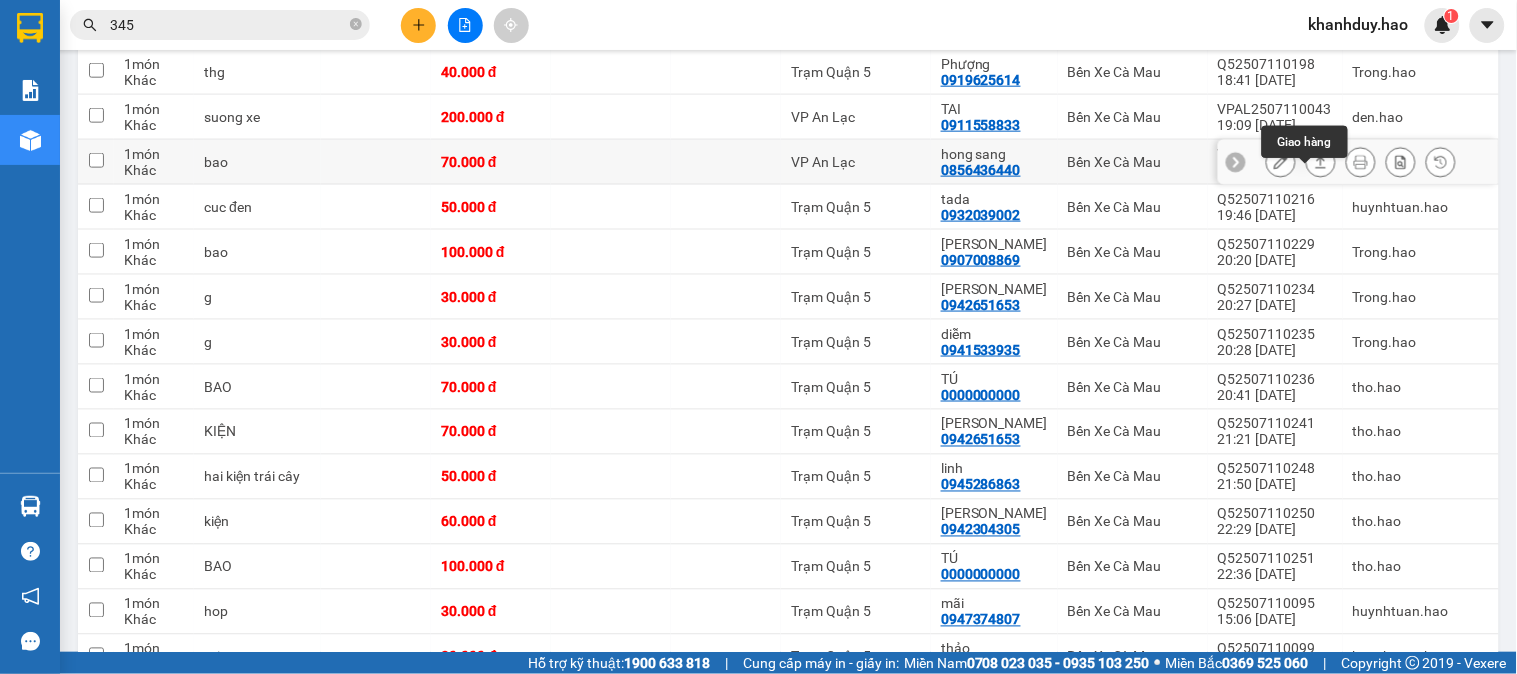 click at bounding box center [1321, 162] 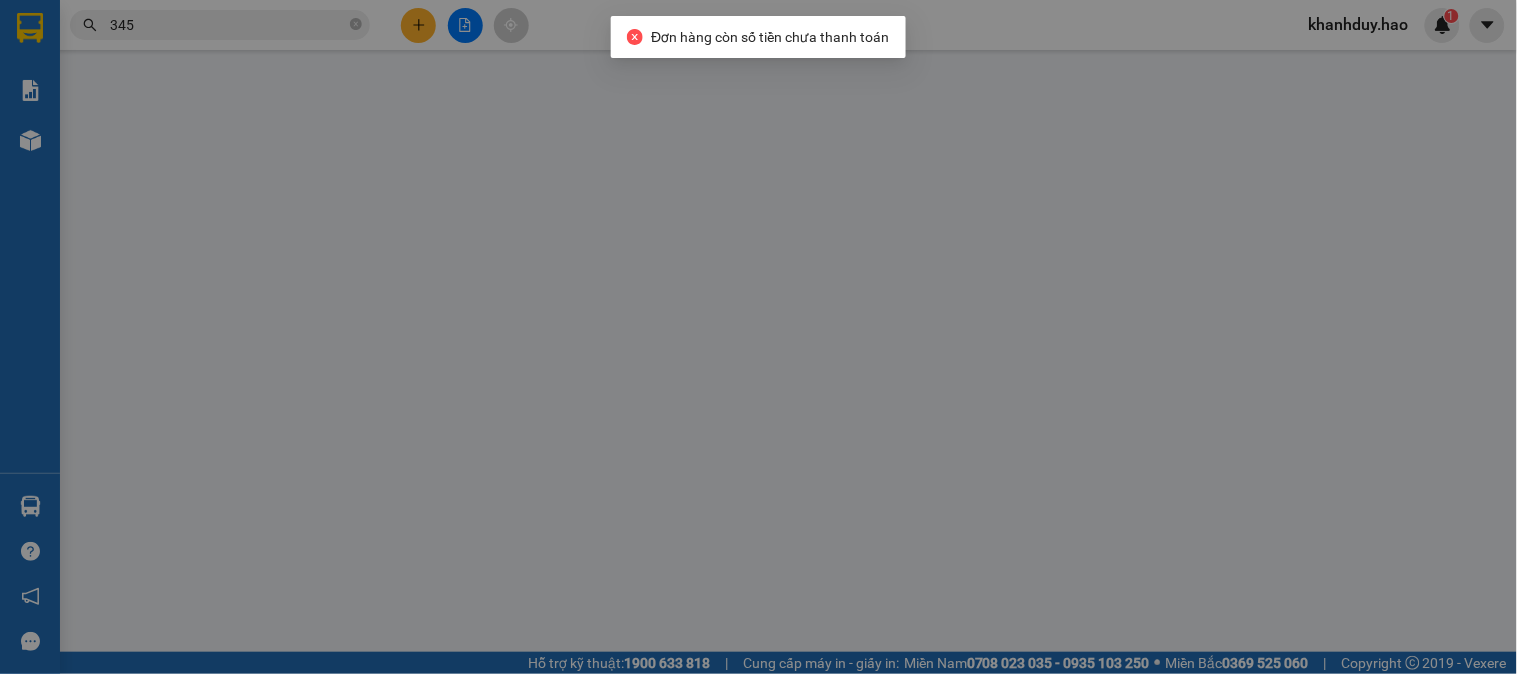 scroll, scrollTop: 0, scrollLeft: 0, axis: both 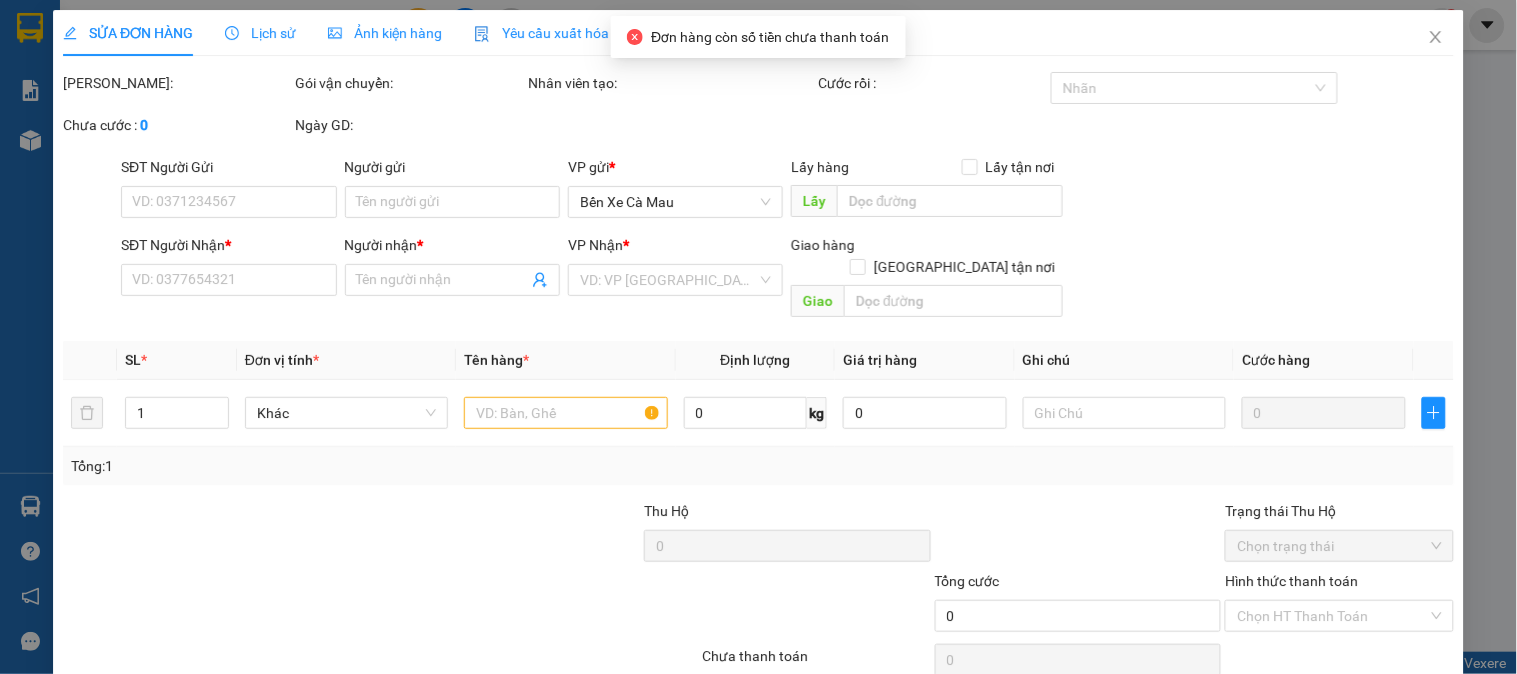 type on "0856436440" 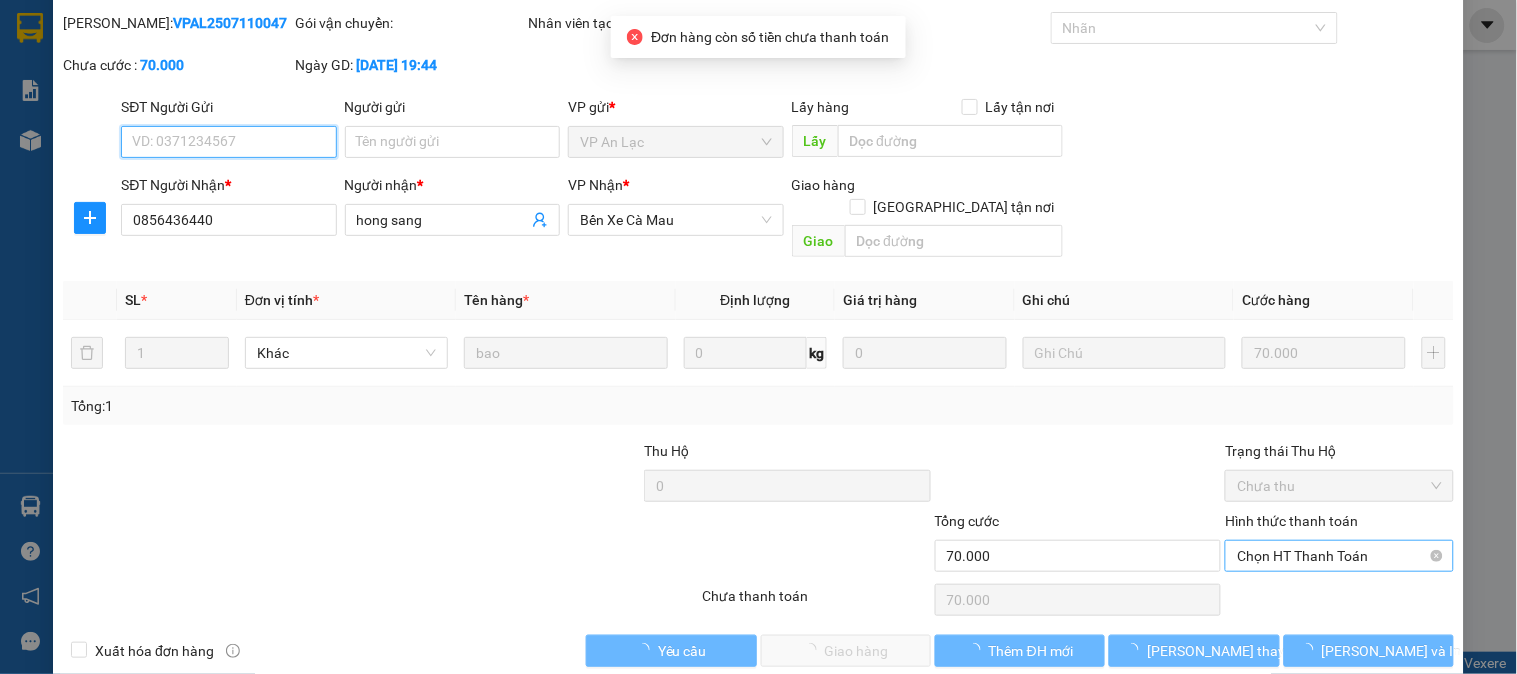 scroll, scrollTop: 70, scrollLeft: 0, axis: vertical 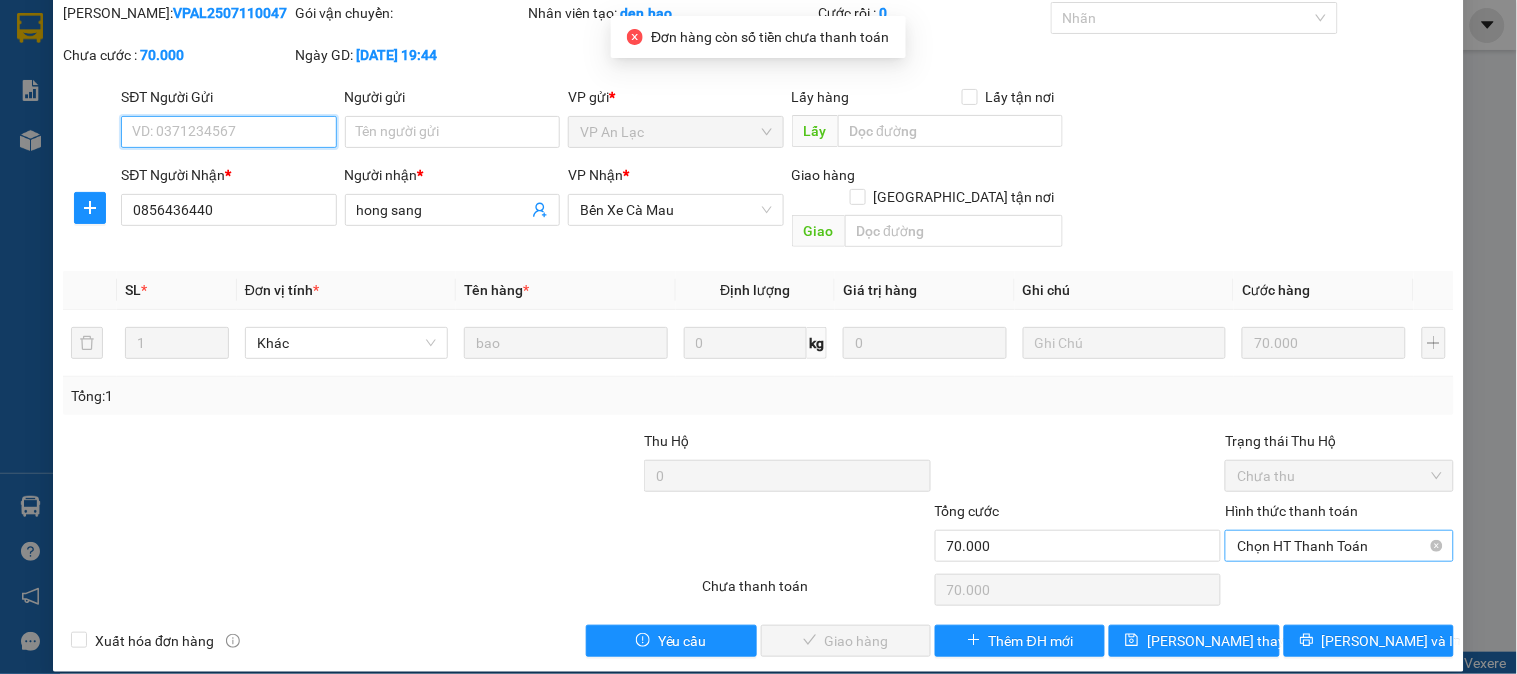 click on "Chọn HT Thanh Toán" at bounding box center [1339, 546] 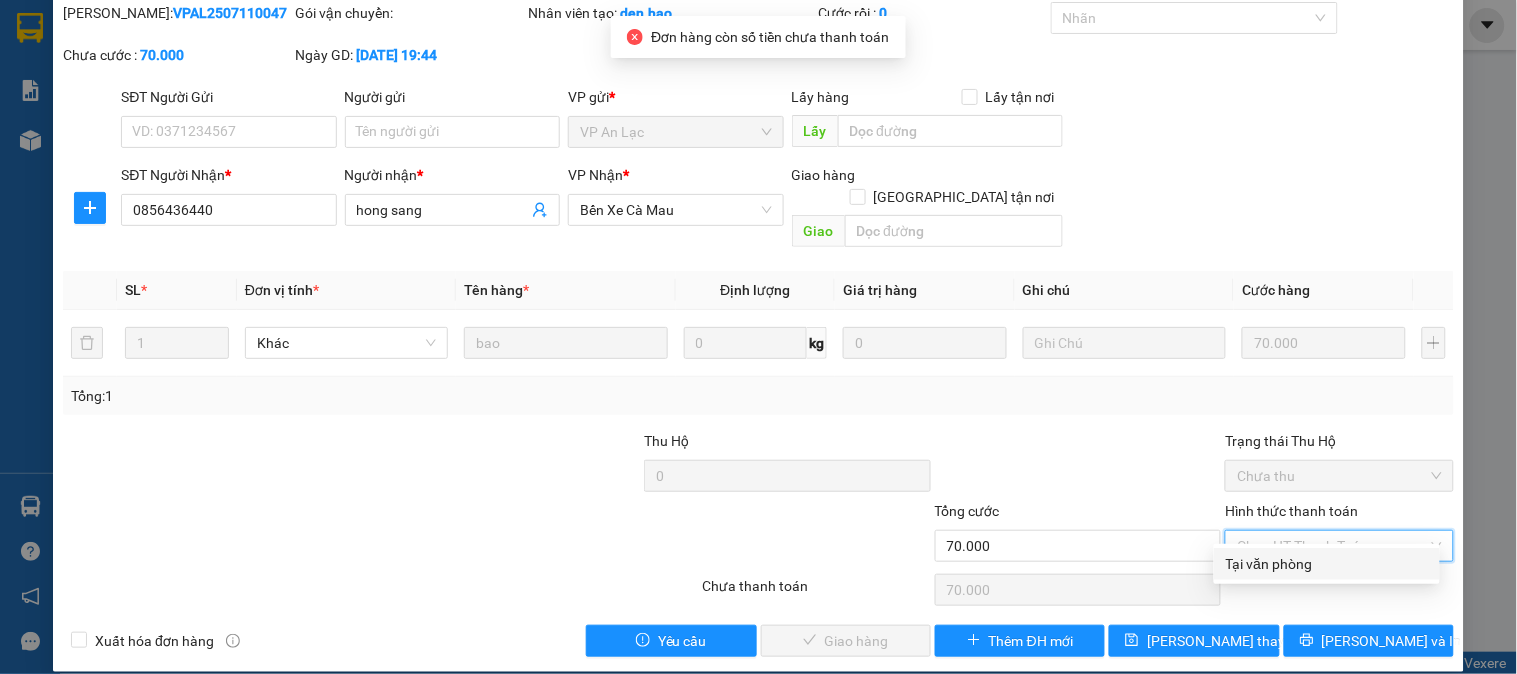 click on "Tại văn phòng" at bounding box center (1327, 564) 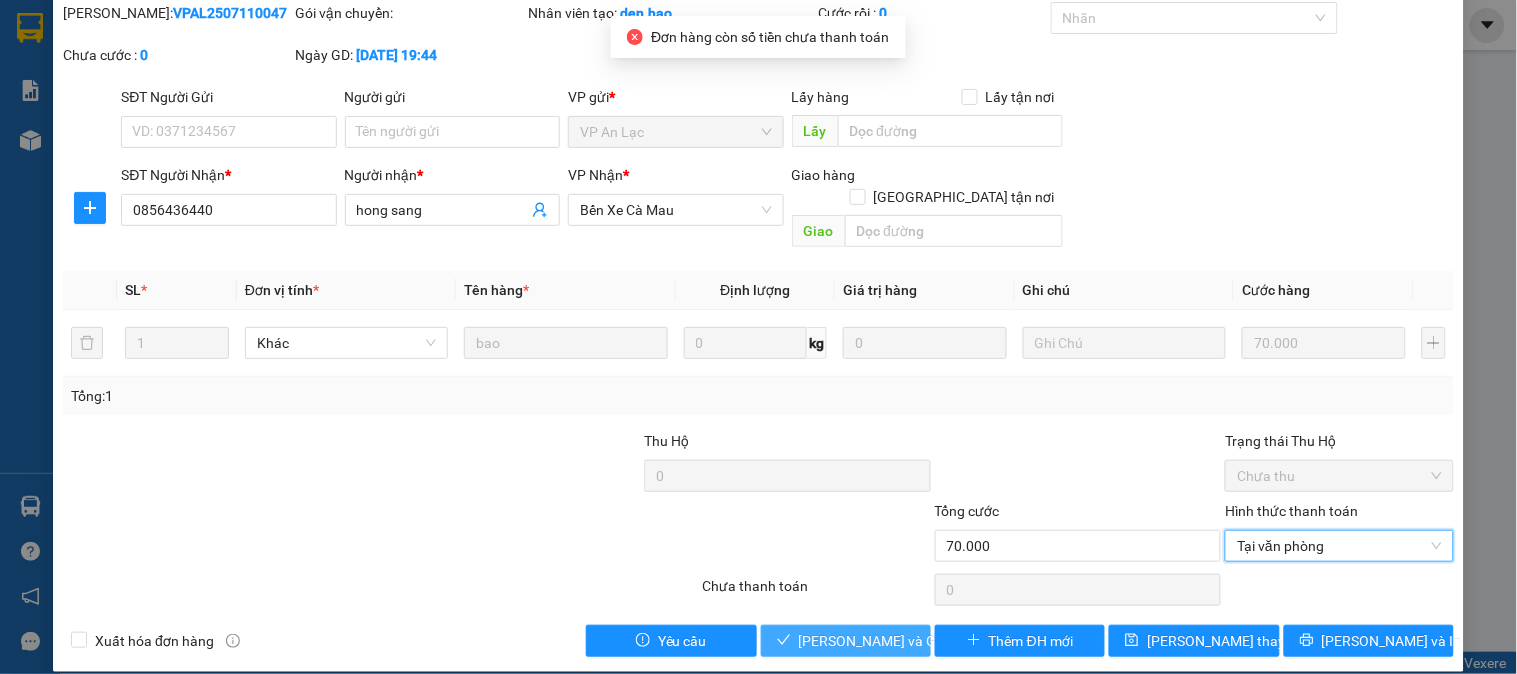 click on "[PERSON_NAME] và [PERSON_NAME] hàng" at bounding box center [895, 641] 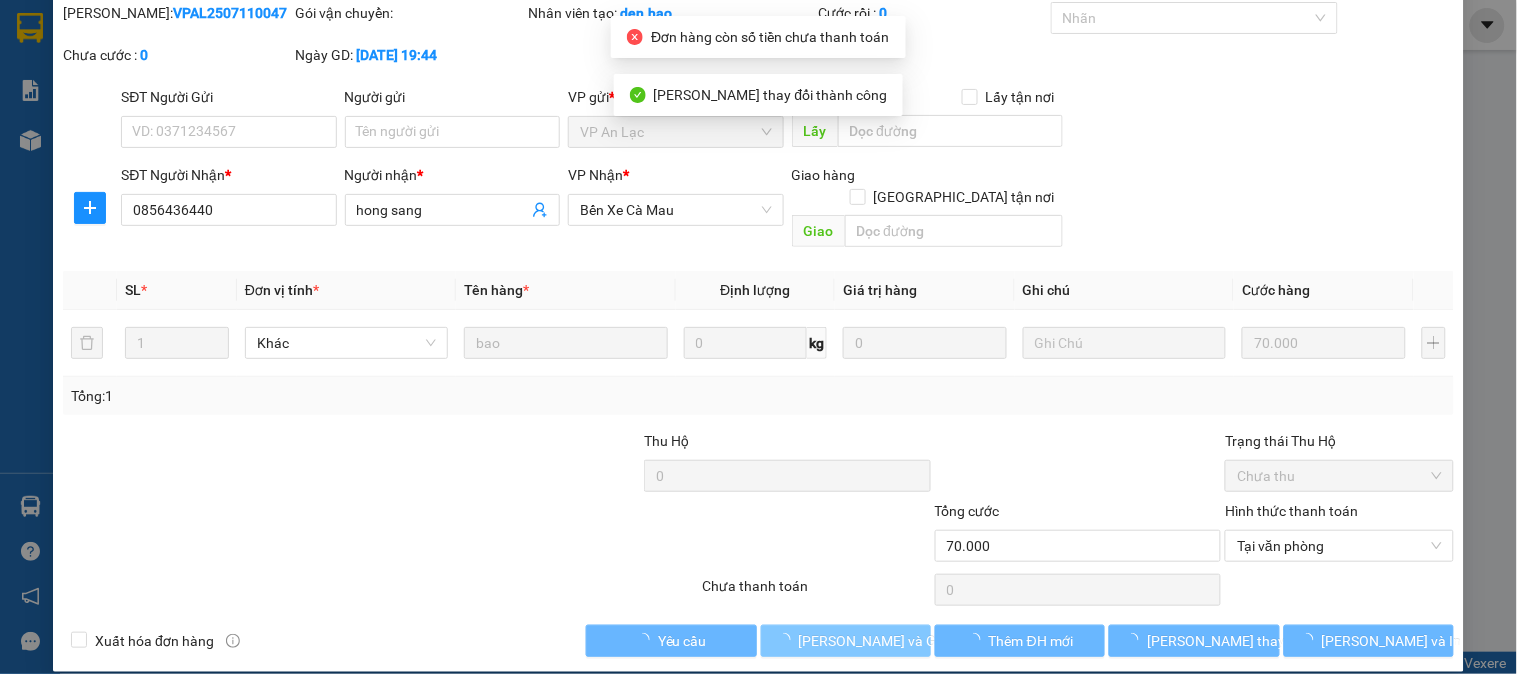 scroll, scrollTop: 6, scrollLeft: 0, axis: vertical 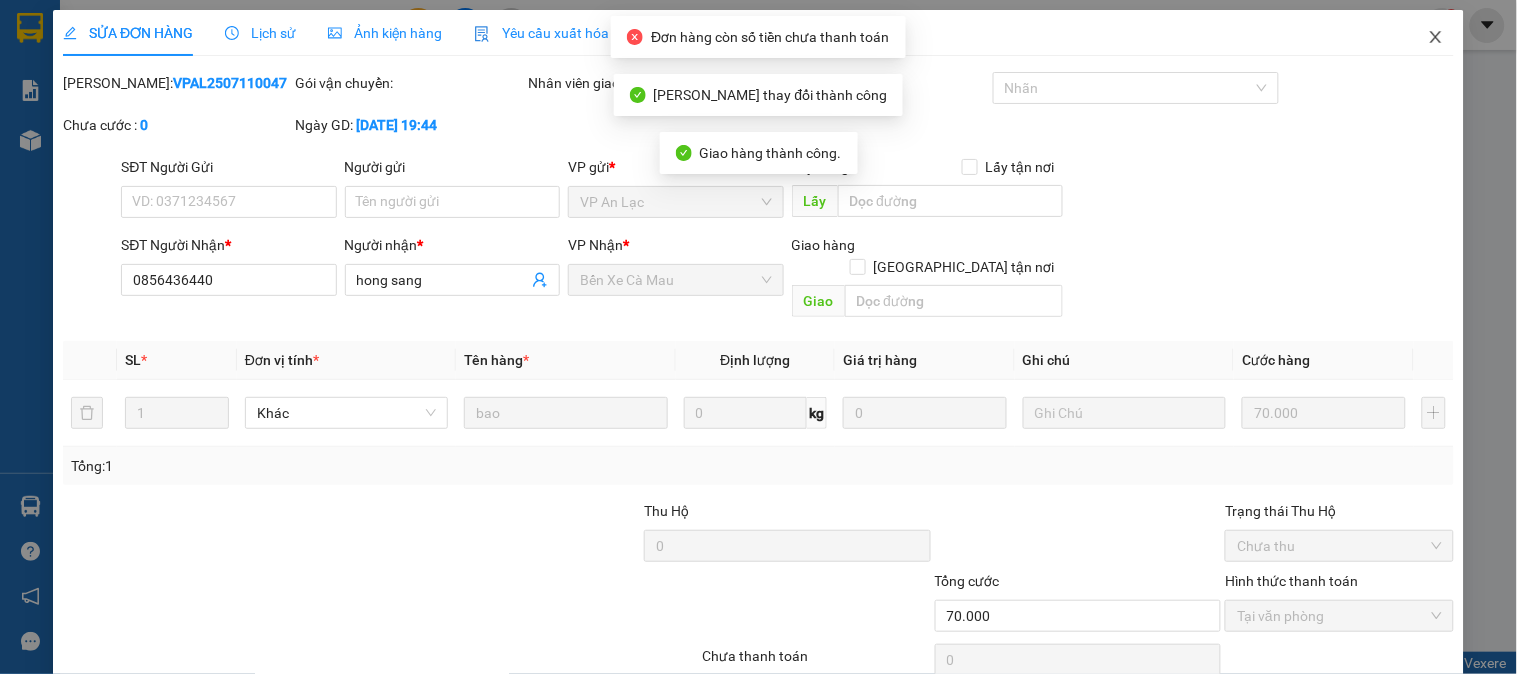 click at bounding box center [1436, 38] 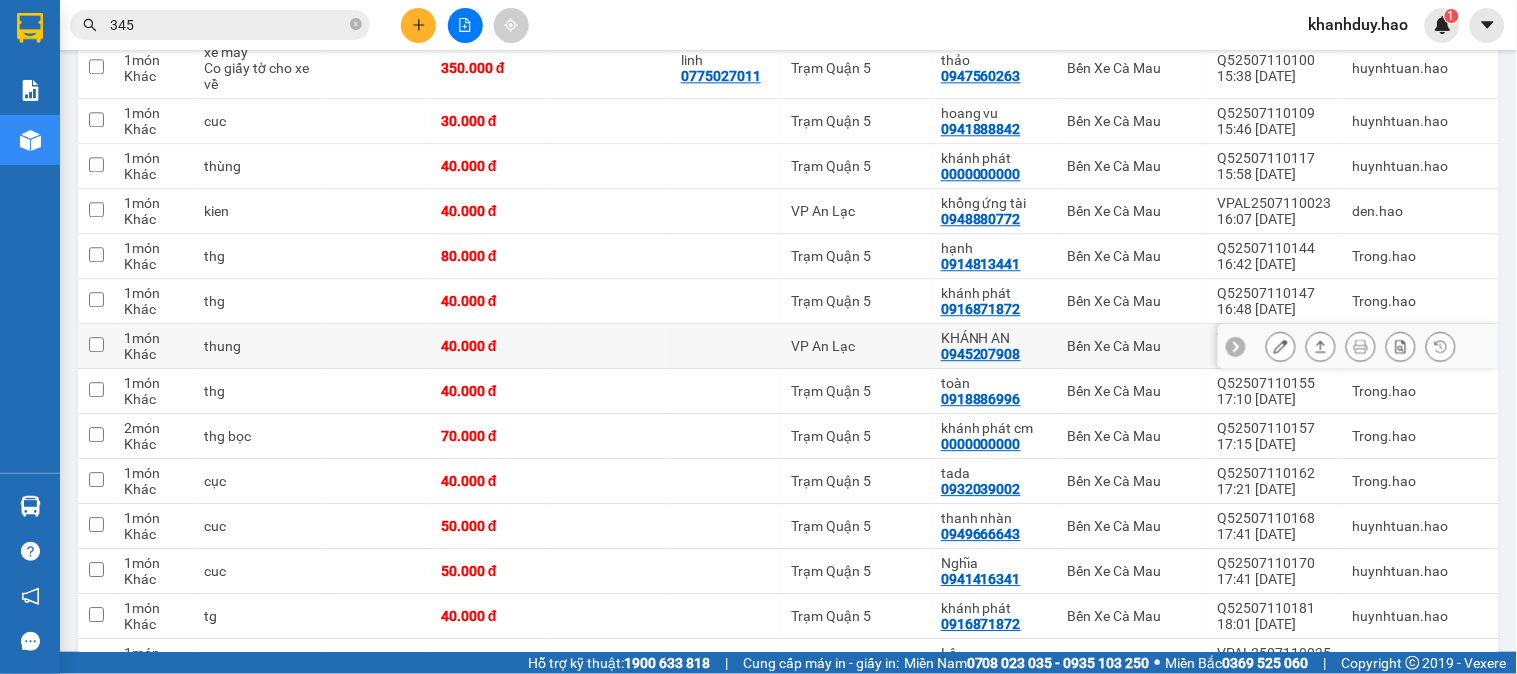 scroll, scrollTop: 1222, scrollLeft: 0, axis: vertical 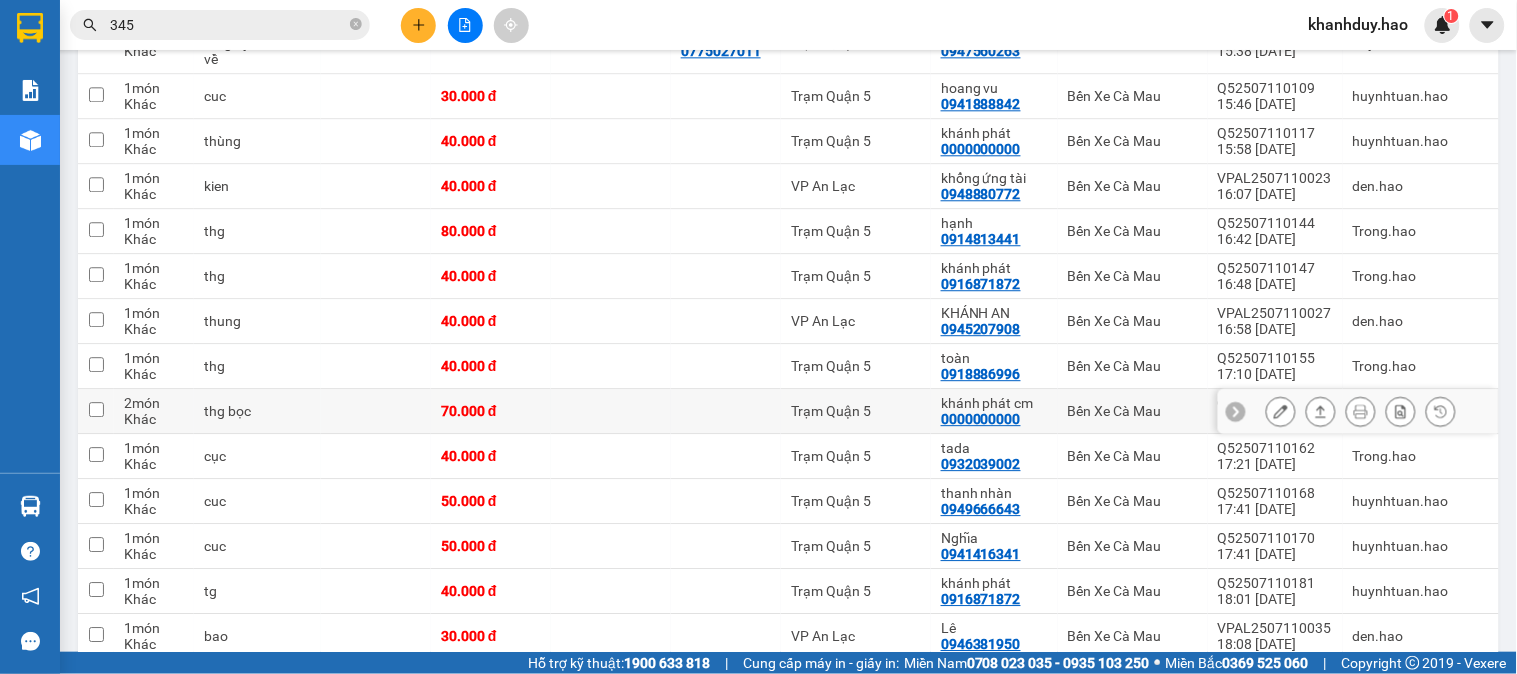 click at bounding box center [1321, 411] 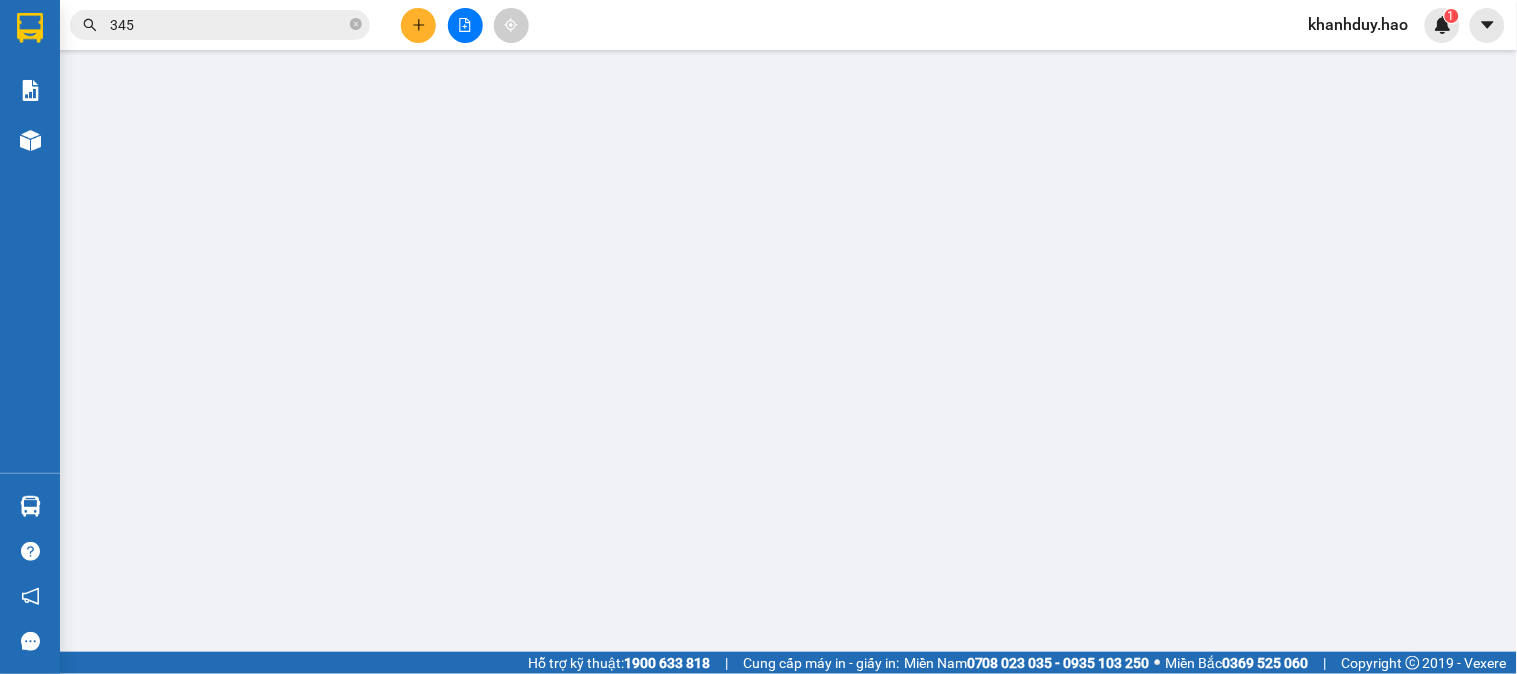 scroll, scrollTop: 0, scrollLeft: 0, axis: both 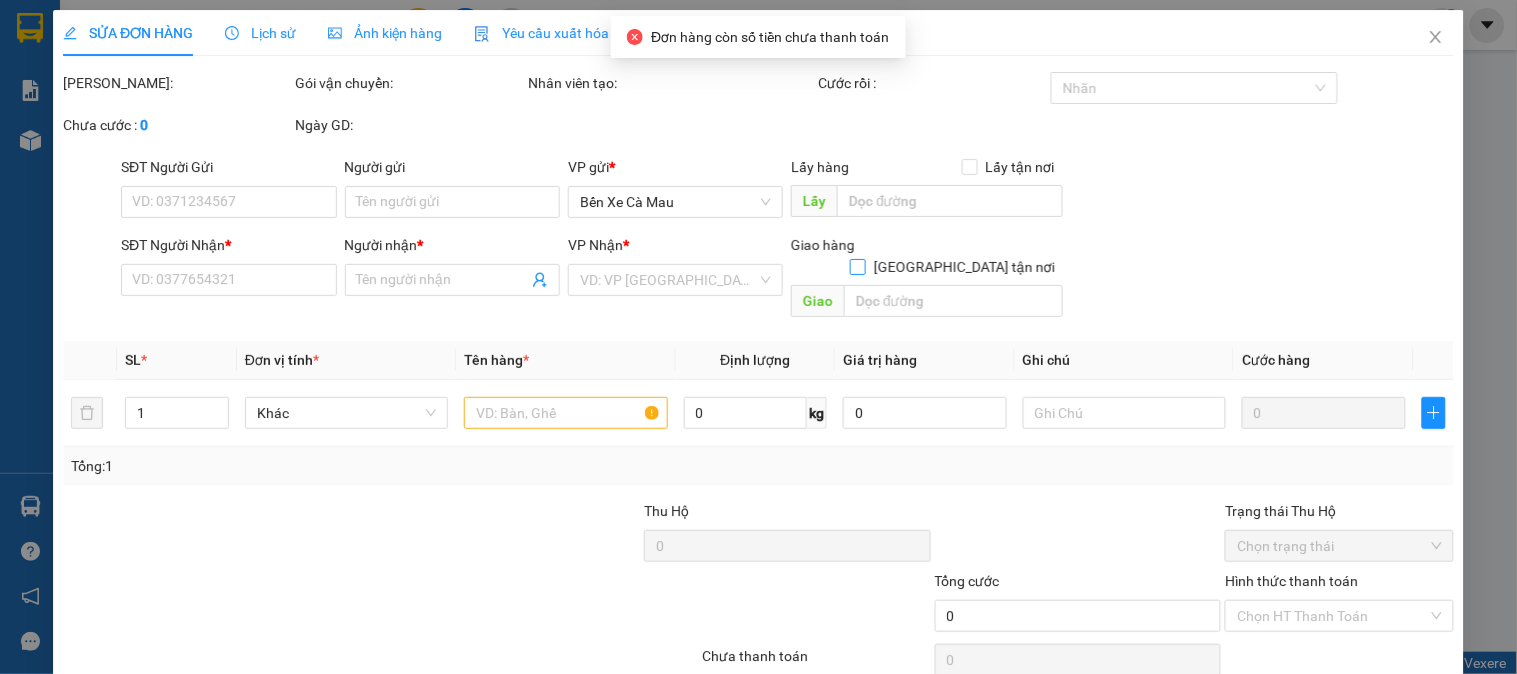 type on "0000000000" 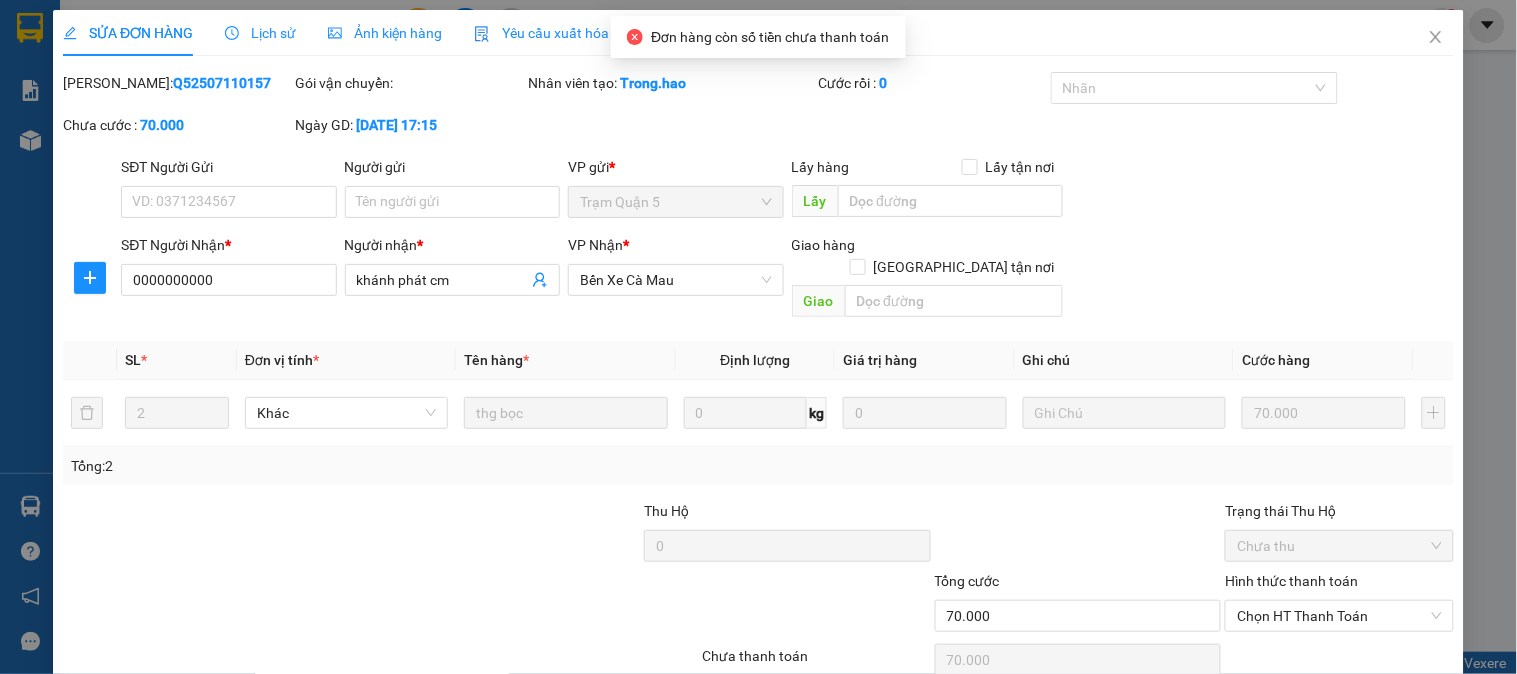 click on "Ảnh kiện hàng" at bounding box center (385, 33) 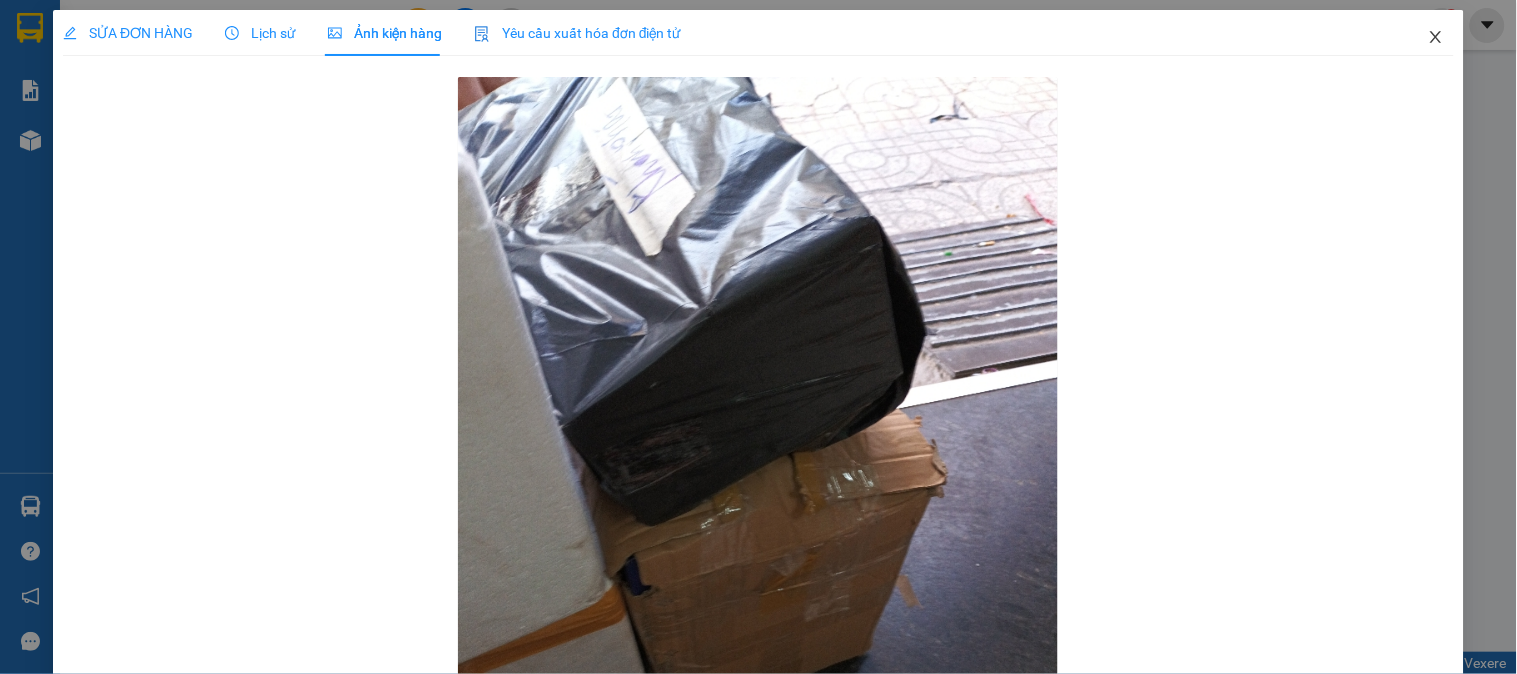 click at bounding box center (1436, 38) 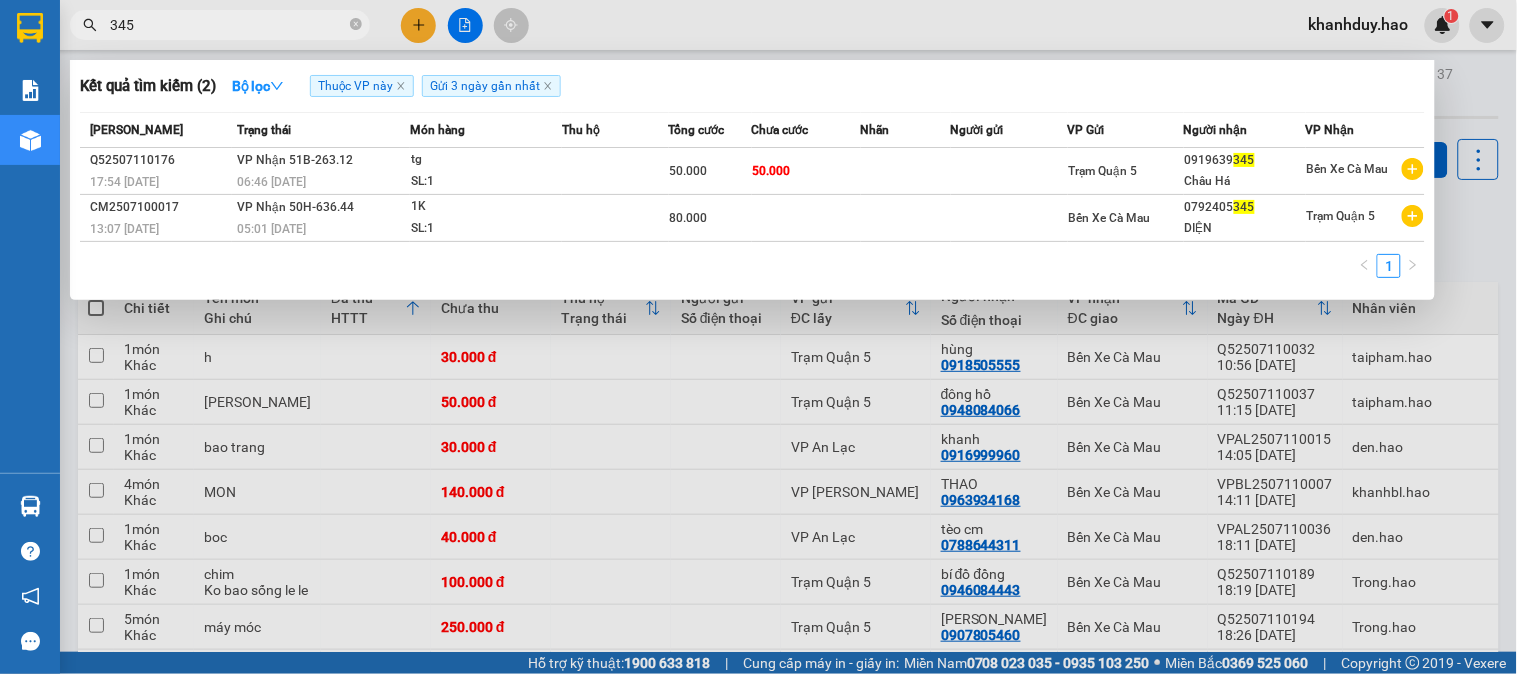 click on "345" at bounding box center [220, 25] 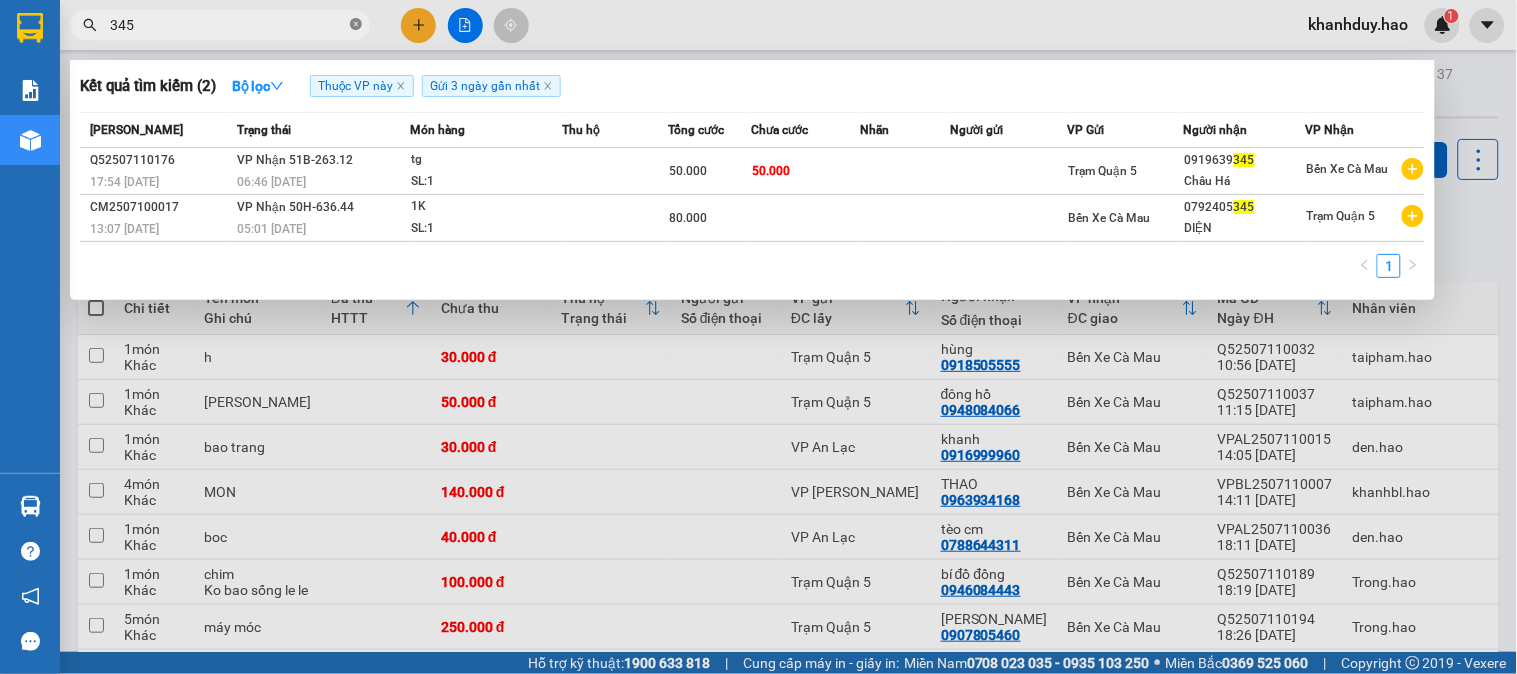 click 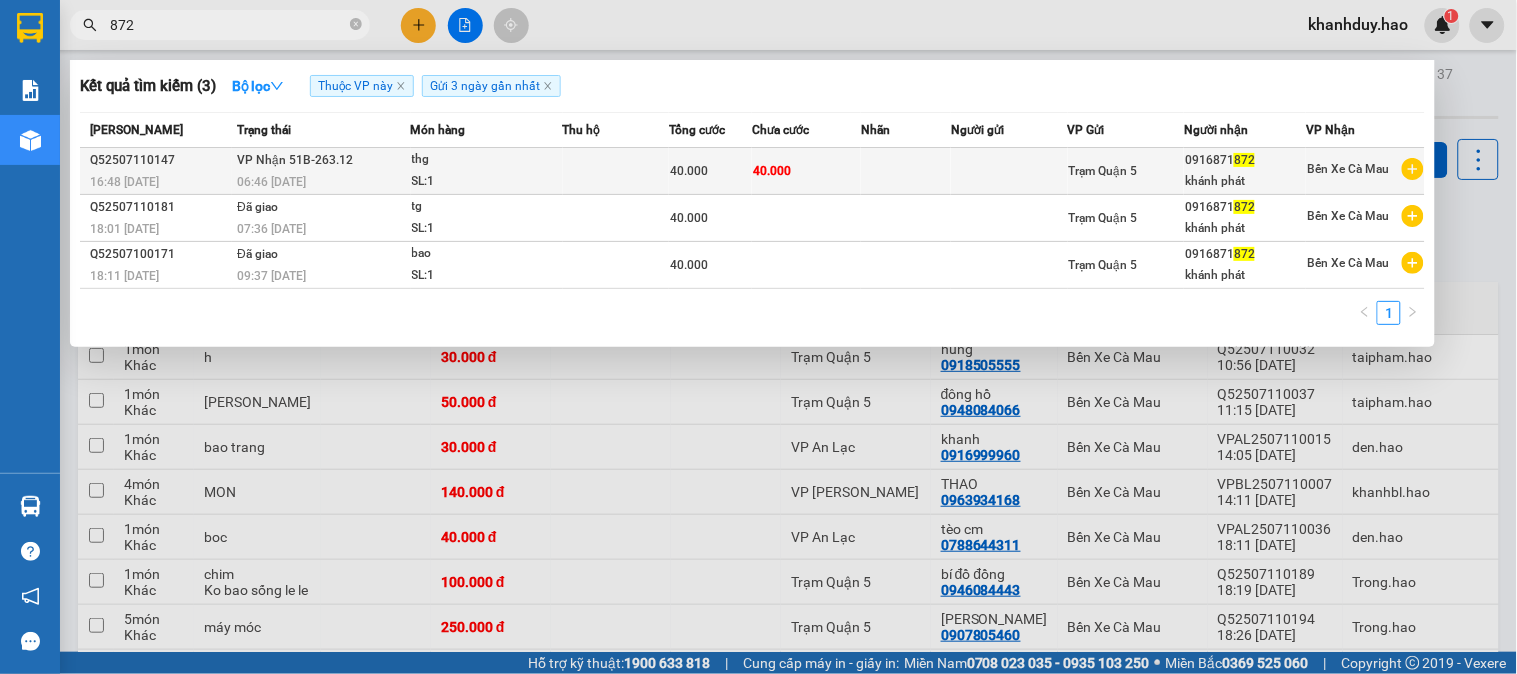 type on "872" 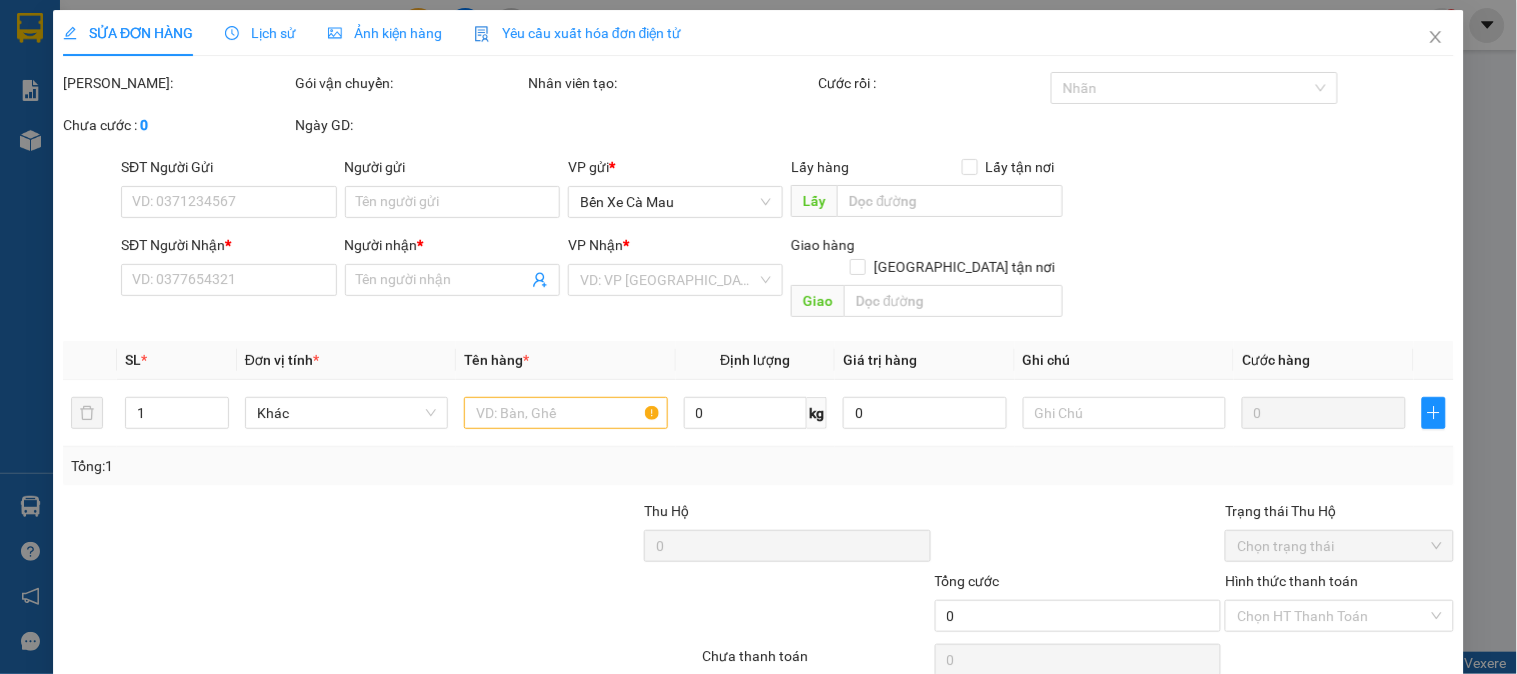 type on "0916871872" 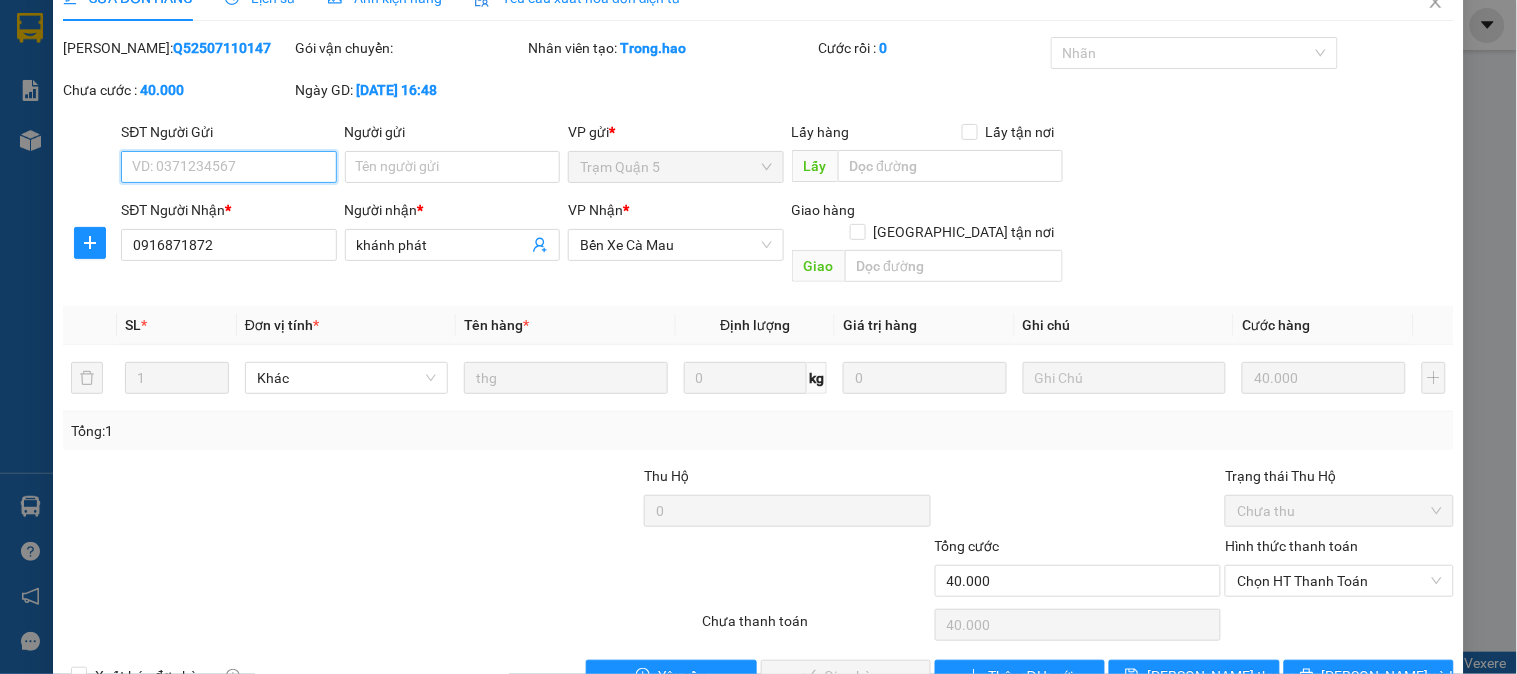 scroll, scrollTop: 70, scrollLeft: 0, axis: vertical 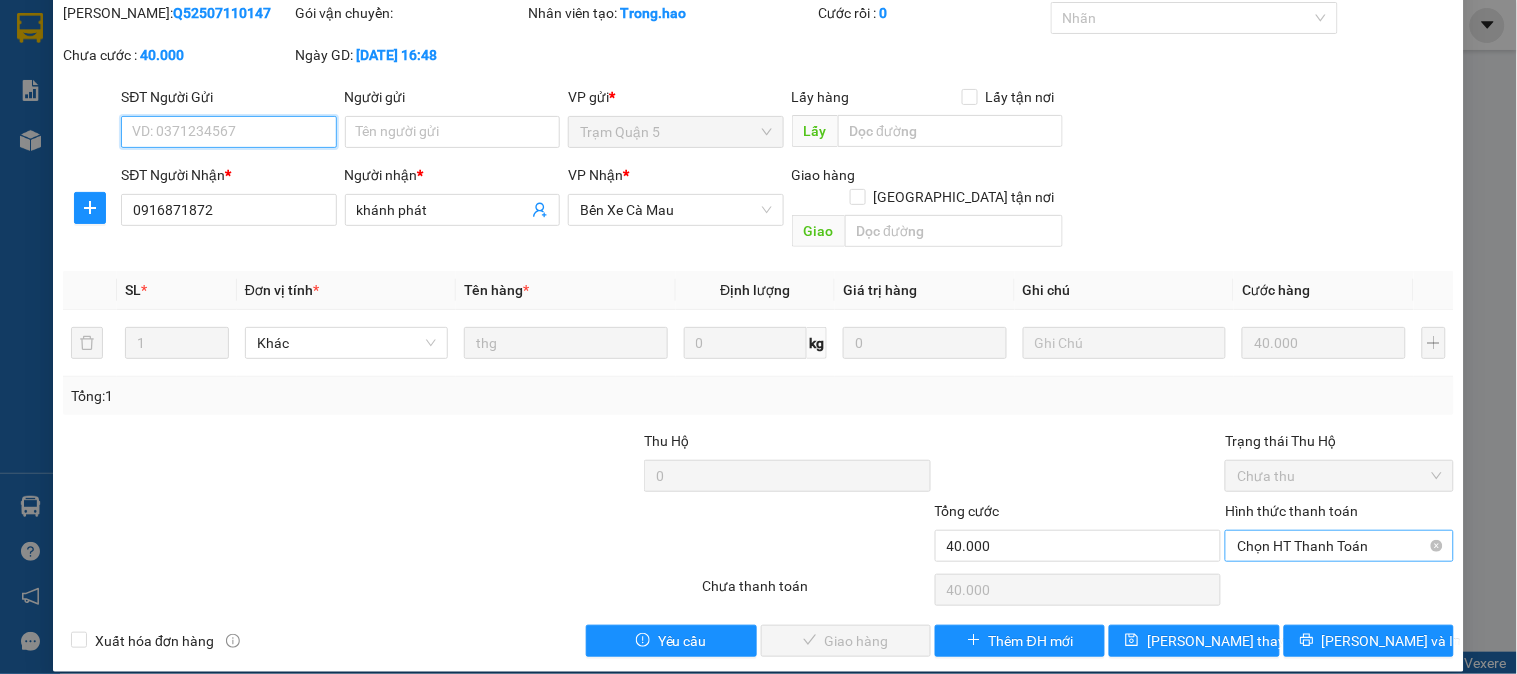 click on "Chọn HT Thanh Toán" at bounding box center (1339, 546) 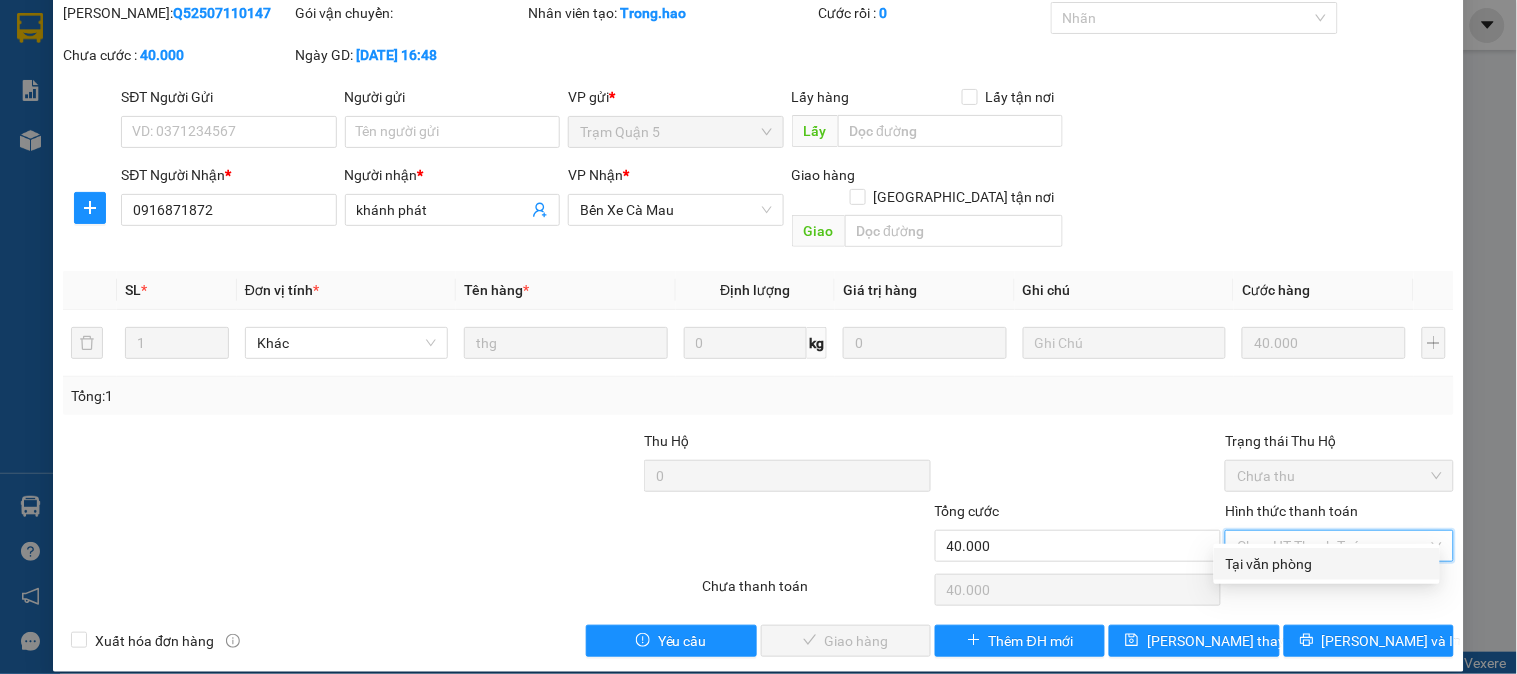 click on "Tại văn phòng" at bounding box center (1327, 564) 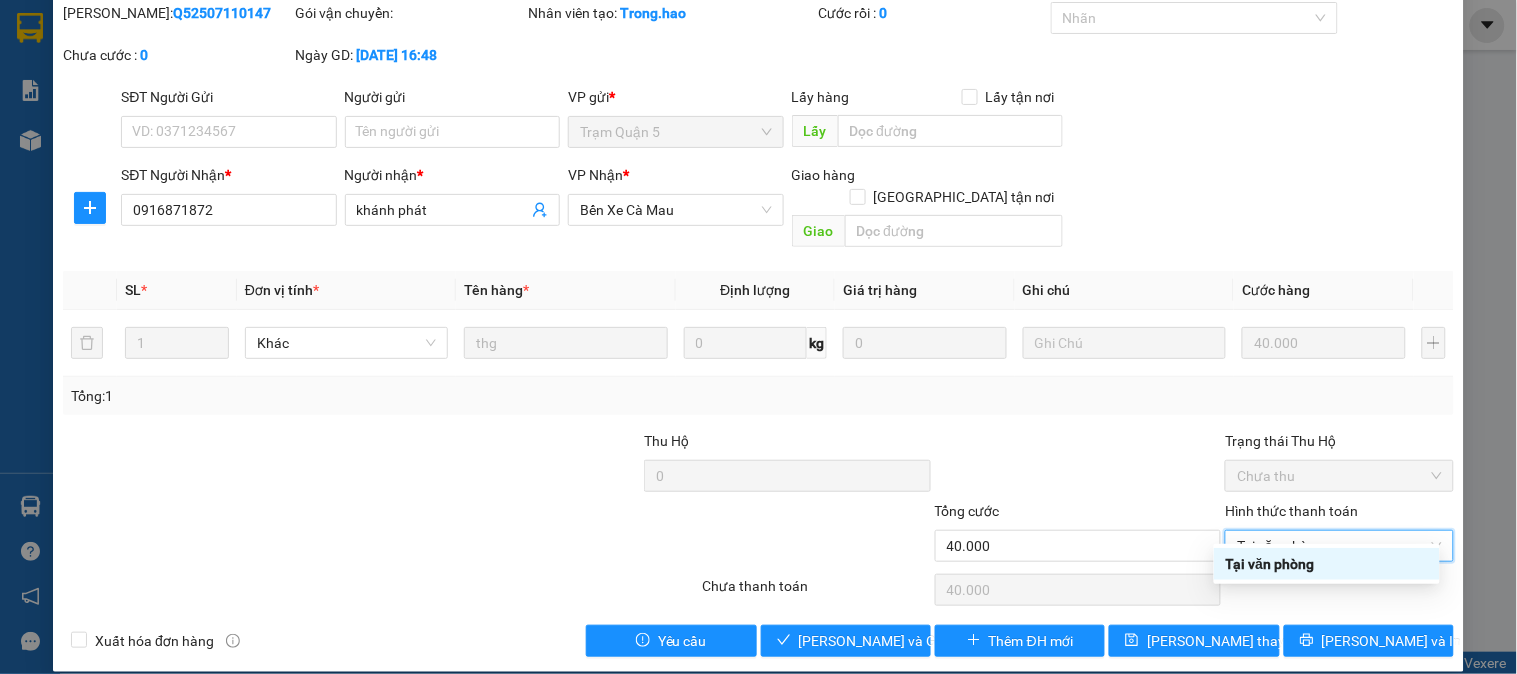 type on "0" 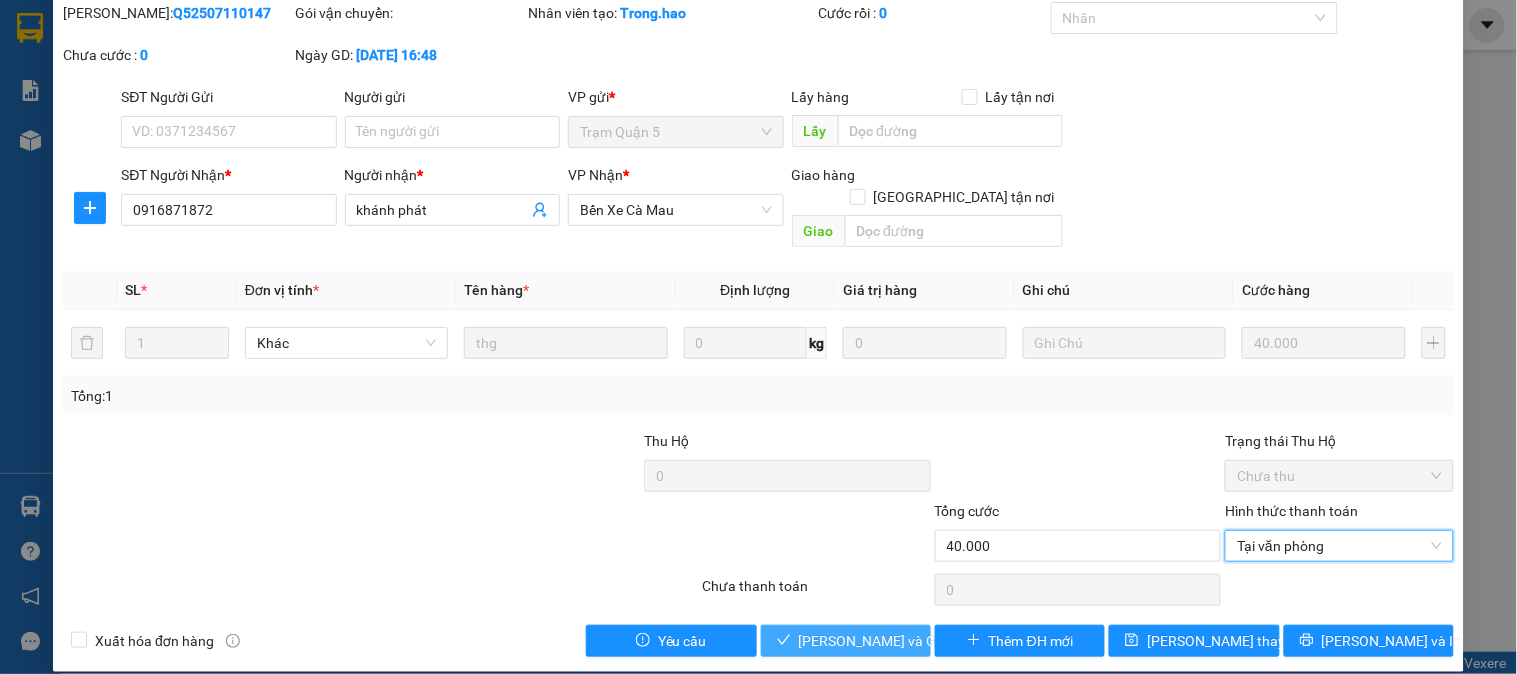 click on "[PERSON_NAME] và [PERSON_NAME] hàng" at bounding box center (895, 641) 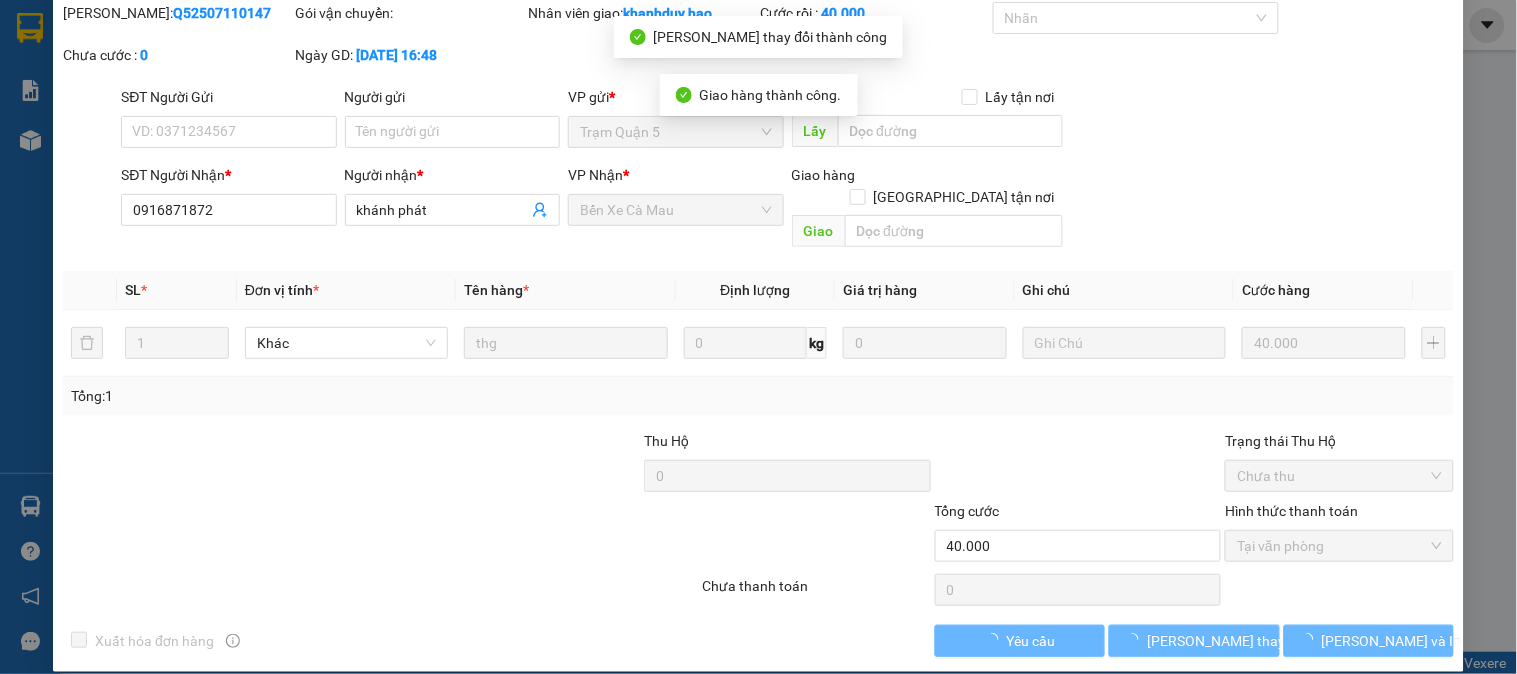 scroll, scrollTop: 0, scrollLeft: 0, axis: both 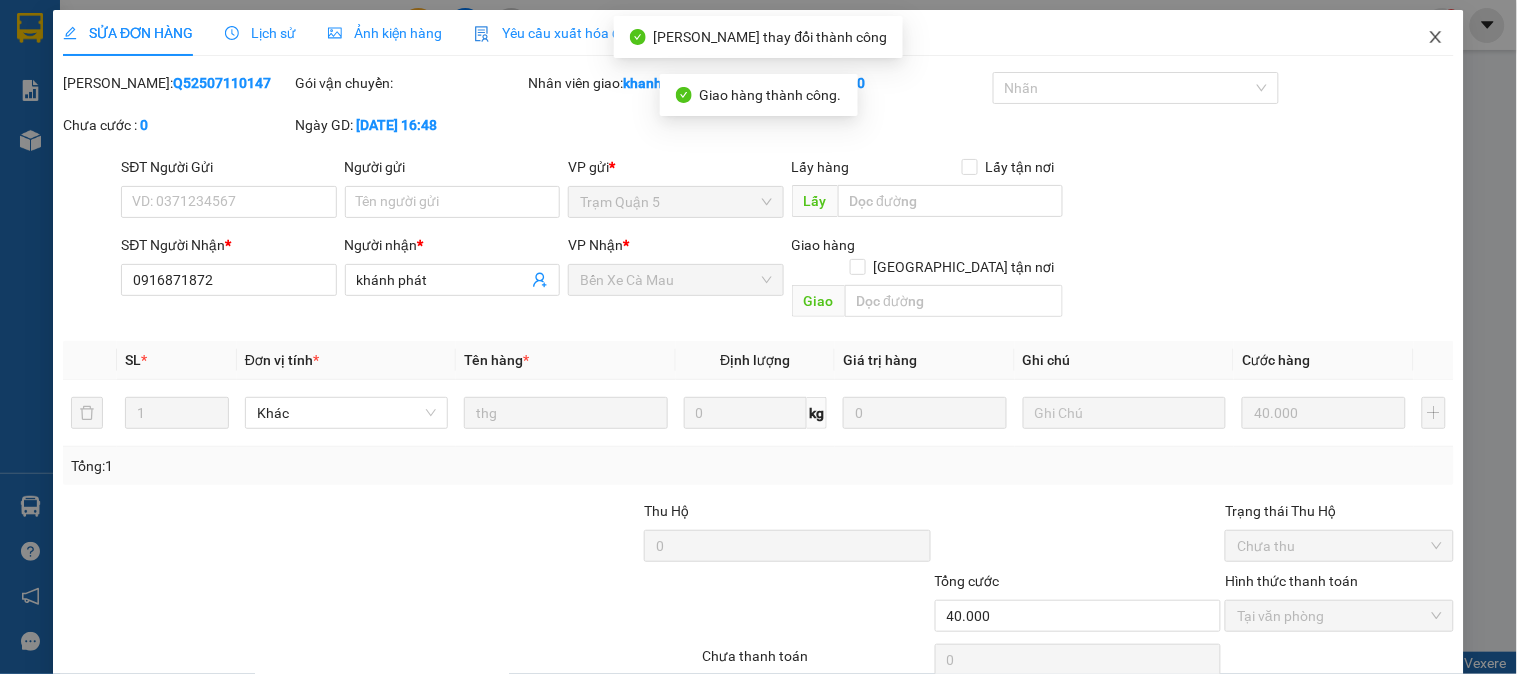 click at bounding box center [1436, 38] 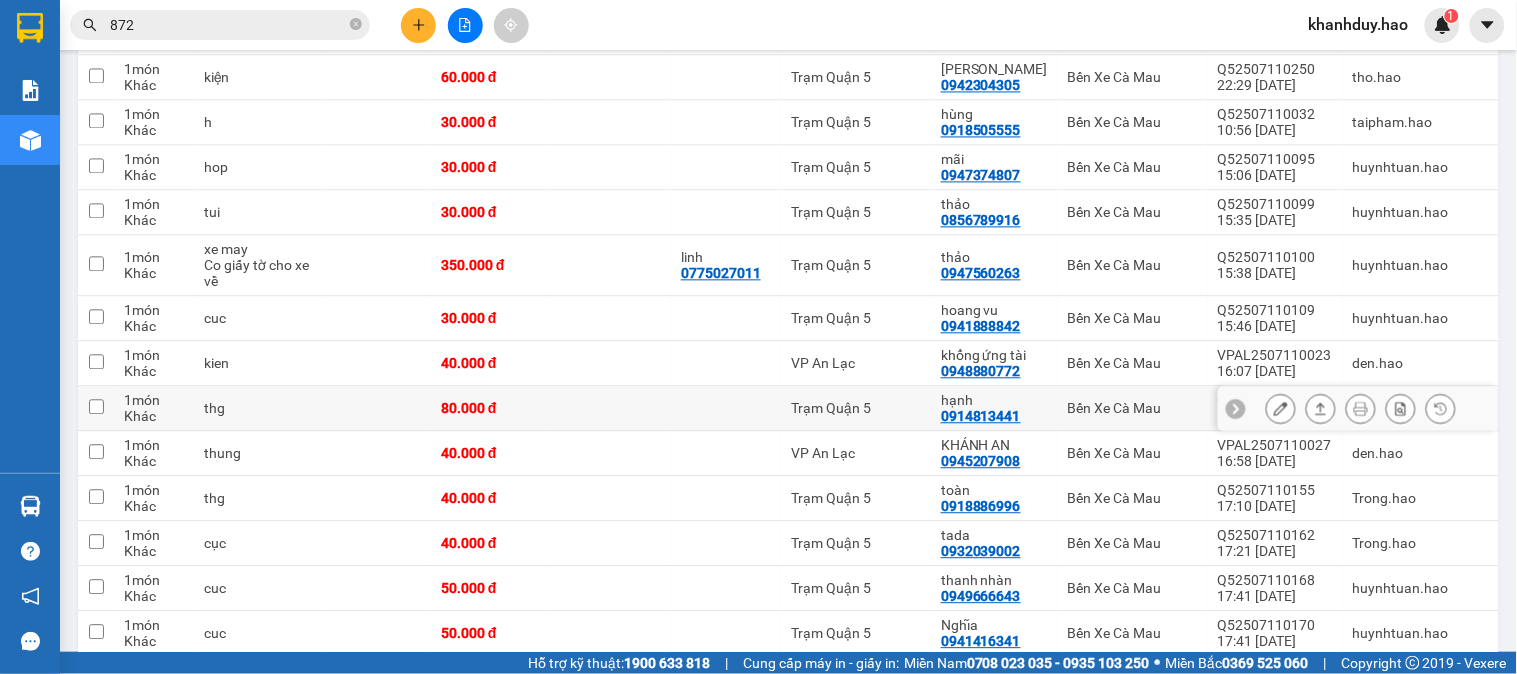 scroll, scrollTop: 777, scrollLeft: 0, axis: vertical 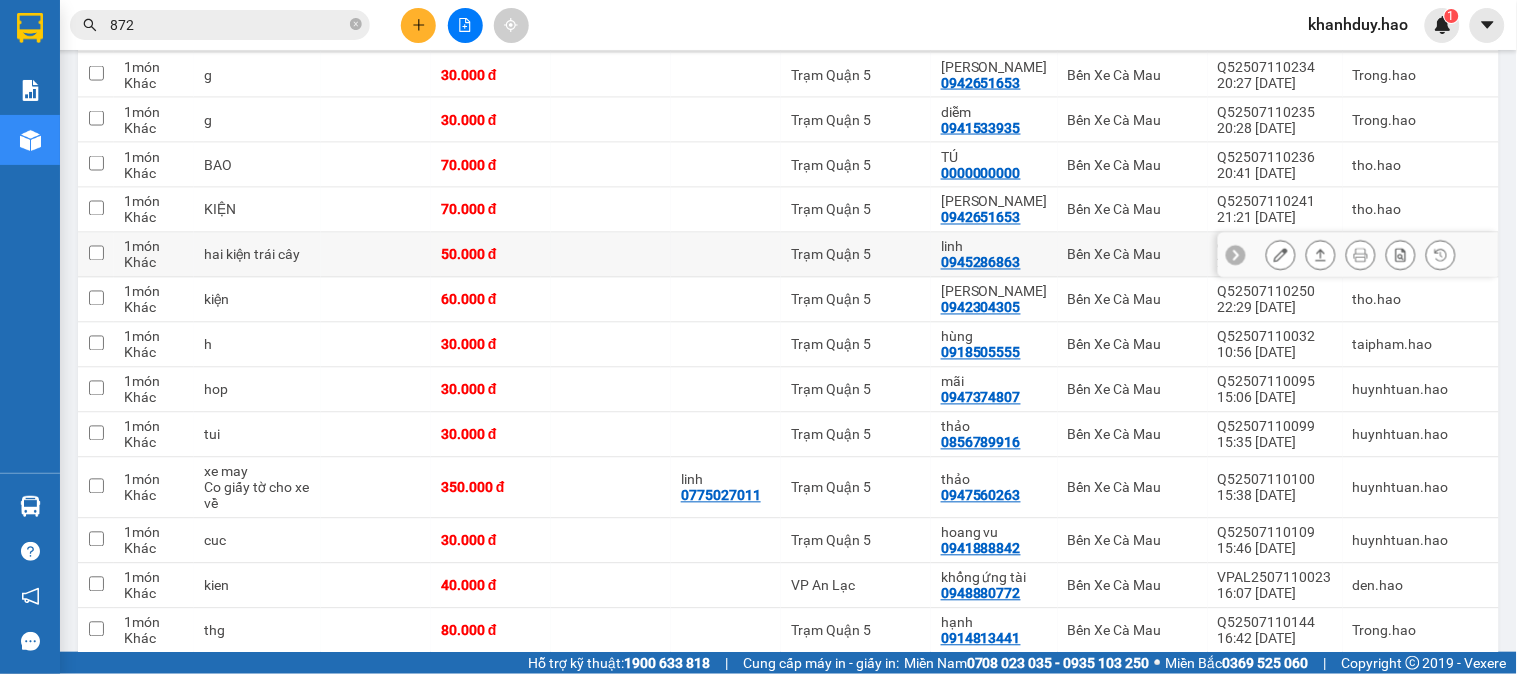 click 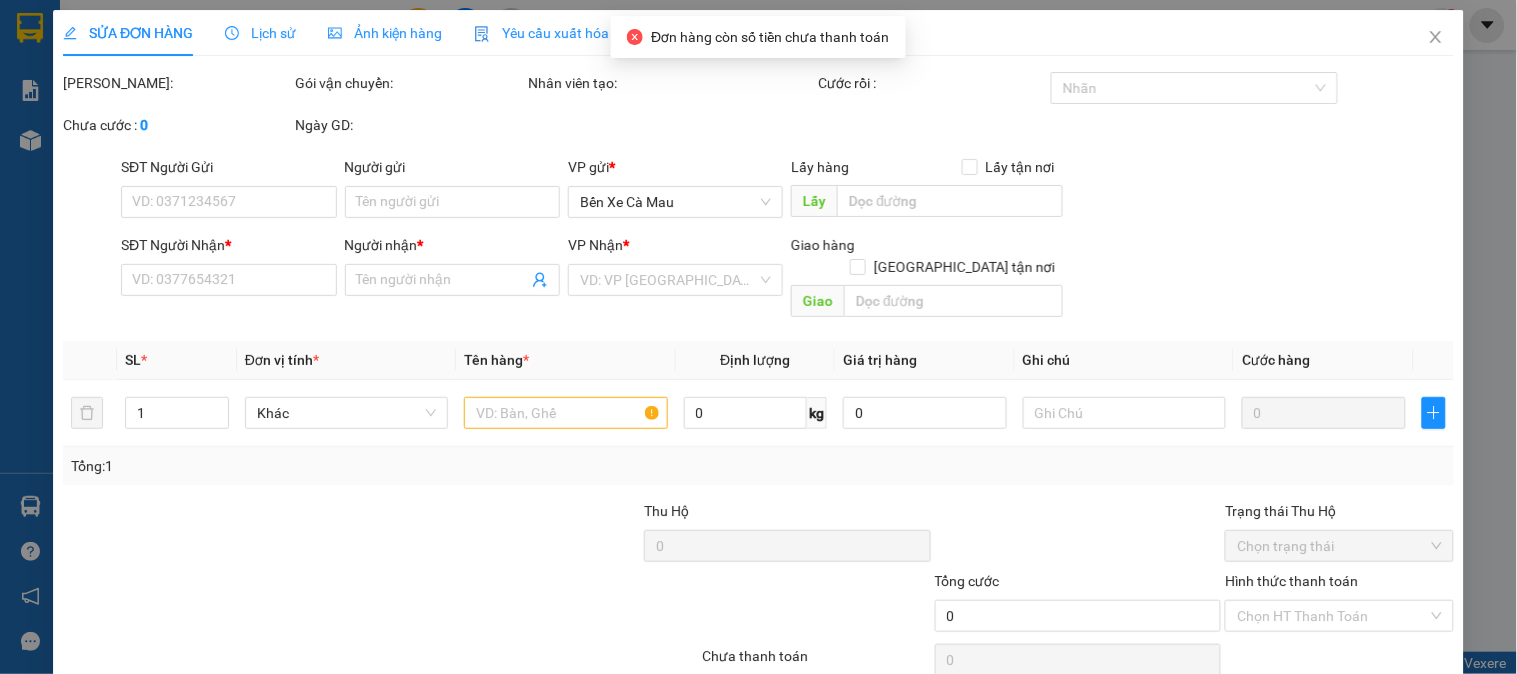 scroll, scrollTop: 0, scrollLeft: 0, axis: both 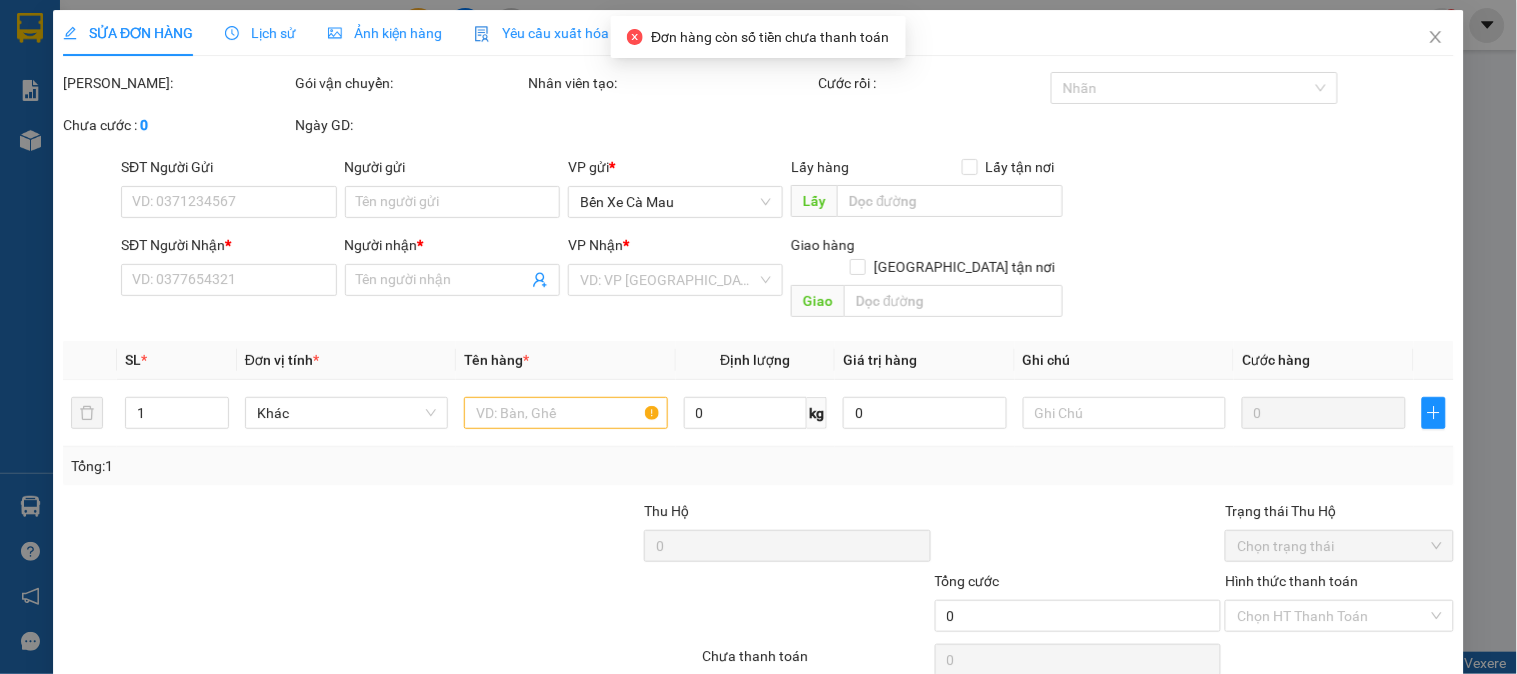 type on "0945286863" 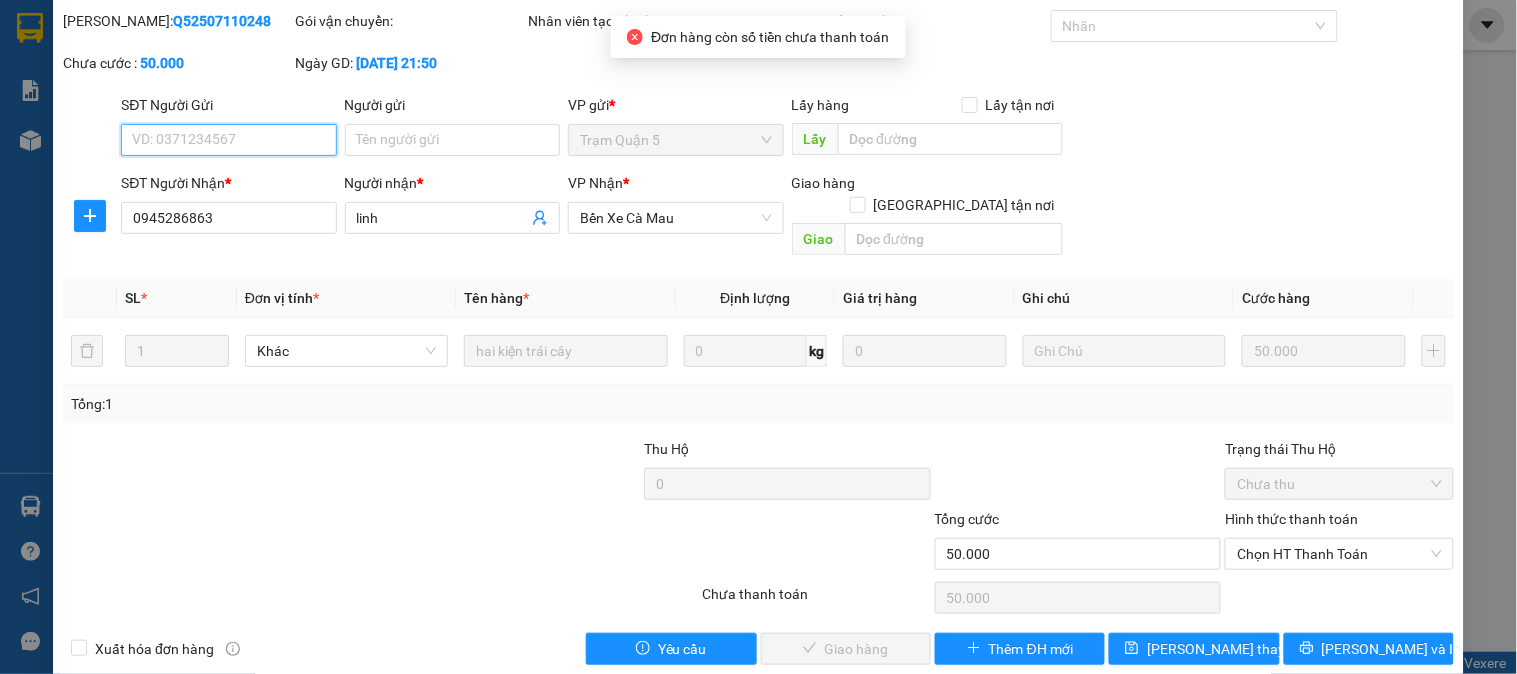 scroll, scrollTop: 70, scrollLeft: 0, axis: vertical 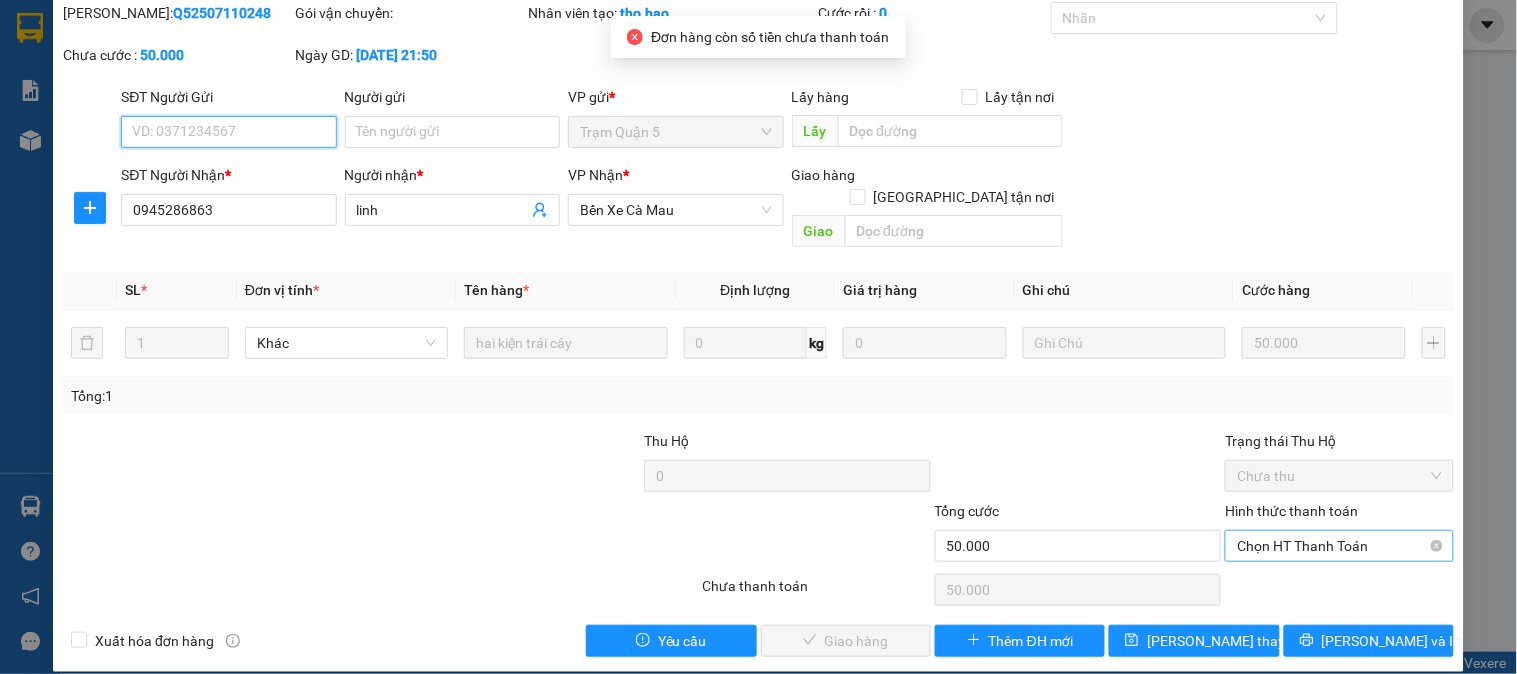 click on "Chọn HT Thanh Toán" at bounding box center [1339, 546] 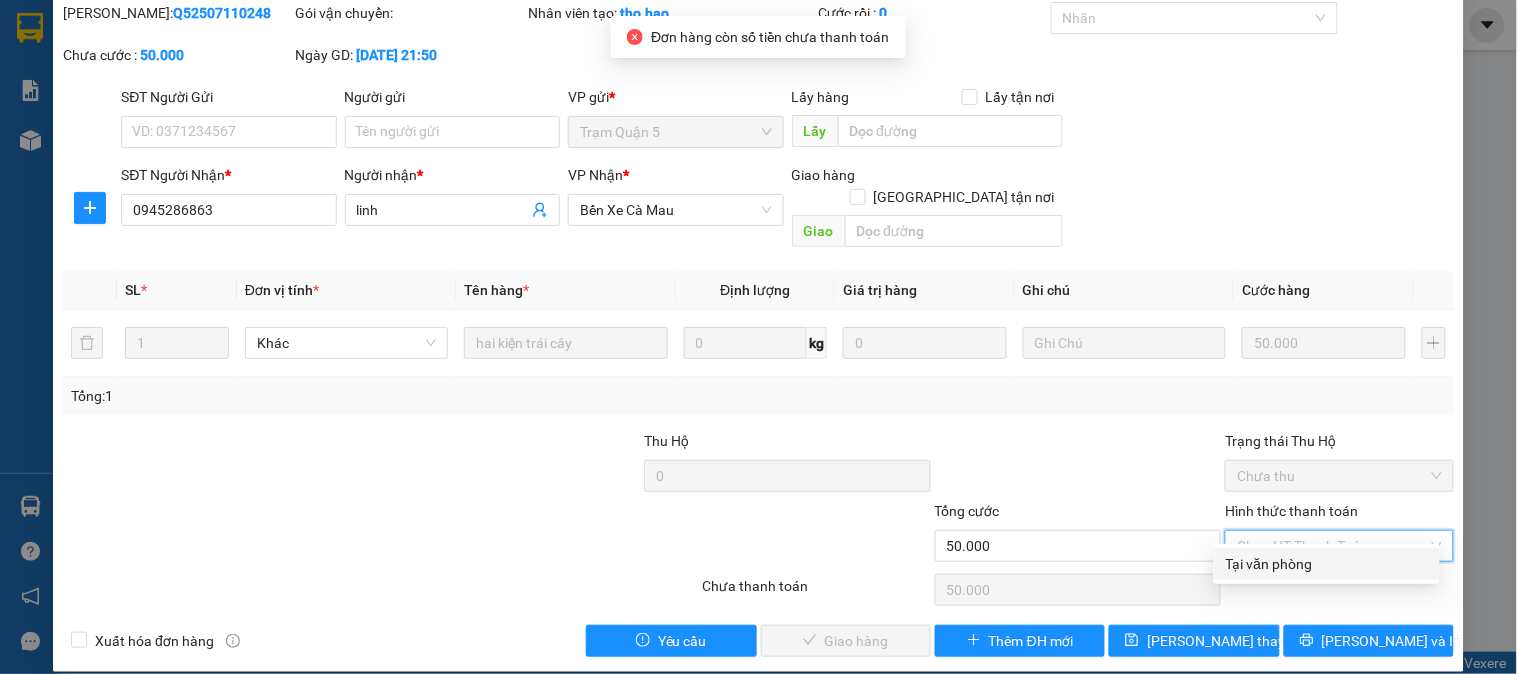 click on "Tại văn phòng" at bounding box center [1327, 564] 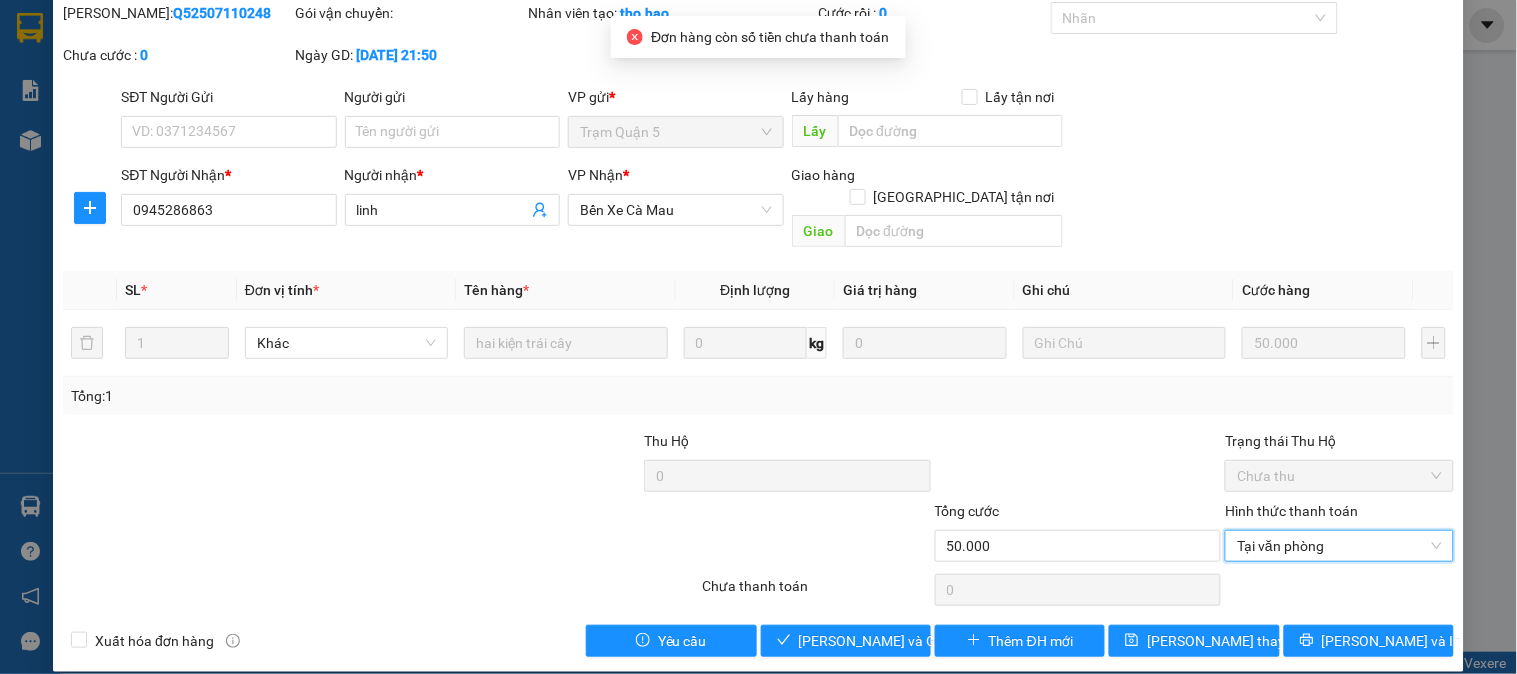 click on "SỬA ĐƠN HÀNG Lịch sử Ảnh kiện hàng Yêu cầu xuất hóa đơn điện tử Total Paid Fee 0 Total UnPaid Fee 50.000 Cash Collection Total Fee Mã ĐH:  Q52507110248 Gói vận chuyển:   Nhân viên tạo:   tho.hao Cước rồi :   0   Nhãn Chưa cước :   0 Ngày GD:   11-07-2025 lúc 21:50 SĐT Người Gửi VD: 0371234567 Người gửi Tên người gửi VP gửi  * Trạm Quận 5 Lấy hàng Lấy tận nơi Lấy SĐT Người Nhận  * 0945286863 Người nhận  * linh VP Nhận  * Bến Xe Cà Mau Giao hàng Giao tận nơi Giao SL  * Đơn vị tính  * Tên hàng  * Định lượng Giá trị hàng Ghi chú Cước hàng                   1 Khác hai kiện trái cây 0 kg 0 50.000 Tổng:  1 Thu Hộ 0 Trạng thái Thu Hộ   Chưa thu Tổng cước 50.000 Hình thức thanh toán Tại văn phòng Tại văn phòng Số tiền thu trước 0 Tại văn phòng Chưa thanh toán 0 Xuất hóa đơn hàng Yêu cầu Lưu và Giao hàng Thêm ĐH mới" at bounding box center (758, 306) 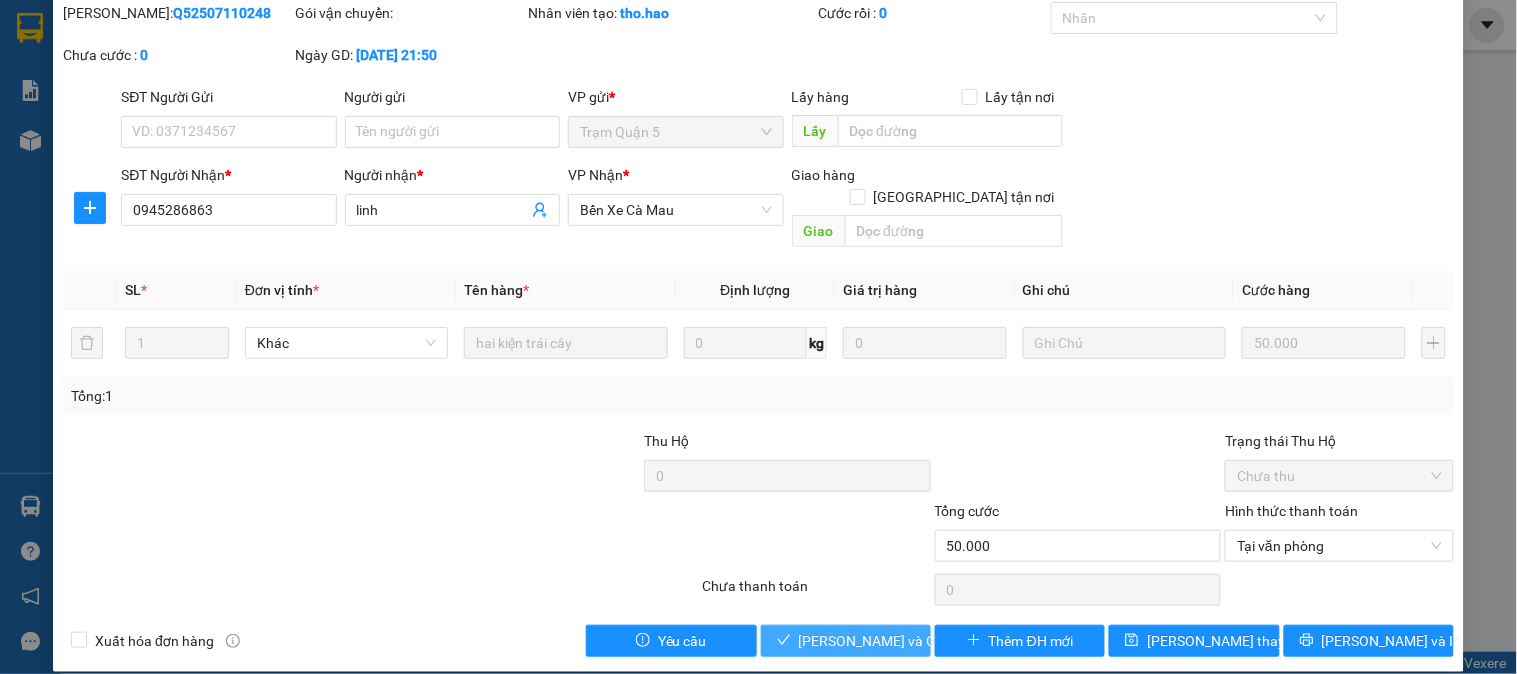click on "[PERSON_NAME] và [PERSON_NAME] hàng" at bounding box center (895, 641) 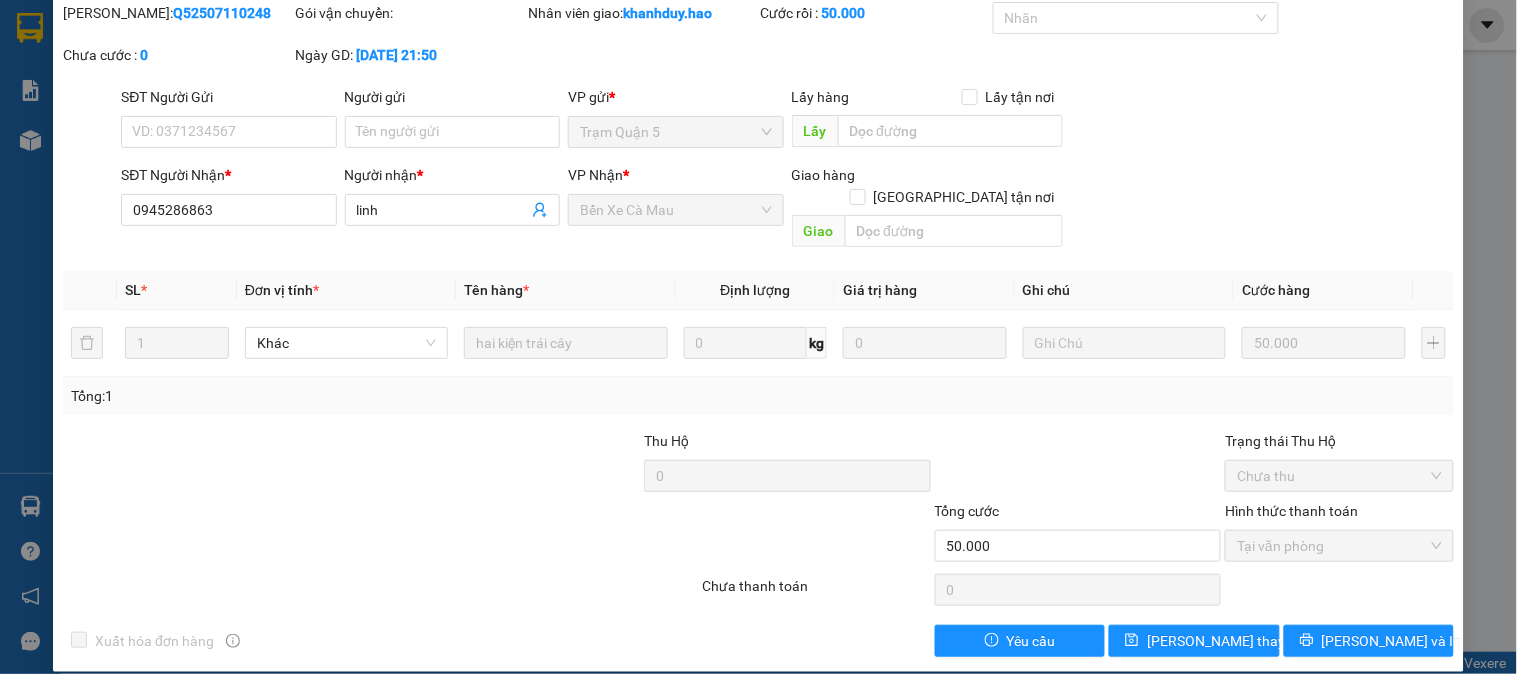 scroll, scrollTop: 0, scrollLeft: 0, axis: both 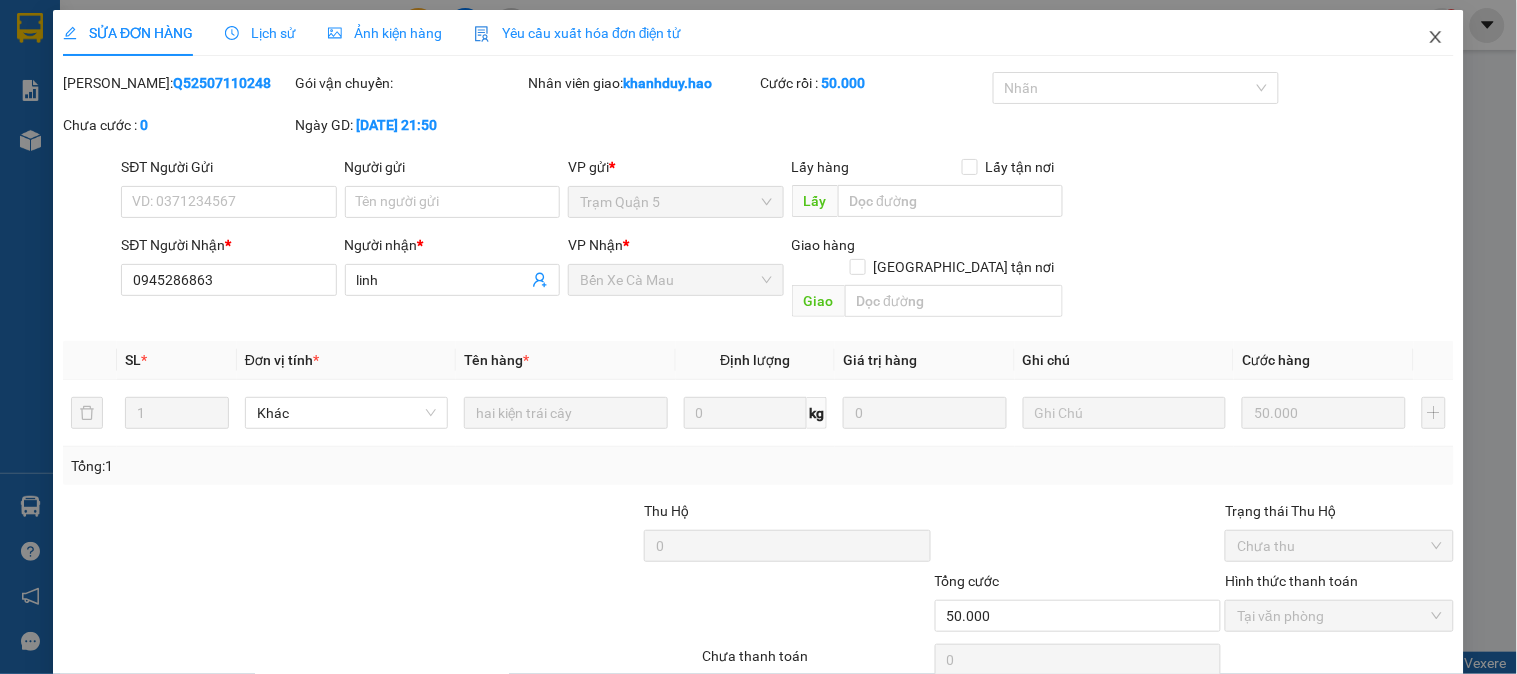 click at bounding box center (1436, 38) 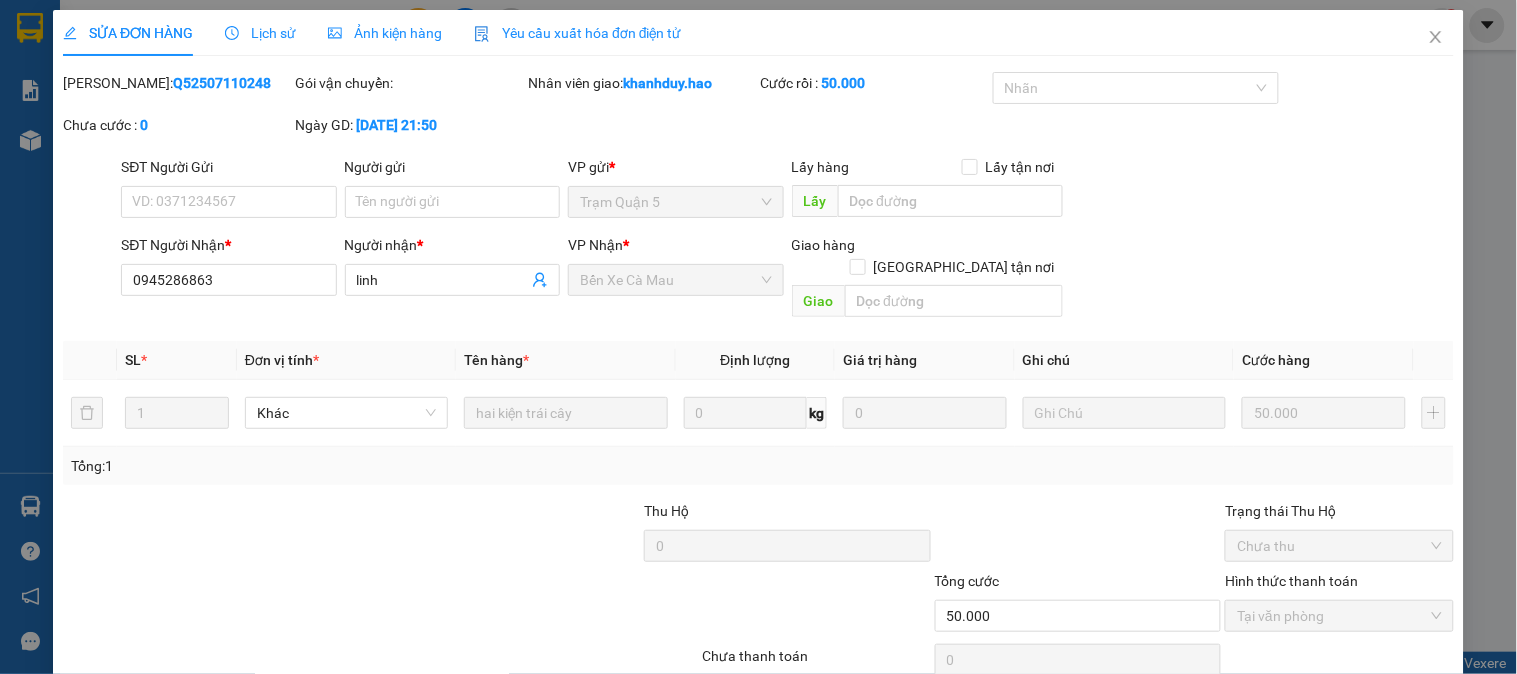 click on "khanhduy.hao" at bounding box center (1359, 24) 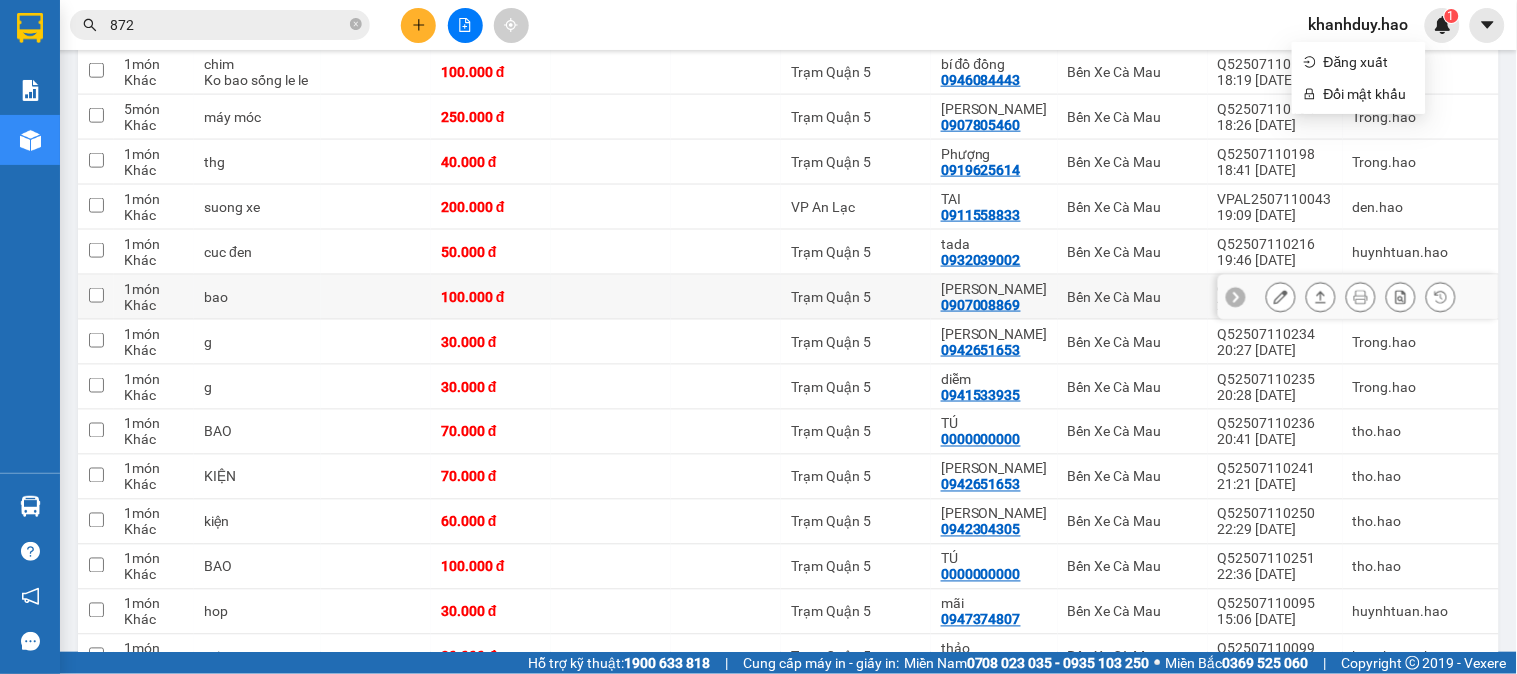 scroll, scrollTop: 666, scrollLeft: 0, axis: vertical 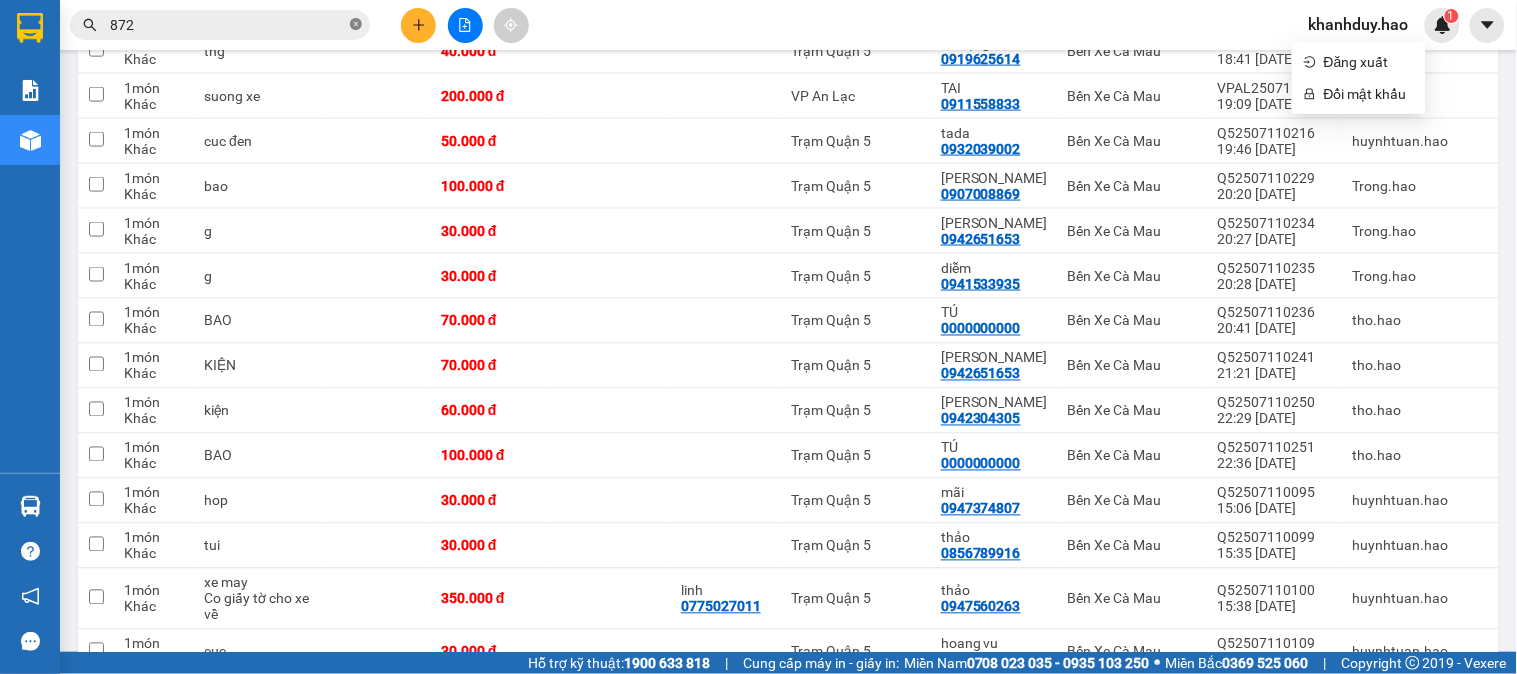 click 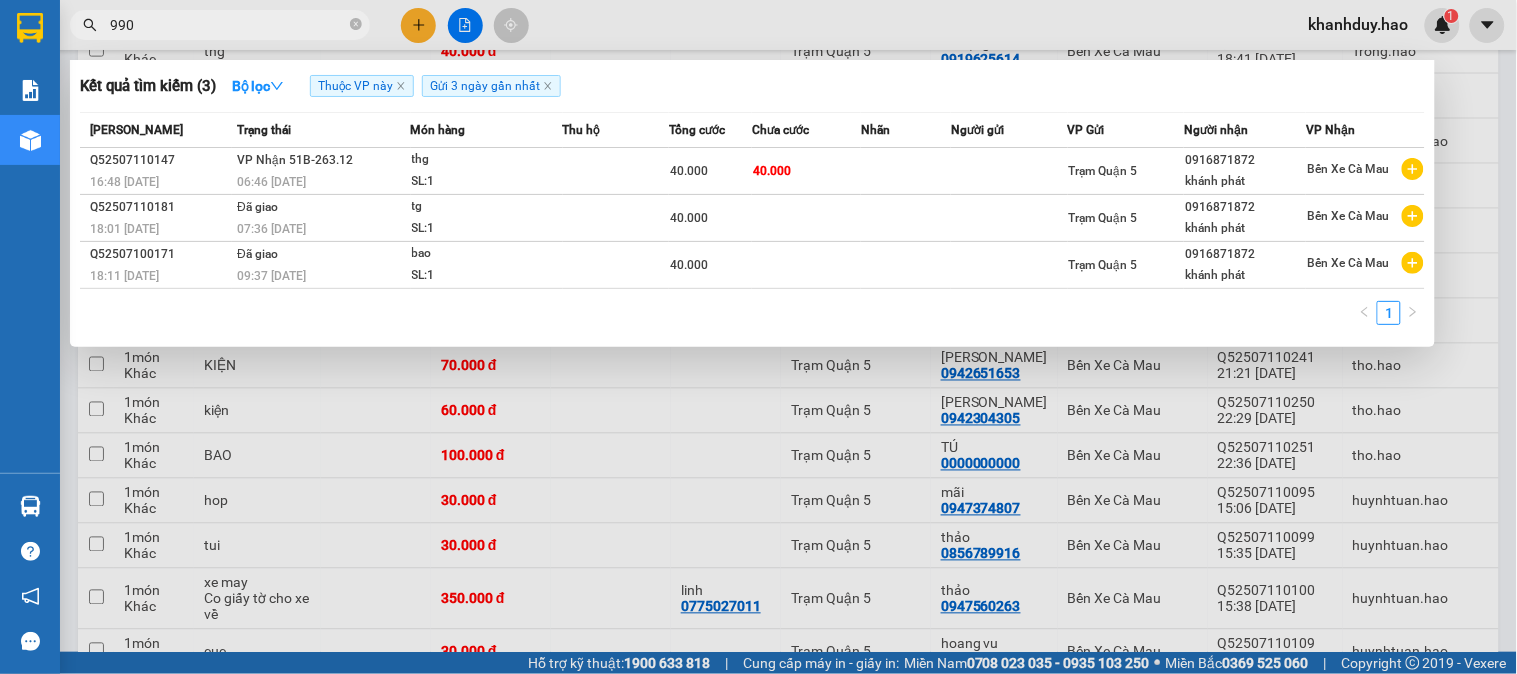 type on "9902" 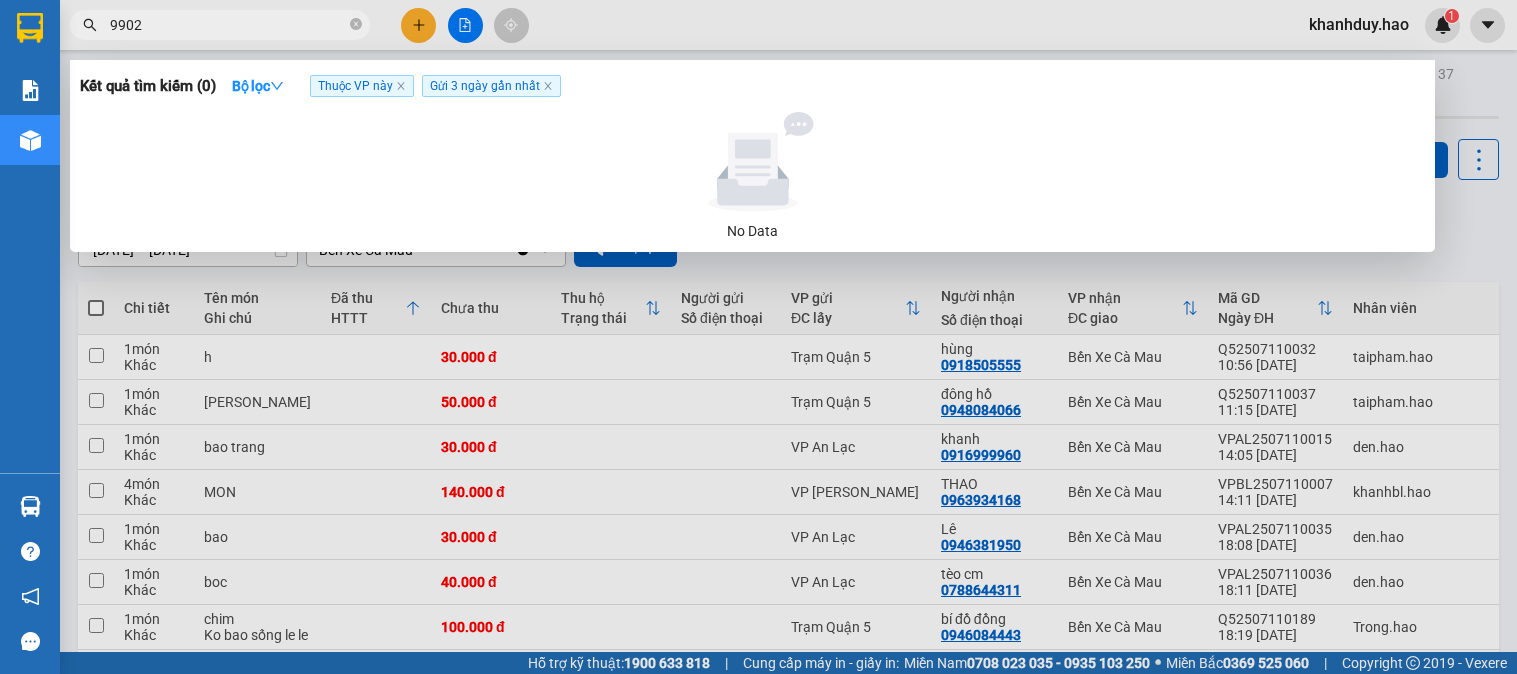 scroll, scrollTop: 0, scrollLeft: 0, axis: both 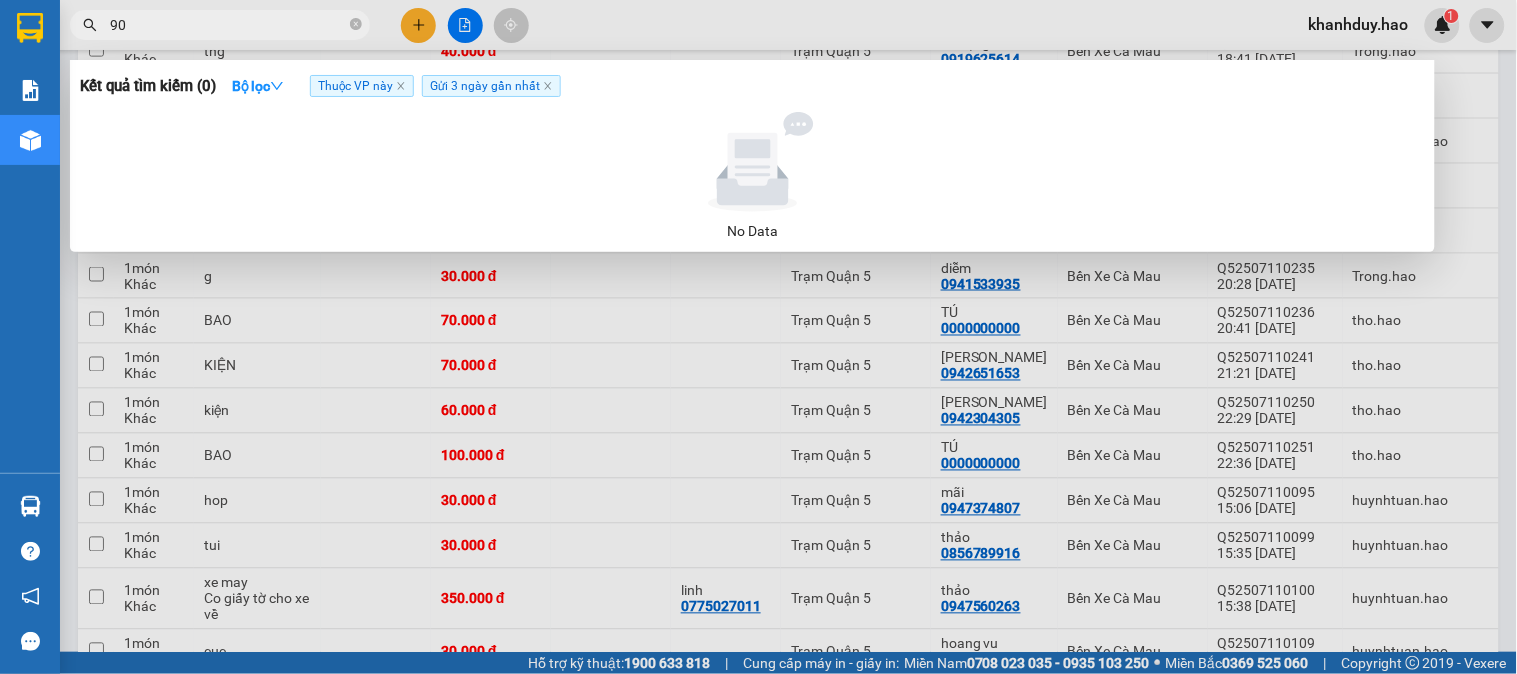 type on "9" 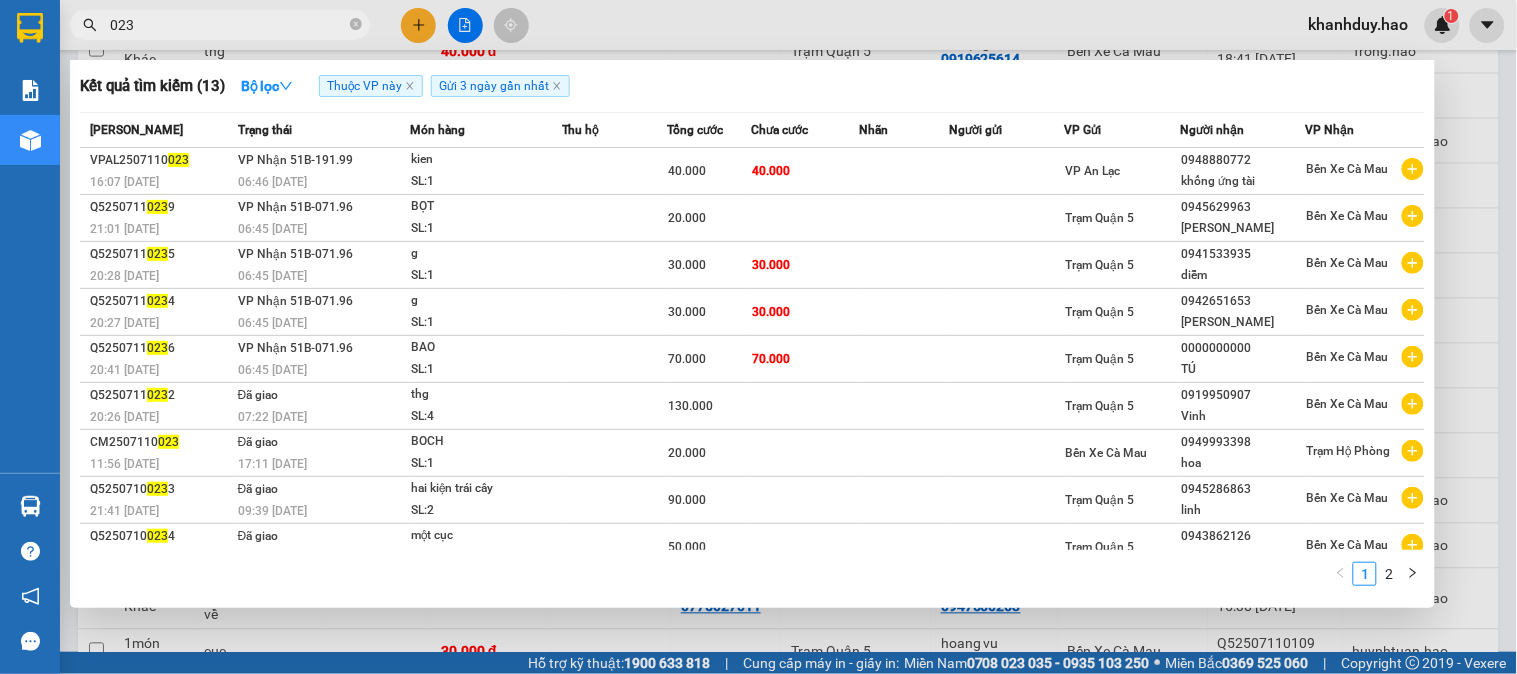 type on "023" 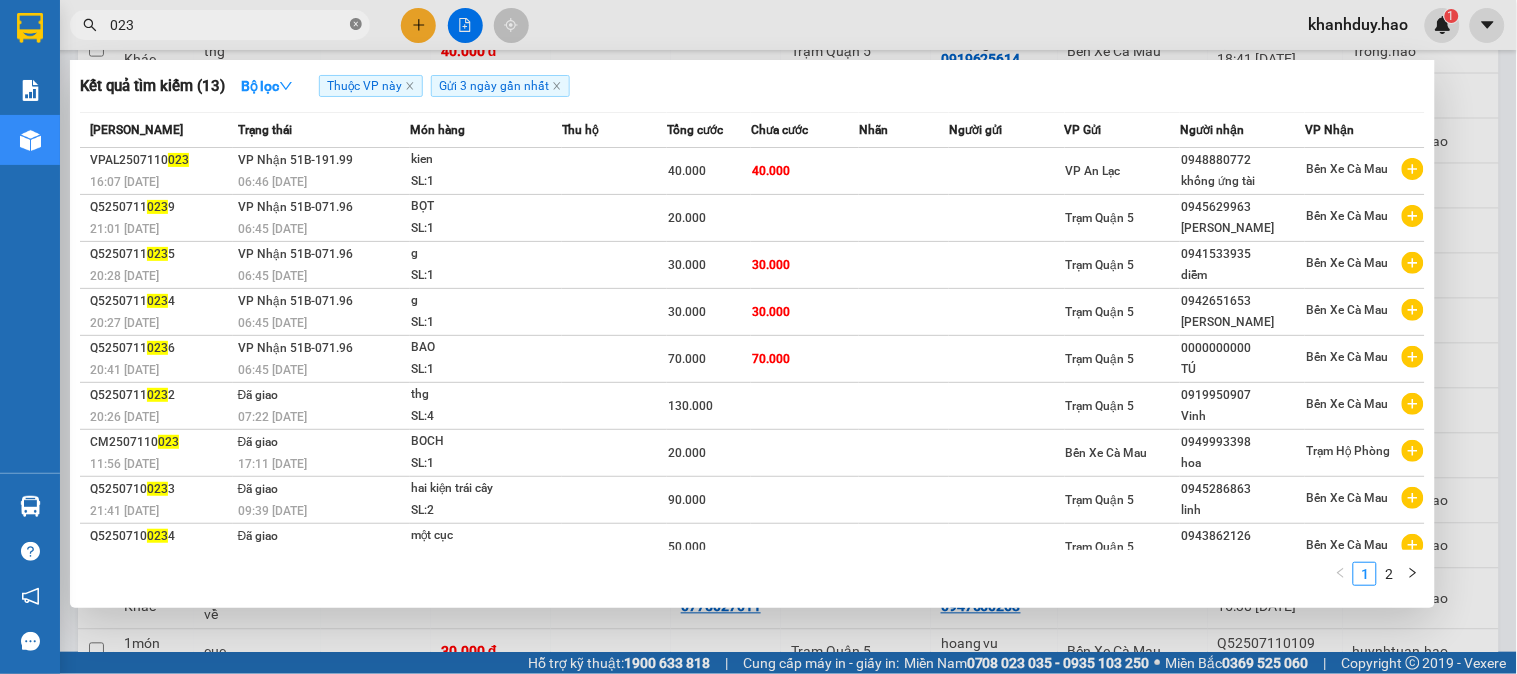 click 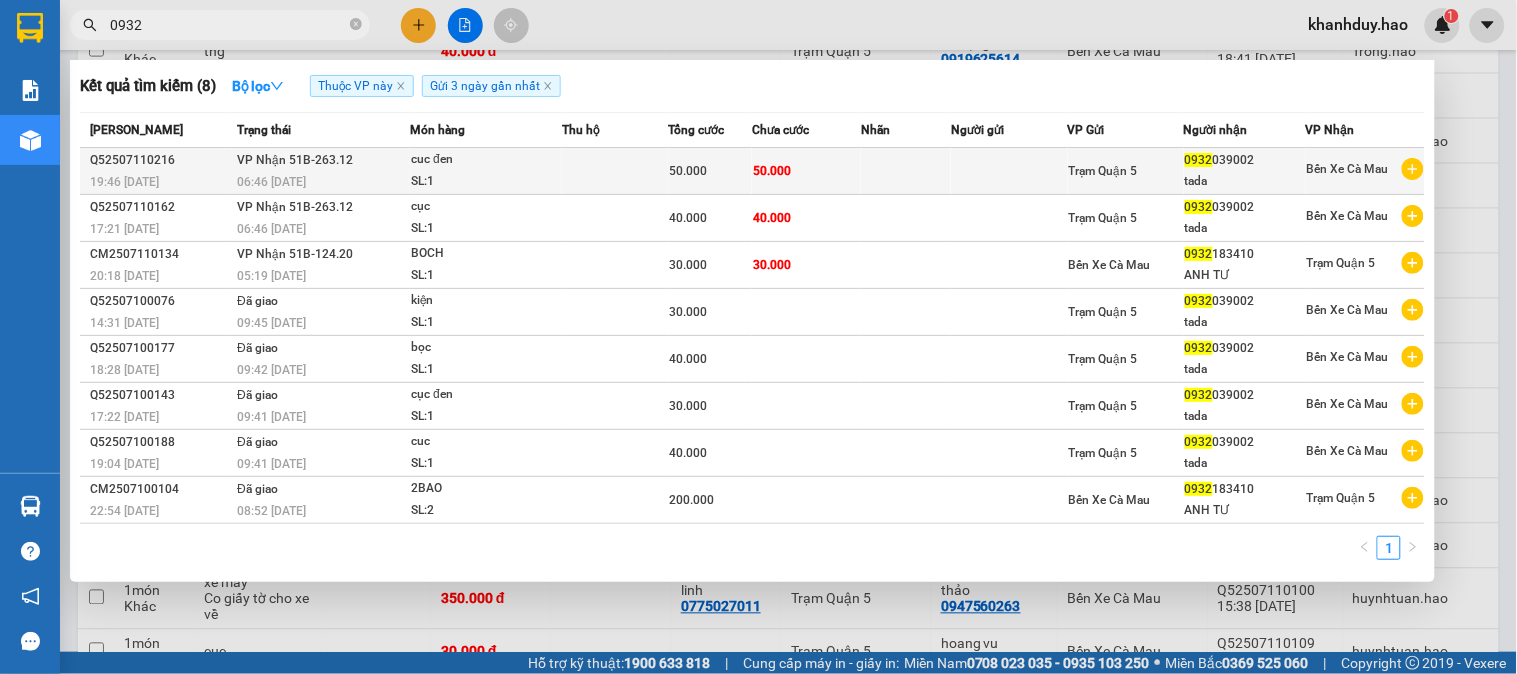 type on "0932" 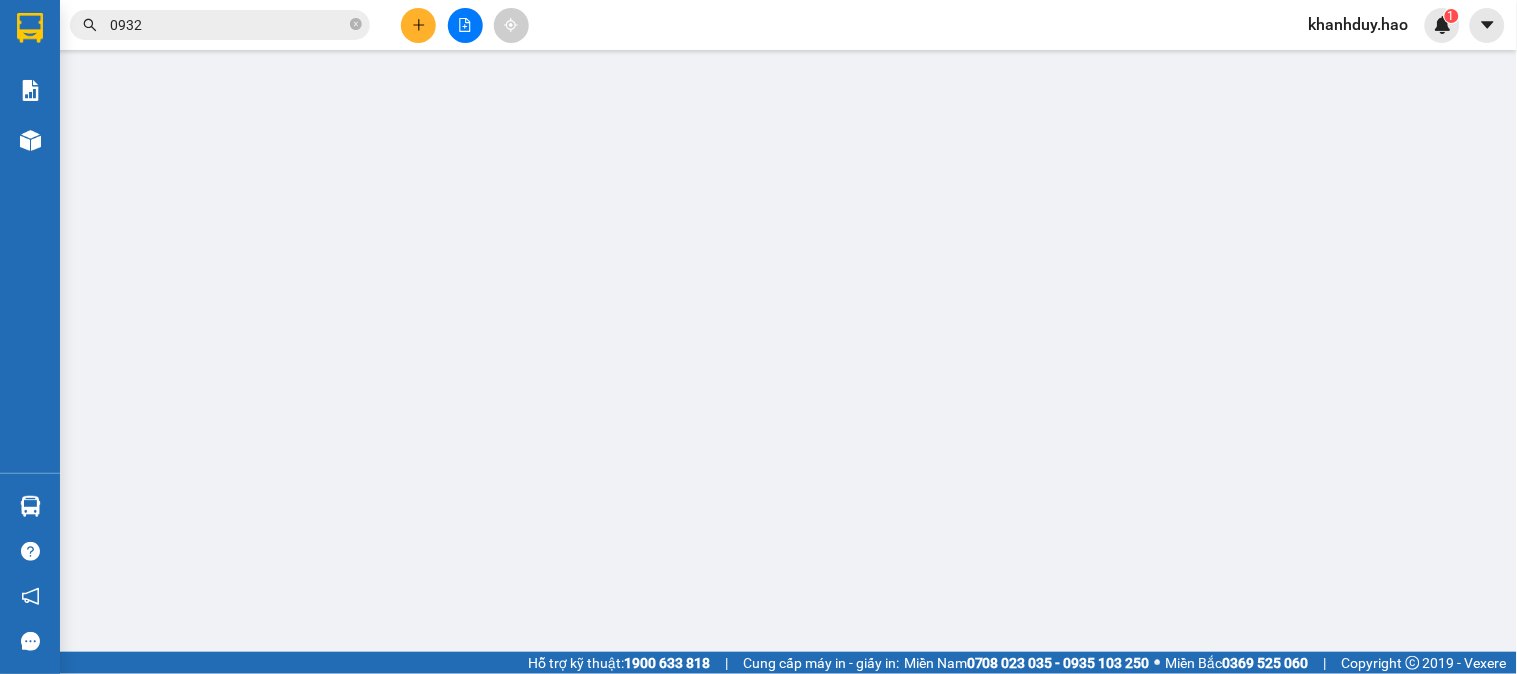 scroll, scrollTop: 0, scrollLeft: 0, axis: both 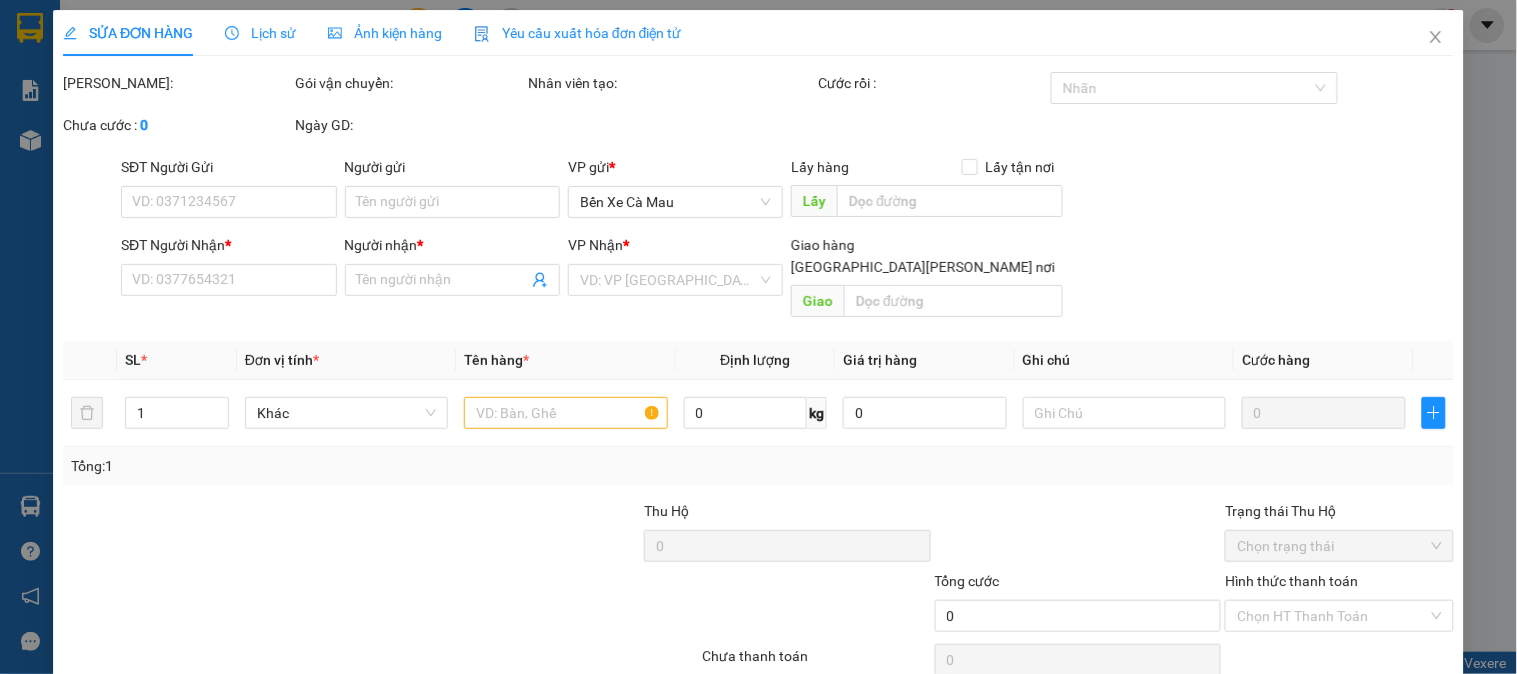 type on "0932039002" 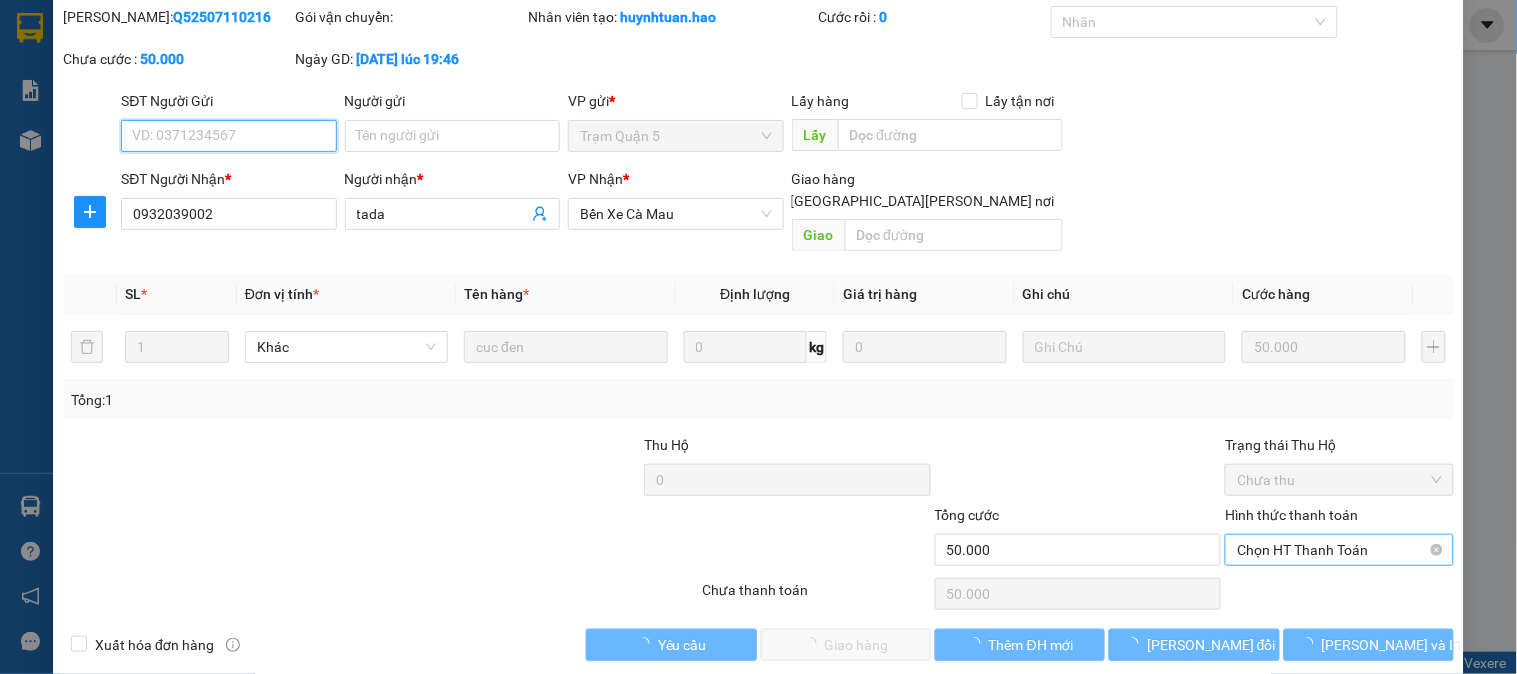 scroll, scrollTop: 70, scrollLeft: 0, axis: vertical 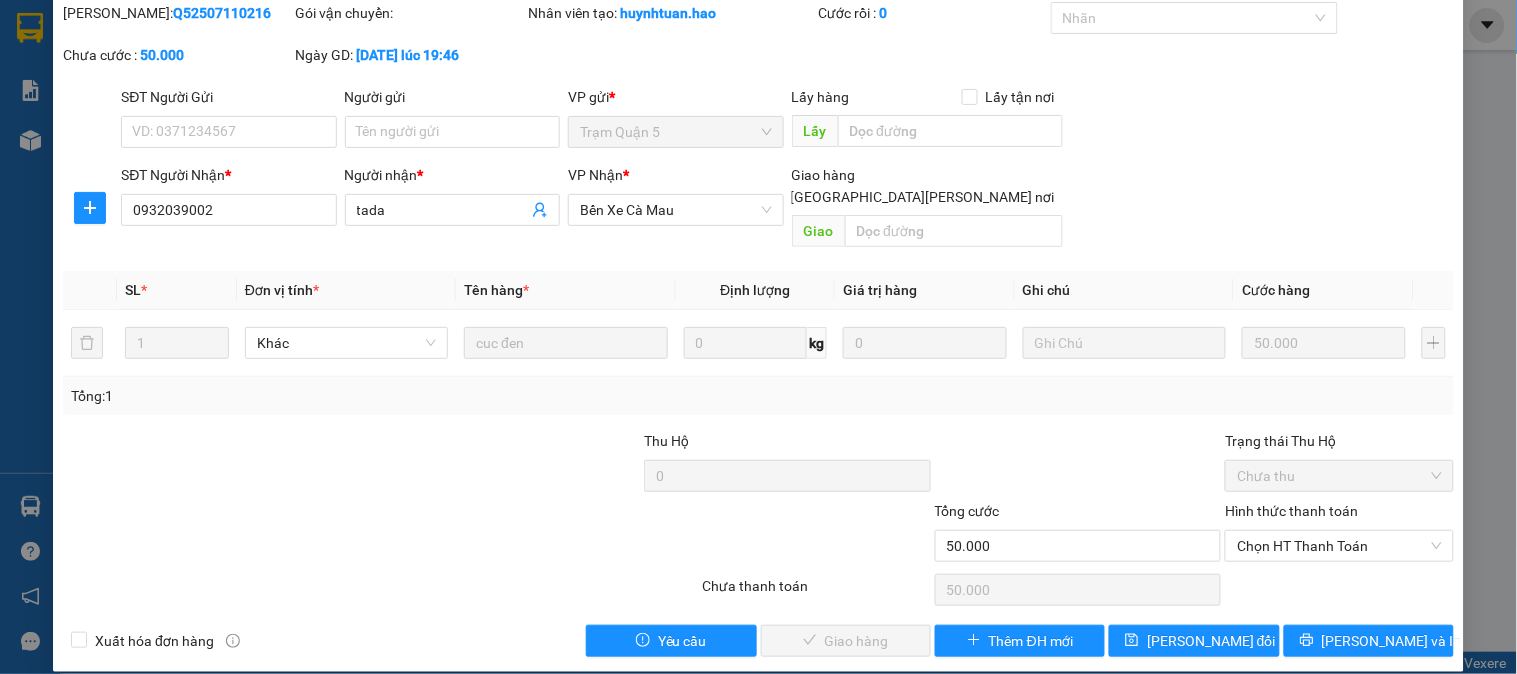 drag, startPoint x: 1295, startPoint y: 503, endPoint x: 1294, endPoint y: 540, distance: 37.01351 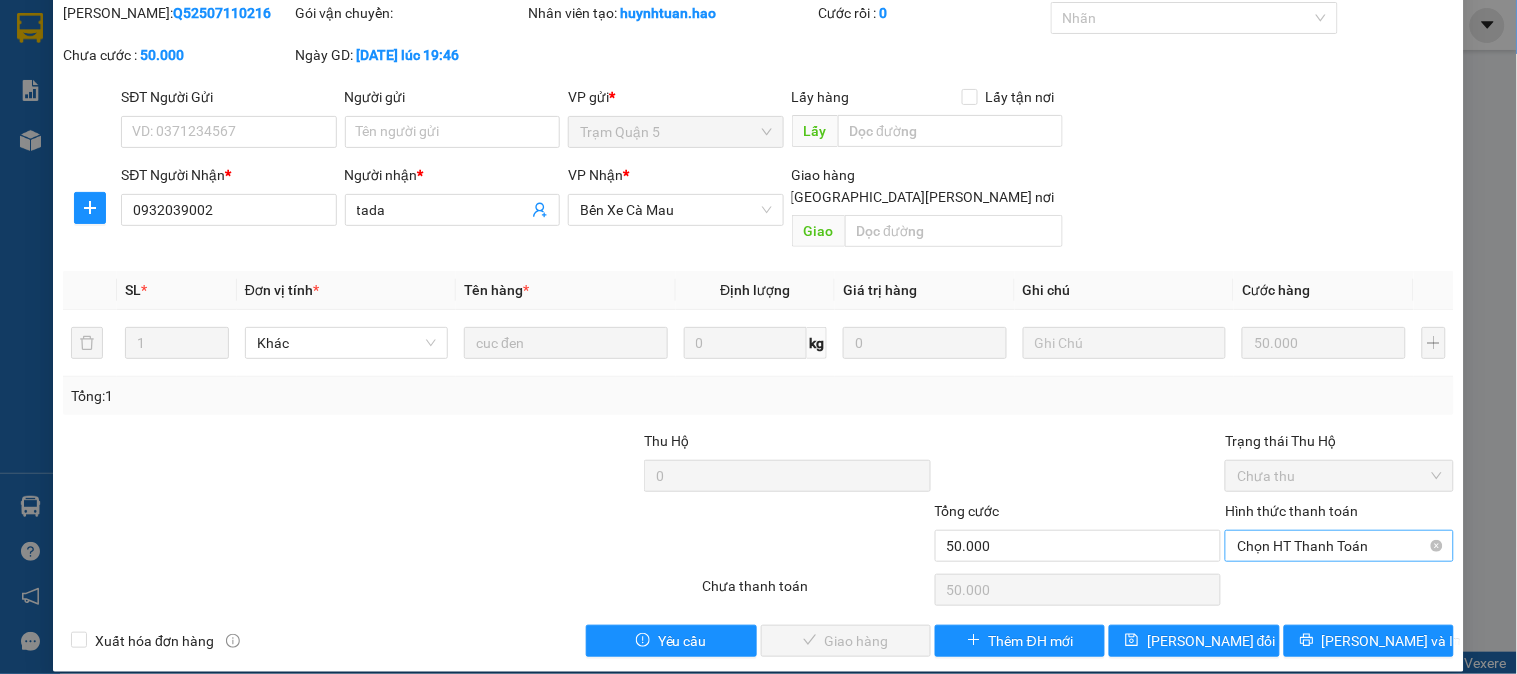 click on "Chọn HT Thanh Toán" at bounding box center (1339, 546) 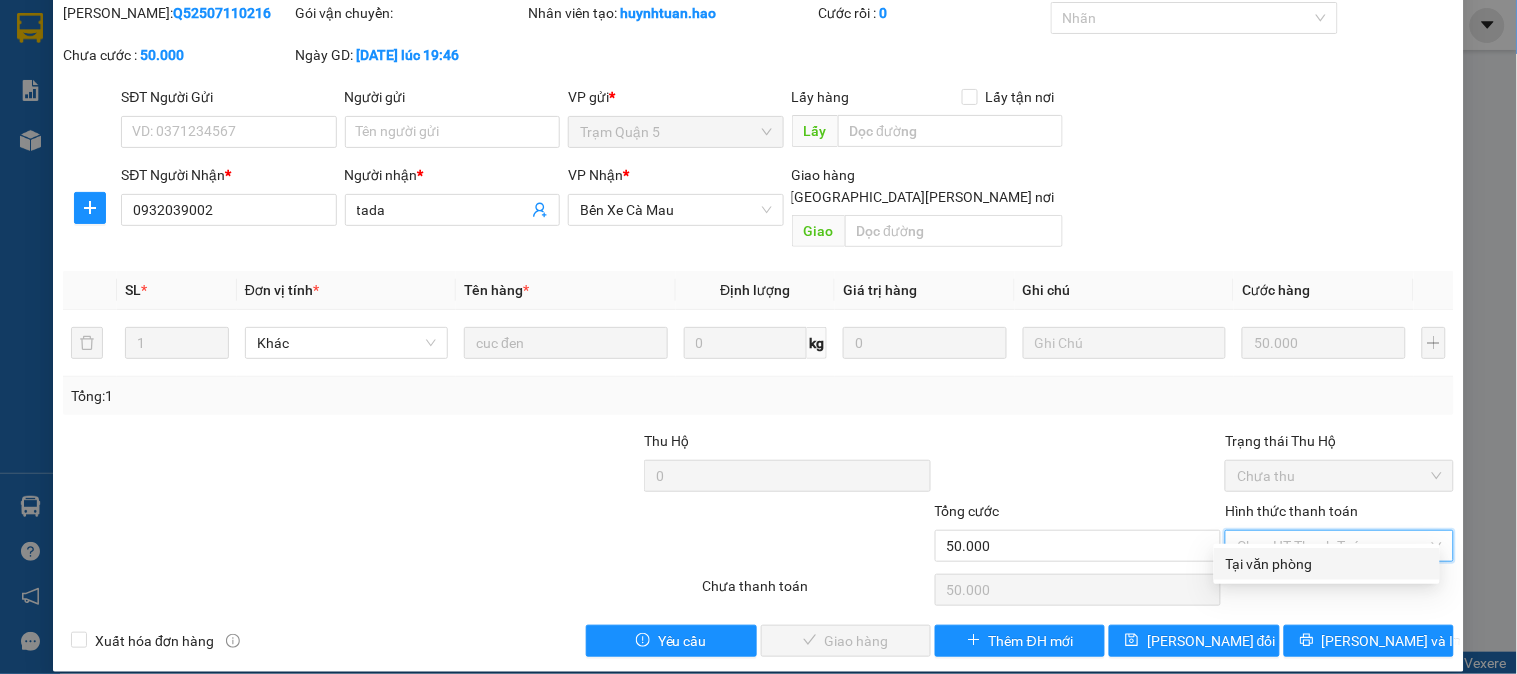 click on "Tại văn phòng" at bounding box center [1327, 564] 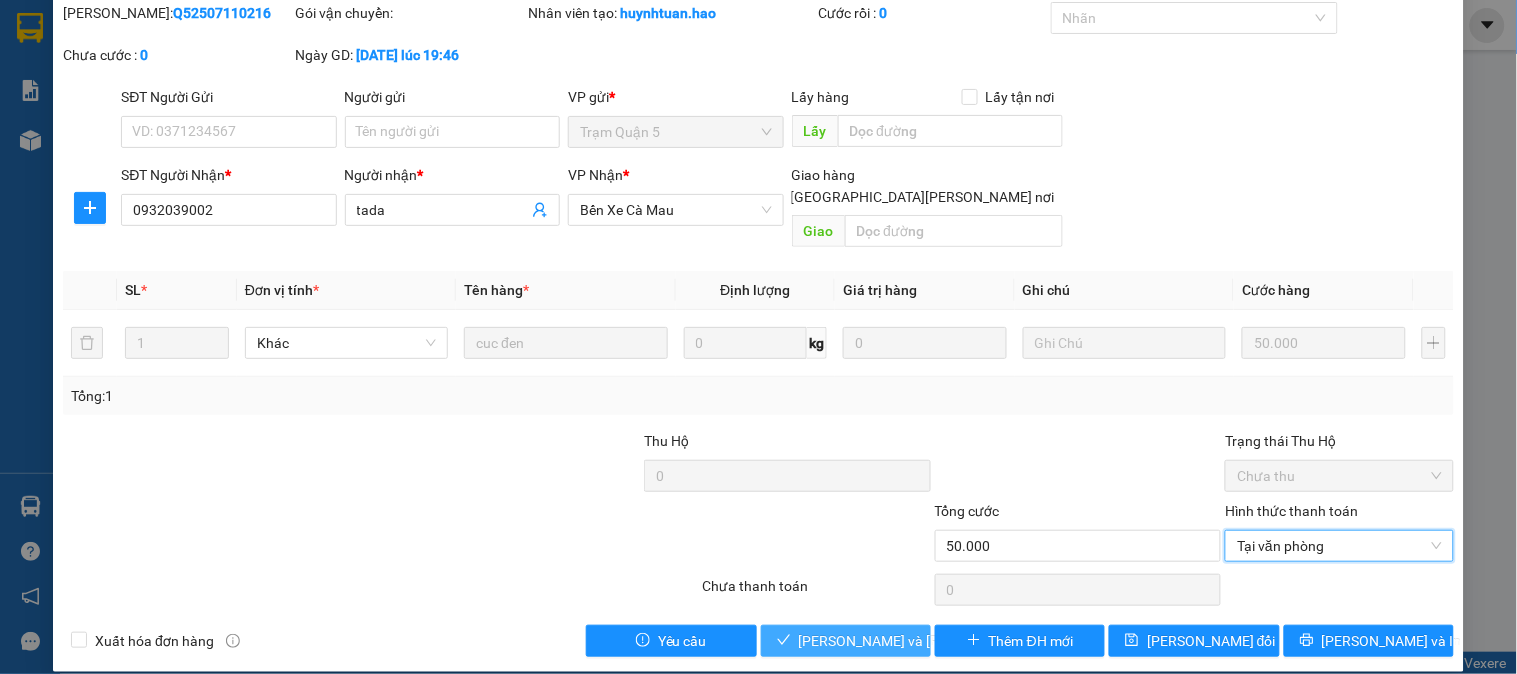 click on "[PERSON_NAME] và Giao hàng" at bounding box center [934, 641] 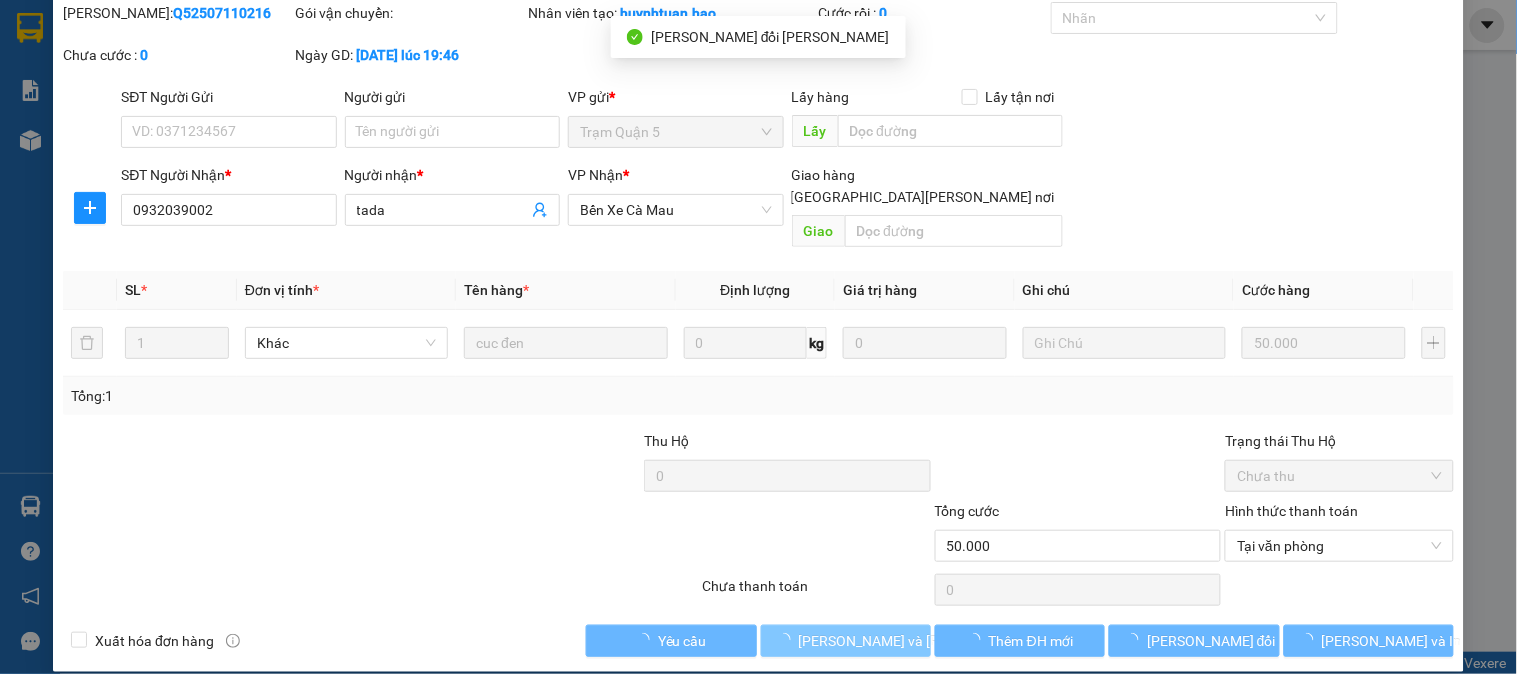 scroll, scrollTop: 0, scrollLeft: 0, axis: both 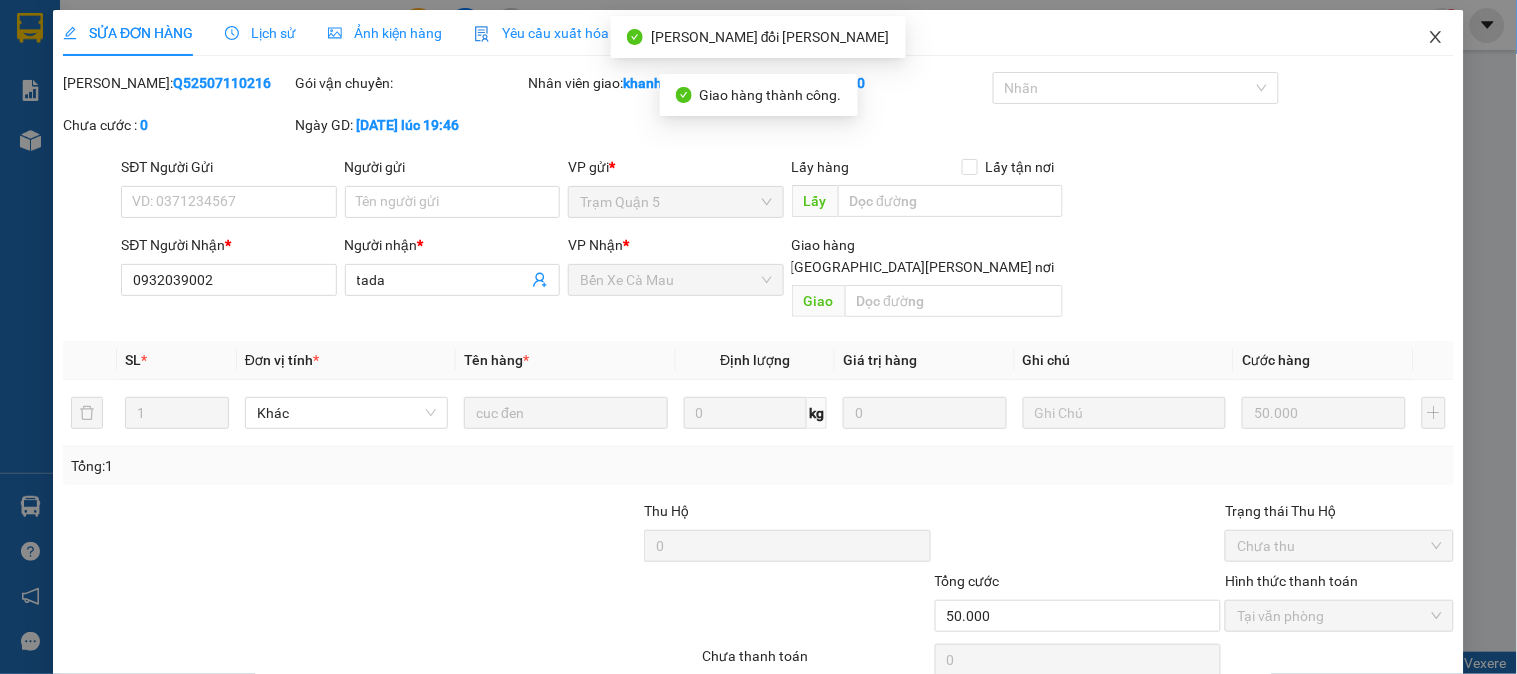 click 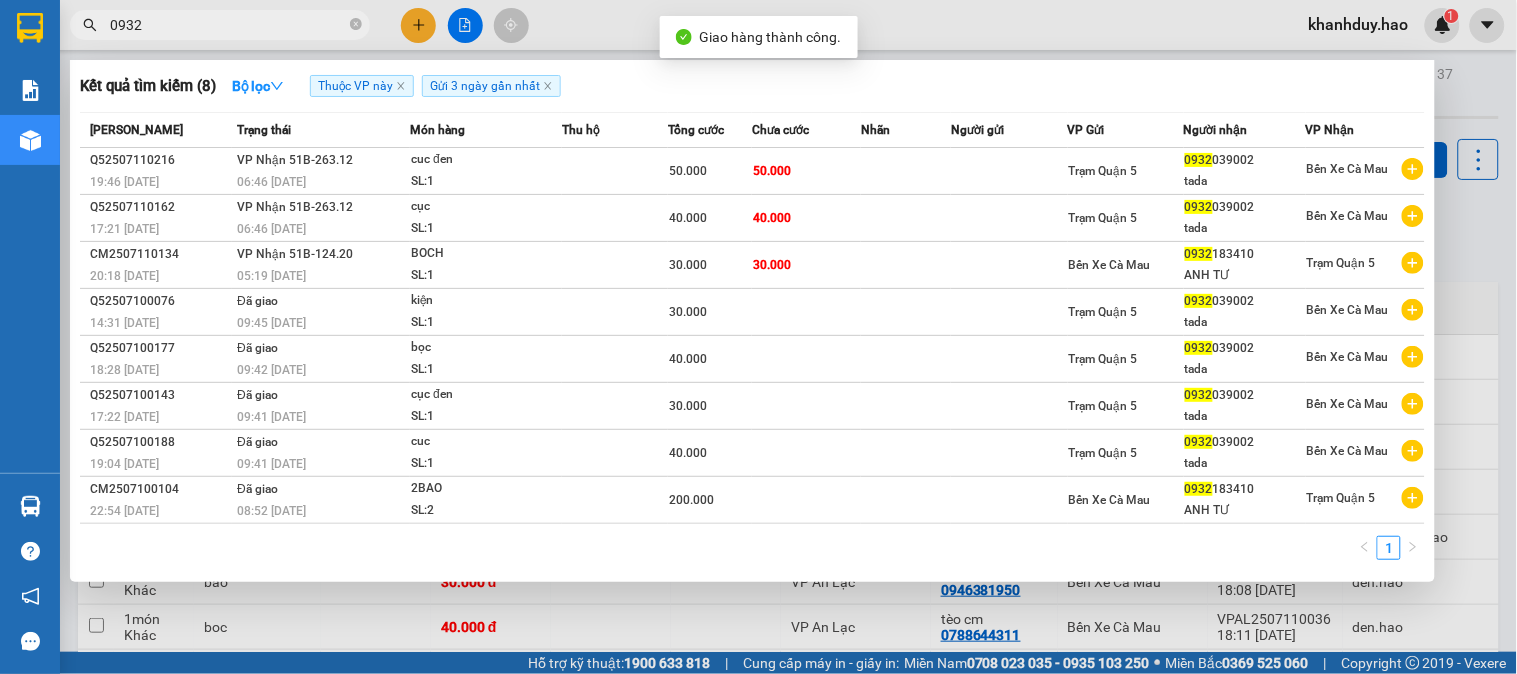 click on "0932" at bounding box center [228, 25] 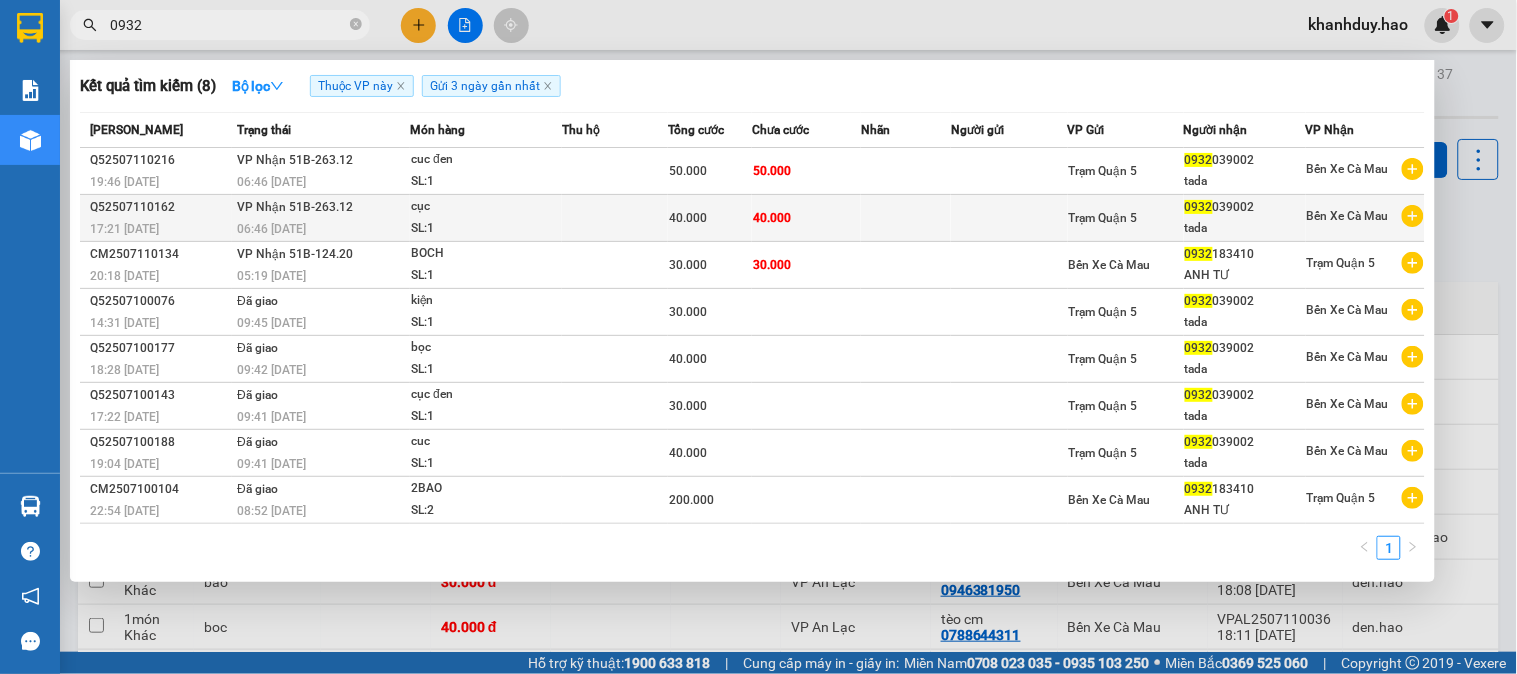 click at bounding box center (615, 218) 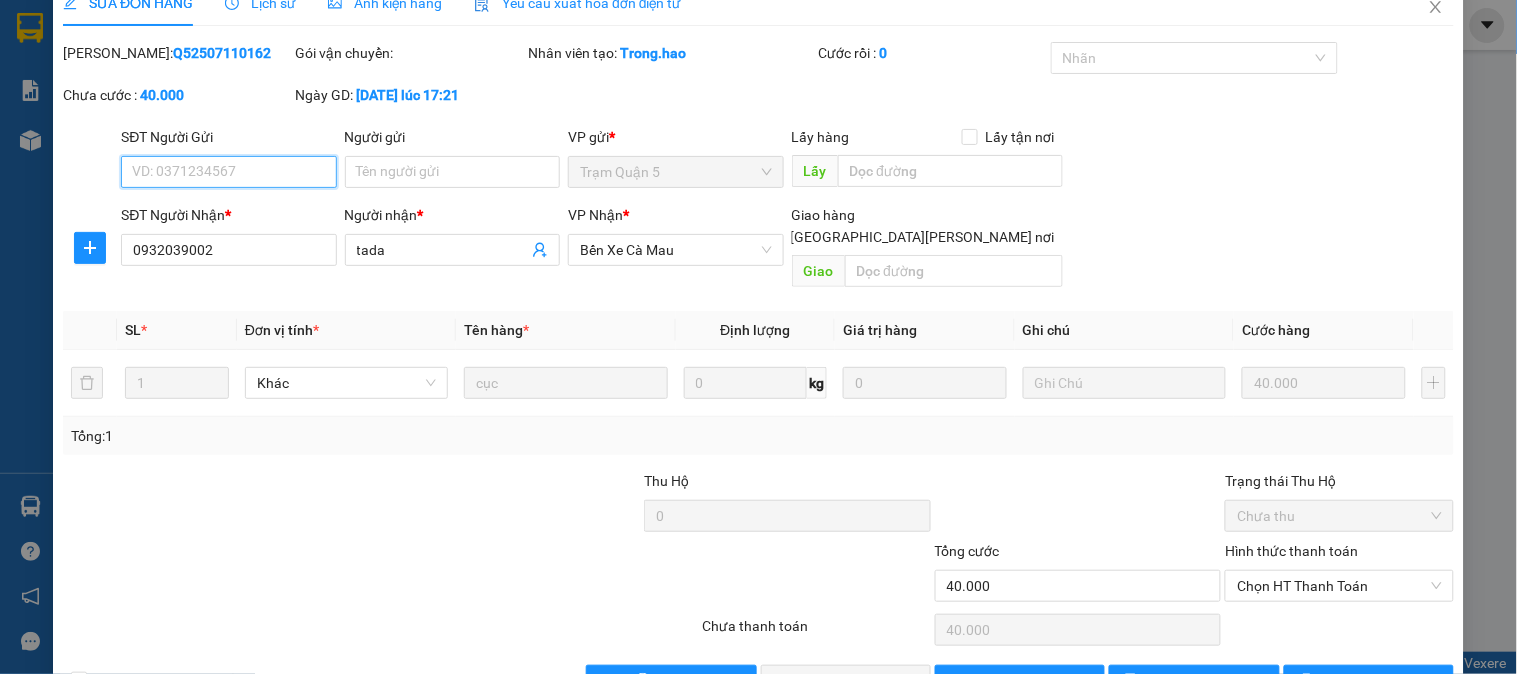 scroll, scrollTop: 70, scrollLeft: 0, axis: vertical 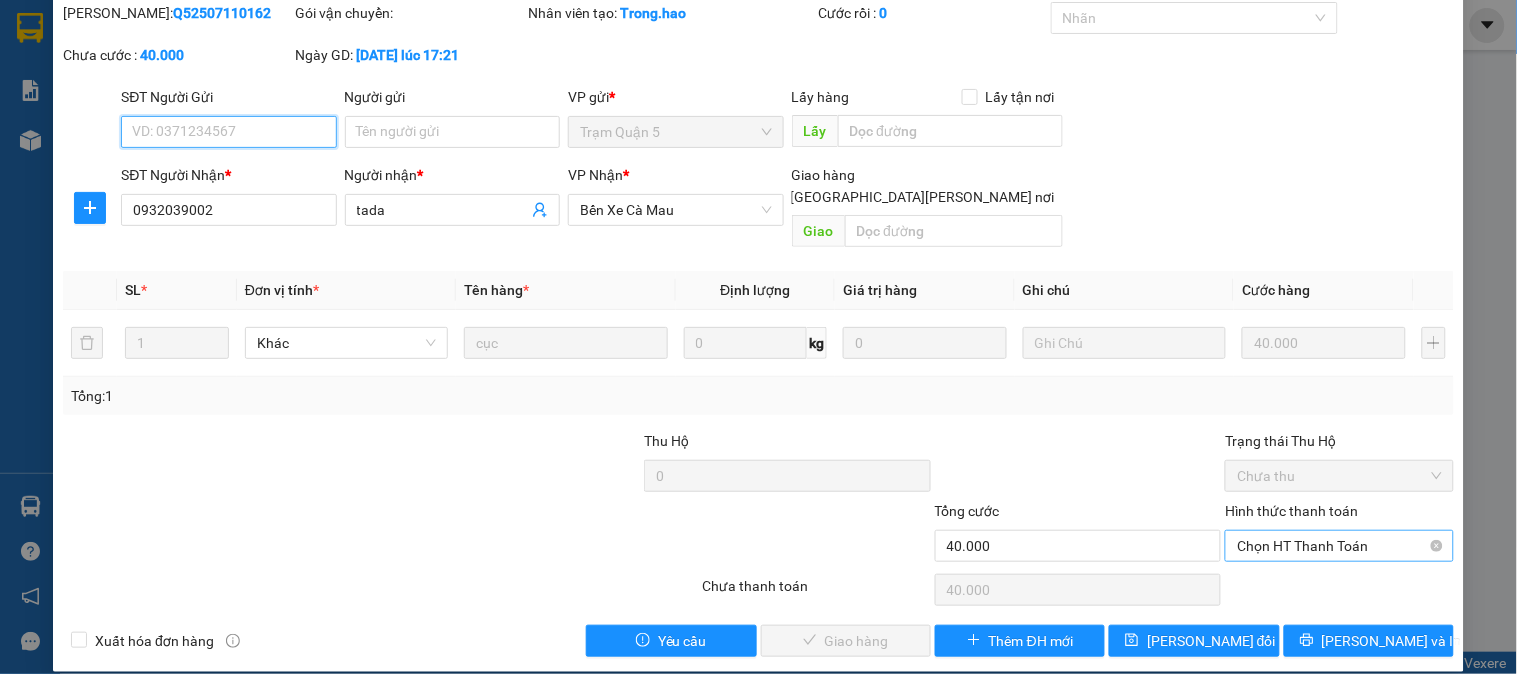 click on "Chọn HT Thanh Toán" at bounding box center [1339, 546] 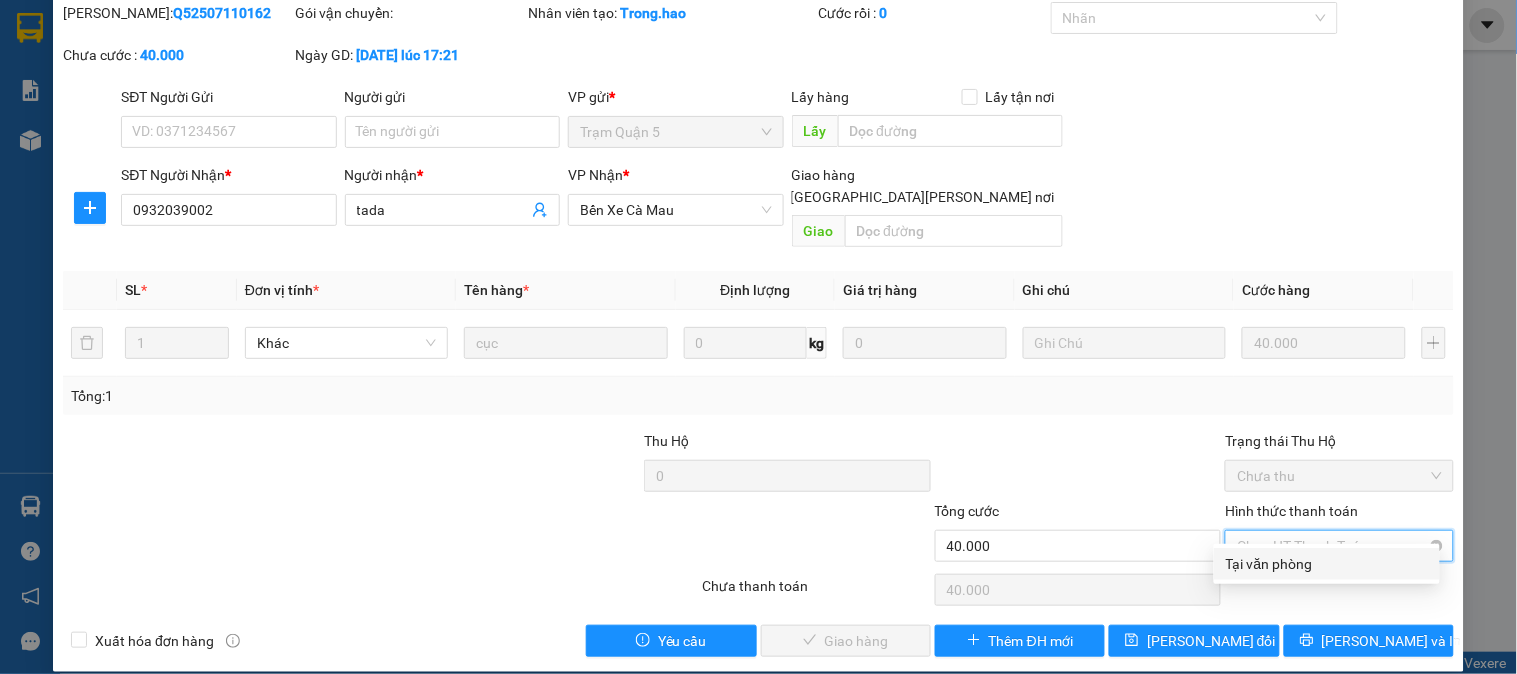 click on "Tại văn phòng" at bounding box center (1327, 564) 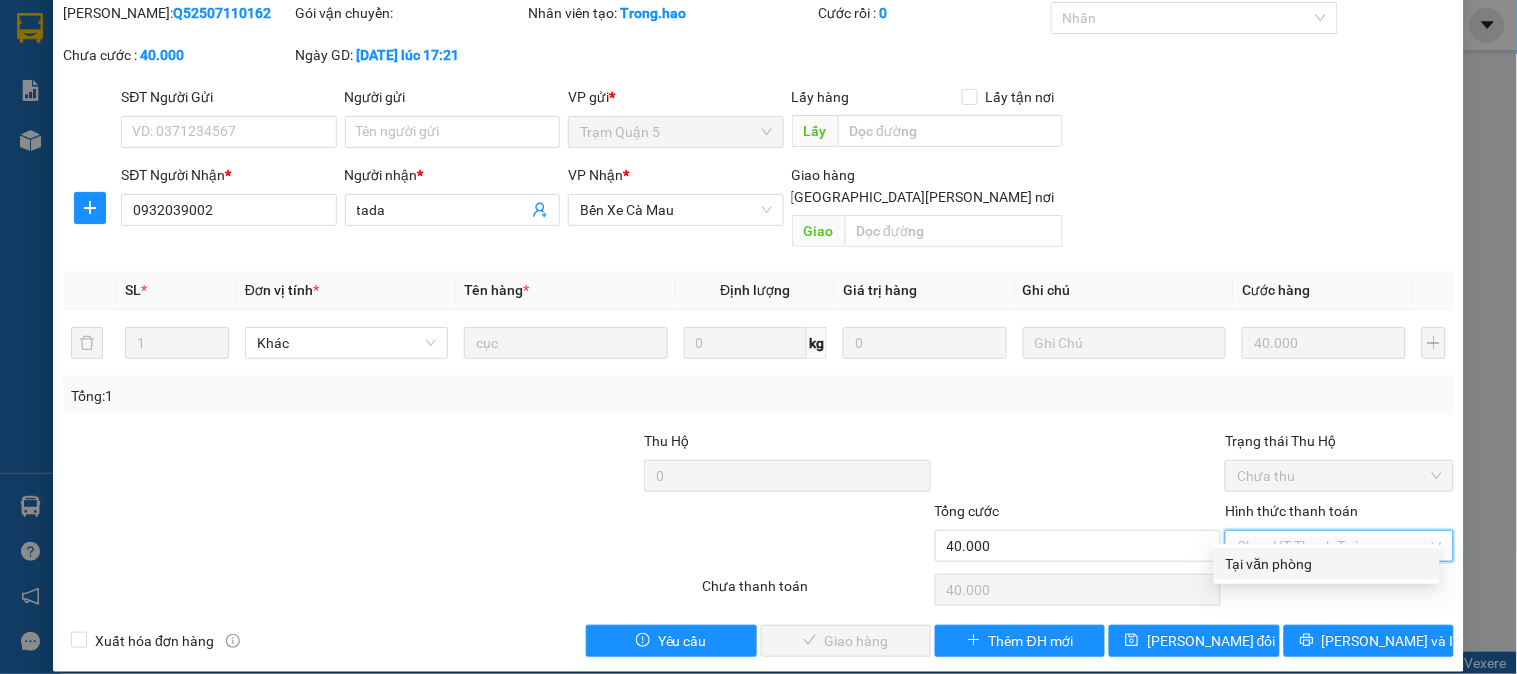 type on "0" 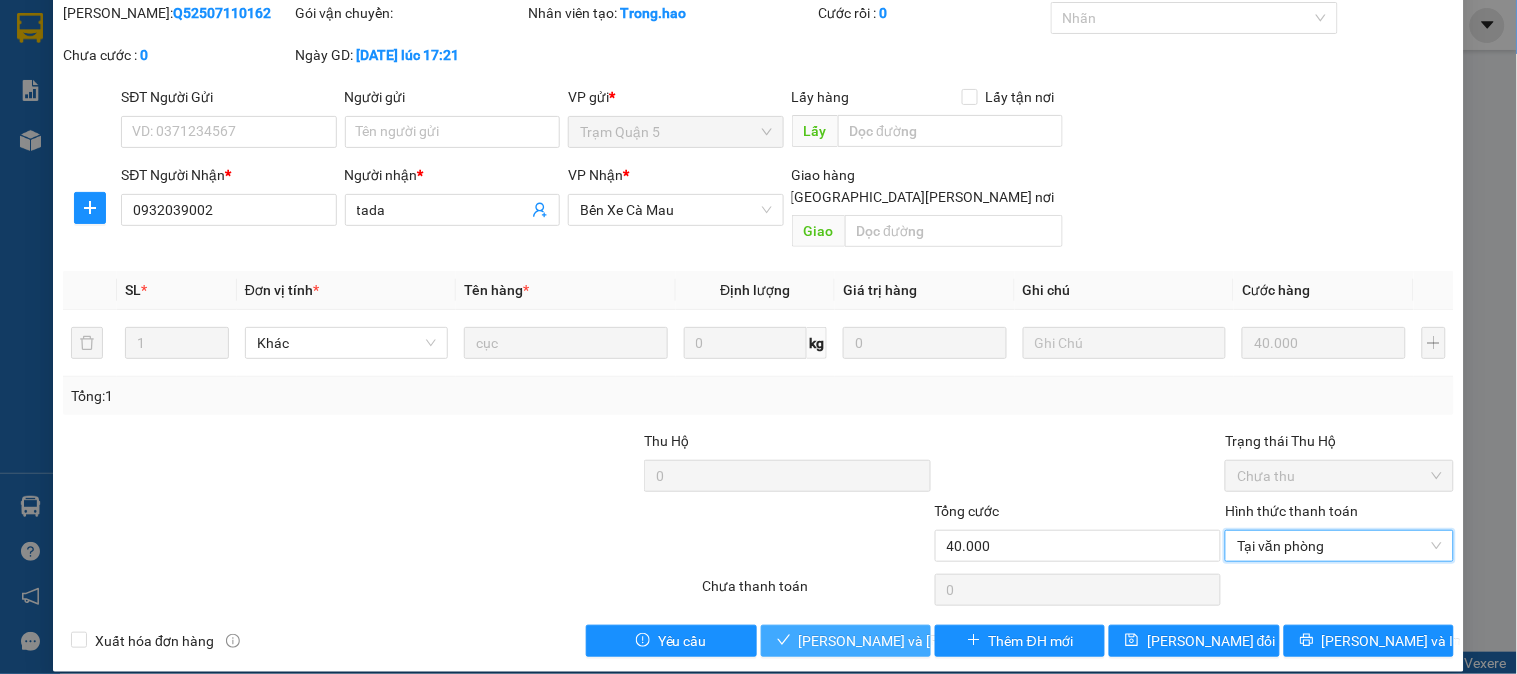 click on "[PERSON_NAME] và Giao hàng" at bounding box center (934, 641) 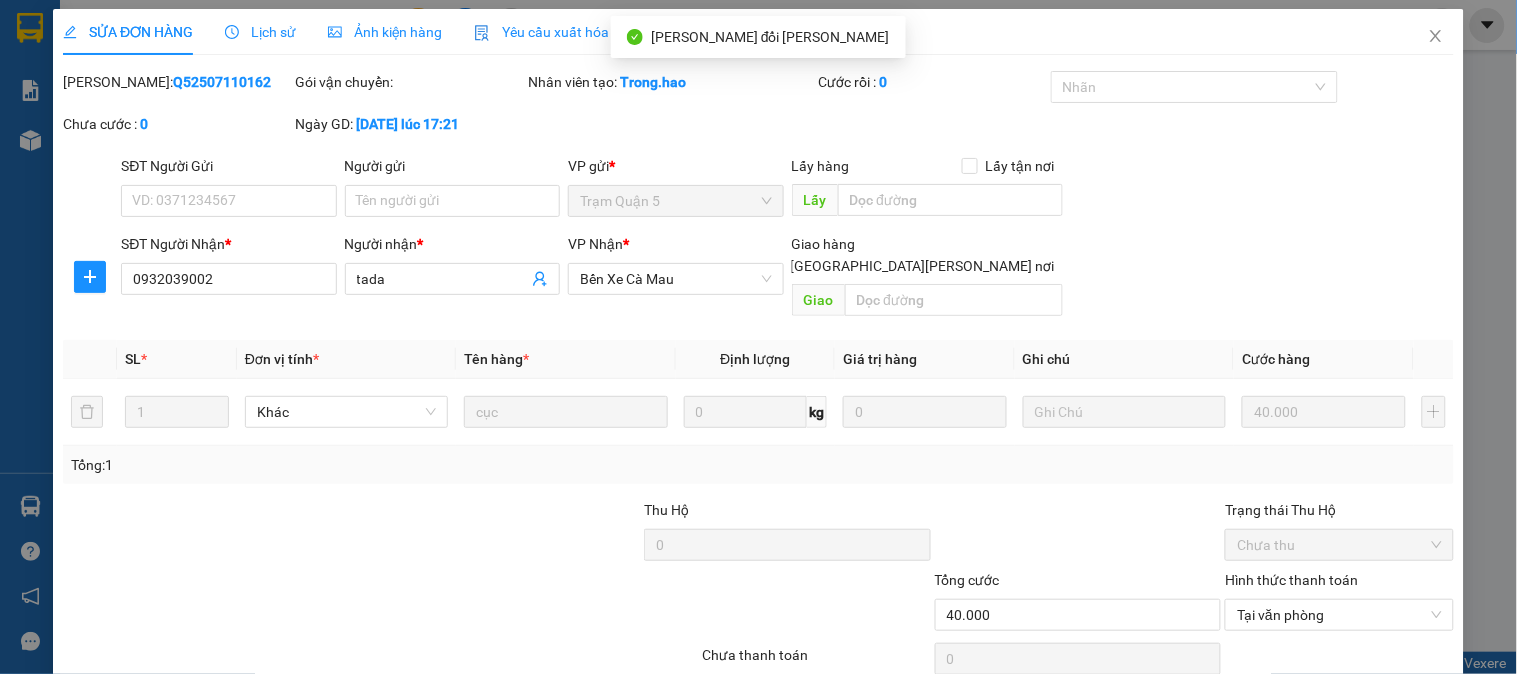 scroll, scrollTop: 0, scrollLeft: 0, axis: both 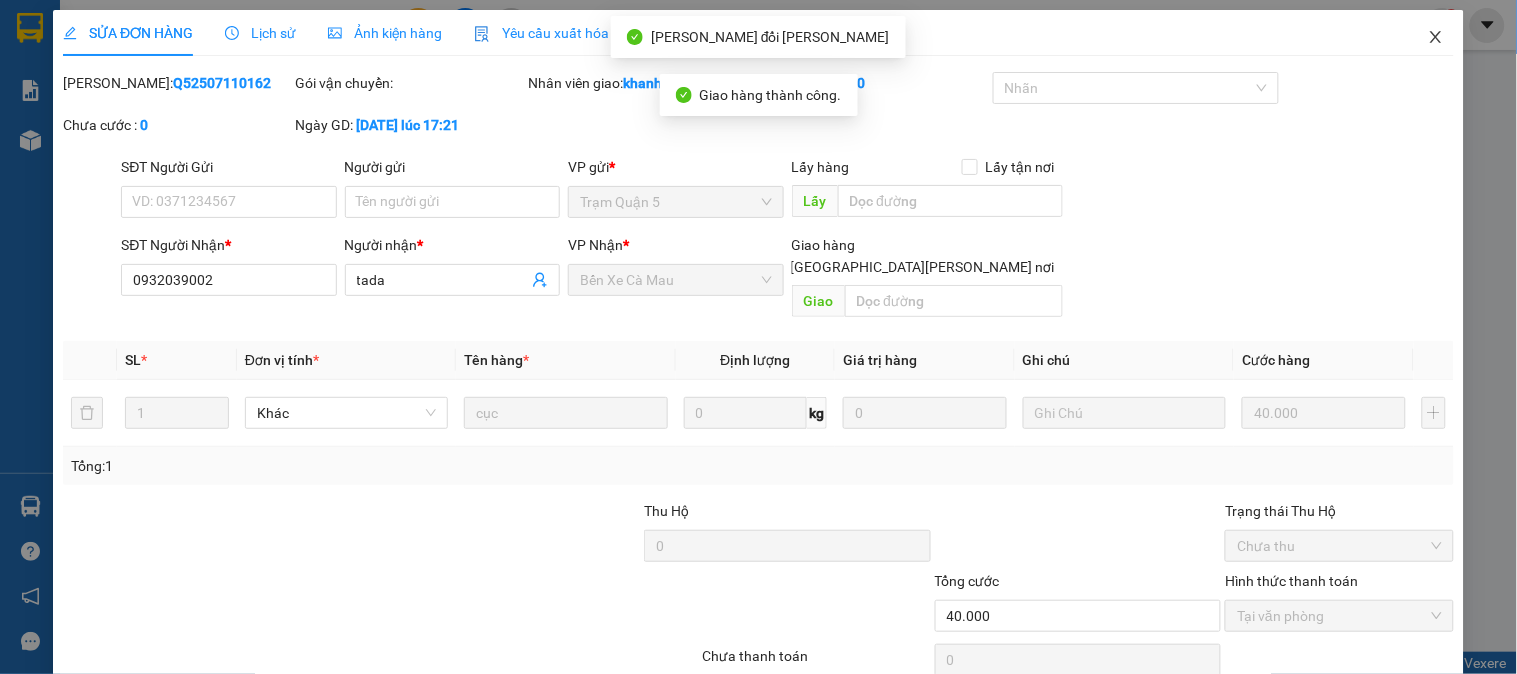 click at bounding box center [1436, 38] 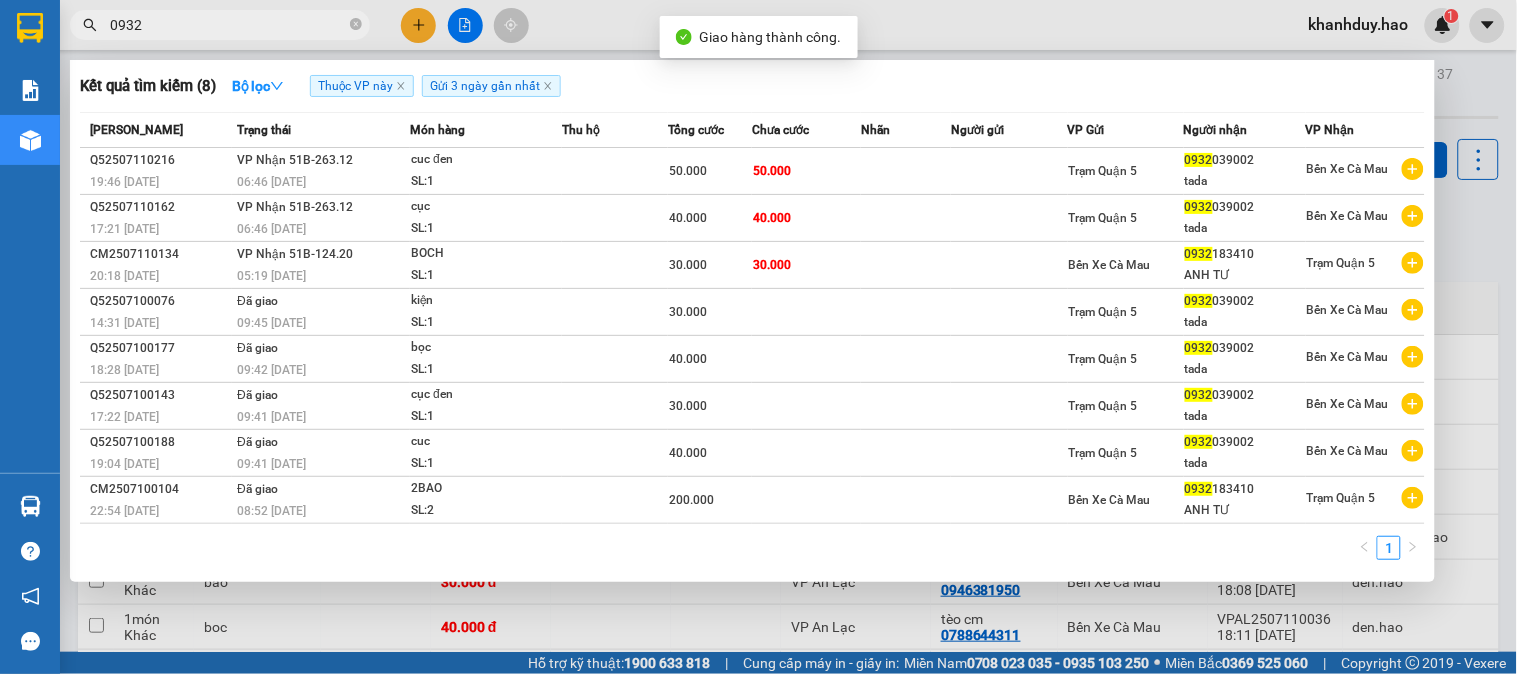 click on "0932" at bounding box center [228, 25] 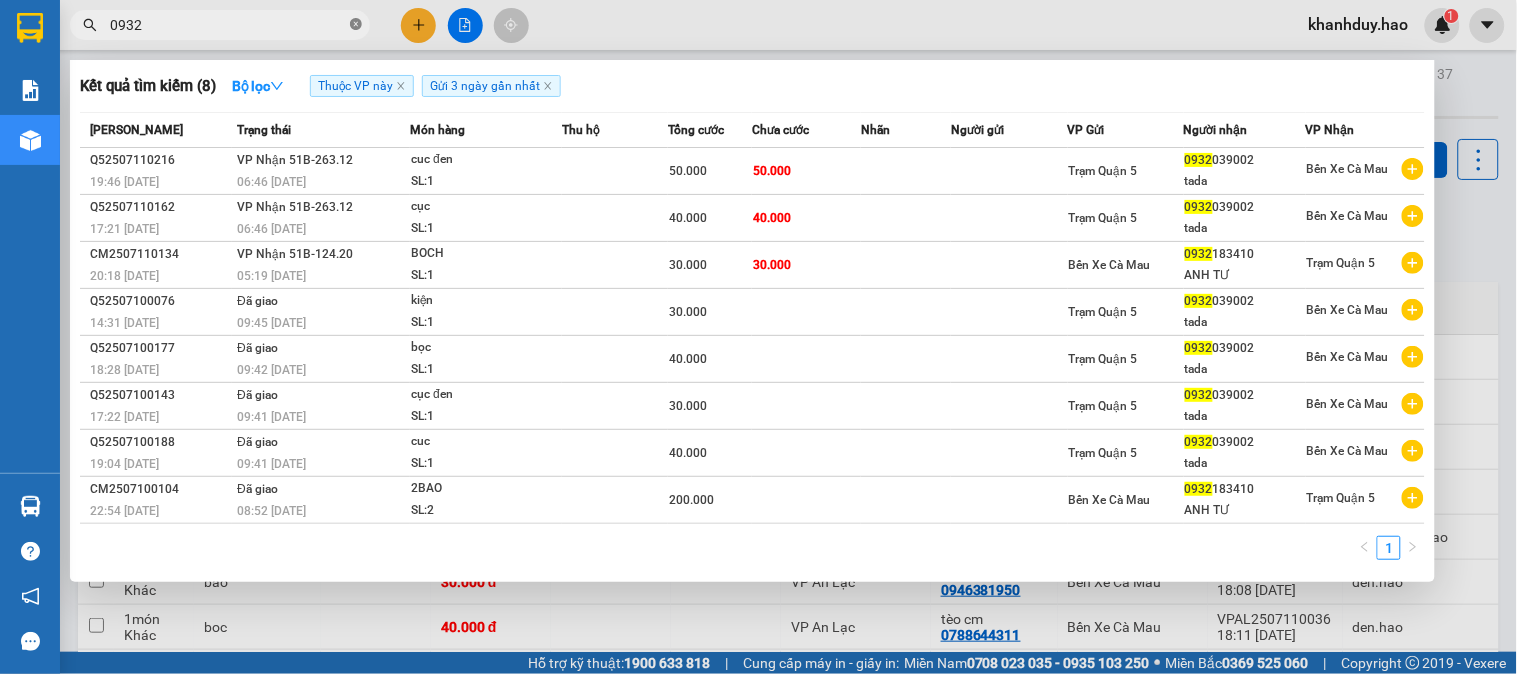 click 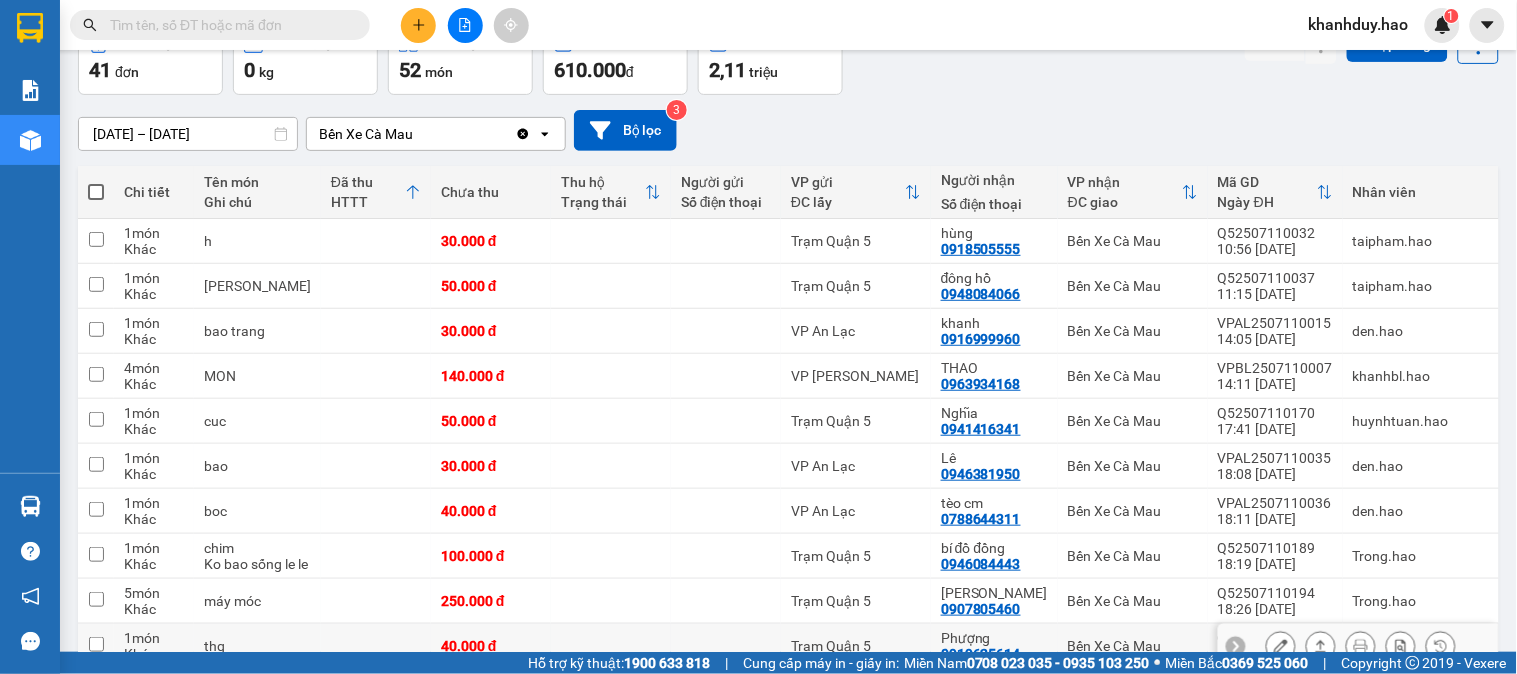 scroll, scrollTop: 91, scrollLeft: 0, axis: vertical 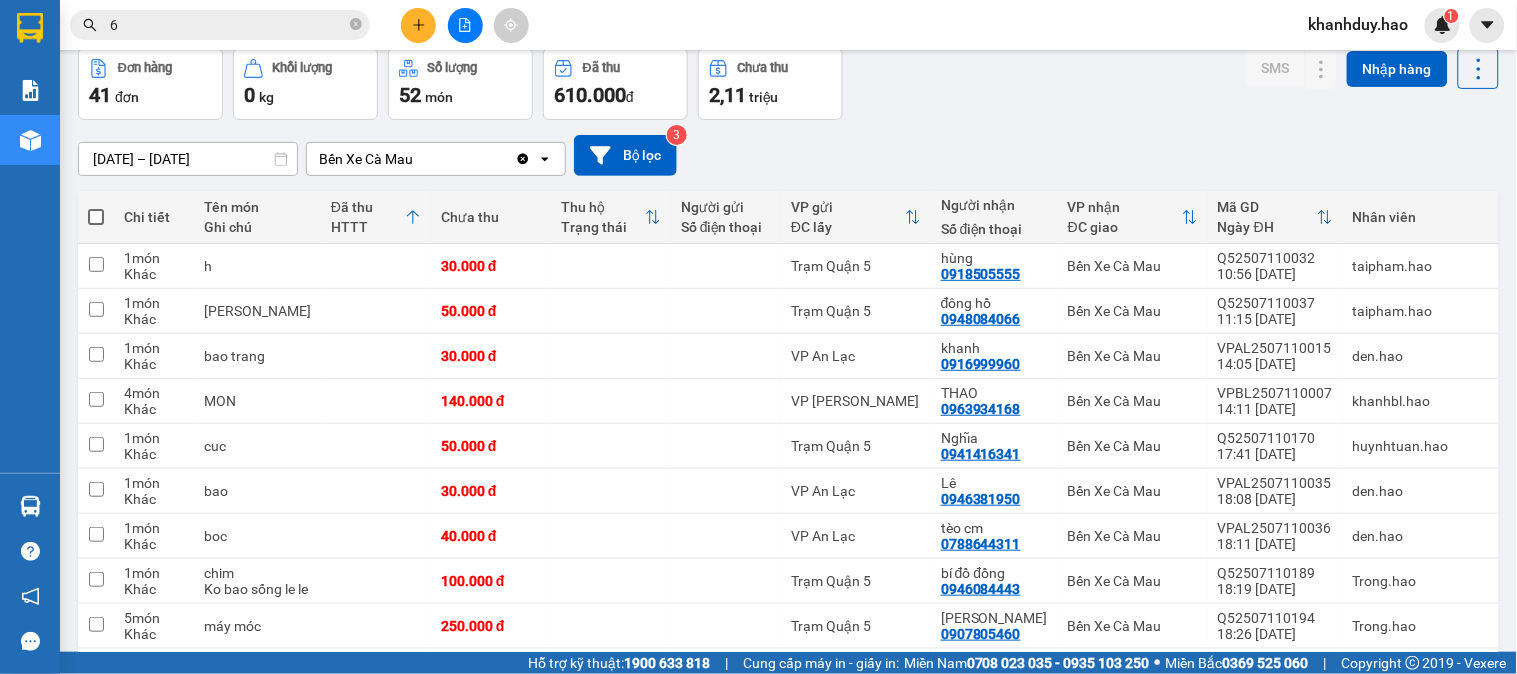 type on "65" 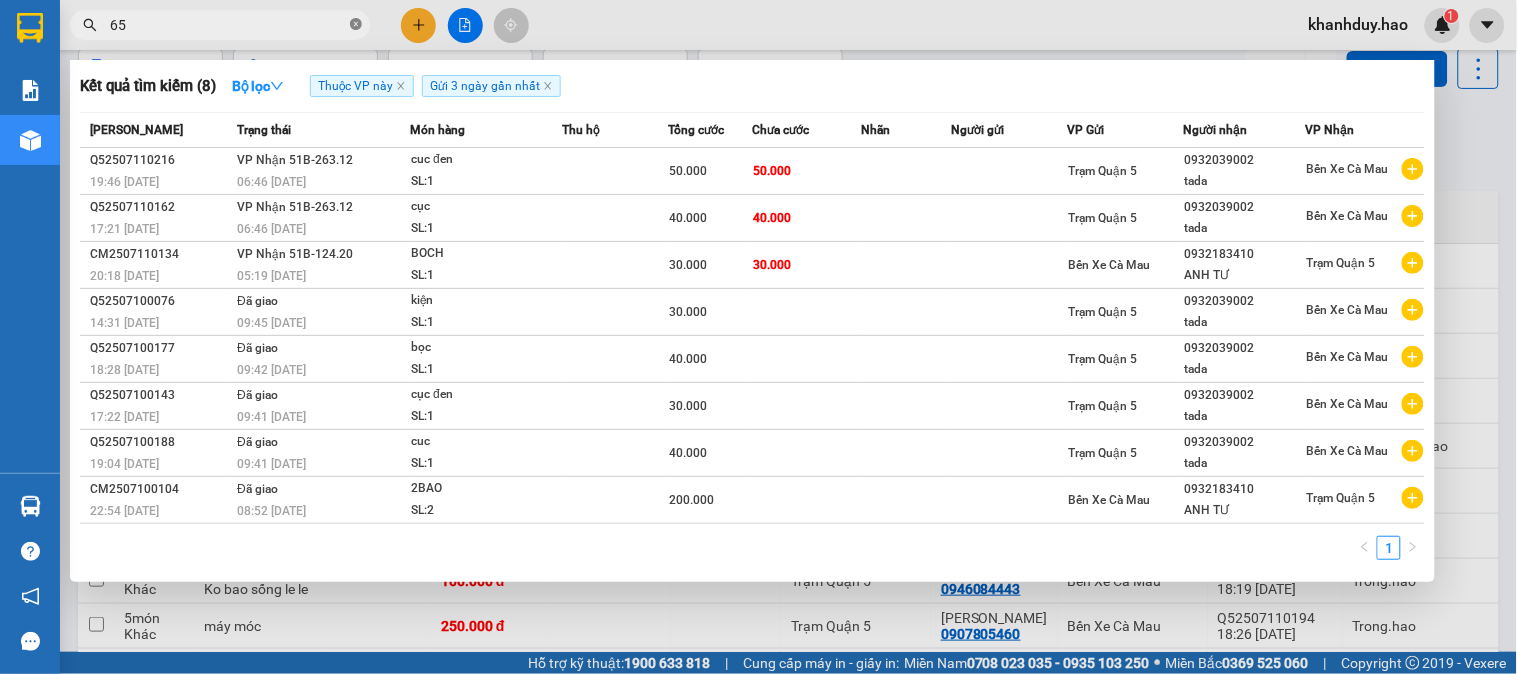 click at bounding box center (356, 25) 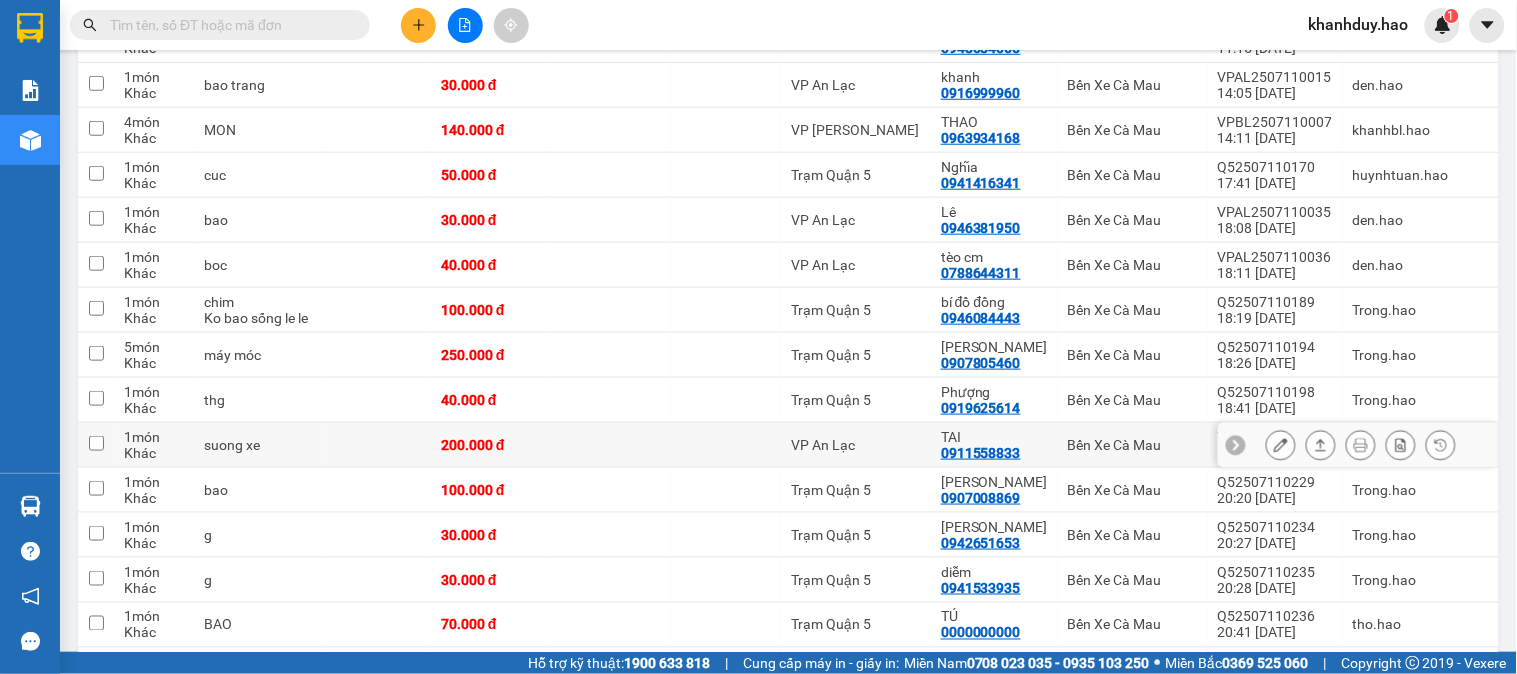 scroll, scrollTop: 424, scrollLeft: 0, axis: vertical 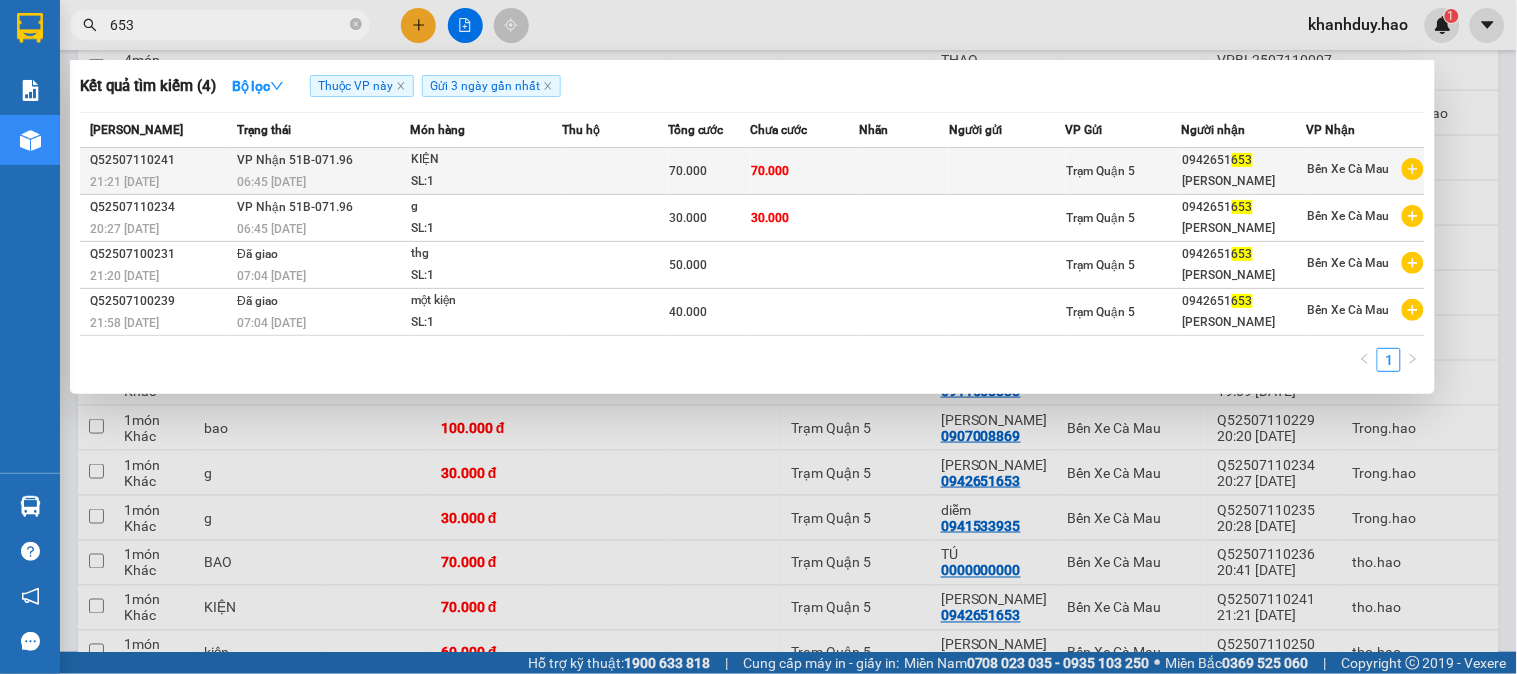 type on "653" 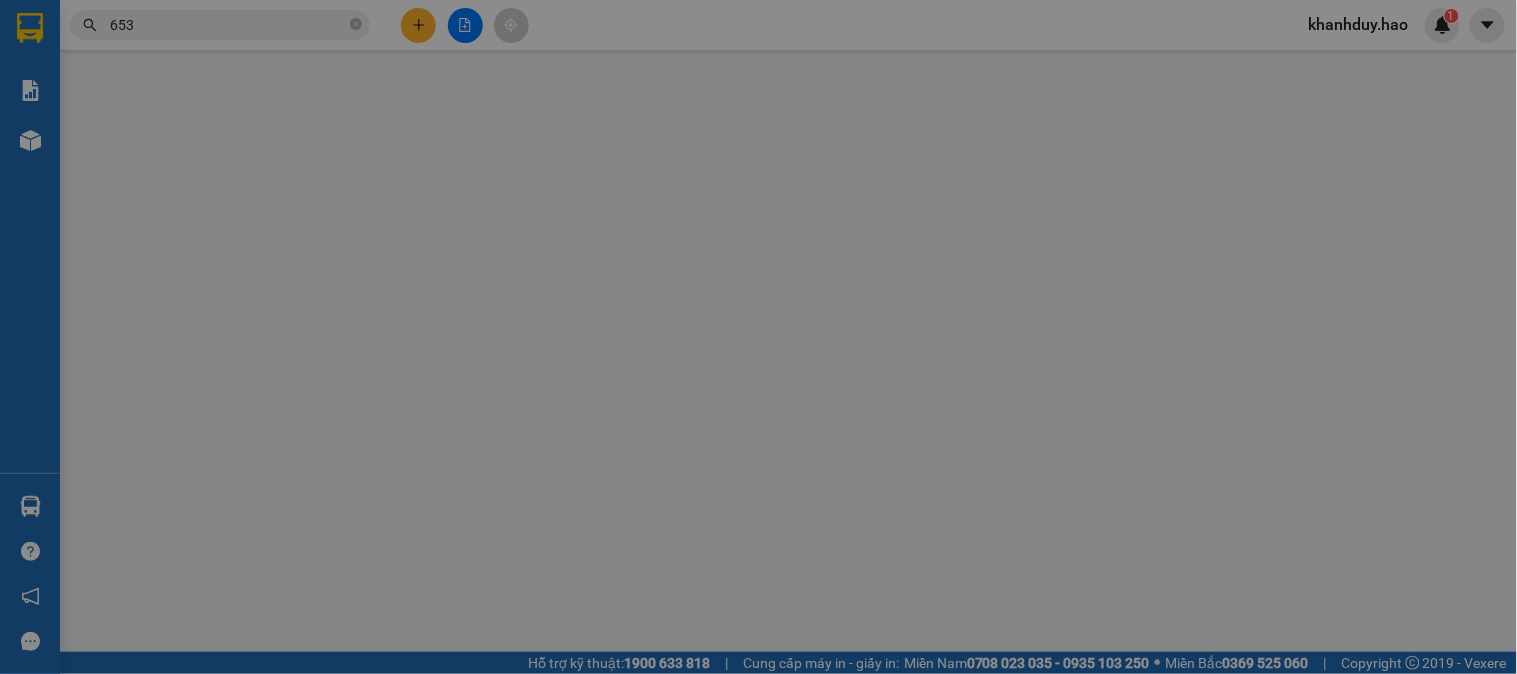 scroll, scrollTop: 0, scrollLeft: 0, axis: both 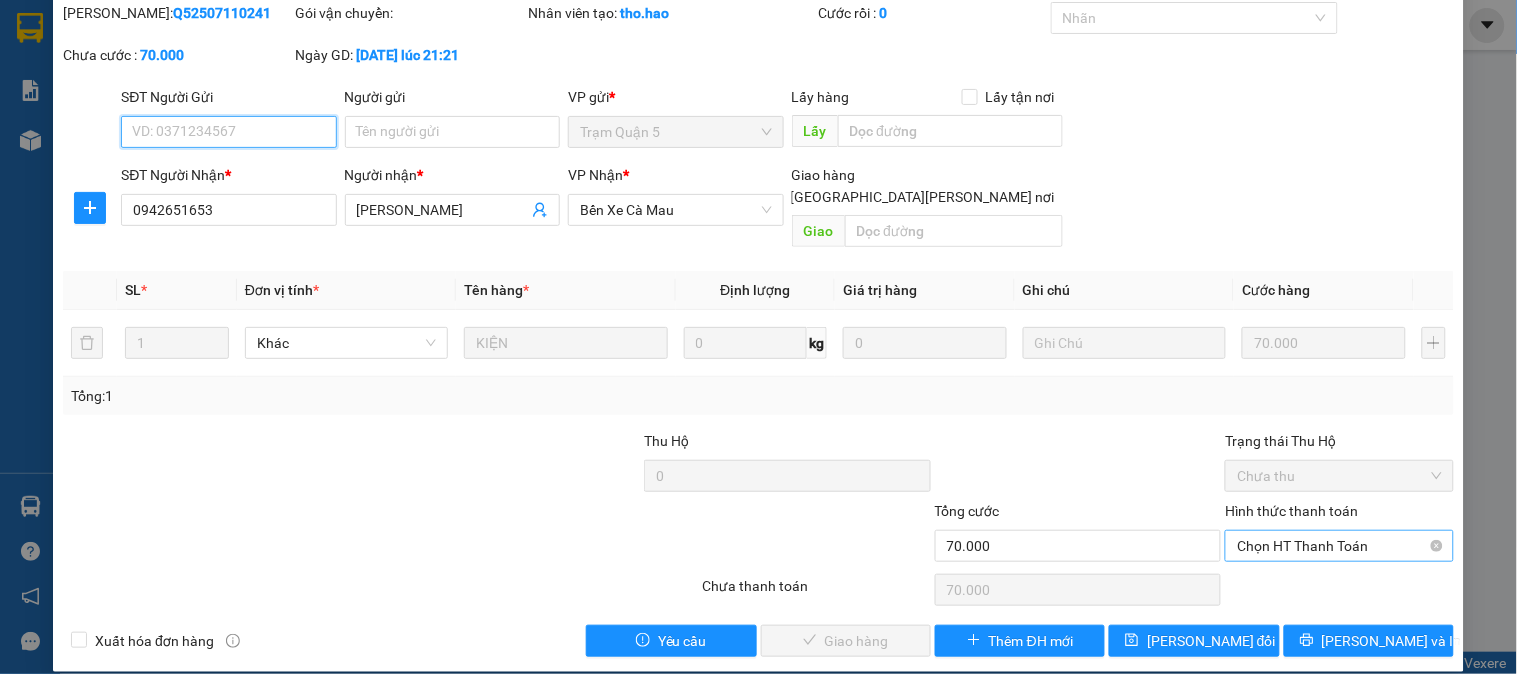 click on "Chọn HT Thanh Toán" at bounding box center (1339, 546) 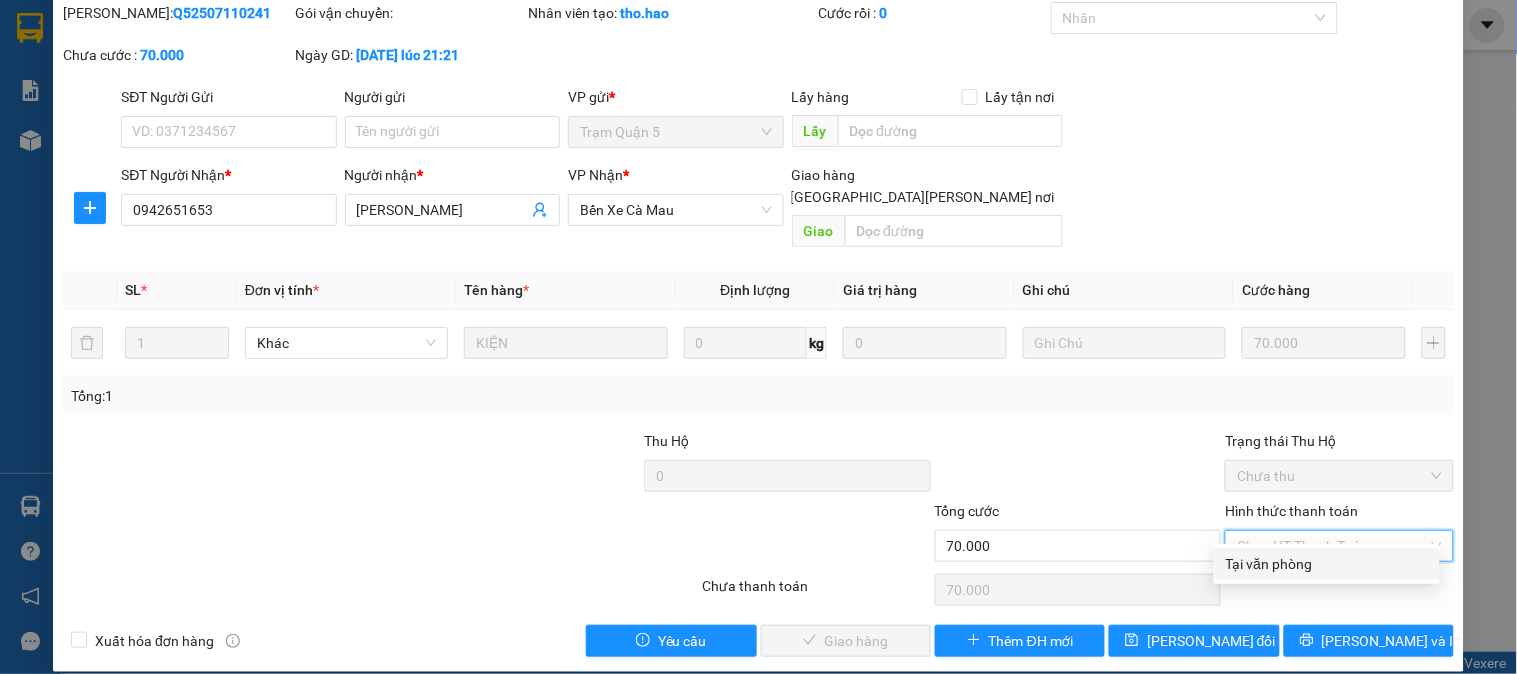 click on "Tại văn phòng" at bounding box center (1327, 564) 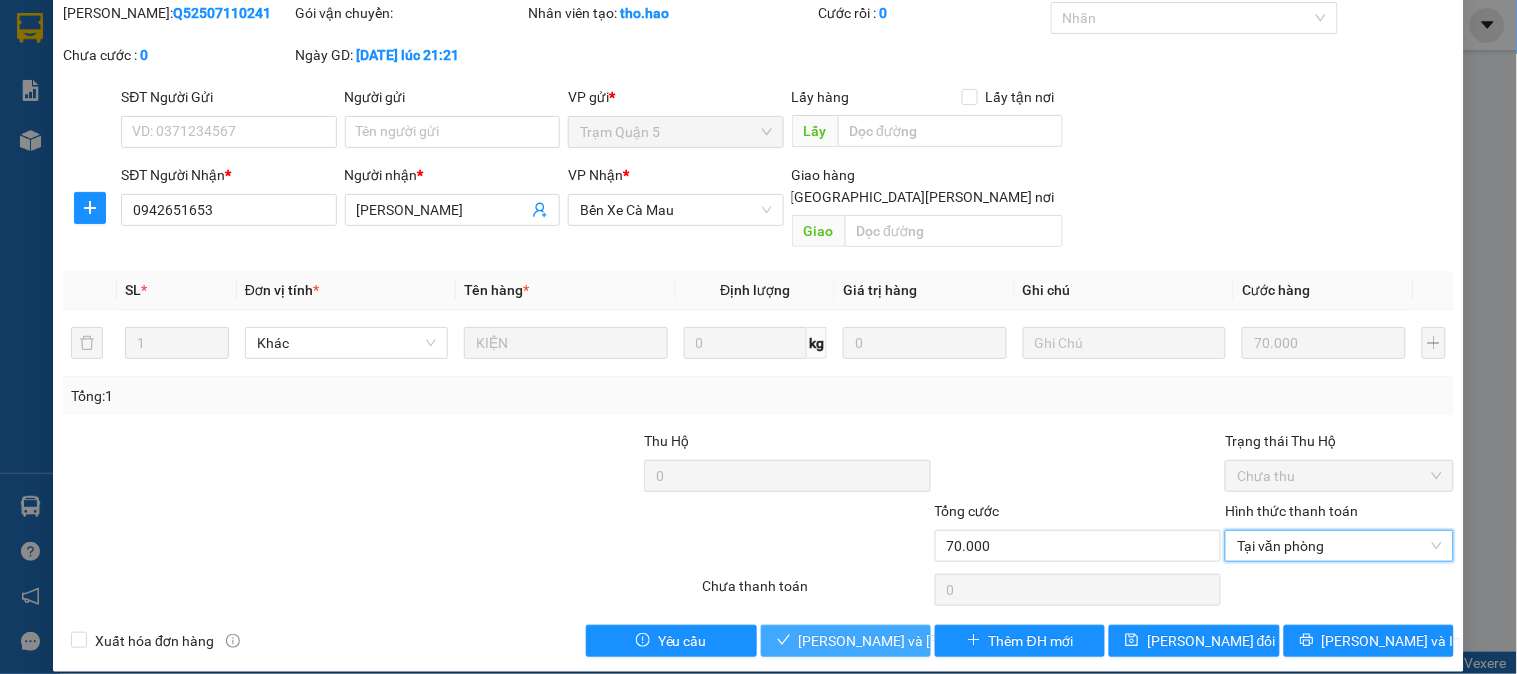 click on "[PERSON_NAME] và Giao hàng" at bounding box center (934, 641) 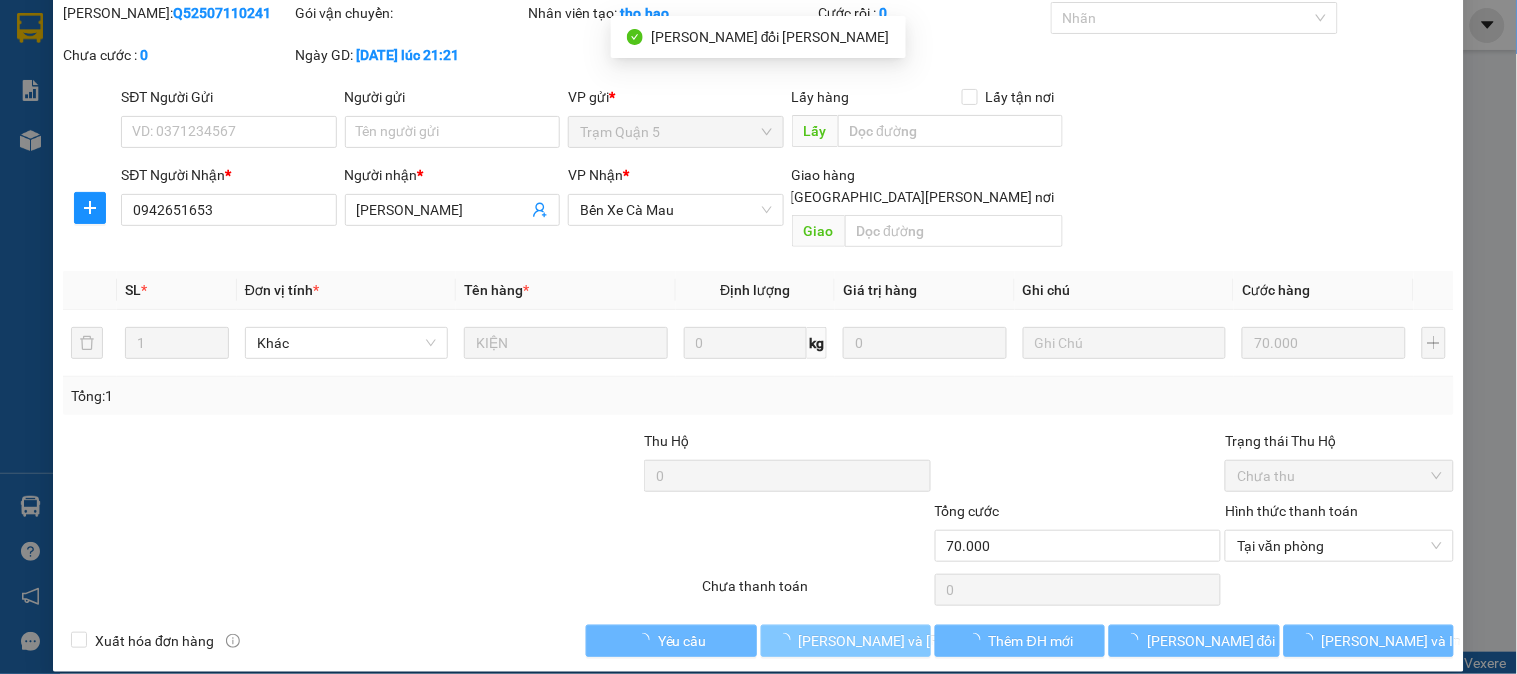 scroll, scrollTop: 0, scrollLeft: 0, axis: both 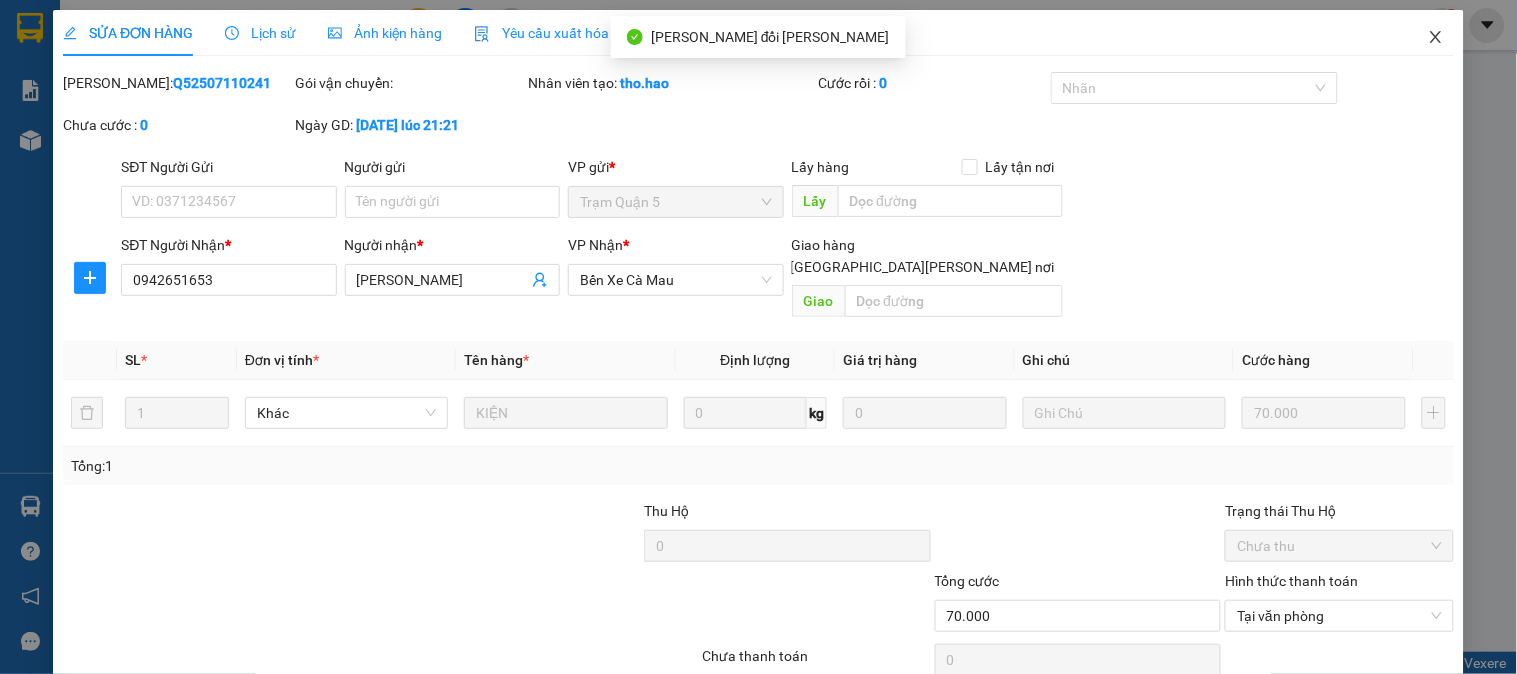 click 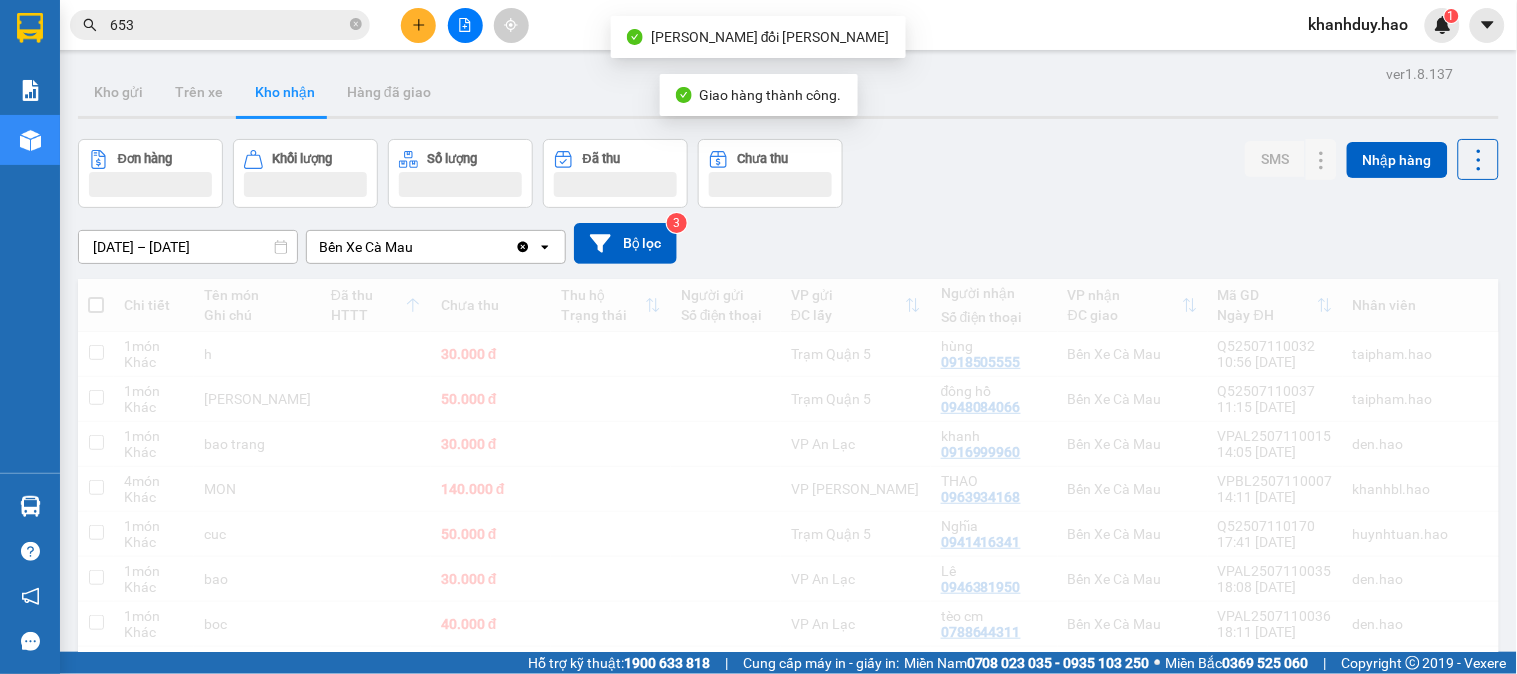 click on "653" at bounding box center (228, 25) 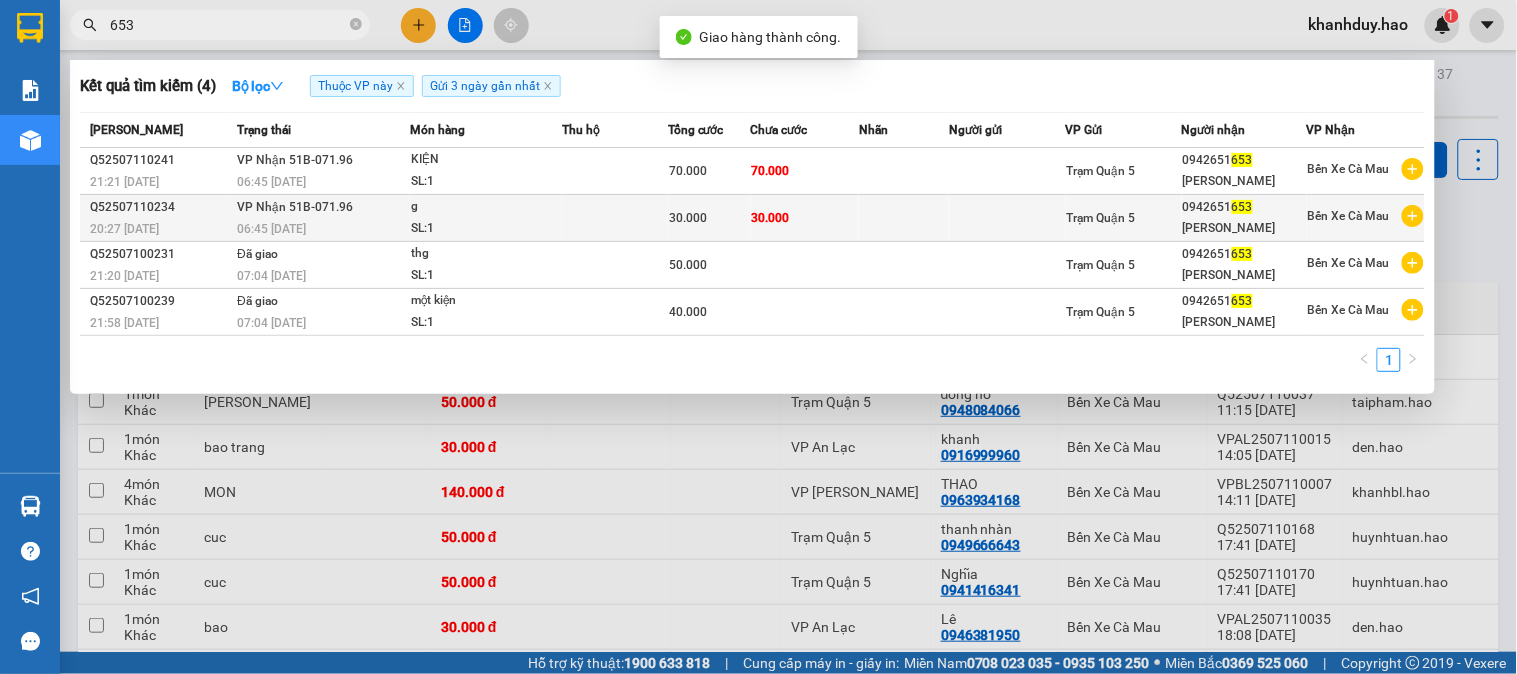 click on "30.000" at bounding box center (771, 218) 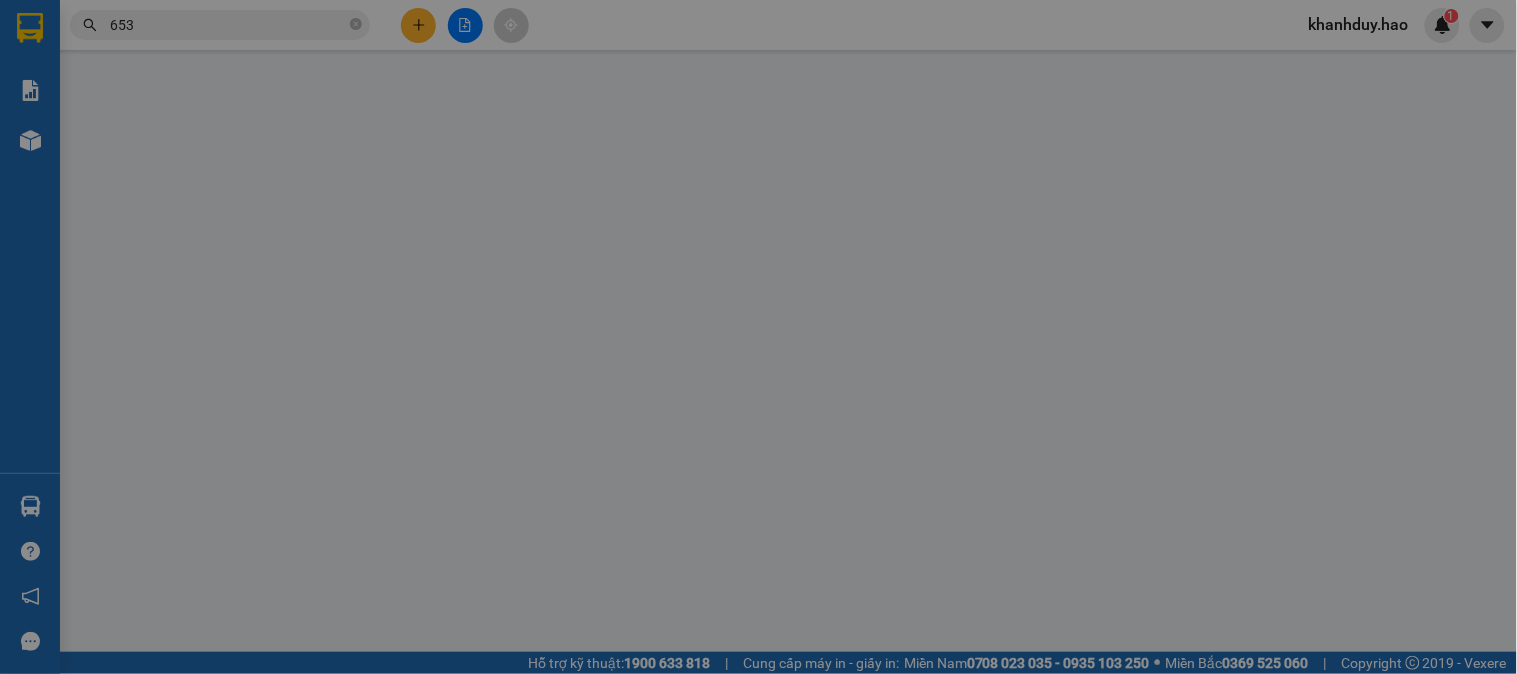 type on "0942651653" 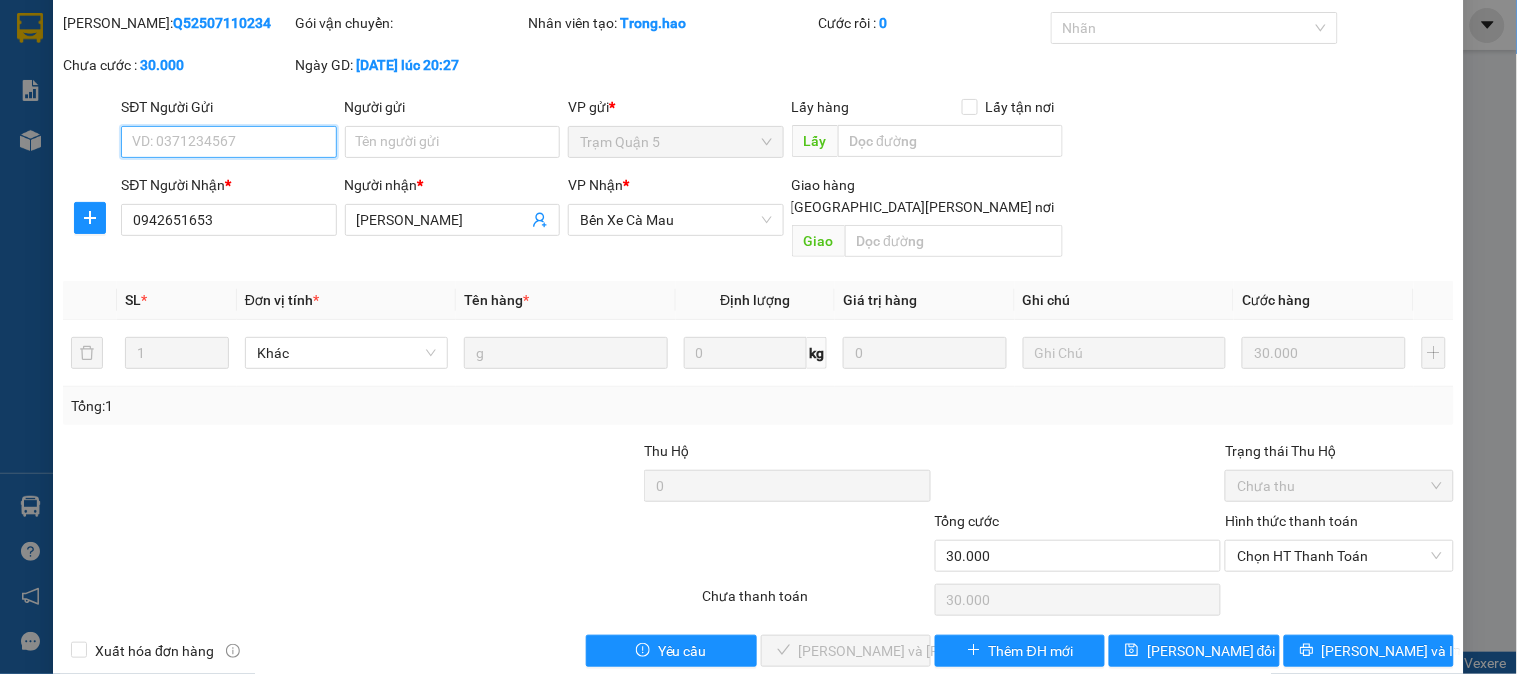 scroll, scrollTop: 70, scrollLeft: 0, axis: vertical 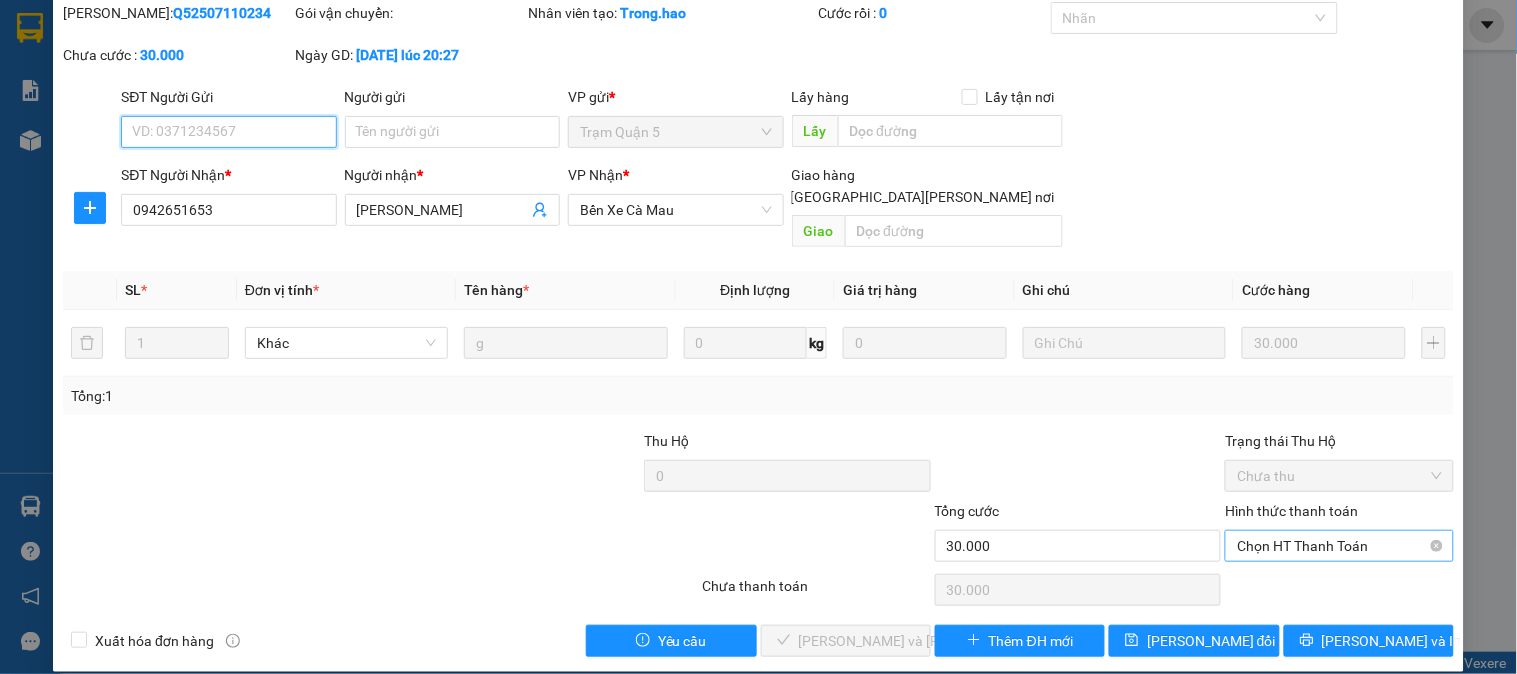 click on "Chọn HT Thanh Toán" at bounding box center [1339, 546] 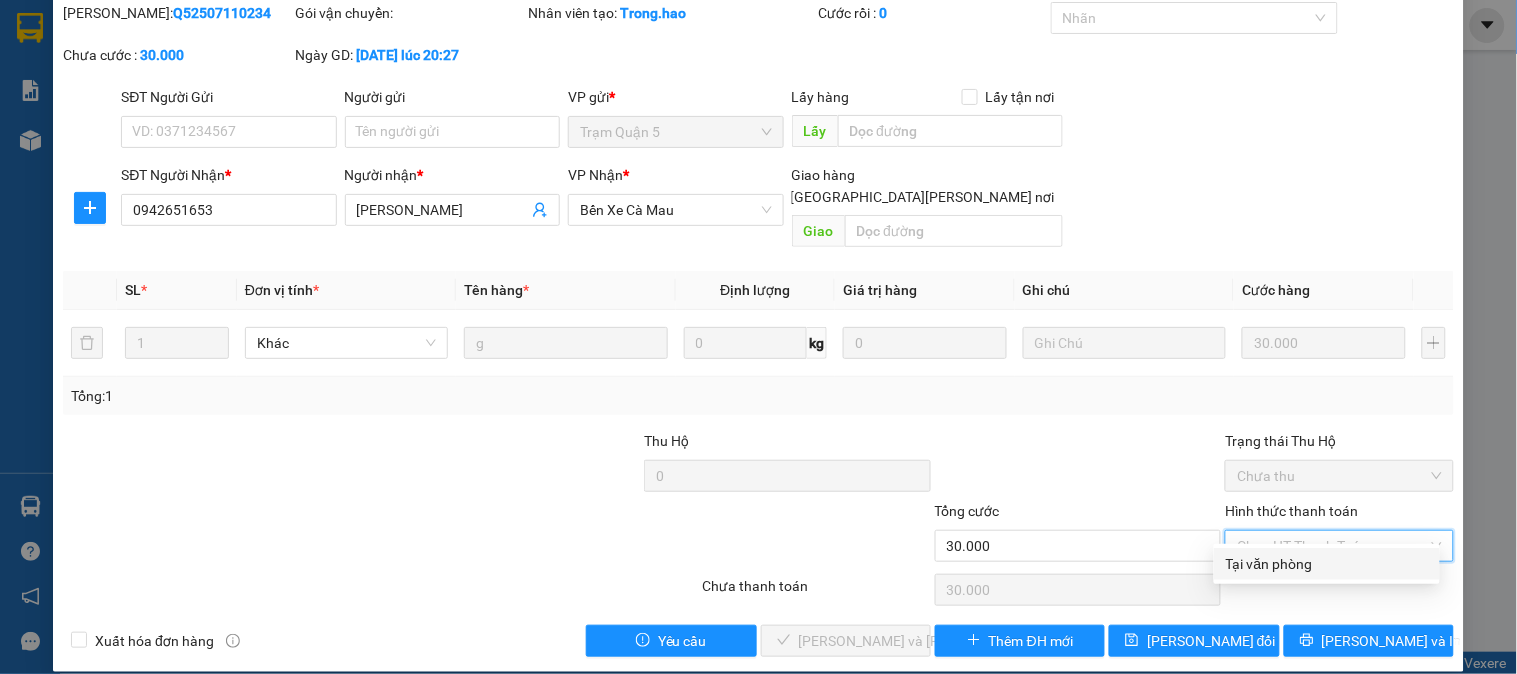 click on "Tại văn phòng" at bounding box center [1327, 564] 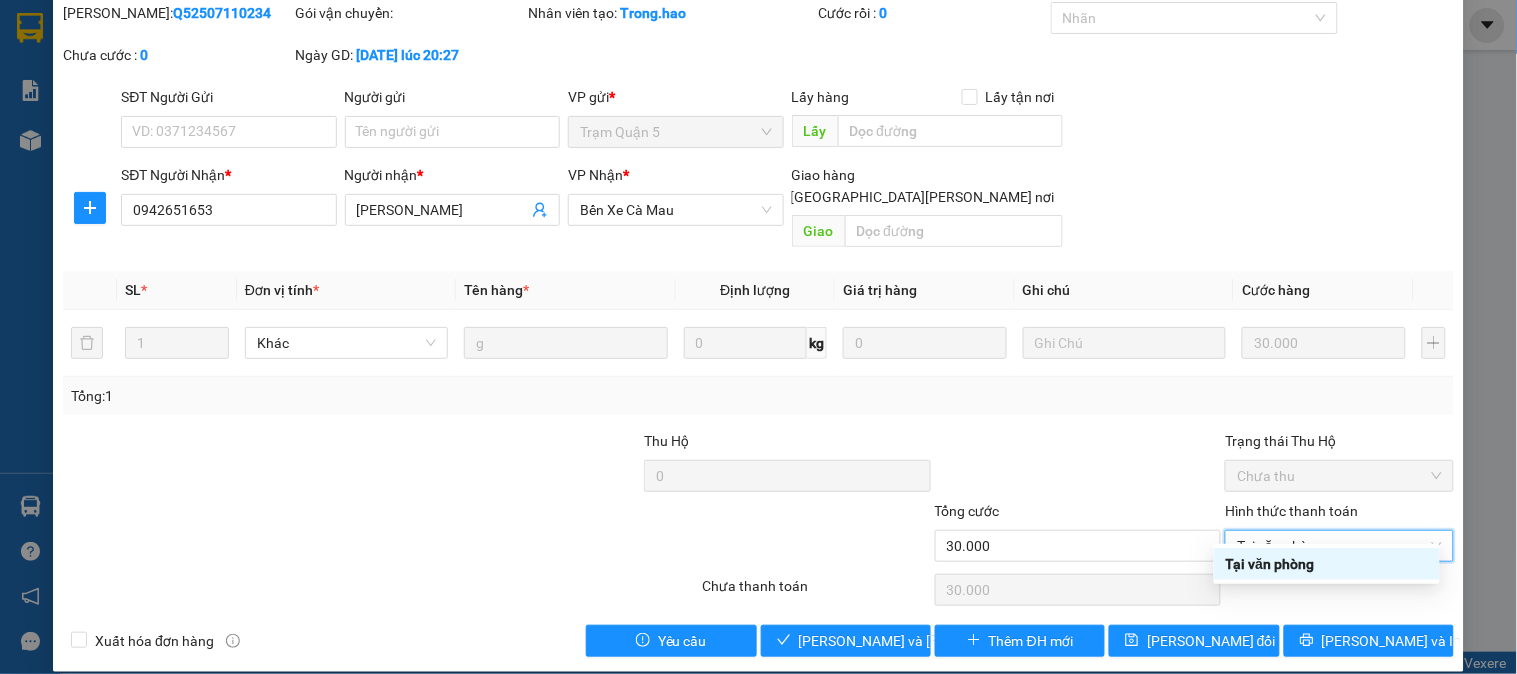 type on "0" 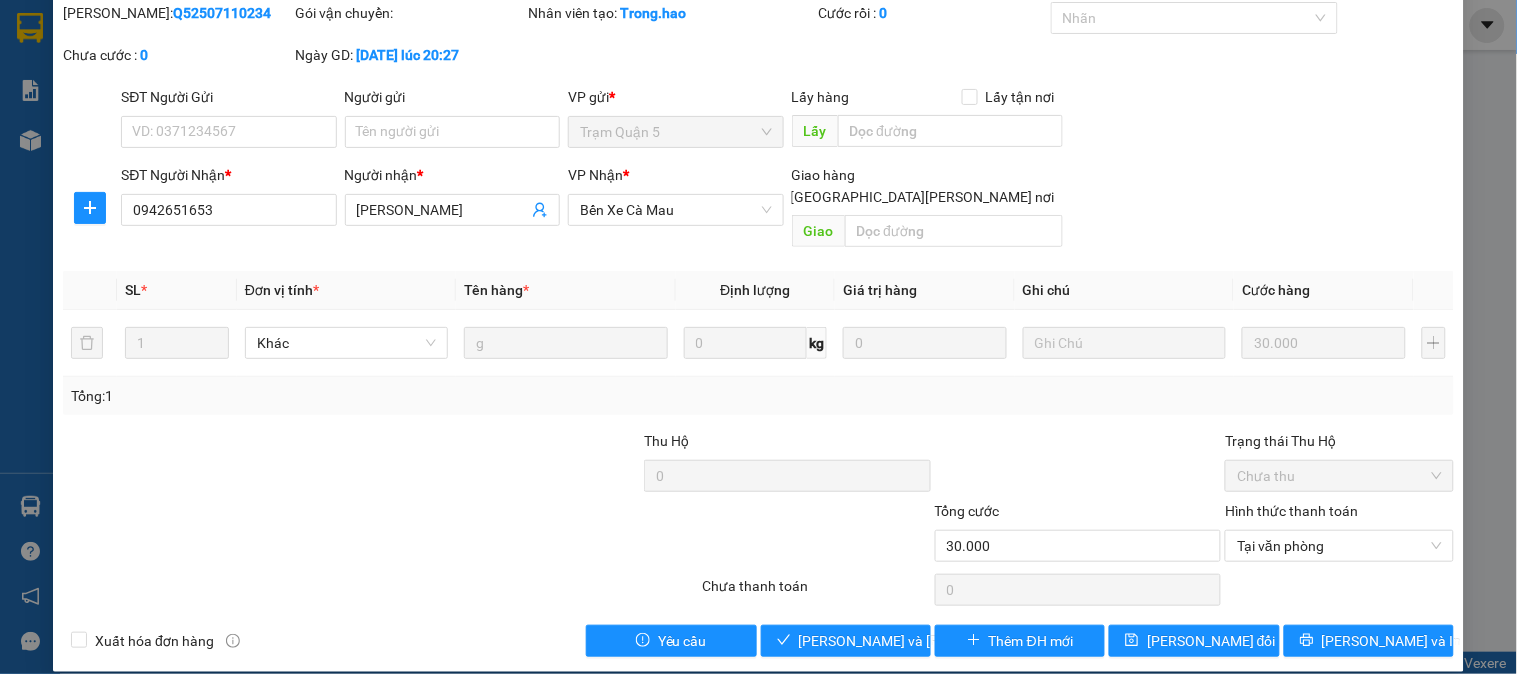 click on "SỬA ĐƠN HÀNG Lịch sử Ảnh kiện hàng Yêu cầu xuất hóa đơn điện tử Total Paid Fee 0 Total UnPaid Fee 30.000 Cash Collection Total Fee Mã ĐH:  Q52507110234 Gói vận chuyển:   Nhân viên tạo:   Trong.hao Cước rồi :   0   Nhãn Chưa cước :   0 Ngày GD:   11-07-2025 lúc 20:27 SĐT Người Gửi VD: 0371234567 Người gửi Tên người gửi VP gửi  * Trạm Quận 5 Lấy hàng Lấy tận nơi Lấy SĐT Người Nhận  * 0942651653 Người nhận  * Hồng Vân VP Nhận  * Bến Xe Cà Mau Giao hàng Giao tận nơi Giao SL  * Đơn vị tính  * Tên hàng  * Định lượng Giá trị hàng Ghi chú Cước hàng                   1 Khác g 0 kg 0 30.000 Tổng:  1 Thu Hộ 0 Trạng thái Thu Hộ   Chưa thu Tổng cước 30.000 Hình thức thanh toán Tại văn phòng Số tiền thu trước 0 Tại văn phòng Chưa thanh toán 0 Xuất hóa đơn hàng Yêu cầu Lưu và Giao hàng Thêm ĐH mới Lưu thay đổi Lưu và In" at bounding box center (758, 306) 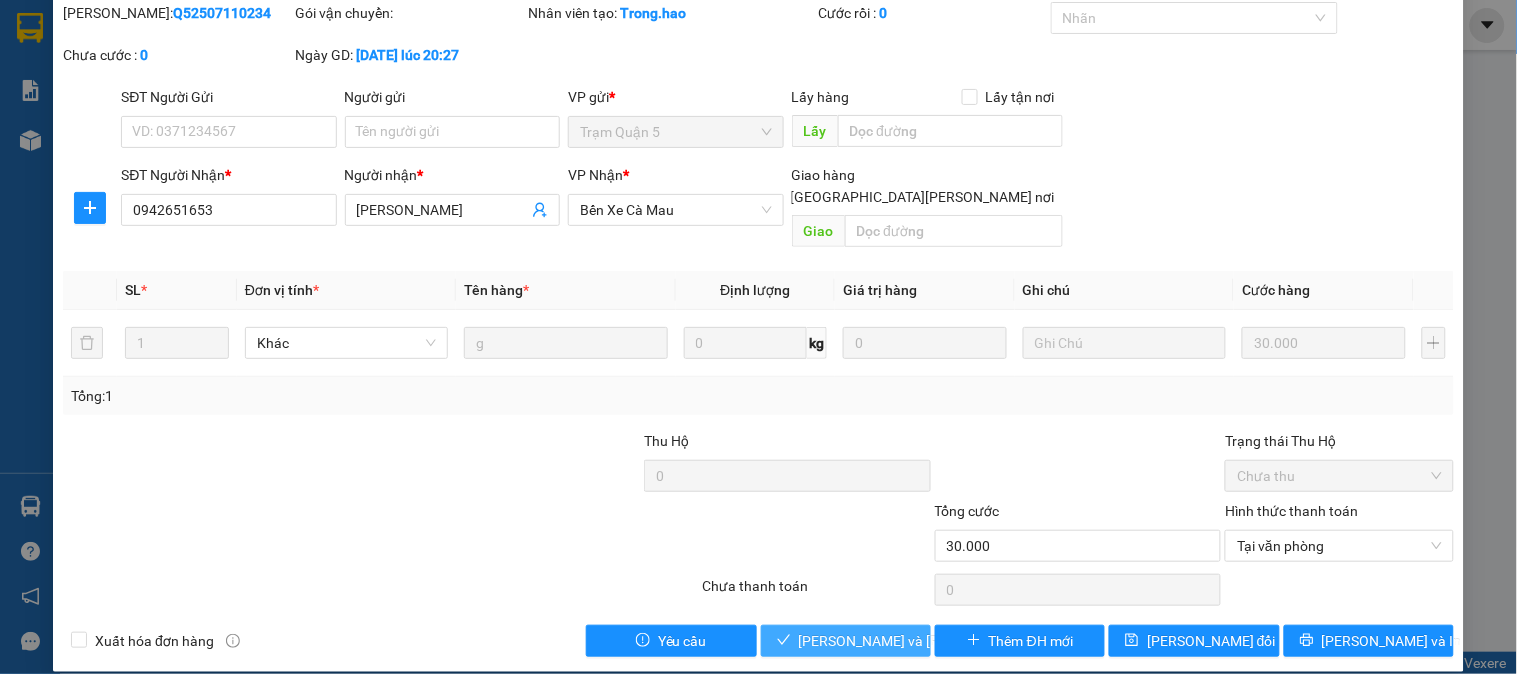 click on "[PERSON_NAME] và Giao hàng" at bounding box center (934, 641) 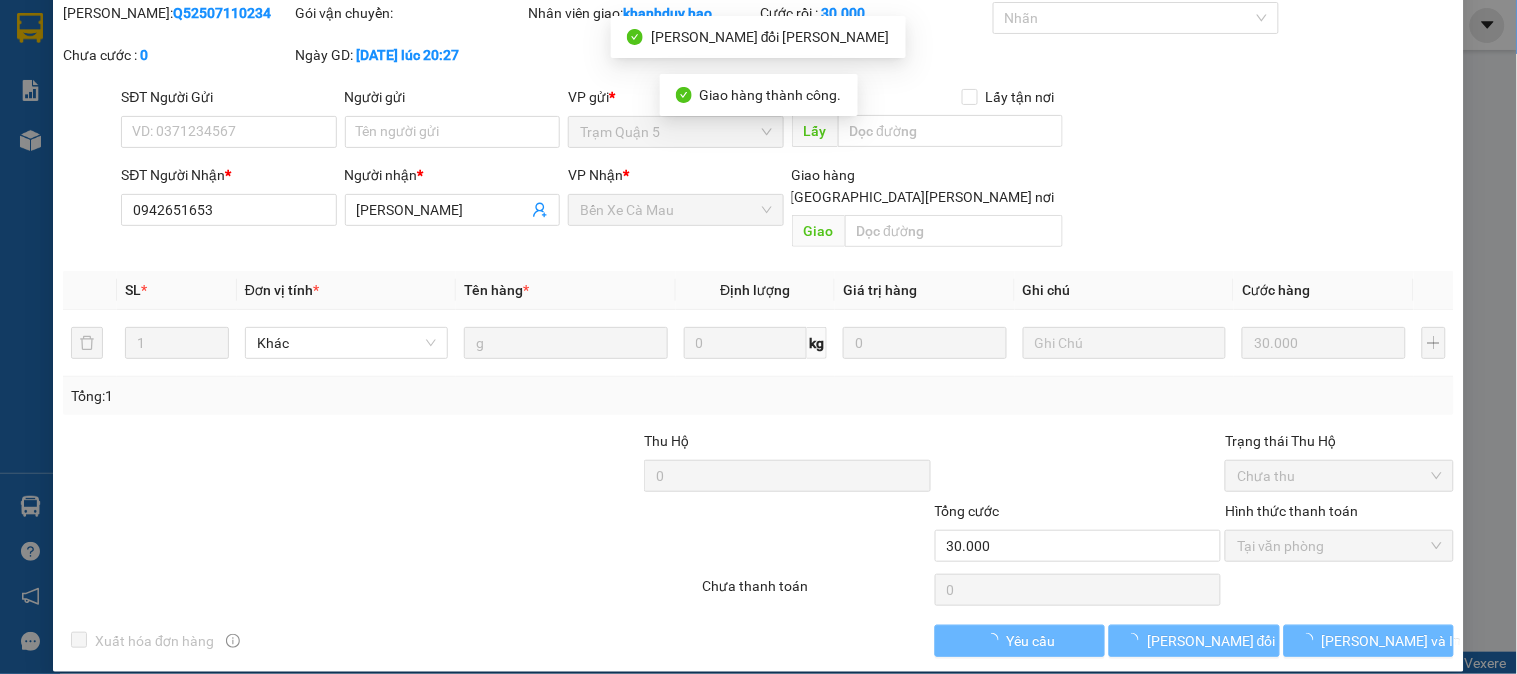 scroll, scrollTop: 0, scrollLeft: 0, axis: both 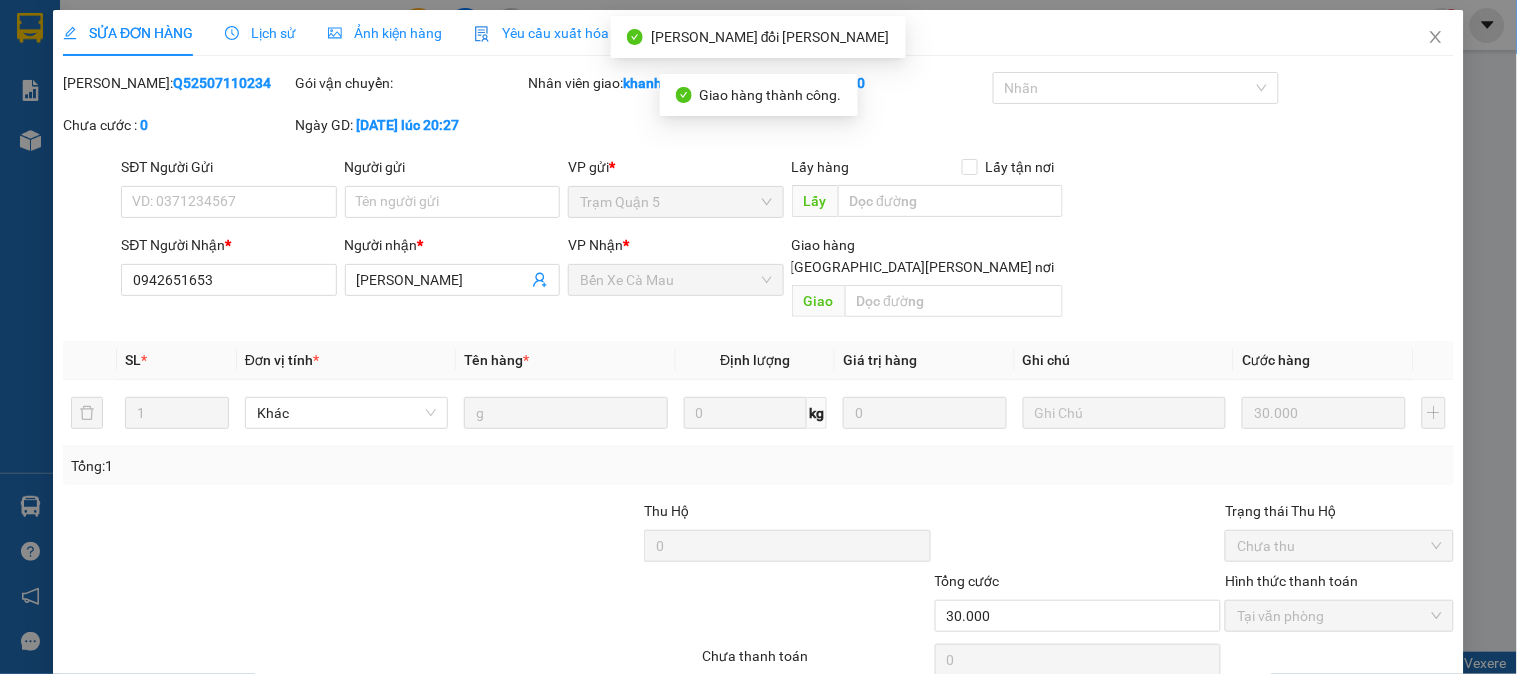click on "SỬA ĐƠN HÀNG Lịch sử Ảnh kiện hàng Yêu cầu xuất hóa đơn điện tử Total Paid Fee 30.000 Total UnPaid Fee 0 Cash Collection Total Fee Mã ĐH:  Q52507110234 Gói vận chuyển:   Nhân viên giao: khanhduy.hao Cước rồi :   30.000   Nhãn Chưa cước :   0 Ngày GD:   11-07-2025 lúc 20:27 SĐT Người Gửi VD: 0371234567 Người gửi Tên người gửi VP gửi  * Trạm Quận 5 Lấy hàng Lấy tận nơi Lấy SĐT Người Nhận  * 0942651653 Người nhận  * Hồng Vân VP Nhận  * Bến Xe Cà Mau Giao hàng Giao tận nơi Giao SL  * Đơn vị tính  * Tên hàng  * Định lượng Giá trị hàng Ghi chú Cước hàng                   1 Khác g 0 kg 0 30.000 Tổng:  1 Thu Hộ 0 Trạng thái Thu Hộ   Chưa thu Tổng cước 30.000 Hình thức thanh toán Tại văn phòng Số tiền thu trước 30.000 Chọn HT Thanh Toán Chưa thanh toán 0 Chọn HT Thanh Toán Xuất hóa đơn hàng Yêu cầu Lưu thay đổi Lưu và In" at bounding box center [758, 337] 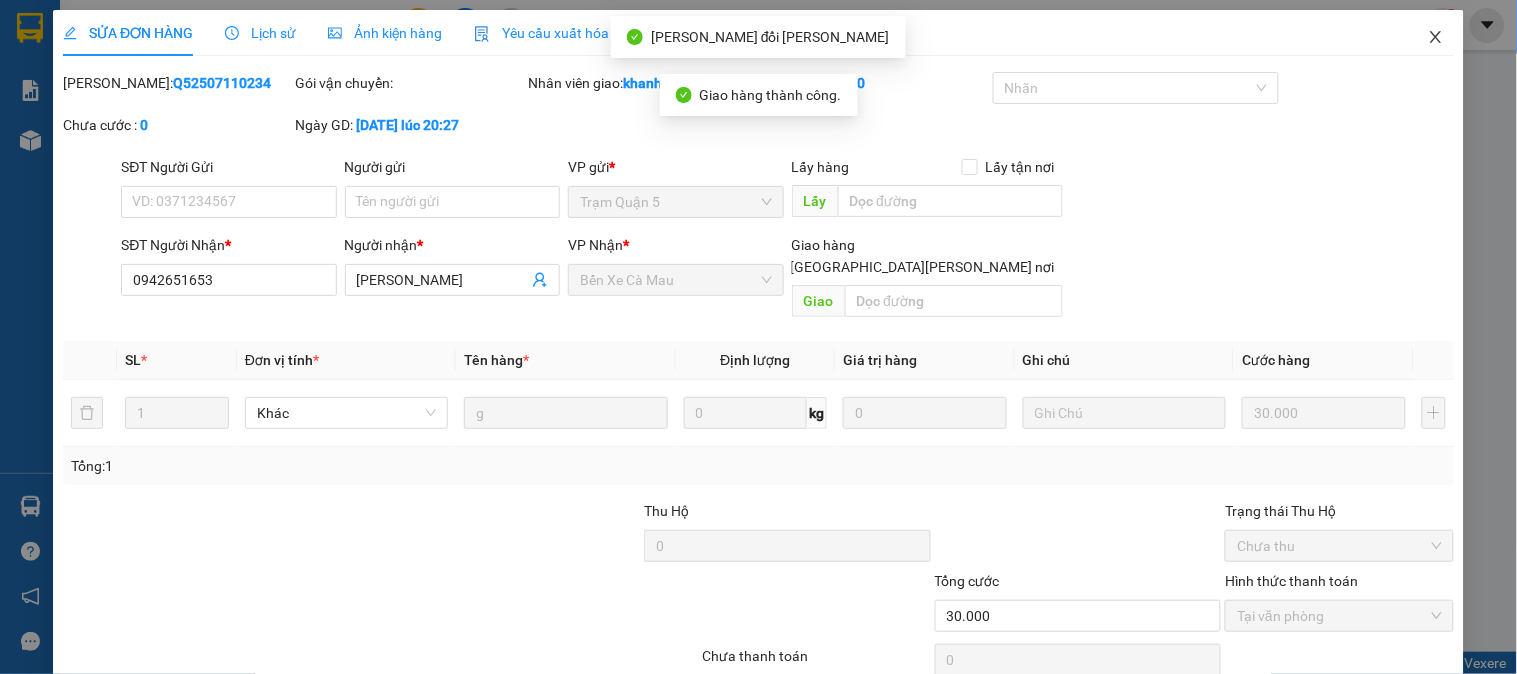 click at bounding box center [1436, 38] 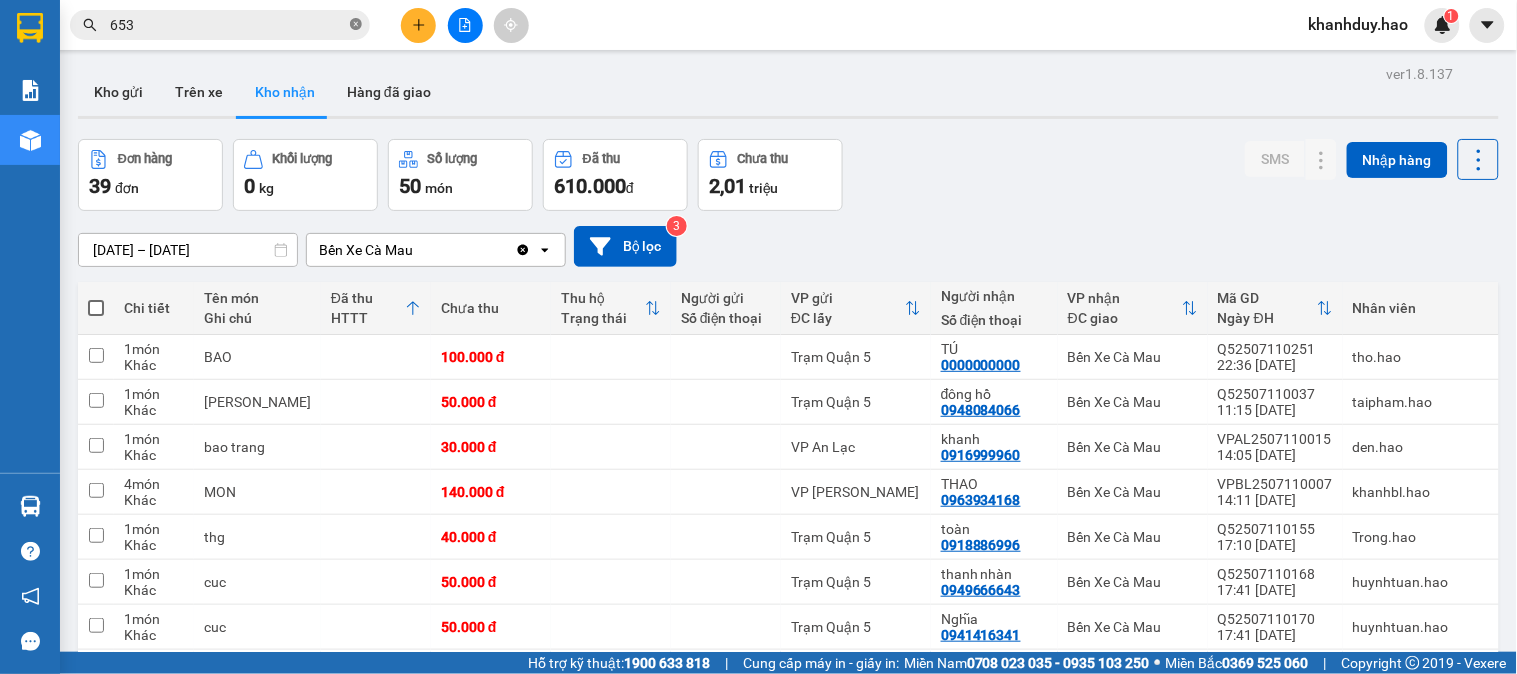 click 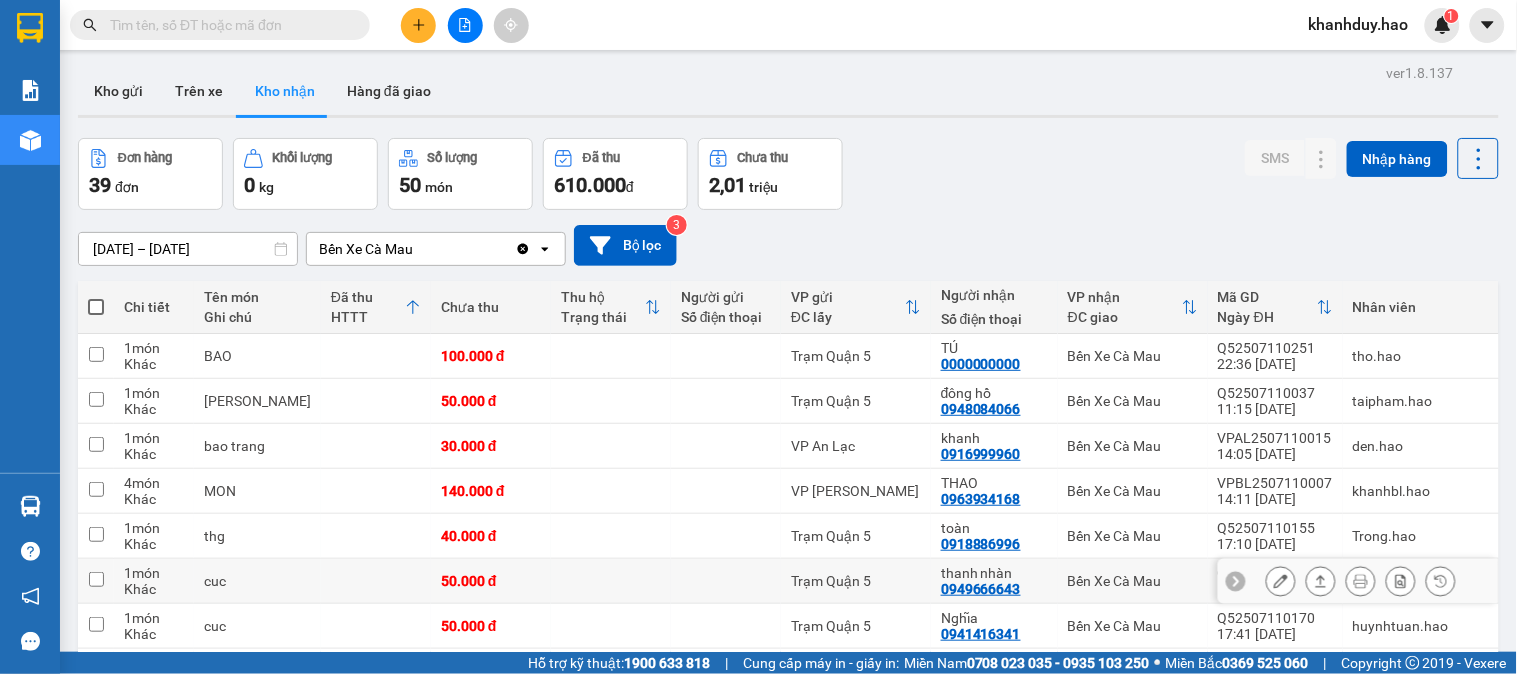 scroll, scrollTop: 0, scrollLeft: 0, axis: both 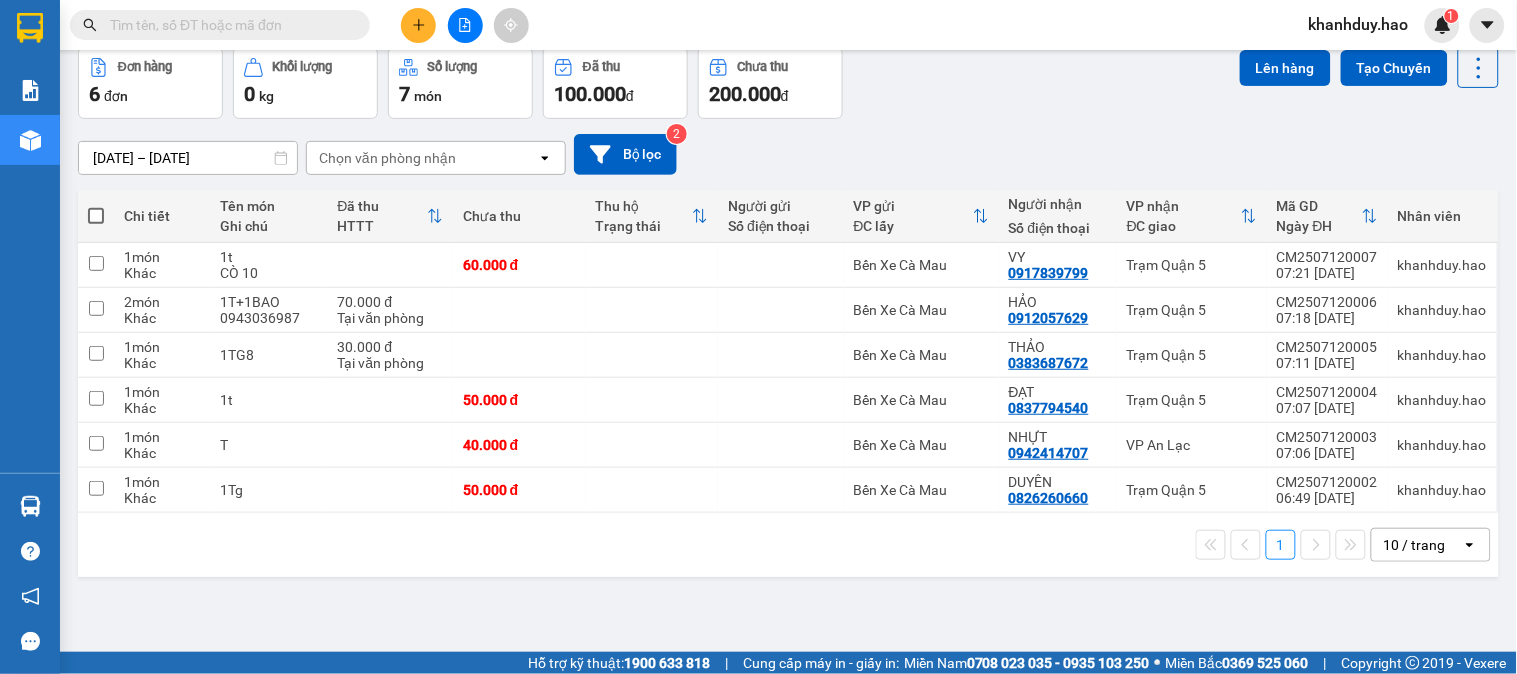 click on "open" at bounding box center [1476, 545] 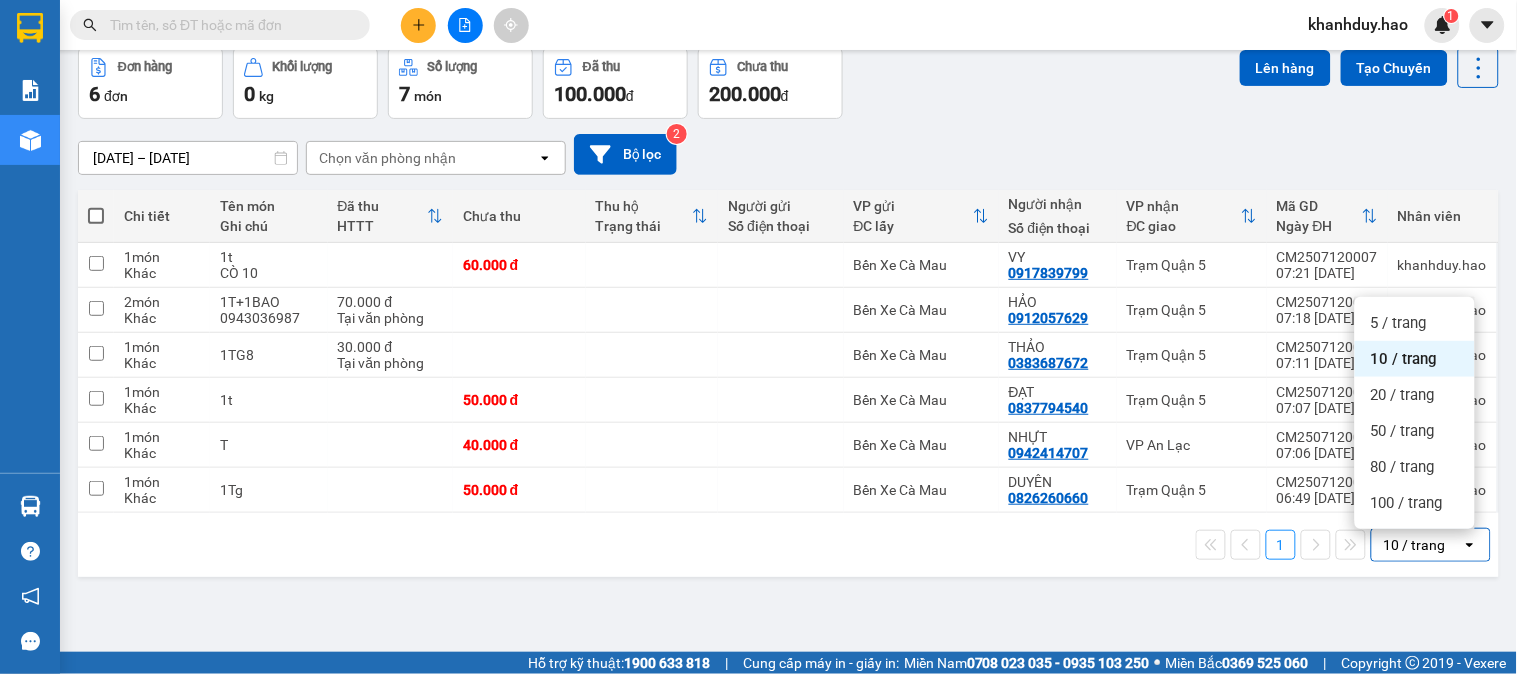 click on "open" at bounding box center (1476, 545) 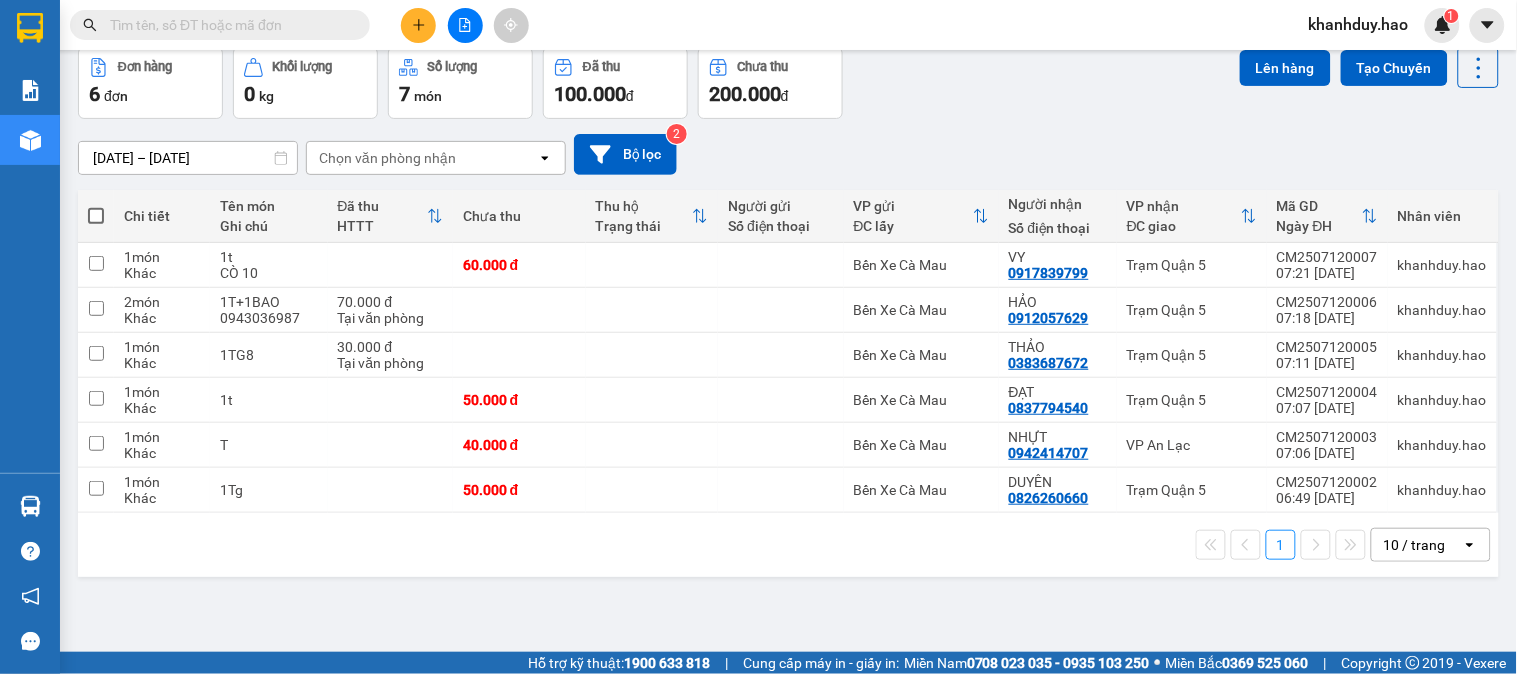 click on "10 / trang" at bounding box center (1415, 545) 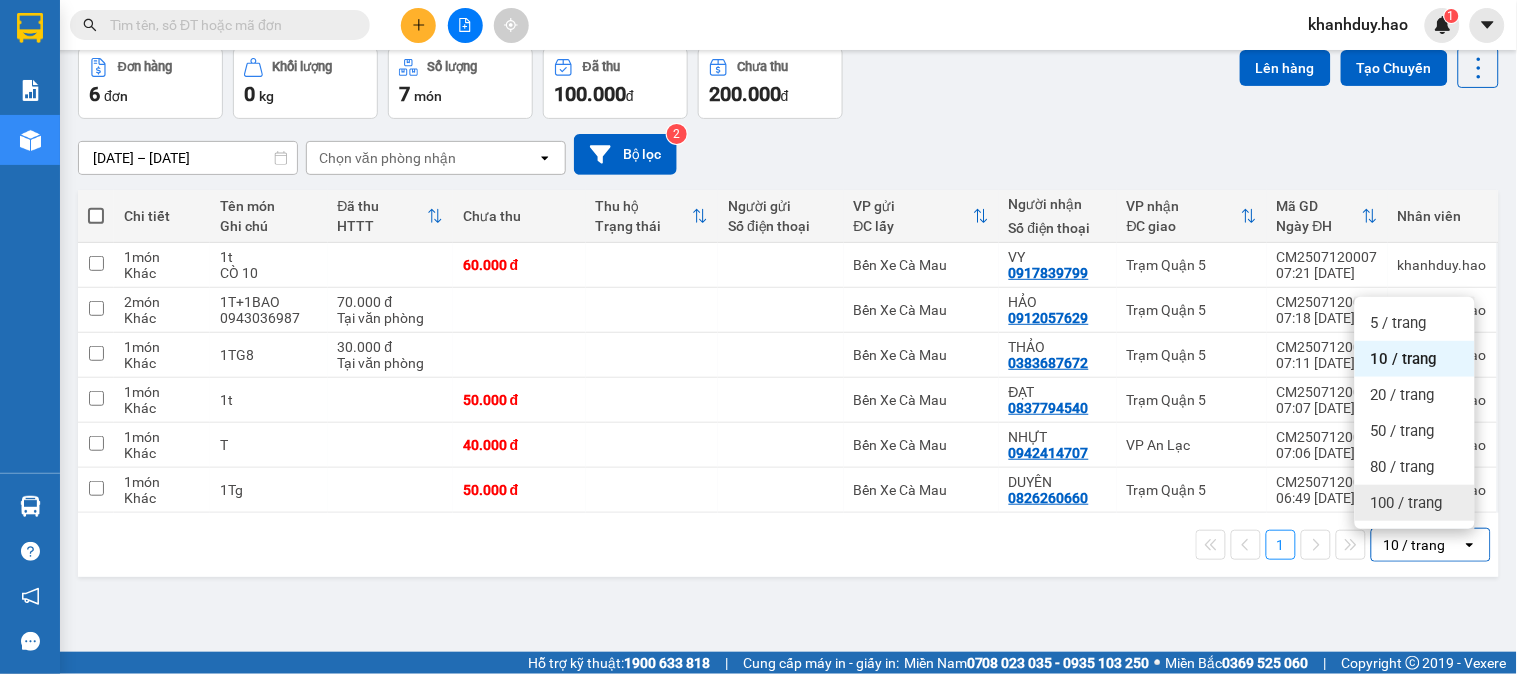 click on "100 / trang" at bounding box center [1407, 503] 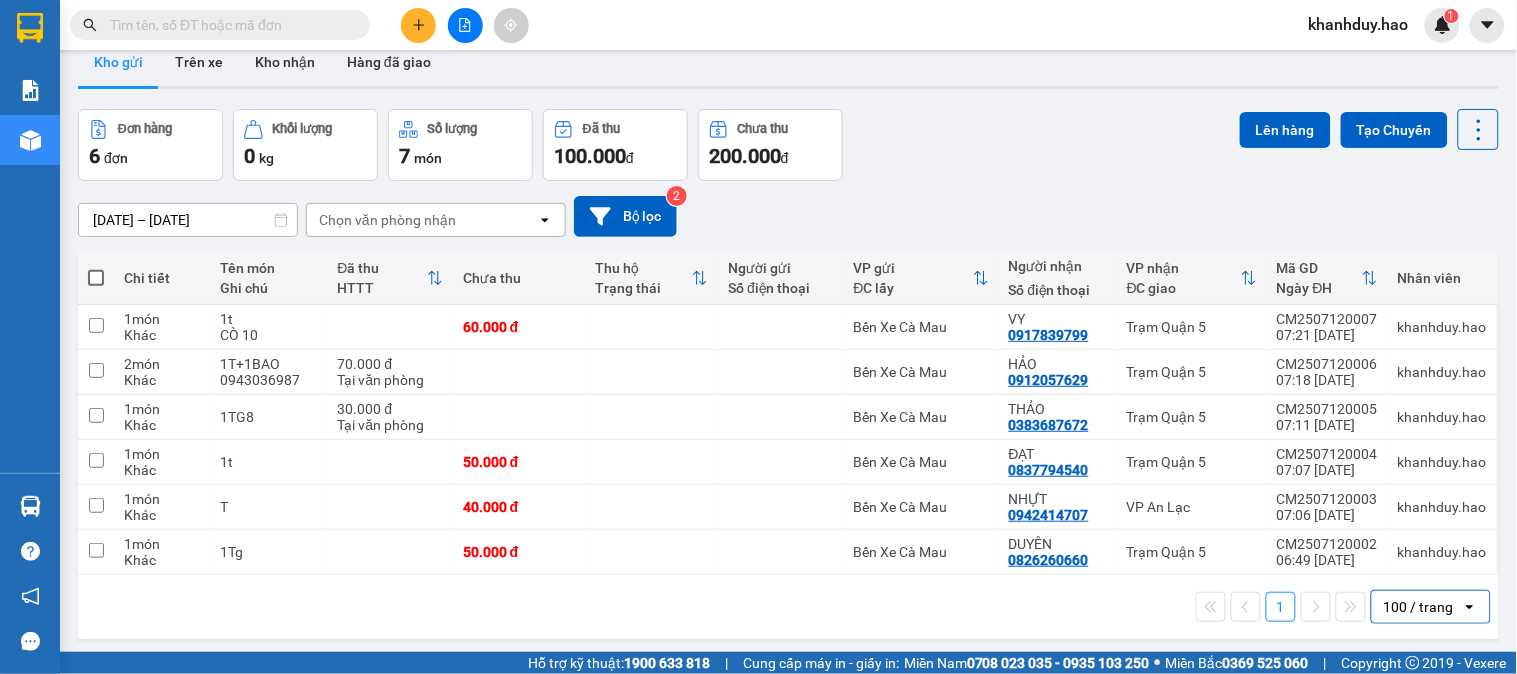 scroll, scrollTop: 0, scrollLeft: 0, axis: both 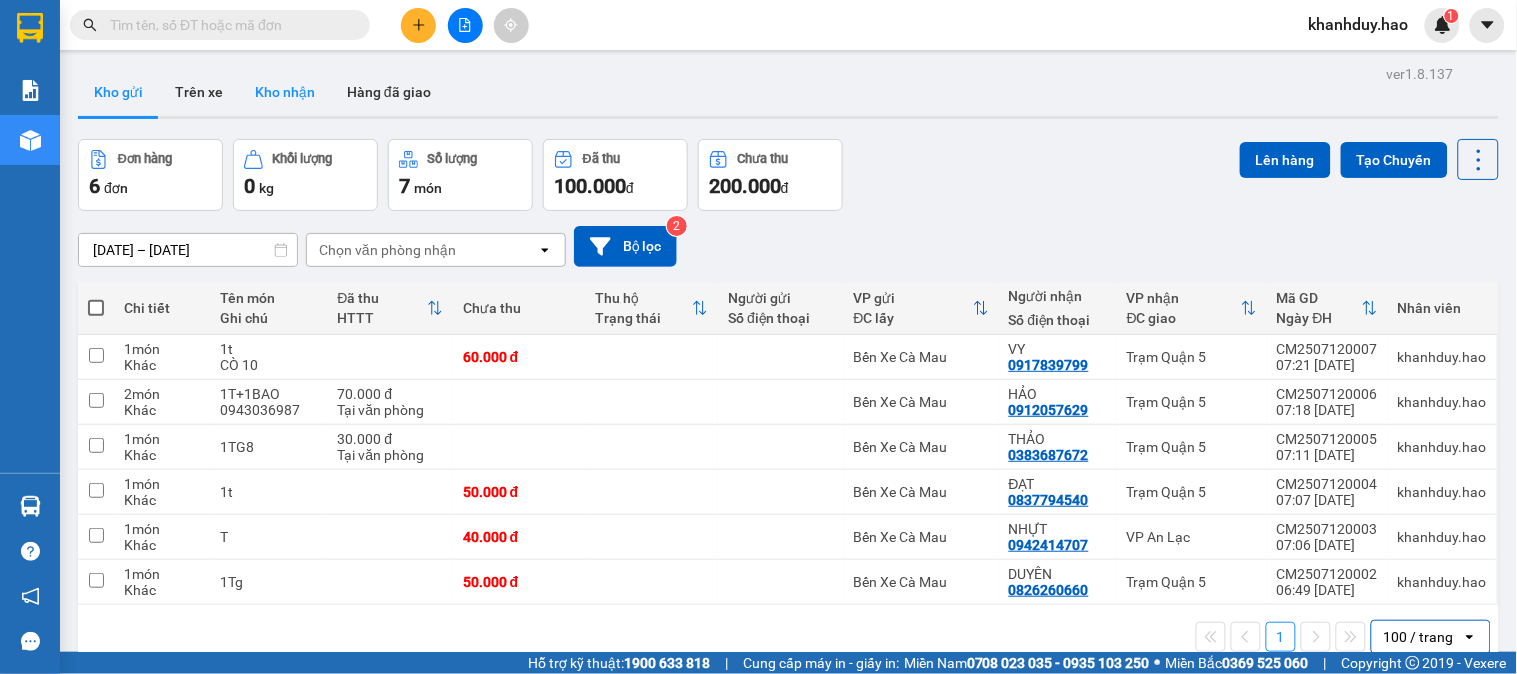 click on "Kho nhận" at bounding box center (285, 92) 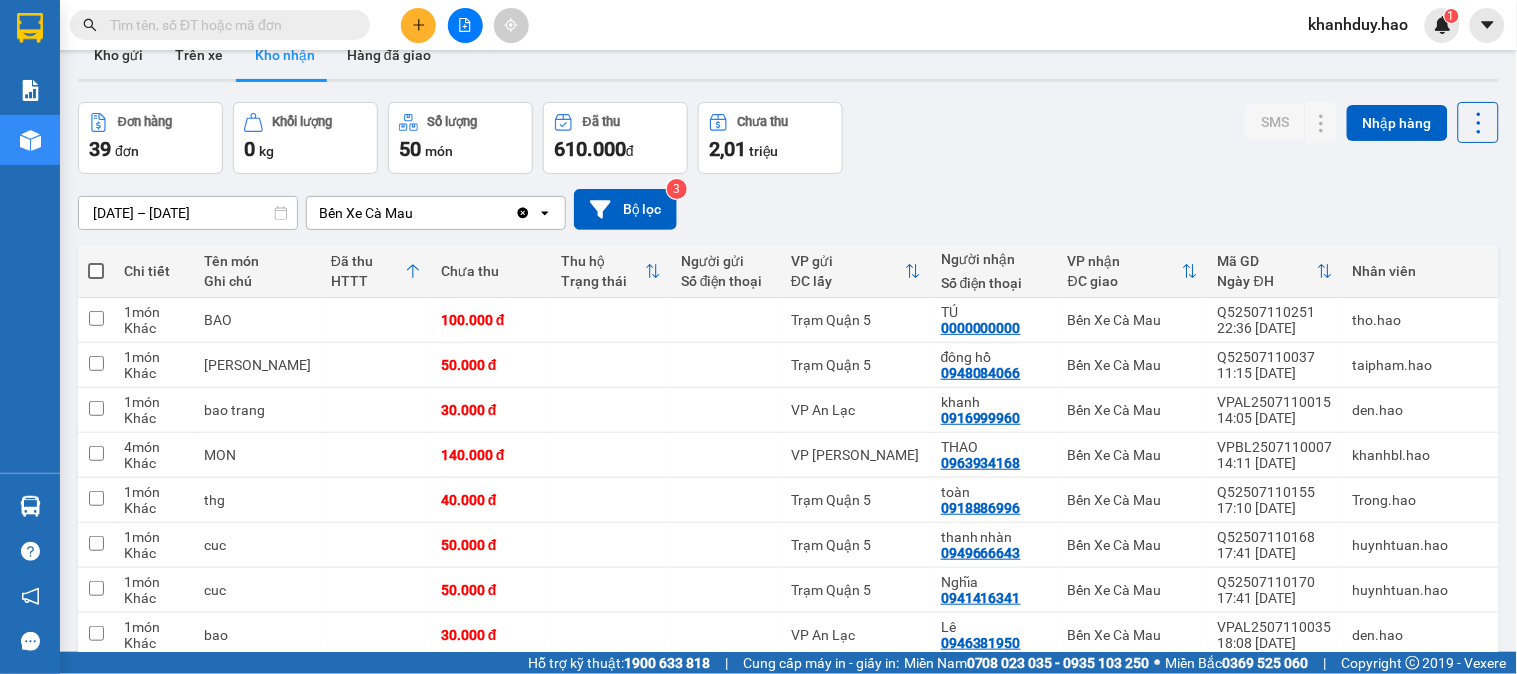 scroll, scrollTop: 0, scrollLeft: 0, axis: both 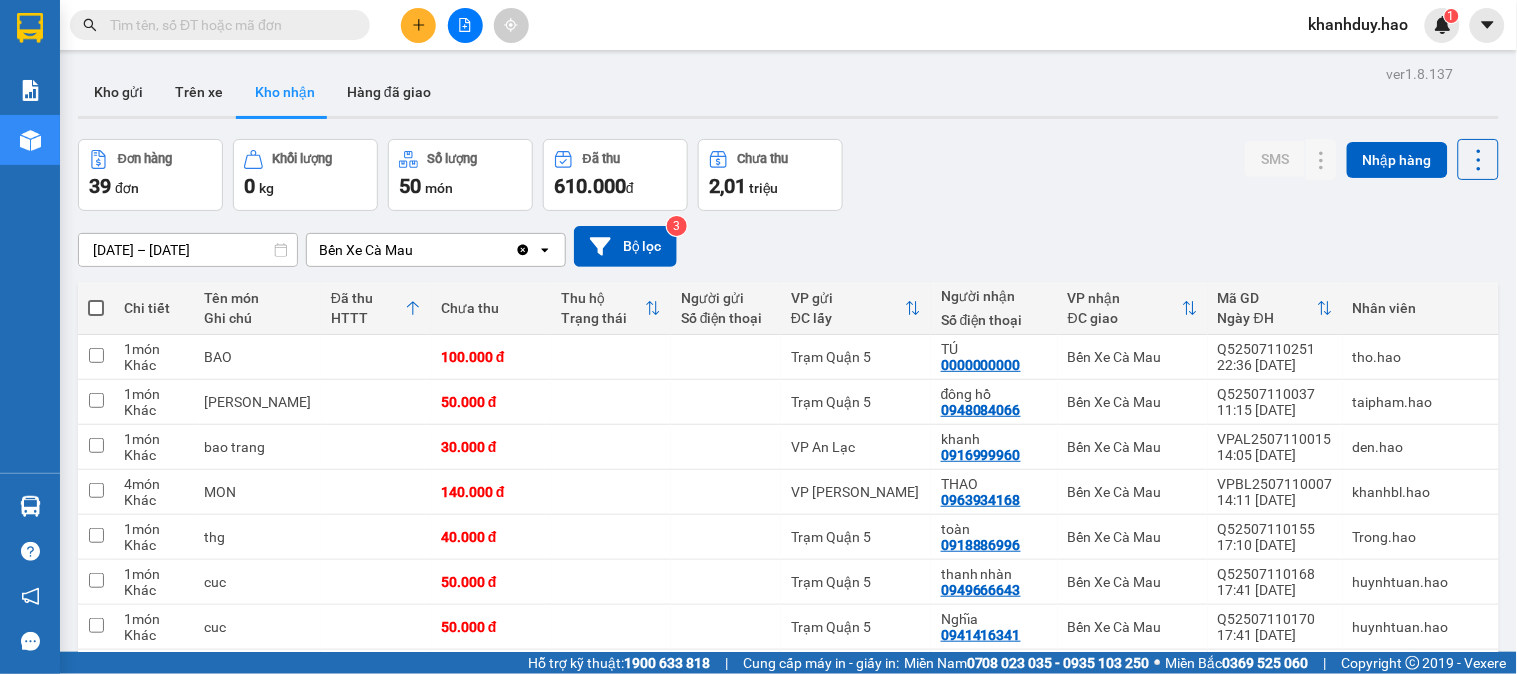click at bounding box center [228, 25] 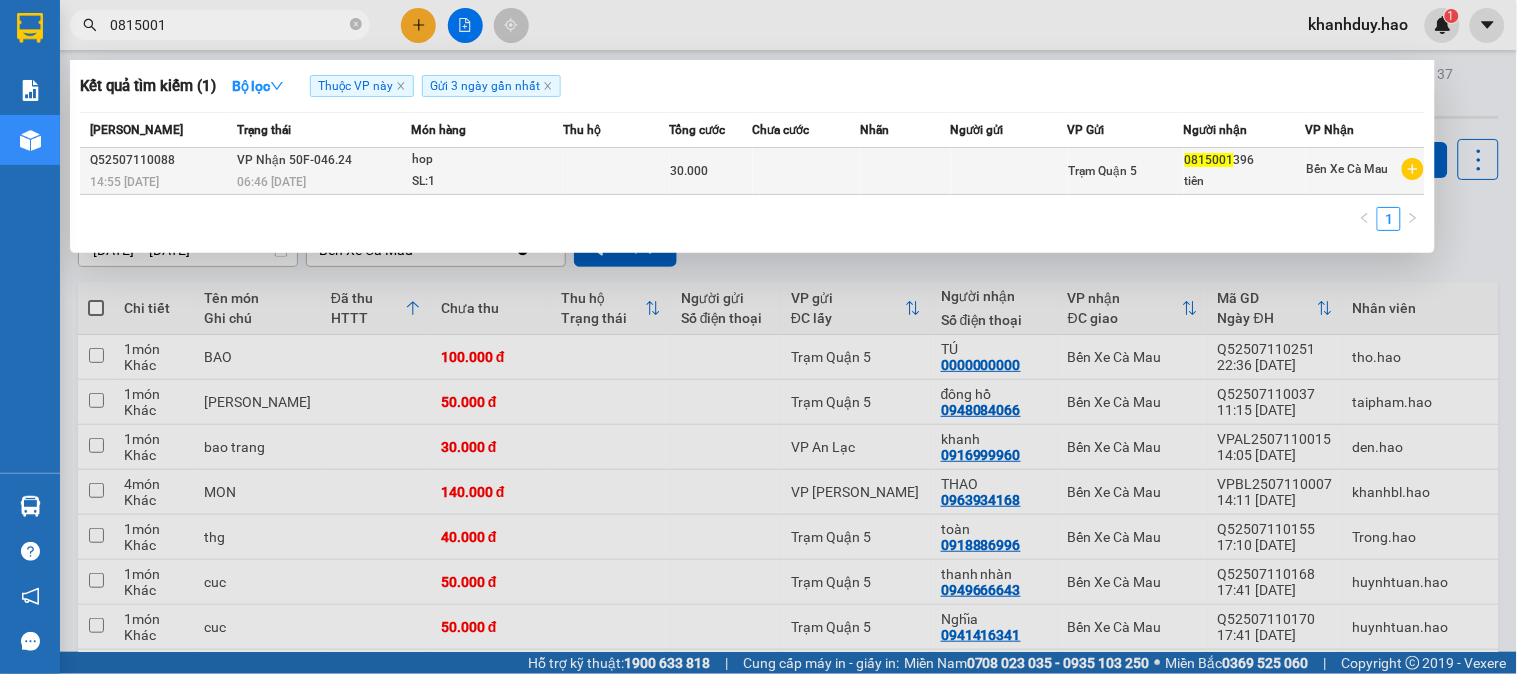 type on "0815001" 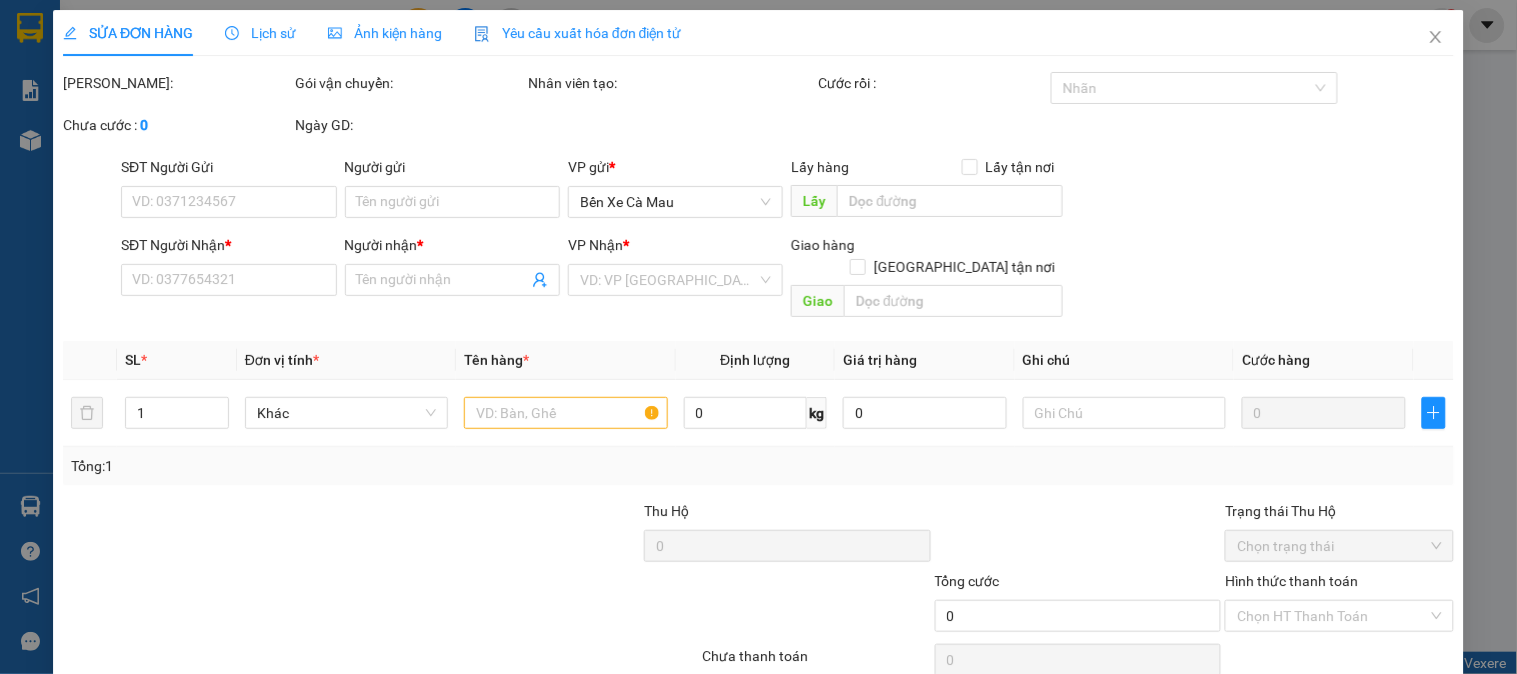 click on "Ảnh kiện hàng" at bounding box center [385, 33] 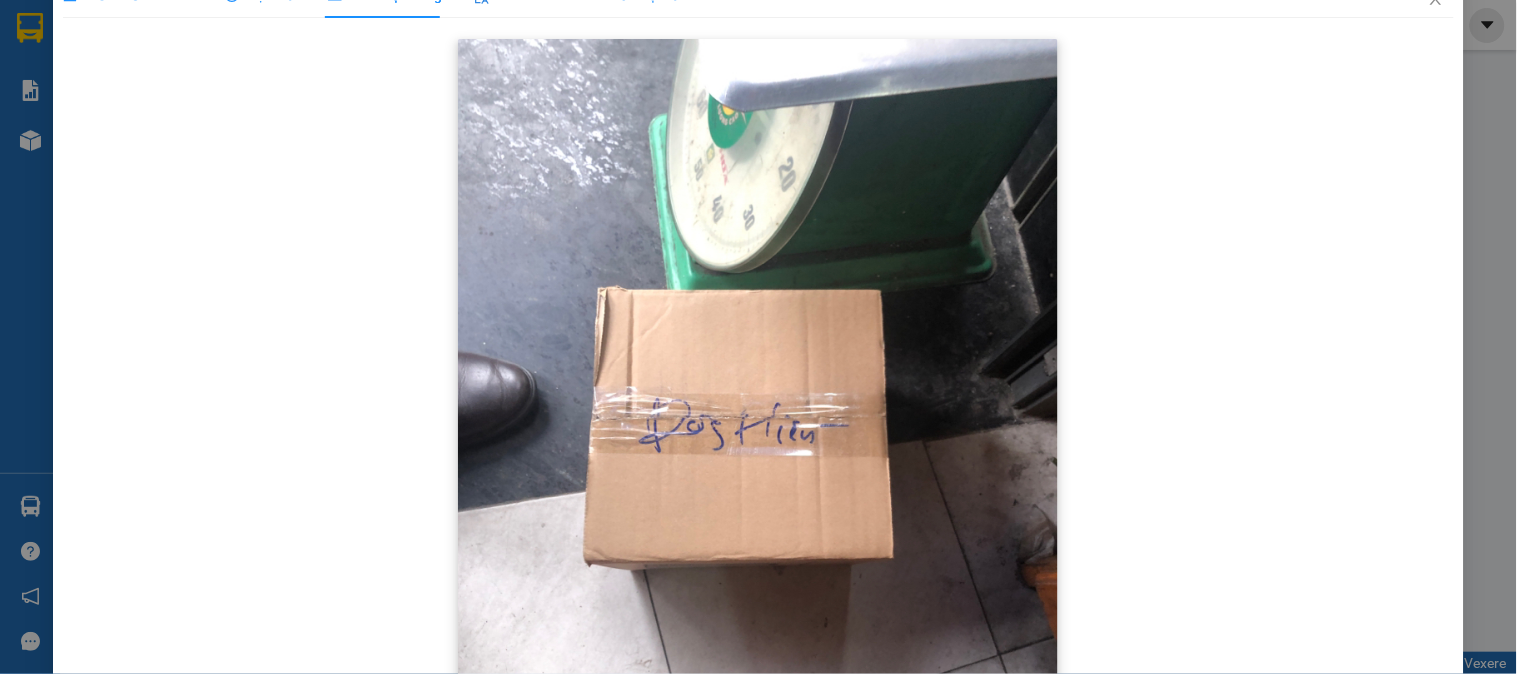 scroll, scrollTop: 0, scrollLeft: 0, axis: both 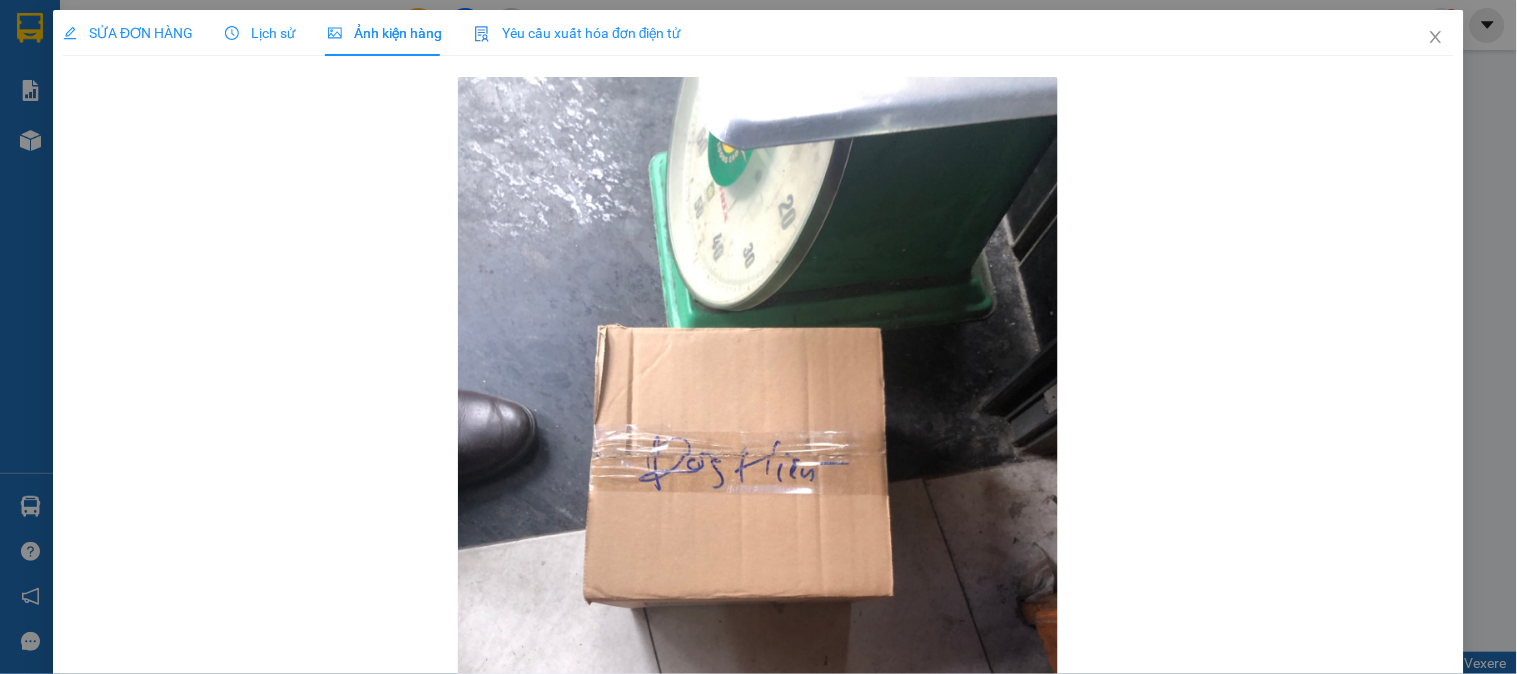 click on "SỬA ĐƠN HÀNG" at bounding box center [128, 33] 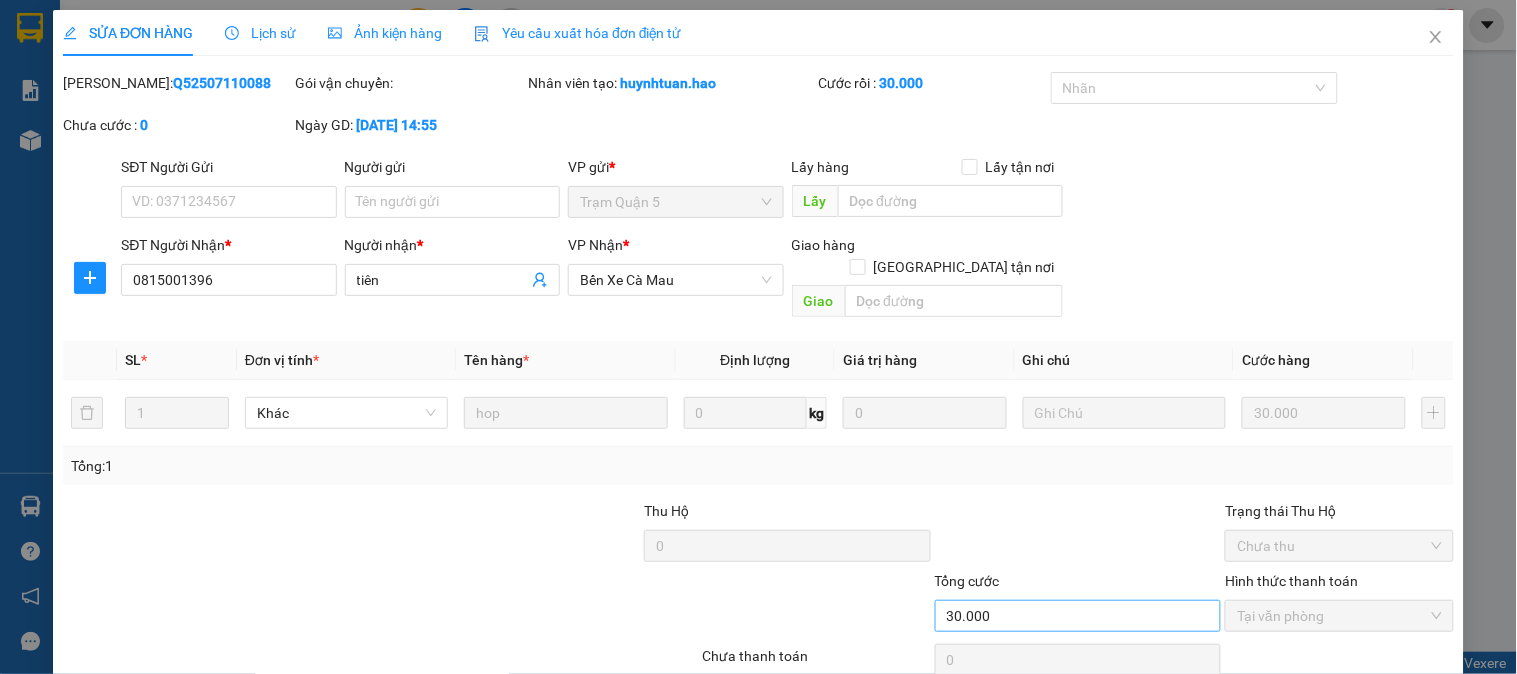 scroll, scrollTop: 70, scrollLeft: 0, axis: vertical 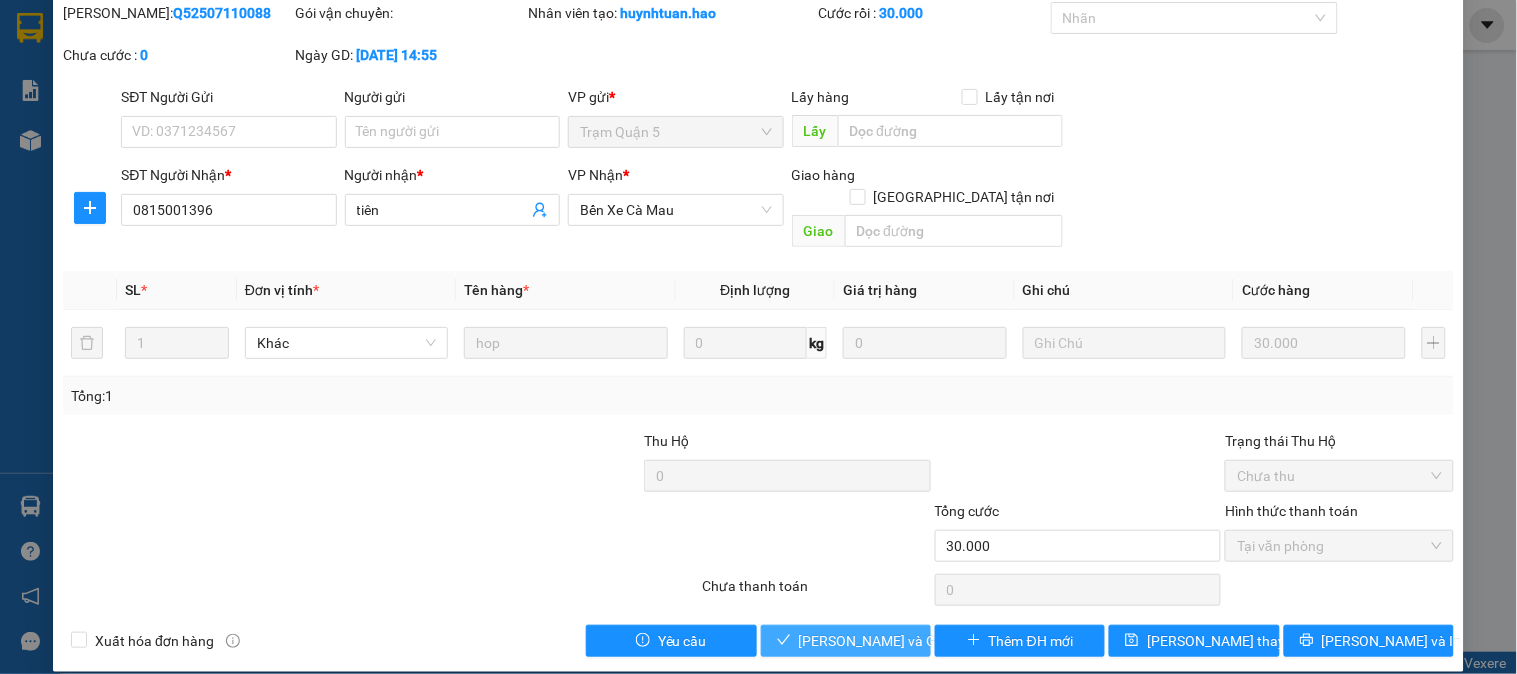 click on "[PERSON_NAME] và Giao hàng" at bounding box center (895, 641) 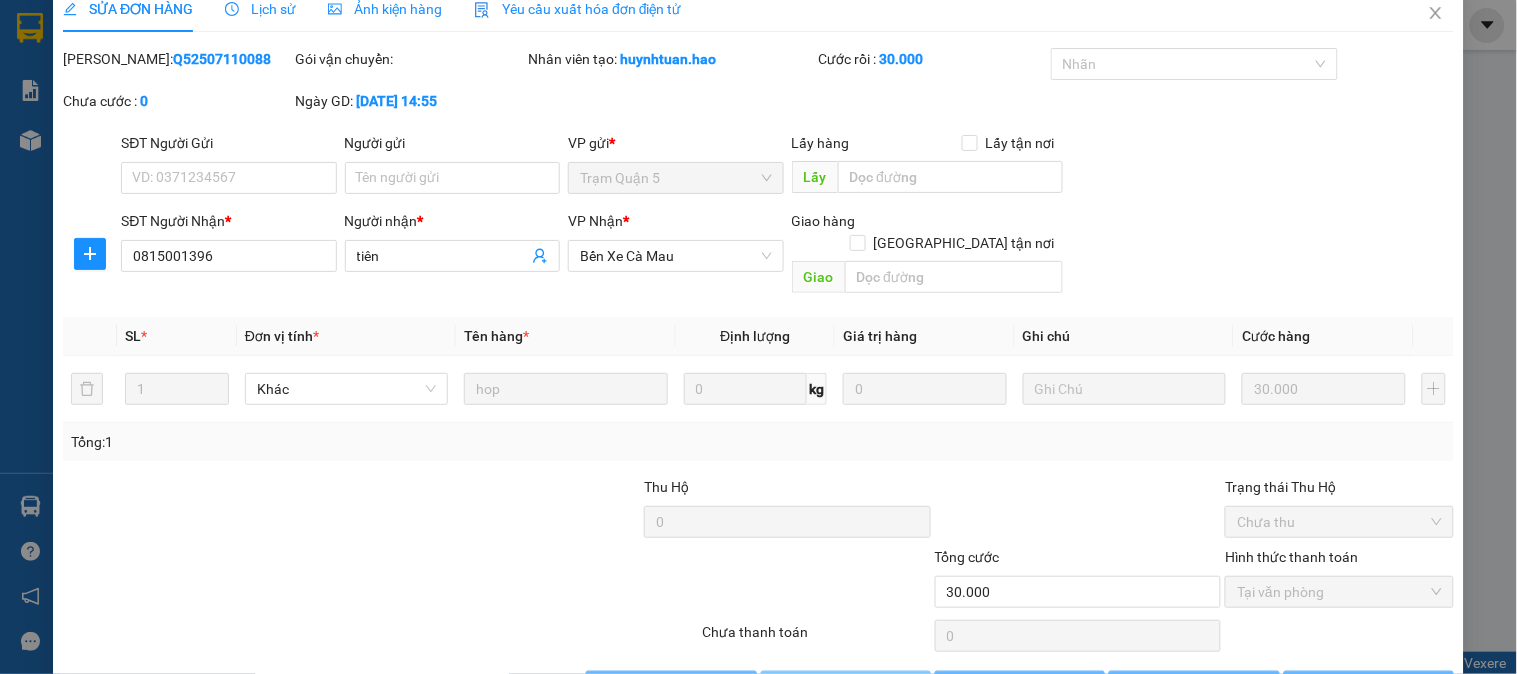 scroll, scrollTop: 0, scrollLeft: 0, axis: both 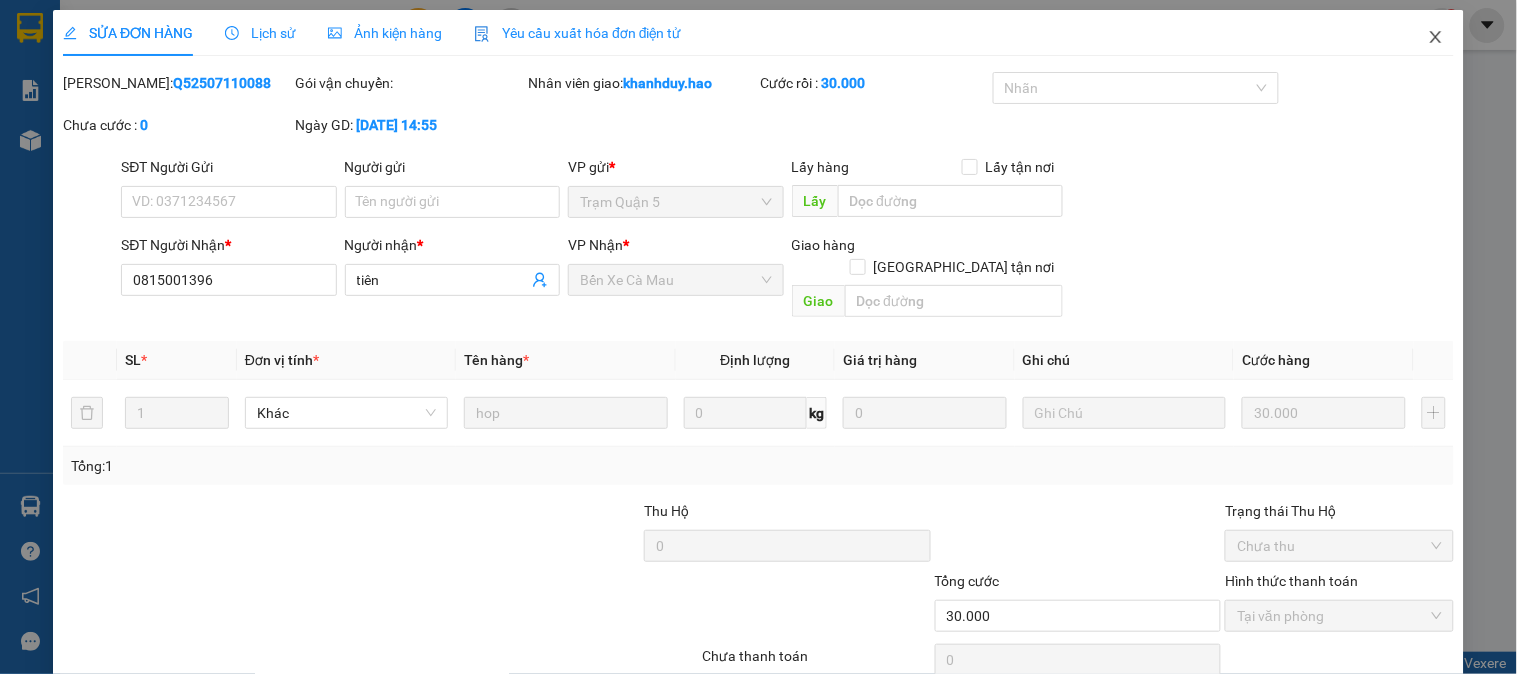 click at bounding box center [1436, 38] 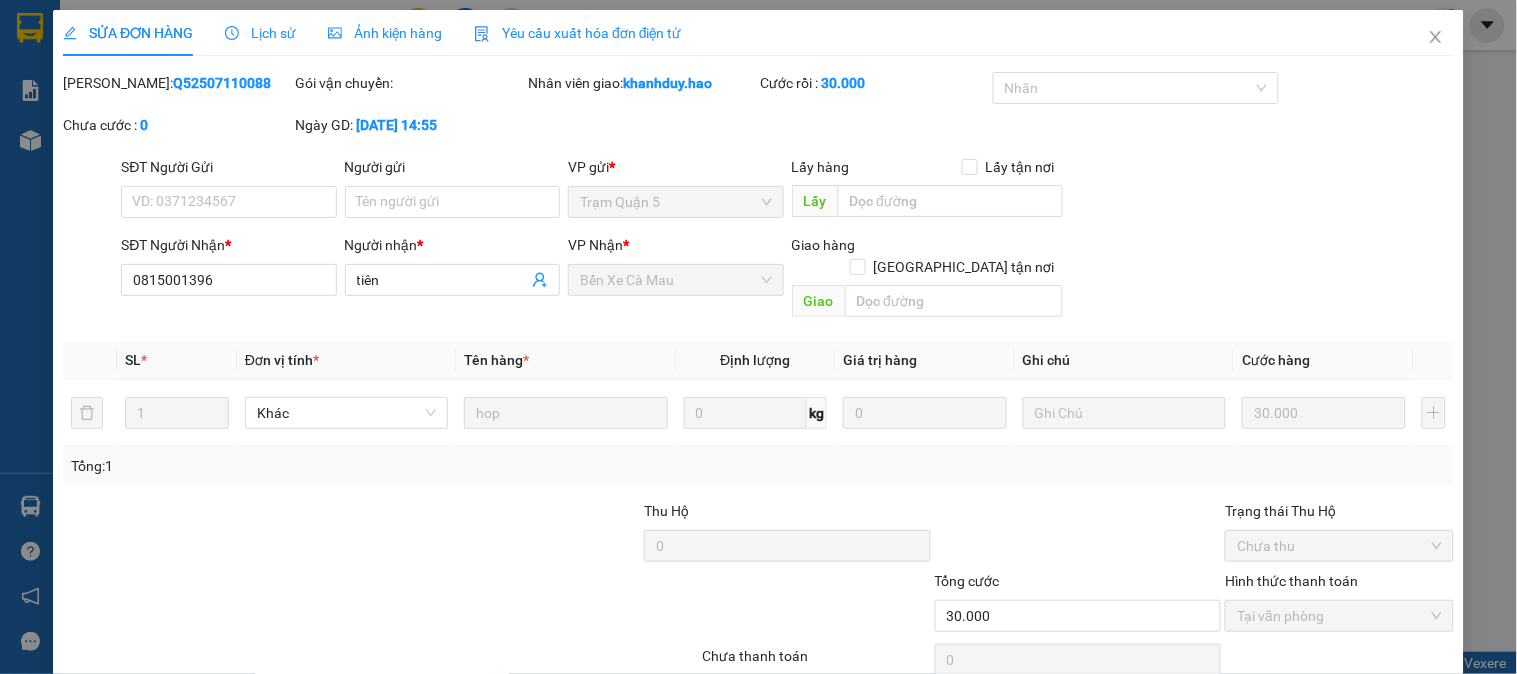 click on "khanhduy.hao" at bounding box center [1359, 24] 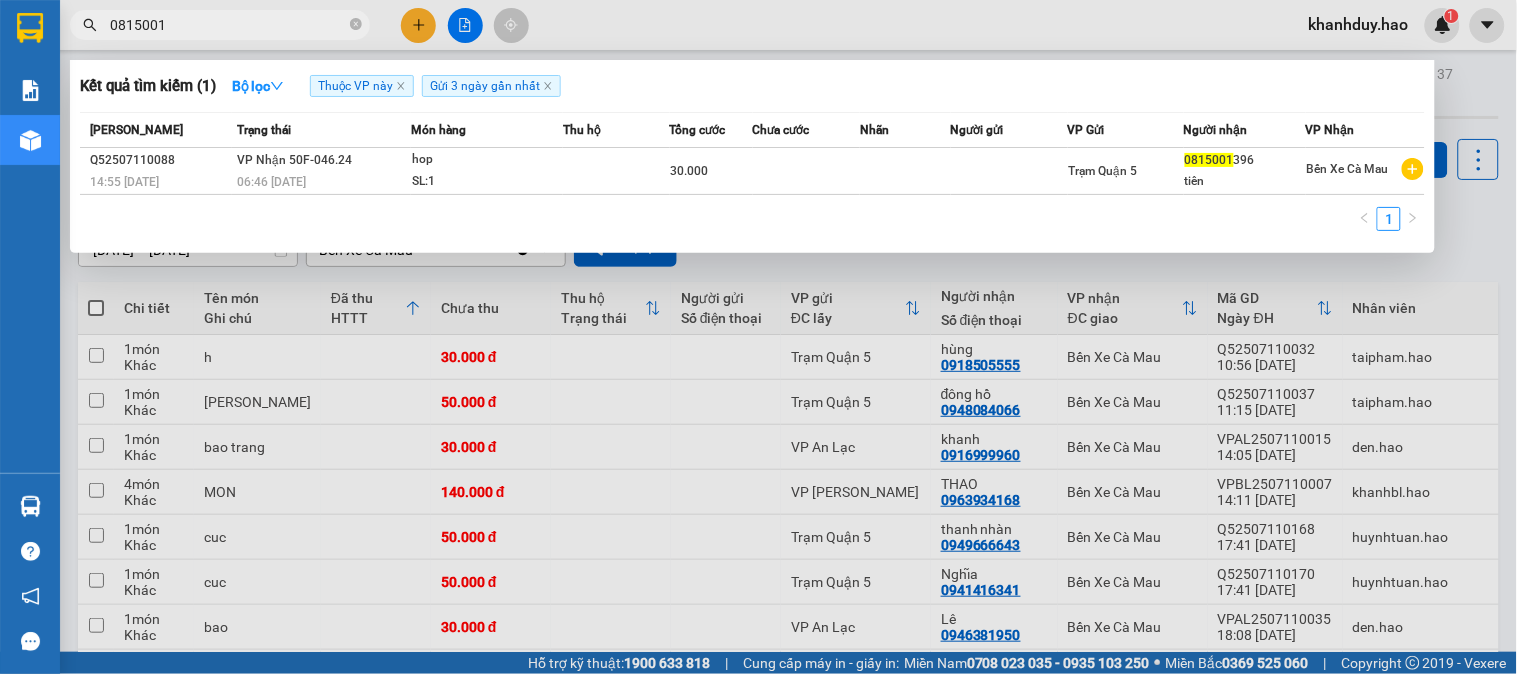 click on "0815001" at bounding box center (220, 25) 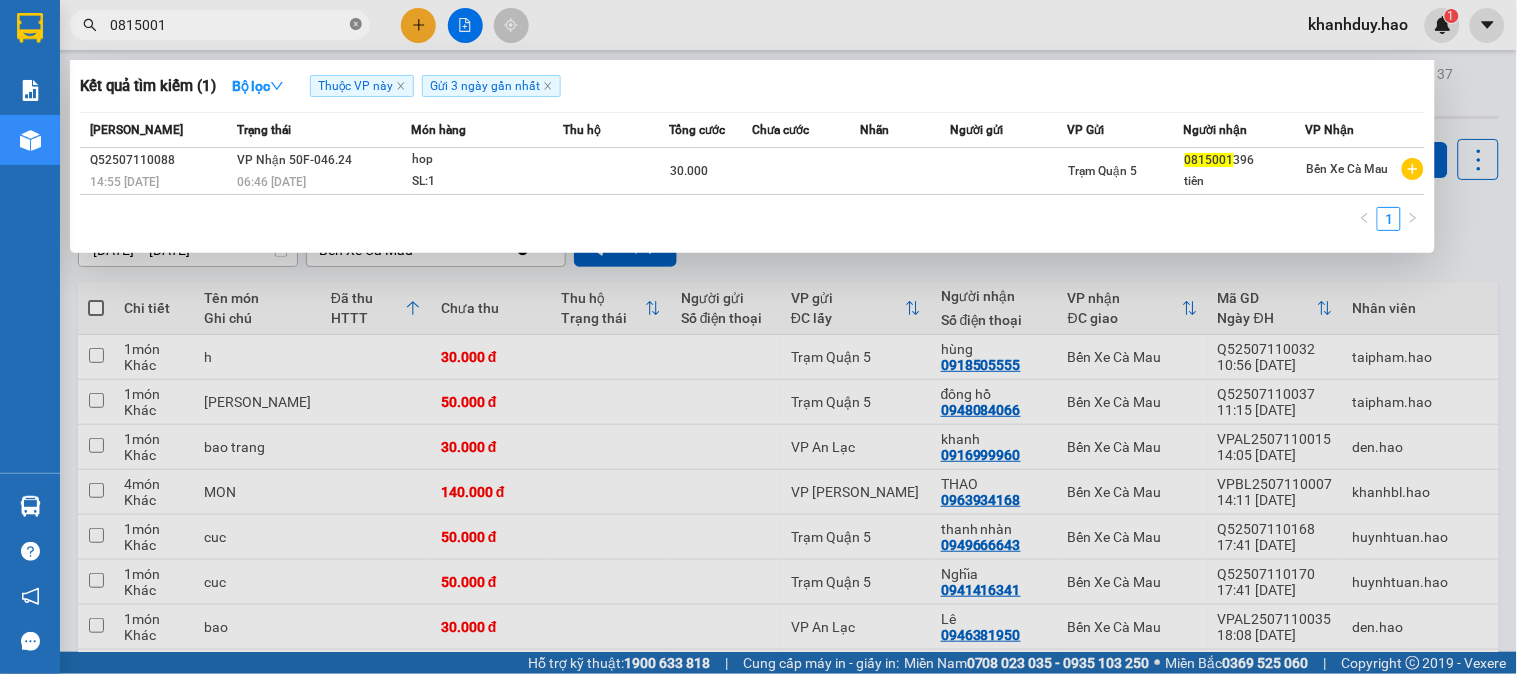 click 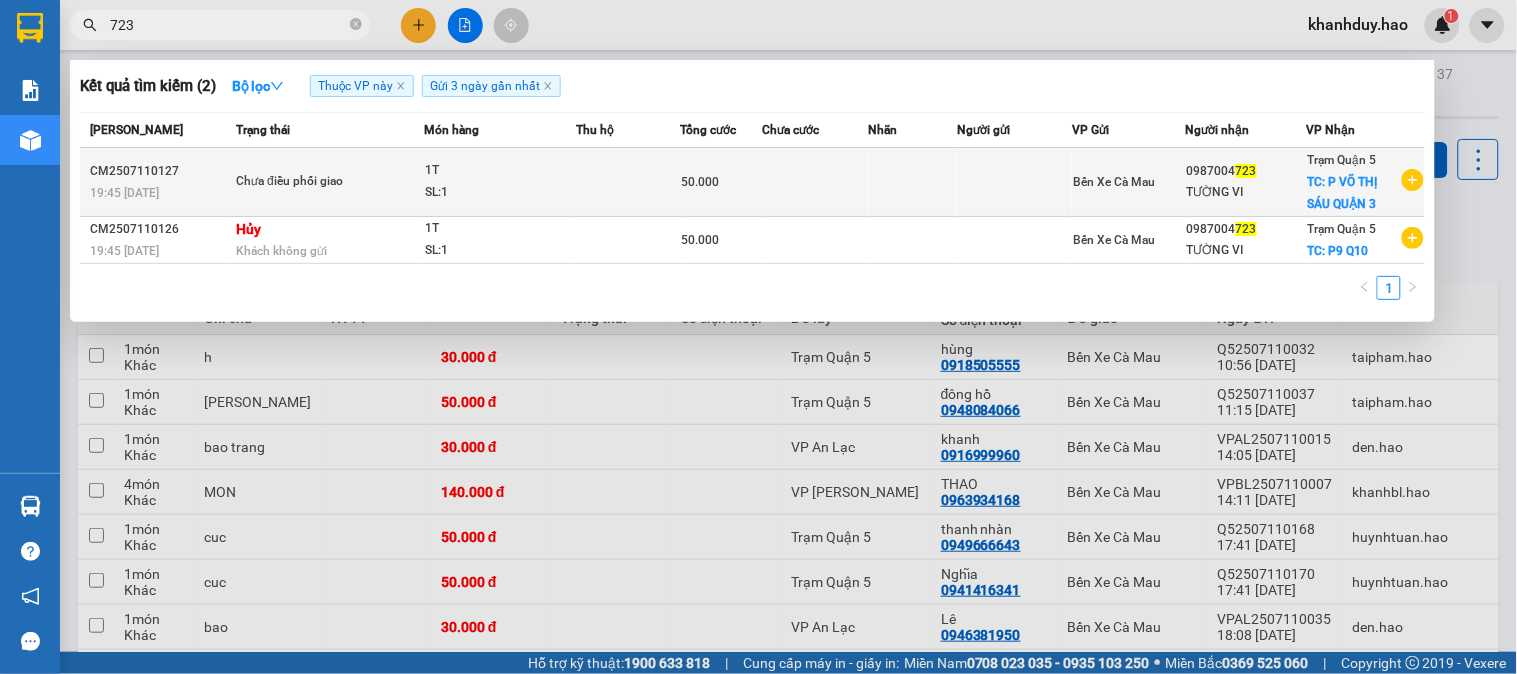 type on "723" 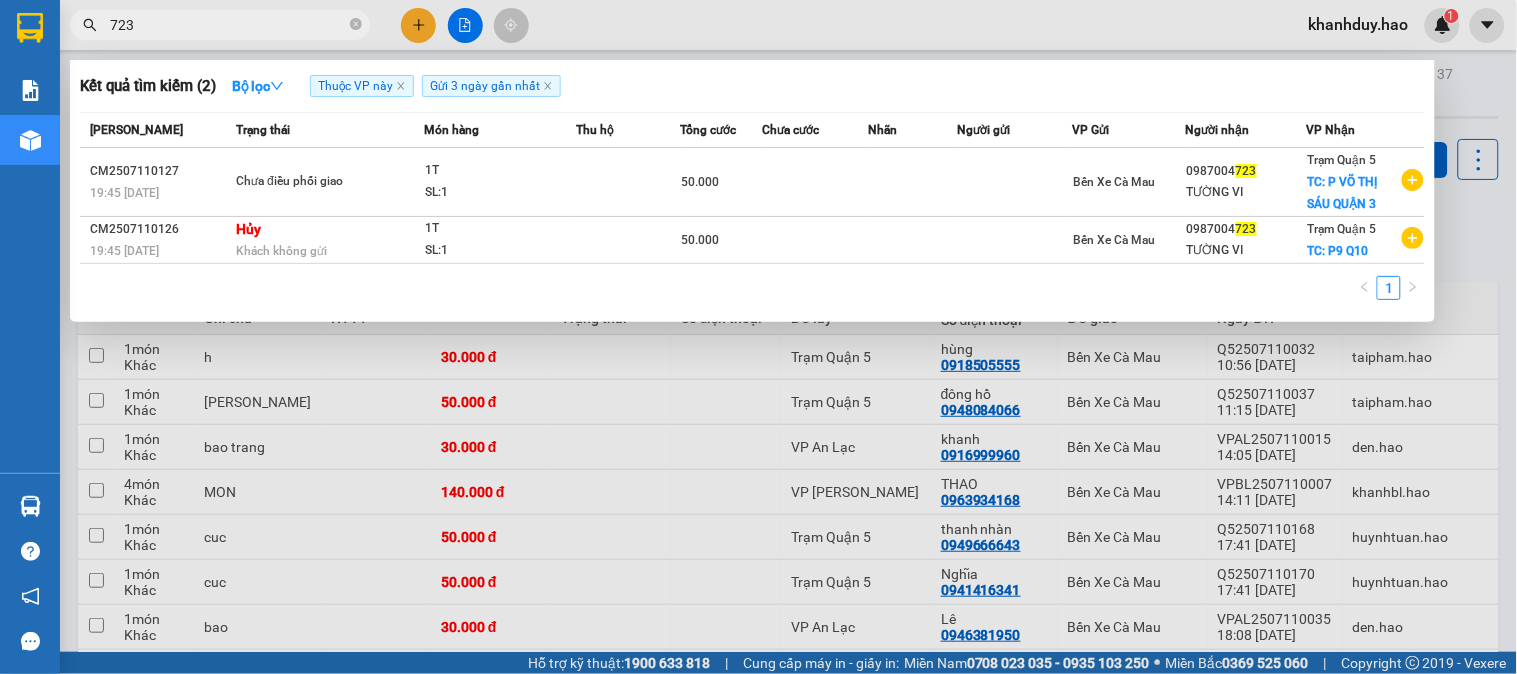 click at bounding box center (816, 182) 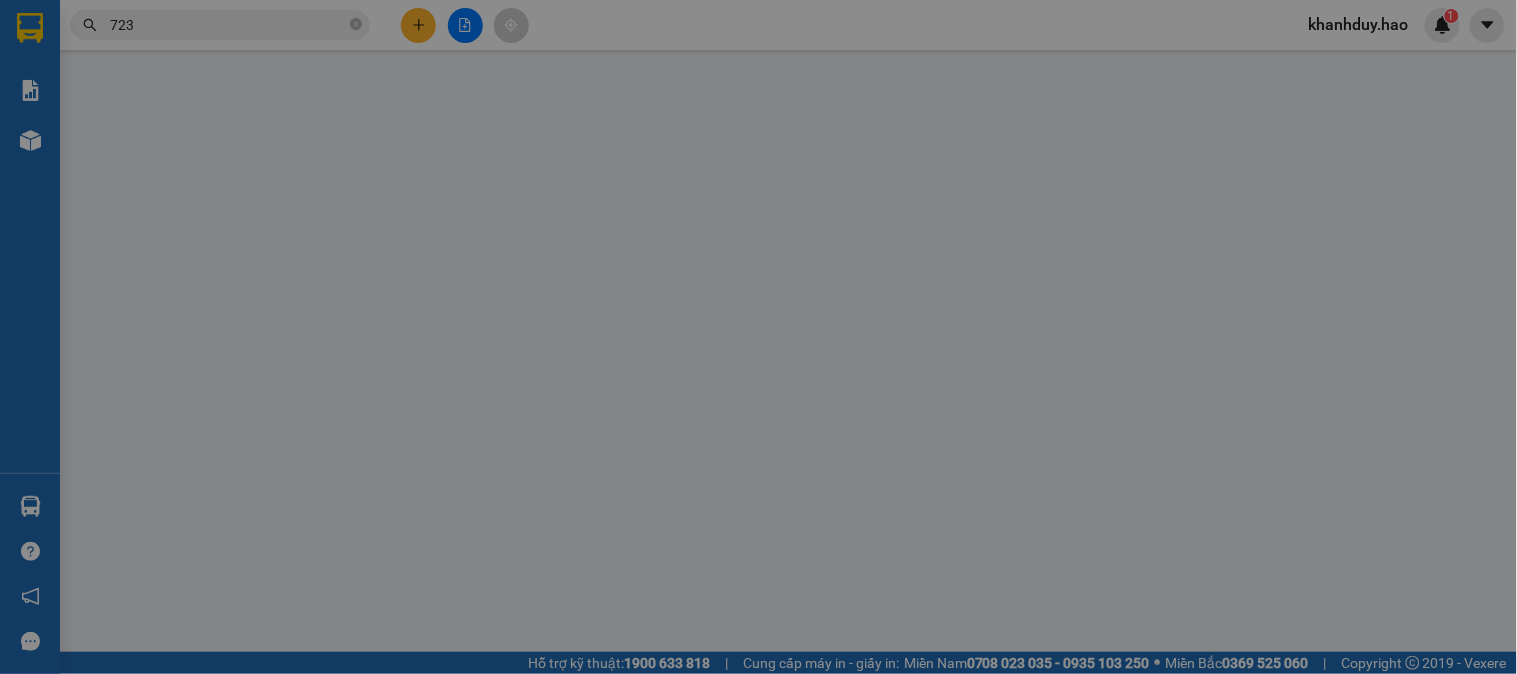 type on "0987004723" 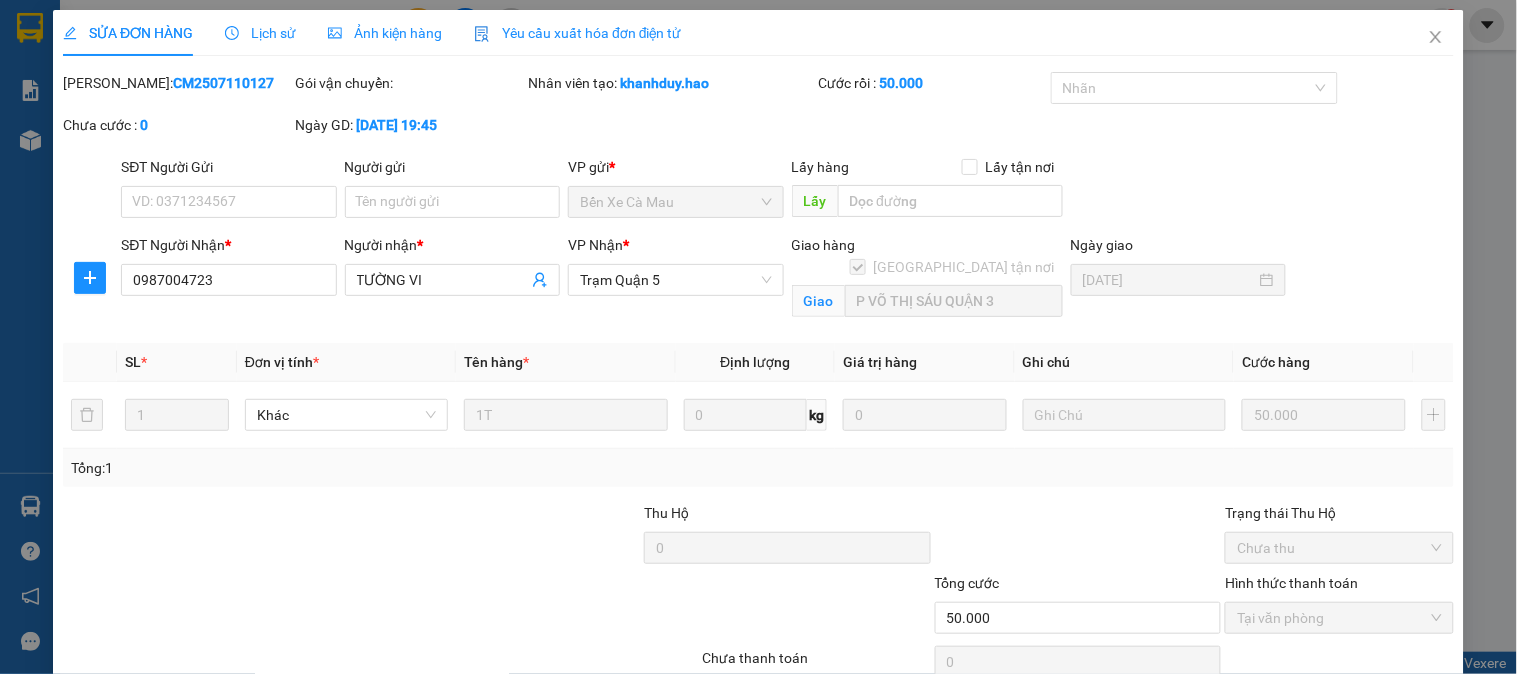 click on "Gói vận chuyển:" at bounding box center (410, 83) 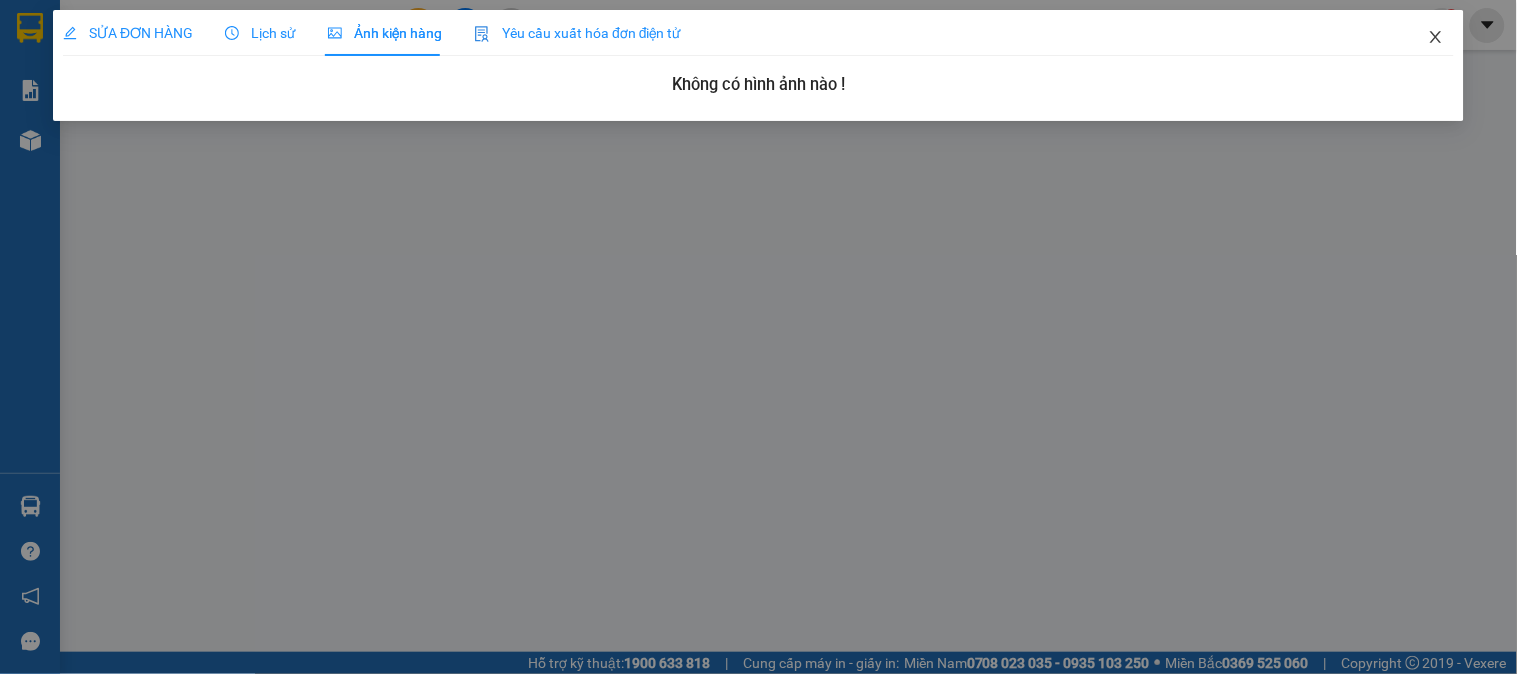 click 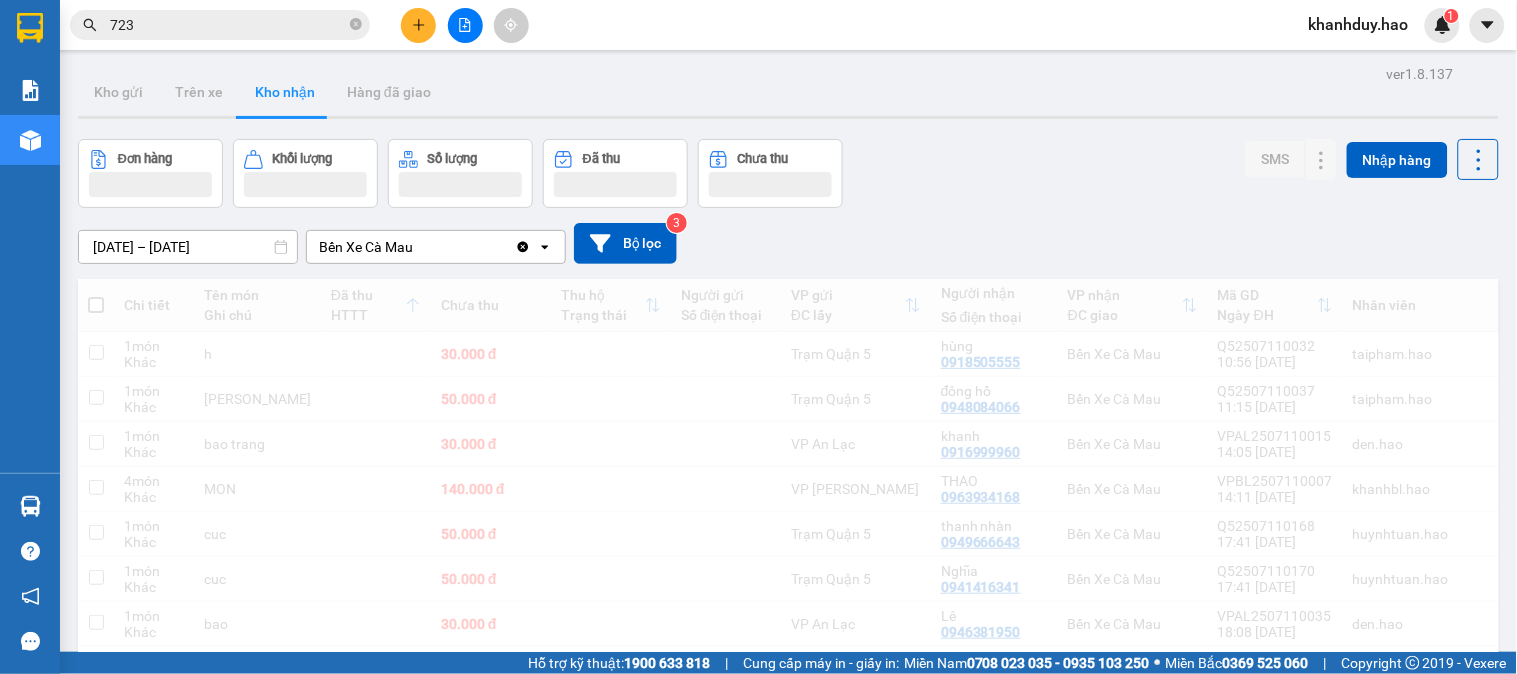 click on "723" at bounding box center [228, 25] 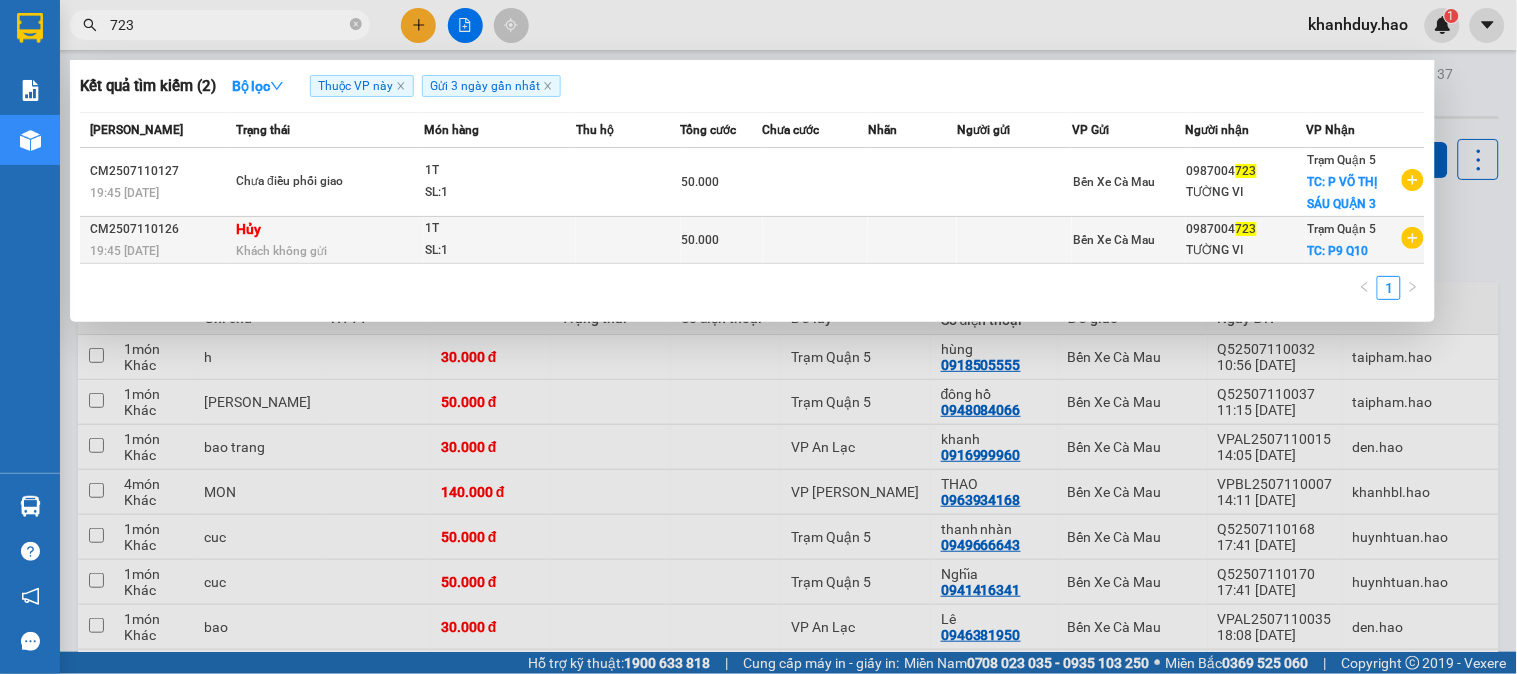 click at bounding box center (628, 240) 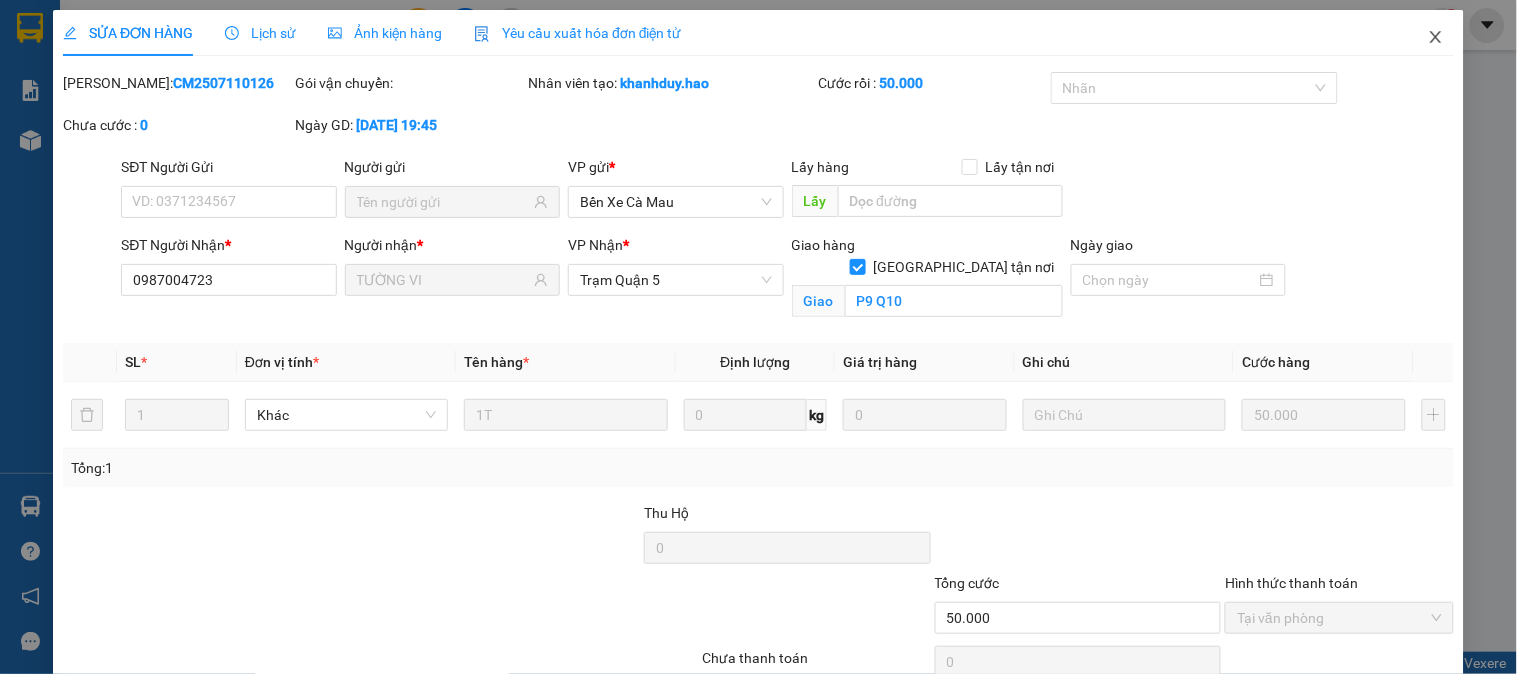 click 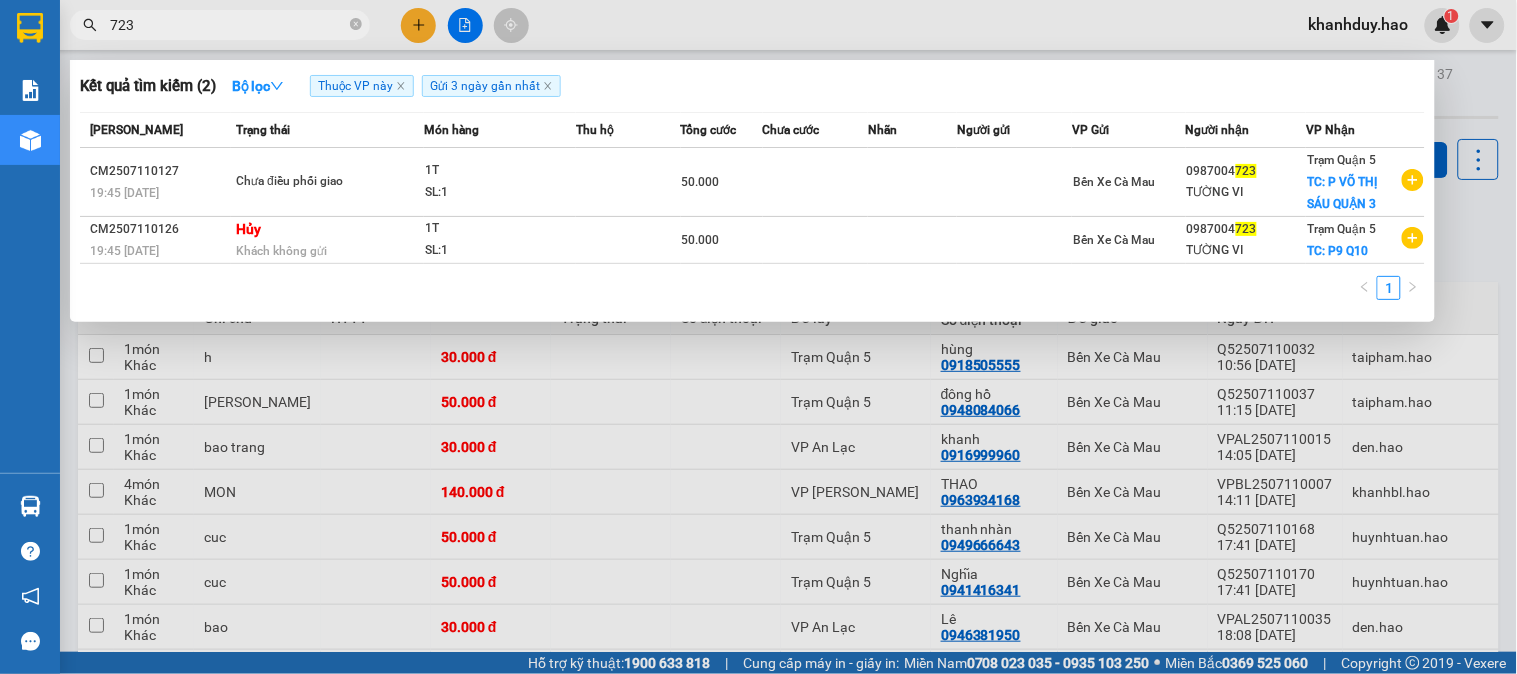 click on "723" at bounding box center (228, 25) 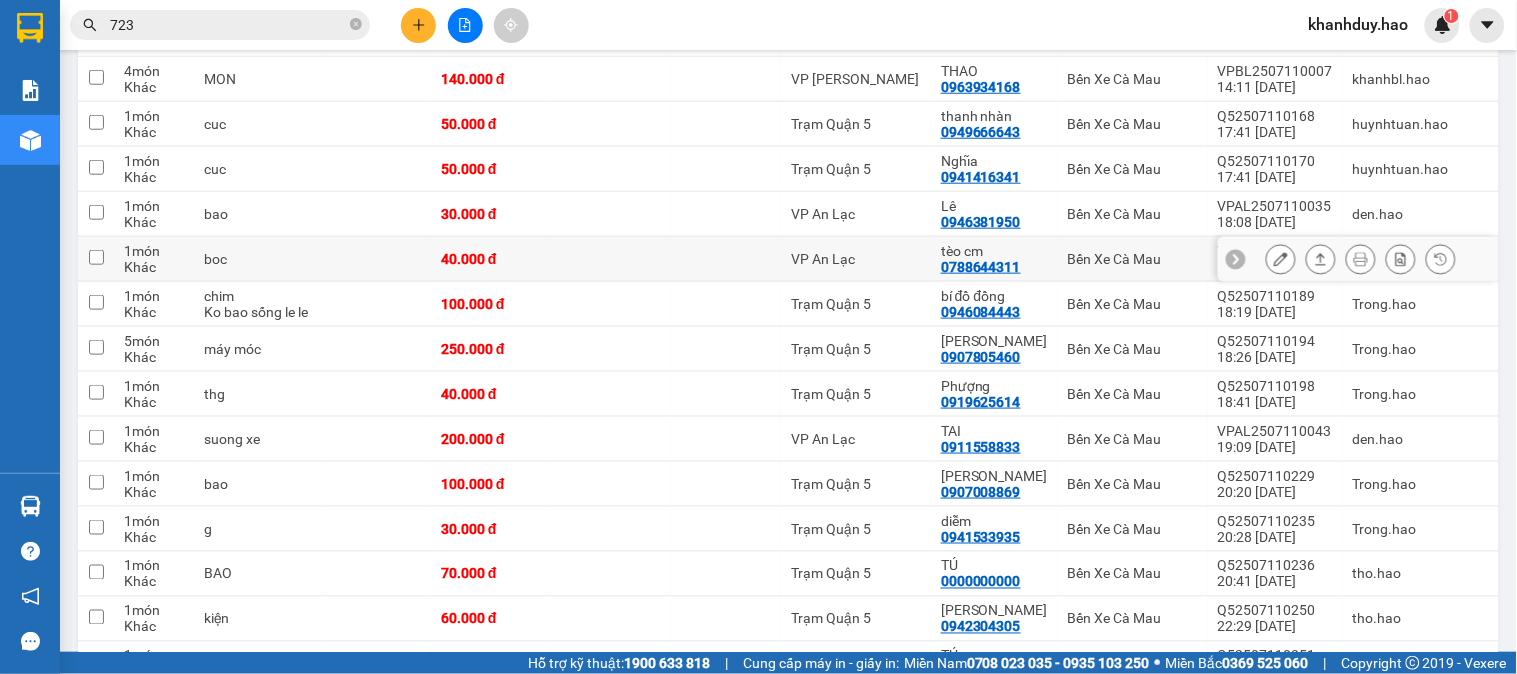 scroll, scrollTop: 555, scrollLeft: 0, axis: vertical 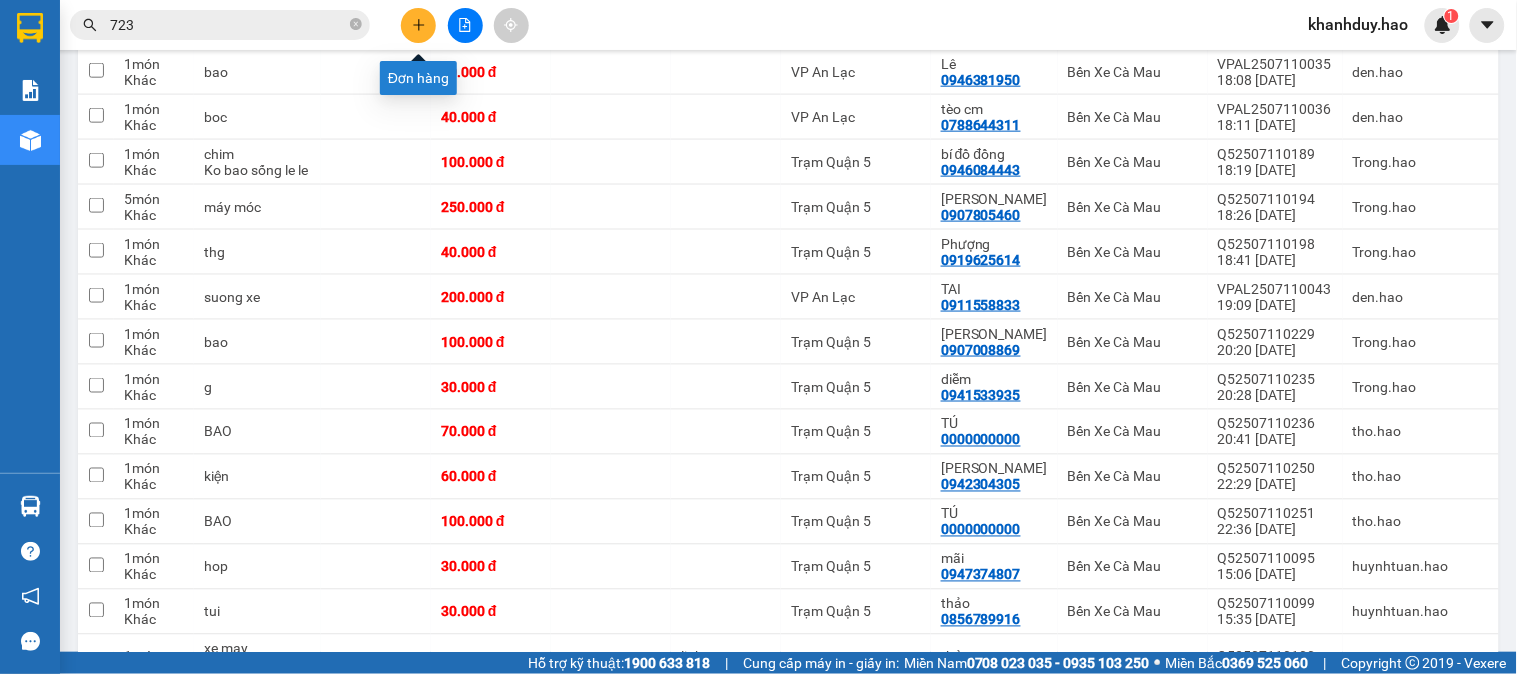 click at bounding box center [418, 25] 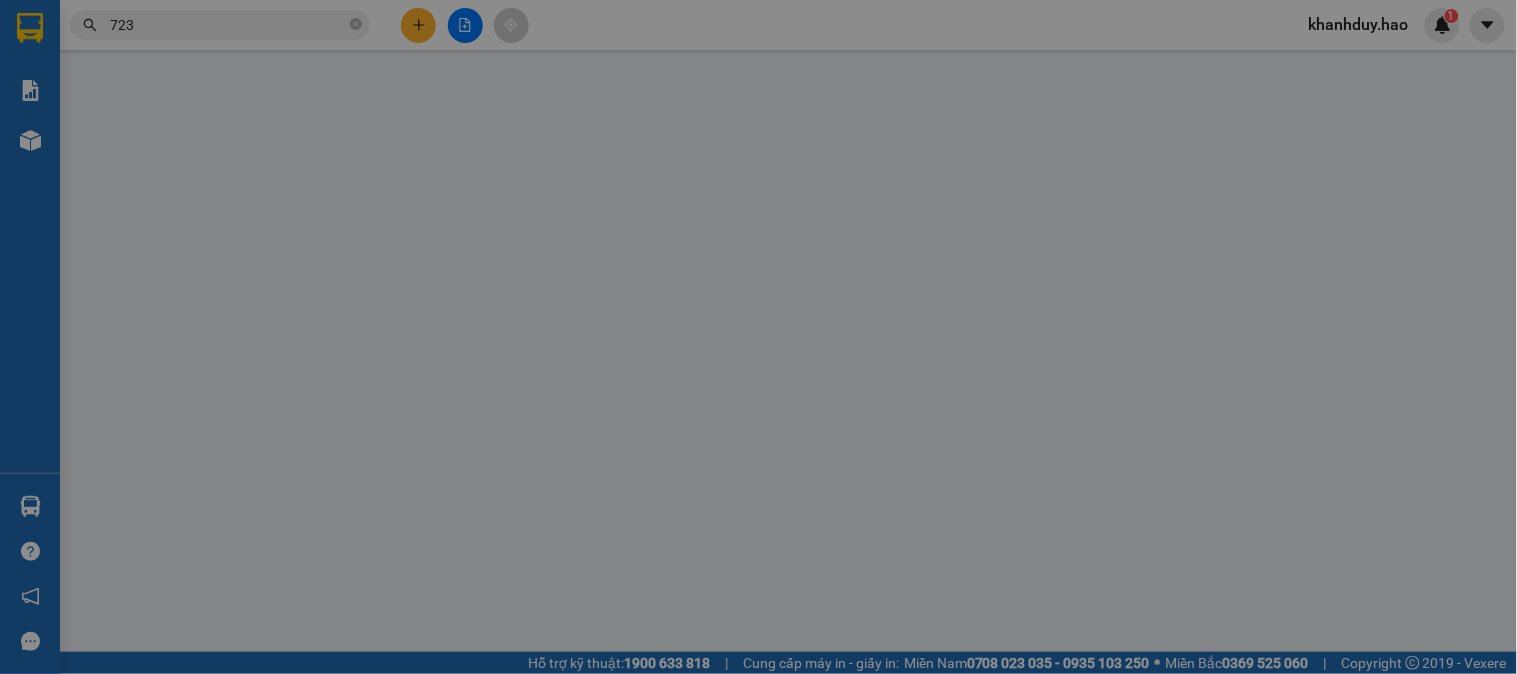 scroll, scrollTop: 0, scrollLeft: 0, axis: both 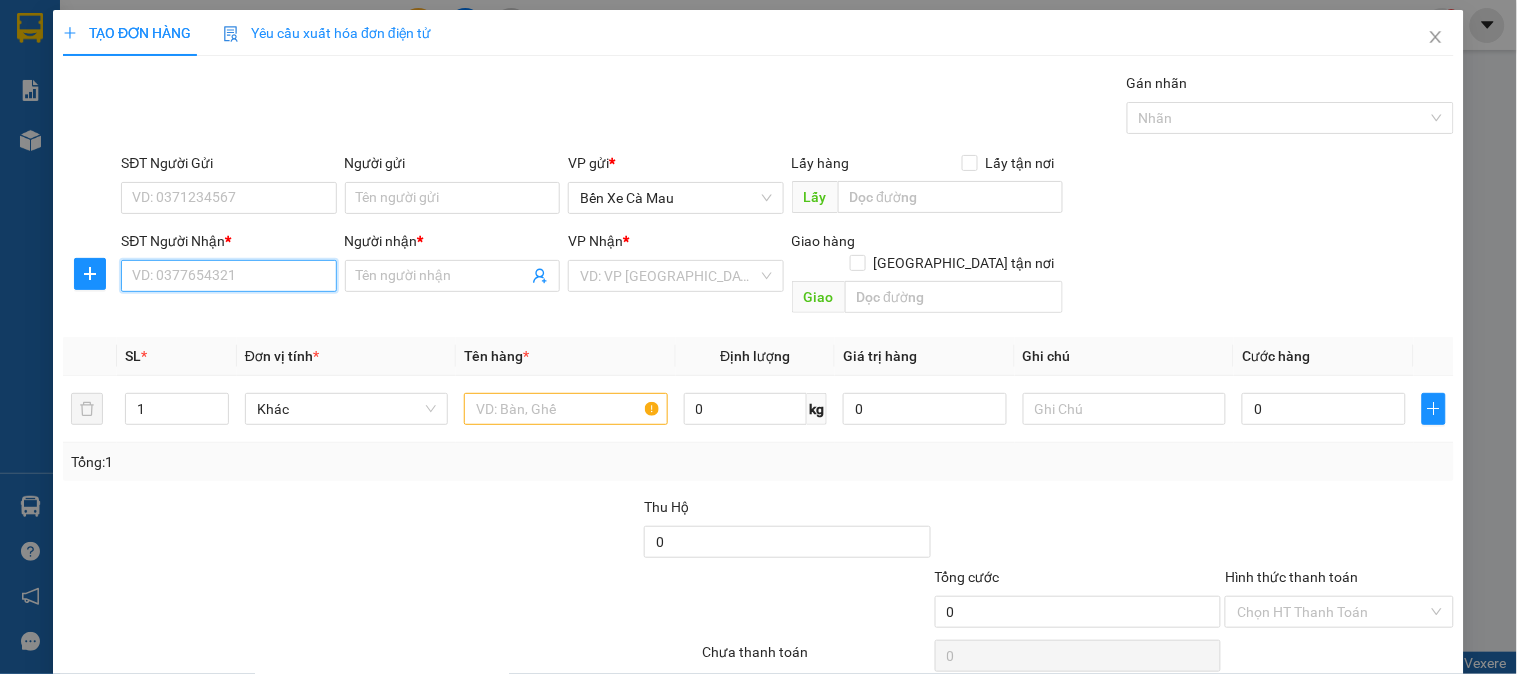 click on "SĐT Người Nhận  *" at bounding box center [228, 276] 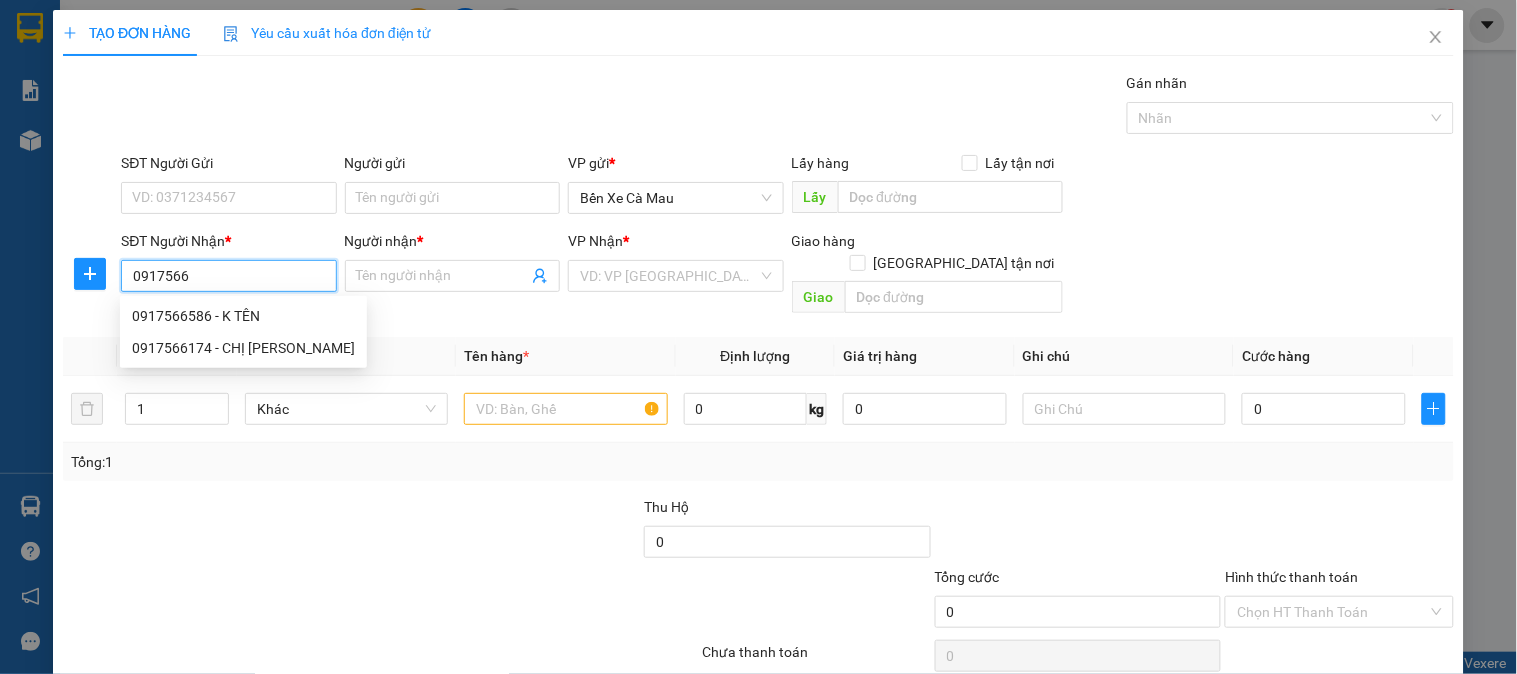 click on "0917566586 - K TÊN" at bounding box center [243, 316] 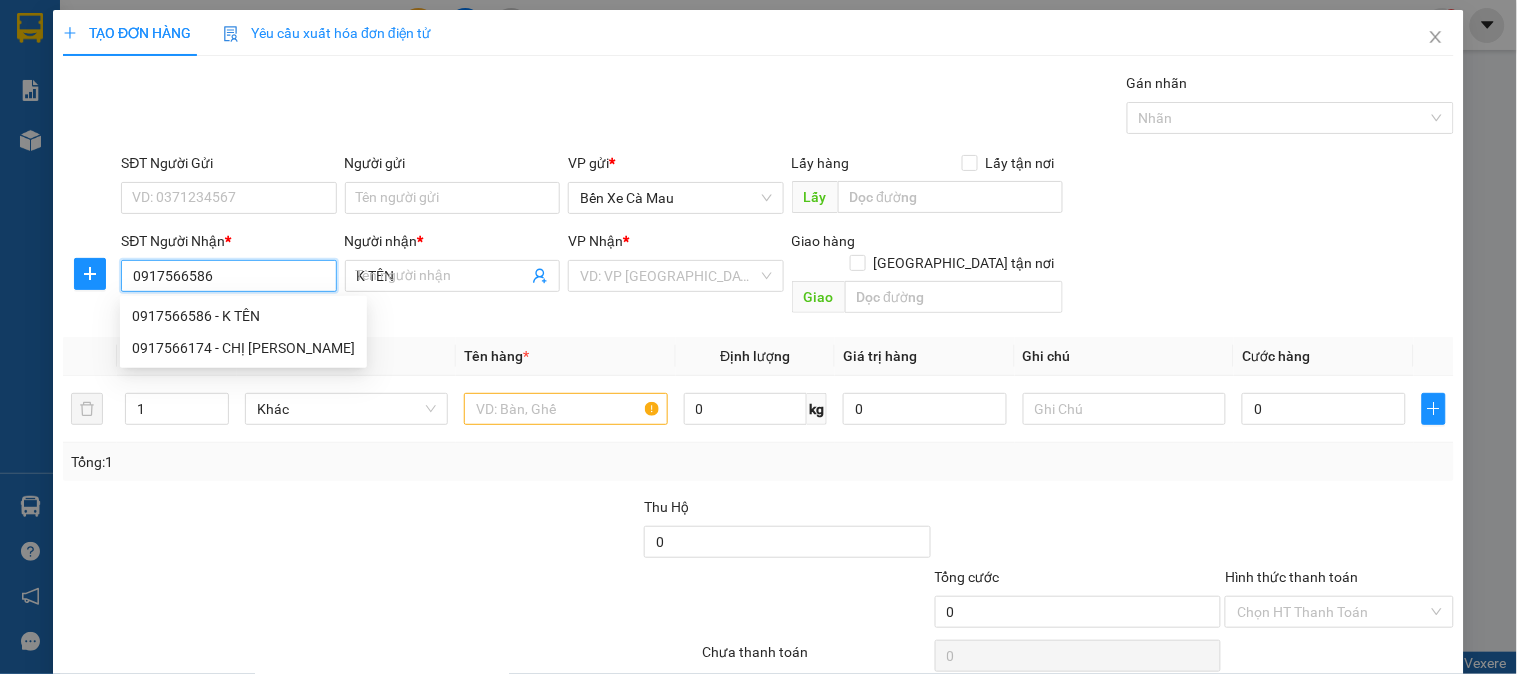 type on "60.000" 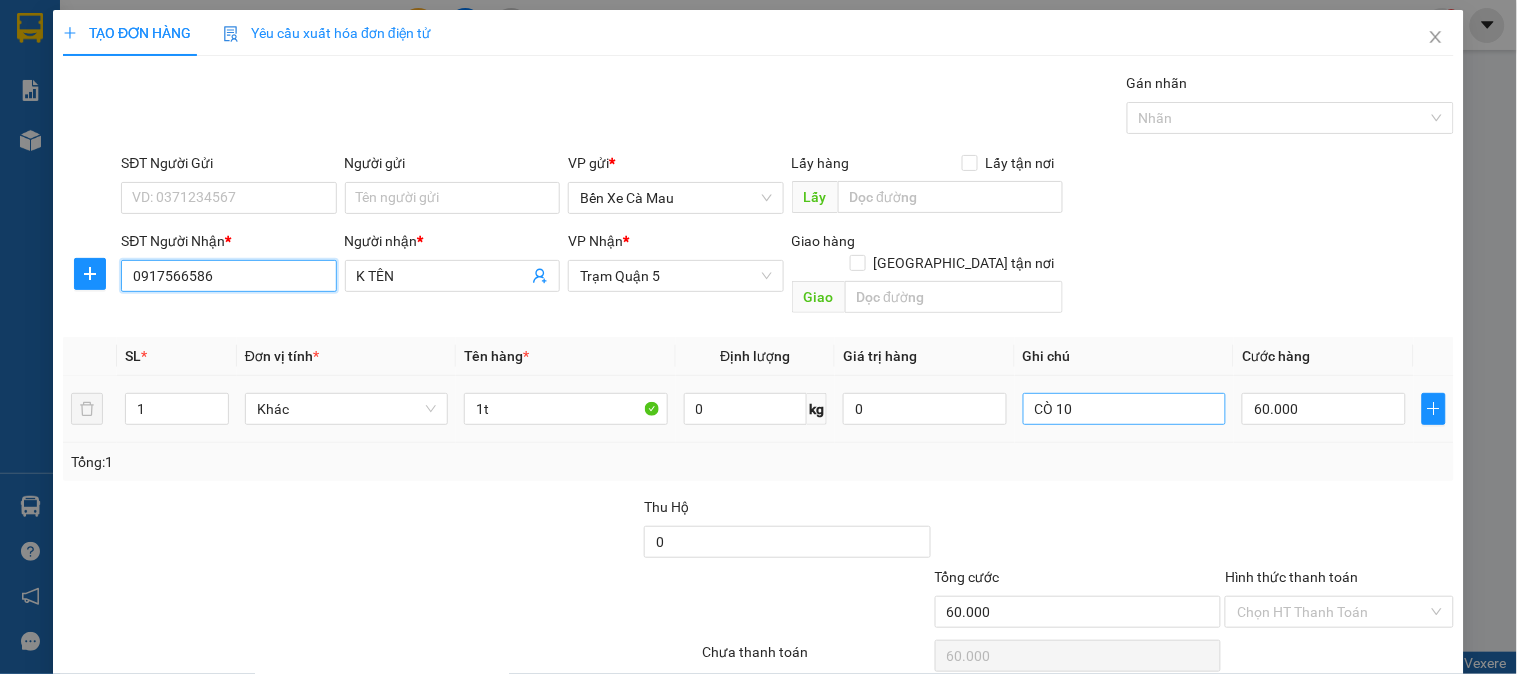type on "0917566586" 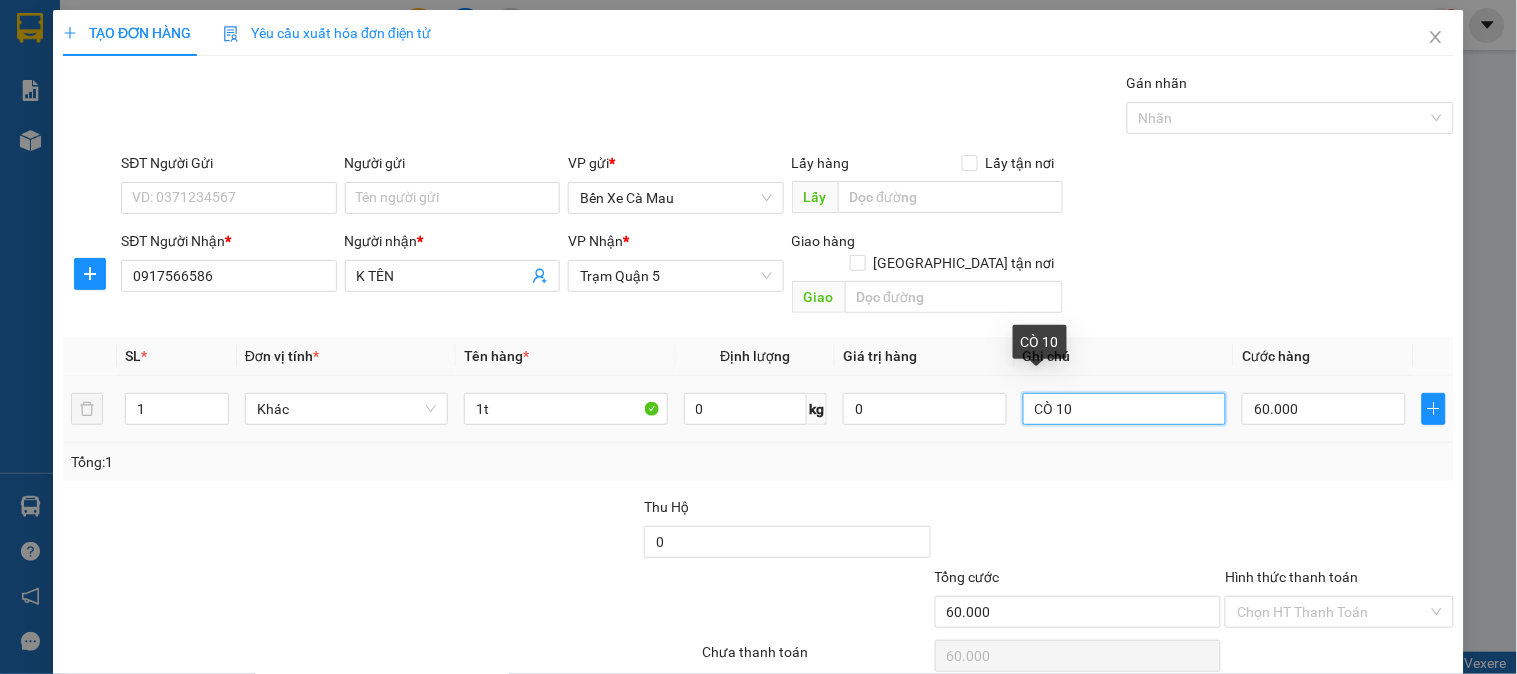 click on "CÒ 10" at bounding box center [1124, 409] 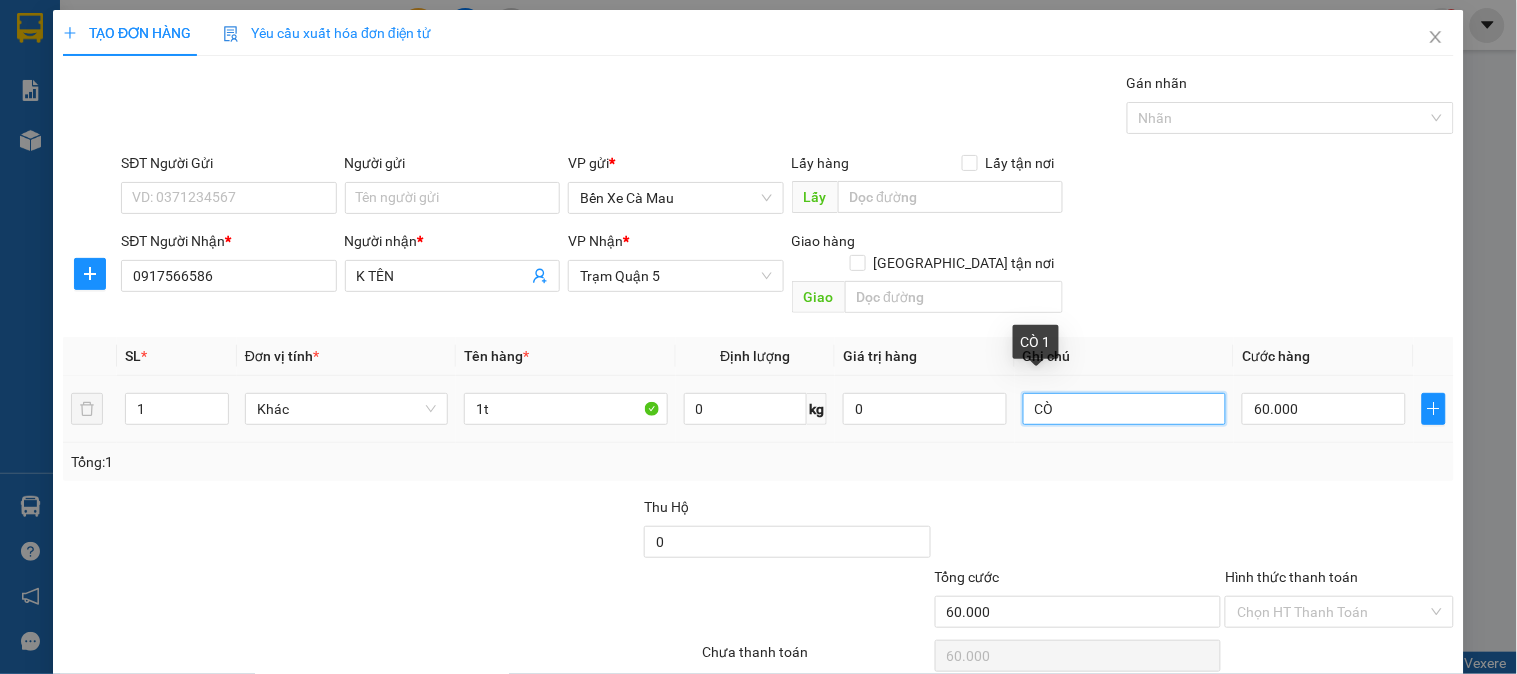 type on "C" 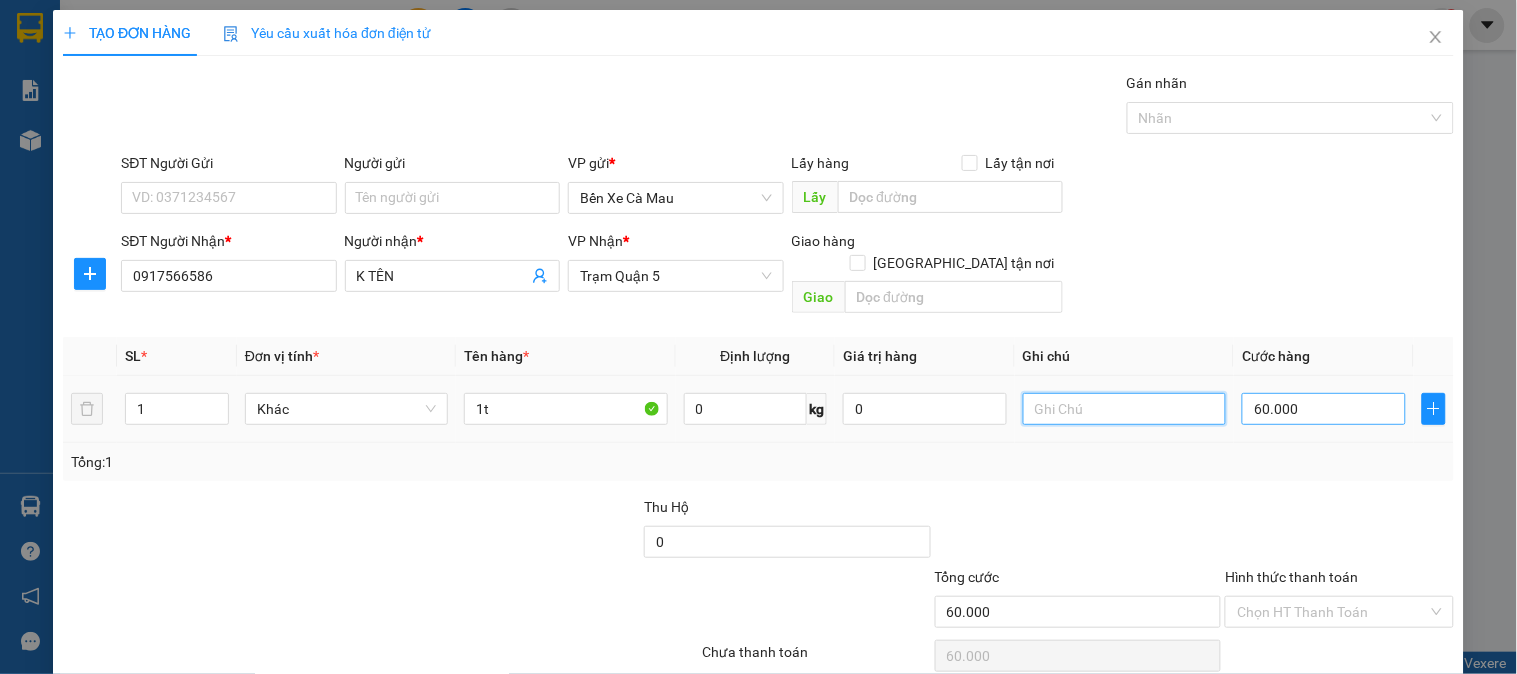 type 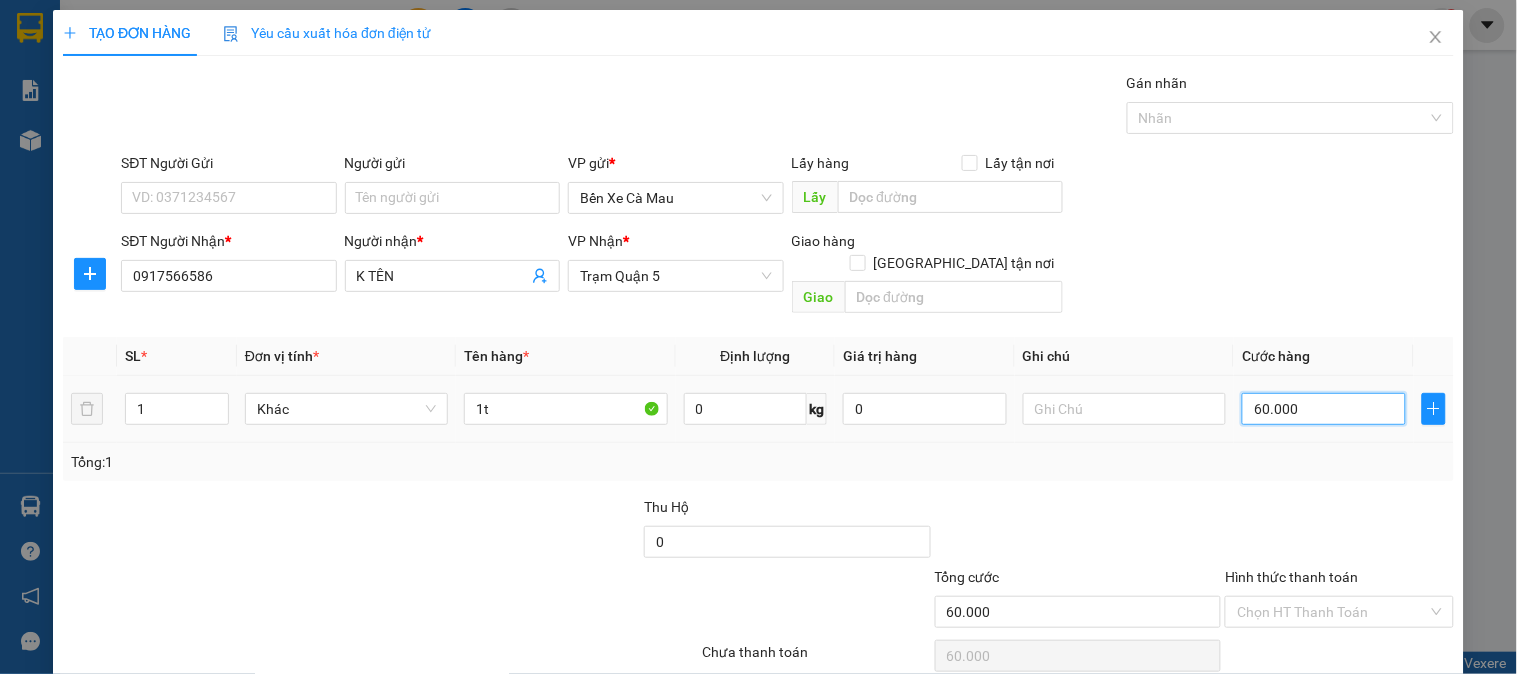 click on "60.000" at bounding box center (1324, 409) 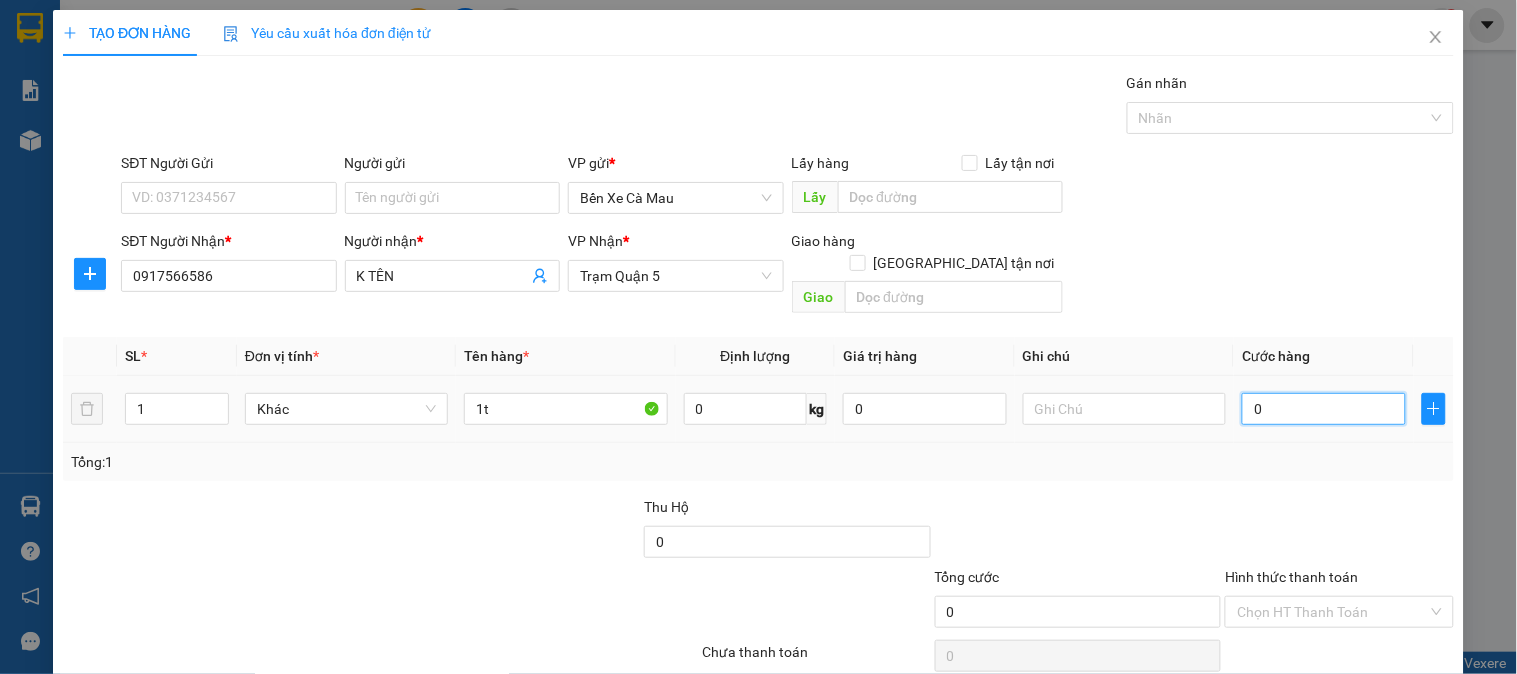 type on "5" 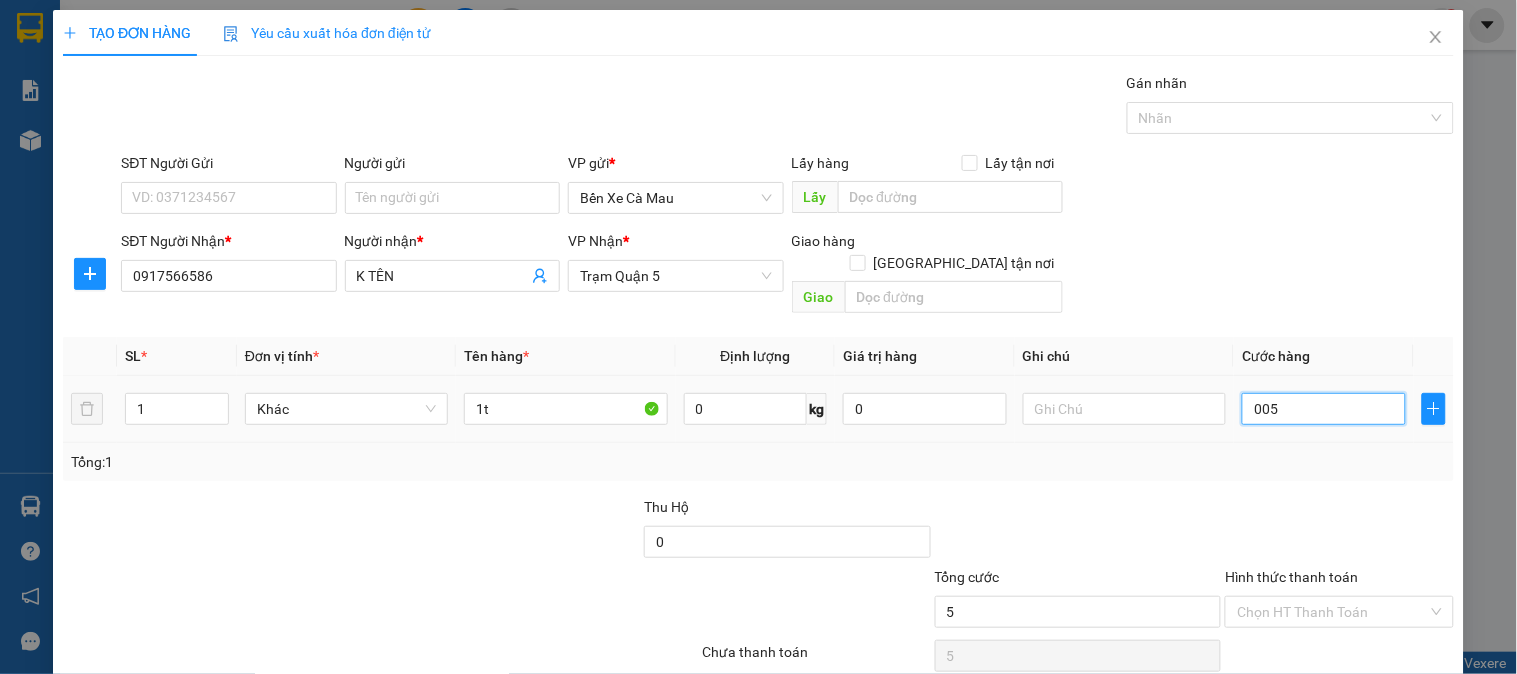 type on "50" 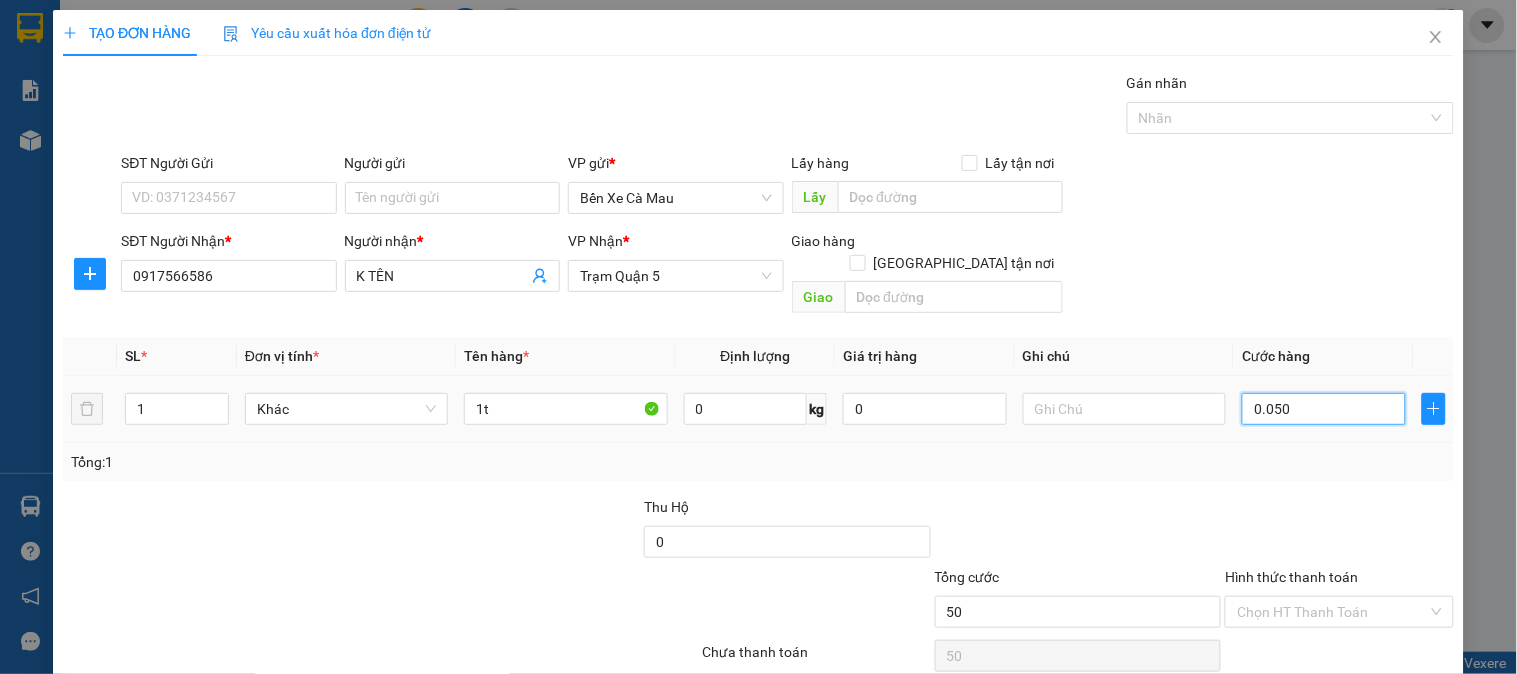 scroll, scrollTop: 65, scrollLeft: 0, axis: vertical 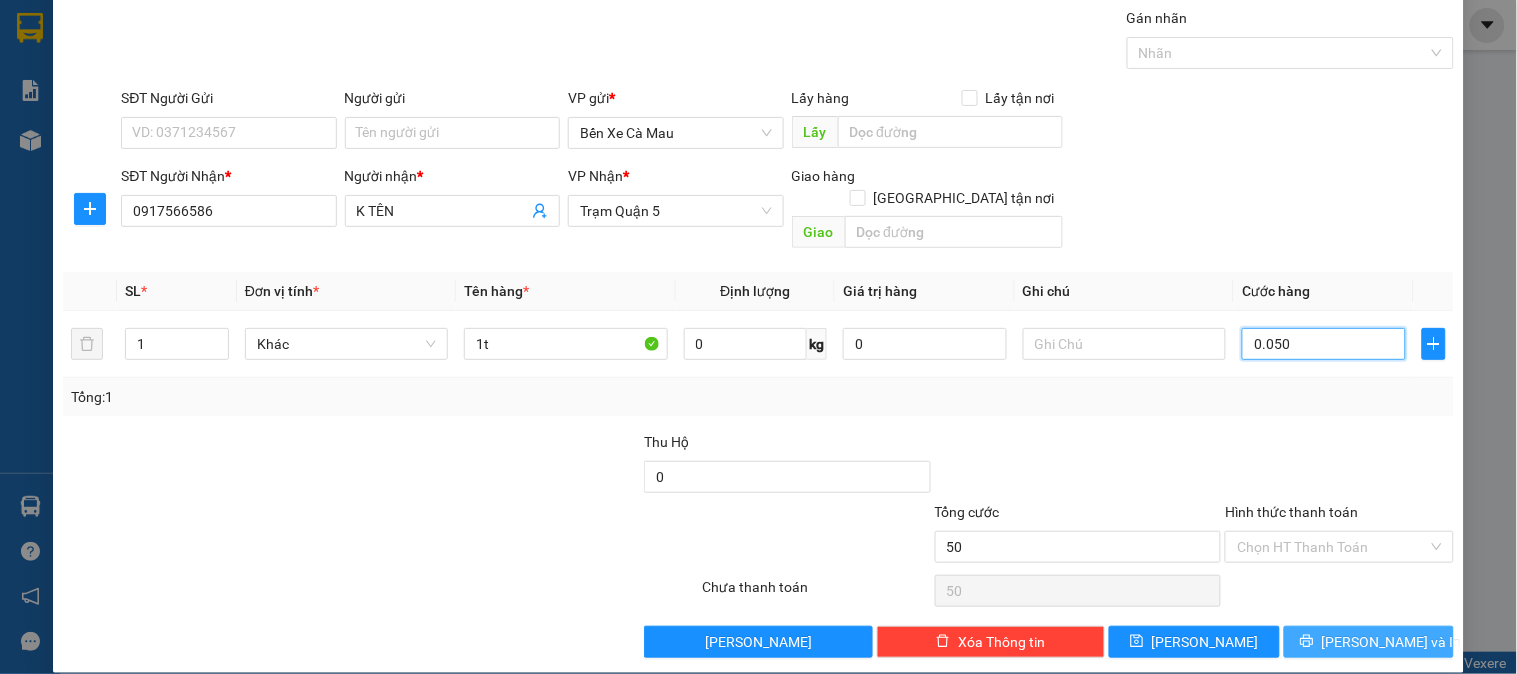 type on "0.050" 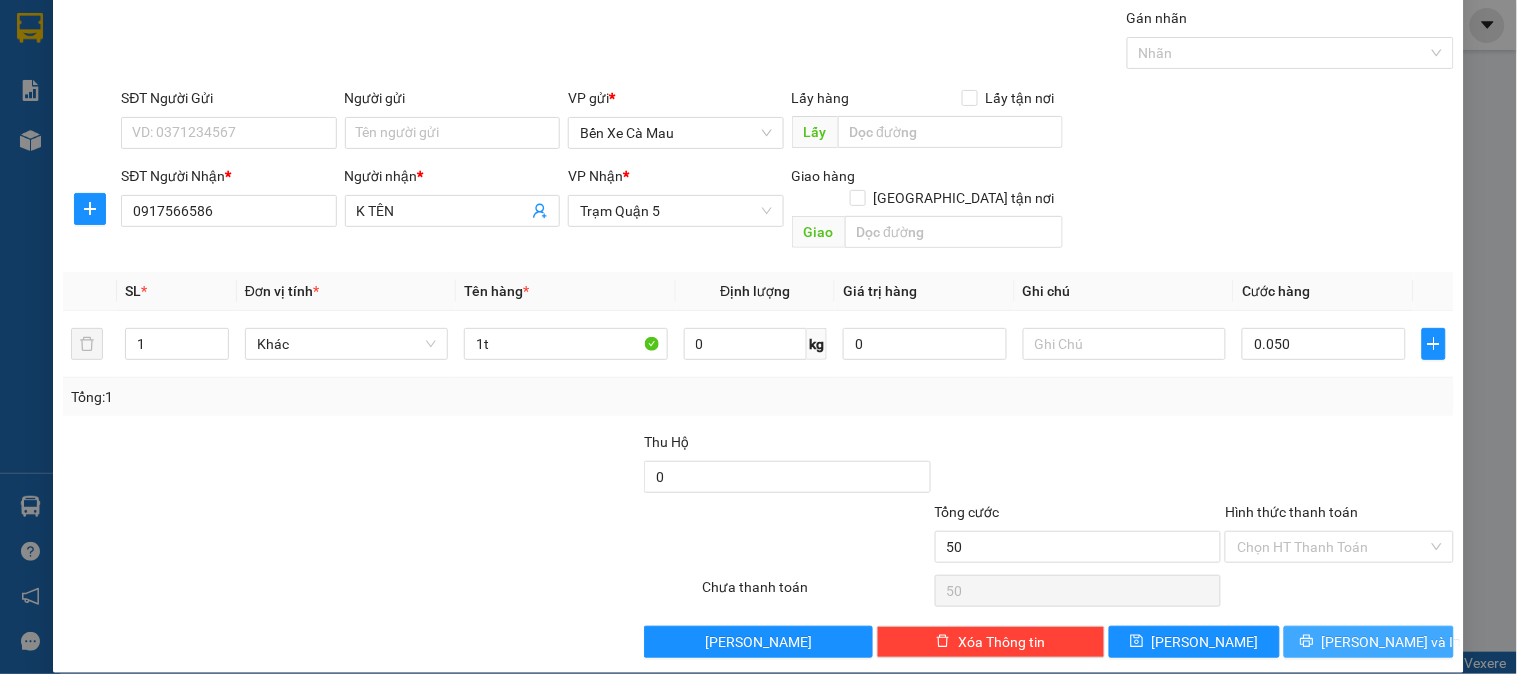 type on "50.000" 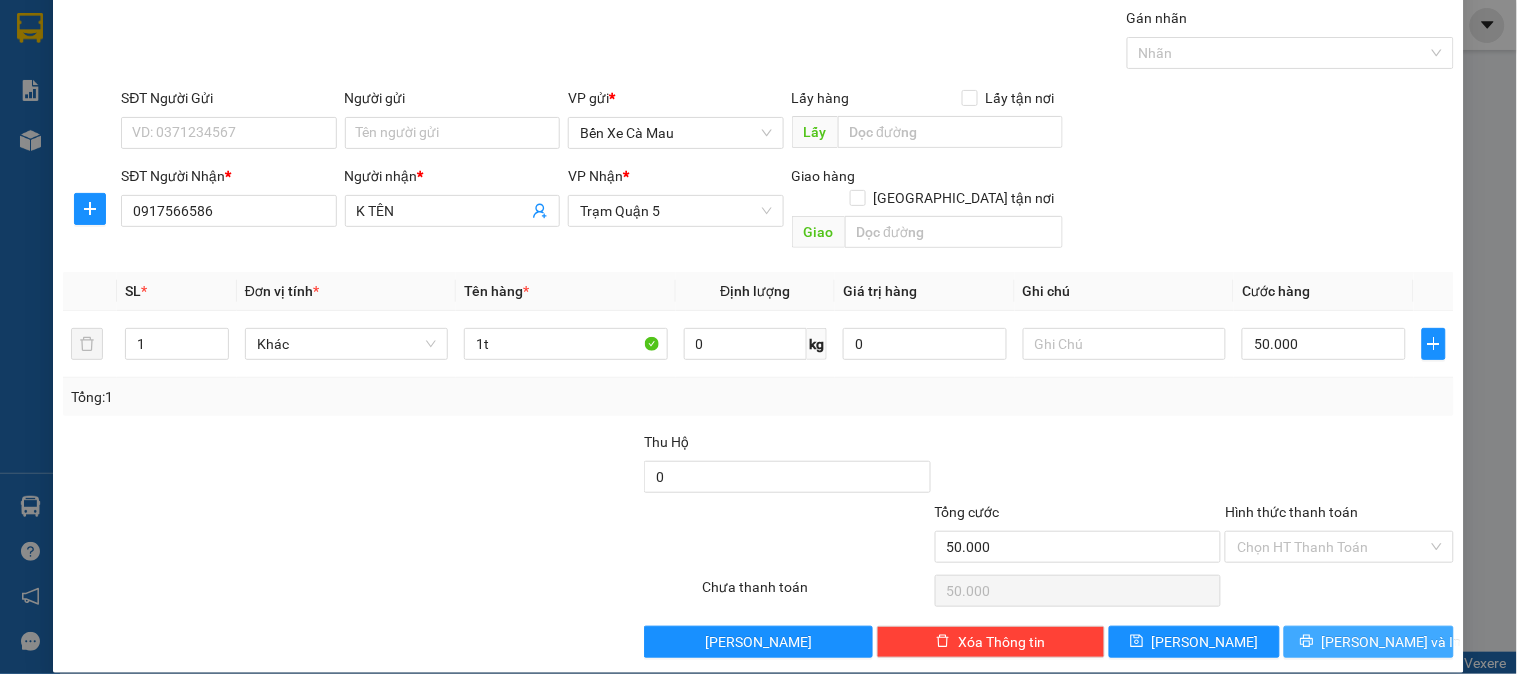 click on "[PERSON_NAME] và In" at bounding box center [1369, 642] 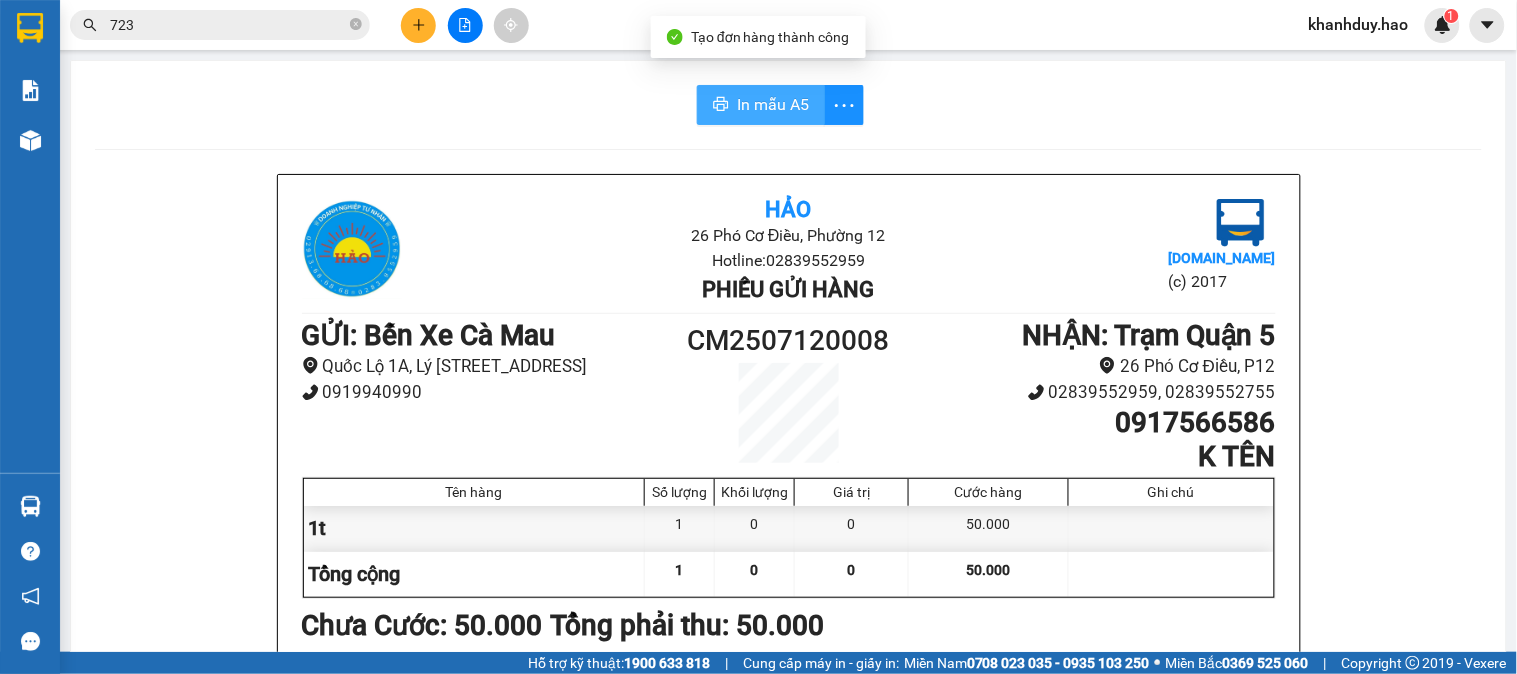 click on "In mẫu A5" at bounding box center [773, 104] 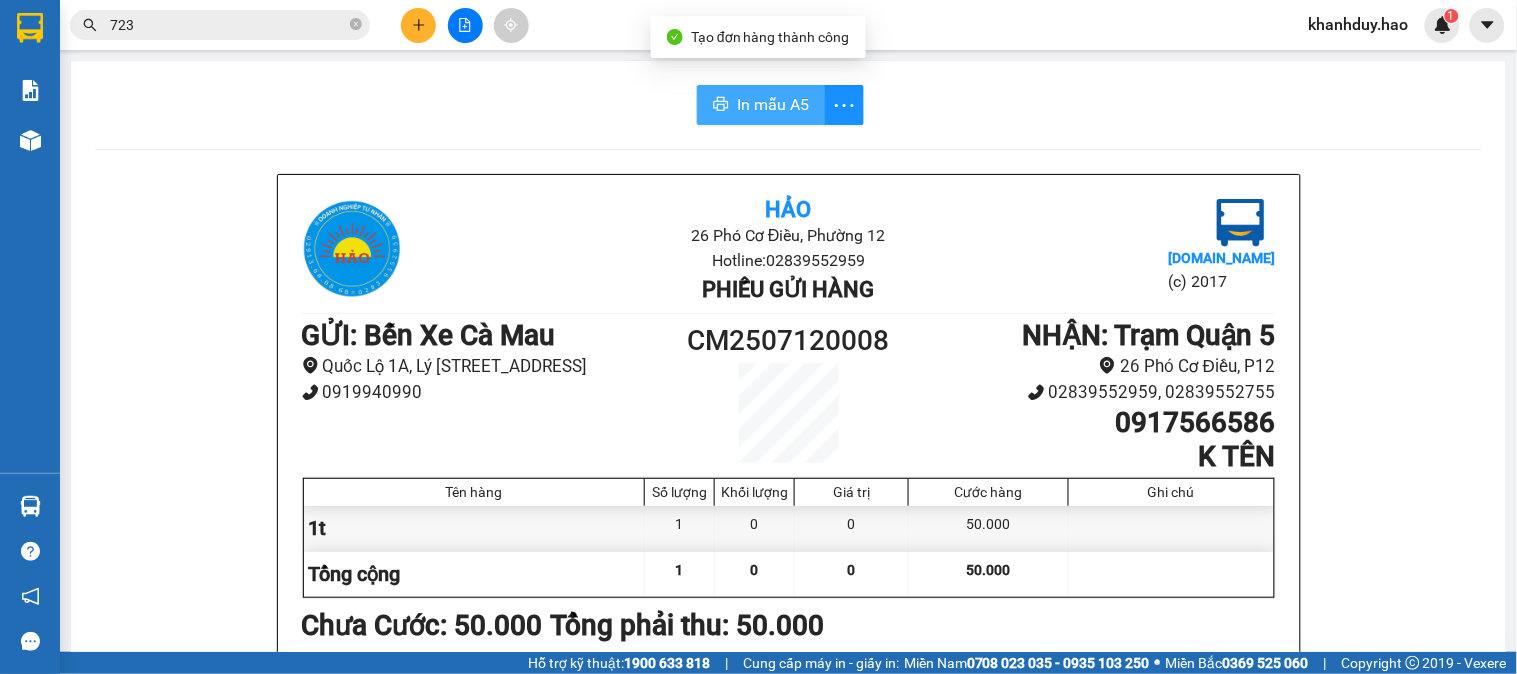 scroll, scrollTop: 0, scrollLeft: 0, axis: both 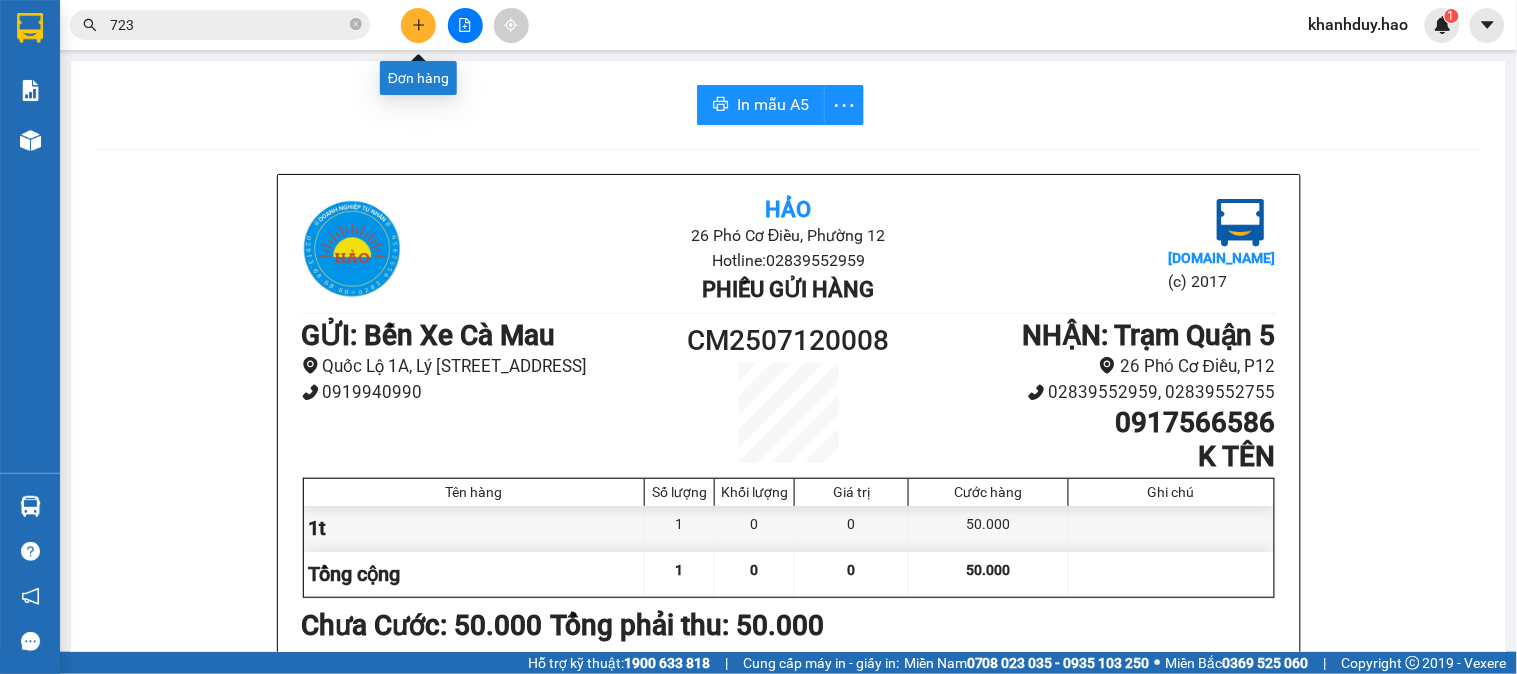 click 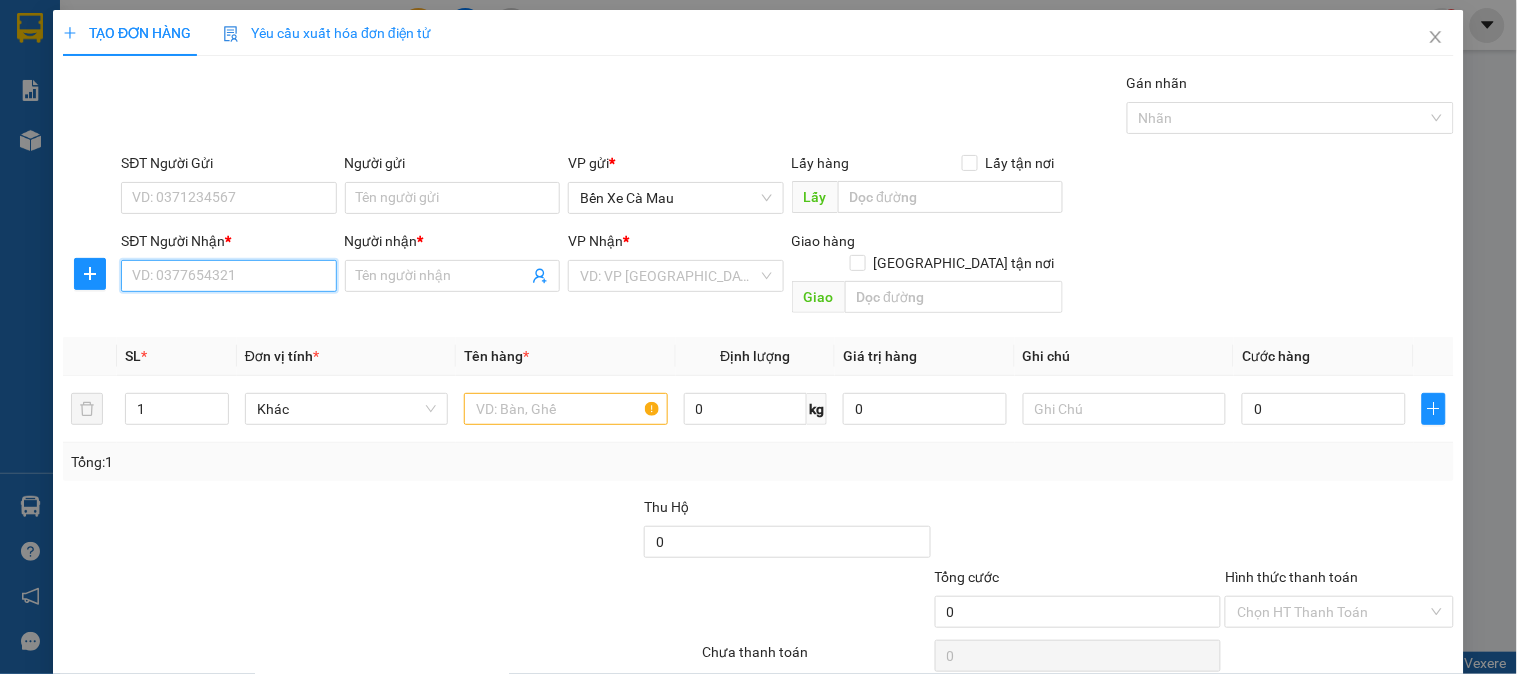 click on "SĐT Người Nhận  *" at bounding box center [228, 276] 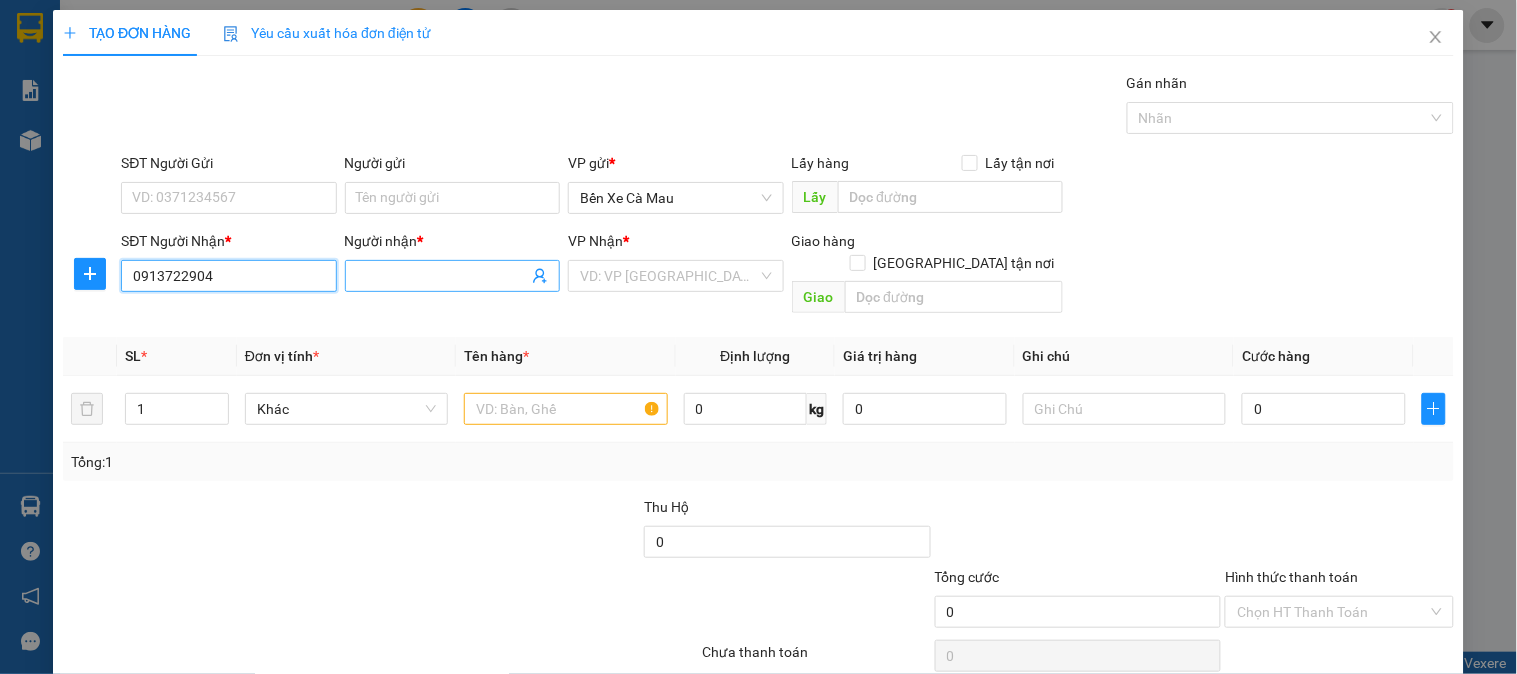 type on "0913722904" 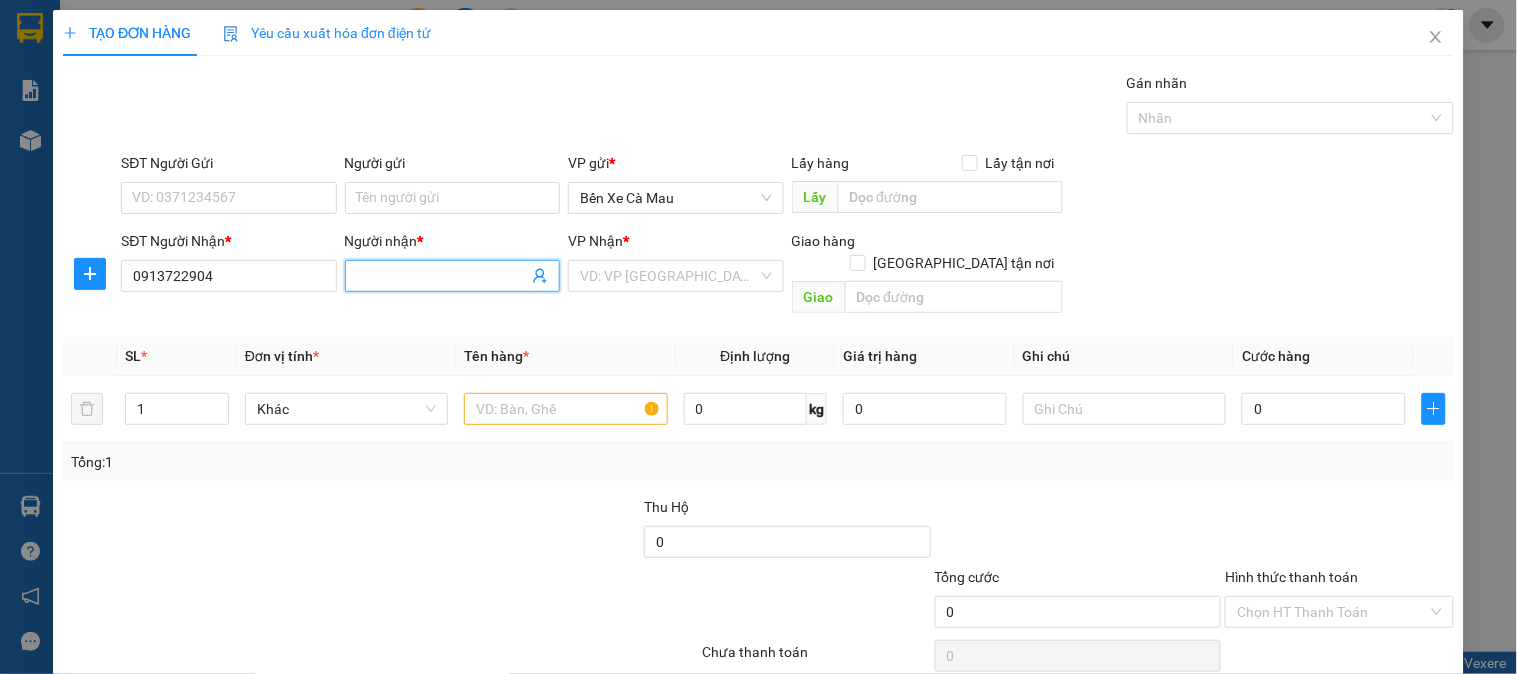 click on "Người nhận  *" at bounding box center [442, 276] 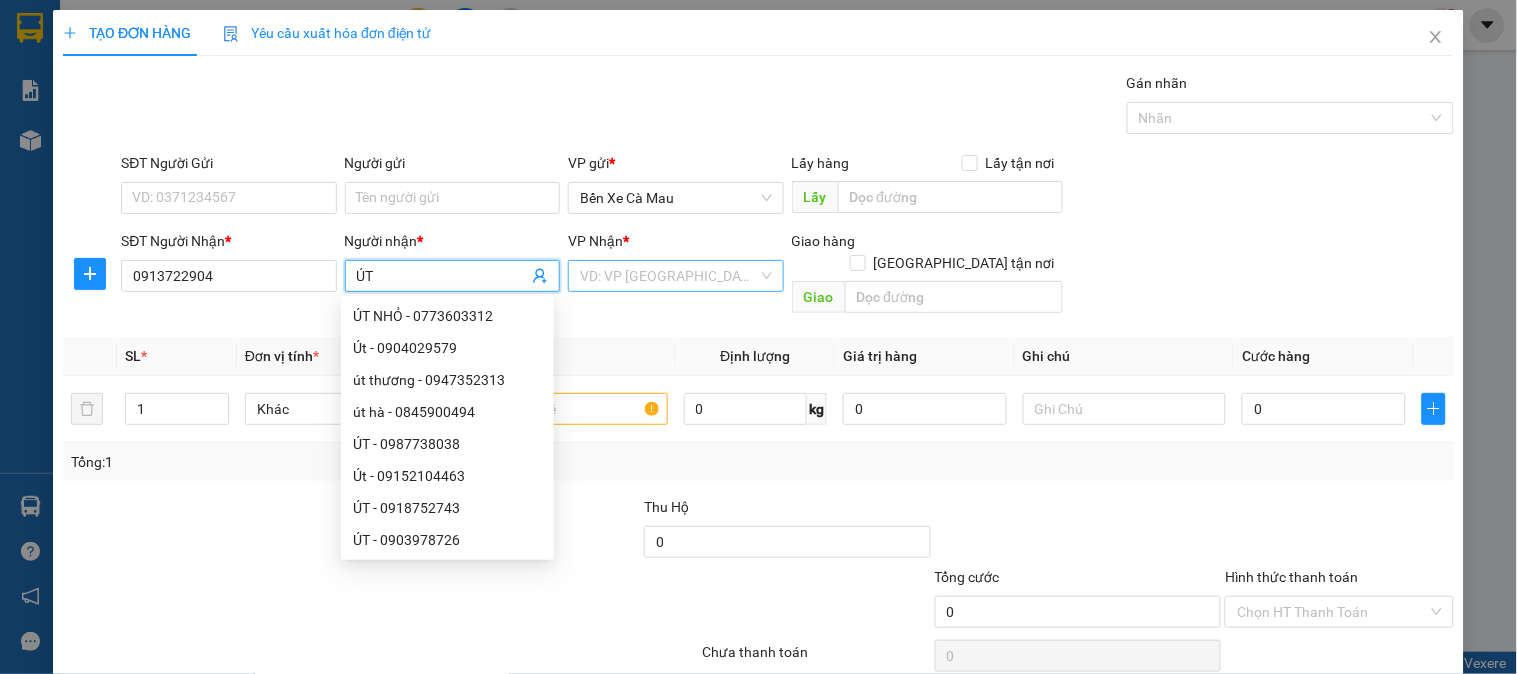 type on "ÚT" 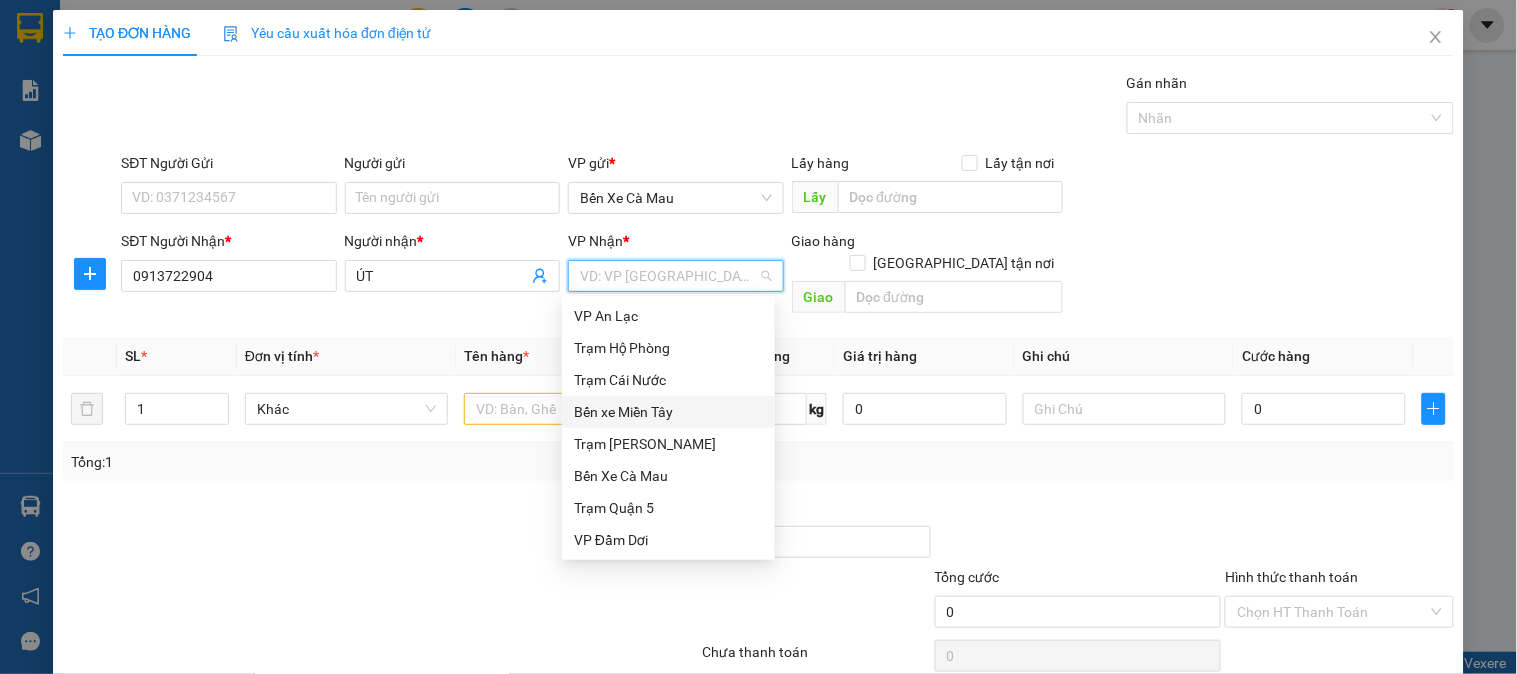 click on "Bến xe Miền Tây" at bounding box center [668, 412] 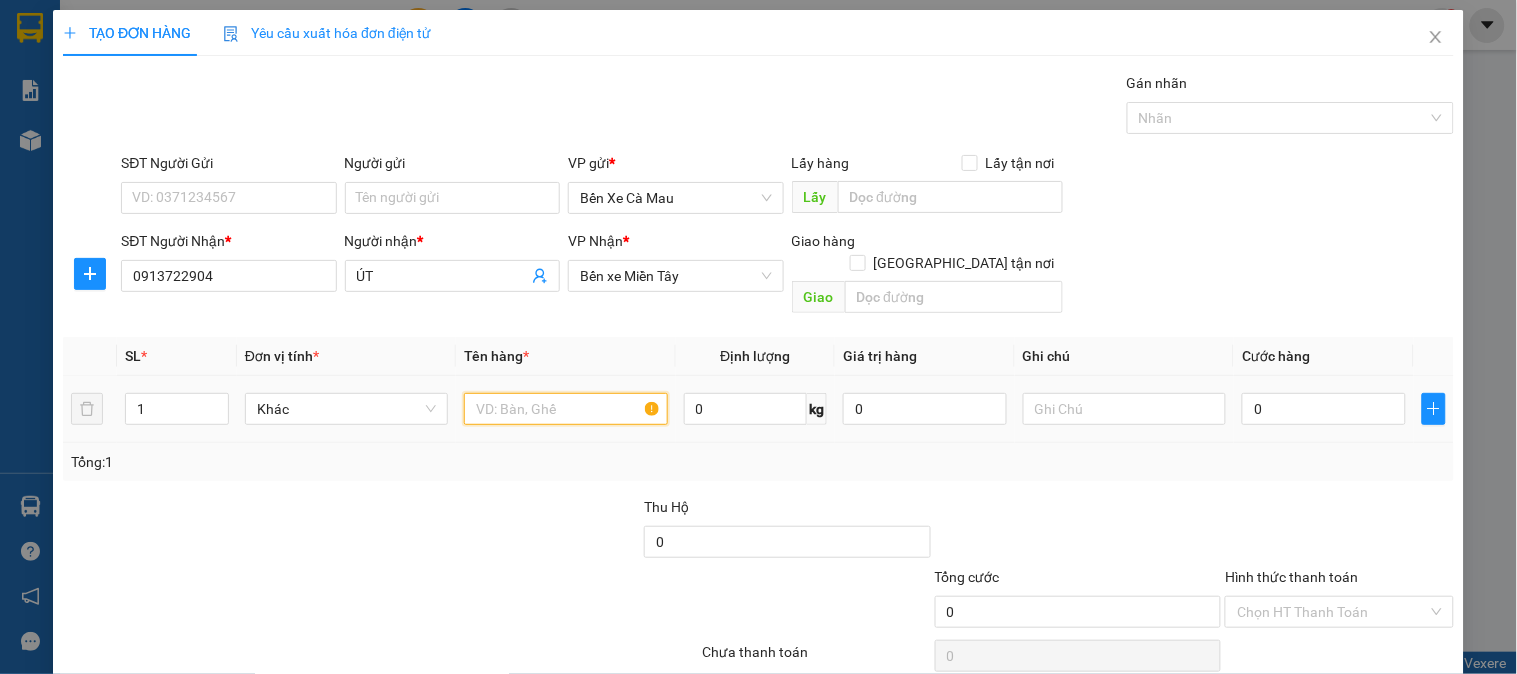 click at bounding box center (565, 409) 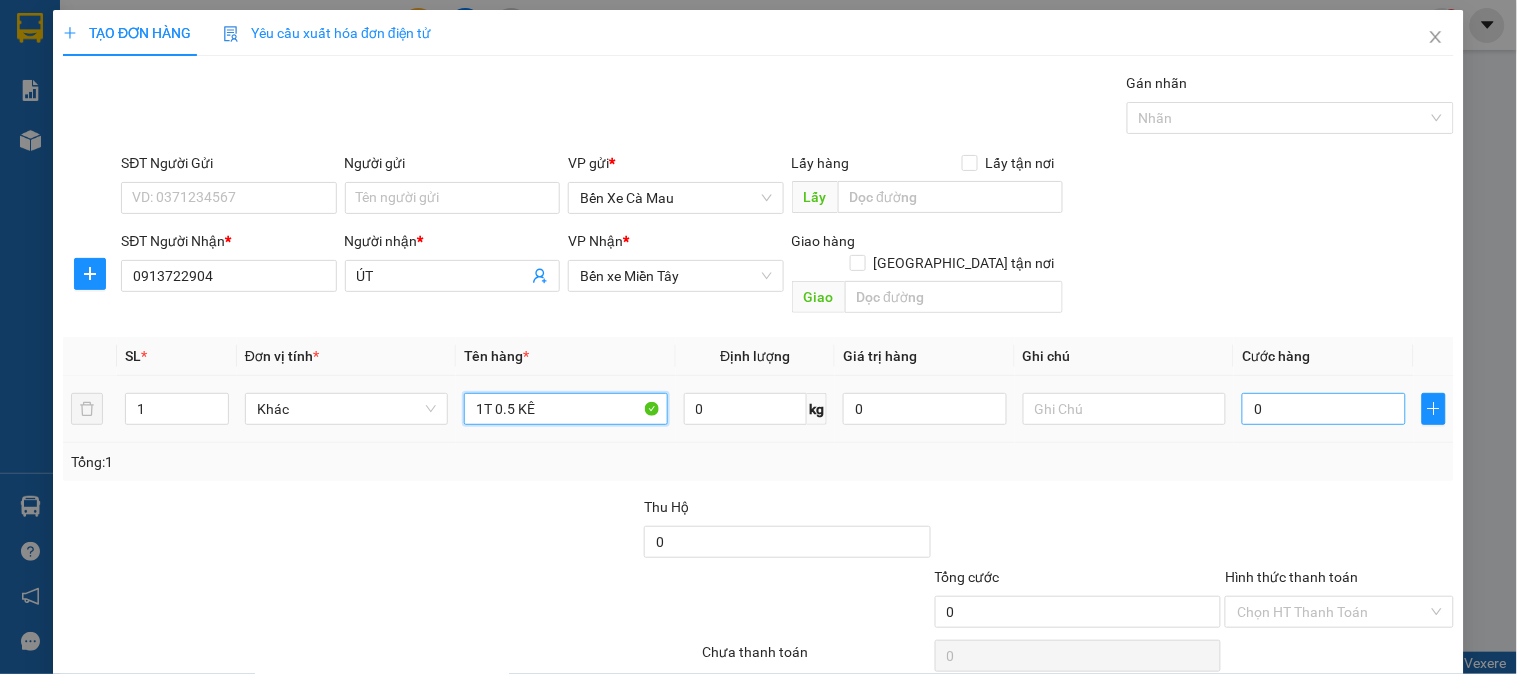 type on "1T 0.5 KÊ" 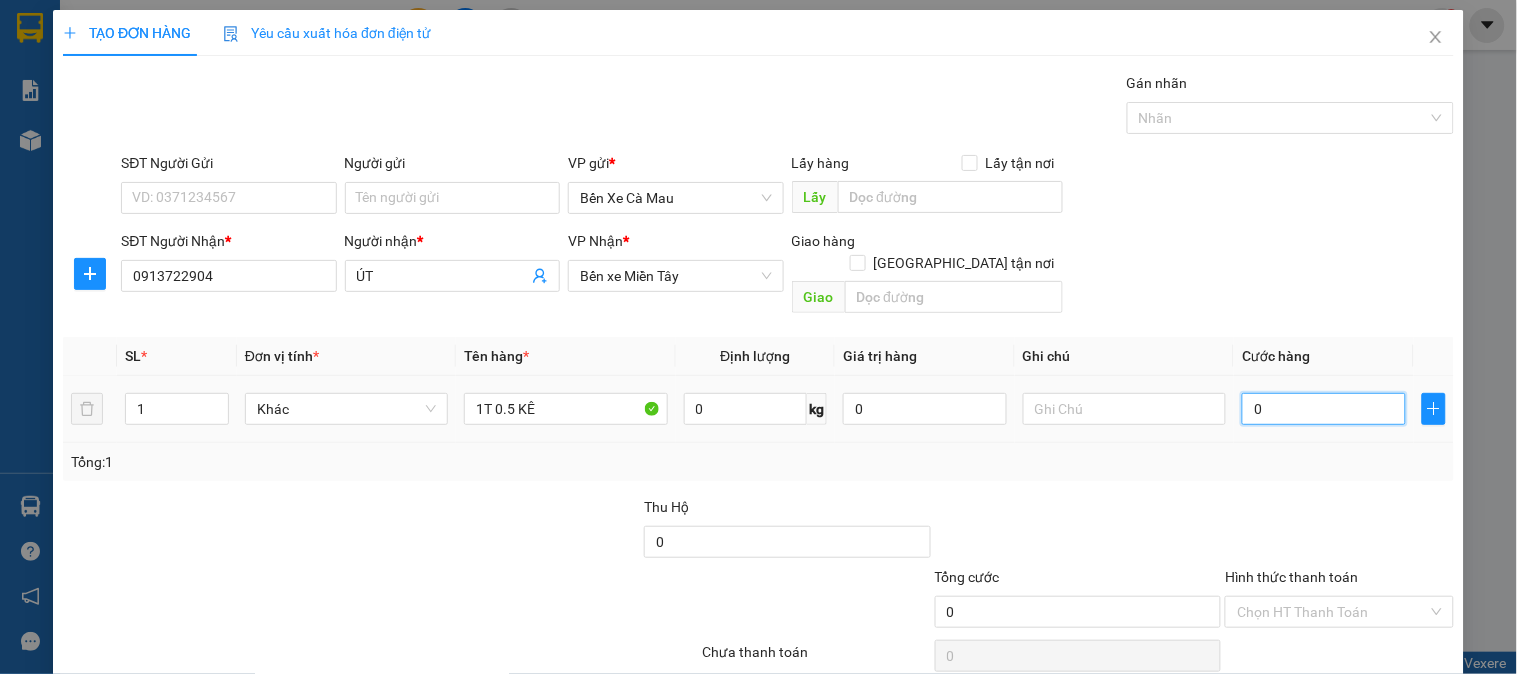 click on "0" at bounding box center (1324, 409) 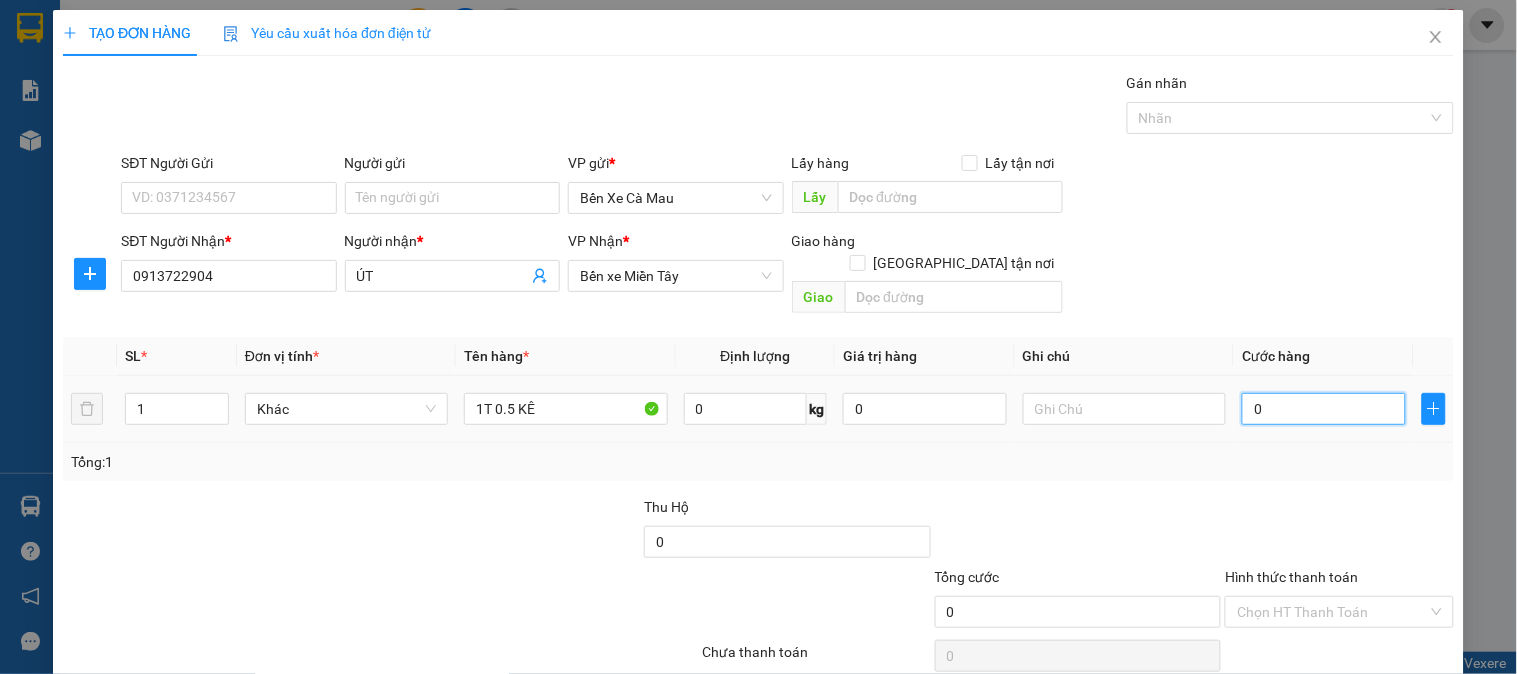 type on "006" 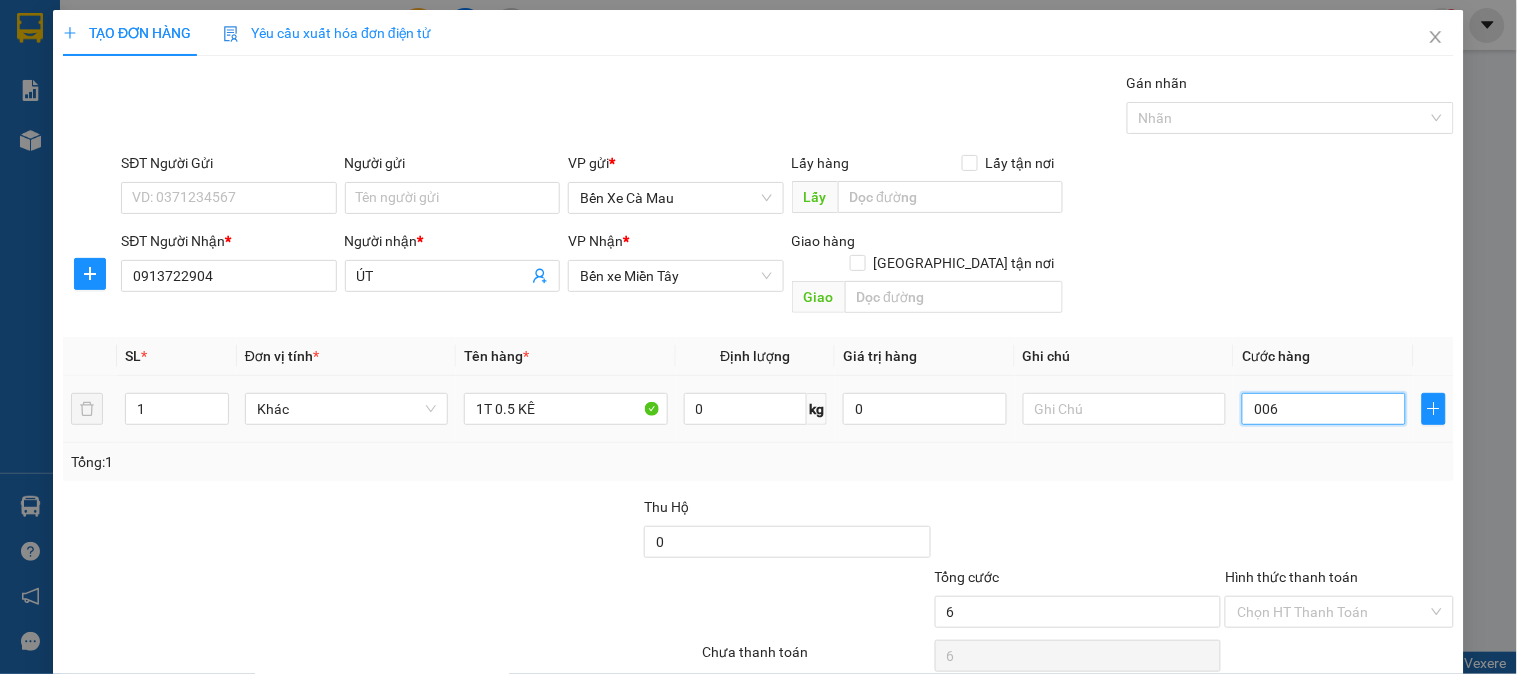 type on "0.060" 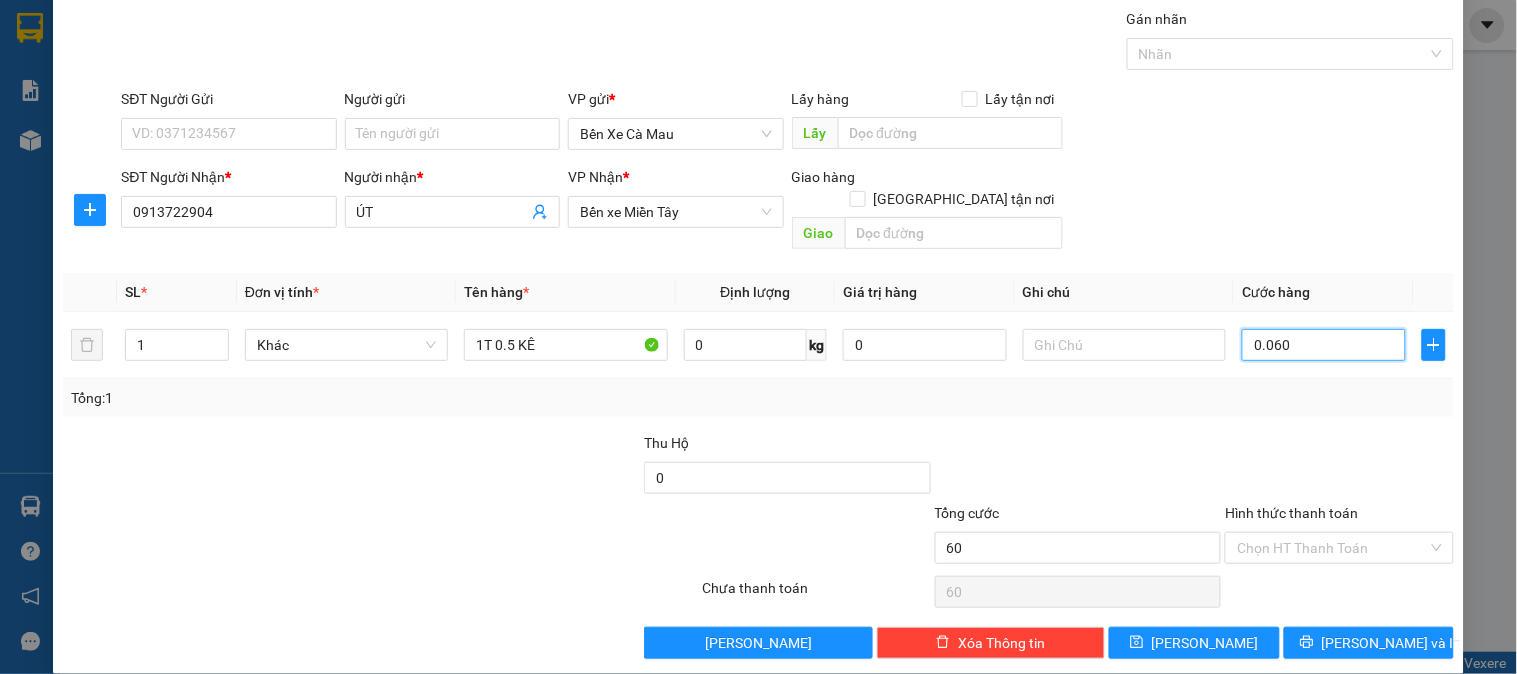 scroll, scrollTop: 65, scrollLeft: 0, axis: vertical 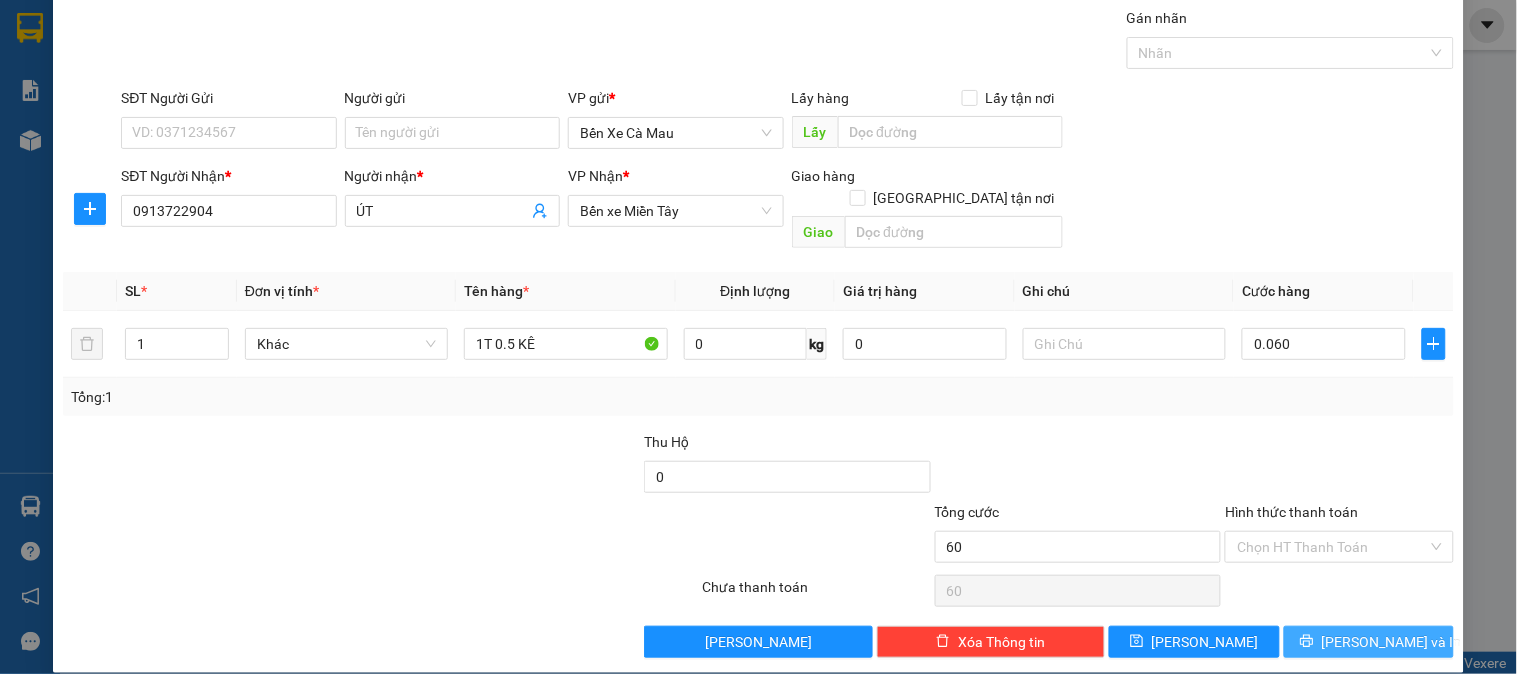 type on "60.000" 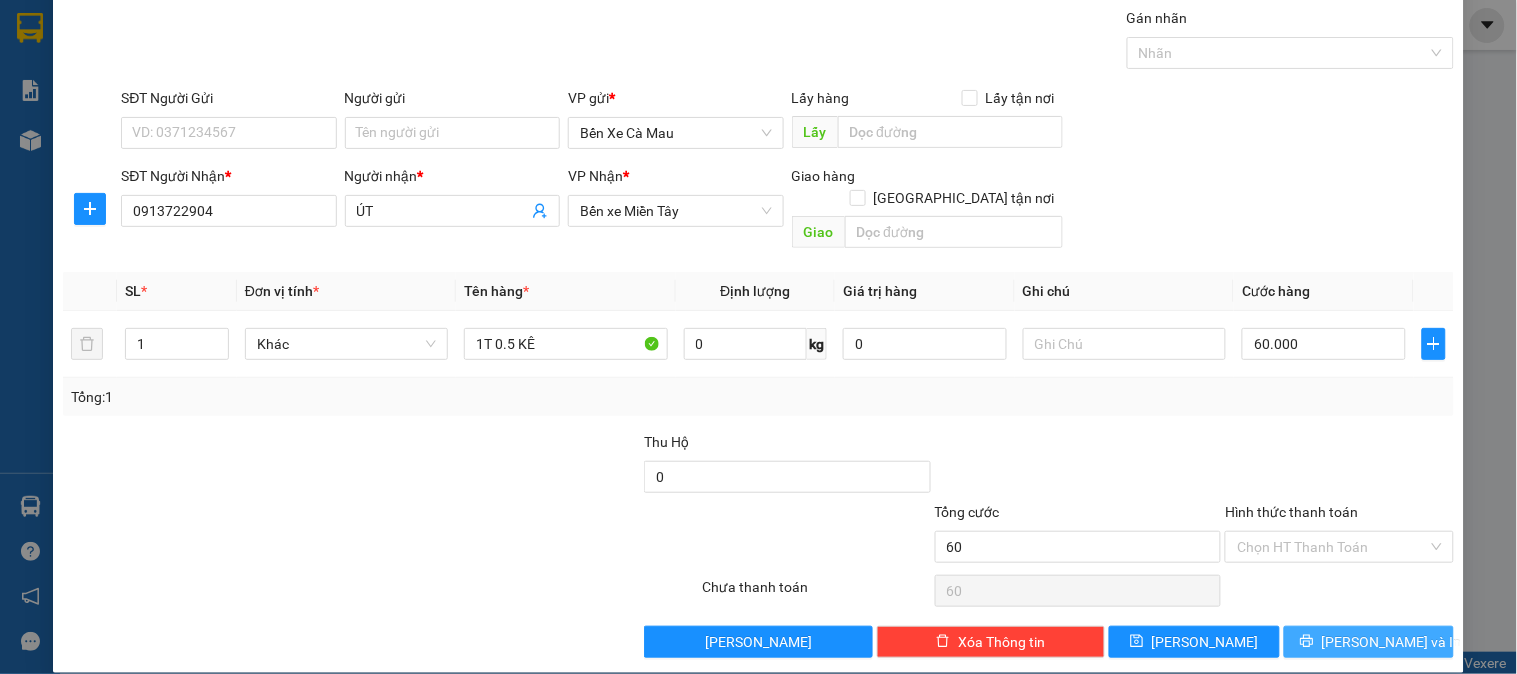 type on "60.000" 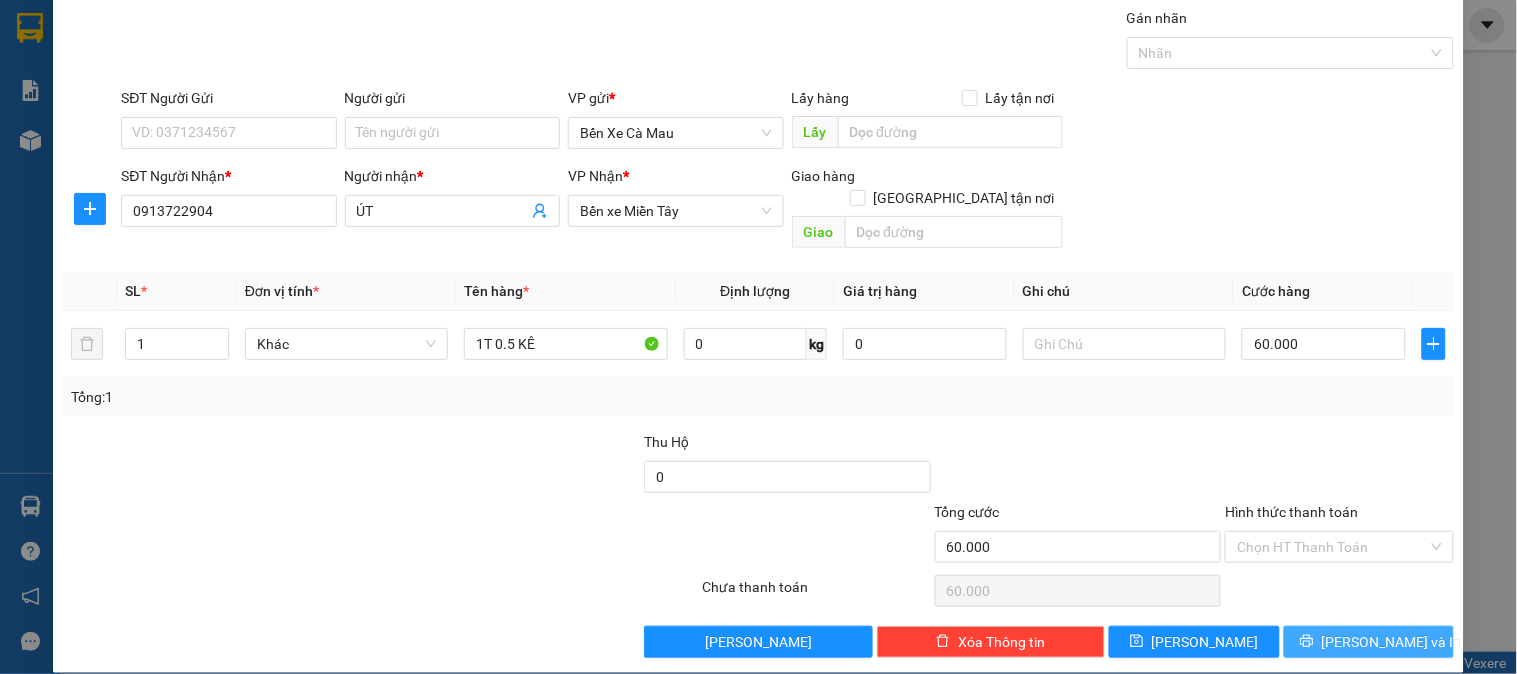 click 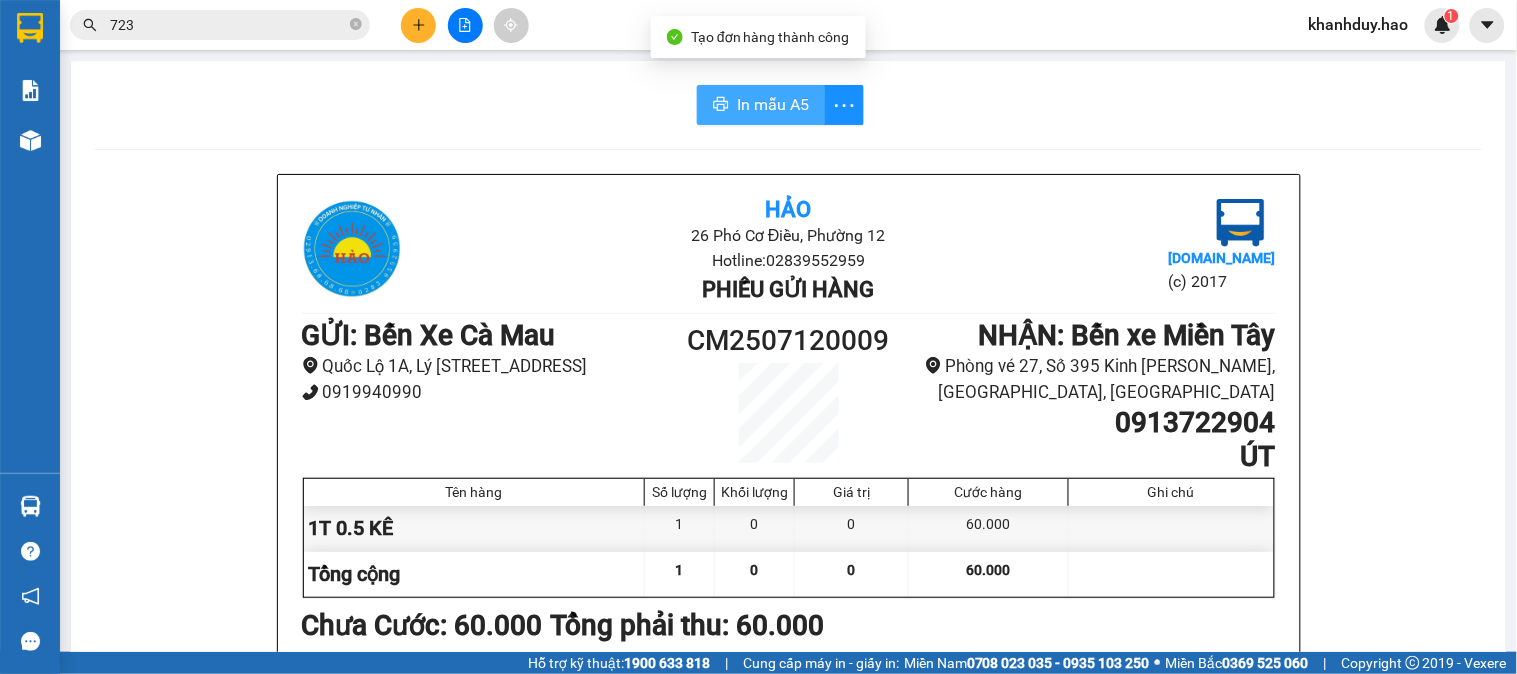 click on "In mẫu A5" at bounding box center [773, 104] 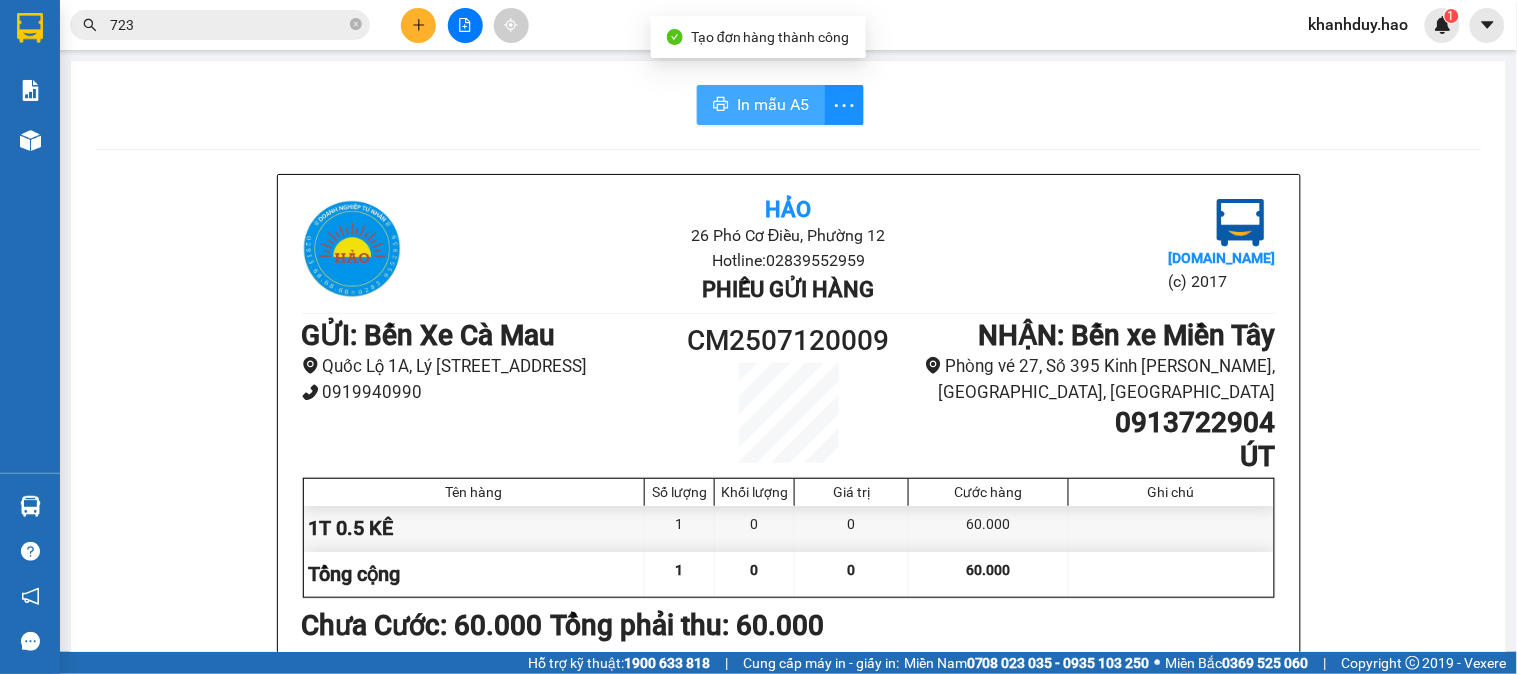 scroll, scrollTop: 0, scrollLeft: 0, axis: both 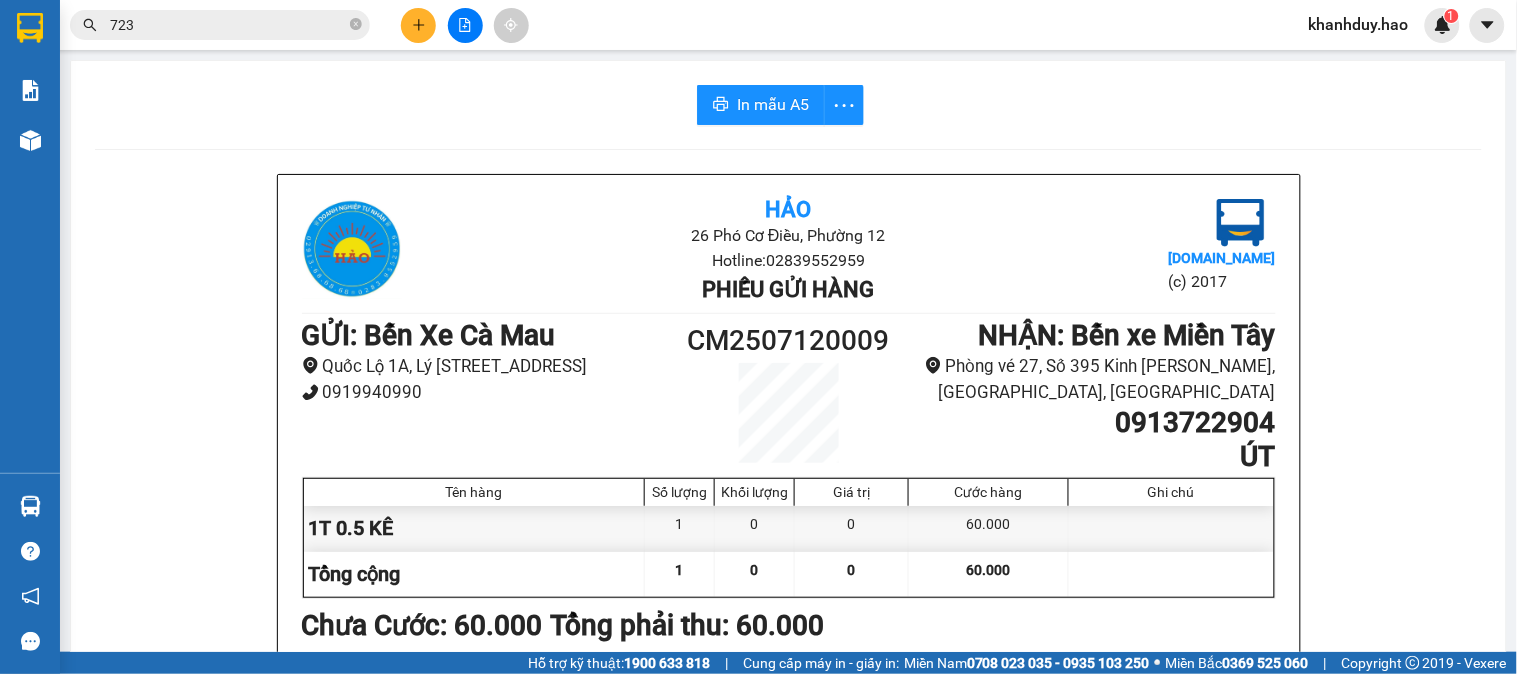 click on "723" at bounding box center [220, 25] 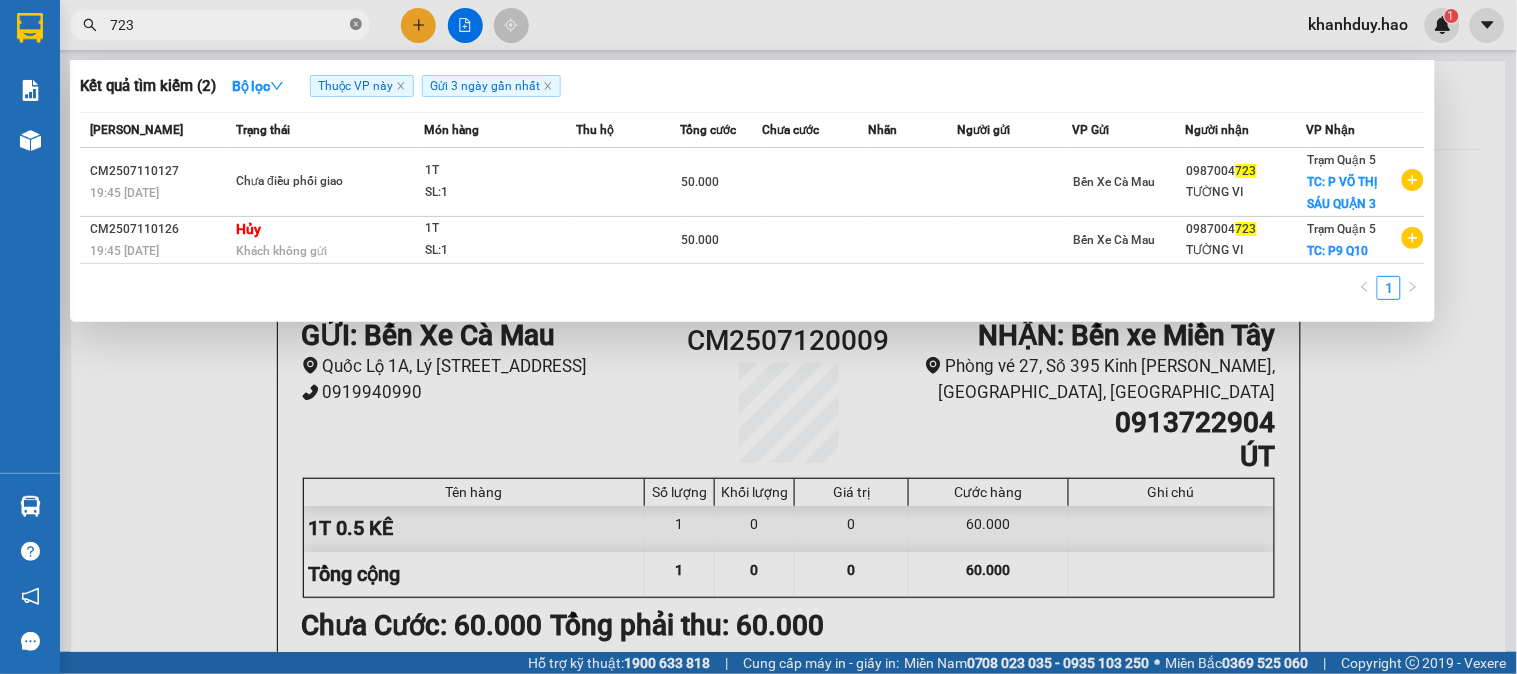 click 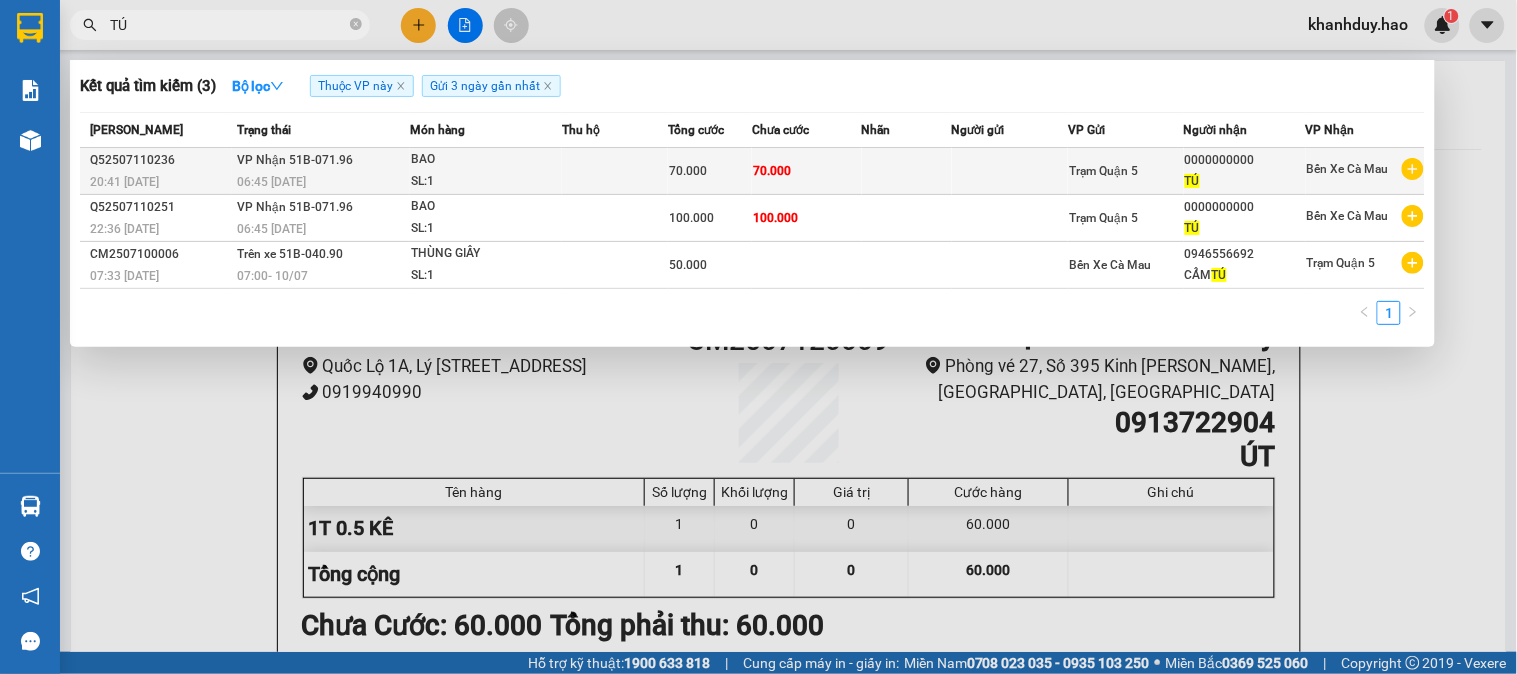 type on "TÚ" 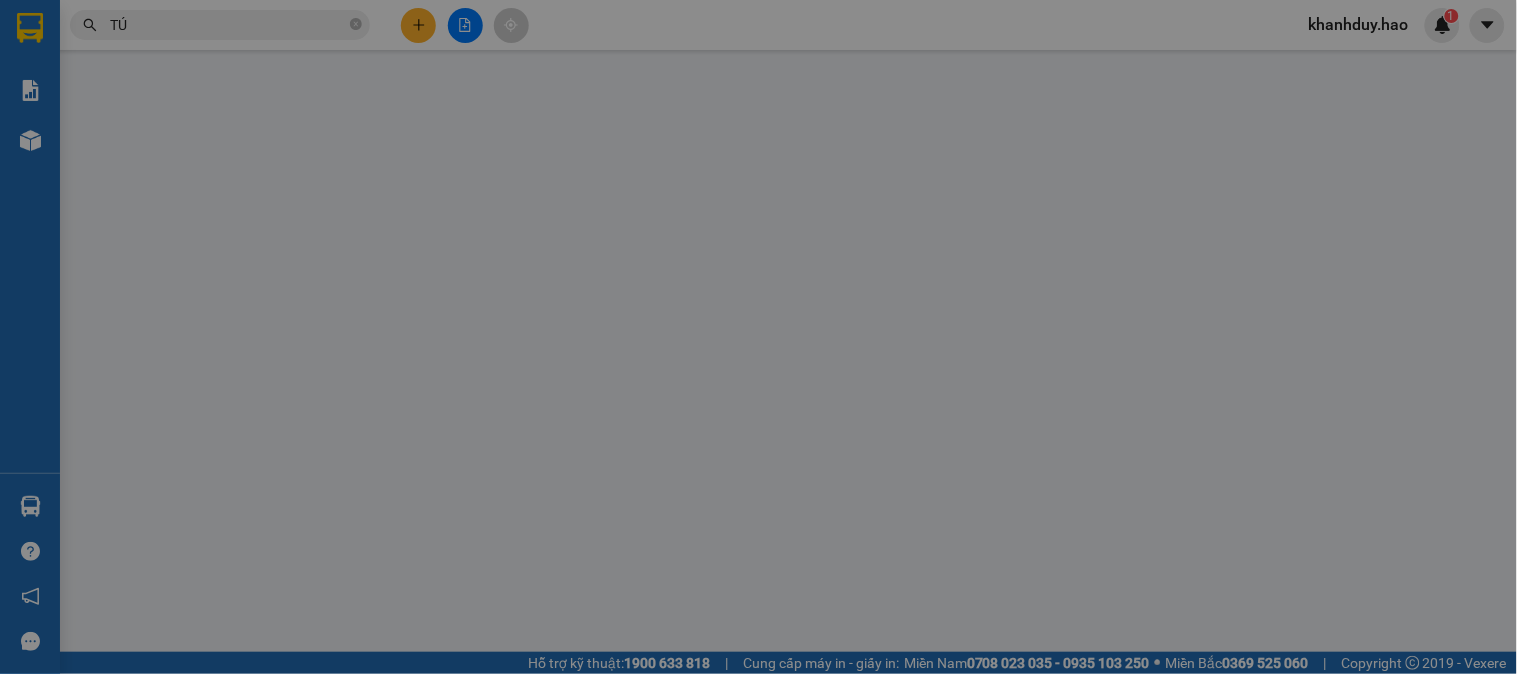 type on "0000000000" 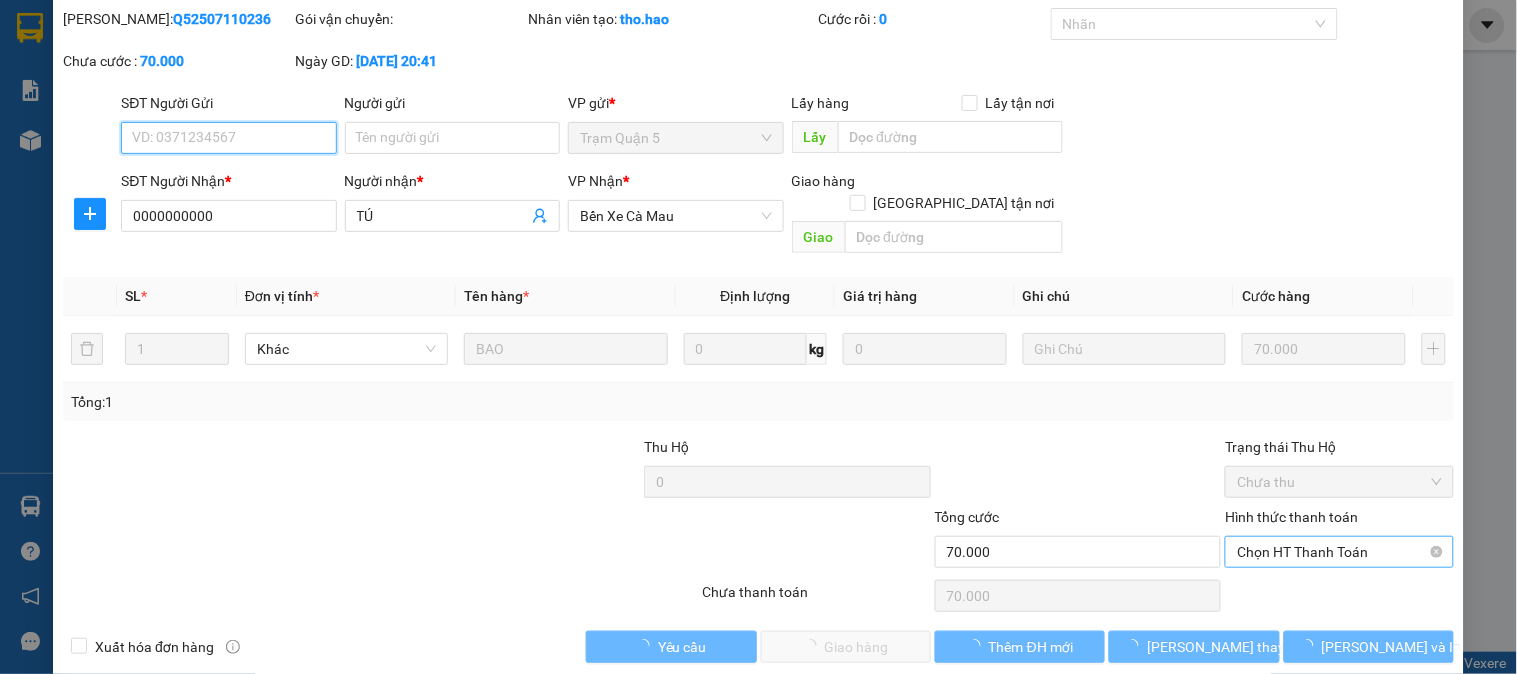 scroll, scrollTop: 70, scrollLeft: 0, axis: vertical 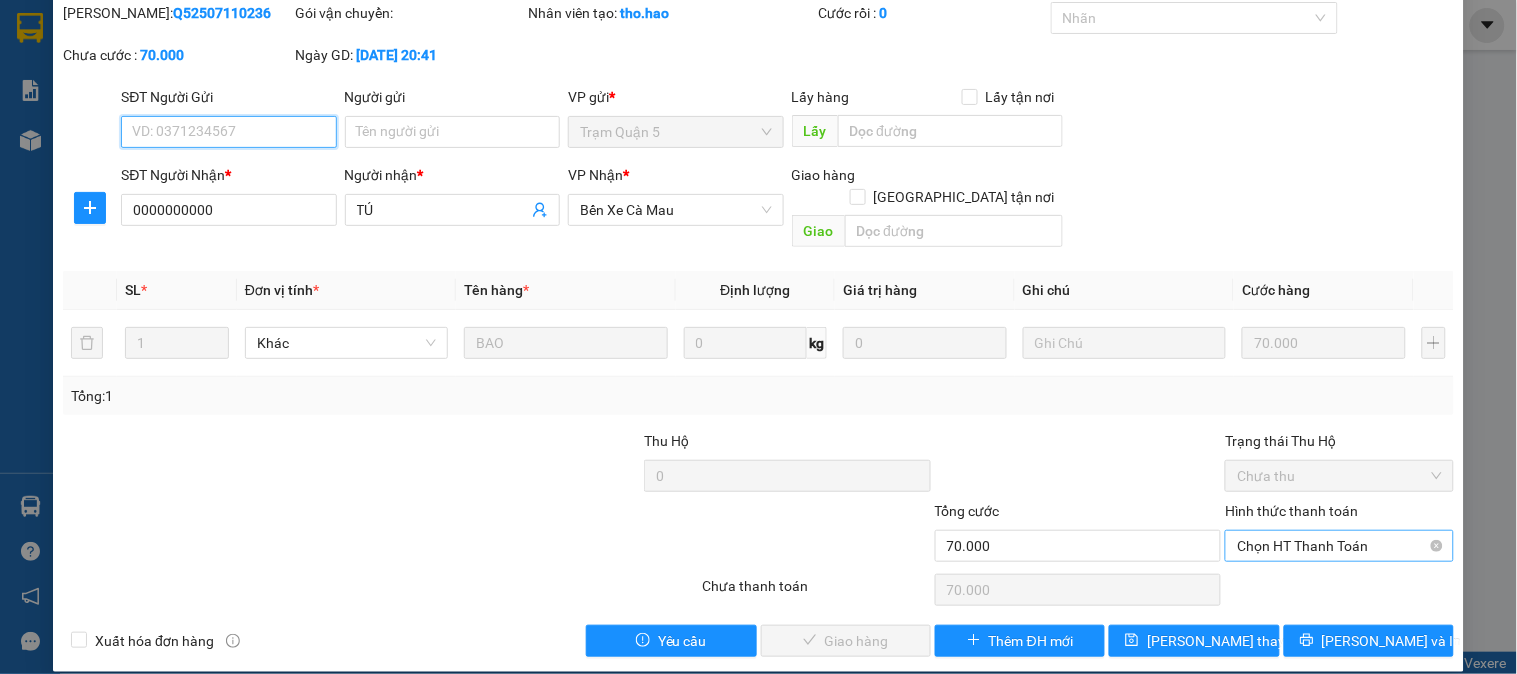 click on "Chọn HT Thanh Toán" at bounding box center [1339, 546] 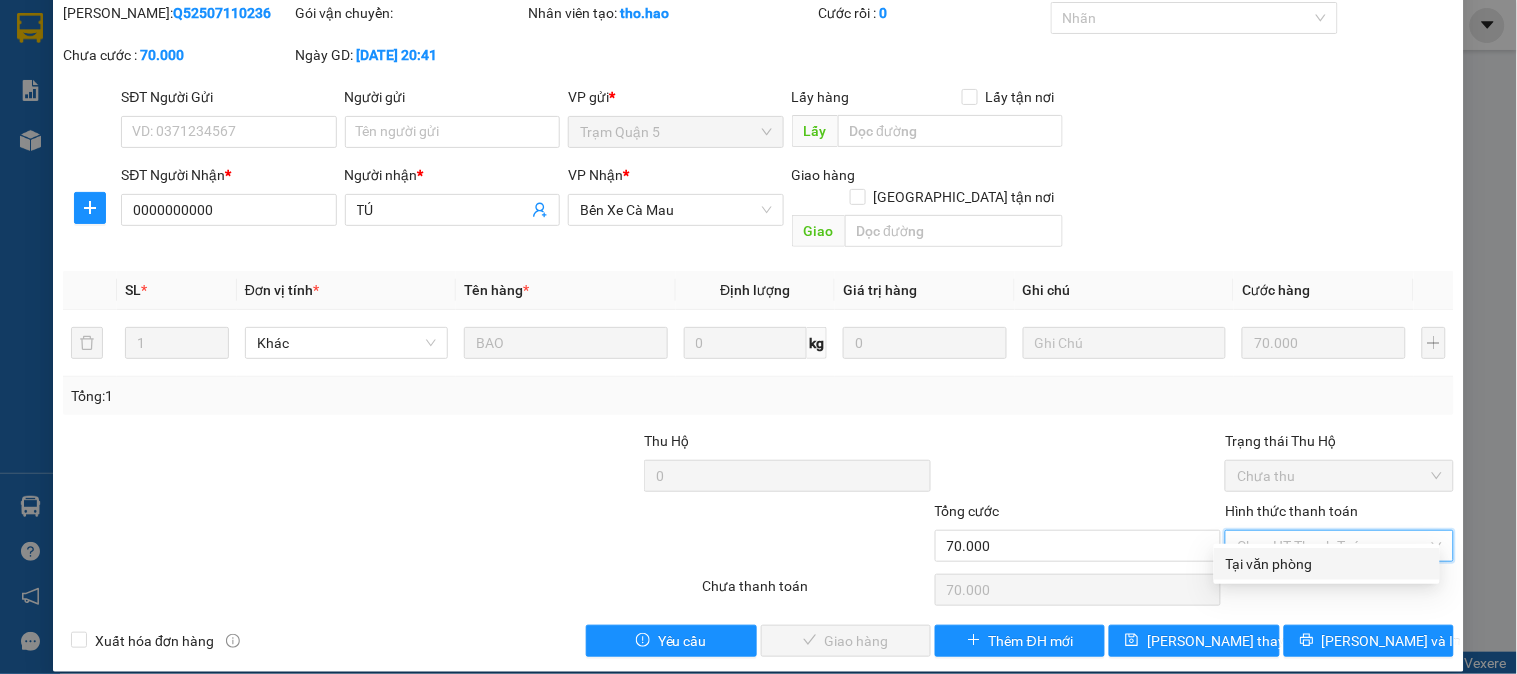 drag, startPoint x: 1294, startPoint y: 568, endPoint x: 844, endPoint y: 590, distance: 450.53745 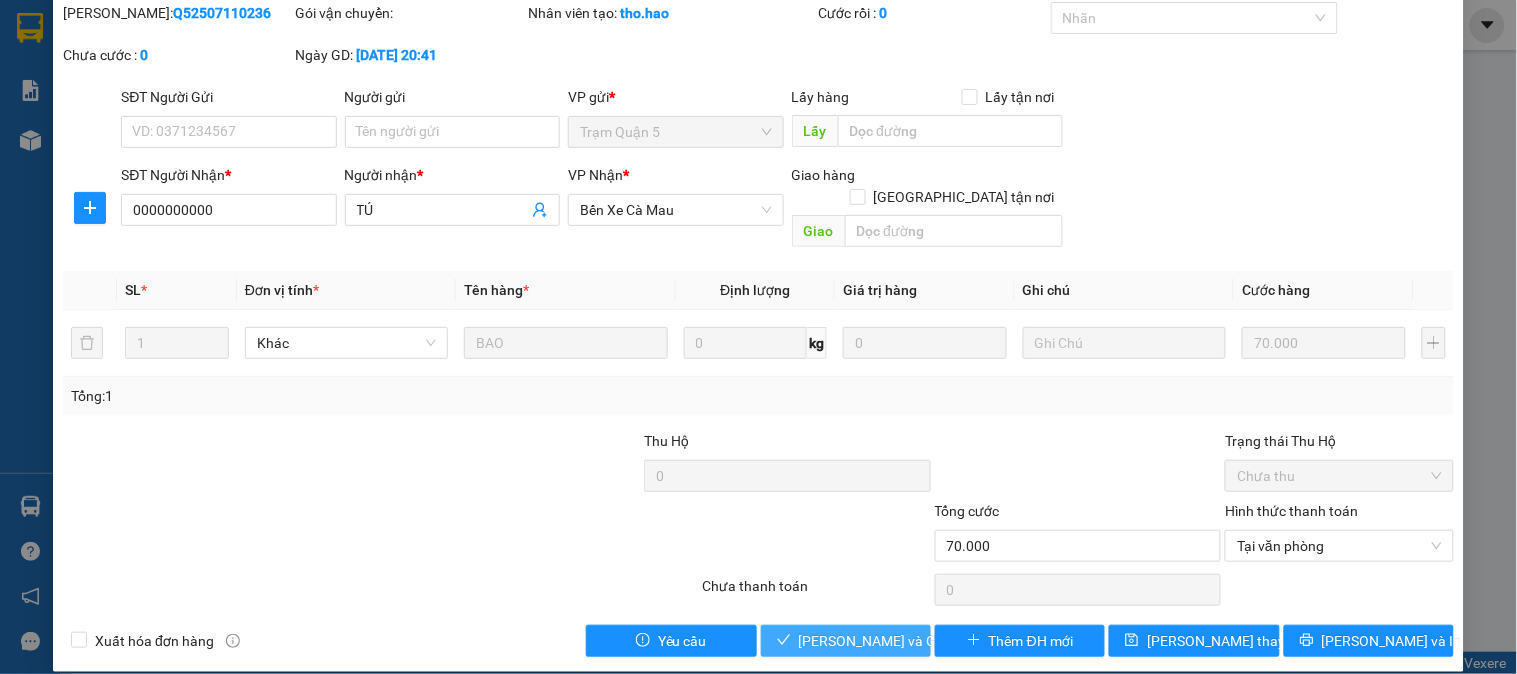 click on "[PERSON_NAME] và Giao hàng" at bounding box center (895, 641) 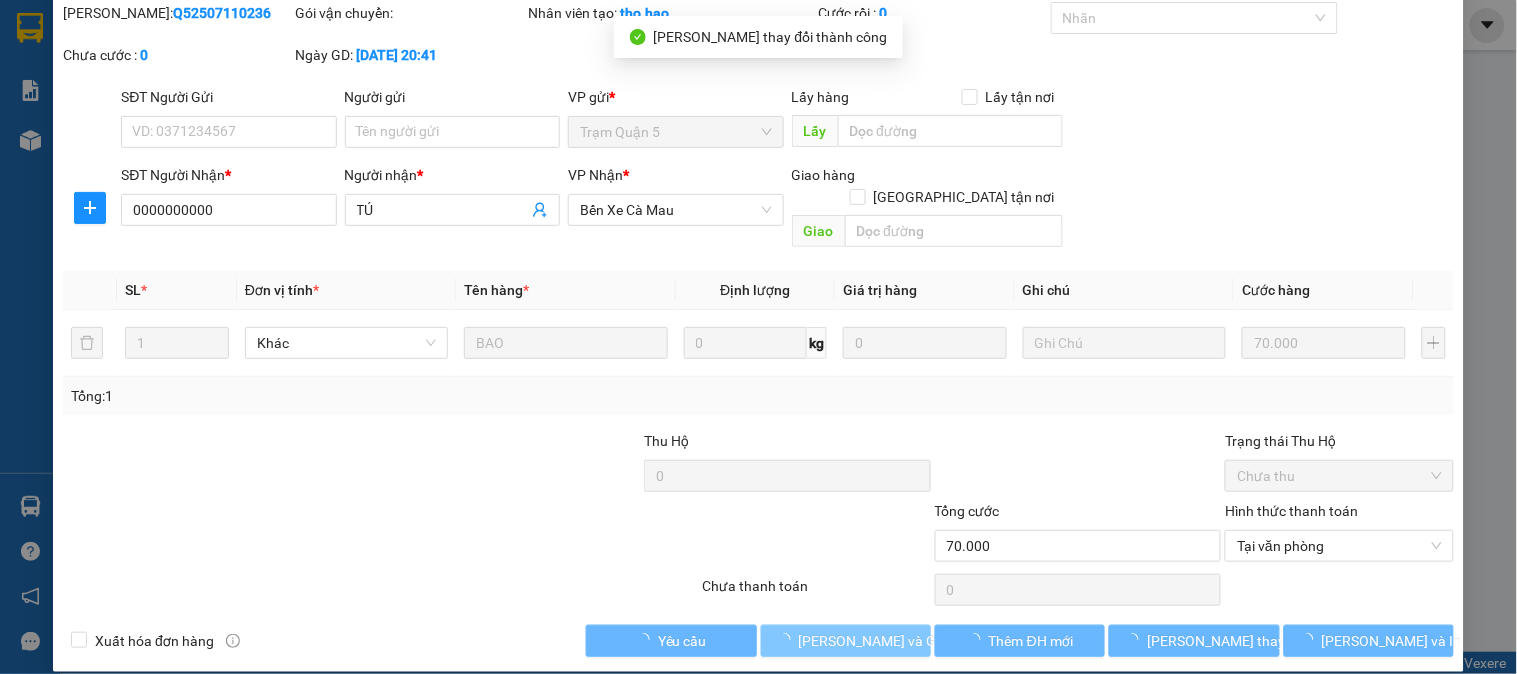 scroll, scrollTop: 0, scrollLeft: 0, axis: both 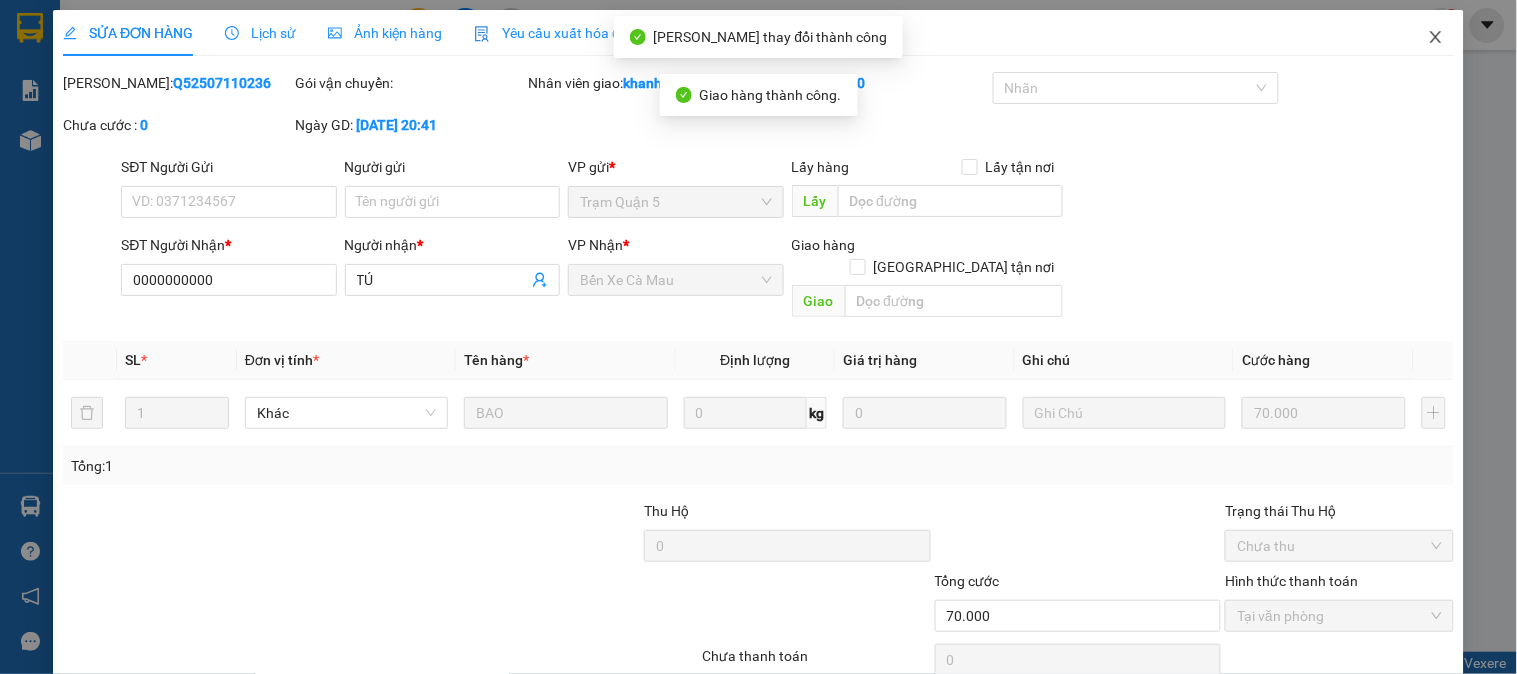 click at bounding box center (1436, 38) 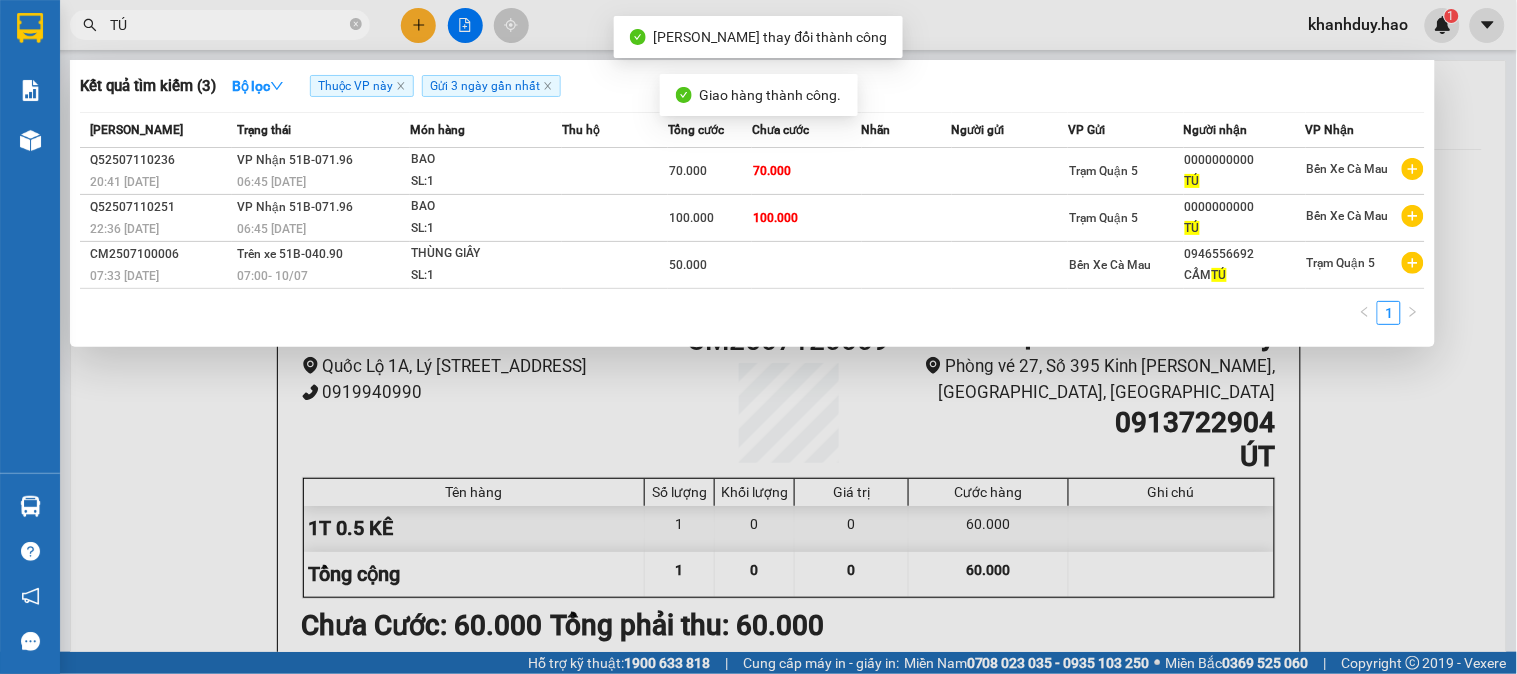 click on "TÚ" at bounding box center (228, 25) 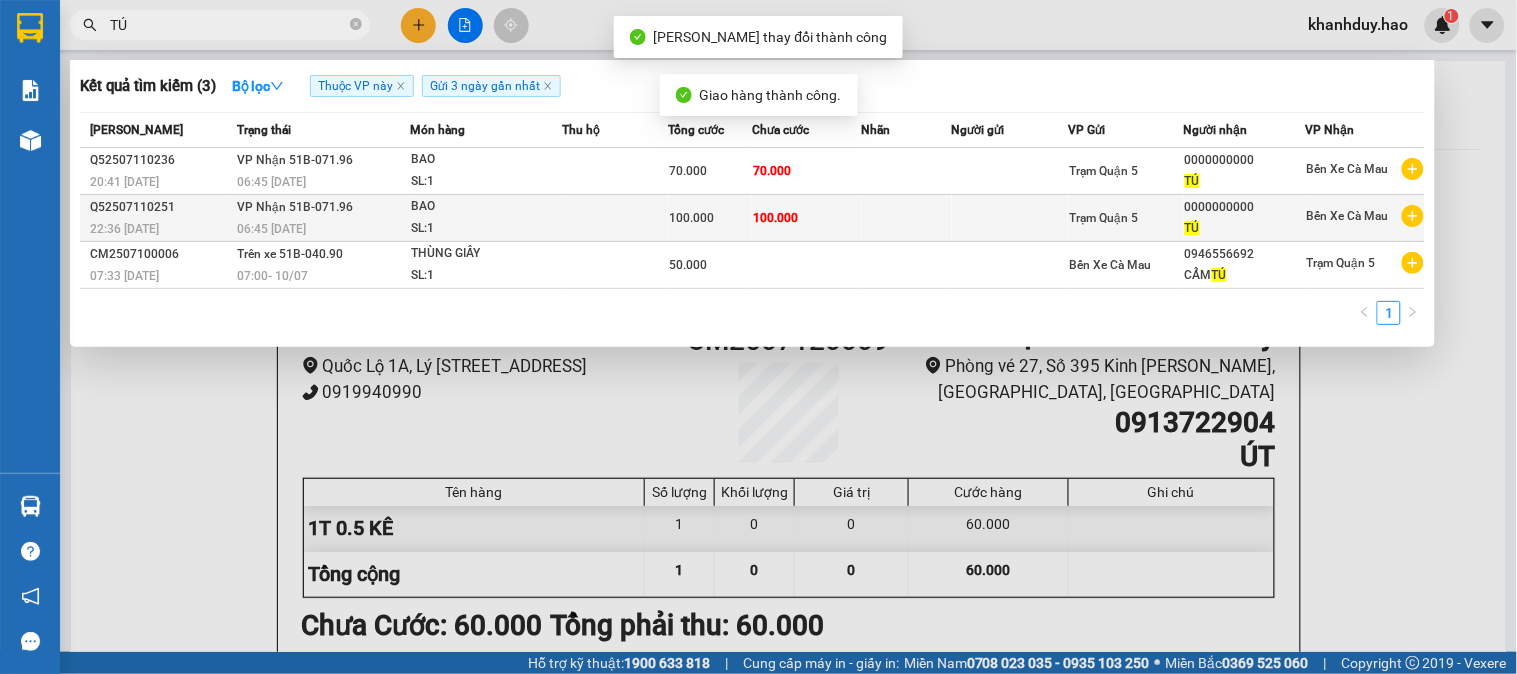 click on "100.000" at bounding box center [807, 218] 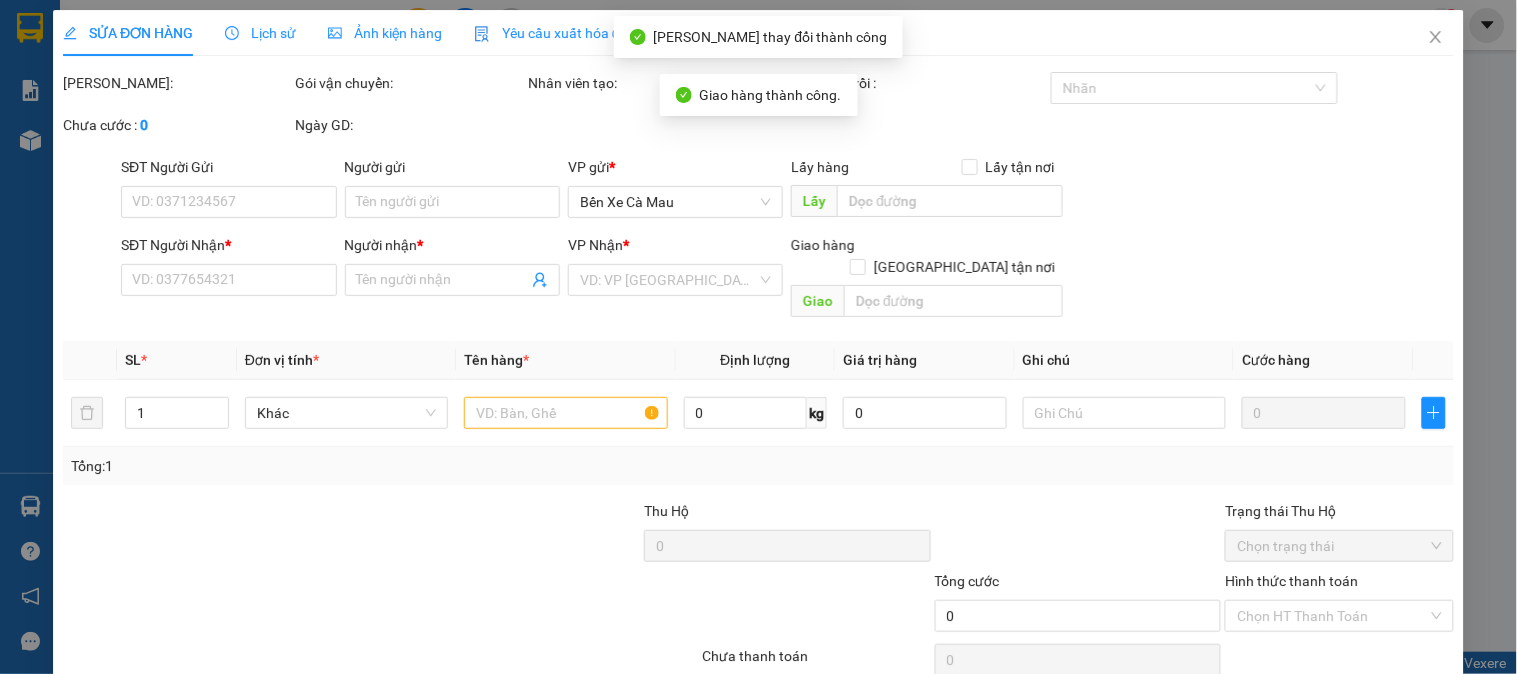type on "0000000000" 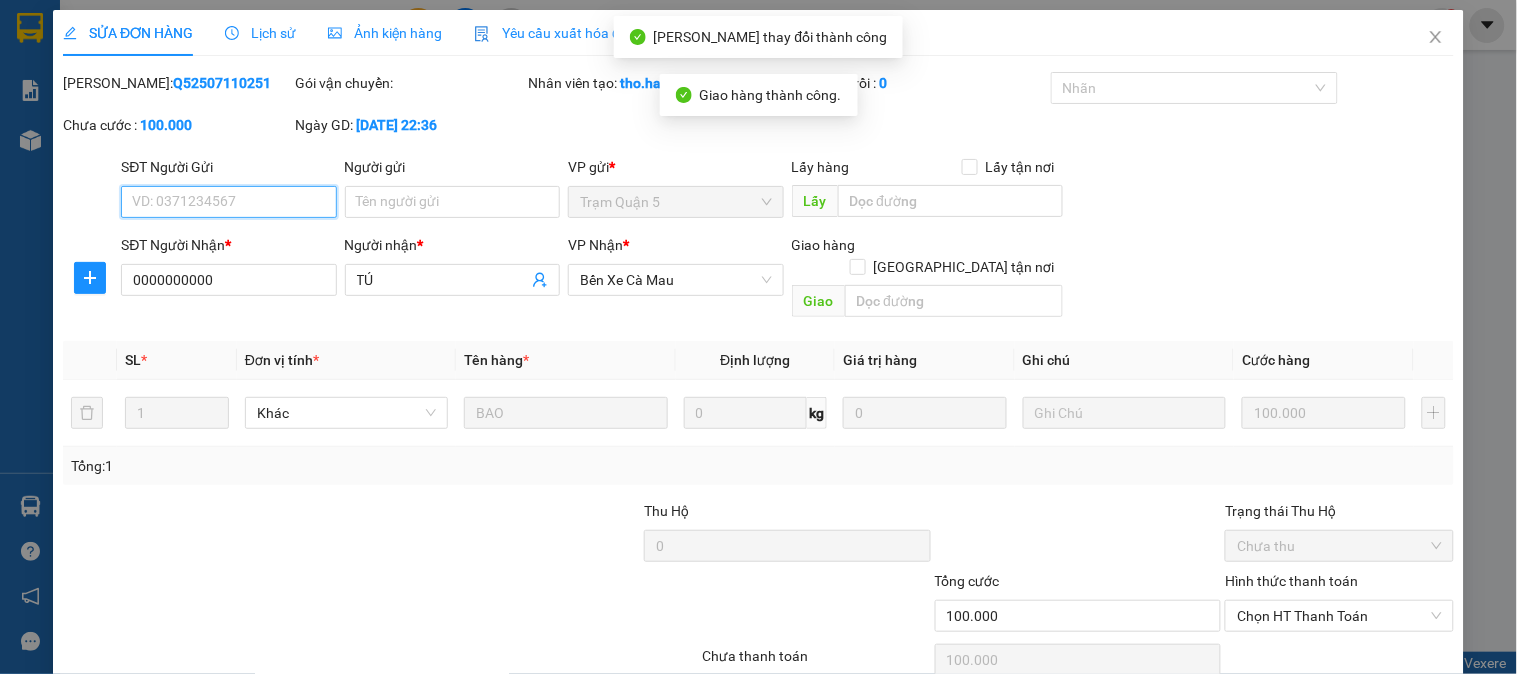 scroll, scrollTop: 70, scrollLeft: 0, axis: vertical 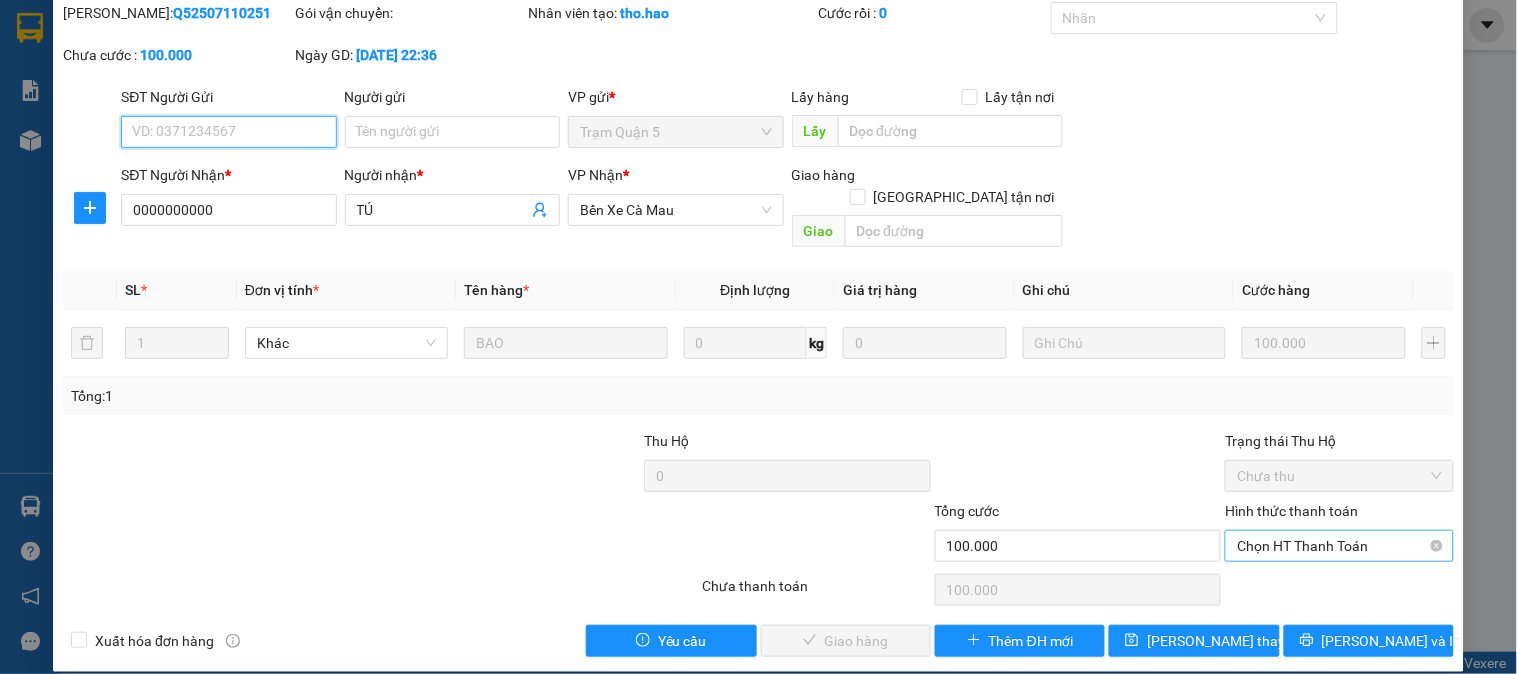 click on "Chọn HT Thanh Toán" at bounding box center [1339, 546] 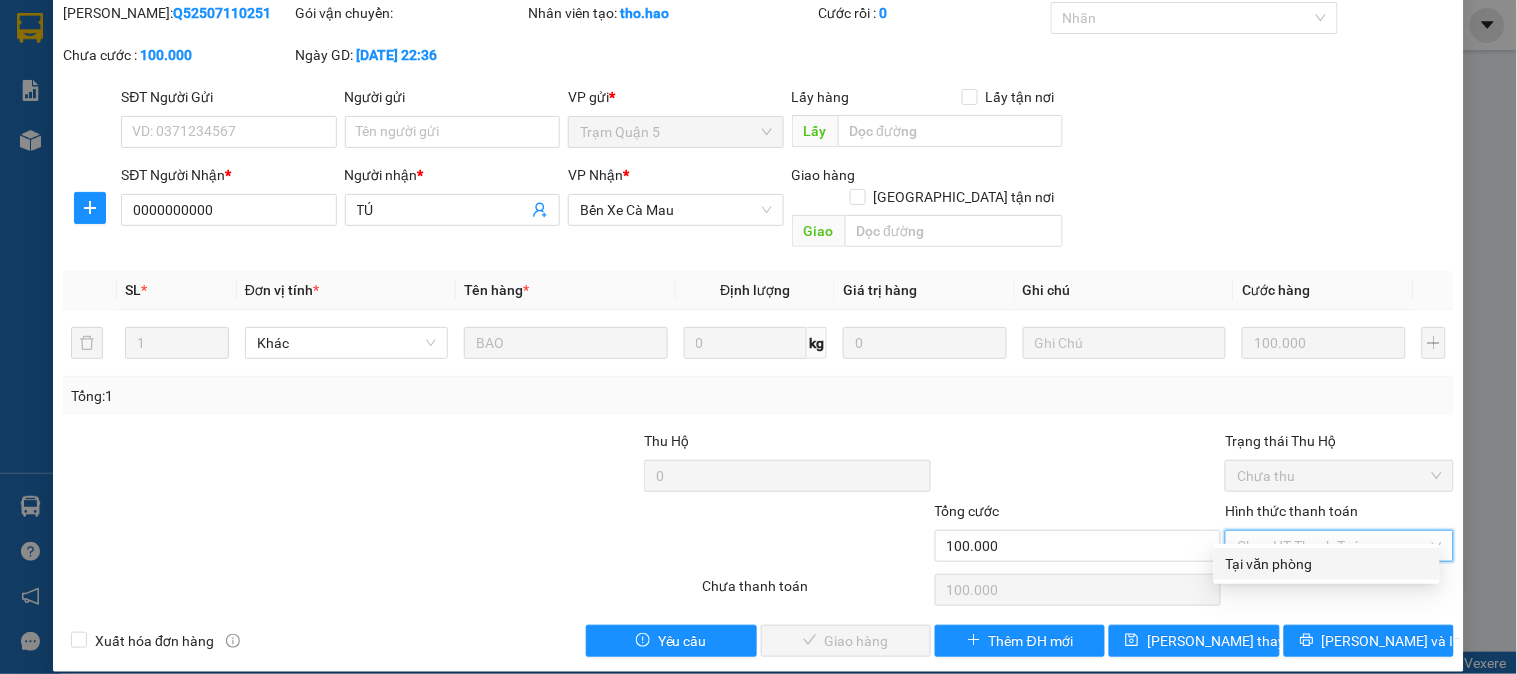 click on "Tại văn phòng" at bounding box center (1327, 564) 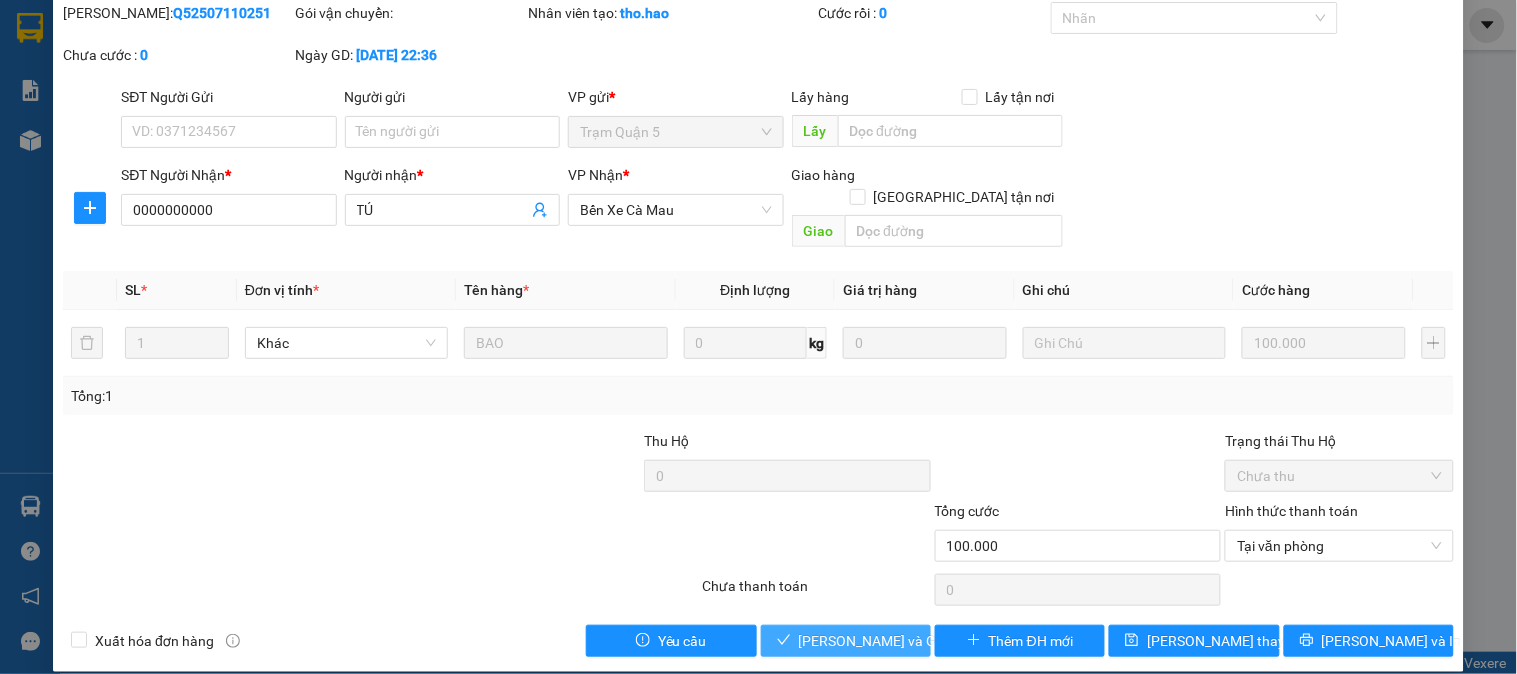 click on "[PERSON_NAME] và Giao hàng" at bounding box center (895, 641) 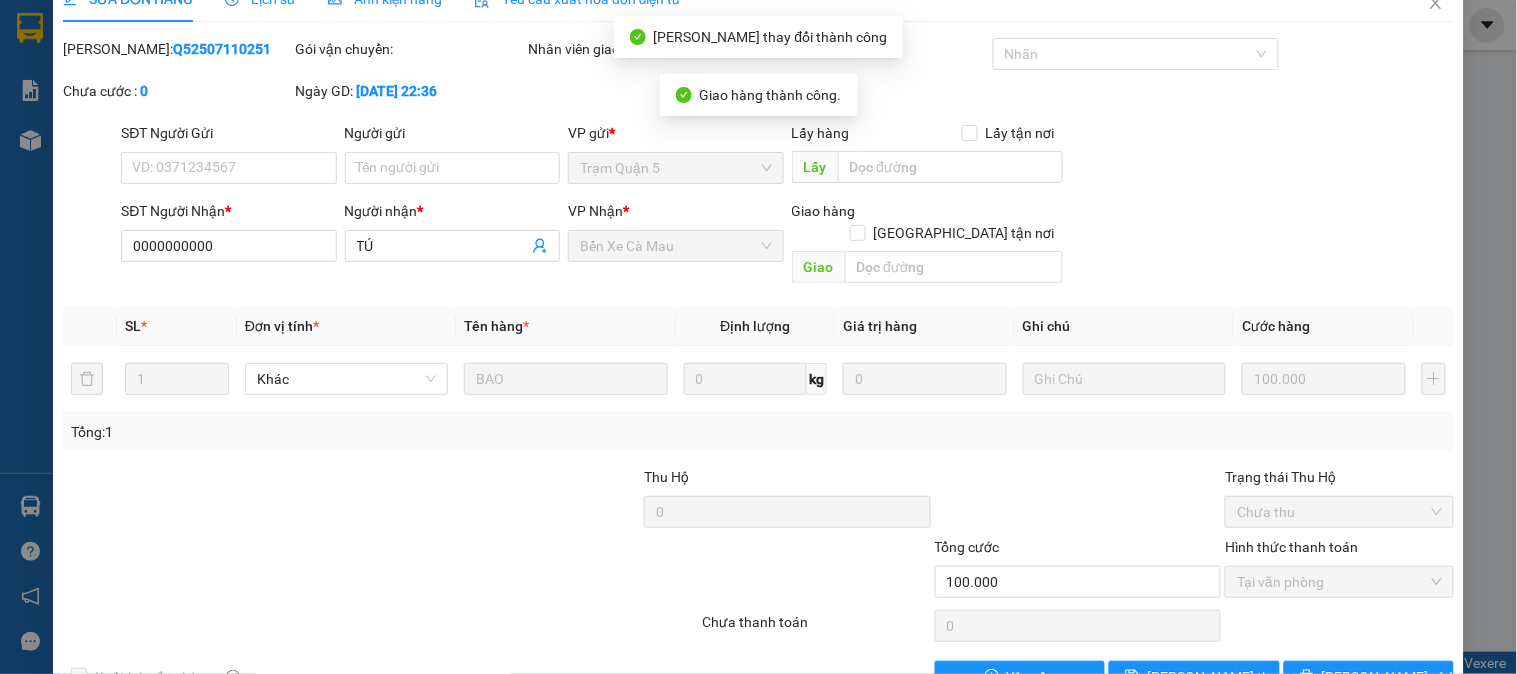 scroll, scrollTop: 0, scrollLeft: 0, axis: both 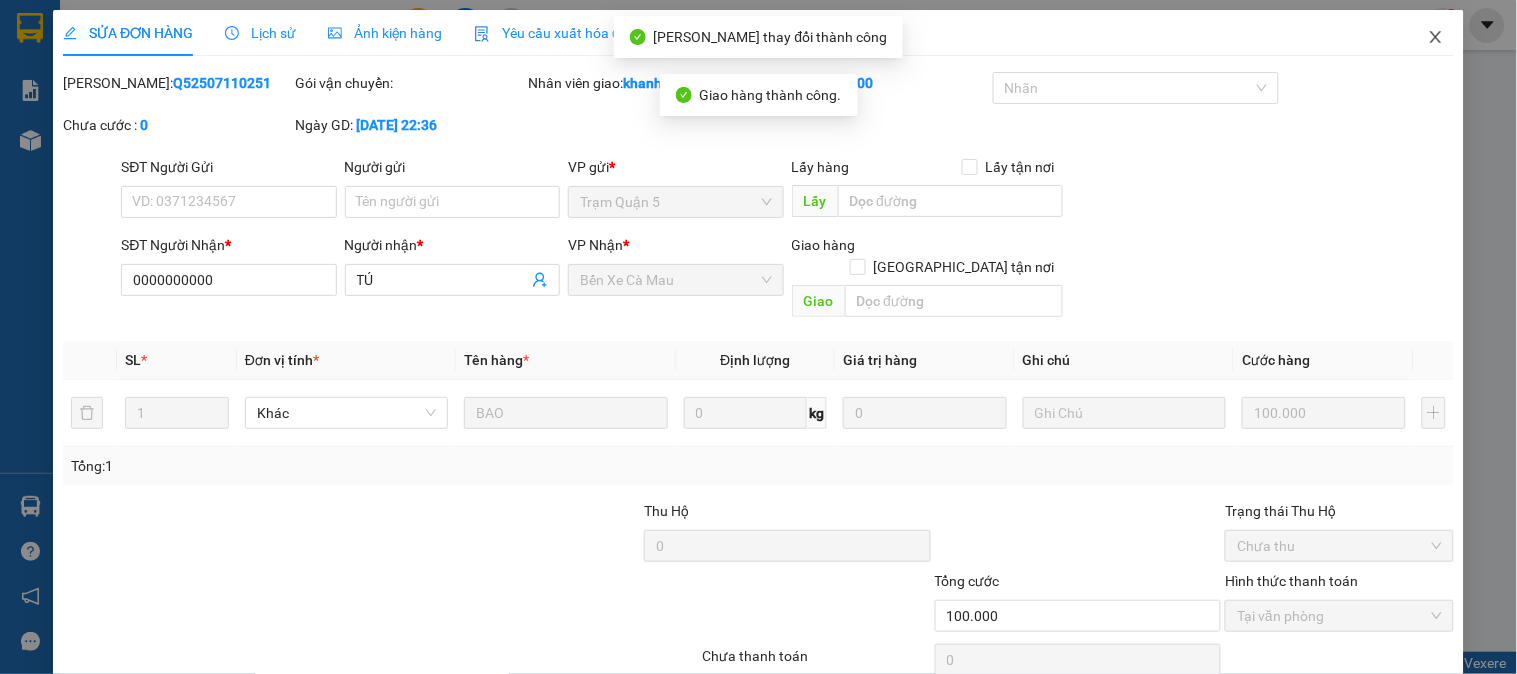 click 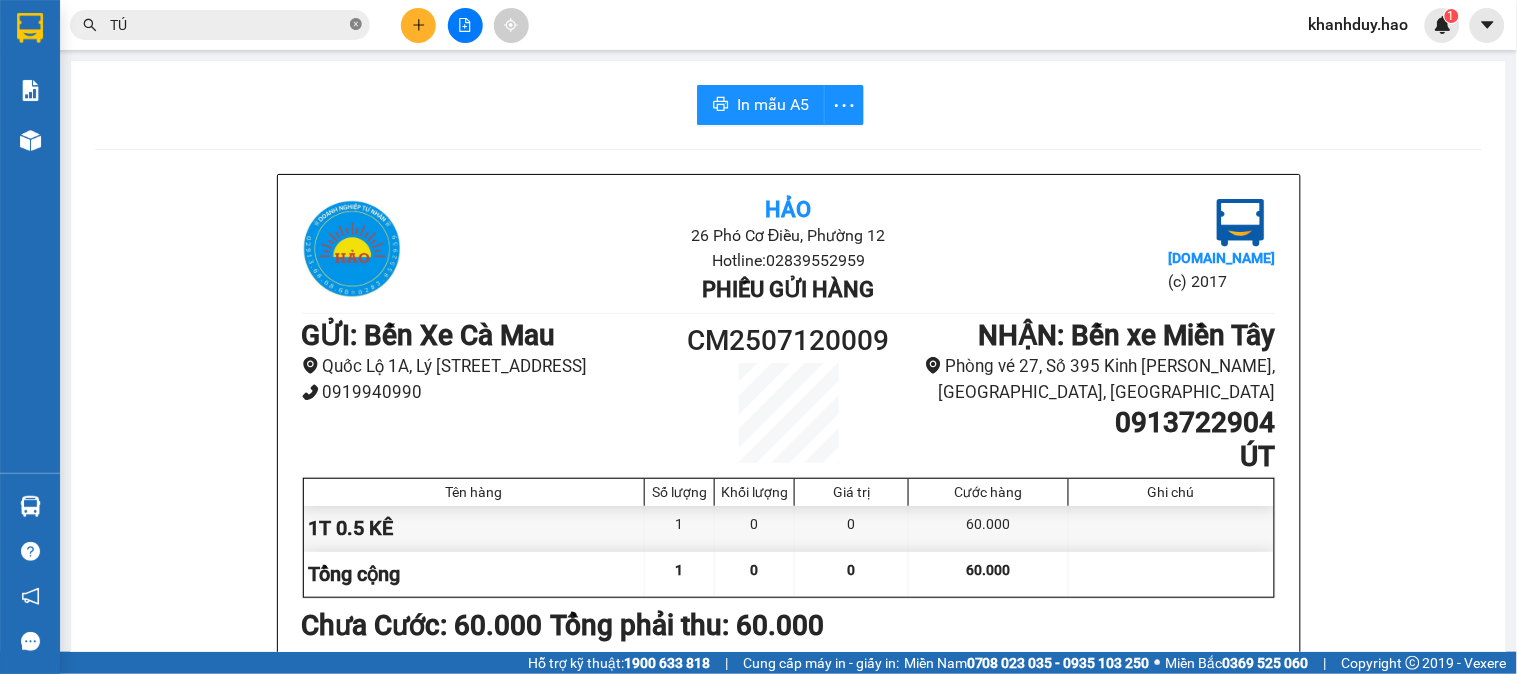click 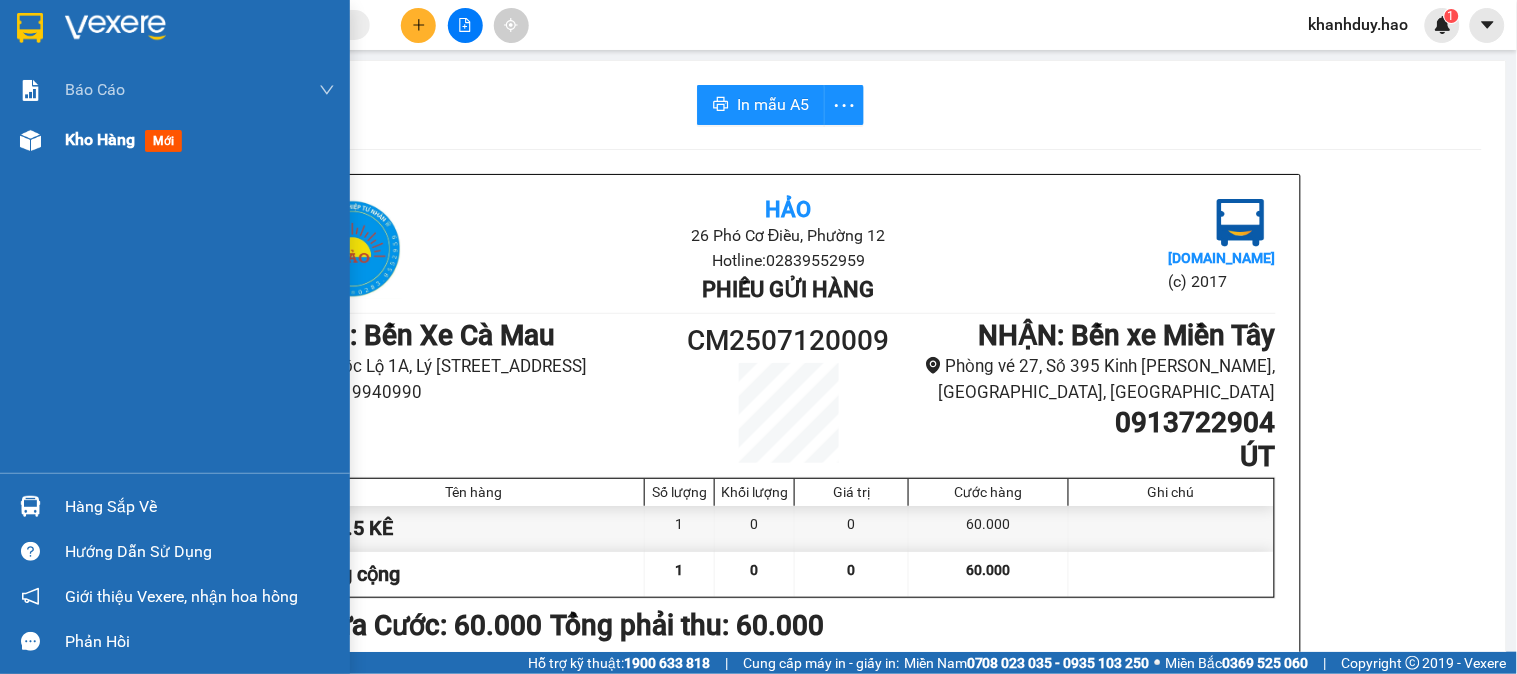 click at bounding box center (30, 140) 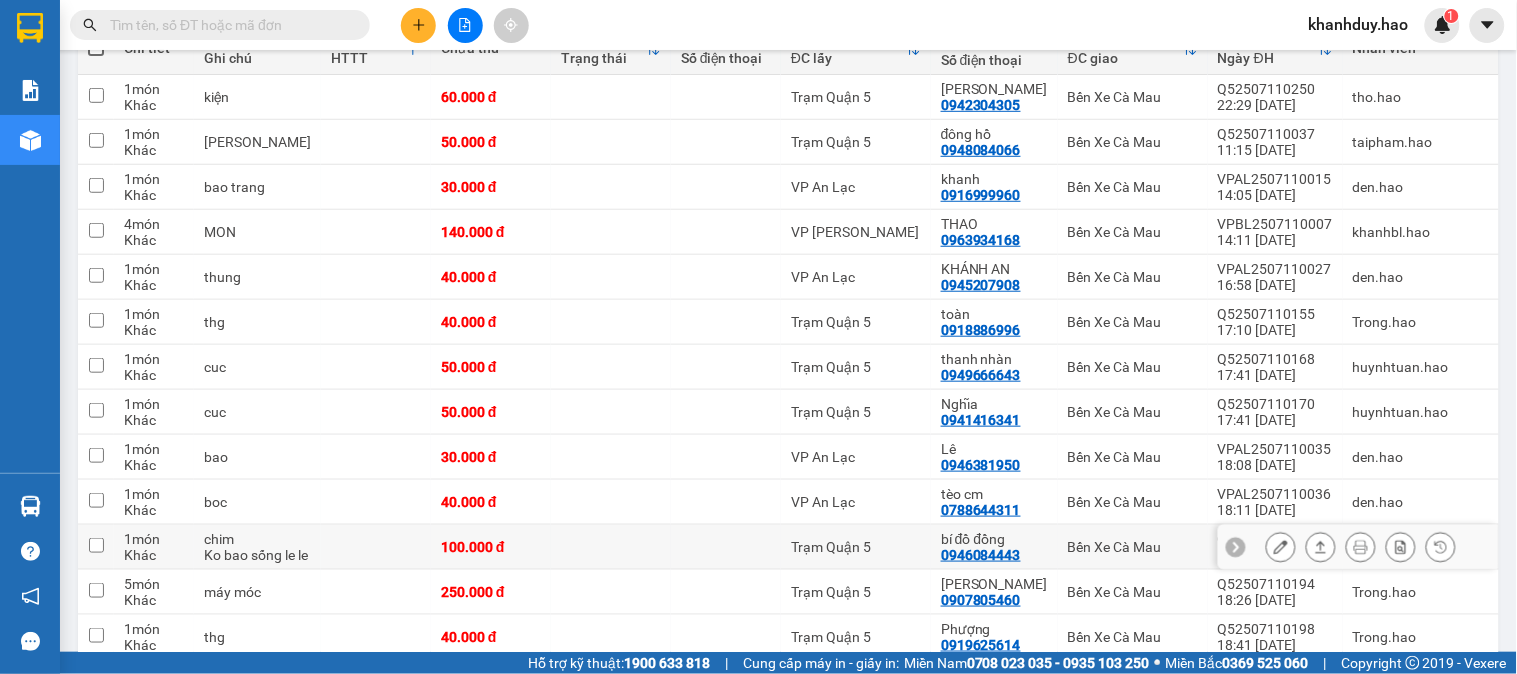 scroll, scrollTop: 222, scrollLeft: 0, axis: vertical 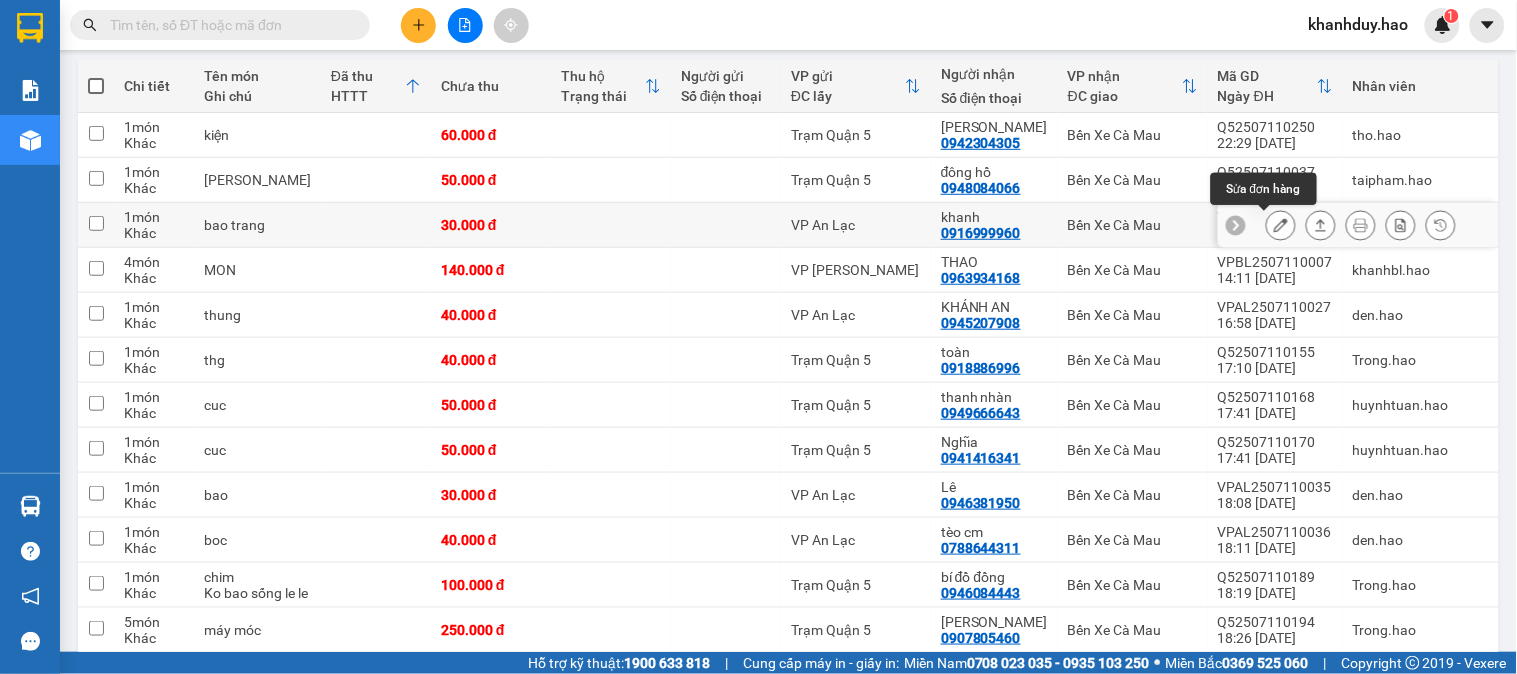 click 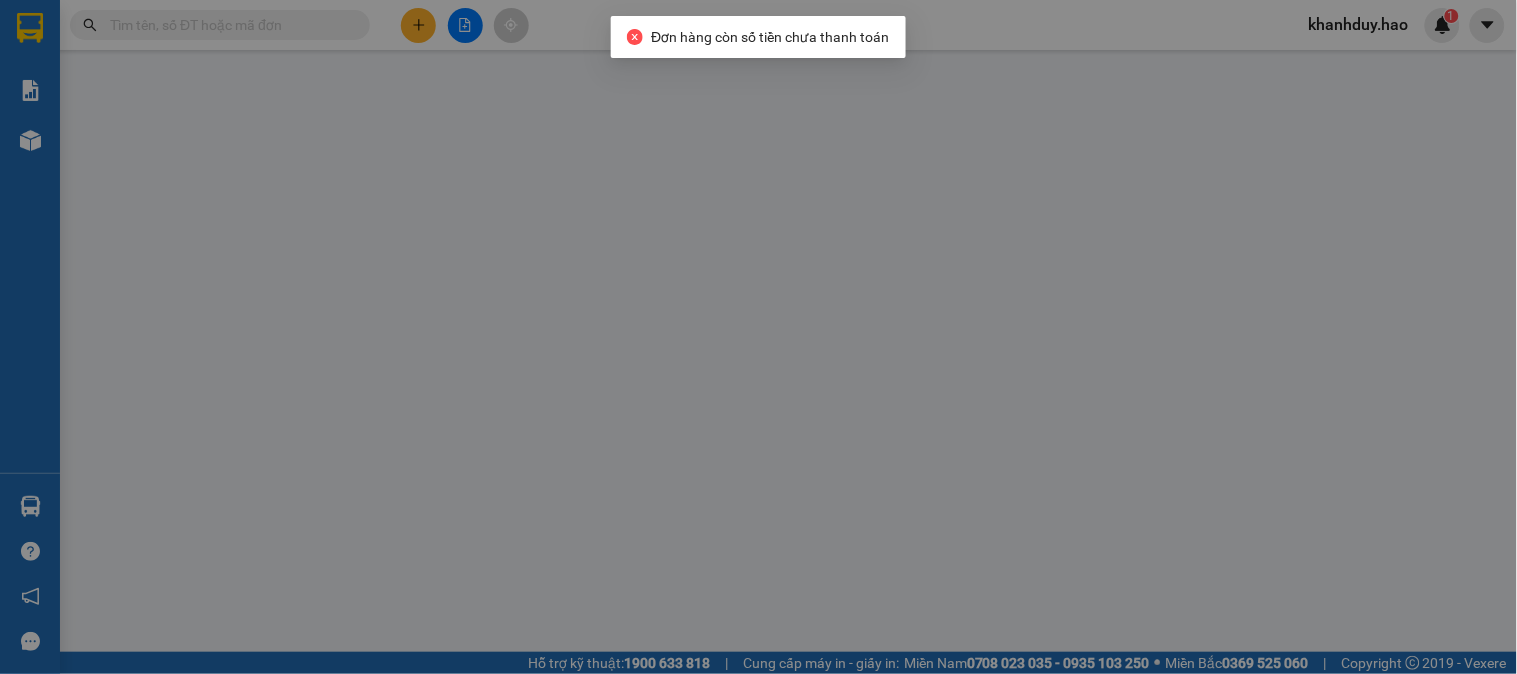 scroll, scrollTop: 0, scrollLeft: 0, axis: both 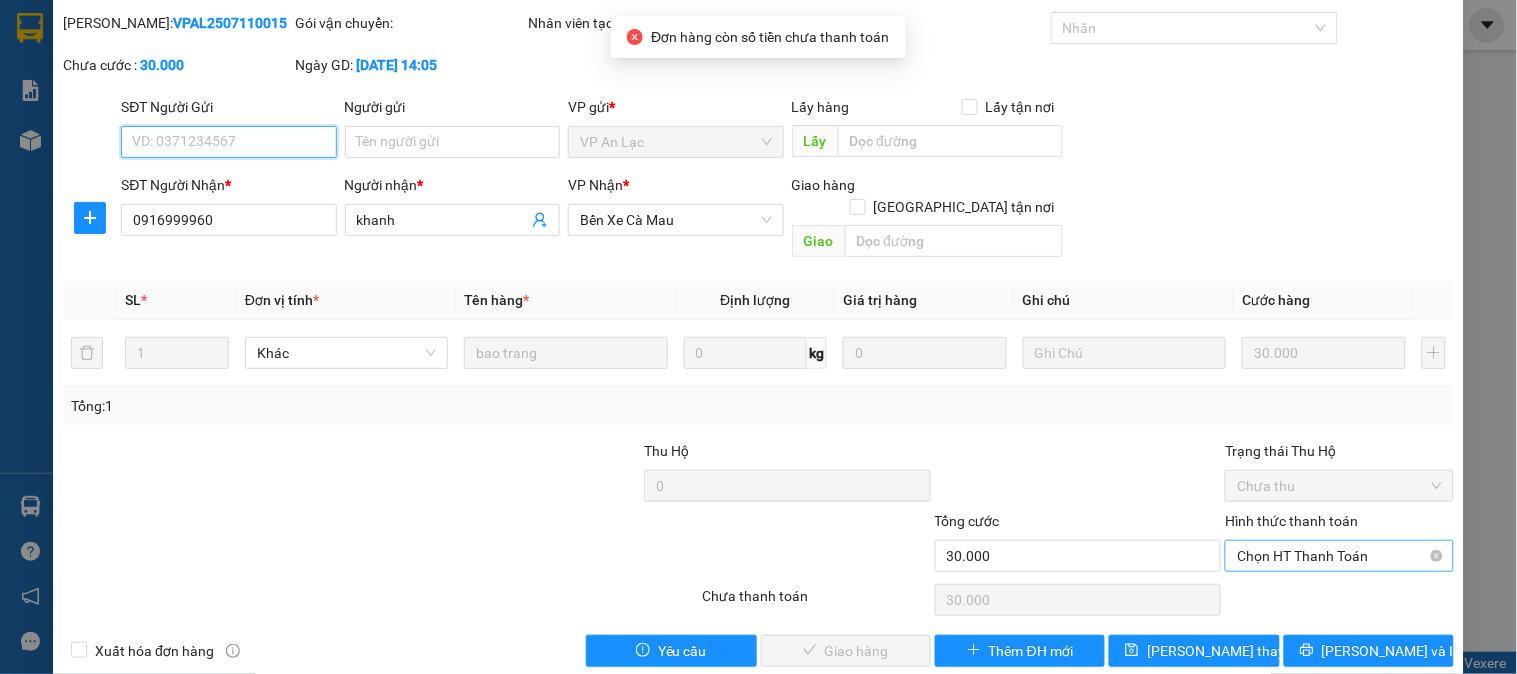 click on "Chọn HT Thanh Toán" at bounding box center [1339, 556] 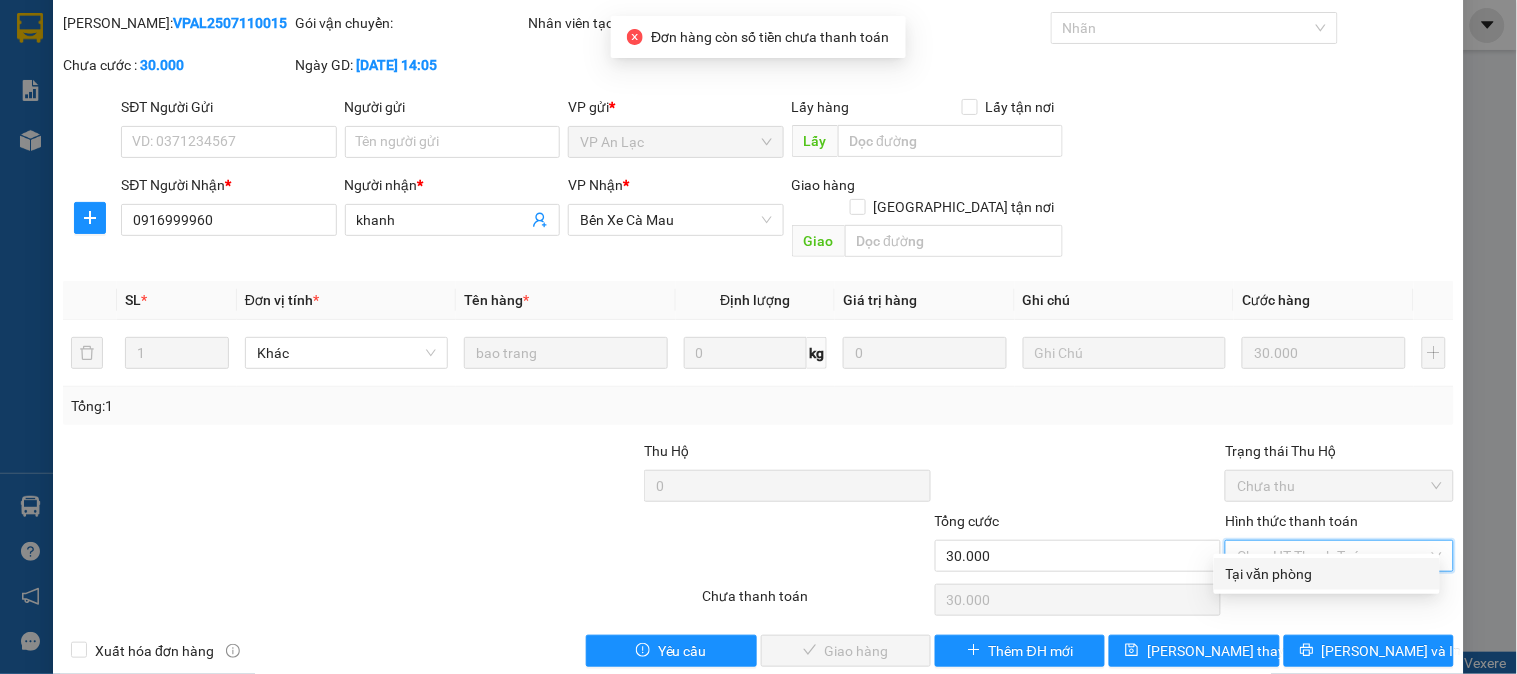 click on "Tại văn phòng" at bounding box center [1327, 574] 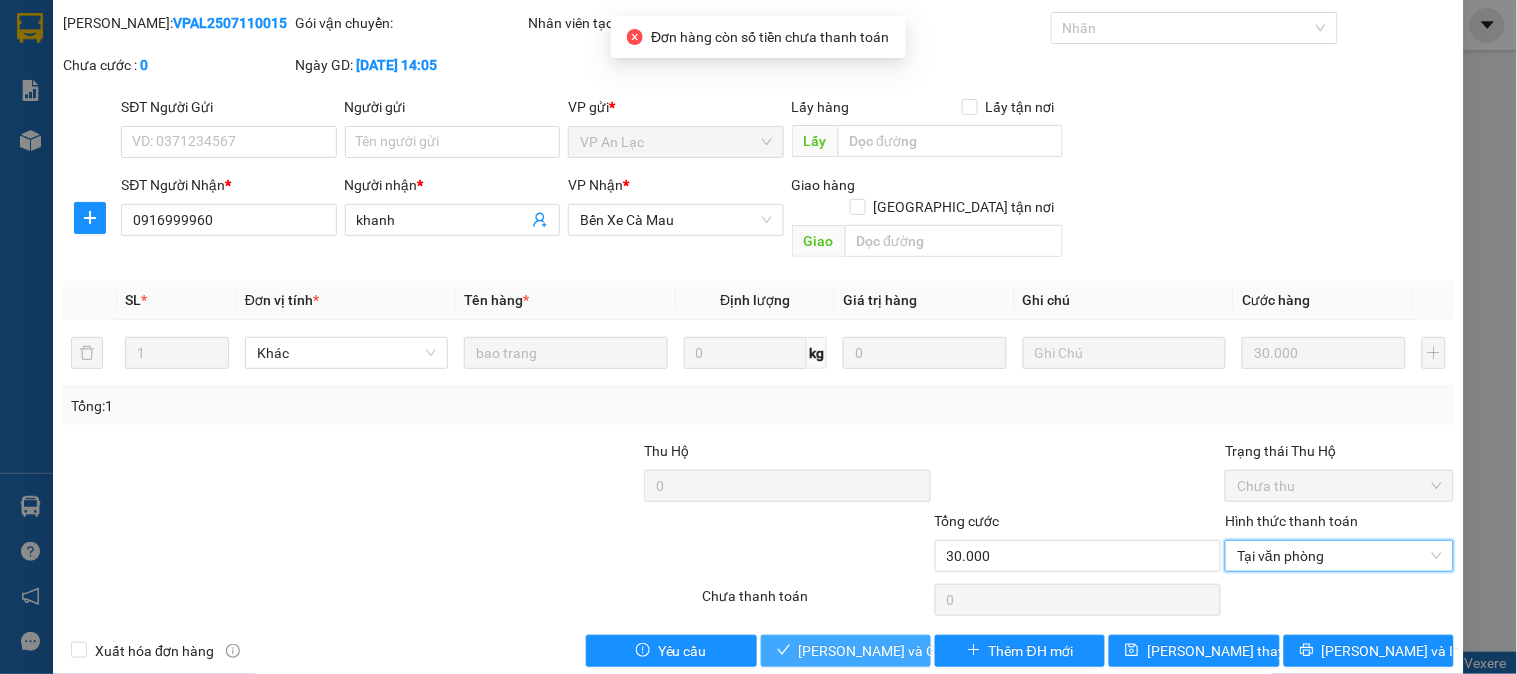 click on "[PERSON_NAME] và Giao hàng" at bounding box center (895, 651) 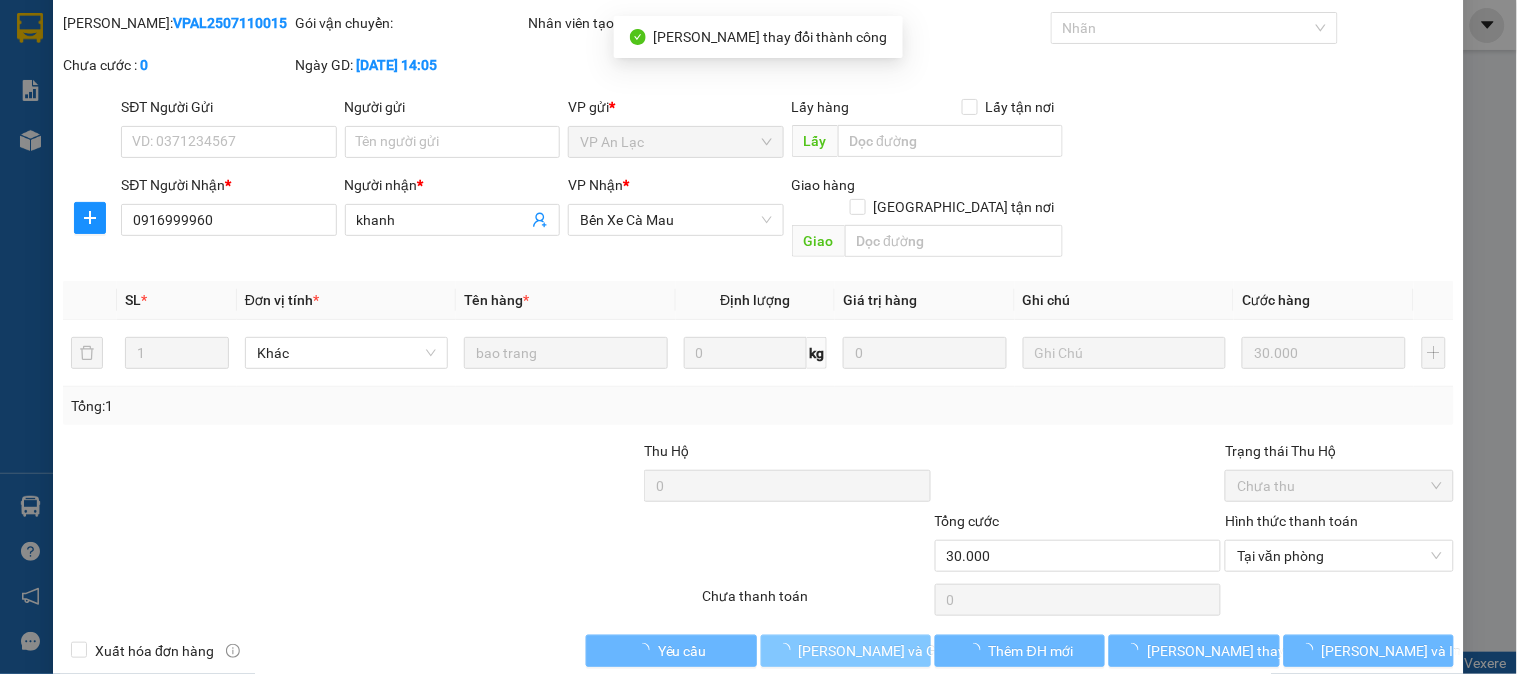 scroll, scrollTop: 0, scrollLeft: 0, axis: both 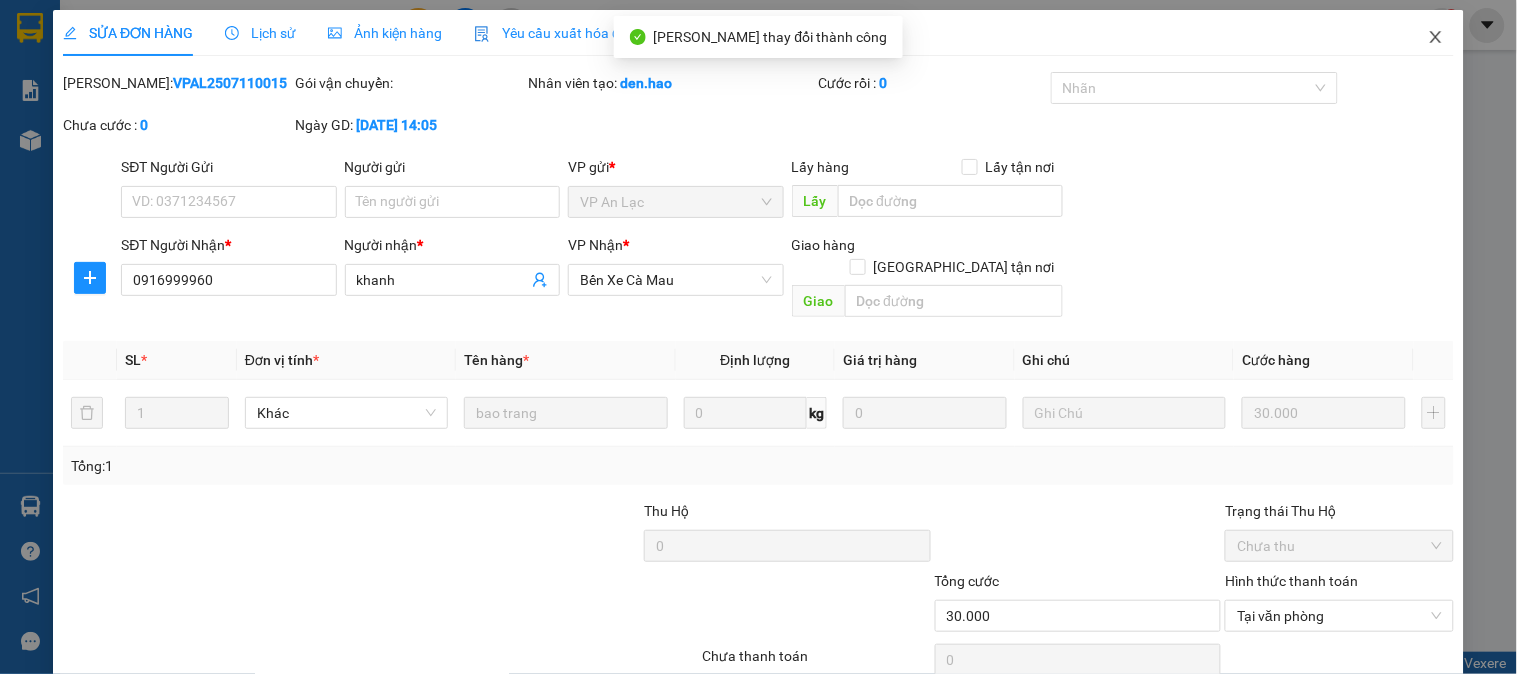 click at bounding box center [1436, 38] 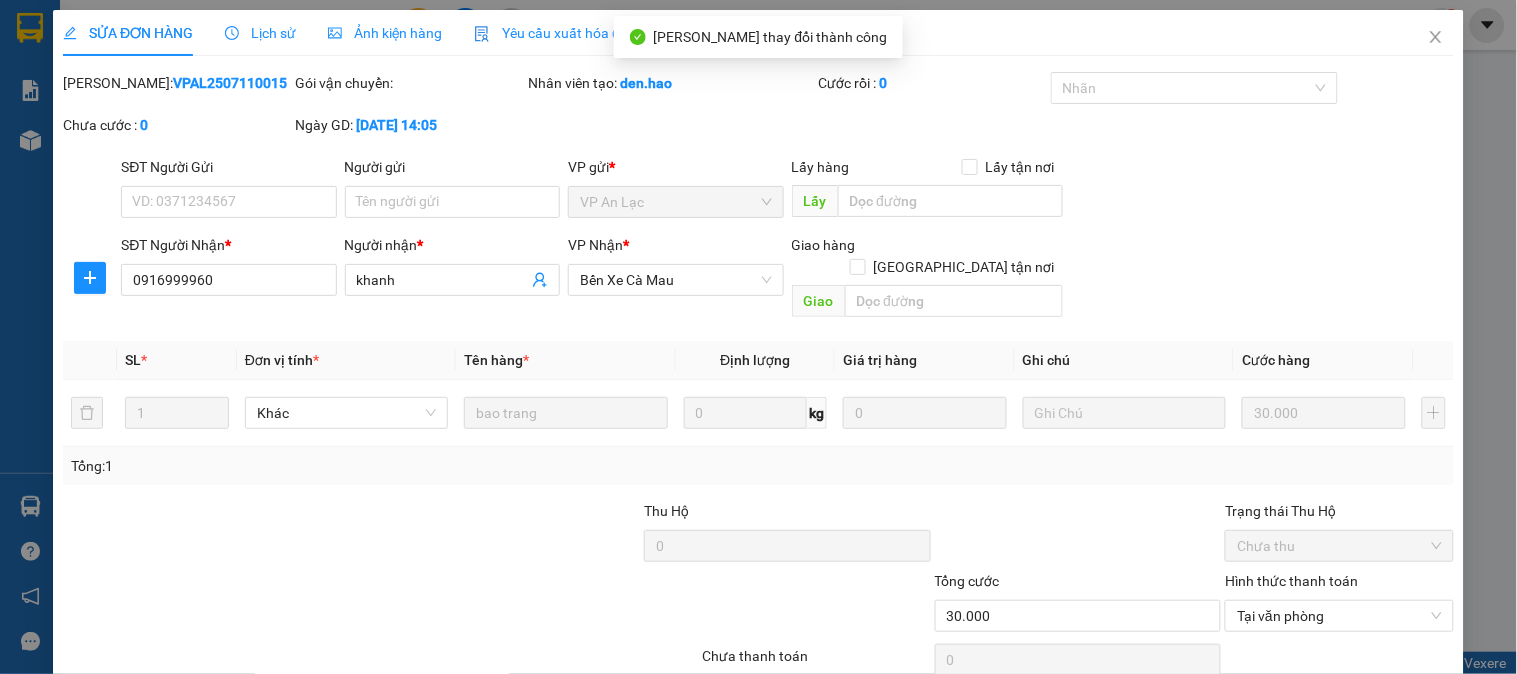 click on "khanhduy.hao" at bounding box center [1359, 24] 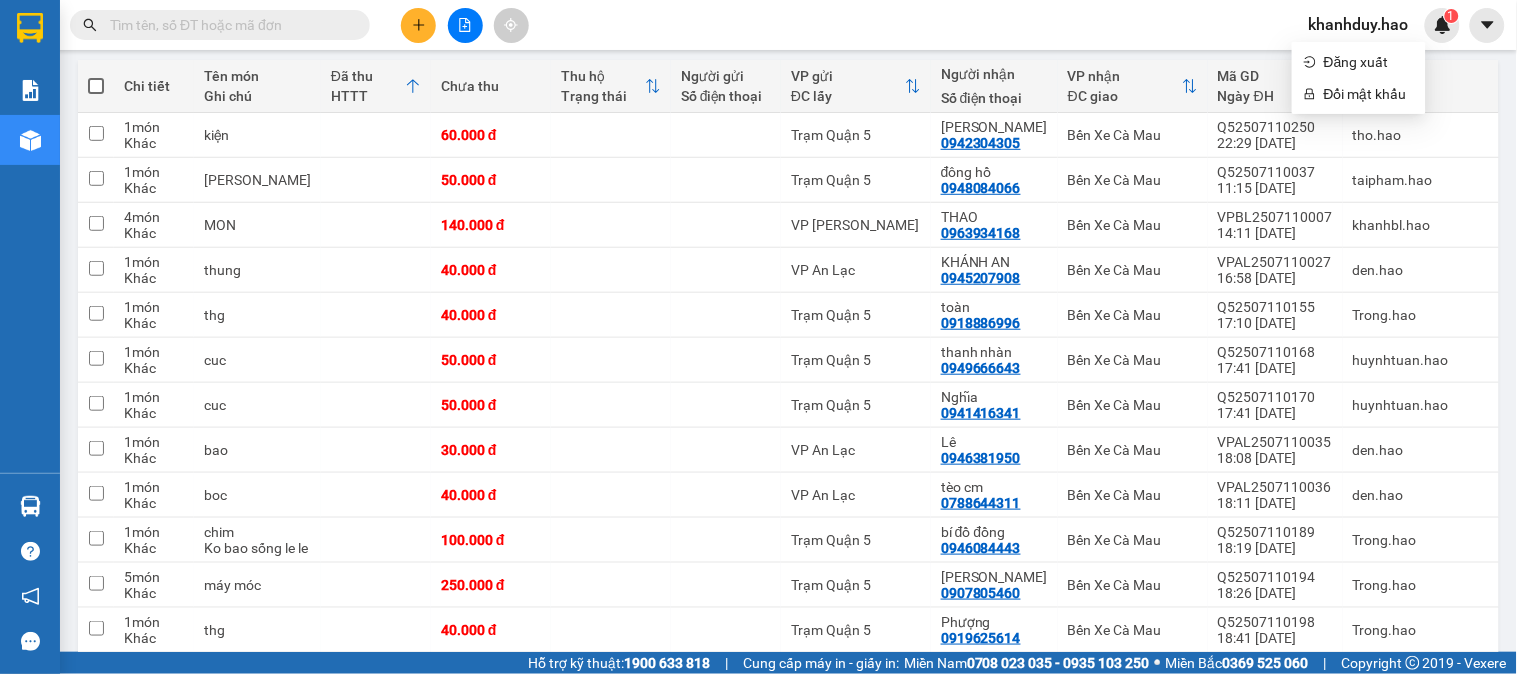 scroll, scrollTop: 0, scrollLeft: 0, axis: both 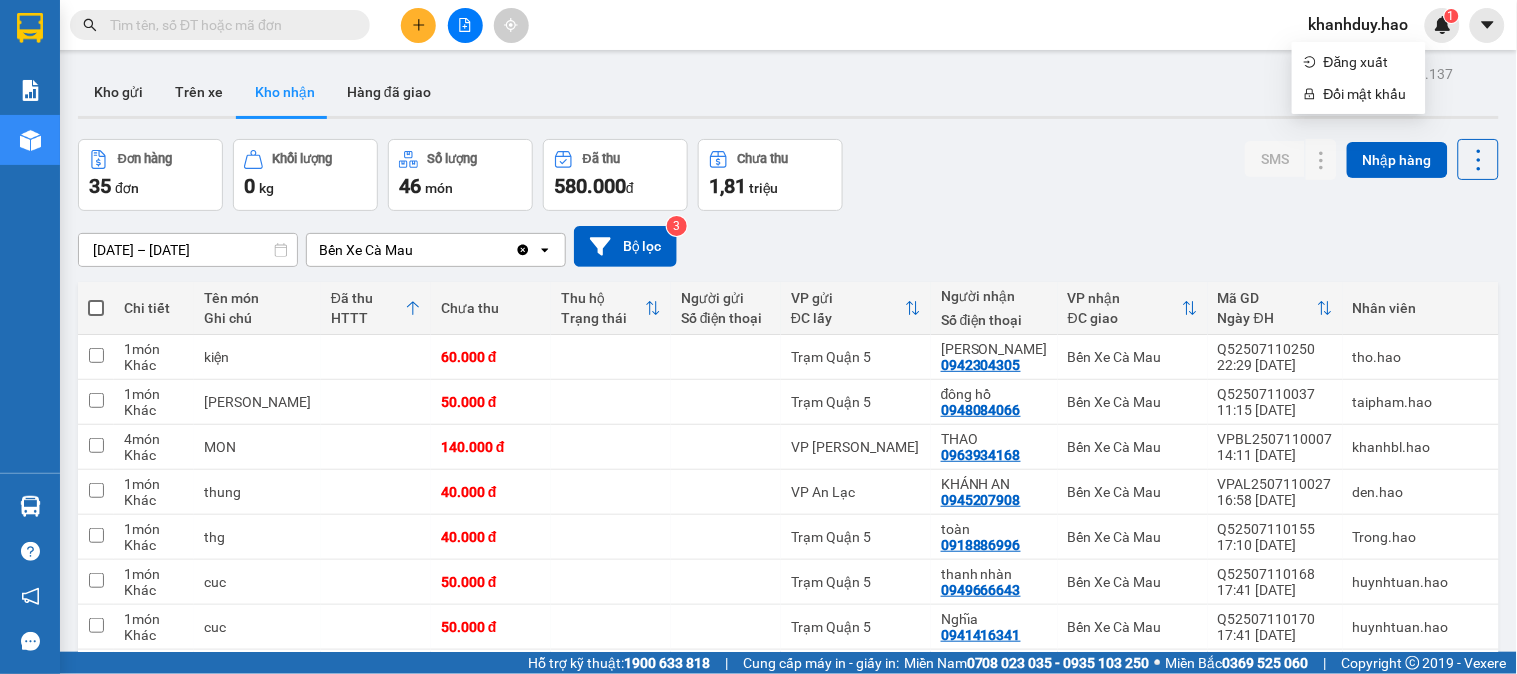 click at bounding box center [418, 25] 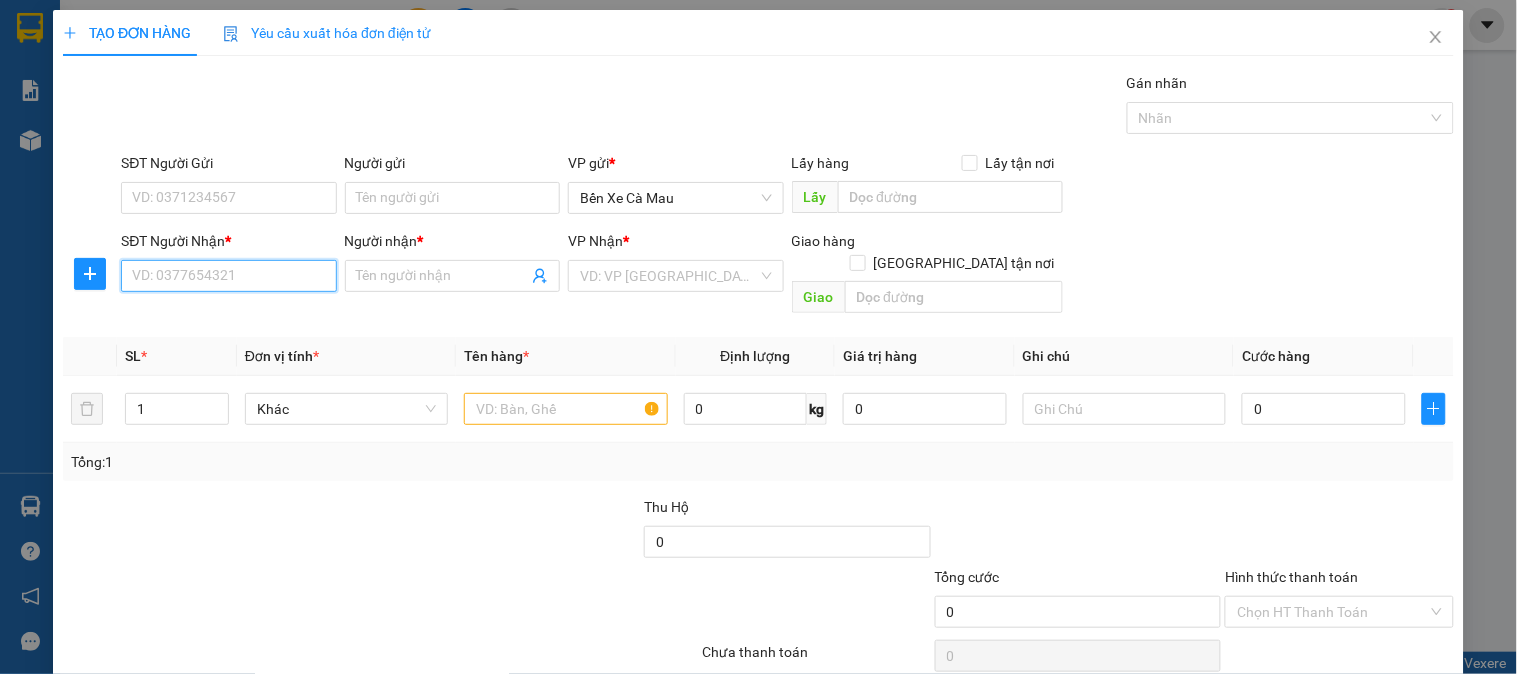 click on "SĐT Người Nhận  *" at bounding box center [228, 276] 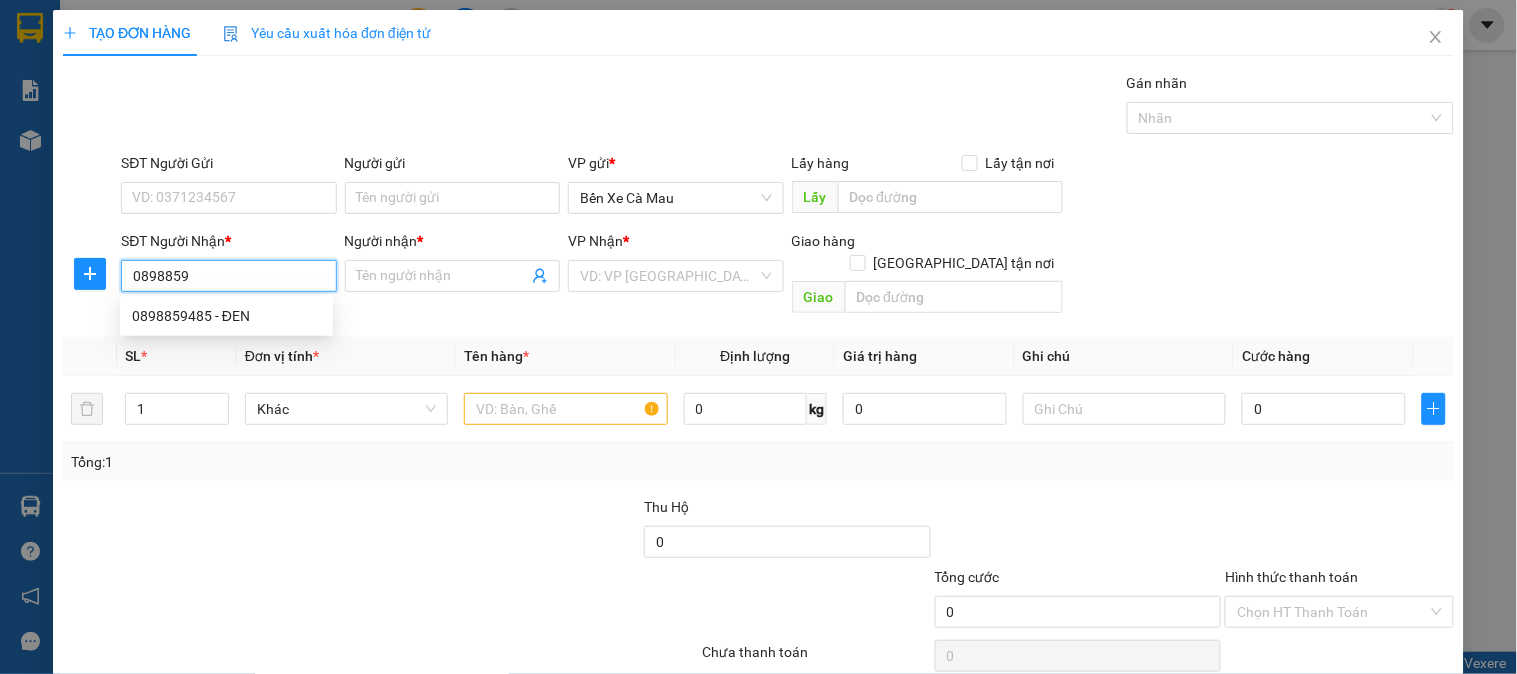 click on "0898859485 - ĐEN" at bounding box center [226, 316] 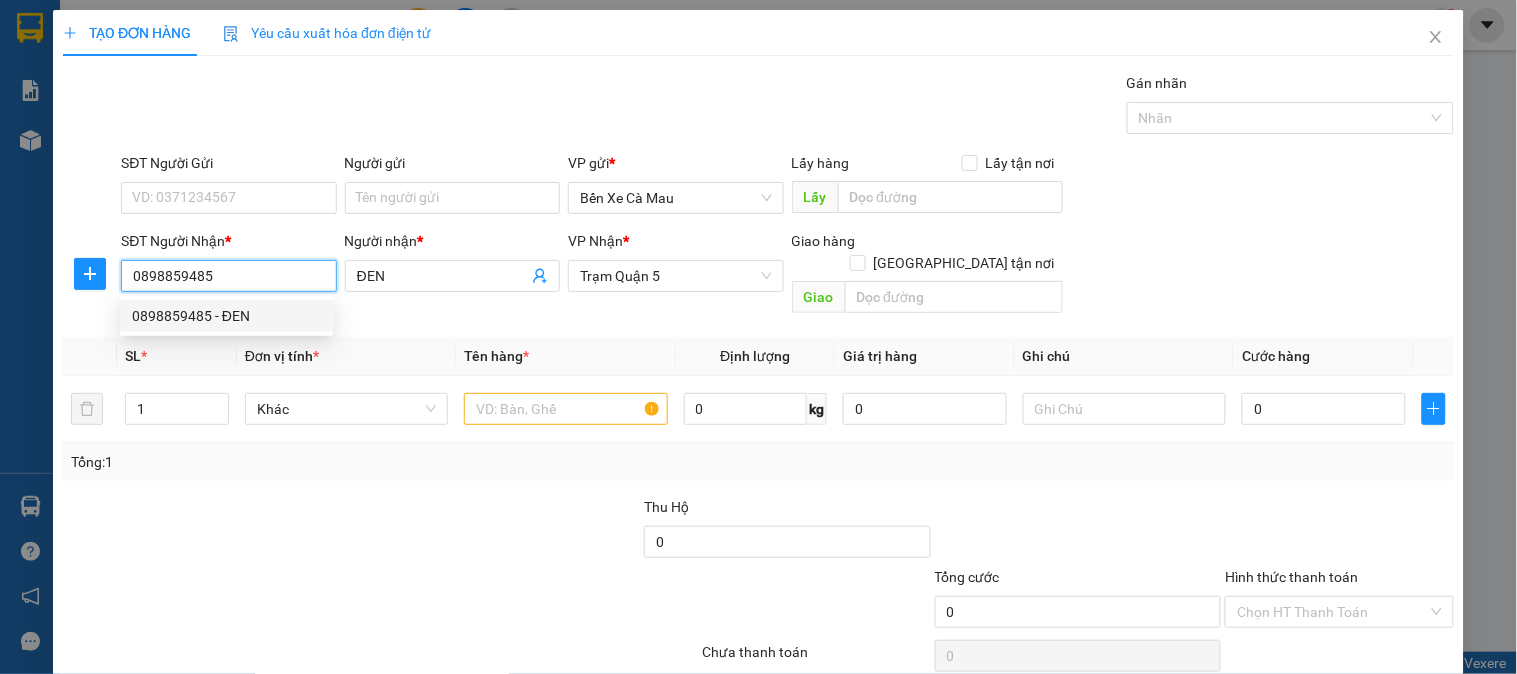 type on "60.000" 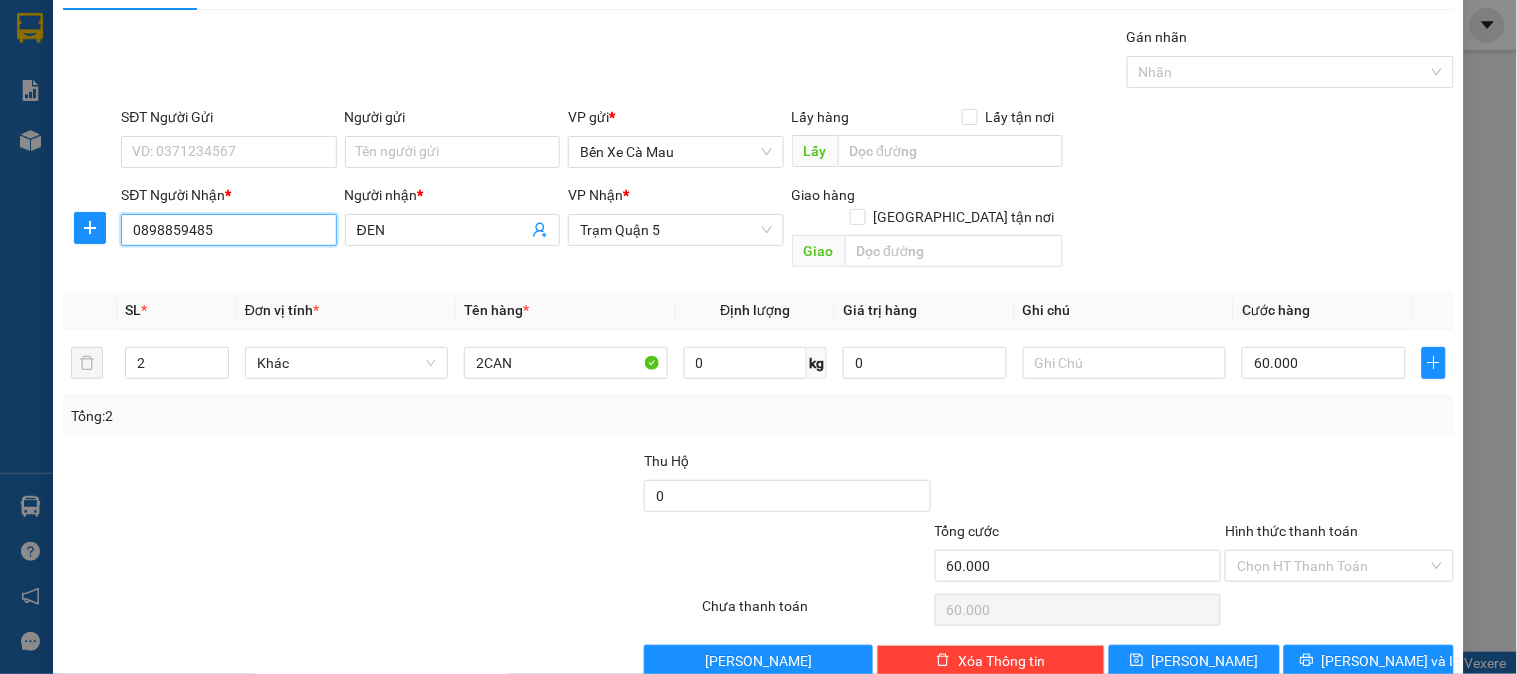 scroll, scrollTop: 65, scrollLeft: 0, axis: vertical 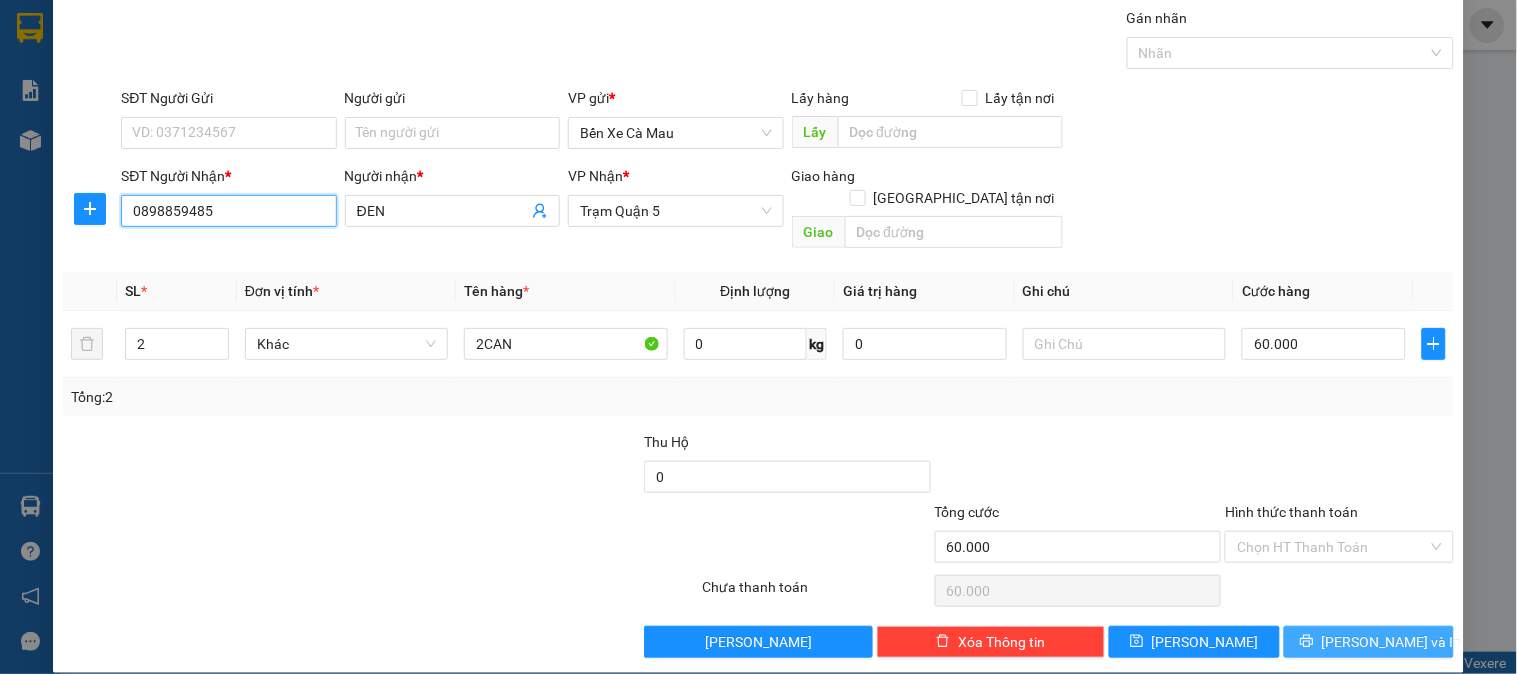 type on "0898859485" 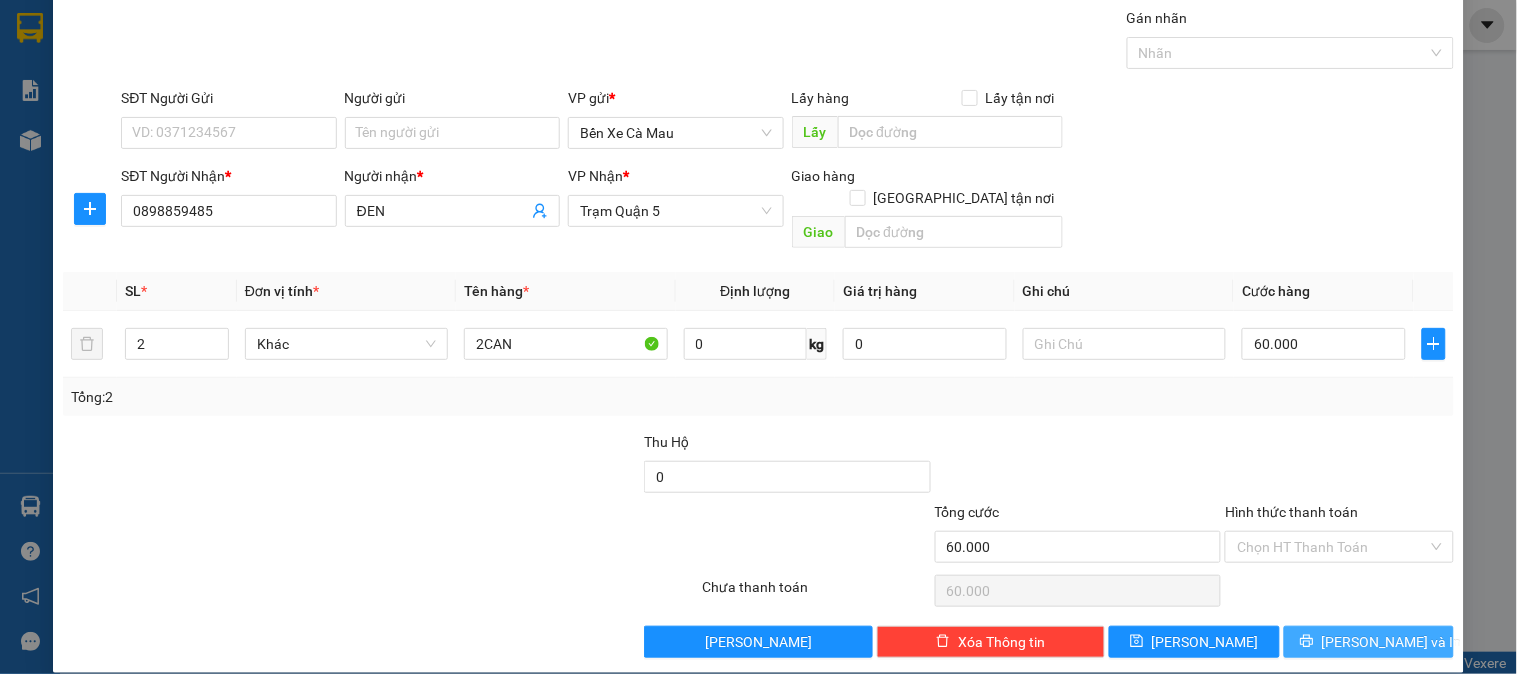 click 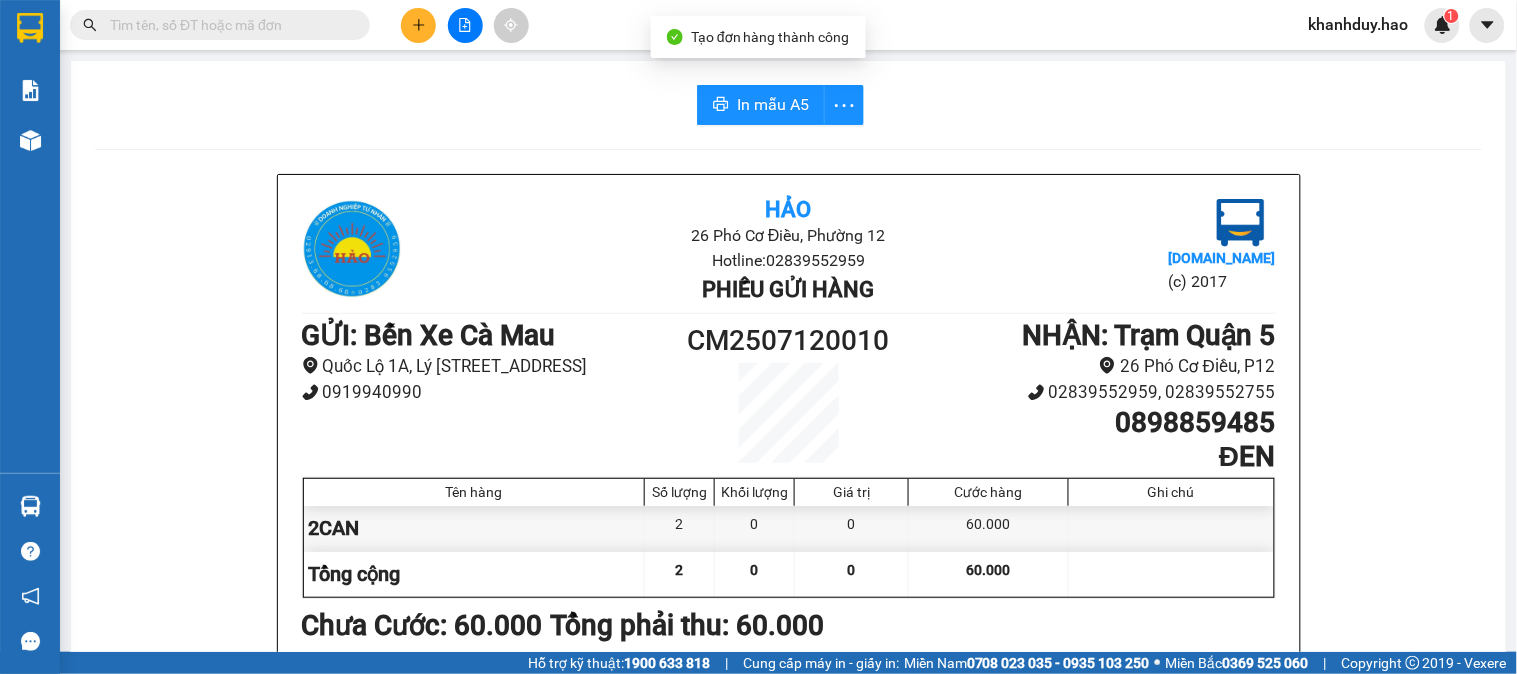 drag, startPoint x: 772, startPoint y: 76, endPoint x: 767, endPoint y: 91, distance: 15.811388 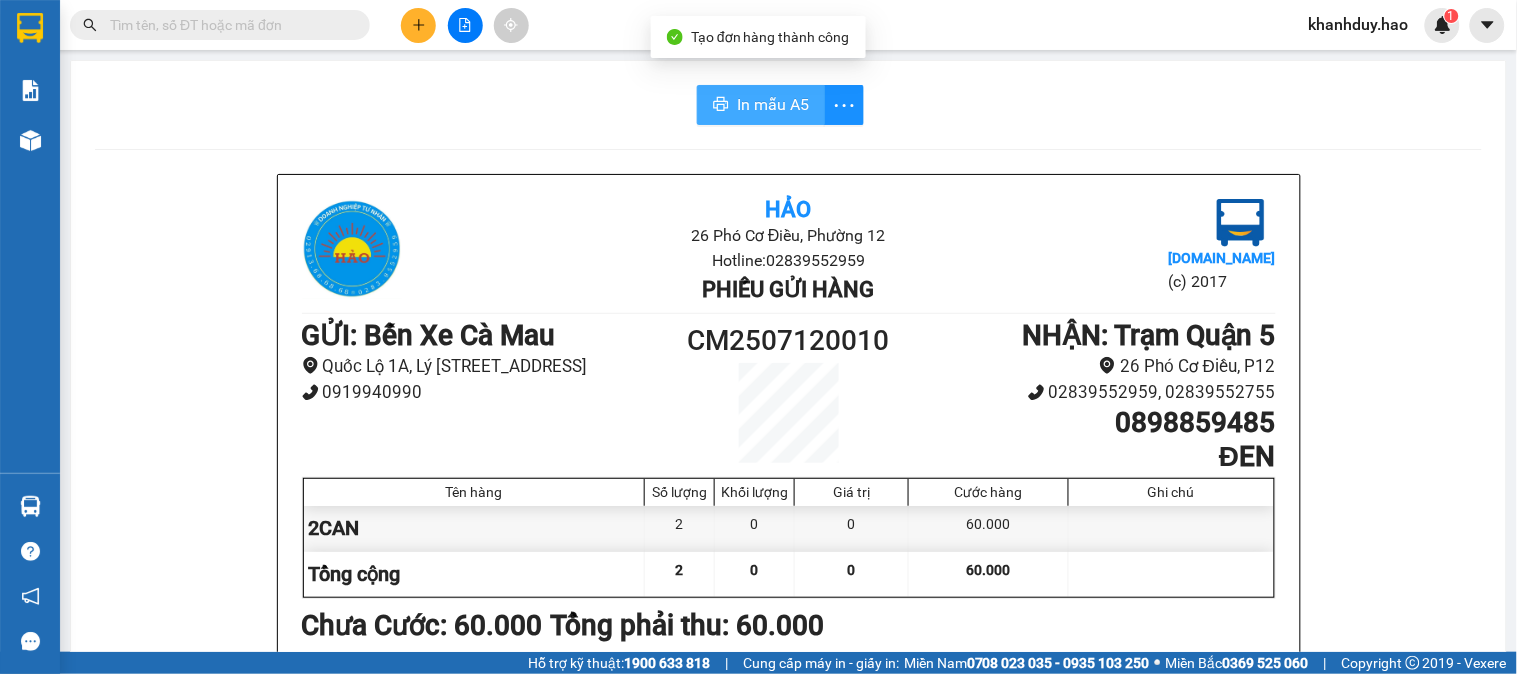 click on "In mẫu A5" at bounding box center (761, 105) 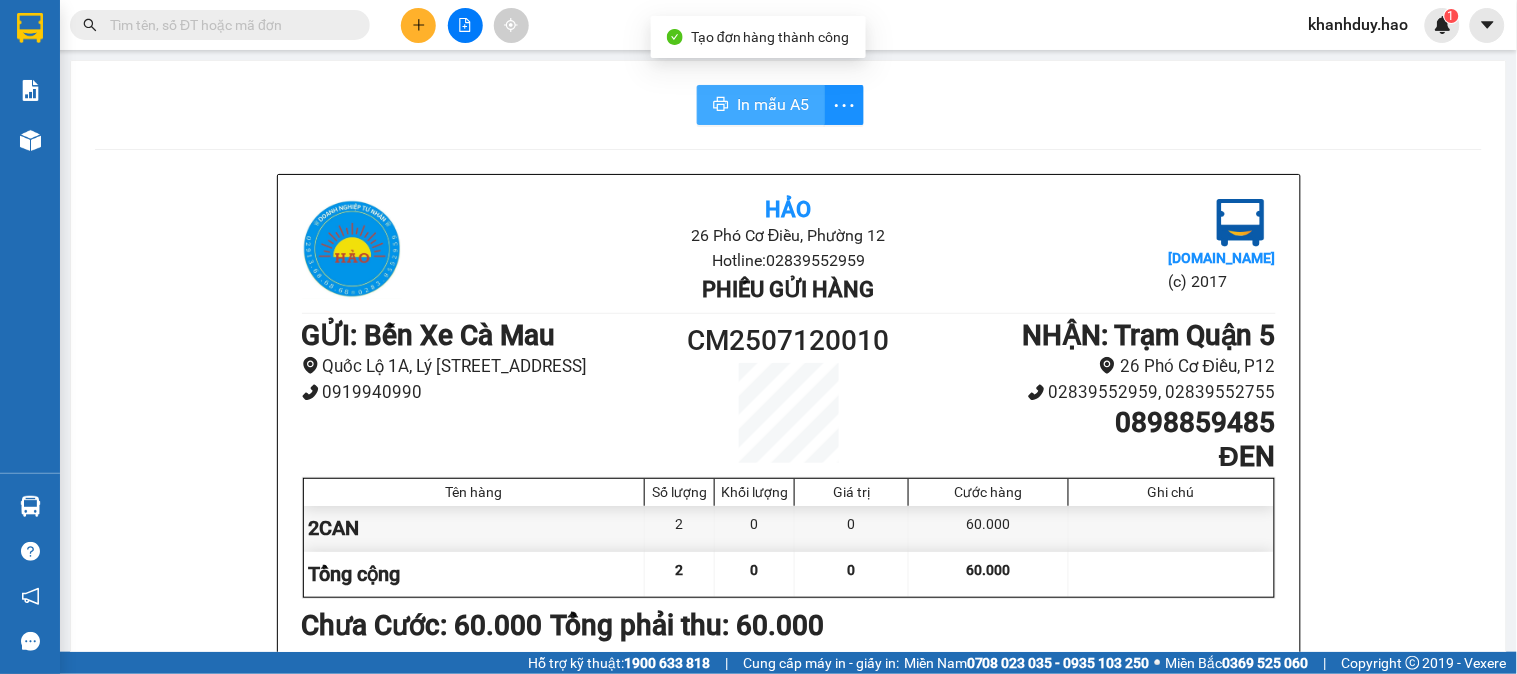 scroll, scrollTop: 0, scrollLeft: 0, axis: both 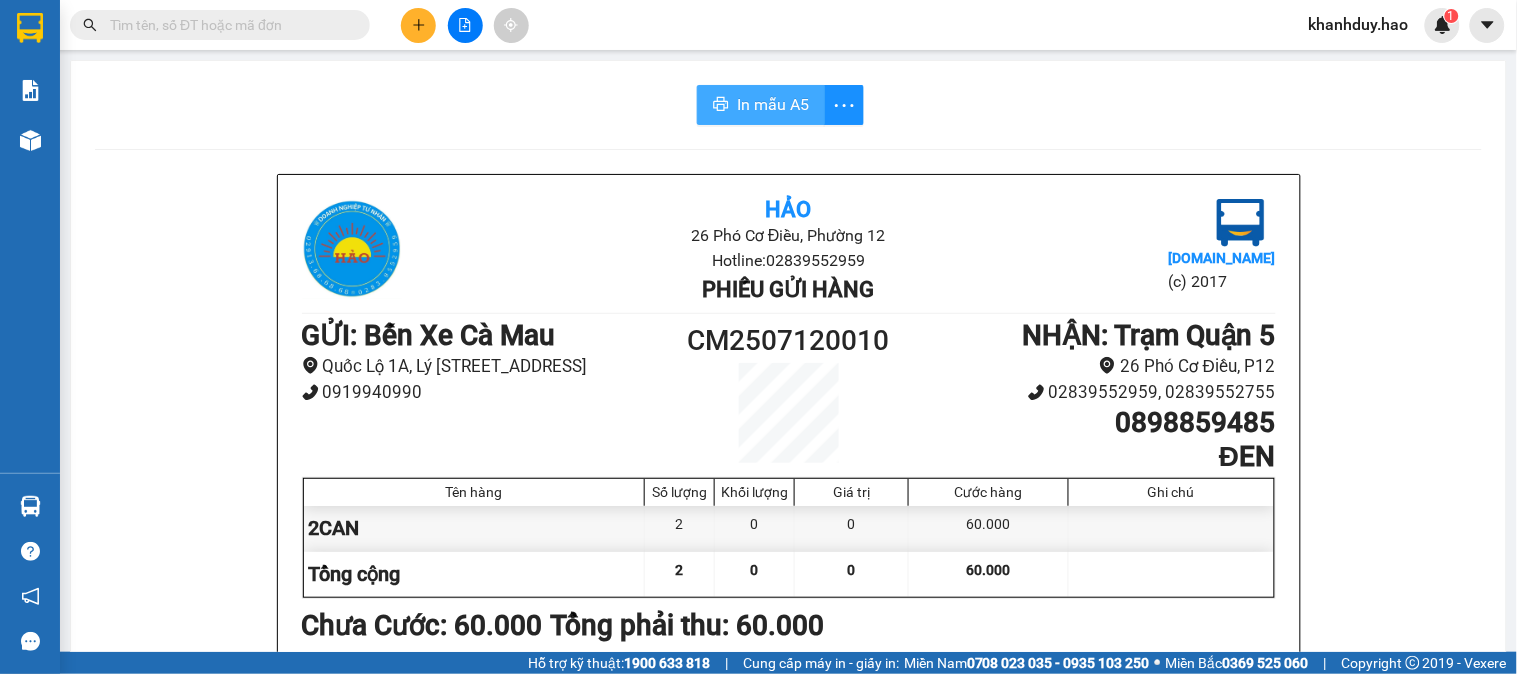 click at bounding box center (721, 105) 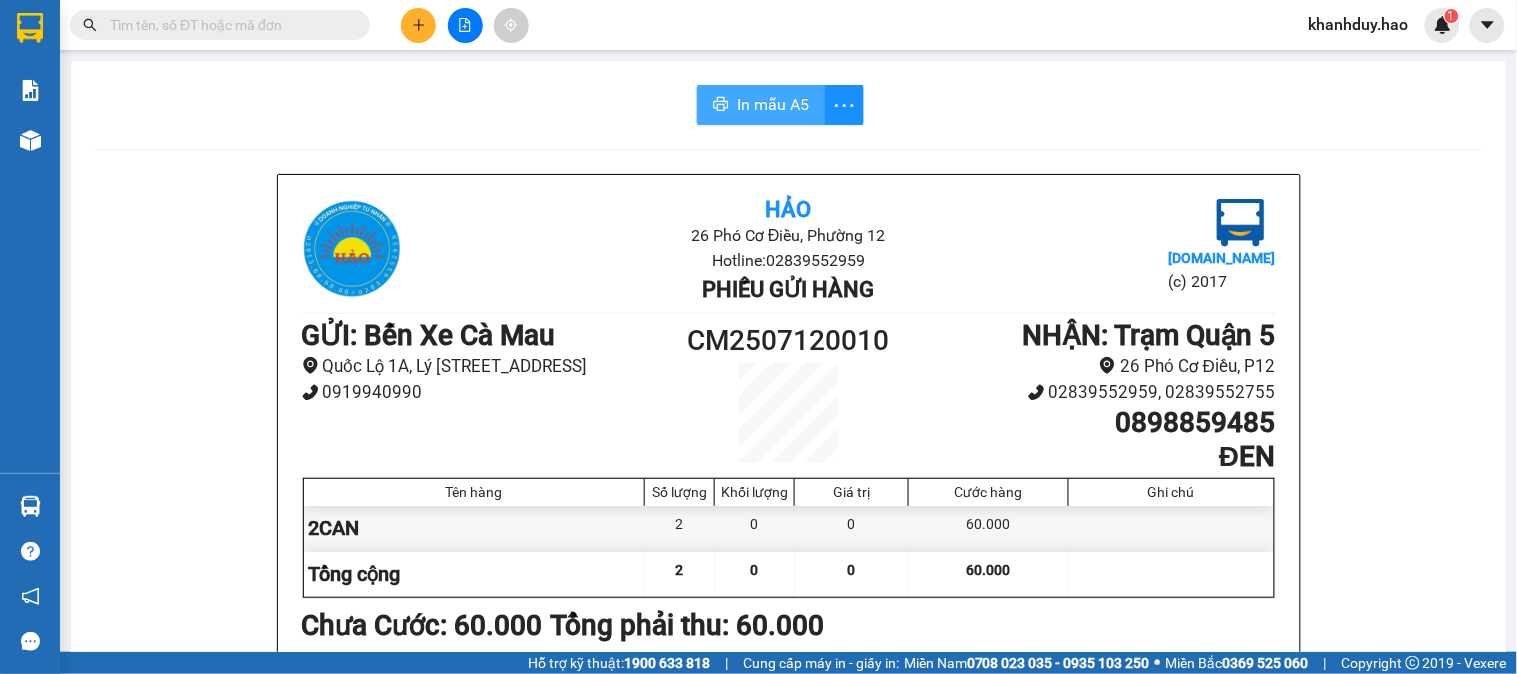 scroll, scrollTop: 0, scrollLeft: 0, axis: both 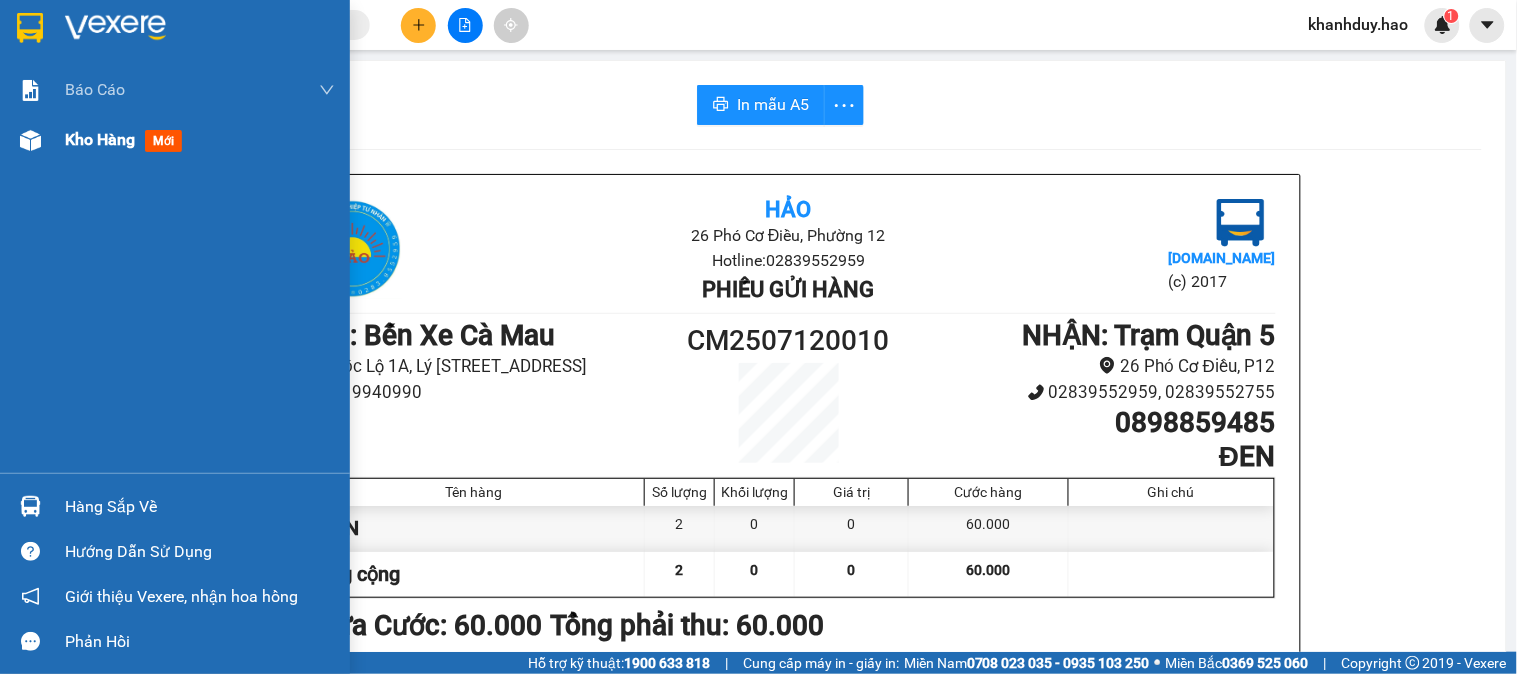 click on "Kho hàng mới" at bounding box center [175, 140] 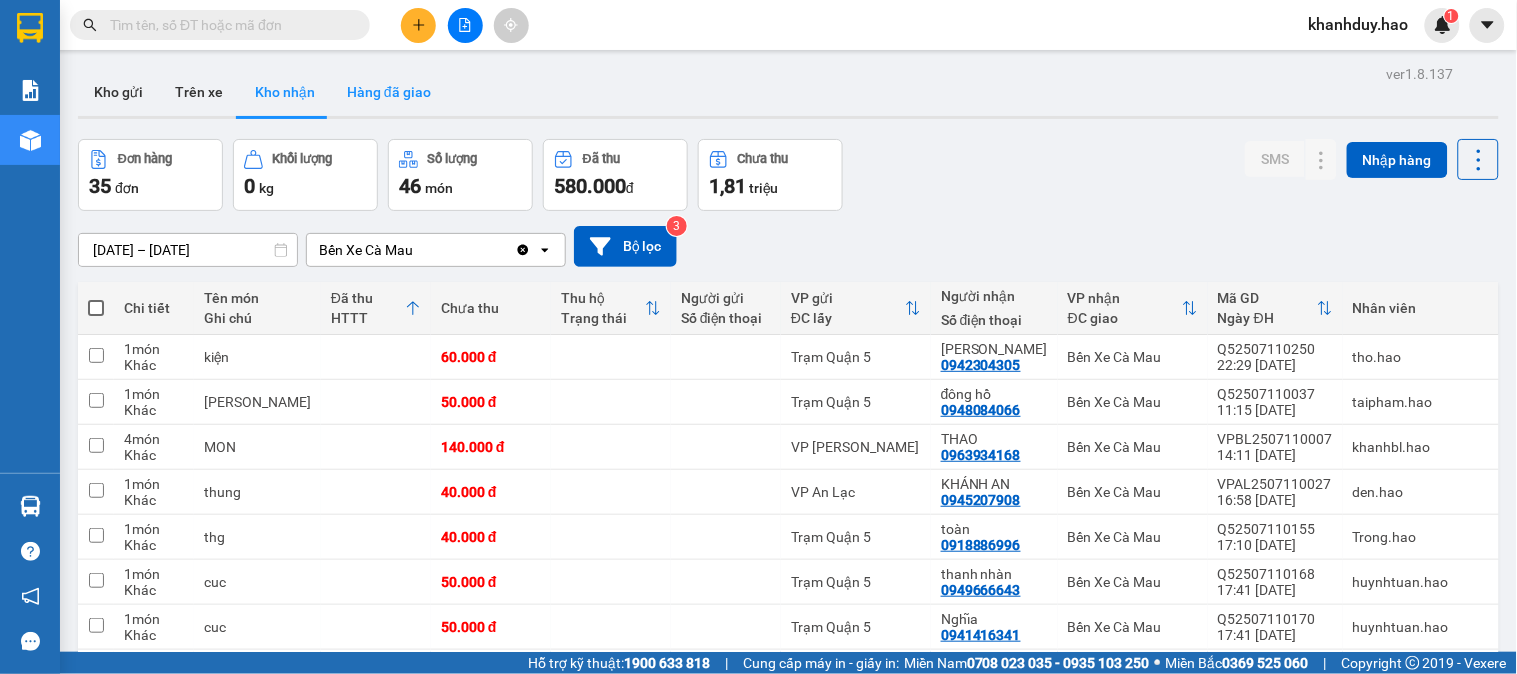 click on "Hàng đã giao" at bounding box center (389, 92) 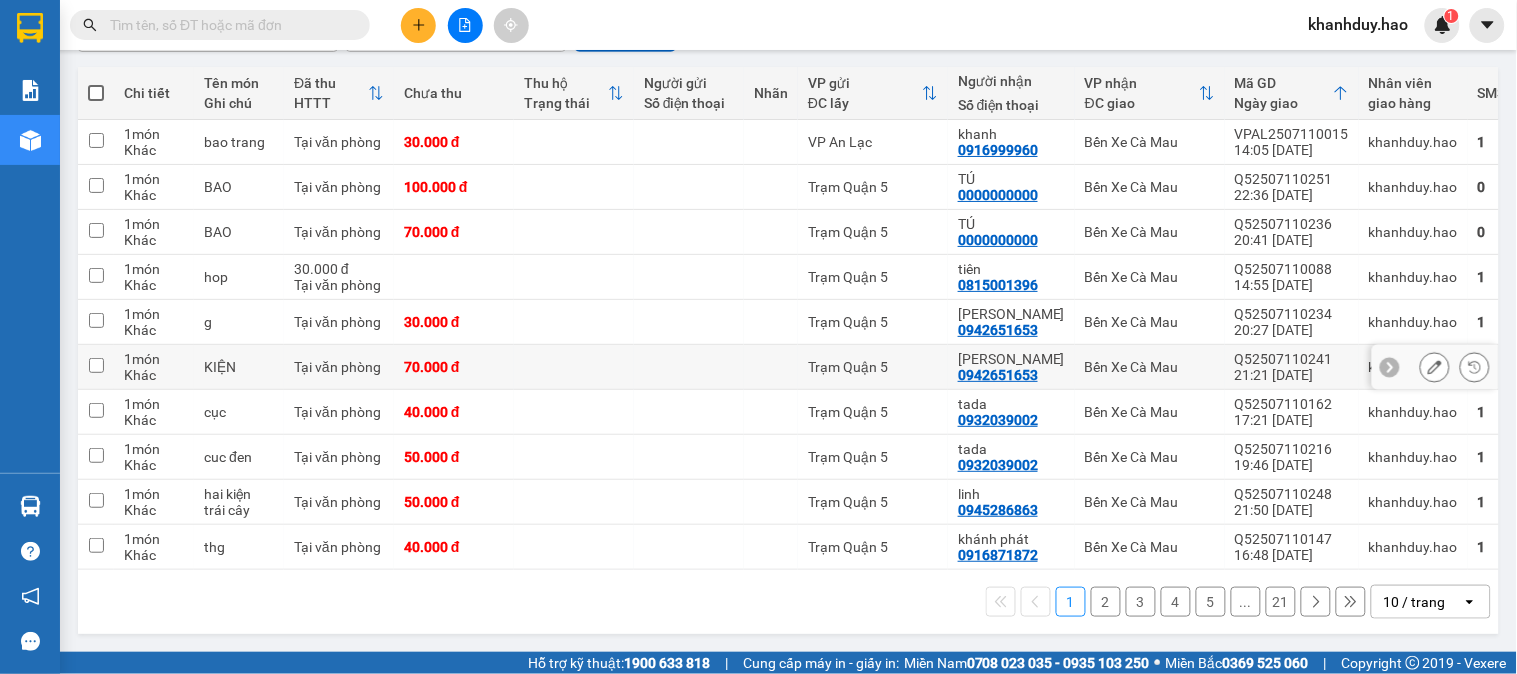 scroll, scrollTop: 222, scrollLeft: 0, axis: vertical 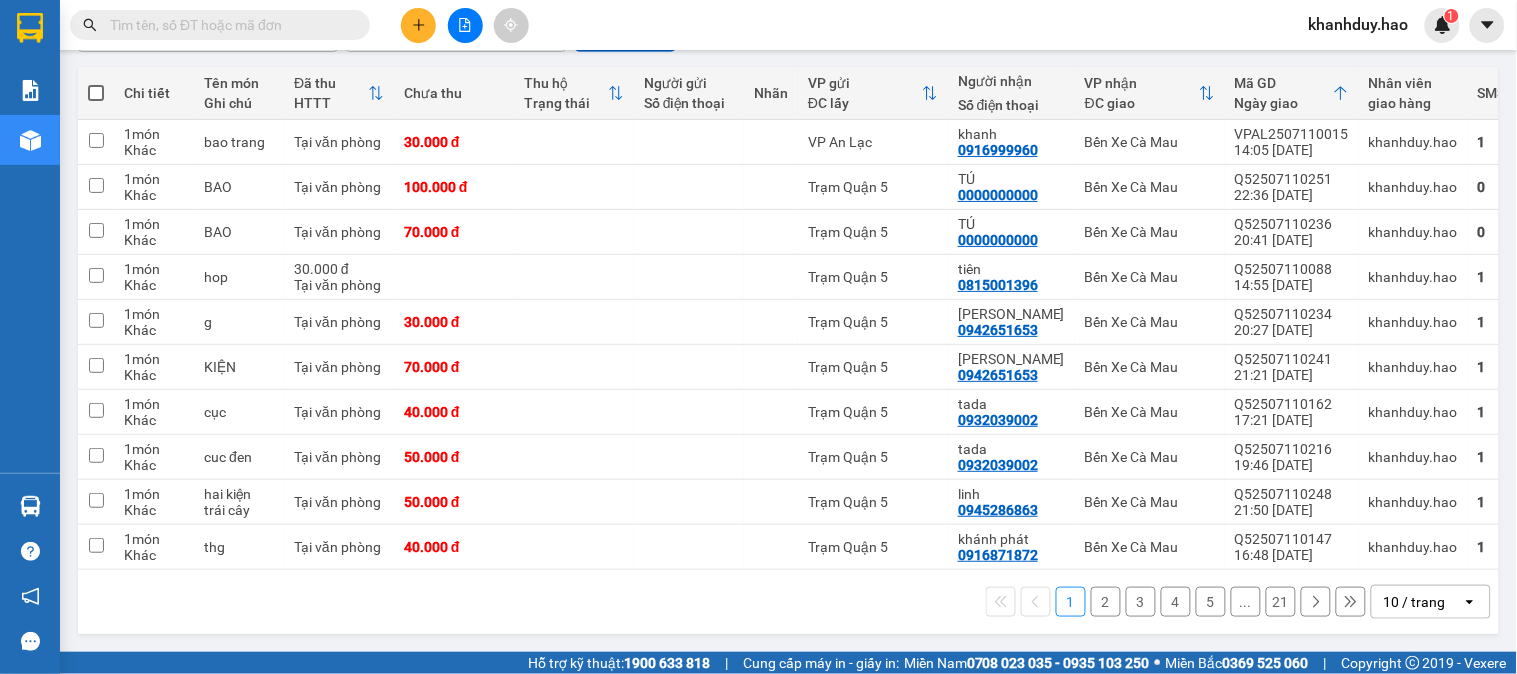 click on "10 / trang" at bounding box center [1415, 602] 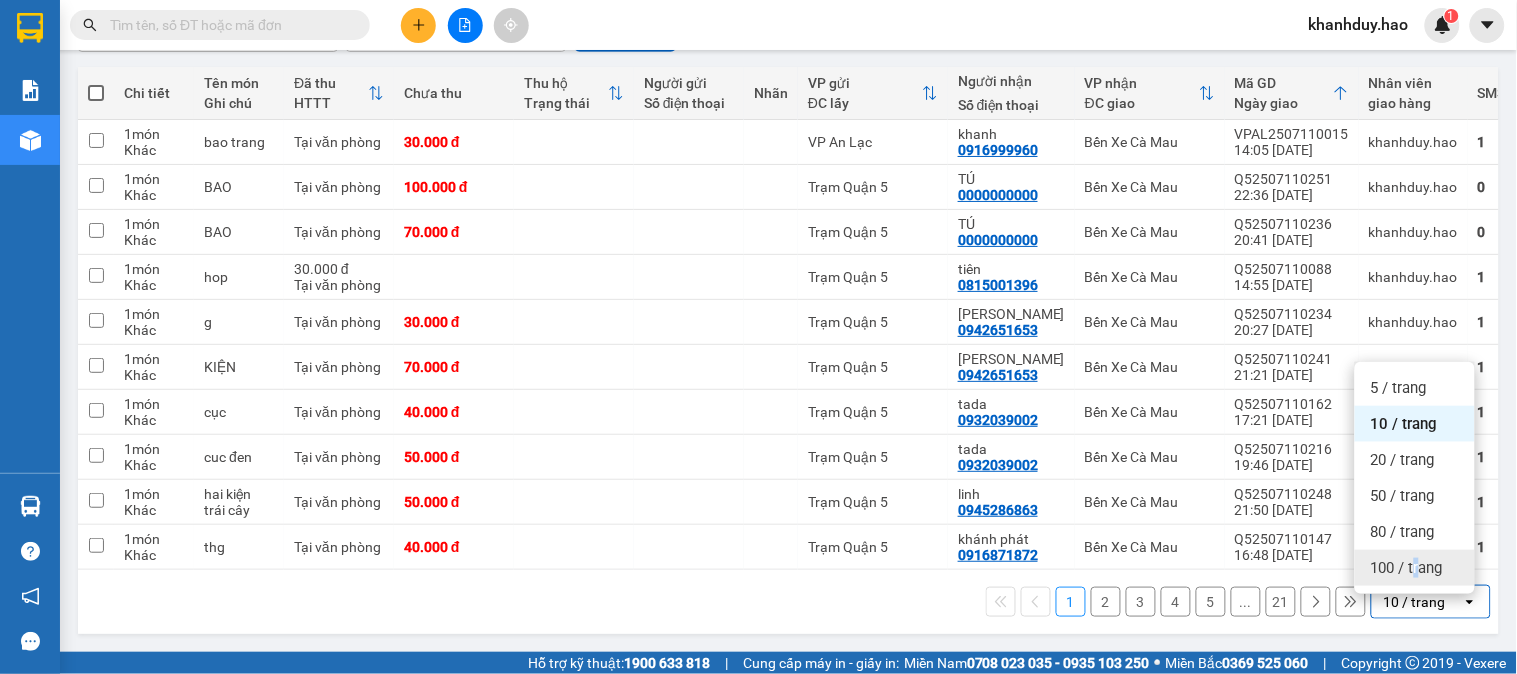 click on "100 / trang" at bounding box center (1407, 568) 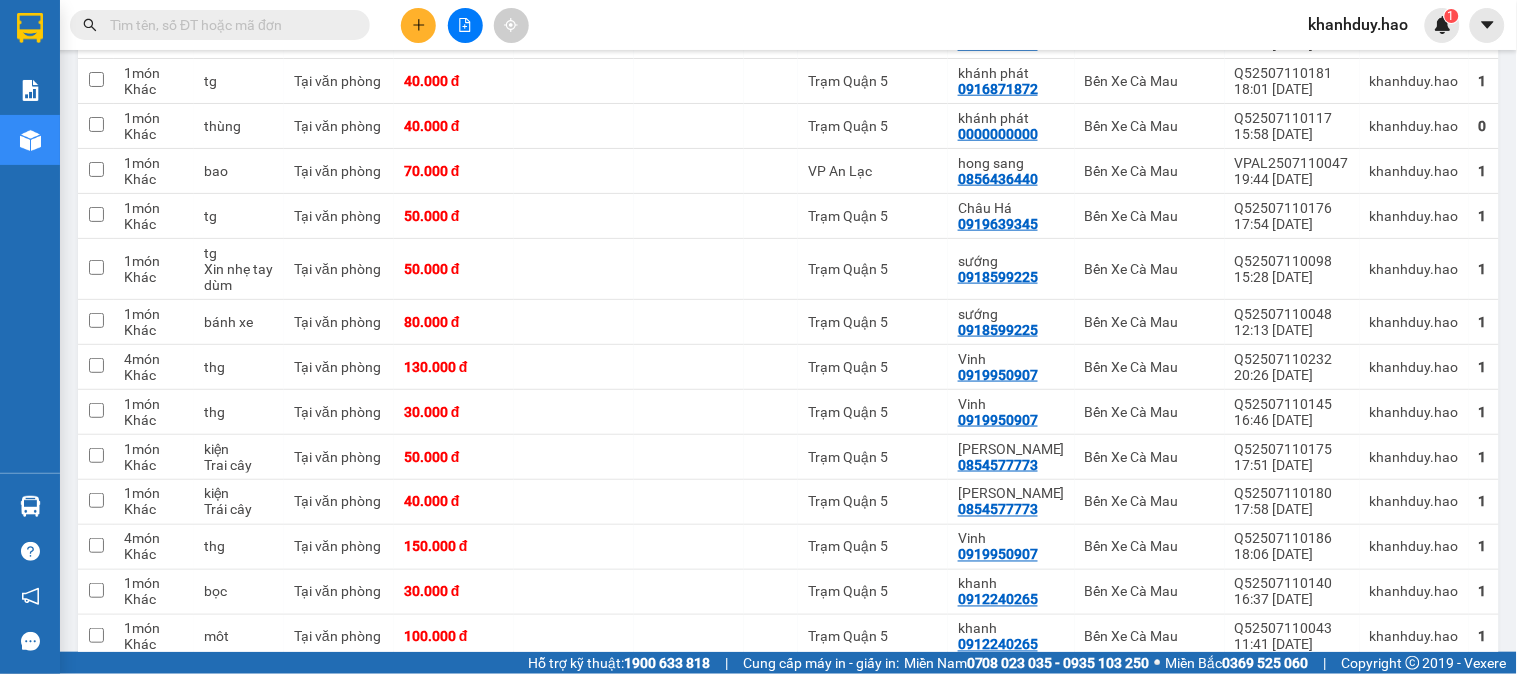 scroll, scrollTop: 780, scrollLeft: 0, axis: vertical 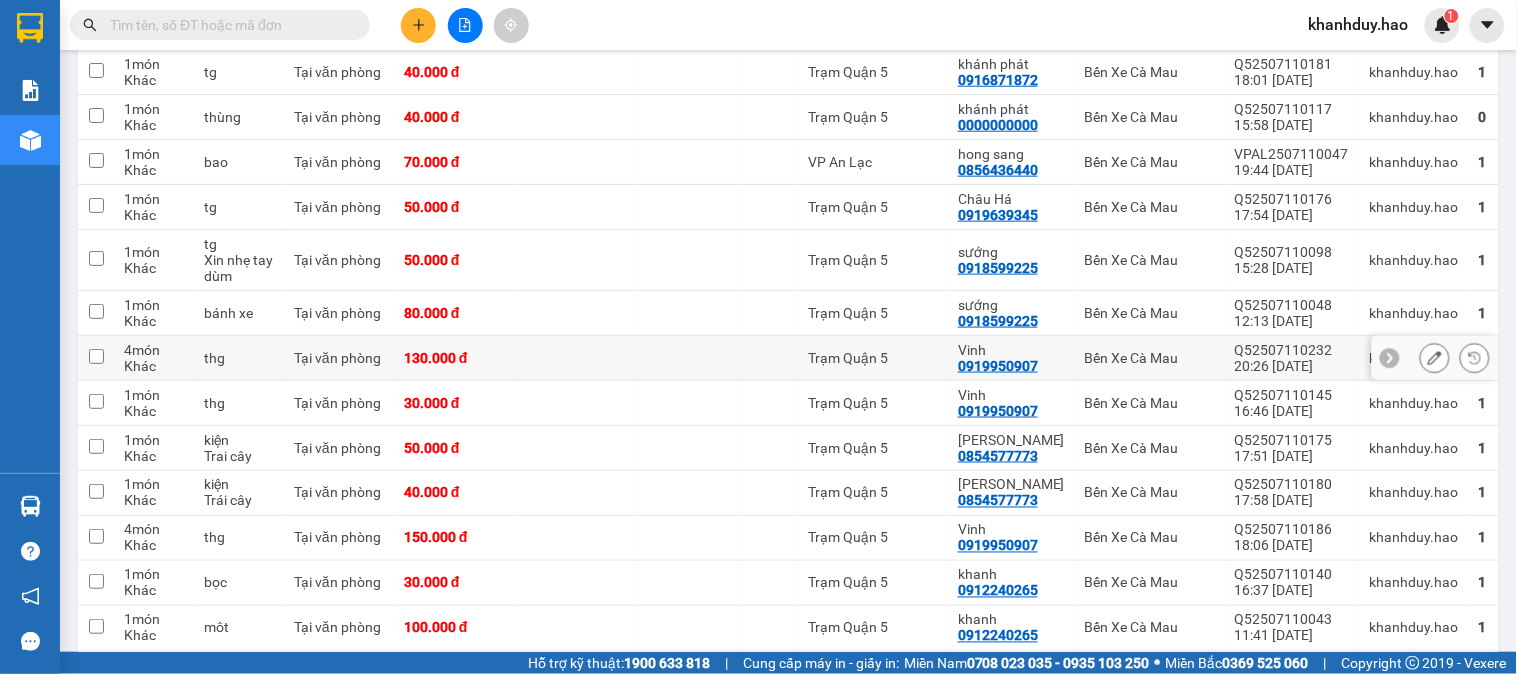 click on "Trạm Quận 5" at bounding box center (873, 358) 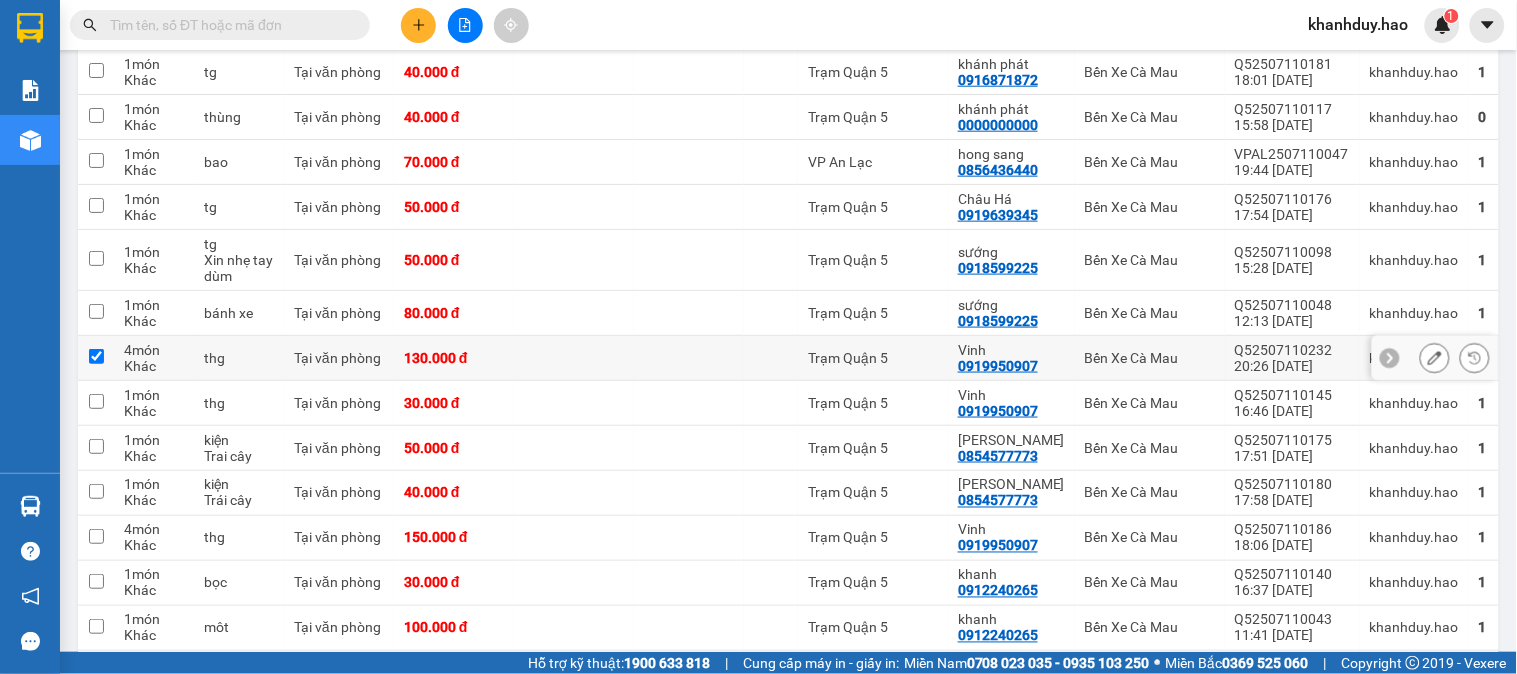 checkbox on "true" 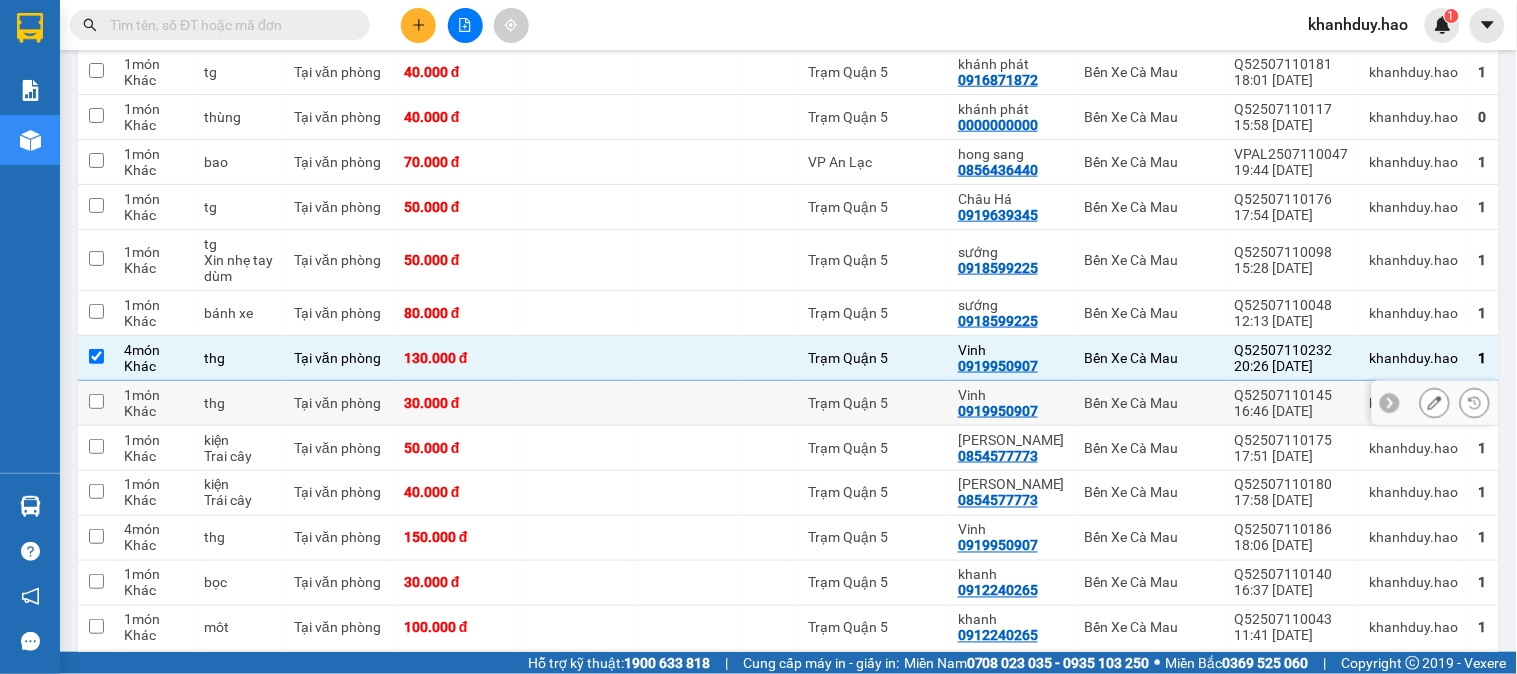 click on "Trạm Quận 5" at bounding box center [873, 403] 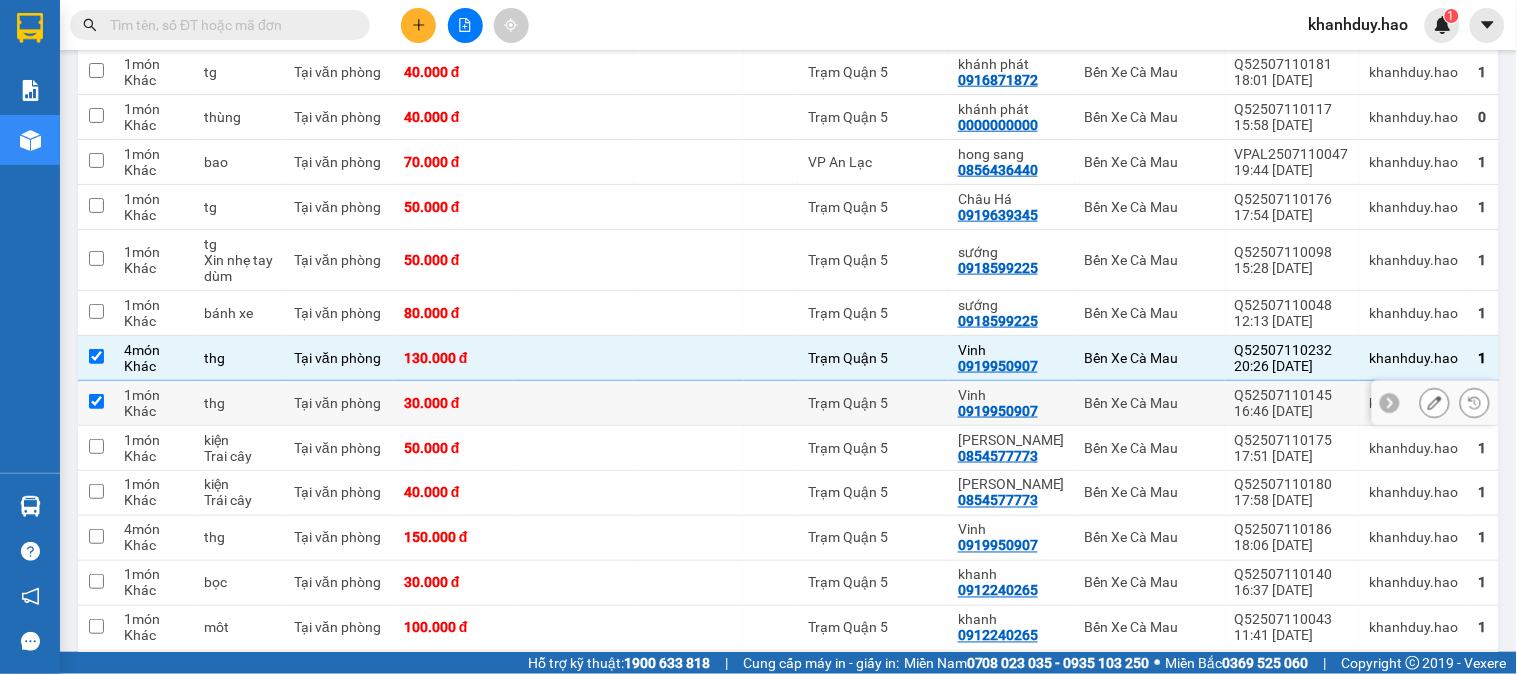 checkbox on "true" 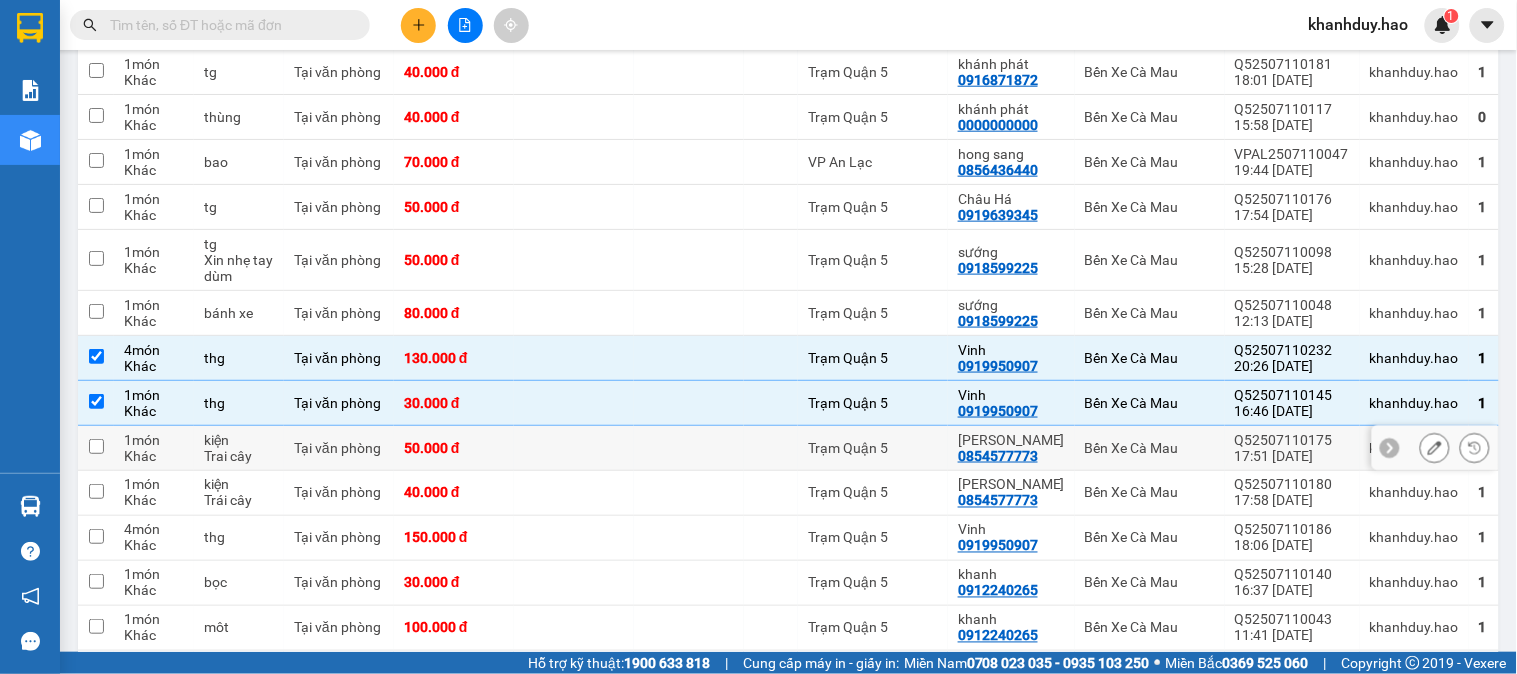 click on "Trạm Quận 5" at bounding box center (873, 448) 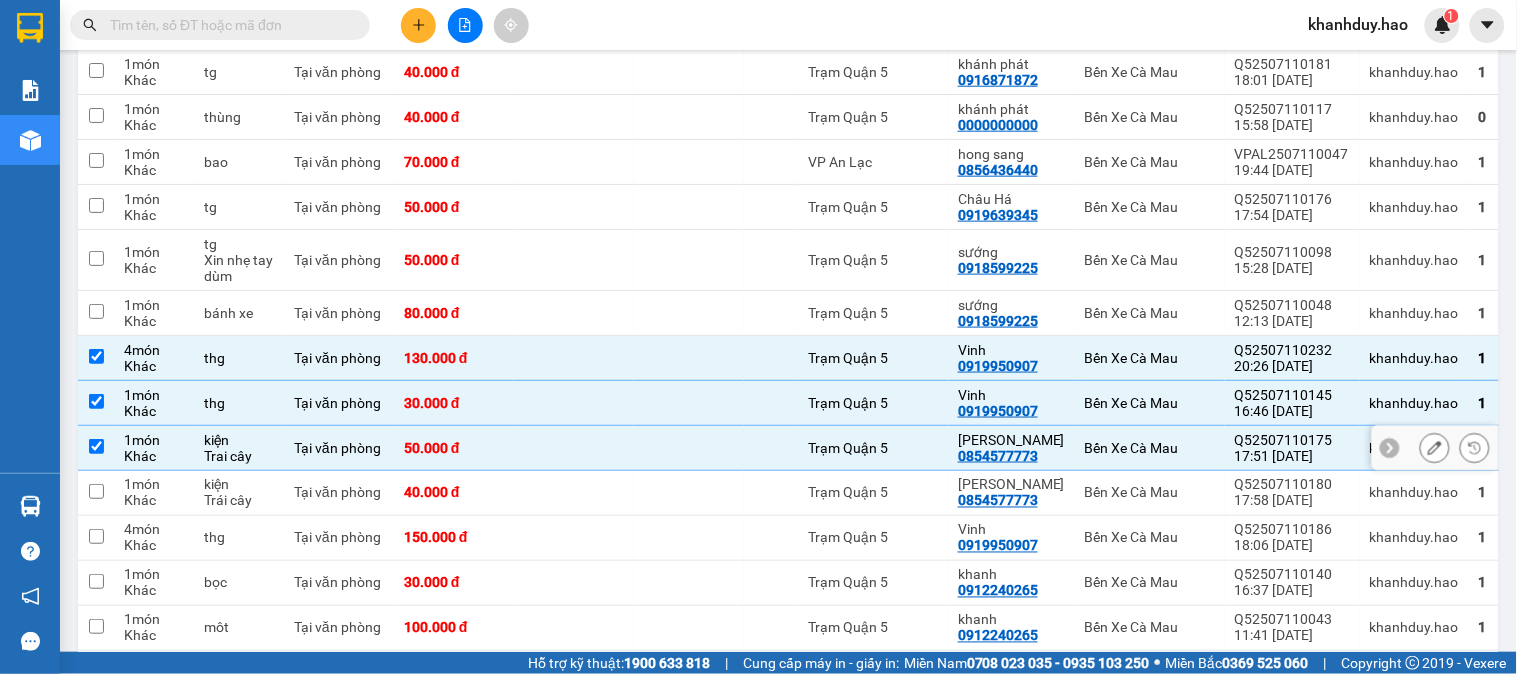 click on "Trạm Quận 5" at bounding box center (873, 448) 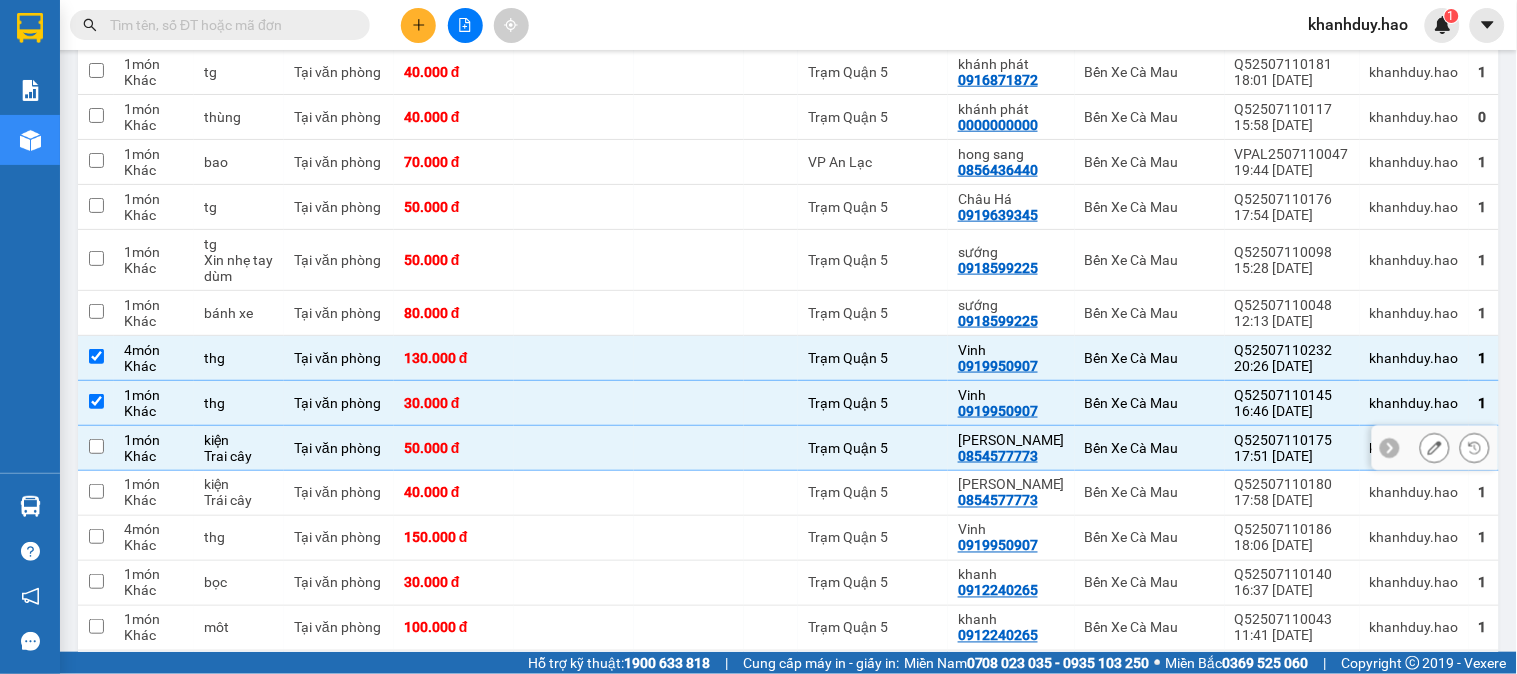checkbox on "false" 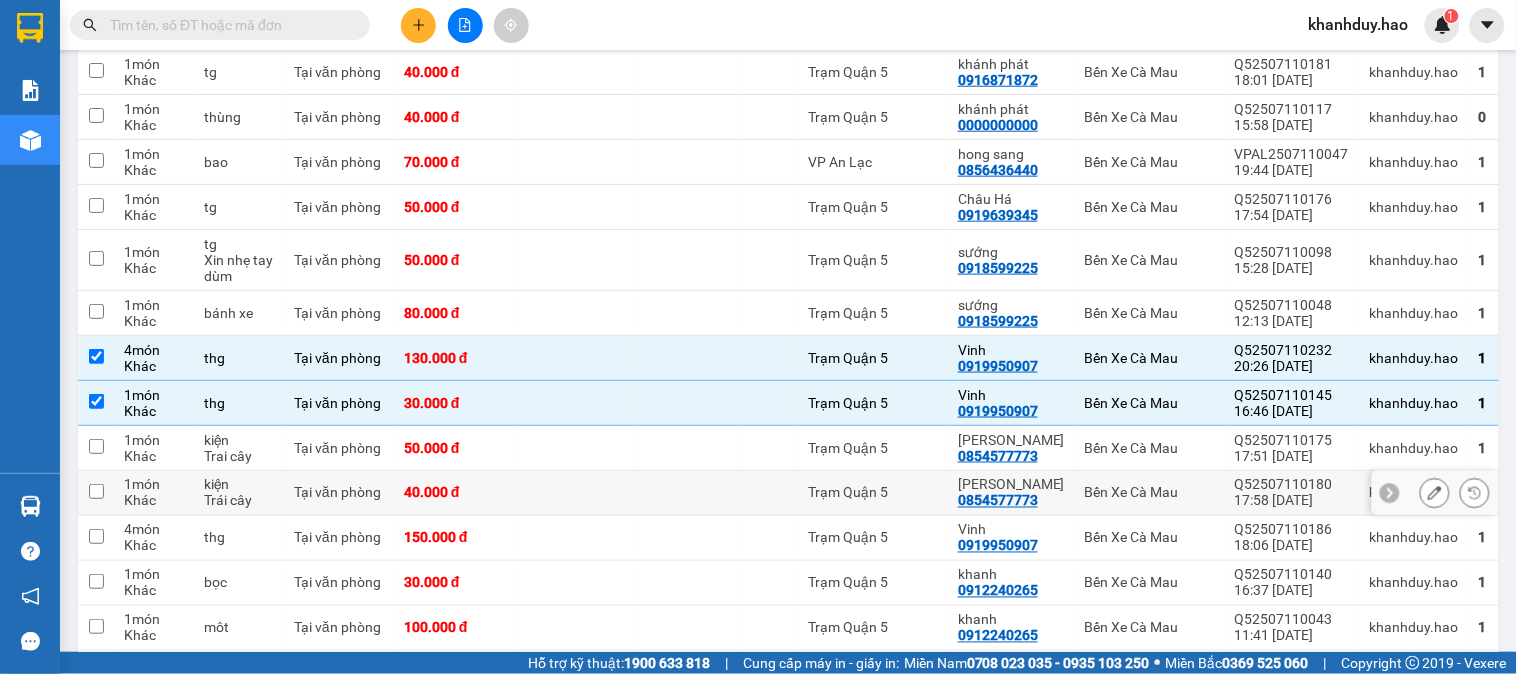 click on "Trạm Quận 5" at bounding box center (873, 493) 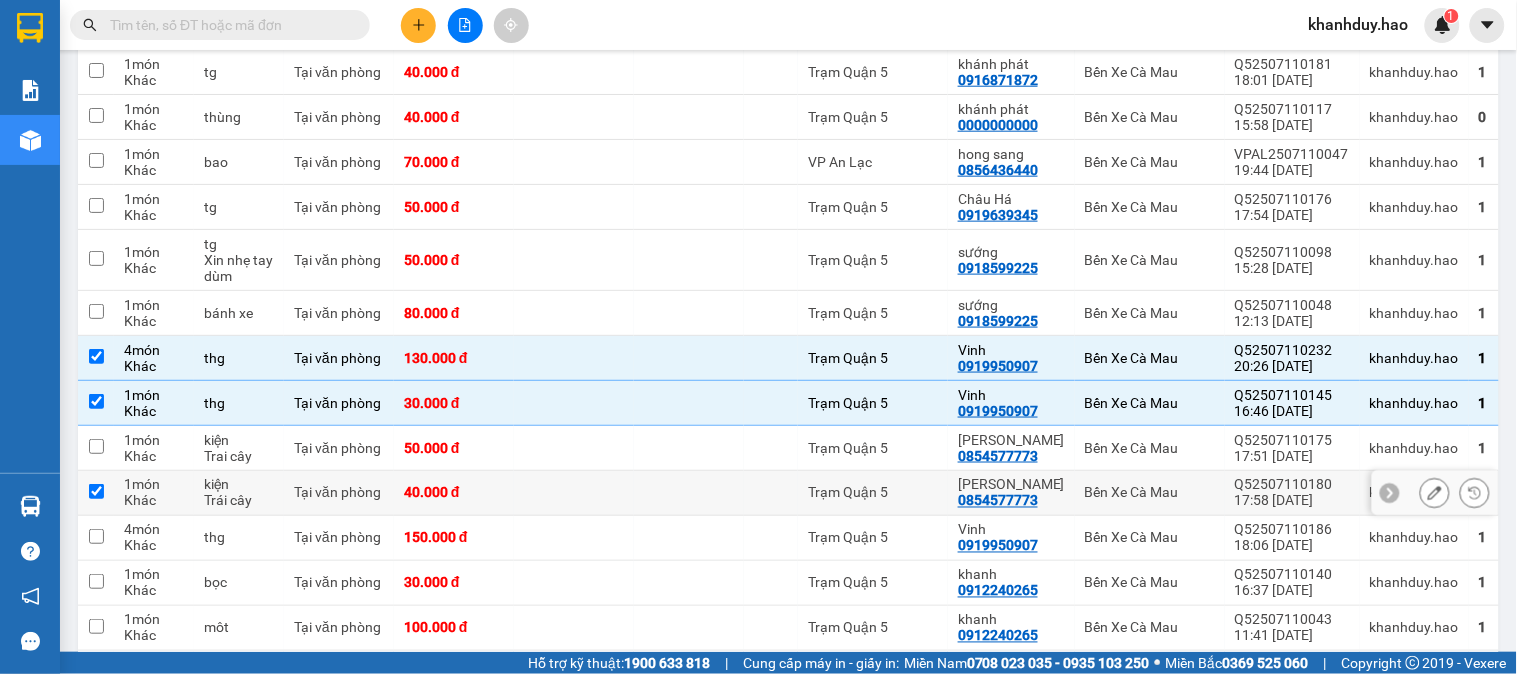 checkbox on "true" 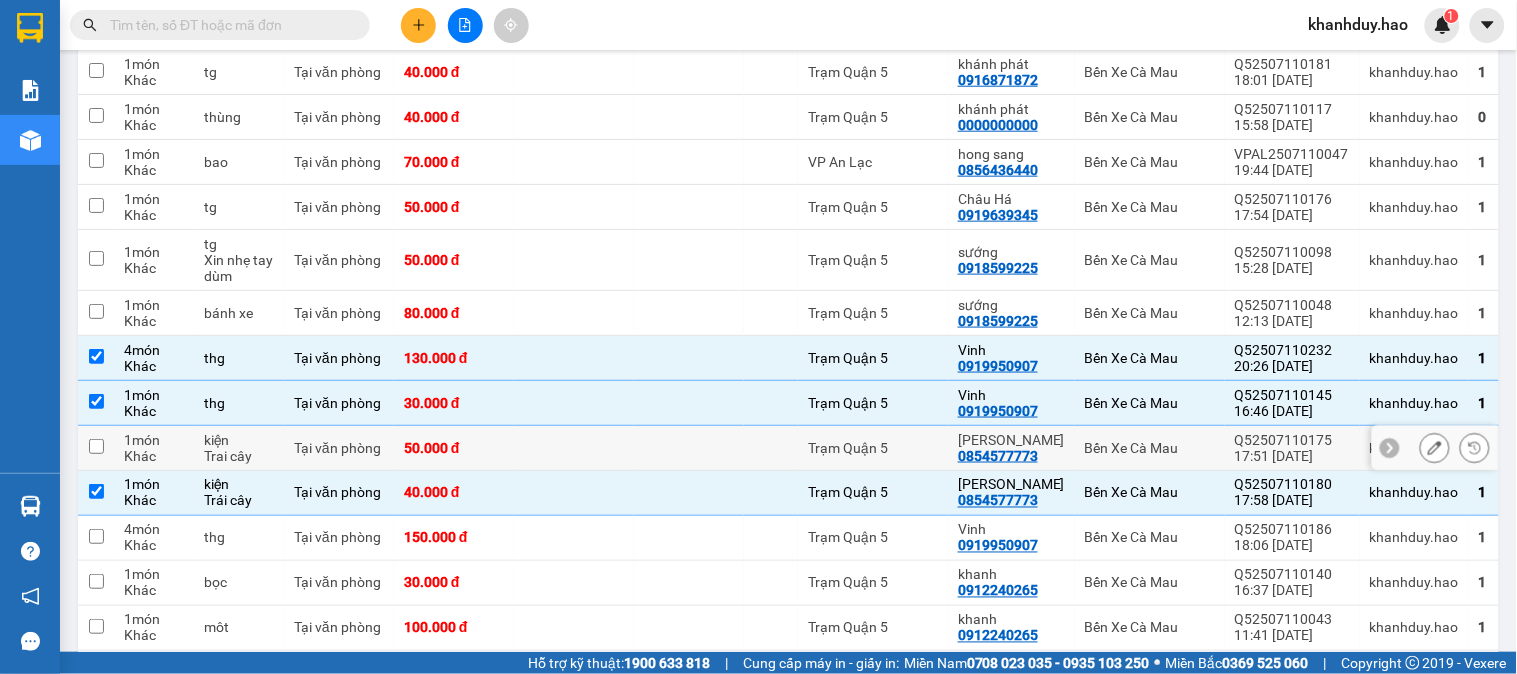 click on "Trạm Quận 5" at bounding box center [873, 448] 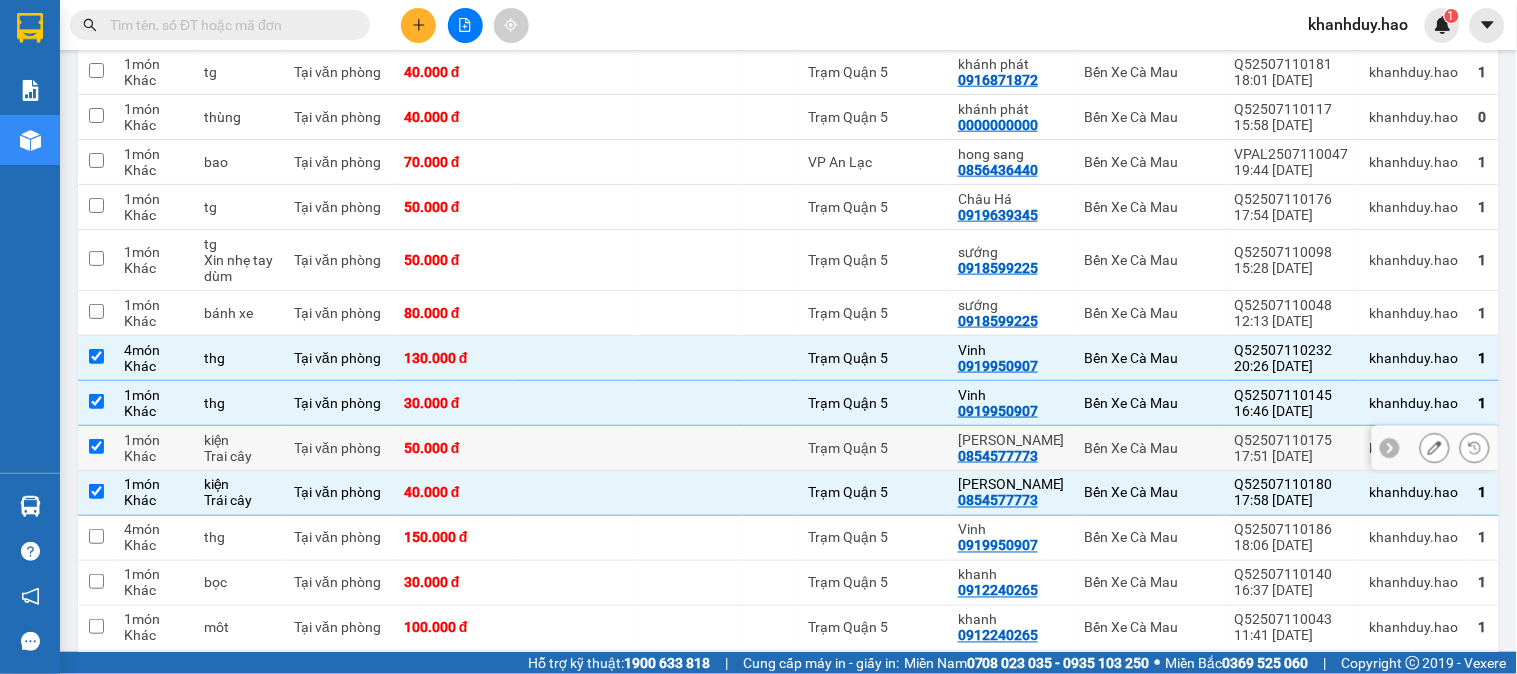 checkbox on "true" 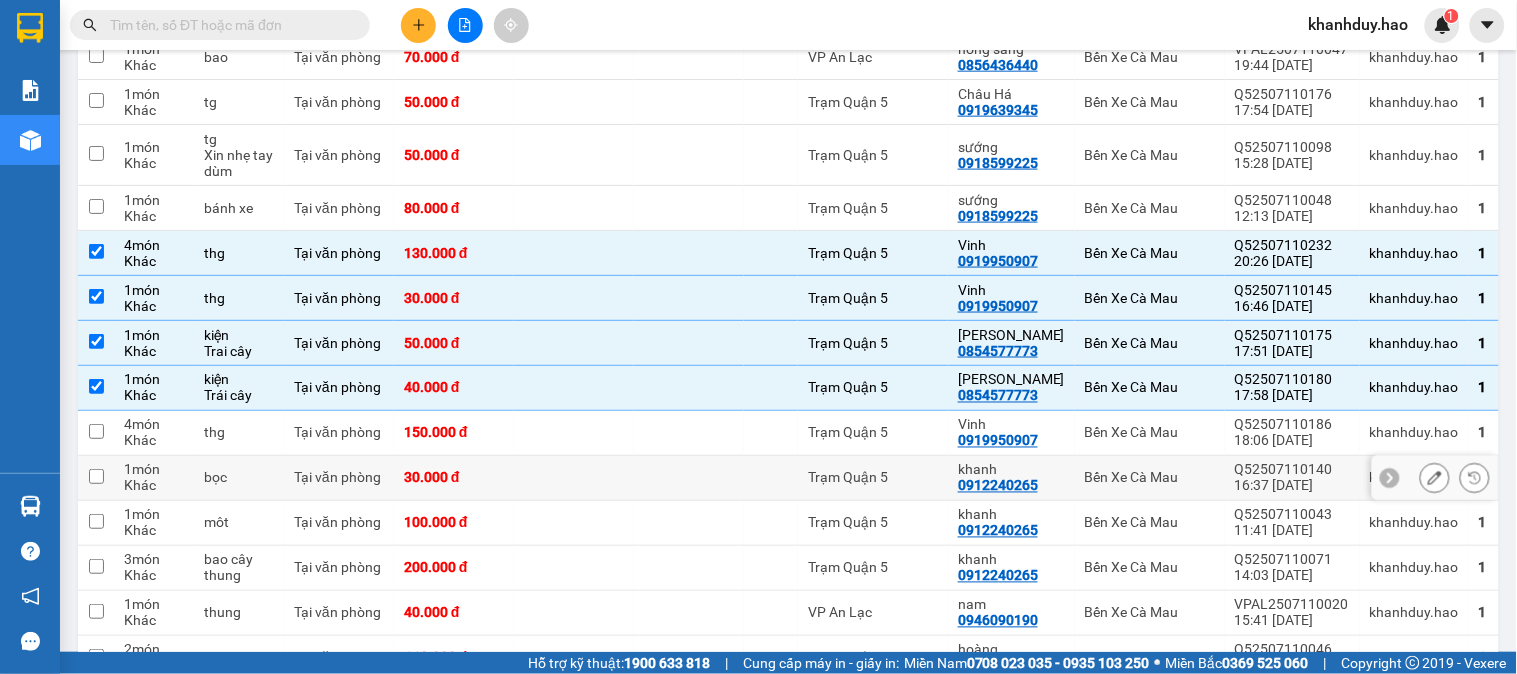 scroll, scrollTop: 891, scrollLeft: 0, axis: vertical 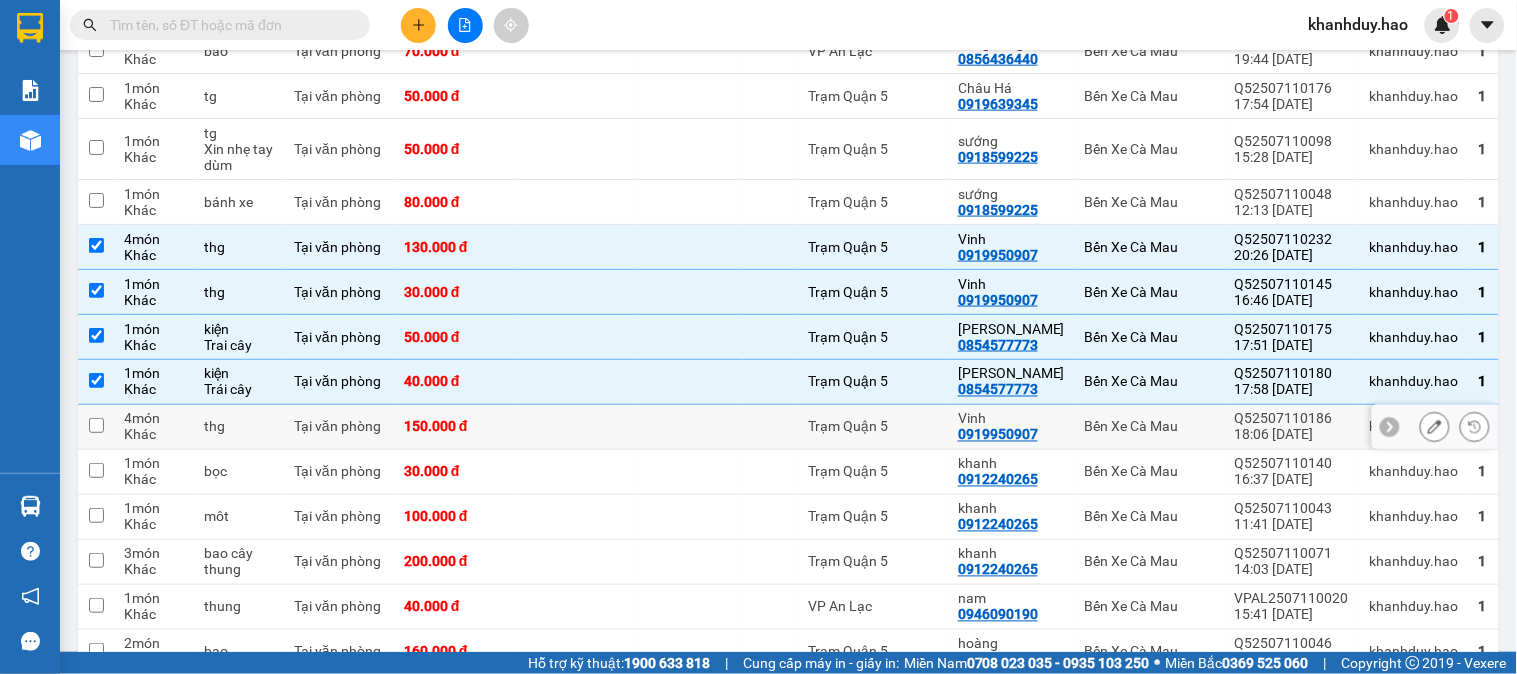 click on "Trạm Quận 5" at bounding box center [873, 427] 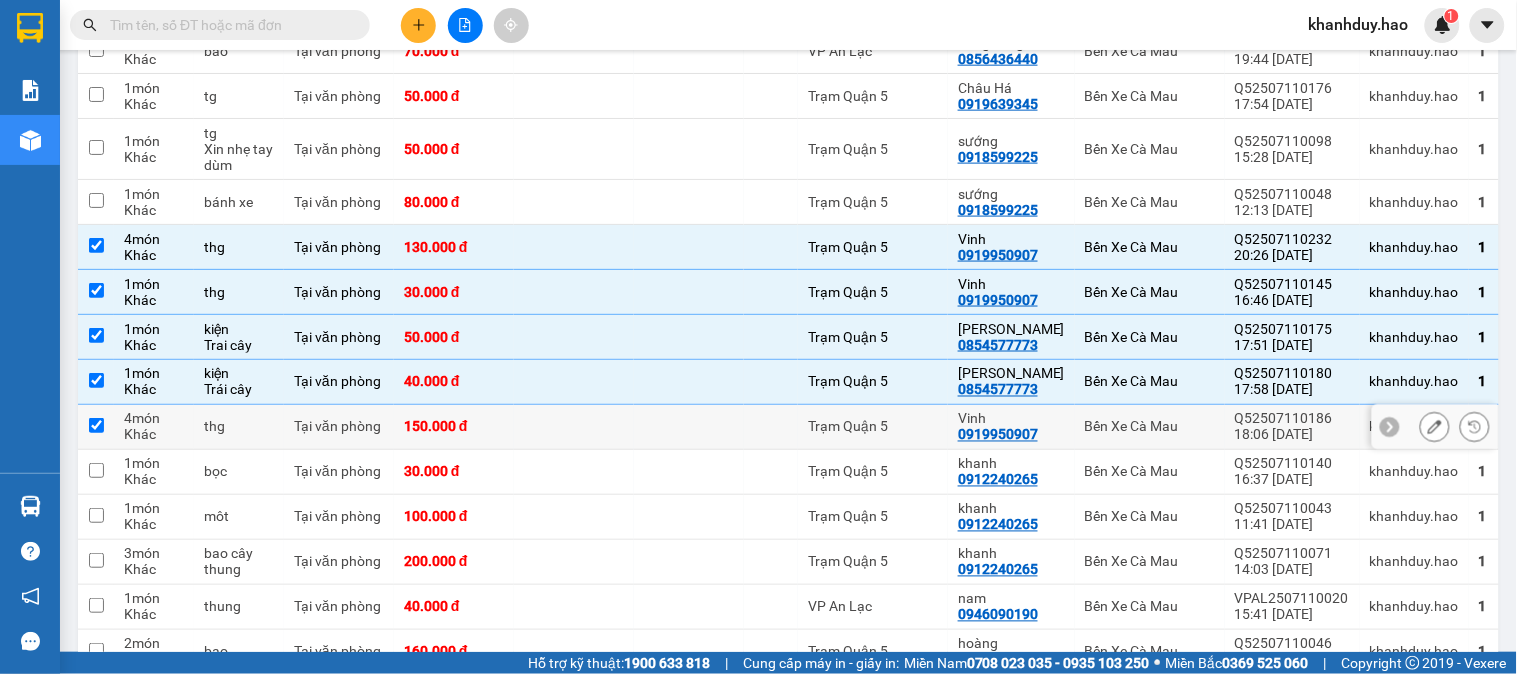 checkbox on "true" 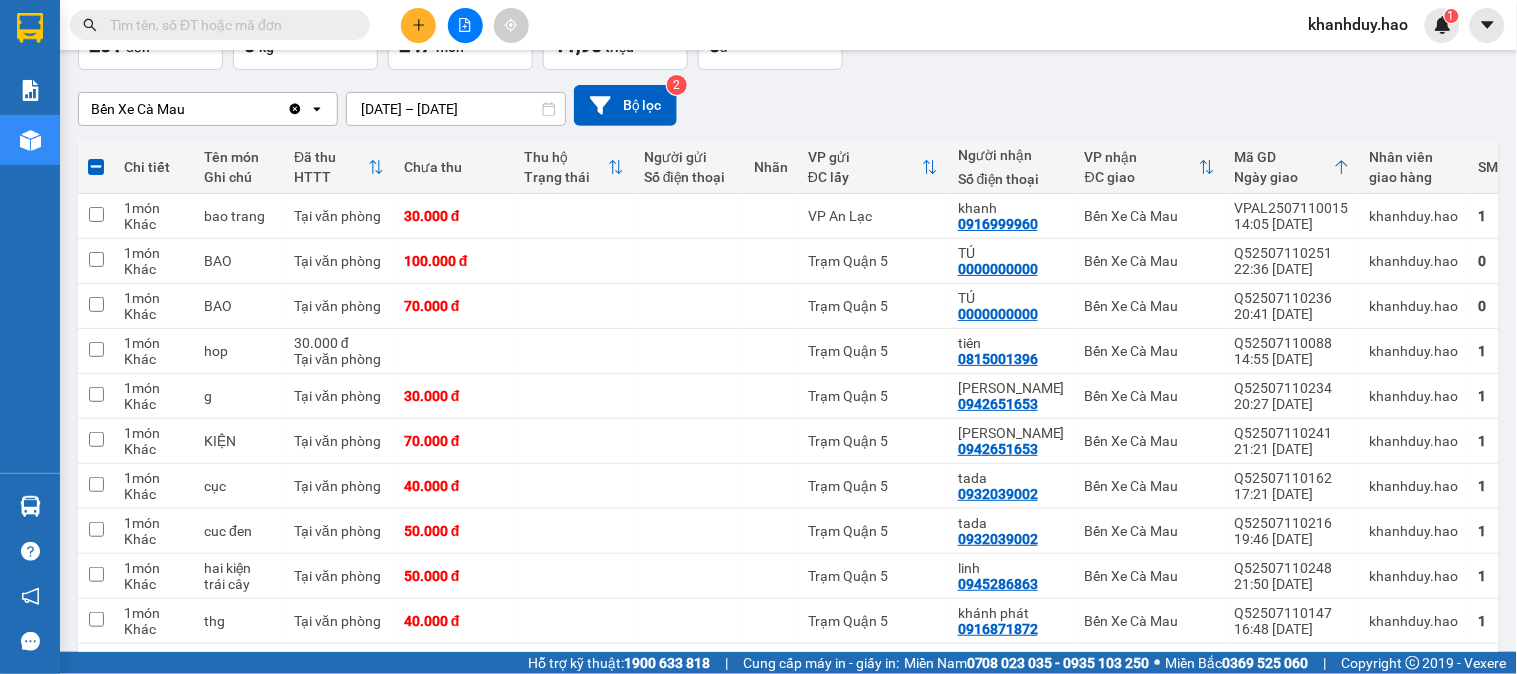 scroll, scrollTop: 0, scrollLeft: 0, axis: both 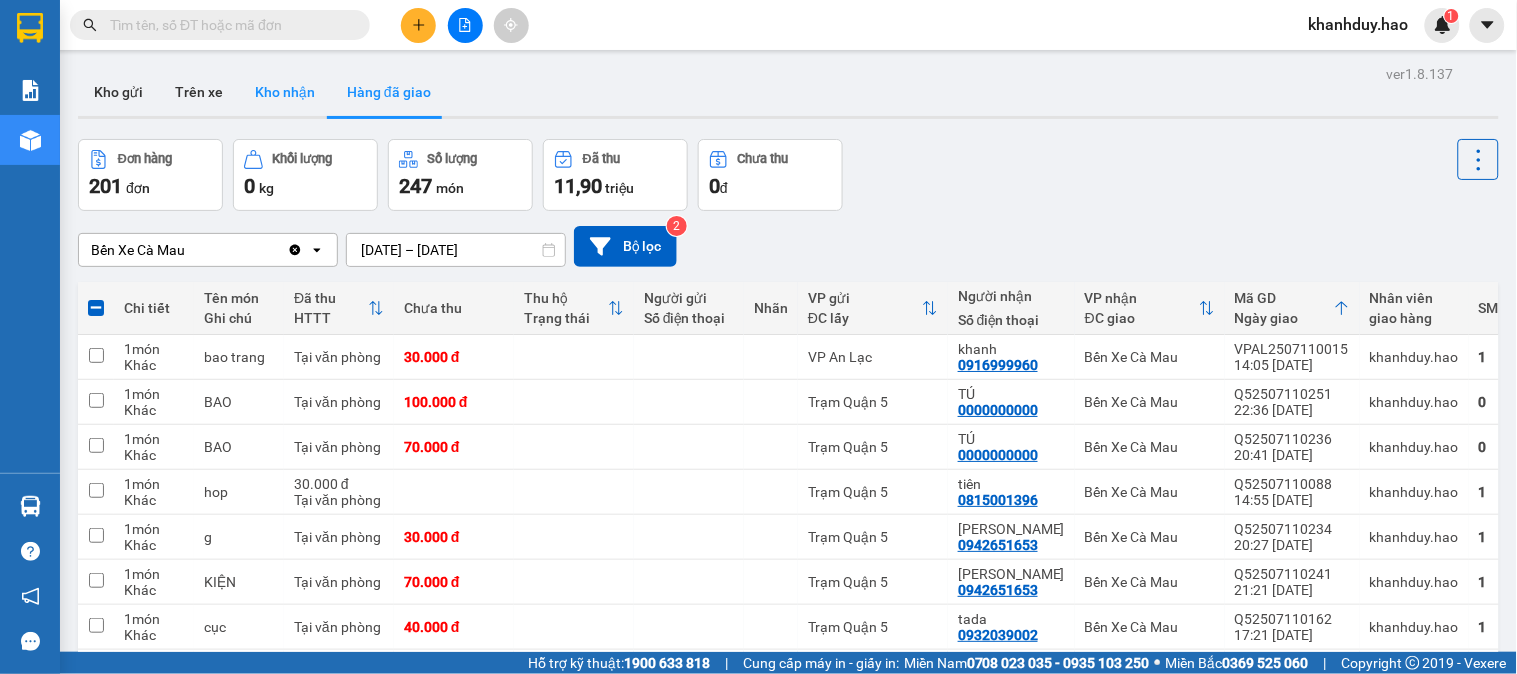 click on "Kho nhận" at bounding box center (285, 92) 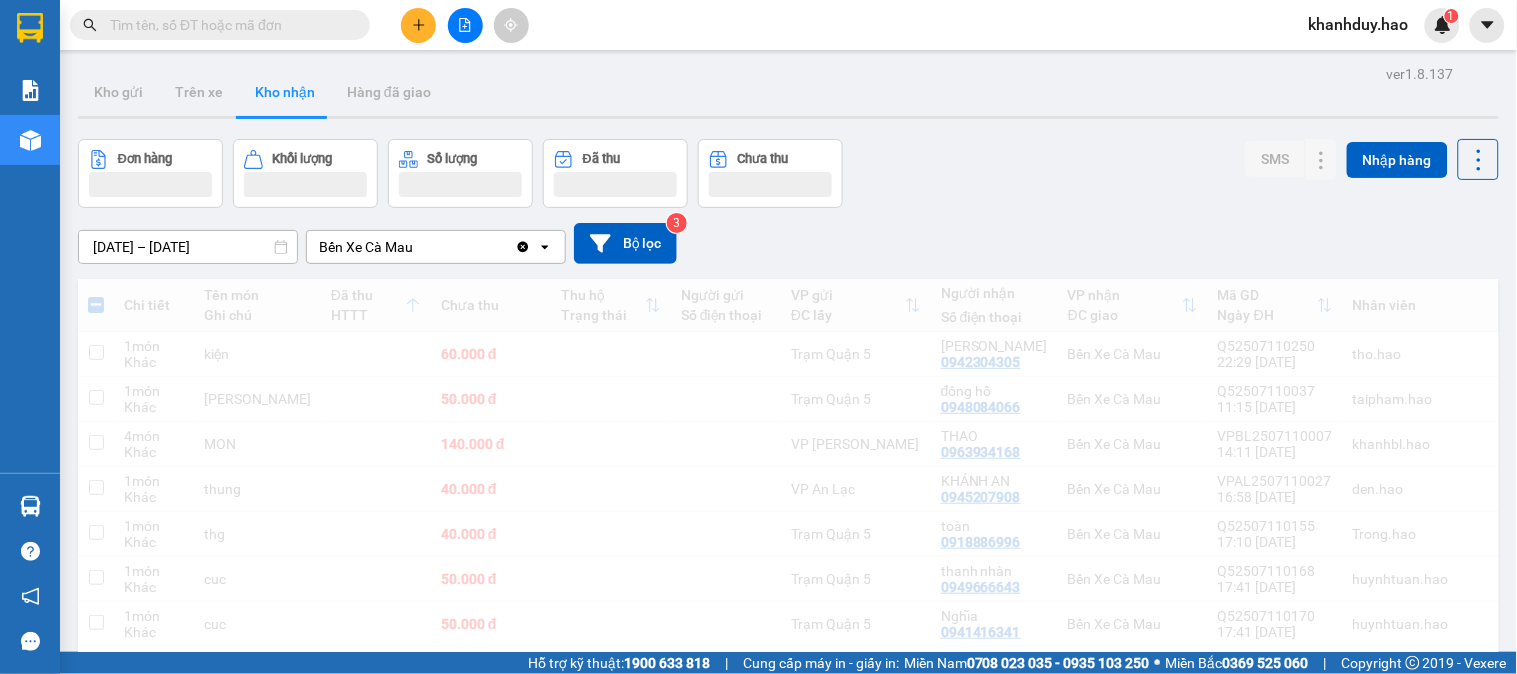 click at bounding box center [228, 25] 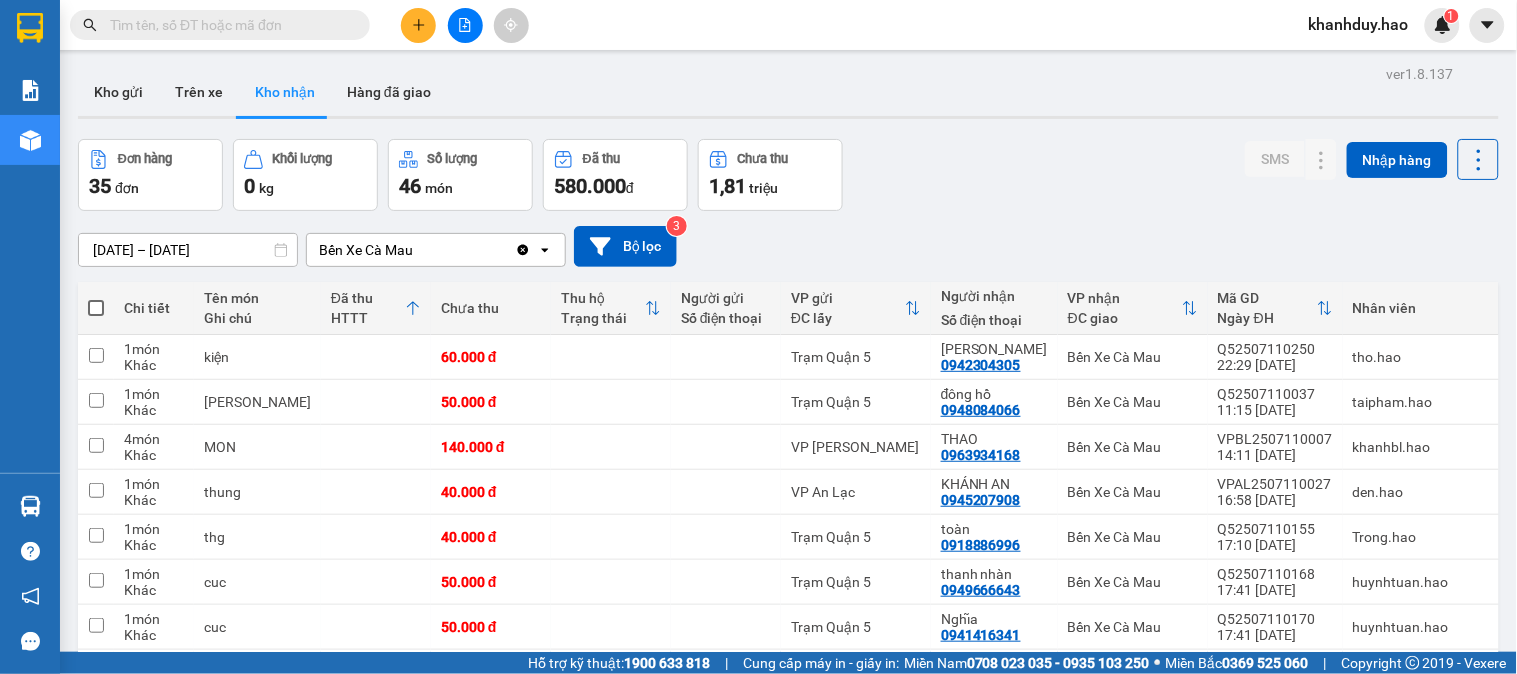 click at bounding box center (228, 25) 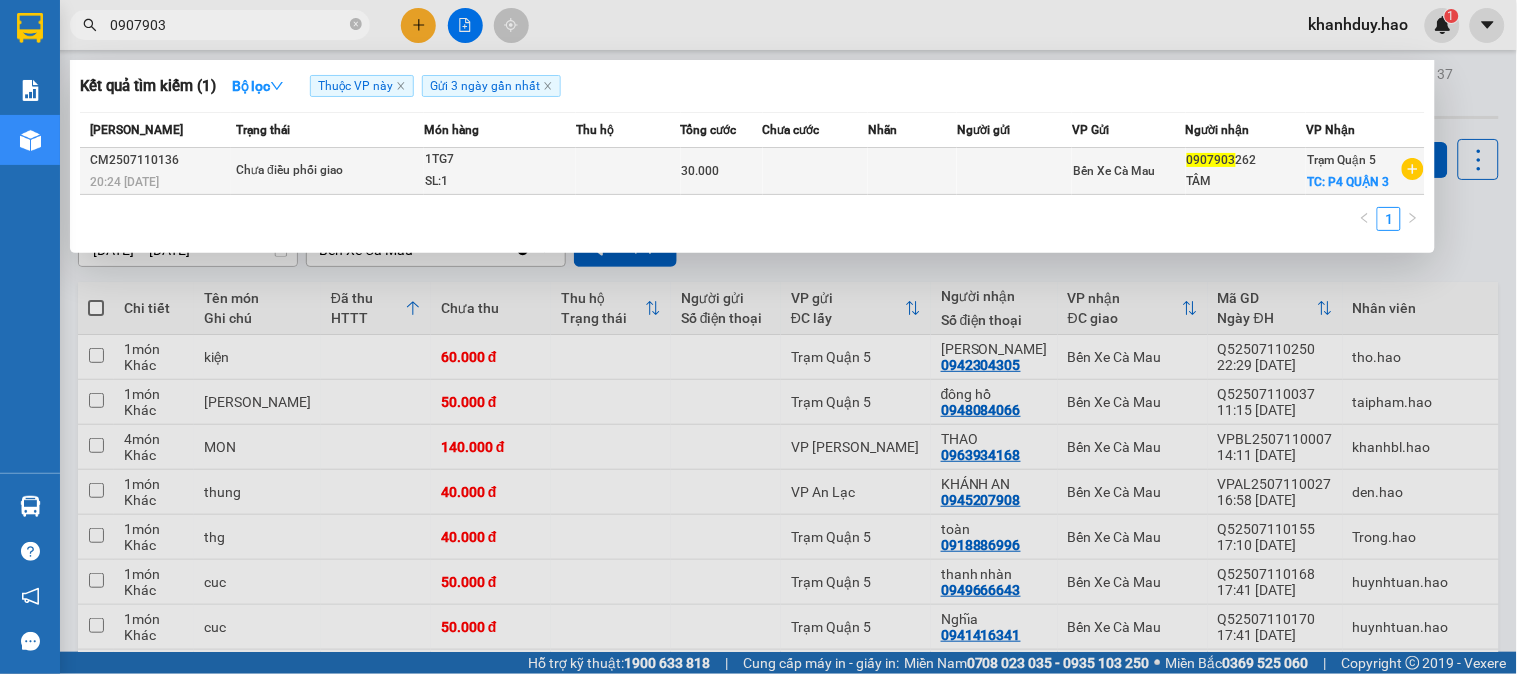 type on "0907903" 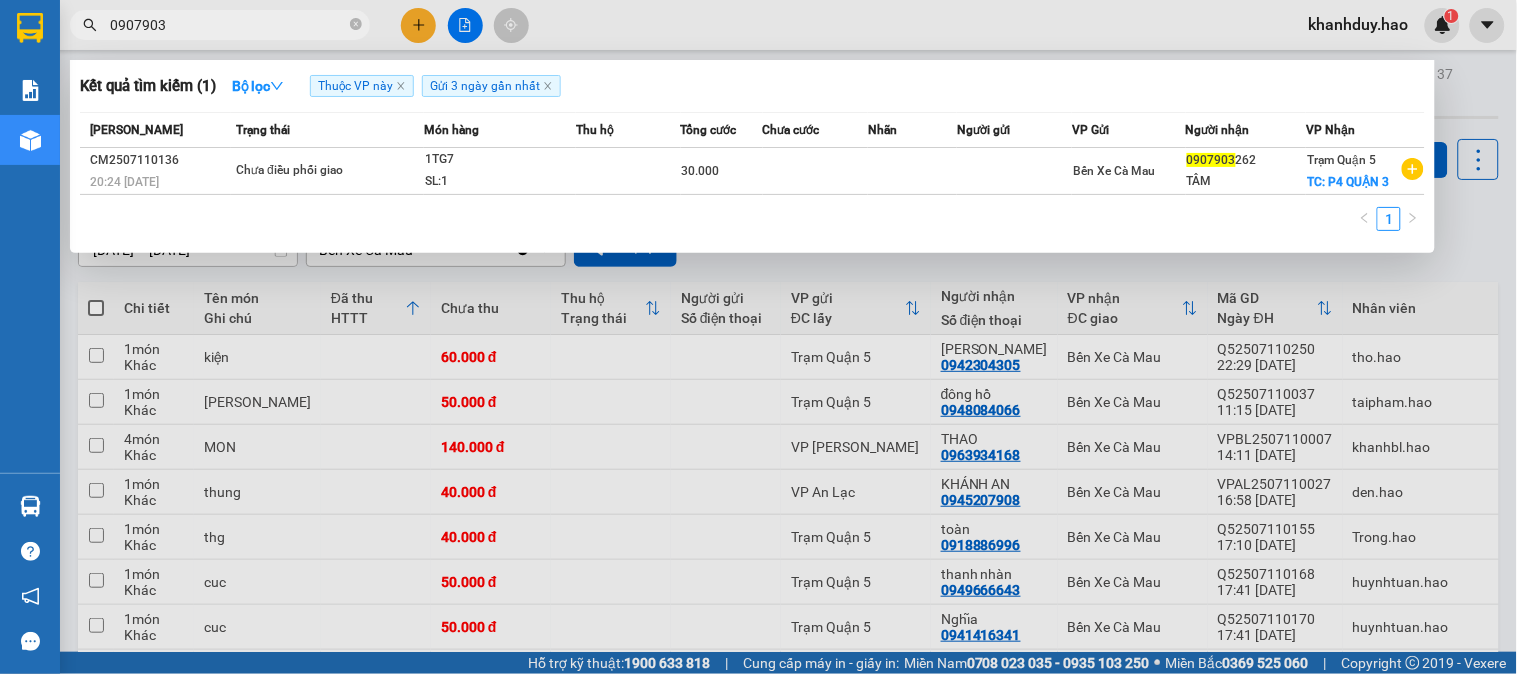 click on "SL:  1" at bounding box center [500, 182] 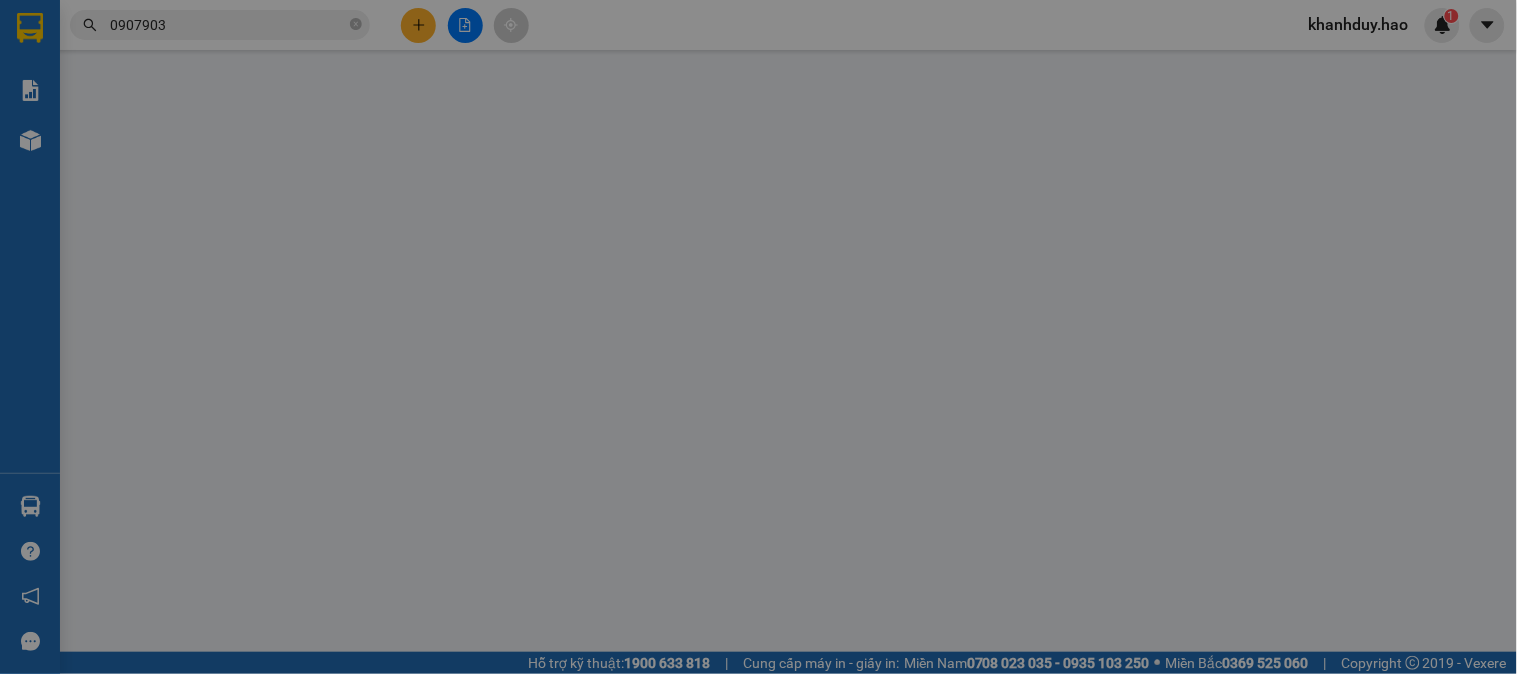 type on "0907903262" 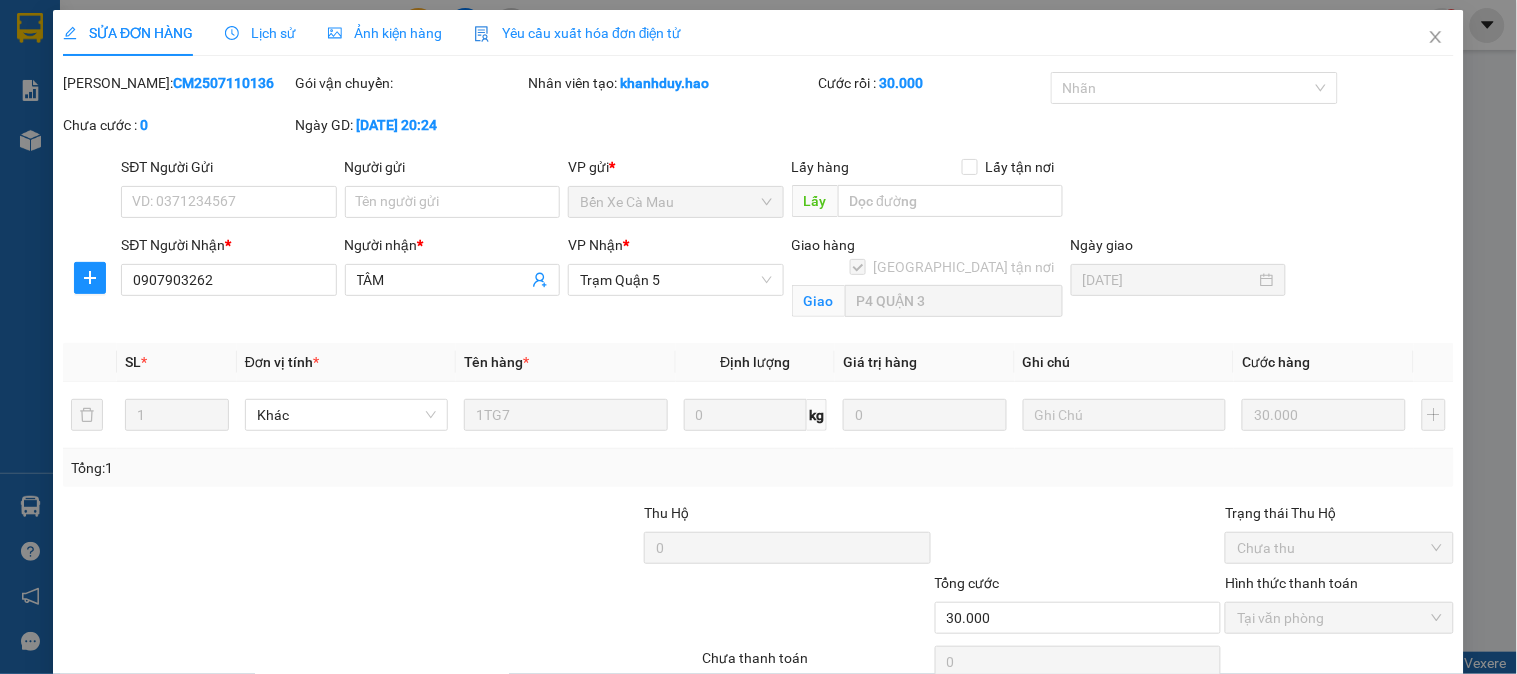 click on "Ảnh kiện hàng" at bounding box center (385, 33) 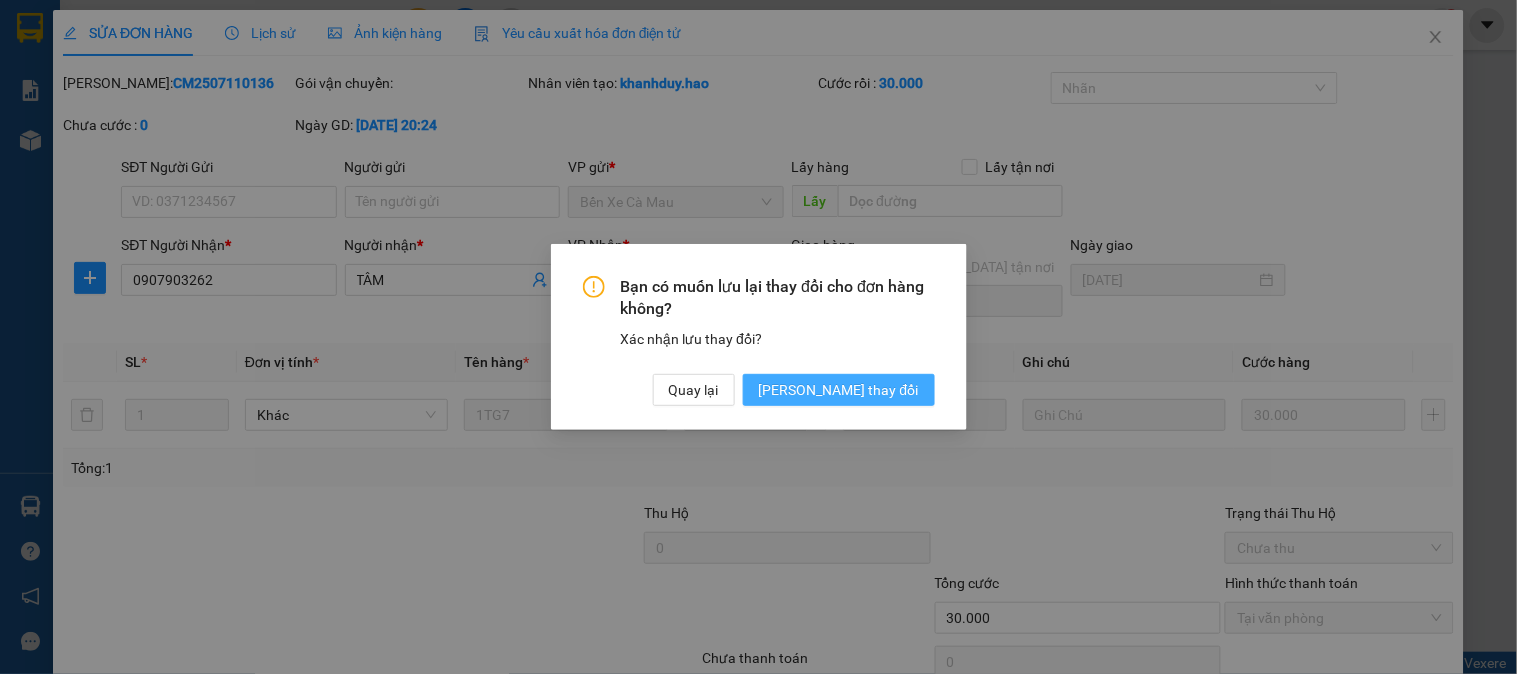 click on "[PERSON_NAME] thay đổi" at bounding box center (839, 390) 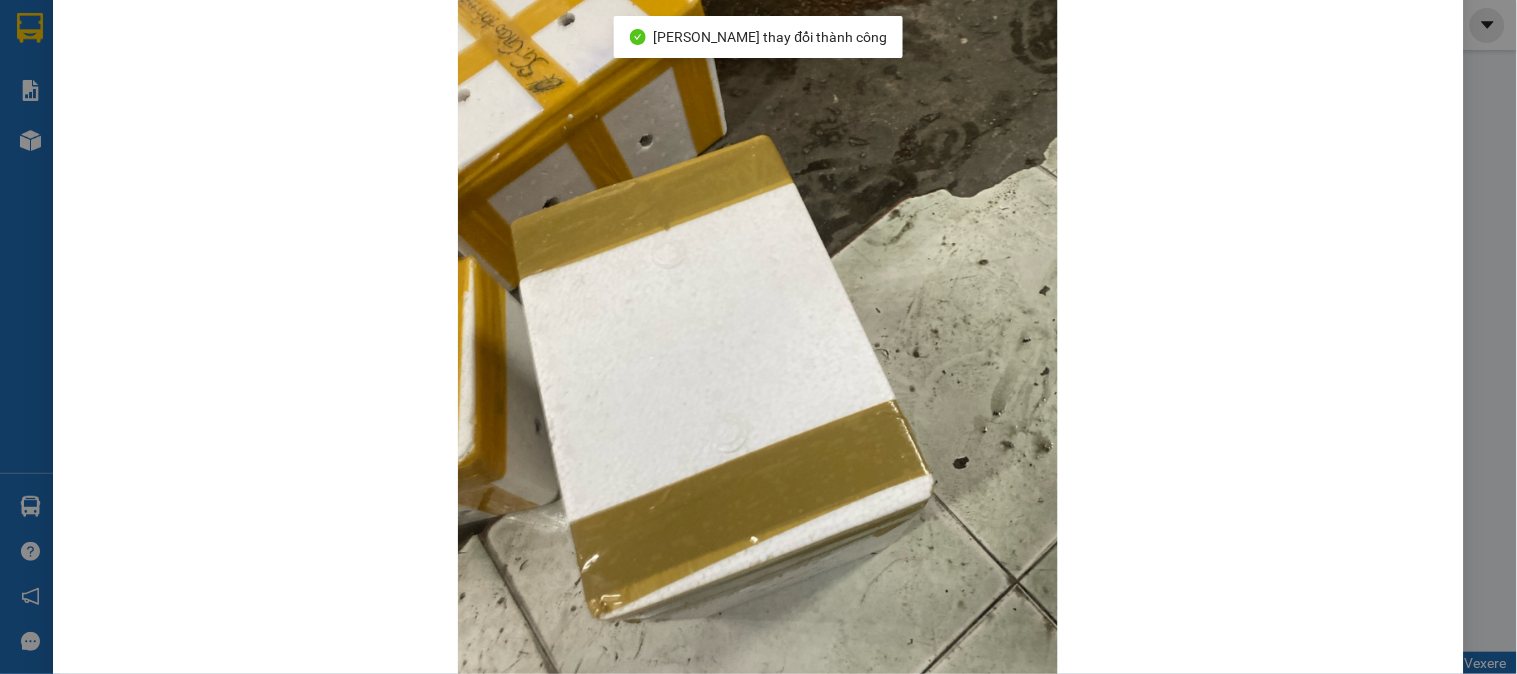 scroll, scrollTop: 0, scrollLeft: 0, axis: both 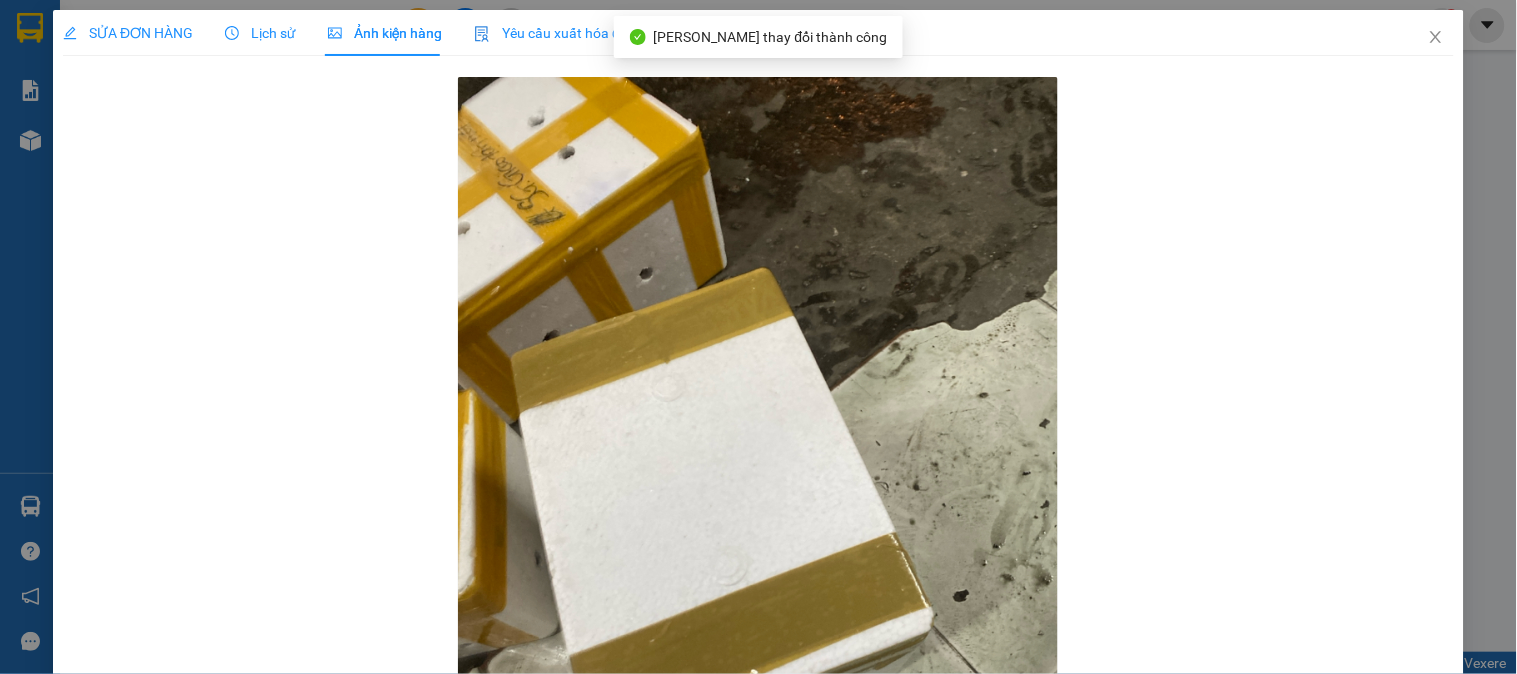 click on "Lịch sử" at bounding box center [260, 33] 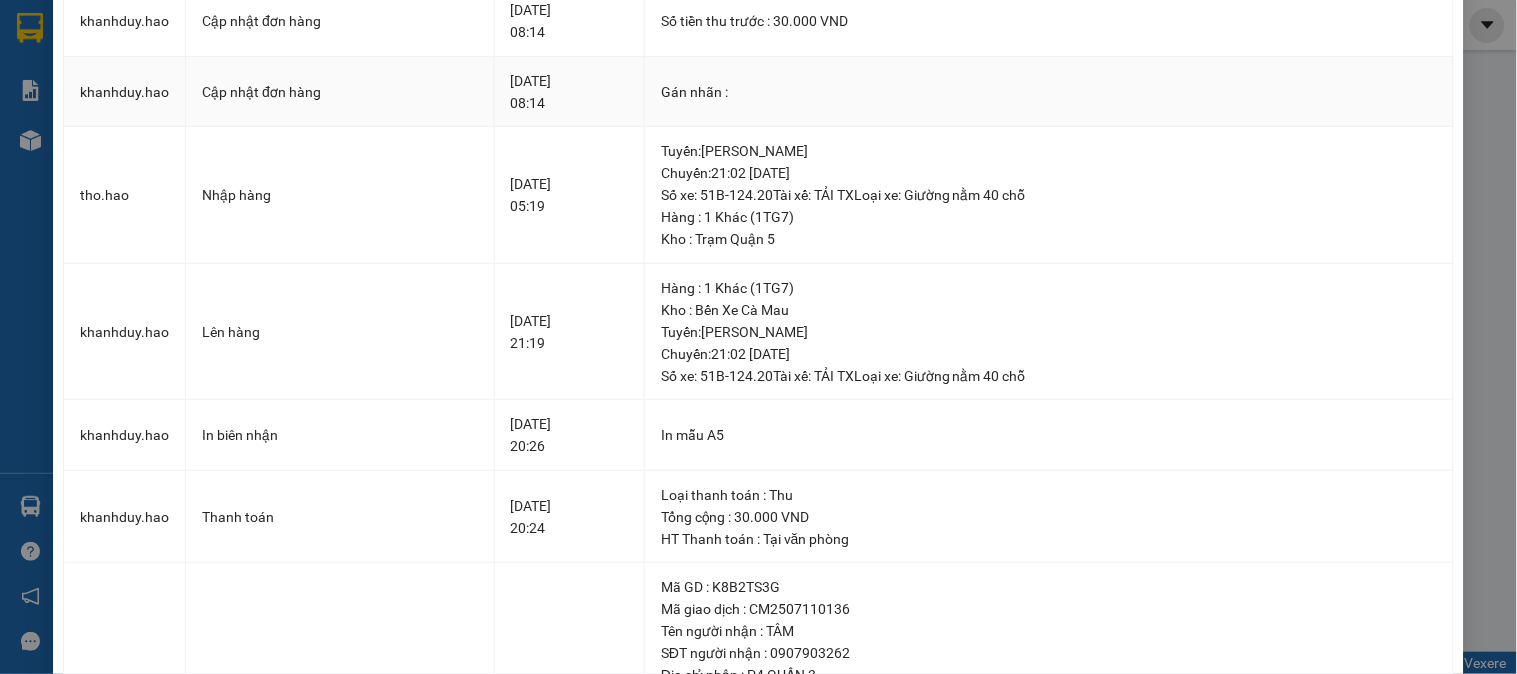 scroll, scrollTop: 0, scrollLeft: 0, axis: both 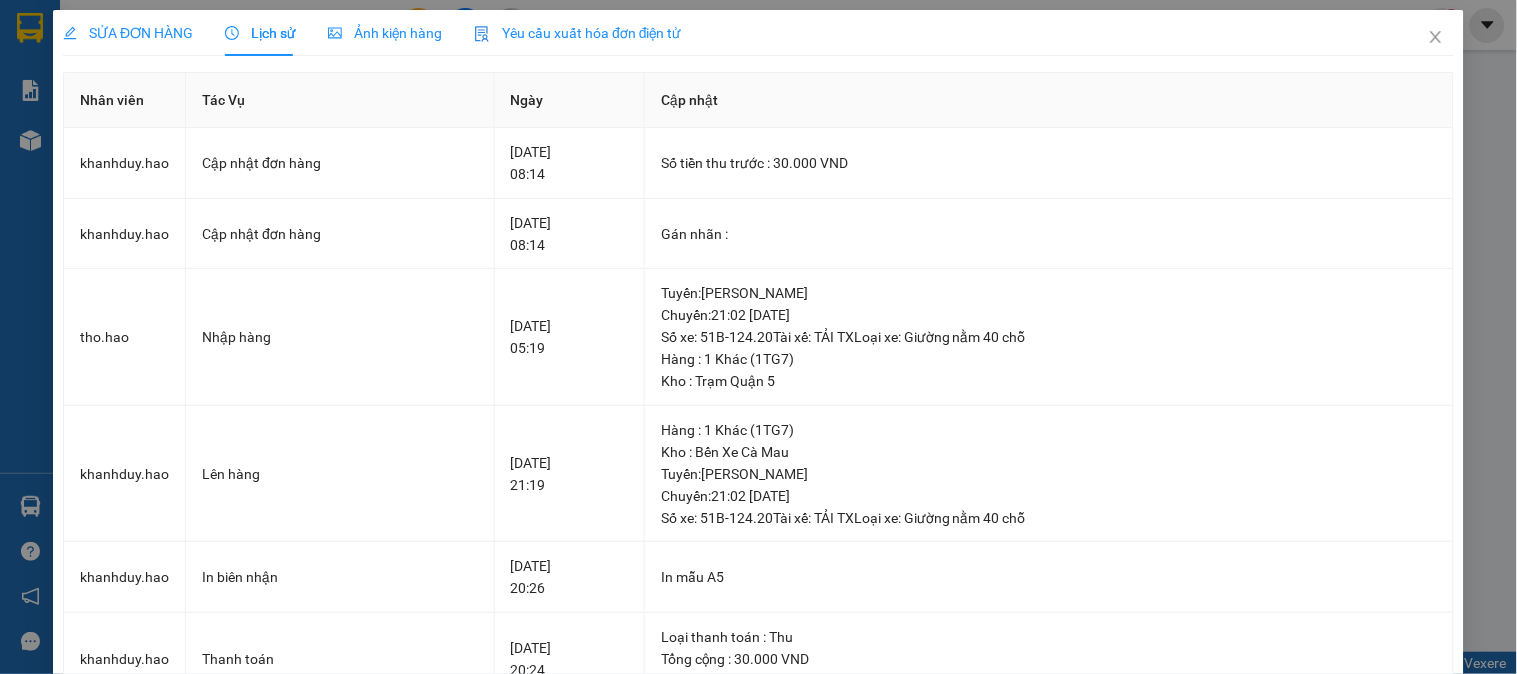 click on "SỬA ĐƠN HÀNG" at bounding box center (128, 33) 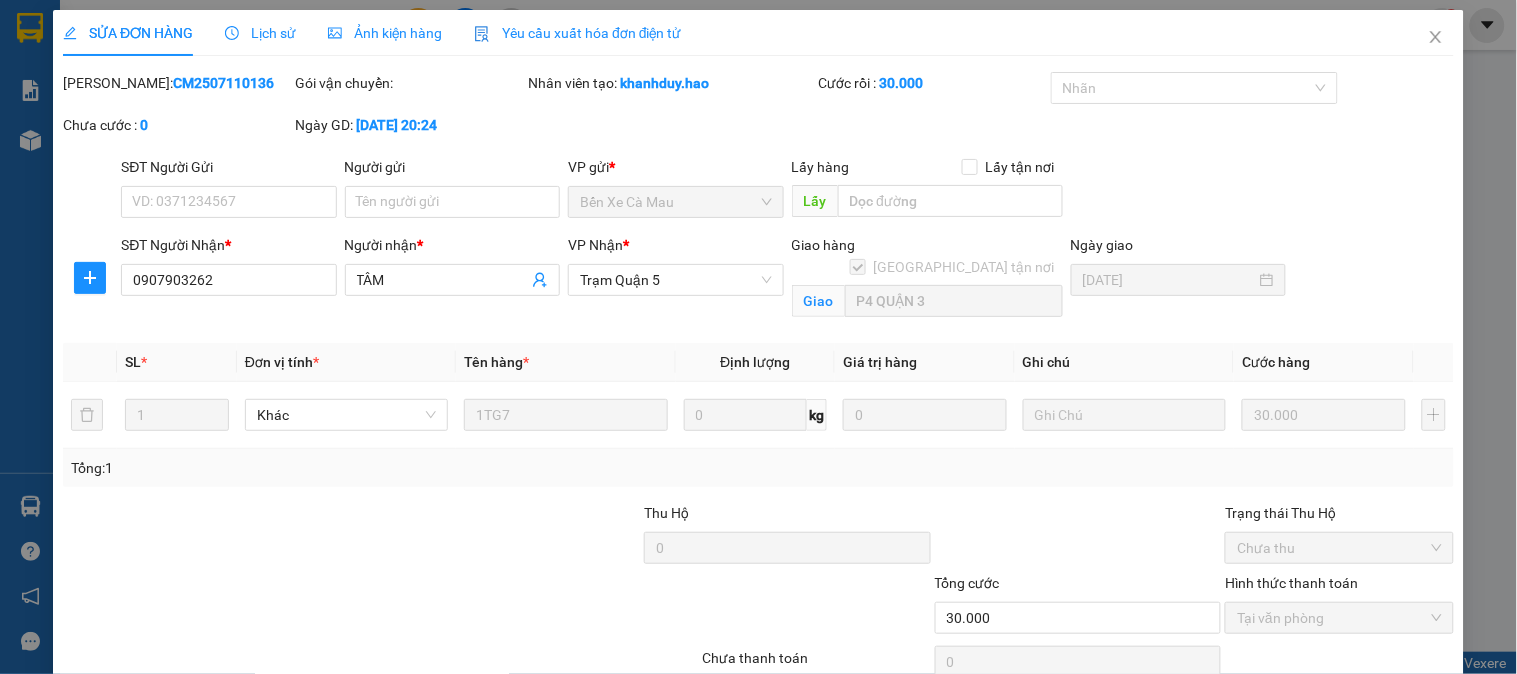 scroll, scrollTop: 93, scrollLeft: 0, axis: vertical 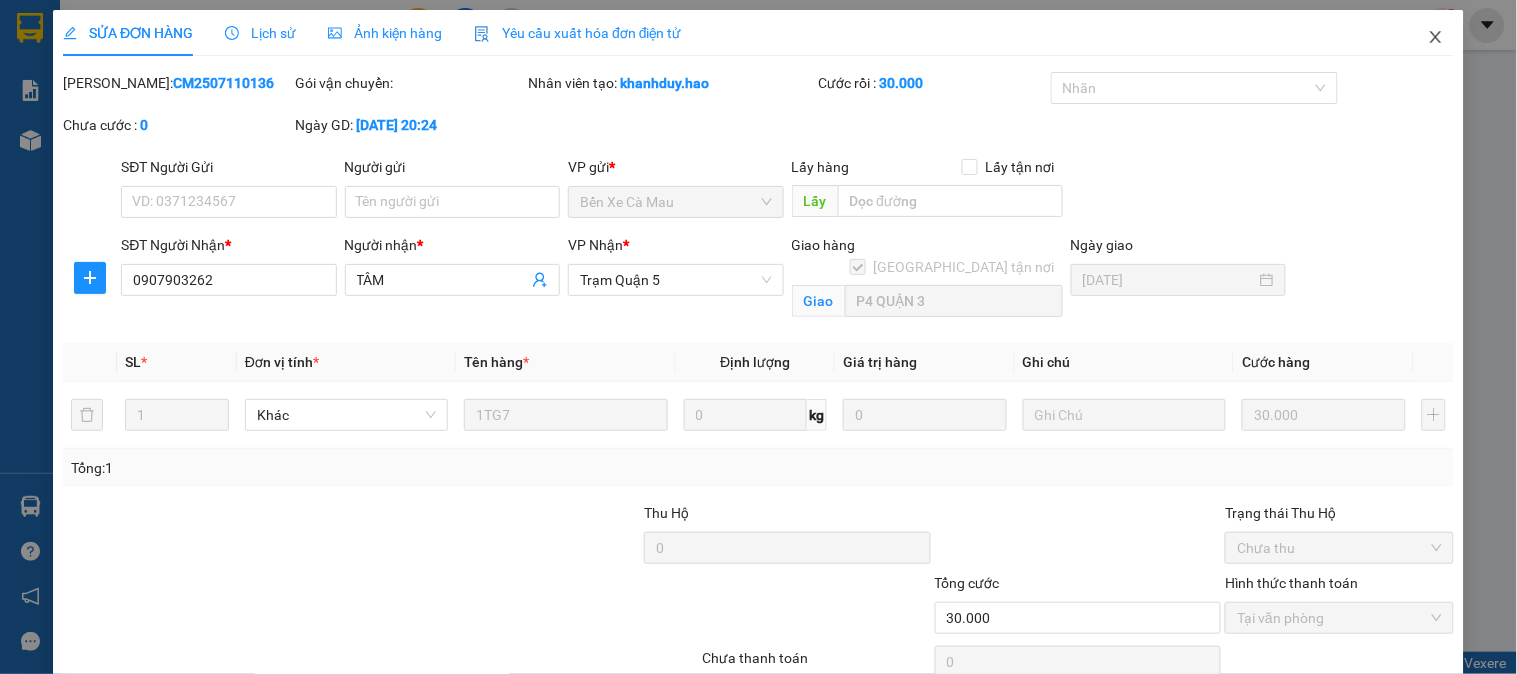 click 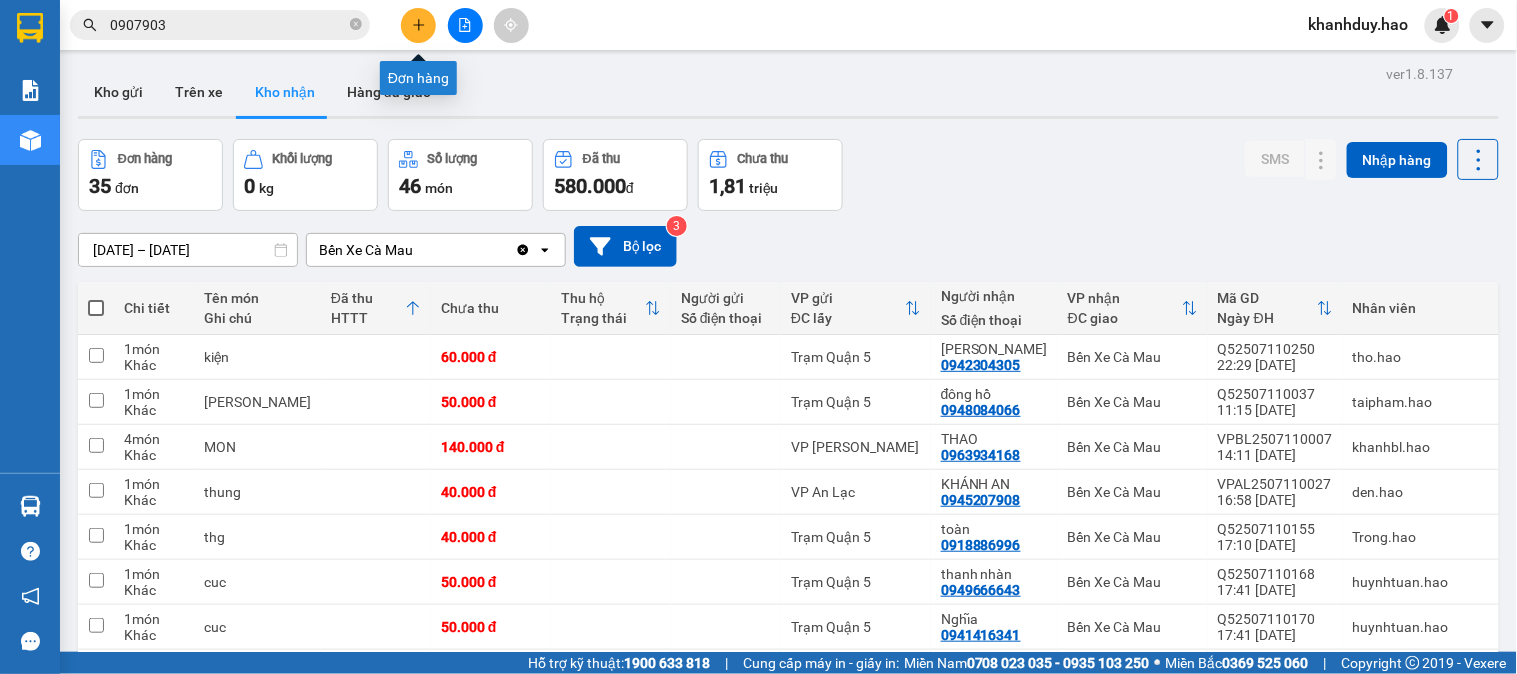 click at bounding box center (418, 25) 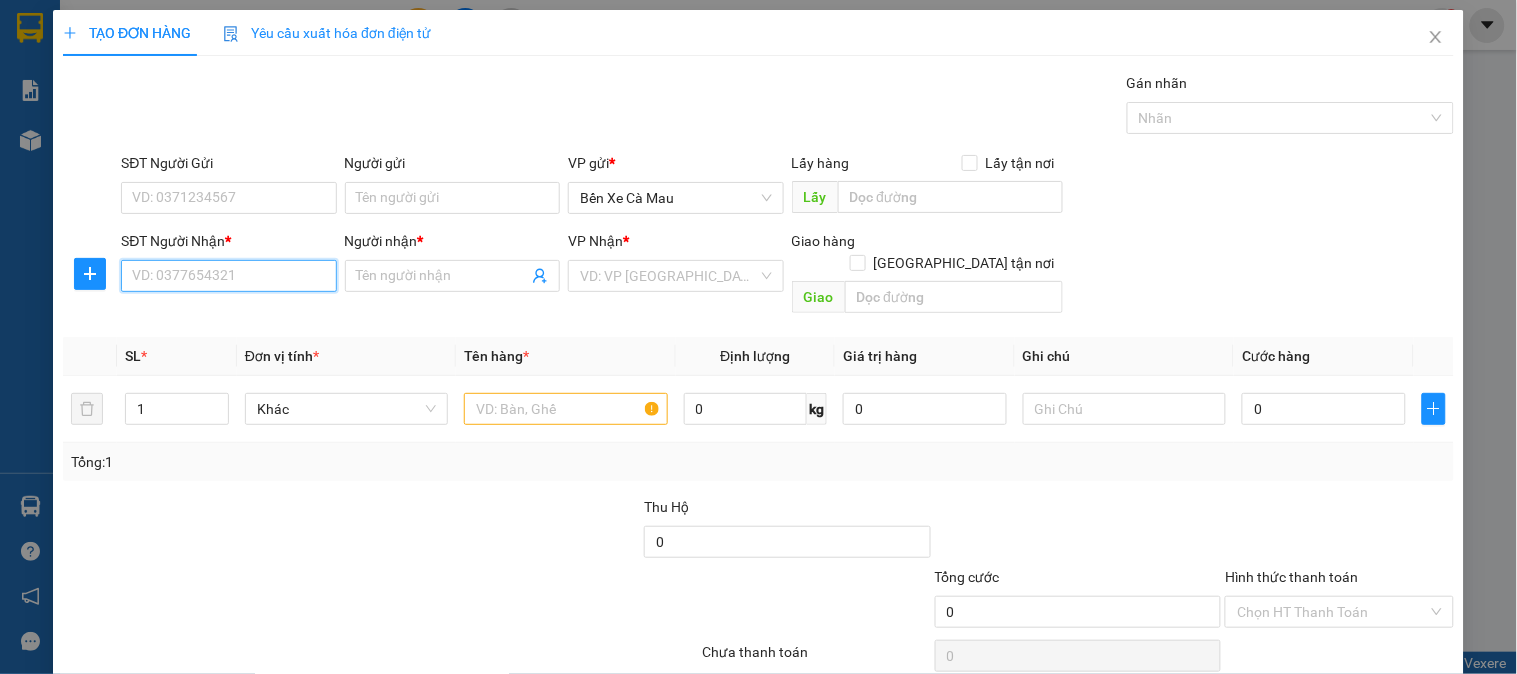 click on "SĐT Người Nhận  *" at bounding box center (228, 276) 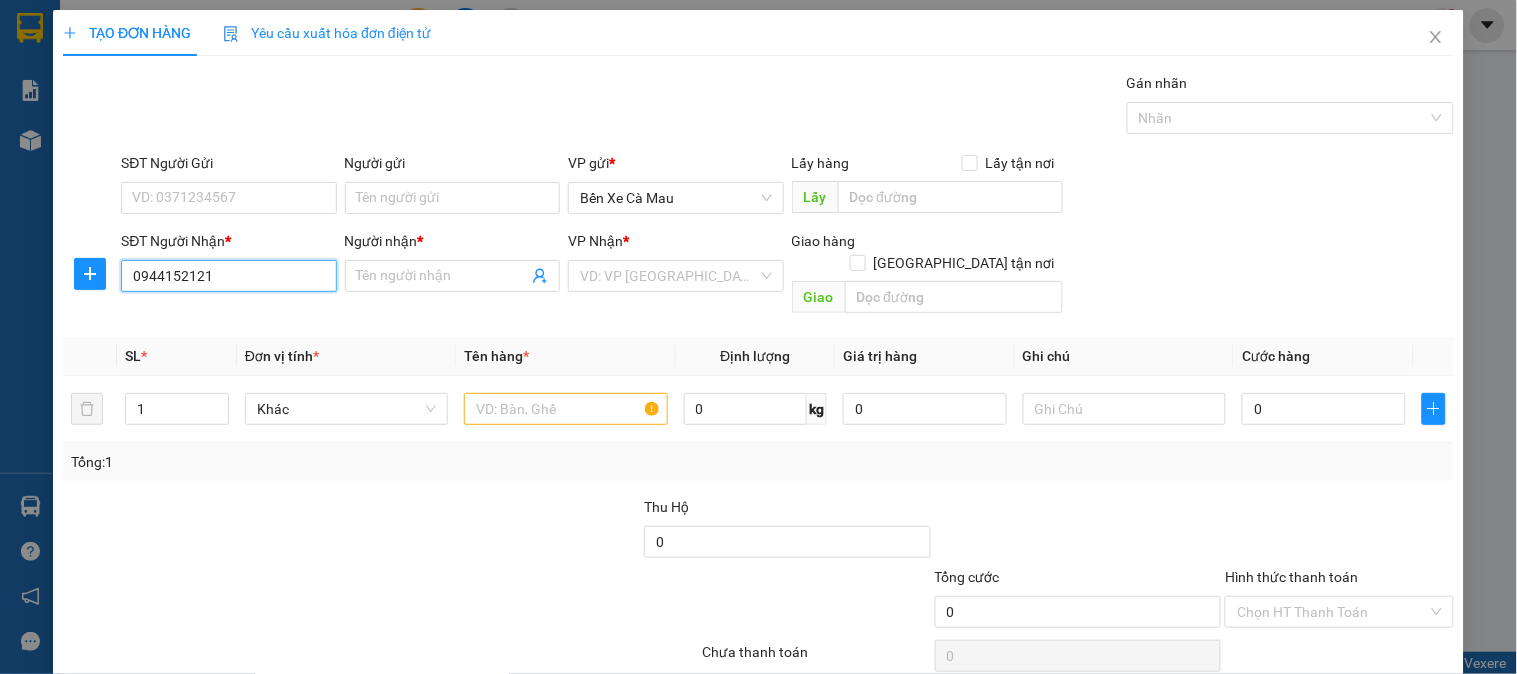 click on "0944152121" at bounding box center [228, 276] 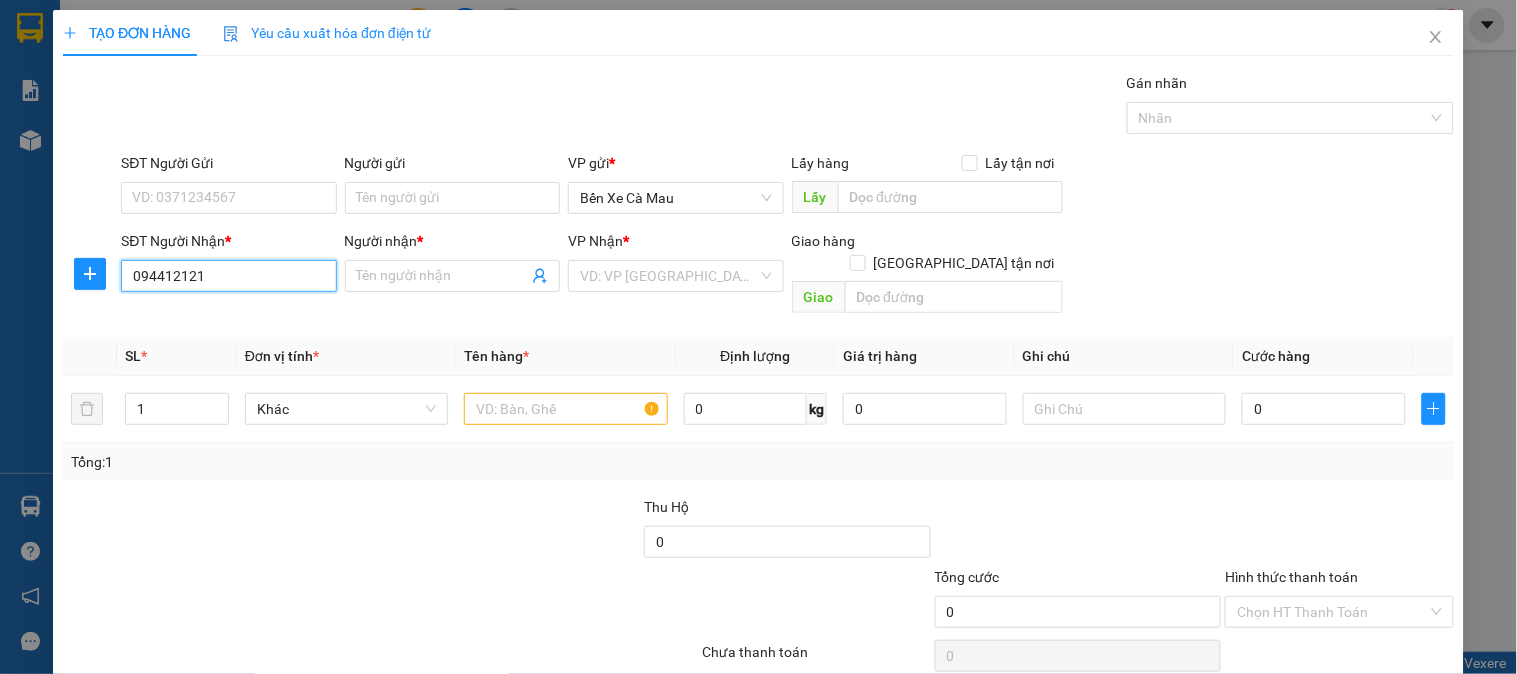 type on "0944125121" 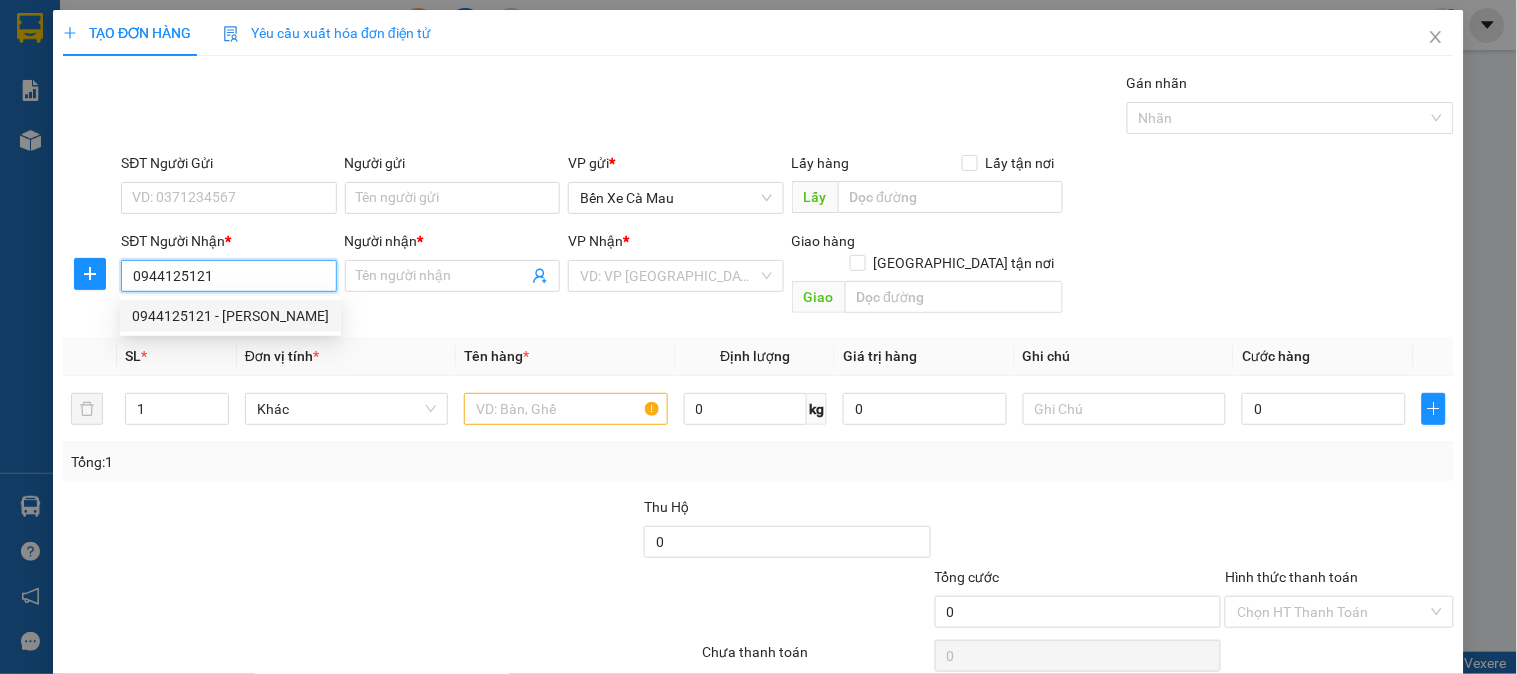 click on "0944125121 - NGUYỄN PHƯỚC HẬU" at bounding box center [230, 316] 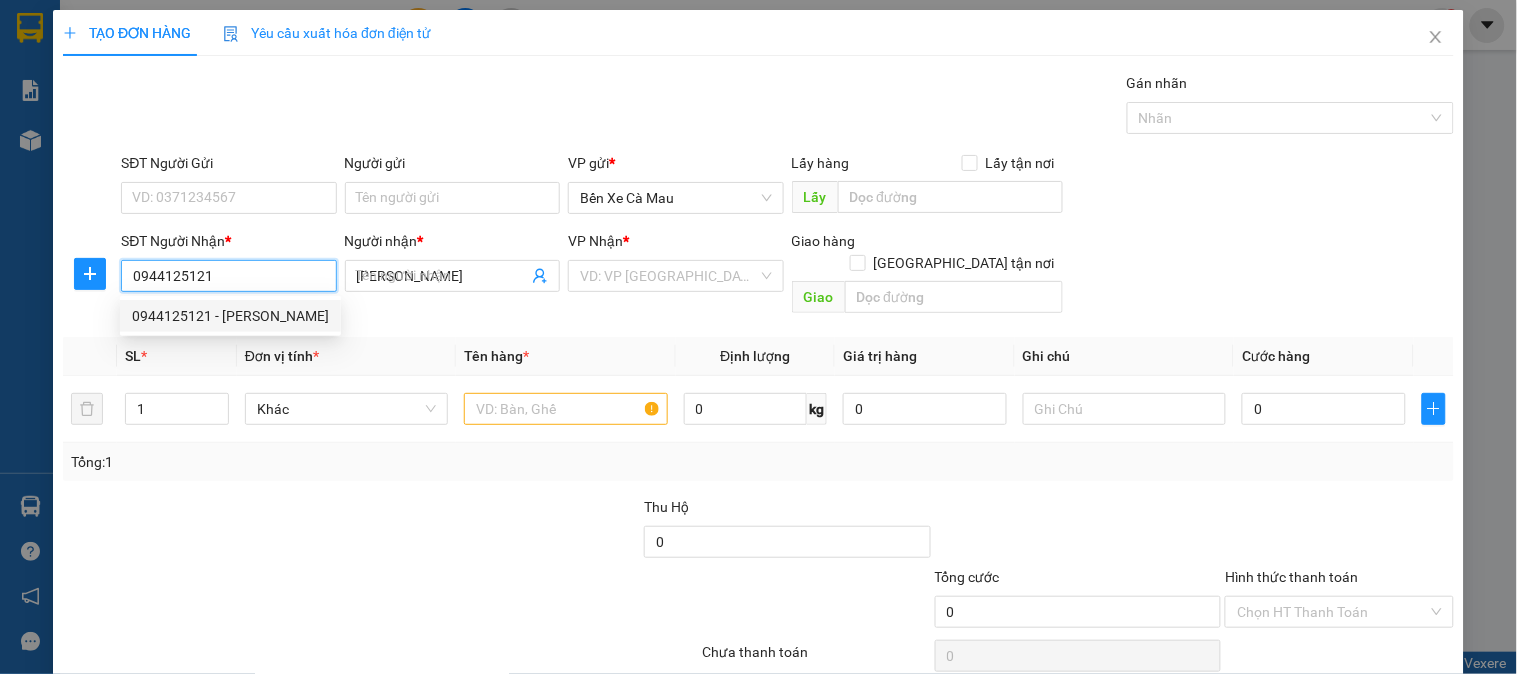 type on "40.000" 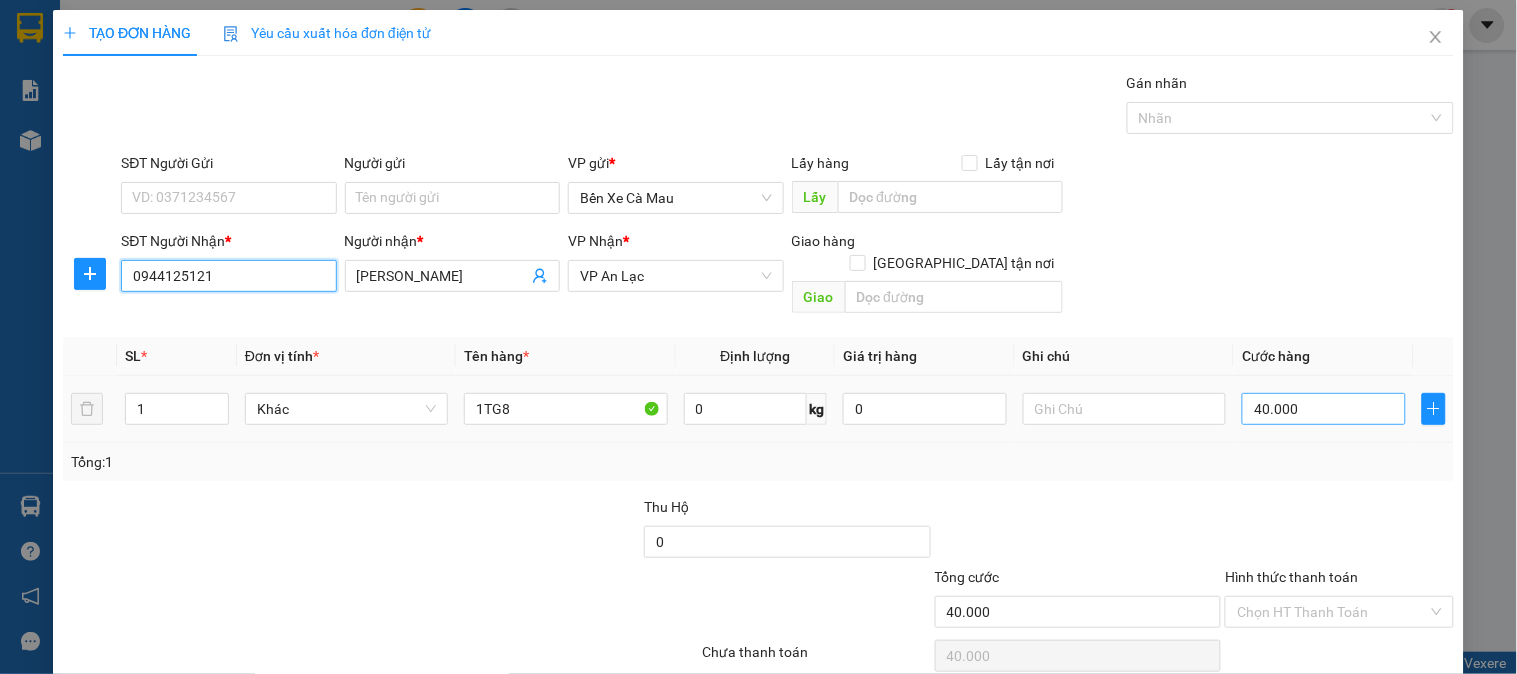 type on "0944125121" 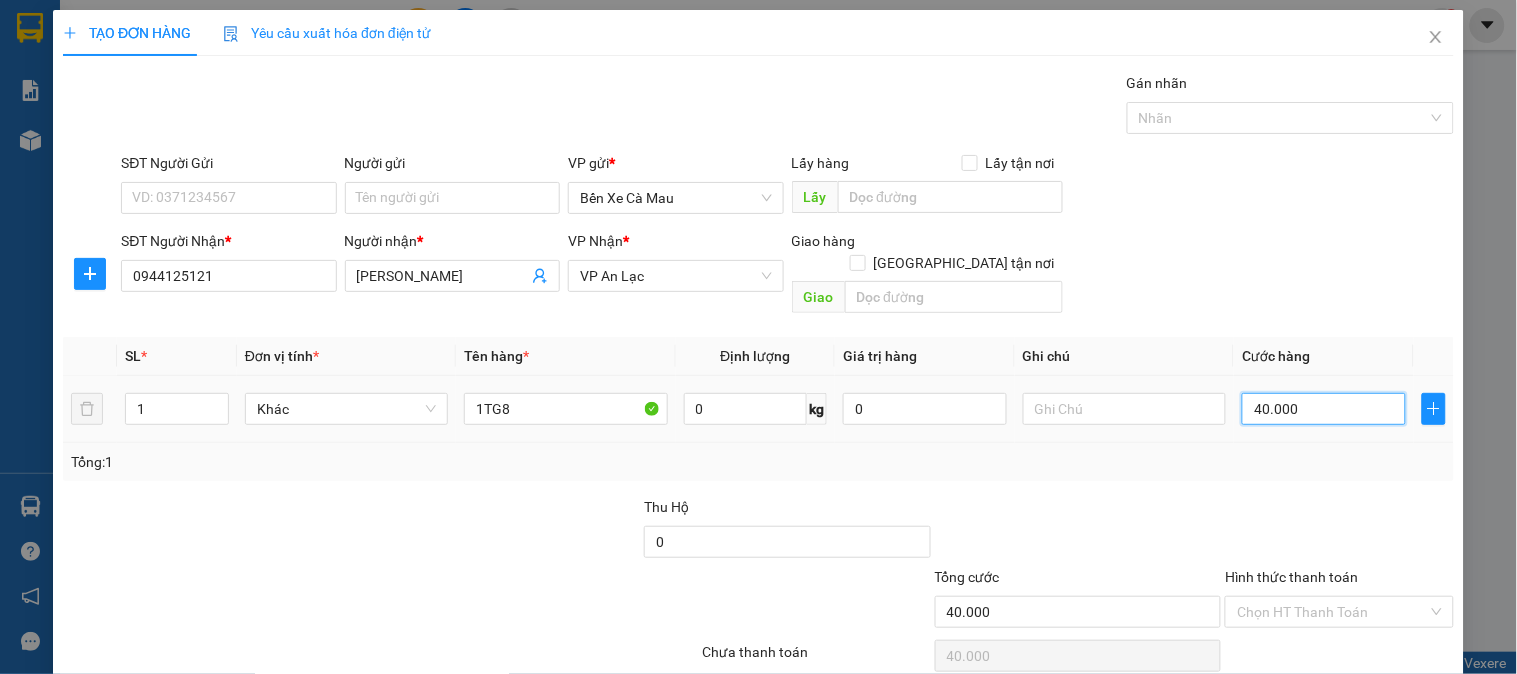 click on "40.000" at bounding box center [1324, 409] 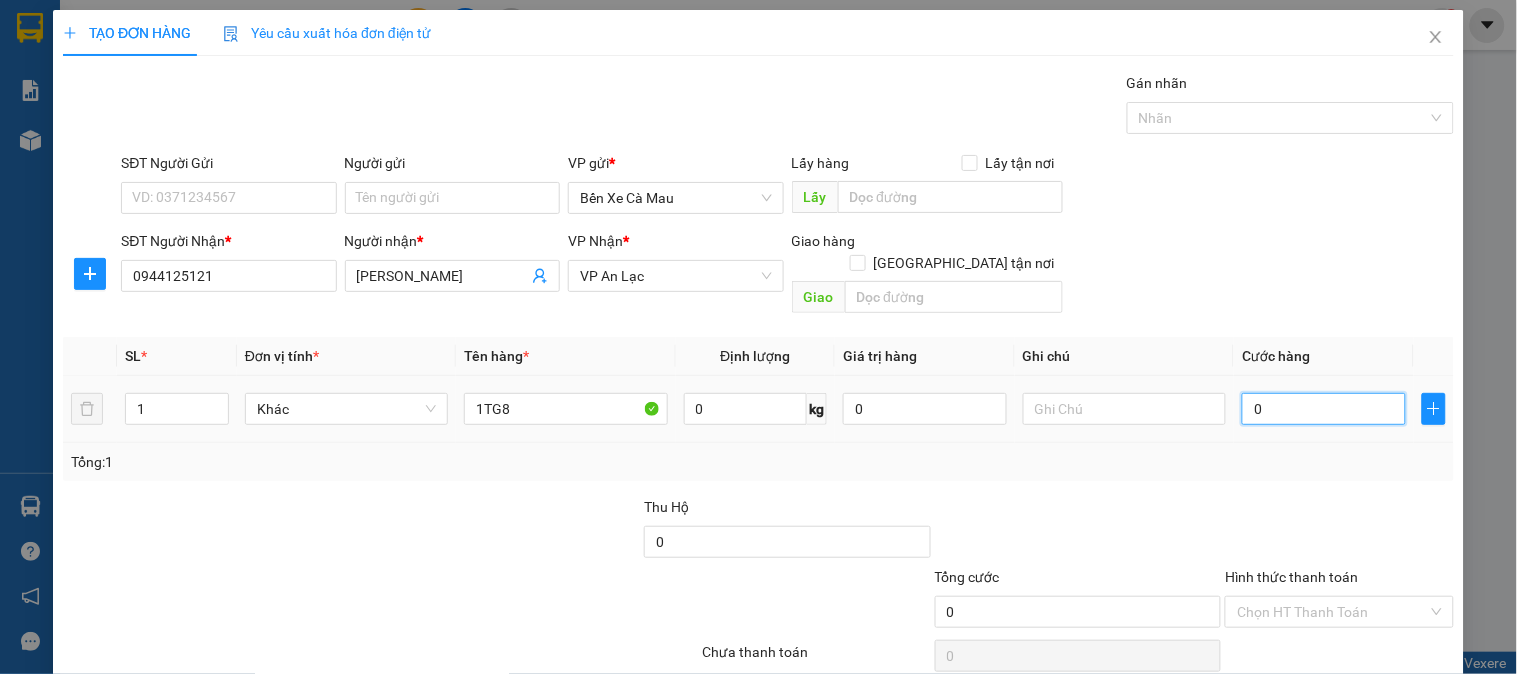 type on "3" 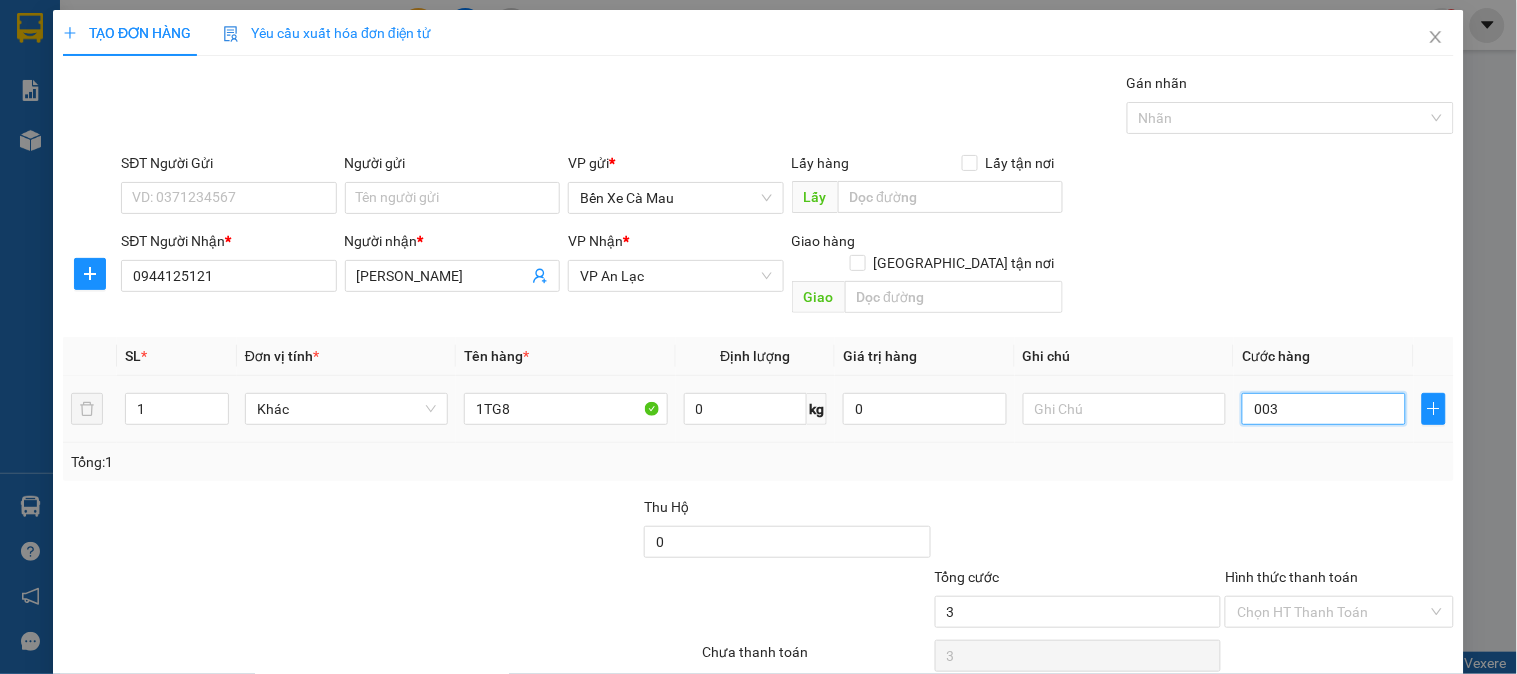 type on "30" 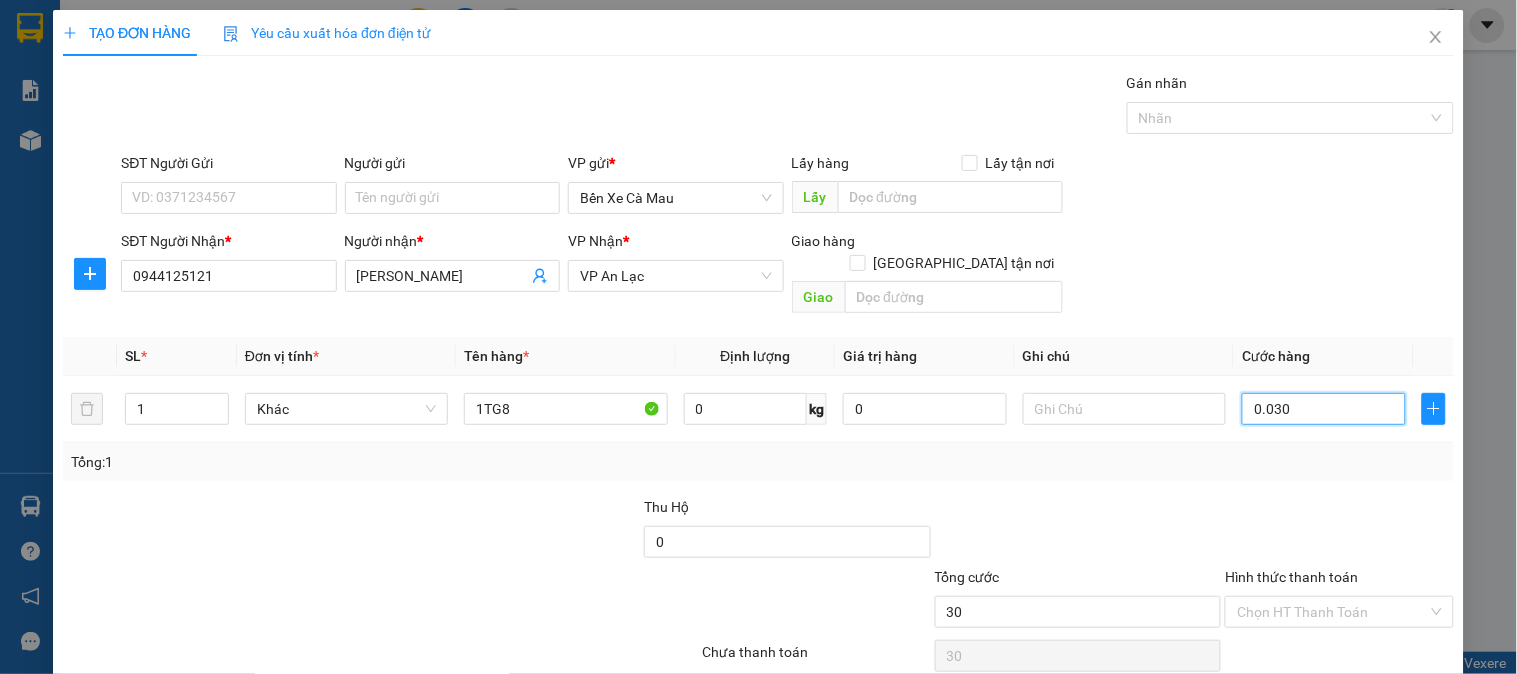 type on "0.030" 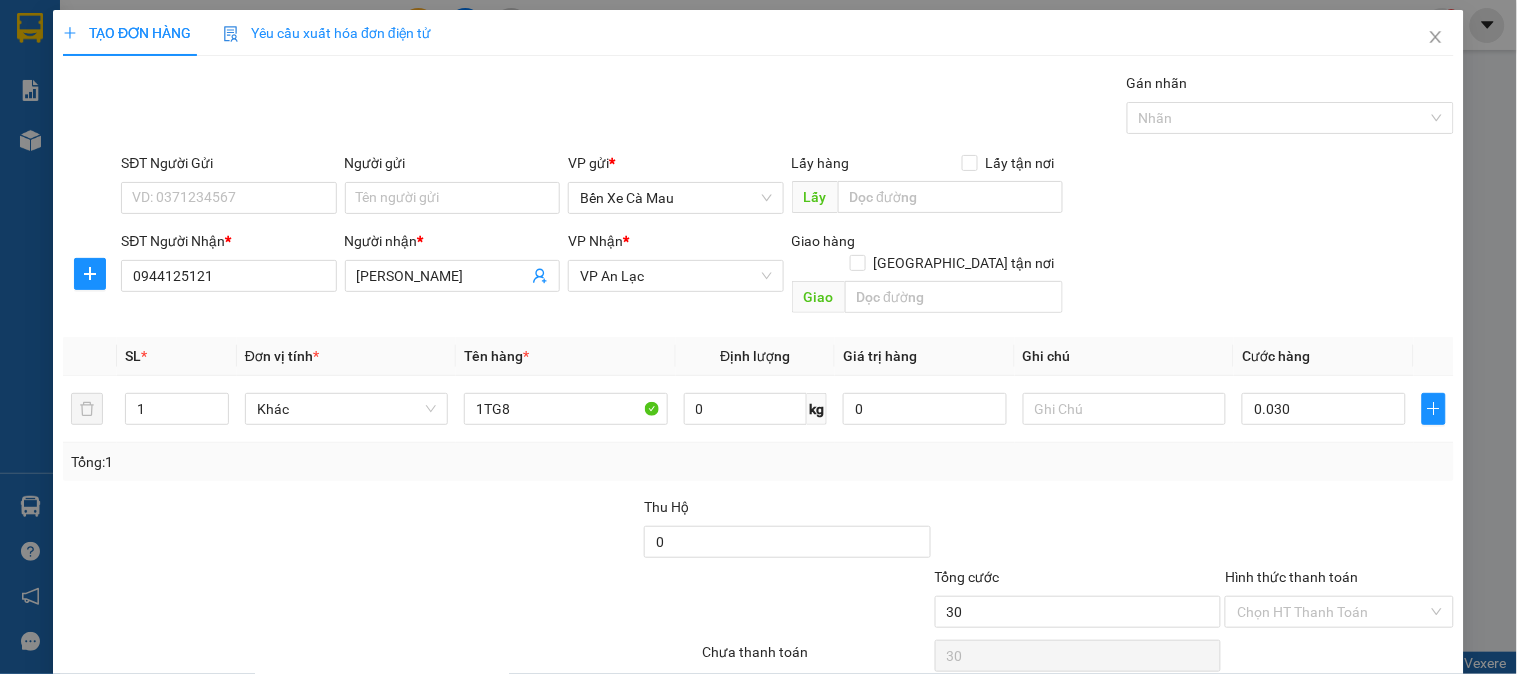 type on "30.000" 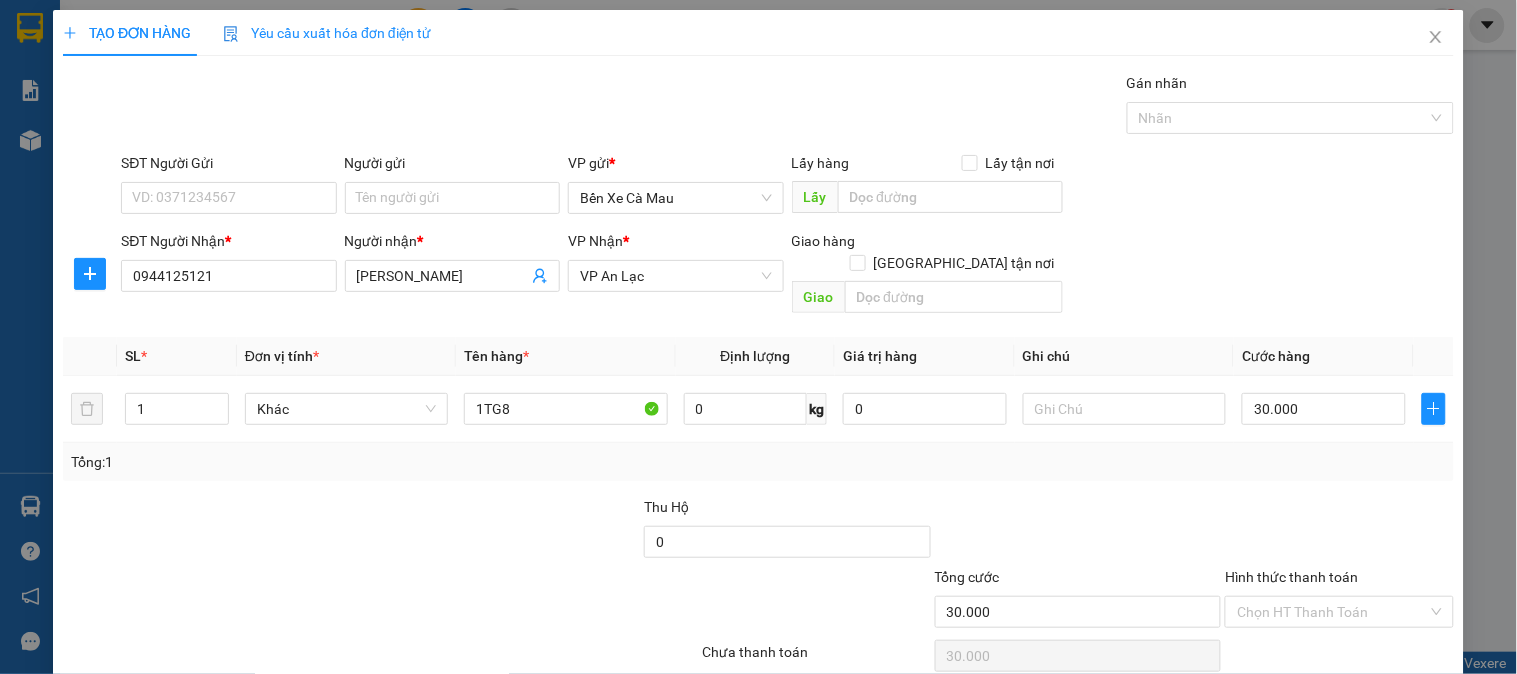 click on "Hình thức thanh toán" at bounding box center [1291, 577] 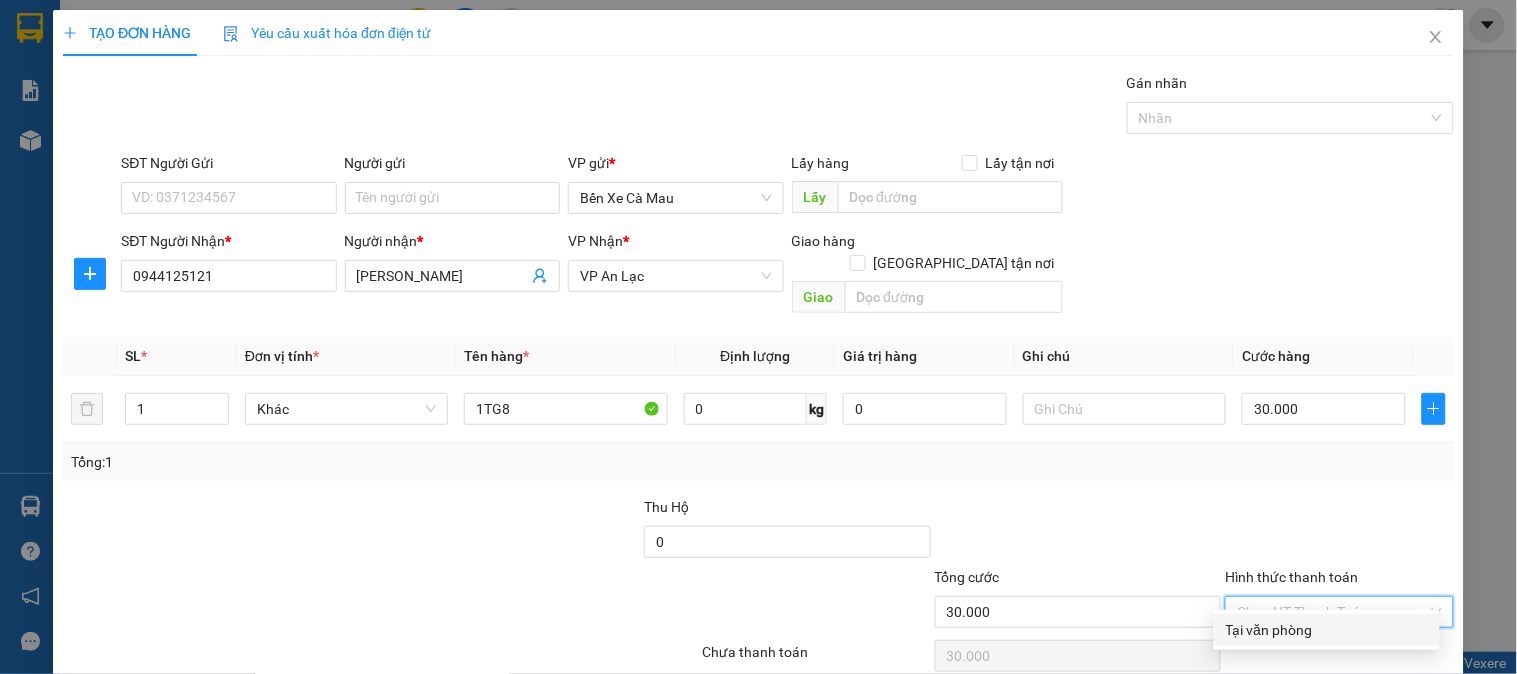 scroll, scrollTop: 65, scrollLeft: 0, axis: vertical 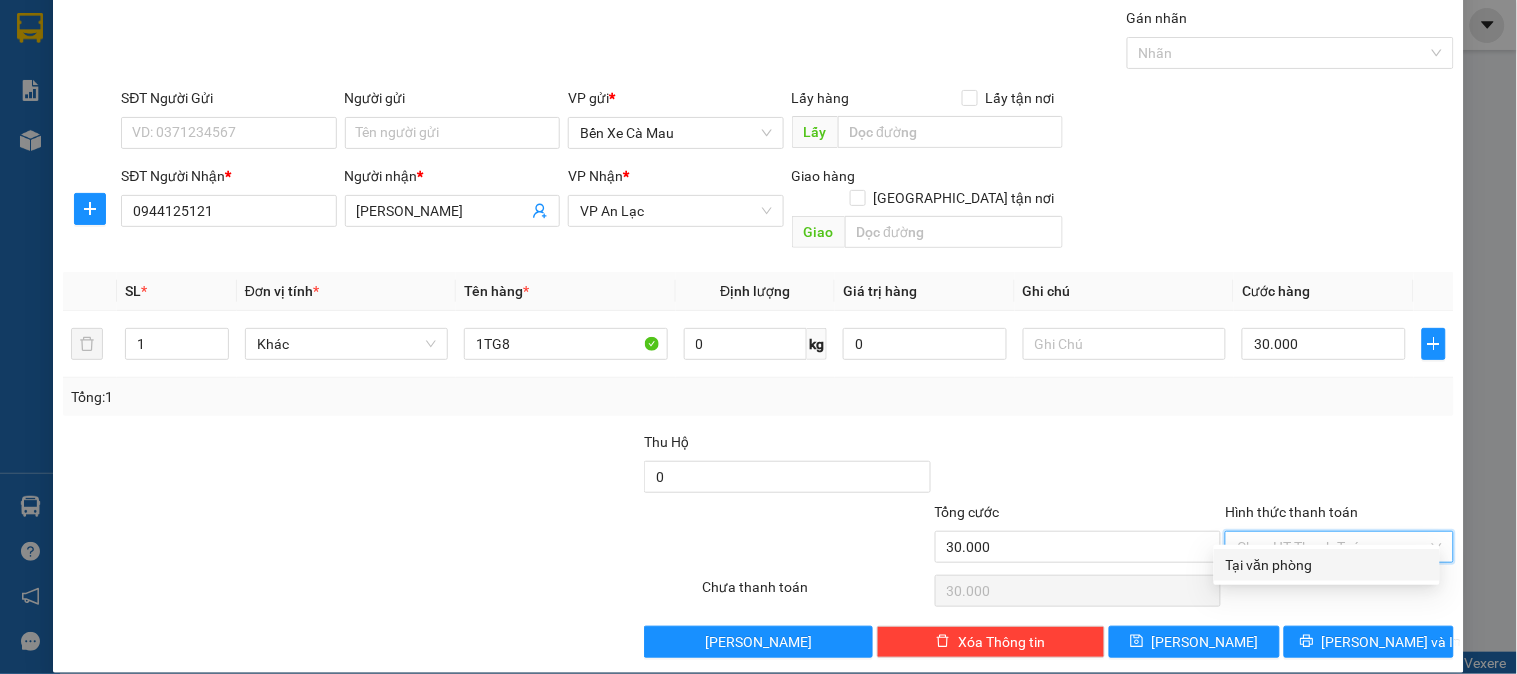 click on "Tại văn phòng" at bounding box center (1327, 565) 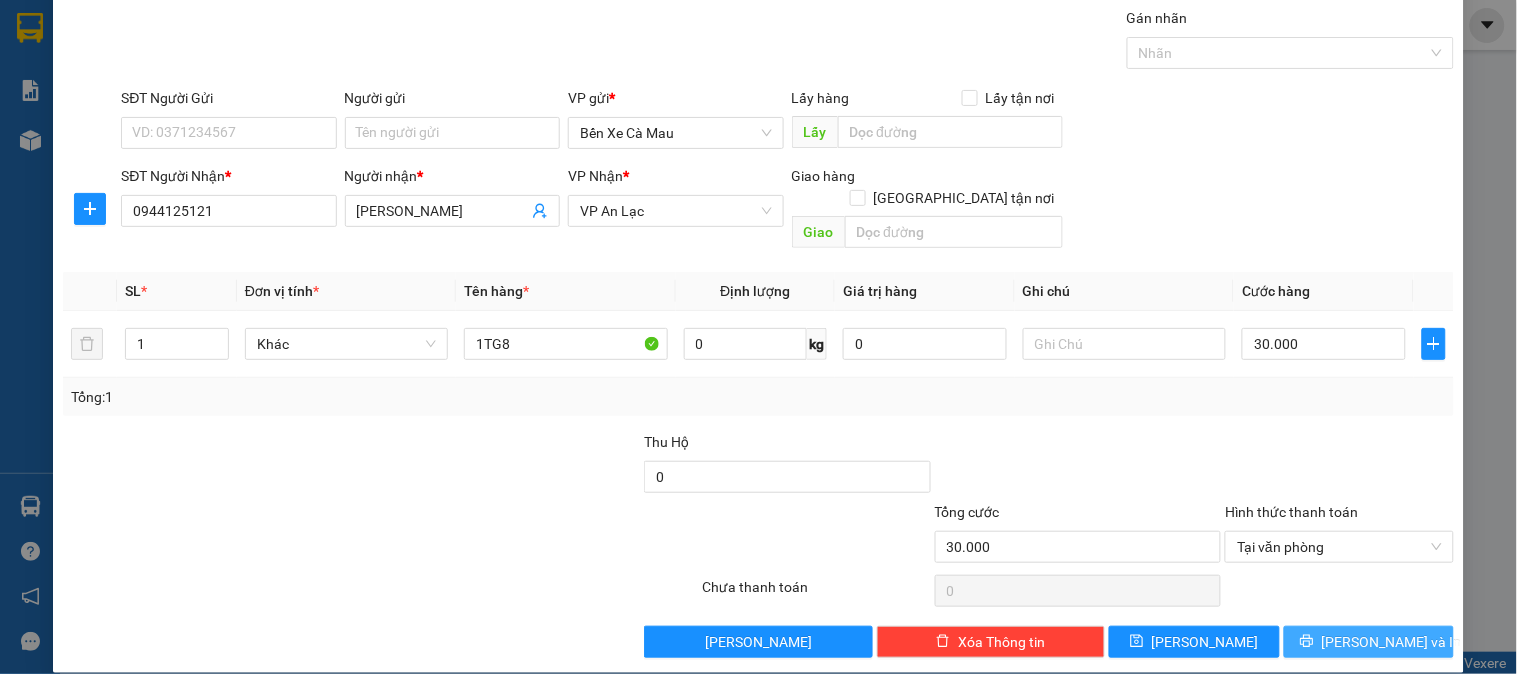 click on "[PERSON_NAME] và In" at bounding box center [1392, 642] 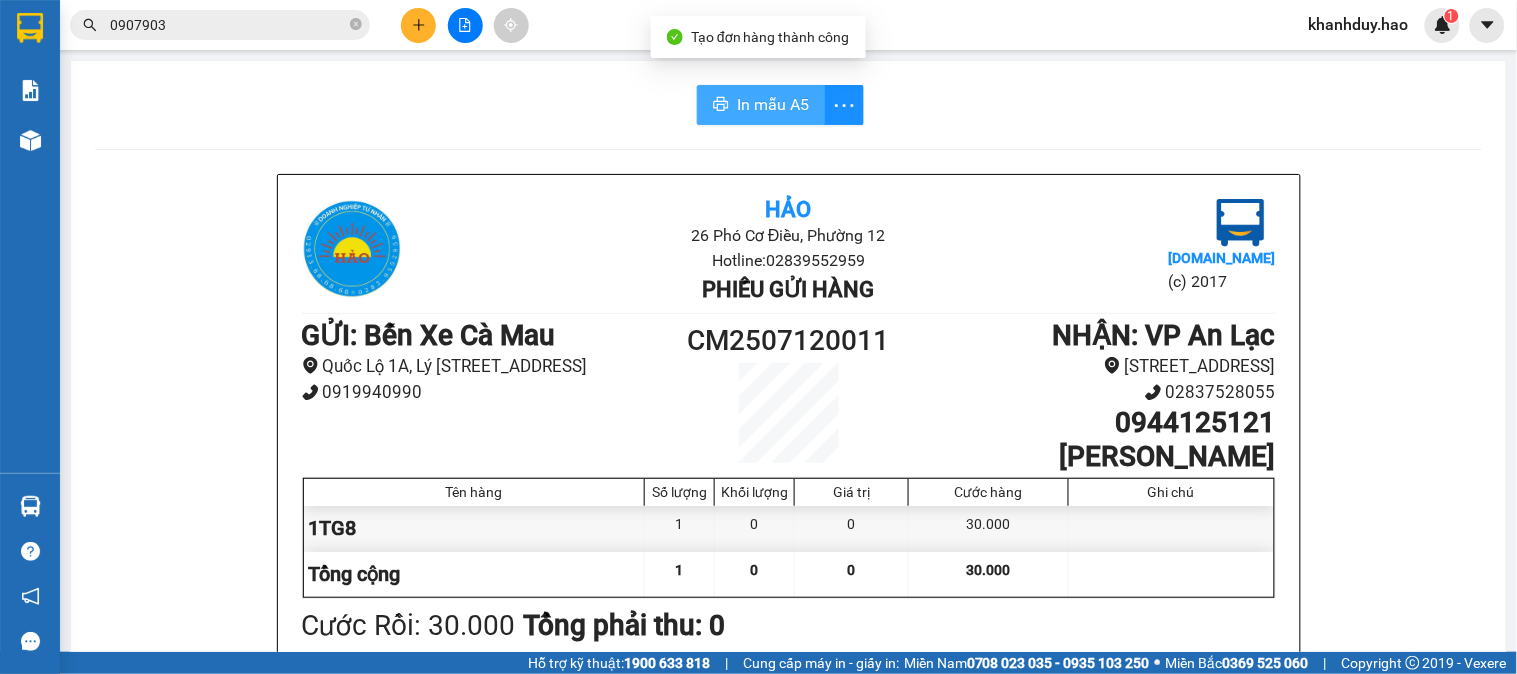 click on "In mẫu A5" at bounding box center (773, 104) 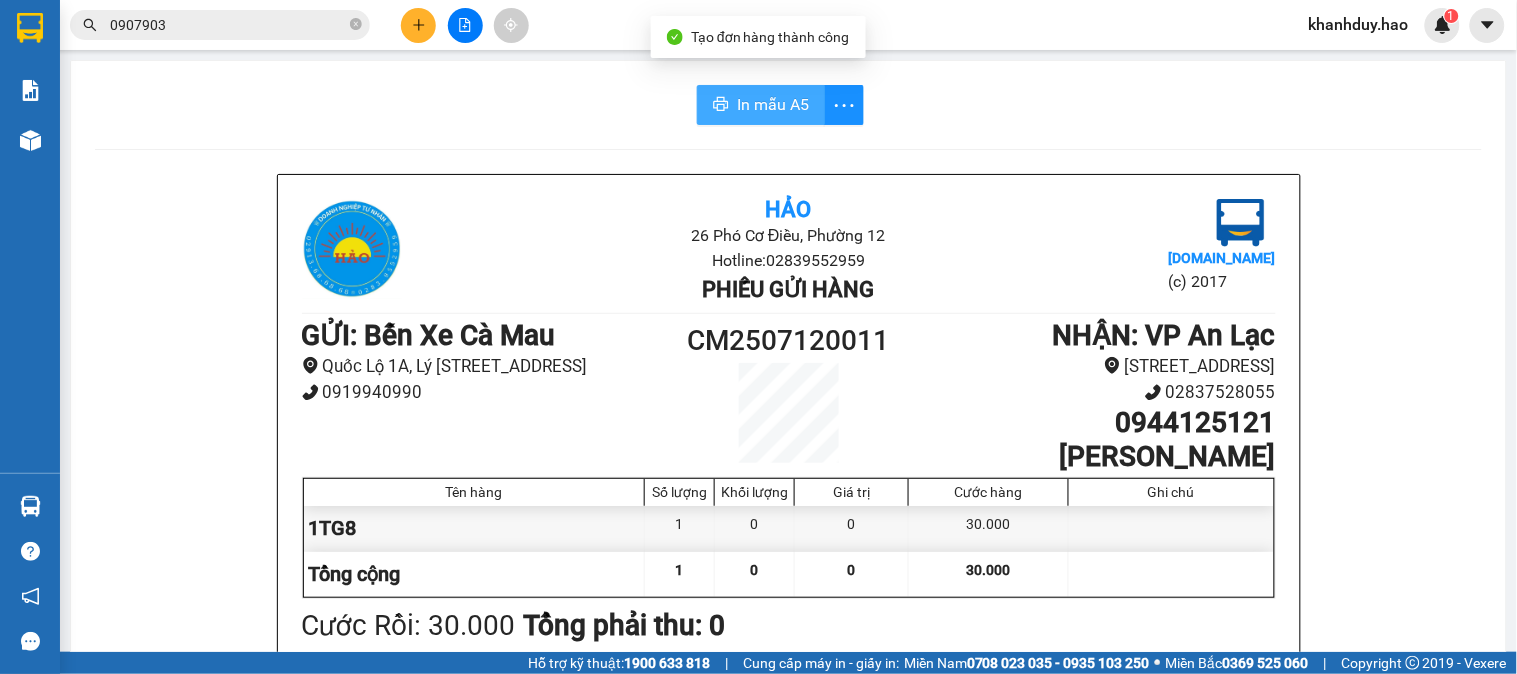 scroll, scrollTop: 0, scrollLeft: 0, axis: both 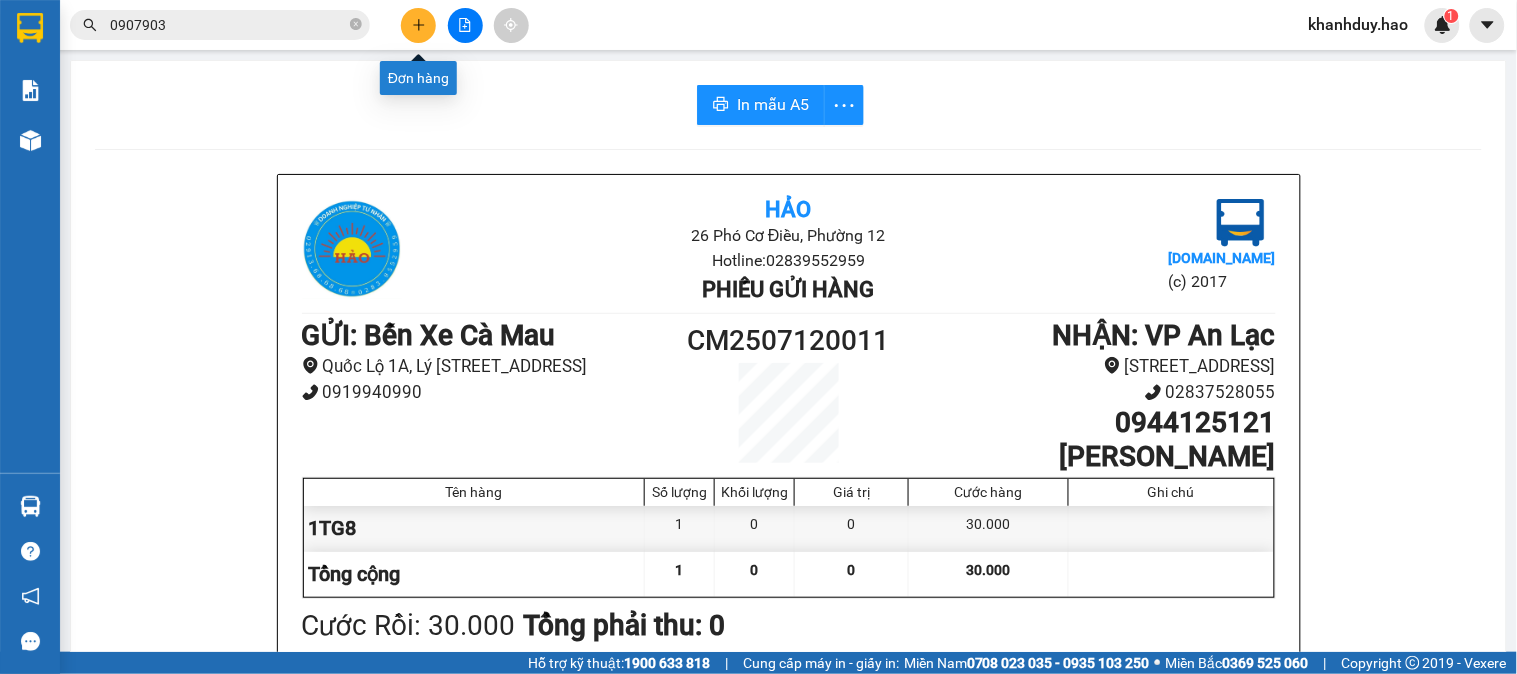 click 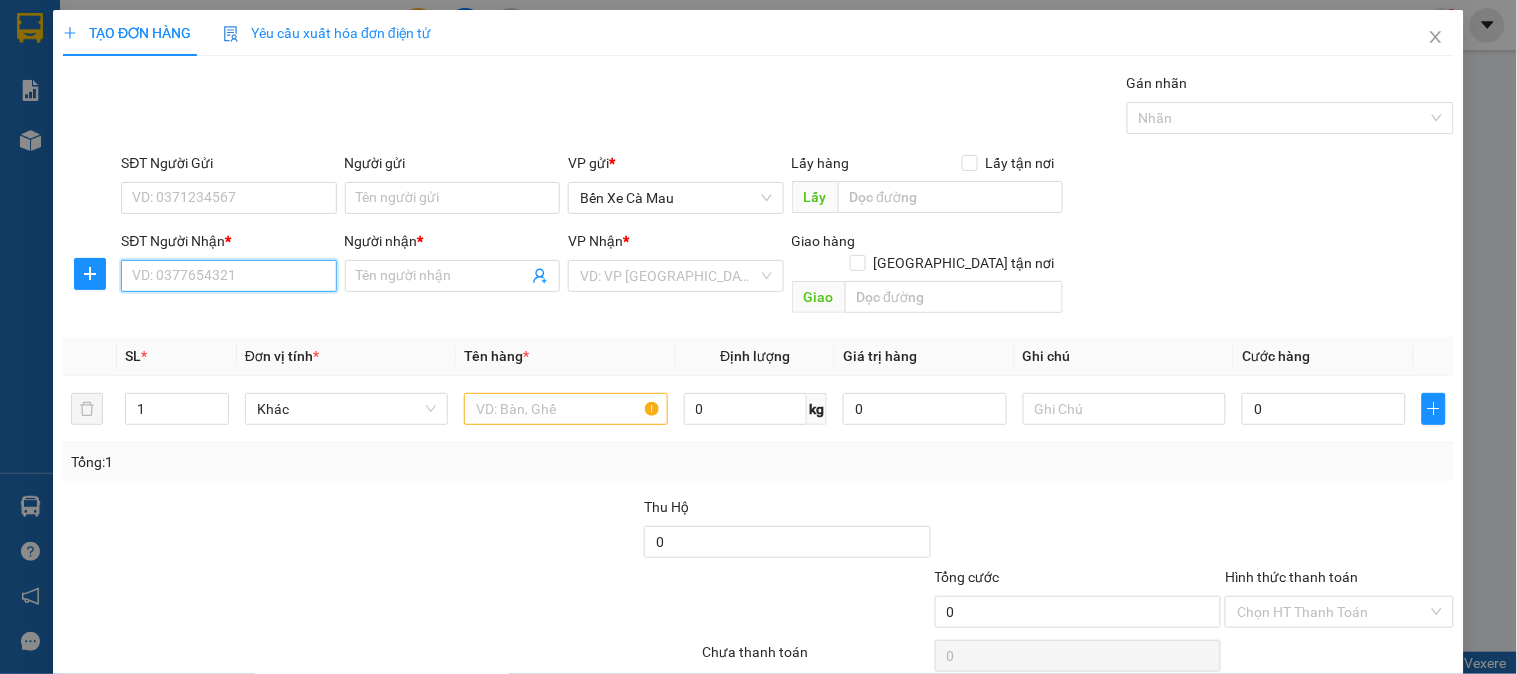 click on "SĐT Người Nhận  *" at bounding box center [228, 276] 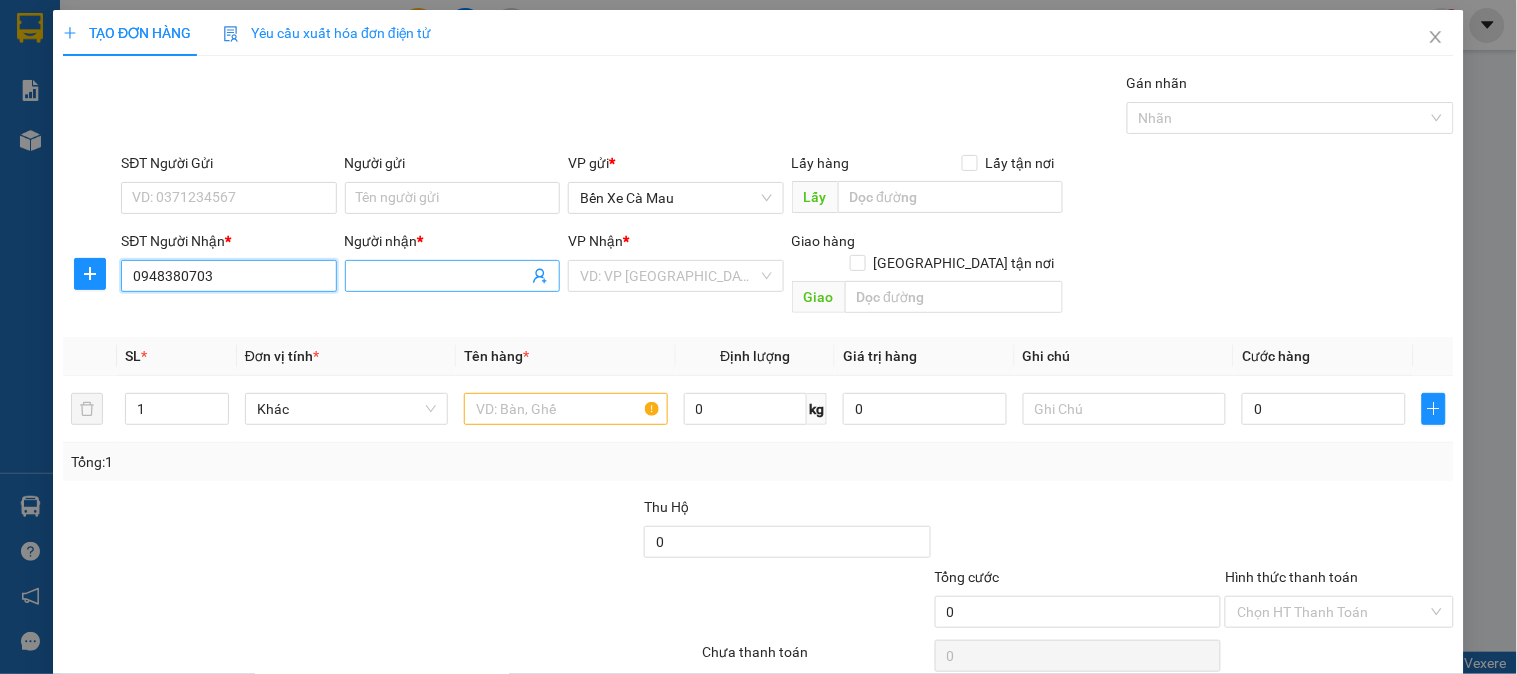 type on "0948380703" 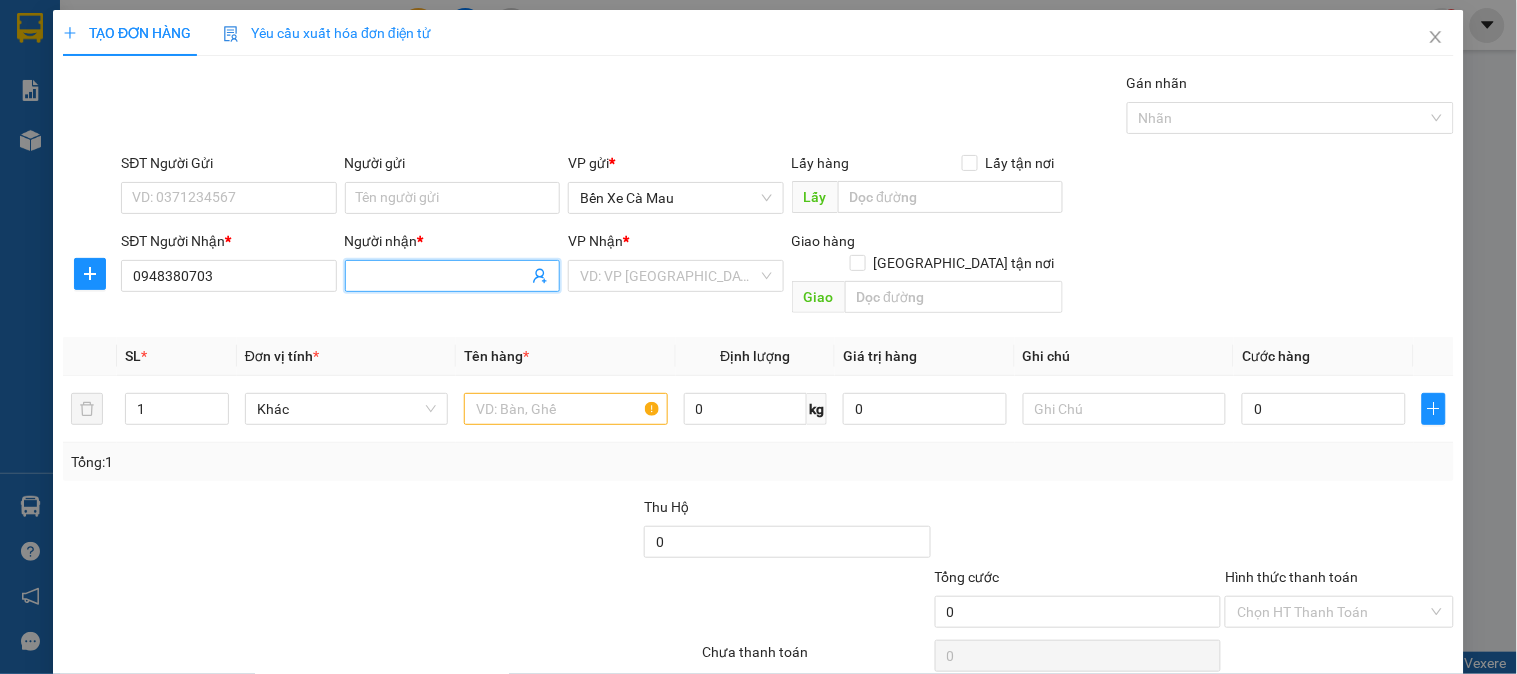click on "Người nhận  *" at bounding box center (442, 276) 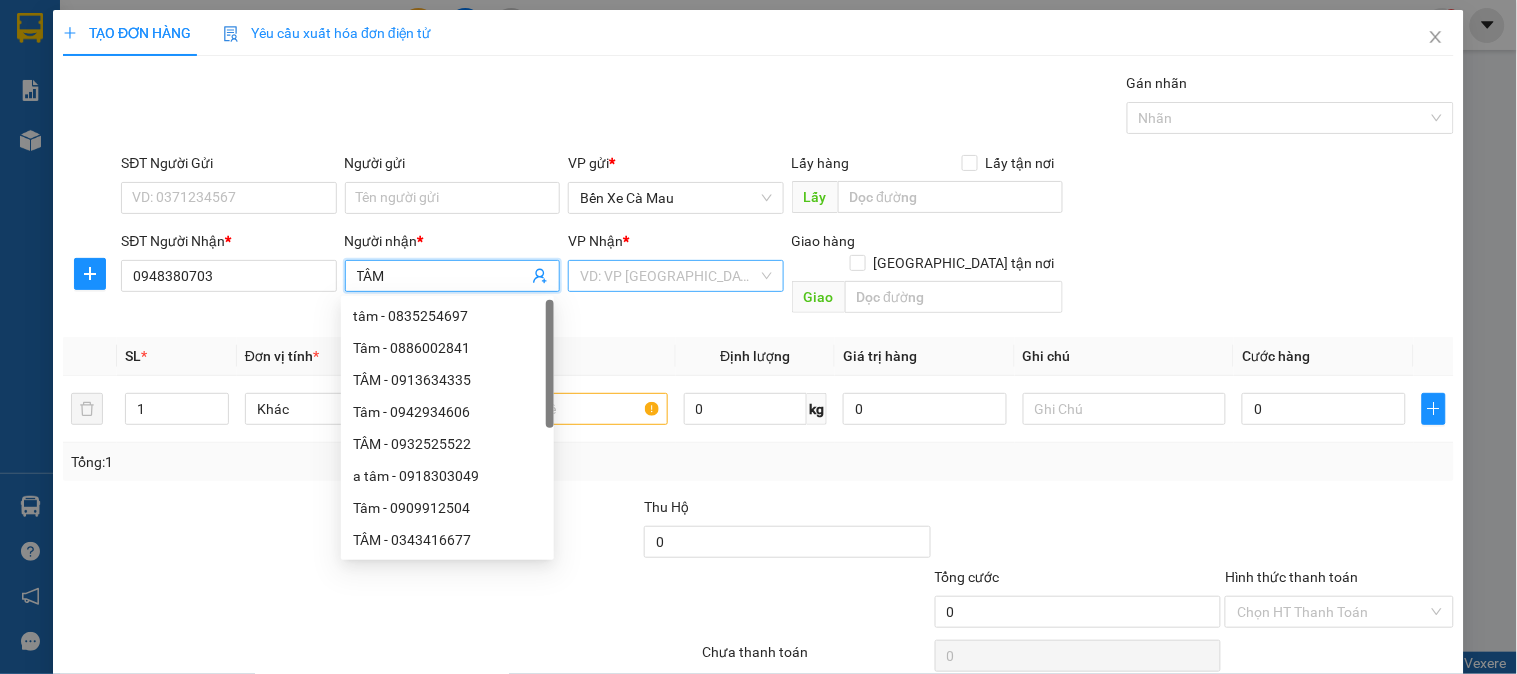 type on "TÂM" 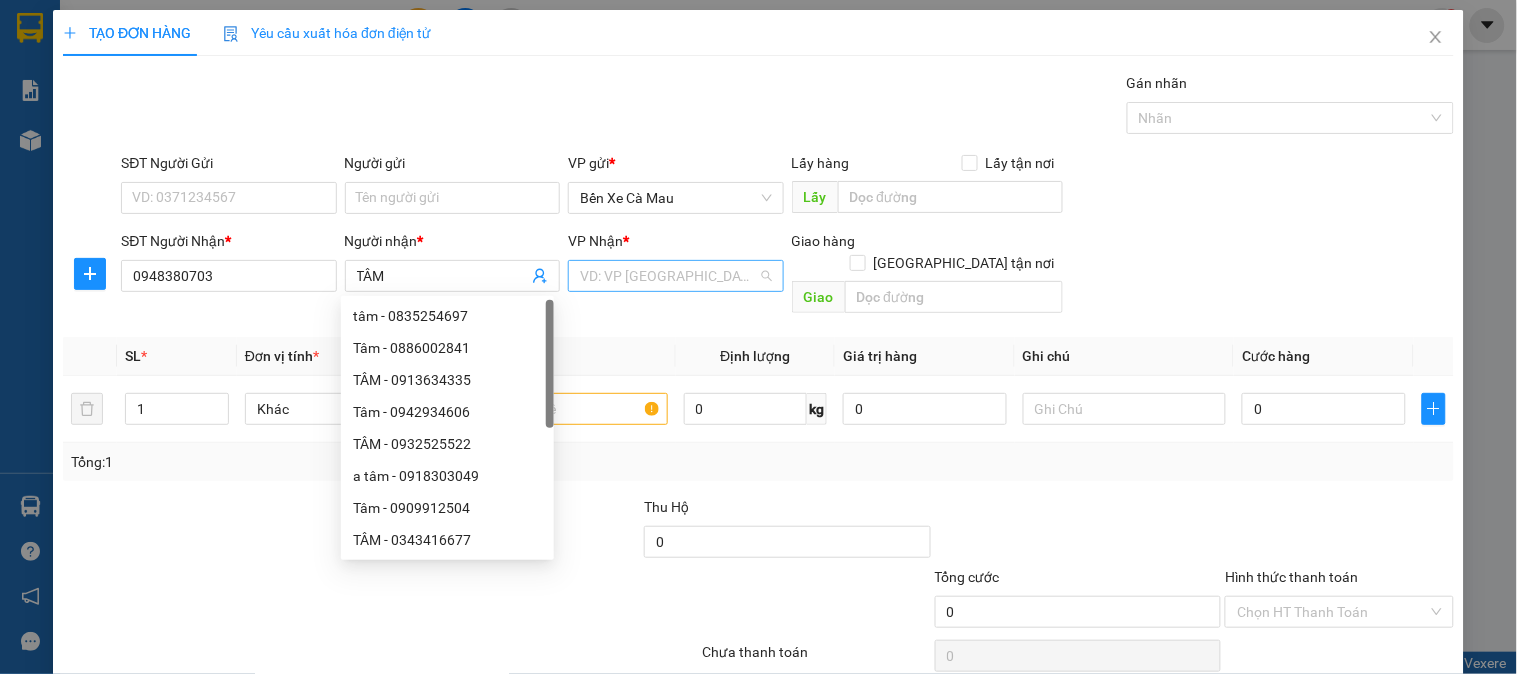 click at bounding box center [668, 276] 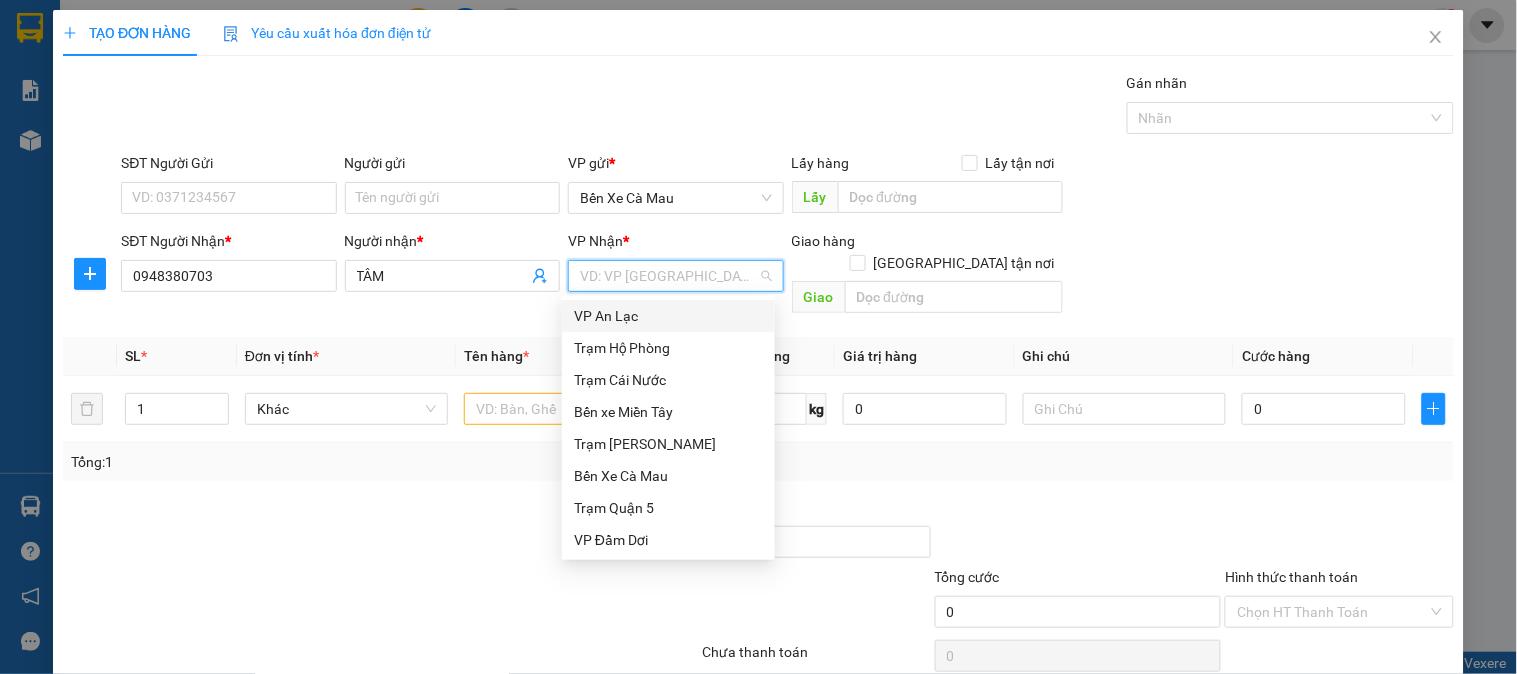 click on "VP An Lạc" at bounding box center [668, 316] 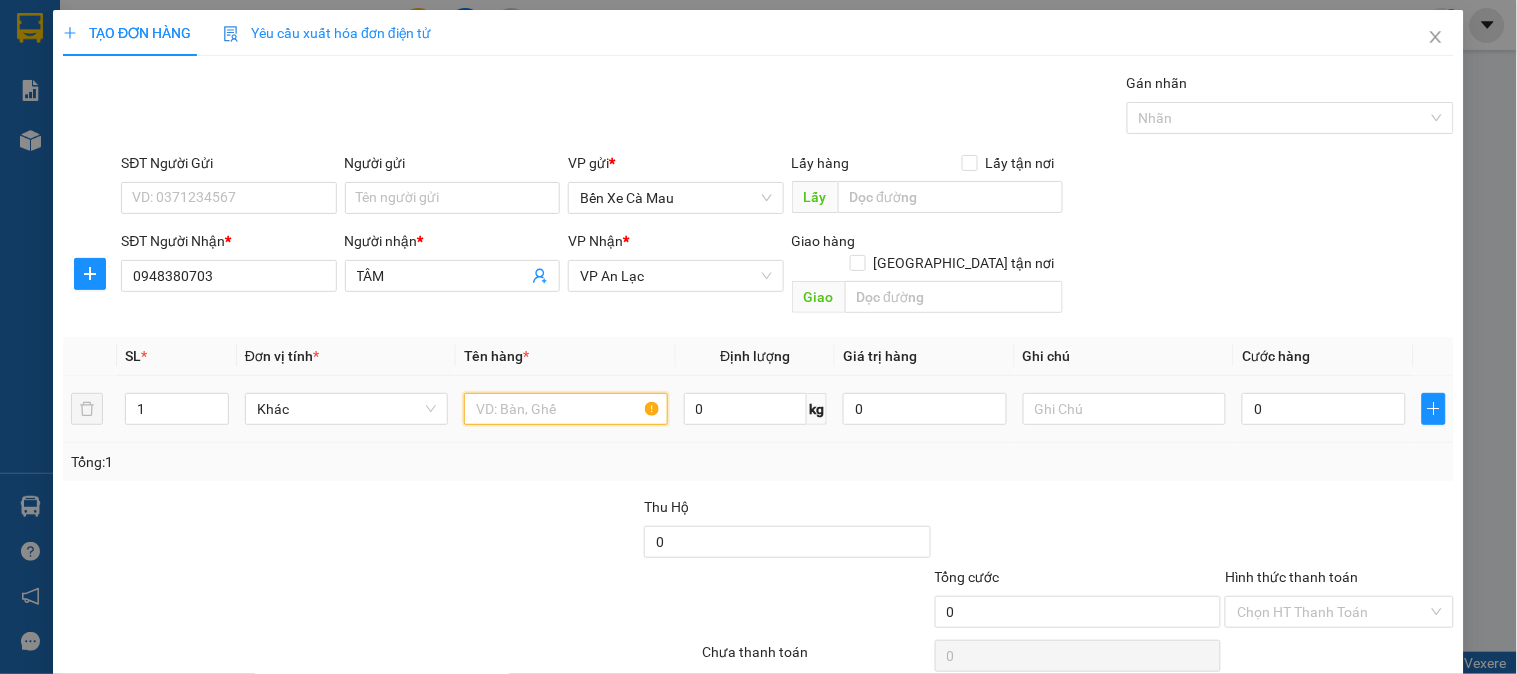 click at bounding box center [565, 409] 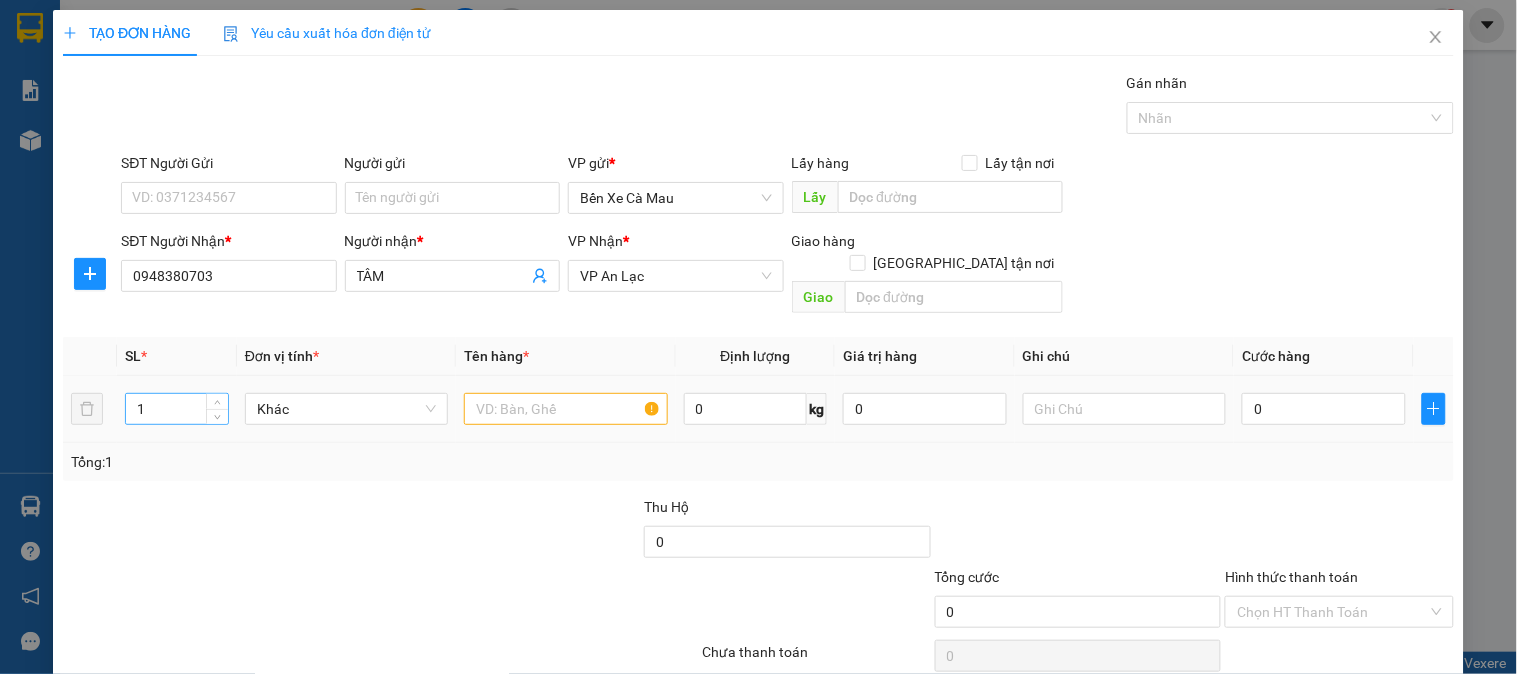 click on "1" at bounding box center [177, 409] 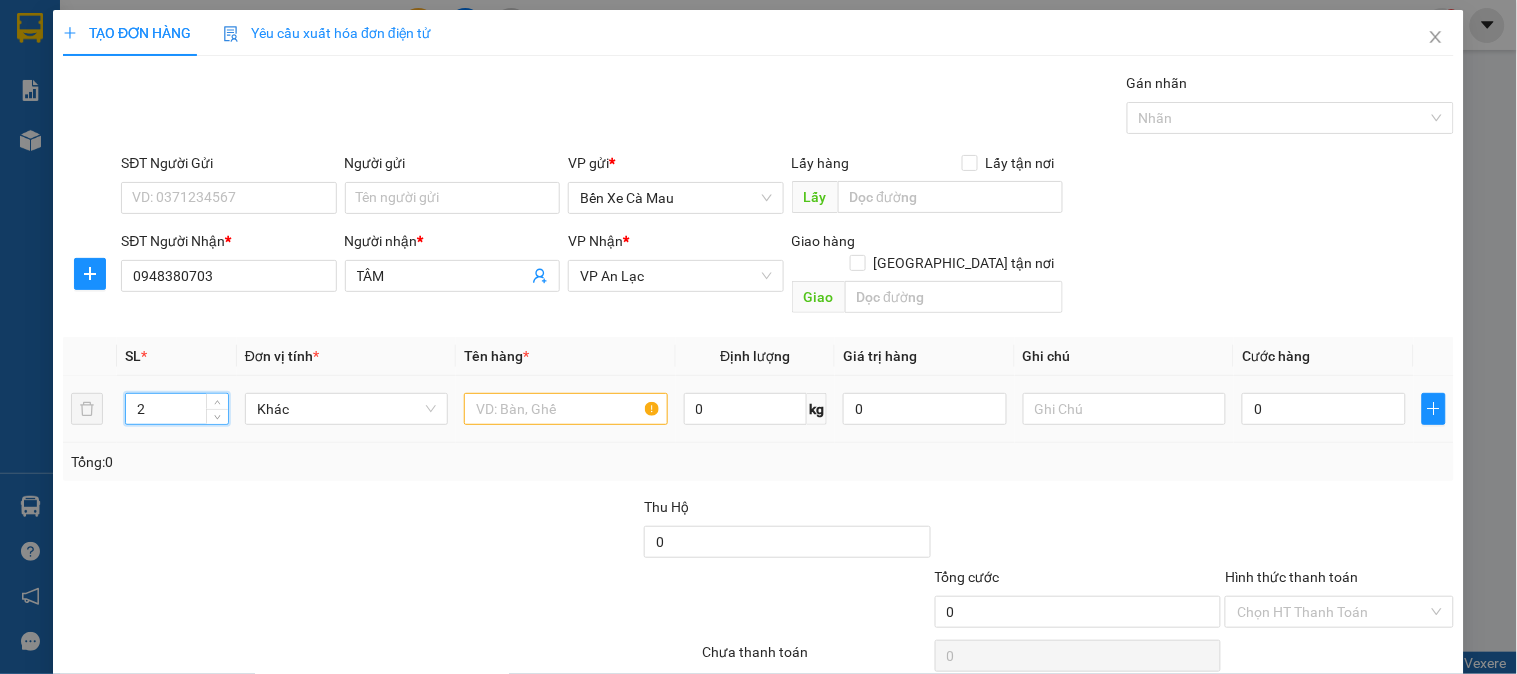 type on "2" 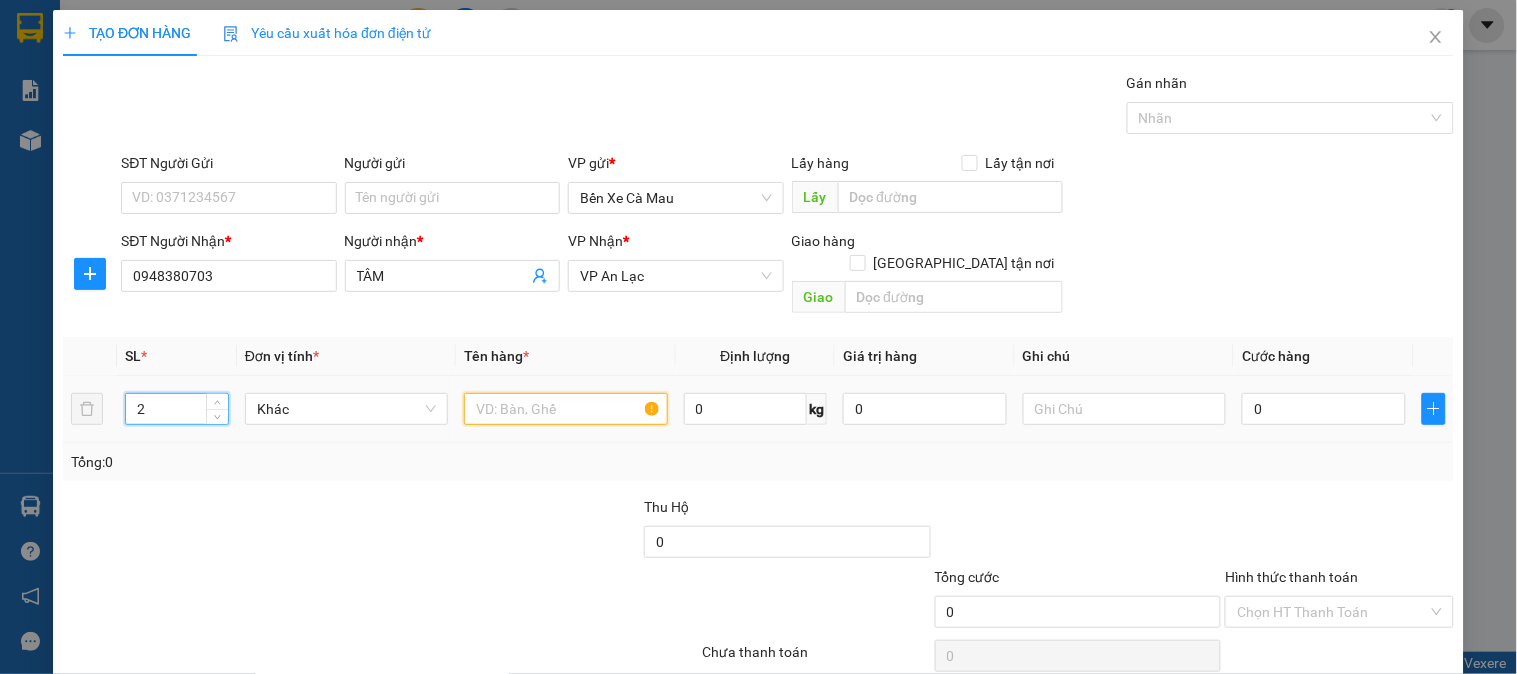 click at bounding box center [565, 409] 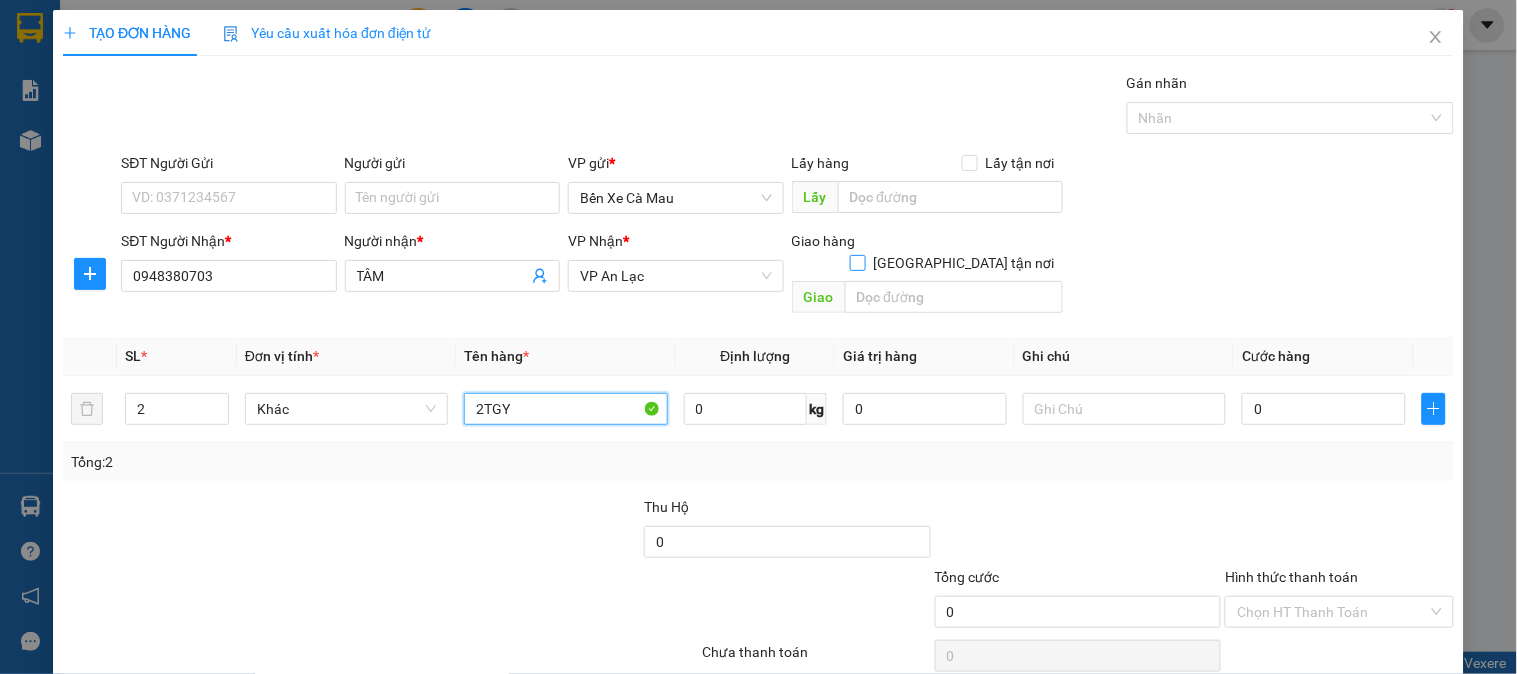 type on "2TGY" 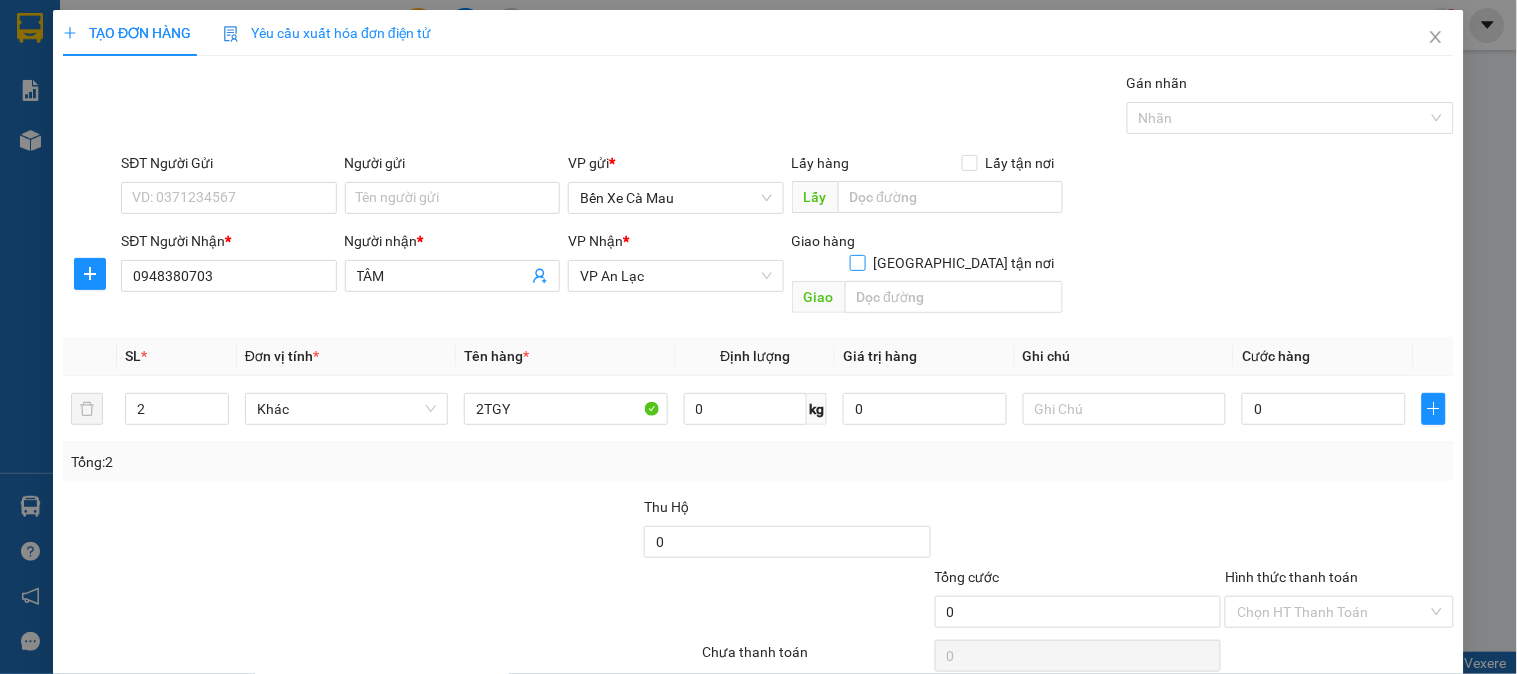 click on "[GEOGRAPHIC_DATA][PERSON_NAME] nơi" at bounding box center [857, 262] 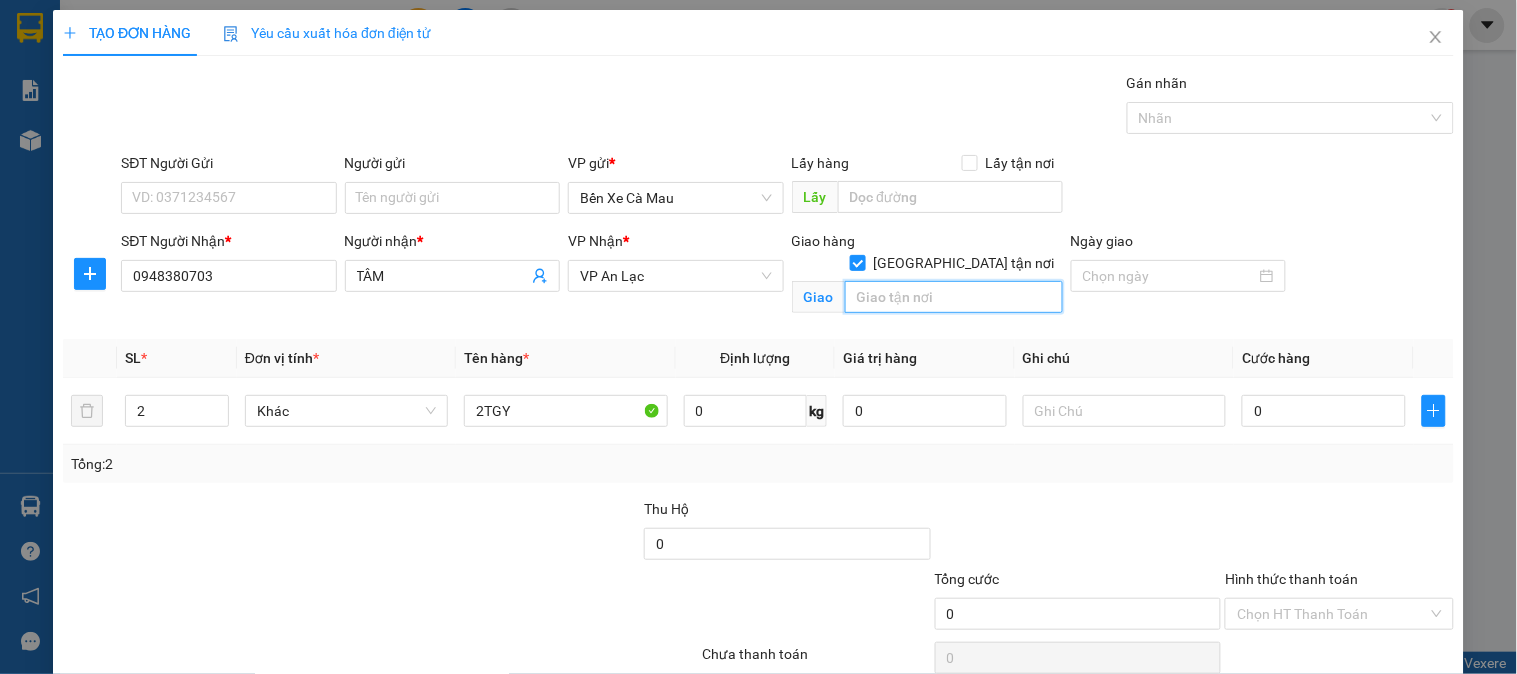 click at bounding box center [954, 297] 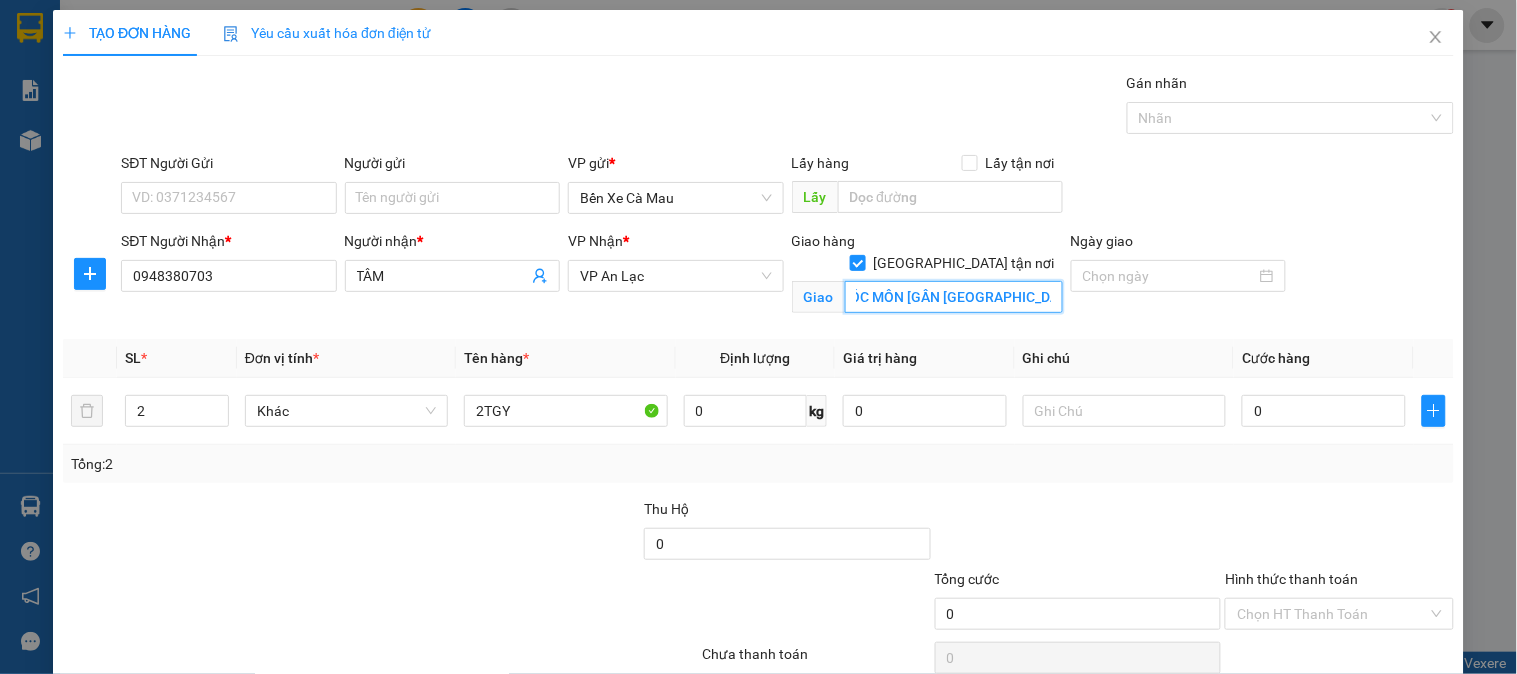 scroll, scrollTop: 0, scrollLeft: 204, axis: horizontal 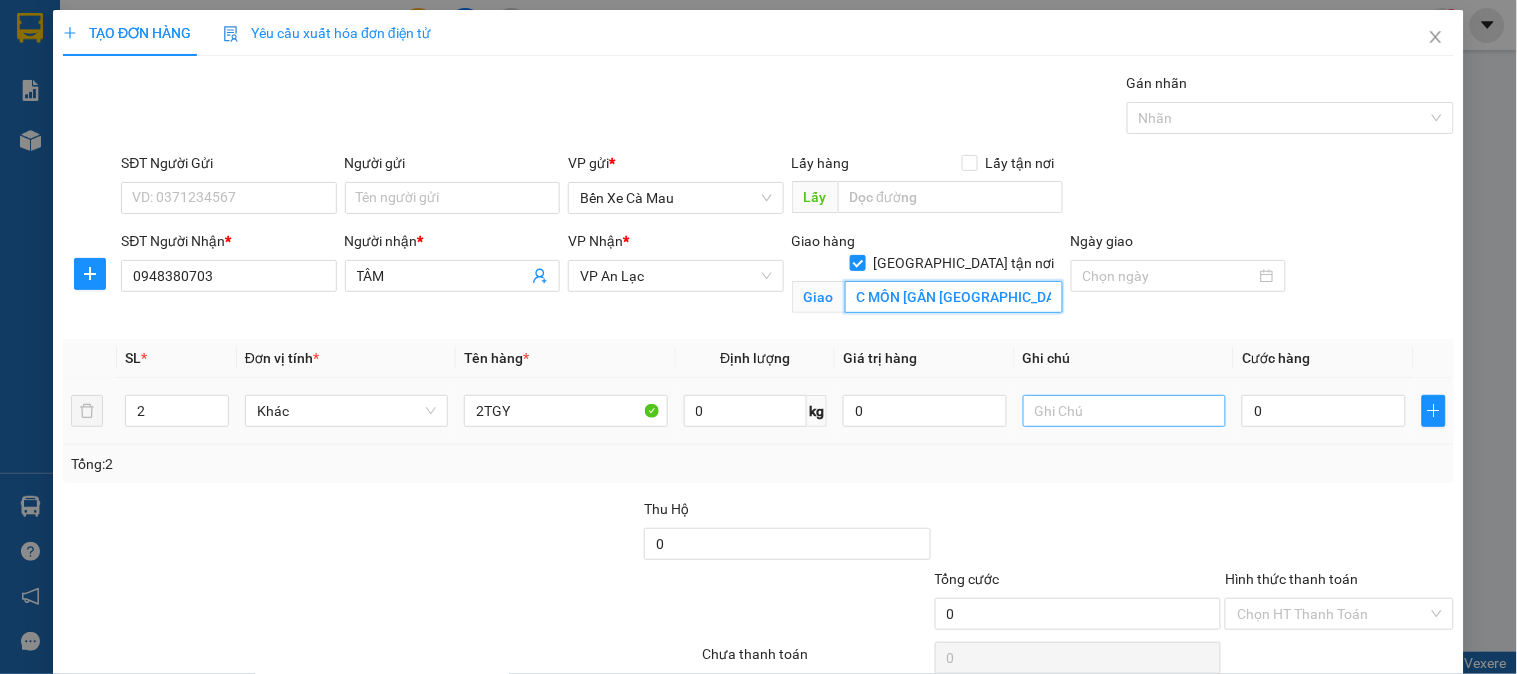 type on "40/6B ĐÔNG LÂN 1,BÀ ĐIỂM HÓC MÔN [GẦN BX AN SƯƠNG]" 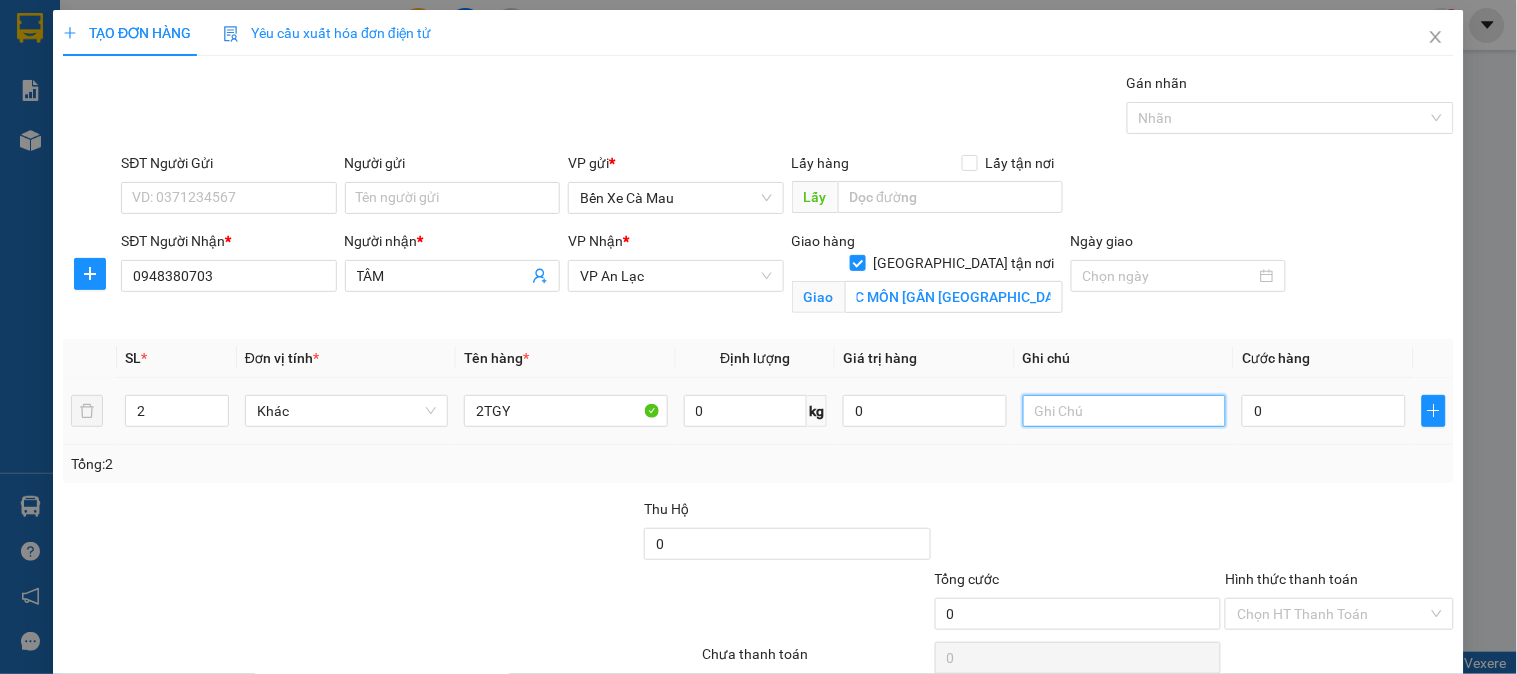 scroll, scrollTop: 0, scrollLeft: 0, axis: both 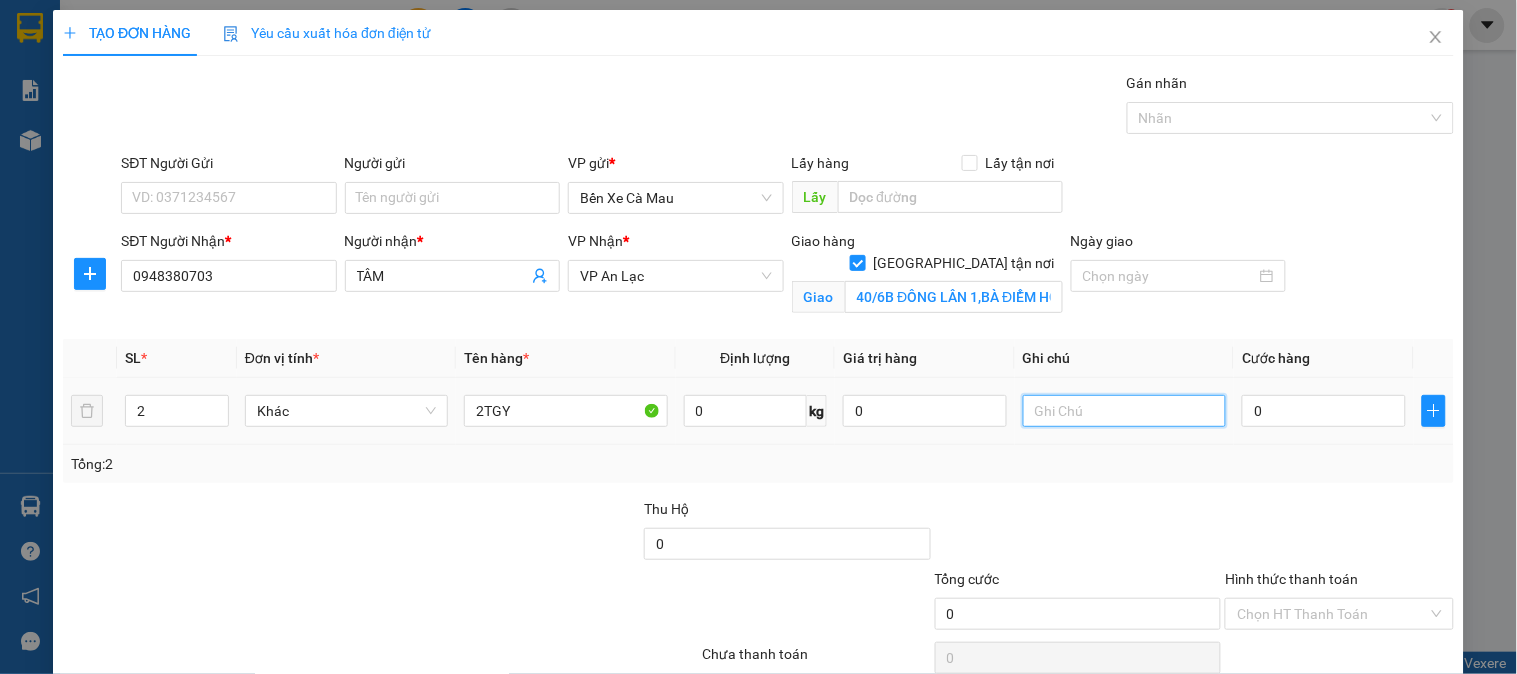 click at bounding box center [1124, 411] 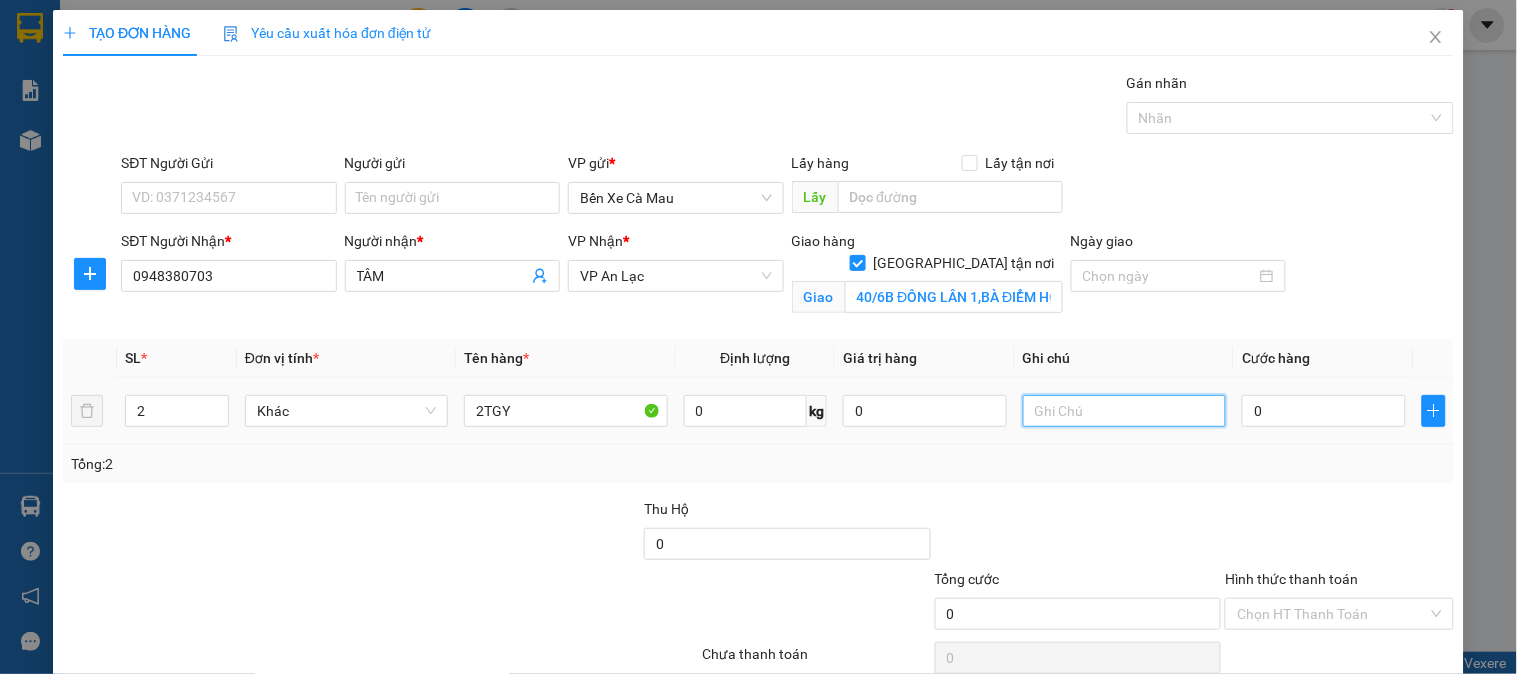 type on "1" 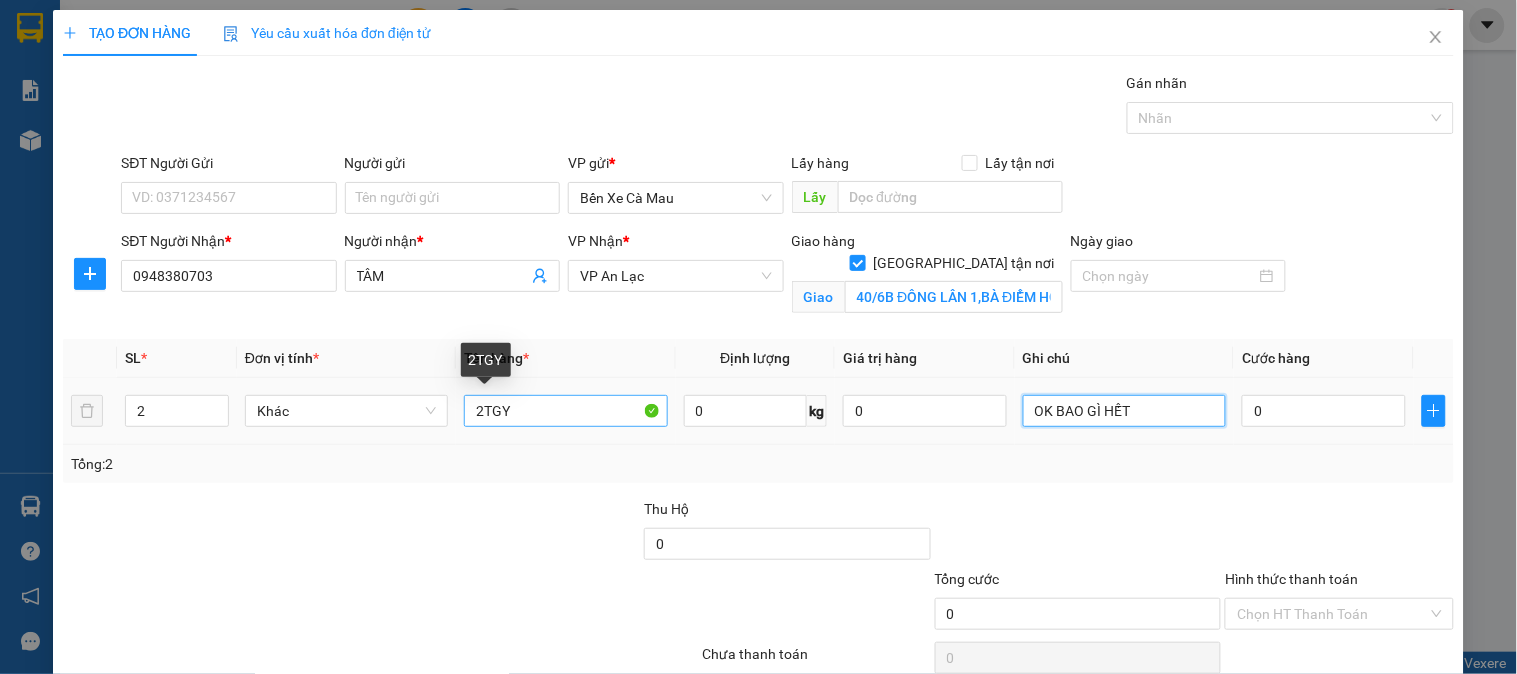 type on "OK BAO GÌ HẾT" 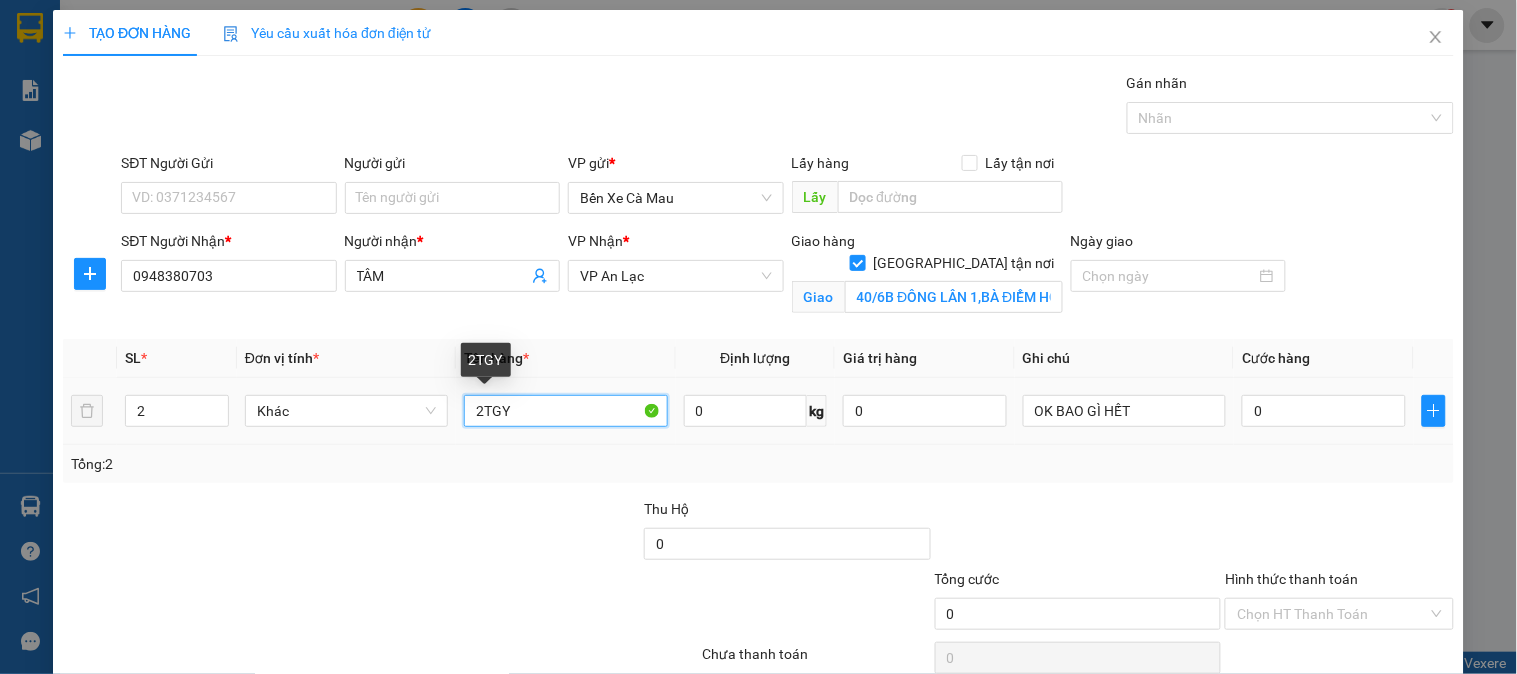 click on "2TGY" at bounding box center [565, 411] 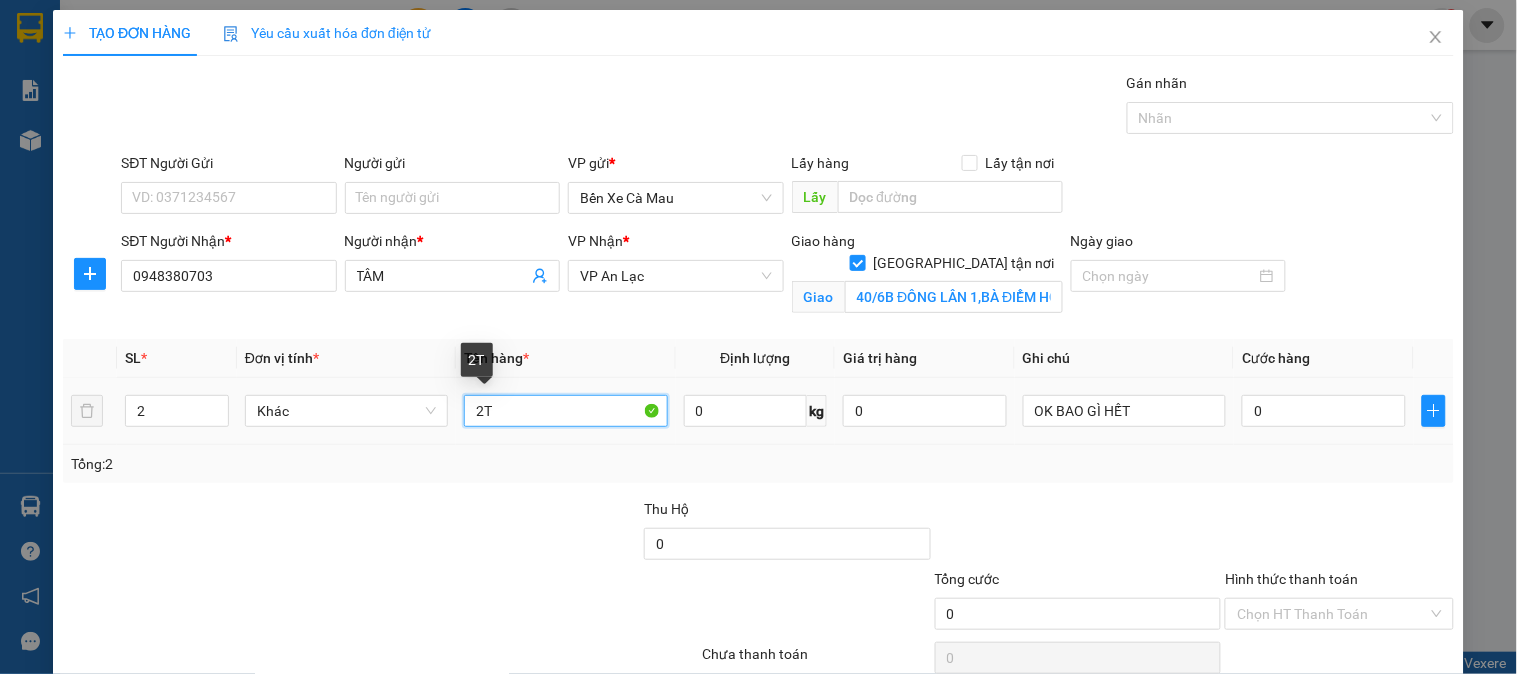 type on "2" 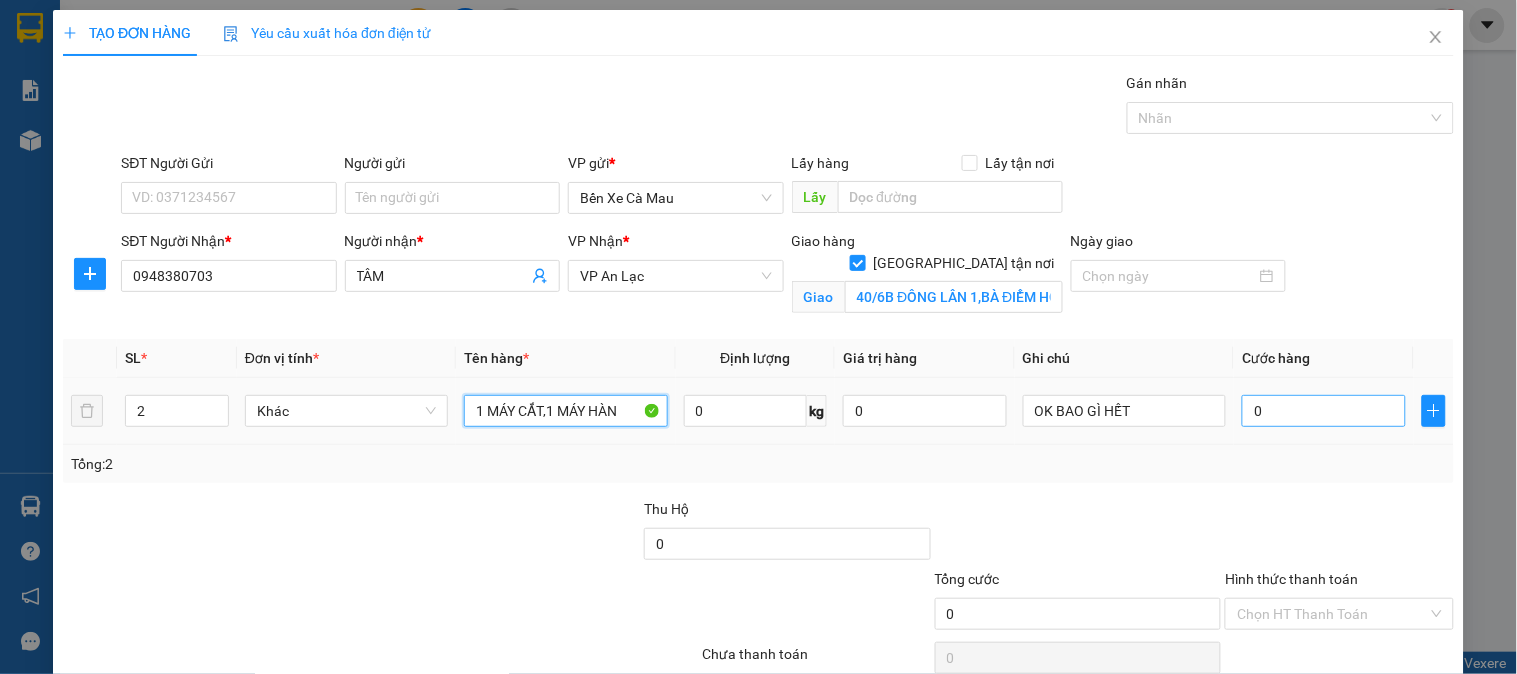 type on "1 MÁY CẮT,1 MÁY HÀN" 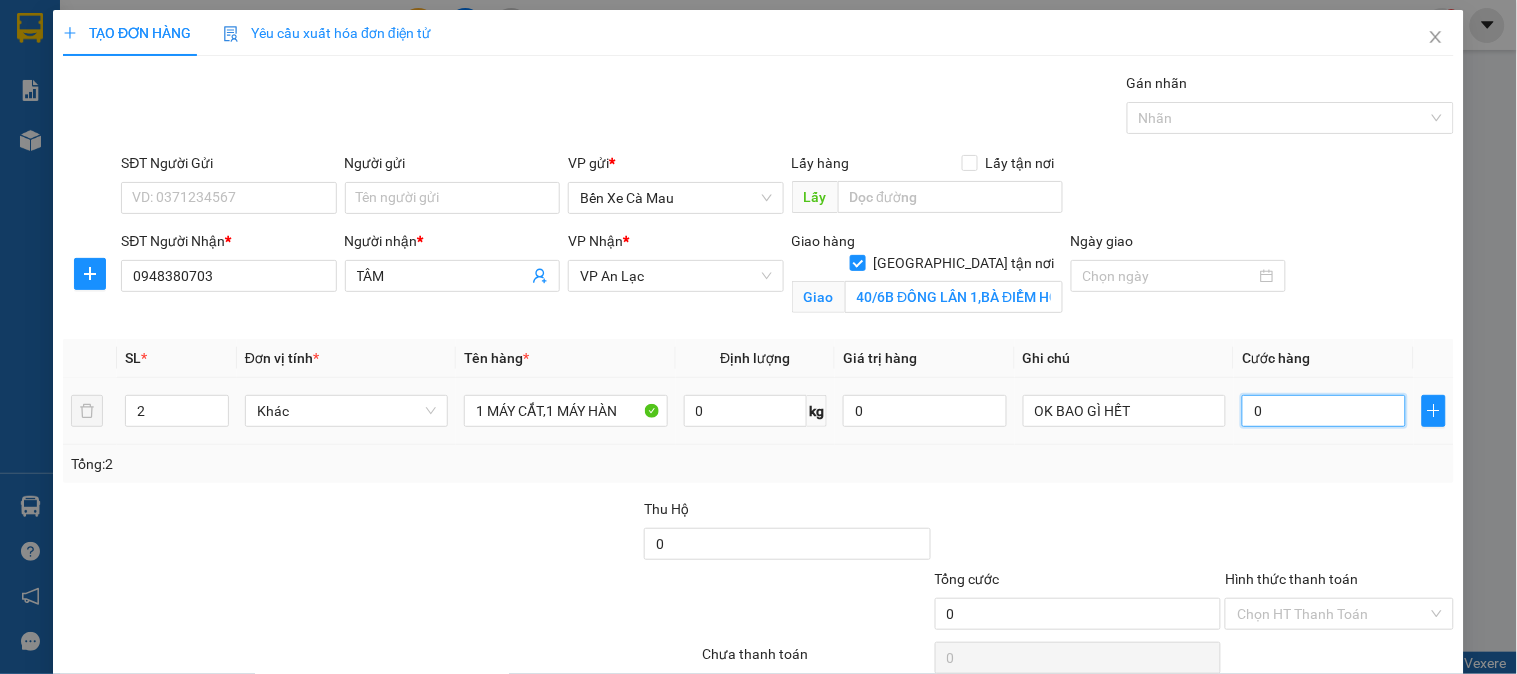 click on "0" at bounding box center [1324, 411] 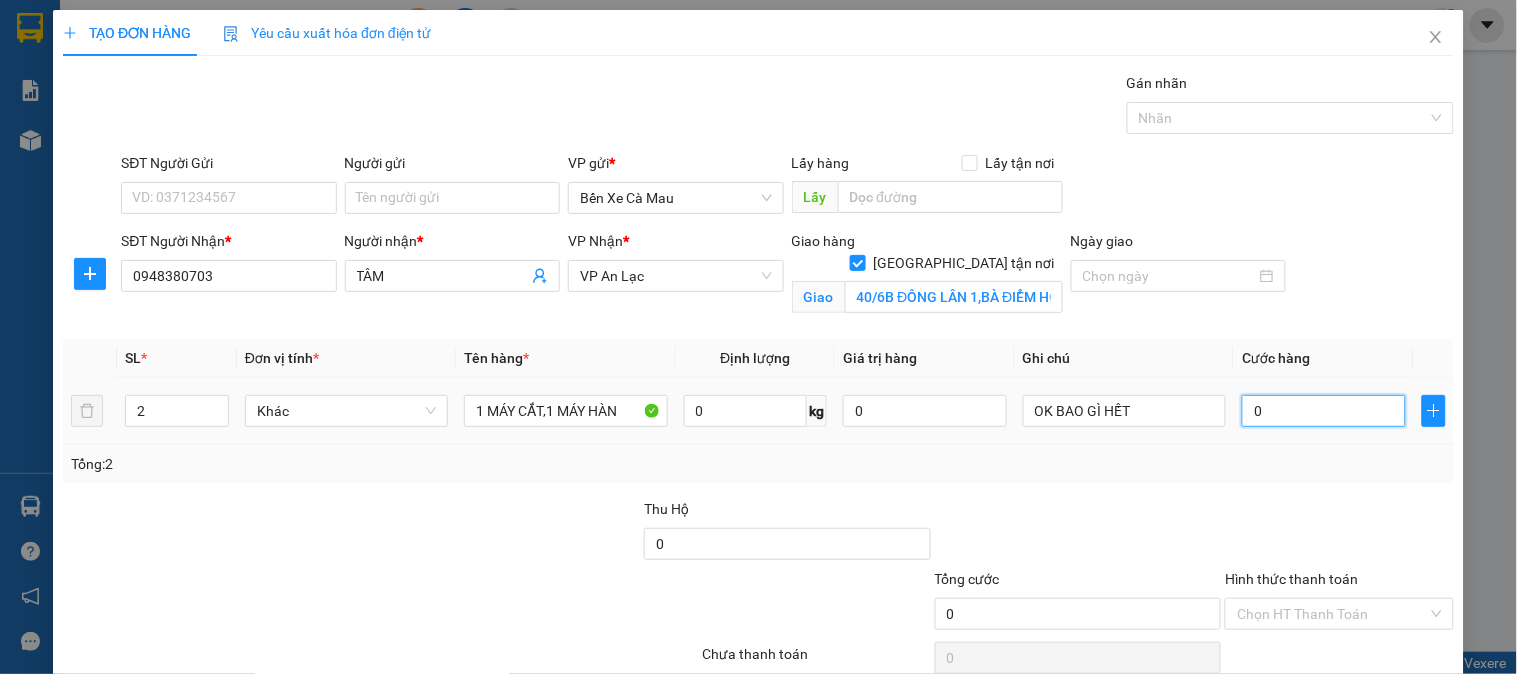 type on "001" 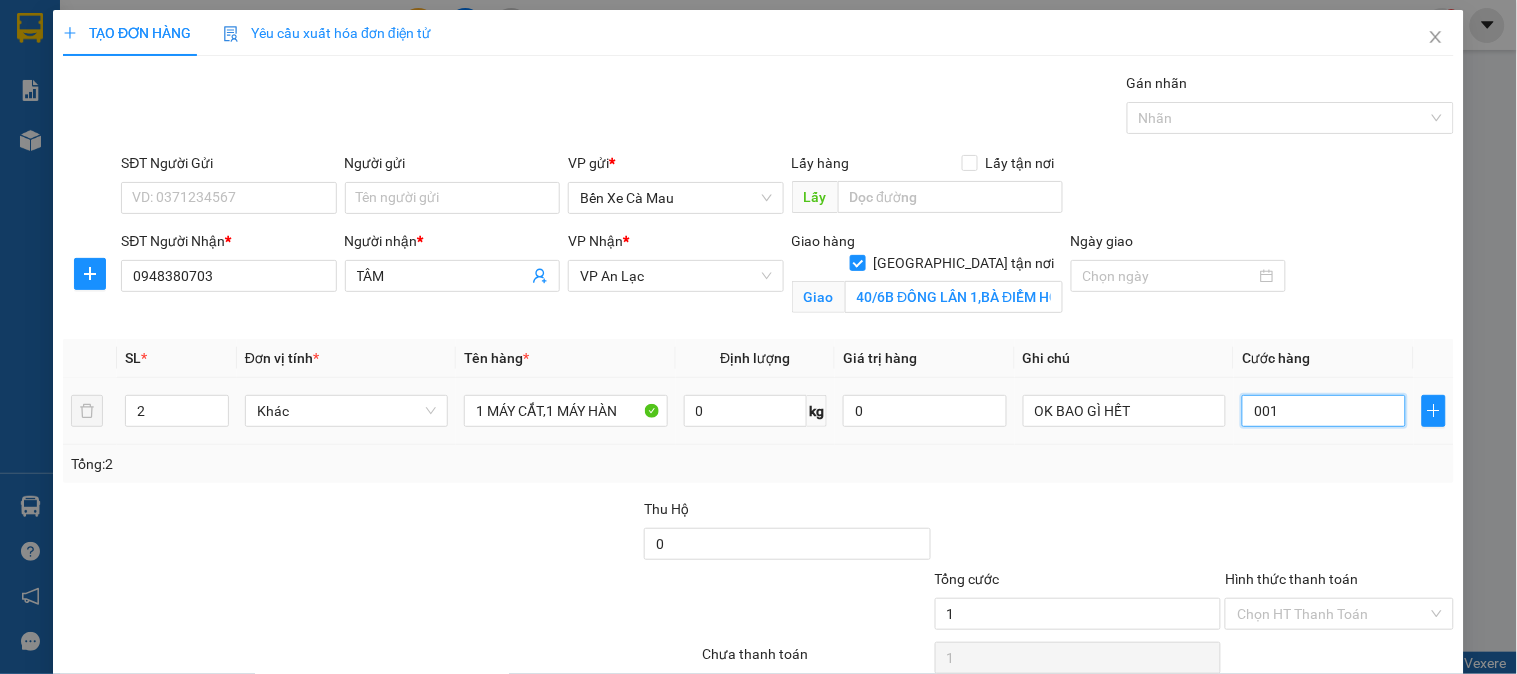 type on "0.015" 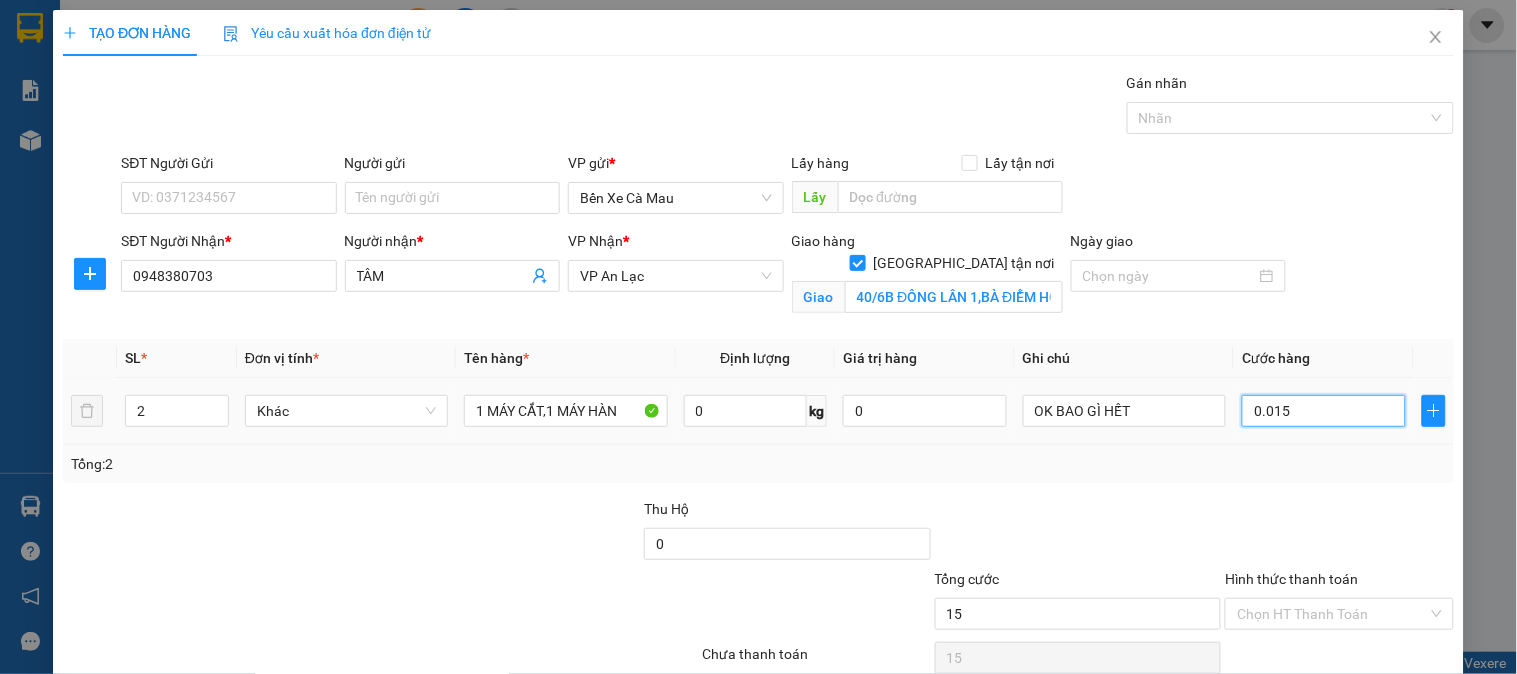 type on "00.150" 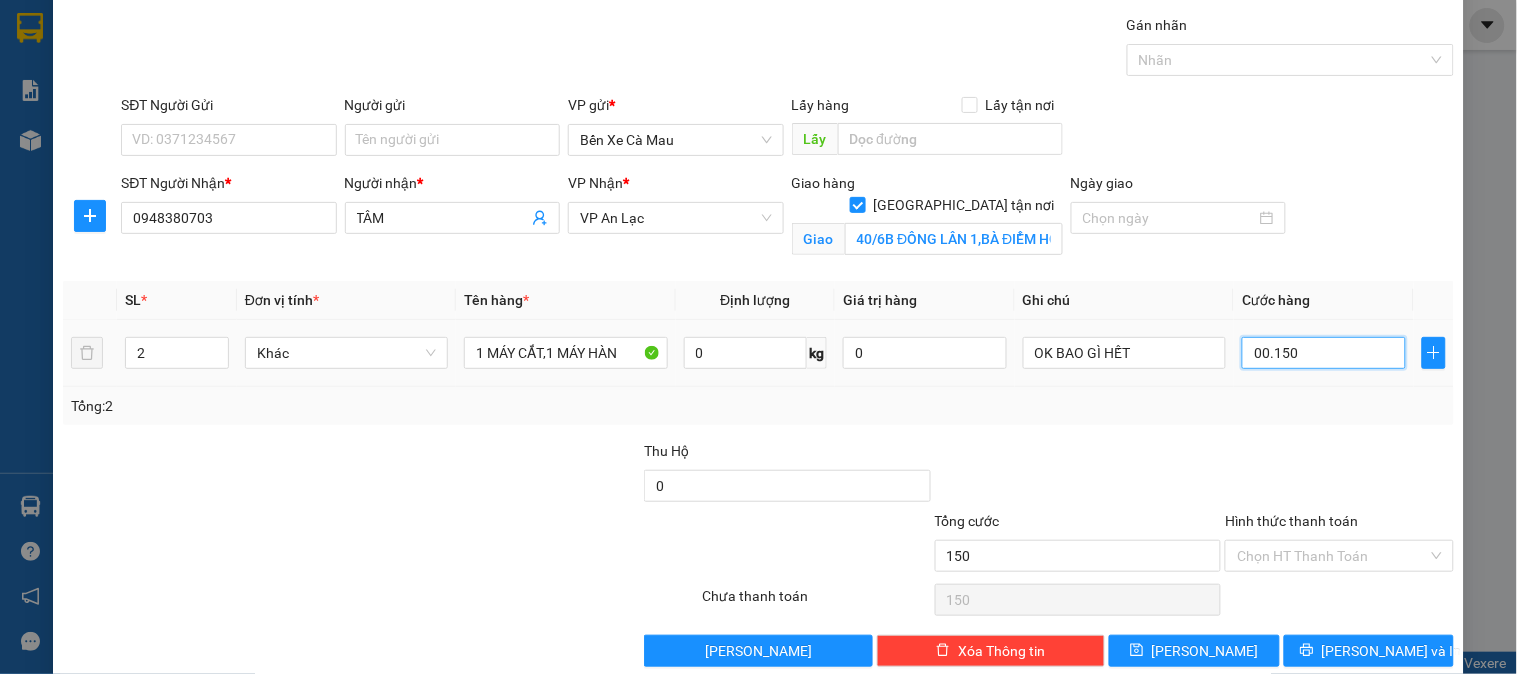 scroll, scrollTop: 90, scrollLeft: 0, axis: vertical 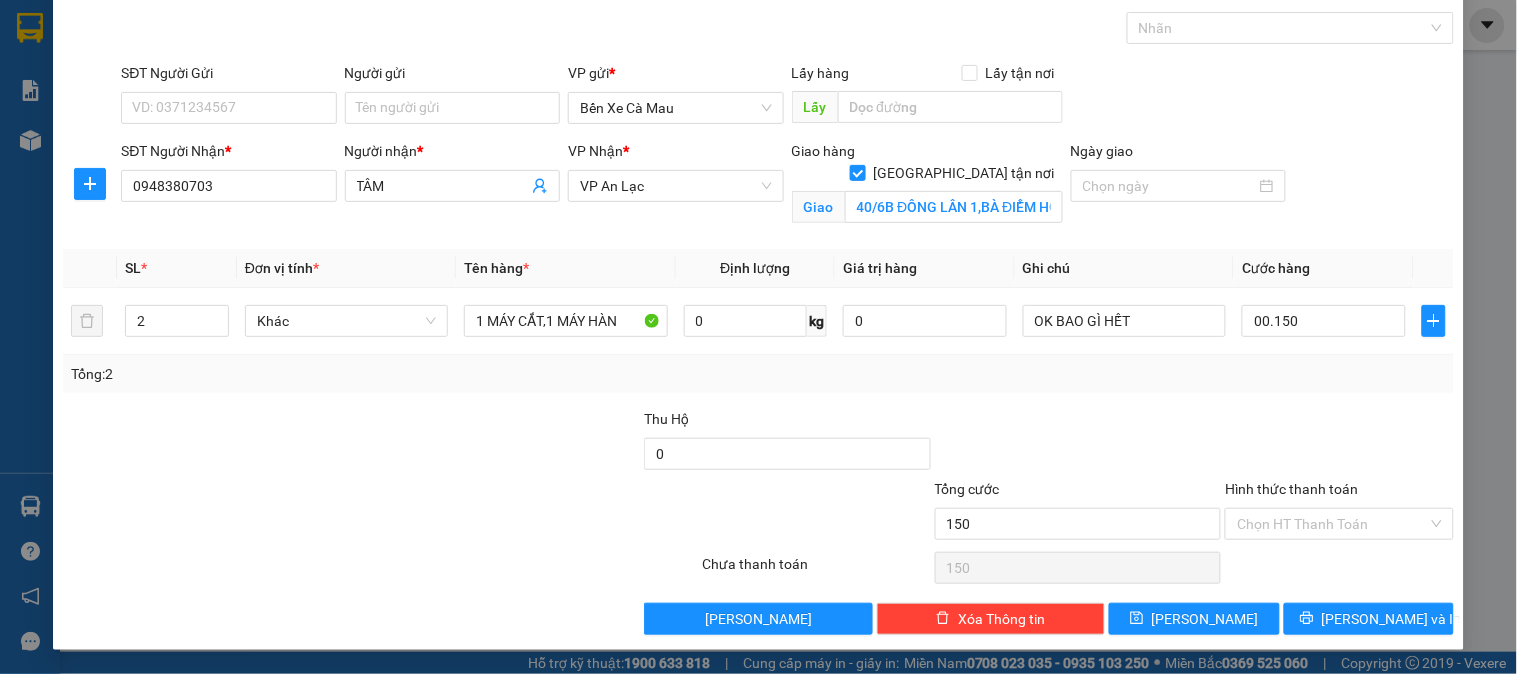 type on "150.000" 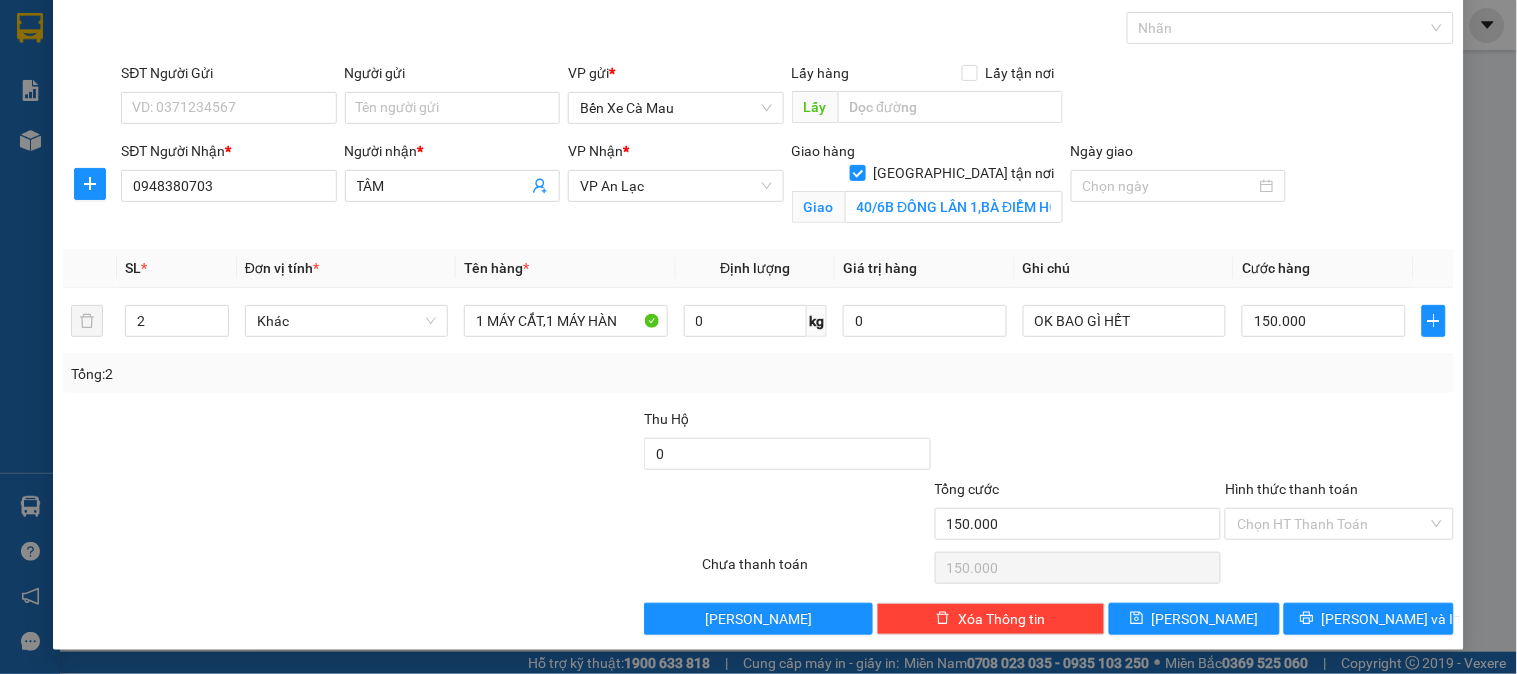 click on "Hình thức thanh toán" at bounding box center (1291, 489) 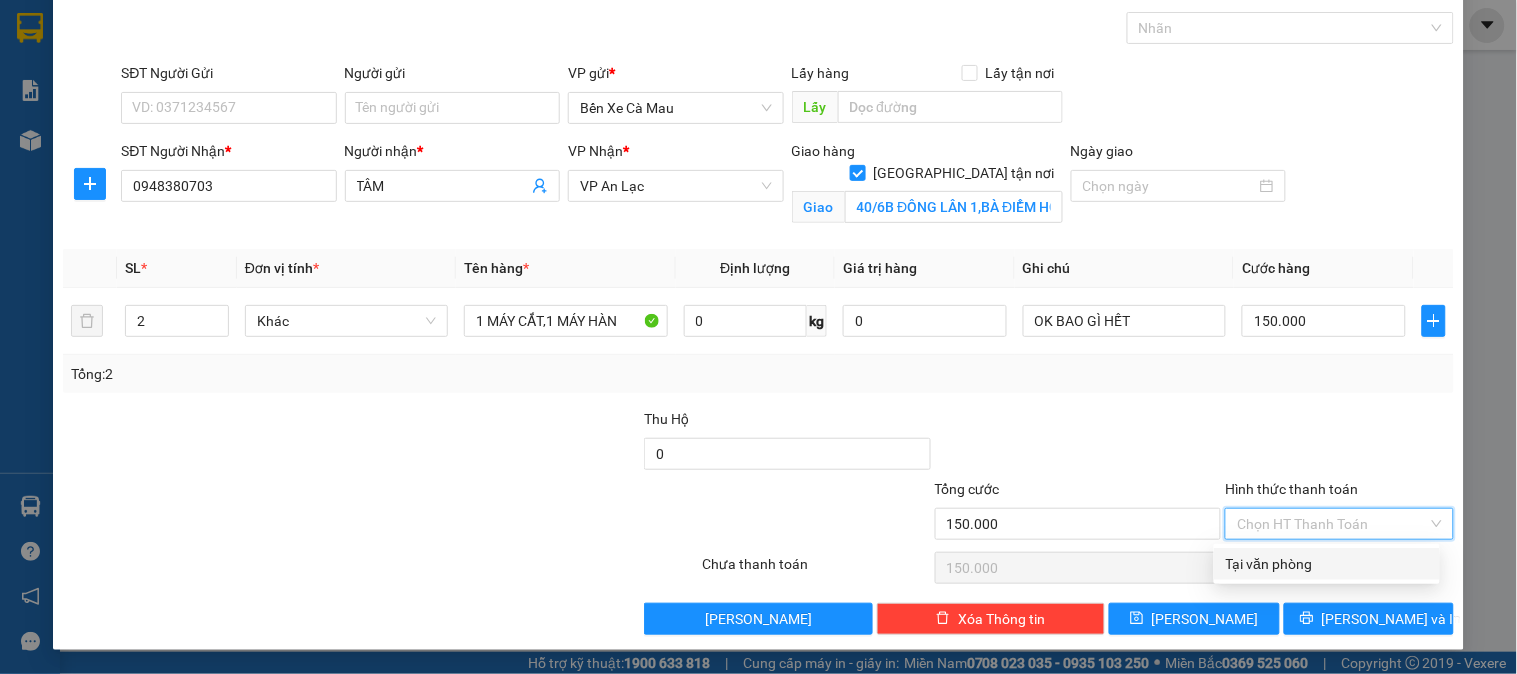 click on "Tại văn phòng" at bounding box center [1327, 564] 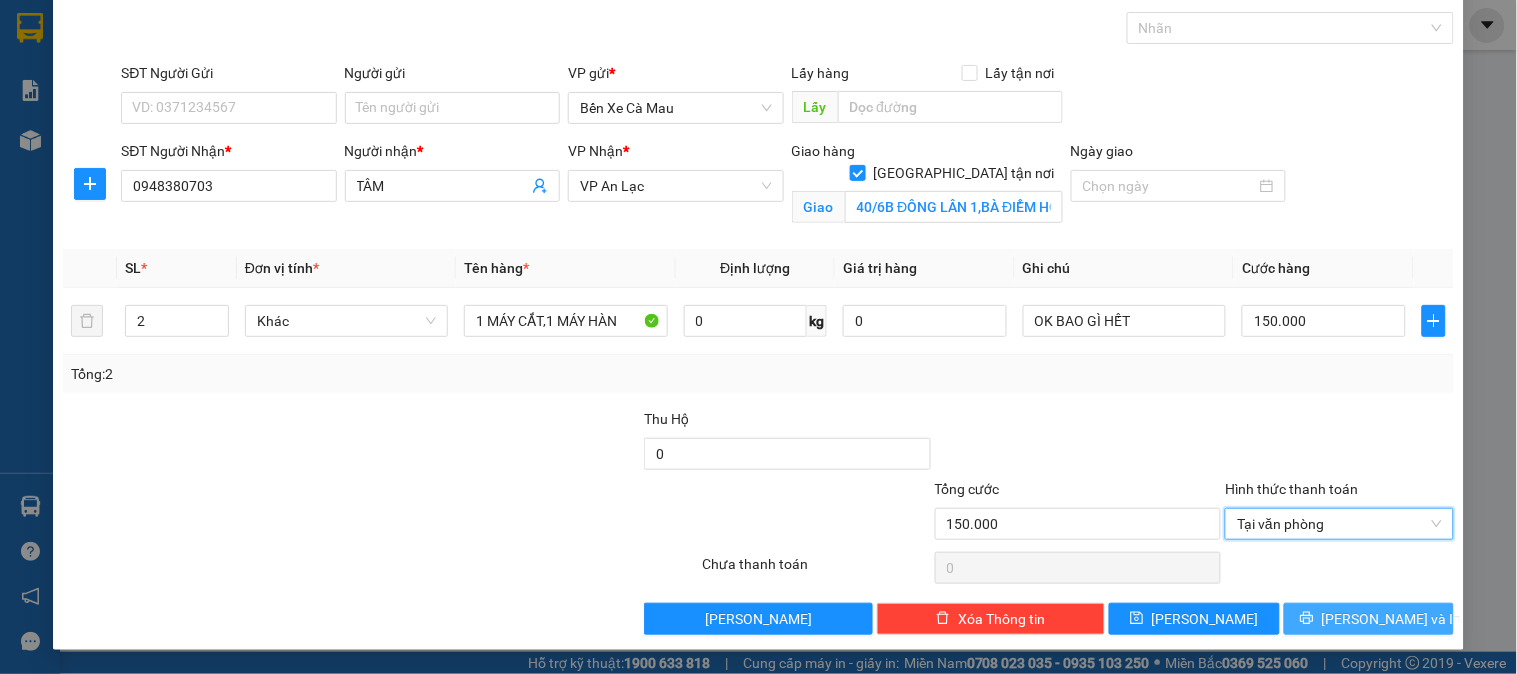 click on "[PERSON_NAME] và In" at bounding box center (1369, 619) 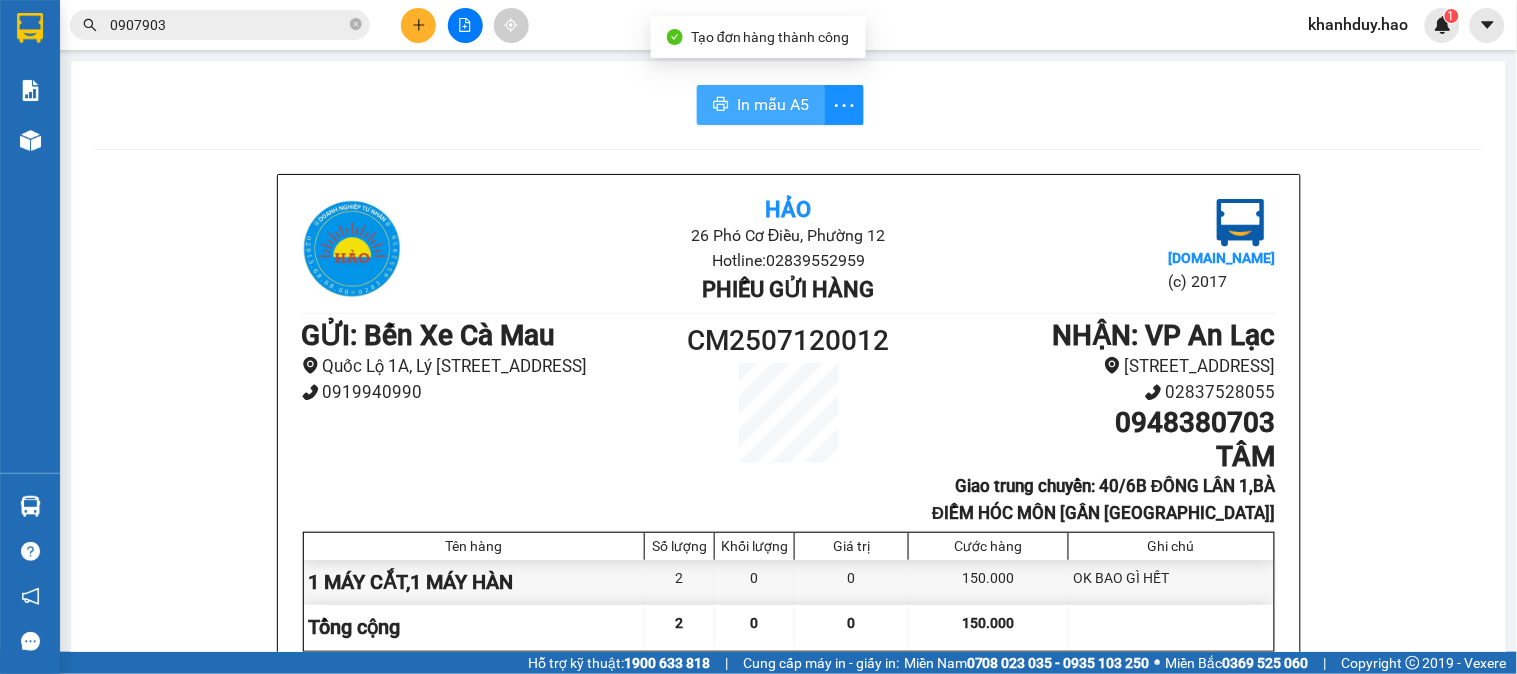click on "In mẫu A5" at bounding box center (773, 104) 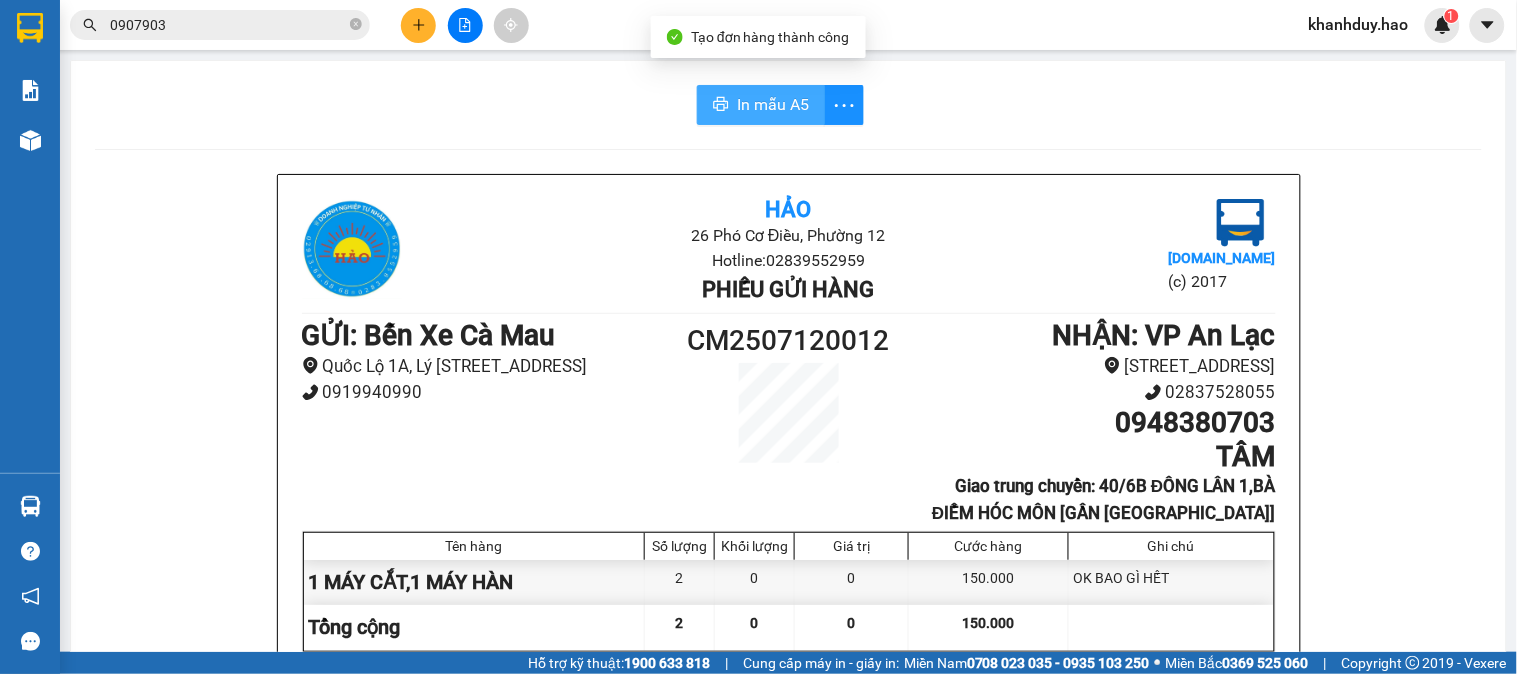 scroll, scrollTop: 0, scrollLeft: 0, axis: both 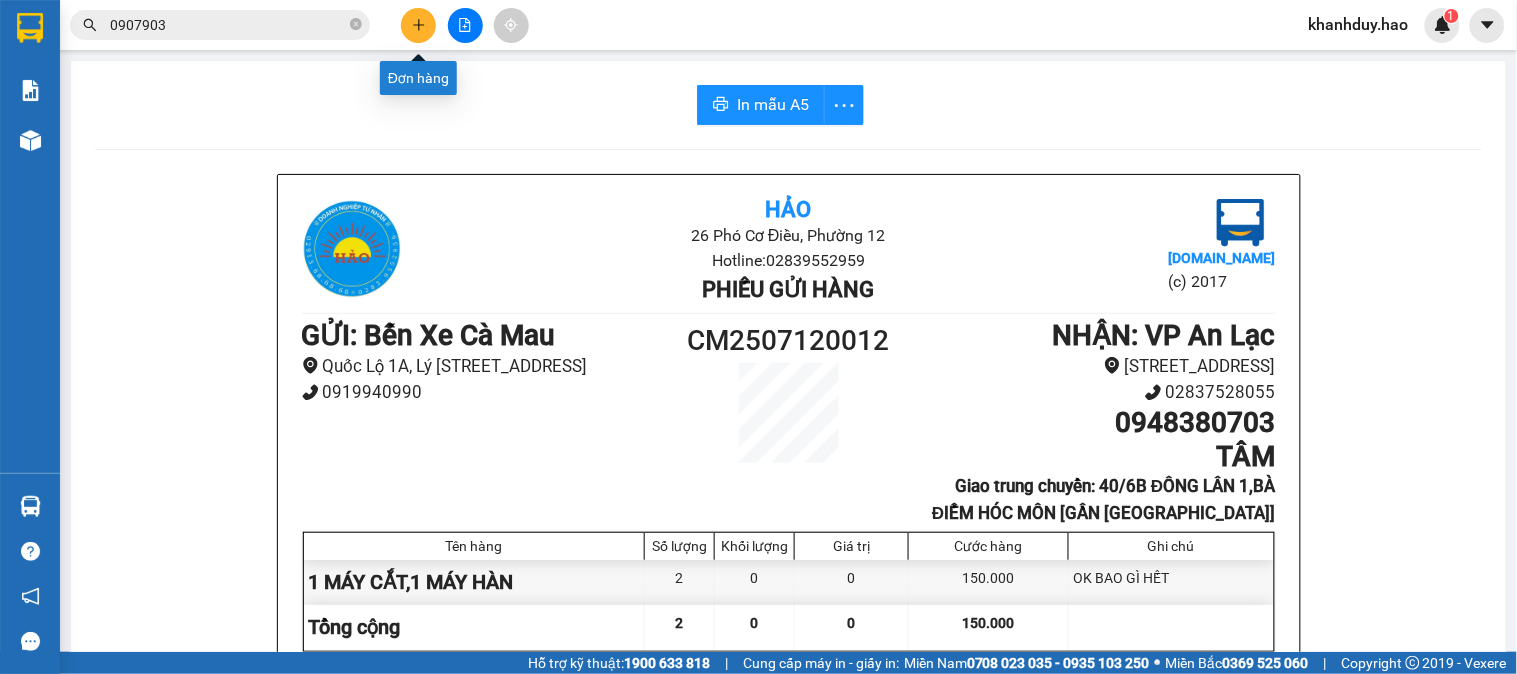 click 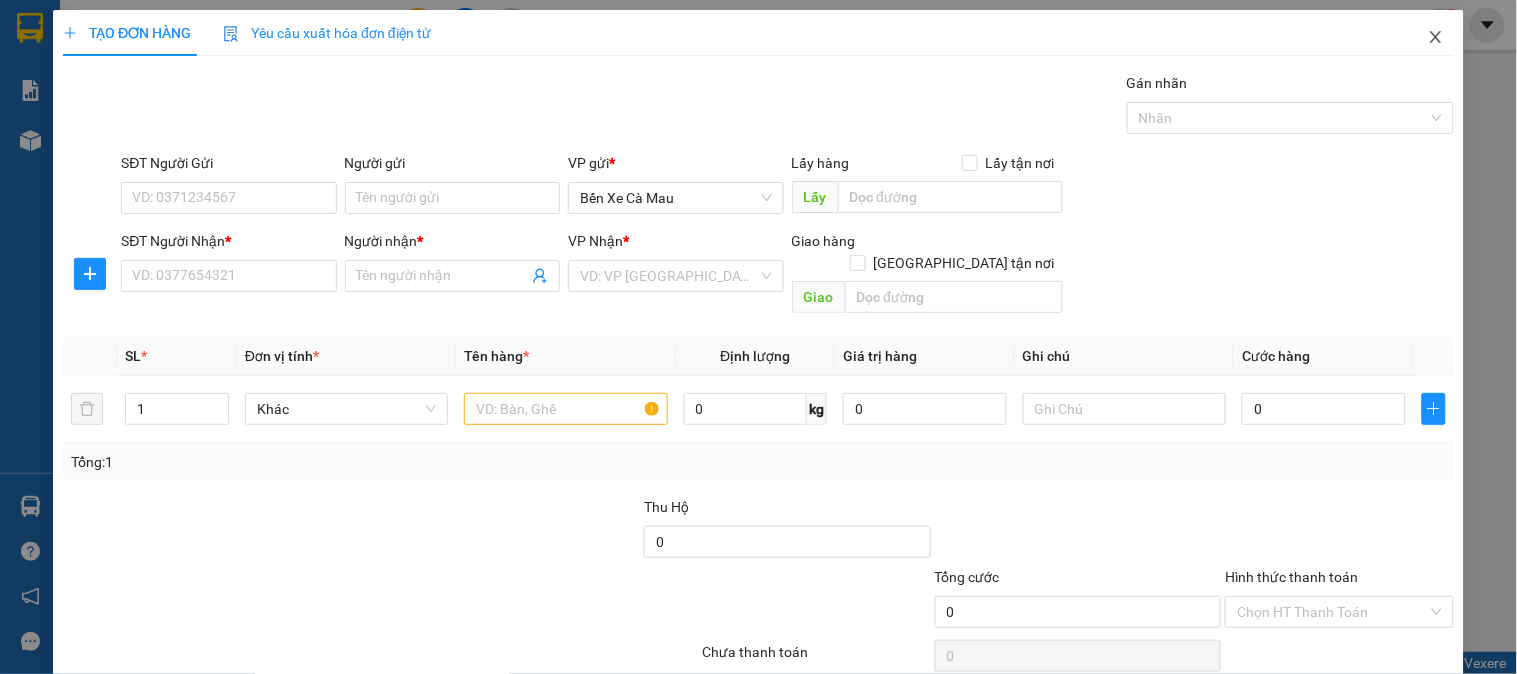 click at bounding box center [1436, 38] 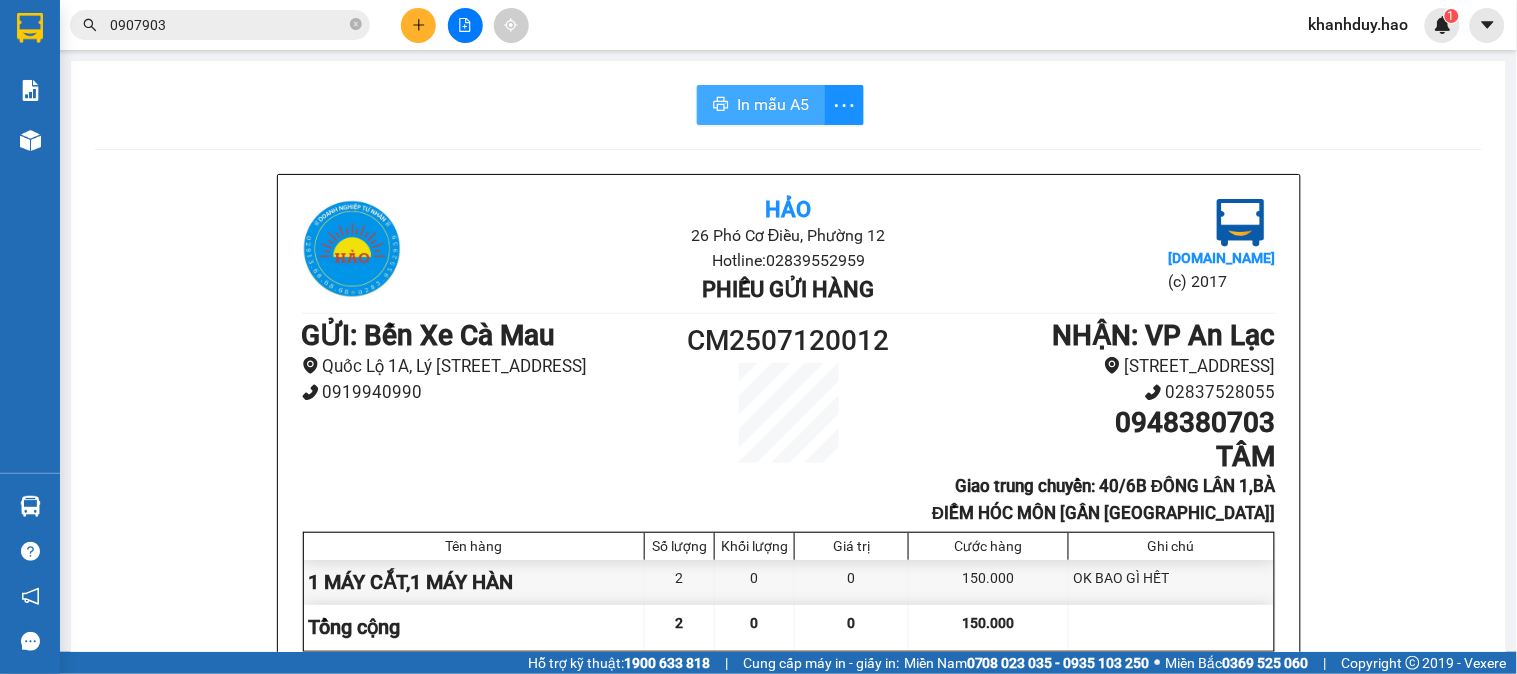 click on "In mẫu A5" at bounding box center [773, 104] 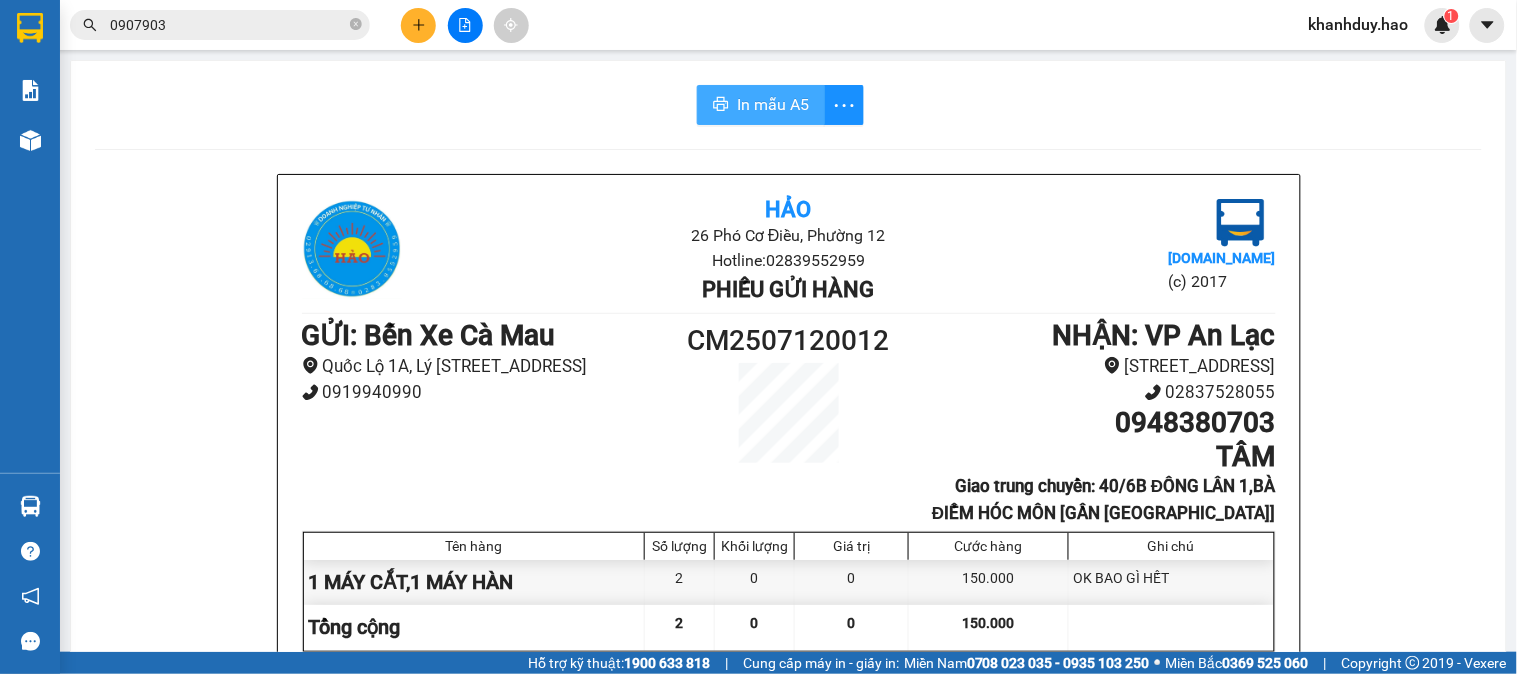 scroll, scrollTop: 0, scrollLeft: 0, axis: both 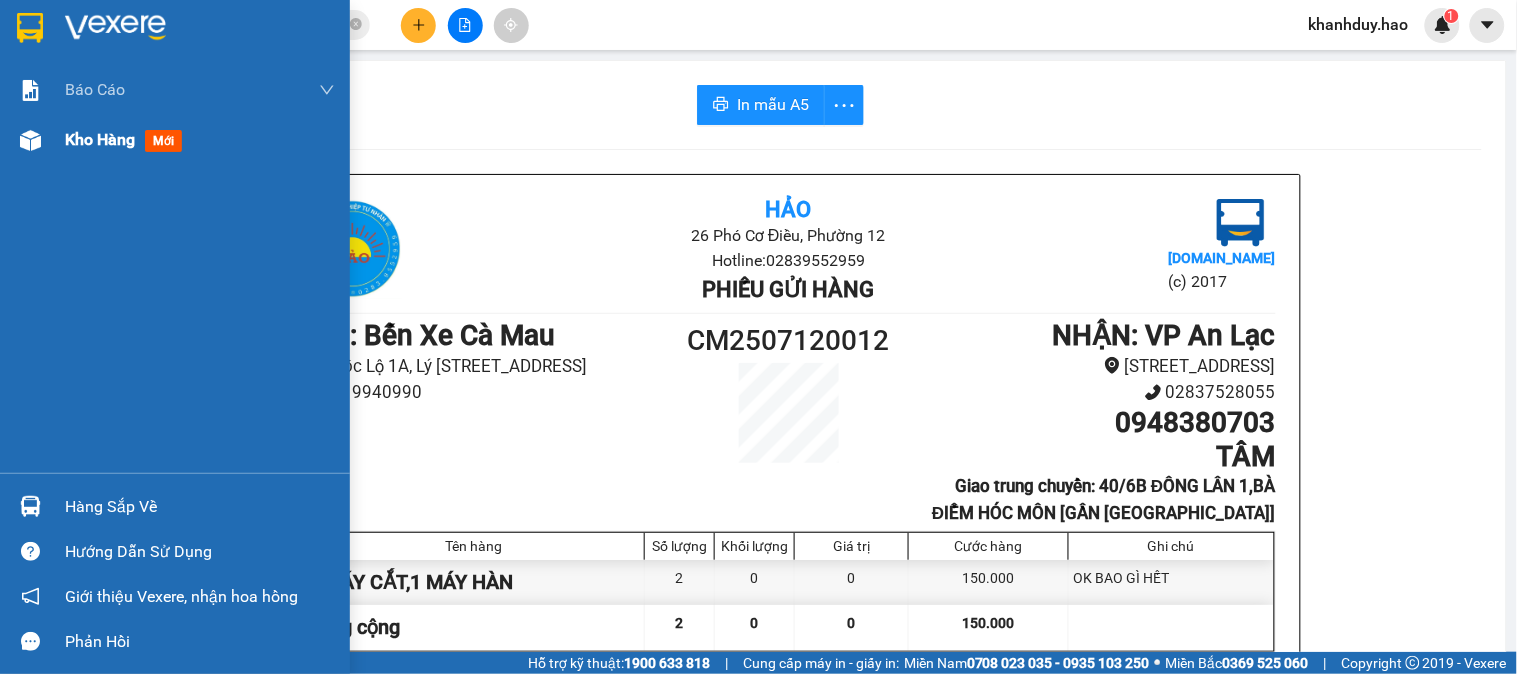 click on "mới" at bounding box center [163, 141] 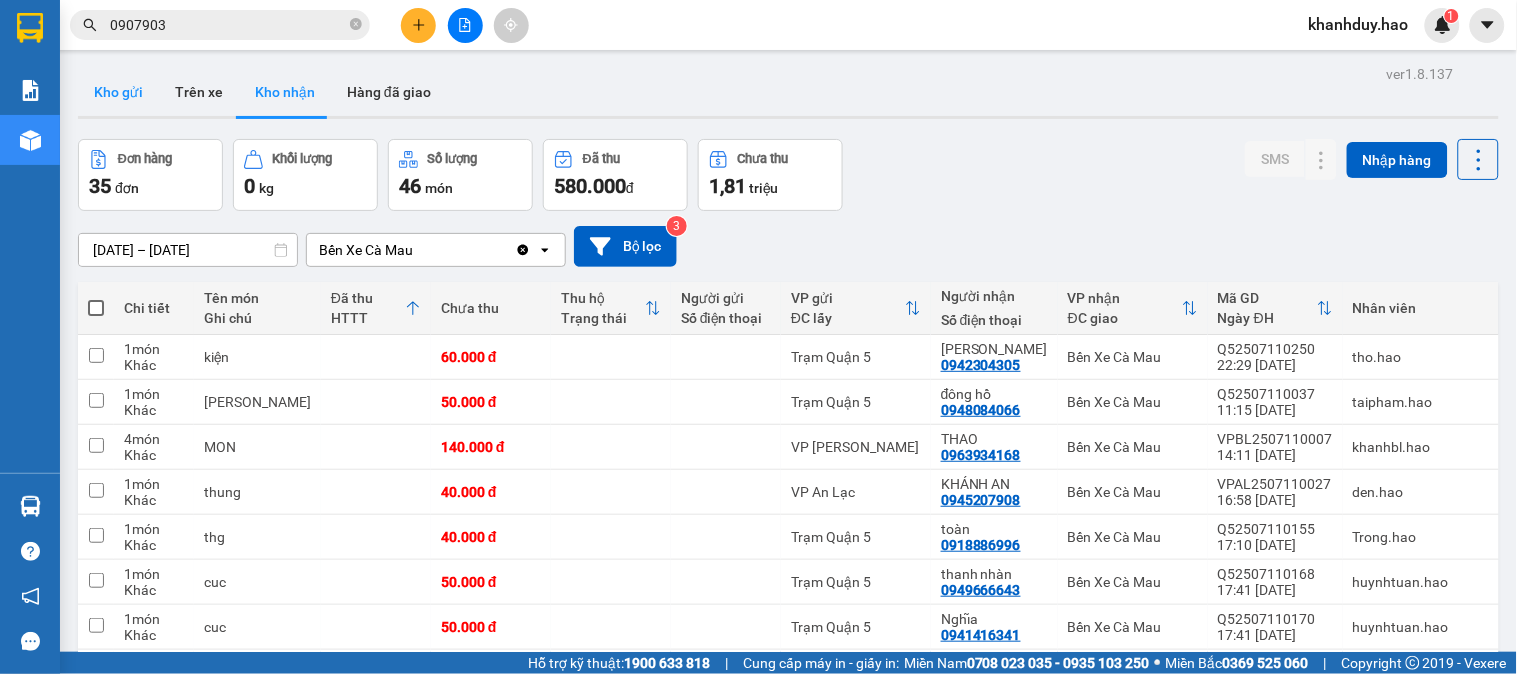 click on "Kho gửi" at bounding box center [118, 92] 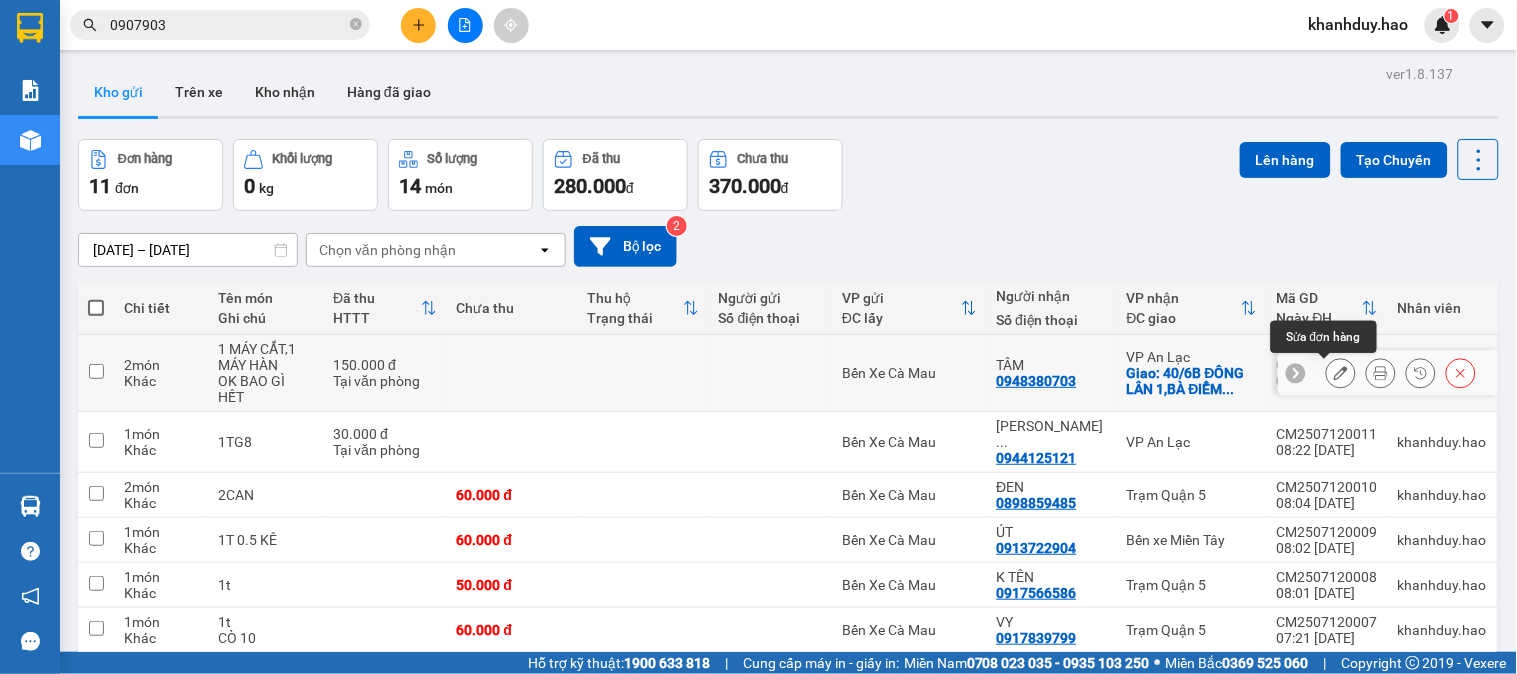 click at bounding box center [1341, 373] 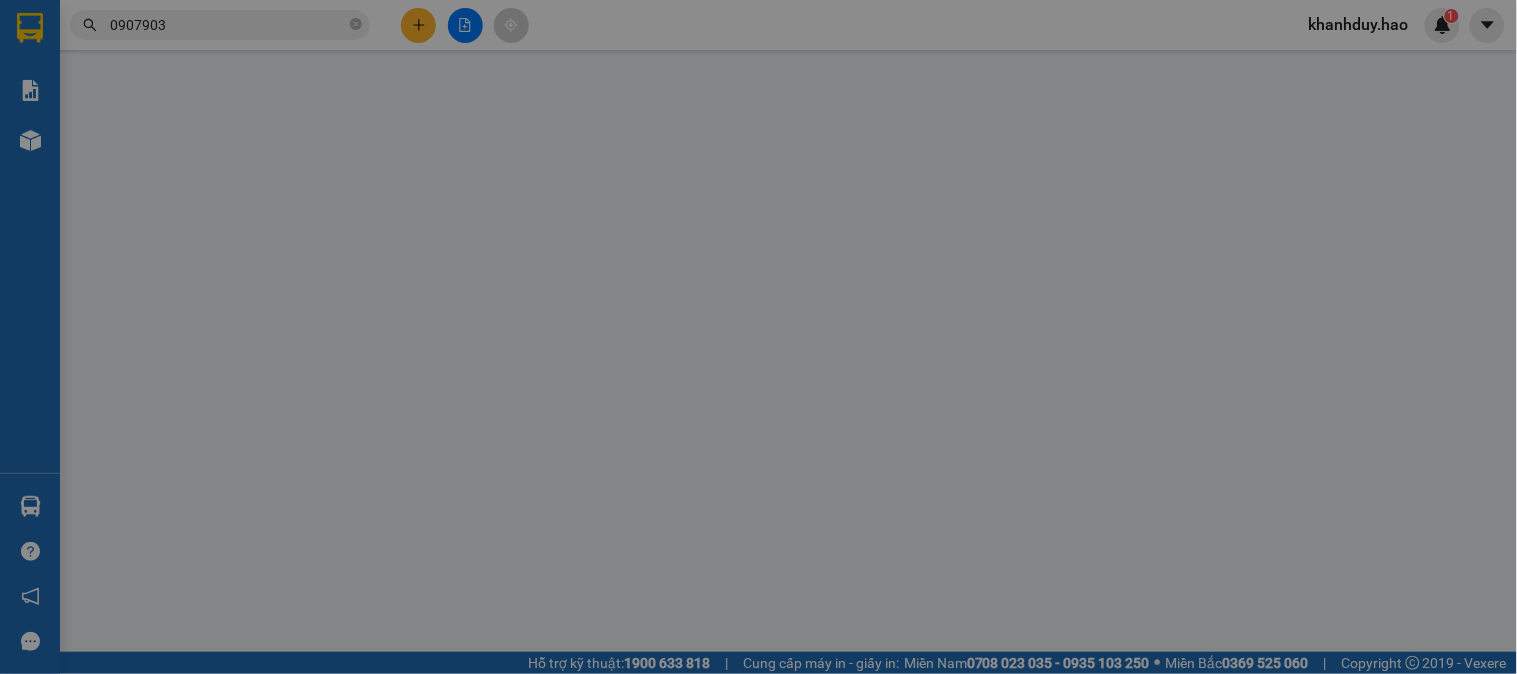 type on "0948380703" 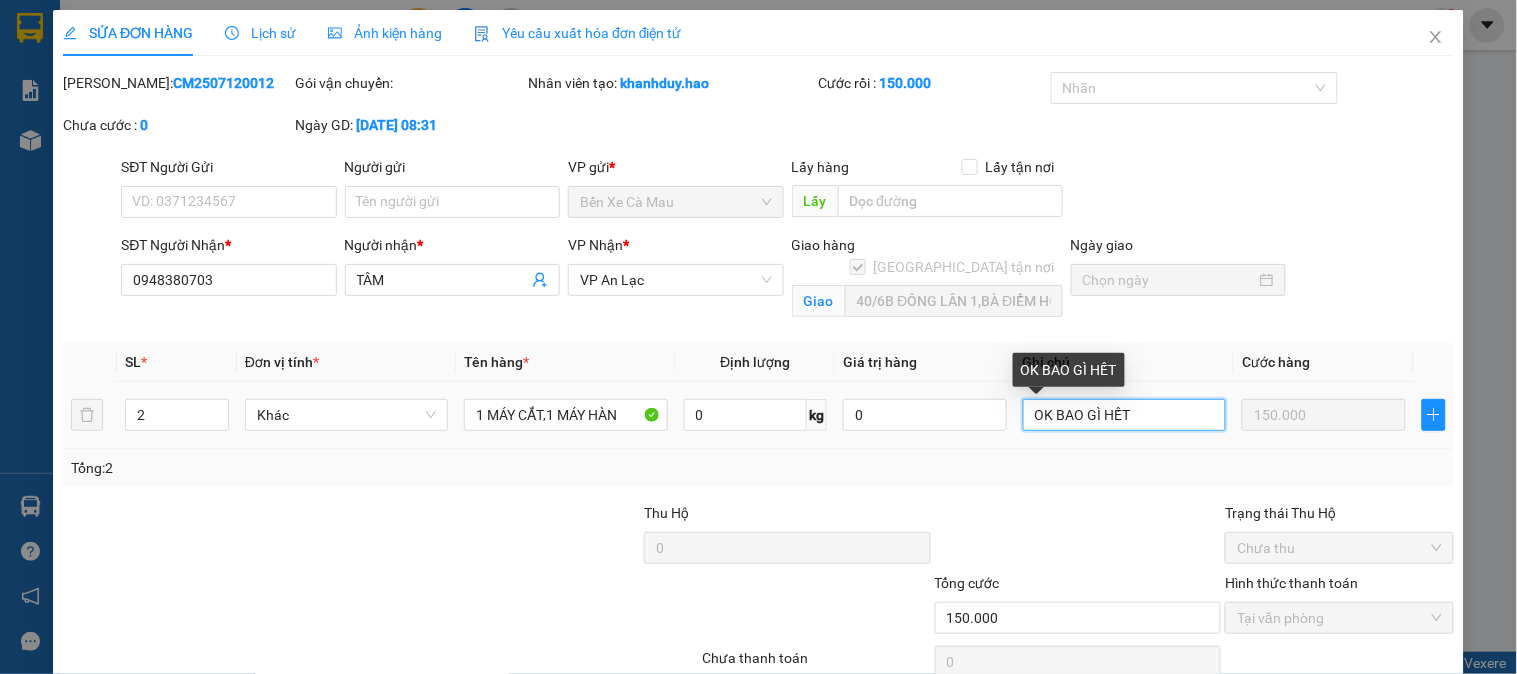 click on "OK BAO GÌ HẾT" at bounding box center [1124, 415] 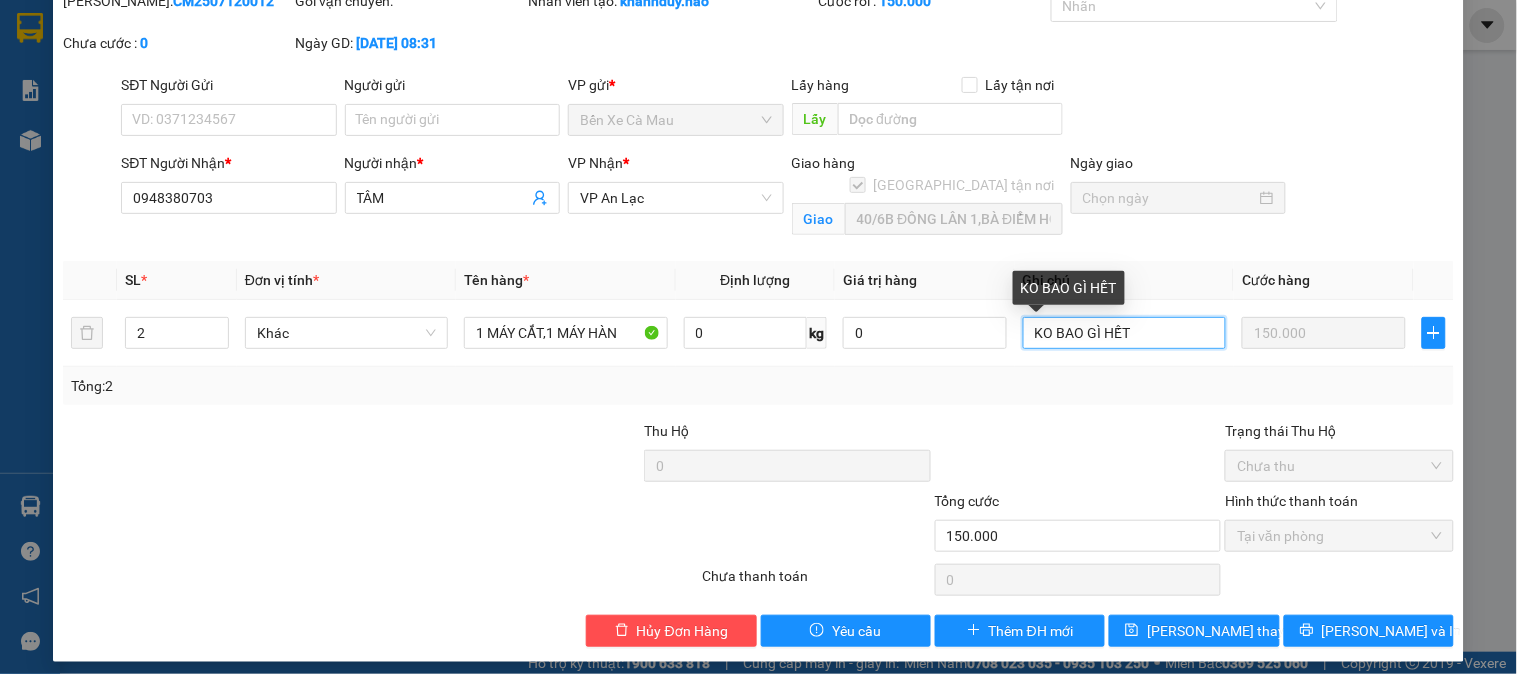 scroll, scrollTop: 93, scrollLeft: 0, axis: vertical 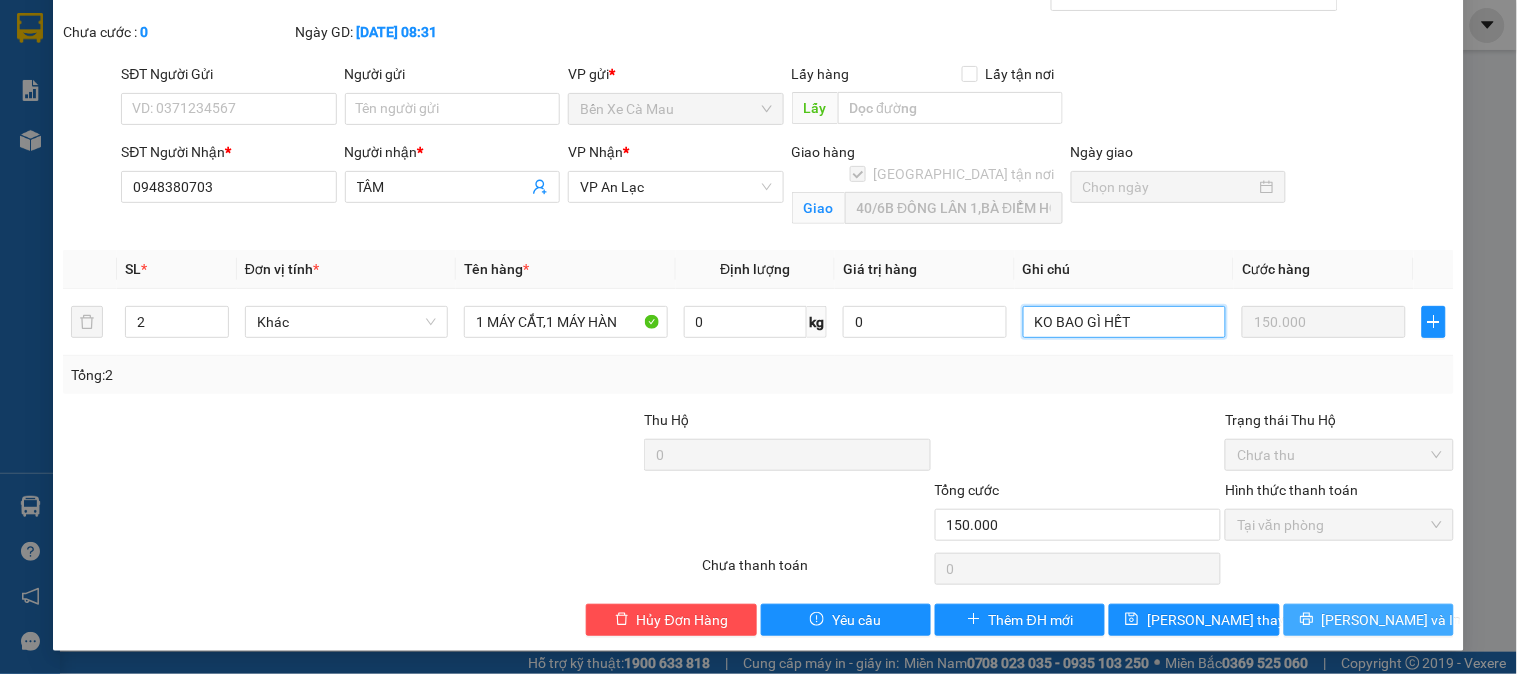 type on "KO BAO GÌ HẾT" 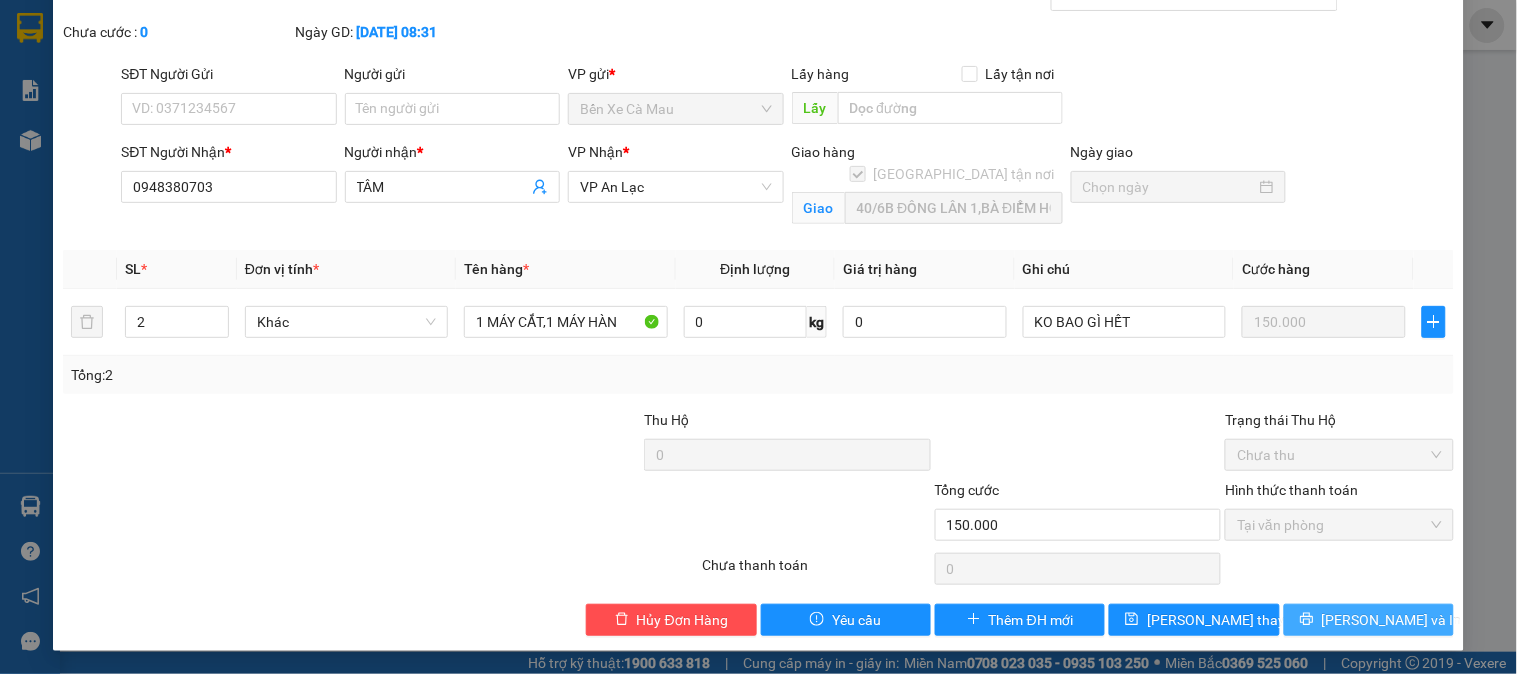 click on "[PERSON_NAME] và In" at bounding box center [1369, 620] 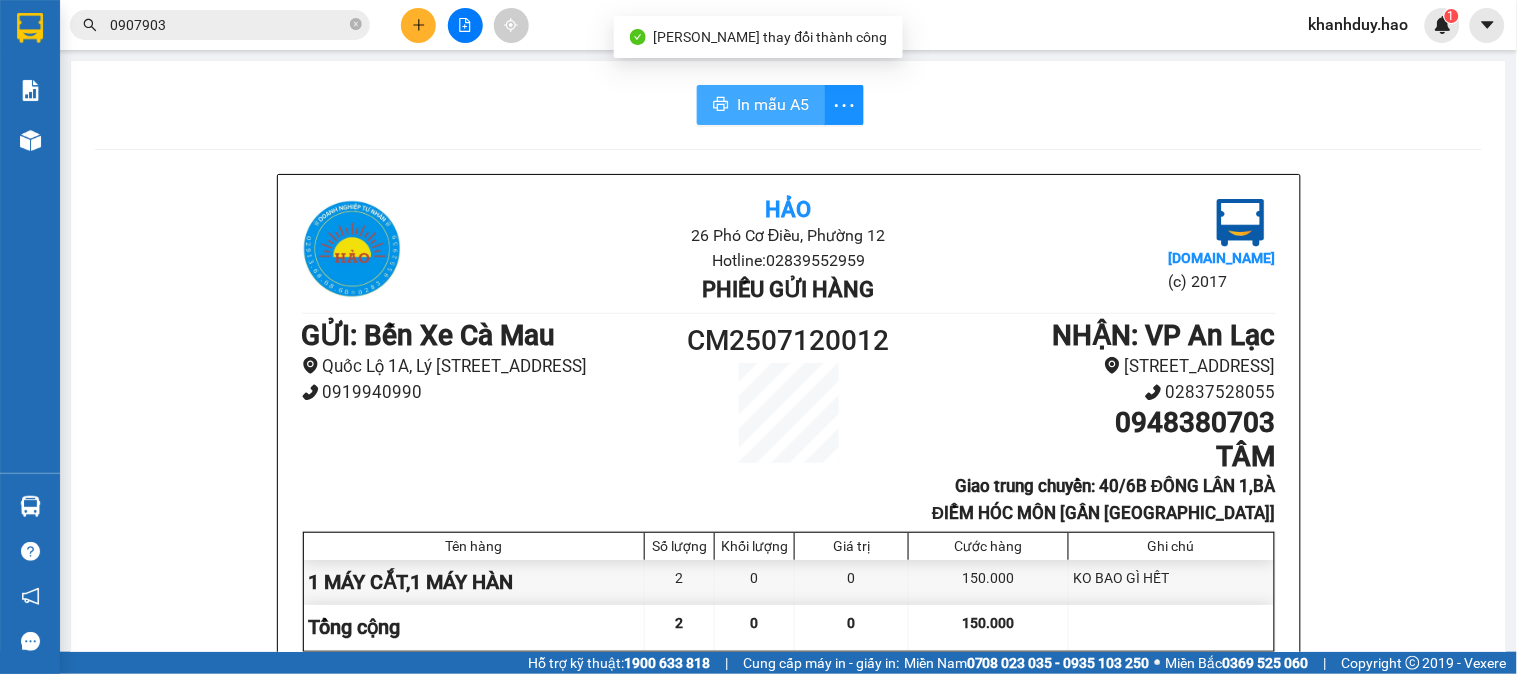 click on "In mẫu A5" at bounding box center [761, 105] 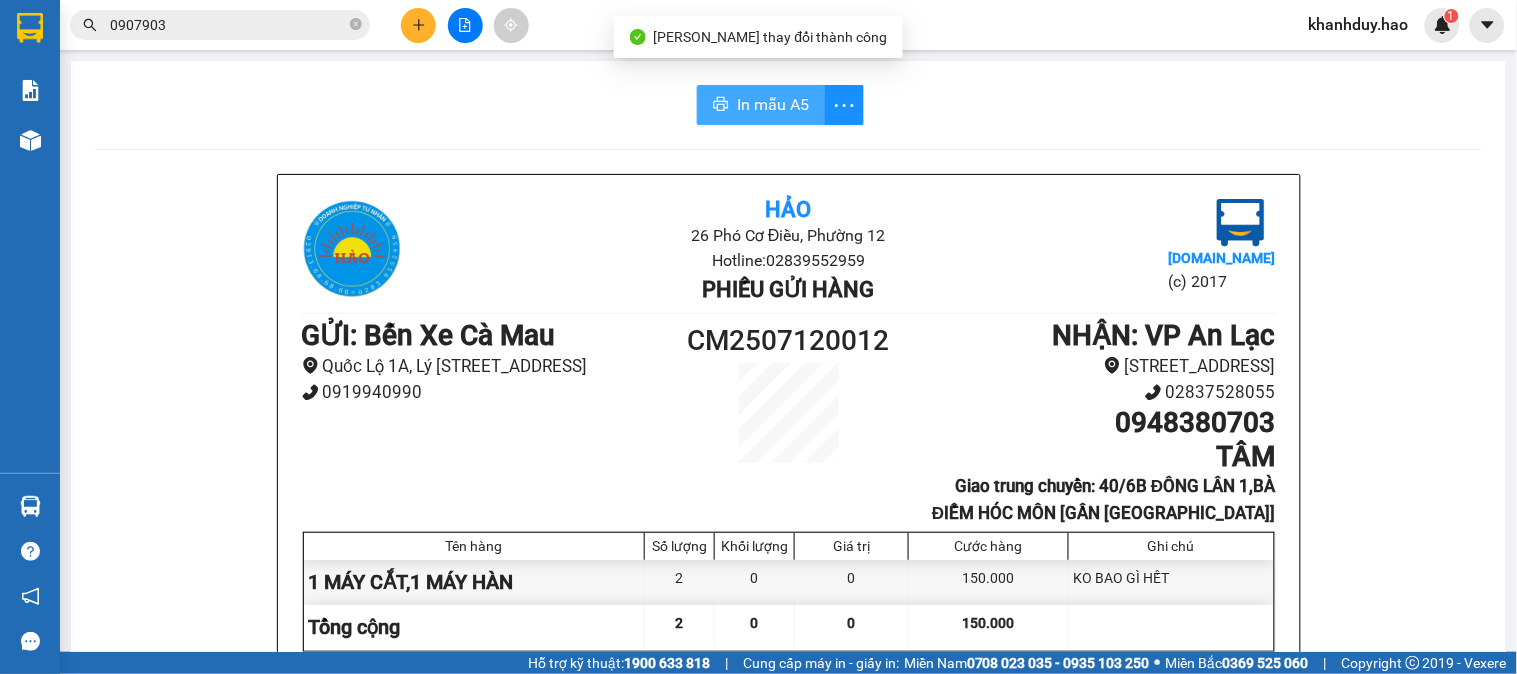 scroll, scrollTop: 0, scrollLeft: 0, axis: both 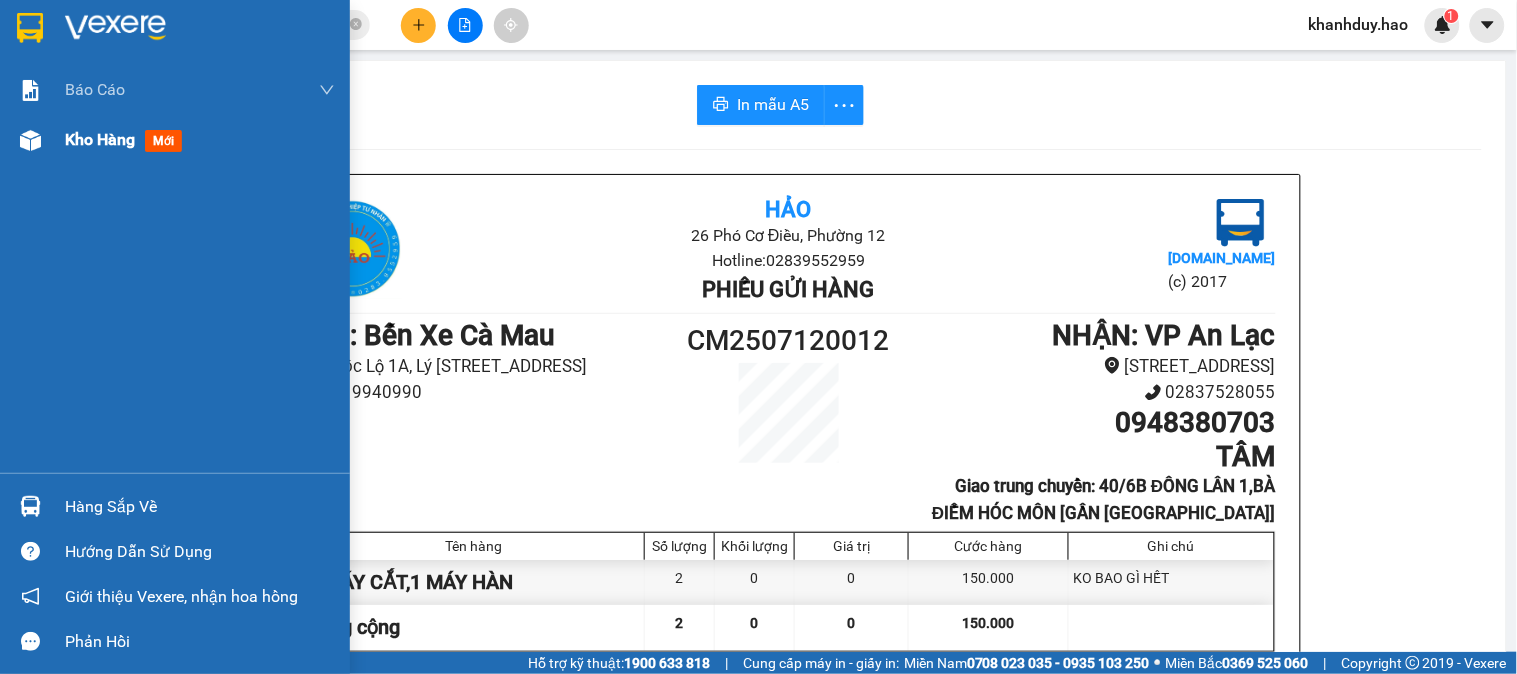 click on "Kho hàng mới" at bounding box center [175, 140] 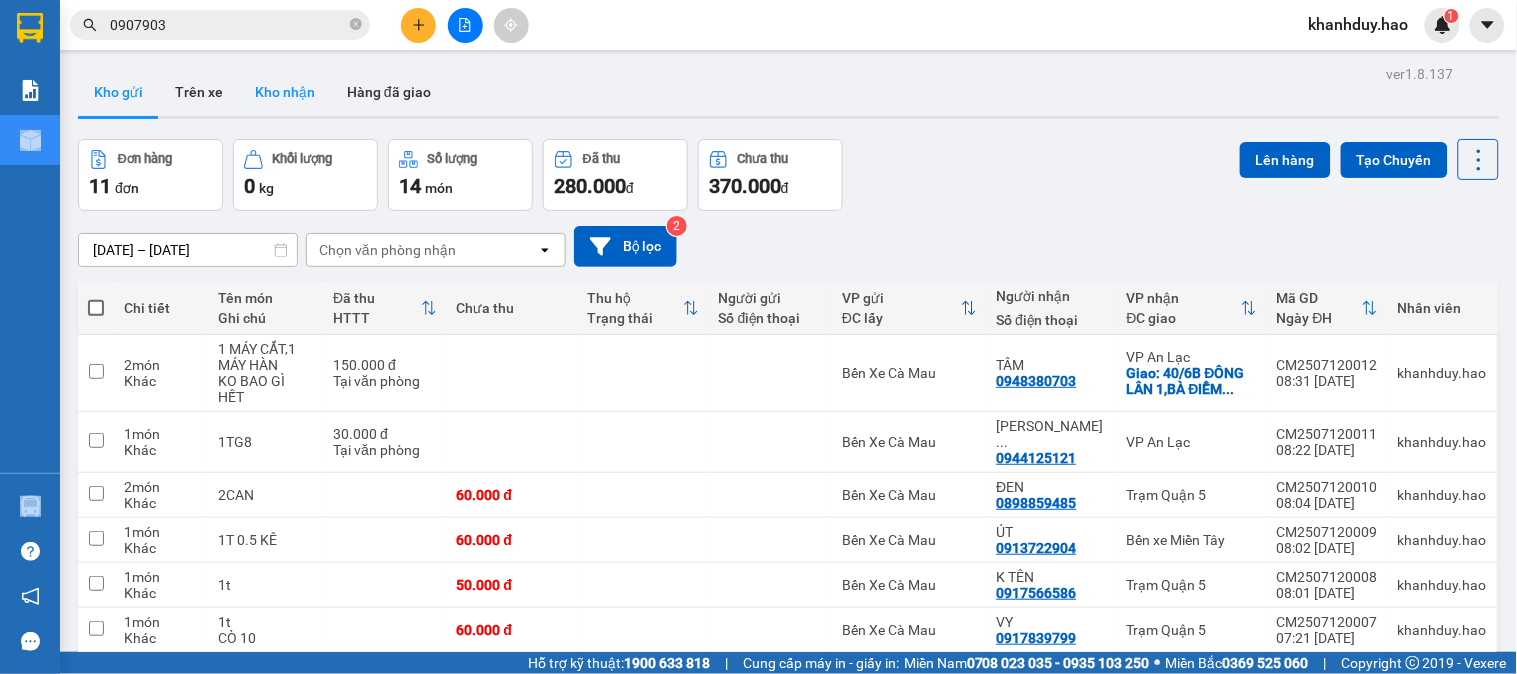 click on "Kho nhận" at bounding box center (285, 92) 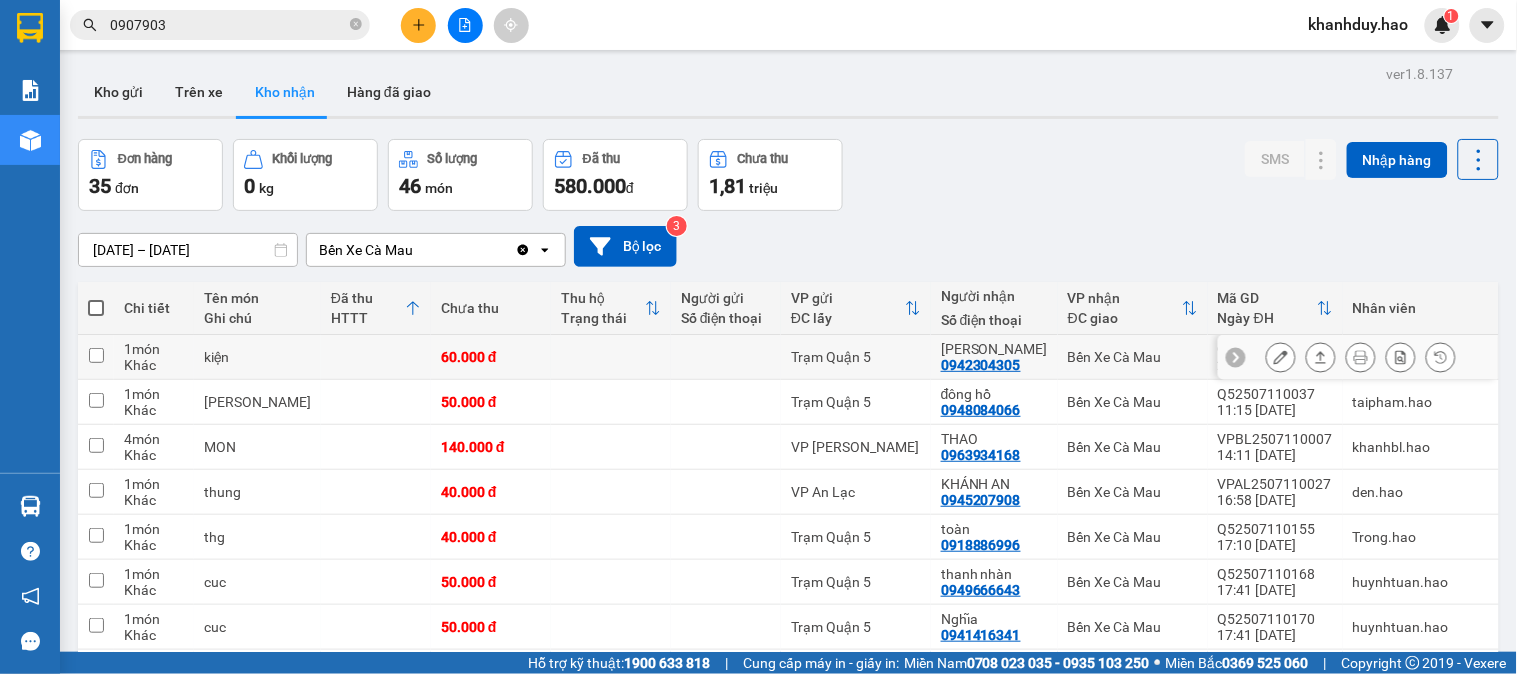 click 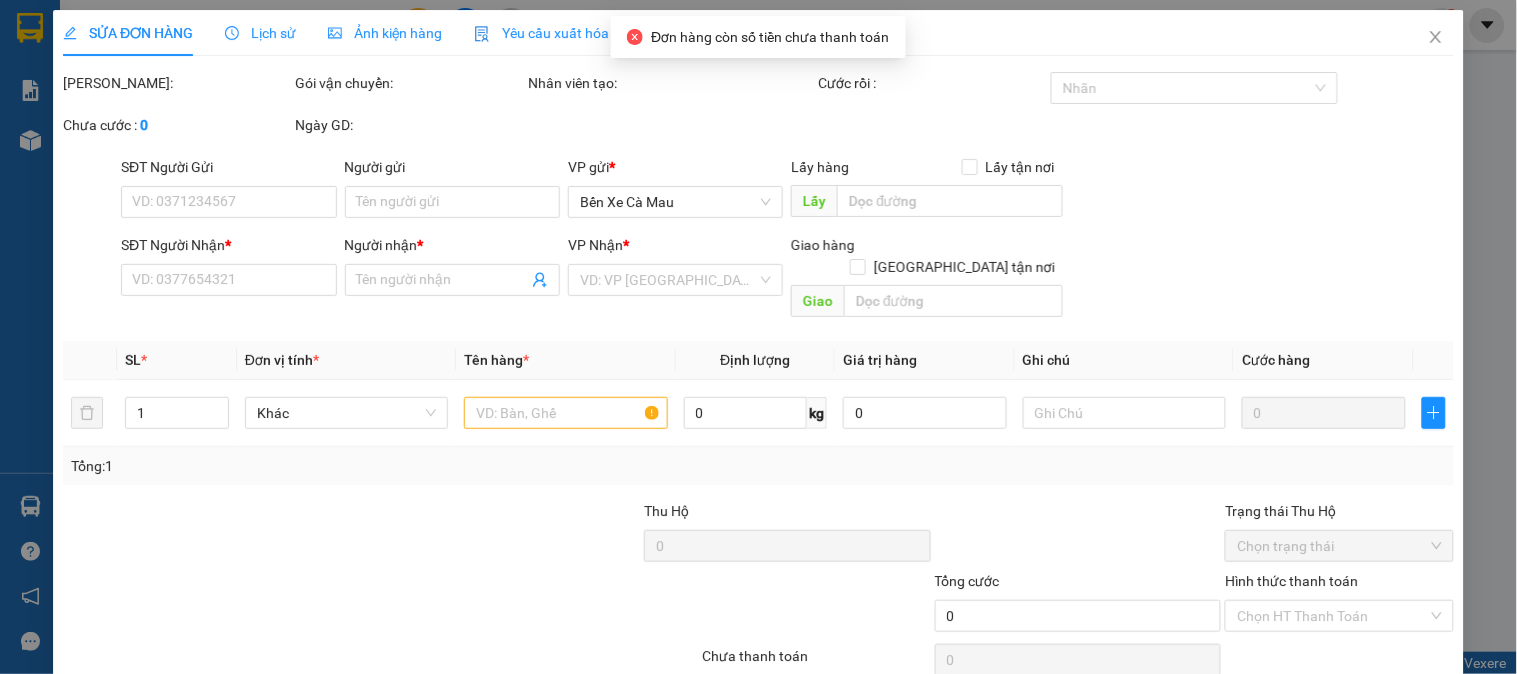 type on "0942304305" 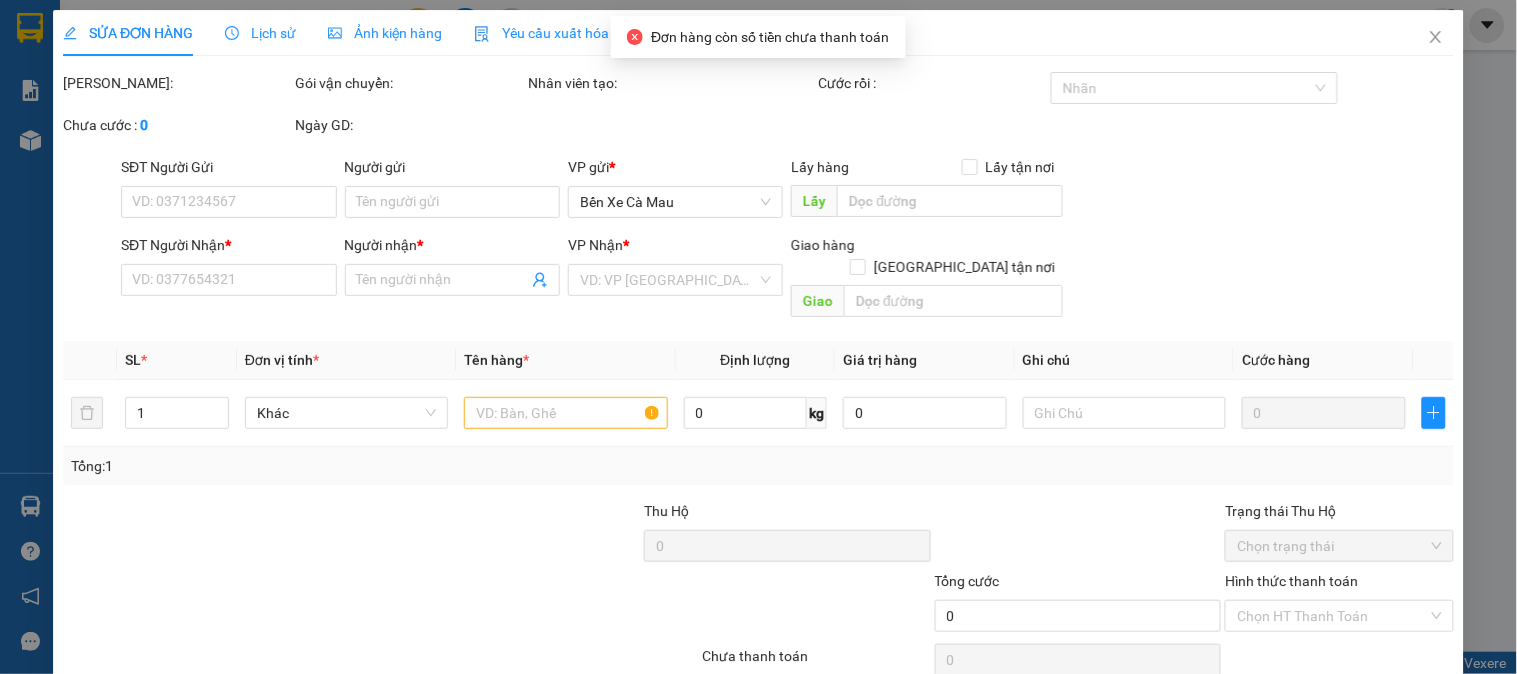 type on "Thanh thúy" 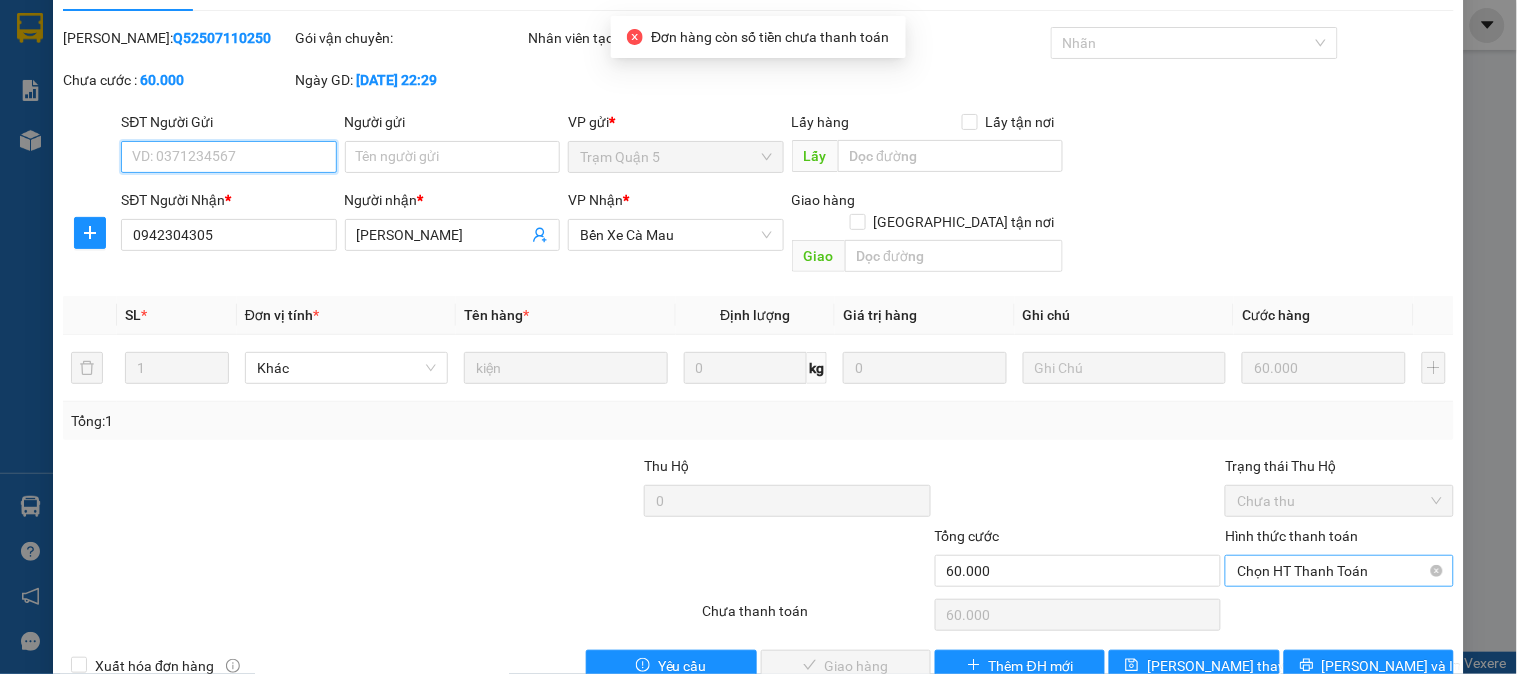 scroll, scrollTop: 70, scrollLeft: 0, axis: vertical 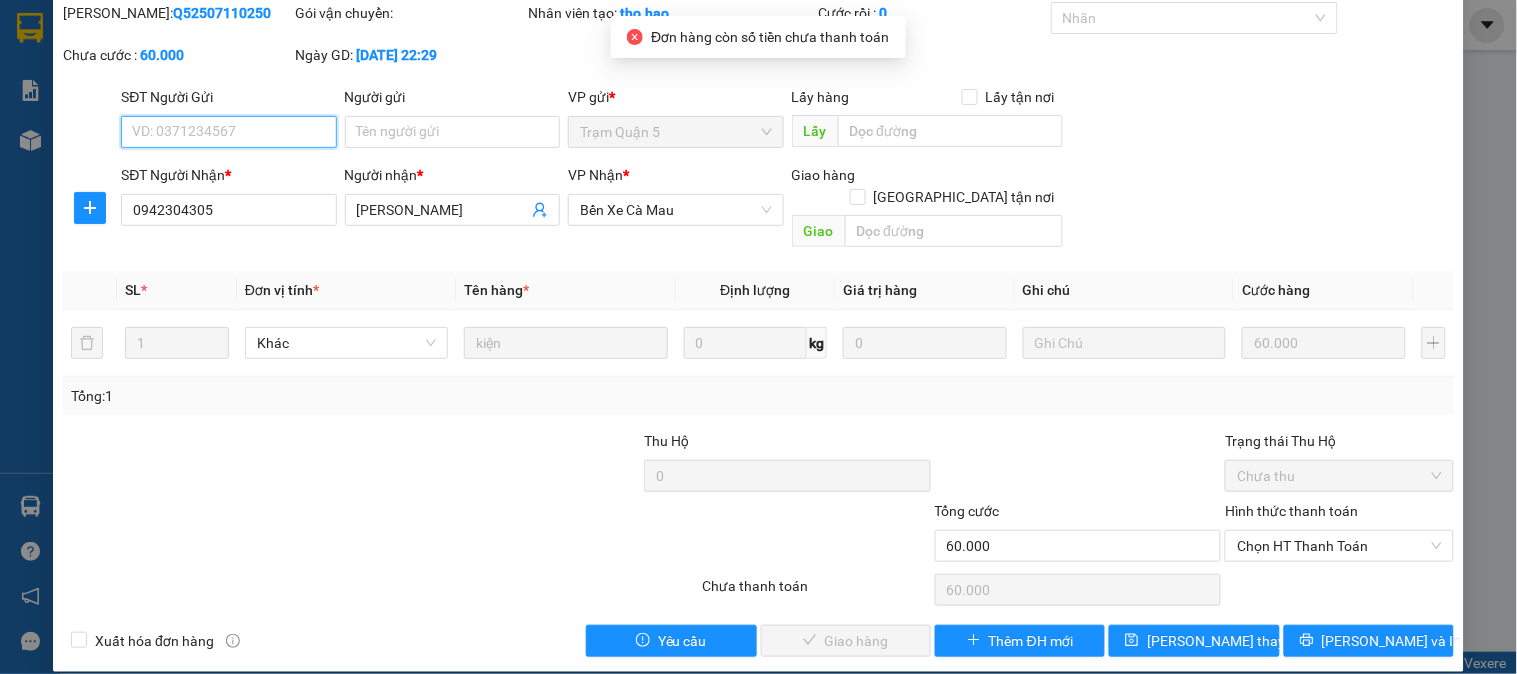 drag, startPoint x: 1260, startPoint y: 520, endPoint x: 1260, endPoint y: 542, distance: 22 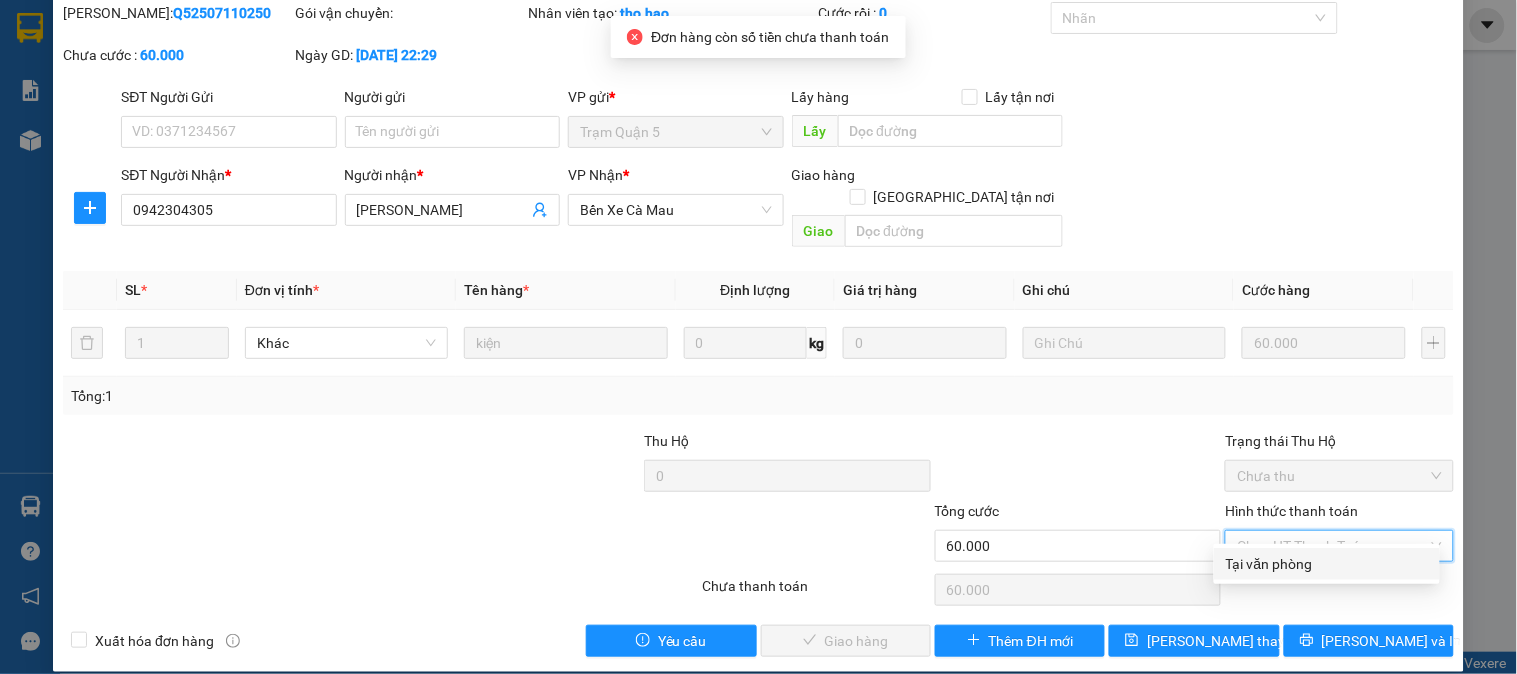 click on "Total Paid Fee 0 Total UnPaid Fee 60.000 Cash Collection Total Fee Mã ĐH:  Q52507110250 Gói vận chuyển:   Nhân viên tạo:   tho.hao Cước rồi :   0   Nhãn Chưa cước :   60.000 Ngày GD:   11-07-2025 lúc 22:29 SĐT Người Gửi VD: 0371234567 Người gửi Tên người gửi VP gửi  * Trạm Quận 5 Lấy hàng Lấy tận nơi Lấy SĐT Người Nhận  * 0942304305 Người nhận  * Thanh thúy VP Nhận  * Bến Xe Cà Mau Giao hàng Giao tận nơi Giao SL  * Đơn vị tính  * Tên hàng  * Định lượng Giá trị hàng Ghi chú Cước hàng                   1 Khác kiện 0 kg 0 60.000 Tổng:  1 Thu Hộ 0 Trạng thái Thu Hộ   Chưa thu Tổng cước 60.000 Hình thức thanh toán Chọn HT Thanh Toán Số tiền thu trước 0 Chọn HT Thanh Toán Chưa thanh toán 60.000 Chọn HT Thanh Toán Xuất hóa đơn hàng Yêu cầu Giao hàng Thêm ĐH mới Lưu thay đổi Lưu và In Tại văn phòng Tại văn phòng" at bounding box center [758, 329] 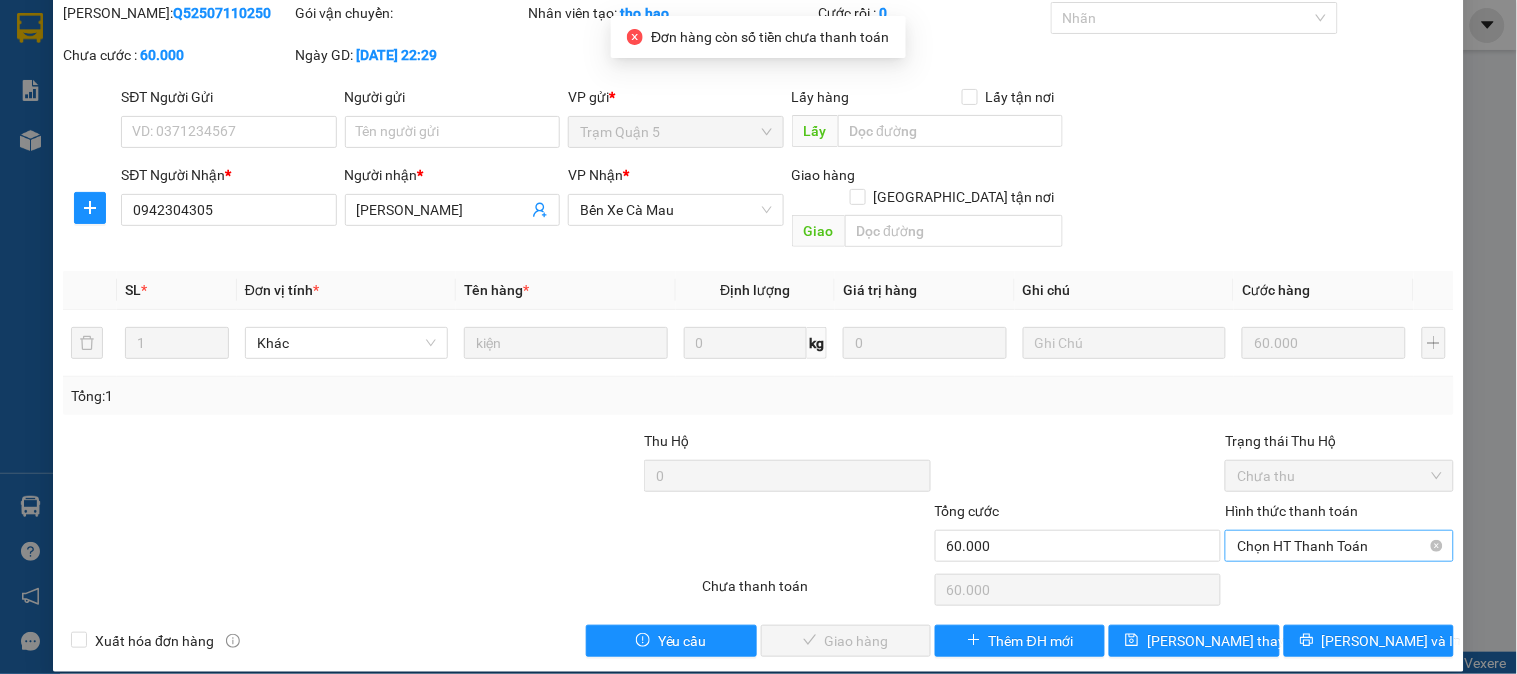 click on "Chọn HT Thanh Toán" at bounding box center (1339, 546) 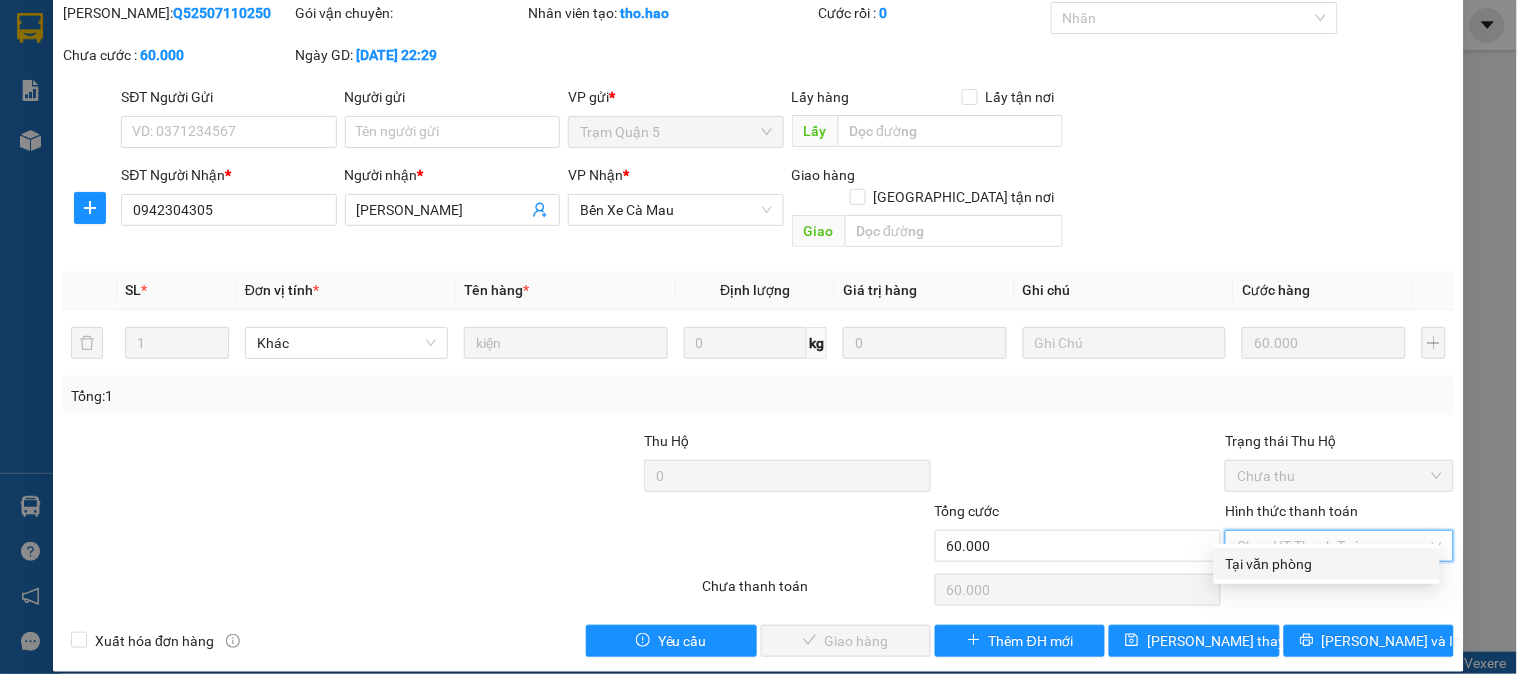 drag, startPoint x: 1297, startPoint y: 552, endPoint x: 984, endPoint y: 633, distance: 323.311 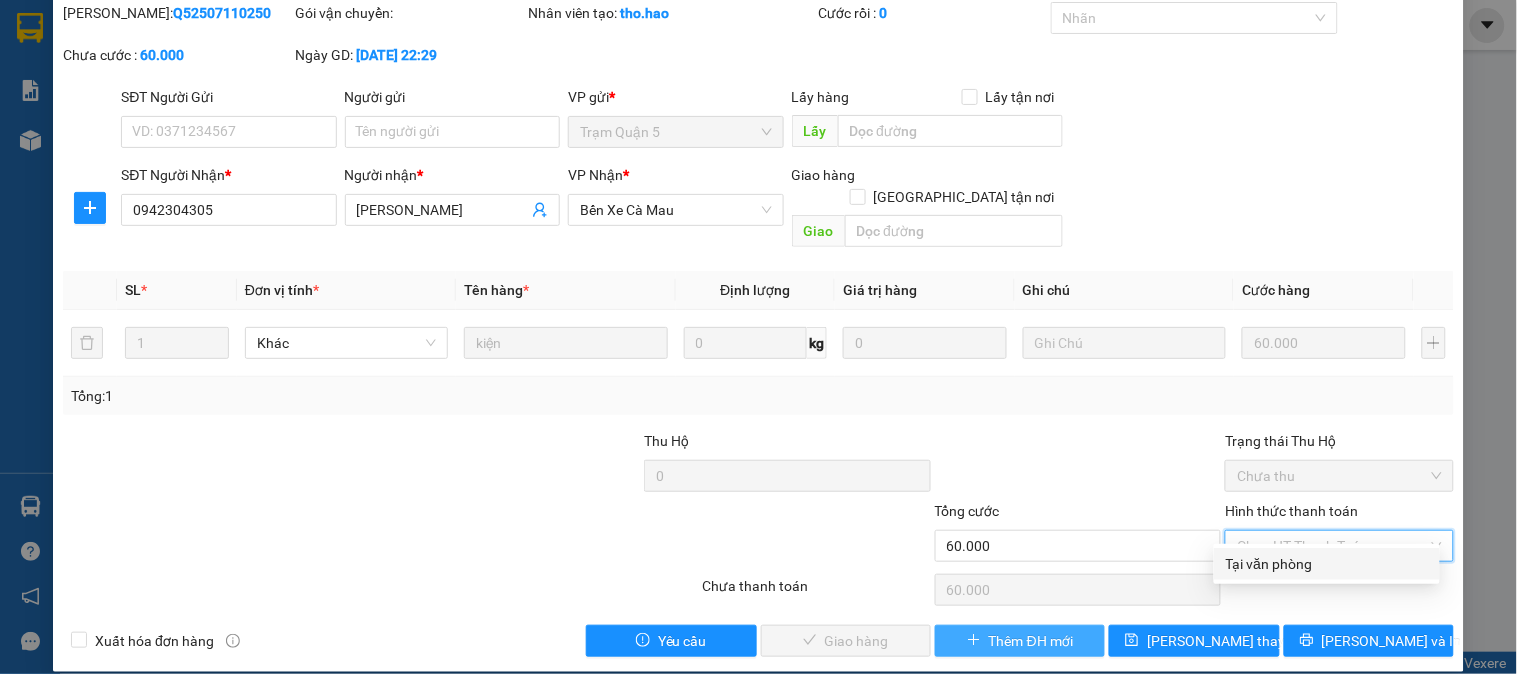 click on "Tại văn phòng" at bounding box center (1327, 564) 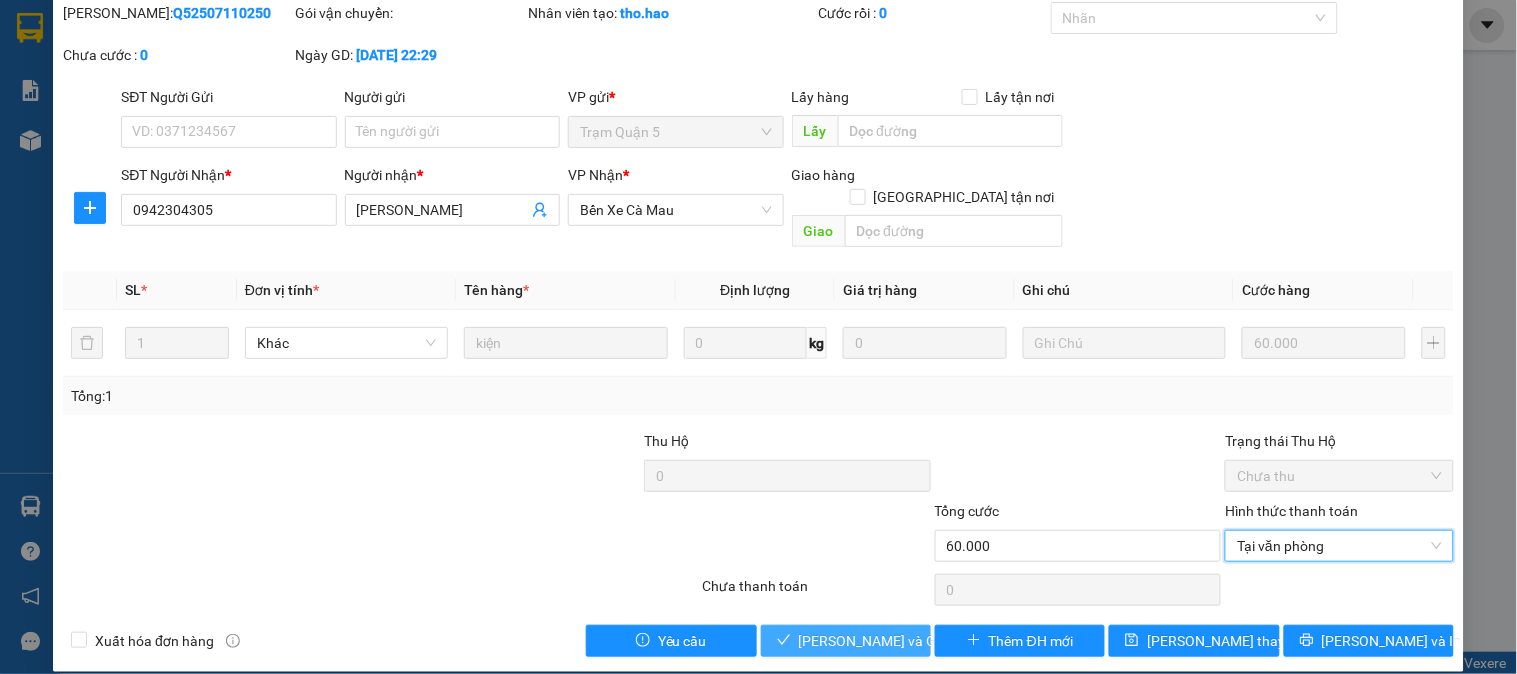 click on "[PERSON_NAME] và [PERSON_NAME] hàng" at bounding box center [846, 641] 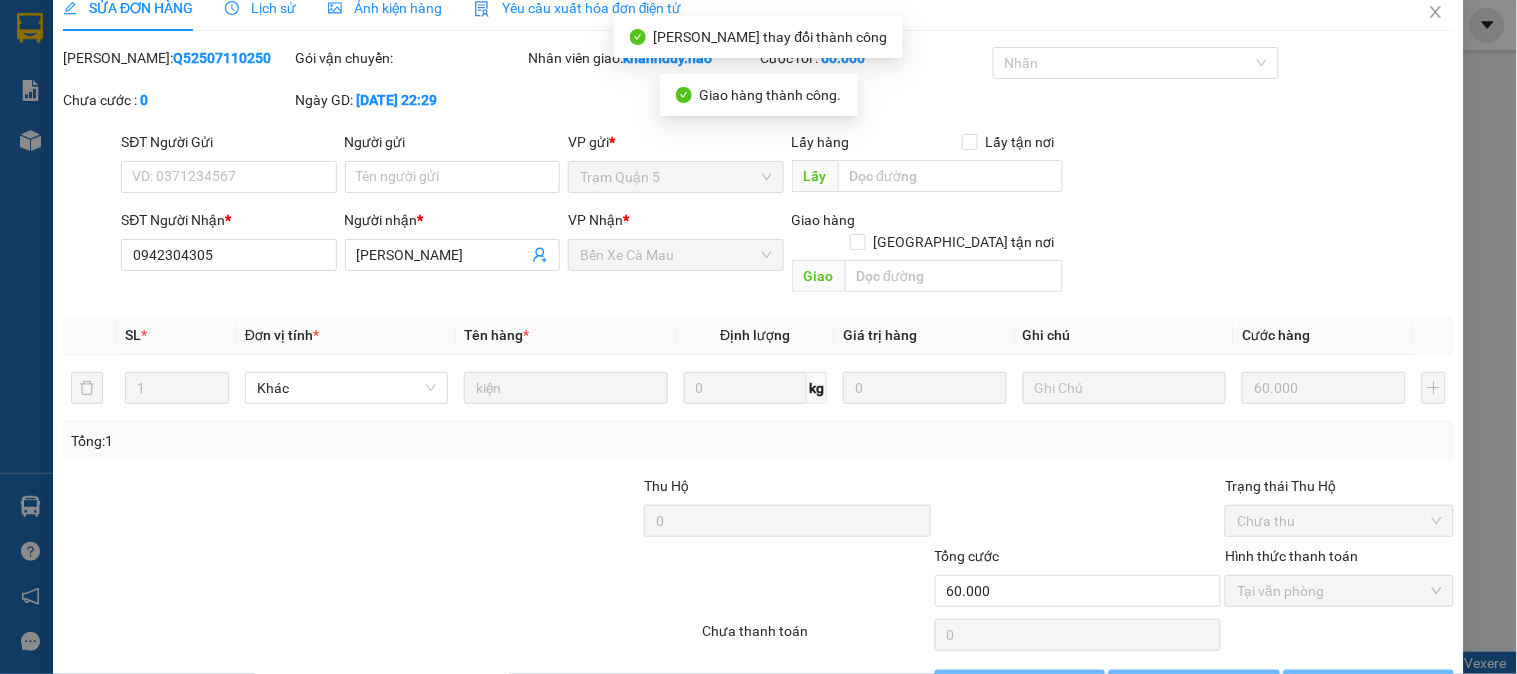 scroll, scrollTop: 0, scrollLeft: 0, axis: both 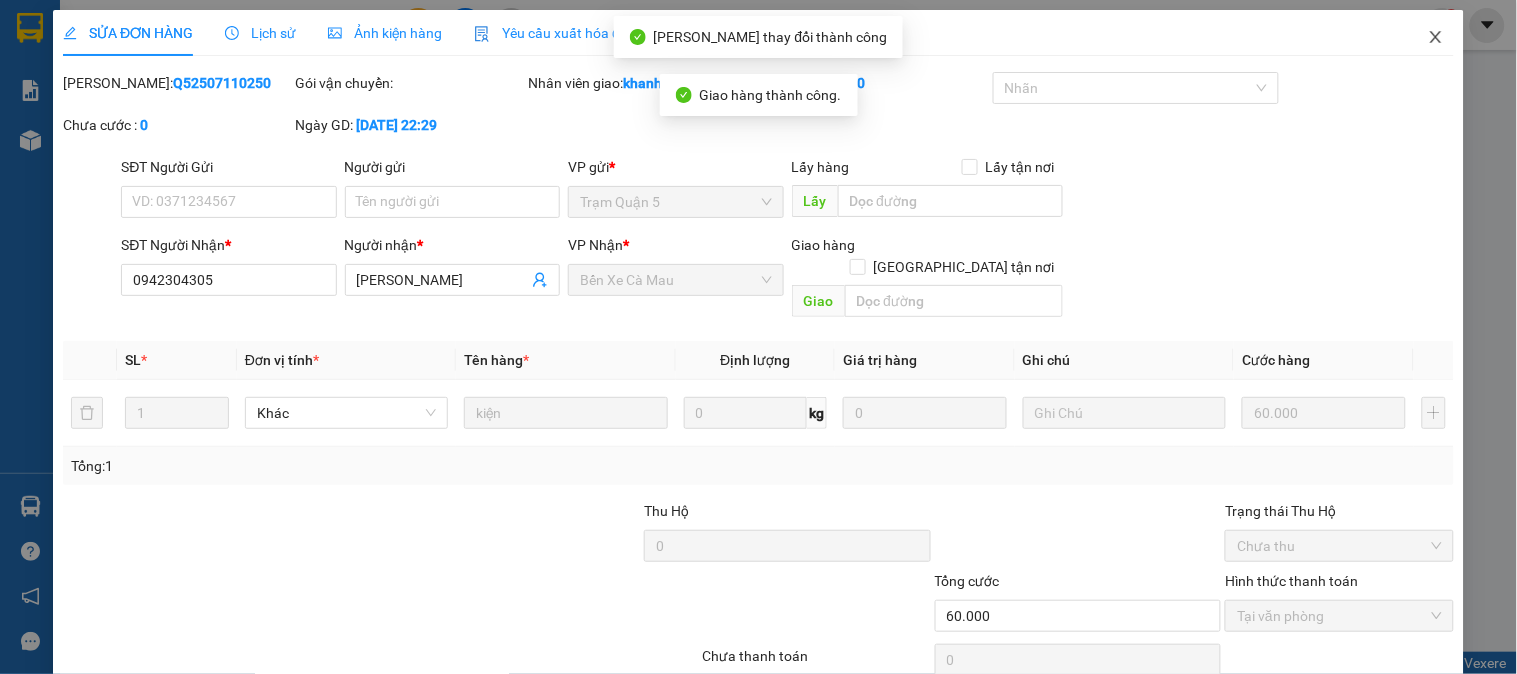 click at bounding box center (1436, 38) 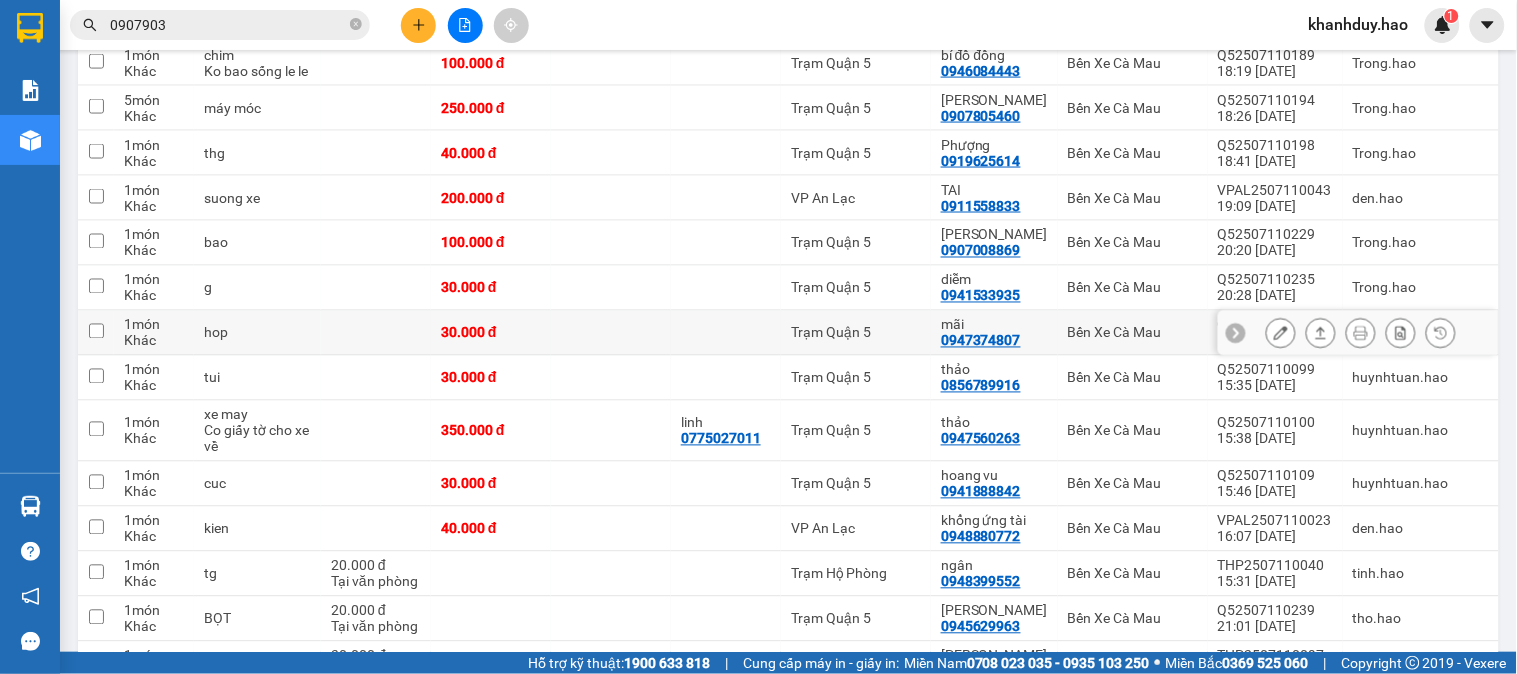 scroll, scrollTop: 777, scrollLeft: 0, axis: vertical 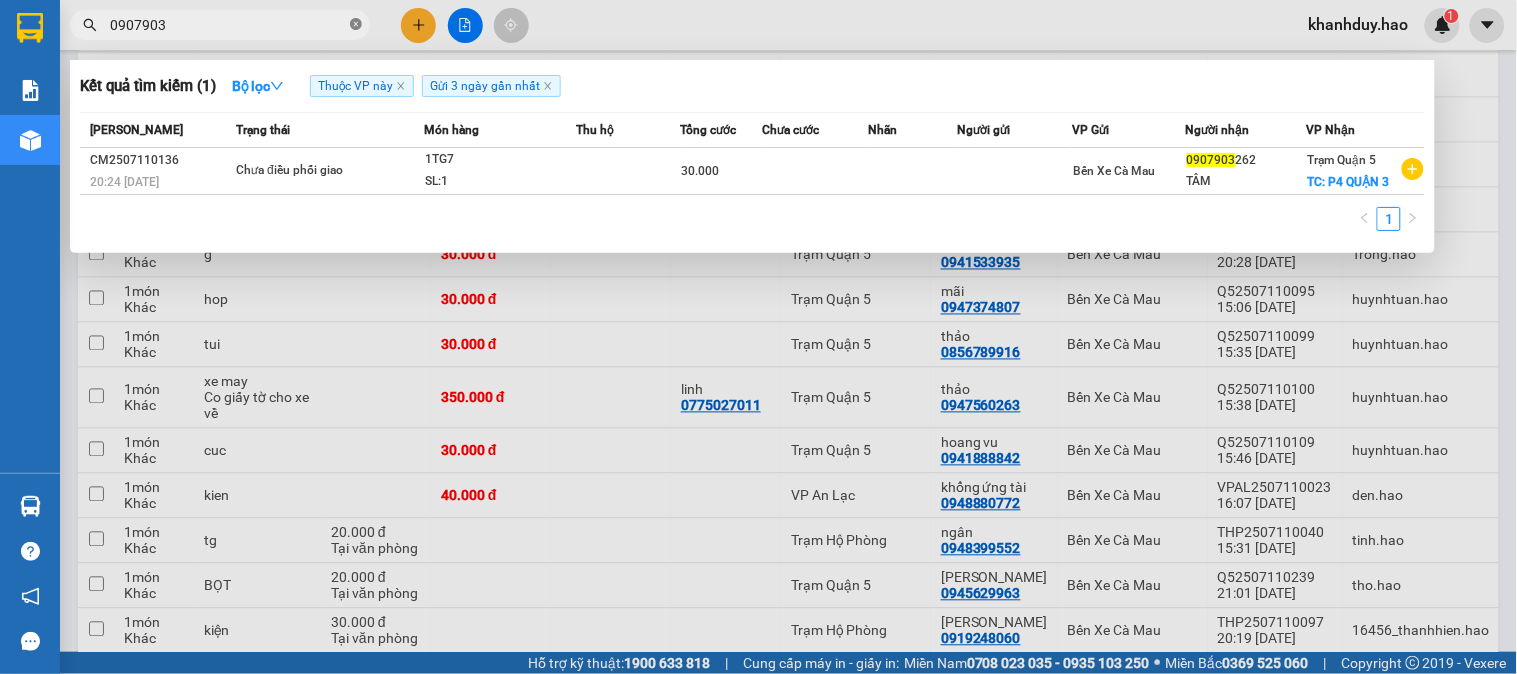 click 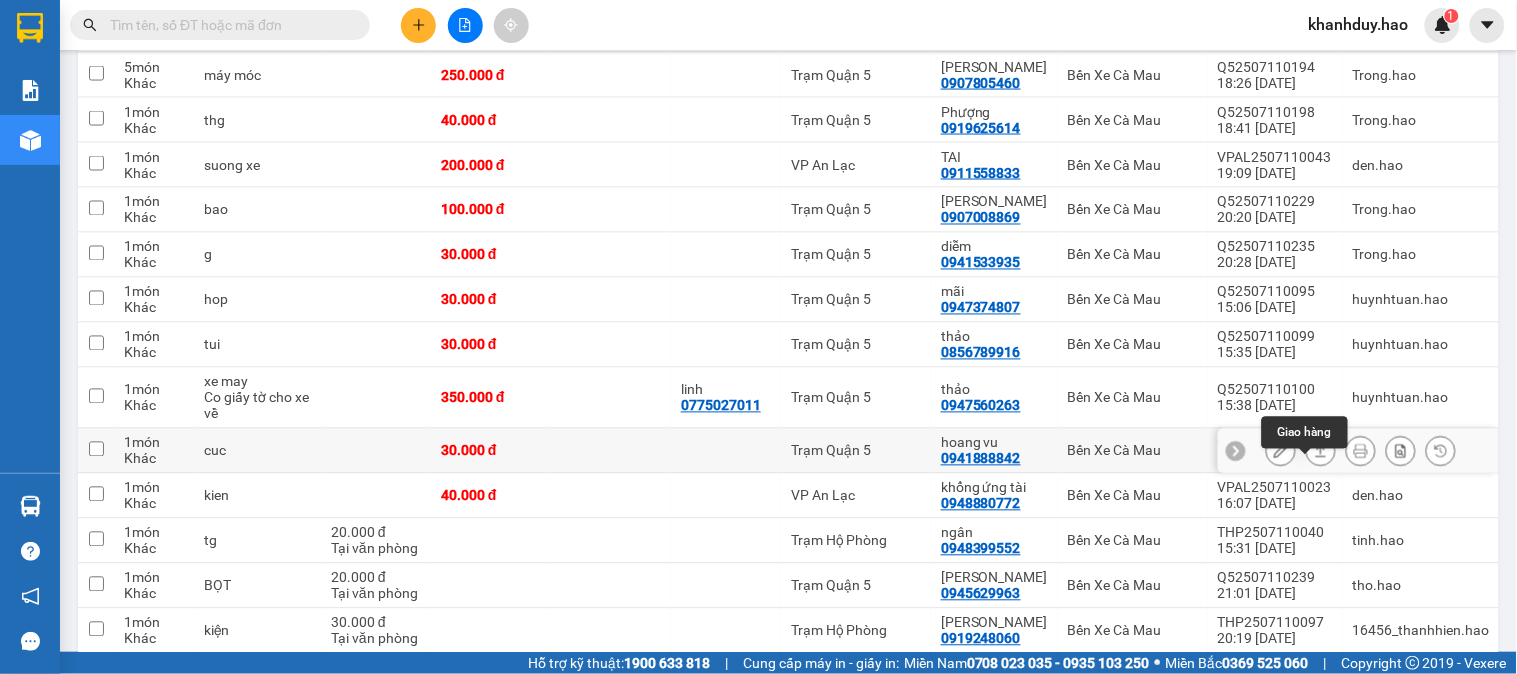 click 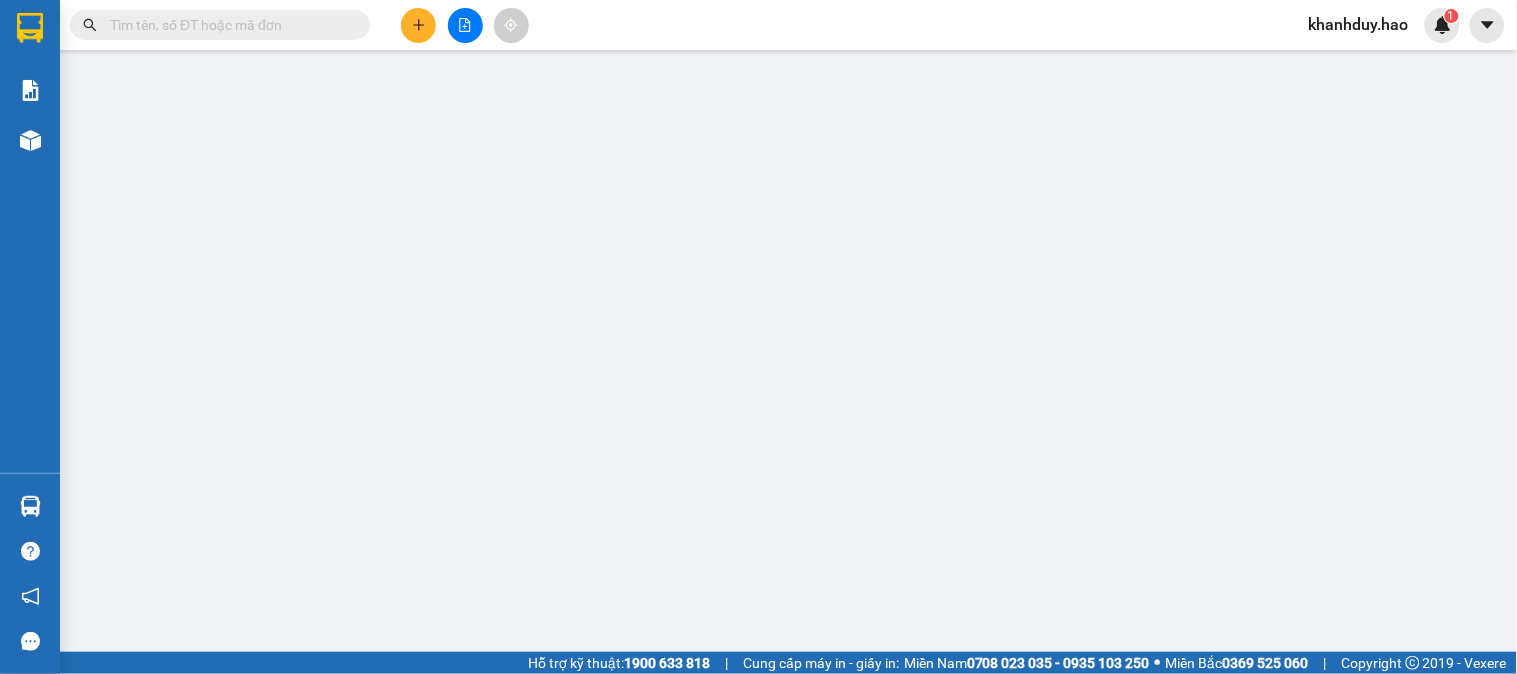 scroll, scrollTop: 0, scrollLeft: 0, axis: both 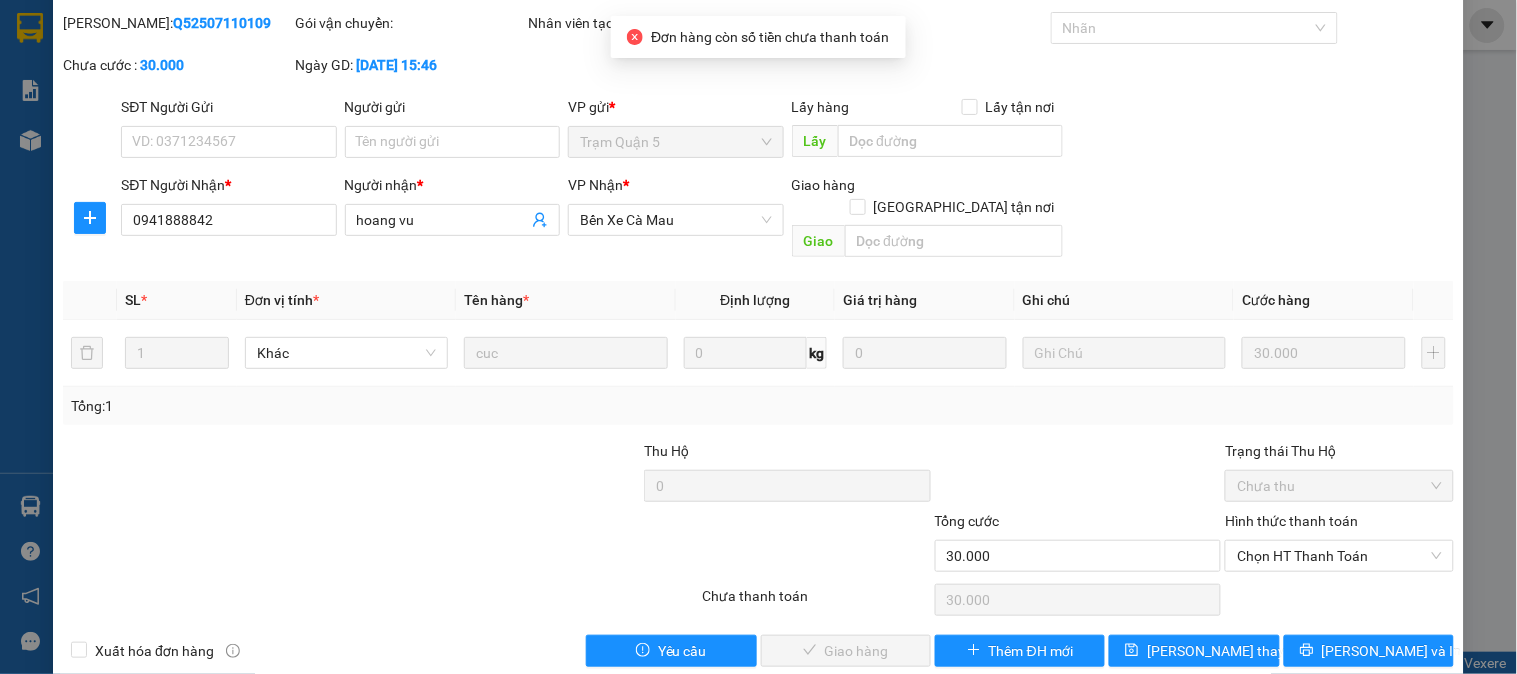 click on "Chọn HT Thanh Toán" at bounding box center (1339, 600) 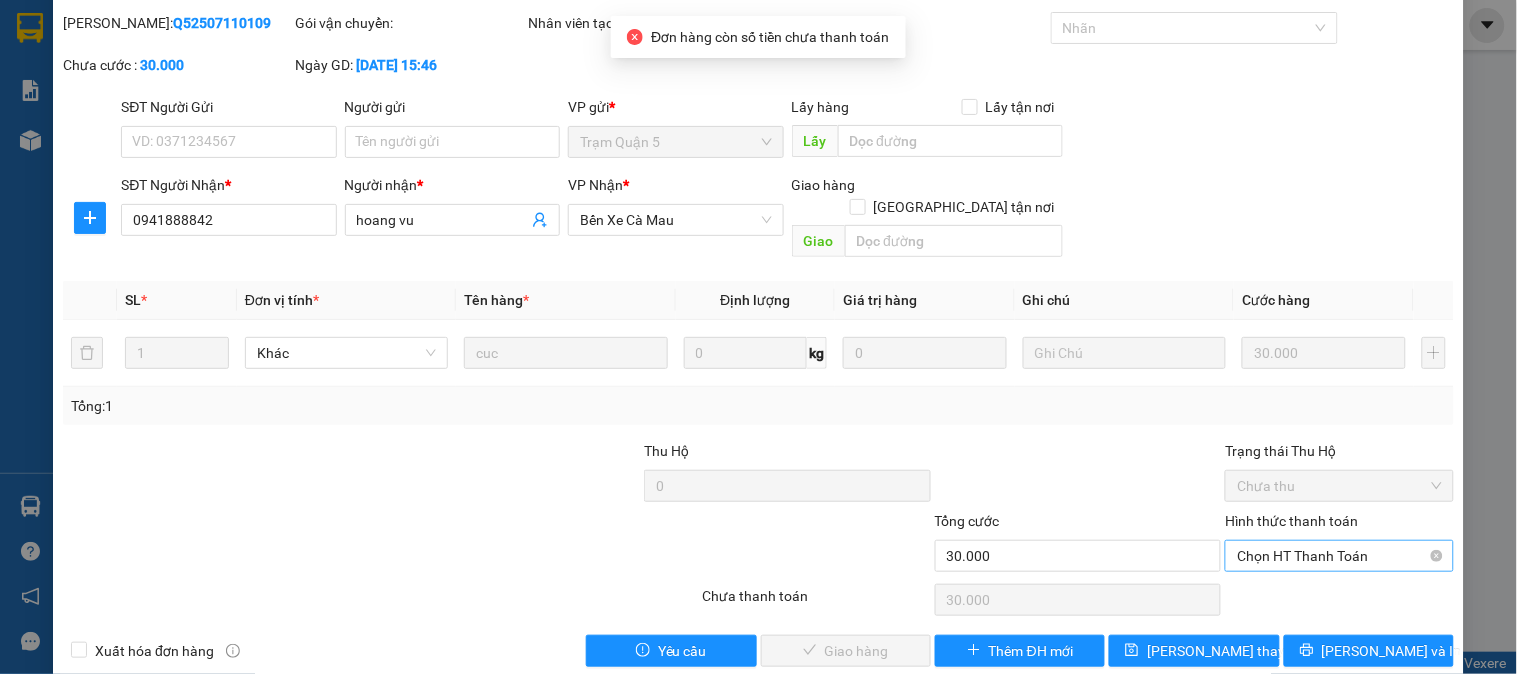 click on "Chọn HT Thanh Toán" at bounding box center [1339, 556] 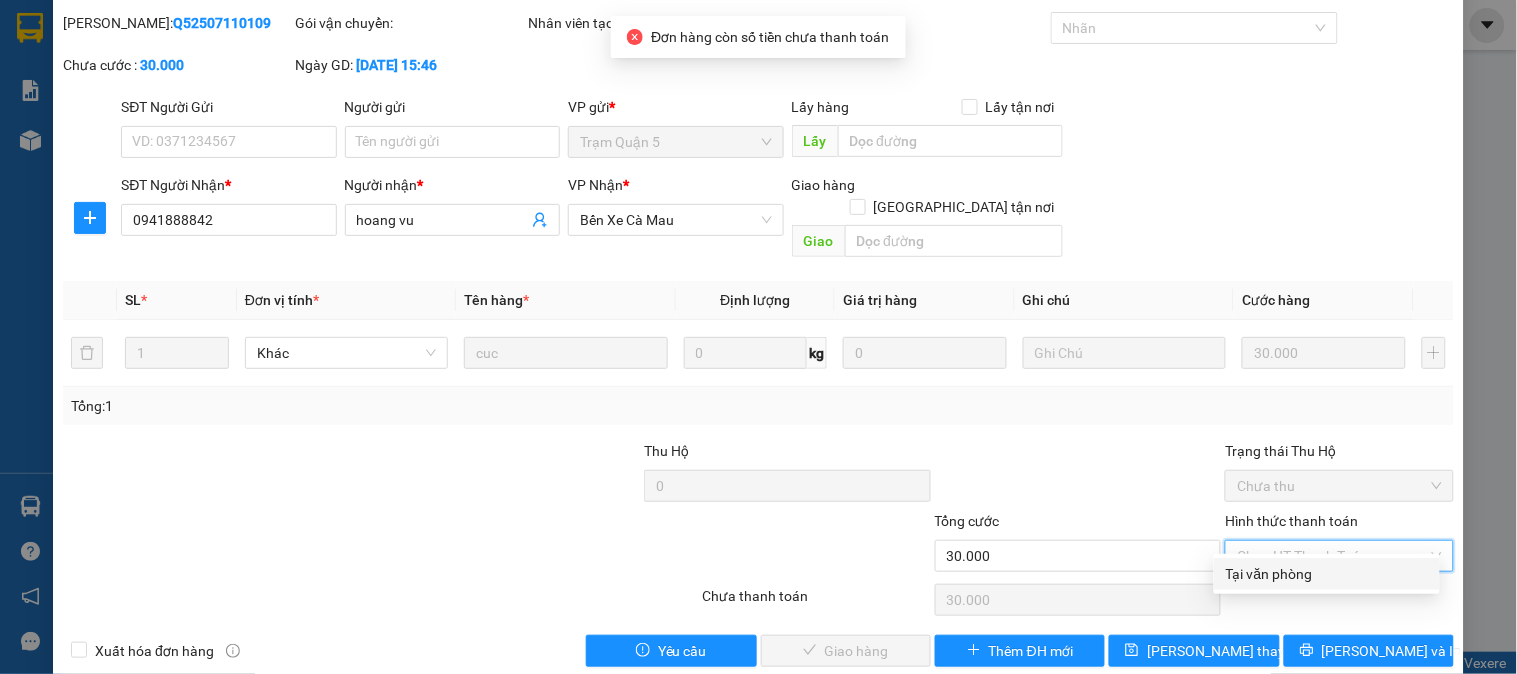 click on "Tại văn phòng" at bounding box center (1327, 574) 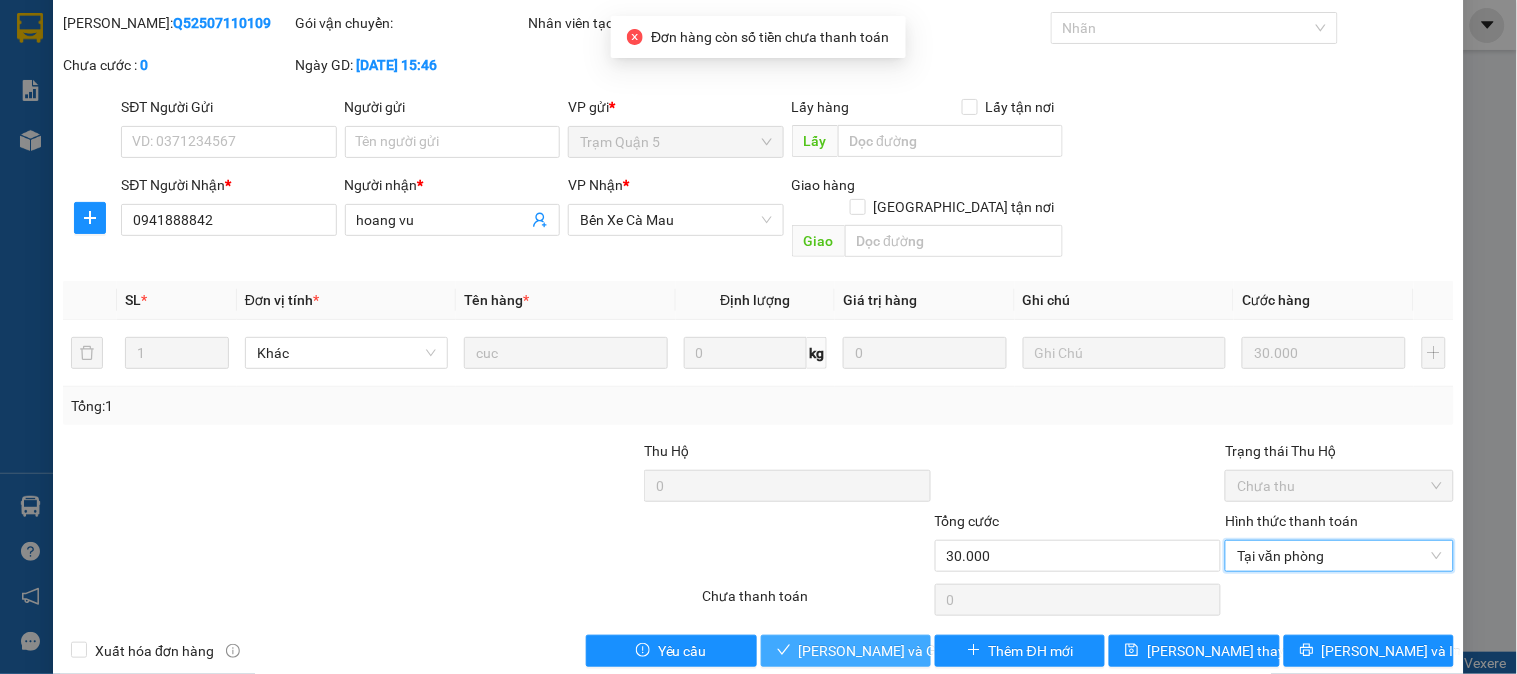 click on "[PERSON_NAME] và [PERSON_NAME] hàng" at bounding box center [895, 651] 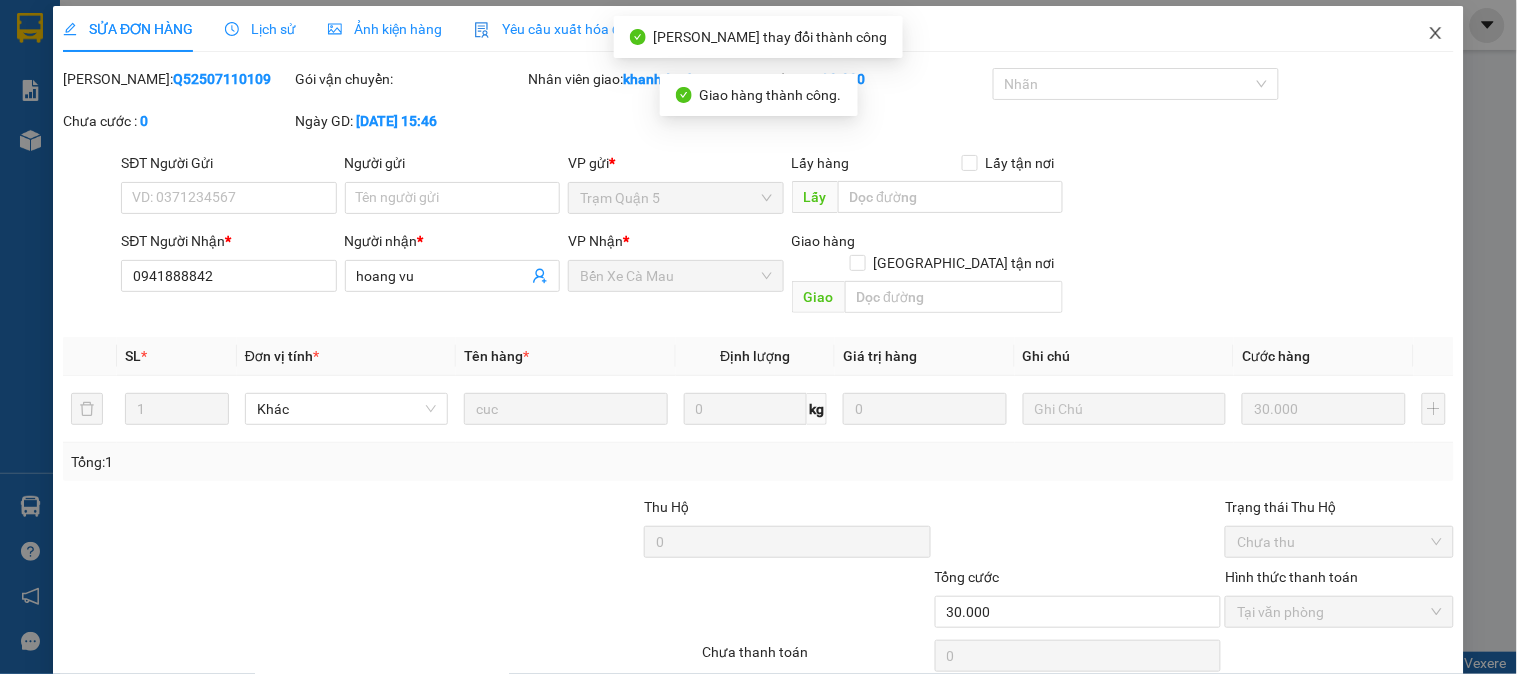 scroll, scrollTop: 0, scrollLeft: 0, axis: both 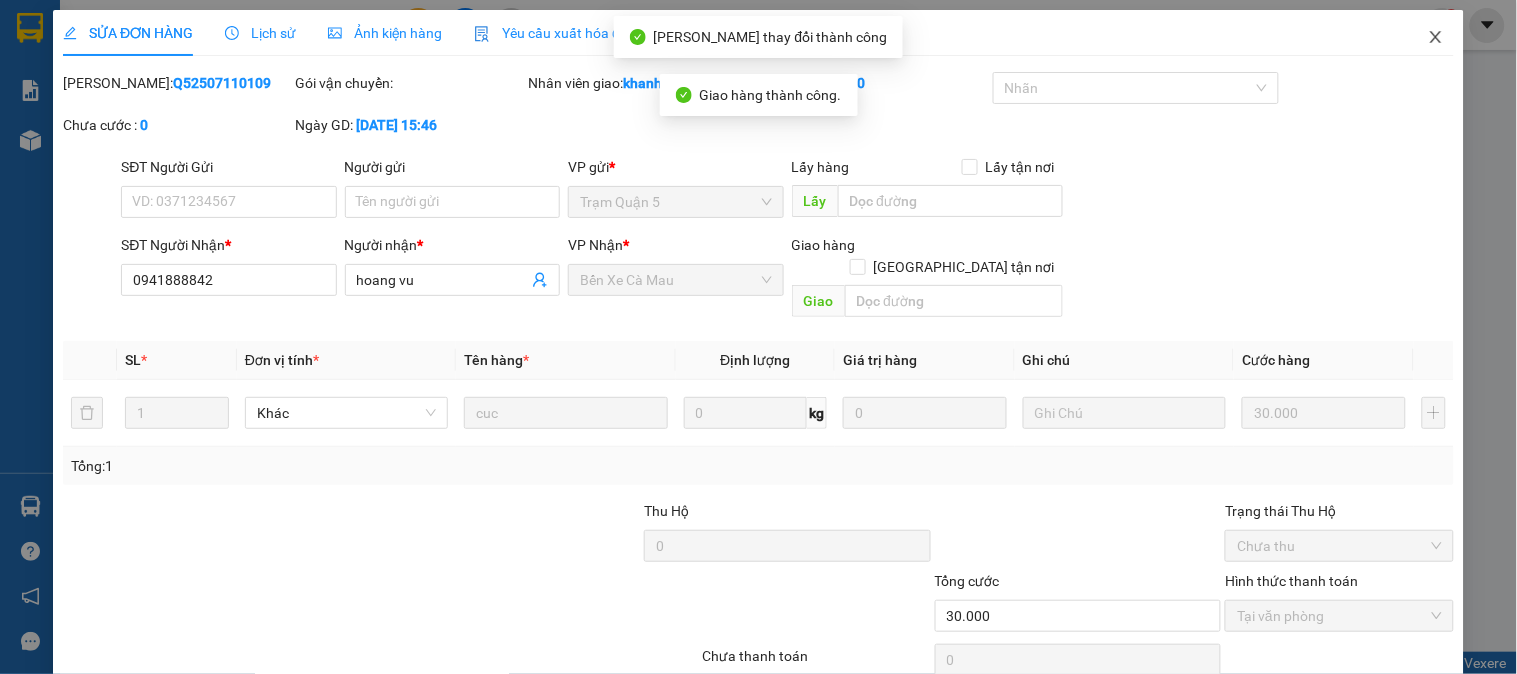click at bounding box center [1436, 38] 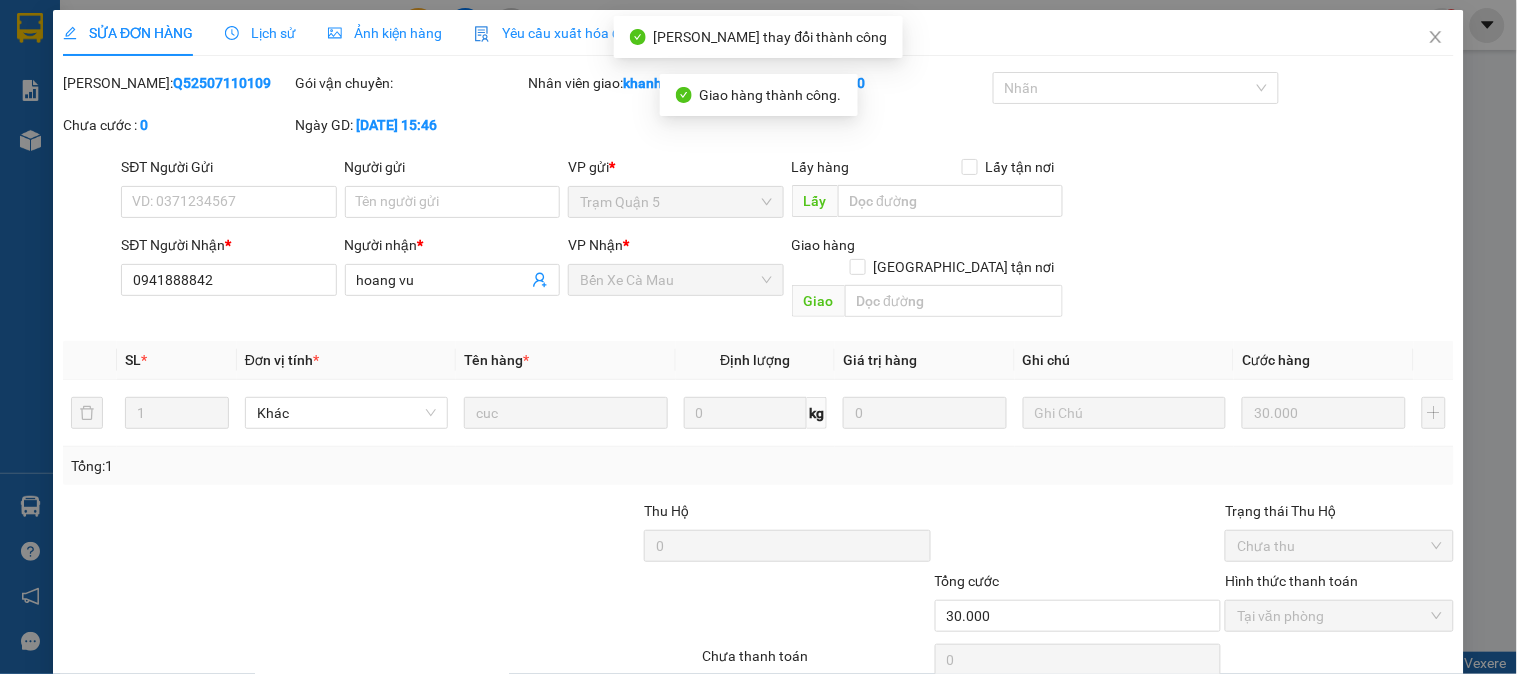 click on "khanhduy.hao" at bounding box center (1359, 24) 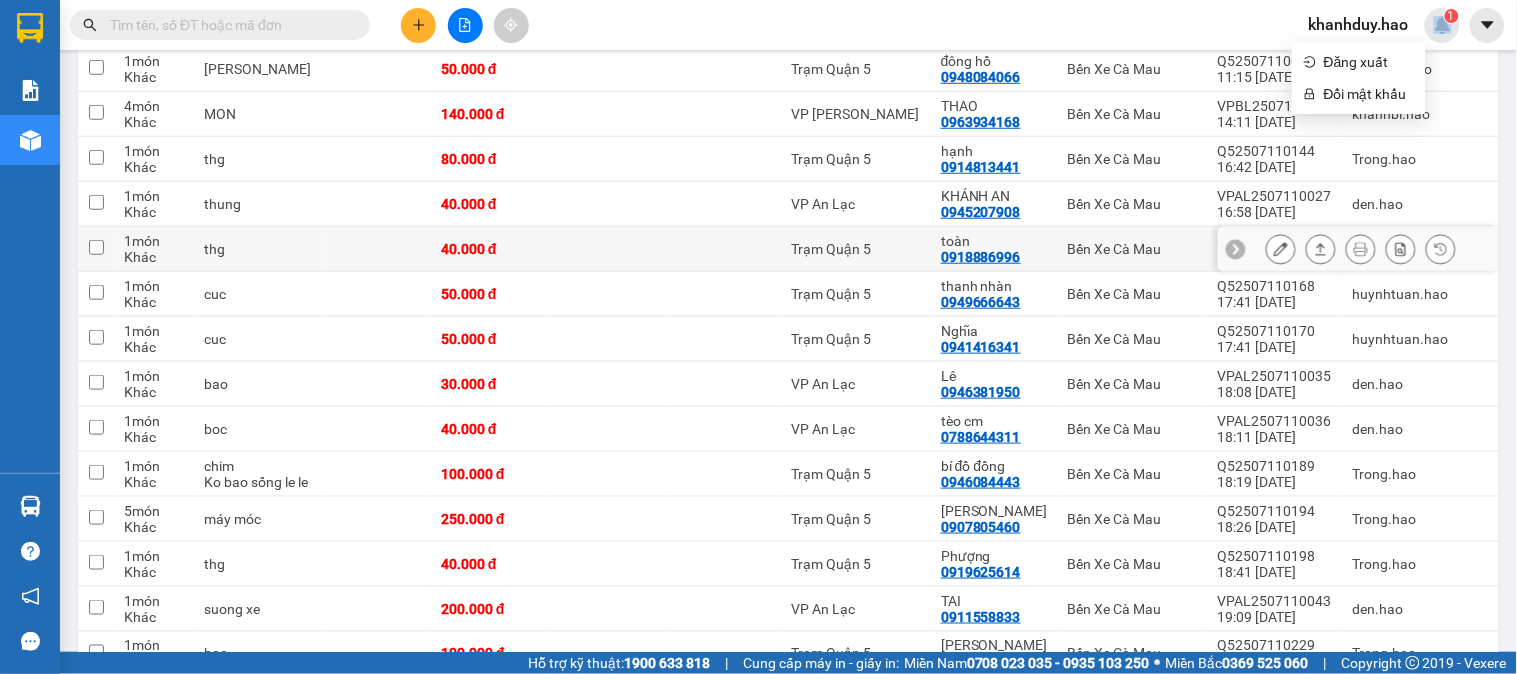 scroll, scrollTop: 0, scrollLeft: 0, axis: both 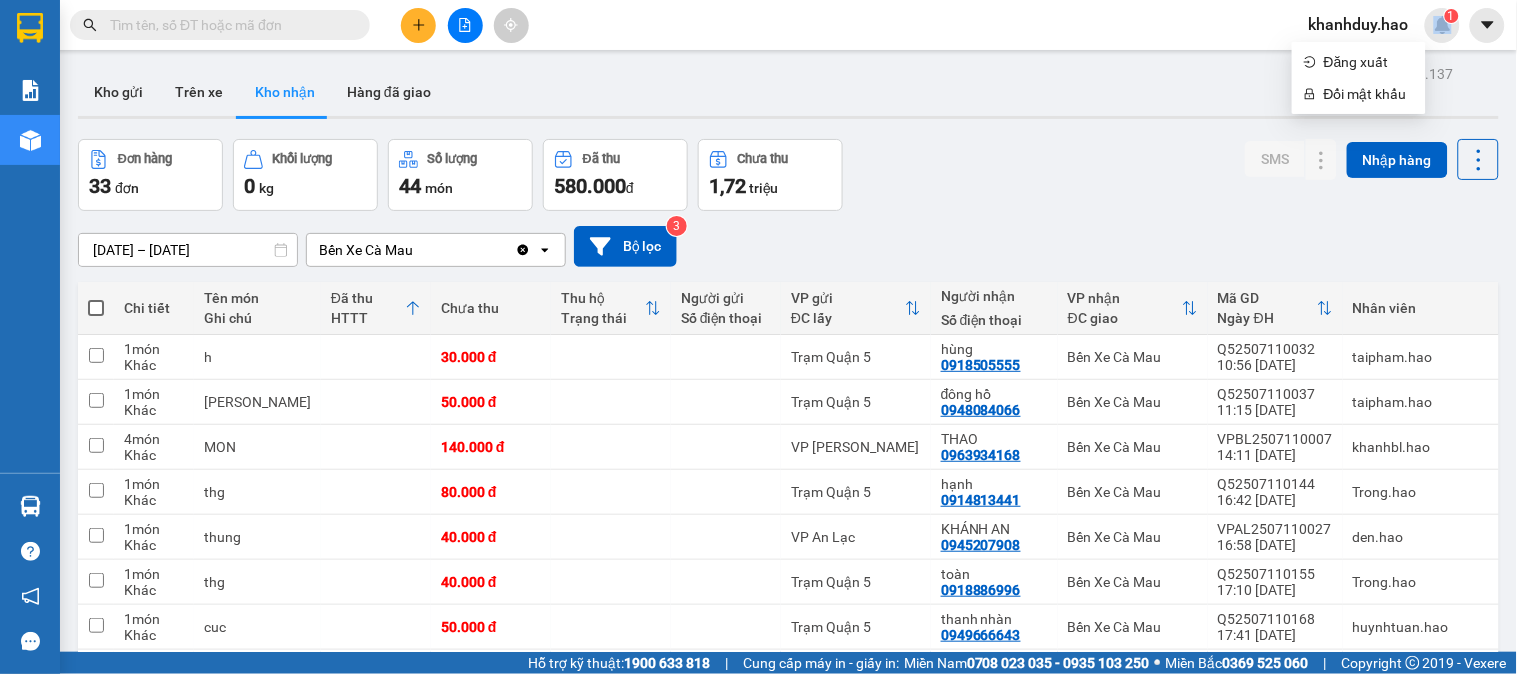 click on "[DATE] – [DATE]" at bounding box center (188, 250) 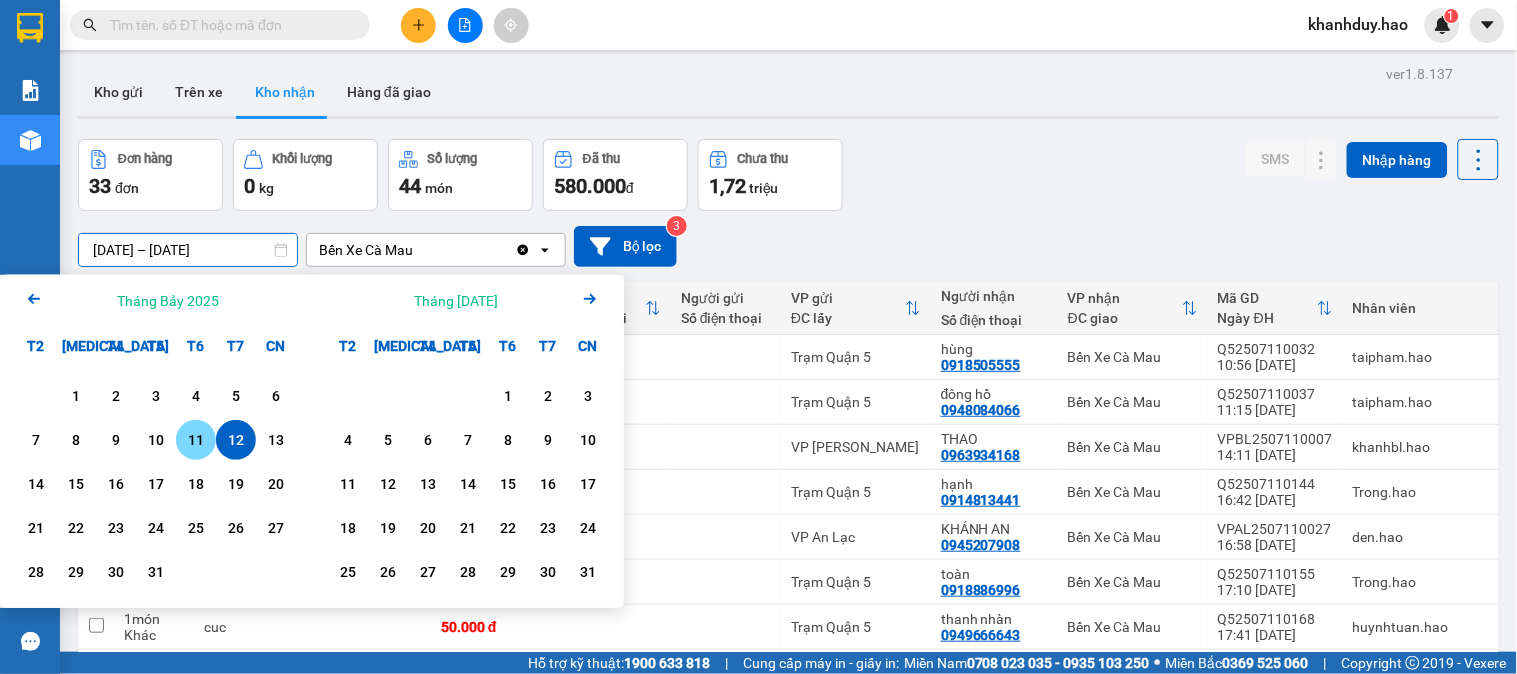 click on "11" at bounding box center [196, 440] 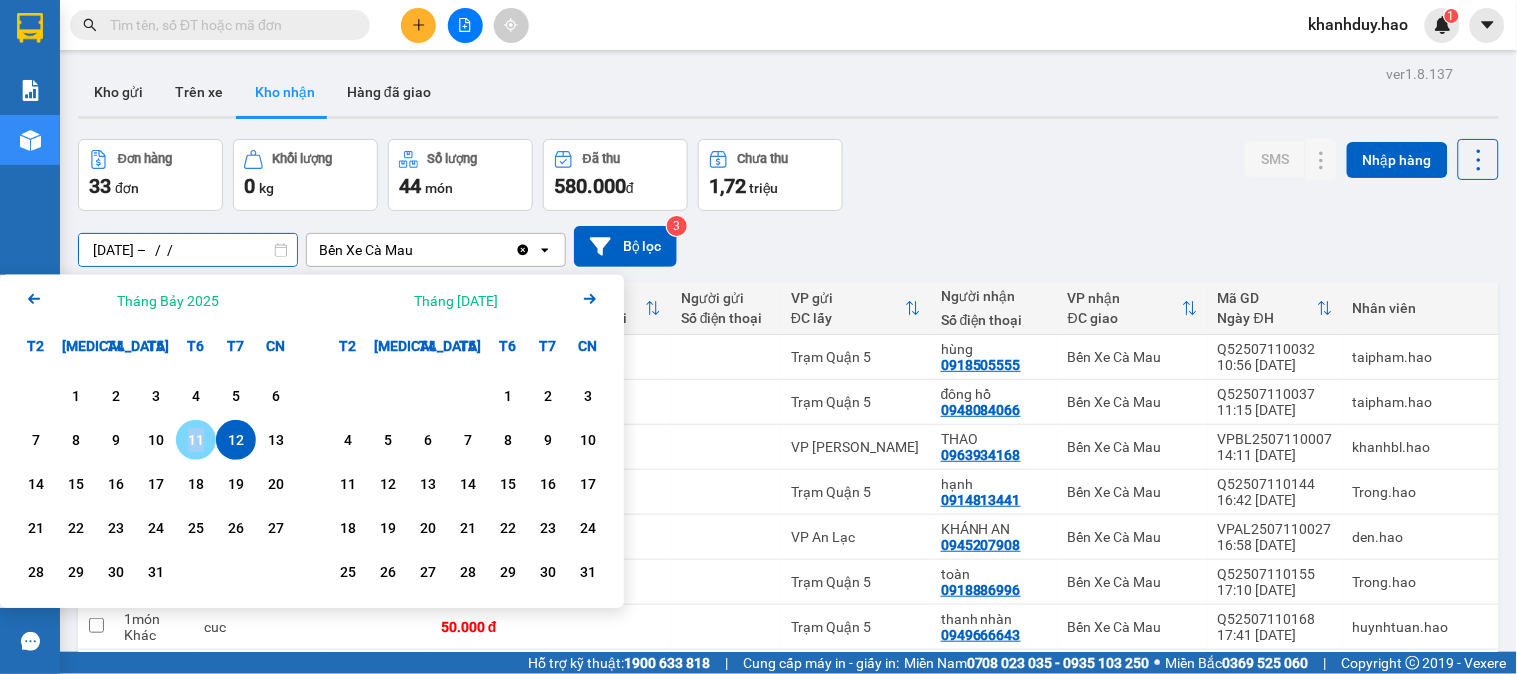 click on "11" at bounding box center [196, 440] 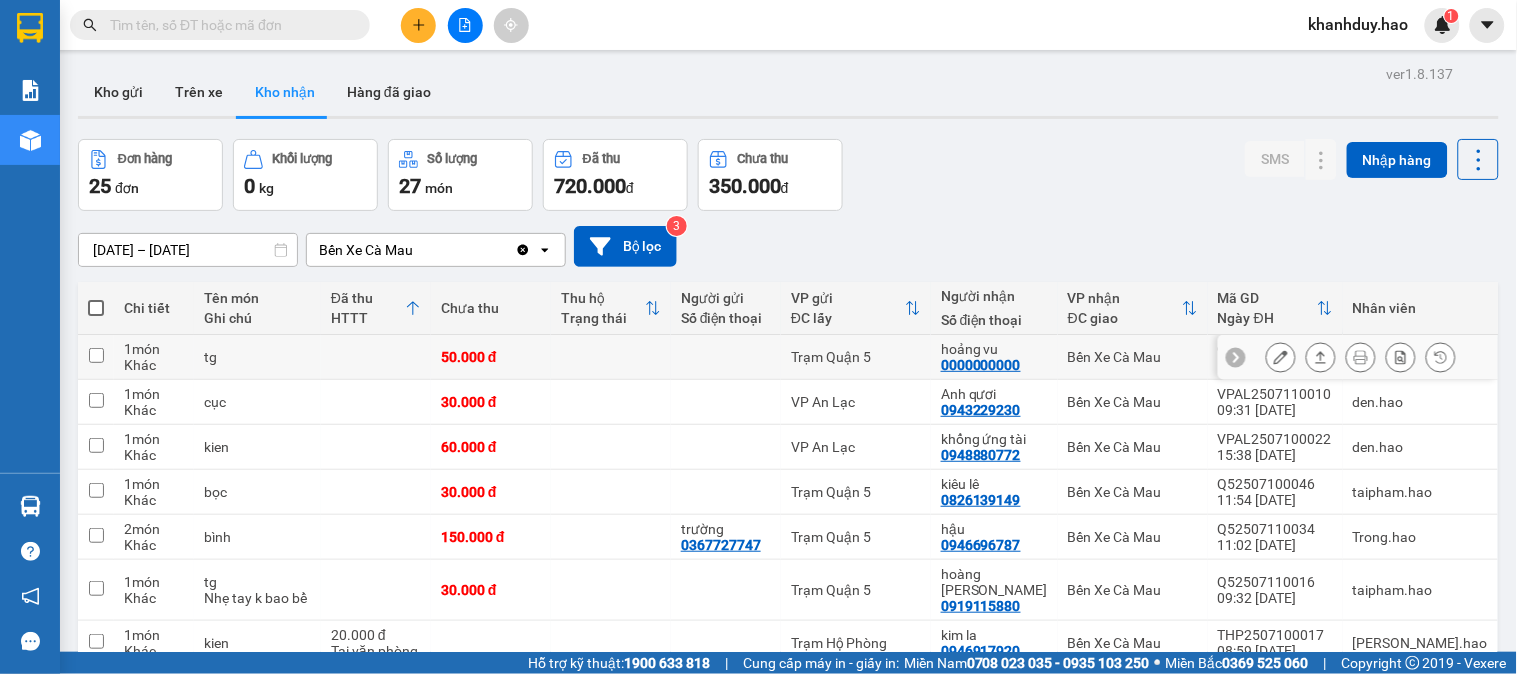 click 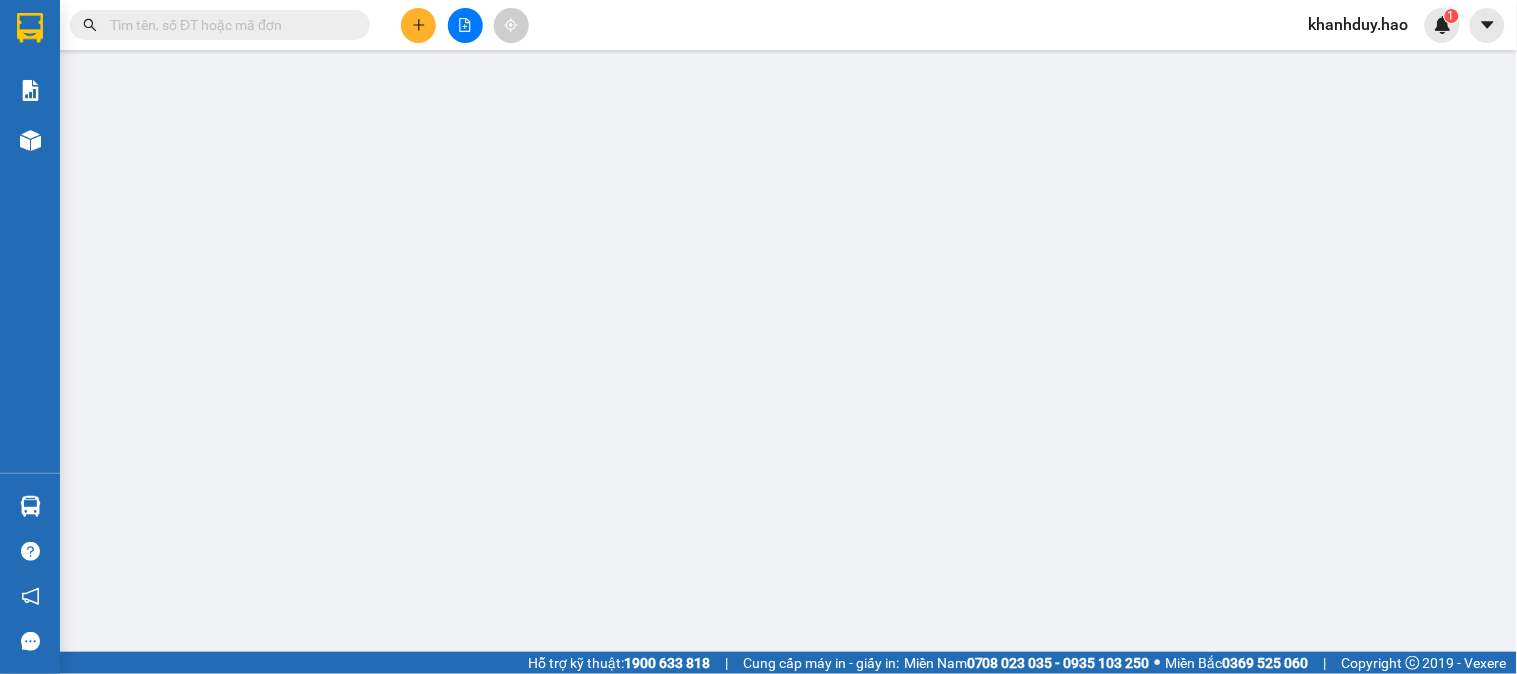 type on "0000000000" 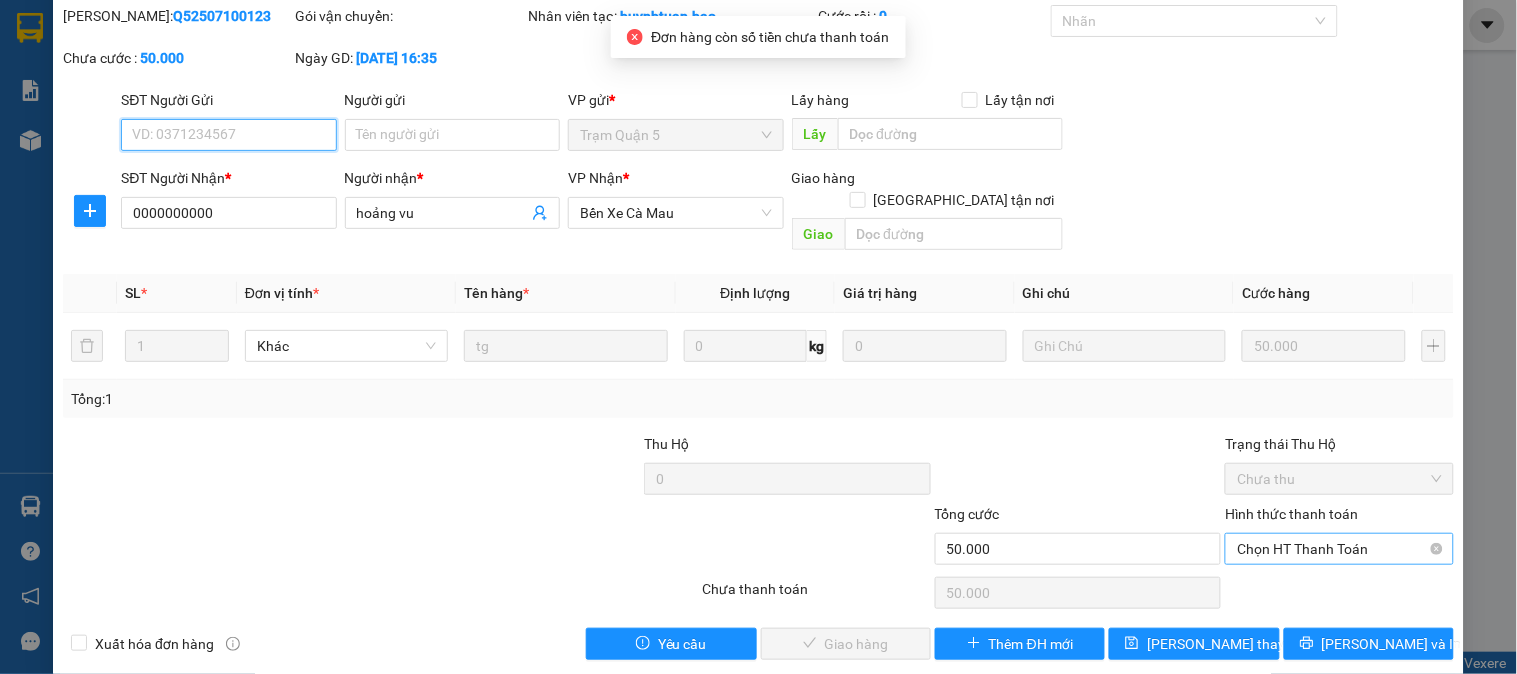 scroll, scrollTop: 70, scrollLeft: 0, axis: vertical 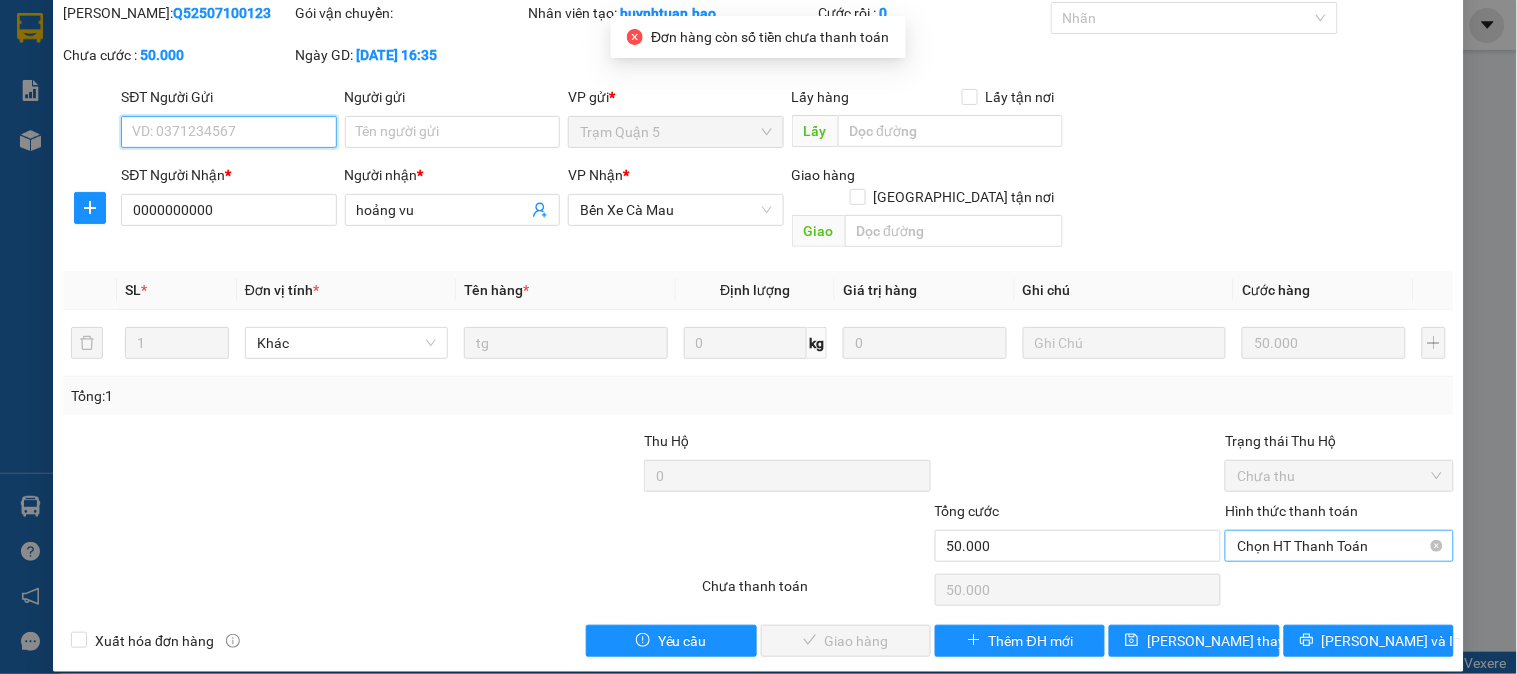 click on "Chọn HT Thanh Toán" at bounding box center (1339, 546) 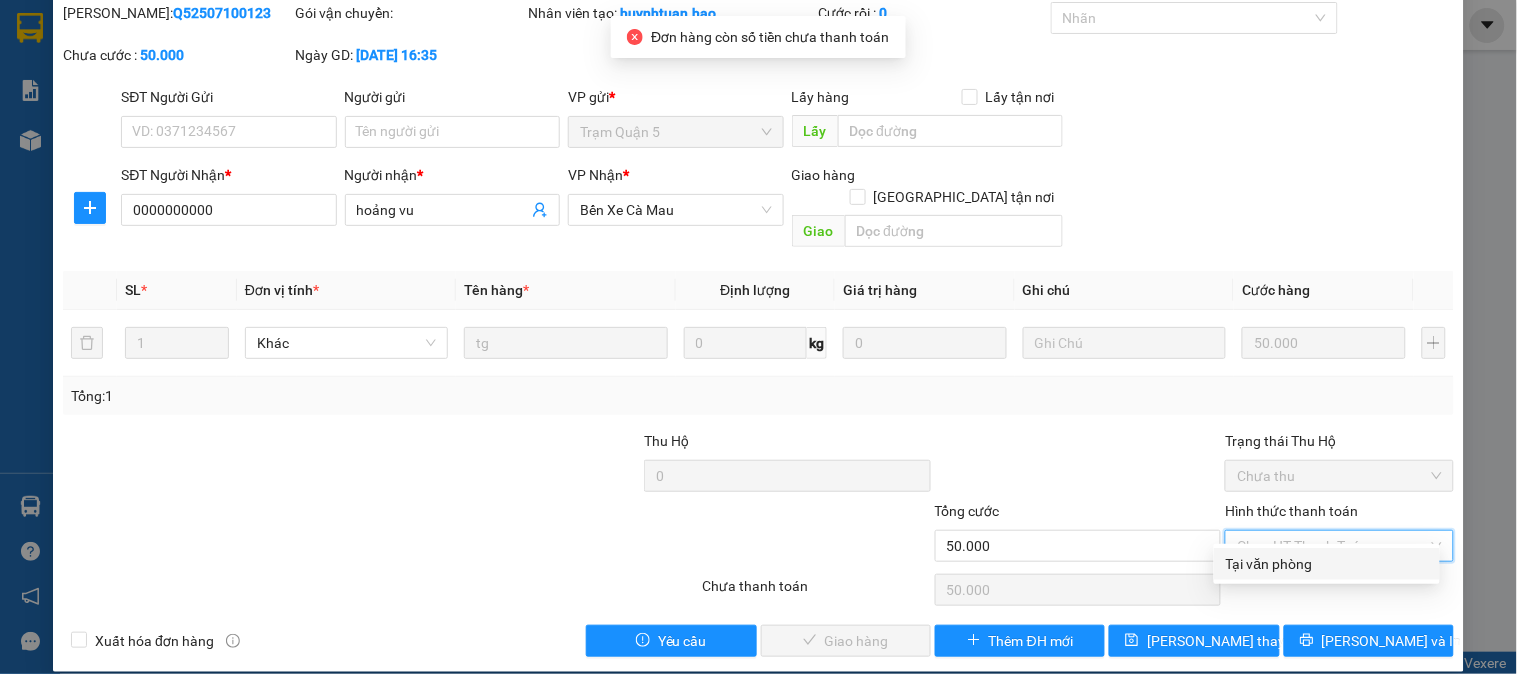 click on "Tại văn phòng" at bounding box center [1327, 564] 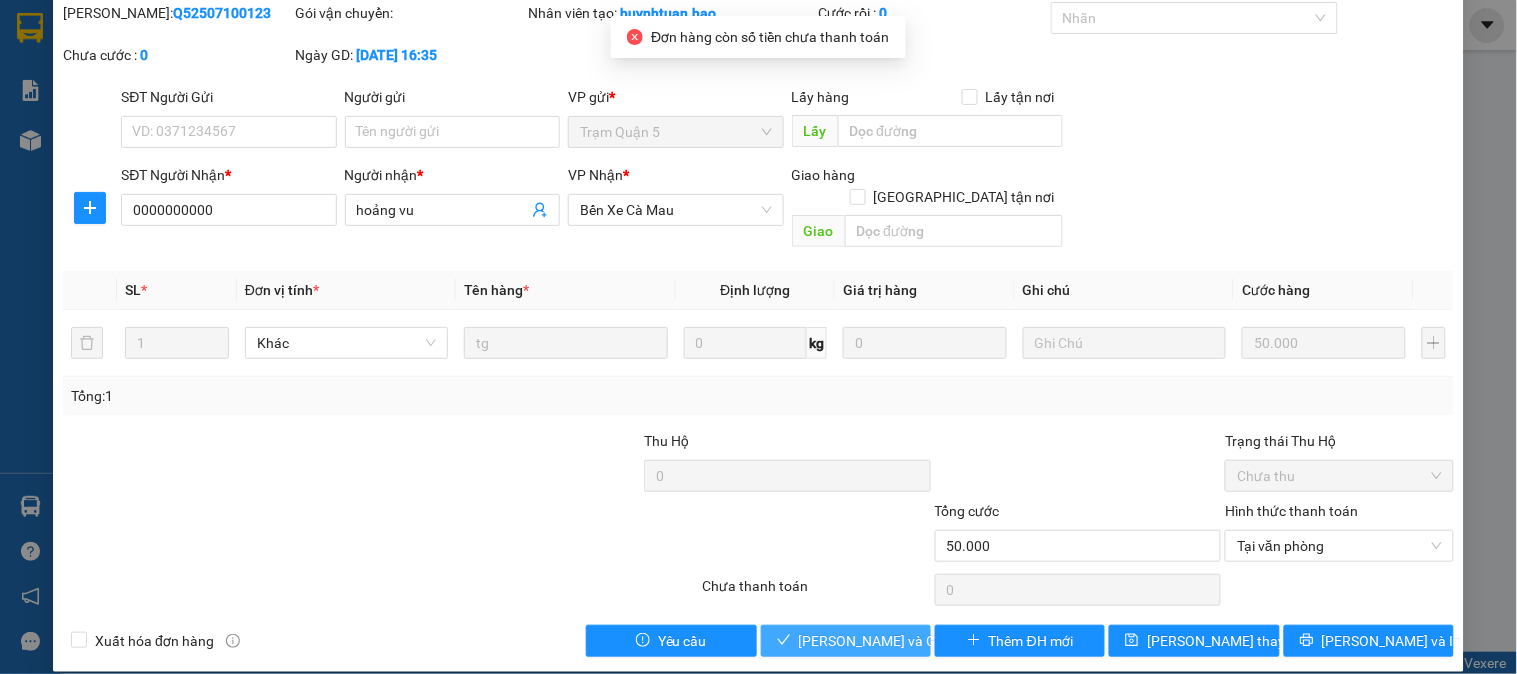 click on "[PERSON_NAME] và [PERSON_NAME] hàng" at bounding box center (846, 641) 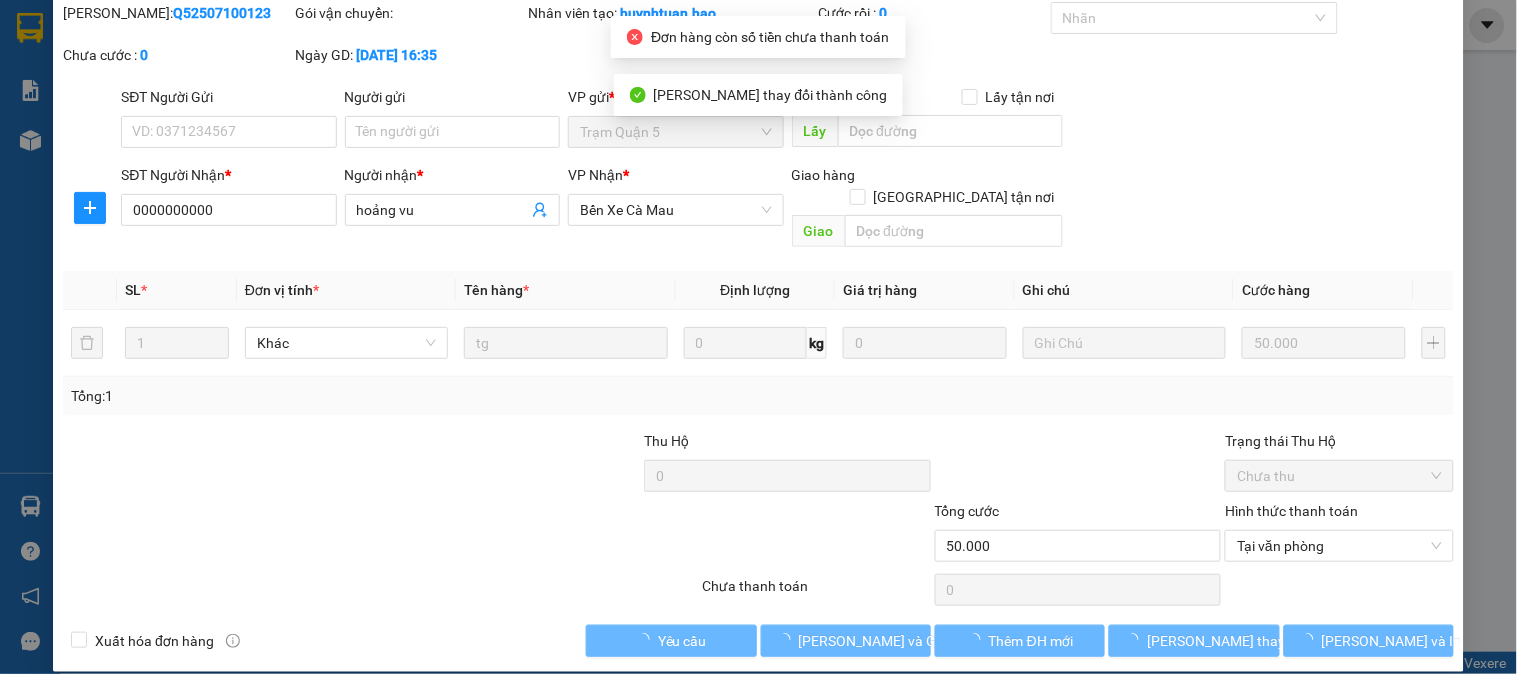 click on "0" at bounding box center (1078, 590) 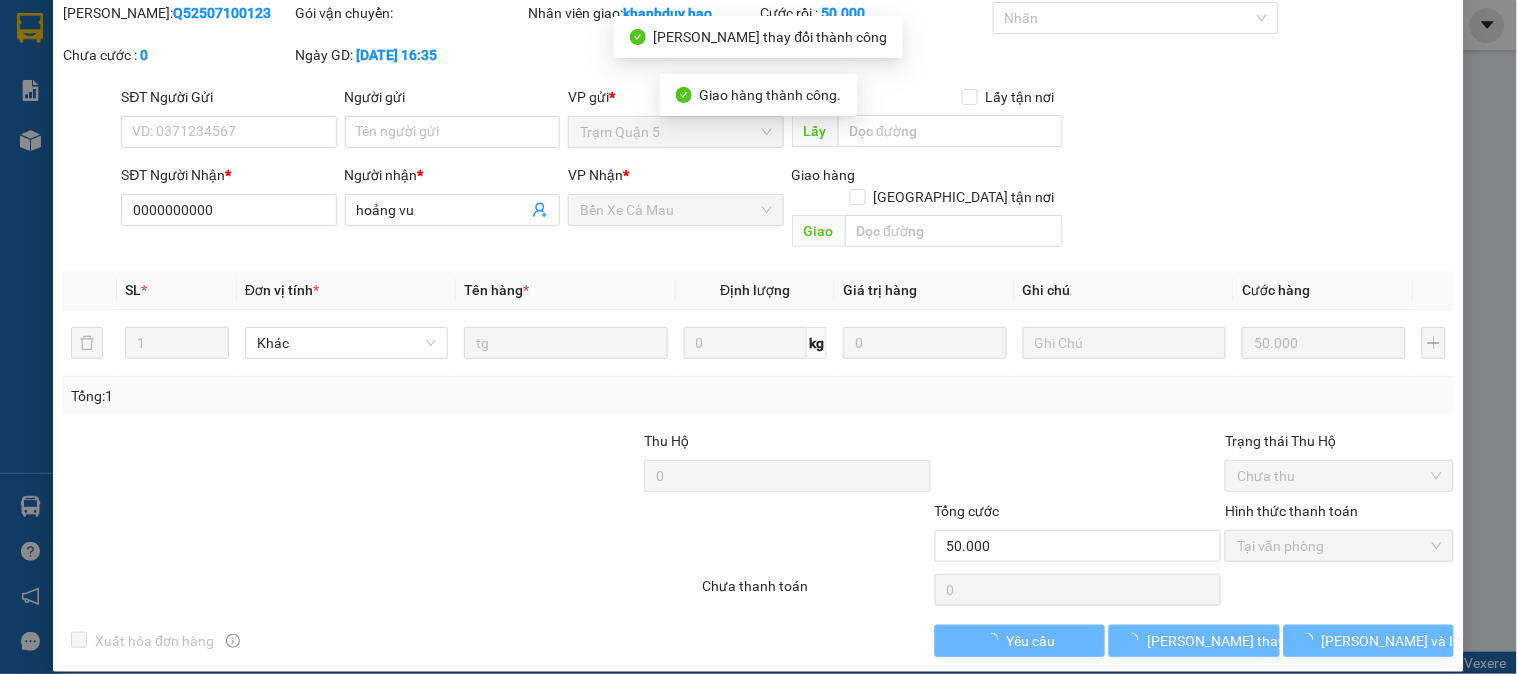 scroll, scrollTop: 0, scrollLeft: 0, axis: both 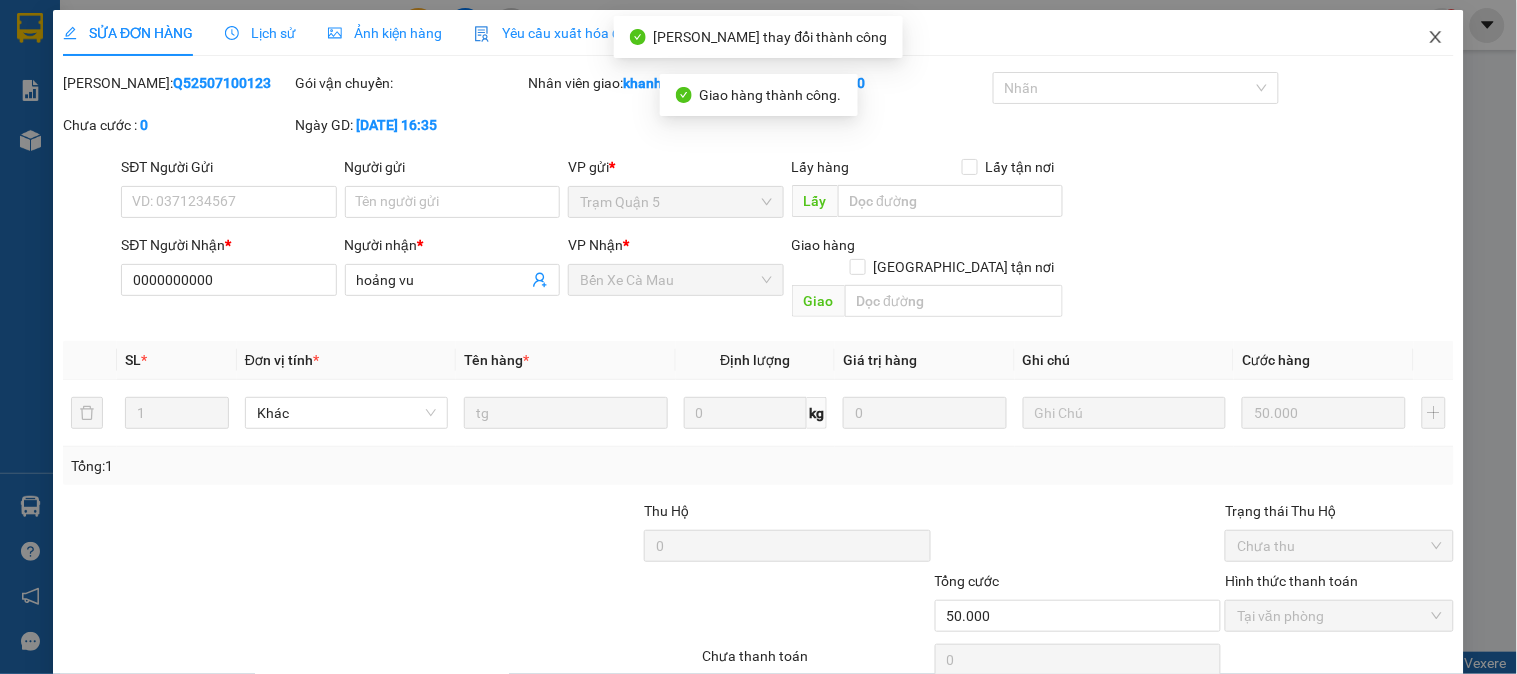 click at bounding box center [1436, 38] 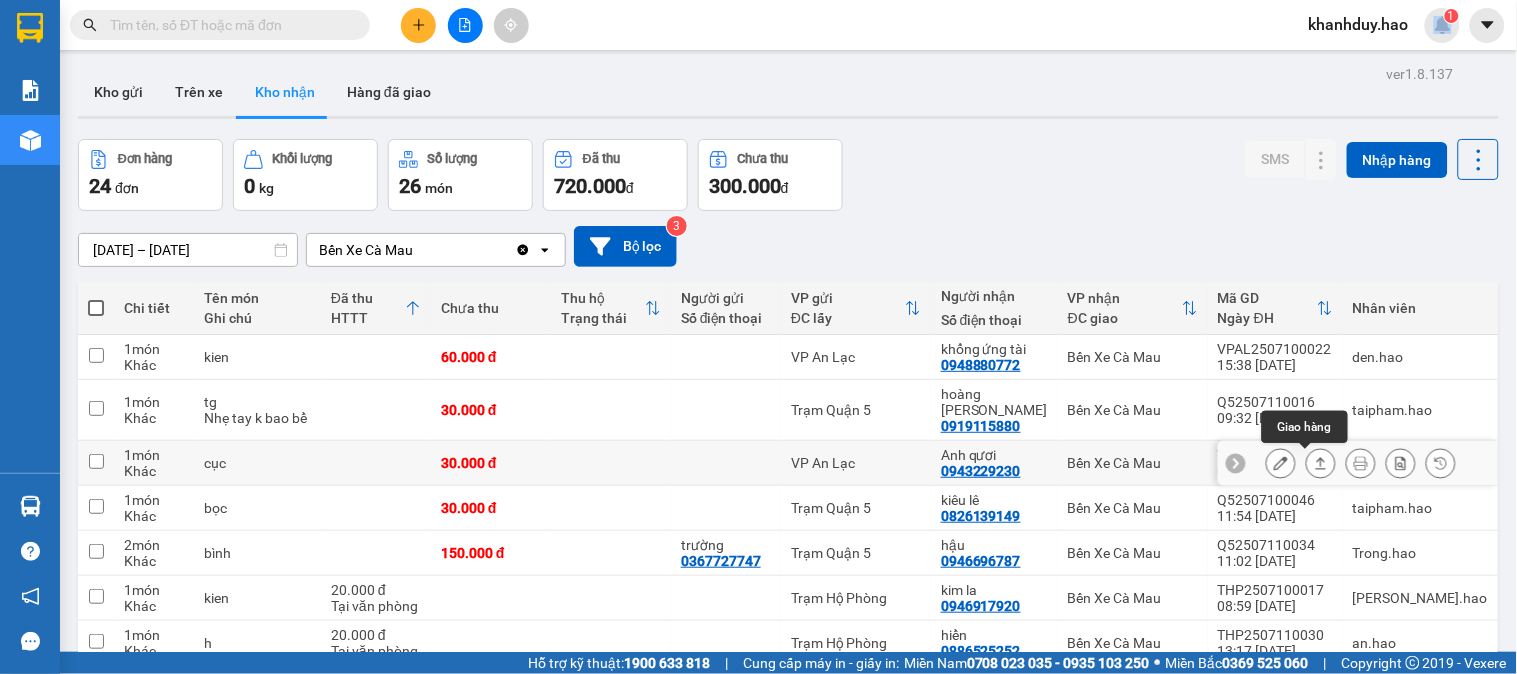 click 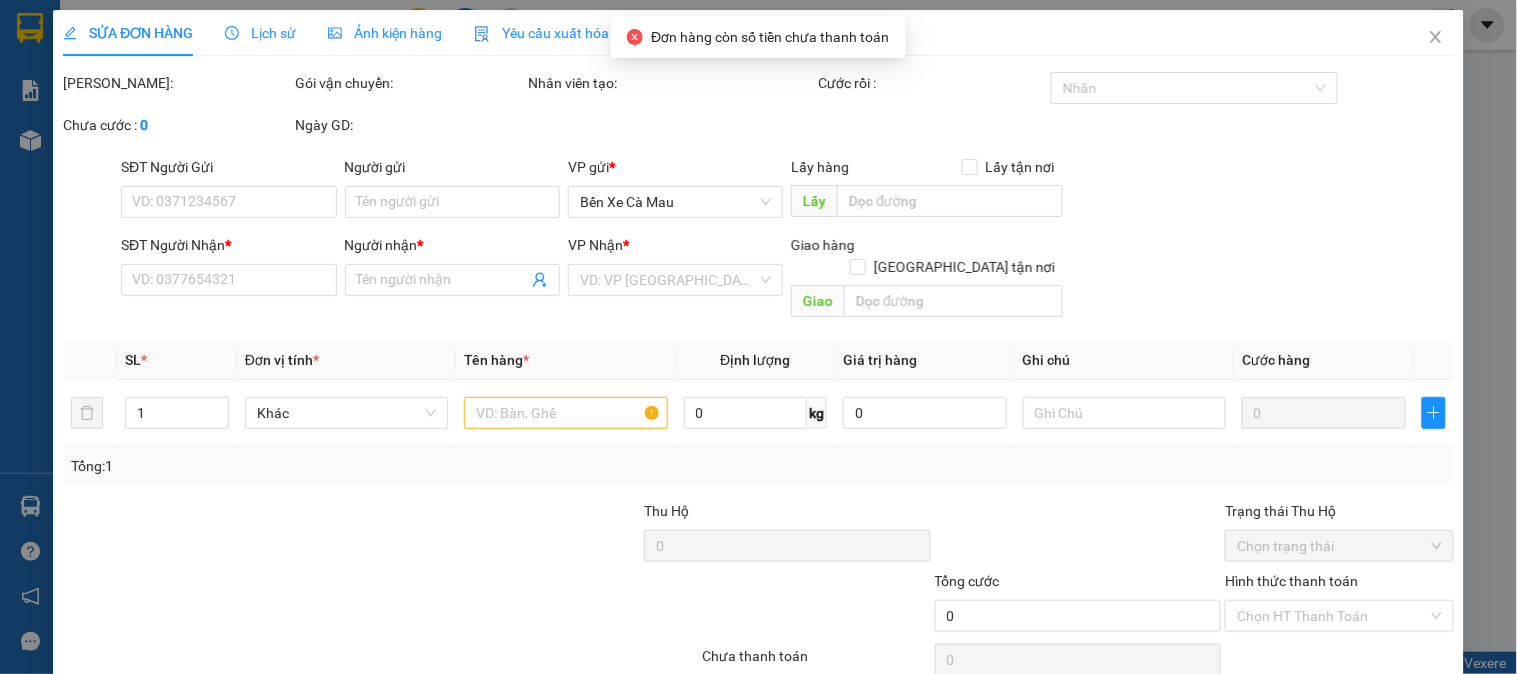 type on "0943229230" 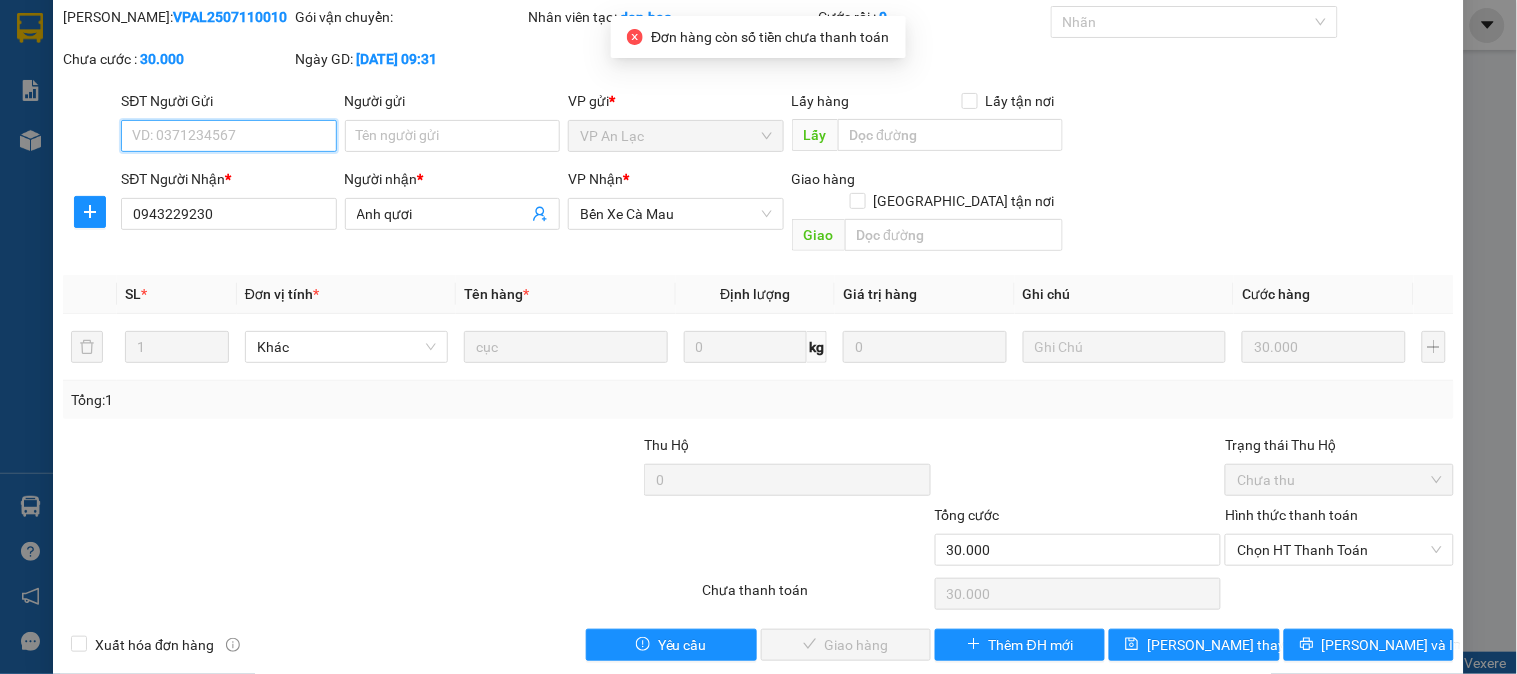 scroll, scrollTop: 70, scrollLeft: 0, axis: vertical 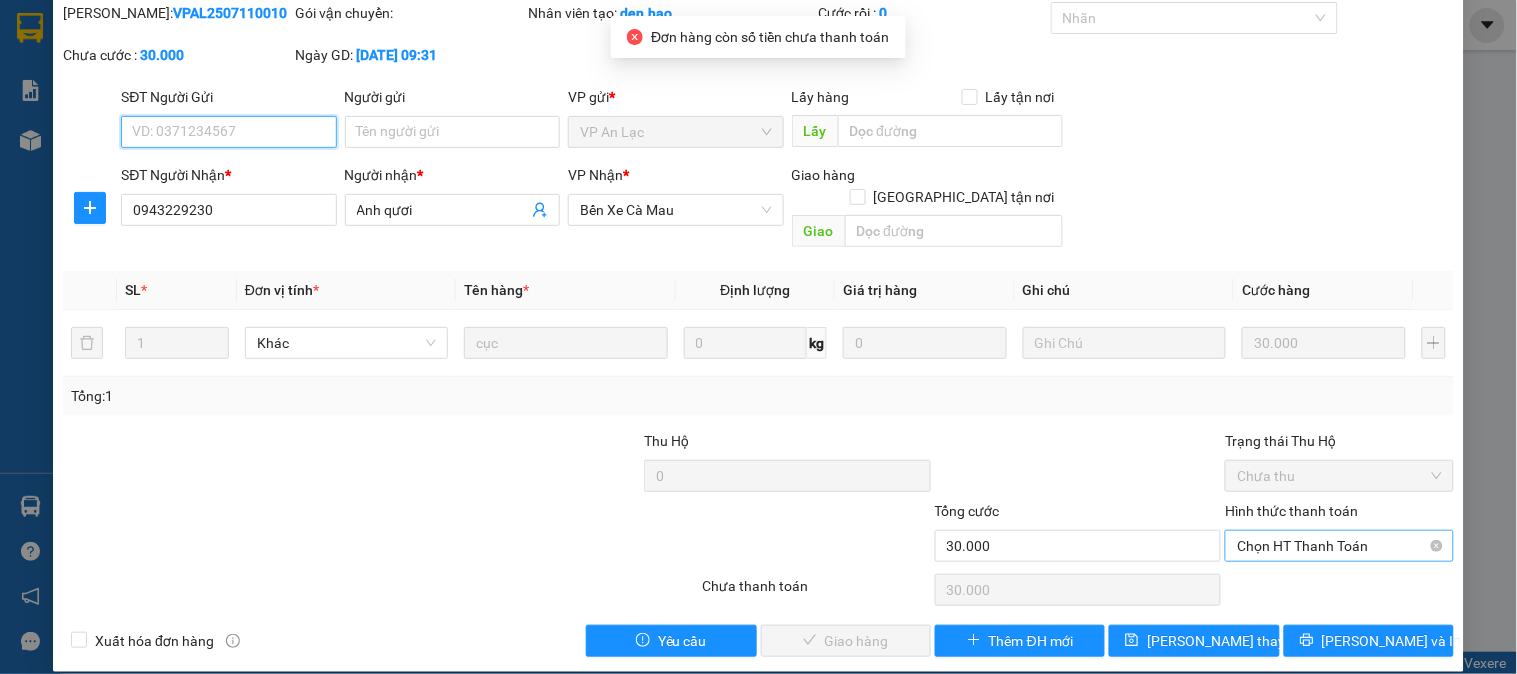 click on "Chọn HT Thanh Toán" at bounding box center (1339, 546) 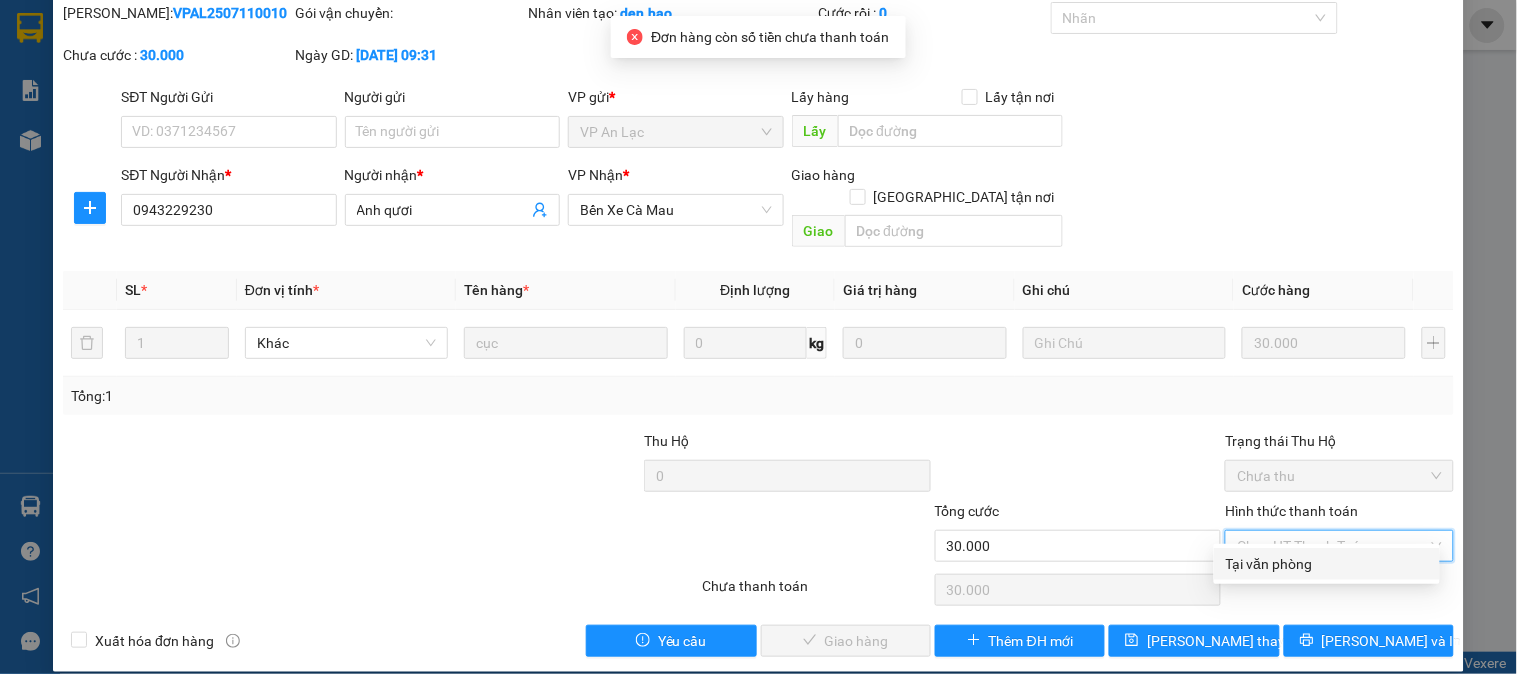 drag, startPoint x: 1320, startPoint y: 560, endPoint x: 882, endPoint y: 637, distance: 444.71677 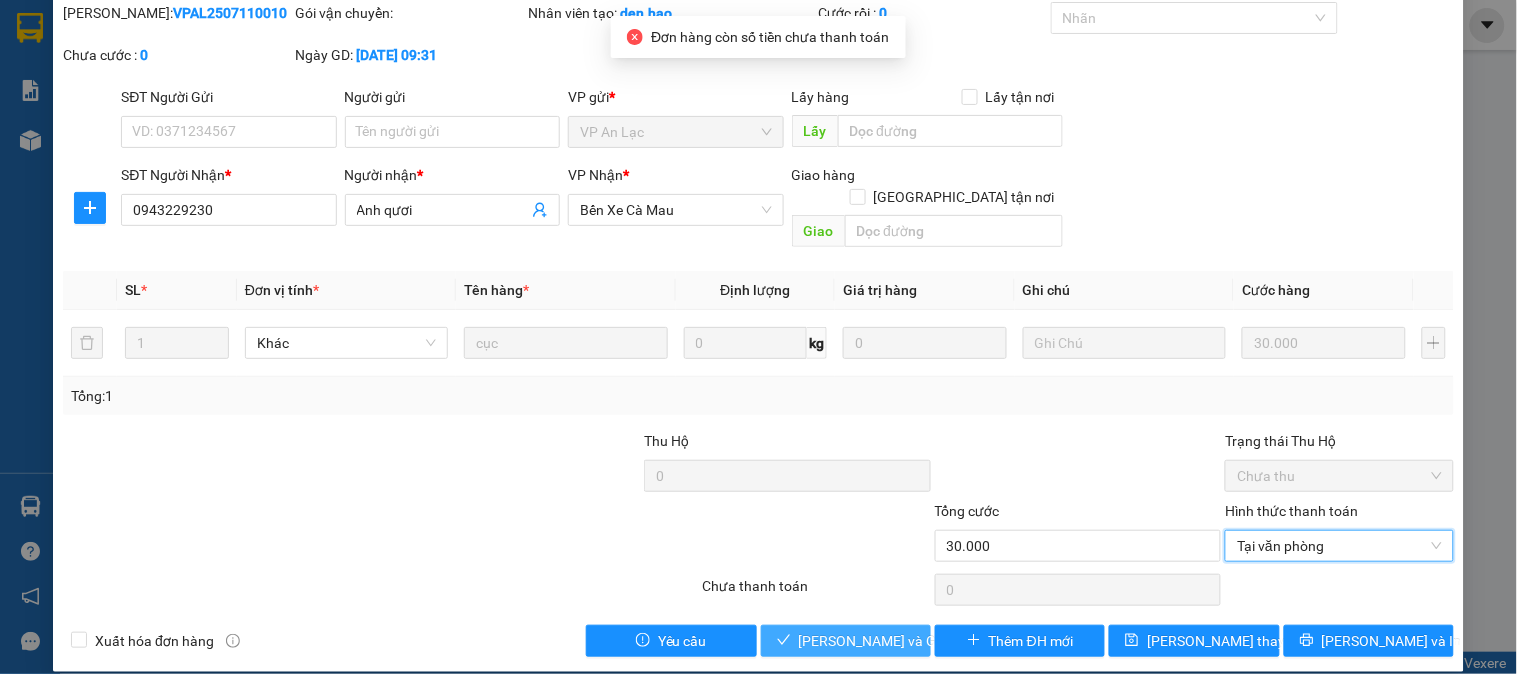 click on "[PERSON_NAME] và [PERSON_NAME] hàng" at bounding box center [895, 641] 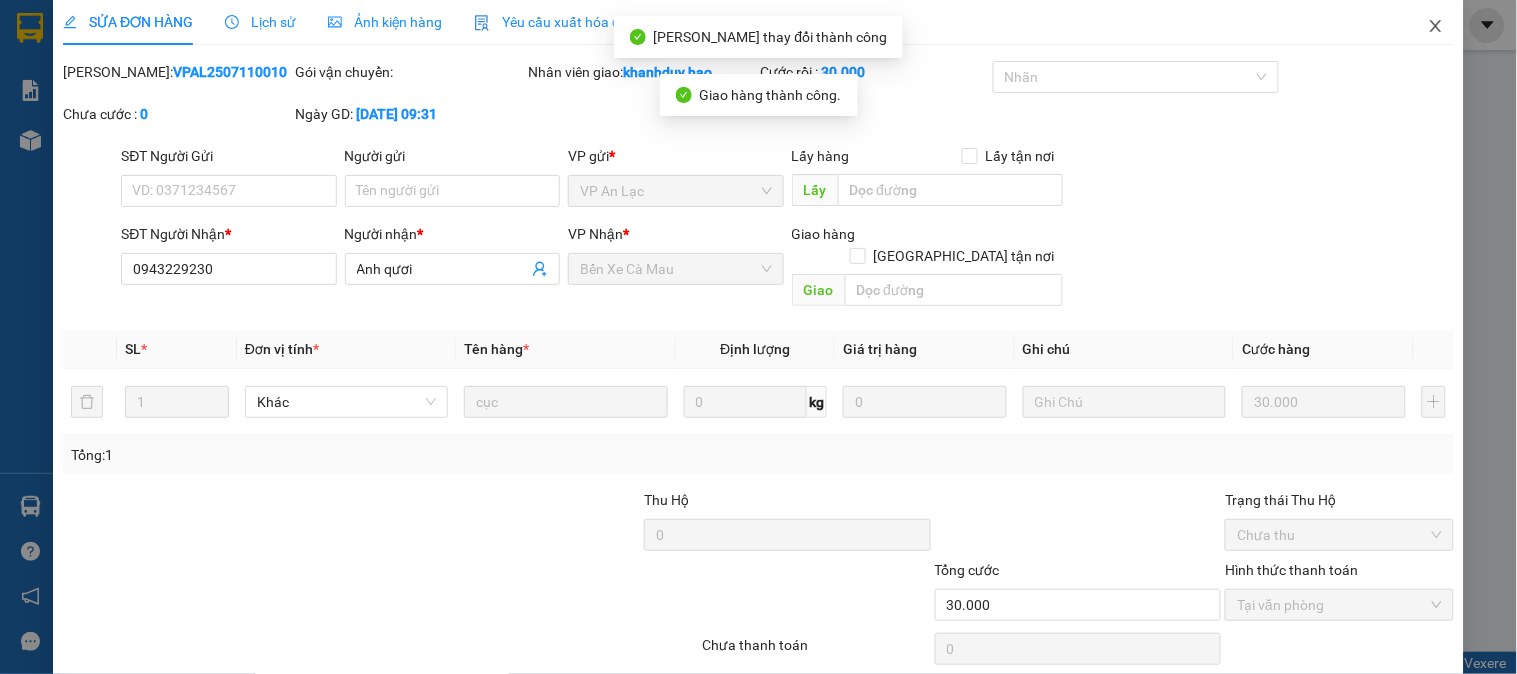 scroll, scrollTop: 0, scrollLeft: 0, axis: both 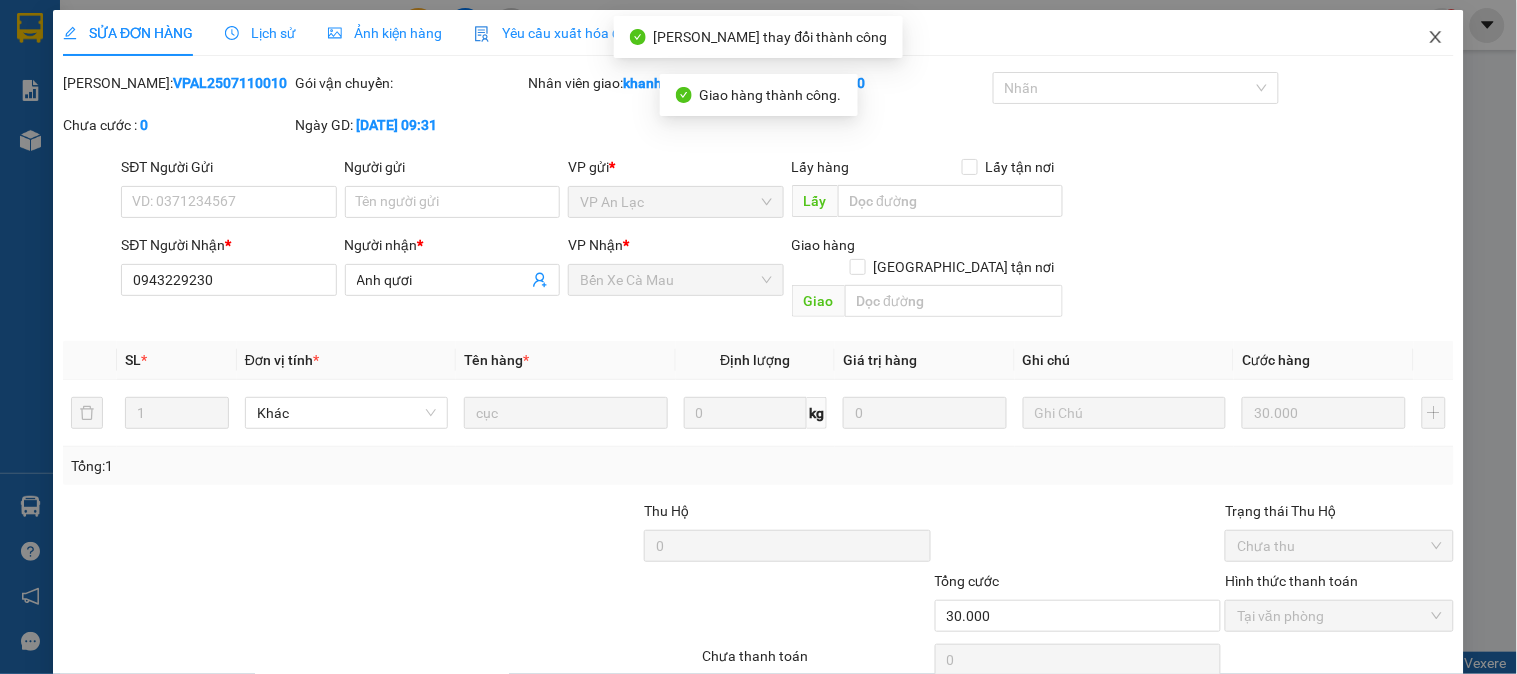 click at bounding box center (1436, 38) 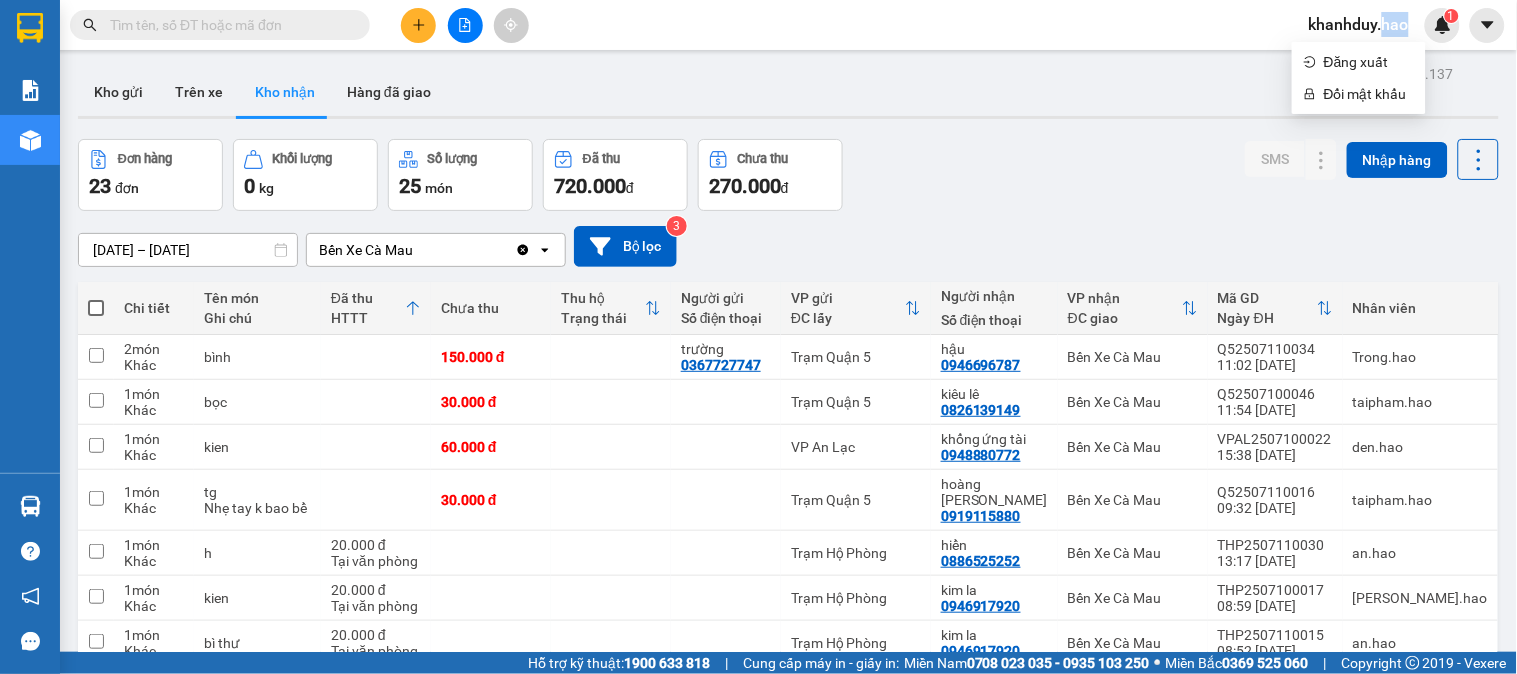 click 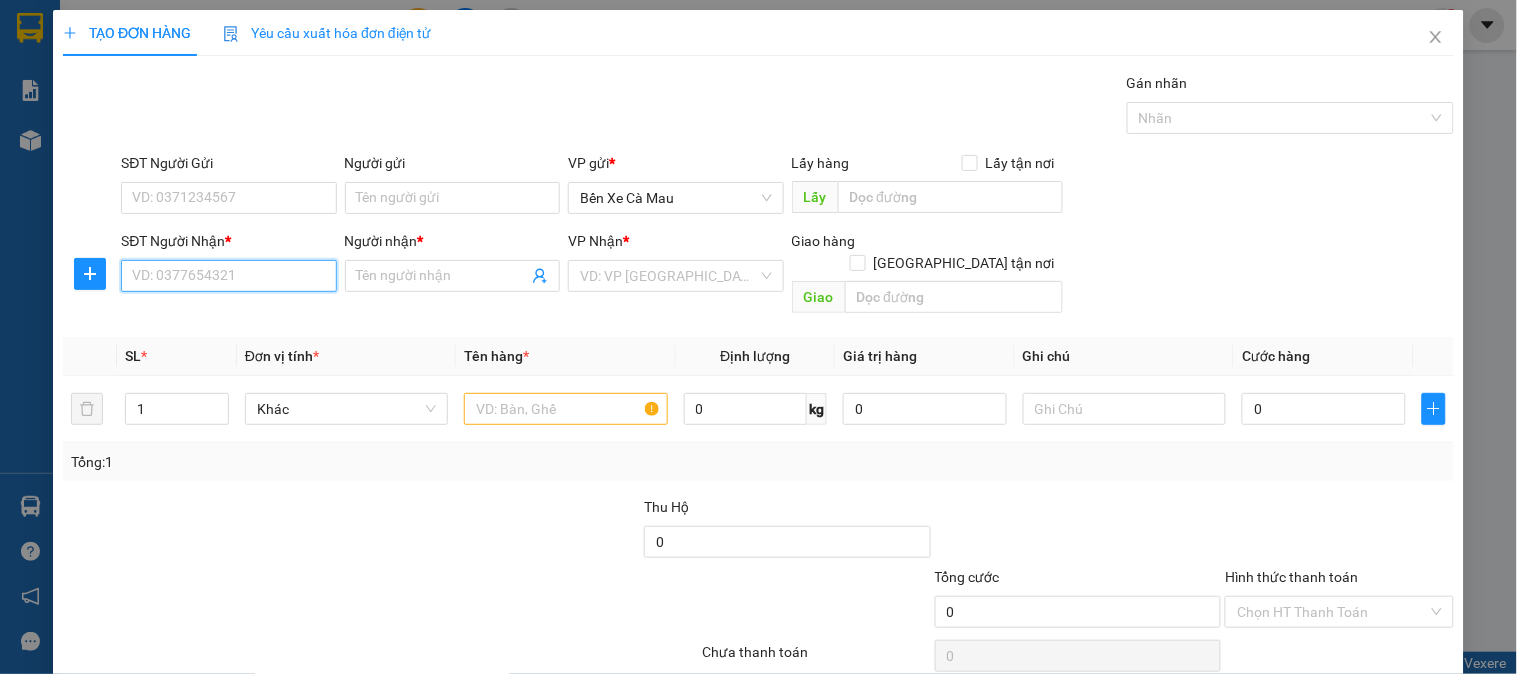 click on "SĐT Người Nhận  *" at bounding box center (228, 276) 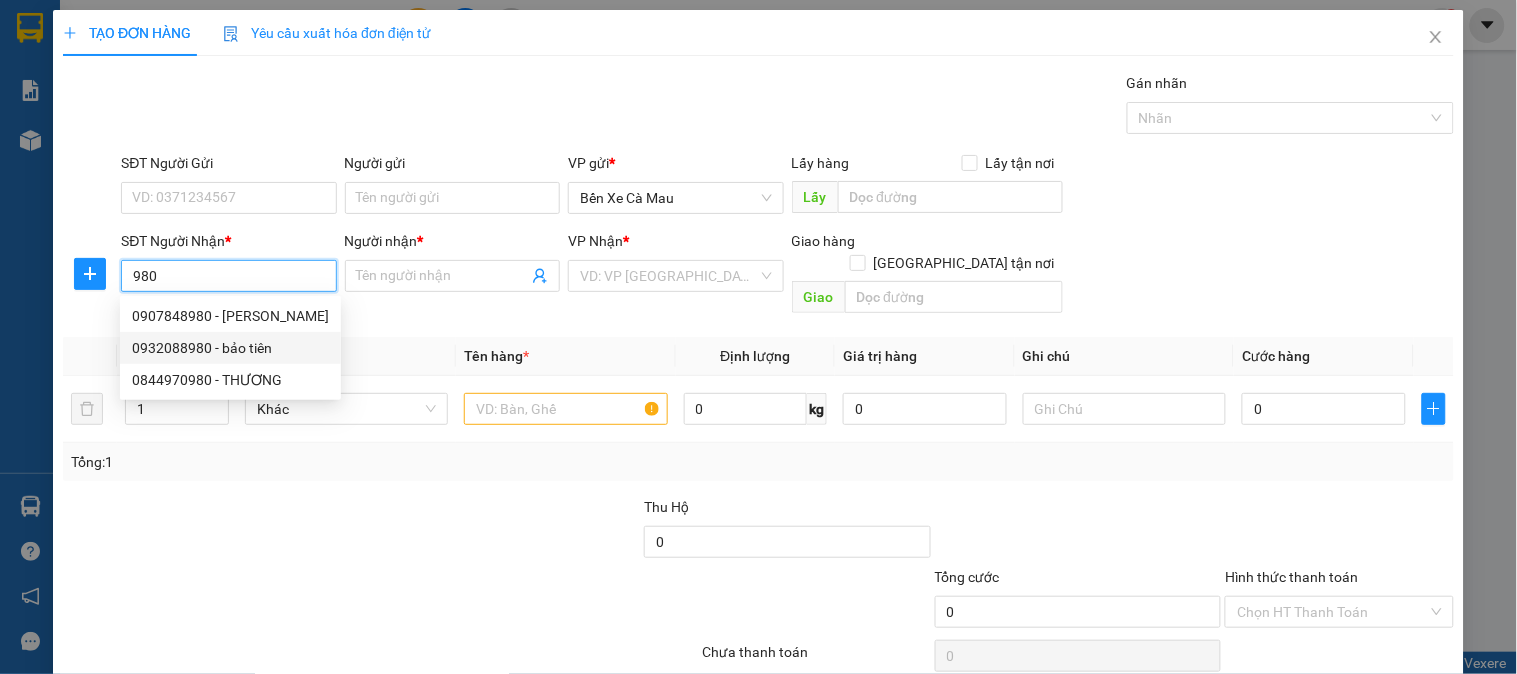 click on "0932088980 - bảo tiên" at bounding box center [230, 348] 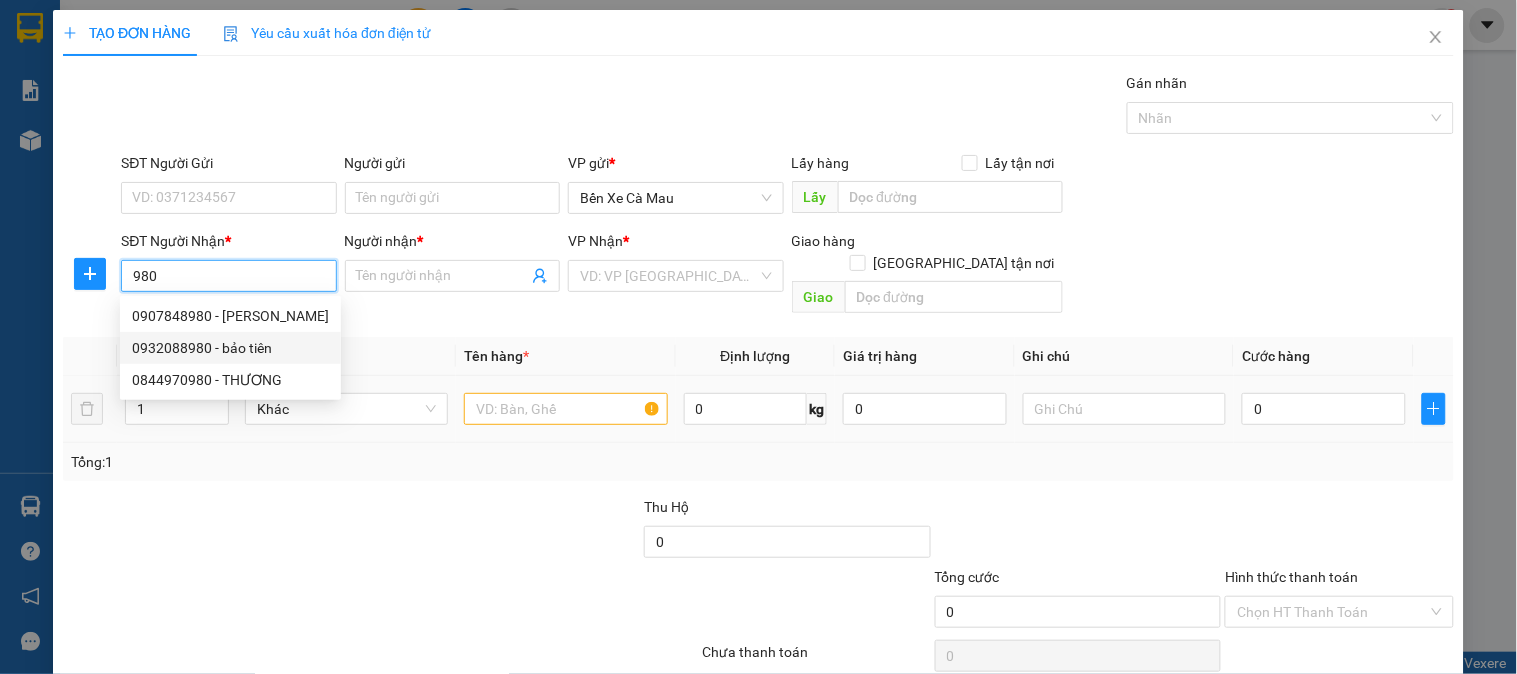 type on "0932088980" 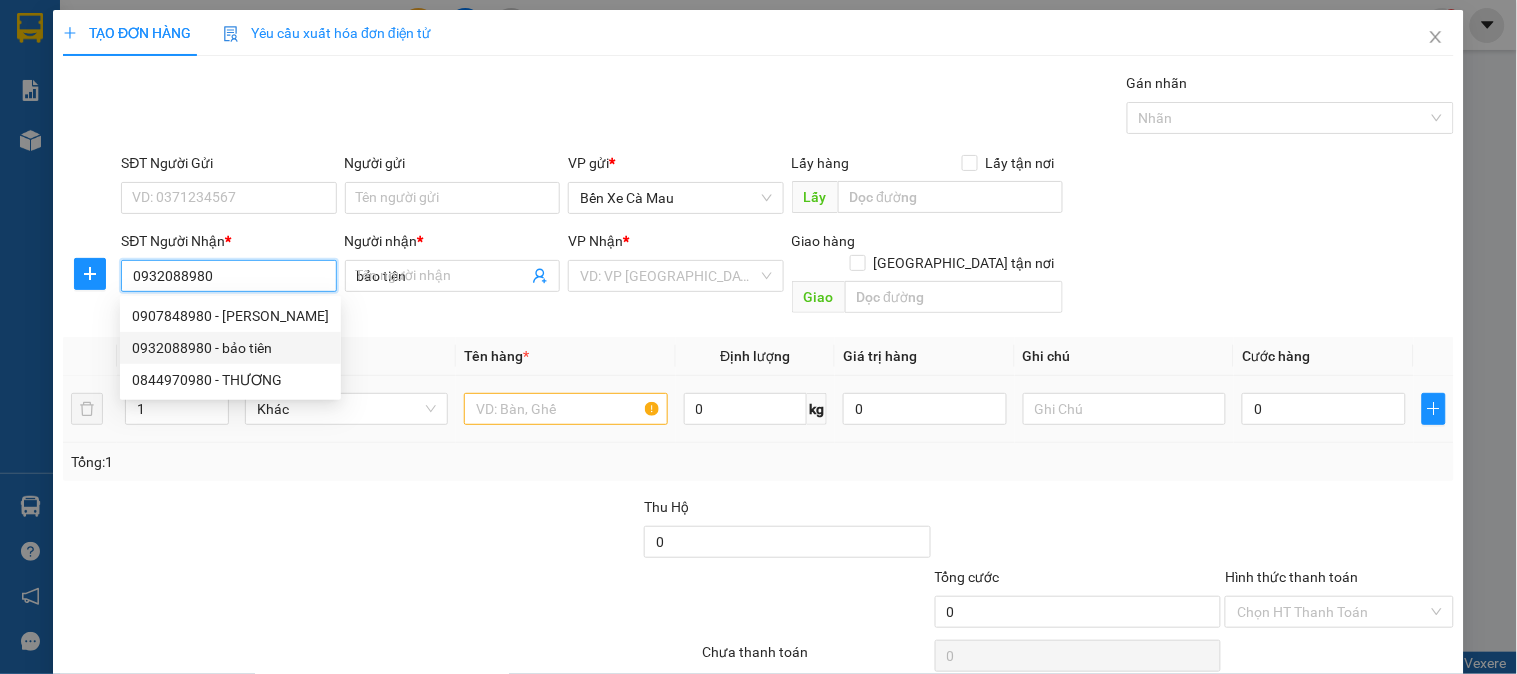 type on "160.000" 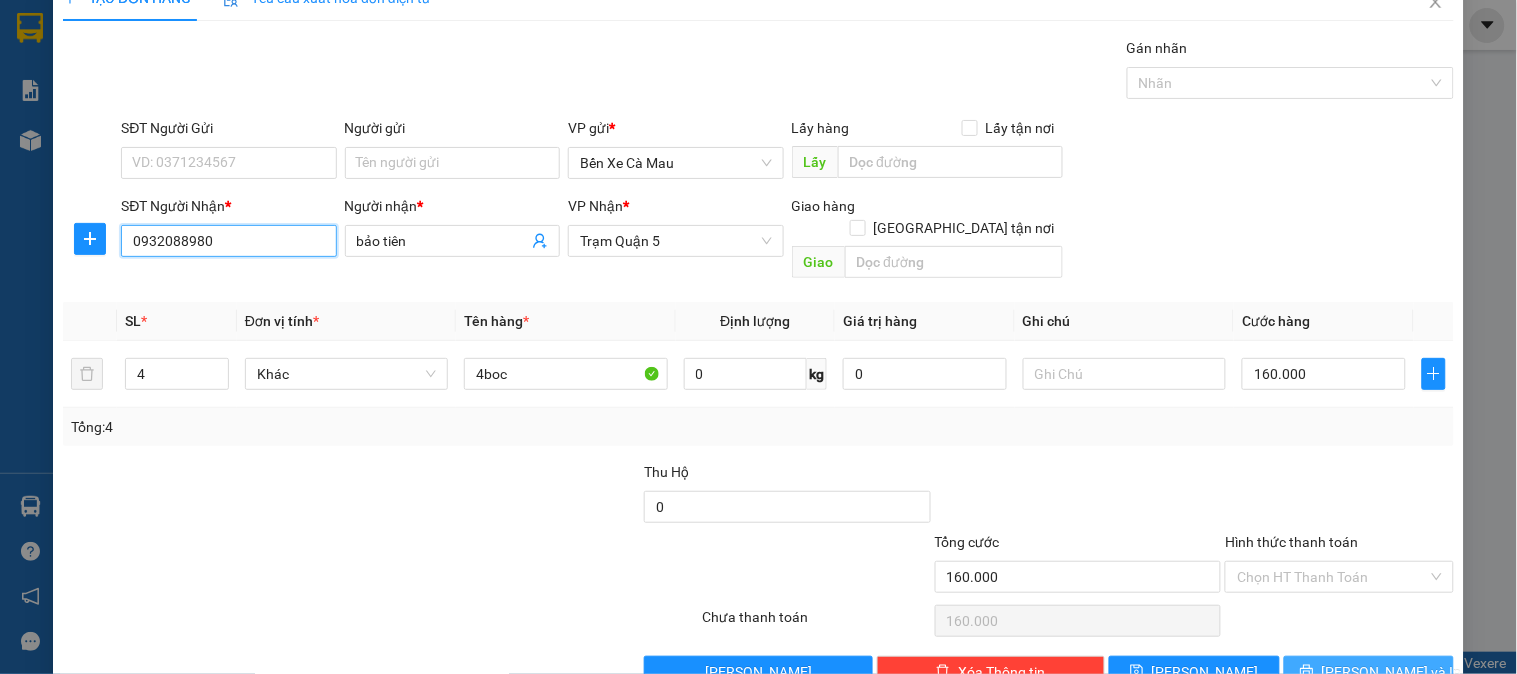 scroll, scrollTop: 65, scrollLeft: 0, axis: vertical 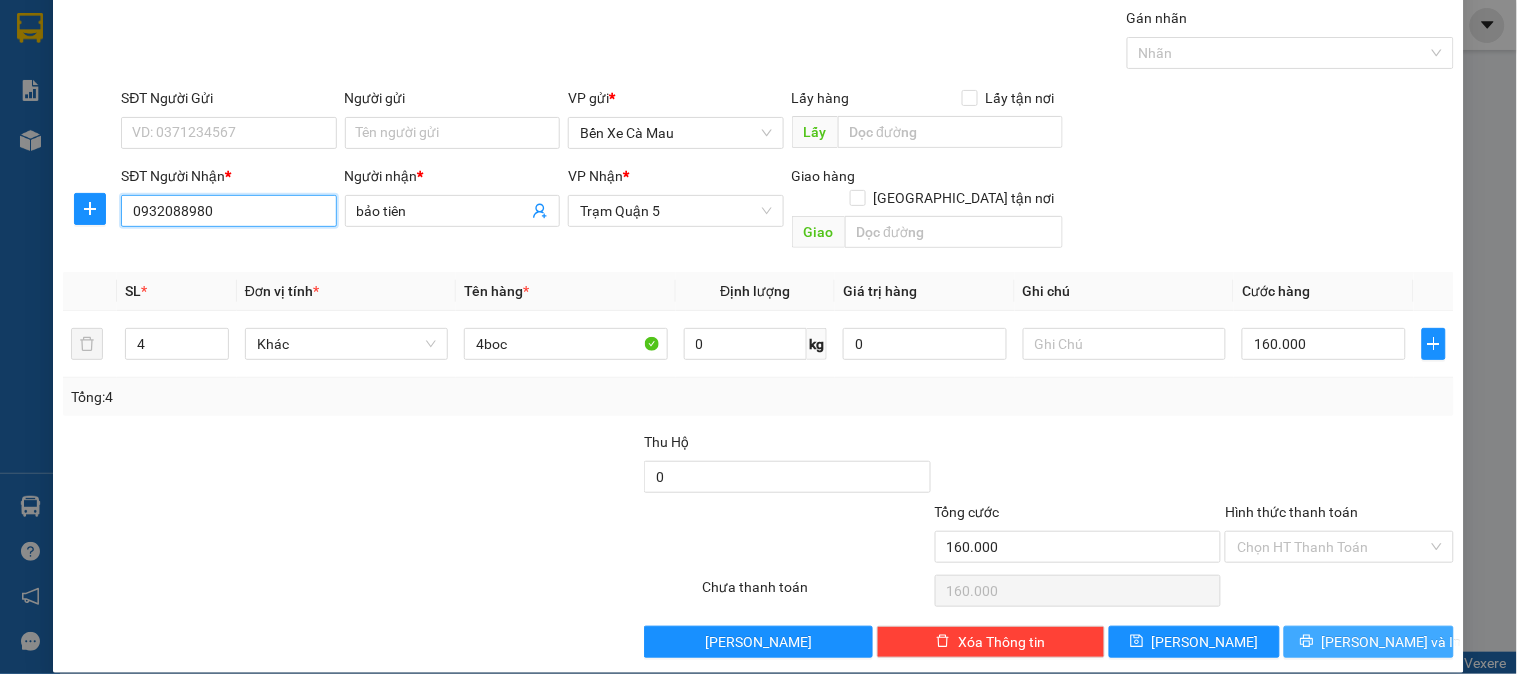 type on "0932088980" 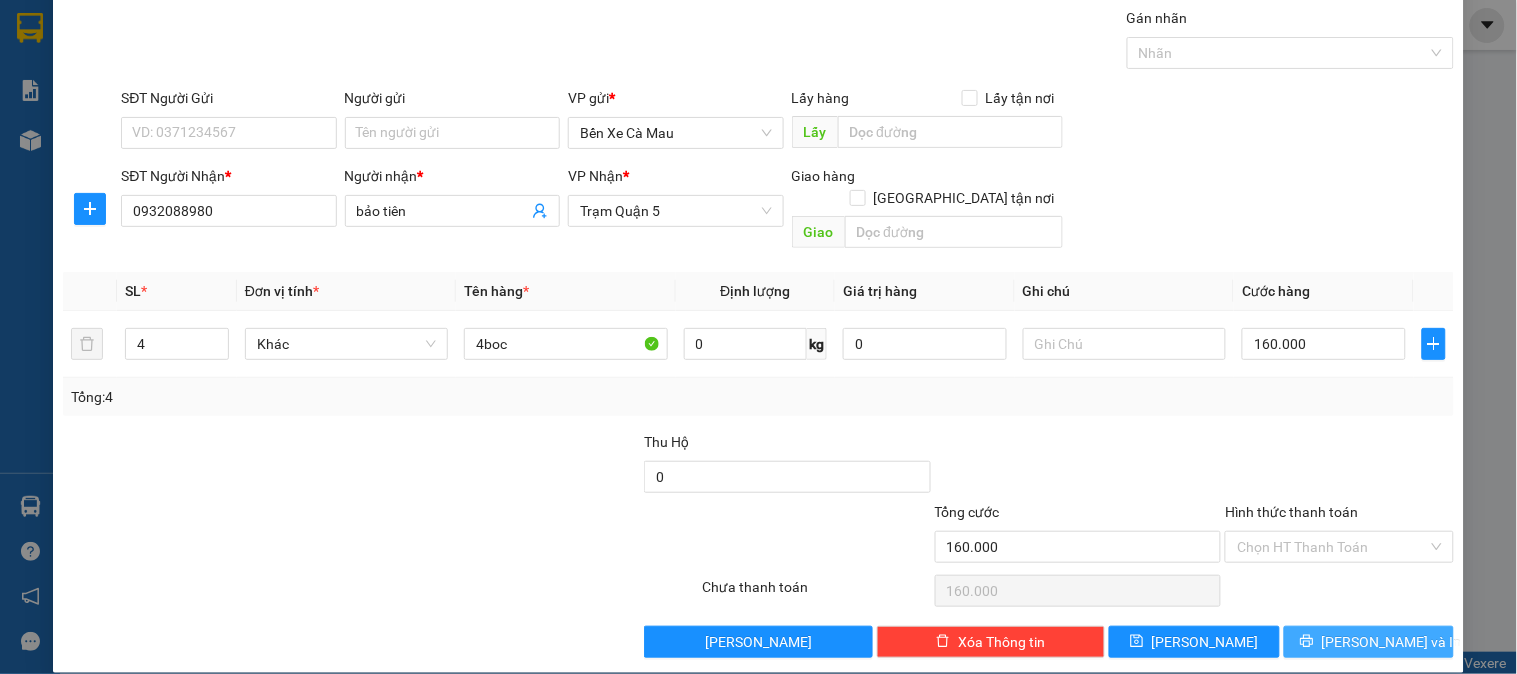 click on "[PERSON_NAME] và In" at bounding box center [1392, 642] 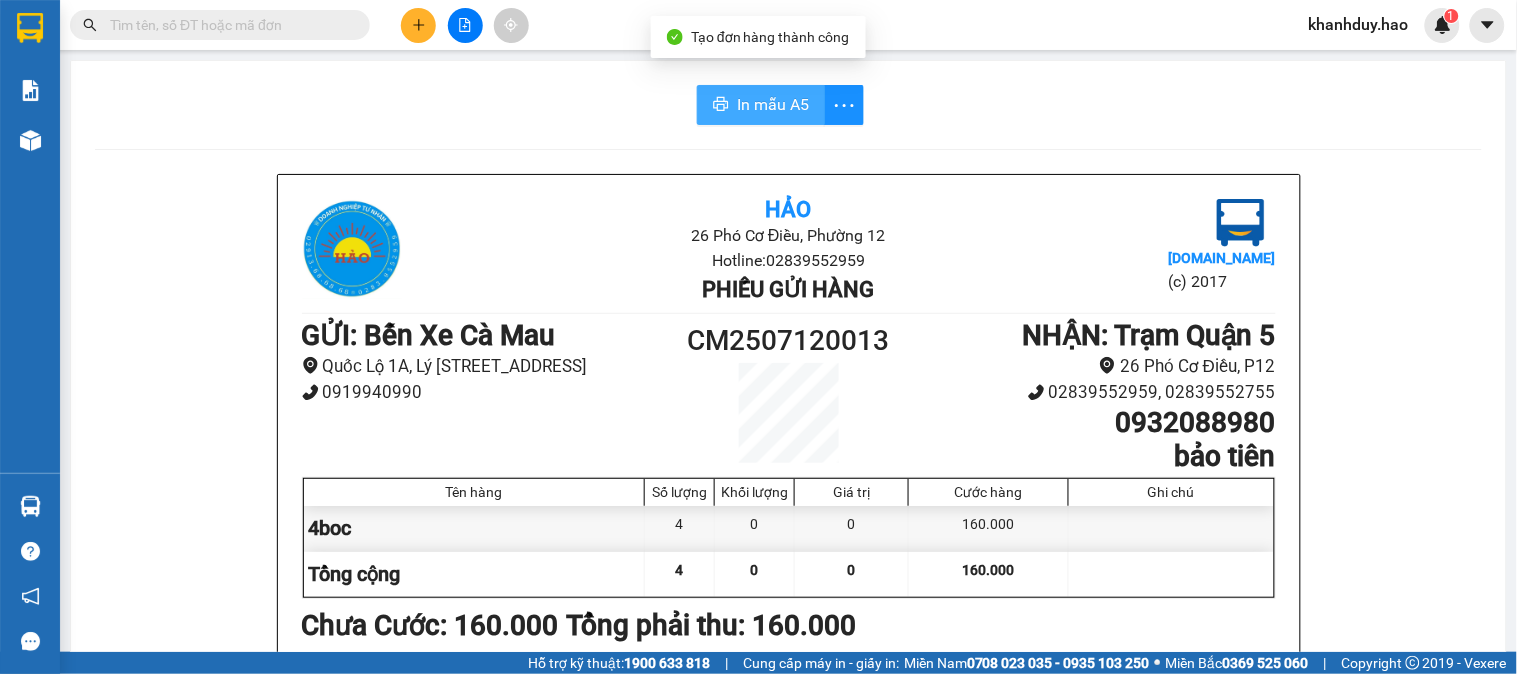 click on "In mẫu A5" at bounding box center (761, 105) 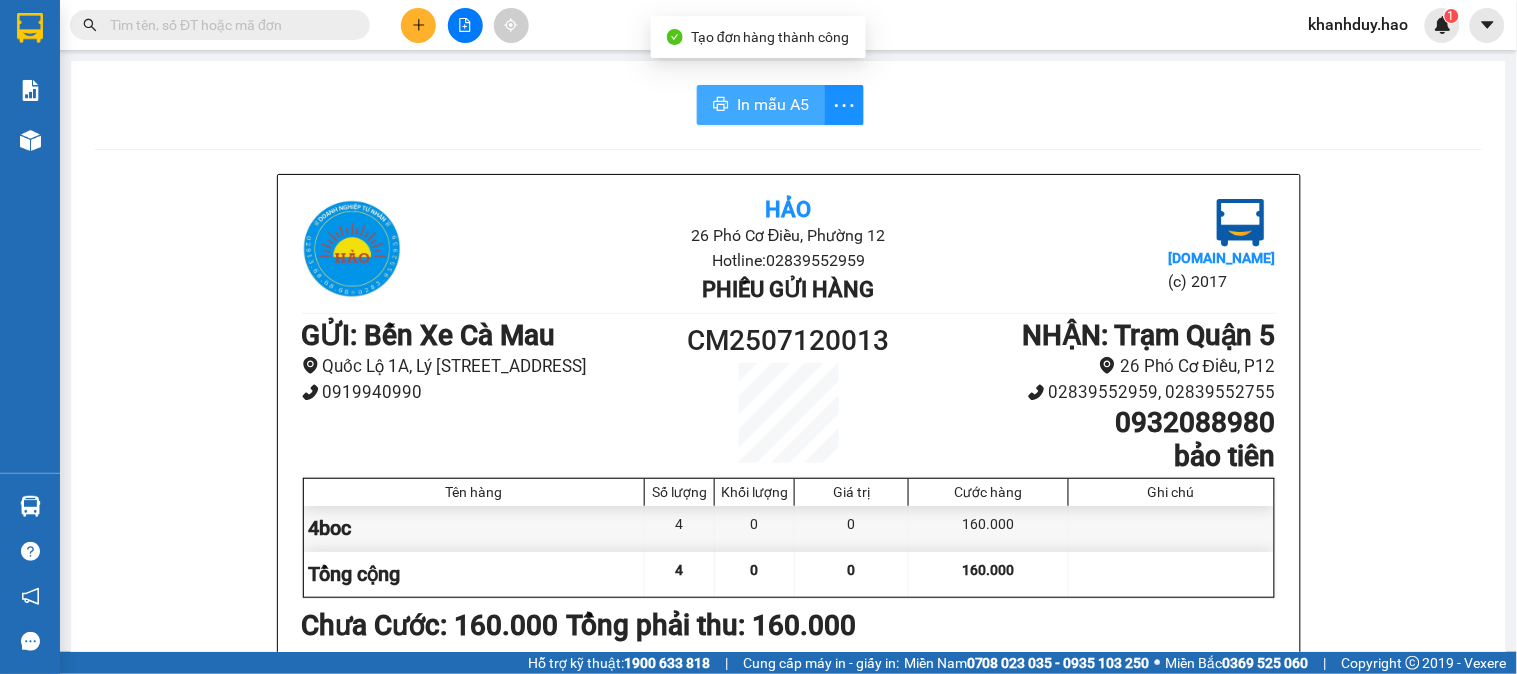 scroll, scrollTop: 0, scrollLeft: 0, axis: both 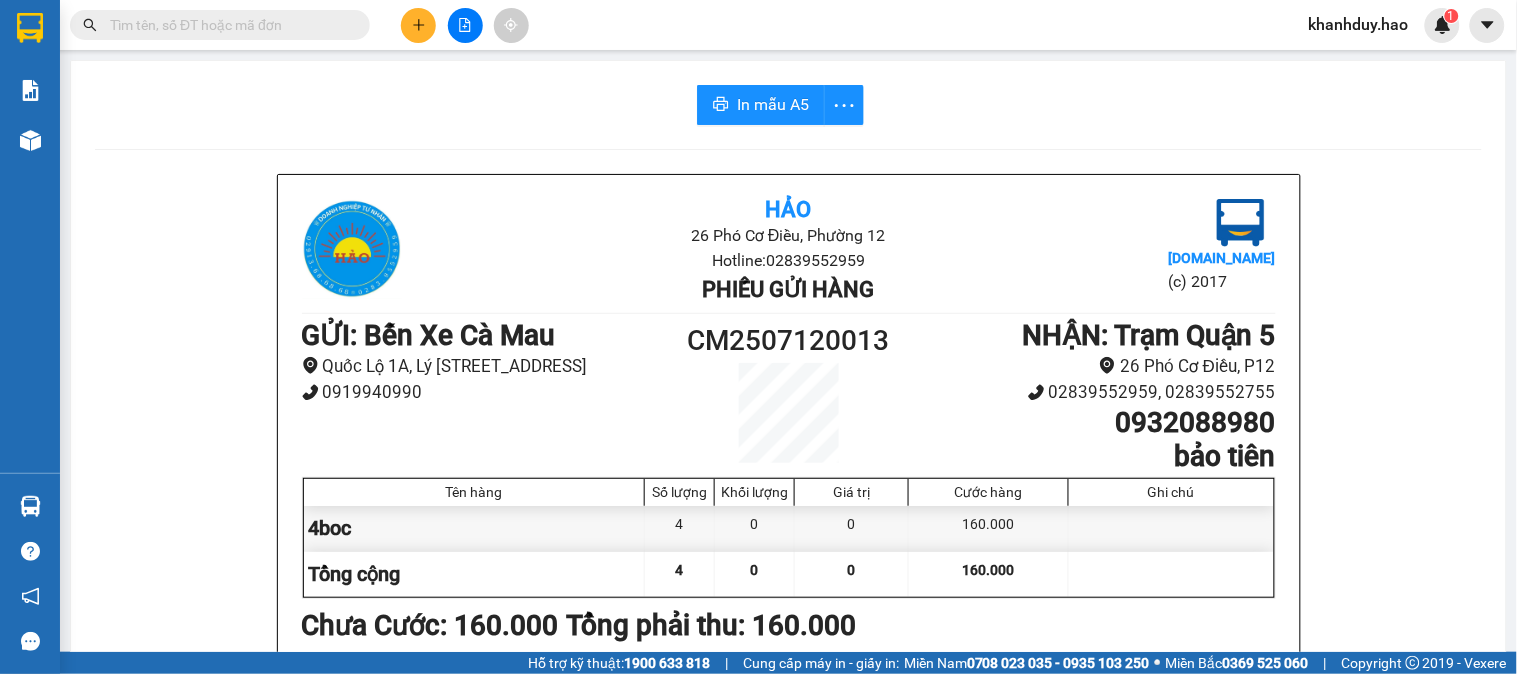 click at bounding box center (228, 25) 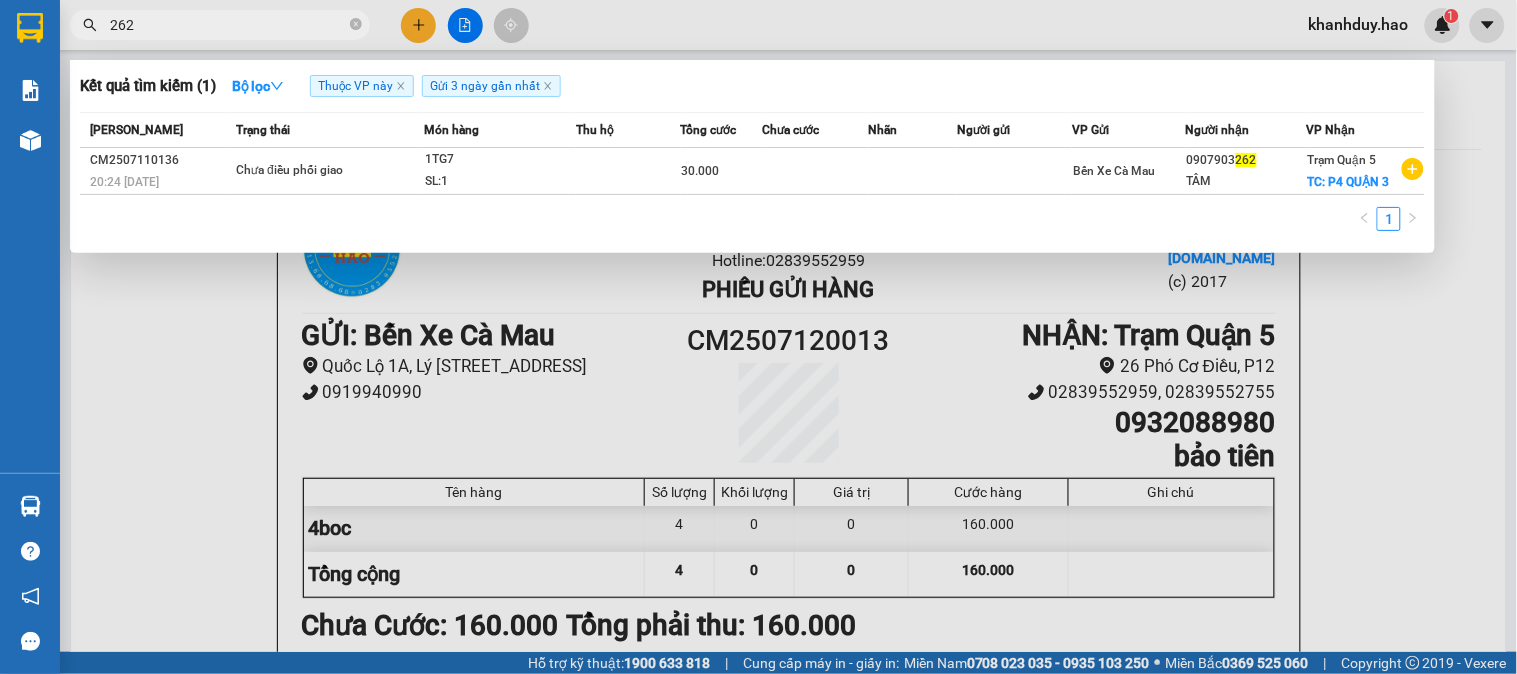 type on "262" 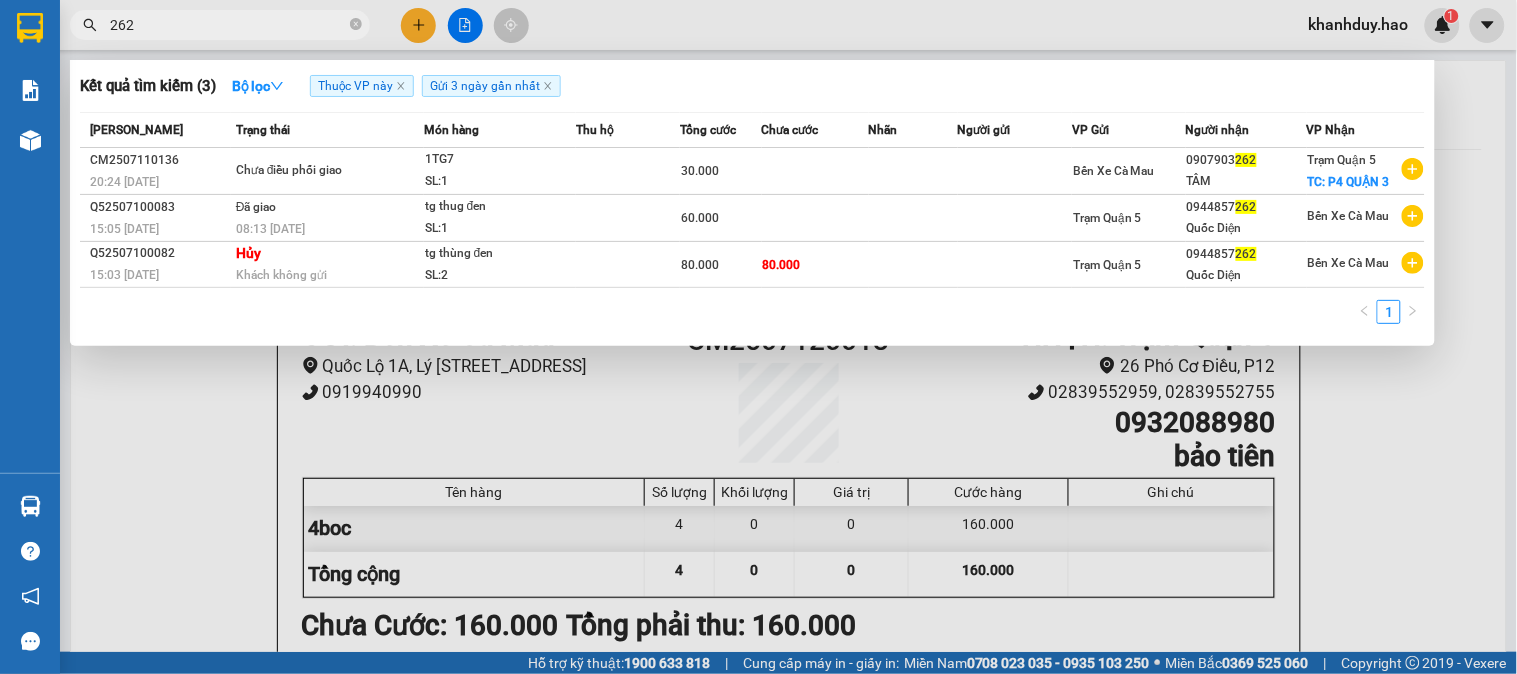 click at bounding box center [758, 337] 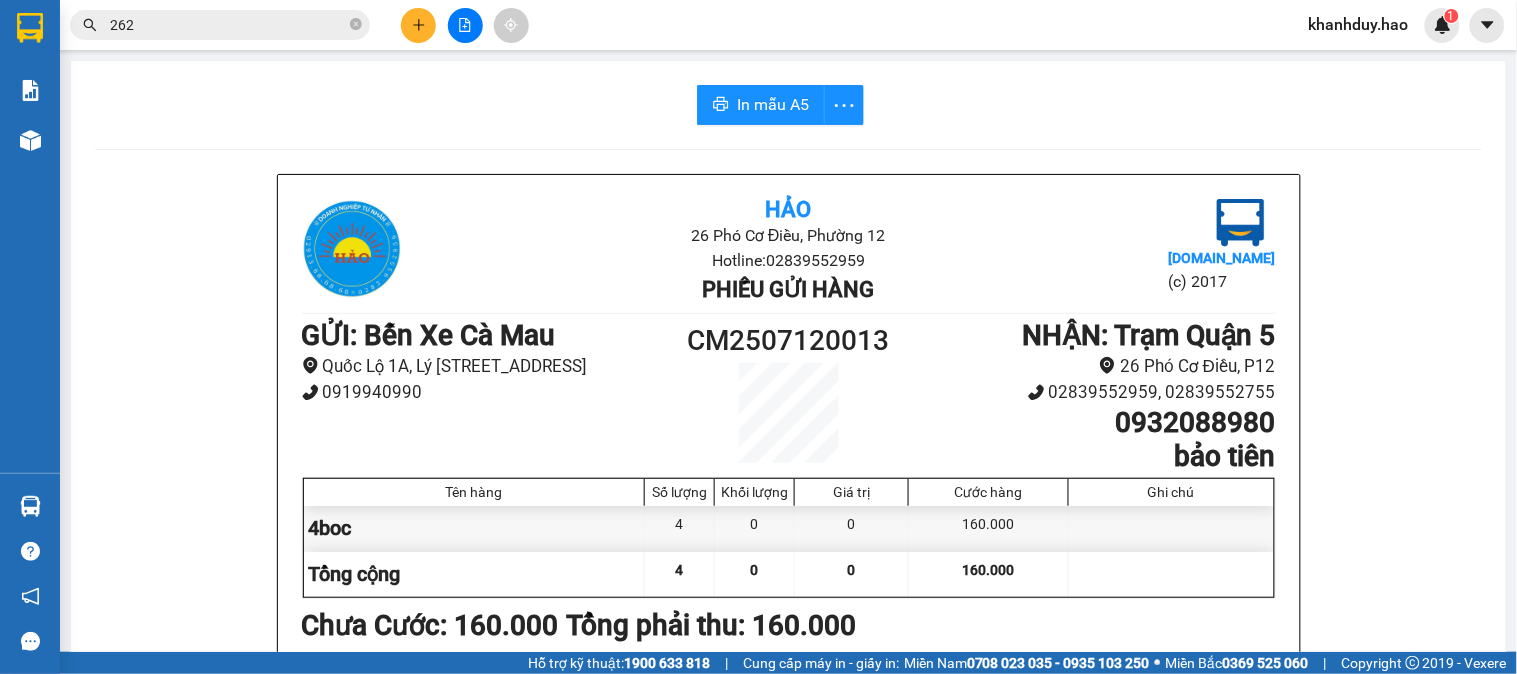 click at bounding box center [418, 25] 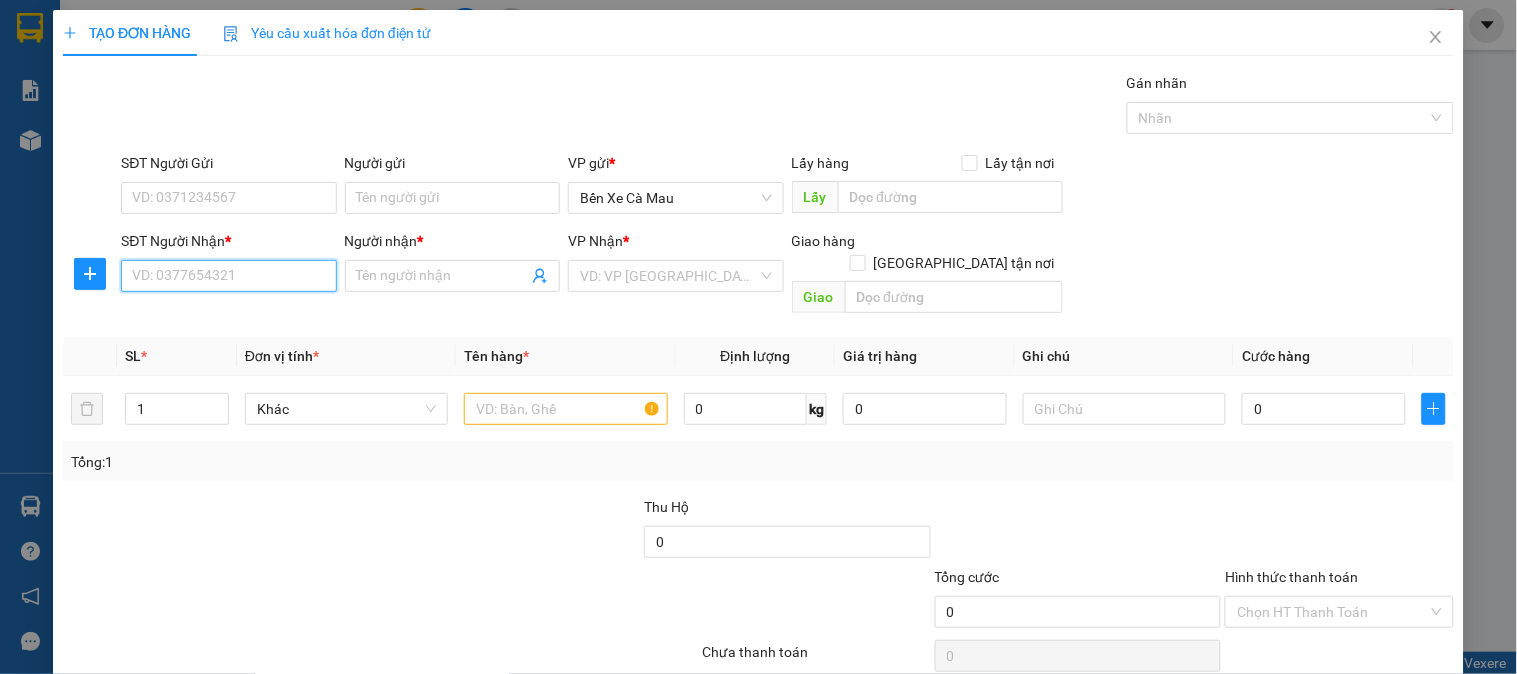 click on "SĐT Người Nhận  *" at bounding box center [228, 276] 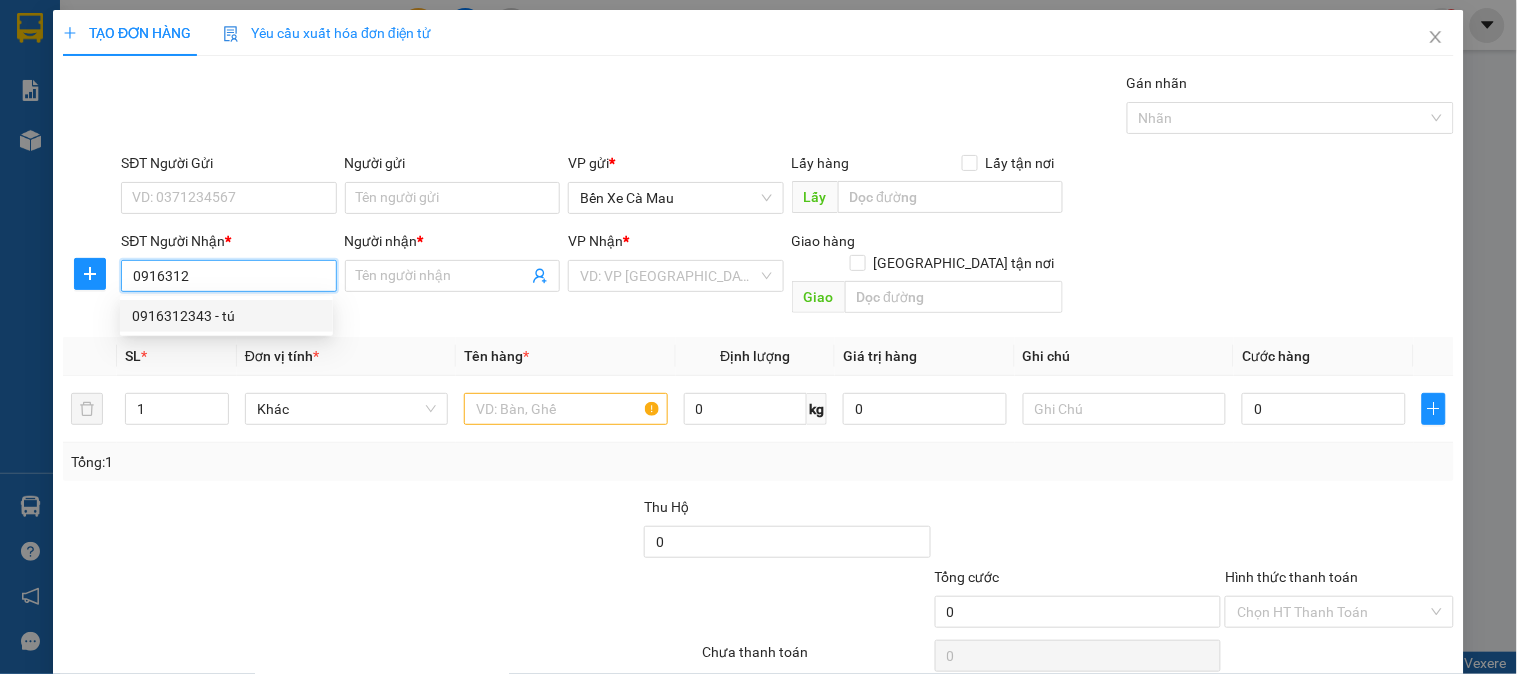 click on "0916312343 - tú" at bounding box center [226, 316] 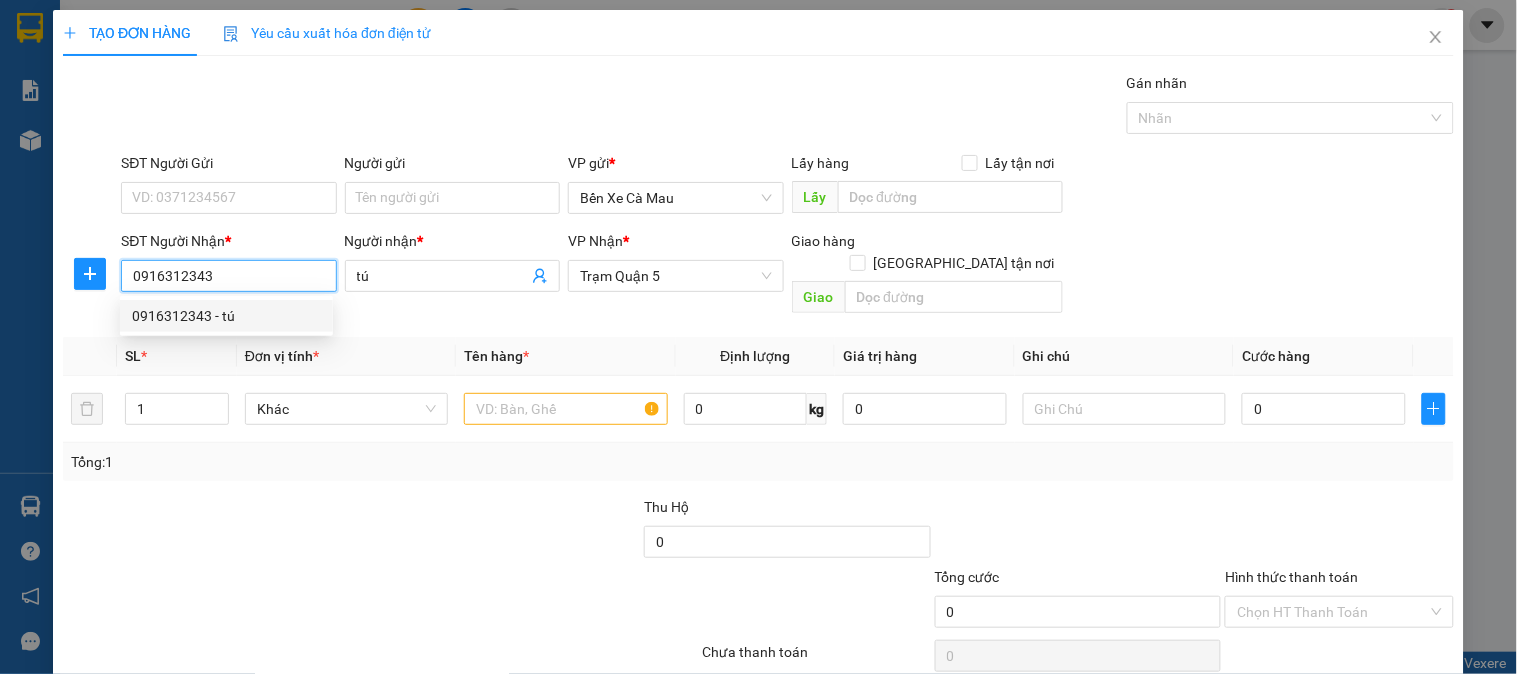 type on "40.000" 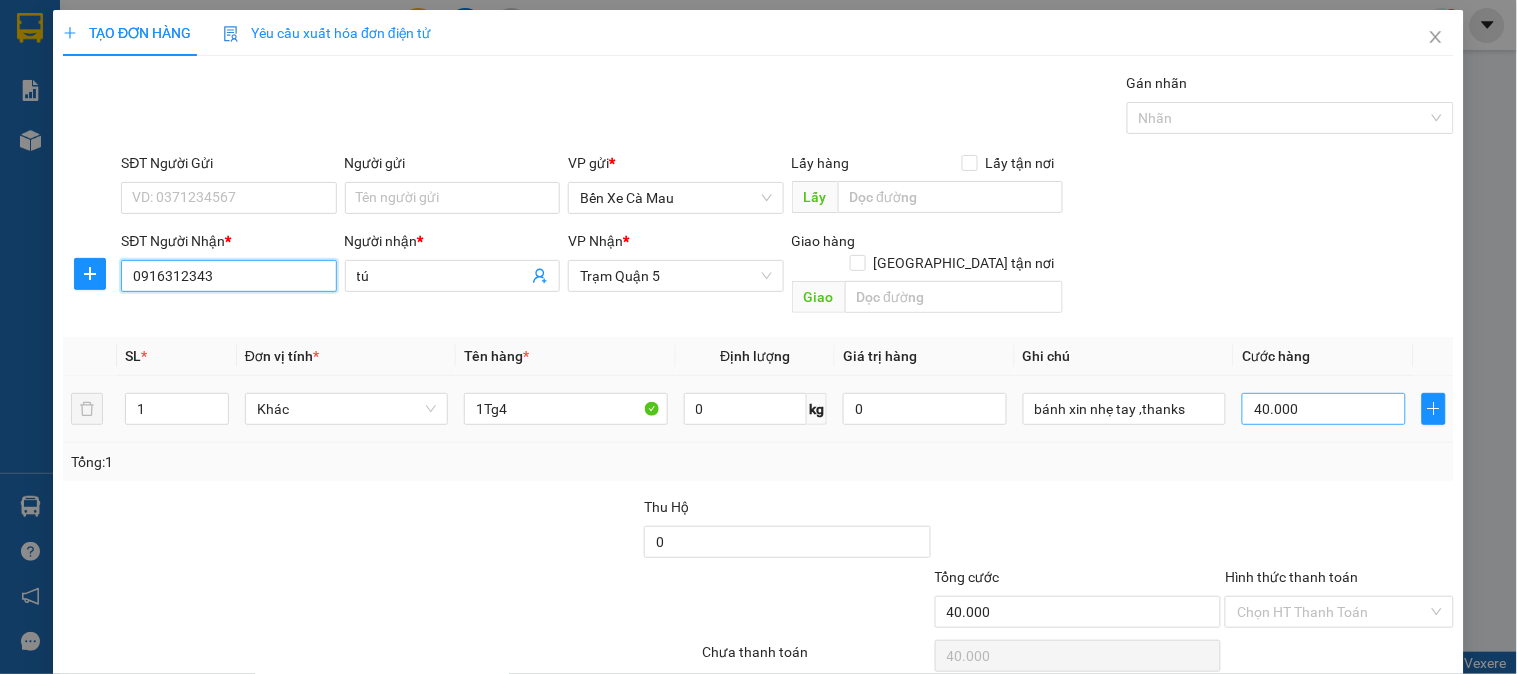 type on "0916312343" 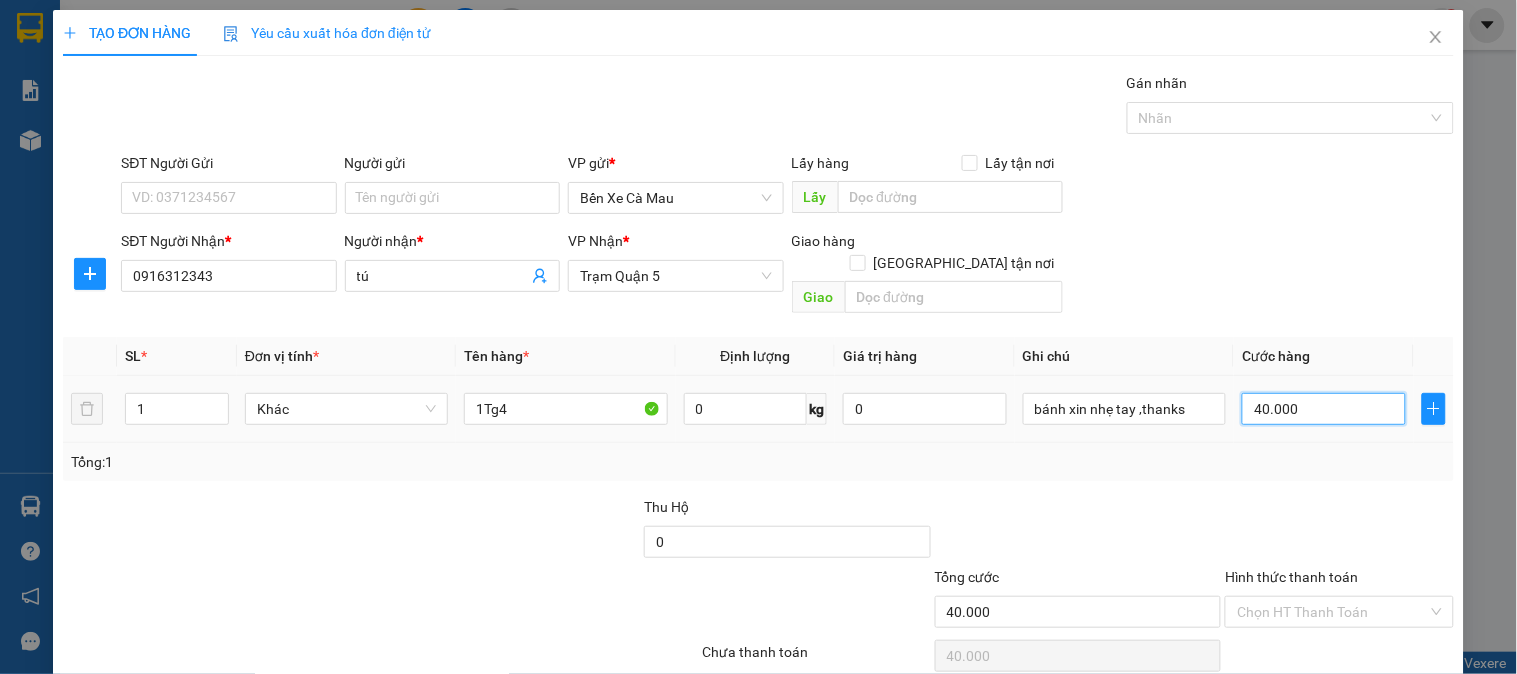 click on "40.000" at bounding box center [1324, 409] 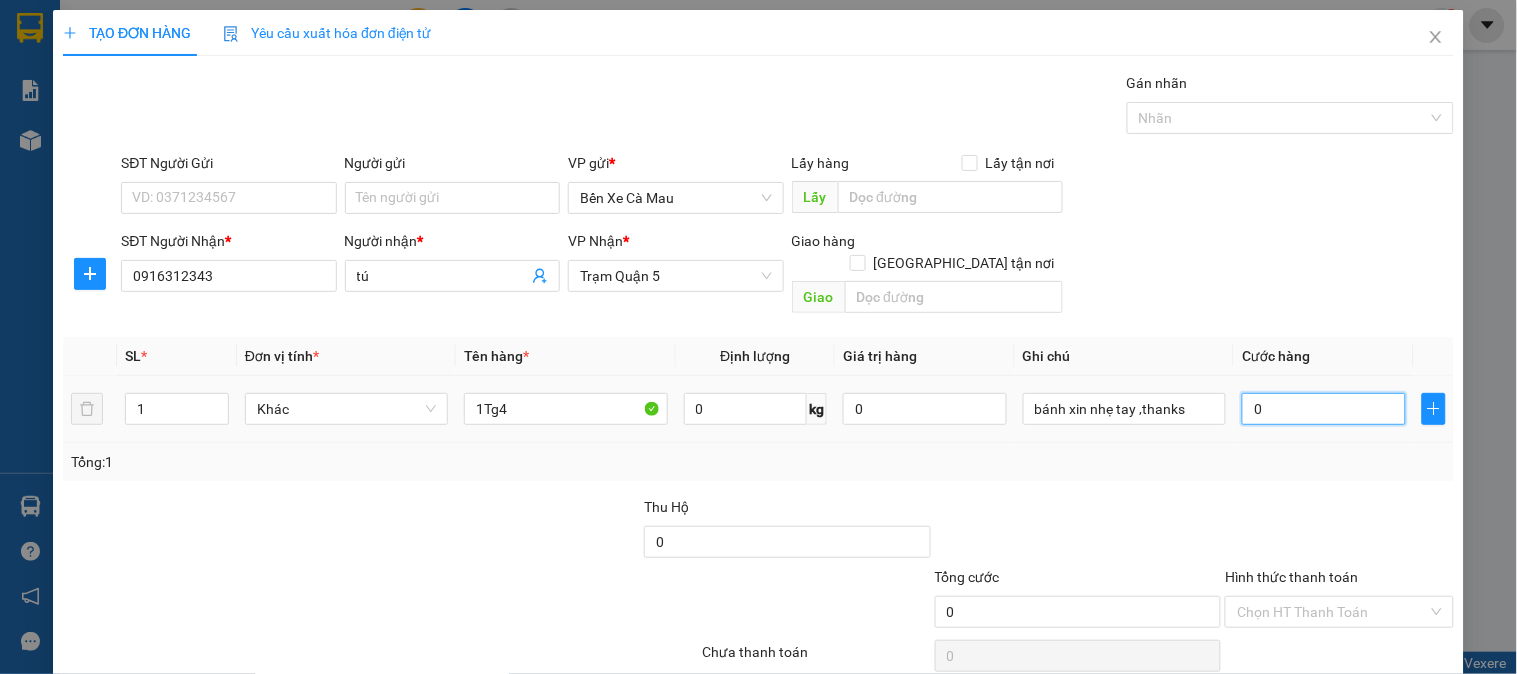 type on "3" 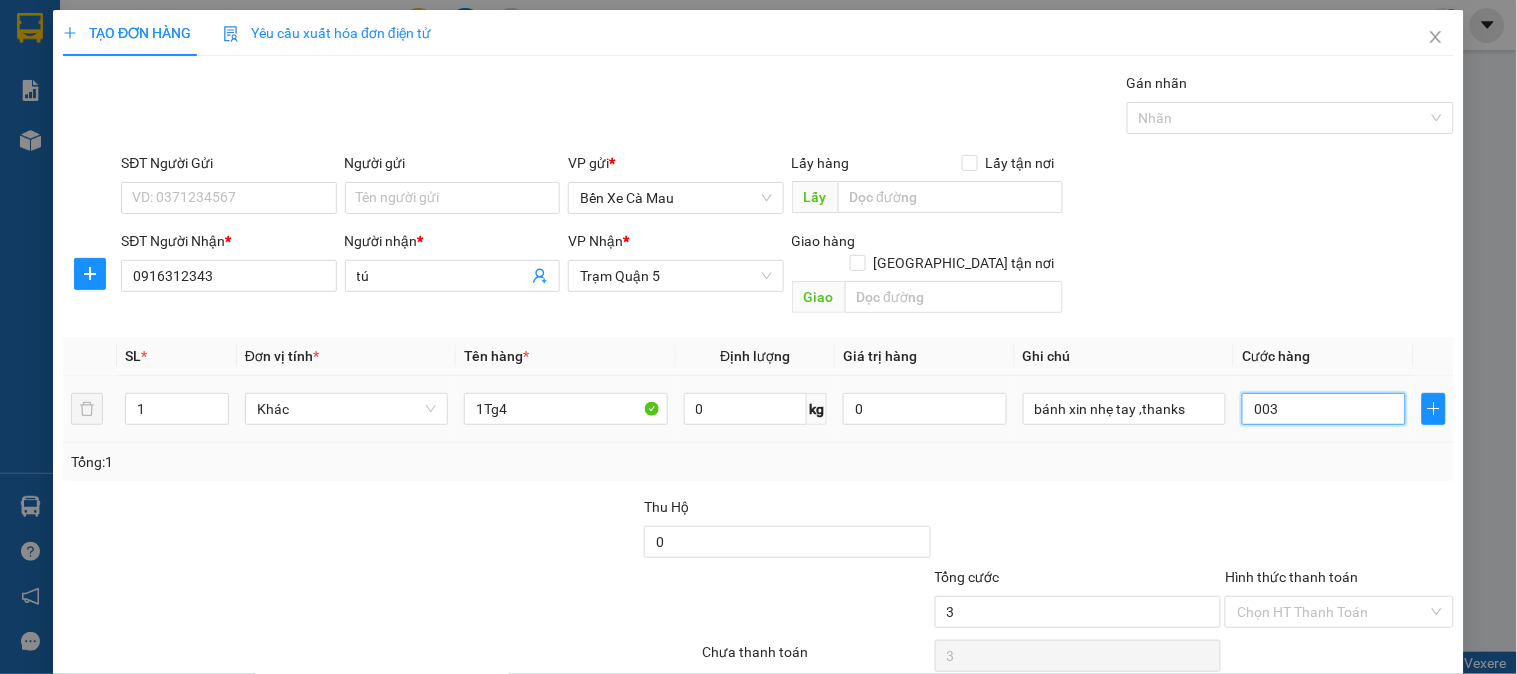type on "30" 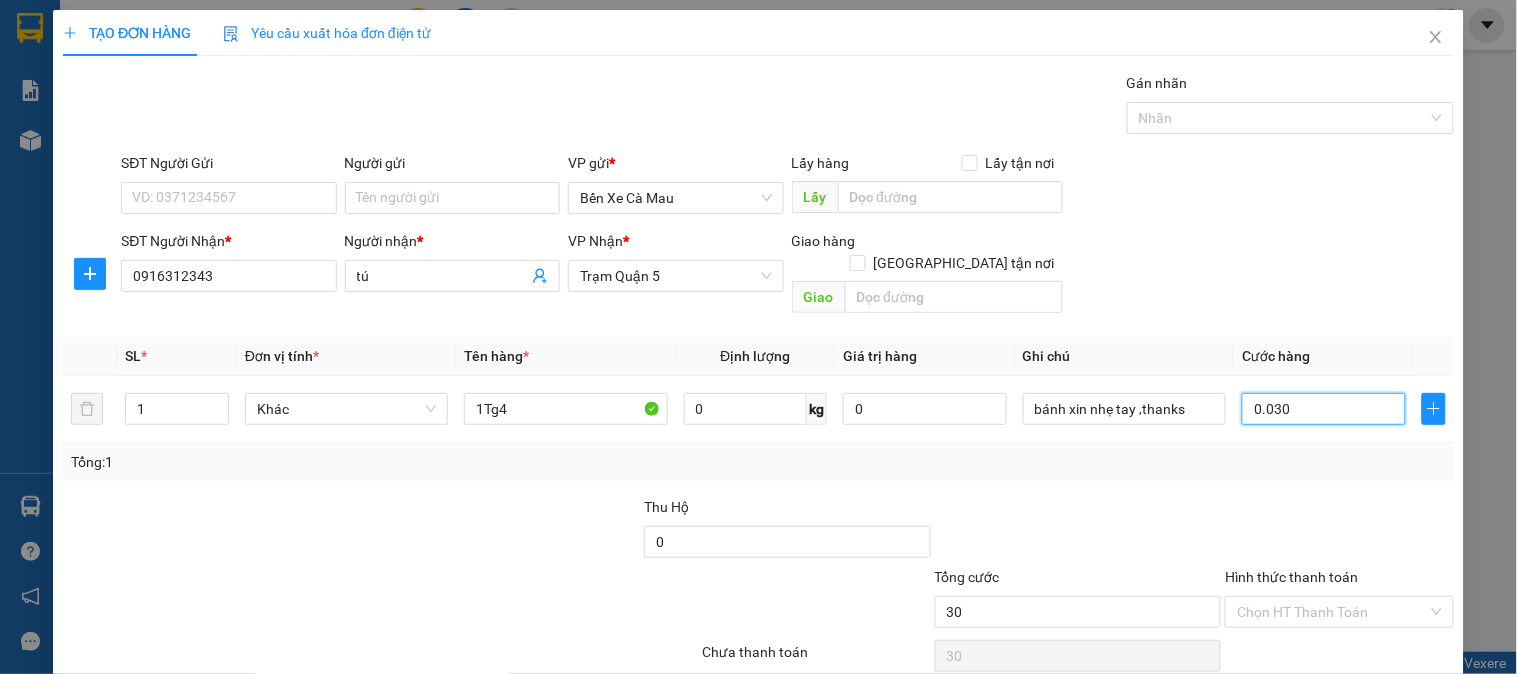 type on "0.030" 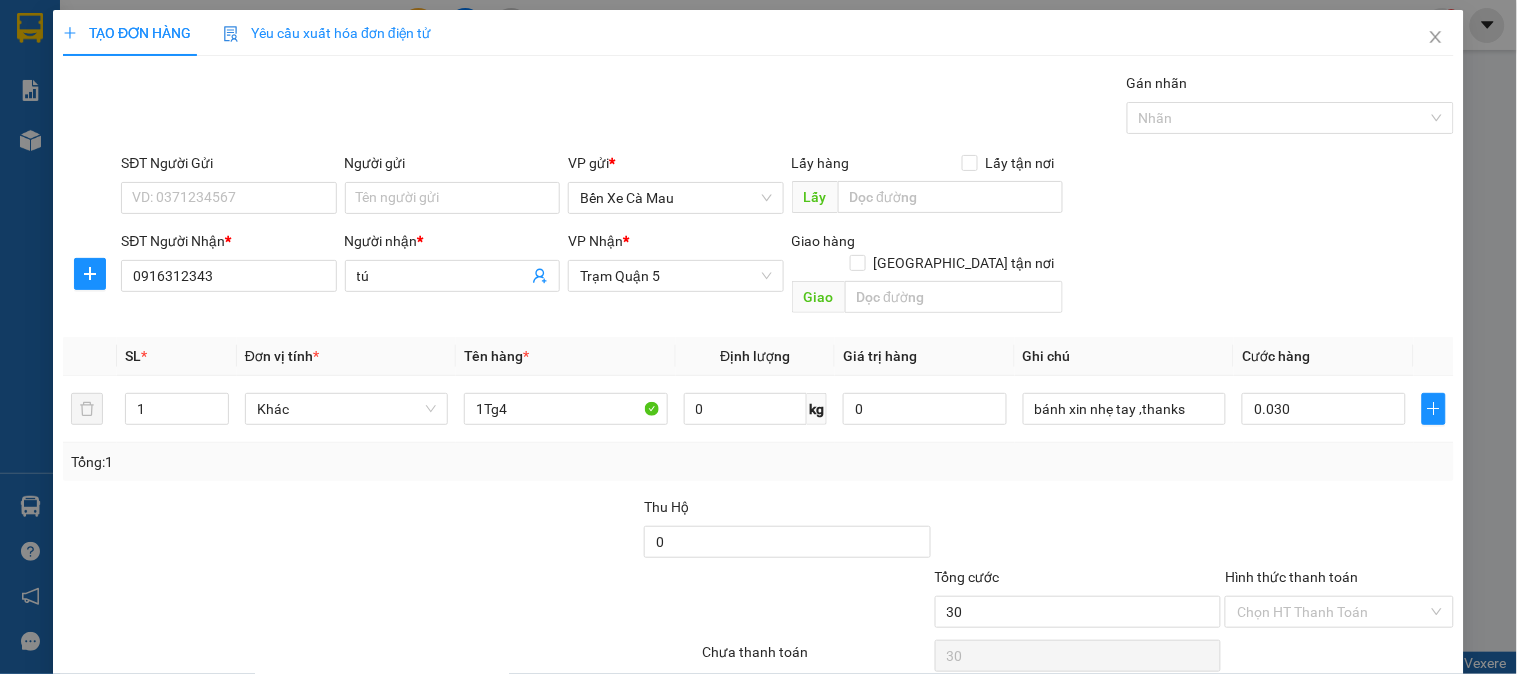 click on "SĐT Người Nhận  * 0916312343 Người nhận  * tú VP Nhận  * Trạm Quận 5 Giao hàng Giao tận nơi Giao" at bounding box center (787, 276) 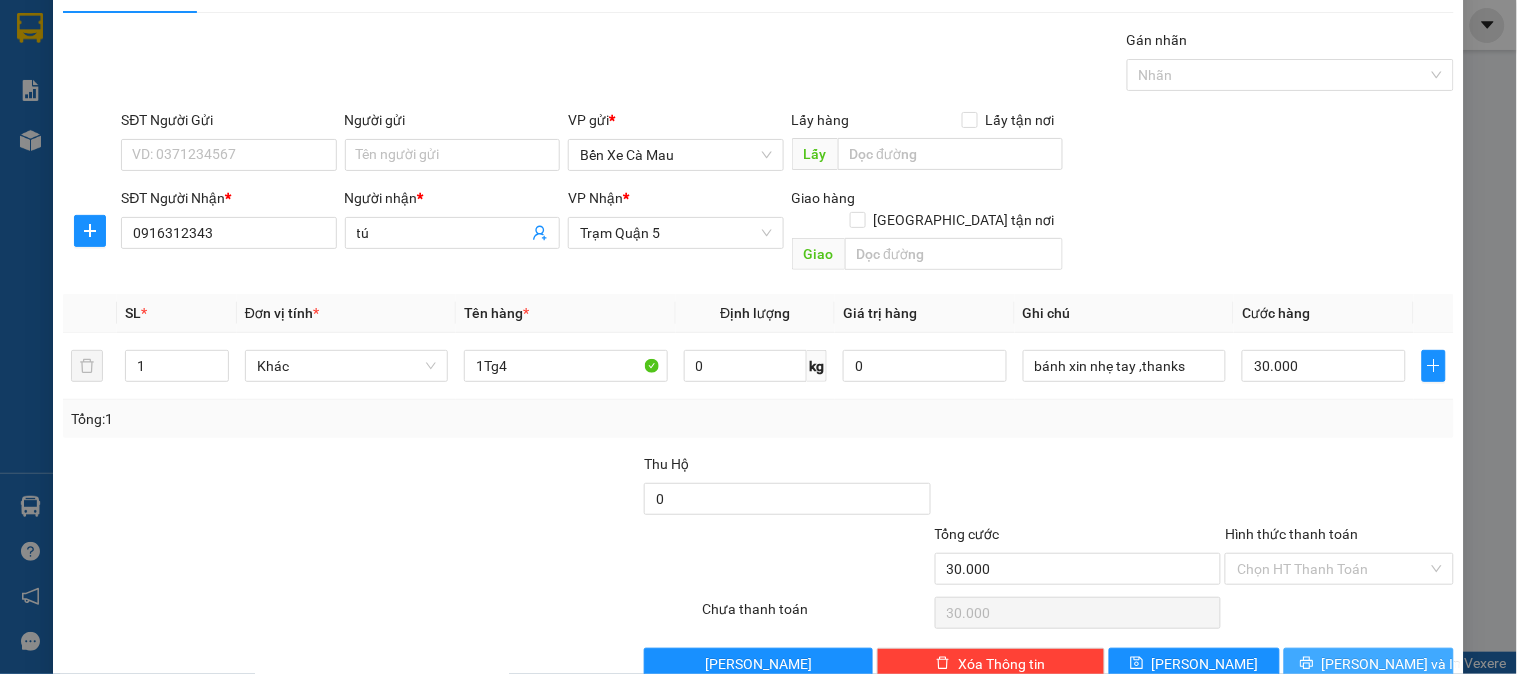 scroll, scrollTop: 65, scrollLeft: 0, axis: vertical 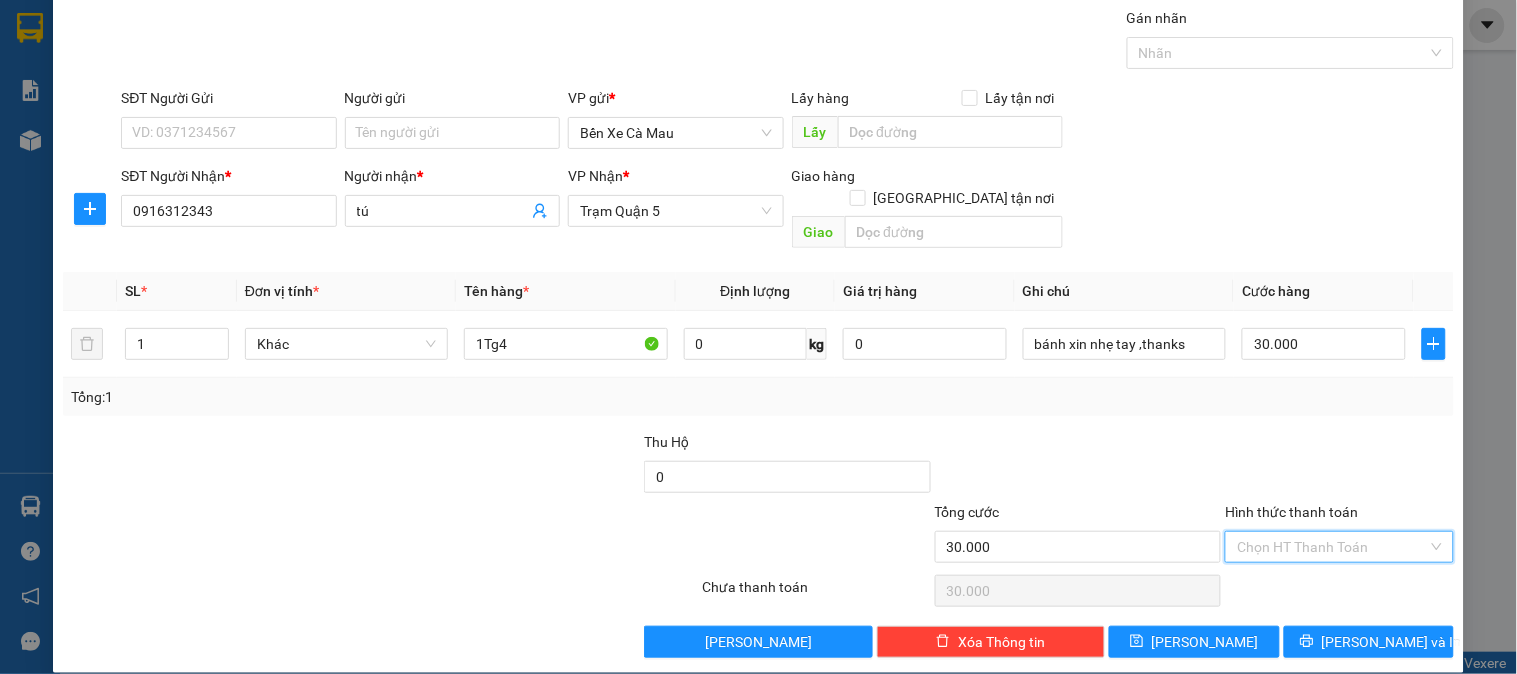 click on "Hình thức thanh toán" at bounding box center (1332, 547) 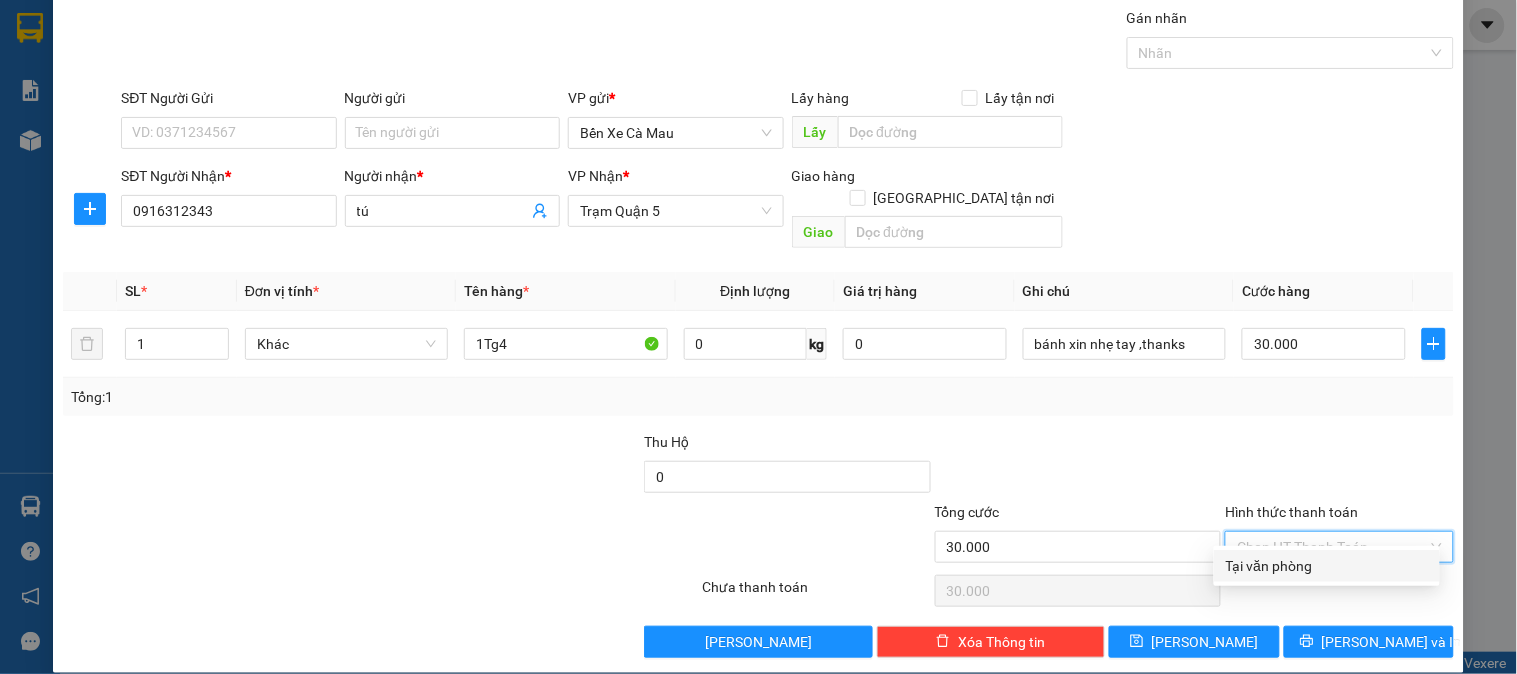 click on "Tại văn phòng" at bounding box center (1327, 566) 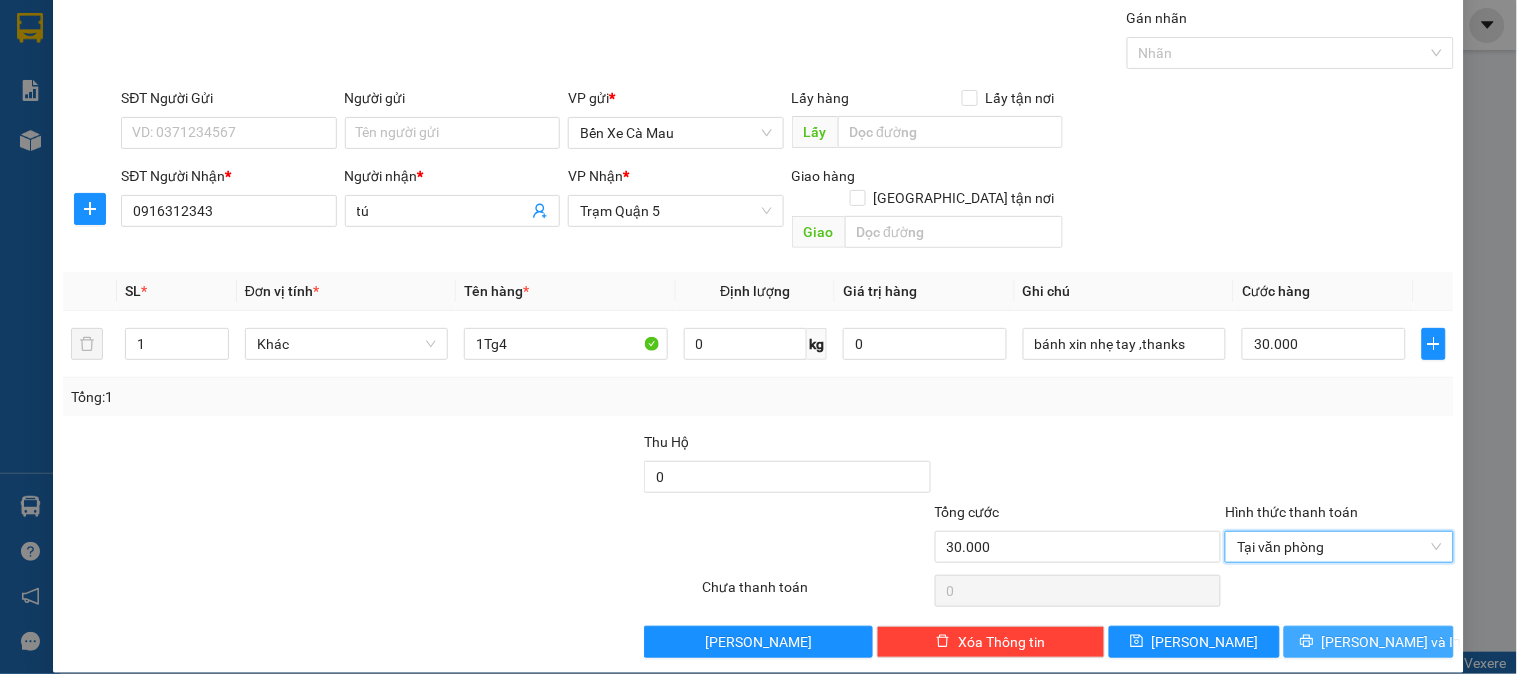 click on "[PERSON_NAME] và In" at bounding box center (1392, 642) 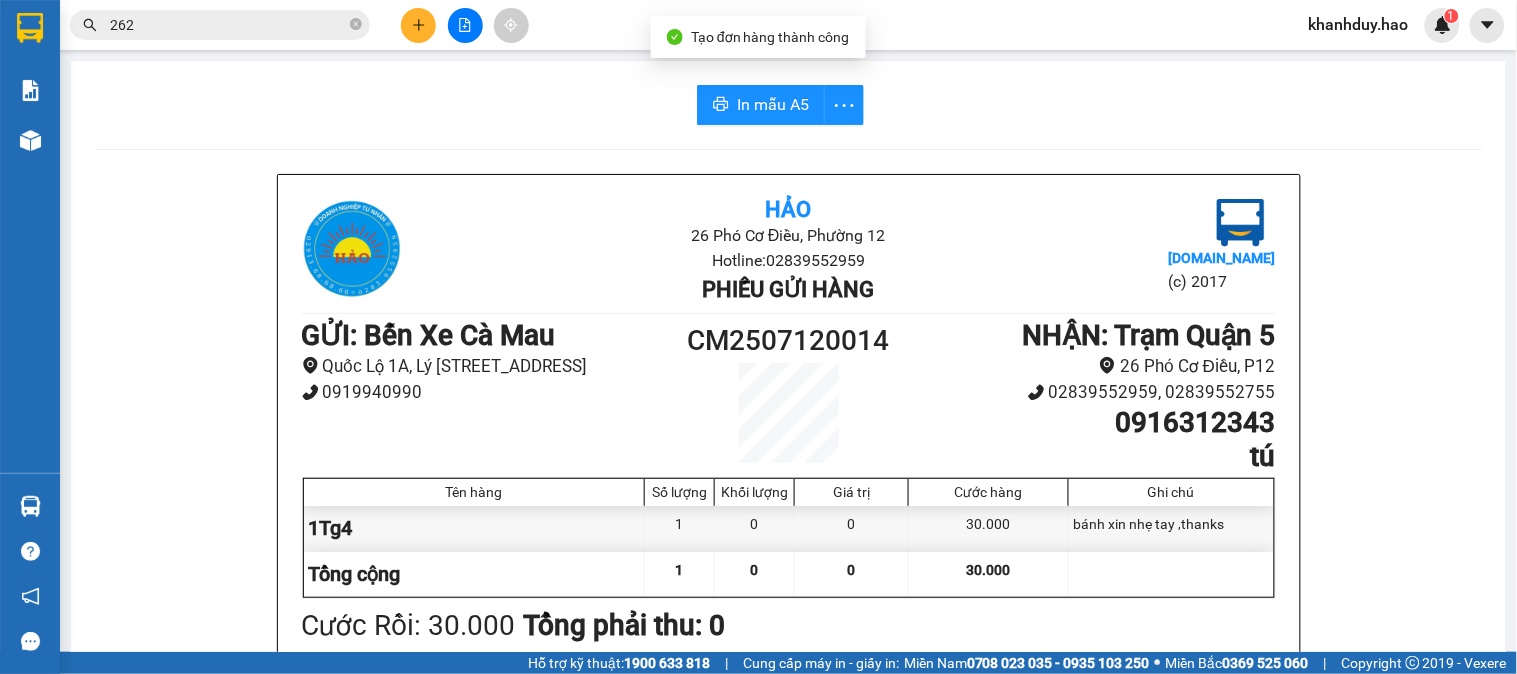 click on "In mẫu A5
Hảo 26 Phó Cơ Điều, Phường 12 Hotline:  02839552959 Phiếu gửi hàng Vexere.com (c) 2017 GỬI :   Bến Xe Cà Mau   Quốc Lộ 1A, Lý Thường Kiệt, Khóm 5, Phường 6   0919940990 CM2507120014 NHẬN :   Trạm Quận 5   26 Phó Cơ Điều, P12   02839552959, 02839552755 0916312343 tú Tên hàng Số lượng Khối lượng Giá trị Cước hàng Ghi chú 1Tg4 1 0 0 30.000 bánh xin nhẹ tay ,thanks Tổng cộng 1 0 0 30.000 Loading... Cước Rồi : 30.000 Tổng phải thu: 0 Người gửi hàng xác nhận (Tôi đã đọc và đồng ý nộp dung phiếu gửi hàng) NV kiểm tra hàng (Kí và ghi rõ họ tên) 08:47, ngày 12 tháng 07 năm 2025 NV nhận hàng (Kí và ghi rõ họ tên) Khánh Duy NV nhận hàng (Kí và ghi rõ họ tên) Quy định nhận/gửi hàng : Không vận chuyển hàng cấm. Trong quá trình vận chuyển hàng, nếu hàng bị thất lạc , công ty đền 30% giá trị hàng. Hảo vexere.com CM2507120014" at bounding box center (788, 862) 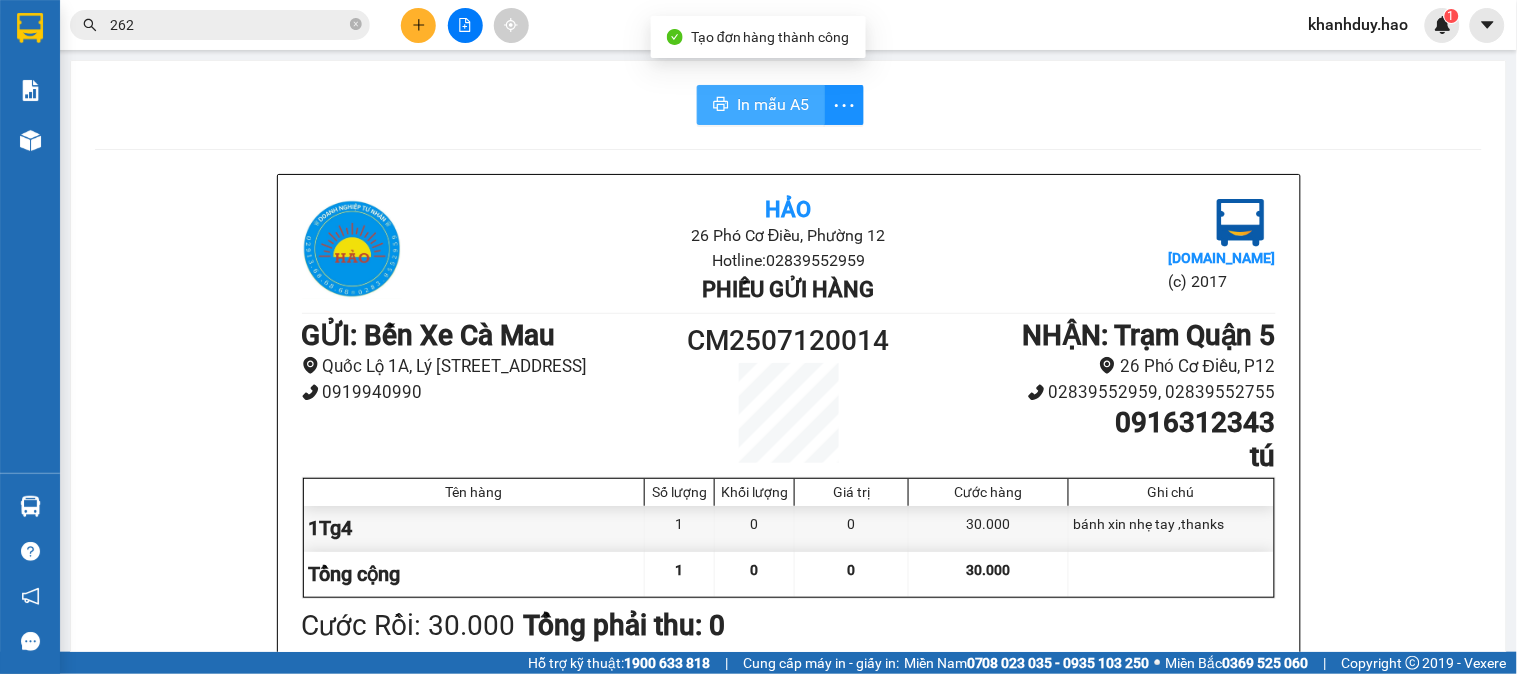click on "In mẫu A5" at bounding box center (761, 105) 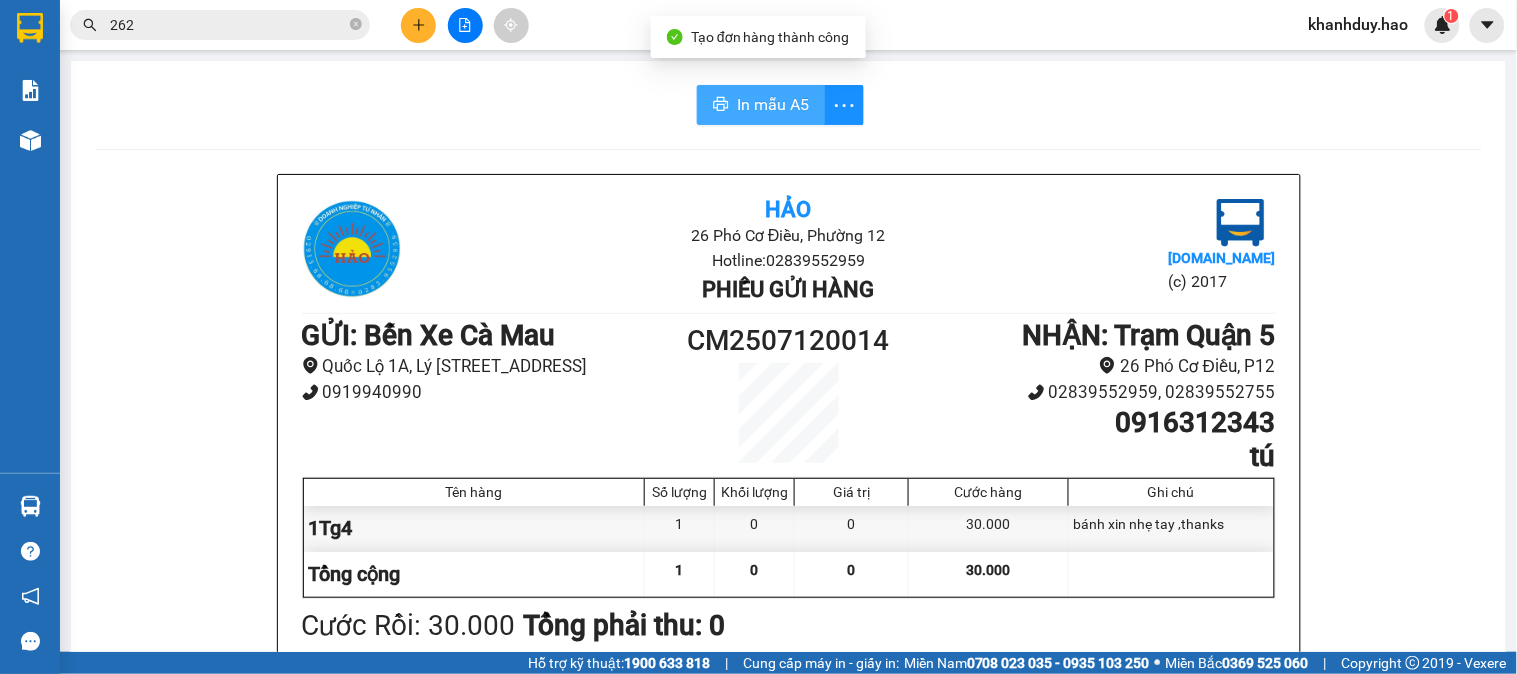 scroll, scrollTop: 0, scrollLeft: 0, axis: both 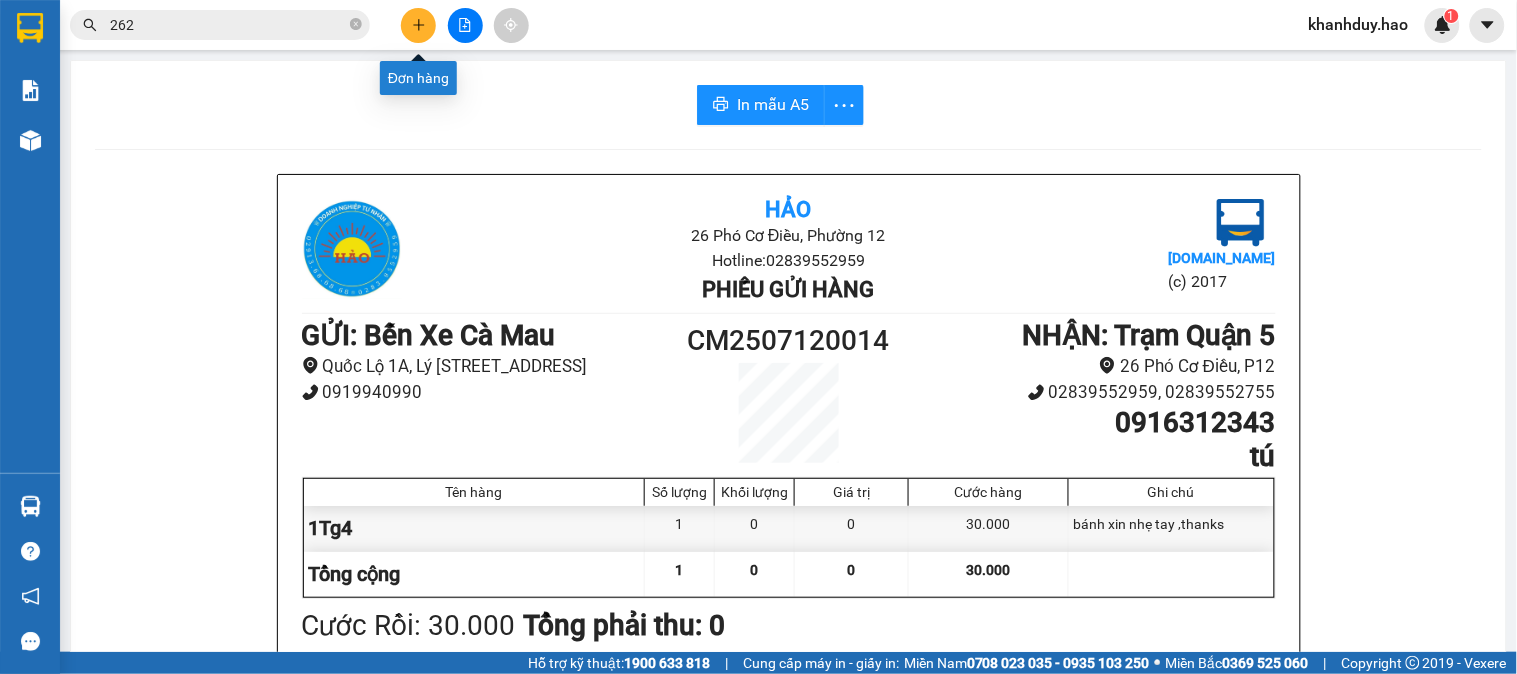 click at bounding box center (418, 25) 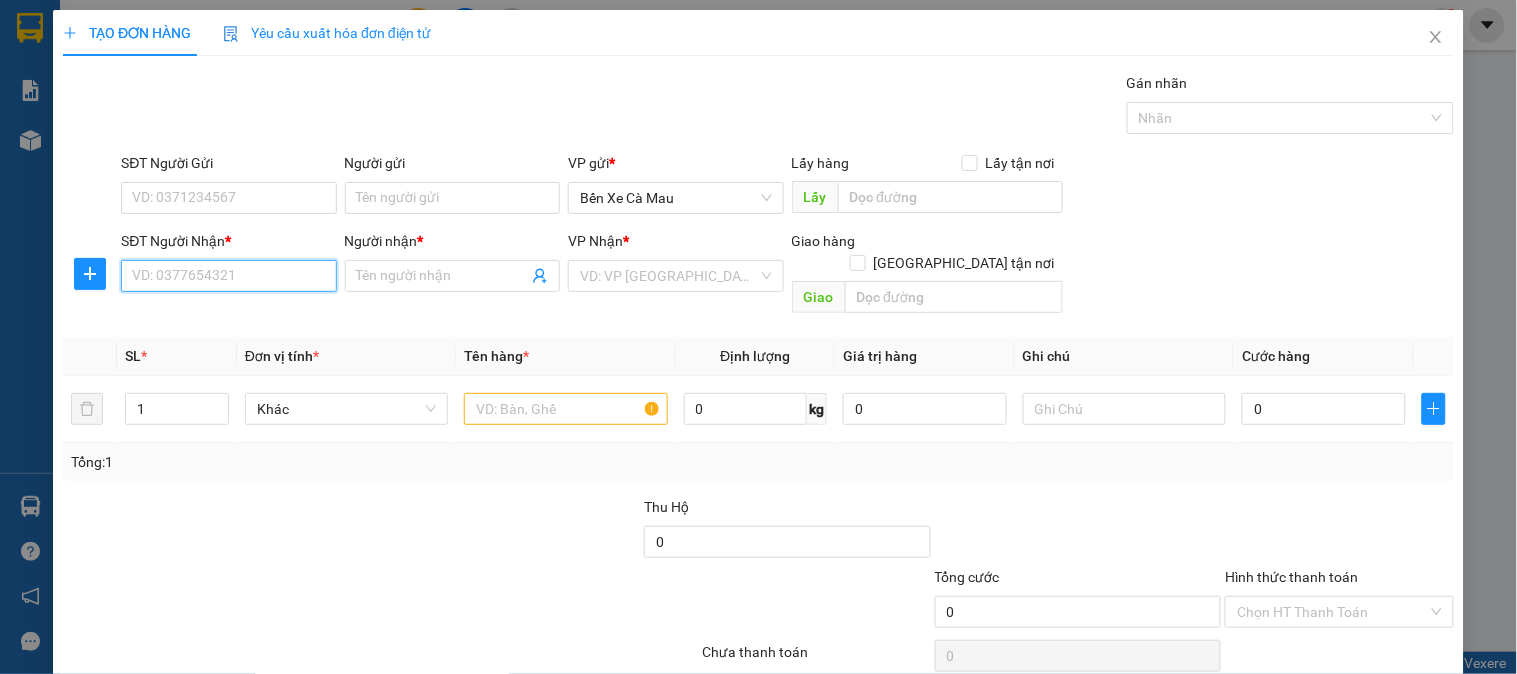 click on "SĐT Người Nhận  *" at bounding box center (228, 276) 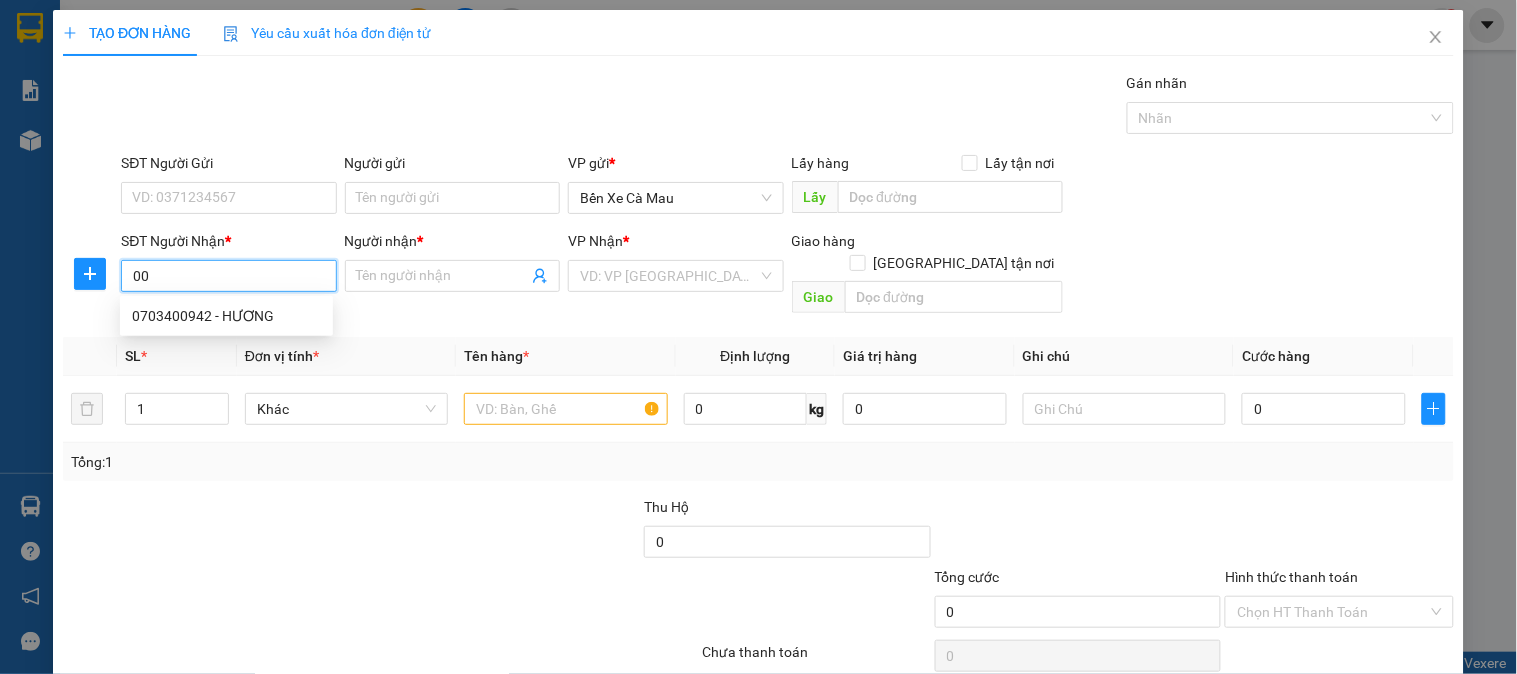 type on "0" 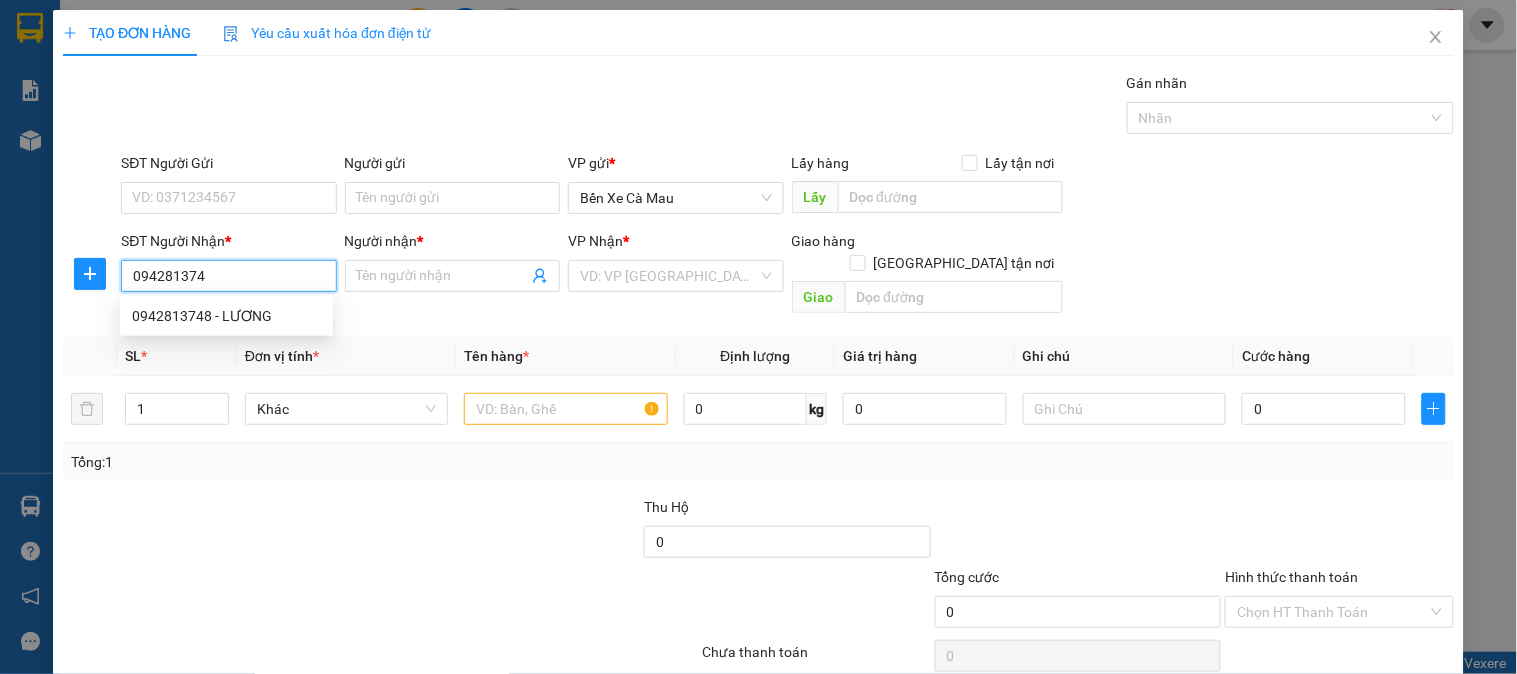 type on "0942813748" 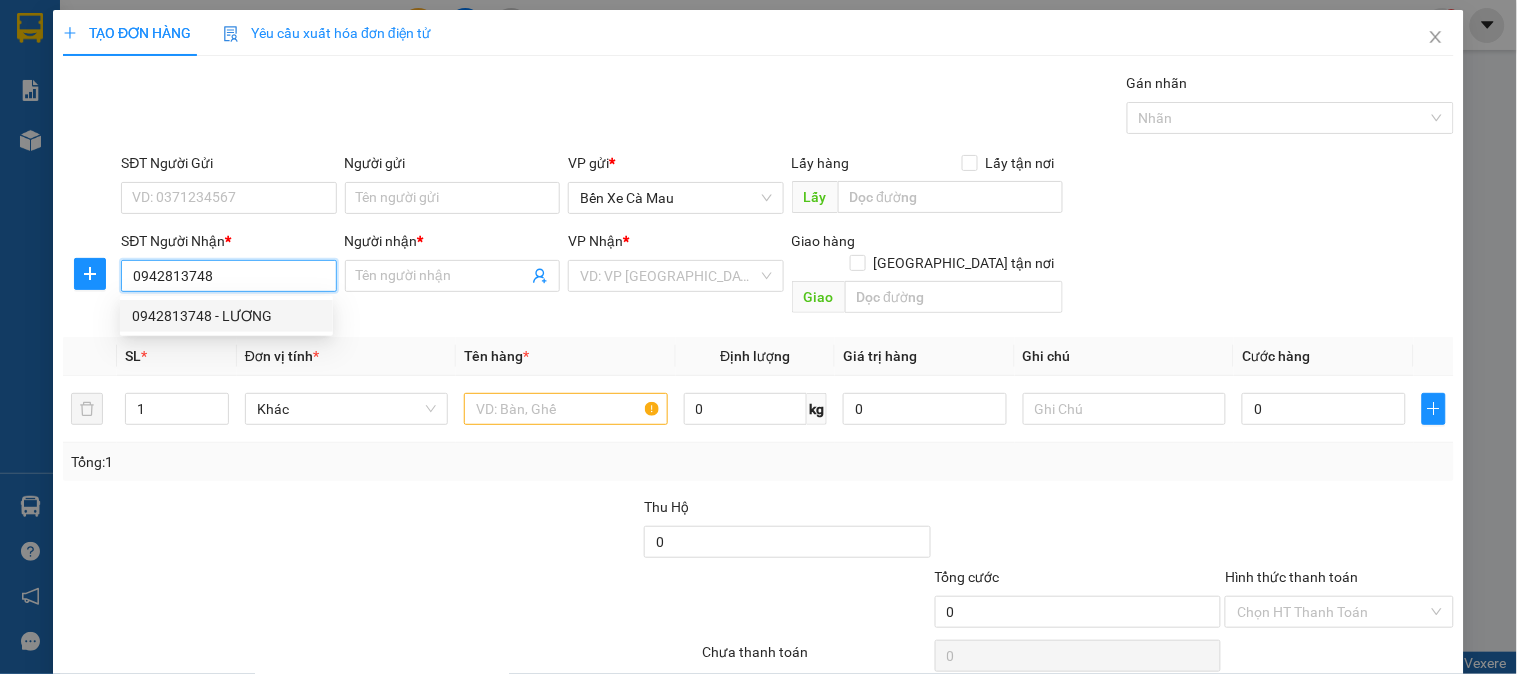 click on "0942813748 - LƯƠNG" at bounding box center (226, 316) 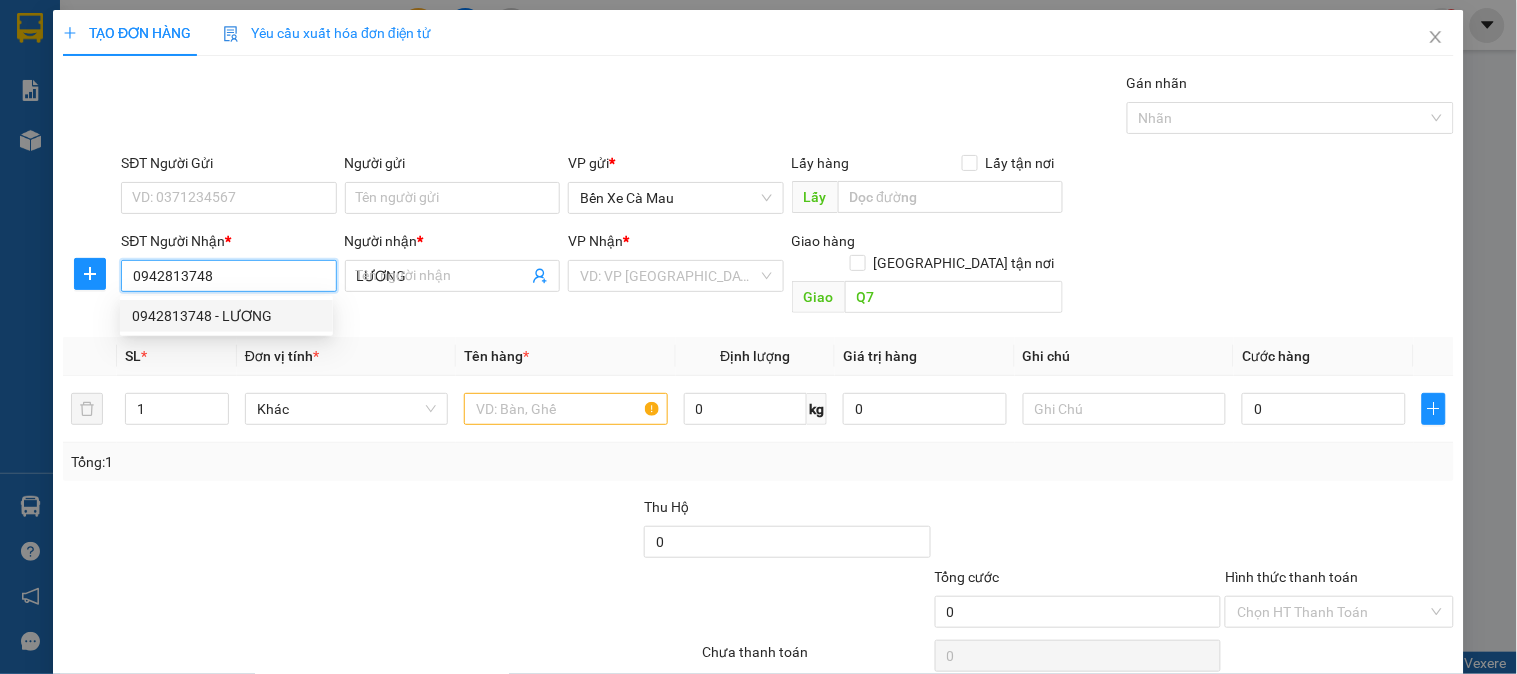 type on "50.000" 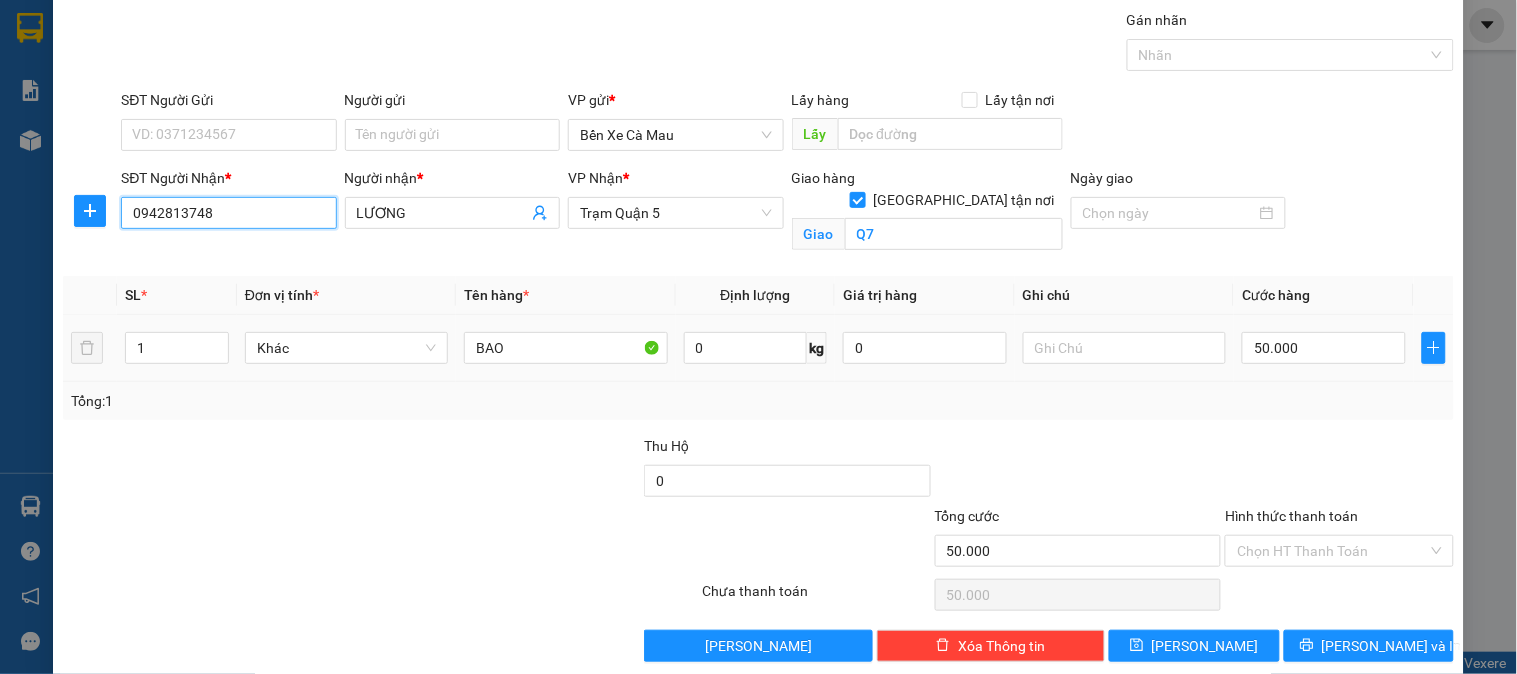 scroll, scrollTop: 90, scrollLeft: 0, axis: vertical 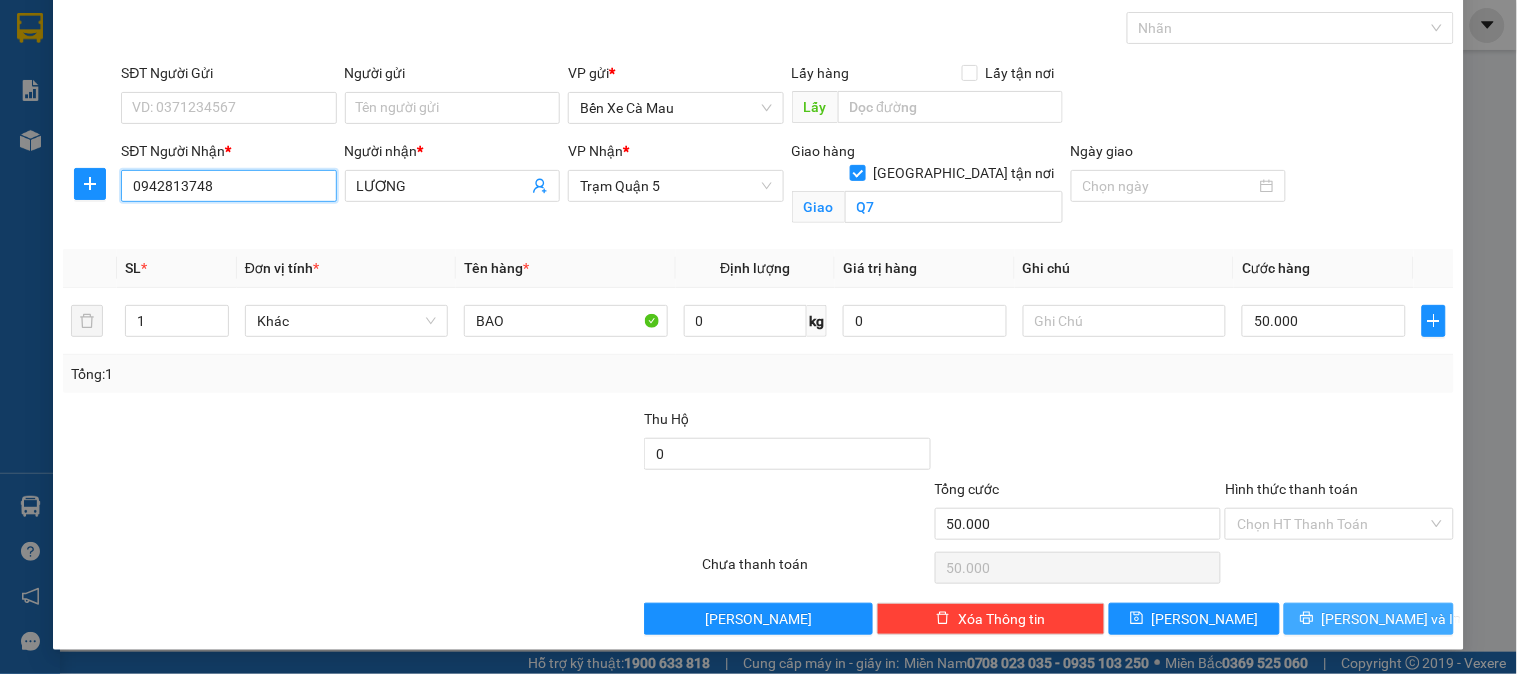 type on "0942813748" 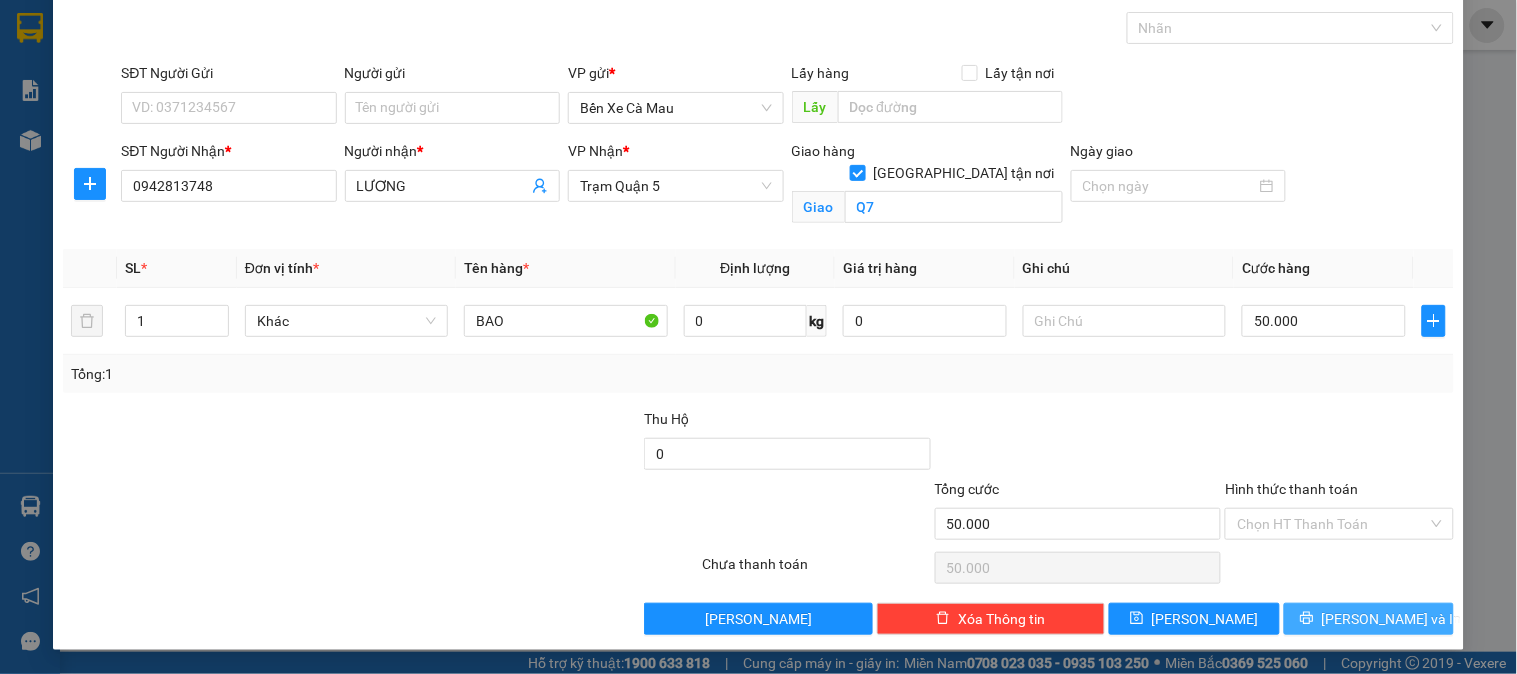 click on "[PERSON_NAME] và In" at bounding box center (1369, 619) 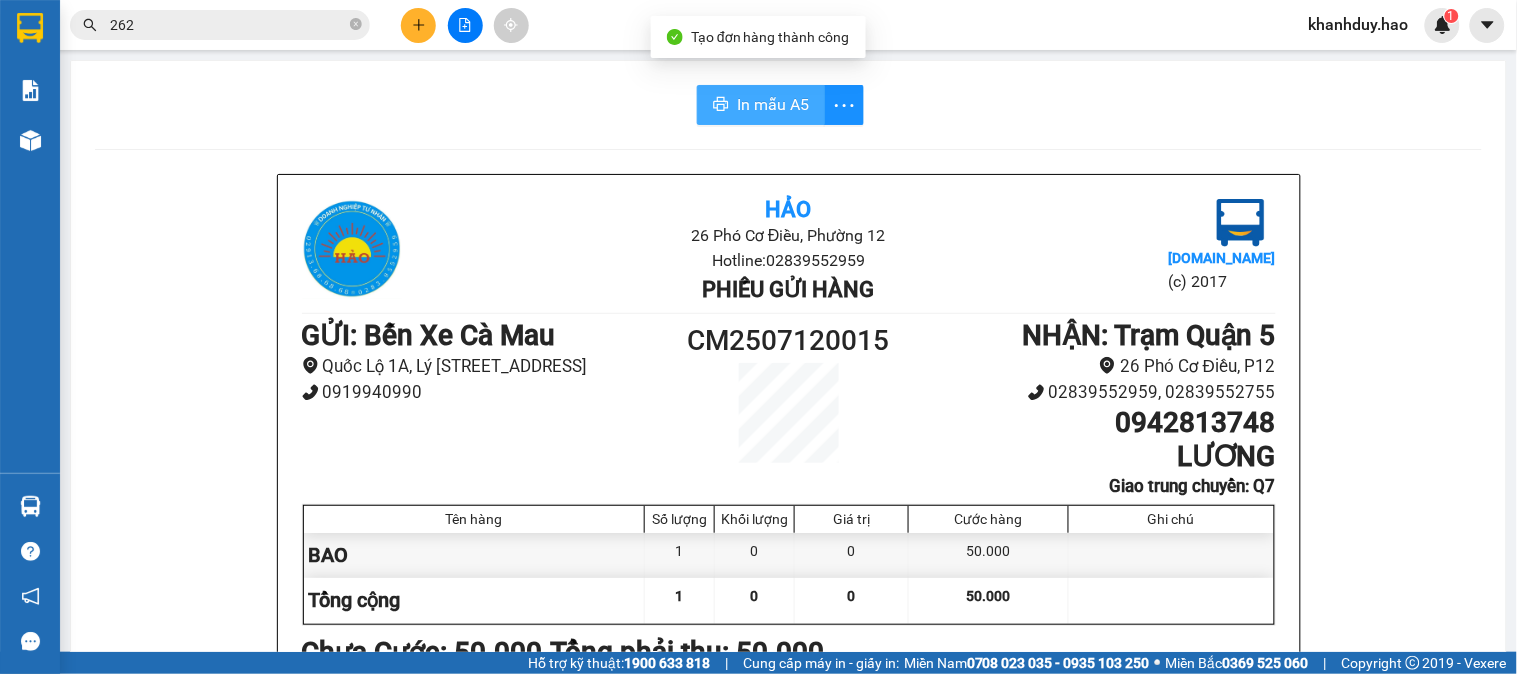 click on "In mẫu A5" at bounding box center (773, 104) 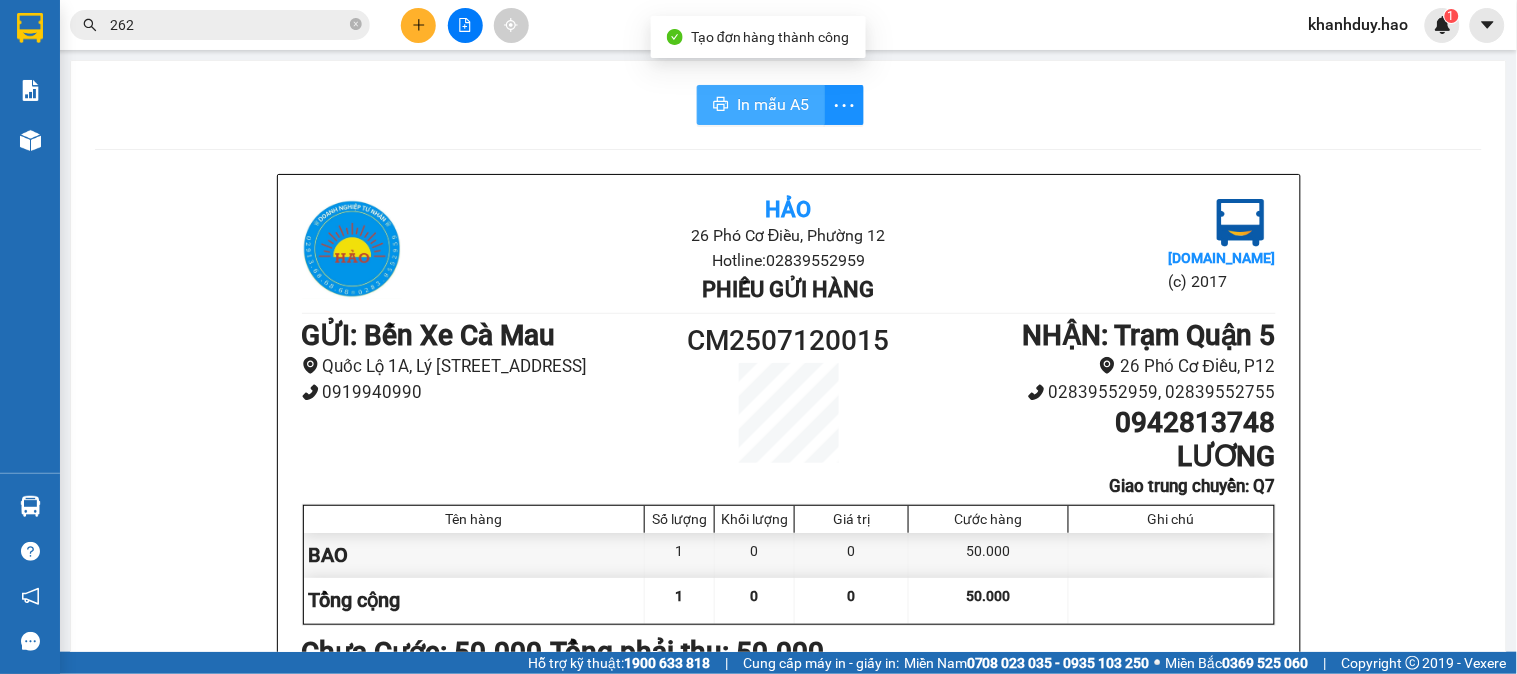 scroll, scrollTop: 0, scrollLeft: 0, axis: both 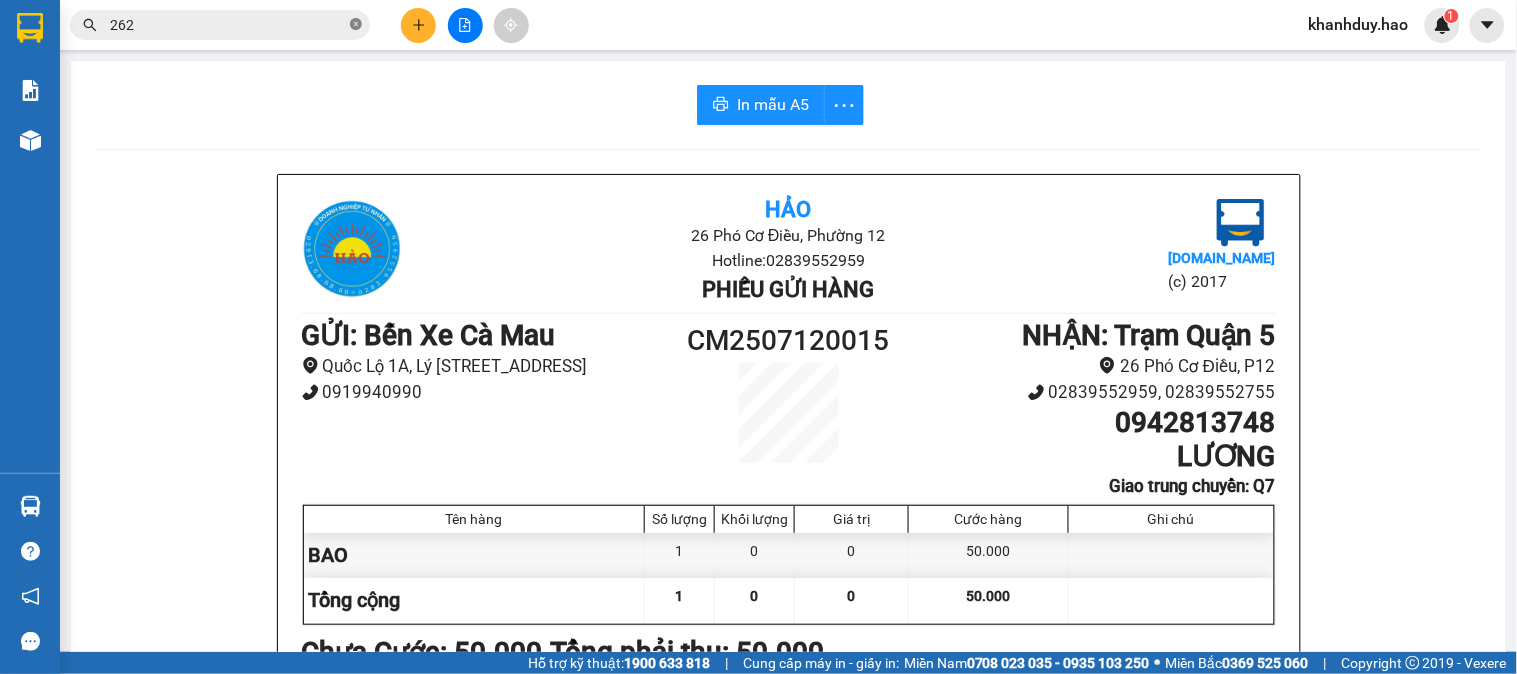 click 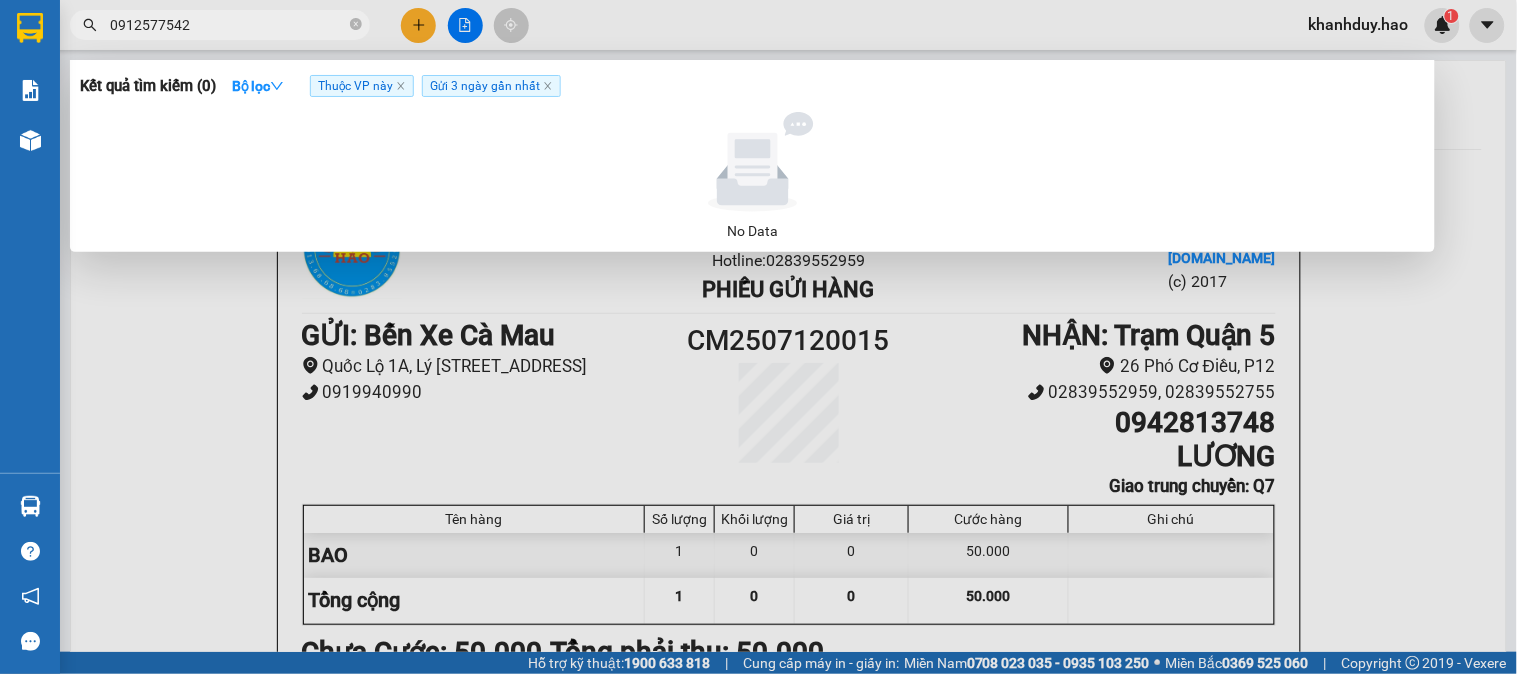 type on "0912577542" 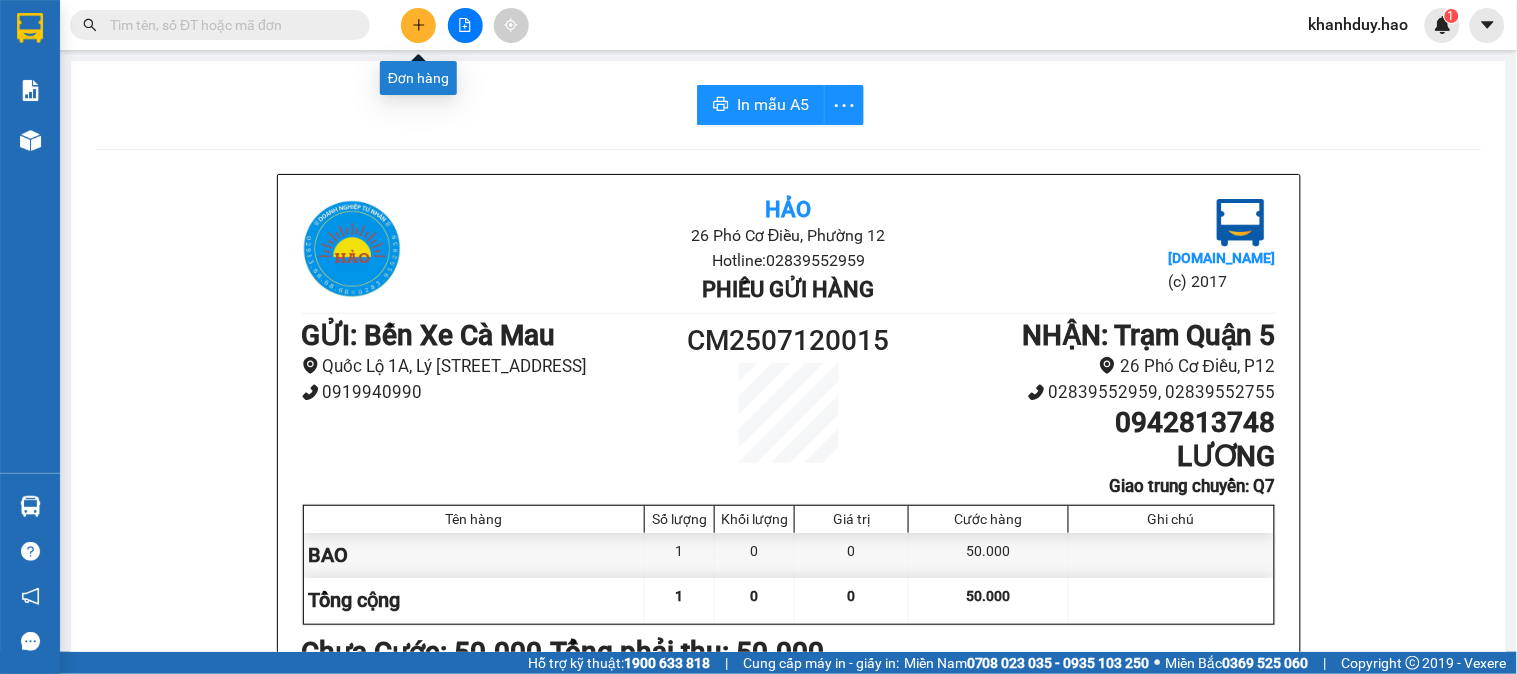 type 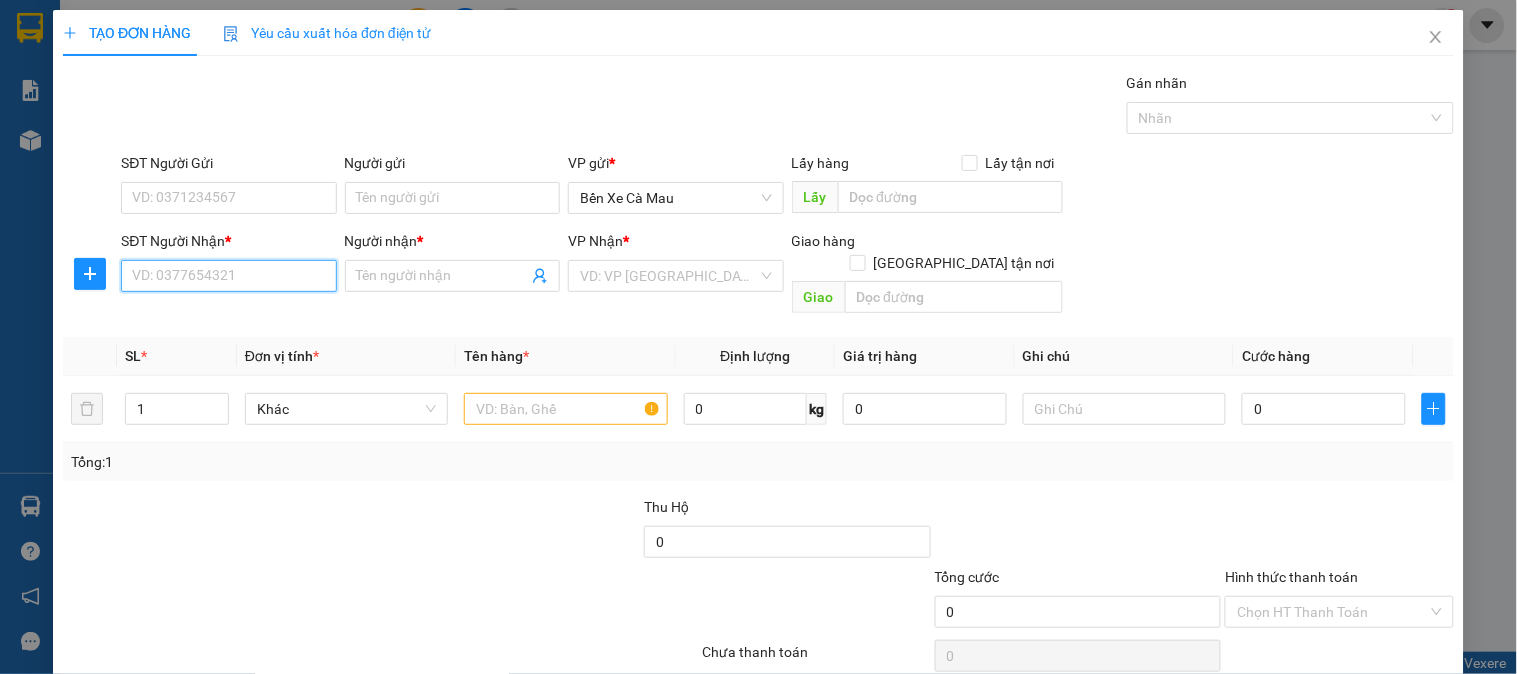 click on "SĐT Người Nhận  *" at bounding box center (228, 276) 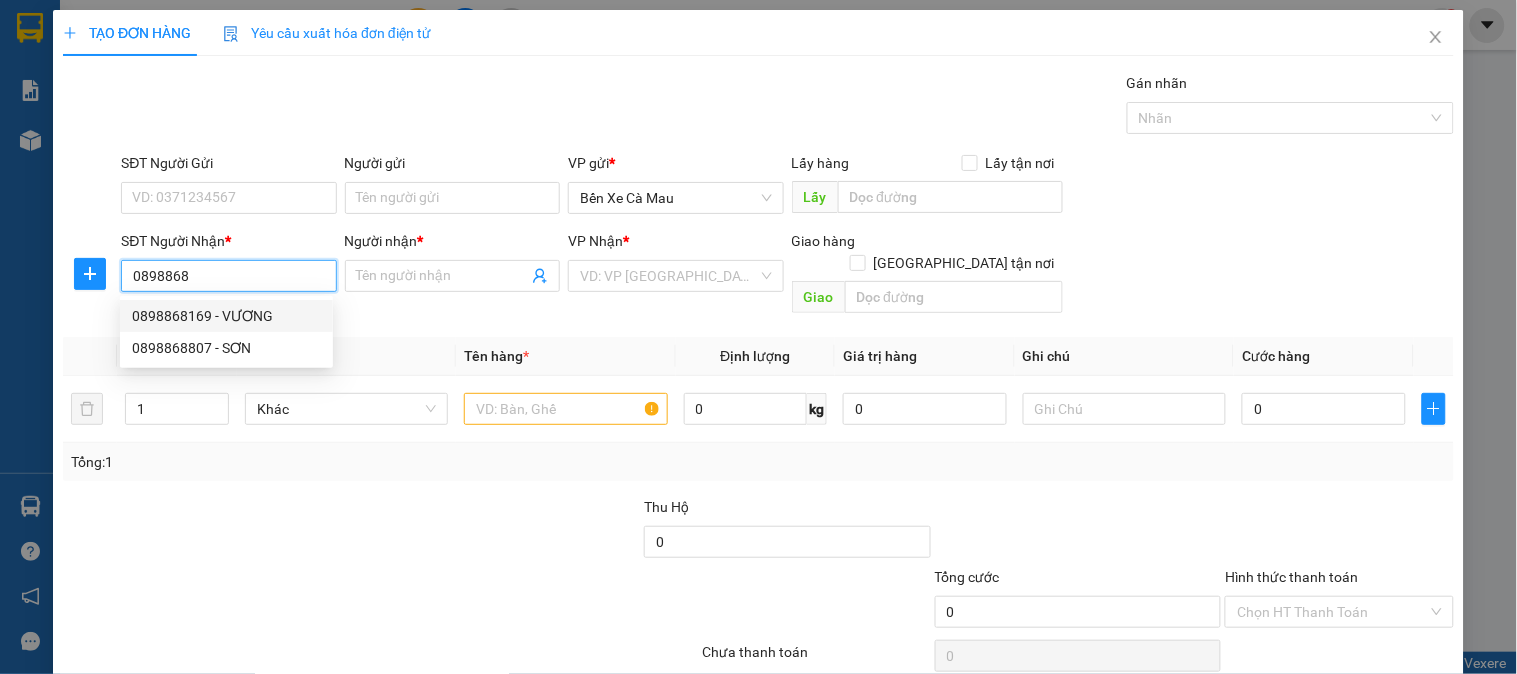 click on "0898868169 - VƯƠNG" at bounding box center (226, 316) 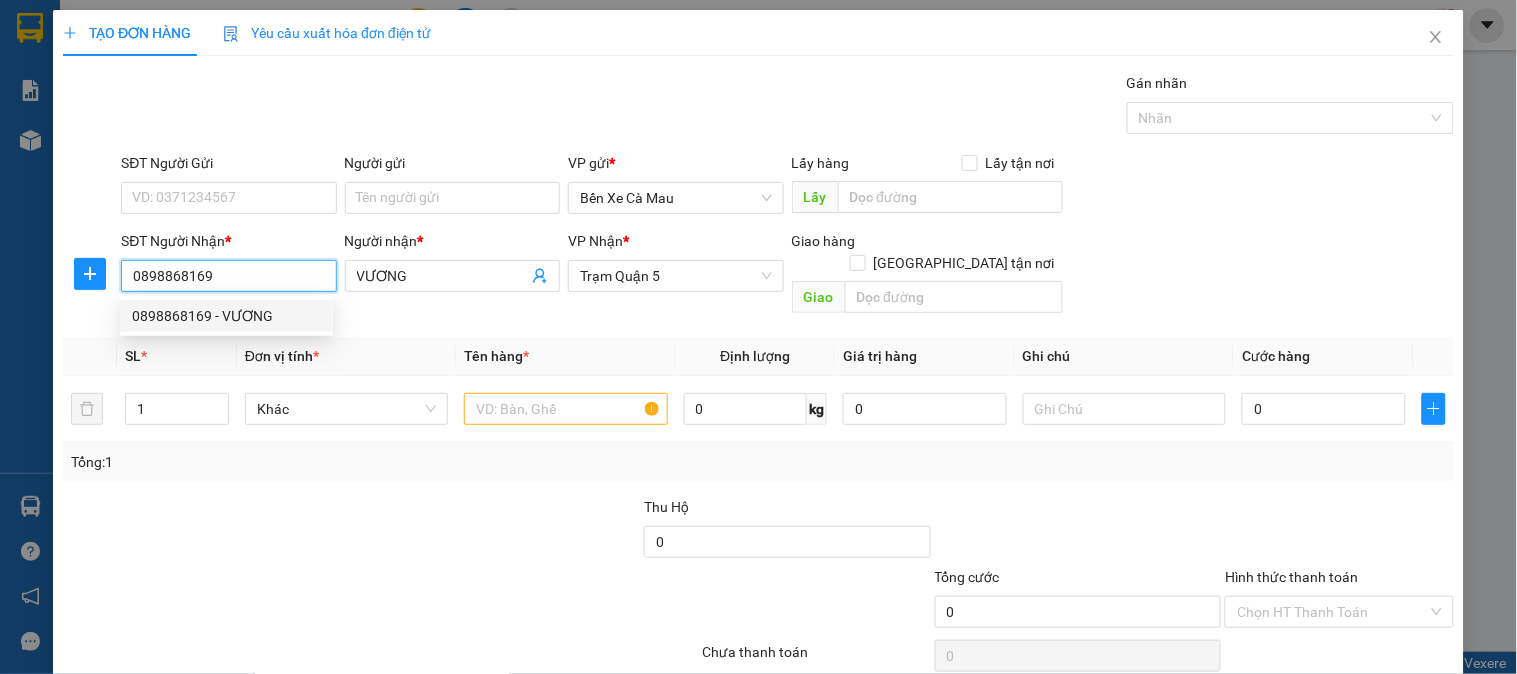 type on "30.000" 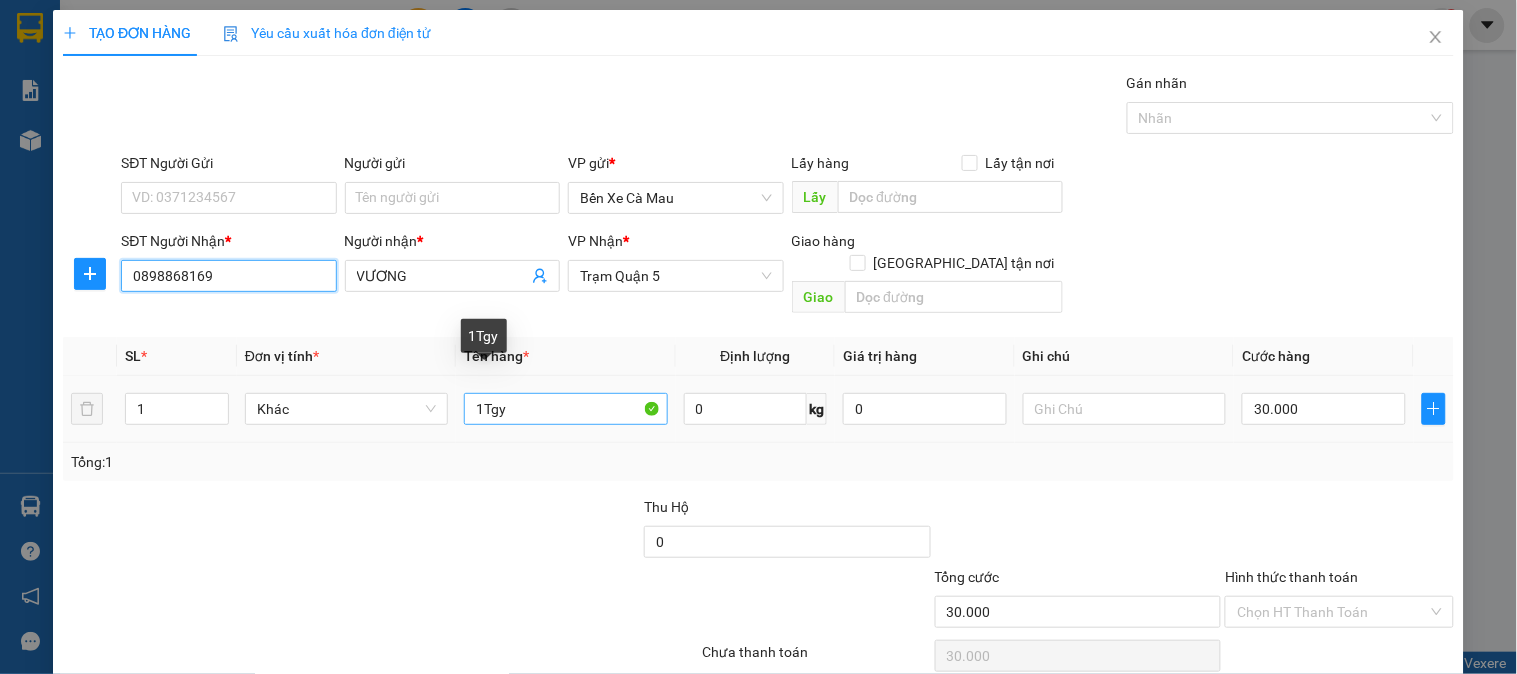 type on "0898868169" 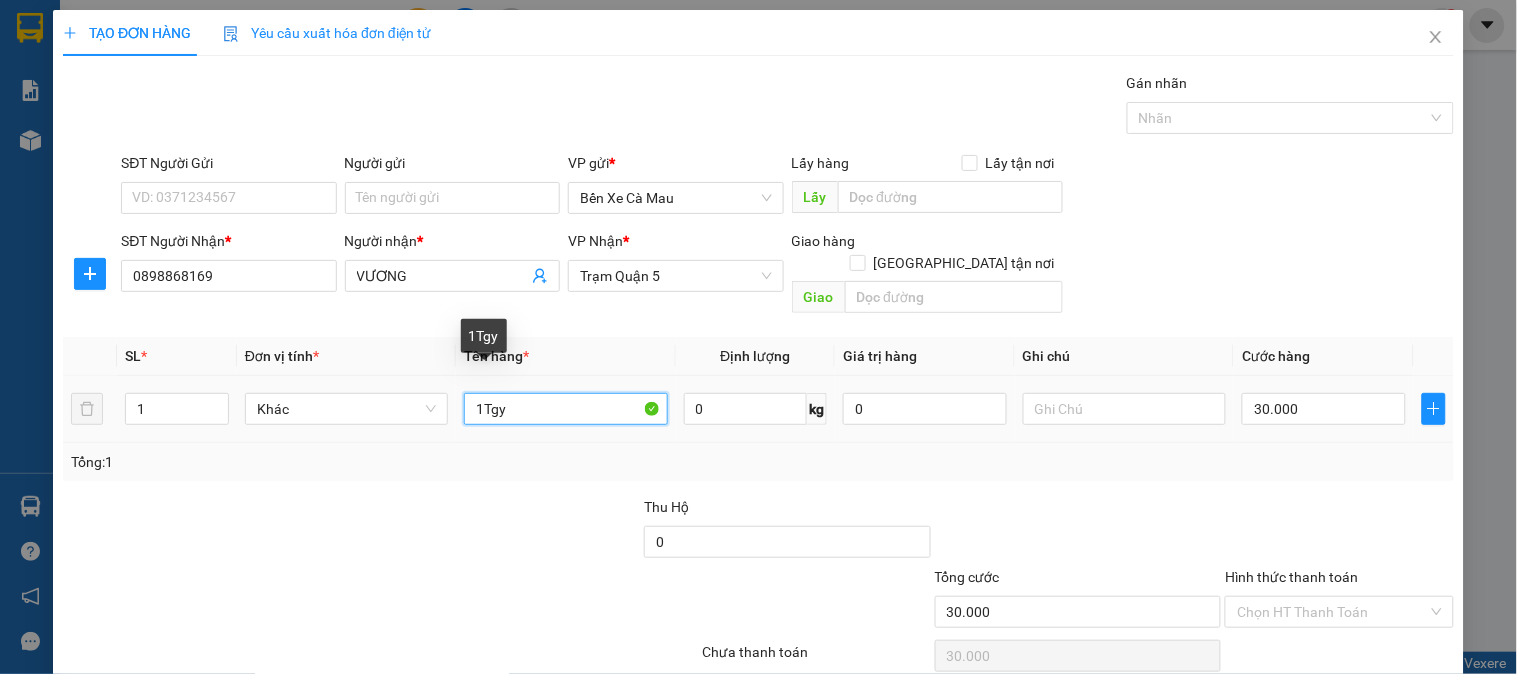 click on "1Tgy" at bounding box center (565, 409) 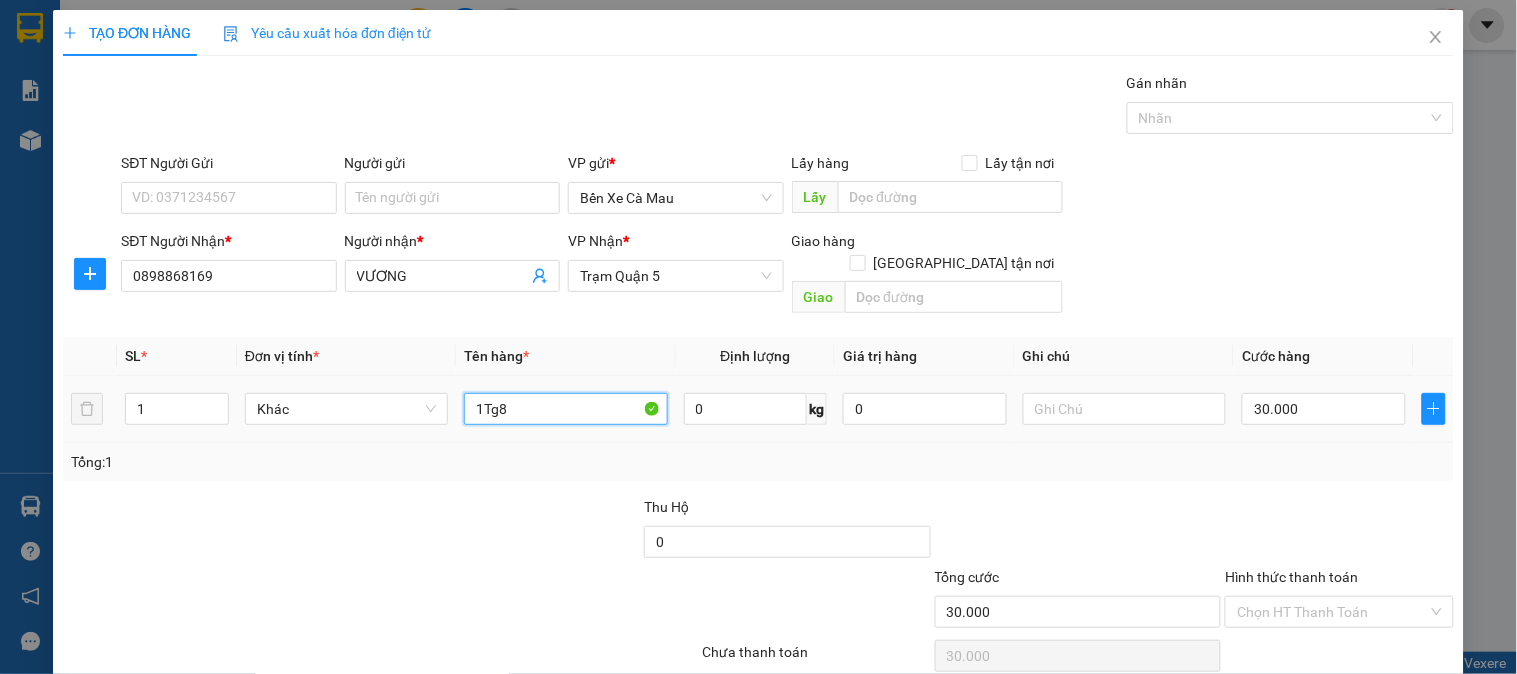 scroll, scrollTop: 65, scrollLeft: 0, axis: vertical 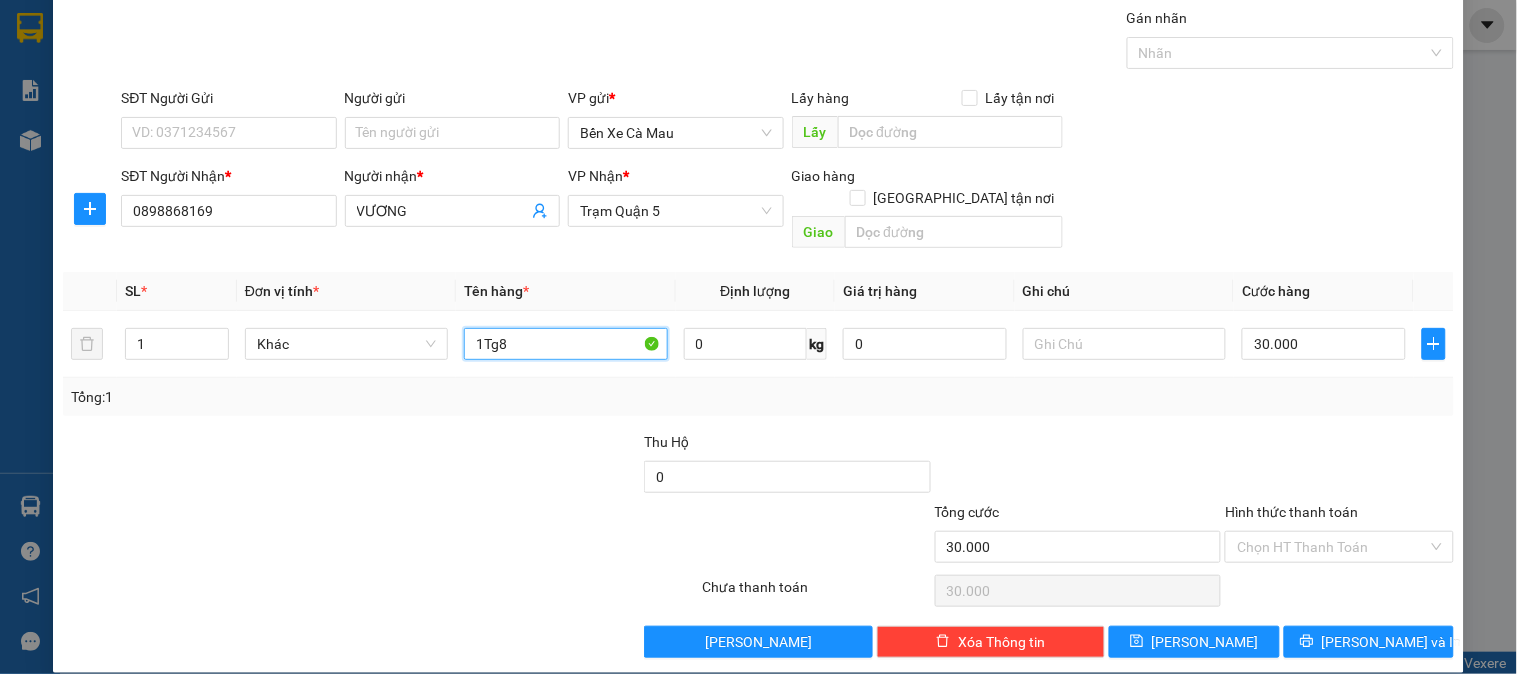 type on "1Tg8" 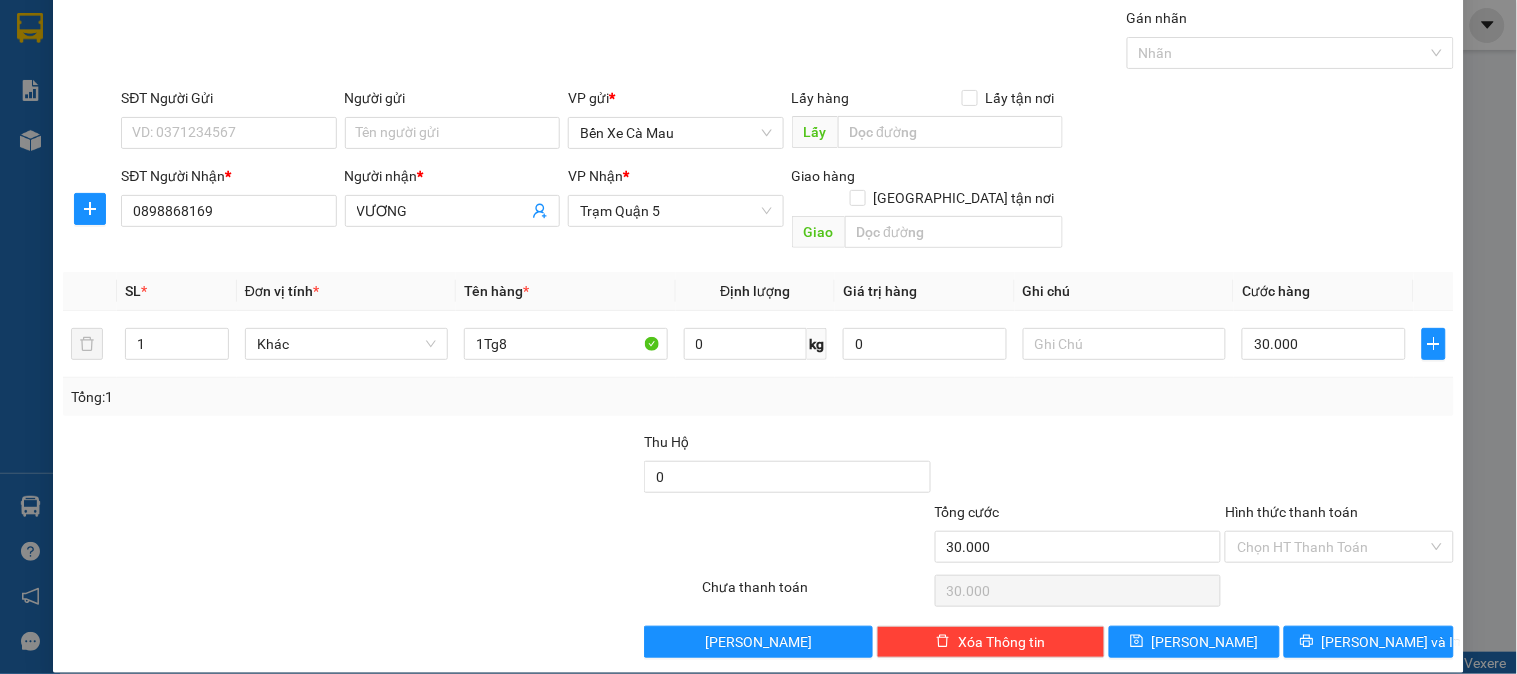 click on "Hình thức thanh toán" at bounding box center [1291, 512] 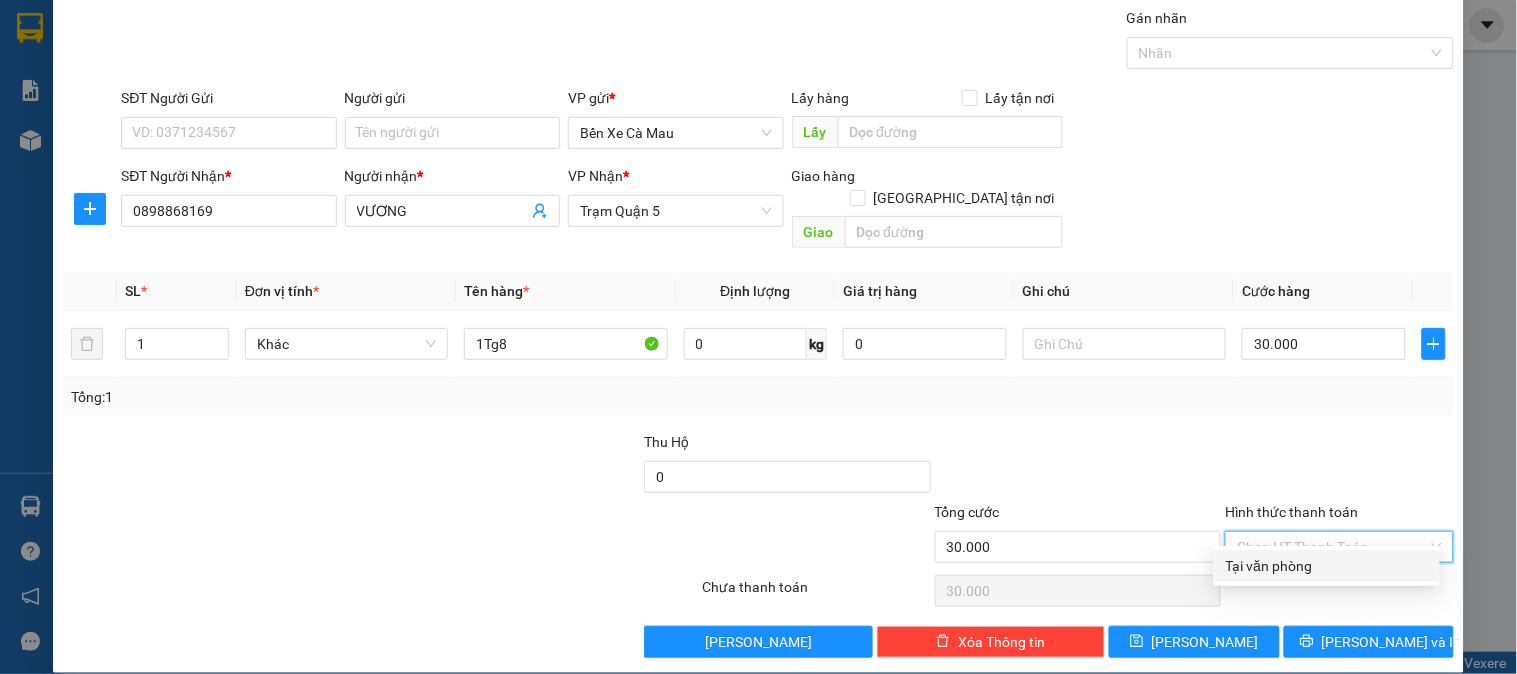 click on "Tại văn phòng" at bounding box center [1327, 566] 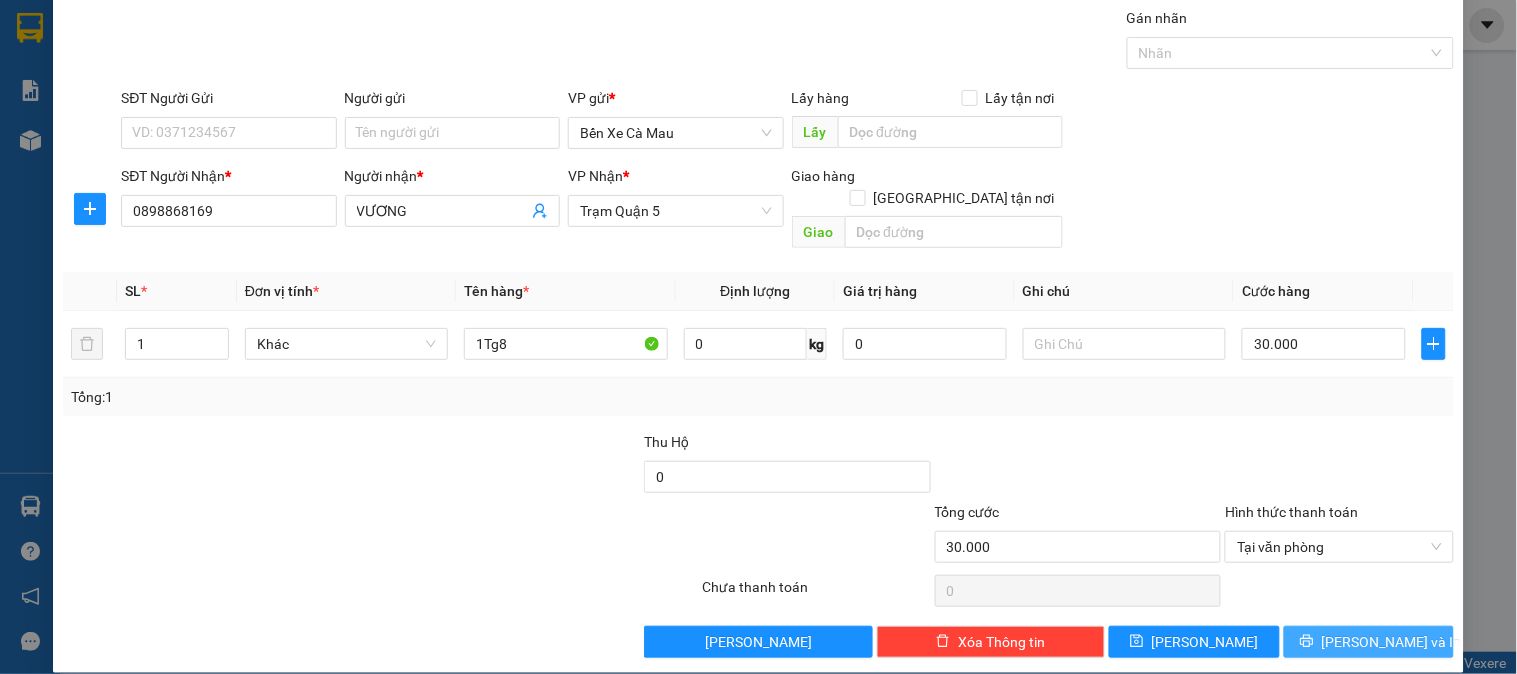 click on "[PERSON_NAME] và In" at bounding box center [1369, 642] 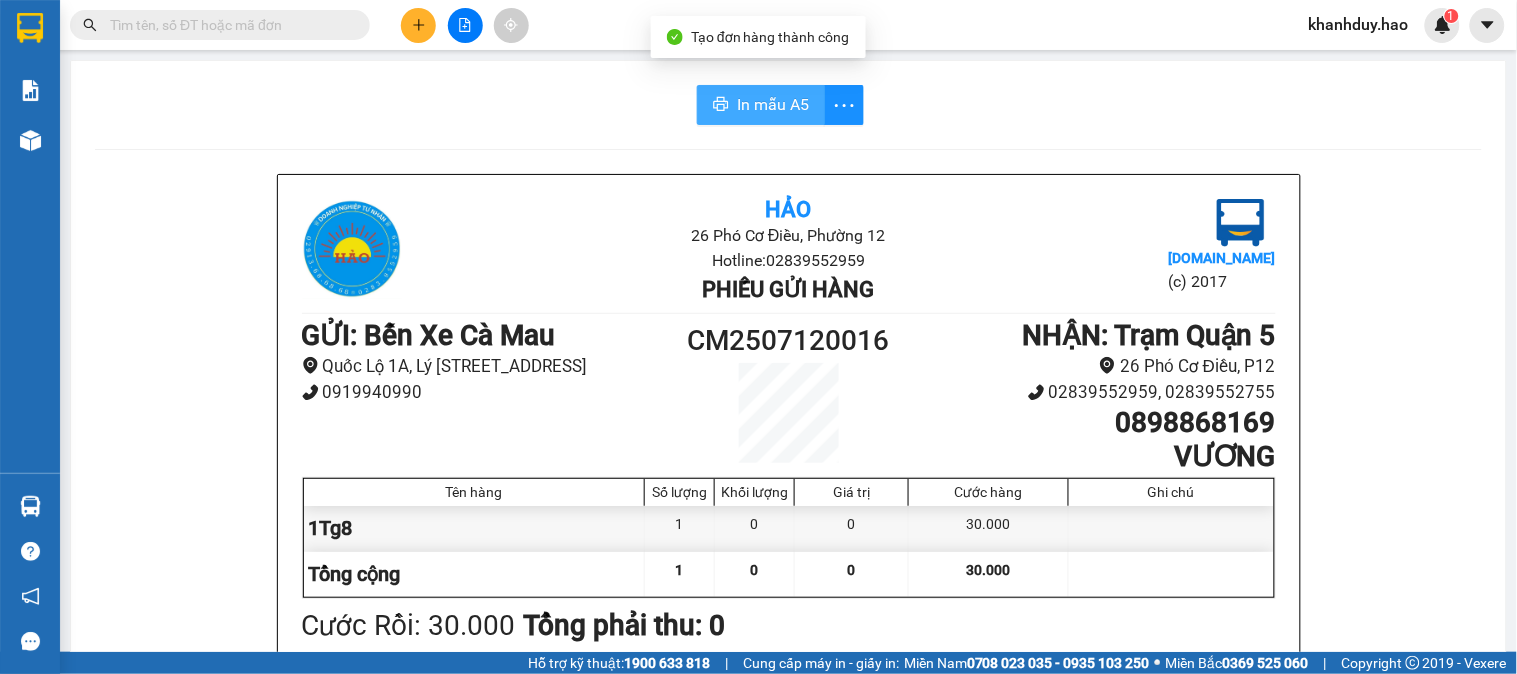 click on "In mẫu A5" at bounding box center (773, 104) 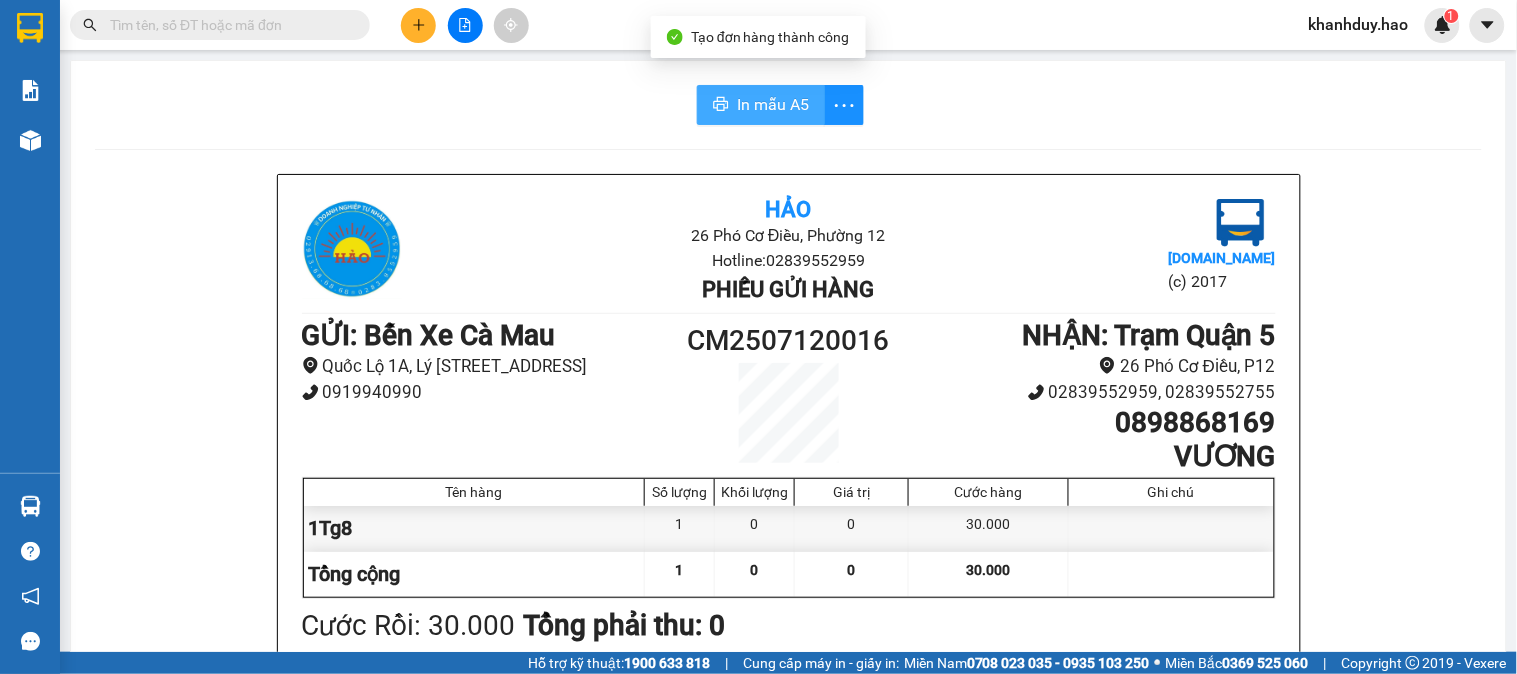 scroll, scrollTop: 0, scrollLeft: 0, axis: both 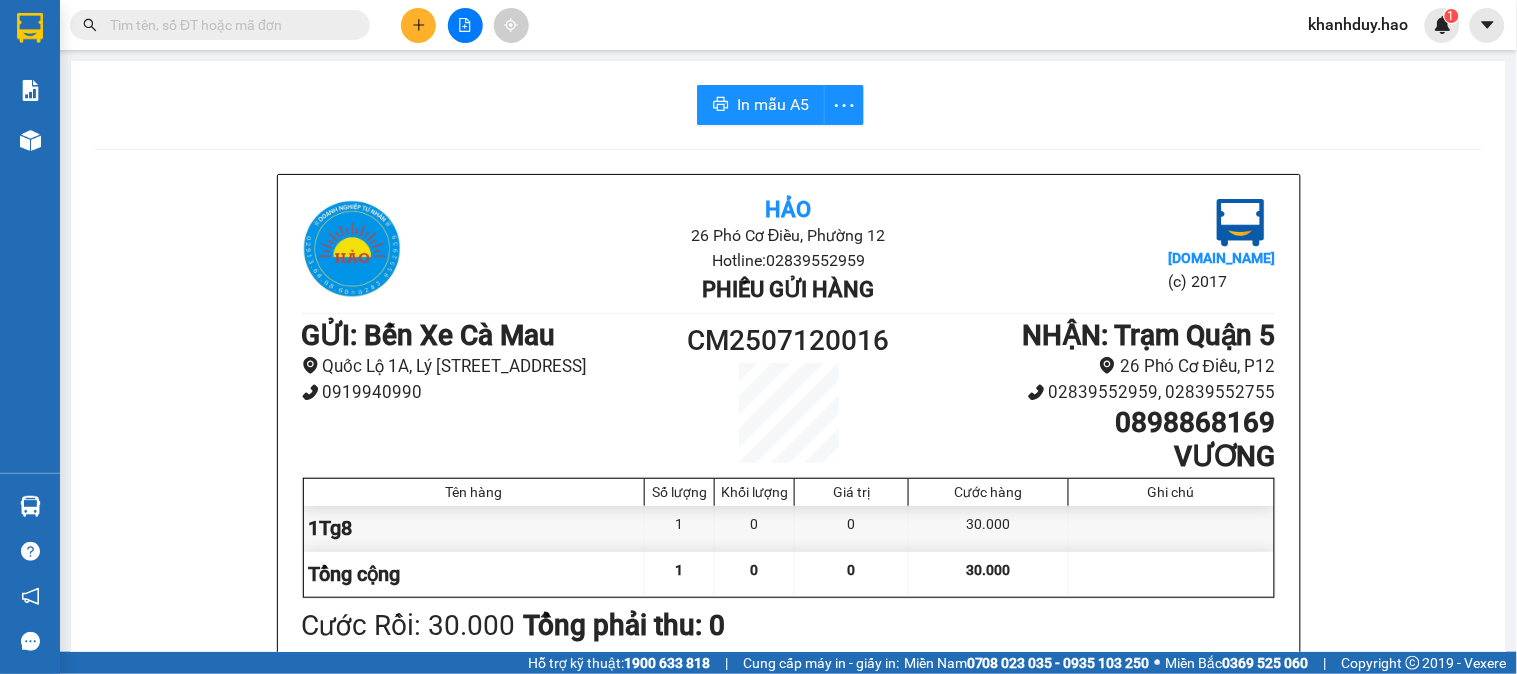 click 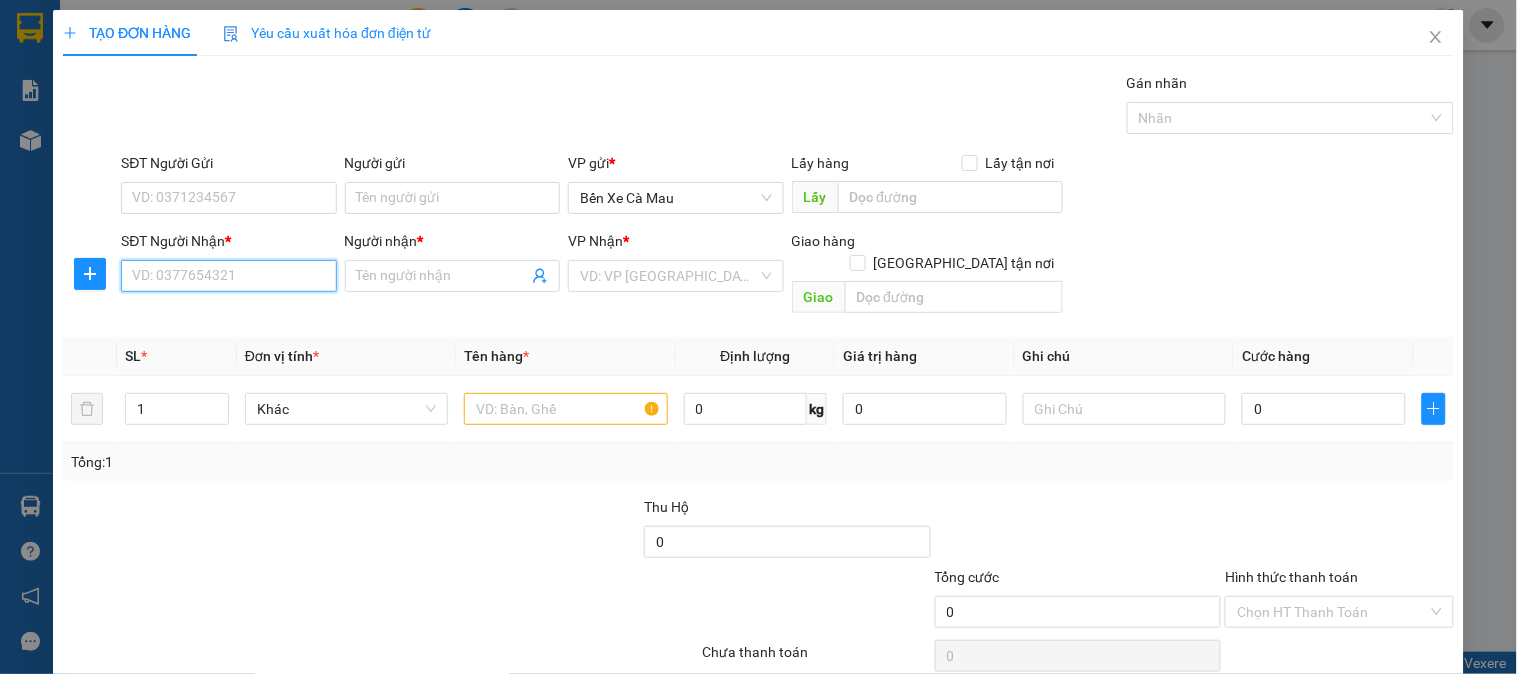 click on "SĐT Người Nhận  *" at bounding box center (228, 276) 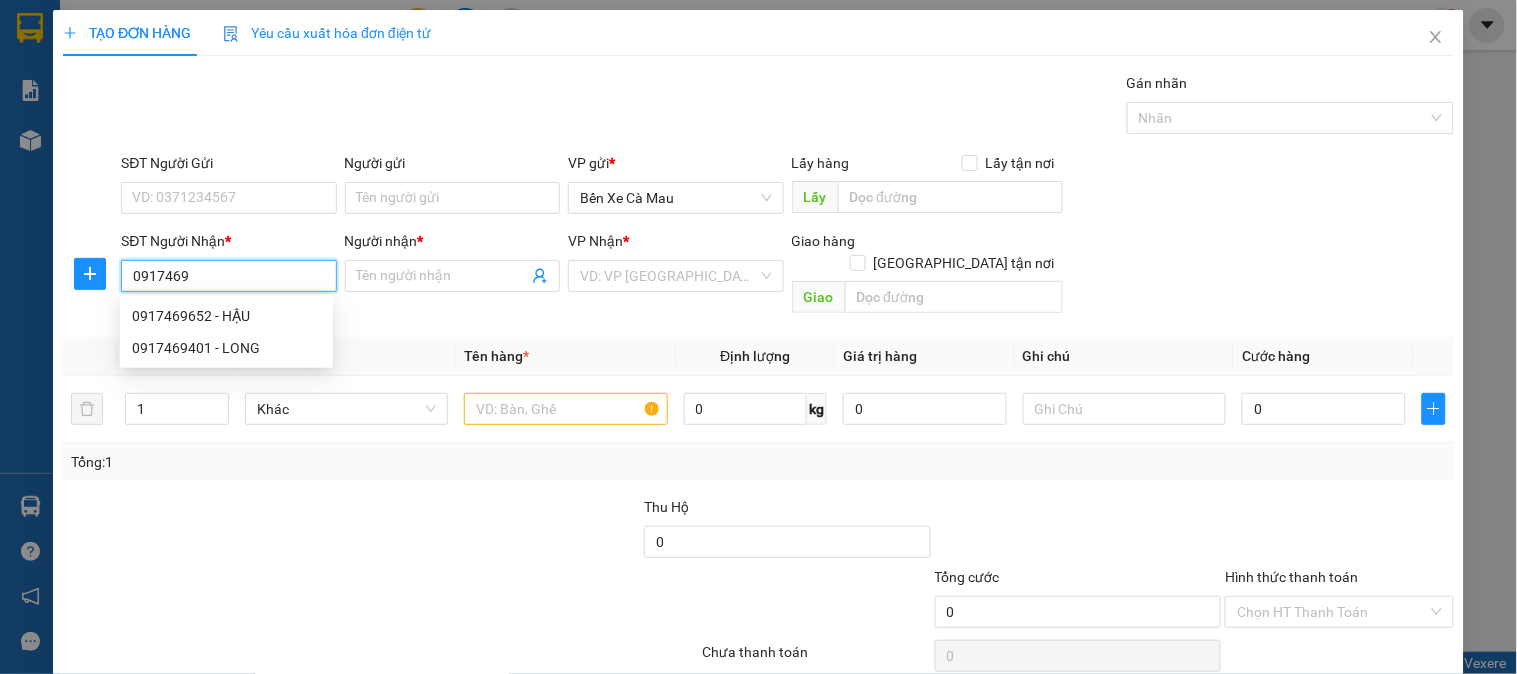 click on "0917469652 - HẬU" at bounding box center [226, 316] 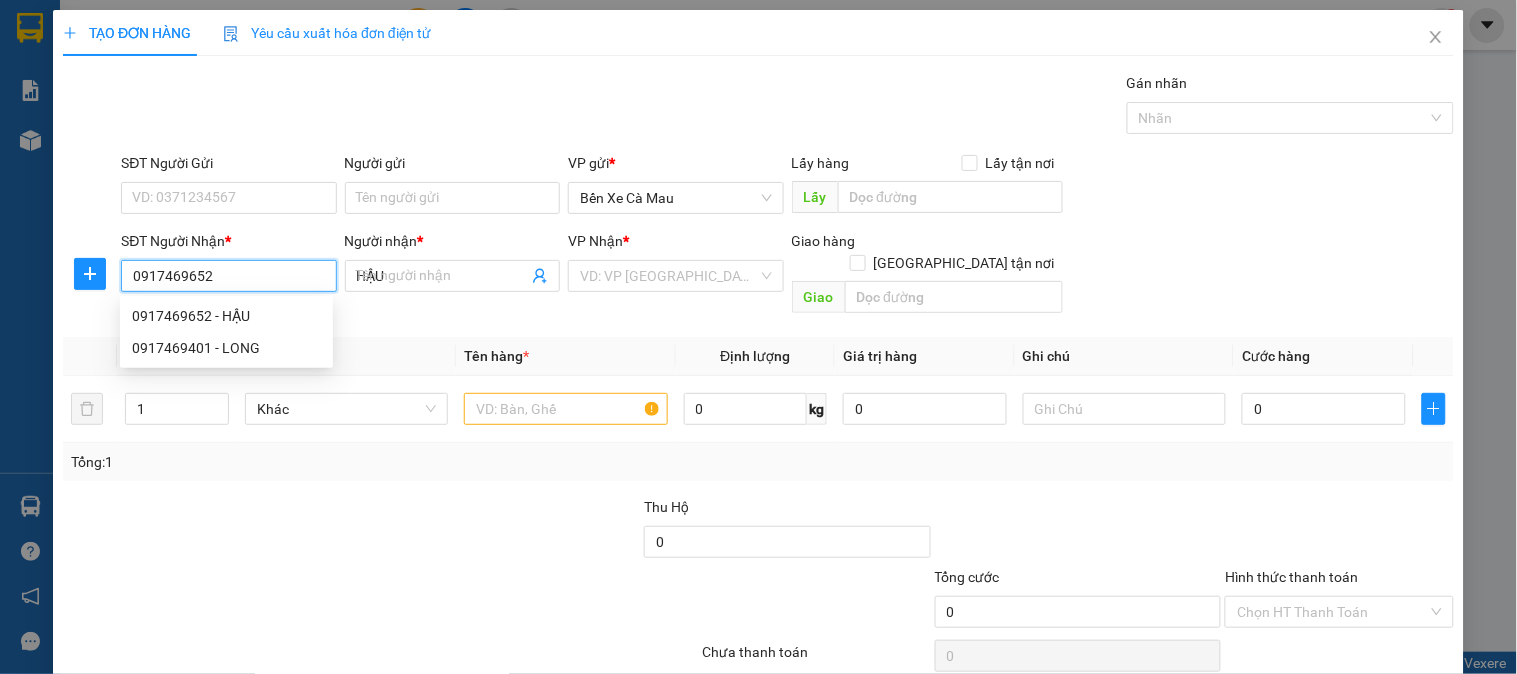 type on "50.000" 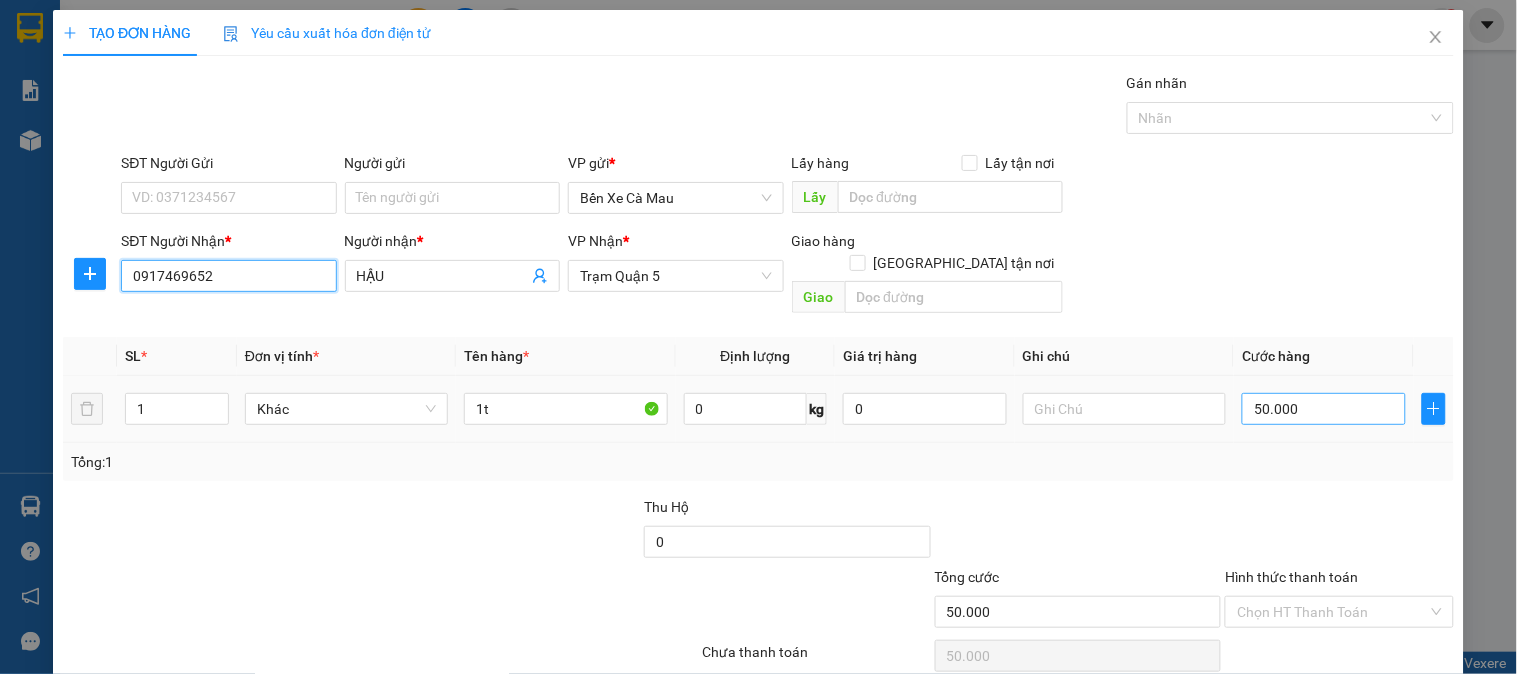 type on "0917469652" 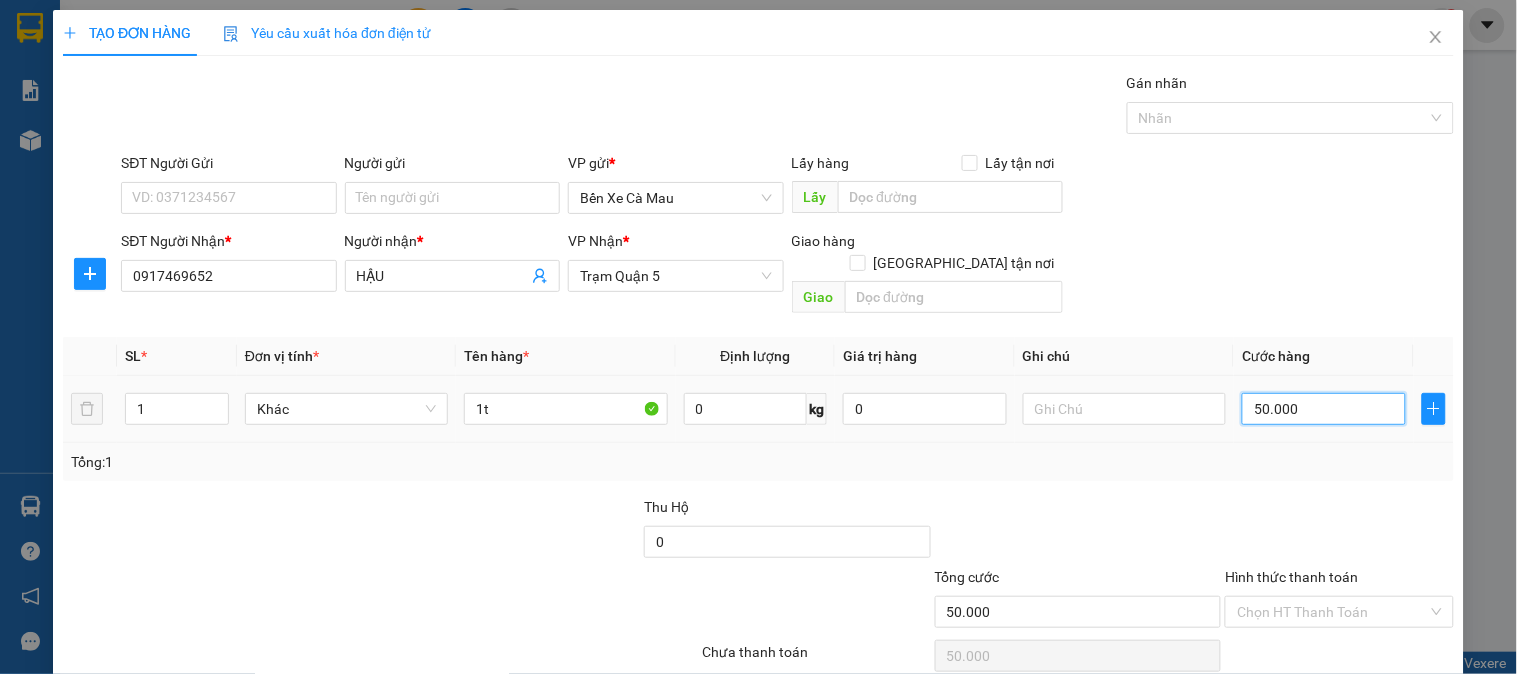 click on "50.000" at bounding box center (1324, 409) 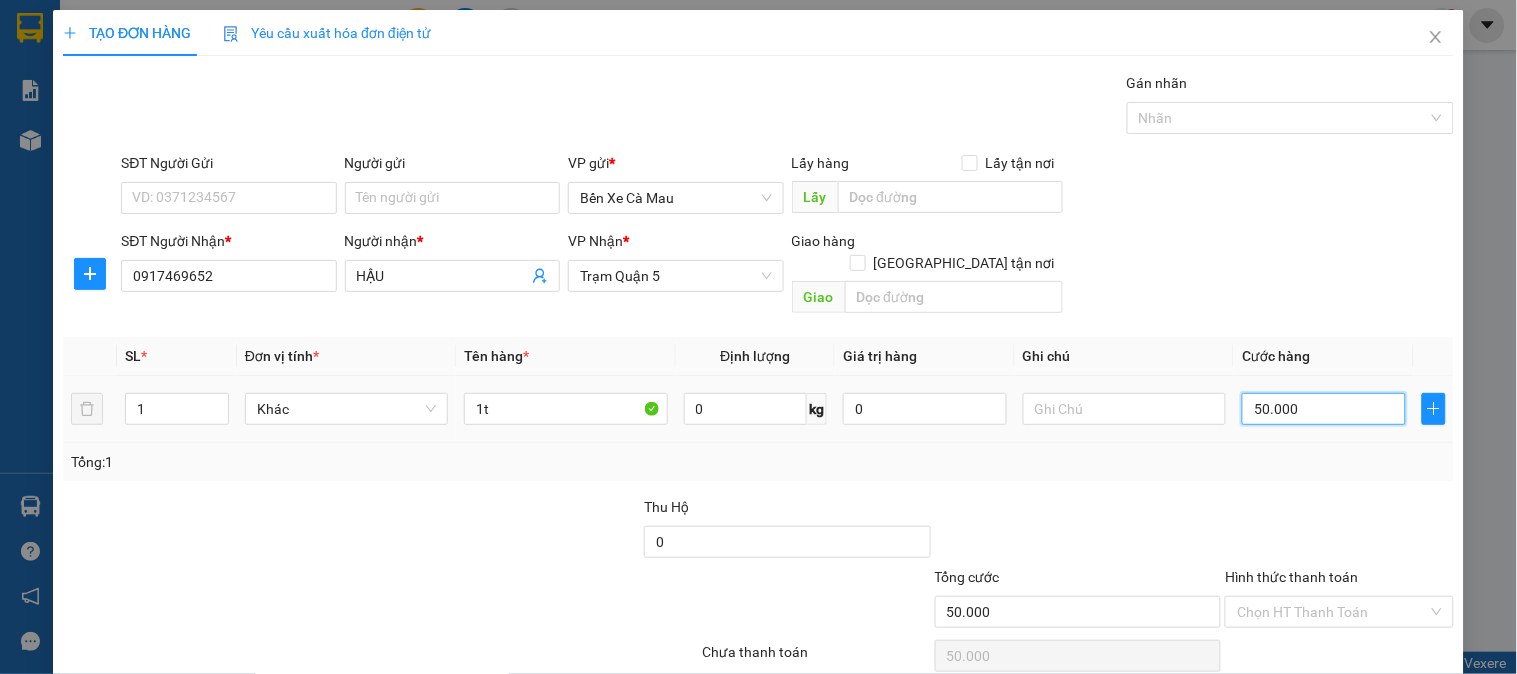 type on "0" 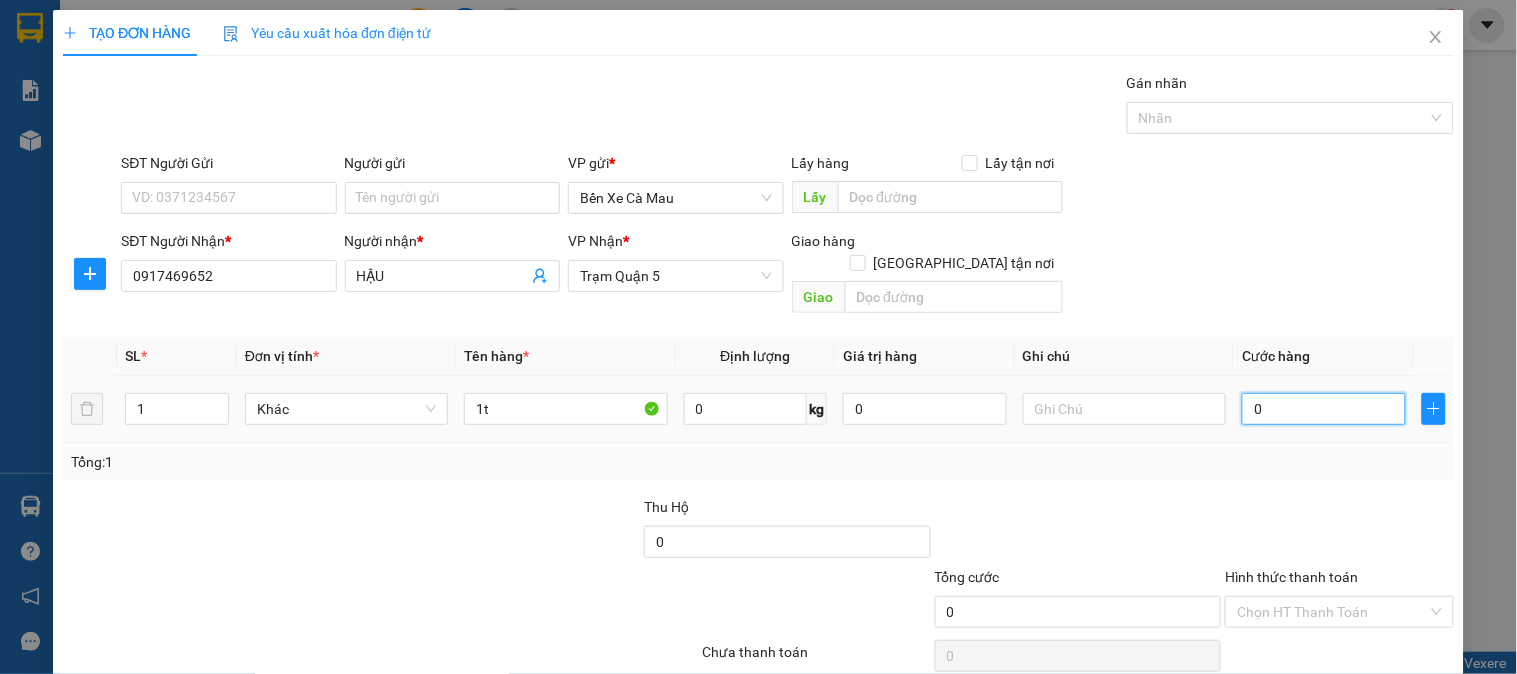 type on "7" 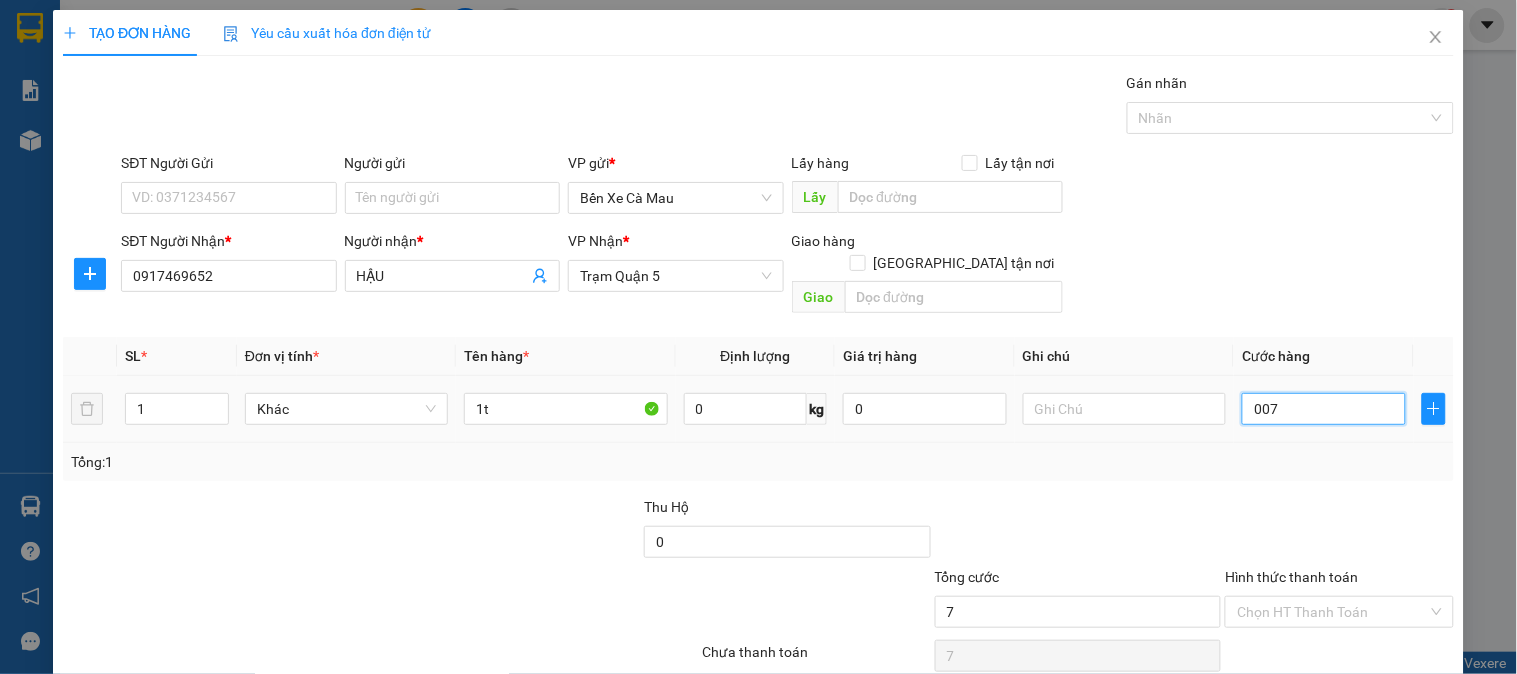 type on "70" 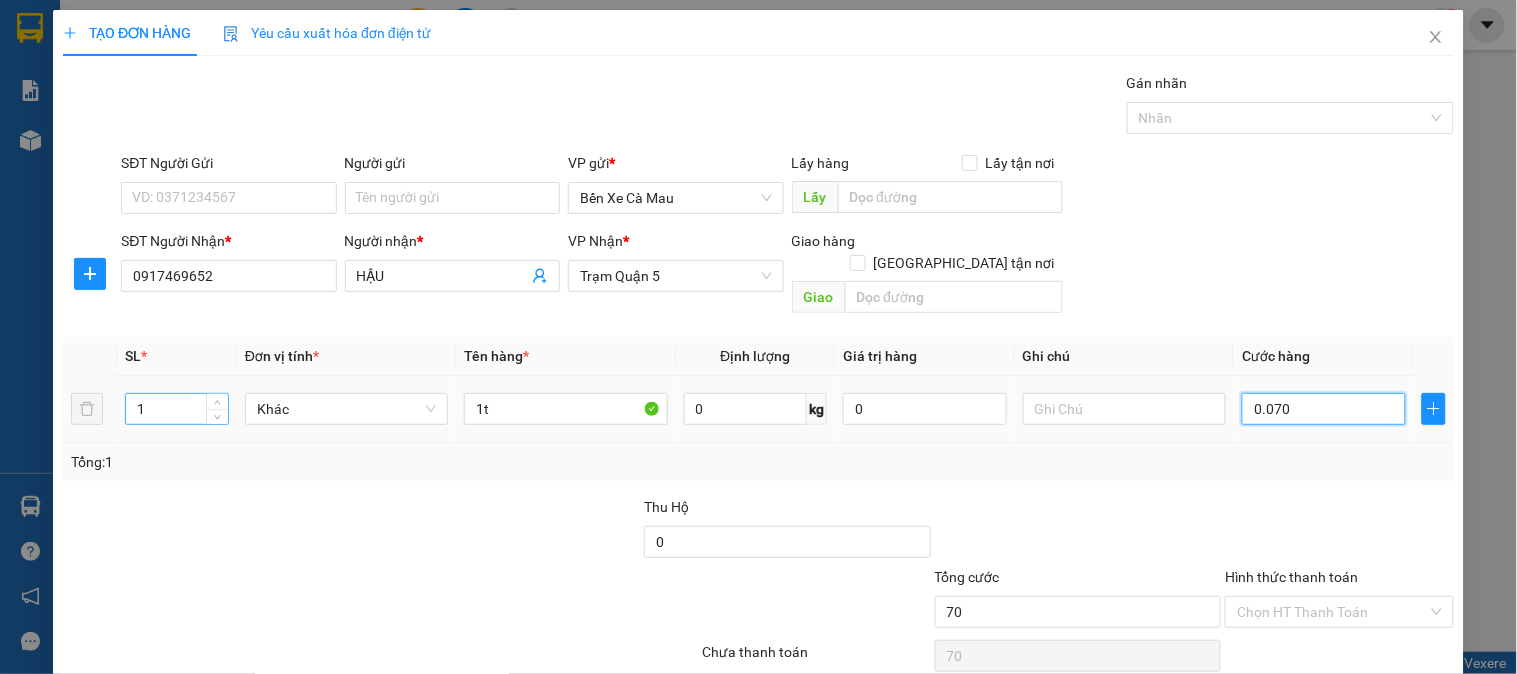 type on "0.070" 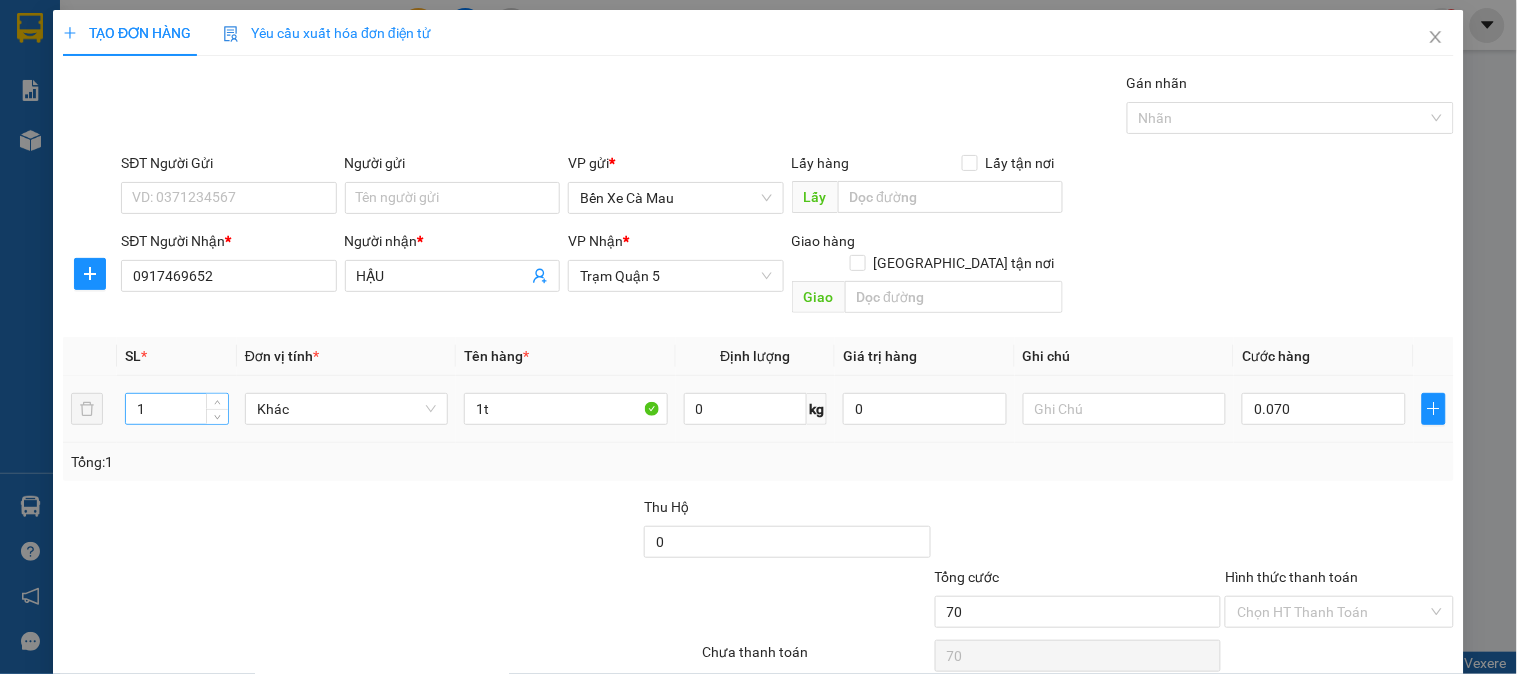 click on "1" at bounding box center (177, 409) 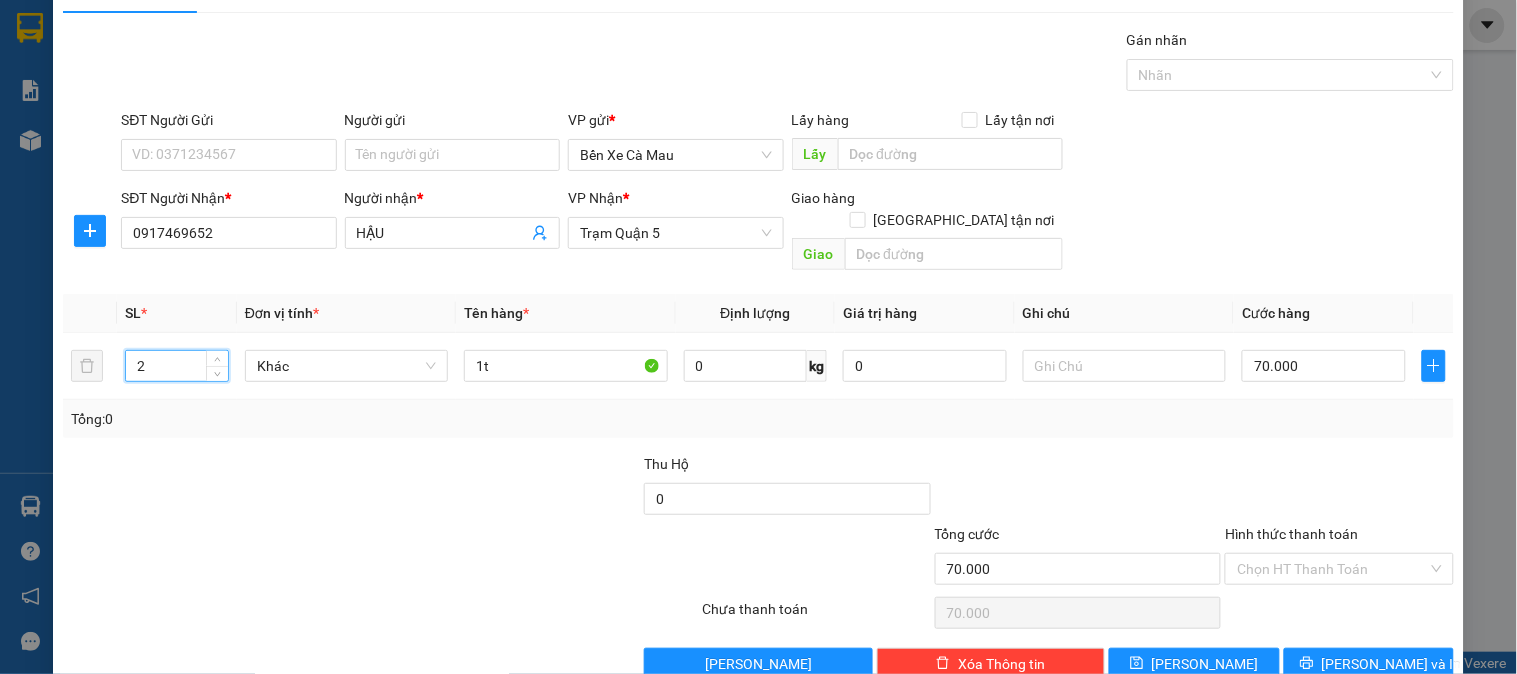 scroll, scrollTop: 65, scrollLeft: 0, axis: vertical 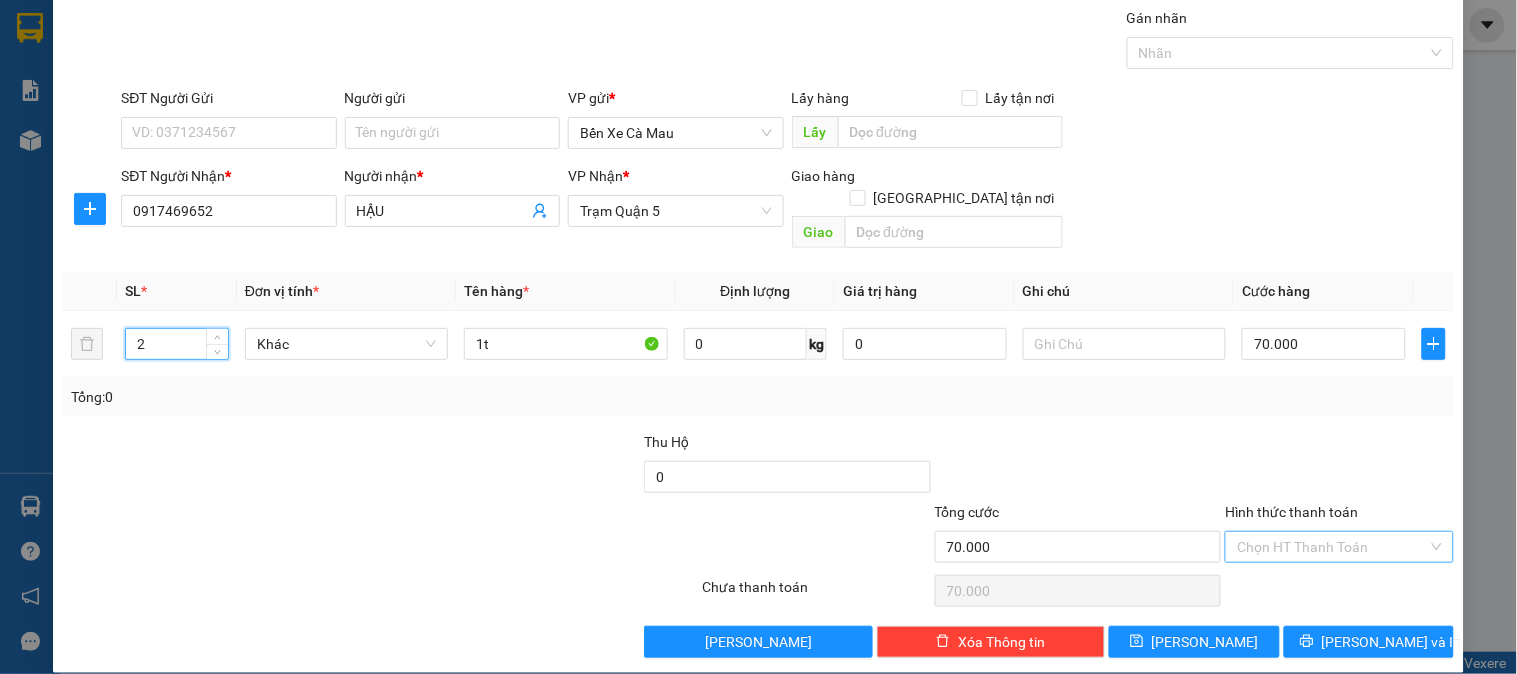 type on "2" 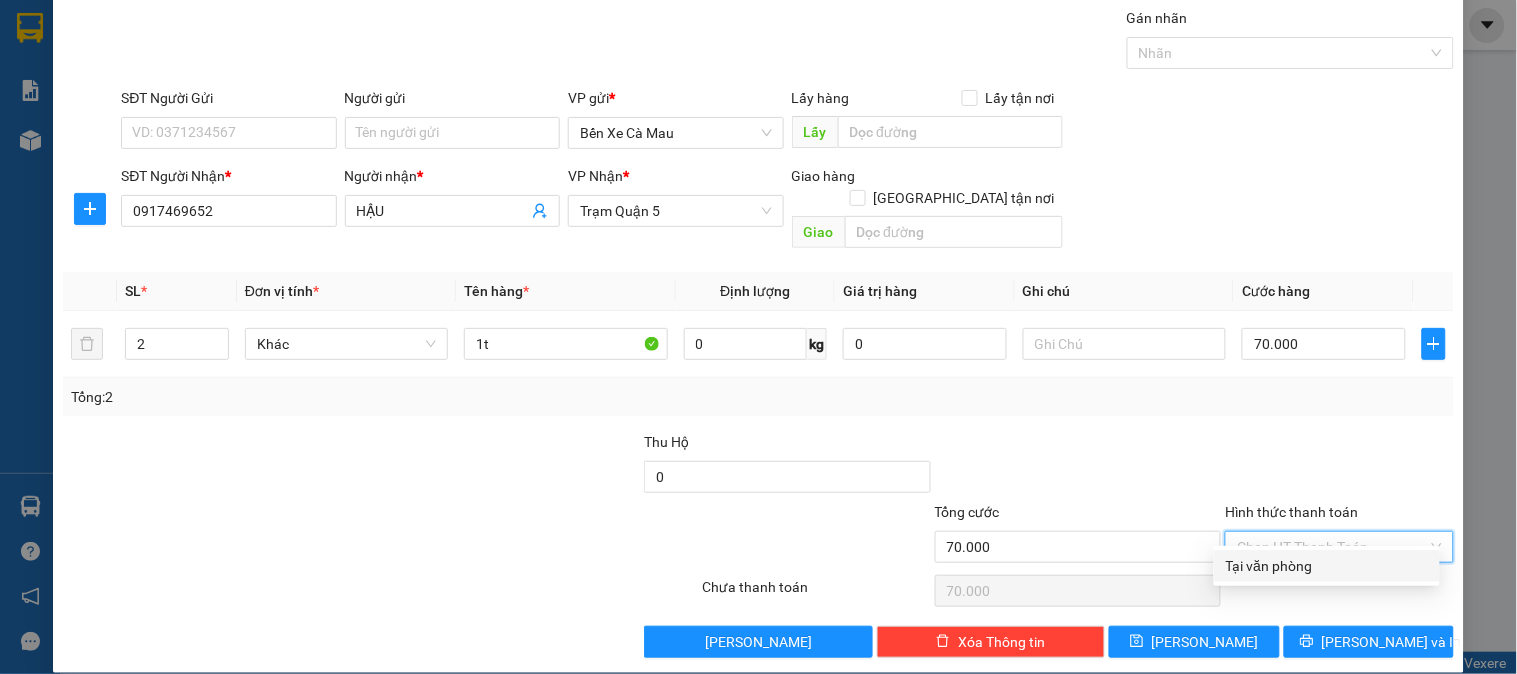 click on "Tại văn phòng" at bounding box center [1327, 566] 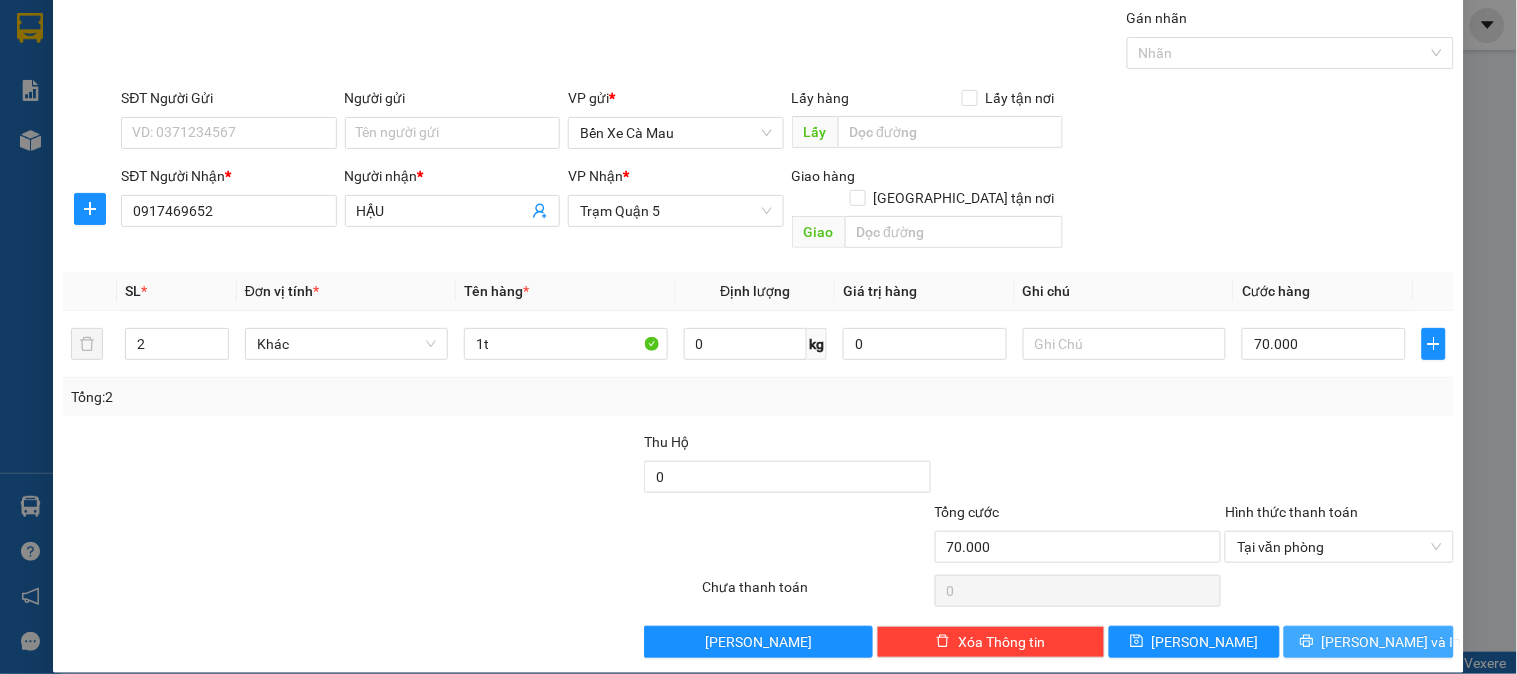click on "[PERSON_NAME] và In" at bounding box center [1369, 642] 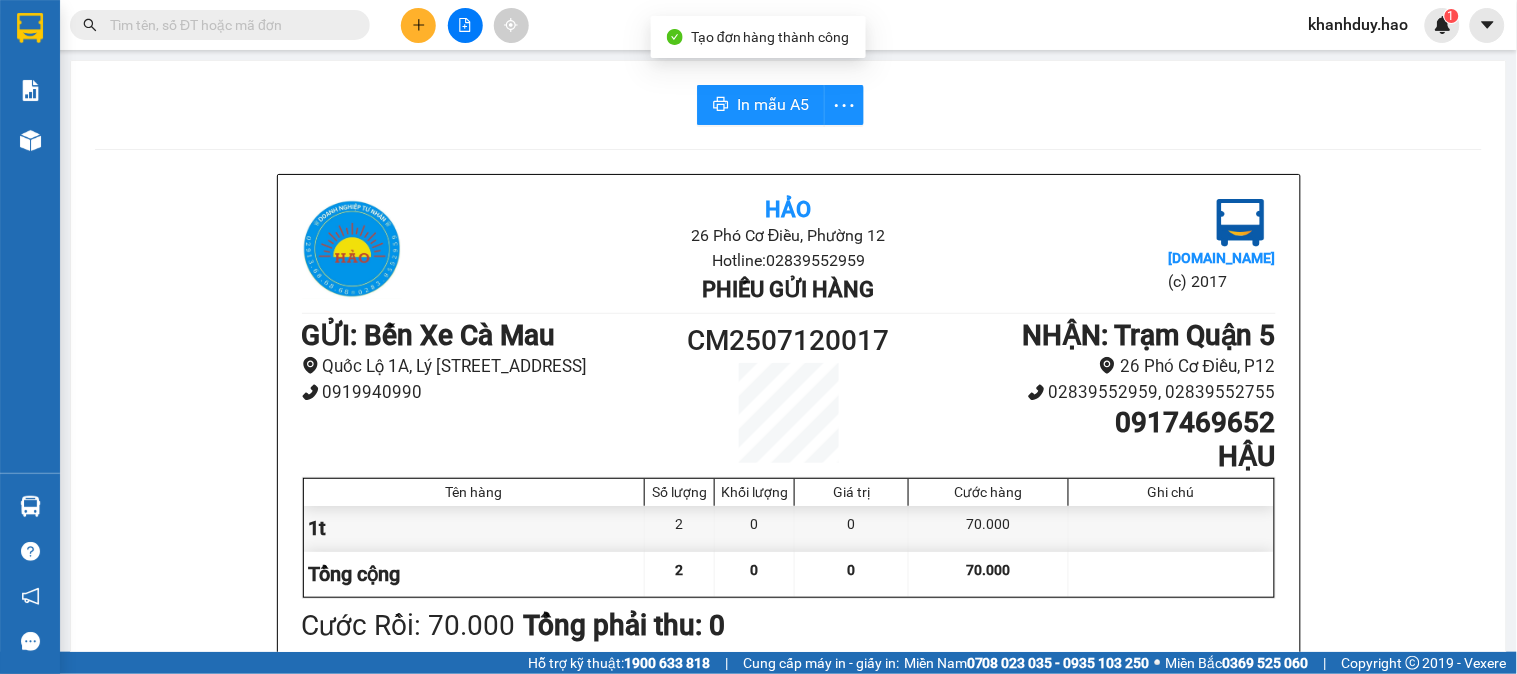 click on "In mẫu A5
Hảo 26 Phó Cơ Điều, Phường 12 Hotline:  02839552959 Phiếu gửi hàng Vexere.com (c) 2017 GỬI :   Bến Xe Cà Mau   Quốc Lộ 1A, Lý Thường Kiệt, Khóm 5, Phường 6   0919940990 CM2507120017 NHẬN :   Trạm Quận 5   26 Phó Cơ Điều, P12   02839552959, 02839552755 0917469652 HẬU  Tên hàng Số lượng Khối lượng Giá trị Cước hàng Ghi chú 1t 2 0 0 70.000 Tổng cộng 2 0 0 70.000 Loading... Cước Rồi : 70.000 Tổng phải thu: 0 Người gửi hàng xác nhận (Tôi đã đọc và đồng ý nộp dung phiếu gửi hàng) NV kiểm tra hàng (Kí và ghi rõ họ tên) 09:16, ngày 12 tháng 07 năm 2025 NV nhận hàng (Kí và ghi rõ họ tên) Khánh Duy NV nhận hàng (Kí và ghi rõ họ tên) Quy định nhận/gửi hàng : Không vận chuyển hàng cấm. Vui lòng nhận hàng kể từ ngày gửi-nhận trong vòng 7 ngày. Nếu qua 7 ngày, mất mát công ty sẽ không chịu trách nhiệm.  Hảo vexere.com" at bounding box center (788, 834) 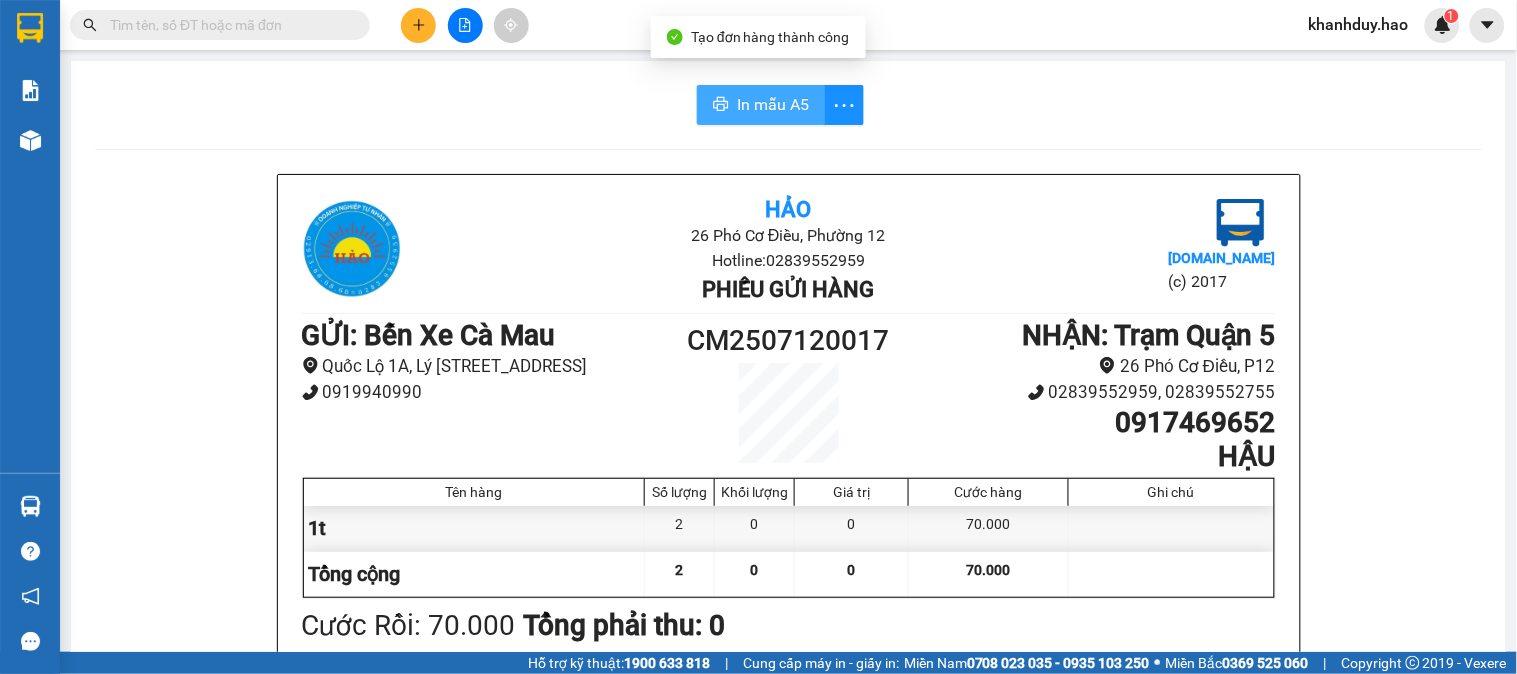 click on "In mẫu A5" at bounding box center [761, 105] 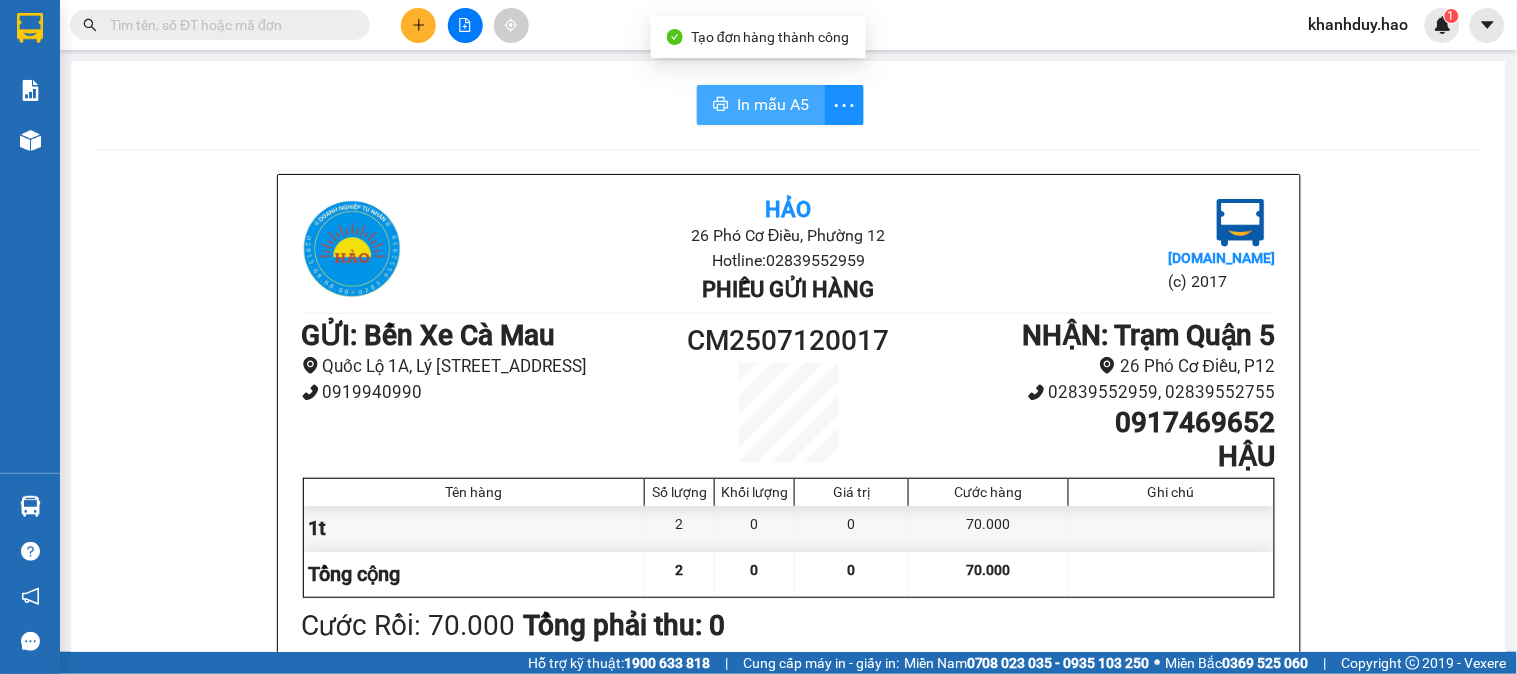 click on "In mẫu A5" at bounding box center (773, 104) 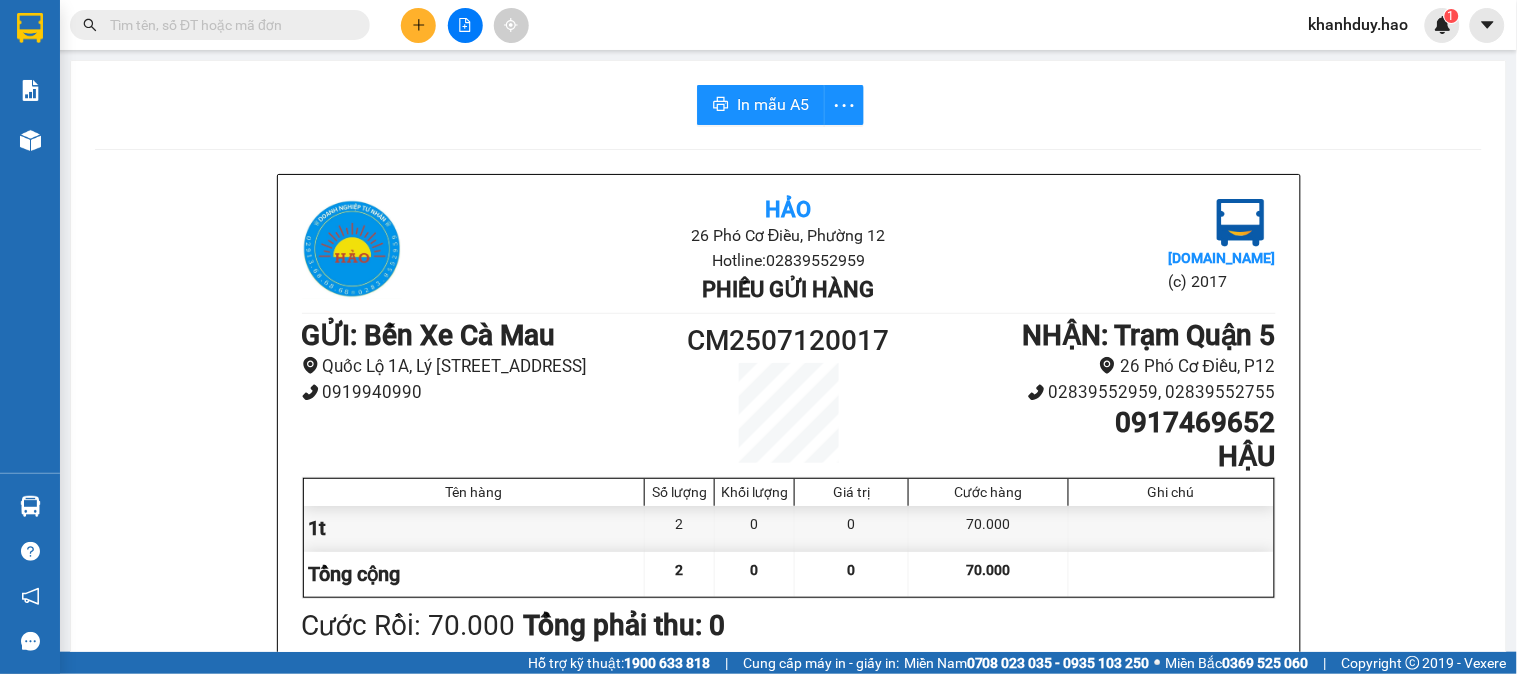 click on "In mẫu A5
Hảo 26 Phó Cơ Điều, Phường 12 Hotline:  02839552959 Phiếu gửi hàng Vexere.com (c) 2017 GỬI :   Bến Xe Cà Mau   Quốc Lộ 1A, Lý Thường Kiệt, Khóm 5, Phường 6   0919940990 CM2507120017 NHẬN :   Trạm Quận 5   26 Phó Cơ Điều, P12   02839552959, 02839552755 0917469652 HẬU  Tên hàng Số lượng Khối lượng Giá trị Cước hàng Ghi chú 1t 2 0 0 70.000 Tổng cộng 2 0 0 70.000 Loading... Cước Rồi : 70.000 Tổng phải thu: 0 Người gửi hàng xác nhận (Tôi đã đọc và đồng ý nộp dung phiếu gửi hàng) NV kiểm tra hàng (Kí và ghi rõ họ tên) 09:16, ngày 12 tháng 07 năm 2025 NV nhận hàng (Kí và ghi rõ họ tên) Khánh Duy NV nhận hàng (Kí và ghi rõ họ tên) Quy định nhận/gửi hàng : Không vận chuyển hàng cấm. Vui lòng nhận hàng kể từ ngày gửi-nhận trong vòng 7 ngày. Nếu qua 7 ngày, mất mát công ty sẽ không chịu trách nhiệm.  Hảo vexere.com" at bounding box center [788, 834] 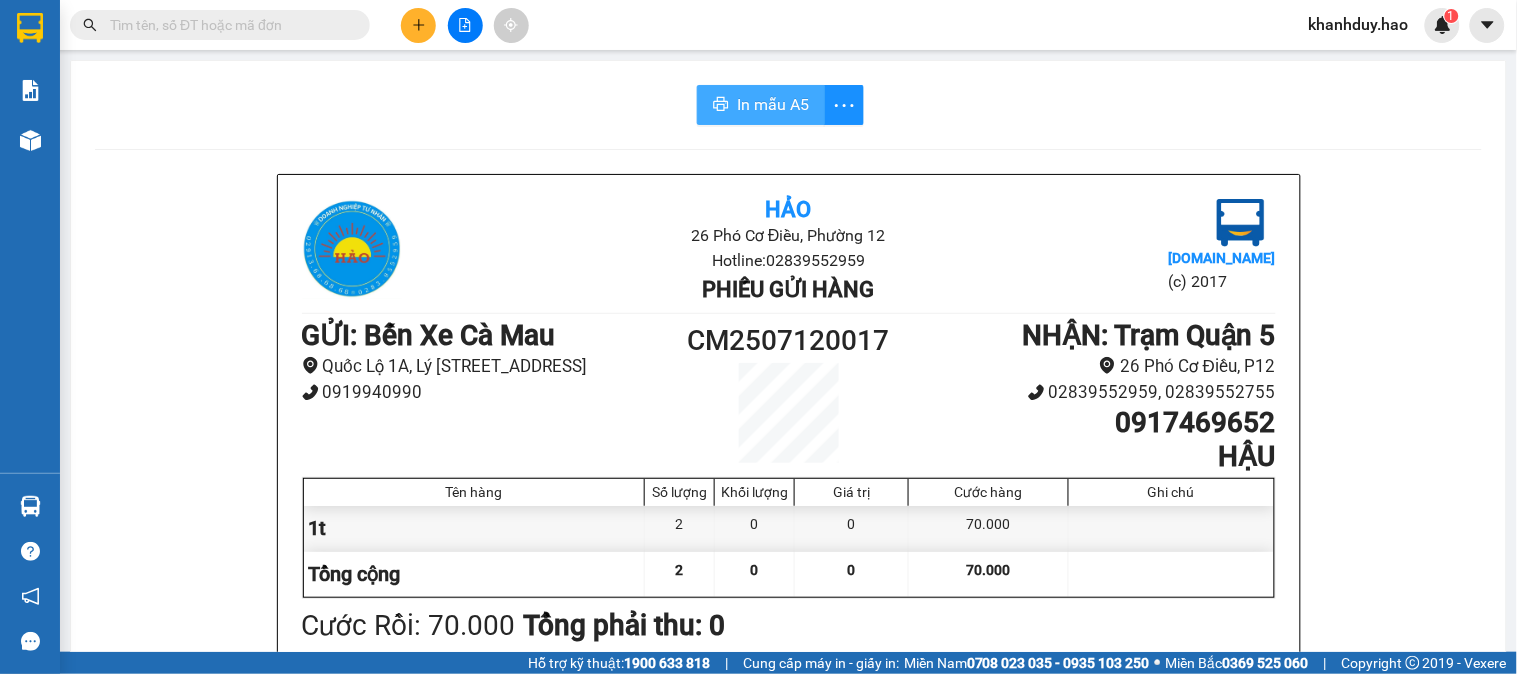 click on "In mẫu A5" at bounding box center [773, 104] 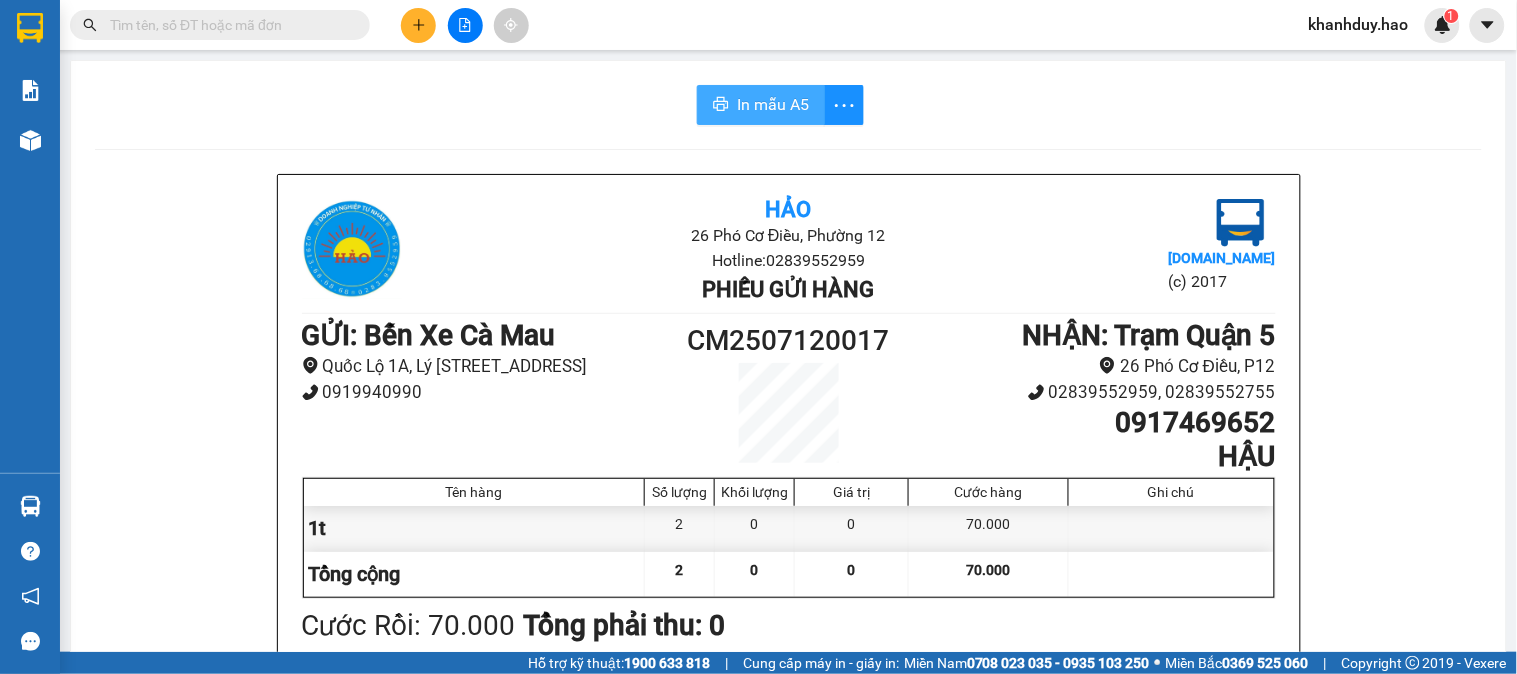 scroll, scrollTop: 0, scrollLeft: 0, axis: both 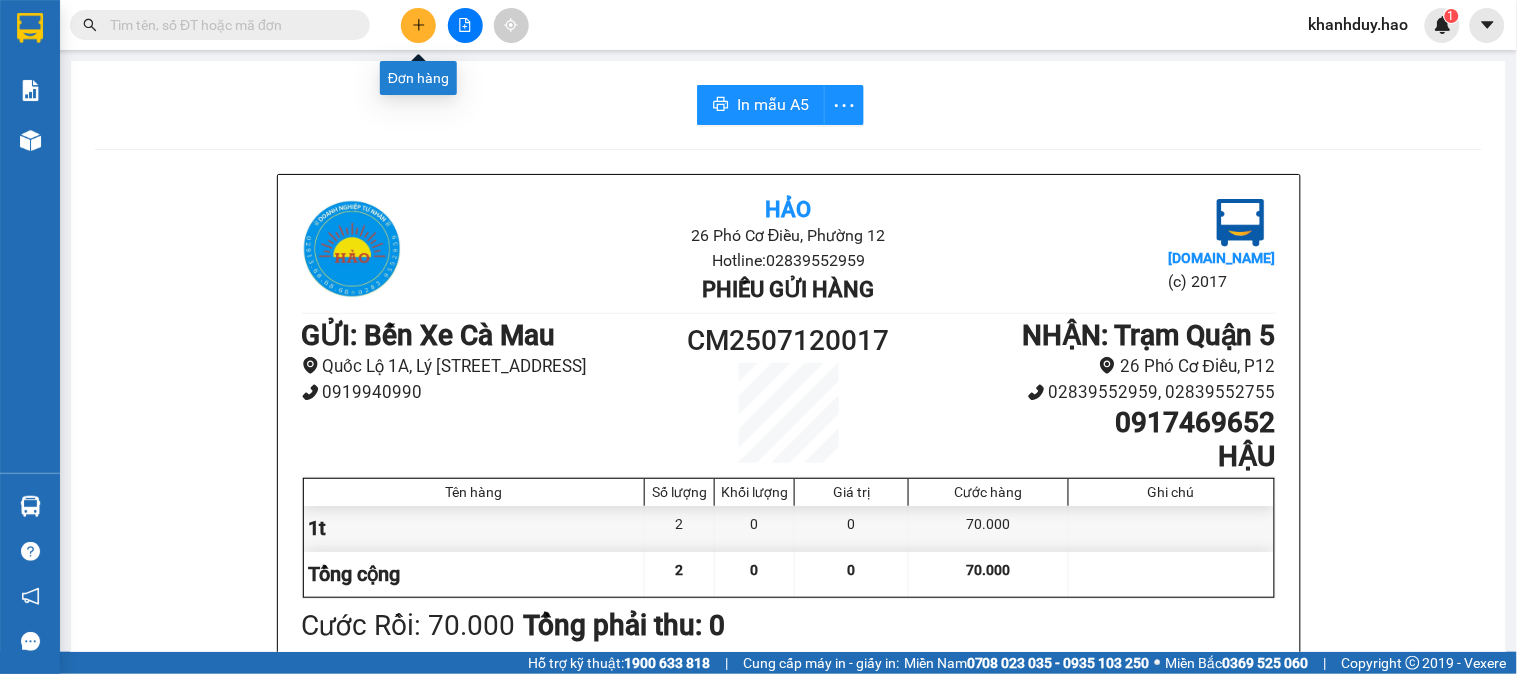 click at bounding box center [418, 25] 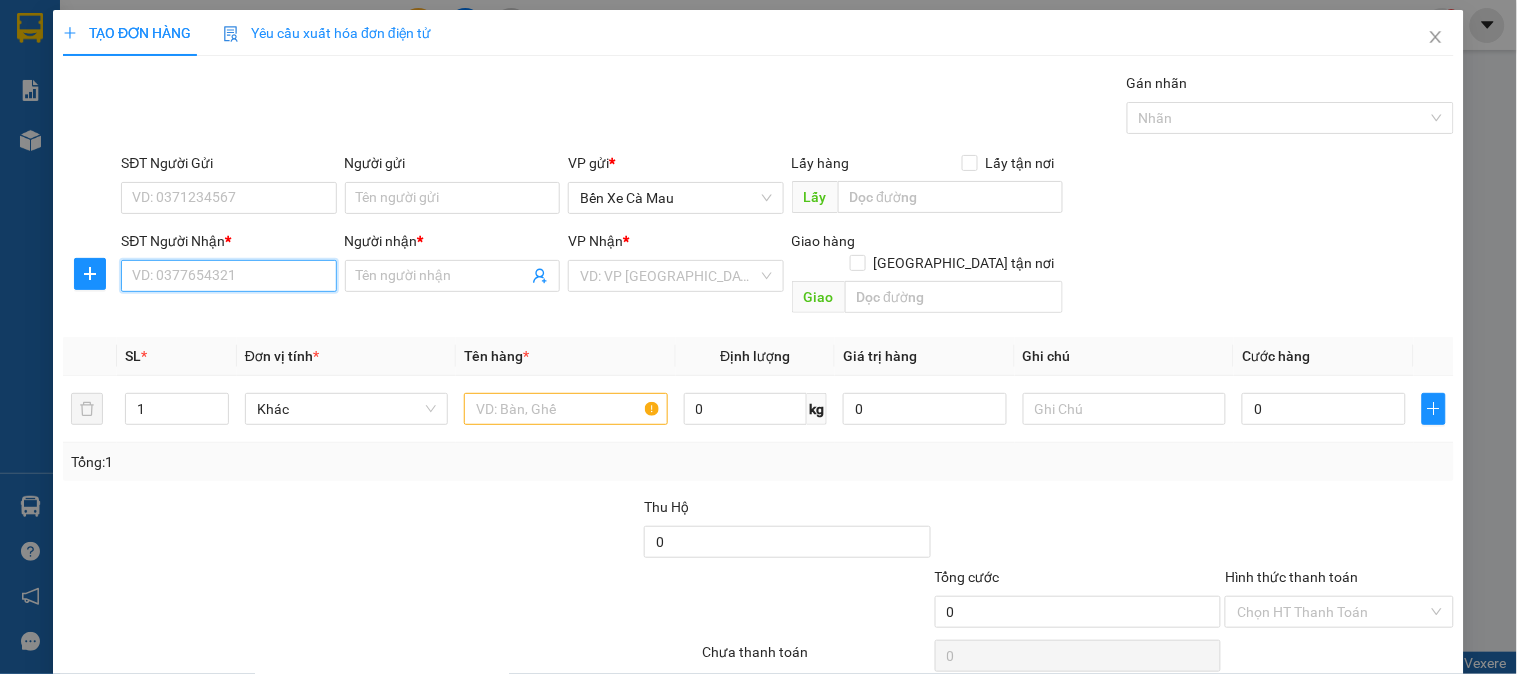 click on "SĐT Người Nhận  *" at bounding box center [228, 276] 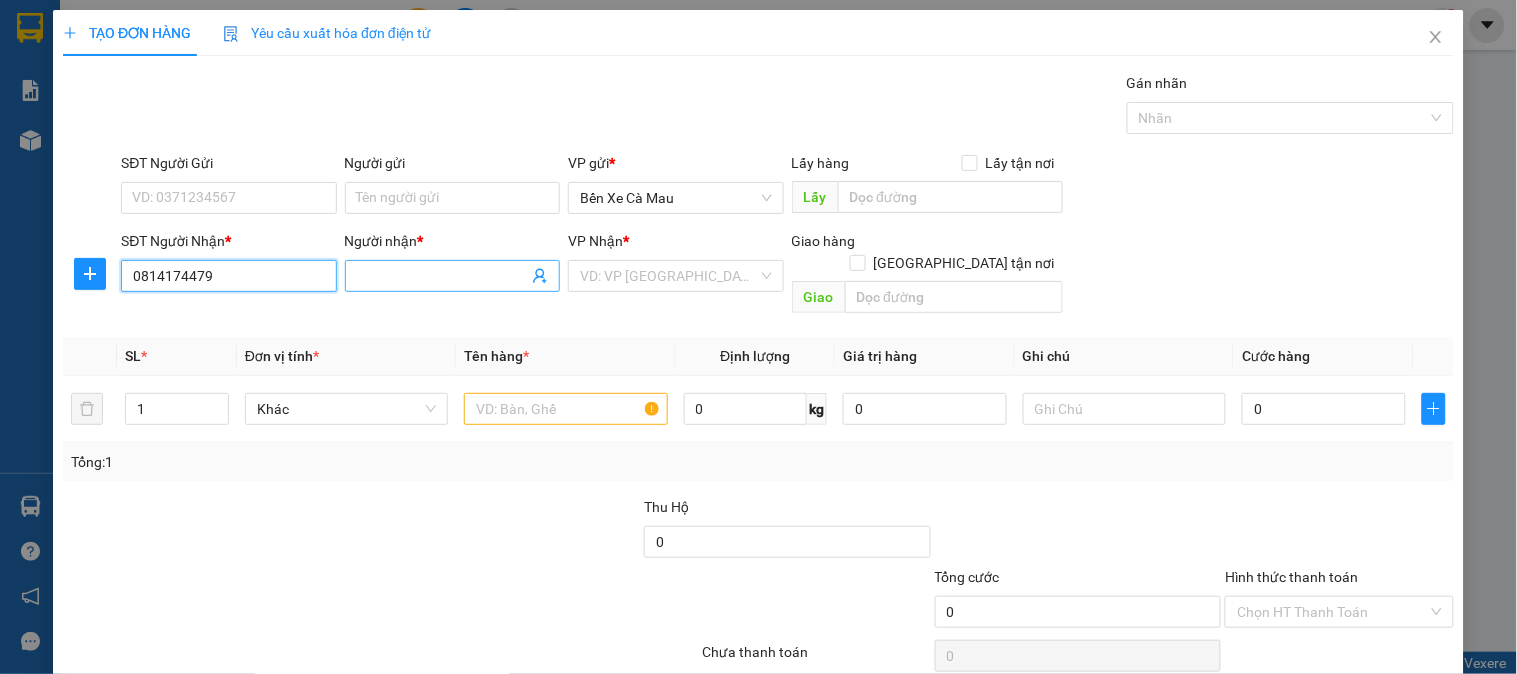 type on "0814174479" 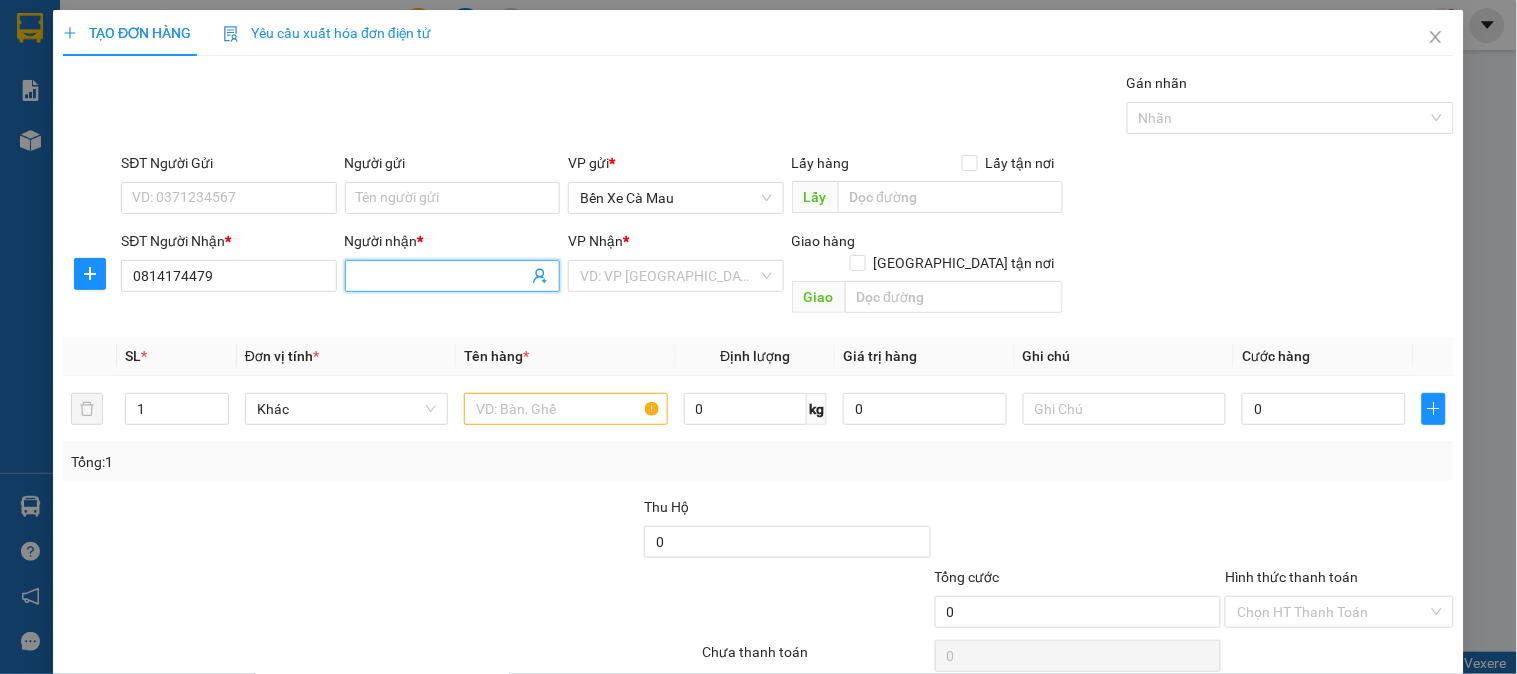 click at bounding box center [452, 276] 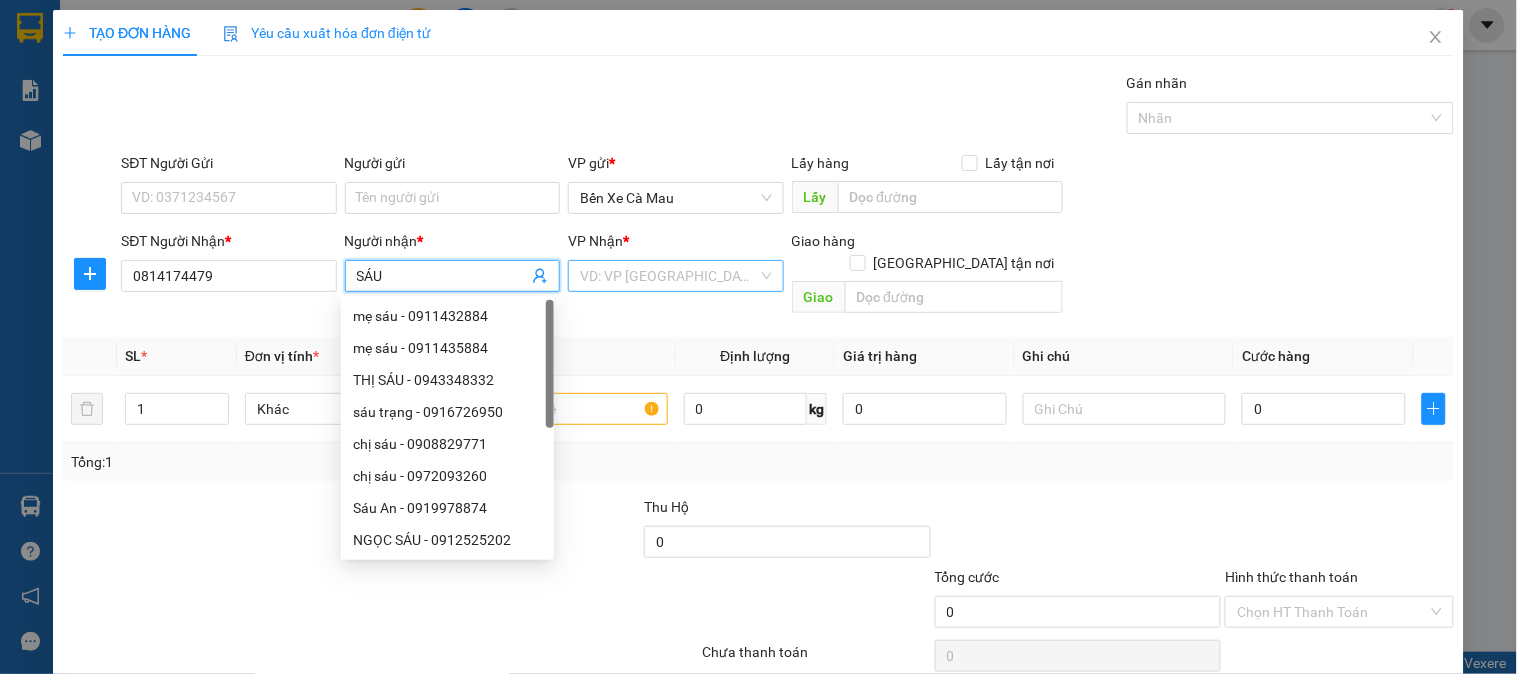 type on "SÁU" 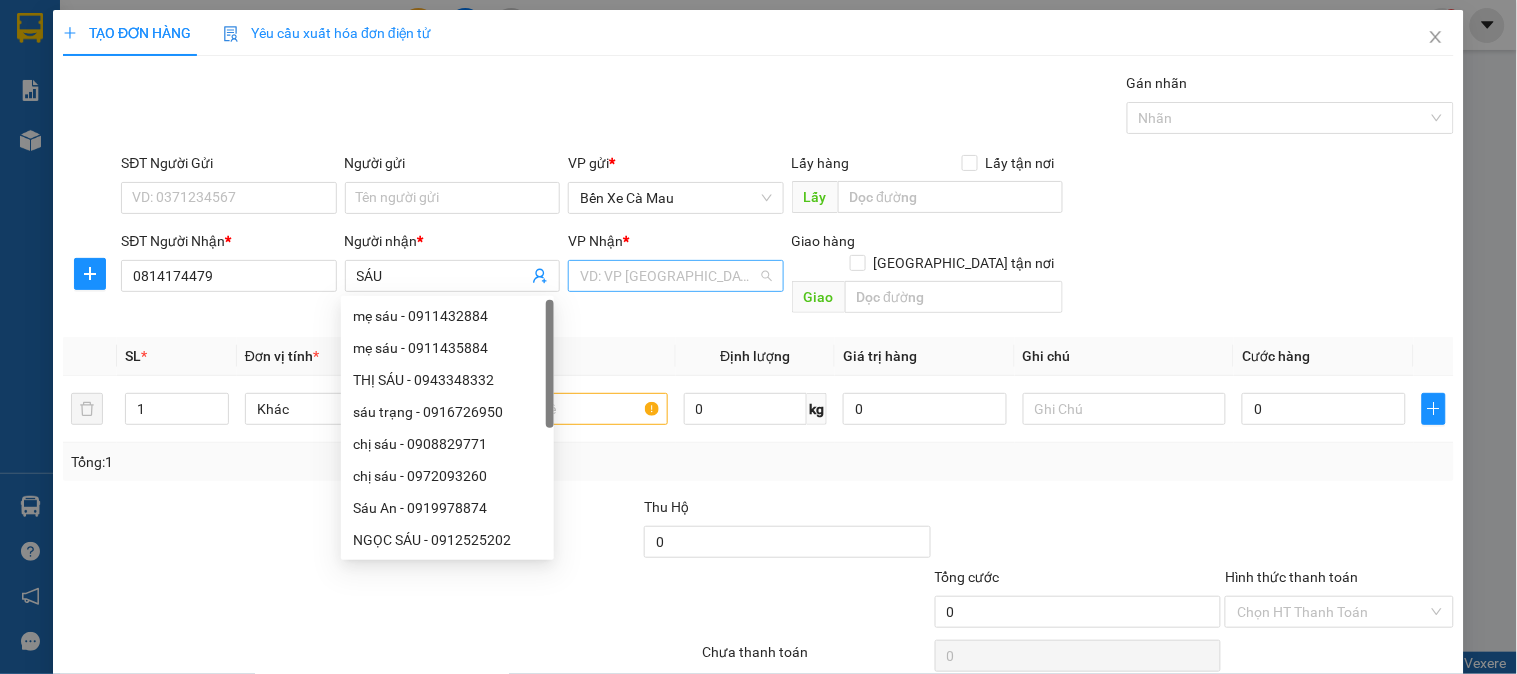 click at bounding box center (668, 276) 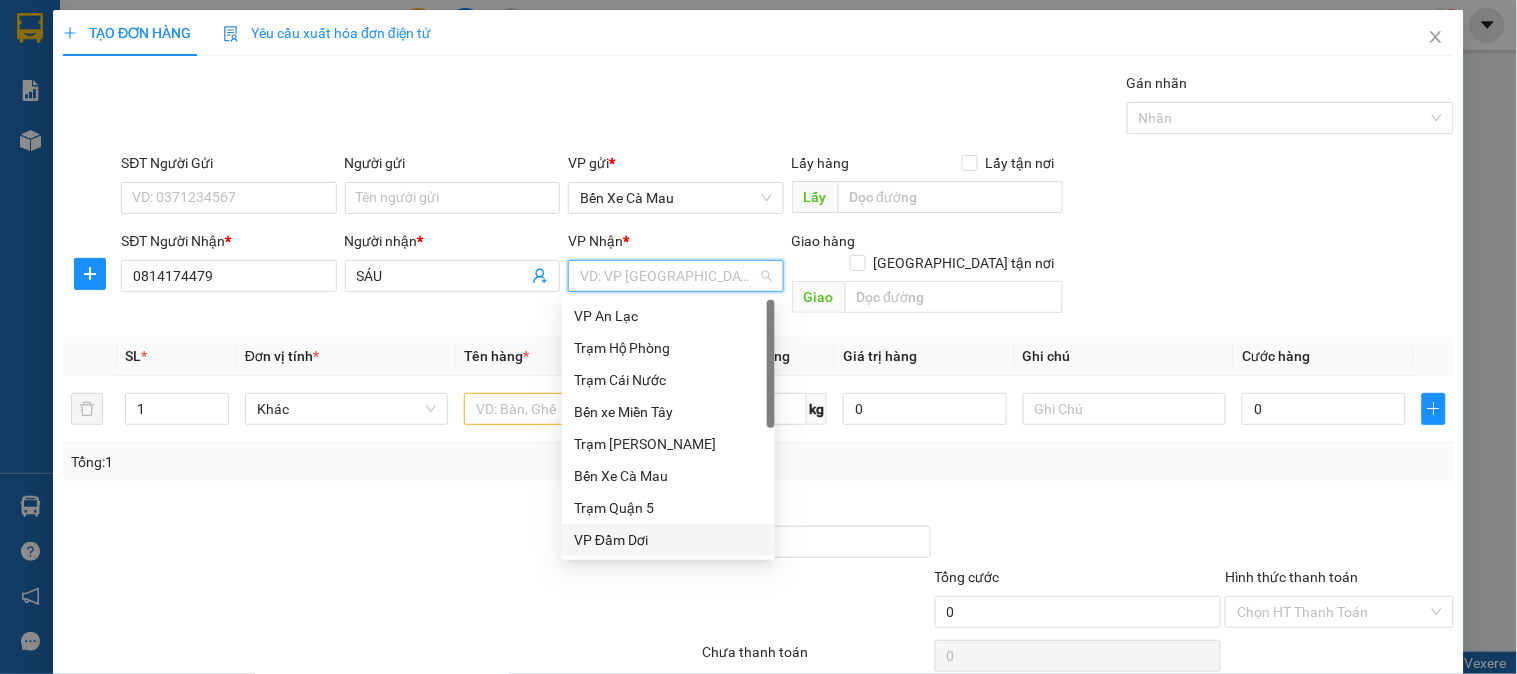 scroll, scrollTop: 160, scrollLeft: 0, axis: vertical 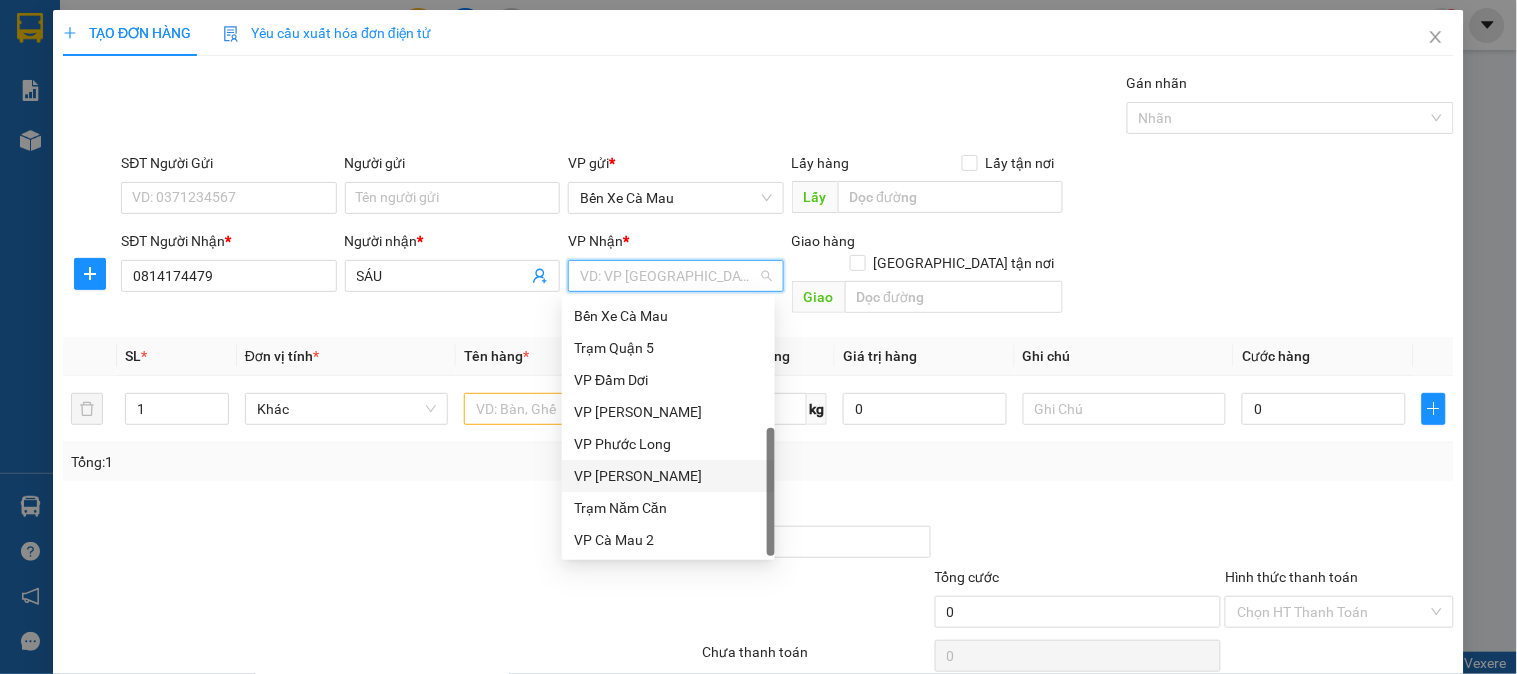 click on "VP [PERSON_NAME]" at bounding box center [668, 476] 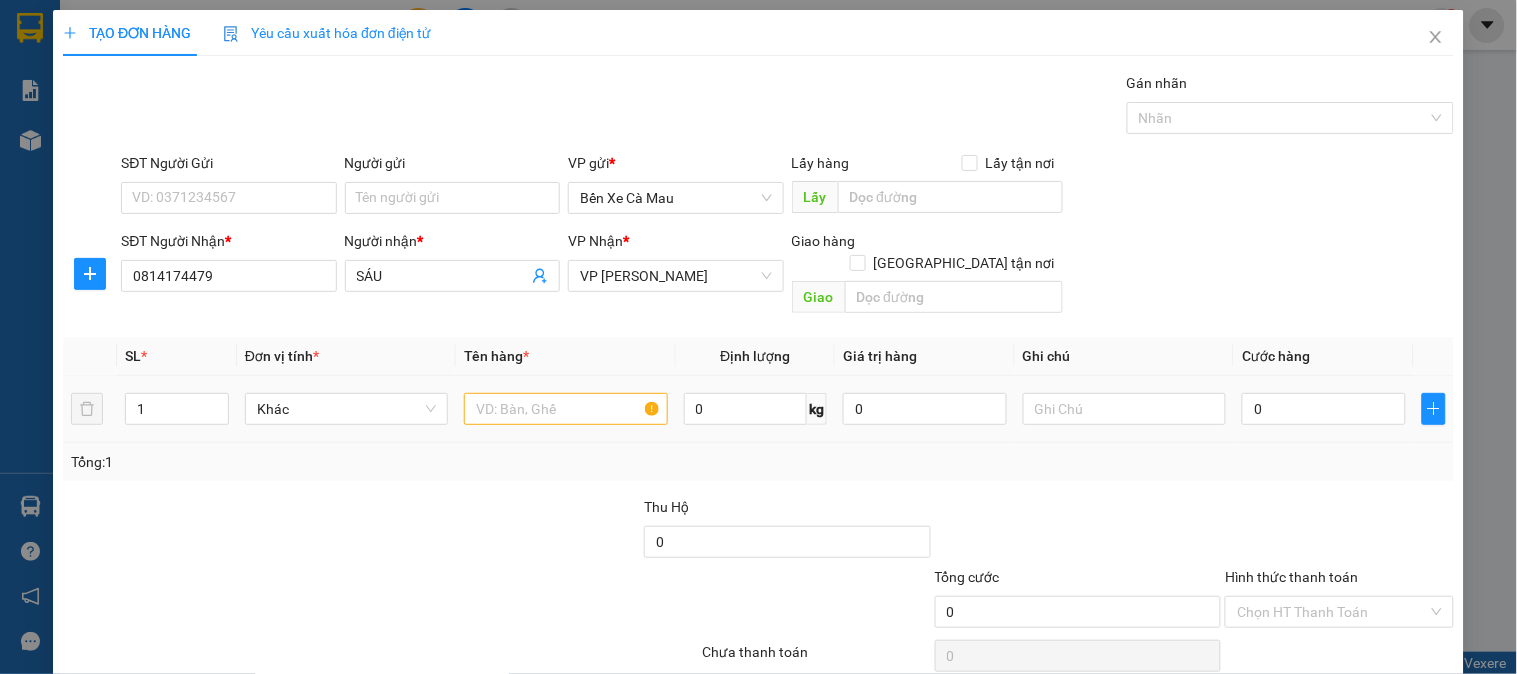 click at bounding box center [565, 409] 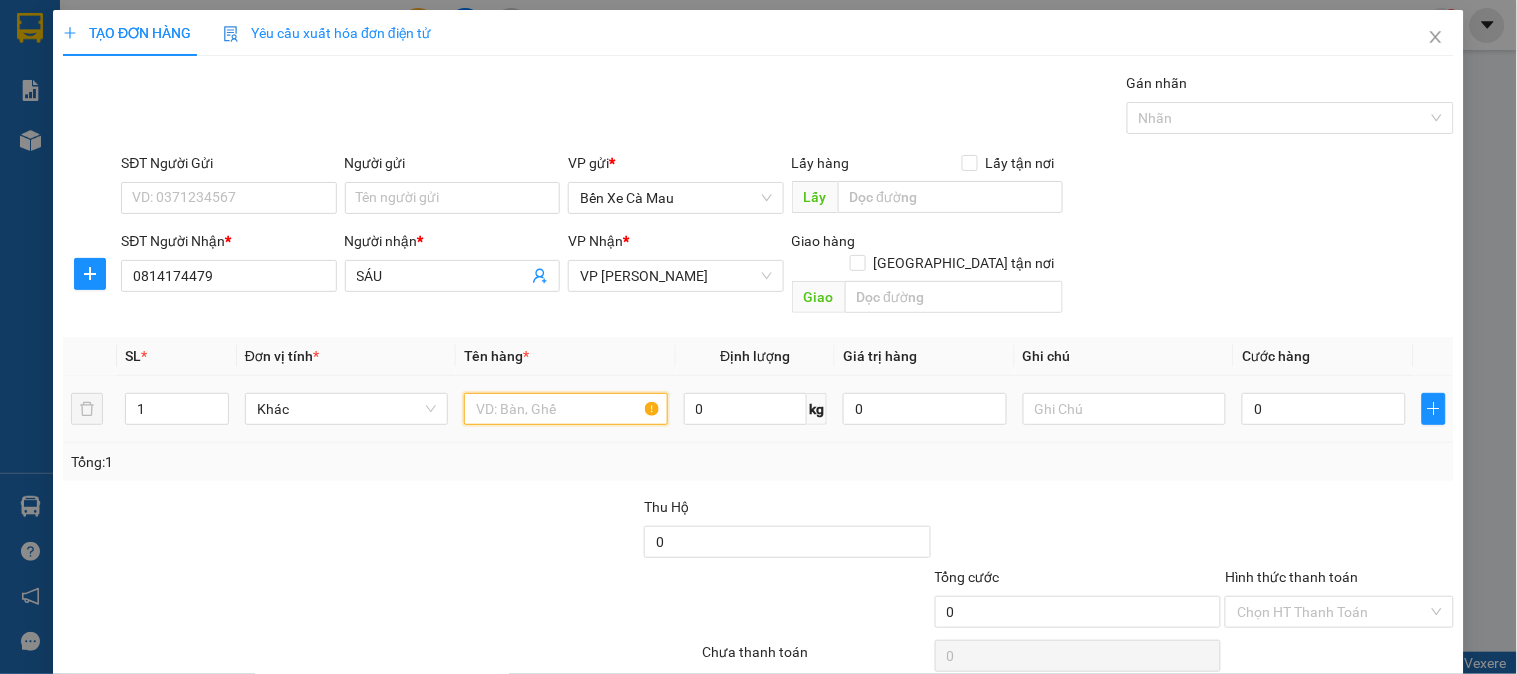 click at bounding box center (565, 409) 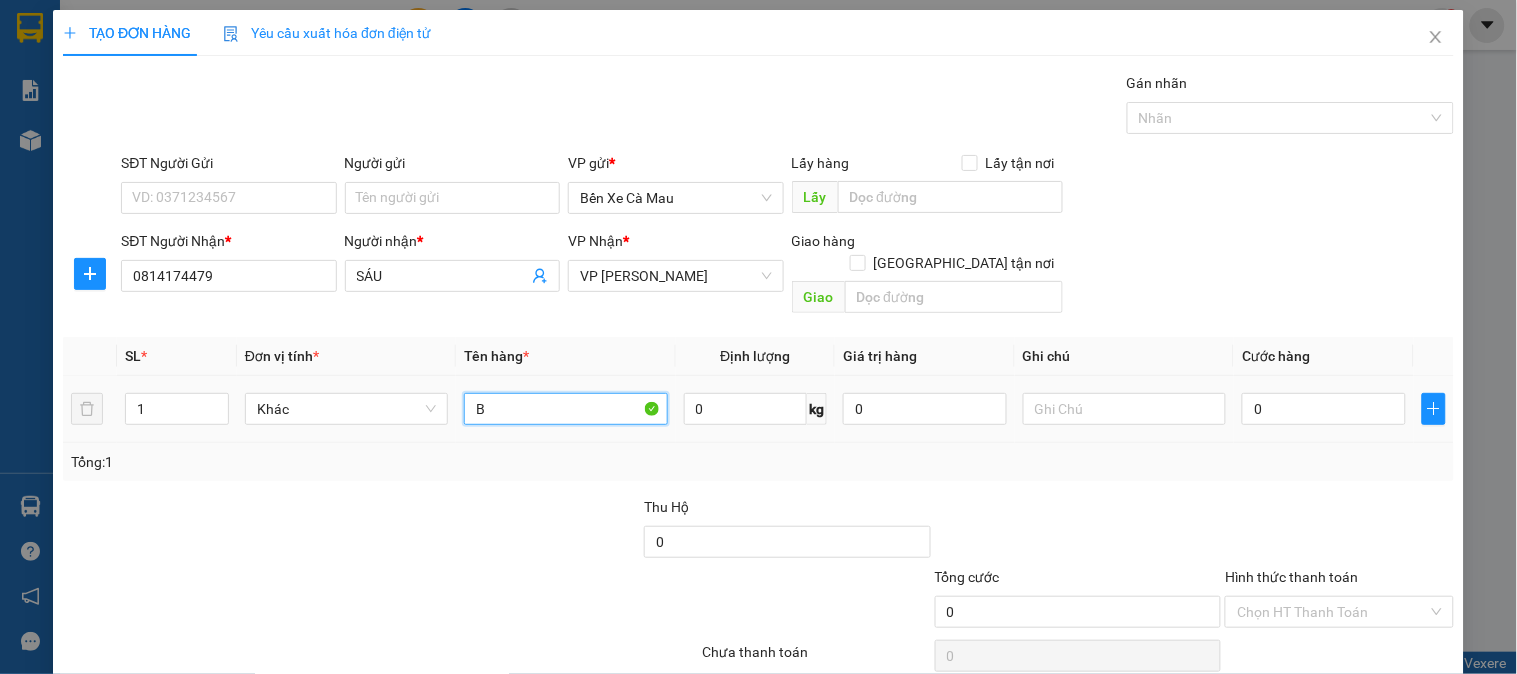 type on "B" 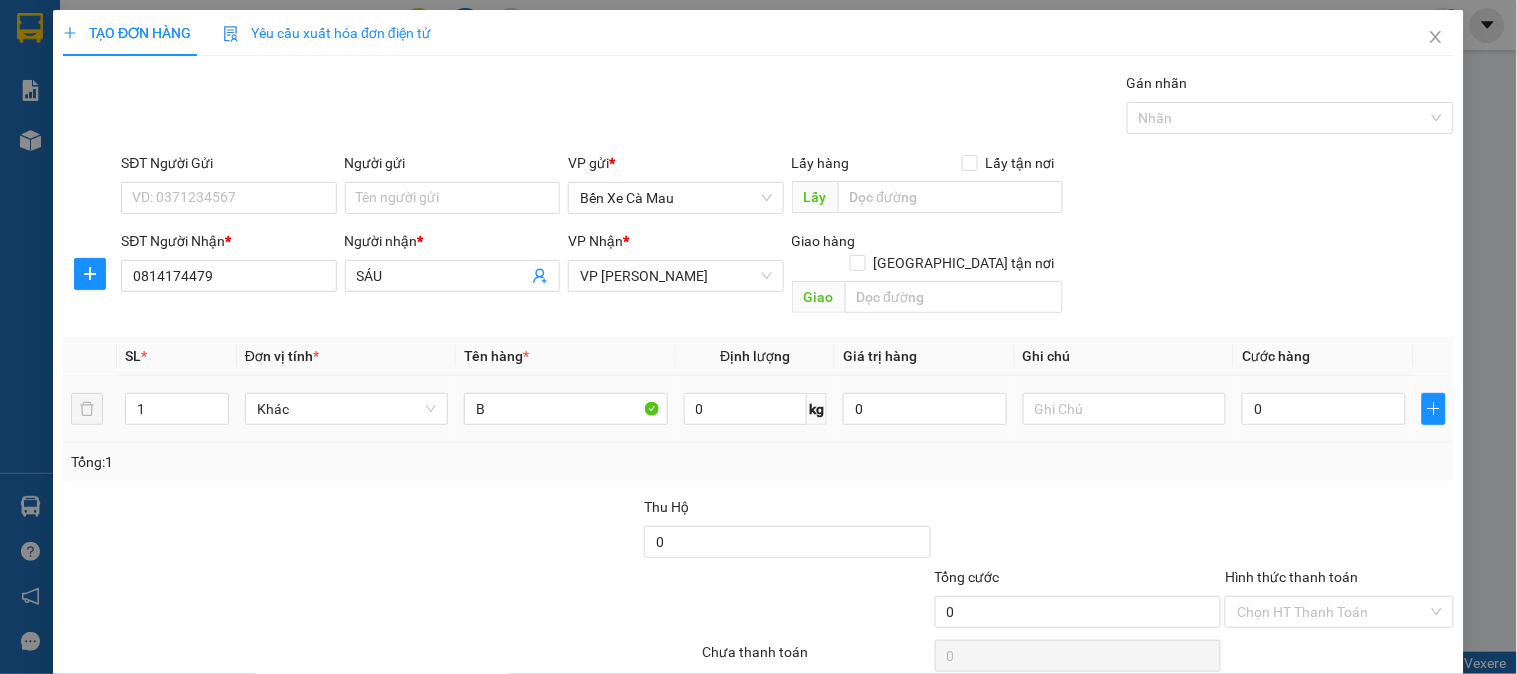 click on "0" at bounding box center (1324, 409) 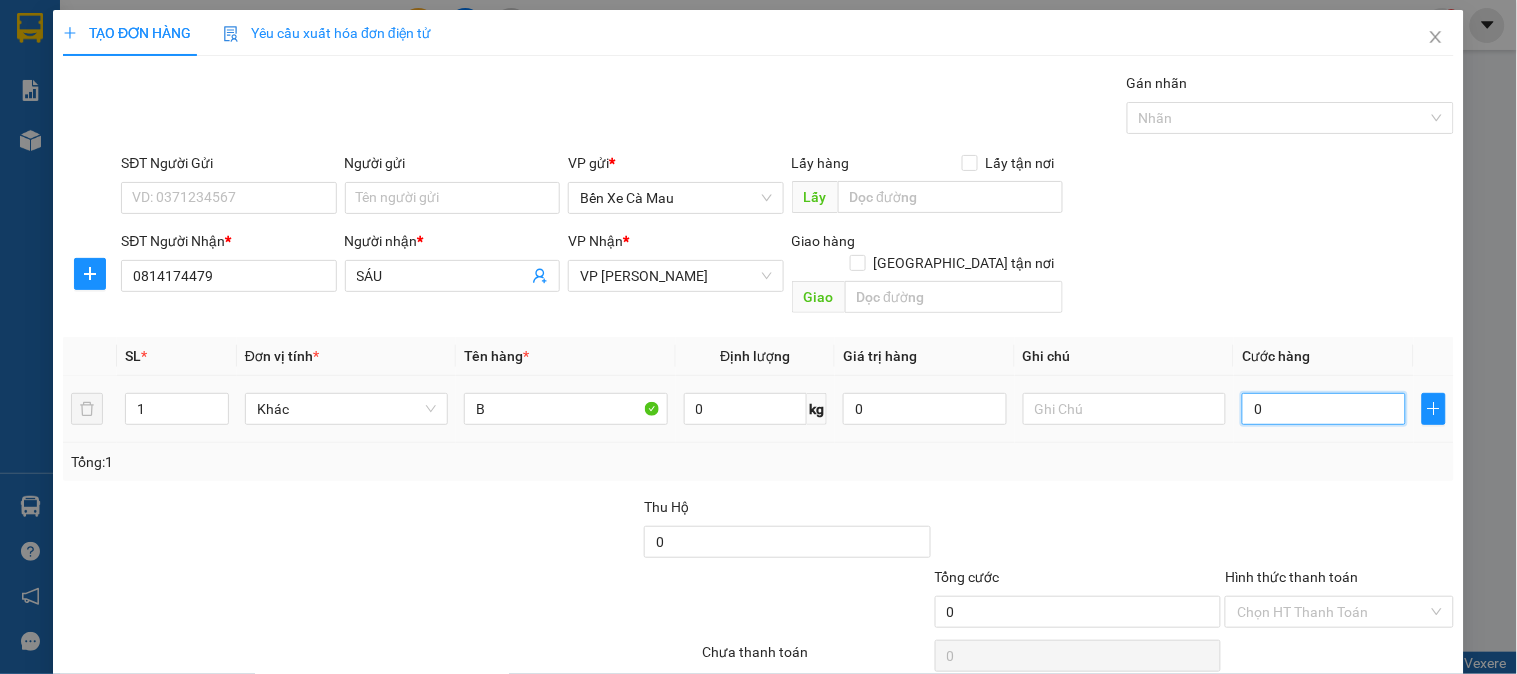 click on "0" at bounding box center [1324, 409] 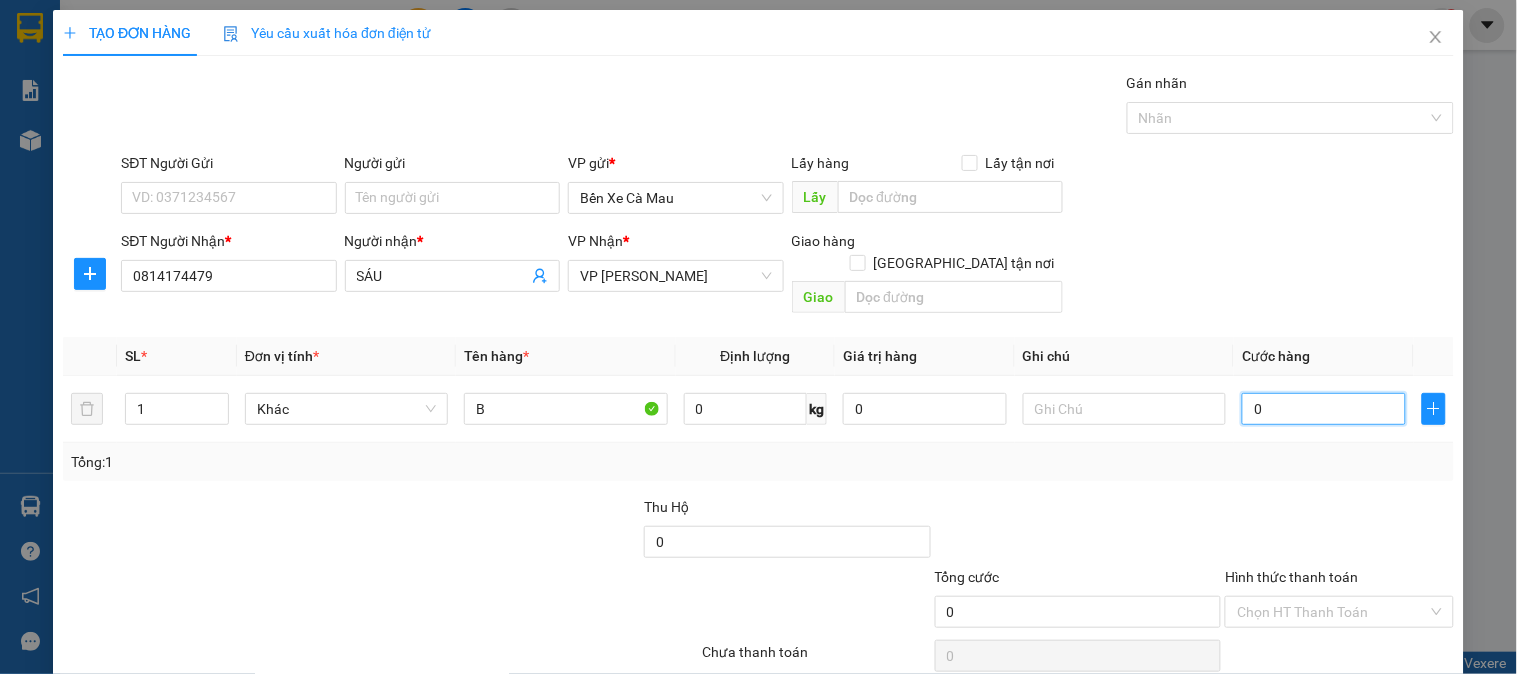 type on "003" 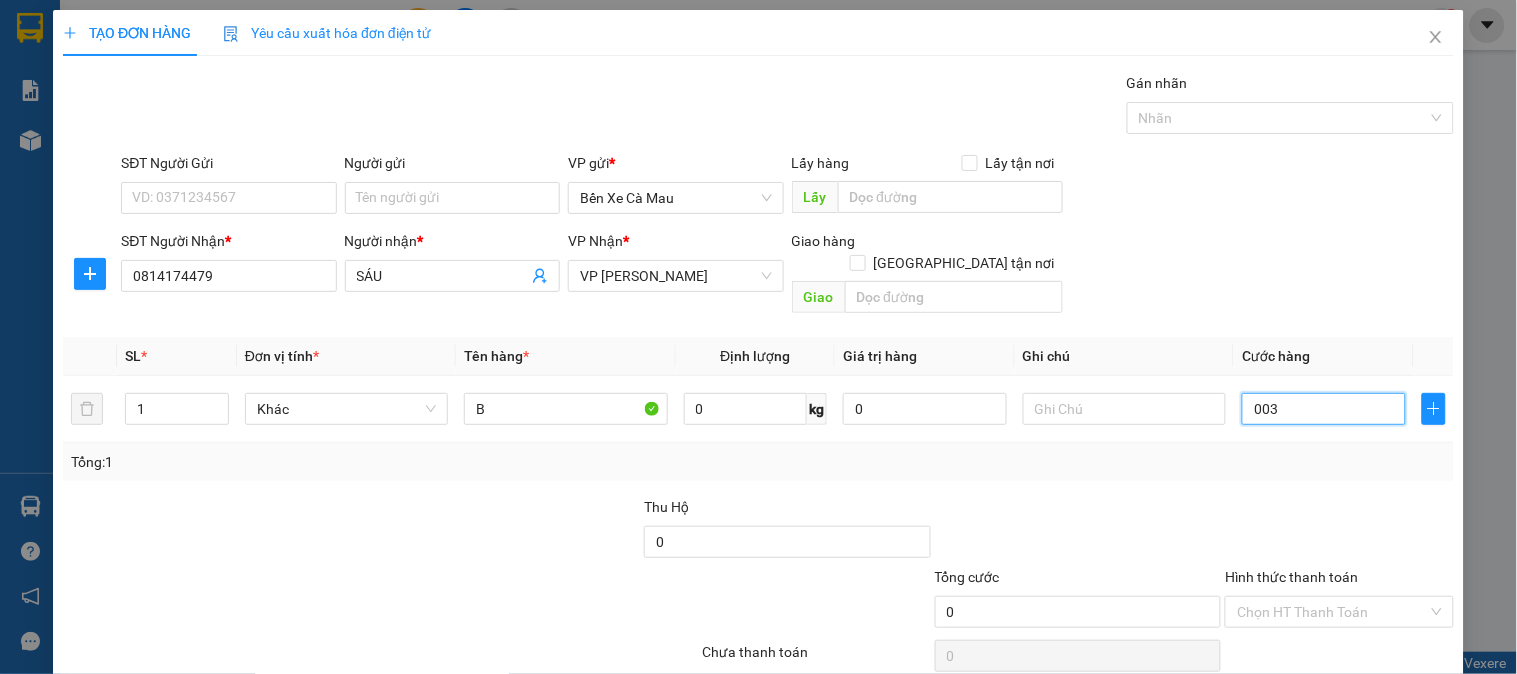type on "3" 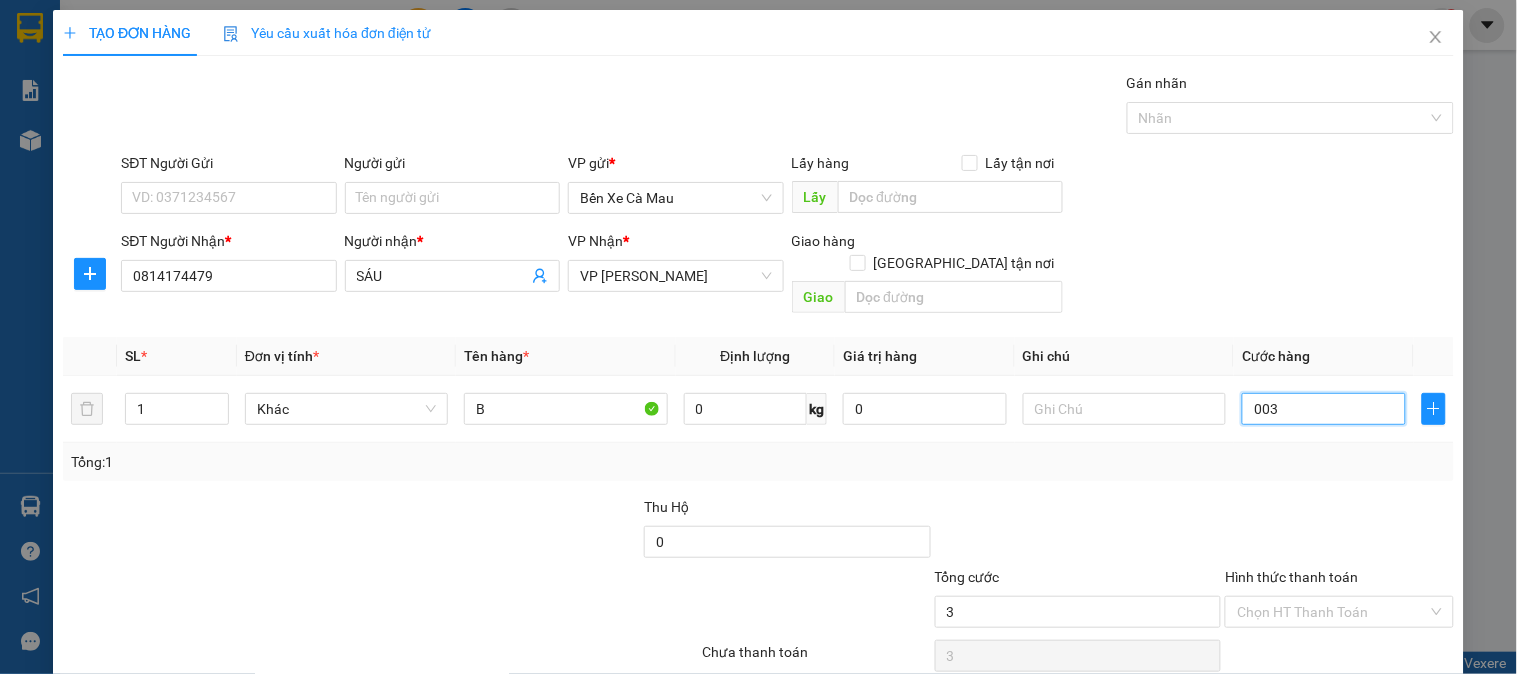 type 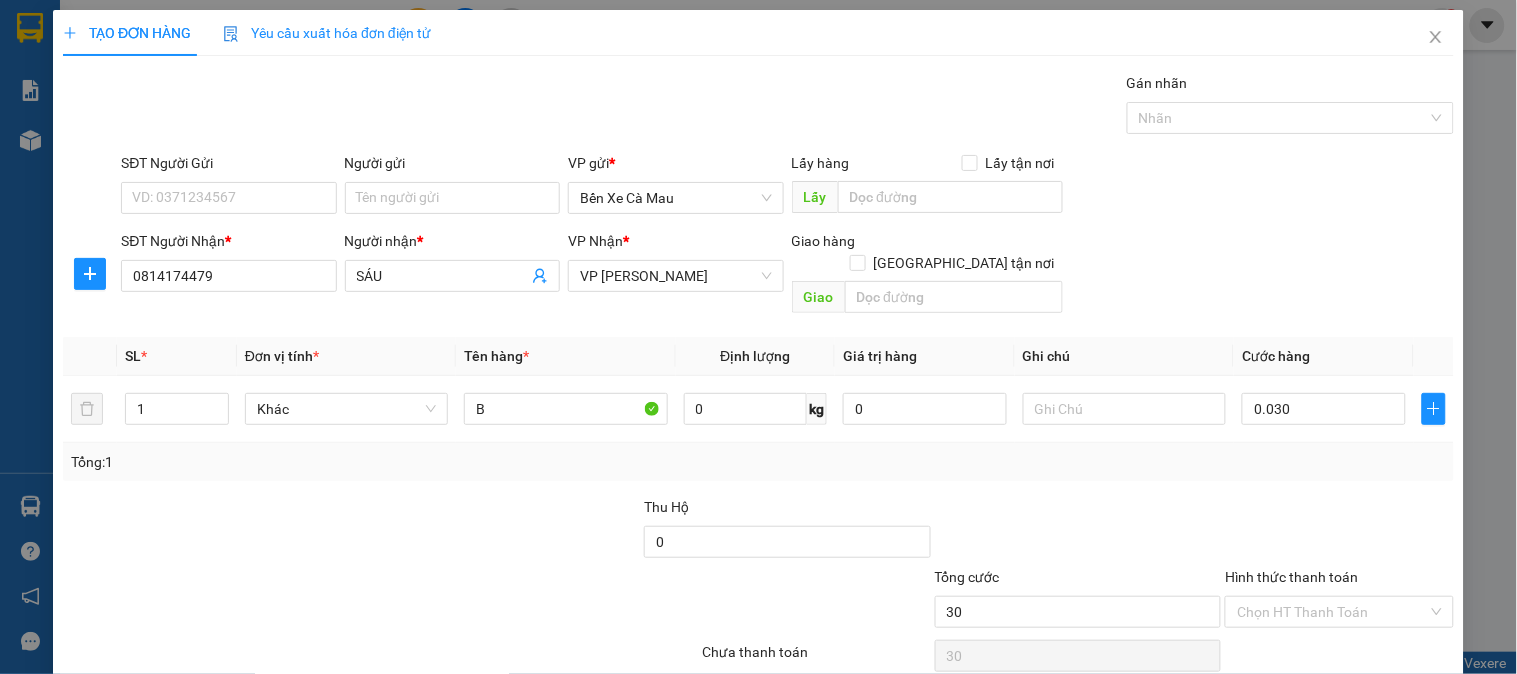 click on "Cước hàng" at bounding box center [1276, 356] 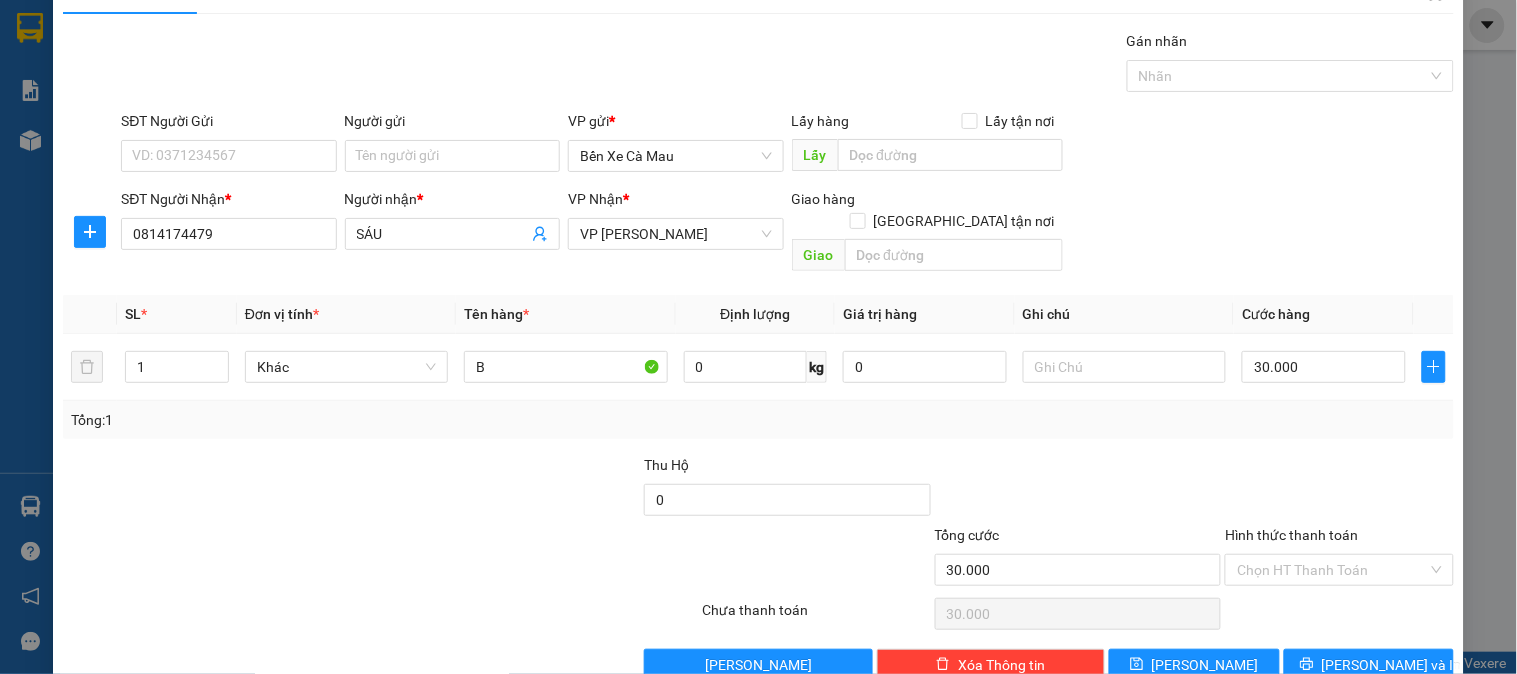 scroll, scrollTop: 65, scrollLeft: 0, axis: vertical 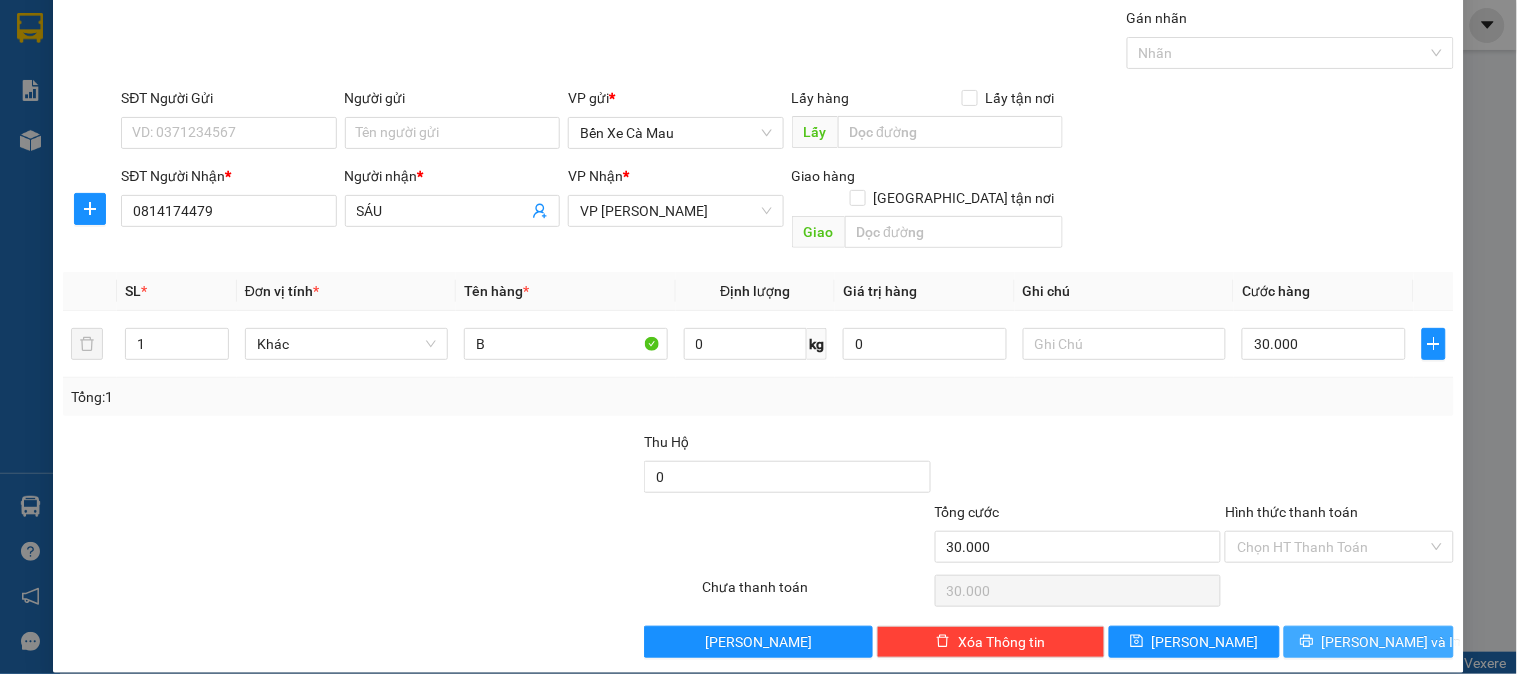 click on "[PERSON_NAME] và In" at bounding box center [1369, 642] 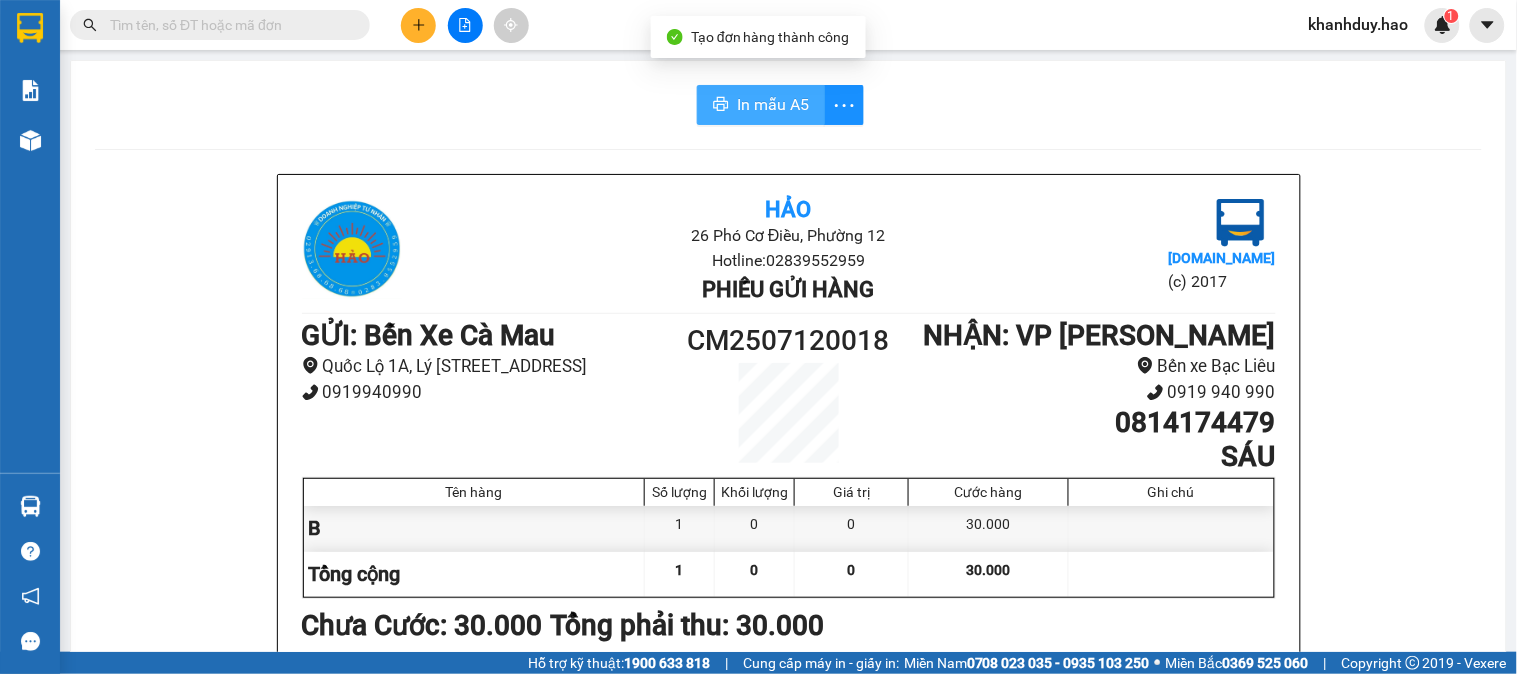 click on "In mẫu A5" at bounding box center [773, 104] 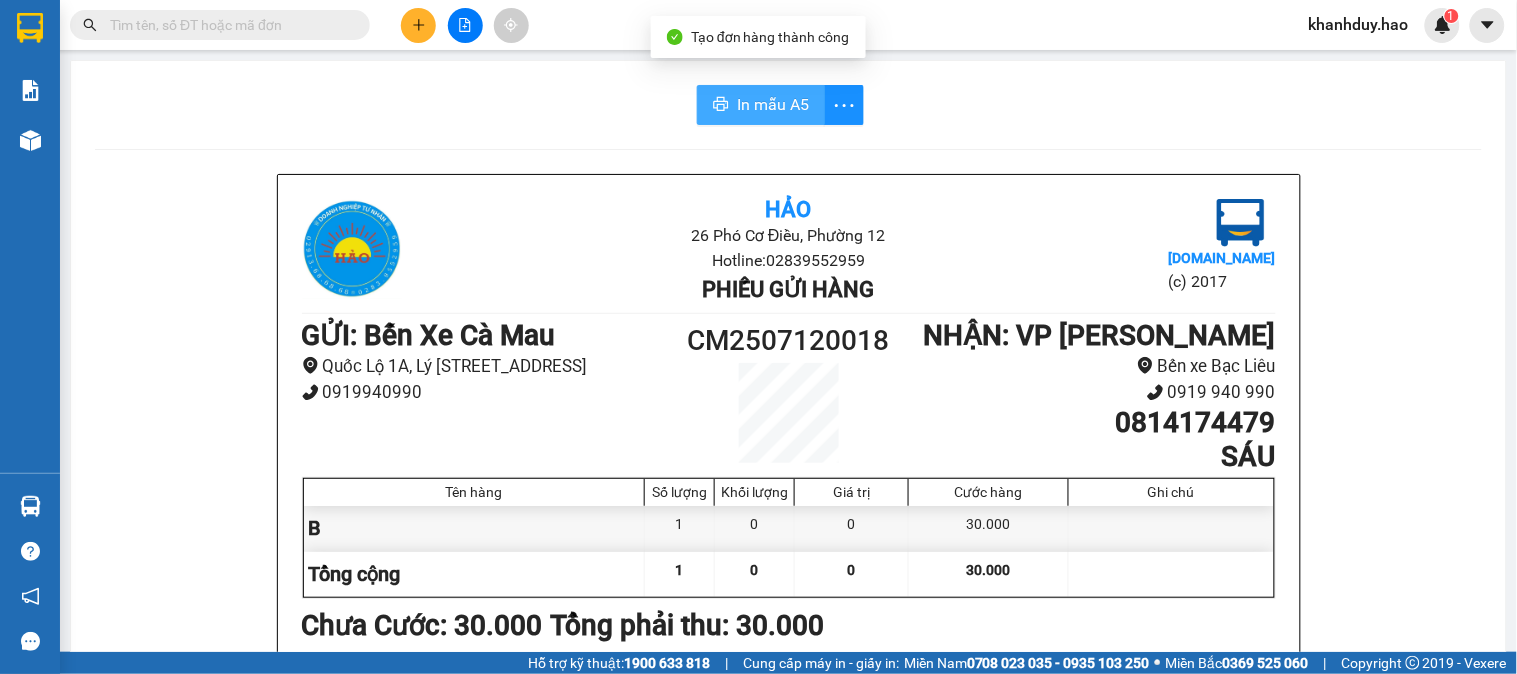 scroll, scrollTop: 0, scrollLeft: 0, axis: both 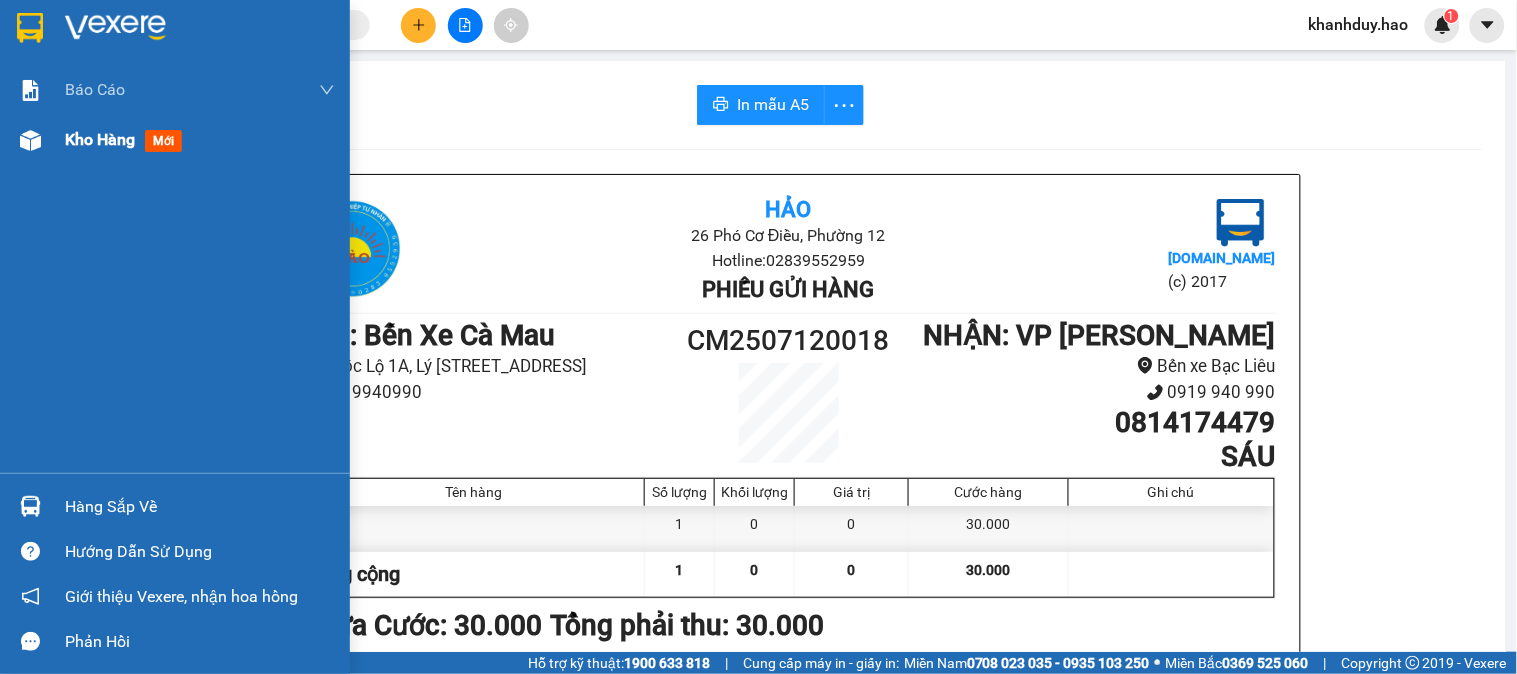 click on "Kho hàng mới" at bounding box center (200, 140) 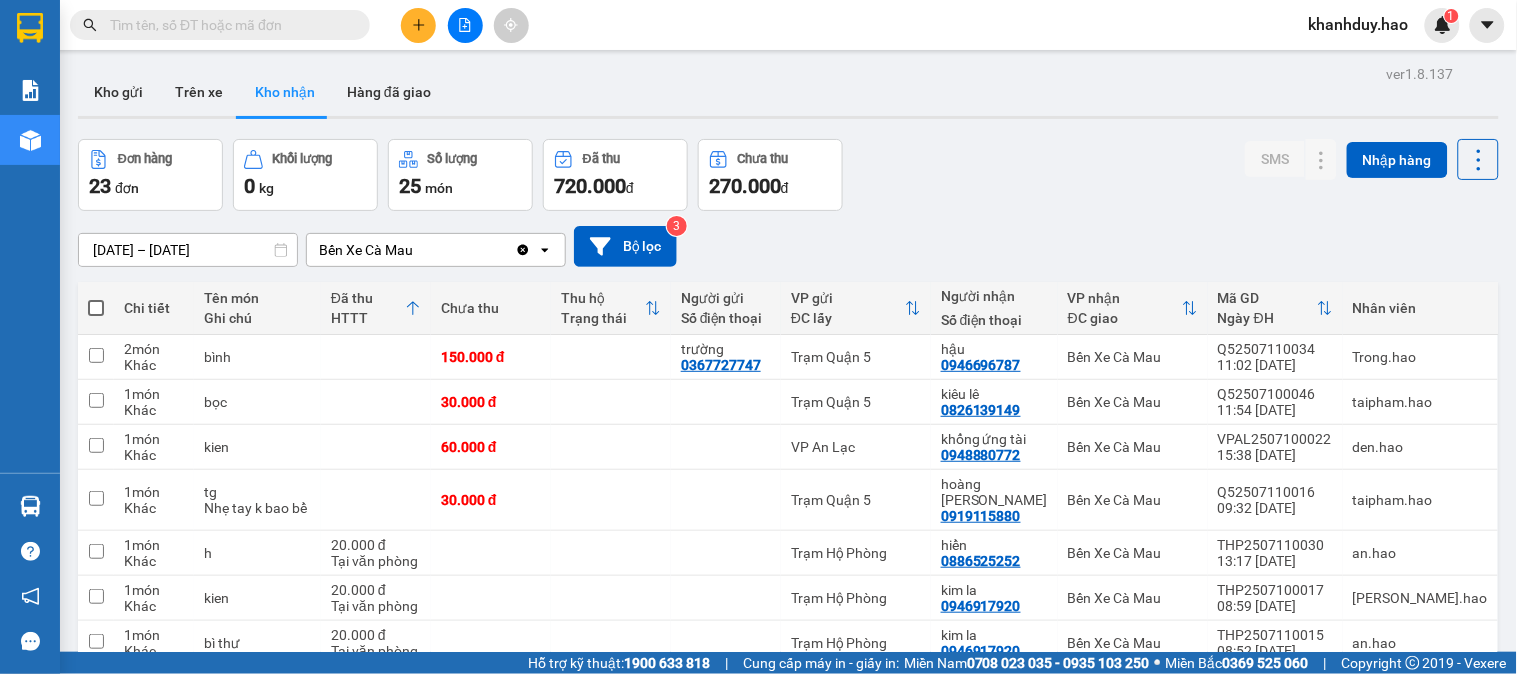 click on "11/07/2025 – 11/07/2025" at bounding box center (188, 250) 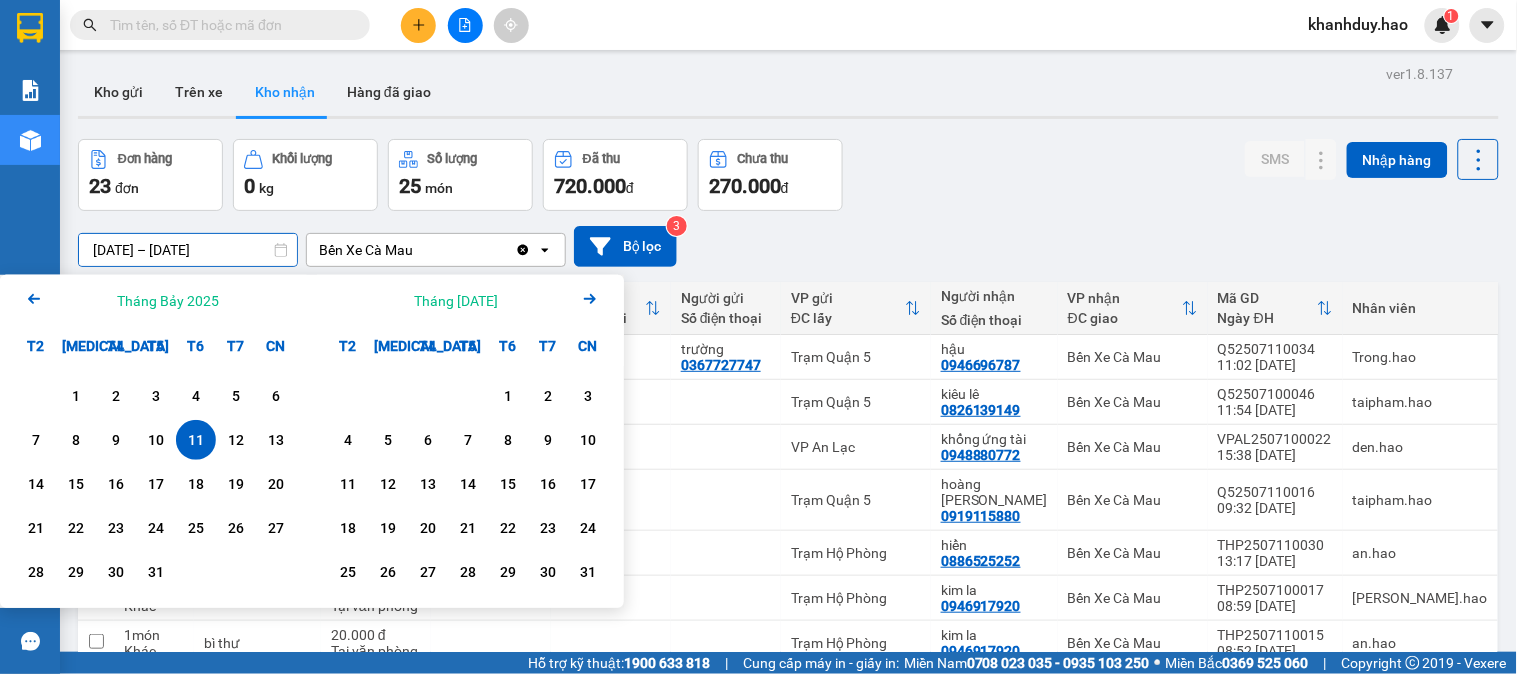 click on "11/07/2025 – 11/07/2025 Press the down arrow key to interact with the calendar and select a date. Press the escape button to close the calendar. Selected date range is from 11/07/2025 to 11/07/2025. Bến Xe Cà Mau Clear value open Bộ lọc 3" at bounding box center (788, 246) 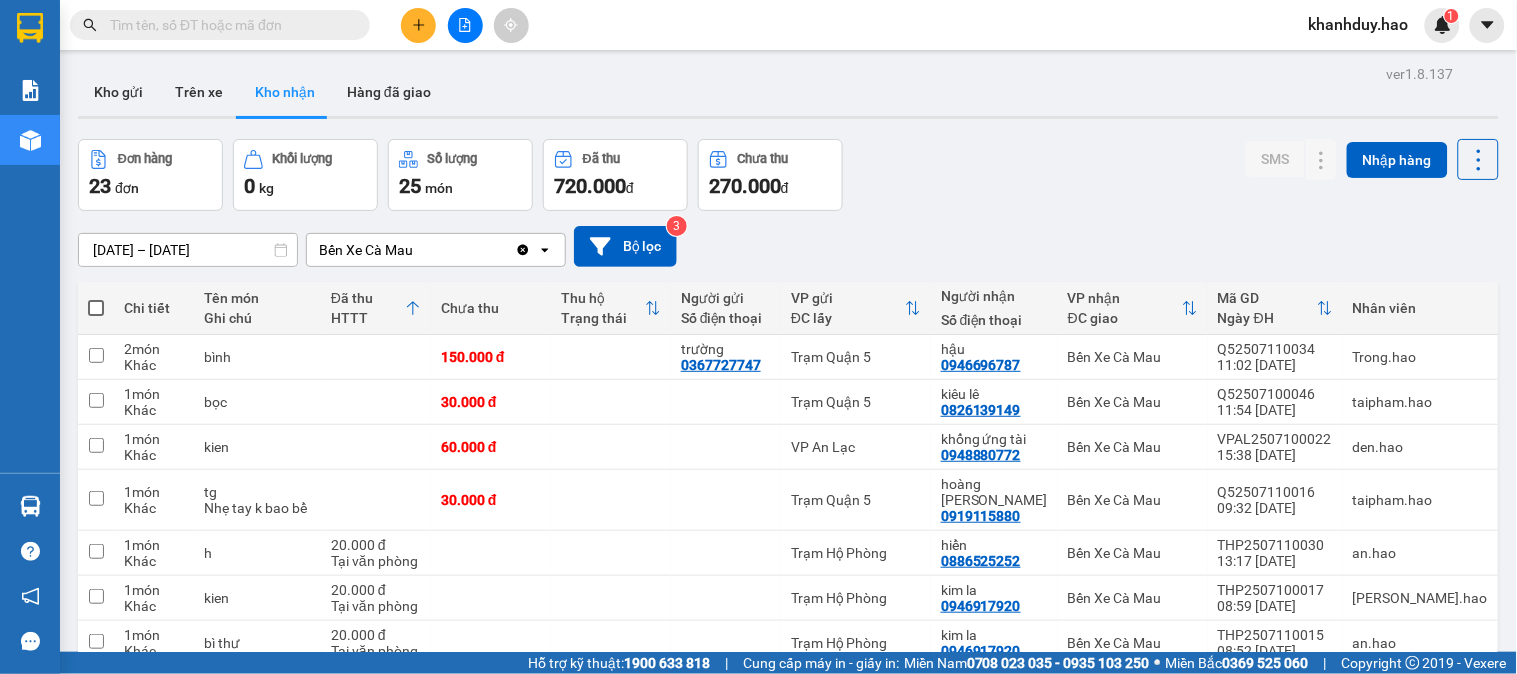 click on "11/07/2025 – 11/07/2025" at bounding box center [188, 250] 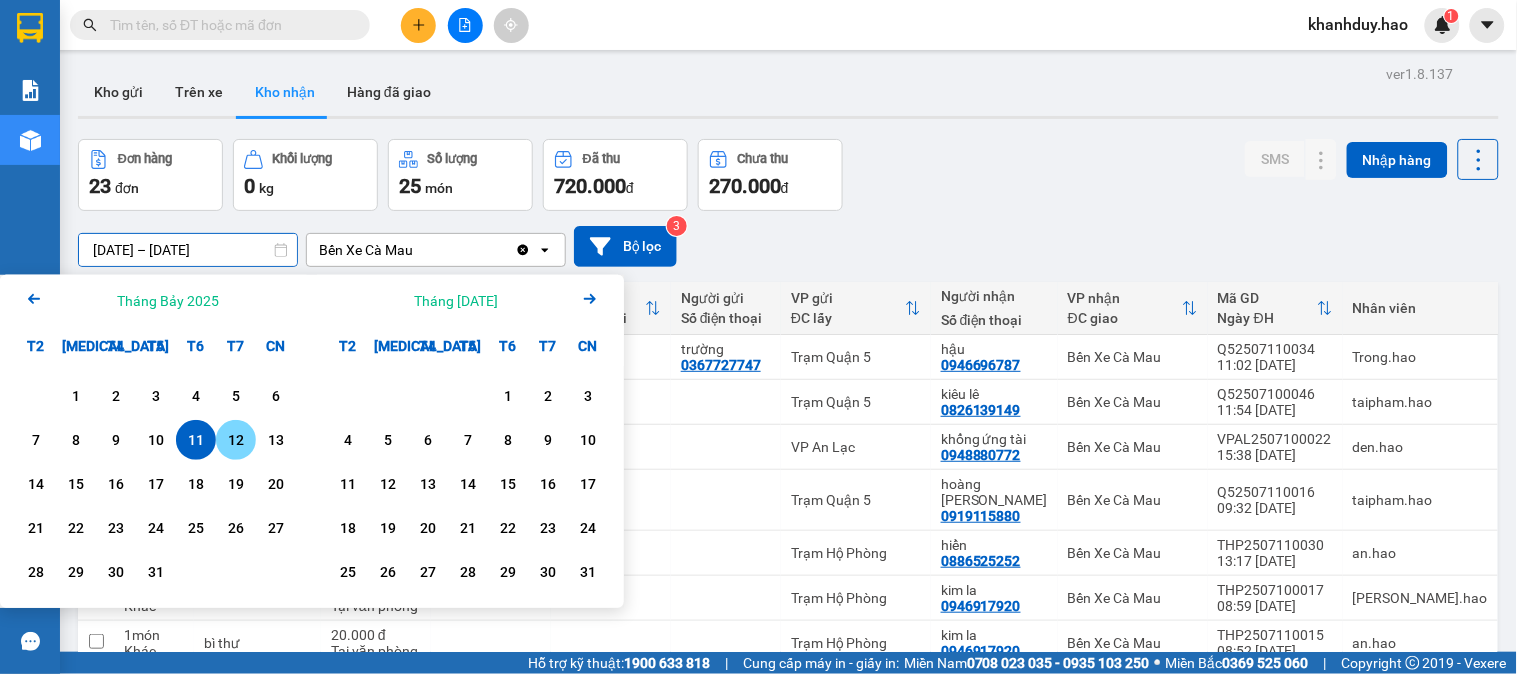 click on "12" at bounding box center (236, 440) 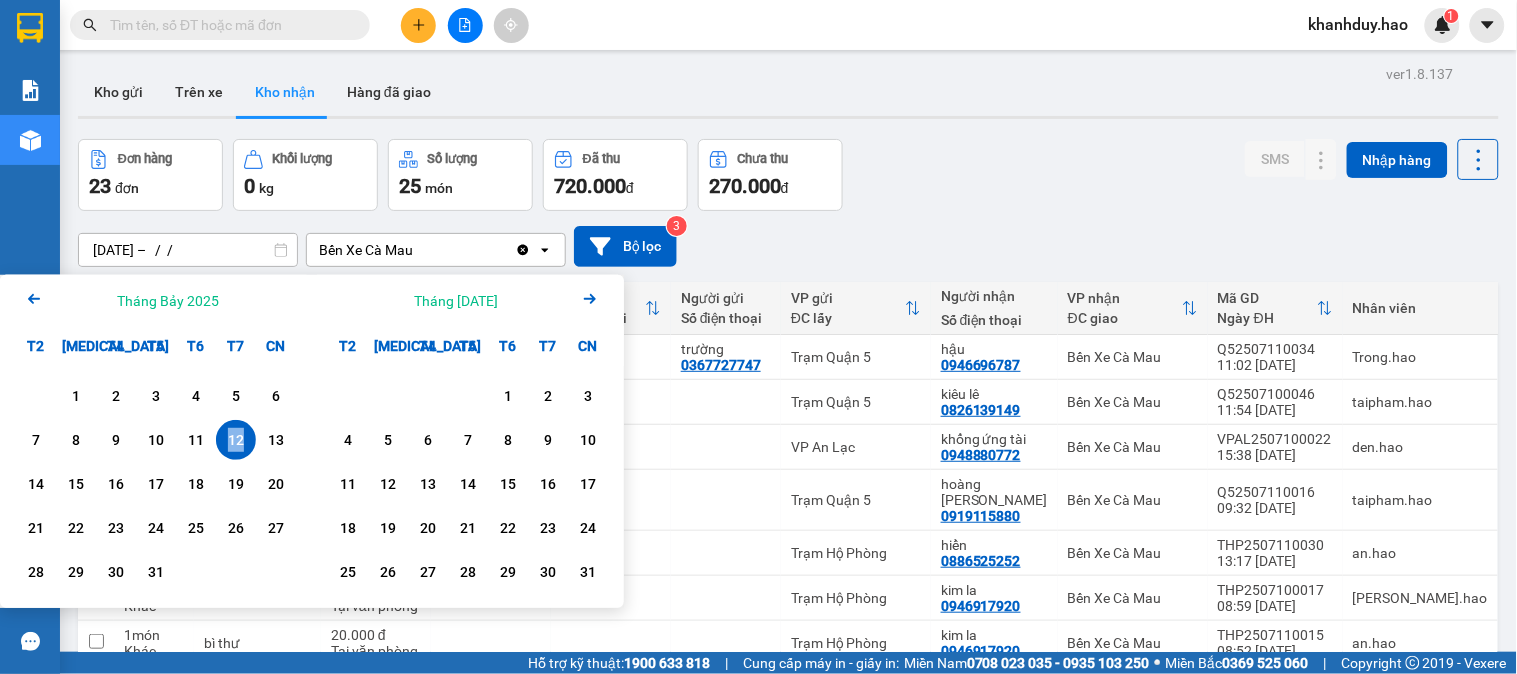 click on "12" at bounding box center (236, 440) 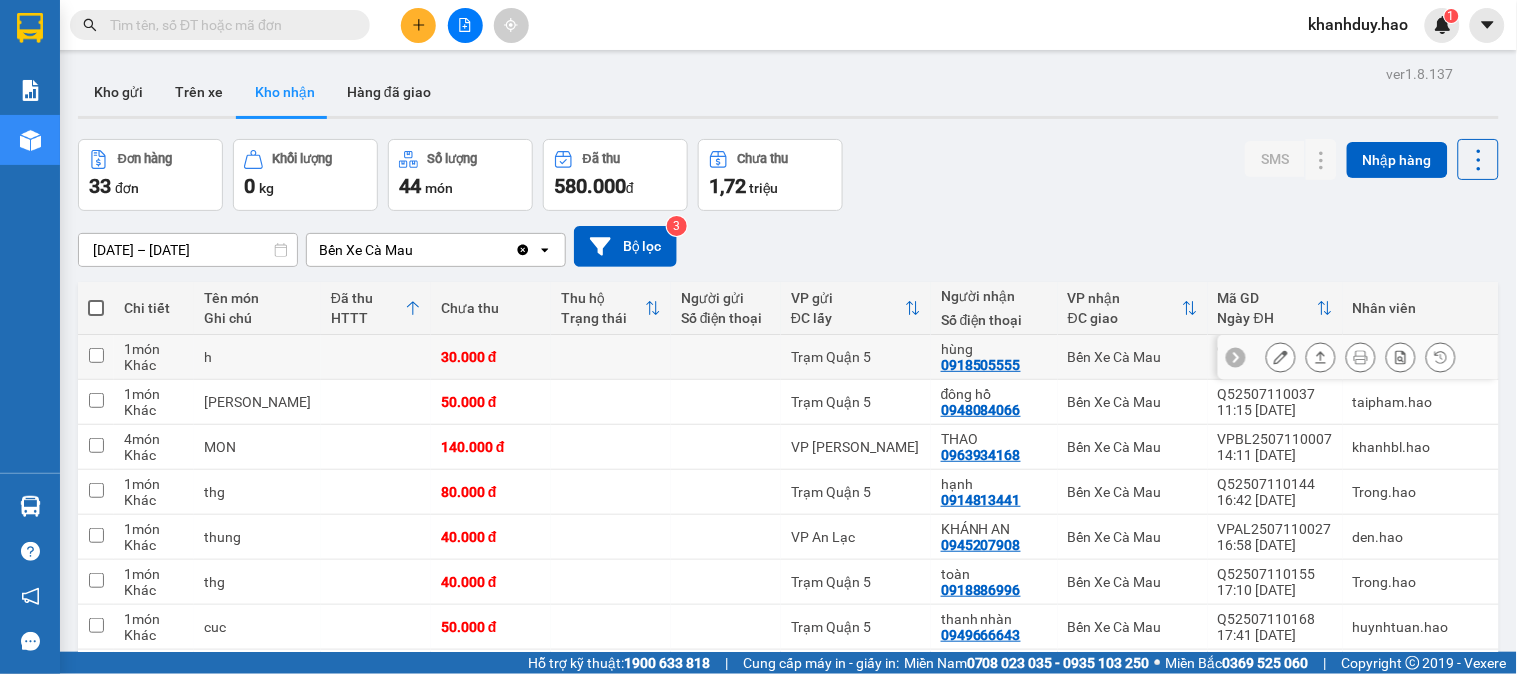 click 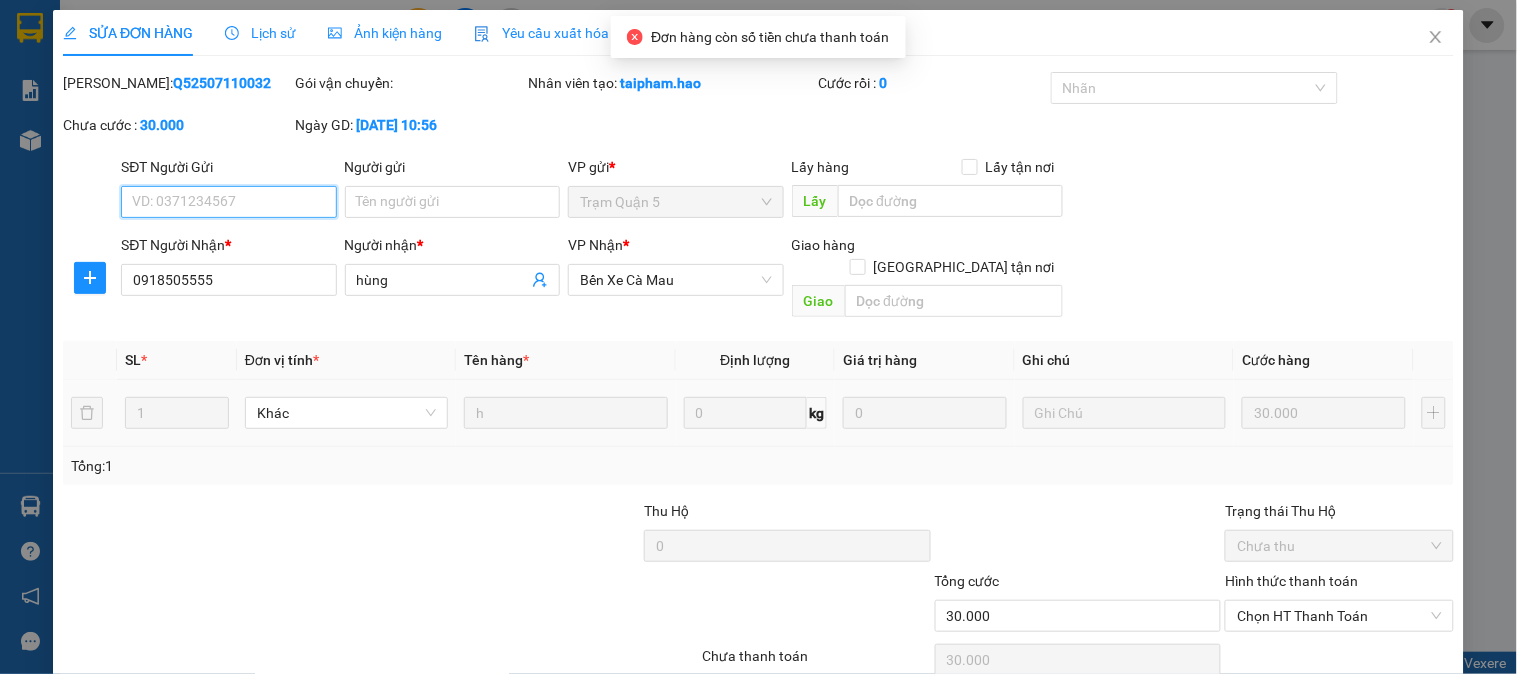scroll, scrollTop: 70, scrollLeft: 0, axis: vertical 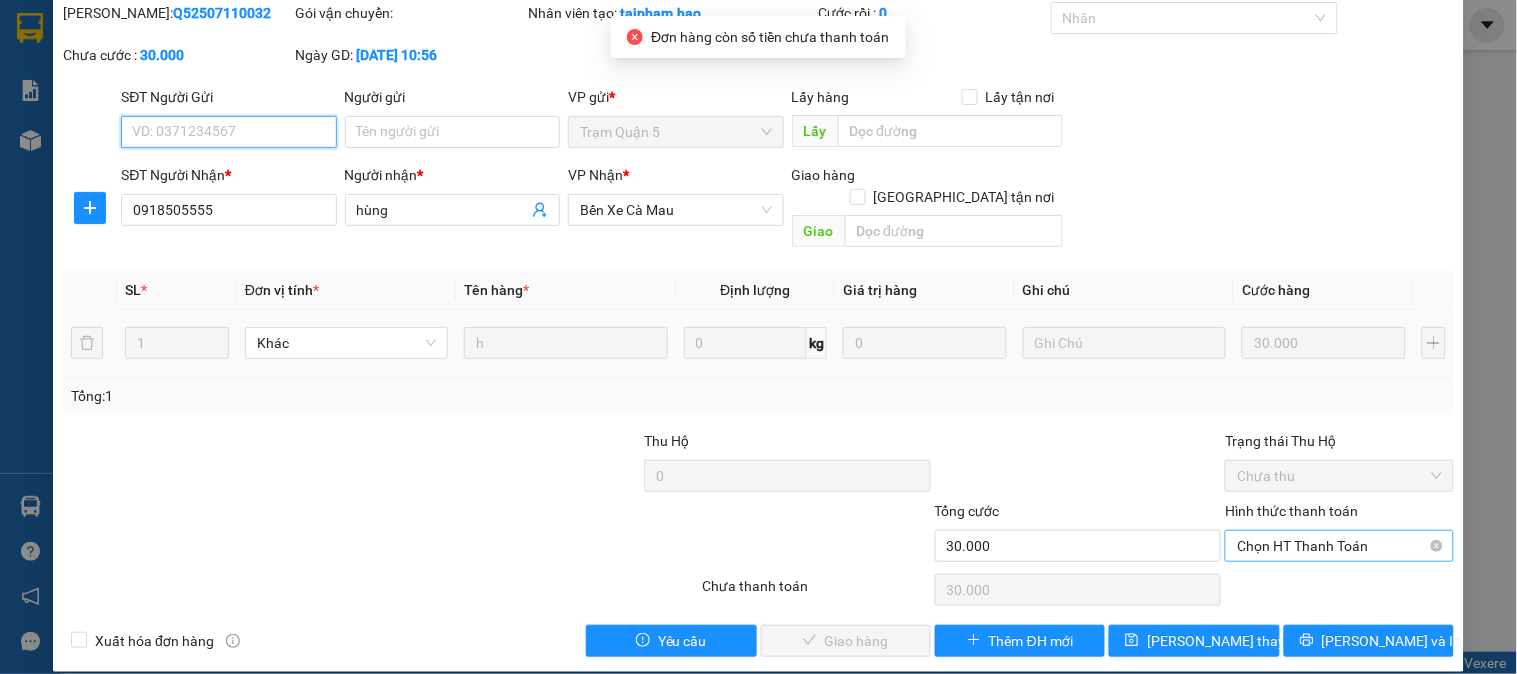 click on "Chọn HT Thanh Toán" at bounding box center [1339, 546] 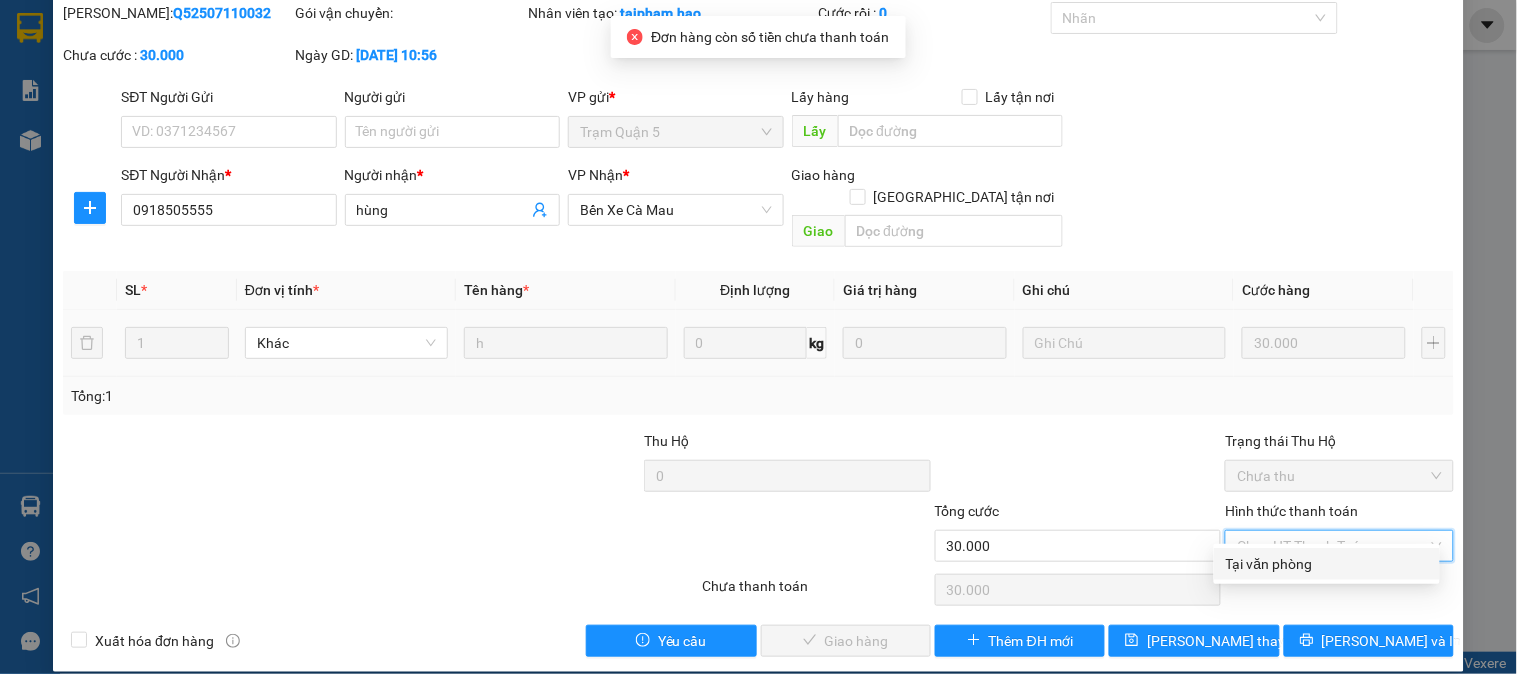 drag, startPoint x: 1308, startPoint y: 538, endPoint x: 1194, endPoint y: 565, distance: 117.15375 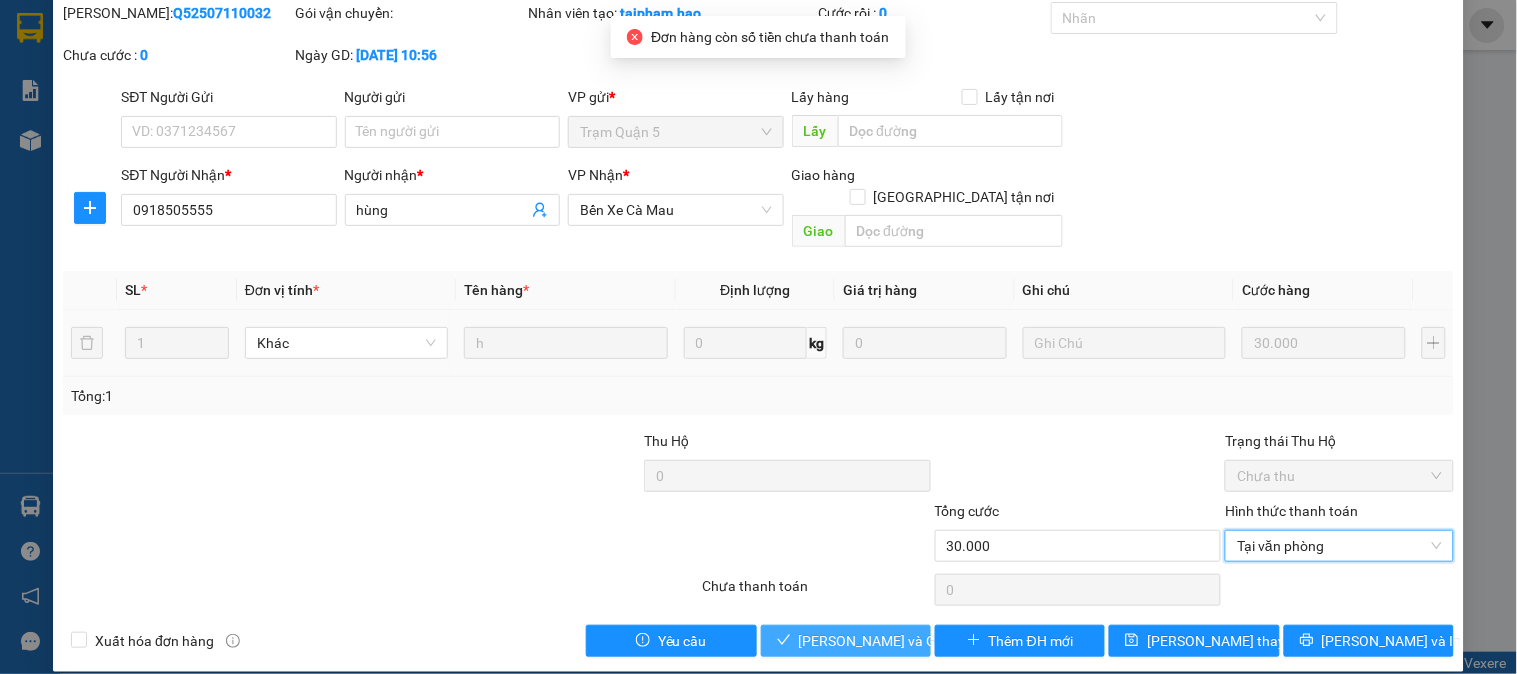 click on "[PERSON_NAME] và [PERSON_NAME] hàng" at bounding box center [846, 641] 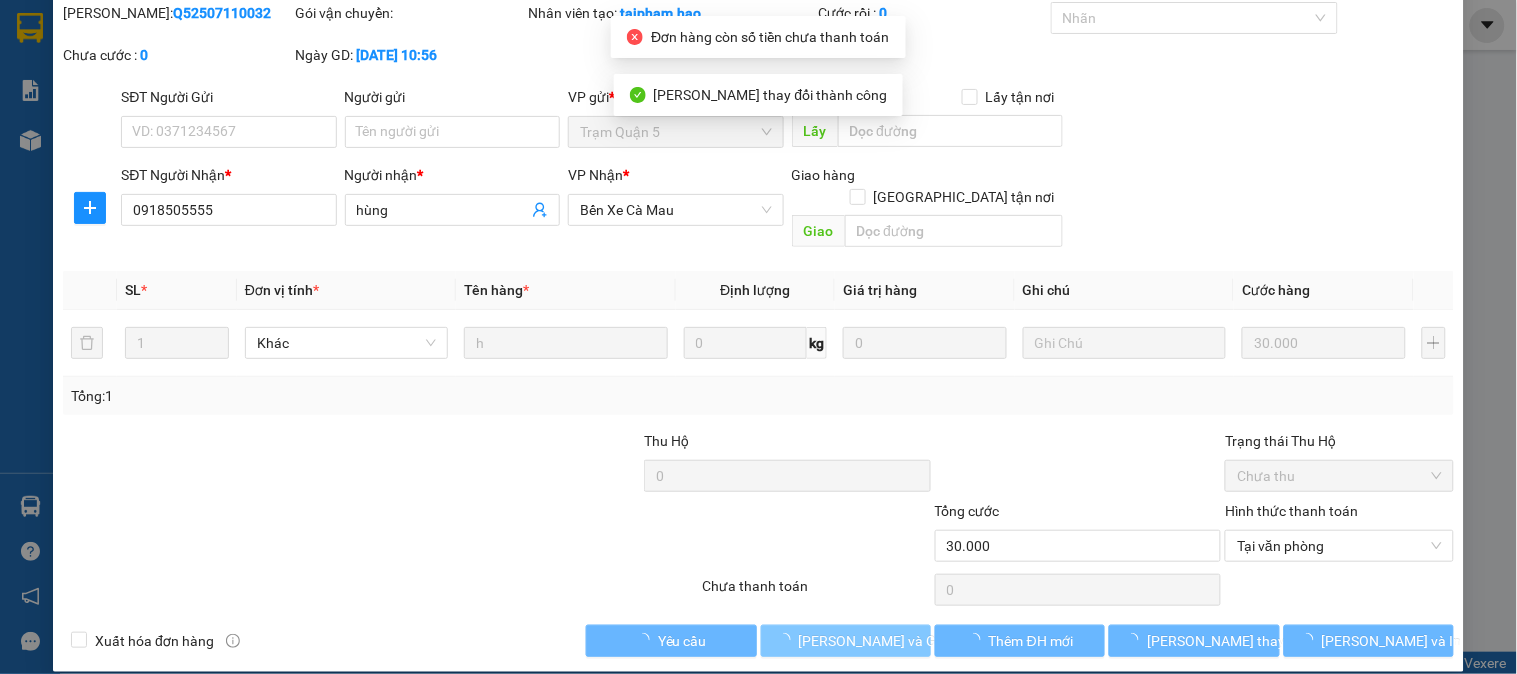 scroll, scrollTop: 0, scrollLeft: 0, axis: both 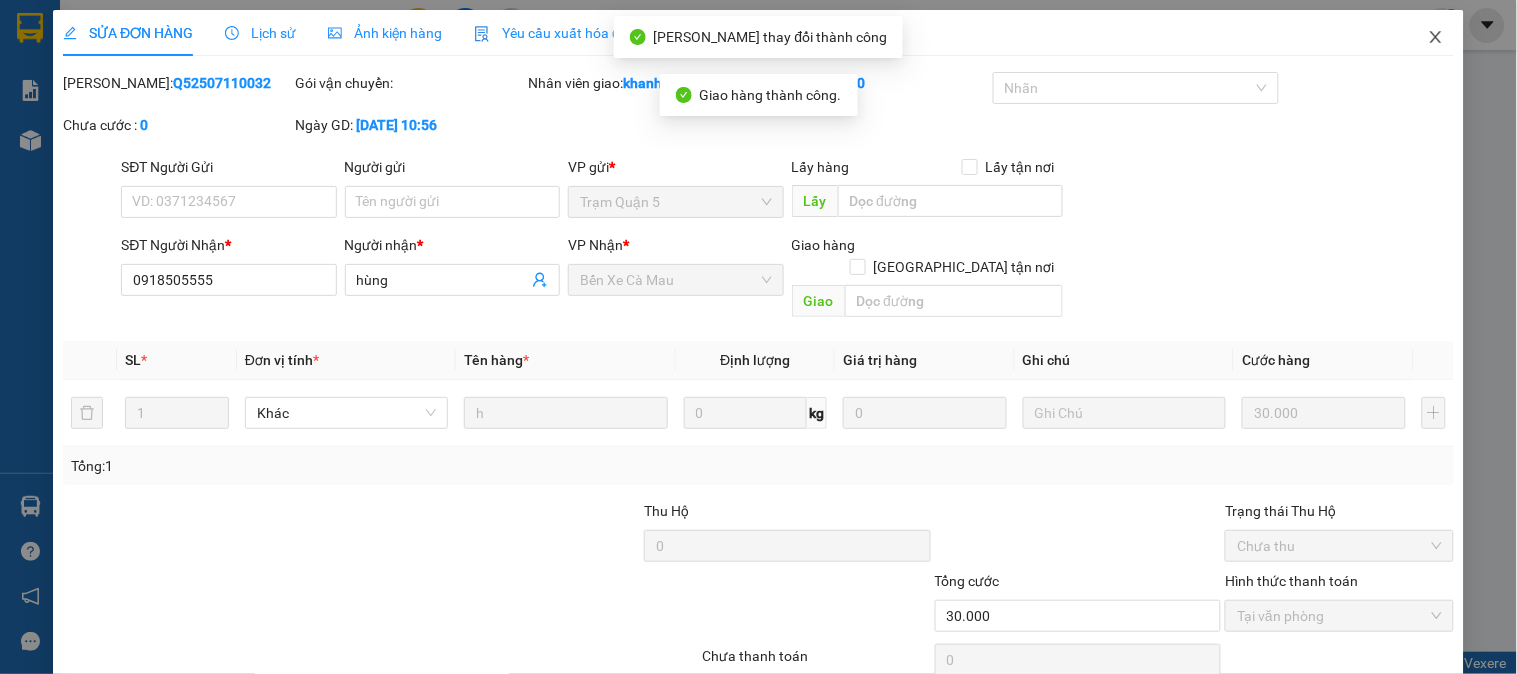 click 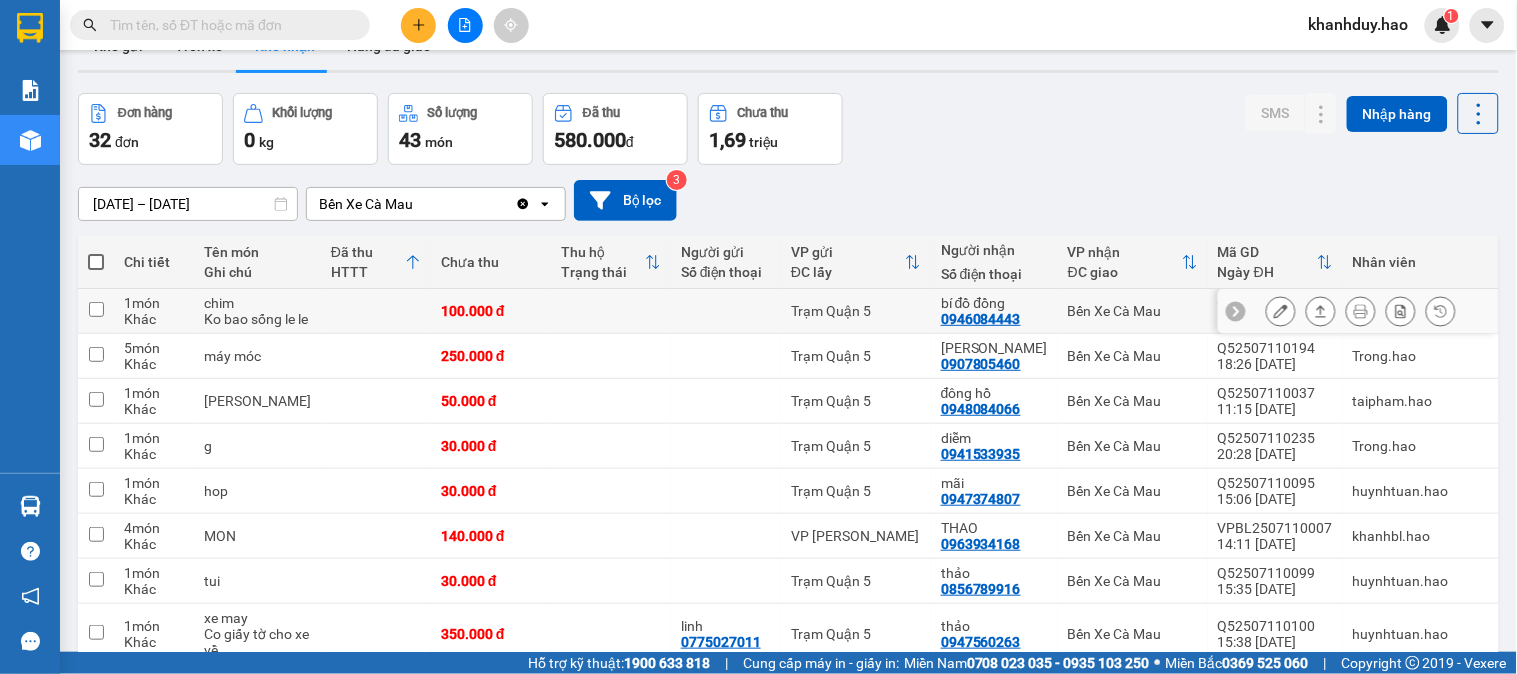 scroll, scrollTop: 111, scrollLeft: 0, axis: vertical 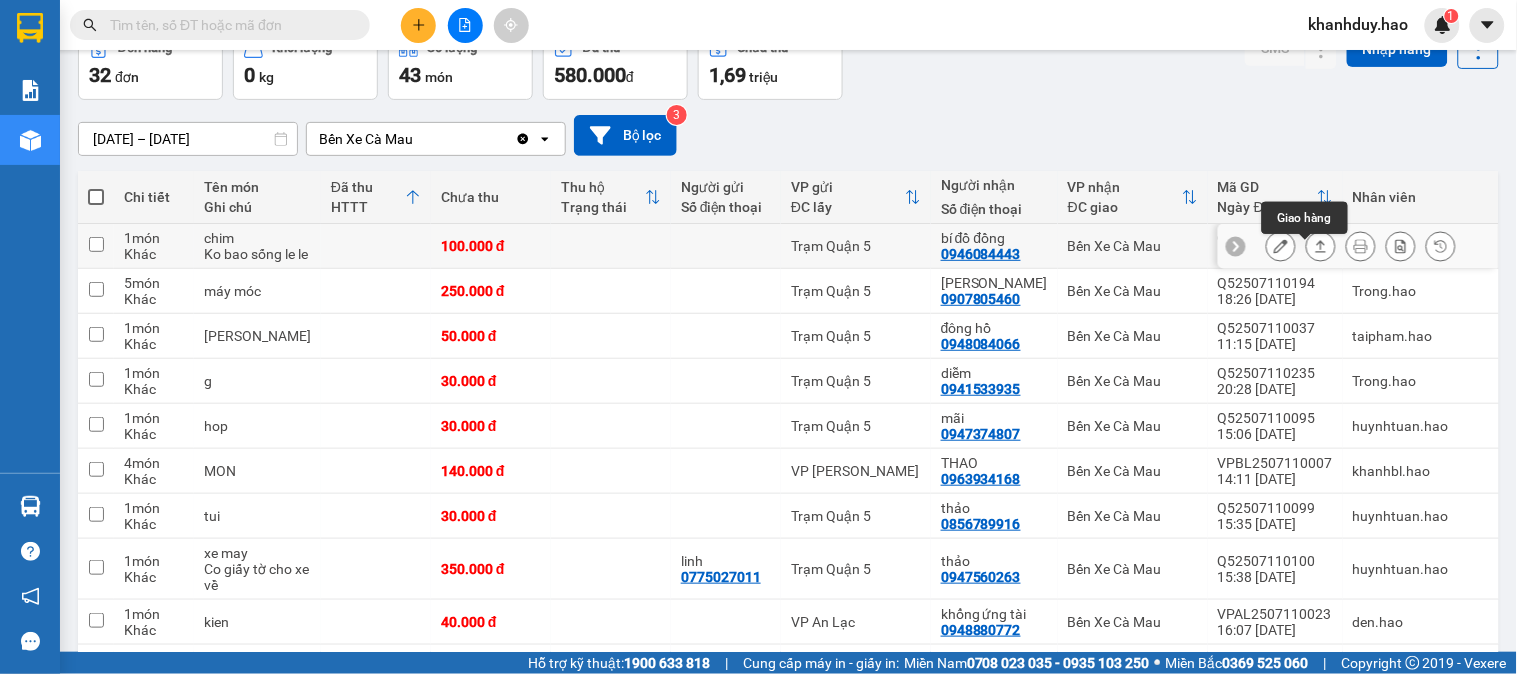 click at bounding box center [1321, 246] 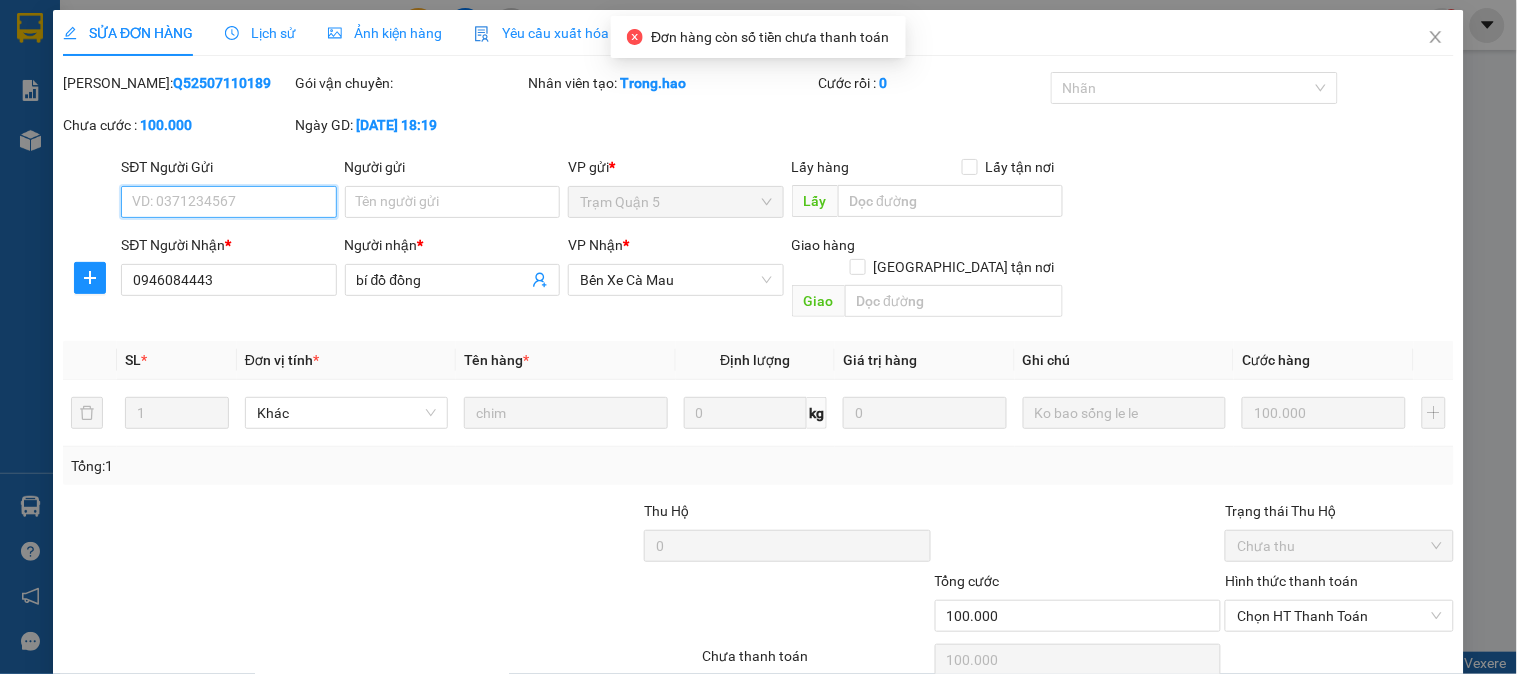 scroll, scrollTop: 0, scrollLeft: 0, axis: both 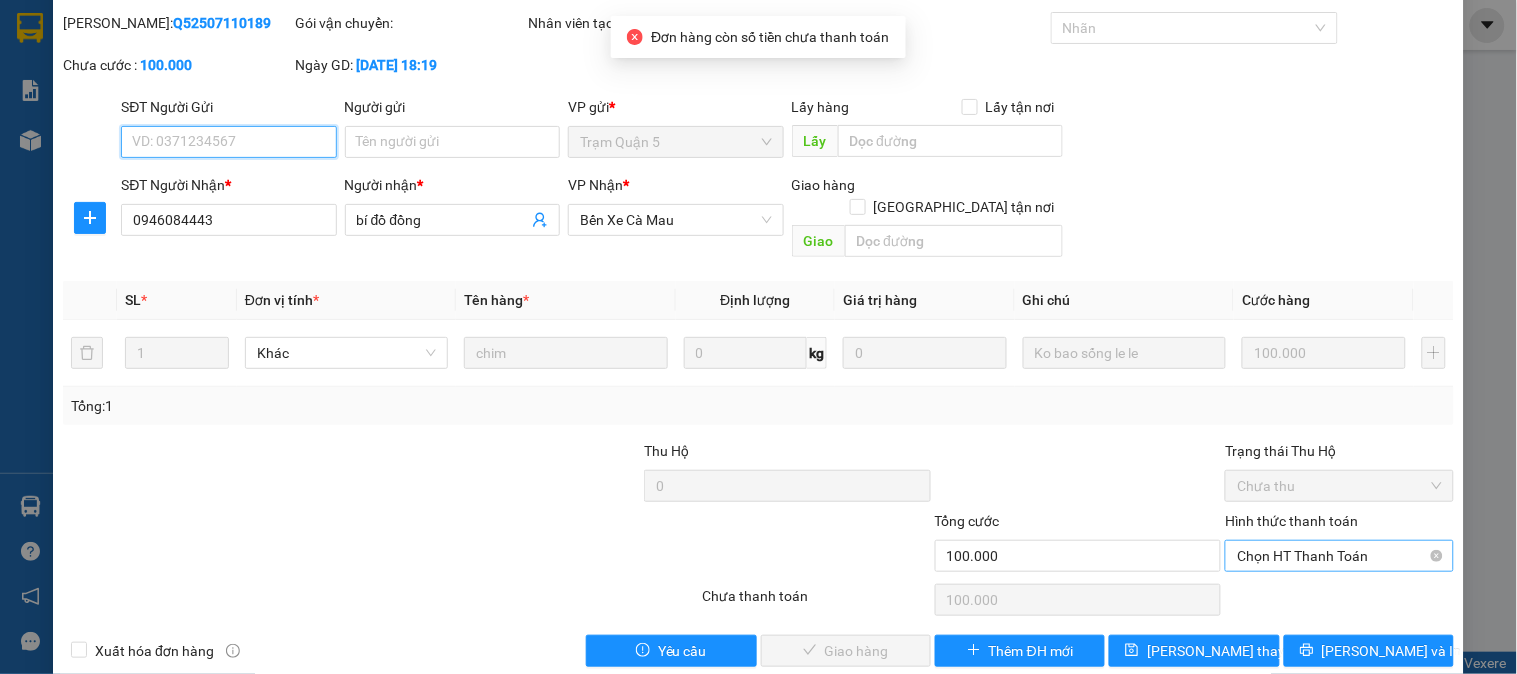 drag, startPoint x: 1291, startPoint y: 524, endPoint x: 1282, endPoint y: 545, distance: 22.847319 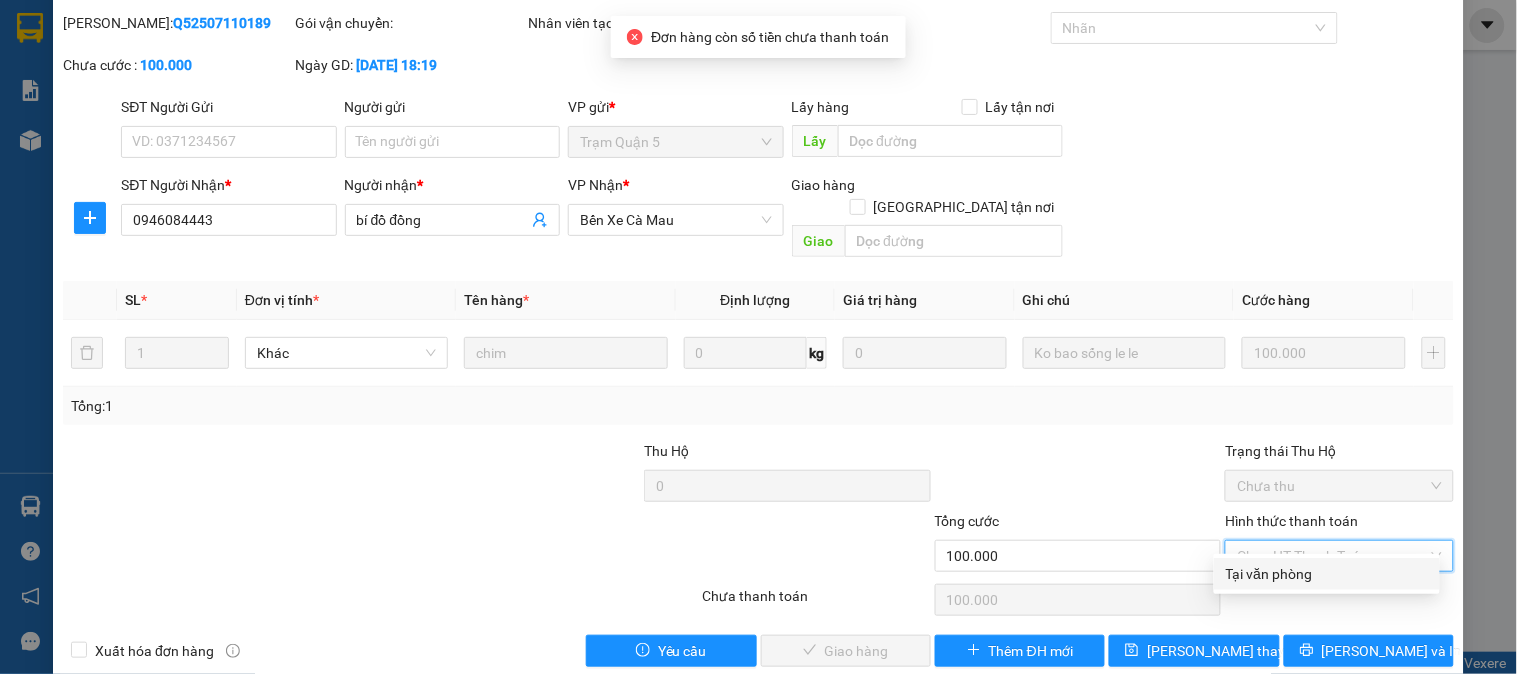 drag, startPoint x: 1272, startPoint y: 578, endPoint x: 1246, endPoint y: 584, distance: 26.683329 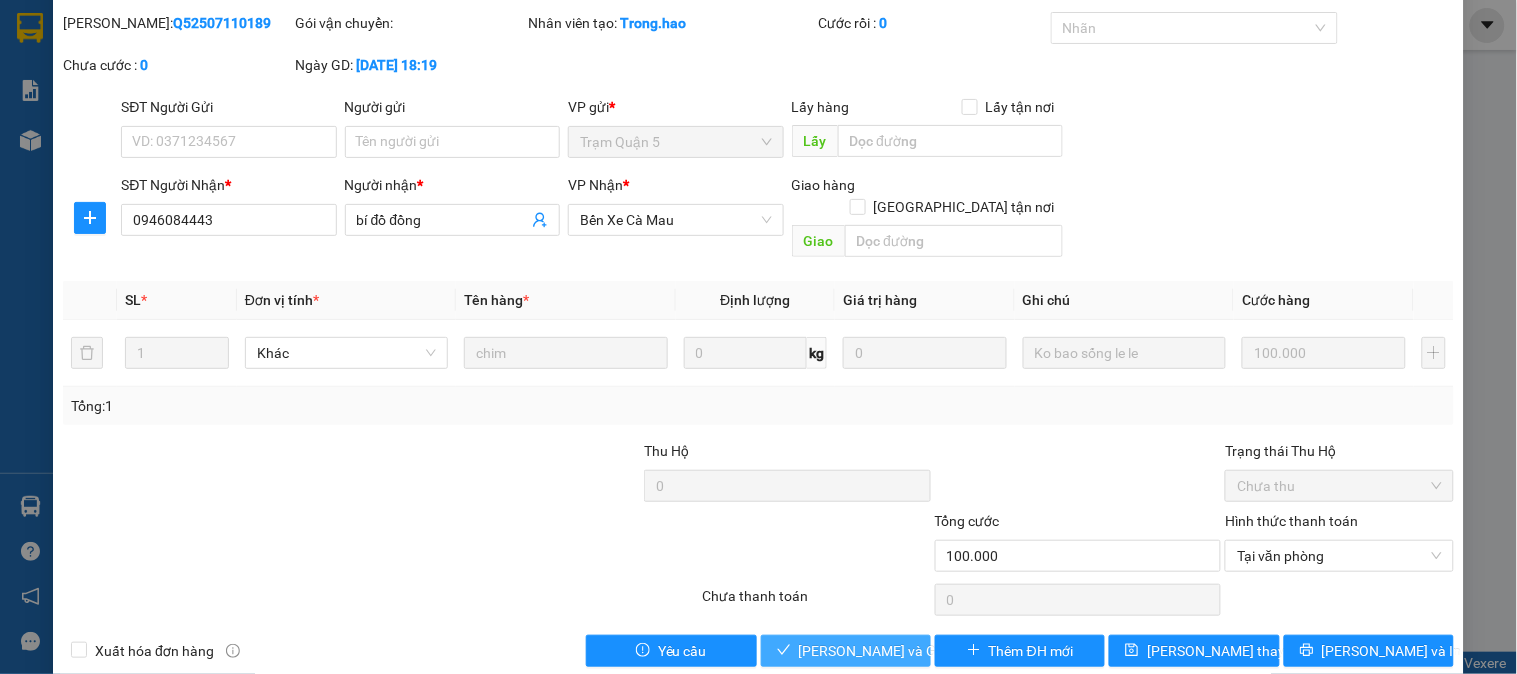click on "[PERSON_NAME] và [PERSON_NAME] hàng" at bounding box center [895, 651] 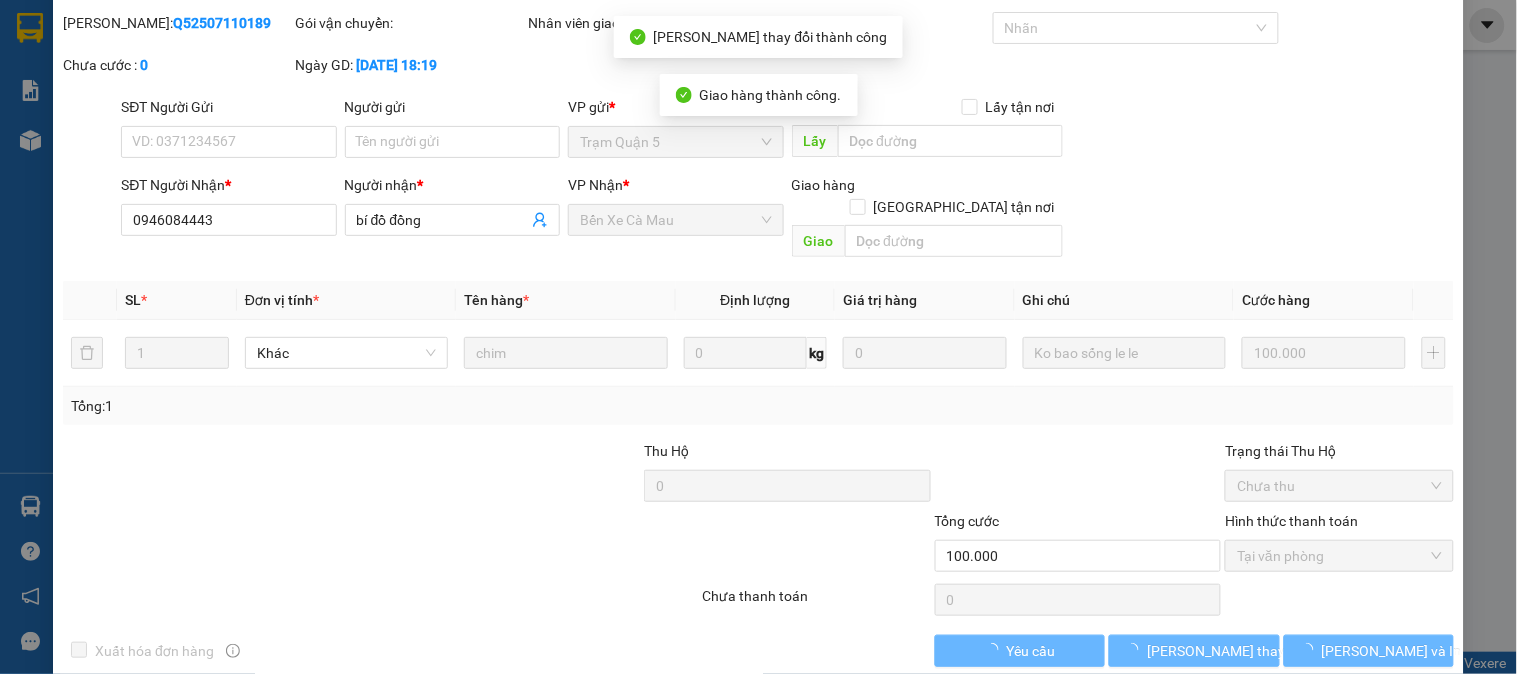 scroll, scrollTop: 0, scrollLeft: 0, axis: both 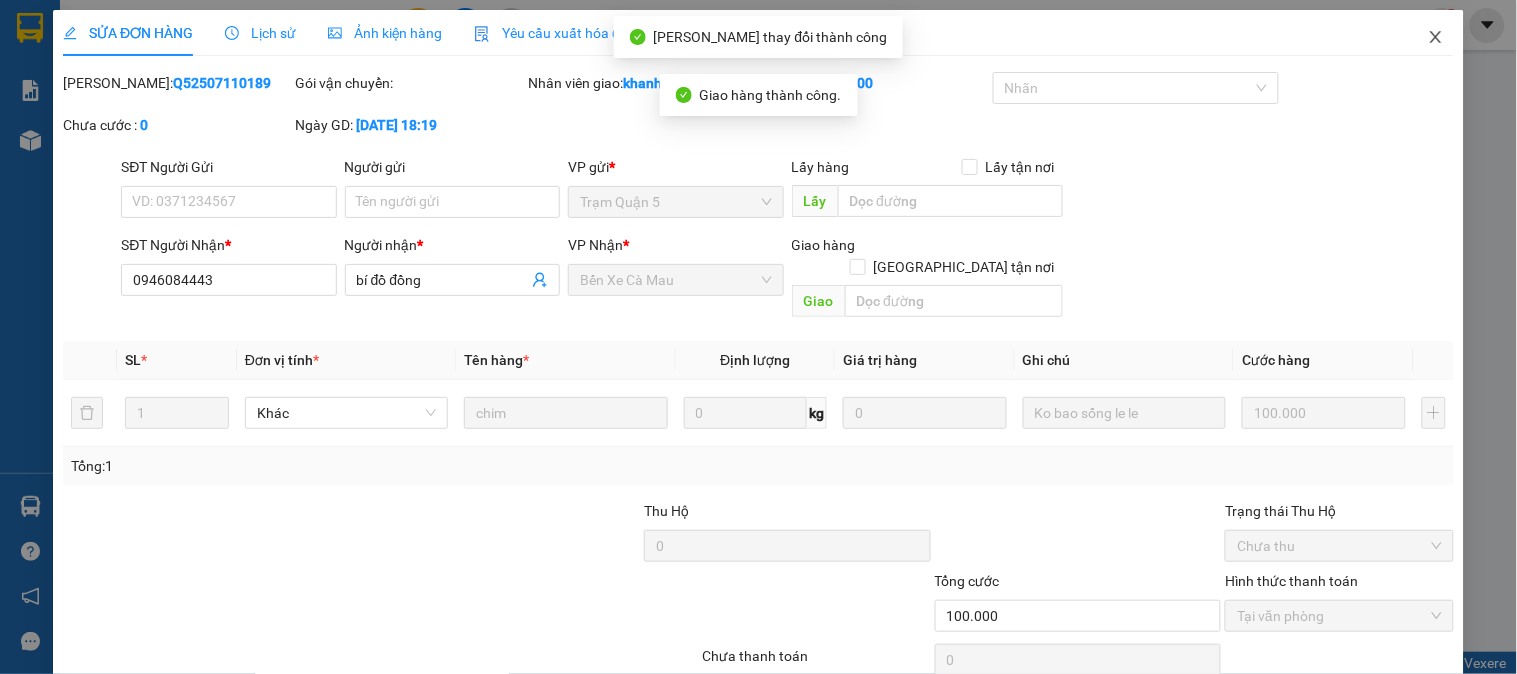 click at bounding box center (1436, 38) 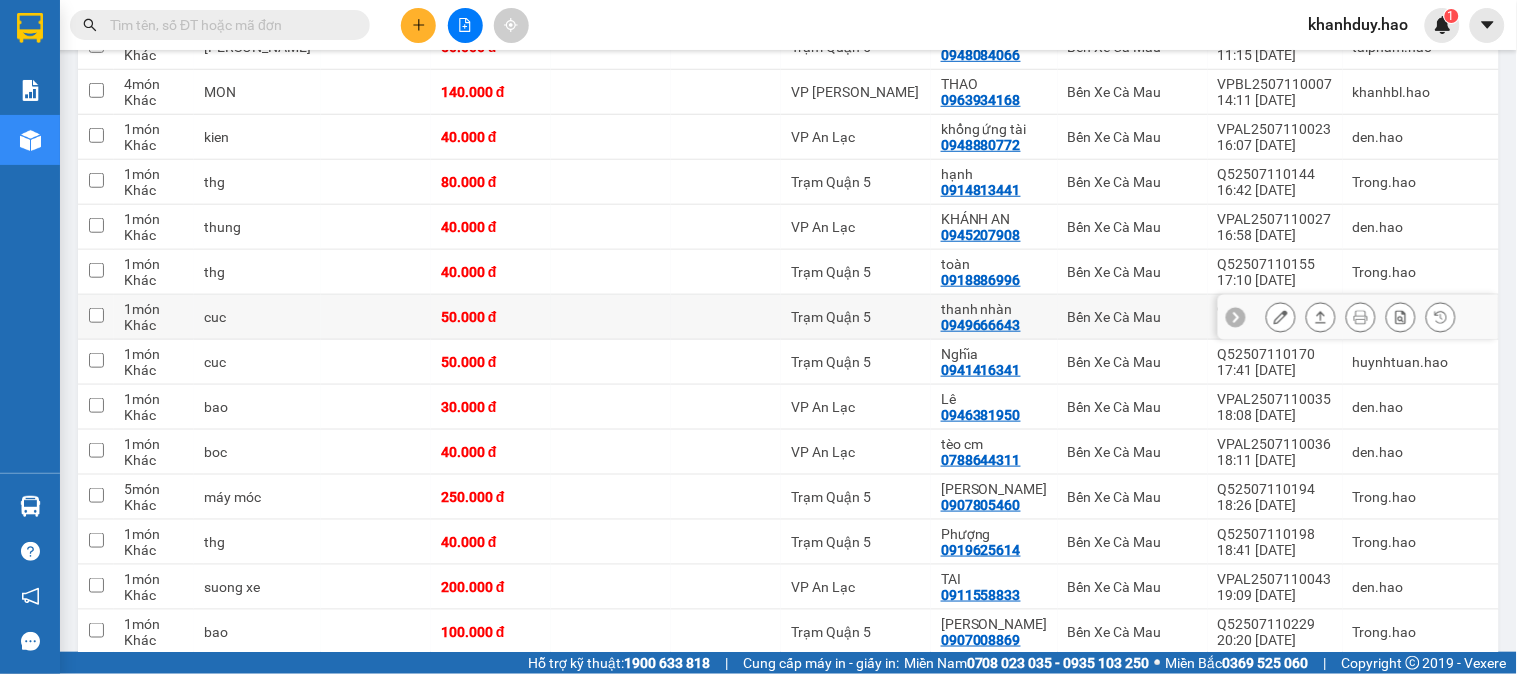 scroll, scrollTop: 333, scrollLeft: 0, axis: vertical 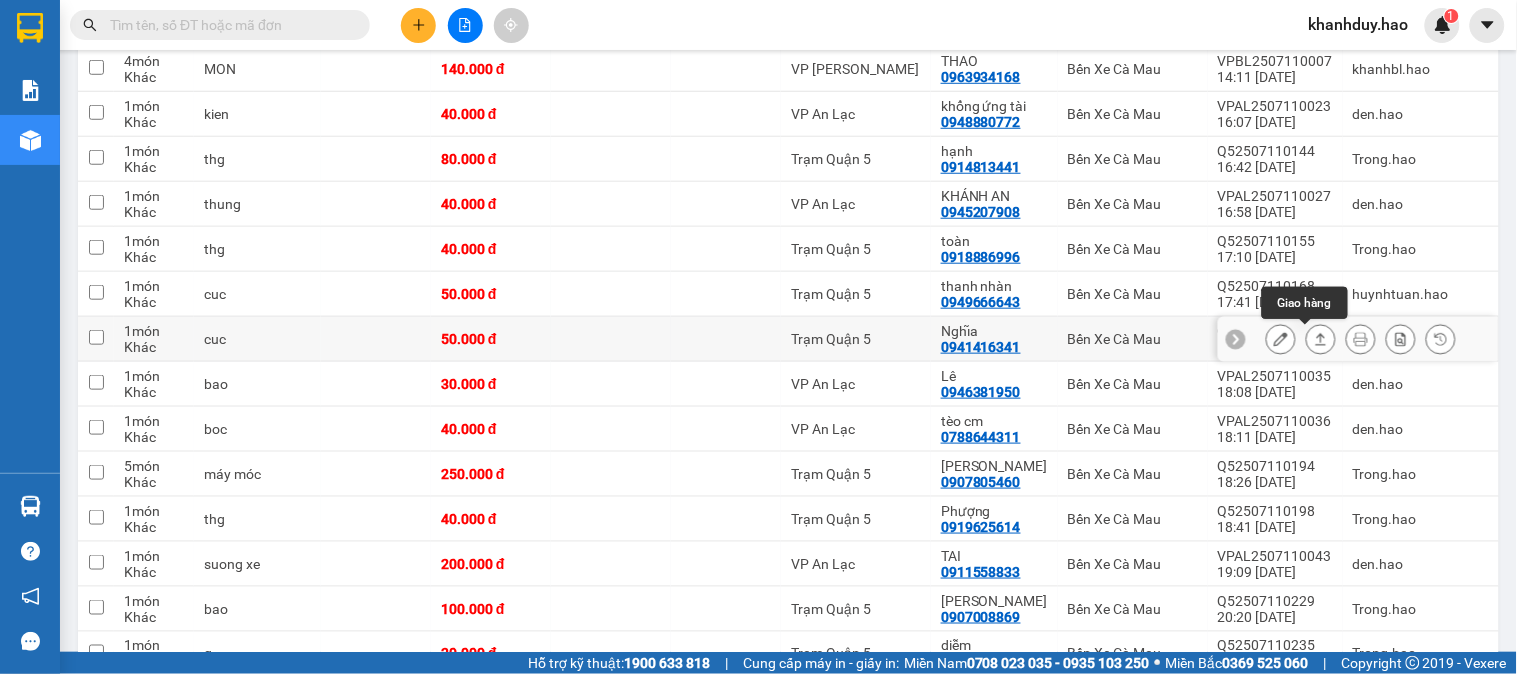 click 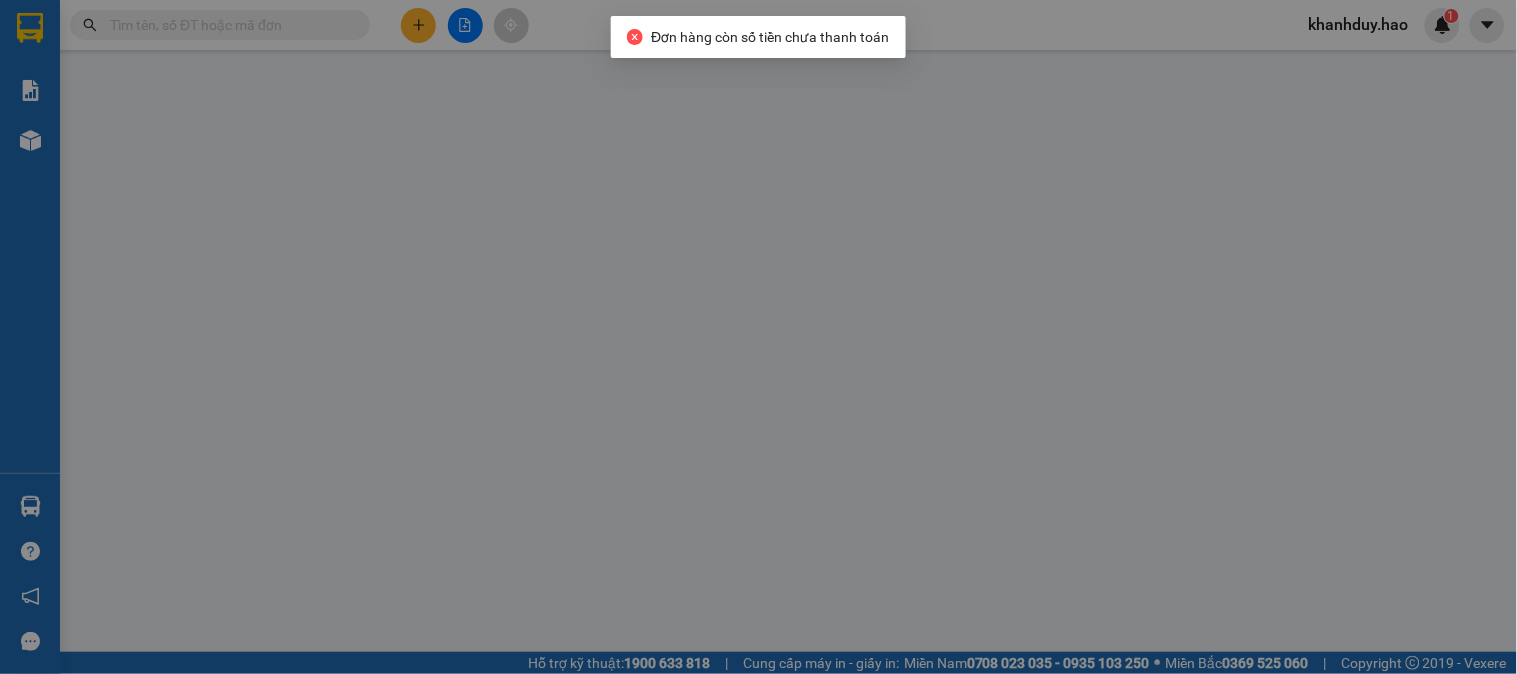 scroll, scrollTop: 0, scrollLeft: 0, axis: both 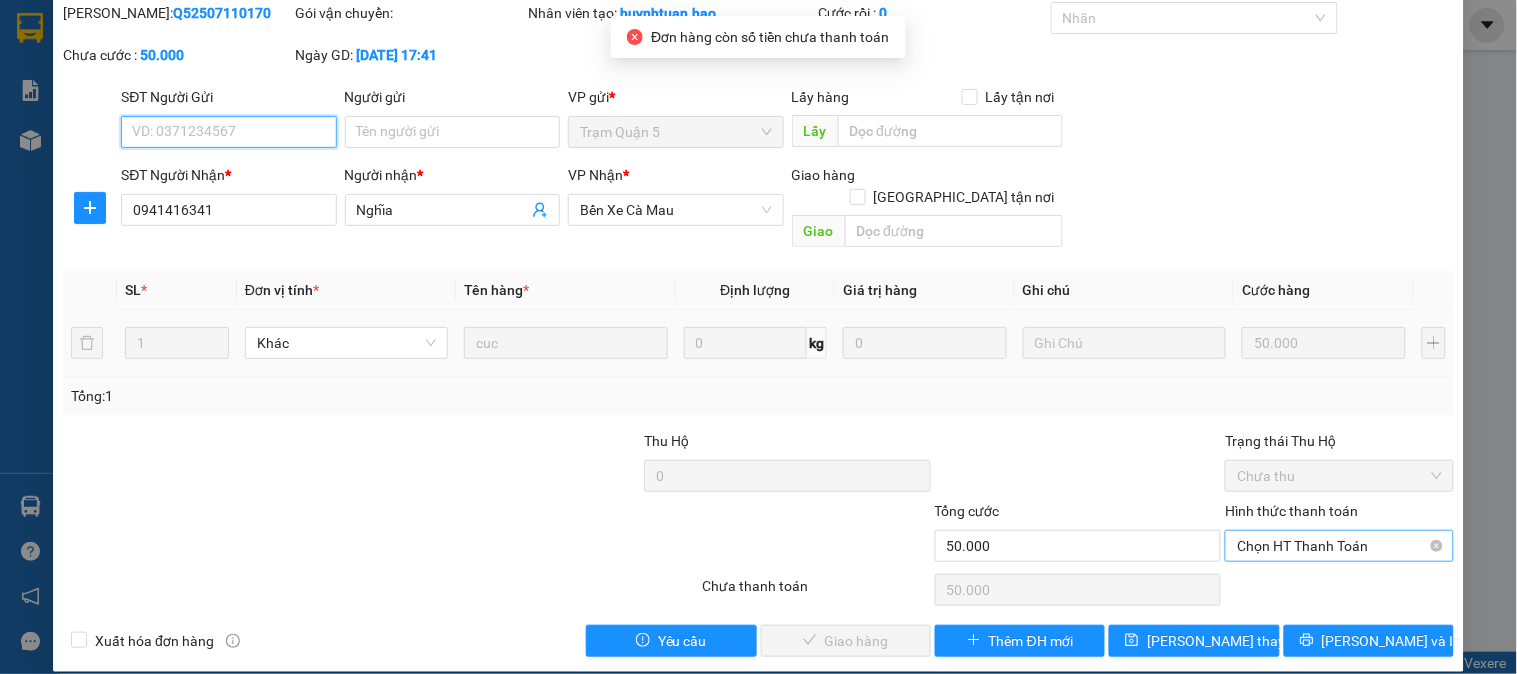 click on "Chọn HT Thanh Toán" at bounding box center (1339, 546) 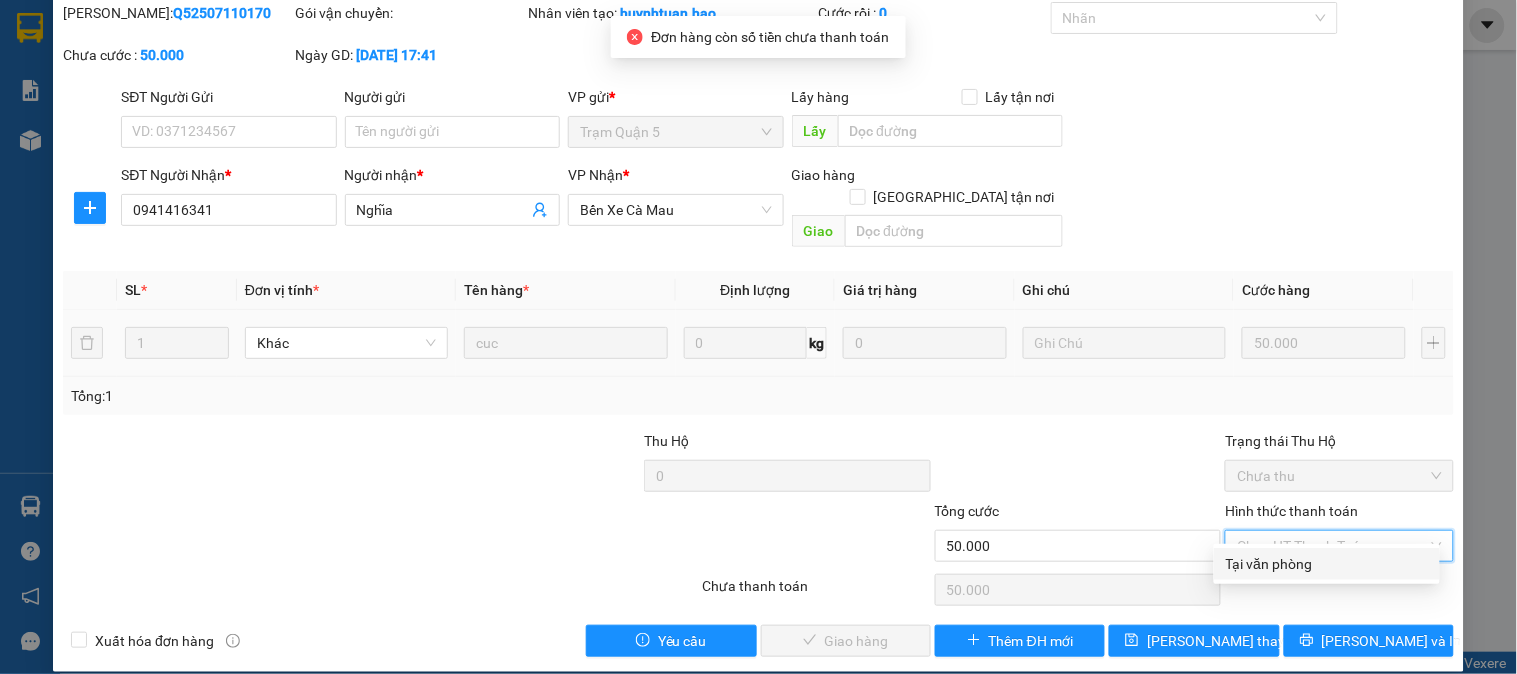 click on "Tại văn phòng" at bounding box center (1327, 564) 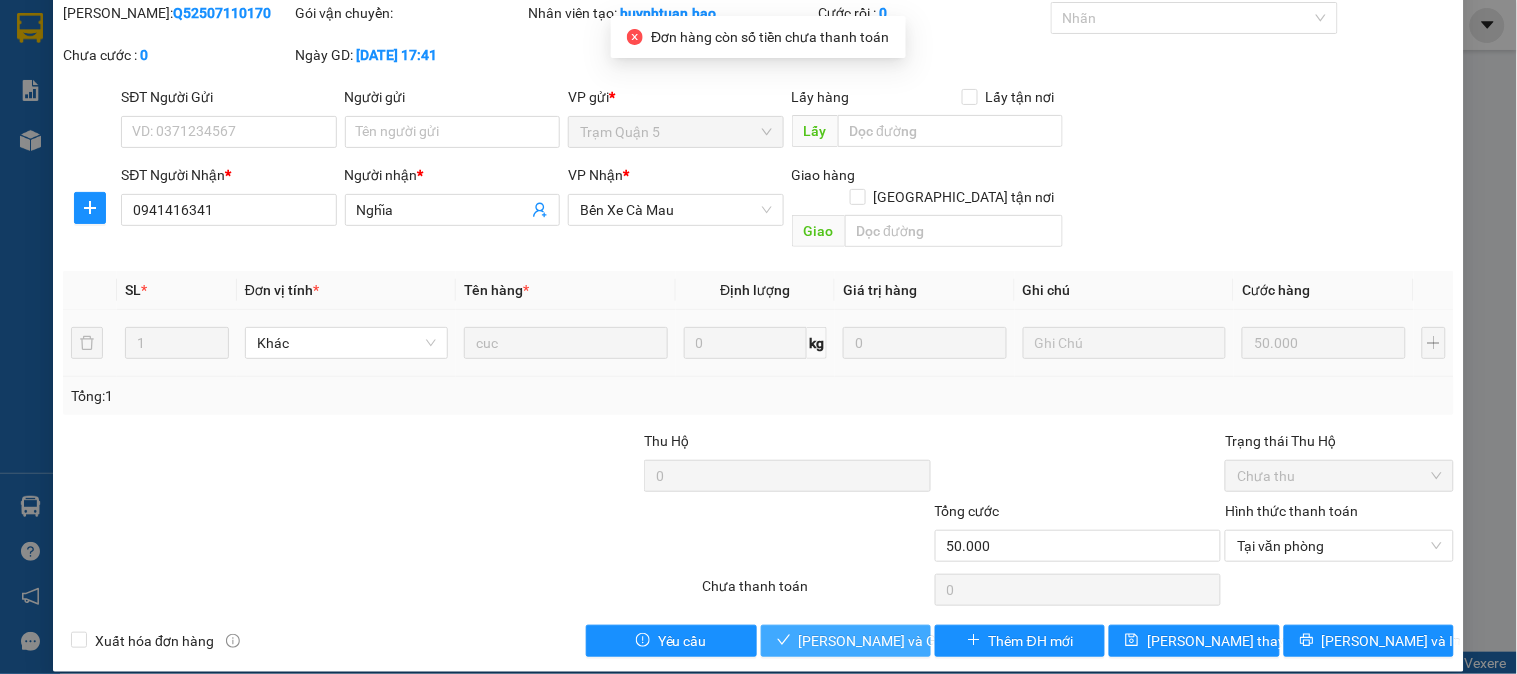 click on "[PERSON_NAME] và Giao hàng" at bounding box center [895, 641] 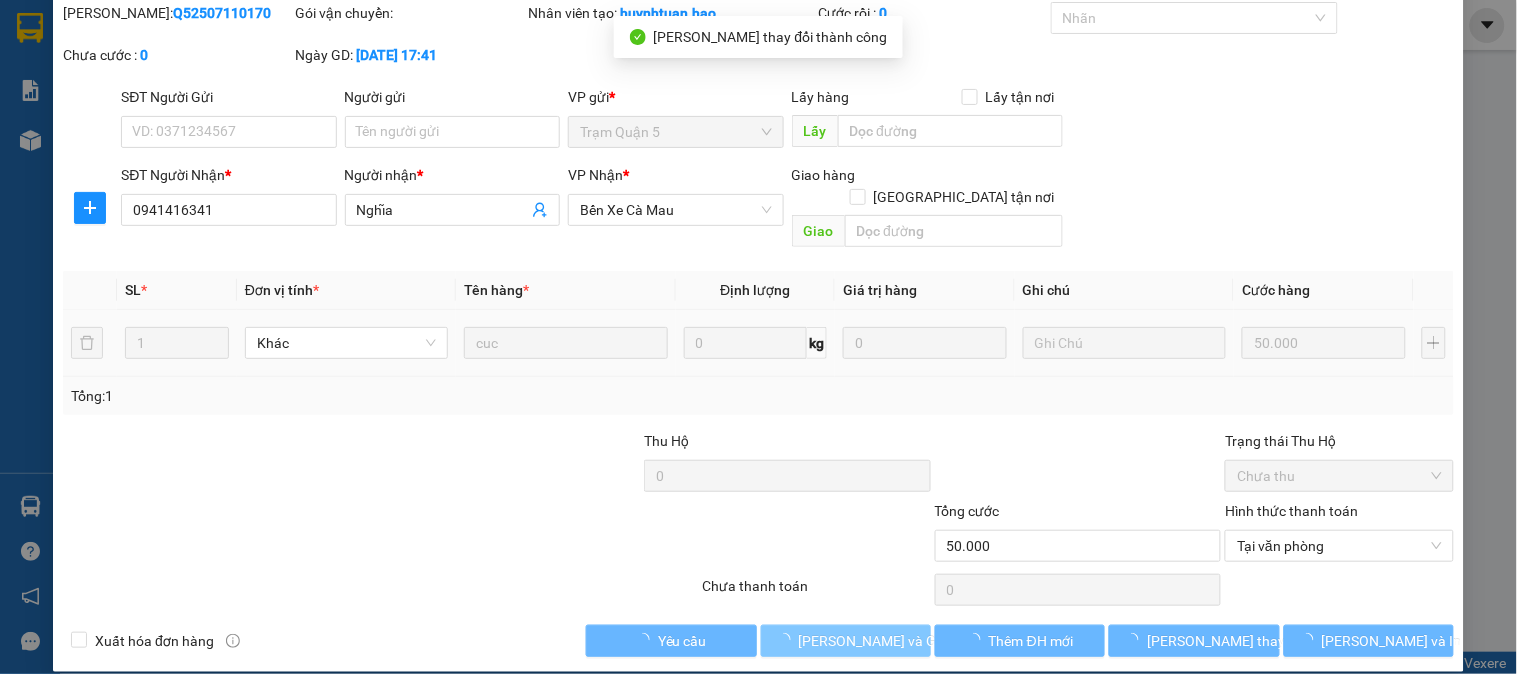 scroll, scrollTop: 3, scrollLeft: 0, axis: vertical 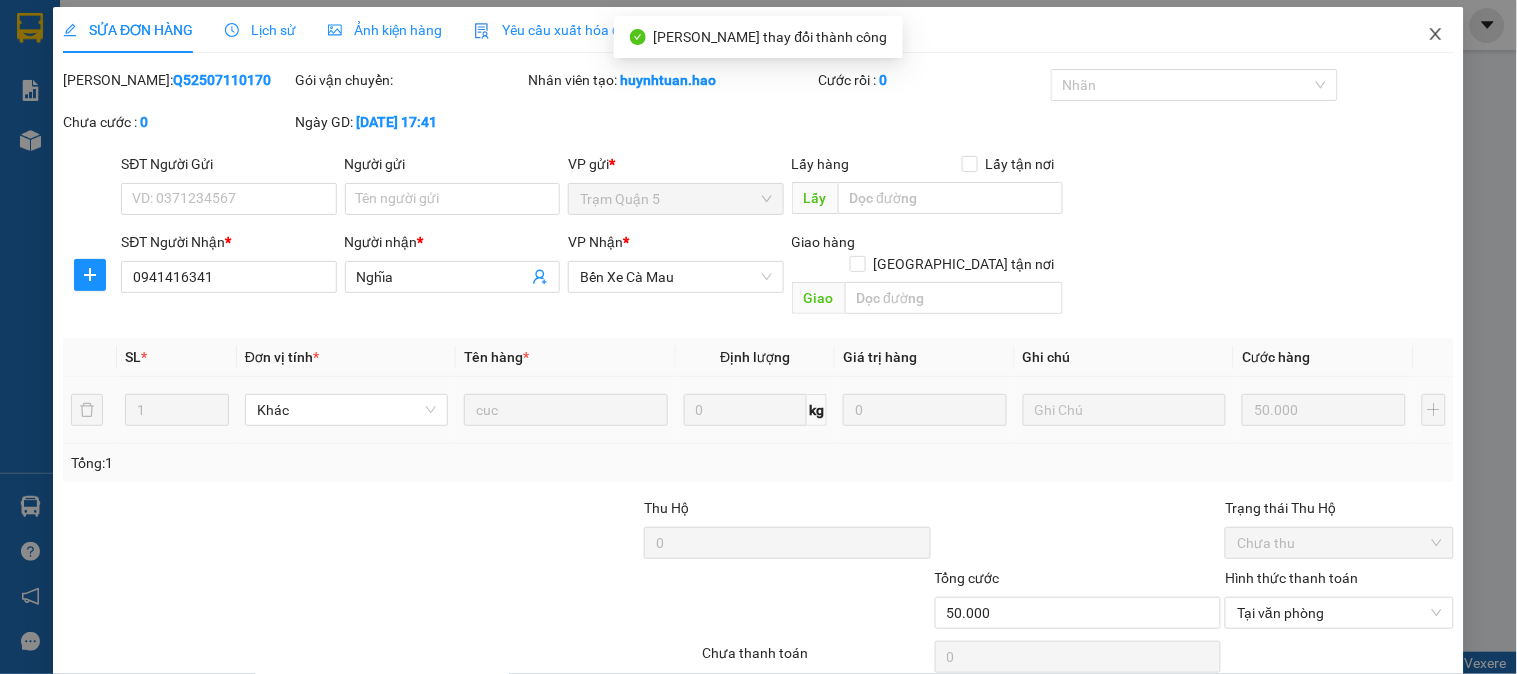click at bounding box center [1436, 35] 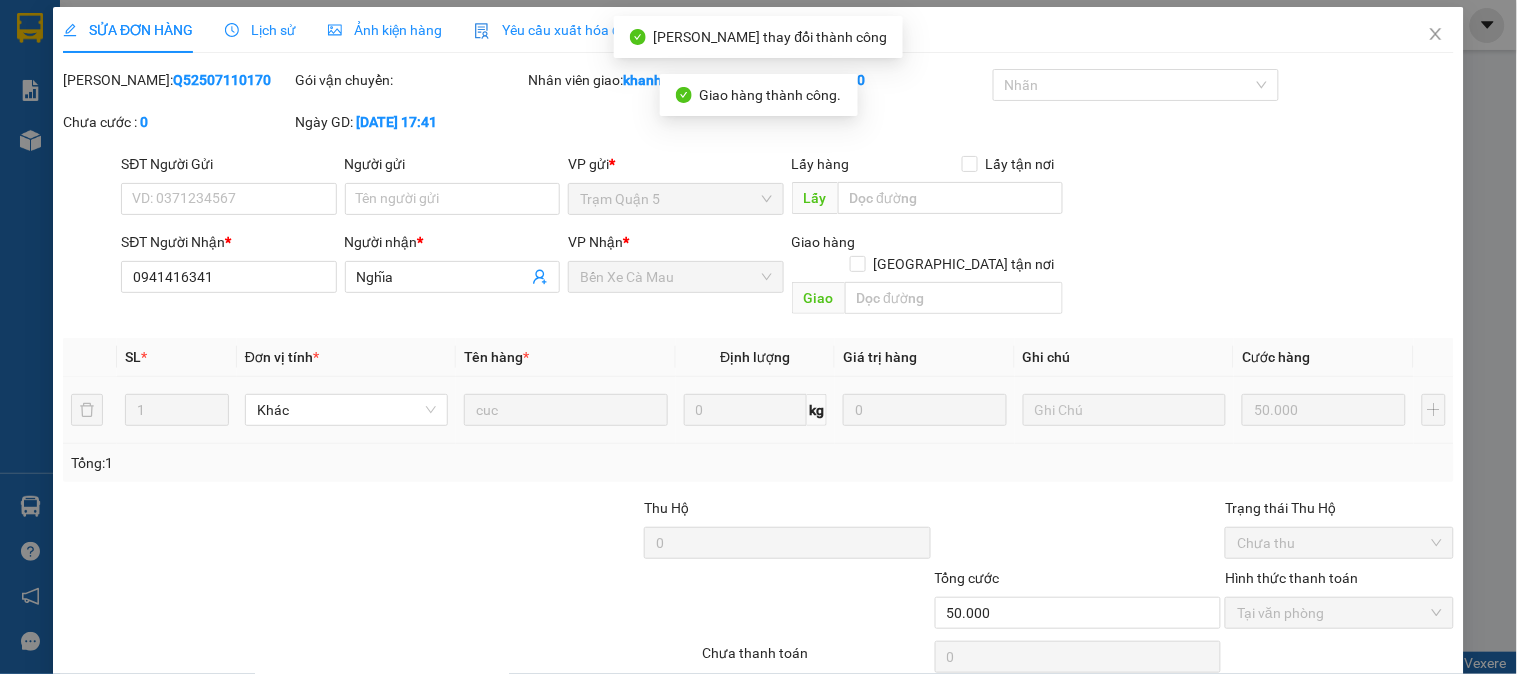 click on "Kết quả tìm kiếm ( 0 )  Bộ lọc  Thuộc VP này Gửi 3 ngày gần nhất No Data khanhduy.hao 1" at bounding box center [758, 25] 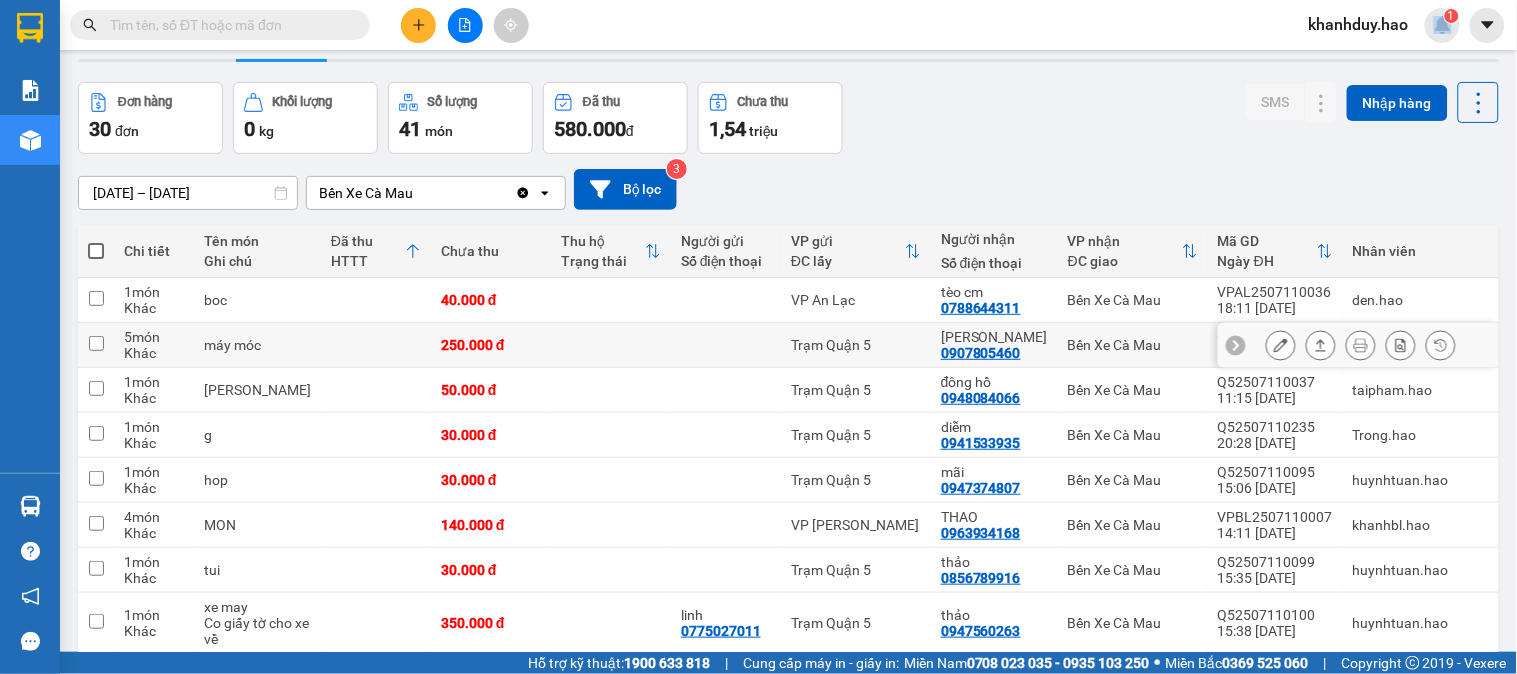 scroll, scrollTop: 111, scrollLeft: 0, axis: vertical 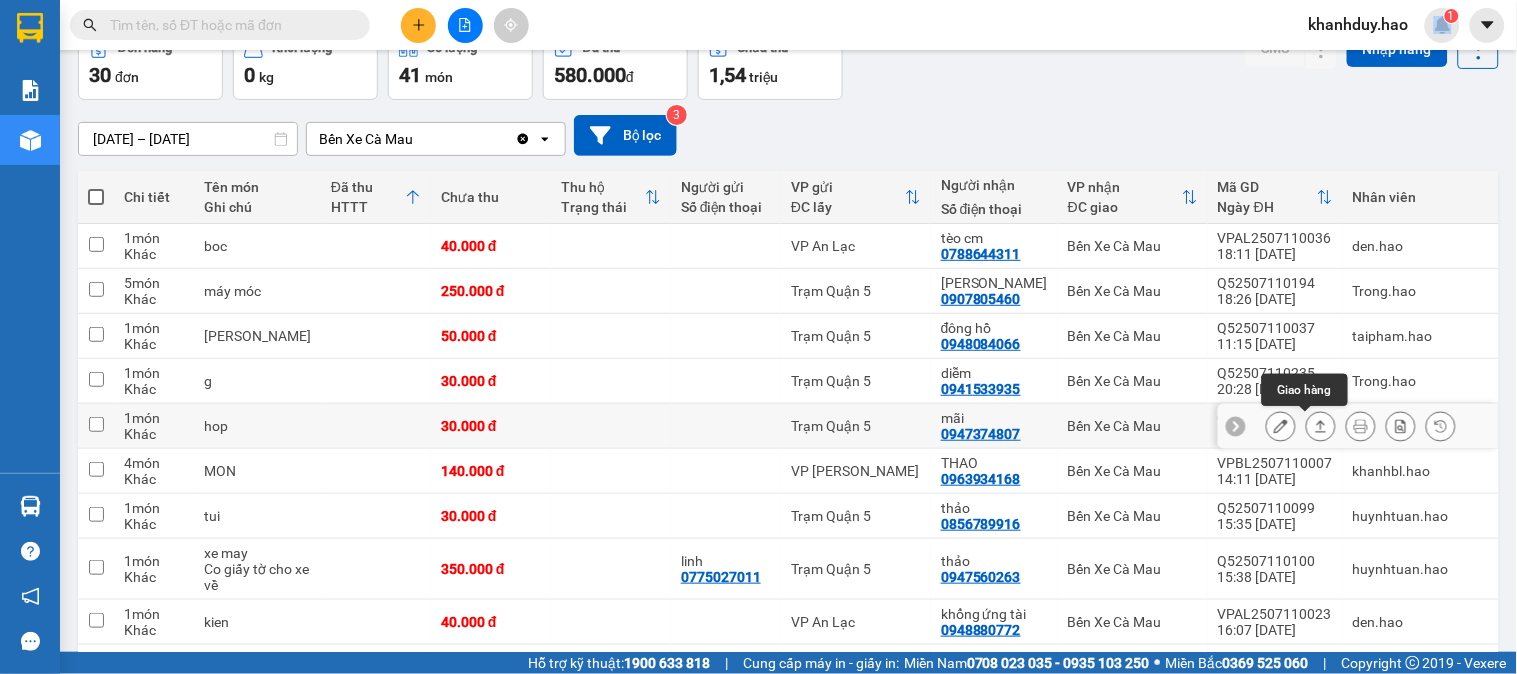 click at bounding box center (1321, 426) 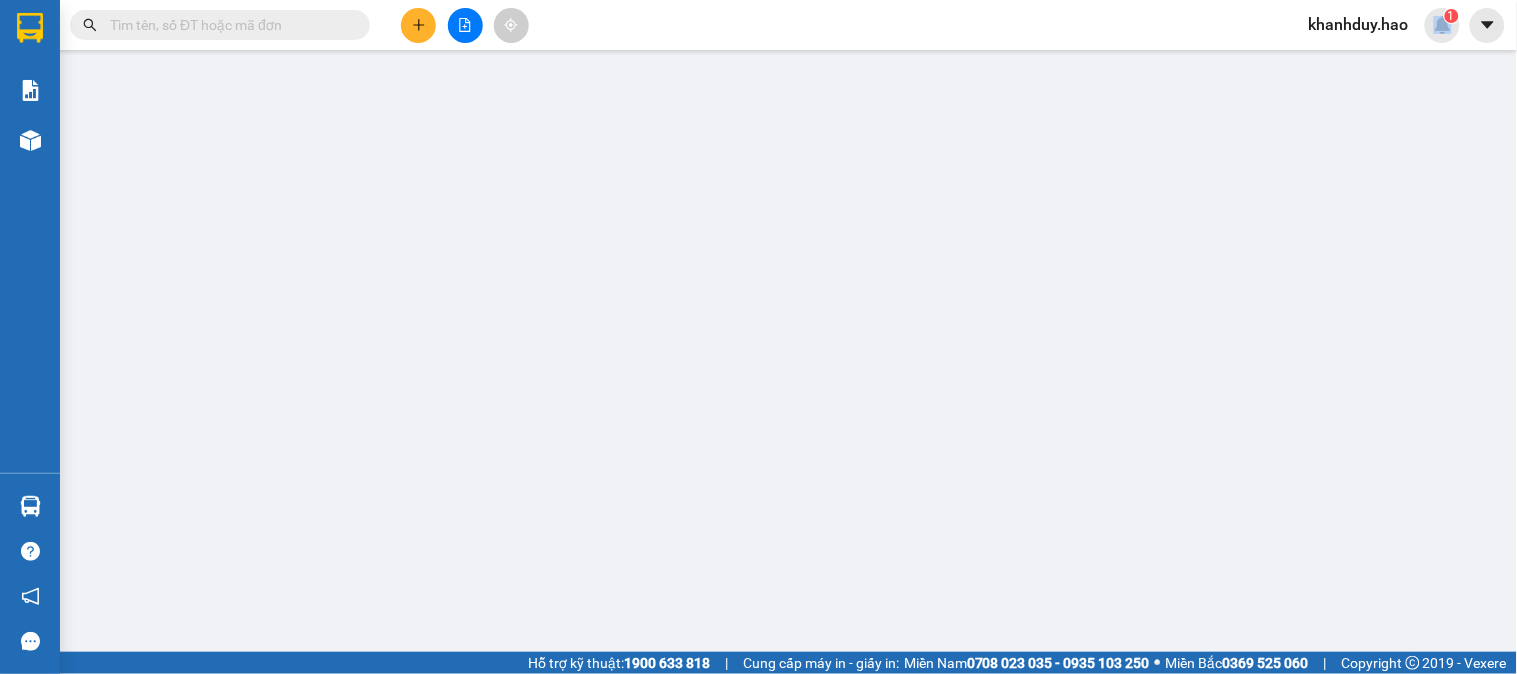 scroll, scrollTop: 0, scrollLeft: 0, axis: both 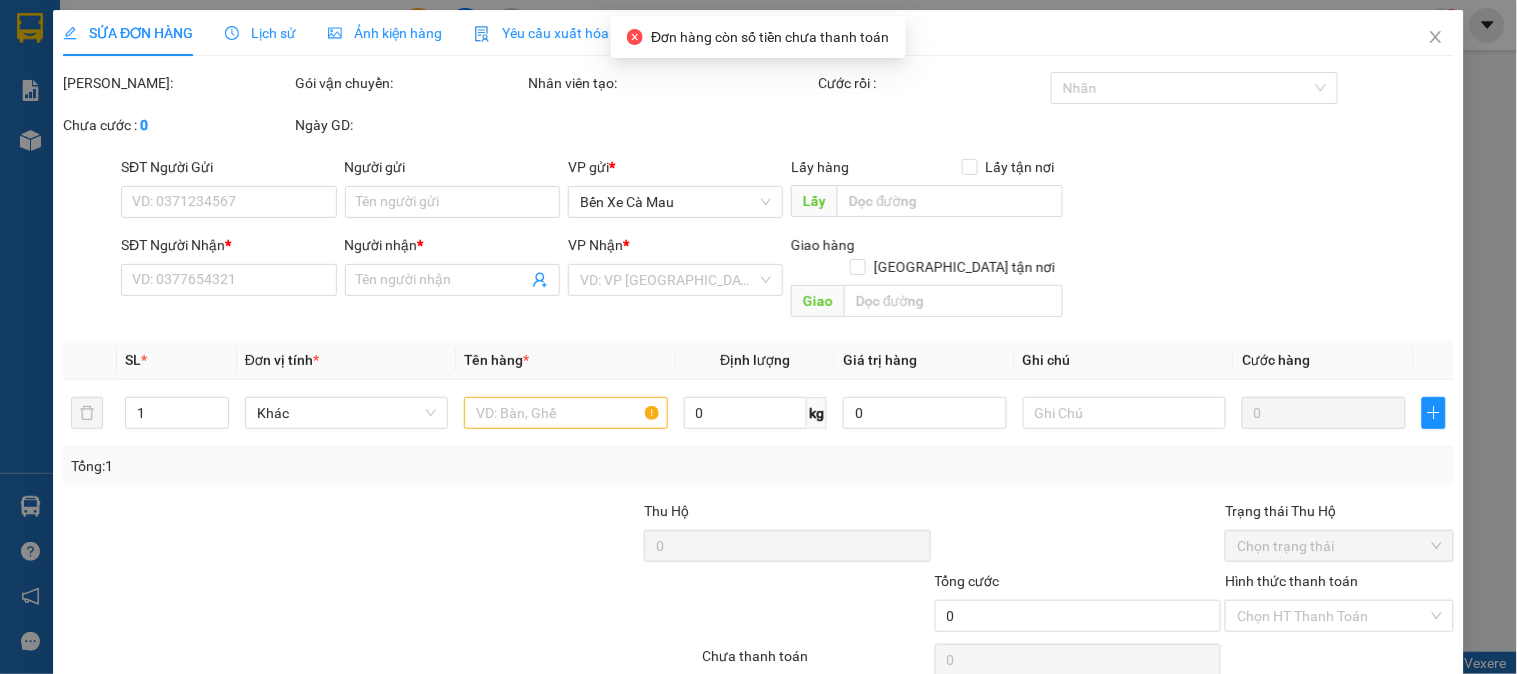 type on "0947374807" 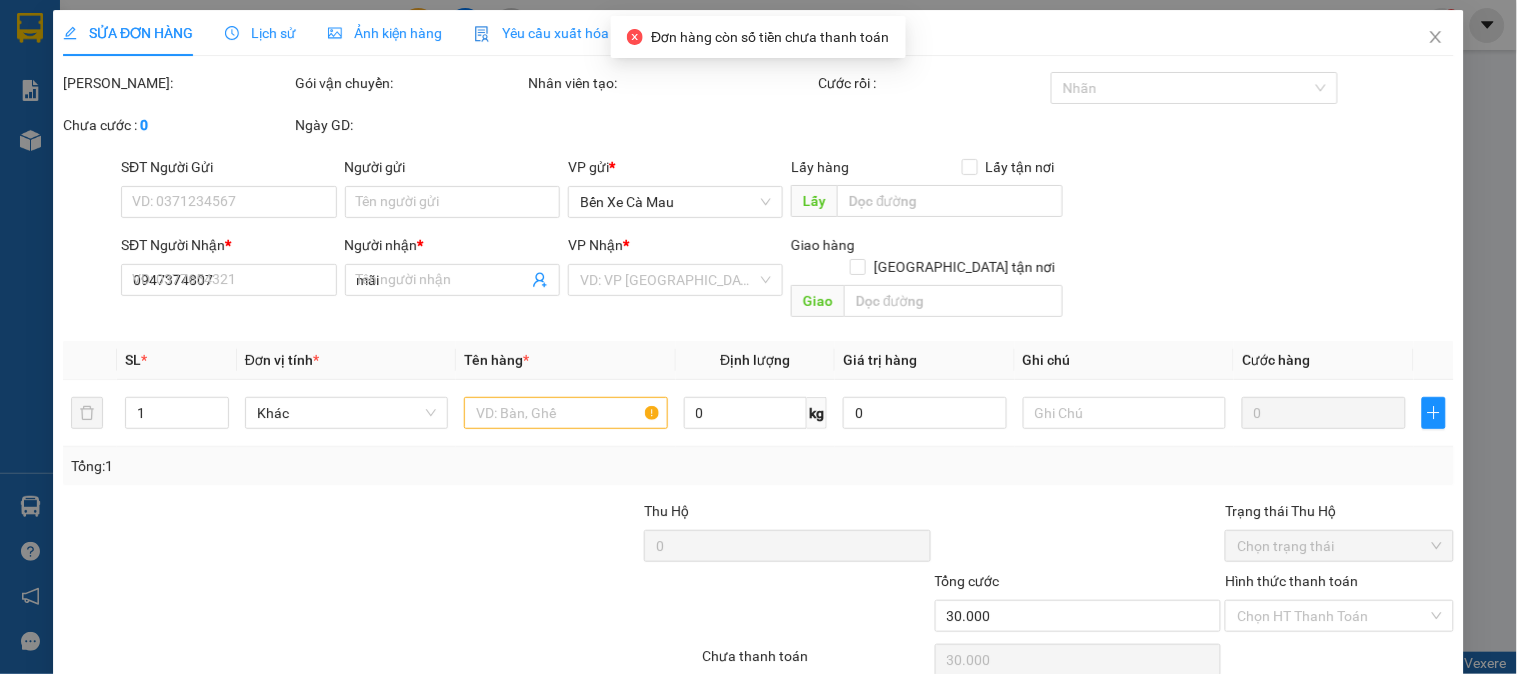 scroll, scrollTop: 0, scrollLeft: 0, axis: both 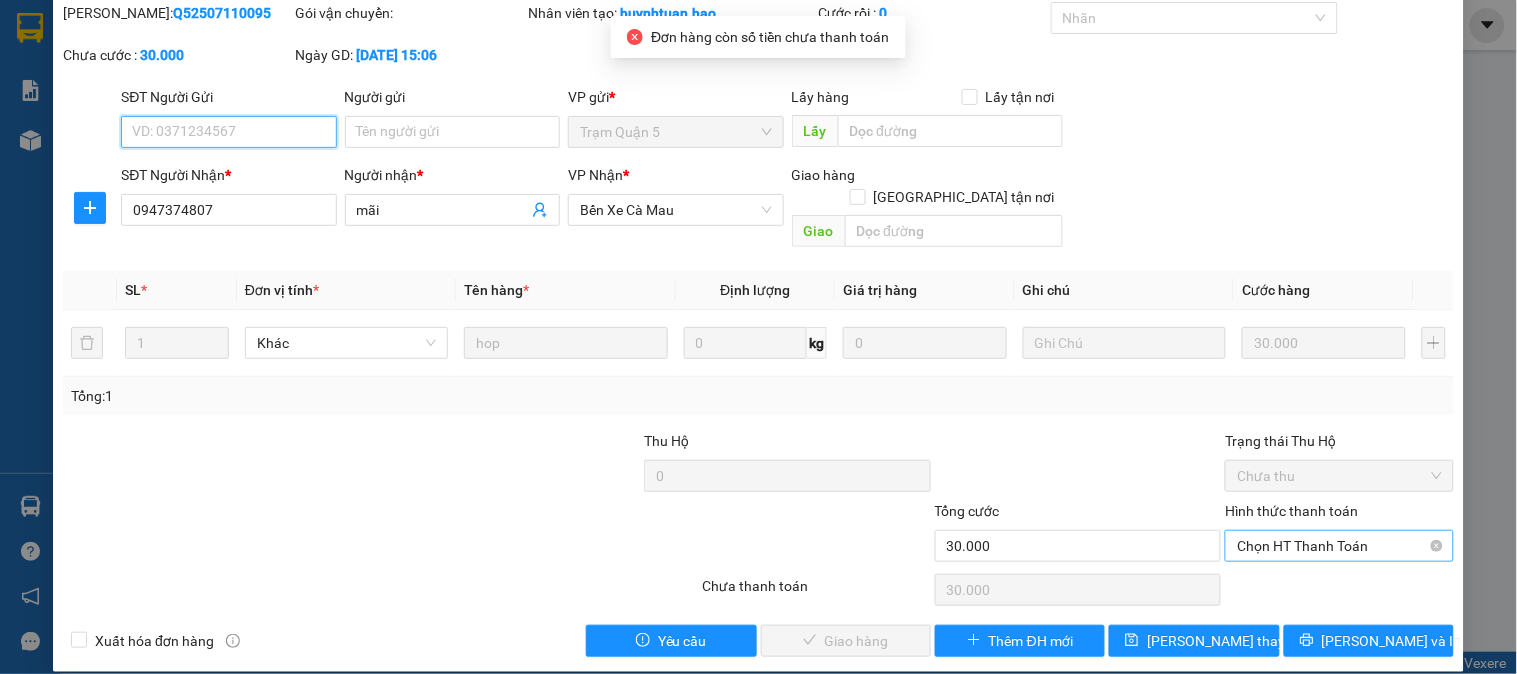 drag, startPoint x: 1350, startPoint y: 532, endPoint x: 1343, endPoint y: 546, distance: 15.652476 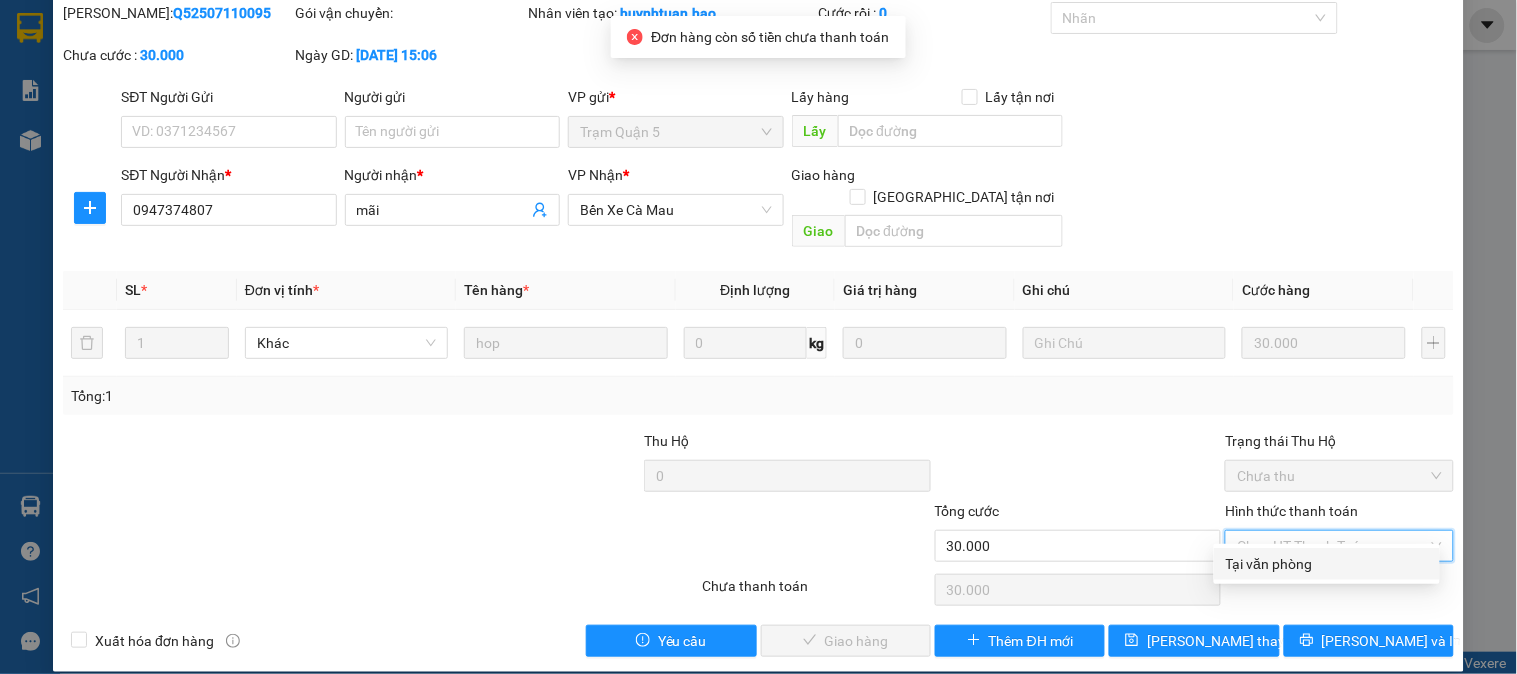 click on "Tại văn phòng" at bounding box center [1327, 564] 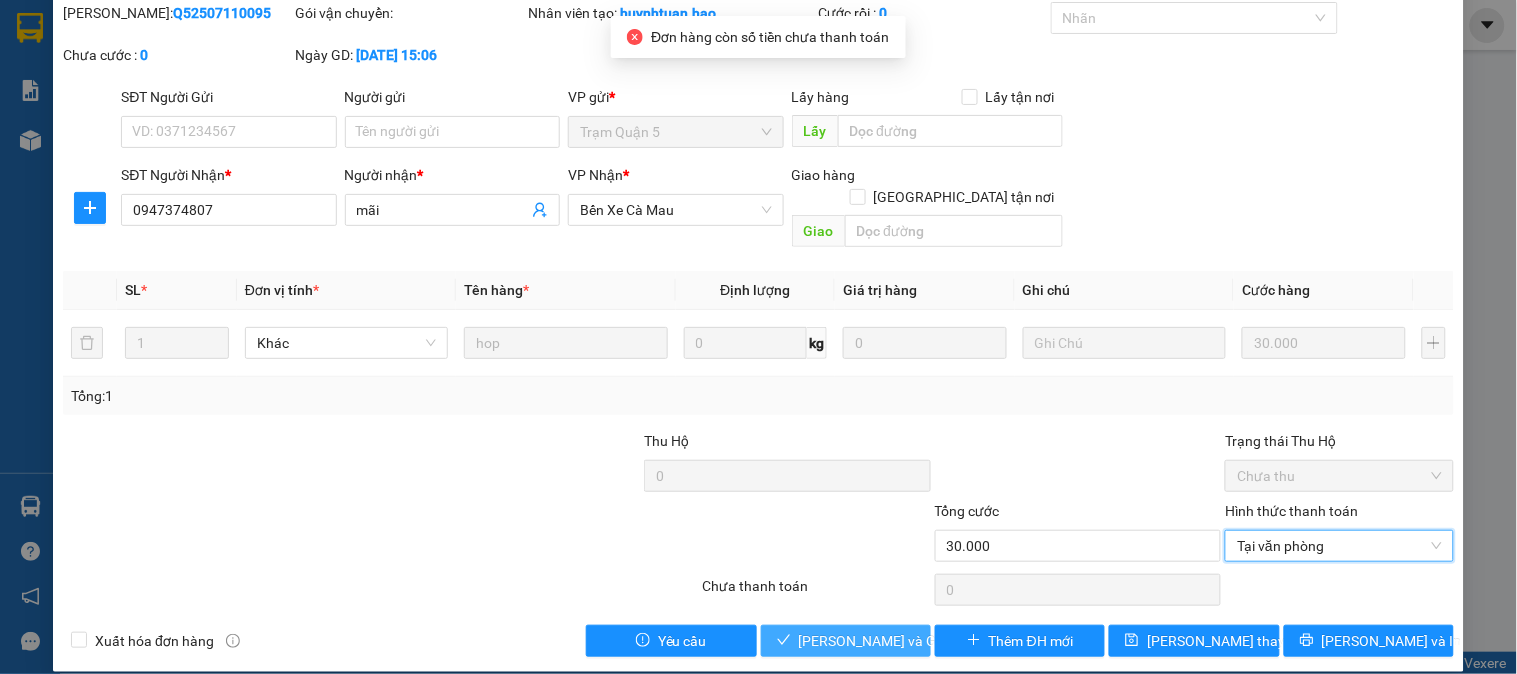 click on "[PERSON_NAME] và Giao hàng" at bounding box center (895, 641) 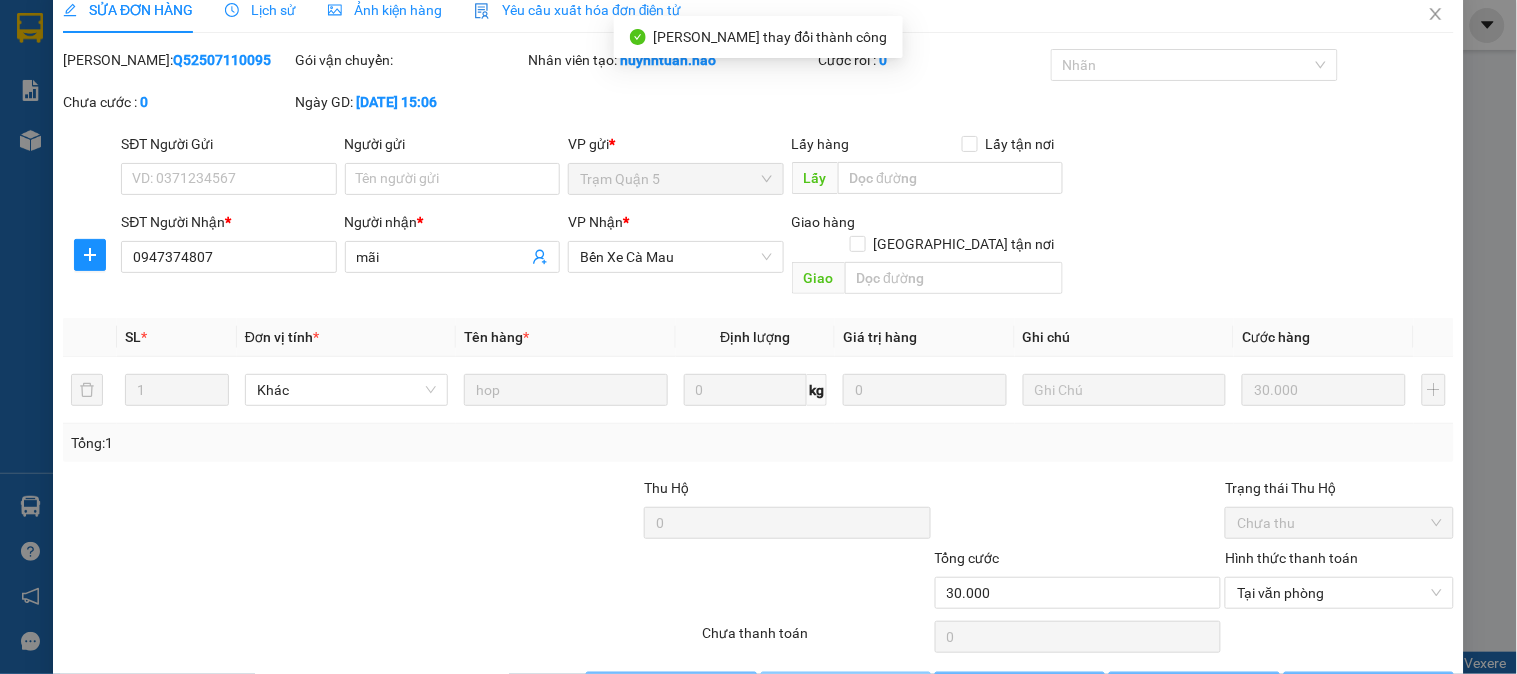 scroll, scrollTop: 0, scrollLeft: 0, axis: both 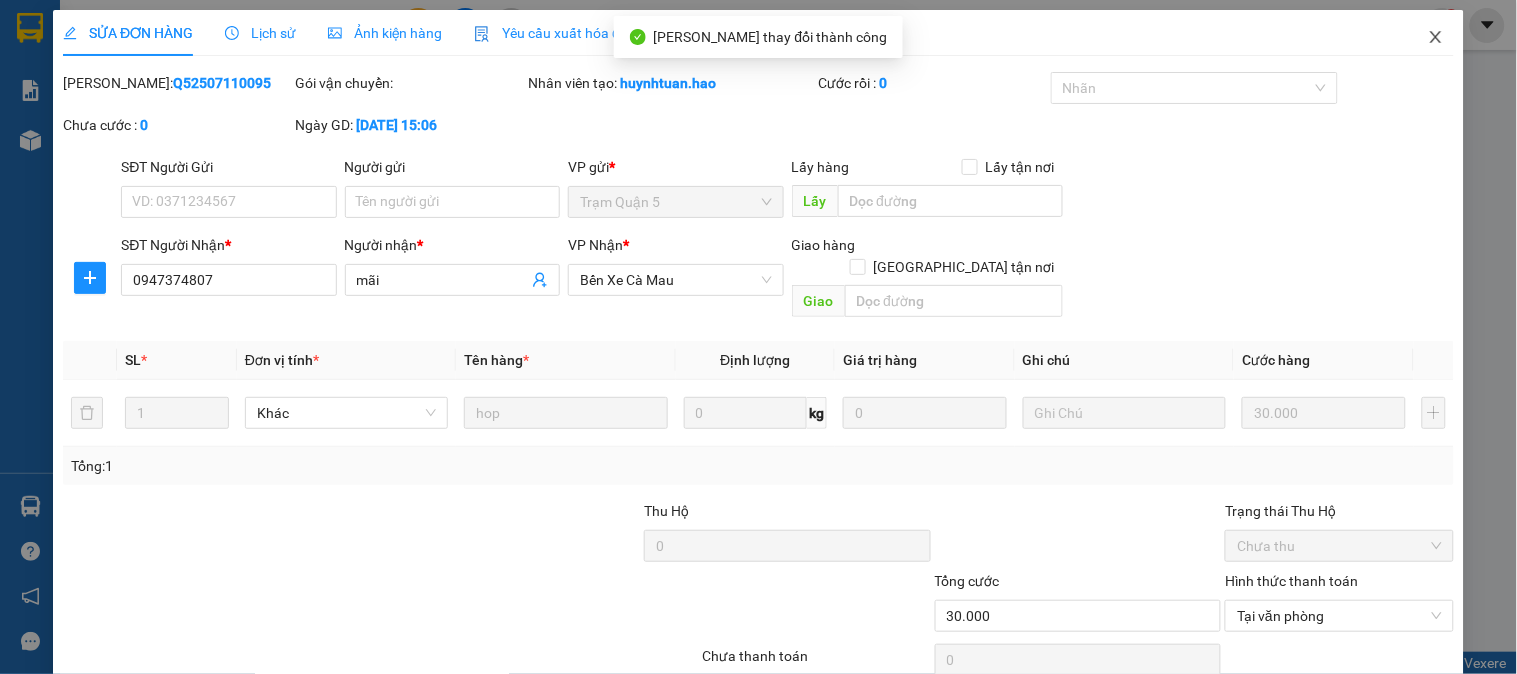 click at bounding box center (1436, 38) 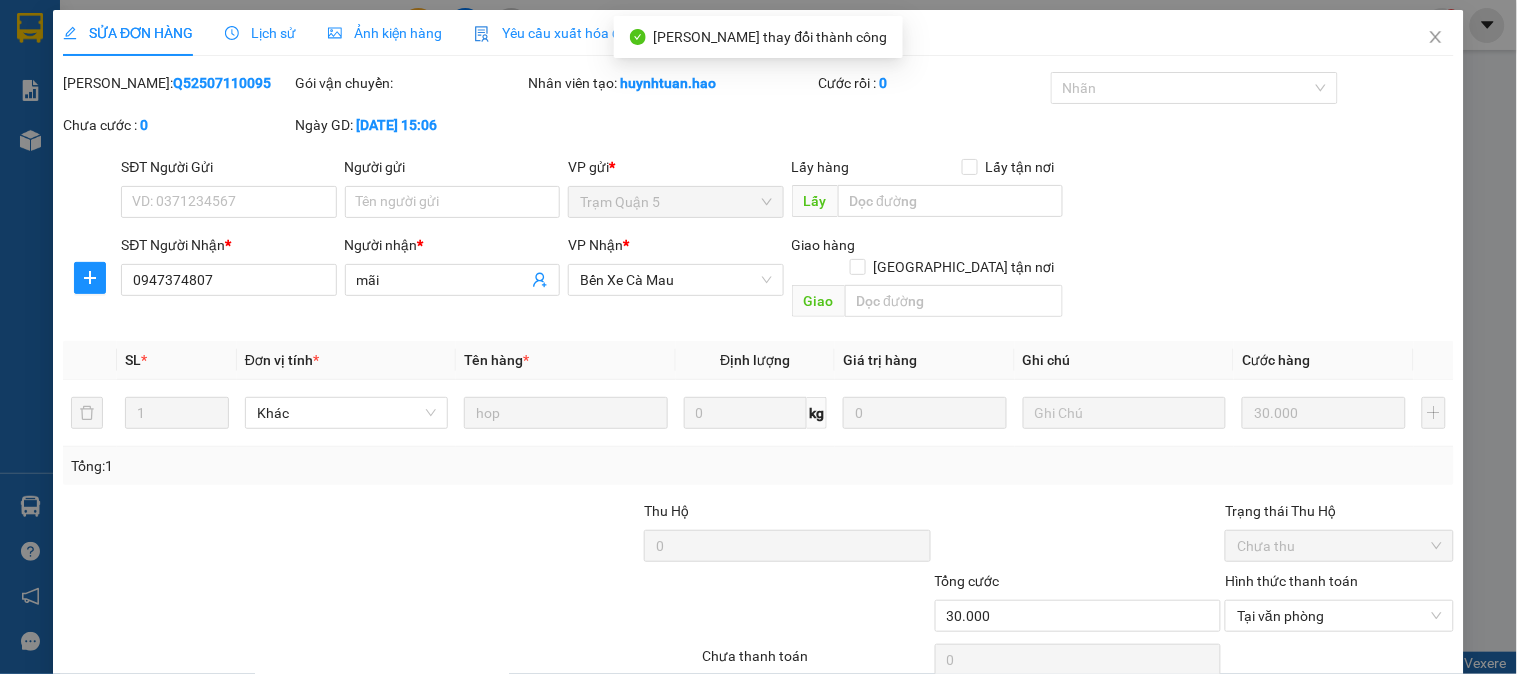 click on "khanhduy.hao 1" at bounding box center (1376, 25) 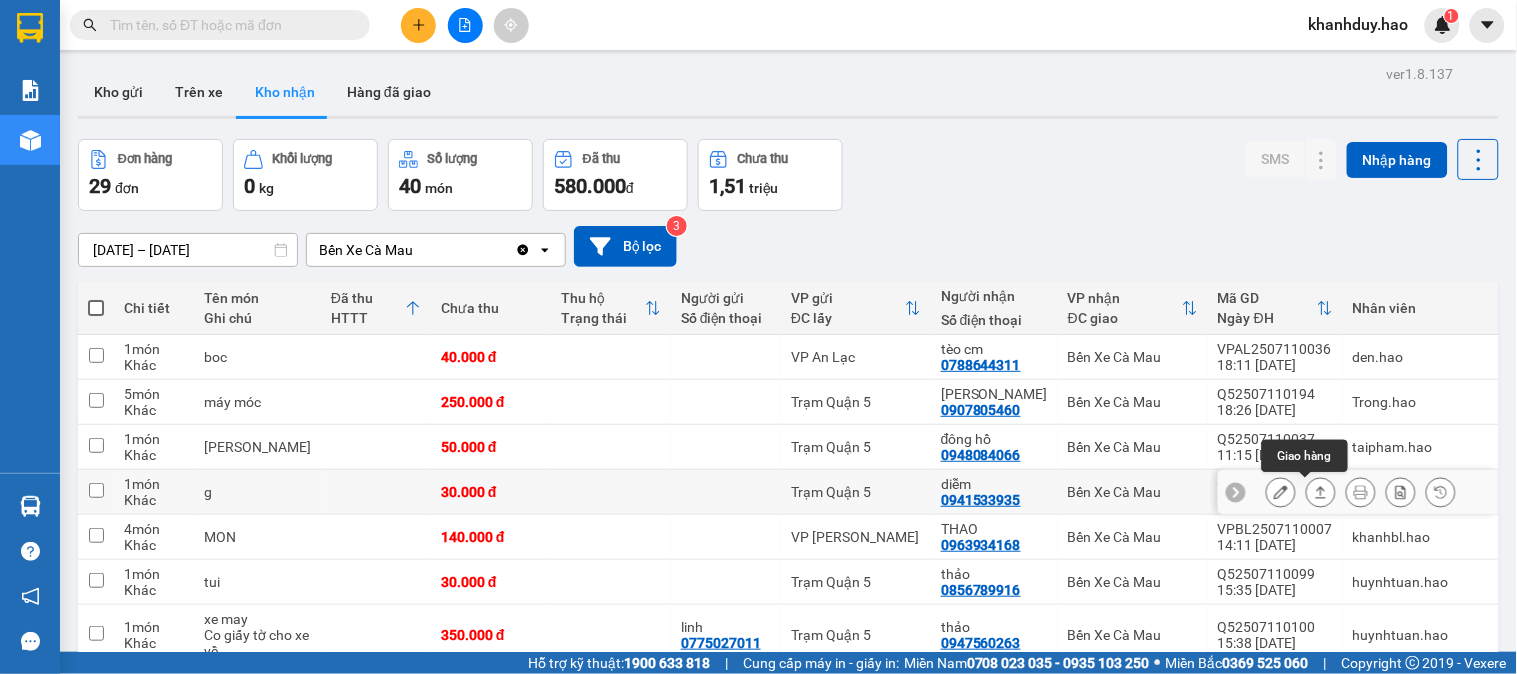 click 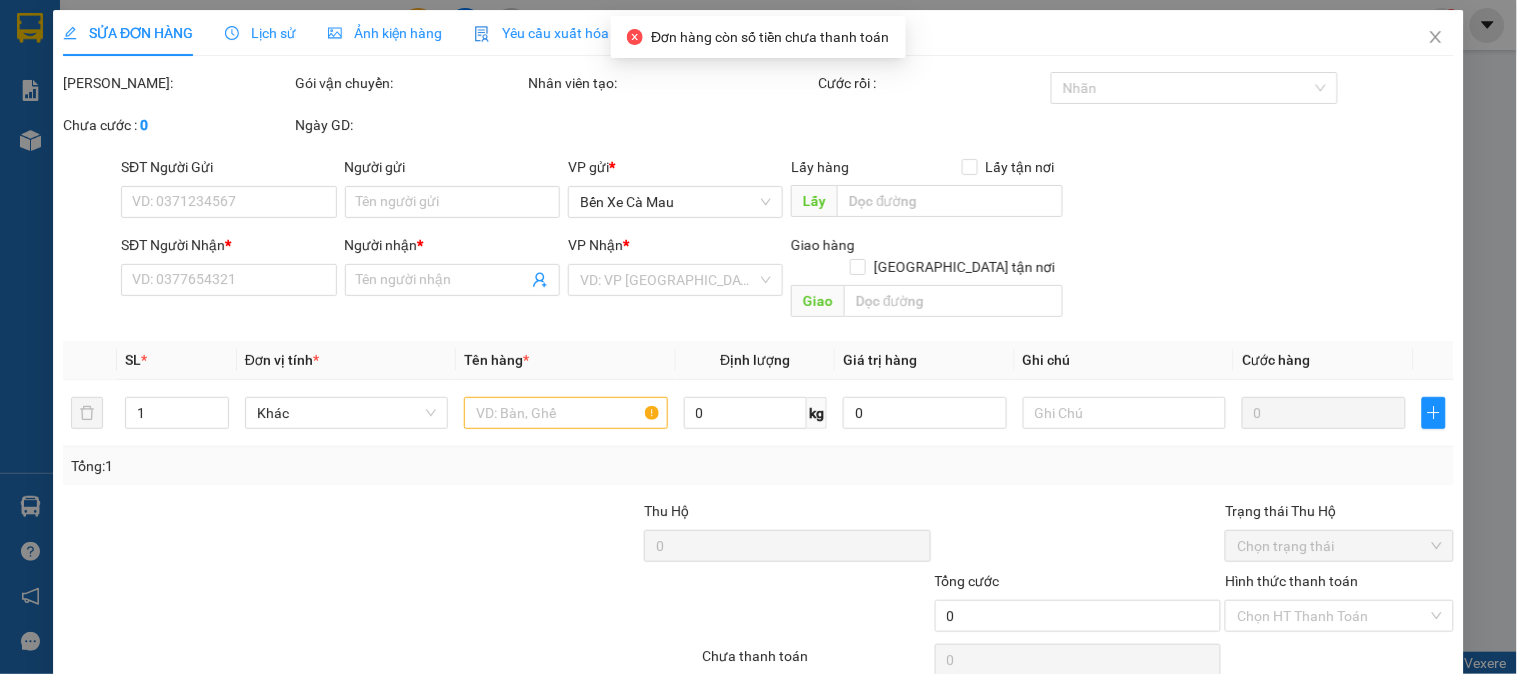 type on "0941533935" 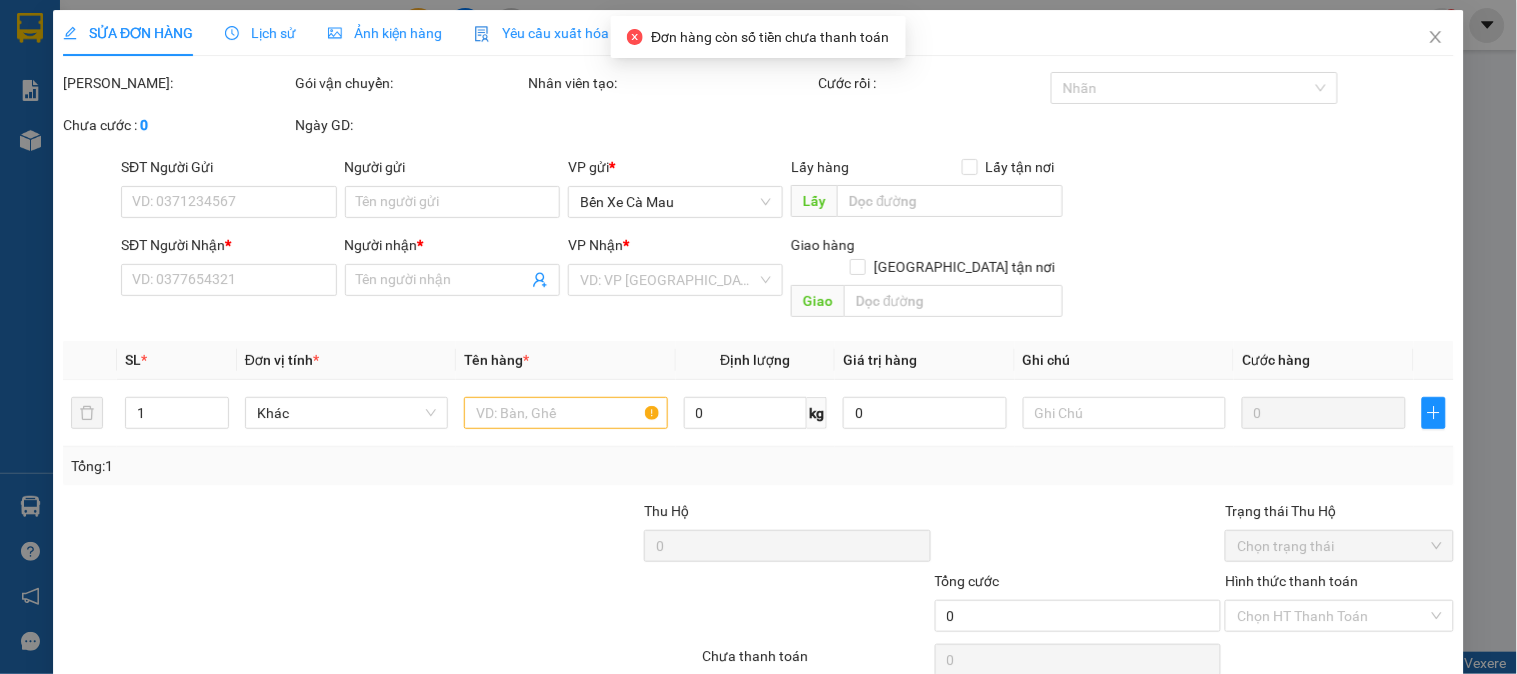 type on "diễm" 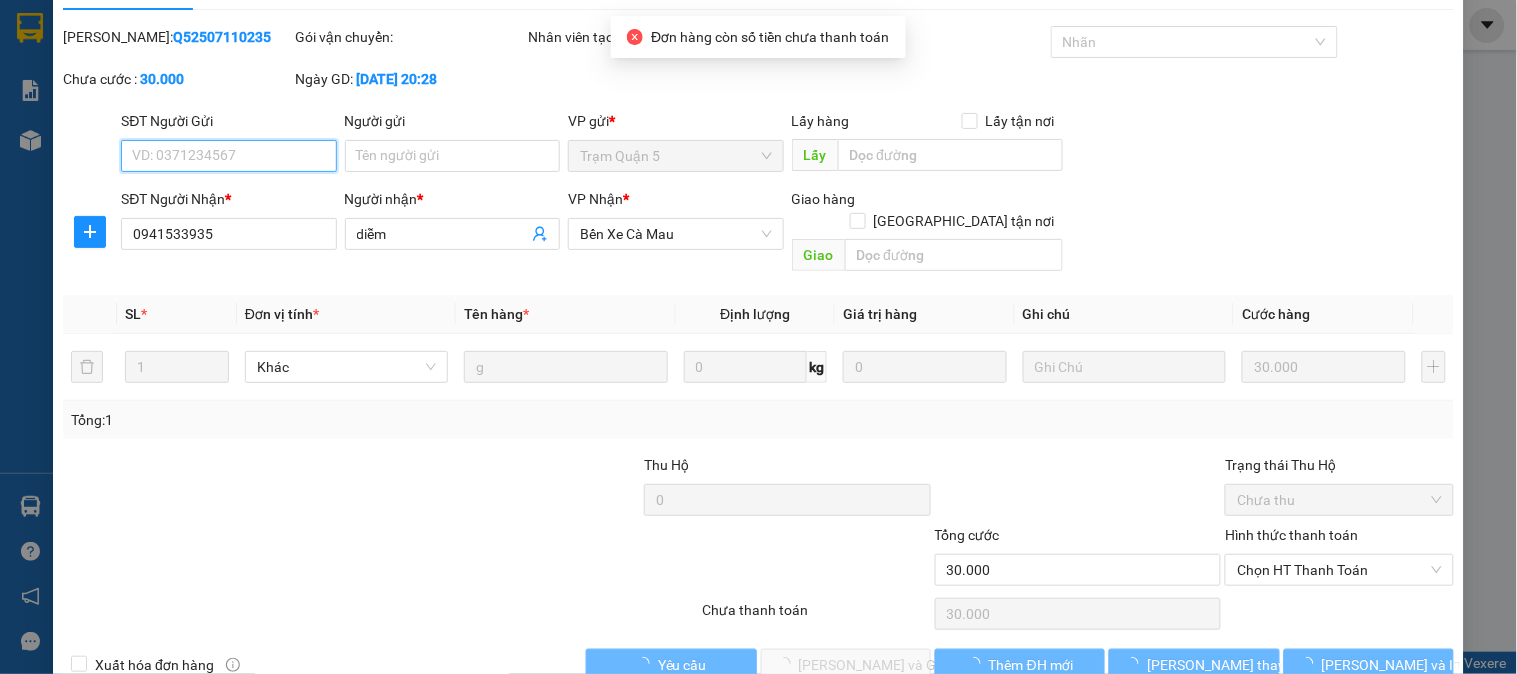 scroll, scrollTop: 60, scrollLeft: 0, axis: vertical 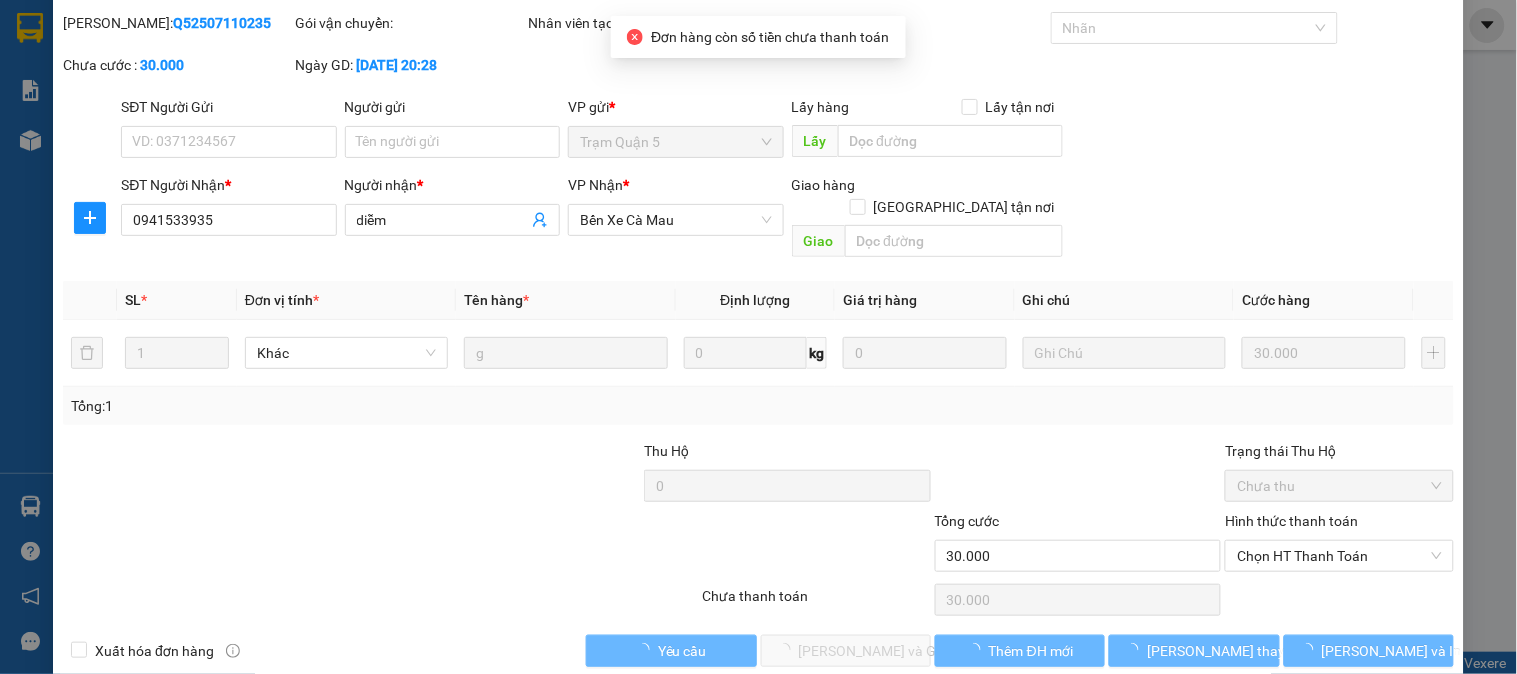 click on "Hình thức thanh toán Chọn HT Thanh Toán" at bounding box center [1339, 545] 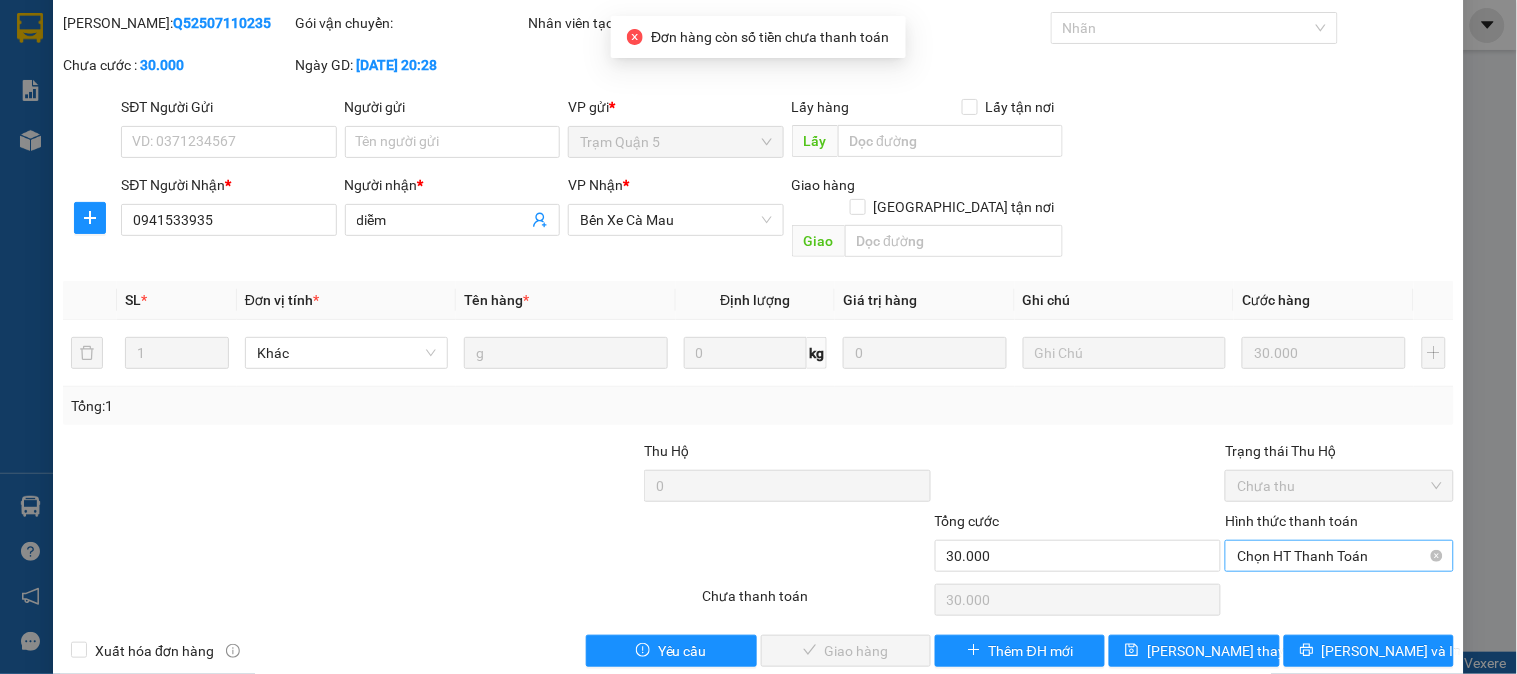 click on "Chọn HT Thanh Toán" at bounding box center [1339, 556] 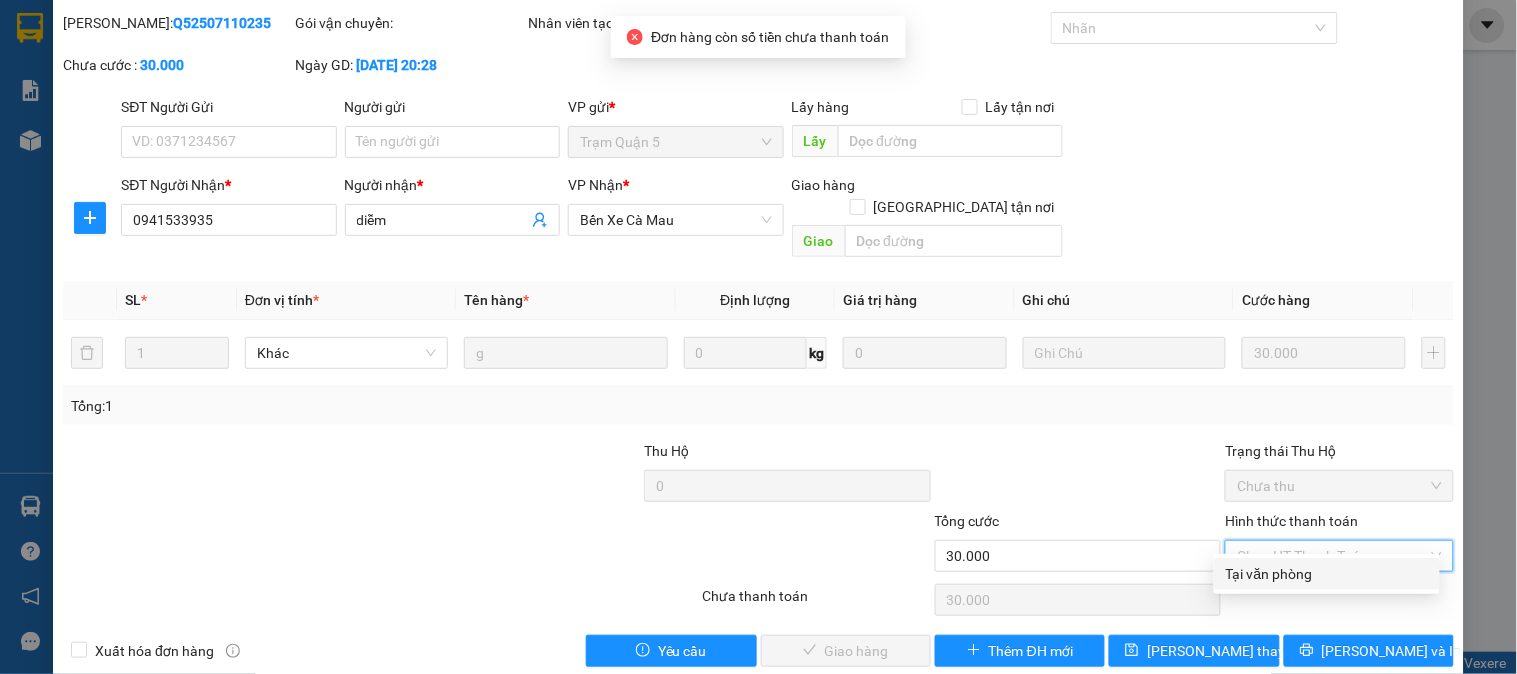 drag, startPoint x: 1284, startPoint y: 547, endPoint x: 1278, endPoint y: 564, distance: 18.027756 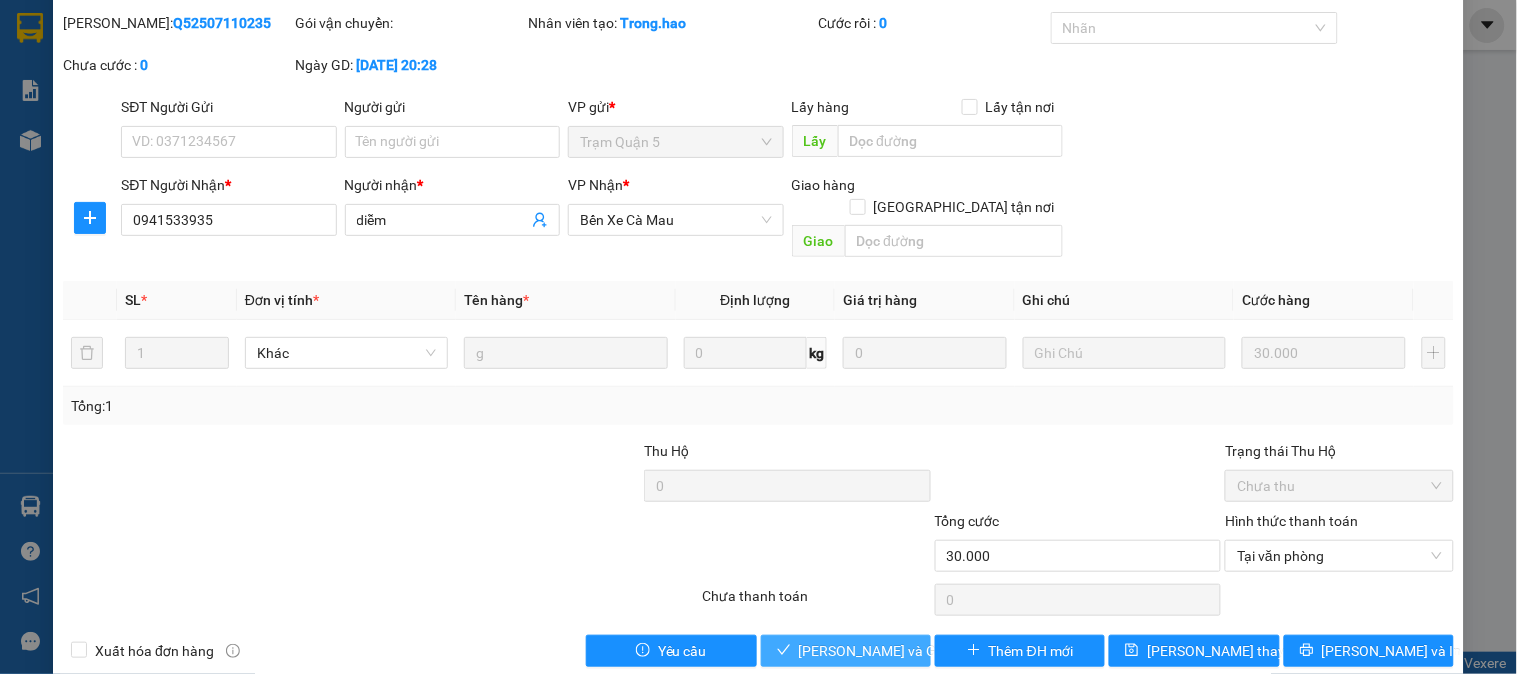 click on "[PERSON_NAME] và Giao hàng" at bounding box center [895, 651] 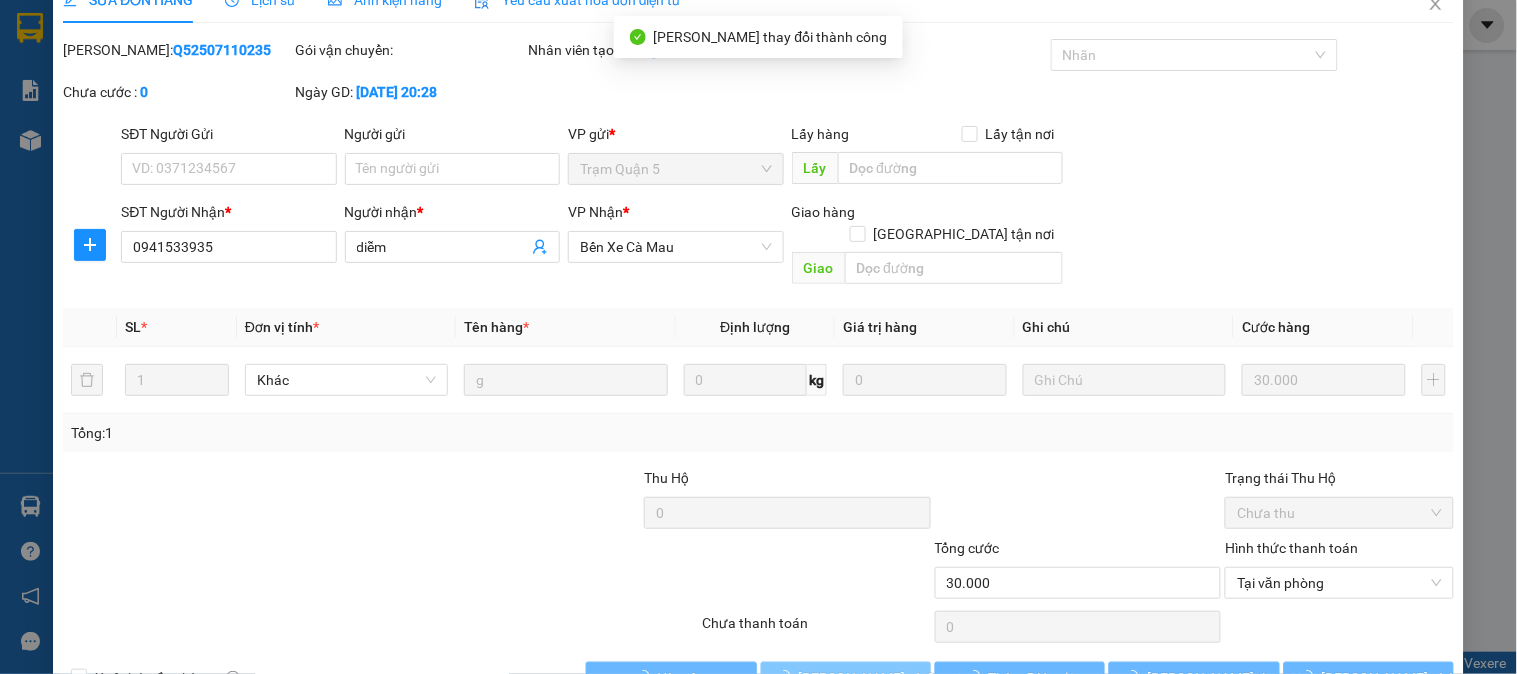 scroll, scrollTop: 0, scrollLeft: 0, axis: both 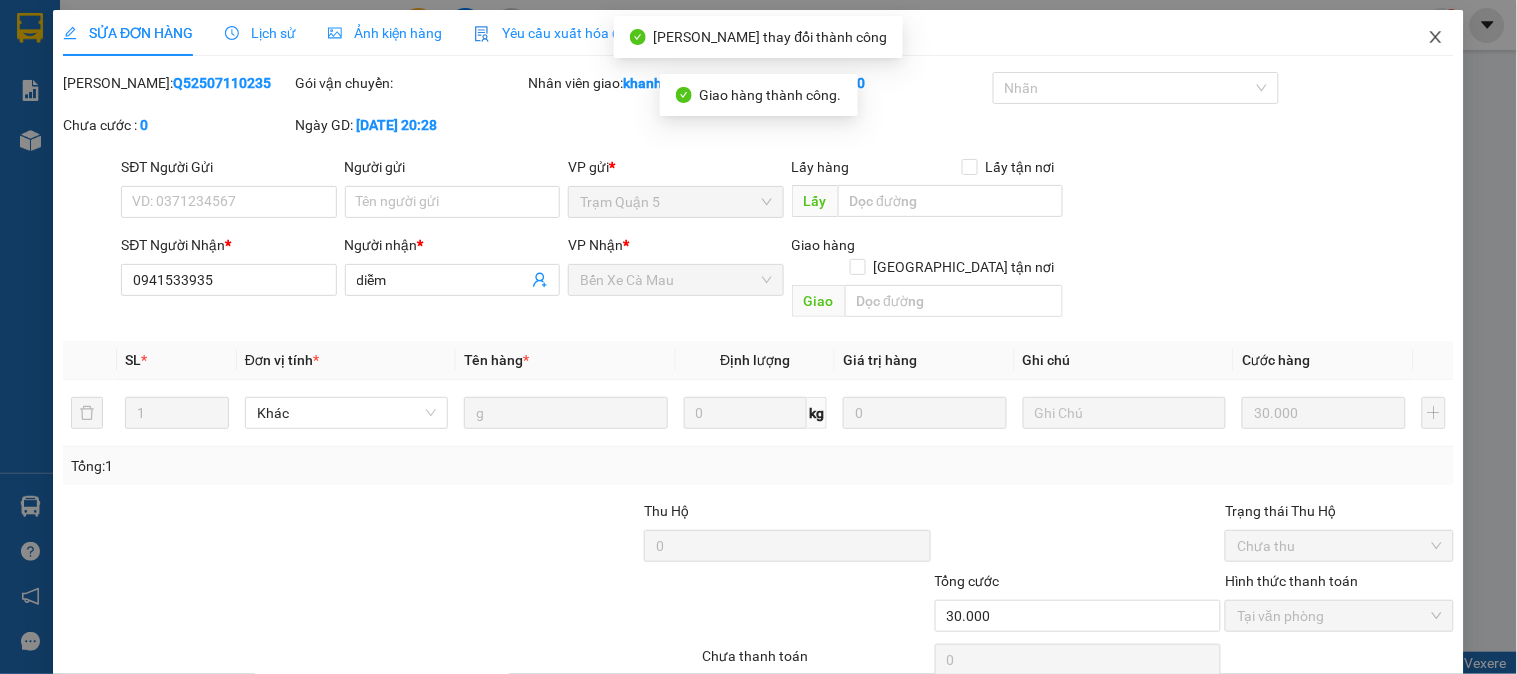 click at bounding box center (1436, 38) 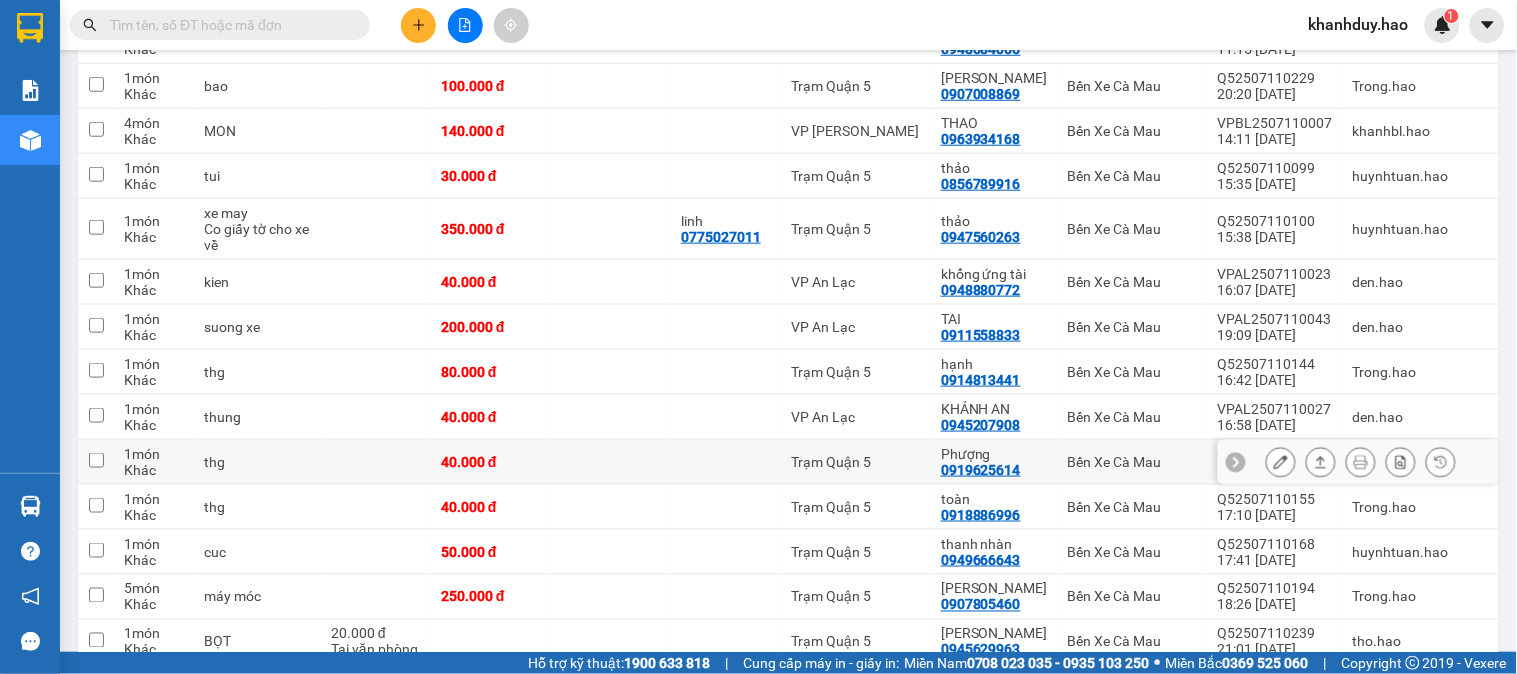 scroll, scrollTop: 444, scrollLeft: 0, axis: vertical 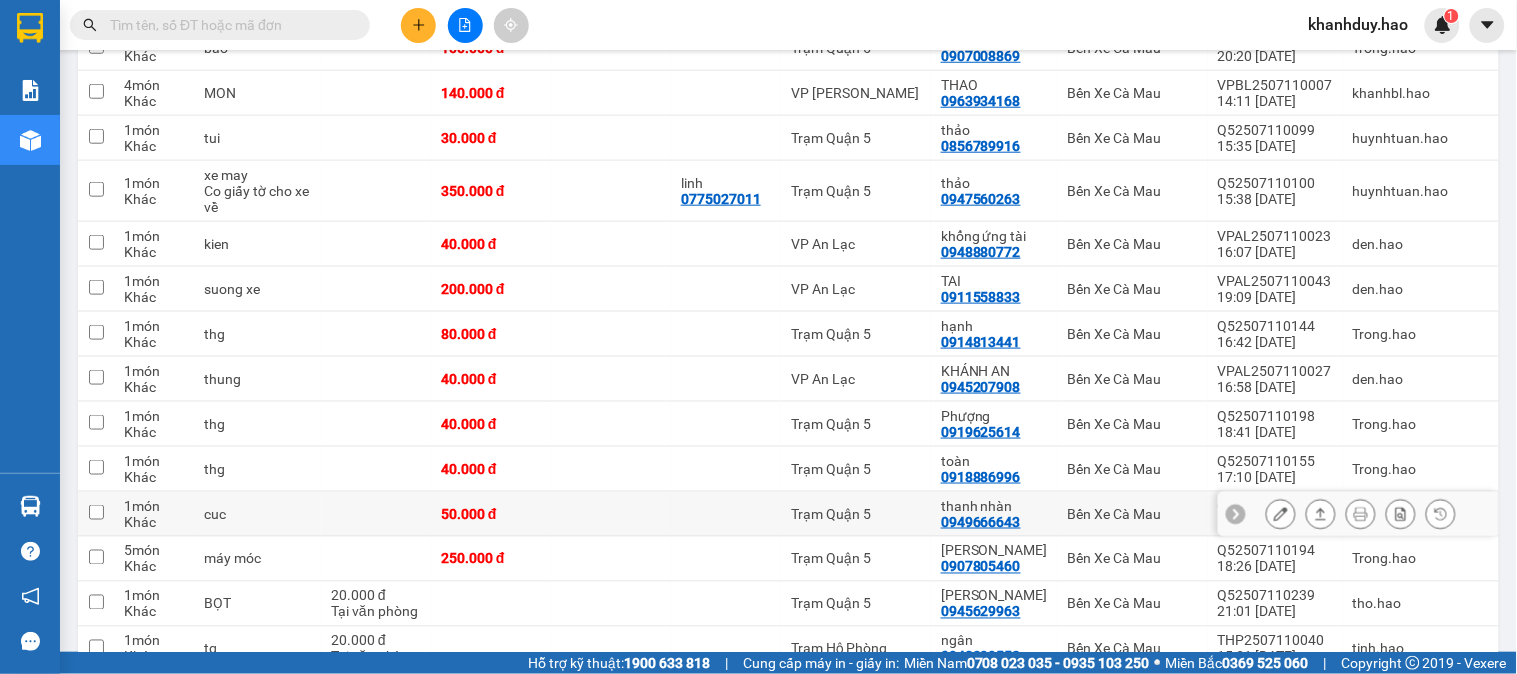 click at bounding box center [1321, 514] 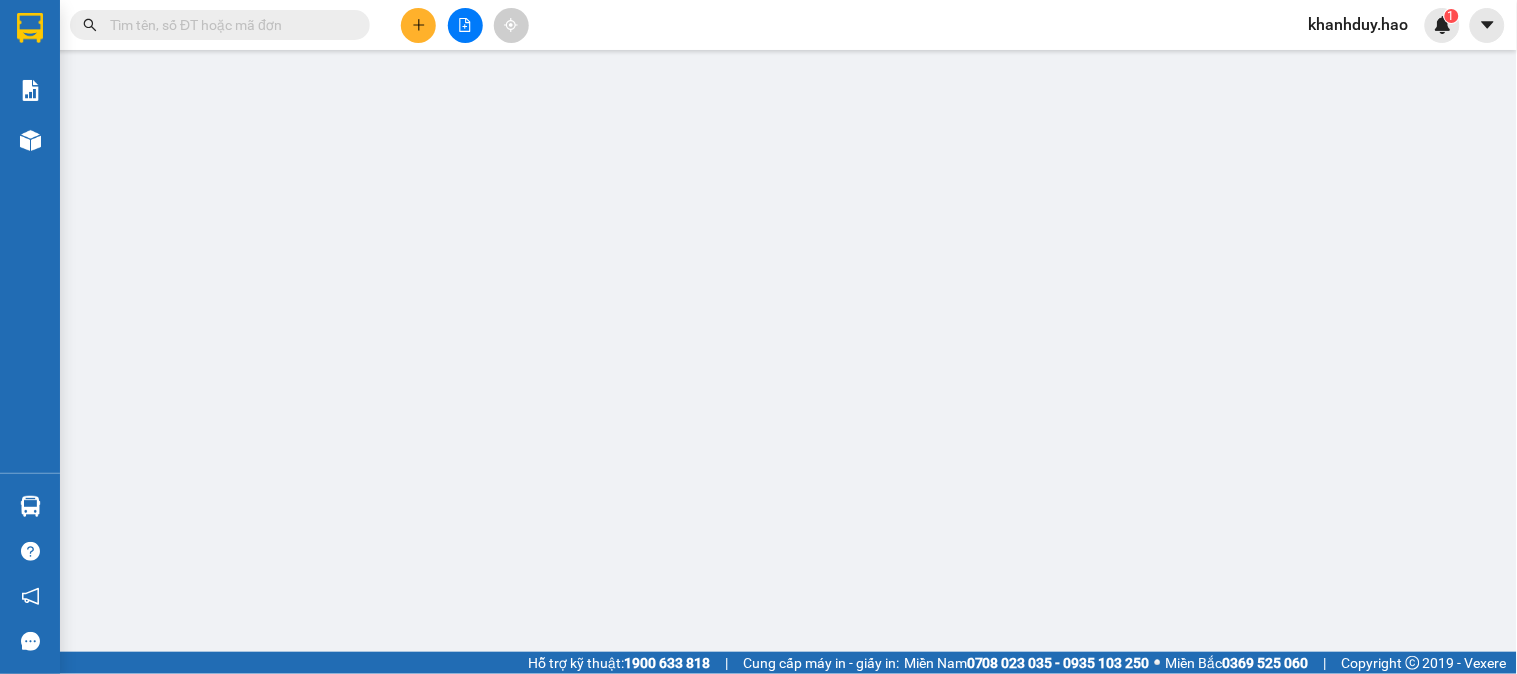 type on "0949666643" 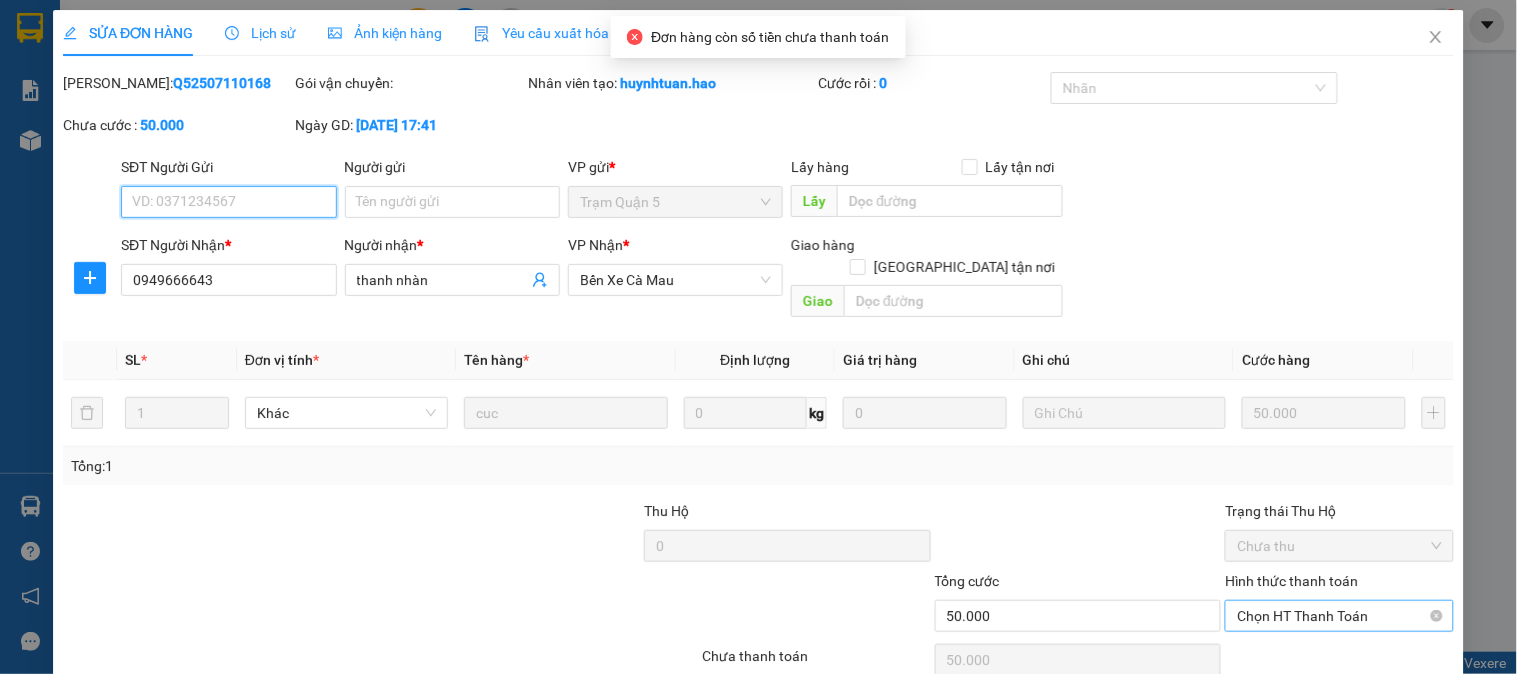 scroll, scrollTop: 0, scrollLeft: 0, axis: both 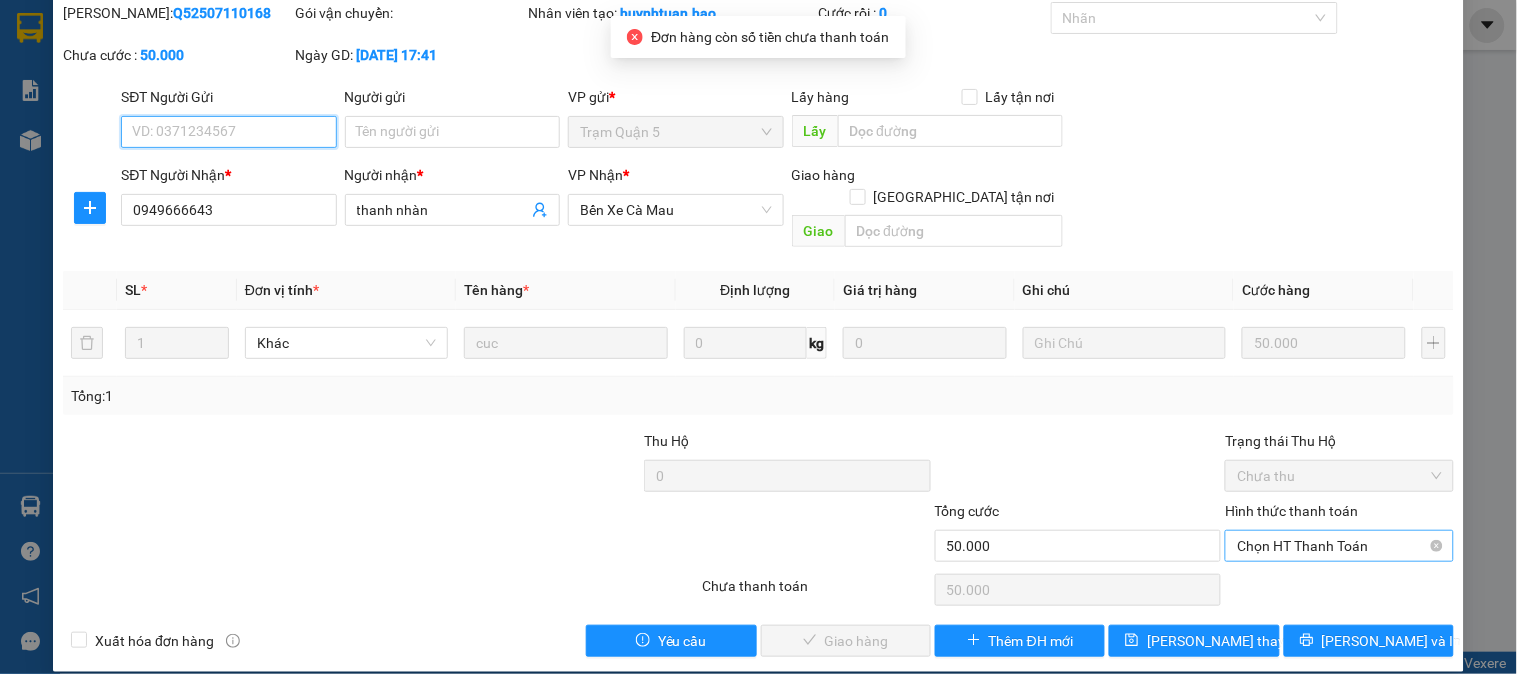 click on "Chọn HT Thanh Toán" at bounding box center [1339, 546] 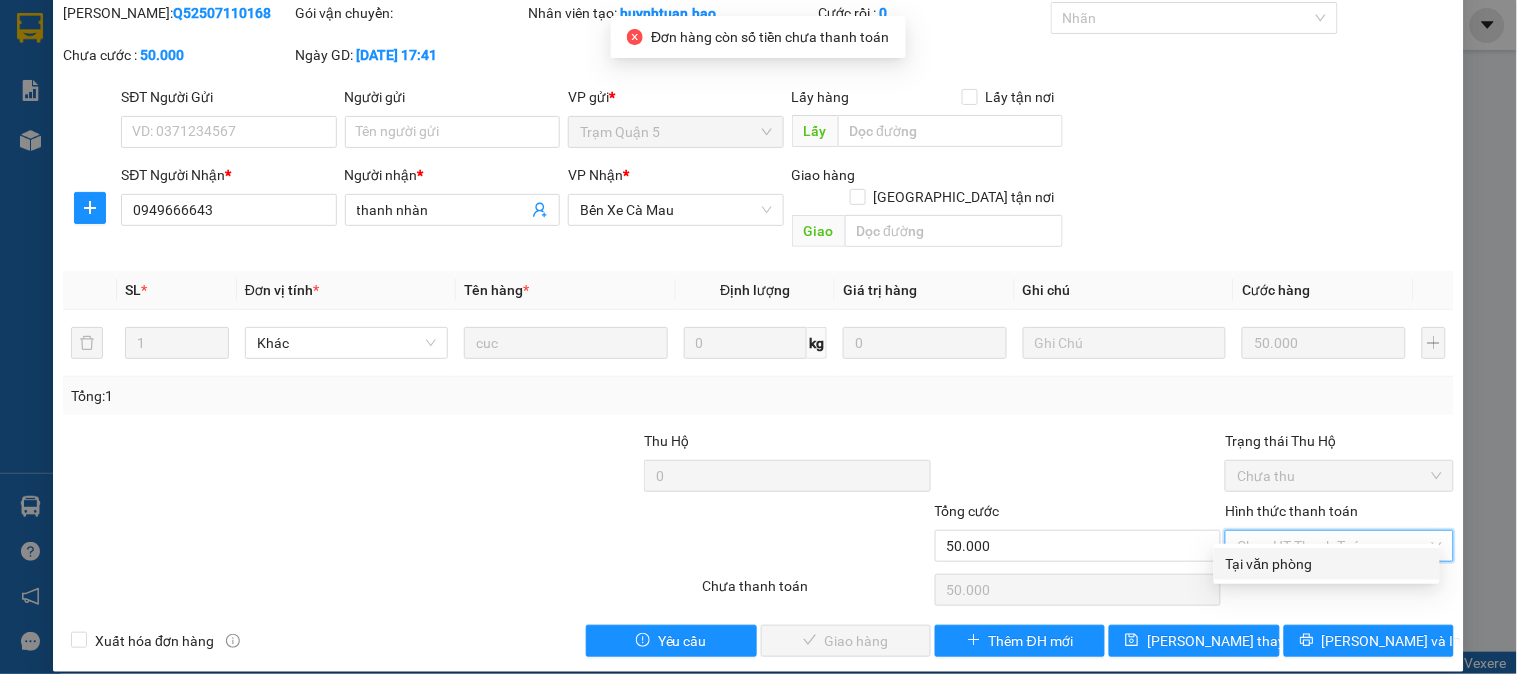 click on "Tại văn phòng" at bounding box center (1327, 564) 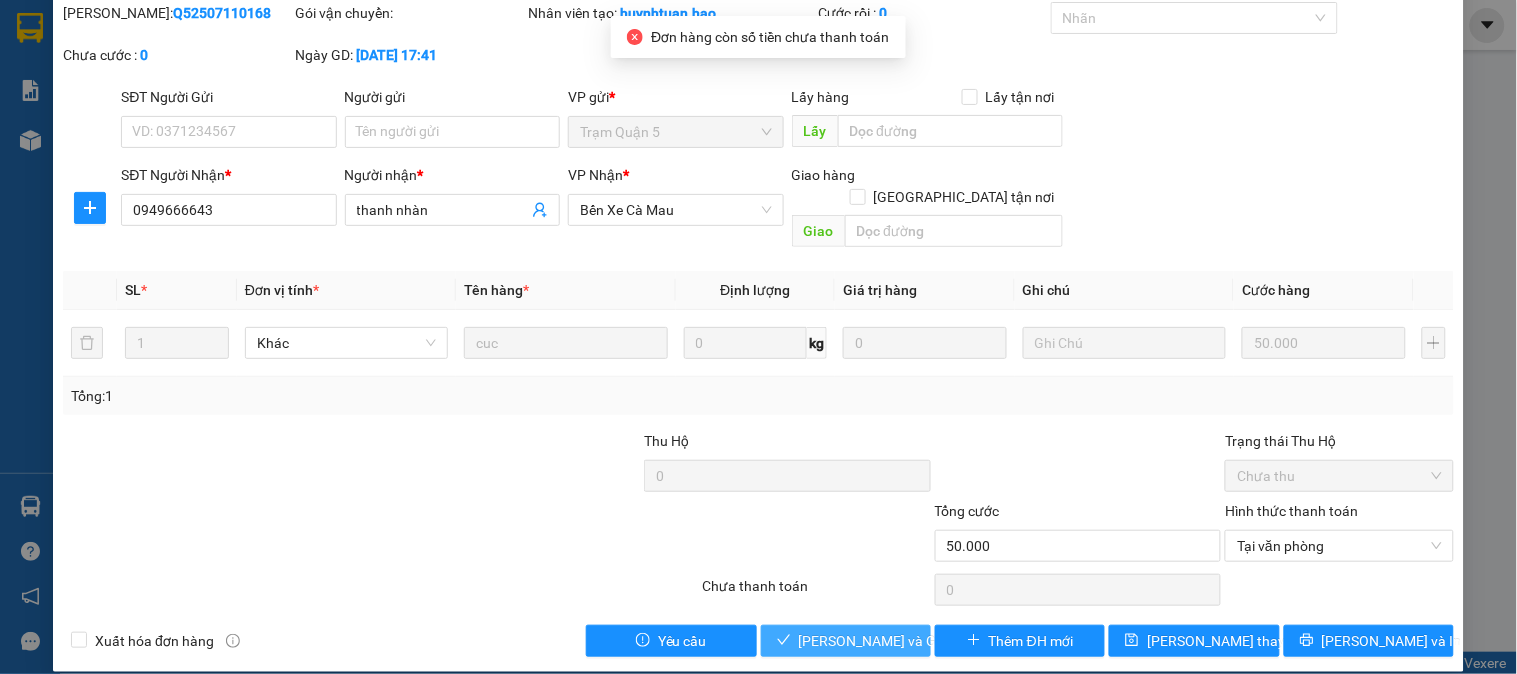 click on "[PERSON_NAME] và Giao hàng" at bounding box center [846, 641] 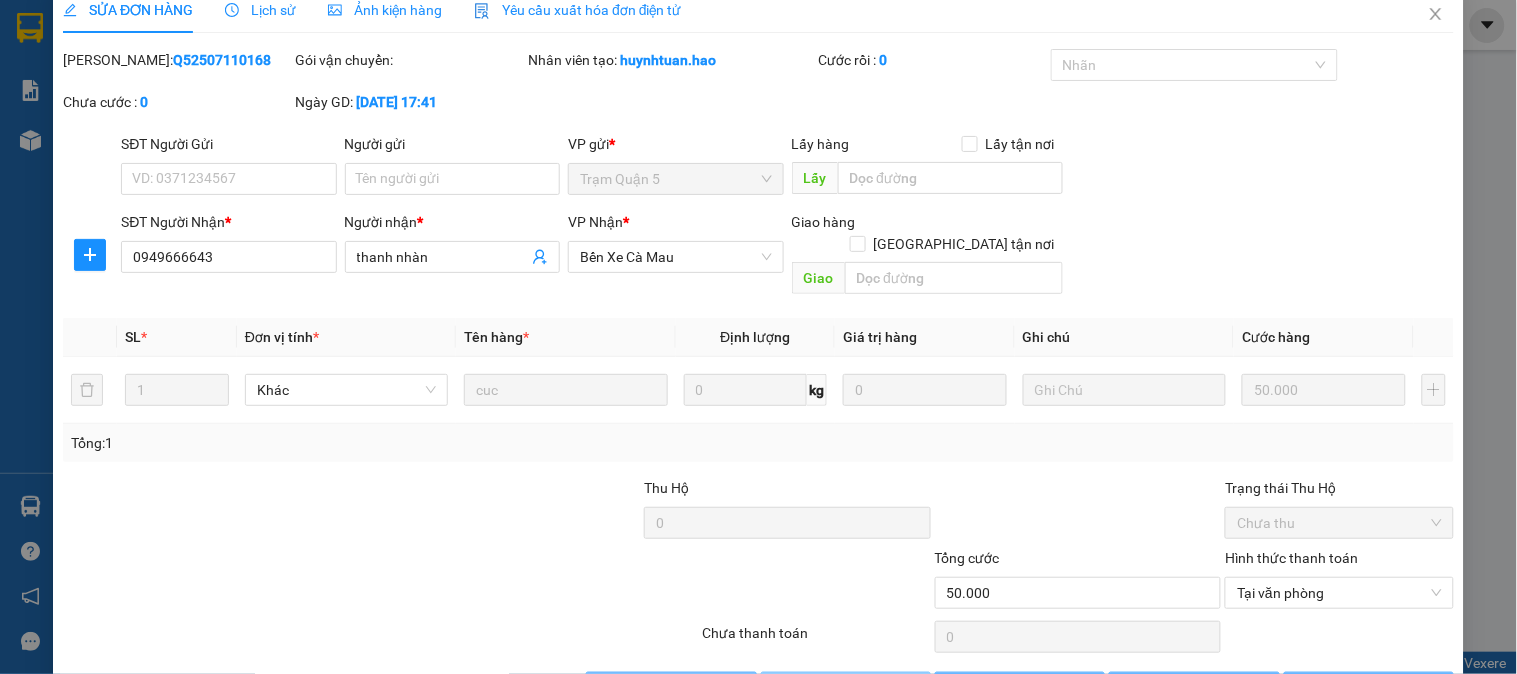 scroll, scrollTop: 0, scrollLeft: 0, axis: both 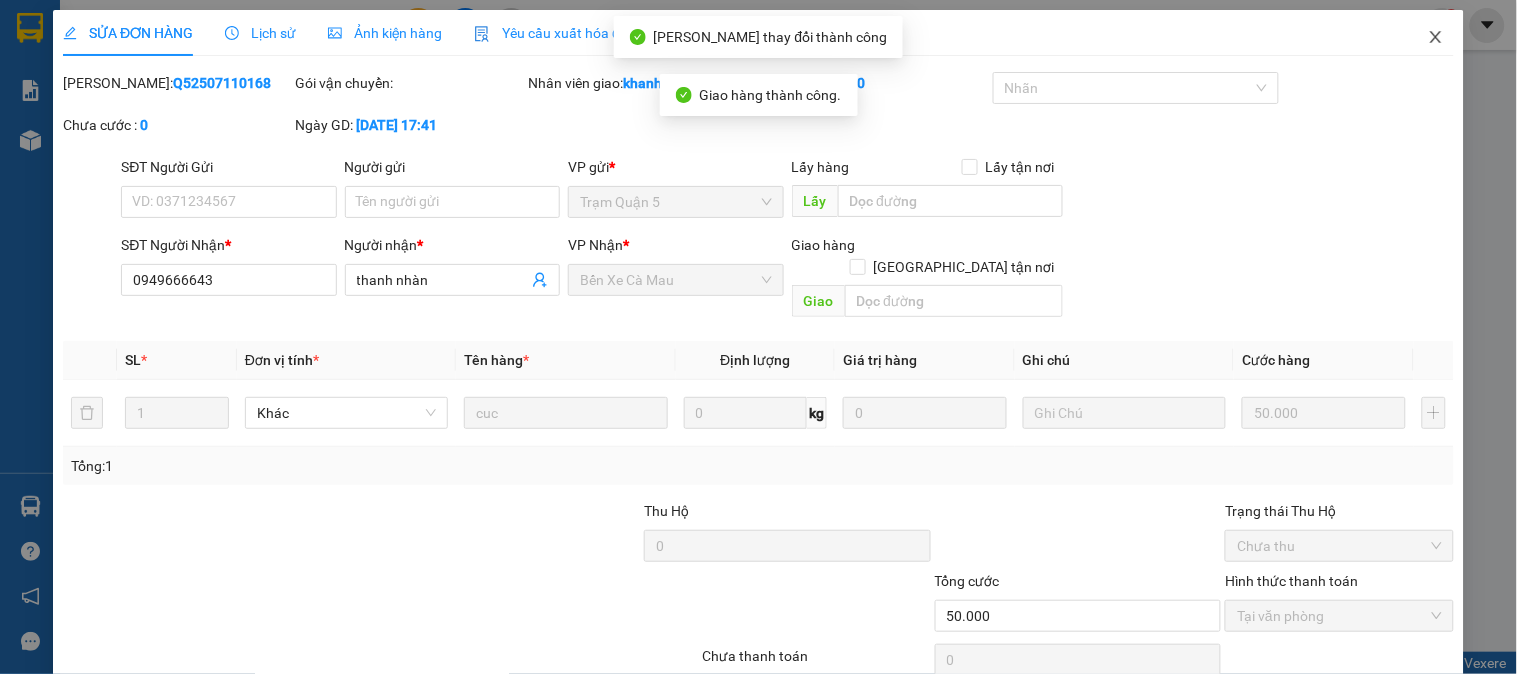 click at bounding box center [1436, 38] 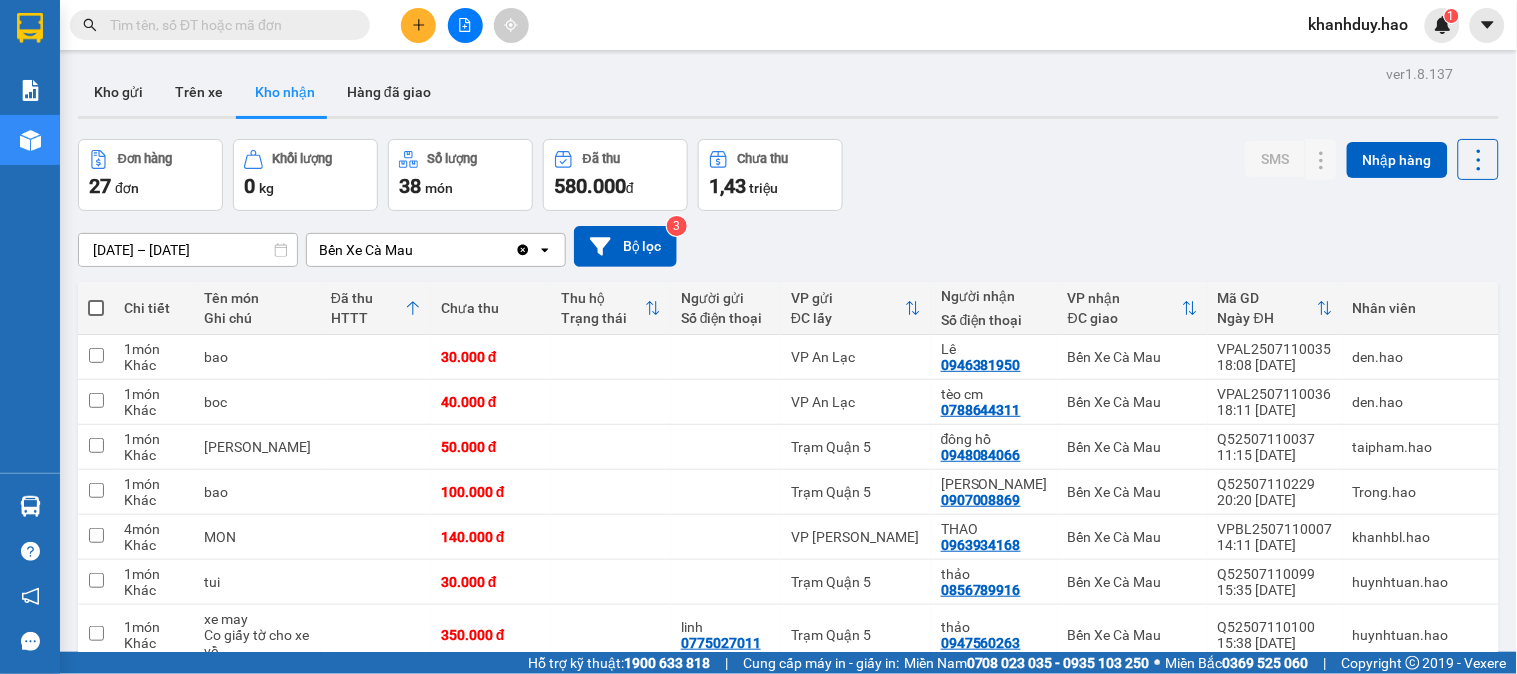 click at bounding box center [228, 25] 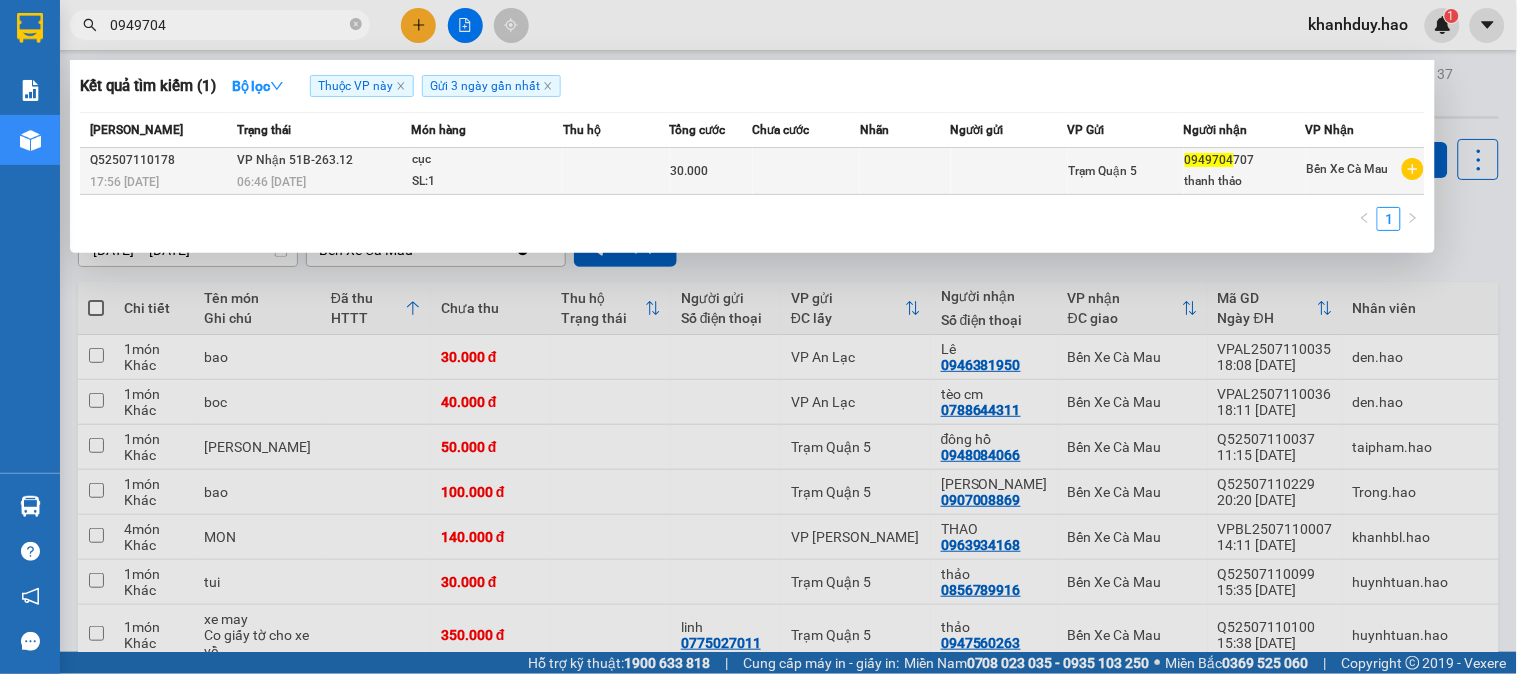 type on "0949704" 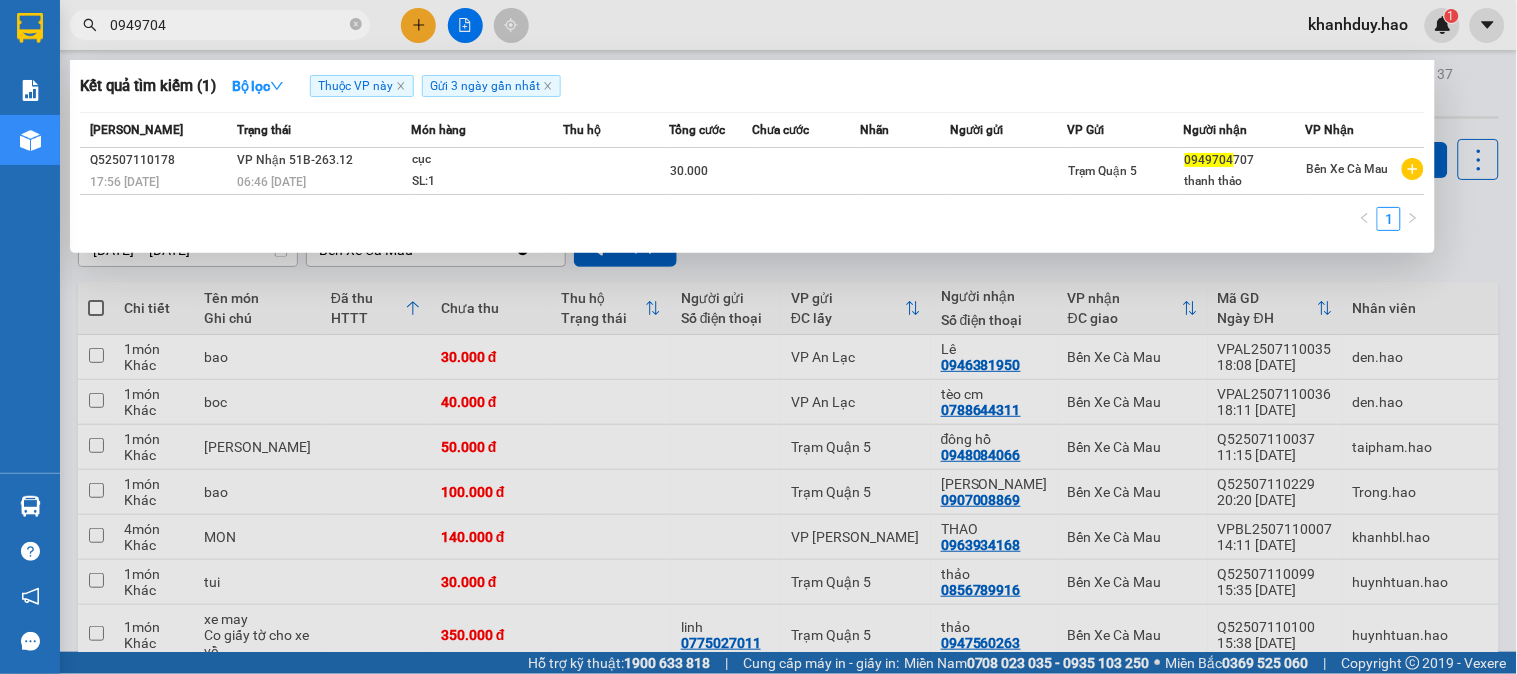 click at bounding box center [616, 171] 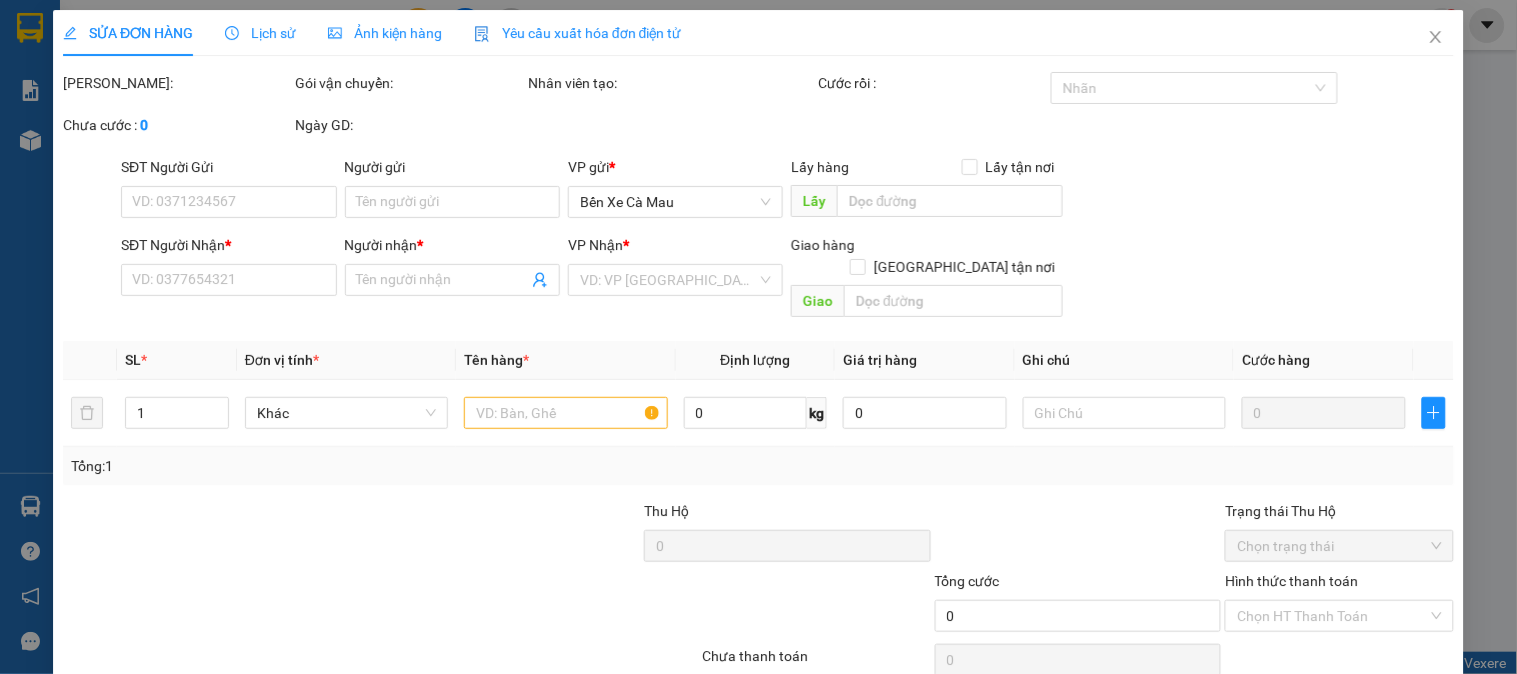 click on "Ảnh kiện hàng" at bounding box center (385, 33) 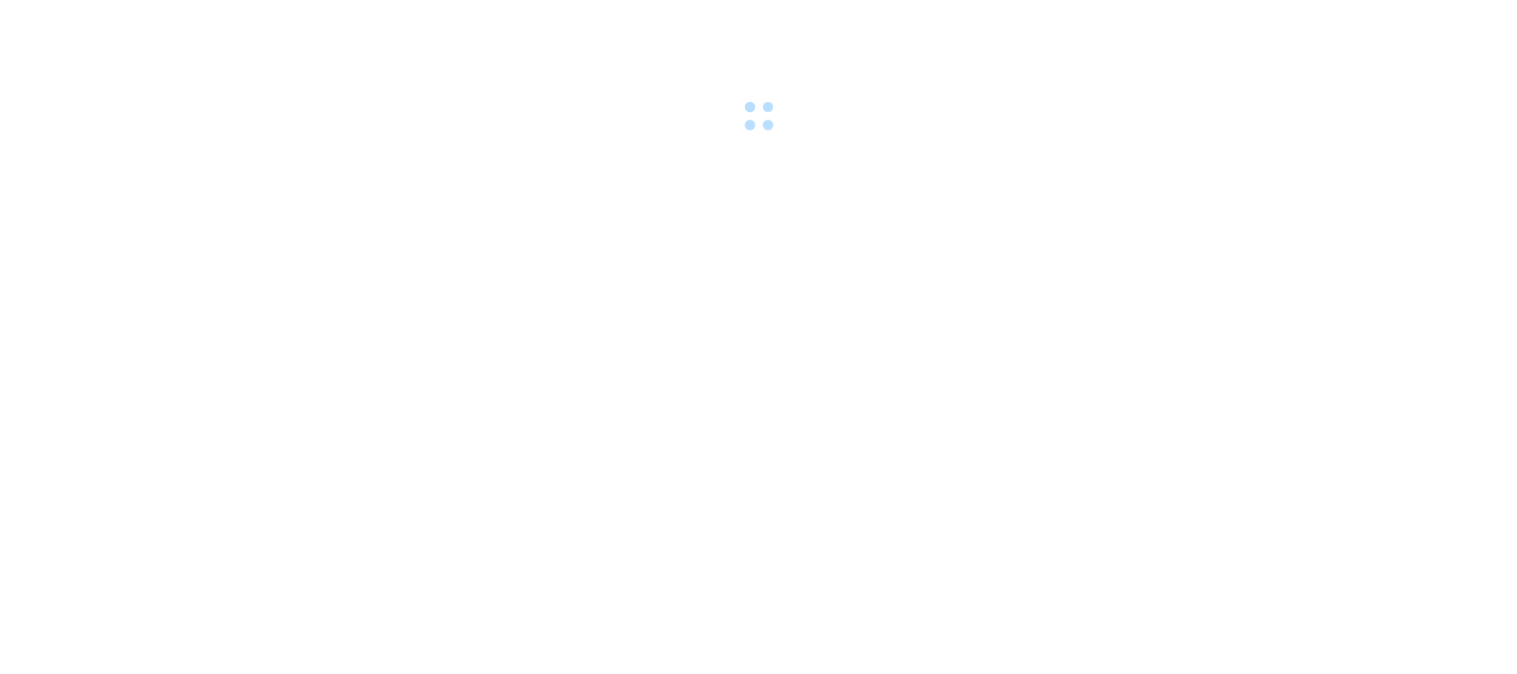 scroll, scrollTop: 0, scrollLeft: 0, axis: both 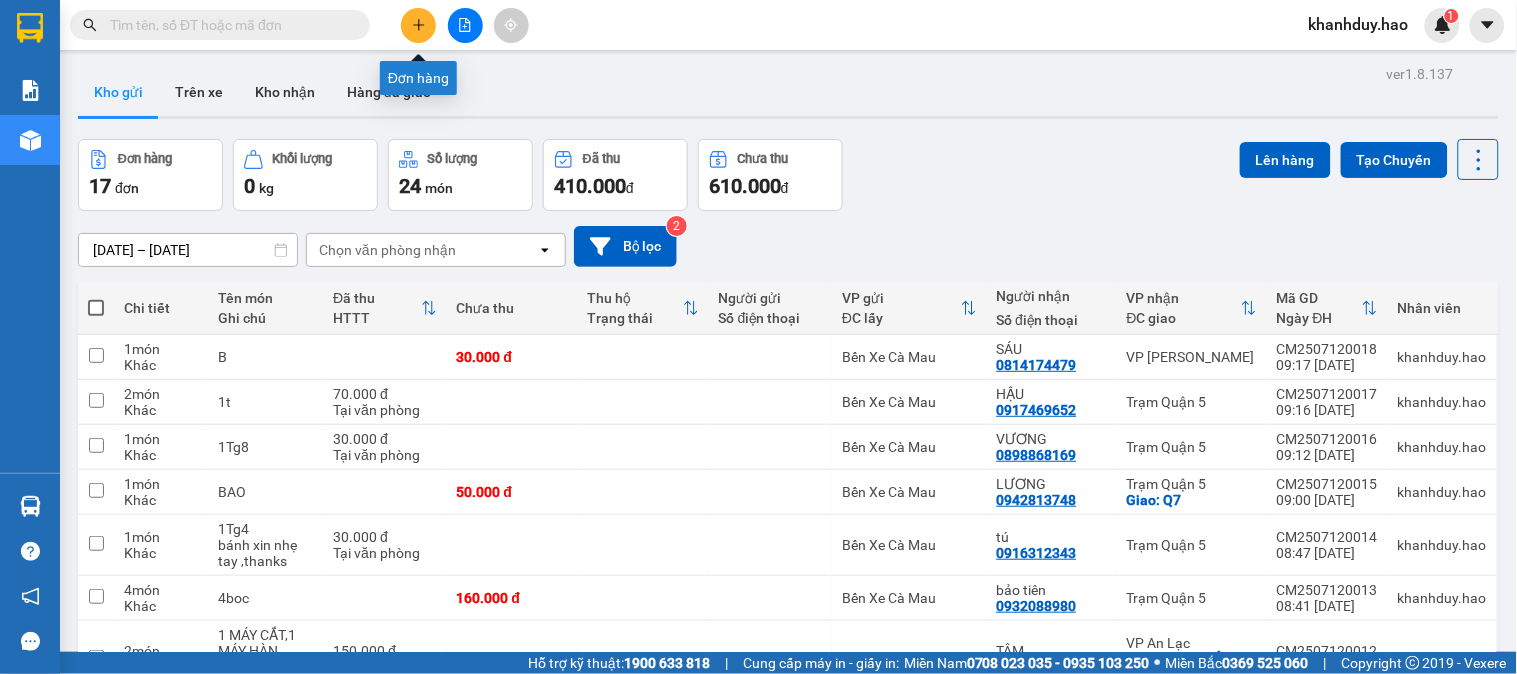 click at bounding box center (418, 25) 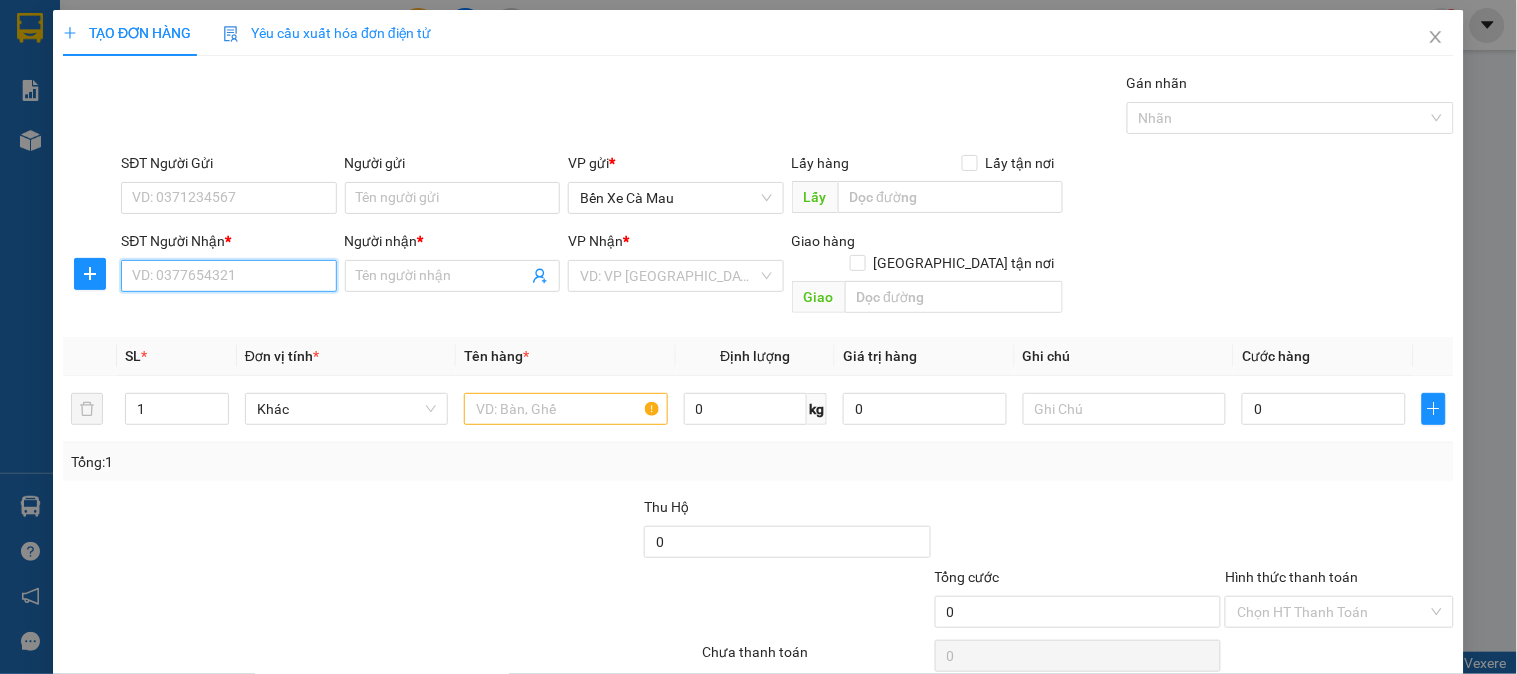 click on "SĐT Người Nhận  *" at bounding box center [228, 276] 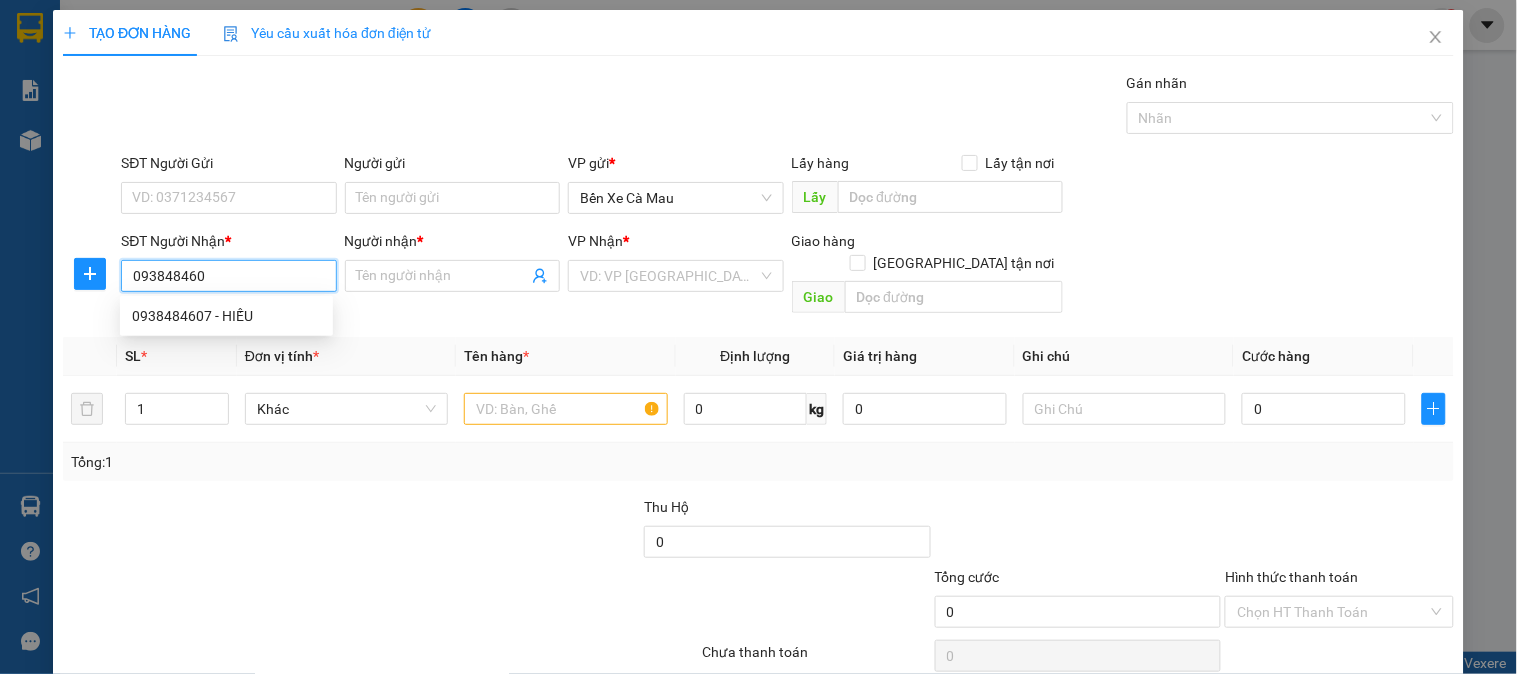 click on "0938484607 - HIẾU" at bounding box center (226, 316) 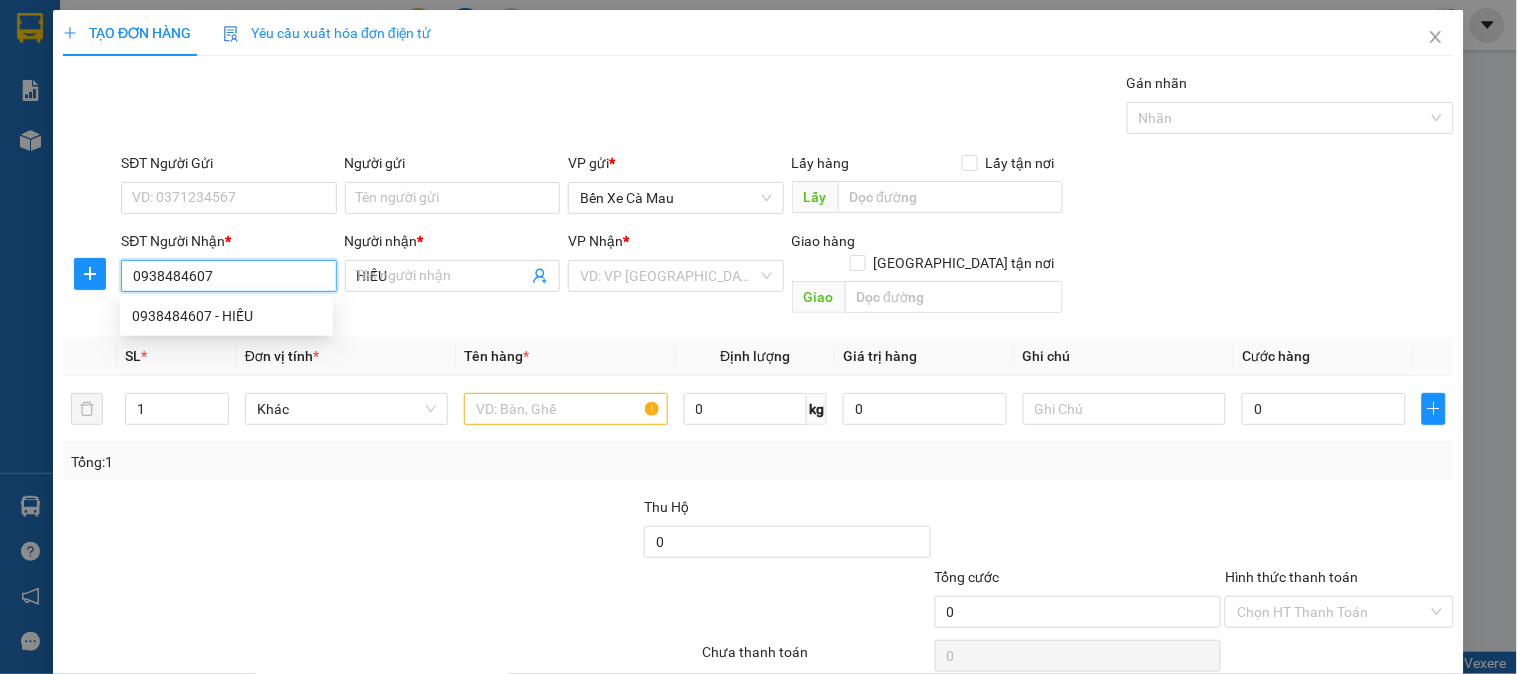 type on "300.000" 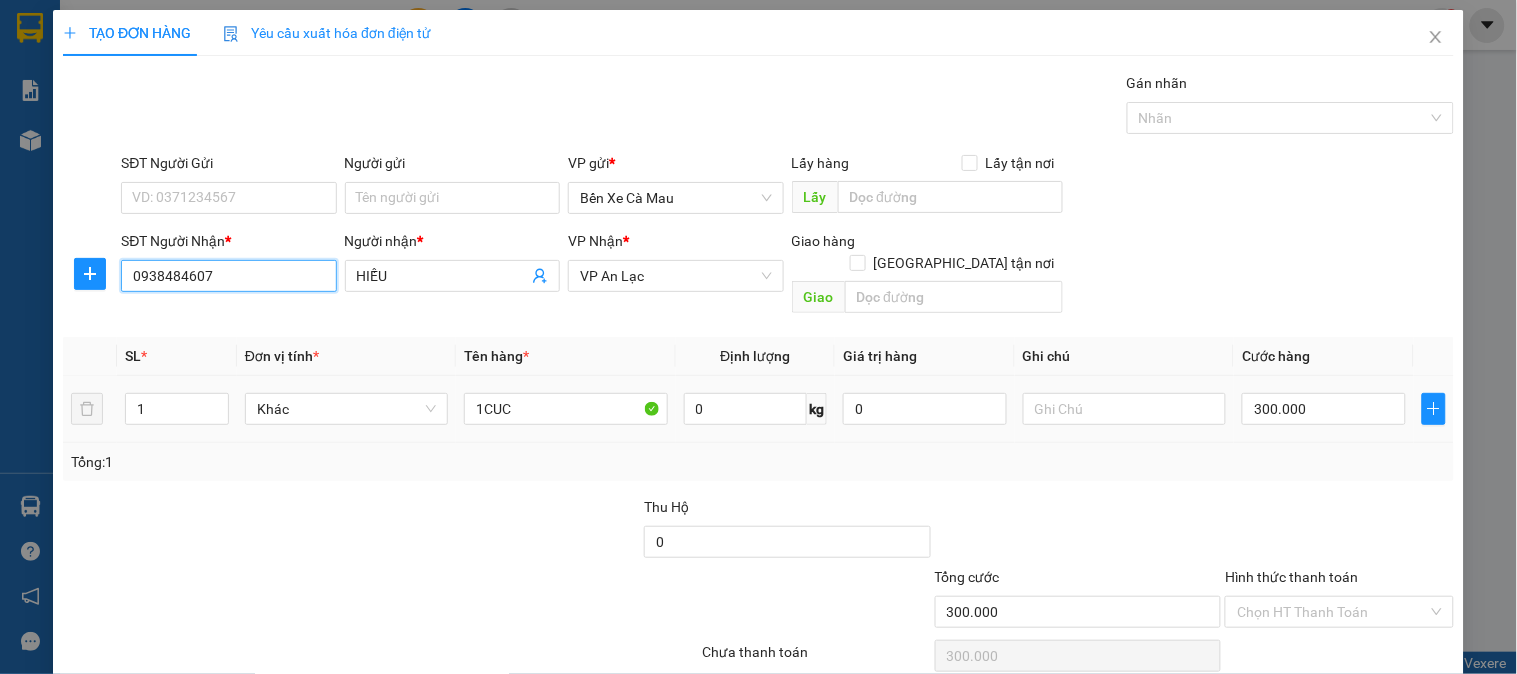 type on "0938484607" 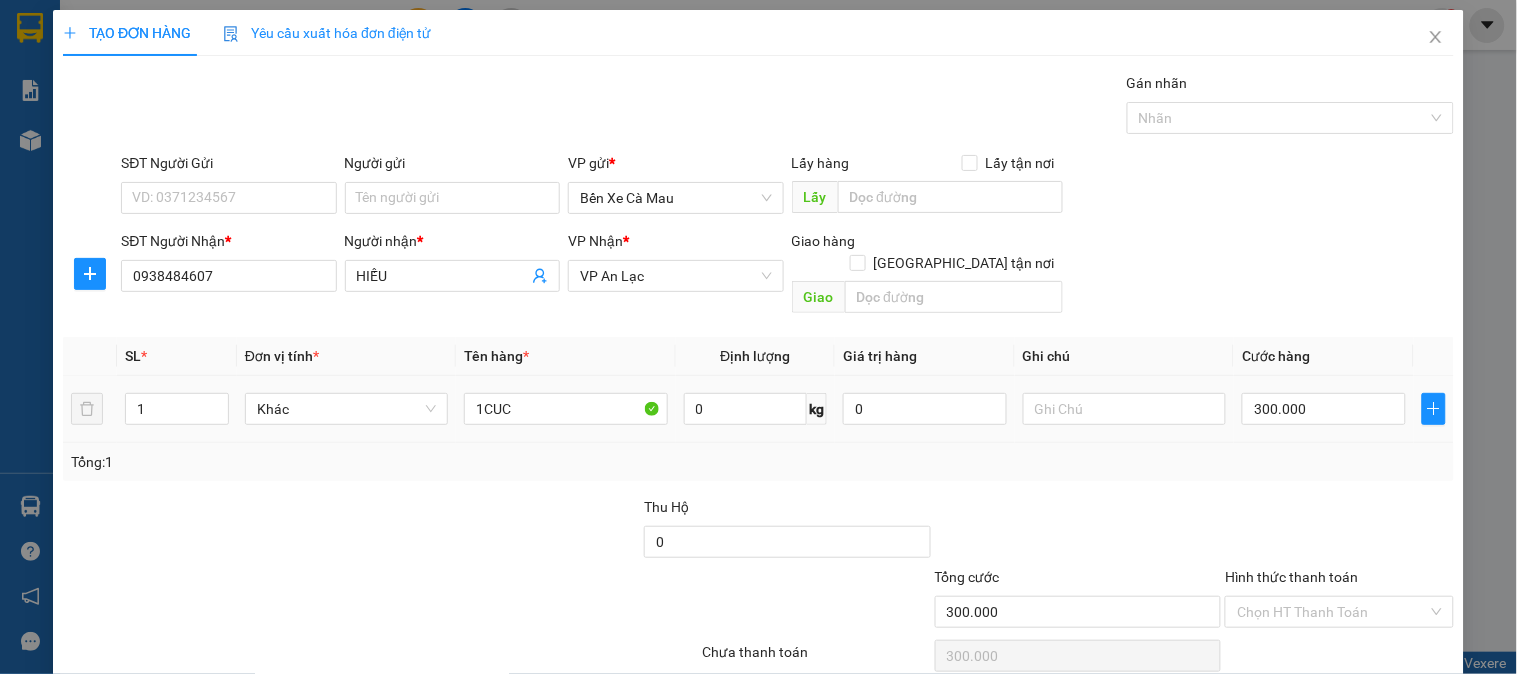 click on "300.000" at bounding box center [1324, 409] 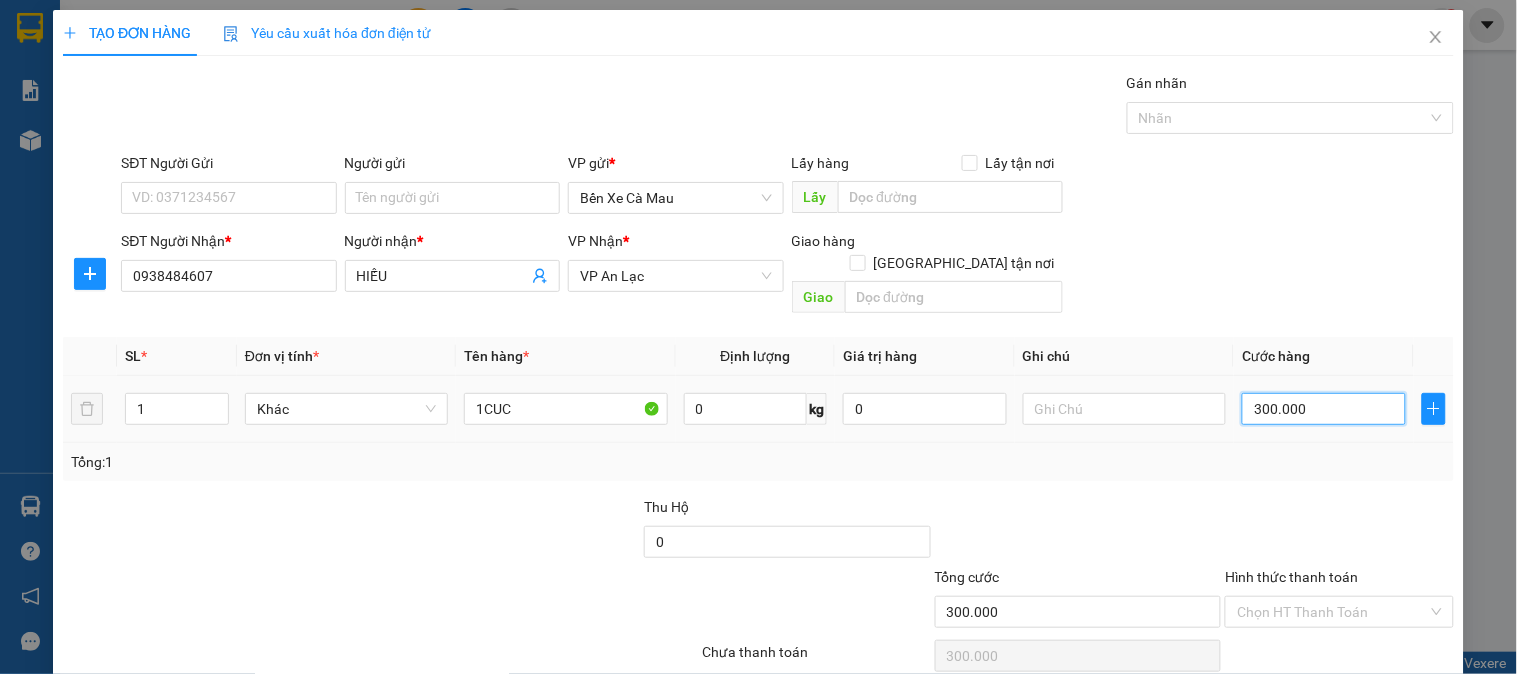 click on "300.000" at bounding box center [1324, 409] 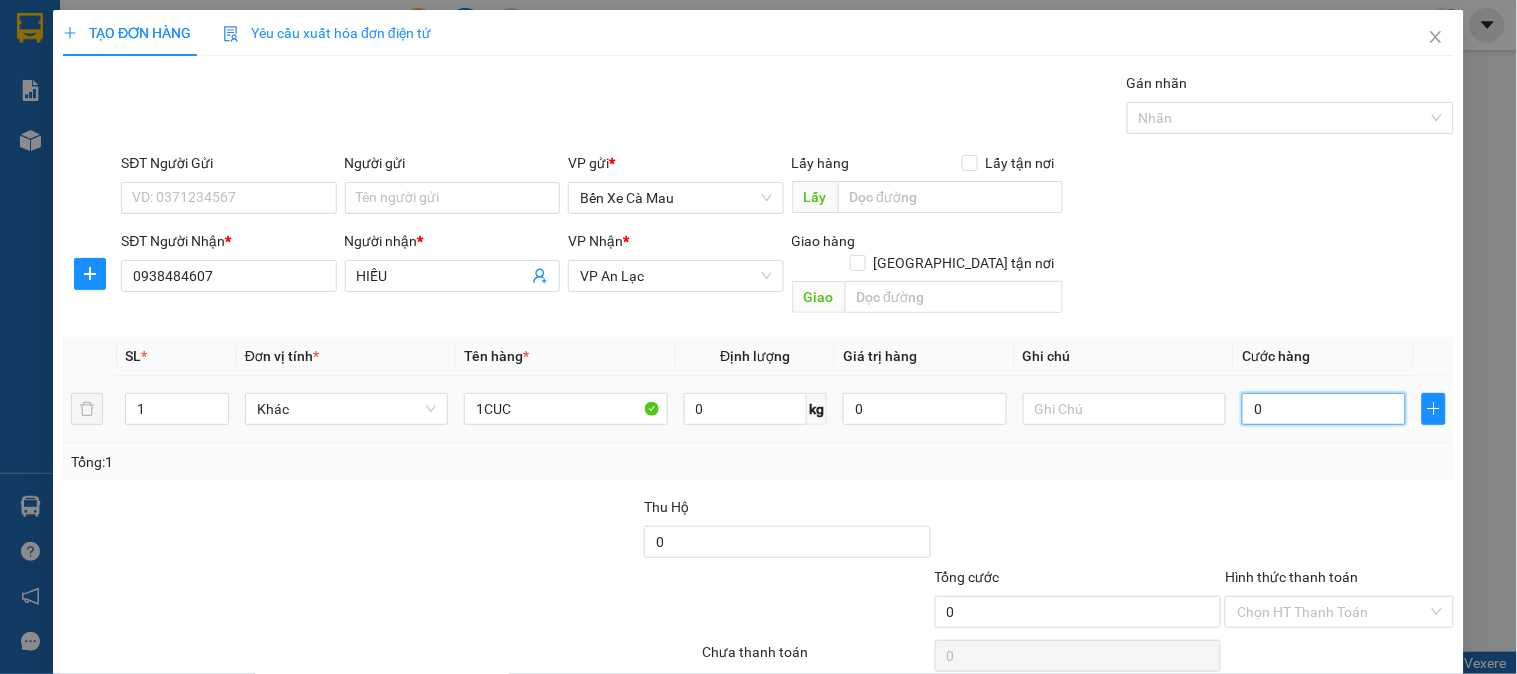type on "4" 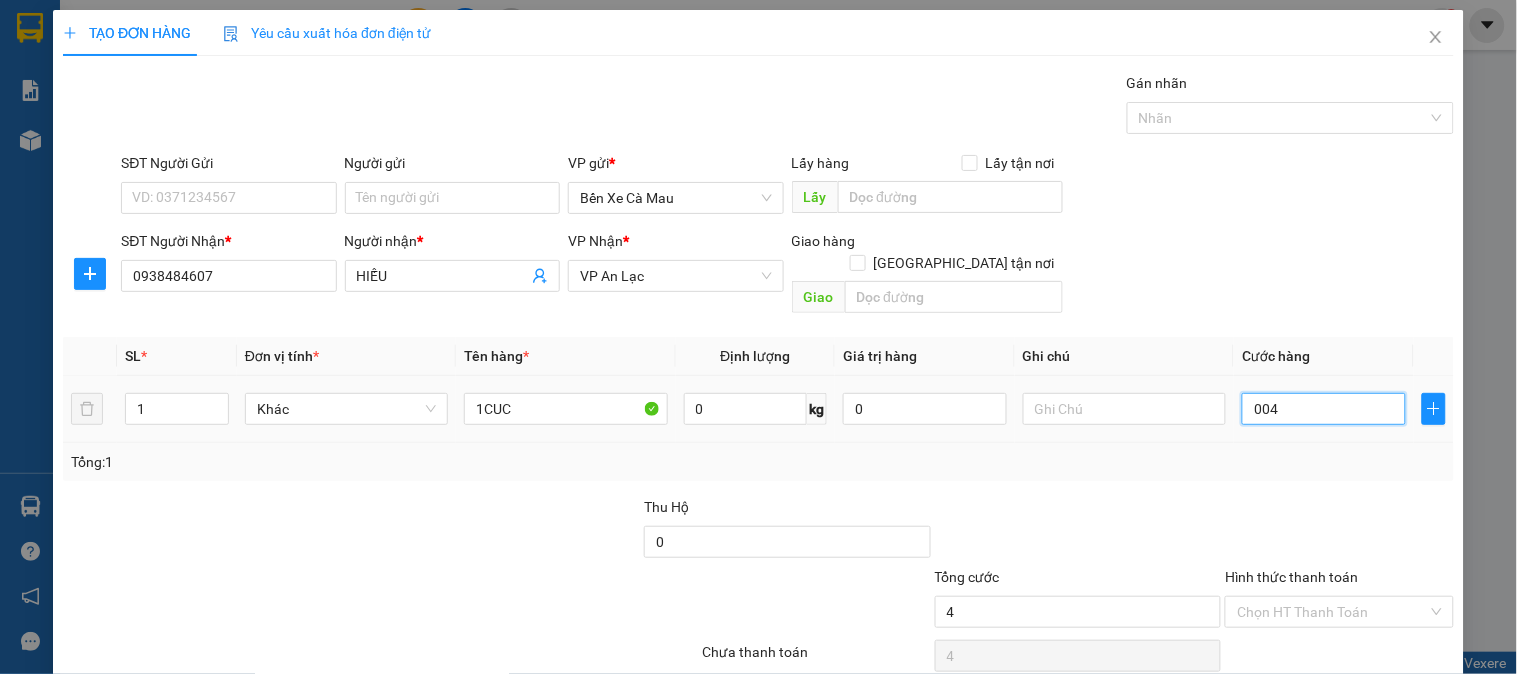 type on "40" 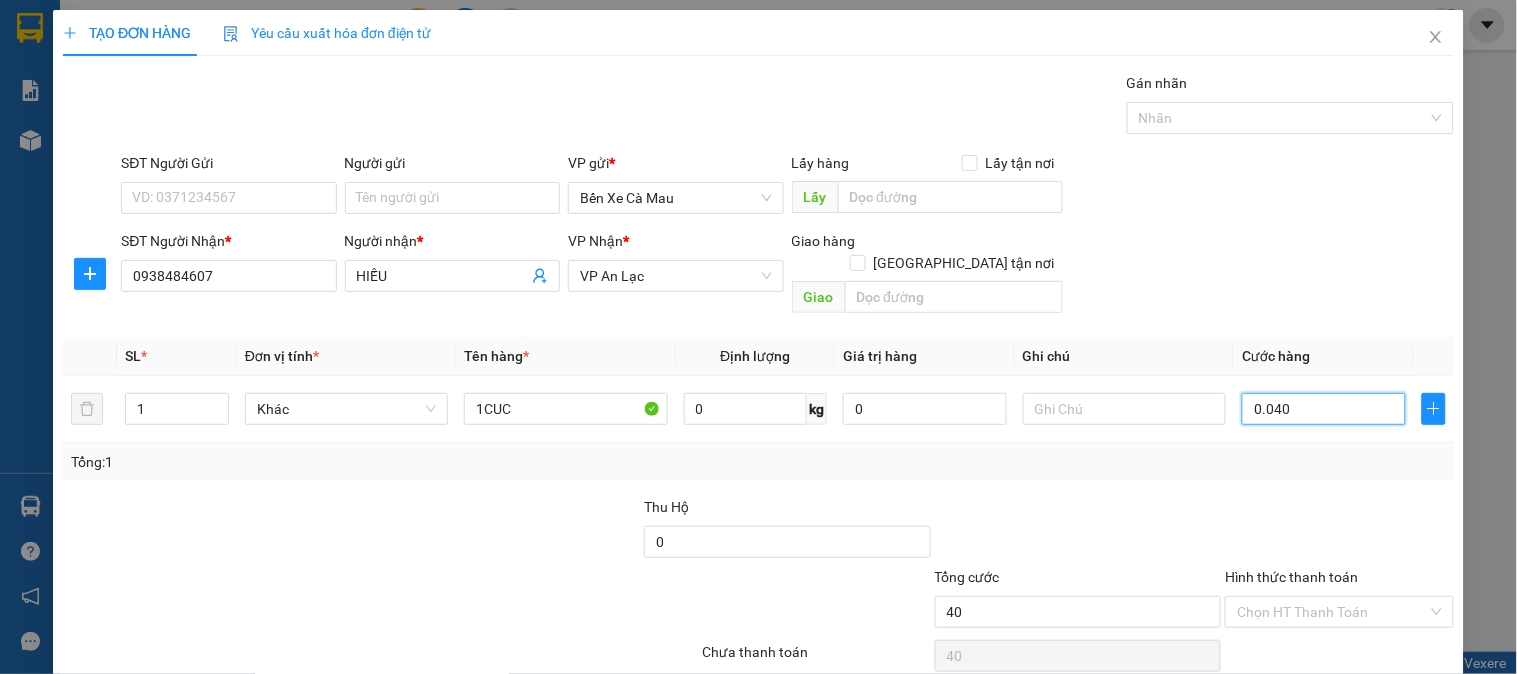 type on "0.040" 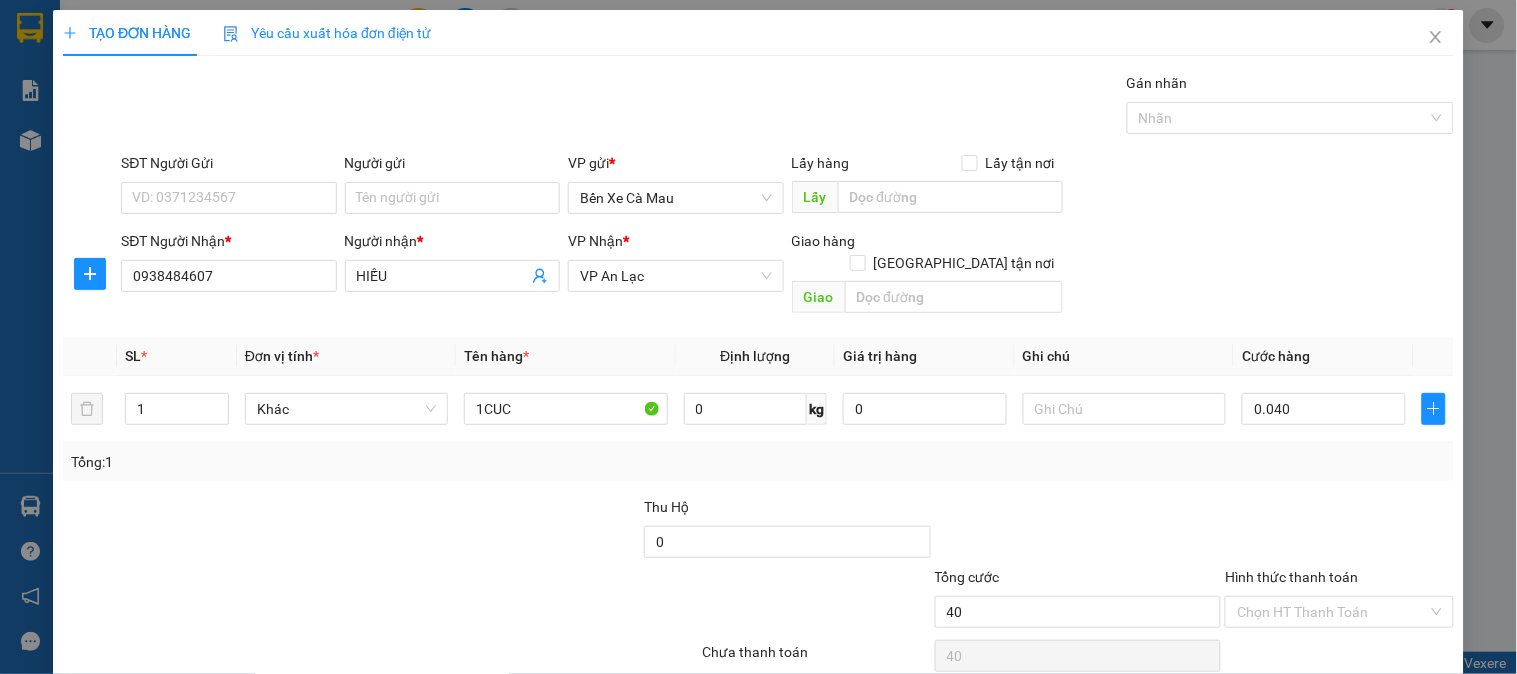 type on "40.000" 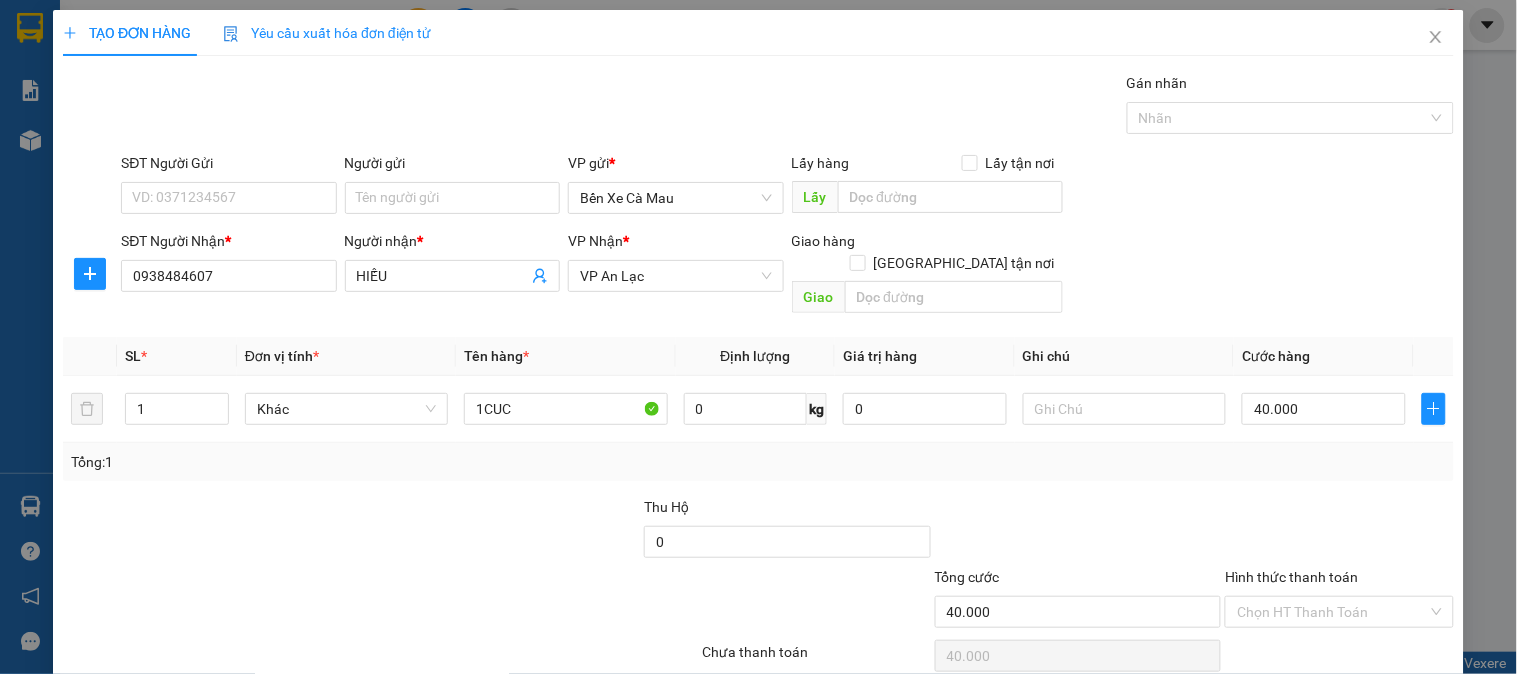 click on "SĐT Người Nhận  * 0938484607 Người nhận  * HIẾU VP Nhận  * VP An Lạc Giao hàng Giao tận nơi Giao" at bounding box center [787, 276] 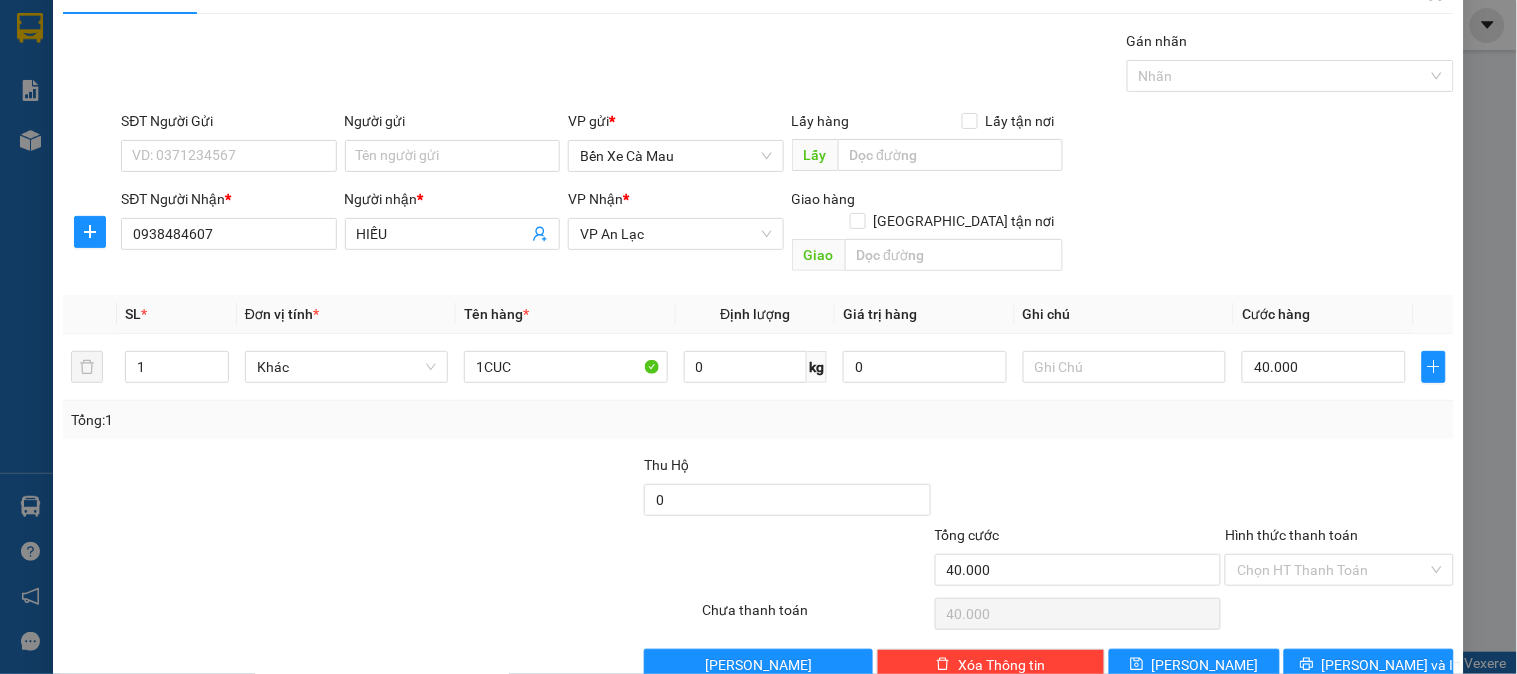 scroll, scrollTop: 65, scrollLeft: 0, axis: vertical 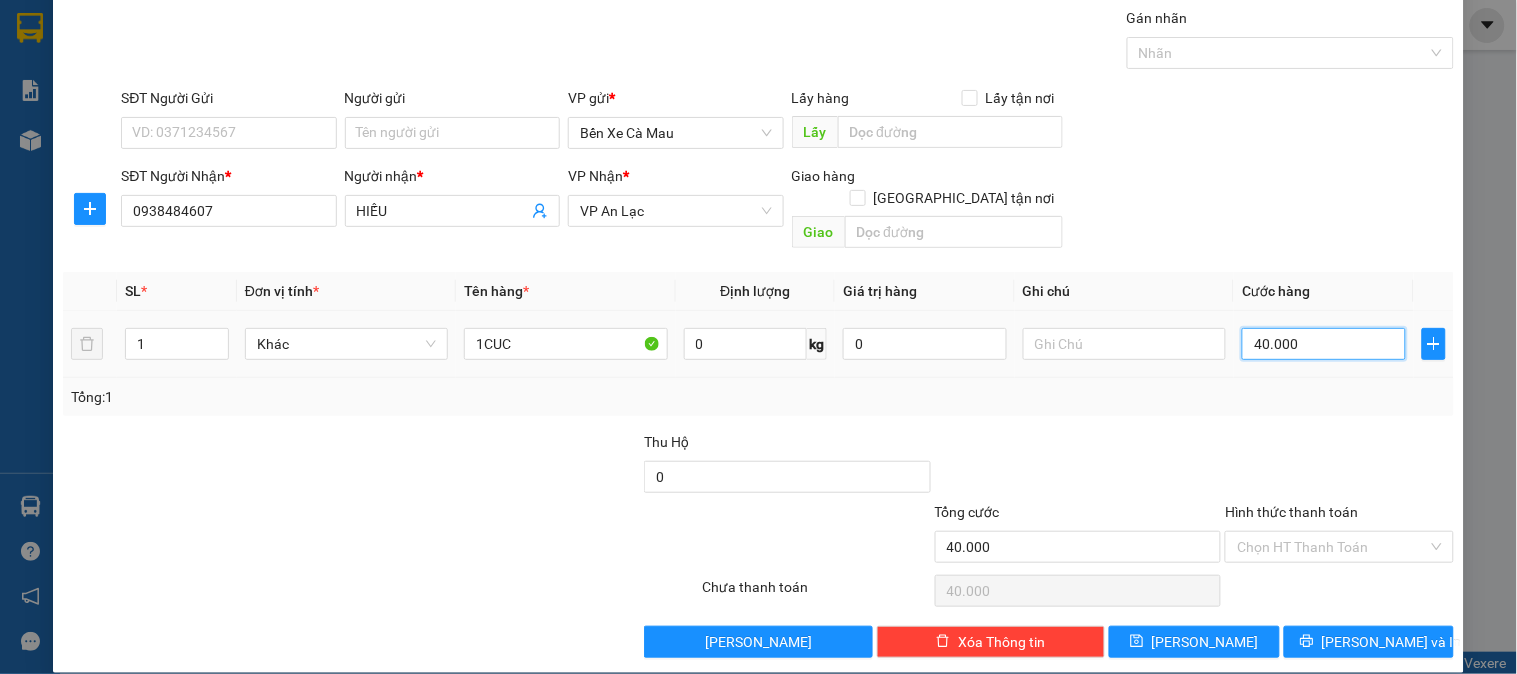 click on "40.000" at bounding box center [1324, 344] 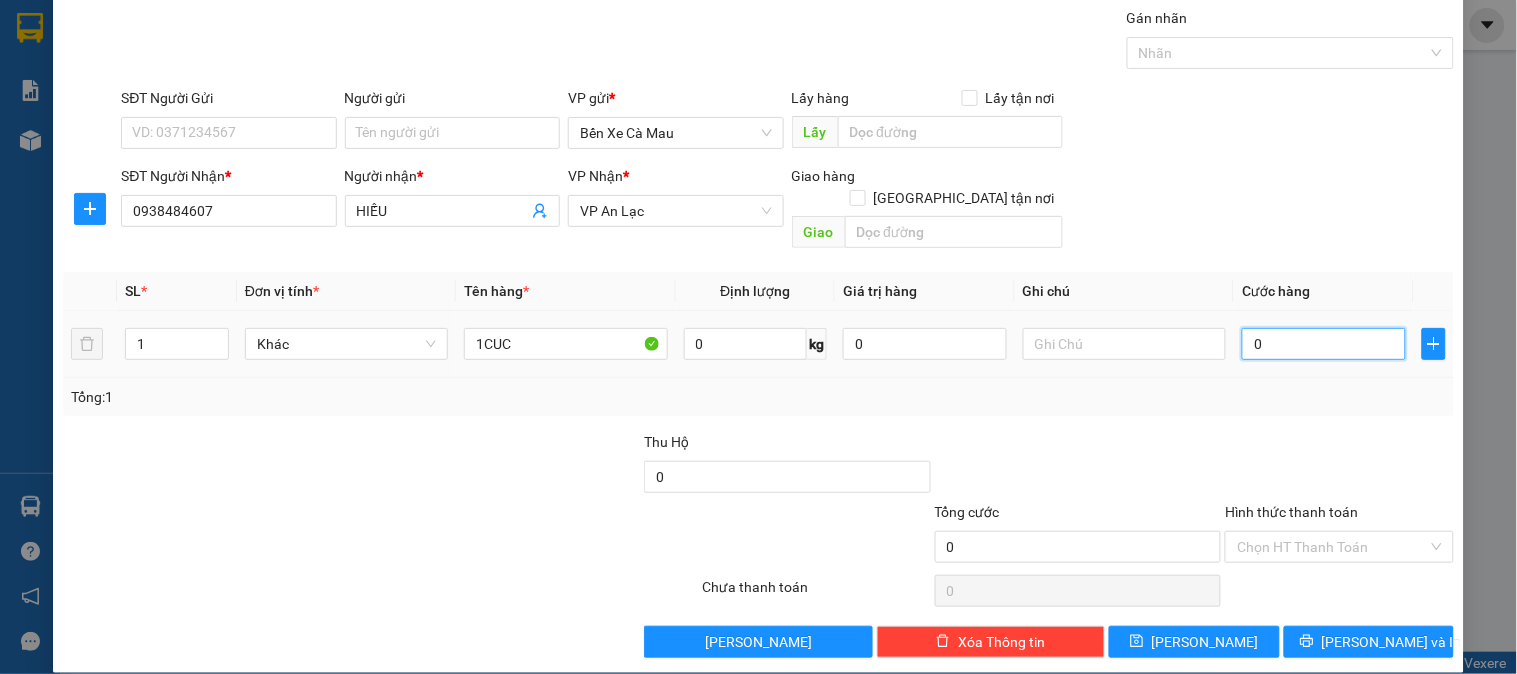 type on "4" 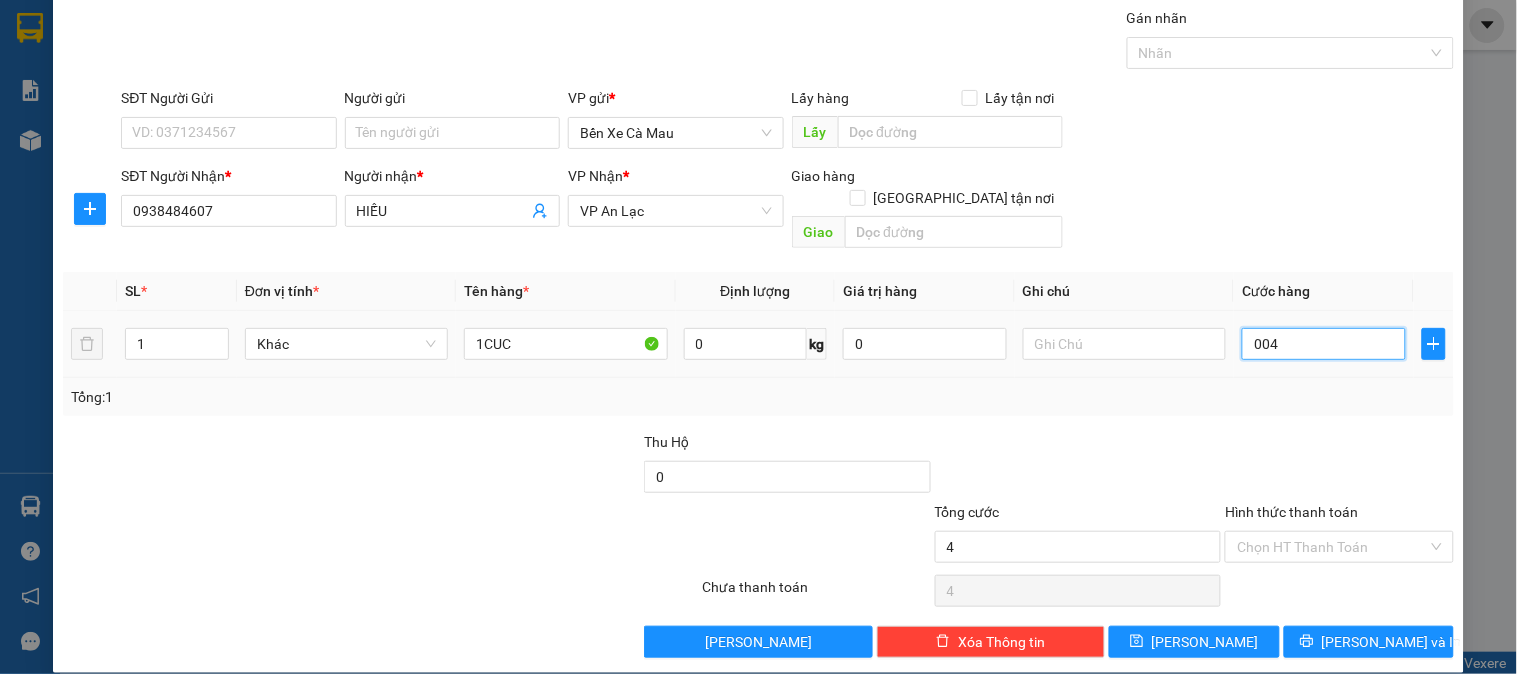 type on "0.040" 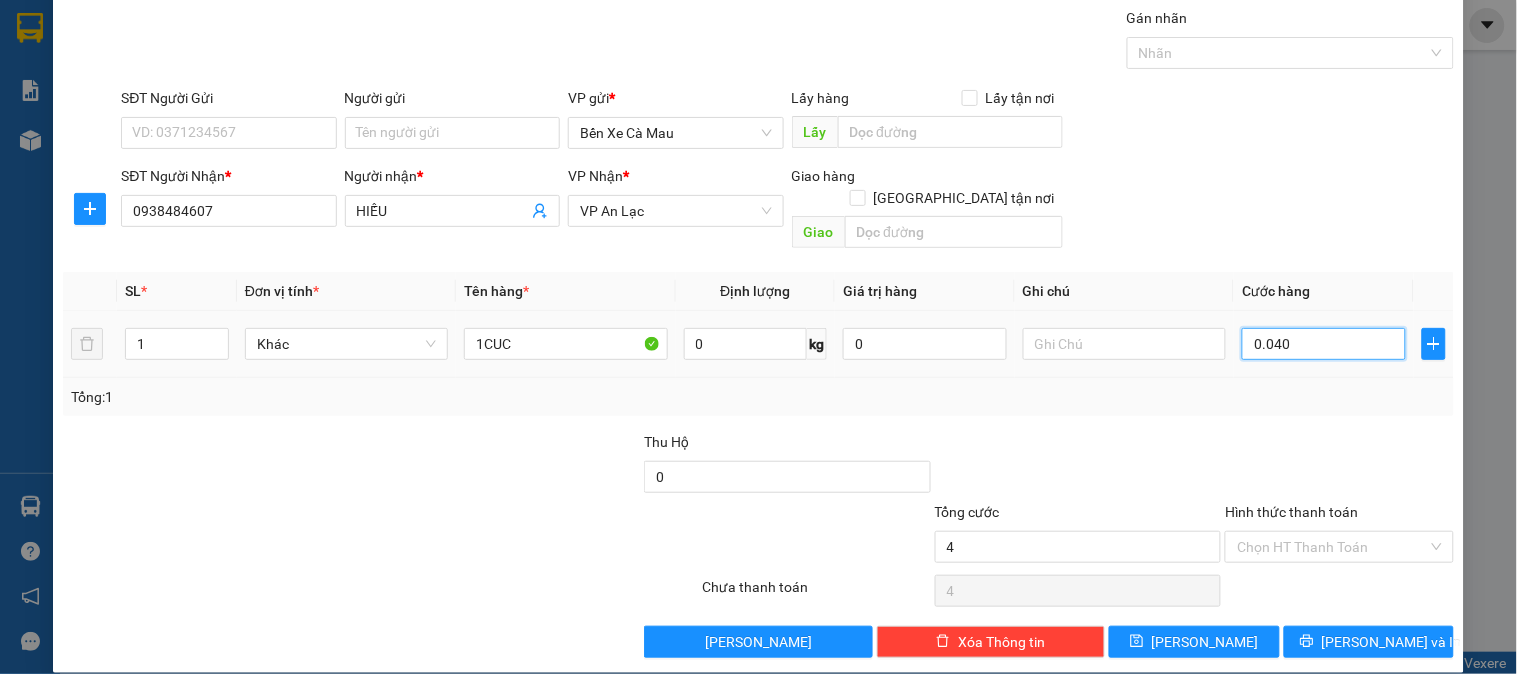 type on "40" 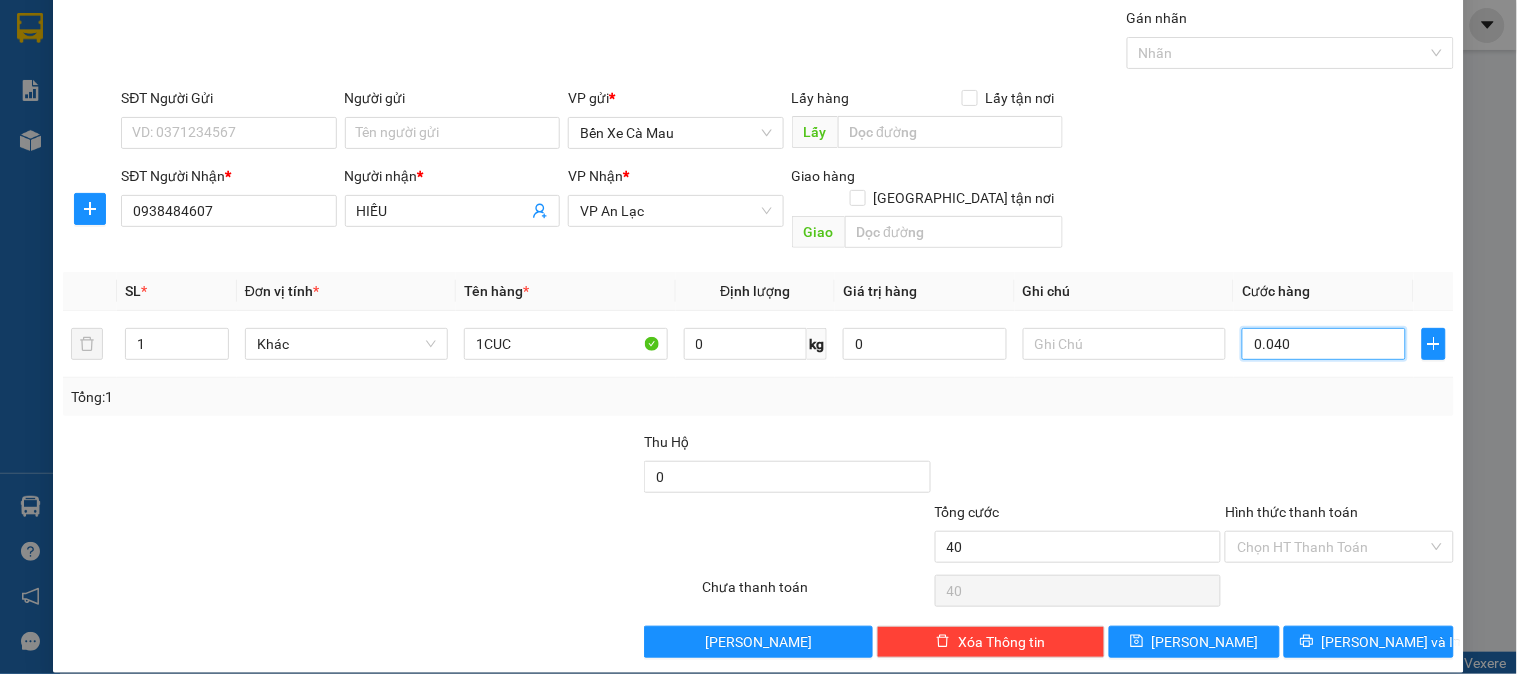 type on "400" 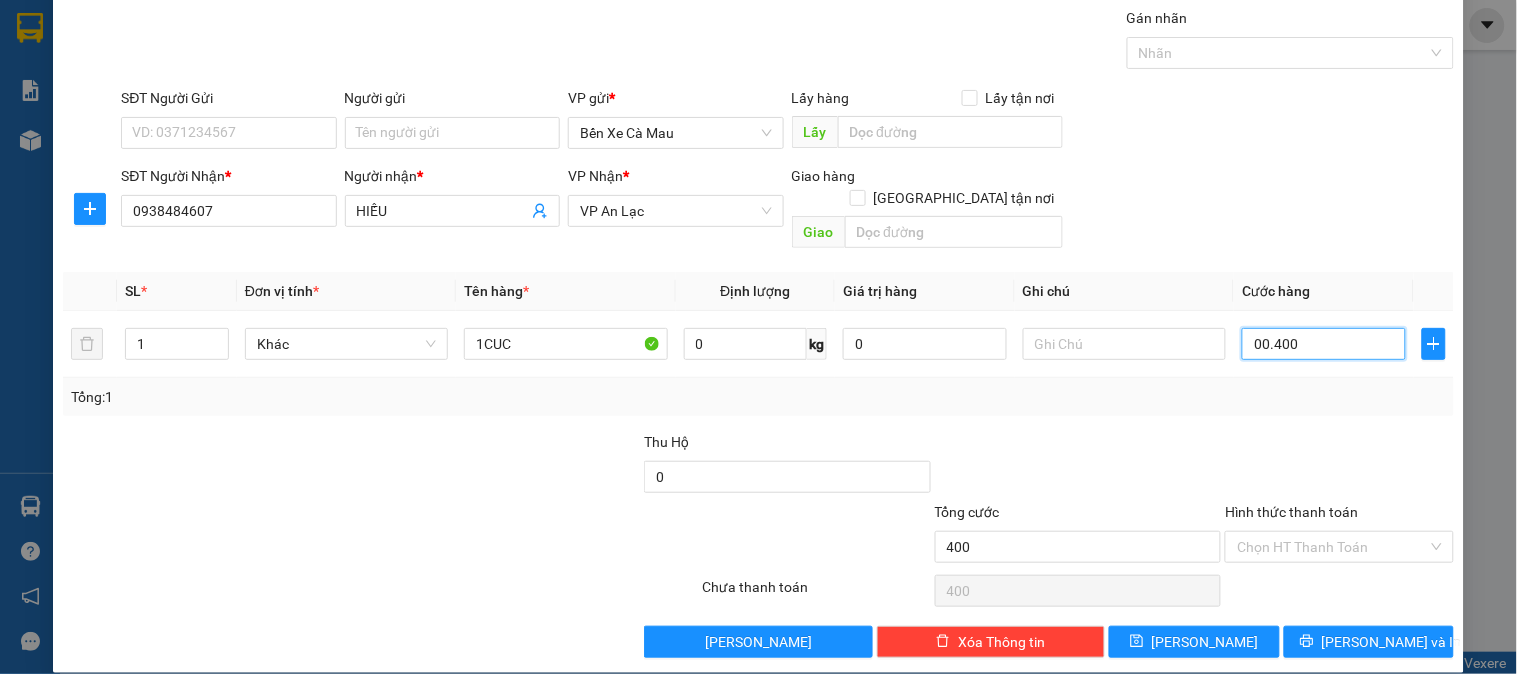 type on "000.400" 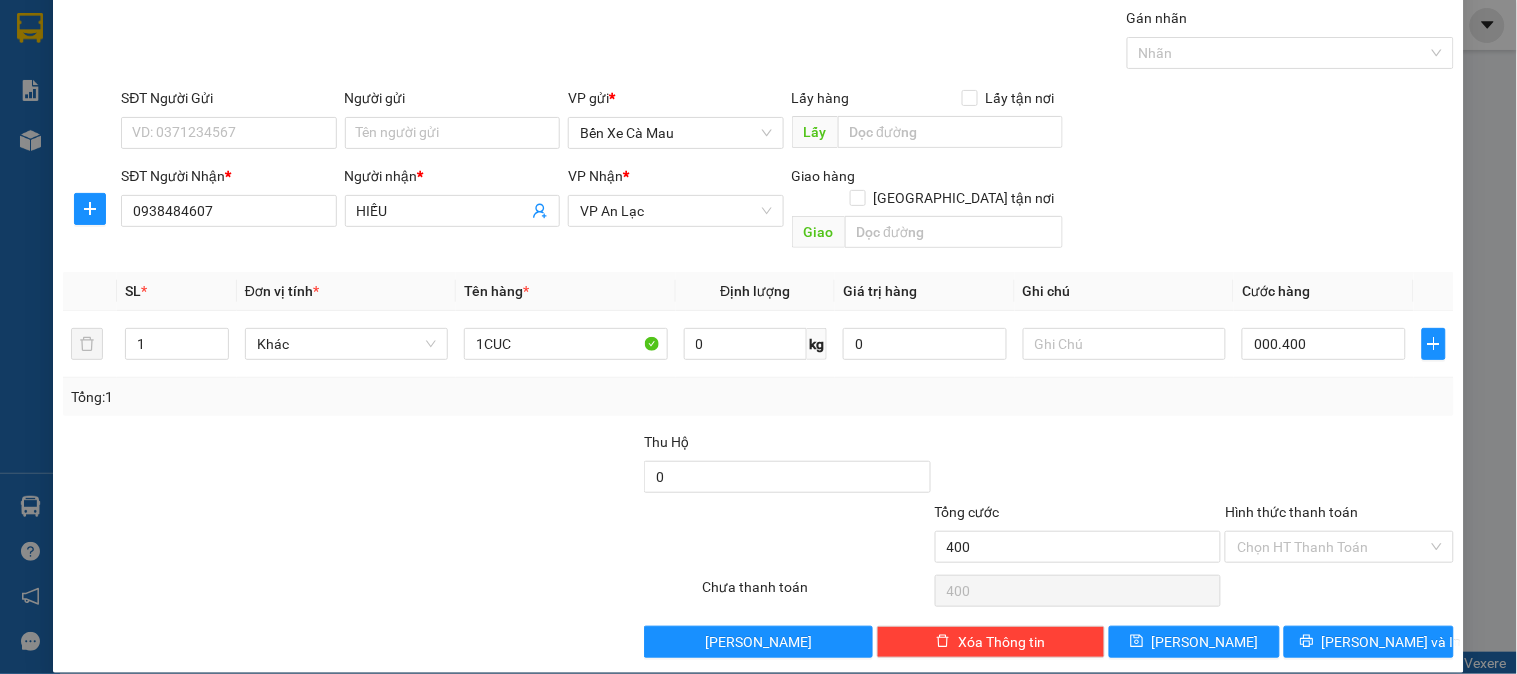 click on "SĐT Người Nhận  * 0938484607 Người nhận  * HIẾU VP Nhận  * VP An Lạc Giao hàng Giao tận nơi Giao" at bounding box center (787, 211) 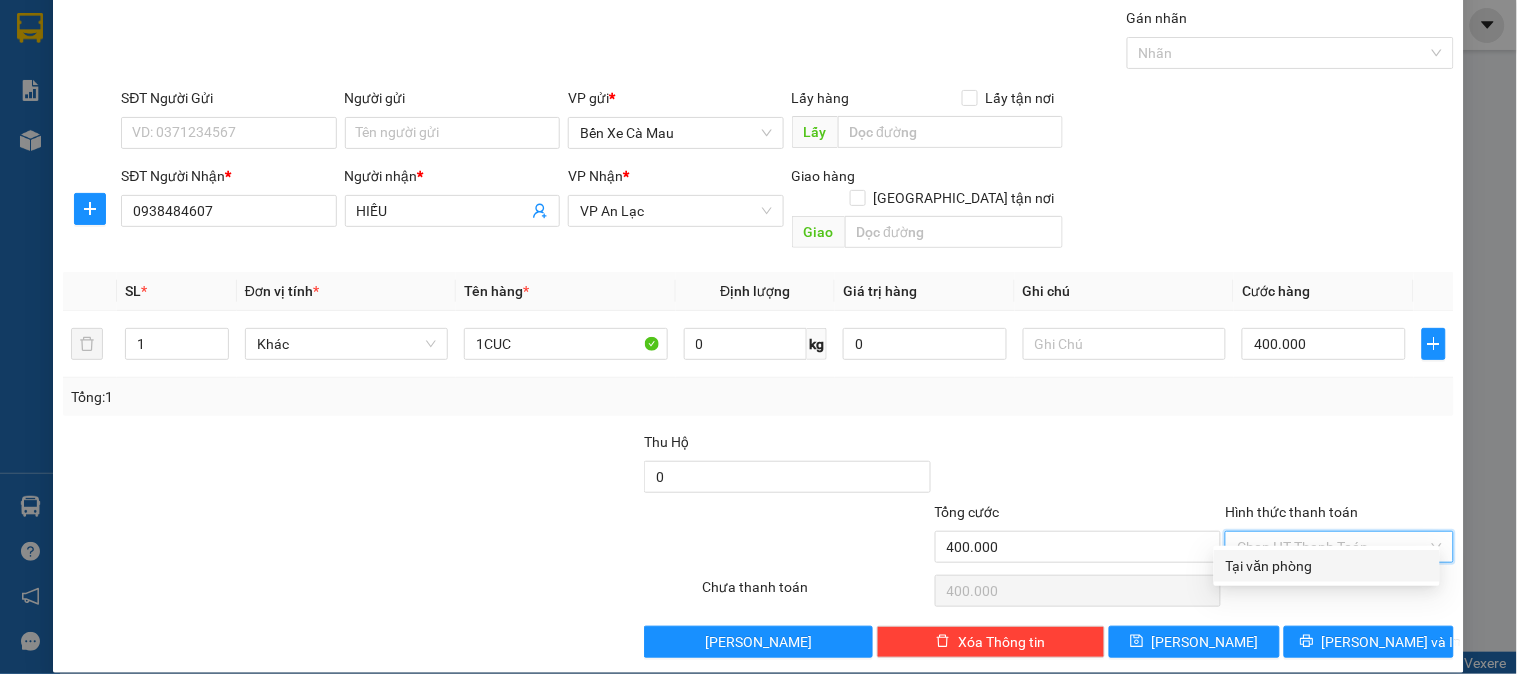 click on "Hình thức thanh toán" at bounding box center [1332, 547] 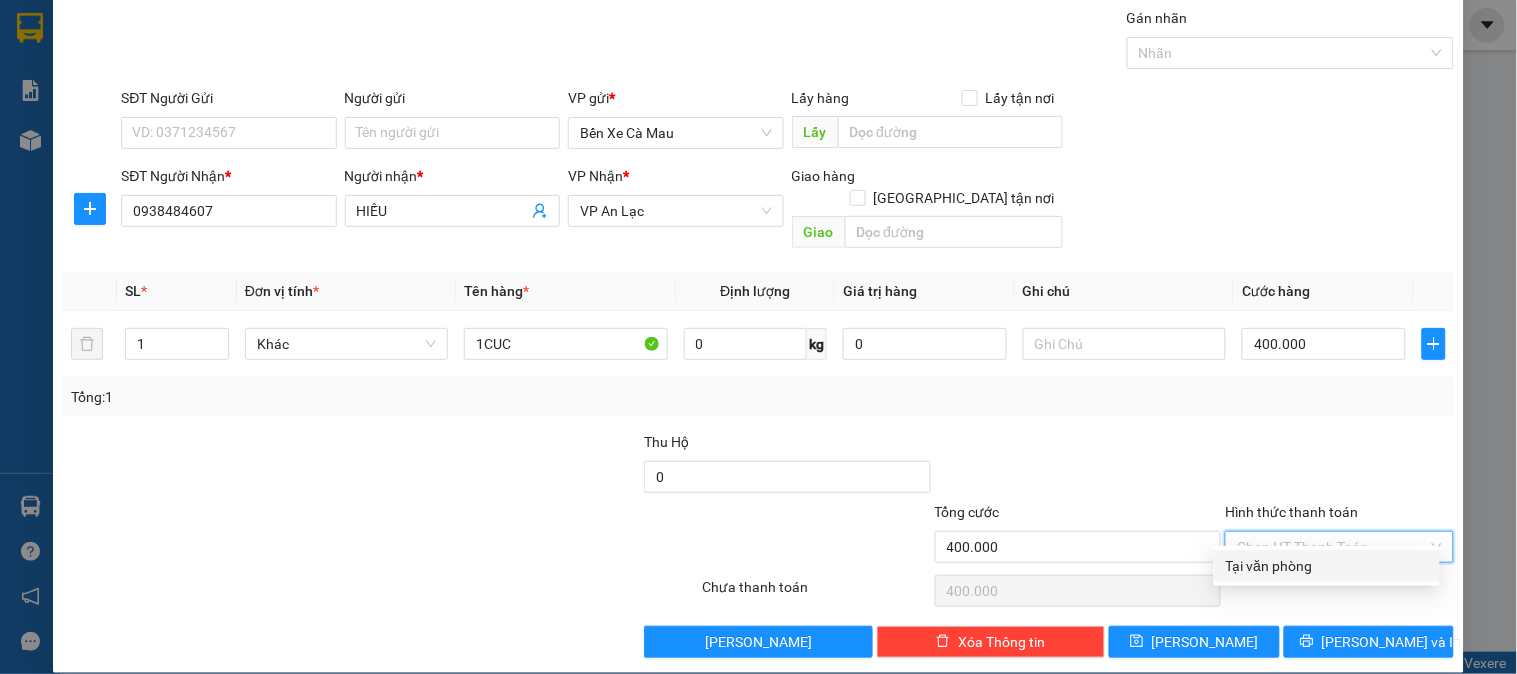 click on "Tại văn phòng" at bounding box center [1327, 566] 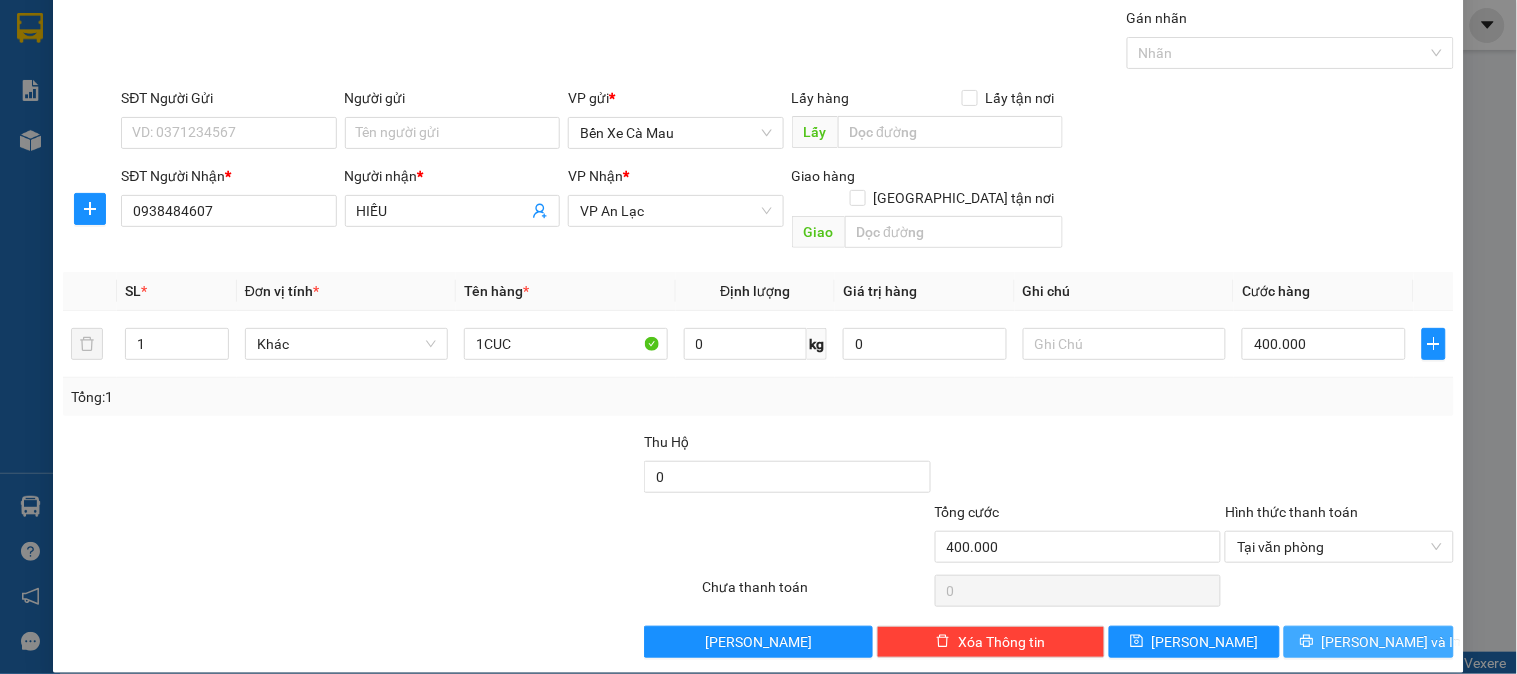 click on "[PERSON_NAME] và In" at bounding box center (1392, 642) 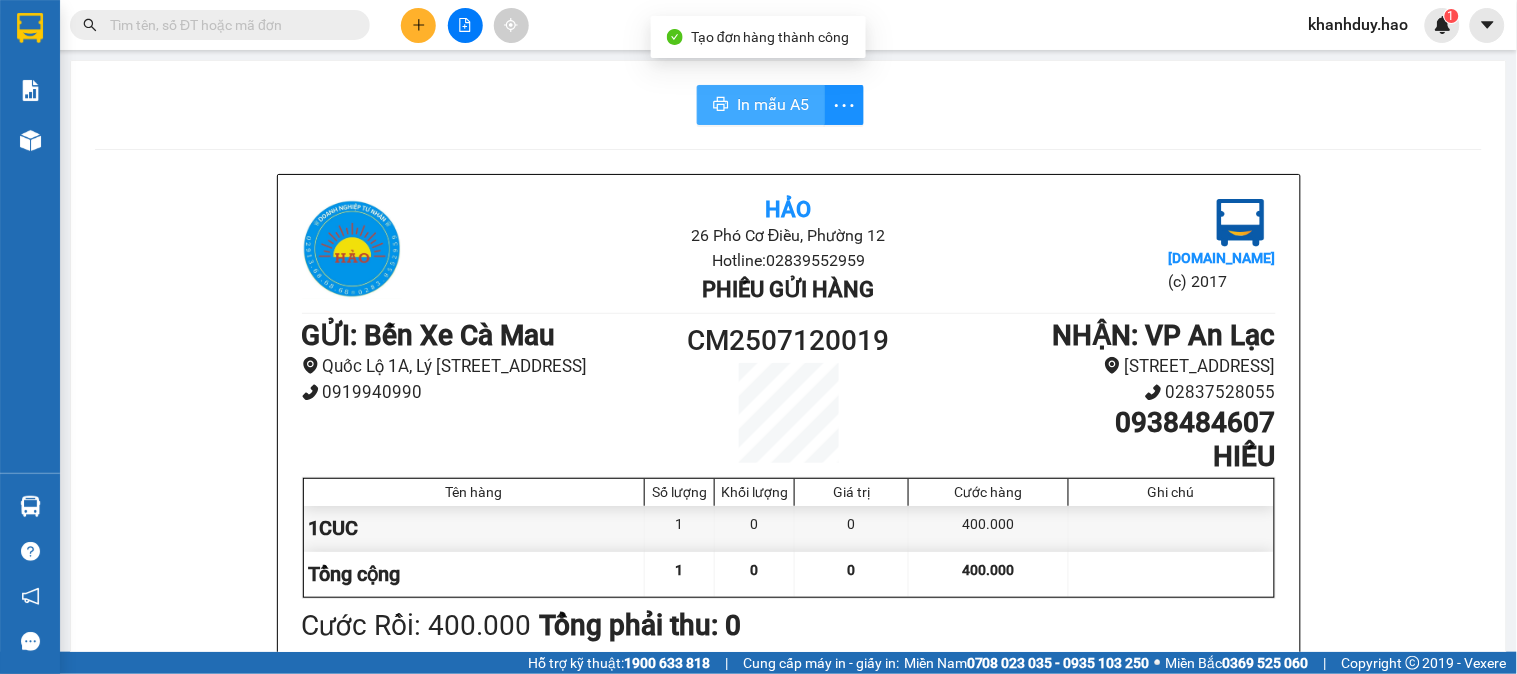 click on "In mẫu A5" at bounding box center (761, 105) 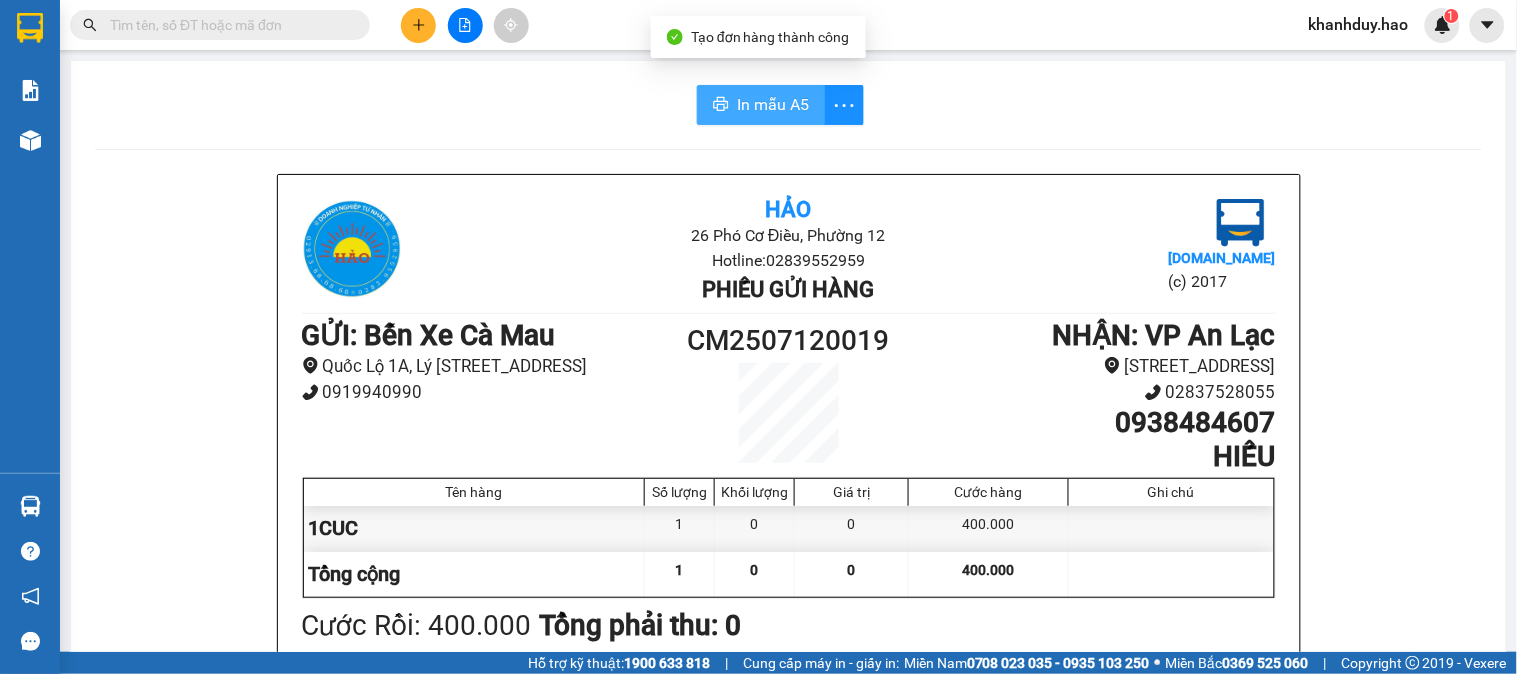 click on "In mẫu A5" at bounding box center (761, 105) 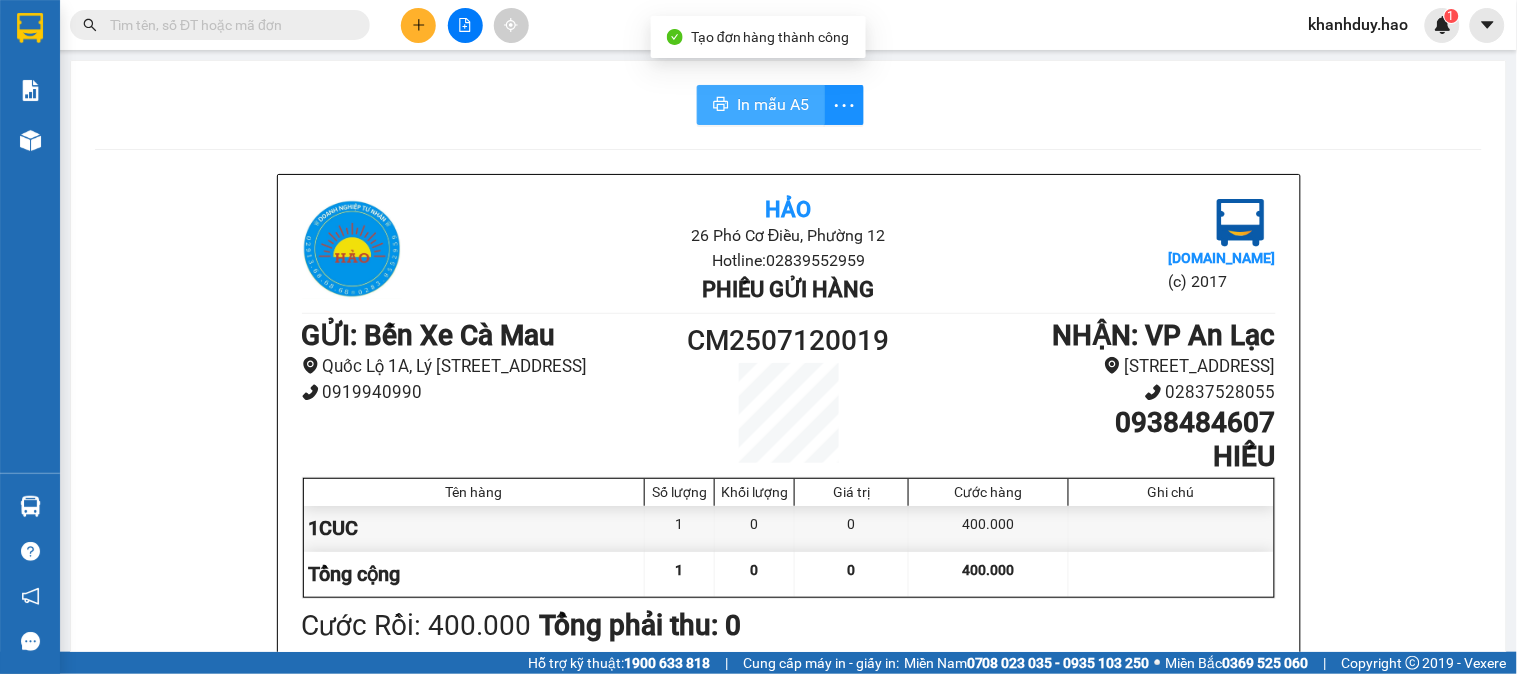 scroll, scrollTop: 0, scrollLeft: 0, axis: both 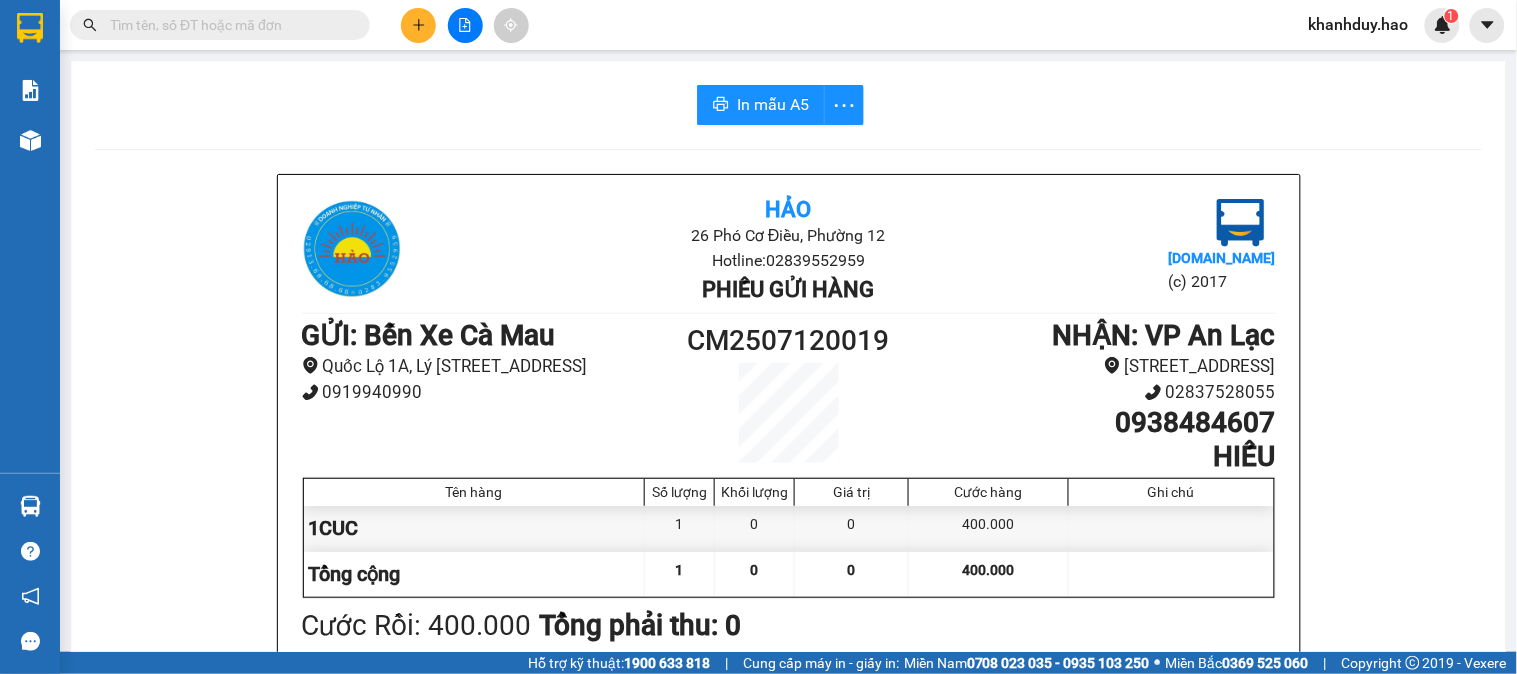 click on "Kết quả tìm kiếm ( 0 )  Bộ lọc  Thuộc VP này Gửi 3 ngày gần nhất No Data" at bounding box center (195, 25) 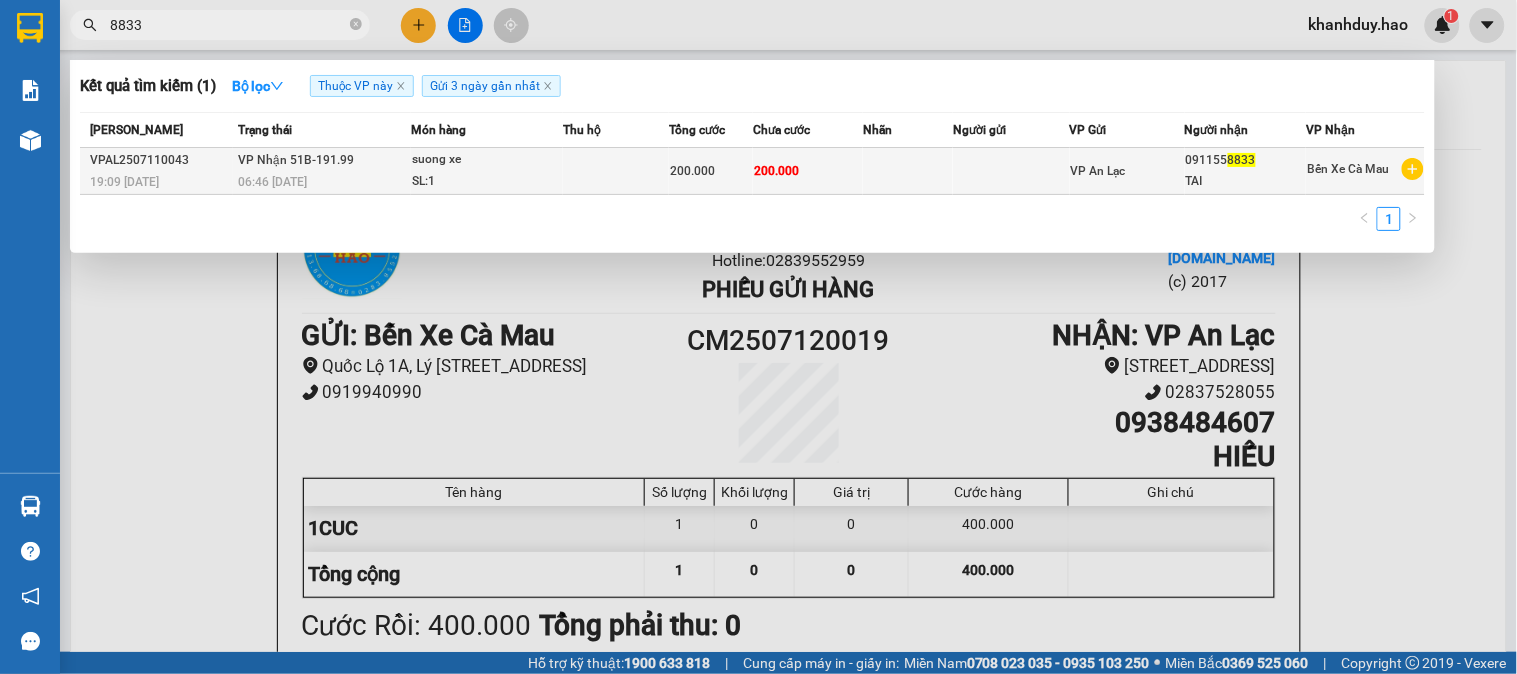 type on "8833" 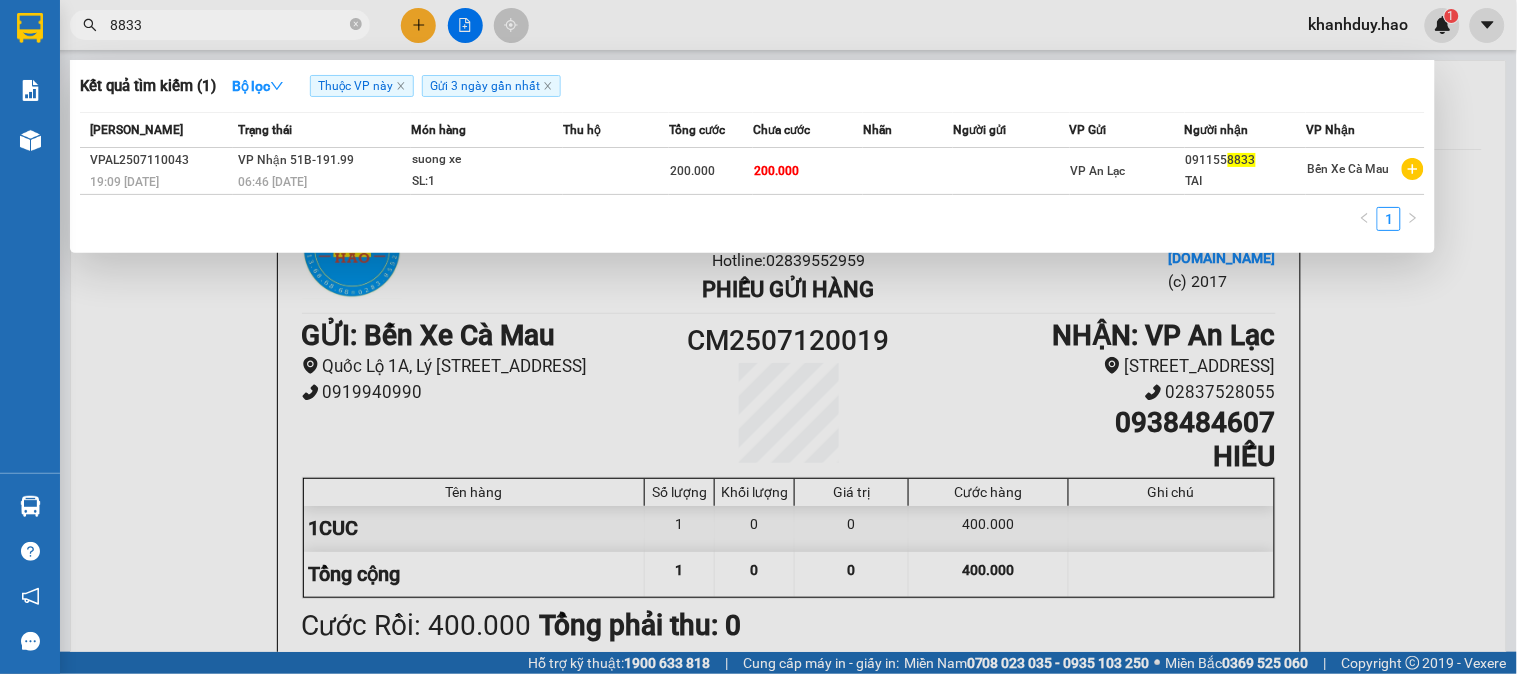 click at bounding box center (908, 171) 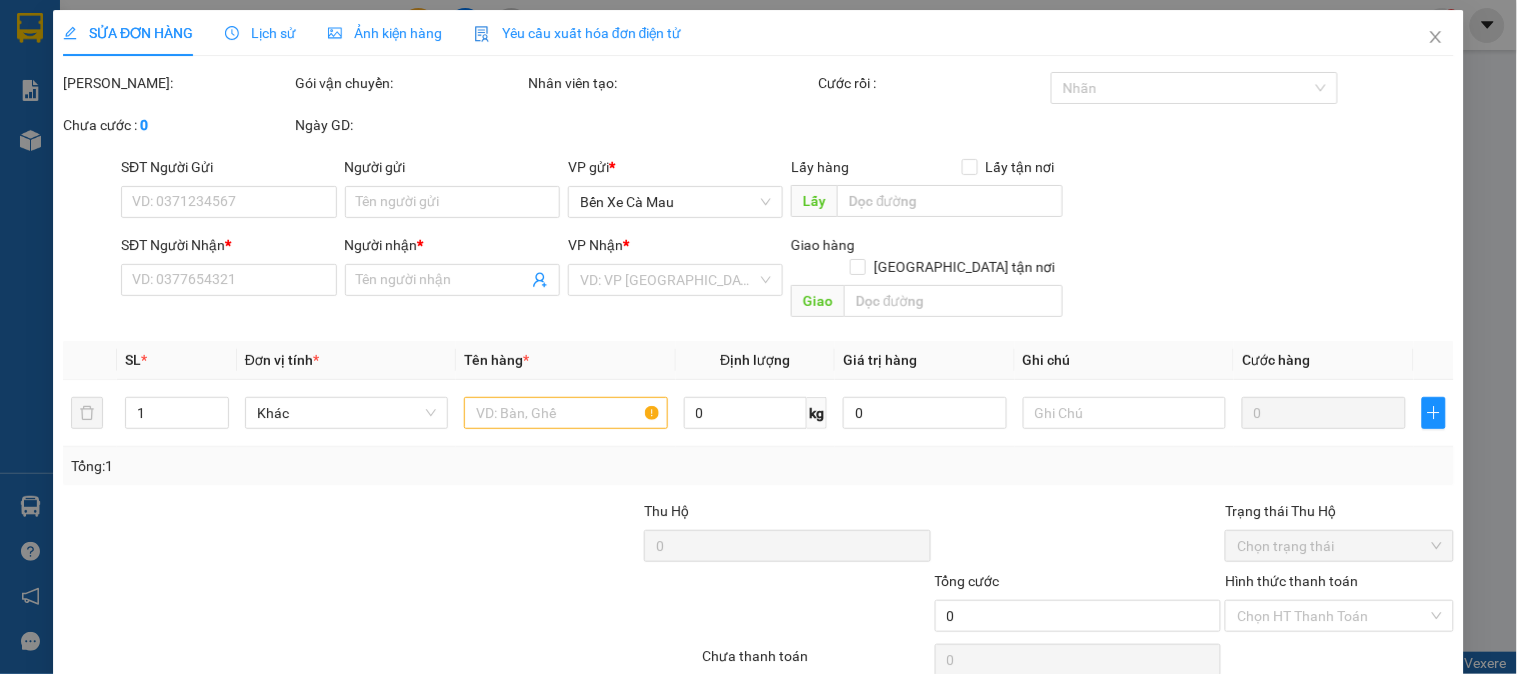 scroll, scrollTop: 54, scrollLeft: 0, axis: vertical 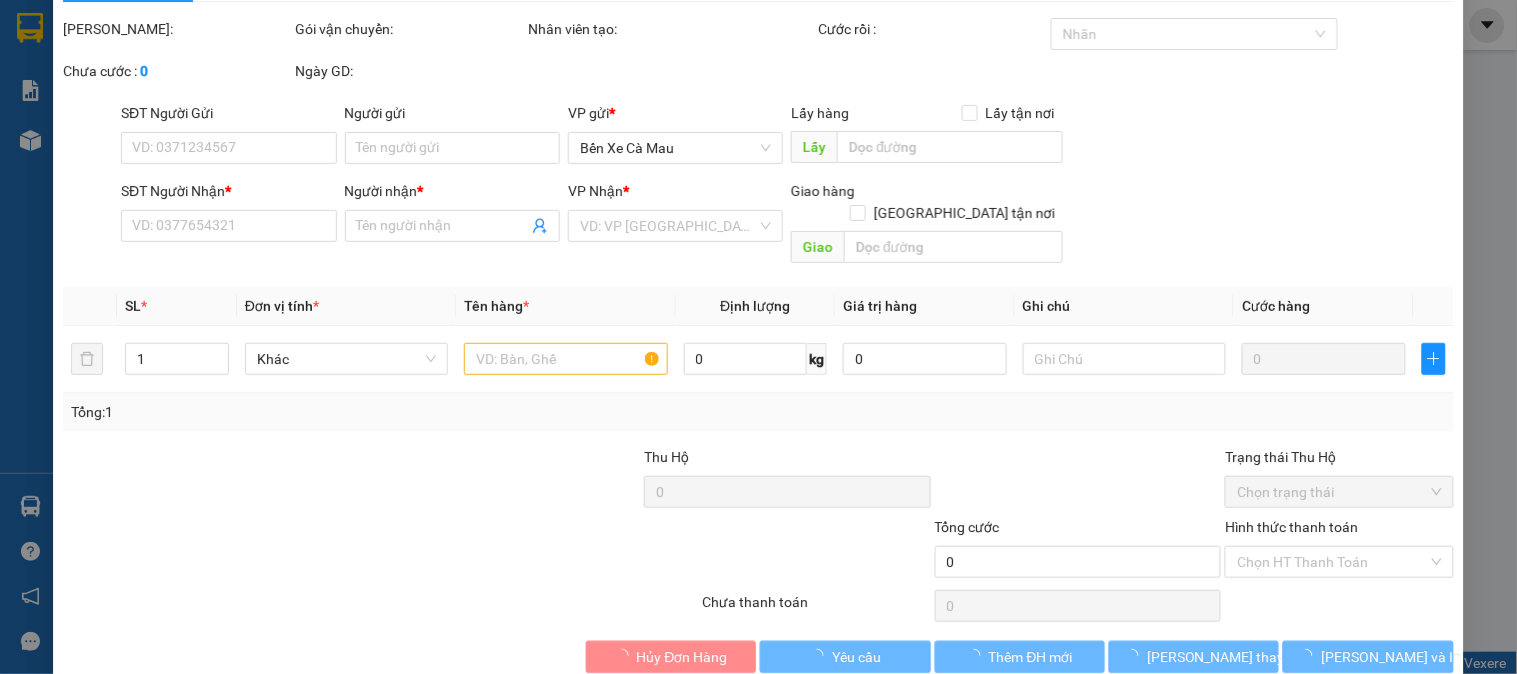 type on "0911558833" 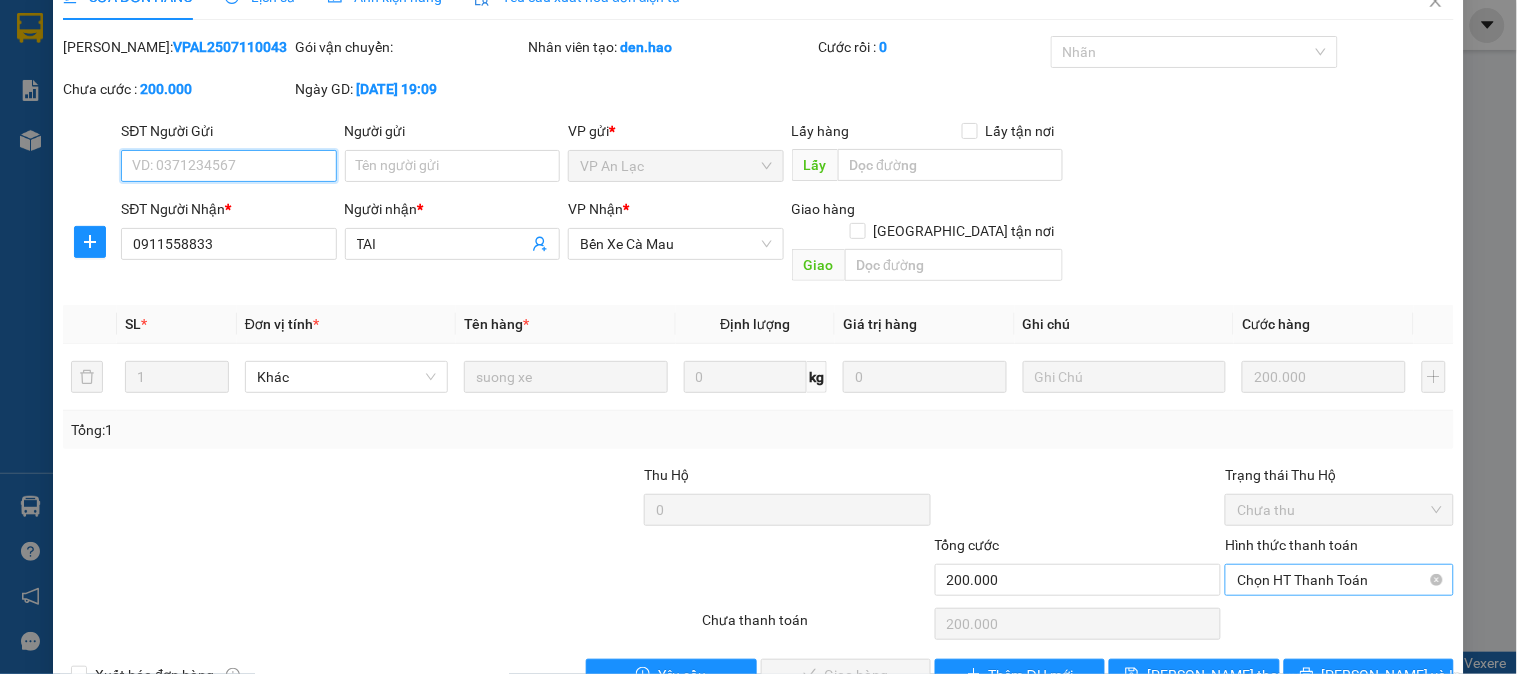 scroll, scrollTop: 70, scrollLeft: 0, axis: vertical 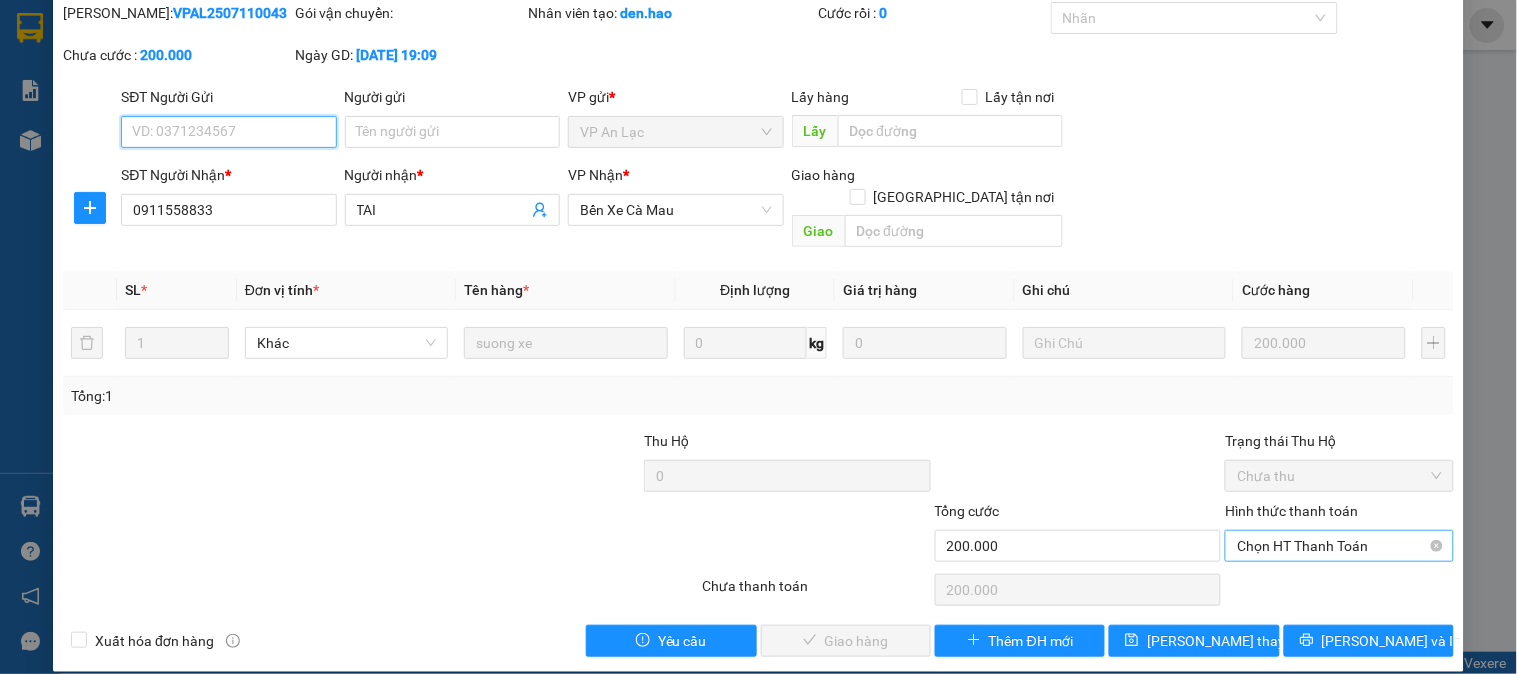click on "Chọn HT Thanh Toán" at bounding box center [1339, 546] 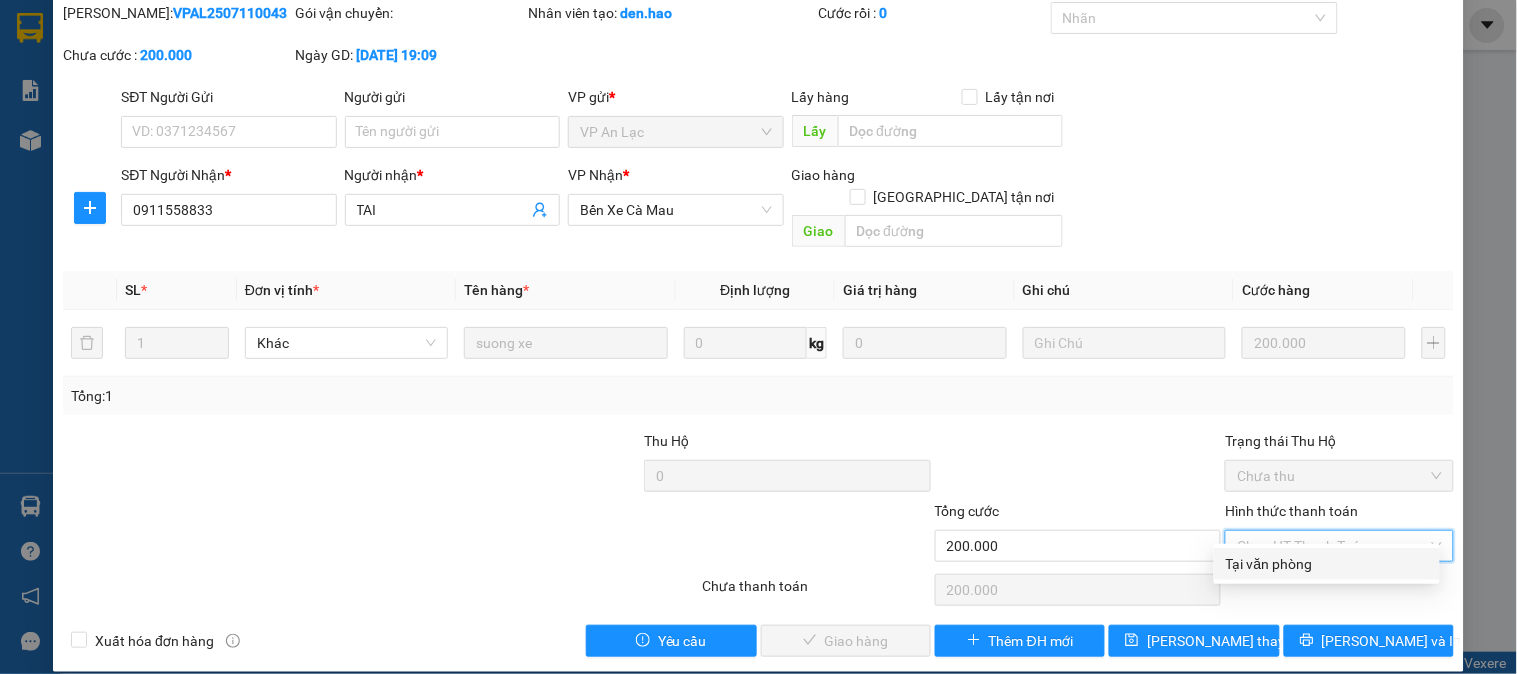 drag, startPoint x: 1316, startPoint y: 568, endPoint x: 1298, endPoint y: 571, distance: 18.248287 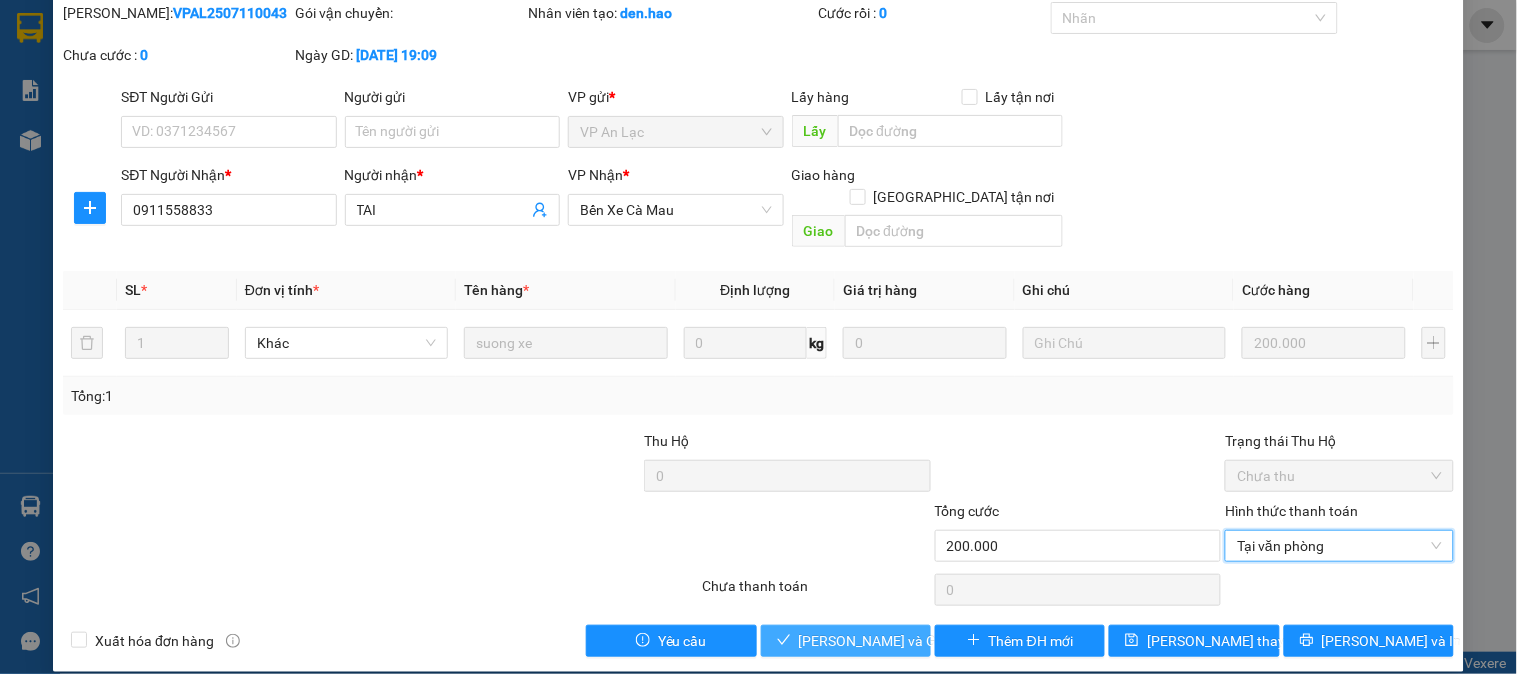 click on "[PERSON_NAME] và Giao hàng" at bounding box center [895, 641] 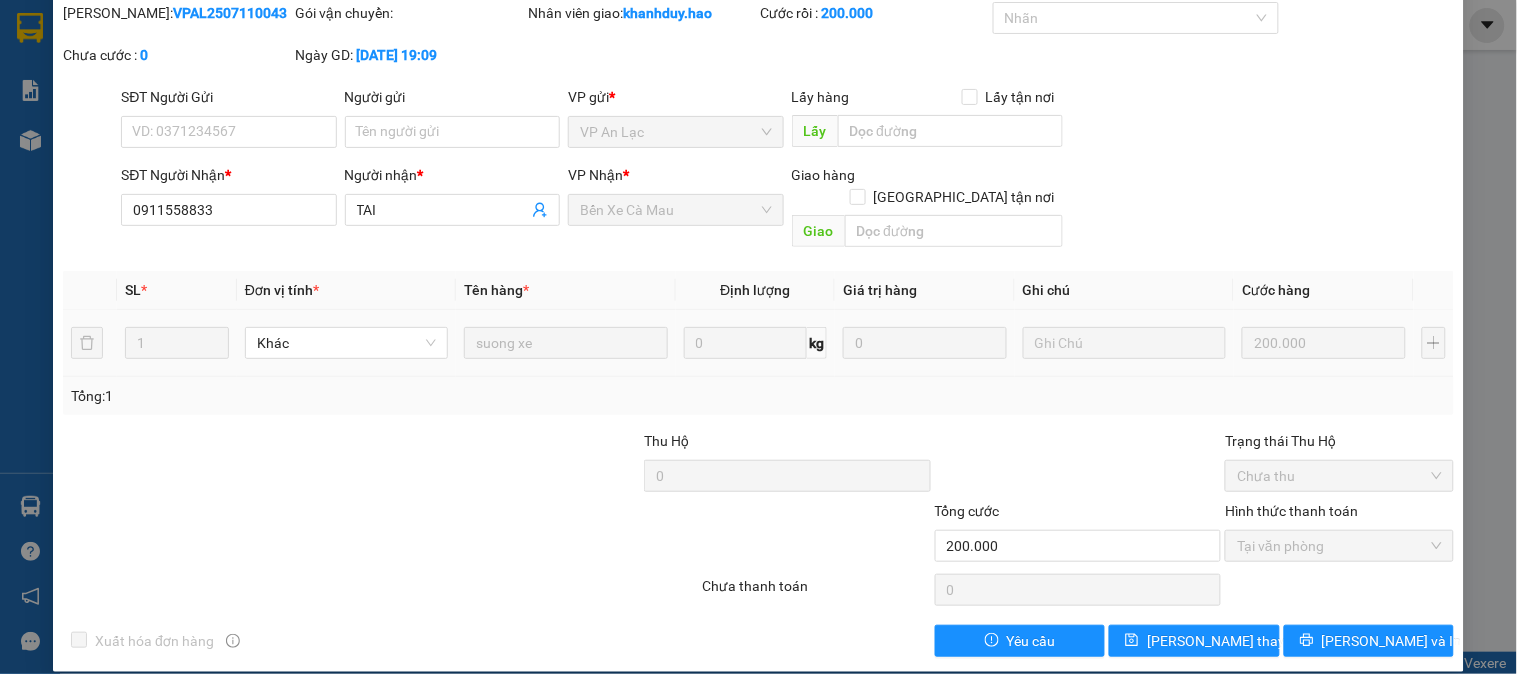 scroll, scrollTop: 0, scrollLeft: 0, axis: both 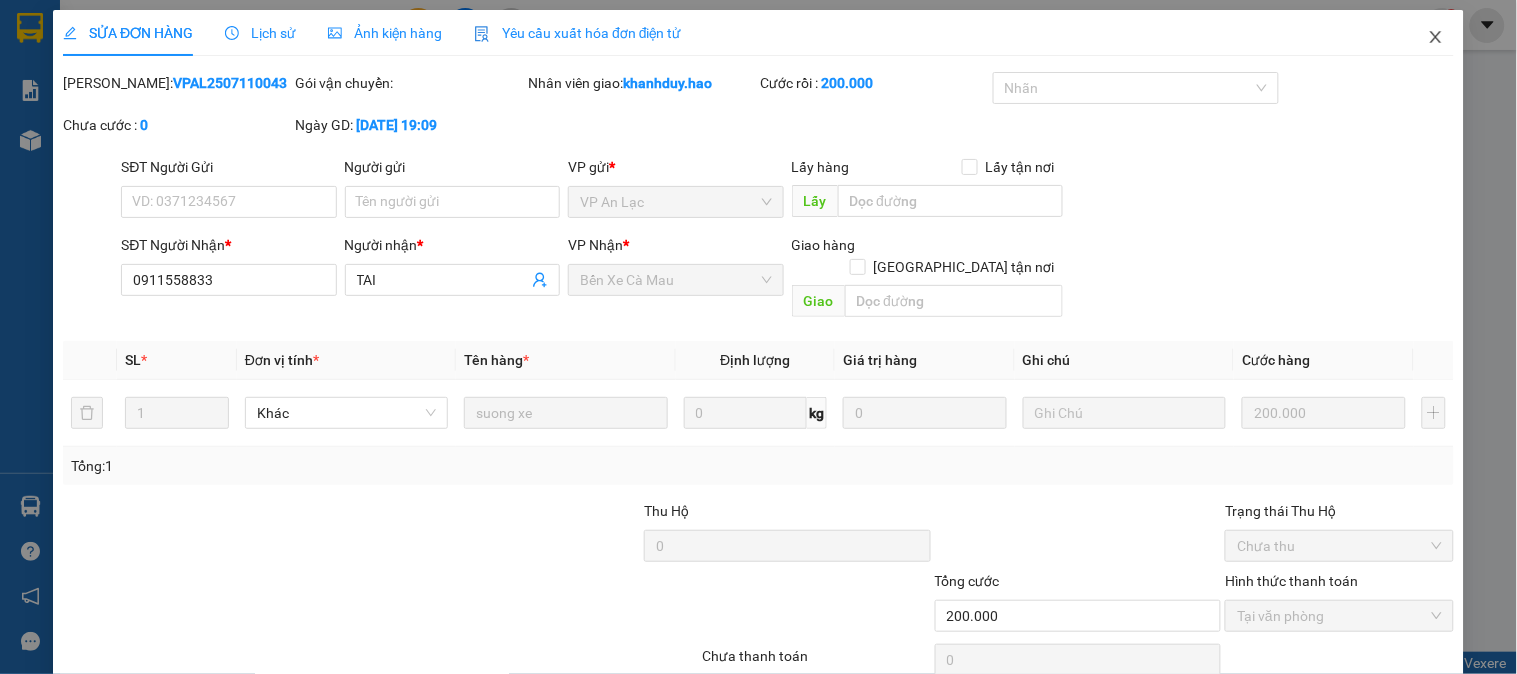 click 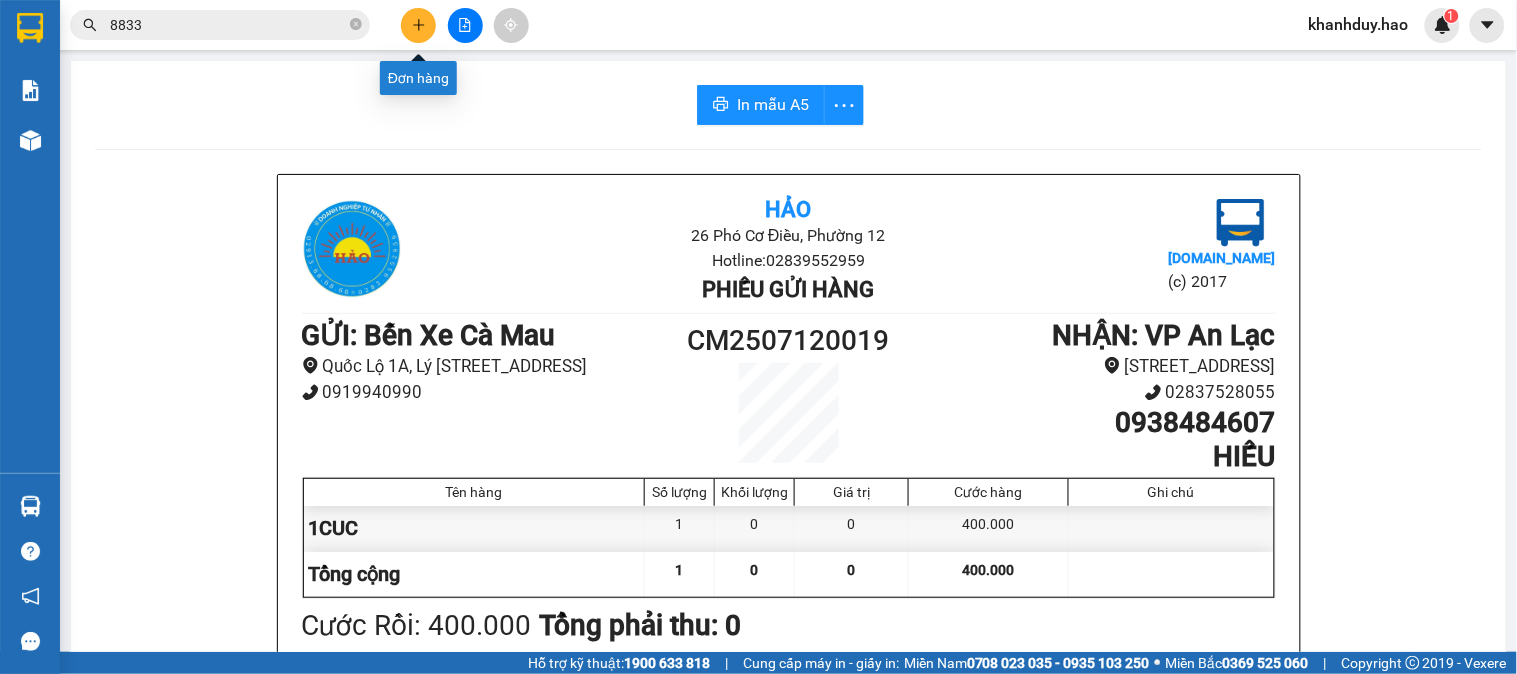 click at bounding box center (418, 25) 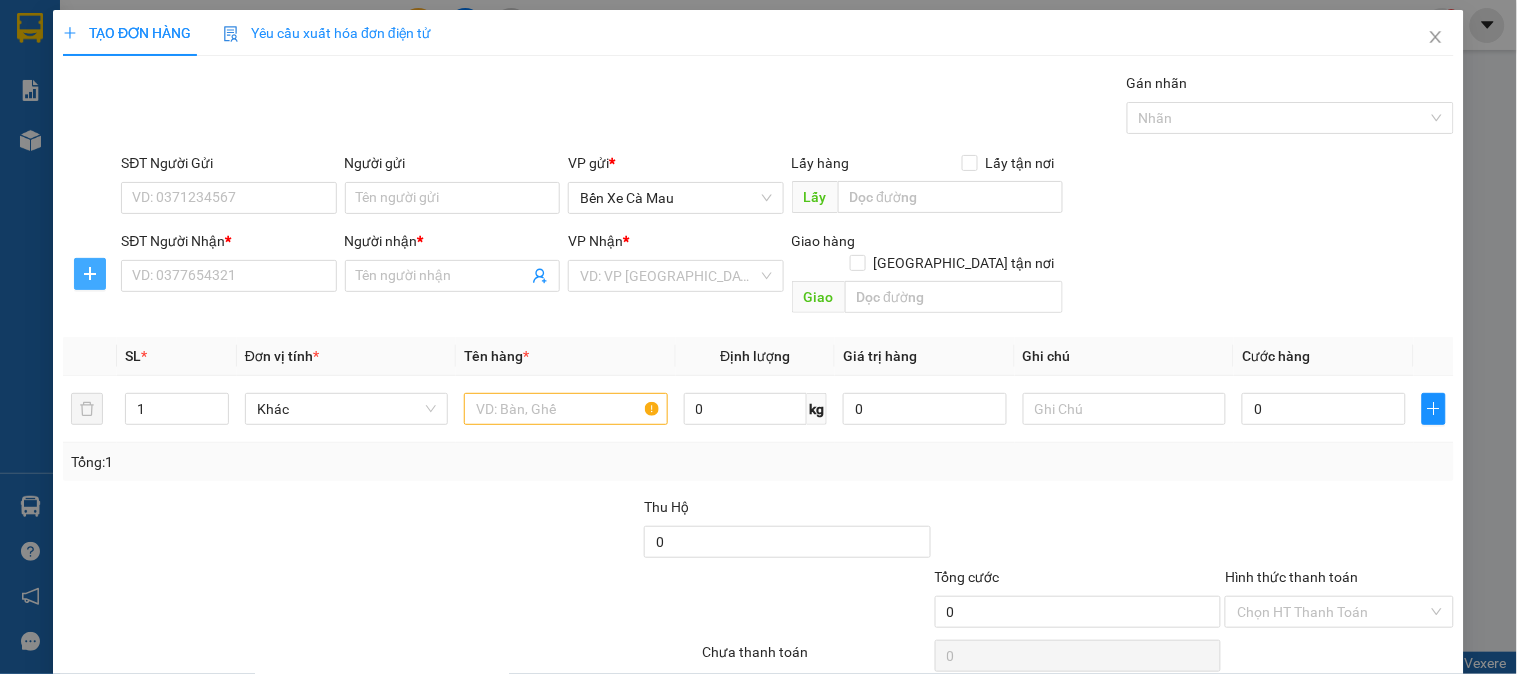 click at bounding box center (90, 274) 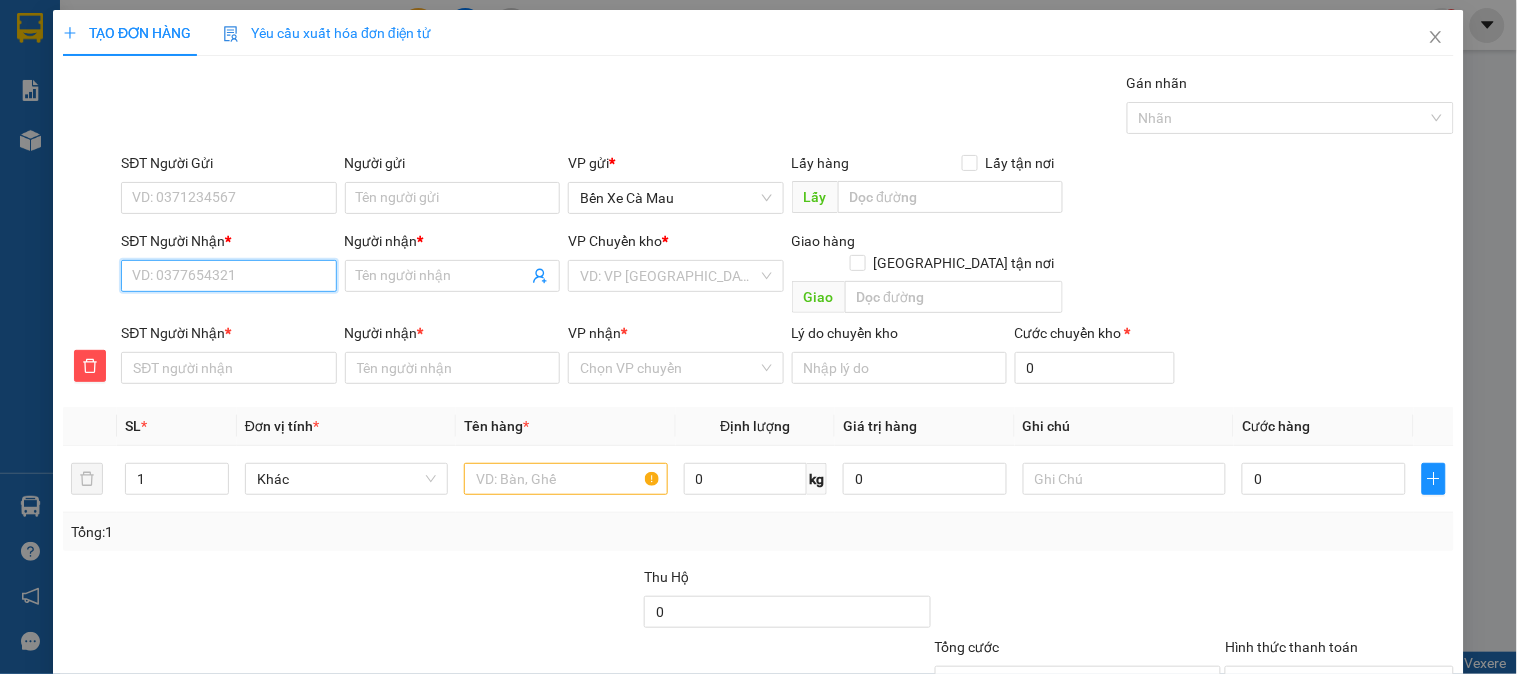 click on "SĐT Người Nhận  *" at bounding box center [228, 276] 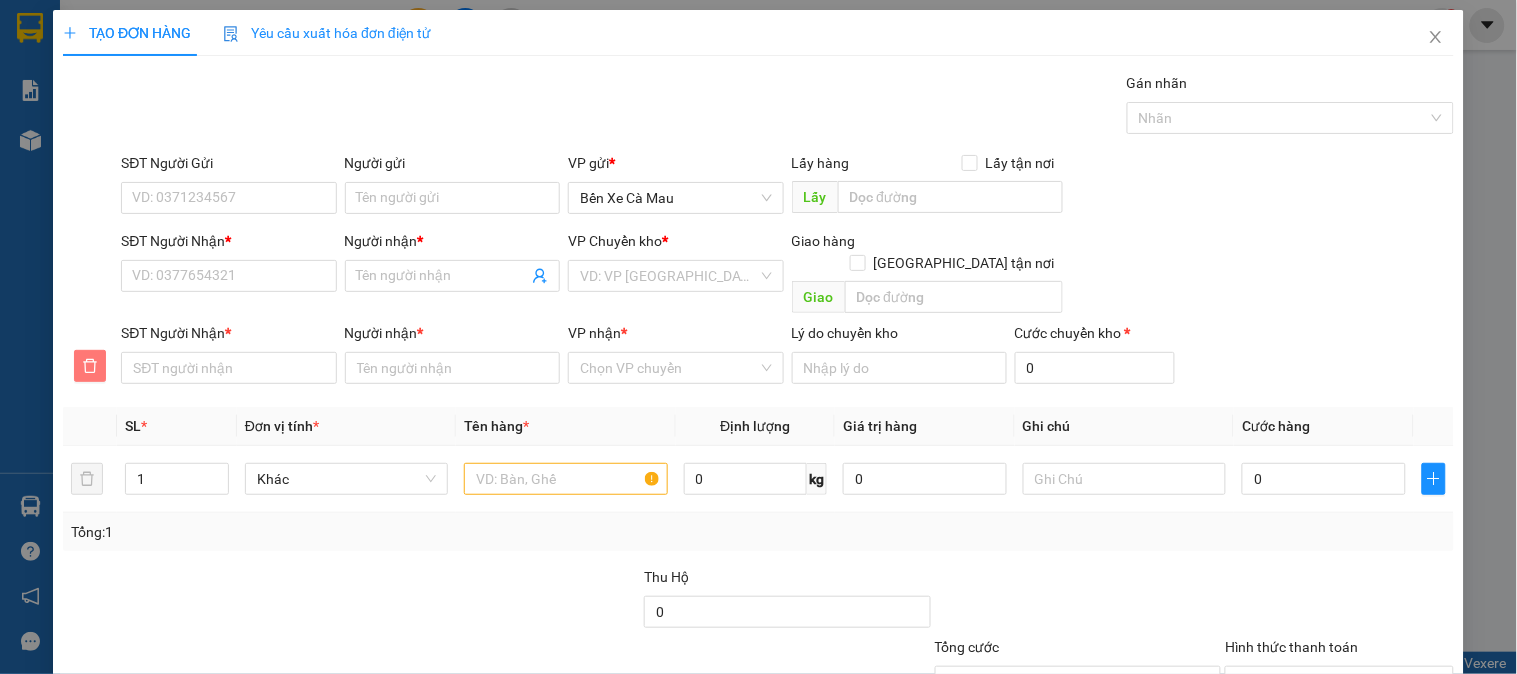 click 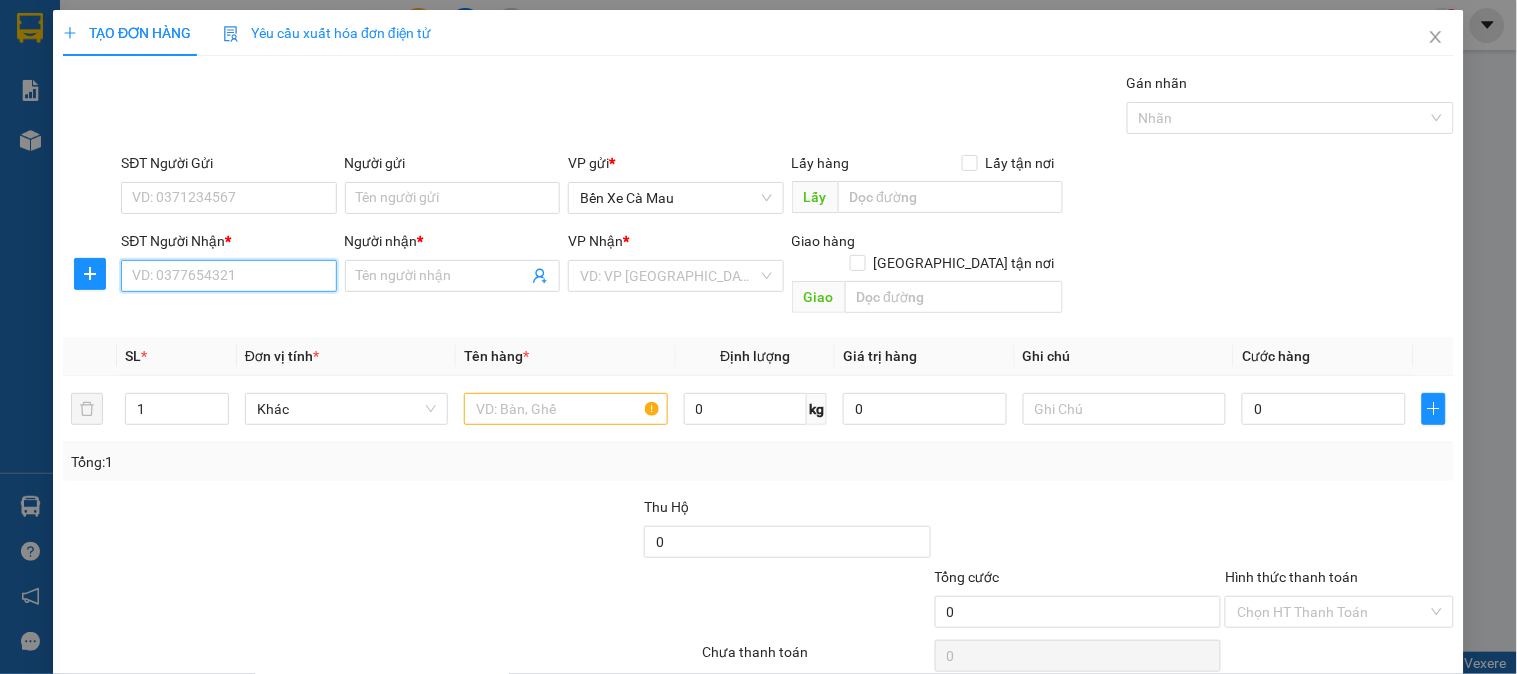 click on "SĐT Người Nhận  *" at bounding box center [228, 276] 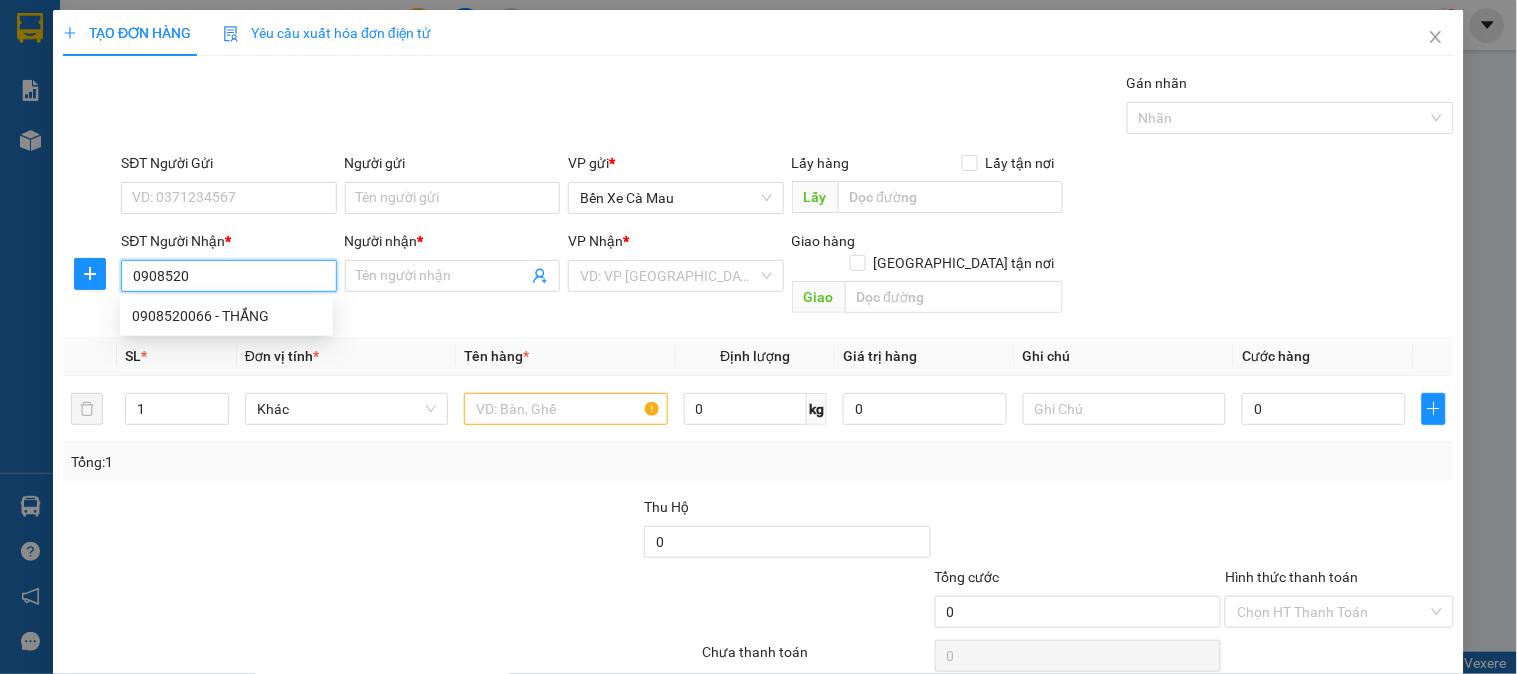 click on "0908520066 - THẮNG" at bounding box center (226, 316) 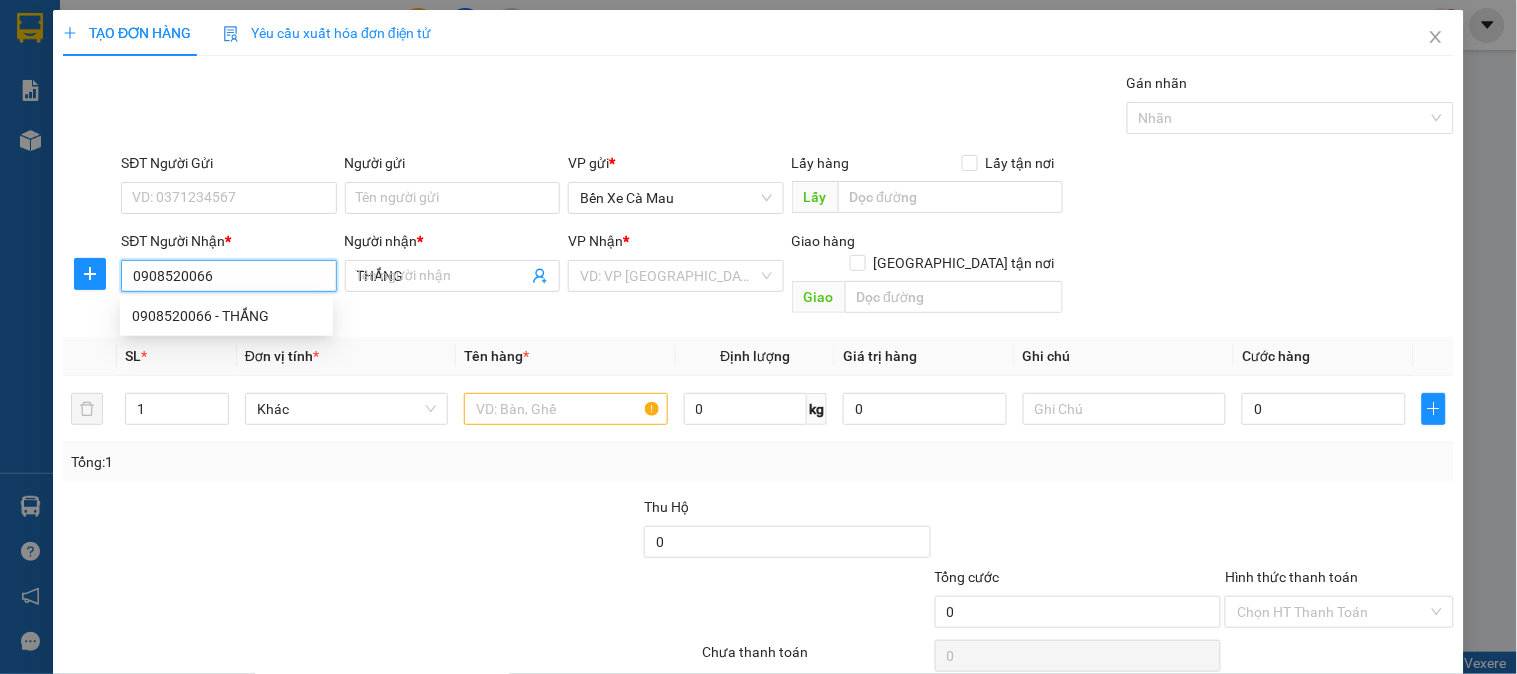 type on "30.000" 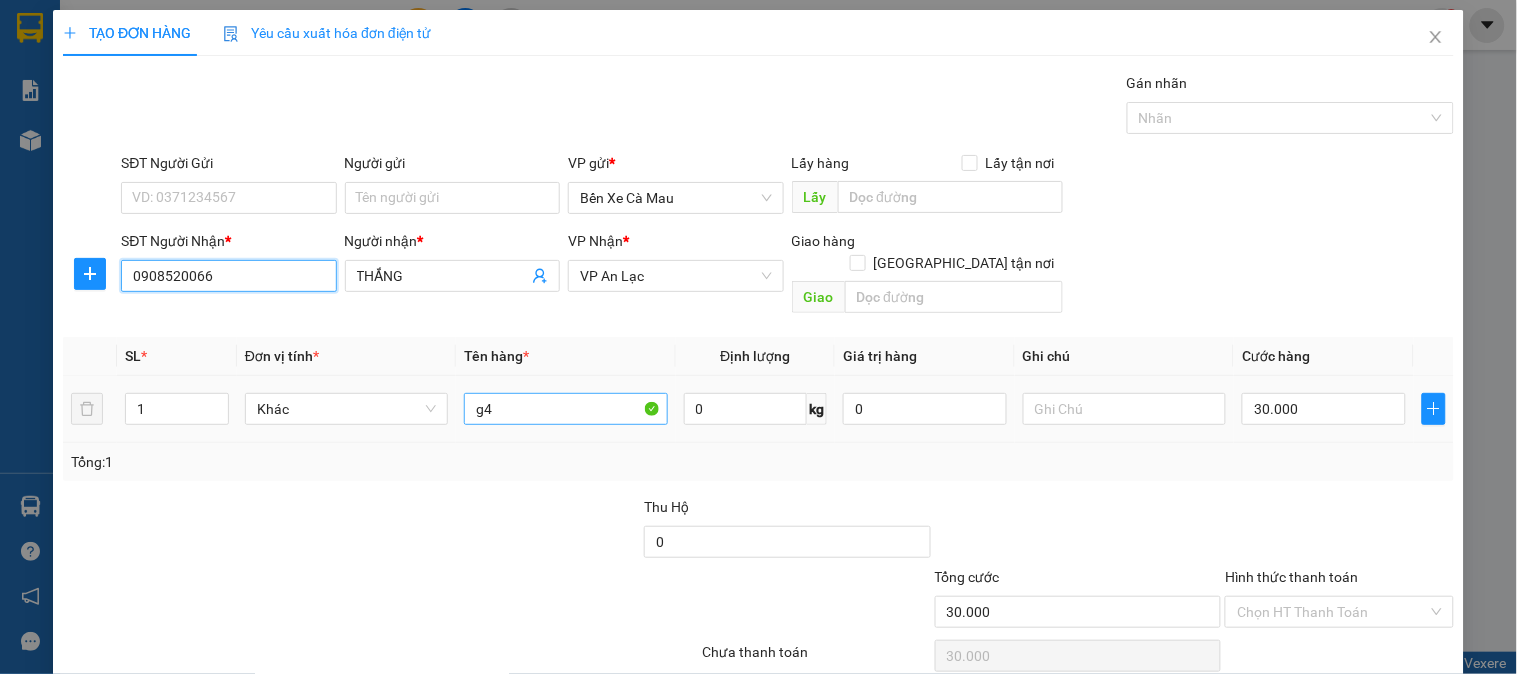 type on "0908520066" 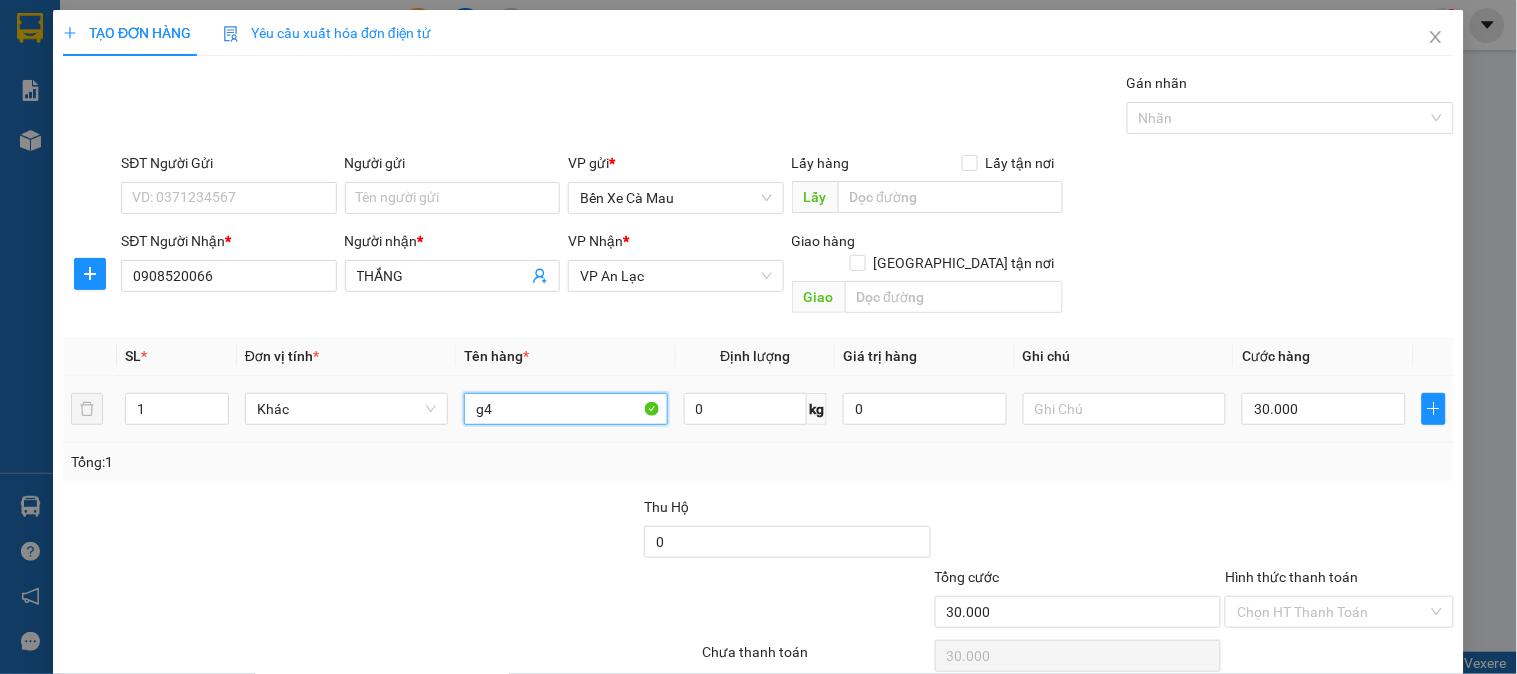click on "g4" at bounding box center (565, 409) 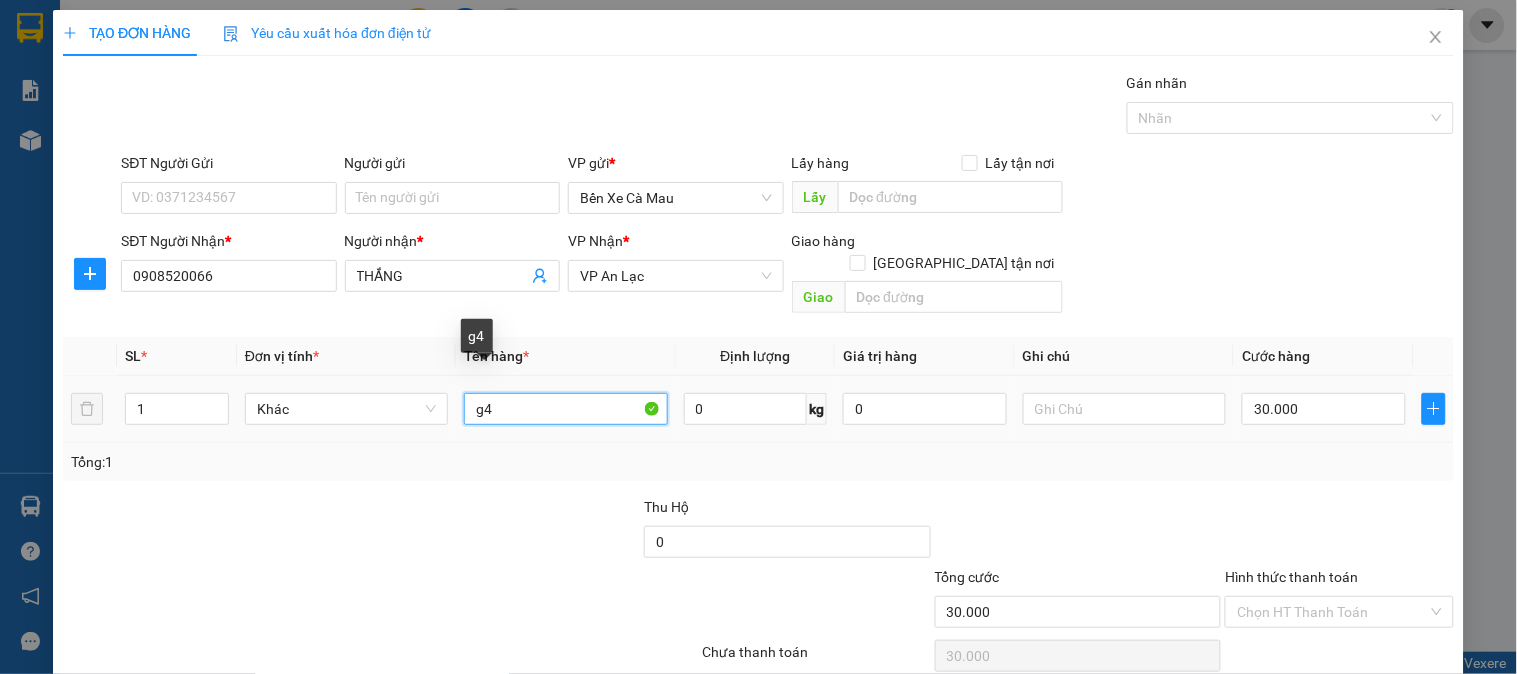 type on "g" 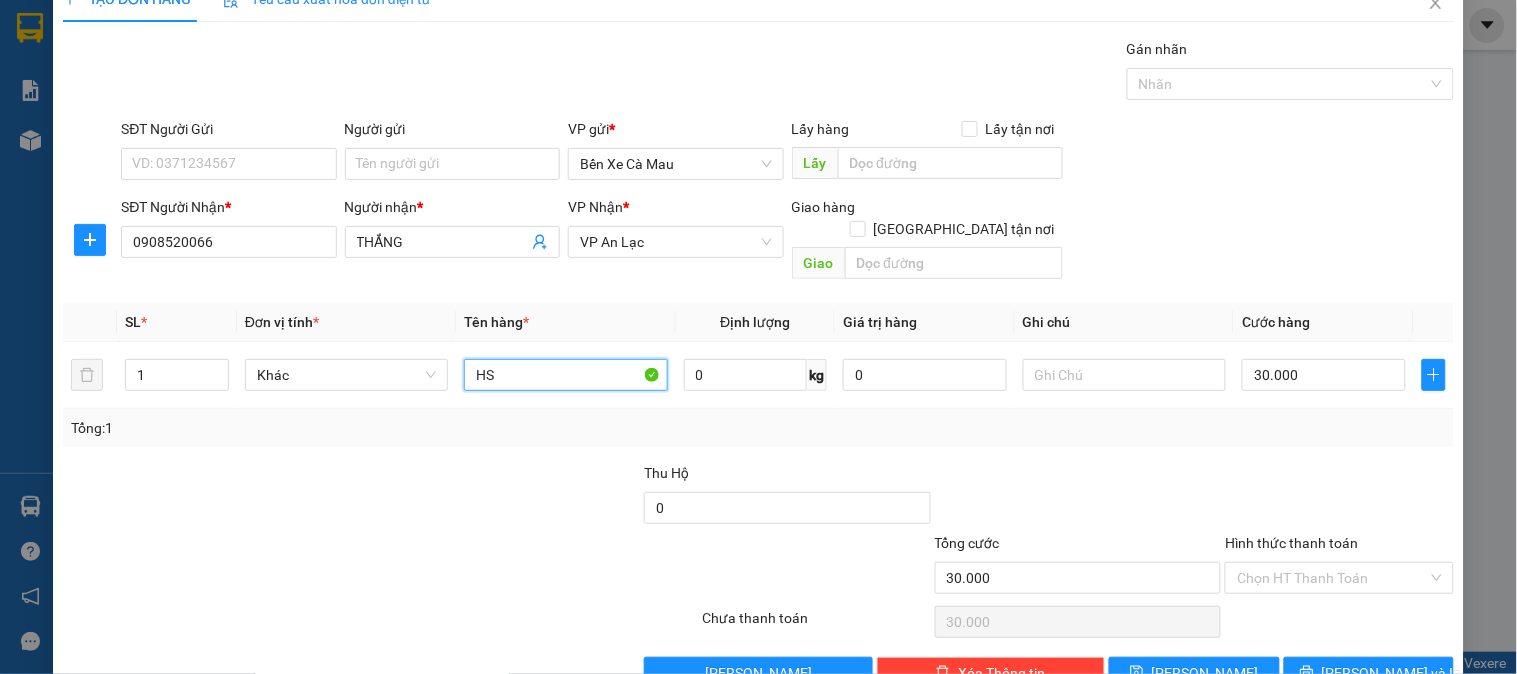 scroll, scrollTop: 65, scrollLeft: 0, axis: vertical 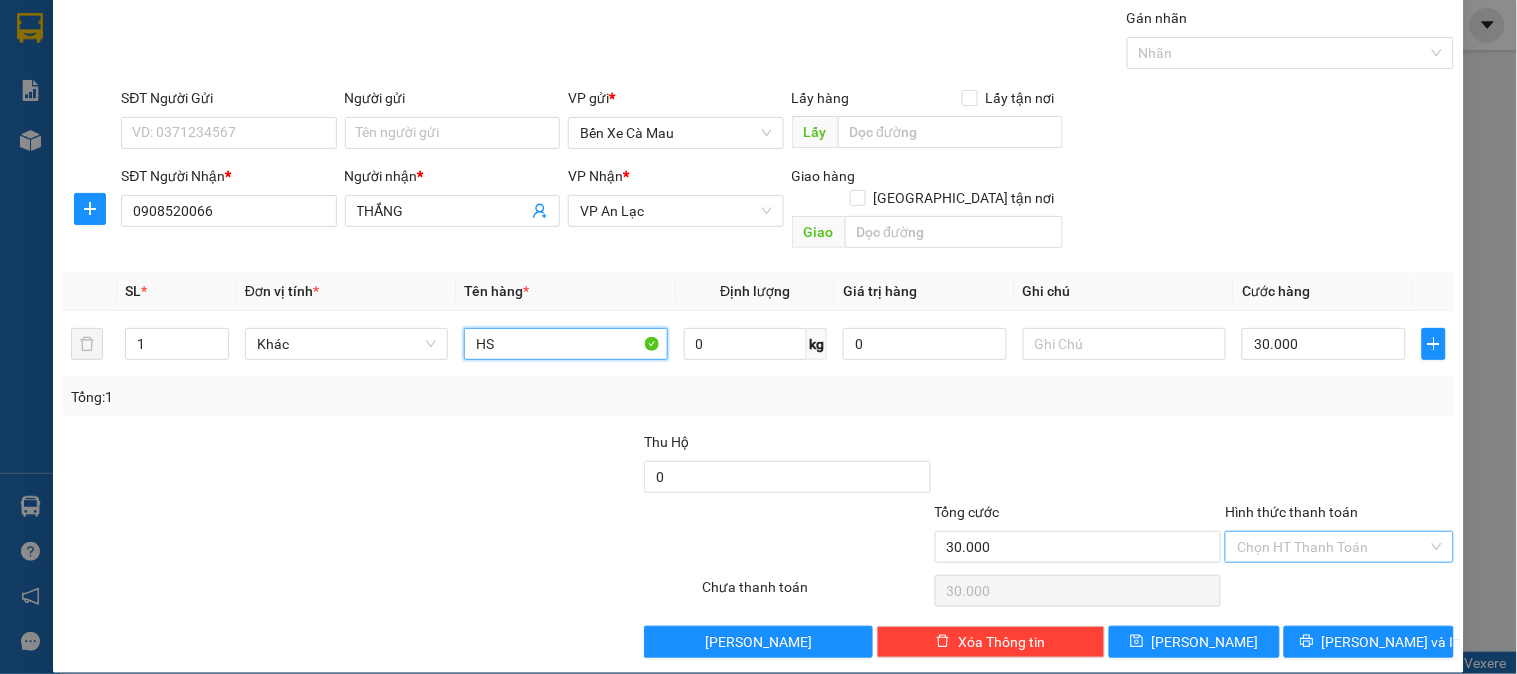 type on "HS" 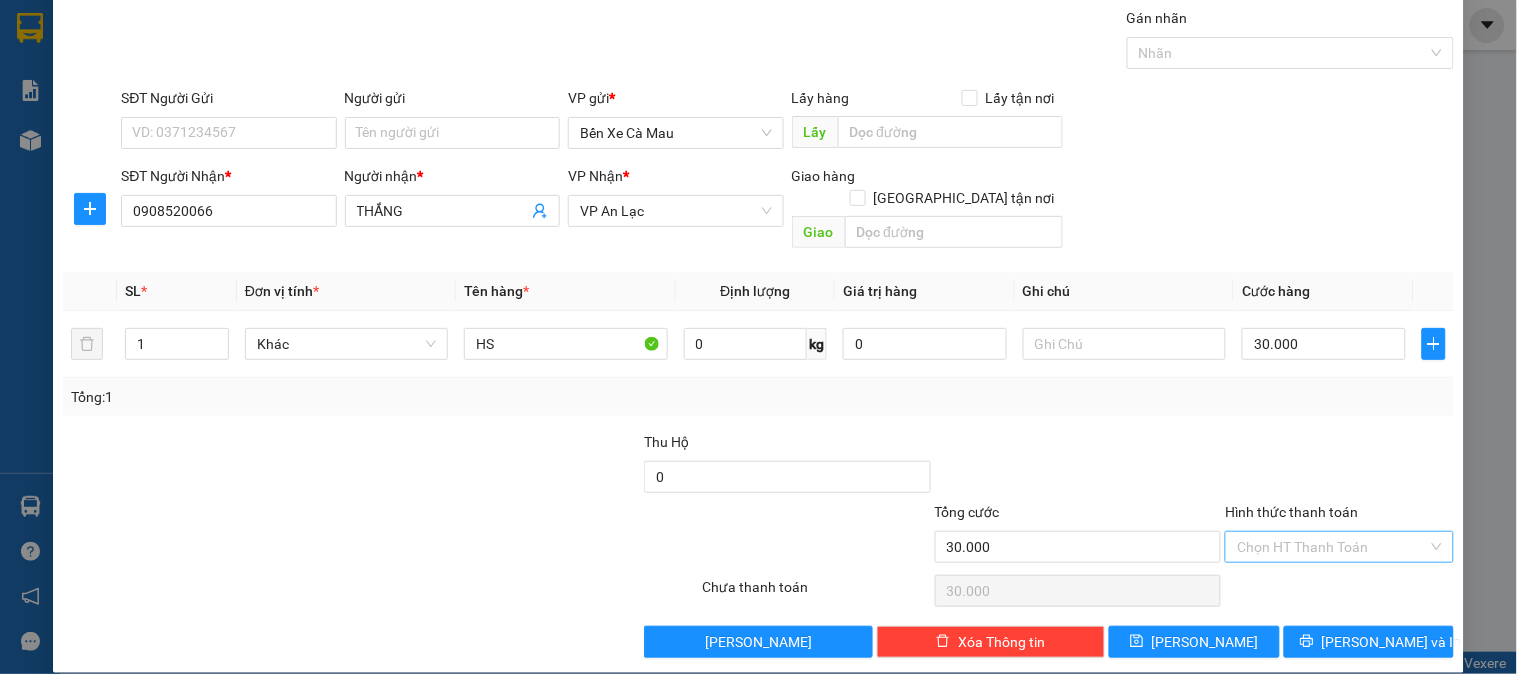 click on "Hình thức thanh toán" at bounding box center (1332, 547) 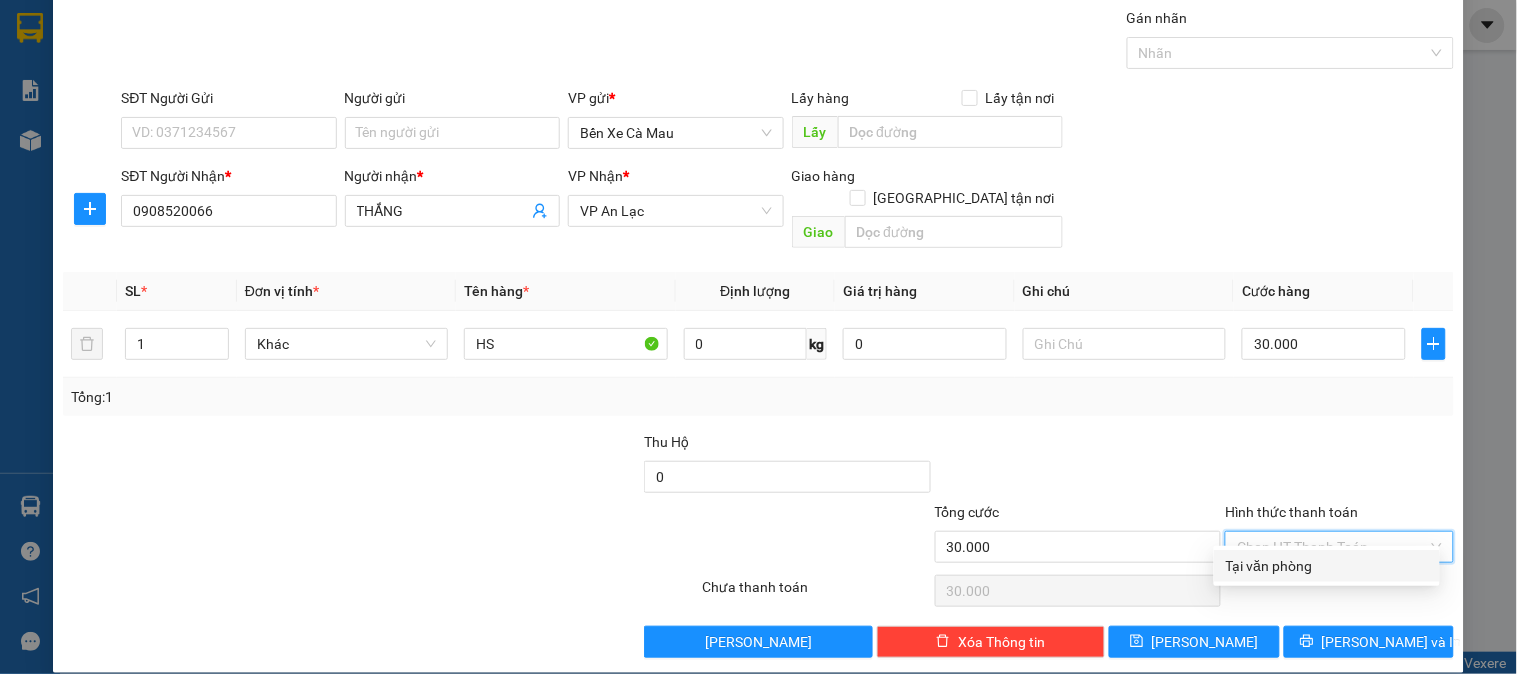drag, startPoint x: 1325, startPoint y: 558, endPoint x: 1318, endPoint y: 602, distance: 44.553337 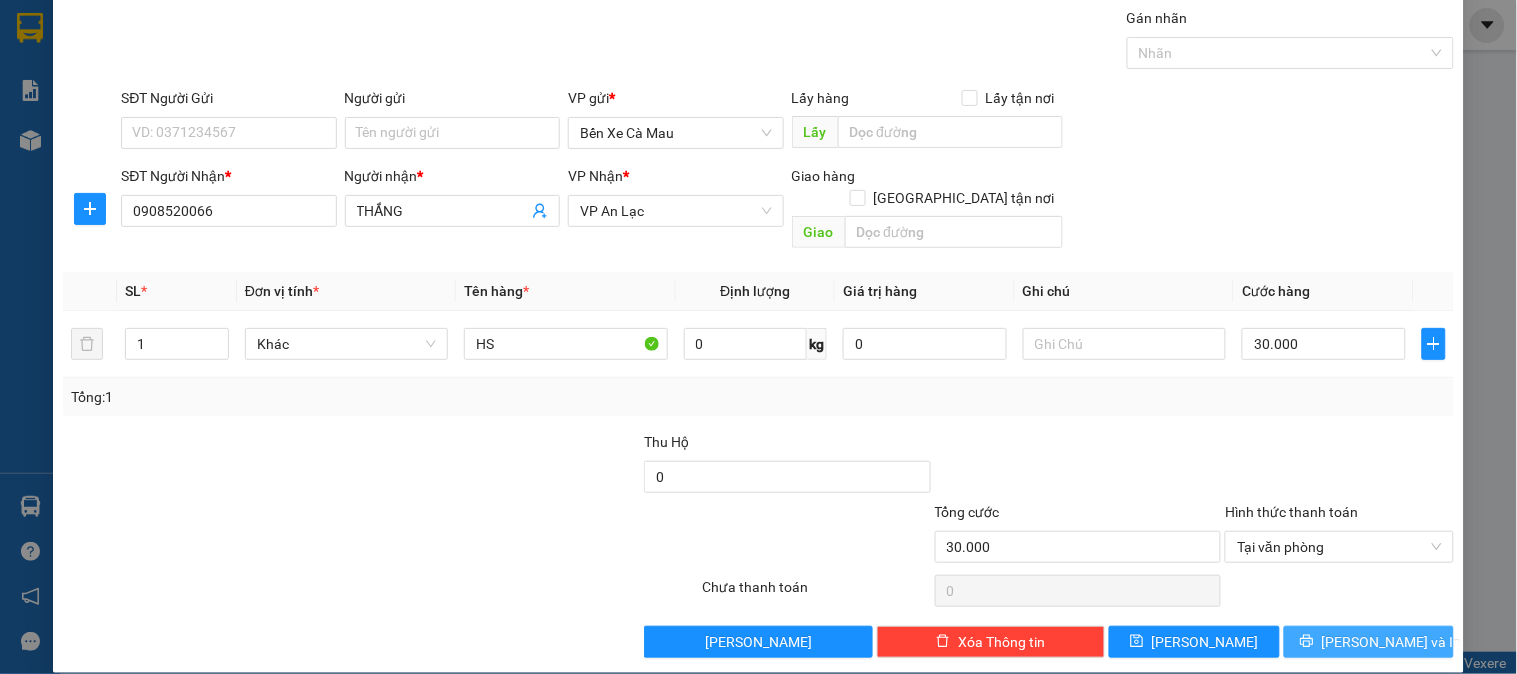 click 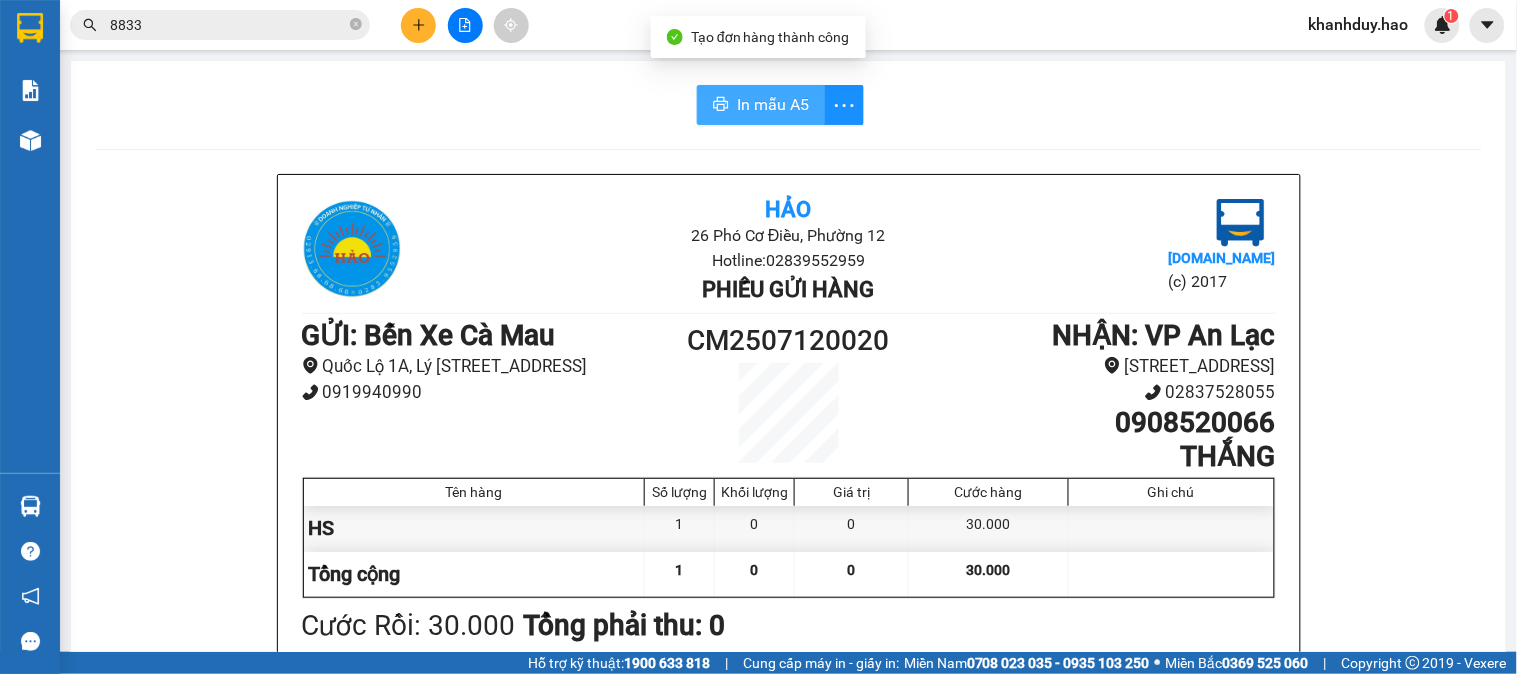 click 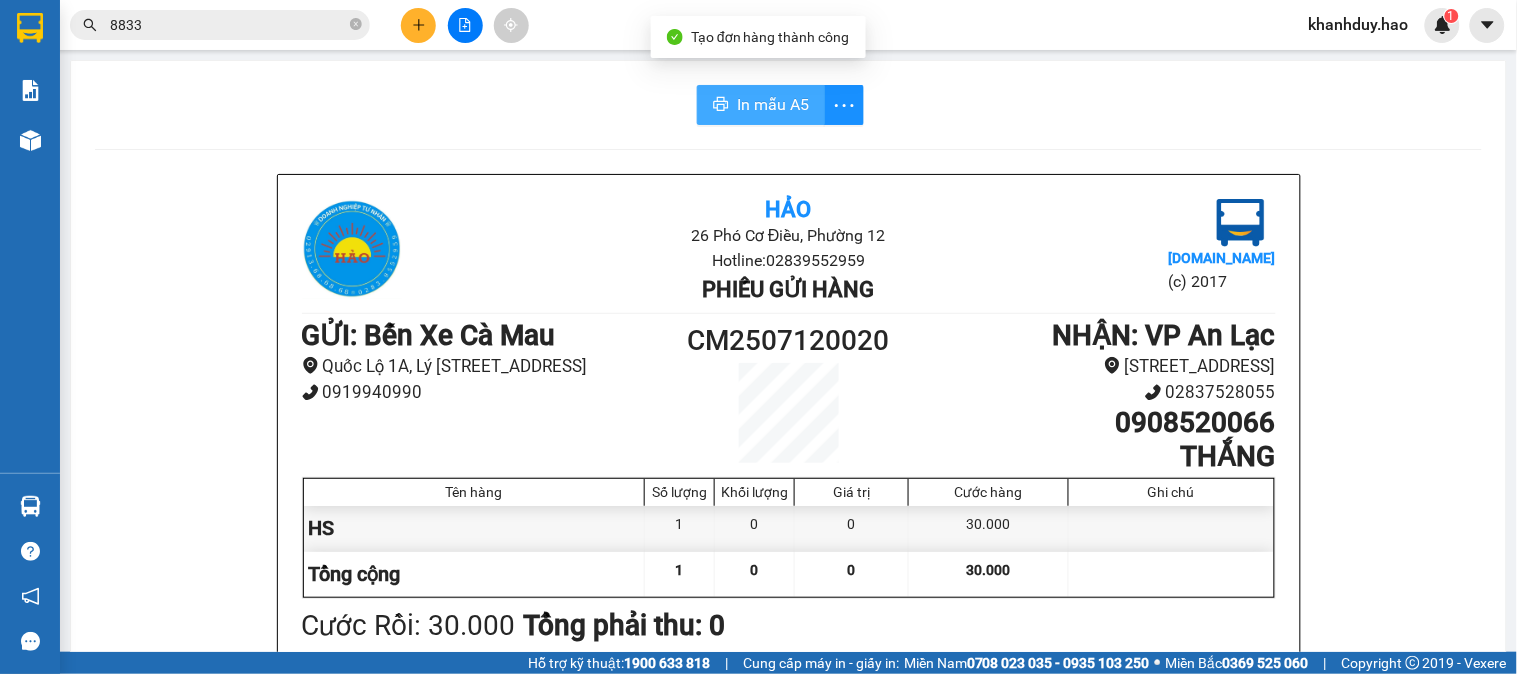 scroll, scrollTop: 0, scrollLeft: 0, axis: both 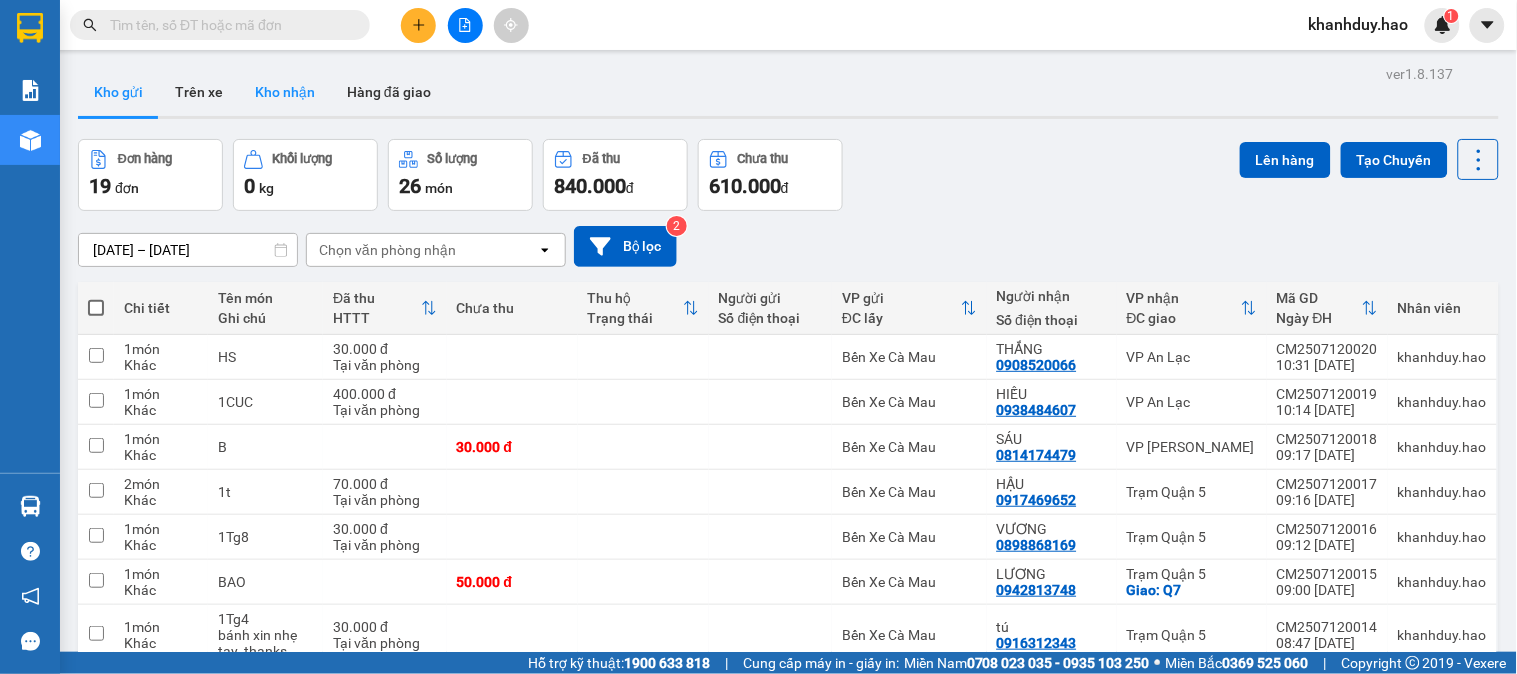 click on "Kho nhận" at bounding box center (285, 92) 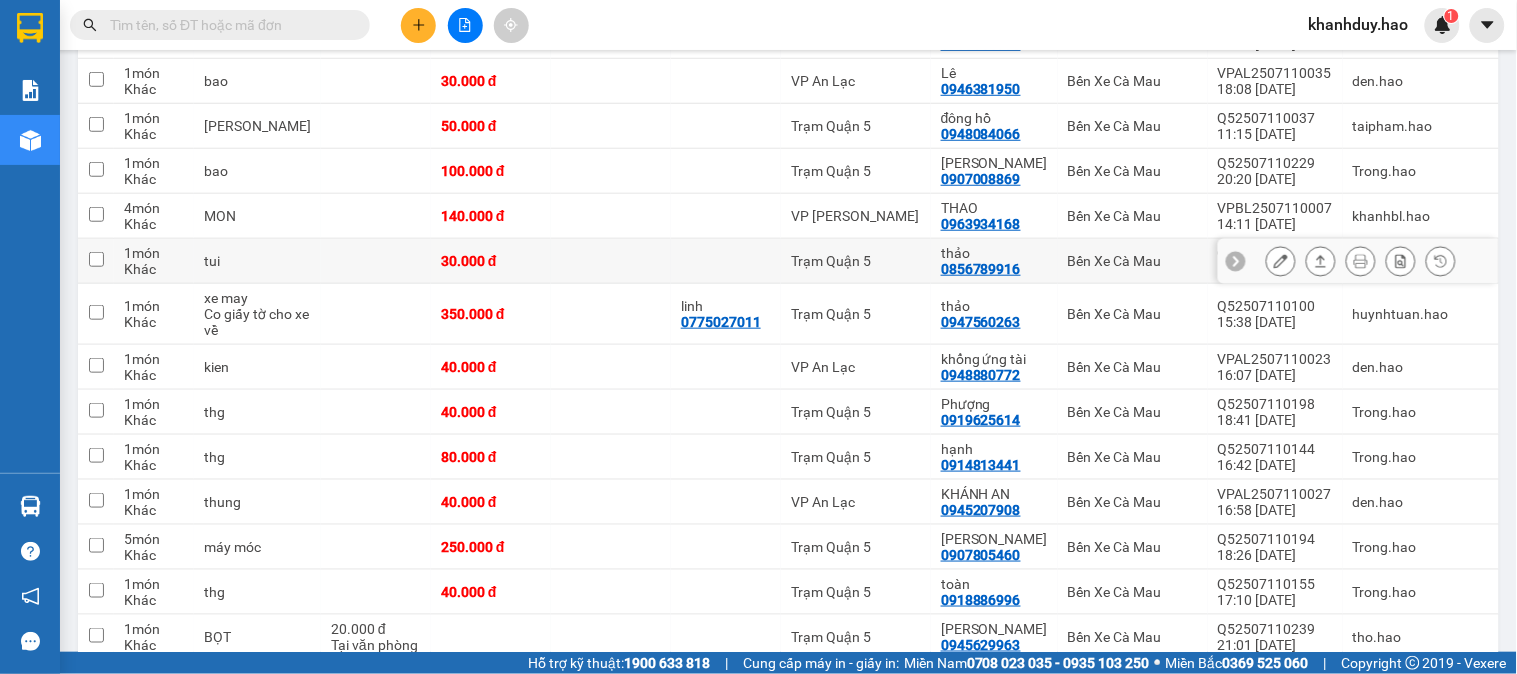 scroll, scrollTop: 555, scrollLeft: 0, axis: vertical 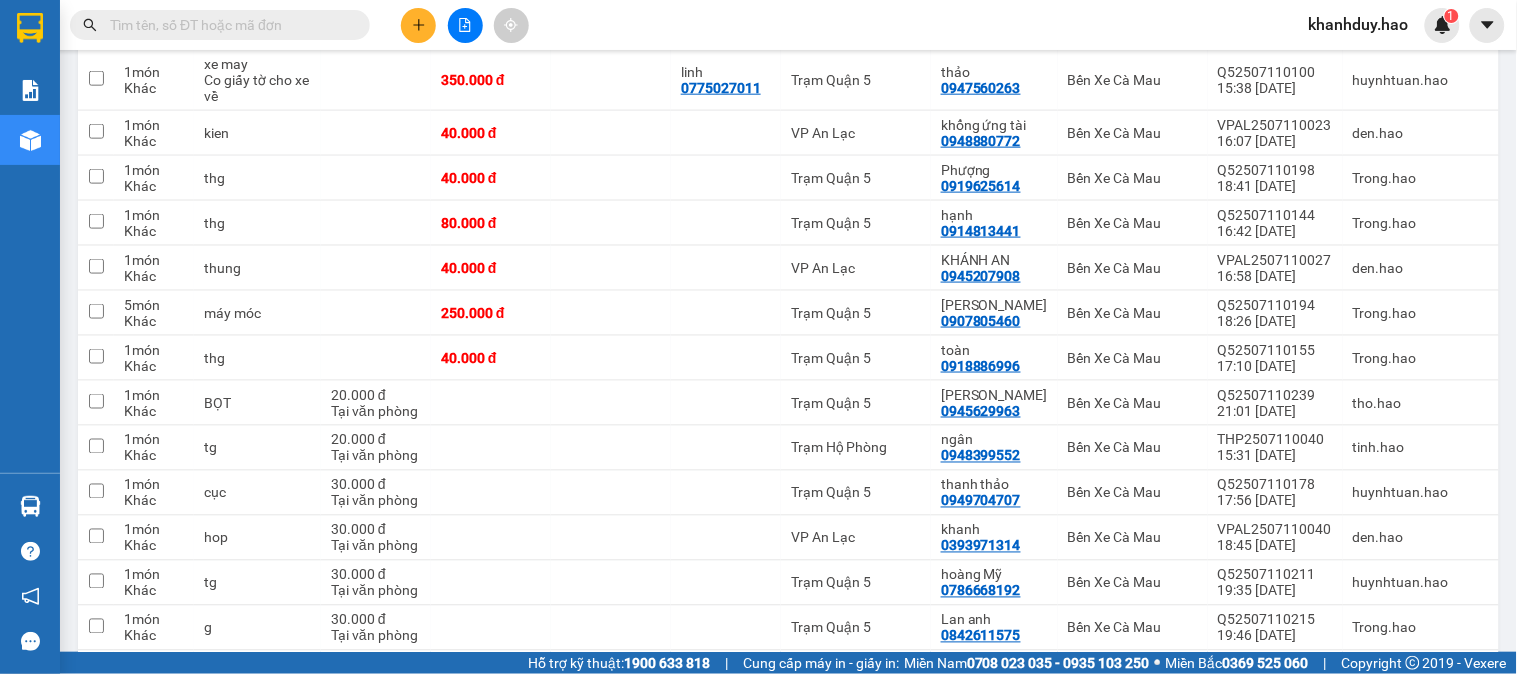 click at bounding box center (228, 25) 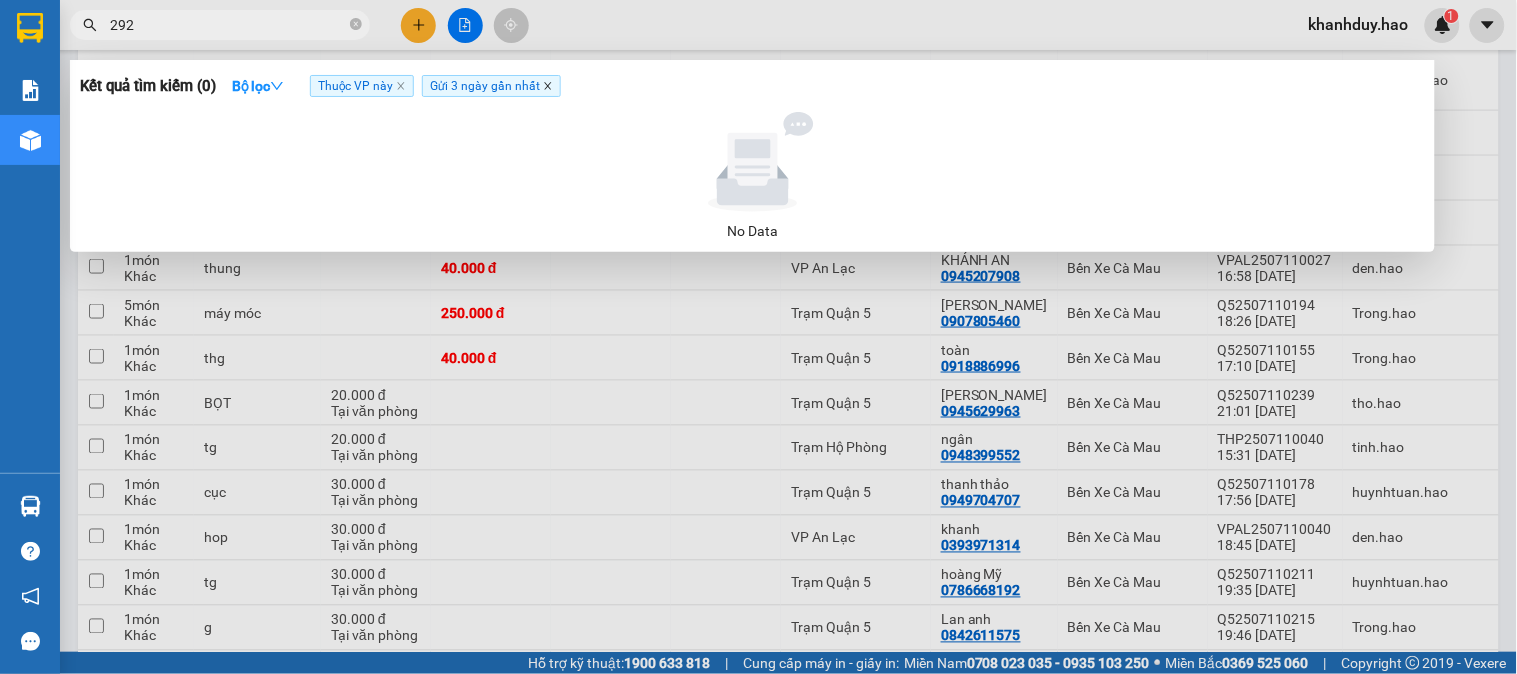 type on "292" 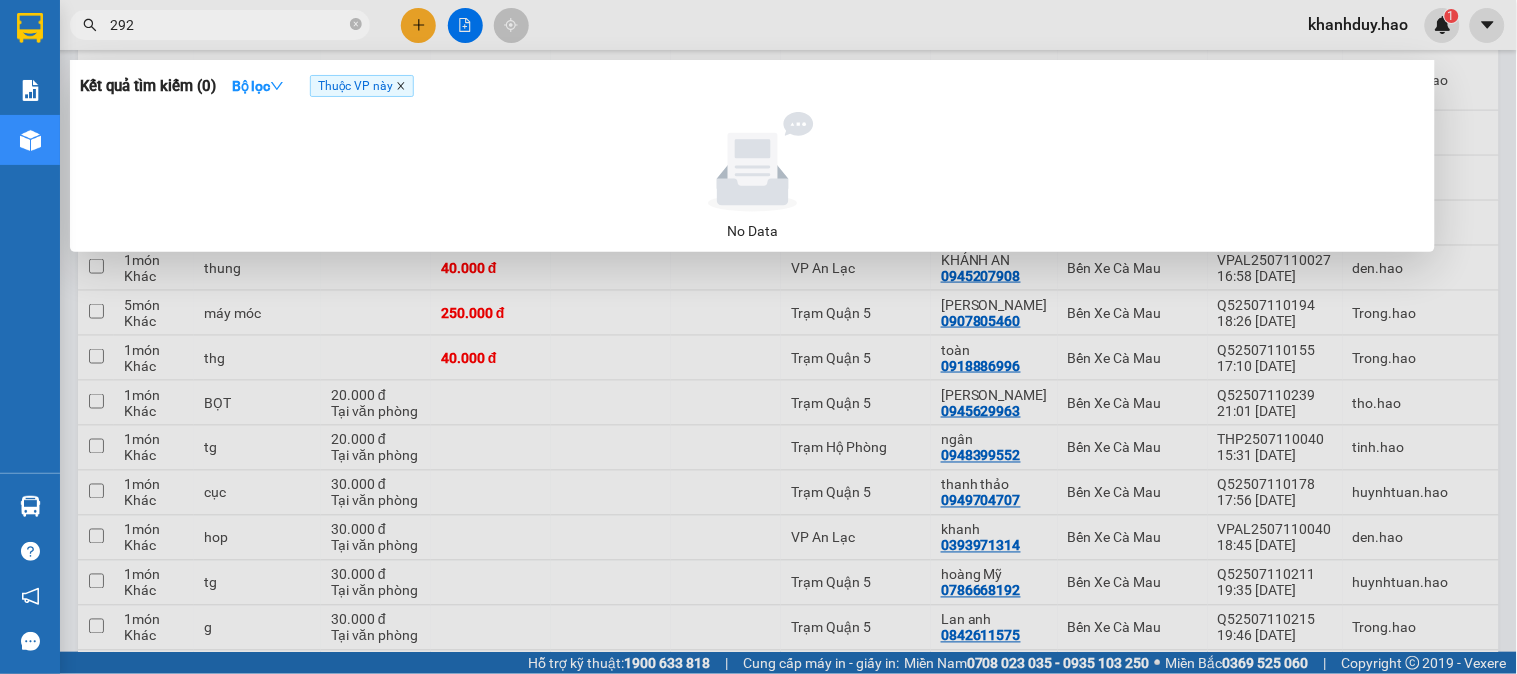 click 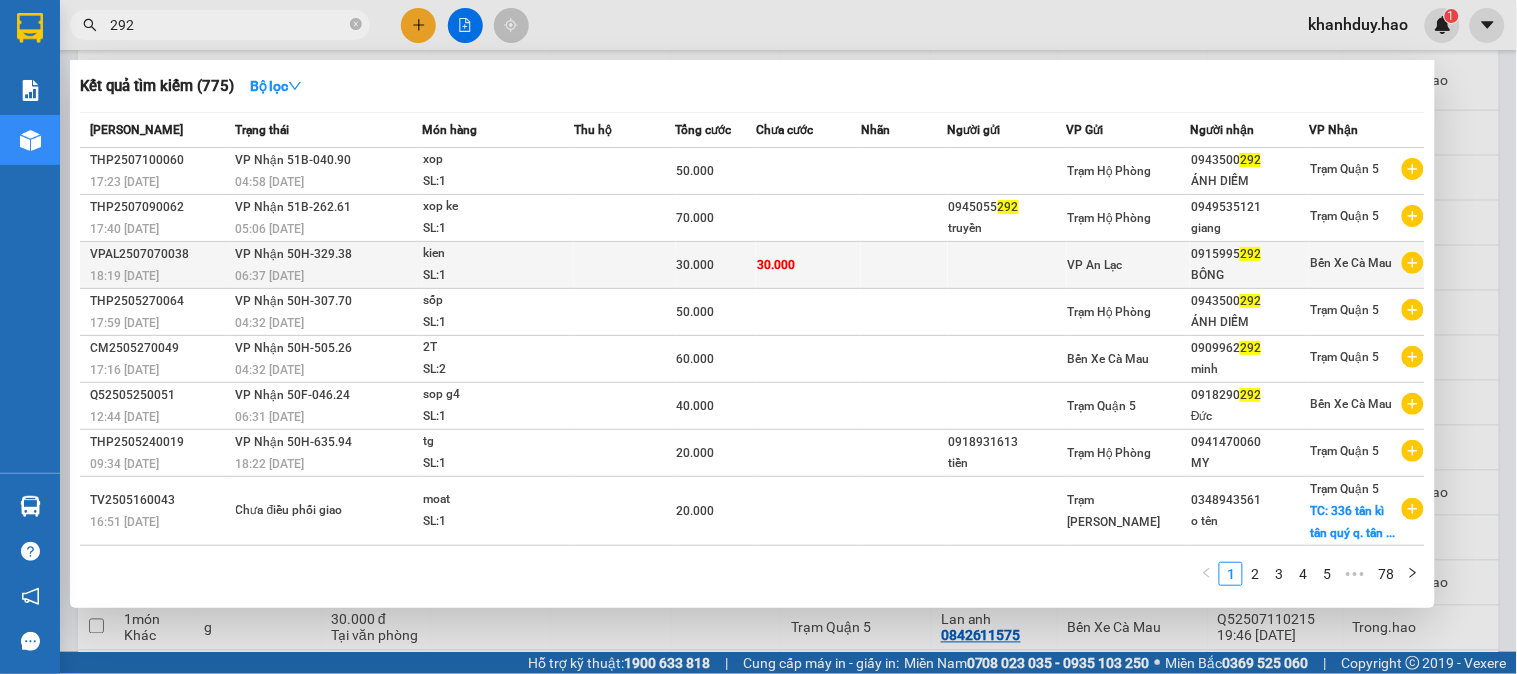 click at bounding box center (904, 265) 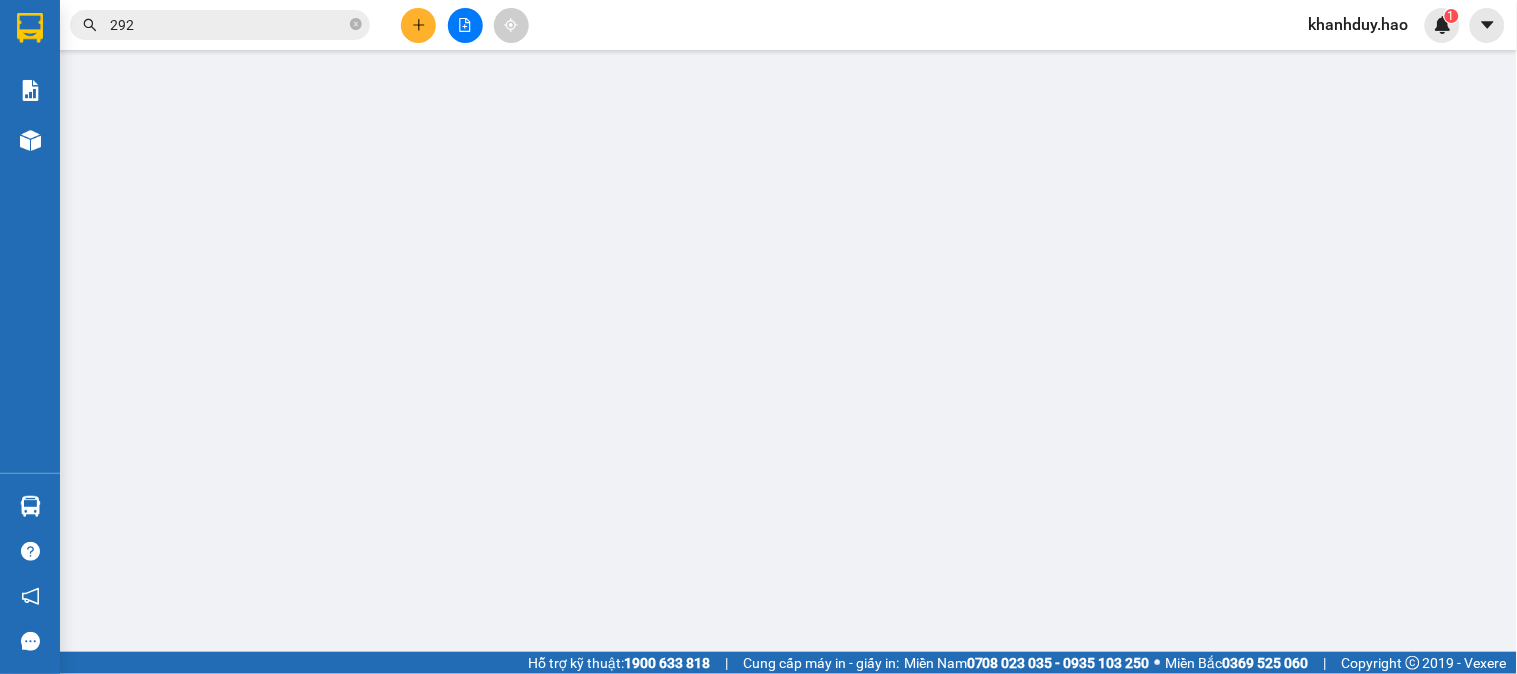 scroll, scrollTop: 0, scrollLeft: 0, axis: both 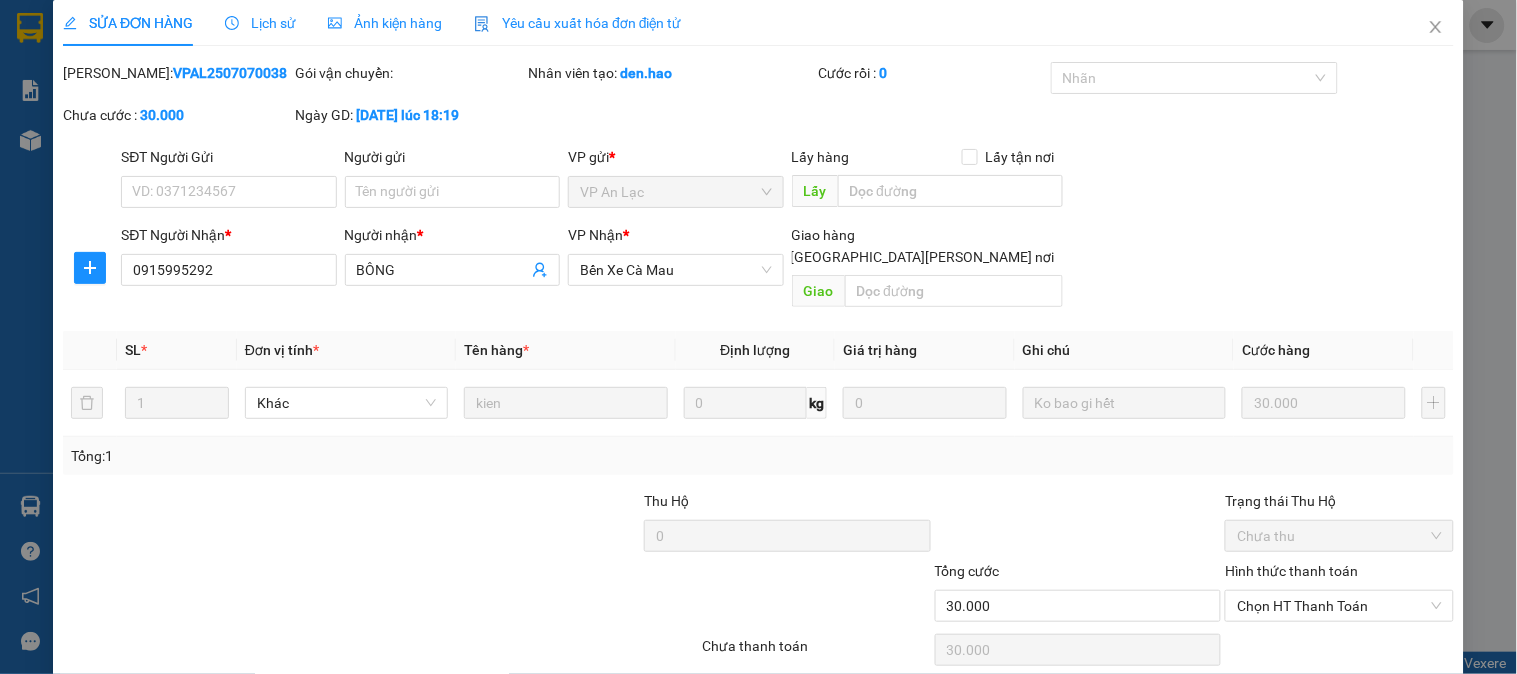 type on "0915995292" 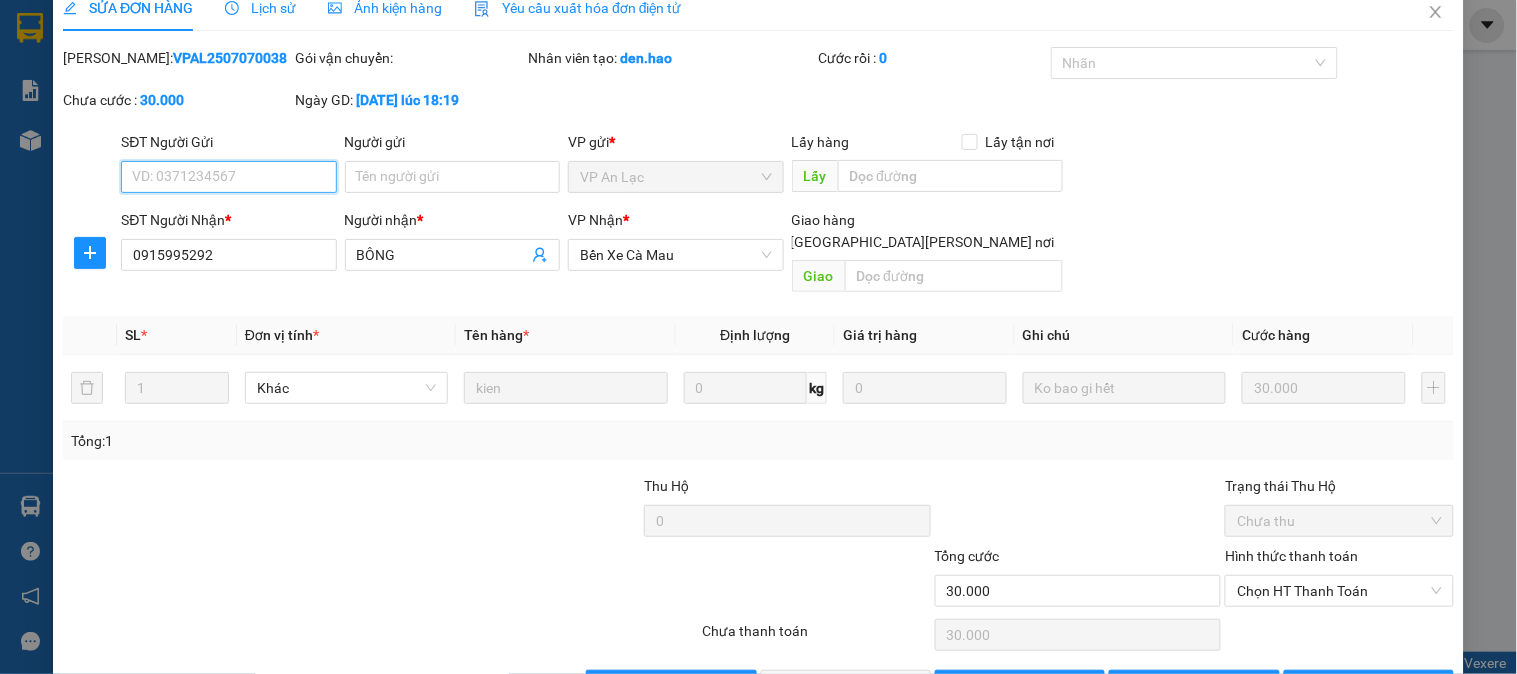 scroll, scrollTop: 70, scrollLeft: 0, axis: vertical 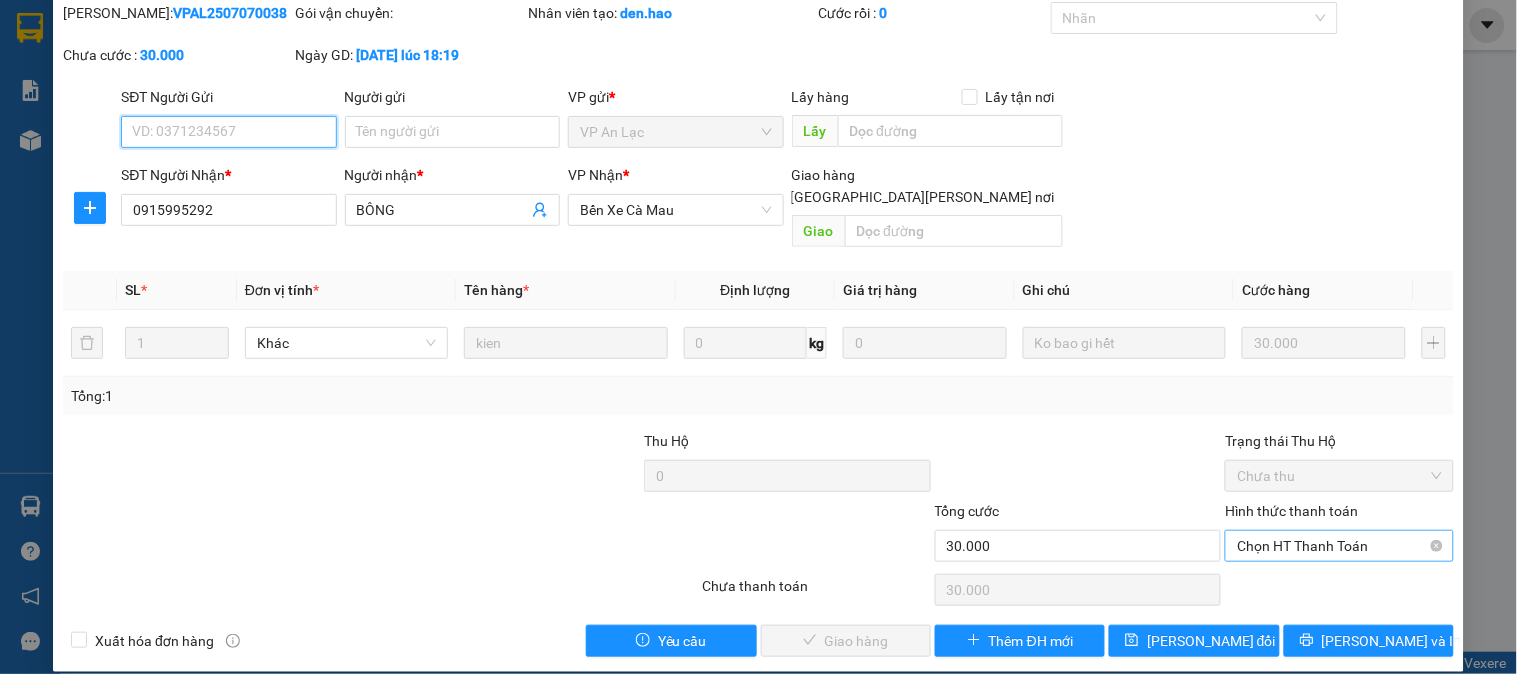 click on "Chọn HT Thanh Toán" at bounding box center [1339, 546] 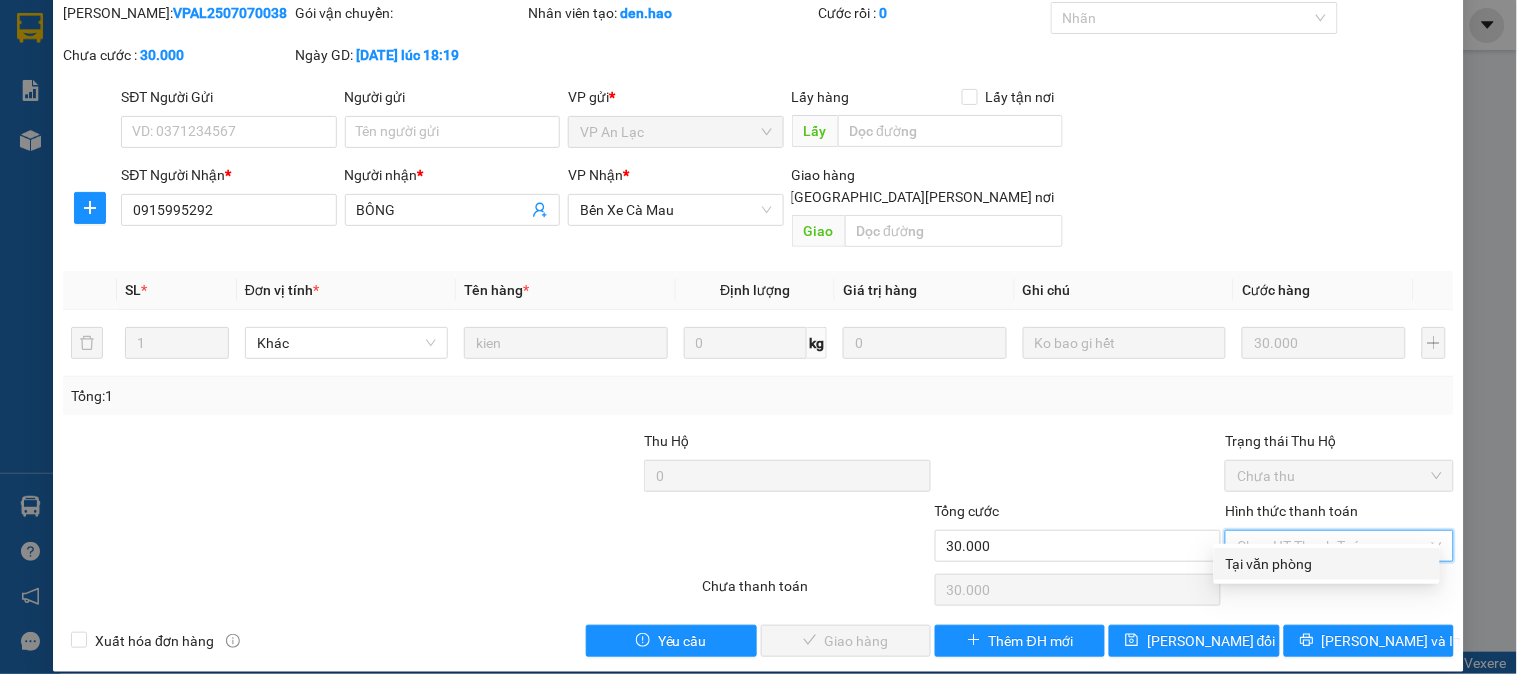 click on "Tại văn phòng" at bounding box center (1327, 564) 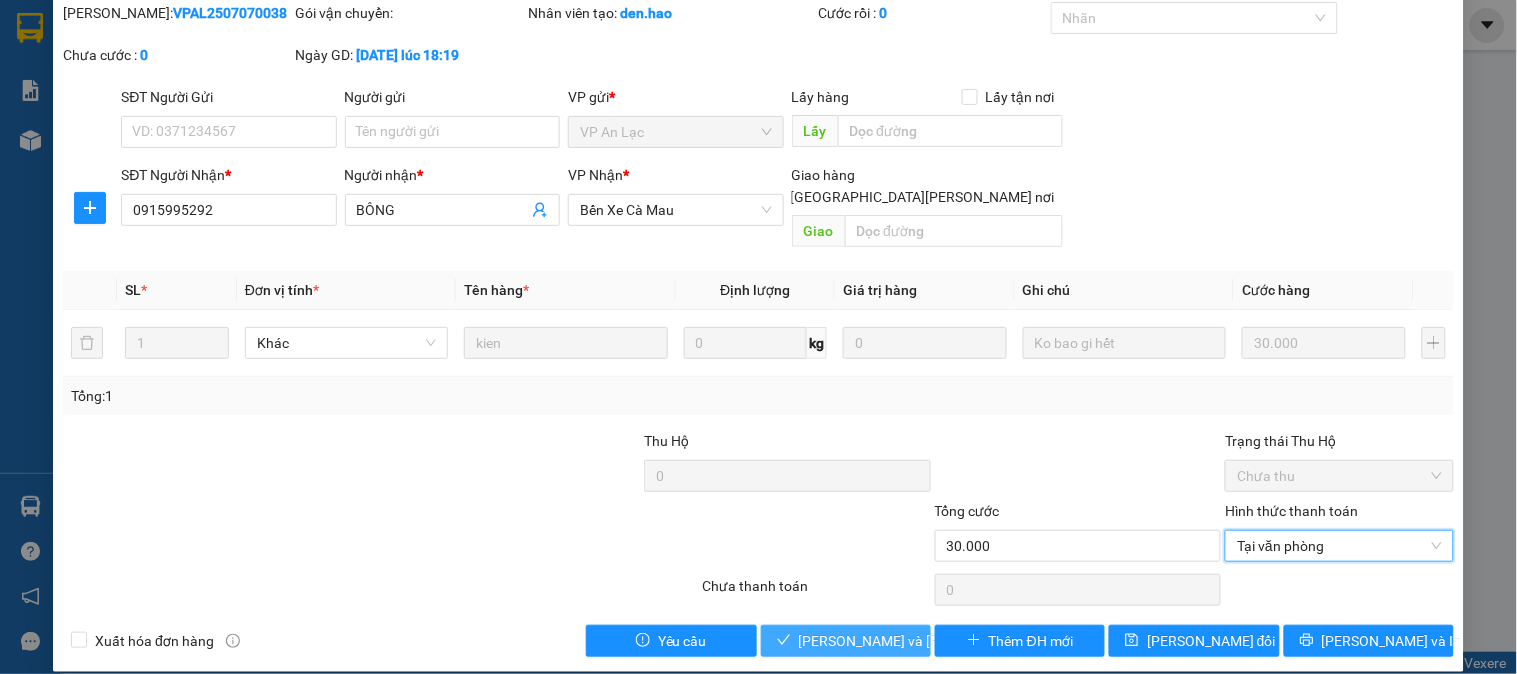 click on "[PERSON_NAME] và [PERSON_NAME] hàng" at bounding box center [846, 641] 